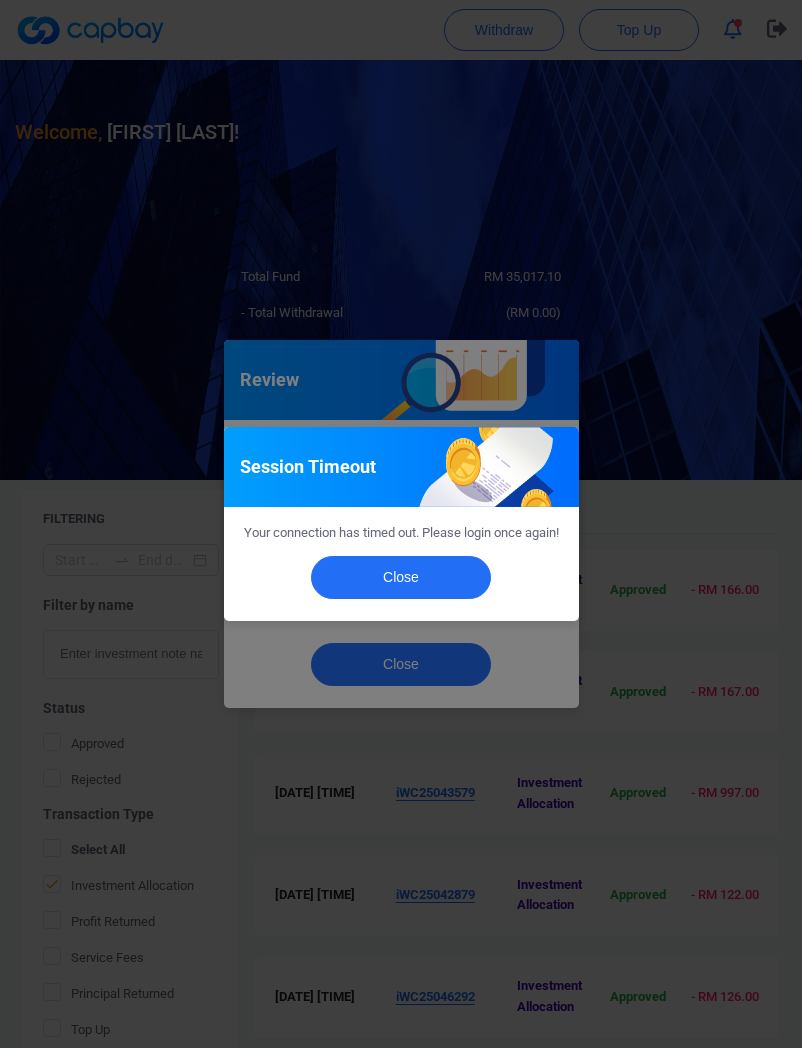 scroll, scrollTop: 293, scrollLeft: 0, axis: vertical 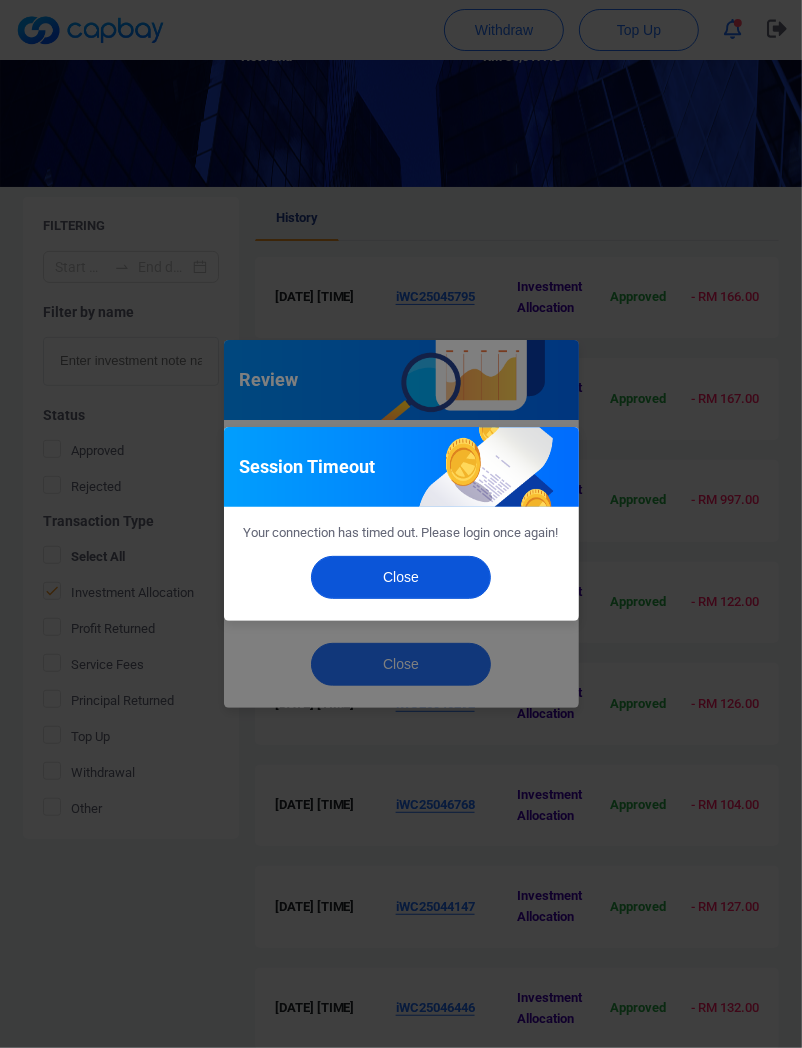 drag, startPoint x: 0, startPoint y: 0, endPoint x: 337, endPoint y: 583, distance: 673.3929 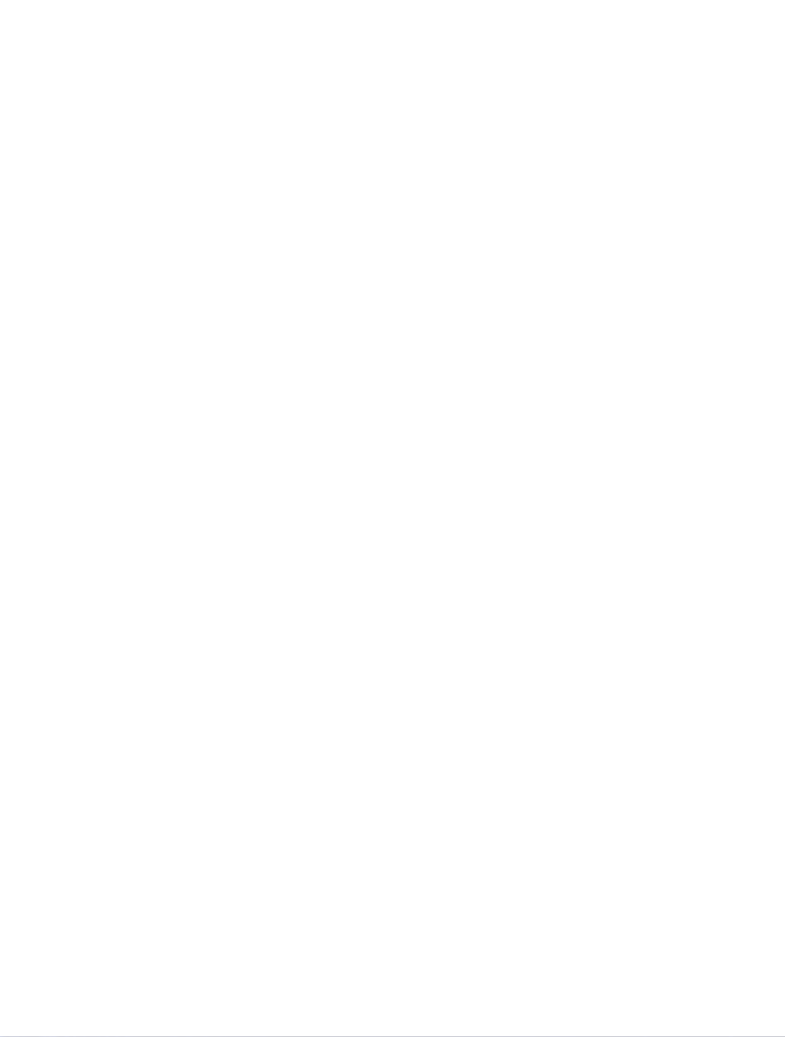 scroll, scrollTop: 0, scrollLeft: 0, axis: both 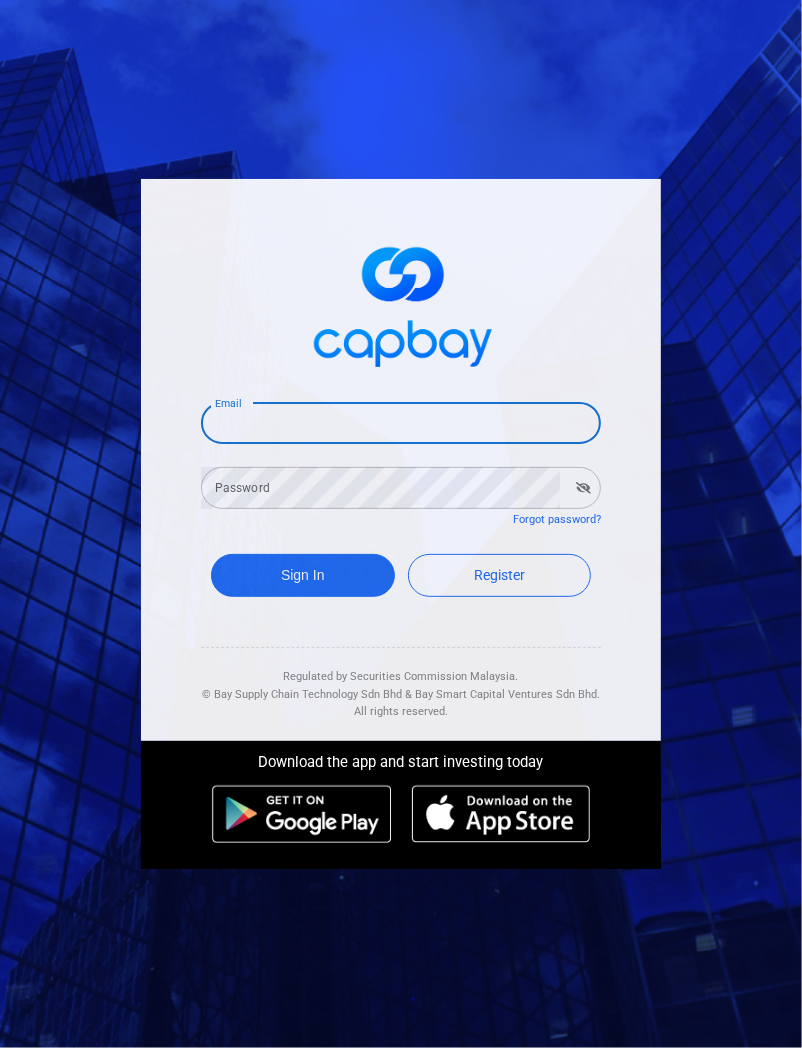 click on "Email" at bounding box center (401, 423) 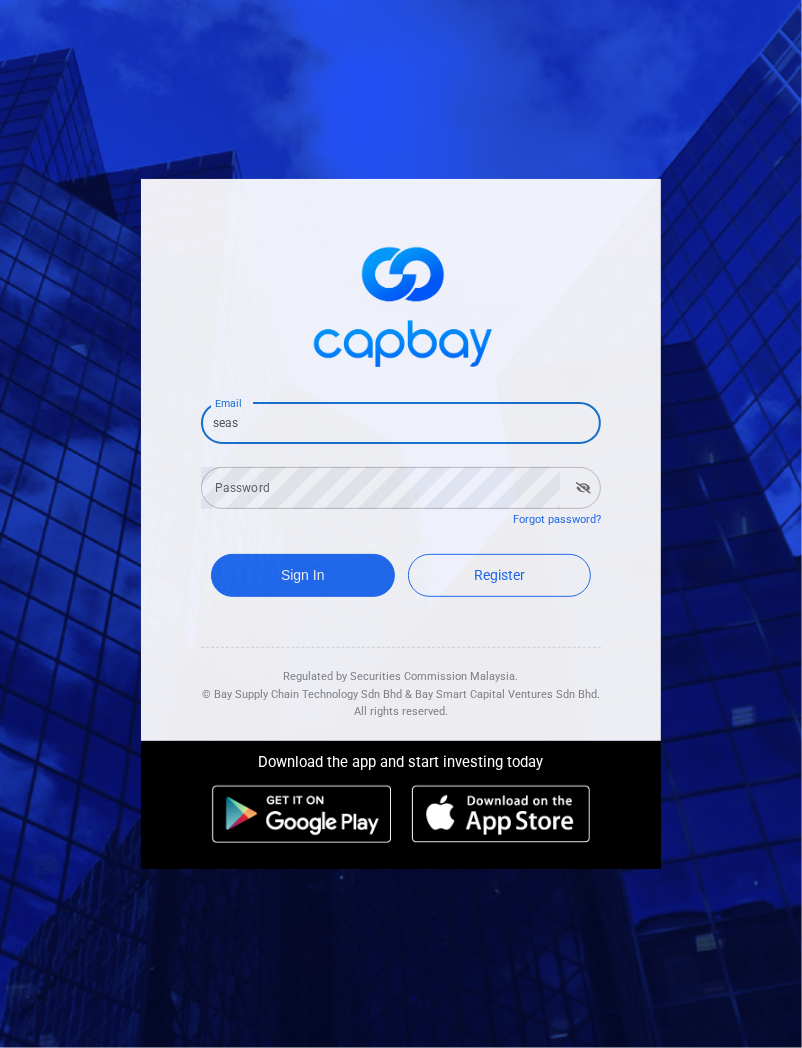 type on "[EMAIL]" 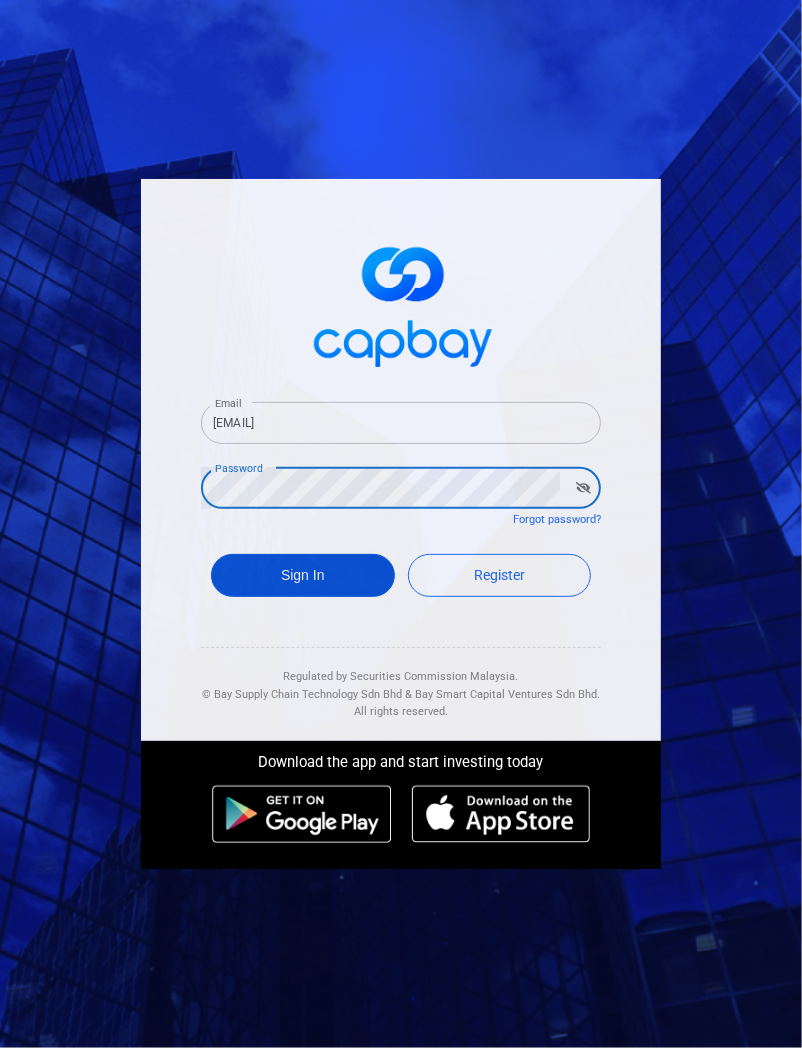 click on "Sign In" at bounding box center [303, 575] 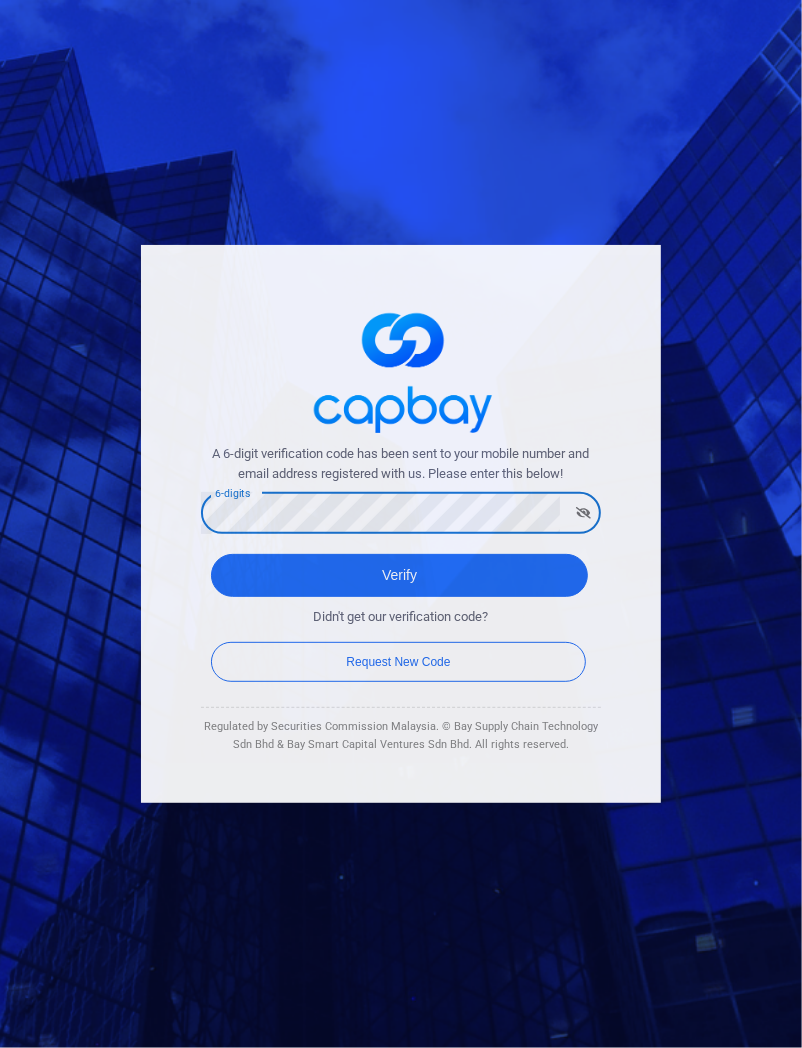 click on "Verify" at bounding box center [399, 575] 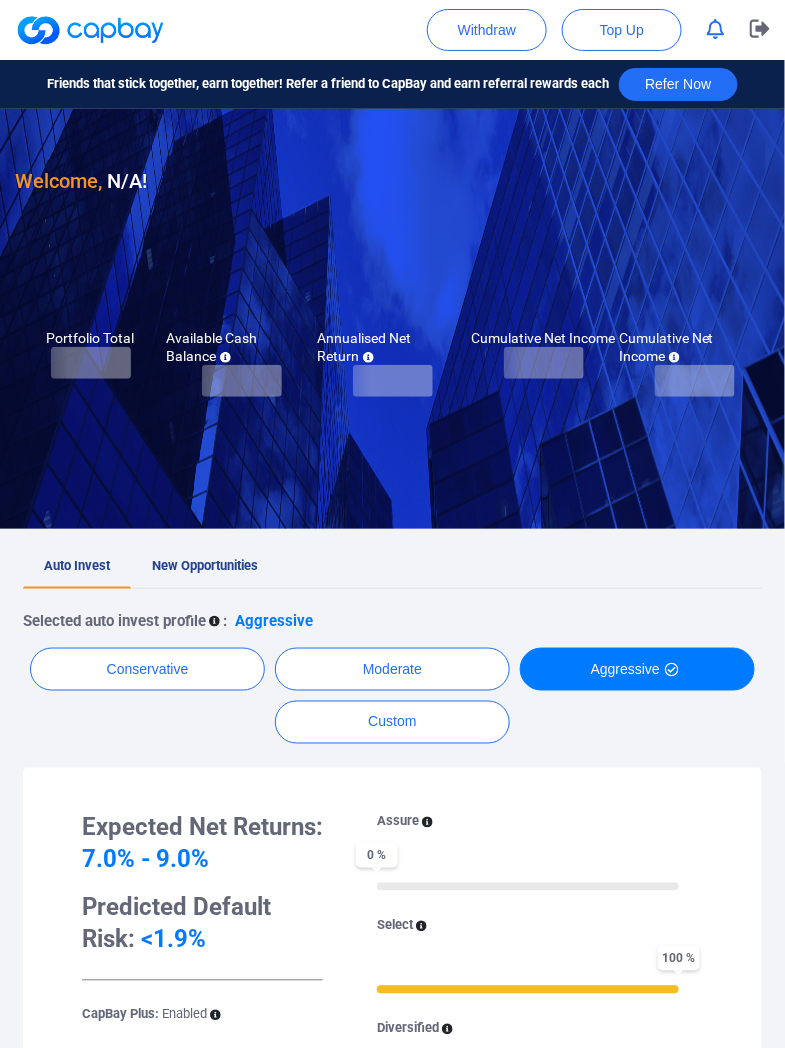 checkbox on "true" 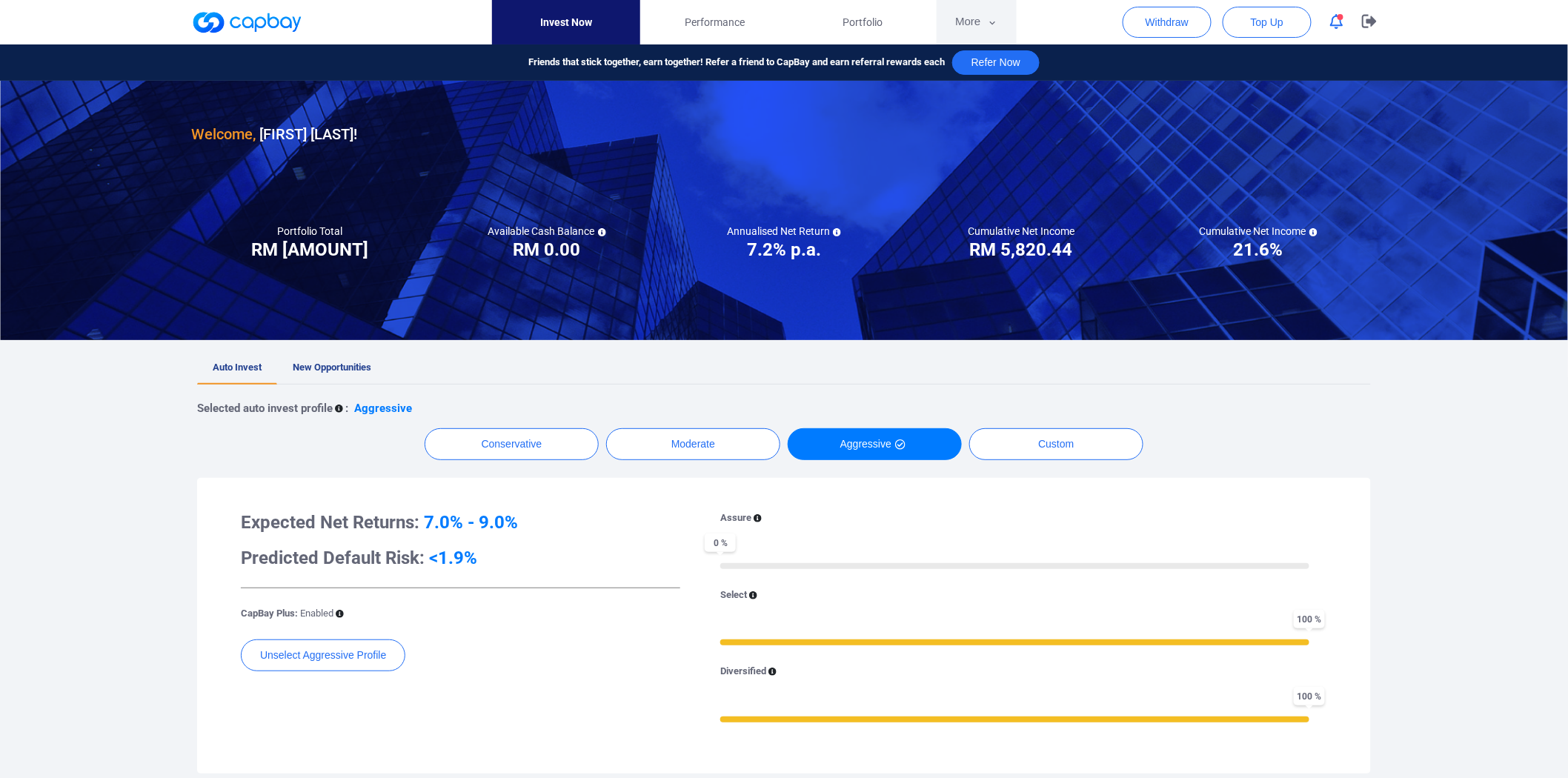 click on "More" at bounding box center (976, 22) 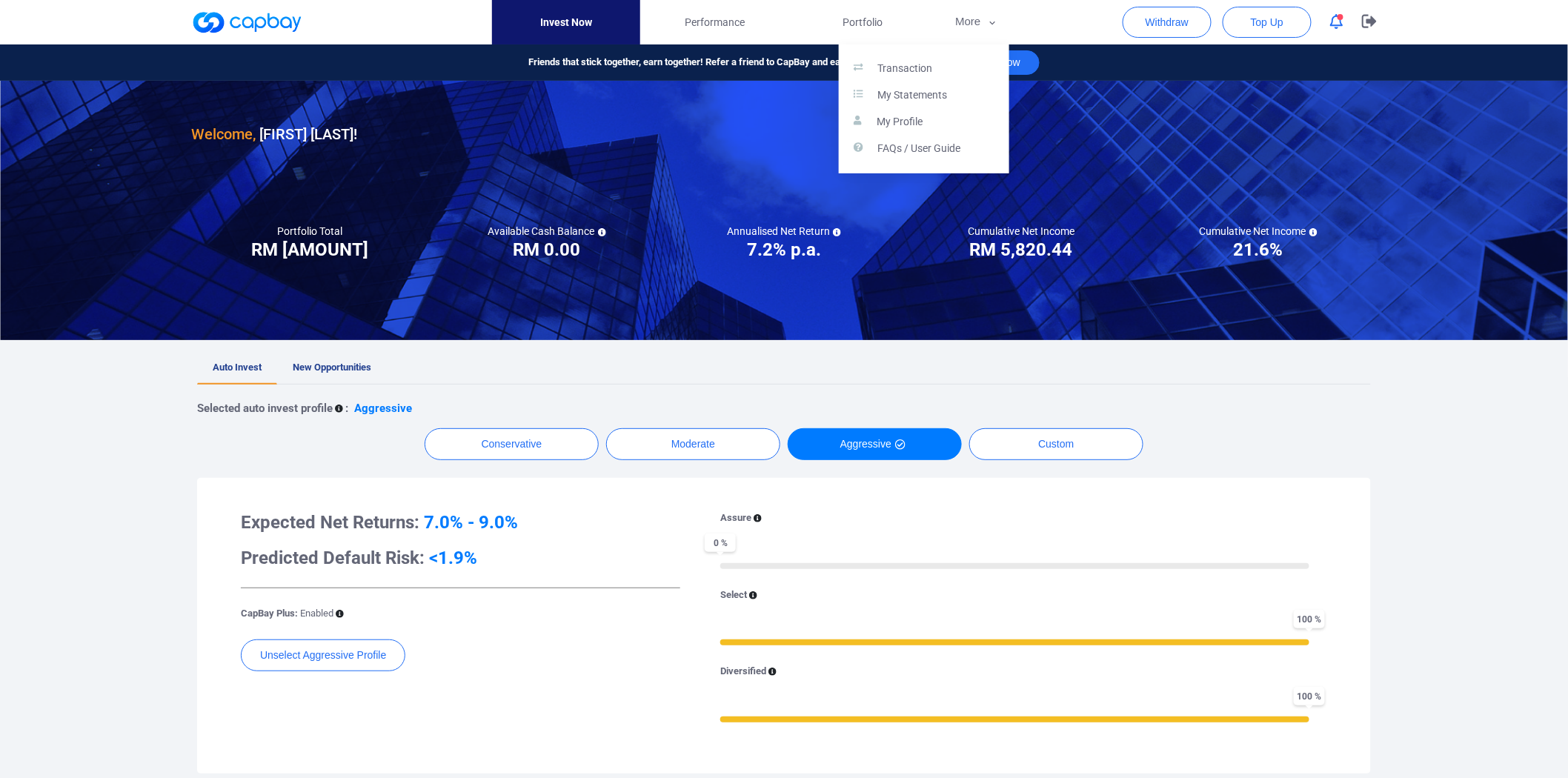 click on "Transaction My Statements My Profile FAQs / User Guide" at bounding box center [924, 109] 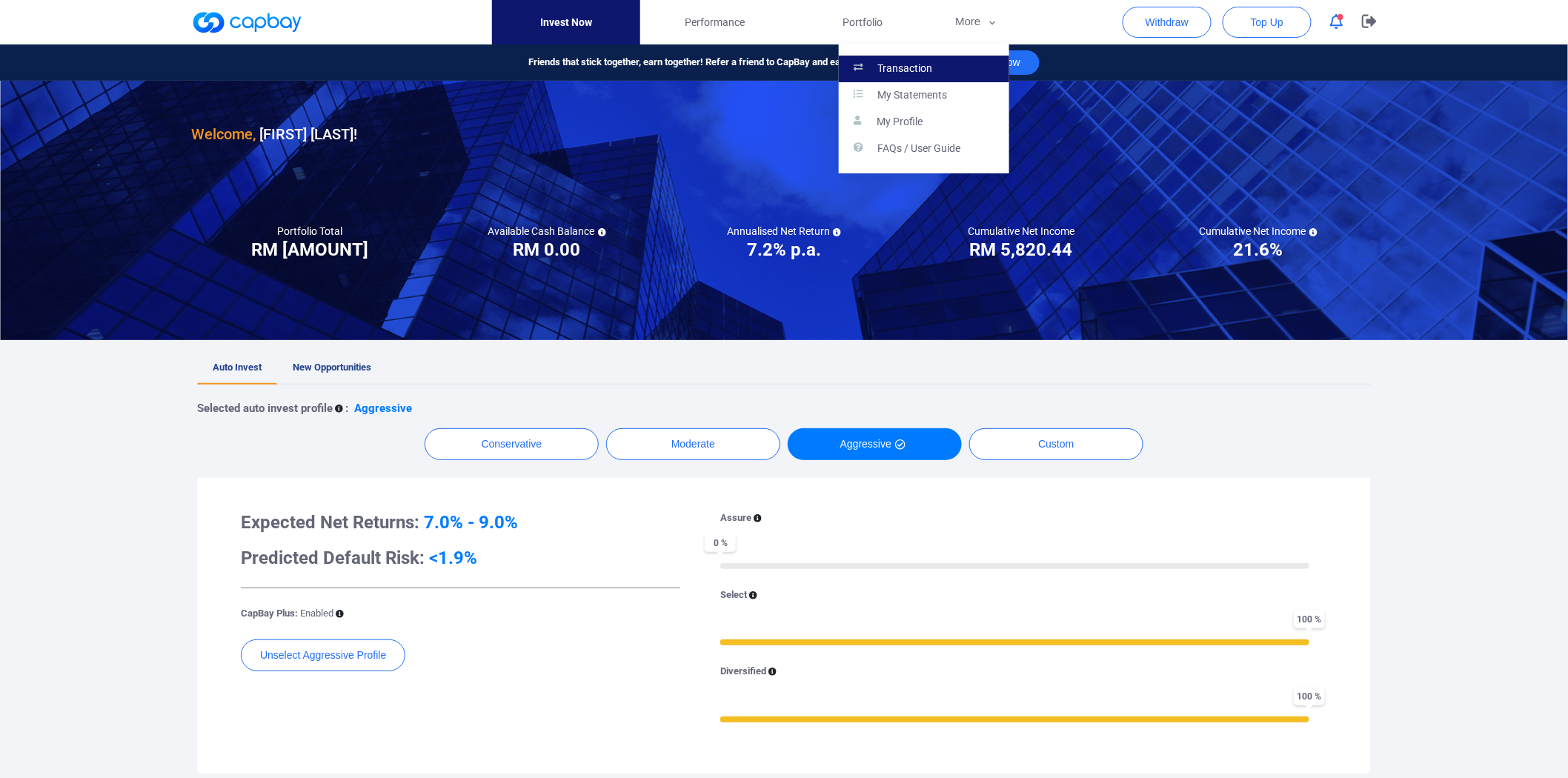 click on "Transaction" at bounding box center (924, 69) 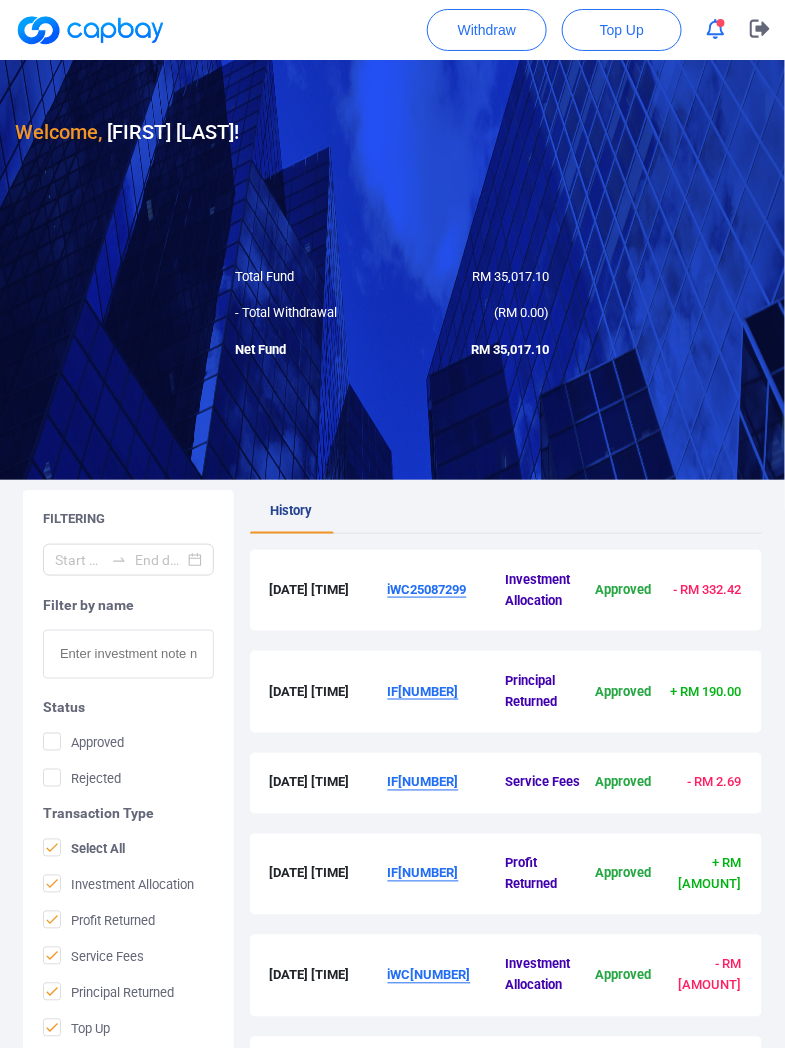 click at bounding box center [128, 654] 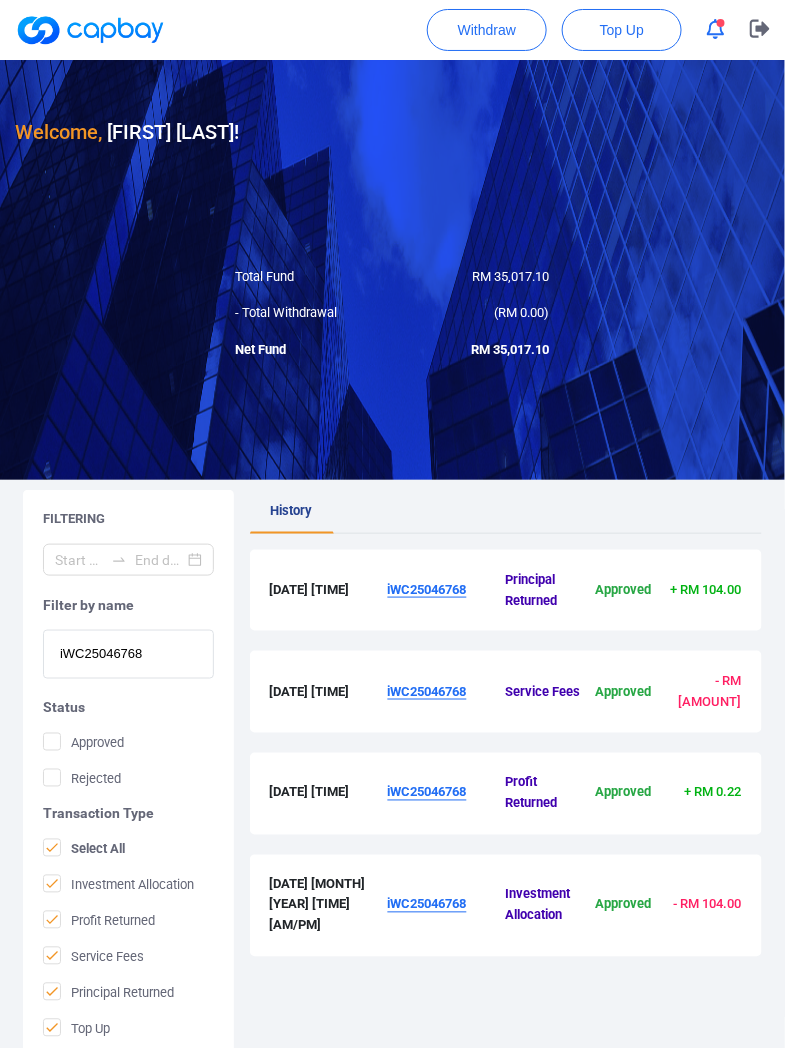 click on "iWC25046768" at bounding box center [427, 589] 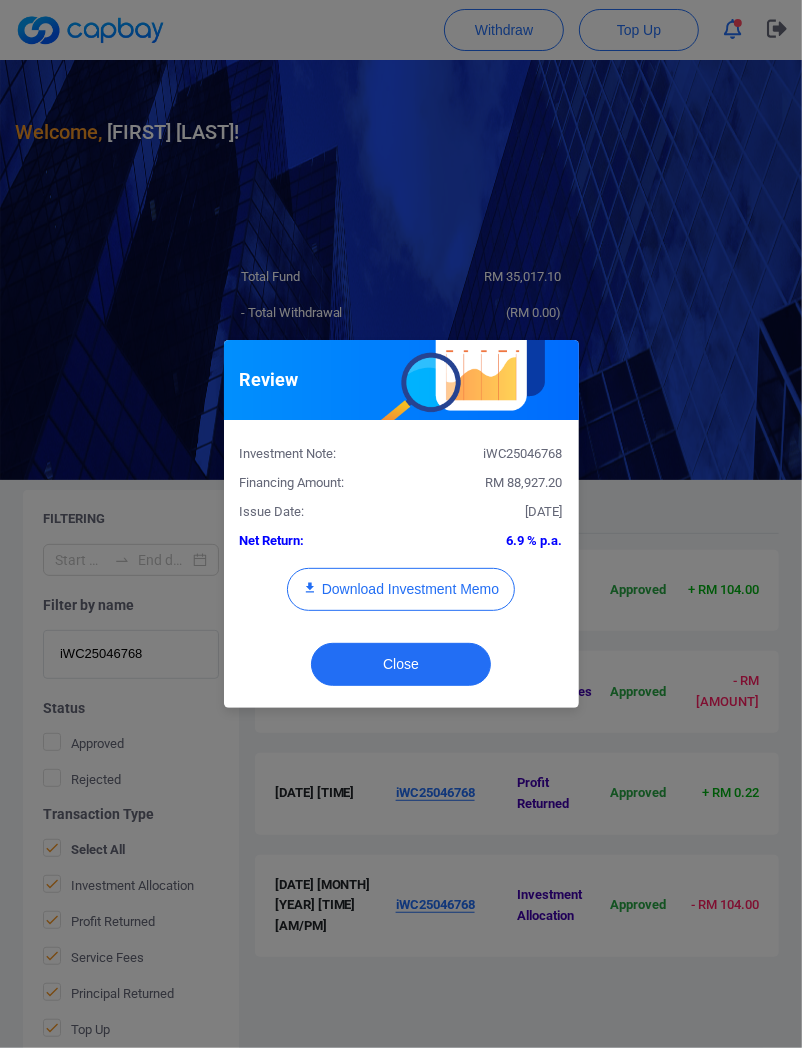 click on "RM 88,927.20" at bounding box center [524, 482] 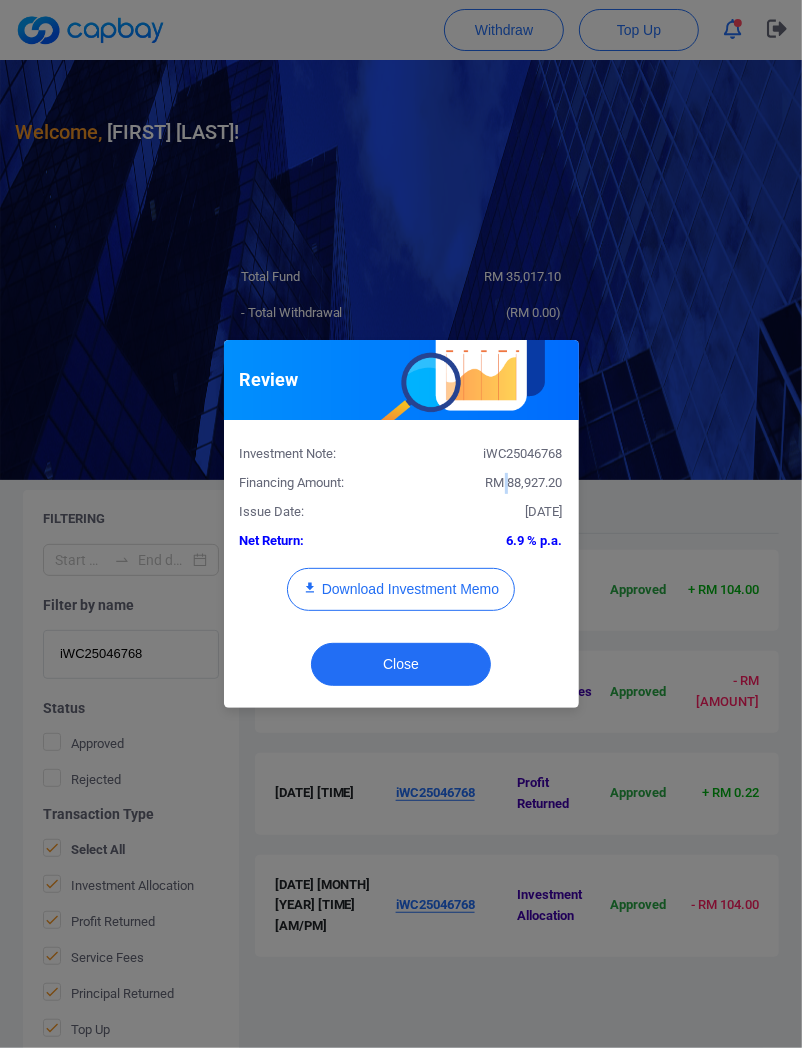 click on "RM 88,927.20" at bounding box center [524, 482] 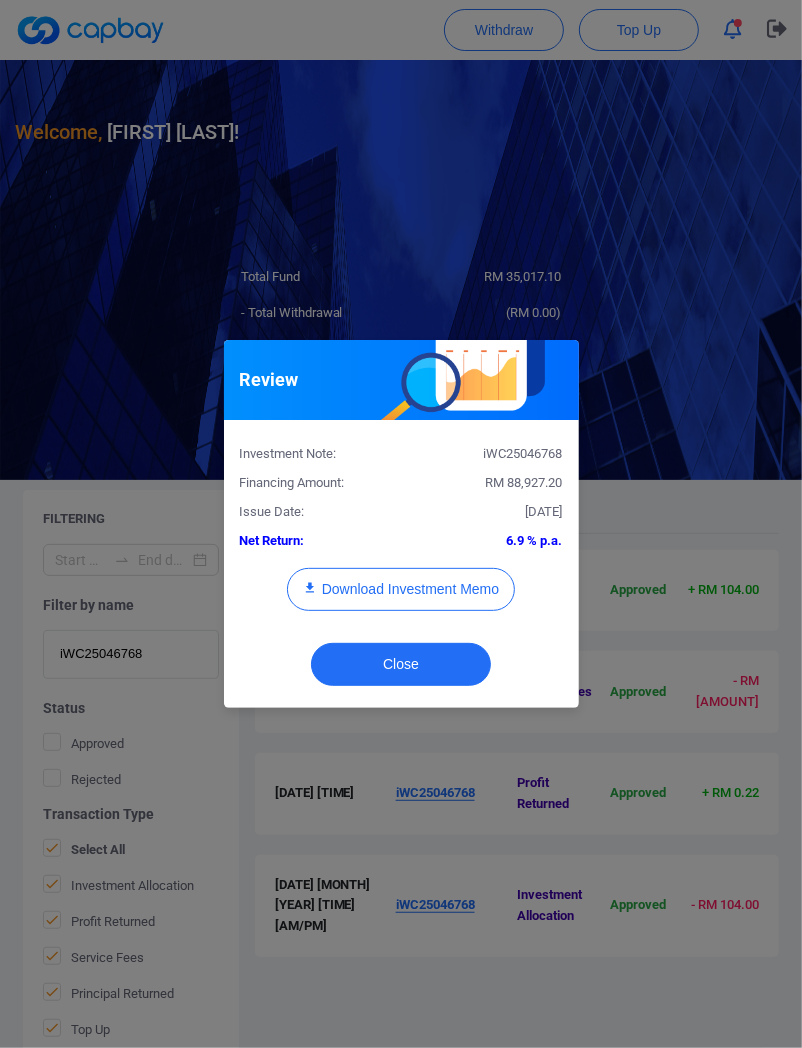 click on "iWC25046768" at bounding box center [489, 454] 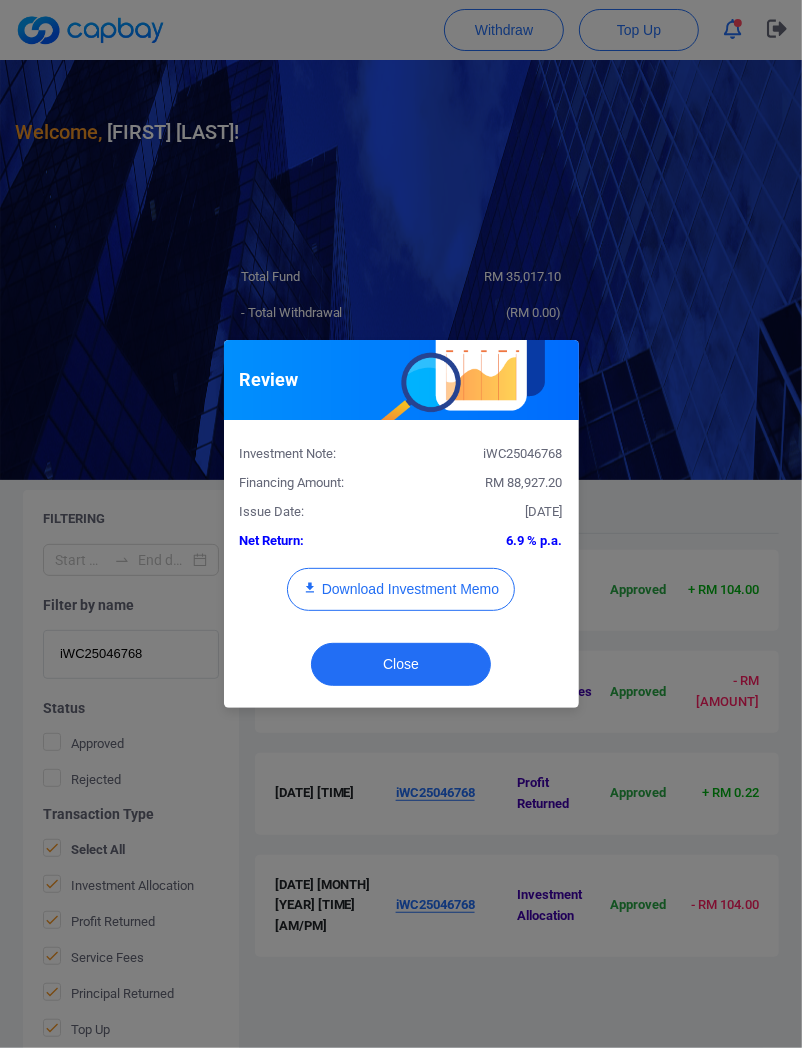 click on "RM 88,927.20" at bounding box center [524, 482] 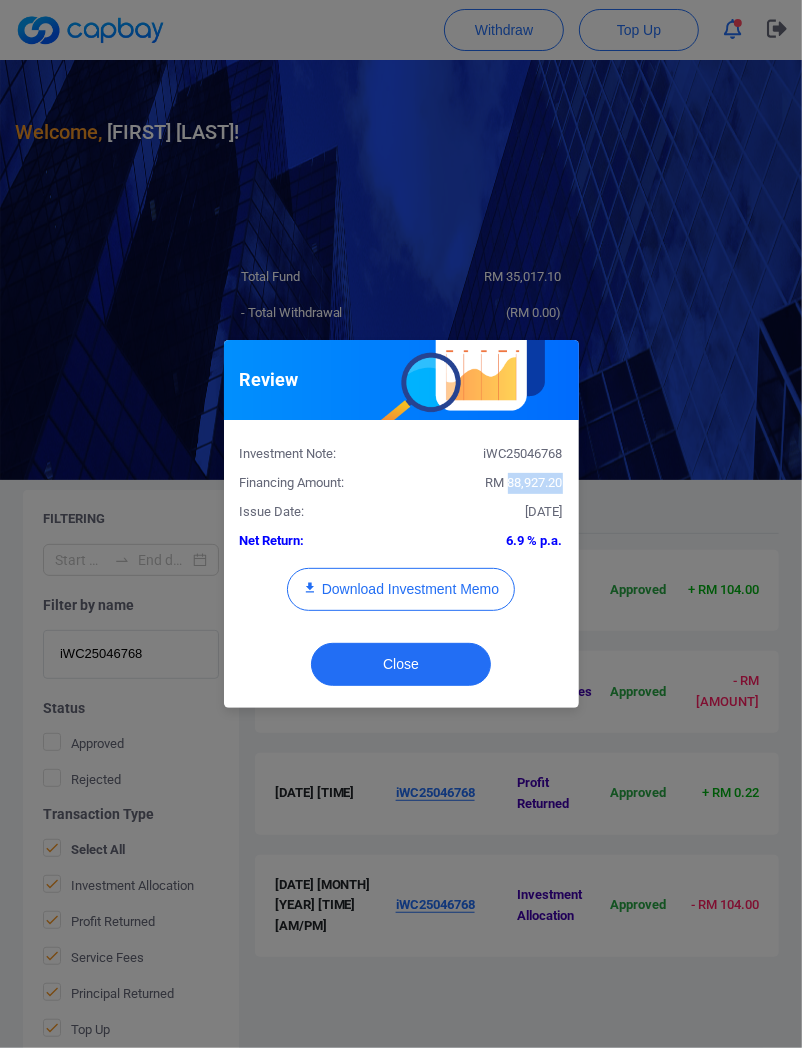 click on "RM 88,927.20" at bounding box center (524, 482) 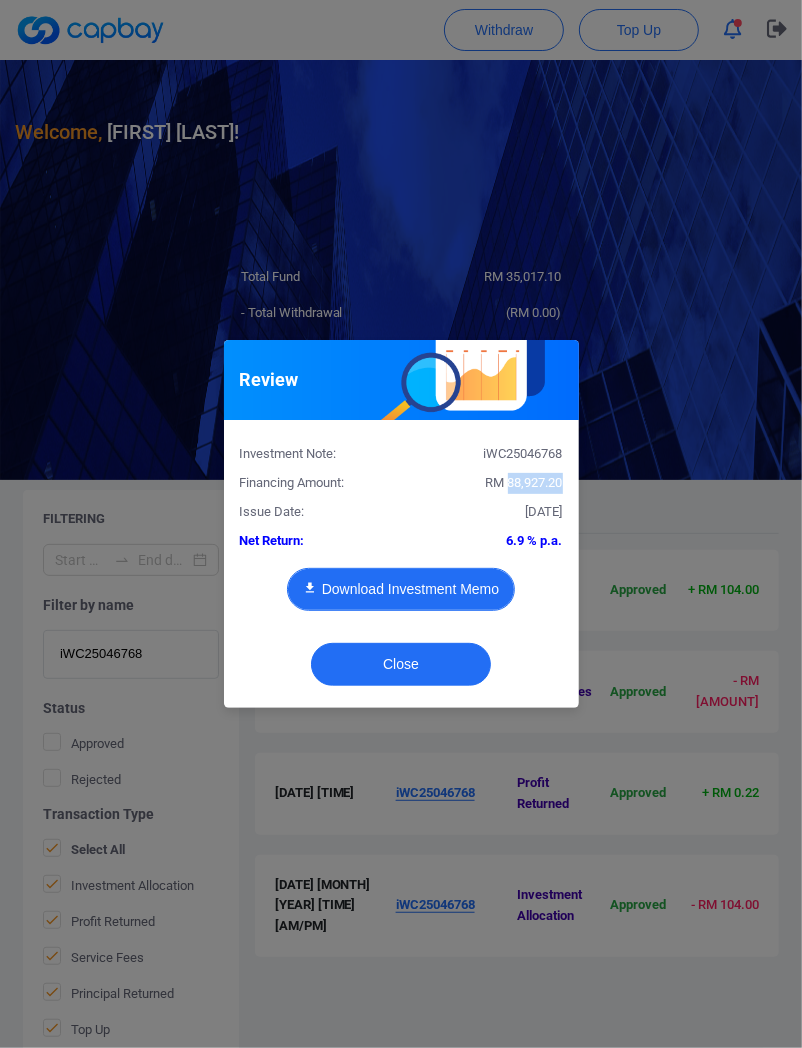 click on "Download Investment Memo" at bounding box center (401, 589) 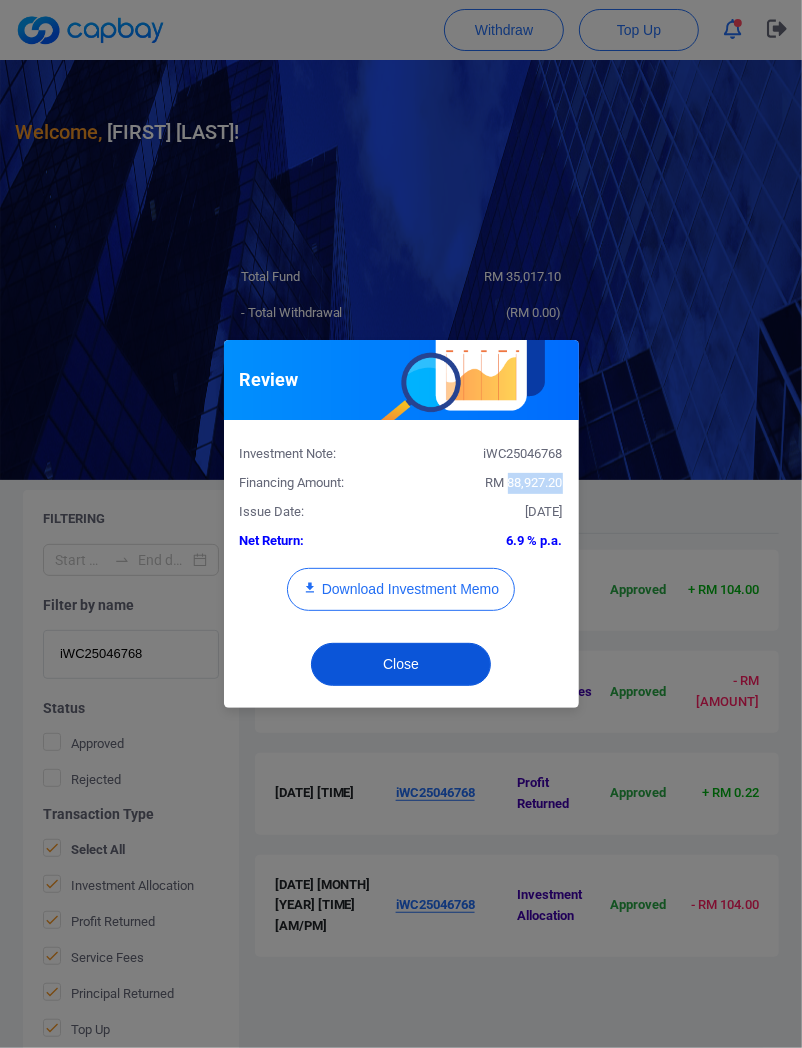 click on "Close" at bounding box center (401, 664) 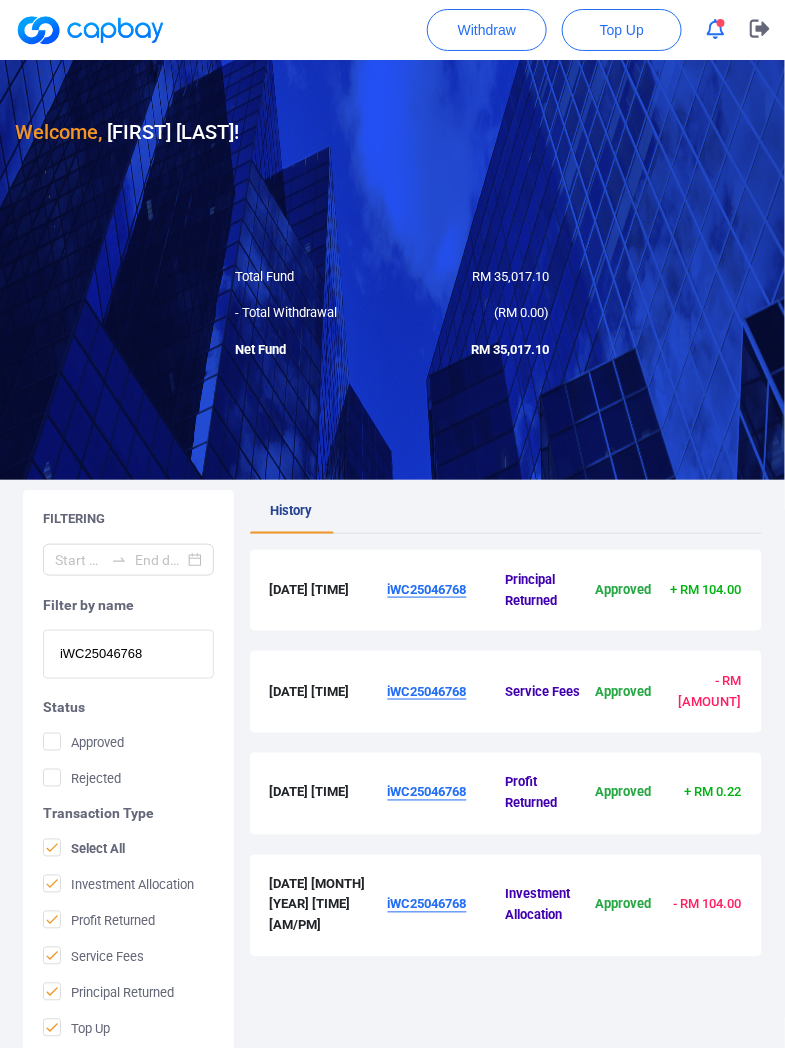 drag, startPoint x: 170, startPoint y: 643, endPoint x: -75, endPoint y: 644, distance: 245.00204 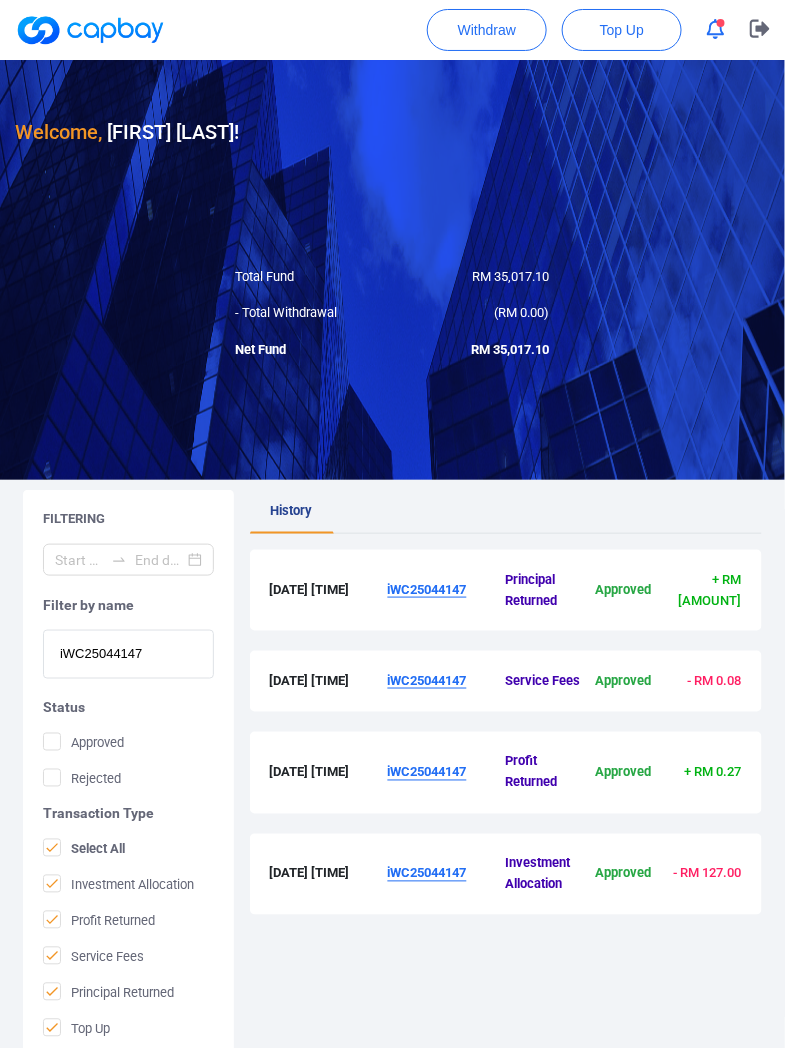 click on "iWC25044147" at bounding box center [427, 873] 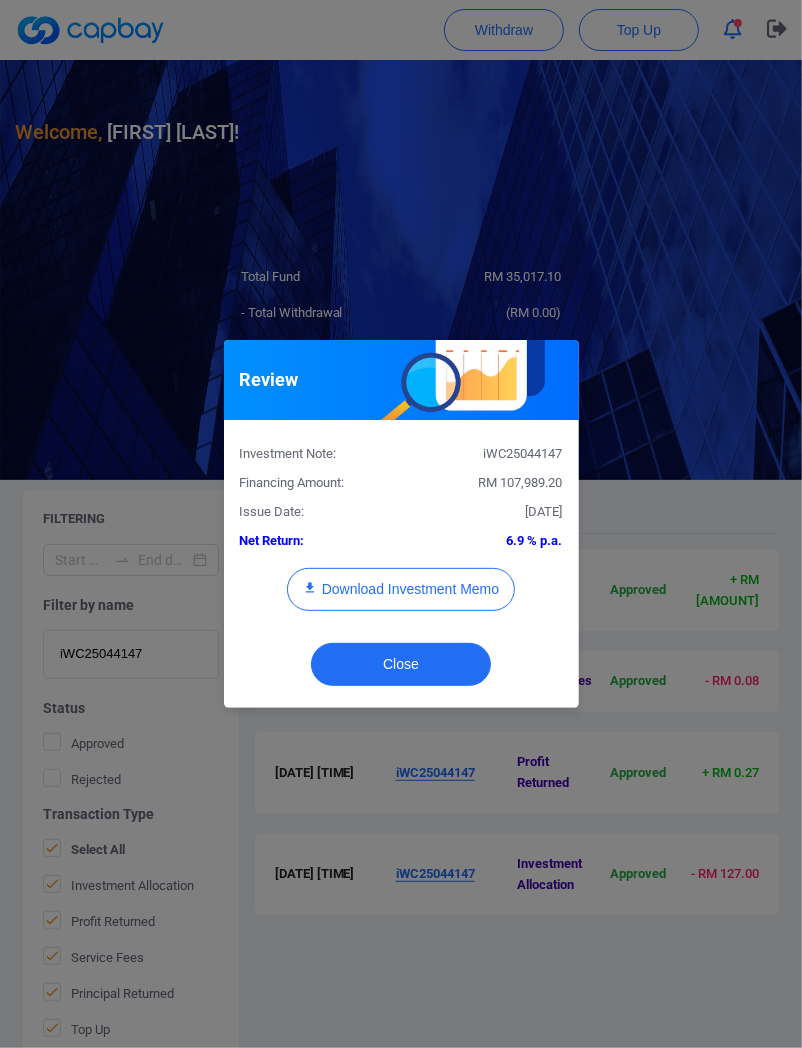 click on "RM 107,989.20" at bounding box center [521, 482] 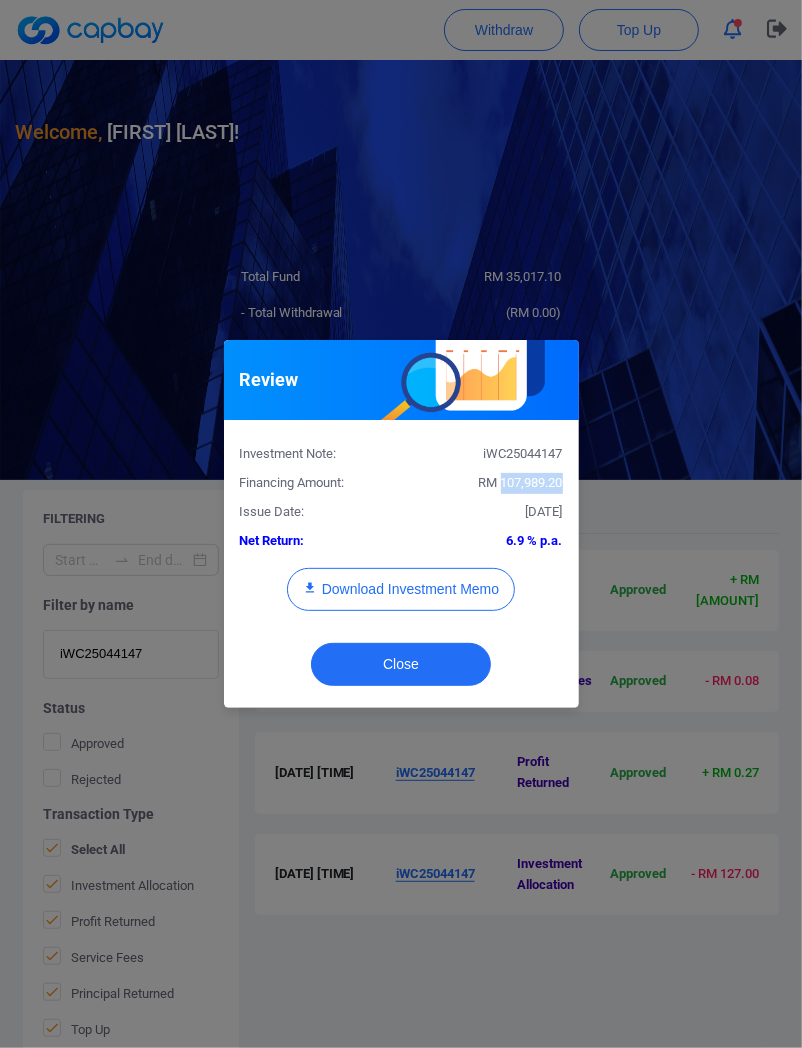 click on "RM 107,989.20" at bounding box center (521, 482) 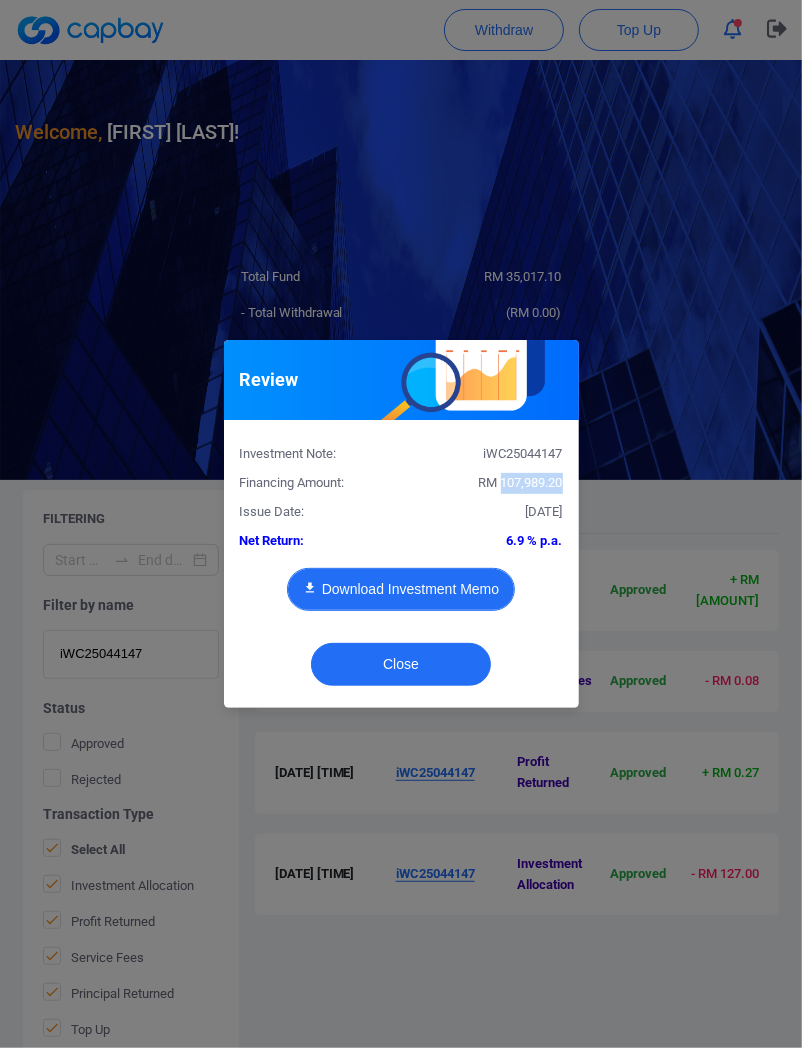click on "Download Investment Memo" at bounding box center [401, 589] 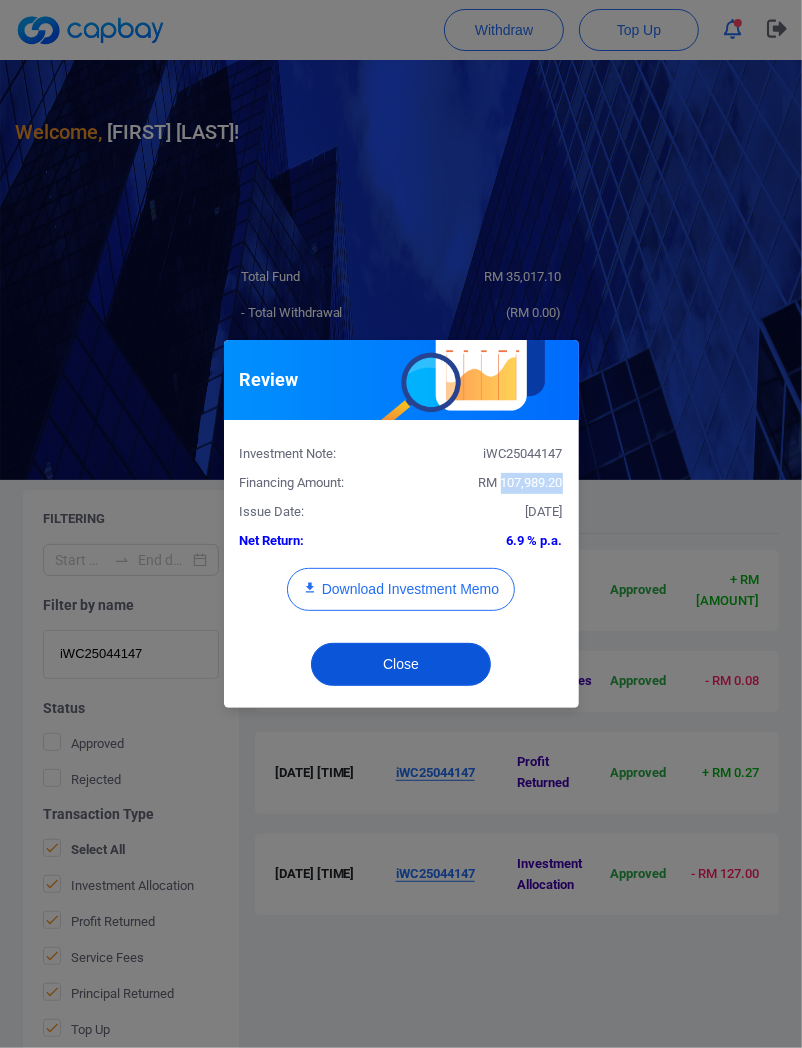 click on "Close" at bounding box center (401, 664) 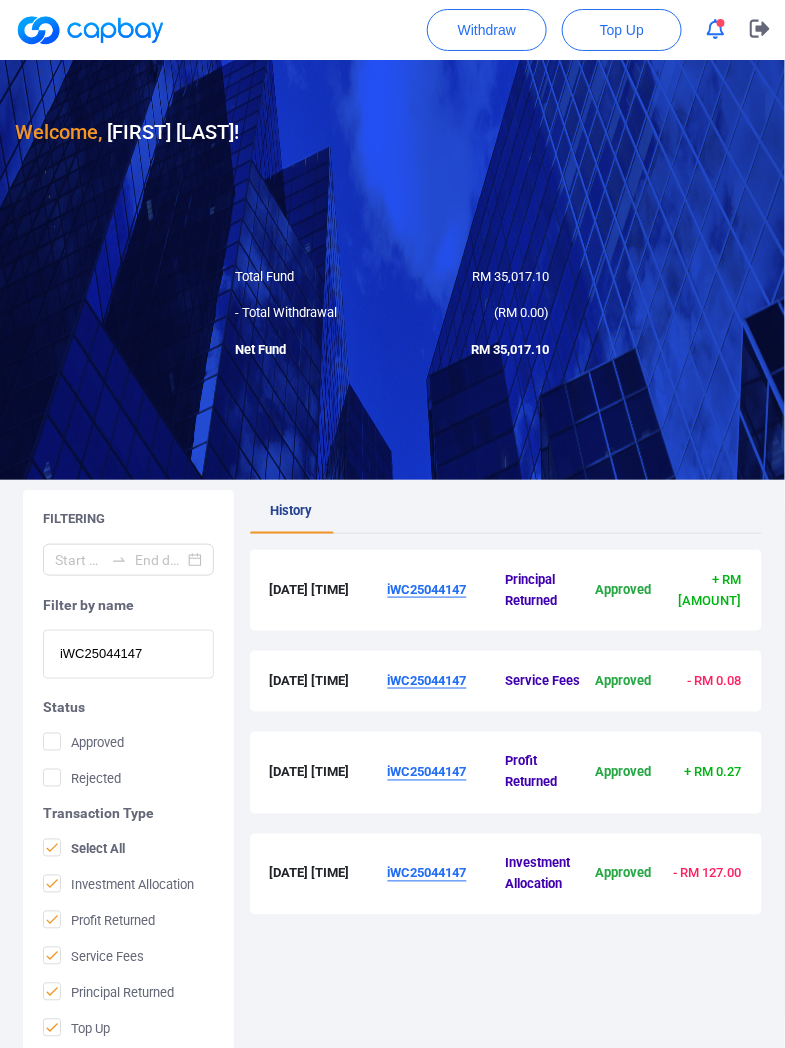 click on "iWC25044147" at bounding box center (128, 654) 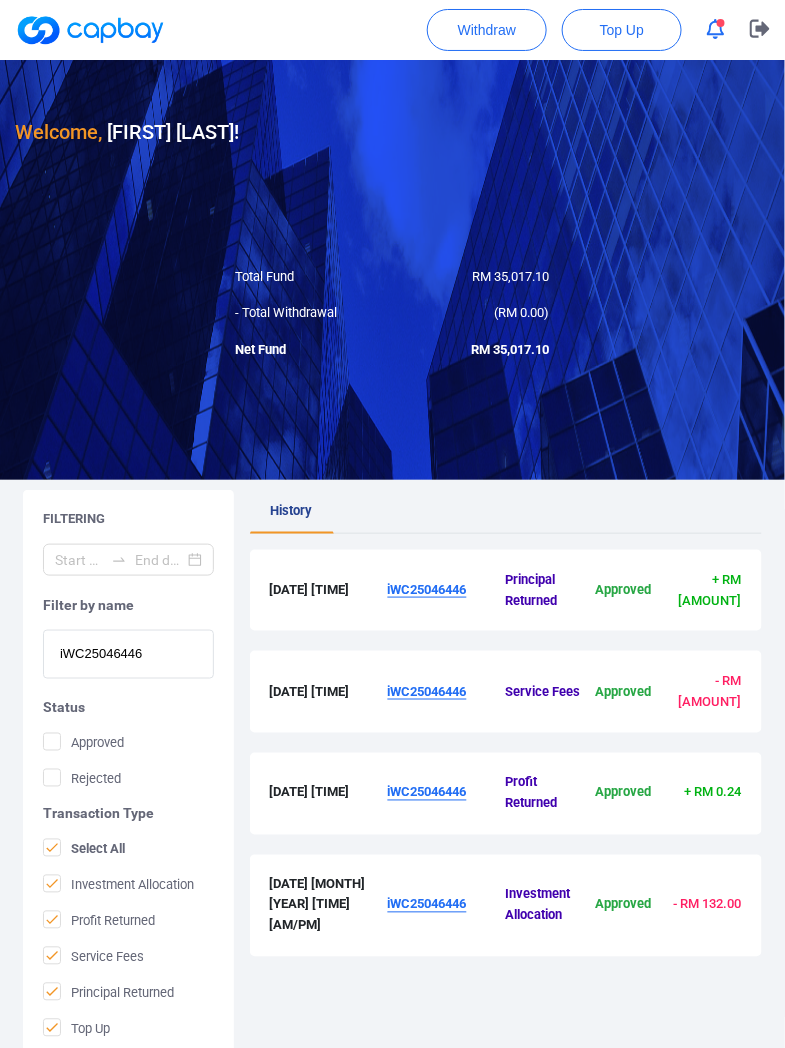click on "iWC25046446" at bounding box center [427, 589] 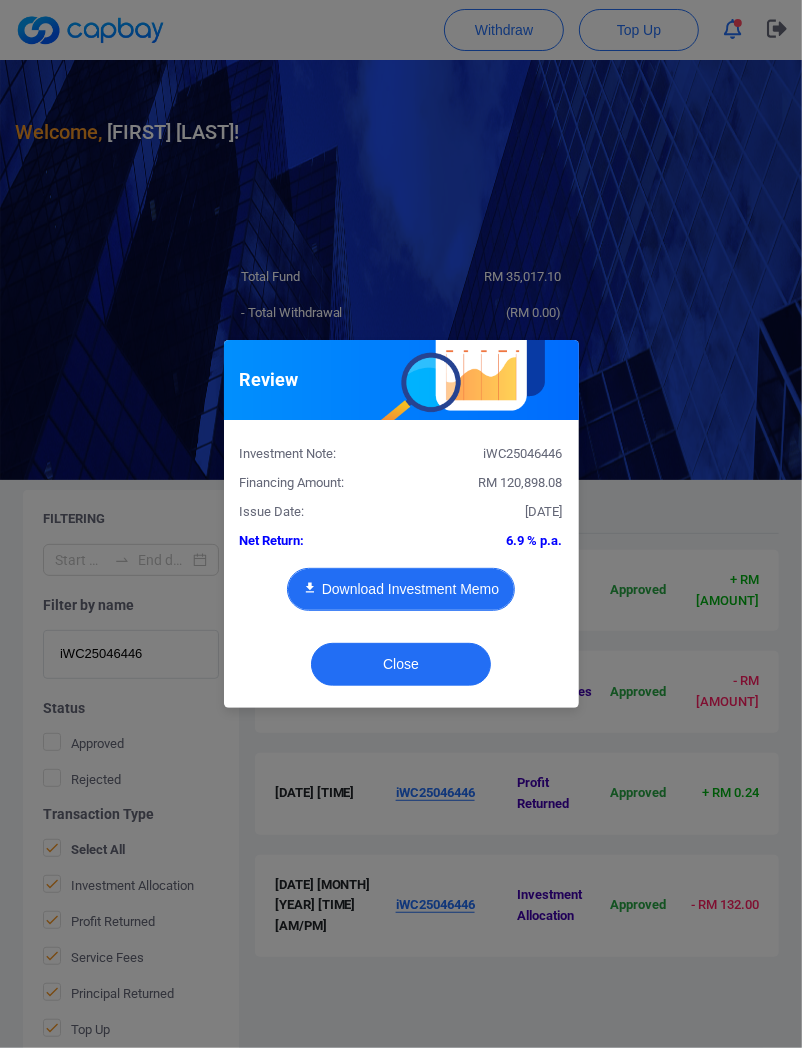 click on "Download Investment Memo" at bounding box center (401, 589) 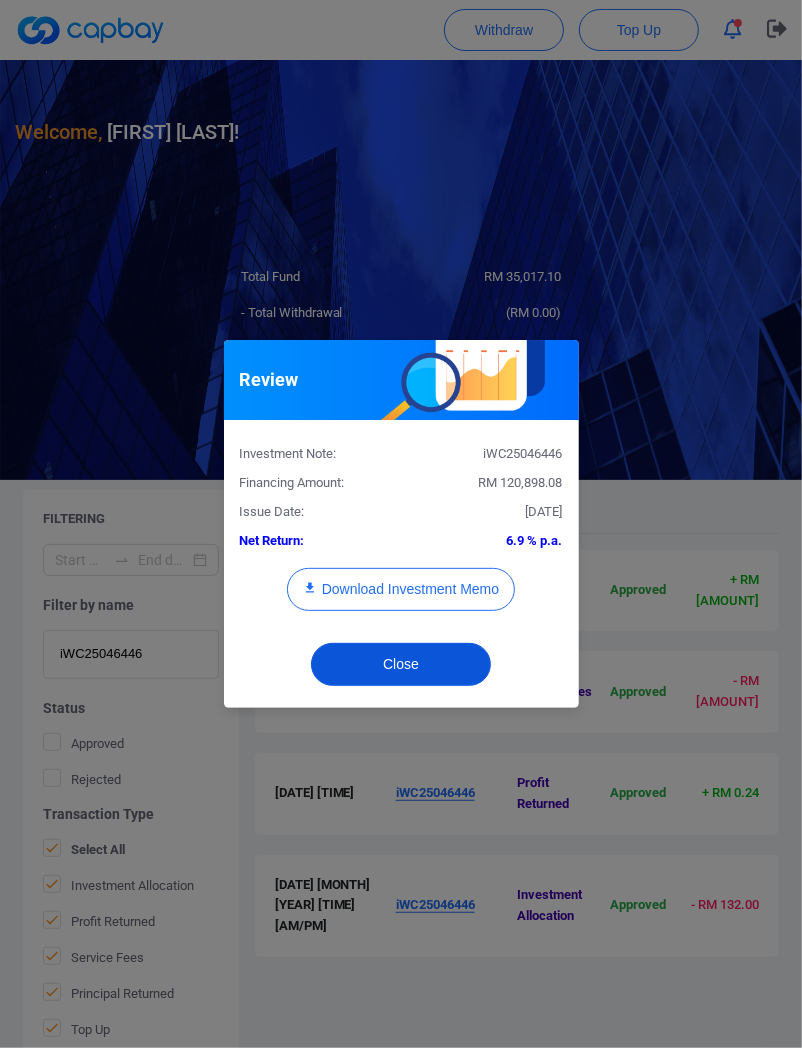 click on "Close" at bounding box center [401, 664] 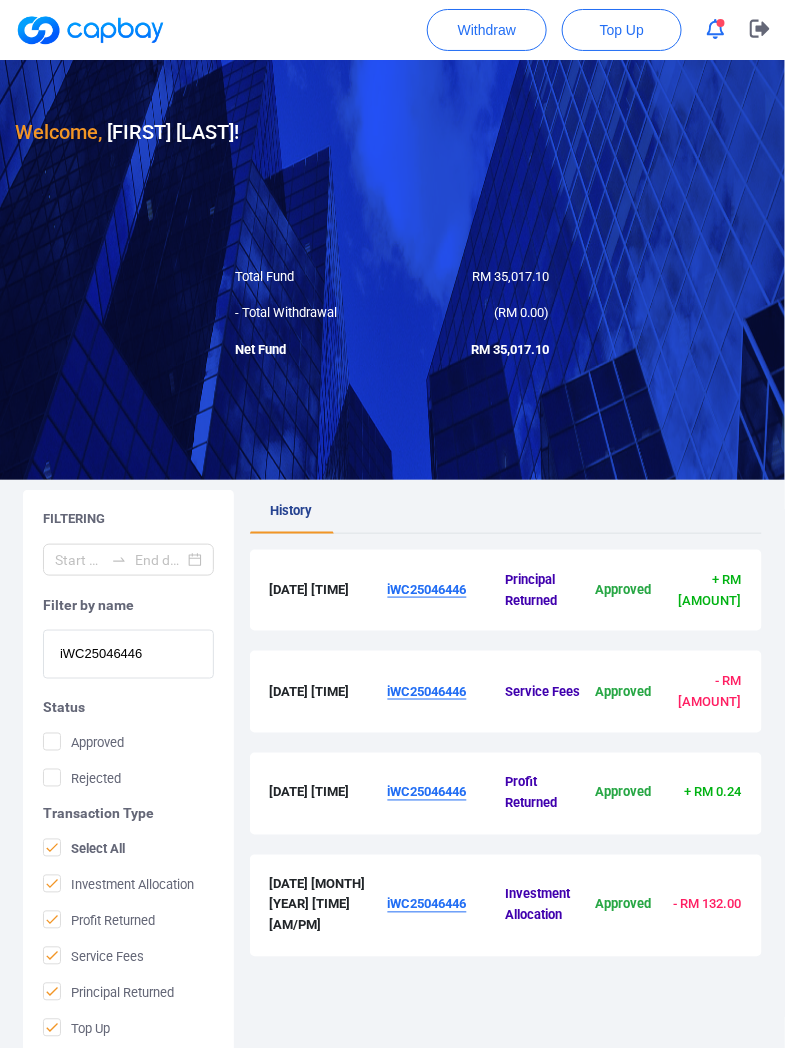 drag, startPoint x: 161, startPoint y: 661, endPoint x: -185, endPoint y: 654, distance: 346.0708 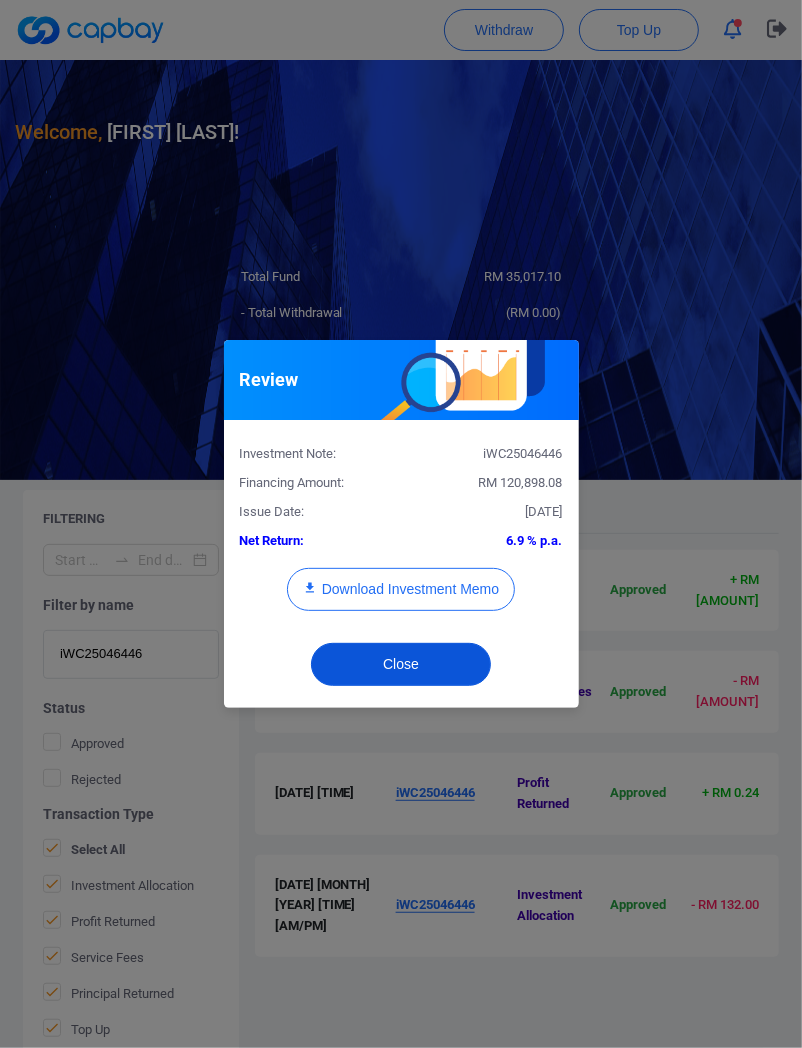 click on "Close" at bounding box center (401, 664) 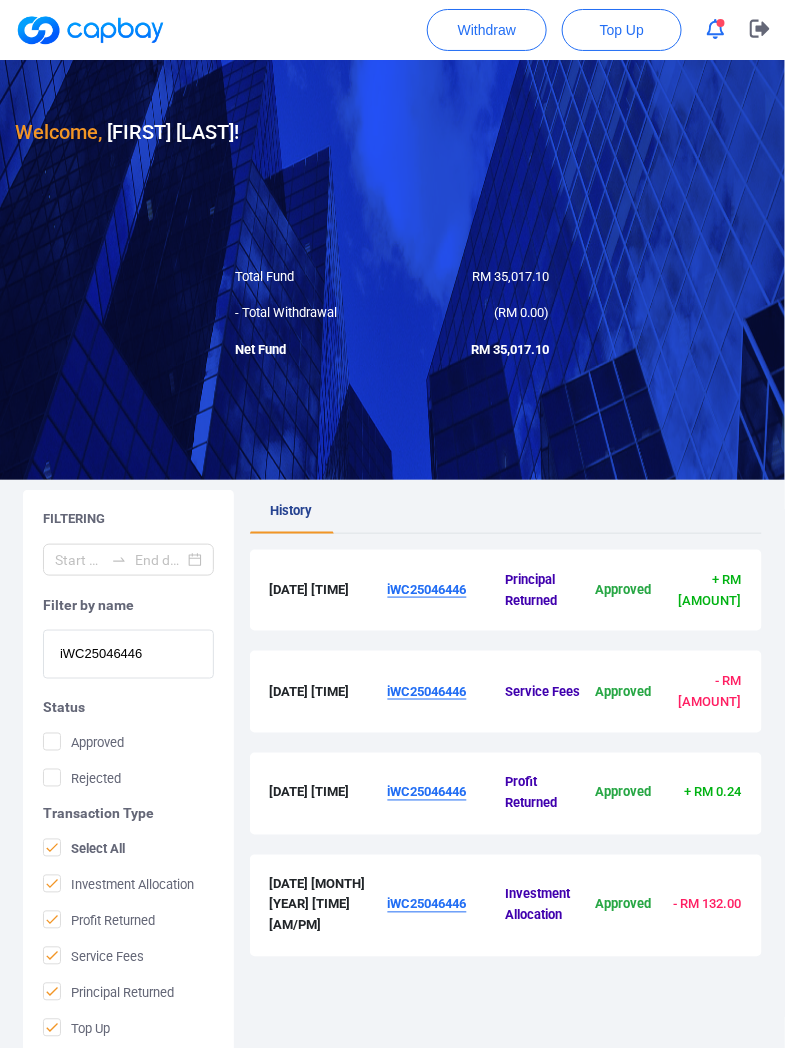 drag, startPoint x: 170, startPoint y: 667, endPoint x: -33, endPoint y: 667, distance: 203 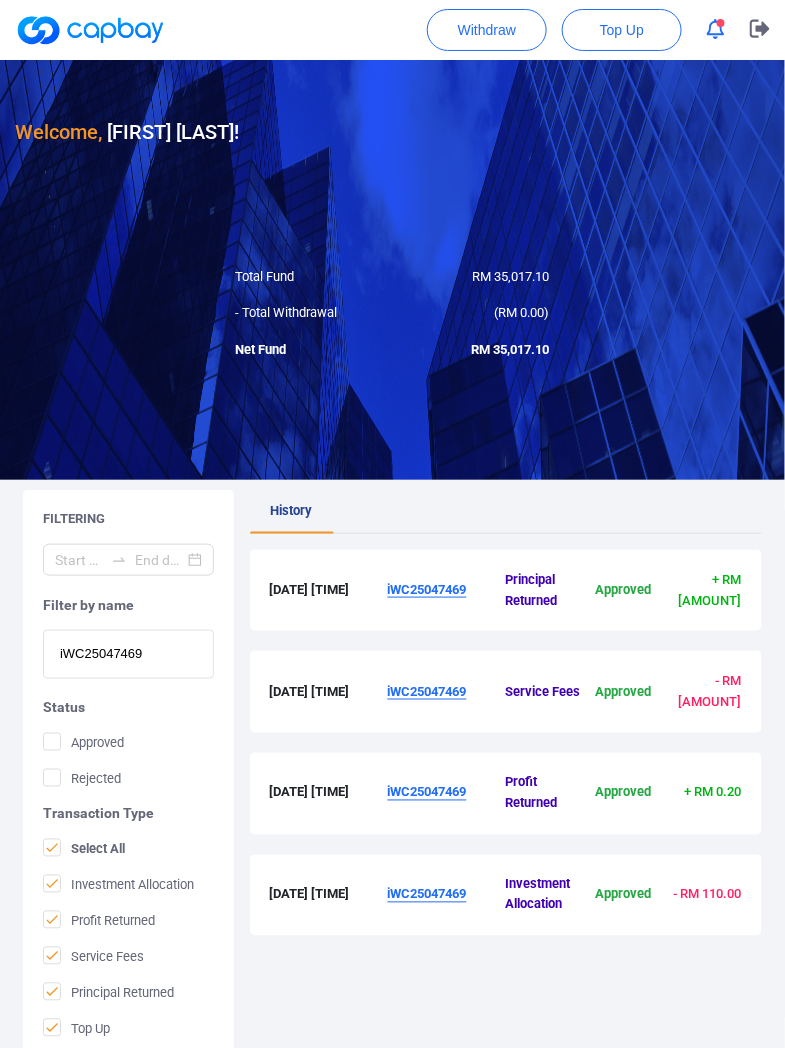 click on "iWC25047469" at bounding box center (427, 589) 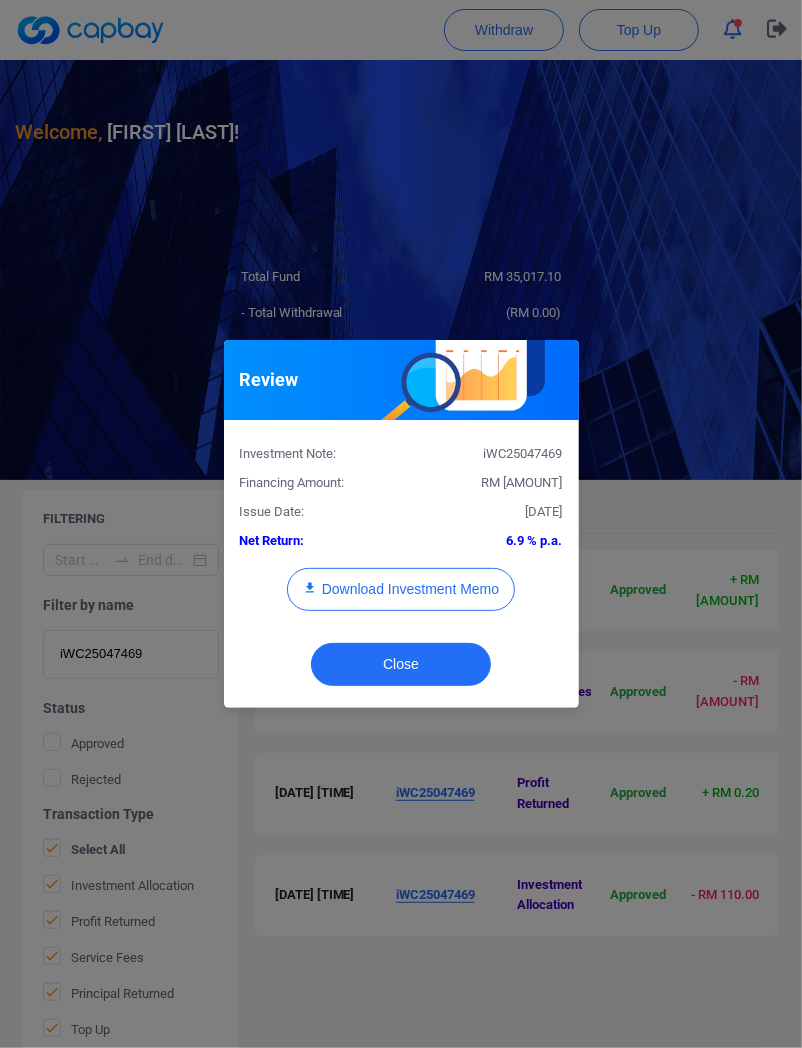click on "6.9   % p.a." at bounding box center (489, 541) 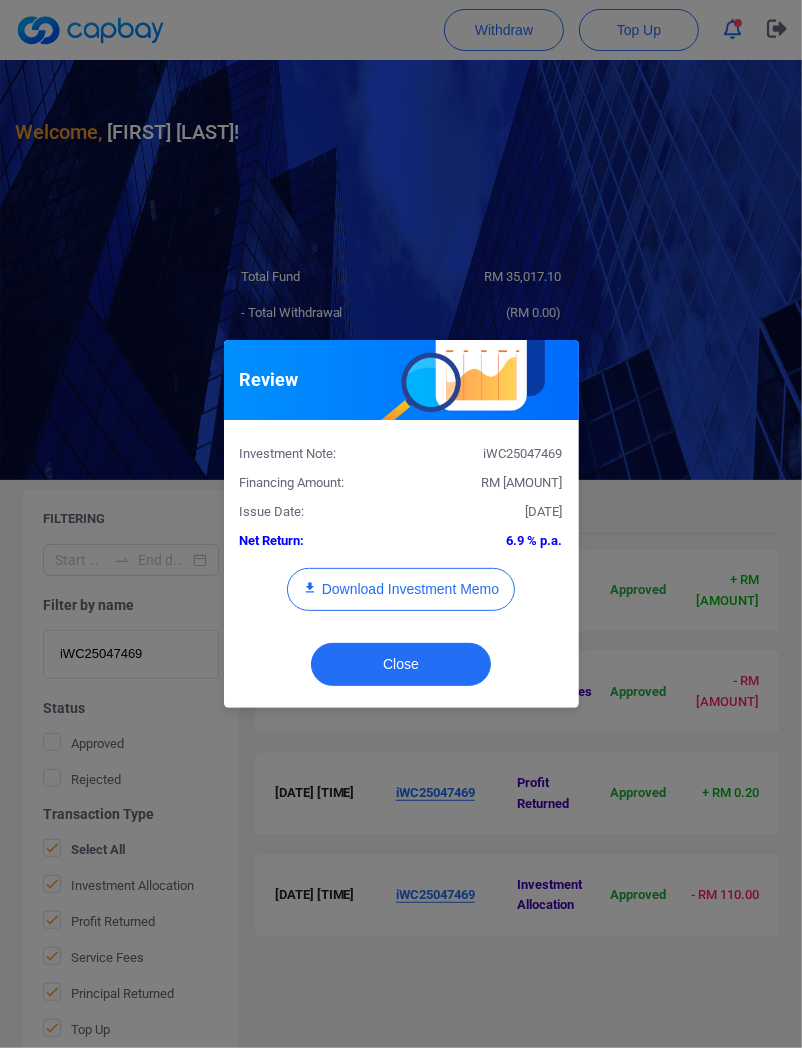 click on "RM [AMOUNT]" at bounding box center (522, 482) 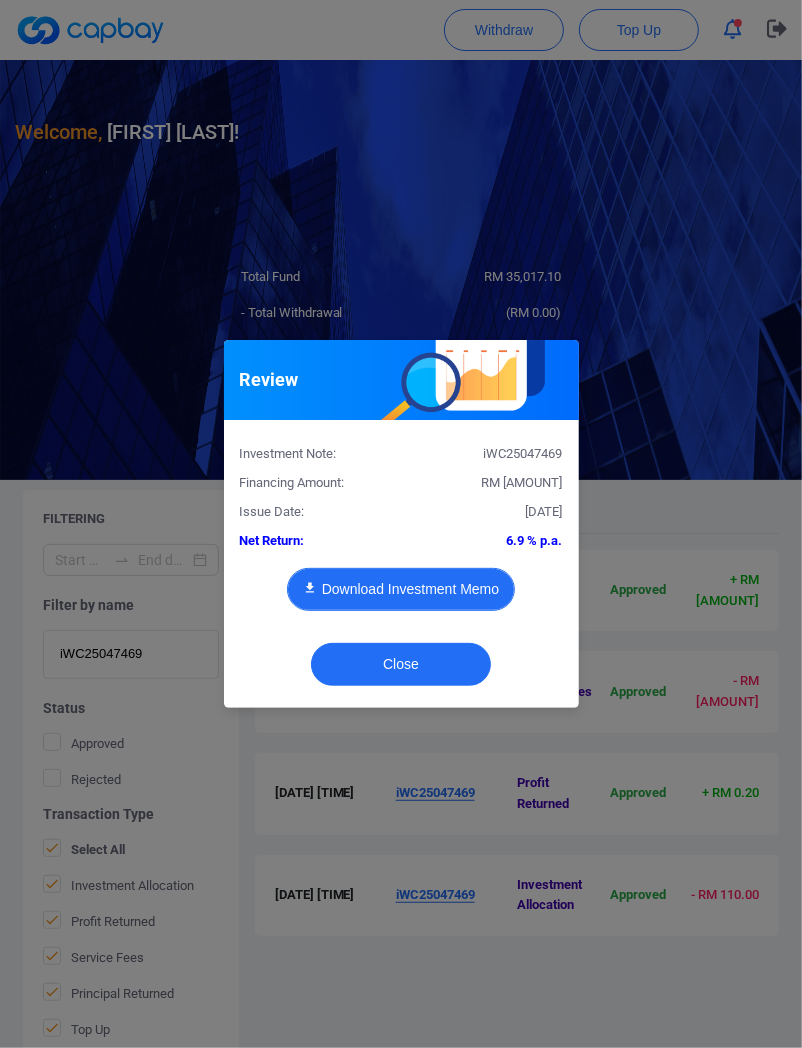 click on "Download Investment Memo" at bounding box center (401, 589) 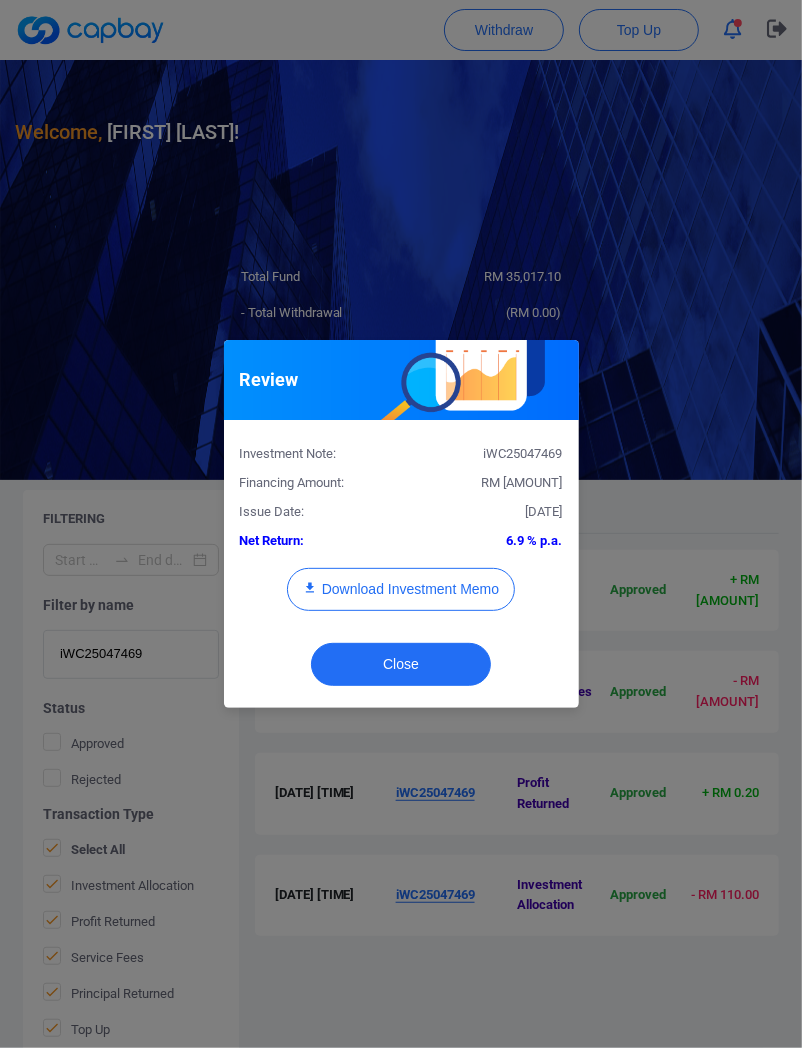 click on "RM [AMOUNT]" at bounding box center [522, 482] 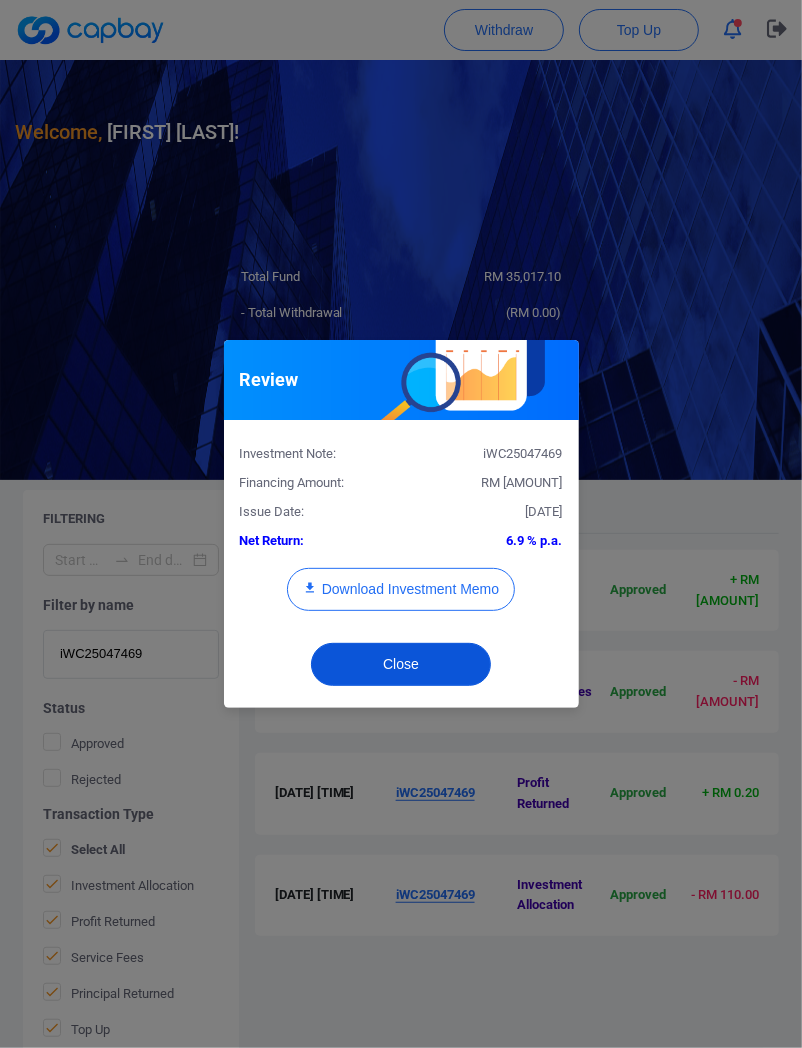 click on "Close" at bounding box center (401, 664) 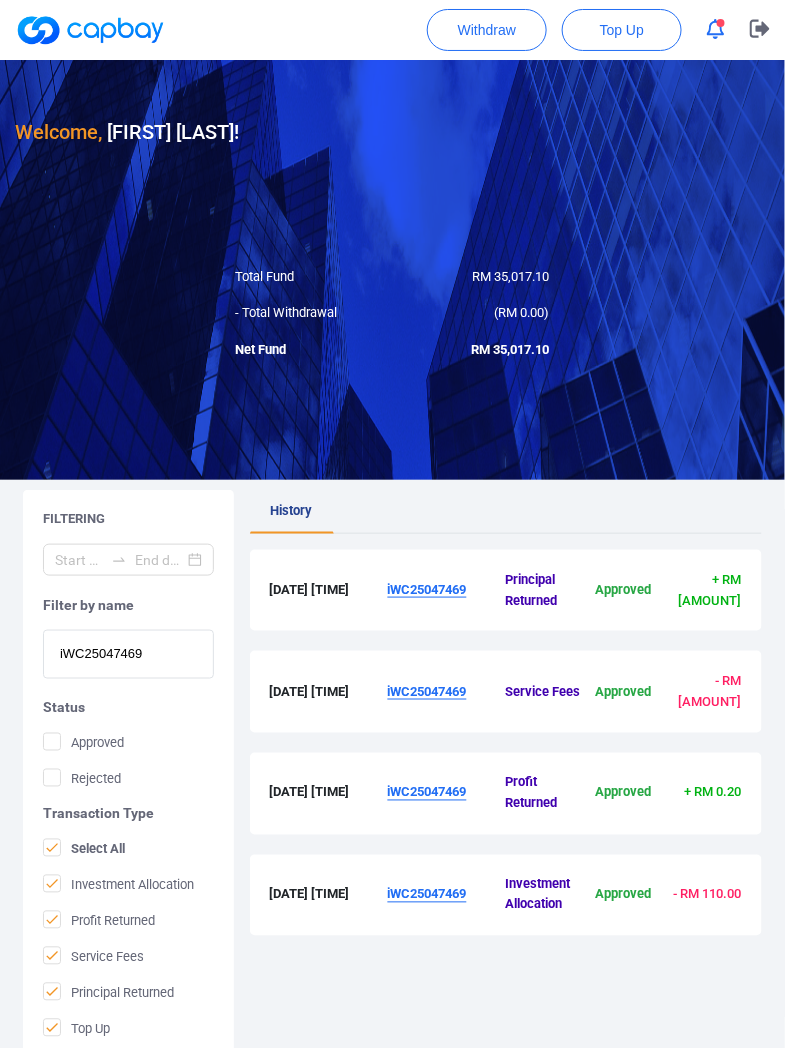 drag, startPoint x: 170, startPoint y: 651, endPoint x: 76, endPoint y: 652, distance: 94.00532 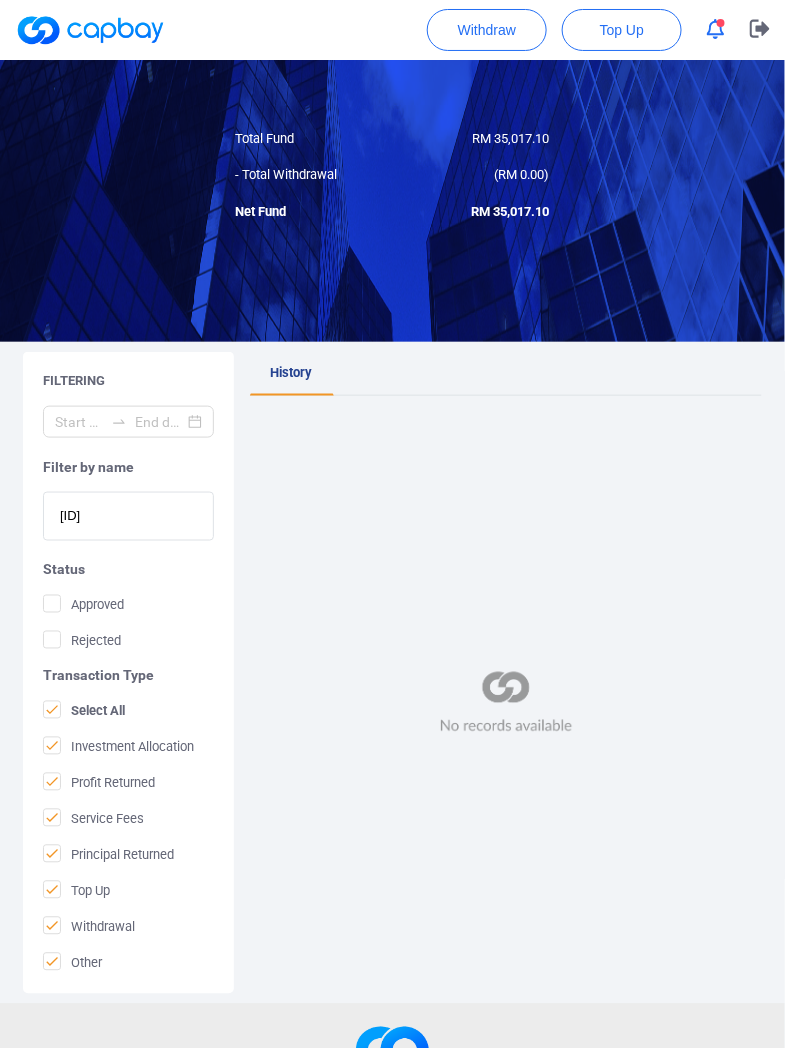 scroll, scrollTop: 185, scrollLeft: 0, axis: vertical 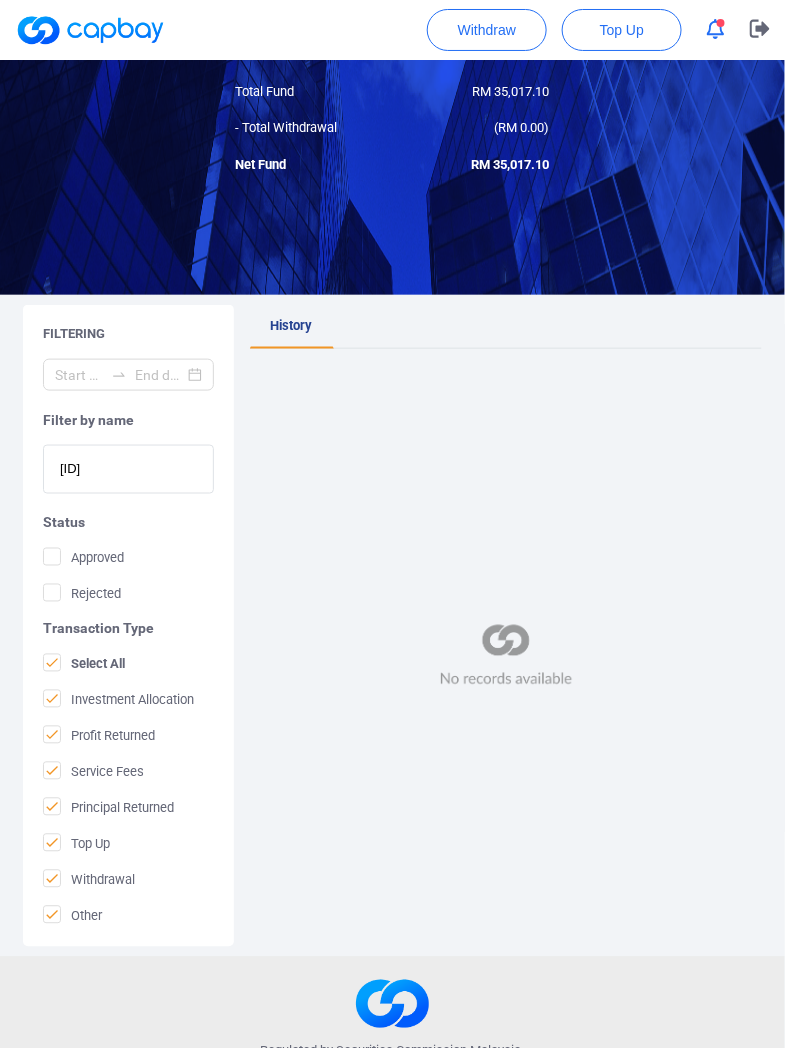 drag, startPoint x: 181, startPoint y: 465, endPoint x: -415, endPoint y: 413, distance: 598.26416 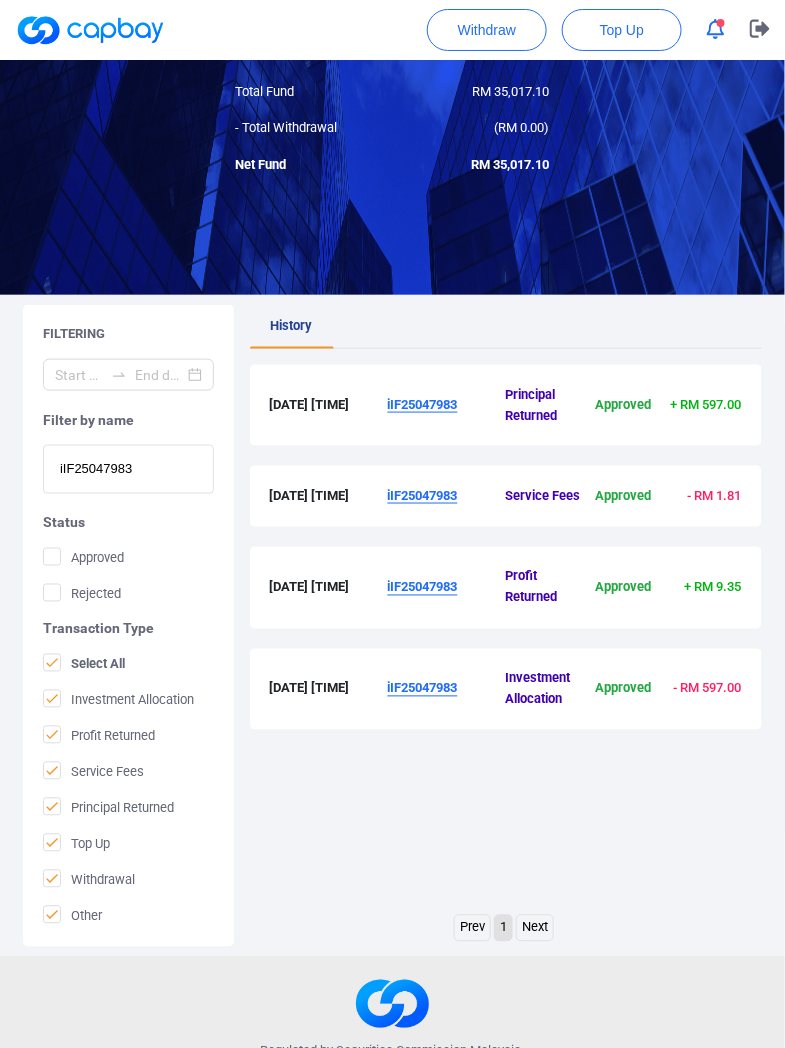 click on "iIF25047983" at bounding box center (423, 587) 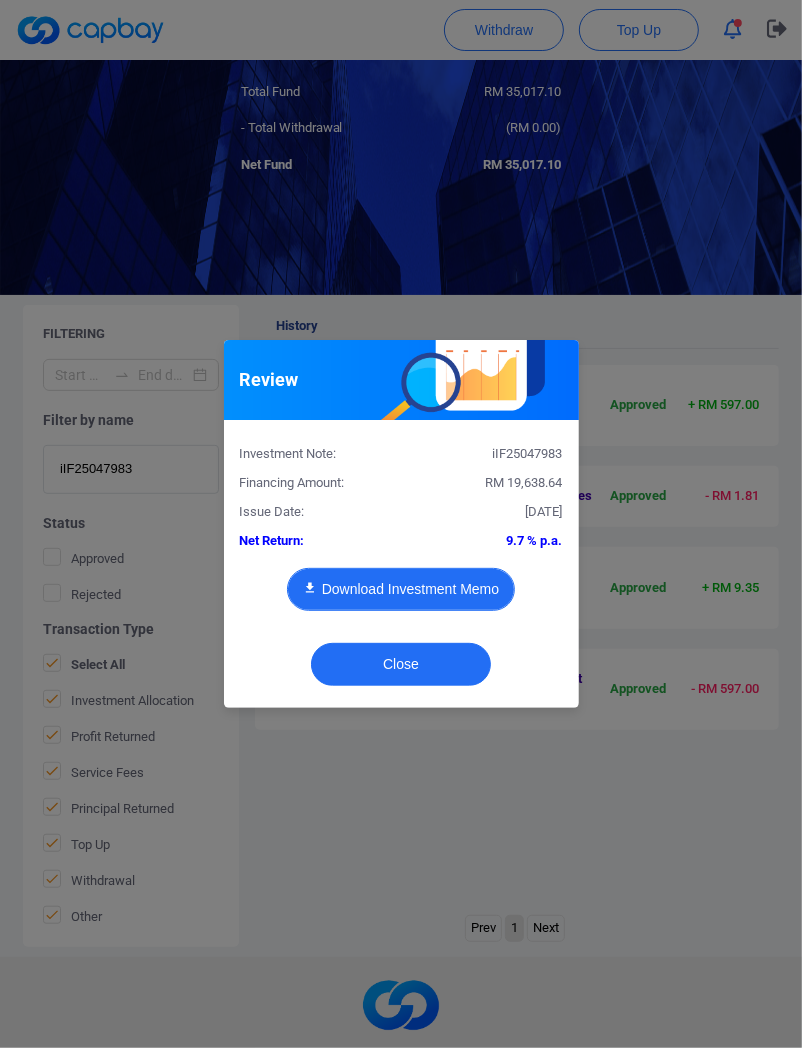 click on "Download Investment Memo" at bounding box center [401, 589] 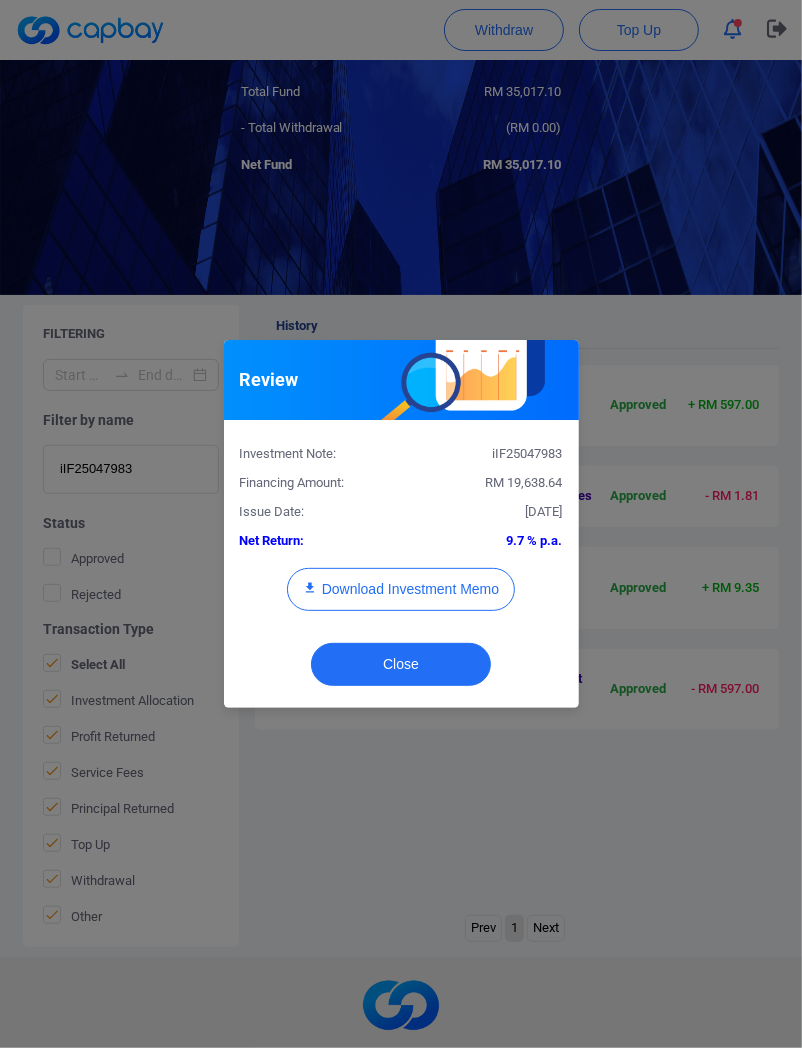 click on "Investment Note: iIF25047983 Financing Amount: RM [AMOUNT] Issue Date: [DATE] Net Return: 9.7   % p.a. Download Investment Memo" at bounding box center [401, 533] 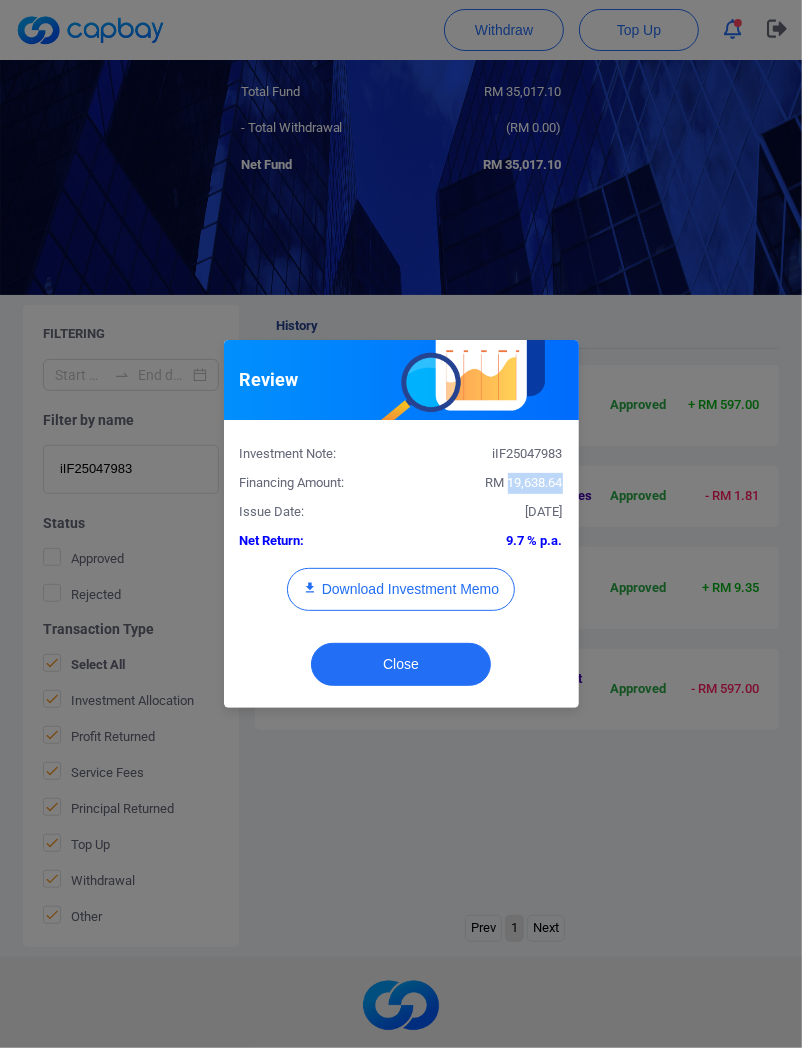 click on "RM 19,638.64" at bounding box center (524, 482) 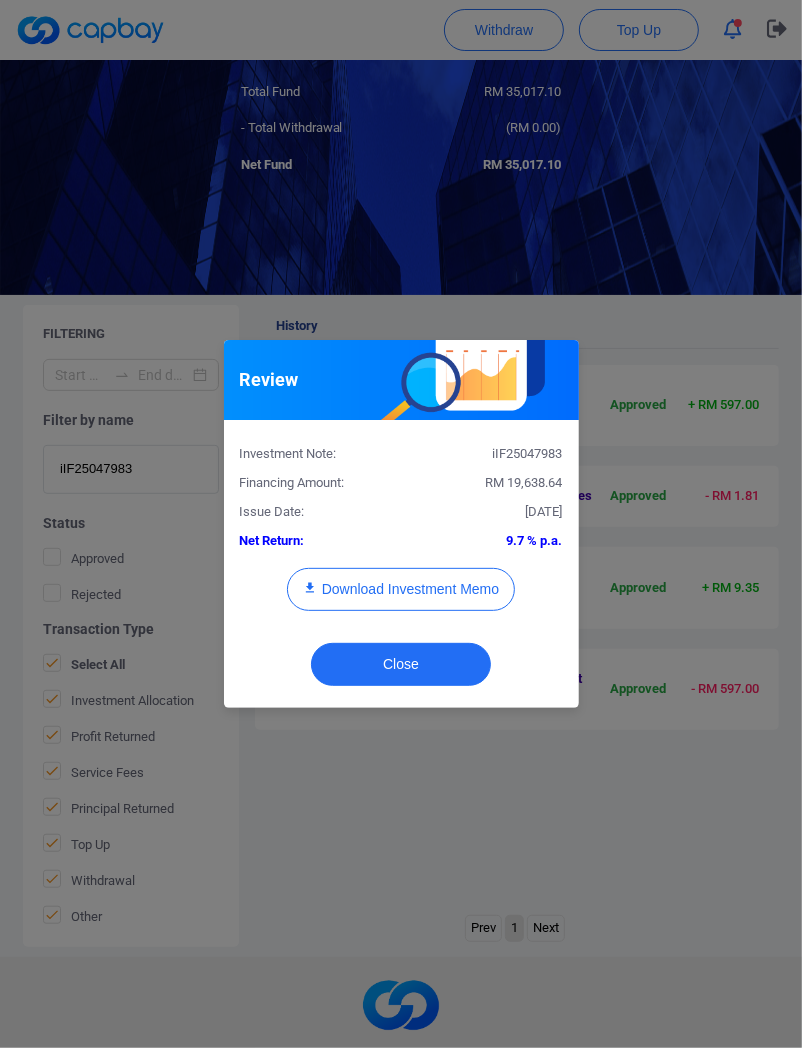 click on "Close" at bounding box center (401, 669) 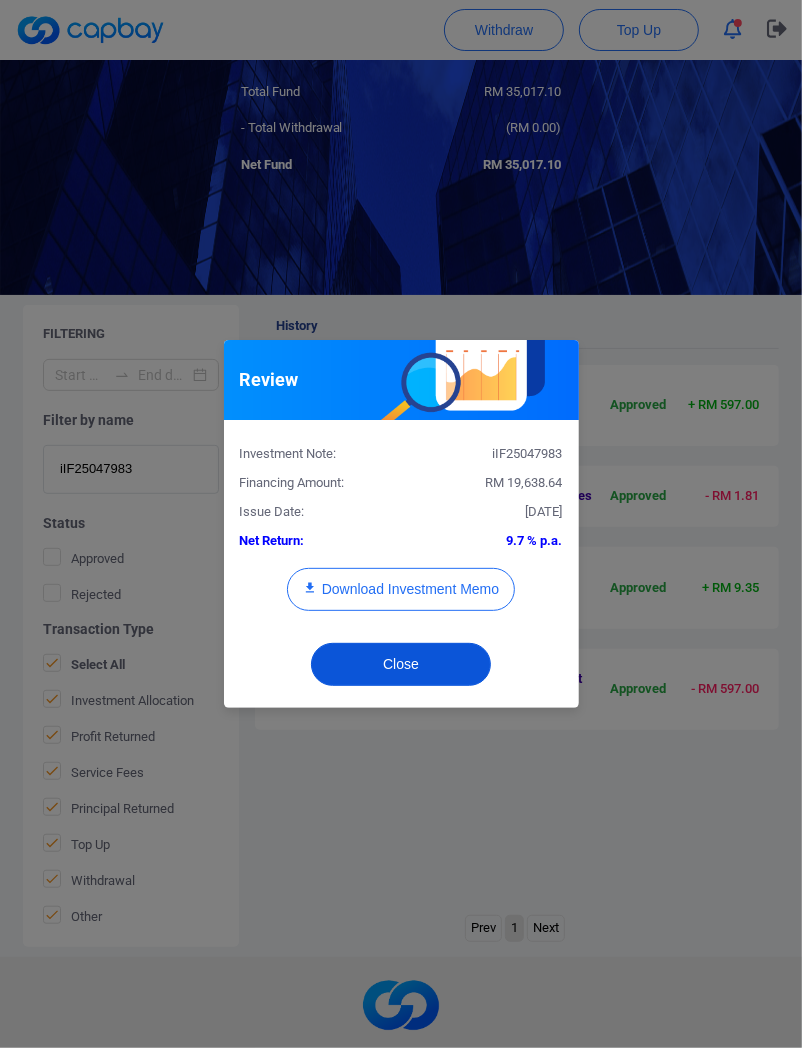 click on "Close" at bounding box center (401, 664) 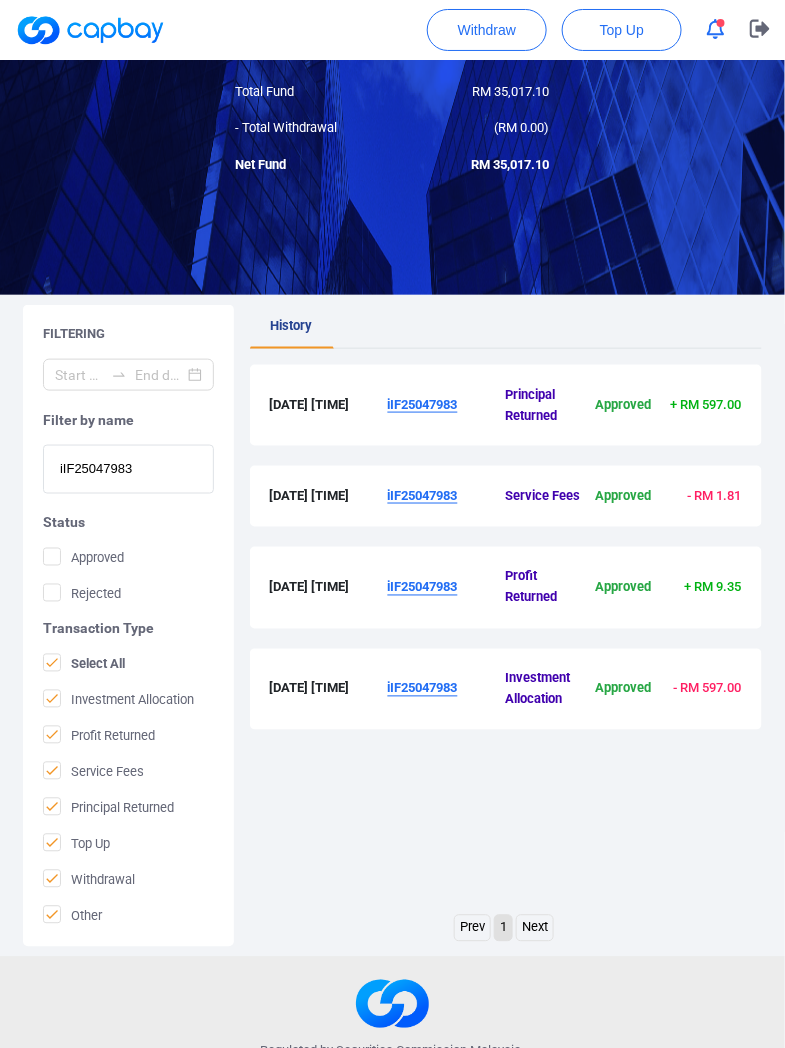 drag, startPoint x: 184, startPoint y: 470, endPoint x: 65, endPoint y: 467, distance: 119.03781 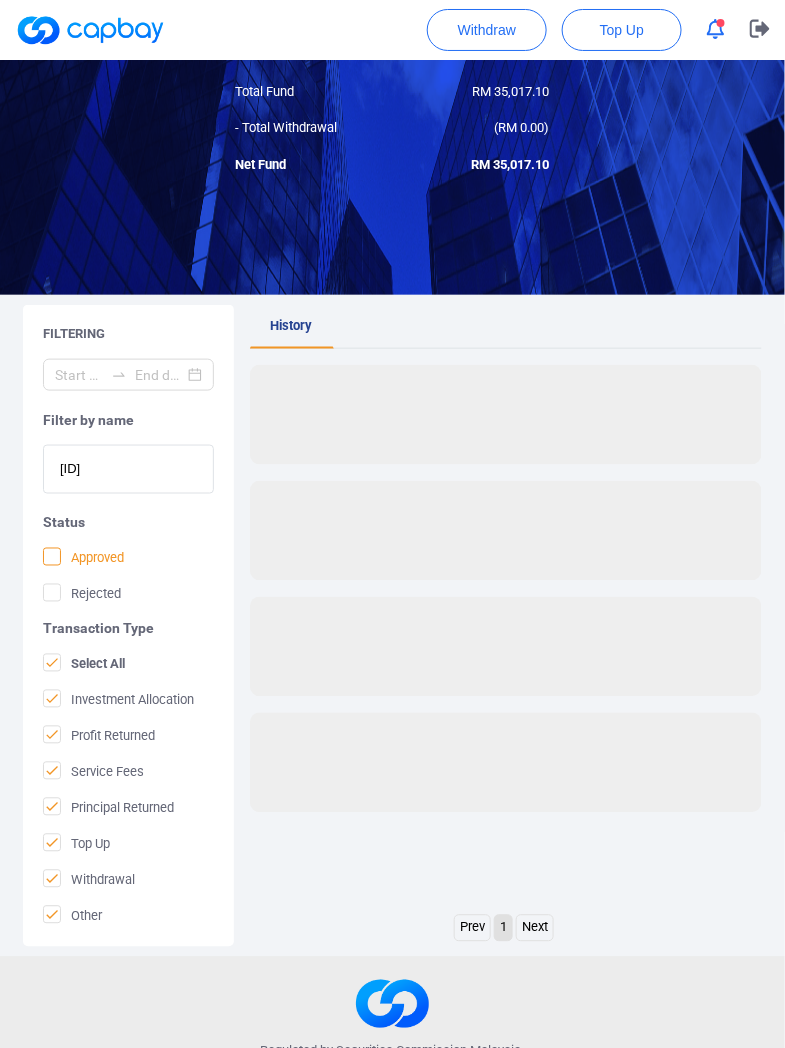 type on "i" 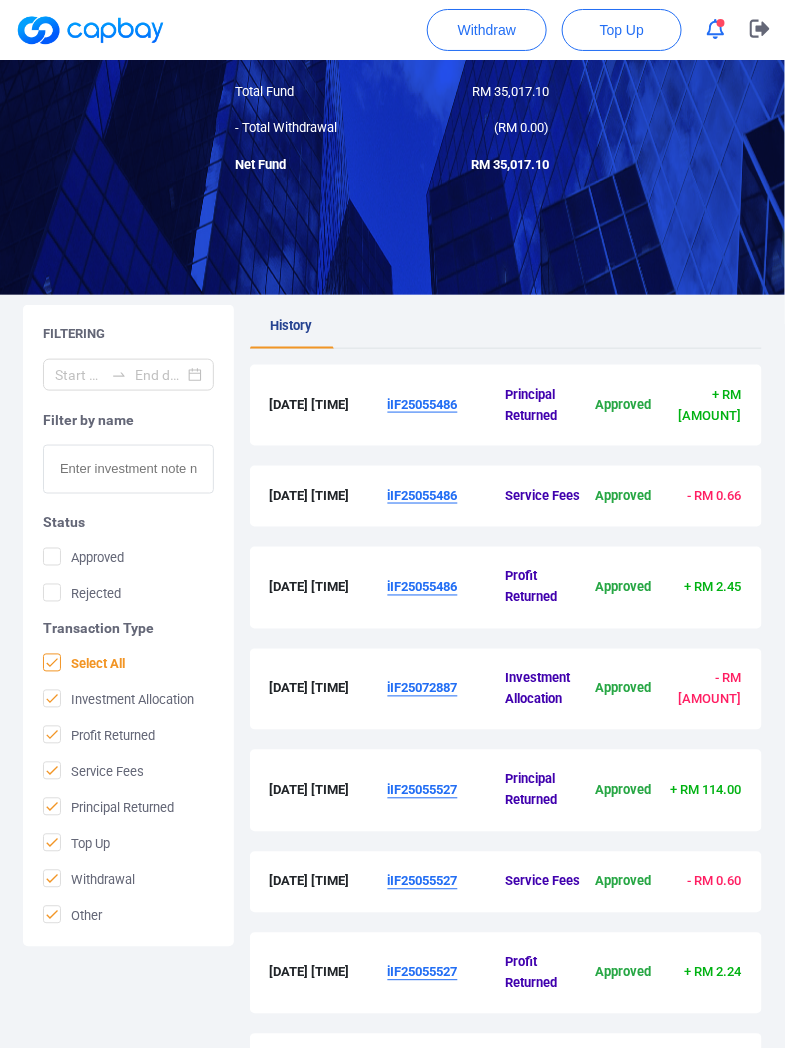 type 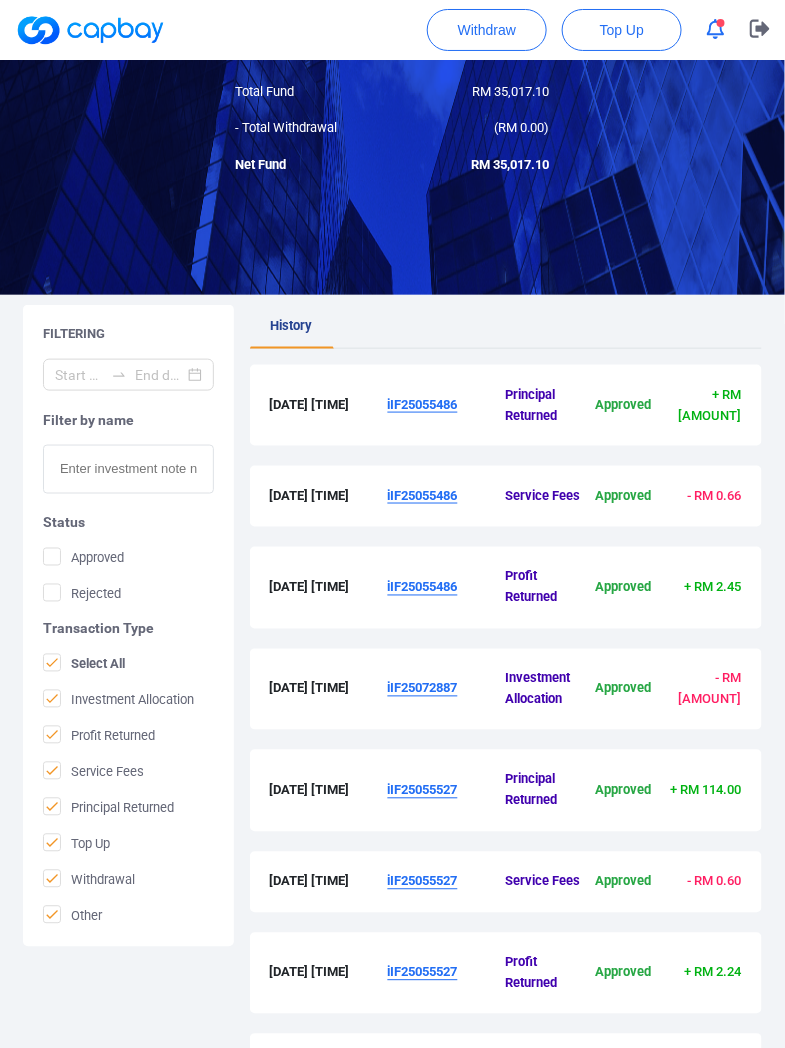 drag, startPoint x: 101, startPoint y: 662, endPoint x: 87, endPoint y: 711, distance: 50.96077 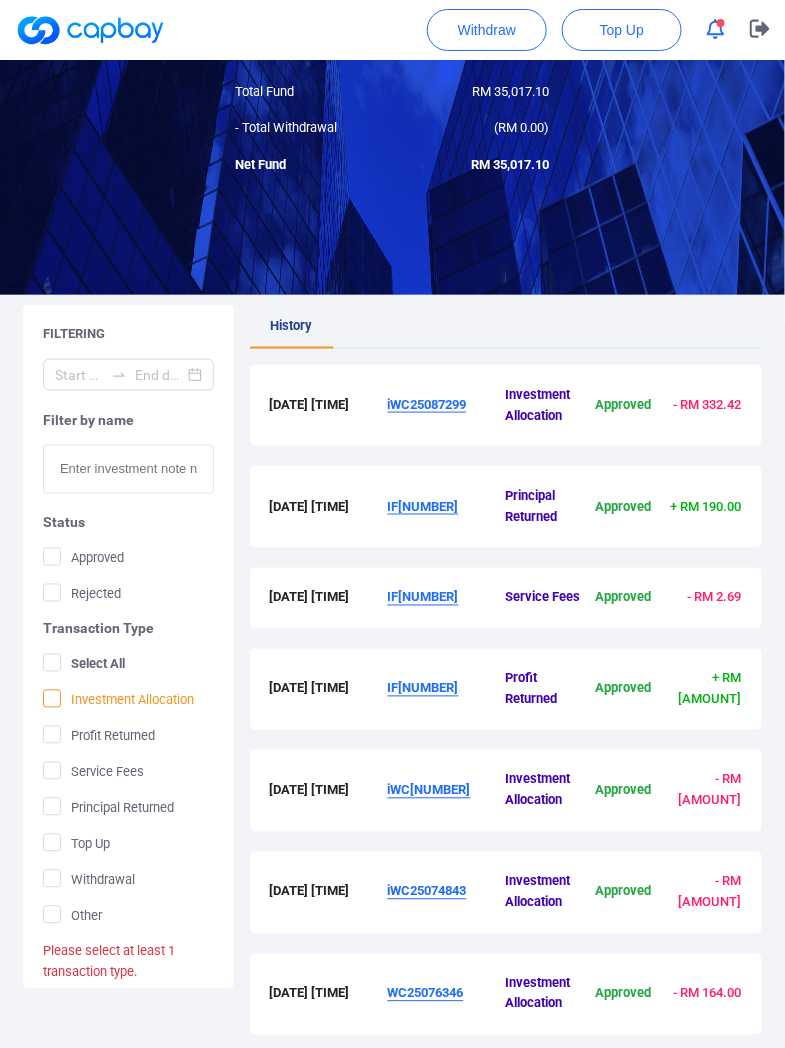 click on "Investment Allocation" at bounding box center (118, 700) 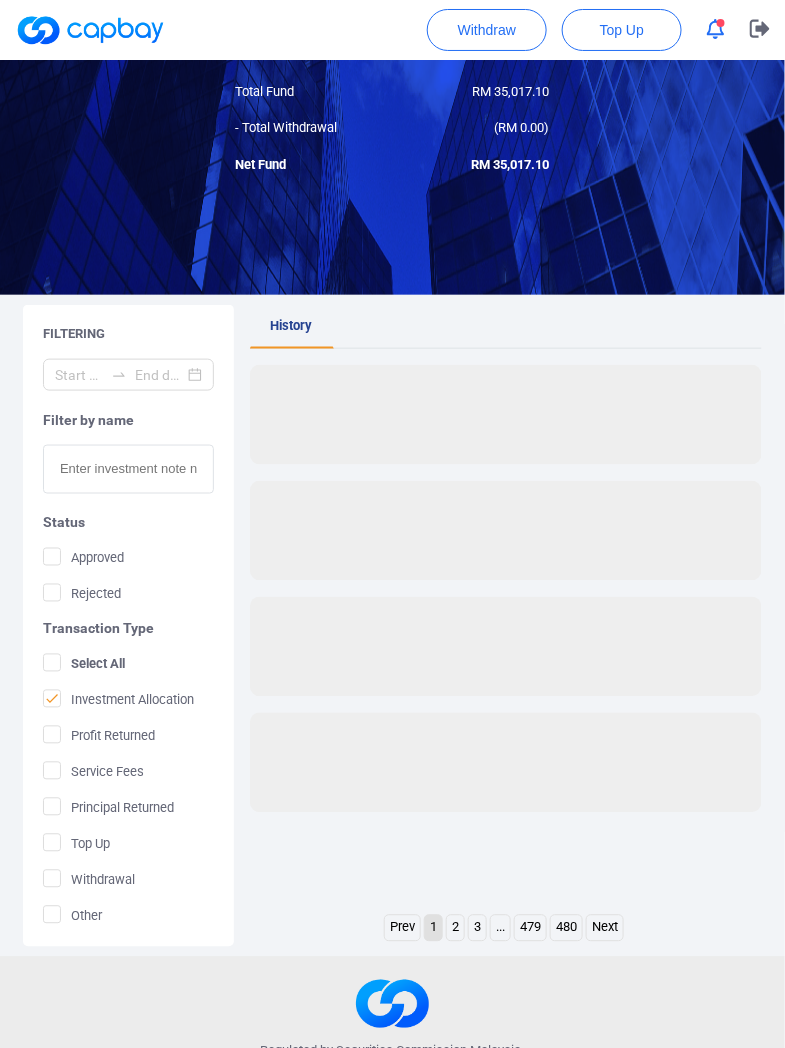scroll, scrollTop: 741, scrollLeft: 0, axis: vertical 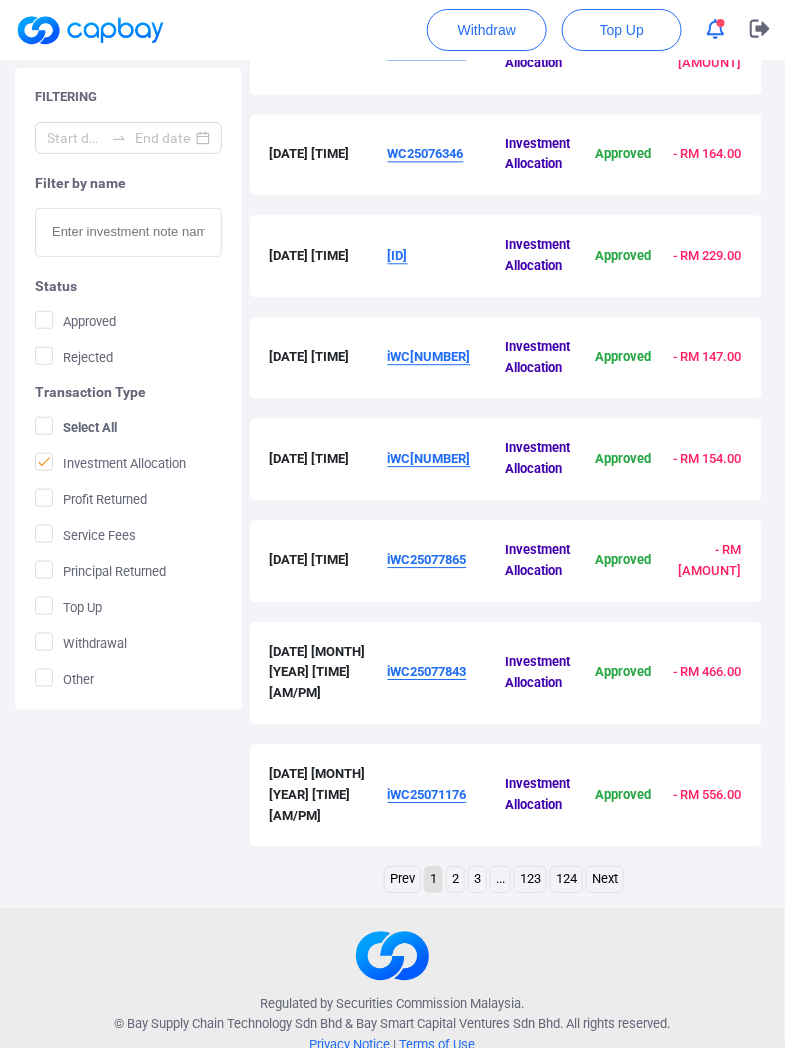 click on "..." at bounding box center [500, 879] 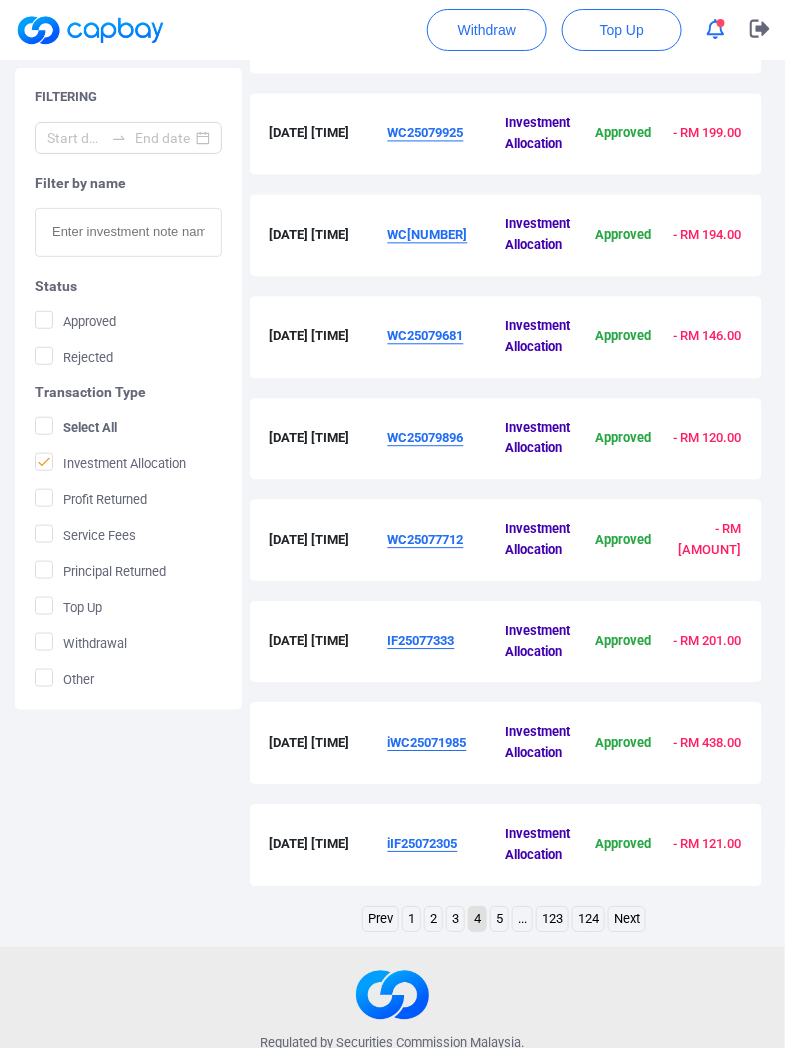 scroll, scrollTop: 757, scrollLeft: 0, axis: vertical 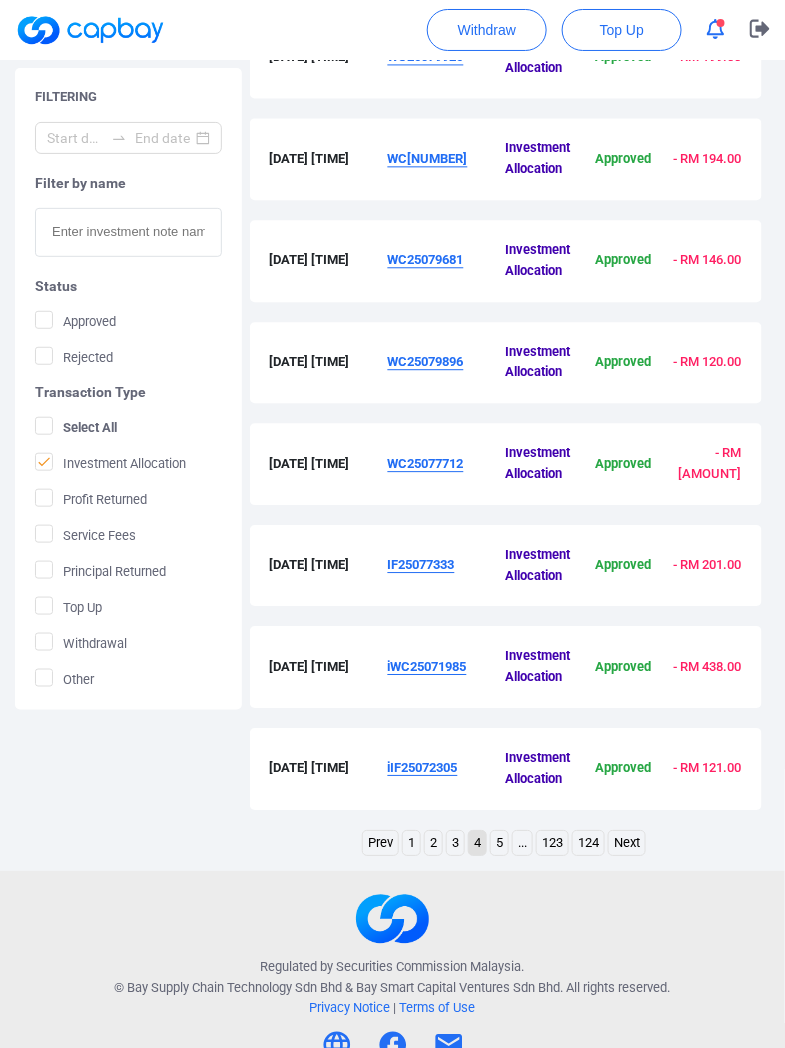 click on "..." at bounding box center (522, 843) 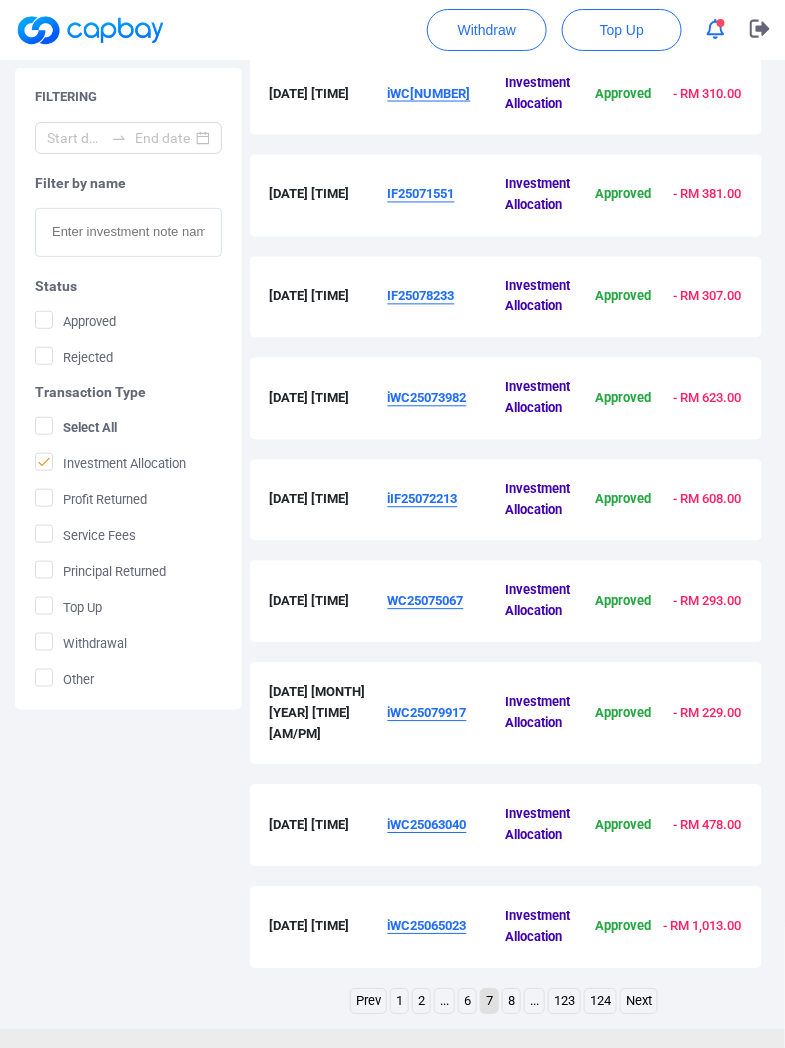 scroll, scrollTop: 757, scrollLeft: 0, axis: vertical 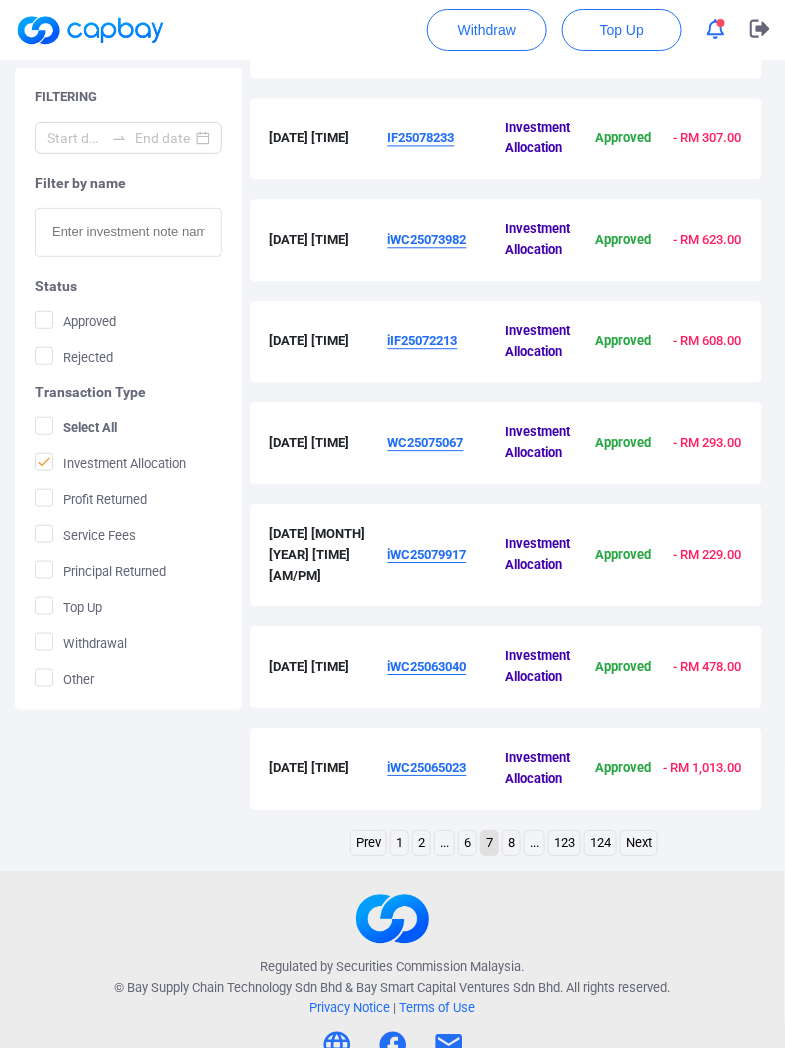 click on "..." at bounding box center [534, 843] 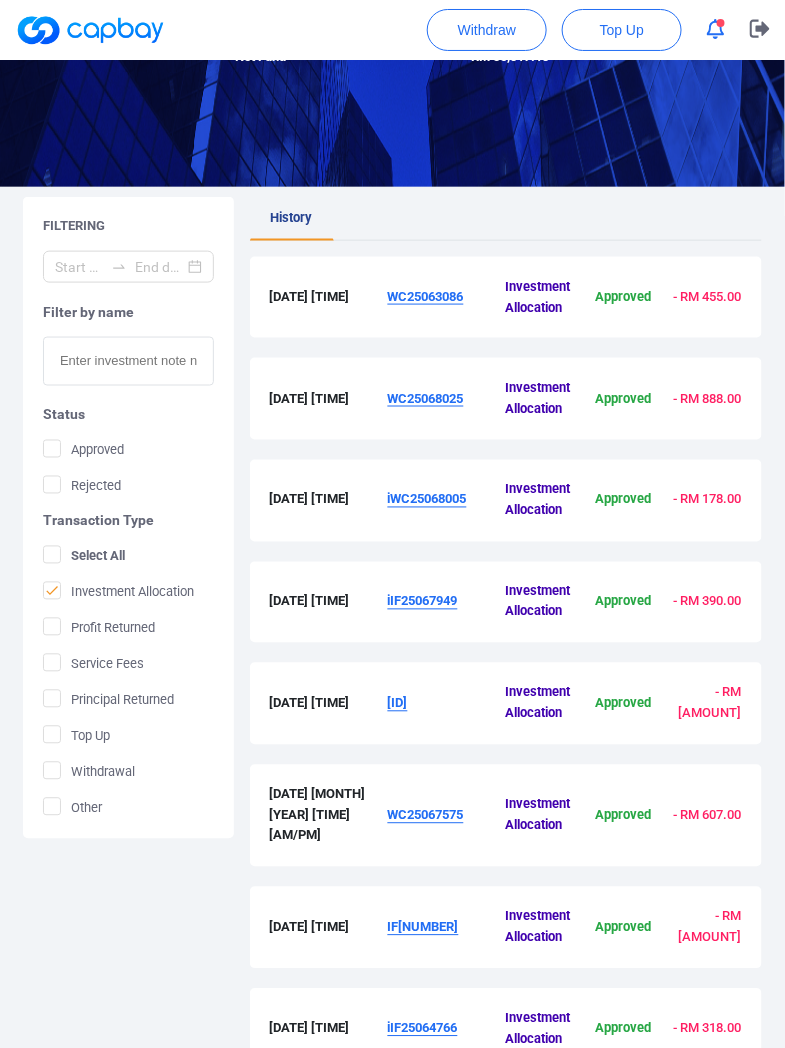 scroll, scrollTop: 757, scrollLeft: 0, axis: vertical 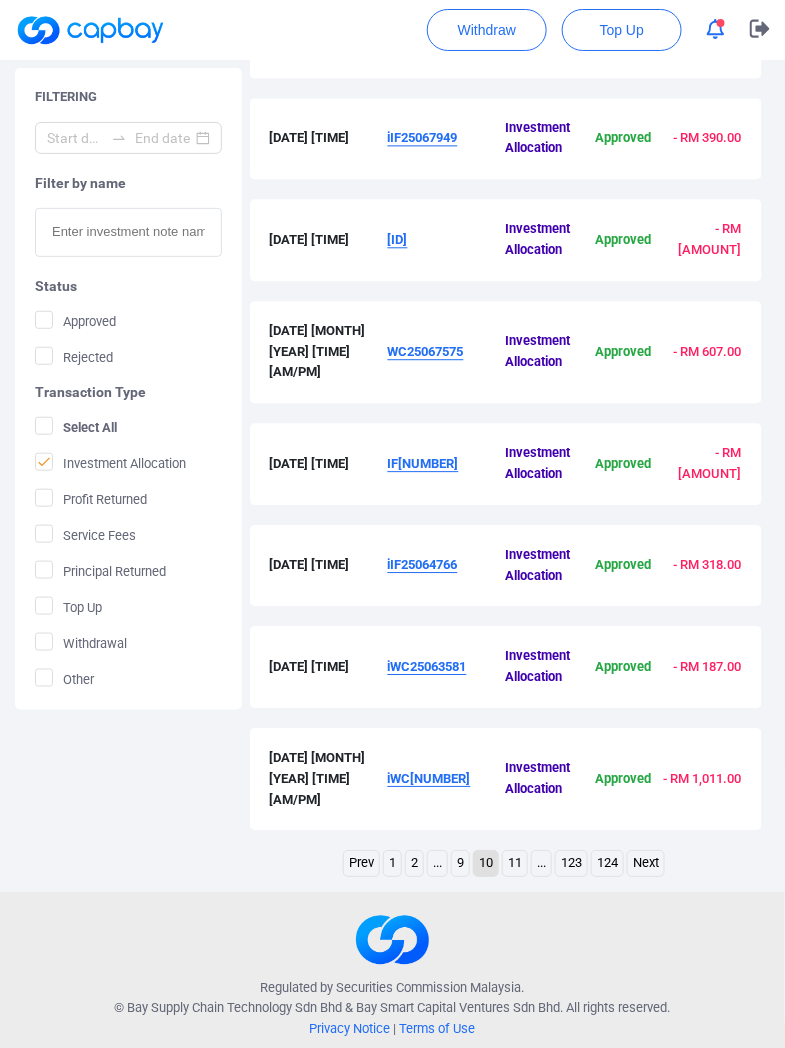 click on "..." at bounding box center (541, 863) 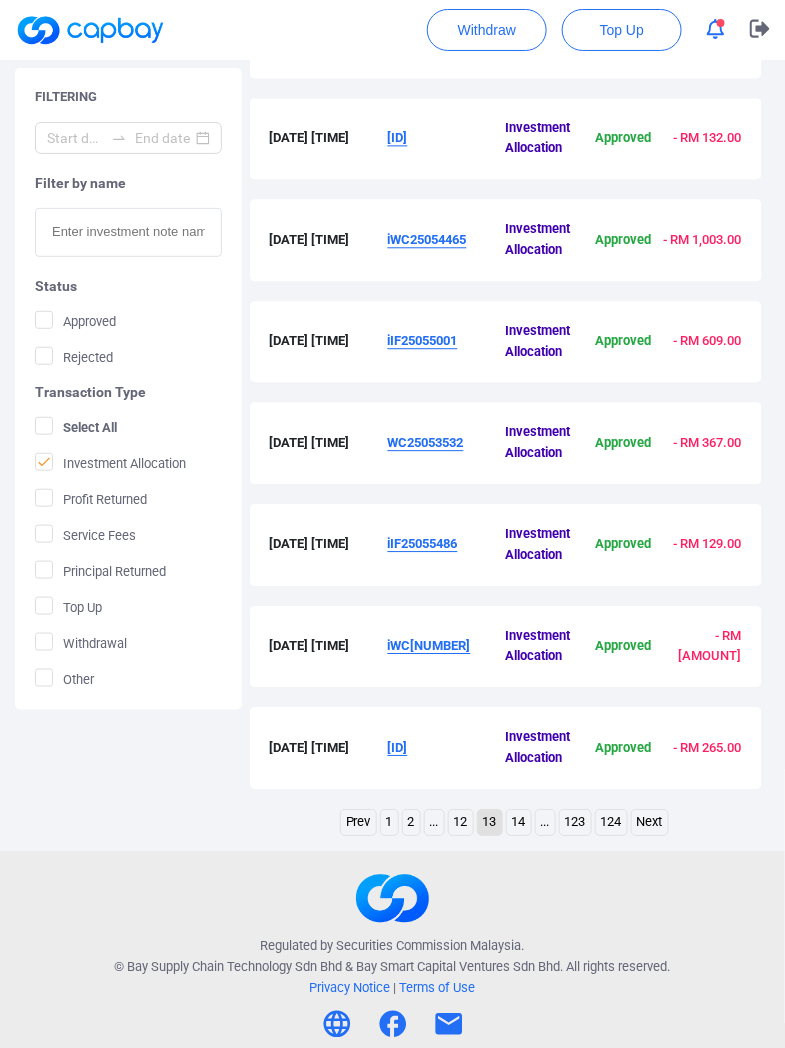 click on "..." at bounding box center [545, 822] 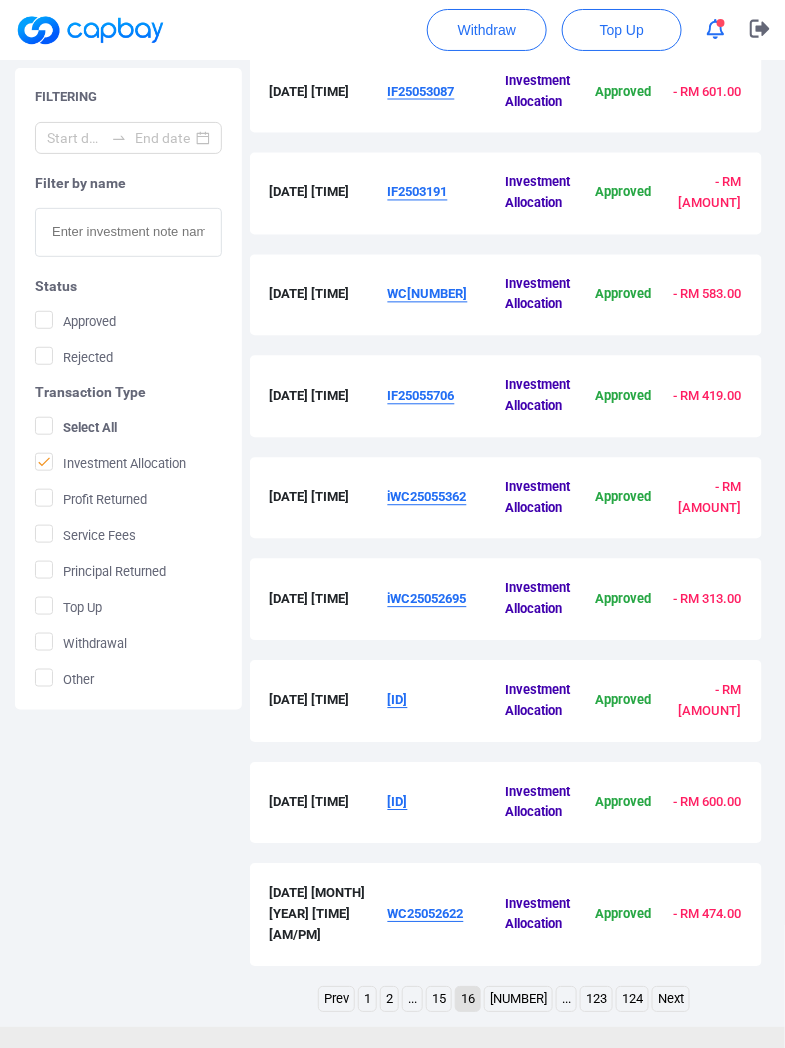 scroll, scrollTop: 757, scrollLeft: 0, axis: vertical 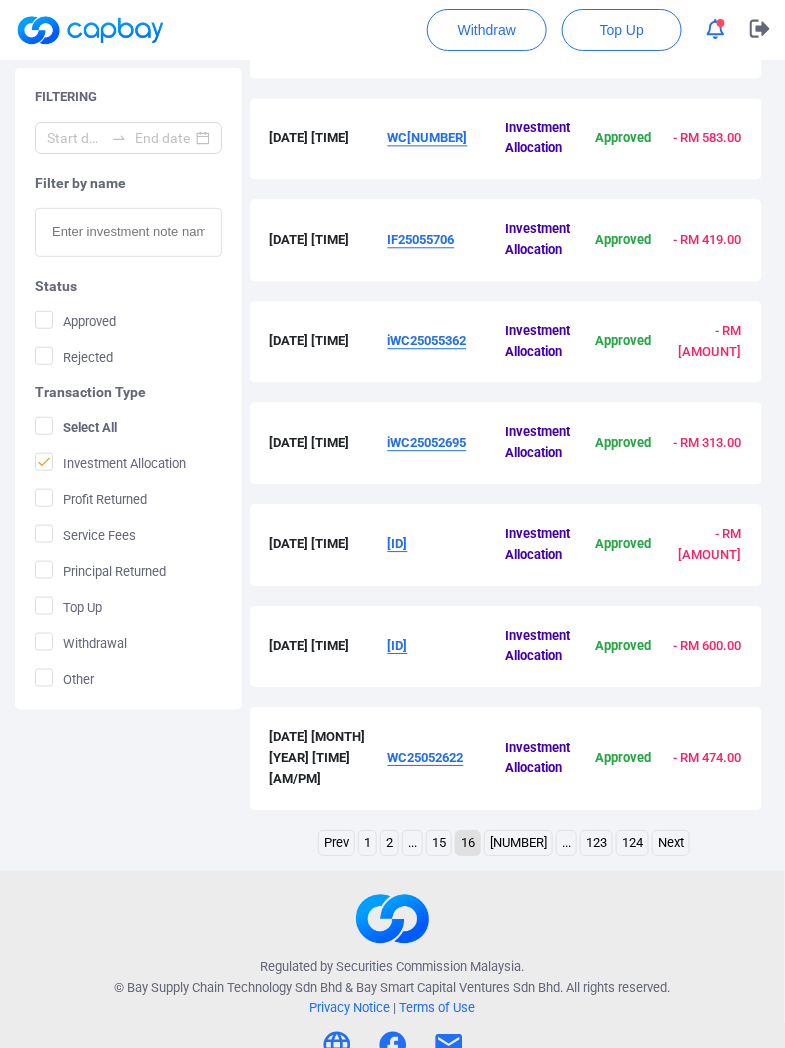 click on "Prev [NUMBER] [NUMBER] ... [NUMBER] [NUMBER] [NUMBER] ... [NUMBER] [NUMBER] Next" at bounding box center (505, 846) 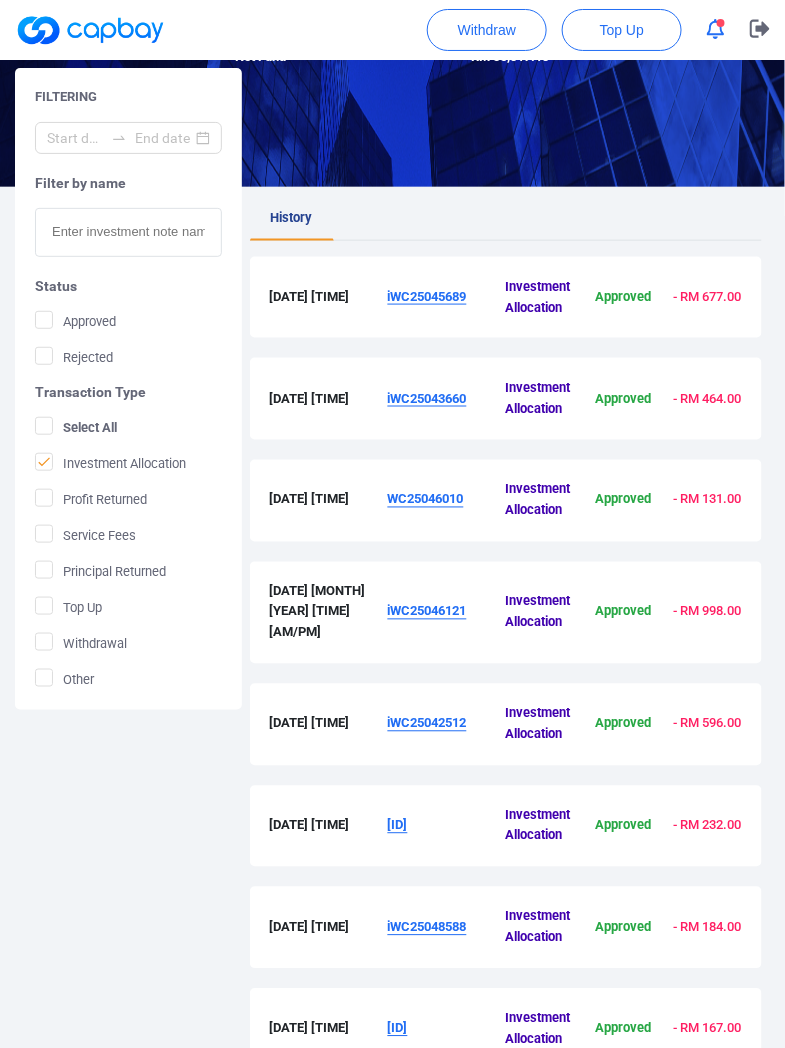 scroll, scrollTop: 757, scrollLeft: 0, axis: vertical 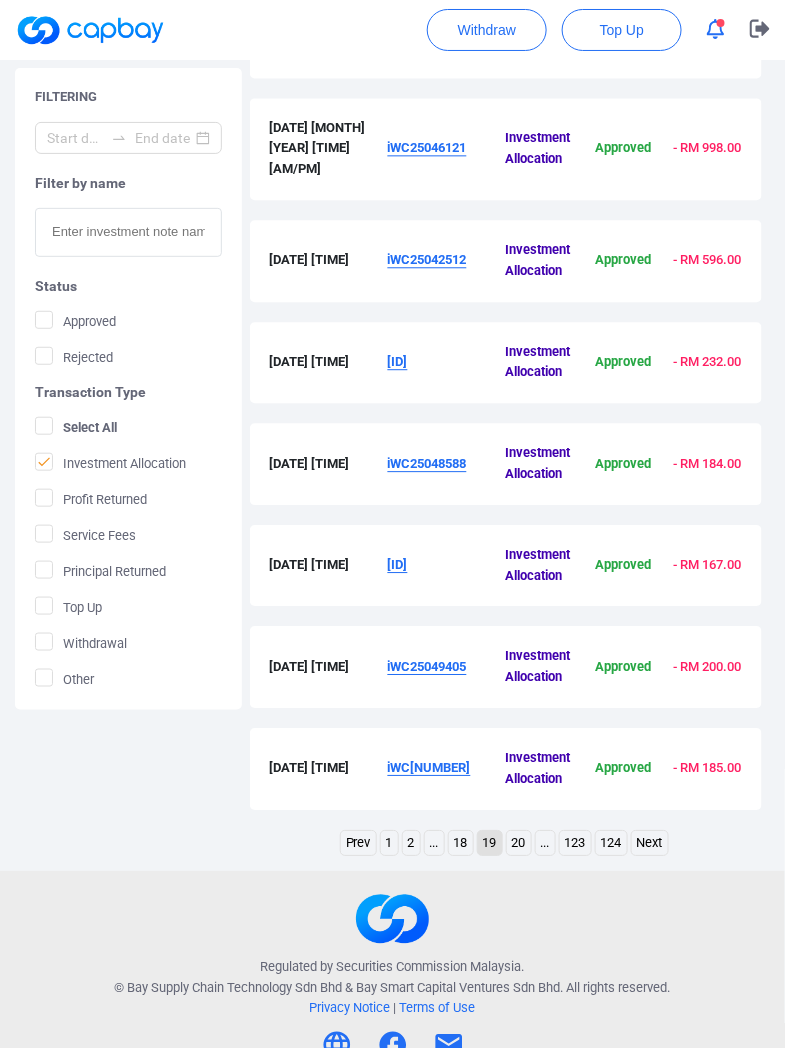 click on "..." at bounding box center (545, 843) 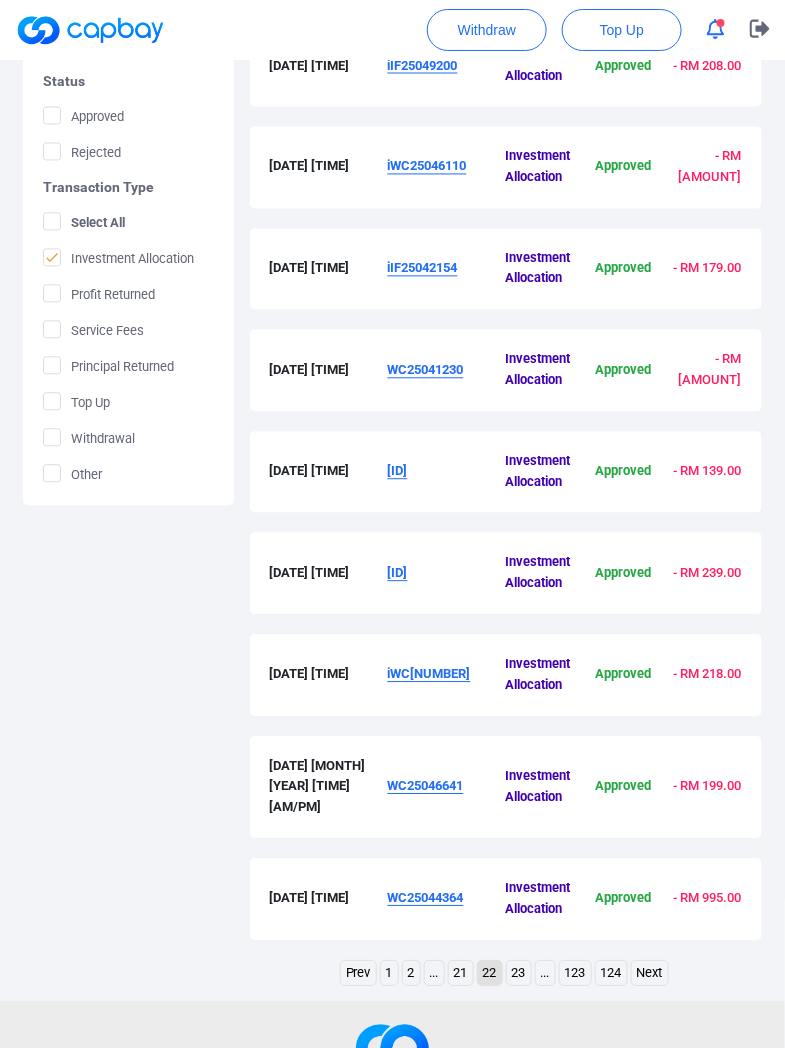 scroll, scrollTop: 757, scrollLeft: 0, axis: vertical 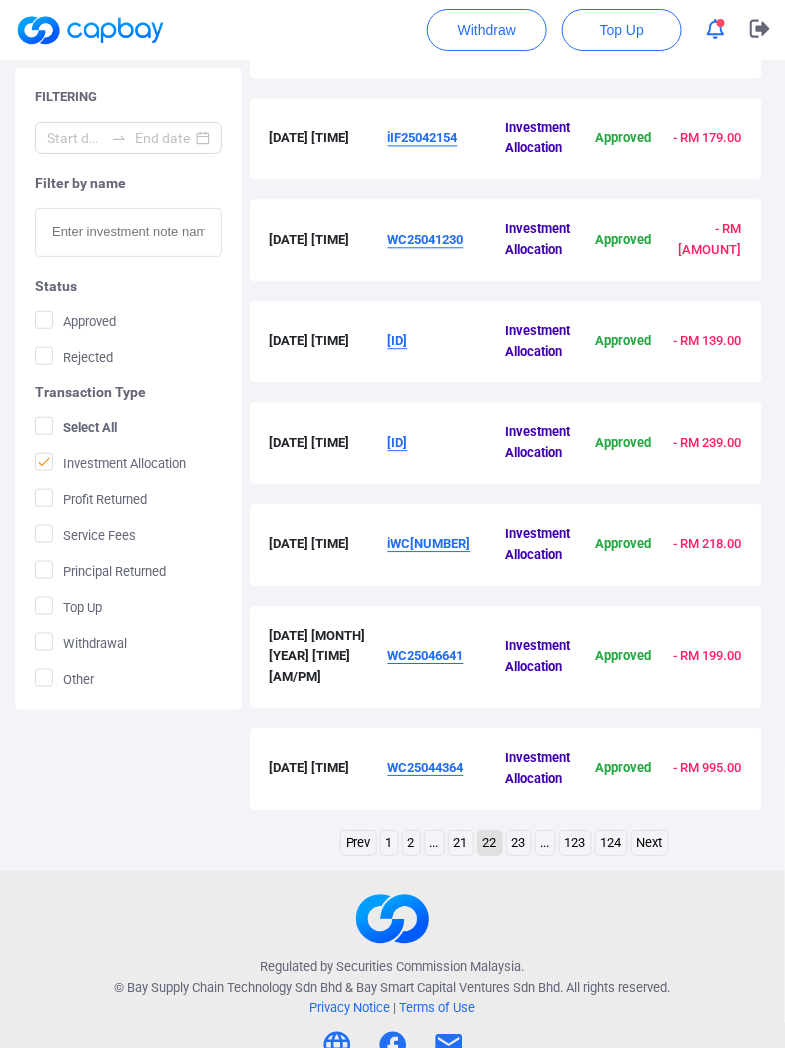 click on "21" at bounding box center [461, 843] 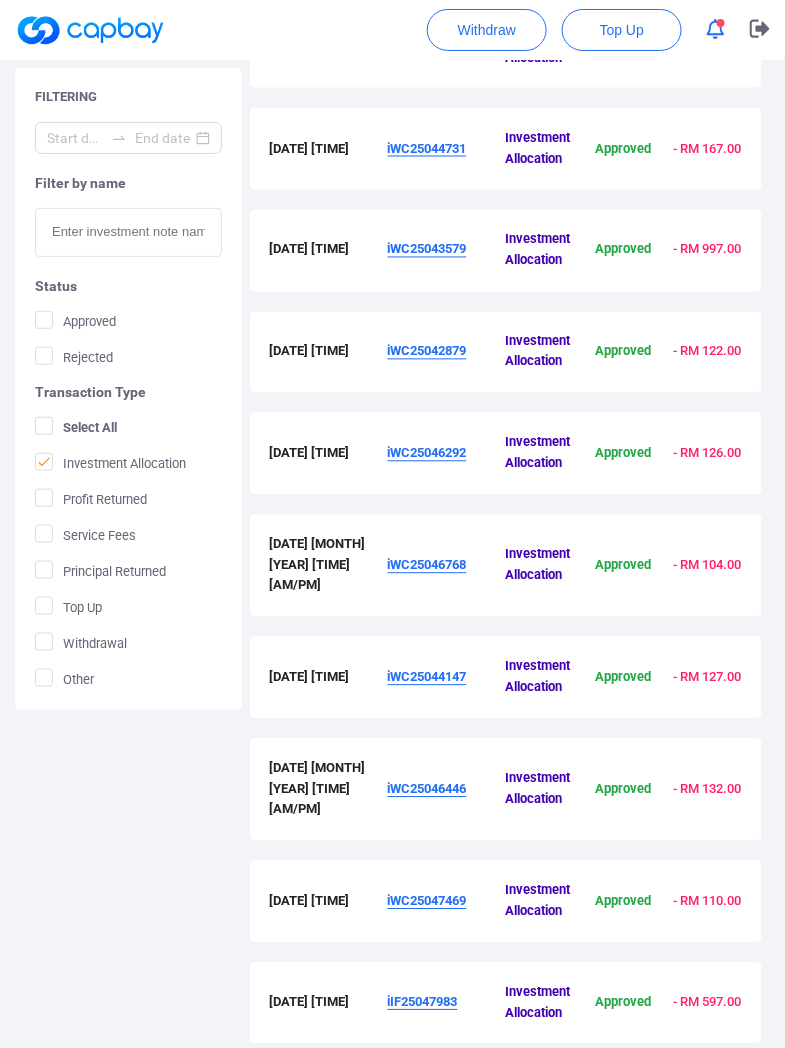 scroll, scrollTop: 757, scrollLeft: 0, axis: vertical 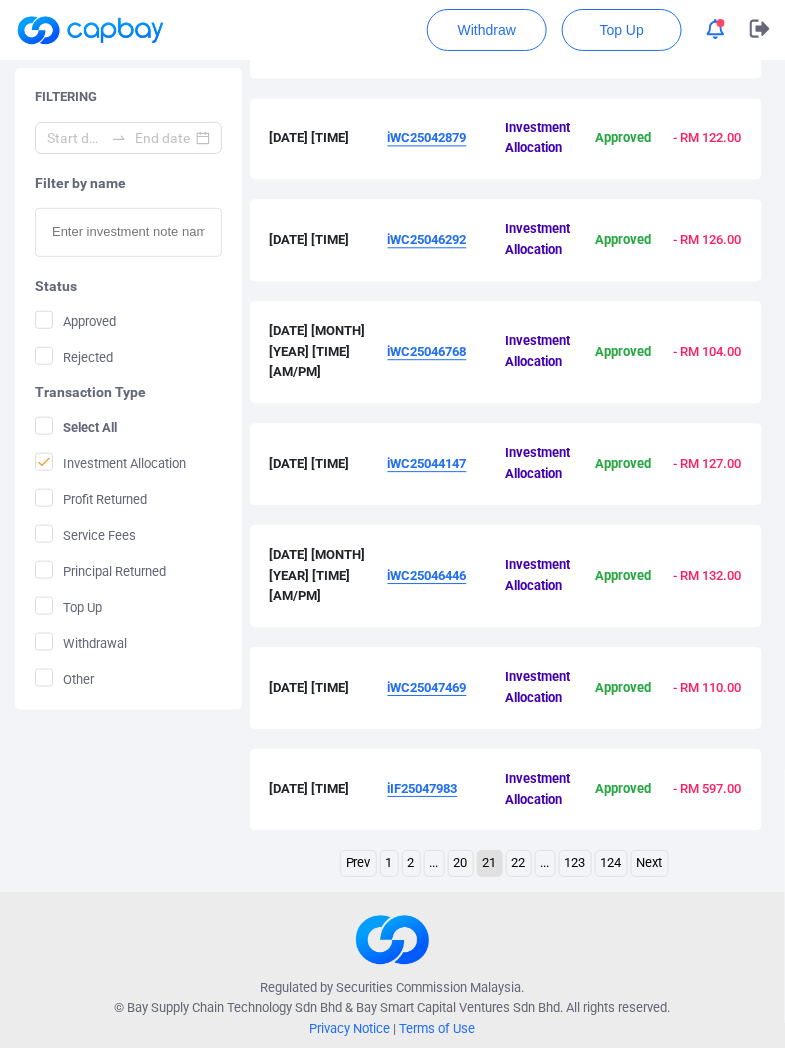 click on "22" at bounding box center (519, 863) 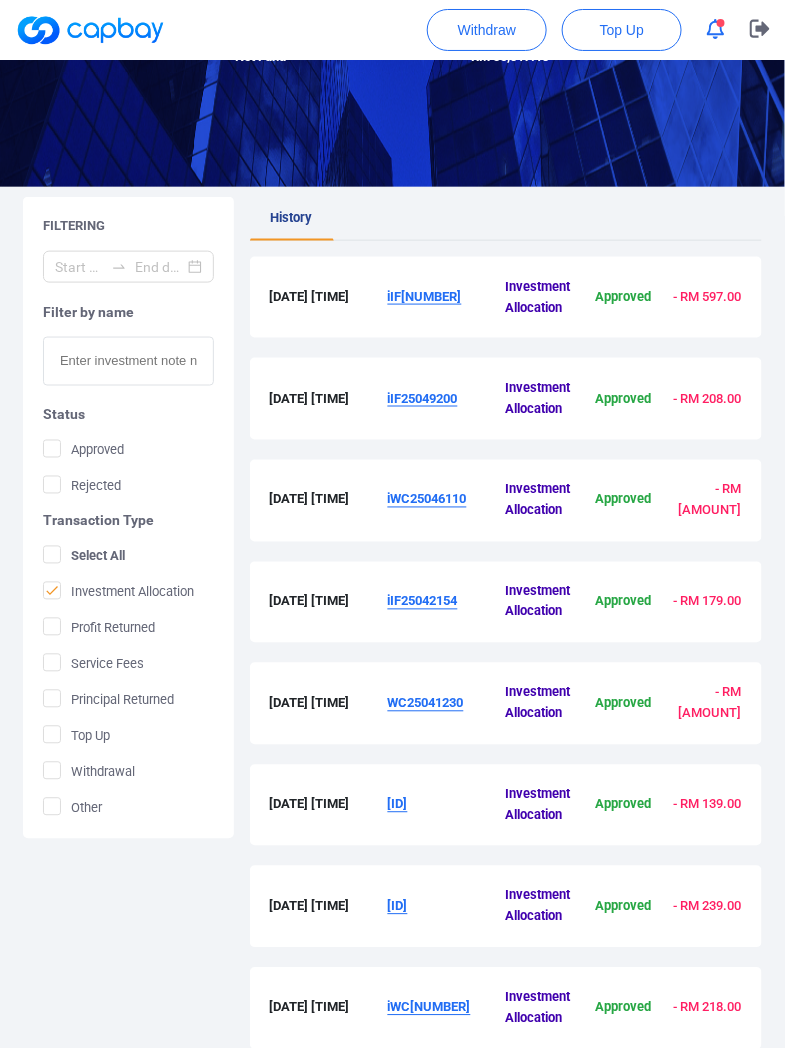copy on "iIF[NUMBER]" 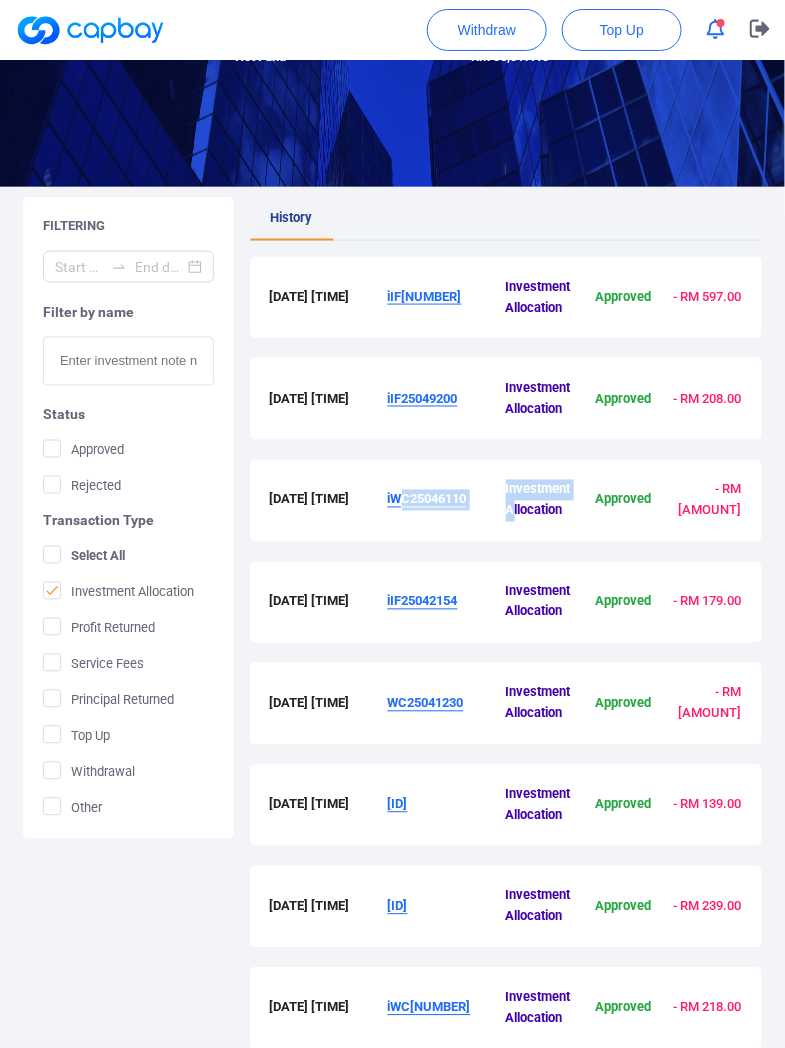 drag, startPoint x: 515, startPoint y: 516, endPoint x: 402, endPoint y: 513, distance: 113.03982 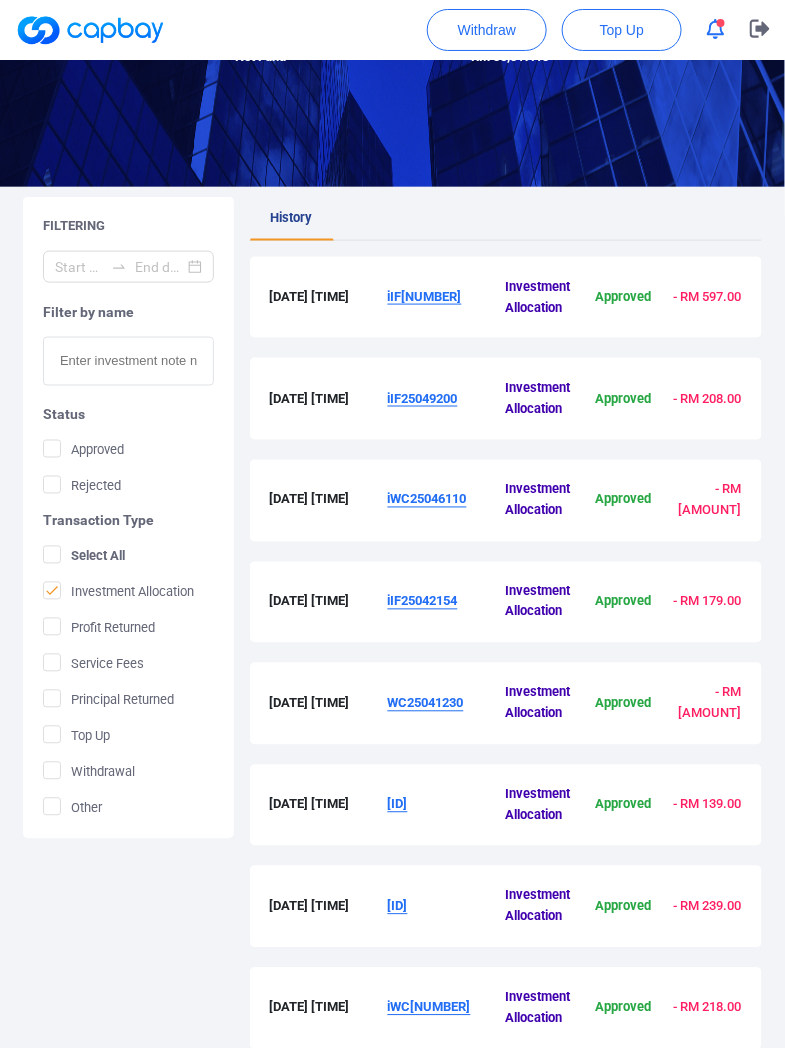 drag, startPoint x: 494, startPoint y: 502, endPoint x: 385, endPoint y: 502, distance: 109 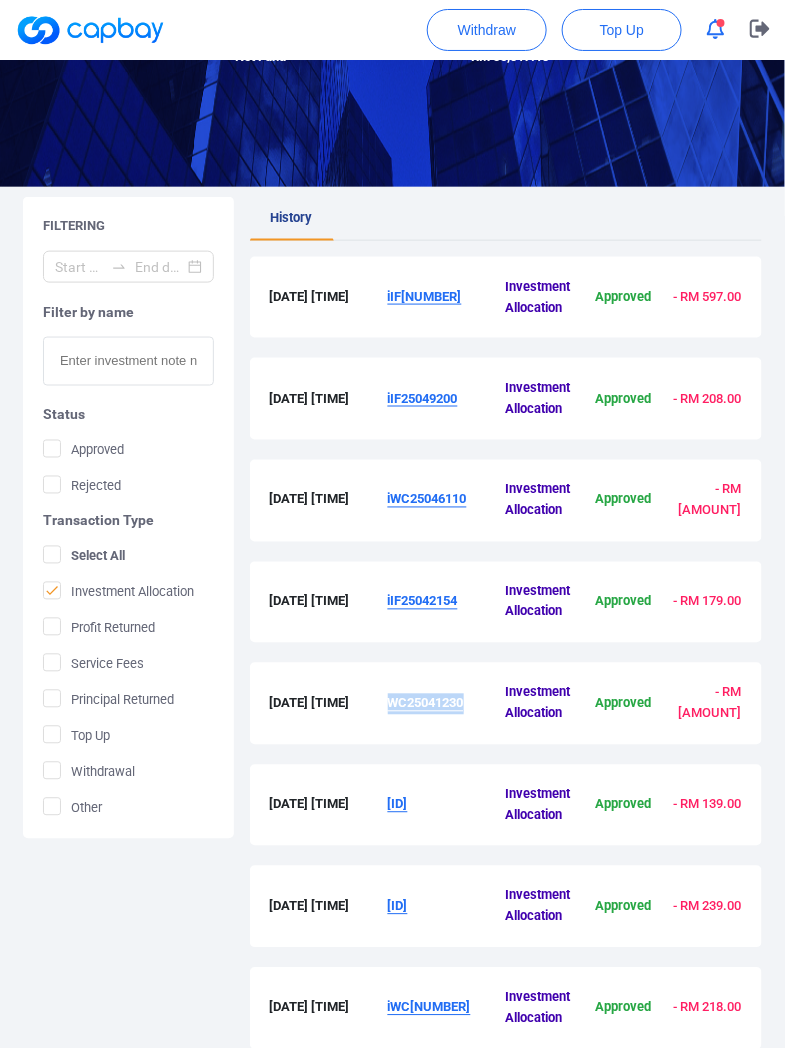 drag, startPoint x: 476, startPoint y: 696, endPoint x: 390, endPoint y: 704, distance: 86.37129 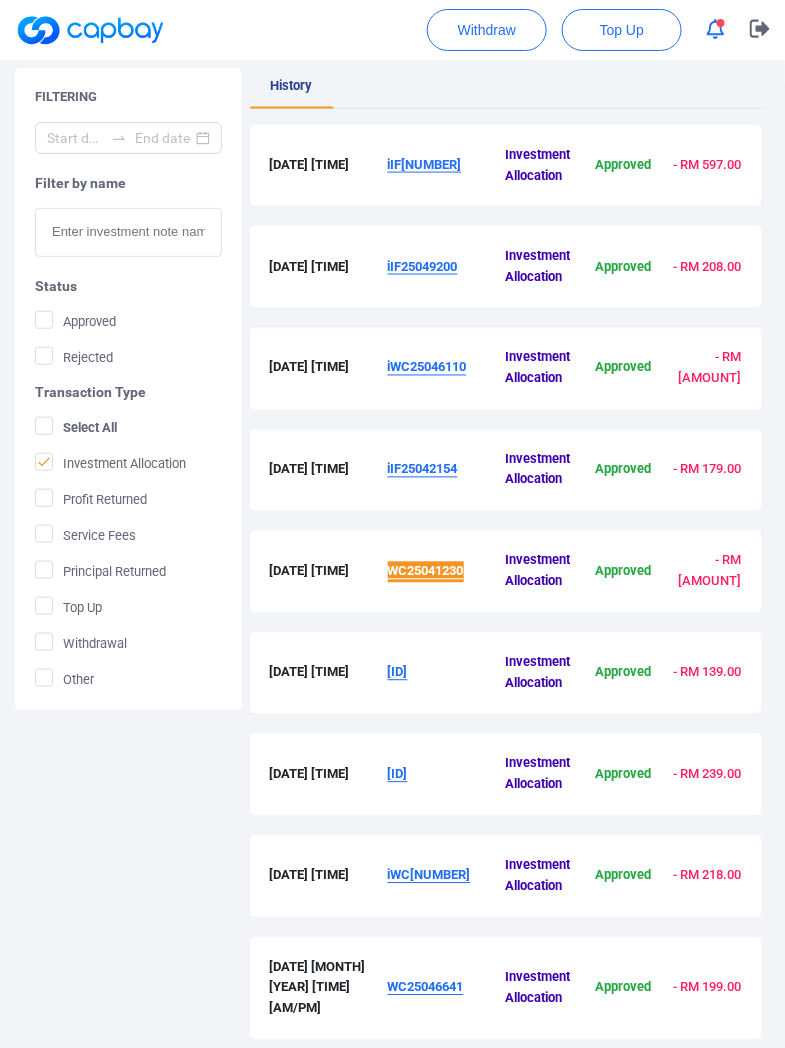 scroll, scrollTop: 478, scrollLeft: 0, axis: vertical 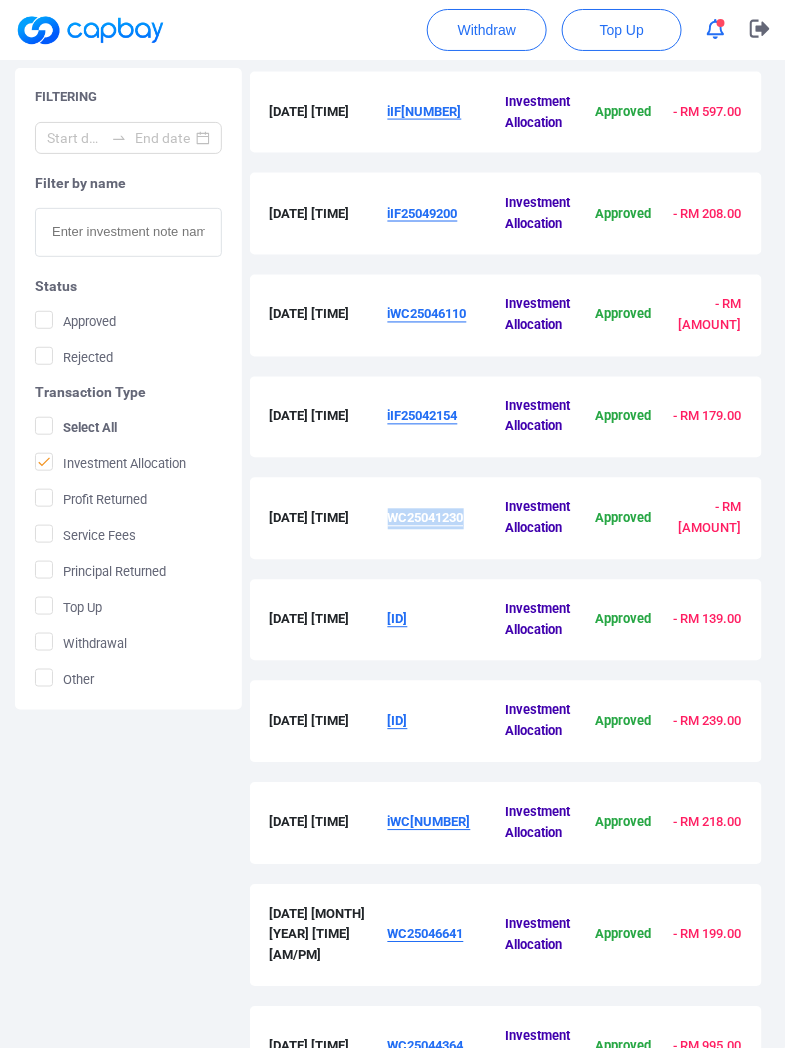 drag, startPoint x: 484, startPoint y: 720, endPoint x: 385, endPoint y: 720, distance: 99 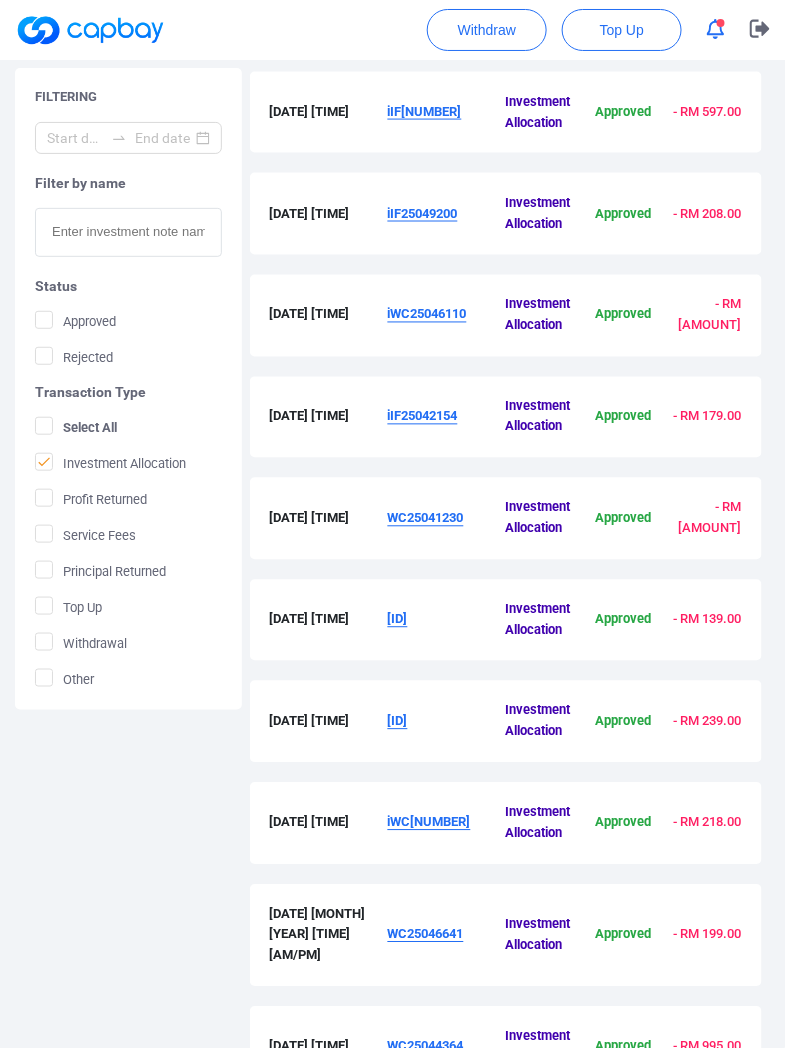 drag, startPoint x: 488, startPoint y: 725, endPoint x: 387, endPoint y: 722, distance: 101.04455 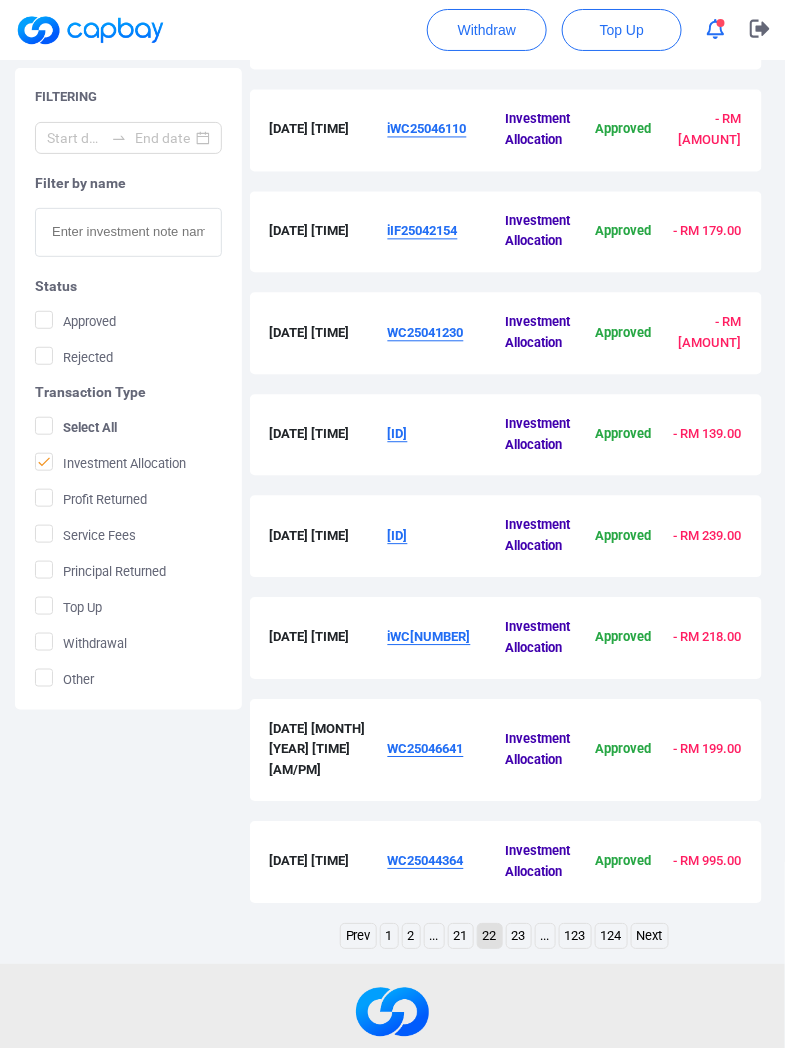 drag, startPoint x: 490, startPoint y: 634, endPoint x: 378, endPoint y: 640, distance: 112.1606 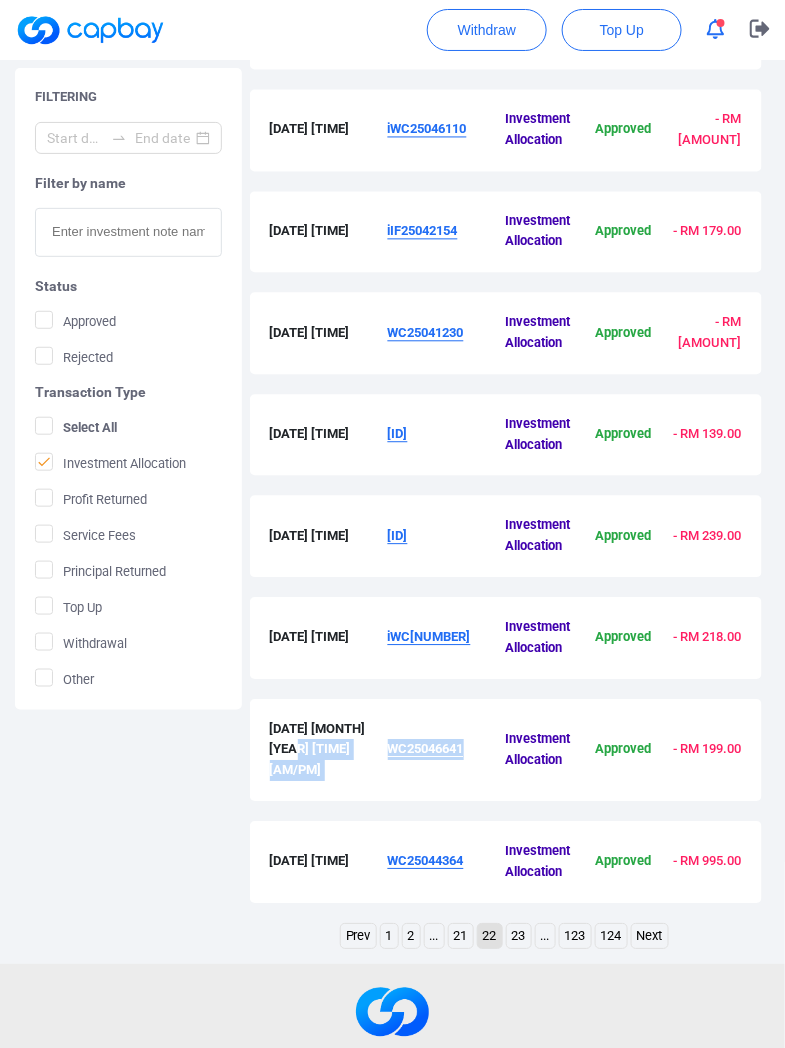 drag, startPoint x: 475, startPoint y: 737, endPoint x: 382, endPoint y: 753, distance: 94.36631 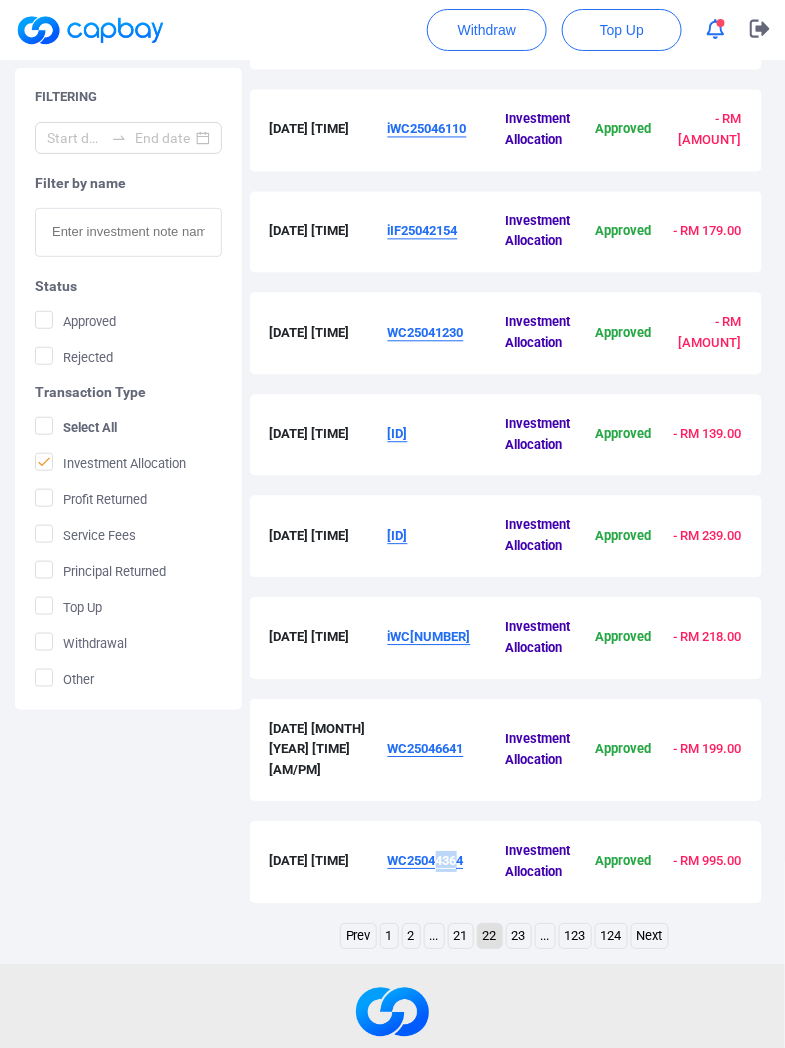drag, startPoint x: 460, startPoint y: 847, endPoint x: 436, endPoint y: 874, distance: 36.124783 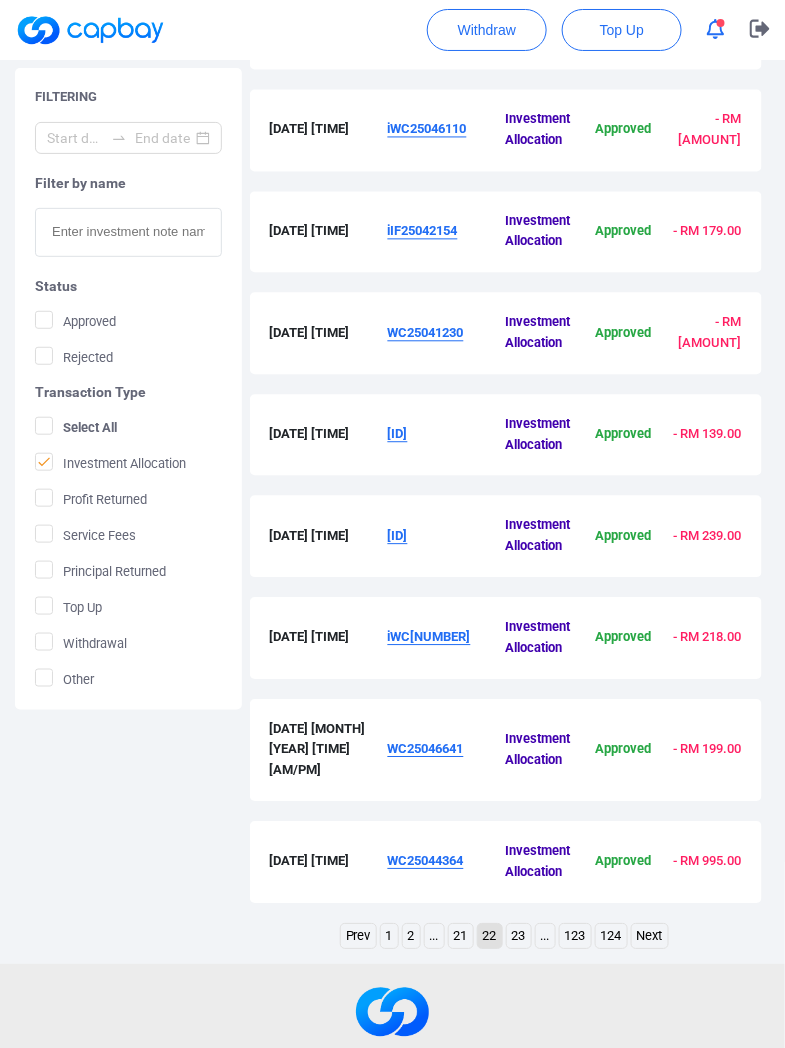 click on "WC25044364" at bounding box center (447, 863) 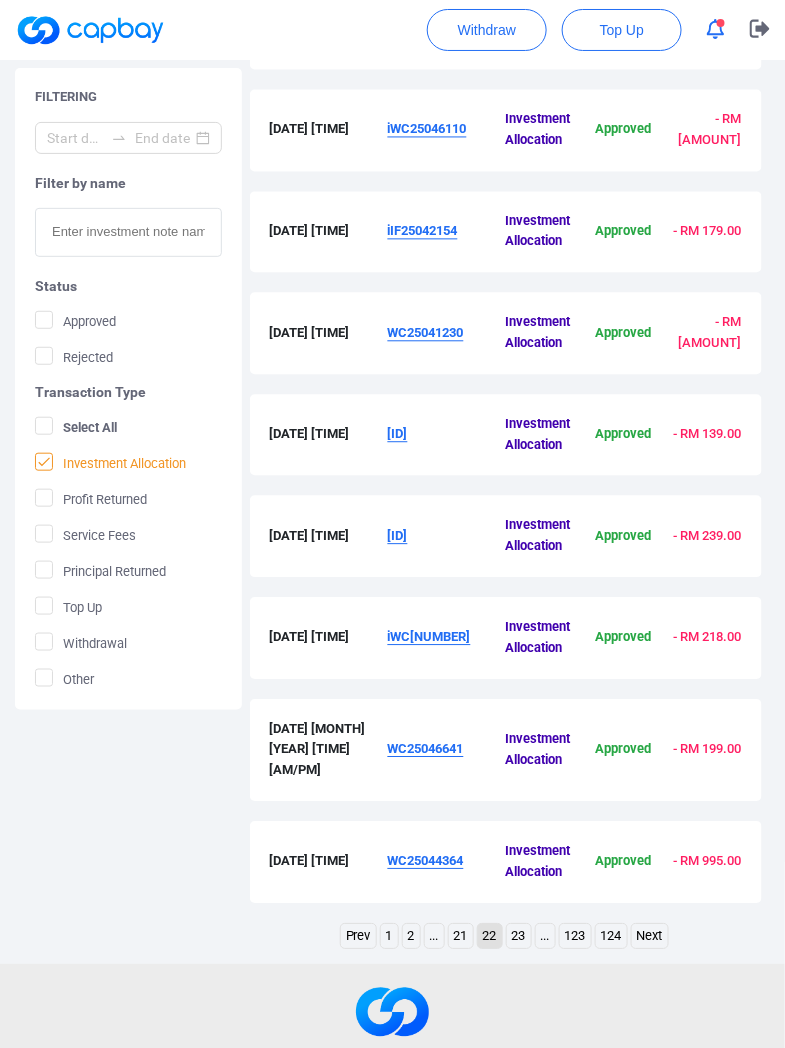 scroll, scrollTop: 293, scrollLeft: 0, axis: vertical 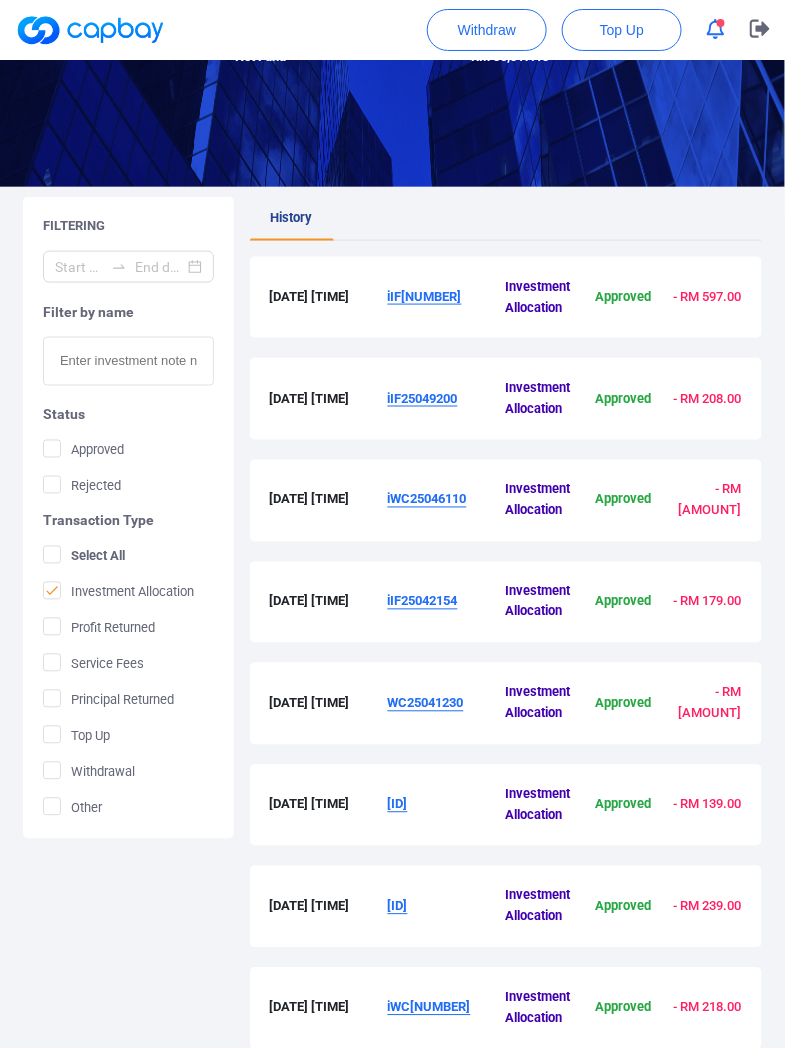 click on "iIF[NUMBER]" at bounding box center (447, 298) 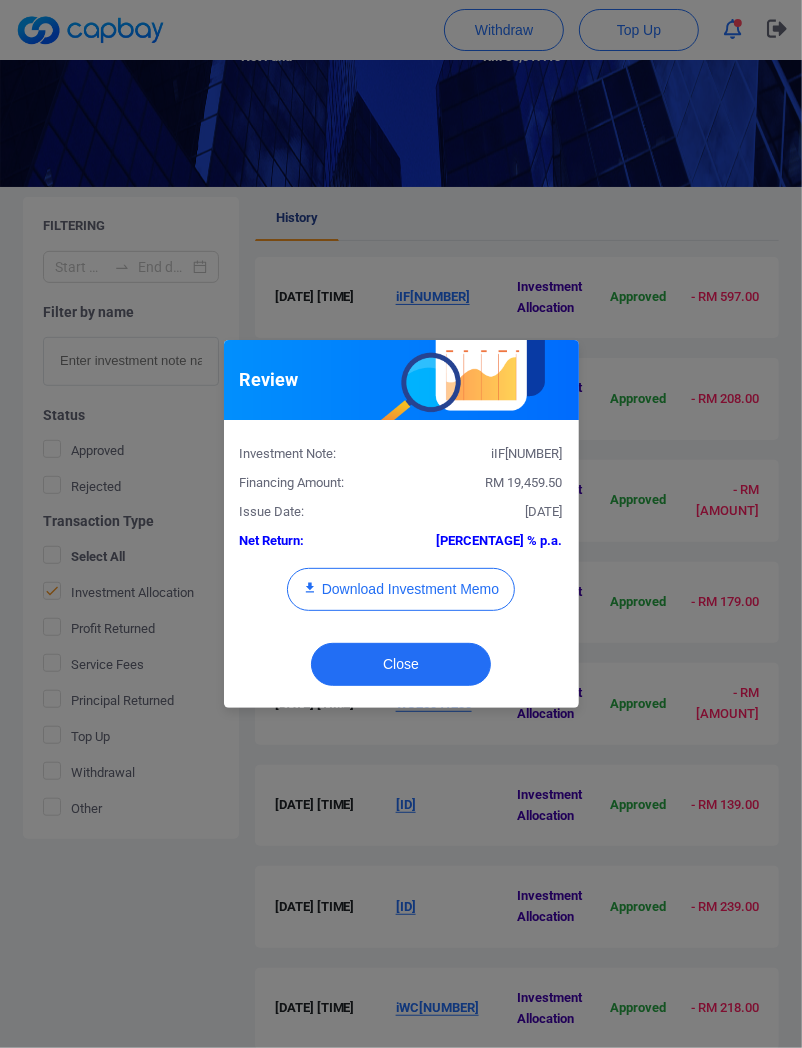 click on "RM 19,459.50" at bounding box center (524, 482) 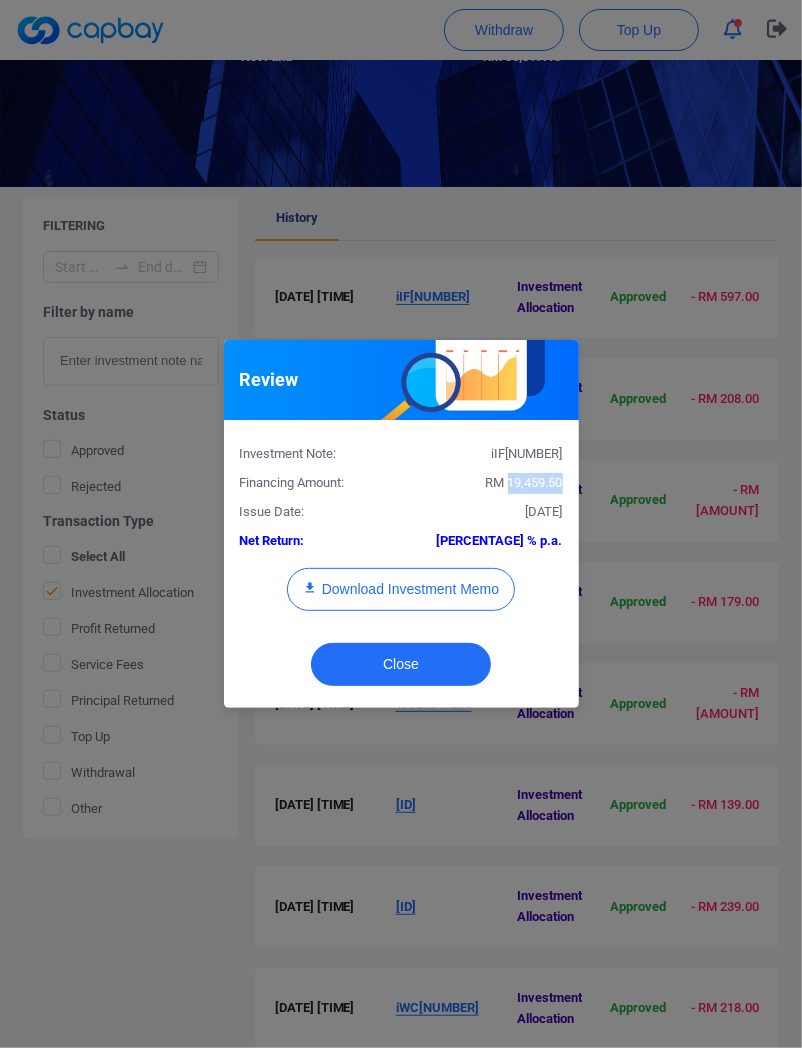 click on "RM 19,459.50" at bounding box center [524, 482] 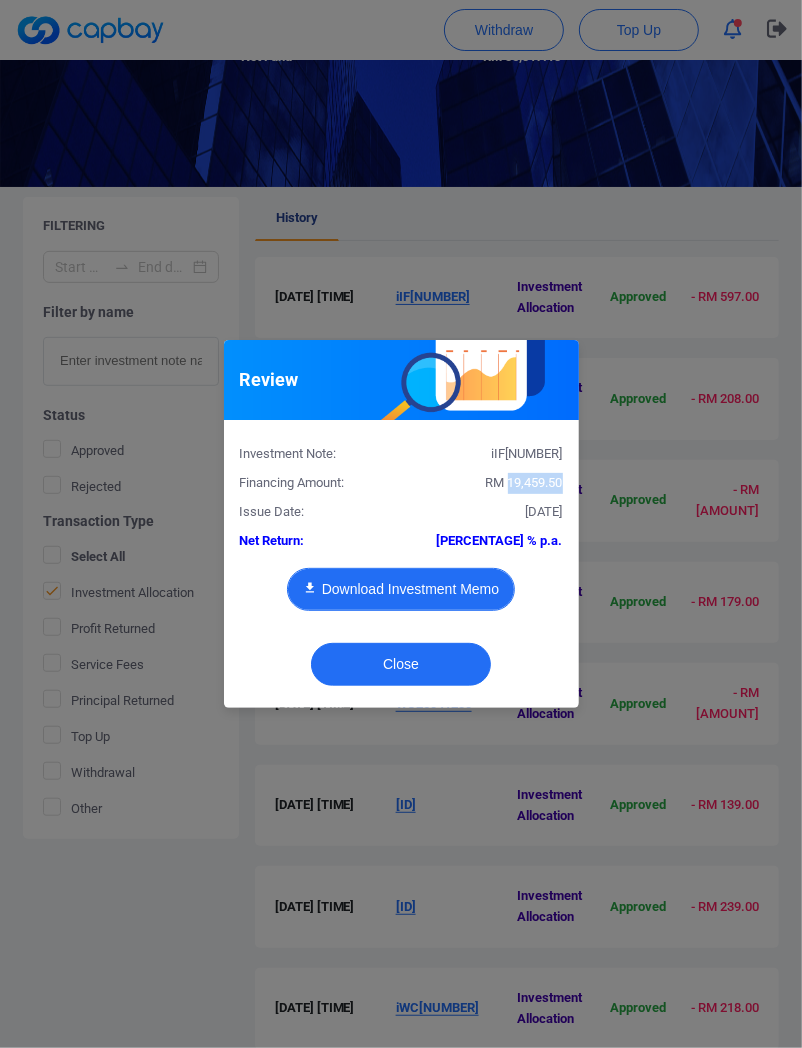 click on "Download Investment Memo" at bounding box center (401, 589) 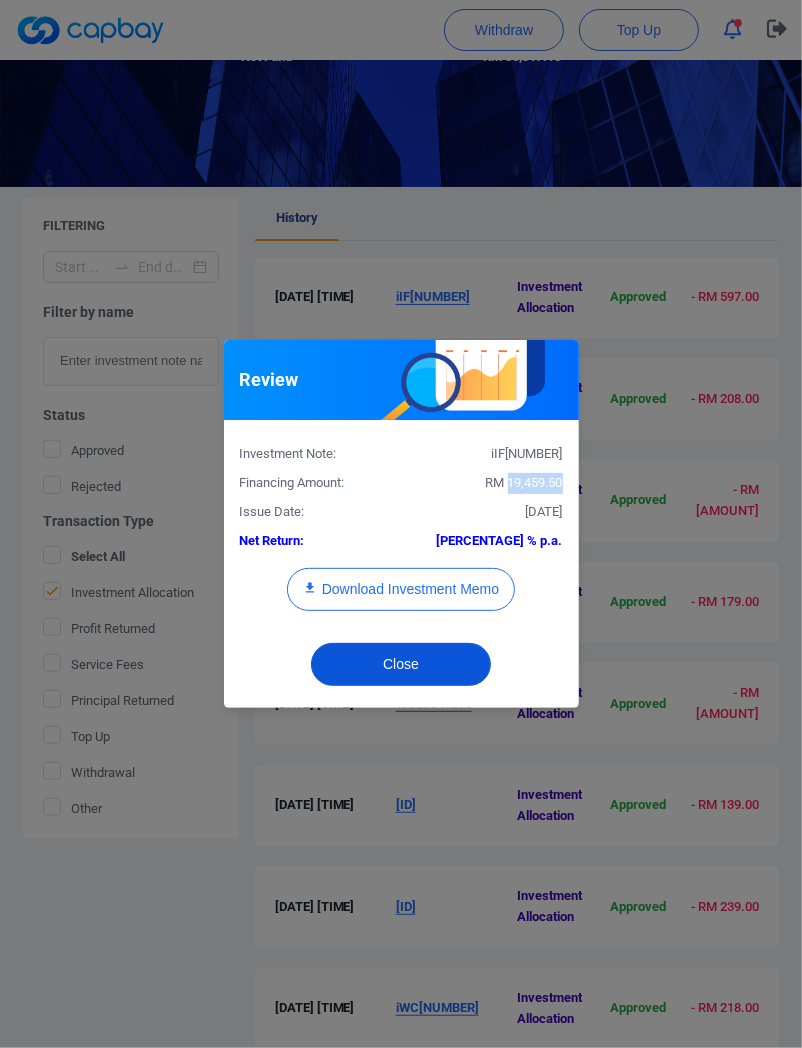 click on "Close" at bounding box center (401, 664) 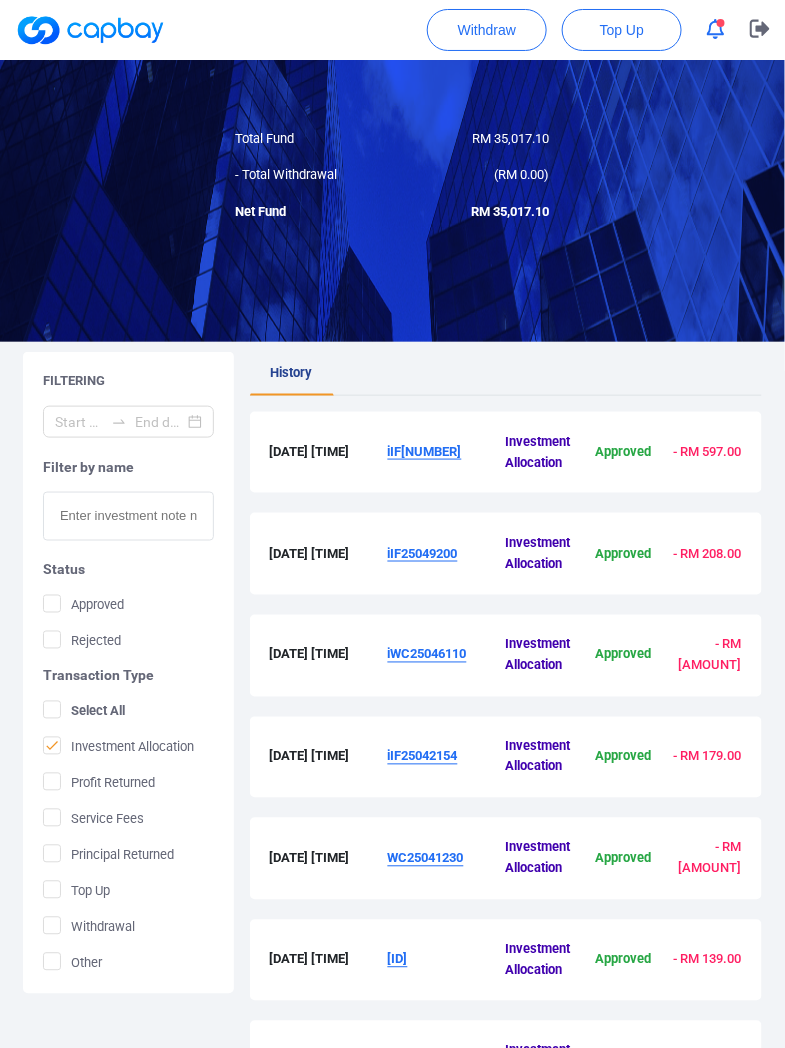 scroll, scrollTop: 293, scrollLeft: 0, axis: vertical 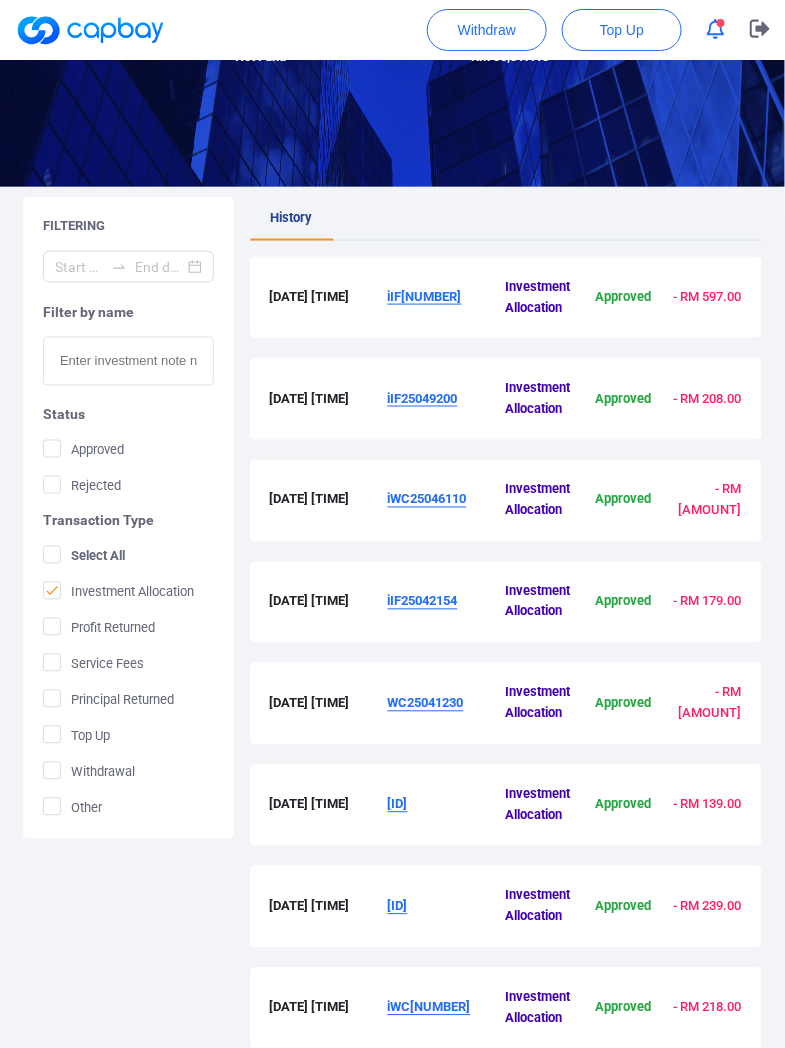 click on "[DATE] [TIME] iIF[NUMBER] Investment Allocation Approved - RM [AMOUNT]" at bounding box center [506, 298] 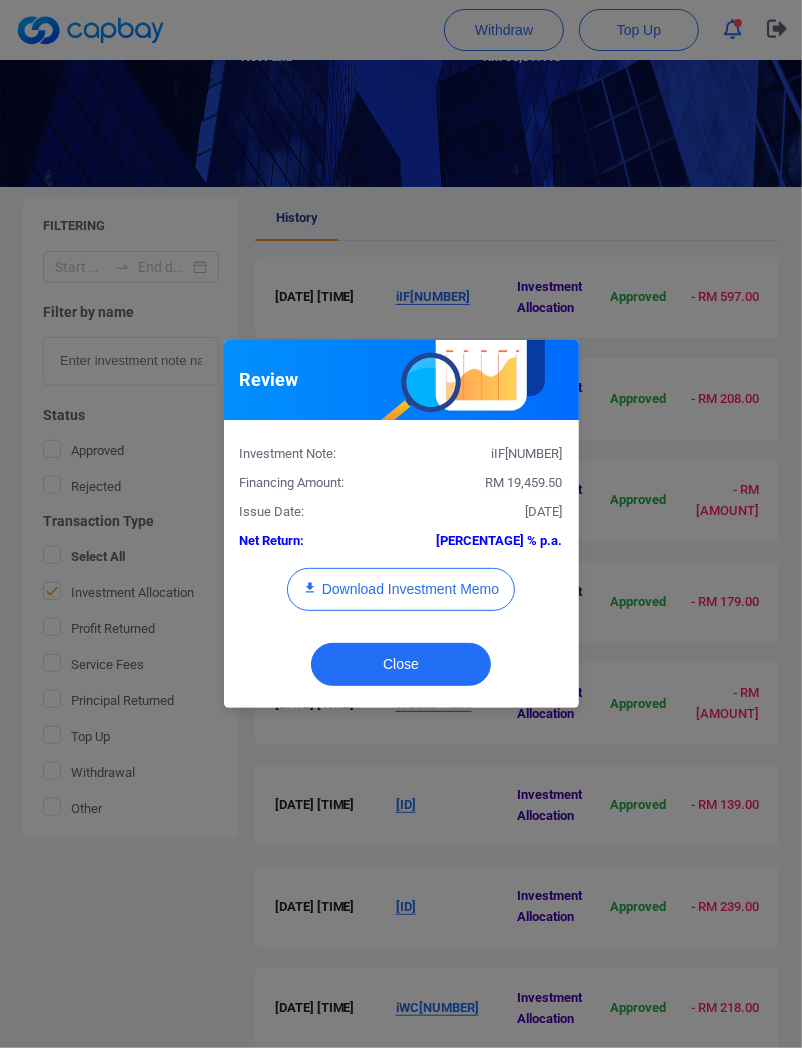 click on "Review Investment Note: iIF25048786 Financing Amount: RM 19,459.50 Issue Date: [DATE] Net Return: 8.9   % p.a. Download Investment Memo Close" at bounding box center [401, 524] 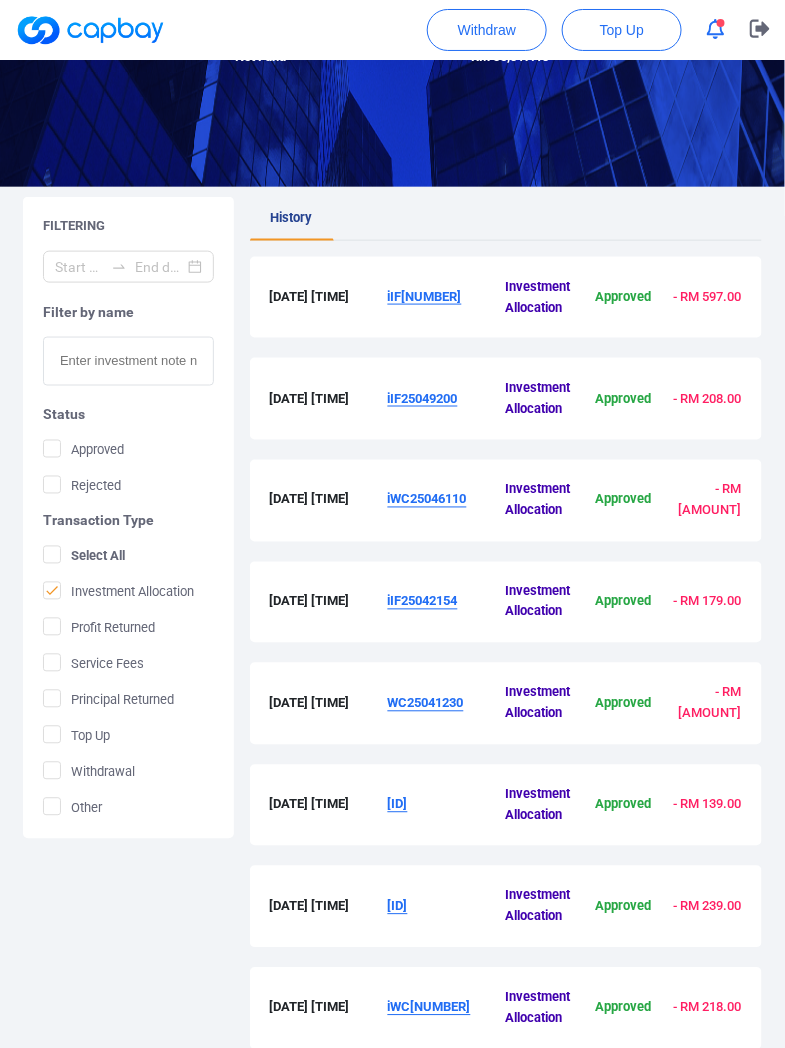 click on "iIF[NUMBER]" at bounding box center [447, 297] 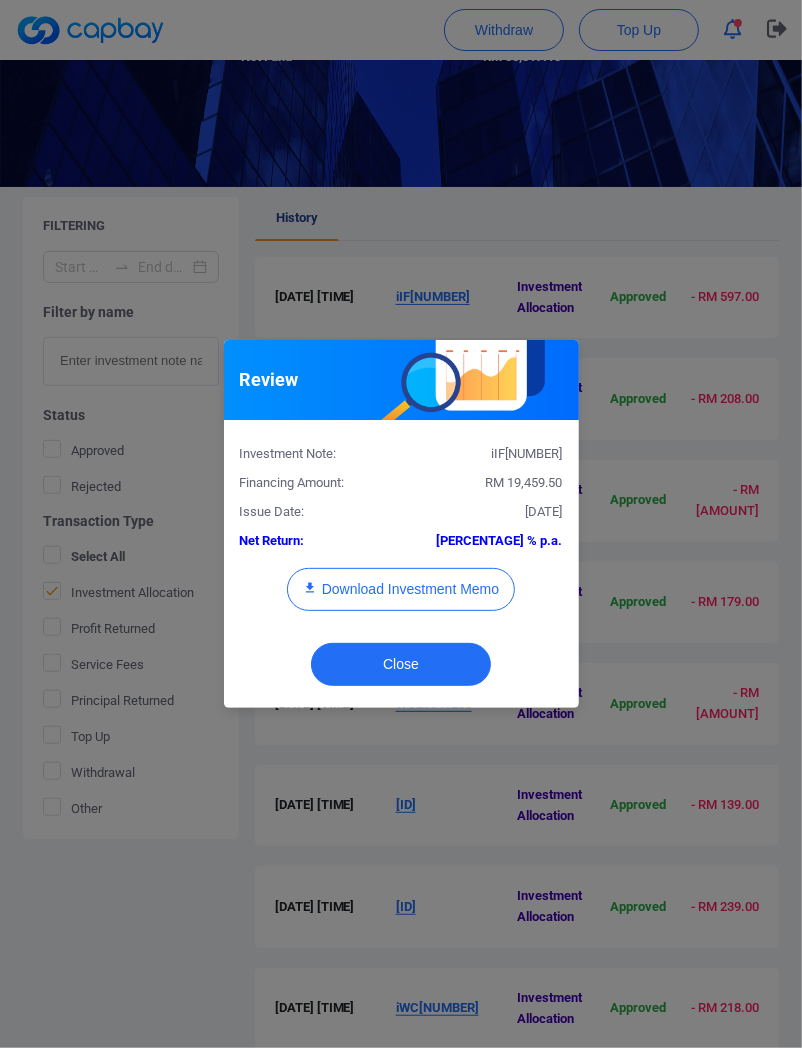 click on "RM 19,459.50" at bounding box center (524, 482) 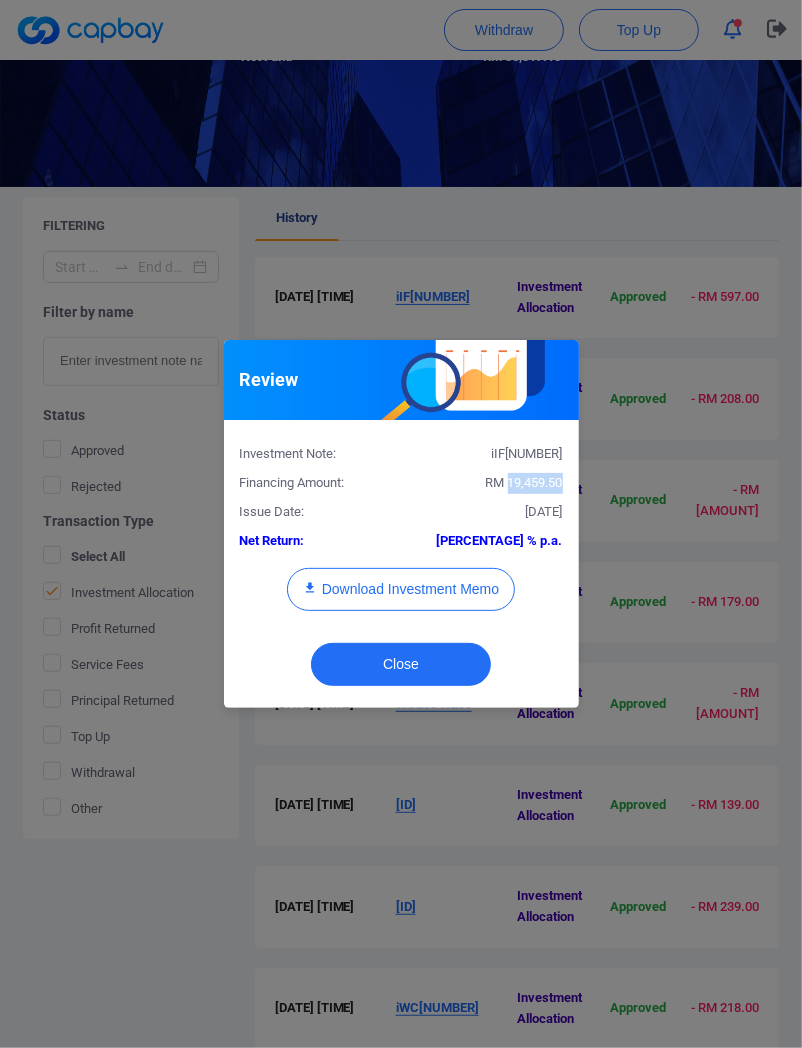 click on "RM 19,459.50" at bounding box center (524, 482) 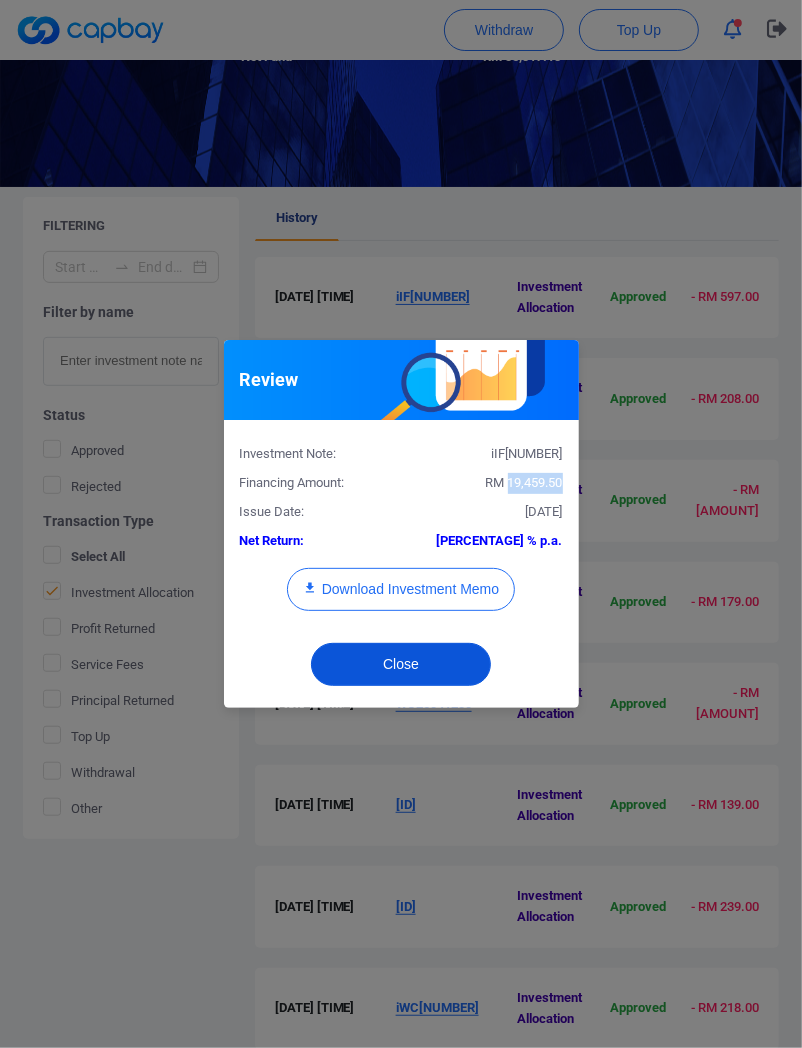 click on "Close" at bounding box center (401, 664) 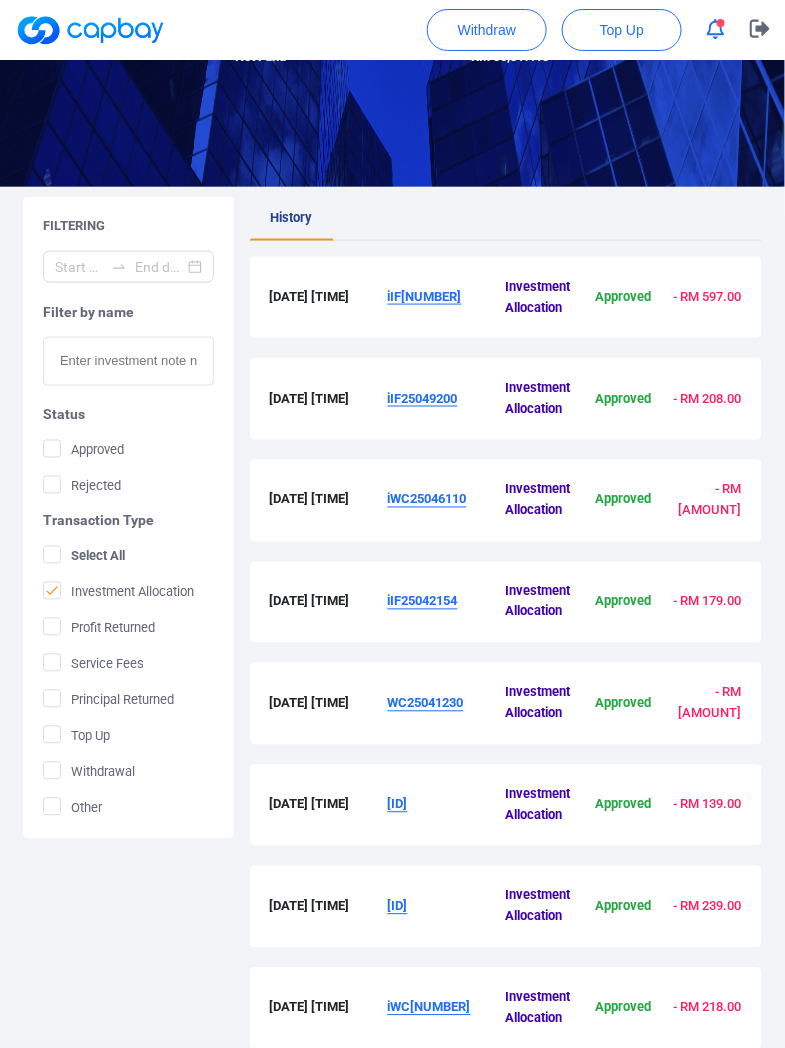 click on "iIF[NUMBER]" at bounding box center (425, 296) 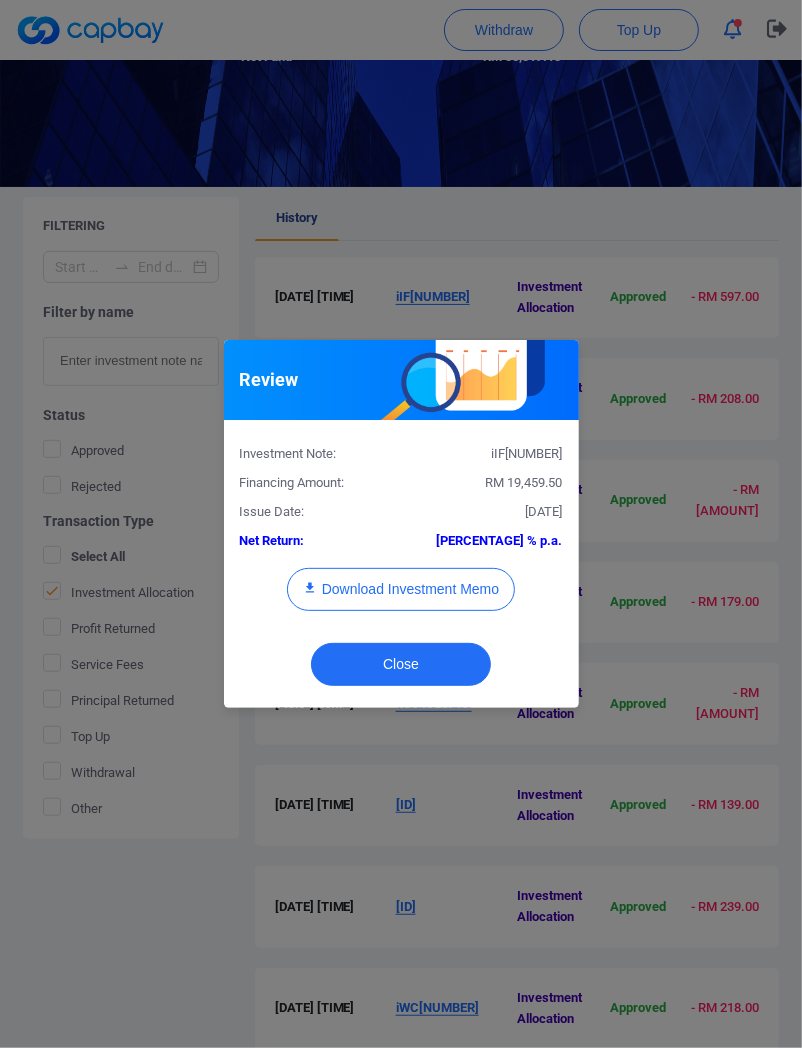 click on "Review Investment Note: iIF25048786 Financing Amount: RM 19,459.50 Issue Date: [DATE] Net Return: 8.9   % p.a. Download Investment Memo Close" at bounding box center [401, 524] 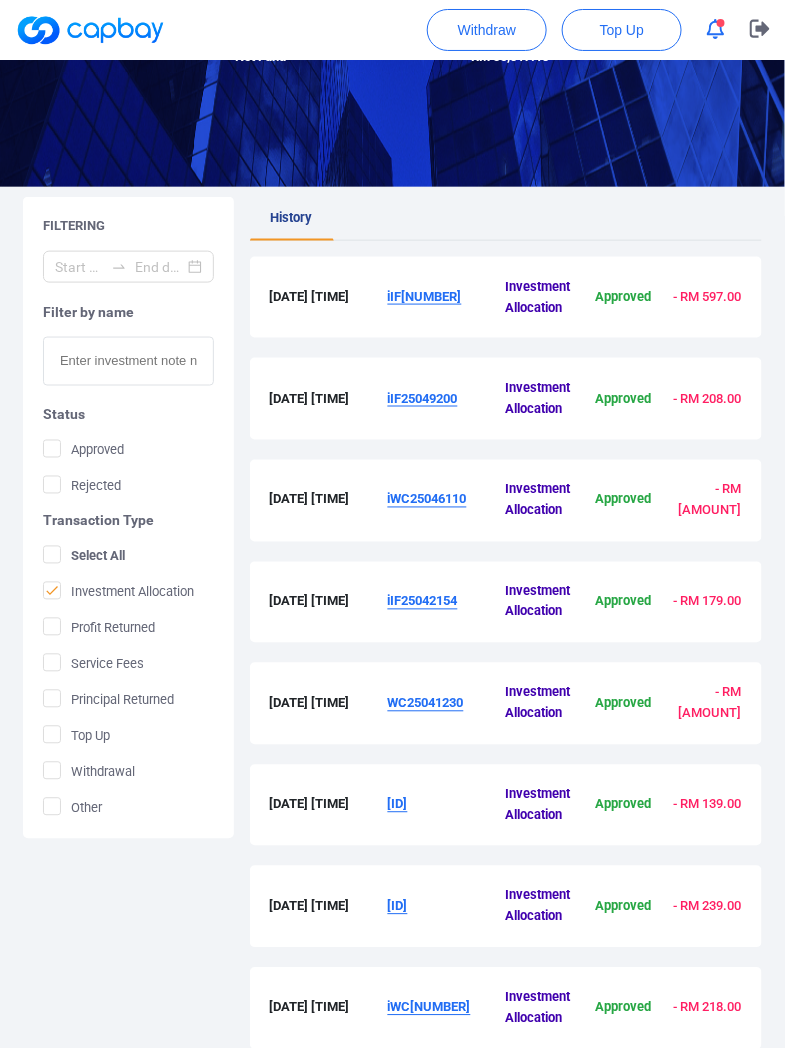 click on "iIF[NUMBER]" at bounding box center [447, 297] 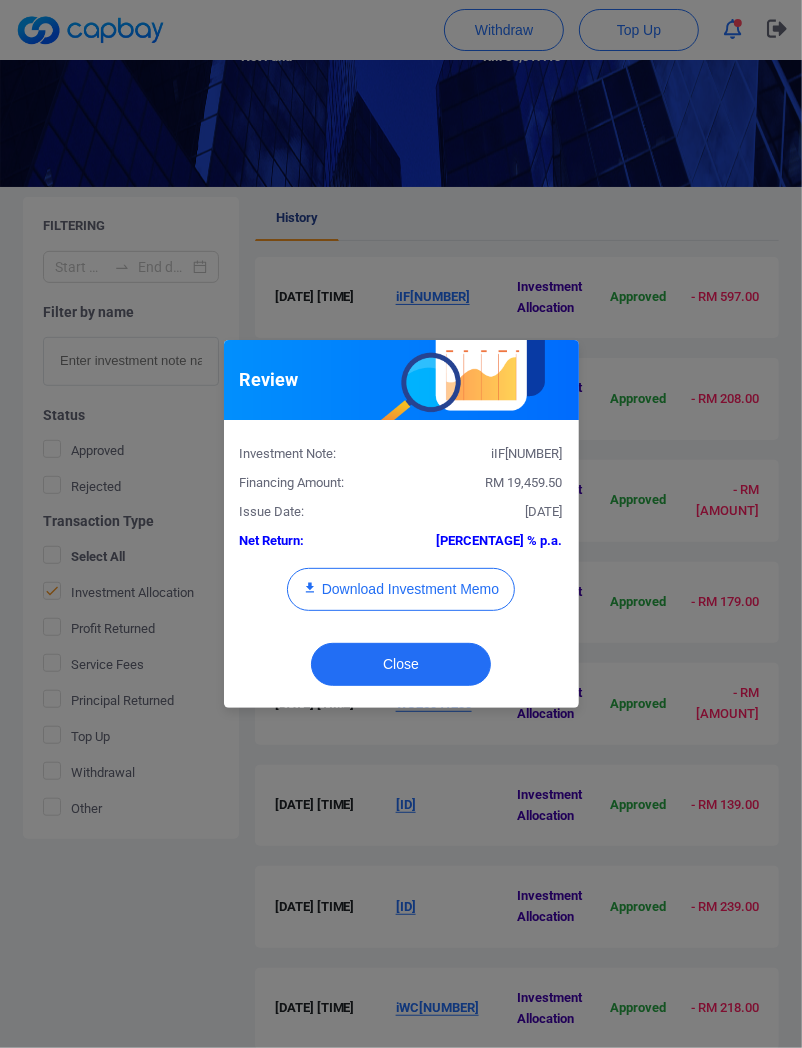 click on "Review Investment Note: iIF25048786 Financing Amount: RM 19,459.50 Issue Date: [DATE] Net Return: 8.9   % p.a. Download Investment Memo Close" at bounding box center [401, 524] 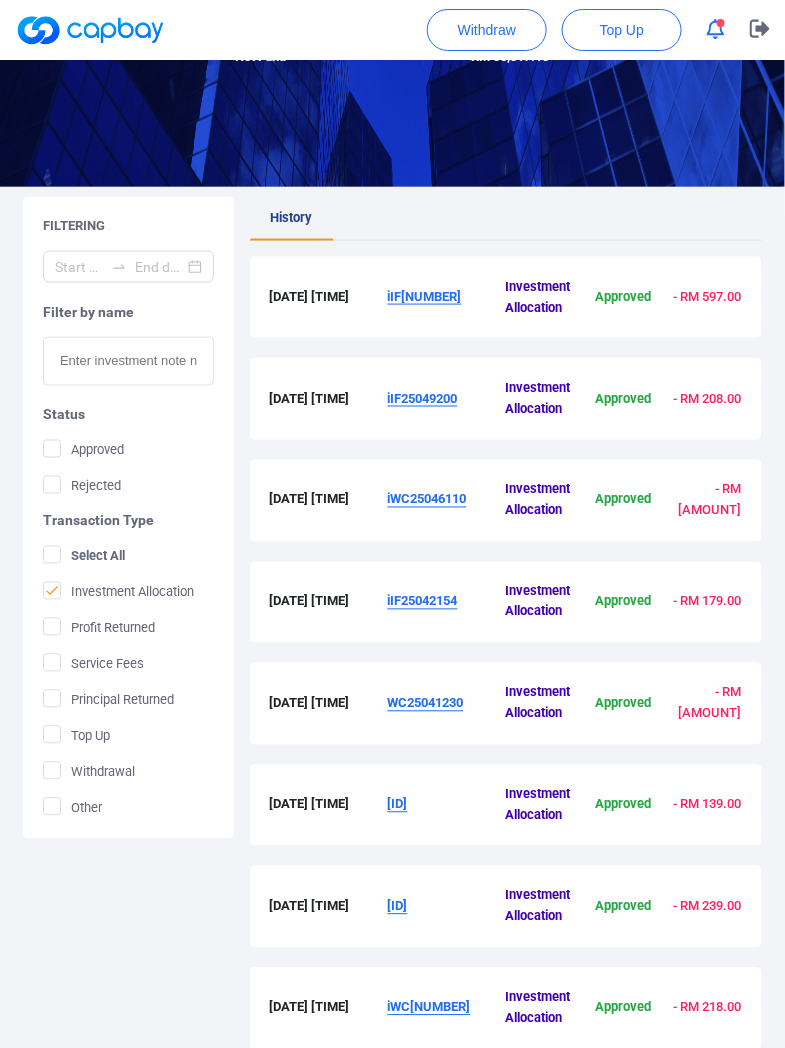 click on "iWC25046110" at bounding box center (427, 499) 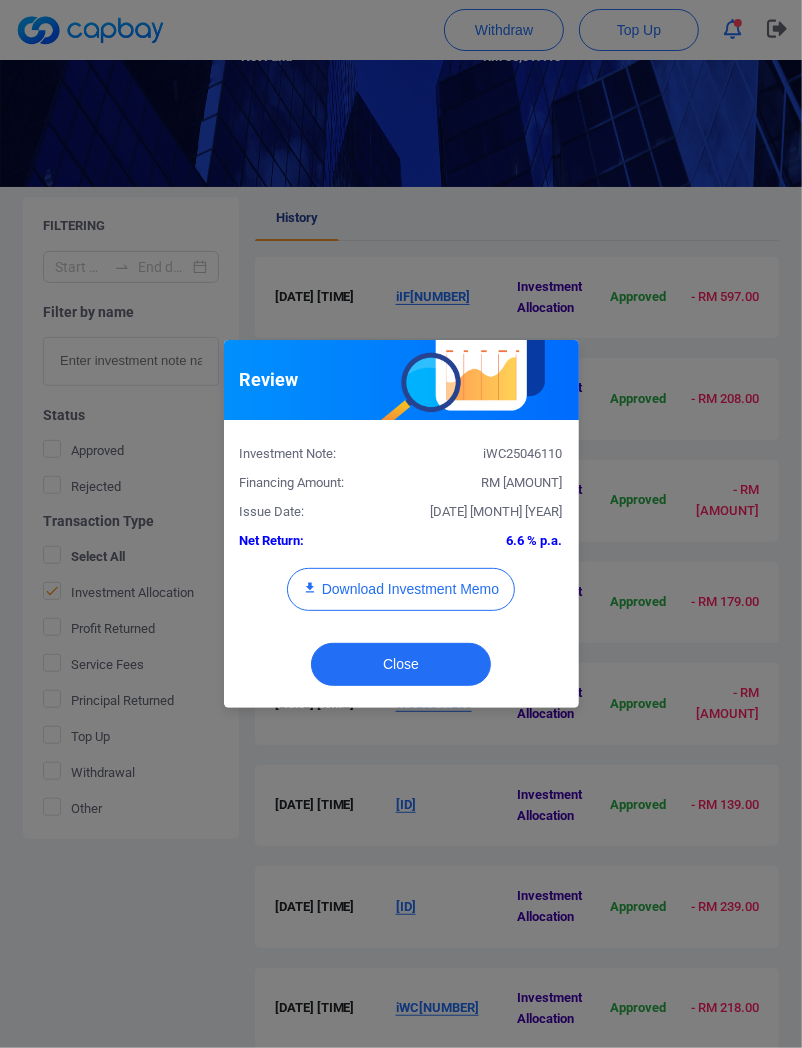 click on "RM [AMOUNT]" at bounding box center [522, 482] 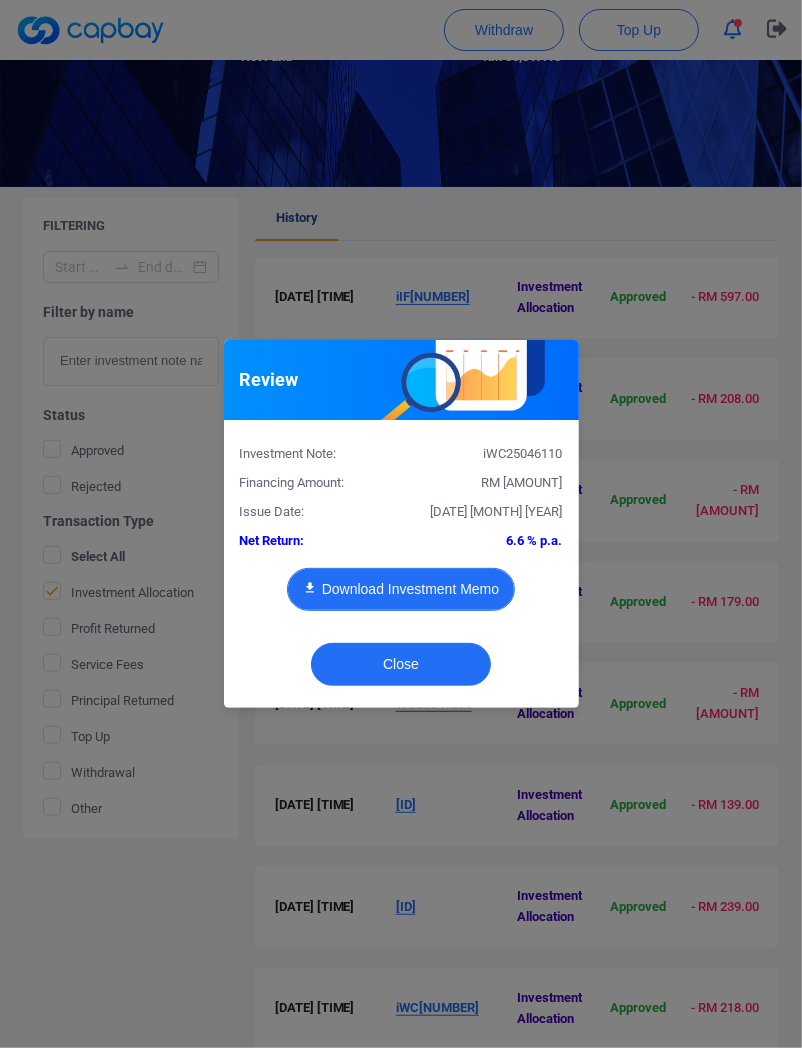 click on "Download Investment Memo" at bounding box center [401, 589] 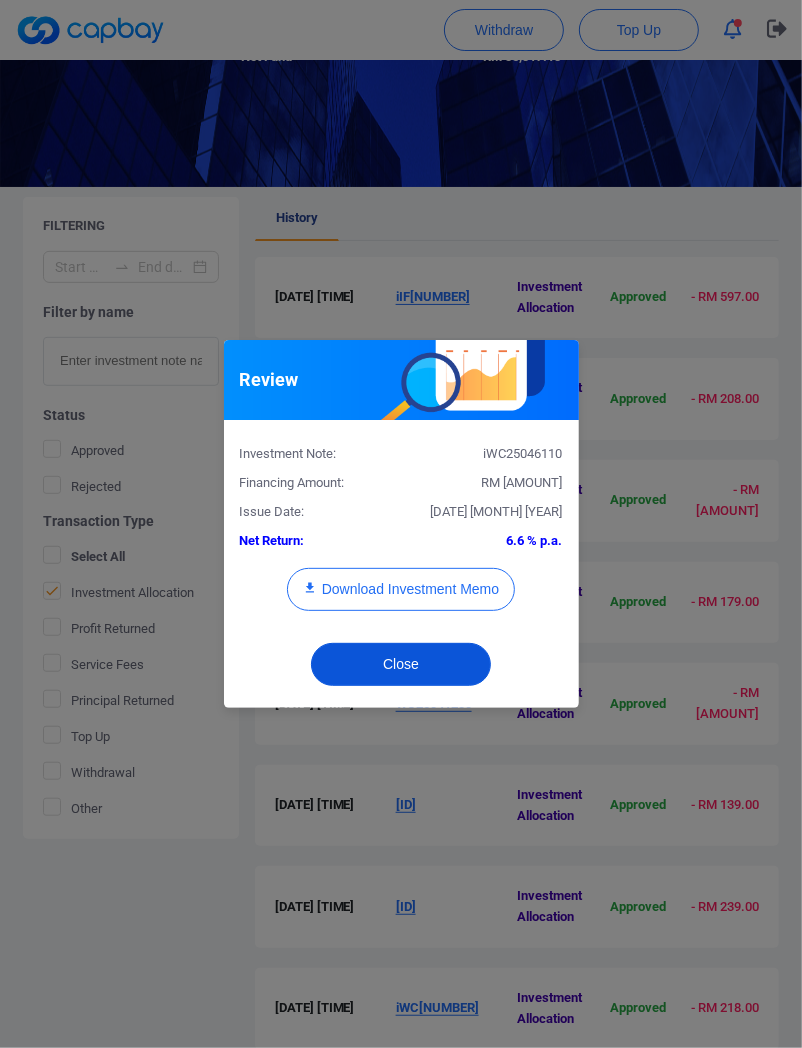 click on "Close" at bounding box center [401, 664] 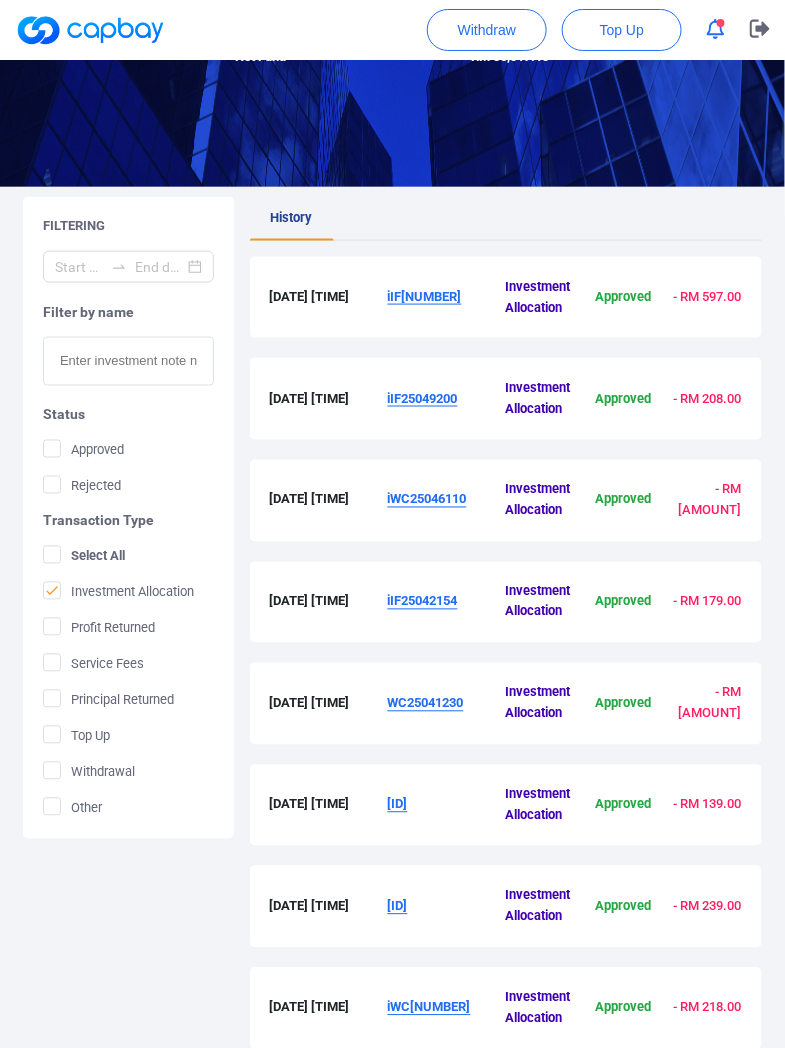 click on "iWC25046110" at bounding box center (427, 499) 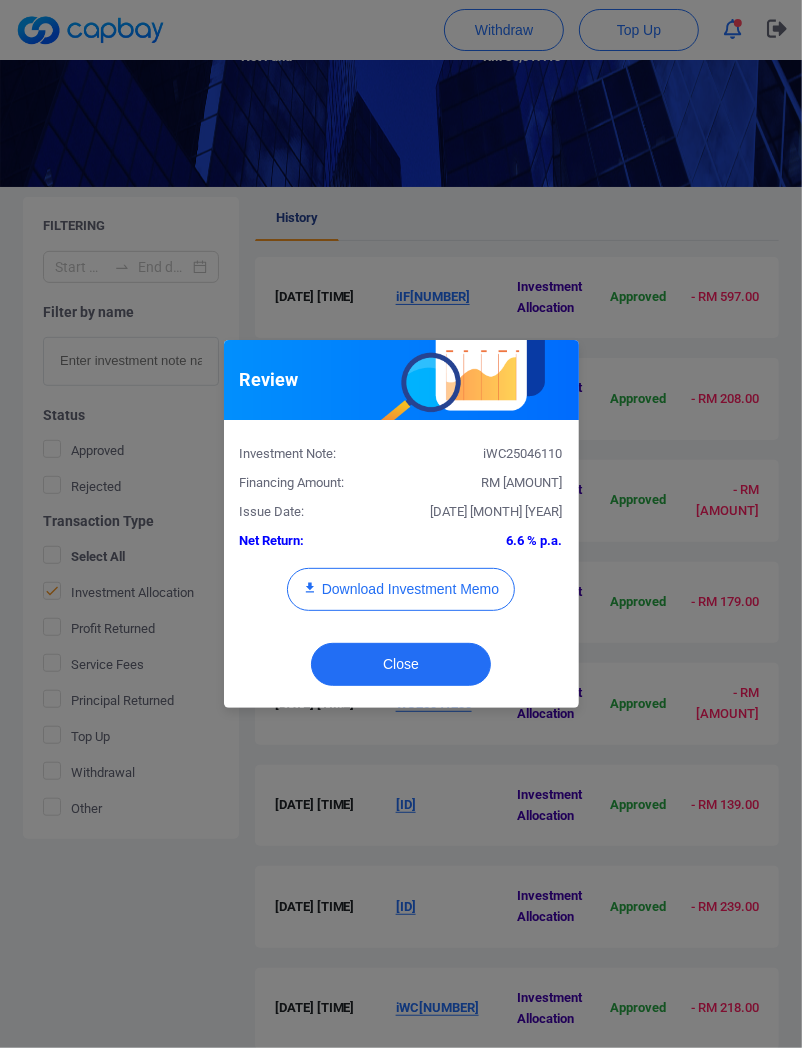 click on "Investment Note: [ID] Financing Amount: RM [AMOUNT] Issue Date: [DATE] Net Return: [PERCENTAGE] p.a. Download Investment Memo" at bounding box center (401, 533) 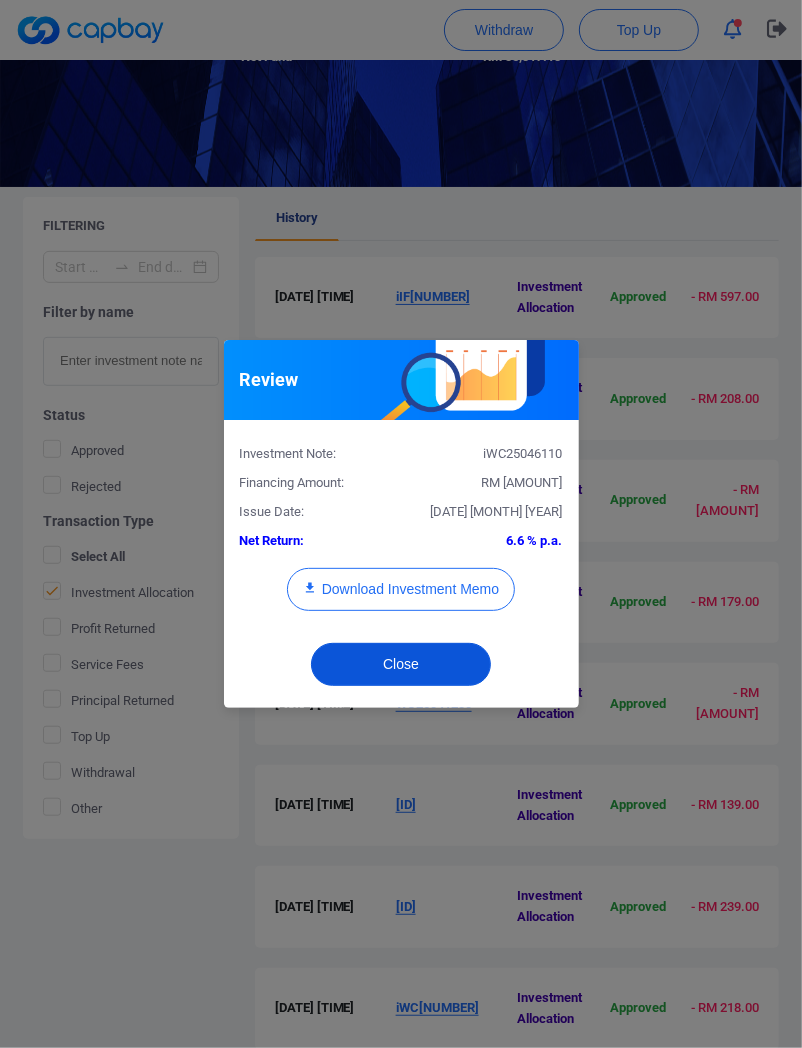 click on "Close" at bounding box center (401, 664) 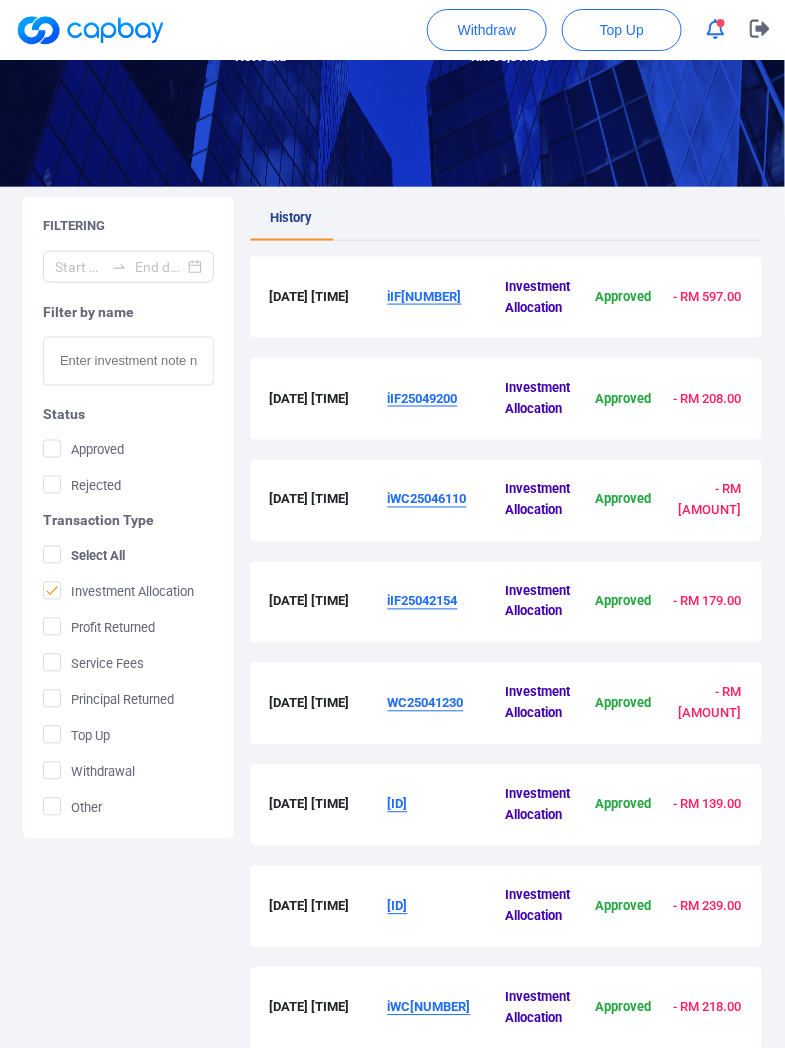 click on "iWC25046110" at bounding box center [427, 499] 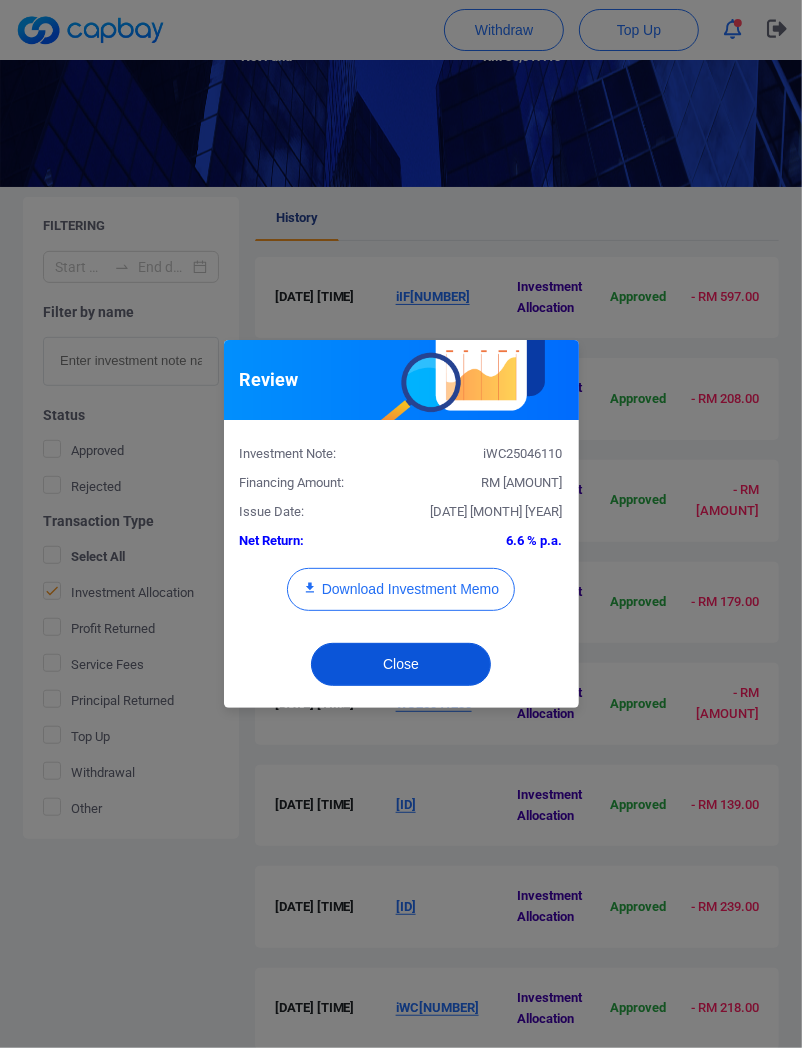 click on "Close" at bounding box center (401, 664) 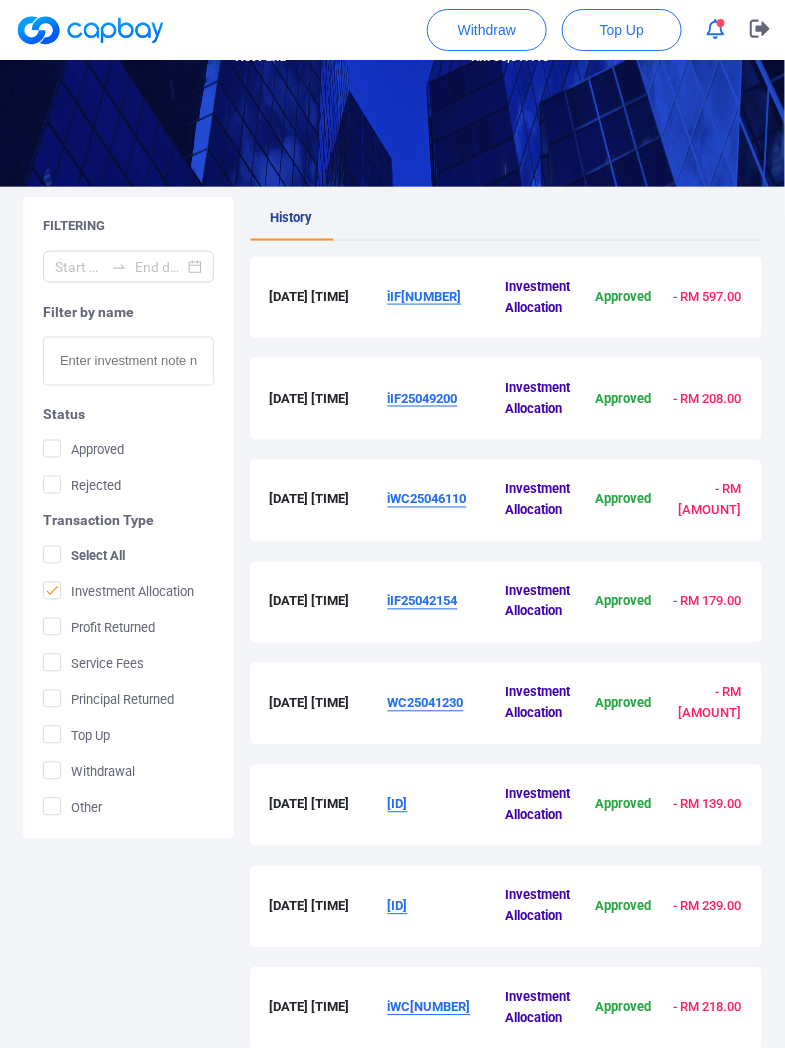 click on "iIF25049200" at bounding box center [423, 398] 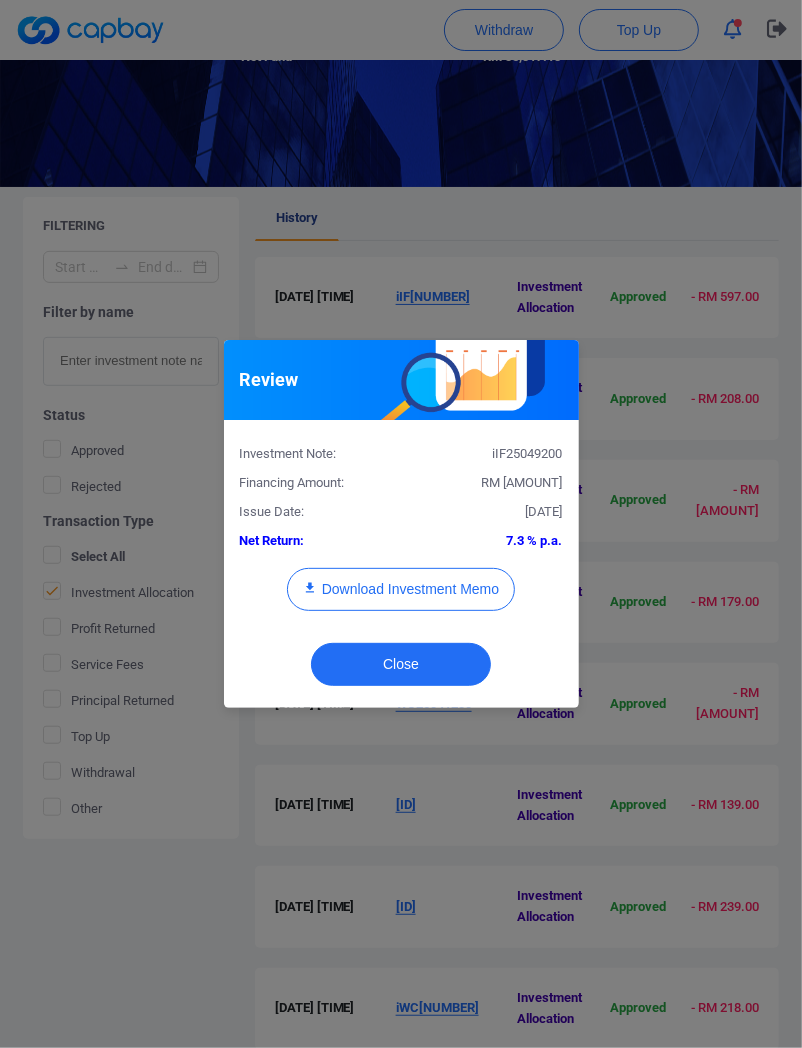 click on "RM [AMOUNT]" at bounding box center [522, 482] 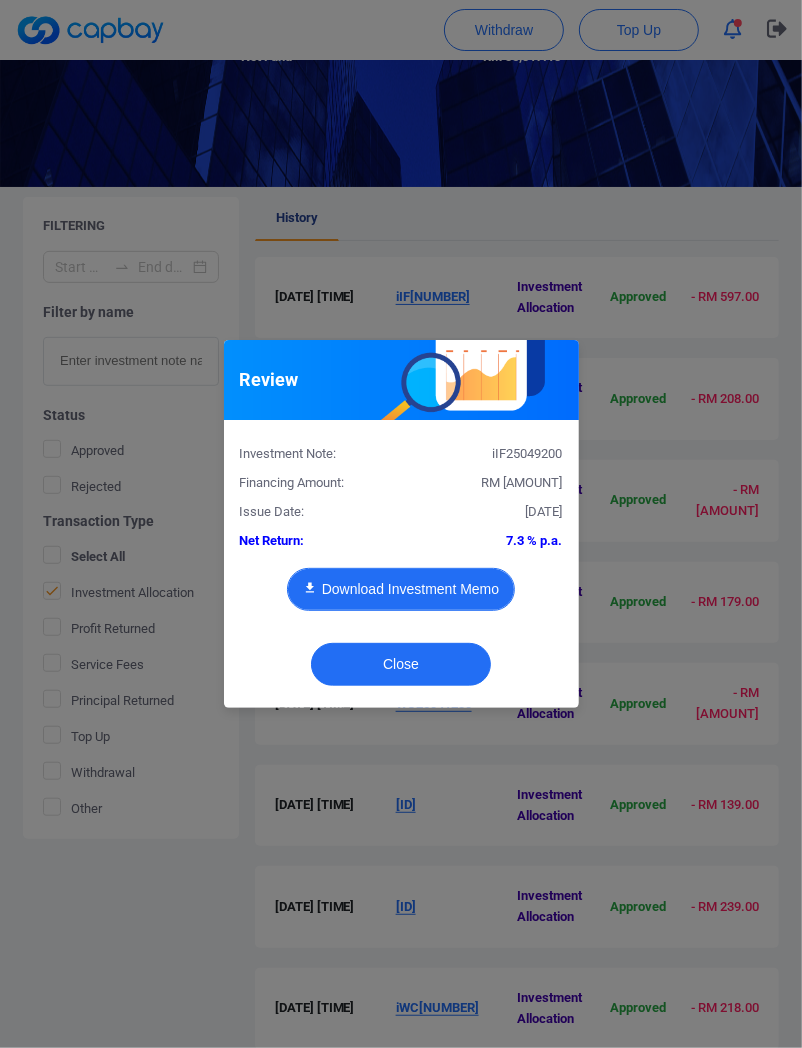 click on "Download Investment Memo" at bounding box center [401, 589] 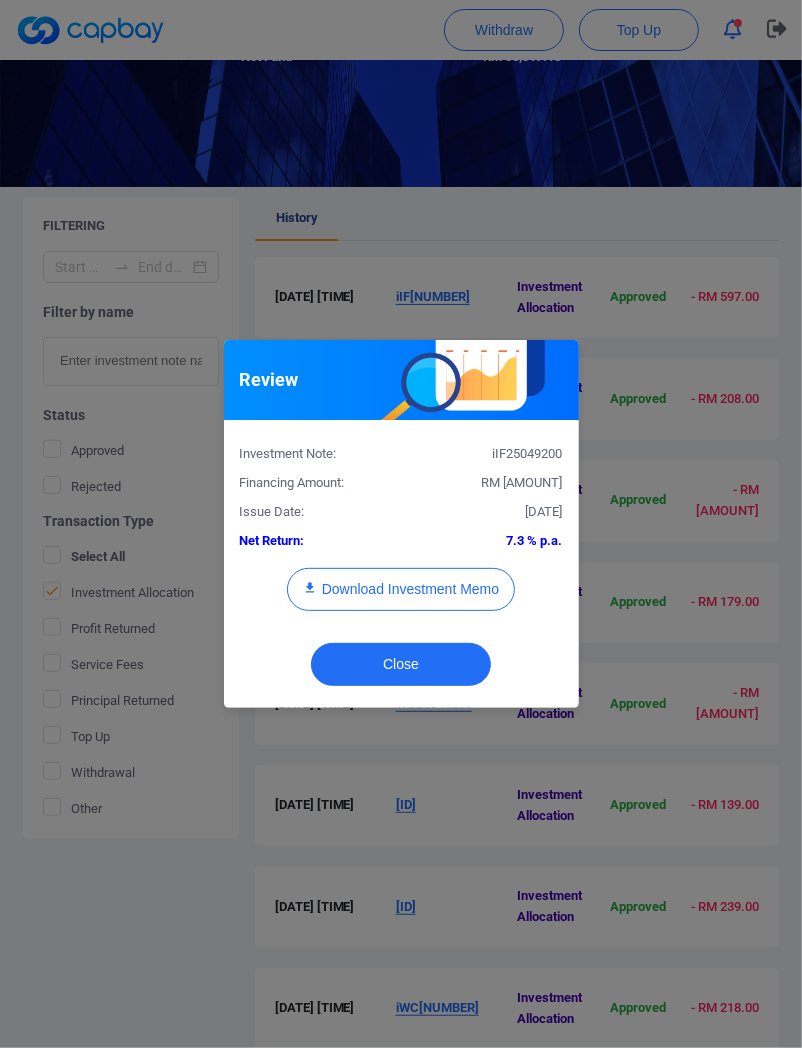 click on "RM [AMOUNT]" at bounding box center [522, 482] 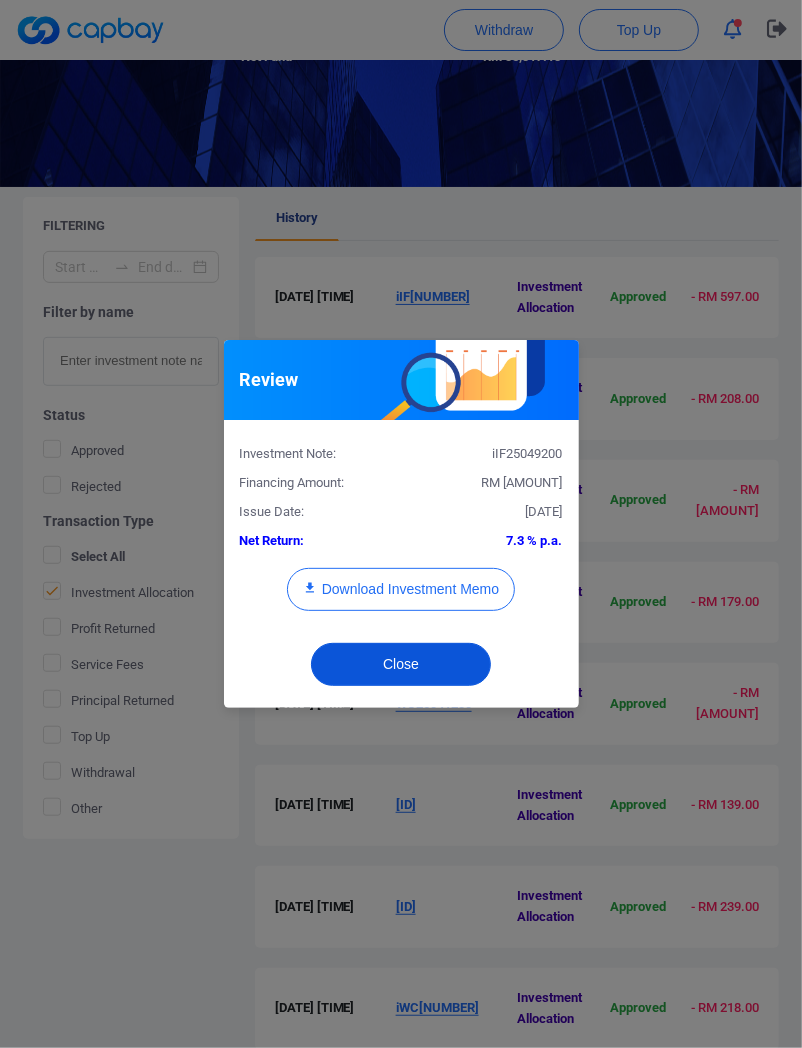 click on "Close" at bounding box center (401, 664) 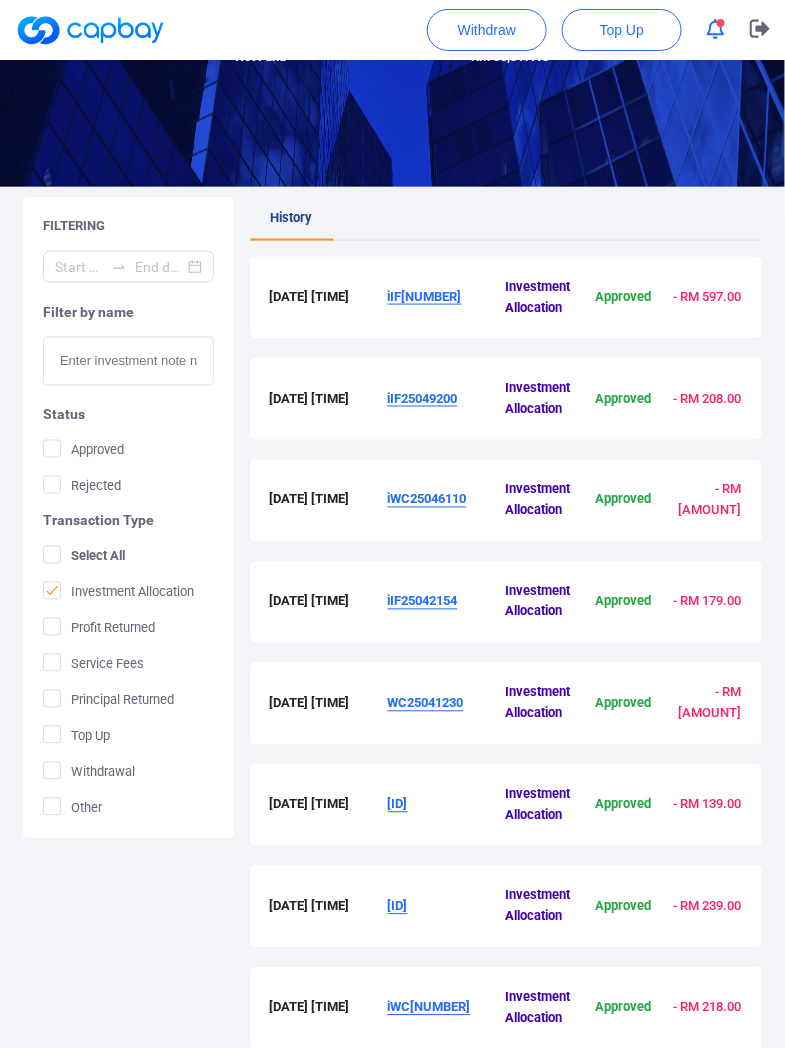 click on "iWC25046110" at bounding box center [427, 499] 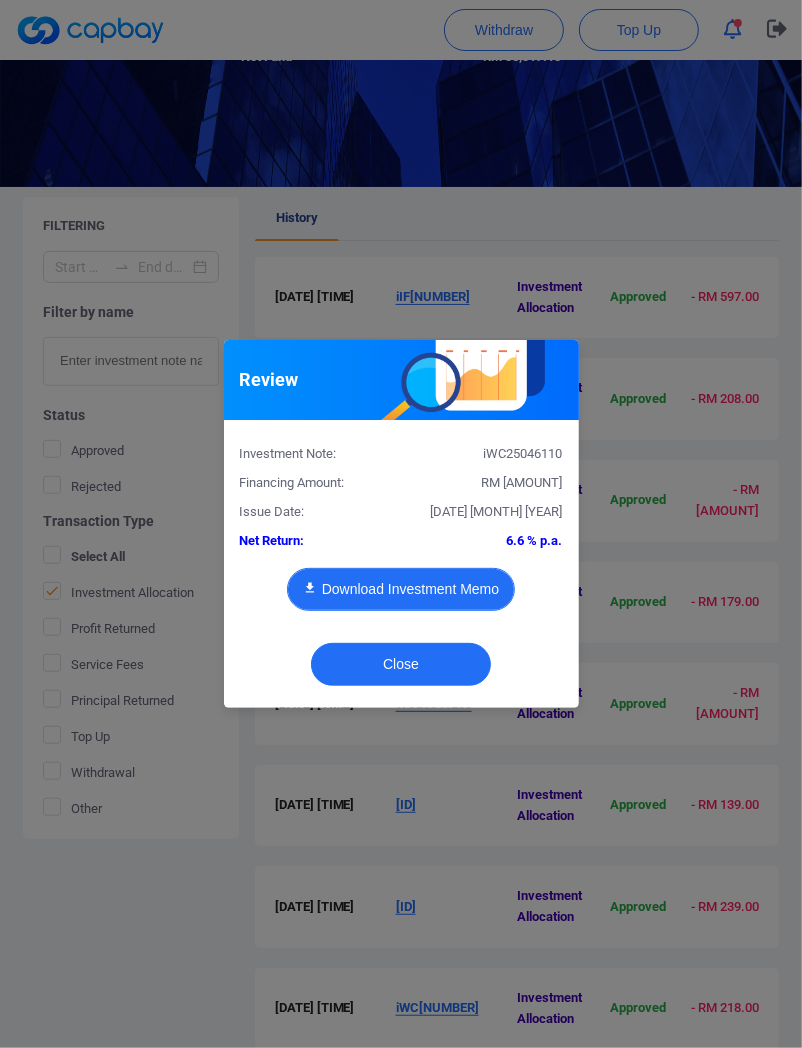 click on "Download Investment Memo" at bounding box center (401, 589) 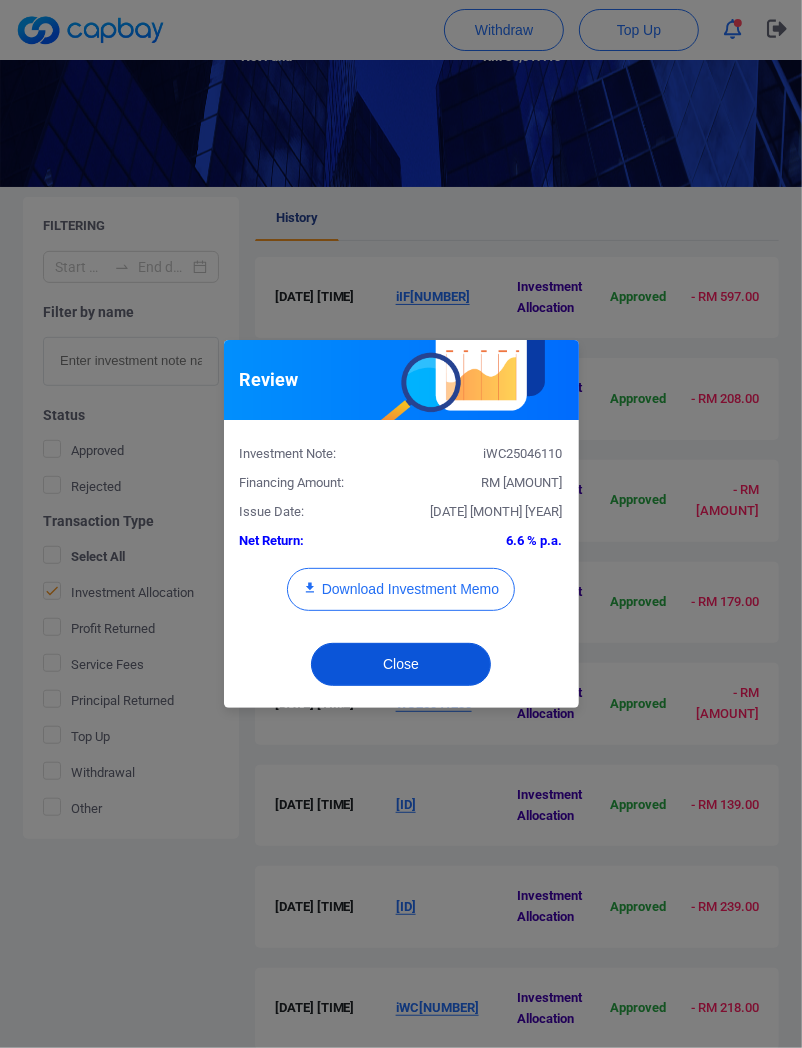 click on "Close" at bounding box center [401, 664] 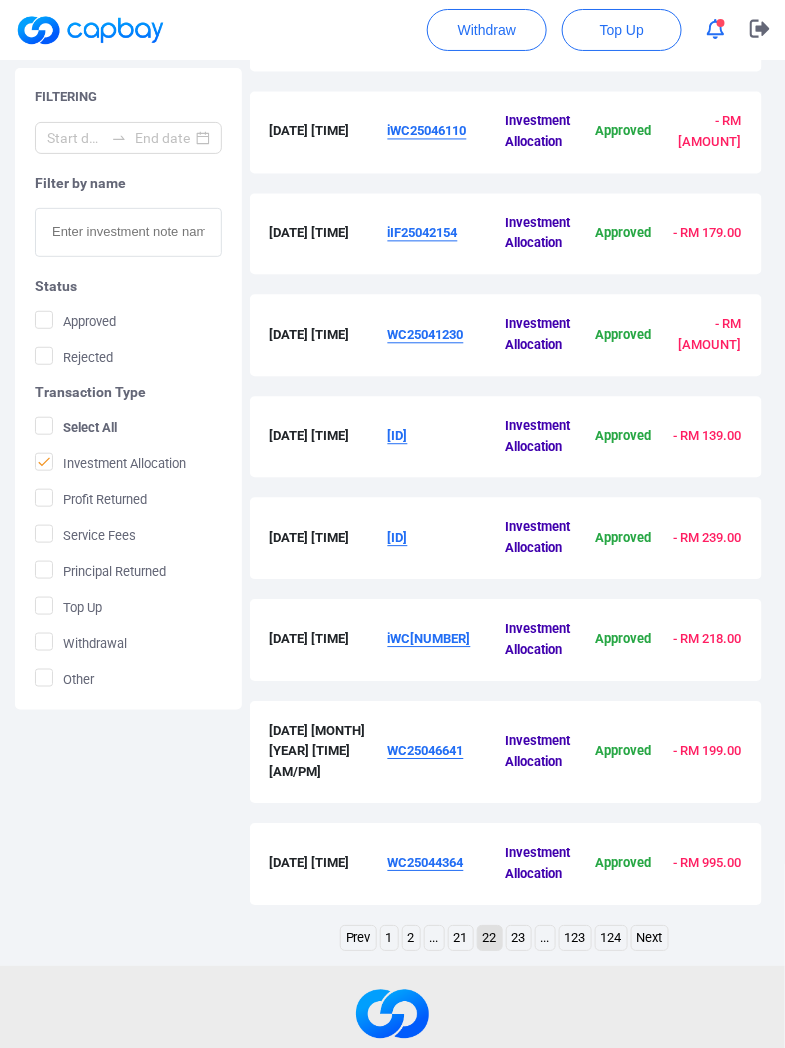 scroll, scrollTop: 757, scrollLeft: 0, axis: vertical 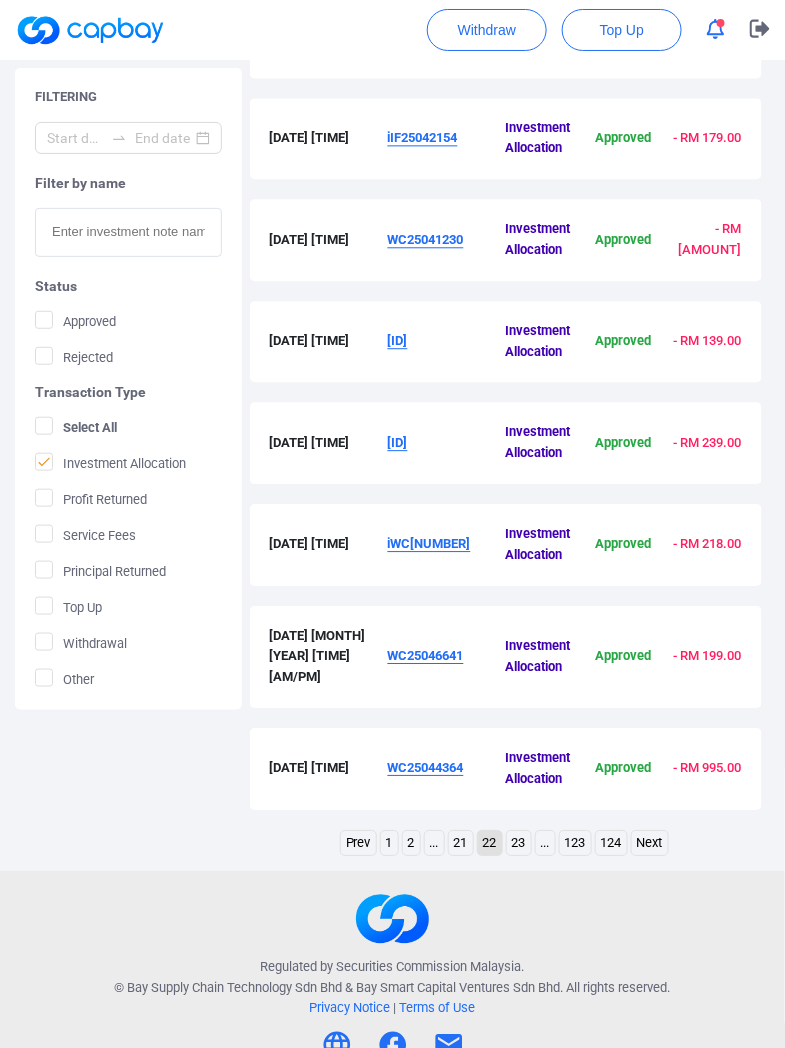click on "21" at bounding box center [461, 843] 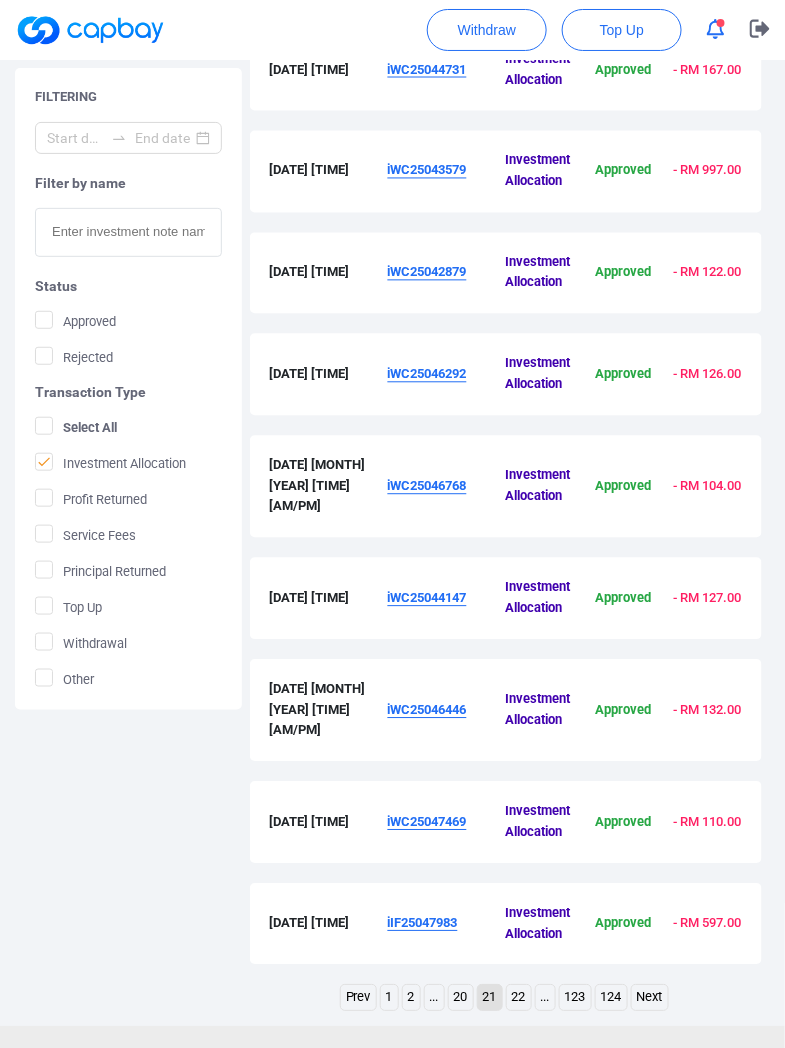 scroll, scrollTop: 757, scrollLeft: 0, axis: vertical 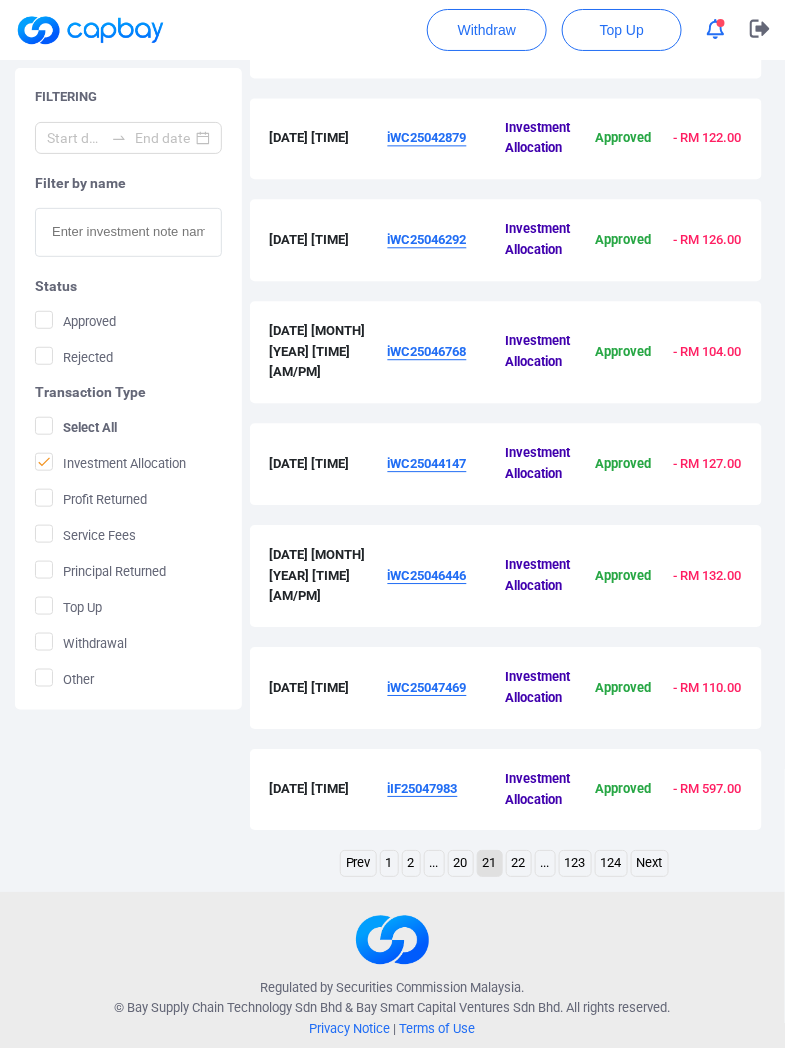 click on "22" at bounding box center [519, 863] 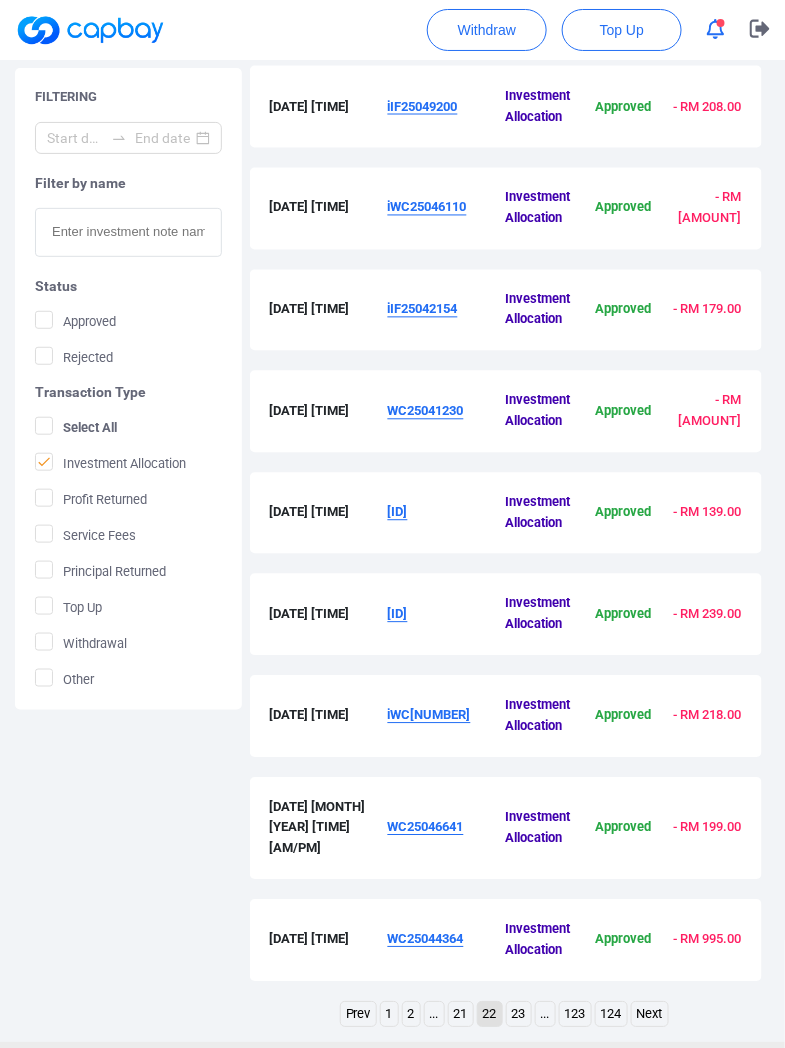 scroll, scrollTop: 663, scrollLeft: 0, axis: vertical 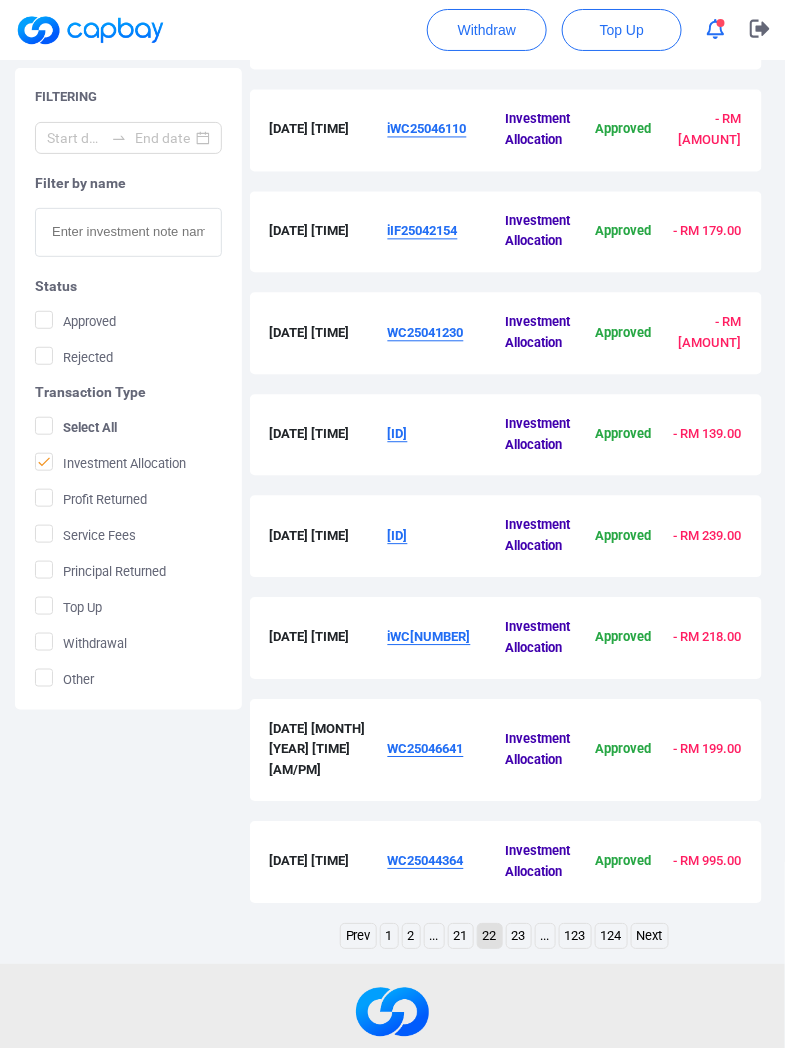 drag, startPoint x: 98, startPoint y: 834, endPoint x: 218, endPoint y: 811, distance: 122.18429 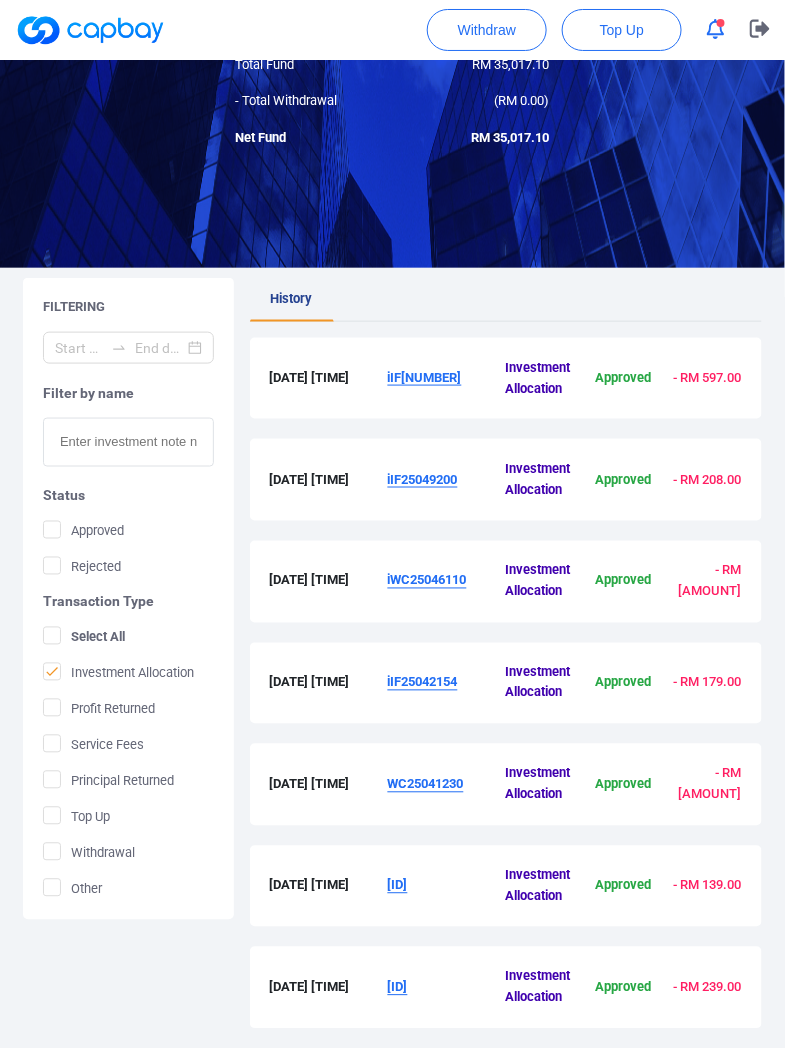 scroll, scrollTop: 370, scrollLeft: 0, axis: vertical 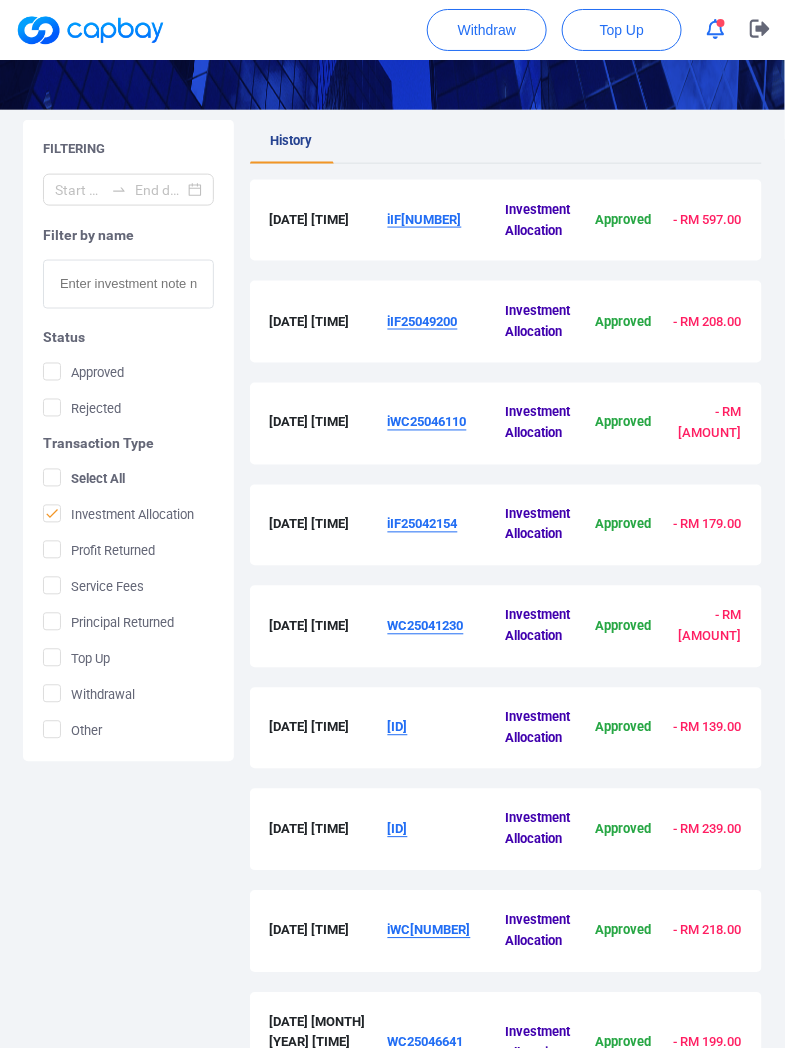 click on "iIF25042154" at bounding box center [423, 524] 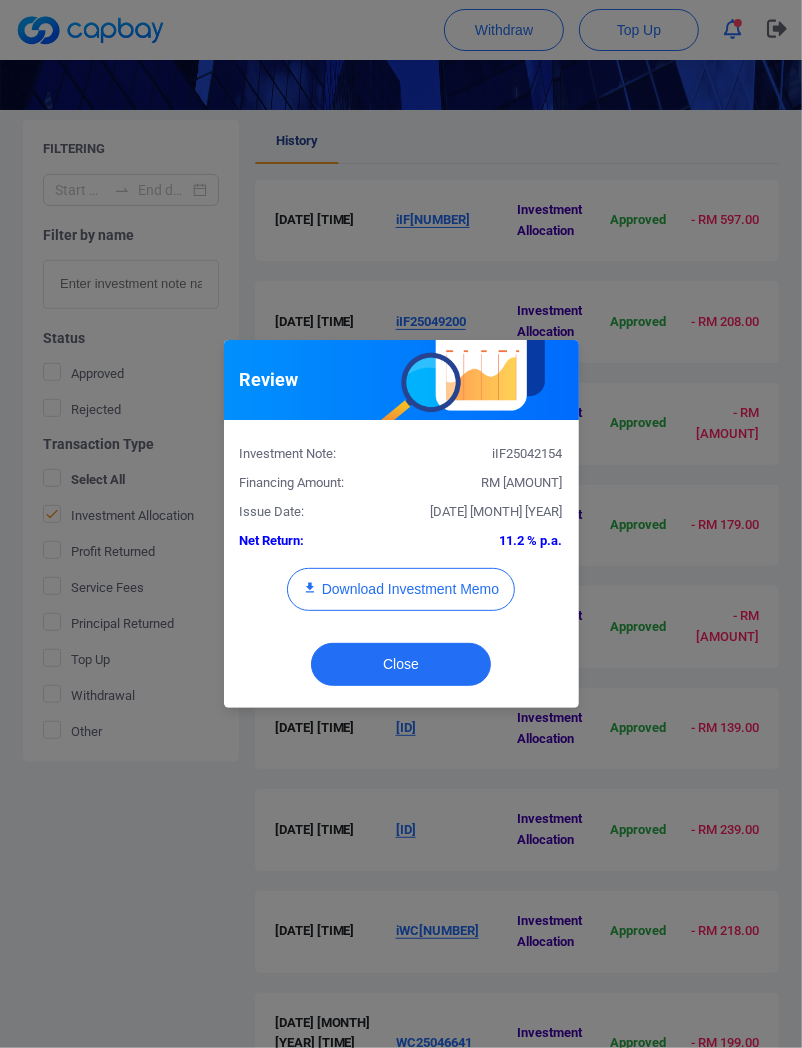 click on "Investment Note: iIF[NUMBER] Financing Amount: RM [AMOUNT] Issue Date: [DATE] Net Return: [PERCENTAGE] p.a. Download Investment Memo" at bounding box center (401, 533) 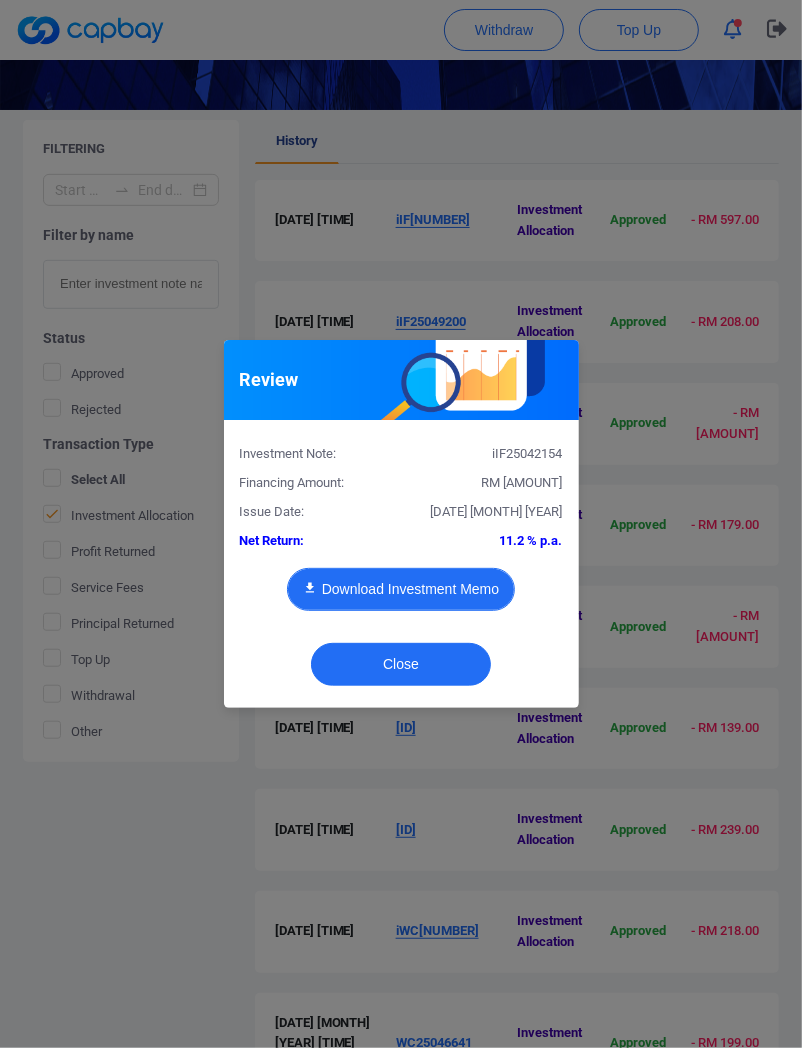 click on "Download Investment Memo" at bounding box center (401, 589) 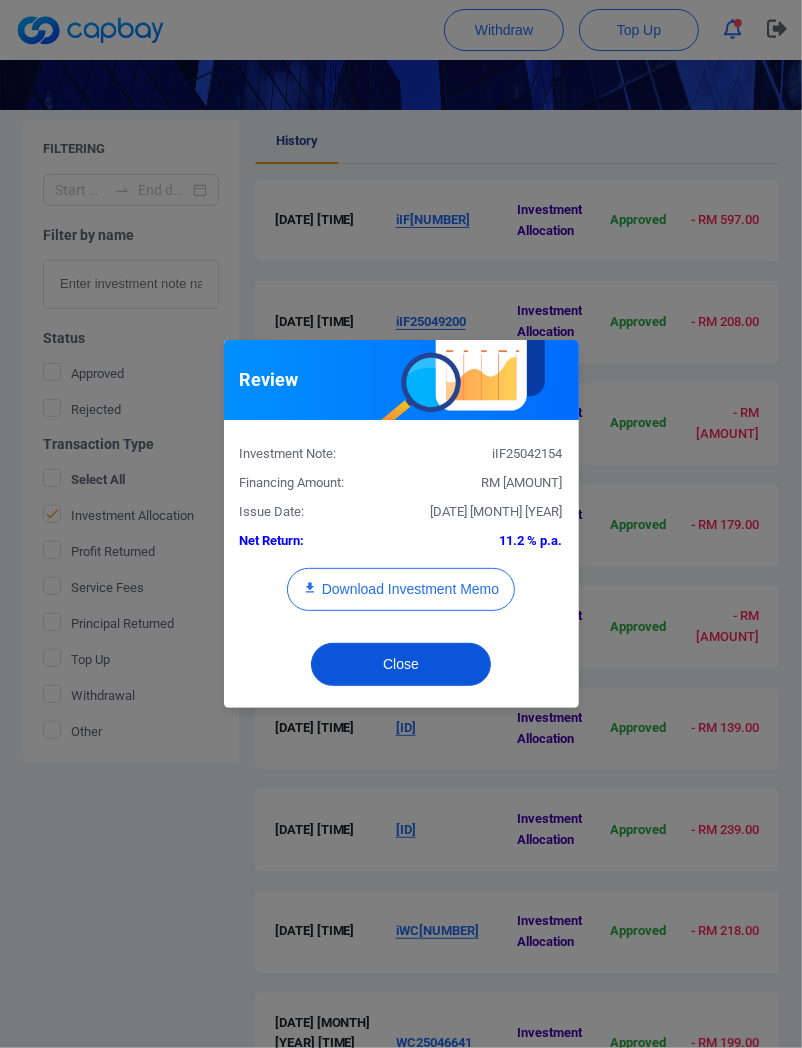 click on "Close" at bounding box center (401, 664) 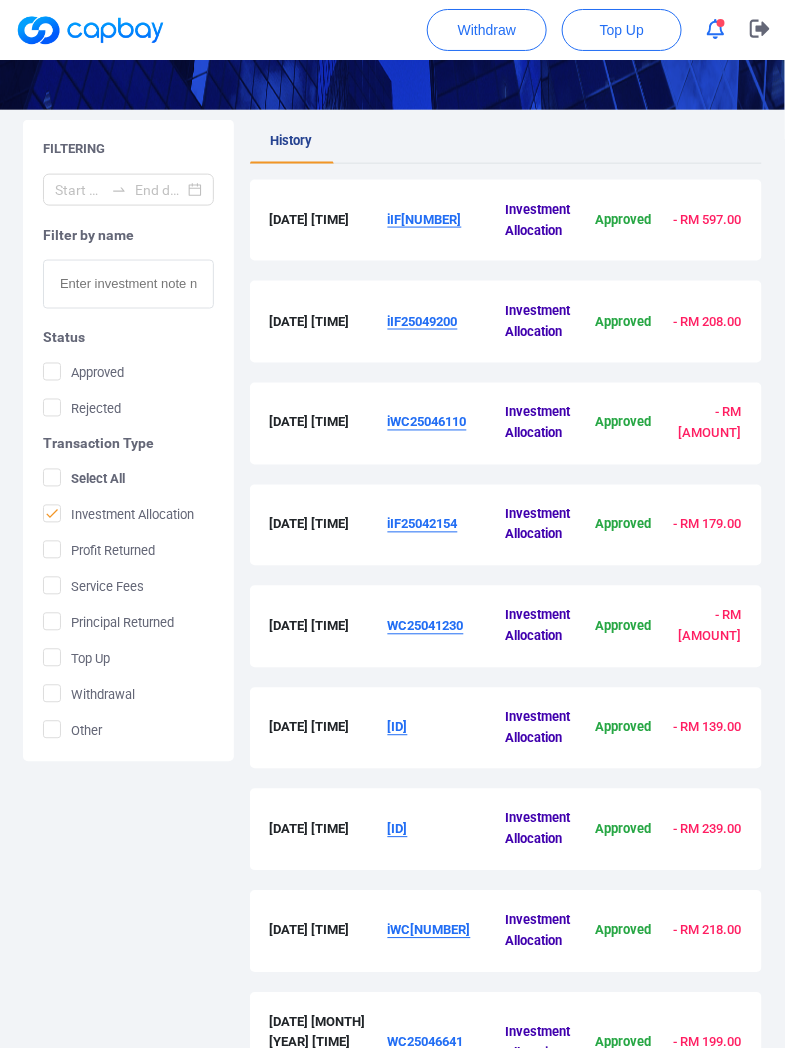 click on "WC25041230" at bounding box center (447, 627) 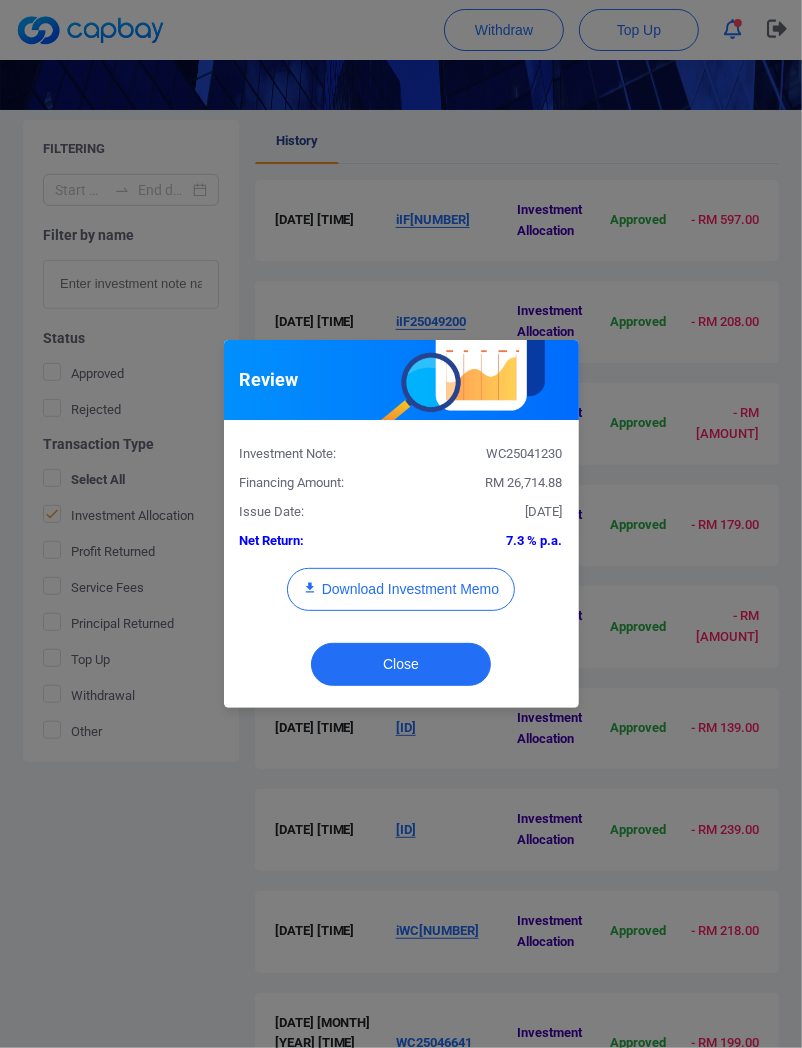click on "RM 26,714.88" at bounding box center [524, 482] 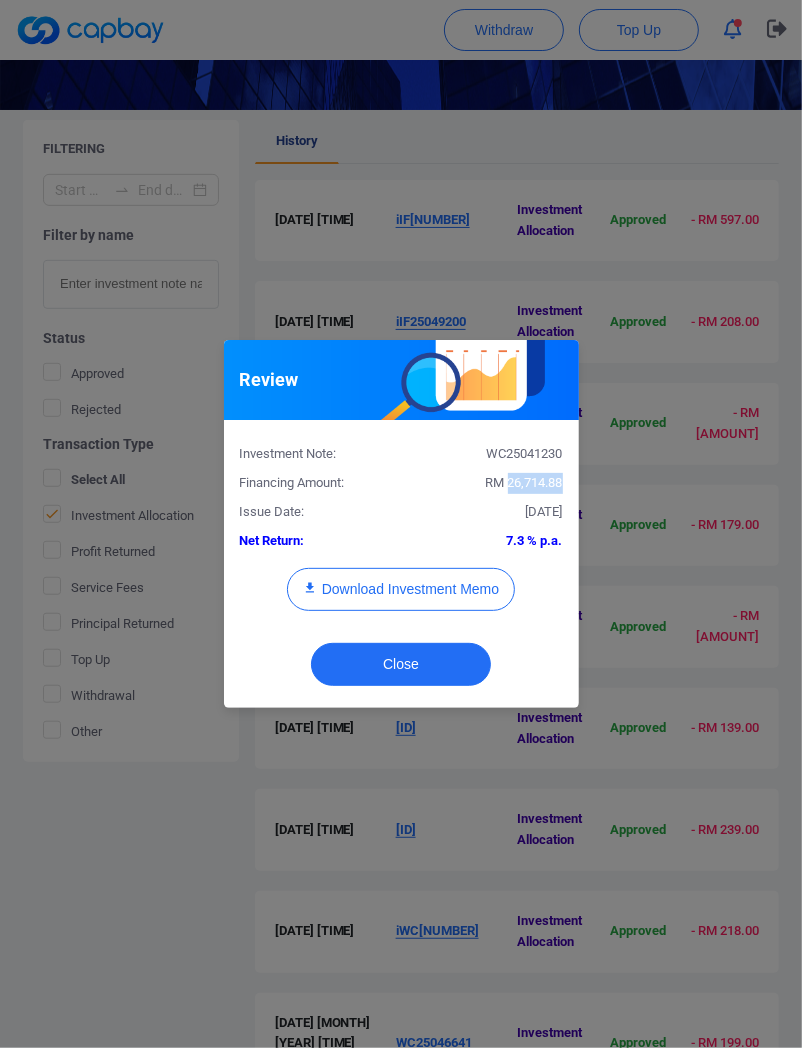 click on "RM 26,714.88" at bounding box center (524, 482) 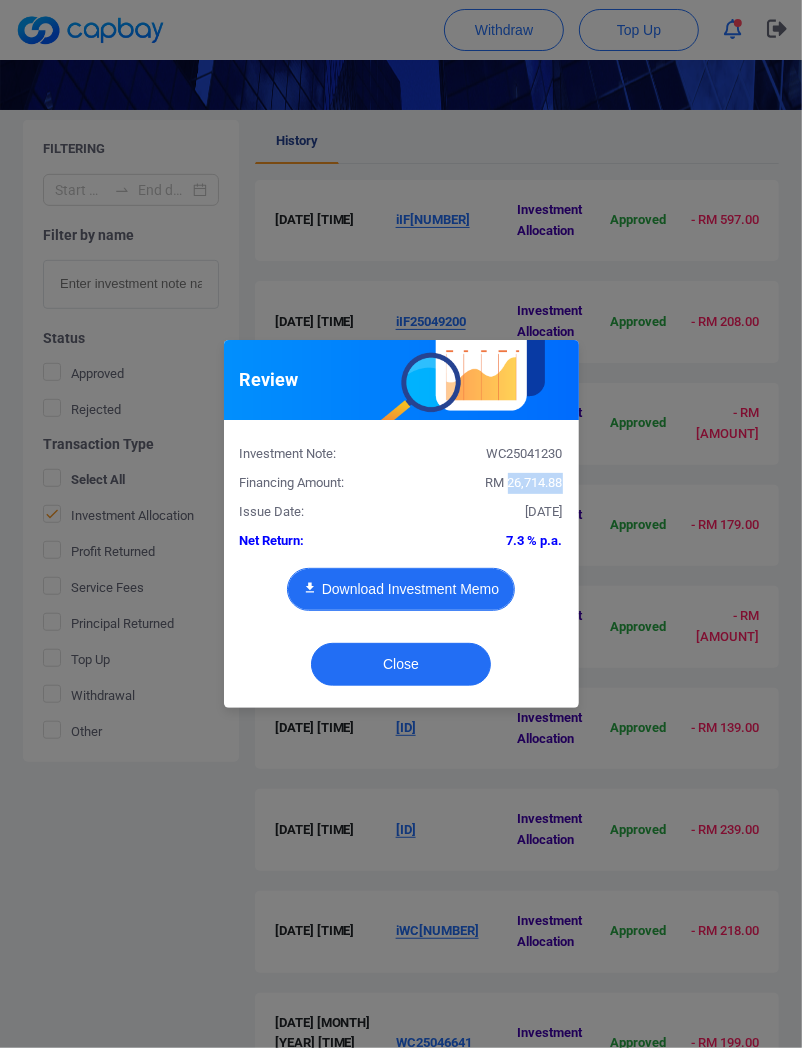 click on "Download Investment Memo" at bounding box center (401, 589) 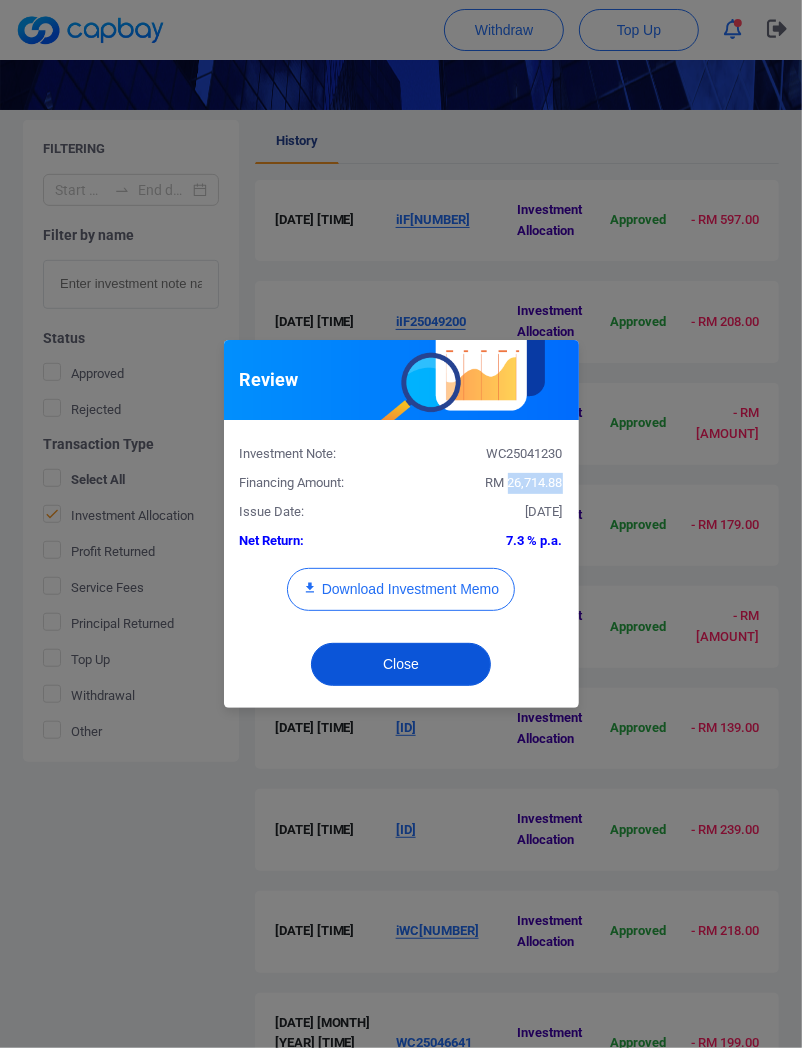 click on "Close" at bounding box center (401, 664) 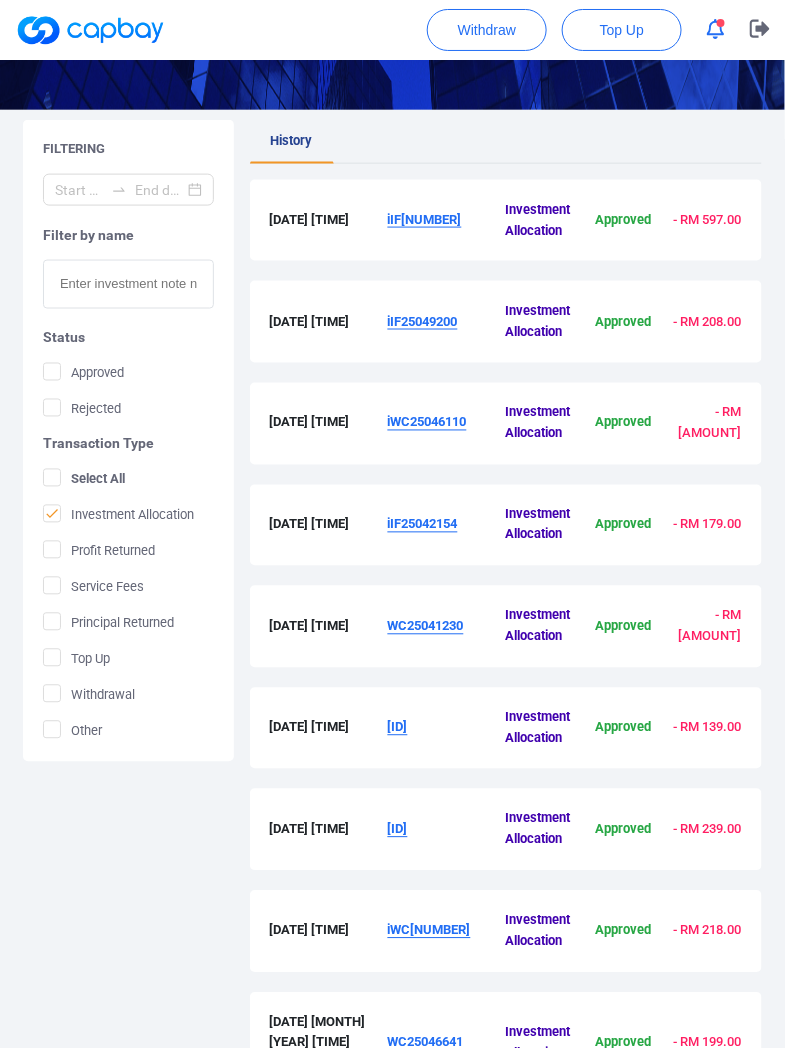 click on "[ID]" at bounding box center [398, 727] 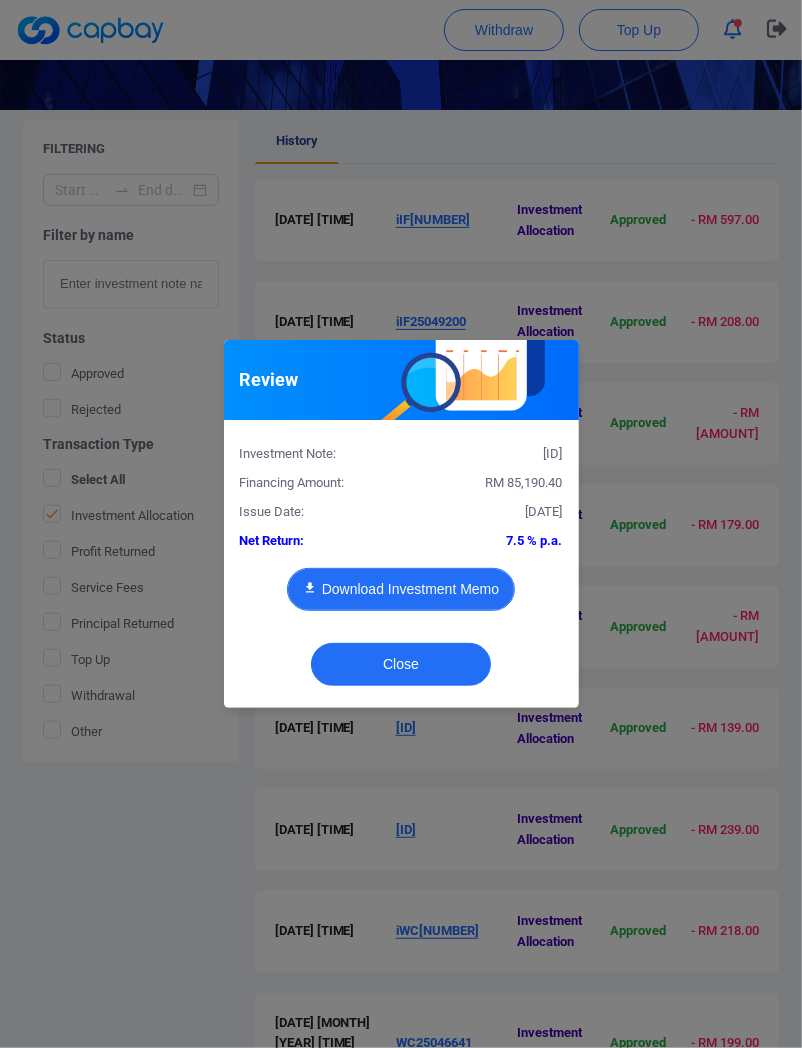click on "Download Investment Memo" at bounding box center (401, 589) 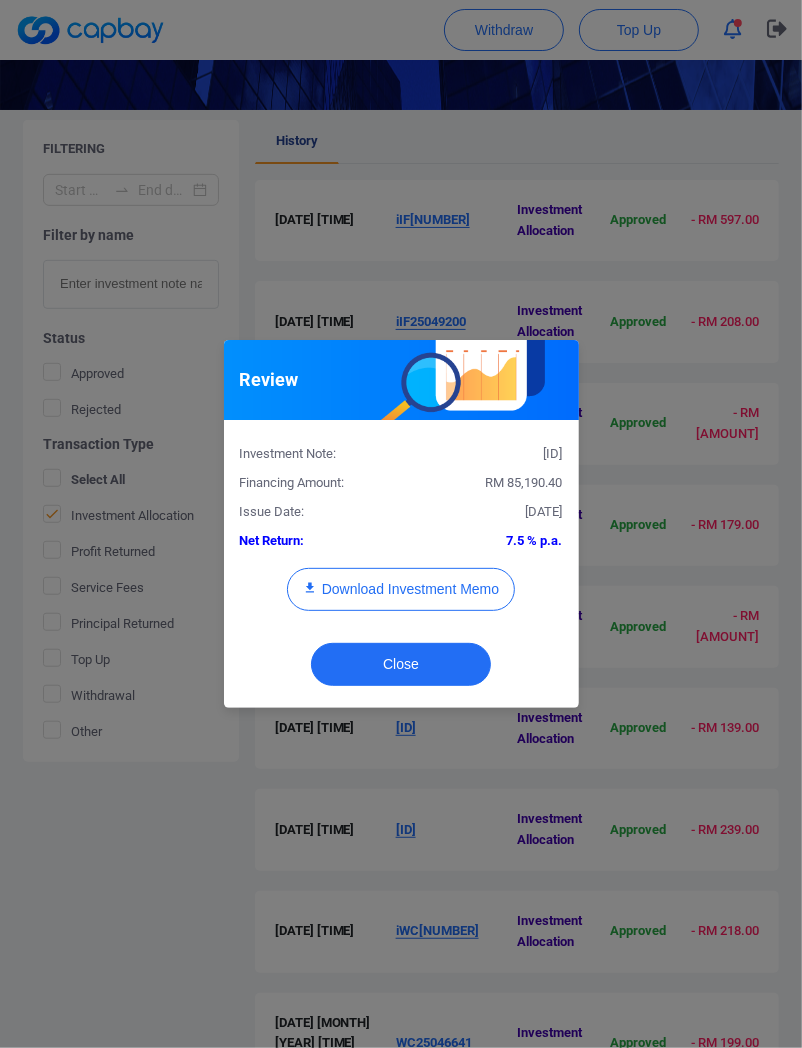 click on "RM 85,190.40" at bounding box center (524, 482) 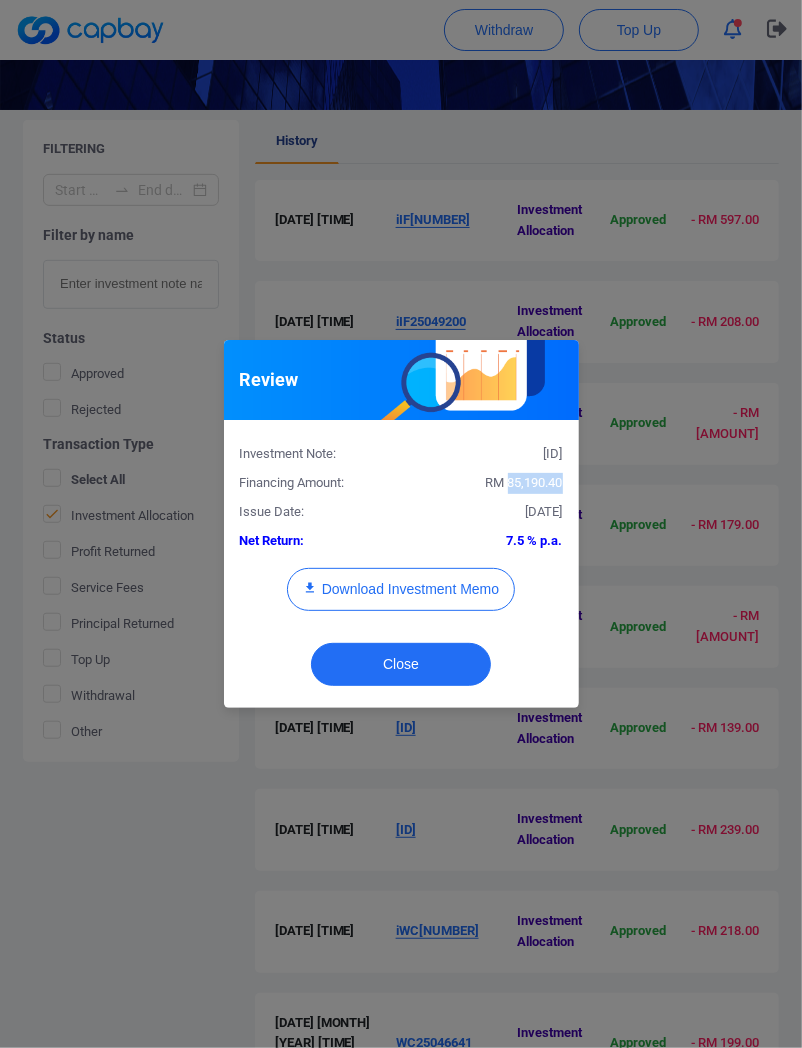 click on "RM 85,190.40" at bounding box center [524, 482] 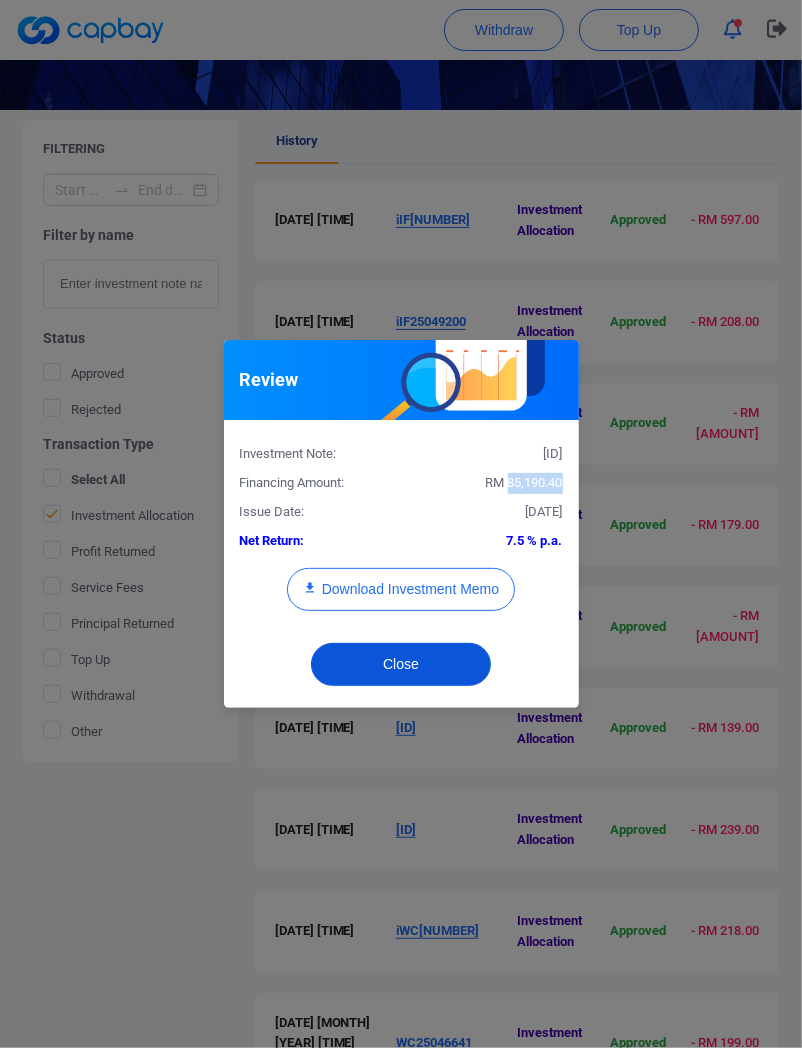 drag, startPoint x: 402, startPoint y: 662, endPoint x: 316, endPoint y: 348, distance: 325.56412 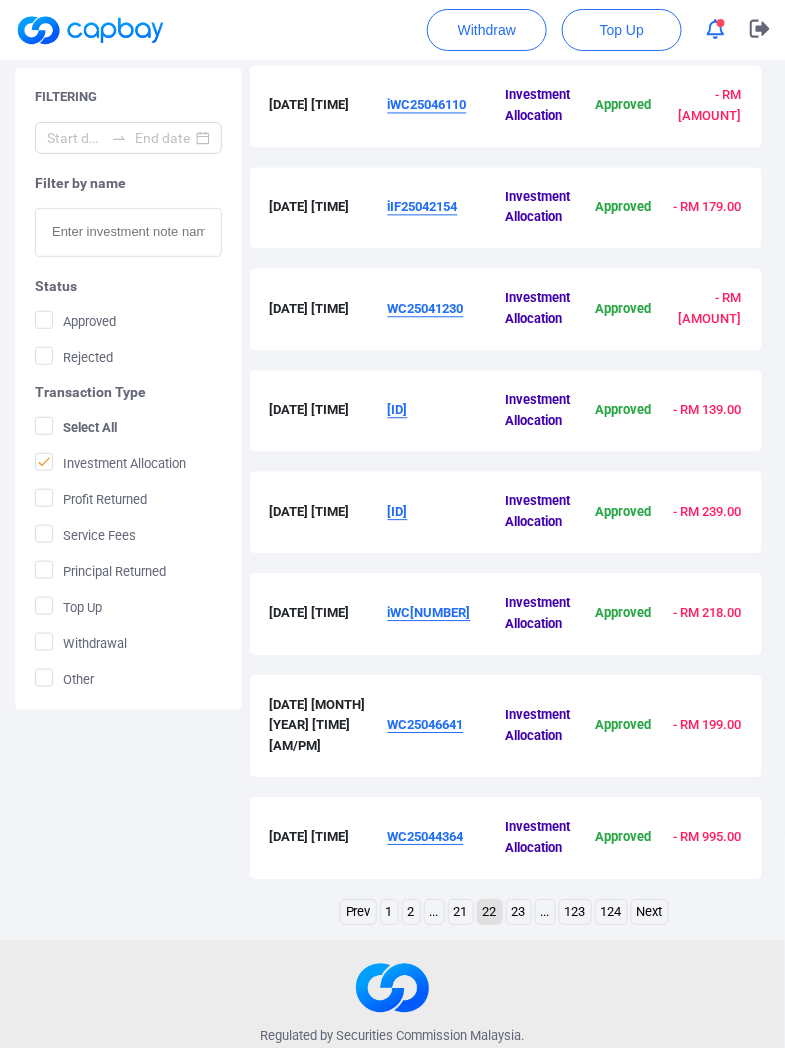 scroll, scrollTop: 741, scrollLeft: 0, axis: vertical 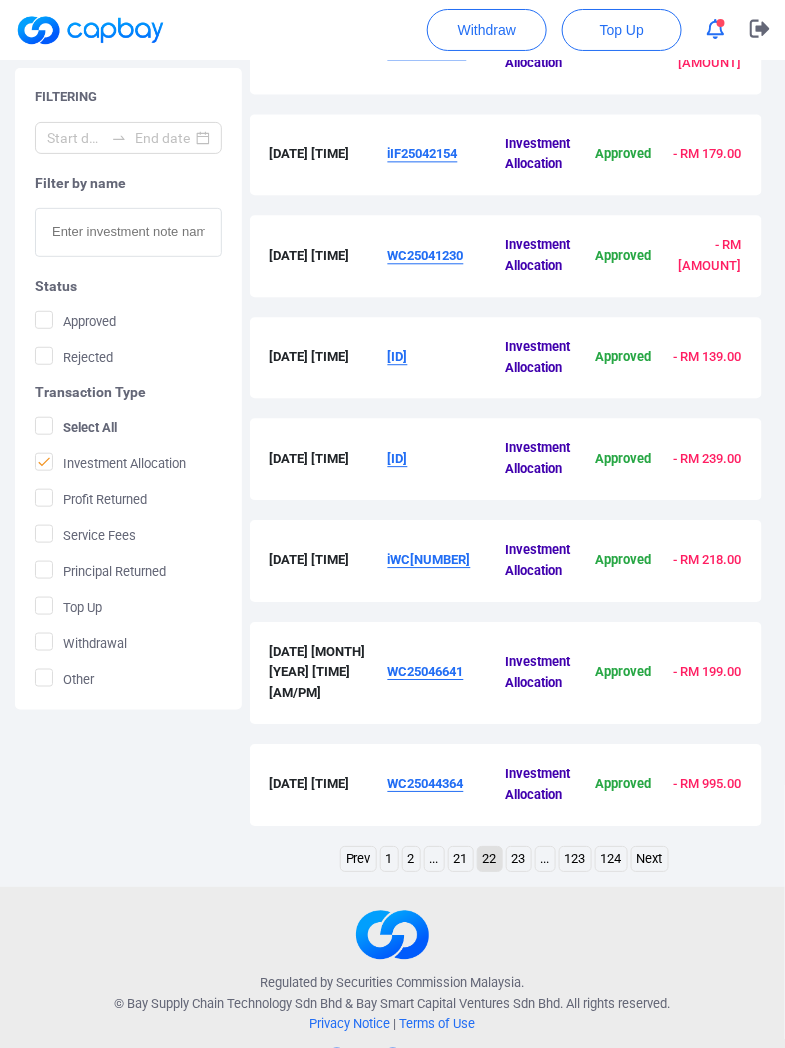 click on "[ID]" at bounding box center [447, 459] 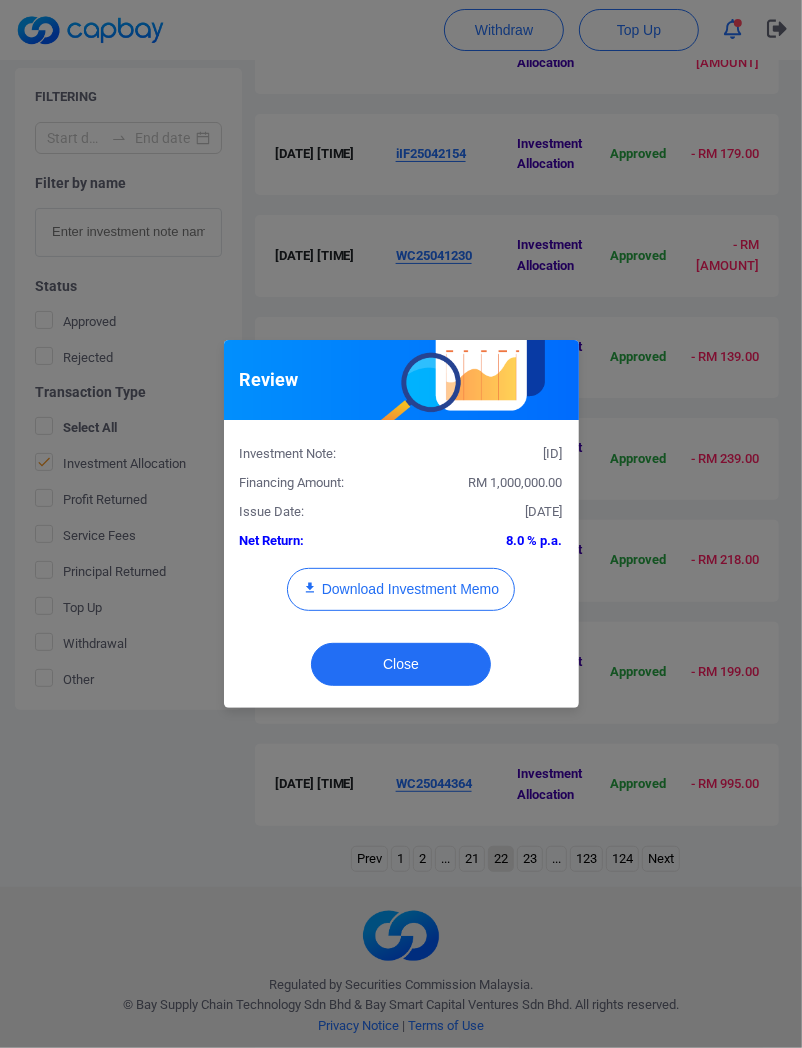 click on "RM 1,000,000.00" at bounding box center (516, 482) 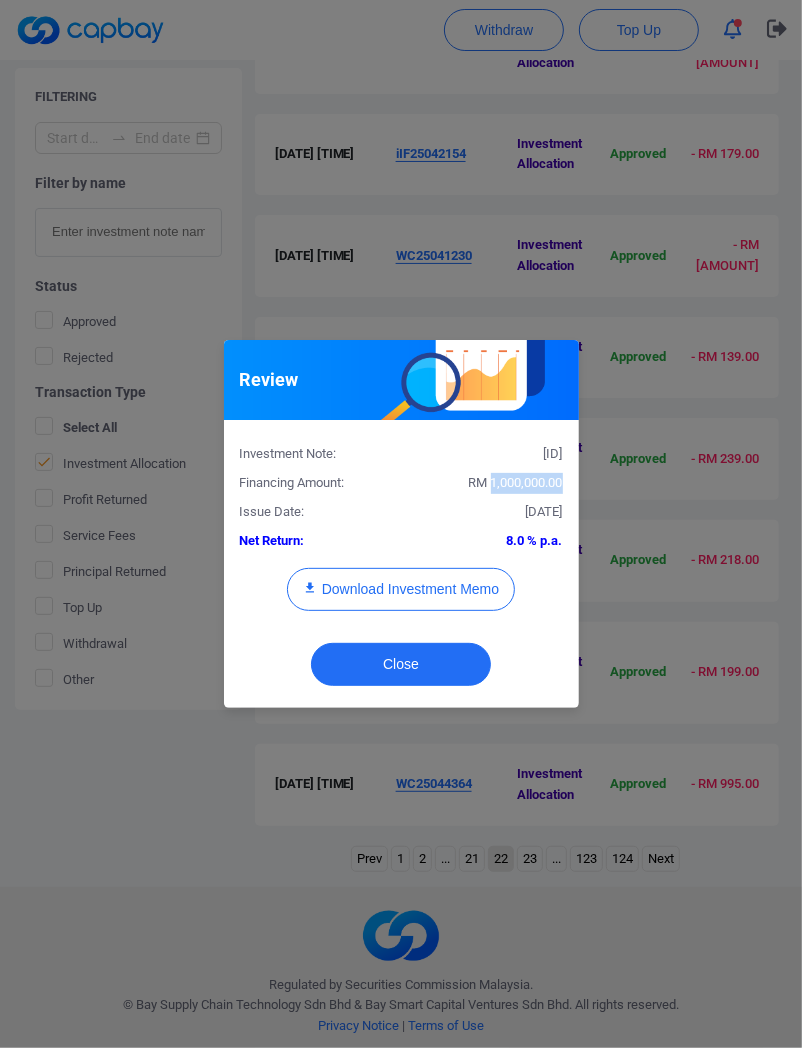 click on "RM 1,000,000.00" at bounding box center [516, 482] 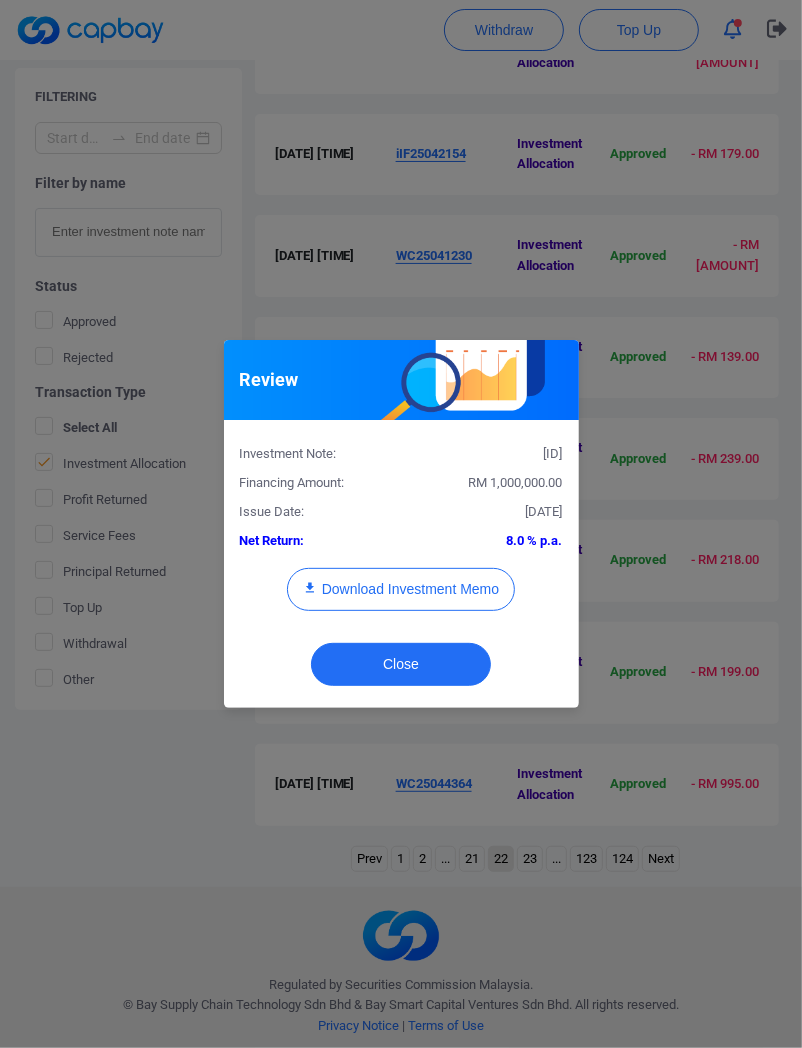 click on "Investment Note: [ID] Financing Amount: RM [AMOUNT] Issue Date: [DATE] Net Return: [PERCENTAGE] p.a. Download Investment Memo" at bounding box center [401, 533] 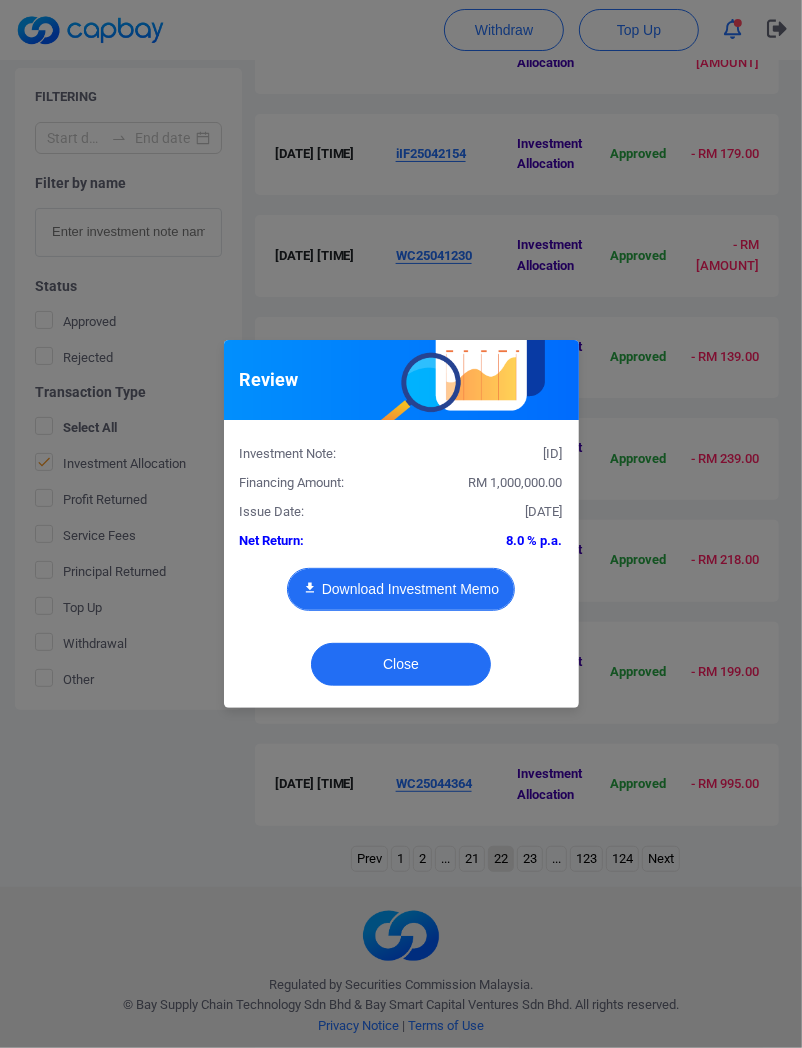 click on "Download Investment Memo" at bounding box center [401, 589] 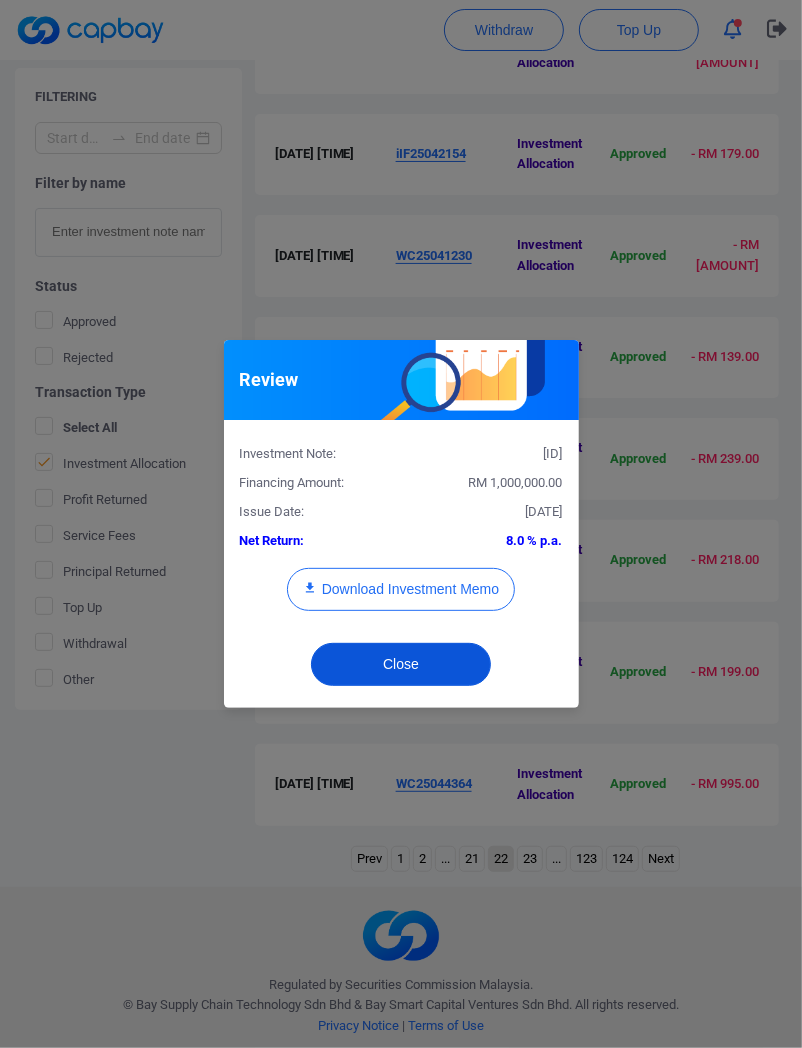 click on "Close" at bounding box center [401, 664] 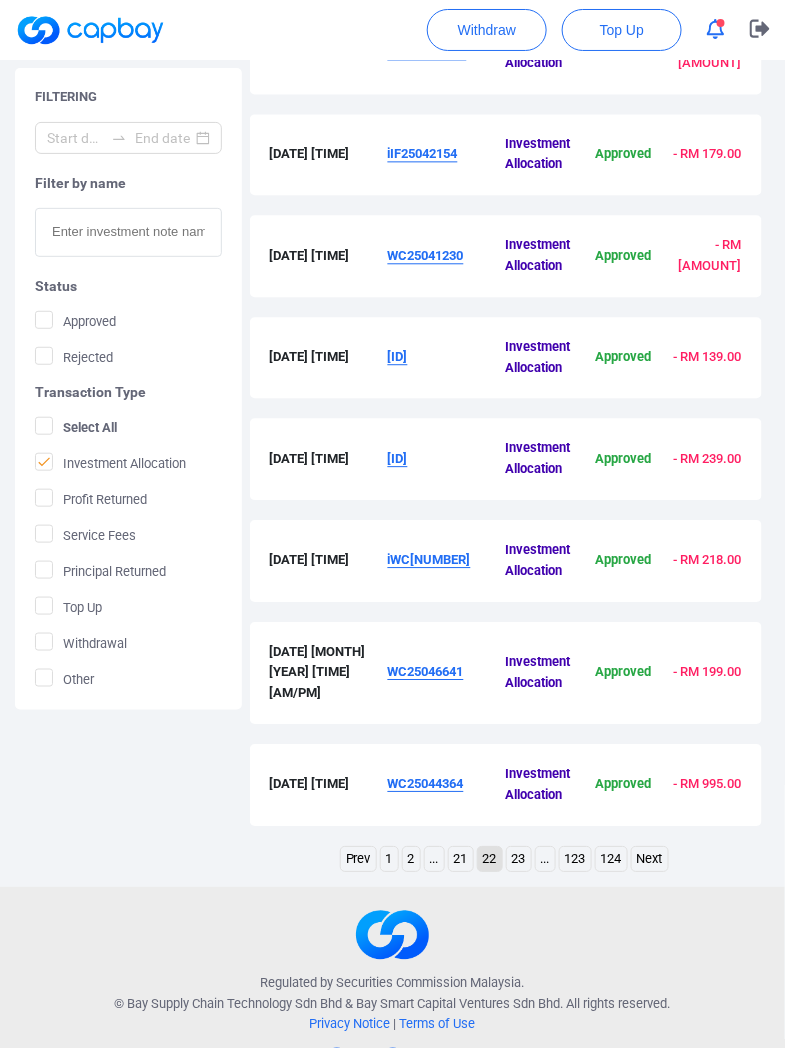 click on "iWC[NUMBER]" at bounding box center [429, 559] 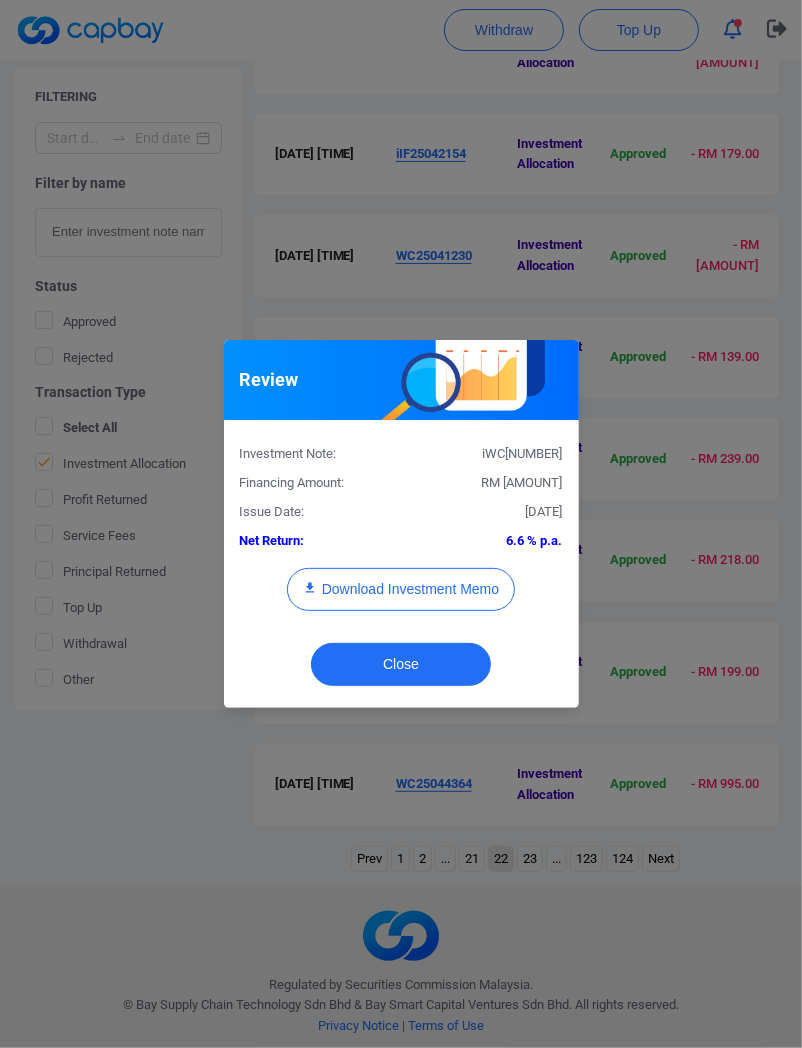 click on "RM [AMOUNT]" at bounding box center [522, 482] 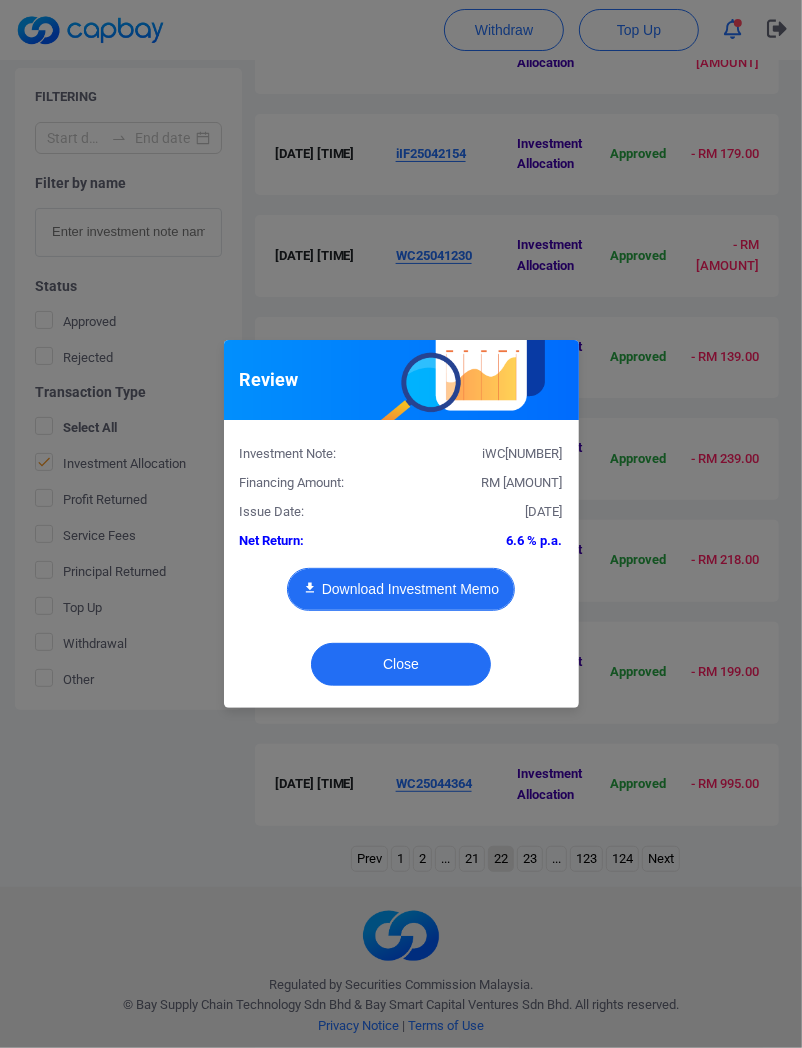 click on "Download Investment Memo" at bounding box center [401, 589] 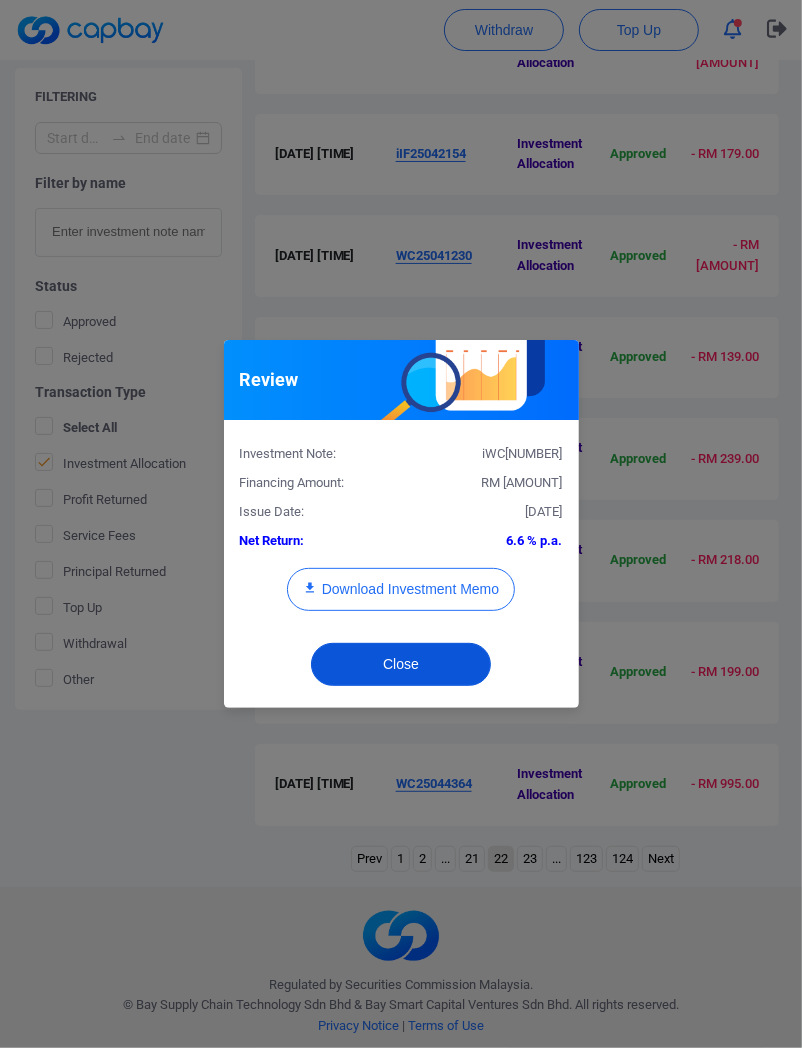 click on "Close" at bounding box center [401, 664] 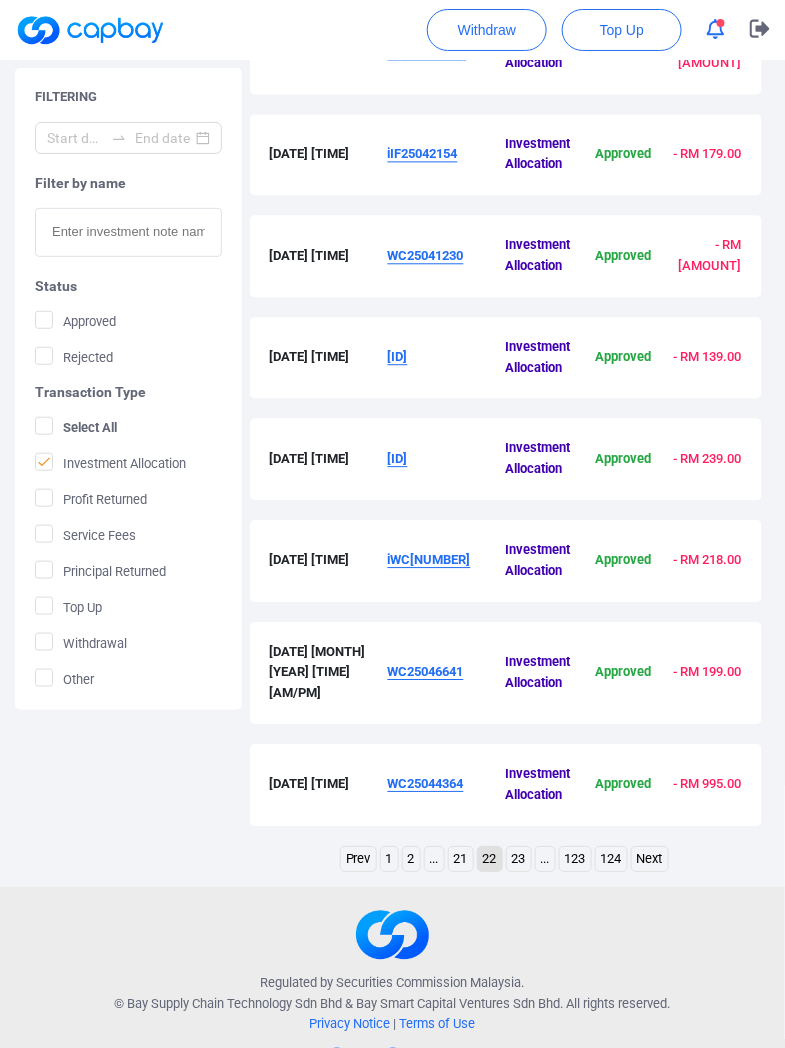 click on "WC25046641" at bounding box center (447, 673) 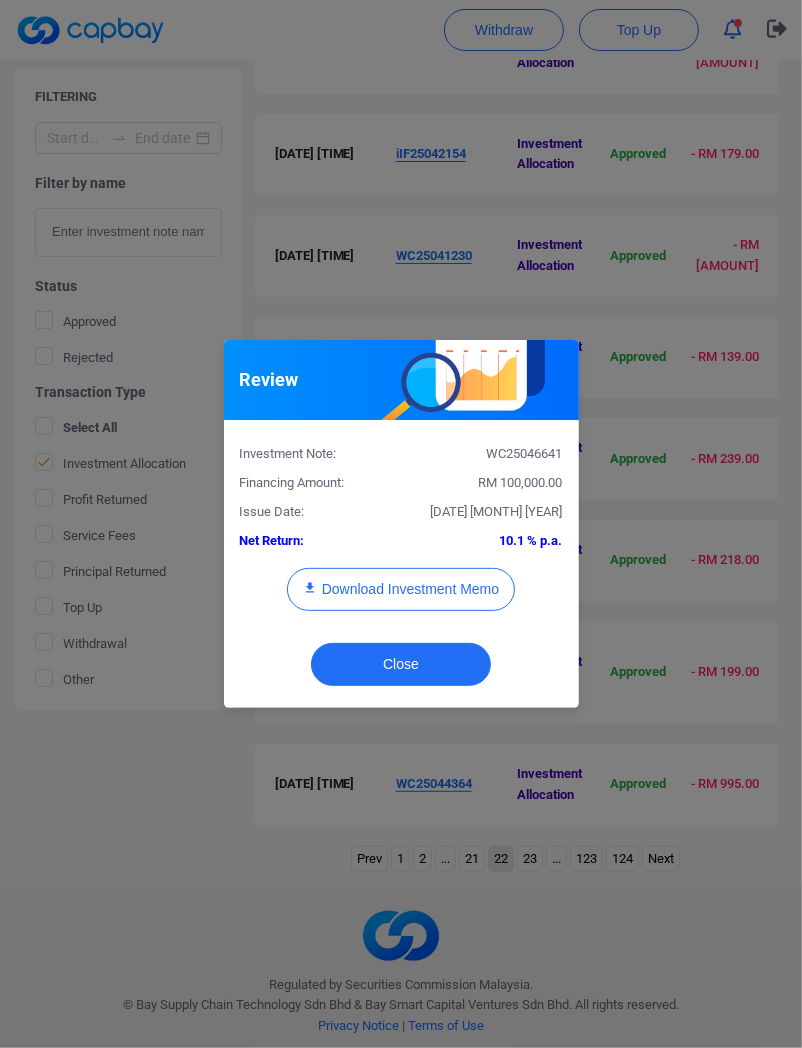 click on "RM 100,000.00" at bounding box center (521, 482) 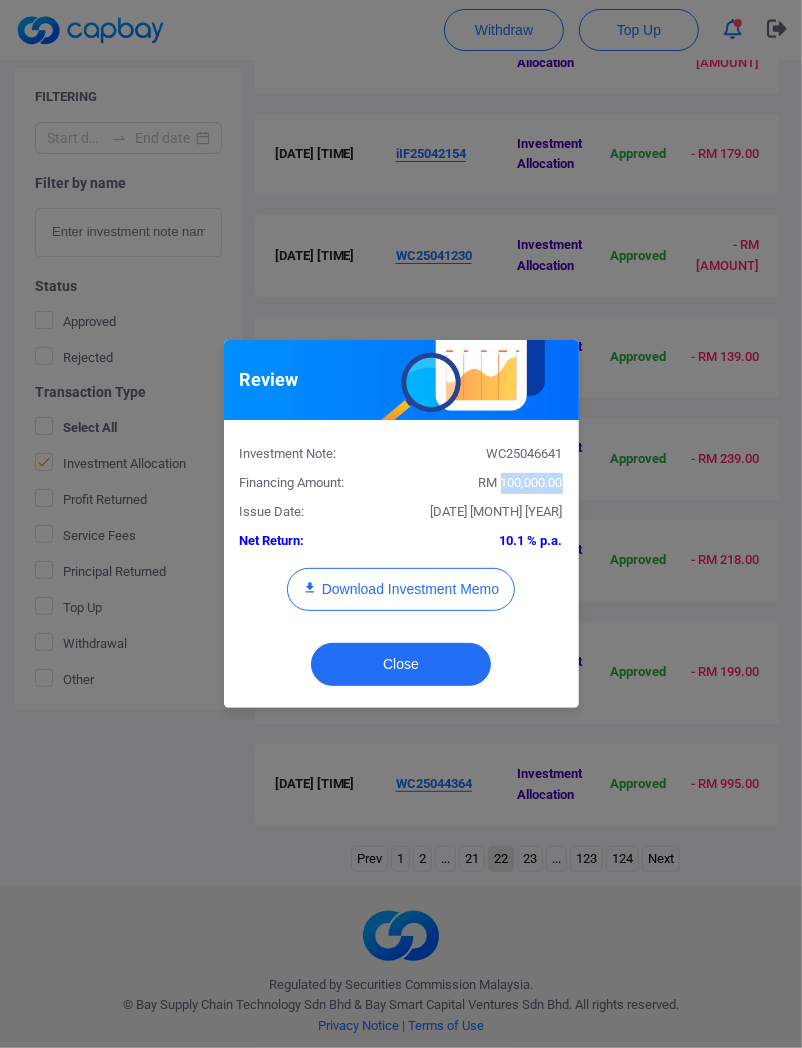click on "RM 100,000.00" at bounding box center [521, 482] 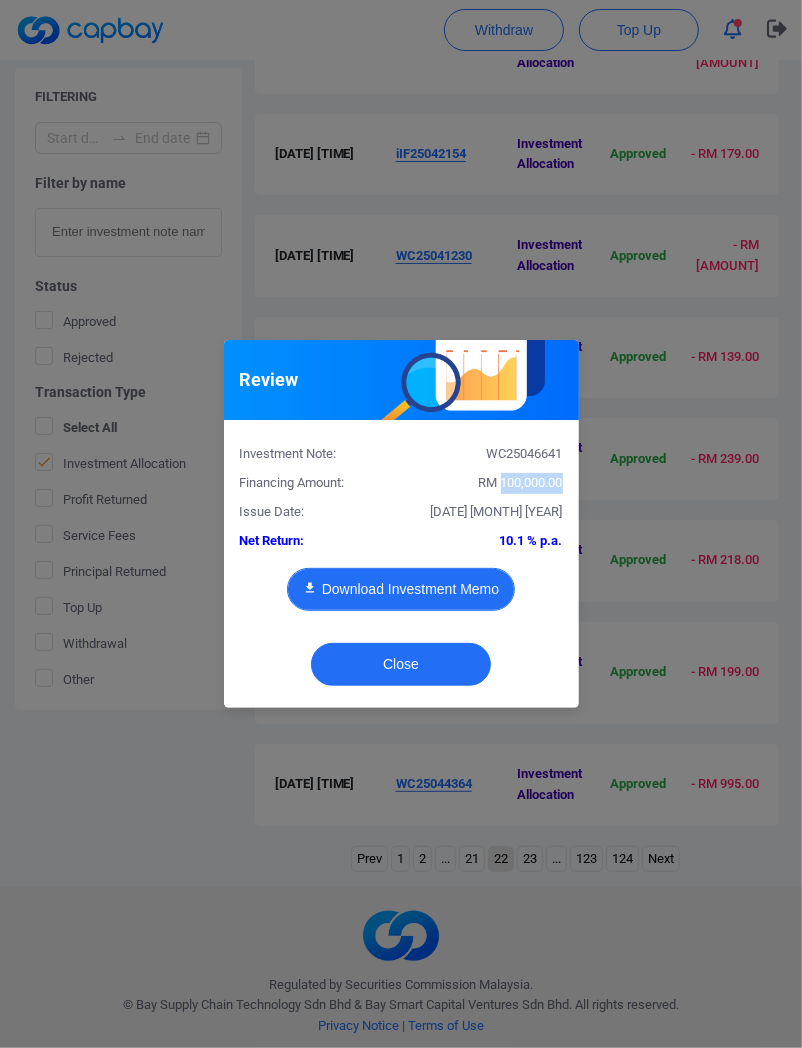 click on "Download Investment Memo" at bounding box center [401, 589] 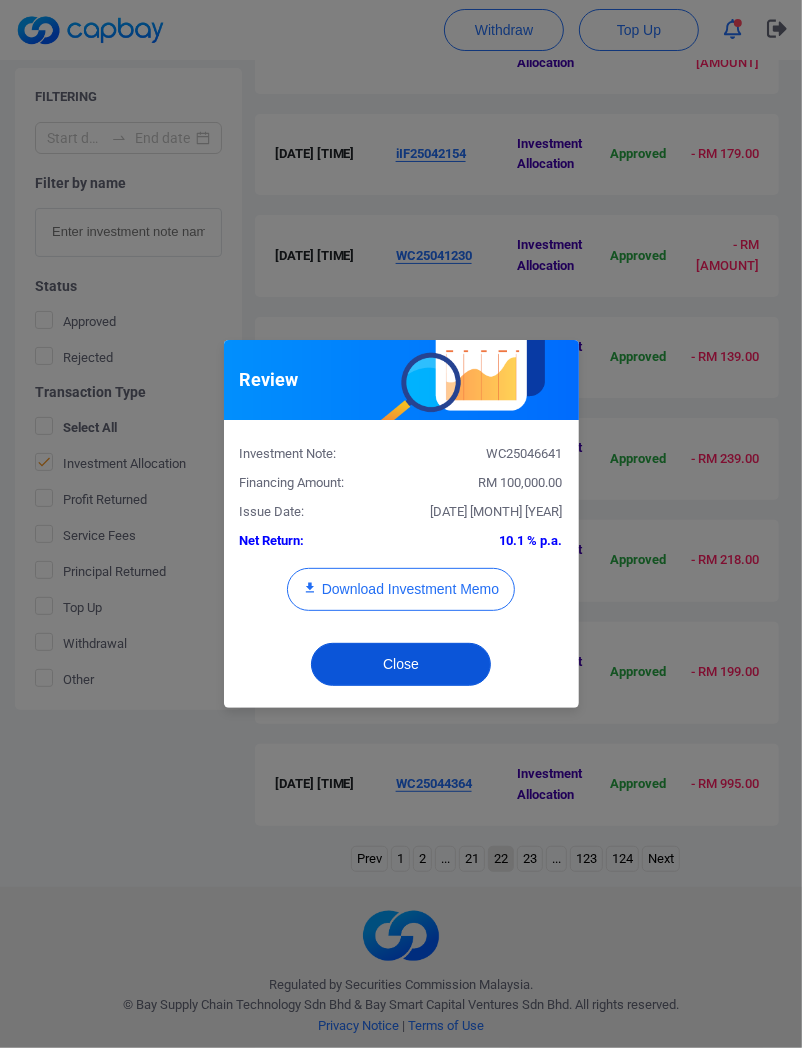 click on "Close" at bounding box center (401, 669) 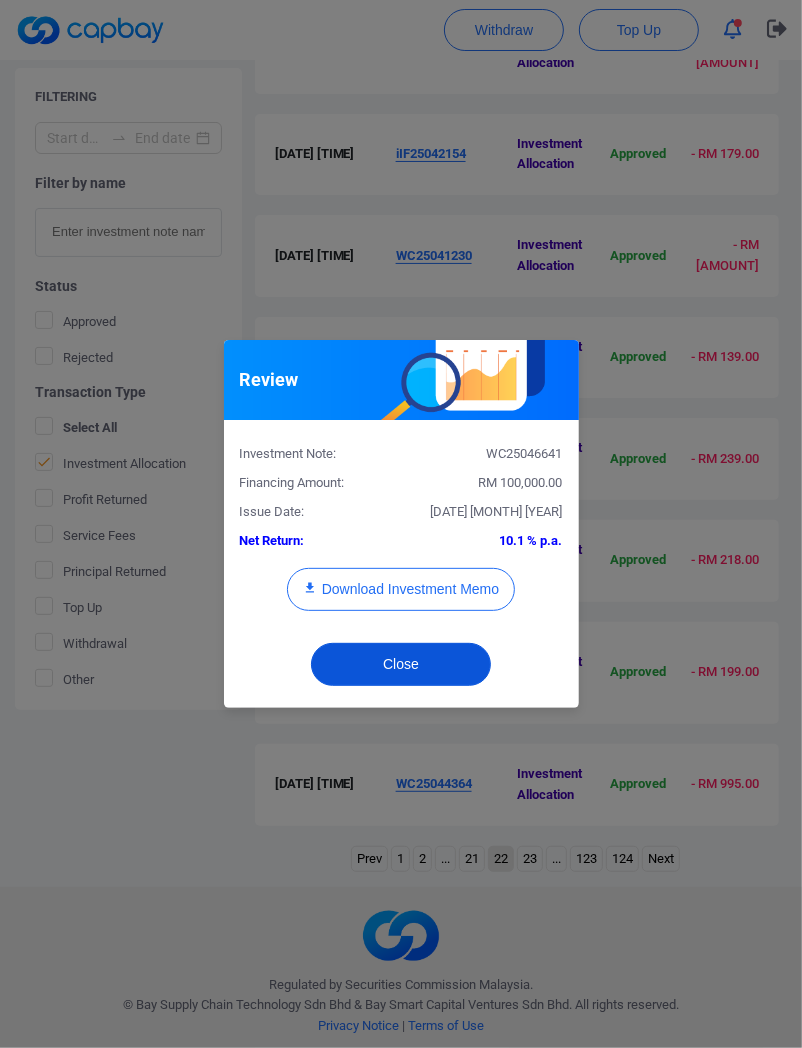 click on "Close" at bounding box center (401, 664) 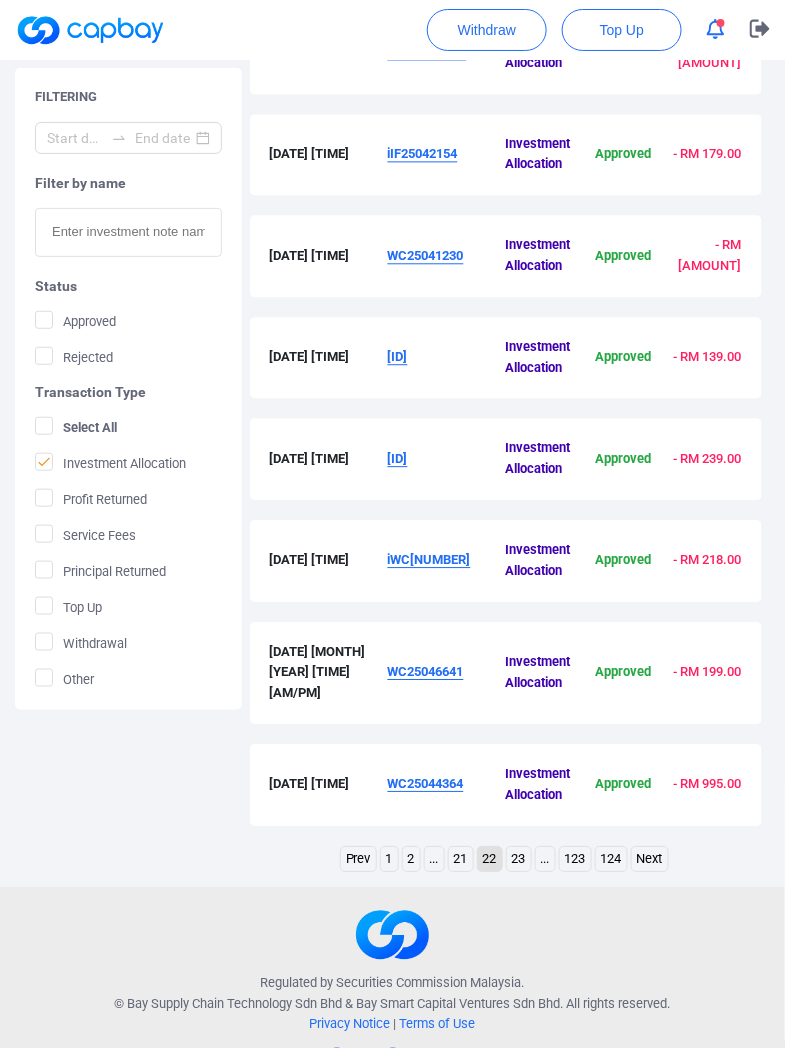 click on "WC25044364" at bounding box center [447, 785] 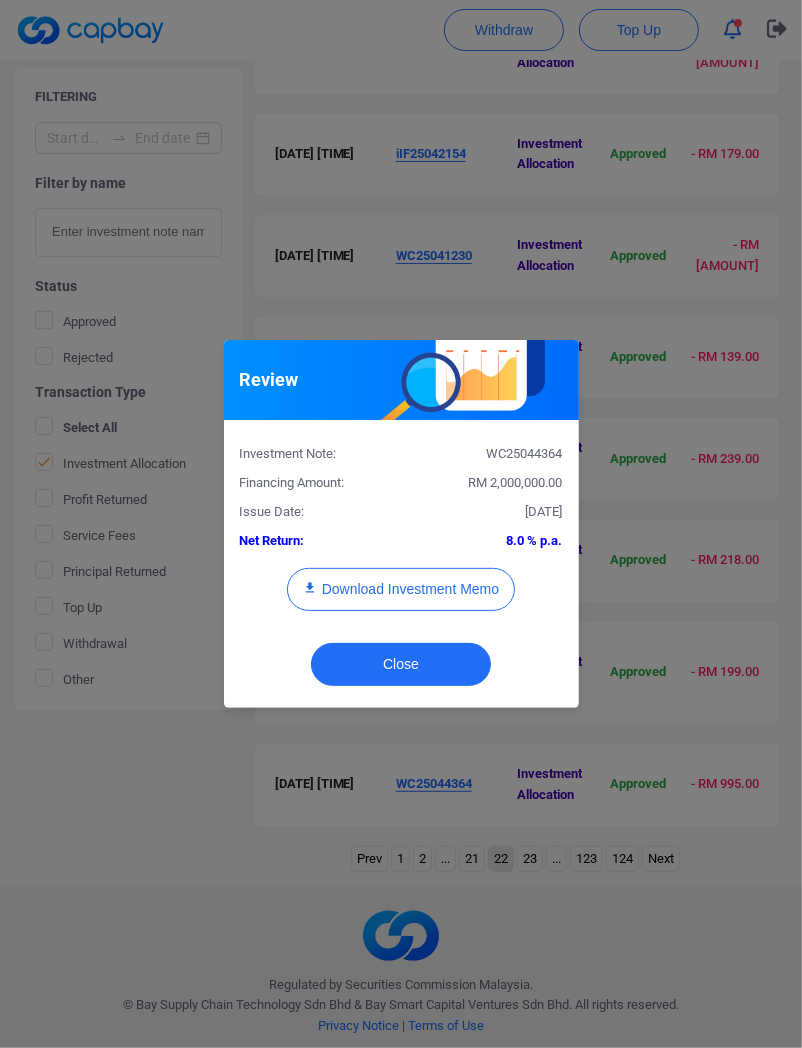 click on "RM 2,000,000.00" at bounding box center (516, 482) 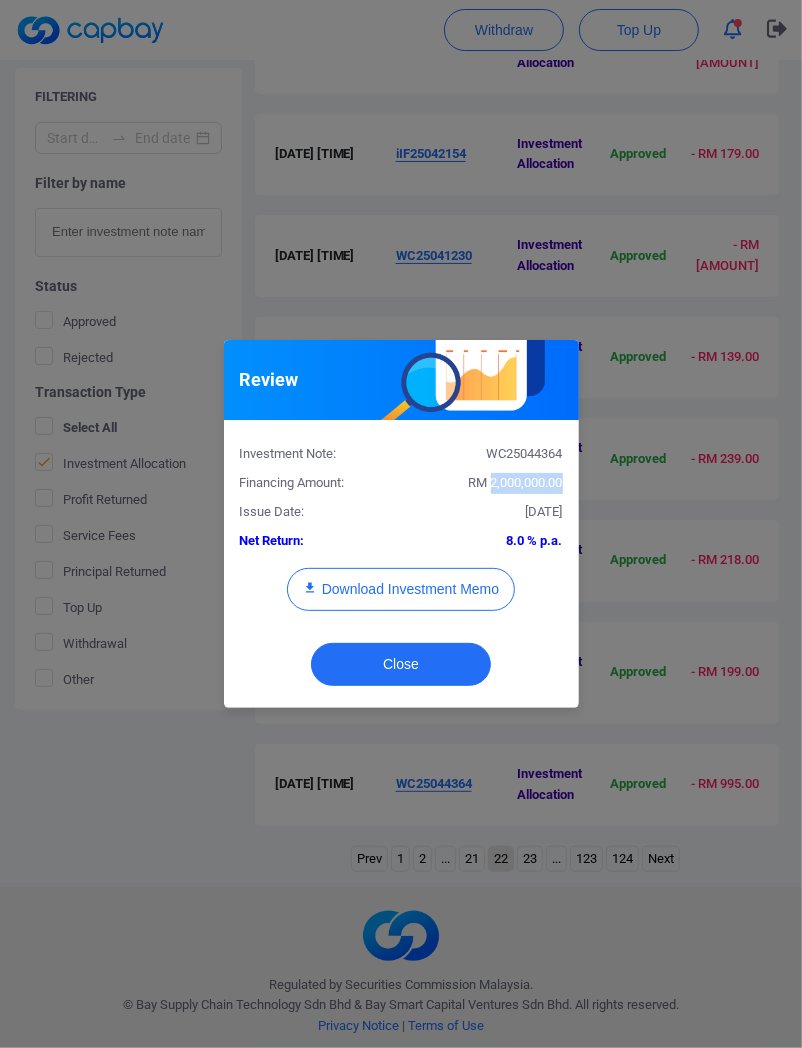 click on "RM 2,000,000.00" at bounding box center (516, 482) 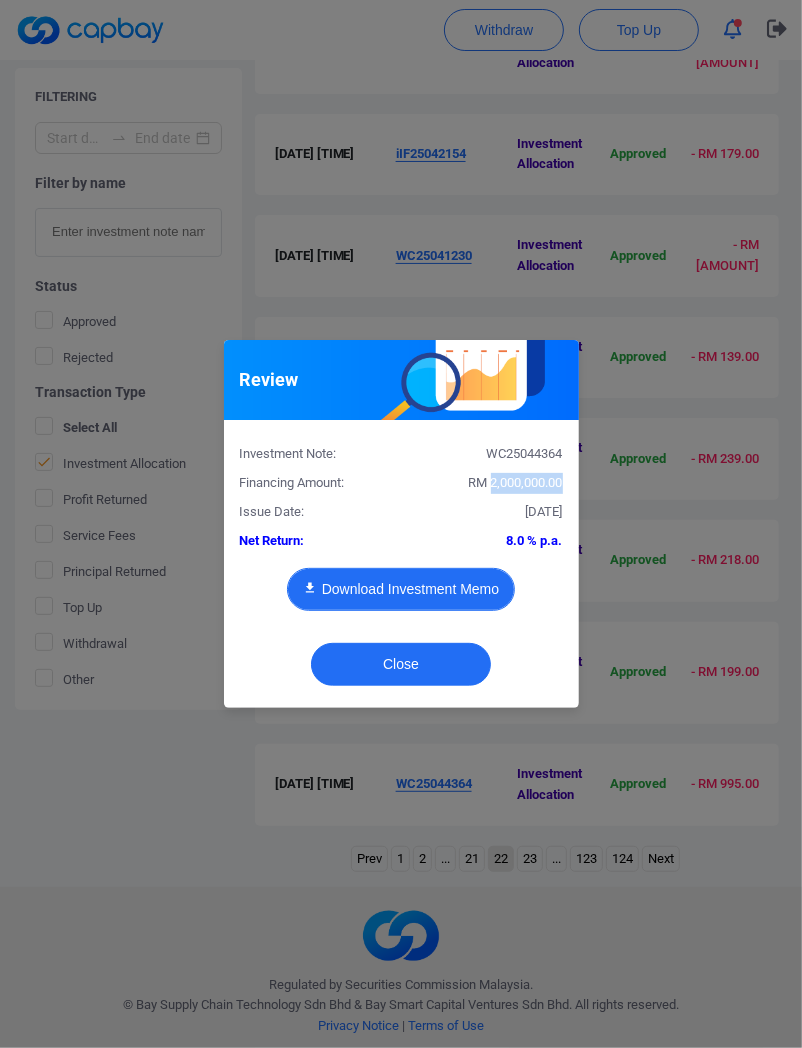 click on "Download Investment Memo" at bounding box center [401, 589] 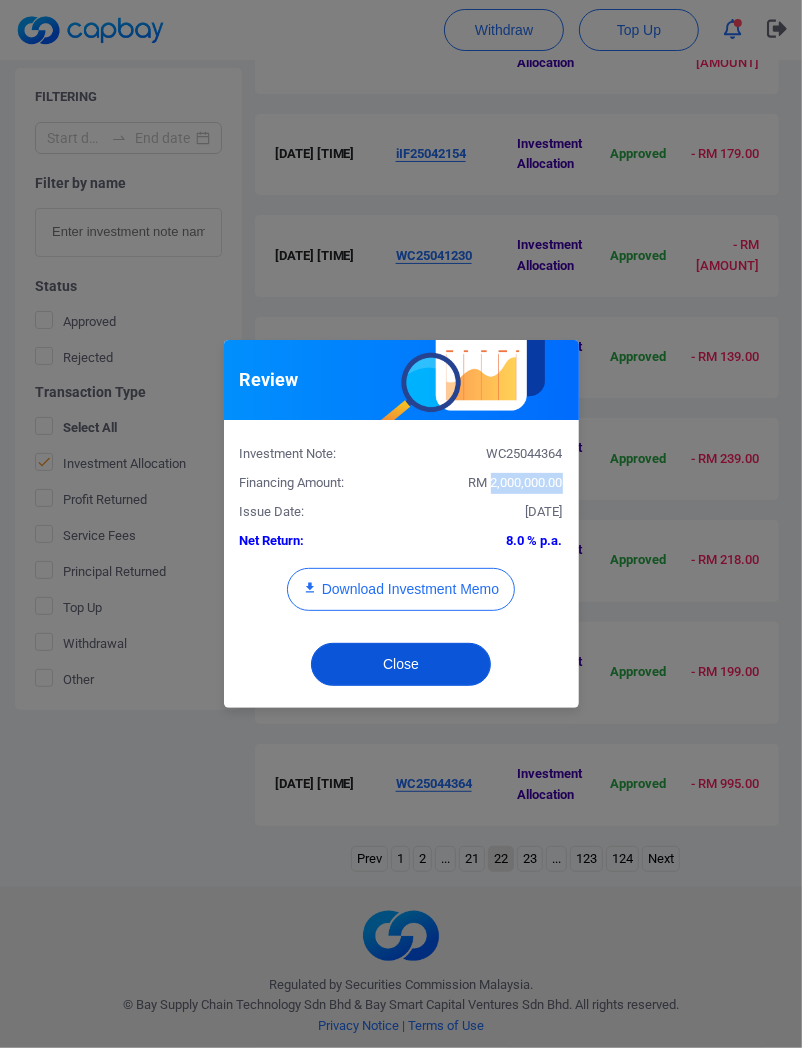click on "Close" at bounding box center [401, 664] 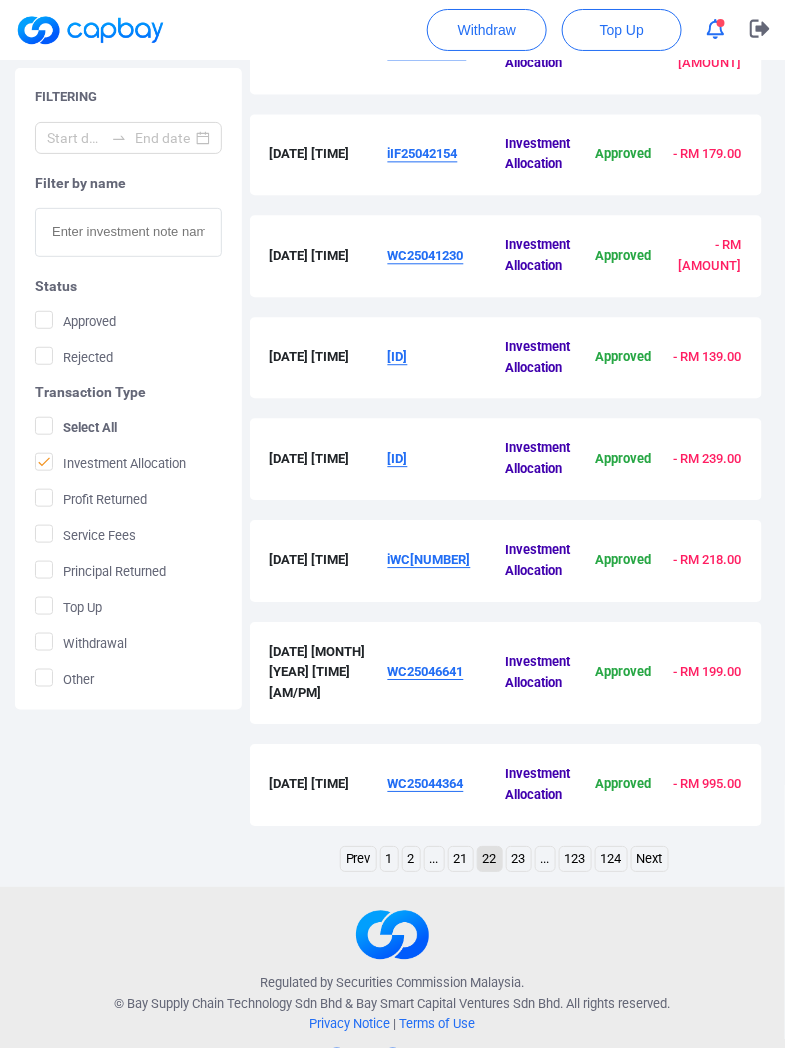 click on "23" at bounding box center (519, 859) 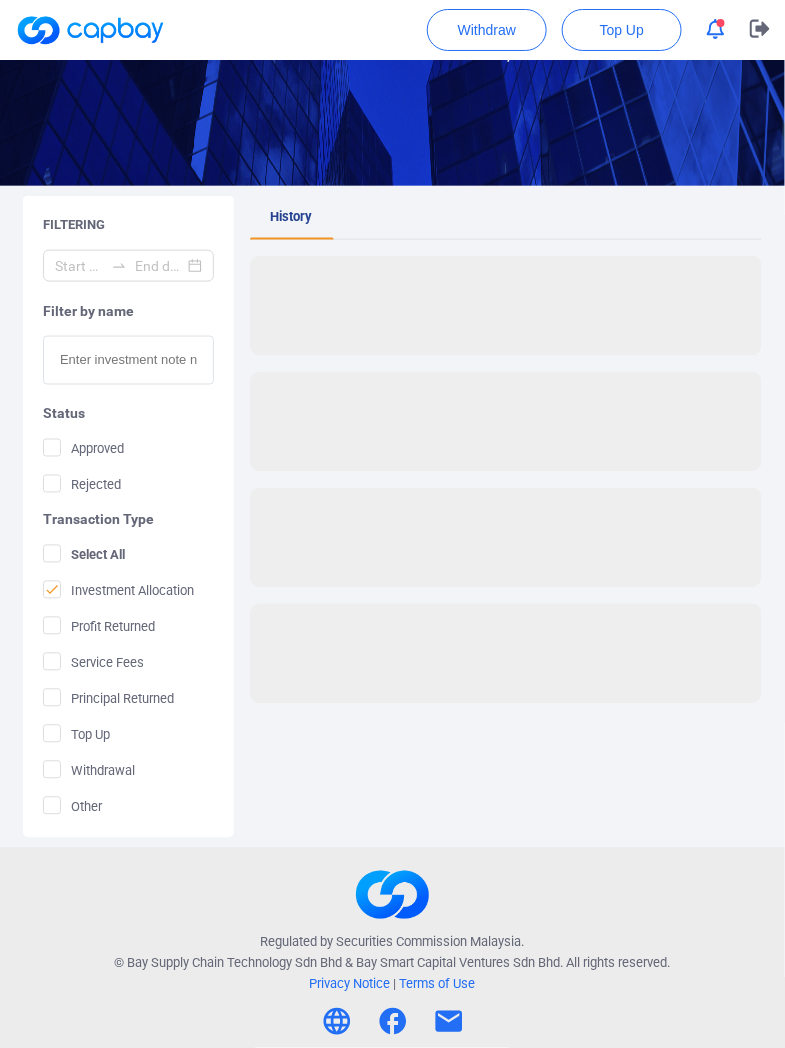 scroll, scrollTop: 293, scrollLeft: 0, axis: vertical 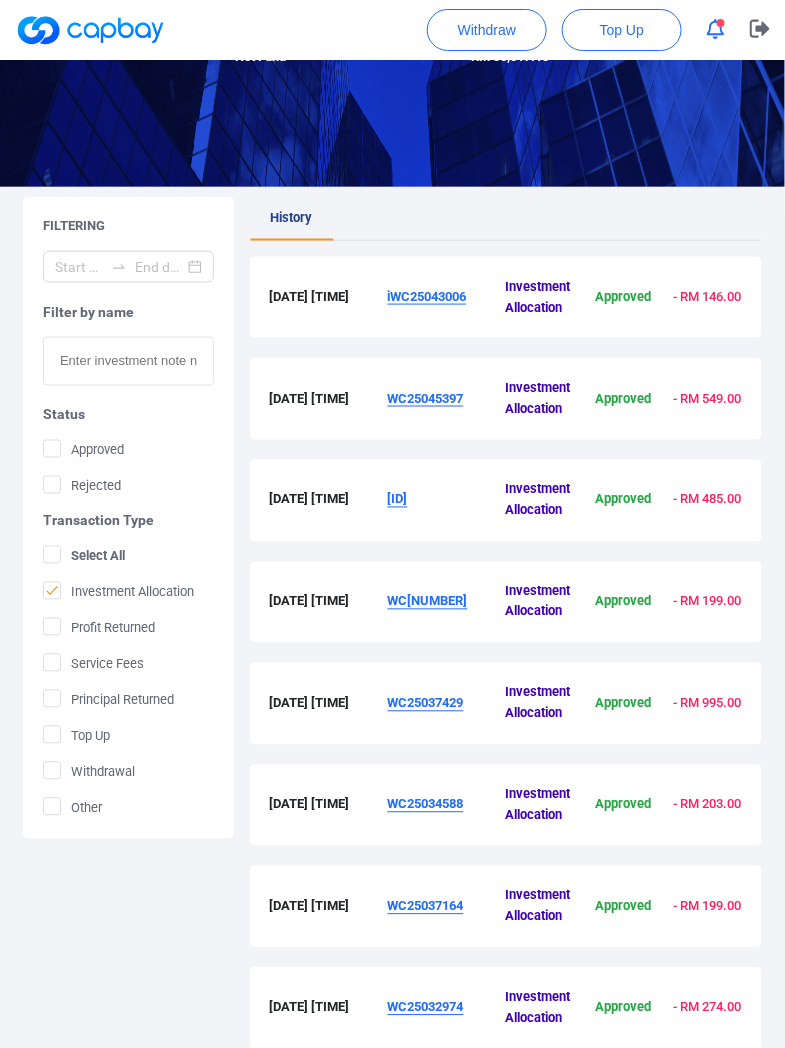 click on "iWC25043006" at bounding box center (427, 296) 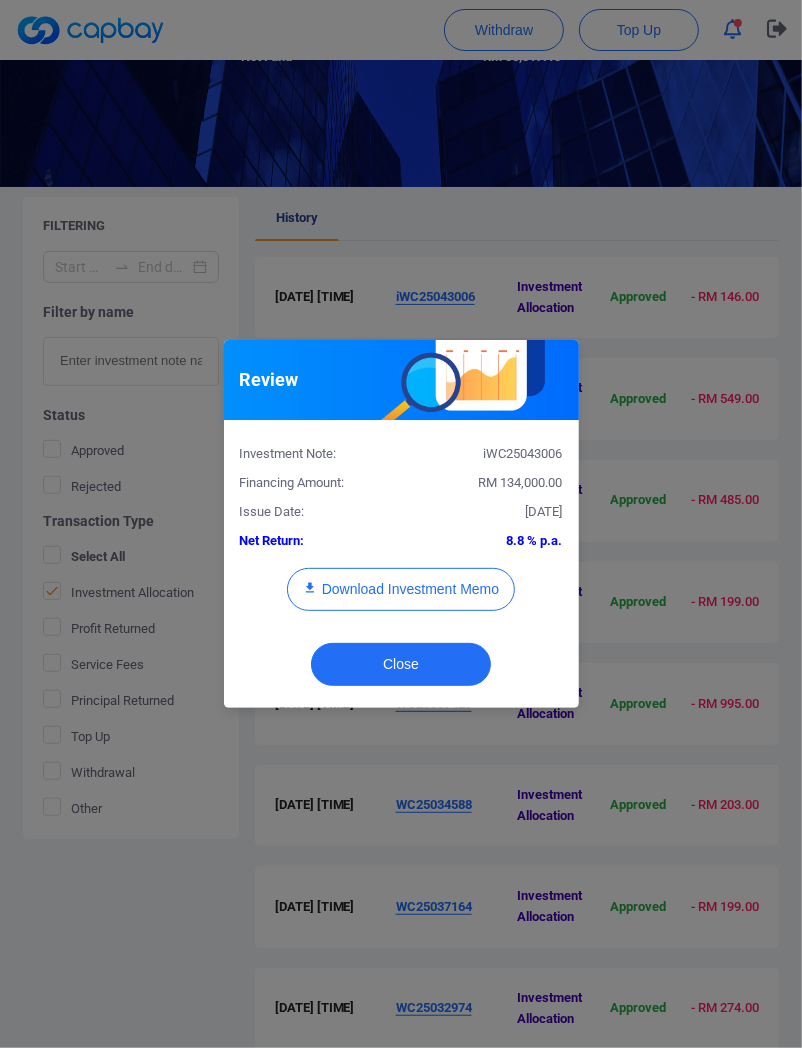 click on "RM 134,000.00" at bounding box center [521, 482] 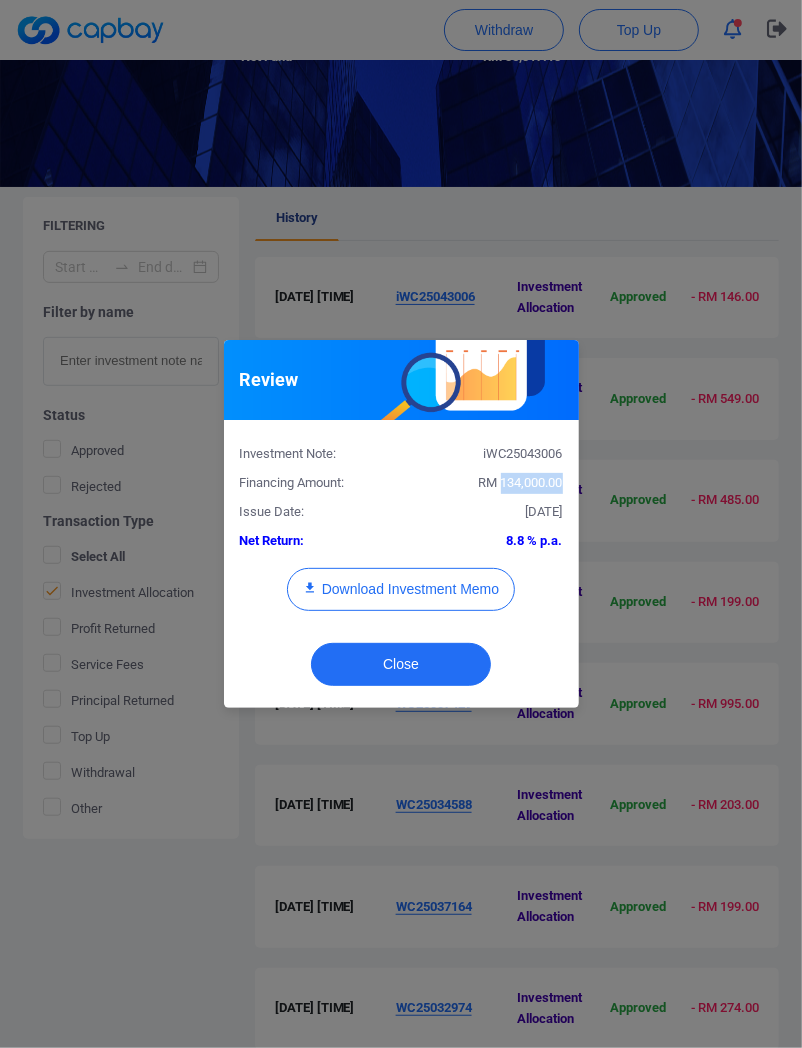 click on "RM 134,000.00" at bounding box center (521, 482) 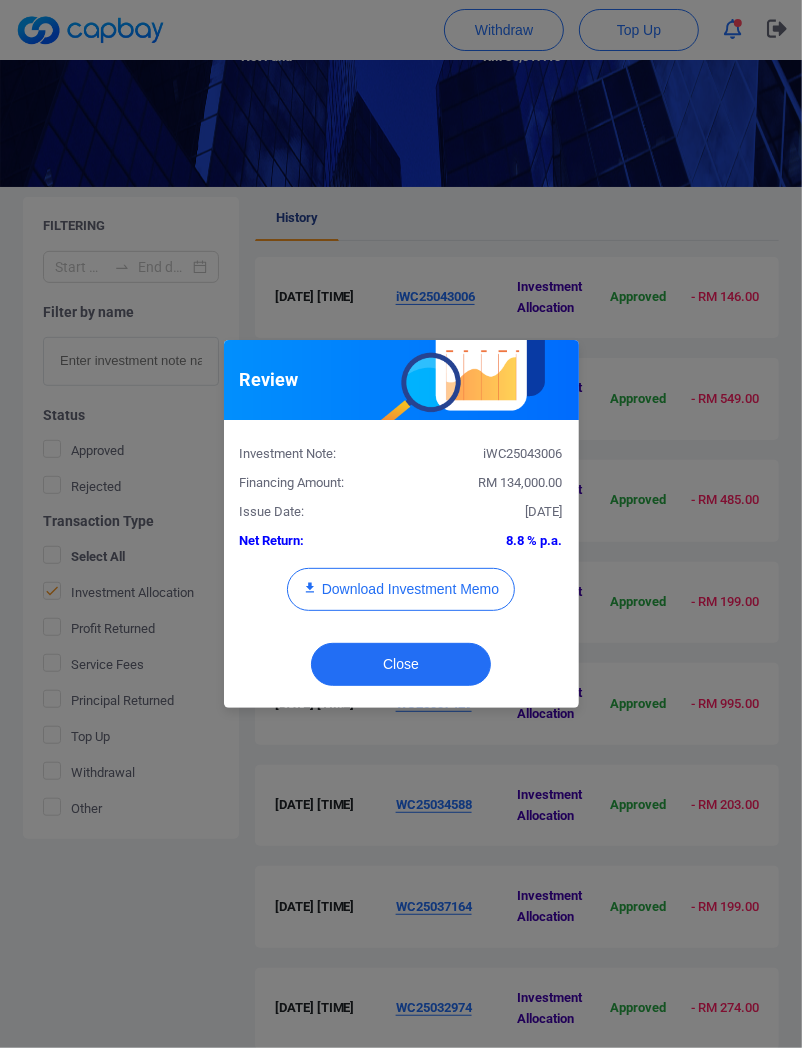 click on "iWC25043006" at bounding box center [489, 454] 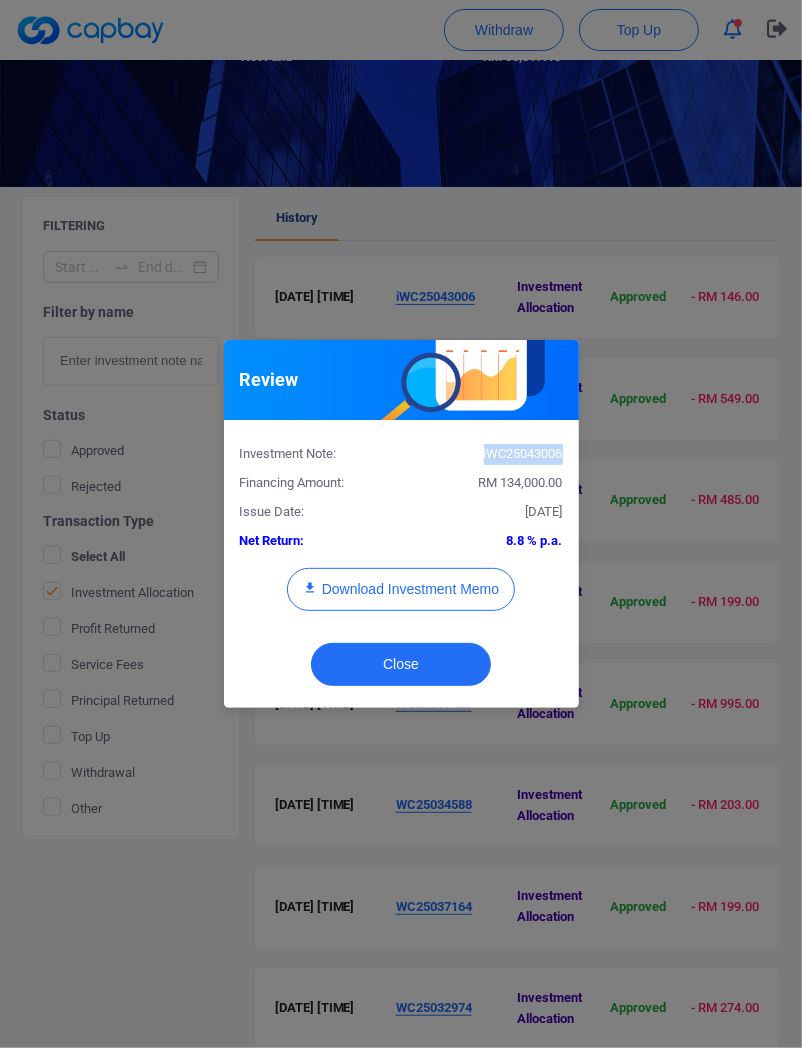 click on "iWC25043006" at bounding box center [489, 454] 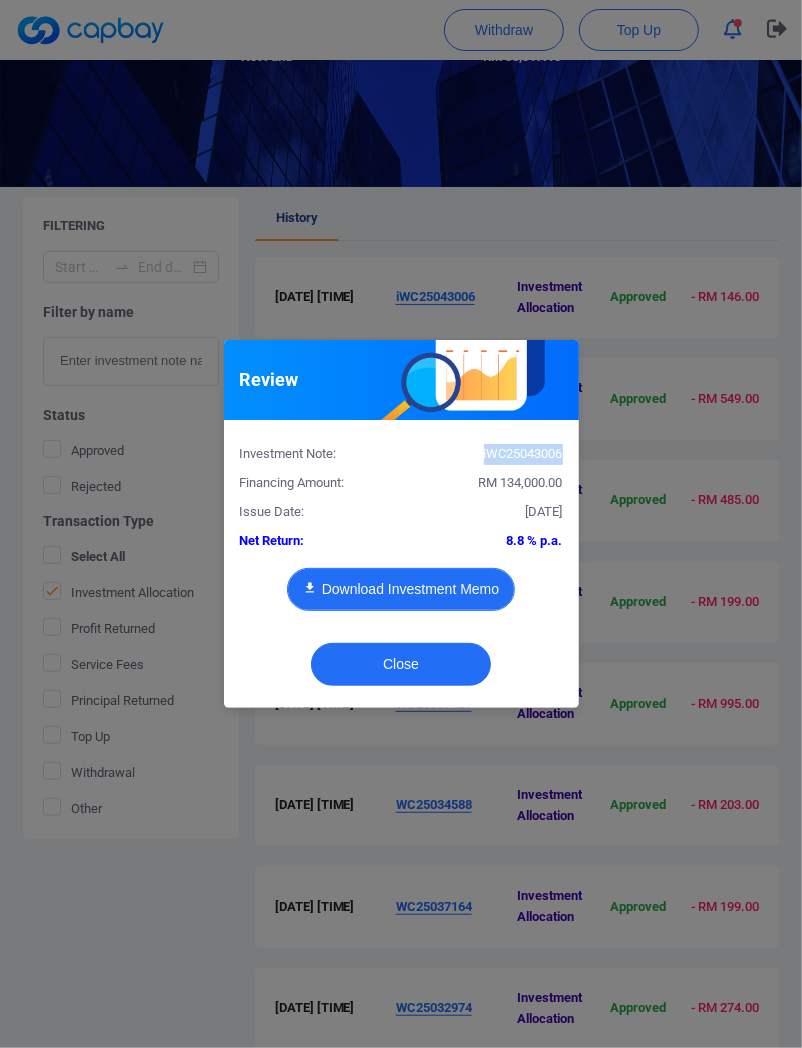 click on "Download Investment Memo" at bounding box center [401, 589] 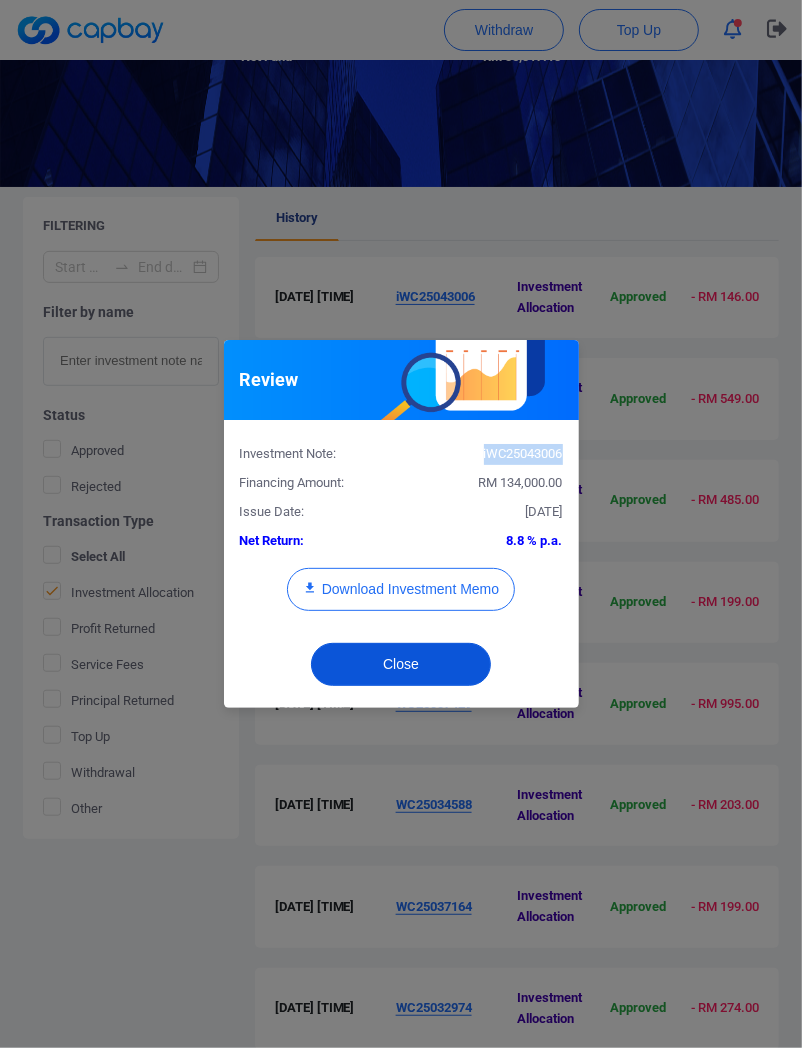 click on "Close" at bounding box center (401, 664) 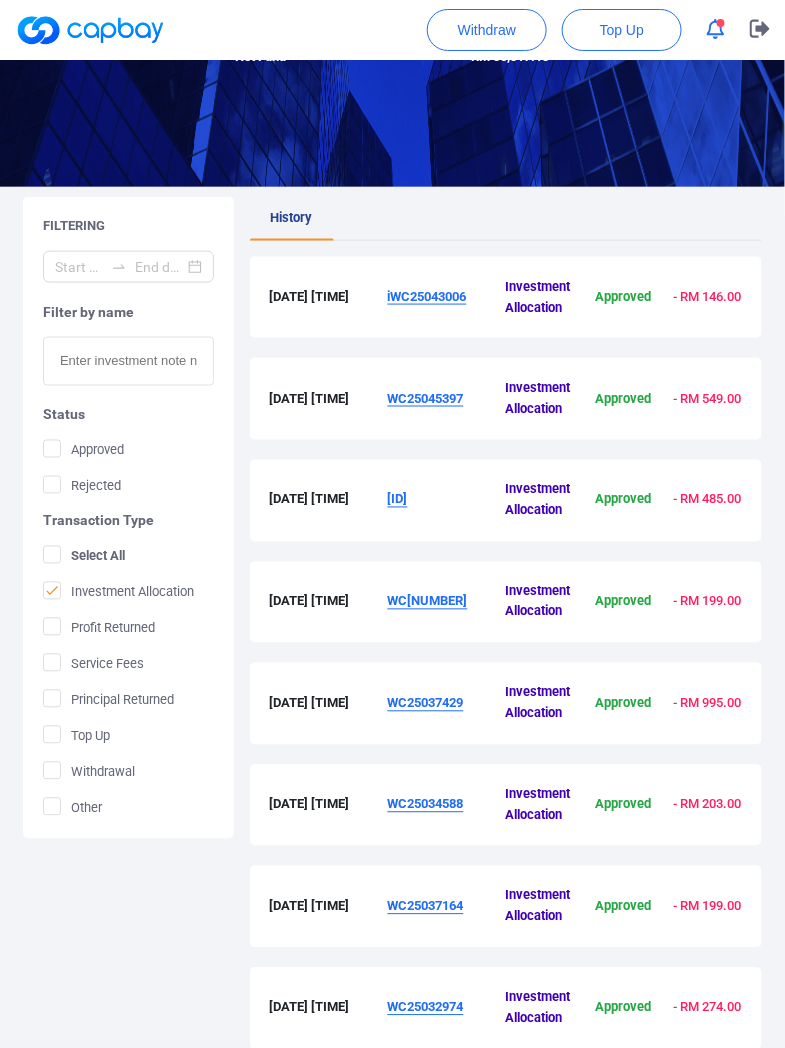 scroll, scrollTop: 477, scrollLeft: 0, axis: vertical 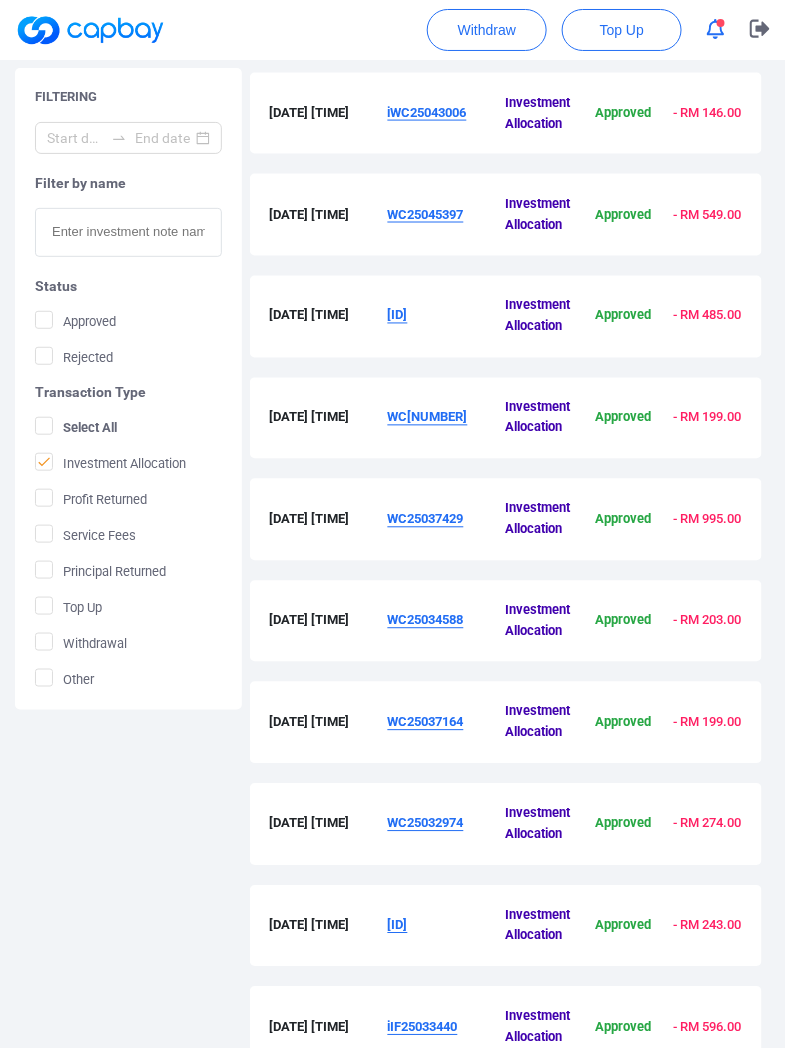 drag, startPoint x: 483, startPoint y: 204, endPoint x: 386, endPoint y: 212, distance: 97.32934 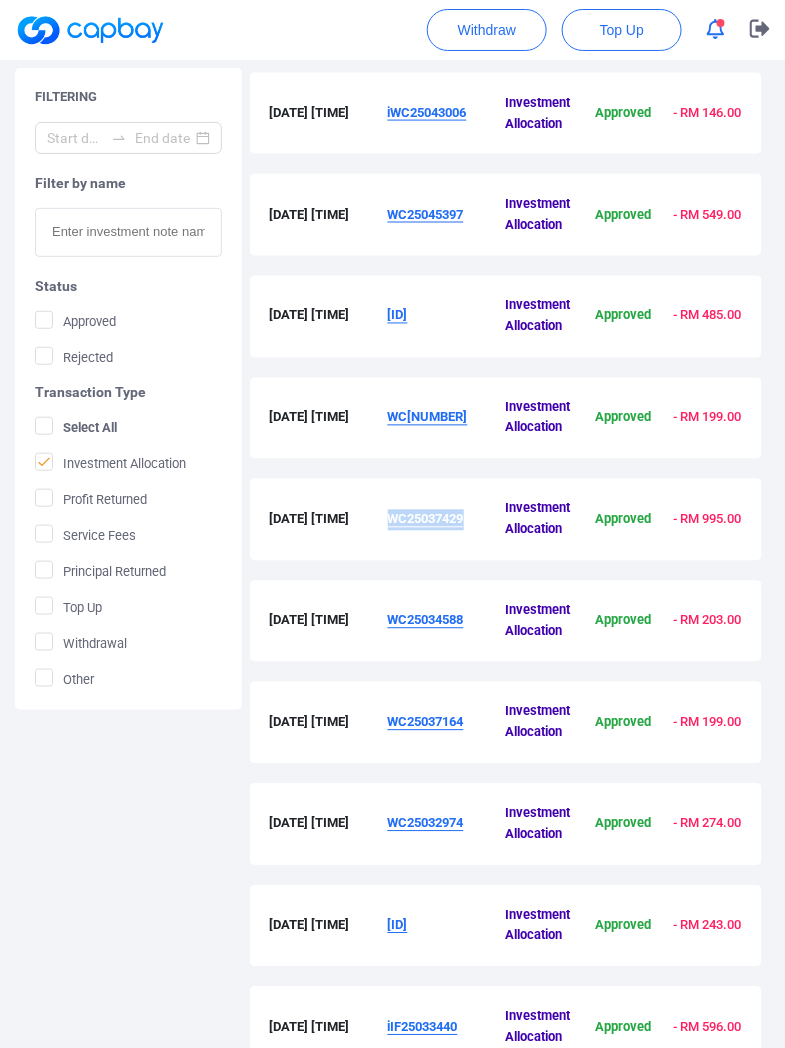 drag, startPoint x: 475, startPoint y: 518, endPoint x: 391, endPoint y: 524, distance: 84.21401 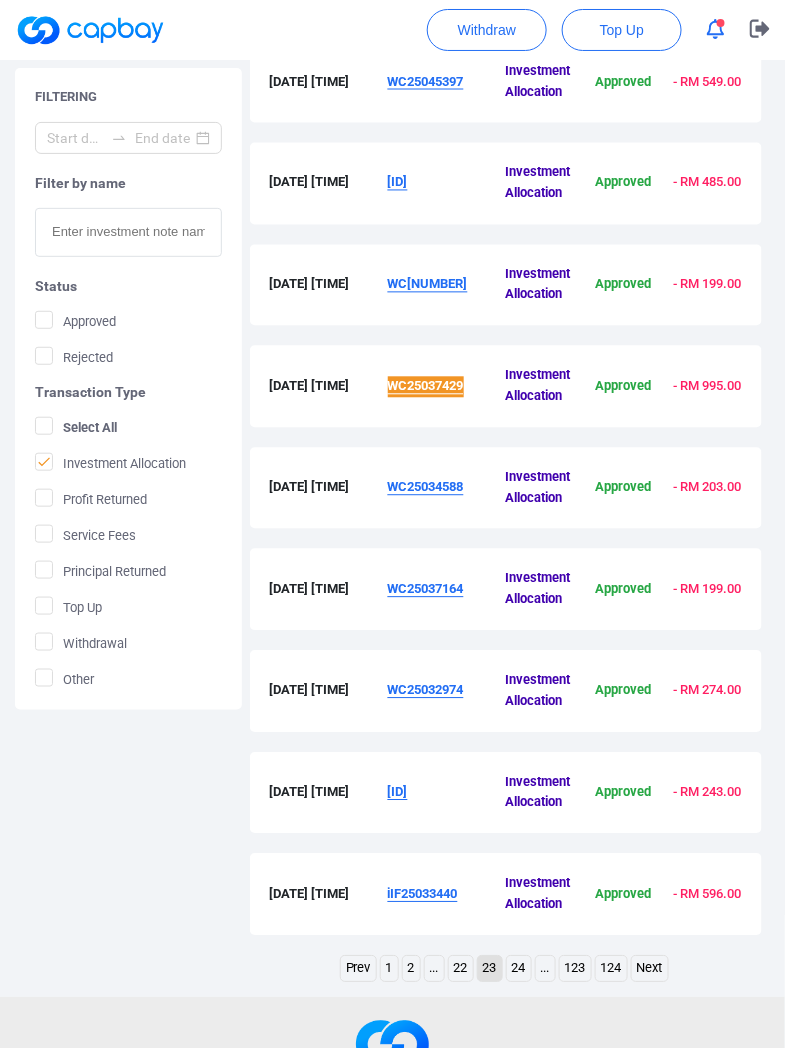 scroll, scrollTop: 663, scrollLeft: 0, axis: vertical 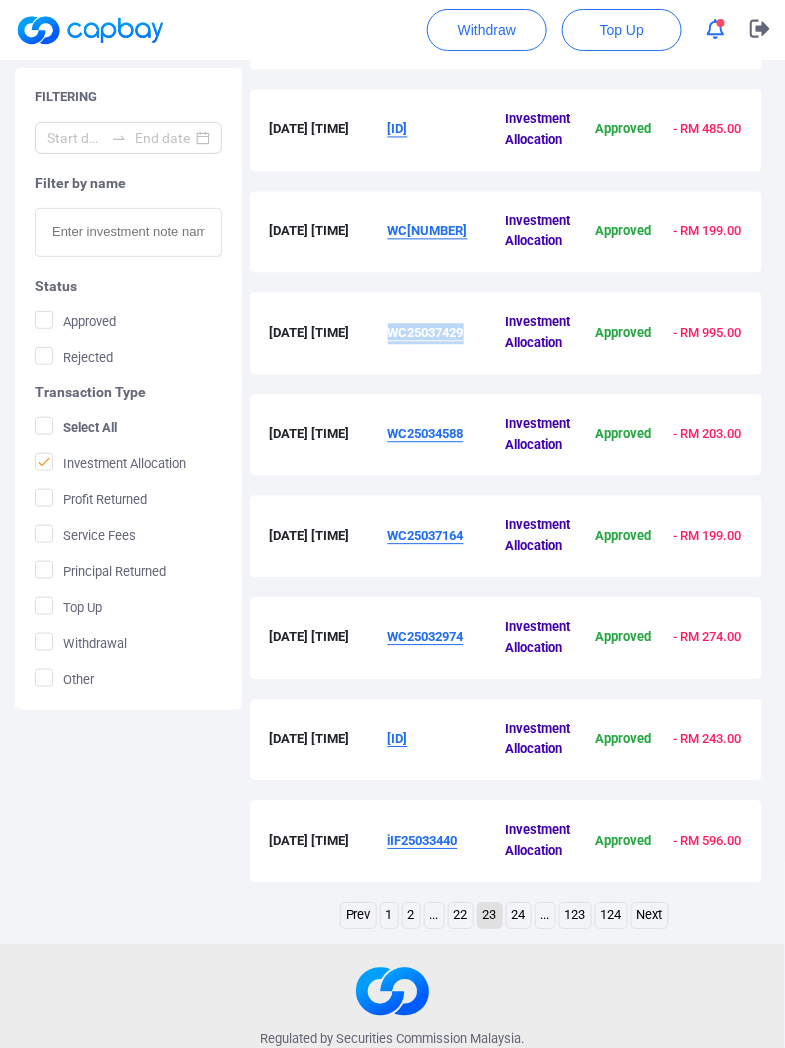 drag, startPoint x: 472, startPoint y: 768, endPoint x: 383, endPoint y: 773, distance: 89.140335 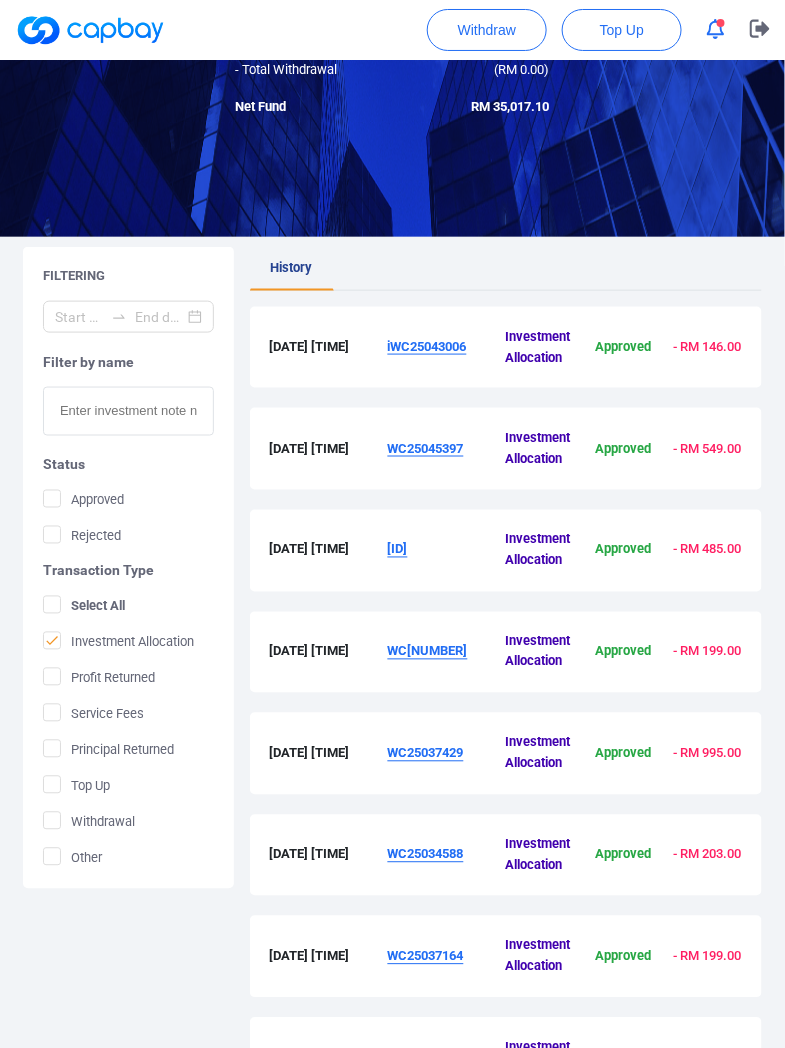 scroll, scrollTop: 293, scrollLeft: 0, axis: vertical 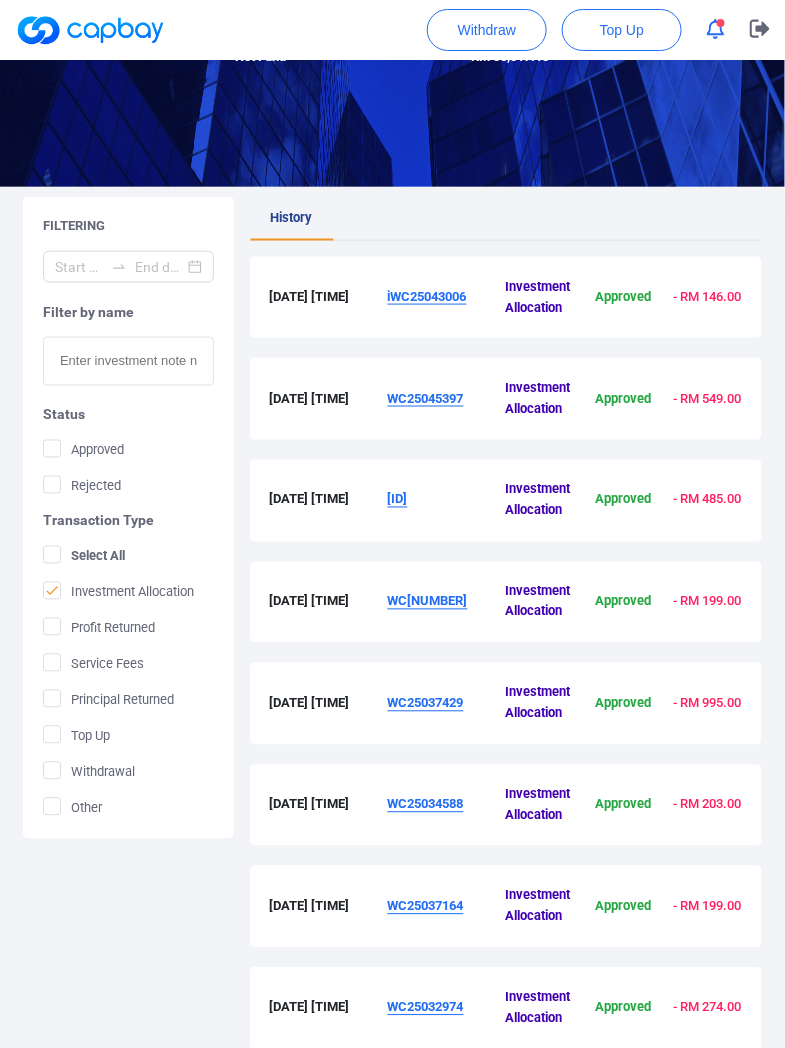 click on "WC25045397" at bounding box center (426, 398) 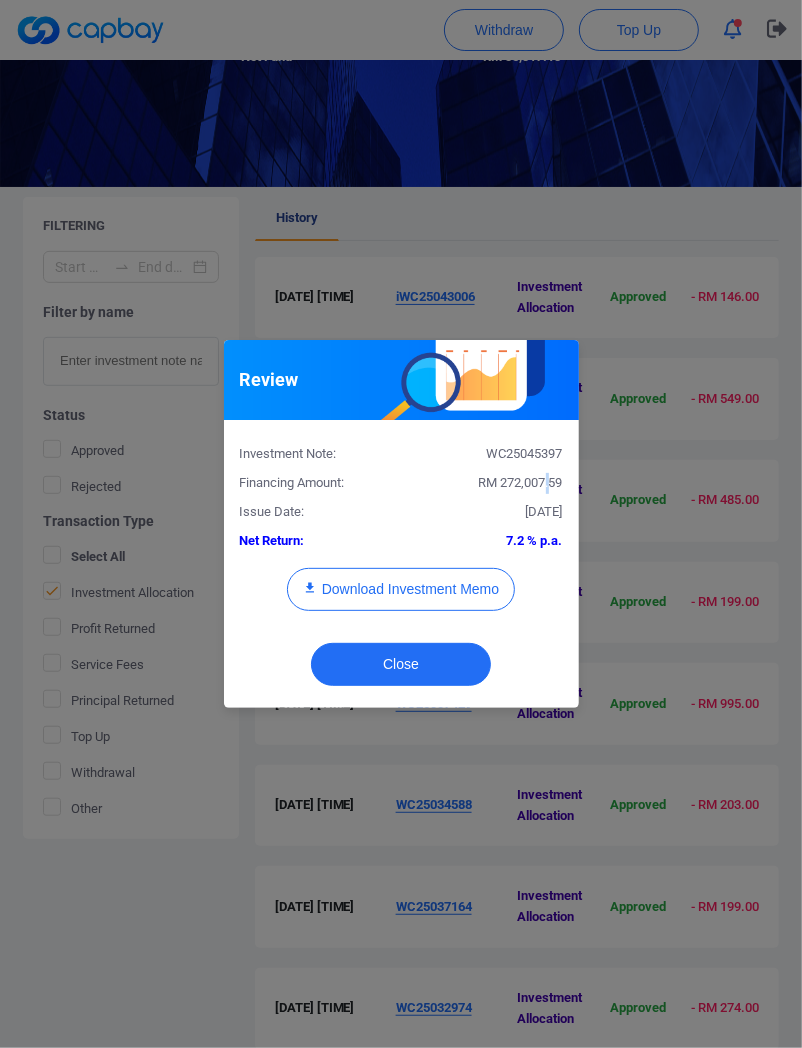 click on "RM 272,007.59" at bounding box center [521, 482] 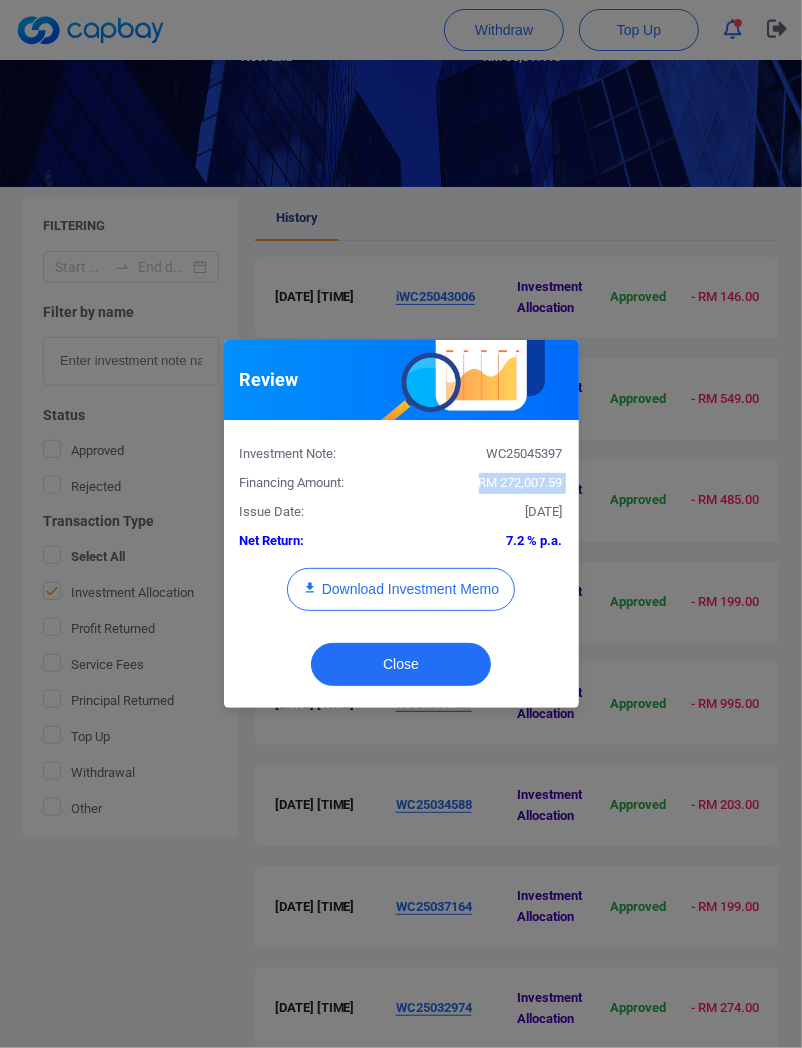 click on "RM 272,007.59" at bounding box center [521, 482] 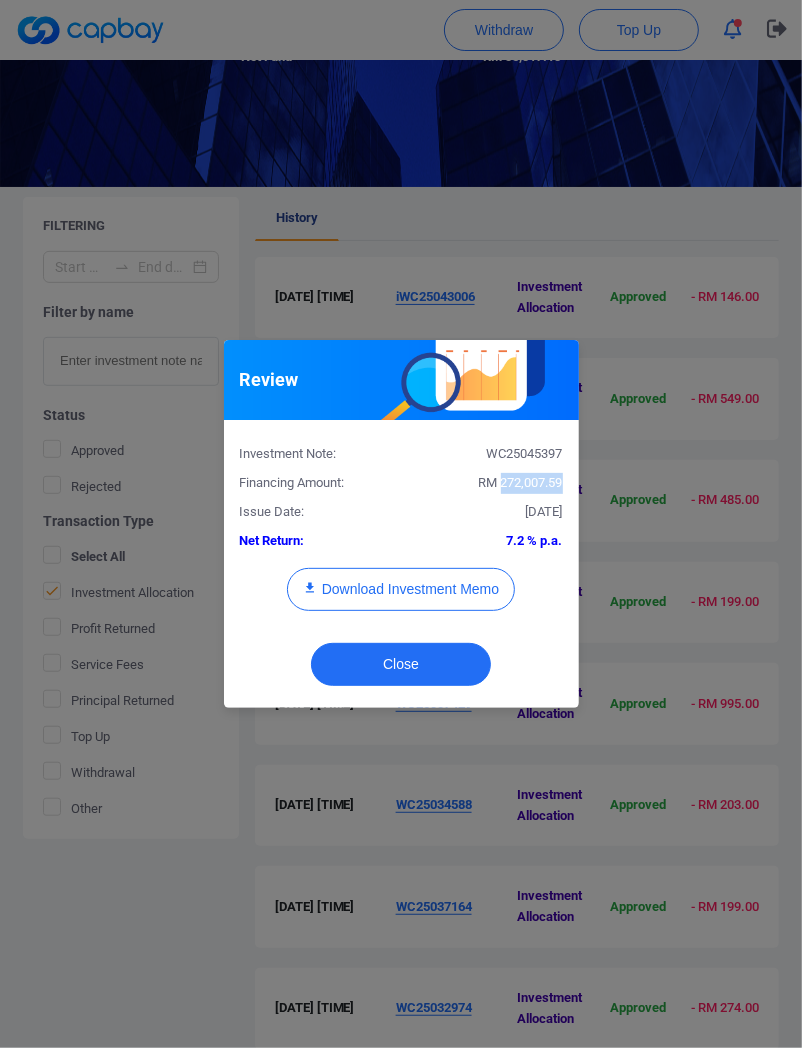 click on "RM 272,007.59" at bounding box center [521, 482] 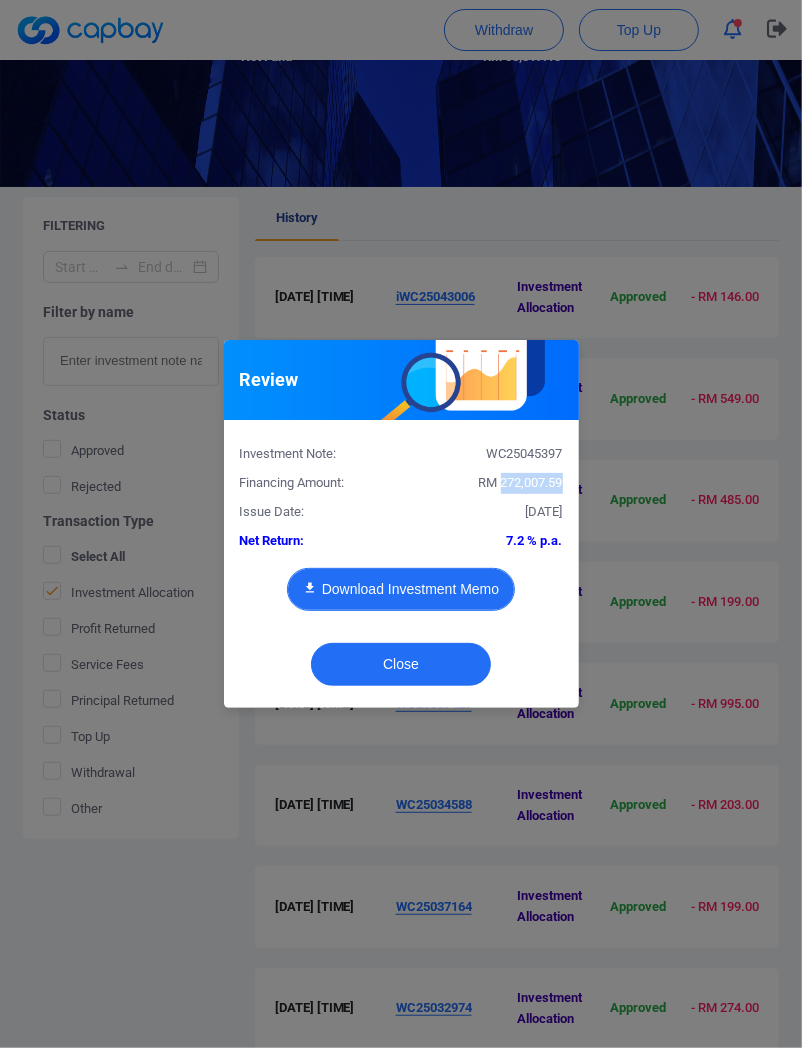 click on "Download Investment Memo" at bounding box center [401, 589] 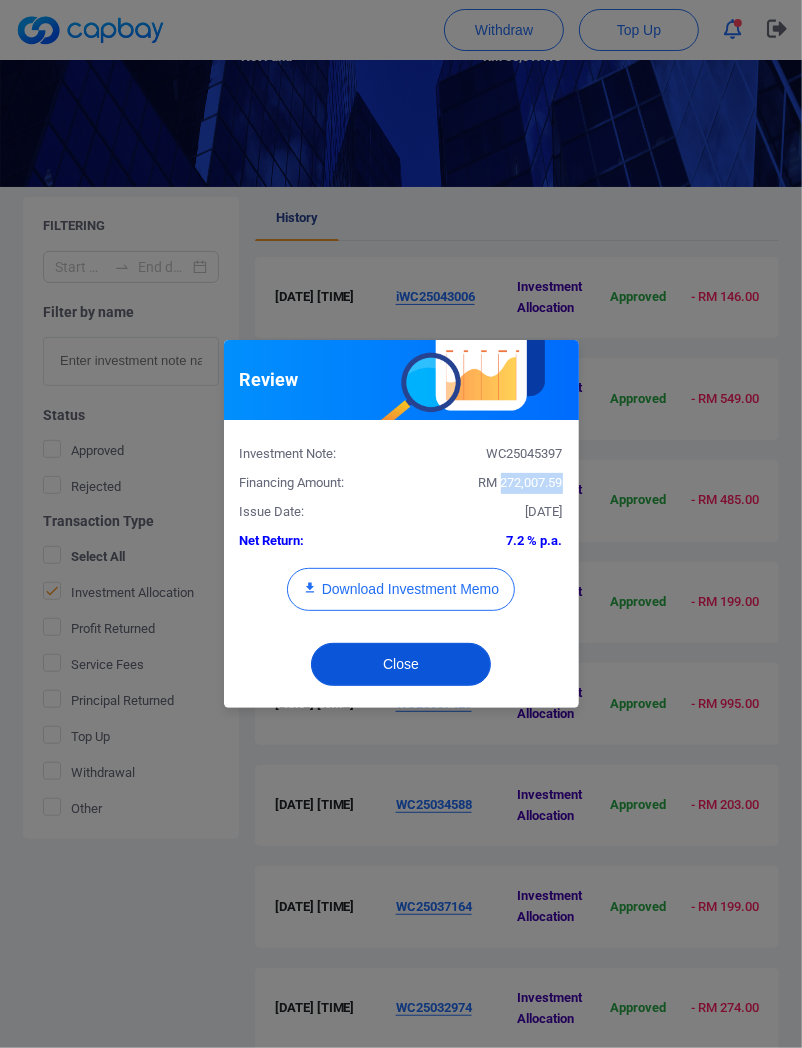 click on "Close" at bounding box center [401, 664] 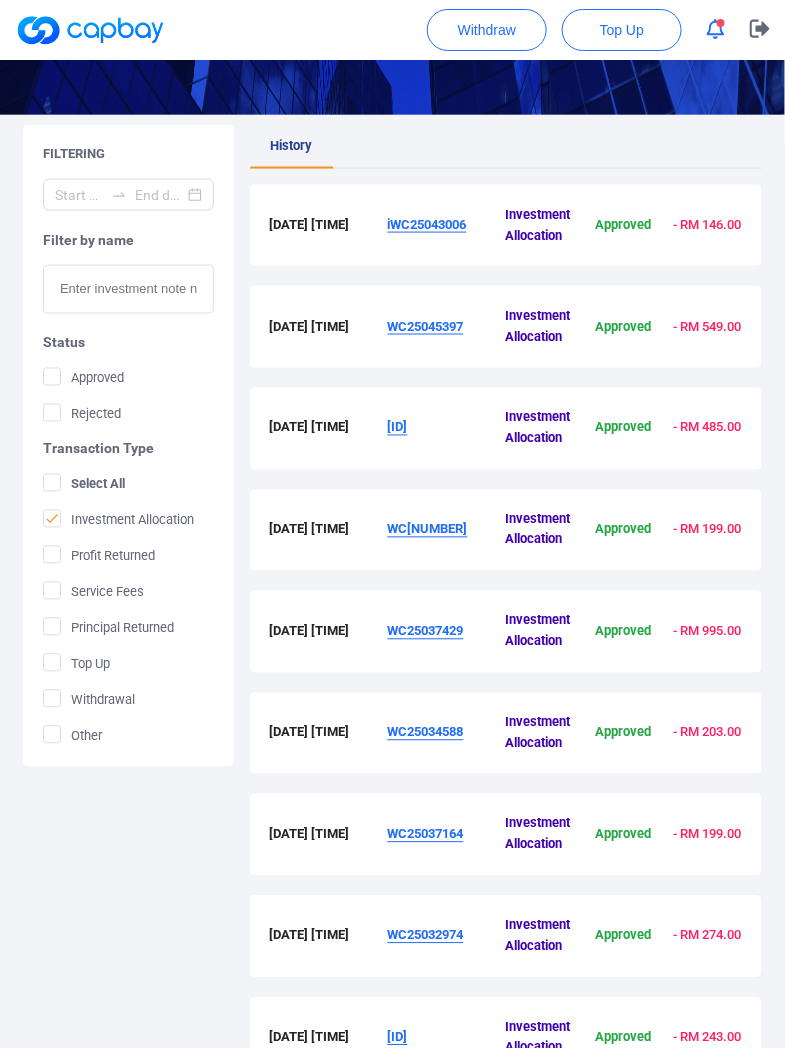 scroll, scrollTop: 293, scrollLeft: 0, axis: vertical 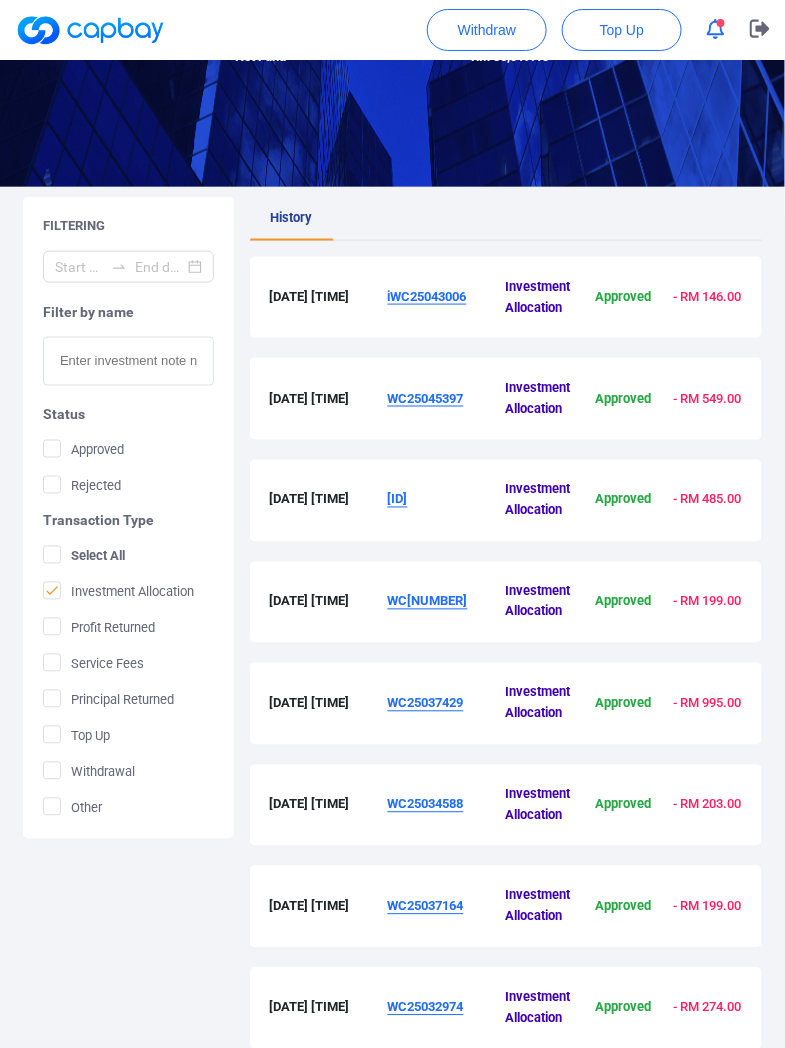 click on "[ID]" at bounding box center [447, 500] 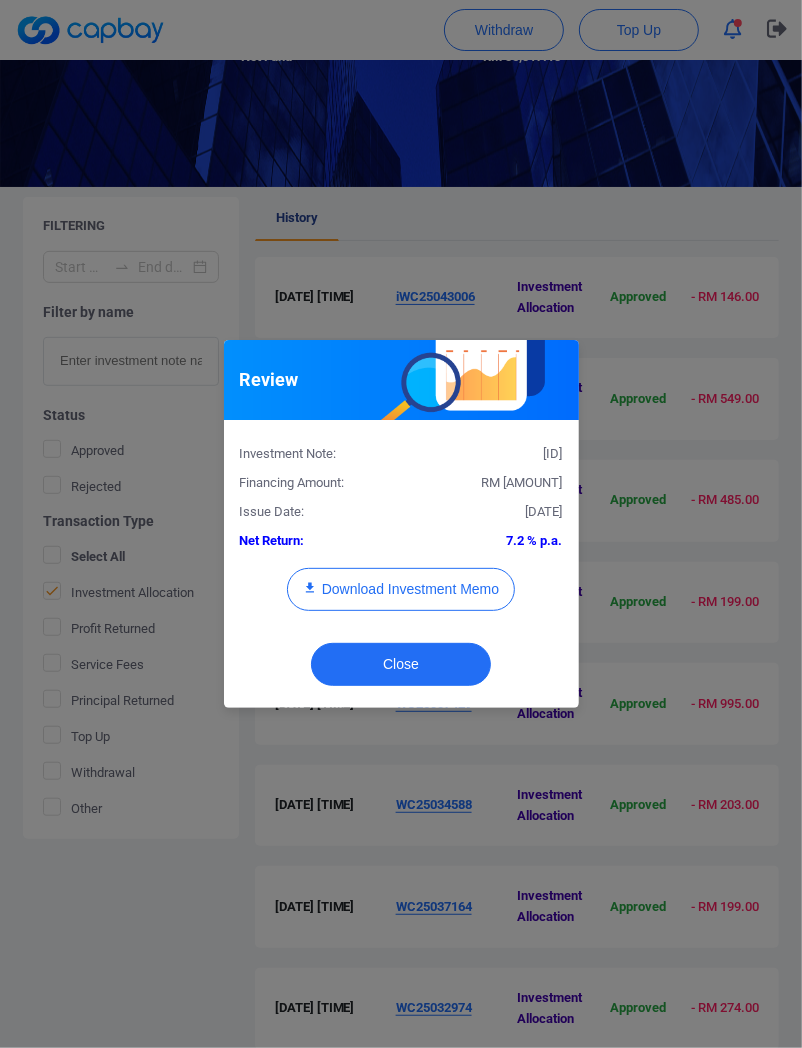 click on "RM [AMOUNT]" at bounding box center (522, 482) 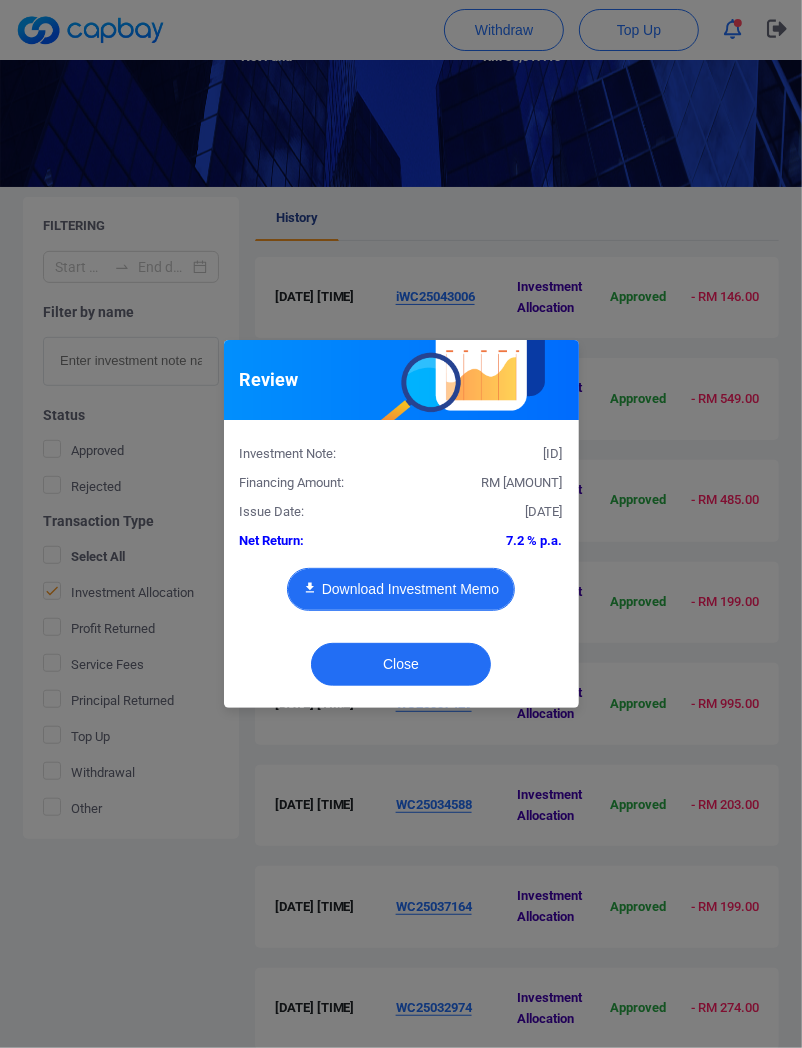 click on "Download Investment Memo" at bounding box center [401, 589] 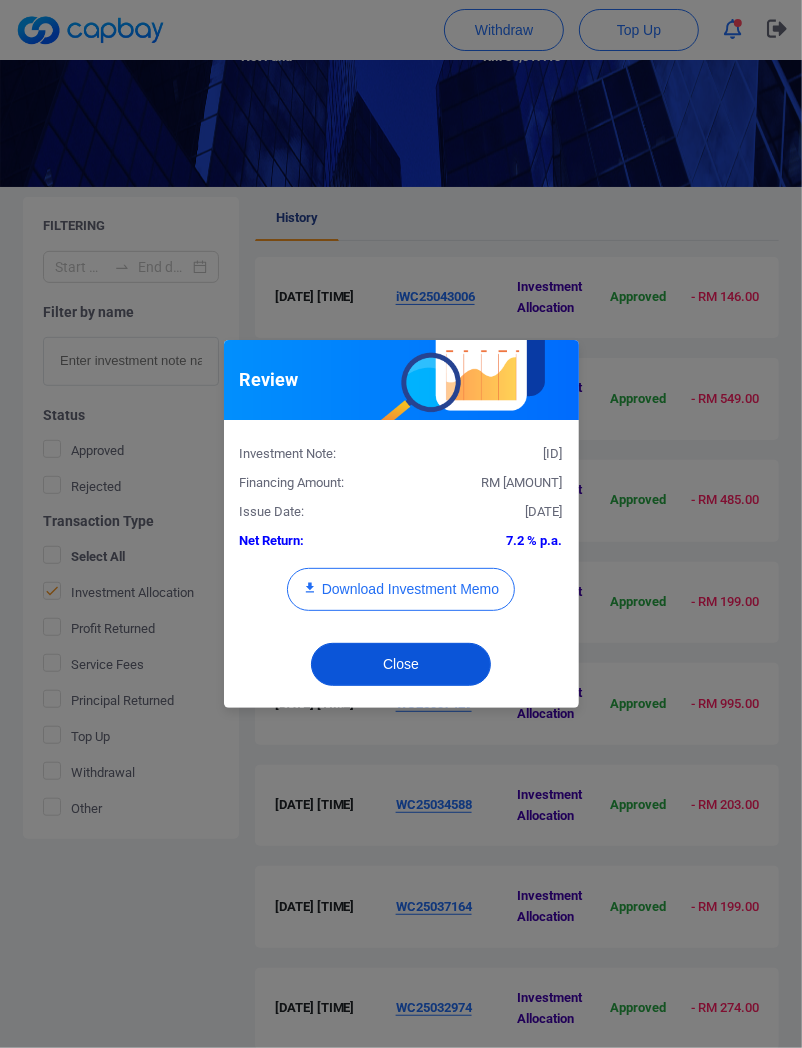 click on "Close" at bounding box center [401, 664] 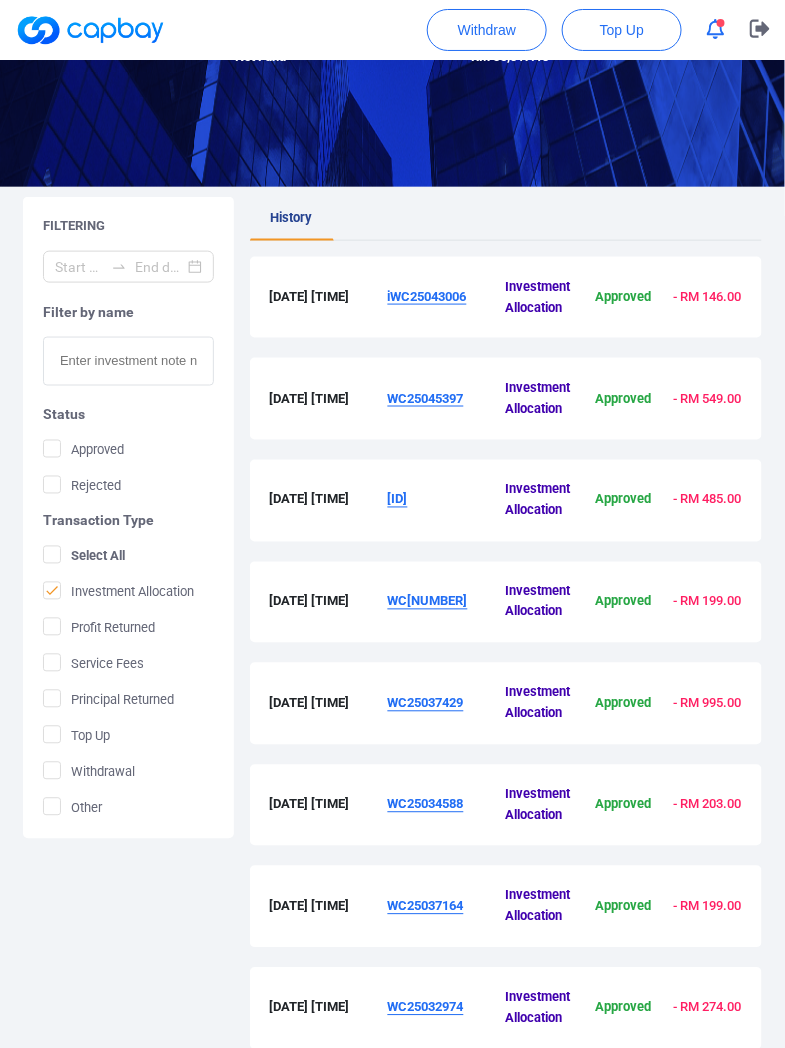 click on "WC[NUMBER]" at bounding box center (428, 601) 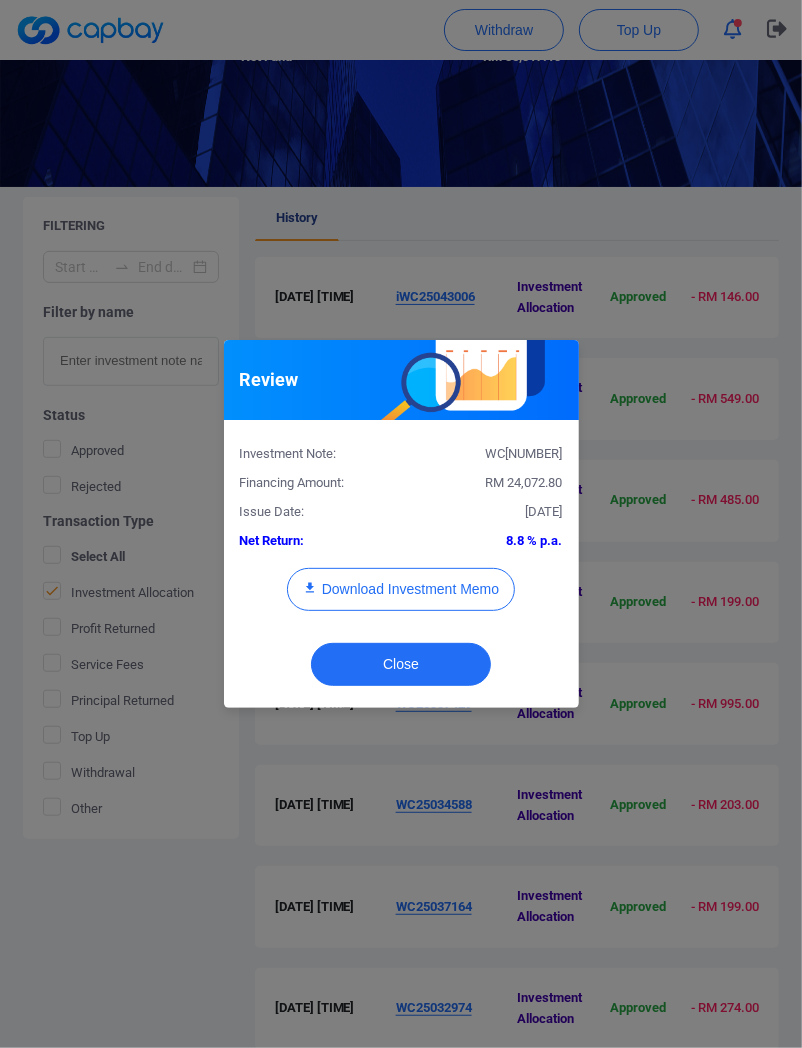 click on "RM 24,072.80" at bounding box center [524, 482] 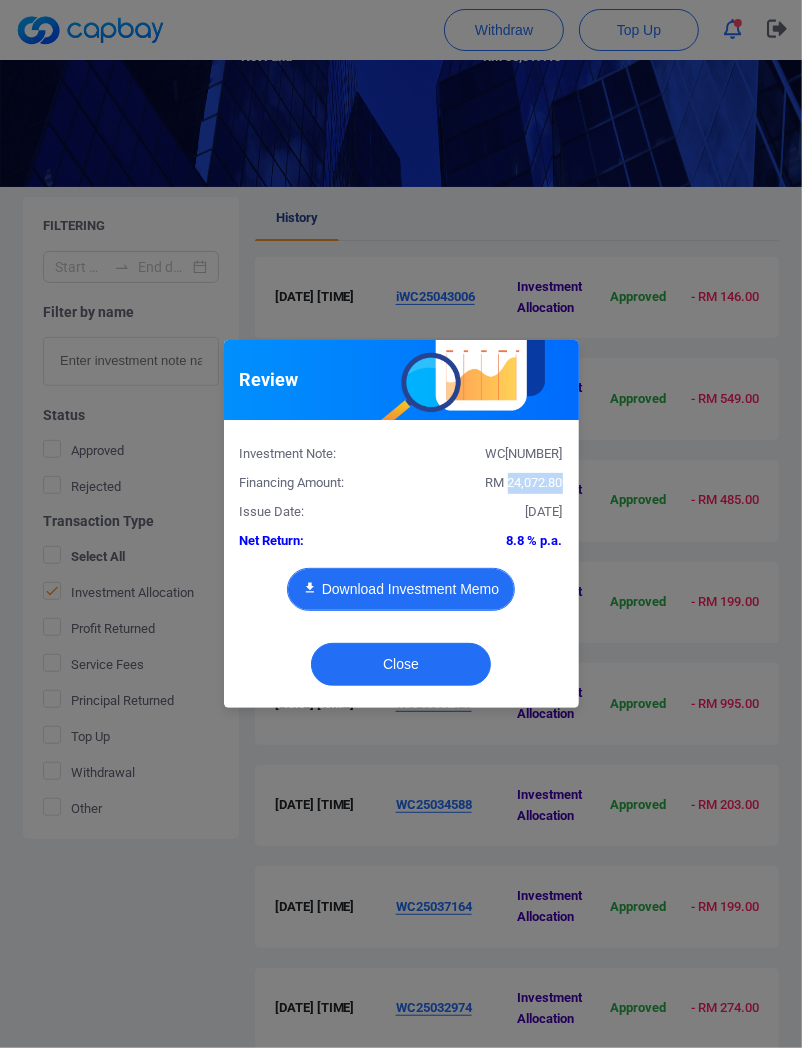 click on "Download Investment Memo" at bounding box center [401, 589] 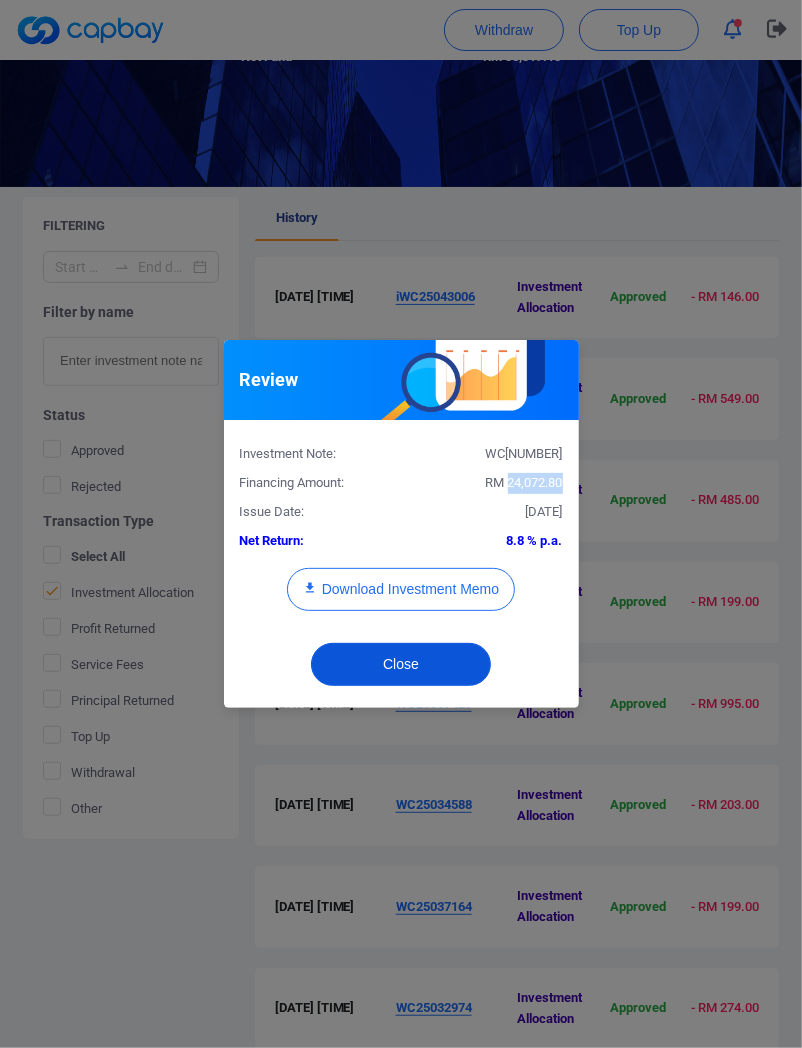 click on "Close" at bounding box center (401, 664) 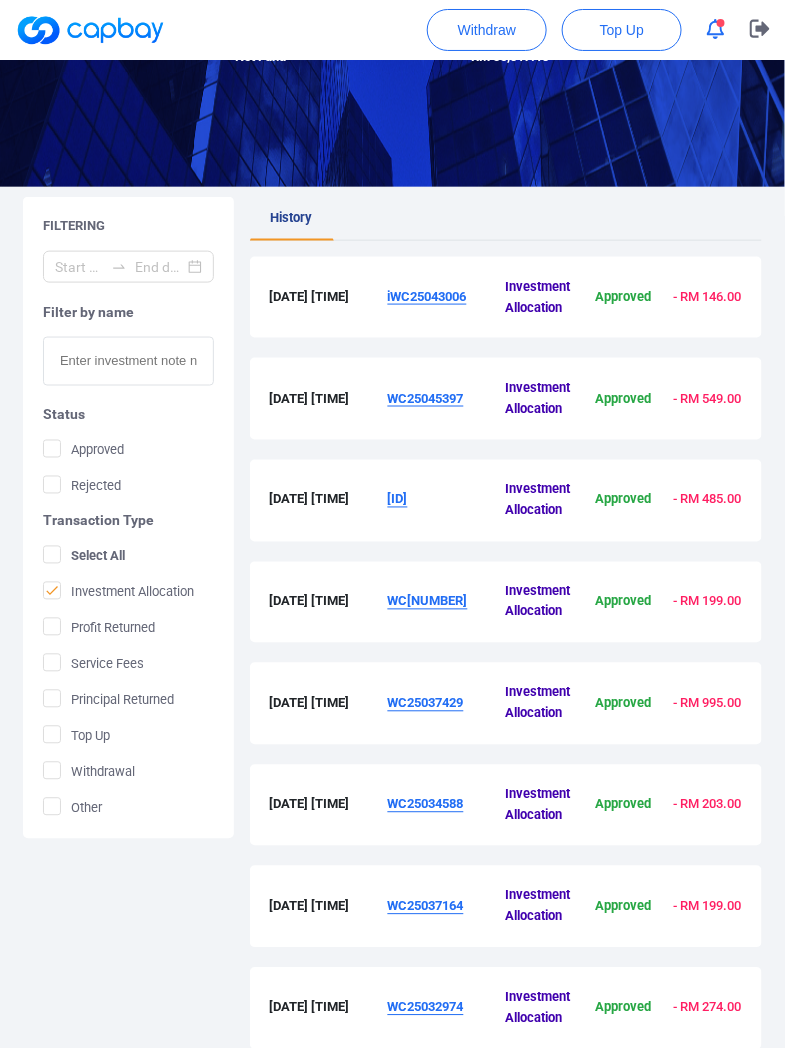 scroll, scrollTop: 477, scrollLeft: 0, axis: vertical 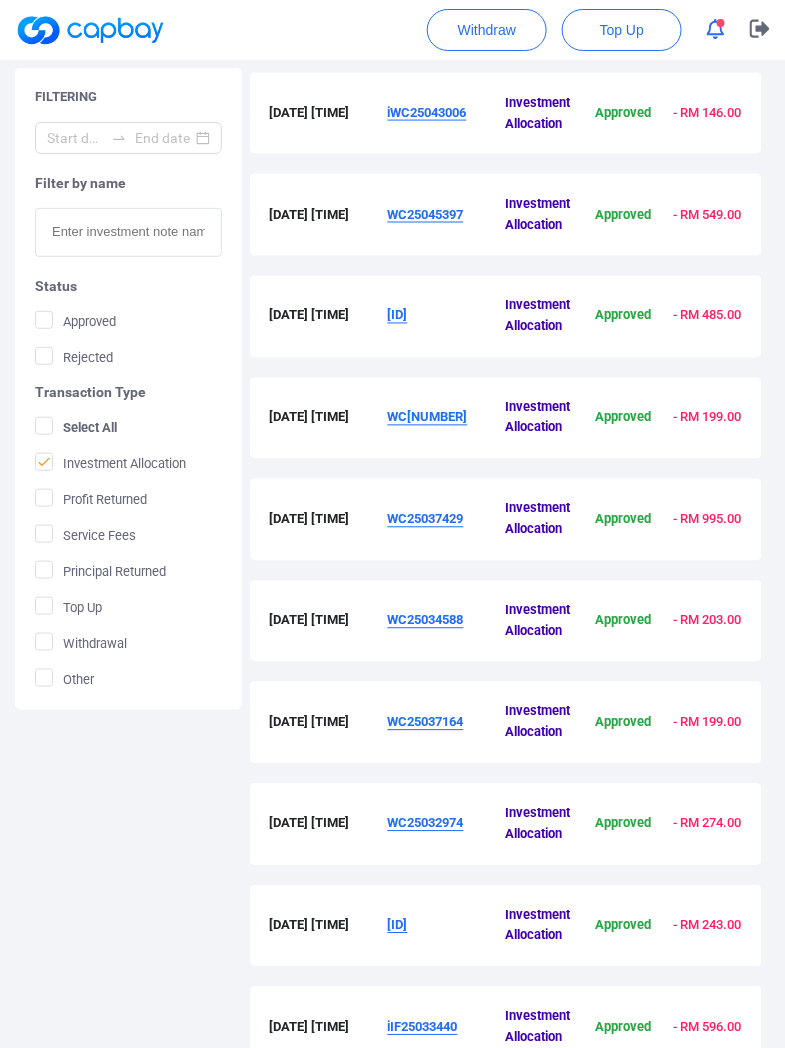 click on "WC25037429" at bounding box center [426, 519] 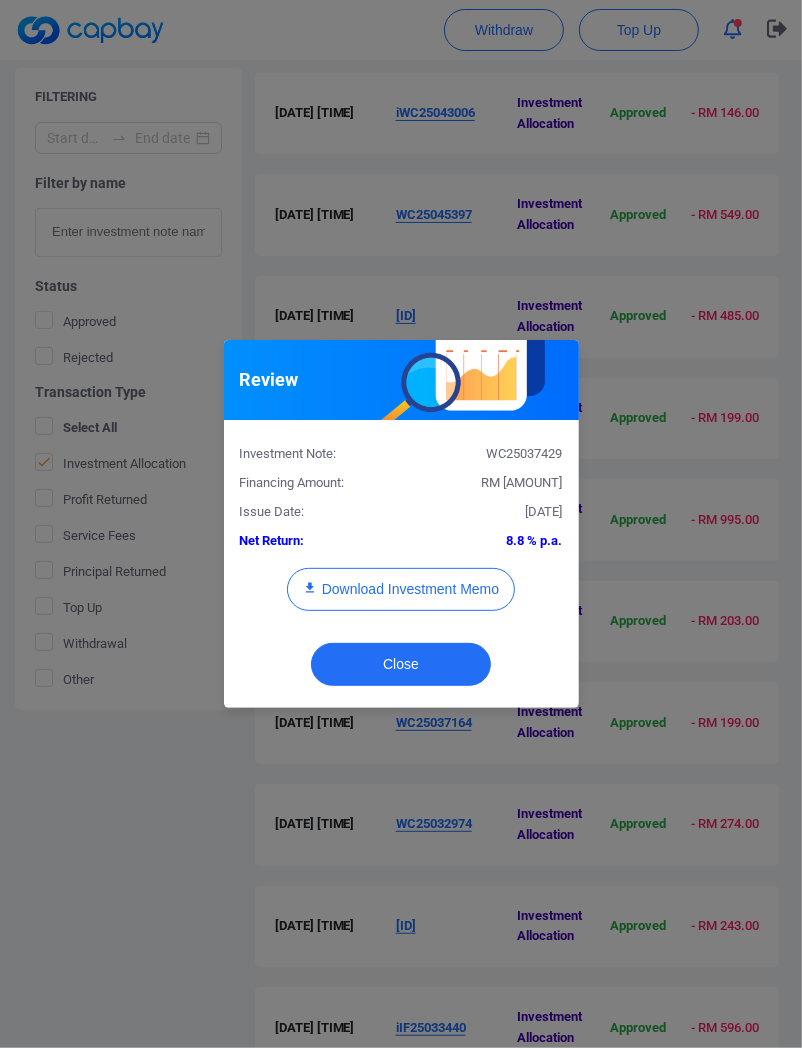 click on "RM [AMOUNT]" at bounding box center (522, 482) 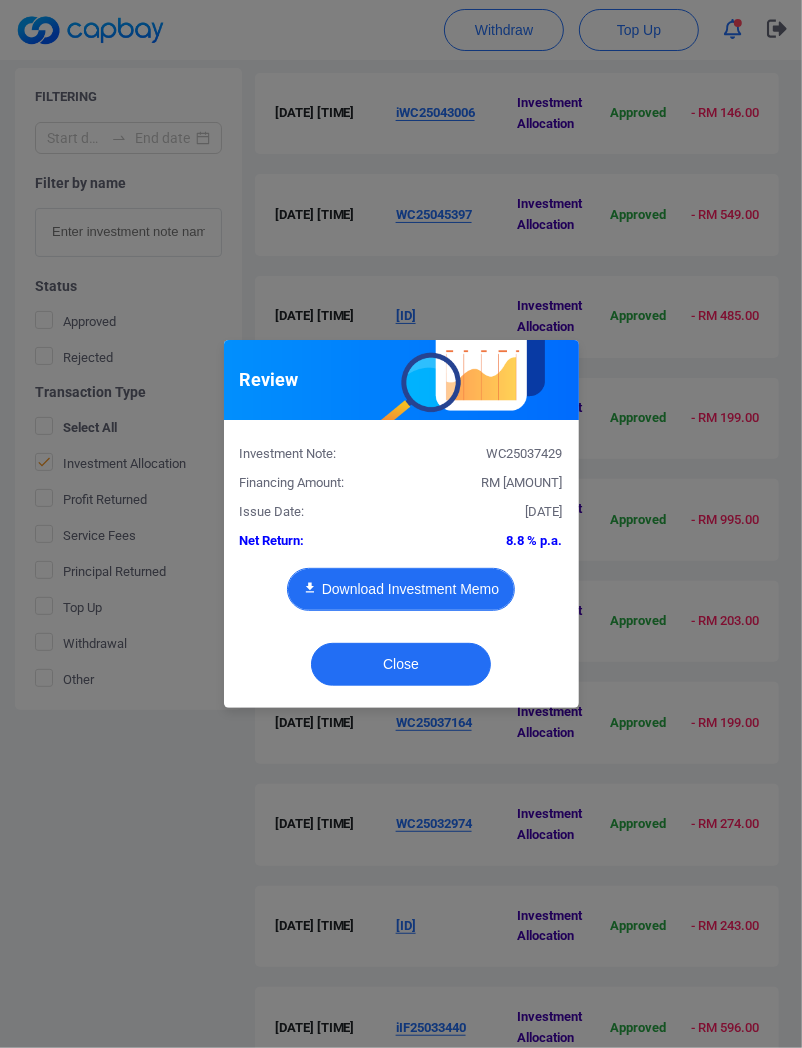 click on "Download Investment Memo" at bounding box center (401, 589) 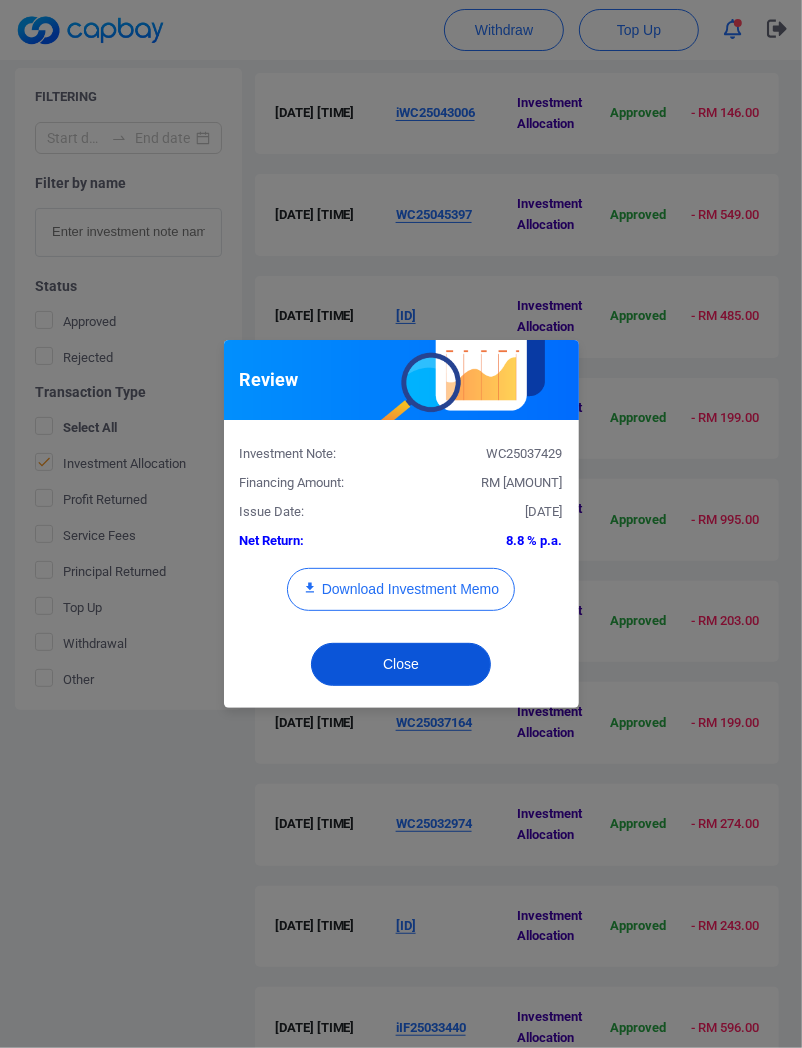 drag, startPoint x: 398, startPoint y: 671, endPoint x: 365, endPoint y: 512, distance: 162.38843 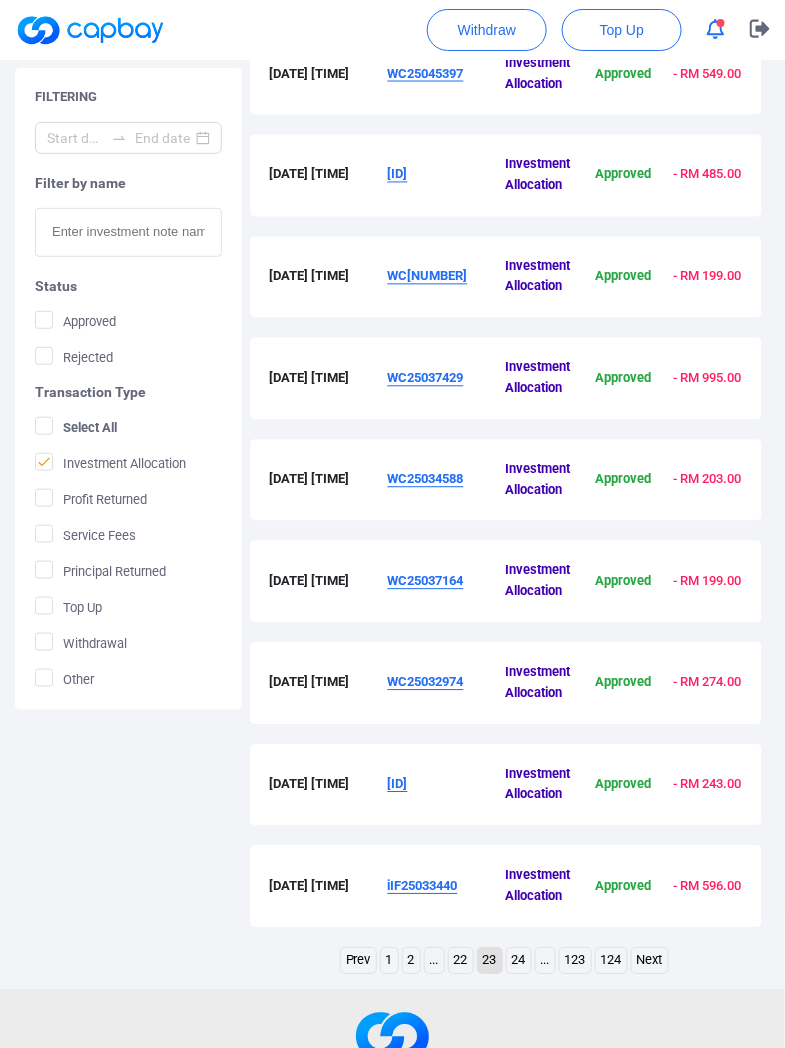 scroll, scrollTop: 663, scrollLeft: 0, axis: vertical 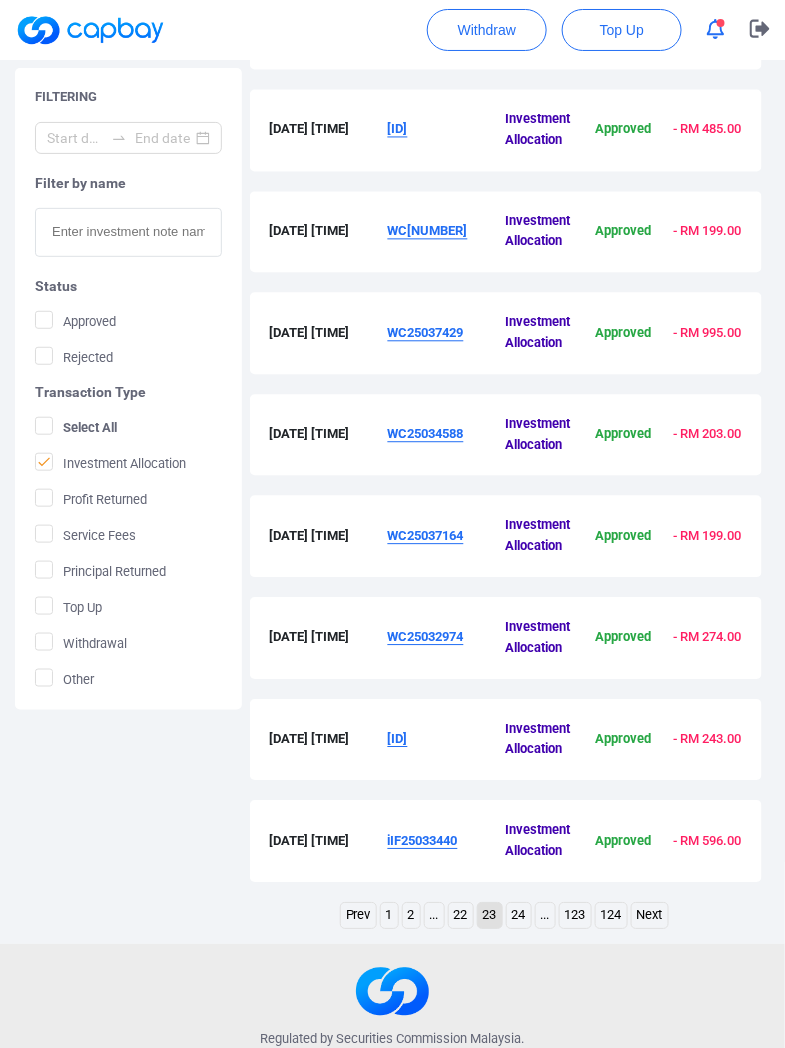 click on "WC25034588" at bounding box center [447, 436] 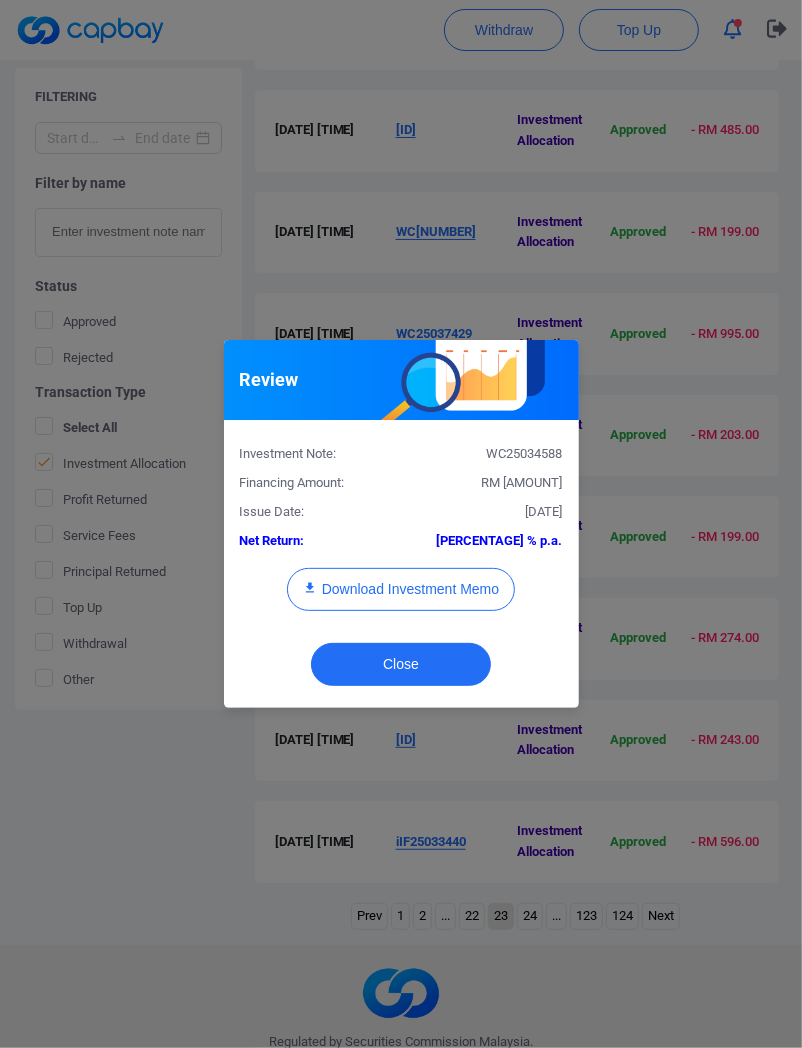 click on "RM [AMOUNT]" at bounding box center (522, 482) 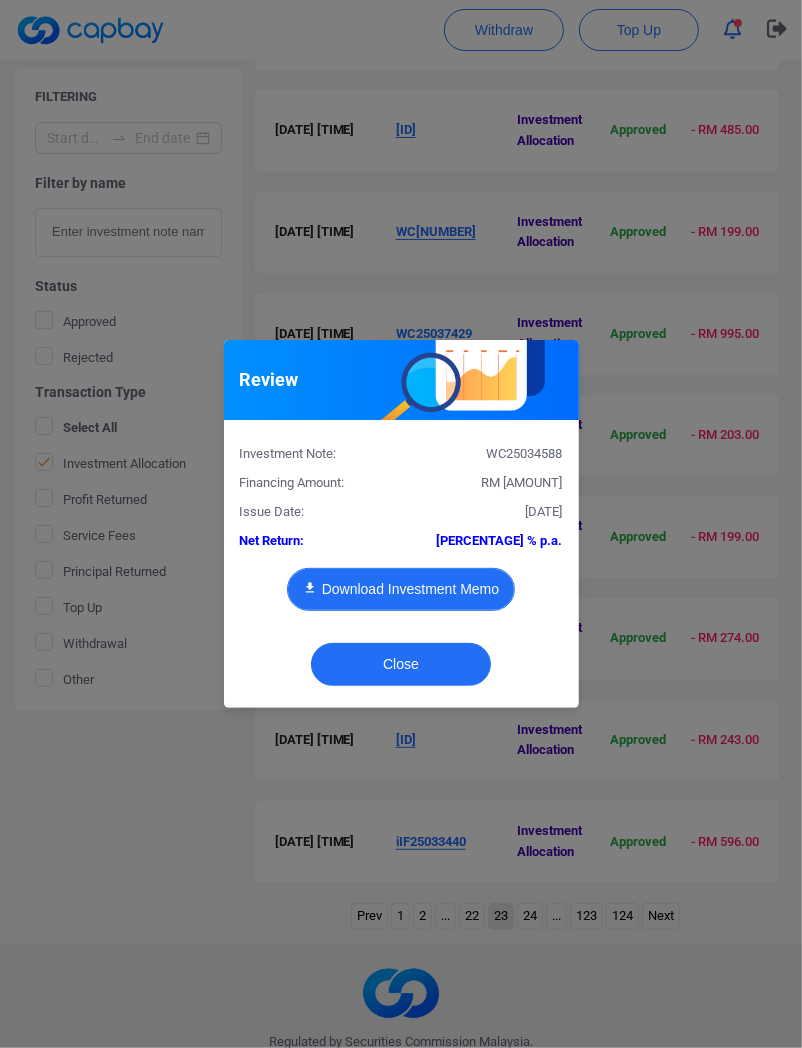 click on "Download Investment Memo" at bounding box center [401, 589] 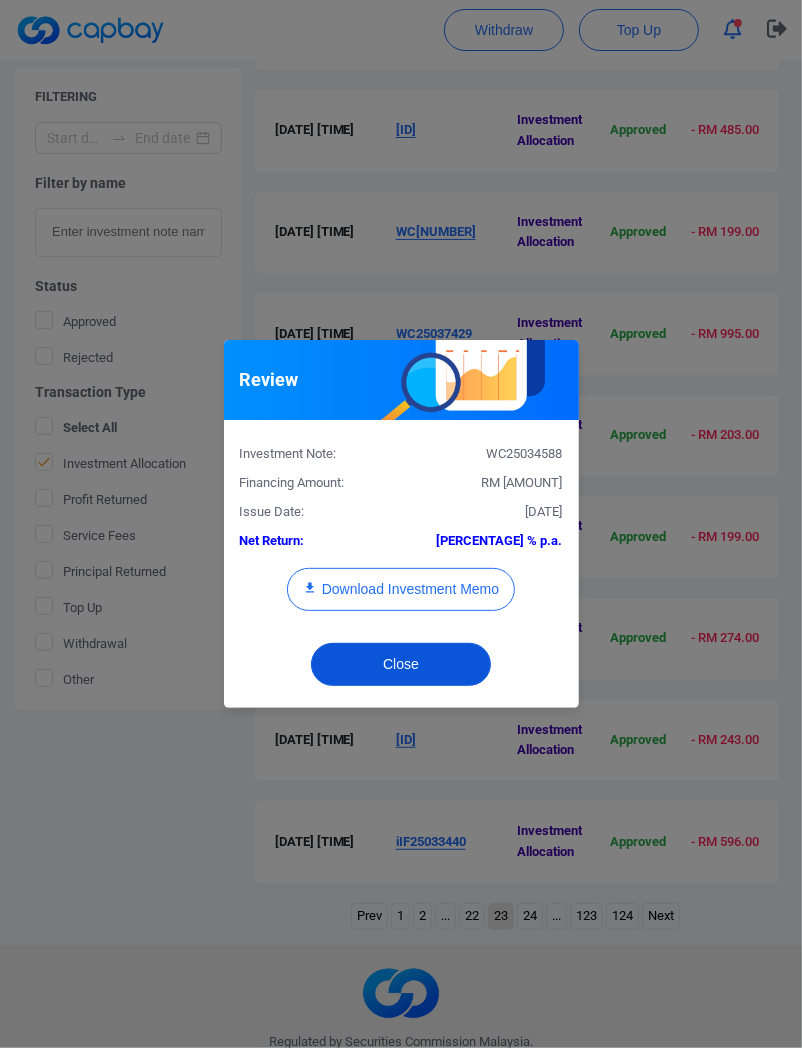 click on "Close" at bounding box center [401, 664] 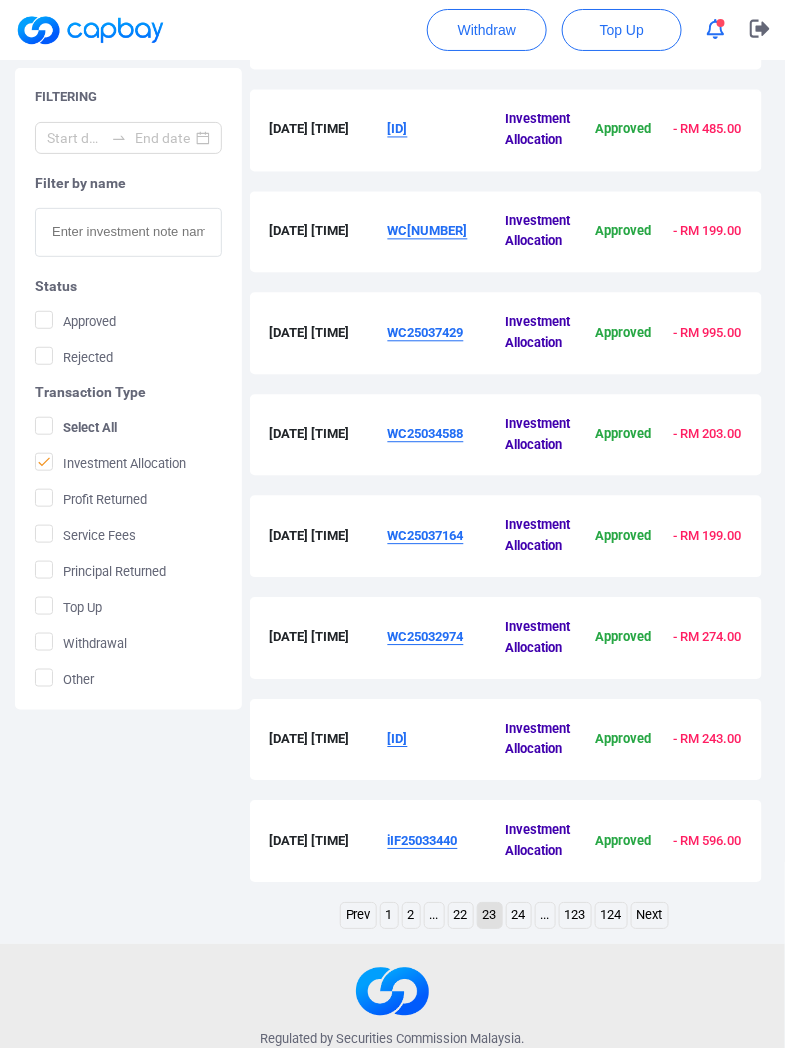 click on "WC25037164" at bounding box center [426, 536] 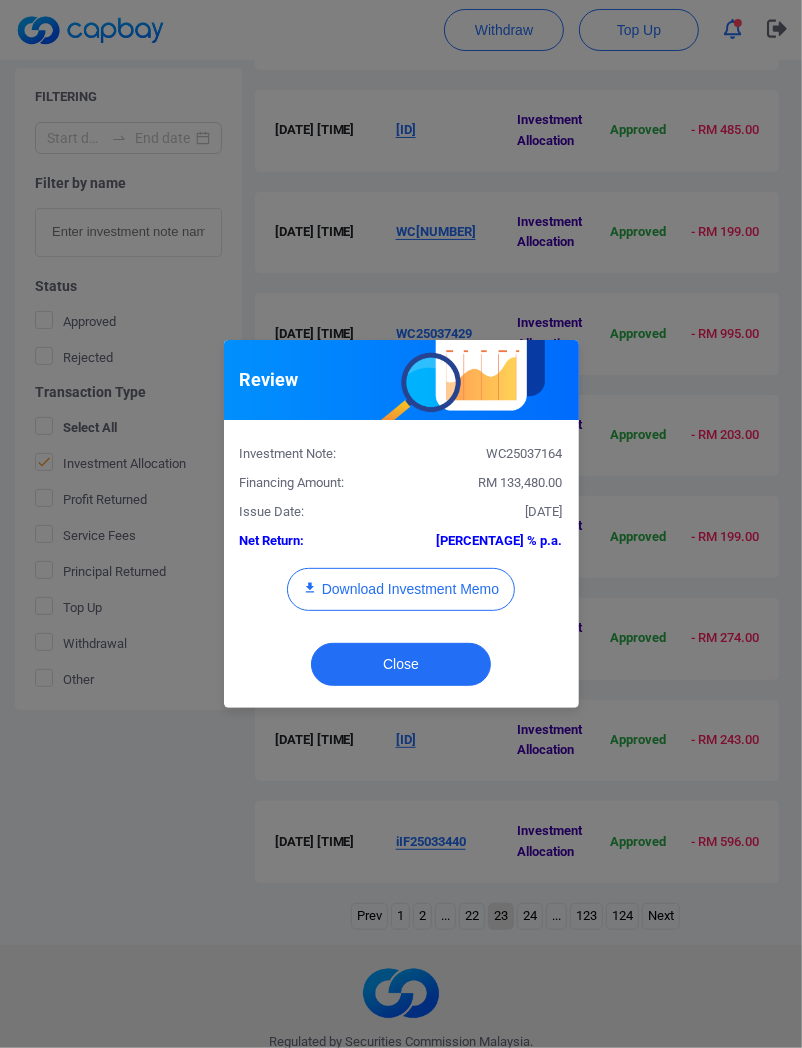 click on "RM 133,480.00" at bounding box center [489, 483] 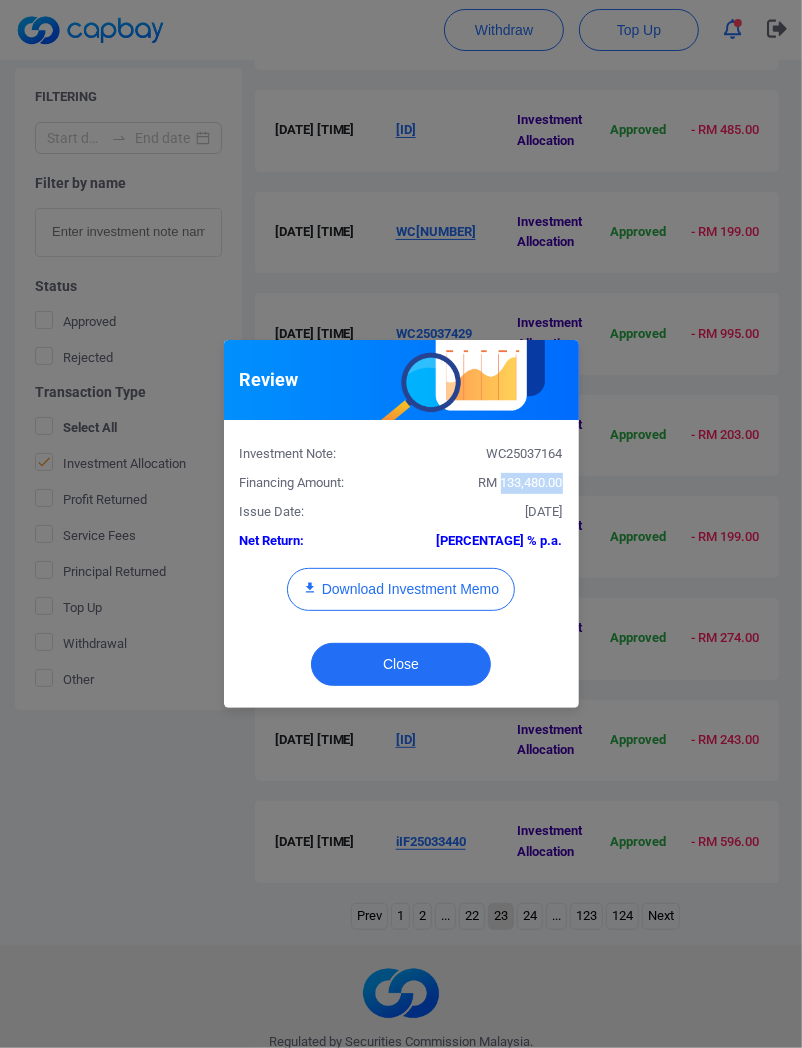 click on "RM 133,480.00" at bounding box center [489, 483] 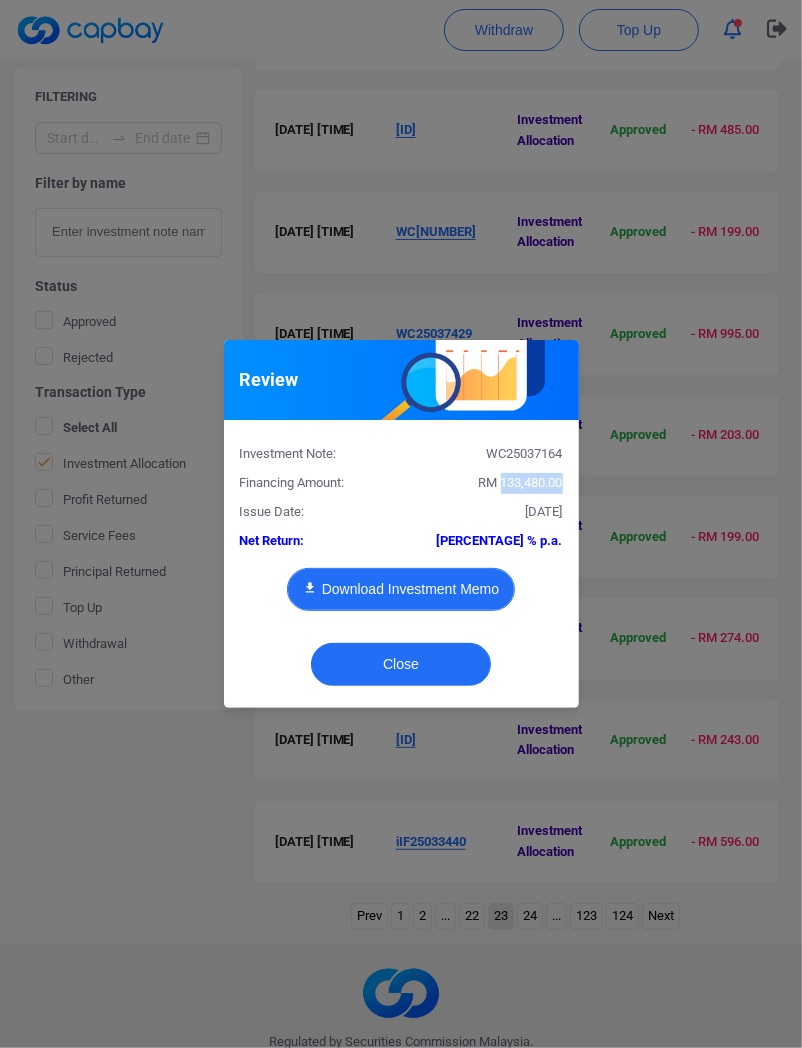 click on "Download Investment Memo" at bounding box center (401, 589) 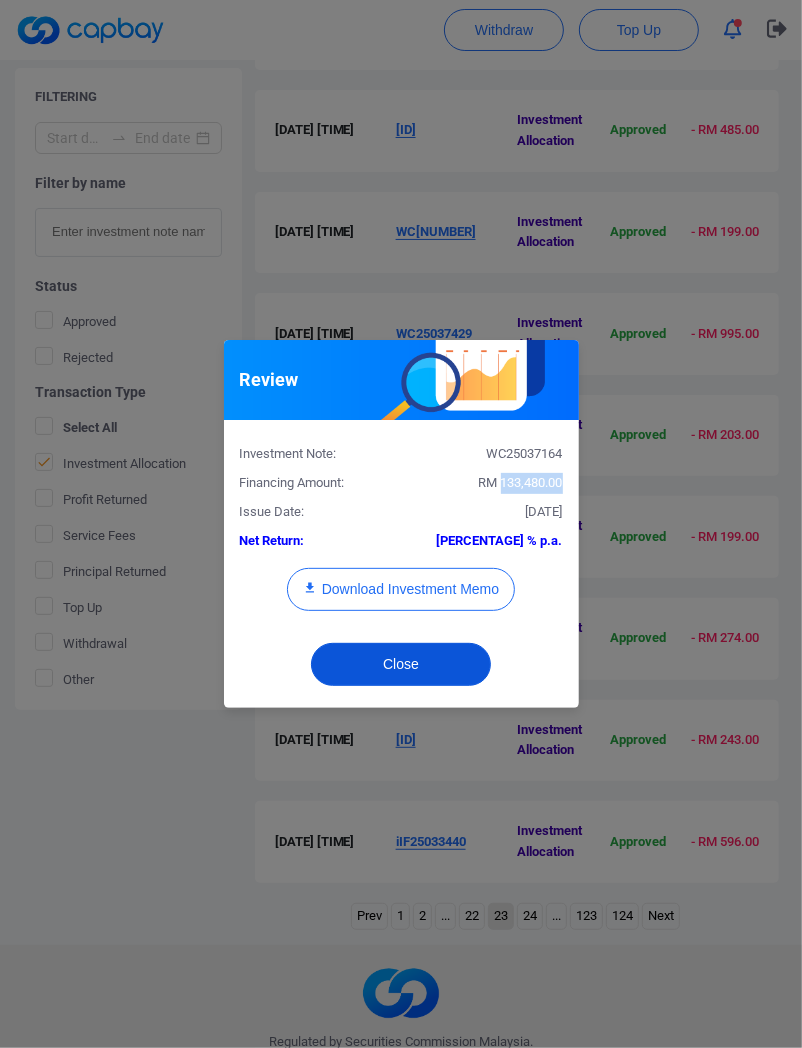 click on "Close" at bounding box center [401, 664] 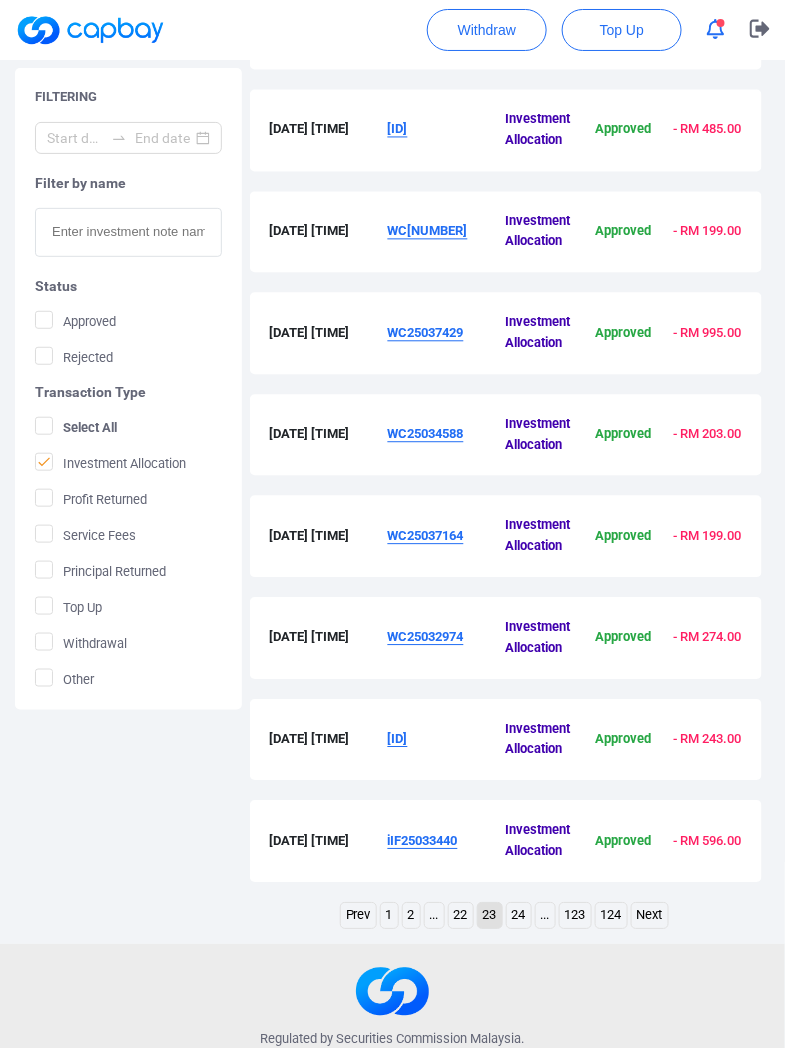 click on "WC25032974" at bounding box center (447, 638) 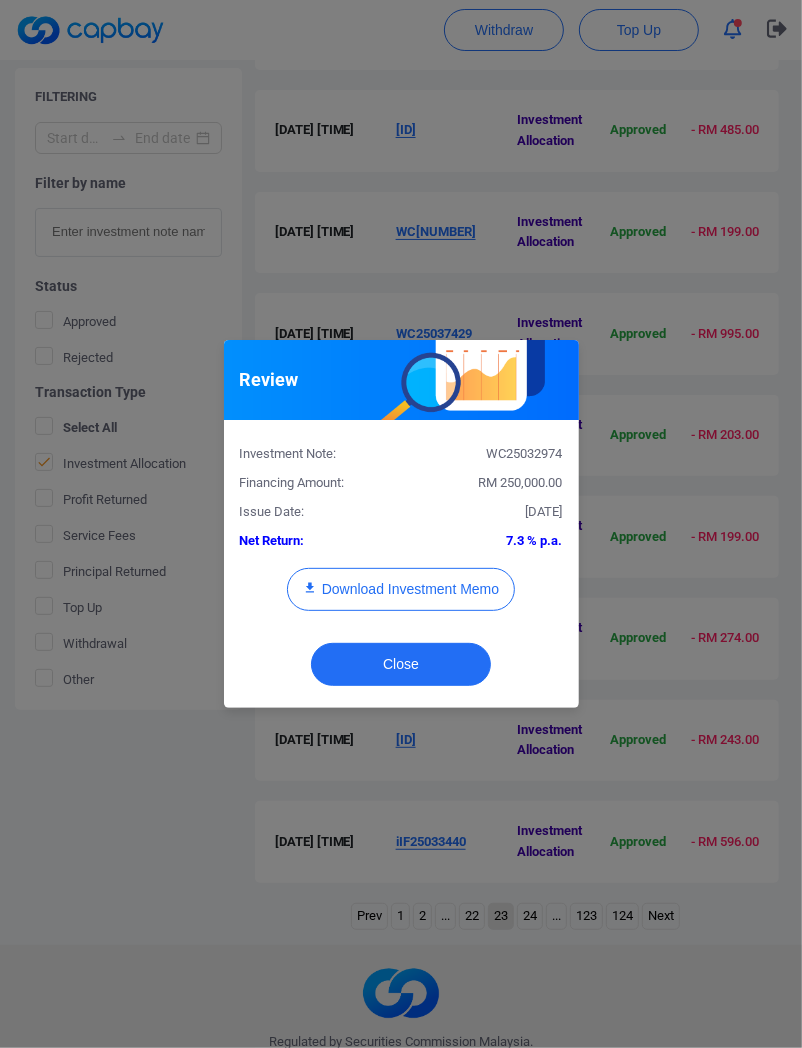 click on "RM 250,000.00" at bounding box center [521, 482] 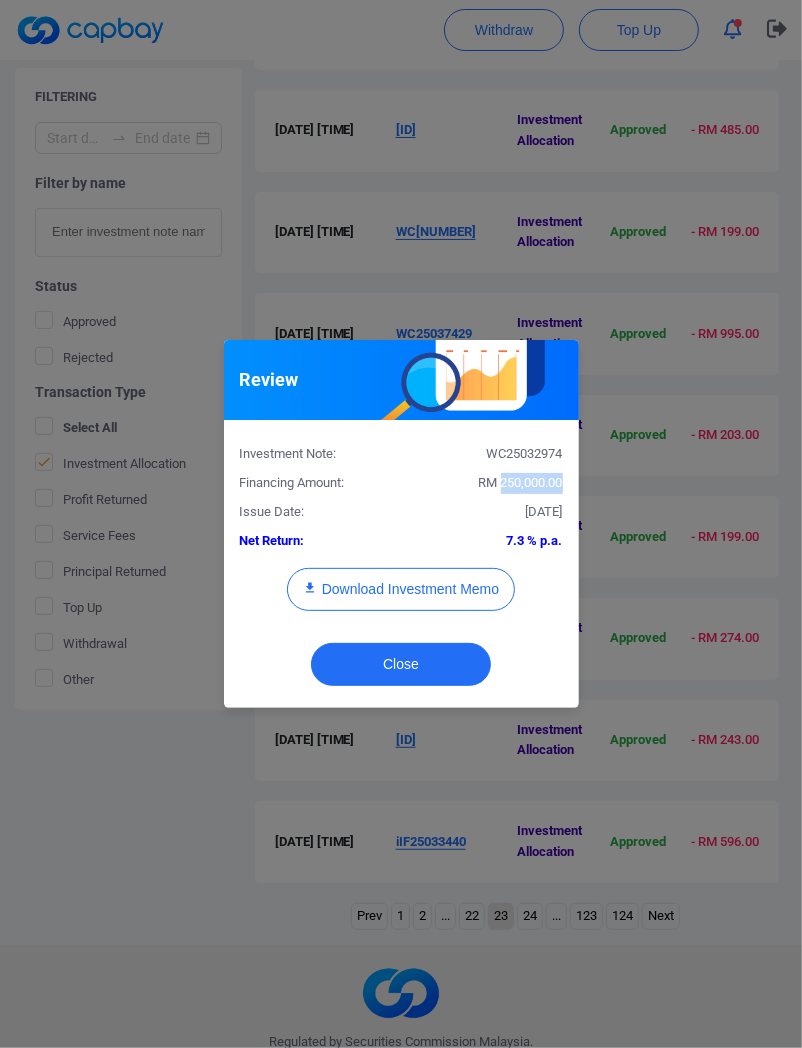 click on "RM 250,000.00" at bounding box center [521, 482] 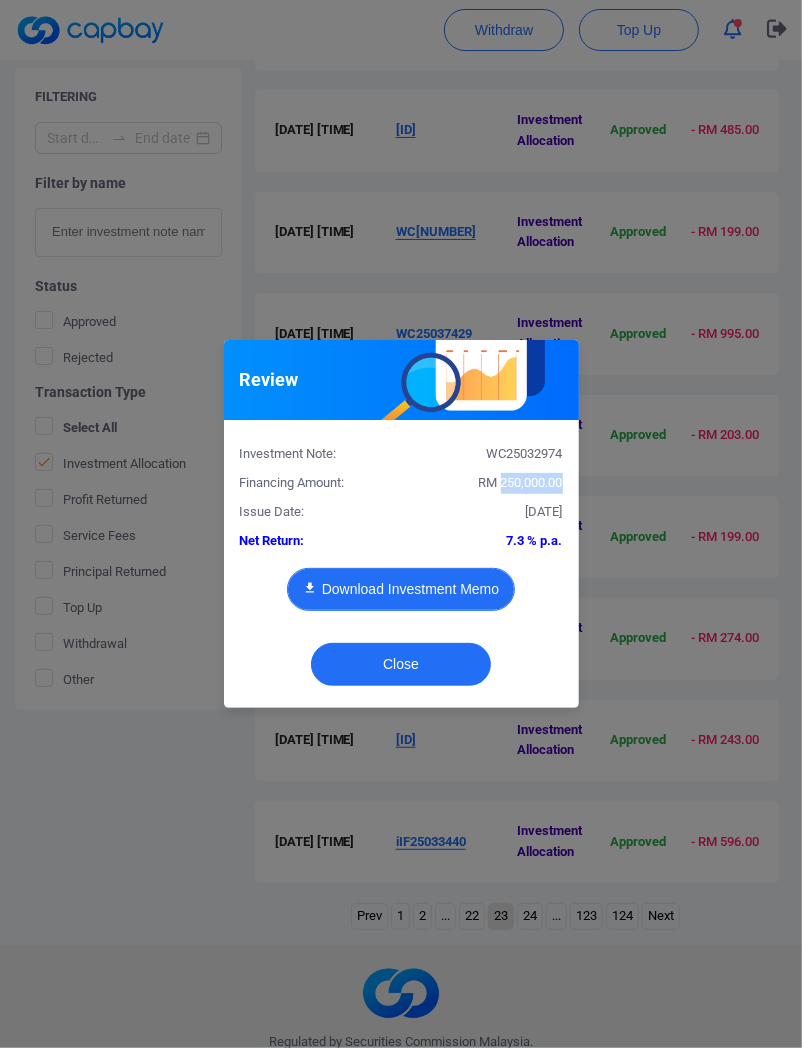 click on "Download Investment Memo" at bounding box center [401, 589] 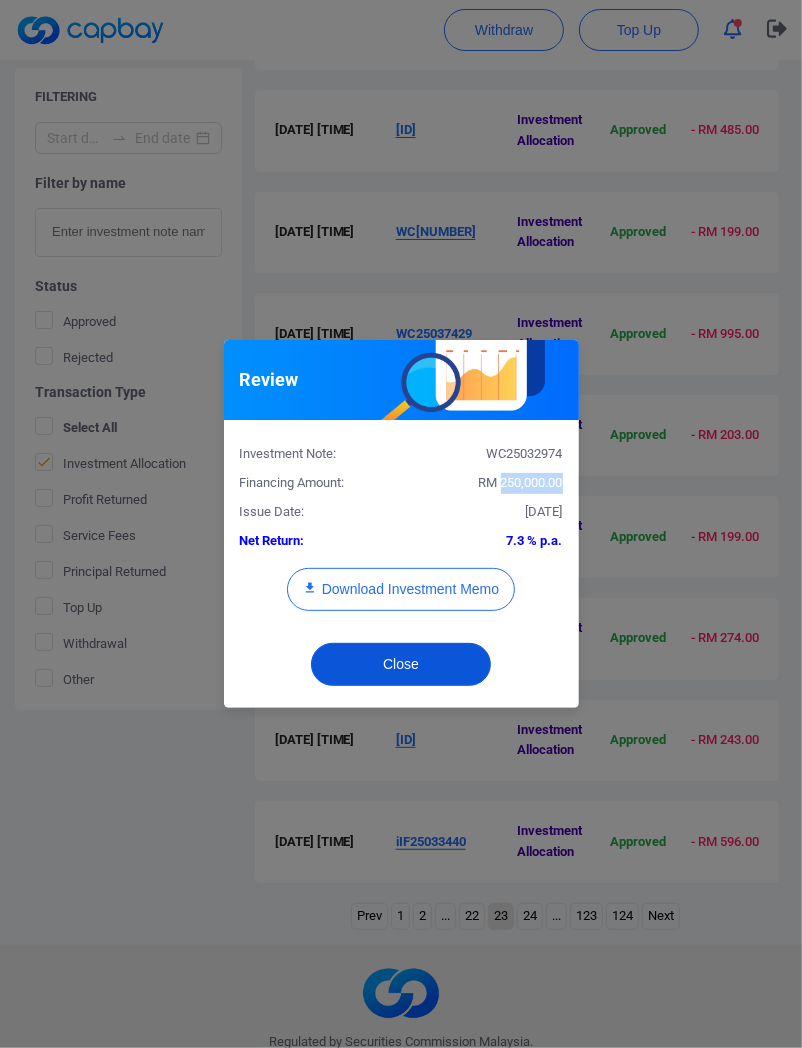 click on "Close" at bounding box center (401, 664) 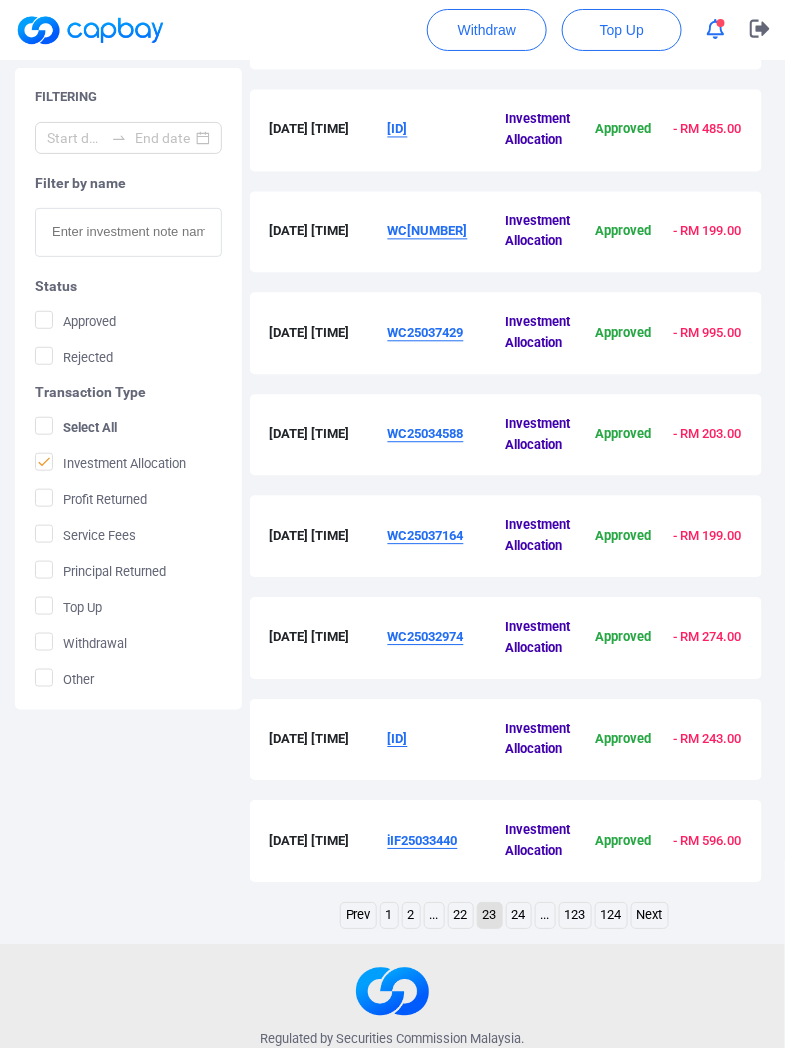 click on "[ID]" at bounding box center (398, 739) 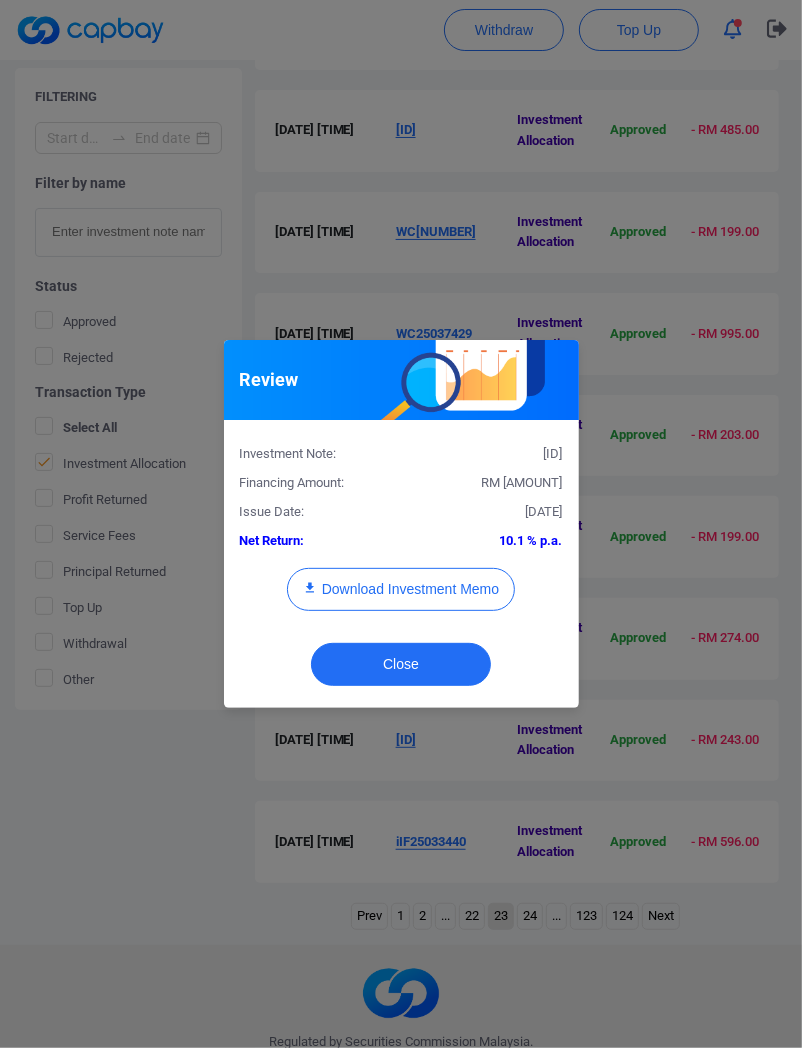 click on "RM [AMOUNT]" at bounding box center (522, 482) 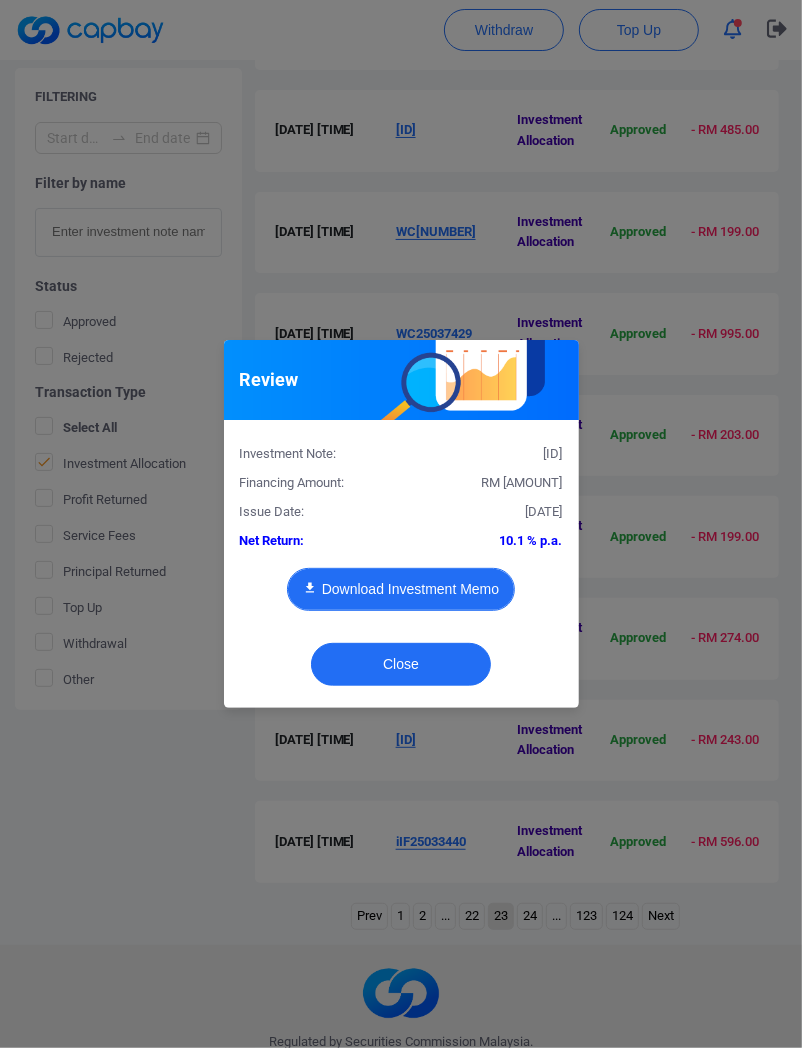 drag, startPoint x: 480, startPoint y: 534, endPoint x: 446, endPoint y: 581, distance: 58.00862 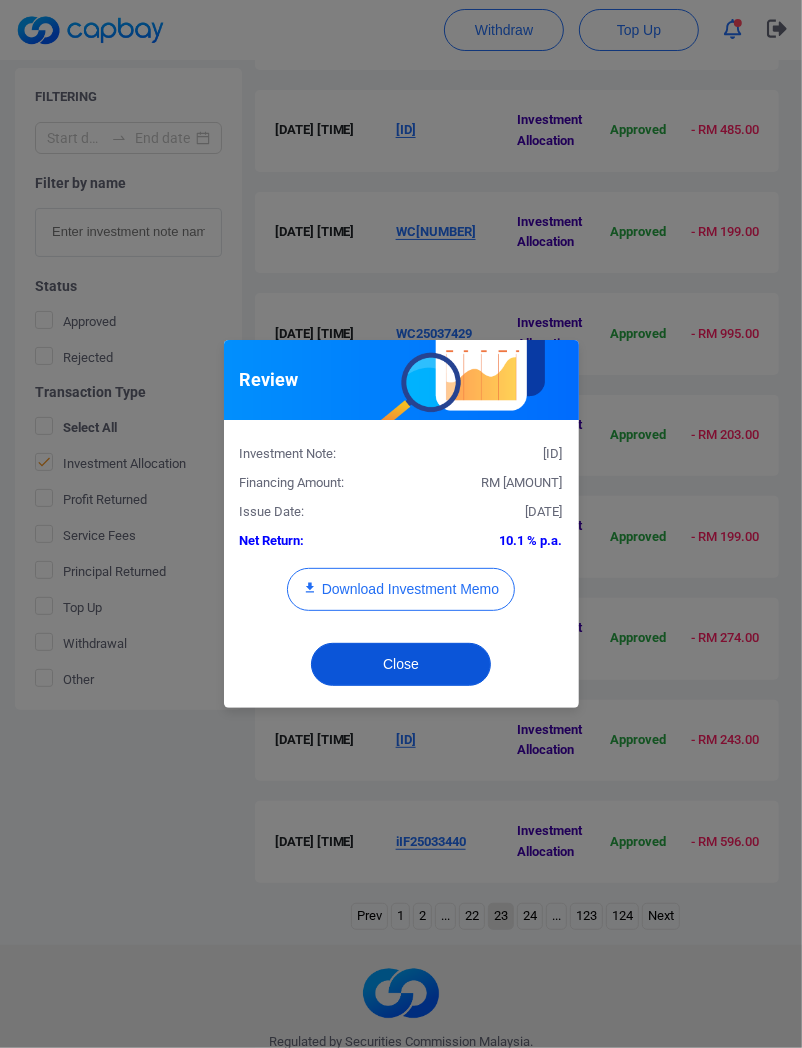 drag, startPoint x: 423, startPoint y: 667, endPoint x: 422, endPoint y: 651, distance: 16.03122 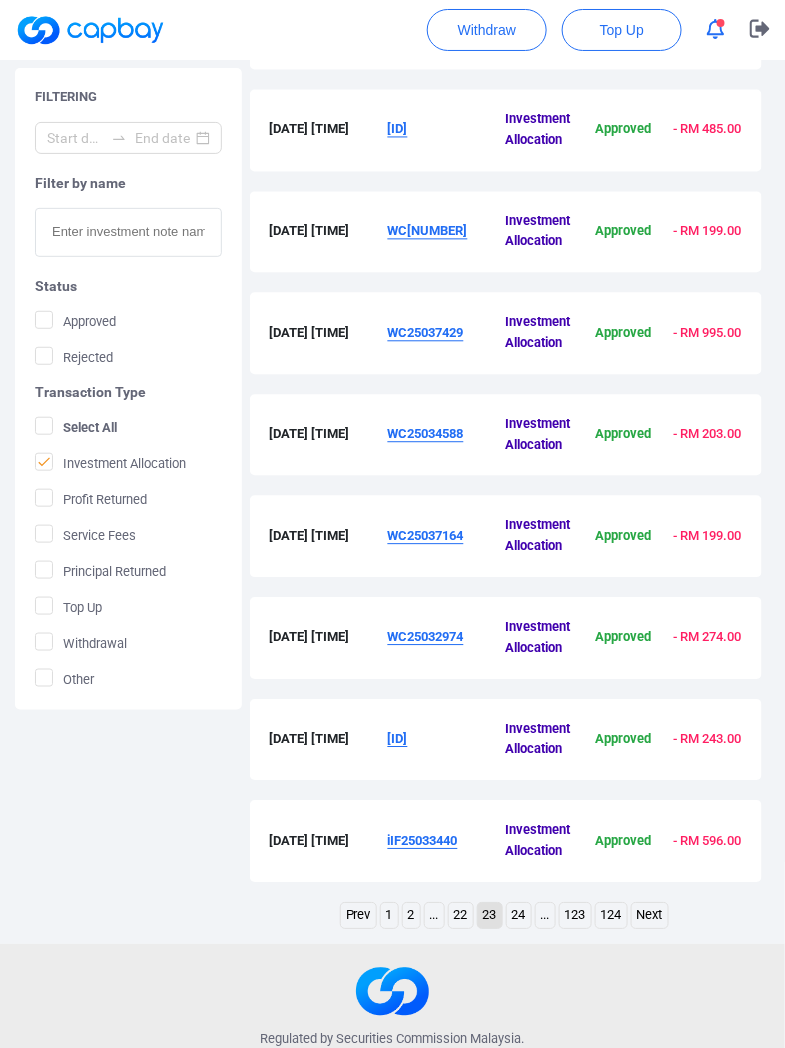 click on "iIF25033440" at bounding box center (447, 842) 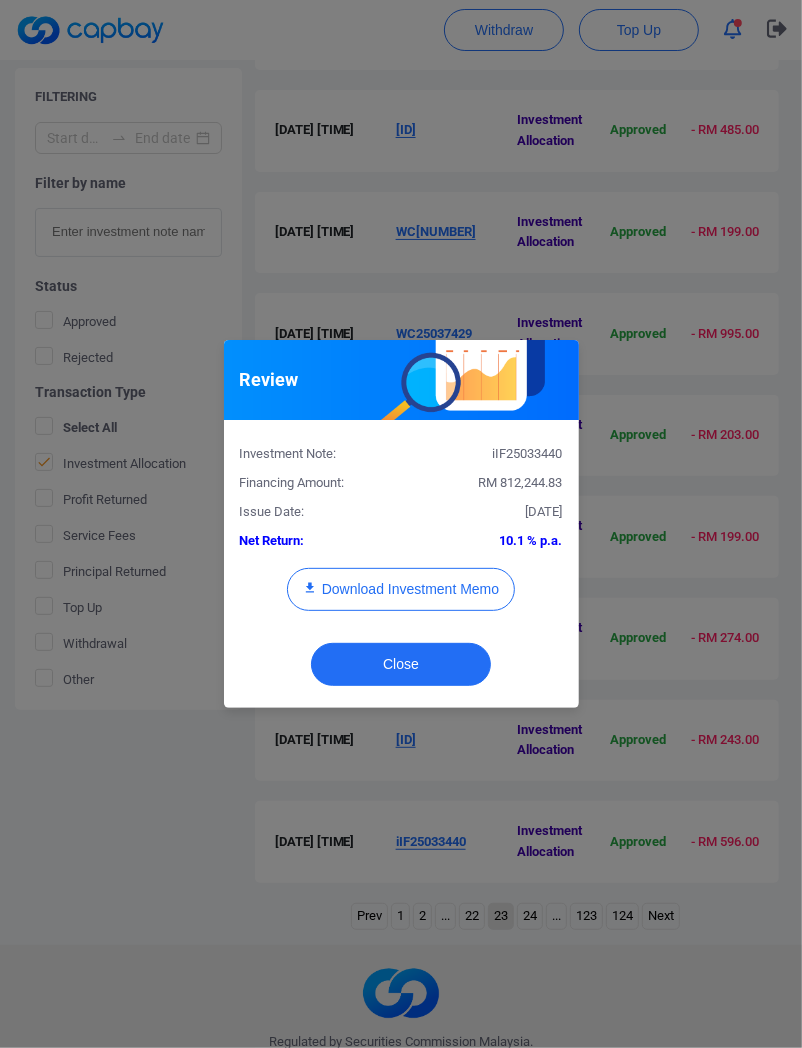 click on "RM 812,244.83" at bounding box center [521, 482] 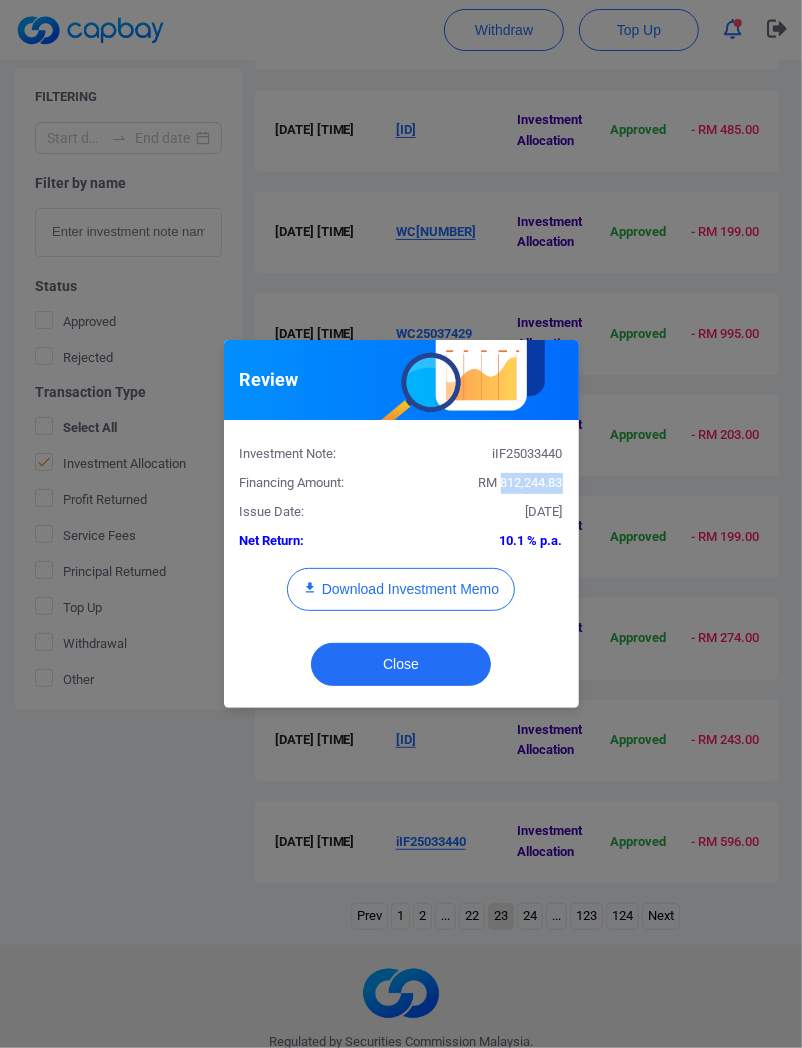 click on "RM 812,244.83" at bounding box center [521, 482] 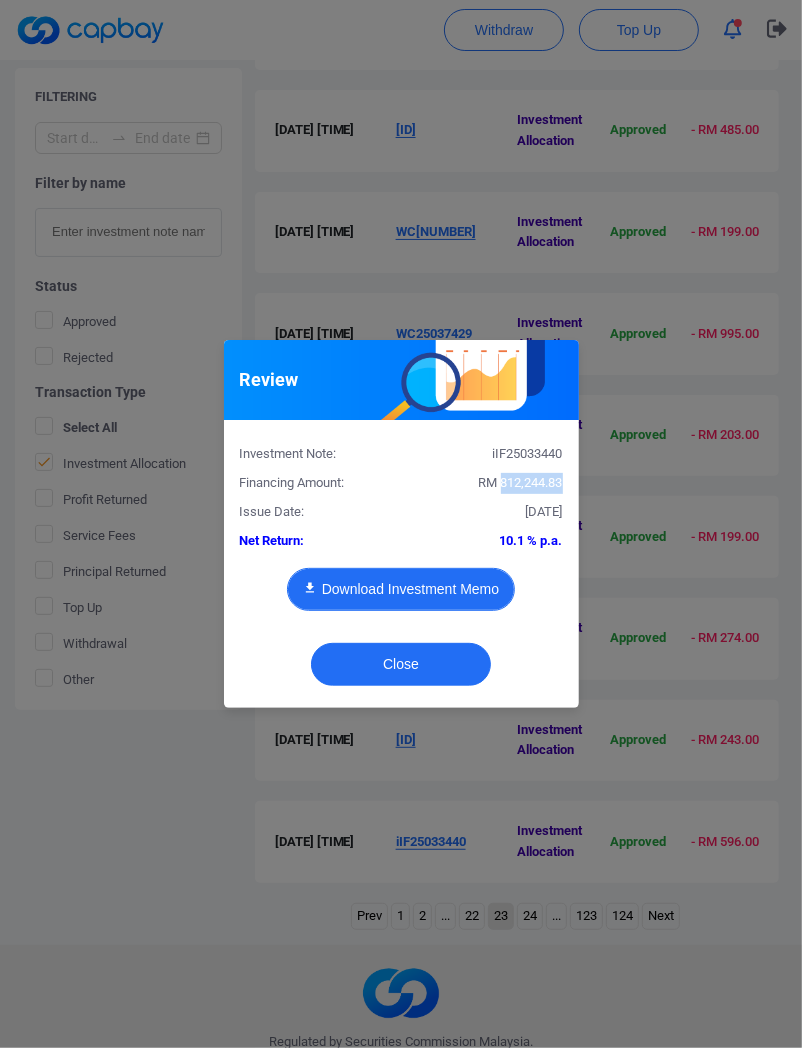 click on "Download Investment Memo" at bounding box center (401, 589) 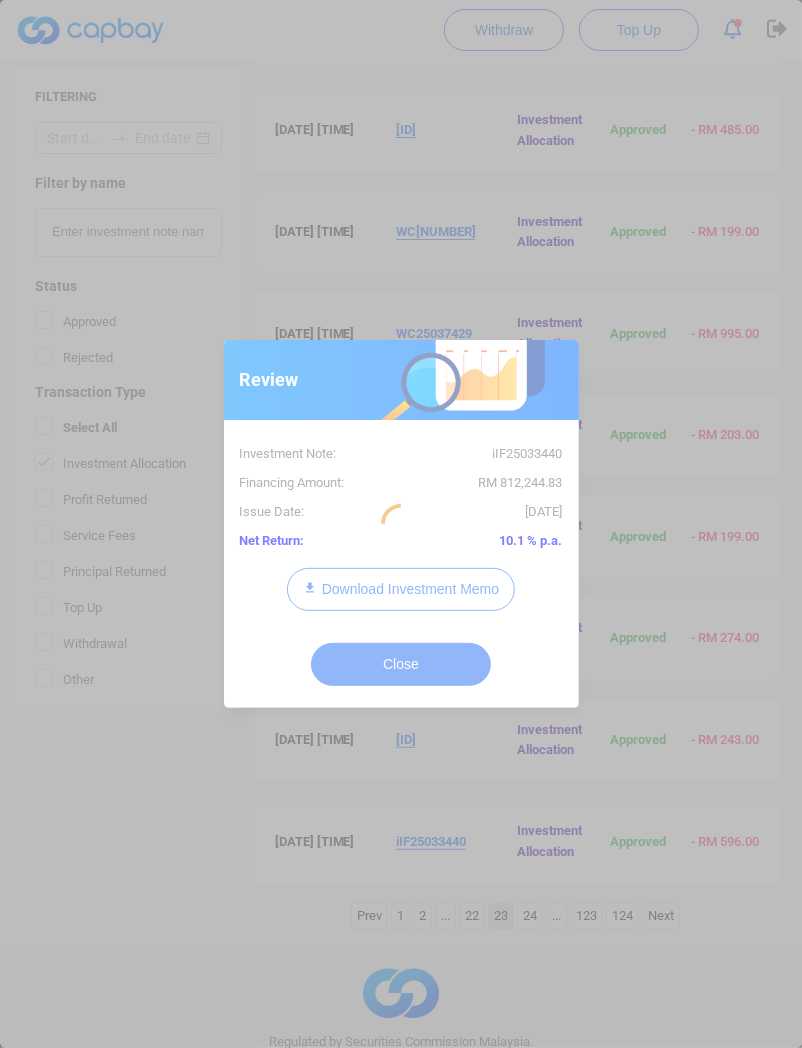 click at bounding box center (401, 524) 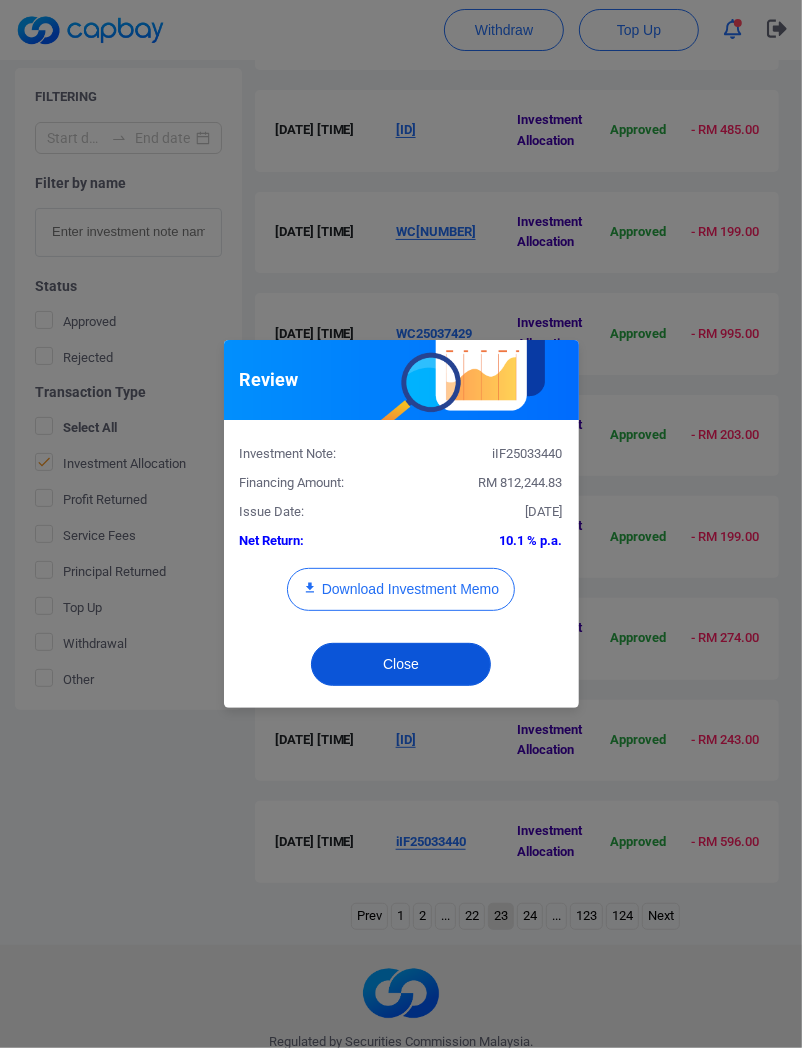 click on "Close" at bounding box center (401, 664) 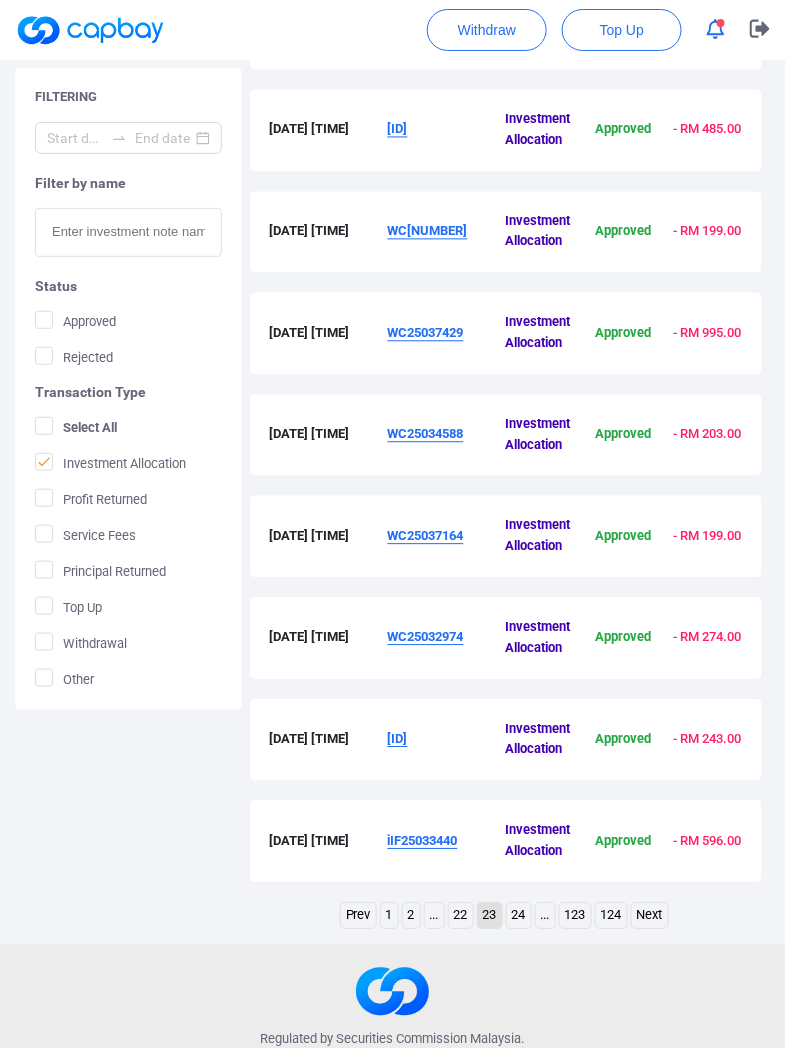 click on "24" at bounding box center [519, 916] 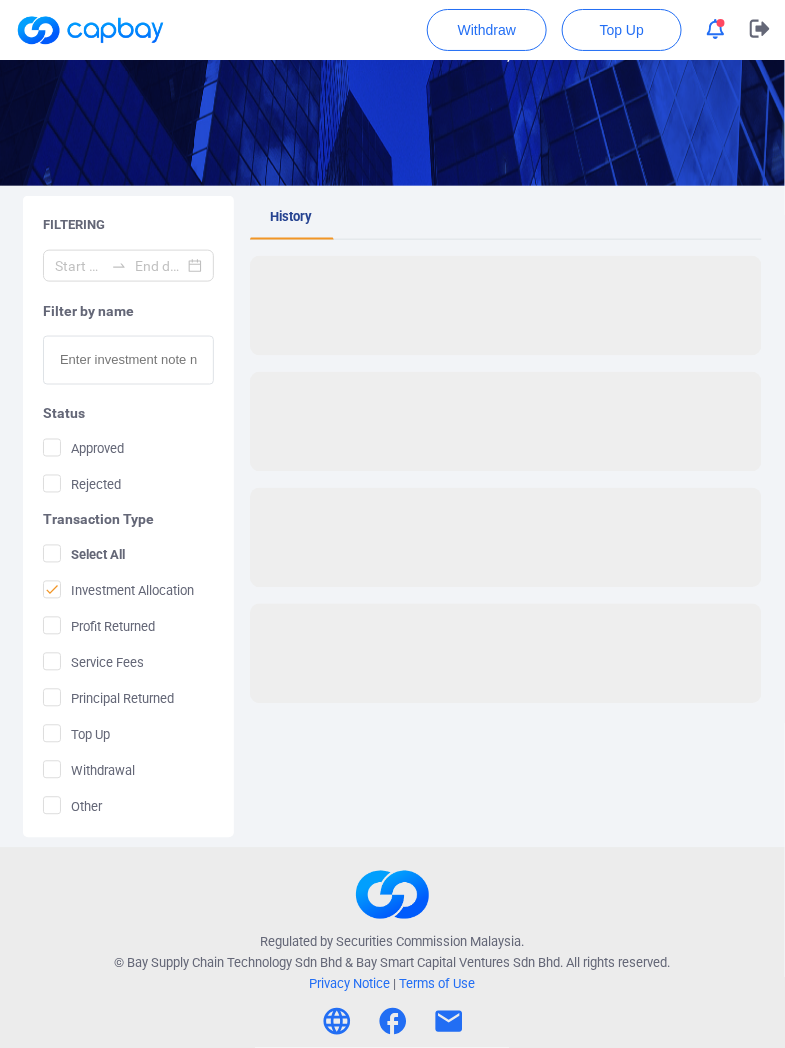 scroll, scrollTop: 293, scrollLeft: 0, axis: vertical 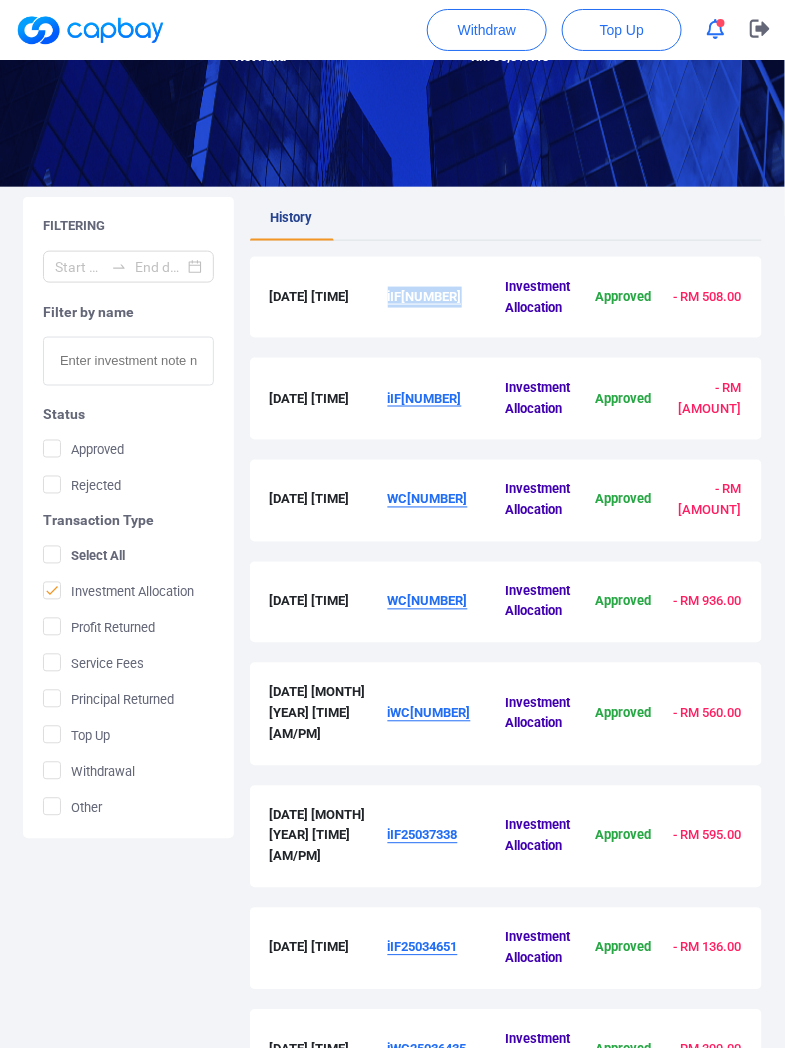 drag, startPoint x: 491, startPoint y: 285, endPoint x: 190, endPoint y: 381, distance: 315.9383 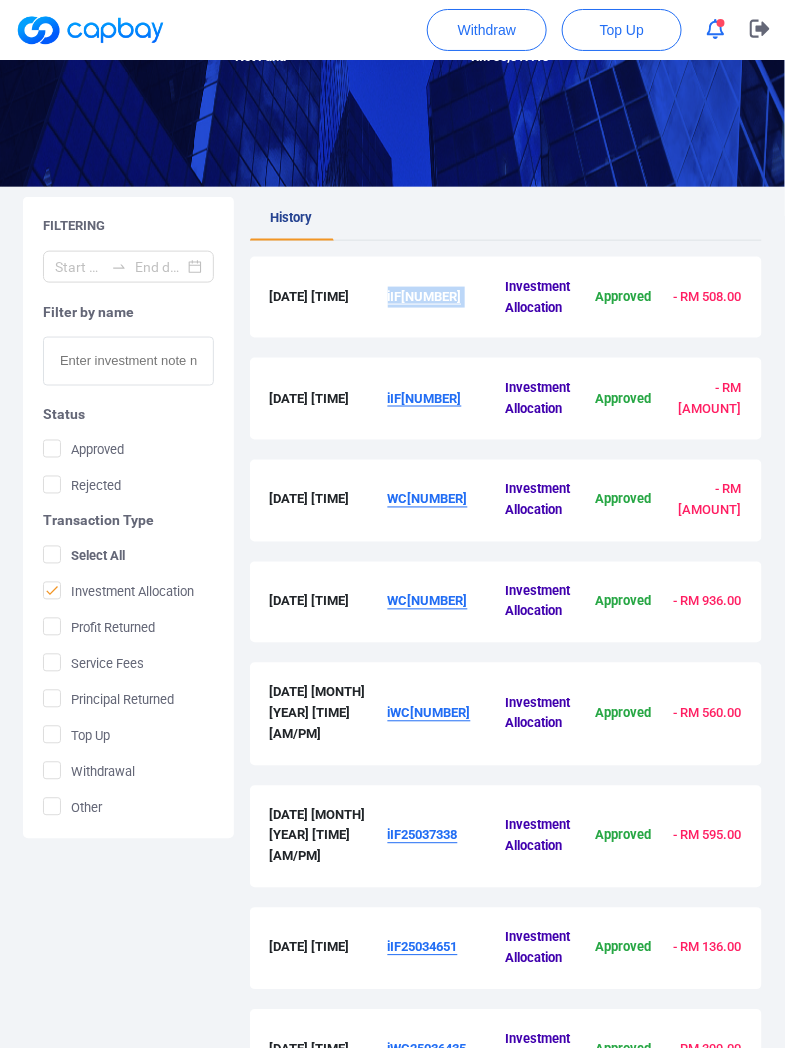drag, startPoint x: 477, startPoint y: 296, endPoint x: 402, endPoint y: 303, distance: 75.32596 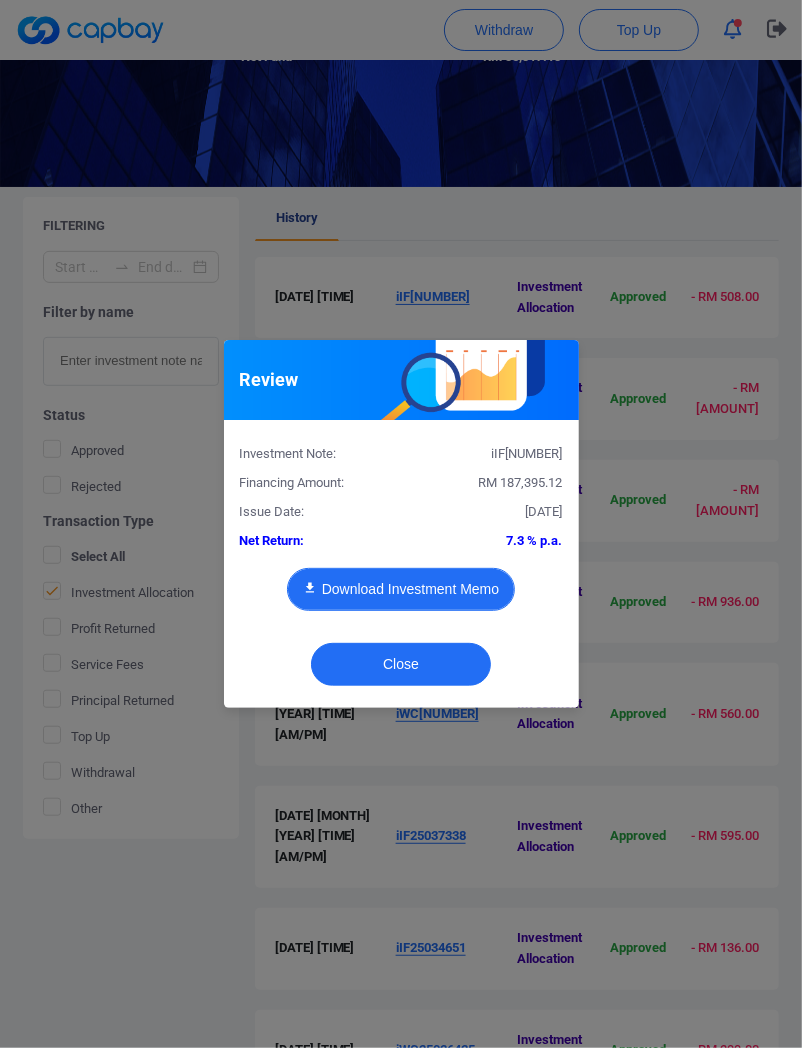 click on "Download Investment Memo" at bounding box center (401, 589) 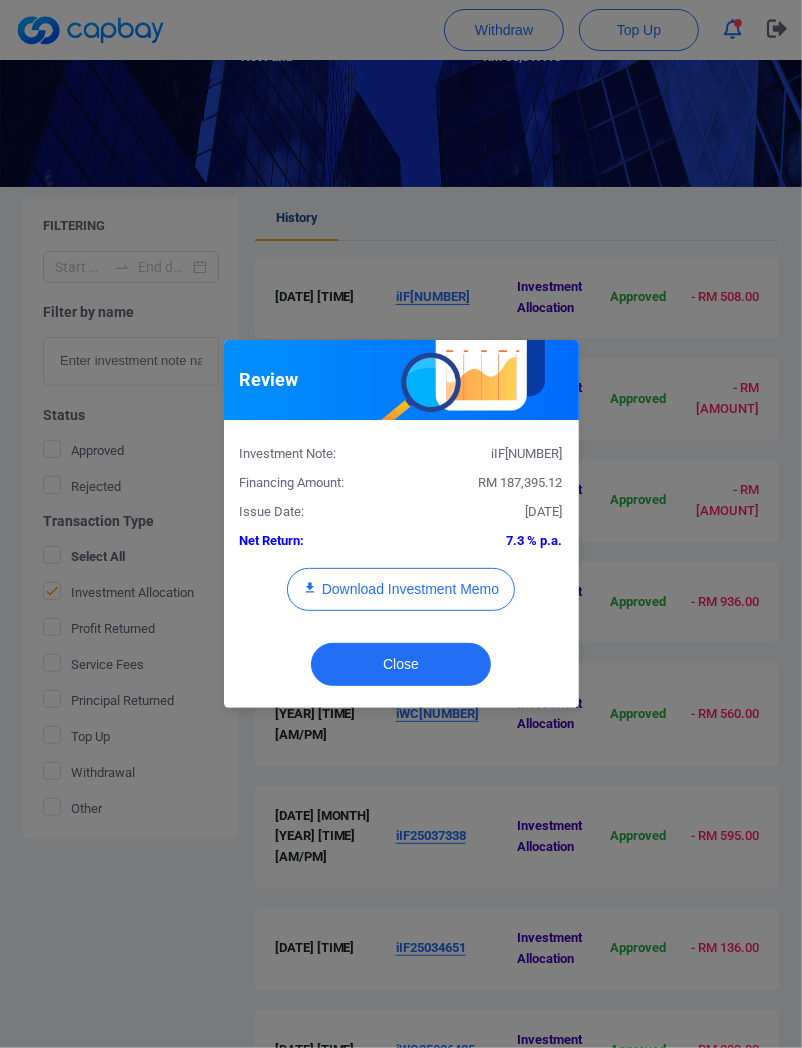 click on "iIF[NUMBER]" at bounding box center (489, 454) 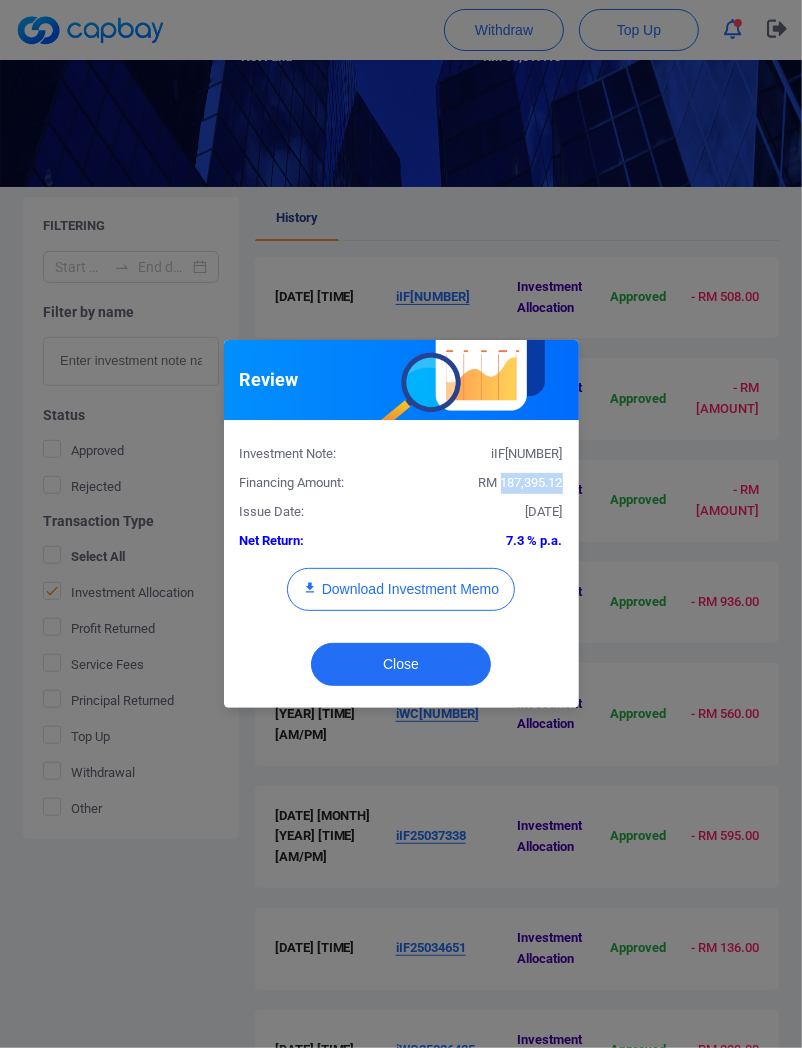 click on "RM 187,395.12" at bounding box center [521, 482] 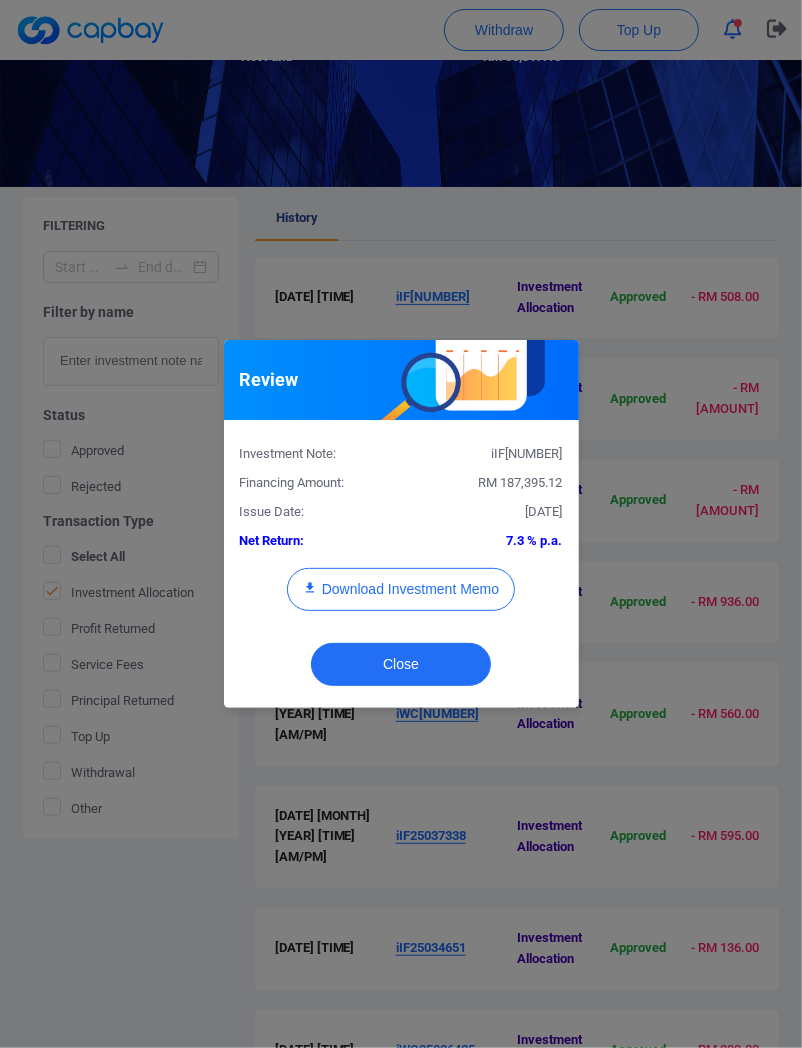 click on "Close" at bounding box center [401, 664] 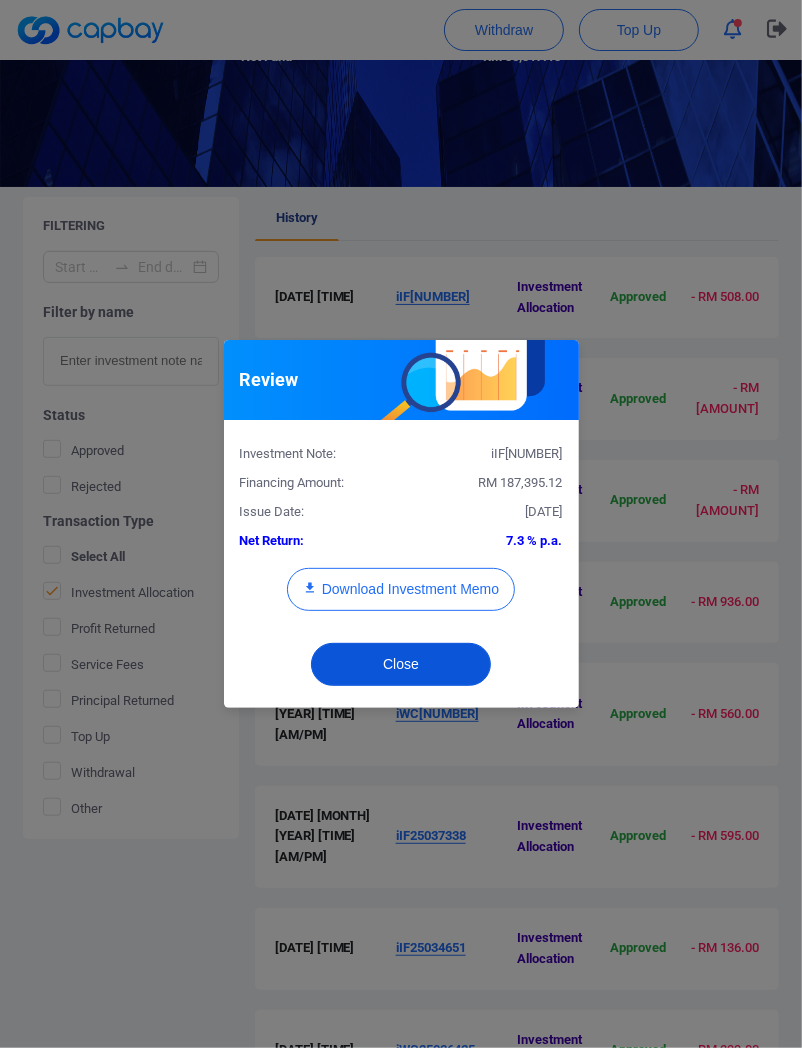 click on "Close" at bounding box center (401, 664) 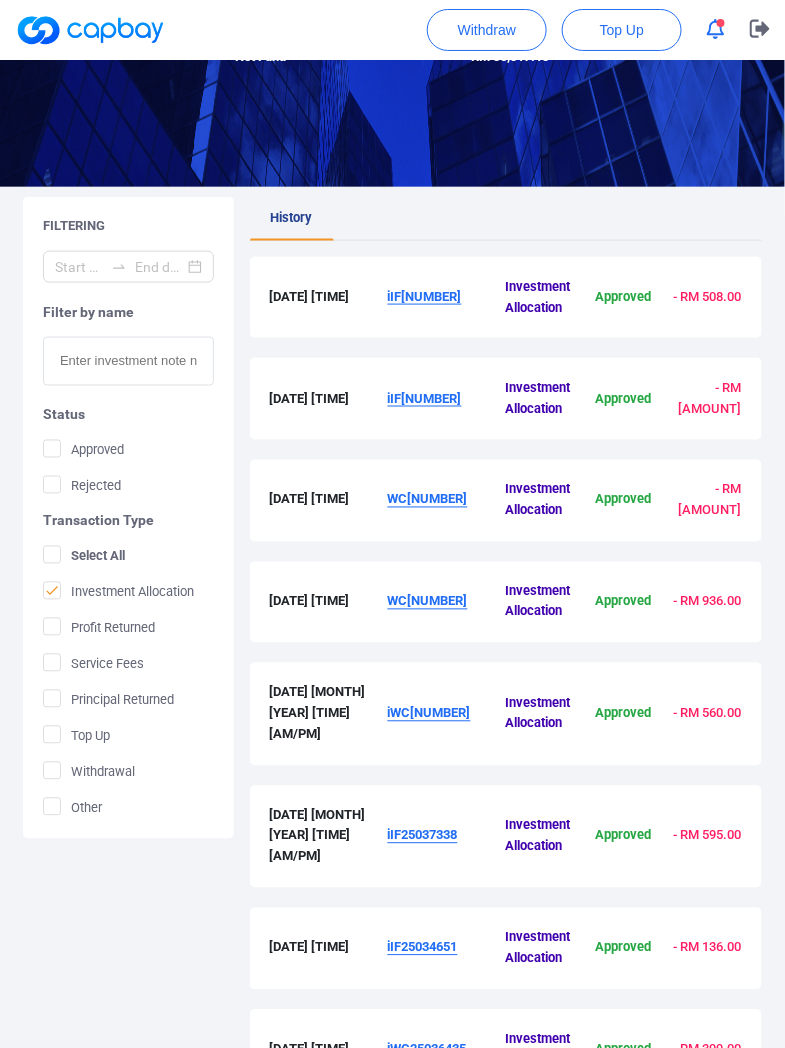 drag, startPoint x: 473, startPoint y: 282, endPoint x: 385, endPoint y: 306, distance: 91.214035 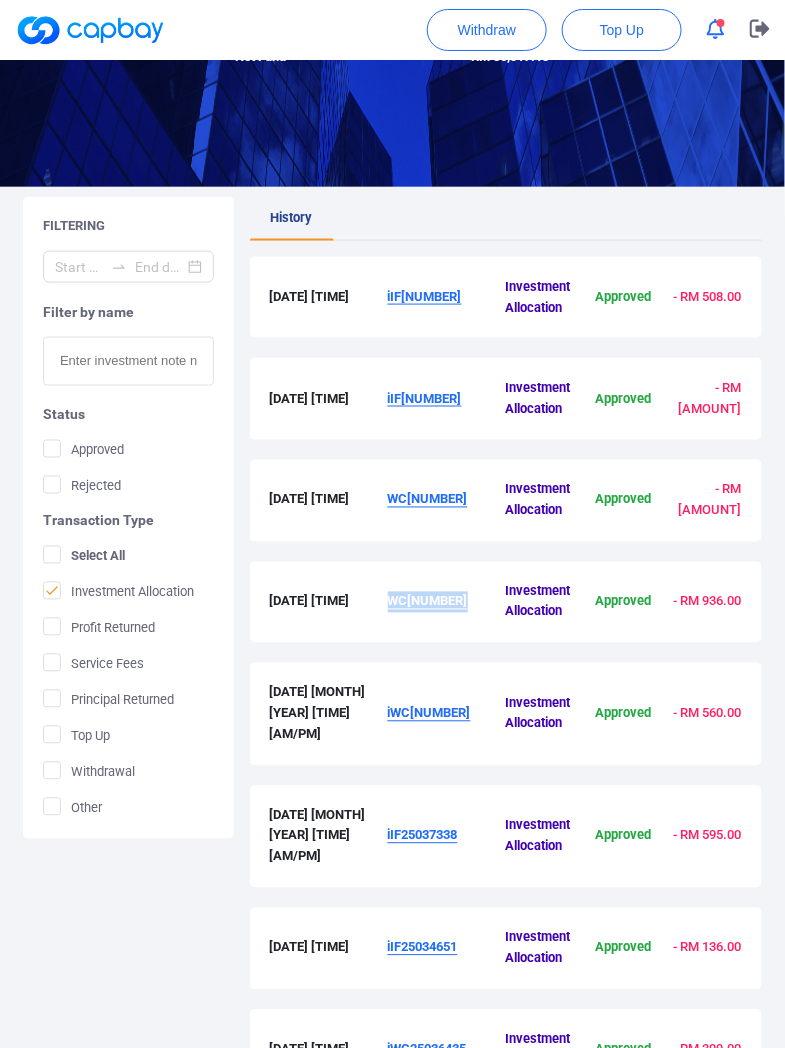 drag, startPoint x: 472, startPoint y: 623, endPoint x: 390, endPoint y: 627, distance: 82.0975 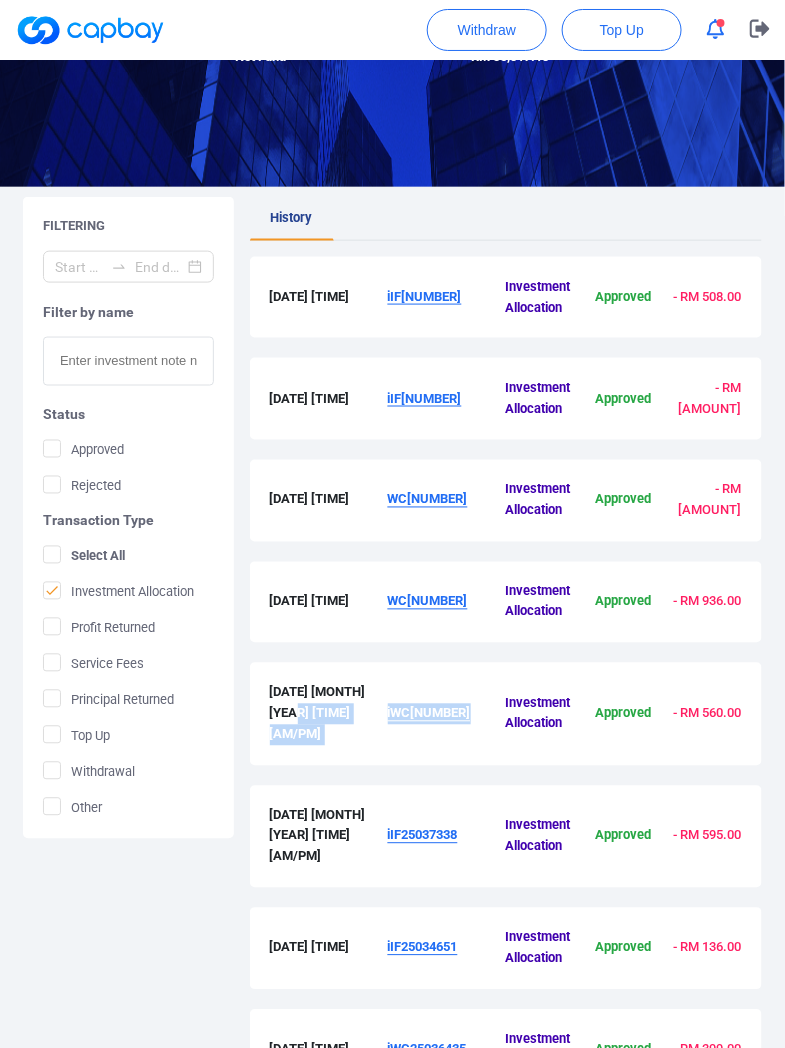 drag, startPoint x: 477, startPoint y: 708, endPoint x: 386, endPoint y: 718, distance: 91.5478 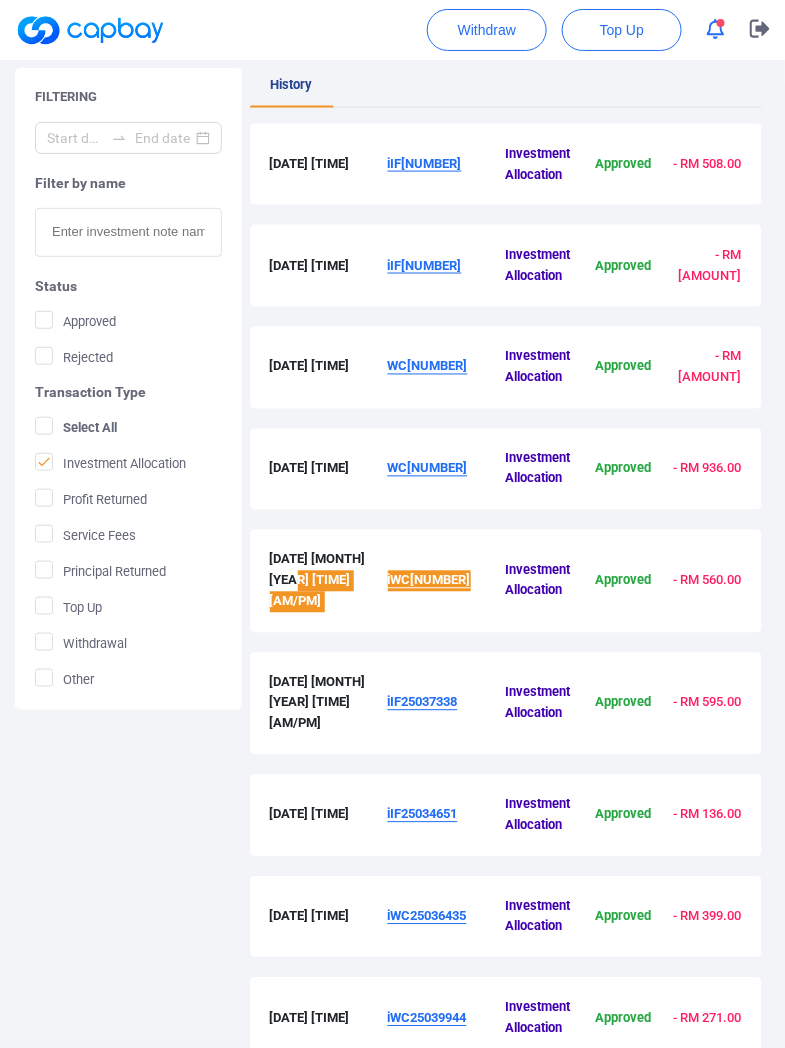 scroll, scrollTop: 478, scrollLeft: 0, axis: vertical 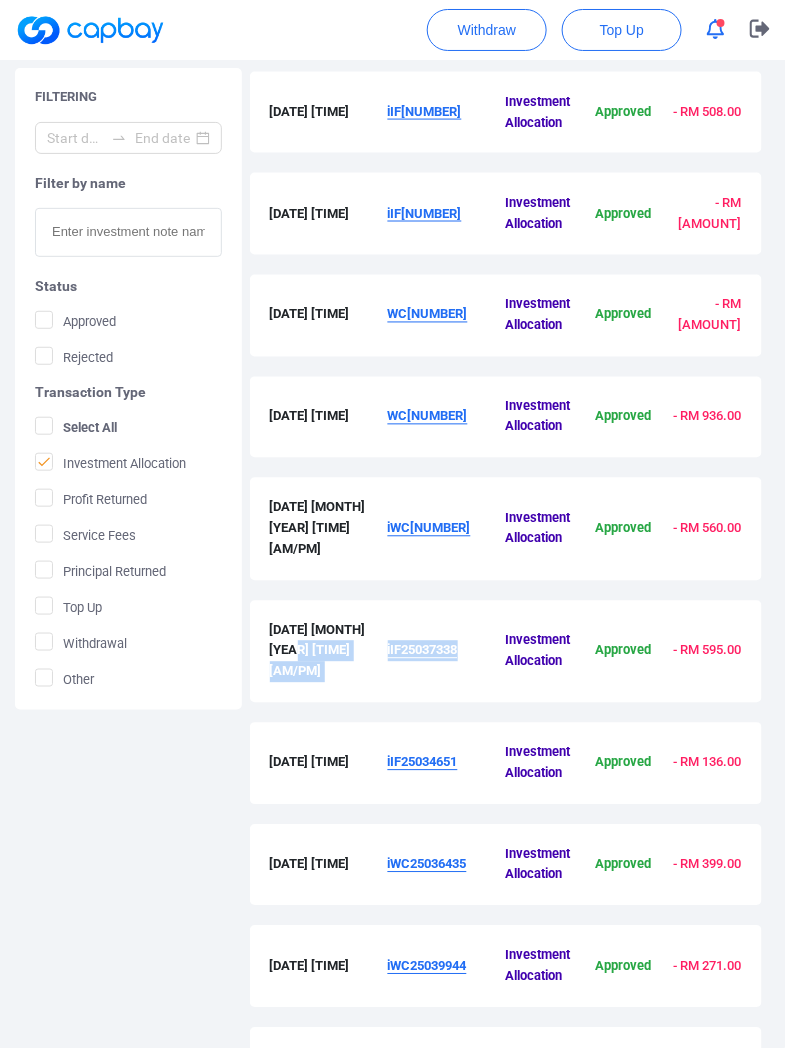 drag, startPoint x: 491, startPoint y: 638, endPoint x: 377, endPoint y: 642, distance: 114.07015 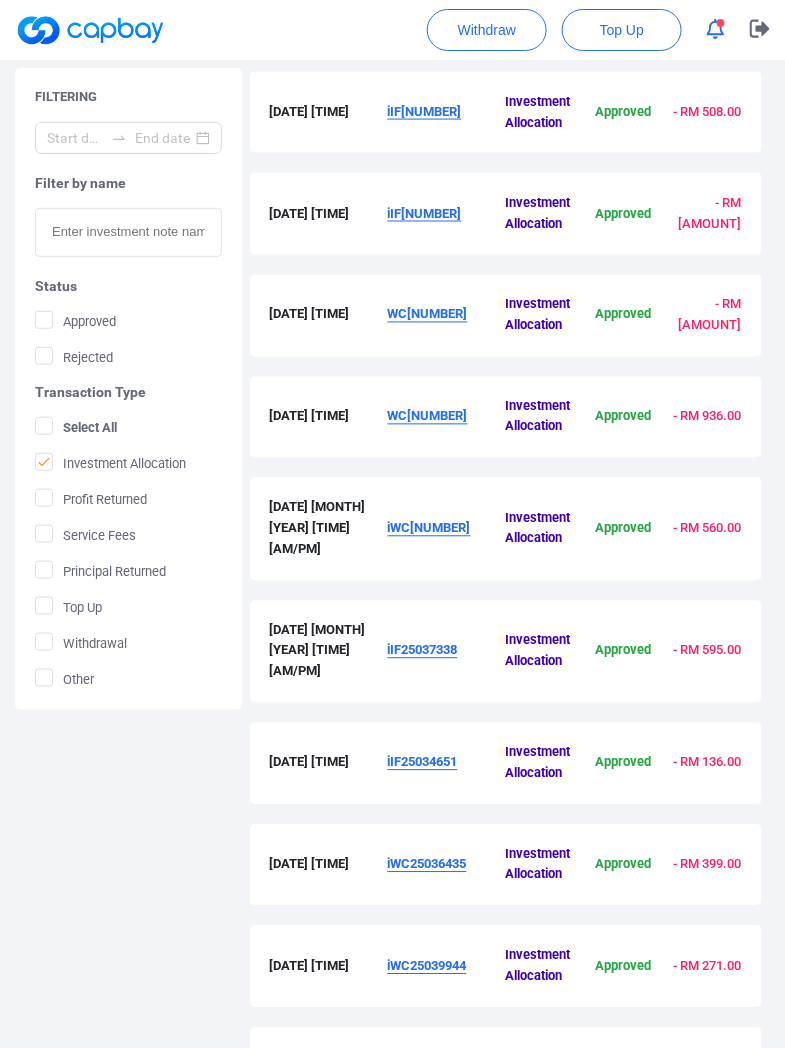 drag, startPoint x: 462, startPoint y: 825, endPoint x: 22, endPoint y: 833, distance: 440.07272 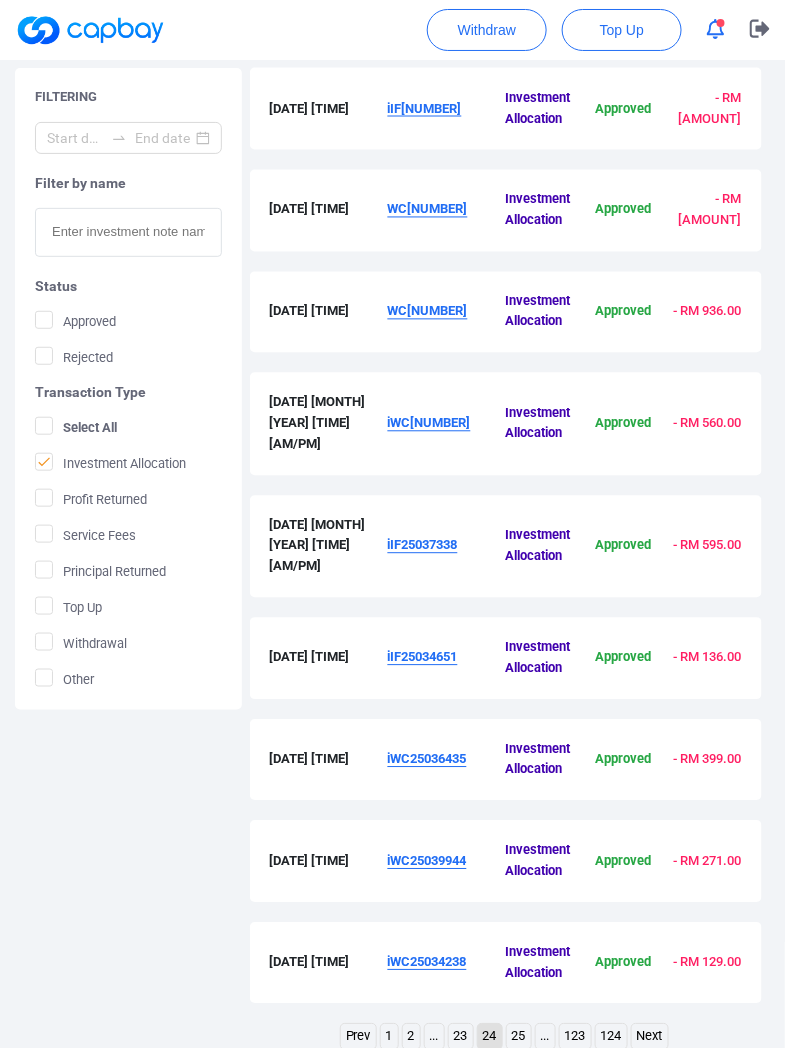 scroll, scrollTop: 663, scrollLeft: 0, axis: vertical 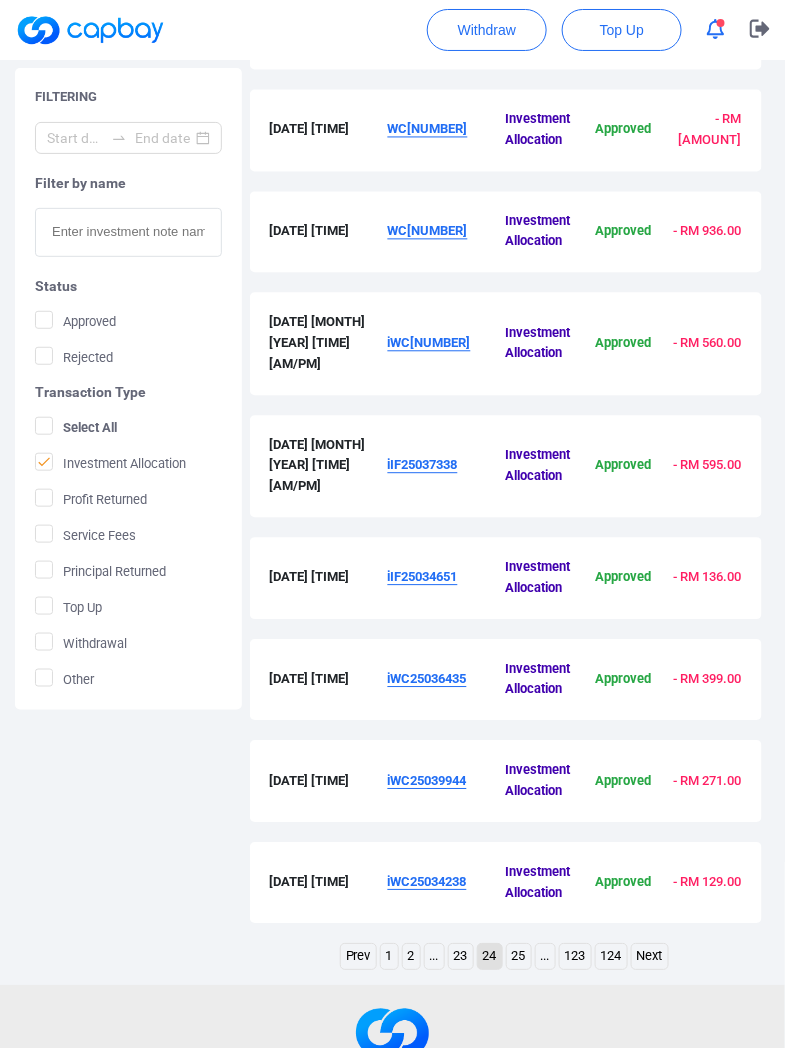 drag, startPoint x: 491, startPoint y: 748, endPoint x: 377, endPoint y: 761, distance: 114.73883 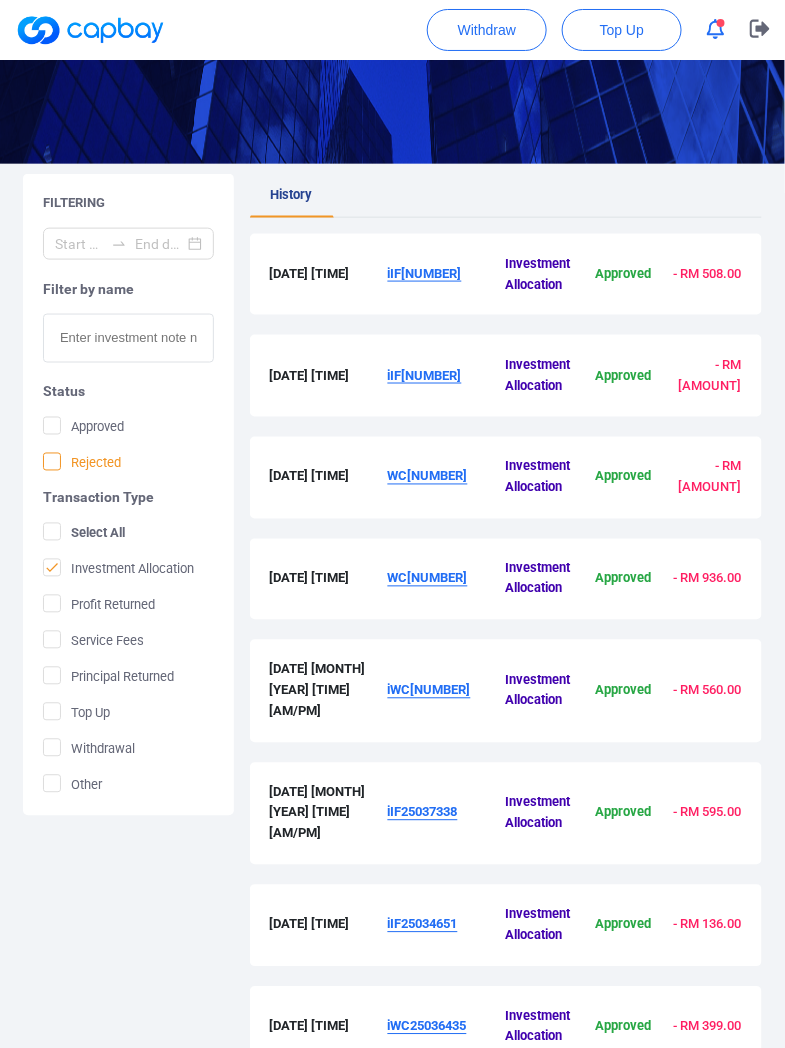scroll, scrollTop: 387, scrollLeft: 0, axis: vertical 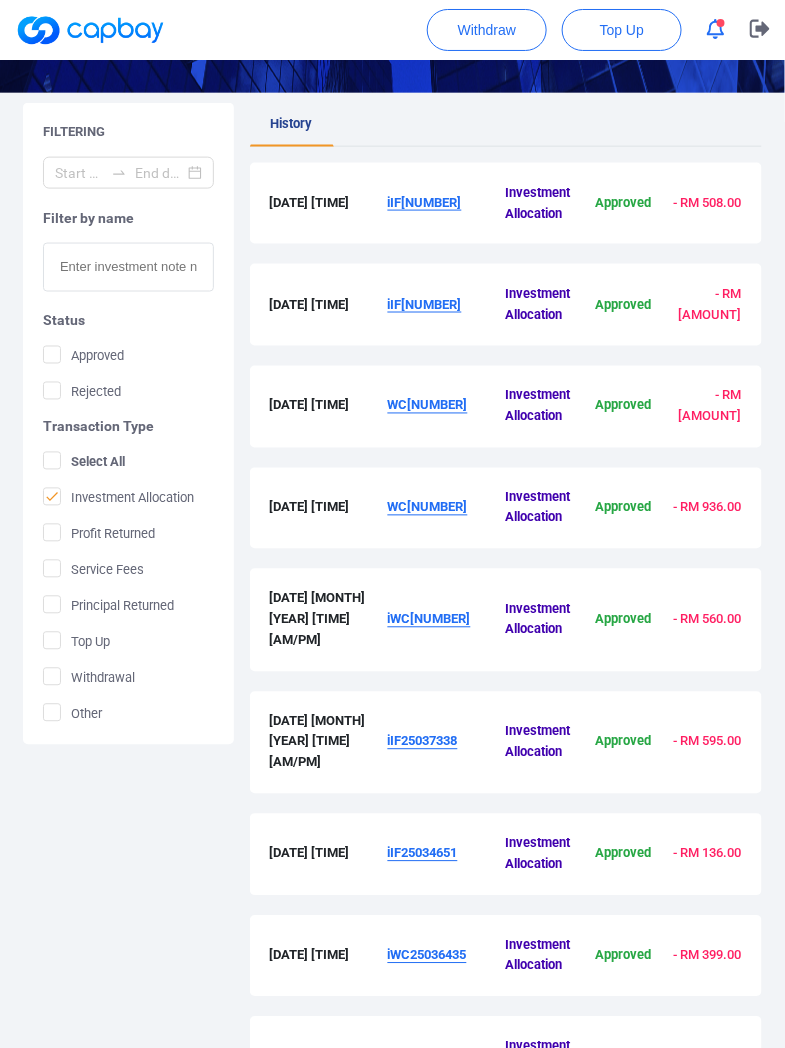 click on "iIF[NUMBER]" at bounding box center [425, 304] 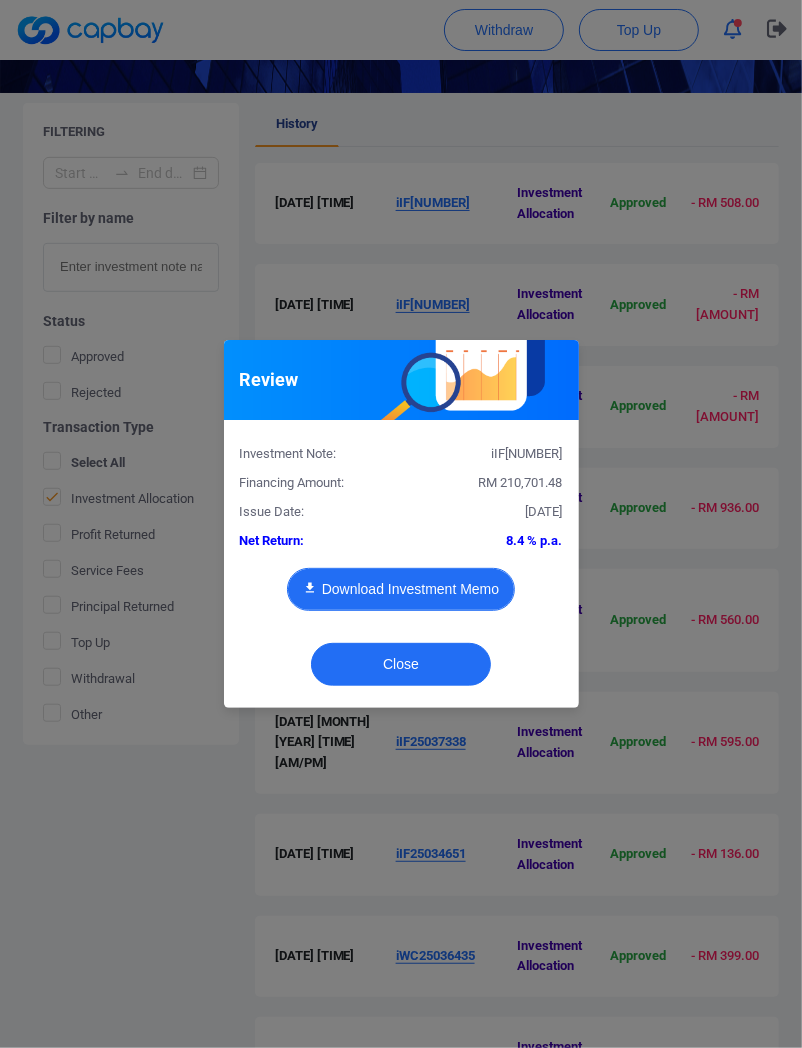 click on "Download Investment Memo" at bounding box center (401, 589) 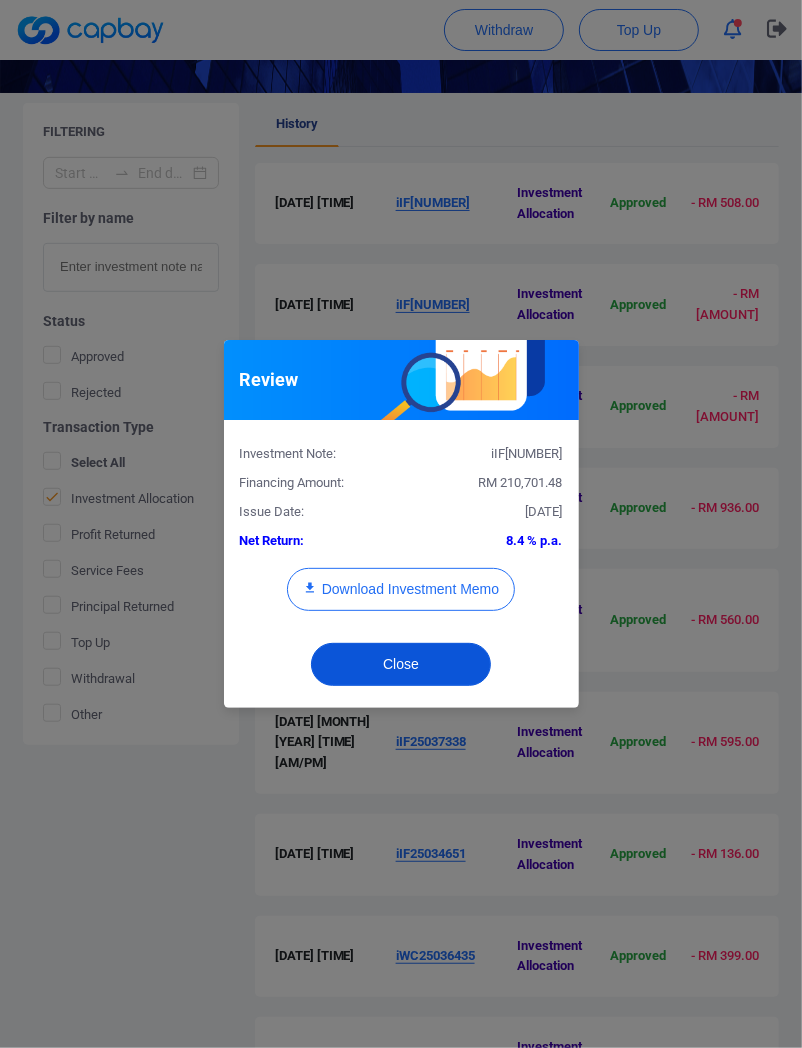 click on "Close" at bounding box center (401, 664) 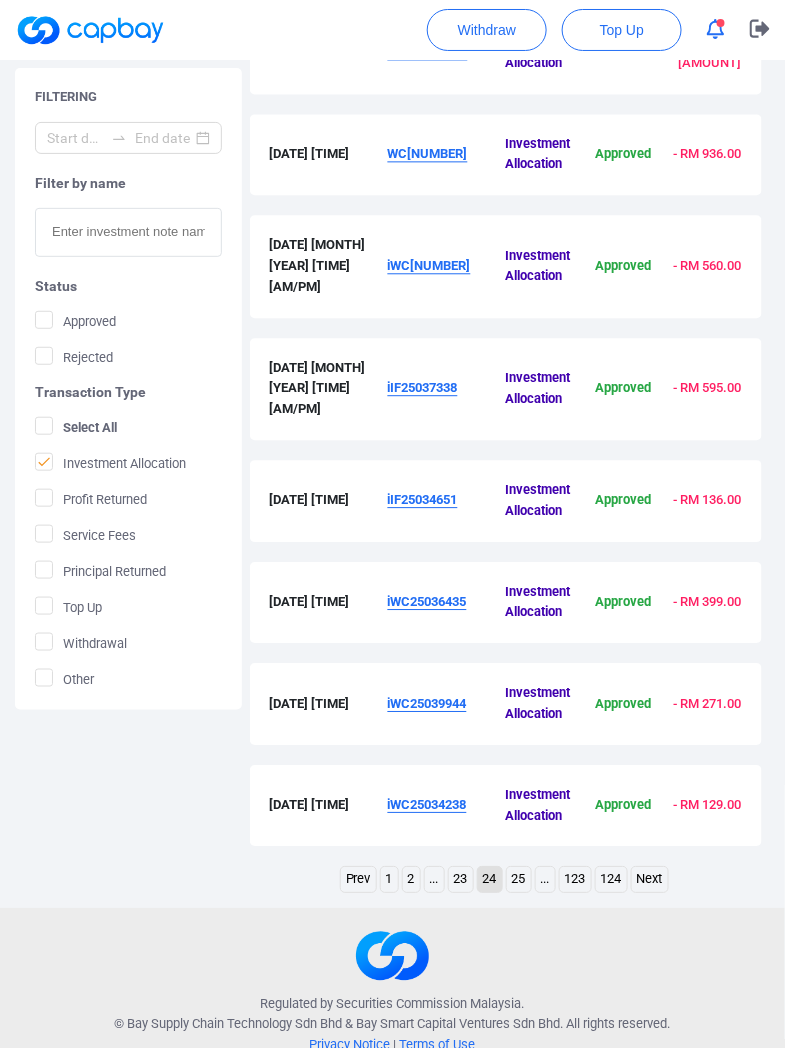 scroll, scrollTop: 185, scrollLeft: 0, axis: vertical 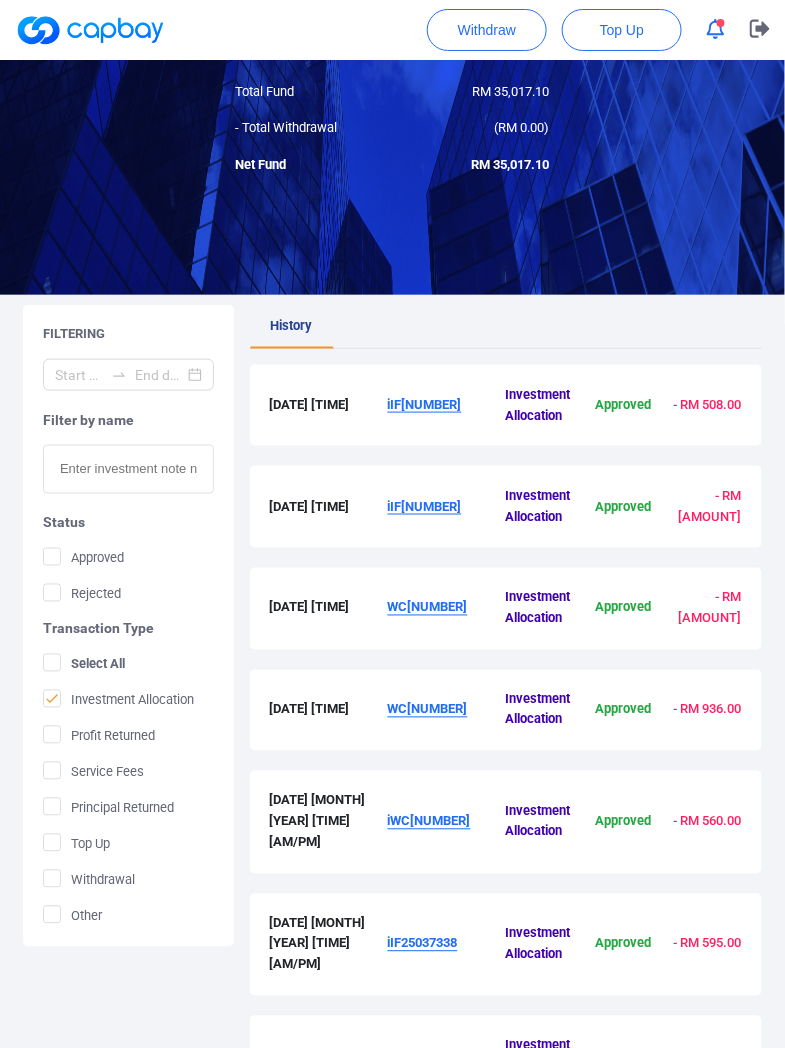 click on "iIF[NUMBER]" at bounding box center (425, 506) 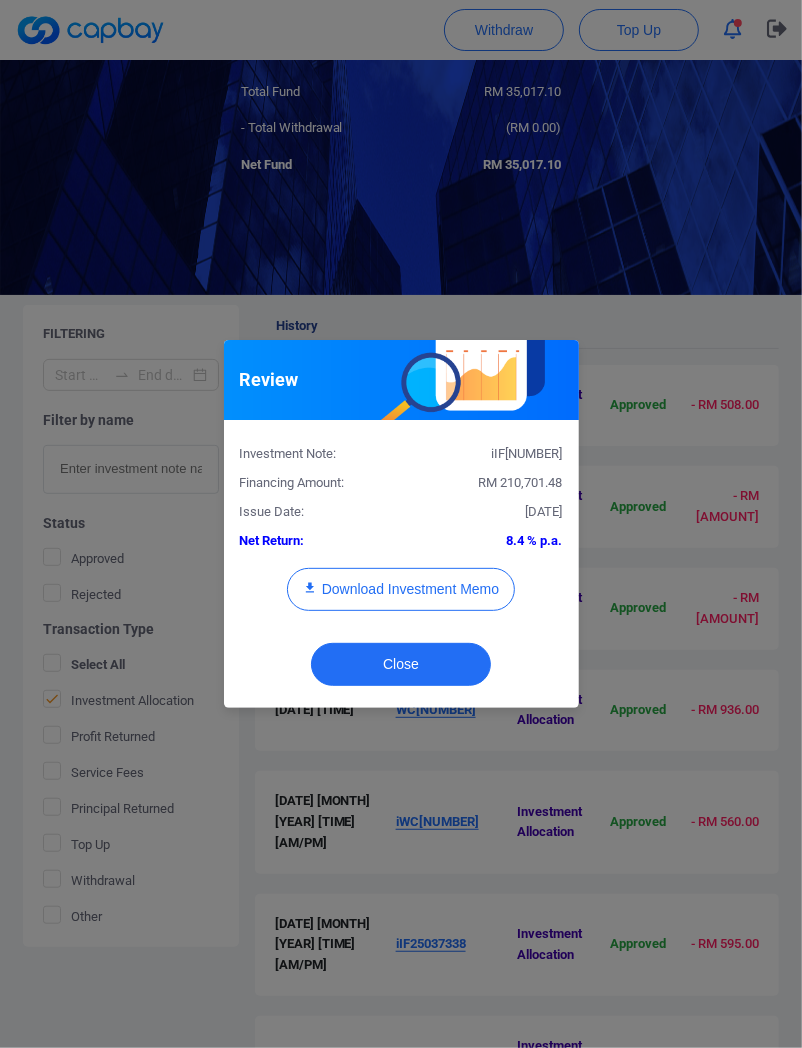 click on "Investment Note: iIF25034209 Financing Amount: RM [AMOUNT] Issue Date: [DATE] Net Return: 8.4   % p.a. Download Investment Memo" at bounding box center [401, 533] 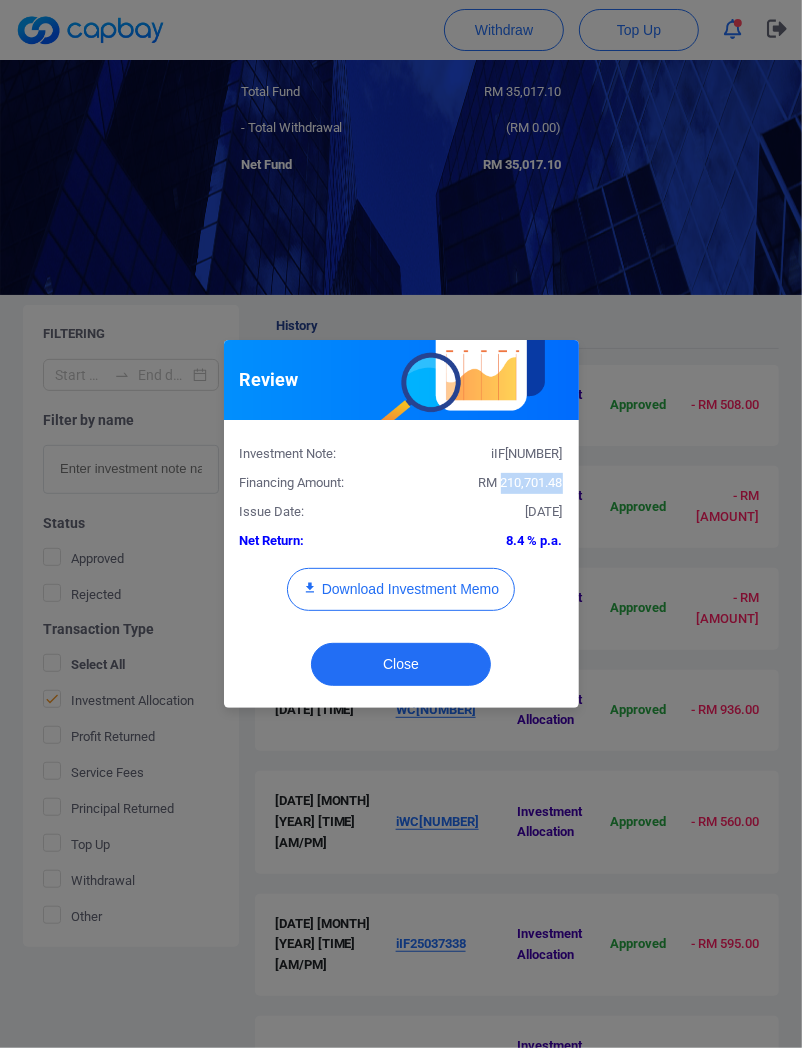 click on "Investment Note: iIF25034209 Financing Amount: RM [AMOUNT] Issue Date: [DATE] Net Return: 8.4   % p.a. Download Investment Memo" at bounding box center [401, 533] 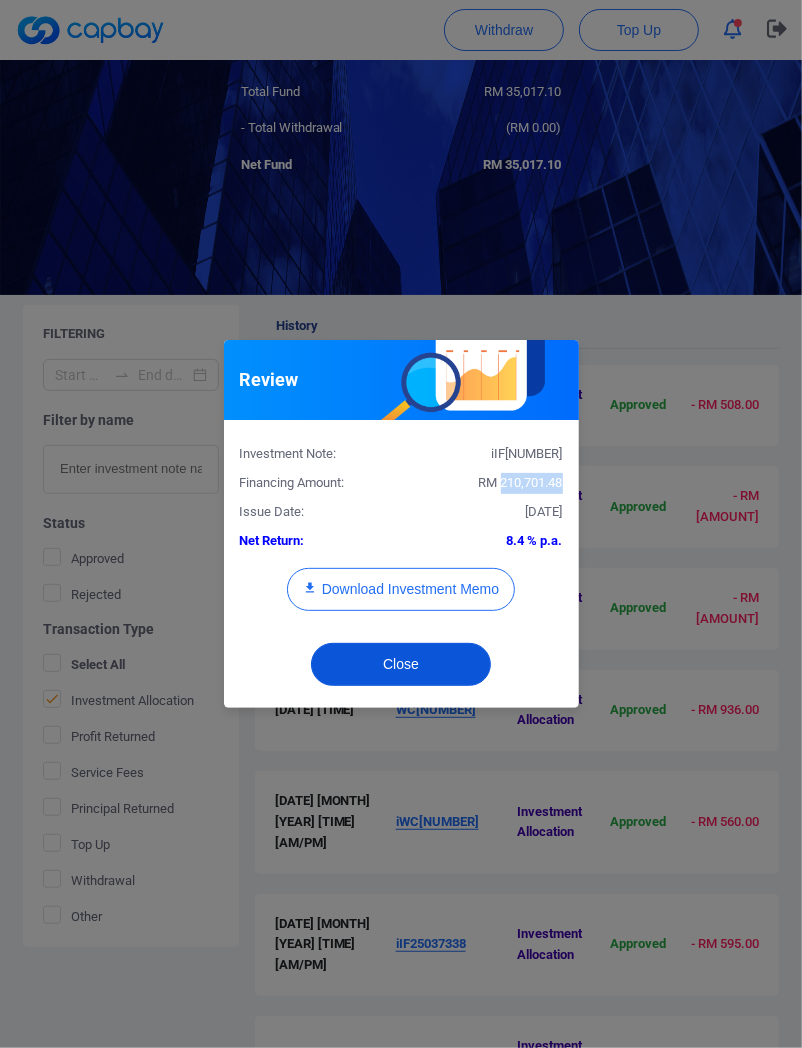 drag, startPoint x: 421, startPoint y: 668, endPoint x: 413, endPoint y: 675, distance: 10.630146 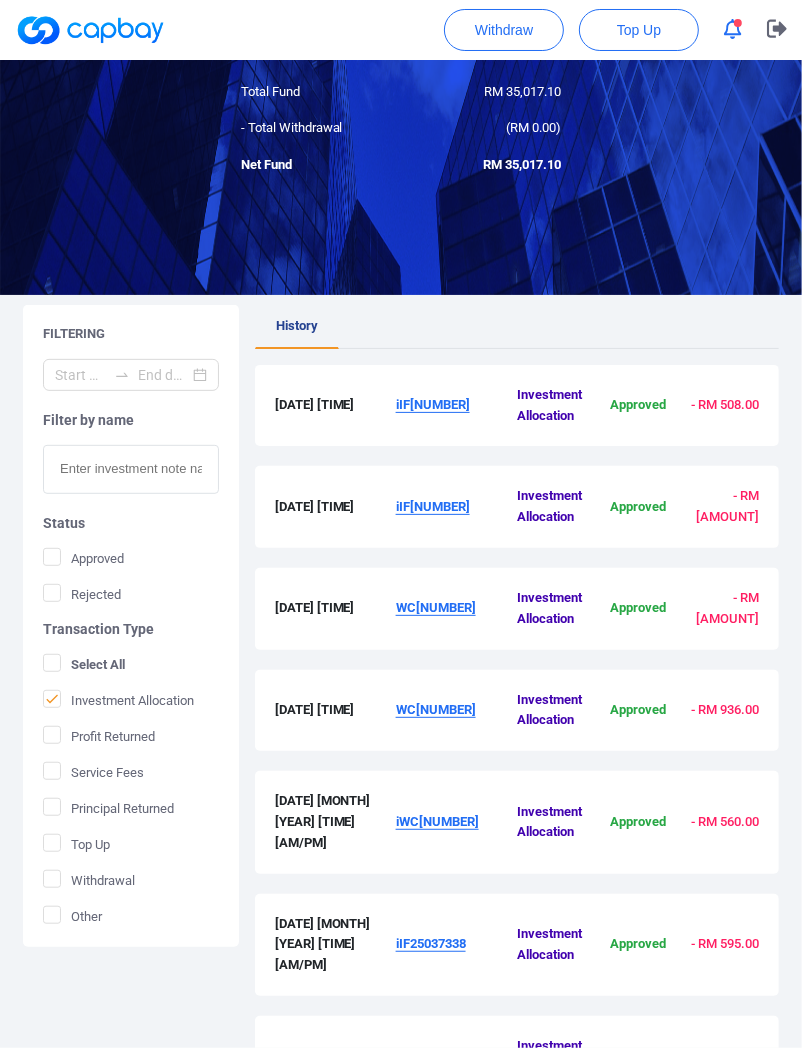 type 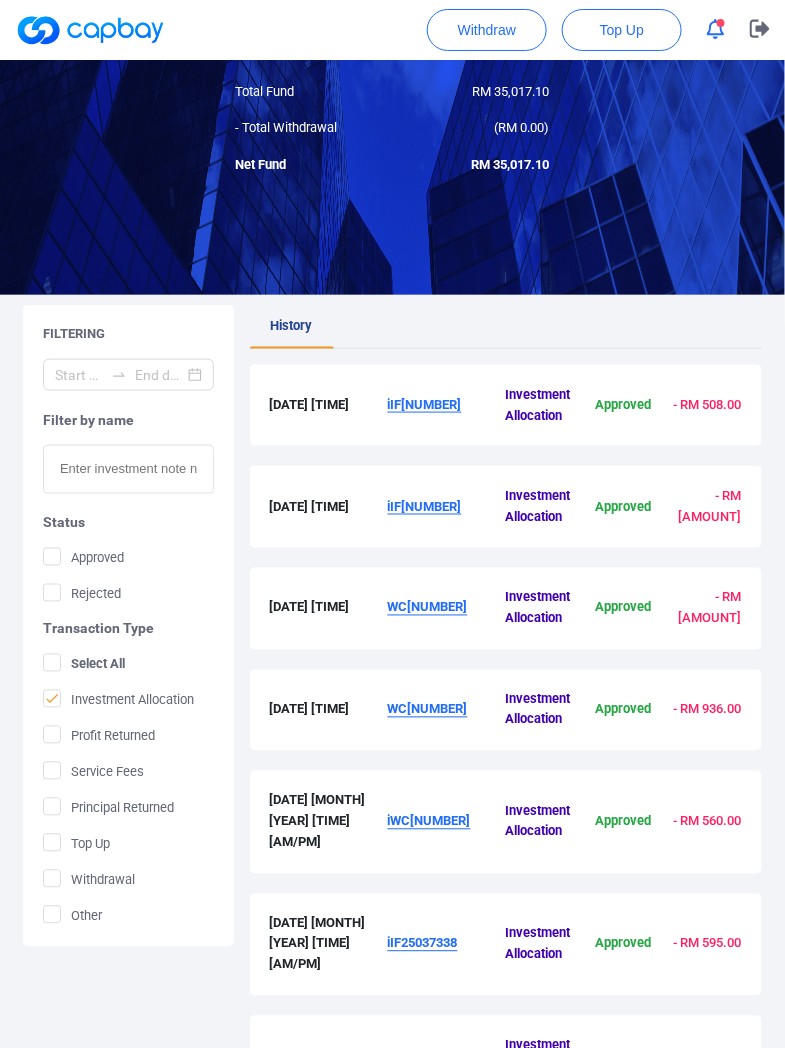 click on "WC[NUMBER]" at bounding box center (428, 607) 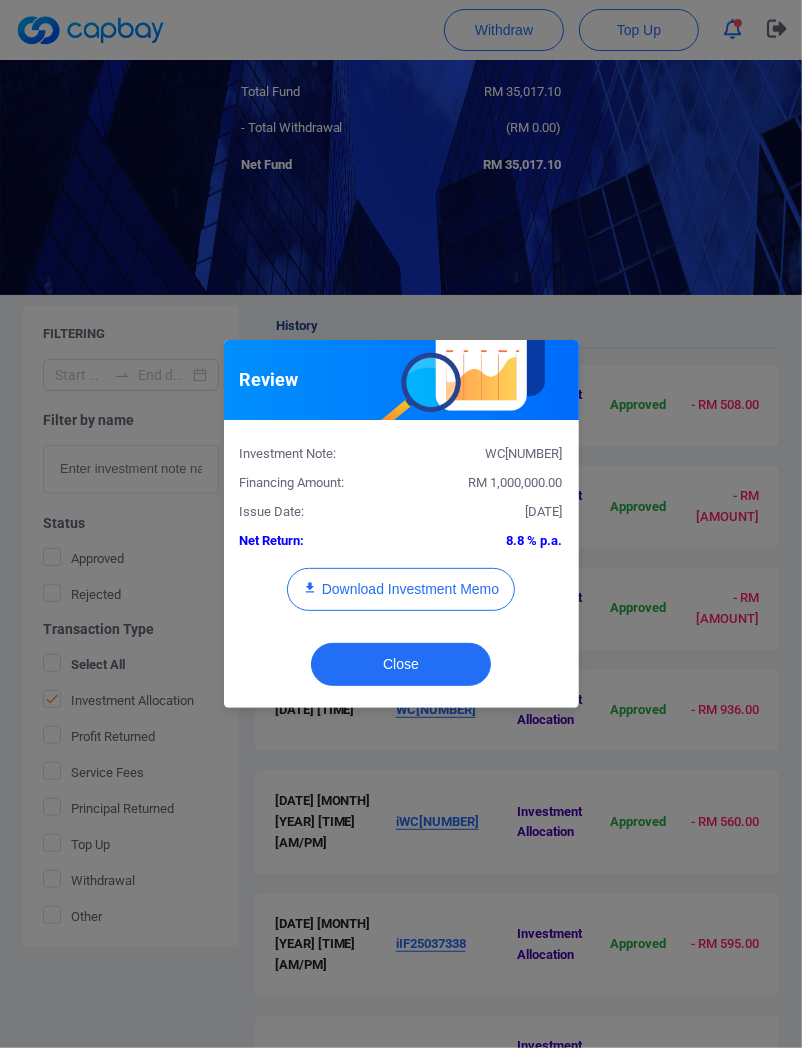 click on "RM 1,000,000.00" at bounding box center [489, 483] 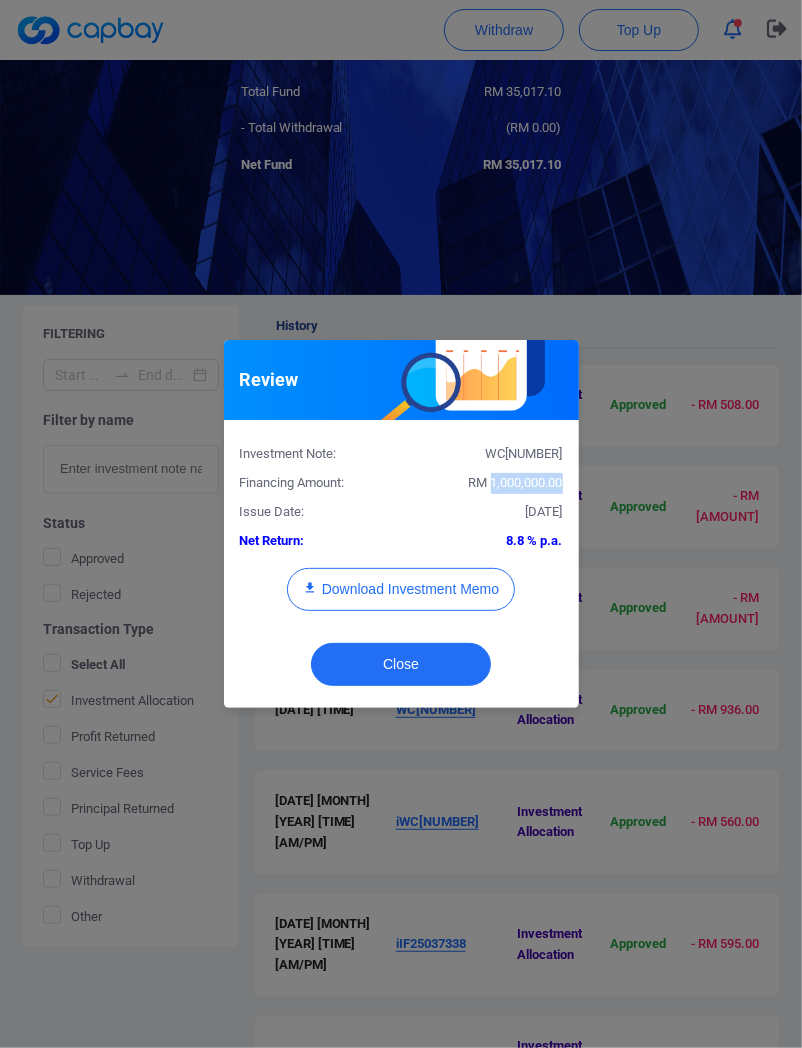 click on "RM 1,000,000.00" at bounding box center [489, 483] 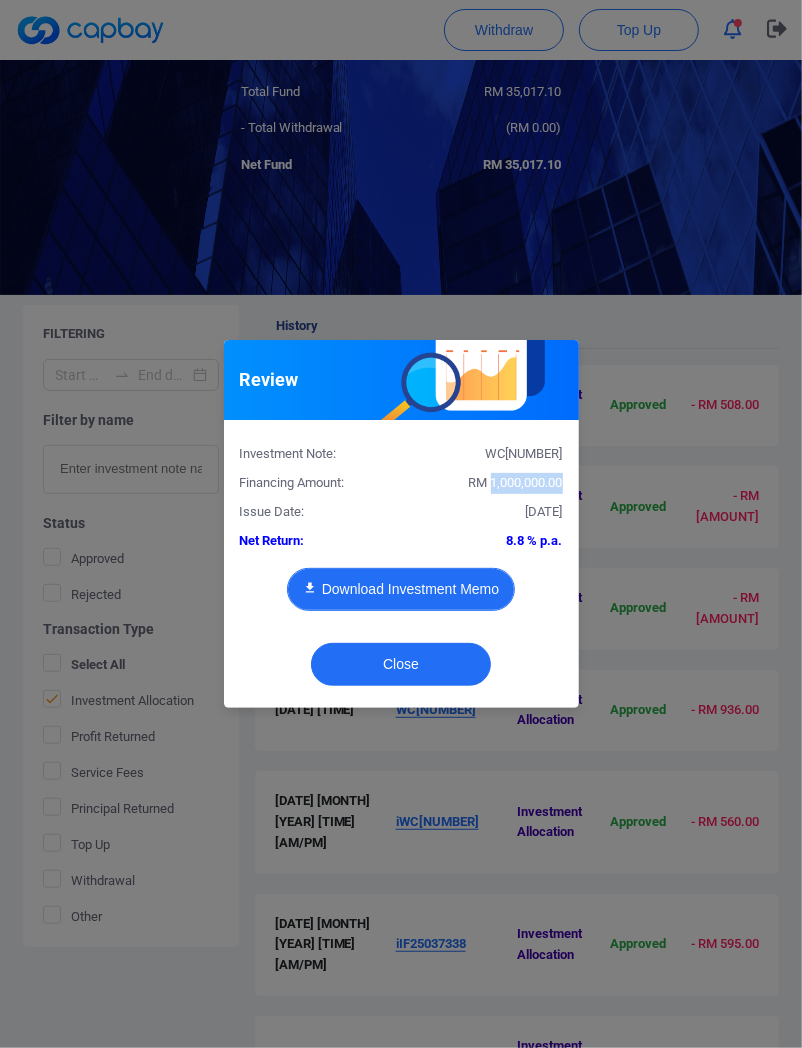 click on "Download Investment Memo" at bounding box center (401, 589) 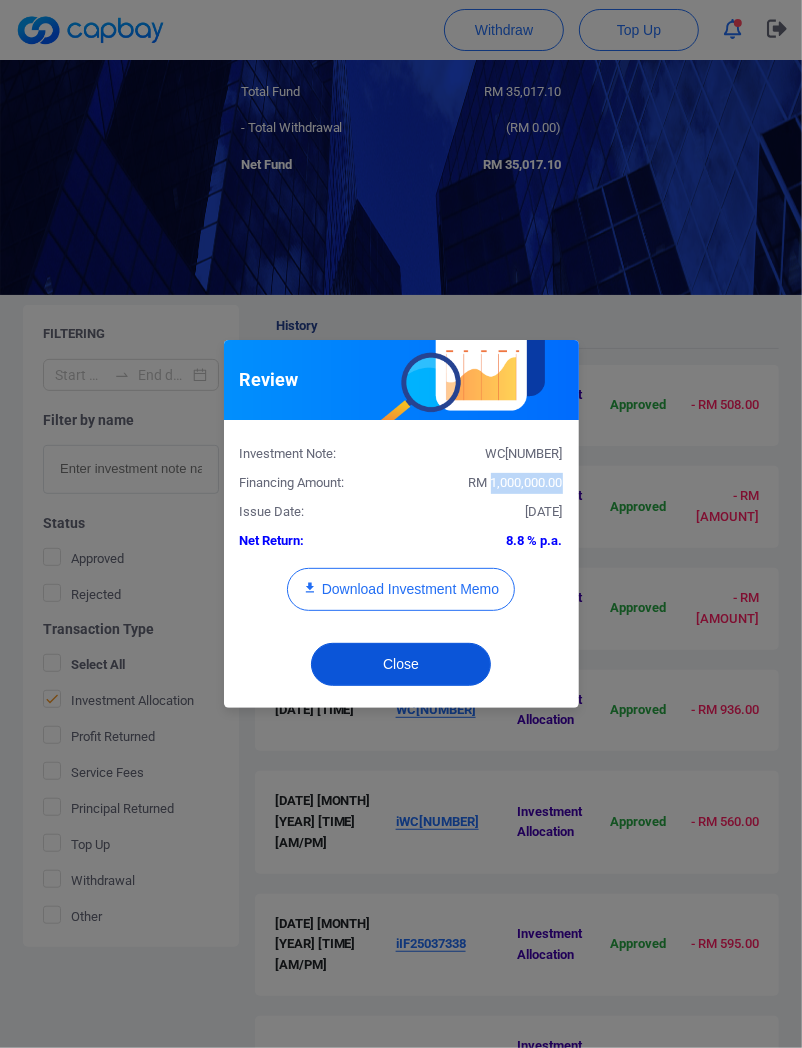 click on "Close" at bounding box center [401, 664] 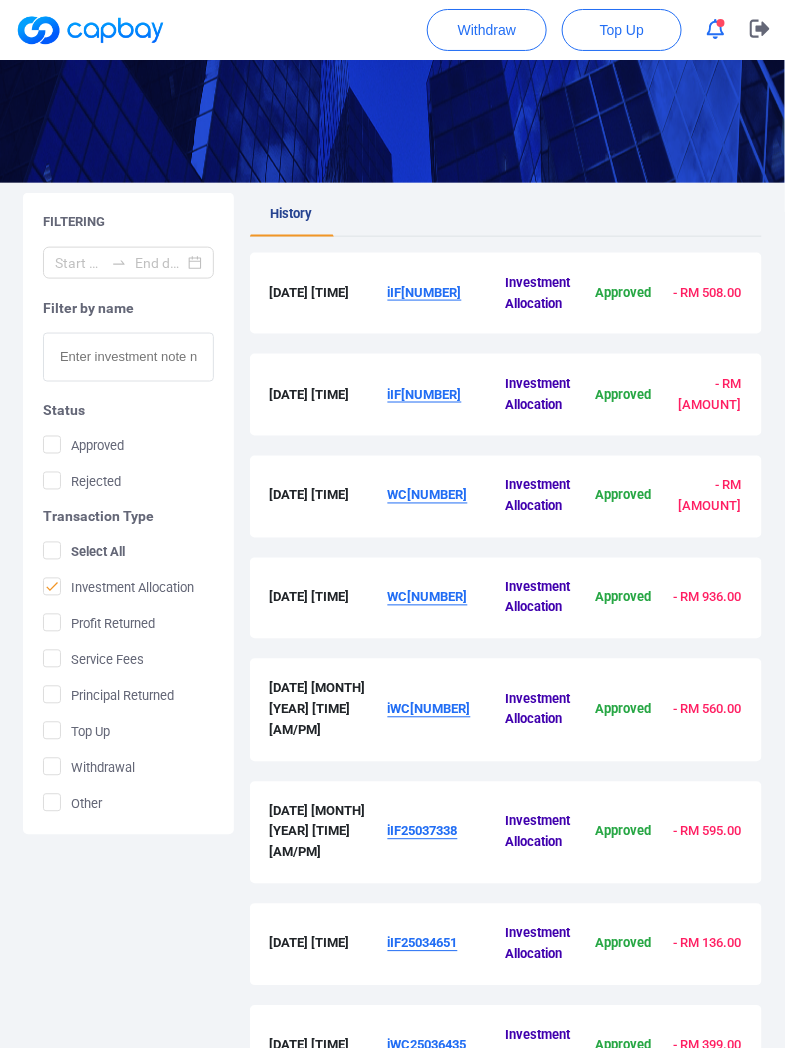 scroll, scrollTop: 370, scrollLeft: 0, axis: vertical 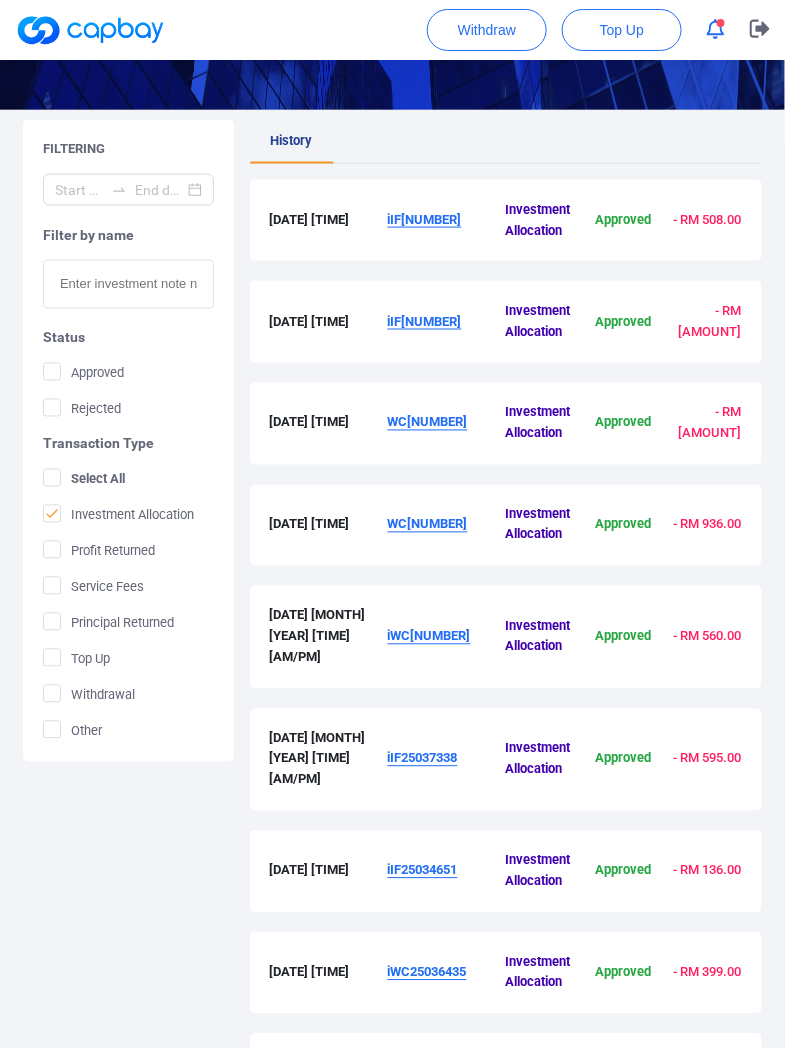 click on "WC[NUMBER]" at bounding box center (428, 524) 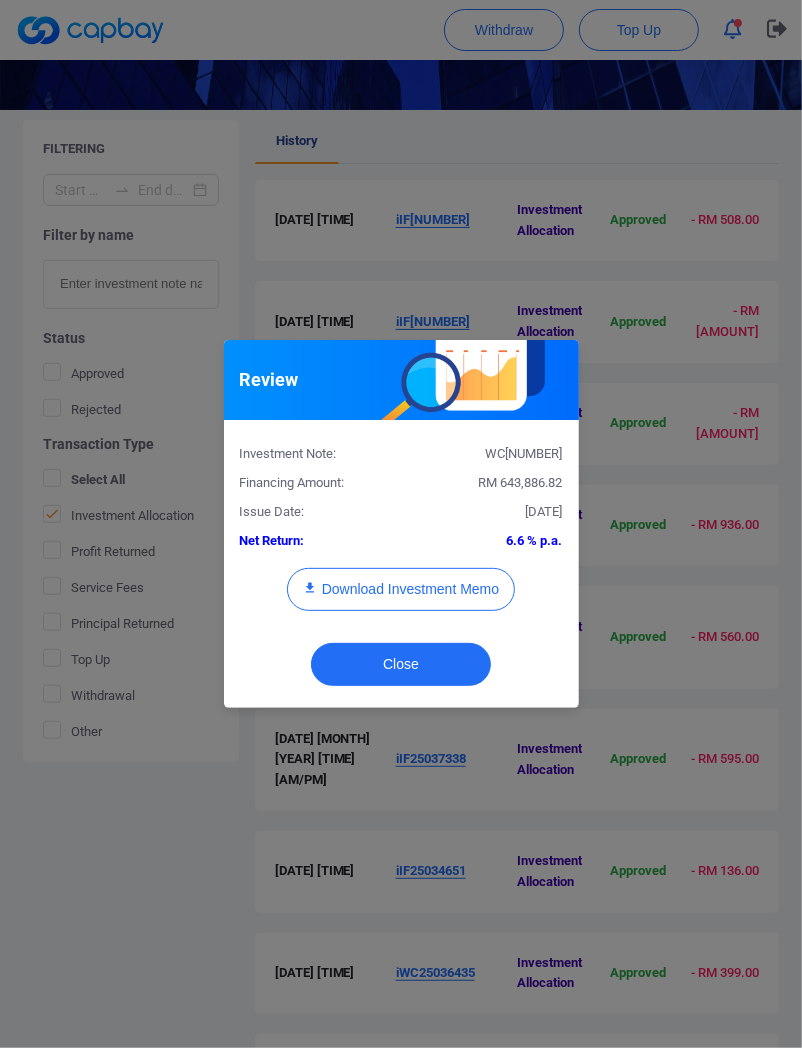 click on "RM 643,886.82" at bounding box center [521, 482] 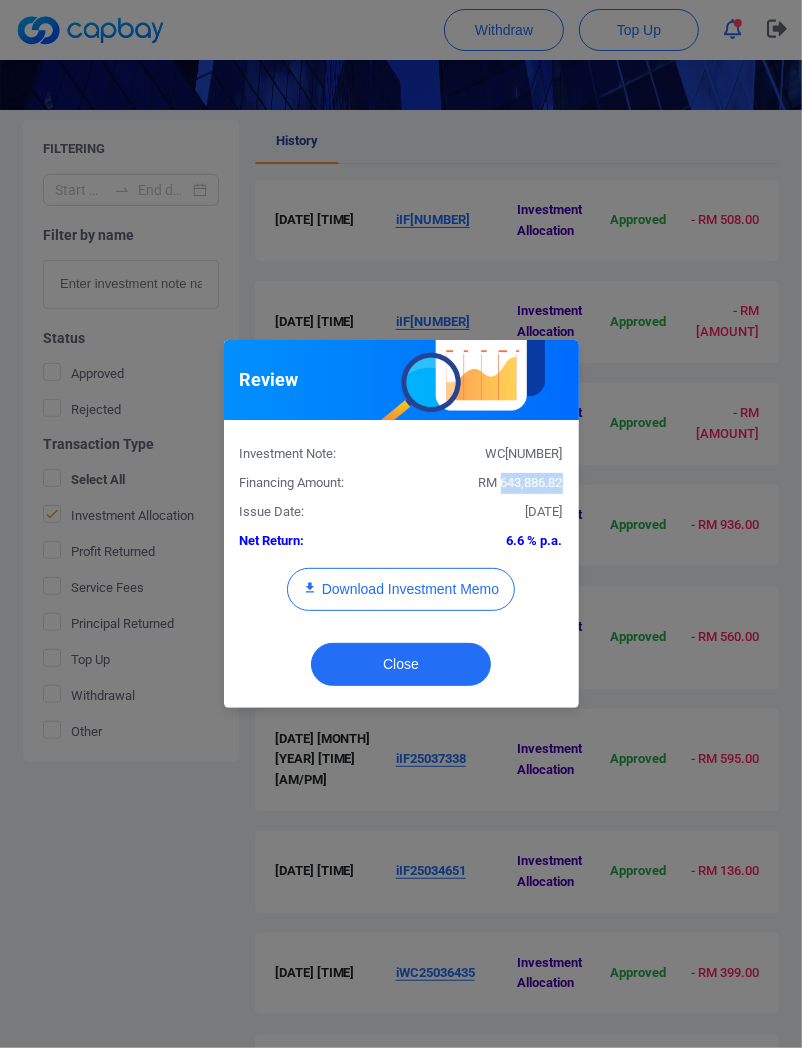 click on "RM 643,886.82" at bounding box center [521, 482] 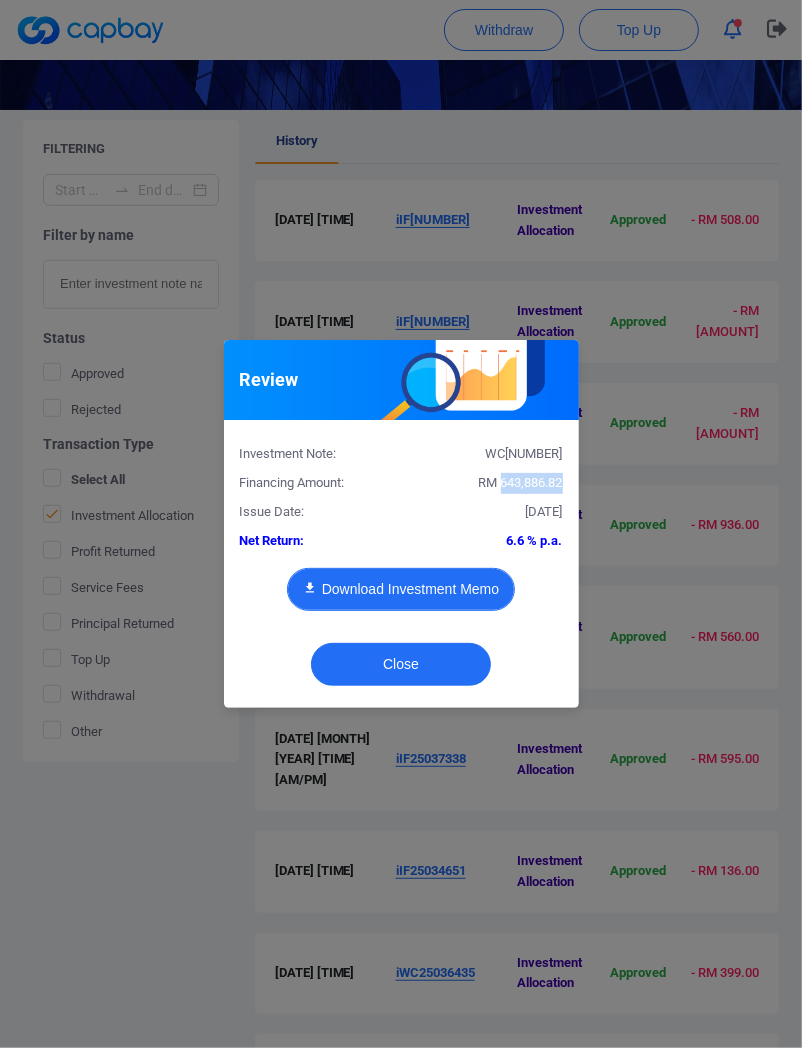 click on "Download Investment Memo" at bounding box center [401, 589] 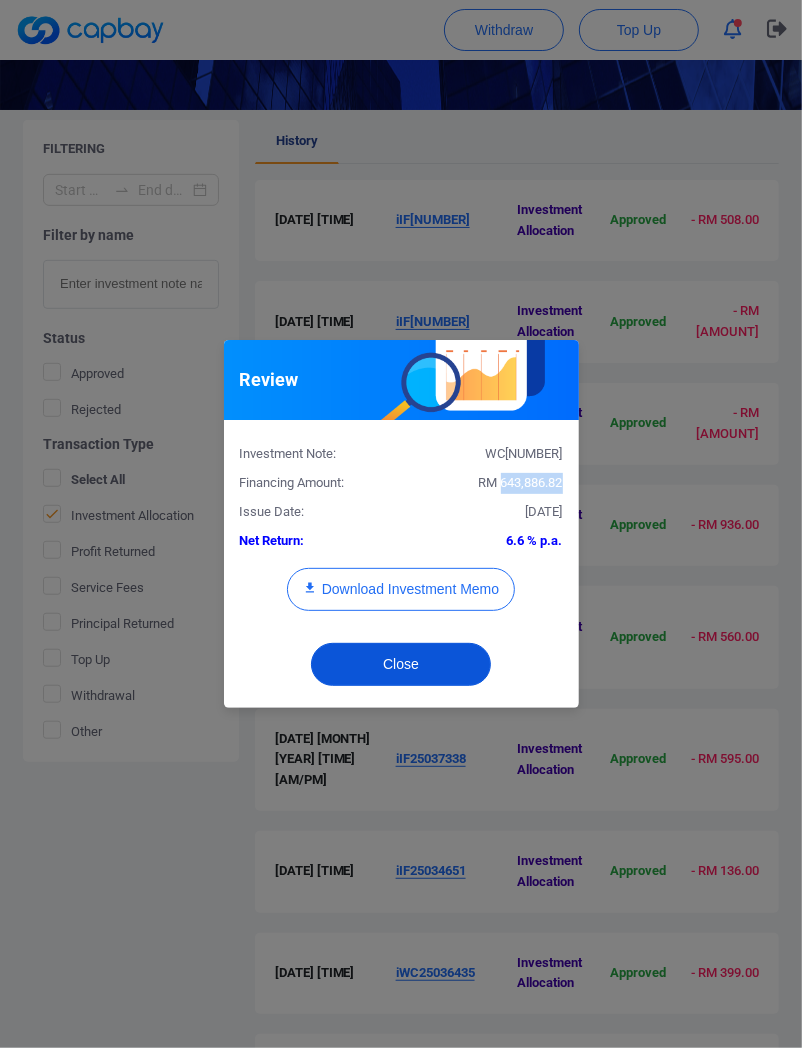 click on "Close" at bounding box center (401, 664) 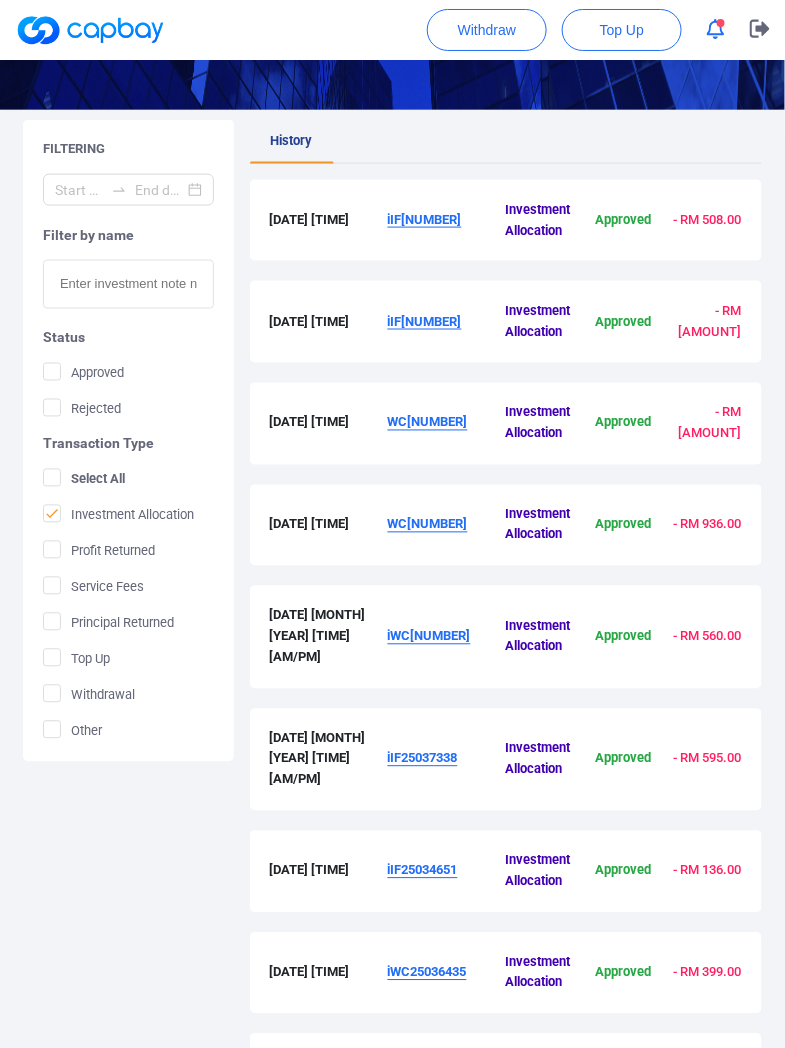 click on "iWC[NUMBER]" at bounding box center [429, 636] 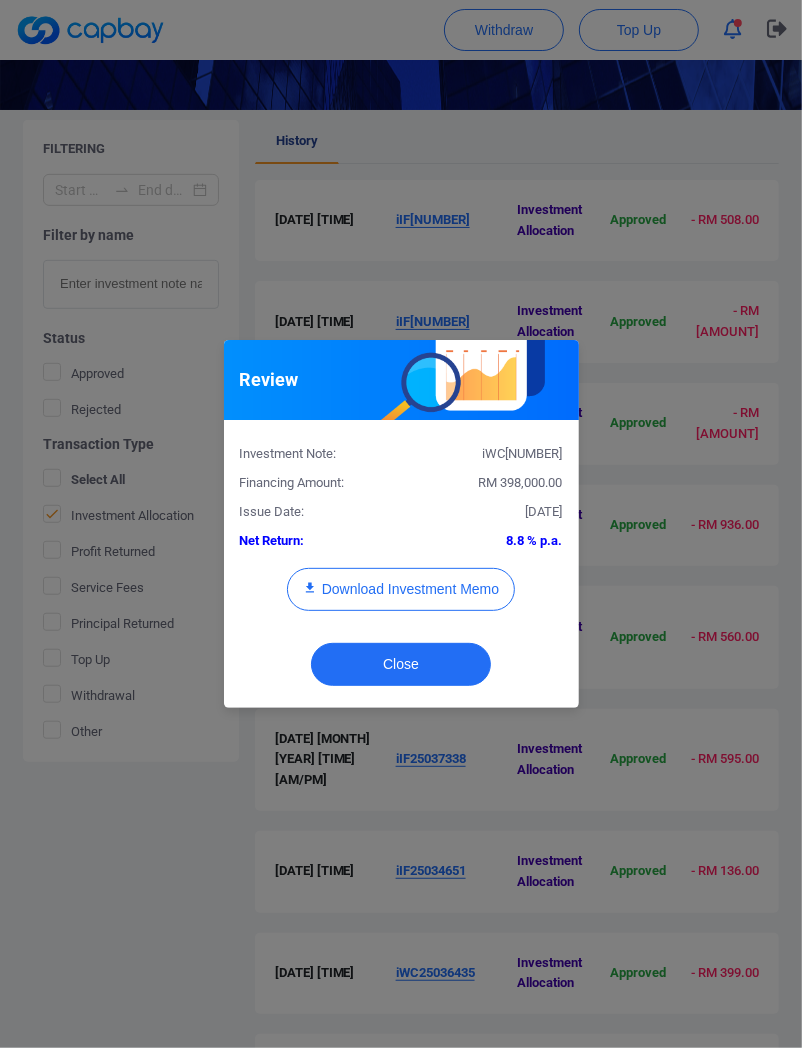 click on "iWC[NUMBER]" at bounding box center [489, 454] 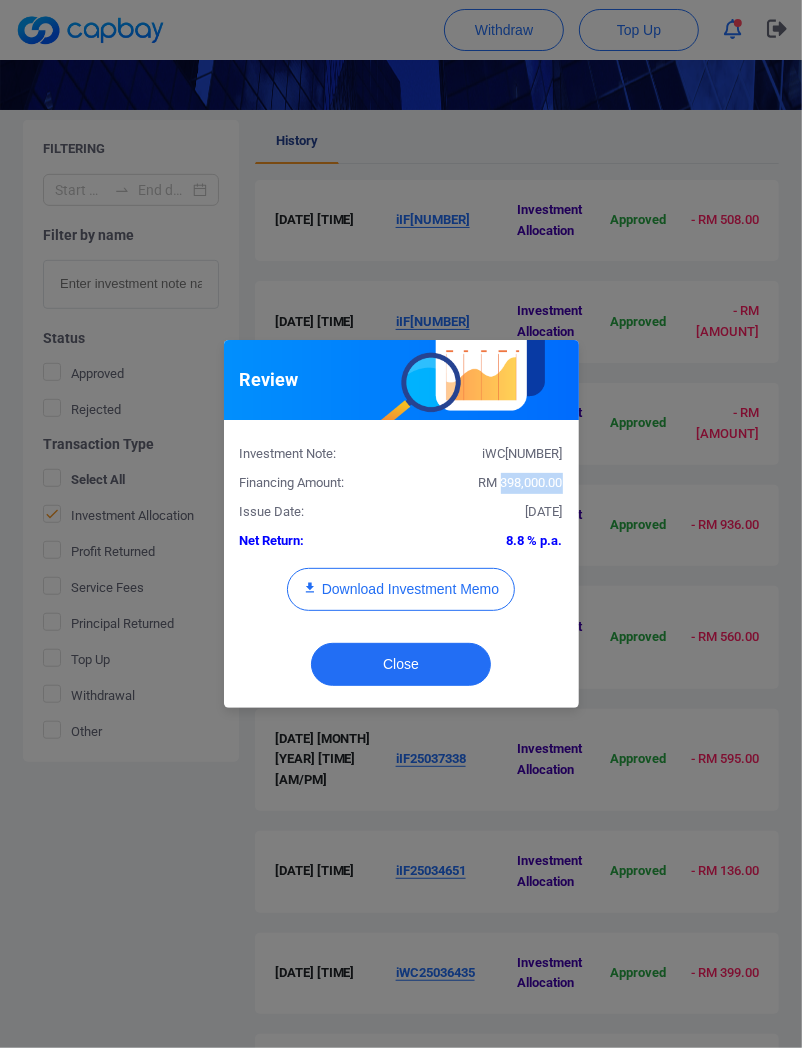 click on "RM 398,000.00" at bounding box center [521, 482] 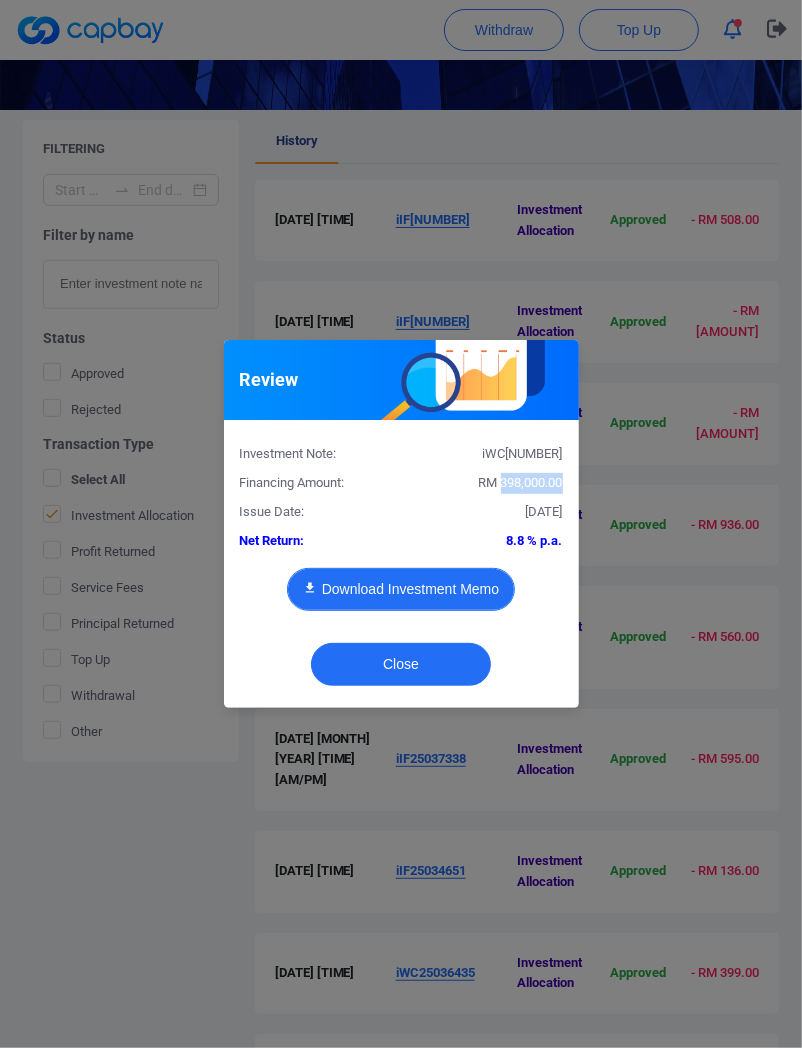 click on "Download Investment Memo" at bounding box center (401, 589) 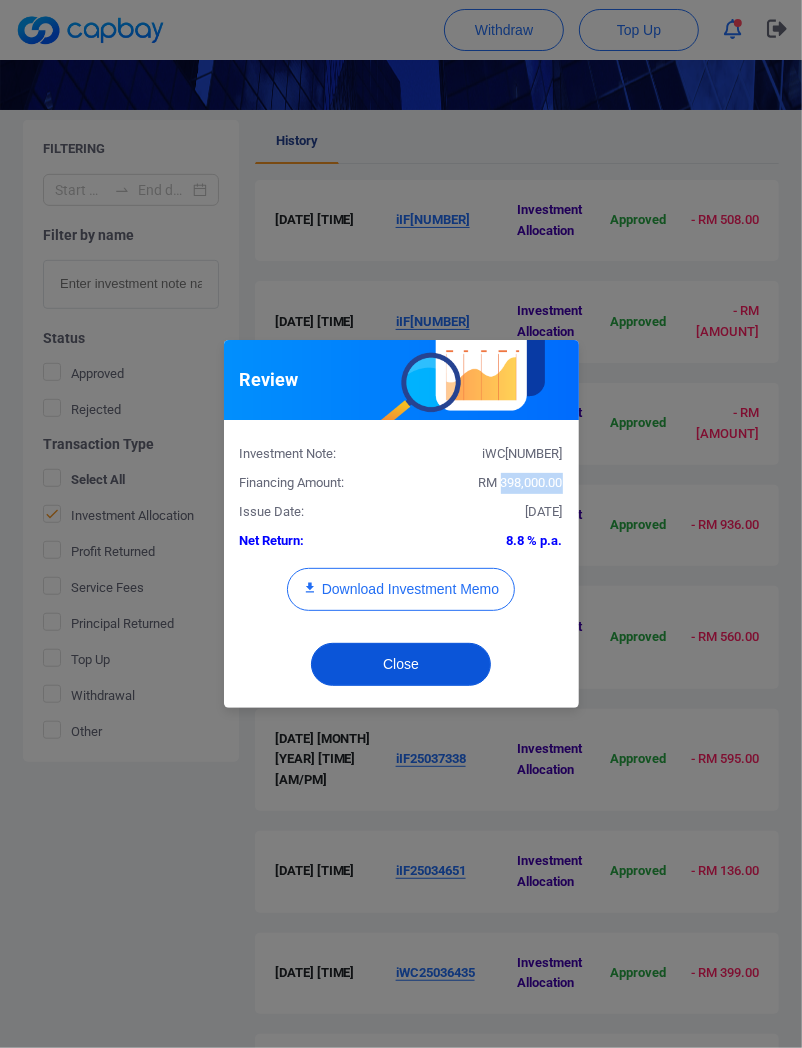 click on "Close" at bounding box center (401, 664) 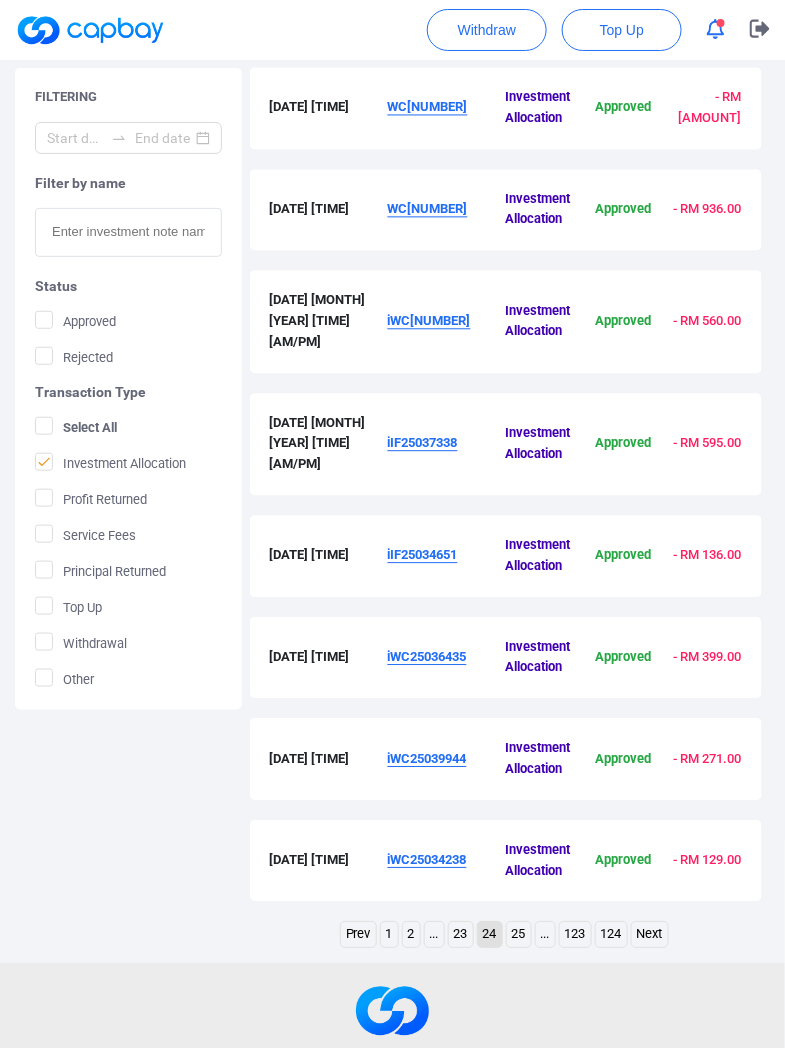 scroll, scrollTop: 741, scrollLeft: 0, axis: vertical 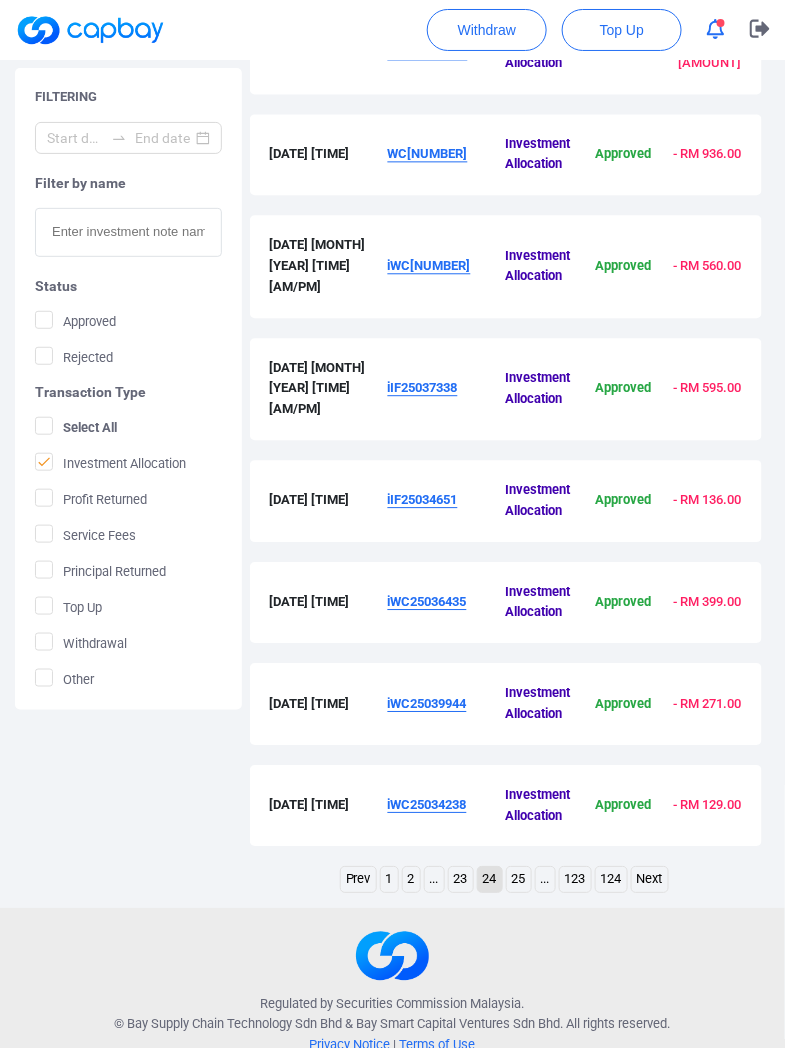 click on "iIF25037338" at bounding box center [423, 387] 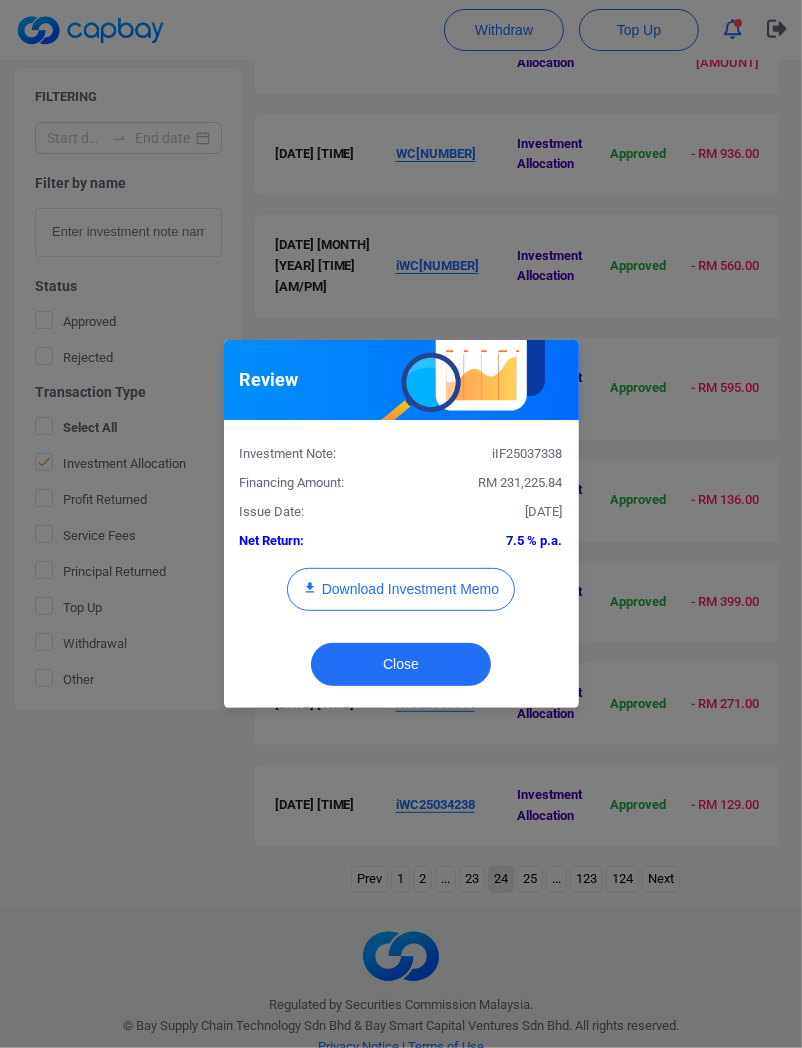 click on "RM 231,225.84" at bounding box center (521, 482) 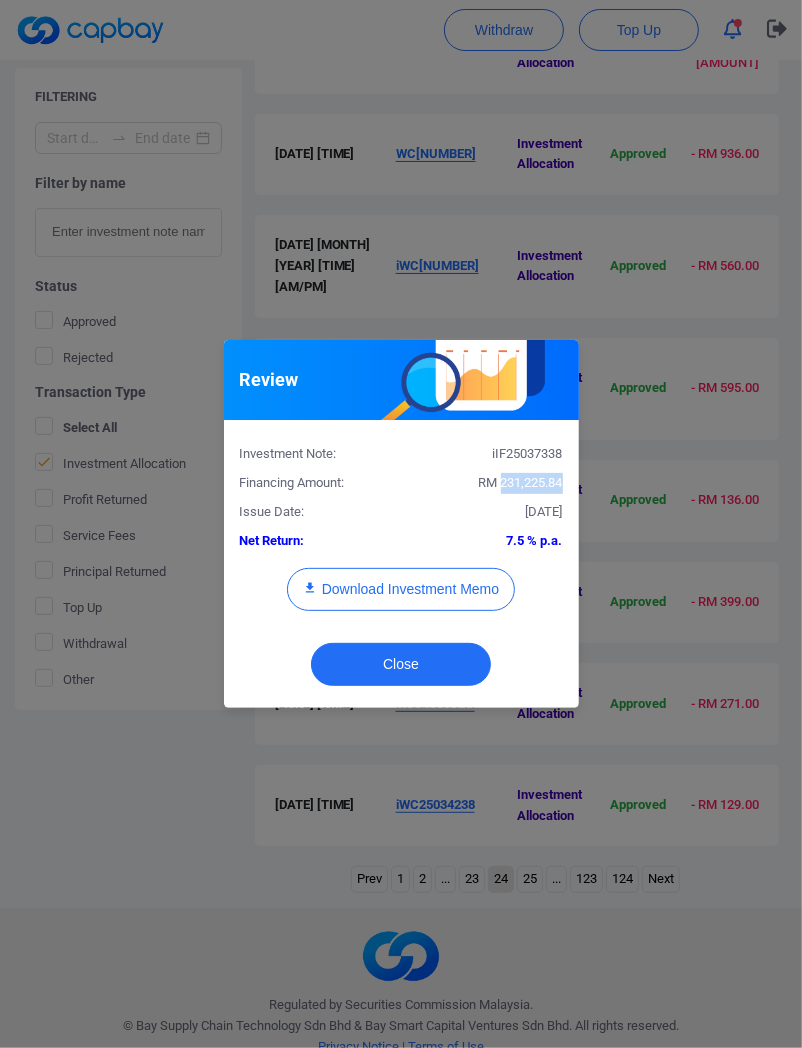 click on "RM 231,225.84" at bounding box center [521, 482] 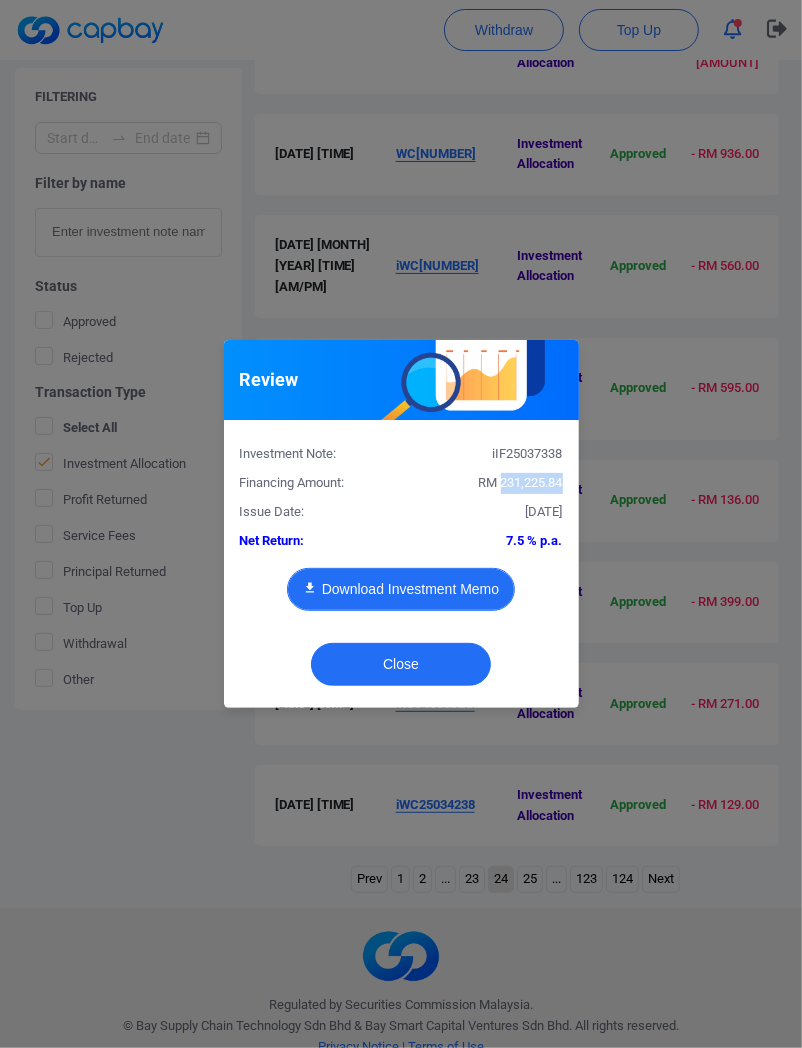 click on "Download Investment Memo" at bounding box center (401, 589) 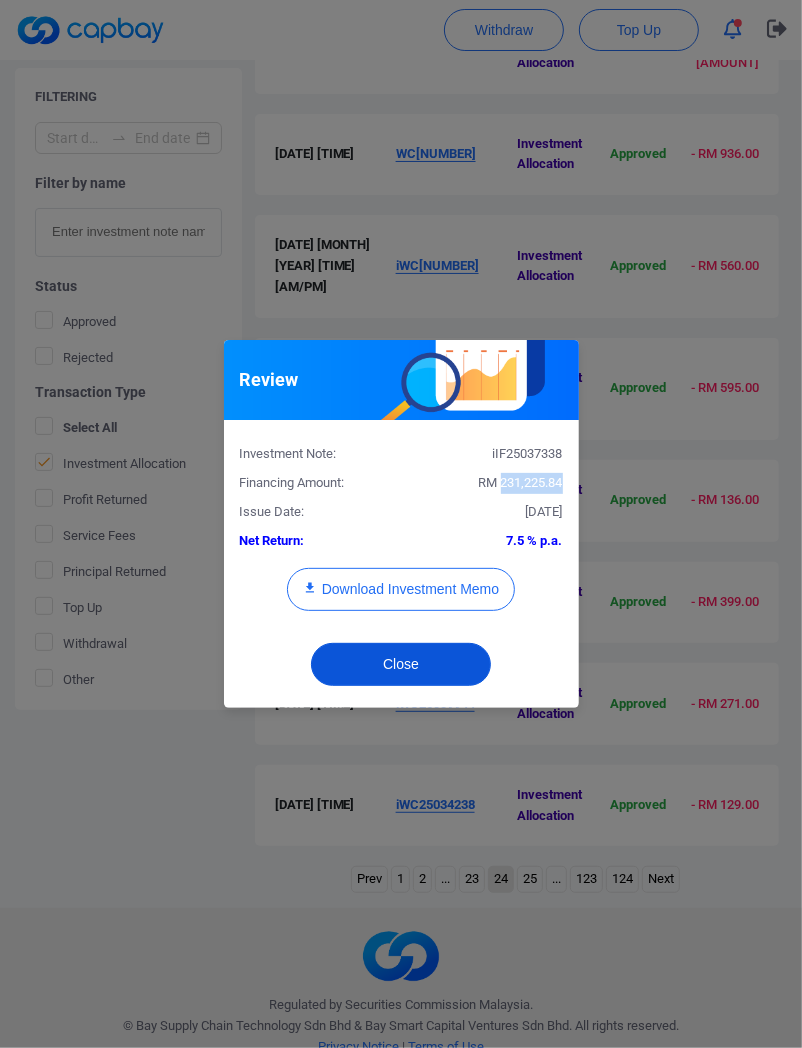 click on "Close" at bounding box center [401, 664] 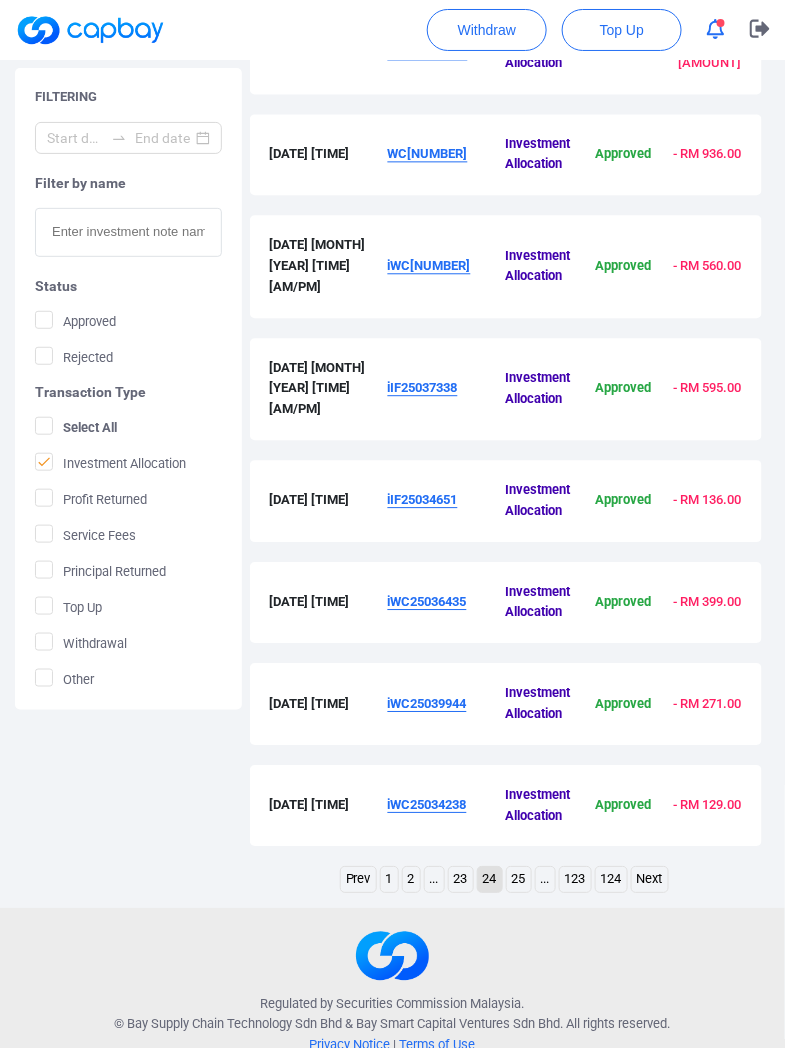 click on "iIF25034651" at bounding box center [447, 500] 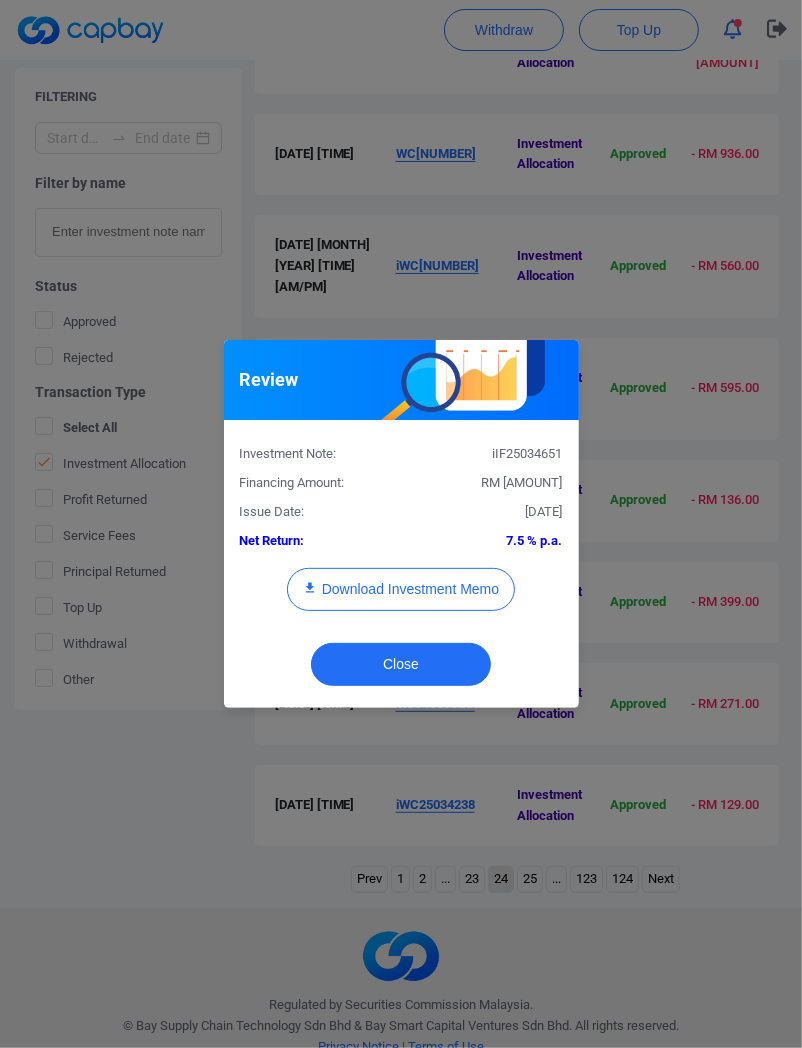 click on "RM [AMOUNT]" at bounding box center (522, 482) 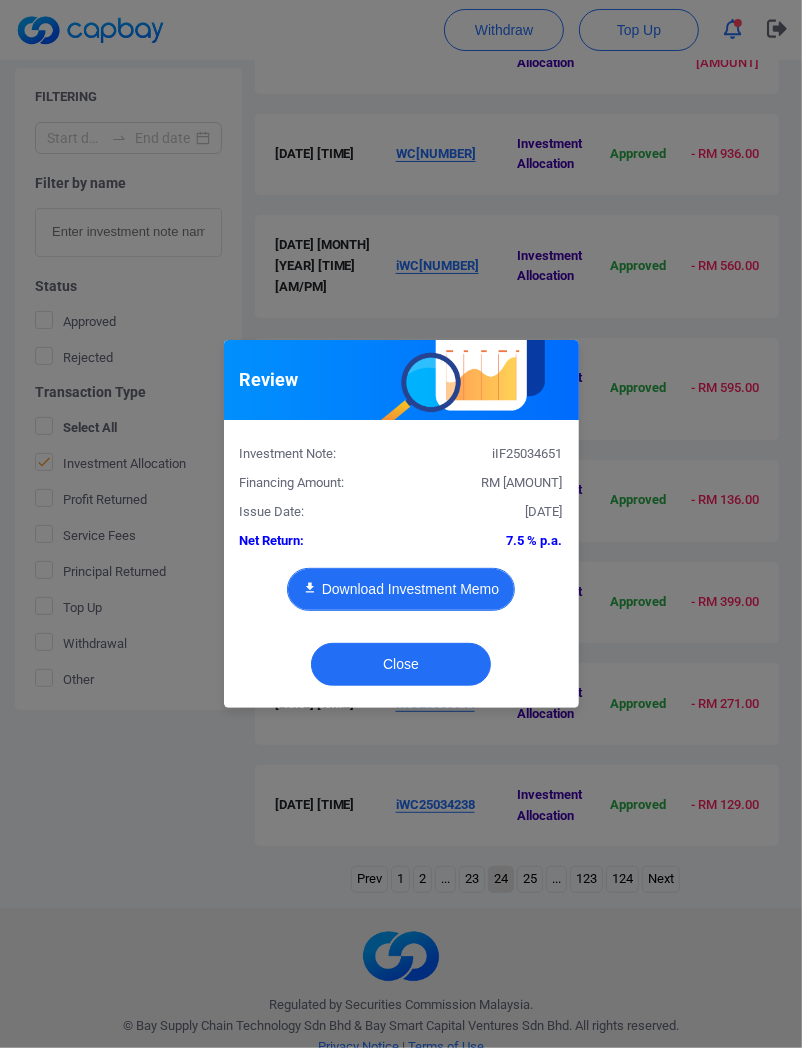 click on "Download Investment Memo" at bounding box center [401, 589] 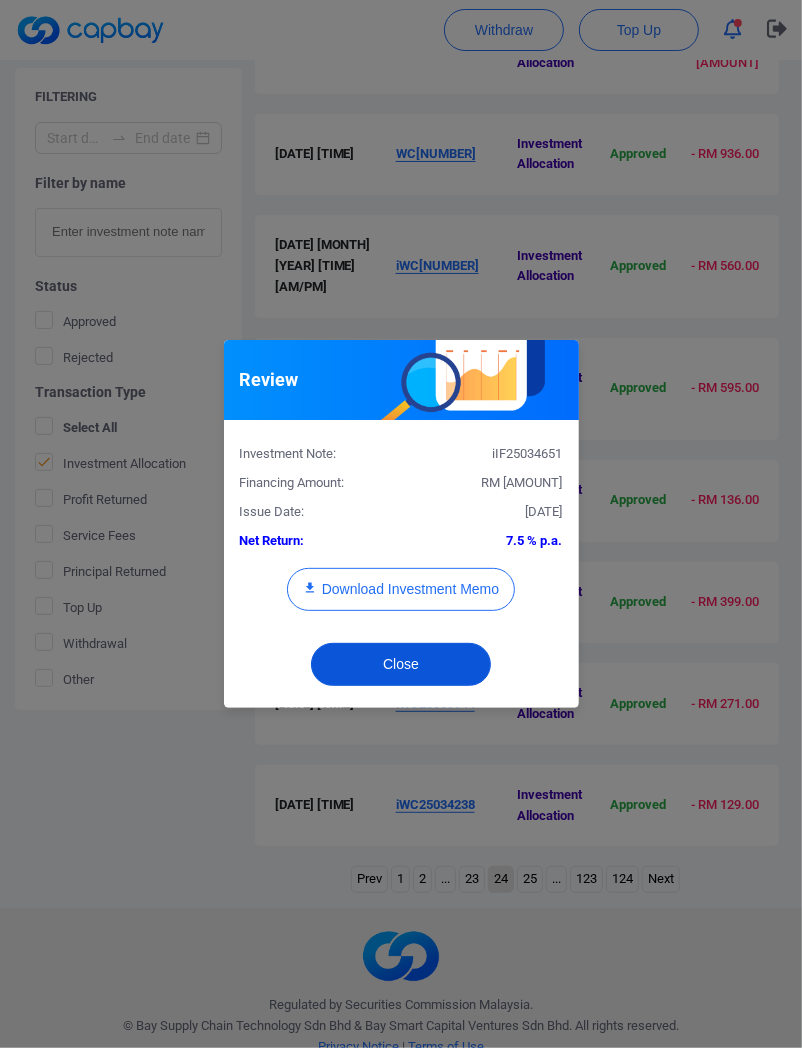 click on "Close" at bounding box center (401, 664) 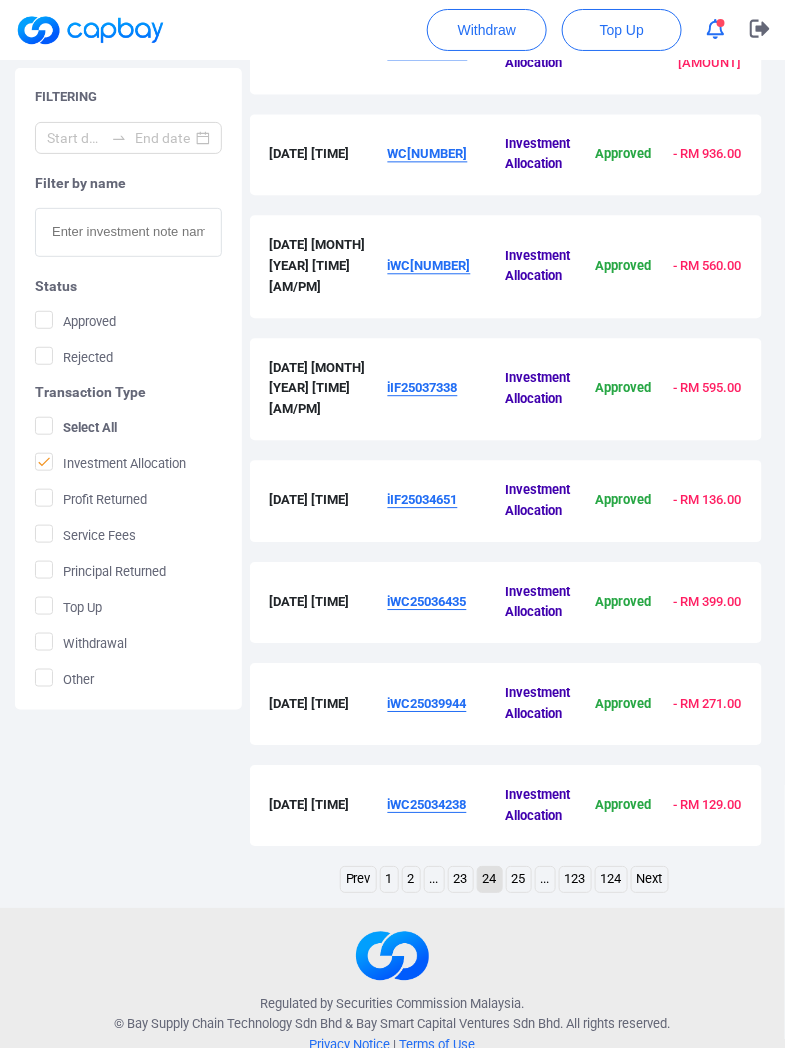 click on "iWC25036435" at bounding box center (427, 601) 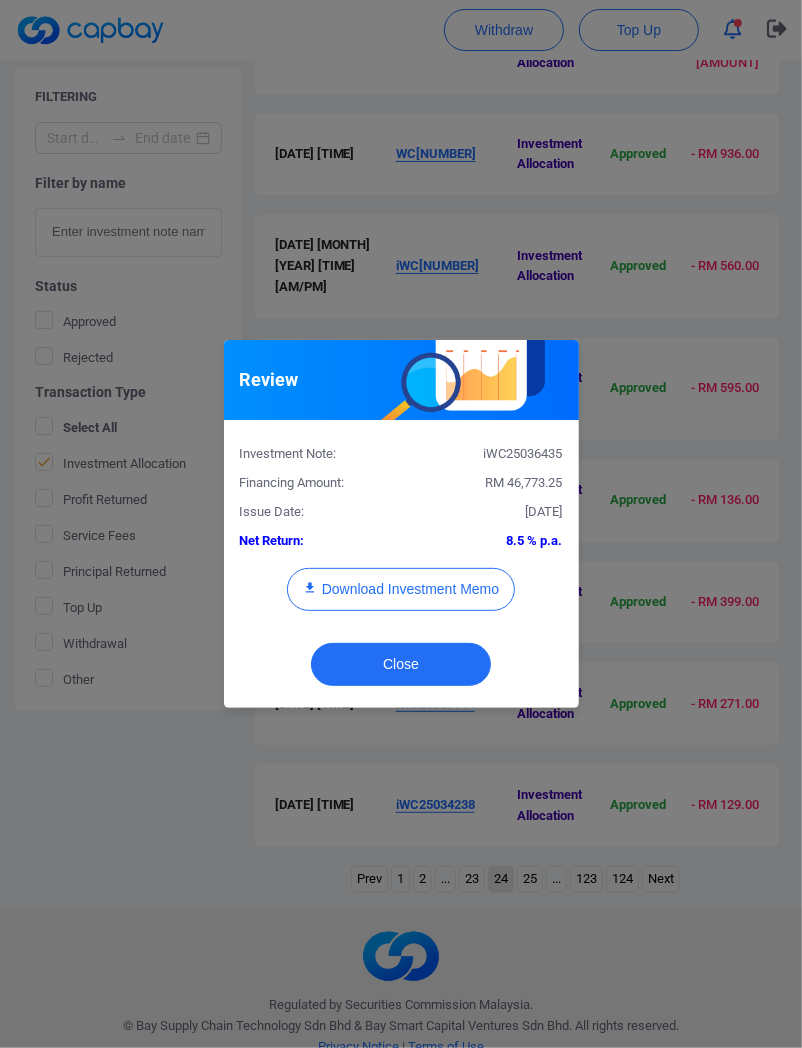 click on "Investment Note: iWC25036435 Financing Amount: RM [AMOUNT] Issue Date: [DATE] [MONTH] [YEAR] Net Return: [PERCENTAGE] p.a. Download Investment Memo" at bounding box center [401, 533] 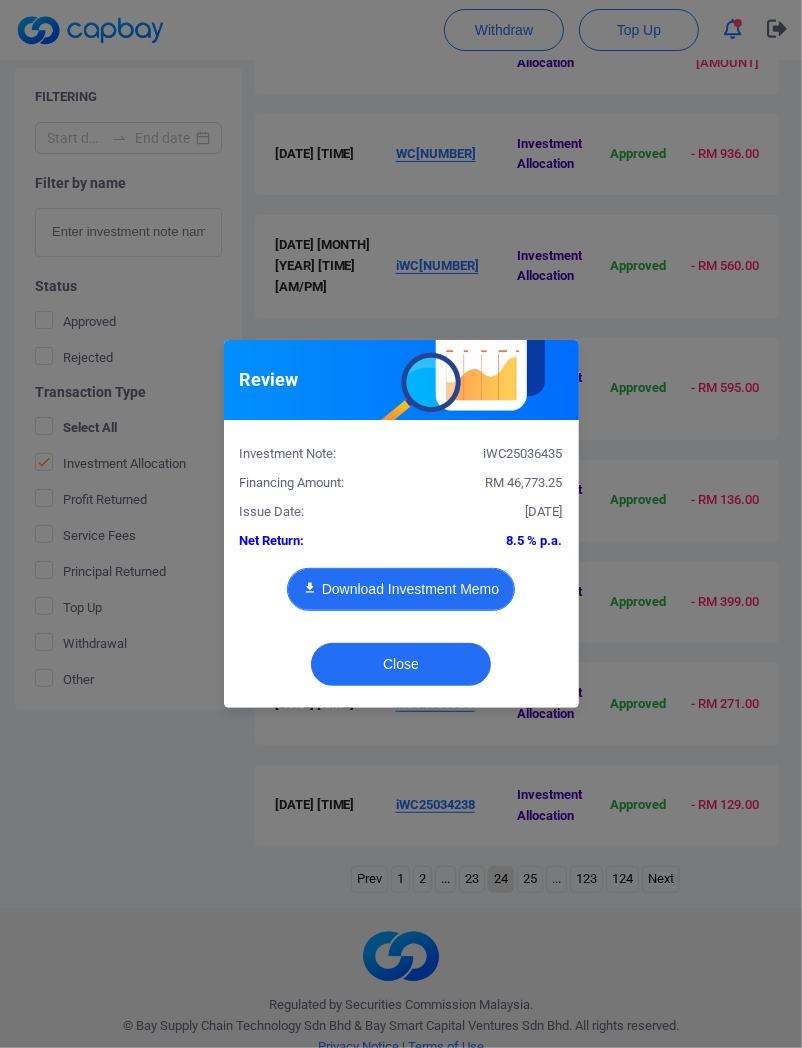 click on "Download Investment Memo" at bounding box center (401, 589) 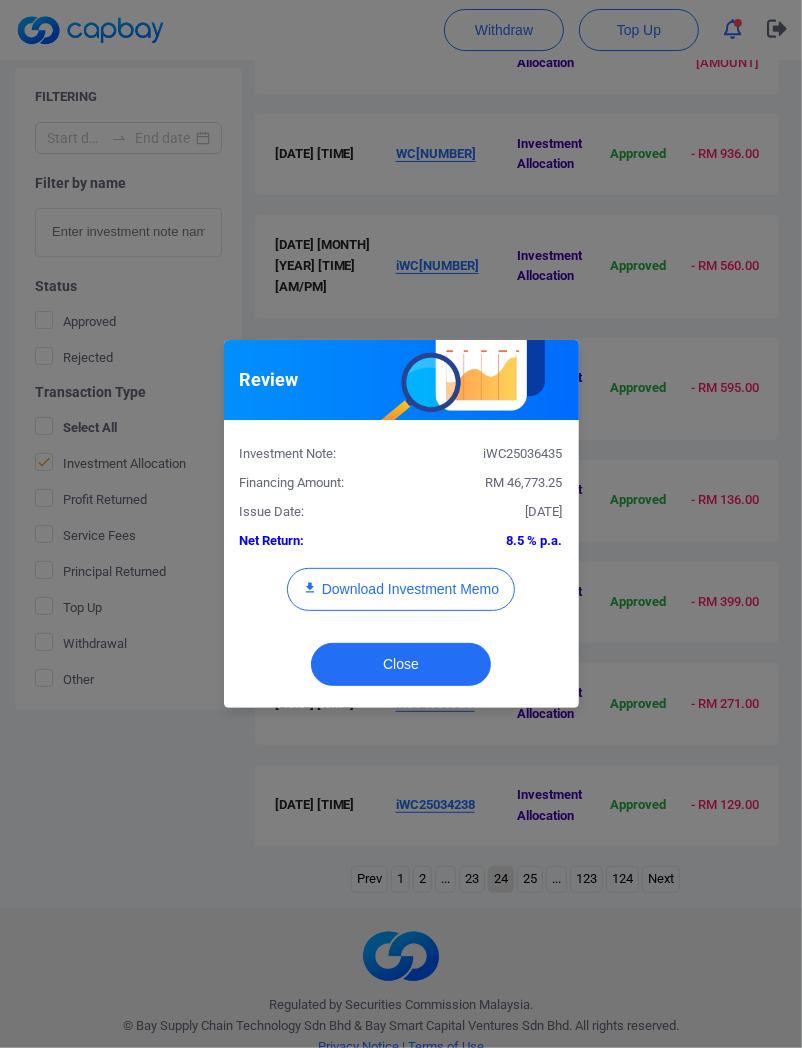 click on "RM 46,773.25" at bounding box center [524, 482] 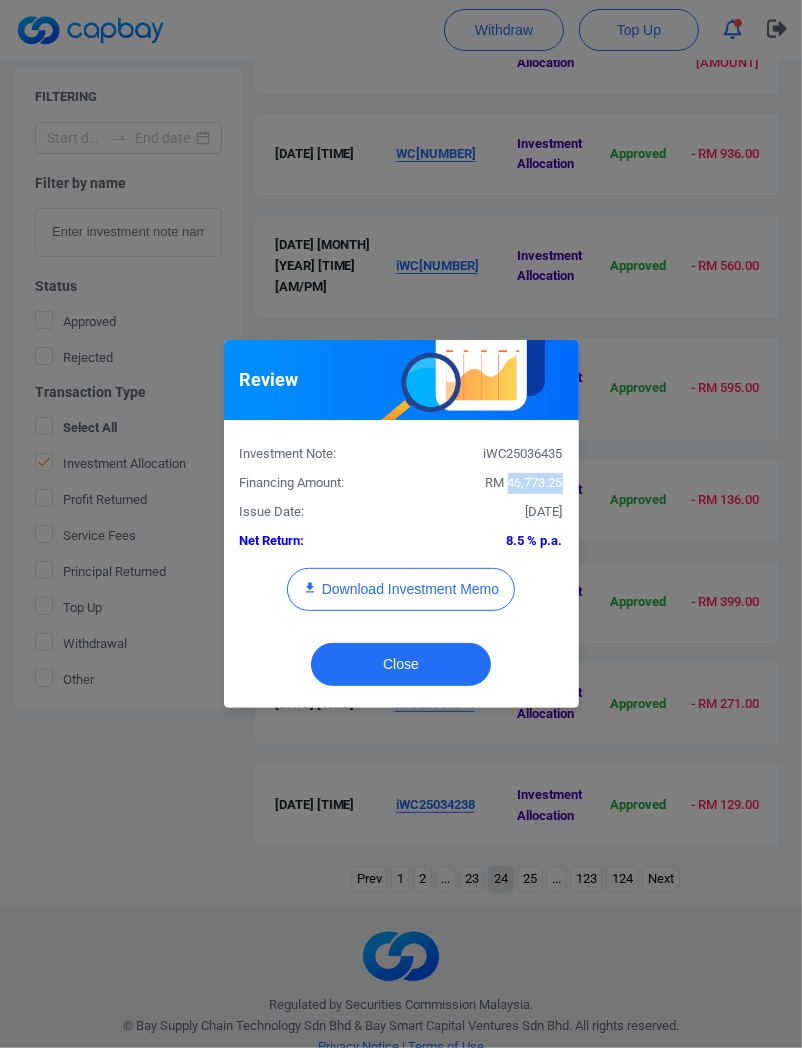 click on "RM 46,773.25" at bounding box center (524, 482) 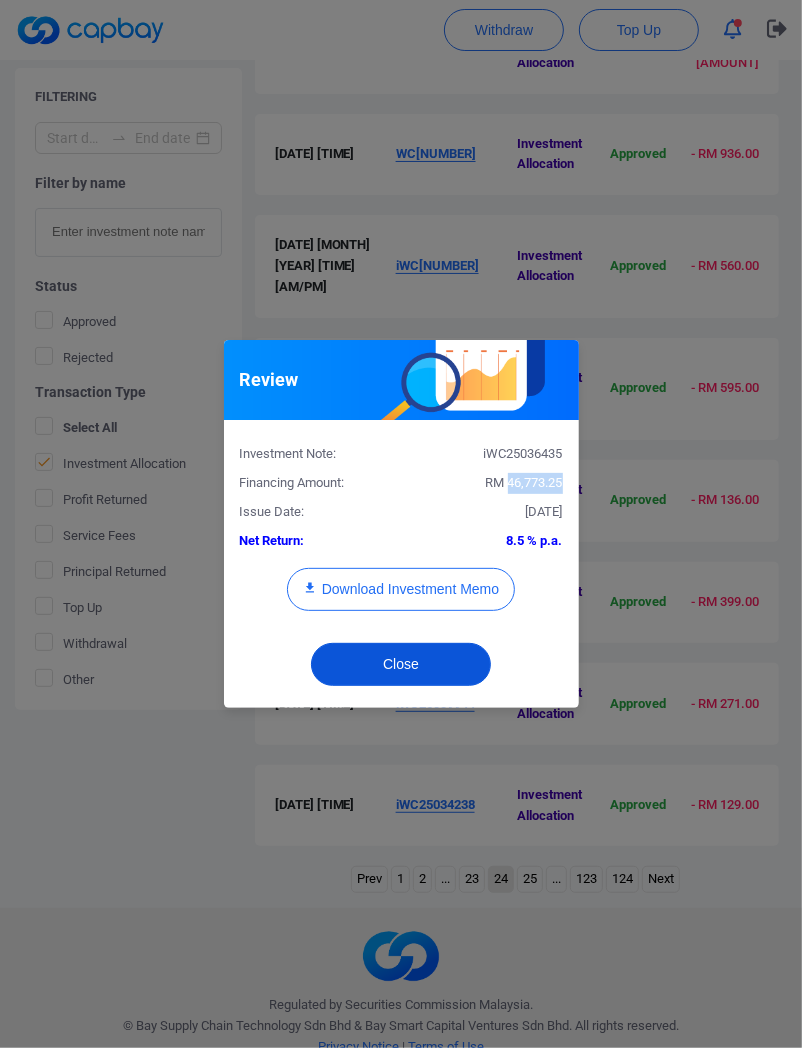 click on "Close" at bounding box center [401, 664] 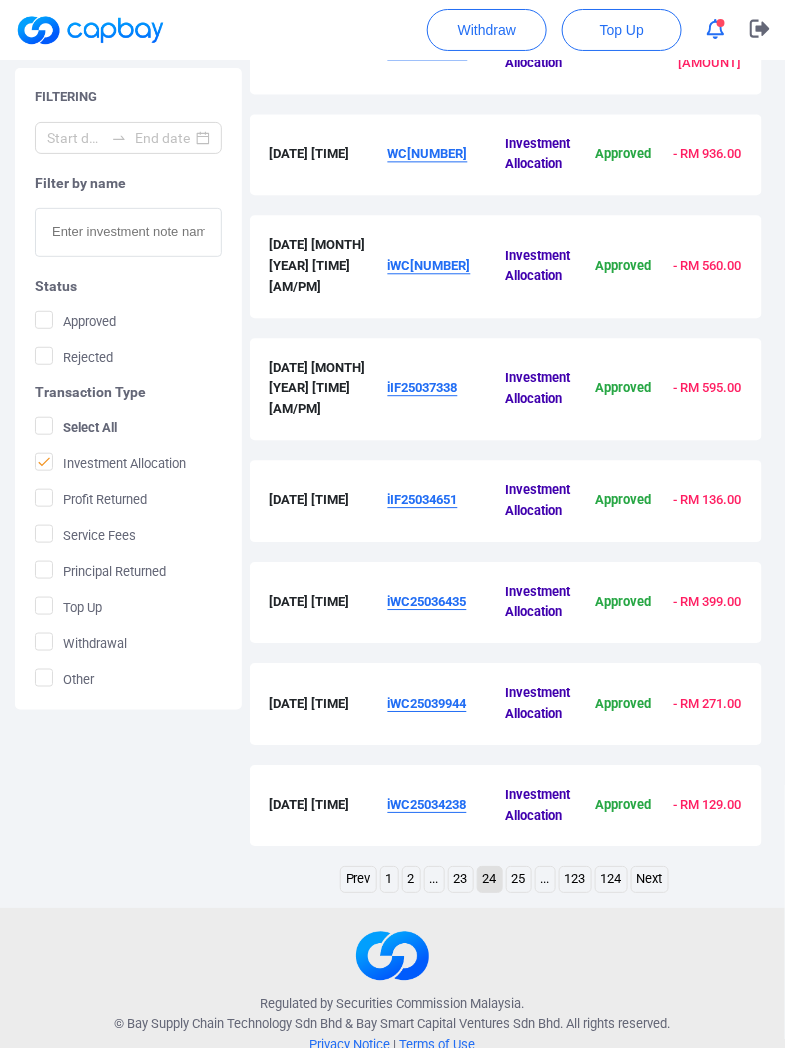 click on "iWC25039944" at bounding box center [447, 704] 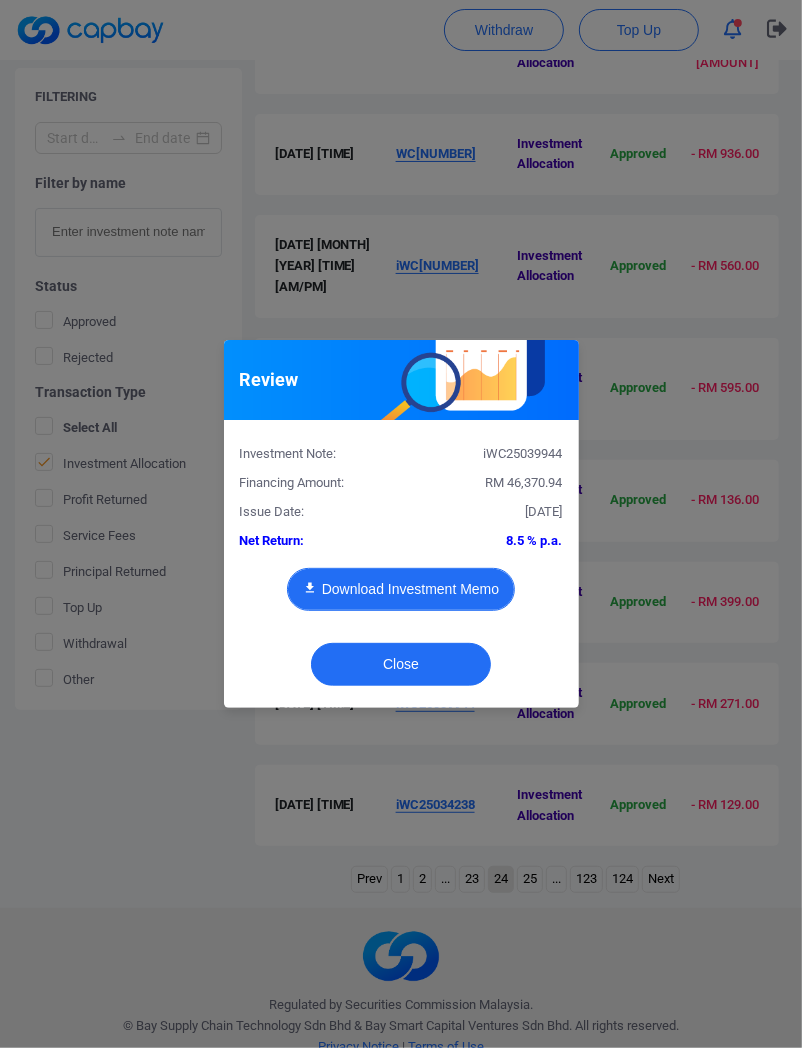 click on "Download Investment Memo" at bounding box center (401, 589) 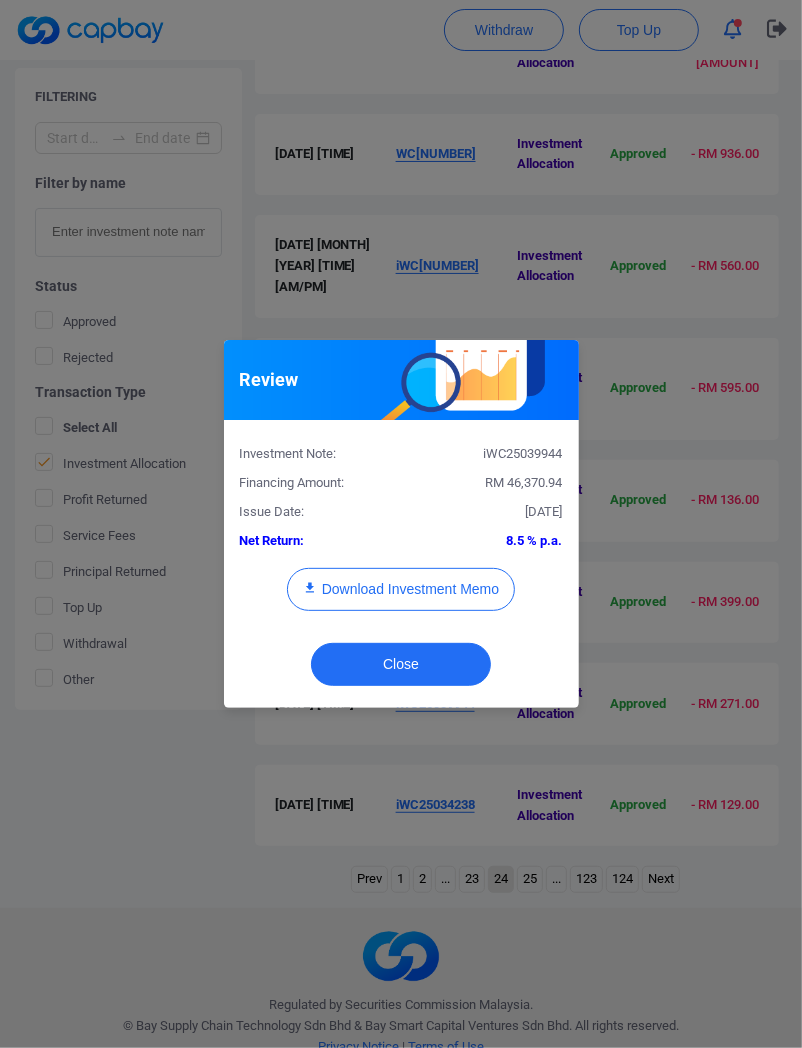click on "Investment Note: [ID] Financing Amount: RM [AMOUNT] Issue Date: [DATE] Net Return: [PERCENTAGE] p.a. Download Investment Memo" at bounding box center (401, 533) 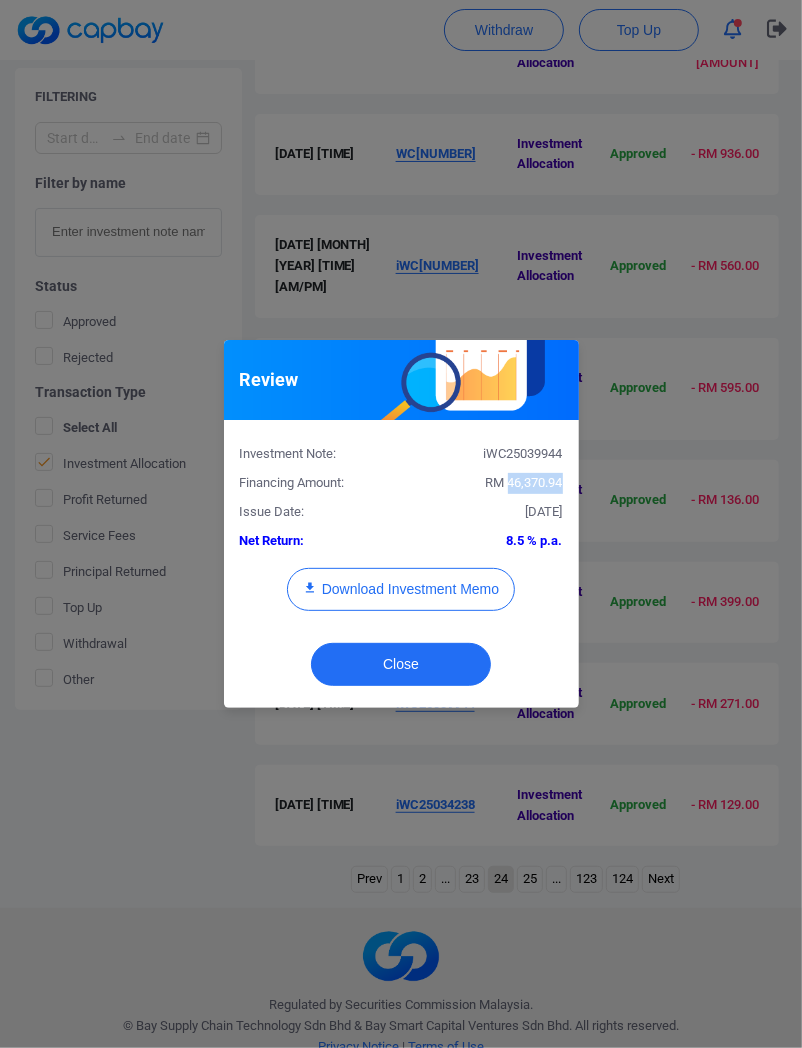 click on "RM 46,370.94" at bounding box center (524, 482) 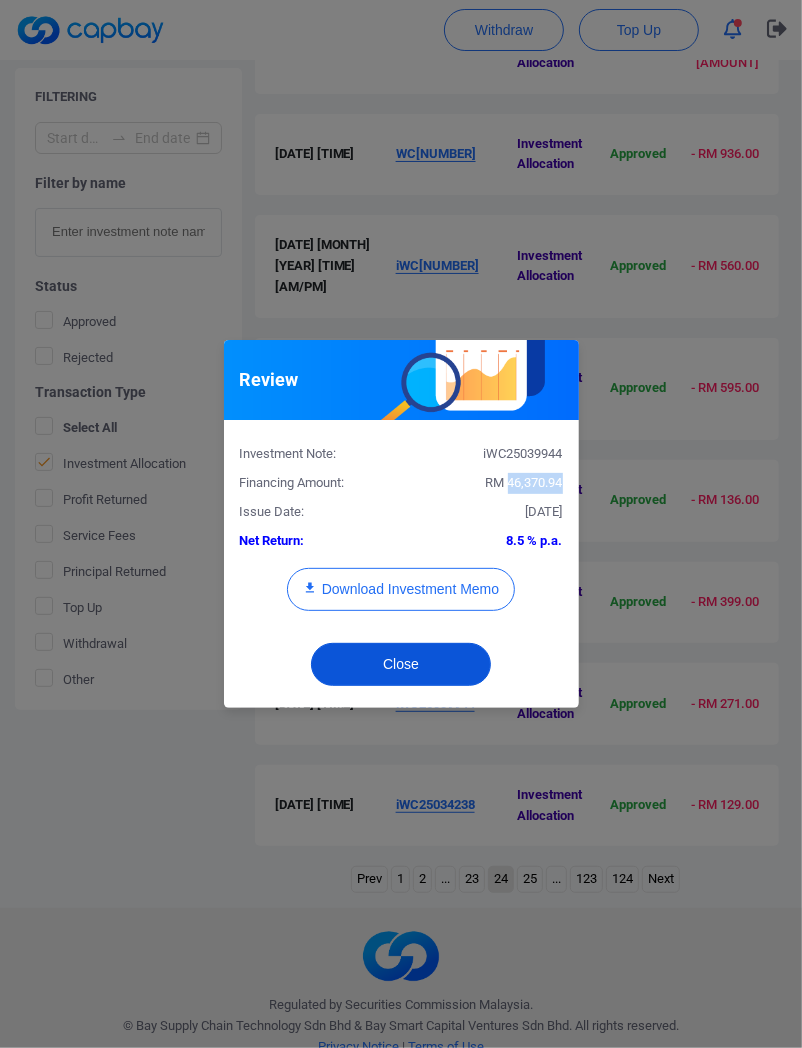 click on "Close" at bounding box center [401, 664] 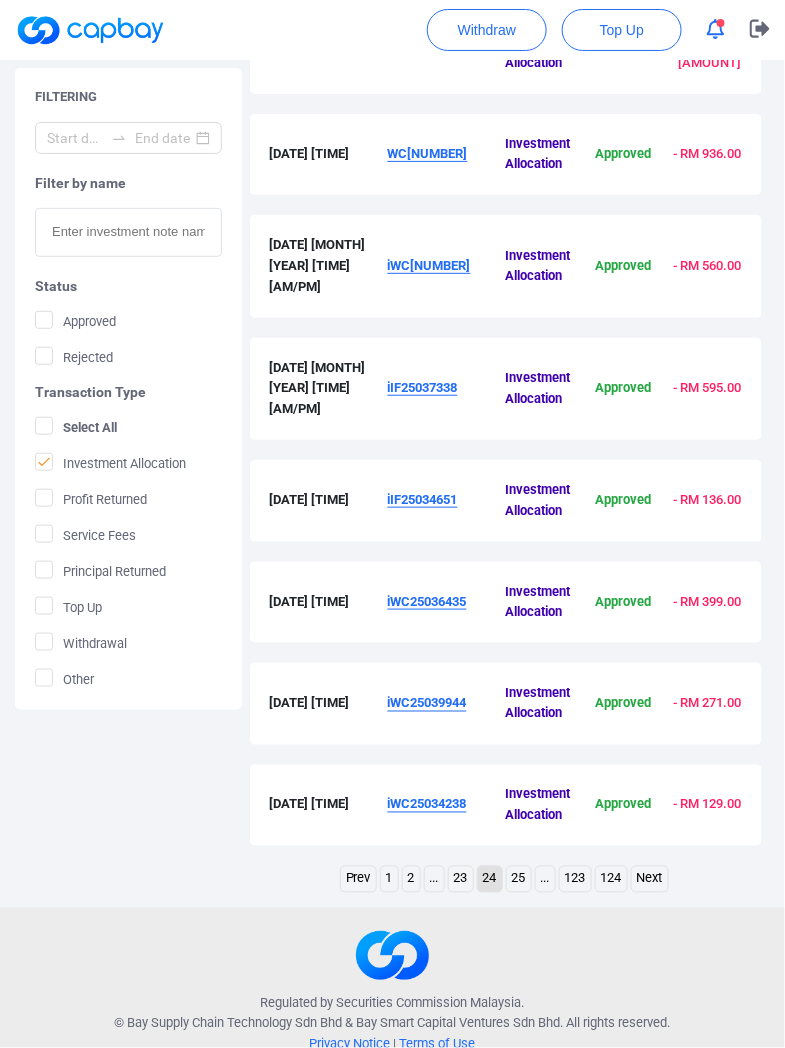 click on "iWC25034238" at bounding box center [447, 806] 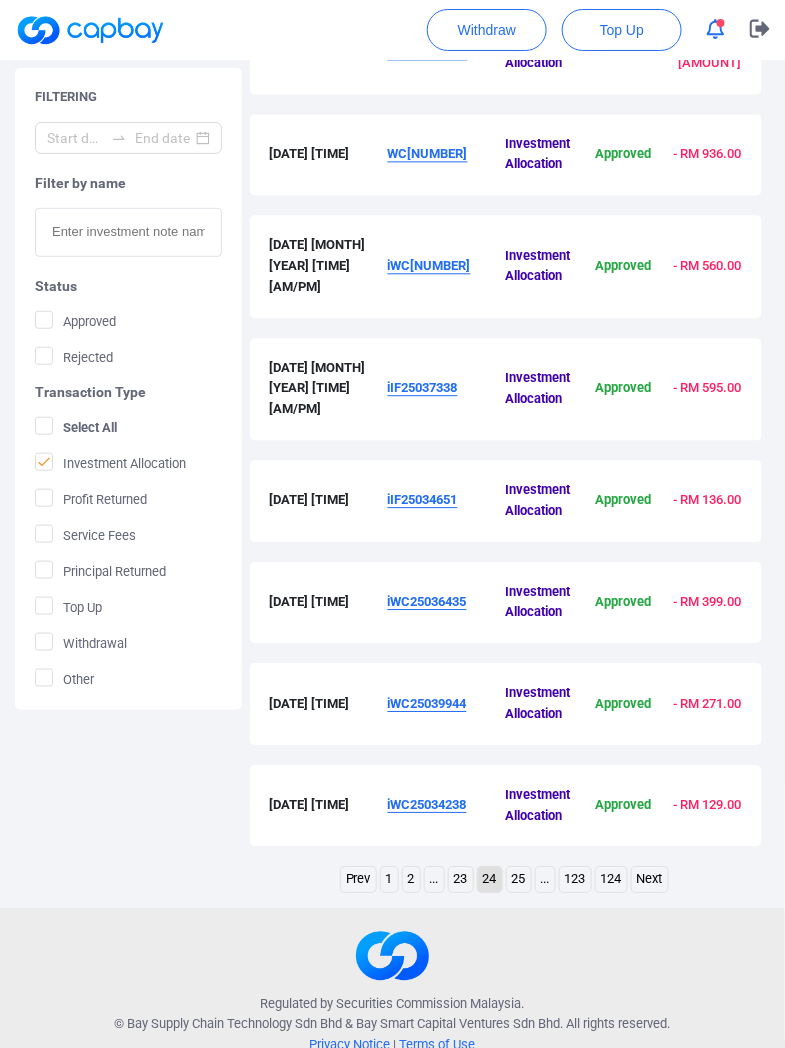 click on "iWC25034238" at bounding box center (447, 806) 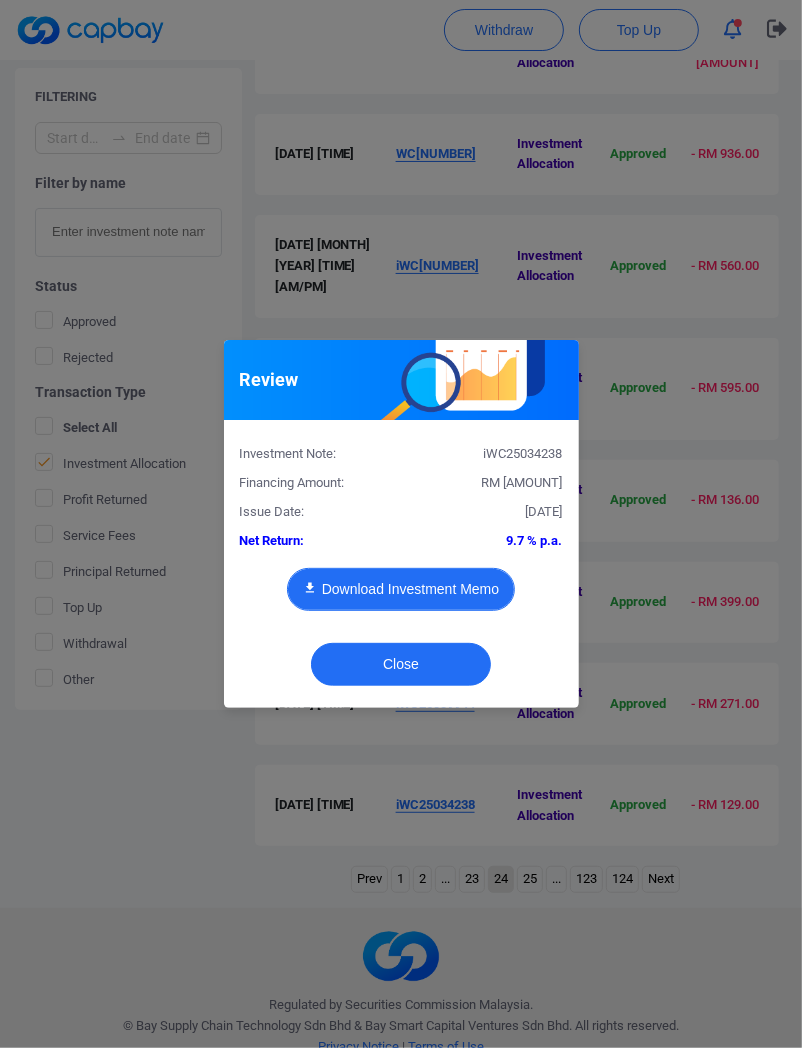 click on "Download Investment Memo" at bounding box center (401, 589) 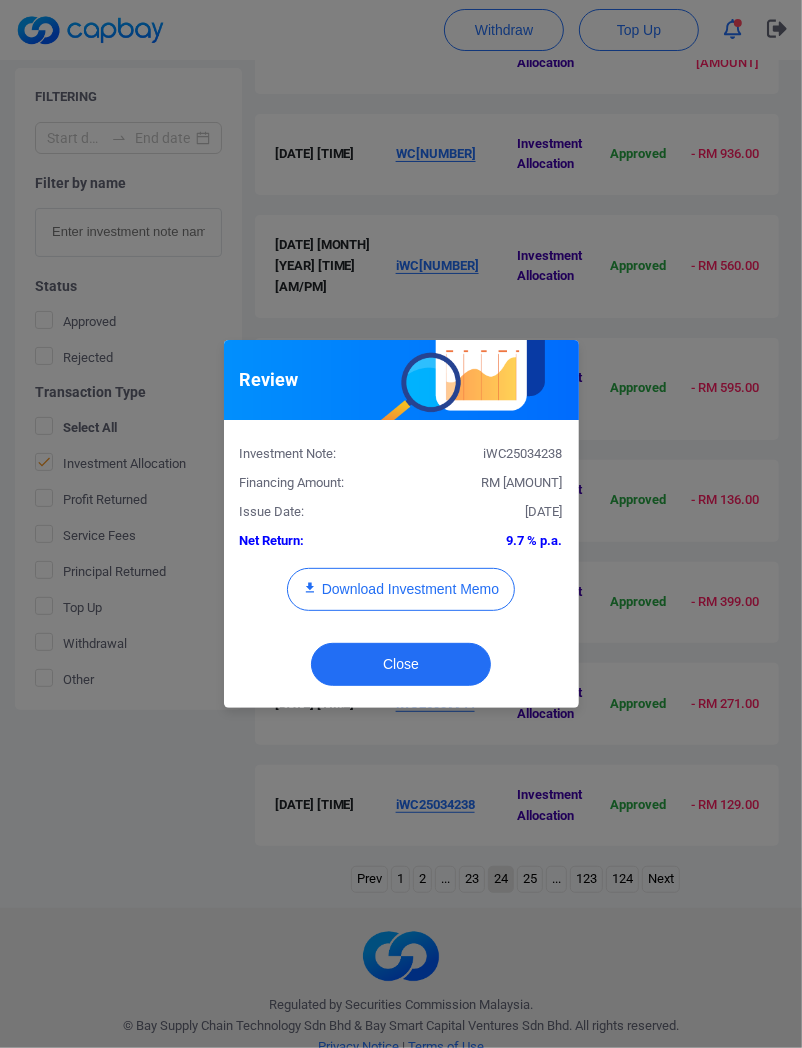 click on "RM [AMOUNT]" at bounding box center (522, 482) 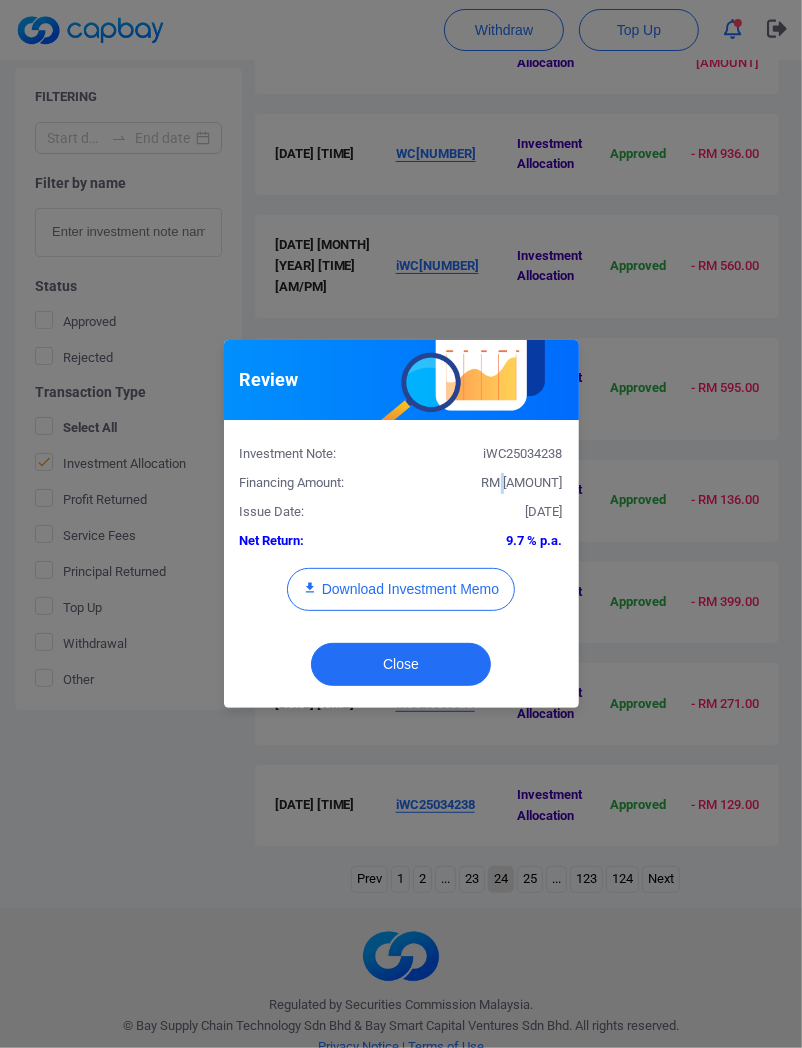 click on "RM [AMOUNT]" at bounding box center [522, 482] 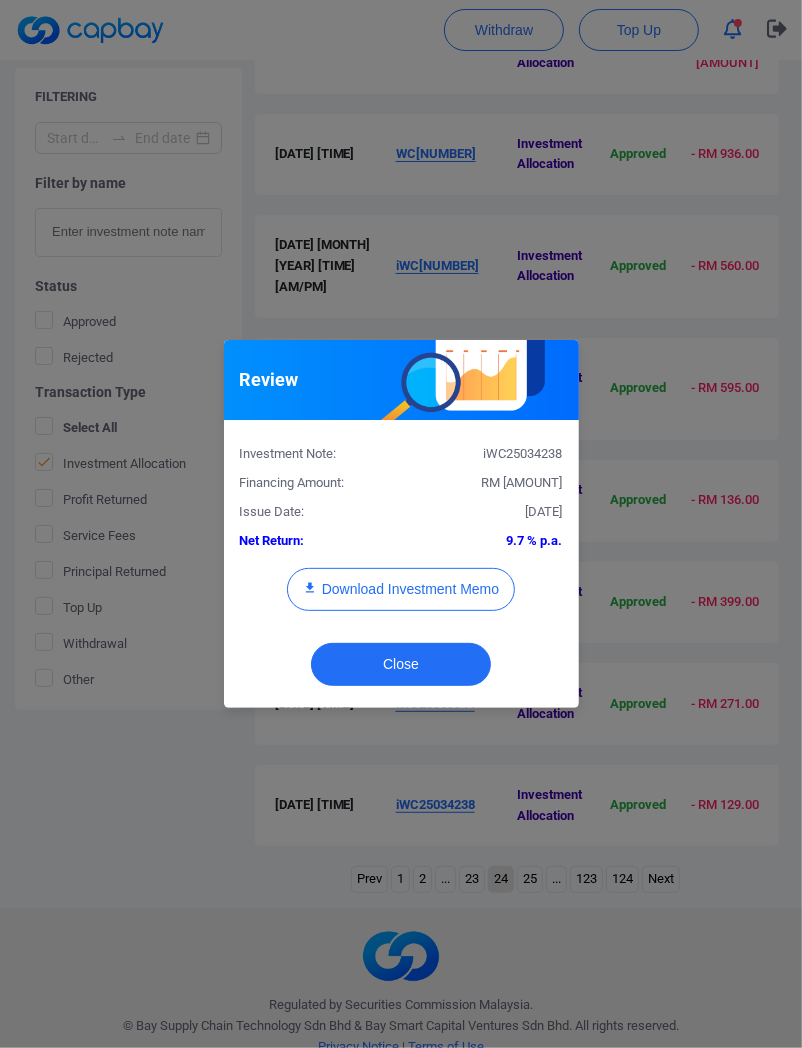click on "RM [AMOUNT]" at bounding box center (522, 482) 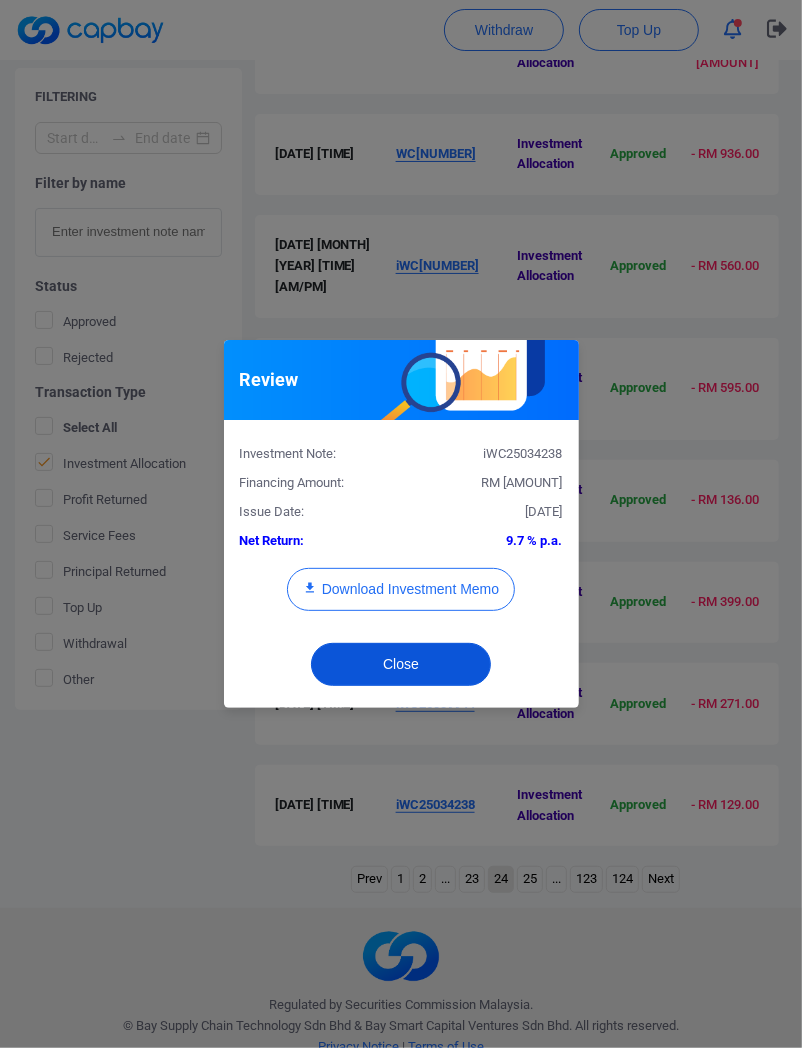 click on "Close" at bounding box center [401, 664] 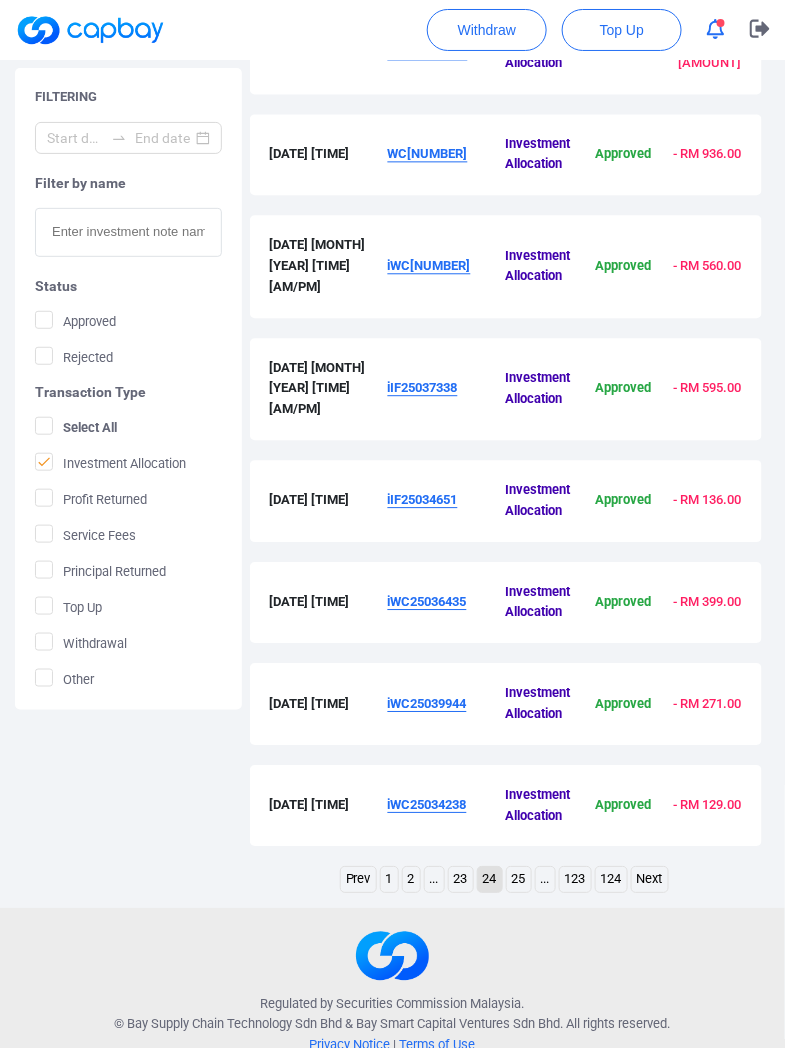 click on "25" at bounding box center (519, 879) 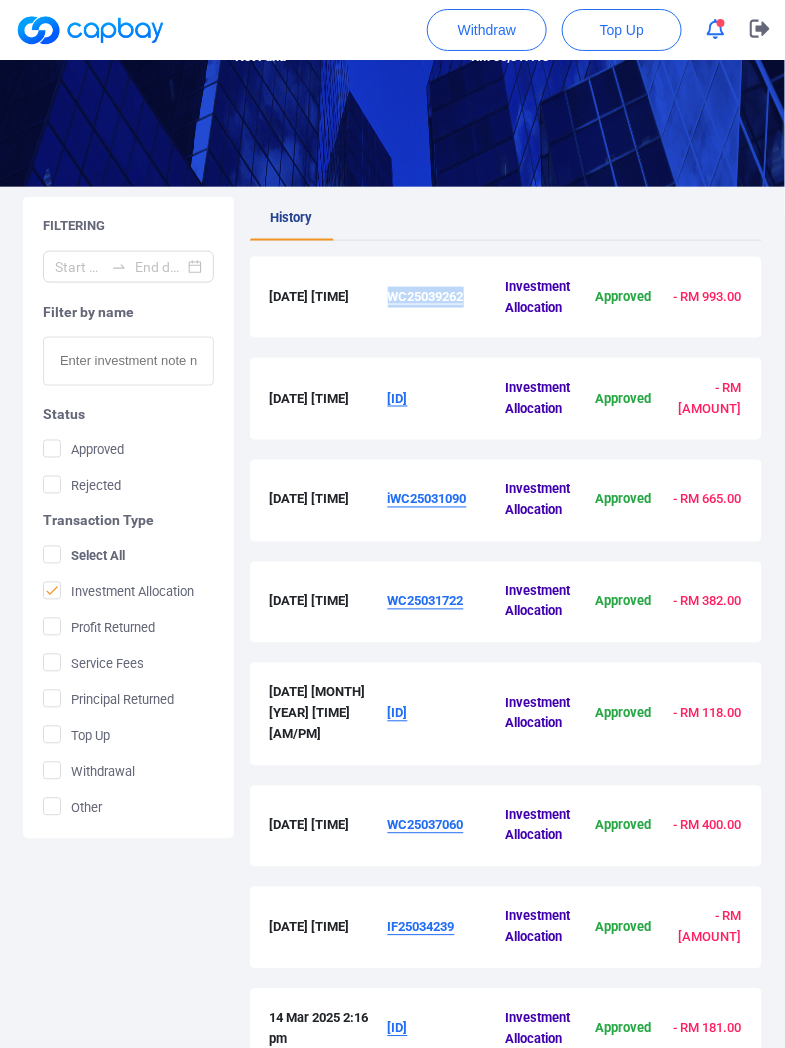 drag, startPoint x: 468, startPoint y: 302, endPoint x: 387, endPoint y: 306, distance: 81.09871 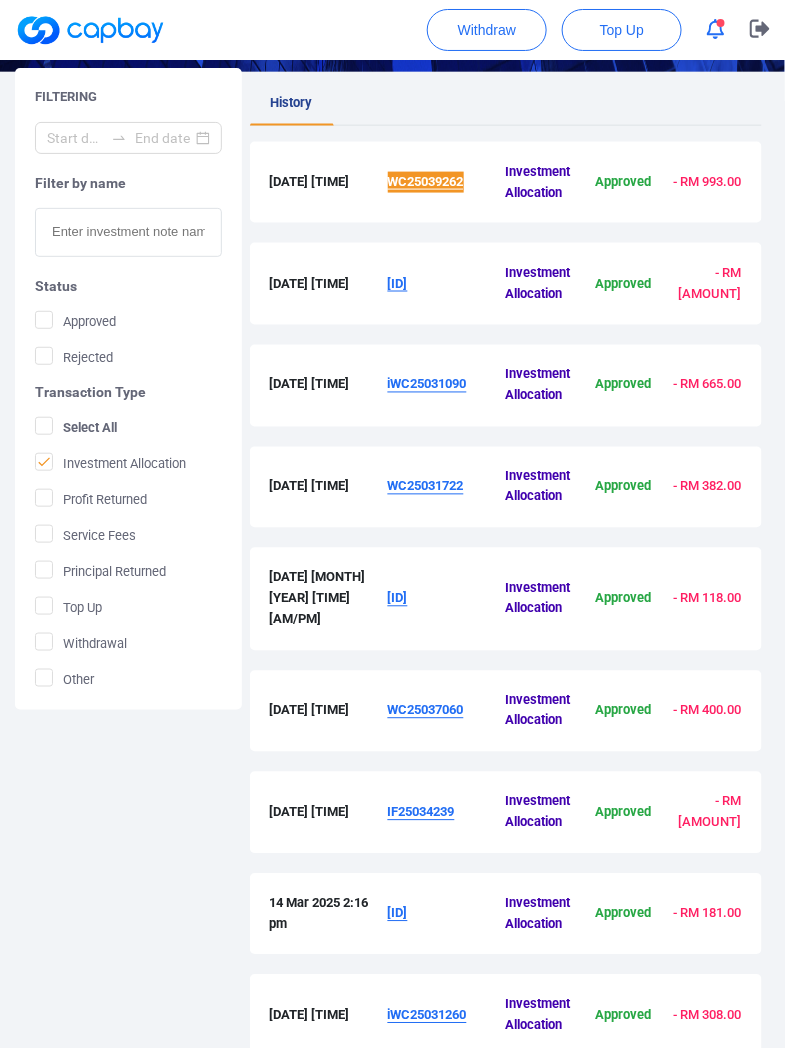 scroll, scrollTop: 477, scrollLeft: 0, axis: vertical 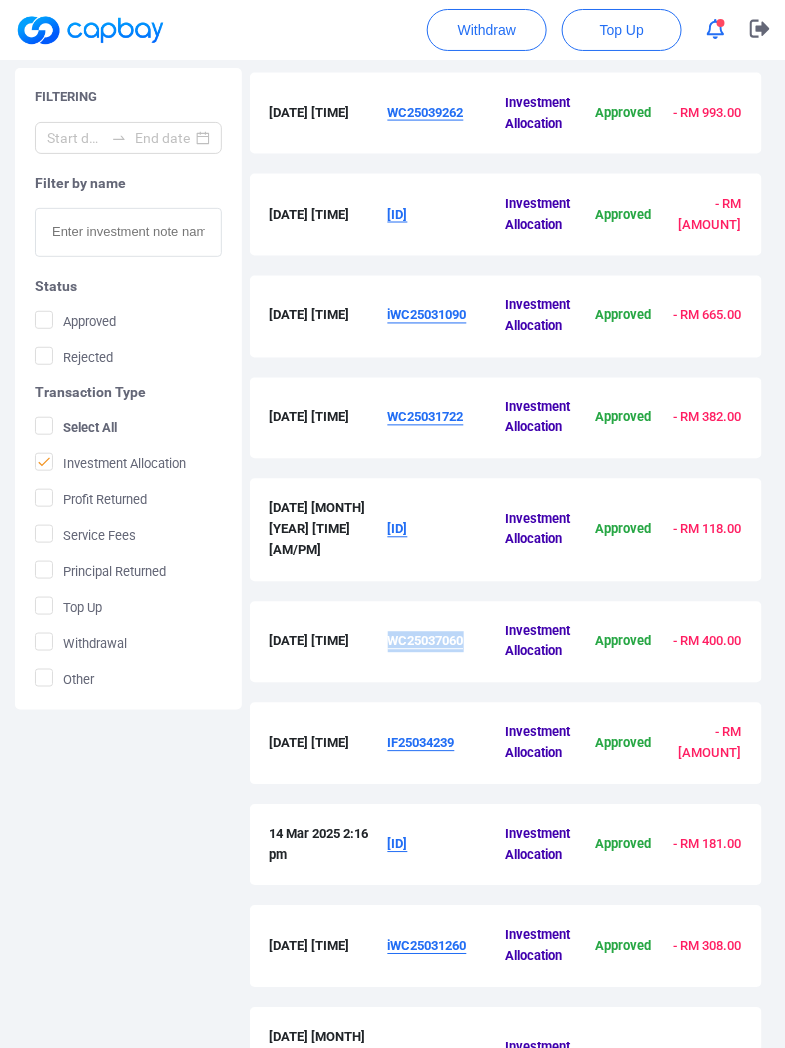 drag, startPoint x: 475, startPoint y: 635, endPoint x: 391, endPoint y: 635, distance: 84 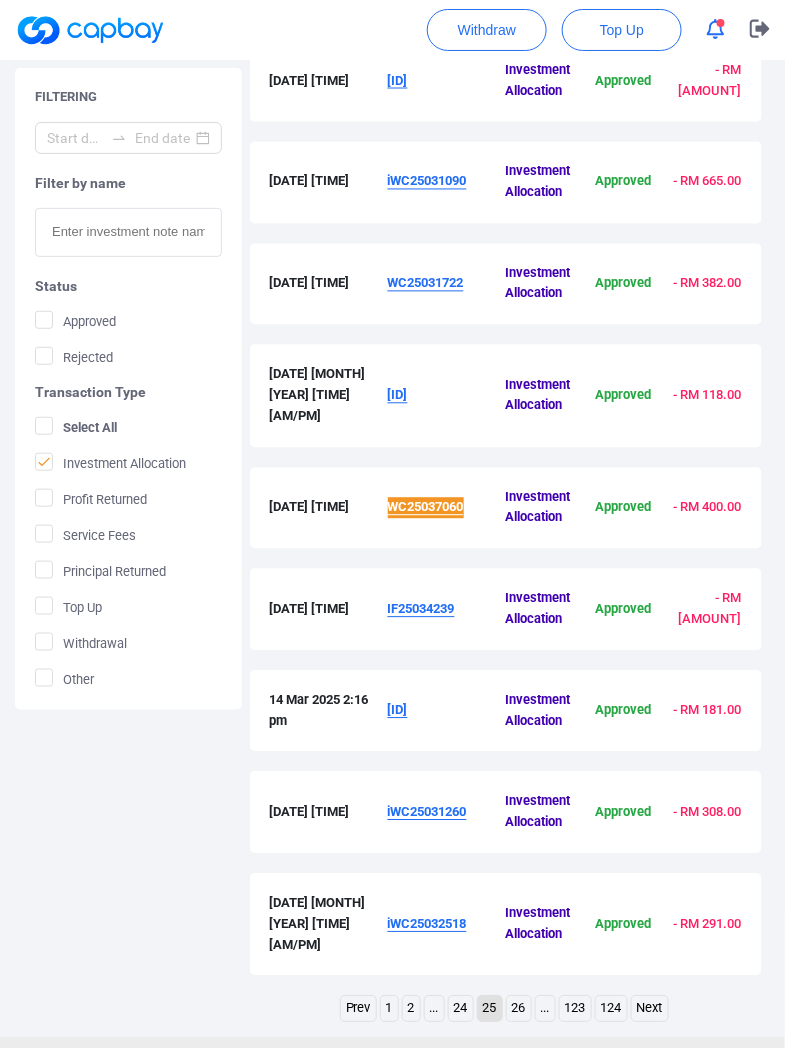 scroll, scrollTop: 663, scrollLeft: 0, axis: vertical 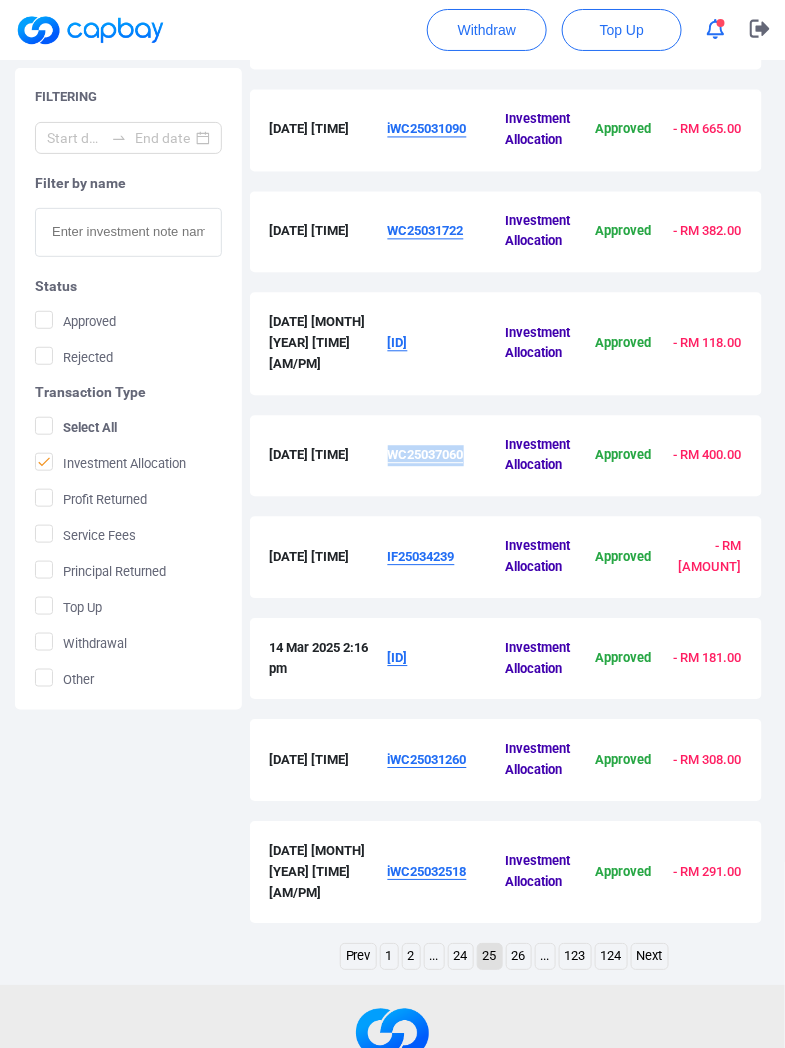 drag, startPoint x: 477, startPoint y: 646, endPoint x: 384, endPoint y: 643, distance: 93.04838 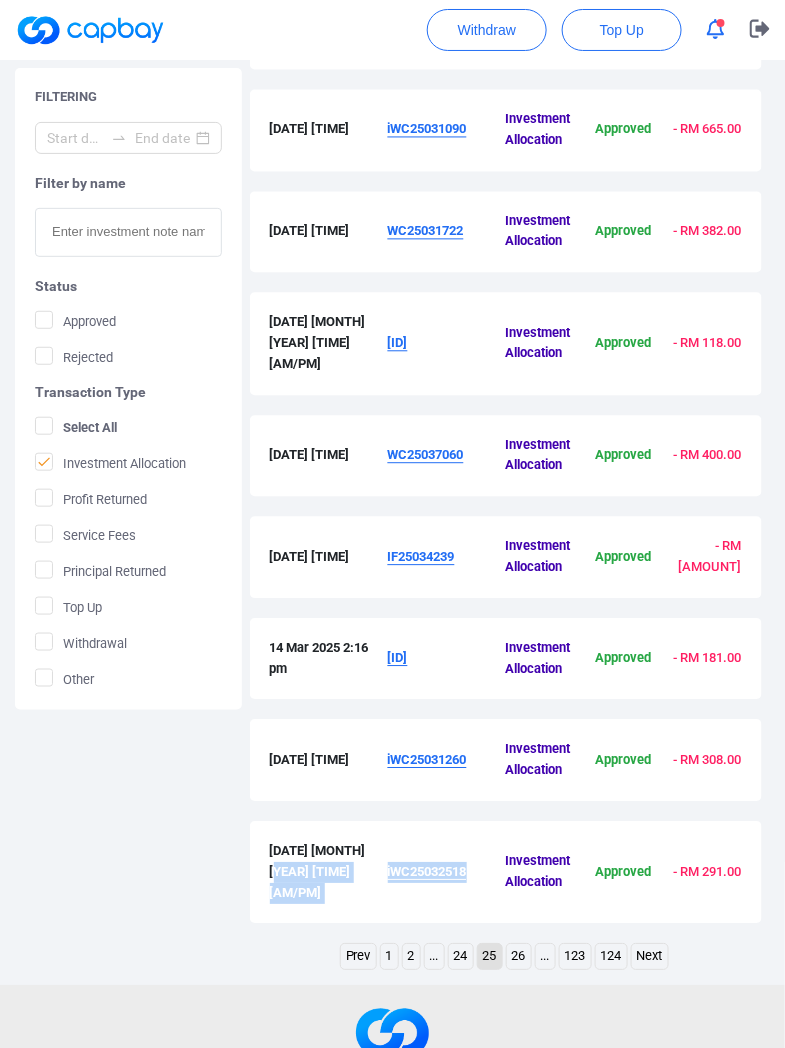 drag, startPoint x: 476, startPoint y: 835, endPoint x: 384, endPoint y: 838, distance: 92.0489 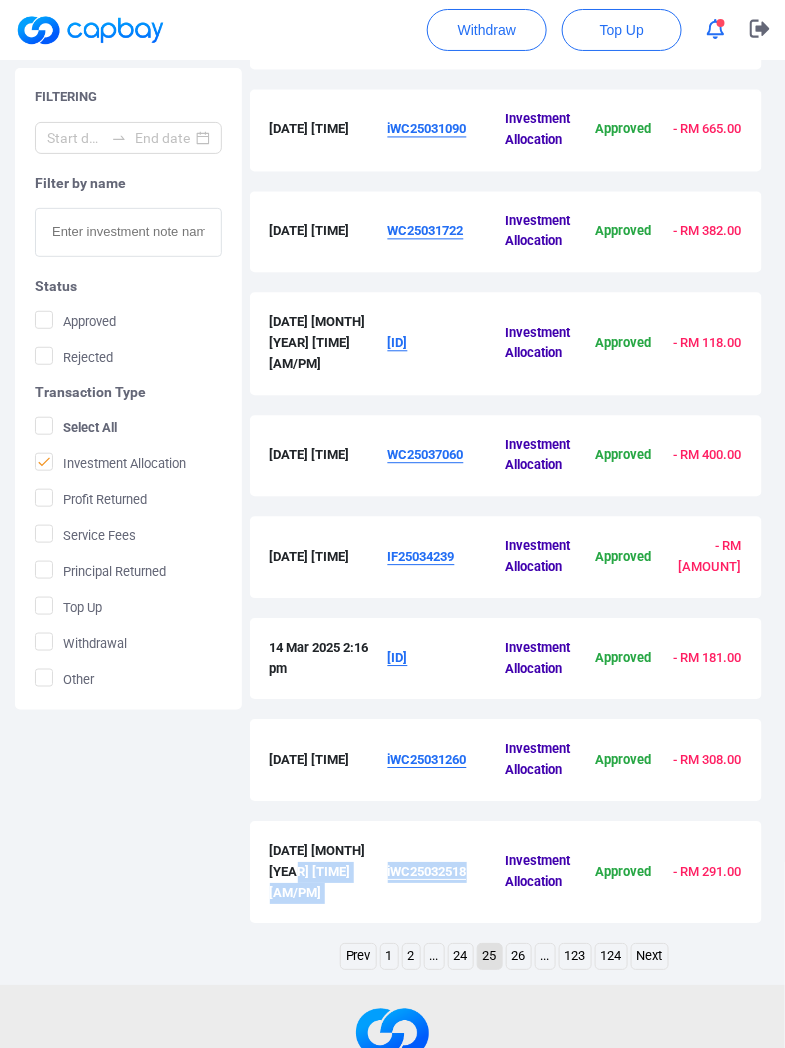 drag, startPoint x: 482, startPoint y: 848, endPoint x: 386, endPoint y: 848, distance: 96 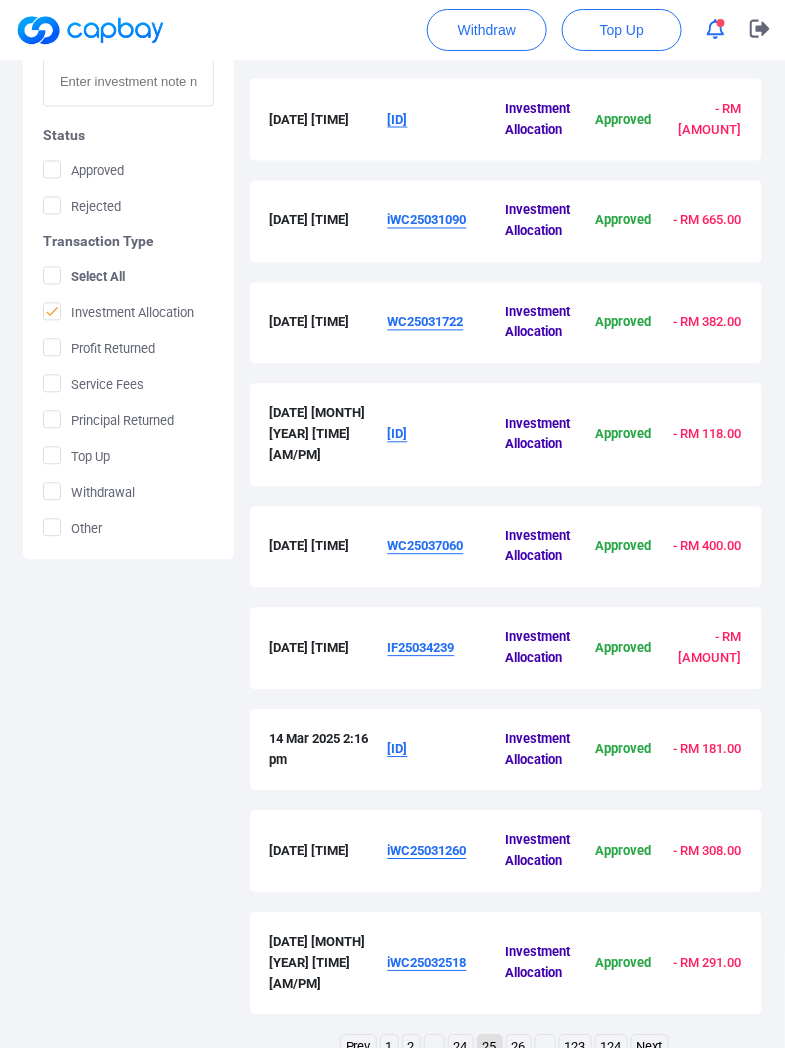scroll, scrollTop: 202, scrollLeft: 0, axis: vertical 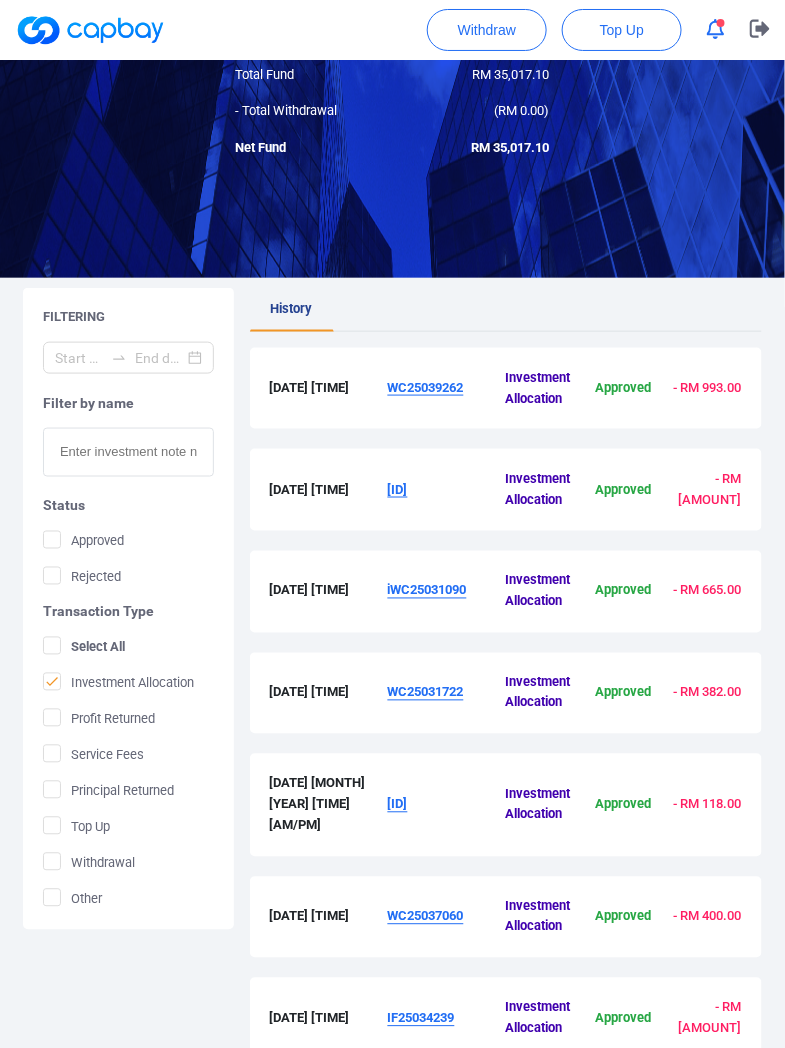 click on "WC25039262" at bounding box center [426, 387] 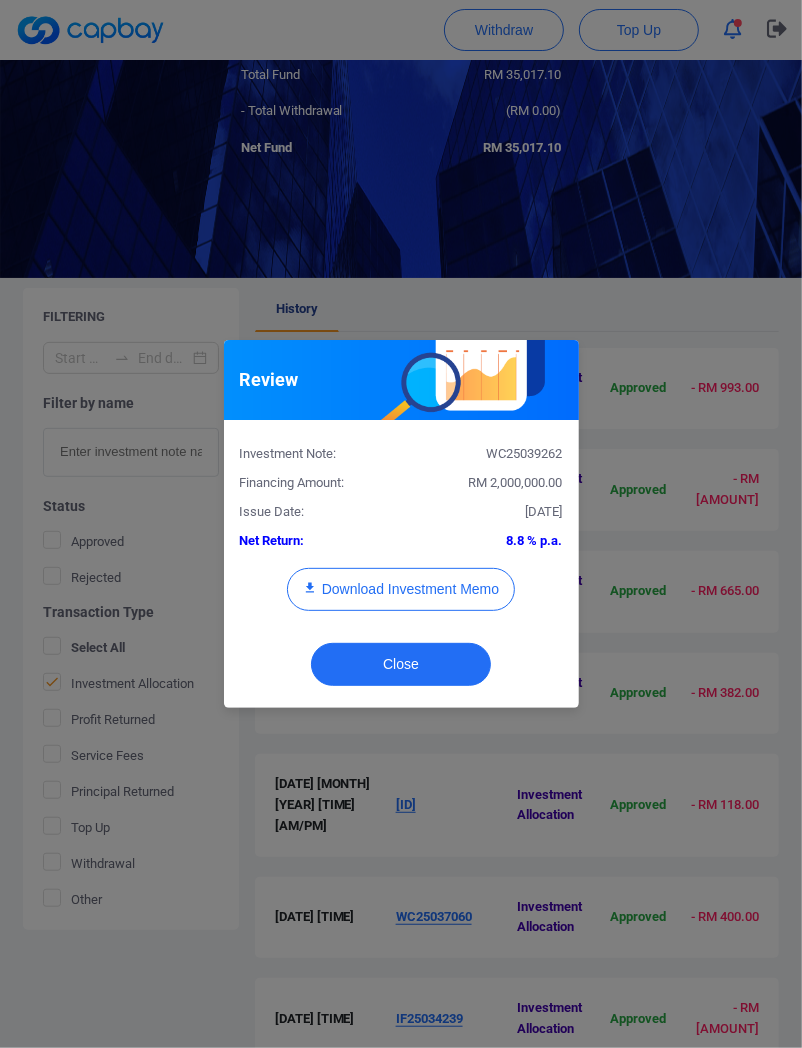 click on "RM 2,000,000.00" at bounding box center (516, 482) 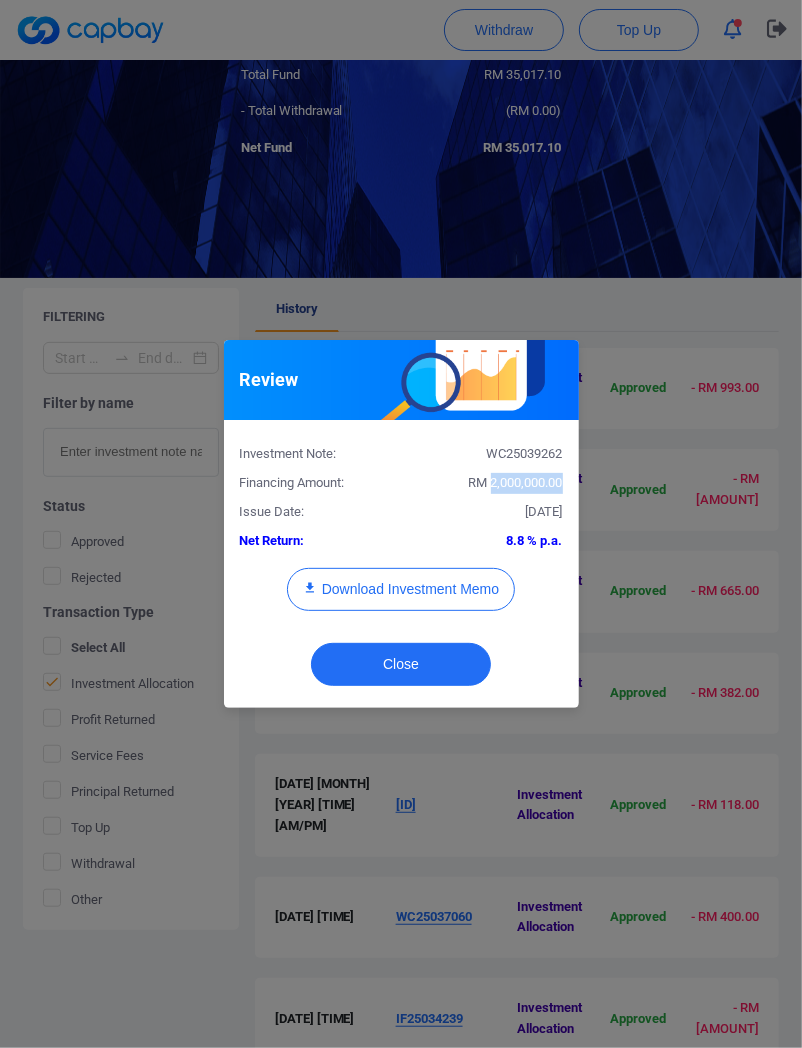 click on "RM 2,000,000.00" at bounding box center (516, 482) 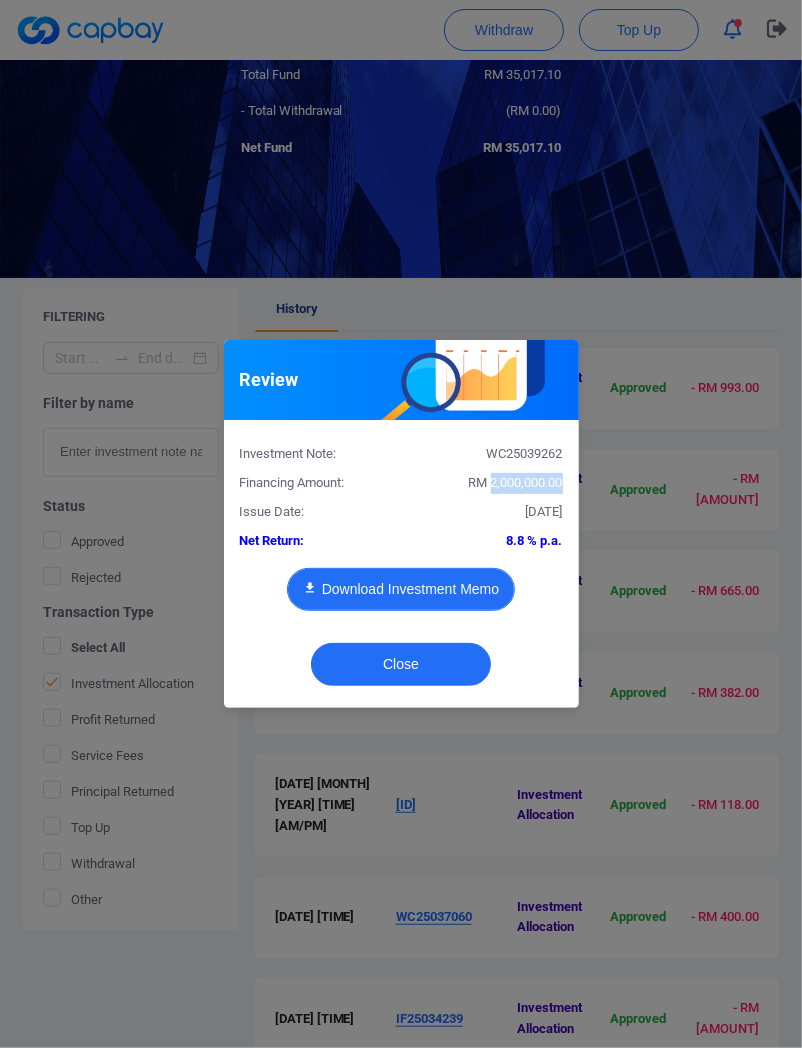 click on "Download Investment Memo" at bounding box center [401, 589] 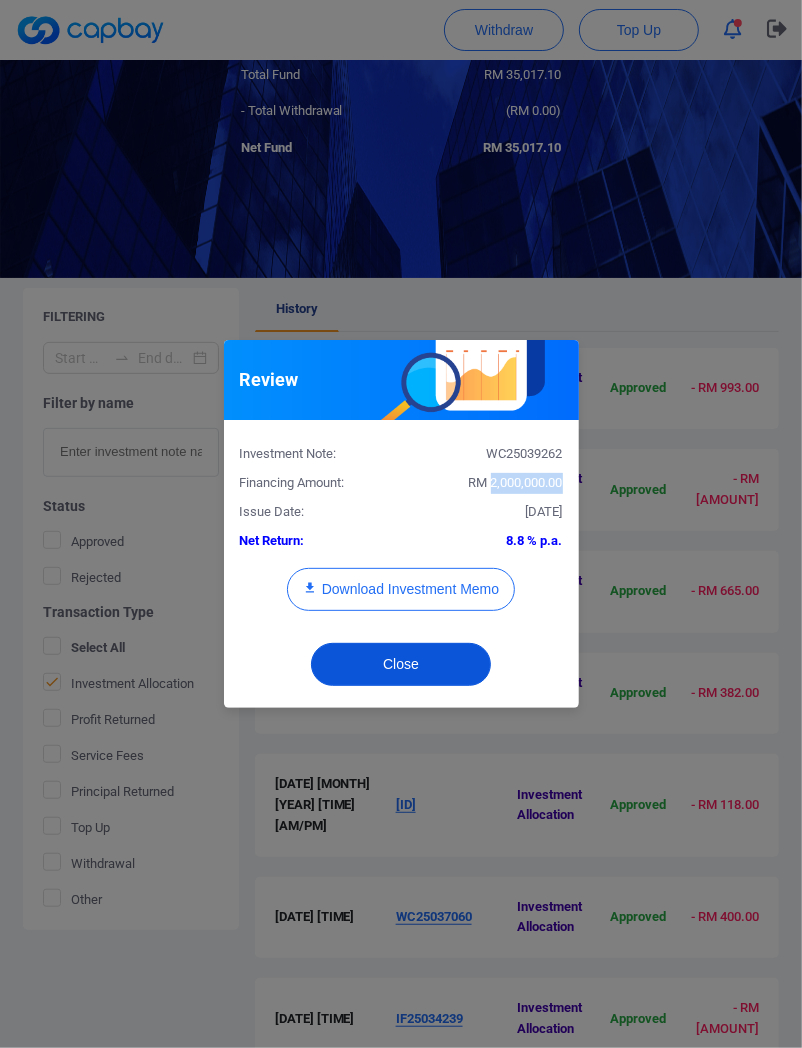 click on "Close" at bounding box center [401, 664] 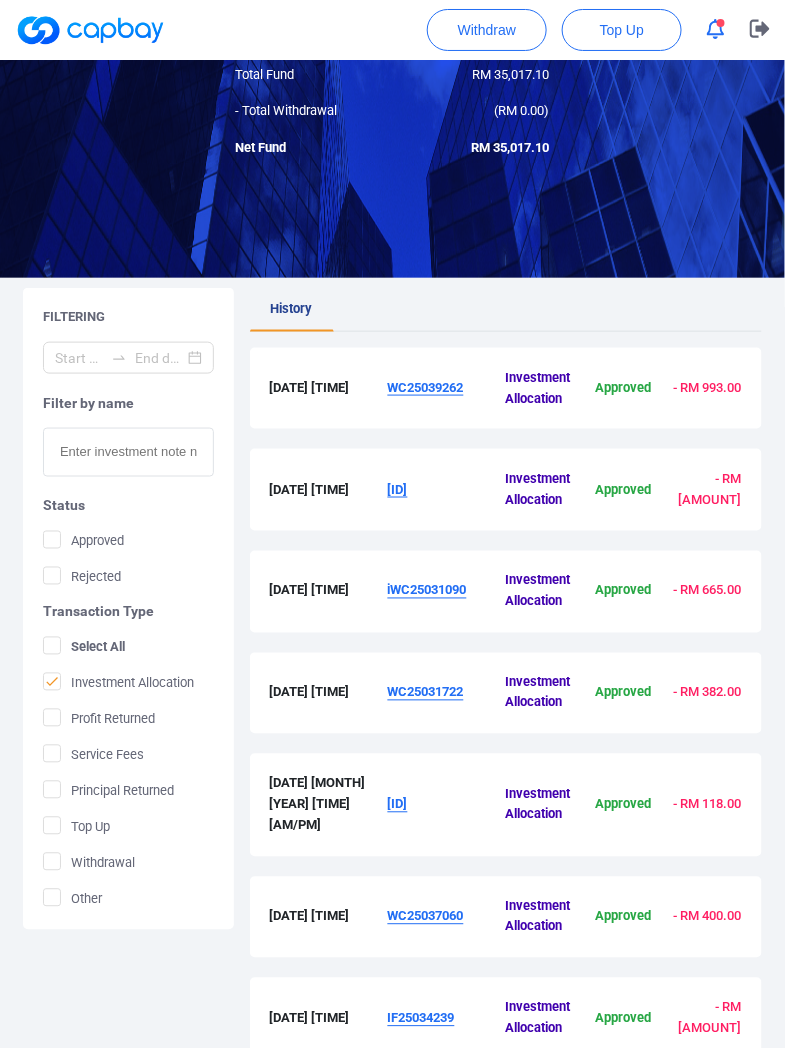 click on "[ID]" at bounding box center (398, 489) 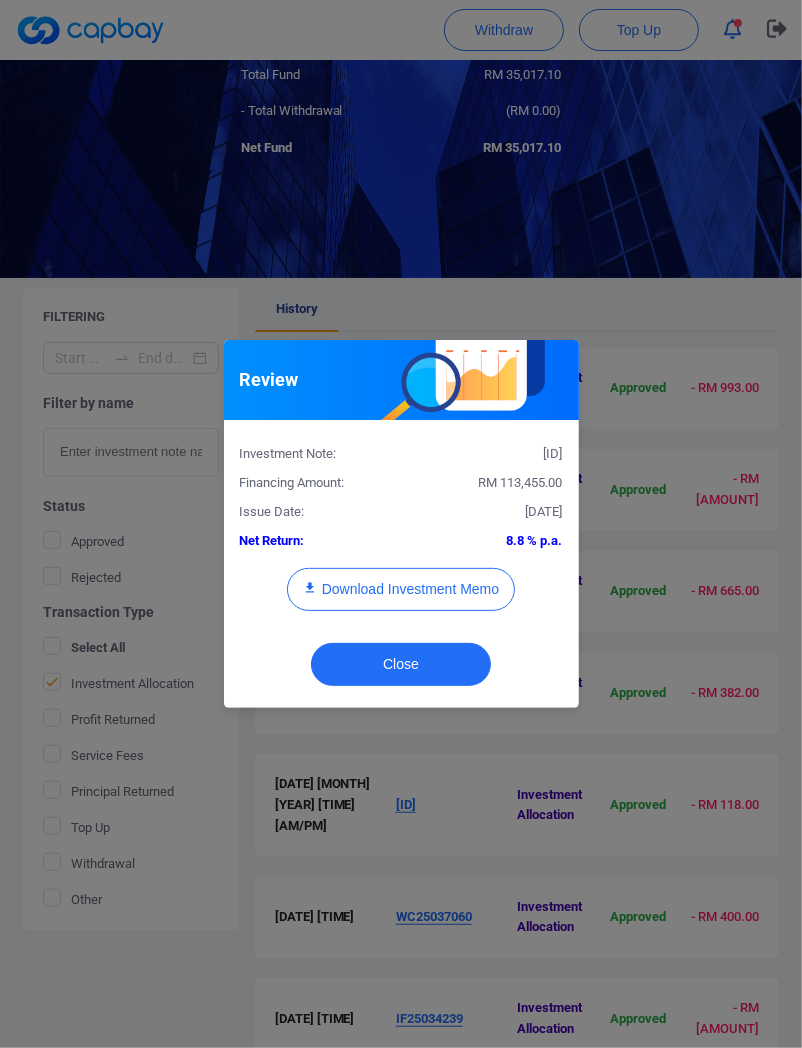 click on "RM 113,455.00" at bounding box center [521, 482] 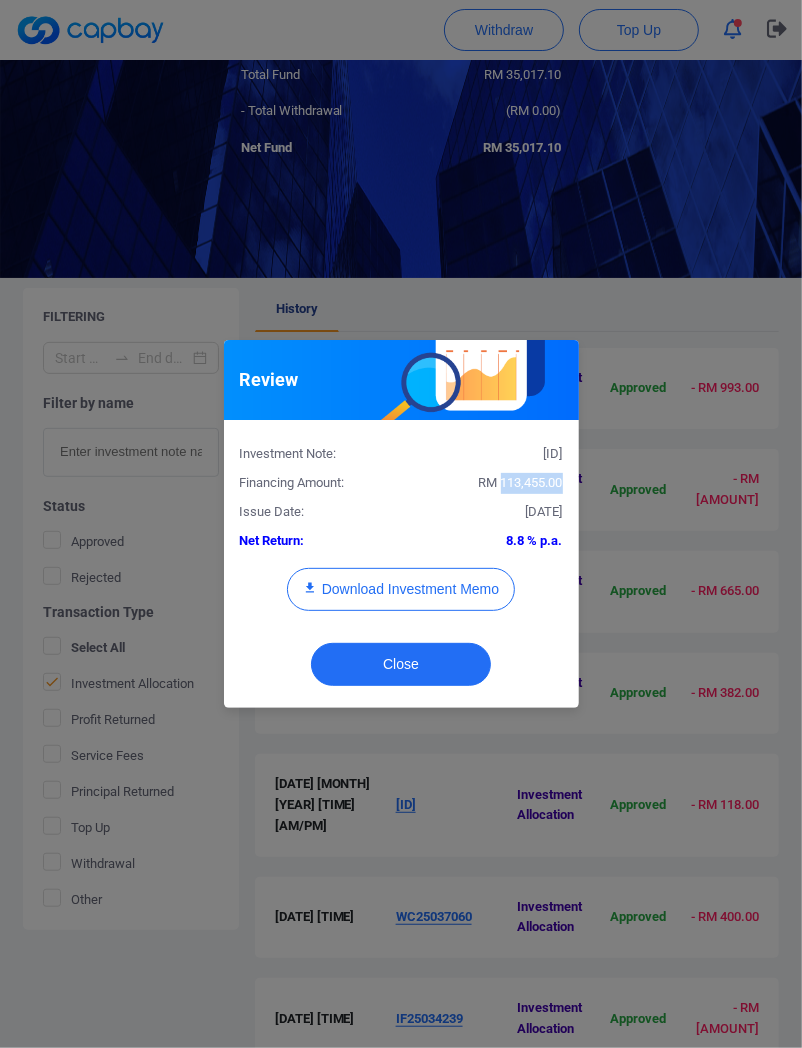 click on "RM 113,455.00" at bounding box center (521, 482) 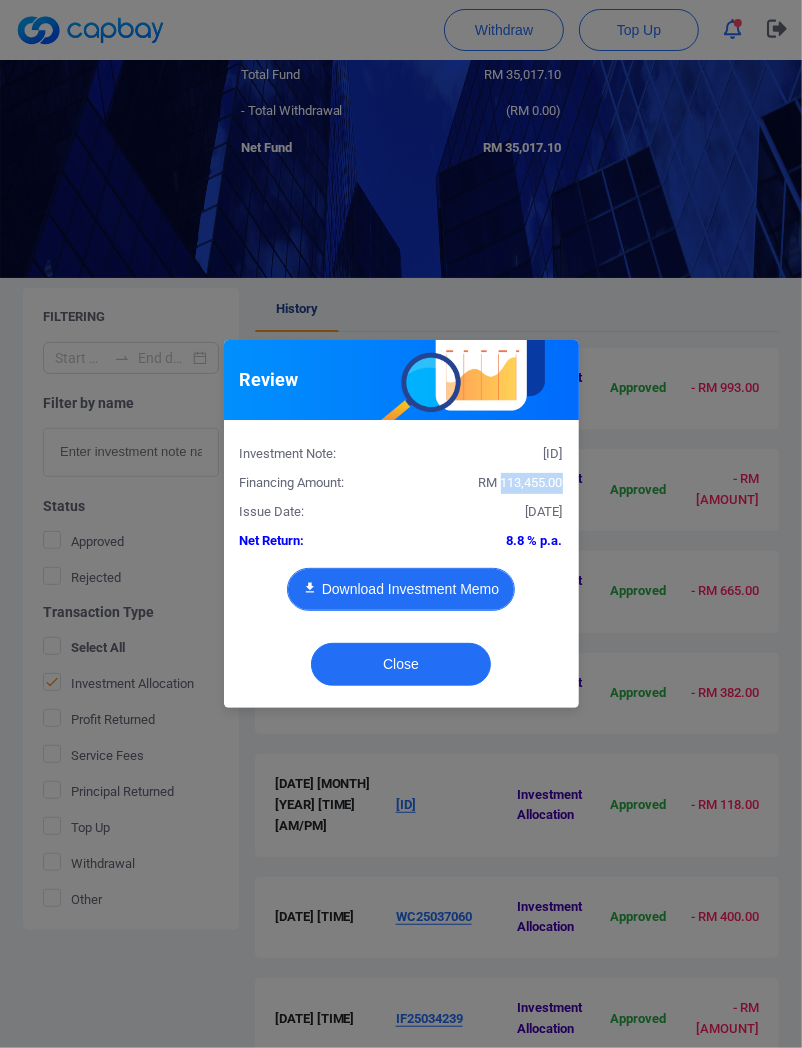 click on "Download Investment Memo" at bounding box center [401, 589] 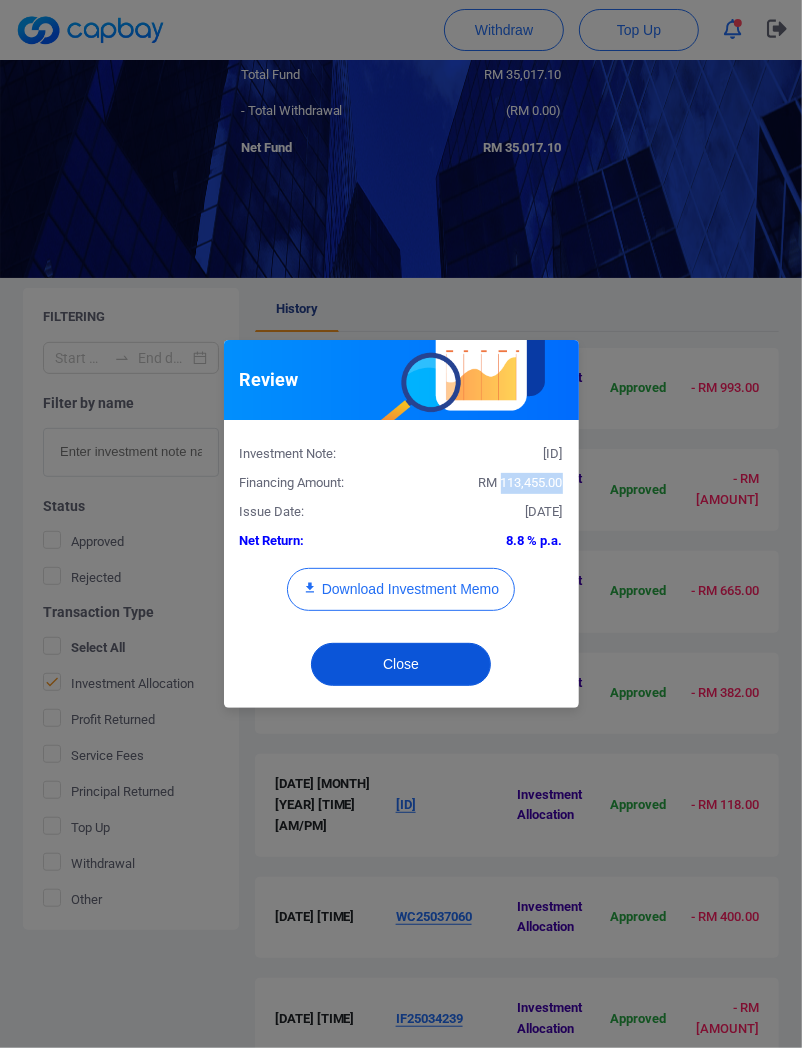 click on "Close" at bounding box center (401, 664) 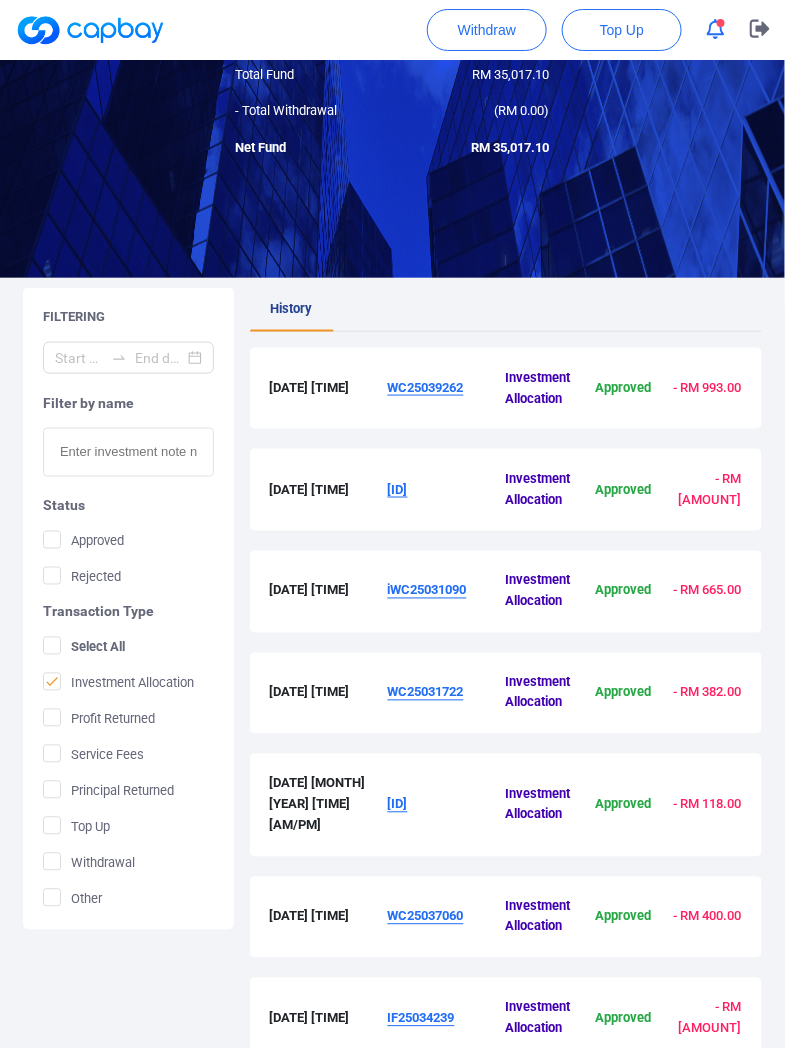 click on "iWC25031090" at bounding box center (447, 591) 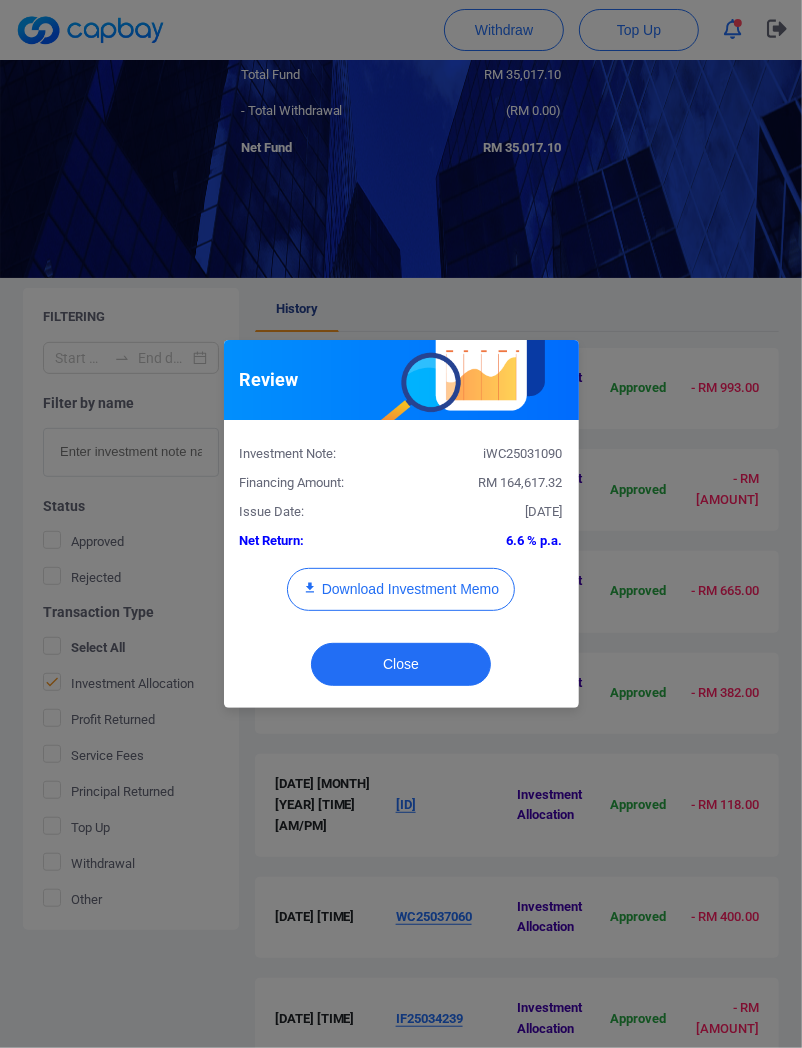 click on "RM 164,617.32" at bounding box center (521, 482) 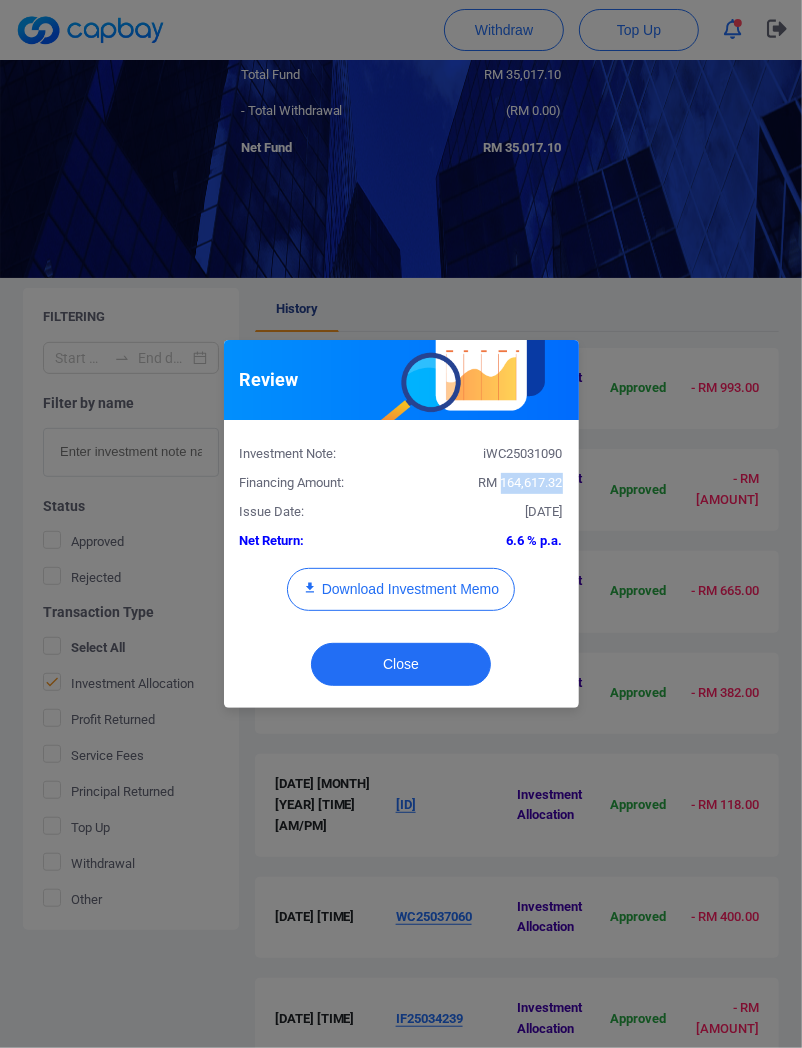 click on "RM 164,617.32" at bounding box center (521, 482) 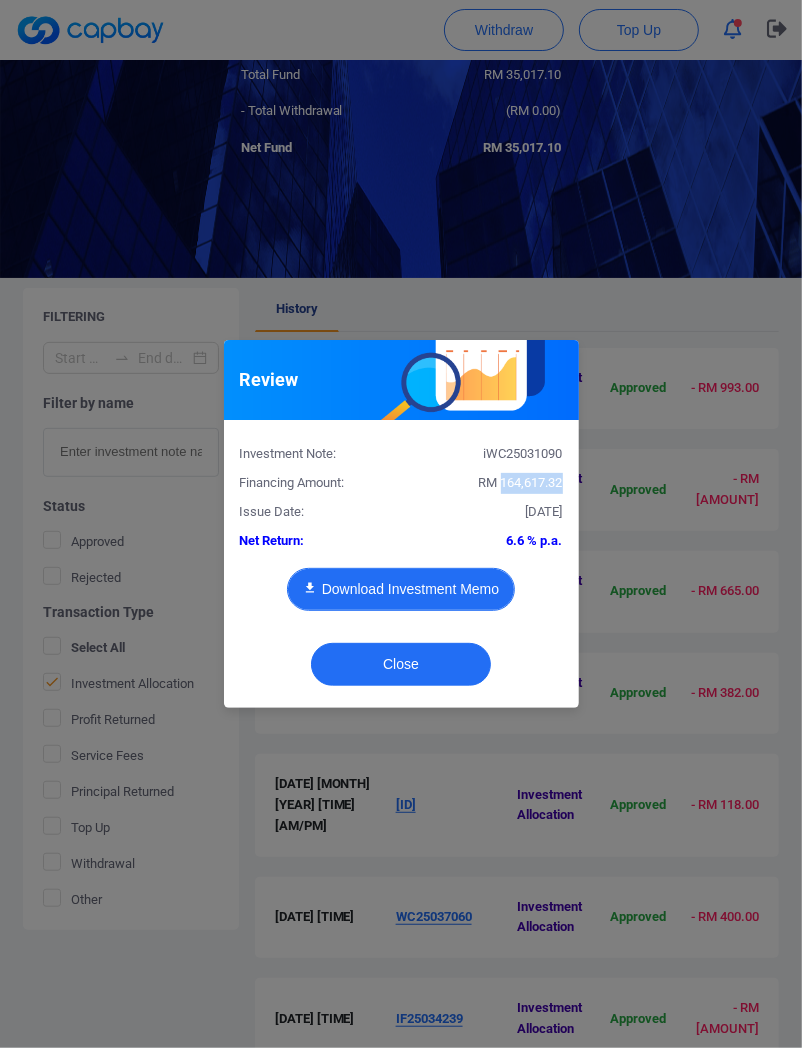 click on "Download Investment Memo" at bounding box center [401, 589] 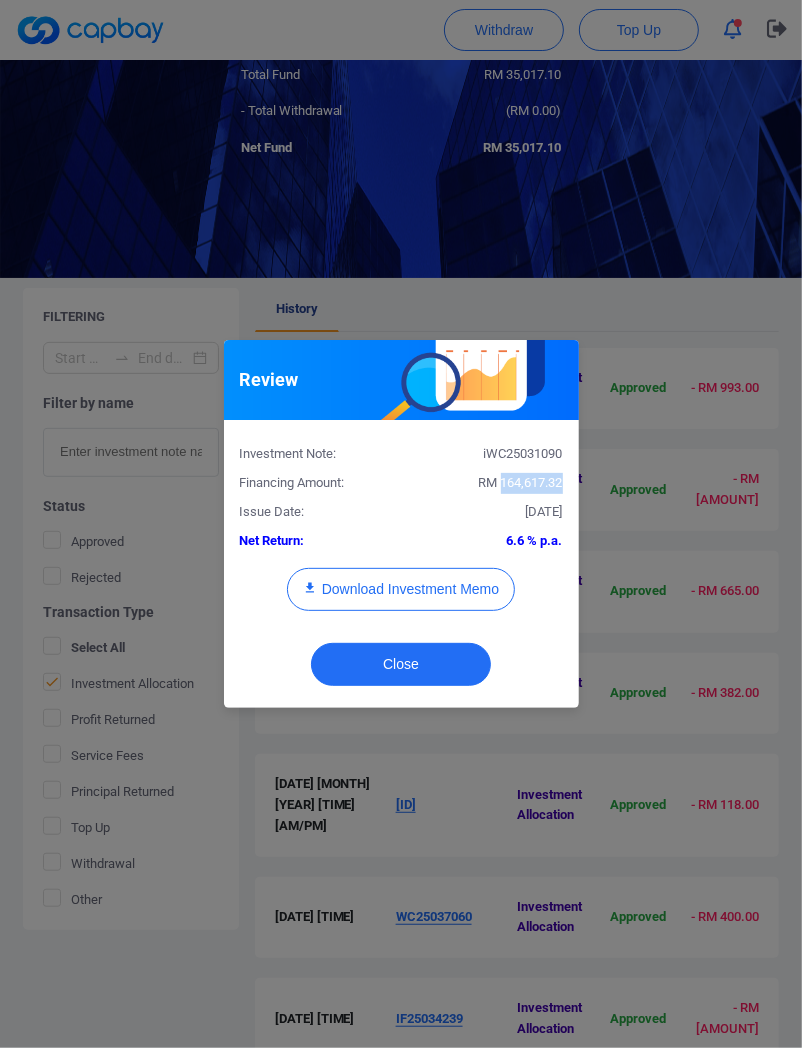 click on "Close" at bounding box center [401, 669] 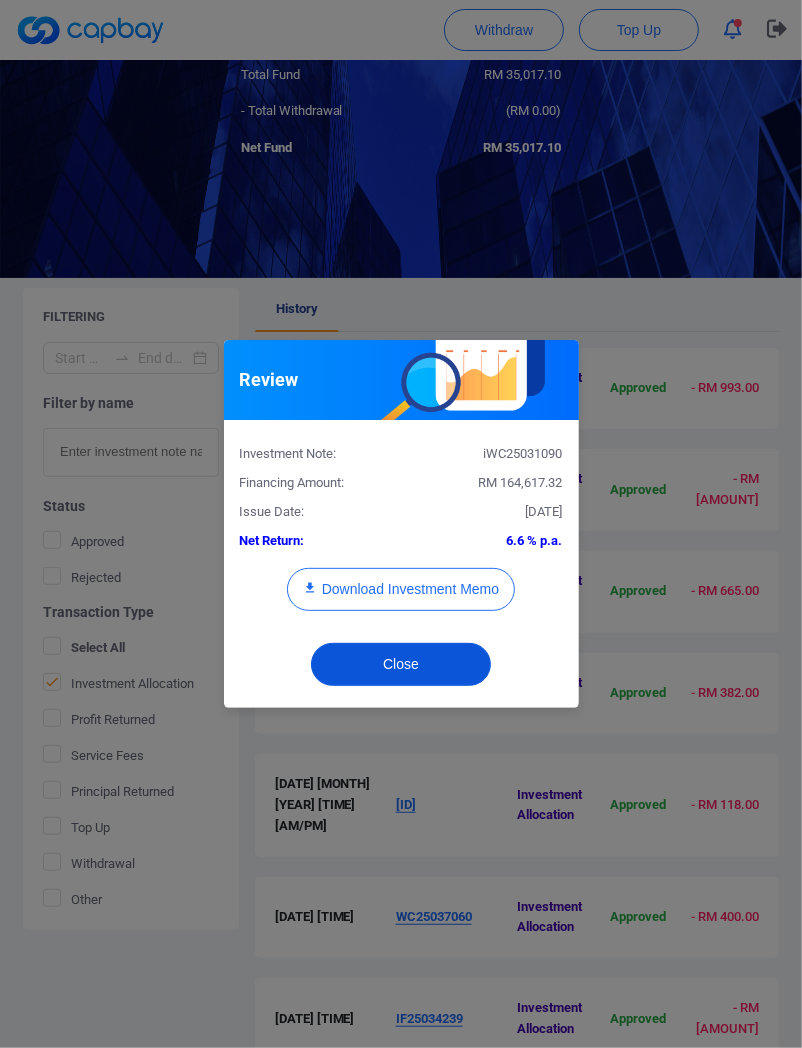 drag, startPoint x: 471, startPoint y: 663, endPoint x: 592, endPoint y: 98, distance: 577.8114 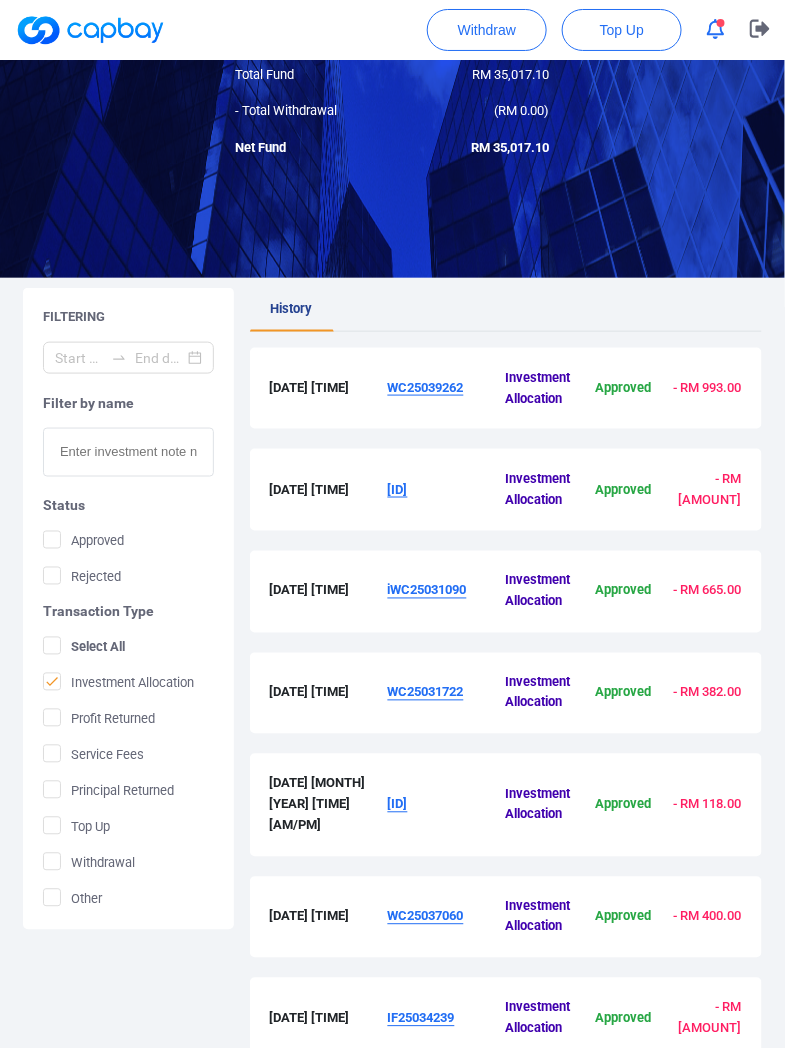 click on "WC25031722" at bounding box center [426, 692] 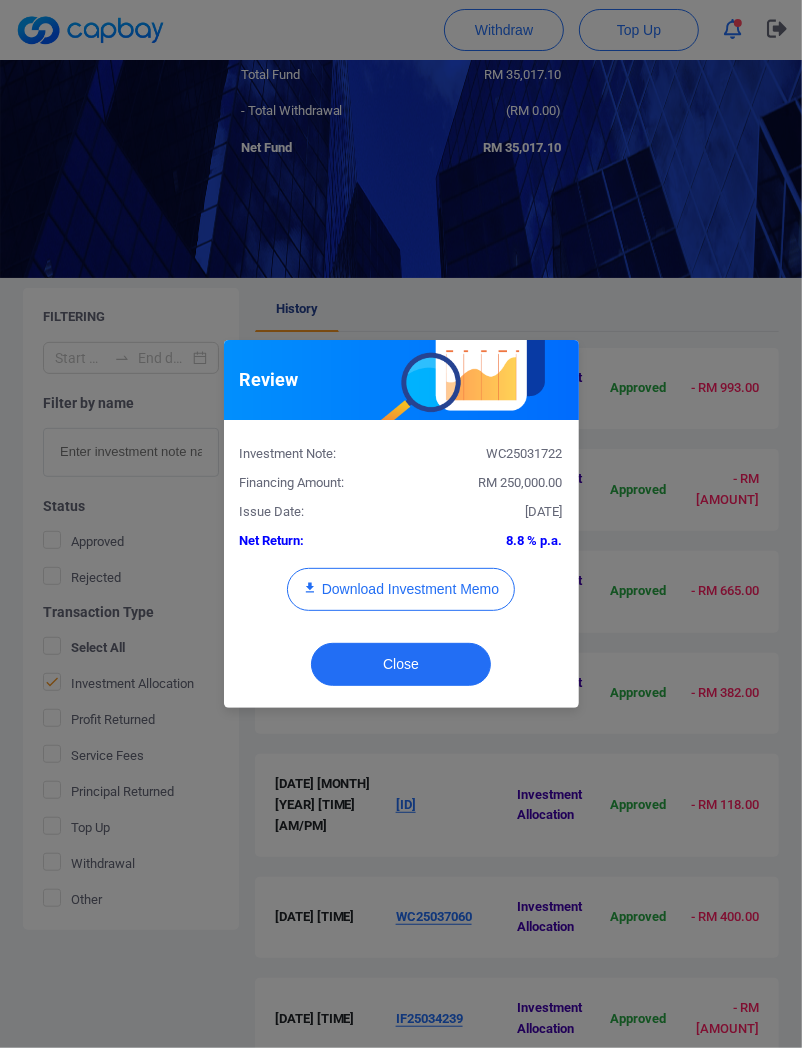 click on "Investment Note: WC25031722 Financing Amount: RM [AMOUNT] Issue Date: [DATE] [MONTH] [YEAR] Net Return: [PERCENTAGE] p.a. Download Investment Memo" at bounding box center [401, 533] 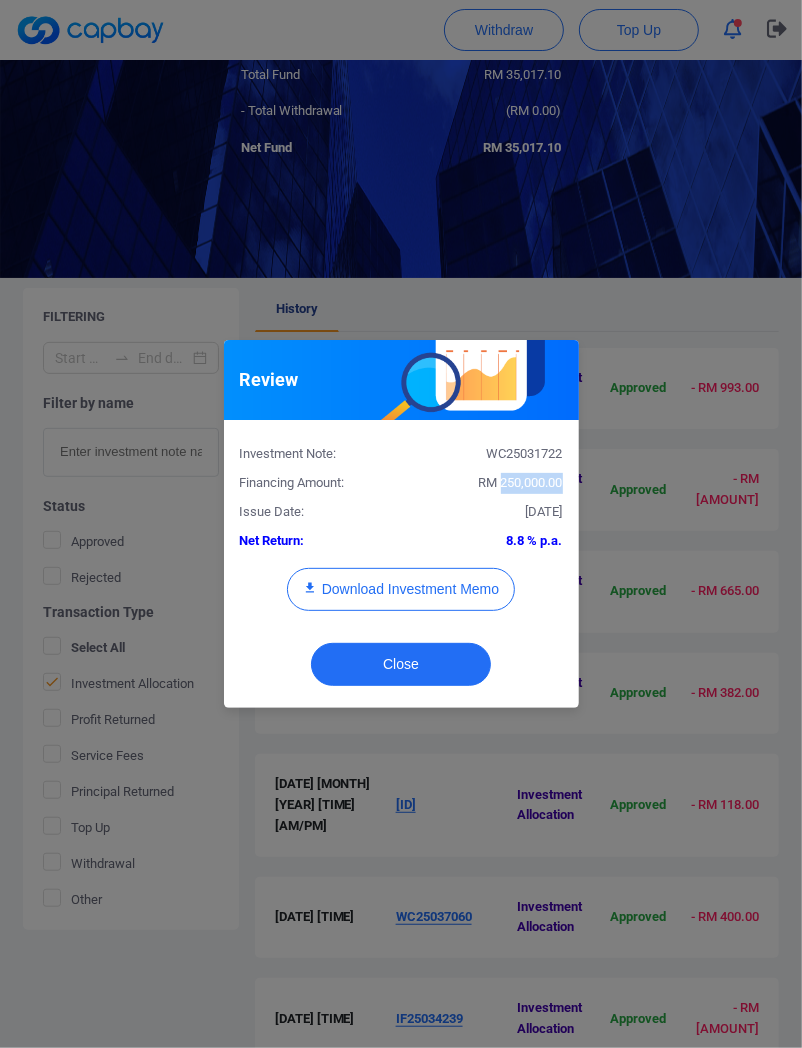 click on "RM 250,000.00" at bounding box center (521, 482) 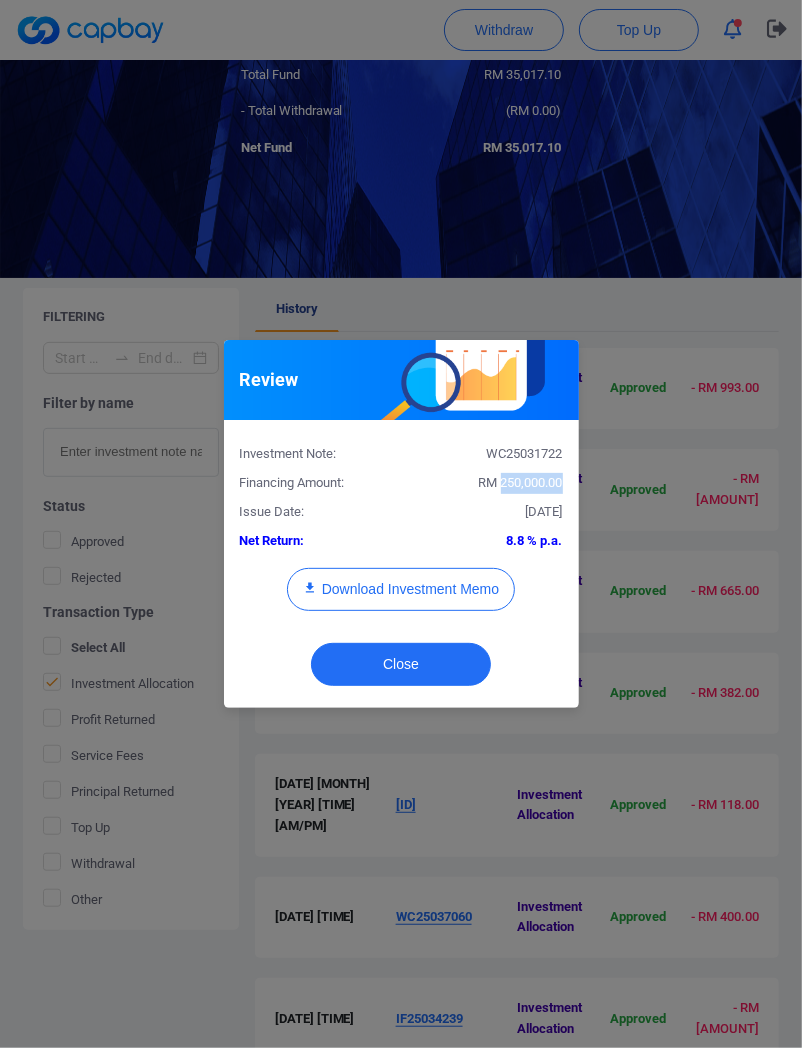 click on "RM 250,000.00" at bounding box center (521, 482) 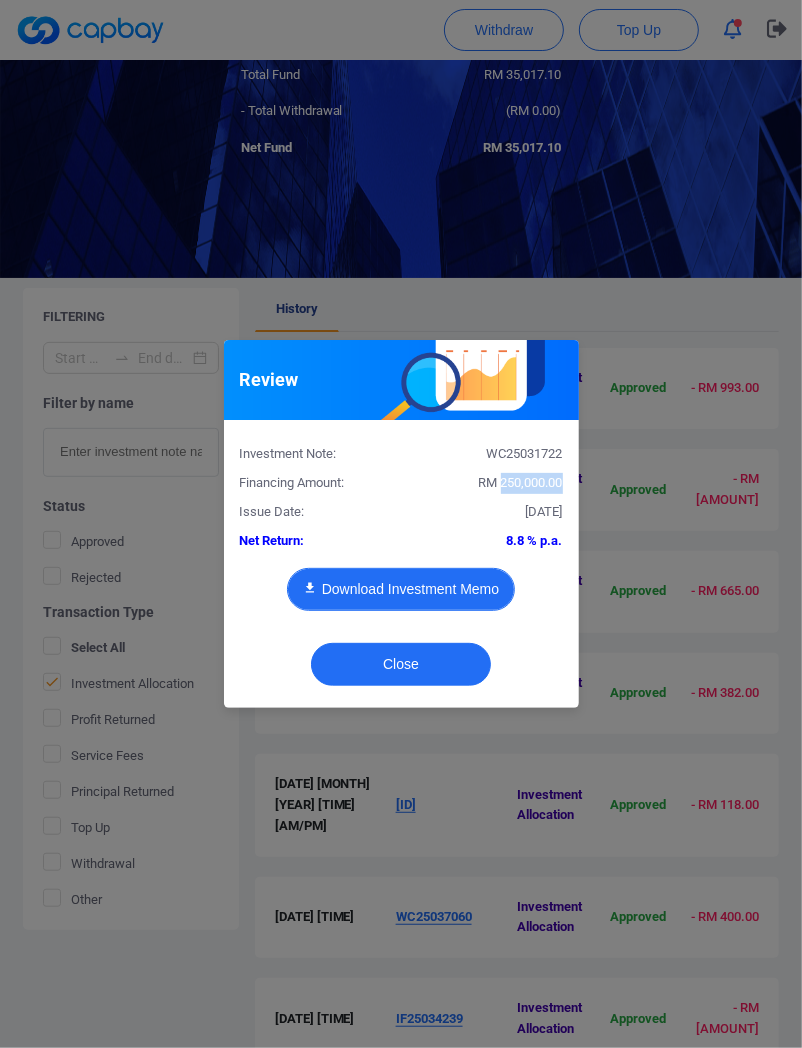 click on "Download Investment Memo" at bounding box center (401, 589) 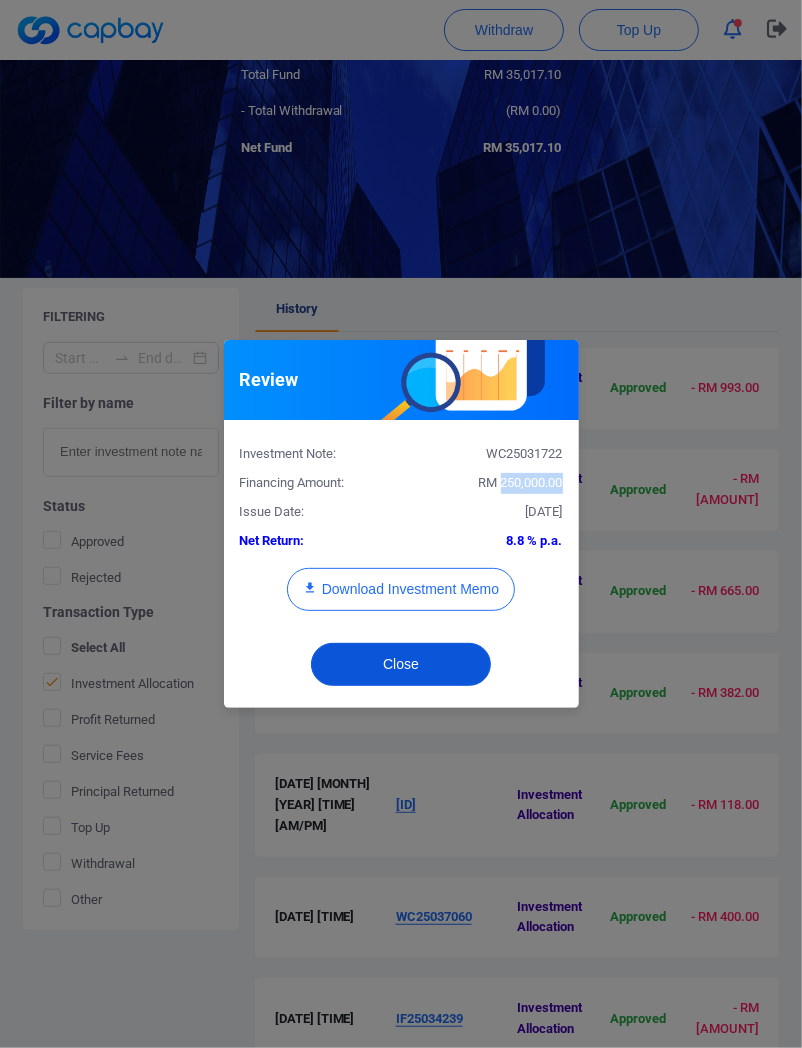 click on "Close" at bounding box center (401, 664) 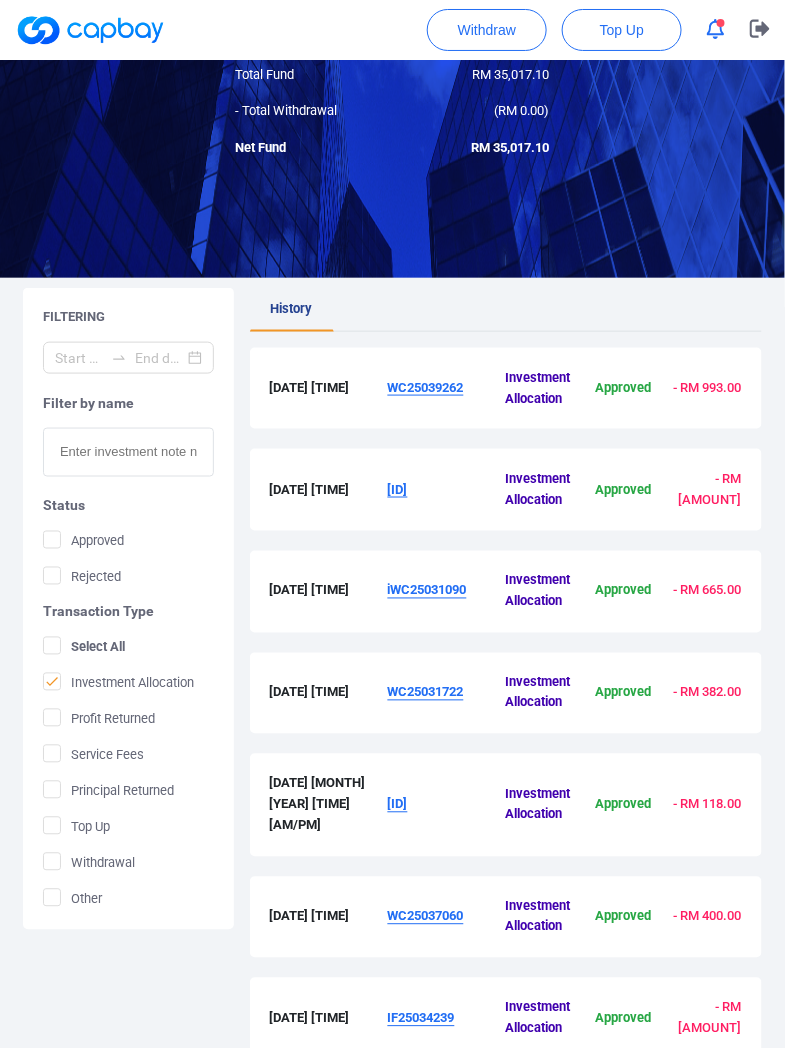 click on "[ID]" at bounding box center (447, 805) 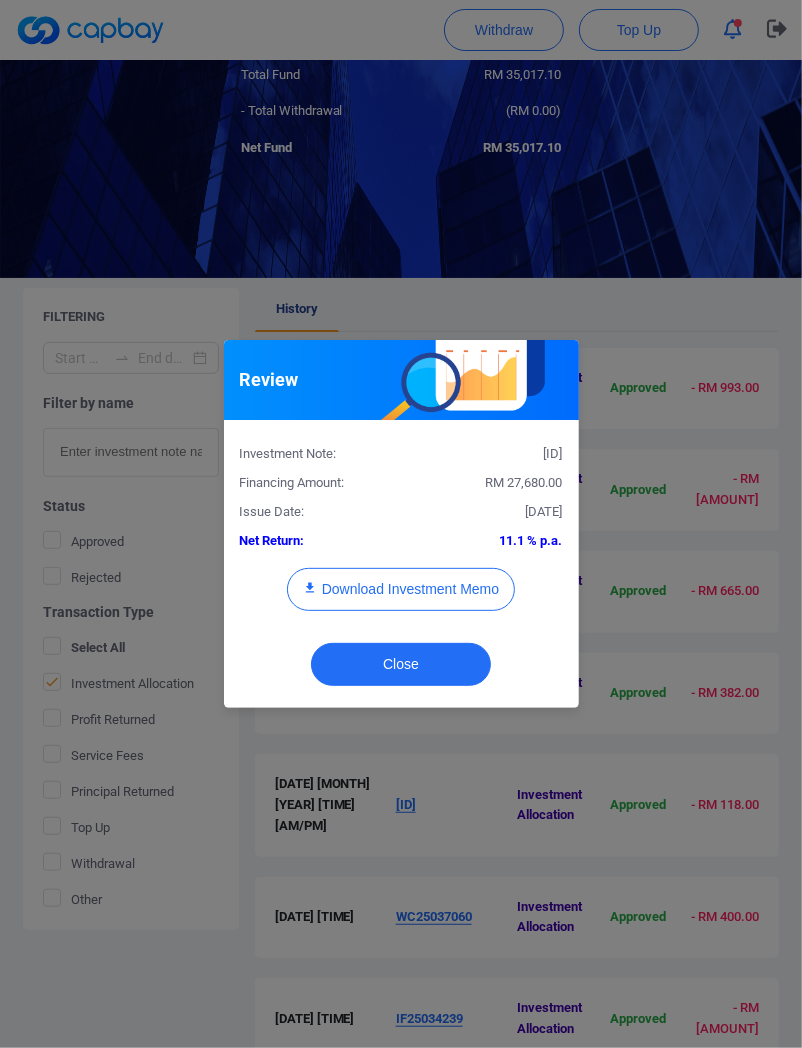 click on "RM 27,680.00" at bounding box center [524, 482] 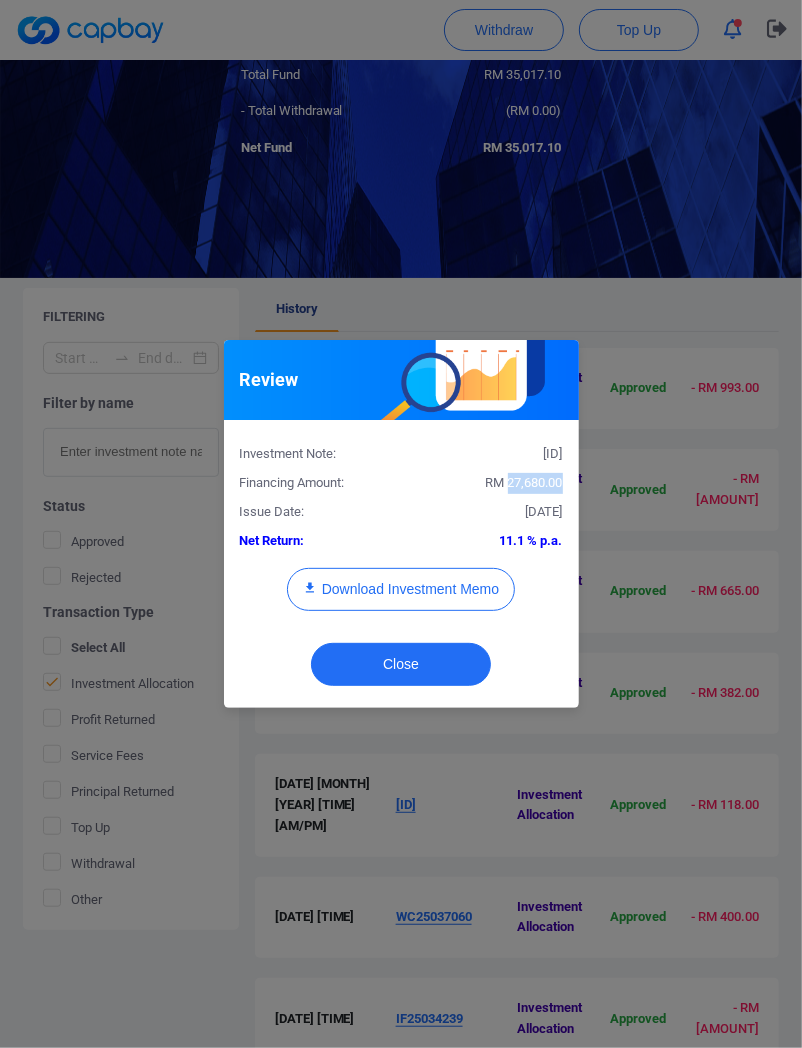 click on "RM 27,680.00" at bounding box center [524, 482] 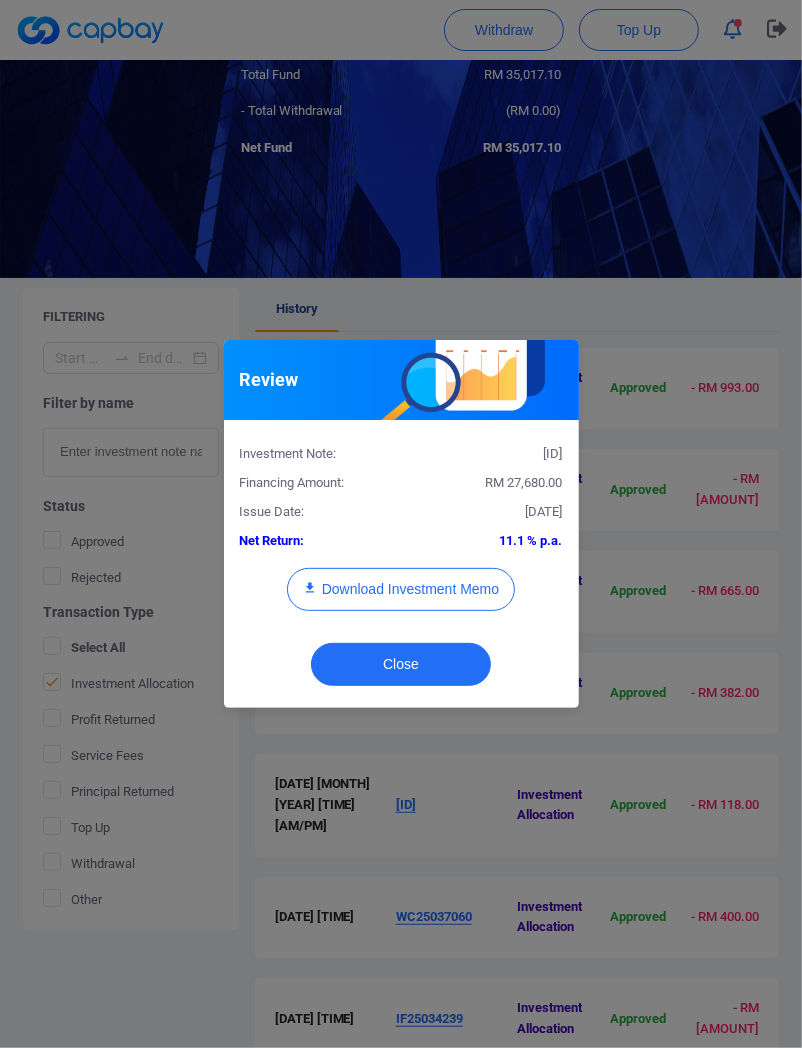 click on "Close" at bounding box center (401, 669) 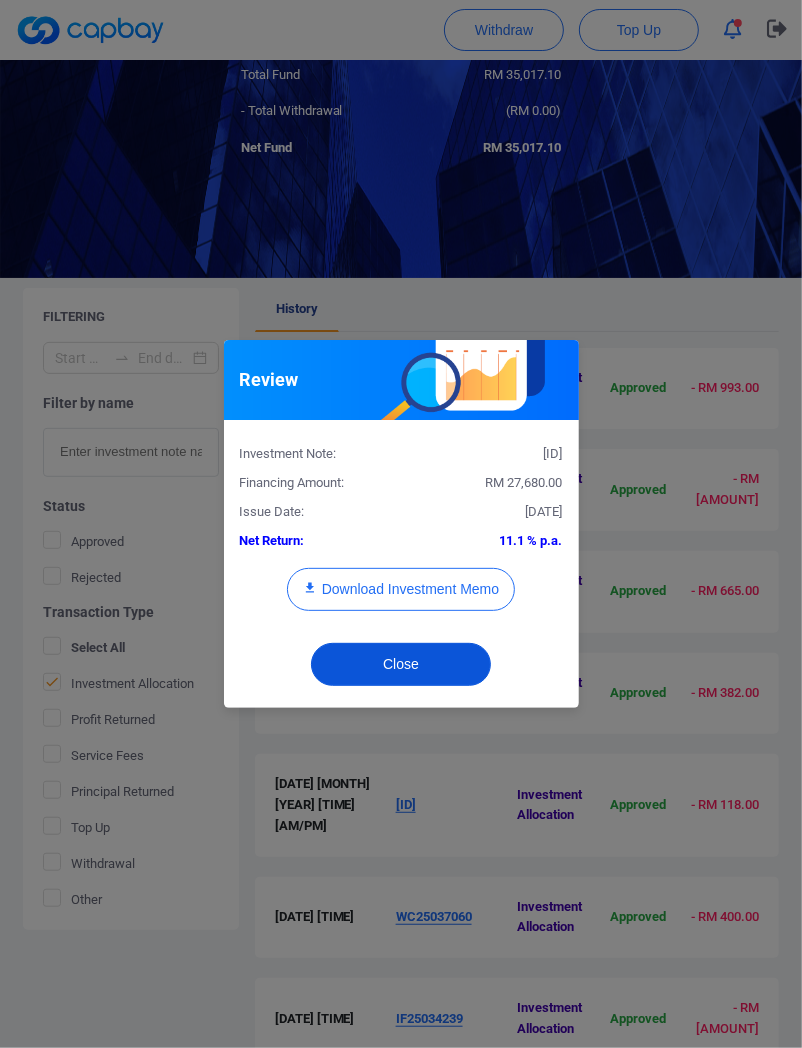 click on "Close" at bounding box center (401, 664) 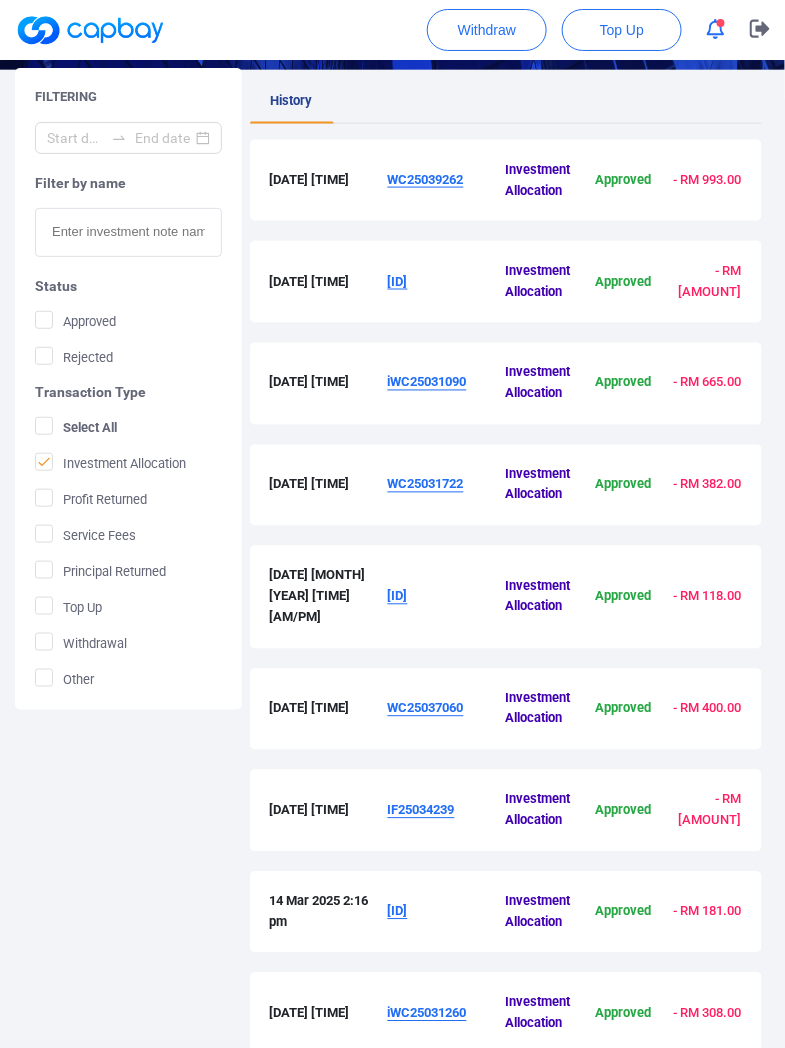 scroll, scrollTop: 572, scrollLeft: 0, axis: vertical 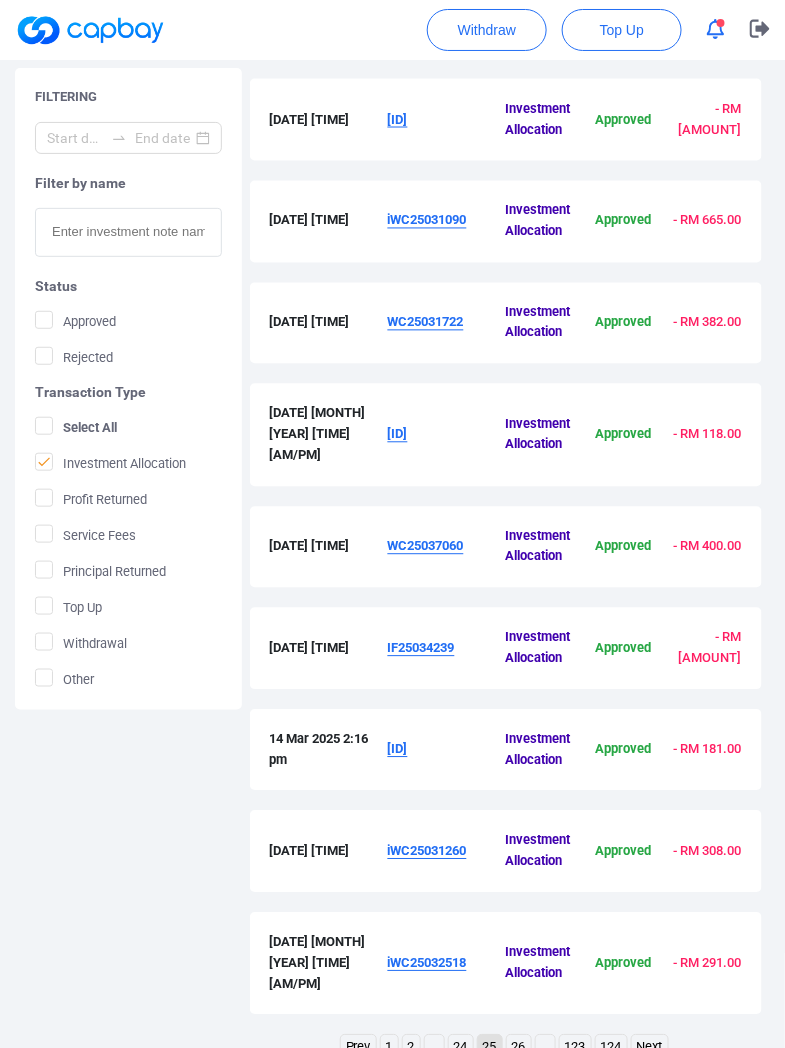 click on "[ID]" at bounding box center [398, 434] 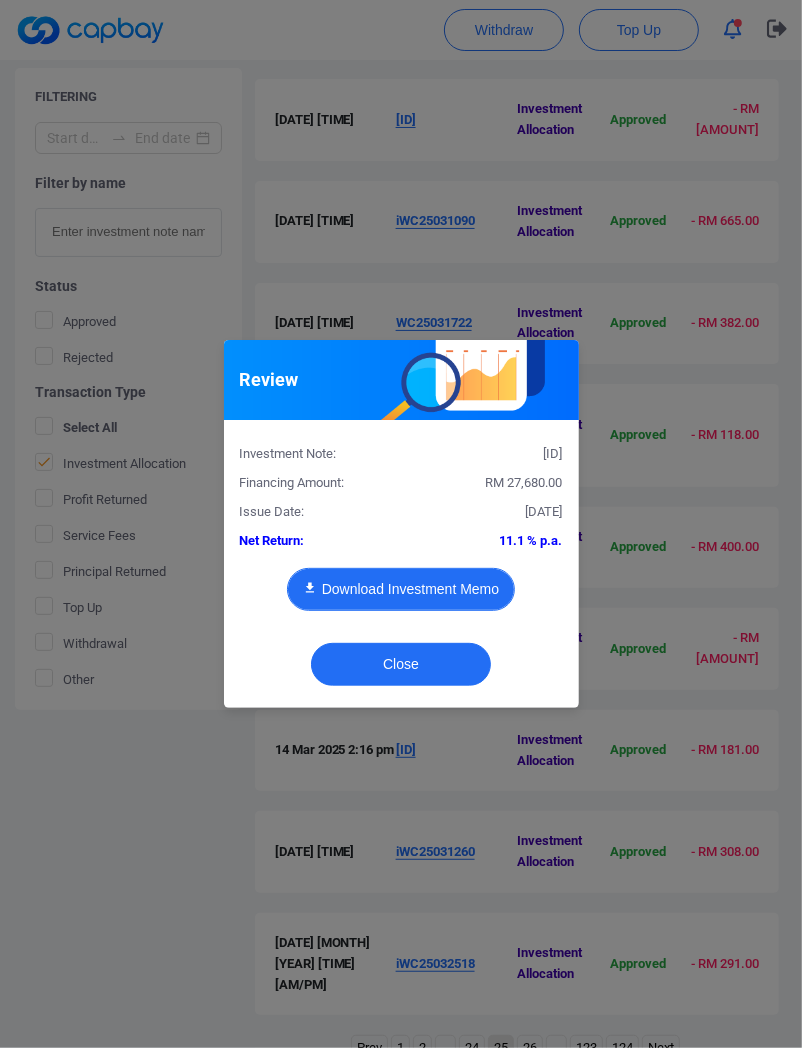 click on "Download Investment Memo" at bounding box center [401, 589] 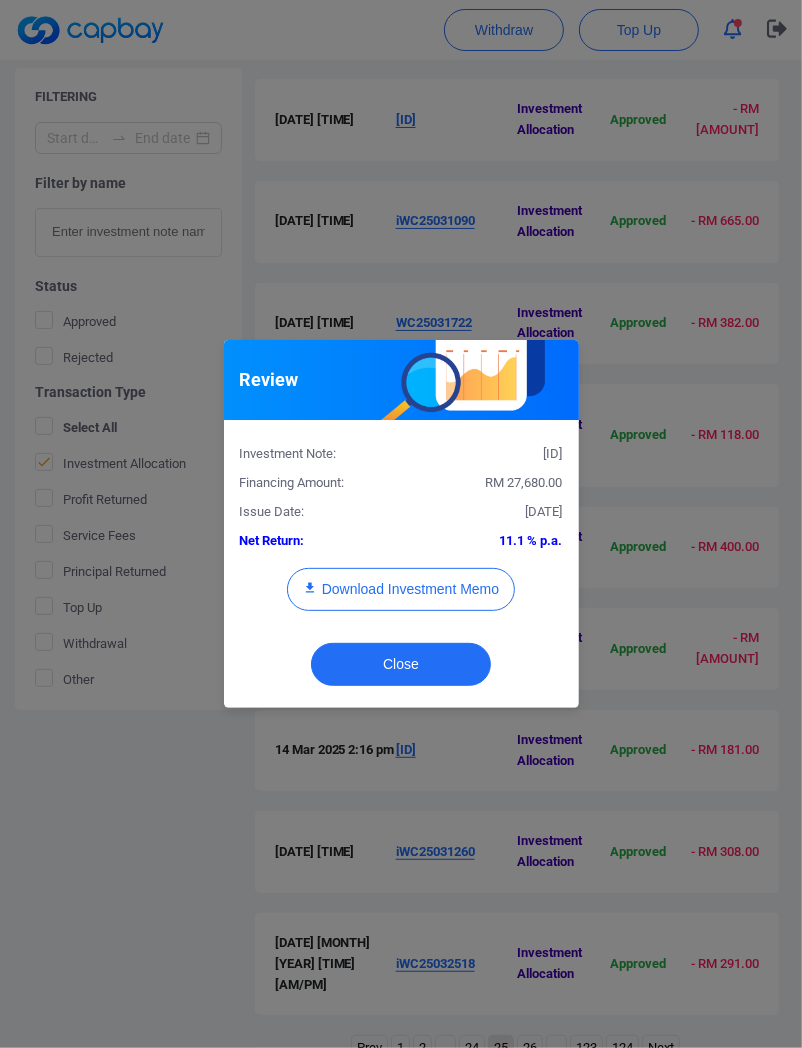 click on "RM 27,680.00" at bounding box center [524, 482] 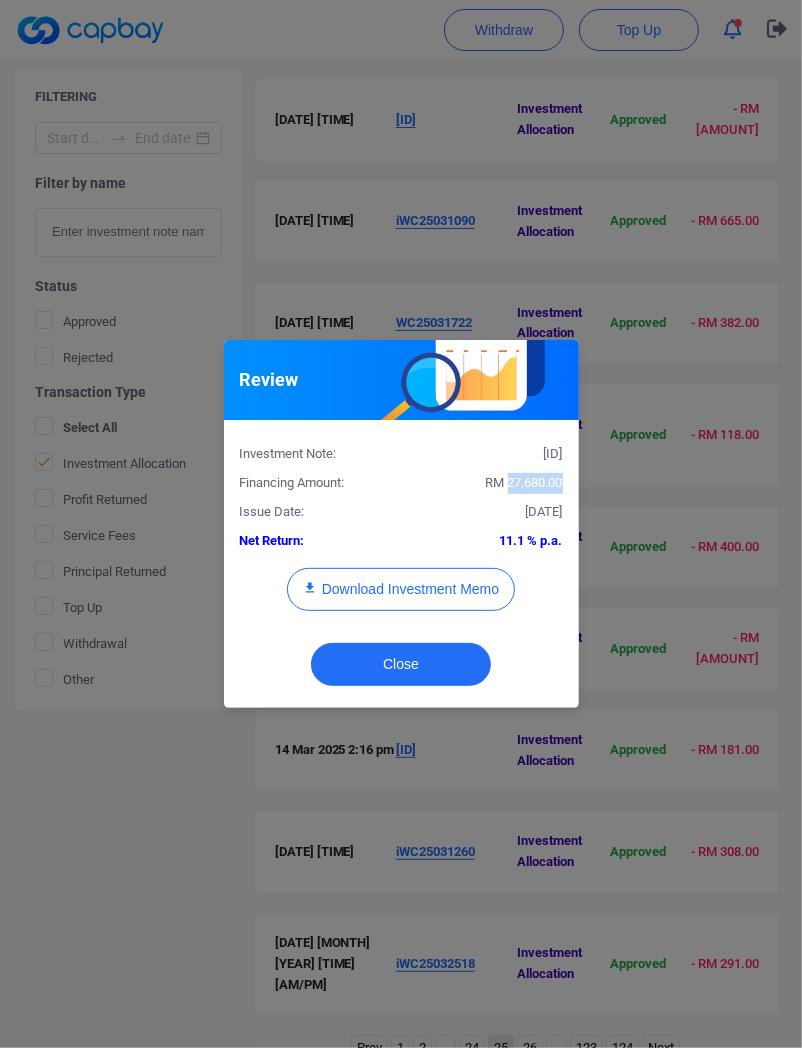 click on "RM 27,680.00" at bounding box center [524, 482] 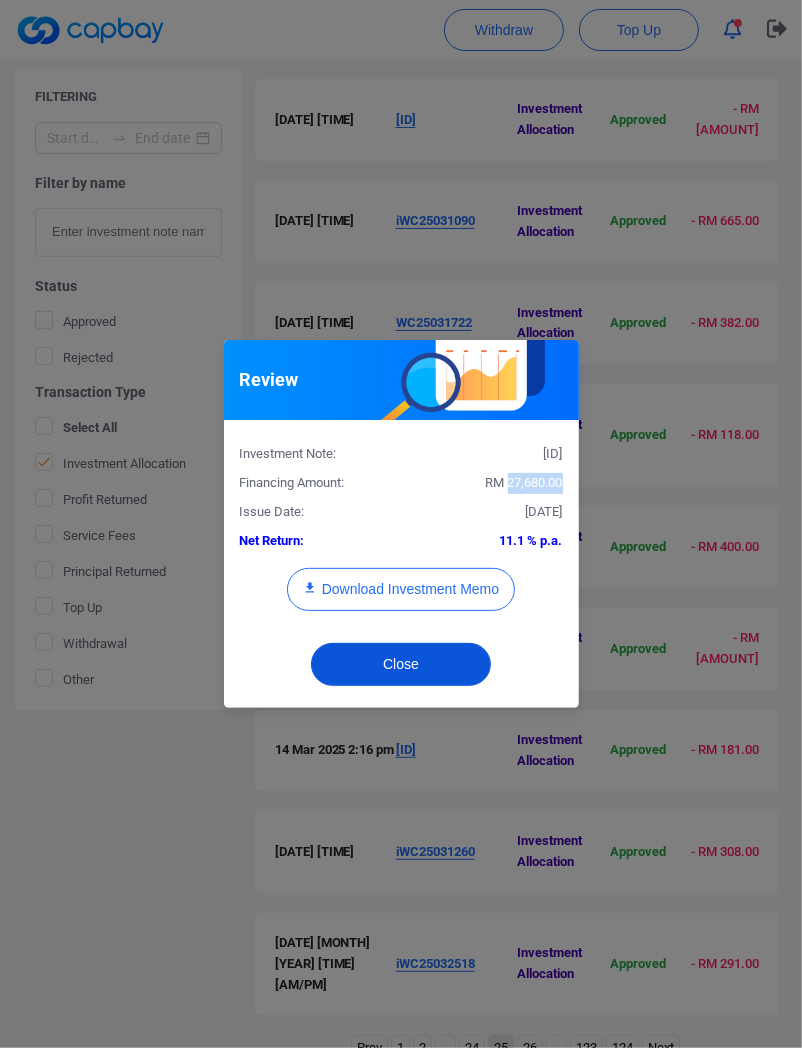 click on "Close" at bounding box center [401, 664] 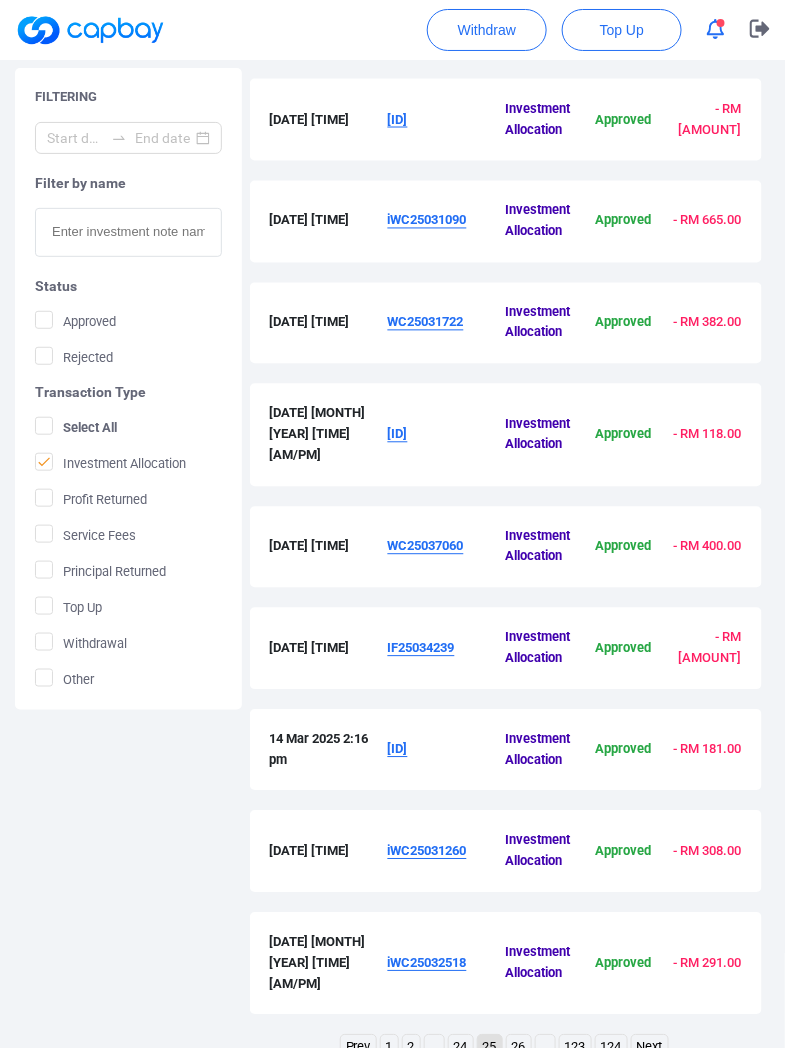 click on "WC25037060" at bounding box center [426, 546] 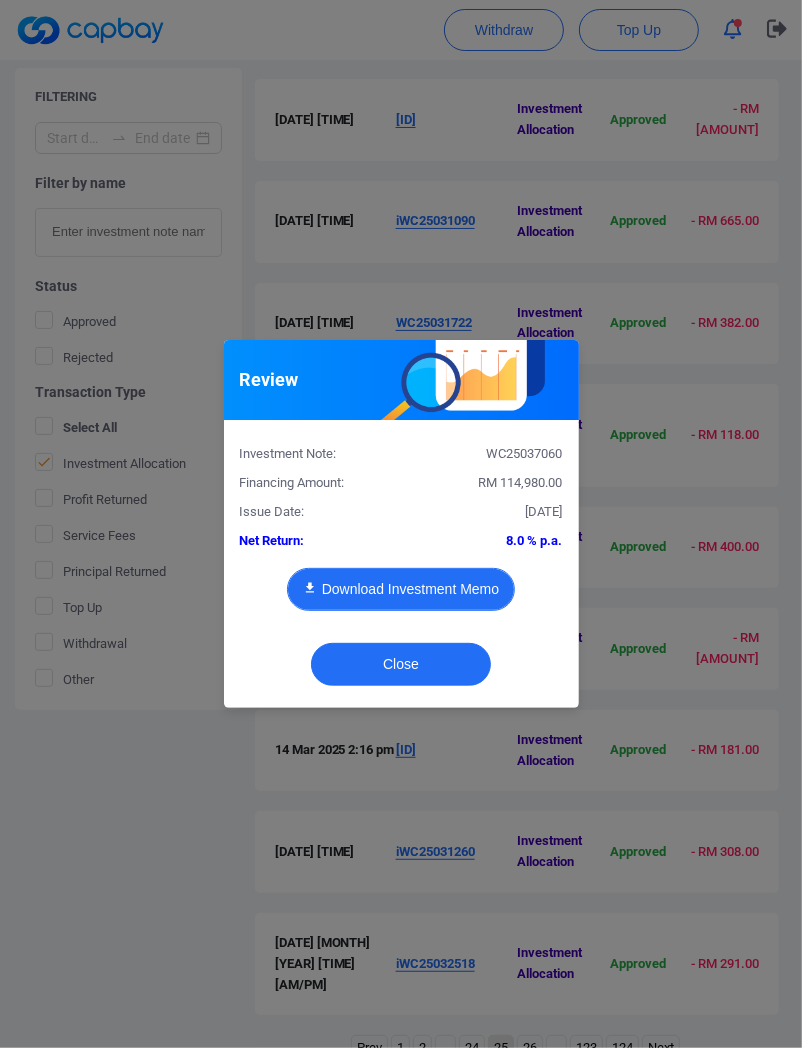 click on "Download Investment Memo" at bounding box center (401, 589) 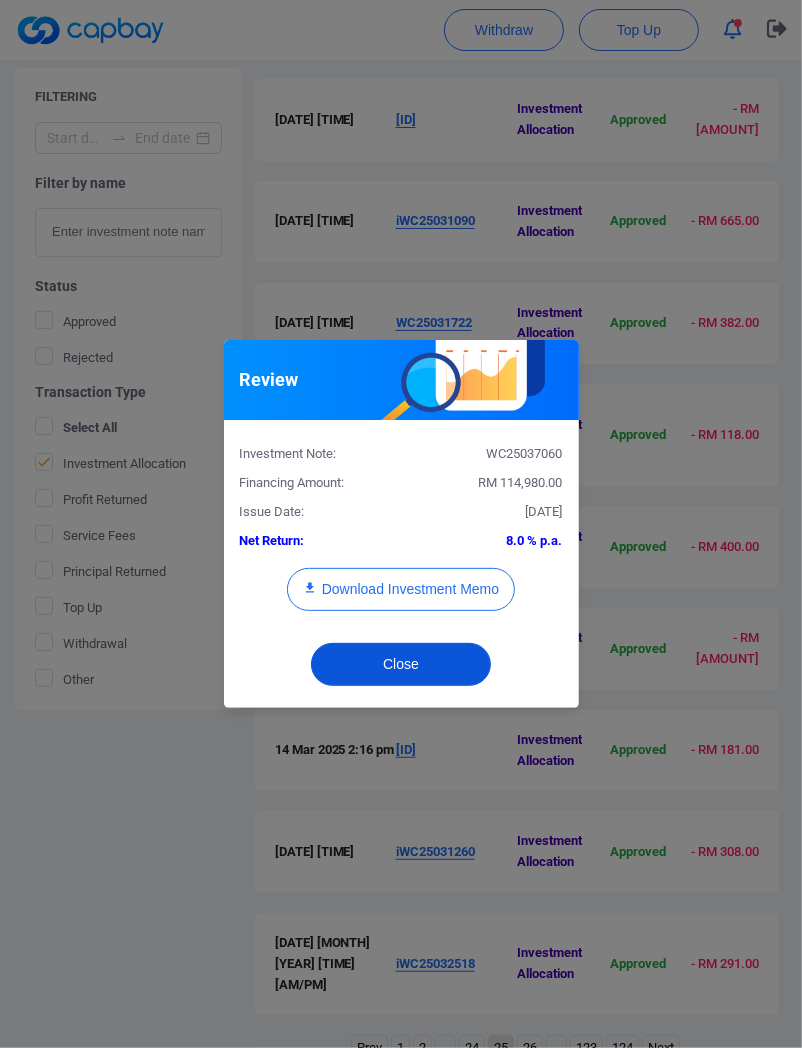 drag, startPoint x: 408, startPoint y: 676, endPoint x: 353, endPoint y: 481, distance: 202.608 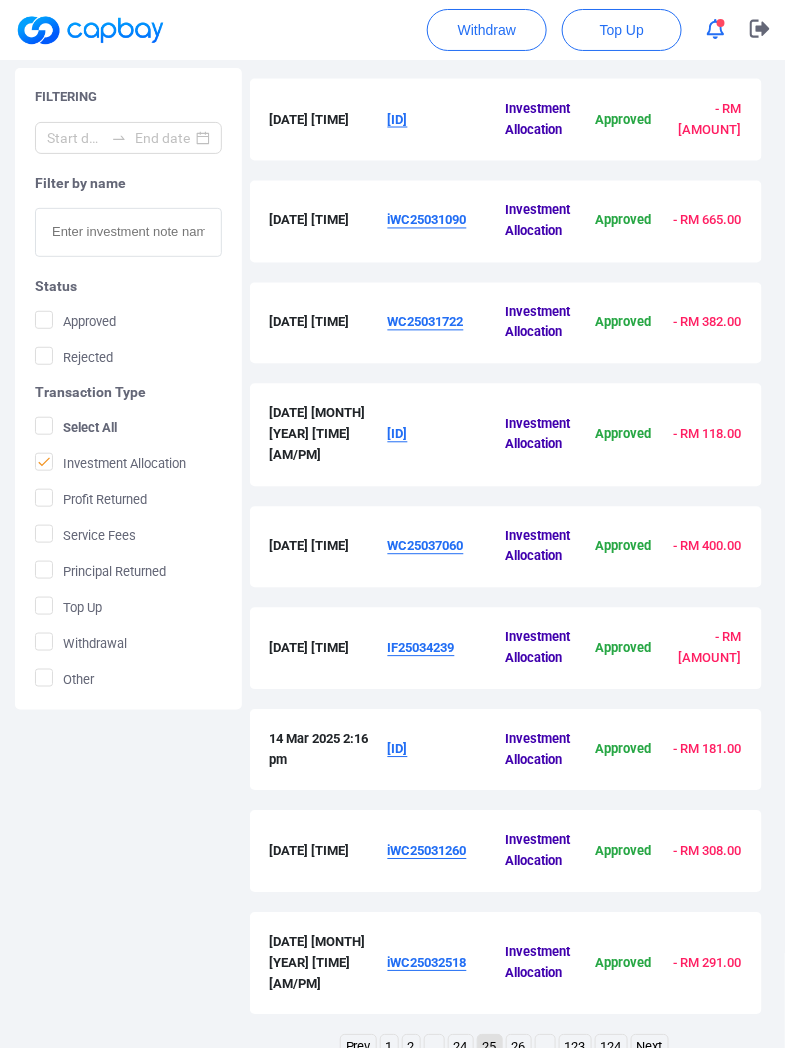 click on "IF25034239" at bounding box center [421, 648] 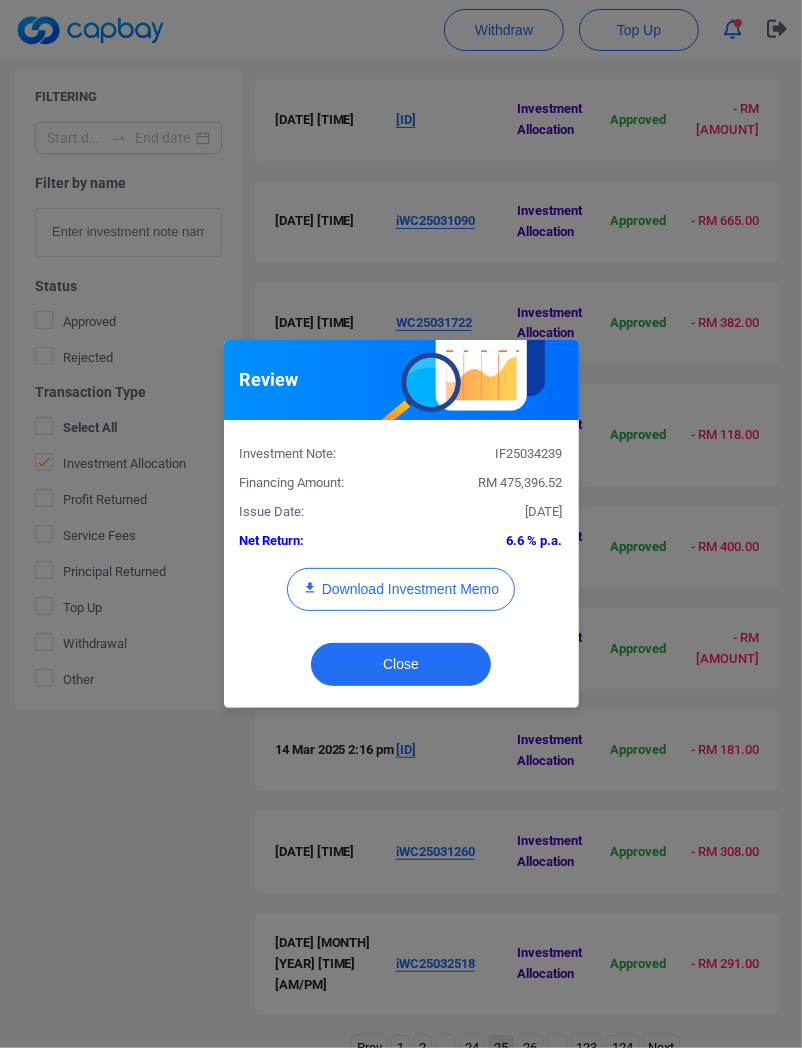 click on "RM 475,396.52" at bounding box center [489, 483] 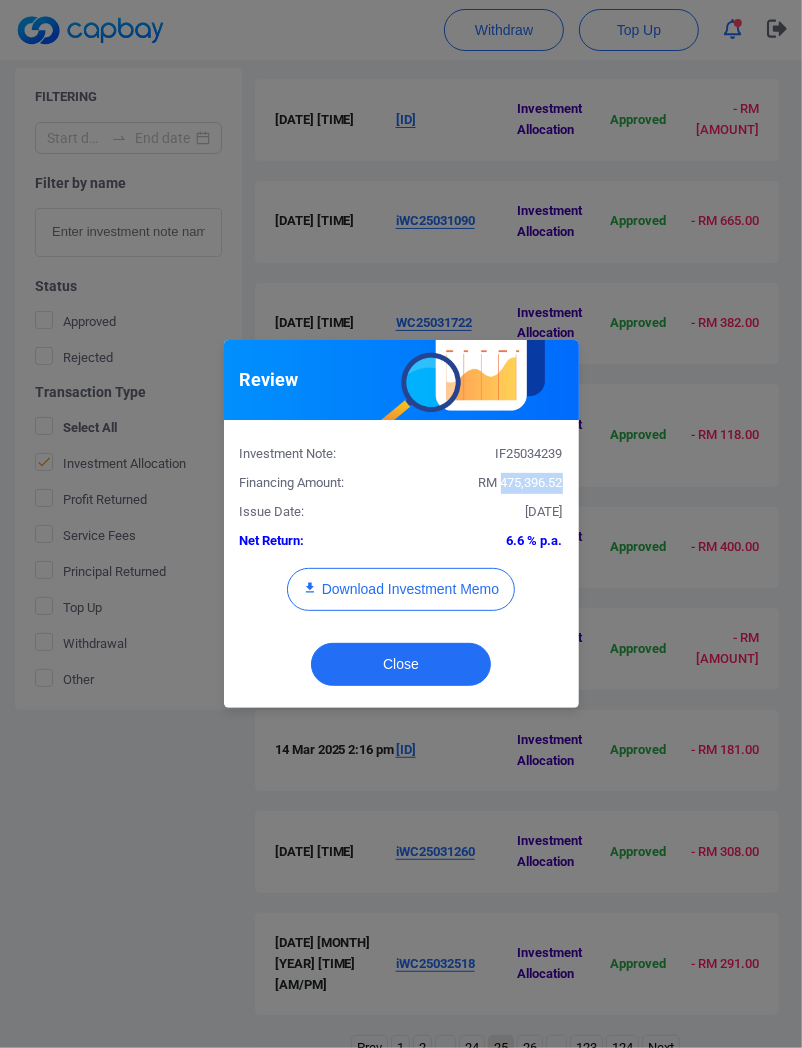 click on "RM 475,396.52" at bounding box center [489, 483] 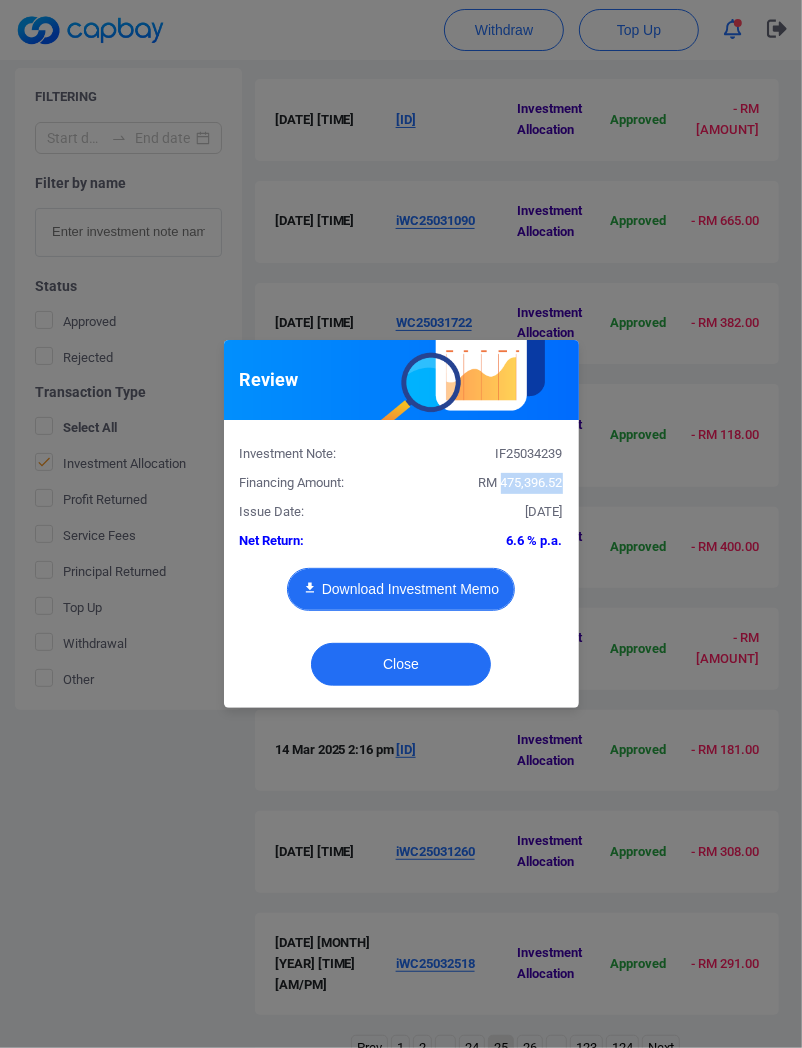 click on "Download Investment Memo" at bounding box center (401, 589) 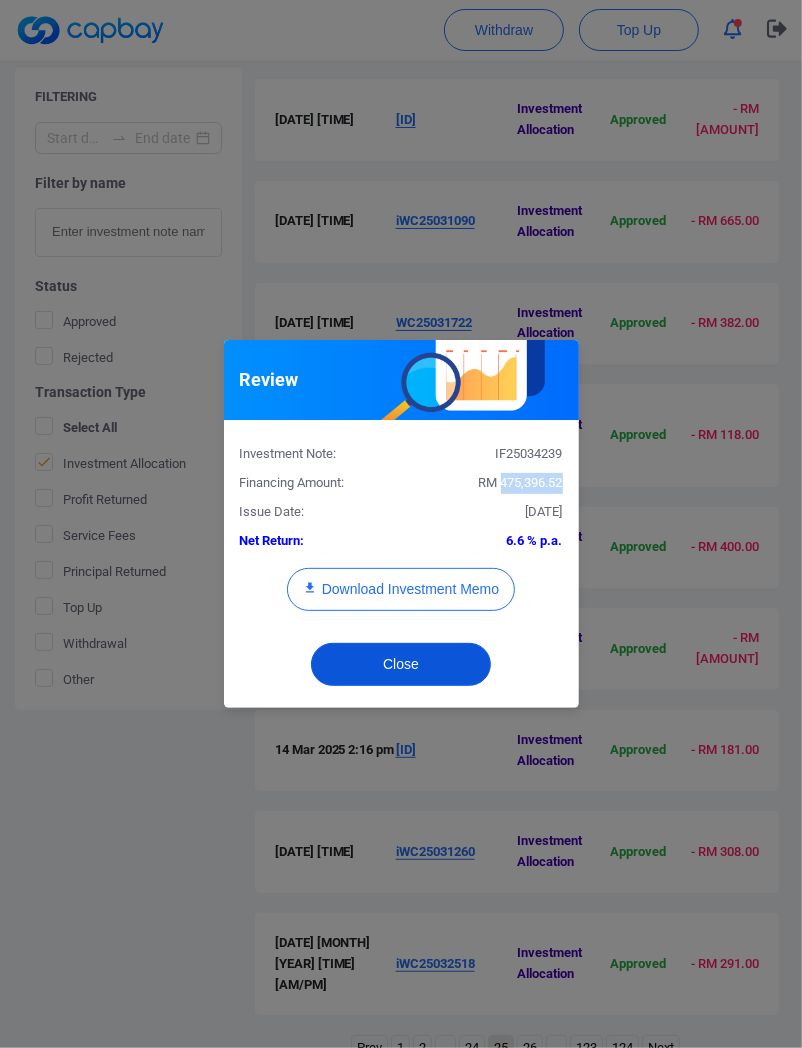 click on "Close" at bounding box center (401, 664) 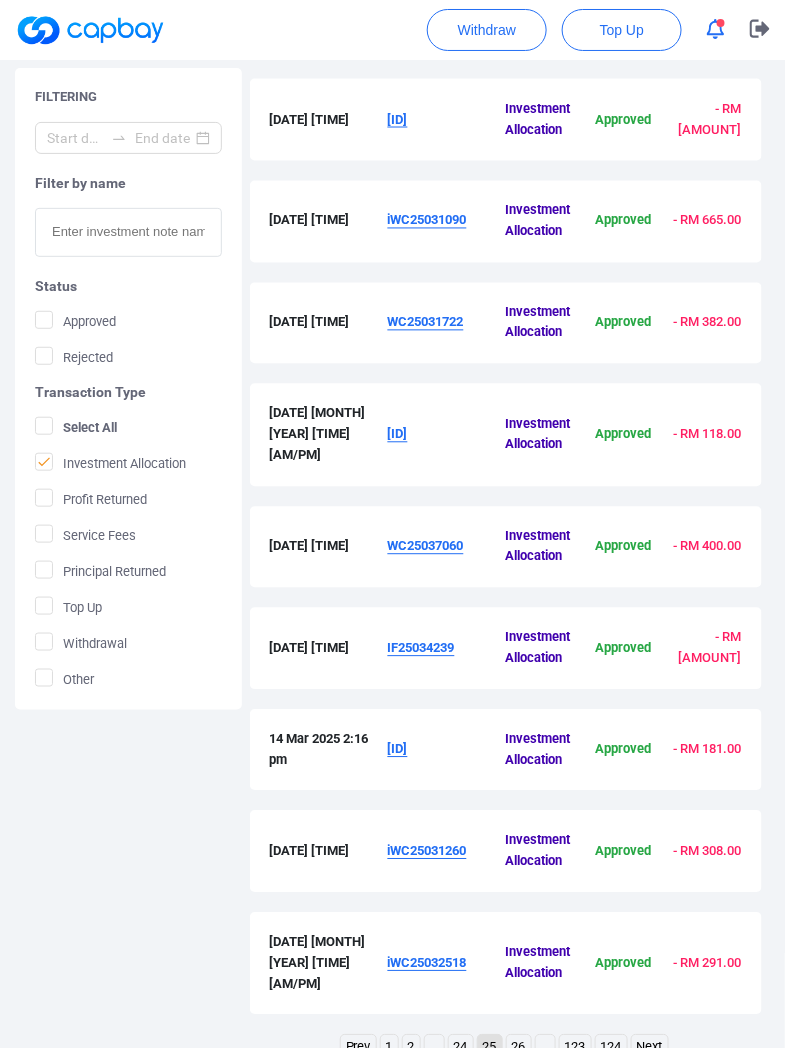 click on "[ID]" at bounding box center [398, 749] 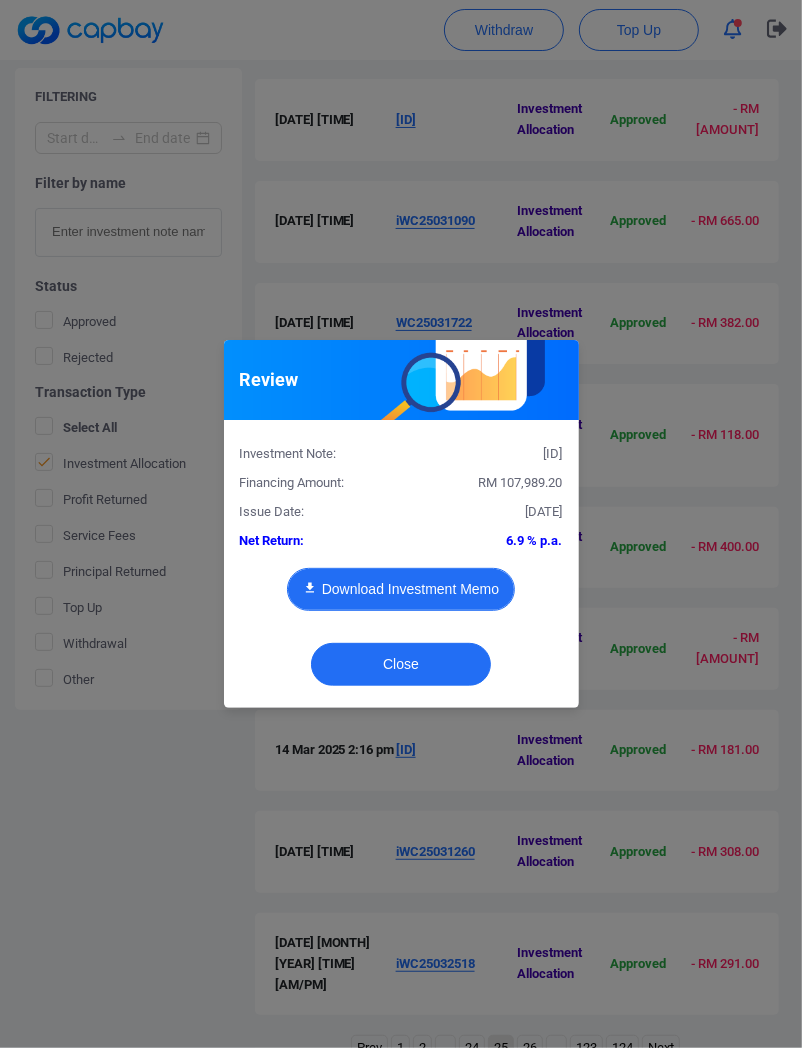 click on "Download Investment Memo" at bounding box center [401, 589] 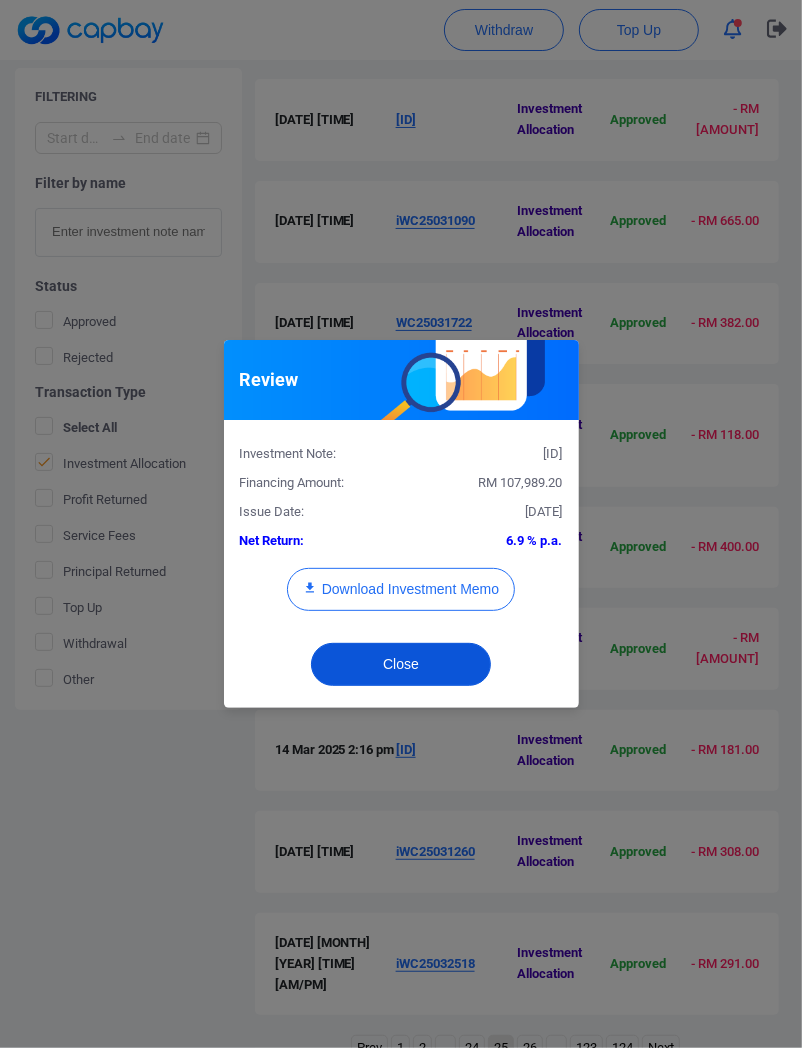 click on "Close" at bounding box center [401, 664] 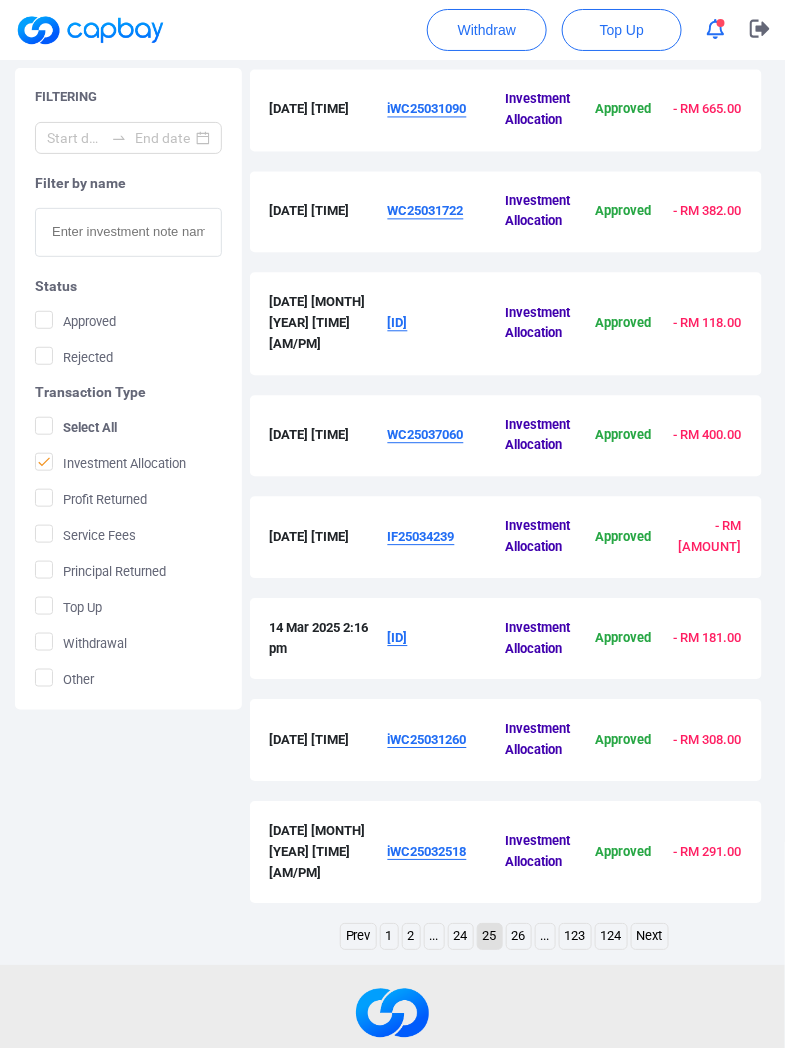 scroll, scrollTop: 757, scrollLeft: 0, axis: vertical 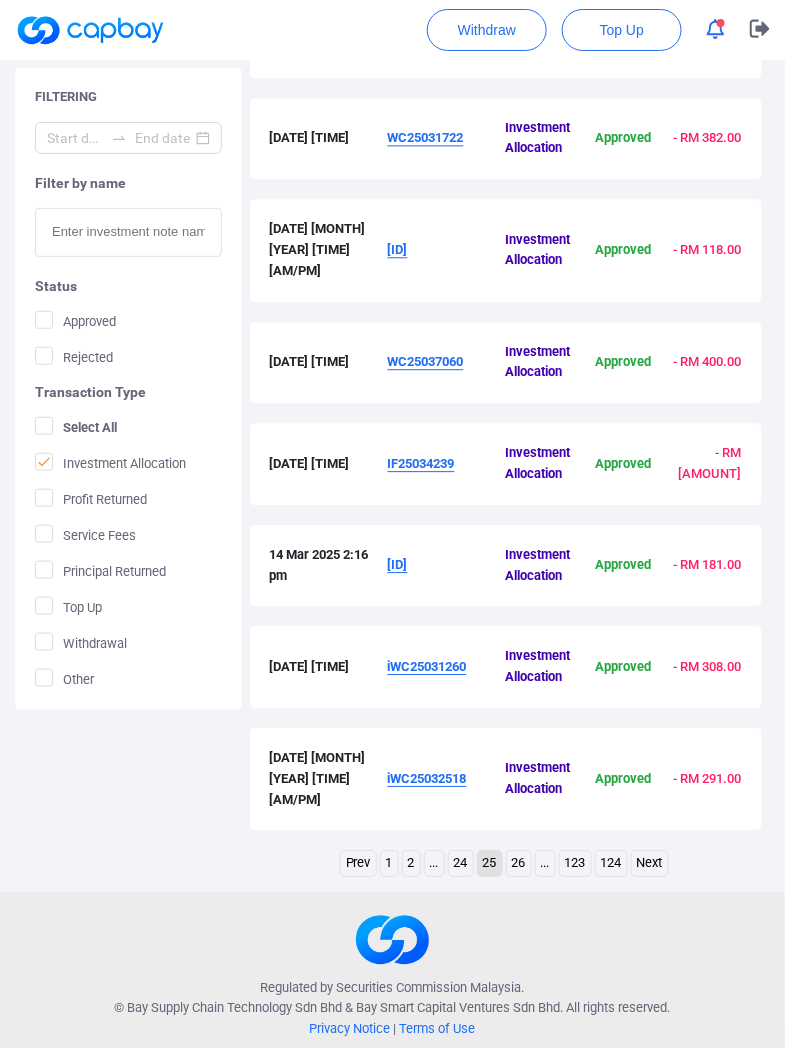 click on "iWC25031260" at bounding box center [427, 666] 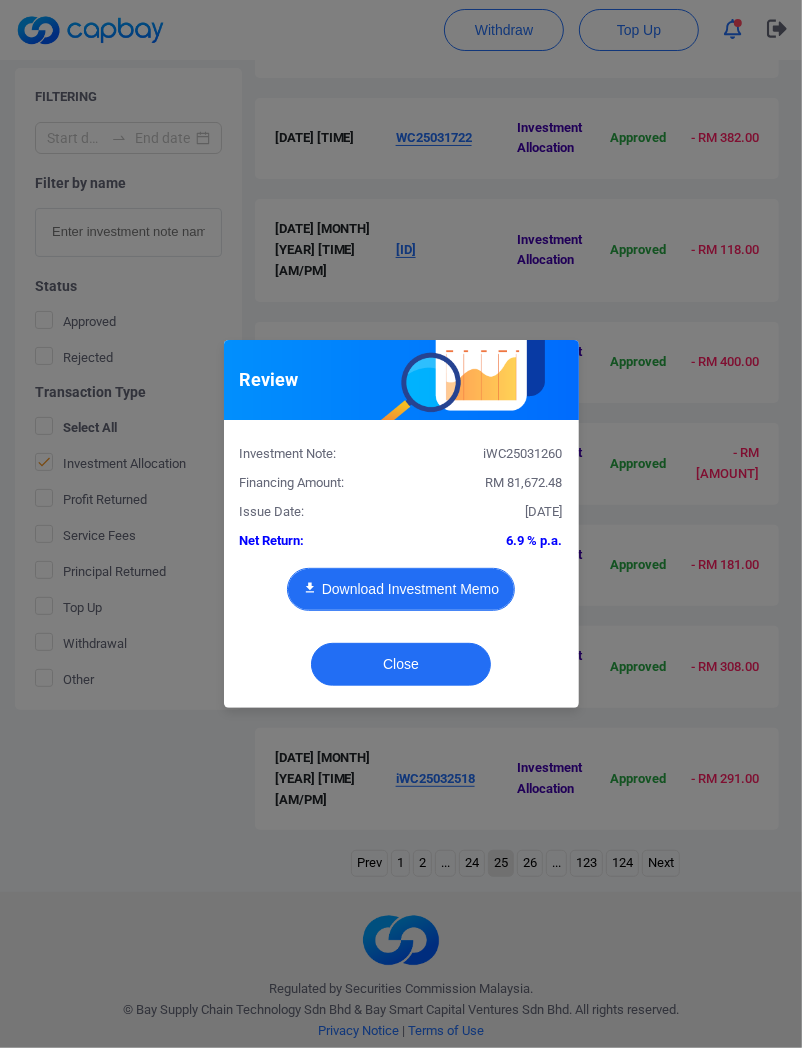 click on "Download Investment Memo" at bounding box center (401, 589) 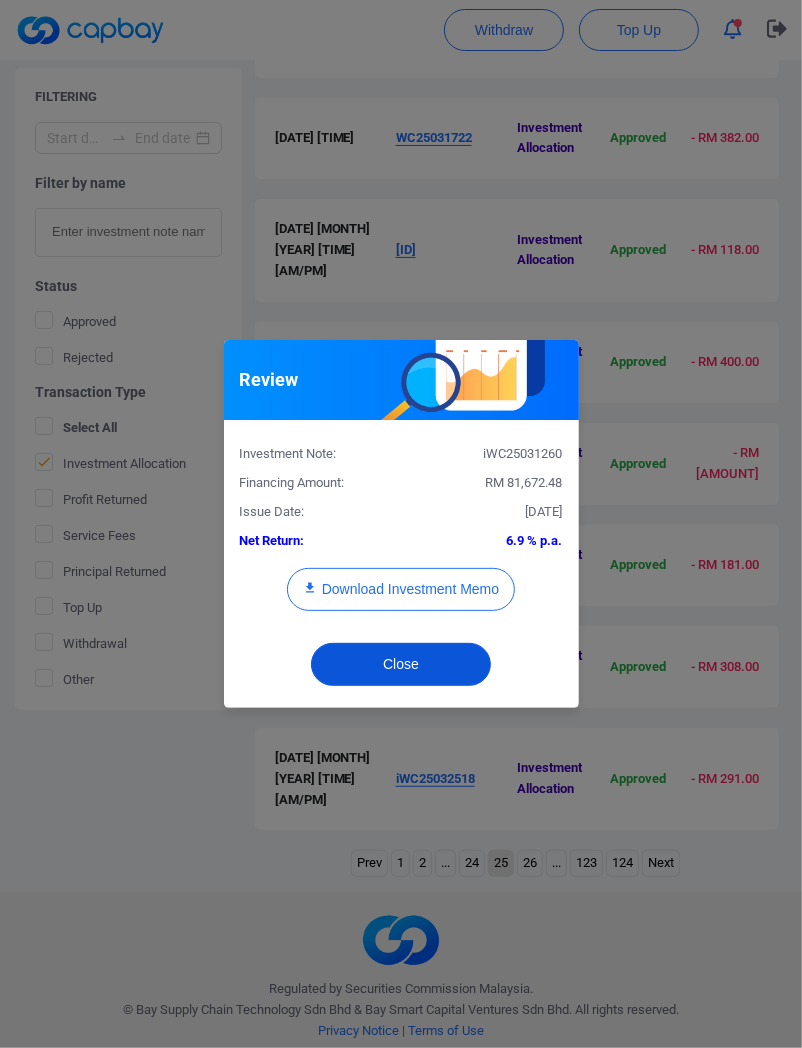 click on "Close" at bounding box center [401, 664] 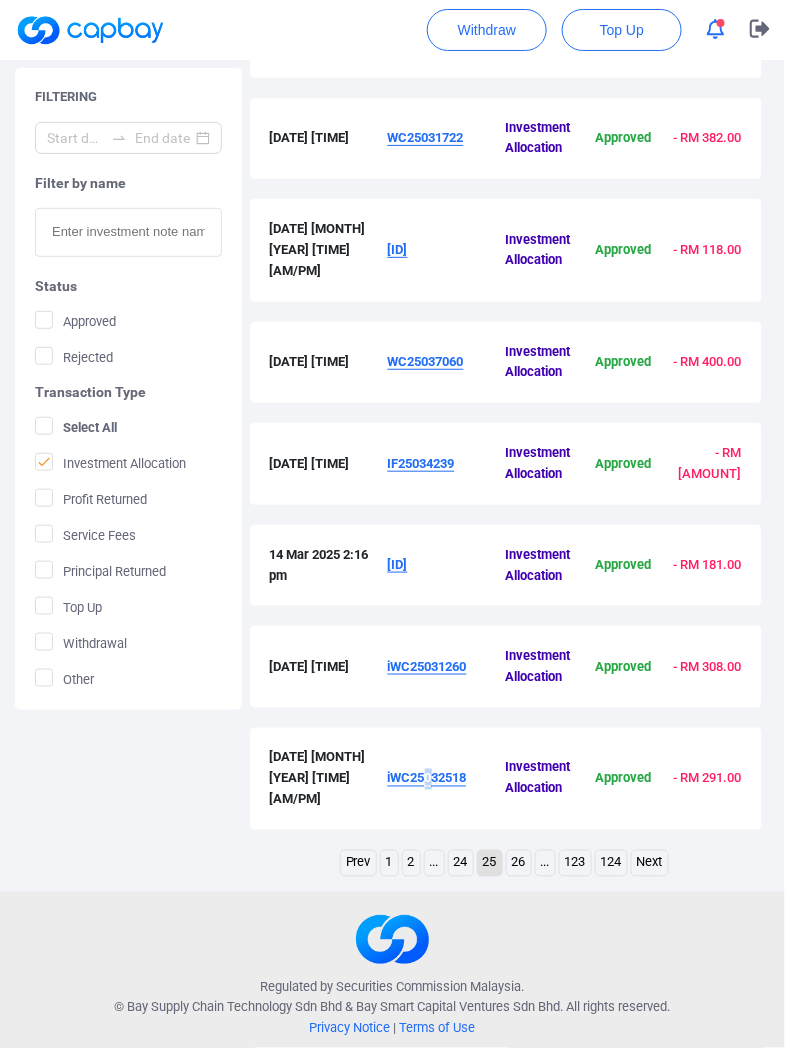 click on "iWC25032518" at bounding box center [447, 779] 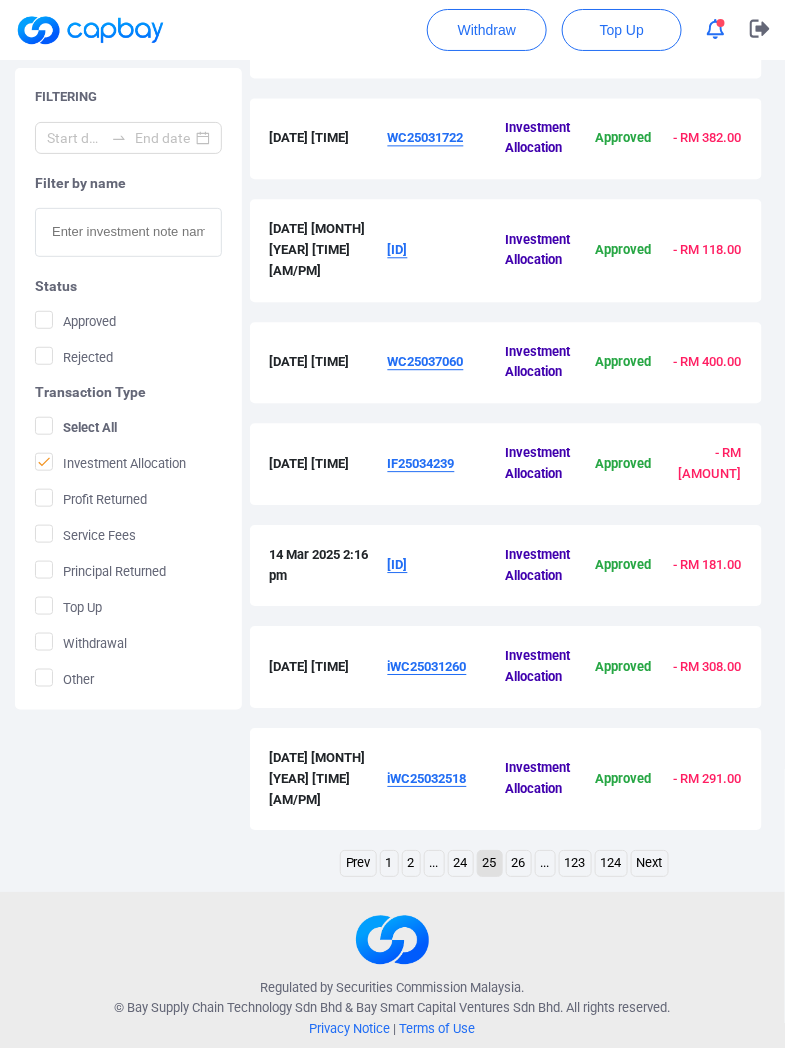 click on "iWC25032518" at bounding box center (427, 778) 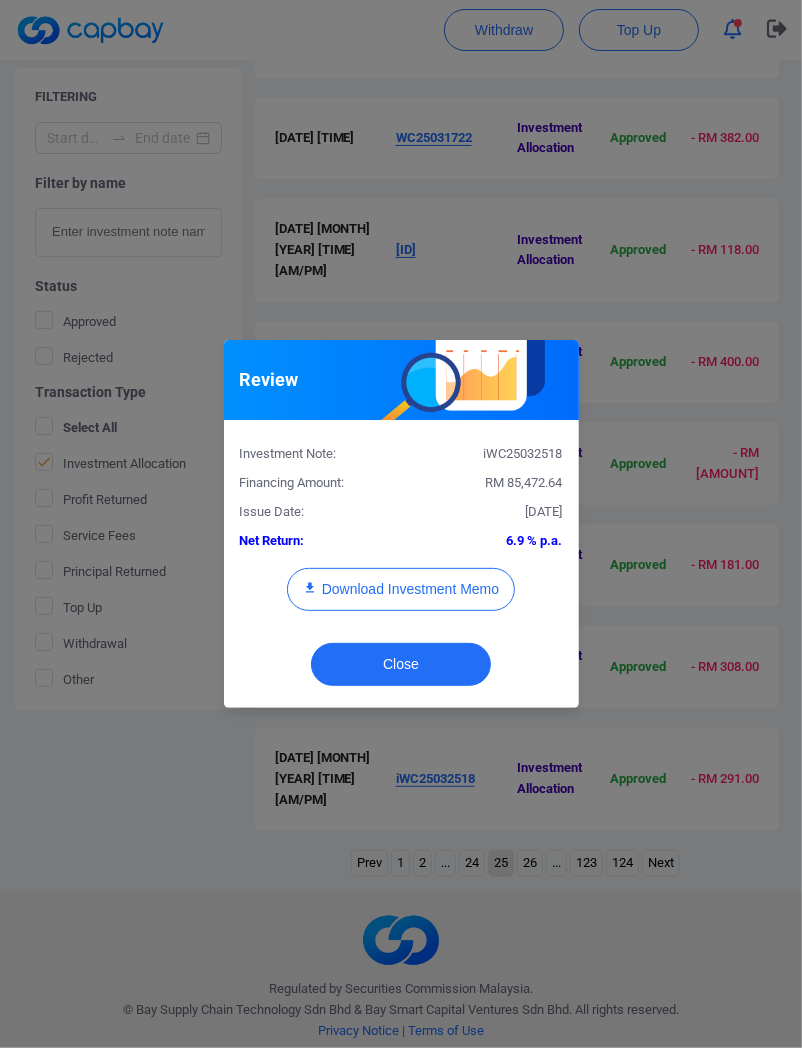 click on "Investment Note: iWC25032518 Financing Amount: RM 85,472.64 Issue Date: [DATE] Net Return: 6.9   % p.a. Download Investment Memo" at bounding box center (401, 533) 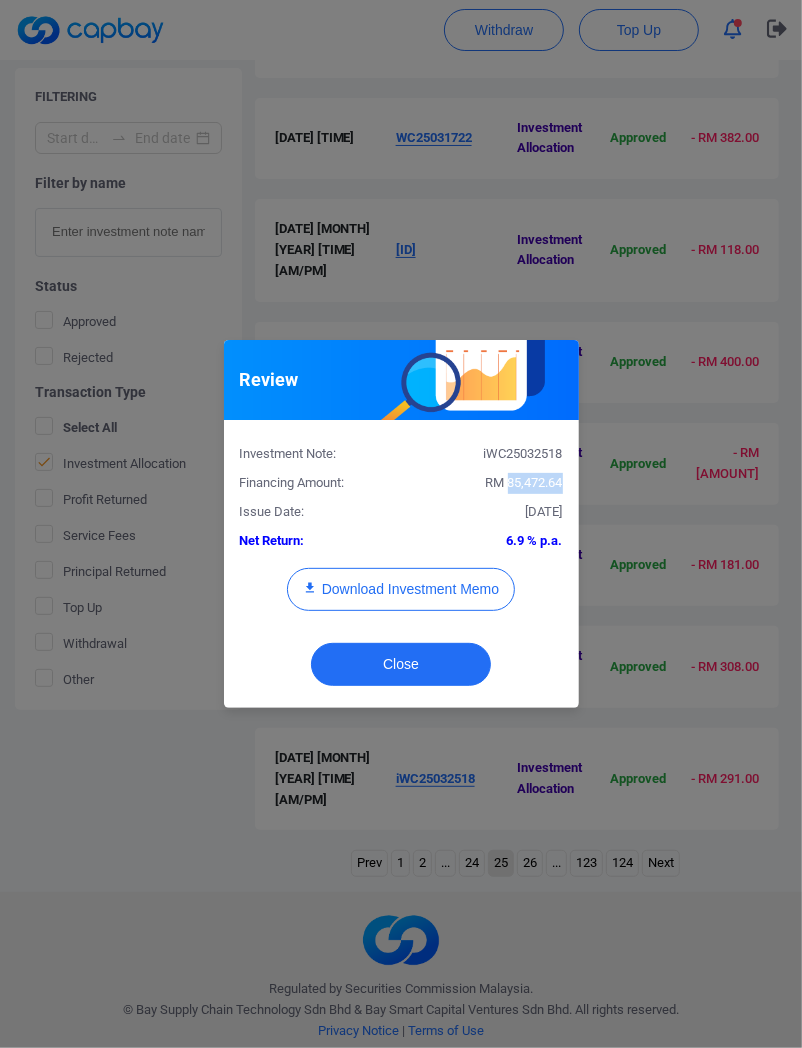 click on "RM 85,472.64" at bounding box center (489, 483) 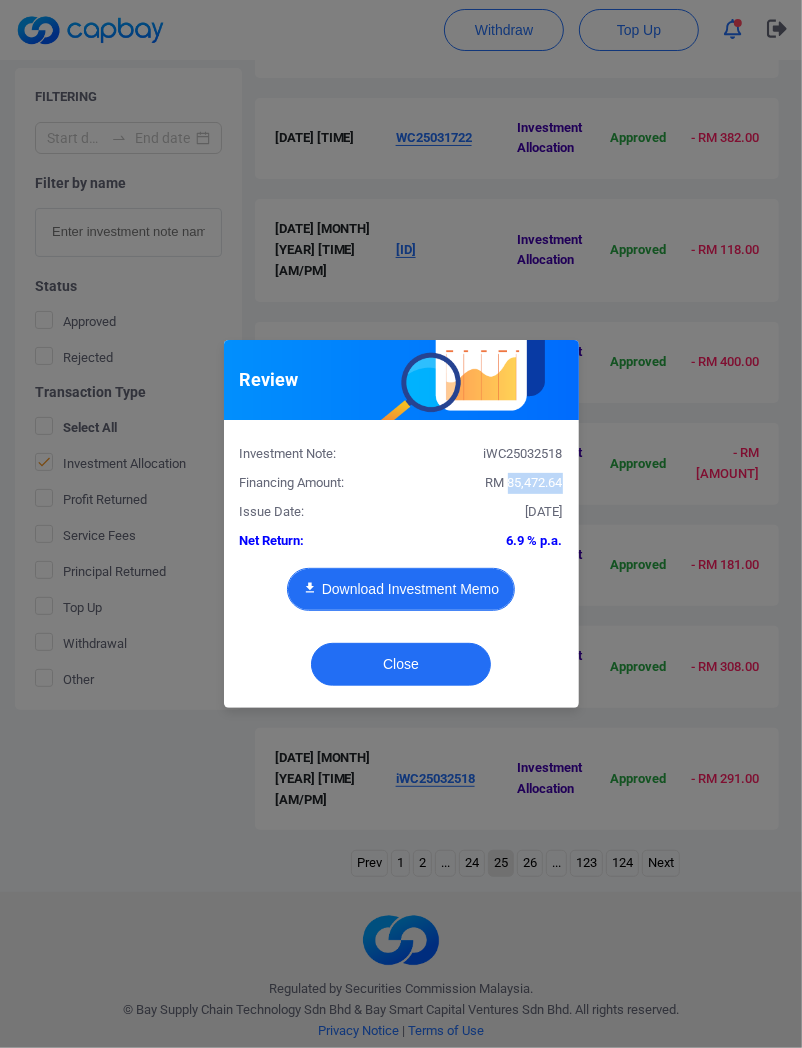click on "Download Investment Memo" at bounding box center (401, 589) 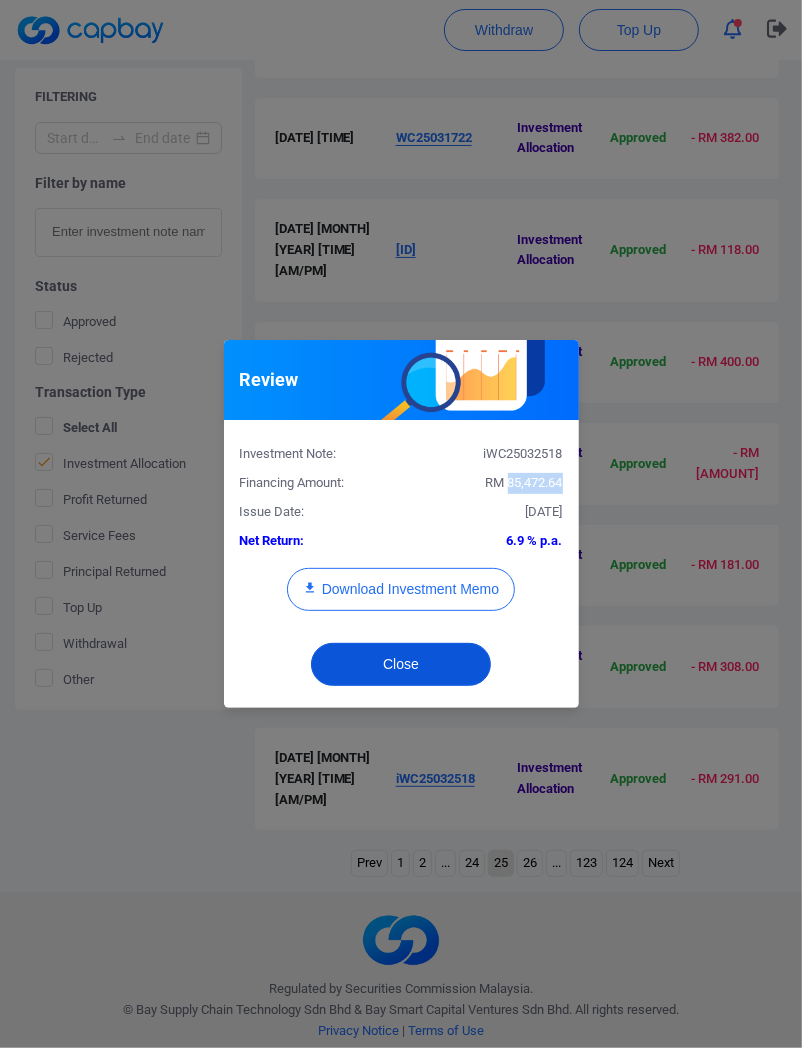 click on "Close" at bounding box center (401, 664) 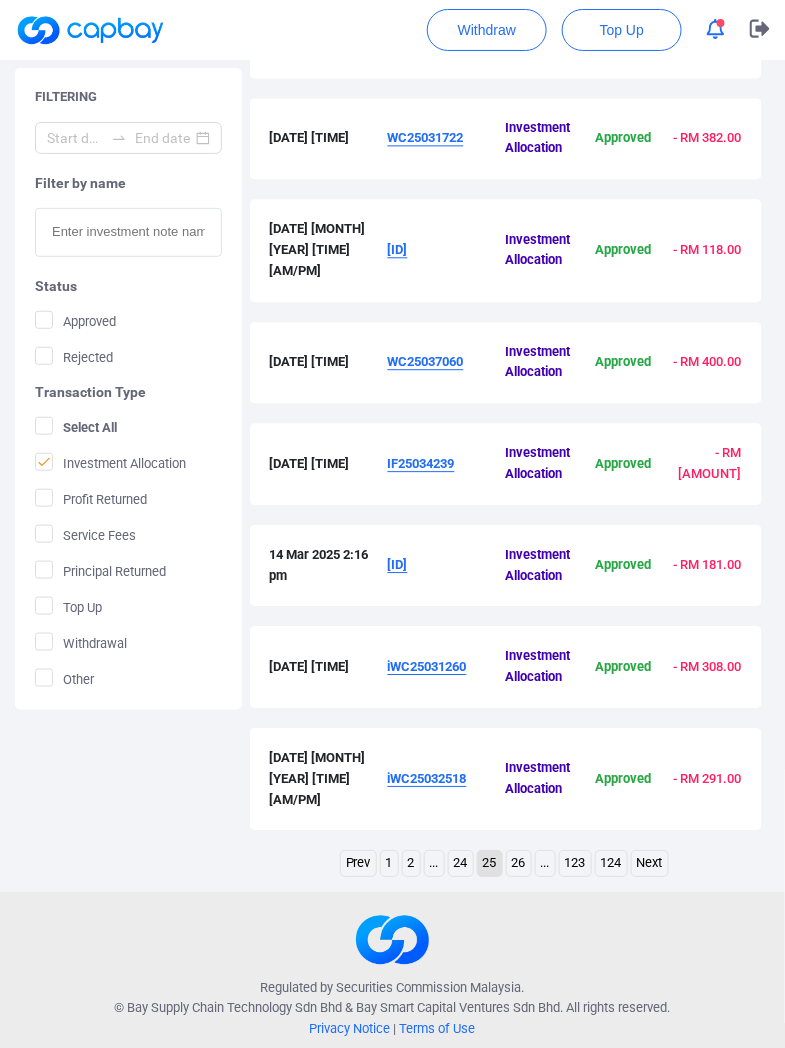 click on "26" at bounding box center (519, 863) 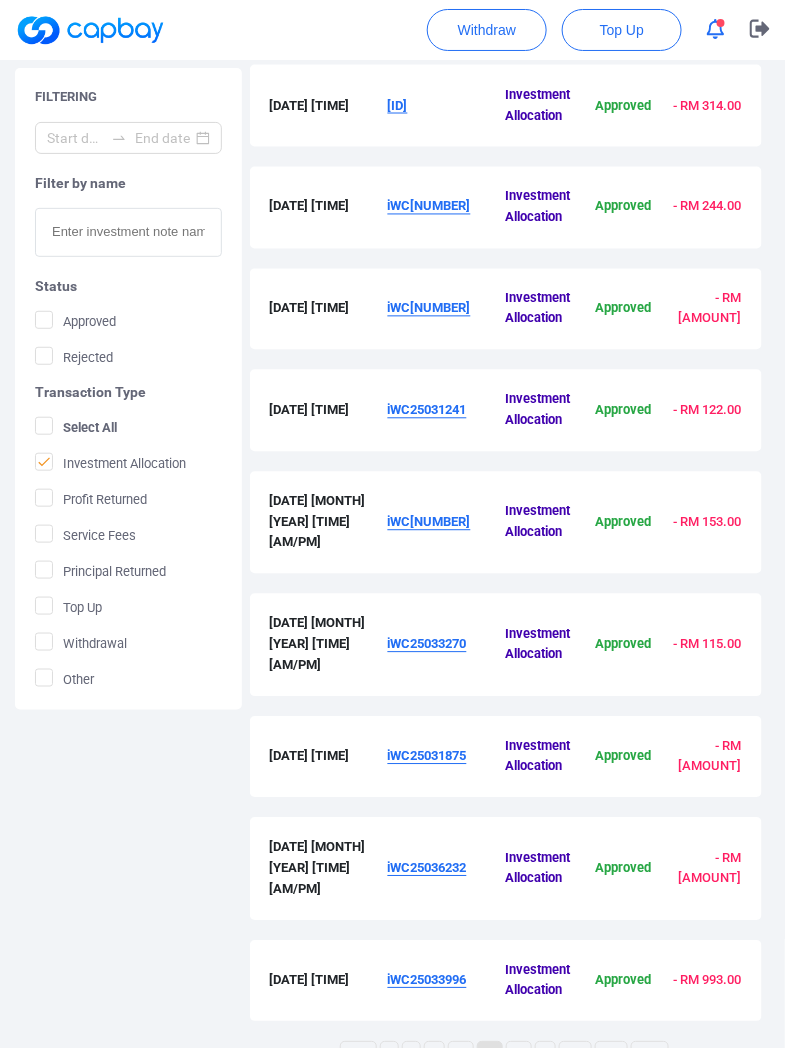 scroll, scrollTop: 478, scrollLeft: 0, axis: vertical 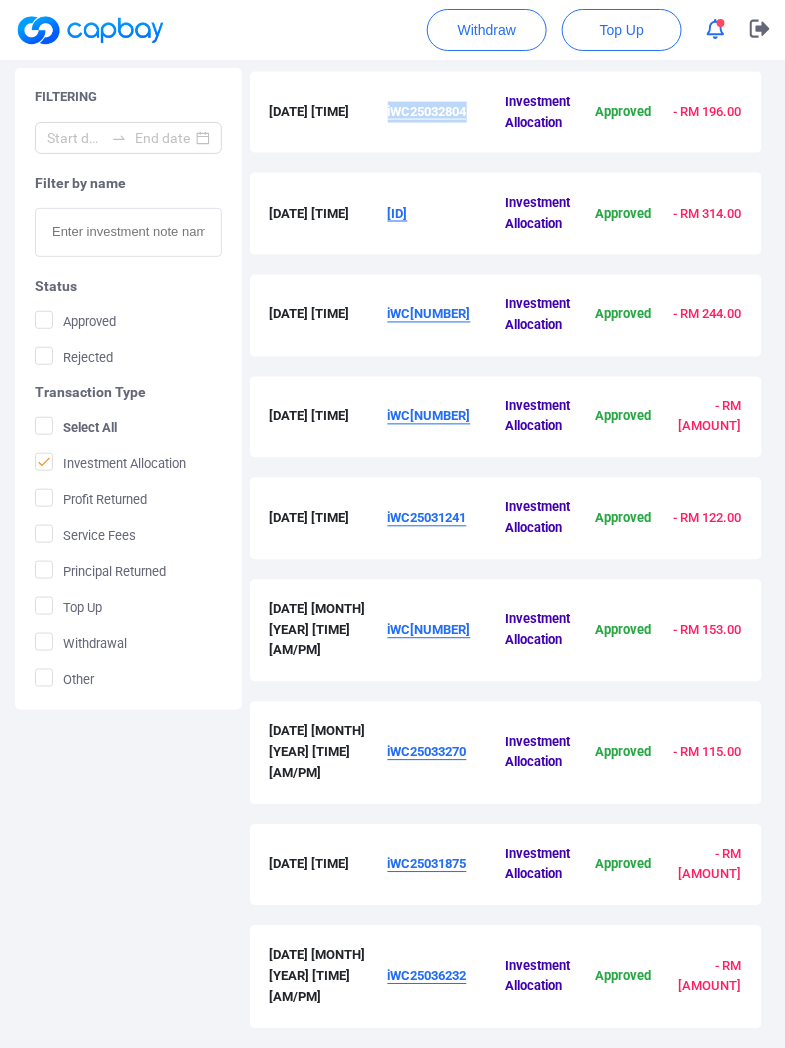 drag, startPoint x: 475, startPoint y: 100, endPoint x: 387, endPoint y: 115, distance: 89.26926 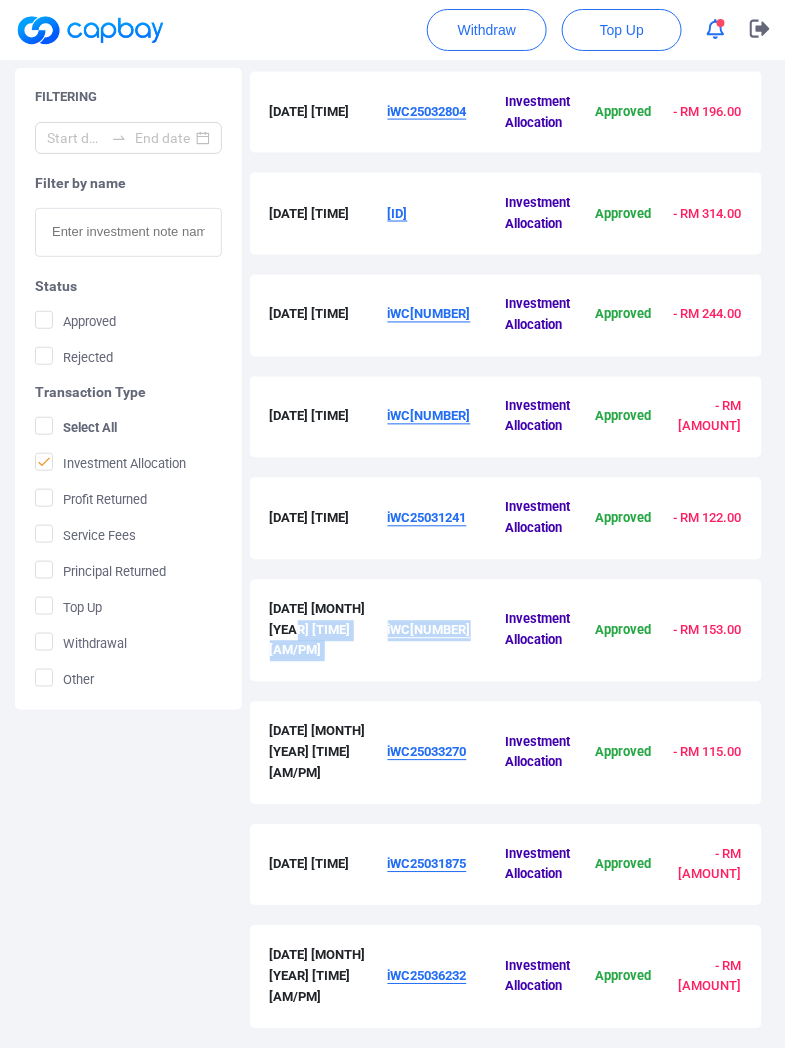 drag, startPoint x: 500, startPoint y: 637, endPoint x: 378, endPoint y: 650, distance: 122.69067 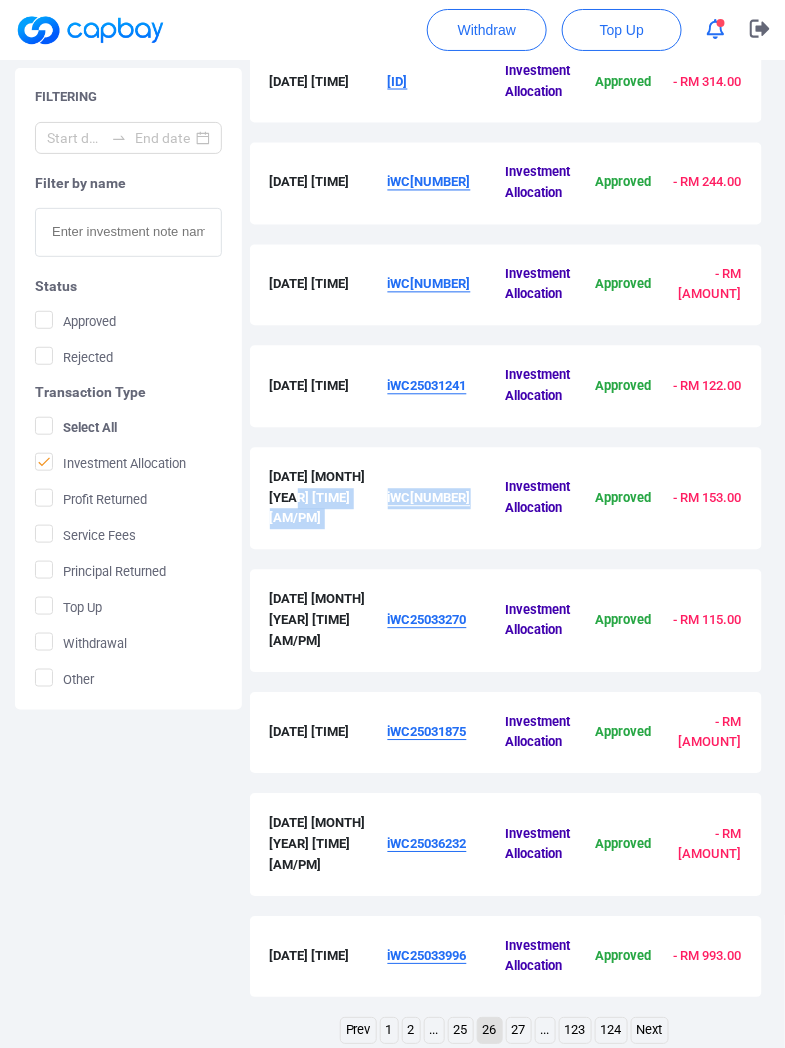 scroll, scrollTop: 663, scrollLeft: 0, axis: vertical 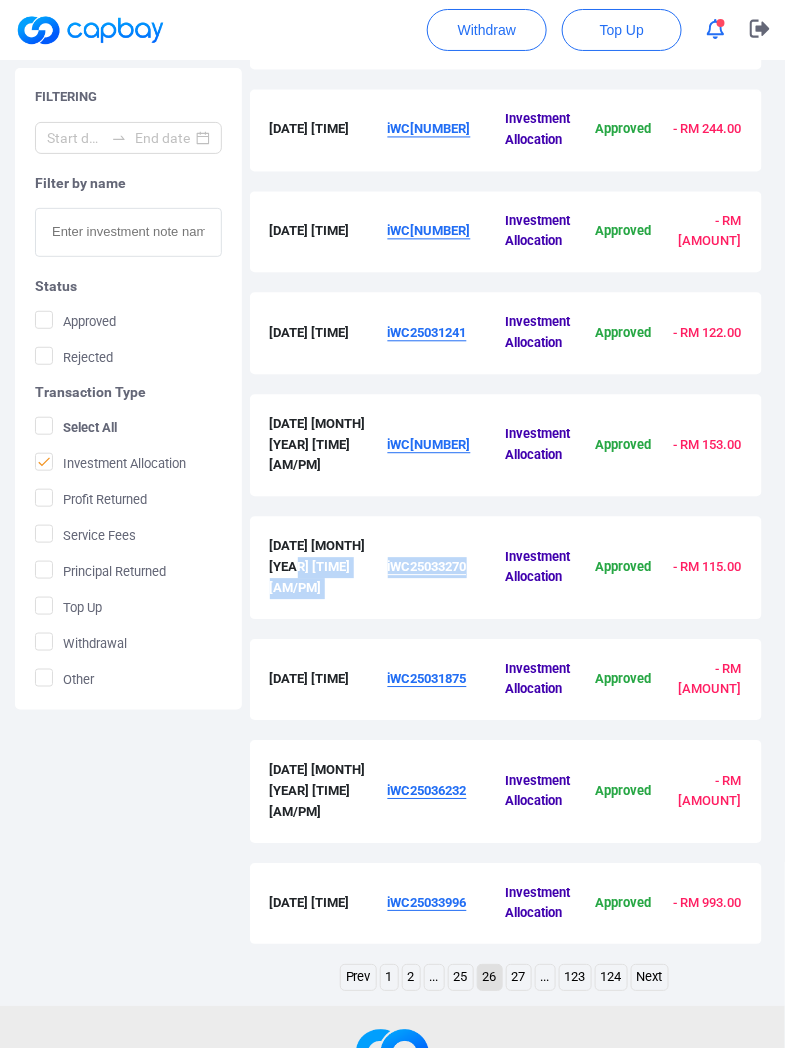 drag, startPoint x: 471, startPoint y: 537, endPoint x: 380, endPoint y: 543, distance: 91.197586 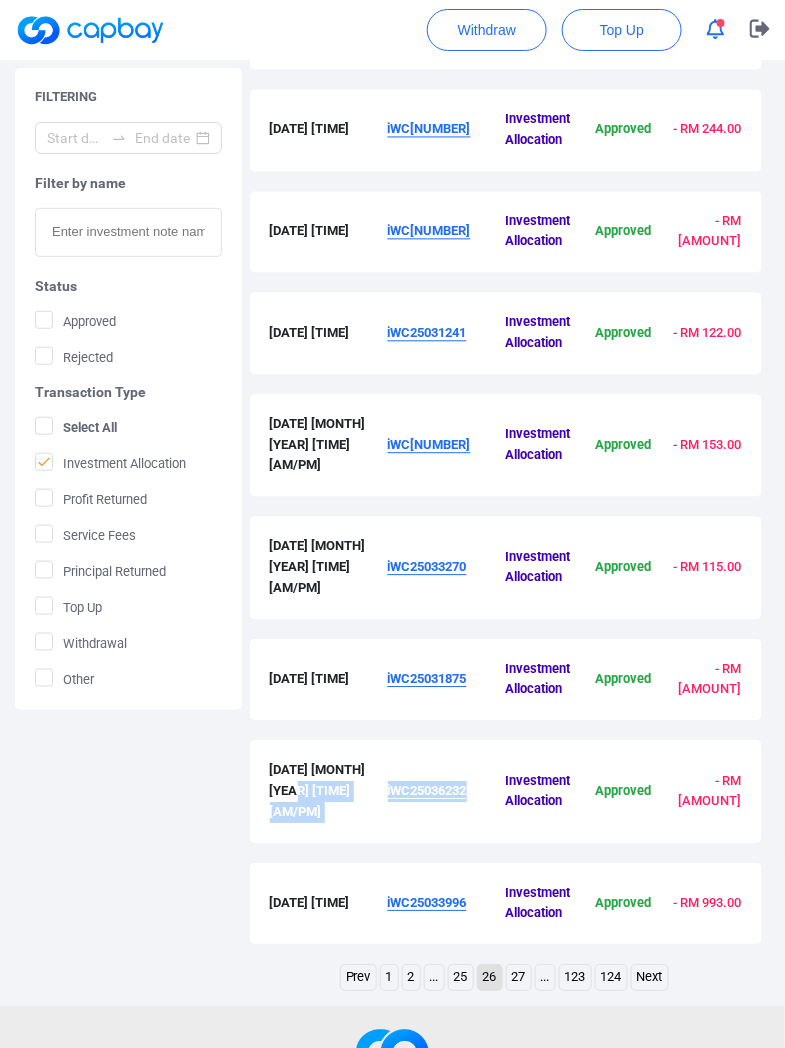 drag, startPoint x: 478, startPoint y: 767, endPoint x: 382, endPoint y: 777, distance: 96.519424 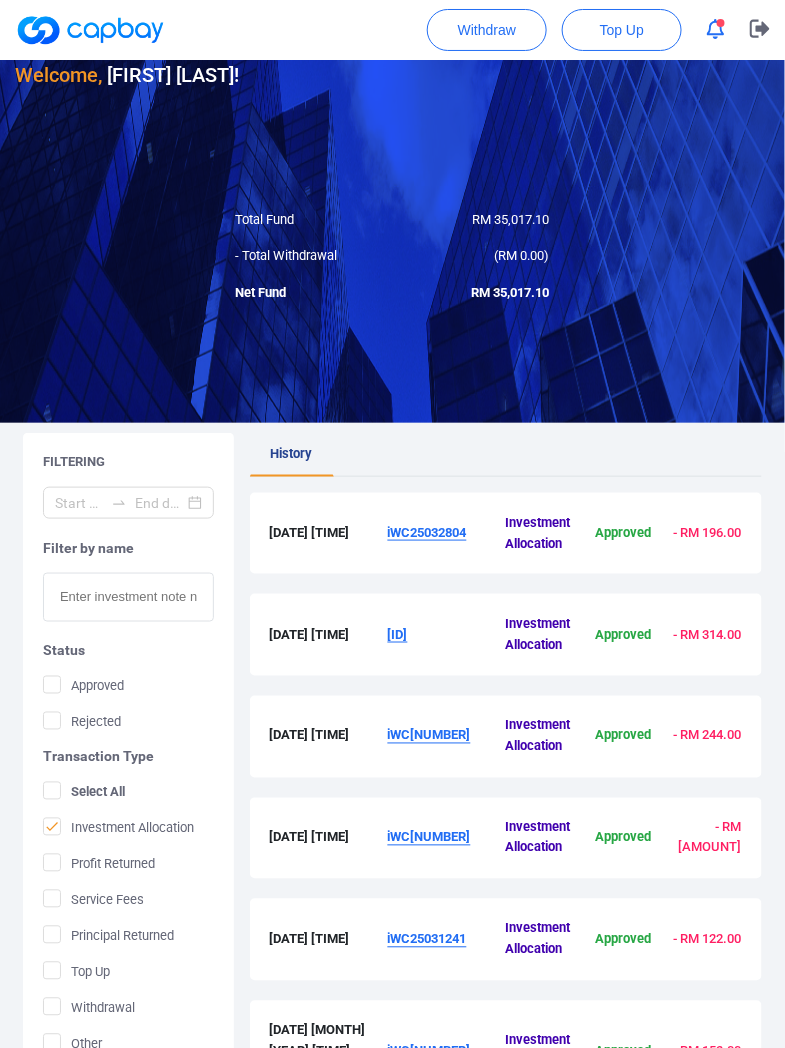 scroll, scrollTop: 0, scrollLeft: 0, axis: both 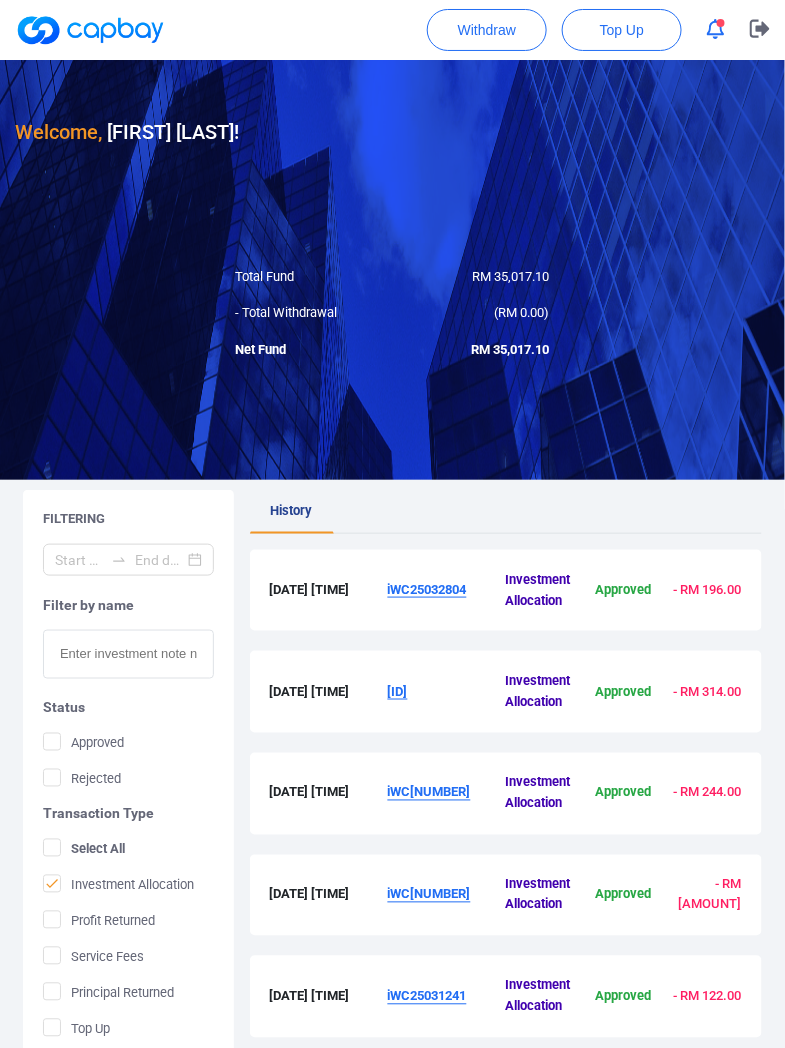 drag, startPoint x: 458, startPoint y: 583, endPoint x: 470, endPoint y: 586, distance: 12.369317 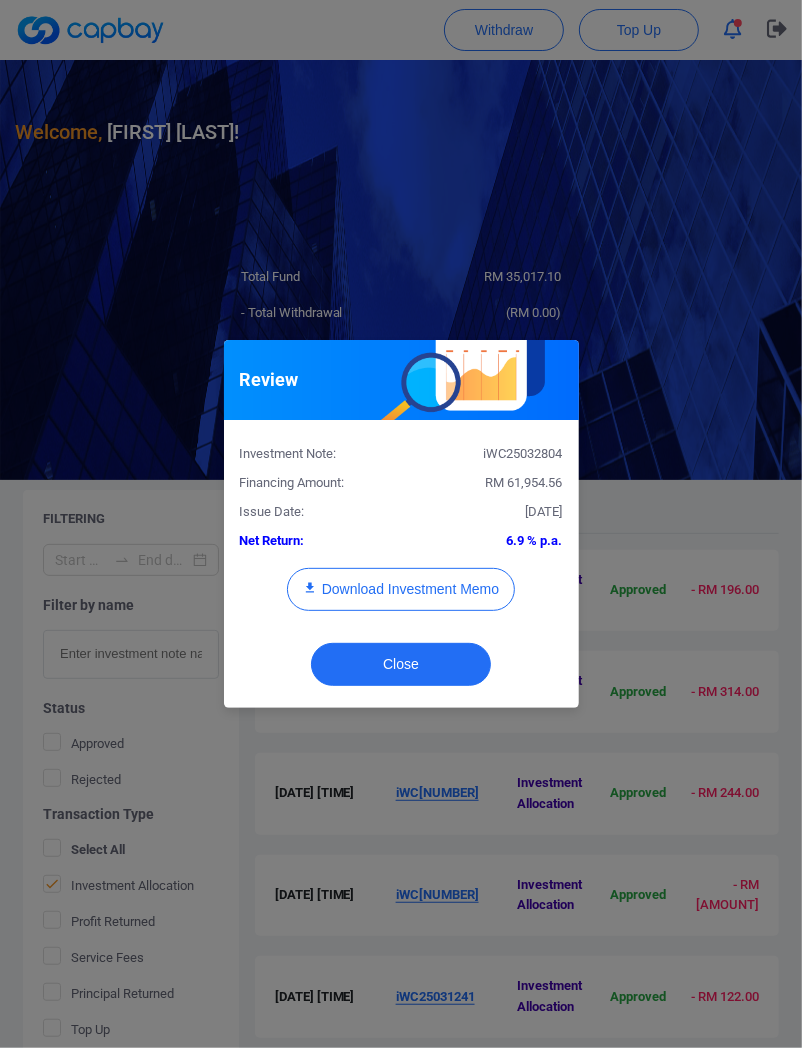 click on "[DATE]" at bounding box center (489, 512) 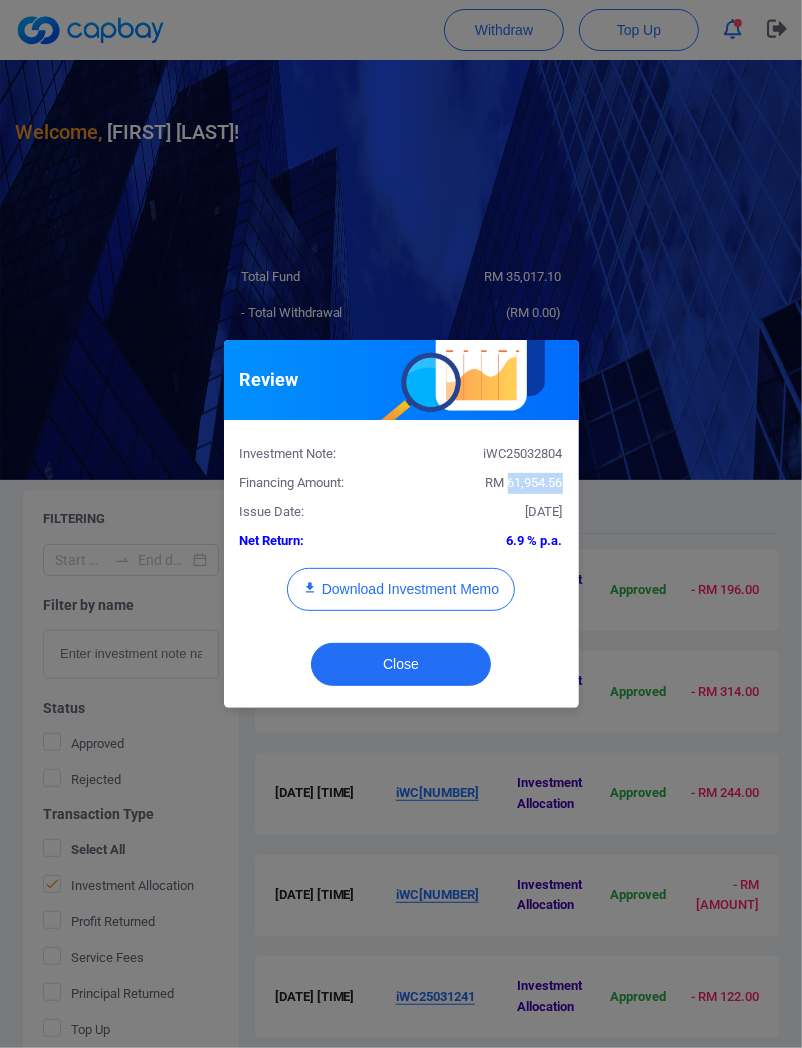 click on "RM 61,954.56" at bounding box center [524, 482] 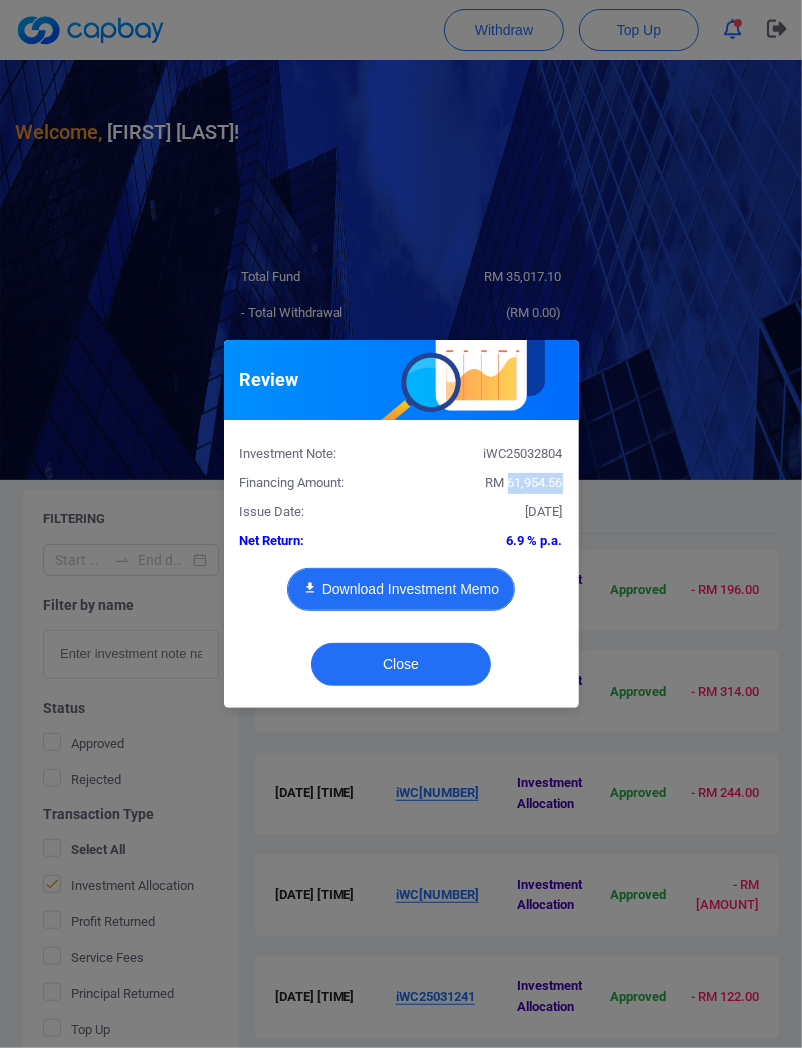 click on "Download Investment Memo" at bounding box center [401, 589] 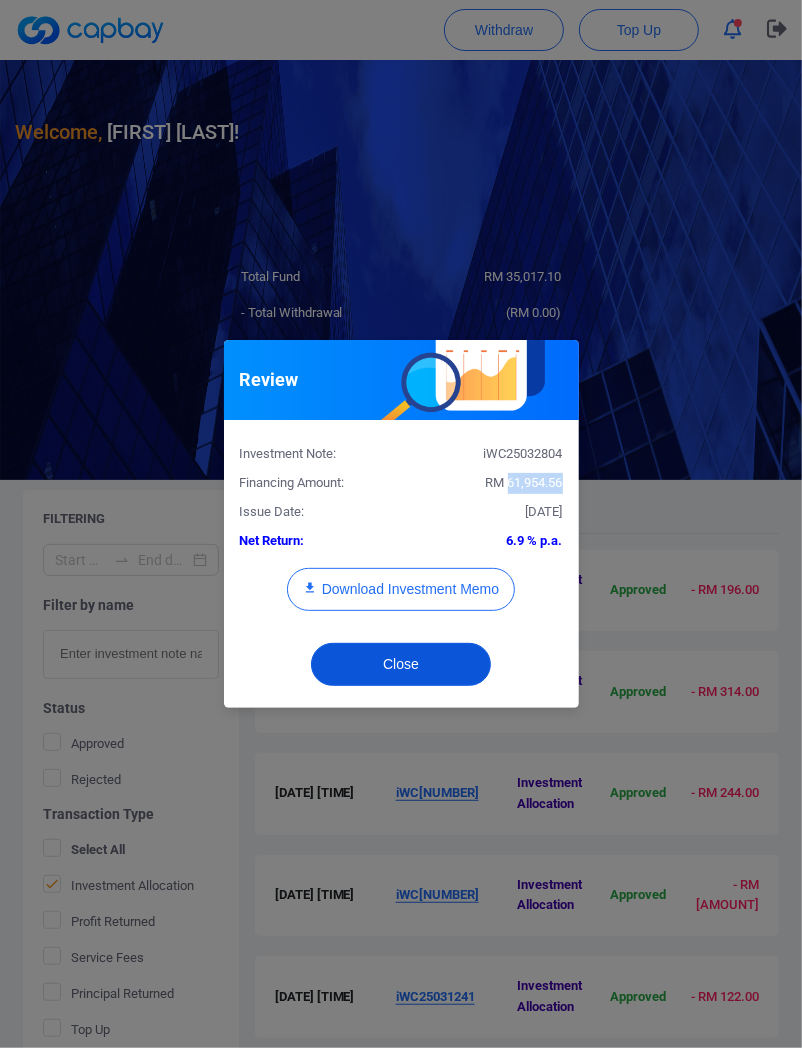 click on "Close" at bounding box center [401, 664] 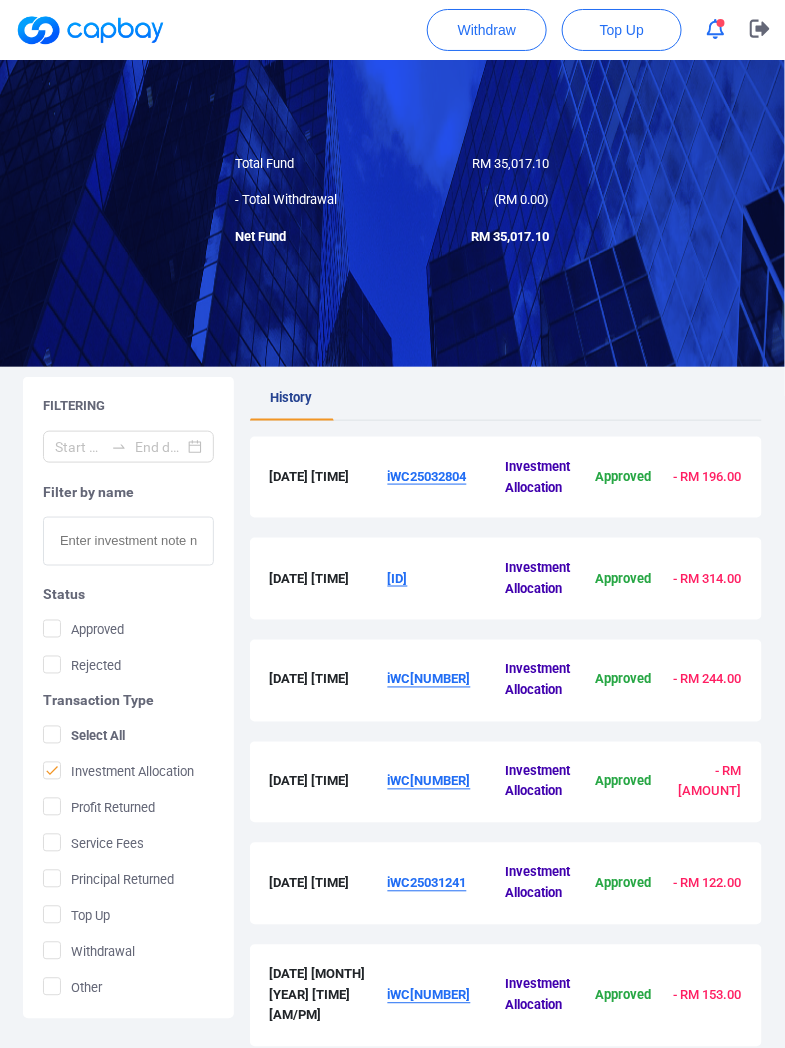 scroll, scrollTop: 185, scrollLeft: 0, axis: vertical 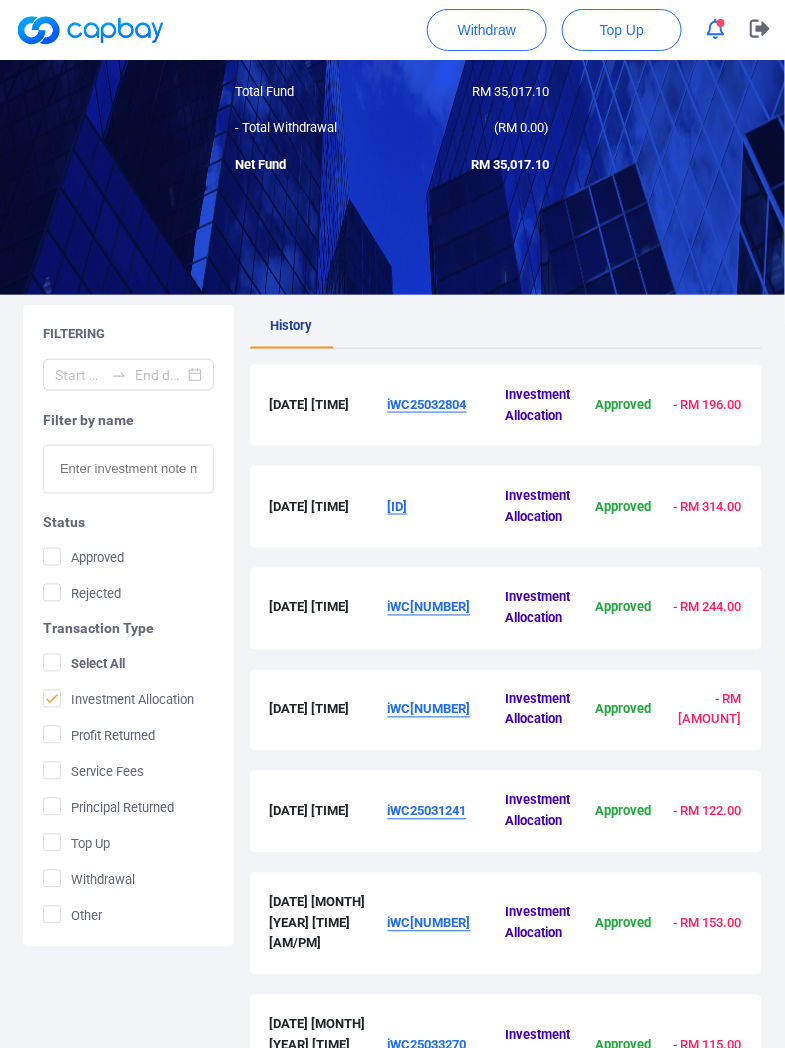 click on "[ID]" at bounding box center [398, 506] 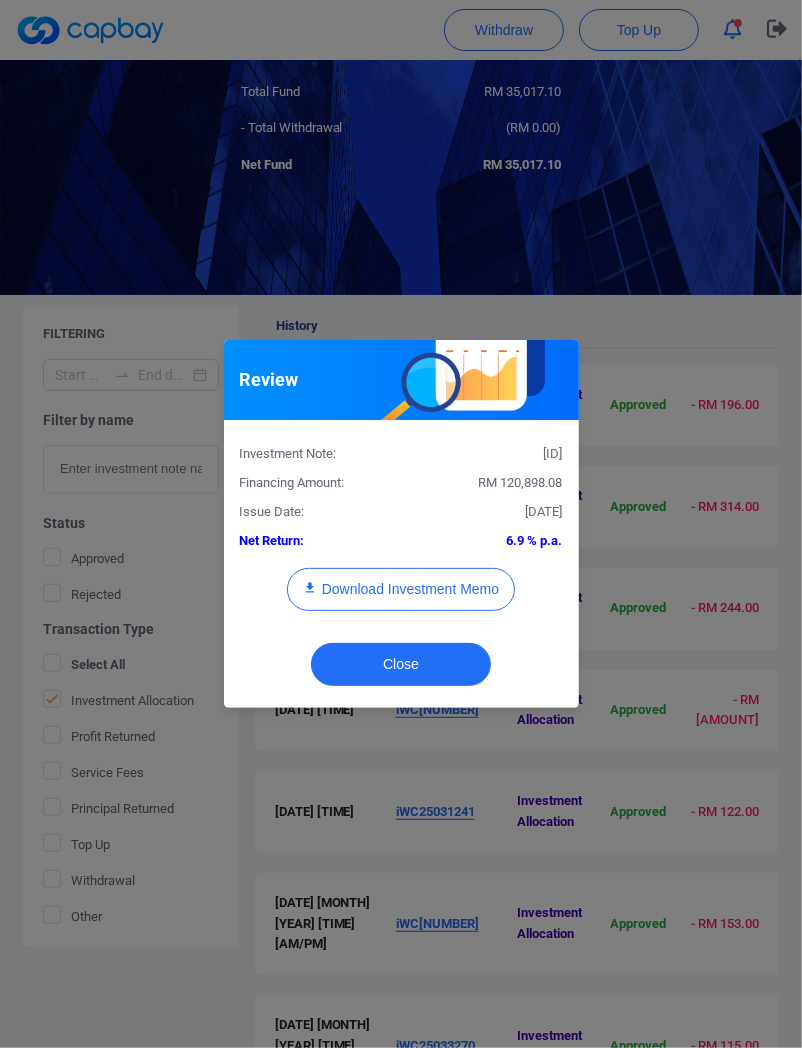 click on "RM 120,898.08" at bounding box center (489, 483) 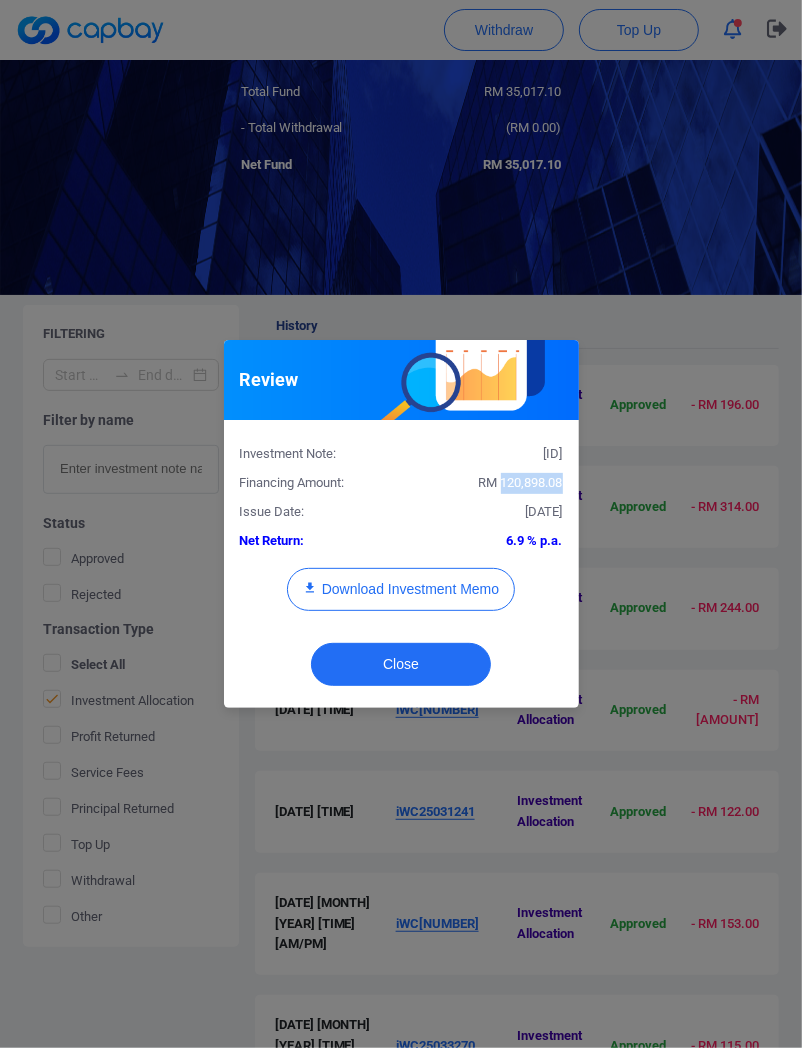 click on "RM 120,898.08" at bounding box center [521, 482] 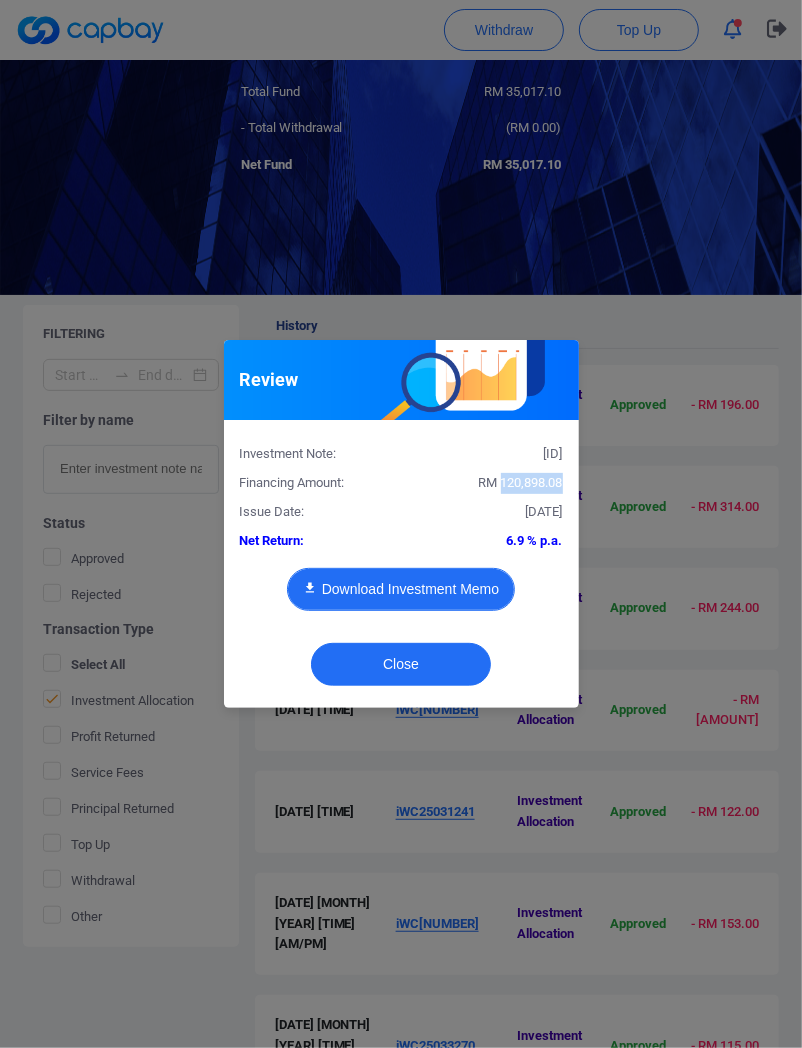 click on "Download Investment Memo" at bounding box center [401, 589] 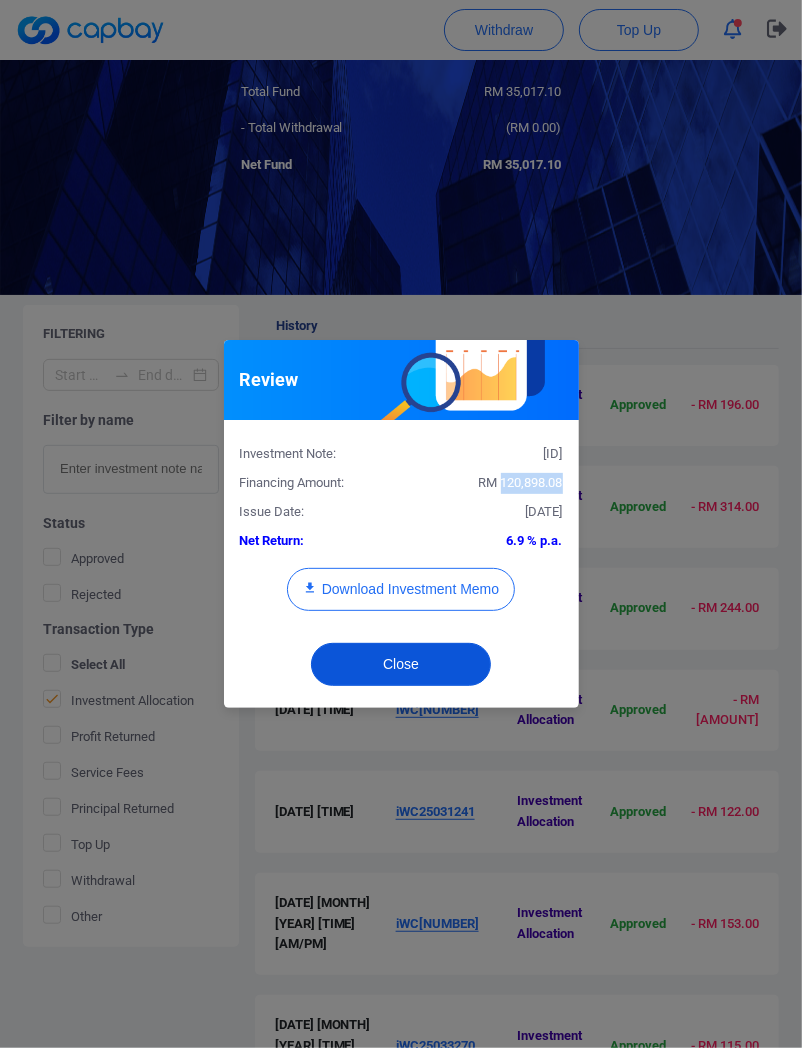 click on "Close" at bounding box center [401, 664] 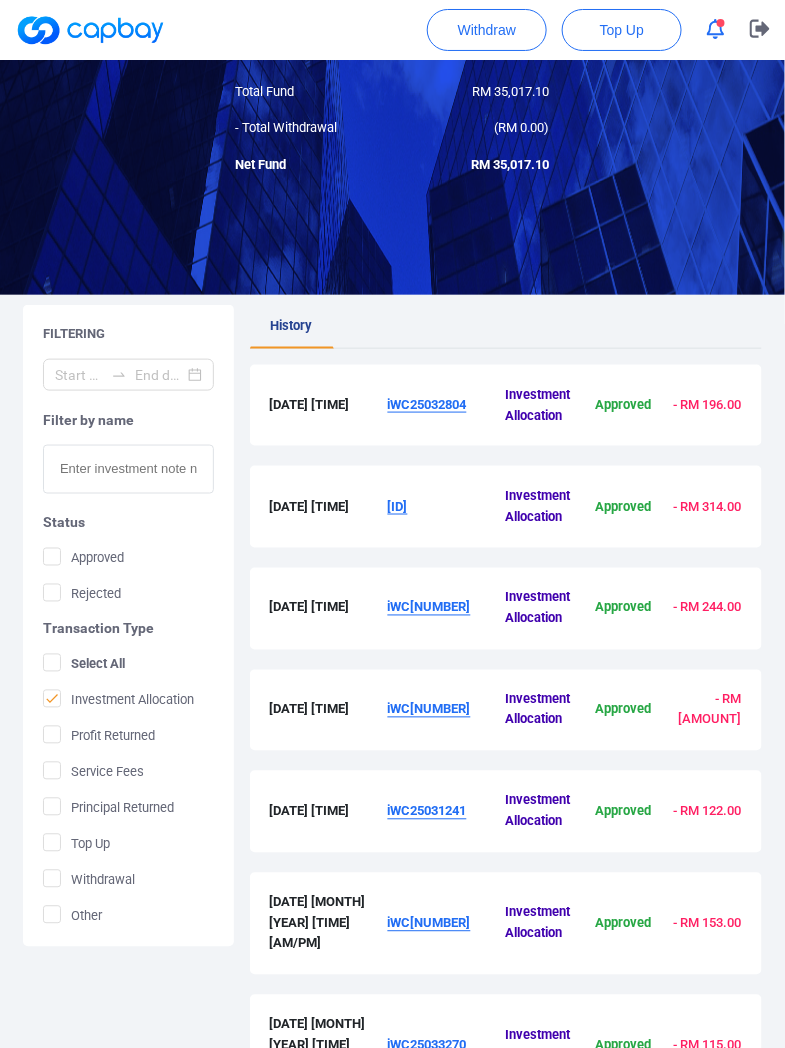 click on "Welcome,   [PERSON] ! Total Fund RM [AMOUNT] - Total Withdrawal ( RM [AMOUNT] ) Net Fund RM [AMOUNT] Filtering Filter by name Status Approved Rejected Transaction Type Select All Investment Allocation Profit Returned Service Fees Principal Returned Top Up Withdrawal Other History [DATE] [TIME] iWC25032804 Investment Allocation Approved - RM [AMOUNT] [DATE] [TIME] iWC25036834 Investment Allocation Approved - RM [AMOUNT] [DATE] [TIME] iWC25038125 Investment Allocation Approved - RM [AMOUNT] [DATE] [TIME] iWC25036866 Investment Allocation Approved - RM [AMOUNT] [DATE] [TIME] iWC25031241 Investment Allocation Approved - RM [AMOUNT] [DATE] [TIME] iWC25034264 Investment Allocation Approved - RM [AMOUNT] [DATE] [TIME] iWC25033270 Investment Allocation Approved - RM [AMOUNT] [DATE] [TIME] iWC25031875 Investment Allocation Approved - RM [AMOUNT] [DATE] [TIME] iWC25036232 Investment Allocation Approved - RM [AMOUNT] [DATE] [TIME] iWC25033996 Investment Allocation Approved 1 2" at bounding box center [392, 680] 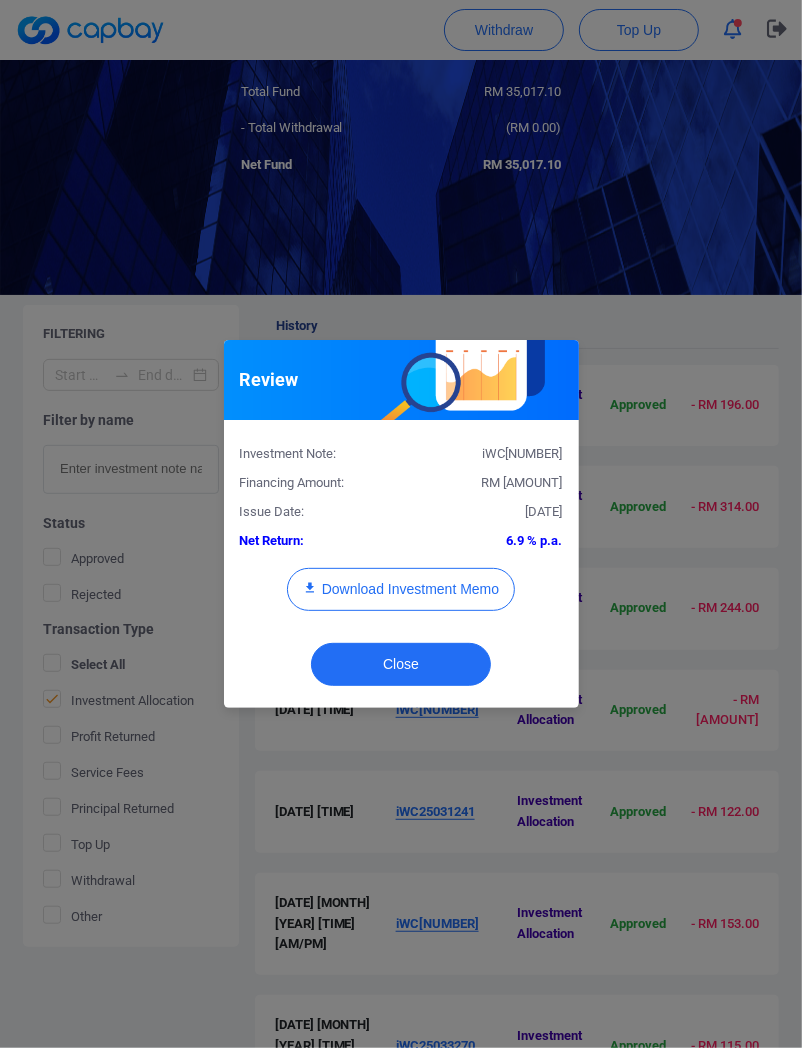 click on "Investment Note: [ID] Financing Amount: RM [AMOUNT] Issue Date: [DATE] Net Return: [PERCENTAGE] p.a. Download Investment Memo" at bounding box center (401, 533) 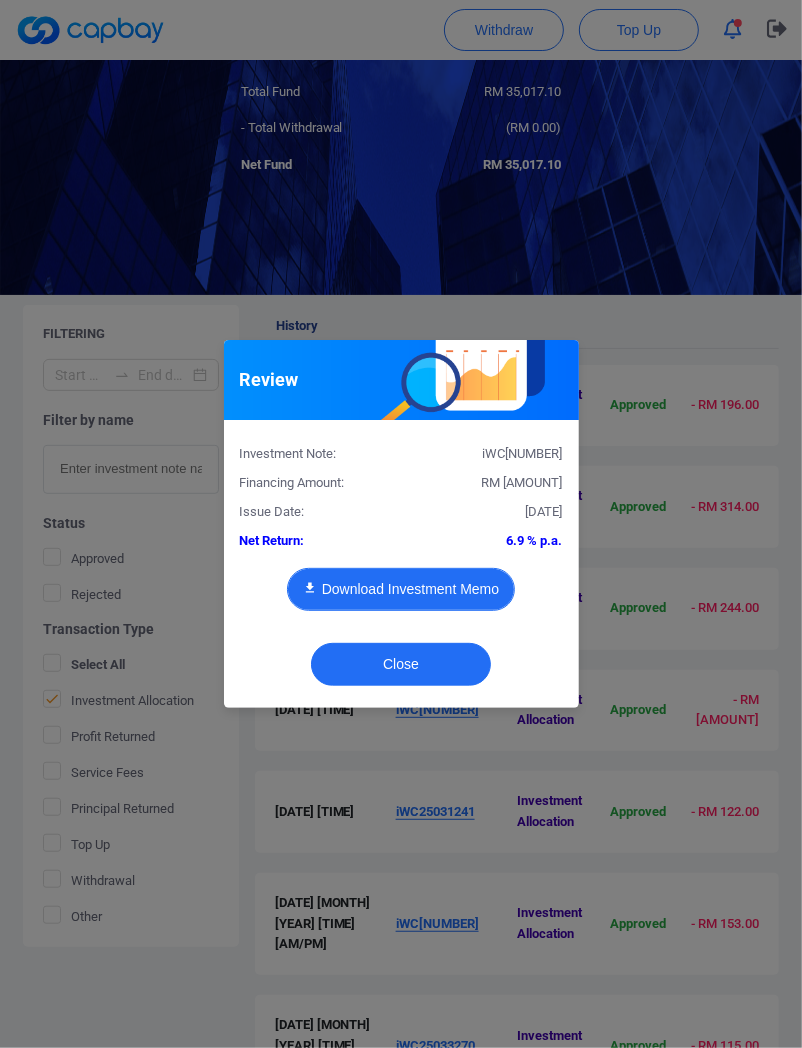 click on "Download Investment Memo" at bounding box center (401, 589) 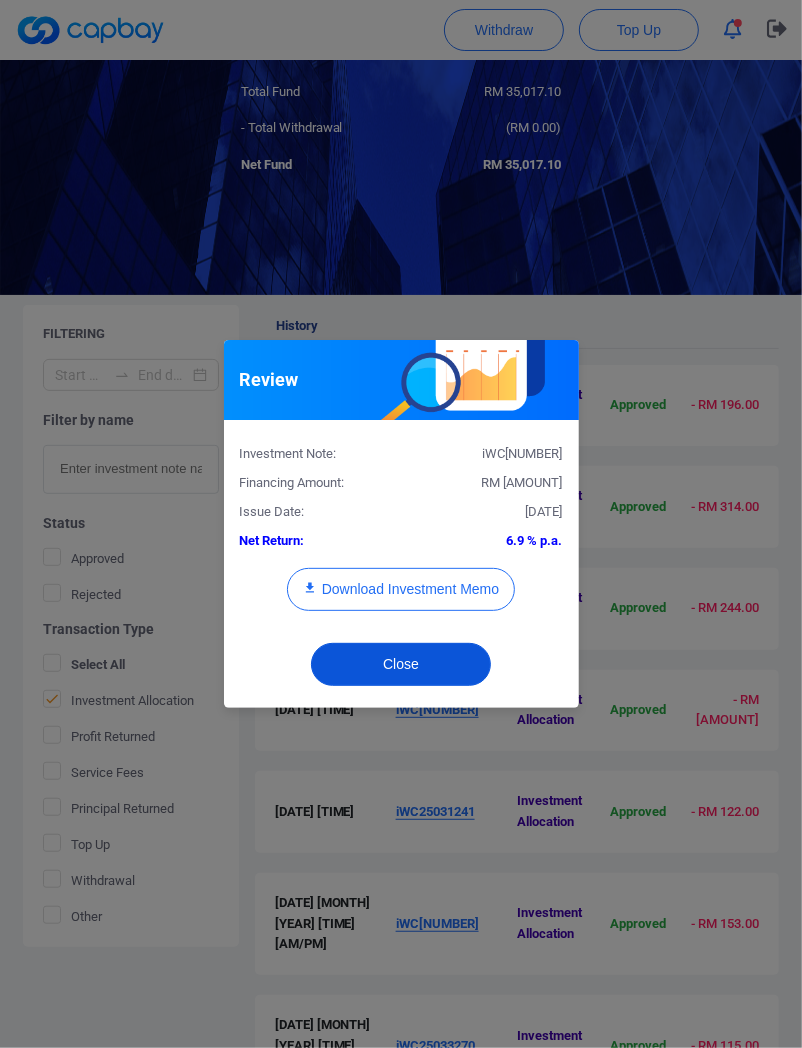 click on "Close" at bounding box center (401, 664) 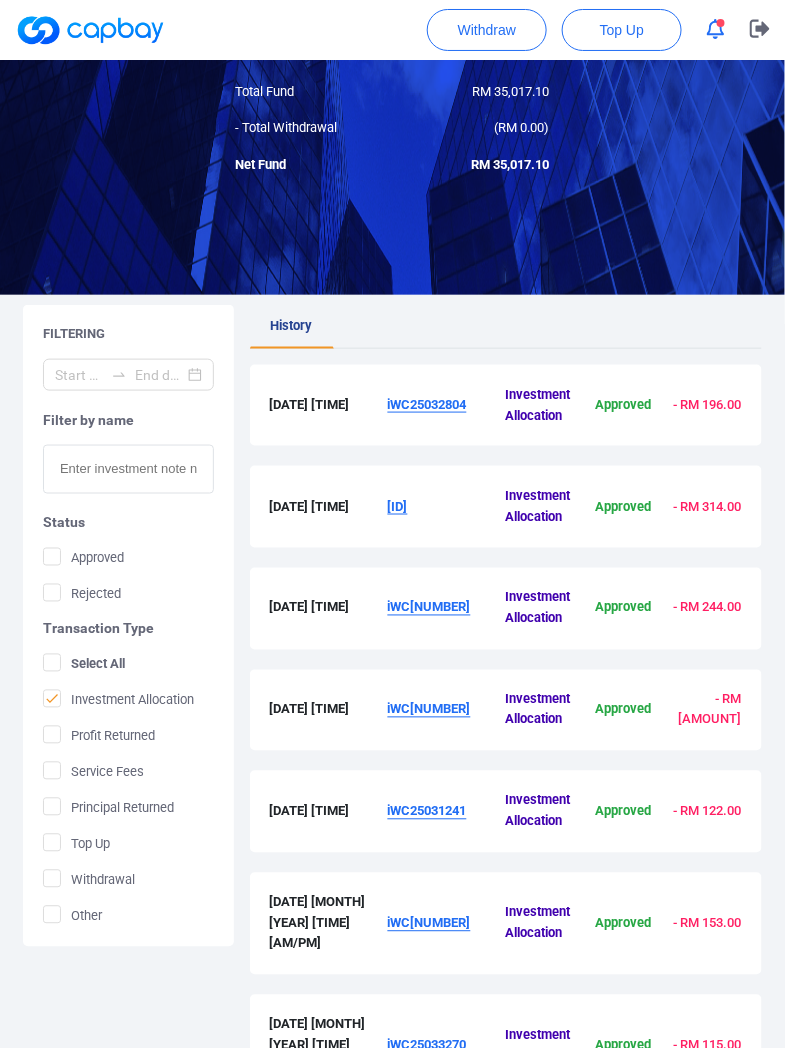click on "iWC[NUMBER]" at bounding box center [447, 711] 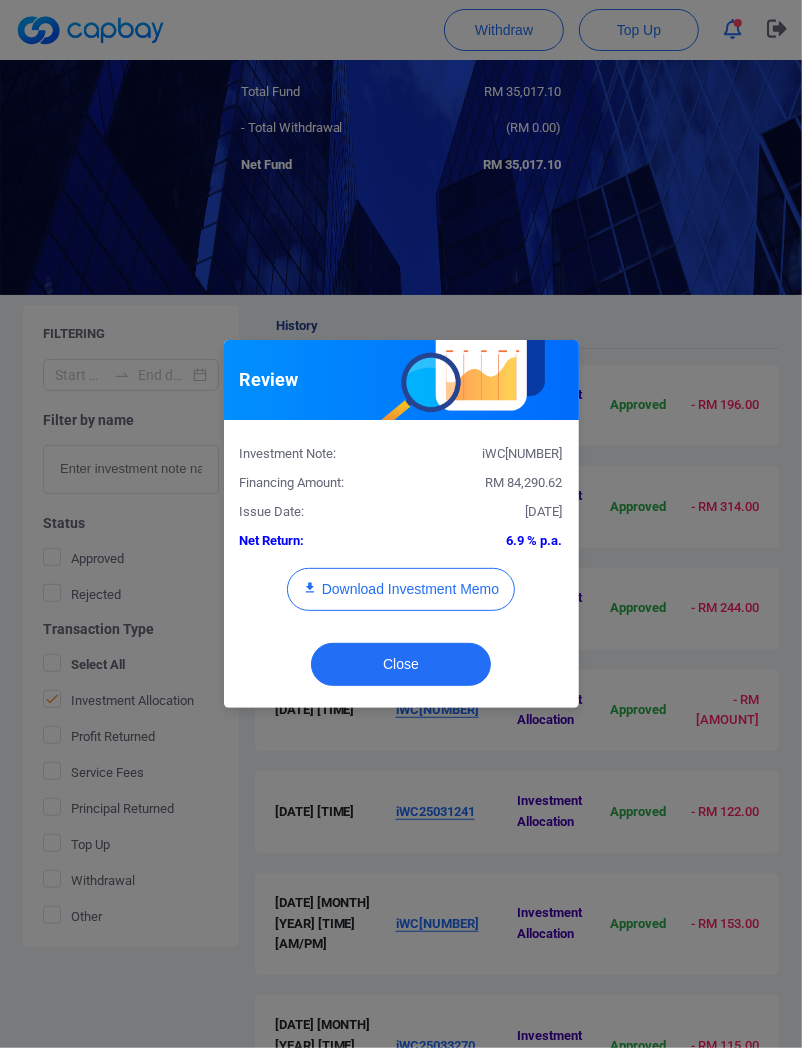 click on "Investment Note: iWC25036866 Financing Amount: RM 84,290.62 Issue Date: [DATE] Net Return: 6.9   % p.a. Download Investment Memo" at bounding box center (401, 533) 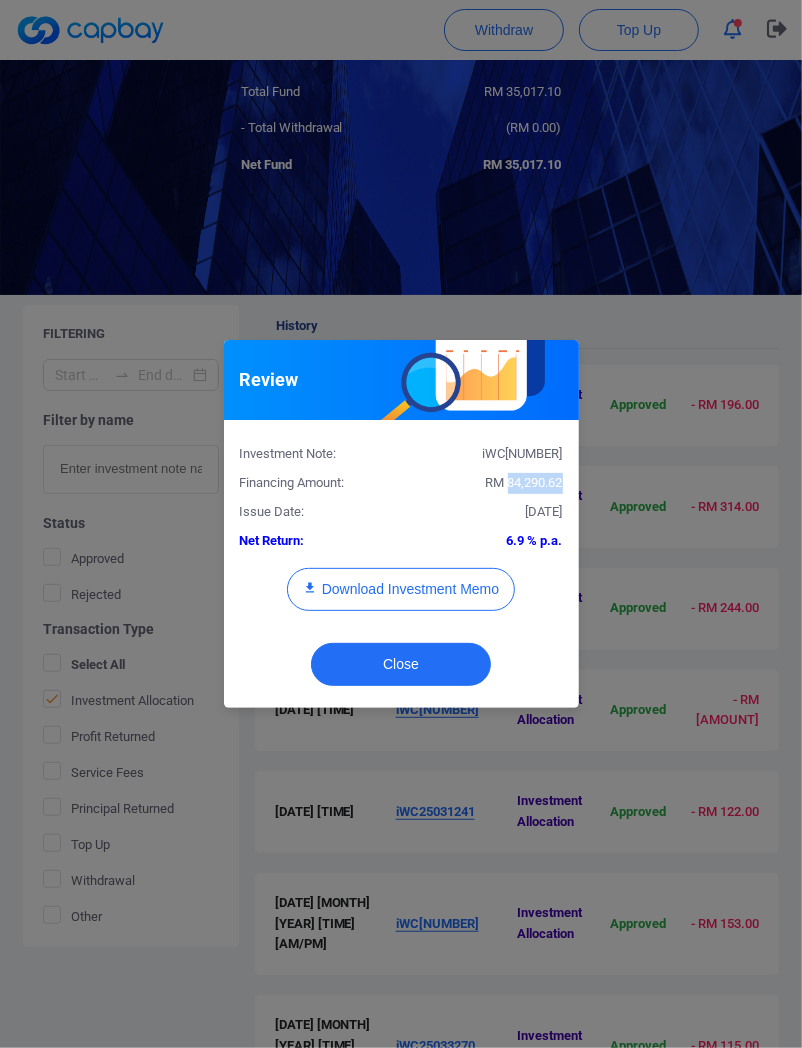 click on "RM 84,290.62" at bounding box center (524, 482) 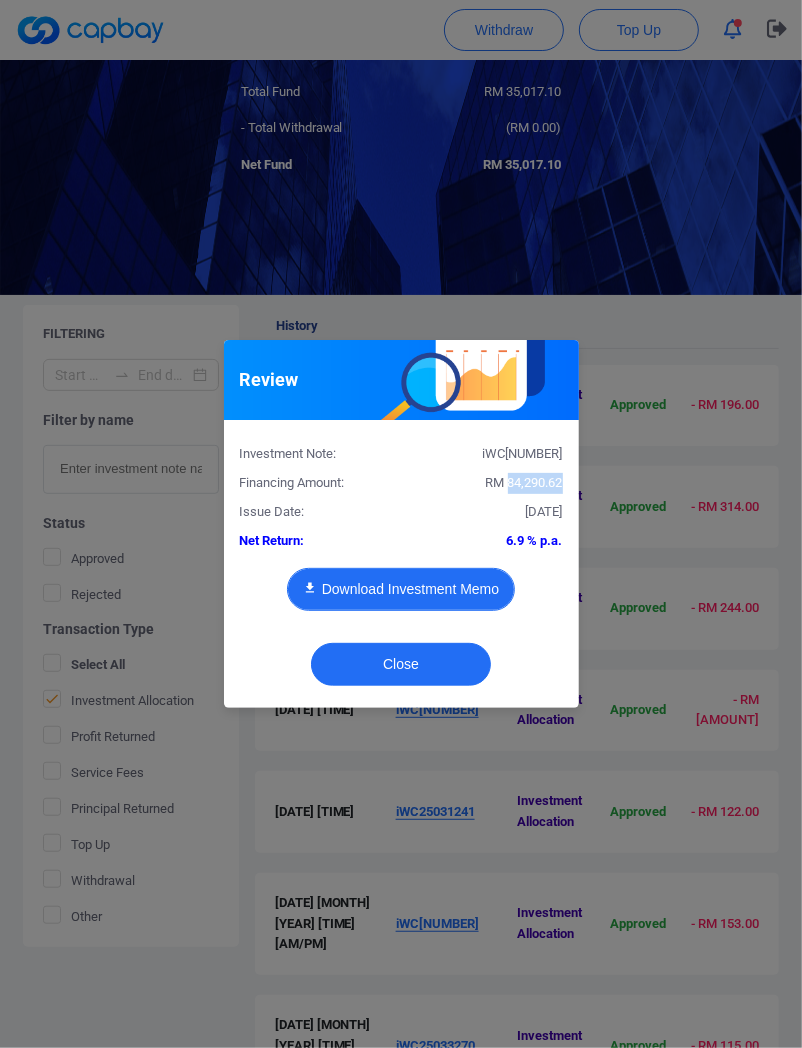 type 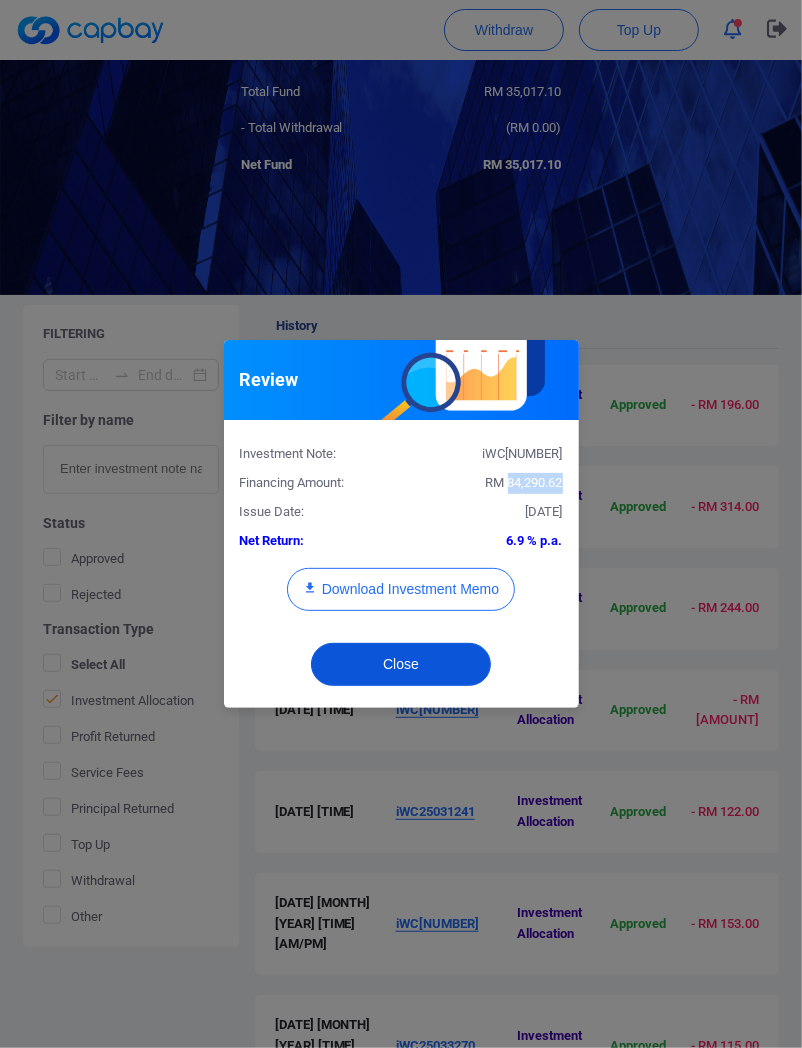 click on "Close" at bounding box center [401, 664] 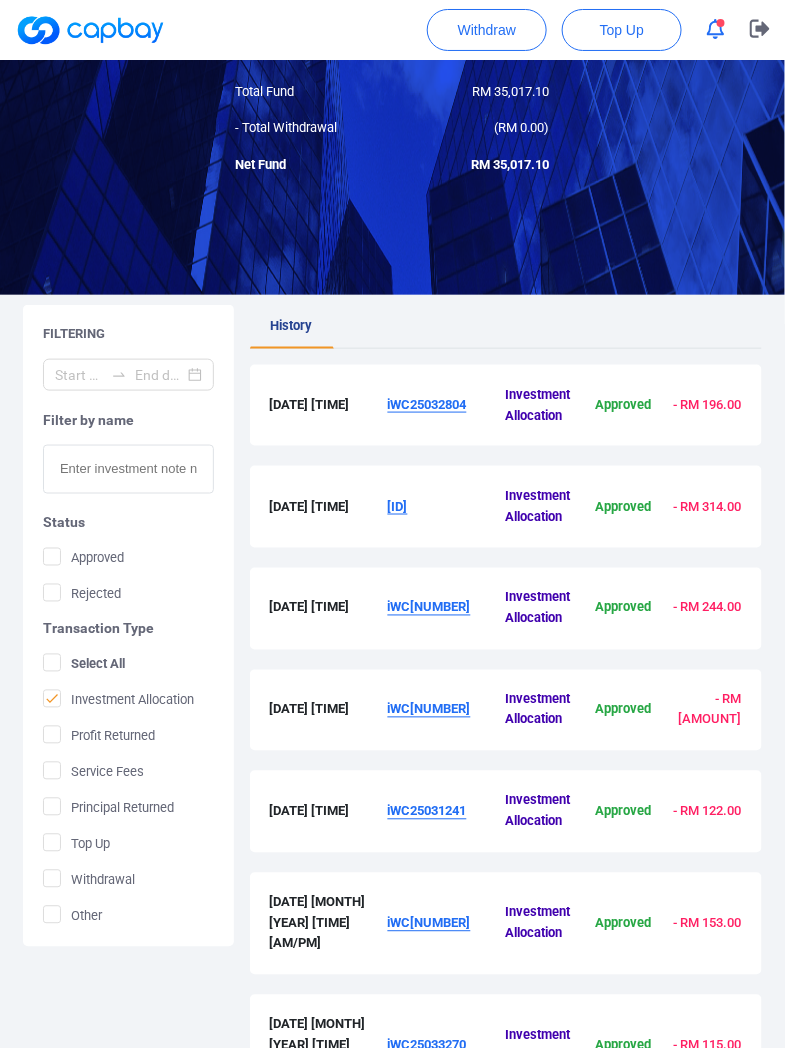click on "iWC25031241" at bounding box center [427, 811] 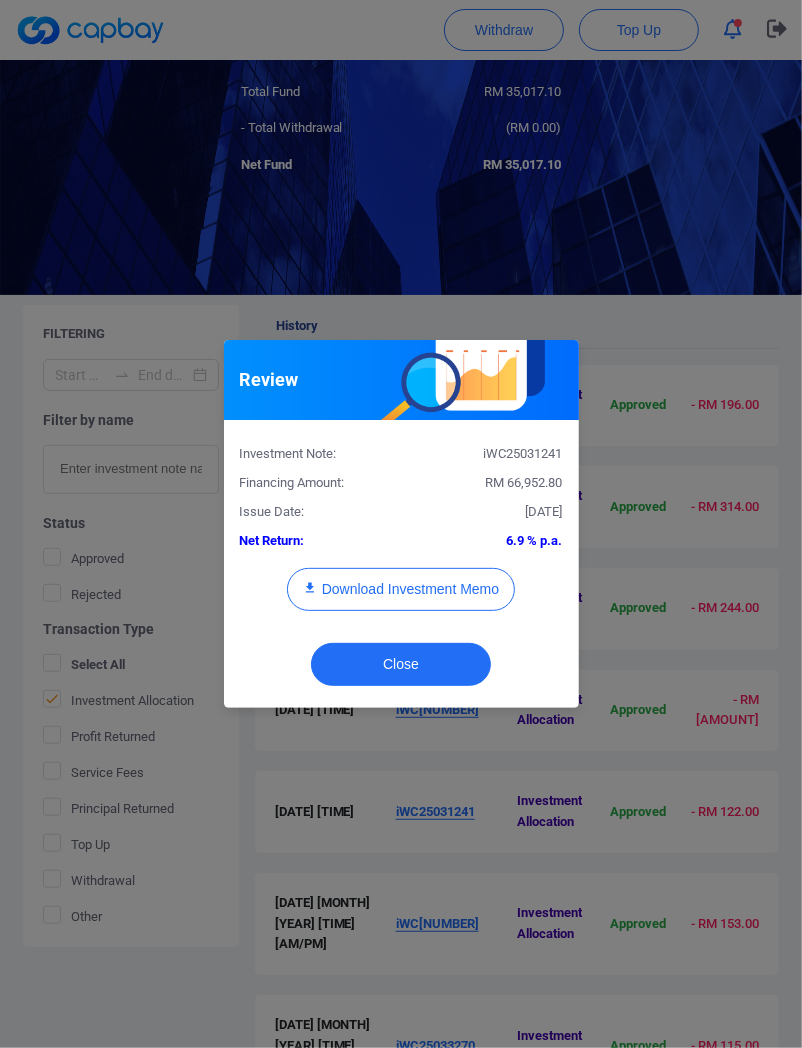 click on "RM 66,952.80" at bounding box center [524, 482] 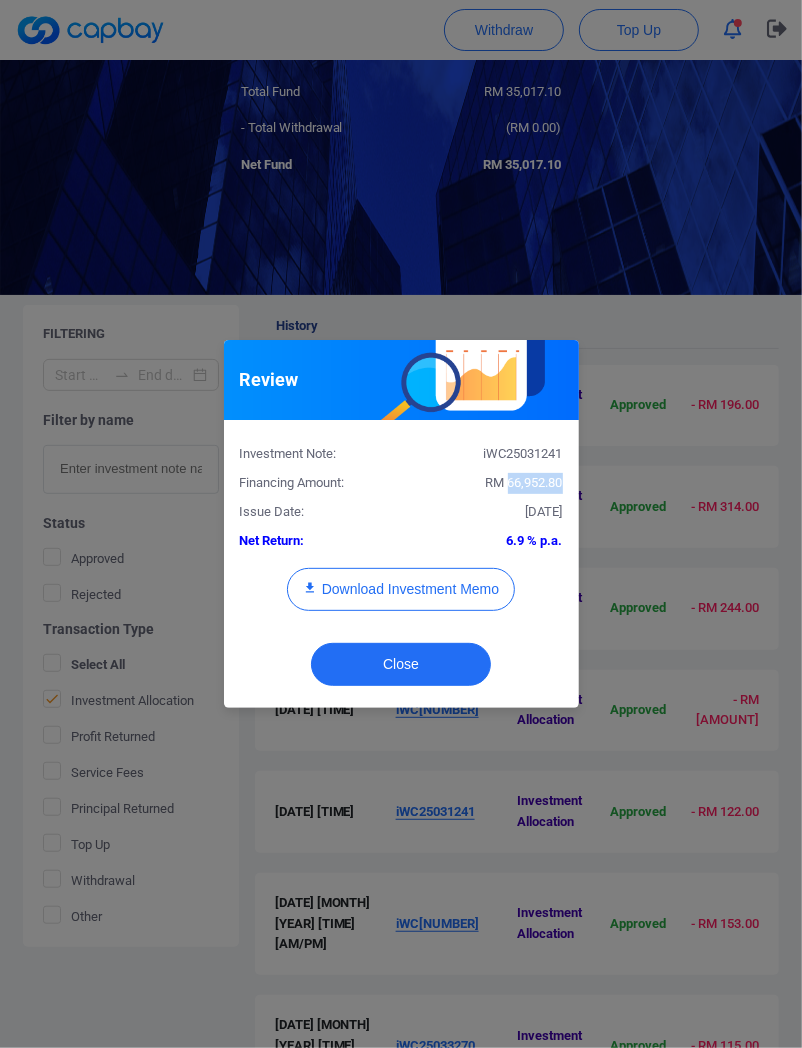 click on "RM 66,952.80" at bounding box center (524, 482) 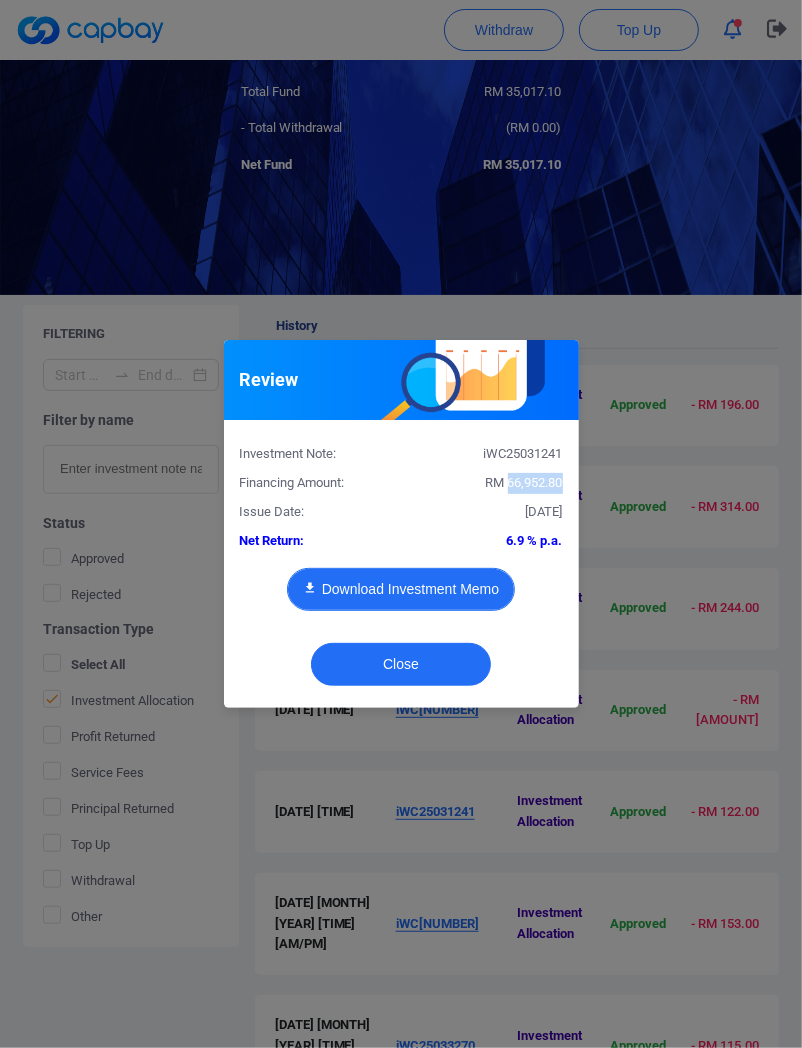 click on "Download Investment Memo" at bounding box center (401, 589) 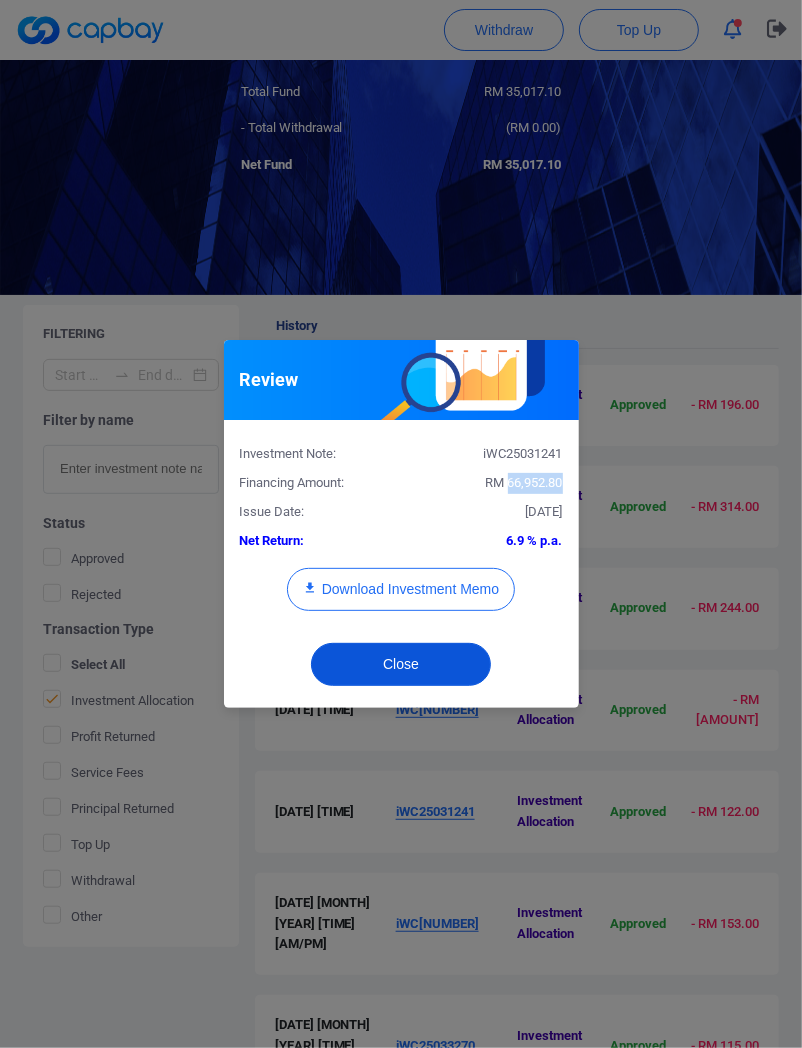 drag, startPoint x: 448, startPoint y: 677, endPoint x: 427, endPoint y: 682, distance: 21.587032 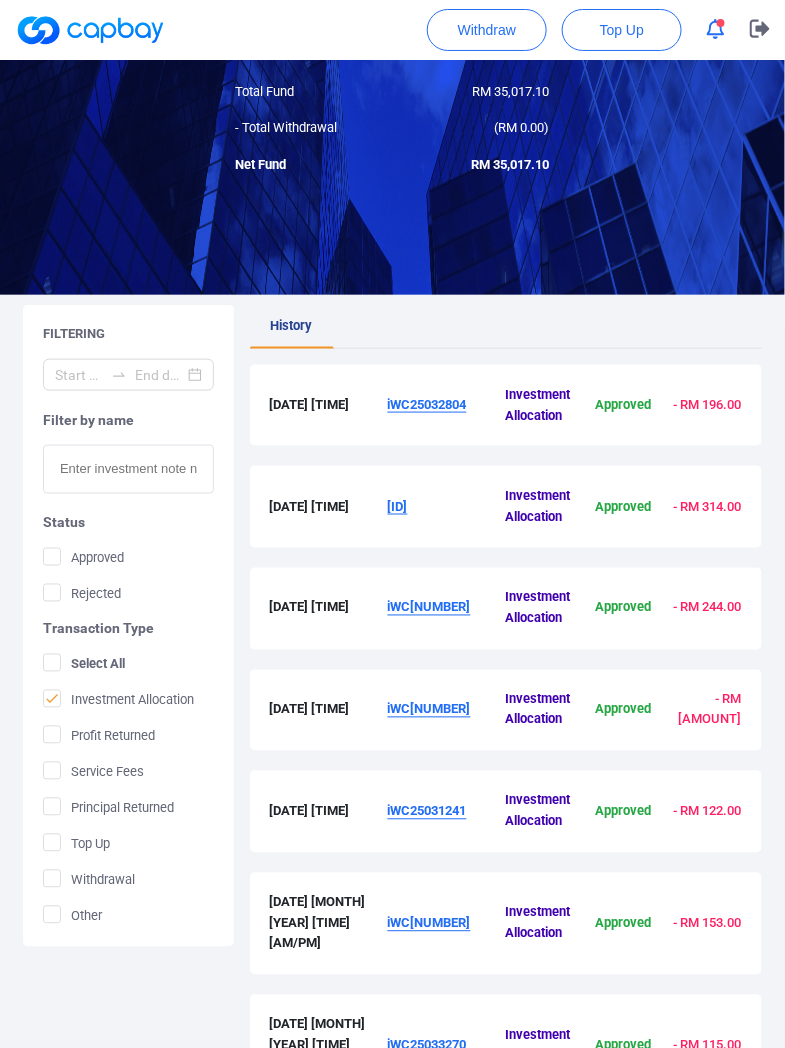 click on "iWC[NUMBER]" at bounding box center [429, 923] 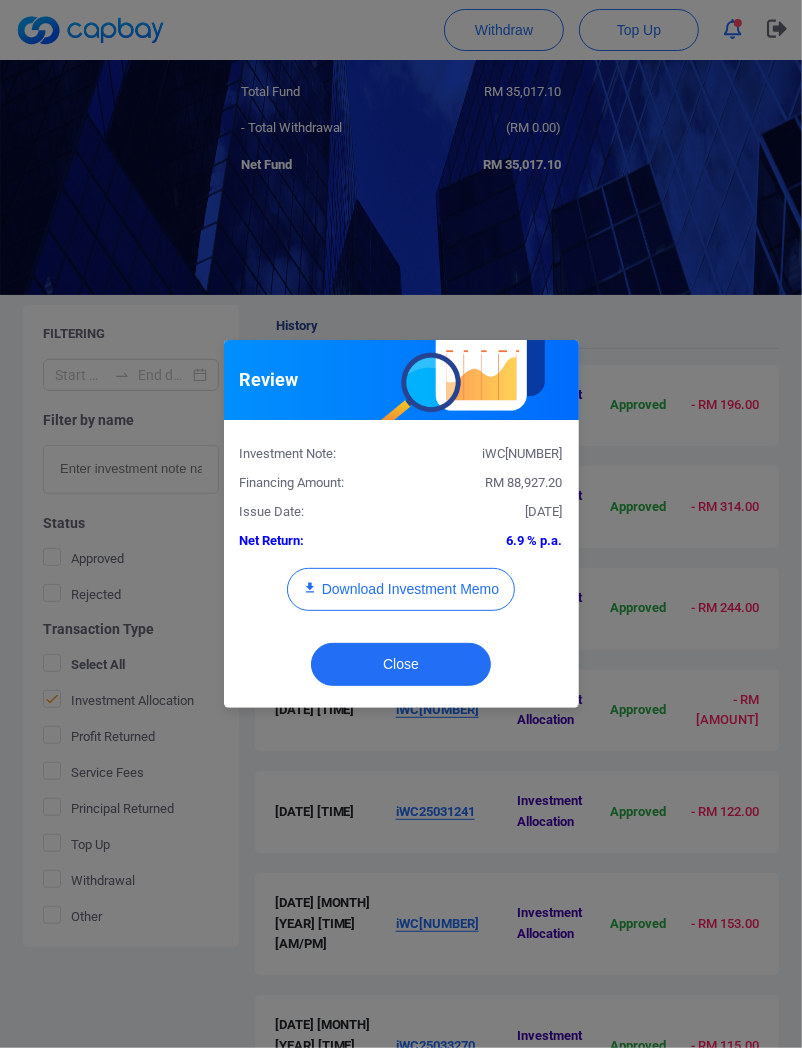 click on "RM 88,927.20" at bounding box center (524, 482) 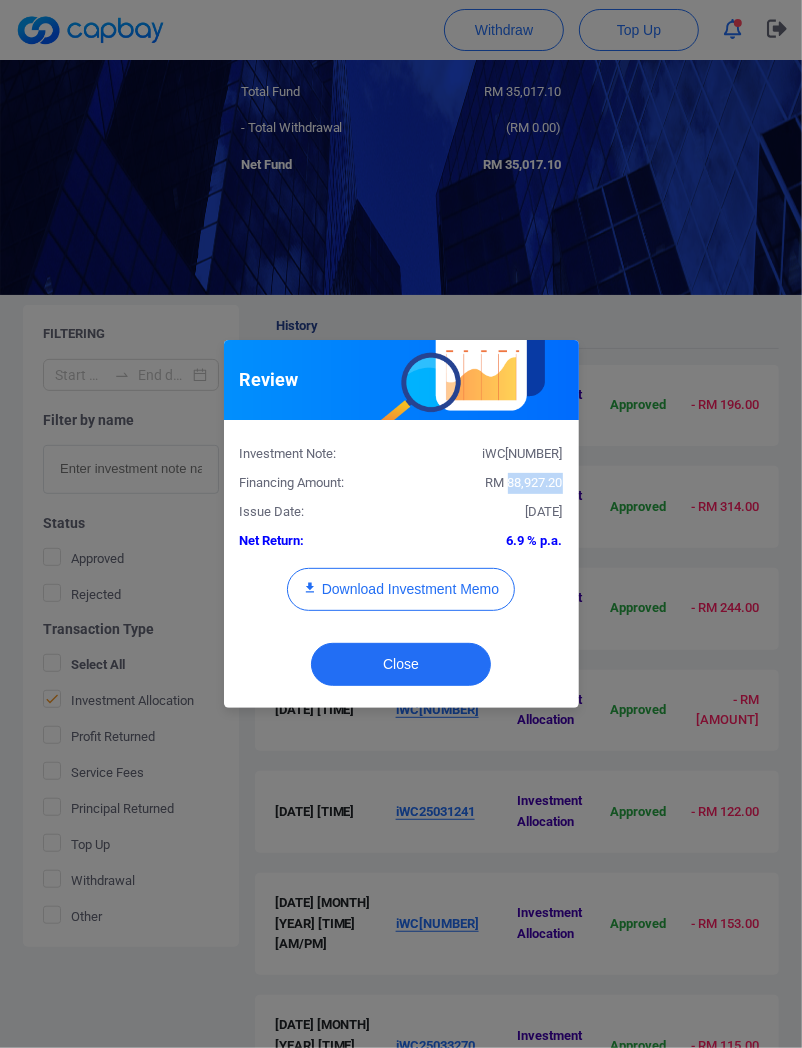 click on "RM 88,927.20" at bounding box center (524, 482) 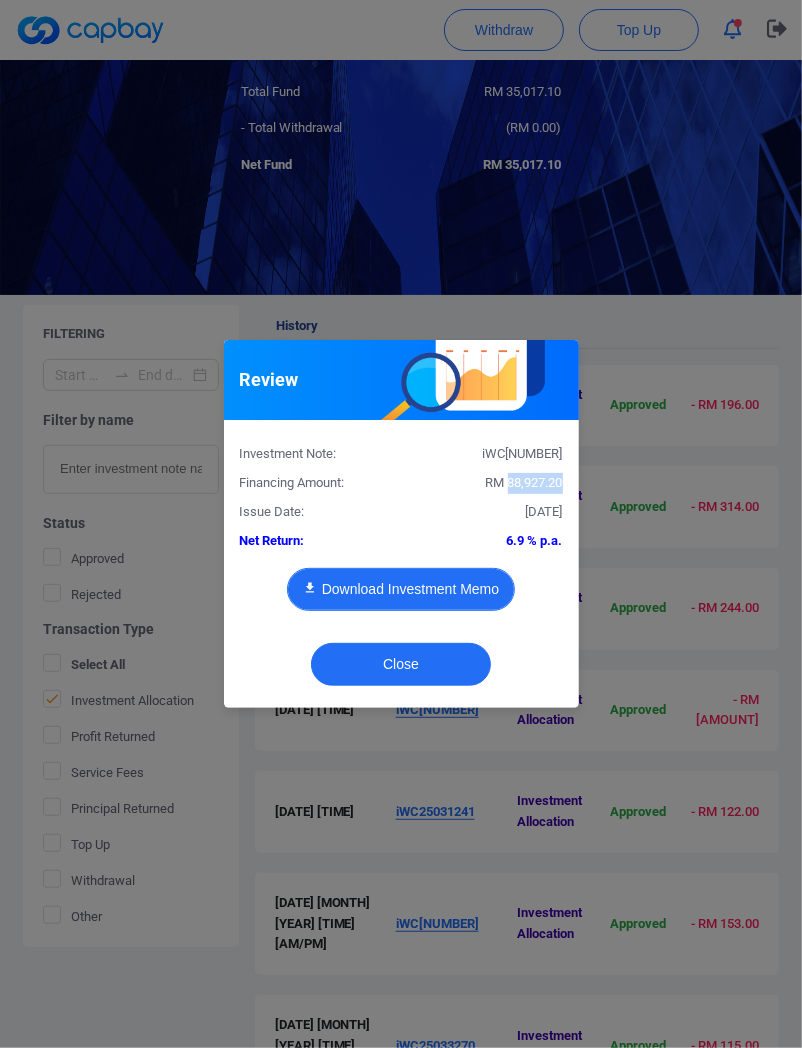 type 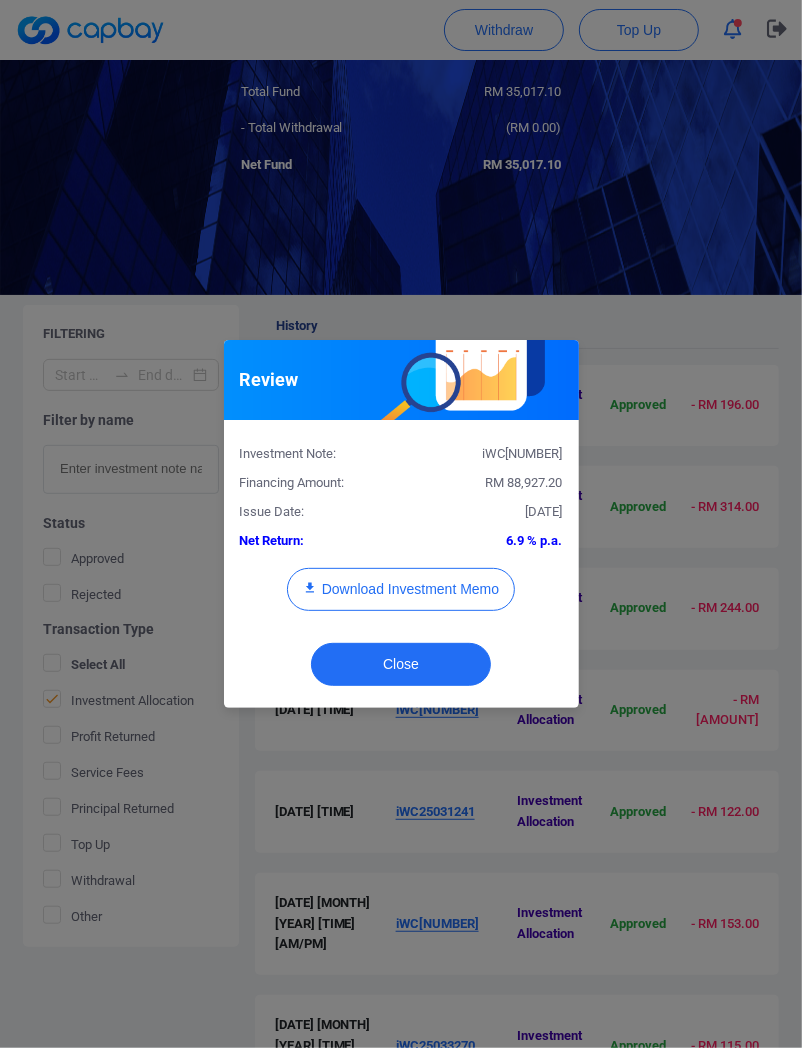 click on "Review Investment Note: iWC25034264 Financing Amount: RM [AMOUNT] Issue Date: [DATE] Net Return: 6.9   % p.a. Download Investment Memo Close" at bounding box center (401, 524) 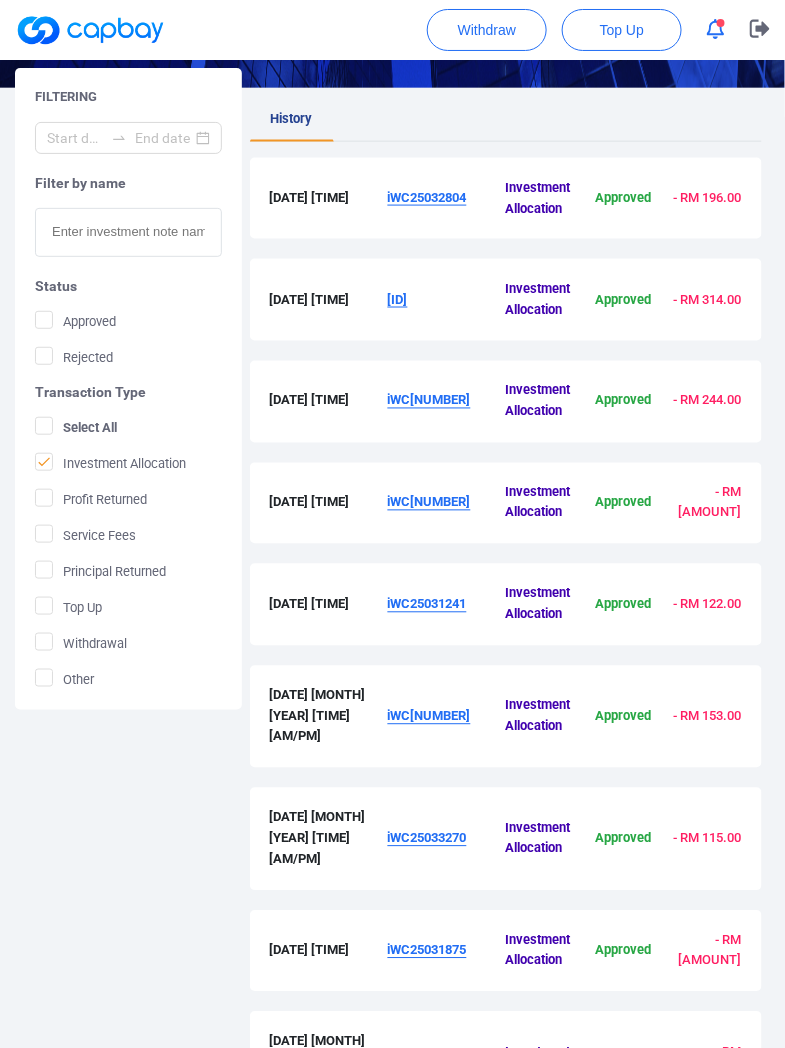 scroll, scrollTop: 555, scrollLeft: 0, axis: vertical 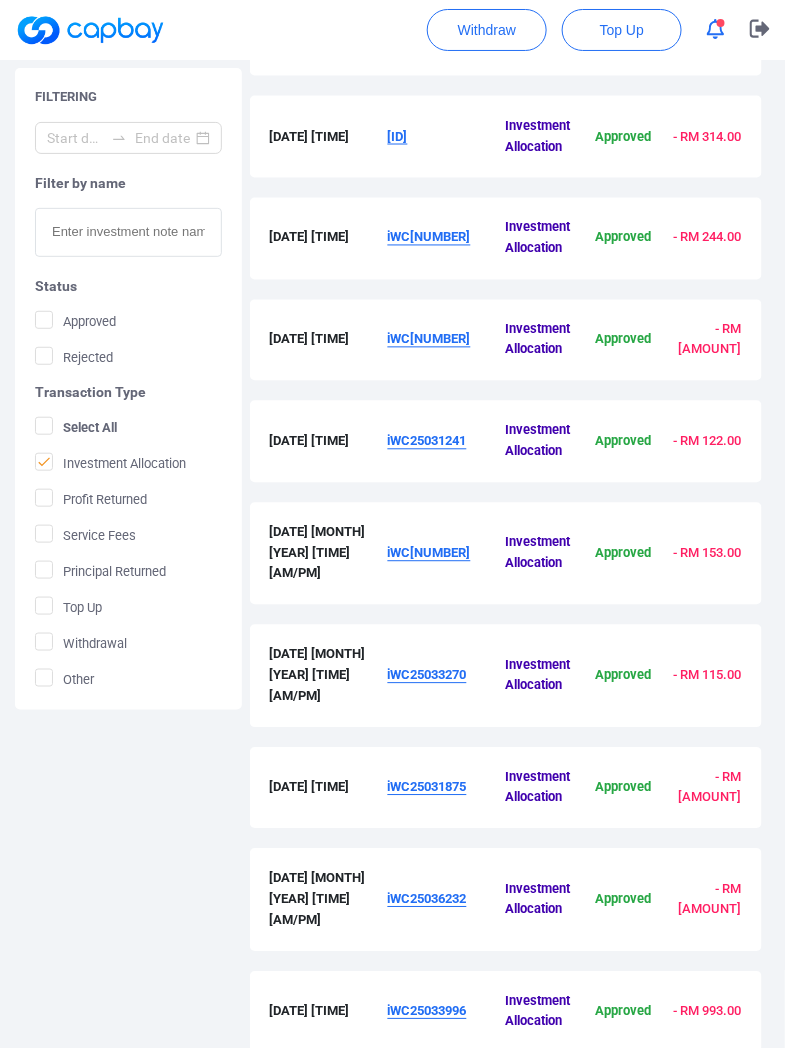 click on "iWC25033270" at bounding box center [427, 675] 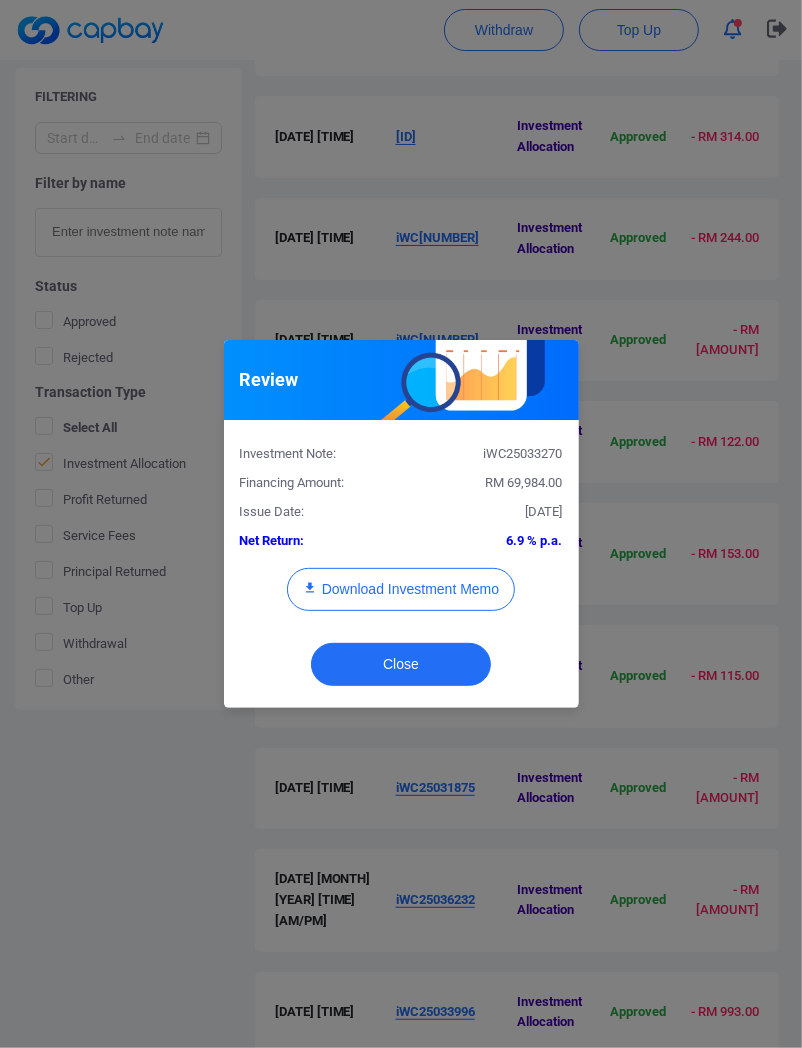 click on "Investment Note: [ID] Financing Amount: RM [AMOUNT] Issue Date: [DATE] Net Return: [PERCENTAGE] p.a. Download Investment Memo" at bounding box center [401, 533] 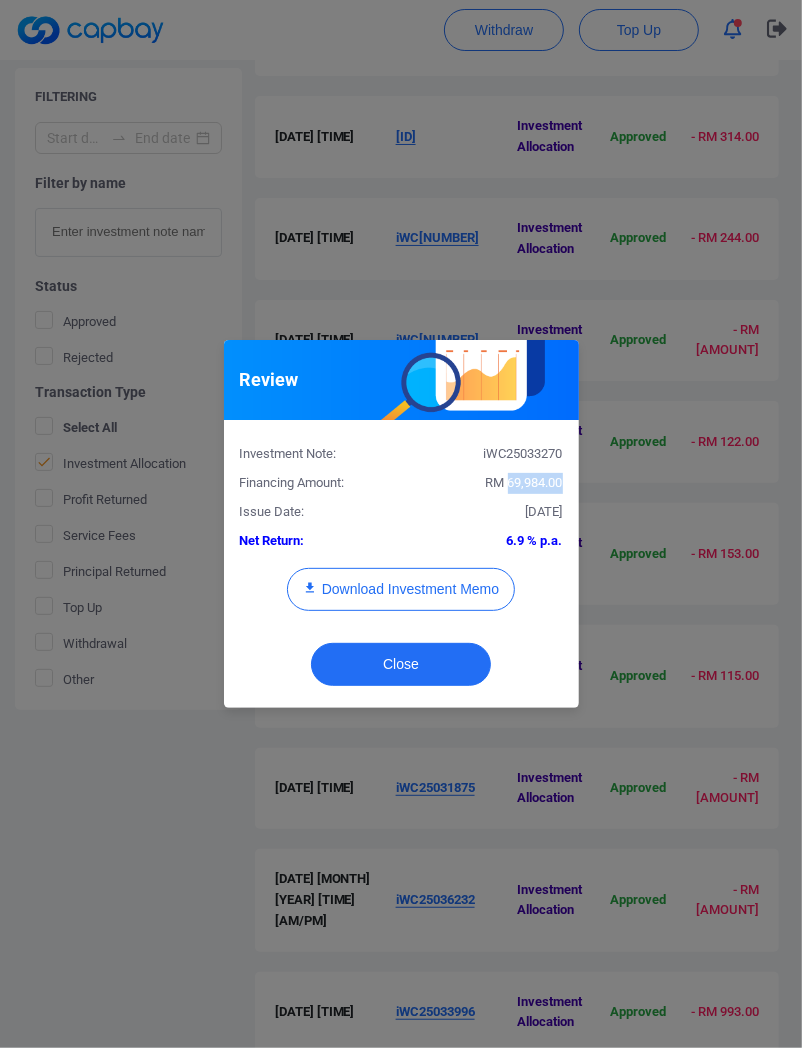 click on "RM 69,984.00" at bounding box center (524, 482) 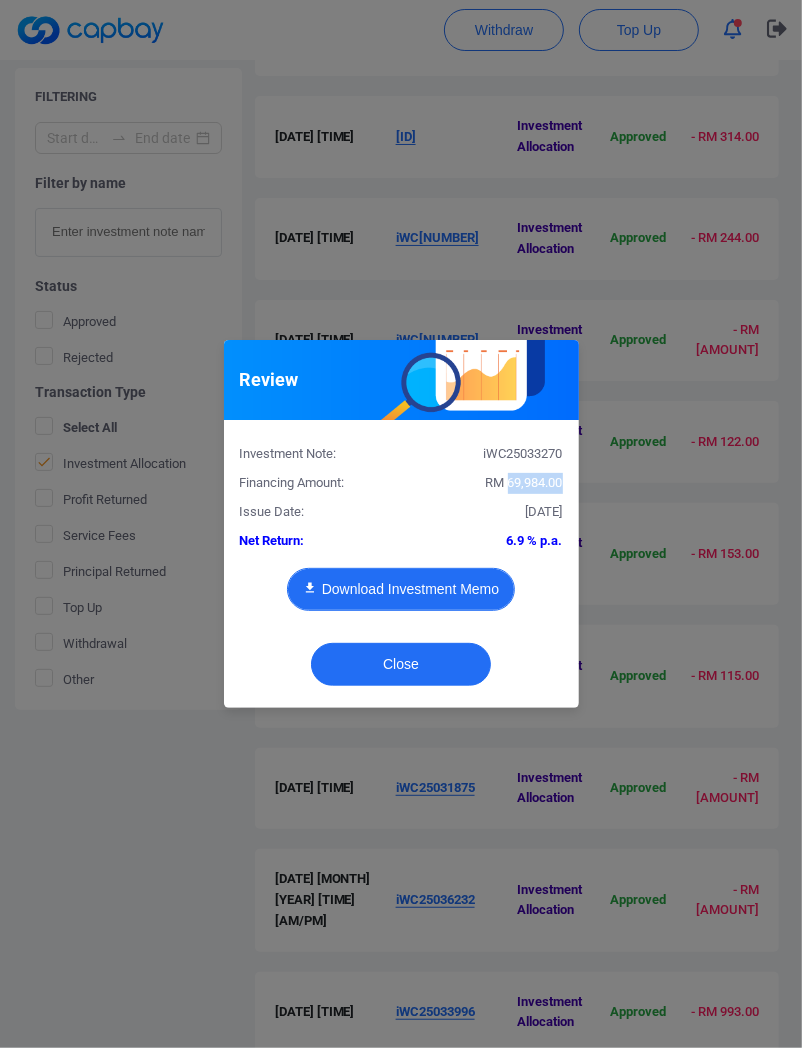 click on "Download Investment Memo" at bounding box center (401, 589) 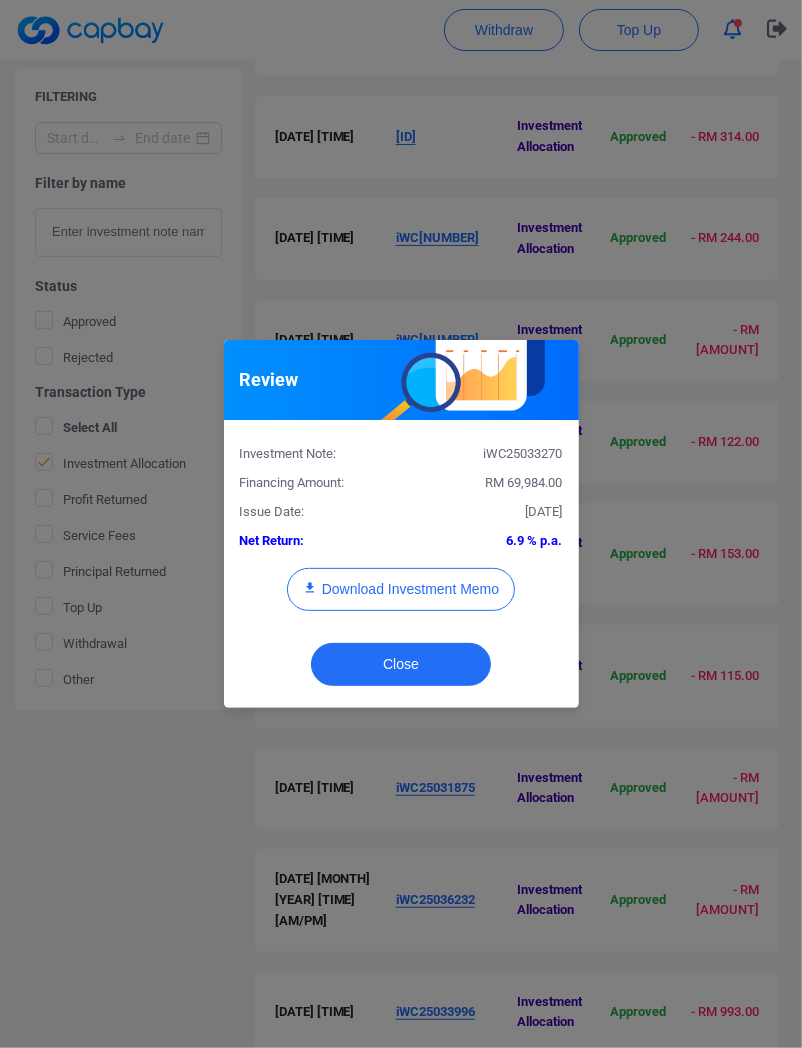 click on "Close" at bounding box center [401, 664] 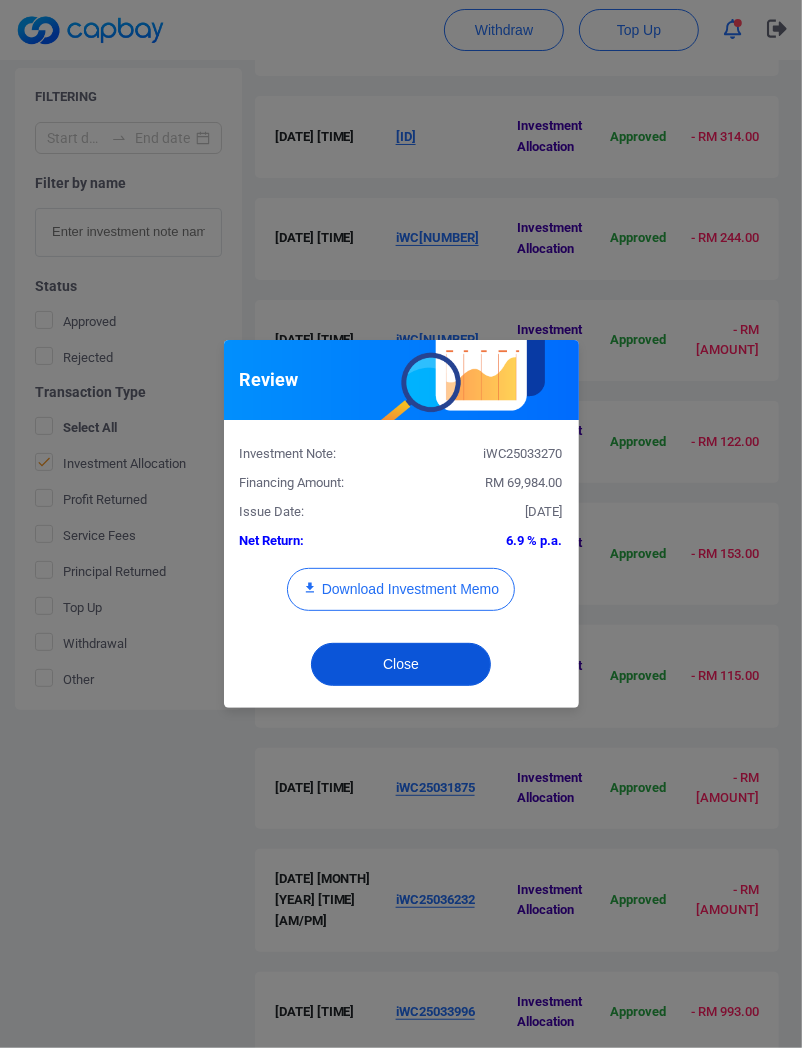 click on "Close" at bounding box center [401, 664] 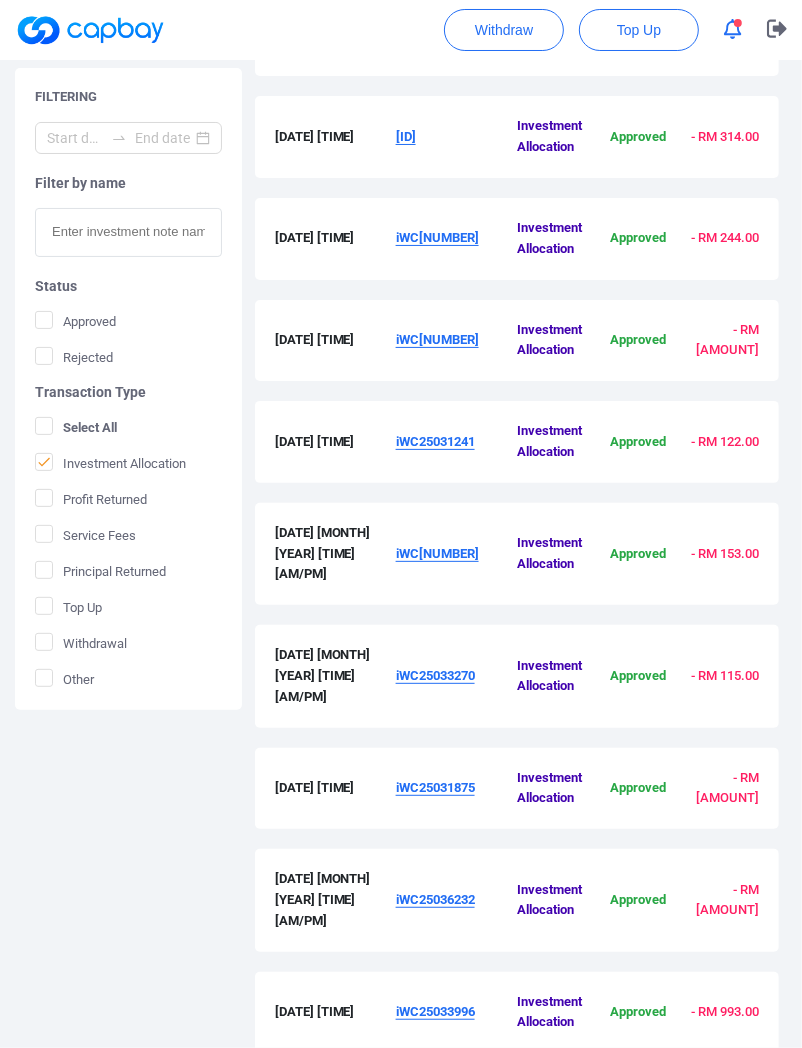 type 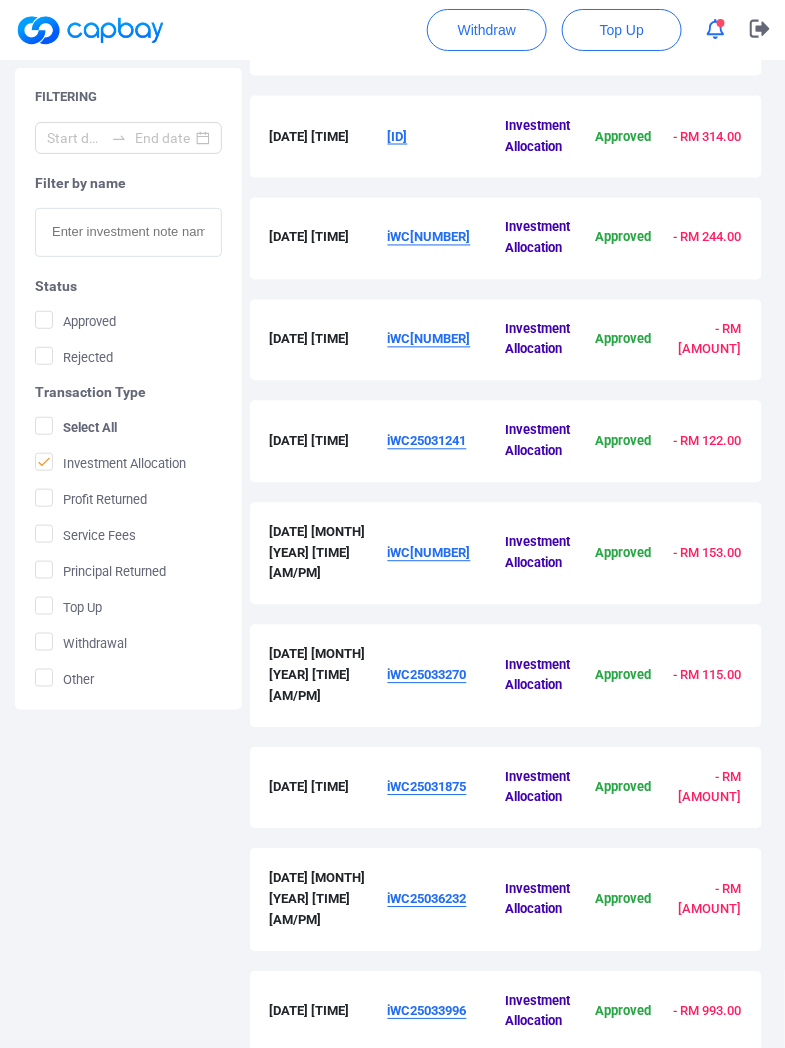 click on "iWC25031875" at bounding box center (447, 789) 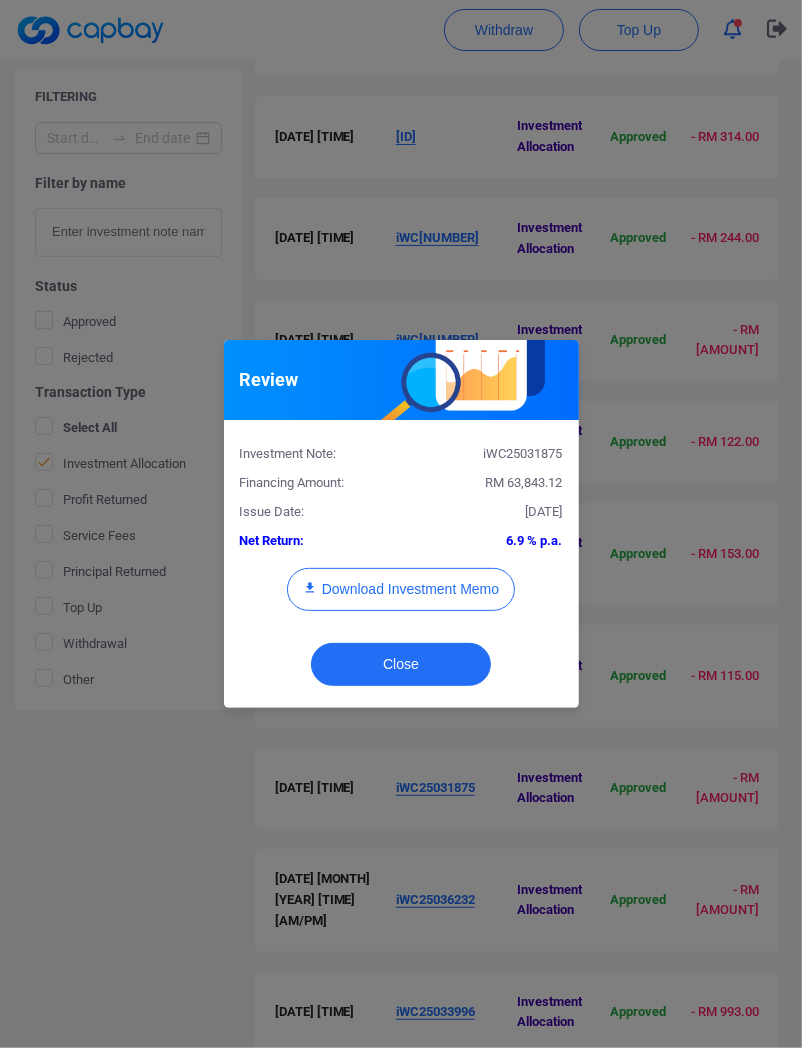 click on "Investment Note: iWC25031875 Financing Amount: RM [AMOUNT] Issue Date: [DATE] [MONTH] [YEAR] Net Return: [PERCENTAGE] p.a. Download Investment Memo" at bounding box center (401, 533) 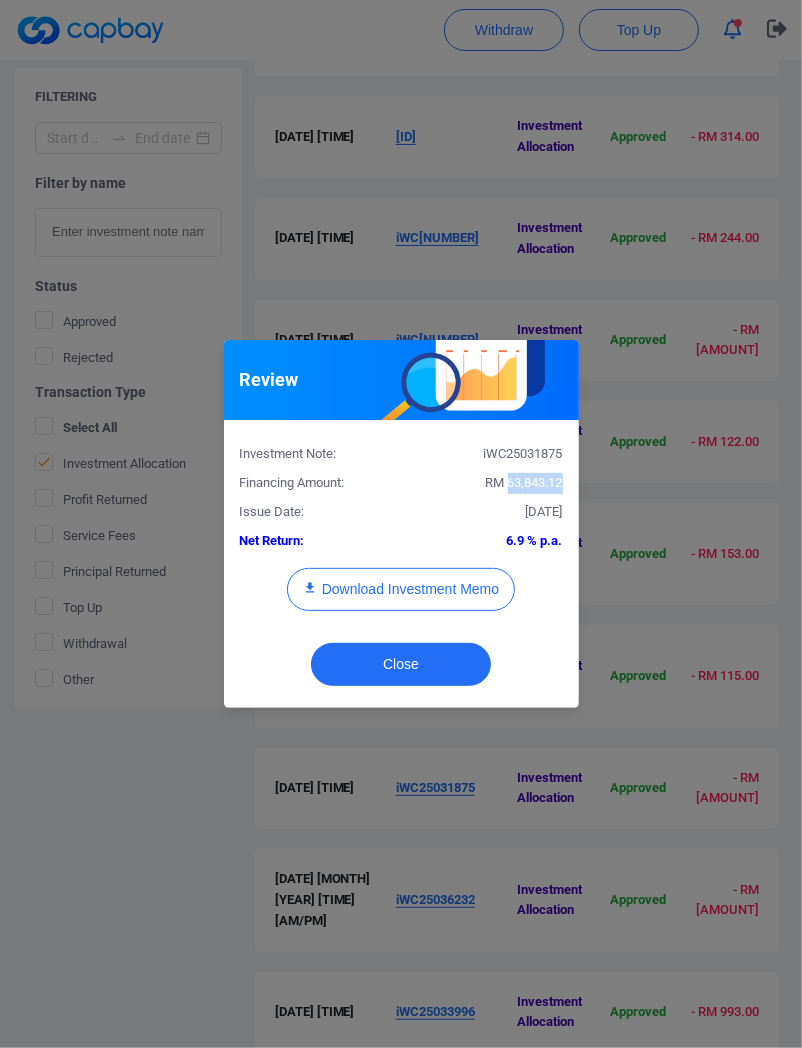 click on "RM 63,843.12" at bounding box center (524, 482) 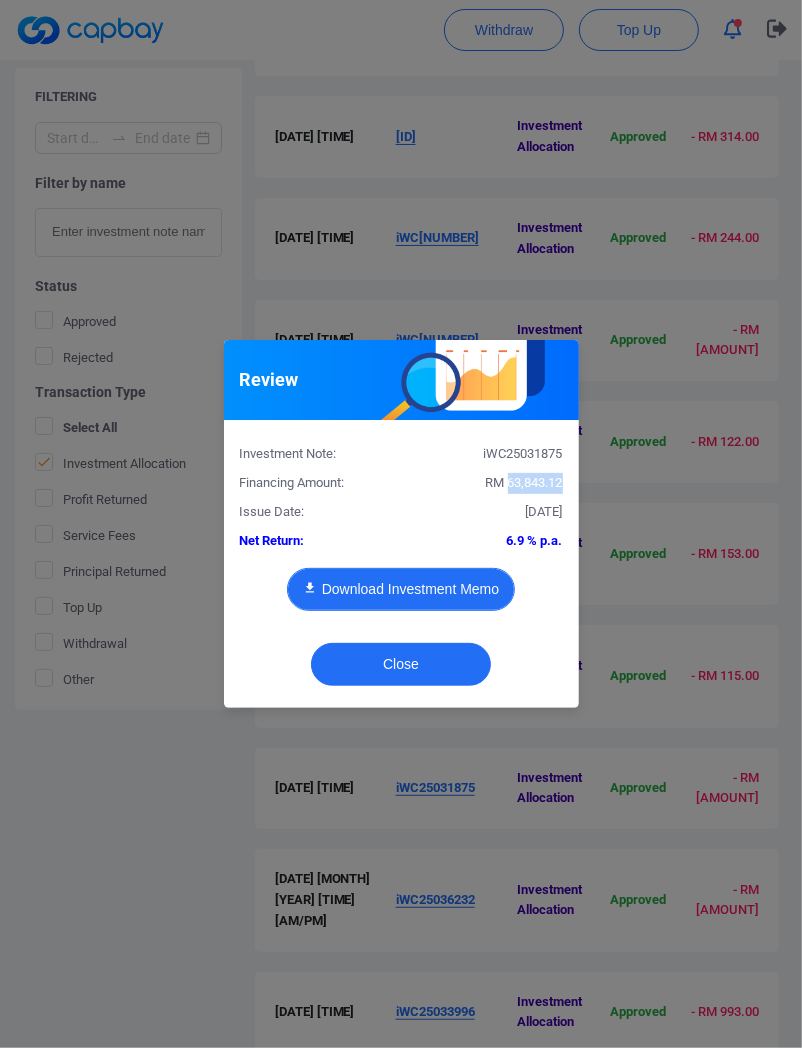 click on "Download Investment Memo" at bounding box center (401, 589) 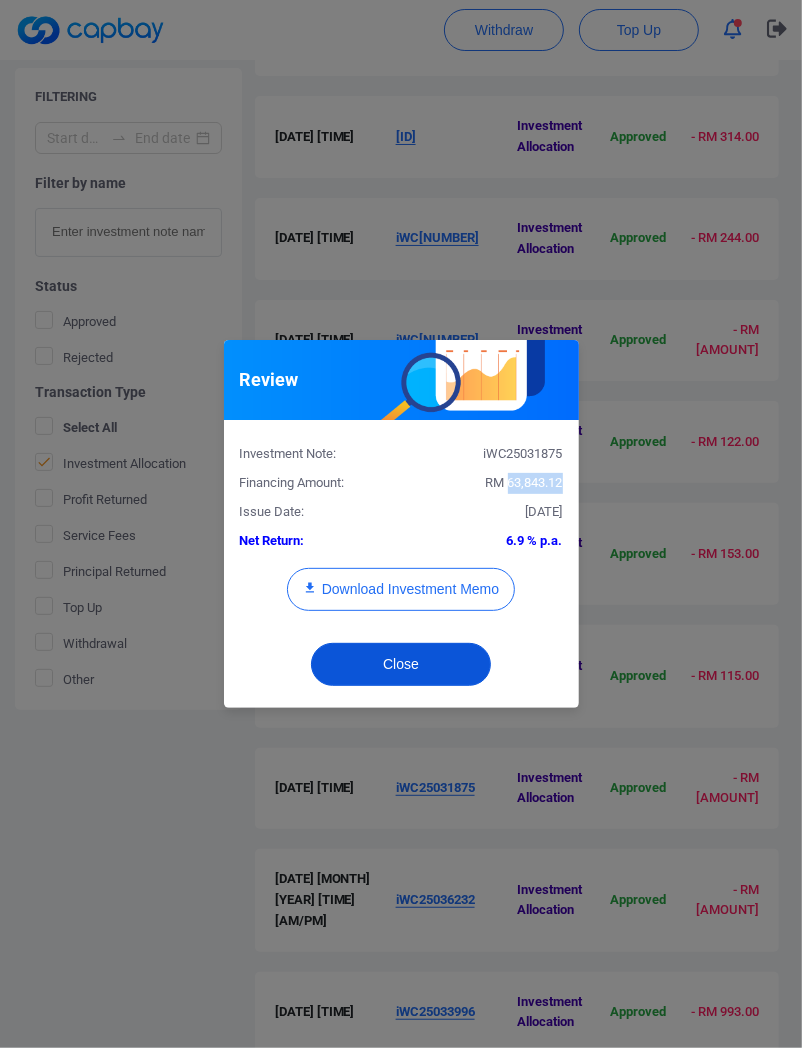 click on "Close" at bounding box center [401, 664] 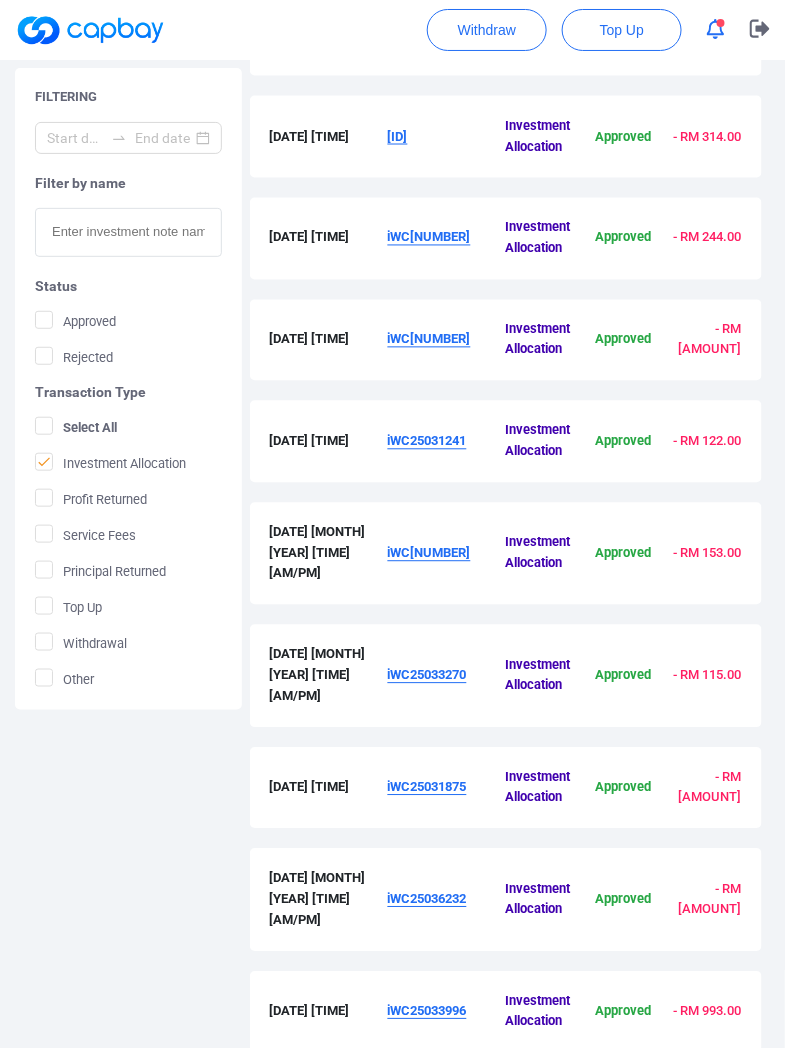 click on "iWC25036232" at bounding box center [427, 899] 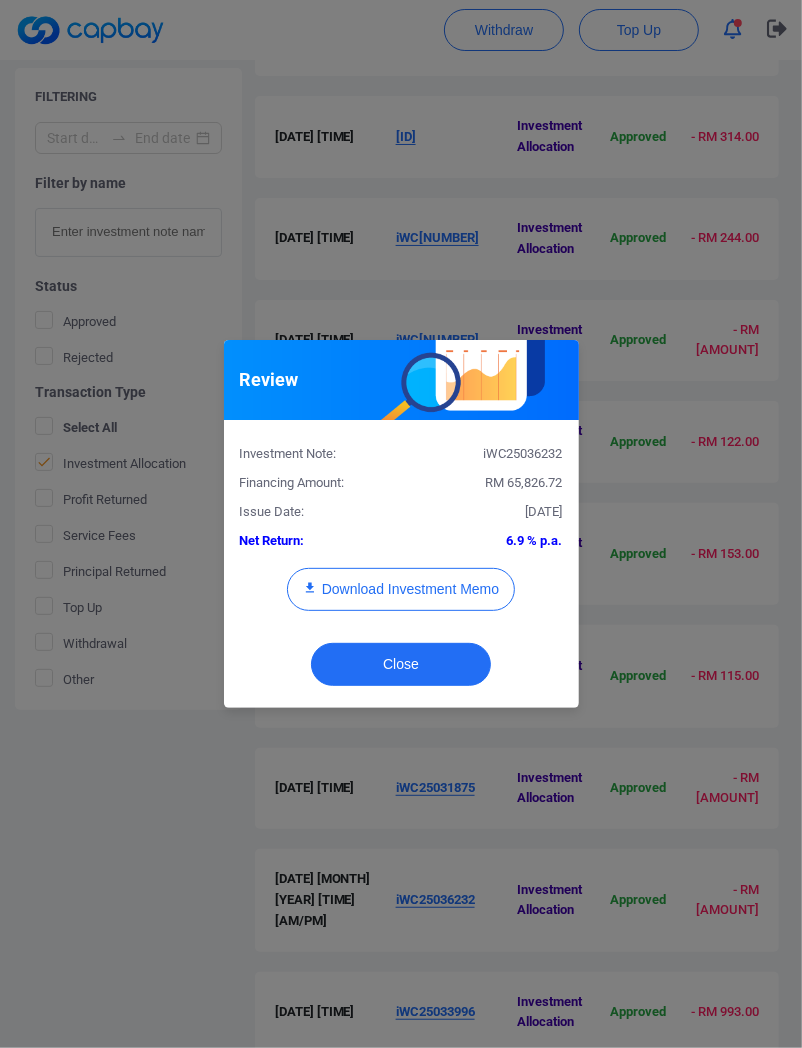 click on "RM 65,826.72" at bounding box center [524, 482] 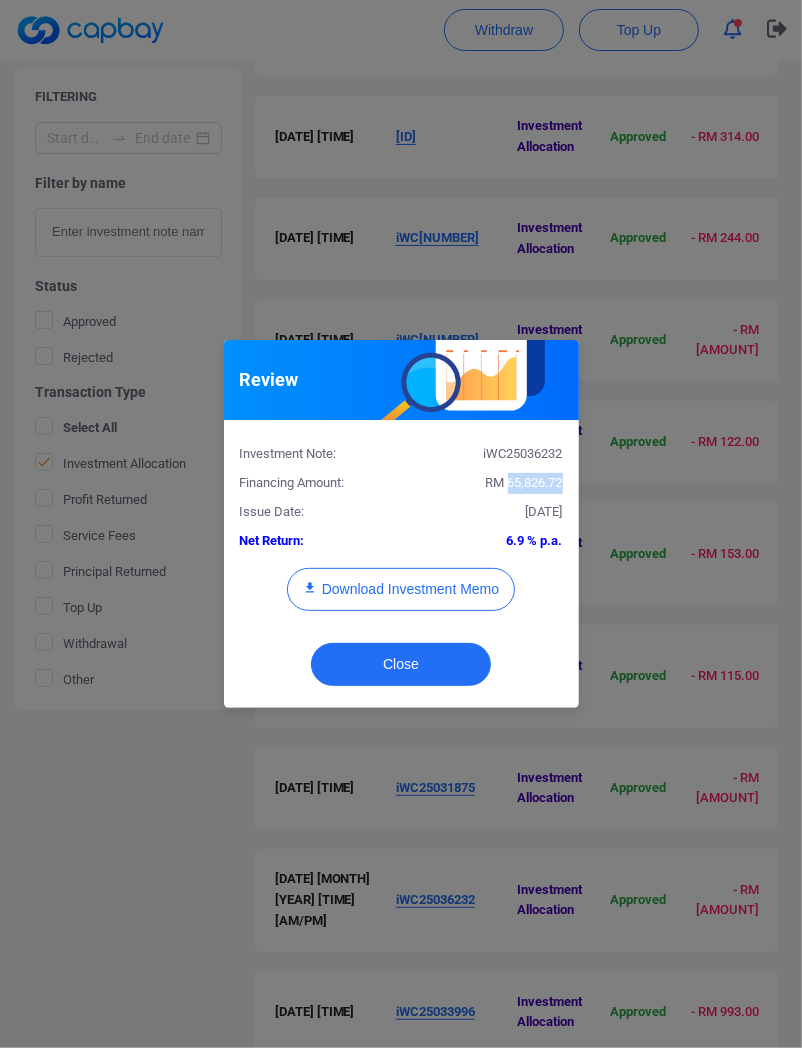 click on "RM 65,826.72" at bounding box center [524, 482] 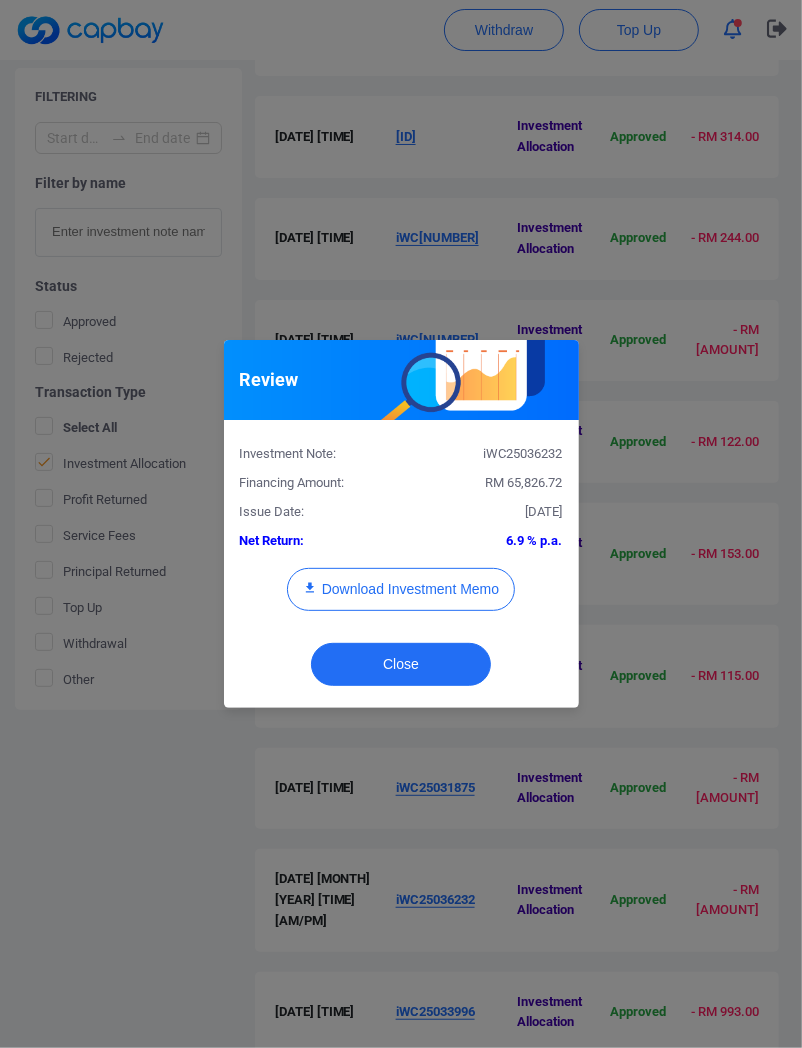 click on "Investment Note: iWC25036232 Financing Amount: RM 65,826.72 Issue Date: [DATE] Net Return: 6.9   % p.a. Download Investment Memo" at bounding box center [401, 533] 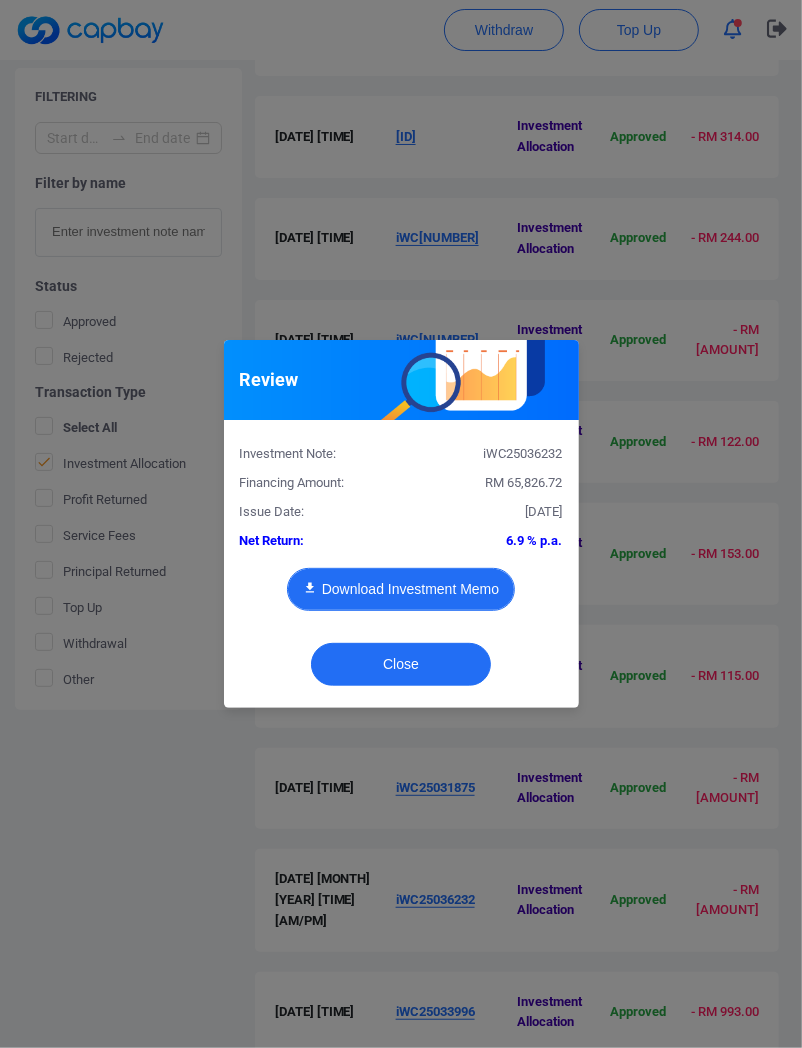 click on "Download Investment Memo" at bounding box center [401, 589] 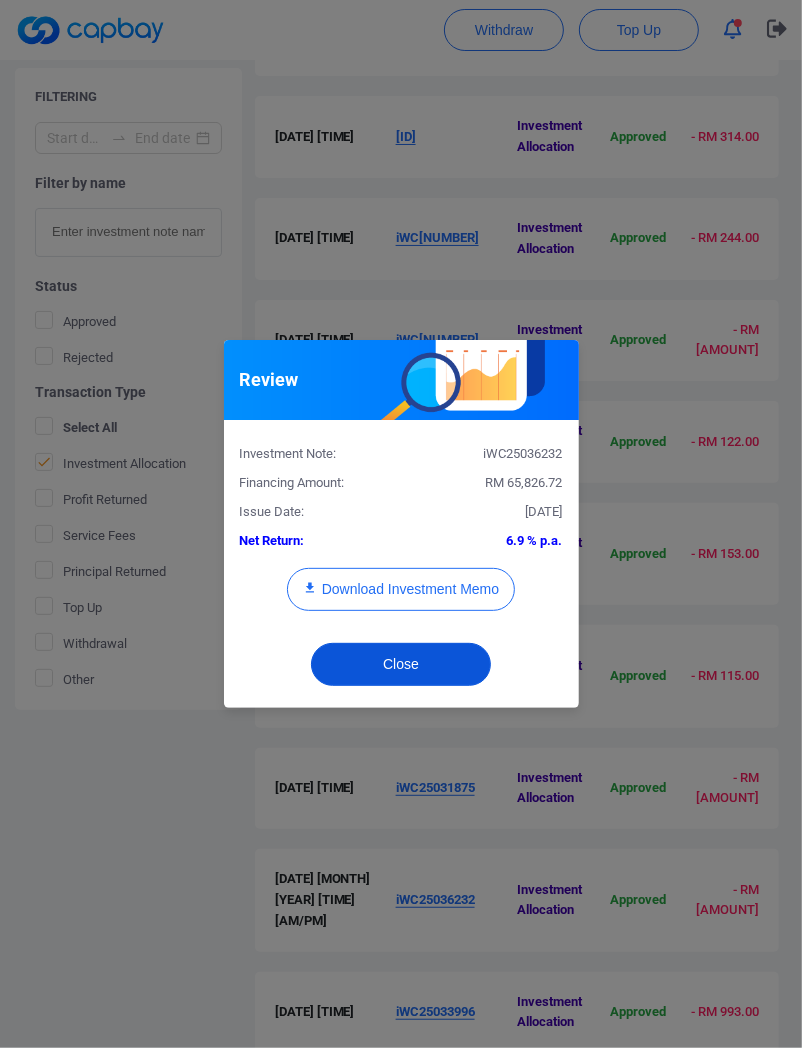 click on "Close" at bounding box center [401, 669] 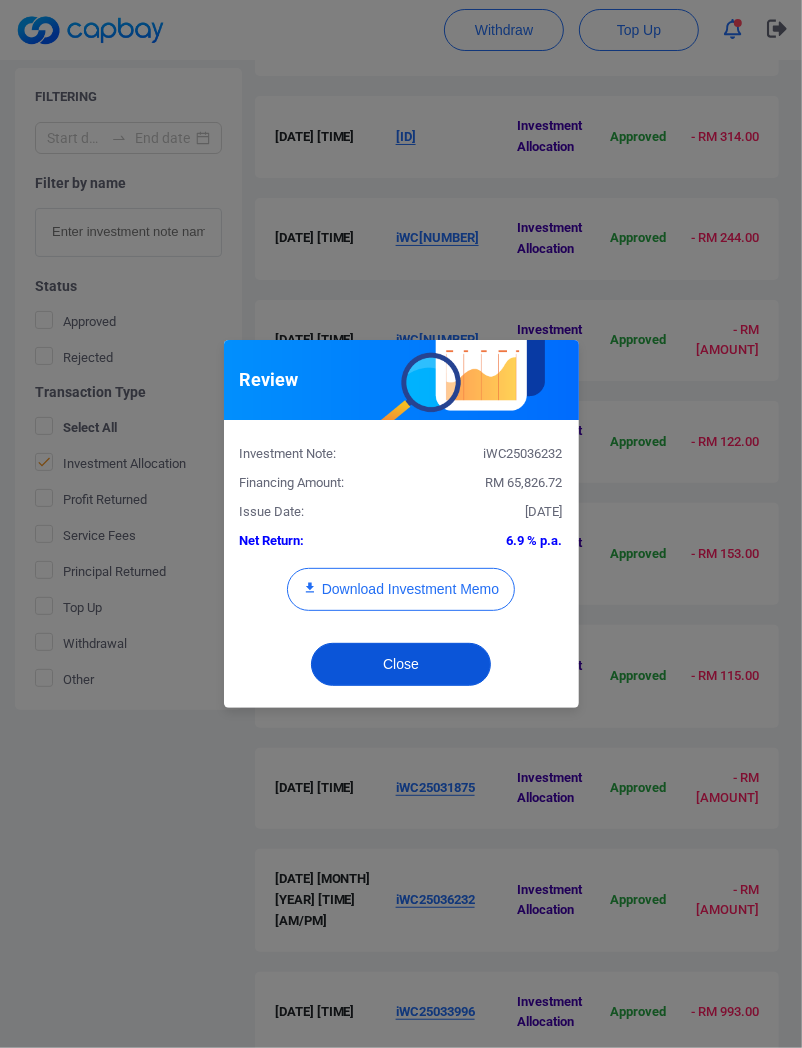 click on "Close" at bounding box center [401, 664] 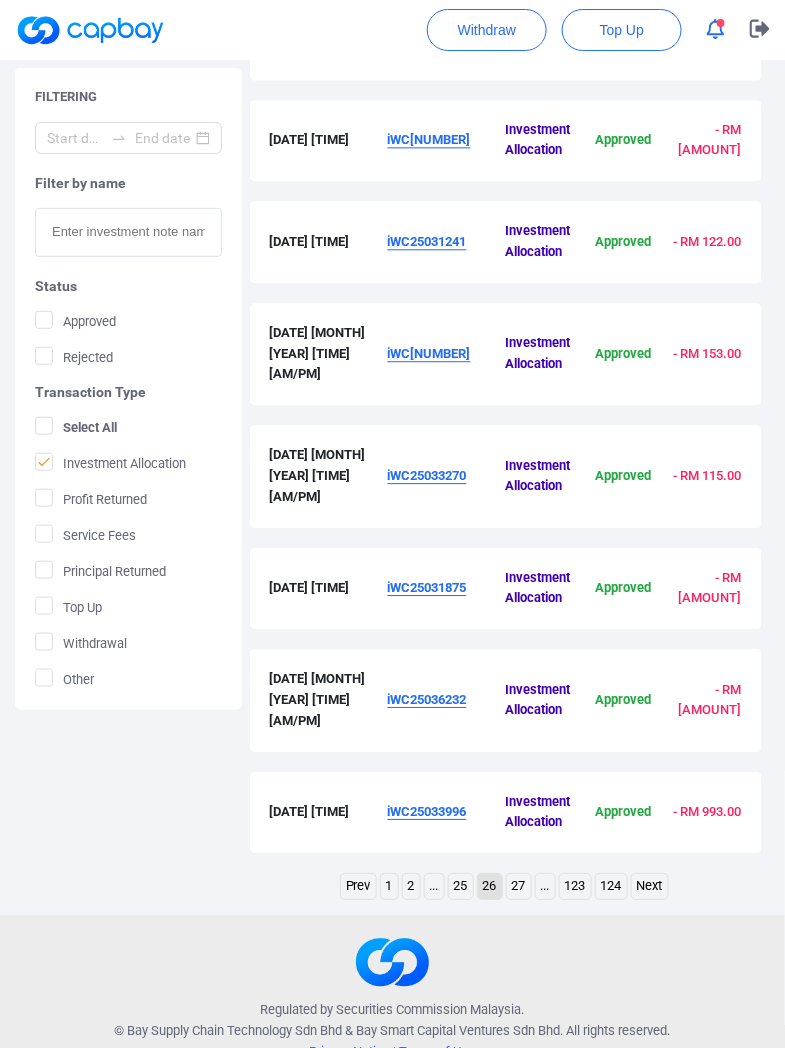 scroll, scrollTop: 757, scrollLeft: 0, axis: vertical 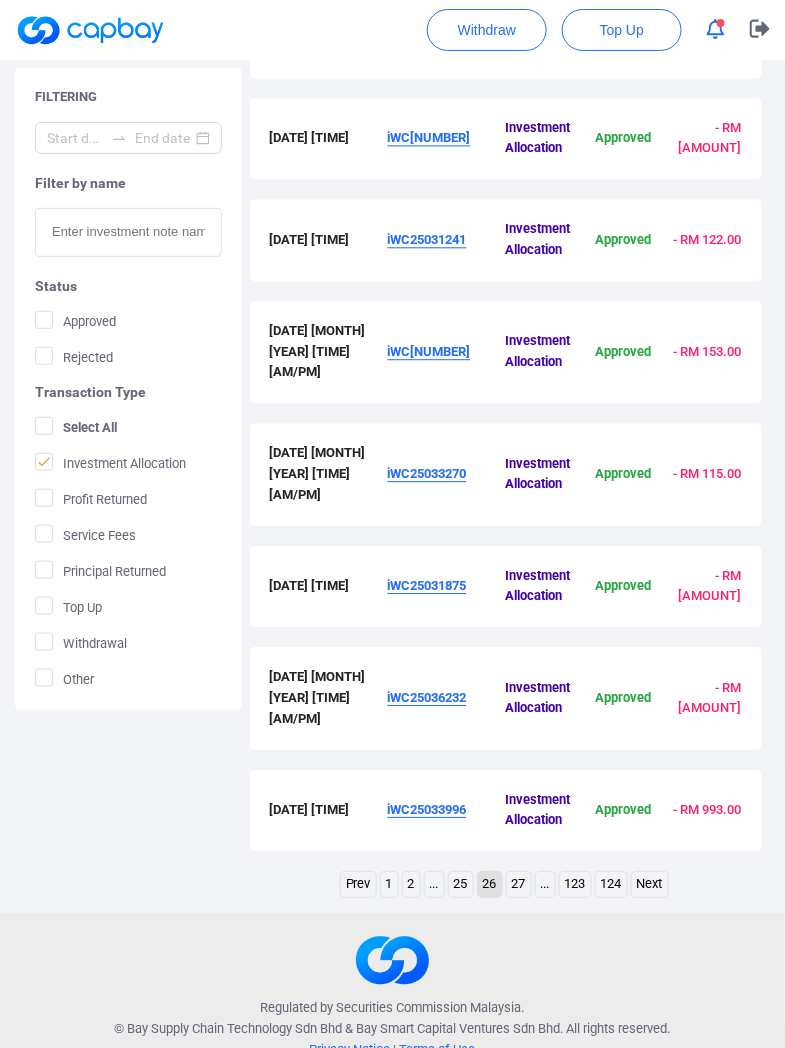 click on "iWC25033996" at bounding box center [427, 809] 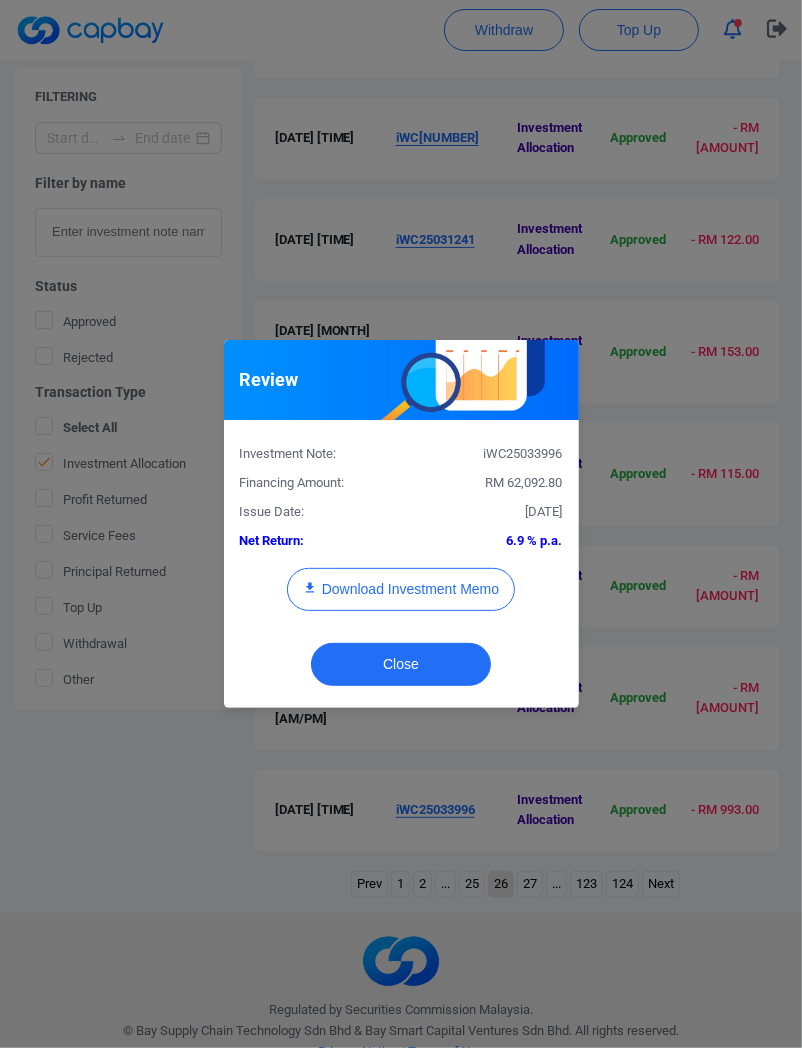 click on "RM 62,092.80" at bounding box center (524, 482) 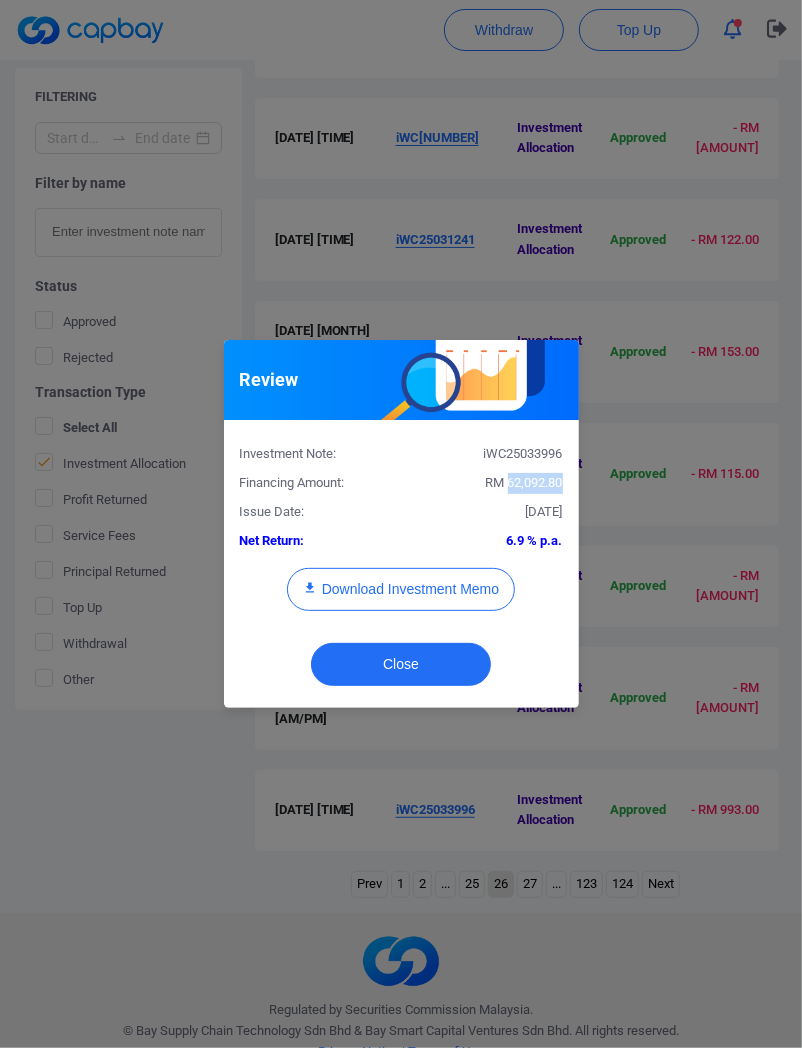 click on "RM 62,092.80" at bounding box center (524, 482) 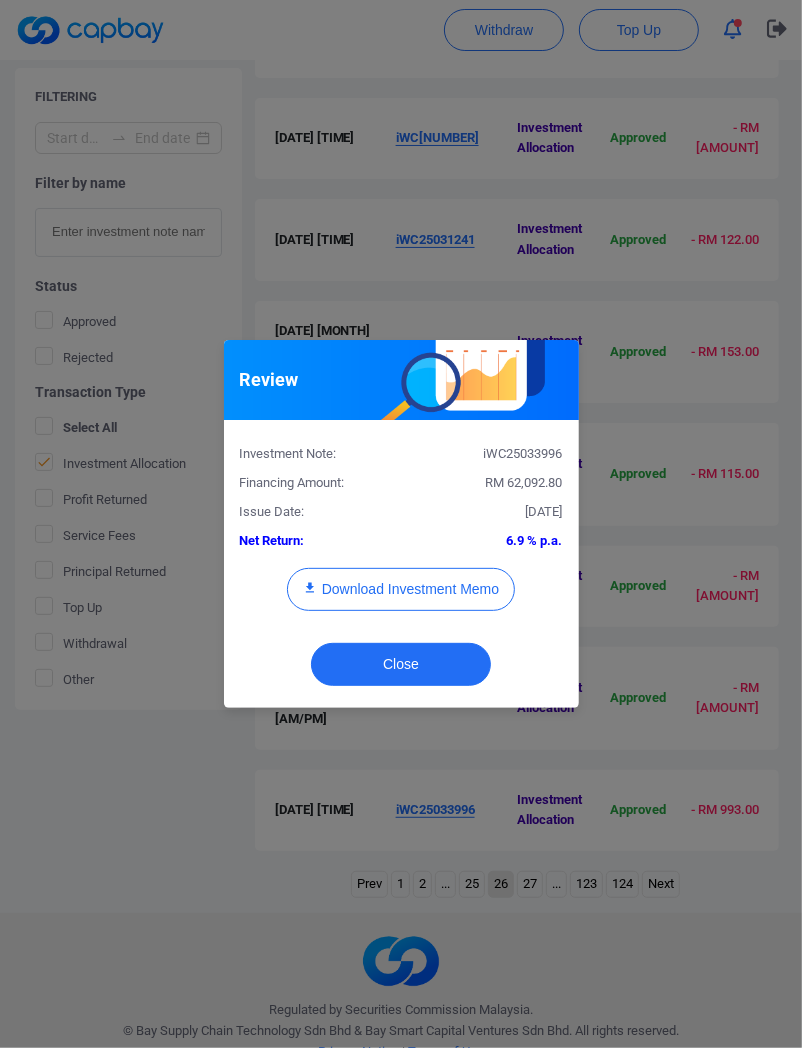 click on "iWC25033996" at bounding box center (489, 454) 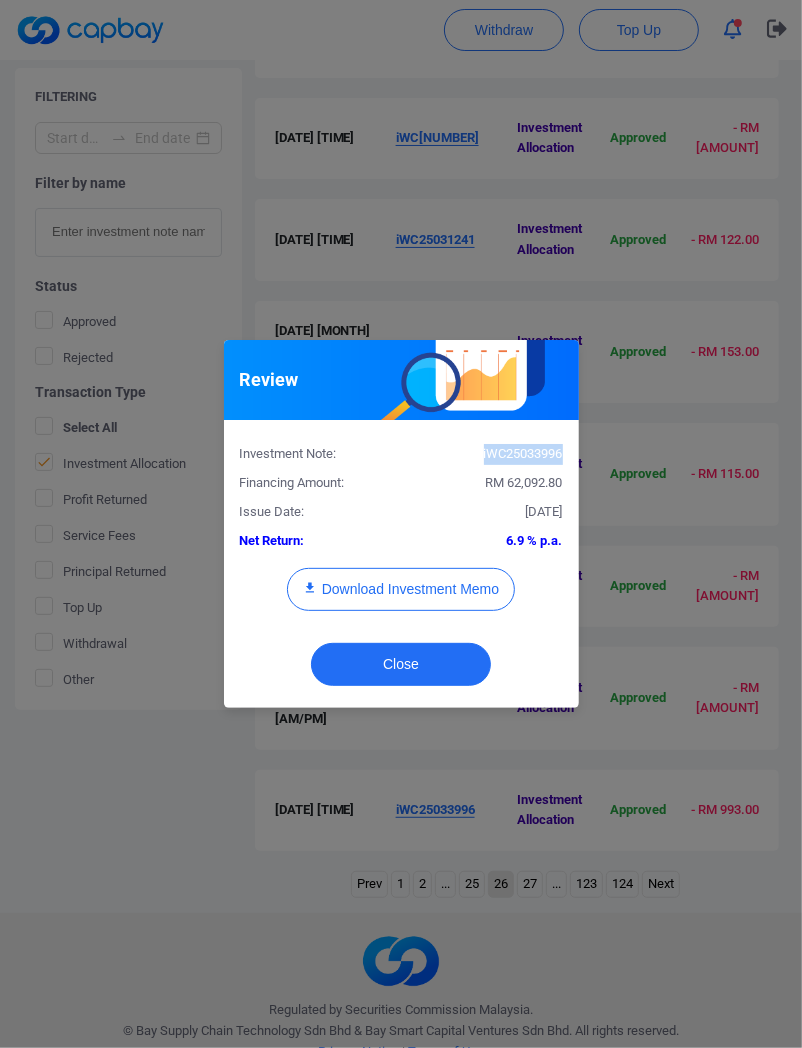 click on "iWC25033996" at bounding box center [489, 454] 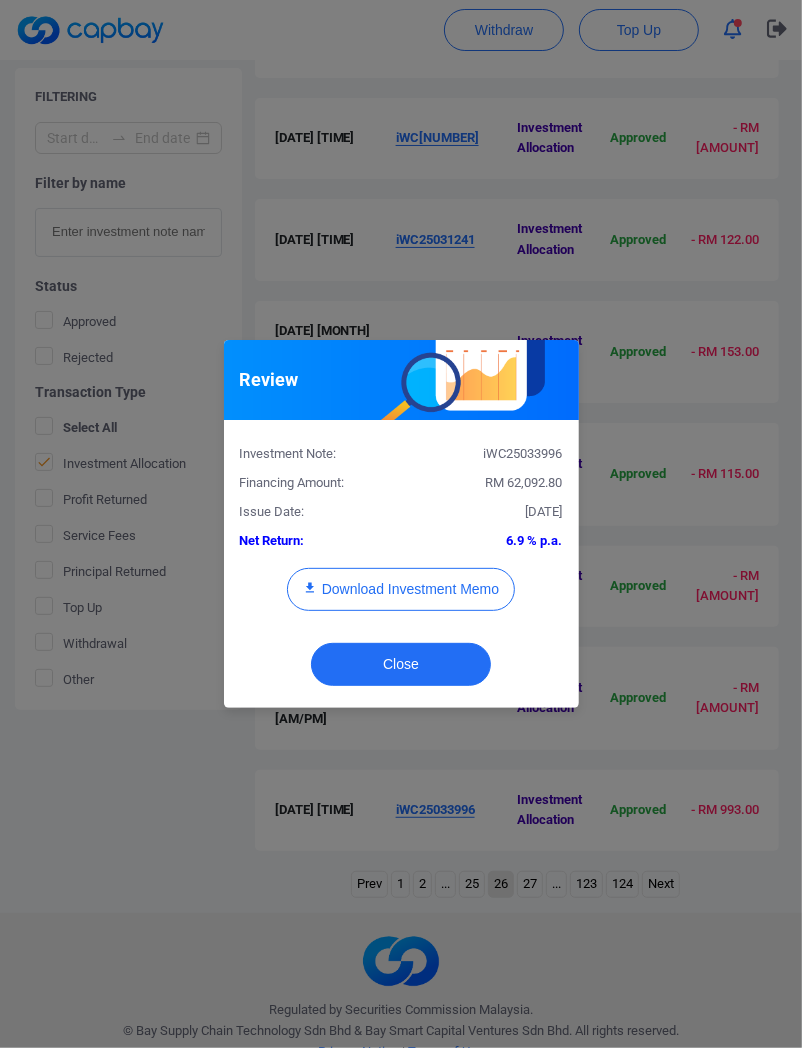 click on "RM 62,092.80" at bounding box center (524, 482) 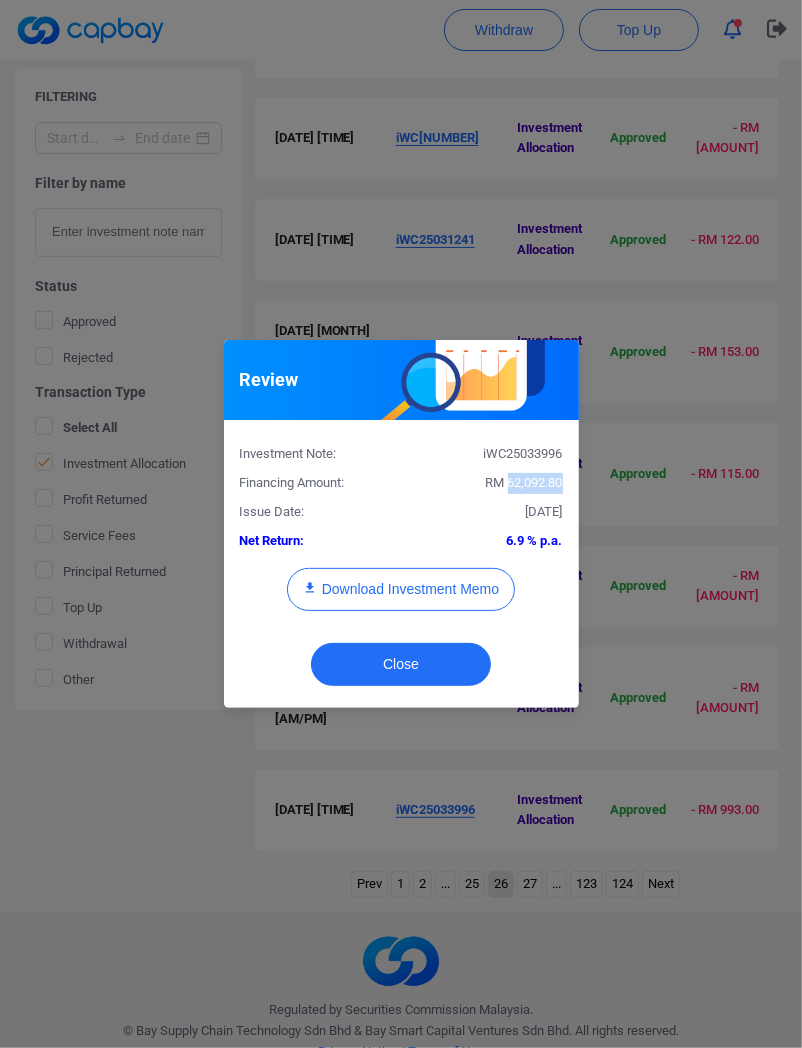 click on "RM 62,092.80" at bounding box center (524, 482) 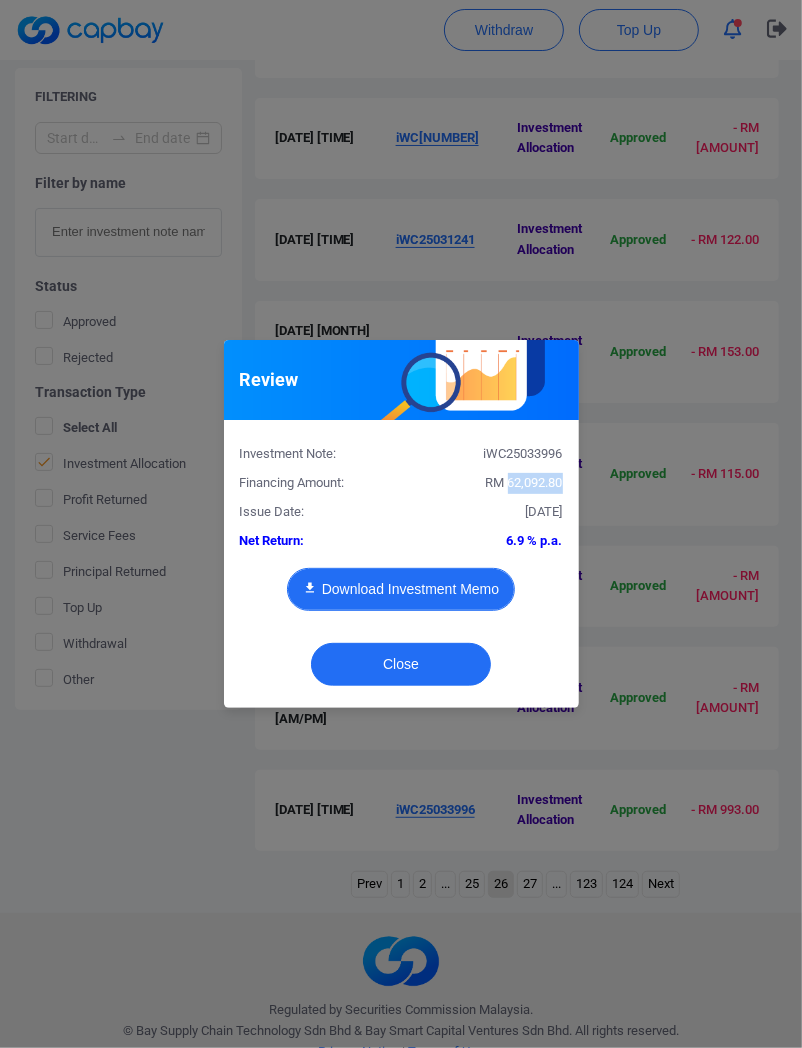 click on "Download Investment Memo" at bounding box center (401, 589) 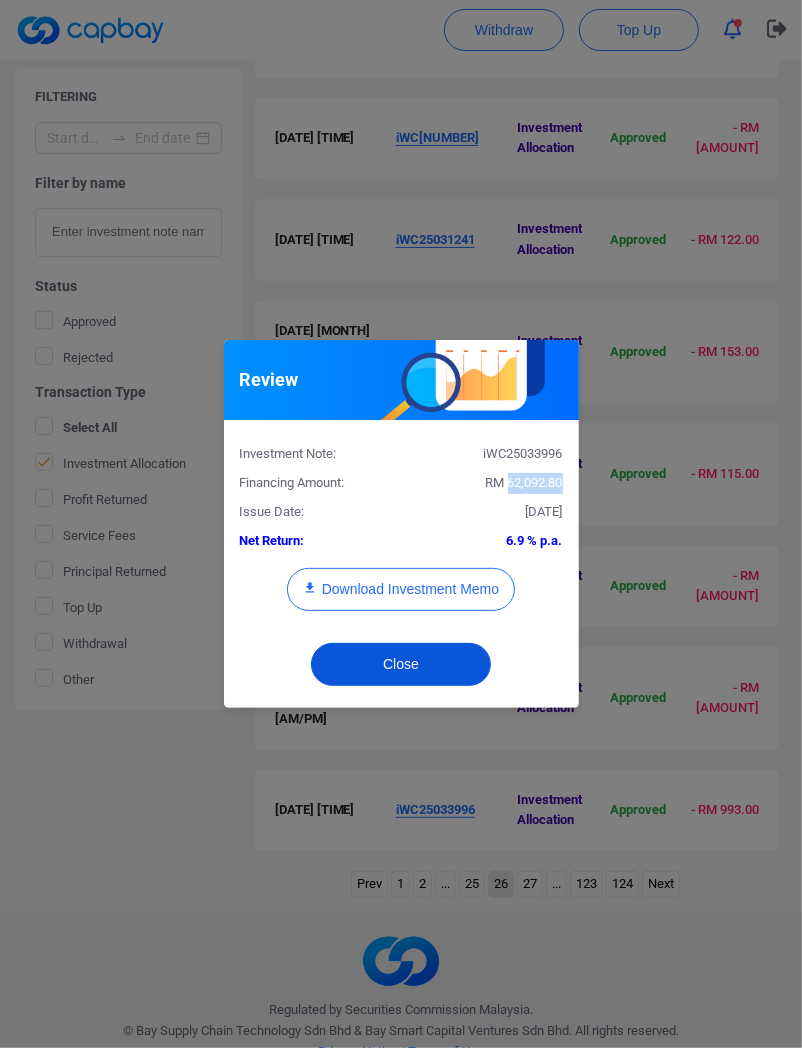 click on "Close" at bounding box center [401, 664] 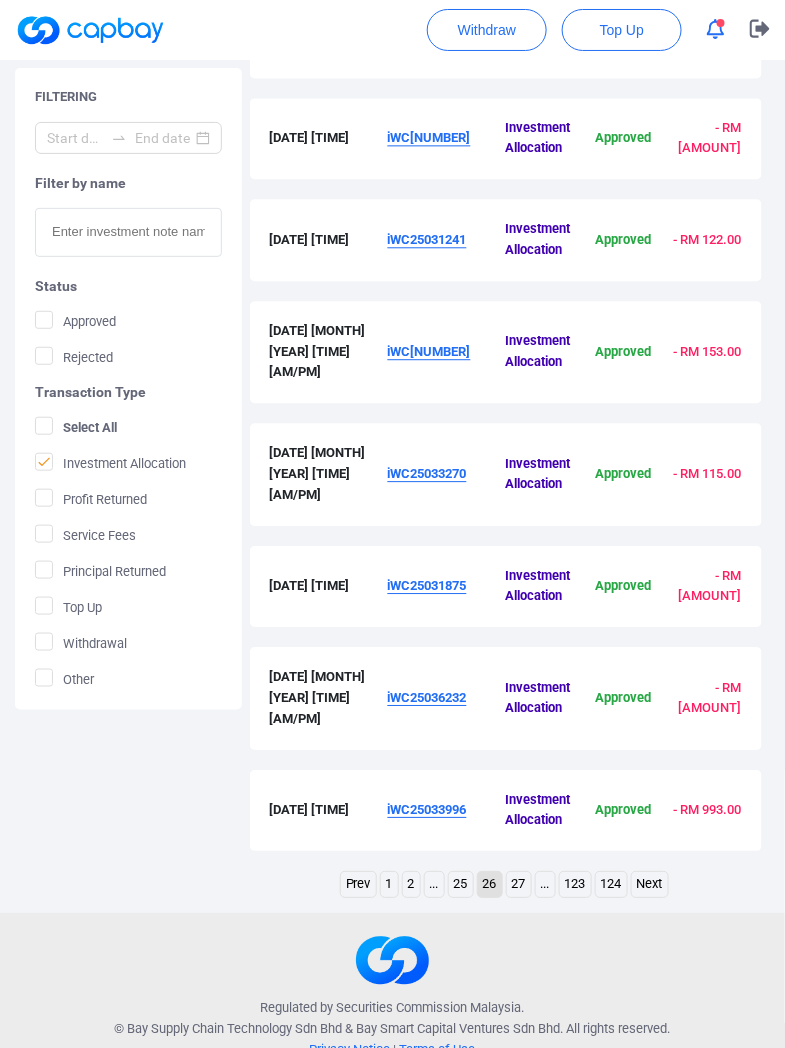 click on "27" at bounding box center (519, 884) 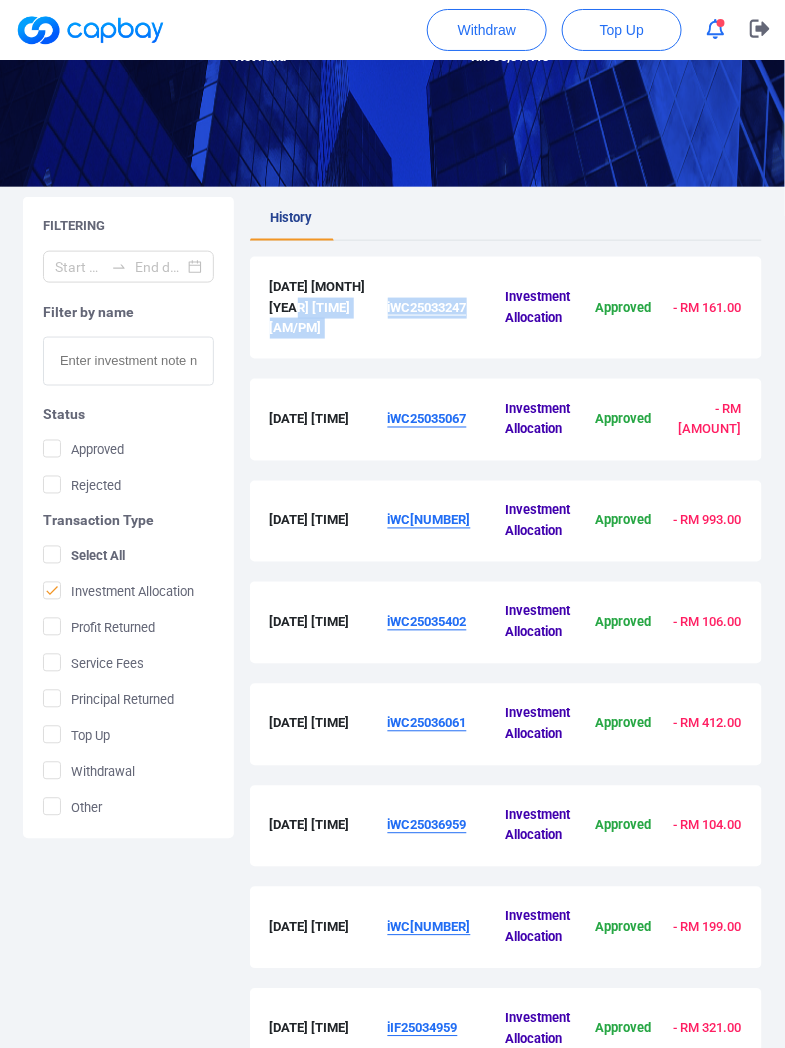 drag, startPoint x: 482, startPoint y: 318, endPoint x: 377, endPoint y: 326, distance: 105.30432 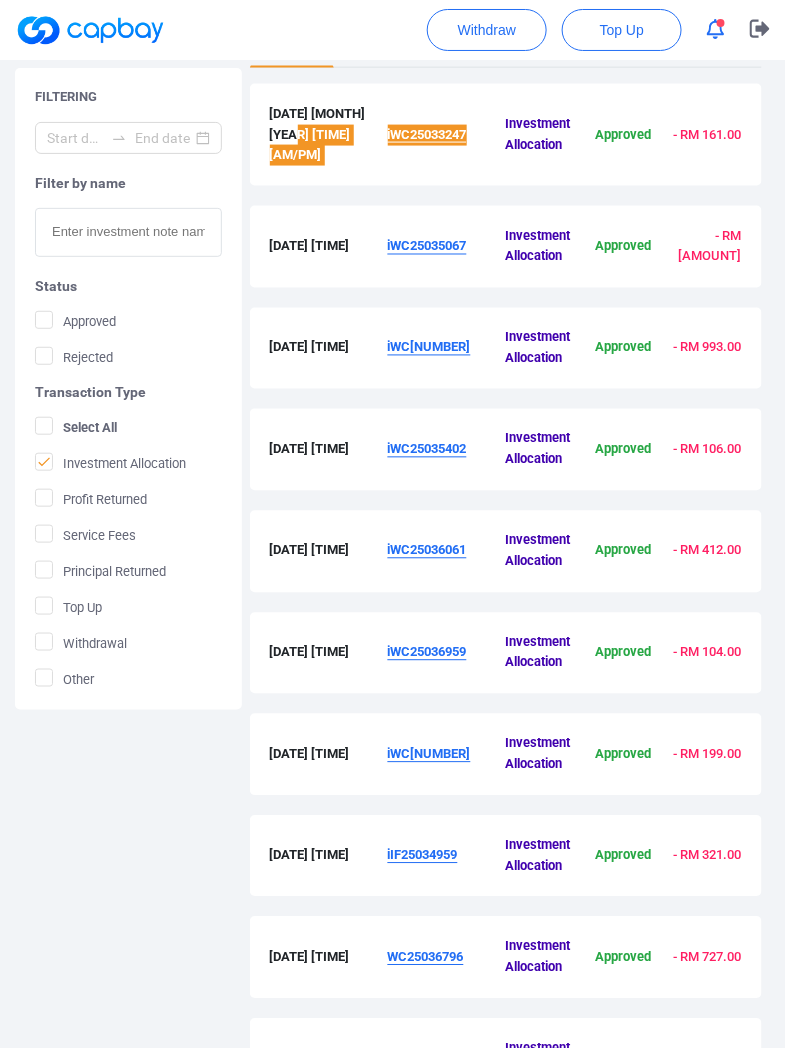 scroll, scrollTop: 663, scrollLeft: 0, axis: vertical 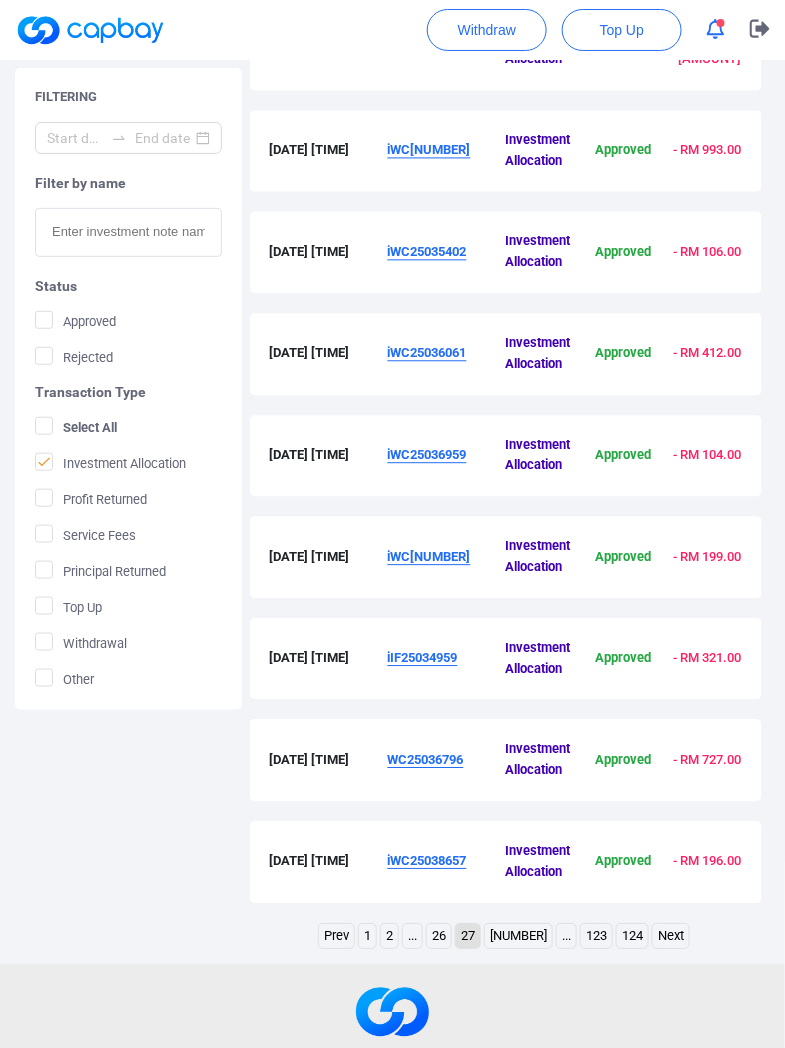drag, startPoint x: 484, startPoint y: 456, endPoint x: 383, endPoint y: 453, distance: 101.04455 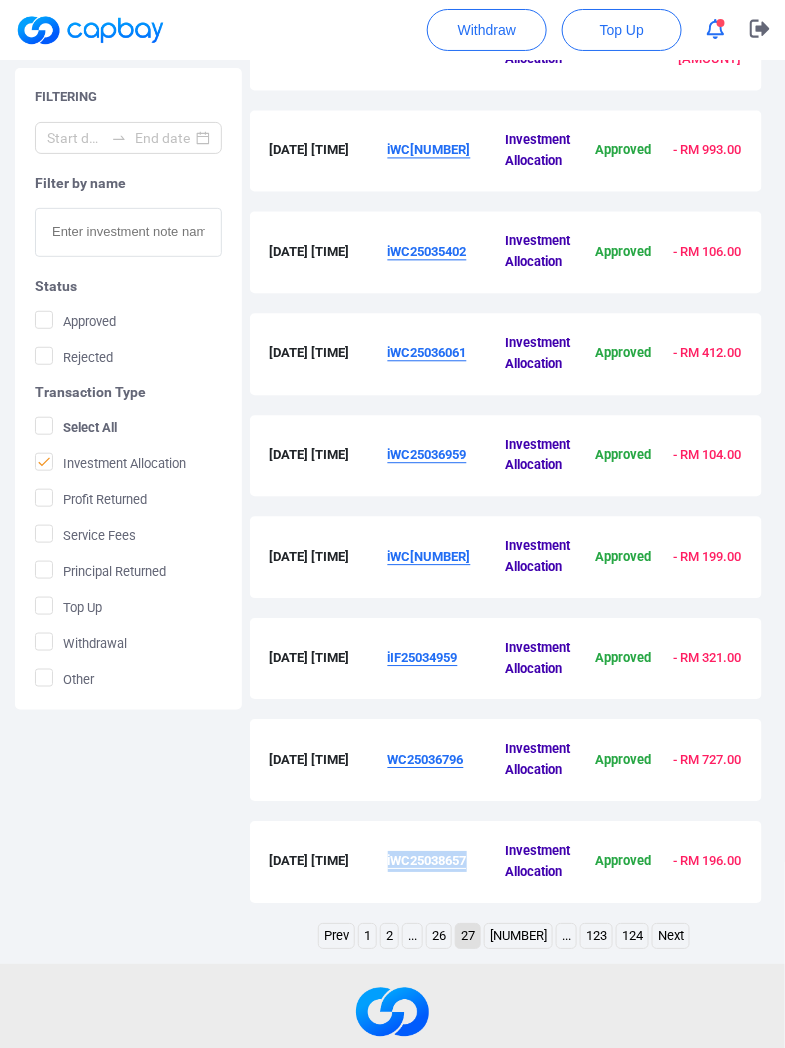 drag, startPoint x: 487, startPoint y: 851, endPoint x: 387, endPoint y: 851, distance: 100 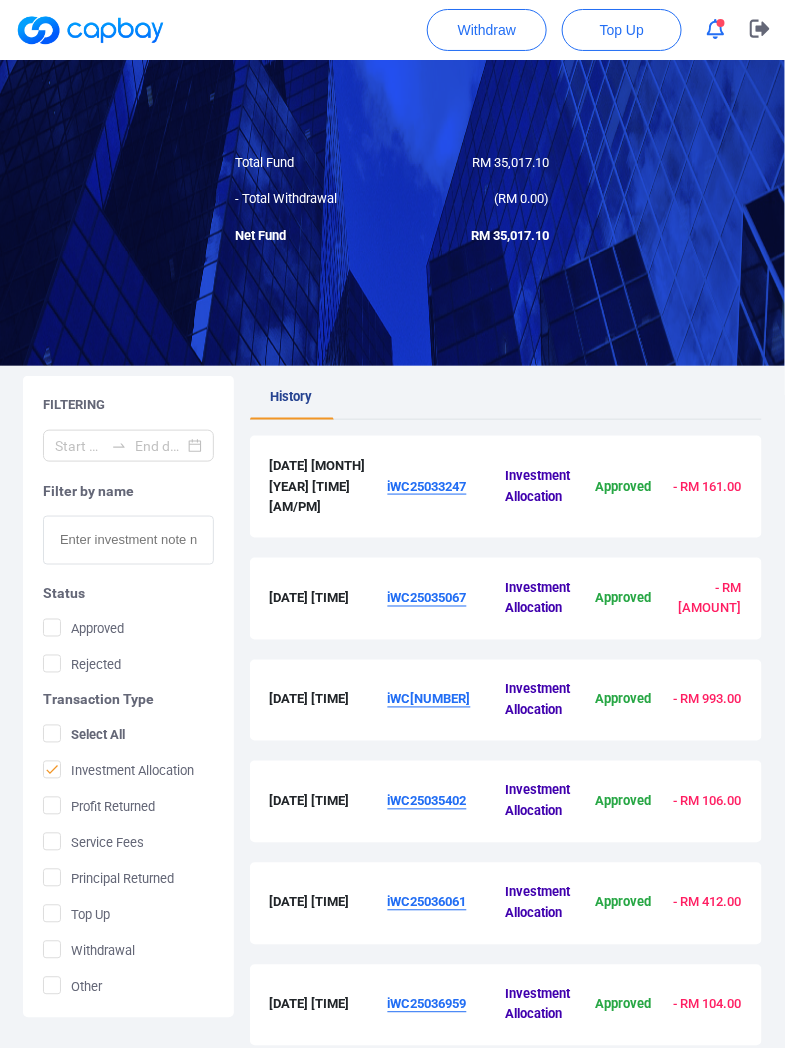 scroll, scrollTop: 16, scrollLeft: 0, axis: vertical 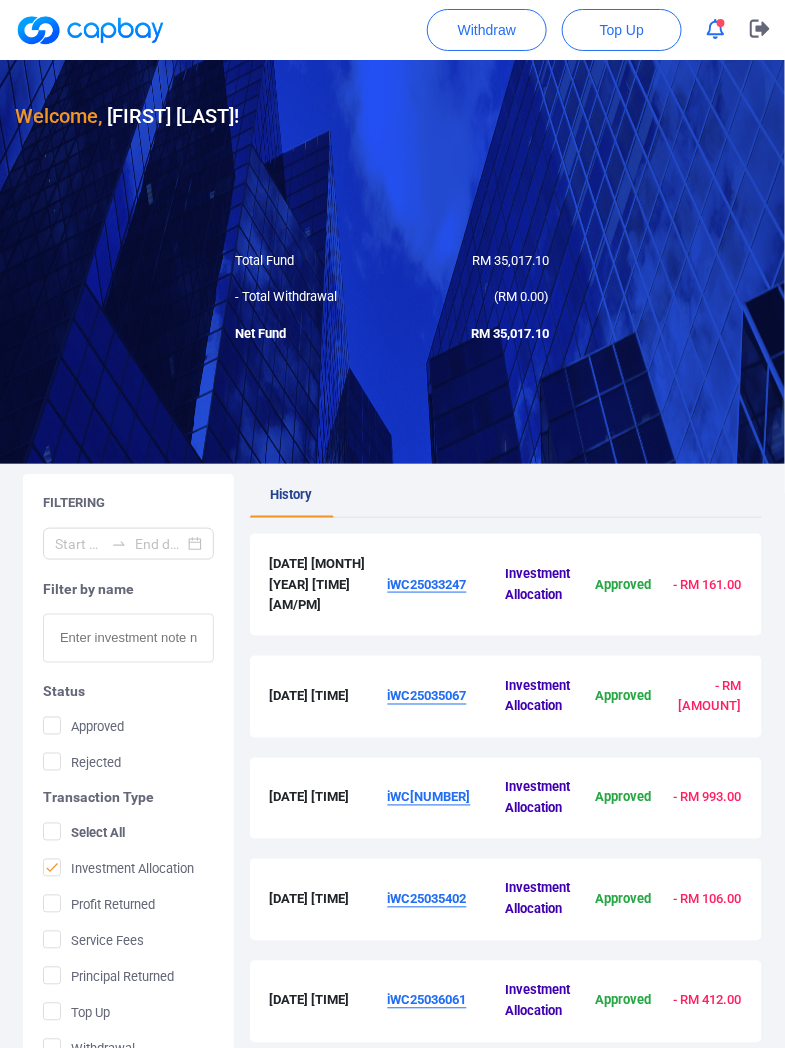 click on "iWC25033247" at bounding box center (447, 585) 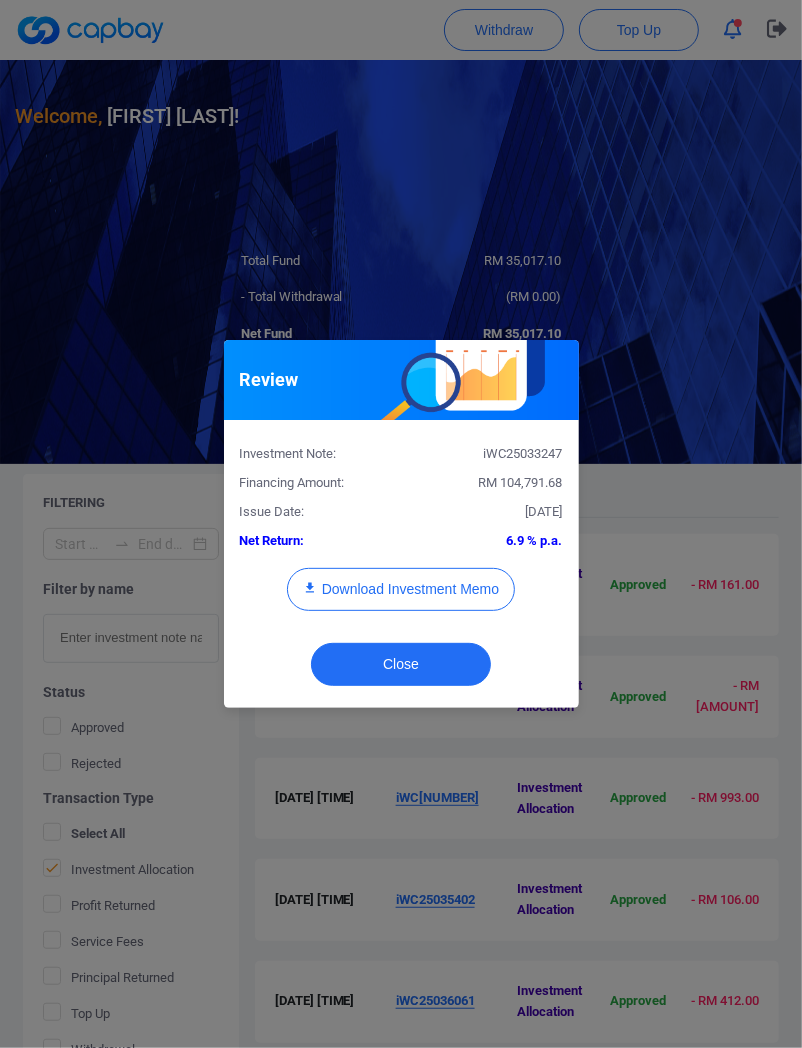 click on "RM 104,791.68" at bounding box center (489, 483) 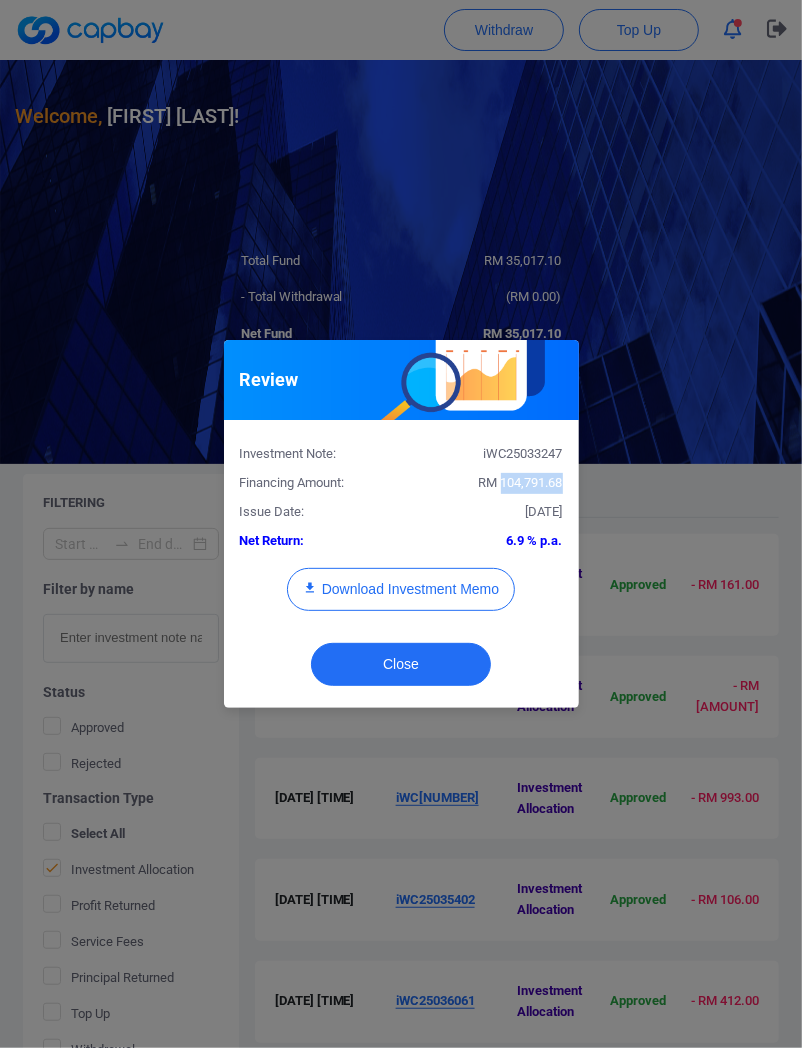 click on "RM 104,791.68" at bounding box center [521, 482] 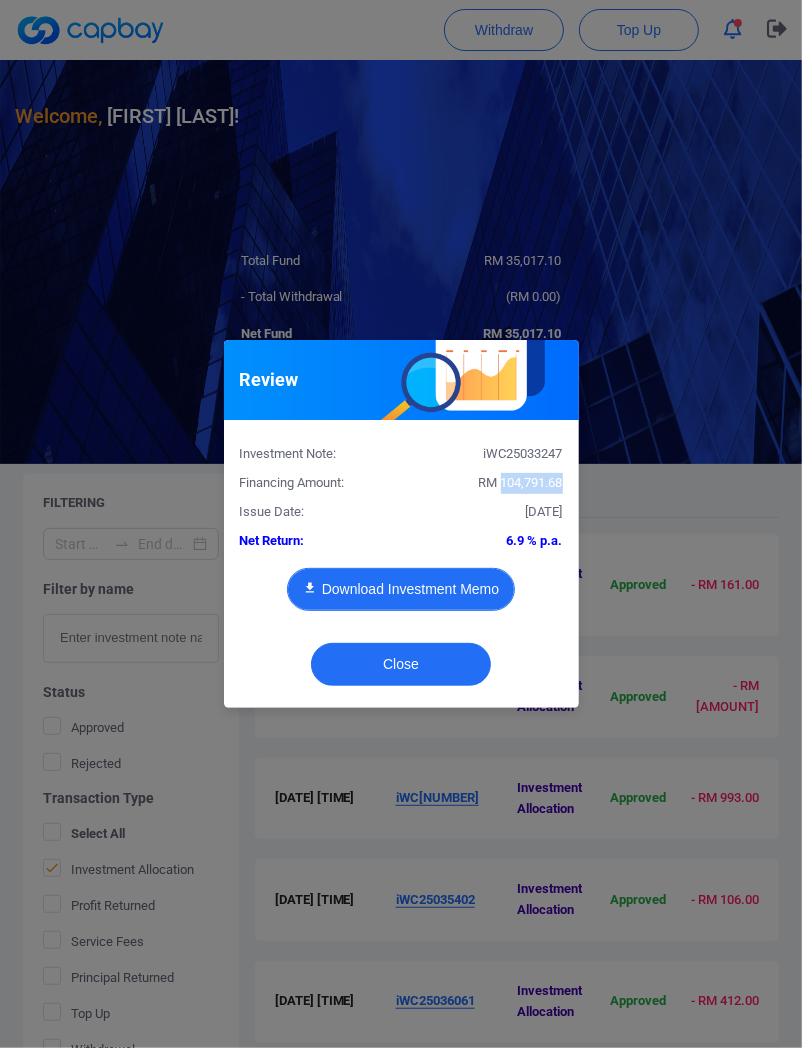 click on "Download Investment Memo" at bounding box center [401, 589] 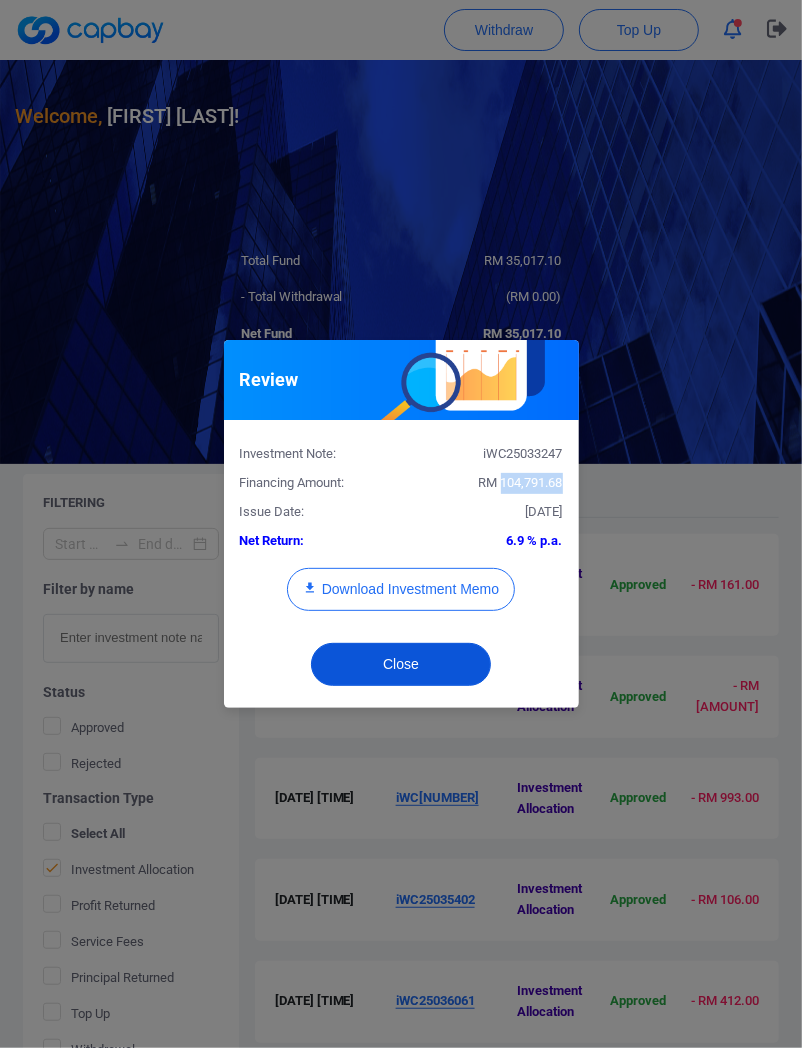 click on "Close" at bounding box center (401, 664) 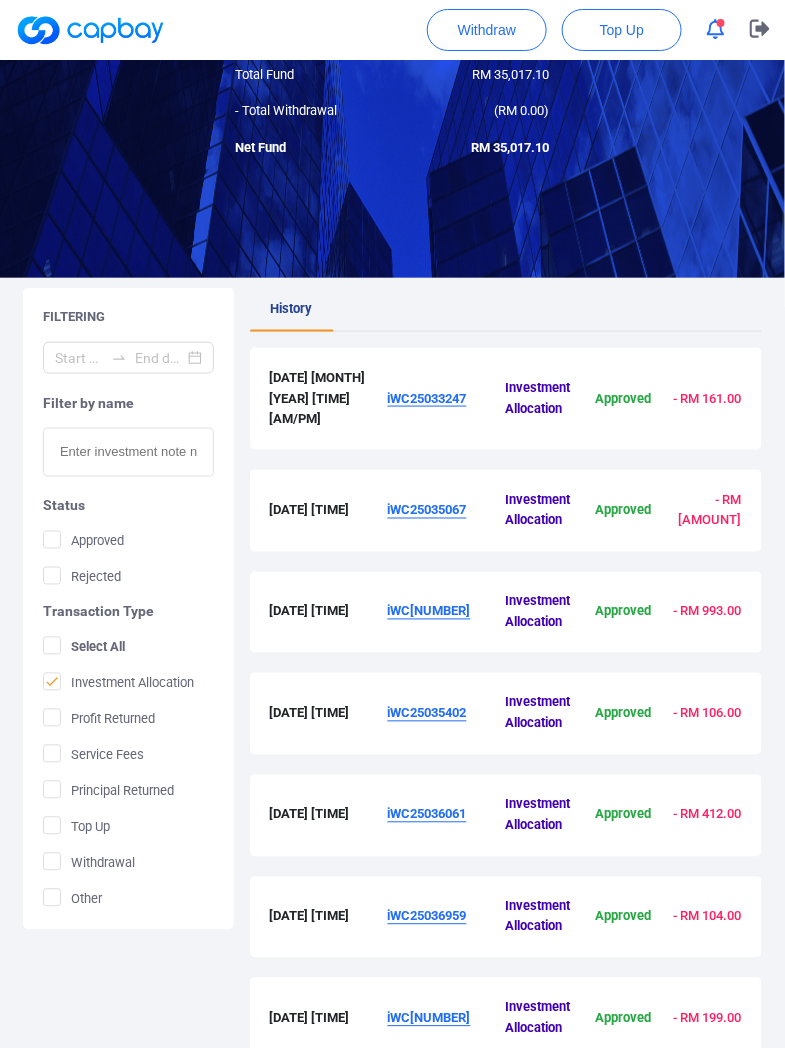 scroll, scrollTop: 387, scrollLeft: 0, axis: vertical 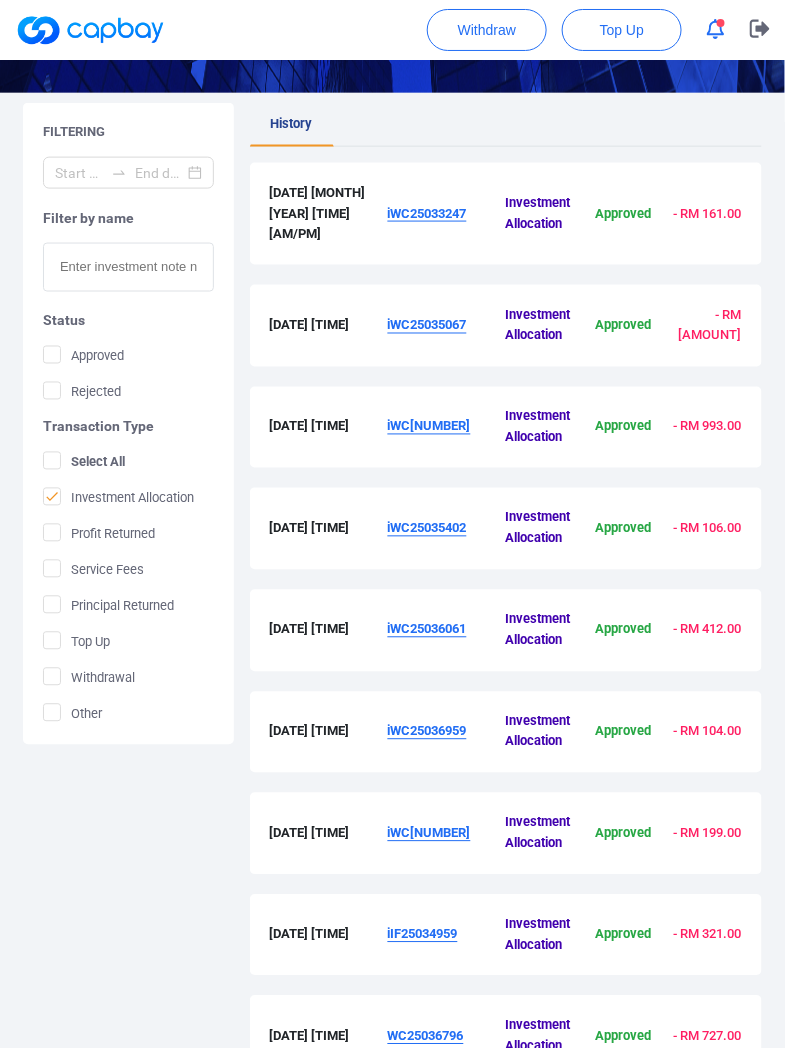 click on "iWC25035067" at bounding box center (427, 325) 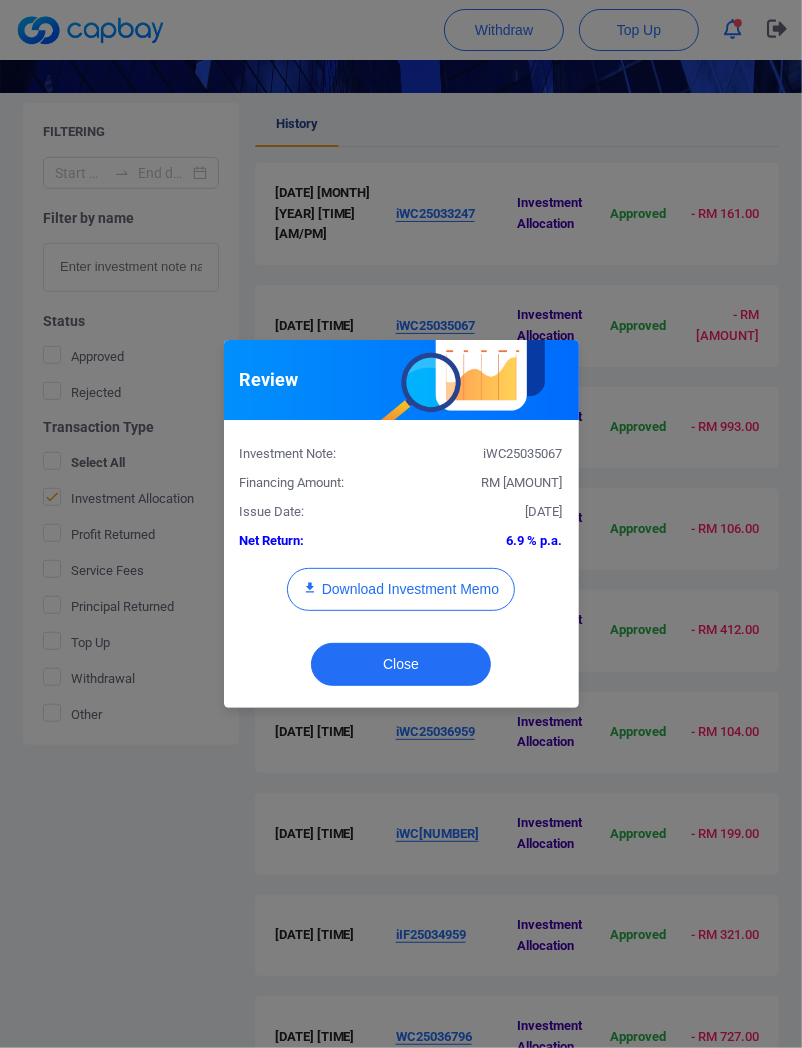 click on "iWC25035067" at bounding box center (489, 454) 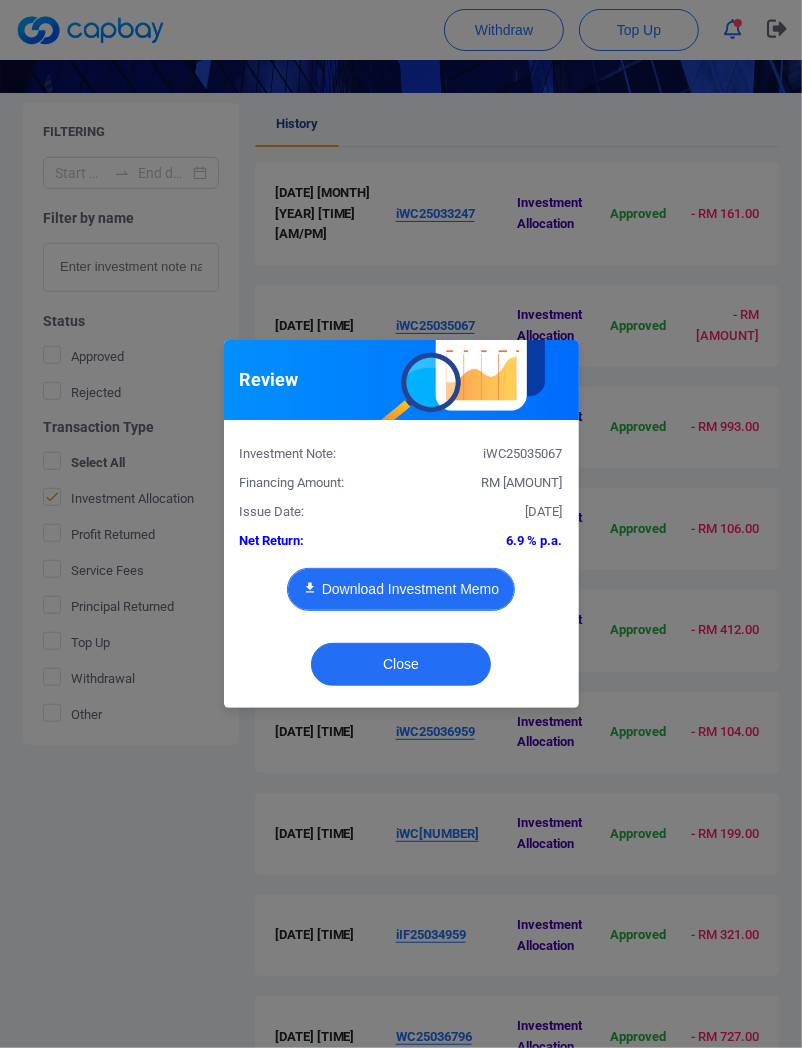 type 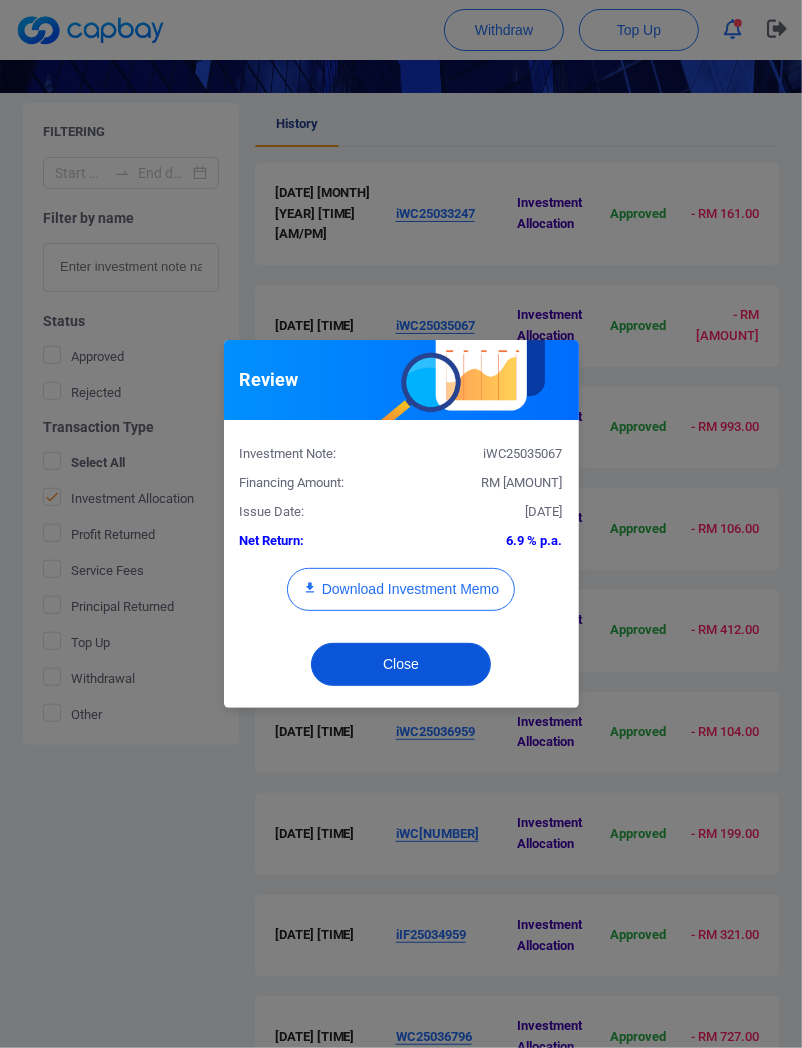 click on "Close" at bounding box center [401, 664] 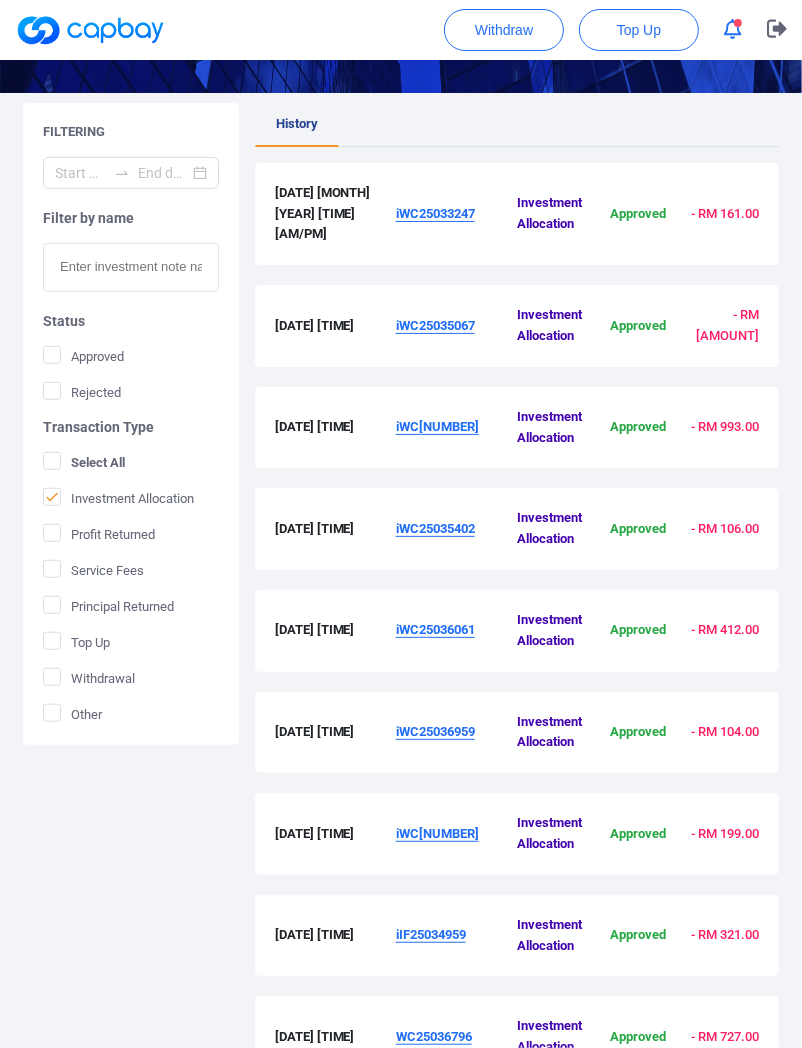 type 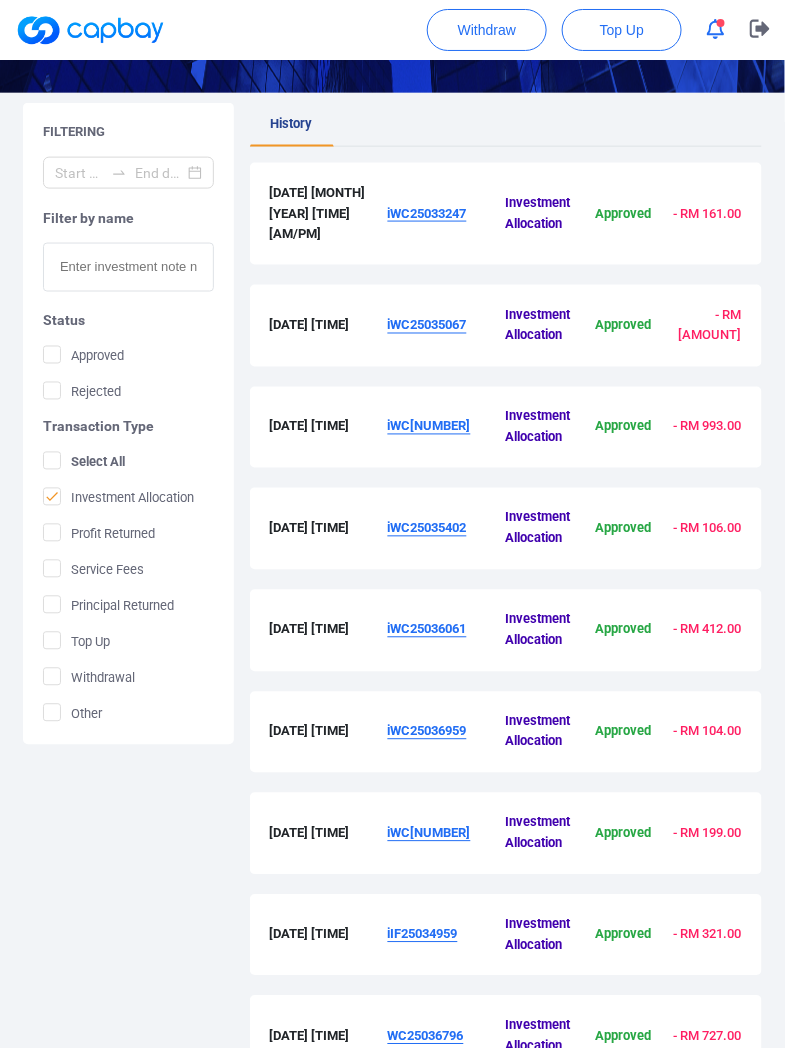 click on "iWC[NUMBER]" at bounding box center (447, 428) 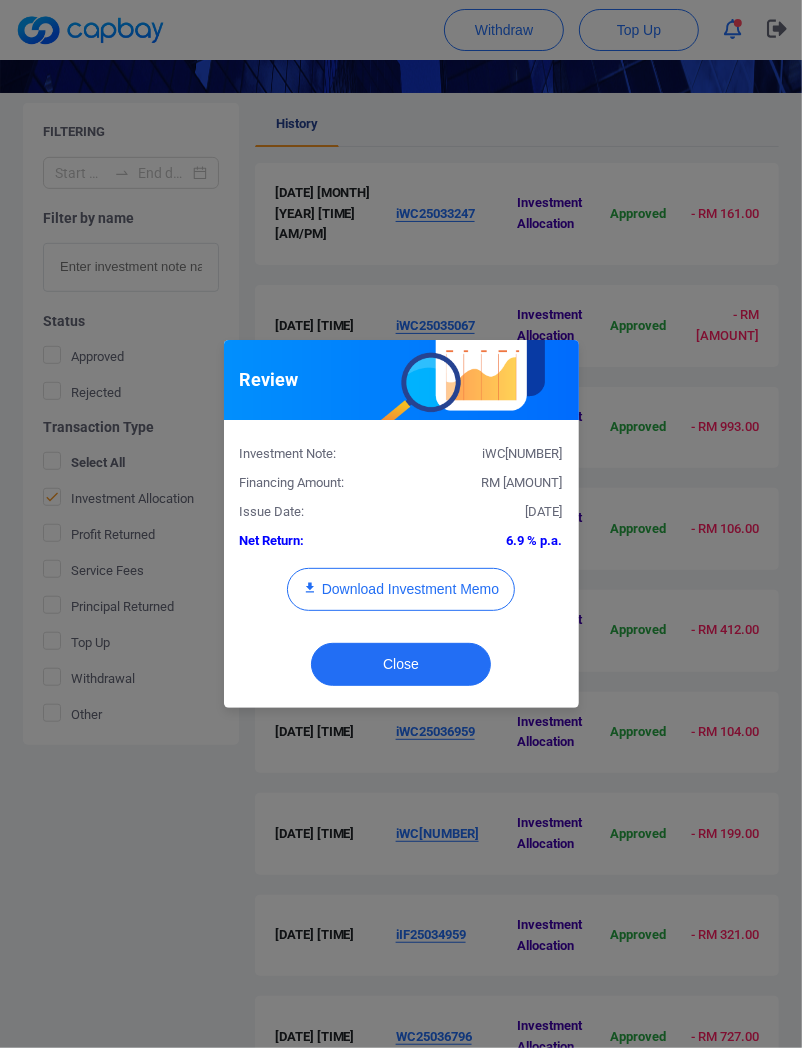 click on "Investment Note: iWC[NUMBER] Financing Amount: RM [AMOUNT] Issue Date: [DATE] Net Return: [PERCENTAGE] p.a. Download Investment Memo" at bounding box center [401, 533] 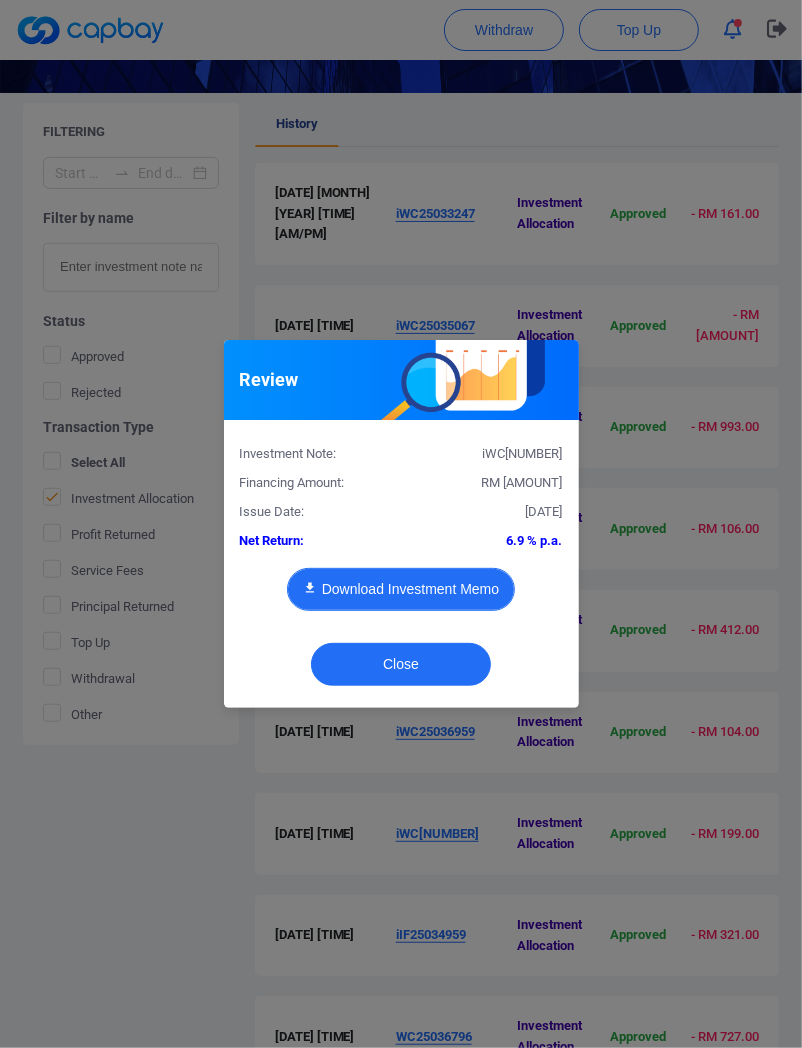 click on "Download Investment Memo" at bounding box center [401, 589] 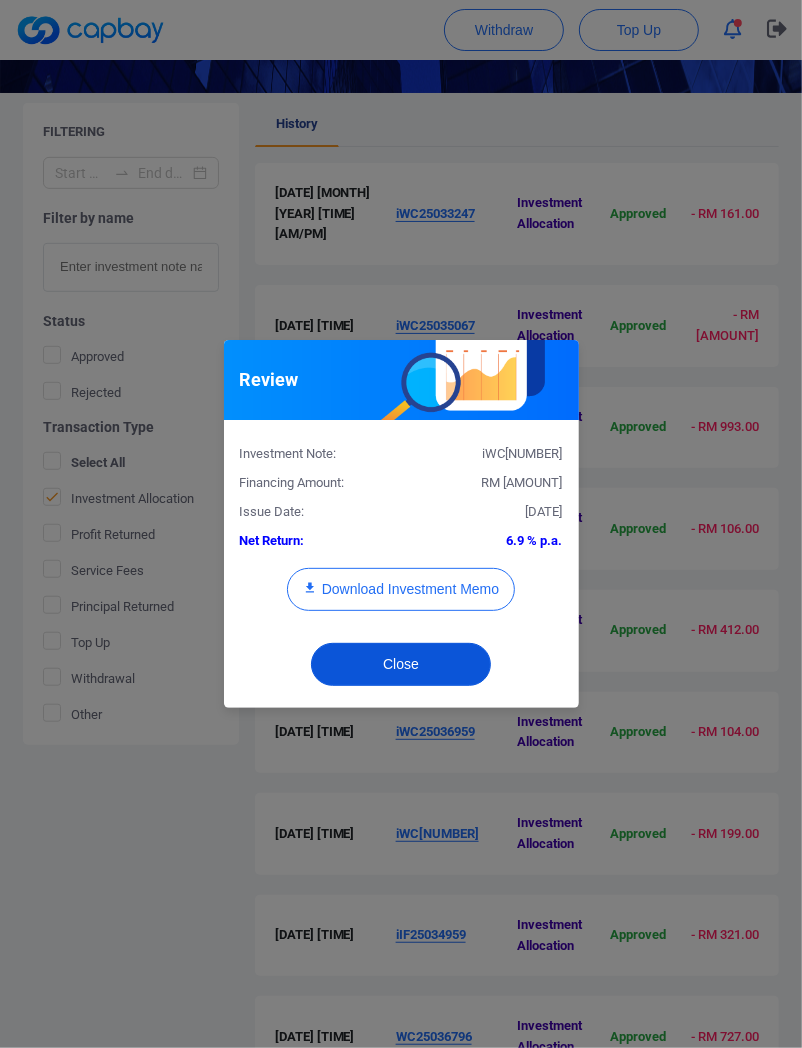 click on "Close" at bounding box center [401, 664] 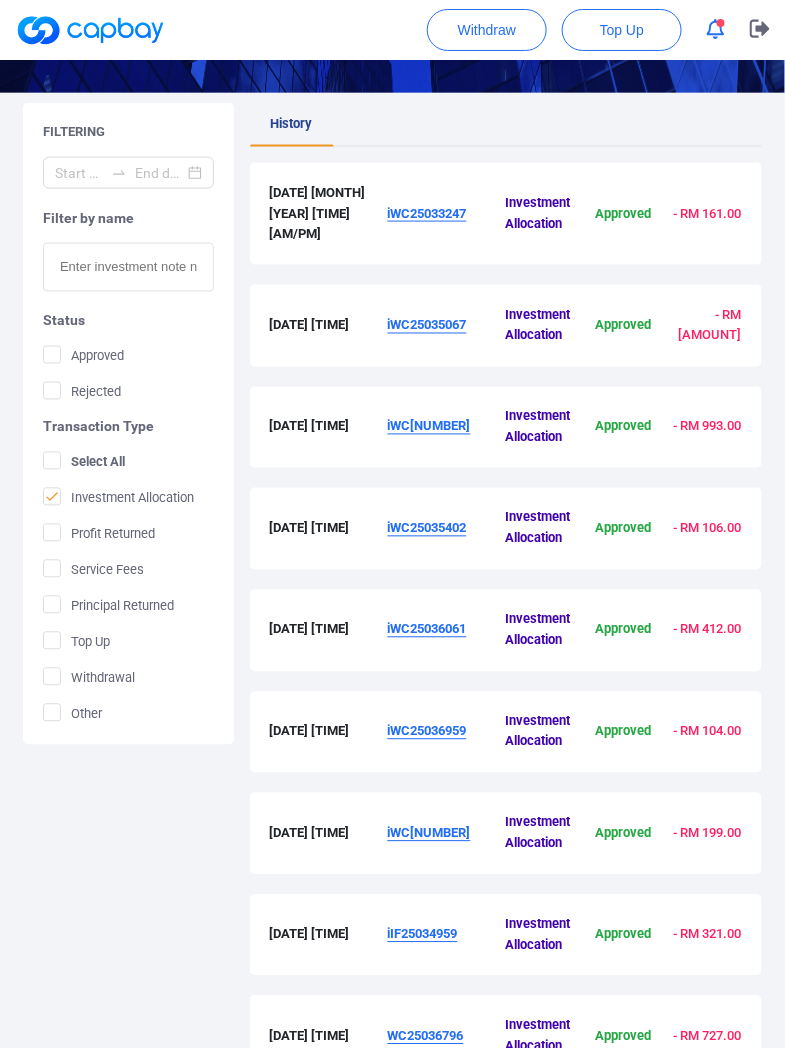 click on "iWC25035402" at bounding box center [447, 529] 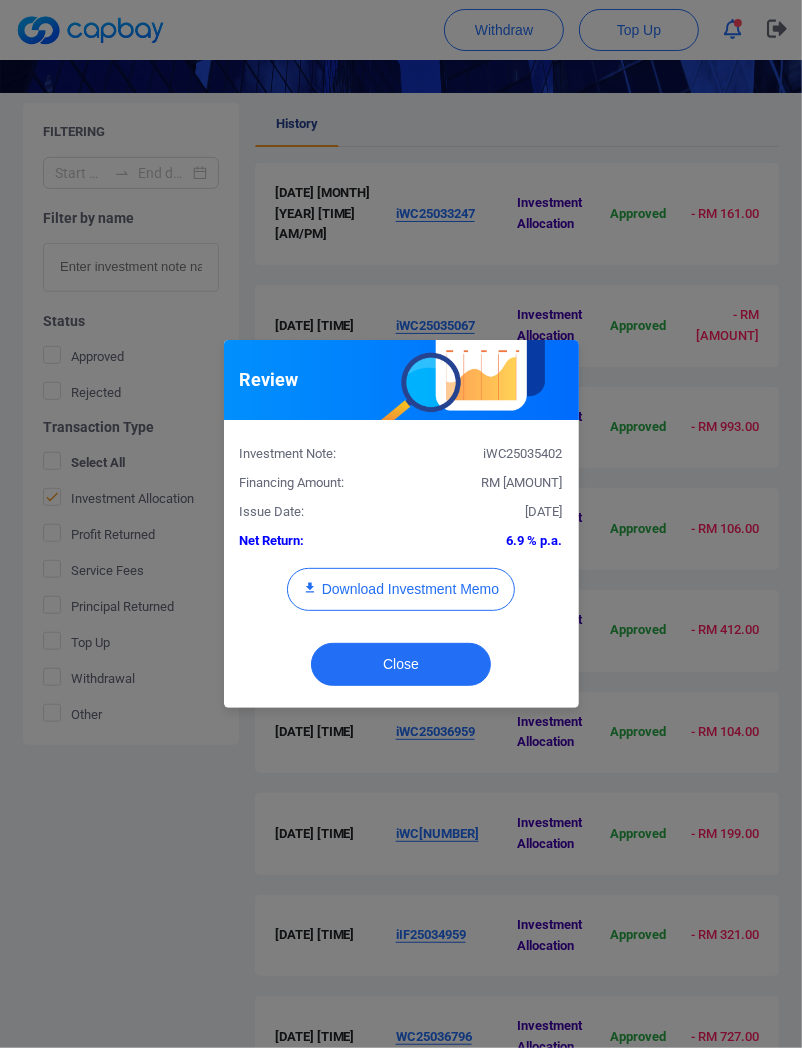 click on "[DATE]" at bounding box center [489, 512] 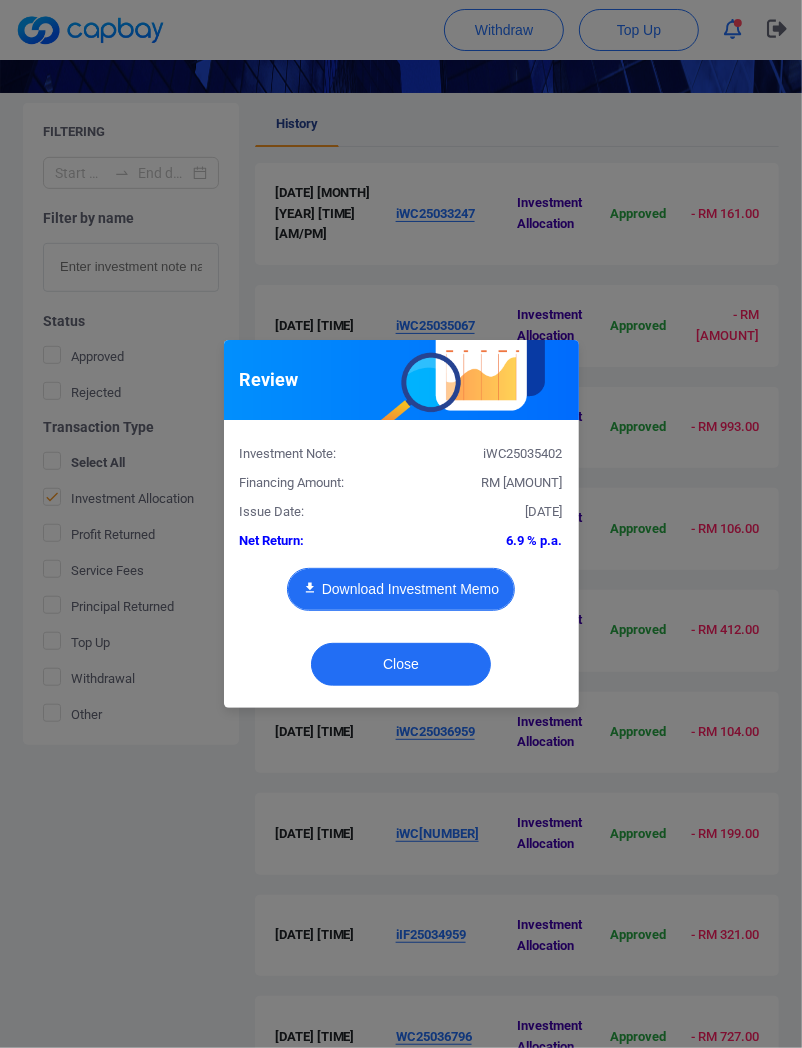click on "Download Investment Memo" at bounding box center [401, 589] 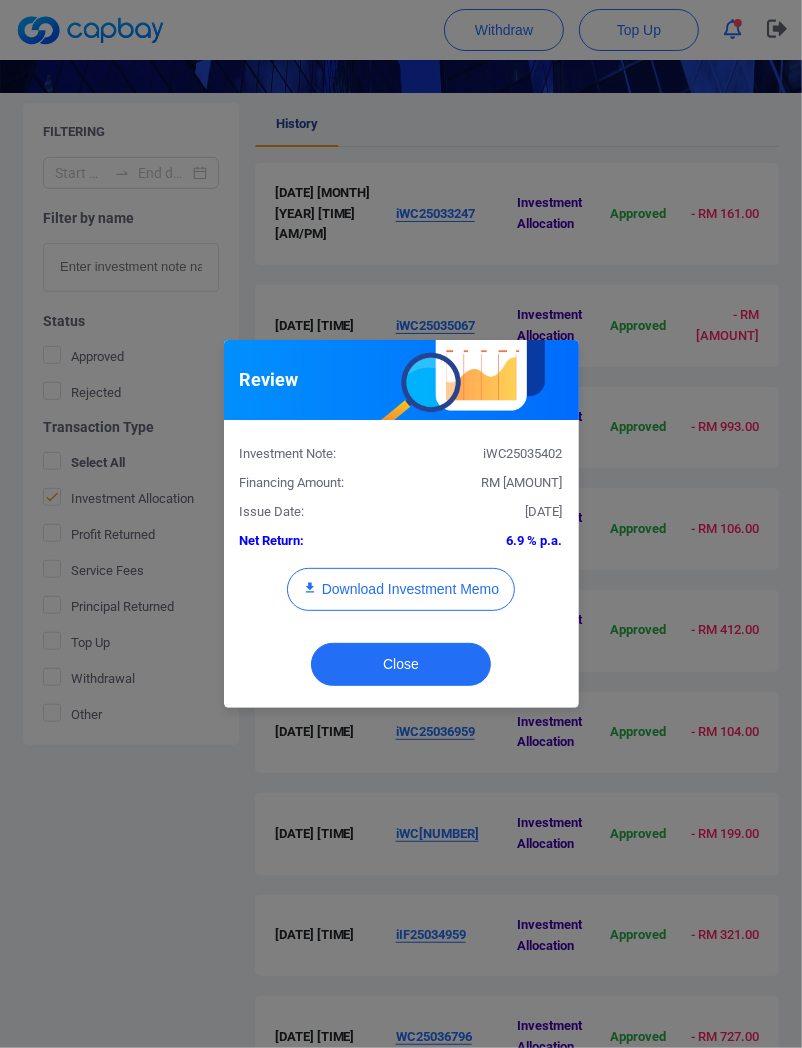 click on "Investment Note: iWC25035402 Financing Amount: RM 87,975.36 Issue Date: [DATE] Net Return: 6.9   % p.a. Download Investment Memo" at bounding box center [401, 533] 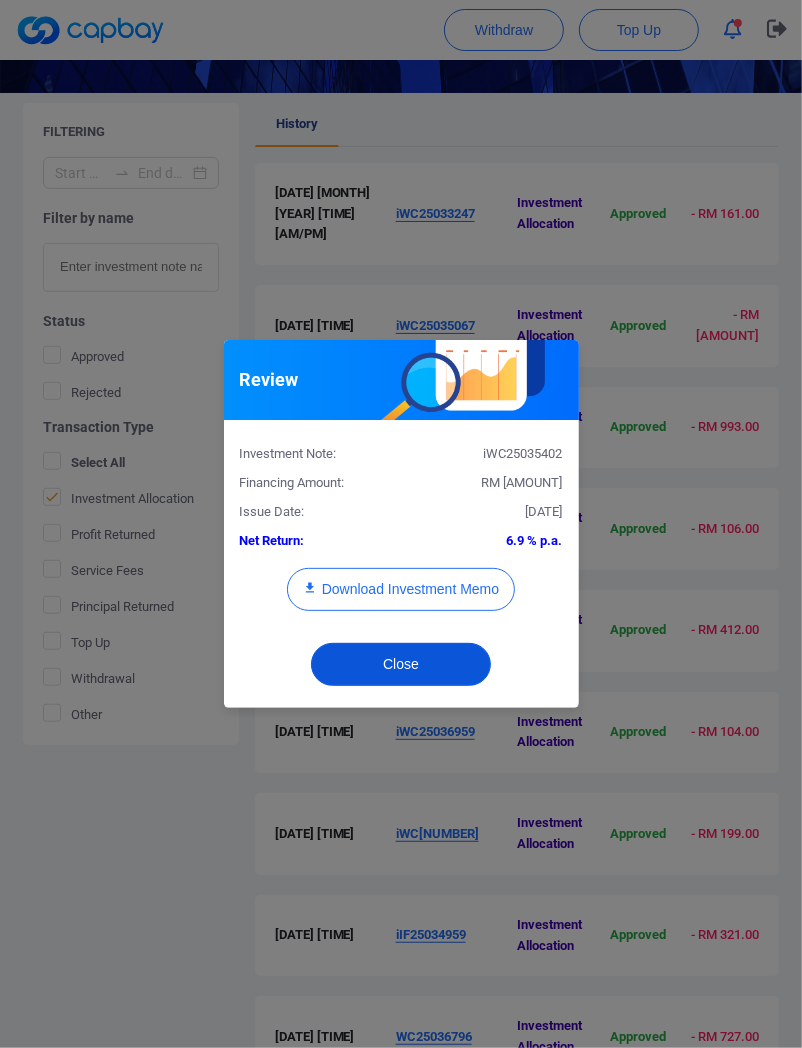 click on "Close" at bounding box center (401, 664) 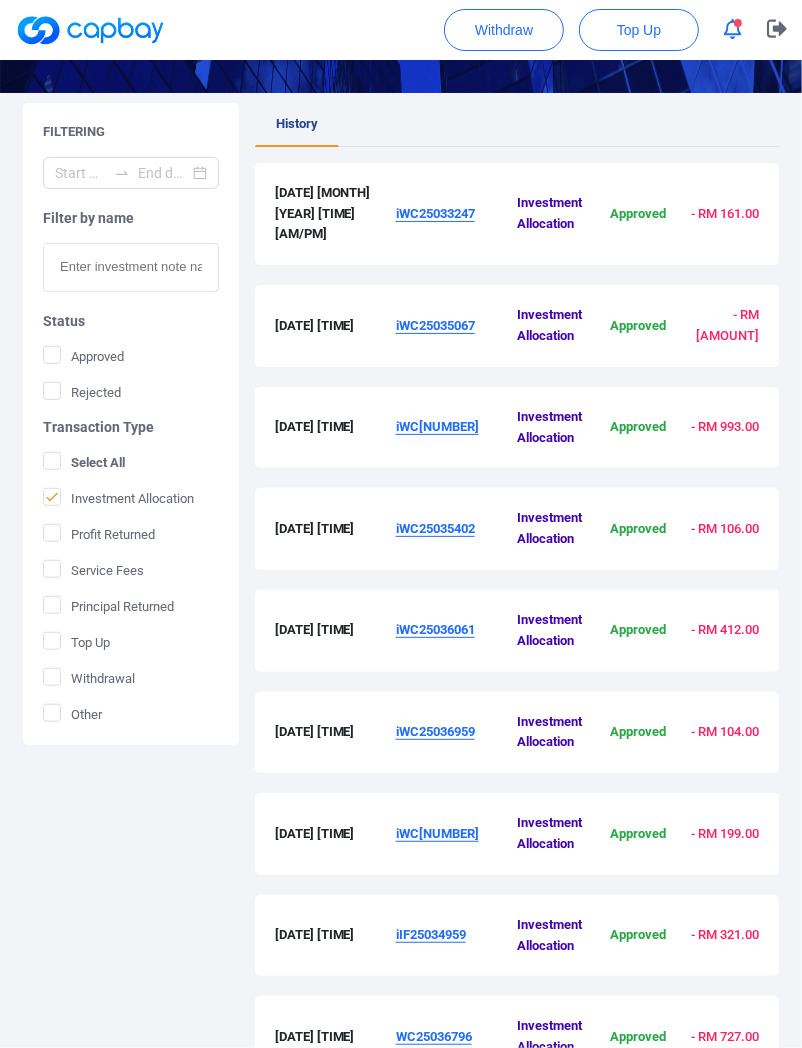 type 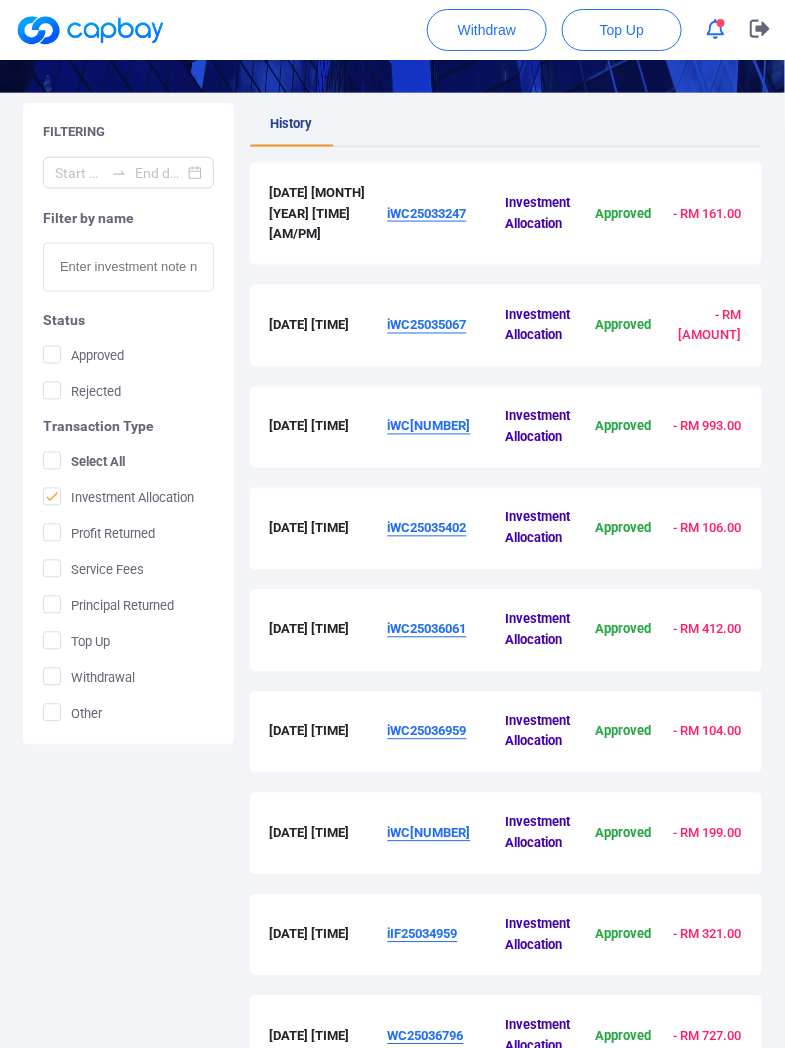 click on "iWC25036061" at bounding box center (447, 631) 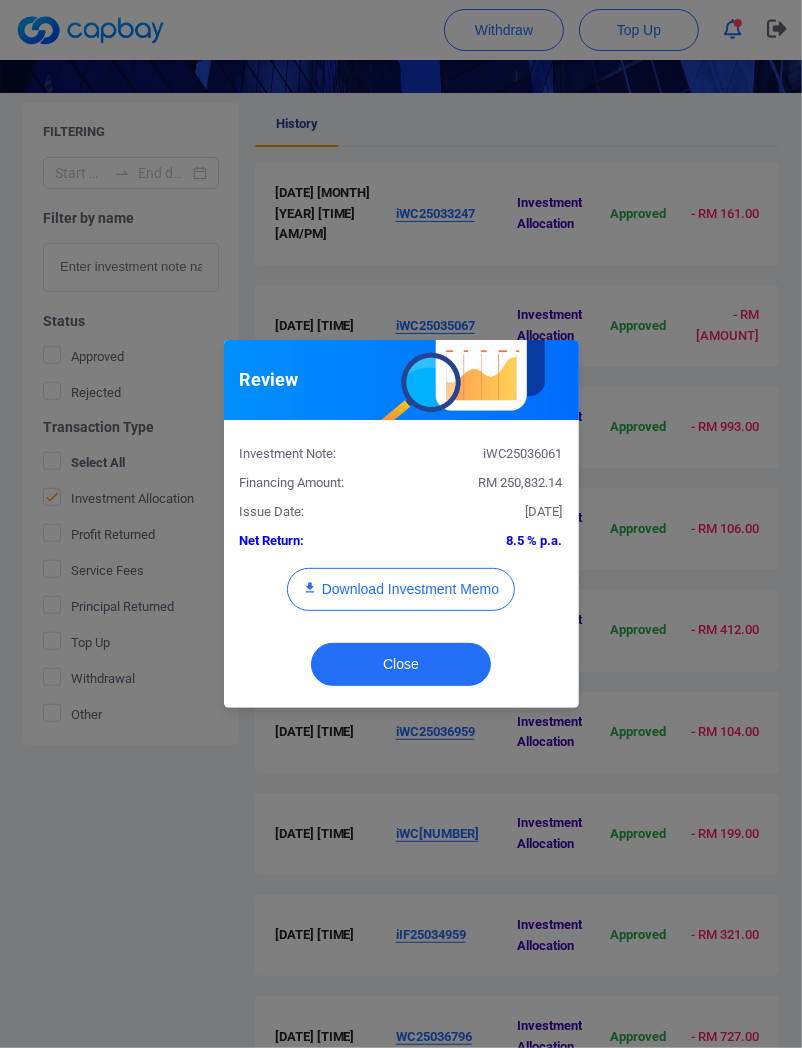 click on "RM 250,832.14" at bounding box center [521, 482] 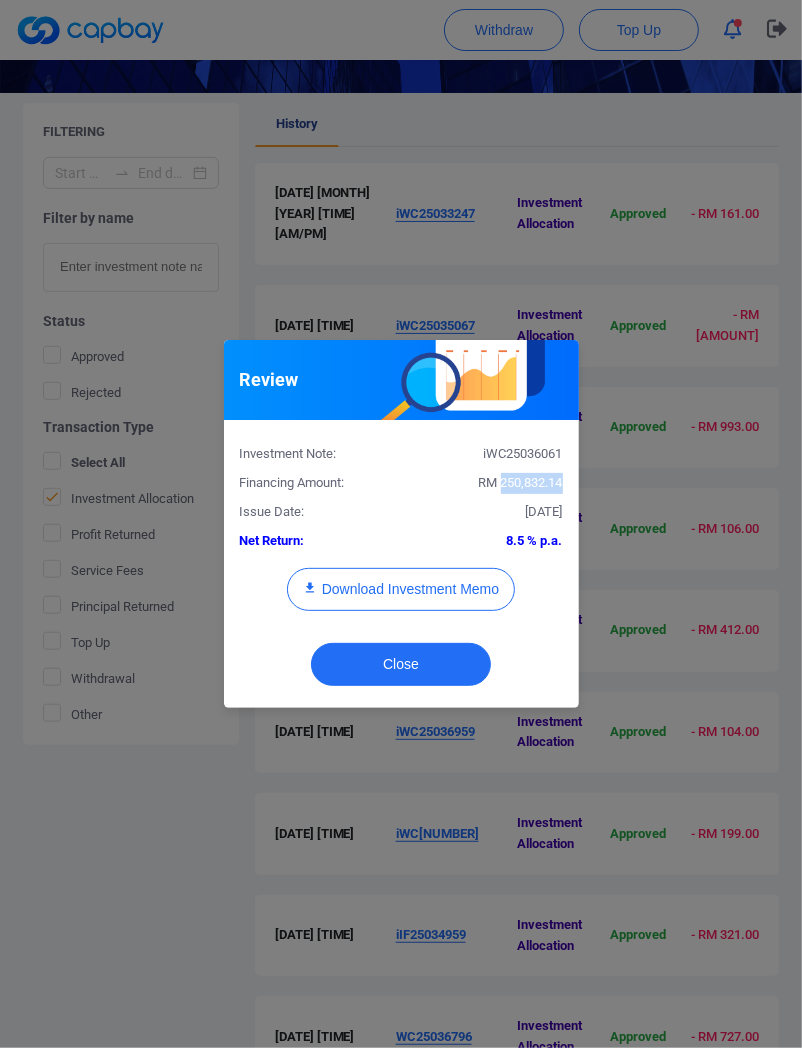 click on "RM 250,832.14" at bounding box center [521, 482] 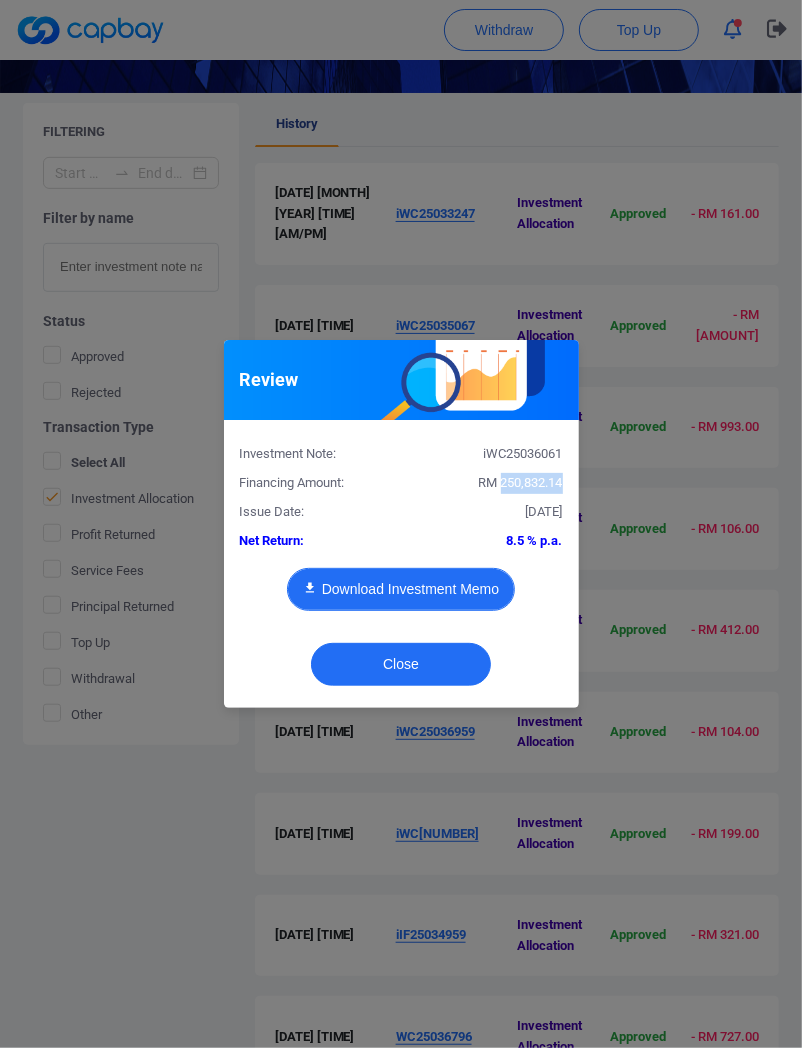 click on "Download Investment Memo" at bounding box center (401, 589) 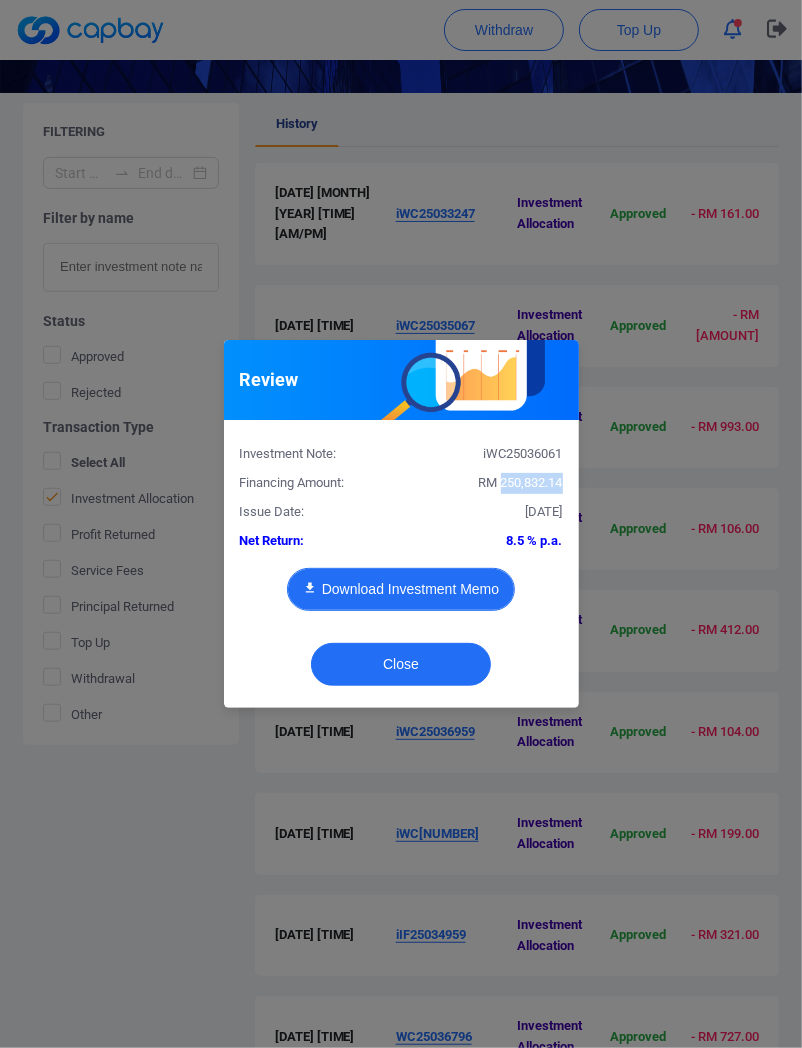 type 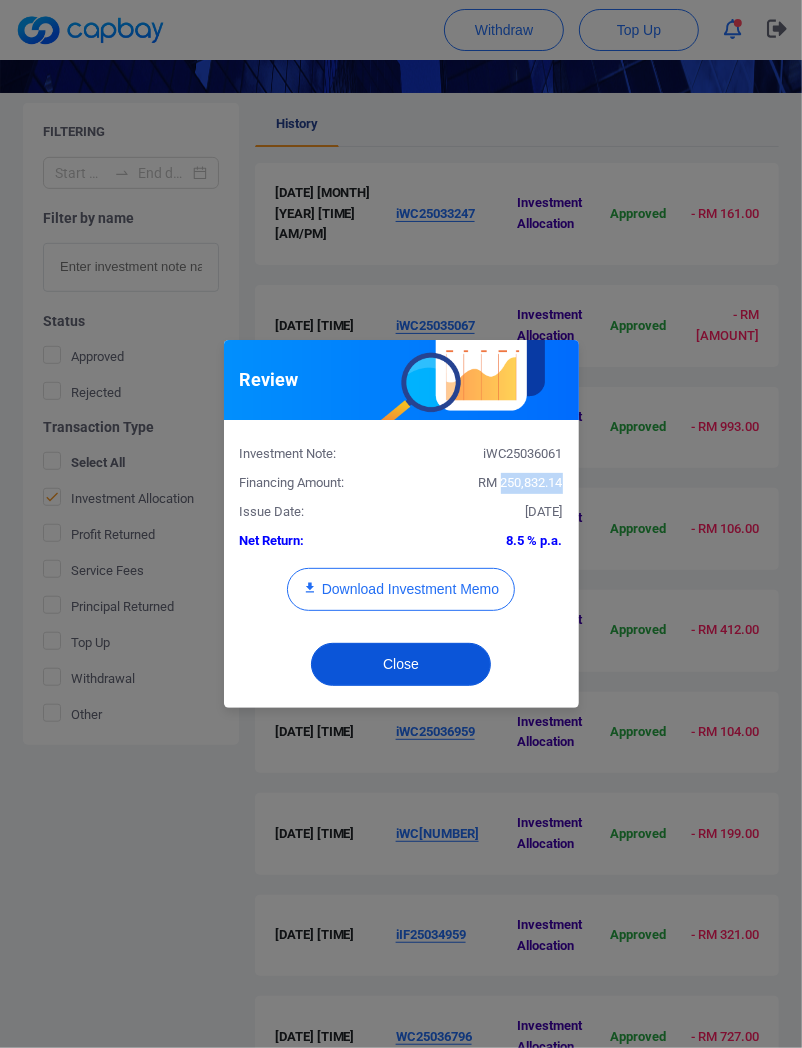 click on "Close" at bounding box center [401, 664] 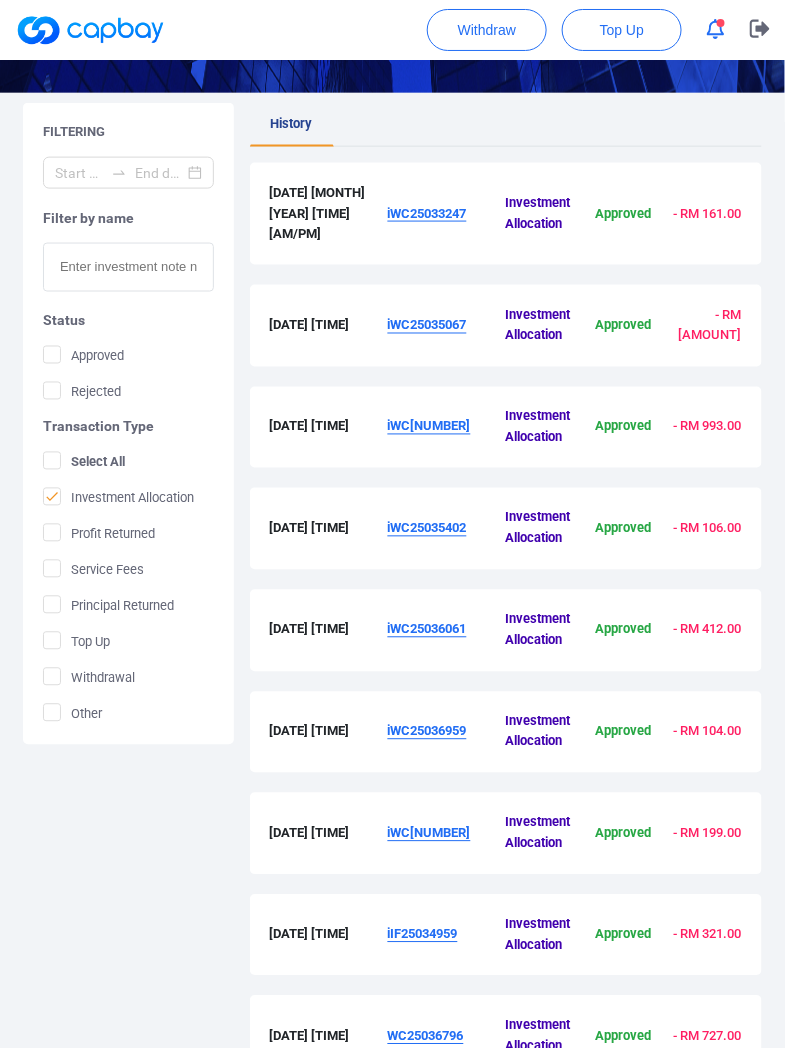 click on "iWC25036959" at bounding box center (427, 731) 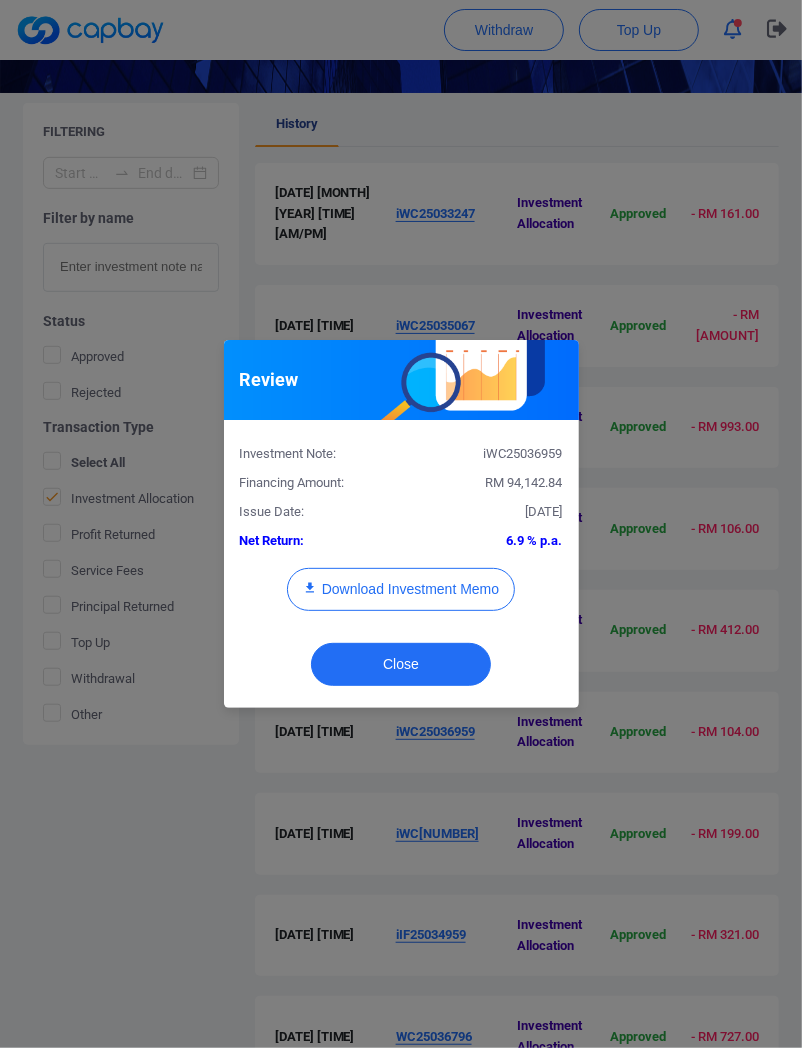 click on "RM 94,142.84" at bounding box center [524, 482] 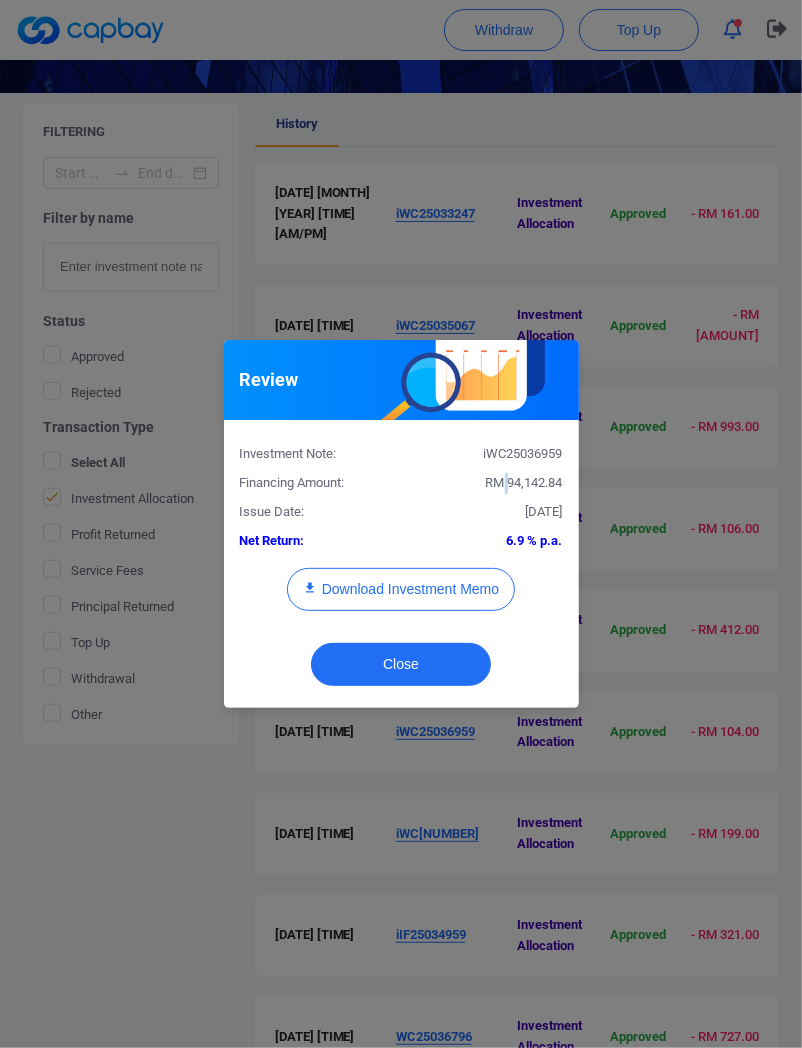 click on "RM 94,142.84" at bounding box center (524, 482) 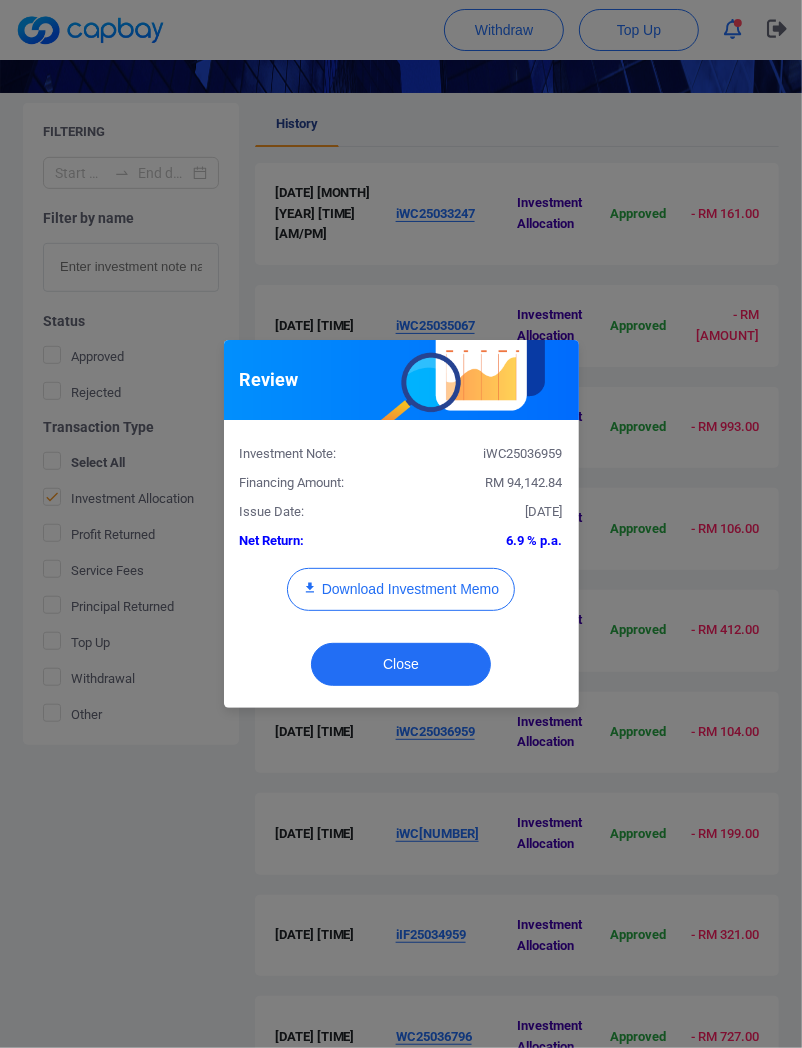 click on "RM 94,142.84" at bounding box center (524, 482) 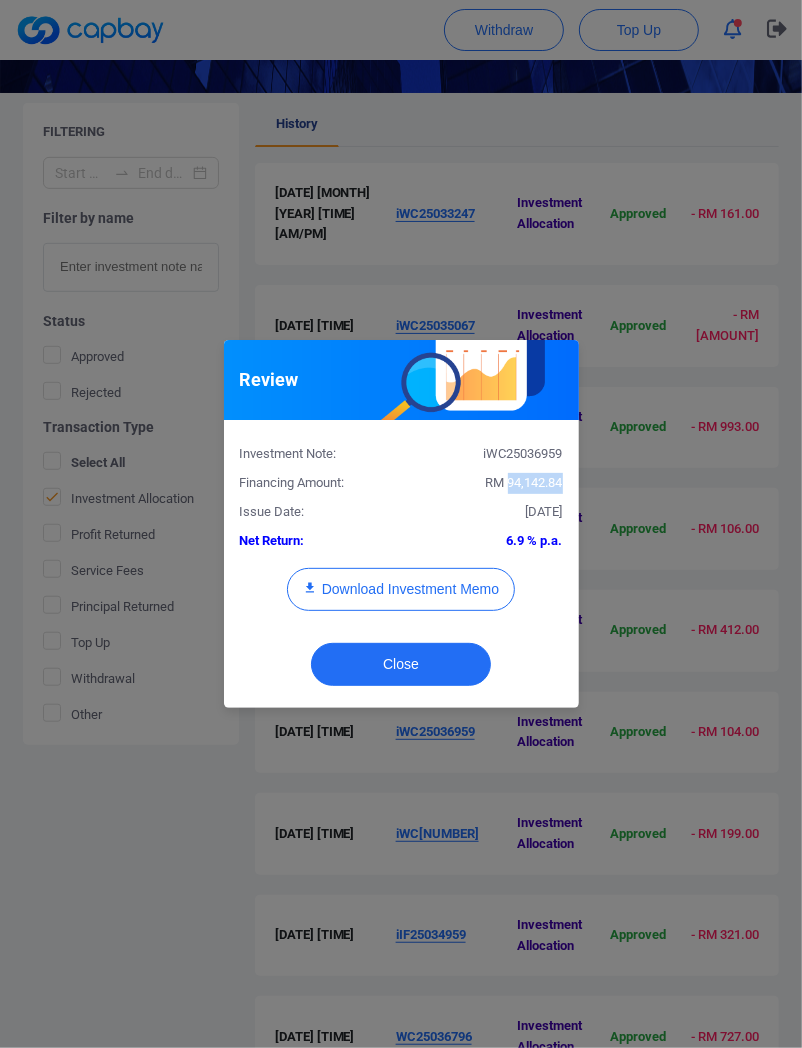 click on "RM 94,142.84" at bounding box center (524, 482) 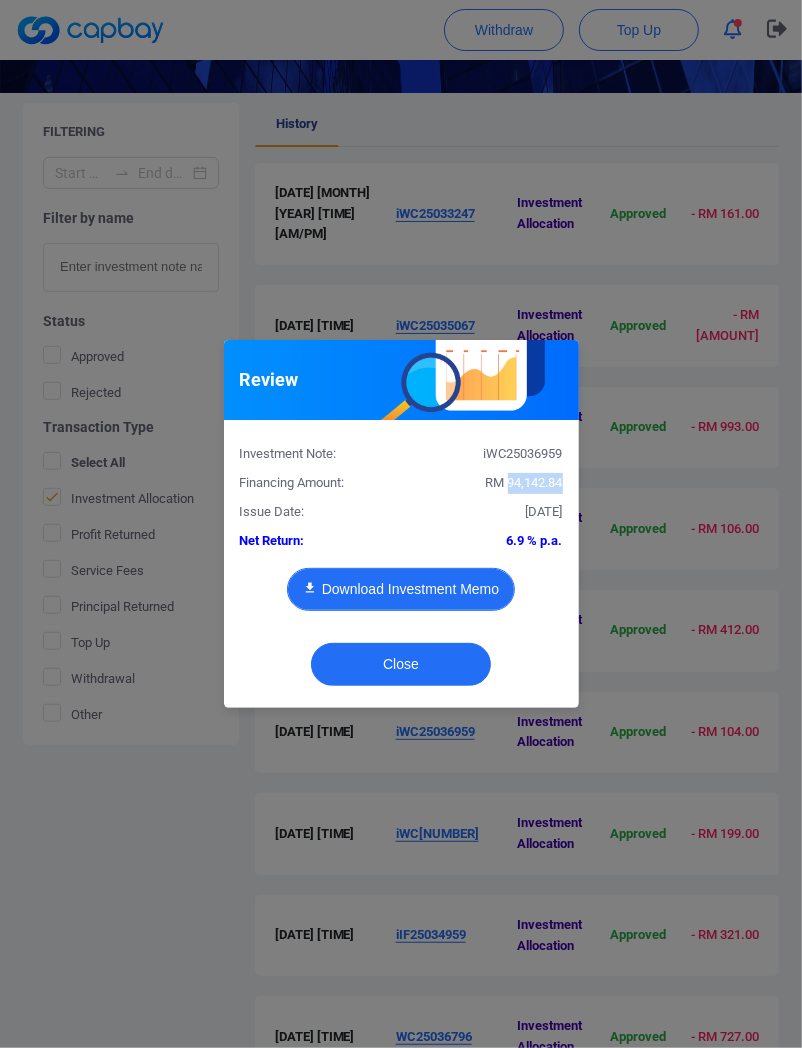 click on "Download Investment Memo" at bounding box center (401, 589) 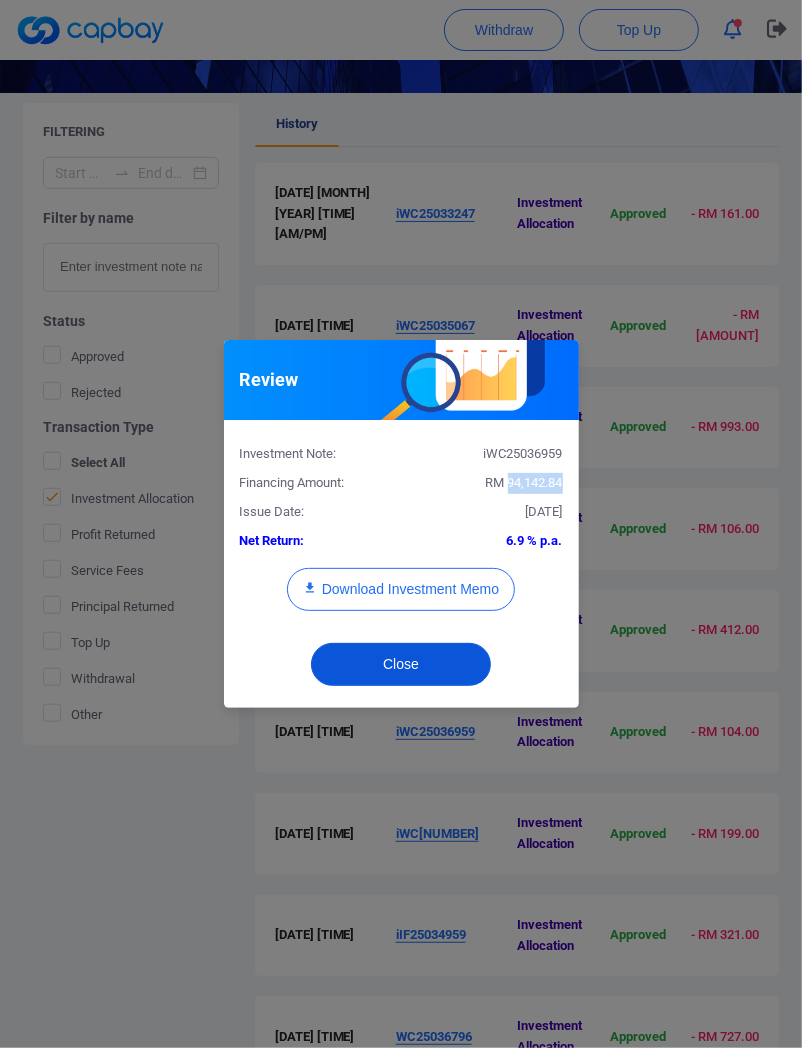 click on "Close" at bounding box center [401, 664] 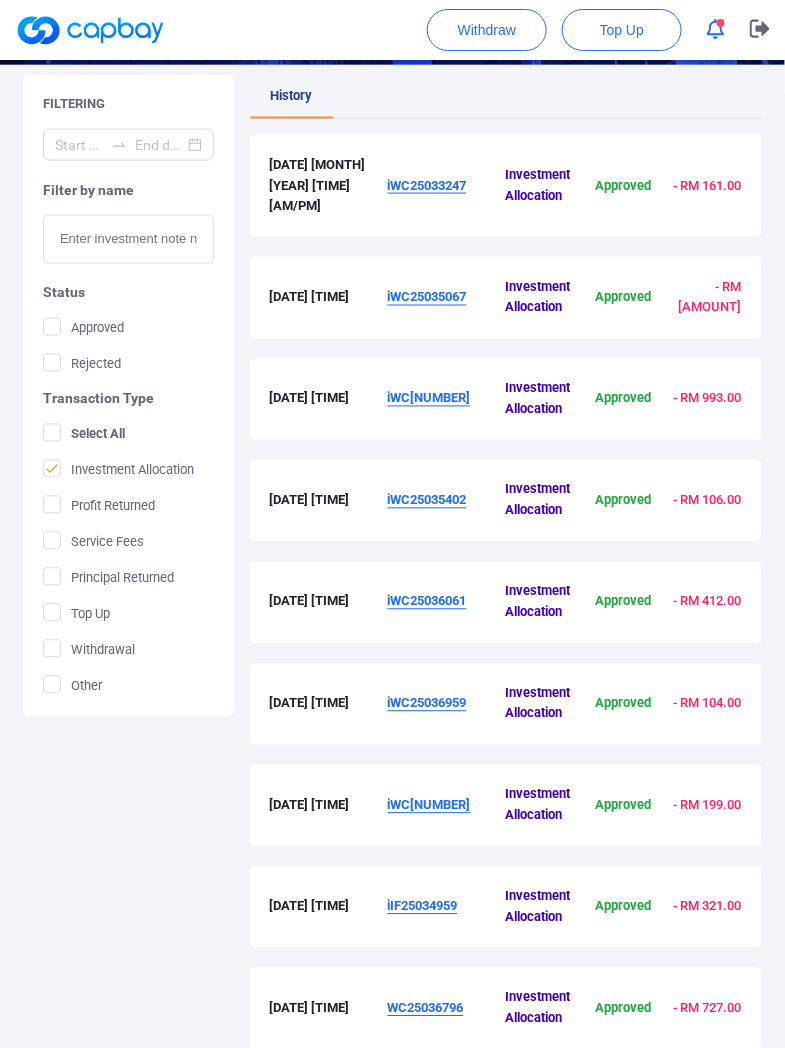 scroll, scrollTop: 572, scrollLeft: 0, axis: vertical 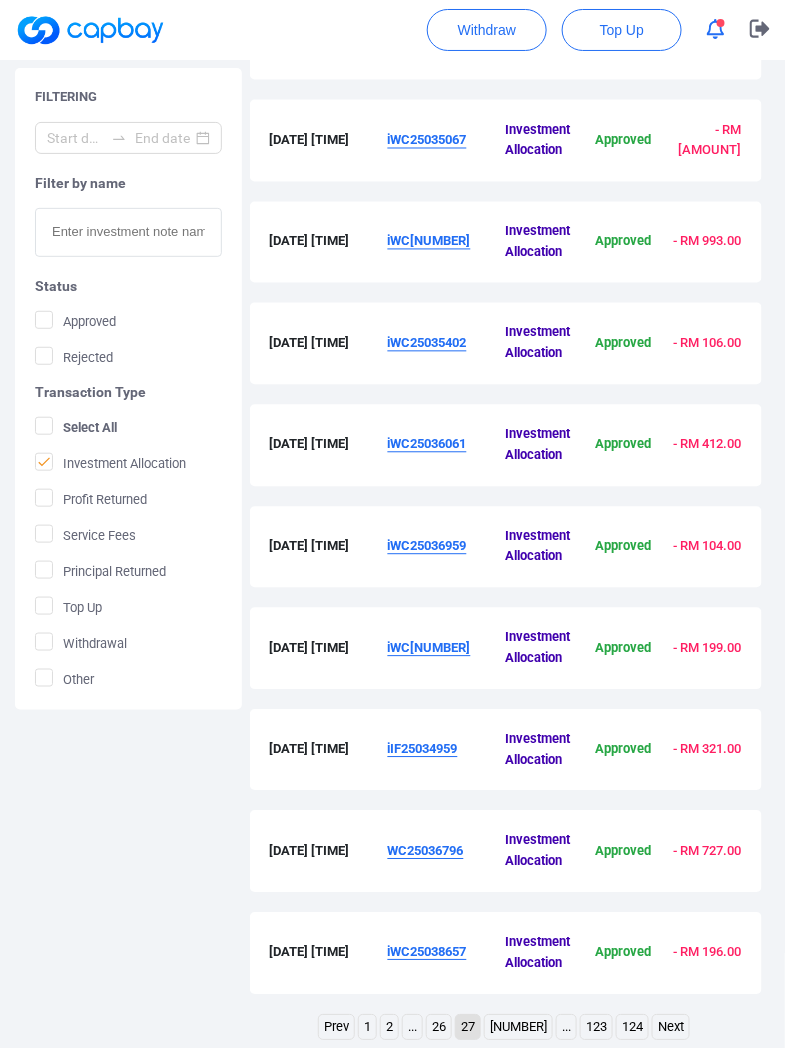 click on "iWC[NUMBER]" at bounding box center [429, 648] 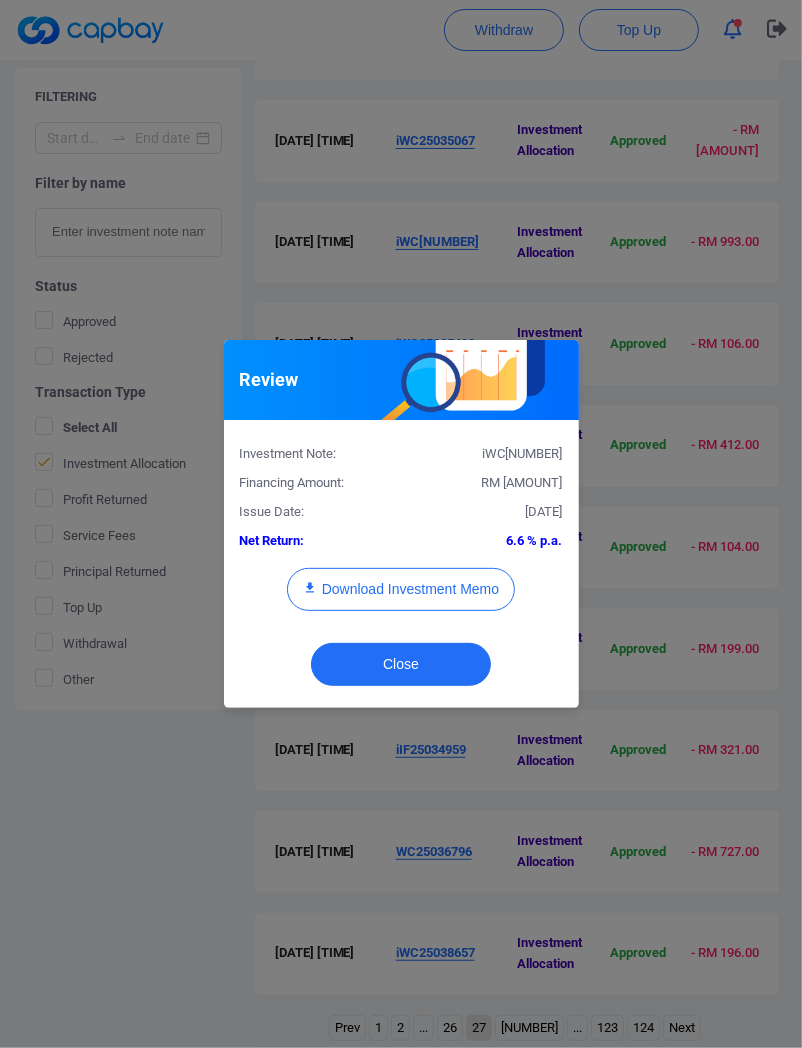 click on "Investment Note: iWC25037271 Financing Amount: RM [AMOUNT] Issue Date: [DATE] [MONTH] [YEAR] Net Return: [PERCENTAGE] p.a. Download Investment Memo" at bounding box center [401, 533] 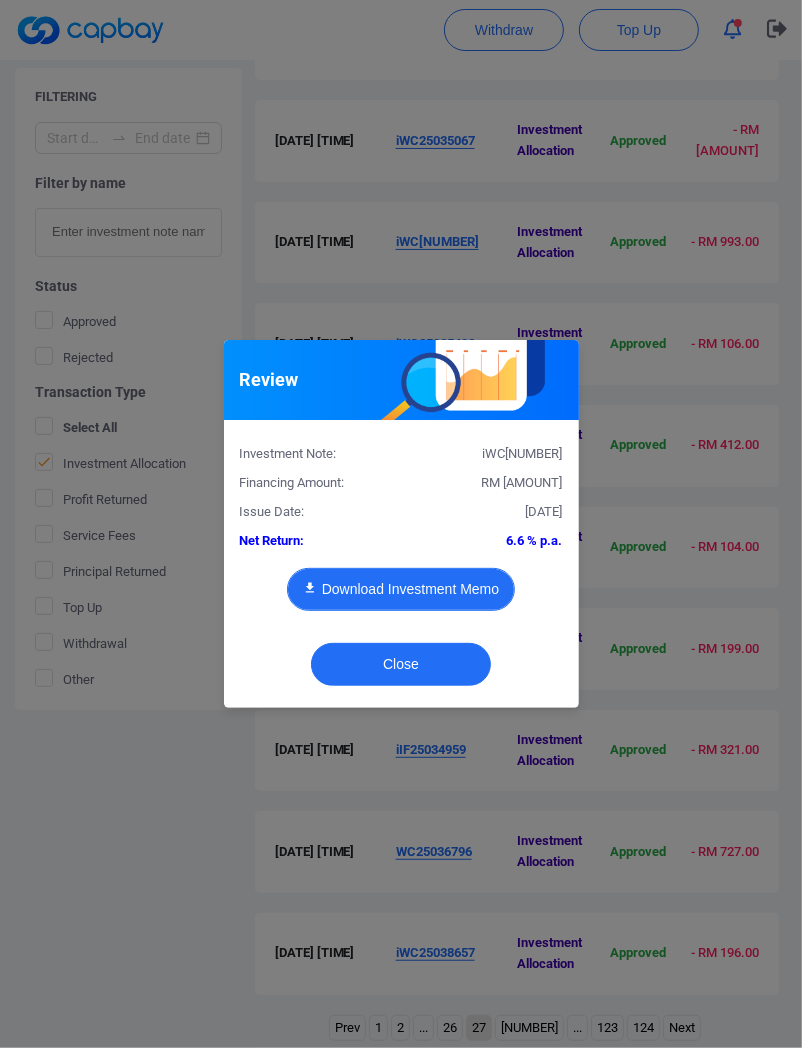 click on "Download Investment Memo" at bounding box center [401, 589] 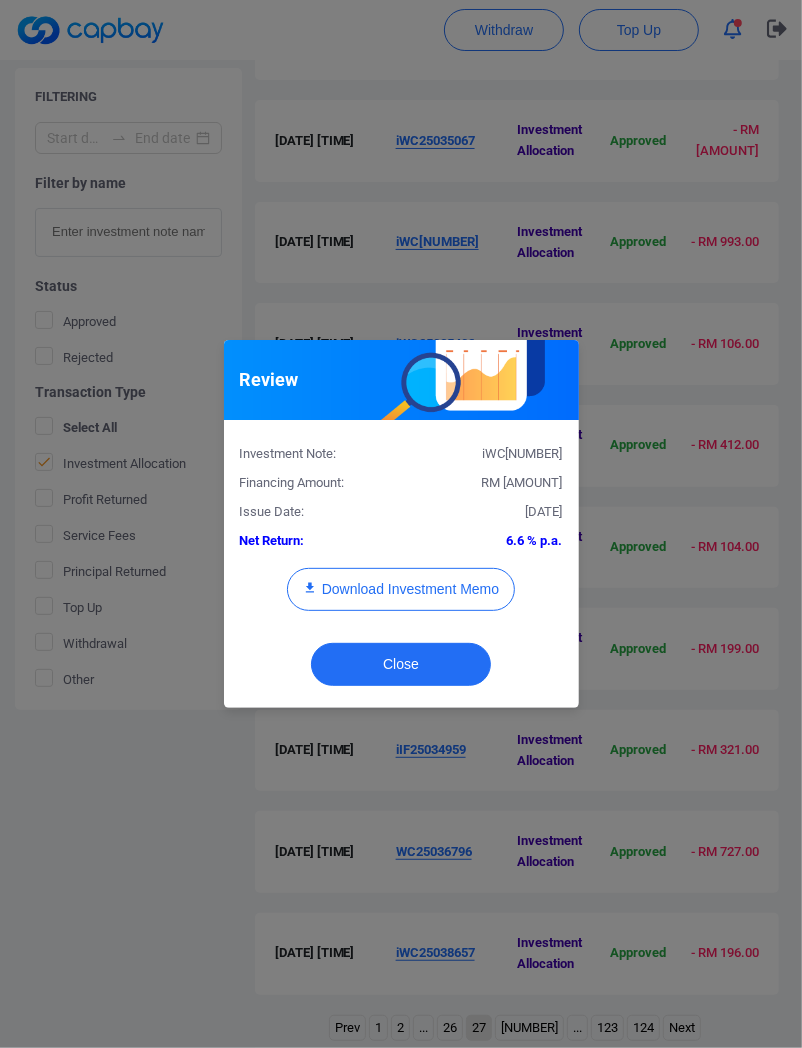 click on "RM [AMOUNT]" at bounding box center (522, 482) 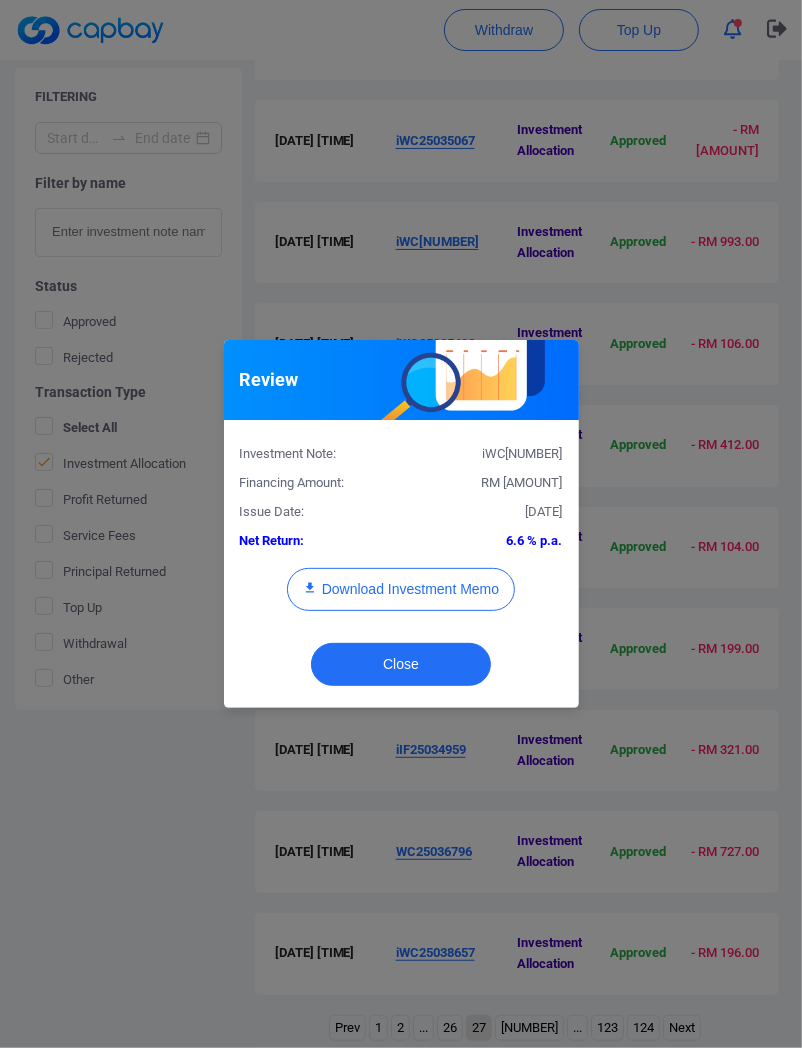 click on "Close" at bounding box center (401, 669) 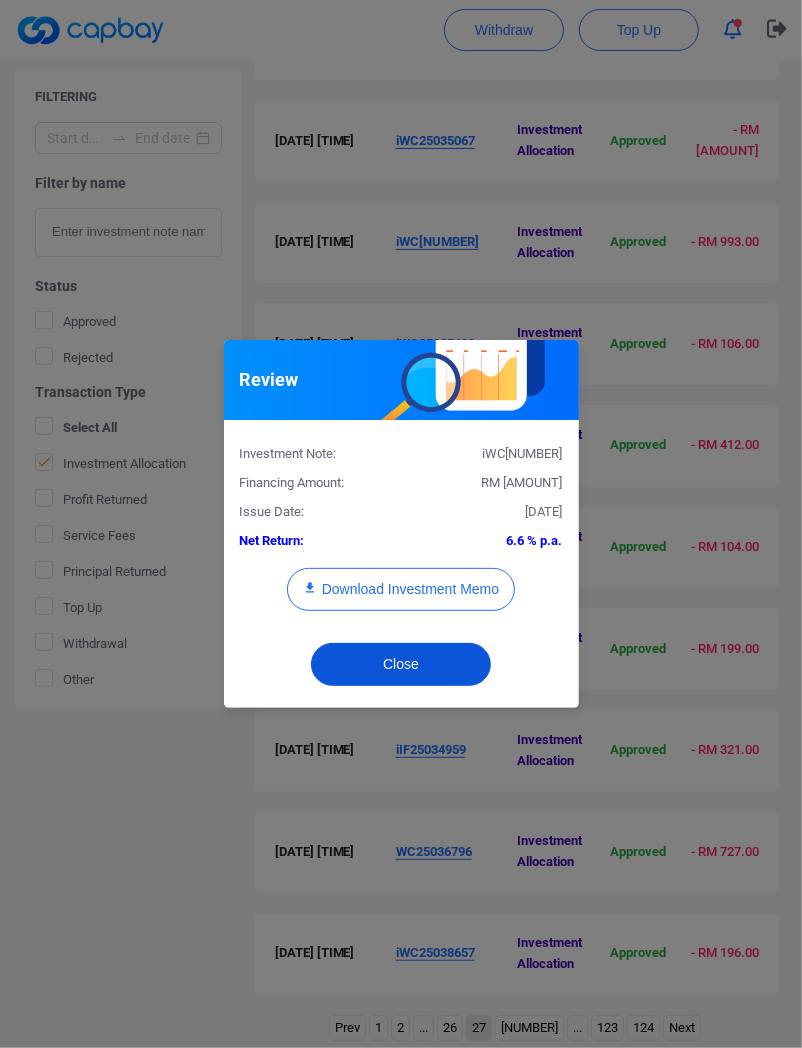 click on "Close" at bounding box center [401, 664] 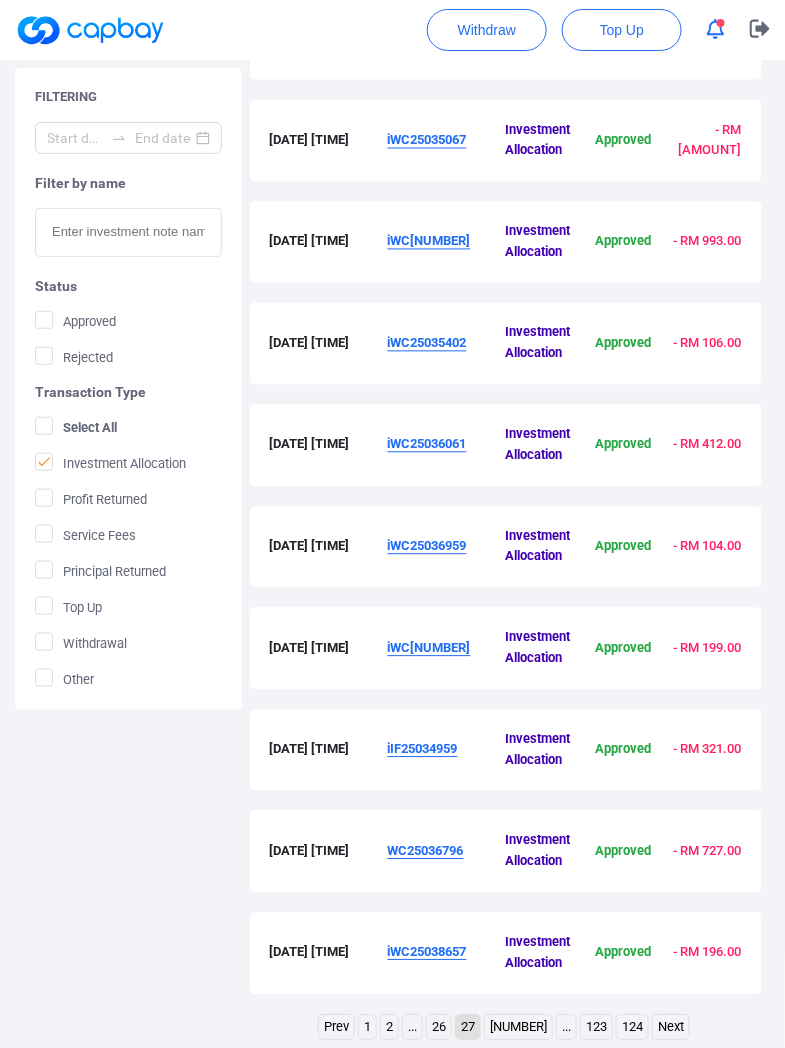 click on "iWC25036959" at bounding box center [427, 546] 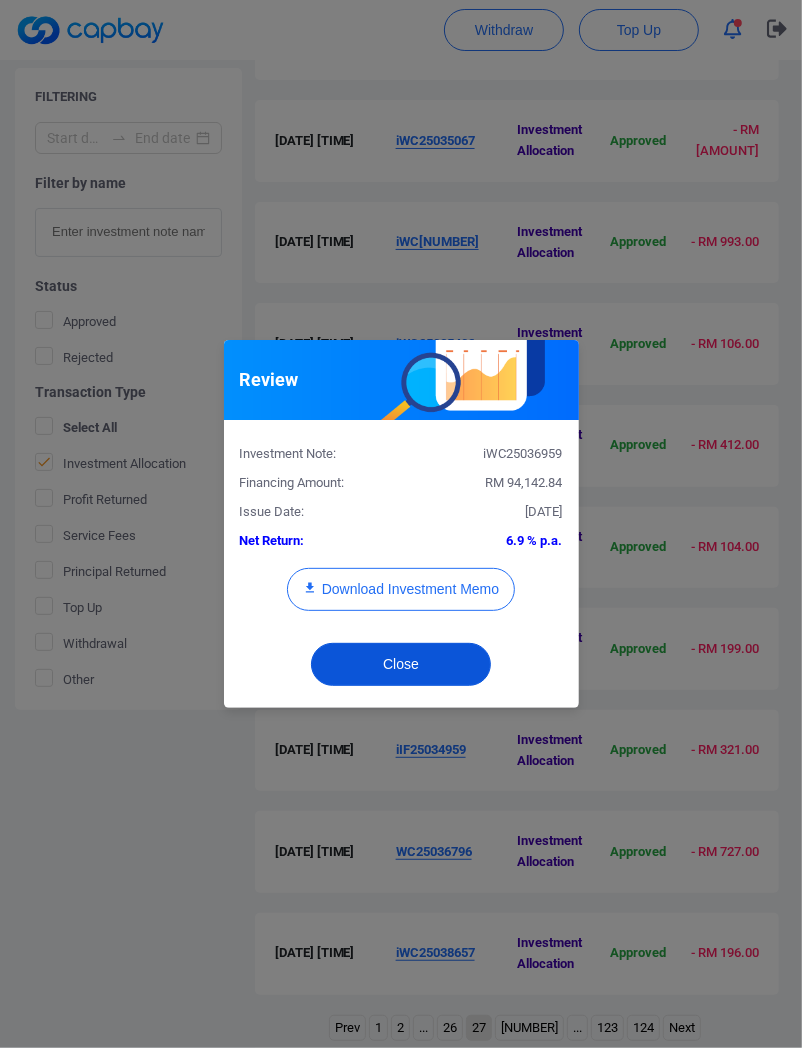 click on "Close" at bounding box center (401, 664) 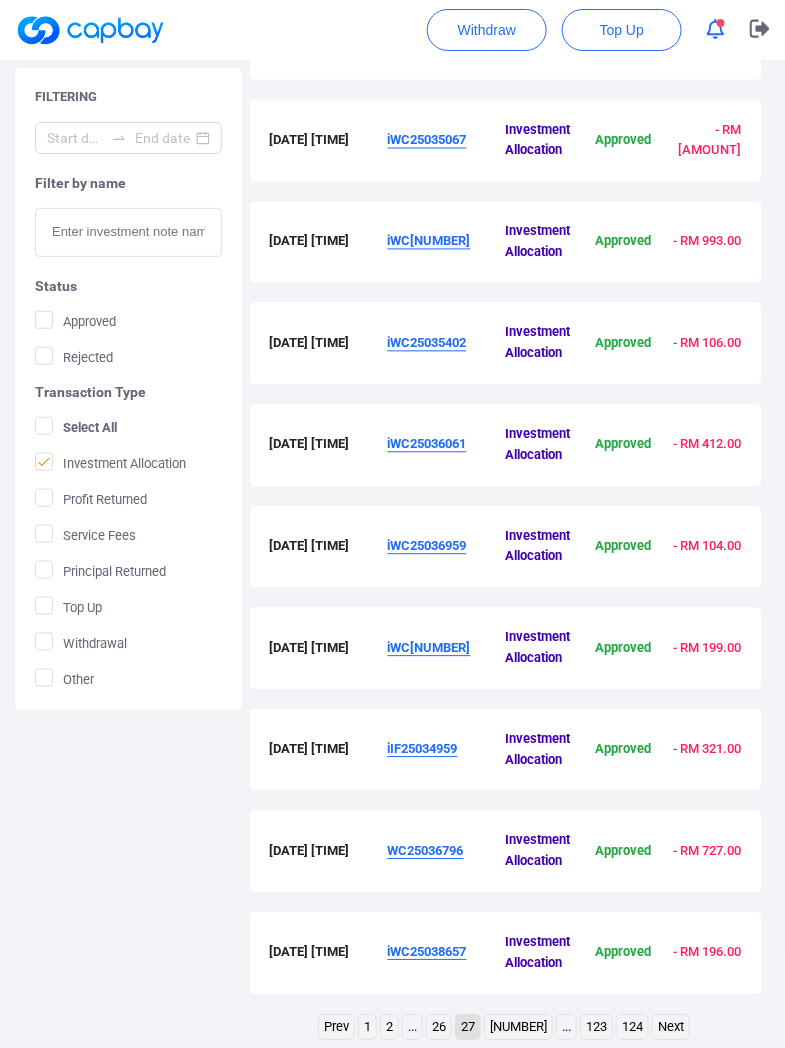 click on "iWC[NUMBER]" at bounding box center [447, 649] 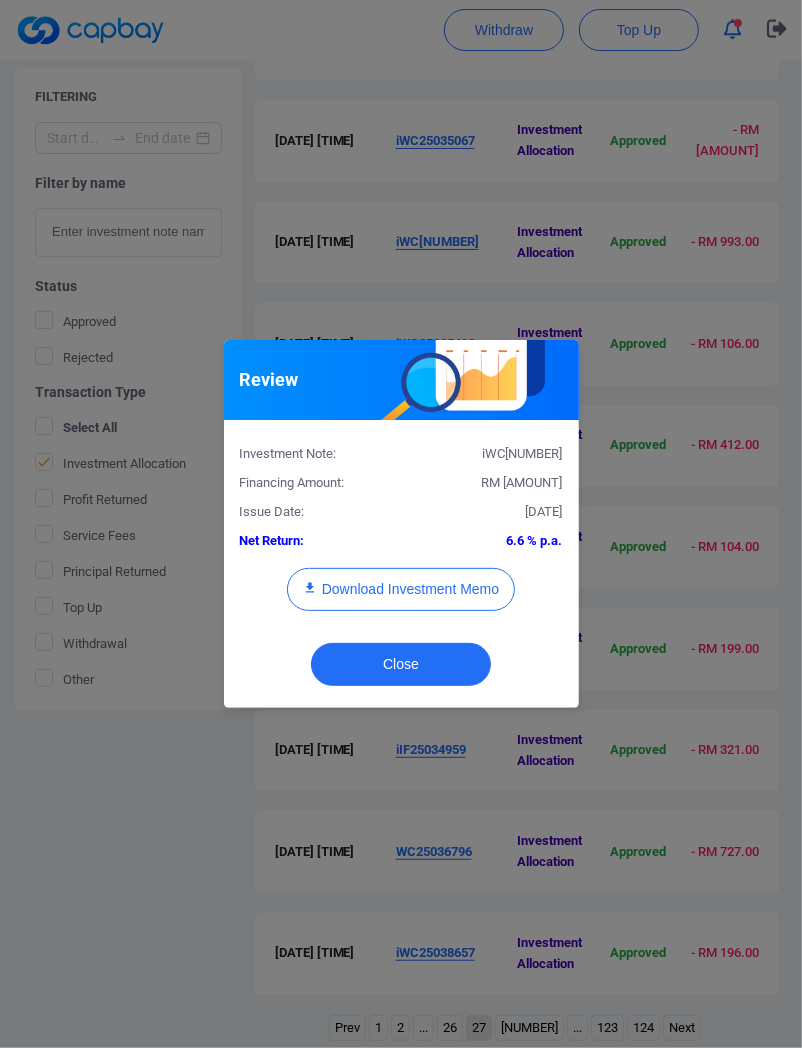 click on "Close" at bounding box center (401, 669) 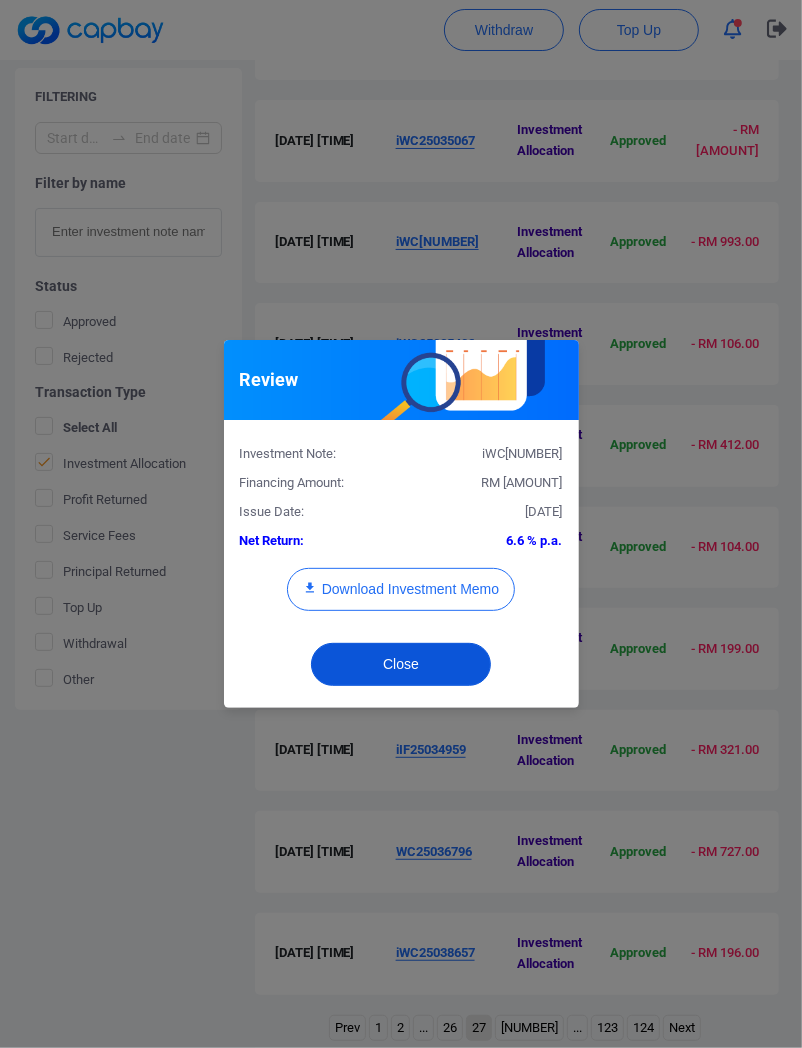click on "Close" at bounding box center (401, 664) 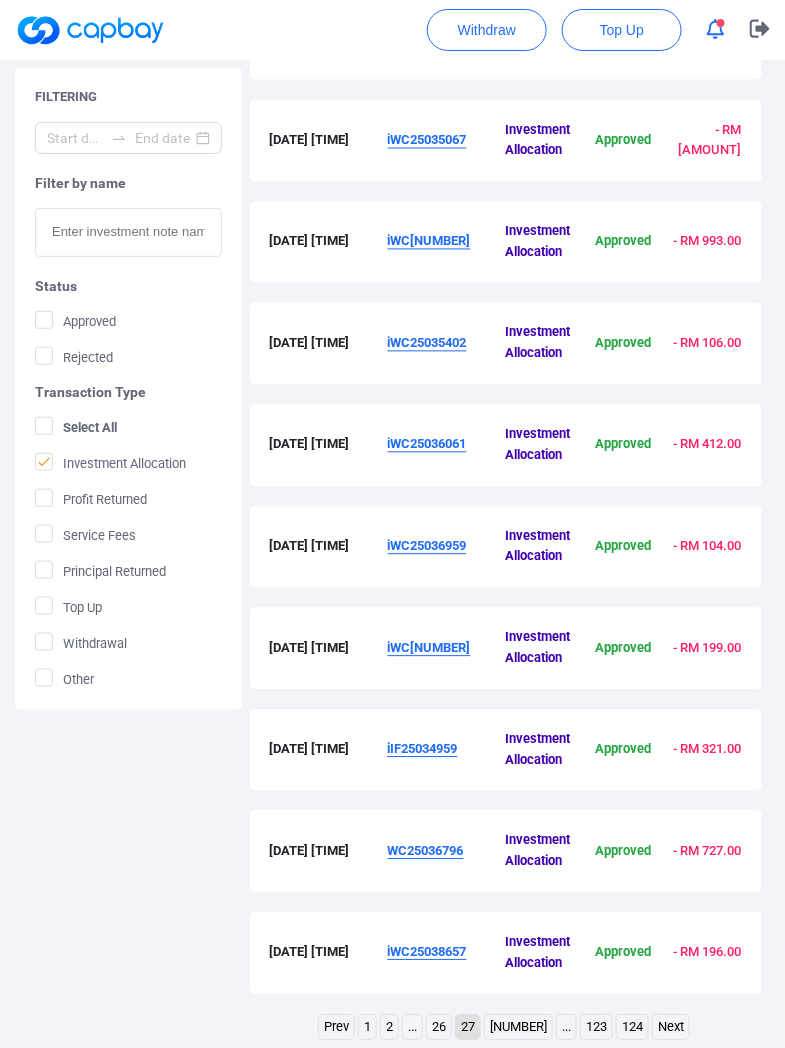 click on "iWC[NUMBER]" at bounding box center (429, 648) 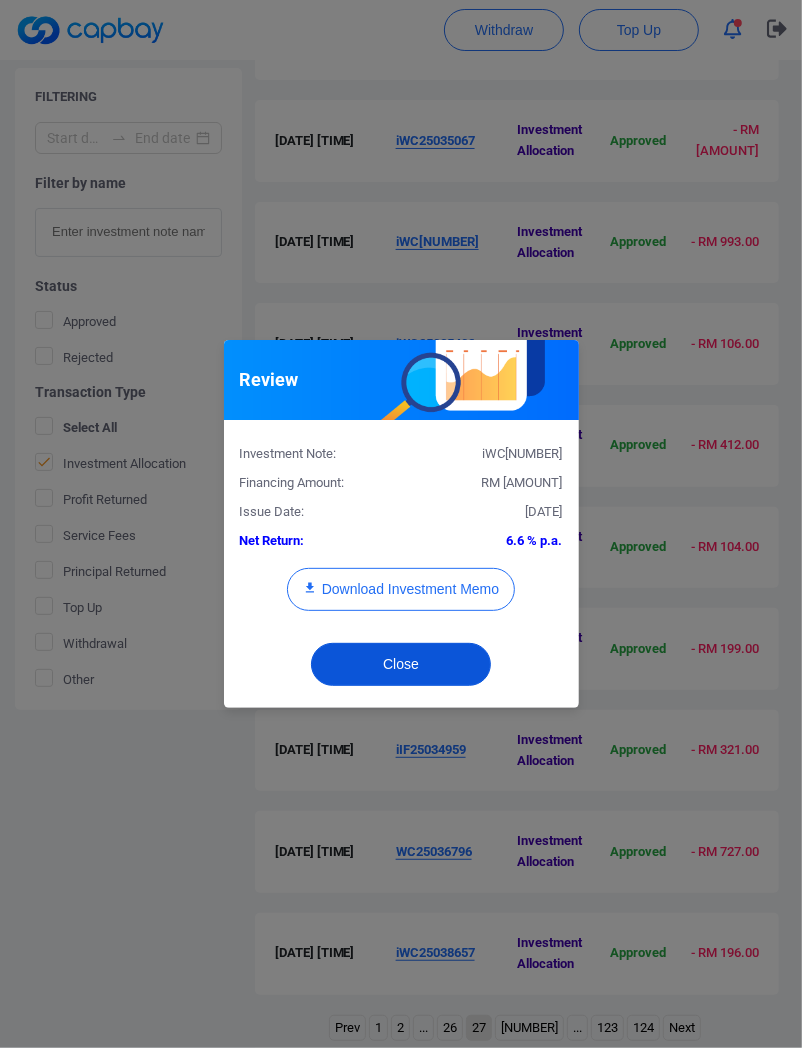 click on "Close" at bounding box center [401, 664] 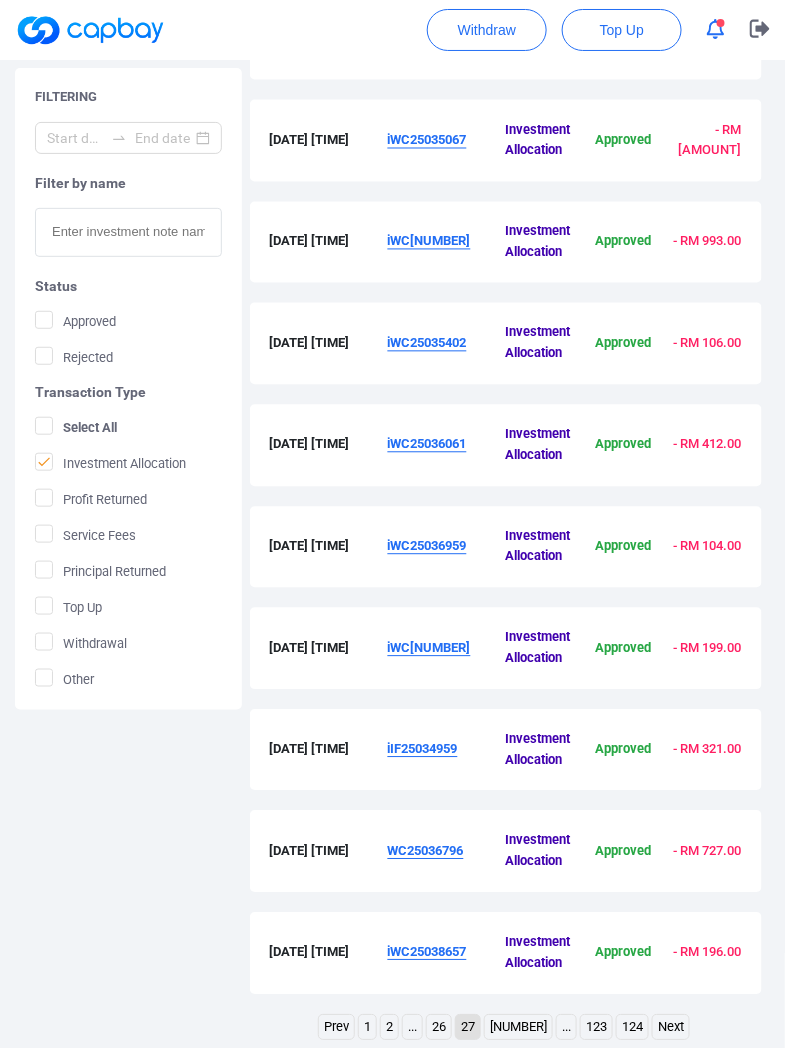 click on "iWC[NUMBER]" at bounding box center [429, 648] 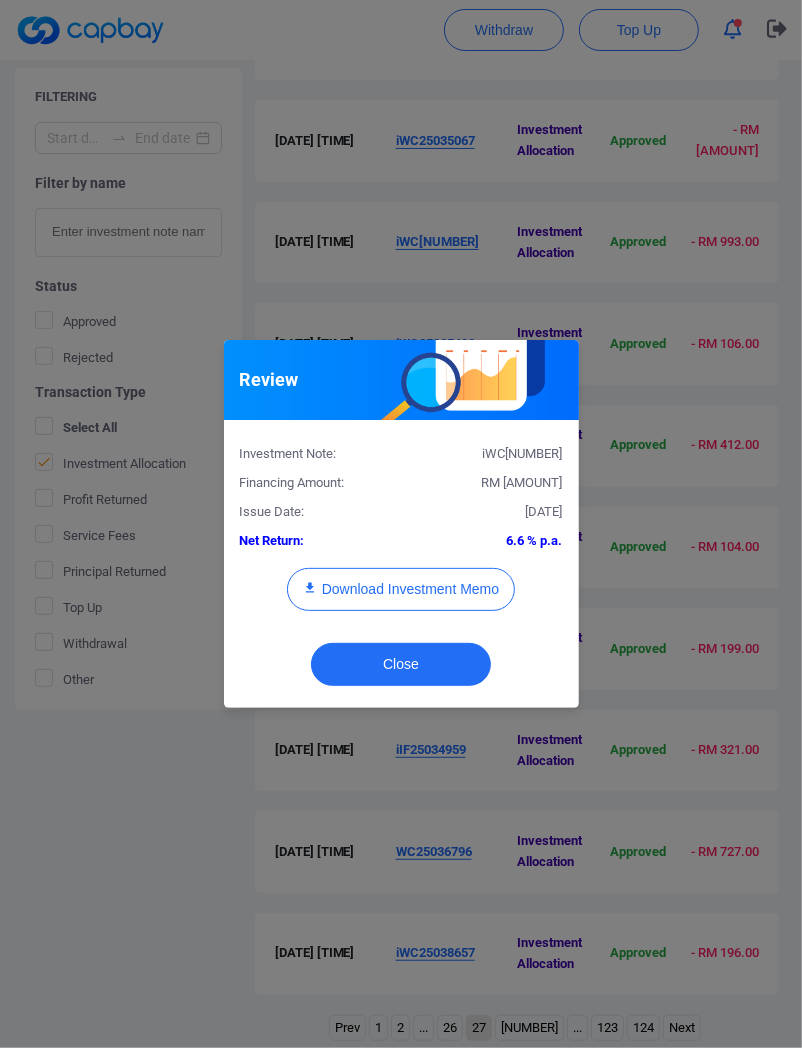 click on "Review Investment Note: iWC25037271 Financing Amount: RM 144,542.04 Issue Date: [DATE] Net Return: 6.6   % p.a. Download Investment Memo Close" at bounding box center (401, 524) 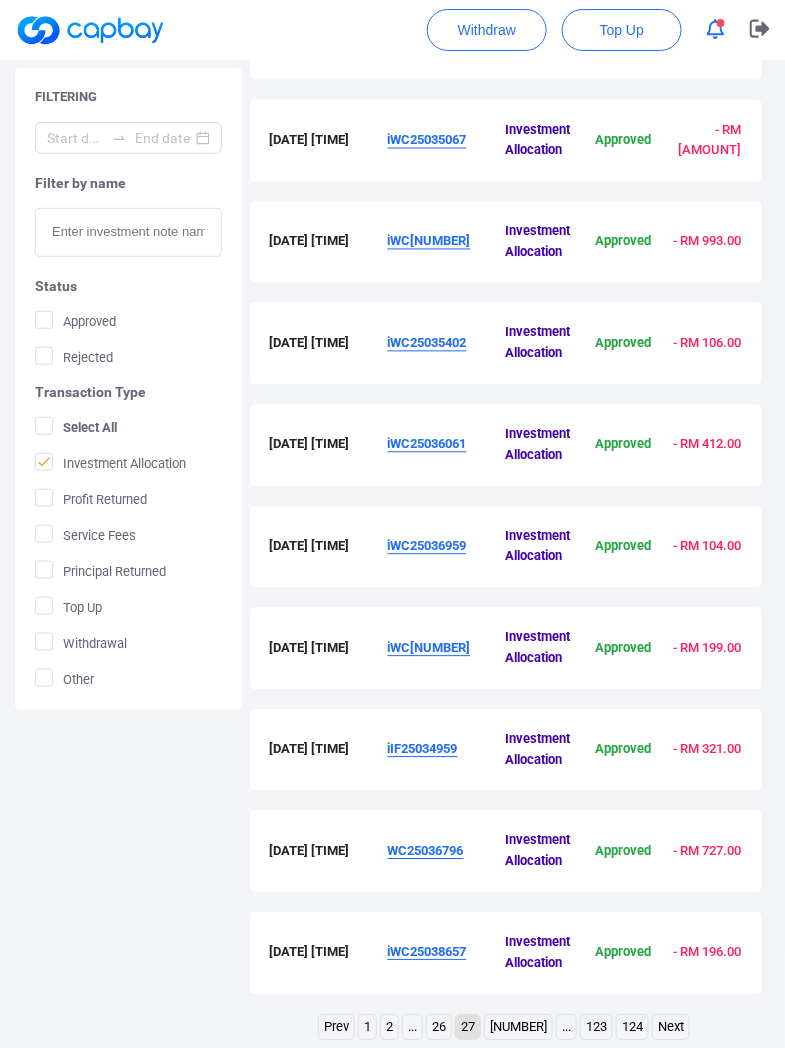 click on "iIF25034959" at bounding box center [447, 751] 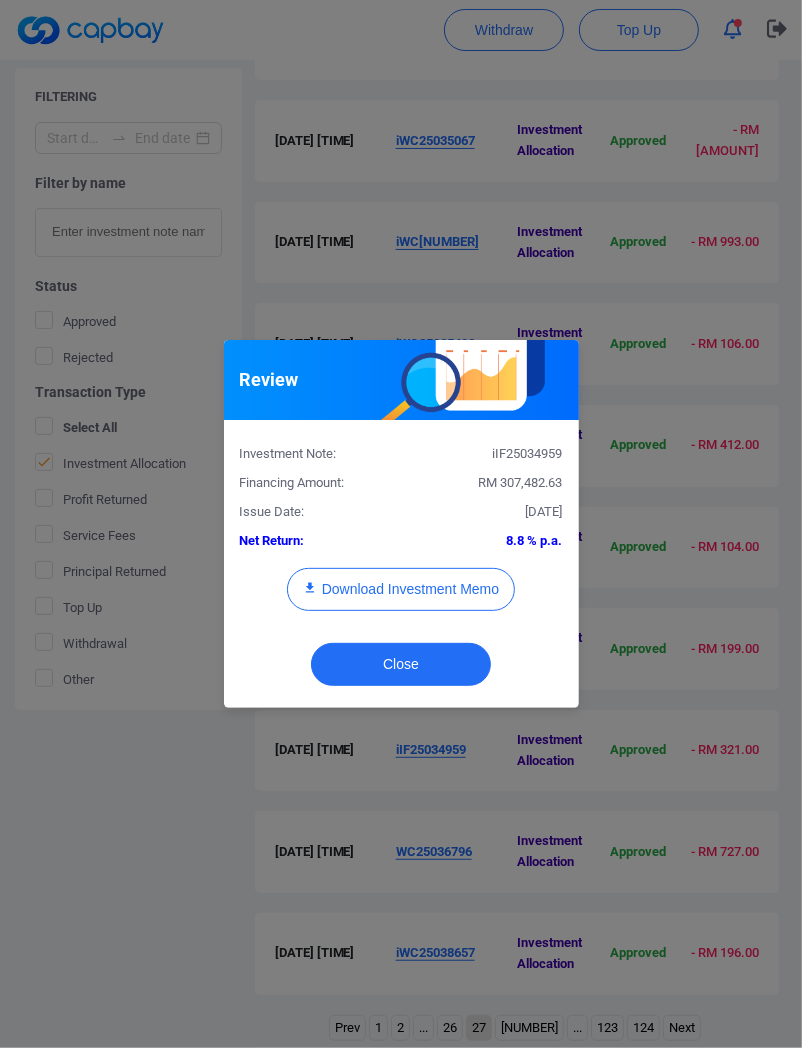 click on "RM 307,482.63" at bounding box center [489, 483] 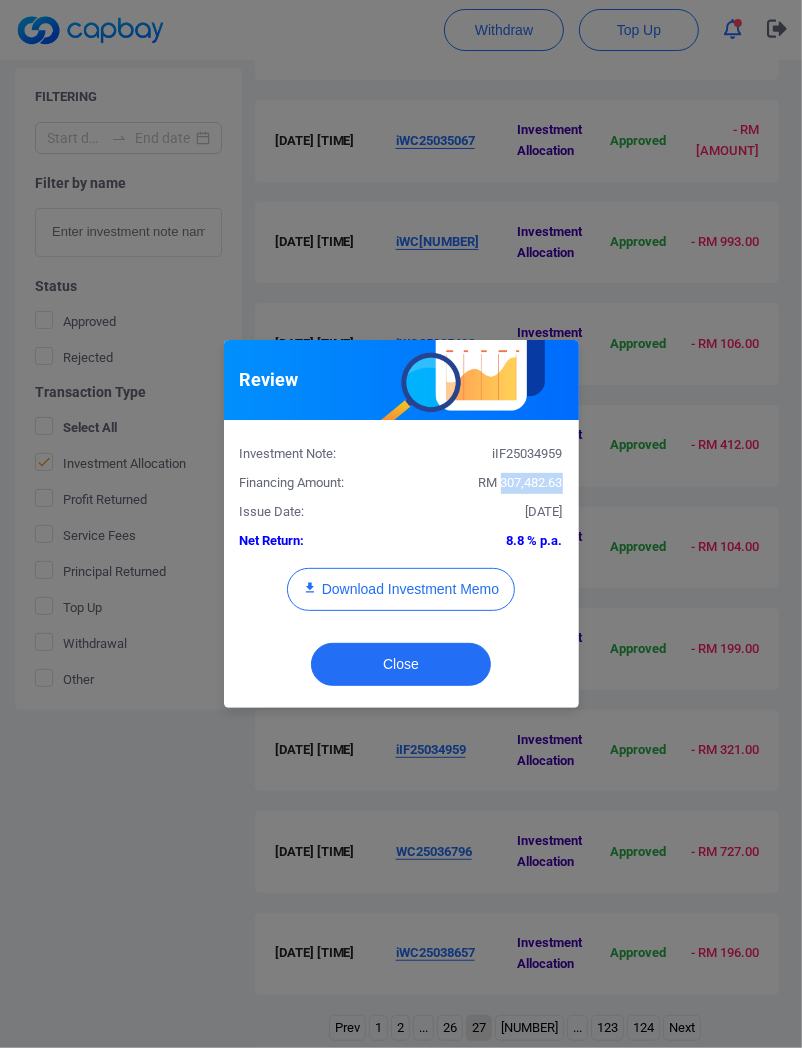 click on "RM 307,482.63" at bounding box center (489, 483) 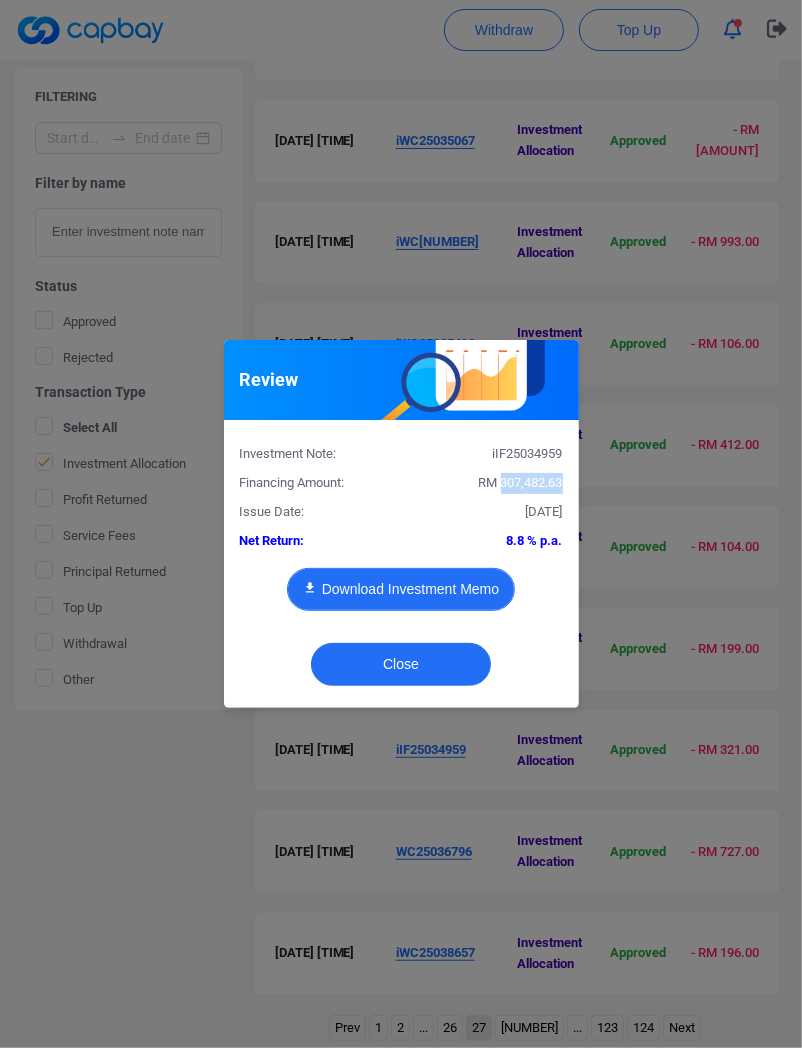 click on "Download Investment Memo" at bounding box center [401, 589] 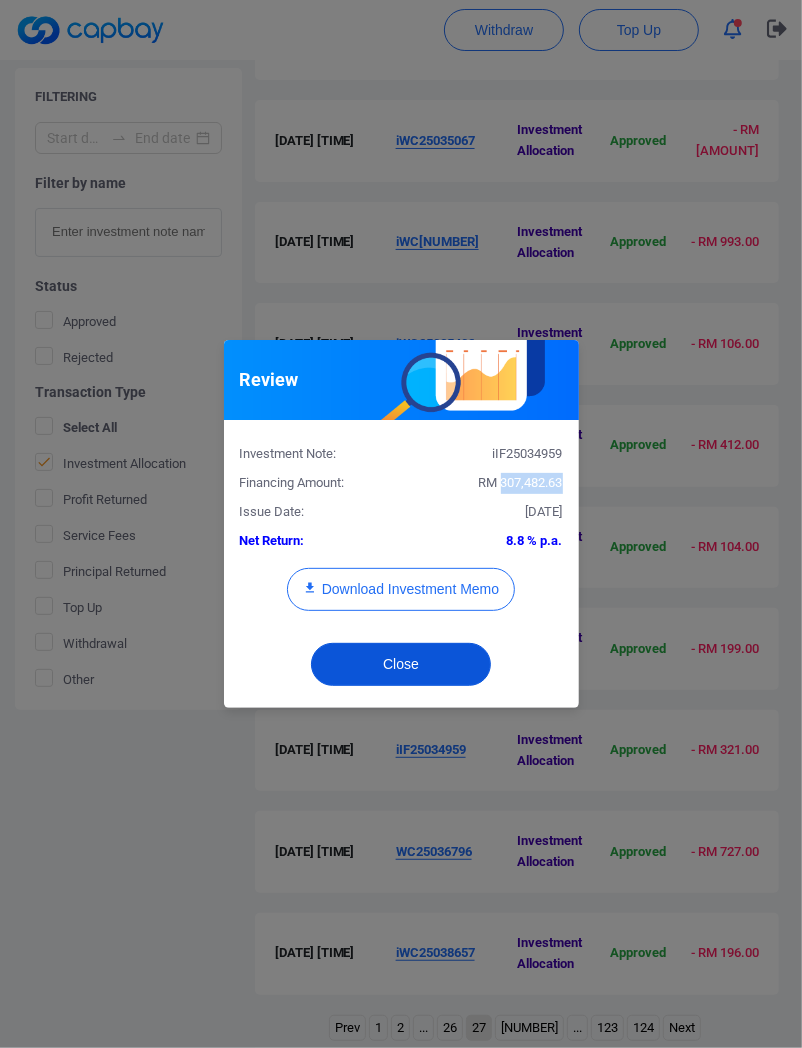 click on "Close" at bounding box center [401, 664] 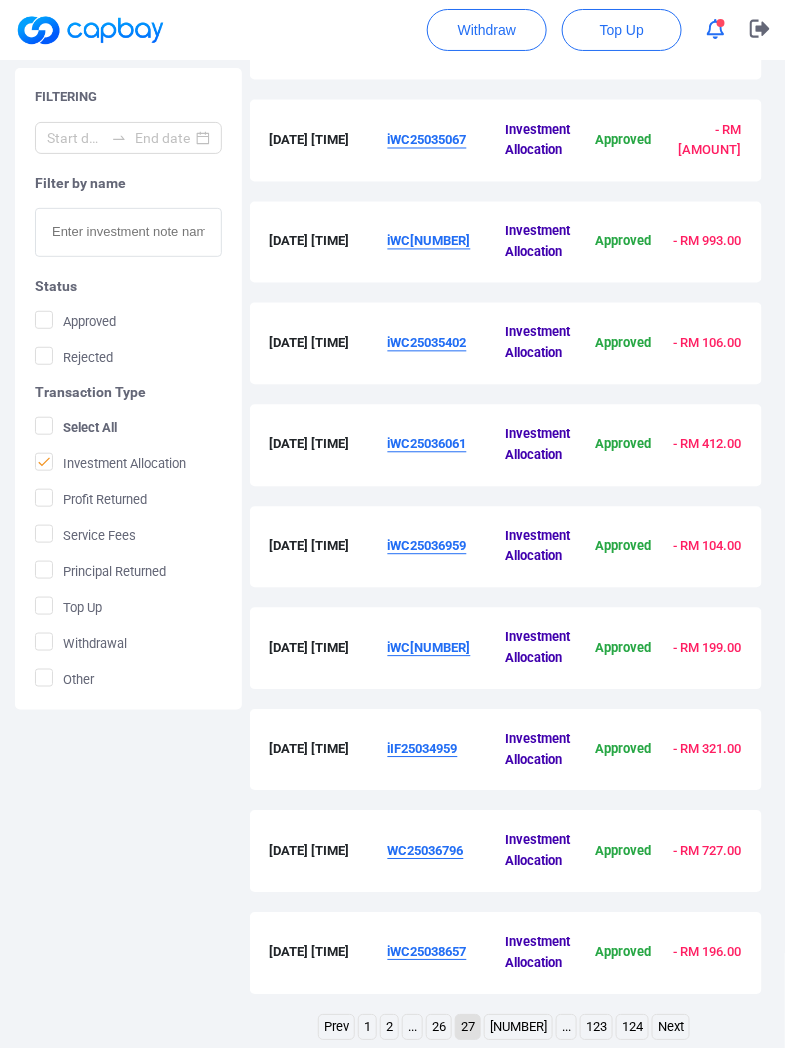 click on "WC25036796" at bounding box center (447, 852) 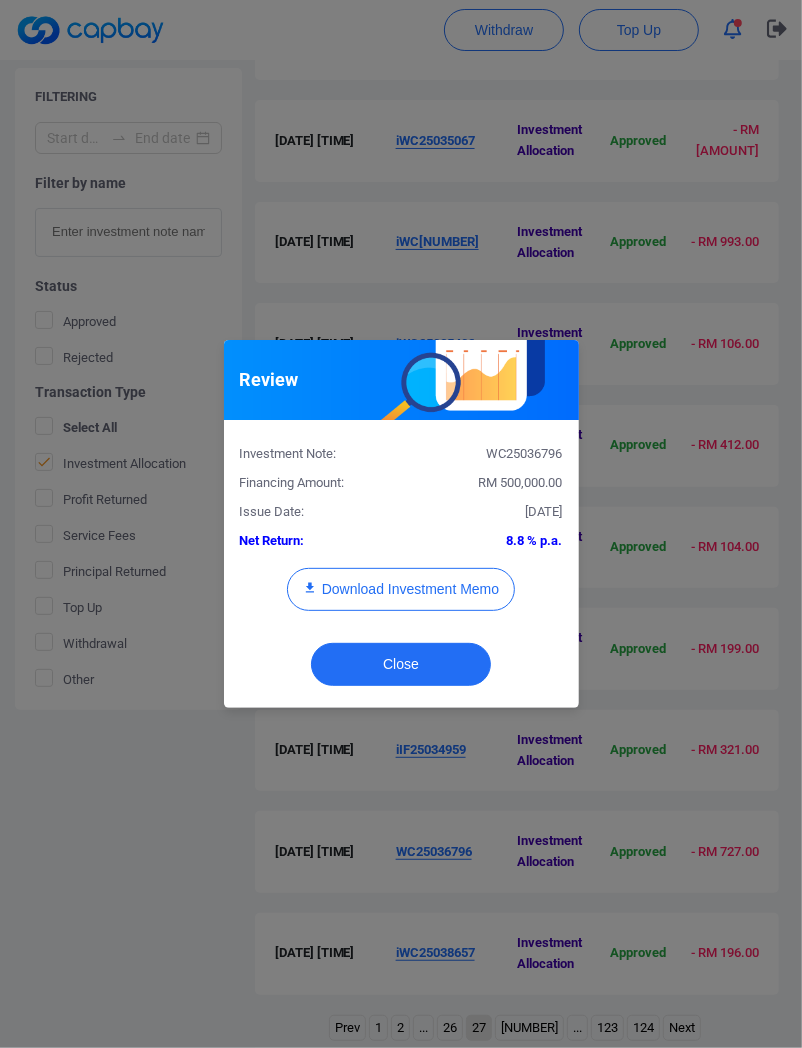 click on "[DATE]" at bounding box center (489, 512) 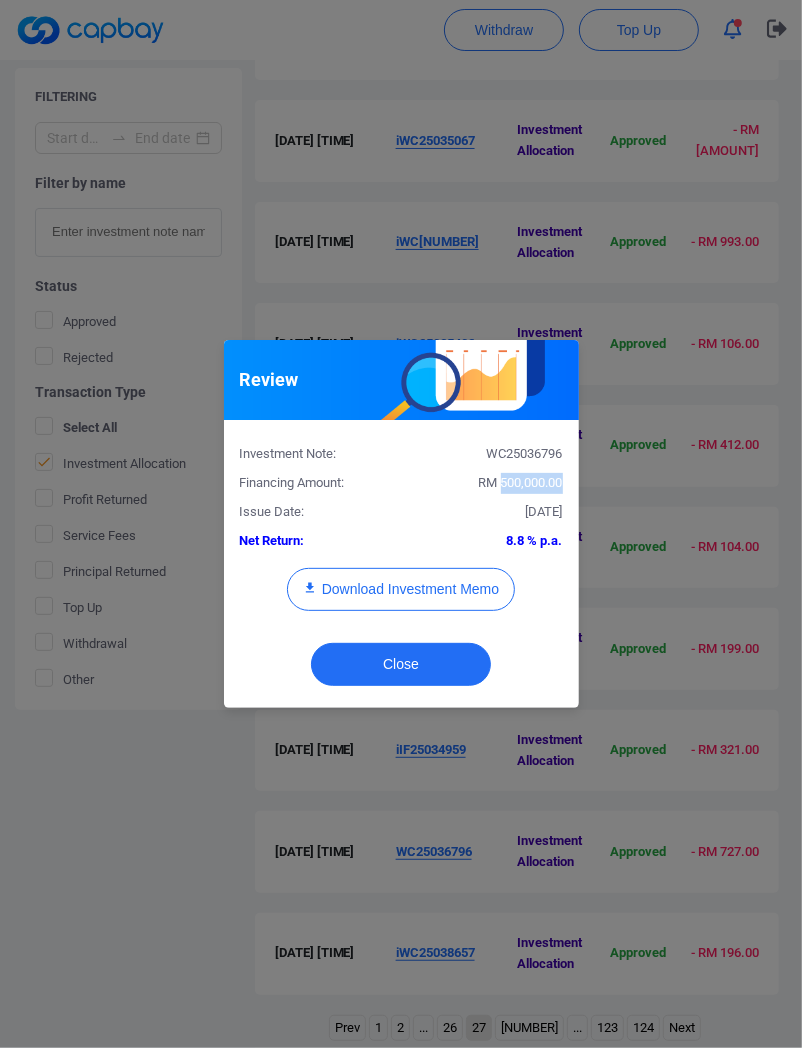 click on "RM 500,000.00" at bounding box center (521, 482) 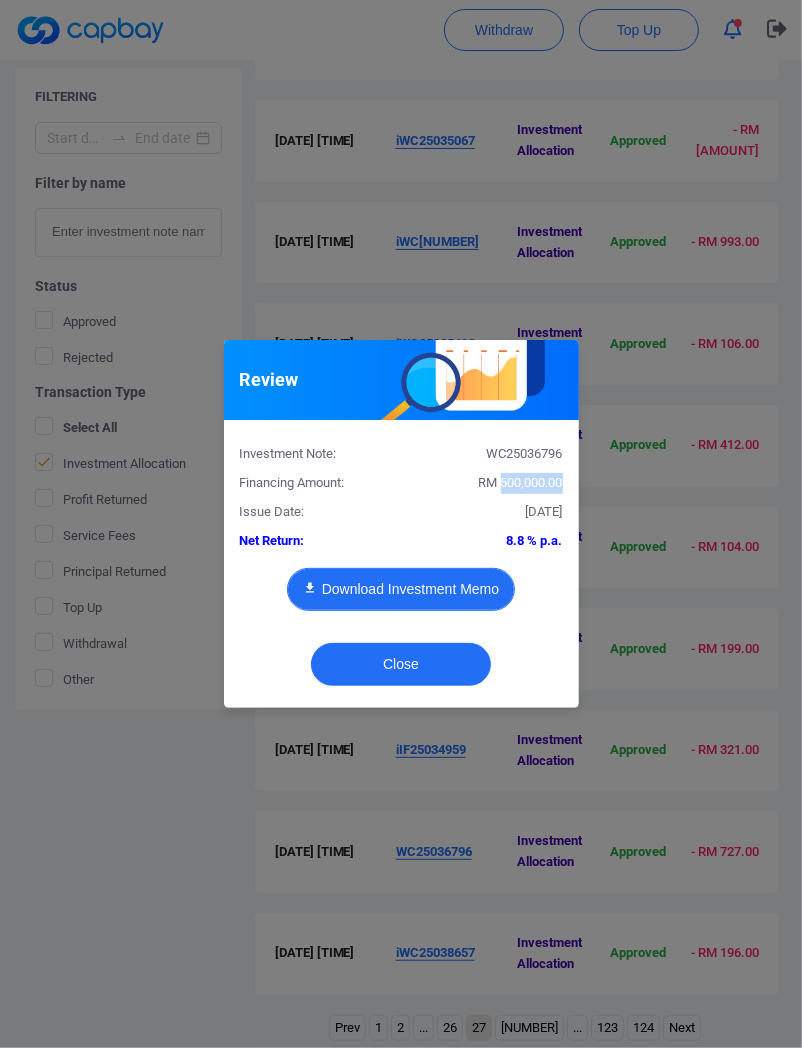 click on "Download Investment Memo" at bounding box center (401, 589) 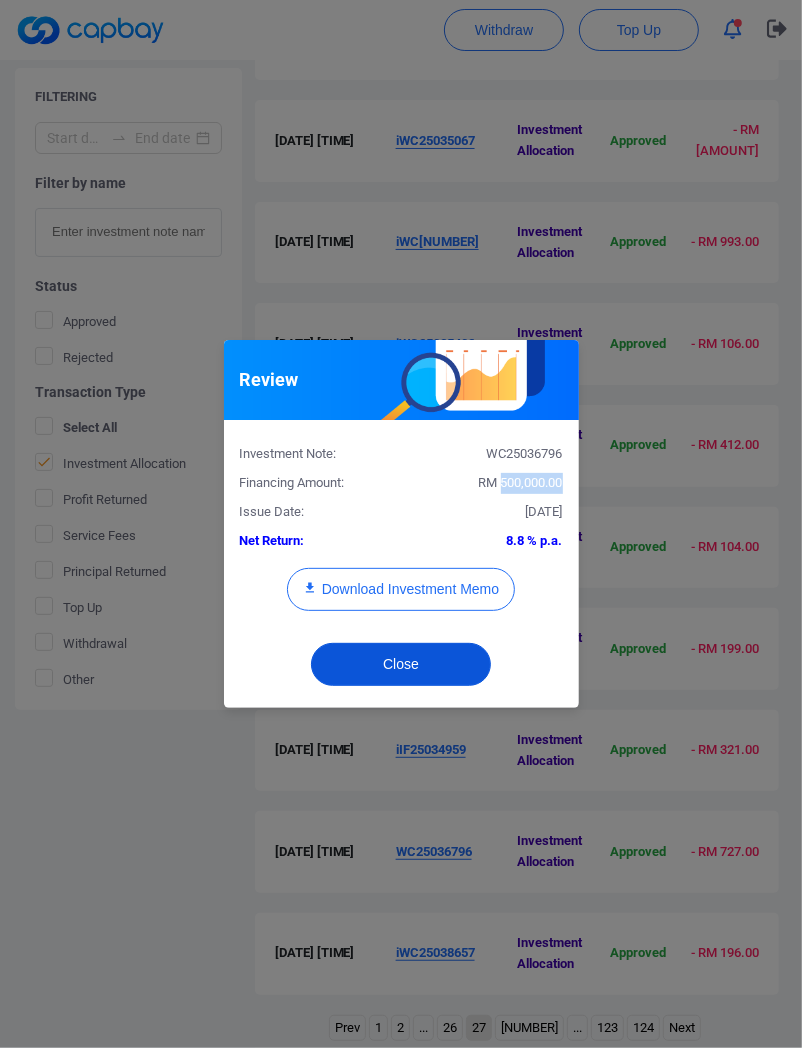 click on "Close" at bounding box center [401, 664] 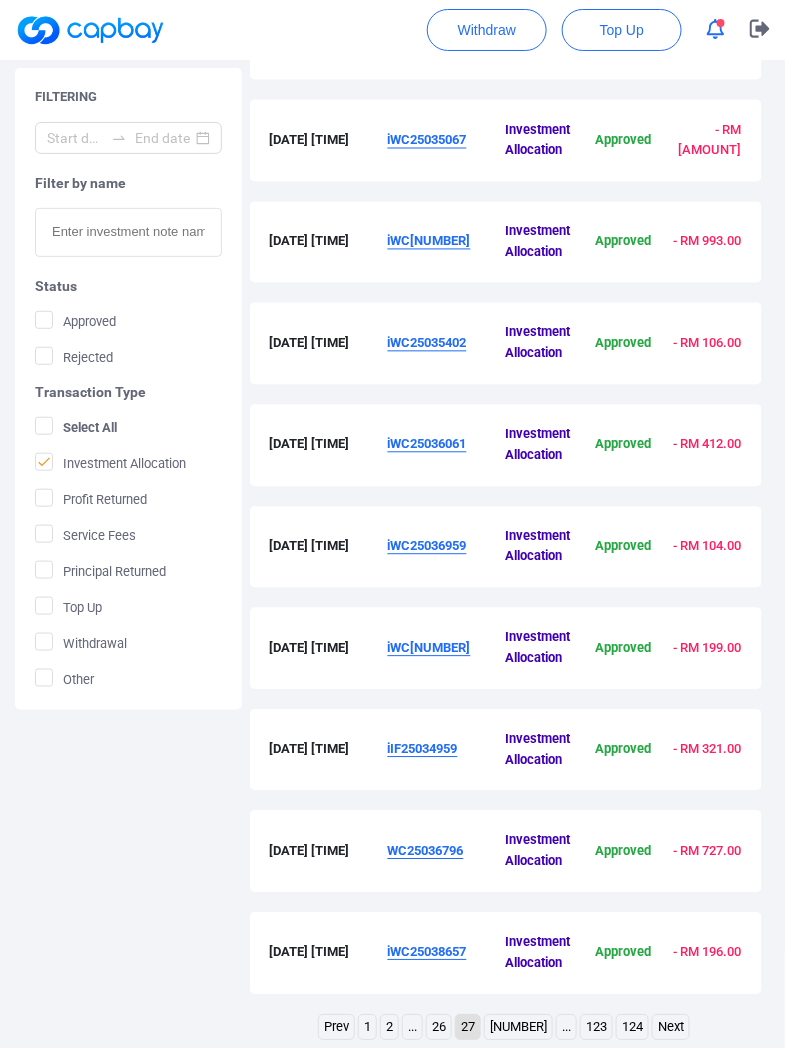 click on "iWC25038657" at bounding box center (427, 952) 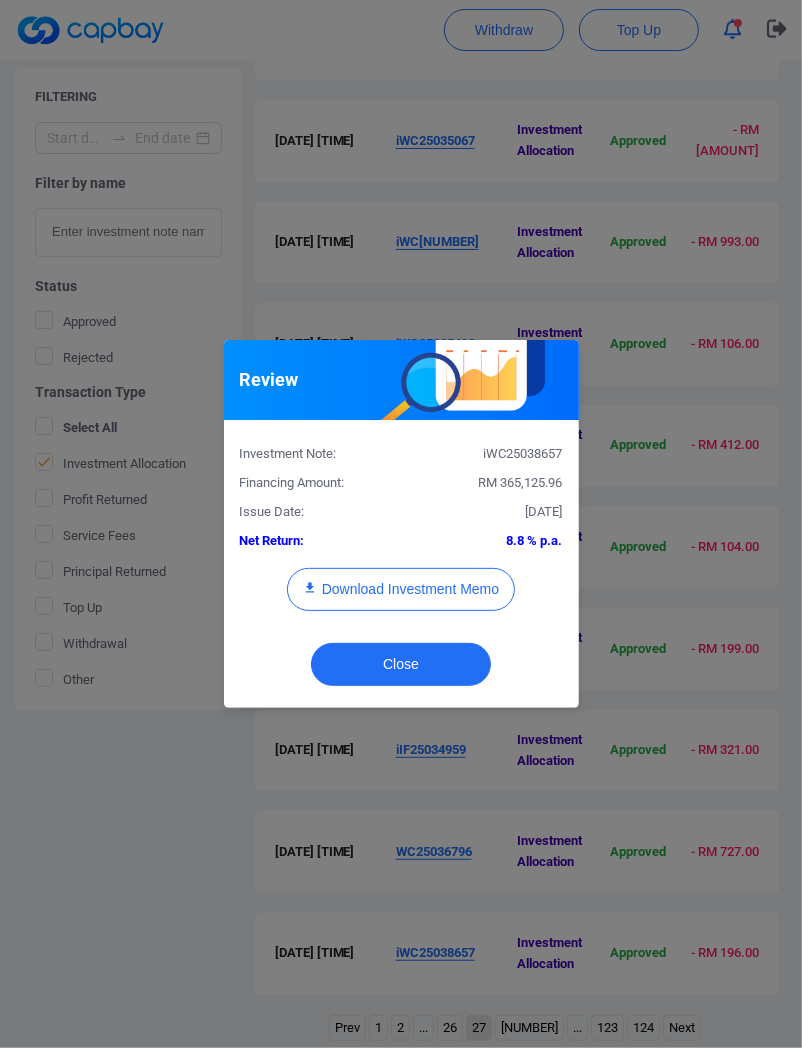 click on "Investment Note: iWC[NUMBER] Financing Amount: RM [AMOUNT] Issue Date: [DATE] Net Return: [PERCENTAGE] p.a. Download Investment Memo" at bounding box center [401, 533] 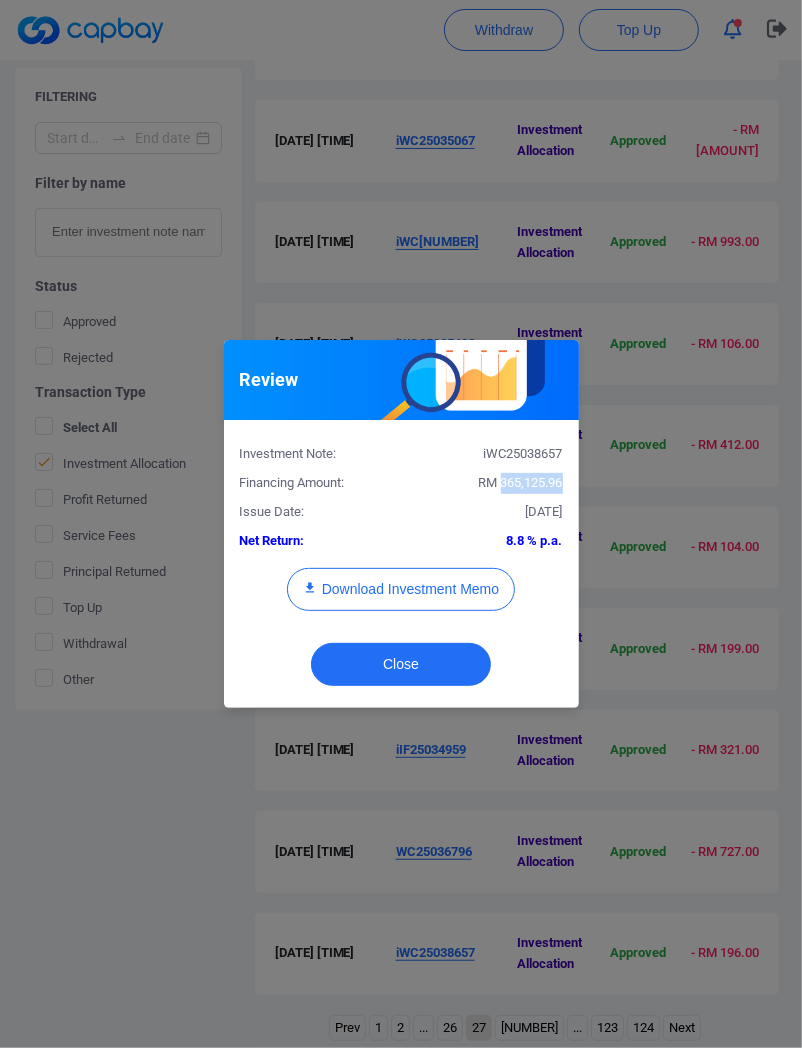 click on "RM 365,125.96" at bounding box center (521, 482) 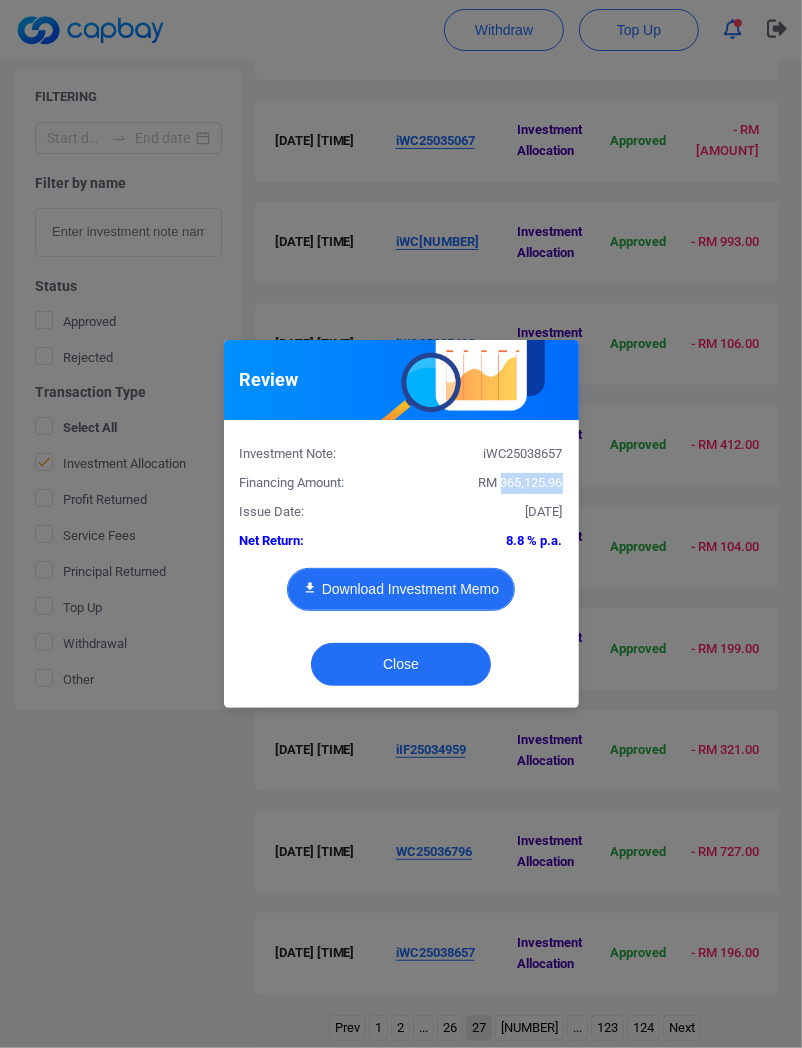 click on "Download Investment Memo" at bounding box center [401, 589] 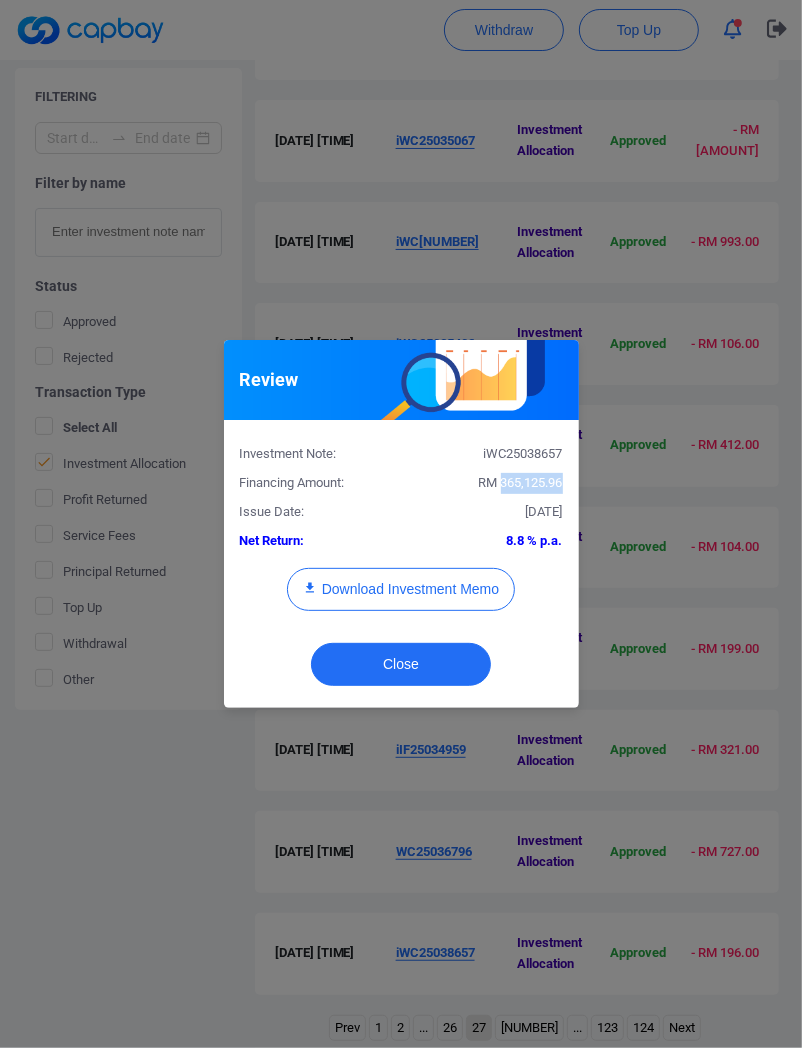 click on "Close" at bounding box center (401, 669) 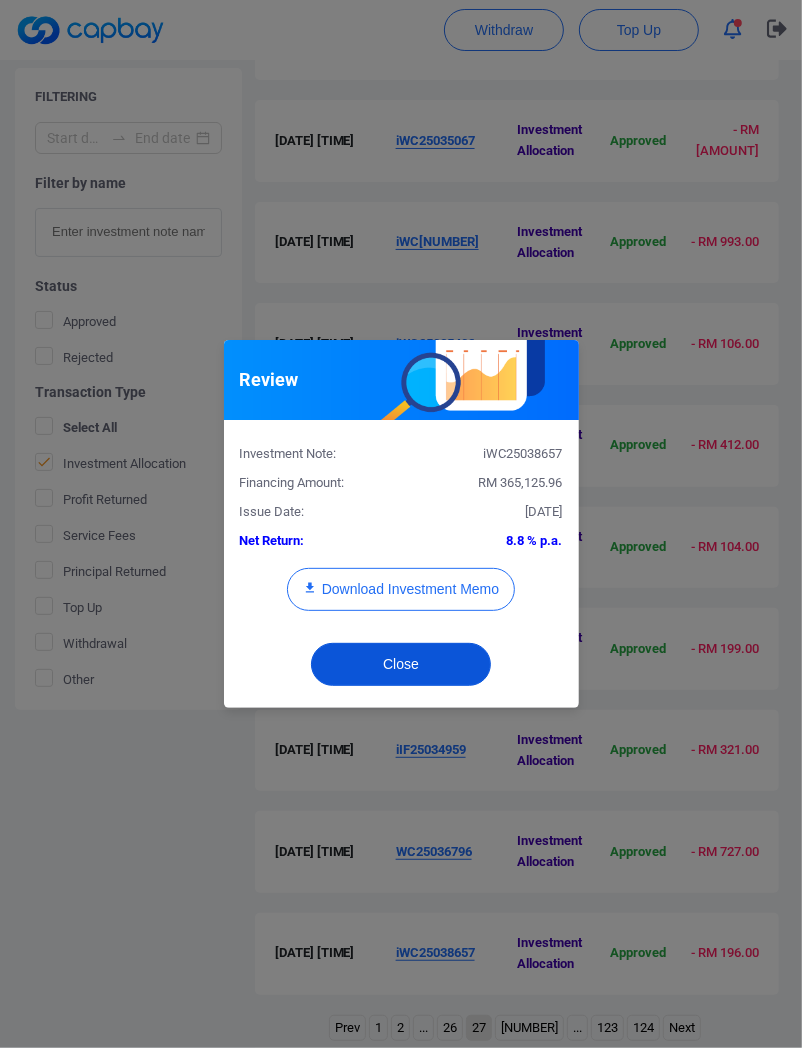 click on "Close" at bounding box center (401, 664) 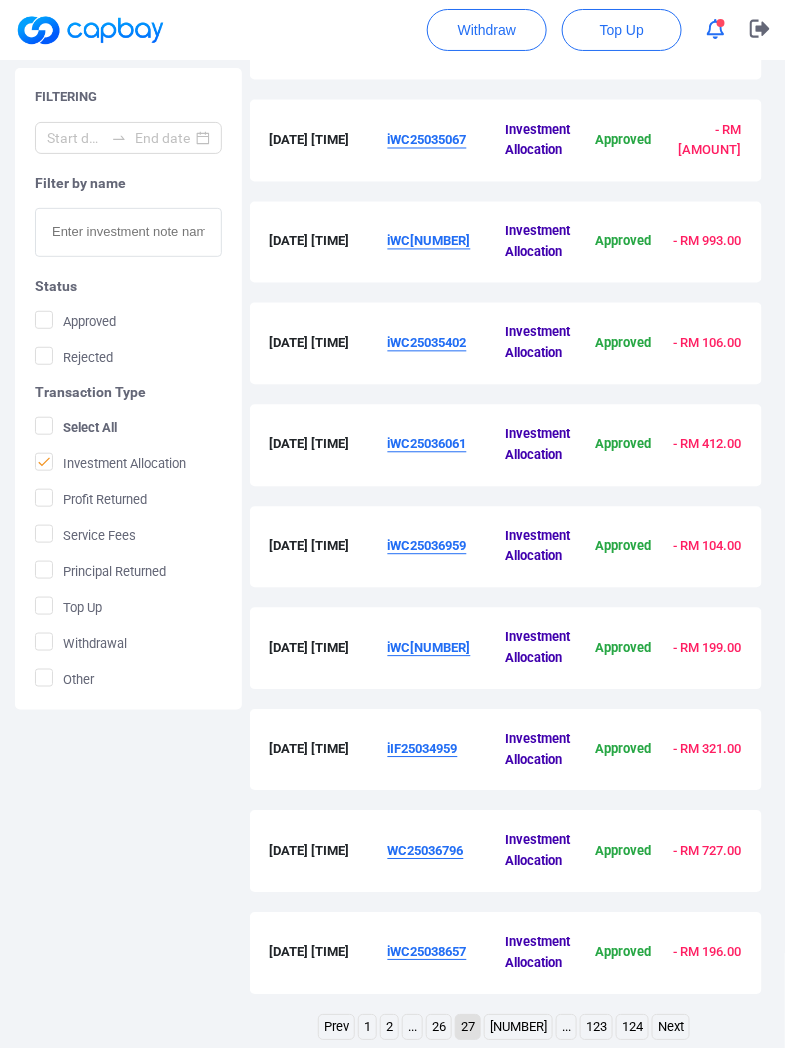 click on "[NUMBER]" at bounding box center (518, 1028) 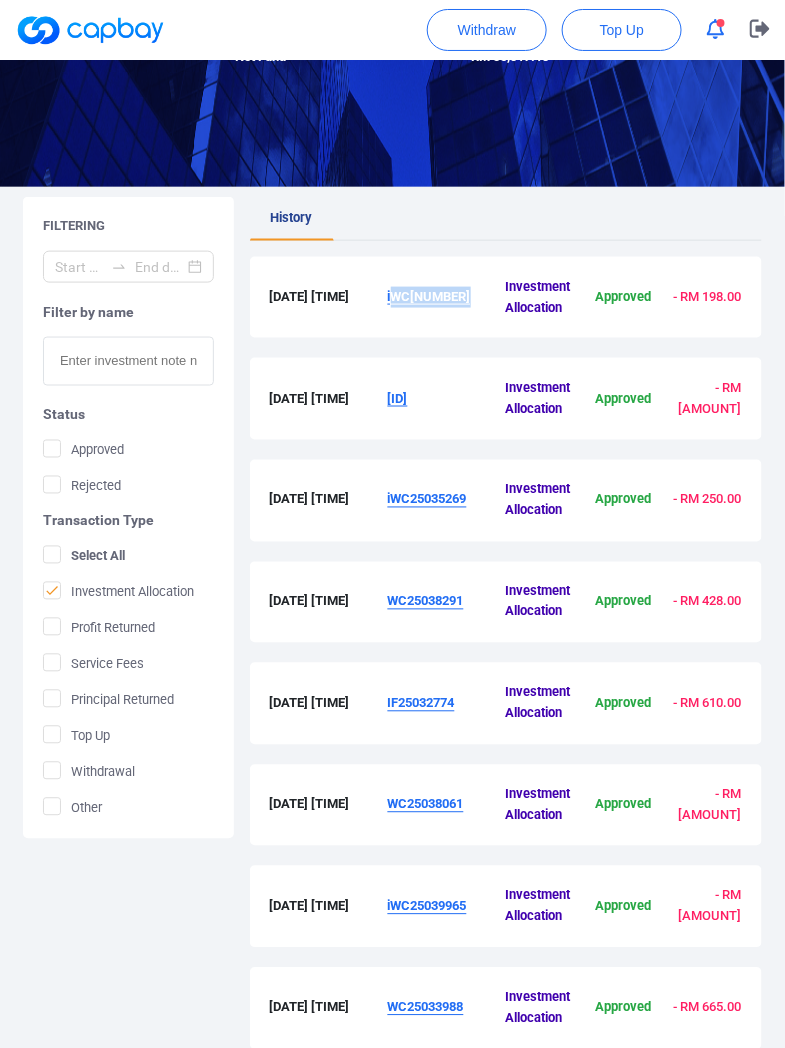 drag, startPoint x: 497, startPoint y: 294, endPoint x: 391, endPoint y: 301, distance: 106.23088 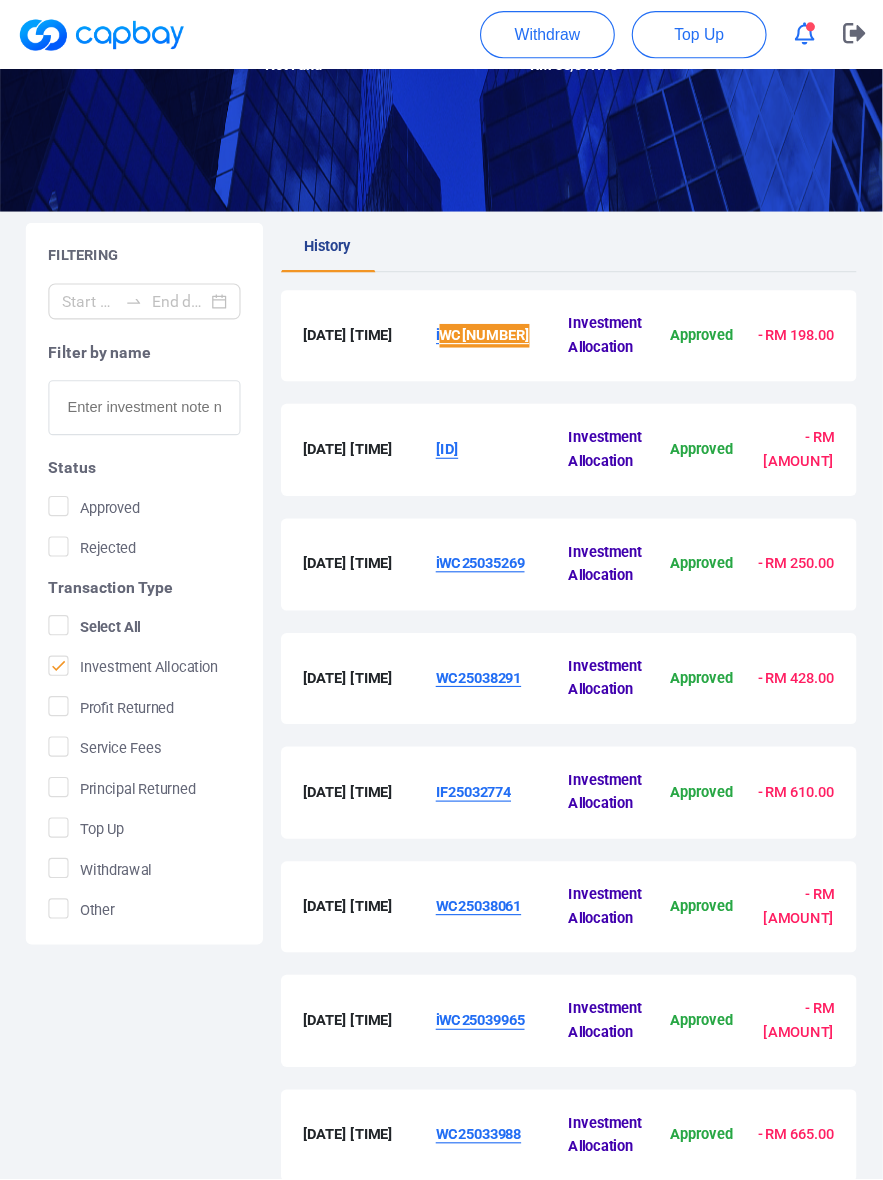 scroll, scrollTop: 293, scrollLeft: 0, axis: vertical 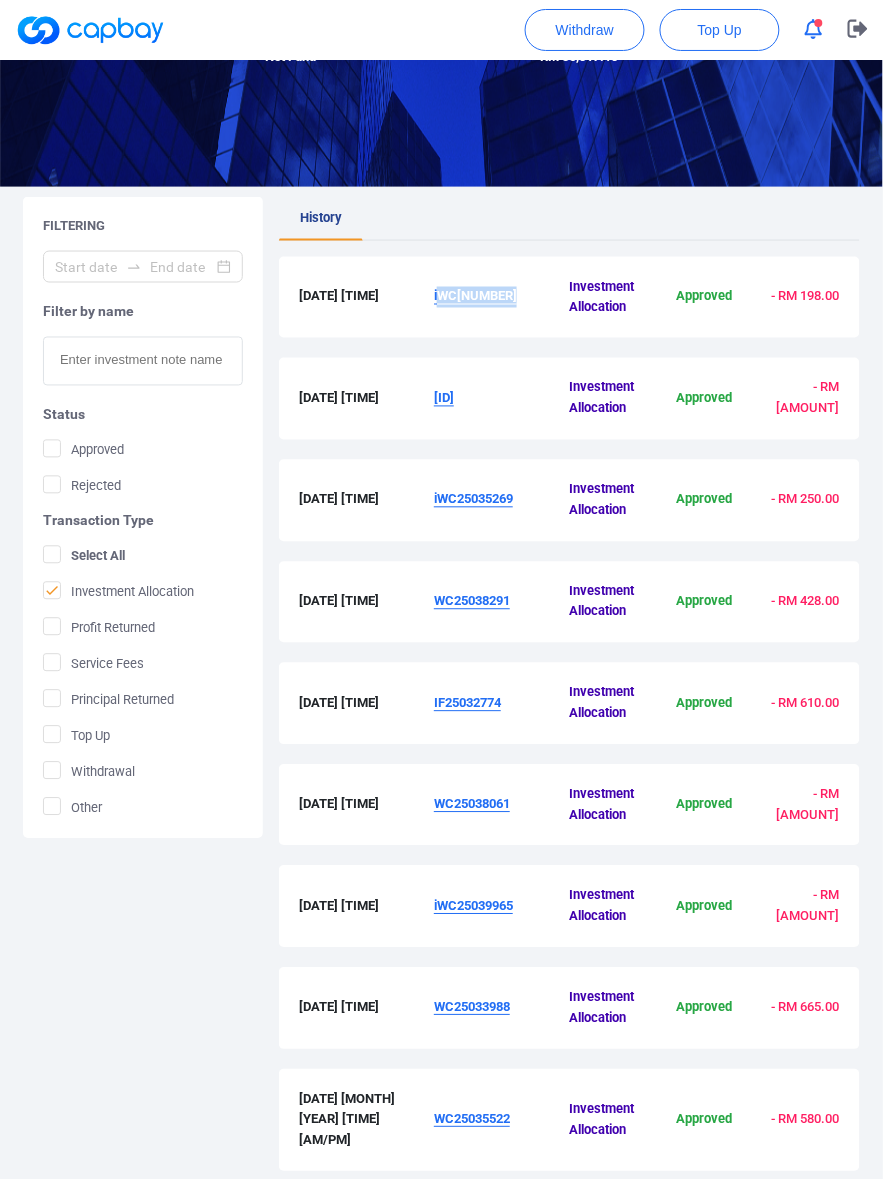 drag, startPoint x: 462, startPoint y: 410, endPoint x: 428, endPoint y: 417, distance: 34.713108 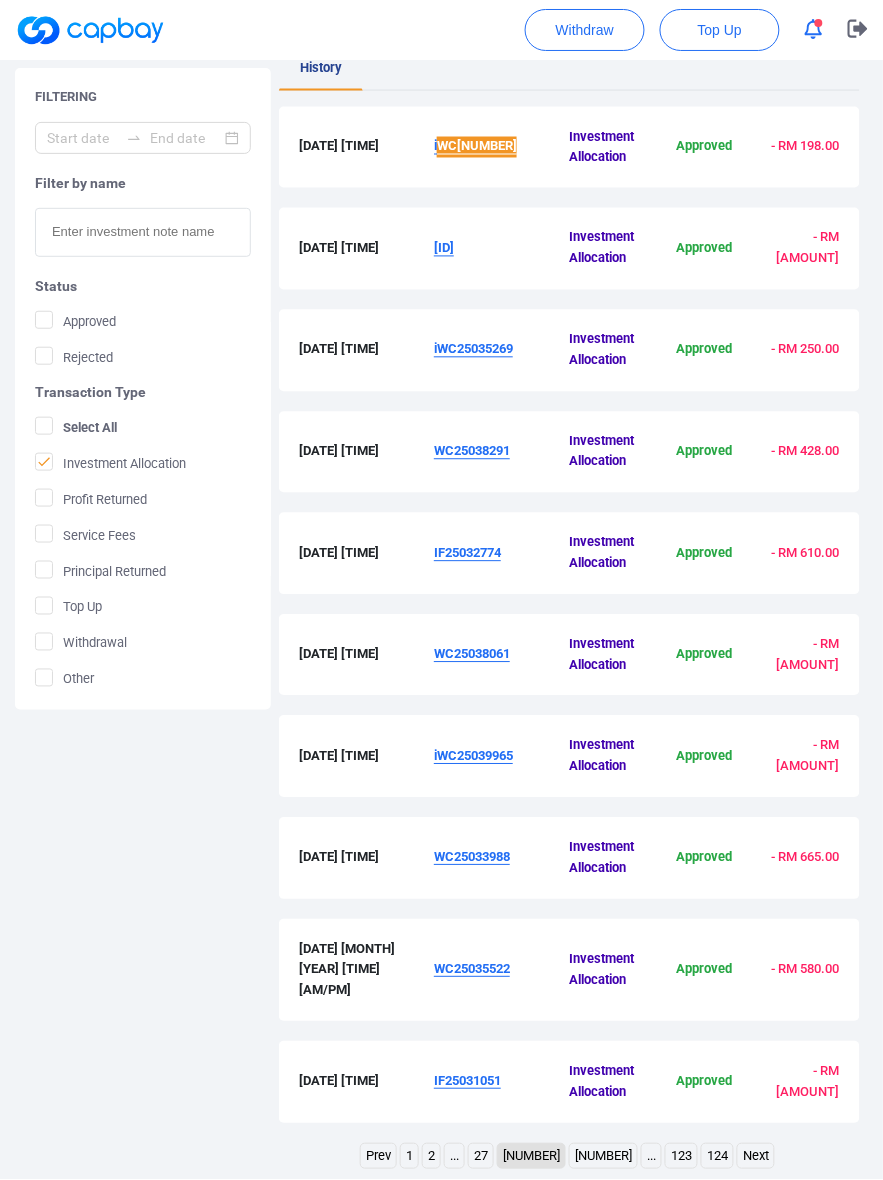 scroll, scrollTop: 502, scrollLeft: 0, axis: vertical 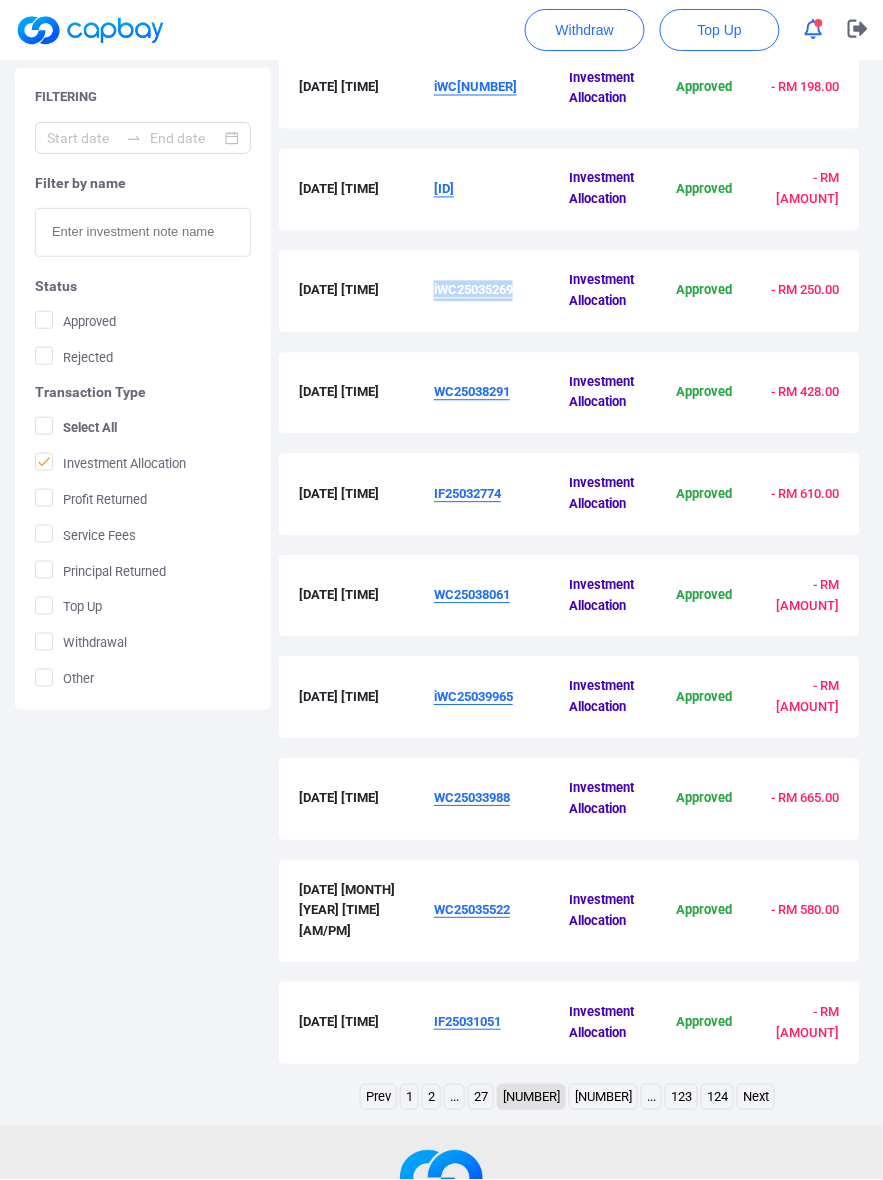 drag, startPoint x: 535, startPoint y: 285, endPoint x: 435, endPoint y: 306, distance: 102.18121 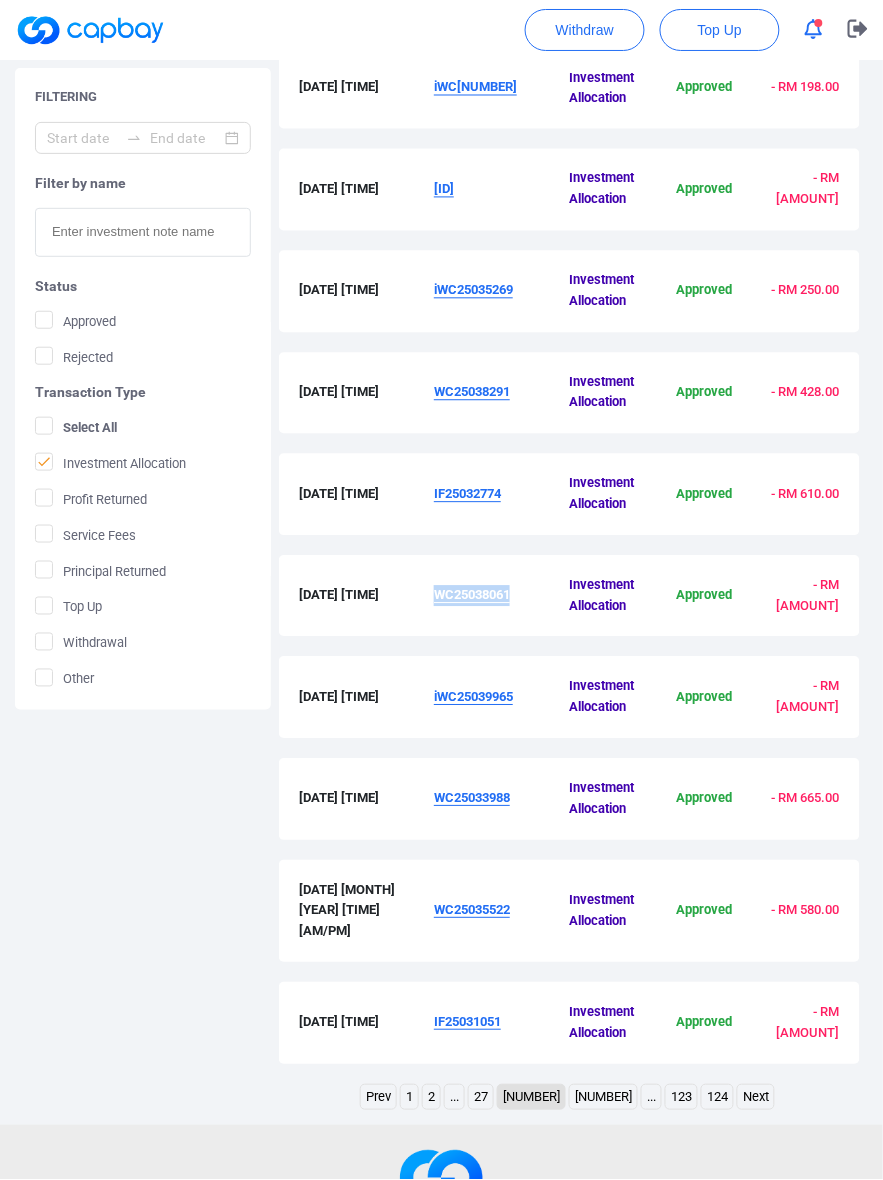 drag, startPoint x: 555, startPoint y: 591, endPoint x: 437, endPoint y: 601, distance: 118.42297 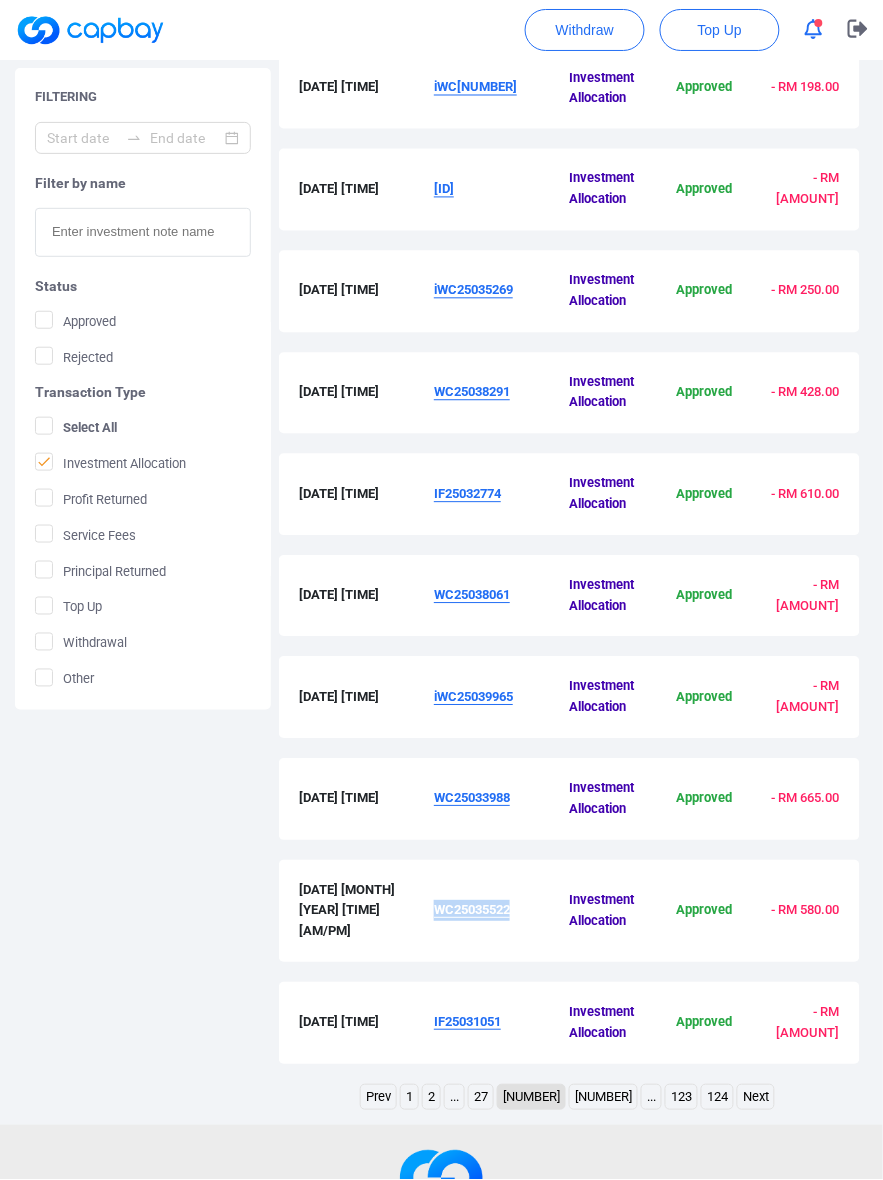 drag, startPoint x: 526, startPoint y: 885, endPoint x: 435, endPoint y: 903, distance: 92.76314 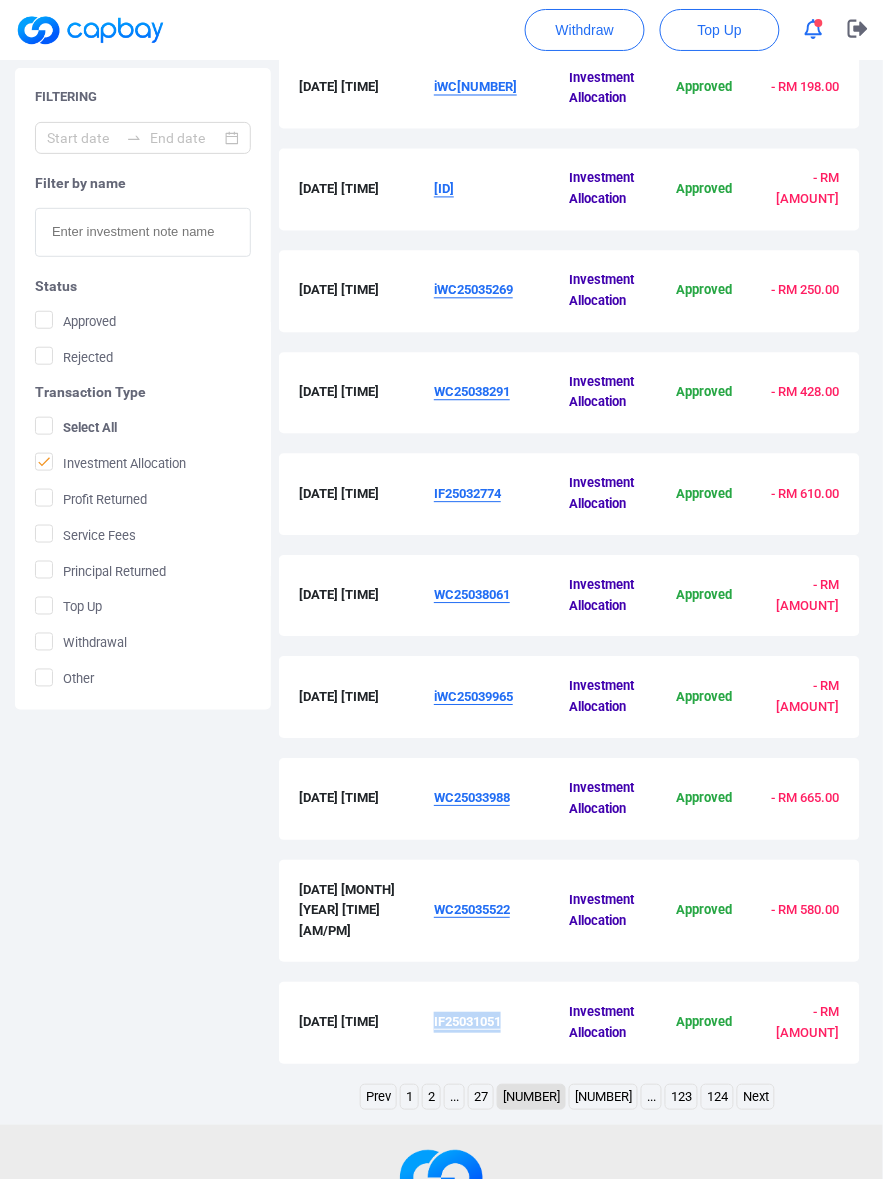 drag, startPoint x: 533, startPoint y: 1003, endPoint x: 435, endPoint y: 1023, distance: 100.02 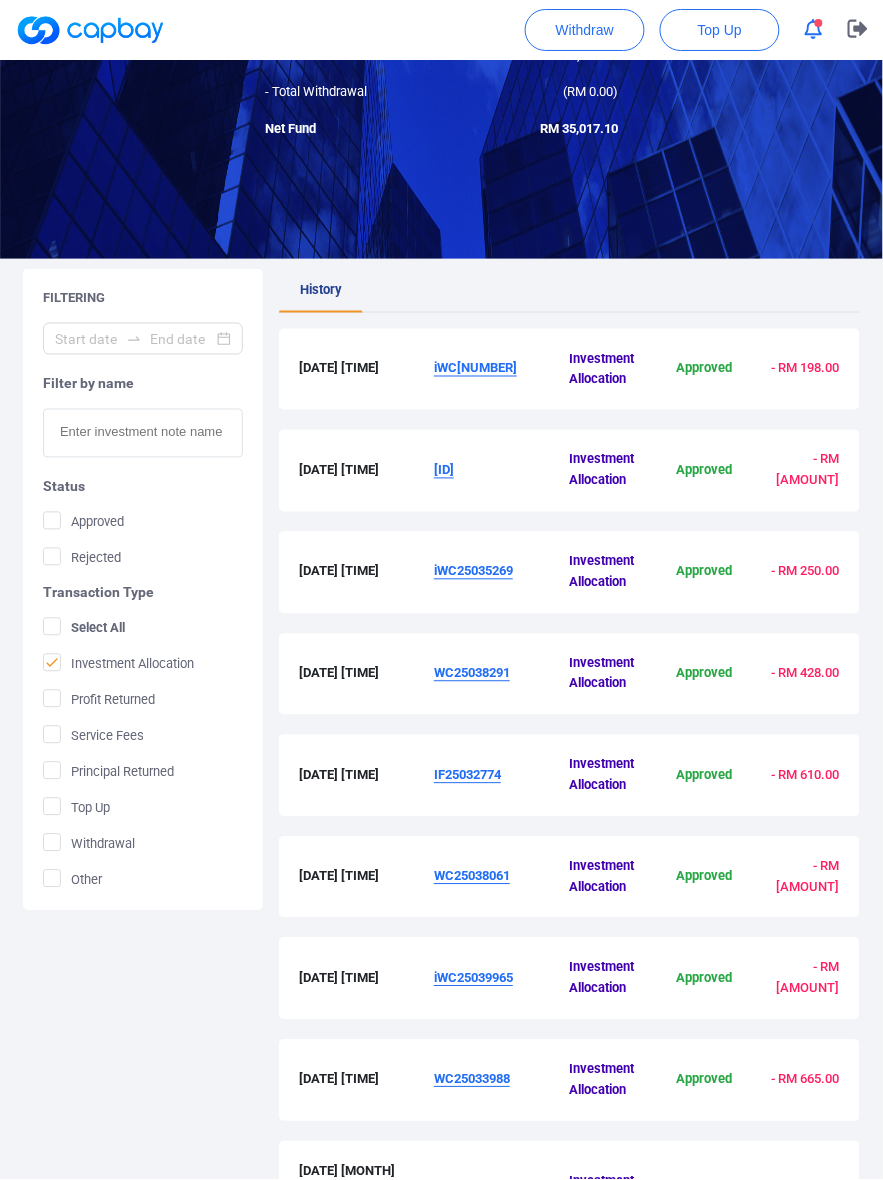 scroll, scrollTop: 428, scrollLeft: 0, axis: vertical 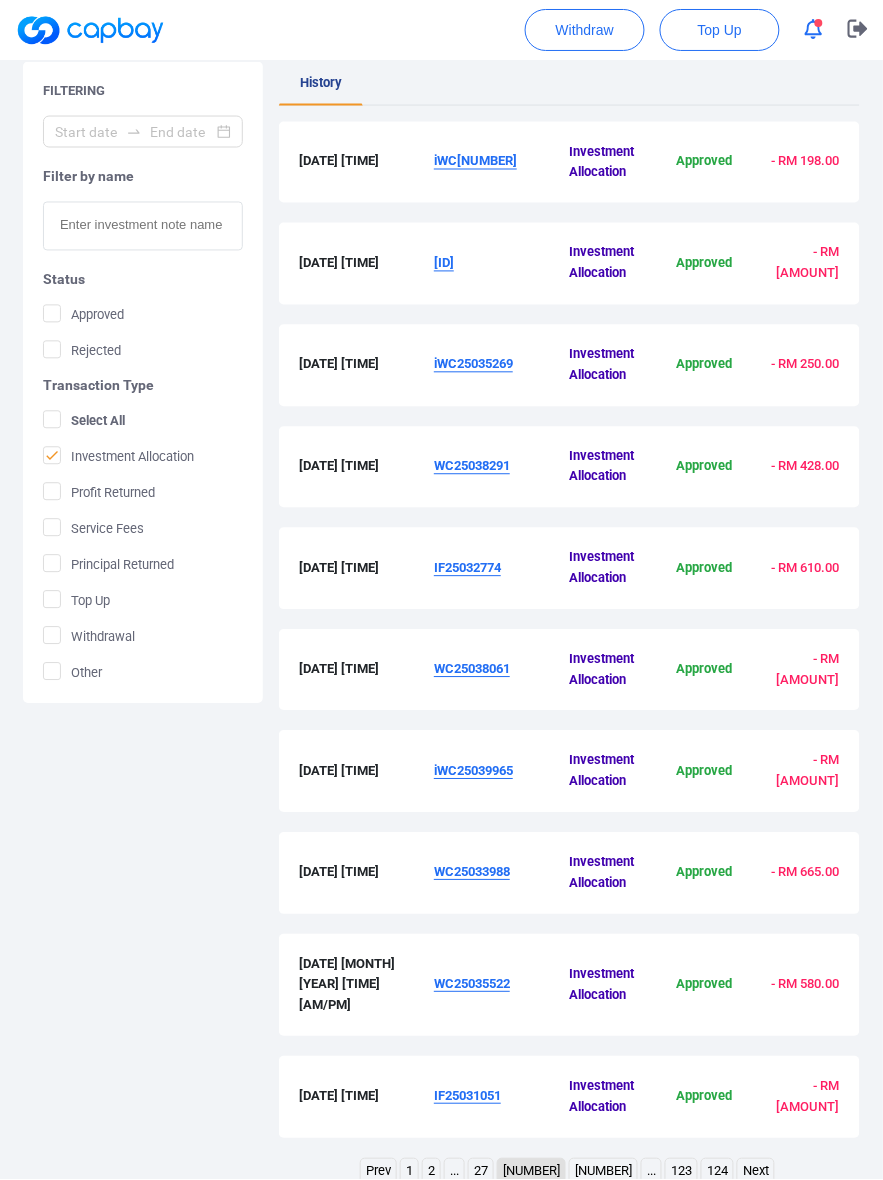 click on "iWC[NUMBER]" at bounding box center (501, 163) 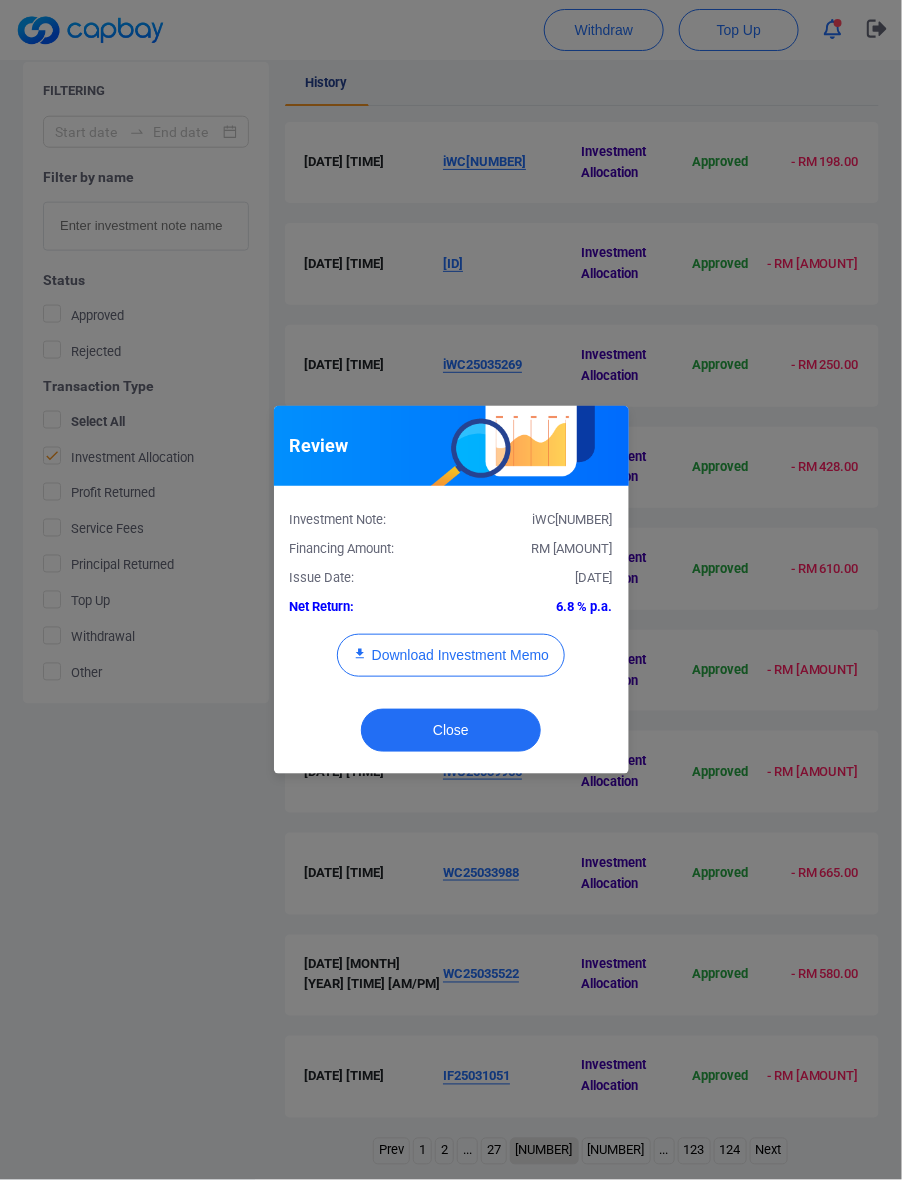 click on "RM [AMOUNT]" at bounding box center (572, 548) 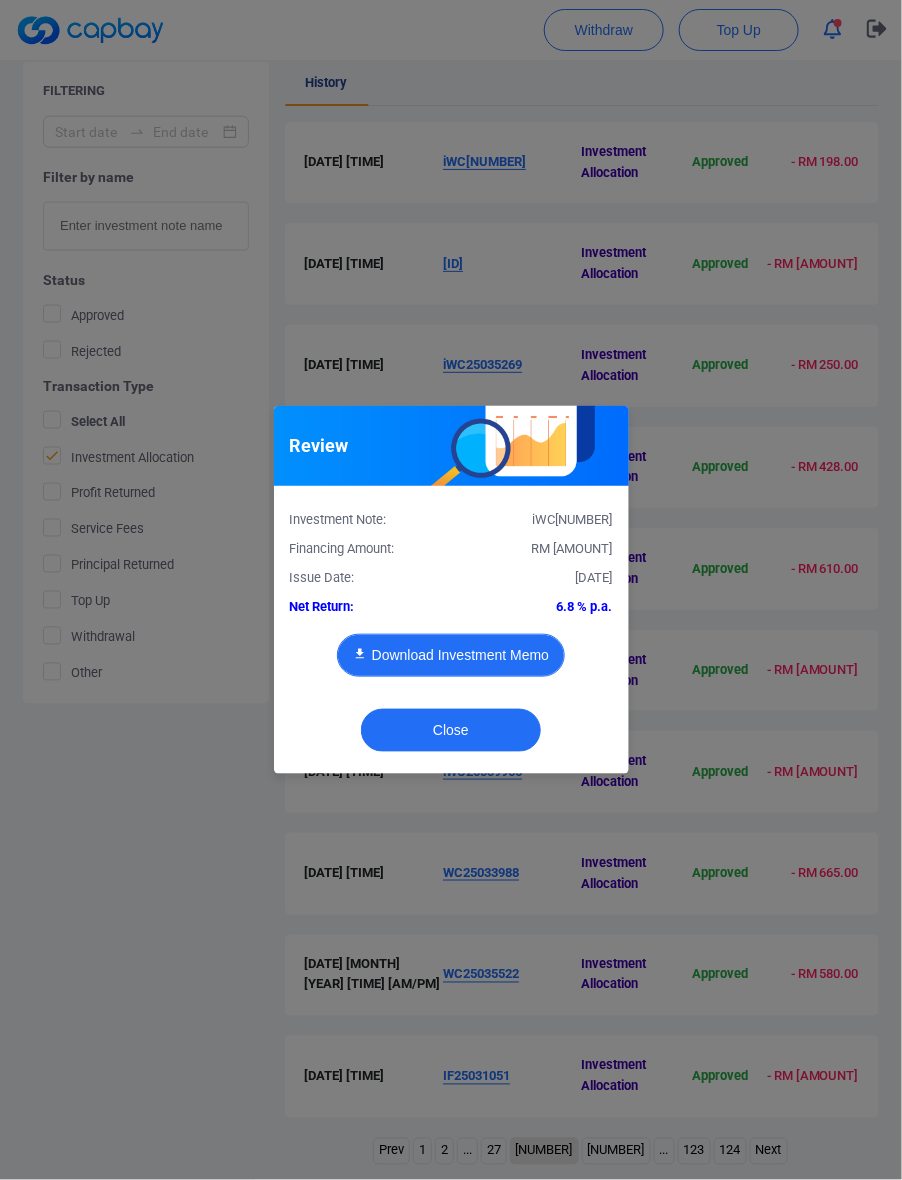 click on "Download Investment Memo" at bounding box center (451, 655) 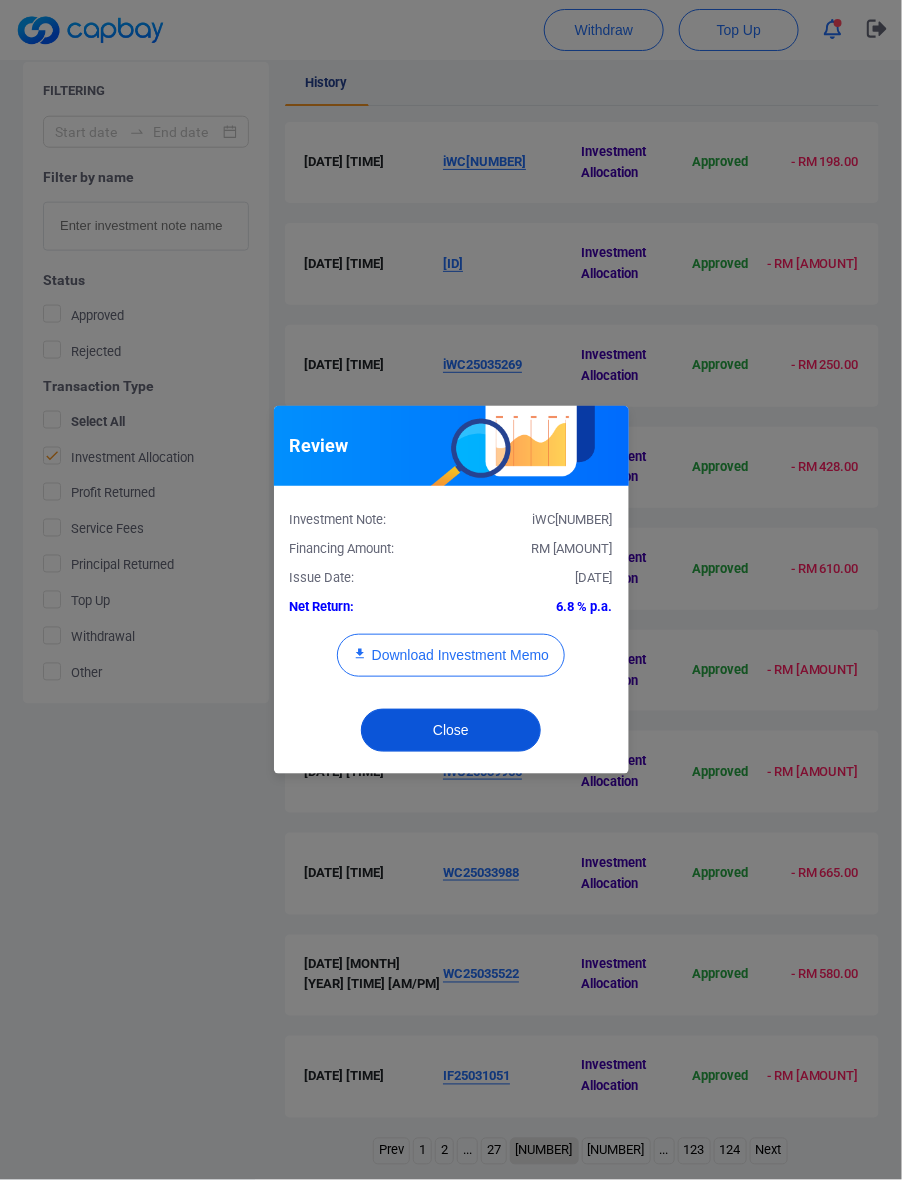 drag, startPoint x: 508, startPoint y: 737, endPoint x: 441, endPoint y: 325, distance: 417.41226 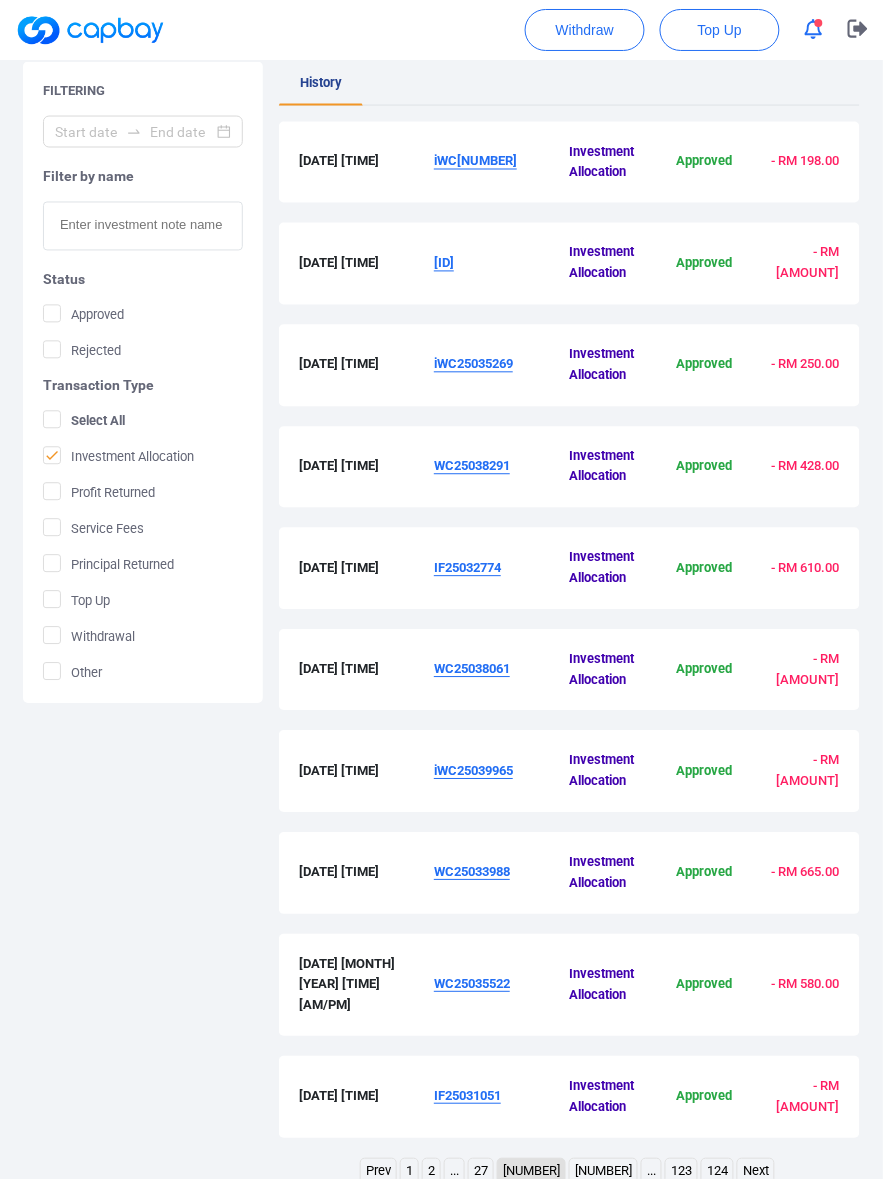 click on "[ID]" at bounding box center (501, 264) 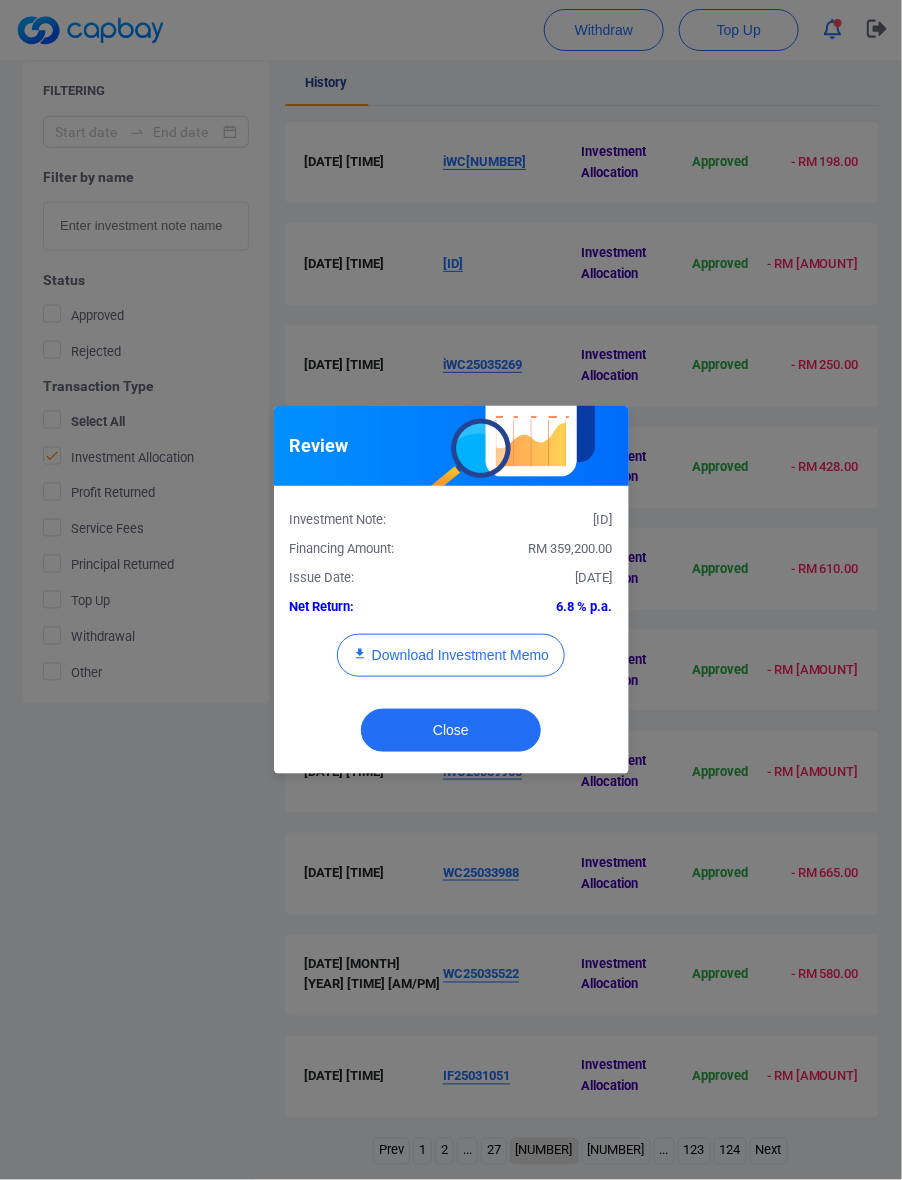 click on "RM 359,200.00" at bounding box center [571, 548] 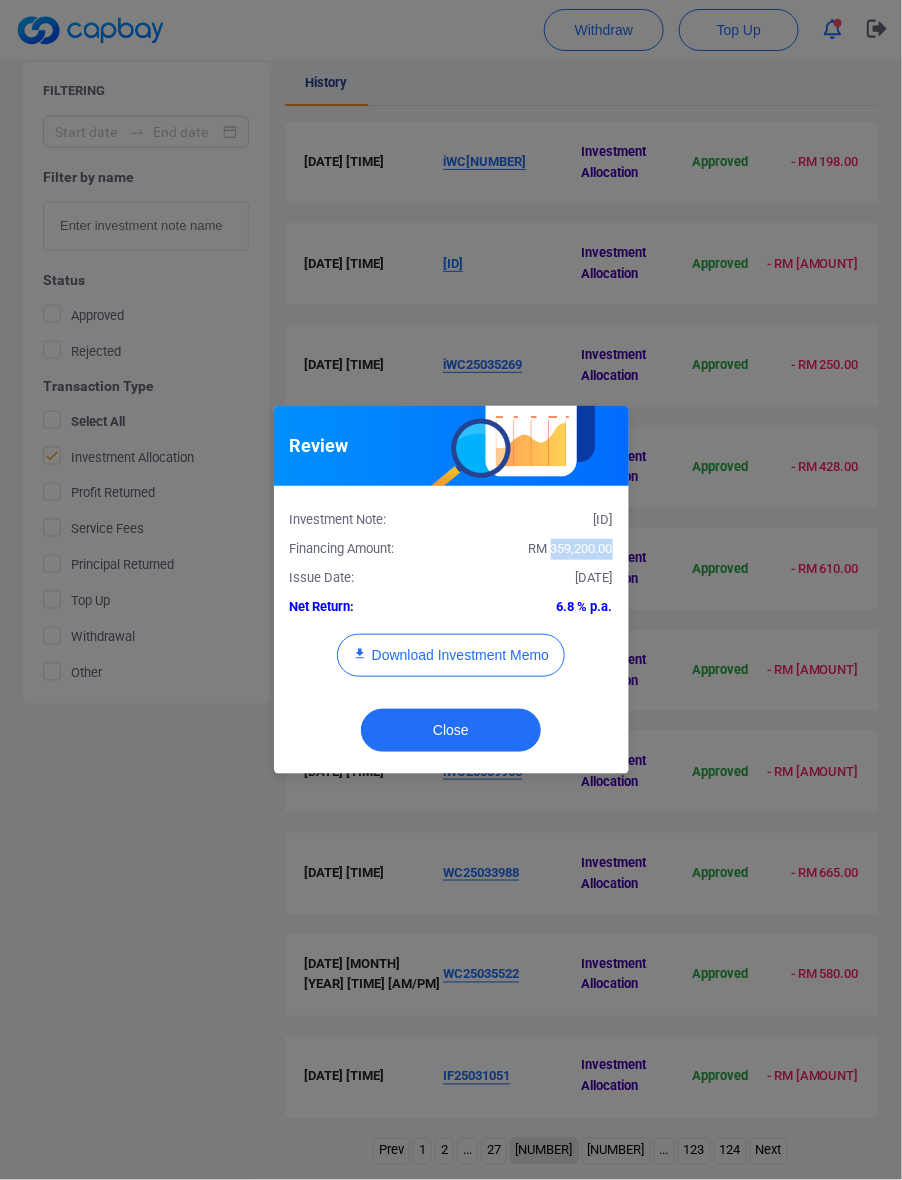 click on "RM 359,200.00" at bounding box center (571, 548) 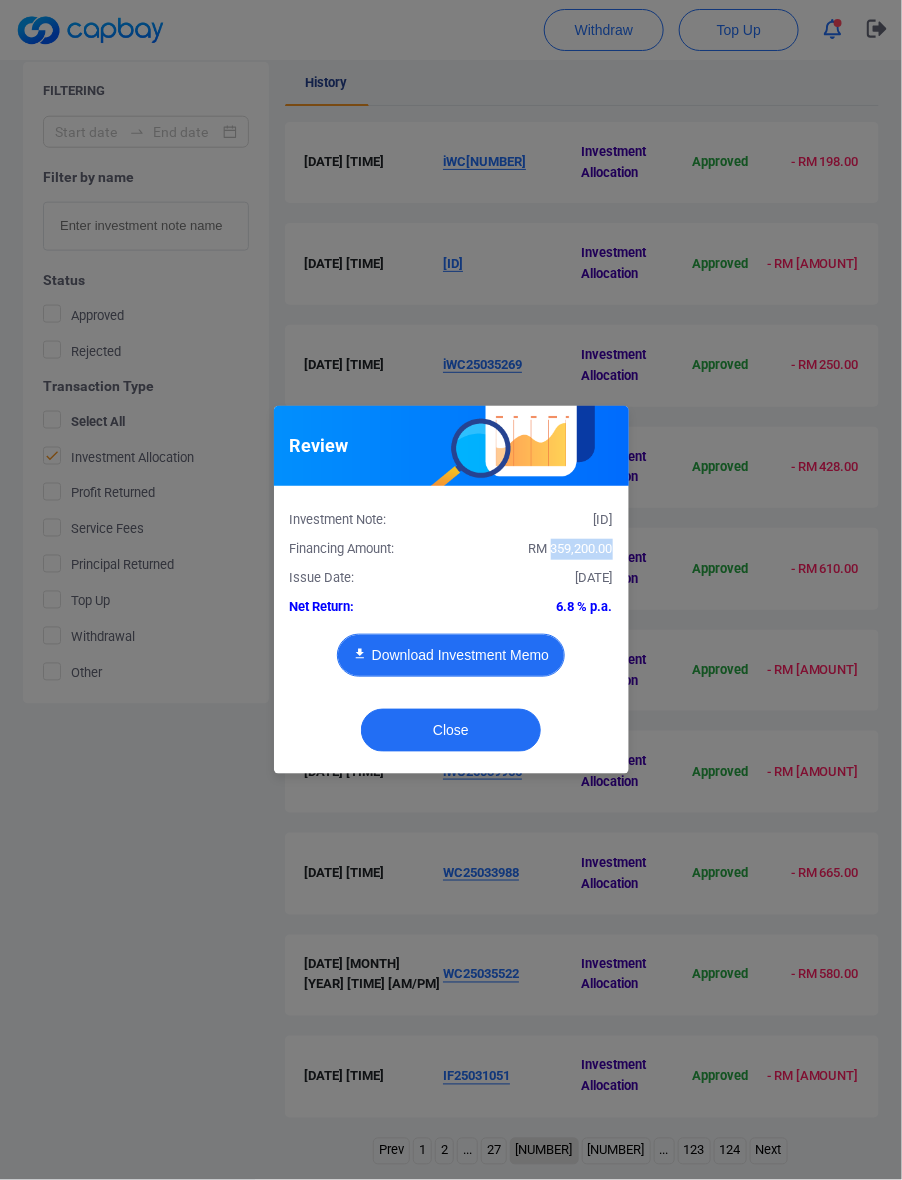 click on "Download Investment Memo" at bounding box center (451, 655) 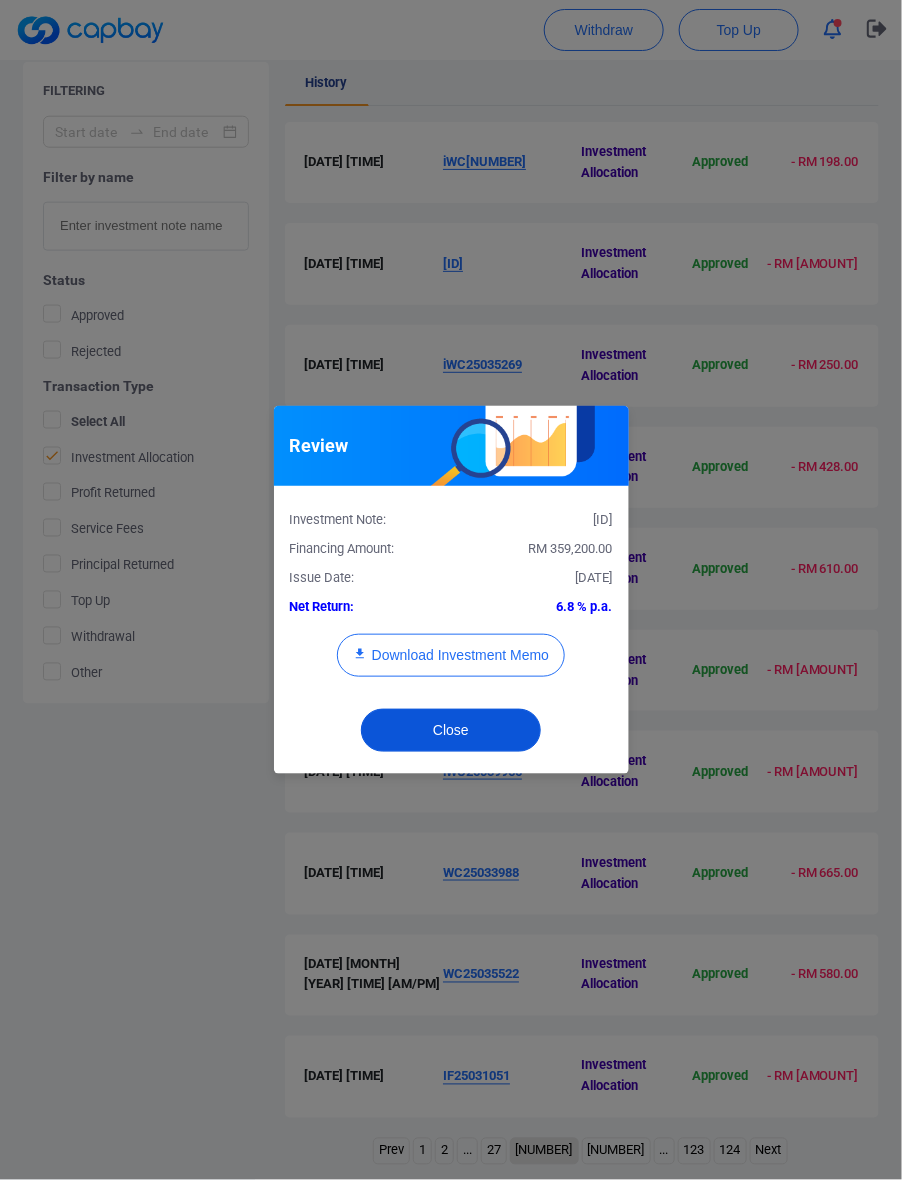 click on "Close" at bounding box center (451, 730) 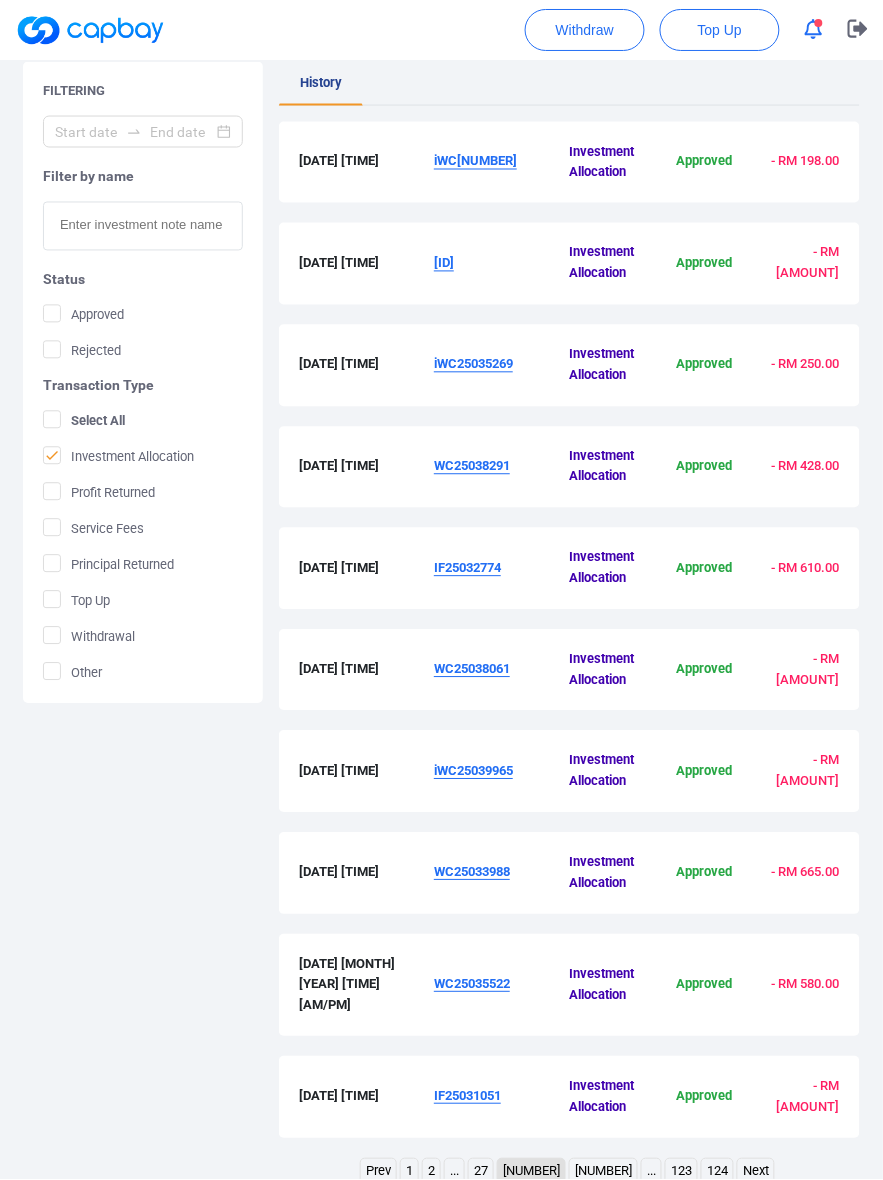 click on "iWC25035269" at bounding box center (473, 364) 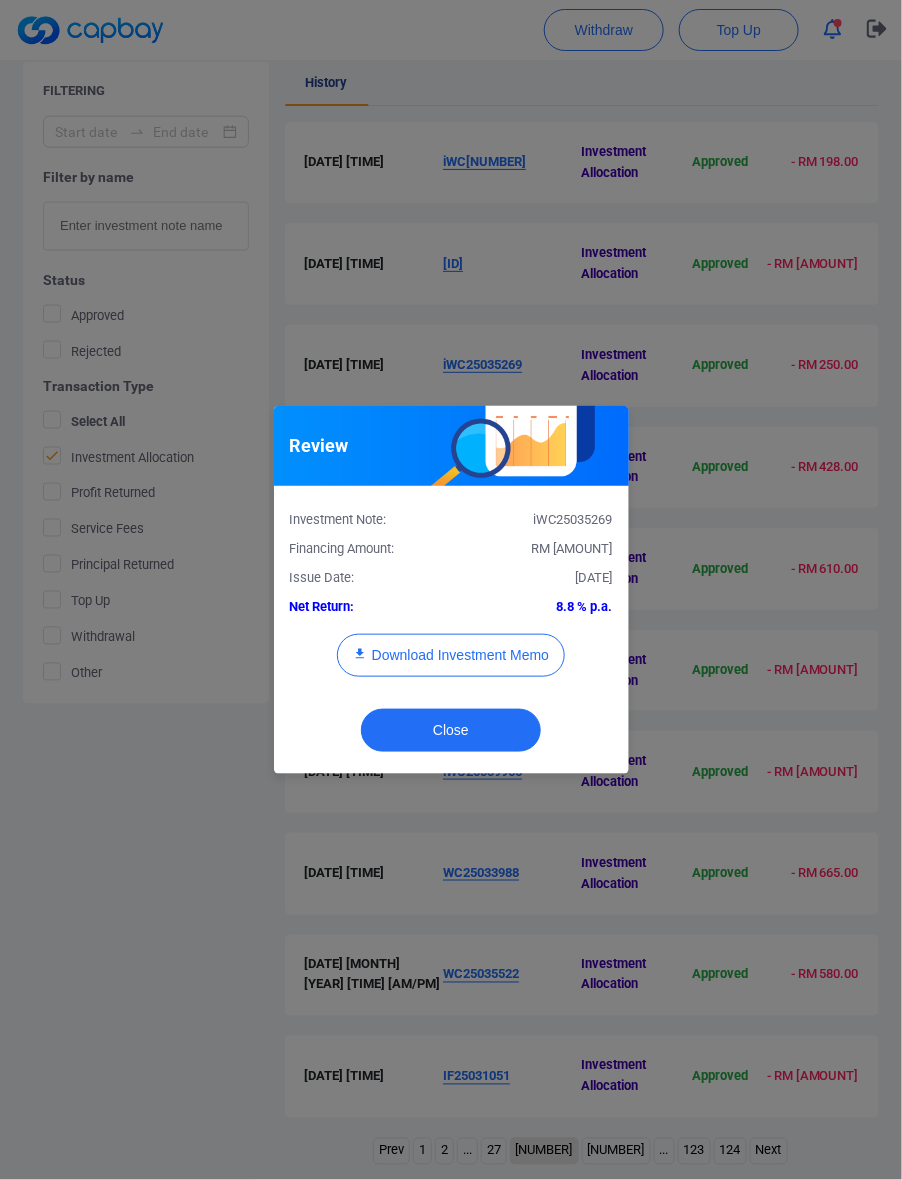 click on "RM [AMOUNT]" at bounding box center [572, 548] 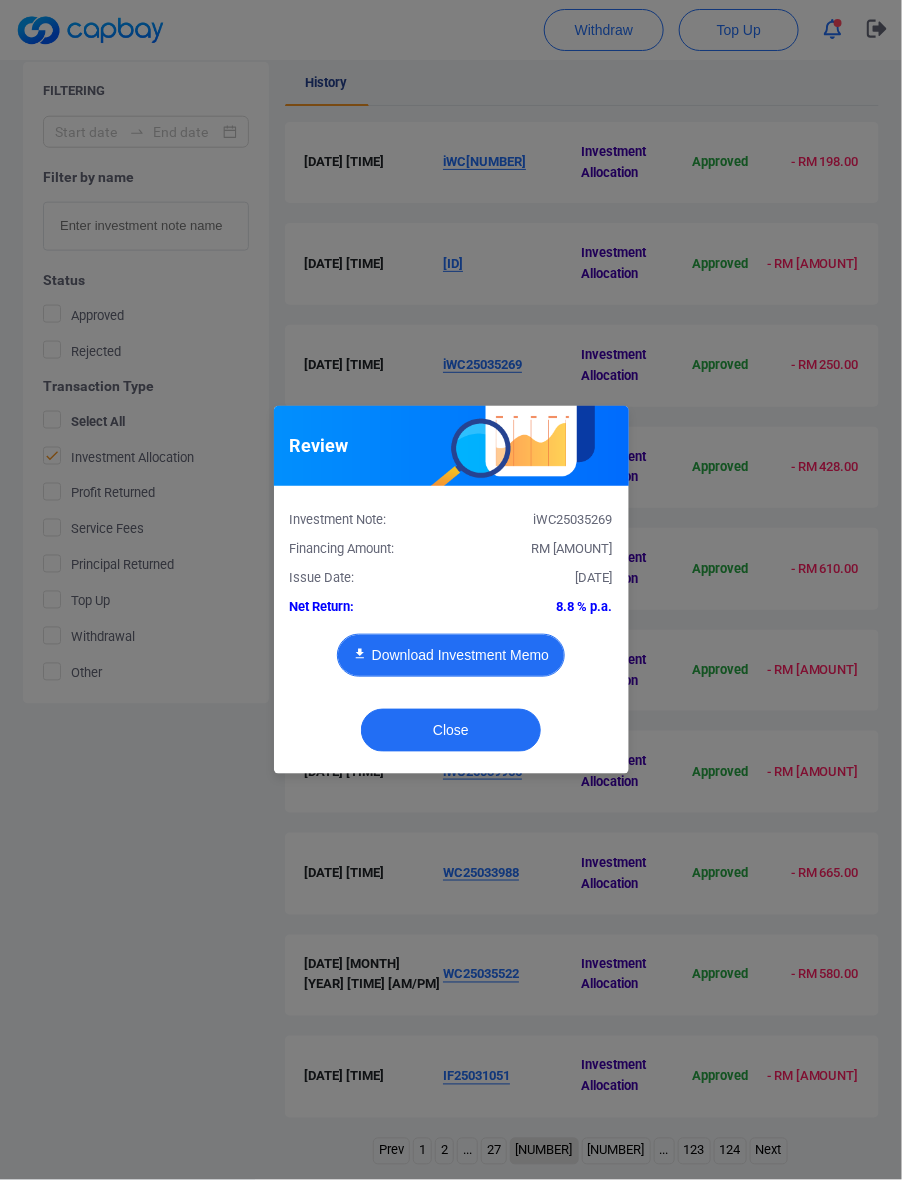 click on "Download Investment Memo" at bounding box center [451, 655] 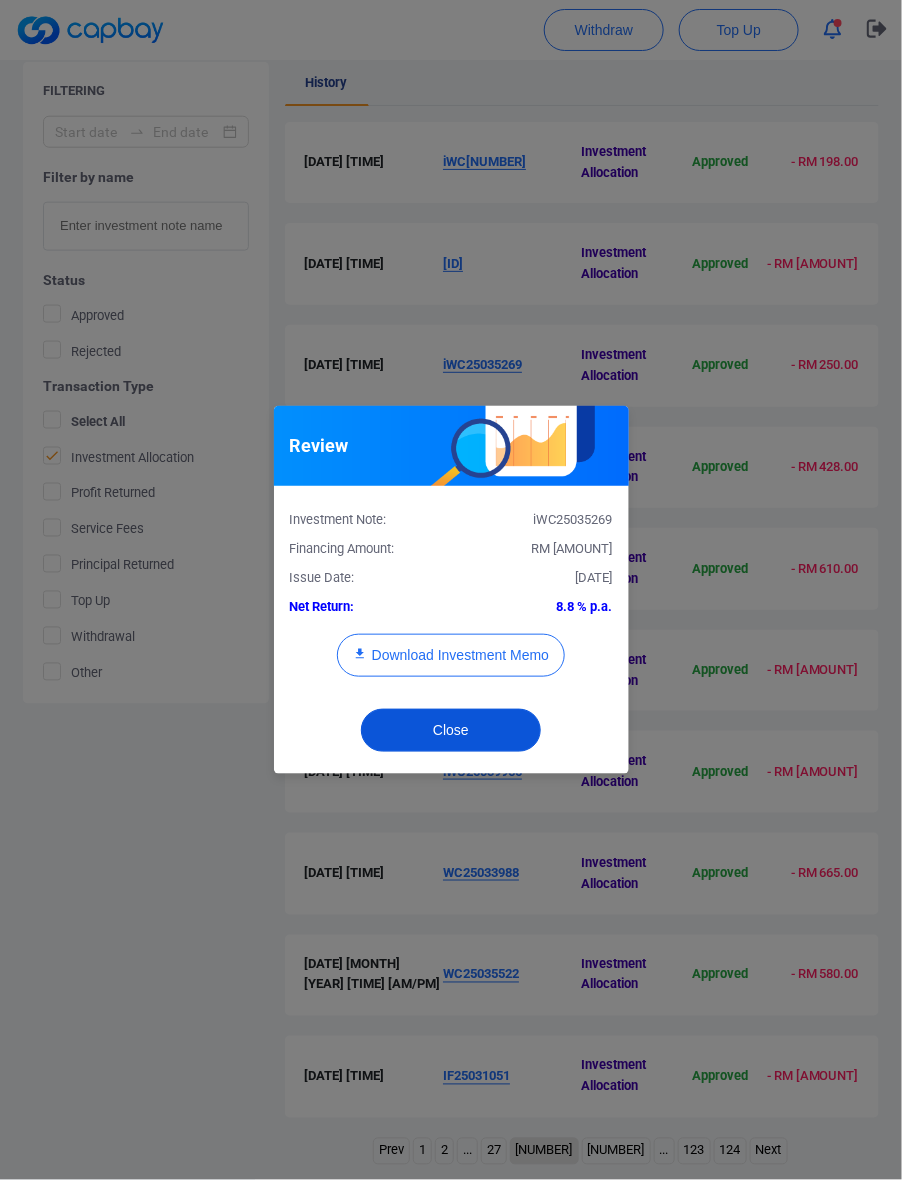drag, startPoint x: 432, startPoint y: 727, endPoint x: 430, endPoint y: 692, distance: 35.057095 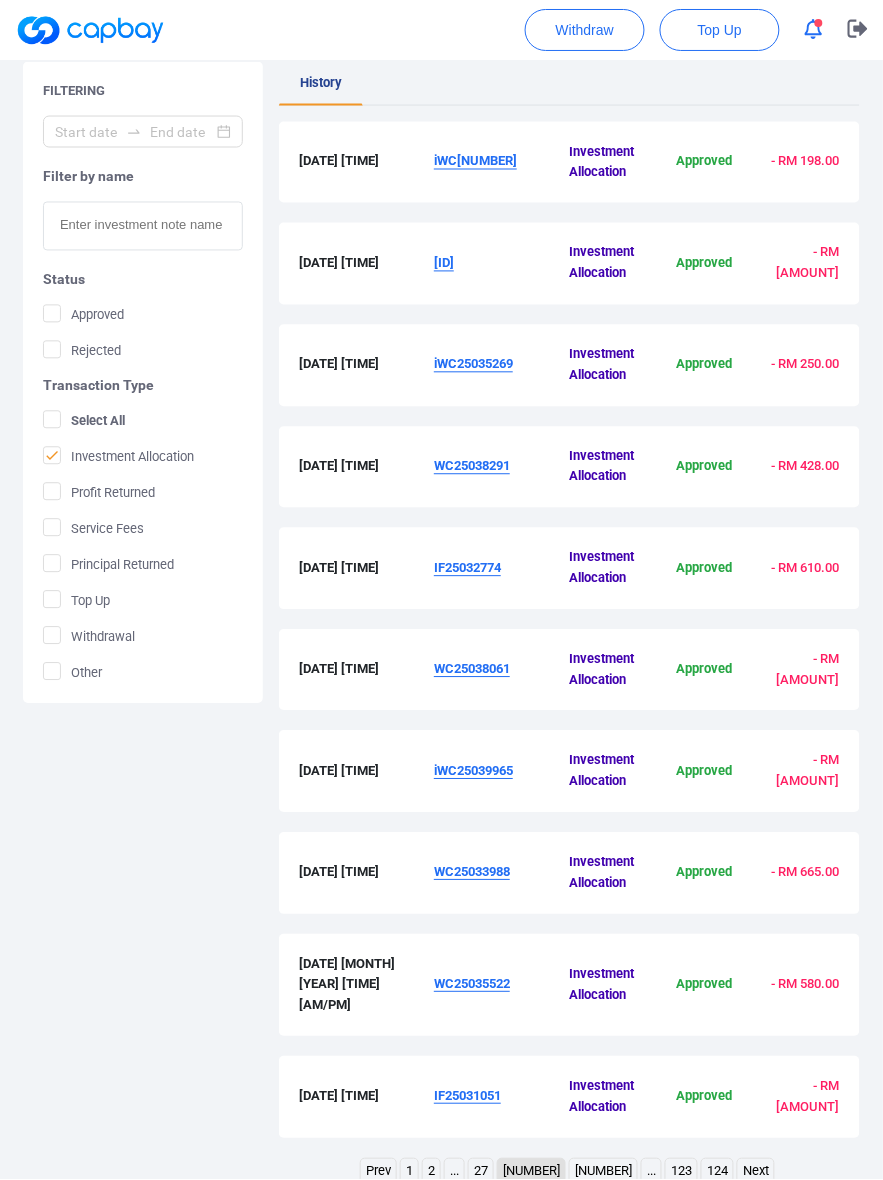 click on "WC25038291" at bounding box center (472, 466) 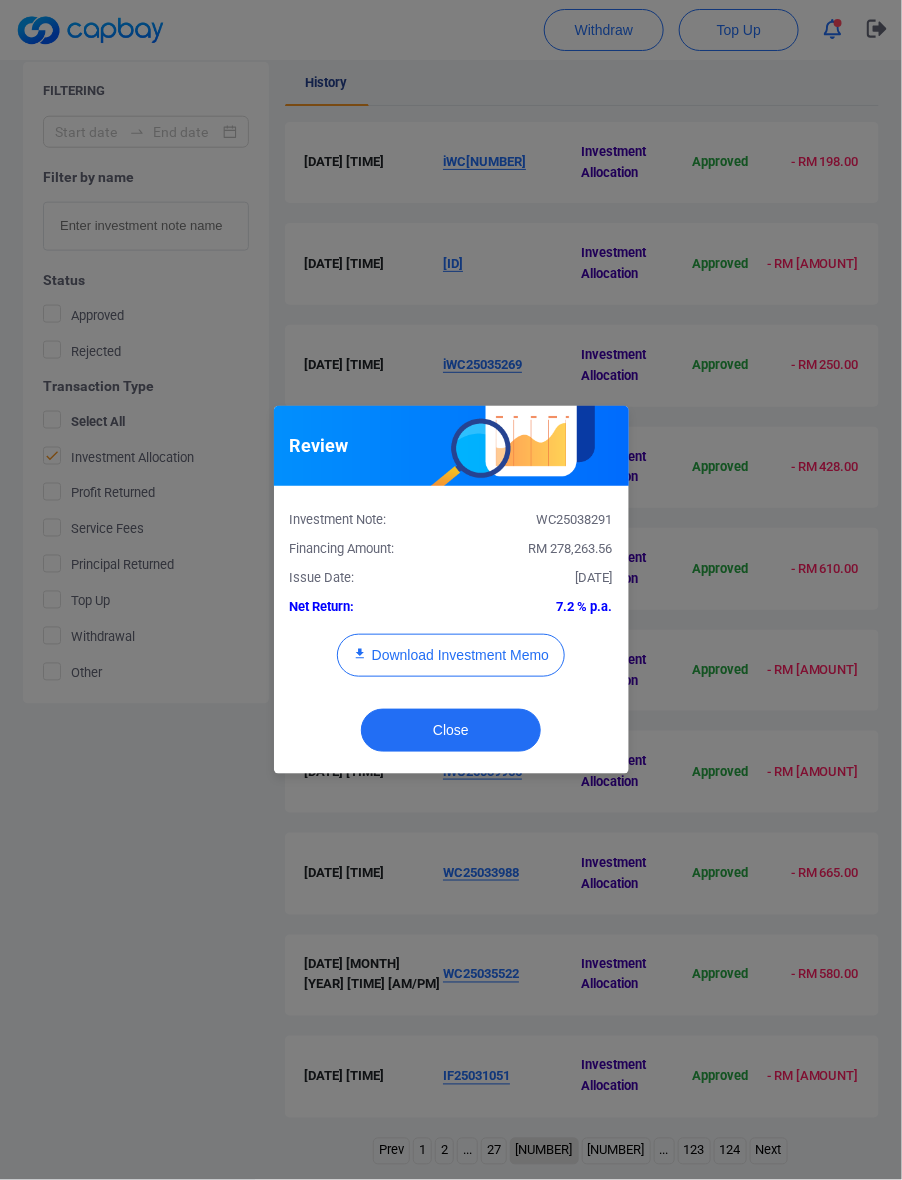click on "RM 278,263.56" at bounding box center [571, 548] 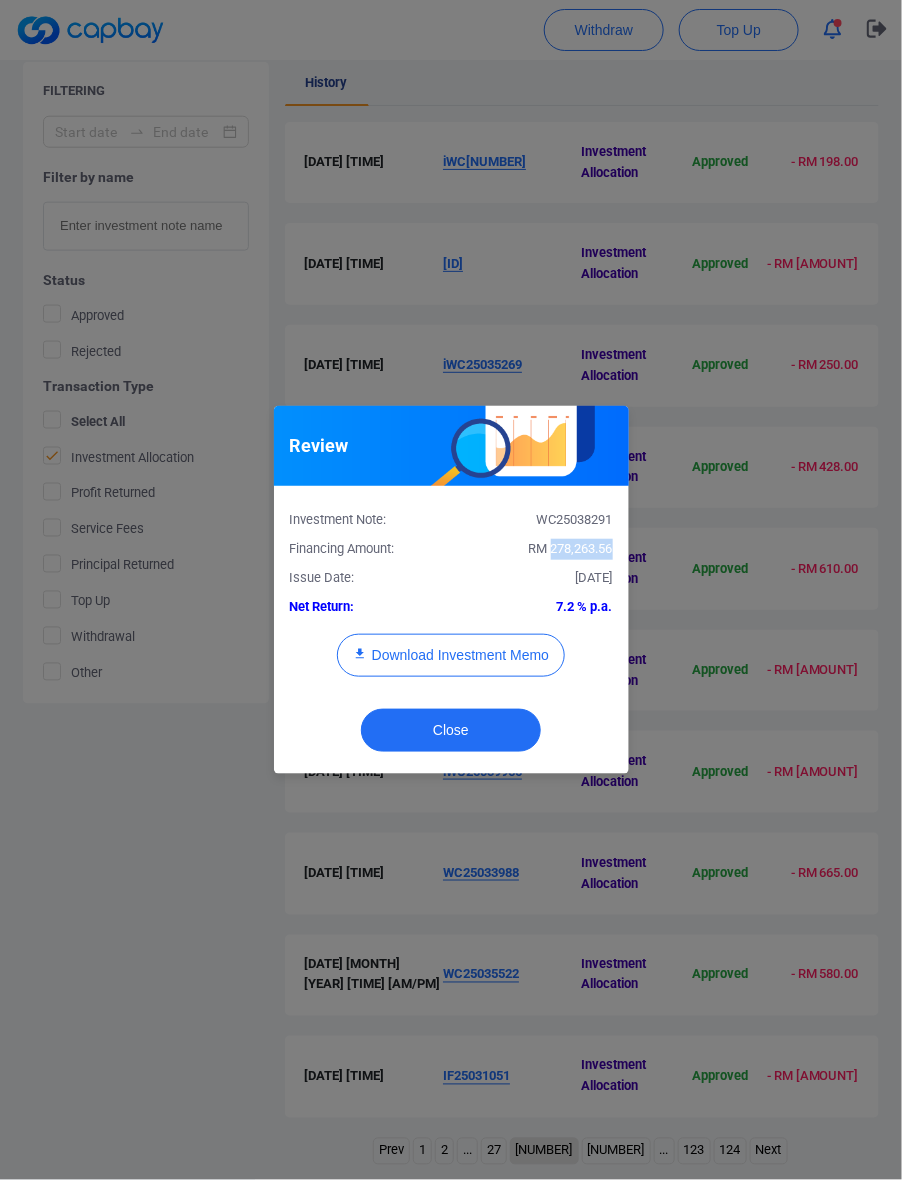 click on "RM 278,263.56" at bounding box center (571, 548) 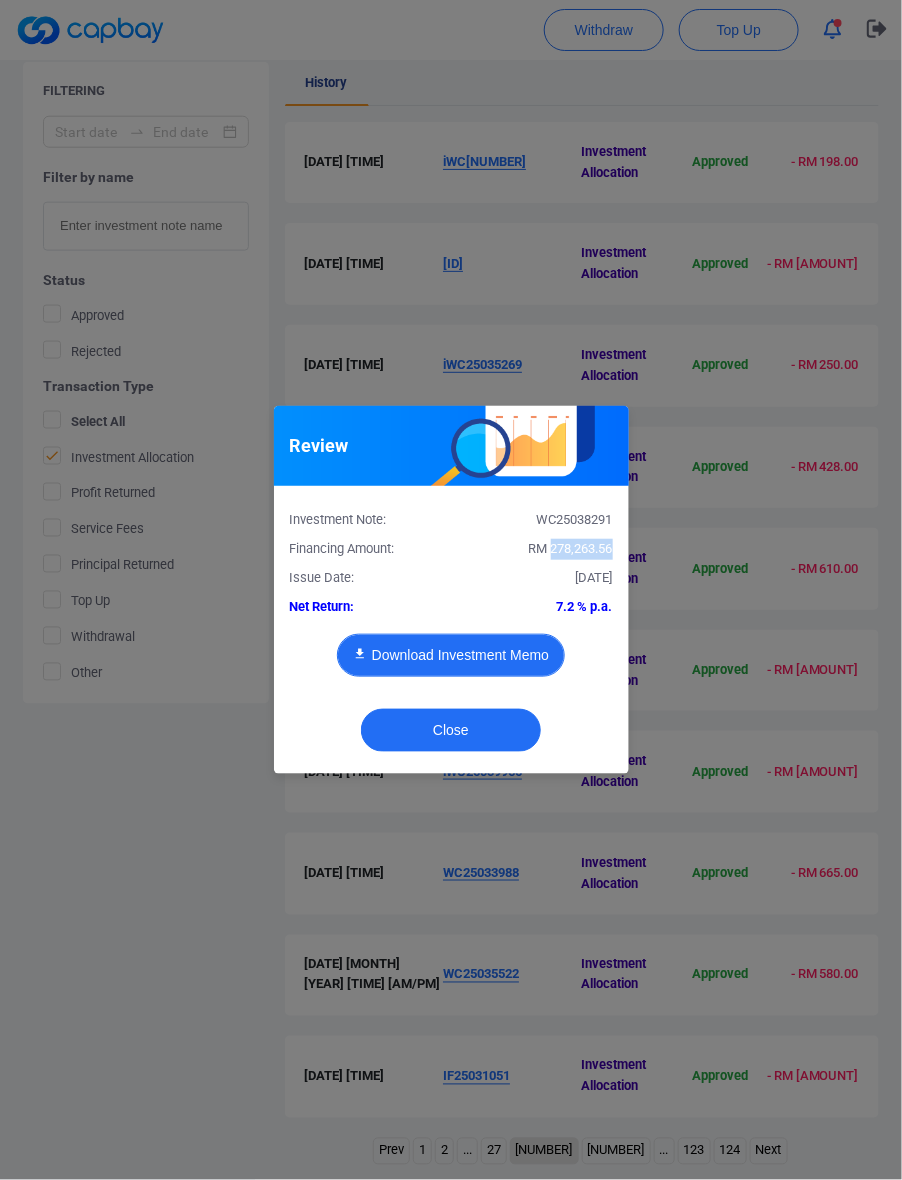 click on "Download Investment Memo" at bounding box center (451, 655) 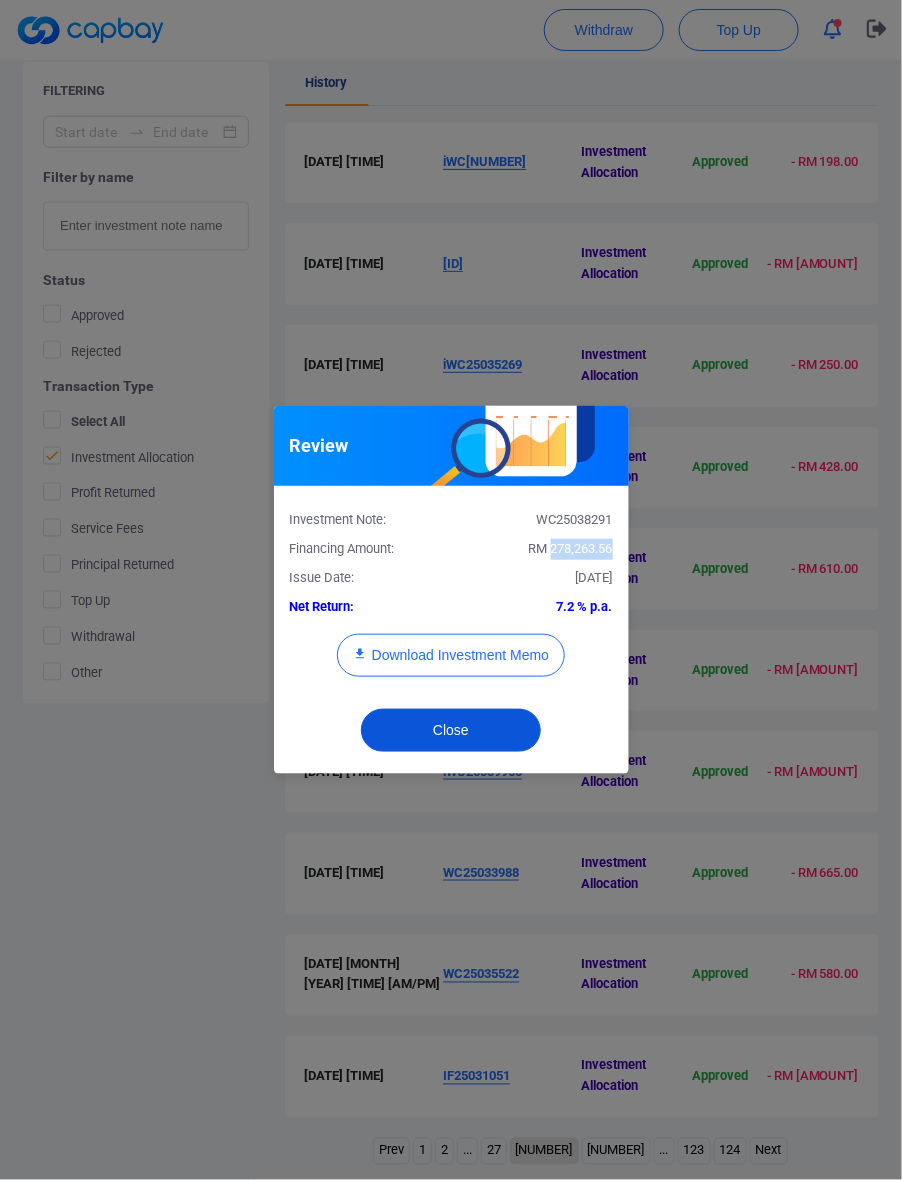 click on "Close" at bounding box center (451, 730) 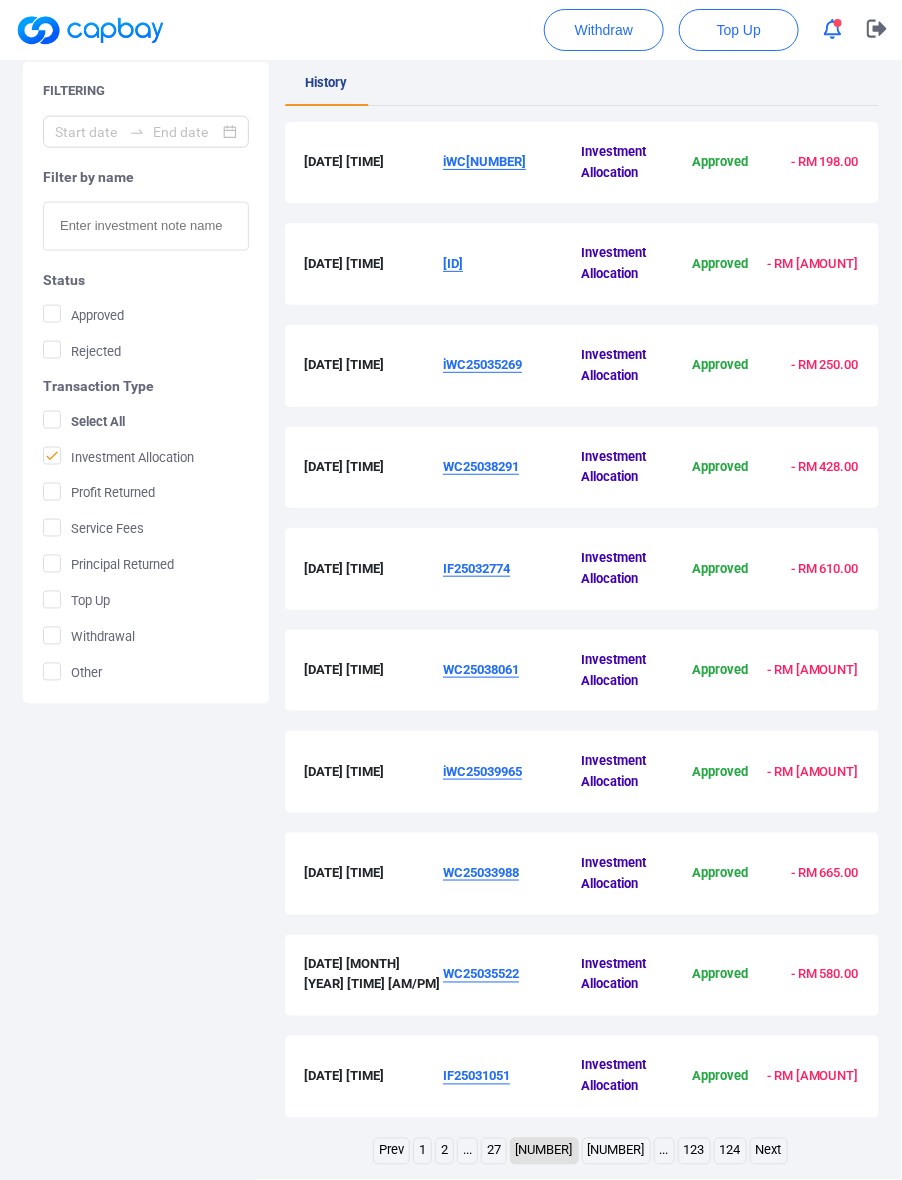 type 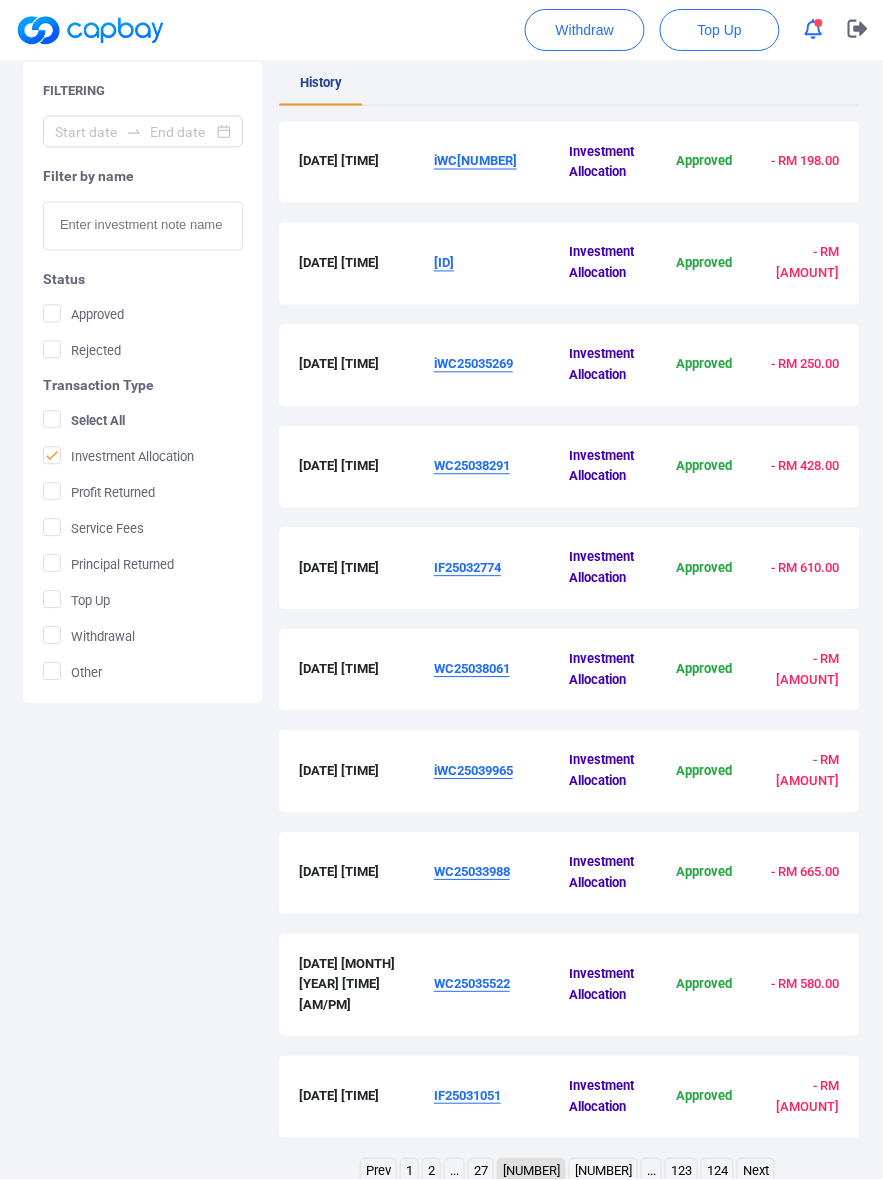 click on "IF25032774" at bounding box center [467, 568] 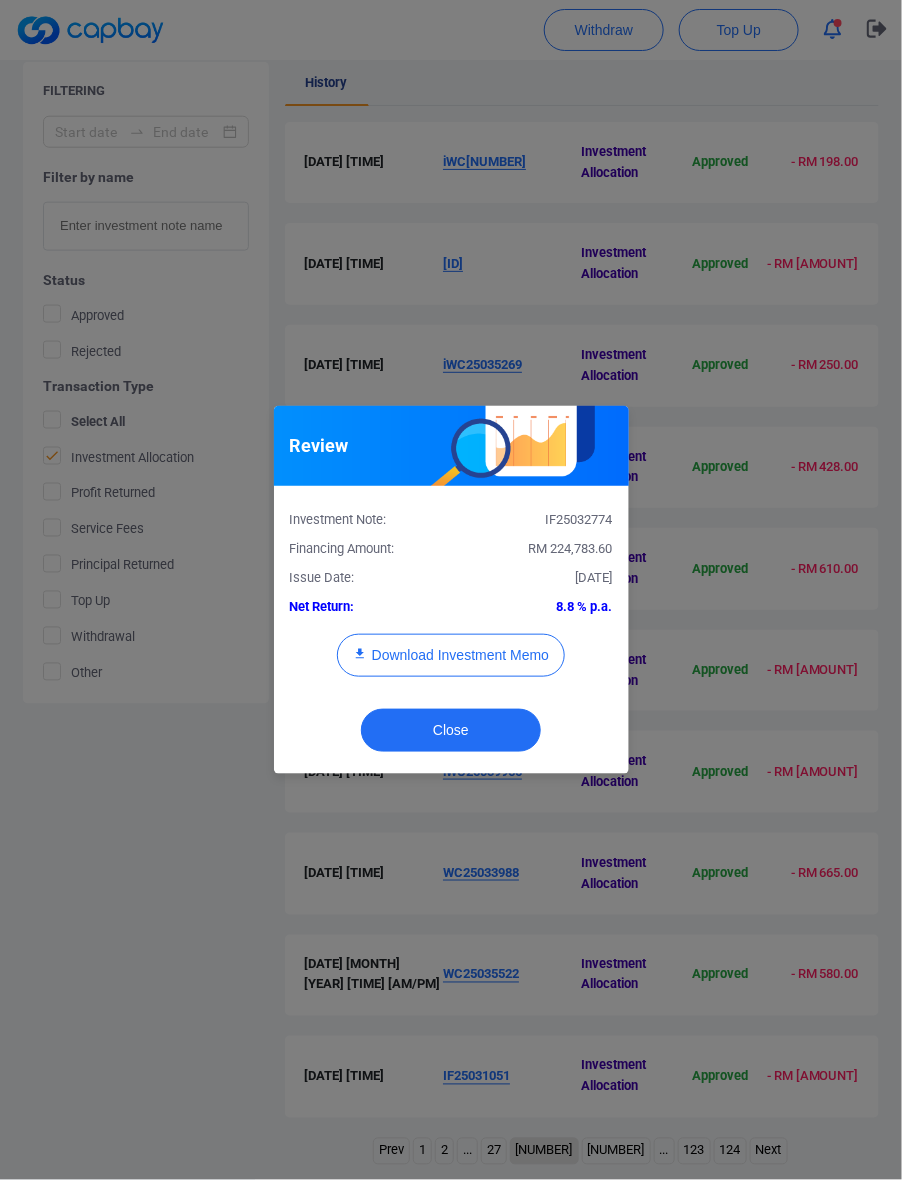 click on "RM 224,783.60" at bounding box center (571, 548) 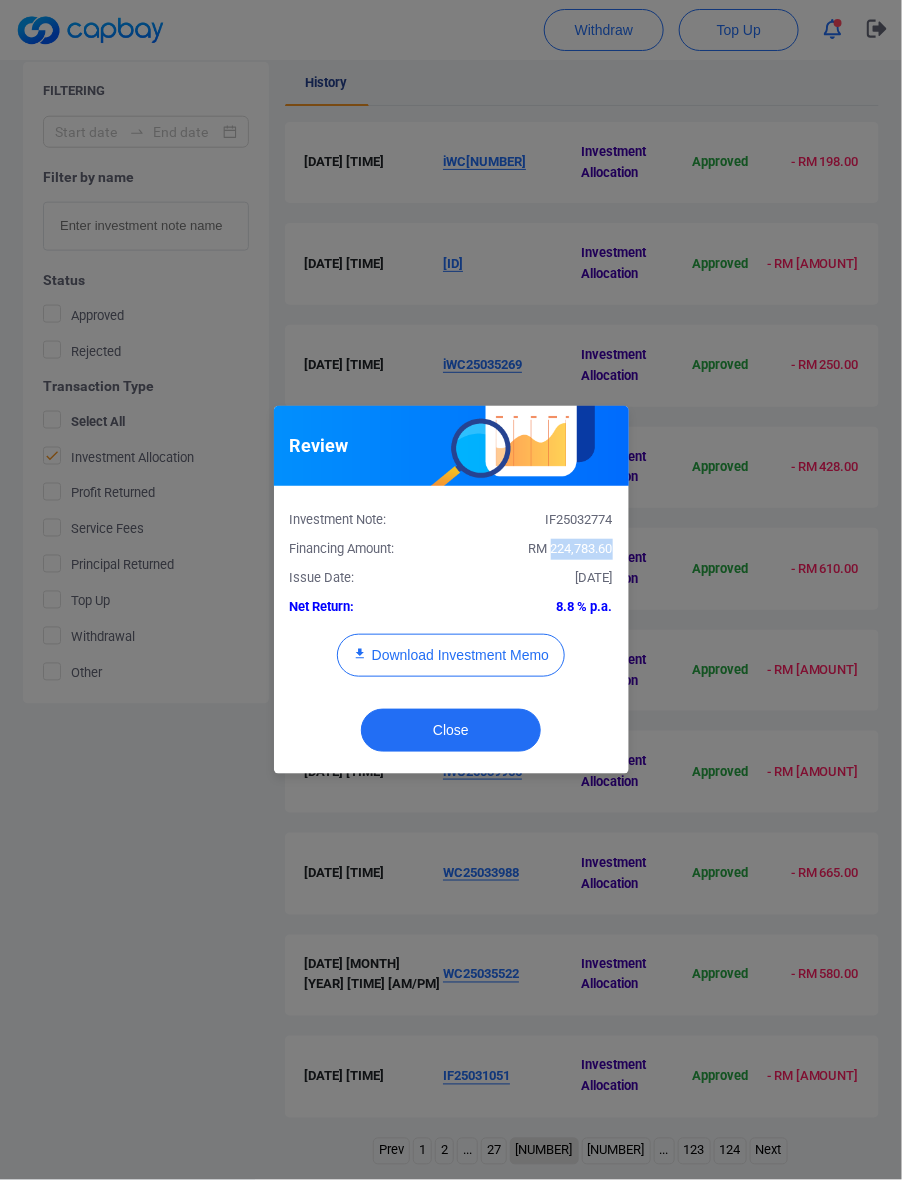 click on "RM 224,783.60" at bounding box center [571, 548] 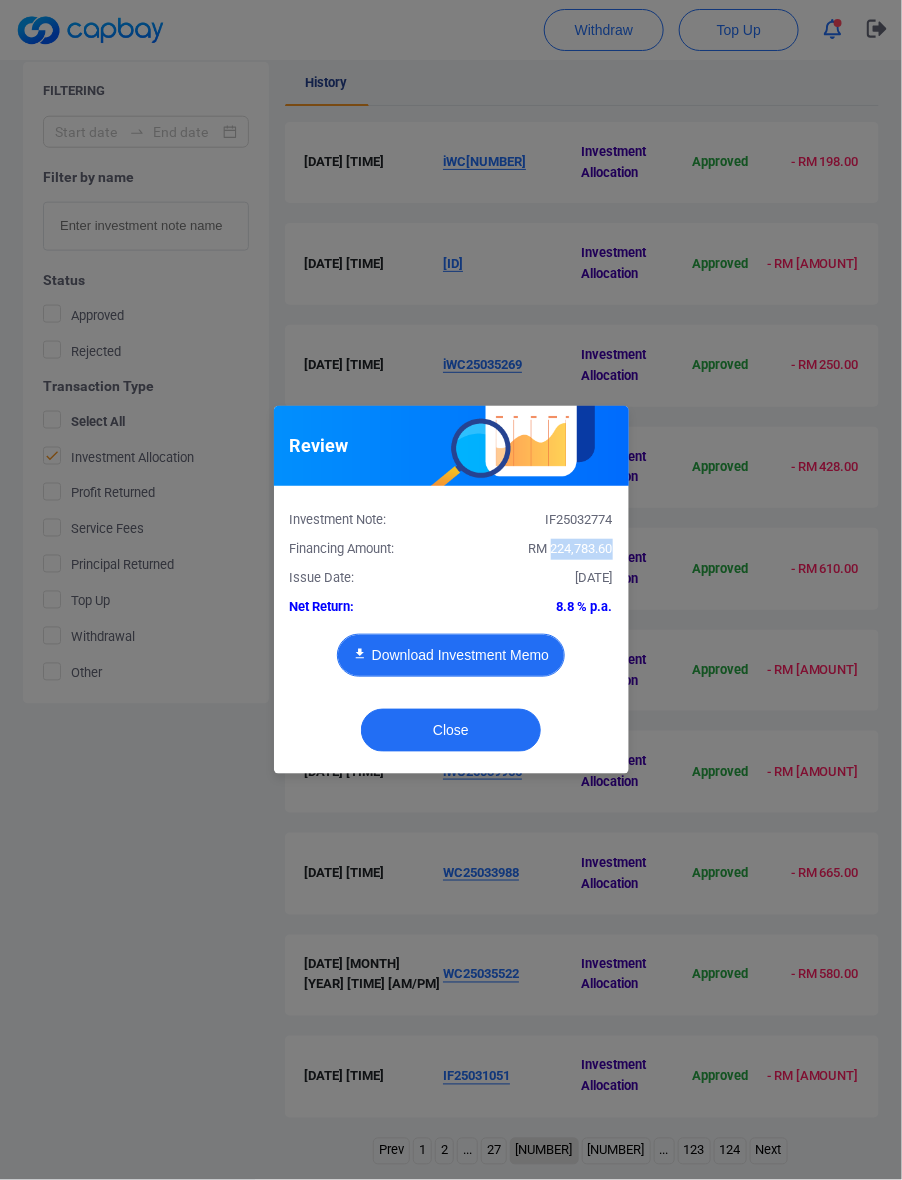 click on "Download Investment Memo" at bounding box center (451, 655) 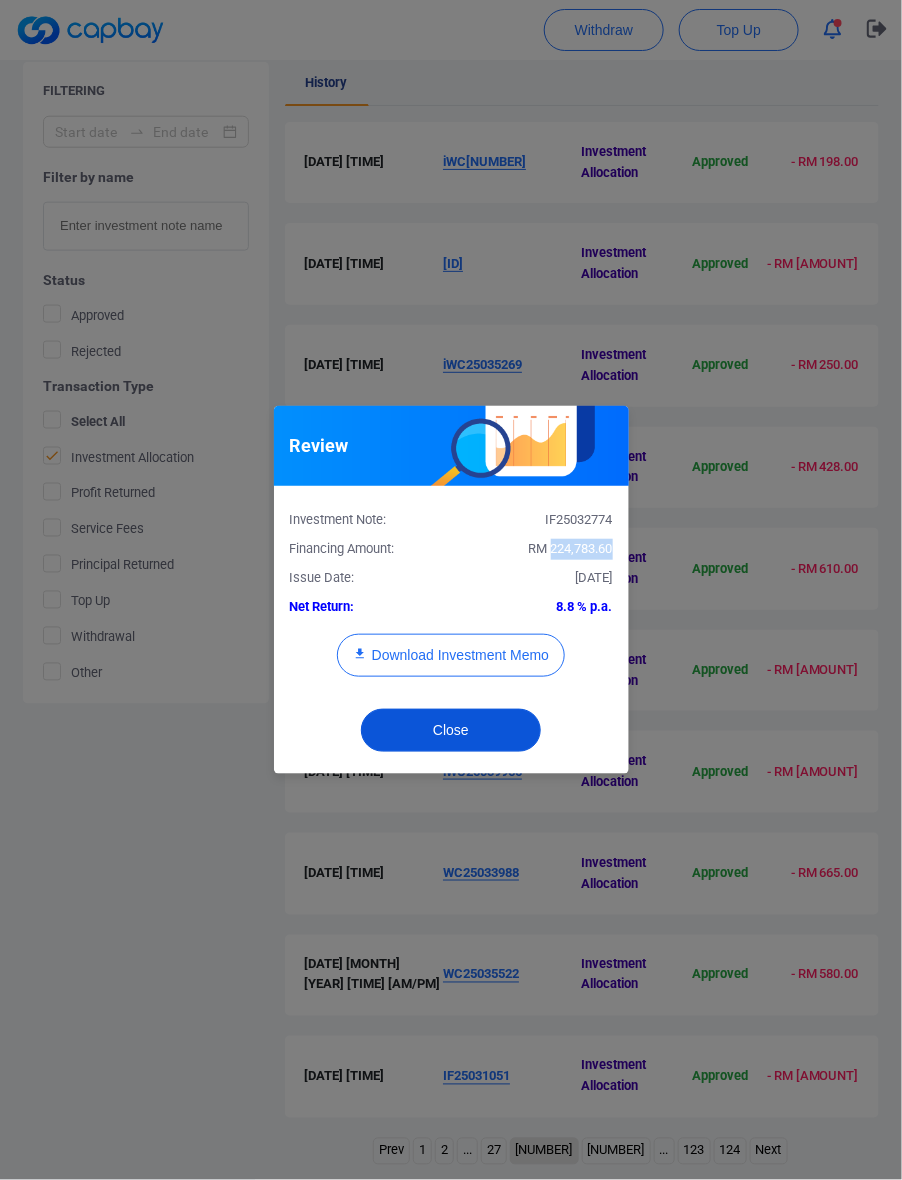 click on "Close" at bounding box center [451, 730] 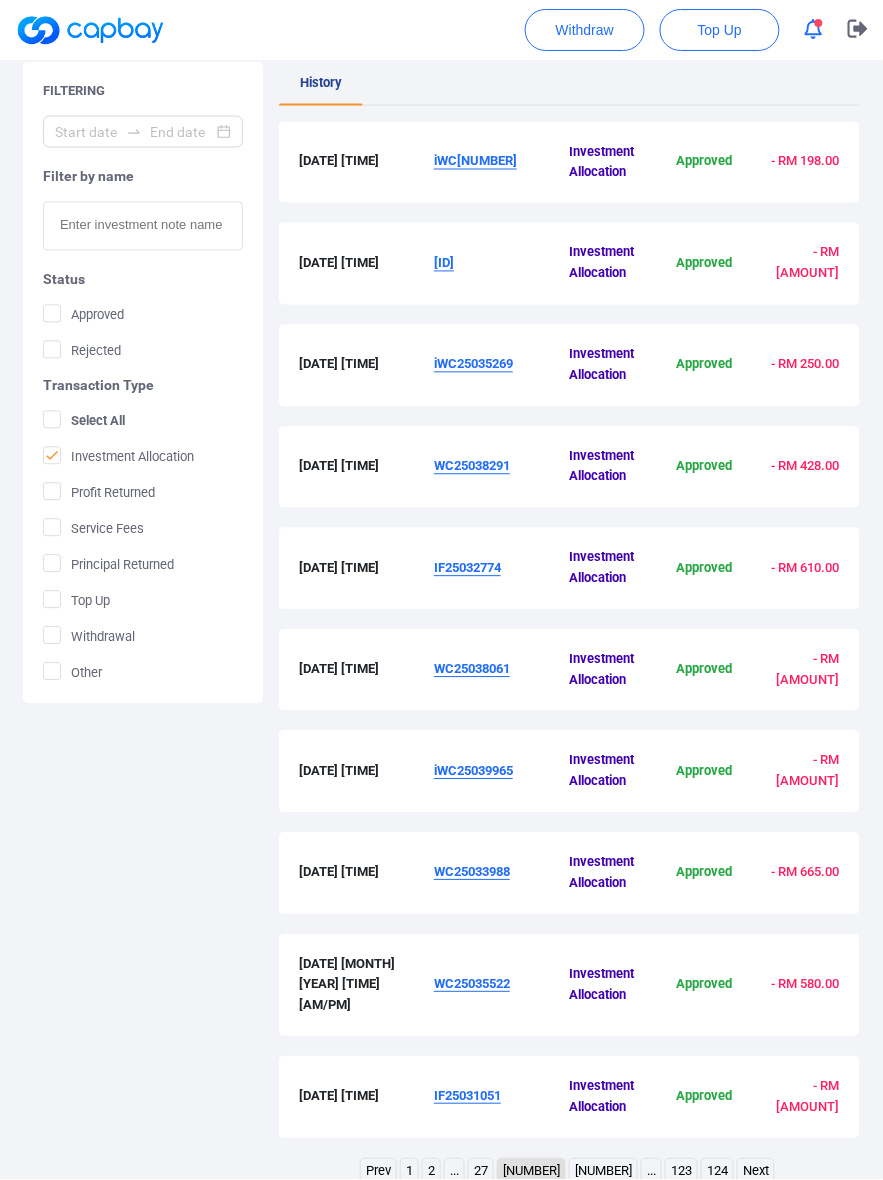 click on "WC25038061" at bounding box center (501, 671) 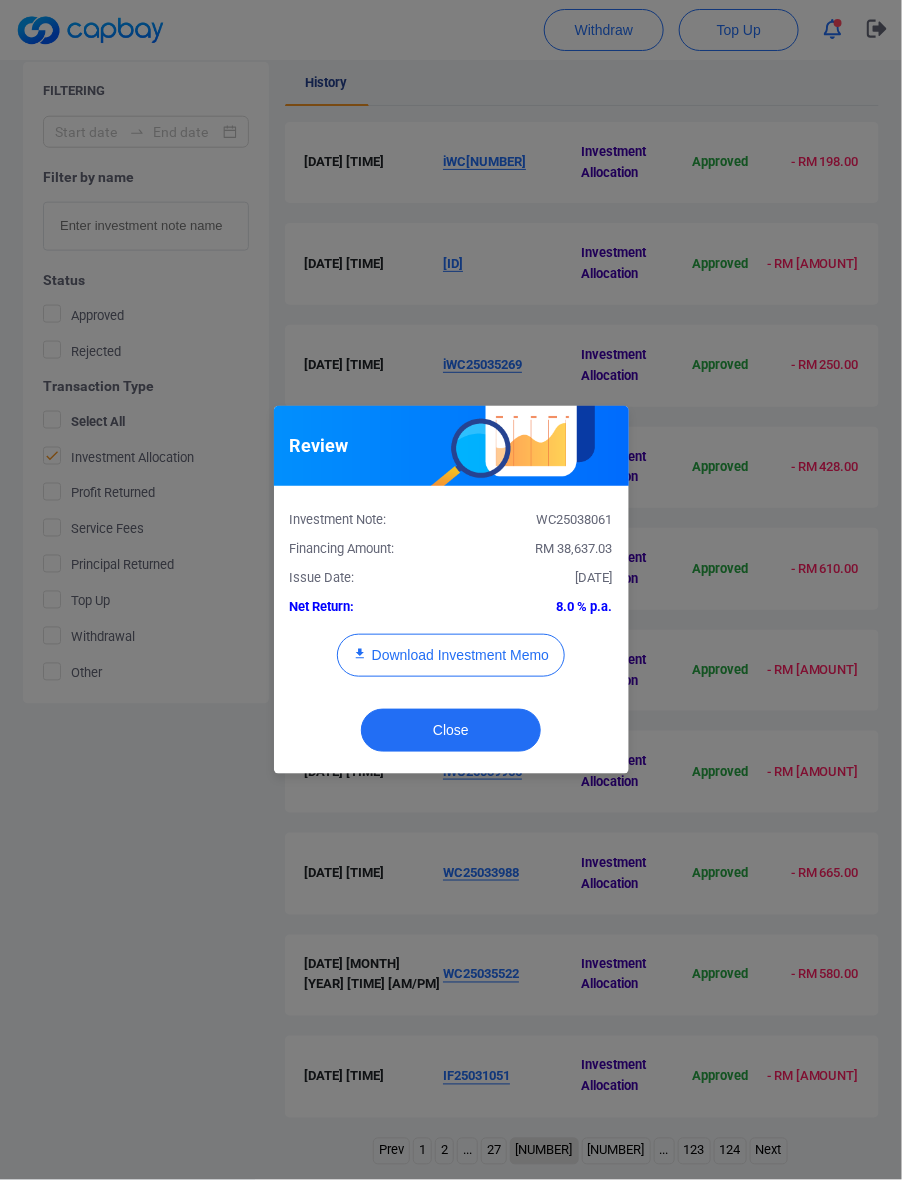 click on "RM 38,637.03" at bounding box center (574, 548) 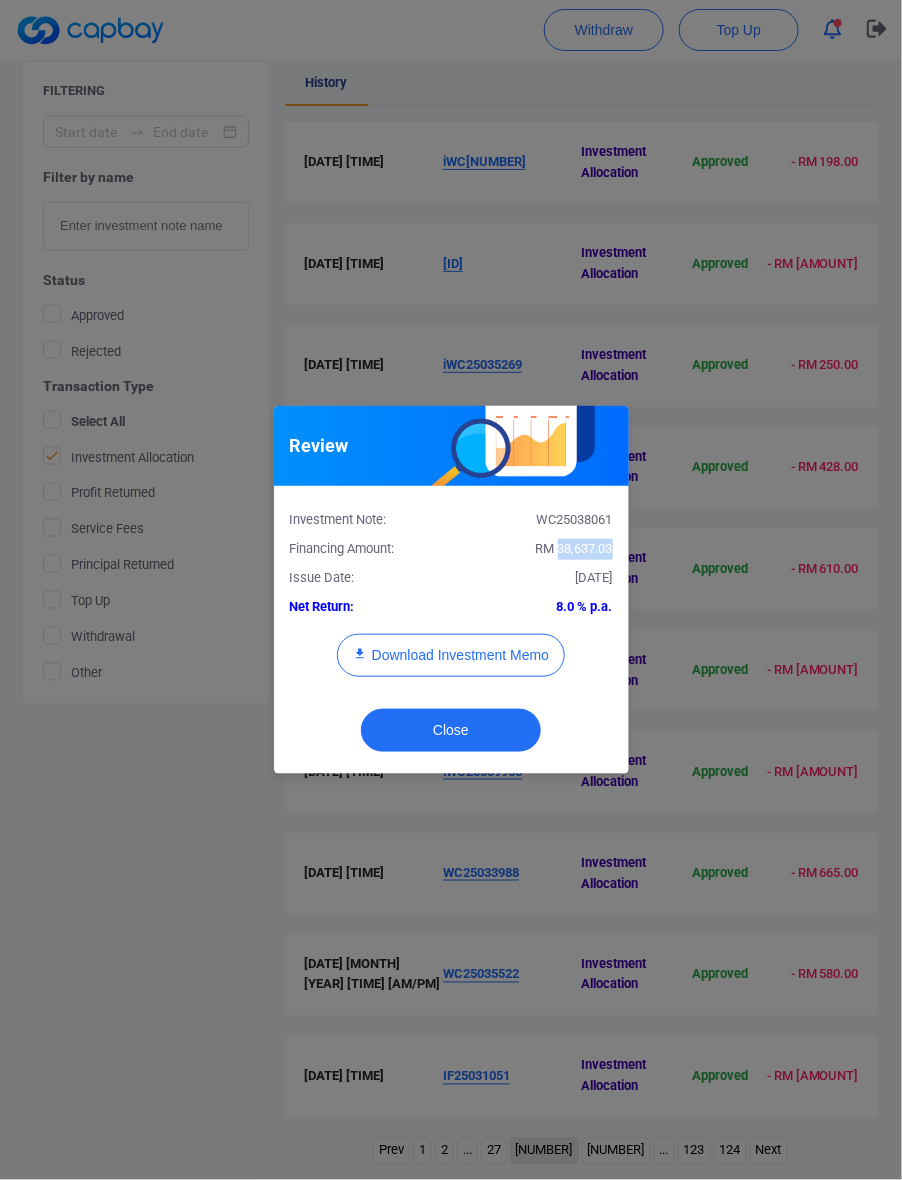 click on "RM 38,637.03" at bounding box center [574, 548] 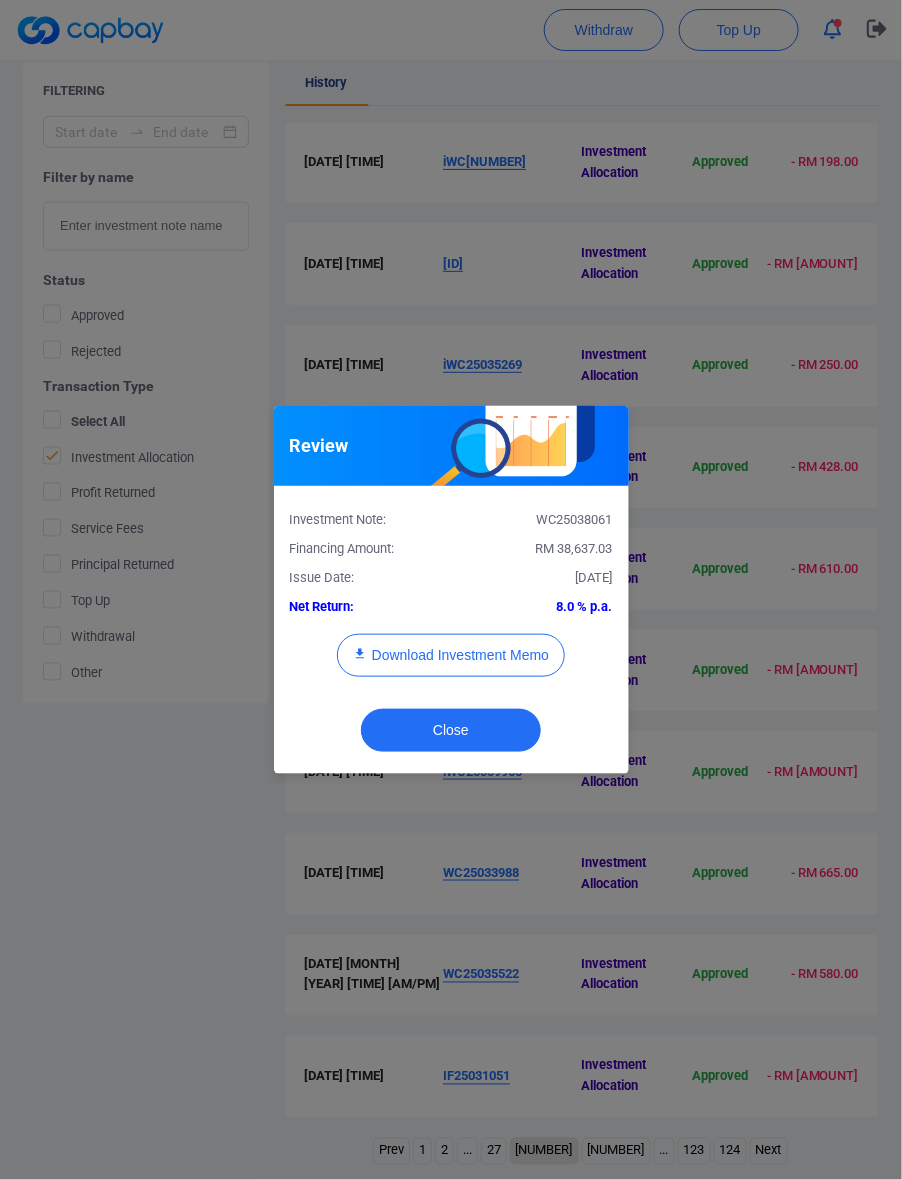 click on "Investment Note: WC25038061 Financing Amount: RM 38,637.03 Issue Date: [DATE] Net Return: 8.0   % p.a. Download Investment Memo" at bounding box center [451, 599] 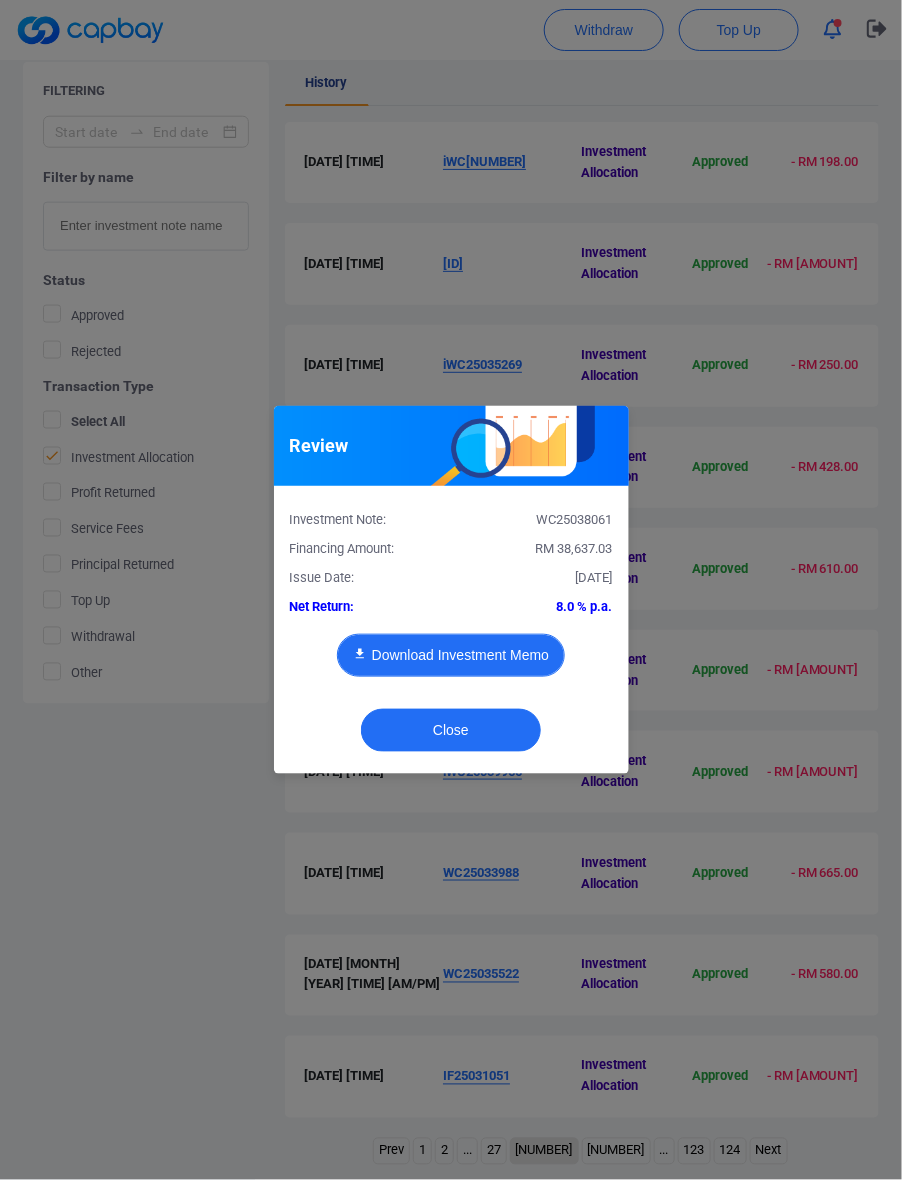 click on "Download Investment Memo" at bounding box center [451, 655] 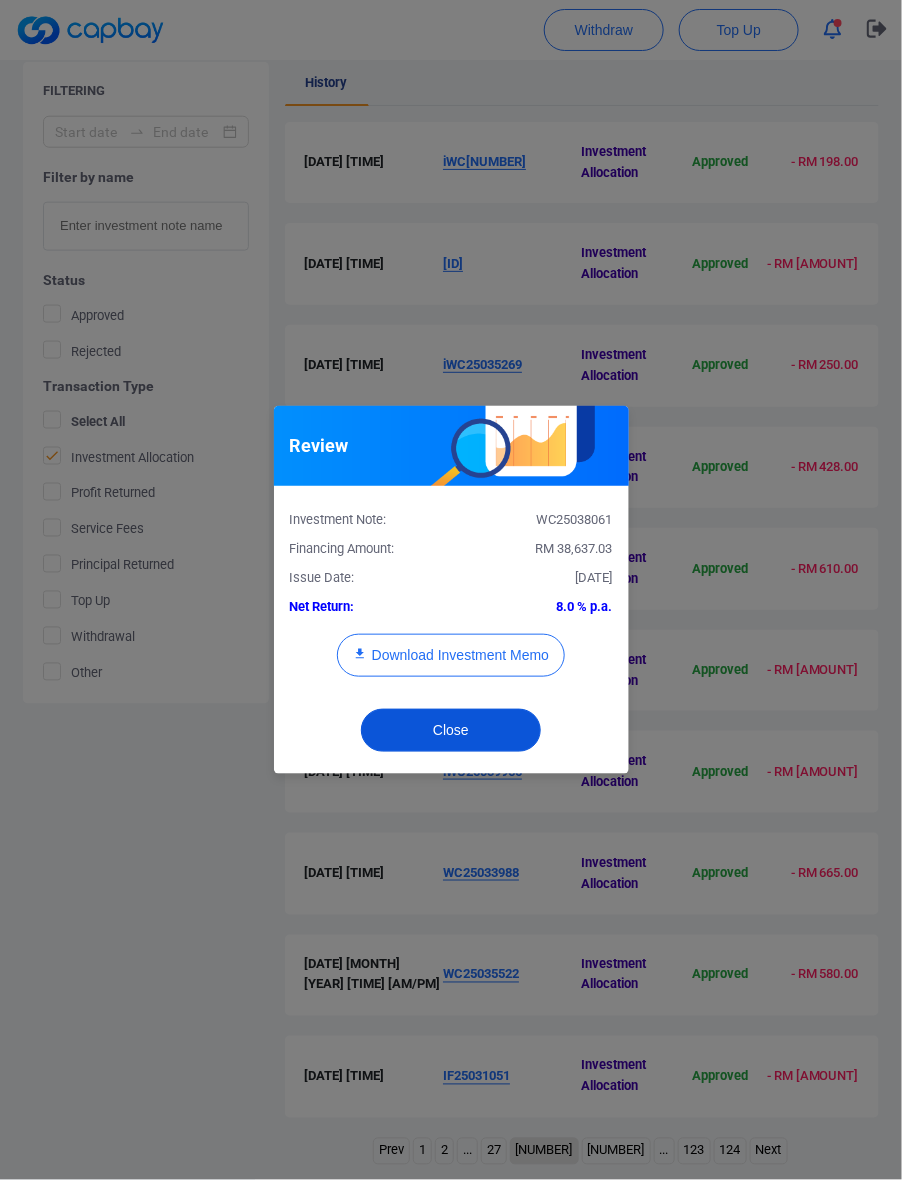 click on "Close" at bounding box center (451, 730) 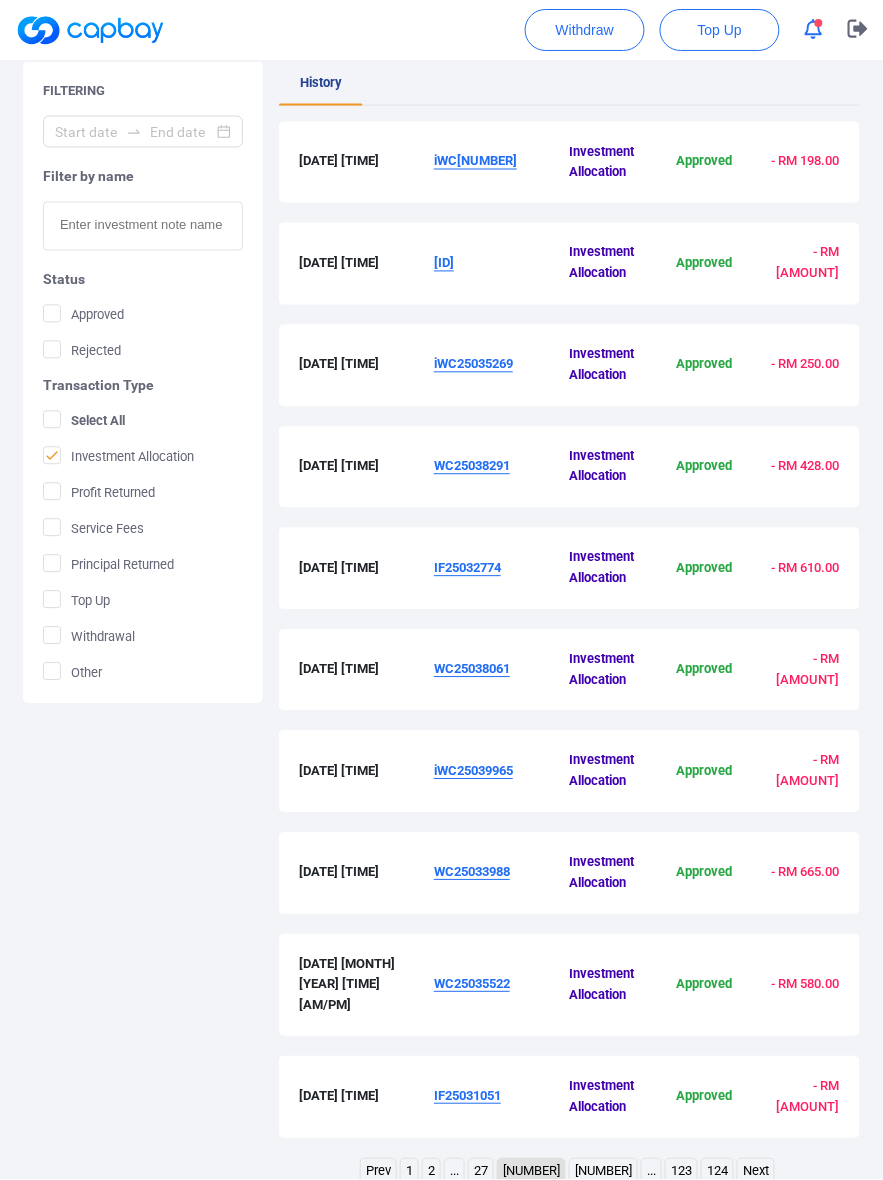 click on "iWC25039965" at bounding box center [473, 771] 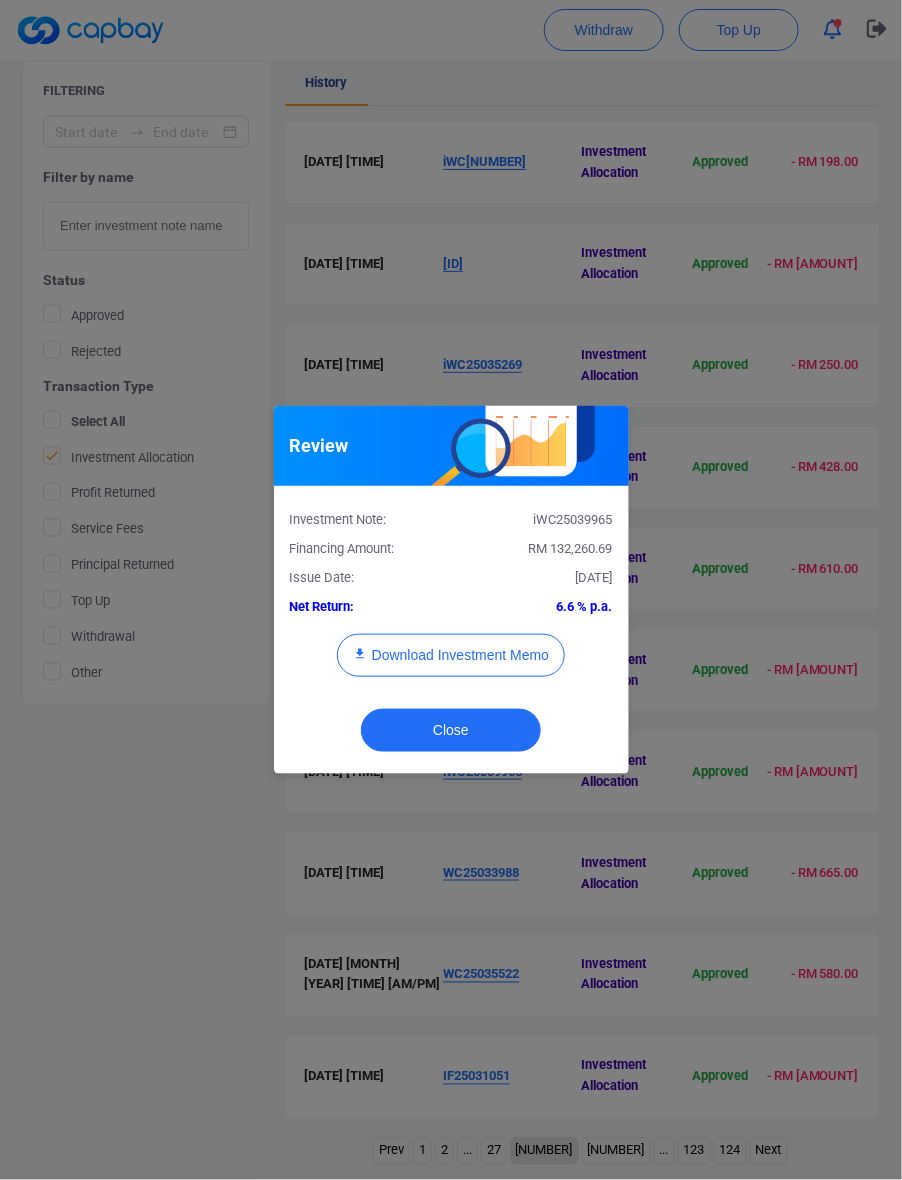 click on "RM 132,260.69" at bounding box center (571, 548) 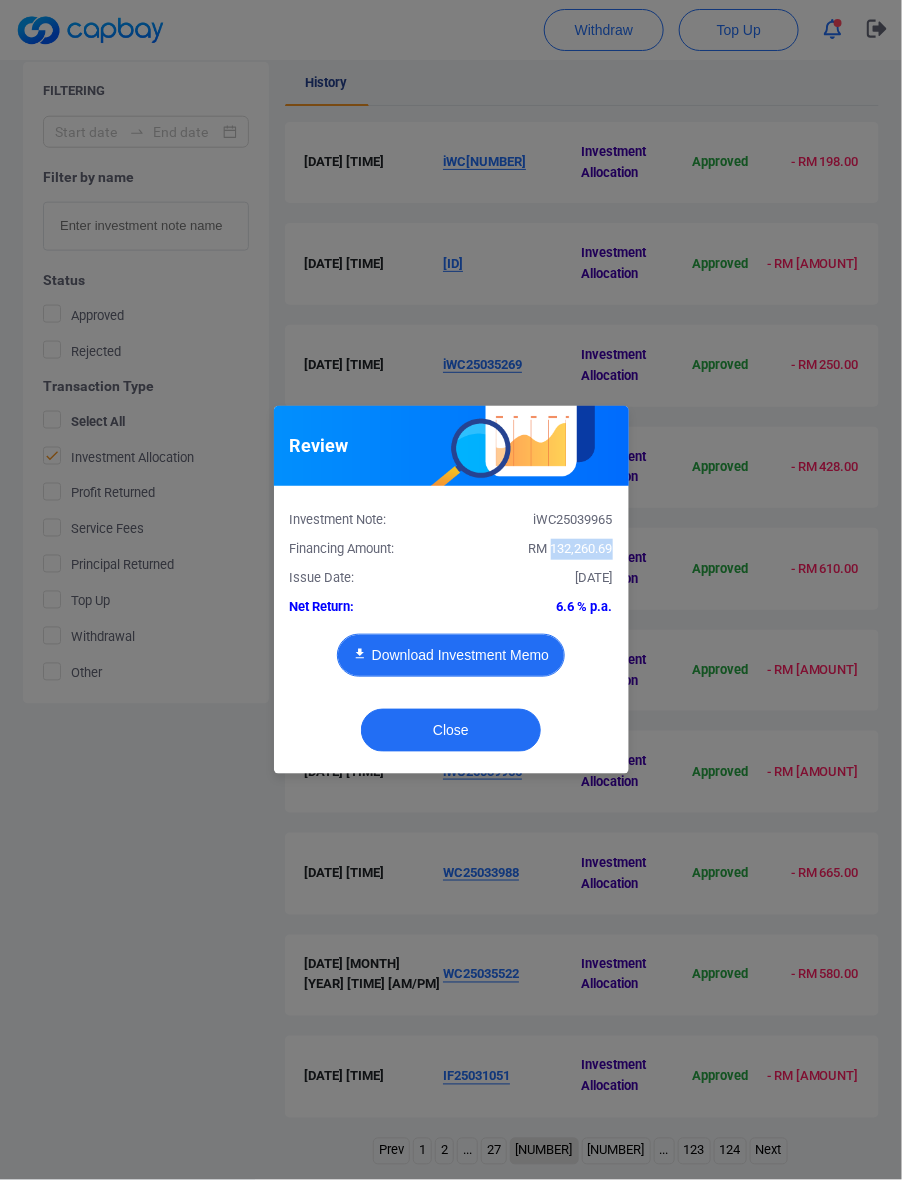 click on "Download Investment Memo" at bounding box center (451, 655) 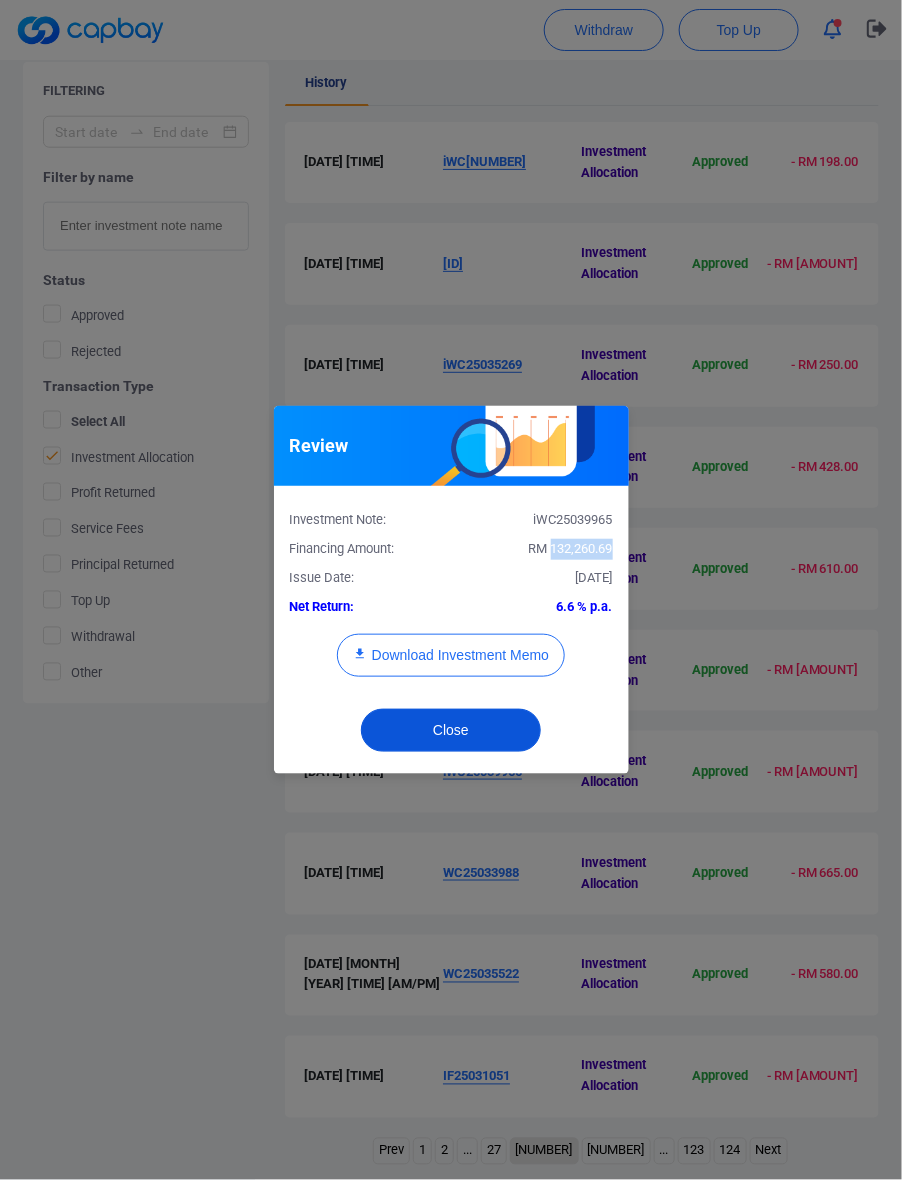 click on "Close" at bounding box center [451, 730] 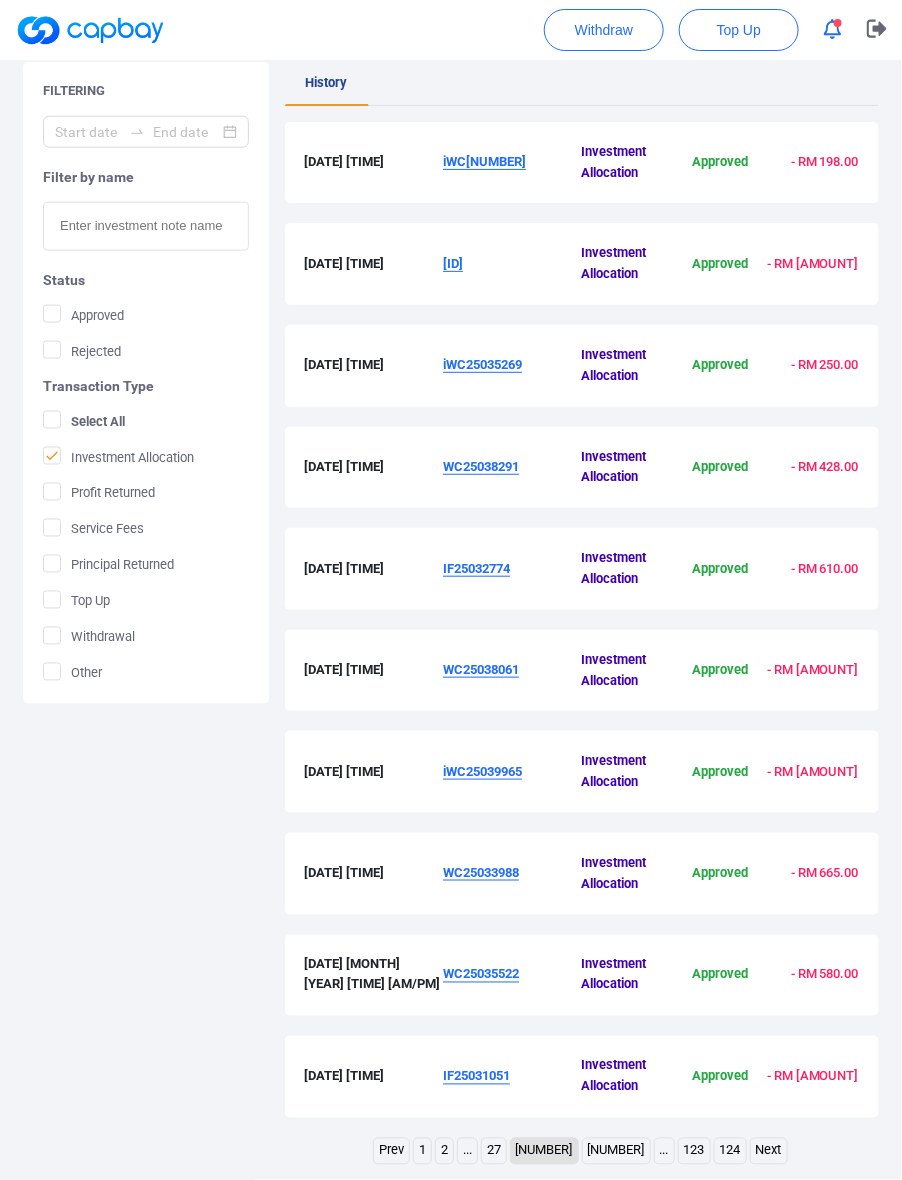 type 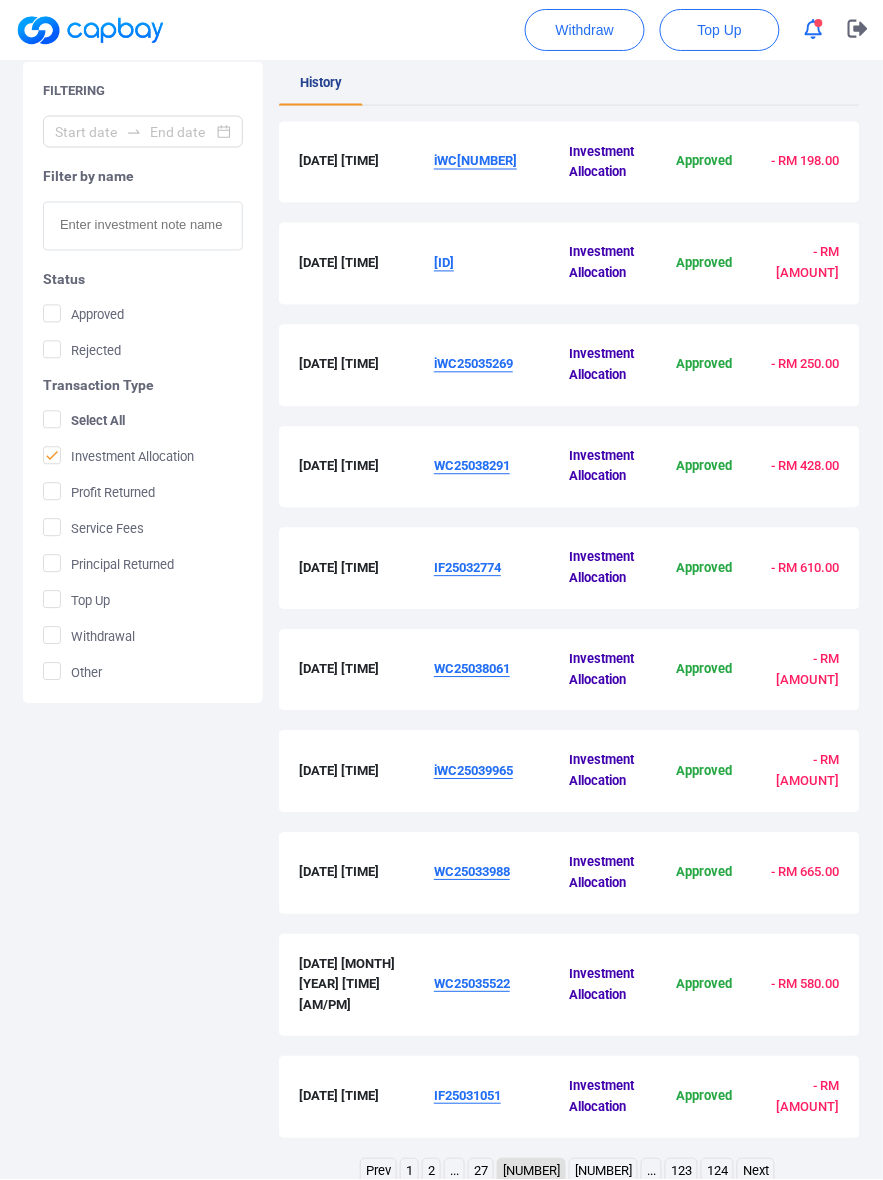 click on "WC25033988" at bounding box center (501, 873) 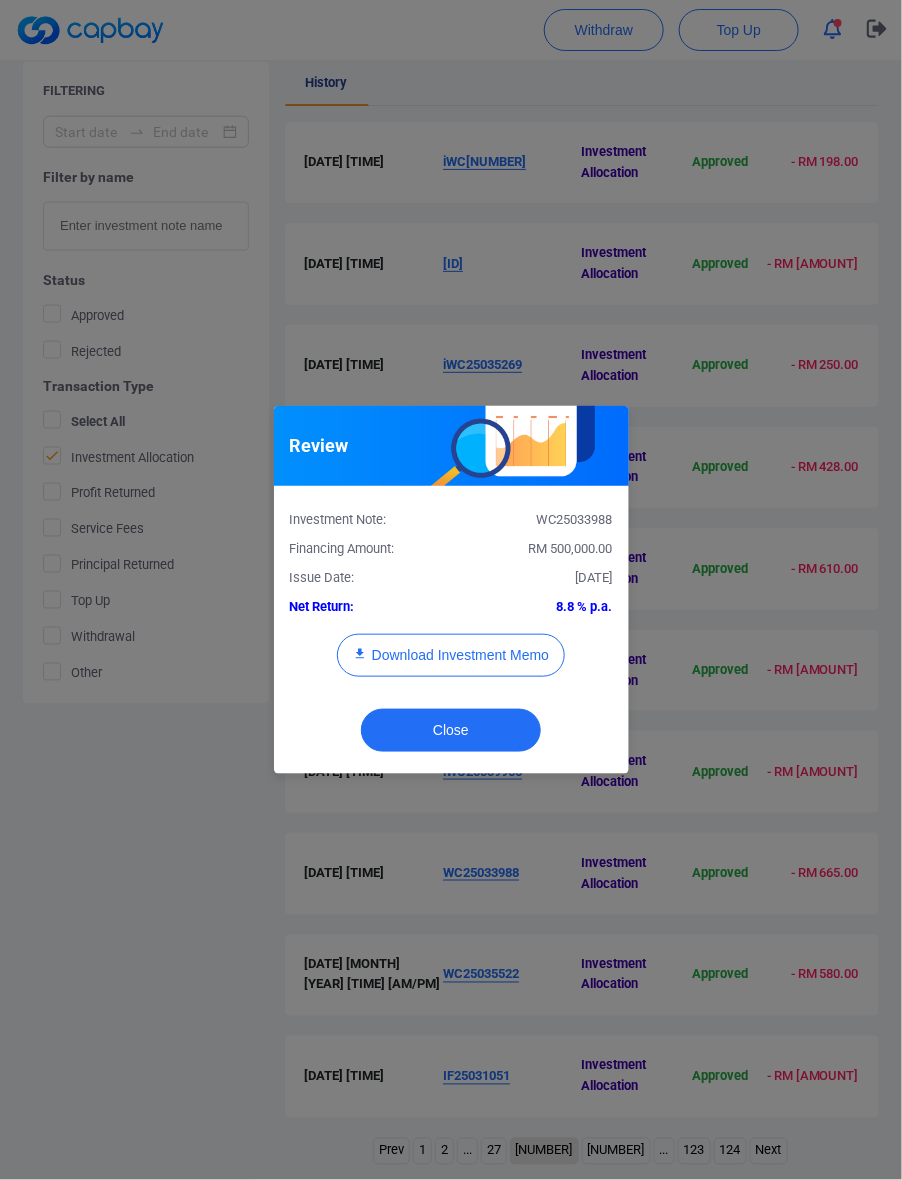 click on "RM 500,000.00" at bounding box center [571, 548] 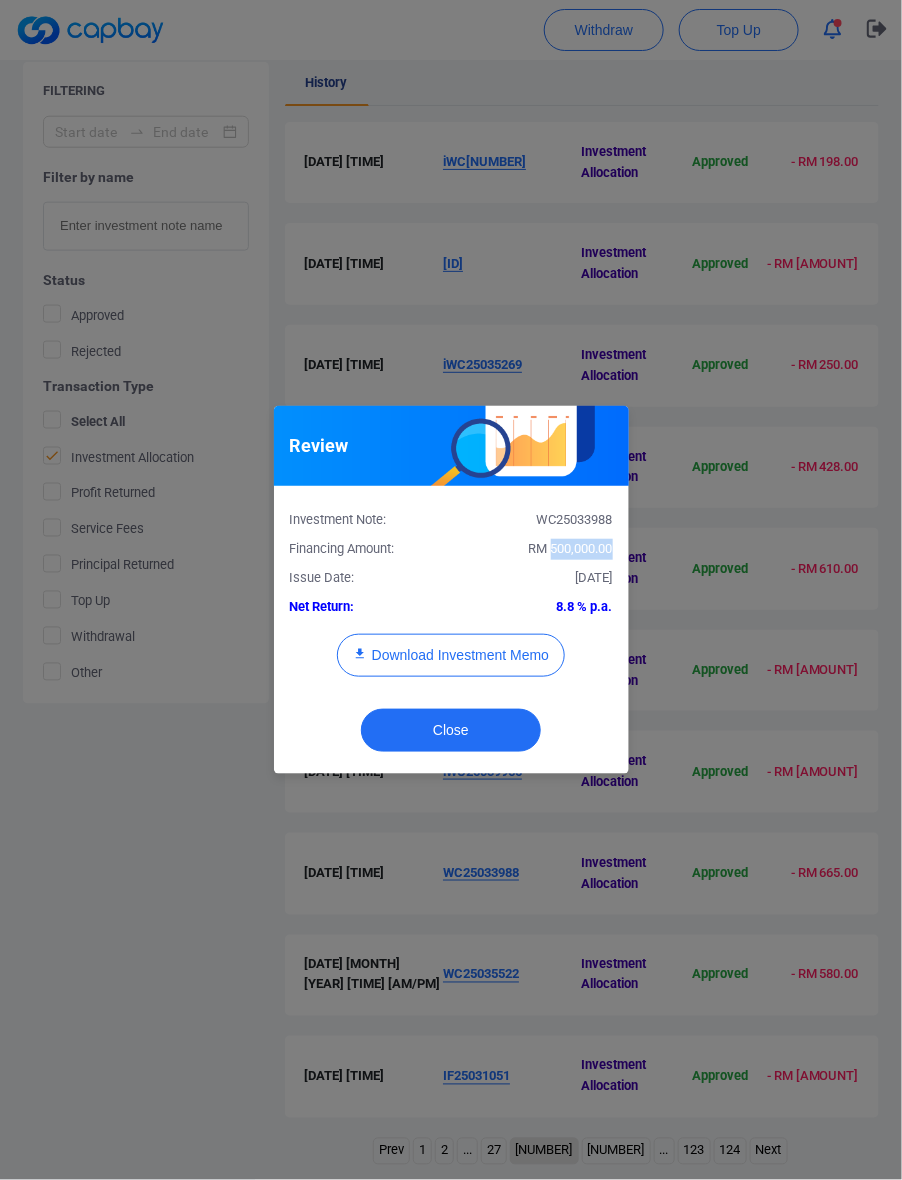 click on "RM 500,000.00" at bounding box center (571, 548) 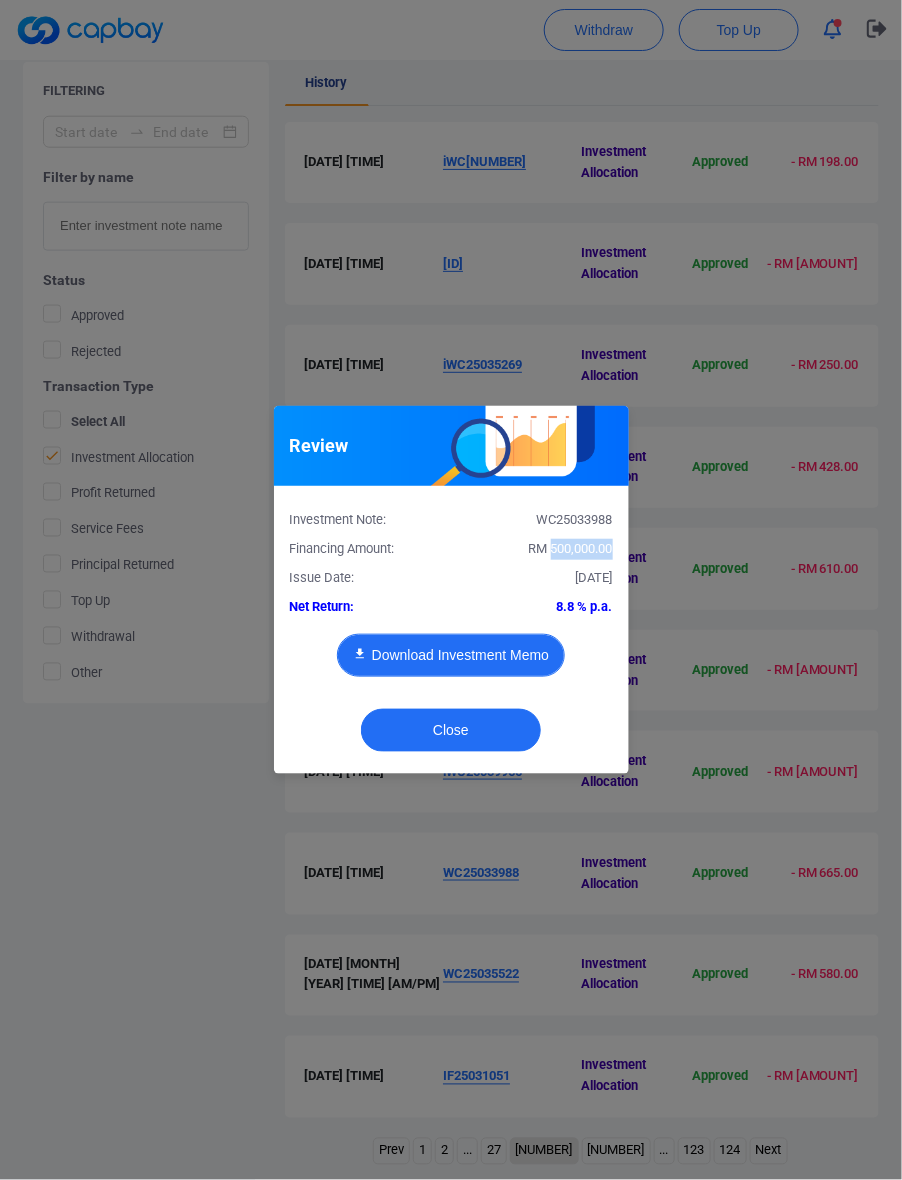 click on "Download Investment Memo" at bounding box center [451, 655] 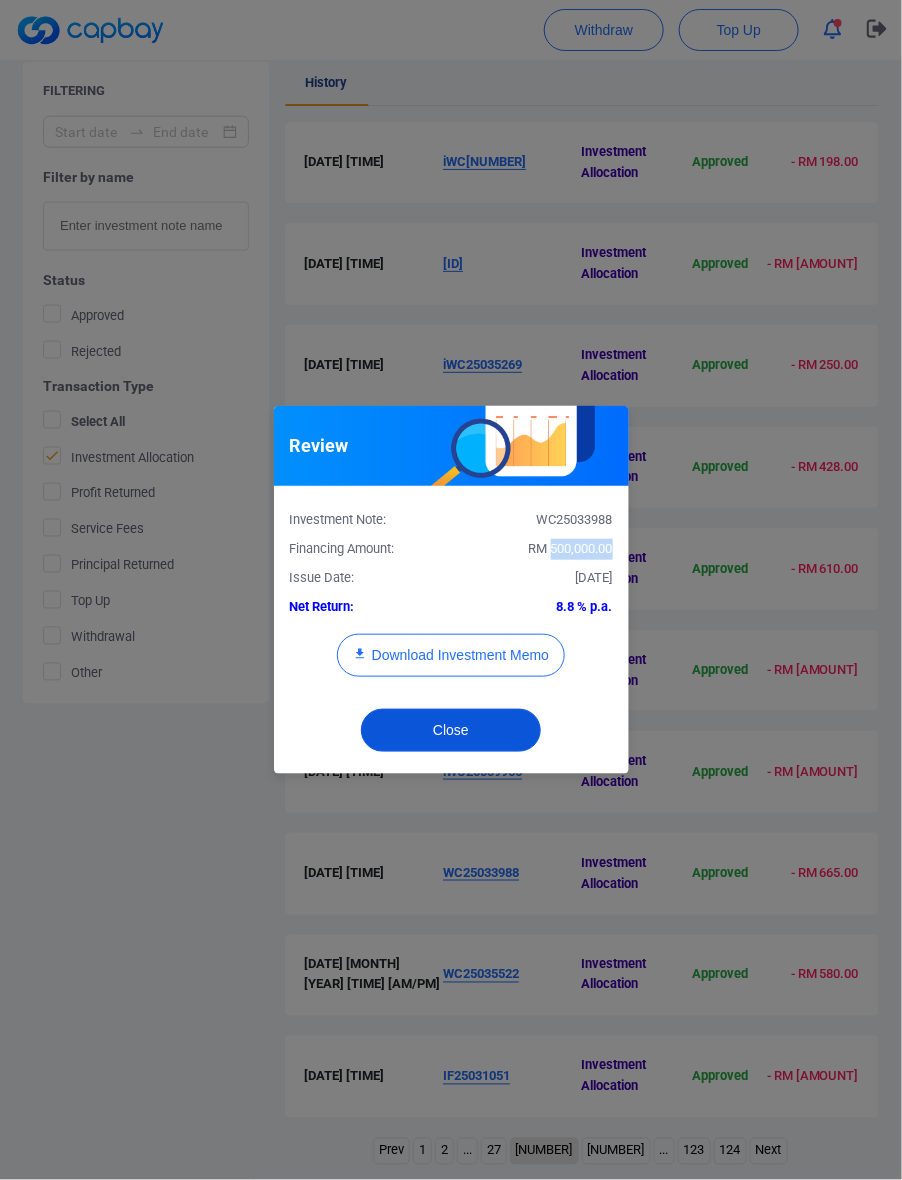 click on "Close" at bounding box center (451, 730) 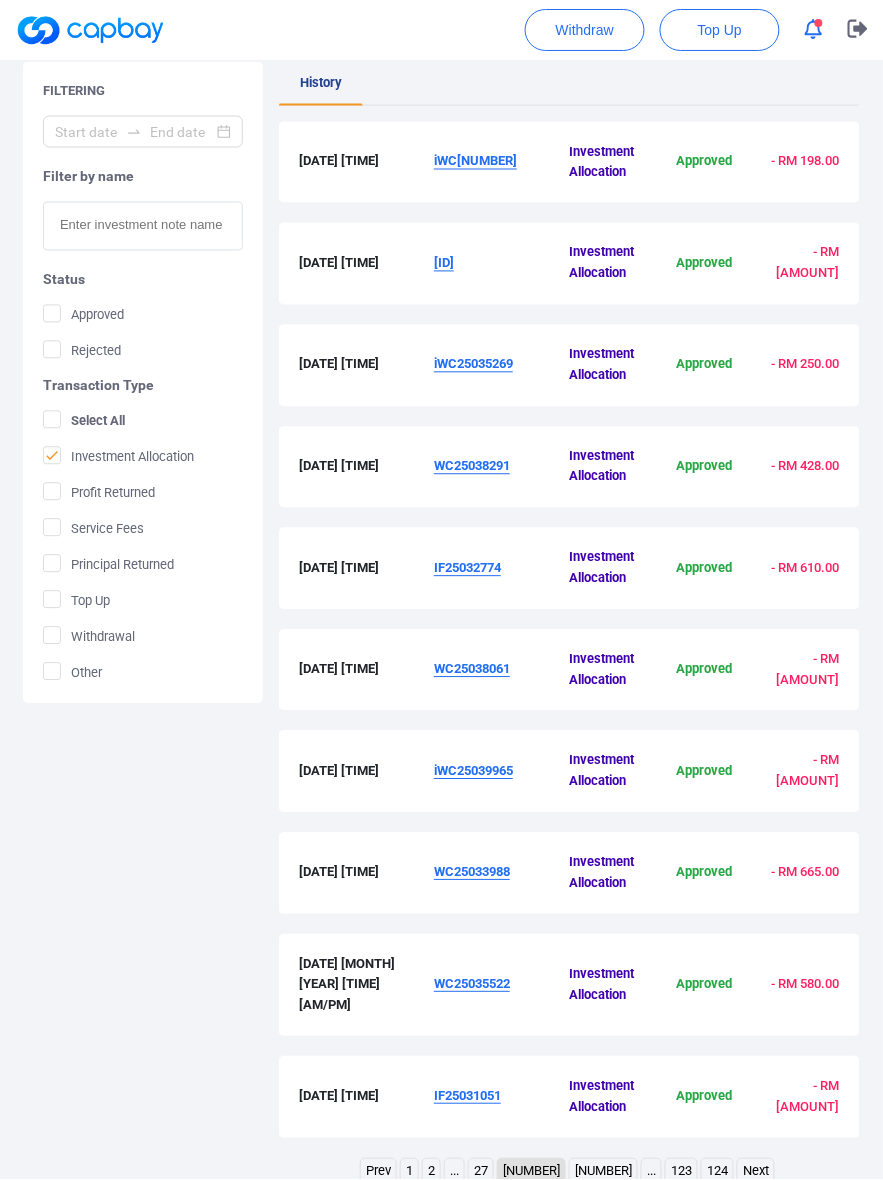 click on "WC25035522" at bounding box center [472, 984] 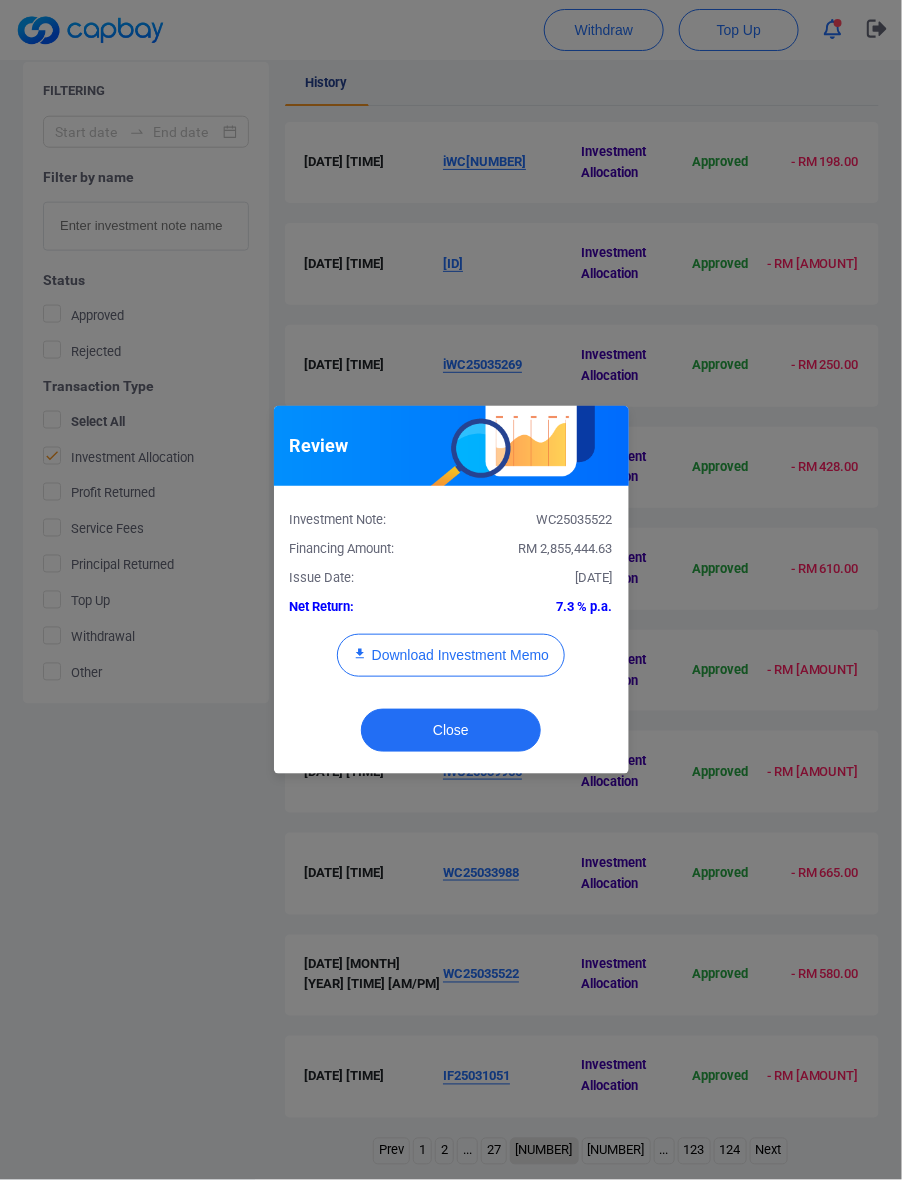 click on "RM 2,855,444.63" at bounding box center (566, 548) 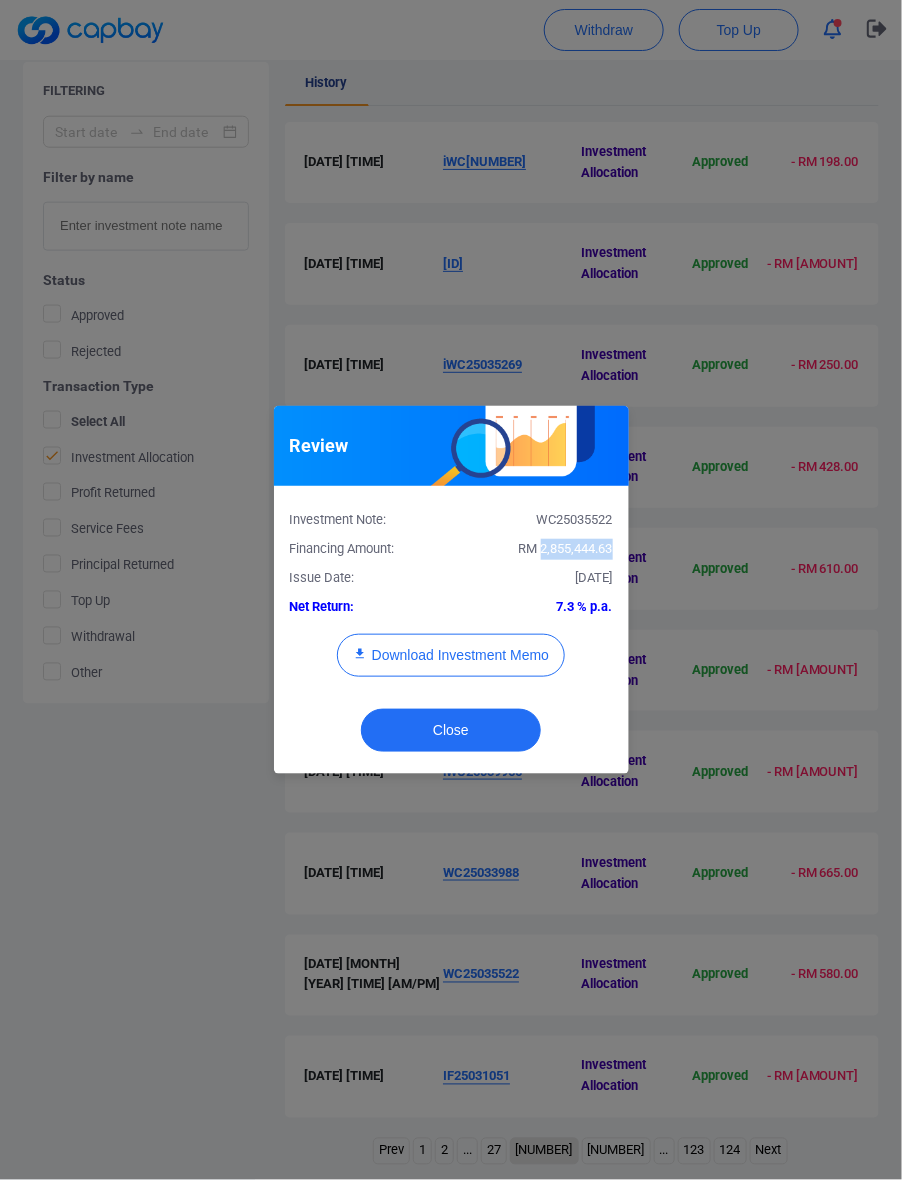 click on "RM 2,855,444.63" at bounding box center [566, 548] 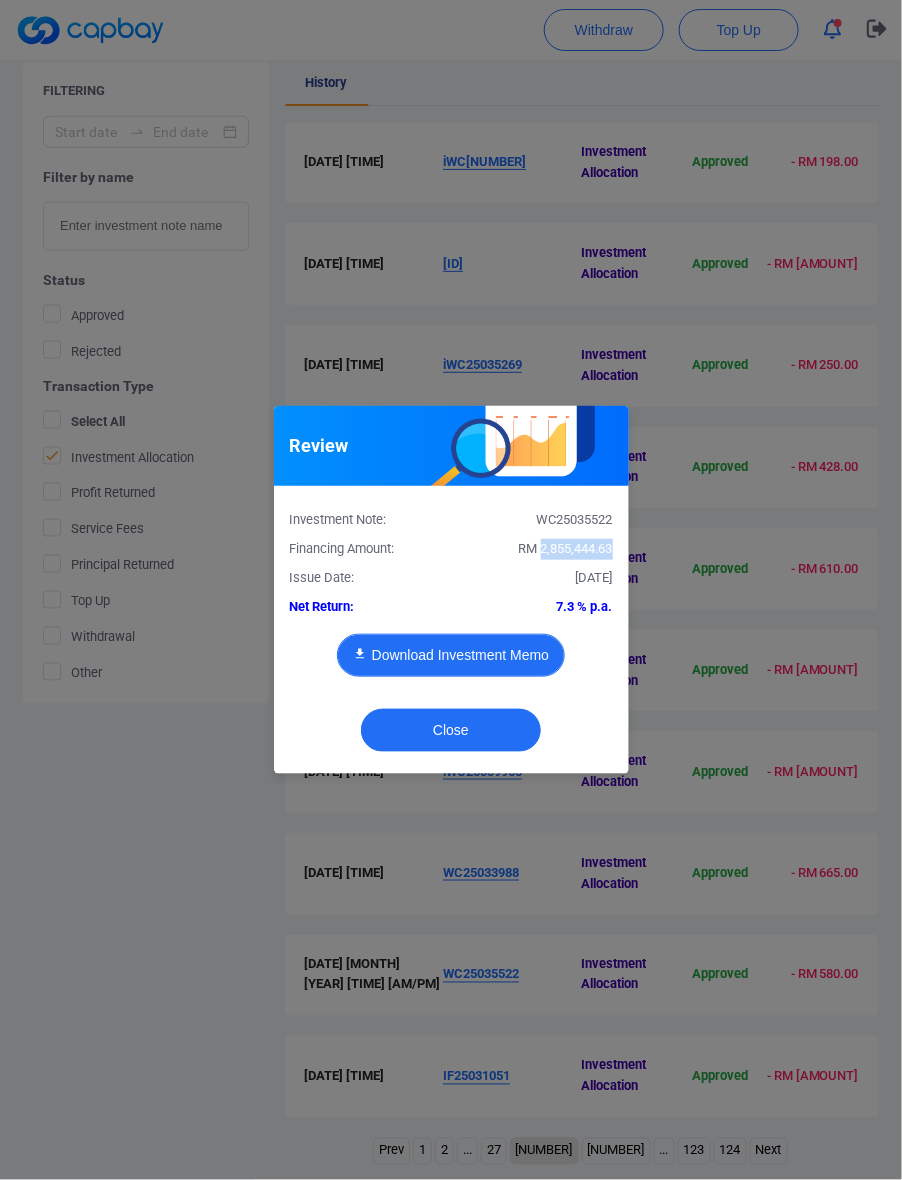 click on "Download Investment Memo" at bounding box center [451, 655] 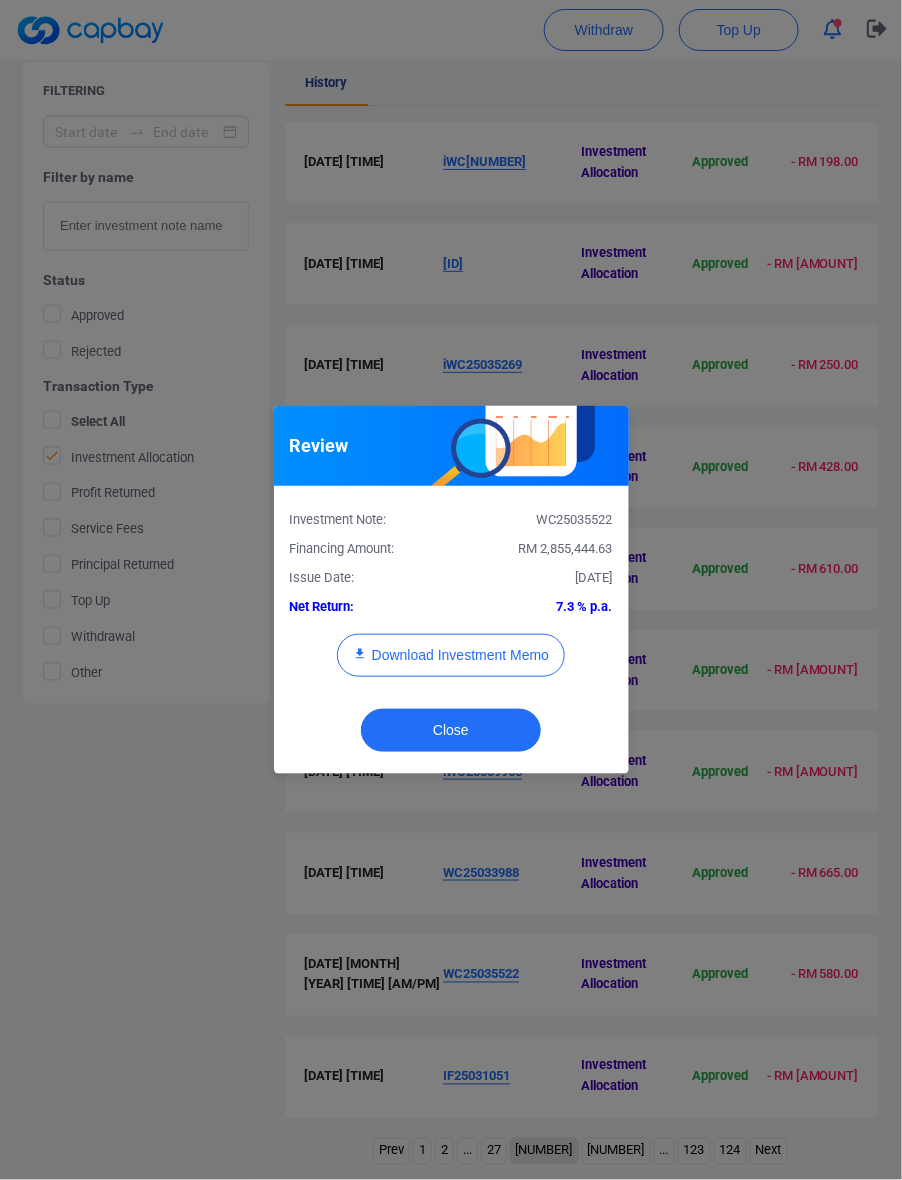 drag, startPoint x: 488, startPoint y: 591, endPoint x: 493, endPoint y: 610, distance: 19.646883 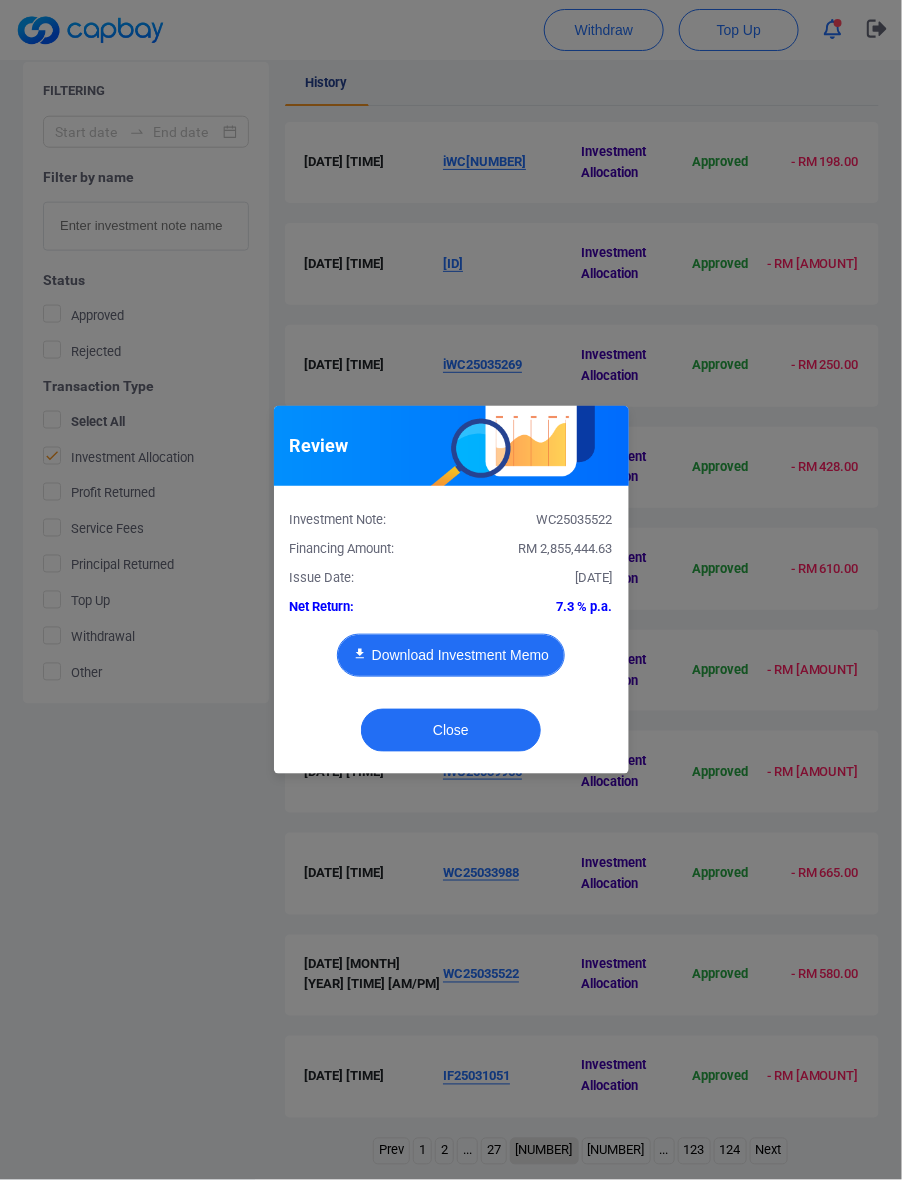 click on "Download Investment Memo" at bounding box center (451, 655) 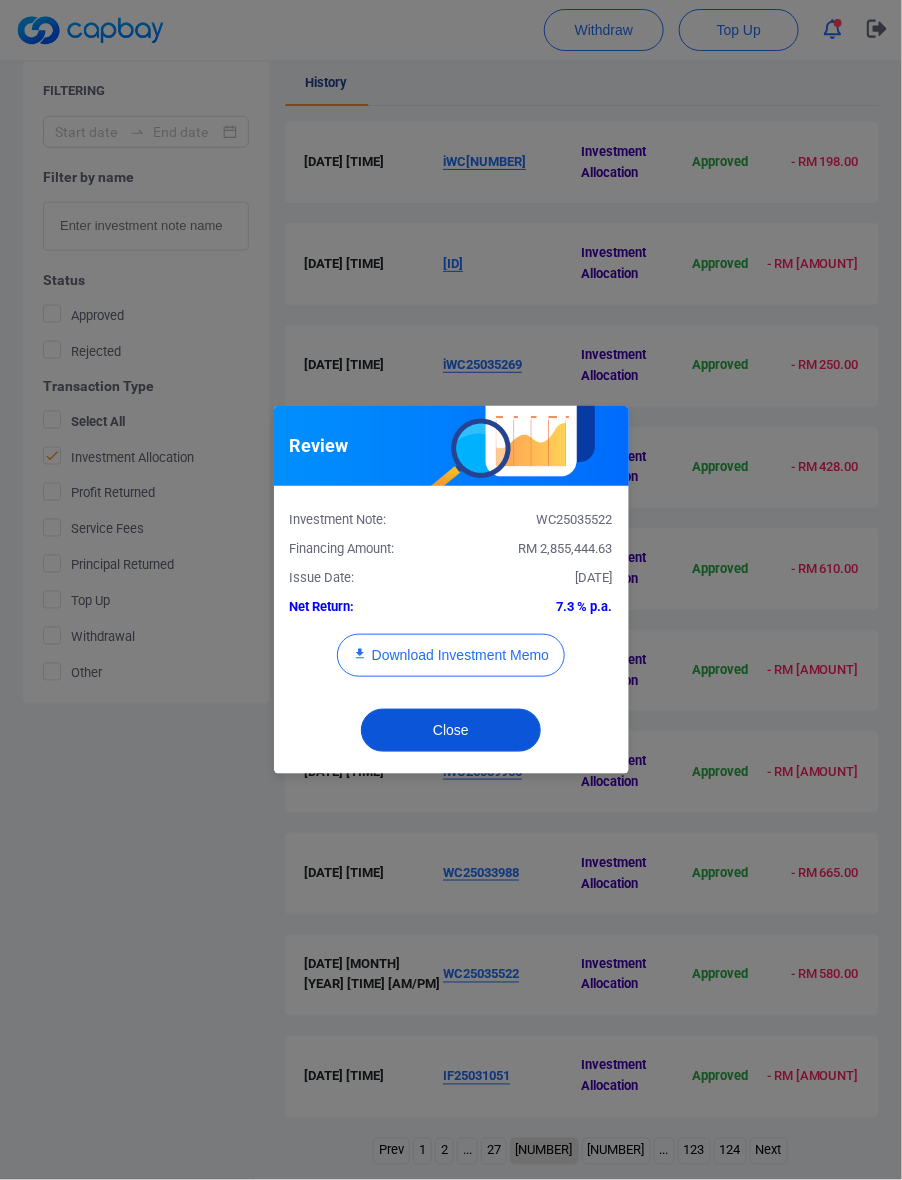 click on "Close" at bounding box center (451, 730) 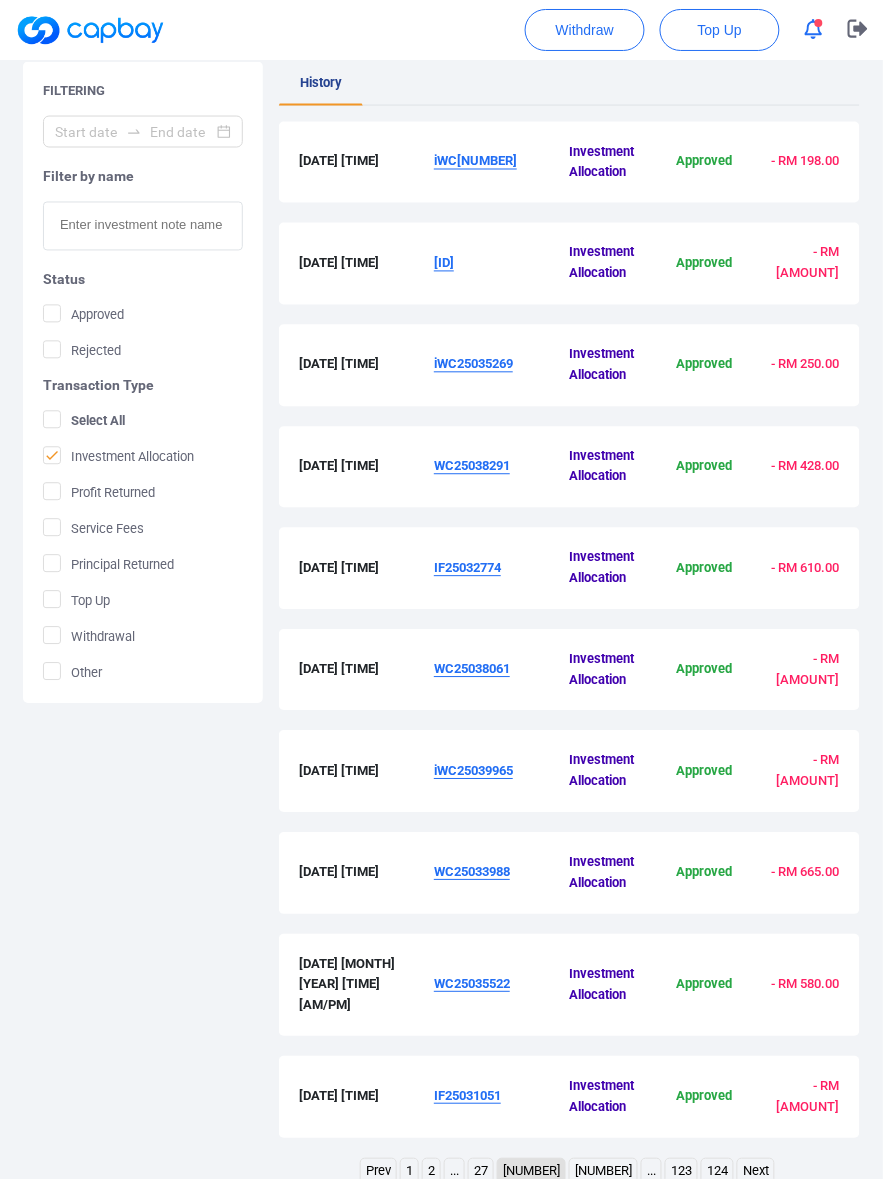 click on "IF25031051" at bounding box center (467, 1096) 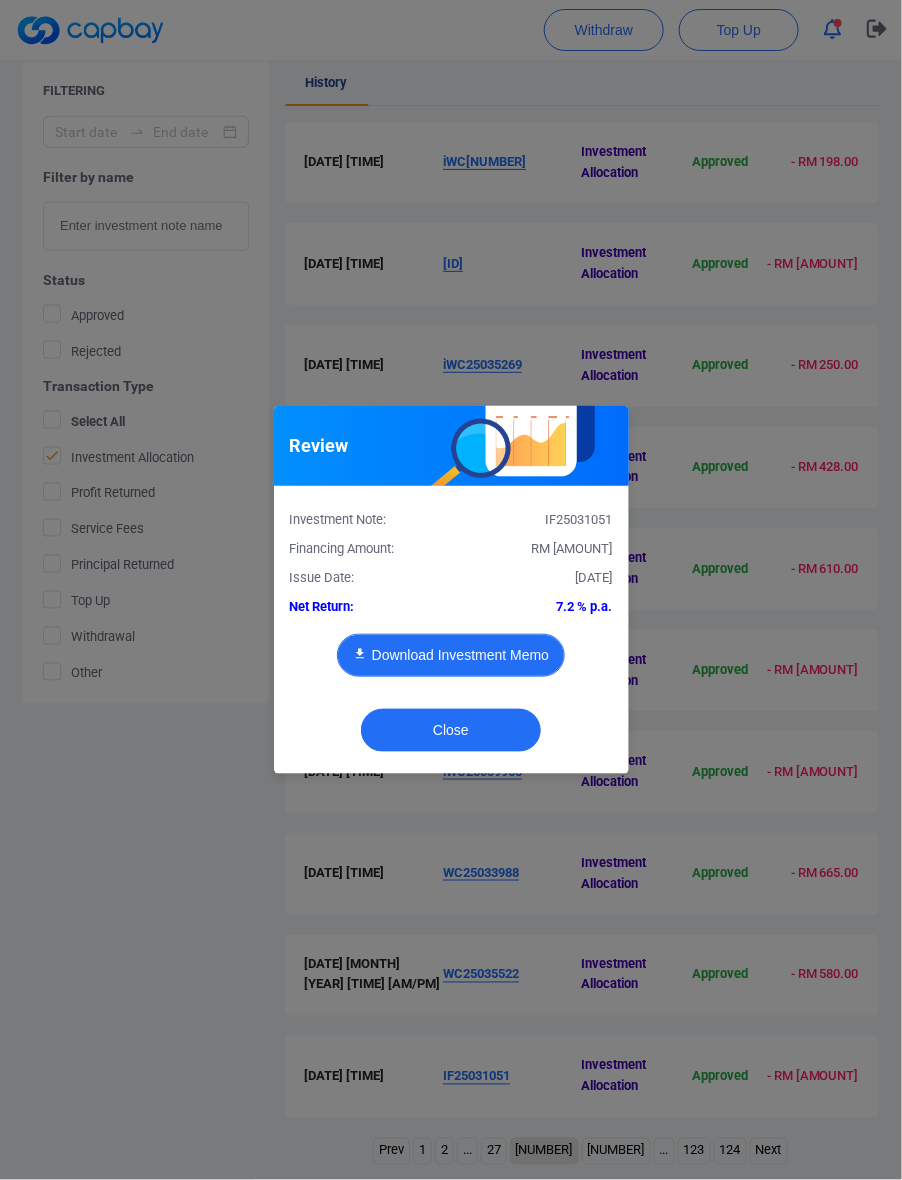 click on "Download Investment Memo" at bounding box center (451, 655) 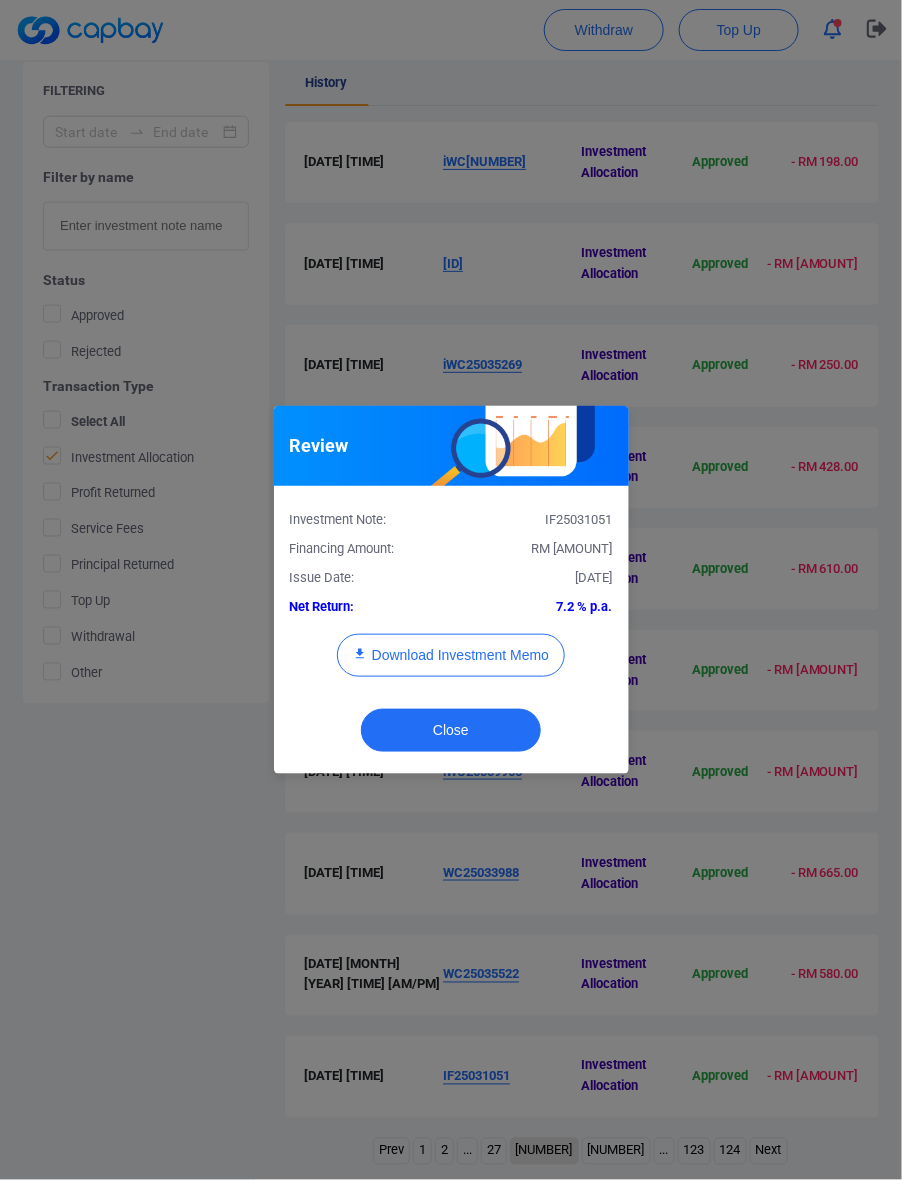 click on "RM [AMOUNT]" at bounding box center [572, 548] 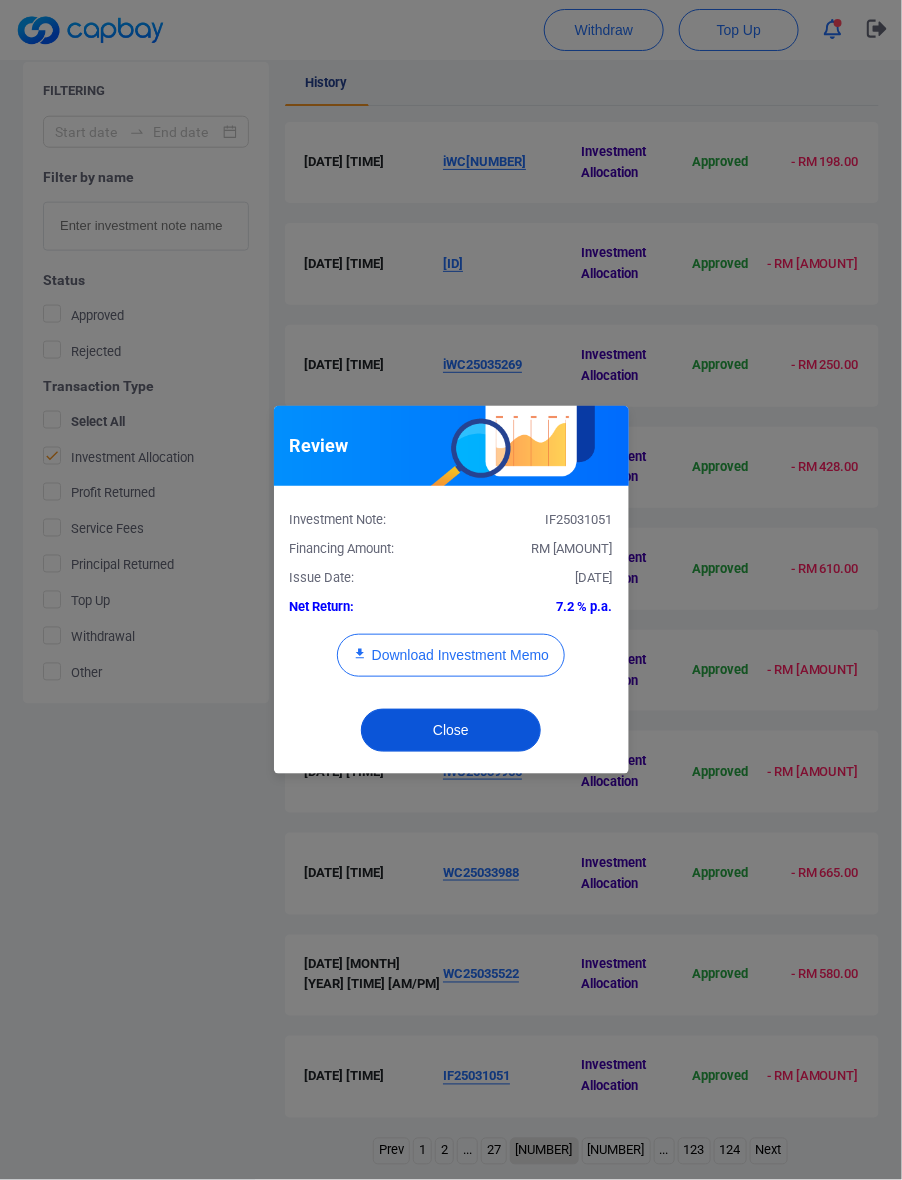 click on "Close" at bounding box center (451, 730) 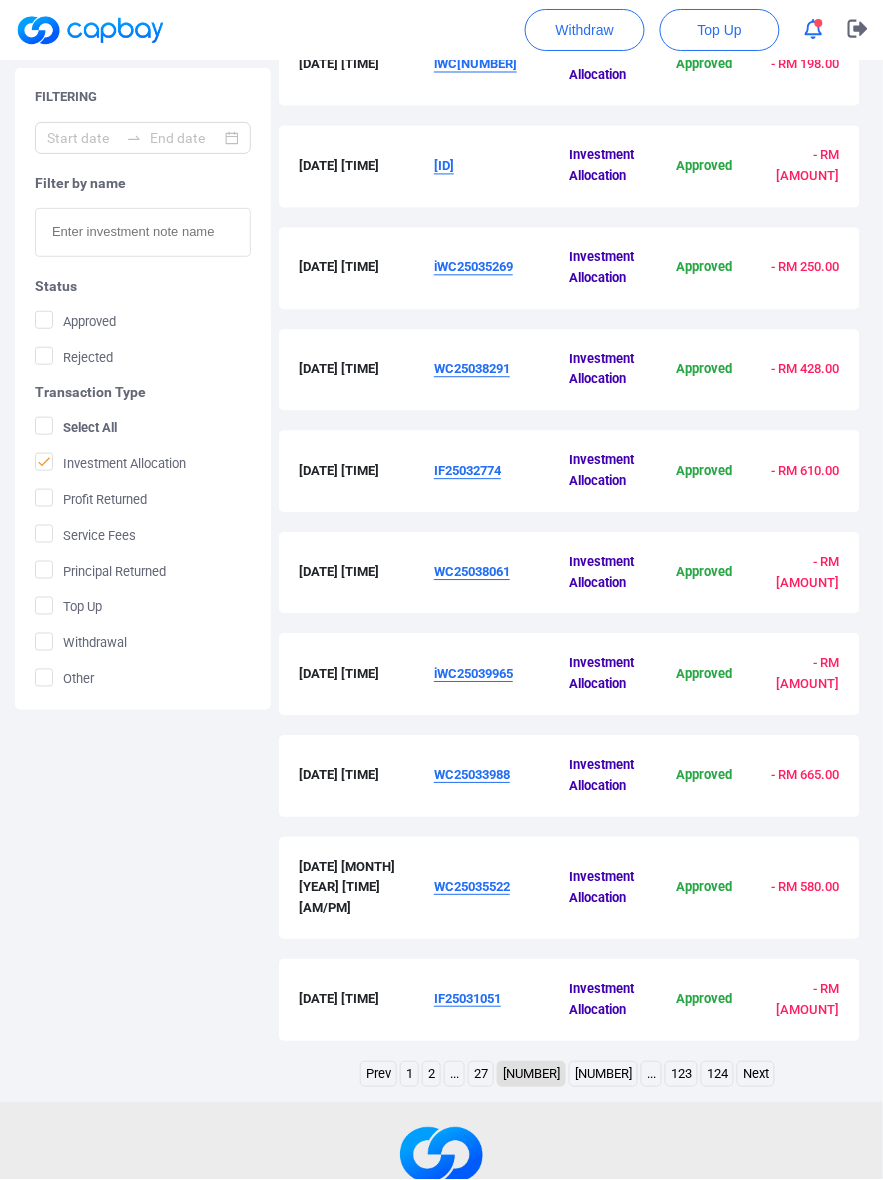 scroll, scrollTop: 637, scrollLeft: 0, axis: vertical 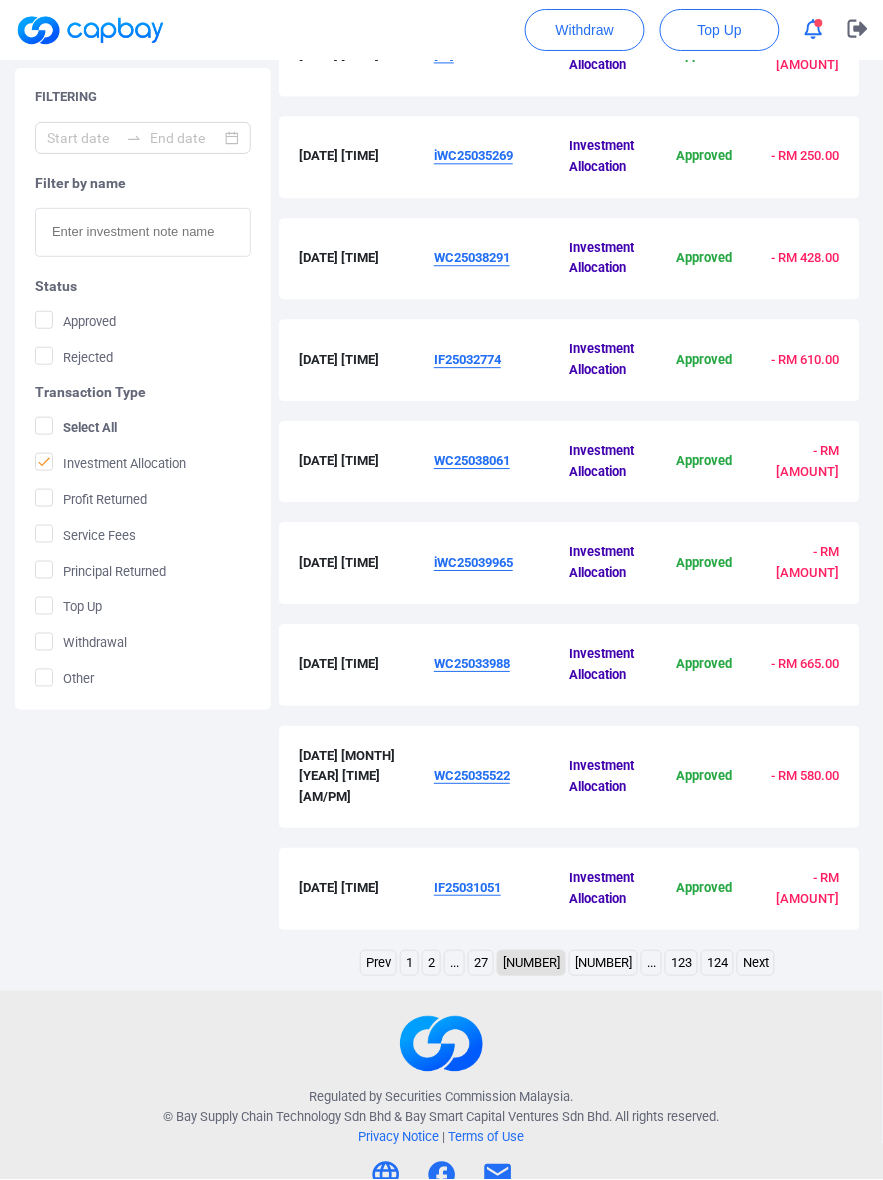 click on "[NUMBER]" at bounding box center (603, 963) 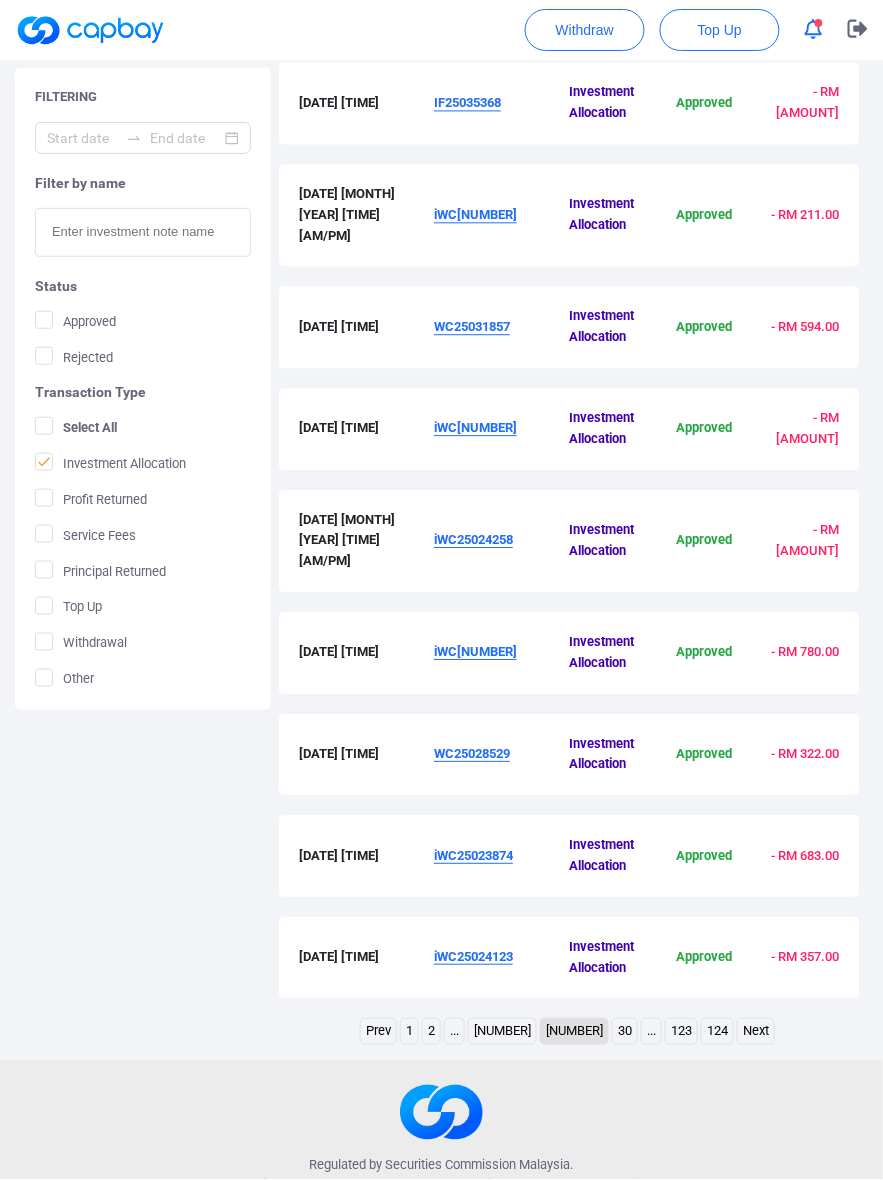 scroll, scrollTop: 381, scrollLeft: 0, axis: vertical 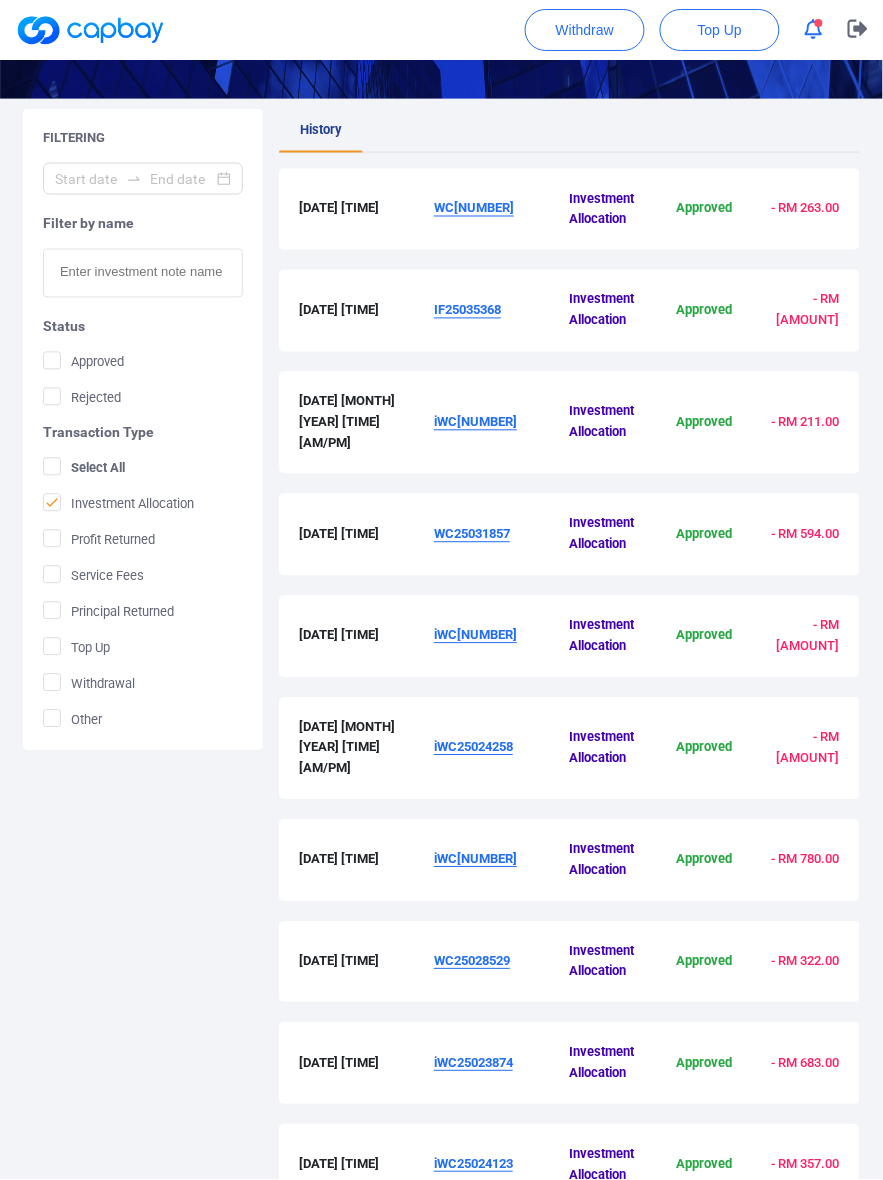 drag, startPoint x: 530, startPoint y: 227, endPoint x: 431, endPoint y: 221, distance: 99.18165 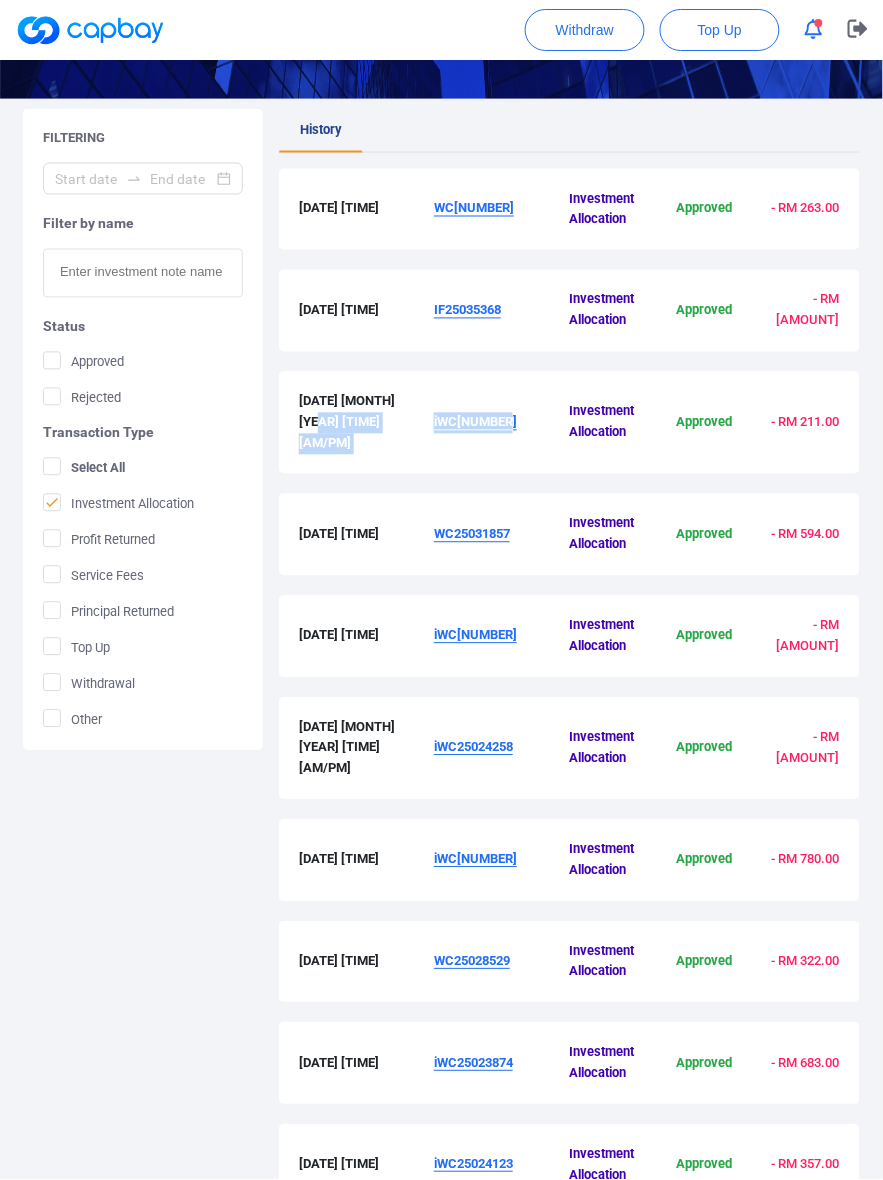 drag, startPoint x: 512, startPoint y: 450, endPoint x: 427, endPoint y: 446, distance: 85.09406 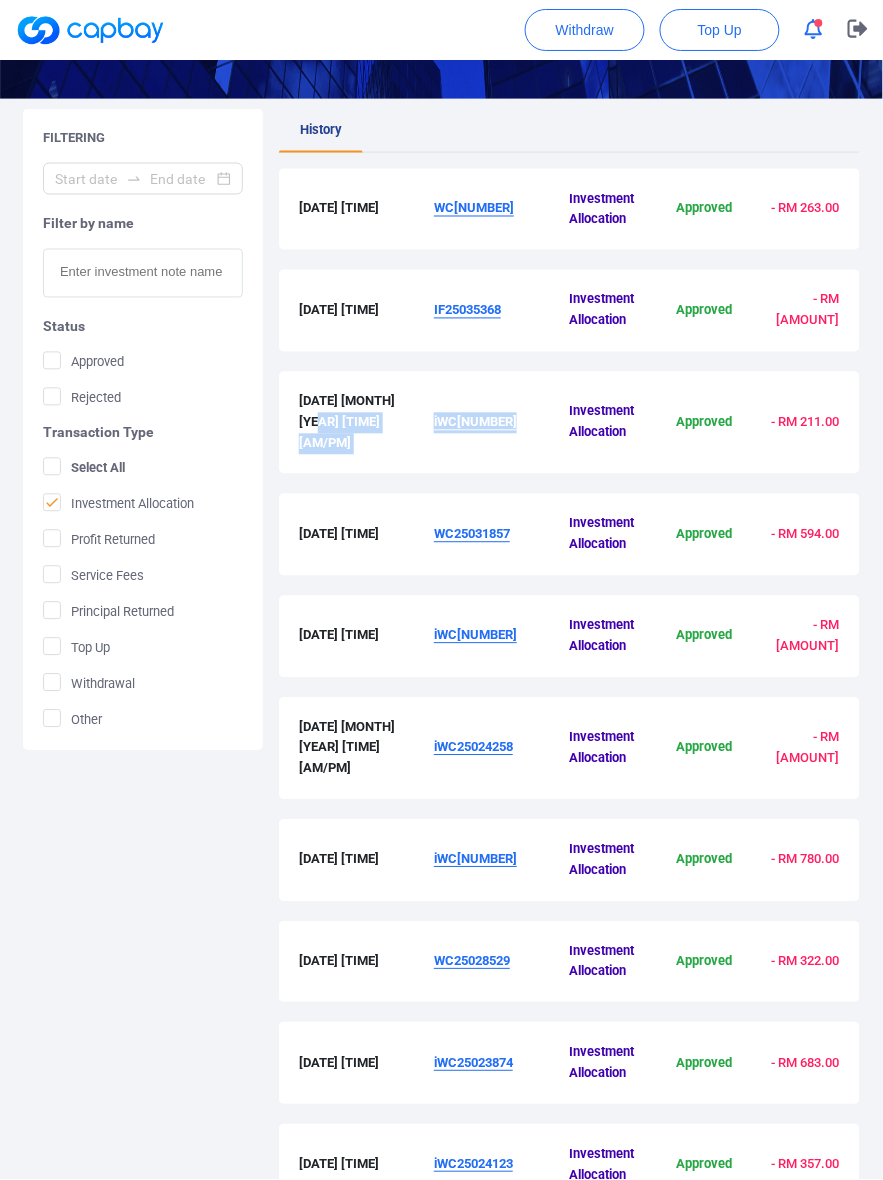 drag, startPoint x: 530, startPoint y: 417, endPoint x: 422, endPoint y: 447, distance: 112.08925 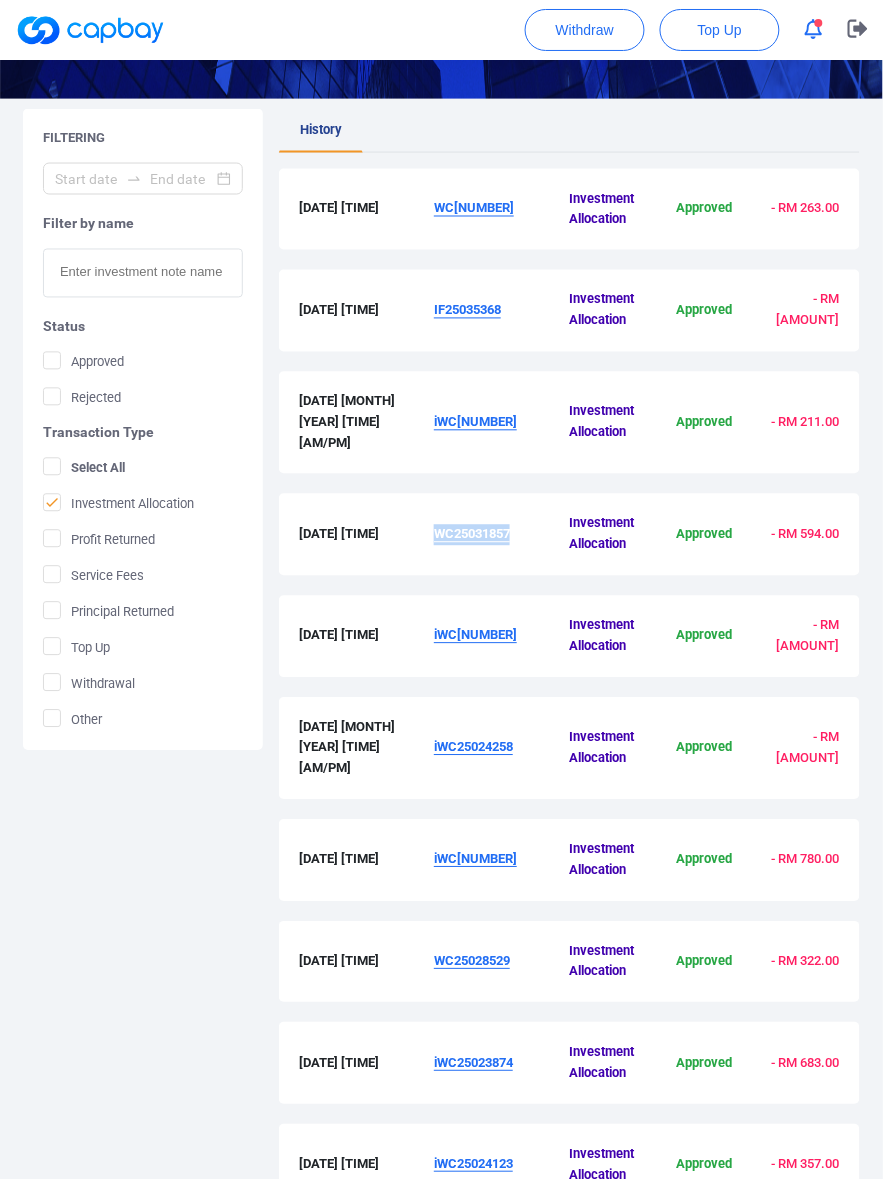 drag, startPoint x: 523, startPoint y: 538, endPoint x: 436, endPoint y: 541, distance: 87.05171 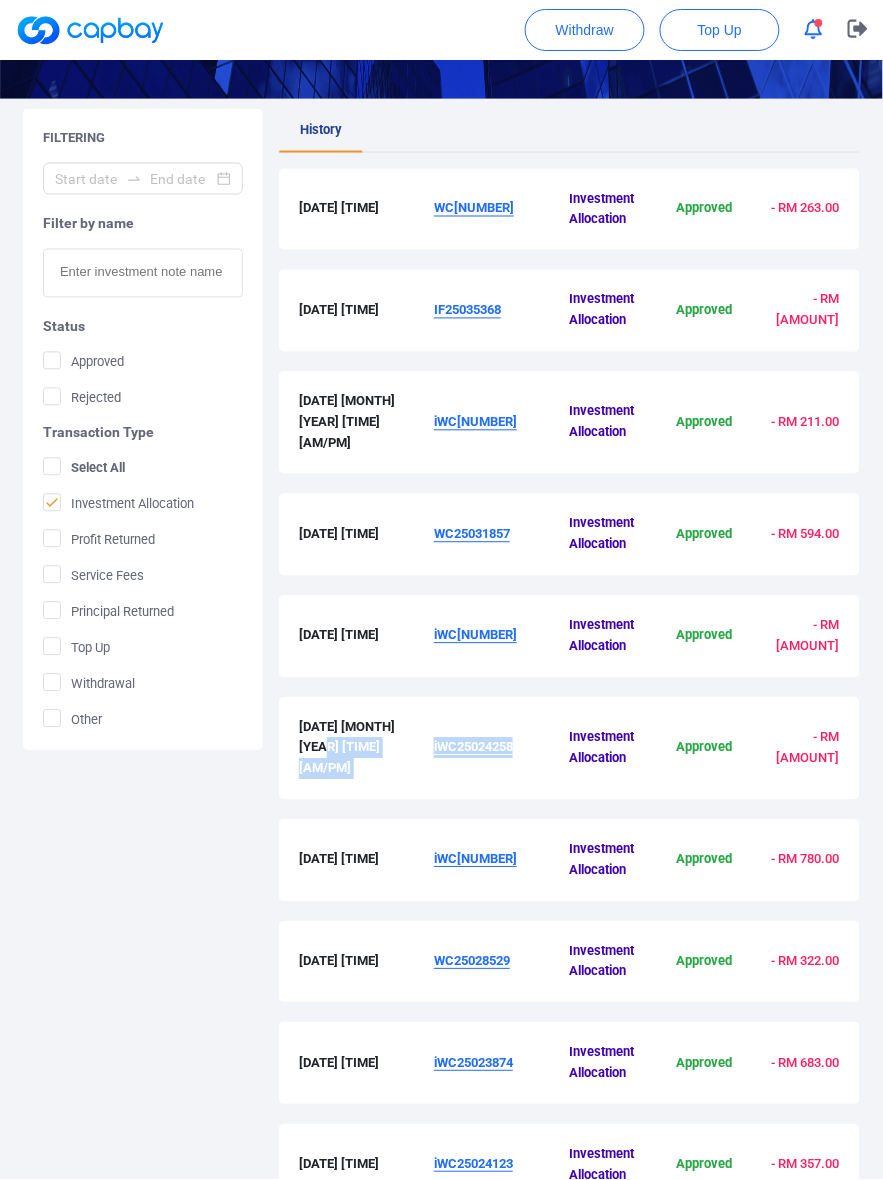 drag, startPoint x: 556, startPoint y: 731, endPoint x: 421, endPoint y: 728, distance: 135.03333 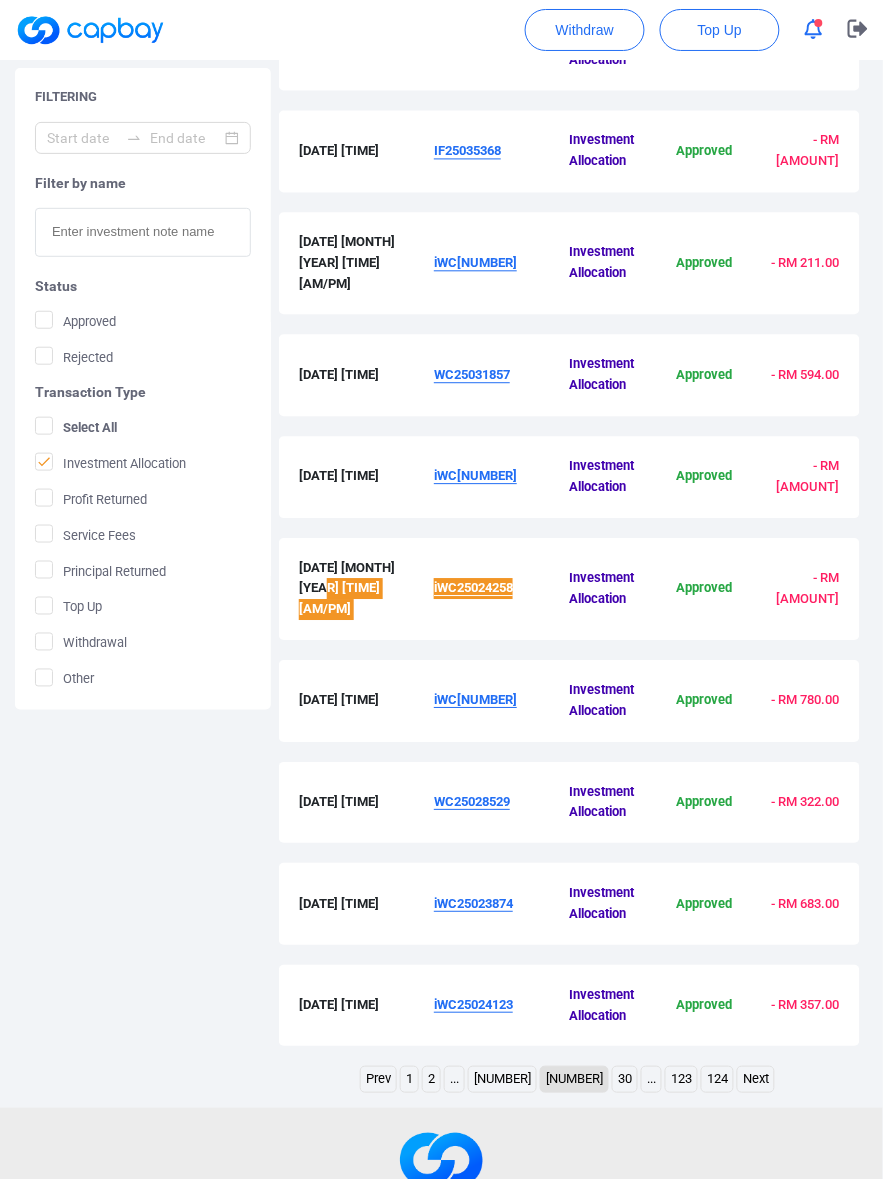 scroll, scrollTop: 588, scrollLeft: 0, axis: vertical 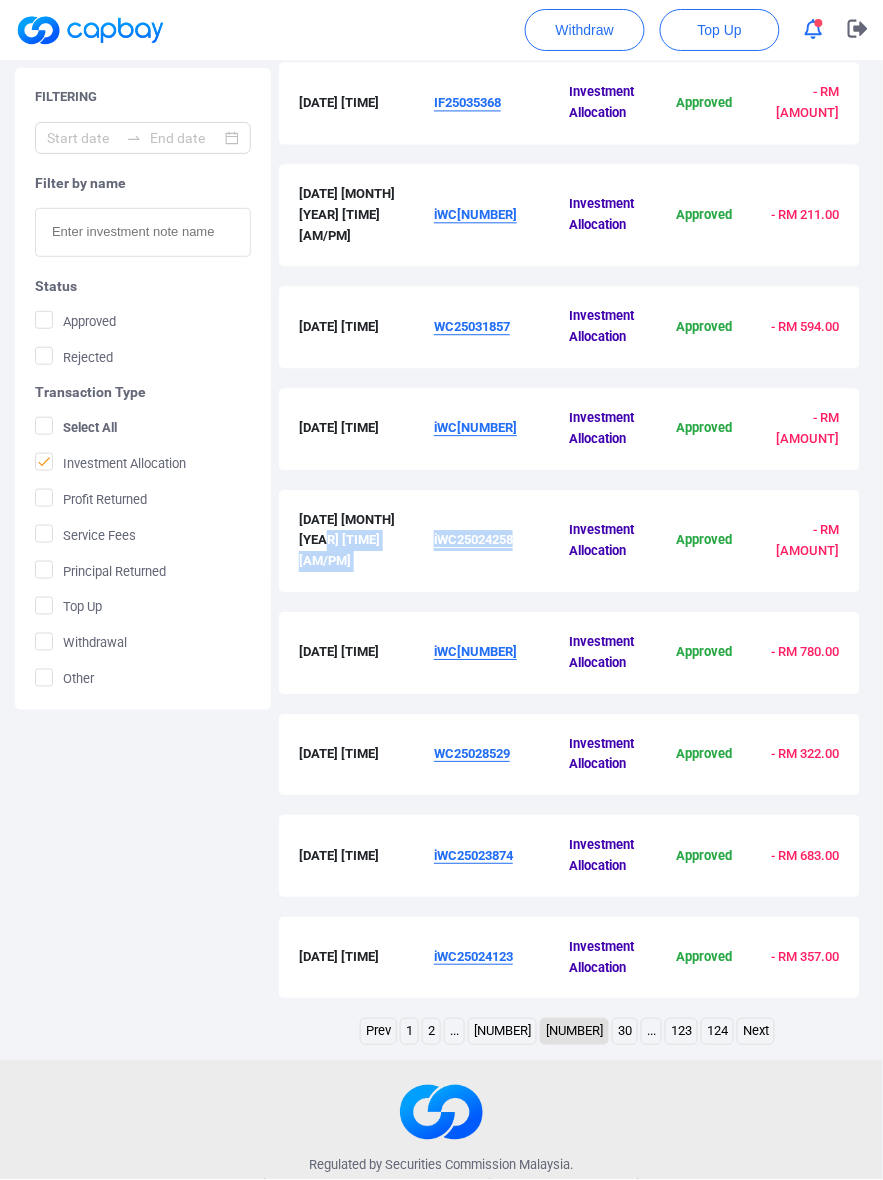 drag, startPoint x: 540, startPoint y: 612, endPoint x: 432, endPoint y: 630, distance: 109.48972 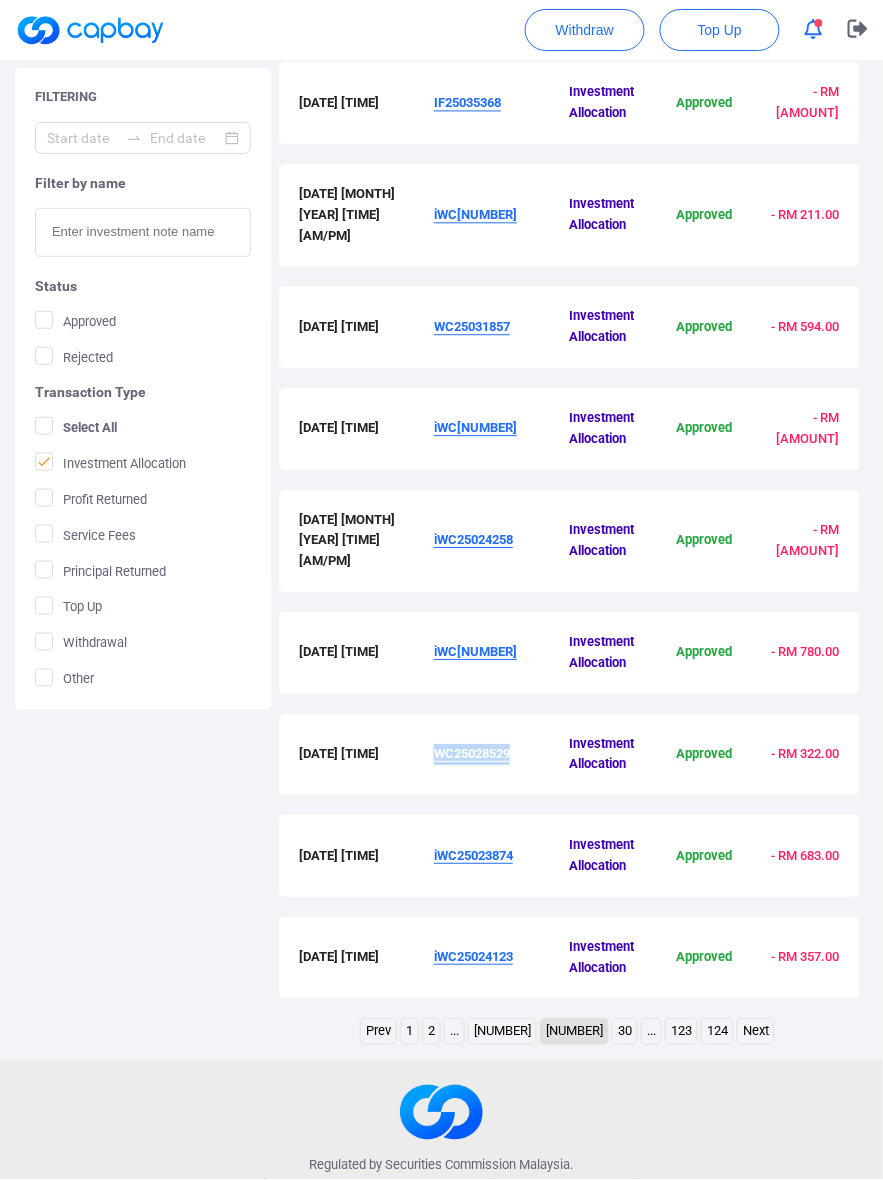 drag, startPoint x: 540, startPoint y: 707, endPoint x: 437, endPoint y: 711, distance: 103.077644 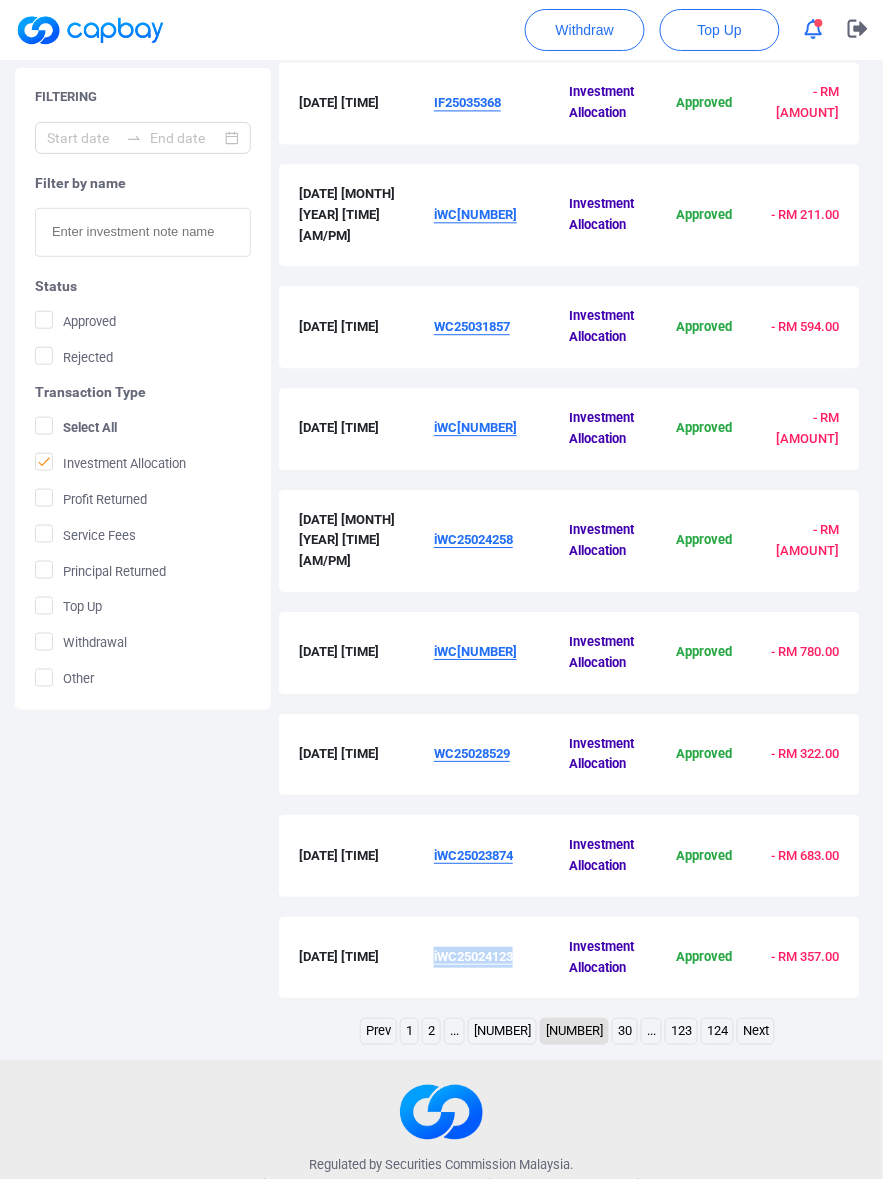drag, startPoint x: 497, startPoint y: 908, endPoint x: 433, endPoint y: 920, distance: 65.11528 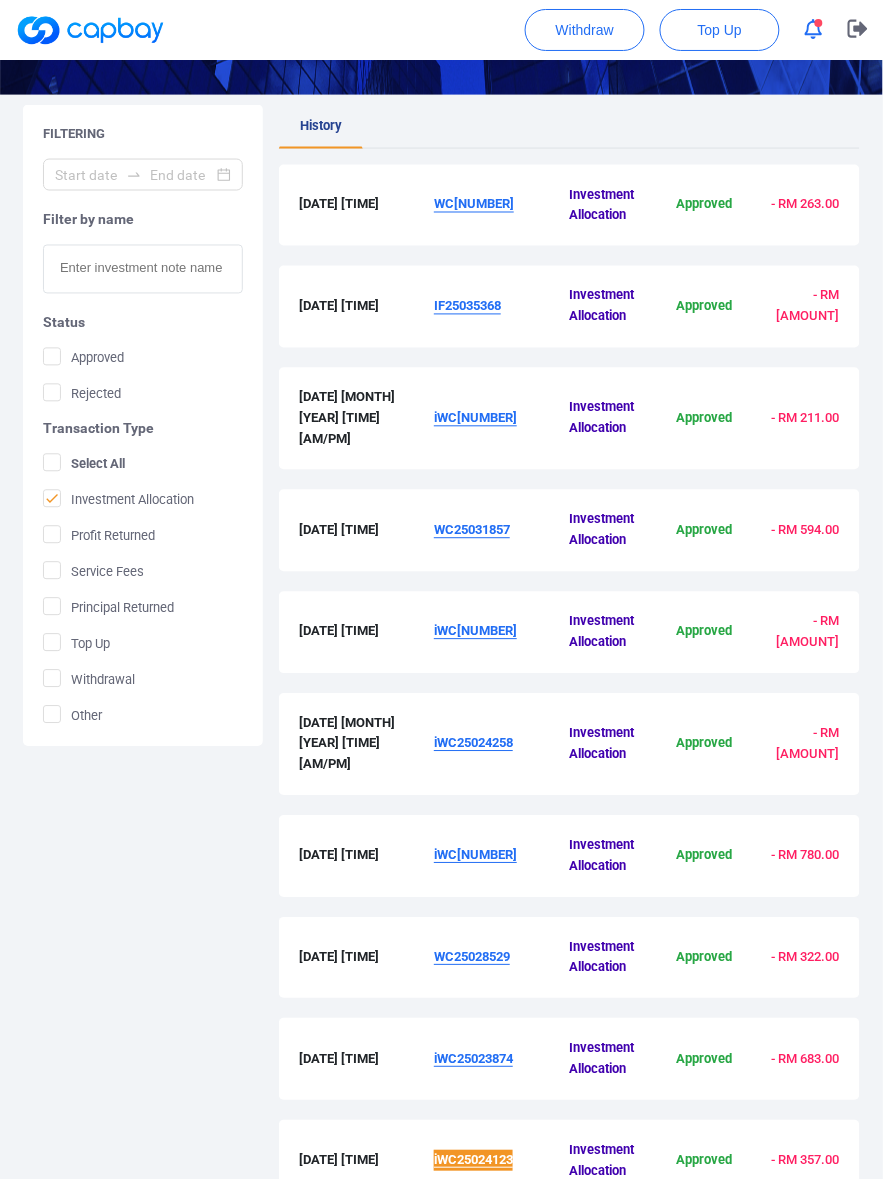 scroll, scrollTop: 208, scrollLeft: 0, axis: vertical 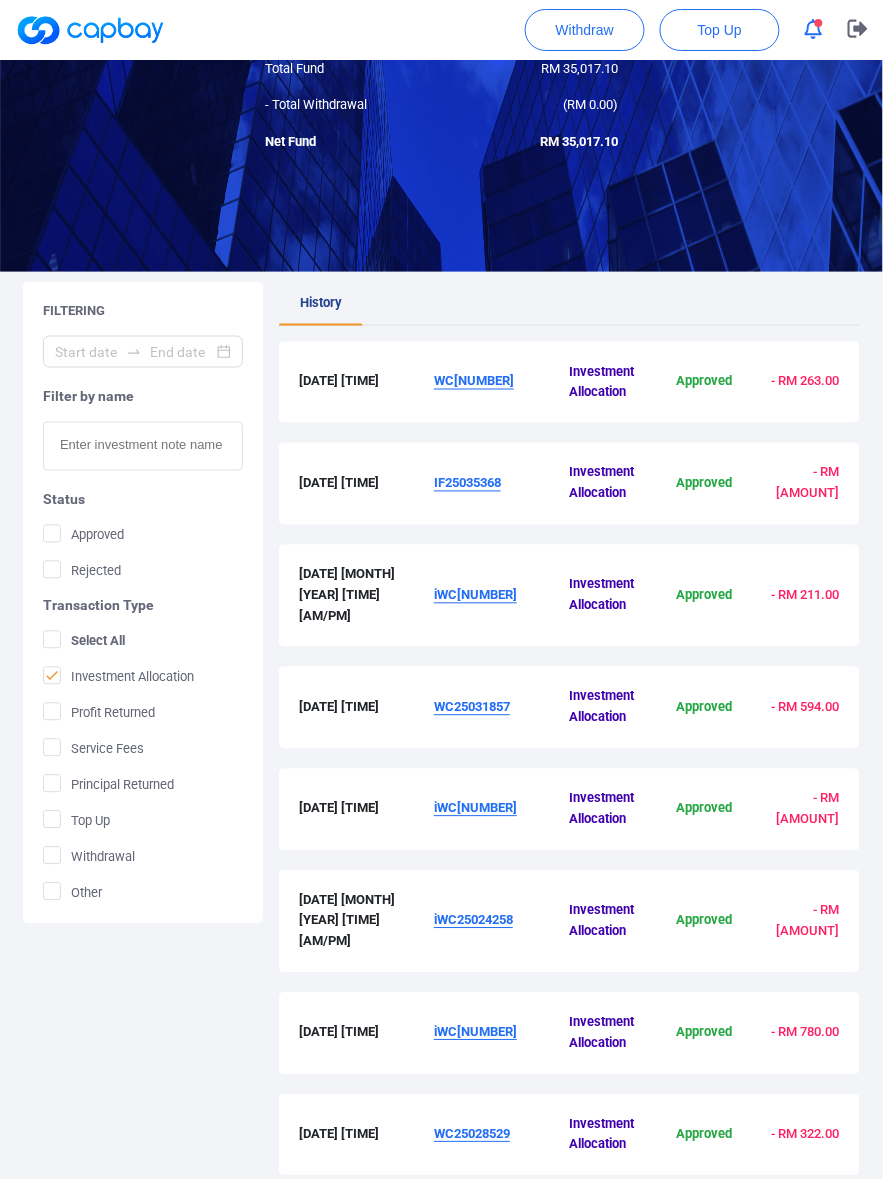 click on "WC[NUMBER]" at bounding box center (501, 383) 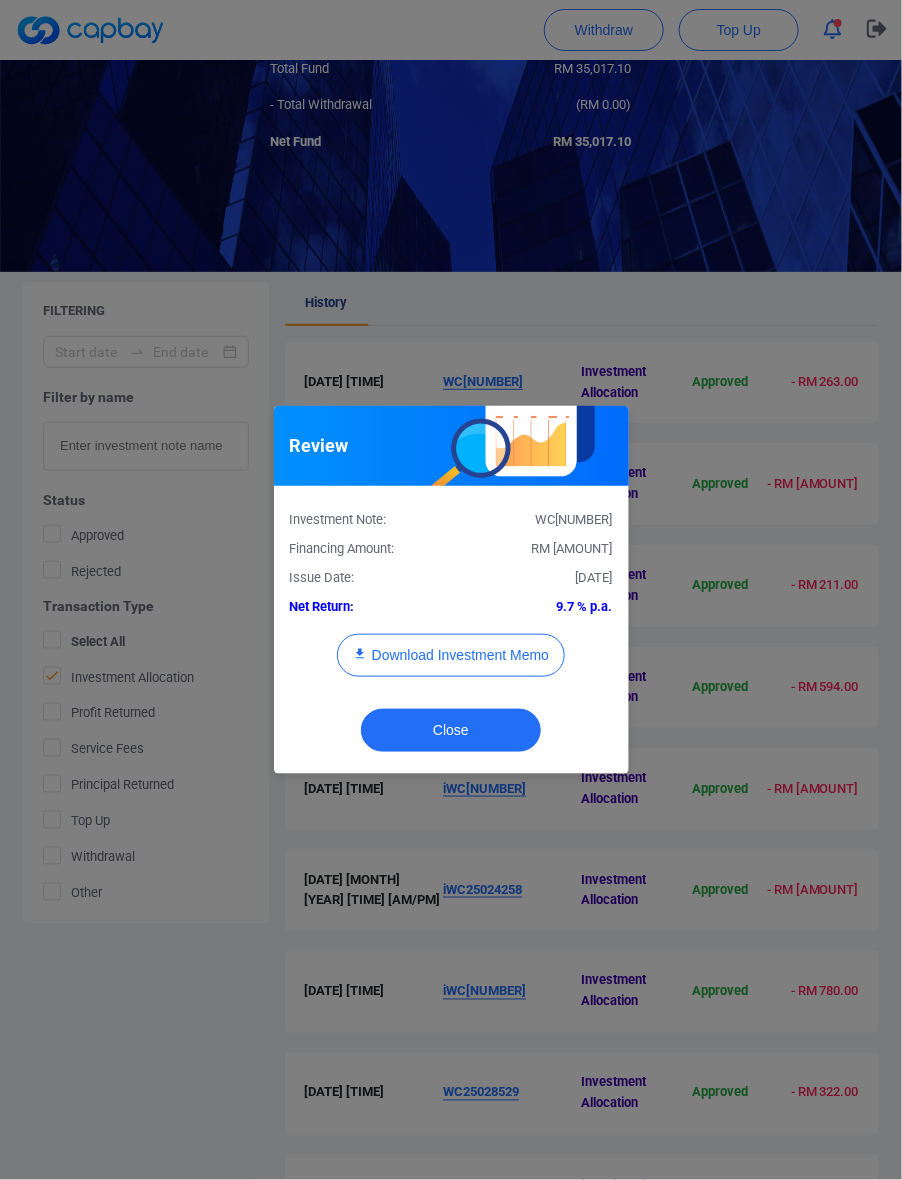 click on "WC[NUMBER]" at bounding box center [539, 520] 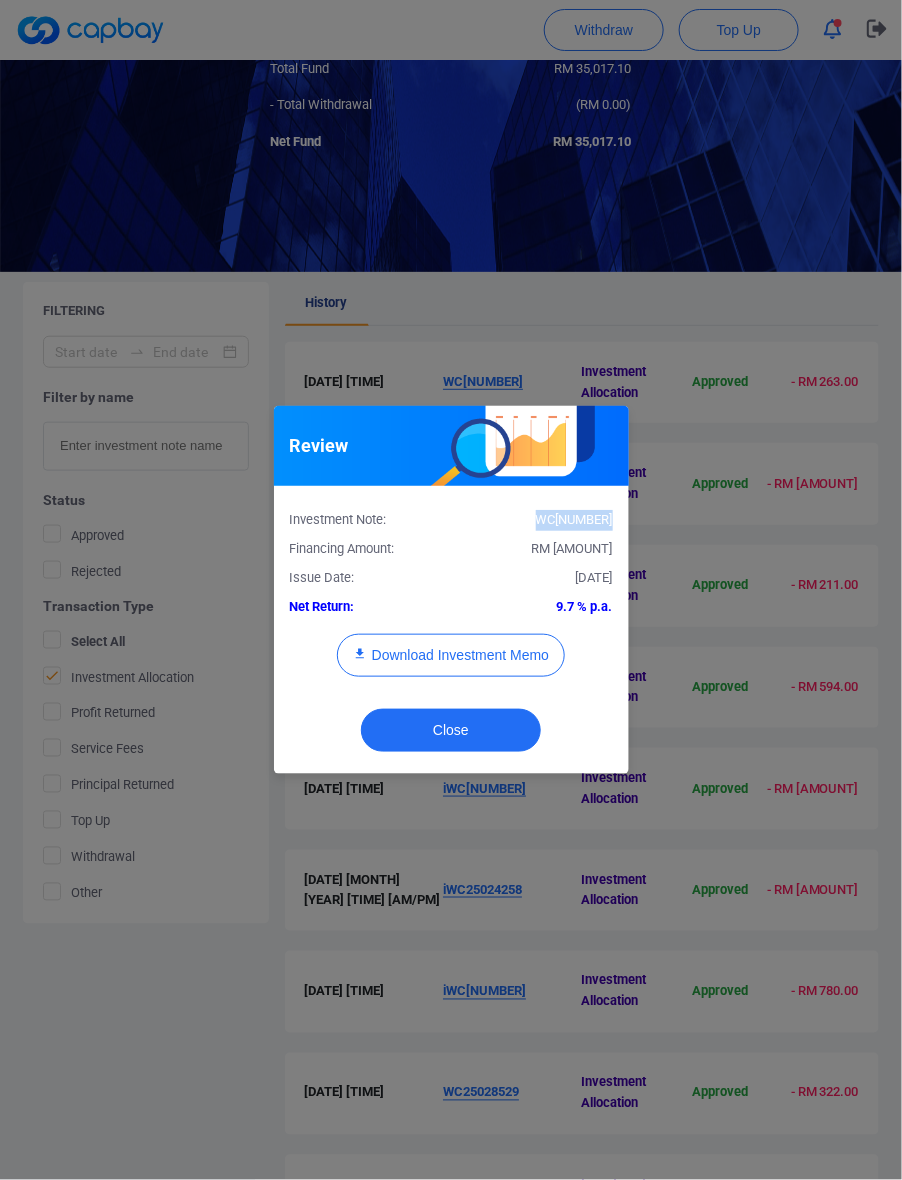 click on "WC[NUMBER]" at bounding box center [539, 520] 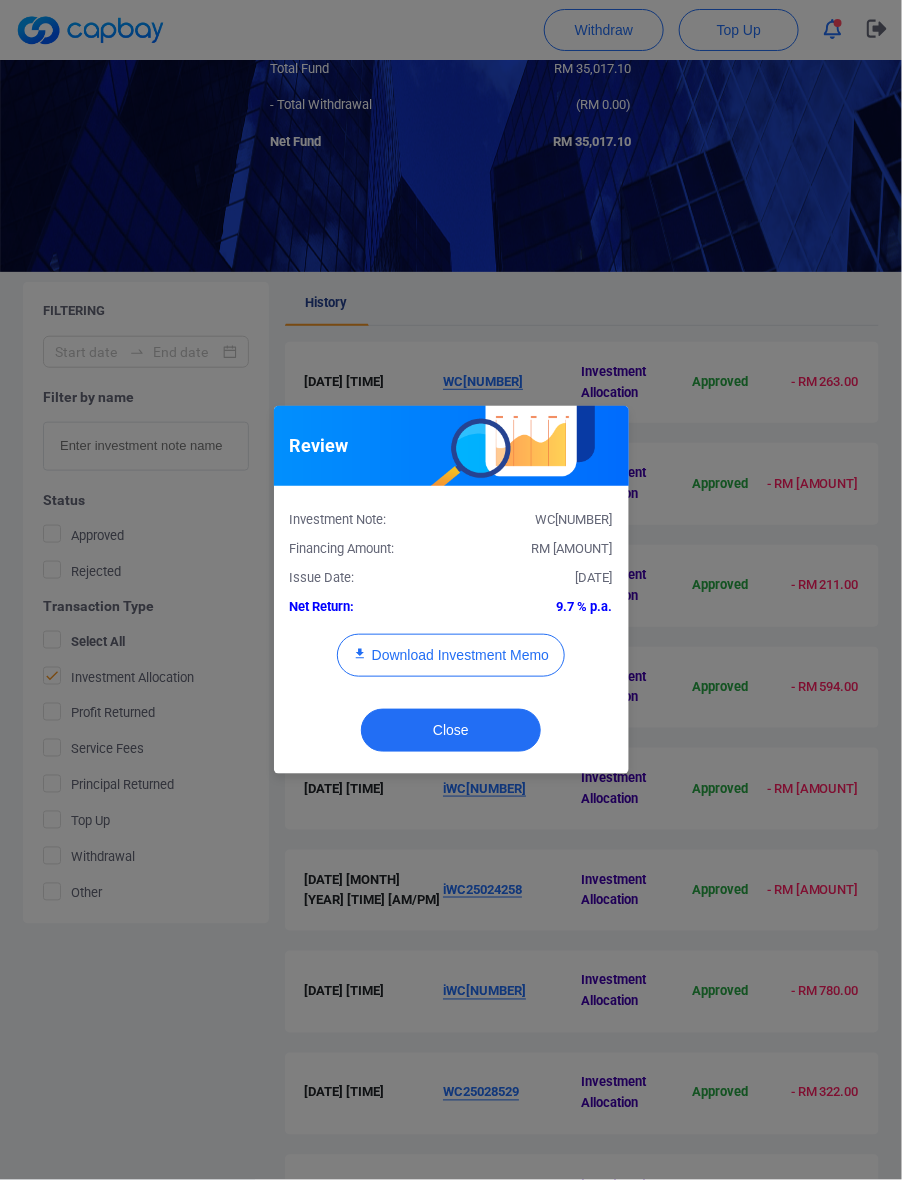 click on "Investment Note: [ID] Financing Amount: RM [AMOUNT] Issue Date: [DATE] Net Return: [PERCENTAGE] p.a. Download Investment Memo" at bounding box center (451, 599) 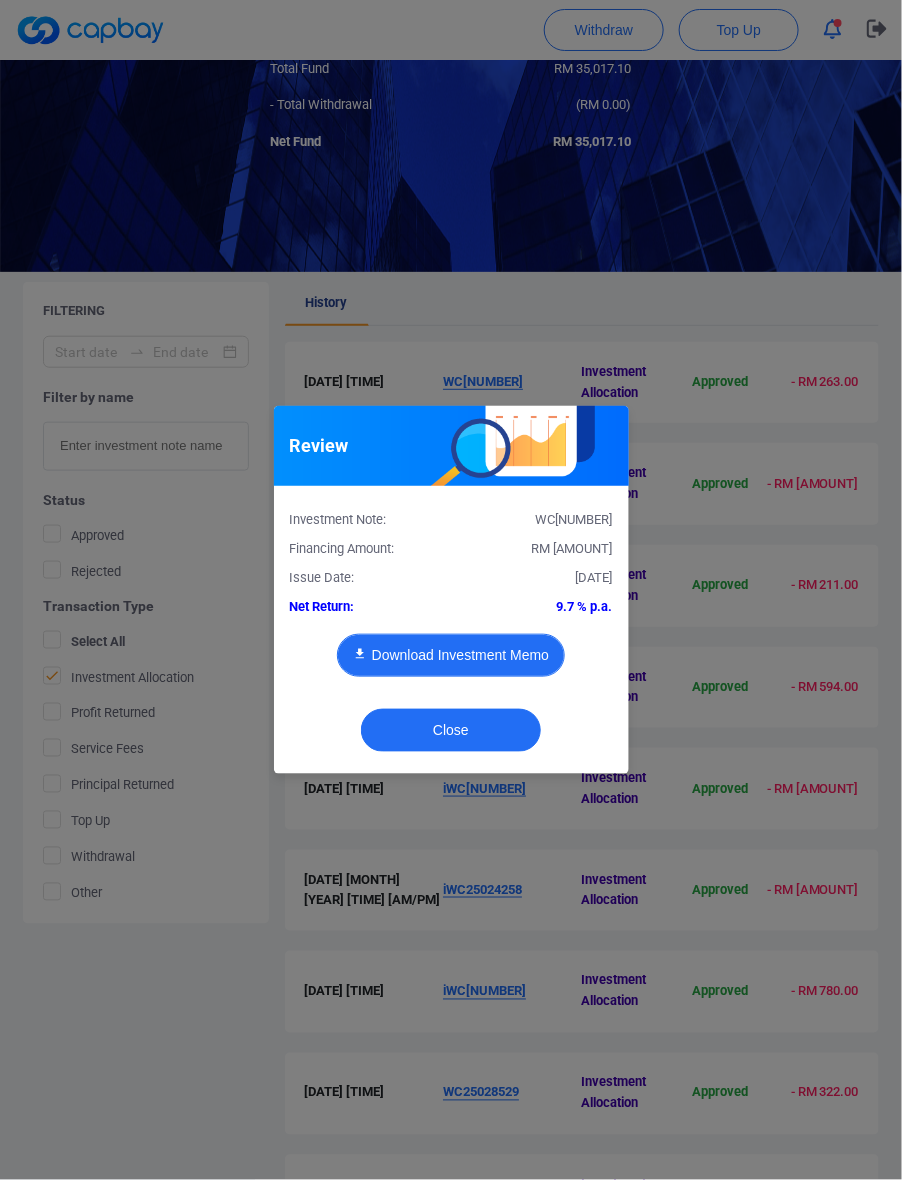 click on "Download Investment Memo" at bounding box center [451, 655] 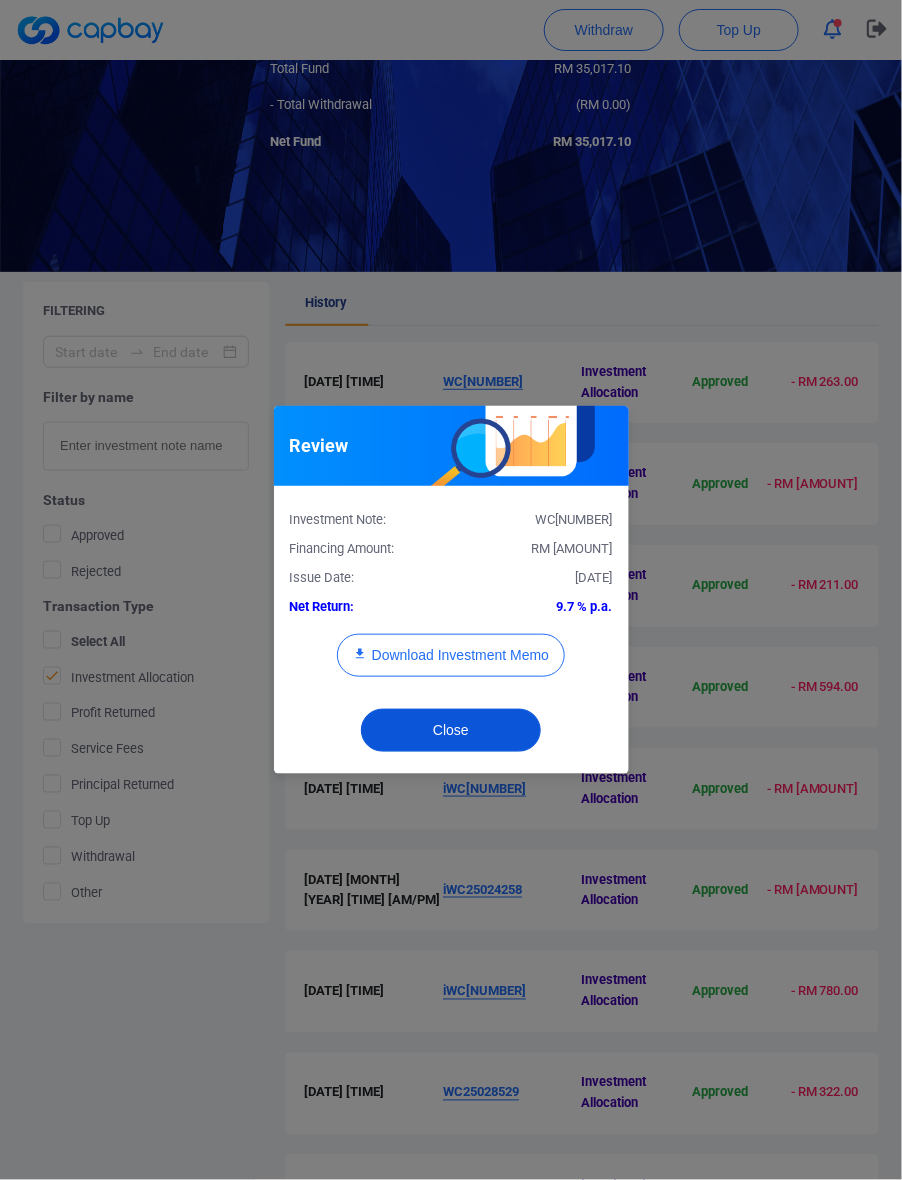 click on "Close" at bounding box center (451, 730) 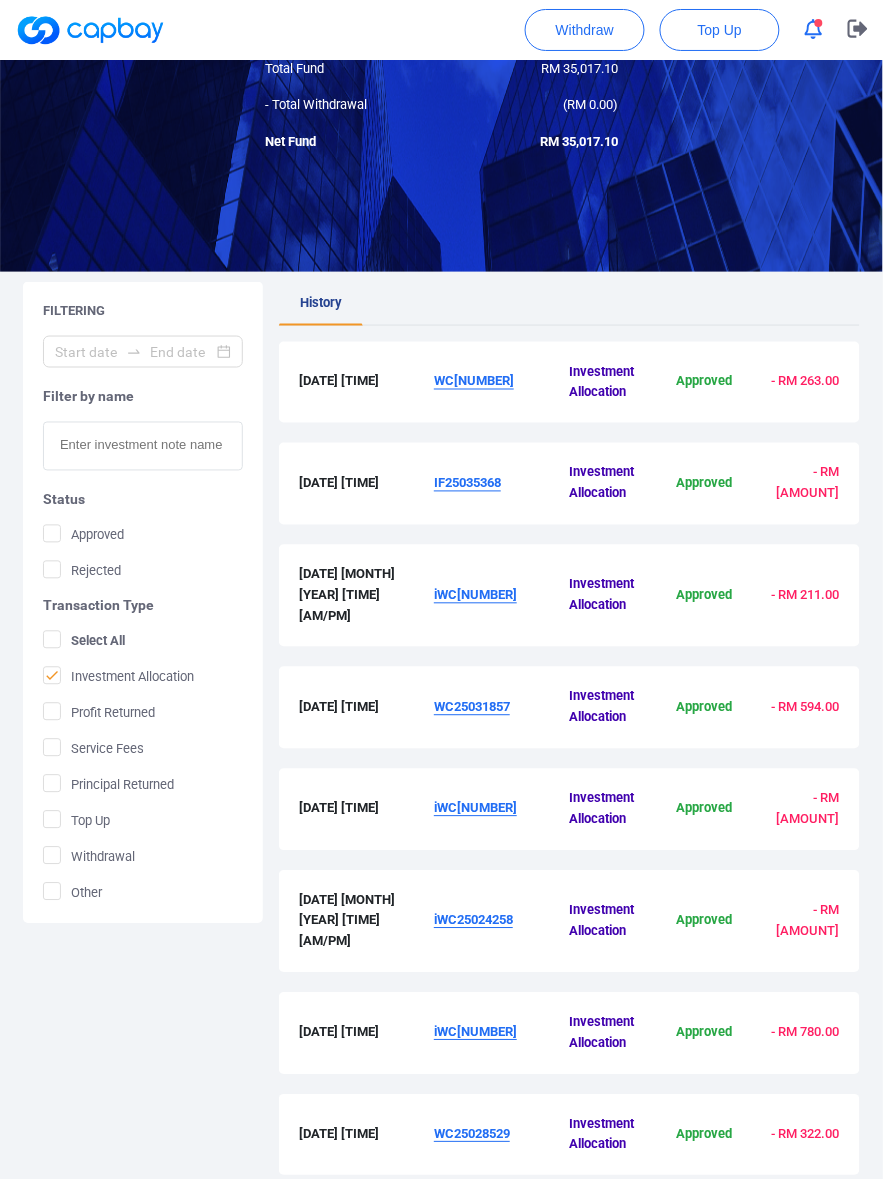 click on "IF25035368" at bounding box center (467, 483) 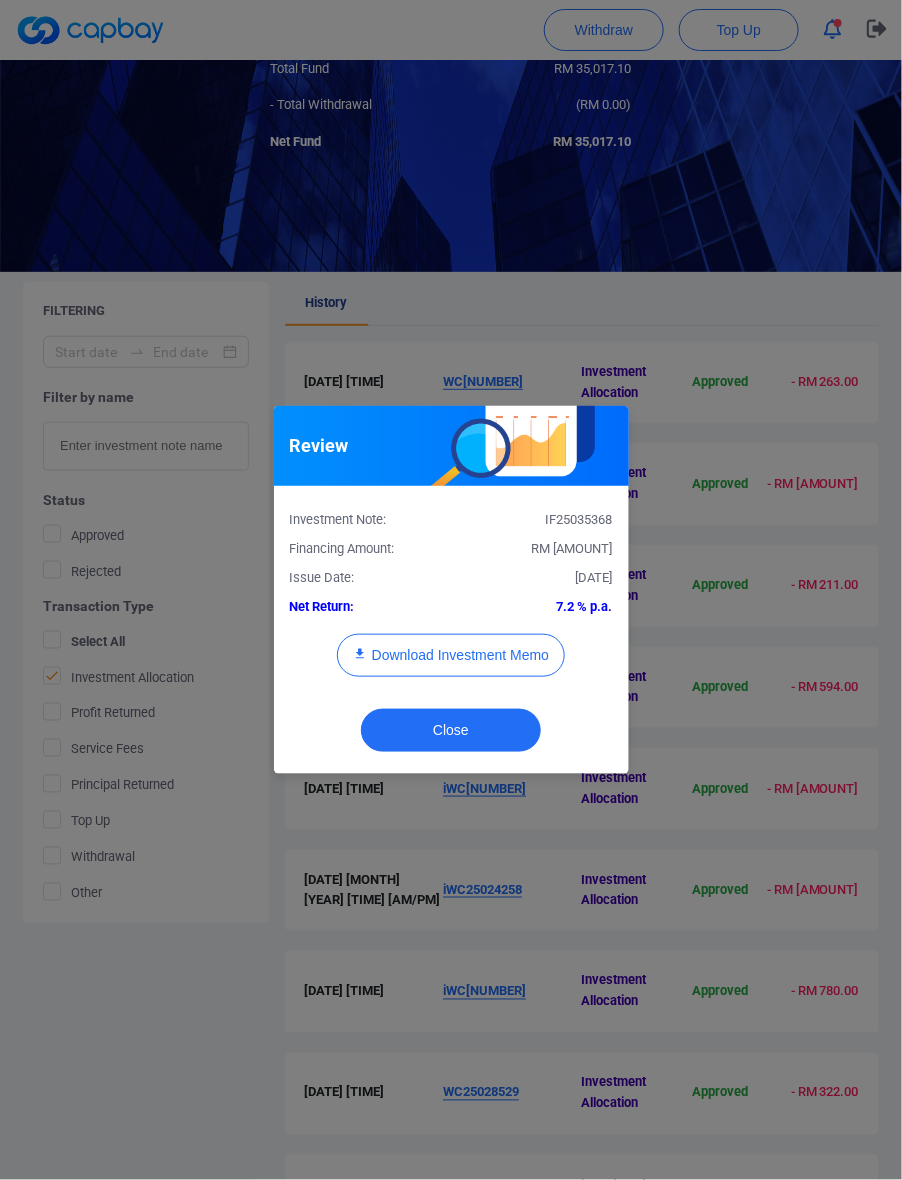 click on "Investment Note: iIF25035368 Financing Amount: RM [AMOUNT] Issue Date: [DATE] [MONTH] [YEAR] Net Return: [PERCENTAGE] p.a. Download Investment Memo" at bounding box center (451, 599) 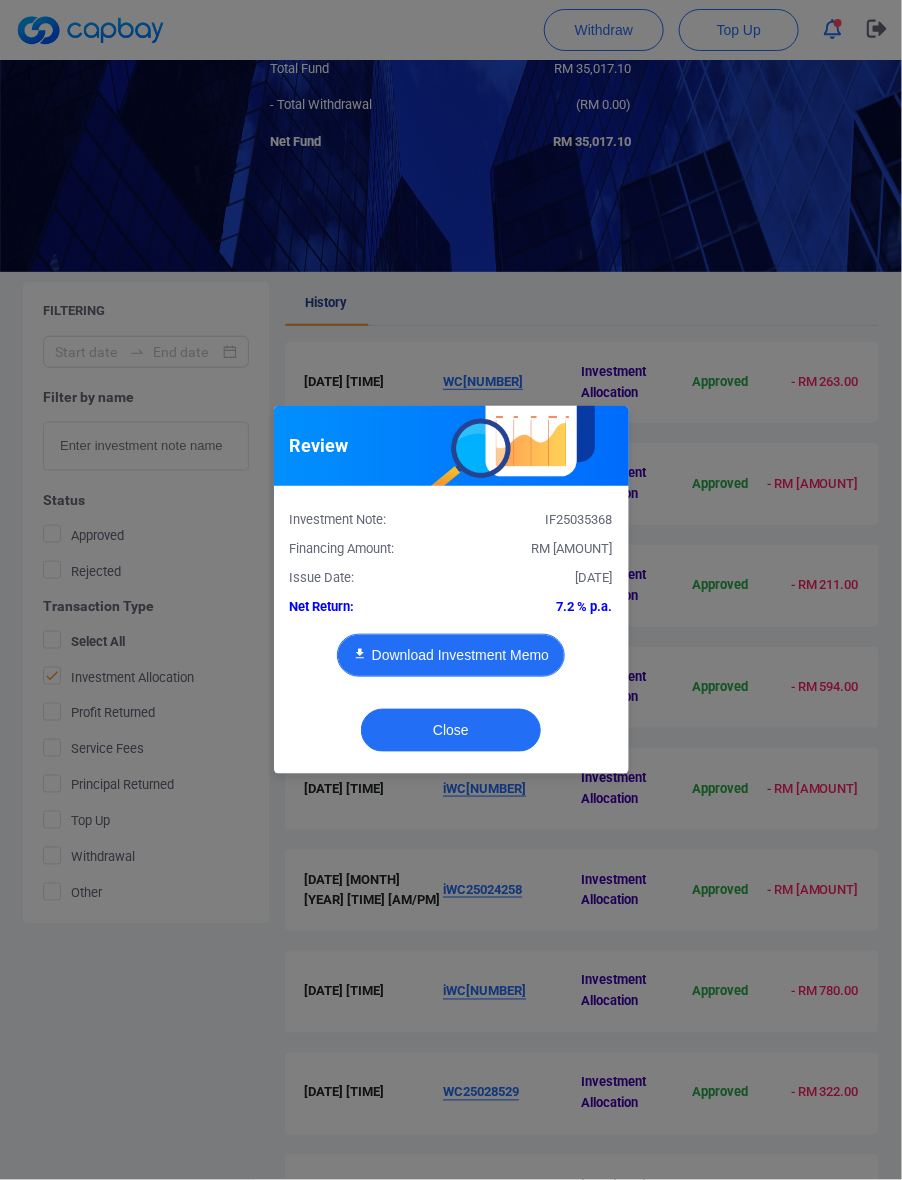 click on "Download Investment Memo" at bounding box center (451, 655) 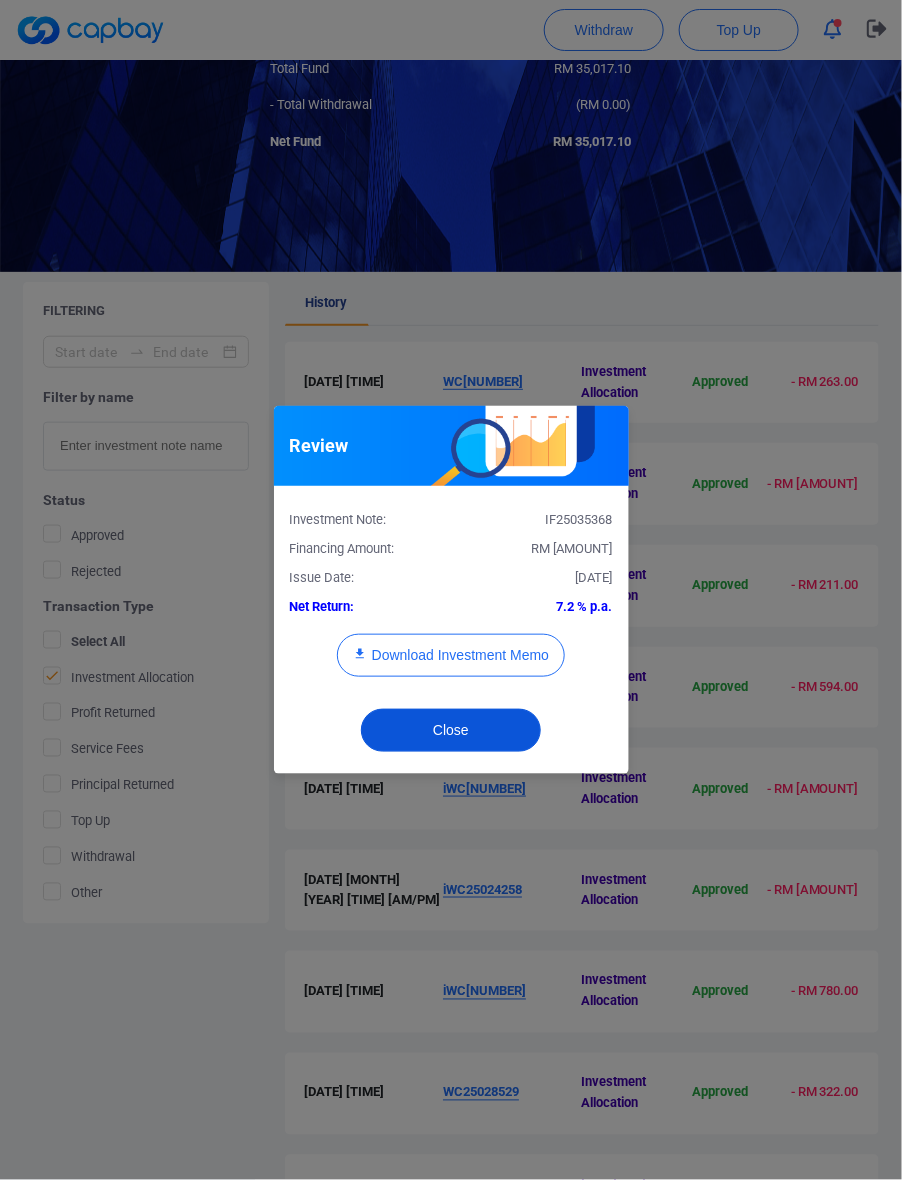 click on "Close" at bounding box center (451, 730) 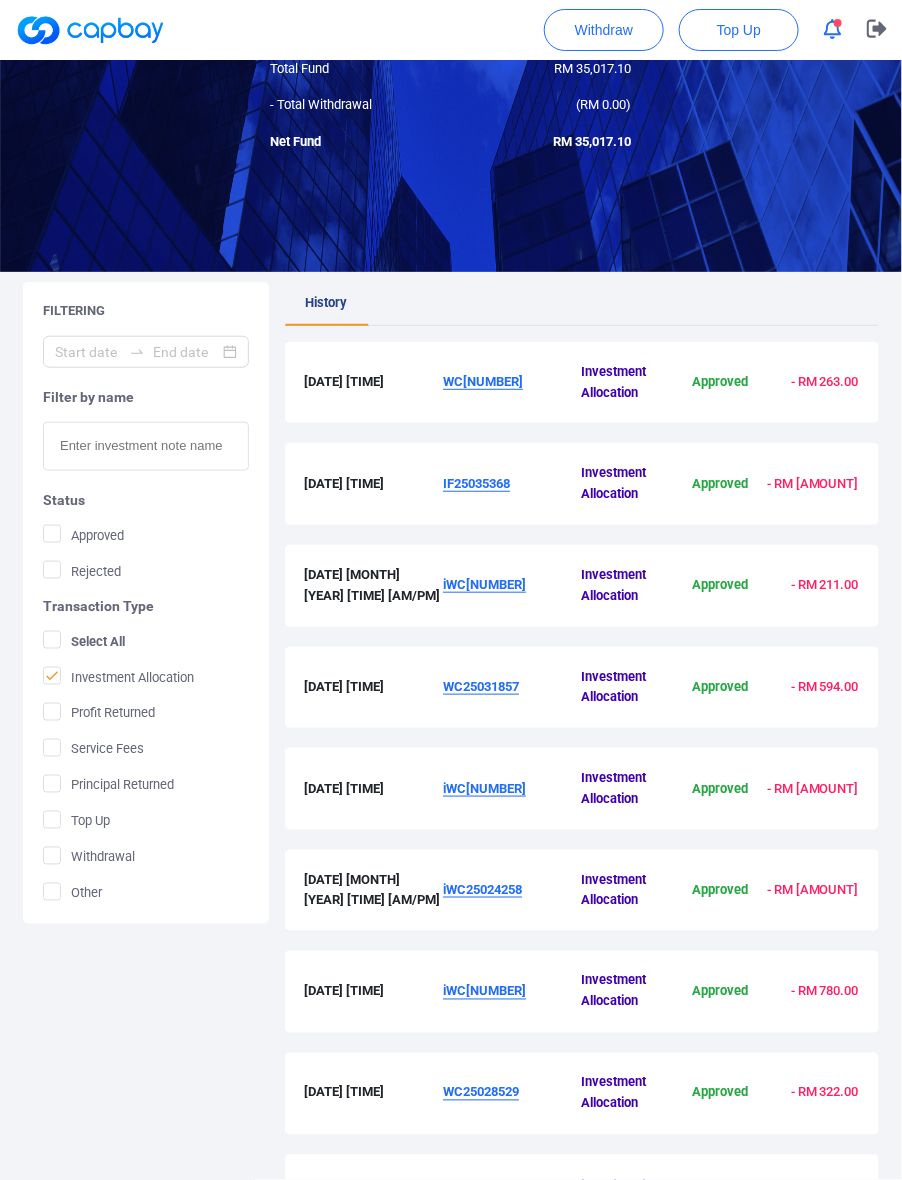 type 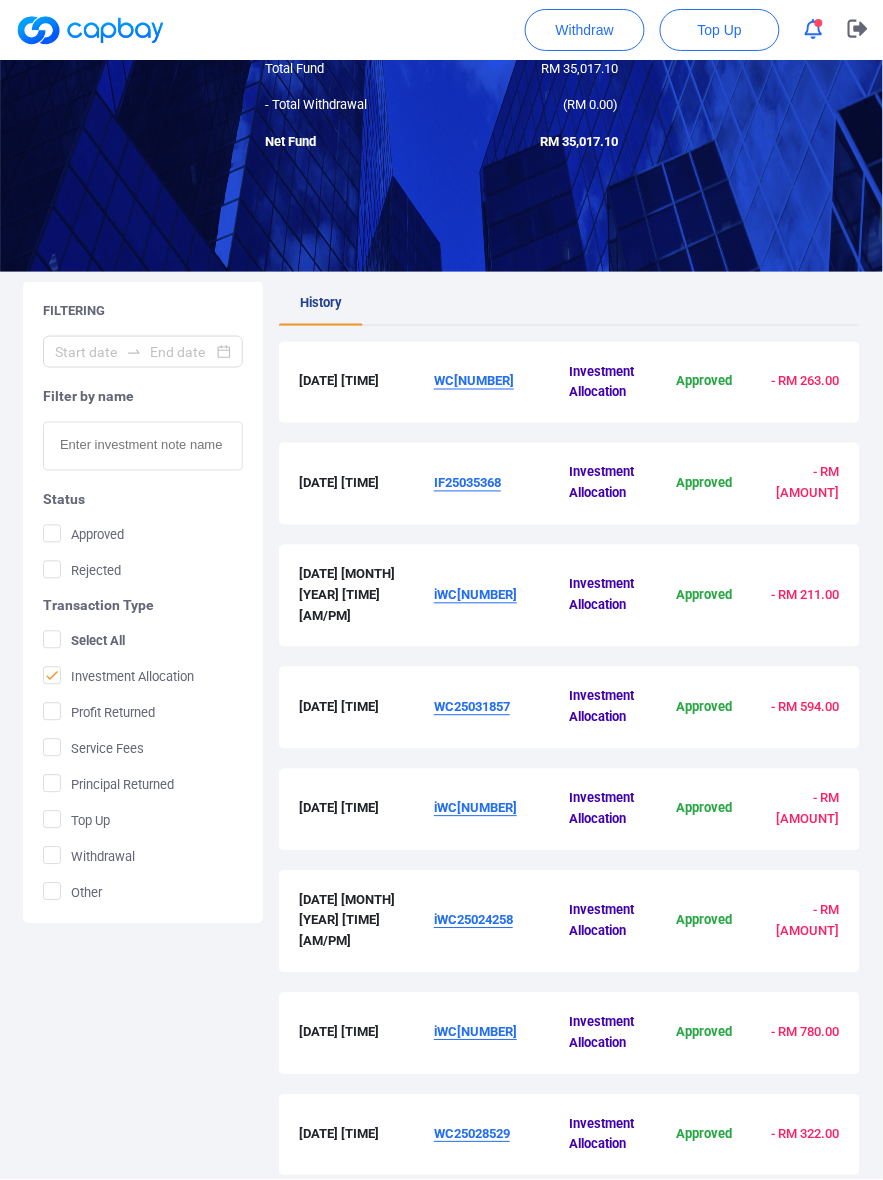click on "iWC[NUMBER]" at bounding box center (475, 595) 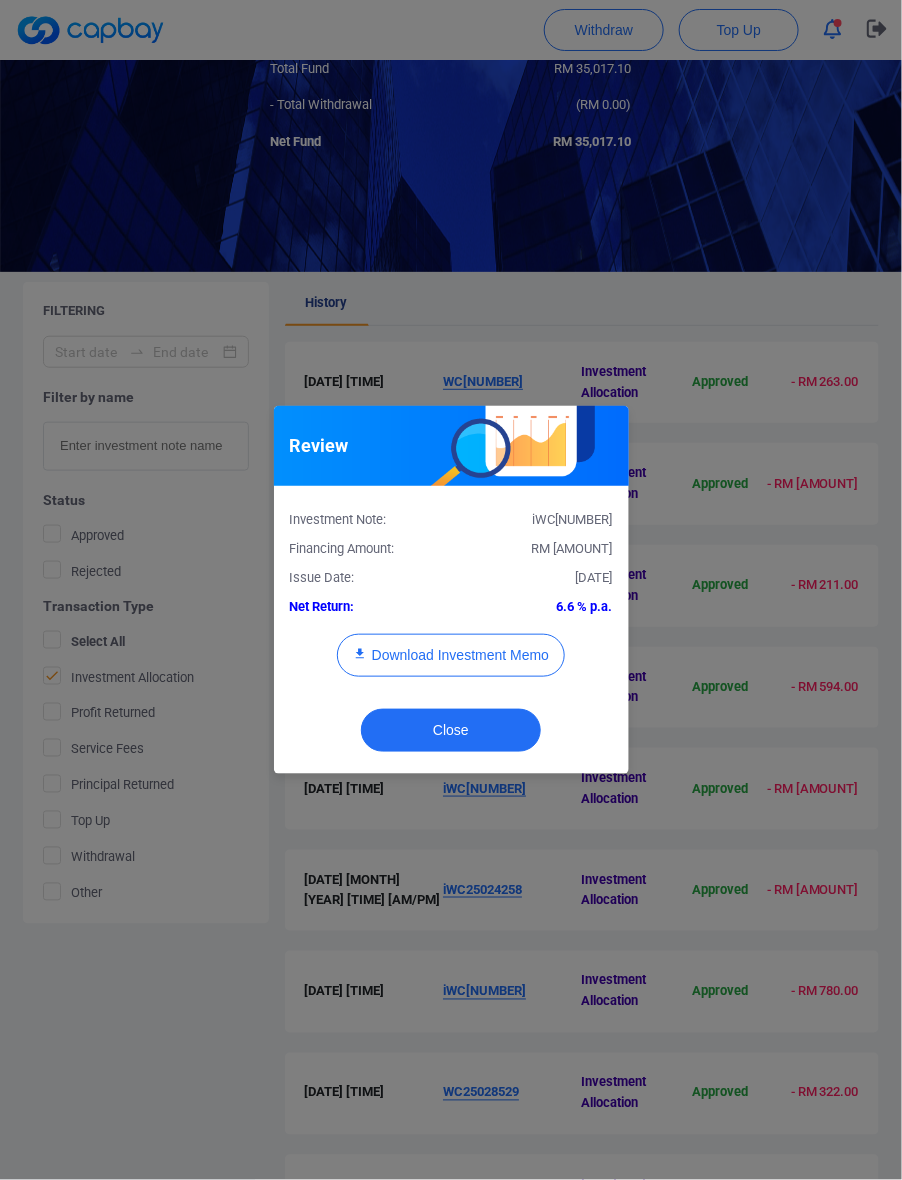 click on "RM [AMOUNT]" at bounding box center [572, 548] 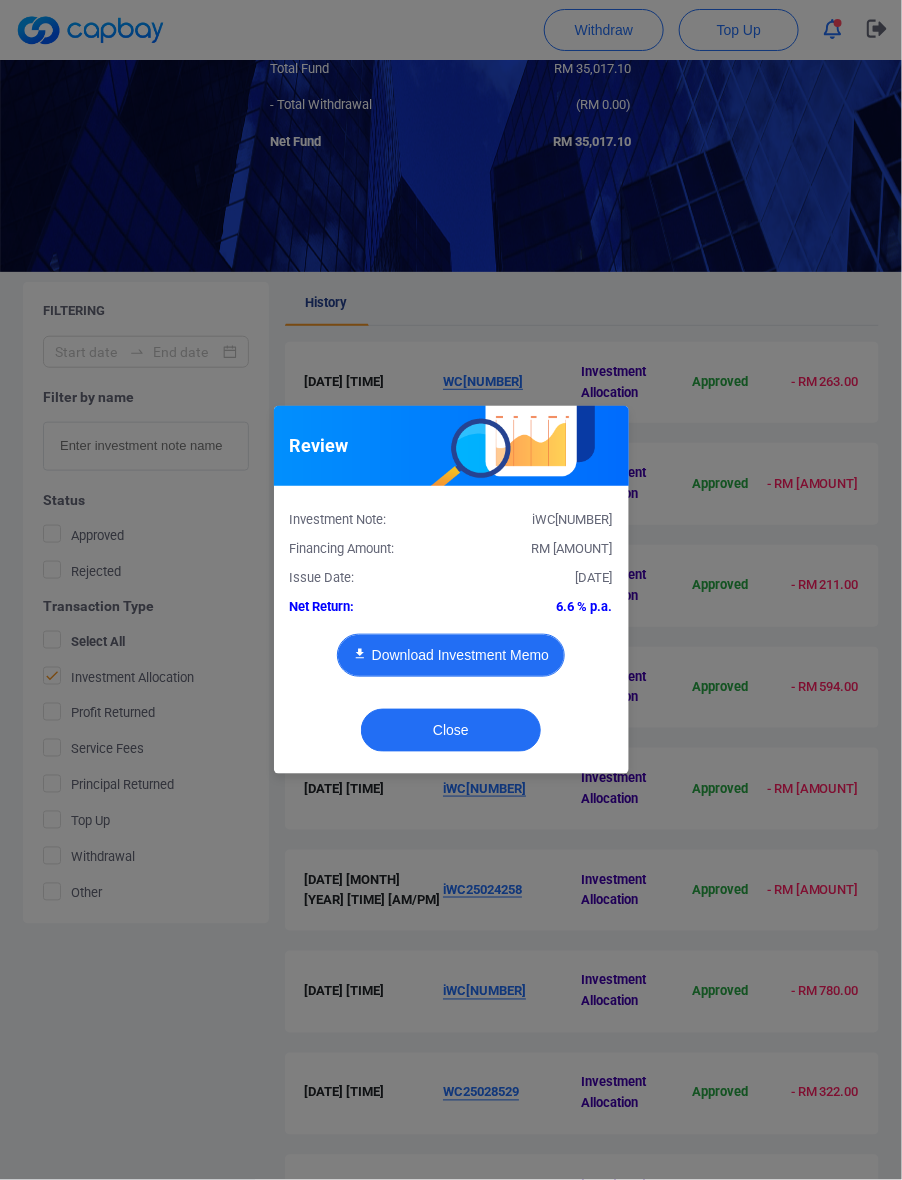 click on "Download Investment Memo" at bounding box center [451, 655] 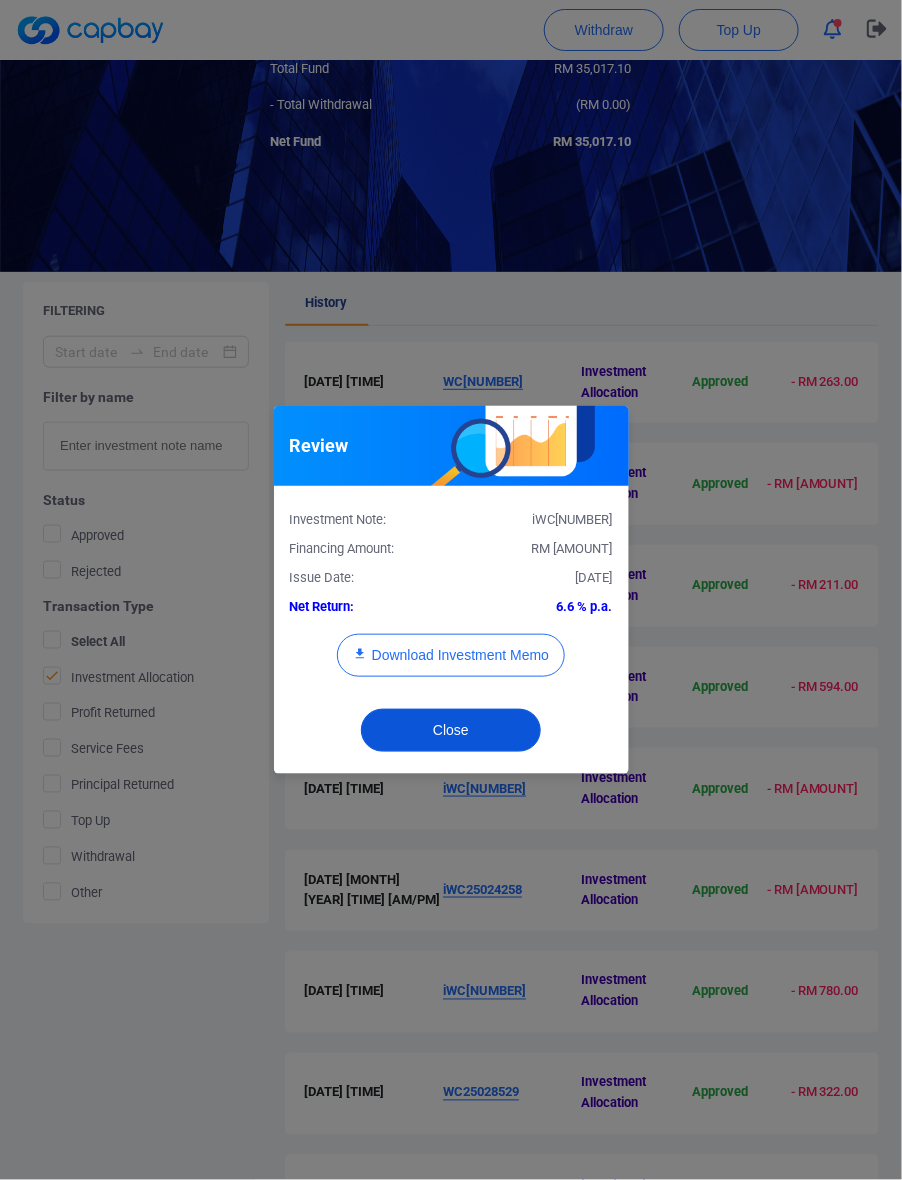 drag, startPoint x: 442, startPoint y: 726, endPoint x: 0, endPoint y: 748, distance: 442.54718 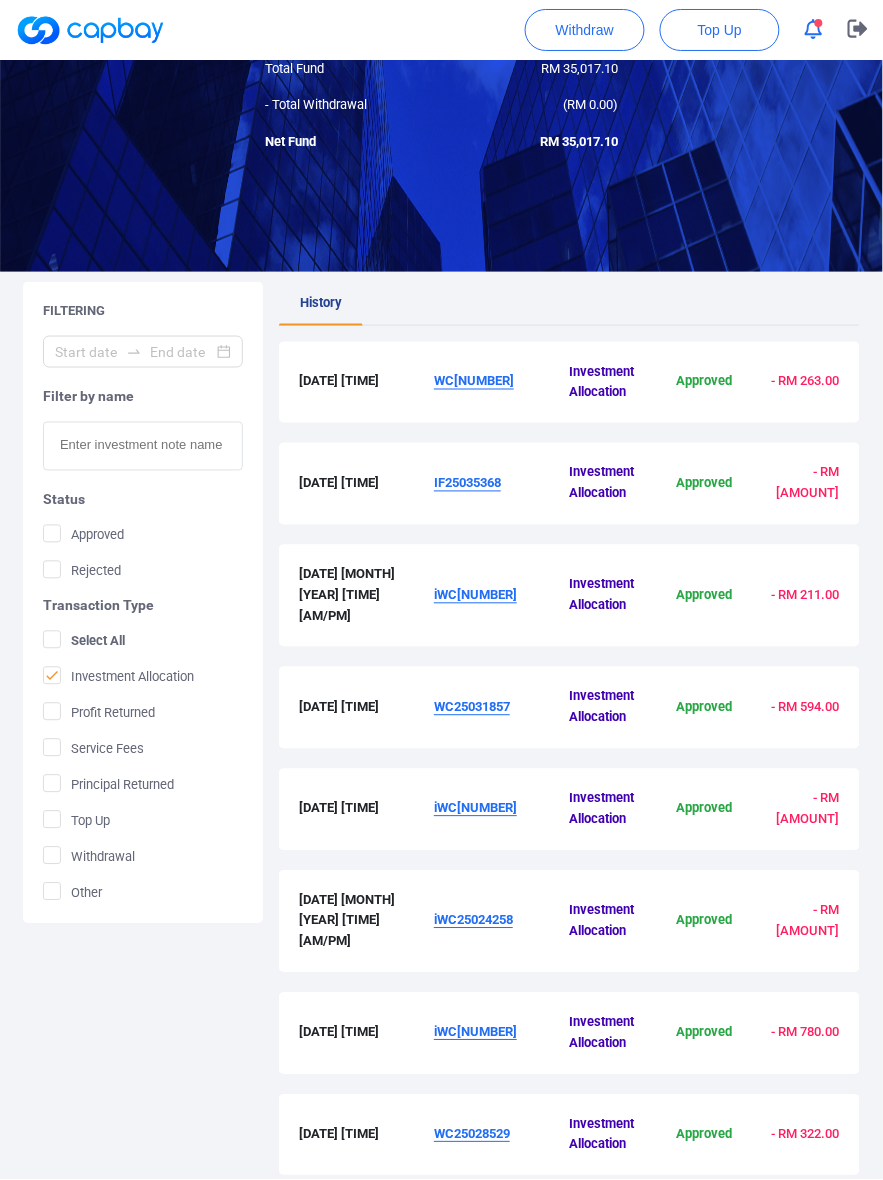 click on "Filtering Filter by name Status Approved Rejected Transaction Type Select All Investment Allocation Profit Returned Service Fees Principal Returned Top Up Withdrawal Other" at bounding box center (143, 603) 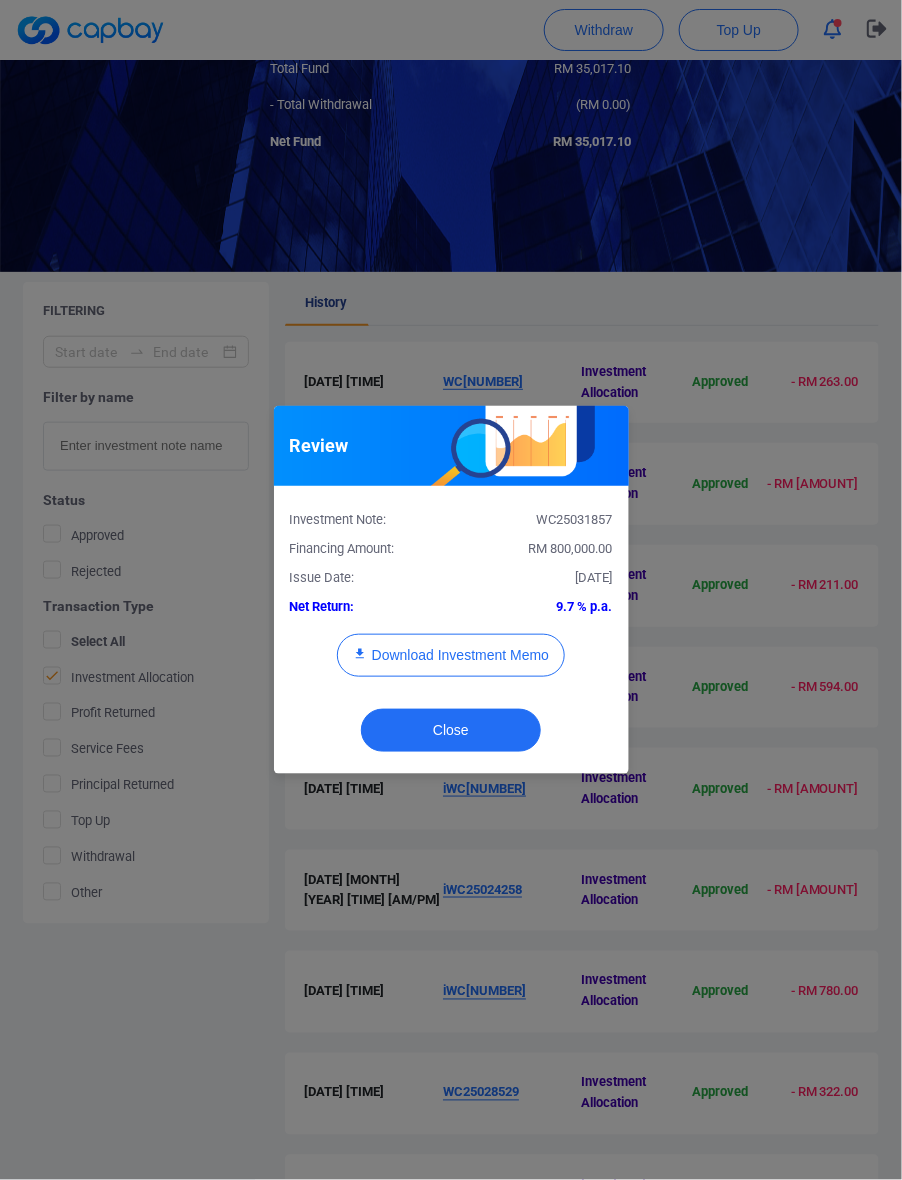 click on "RM 800,000.00" at bounding box center (571, 548) 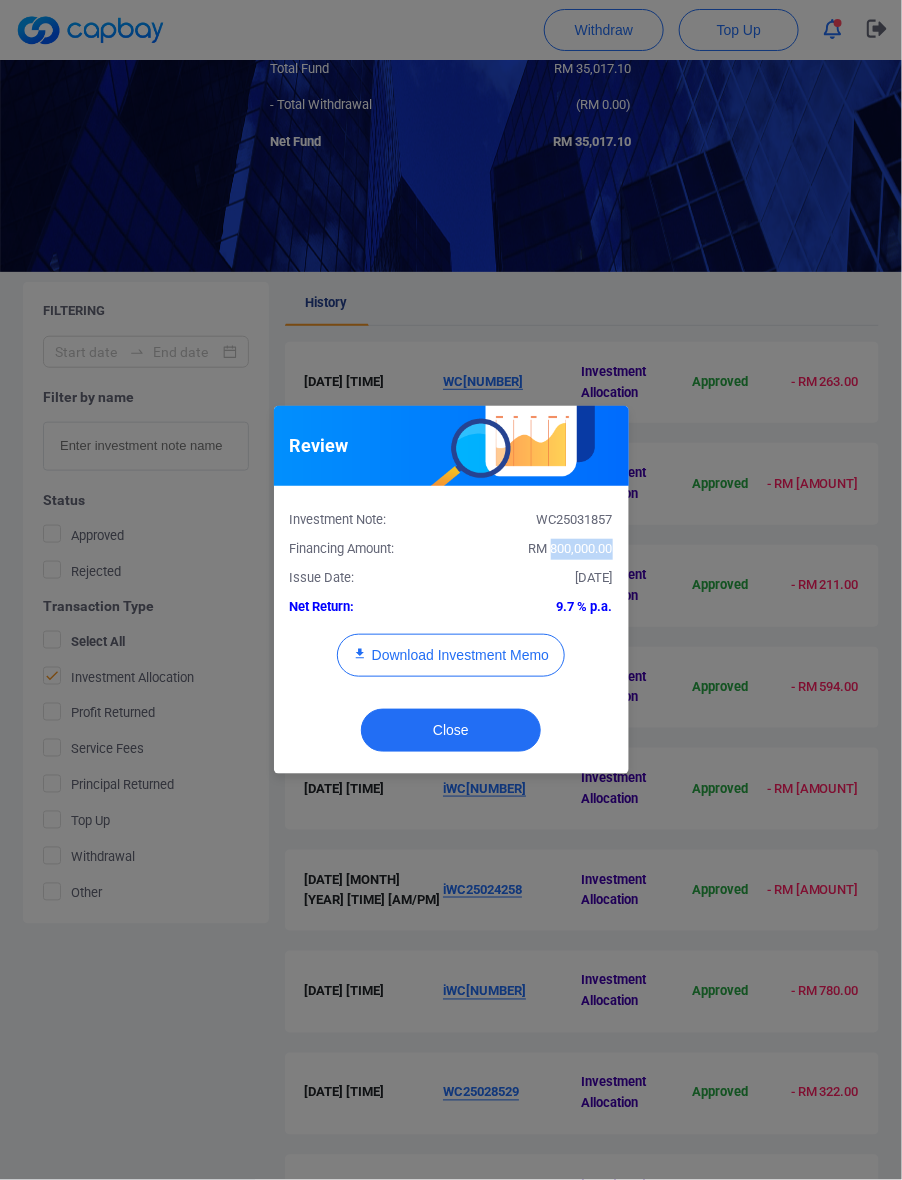 click on "RM 800,000.00" at bounding box center (571, 548) 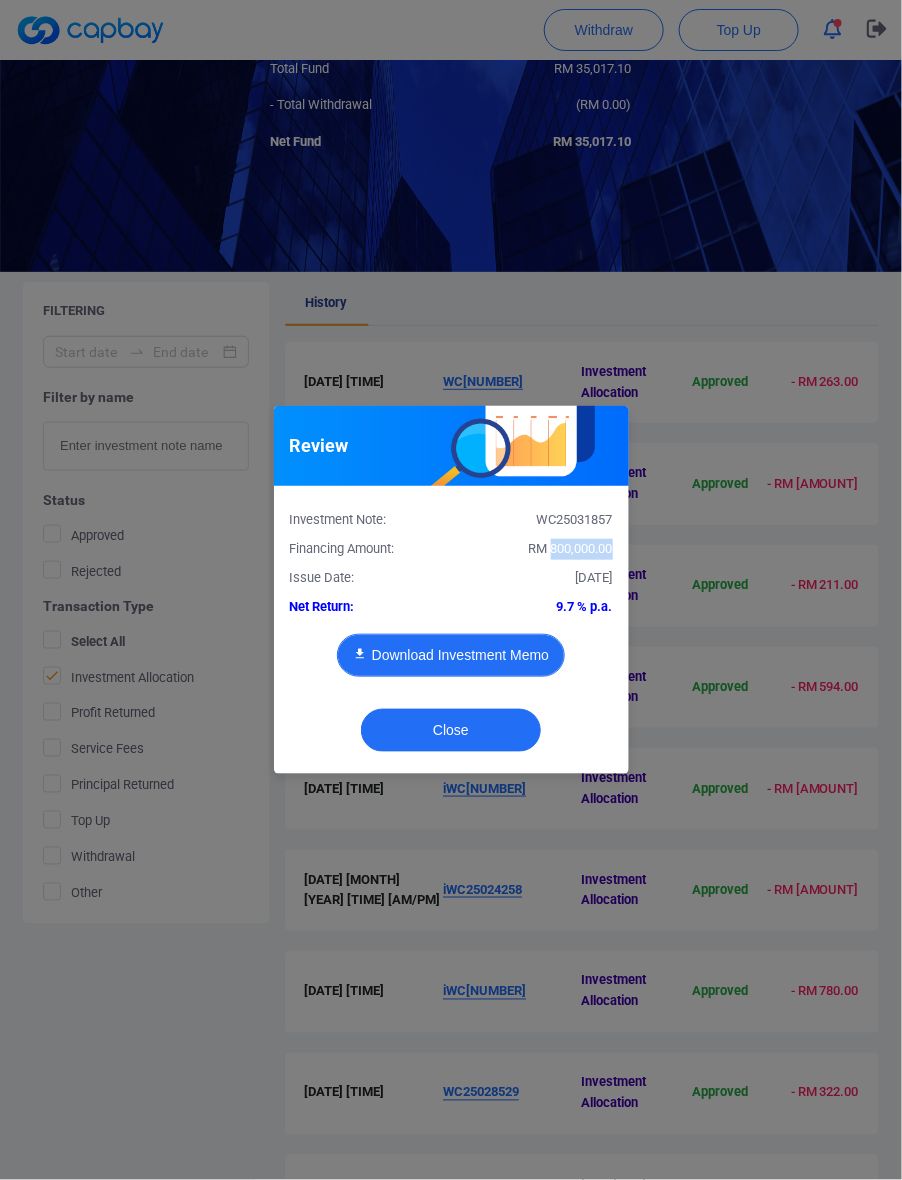 type 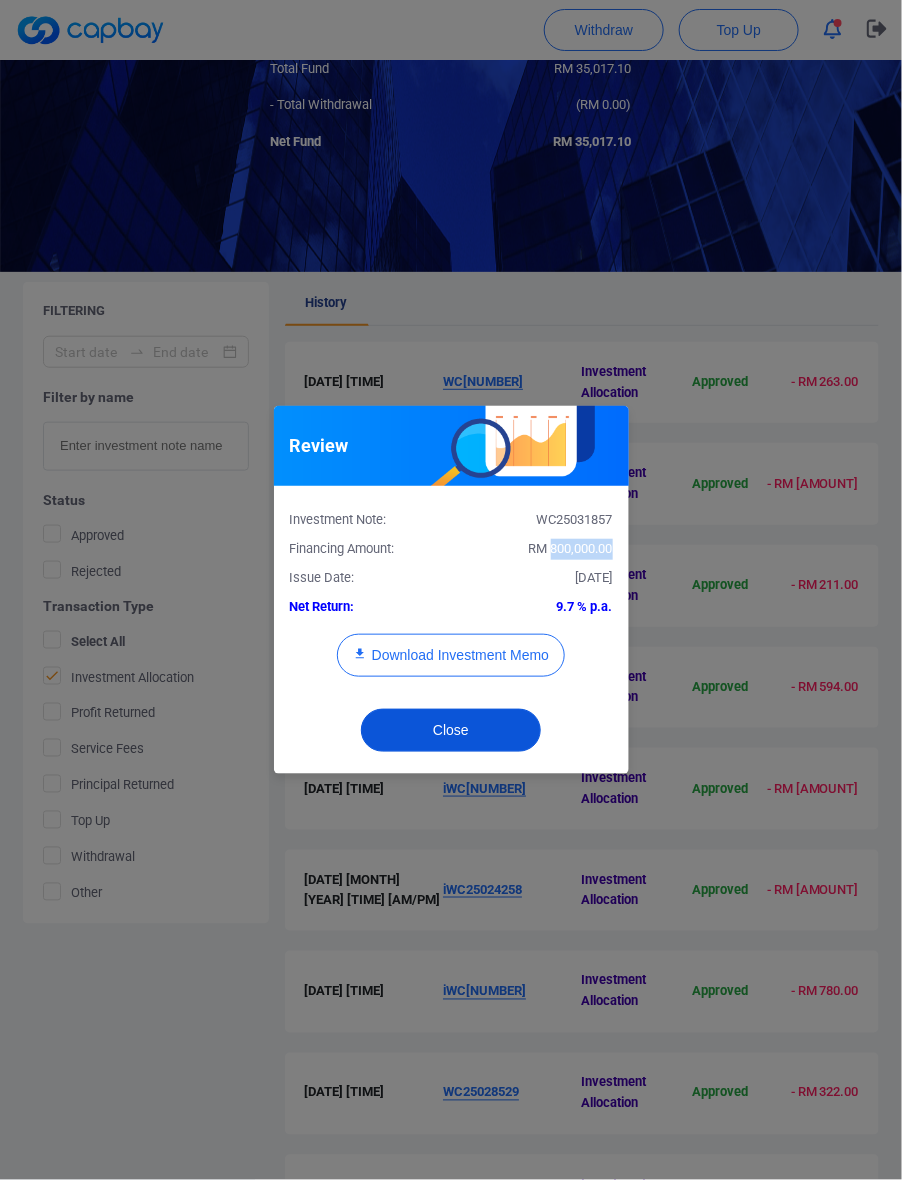 click on "Close" at bounding box center (451, 730) 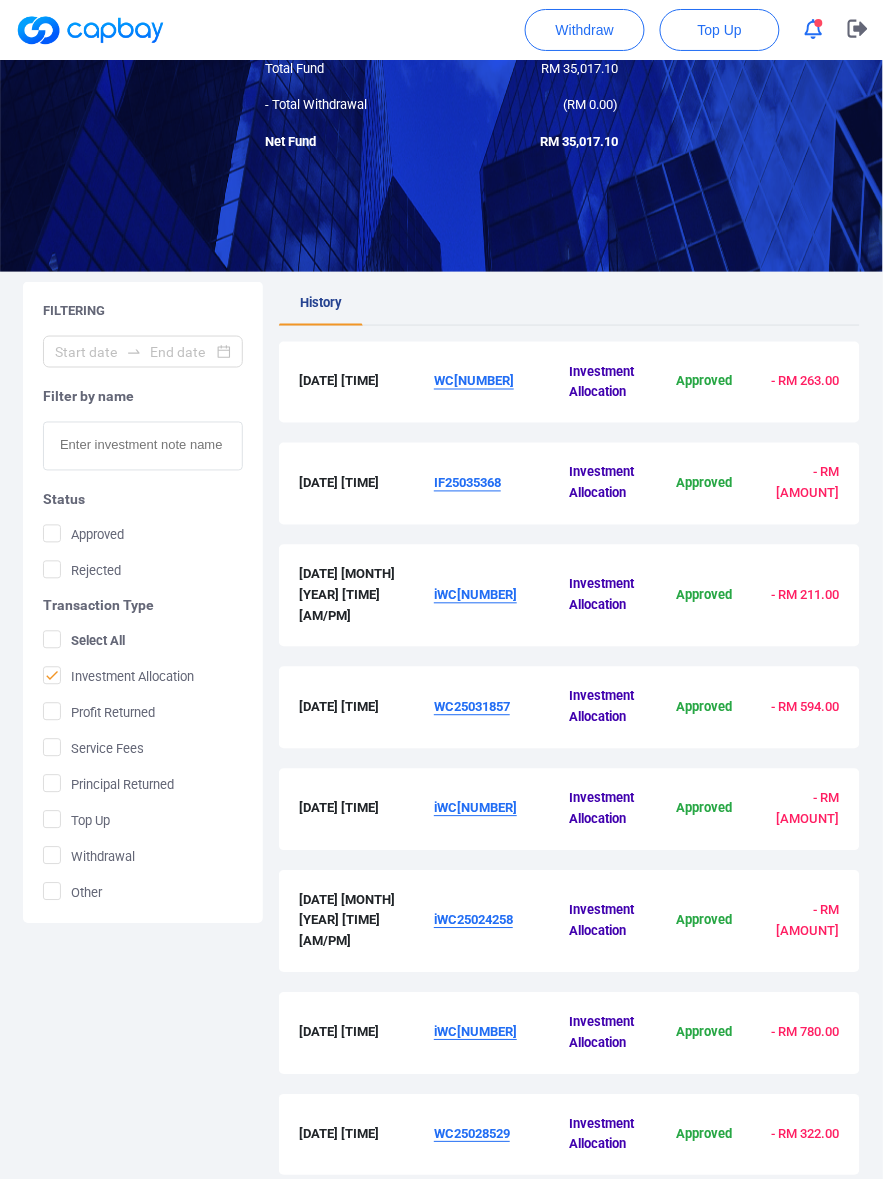 click on "iWC[NUMBER]" at bounding box center (475, 808) 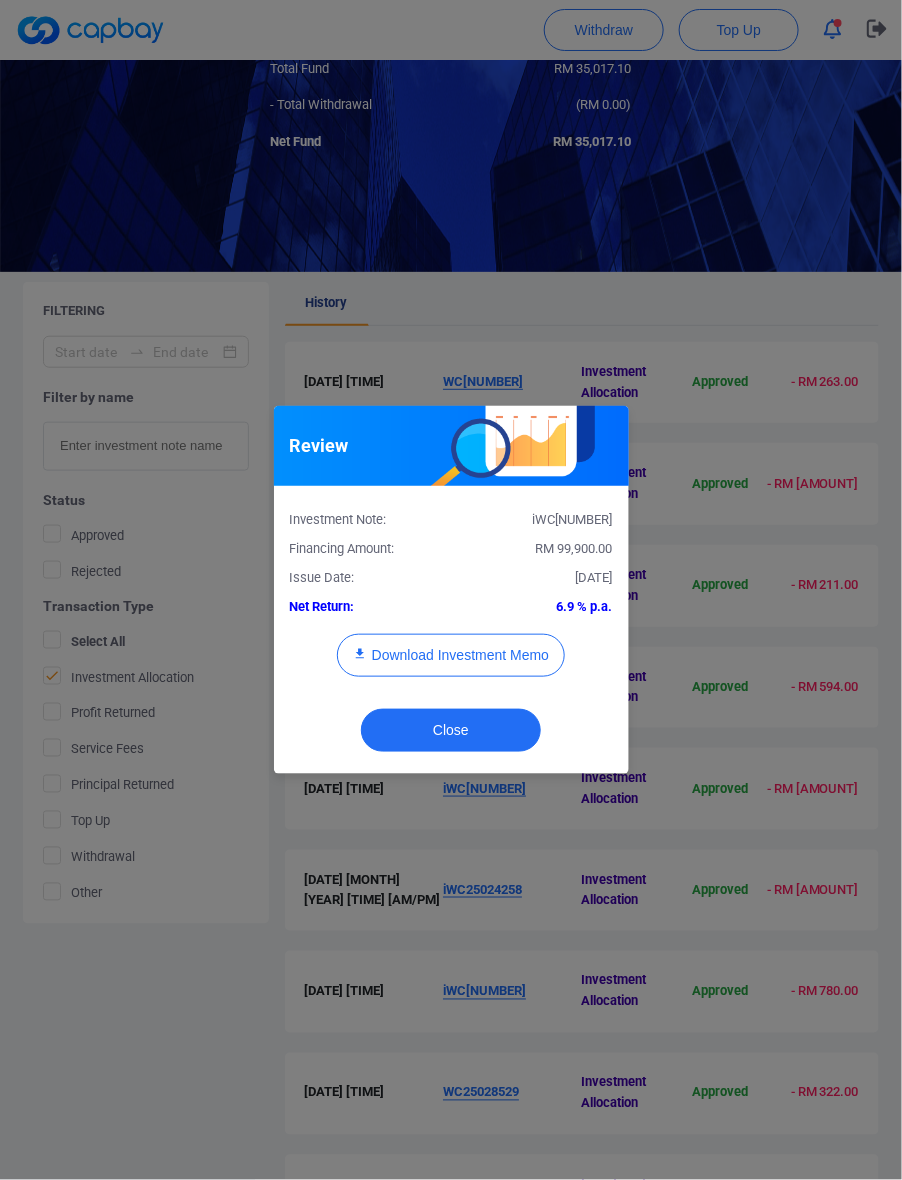 drag, startPoint x: 585, startPoint y: 536, endPoint x: 590, endPoint y: 521, distance: 15.811388 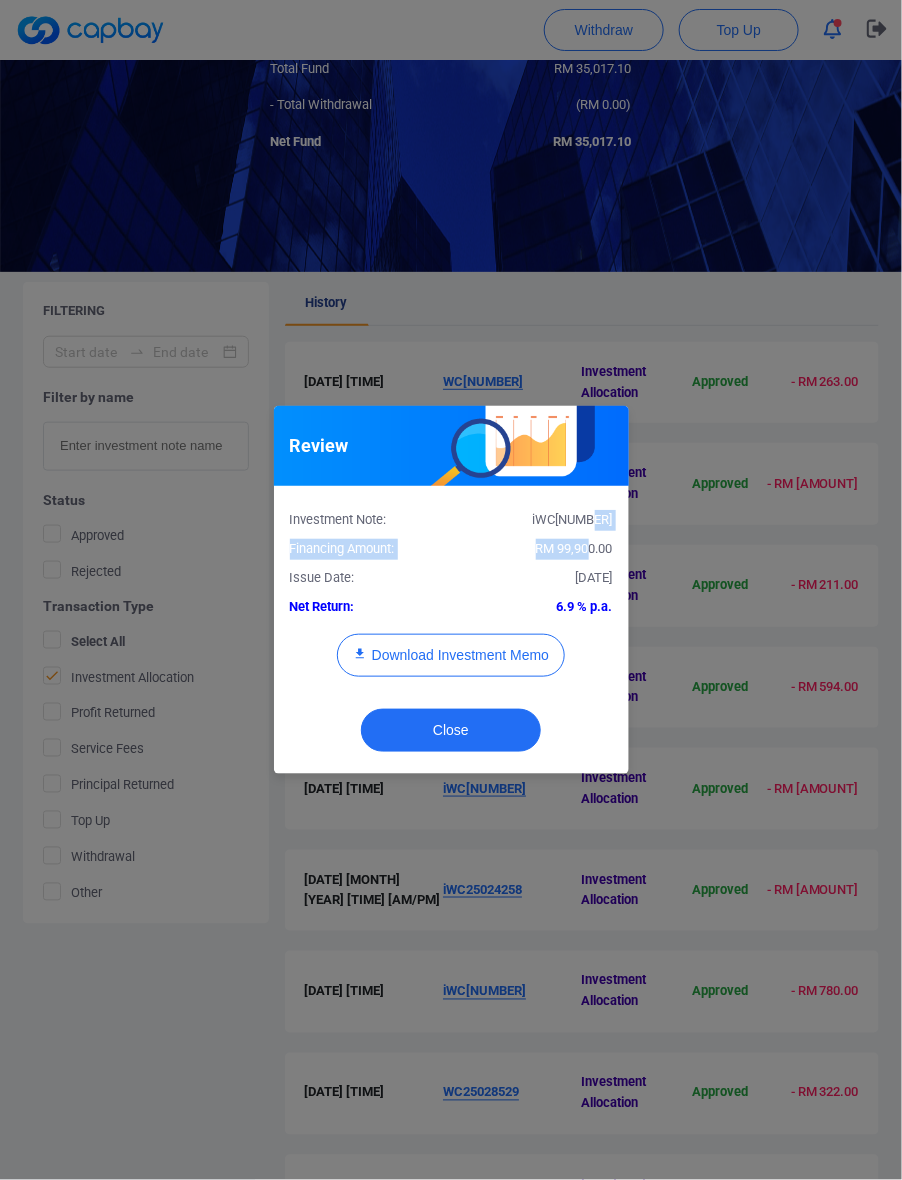 click on "RM 99,900.00" at bounding box center [539, 549] 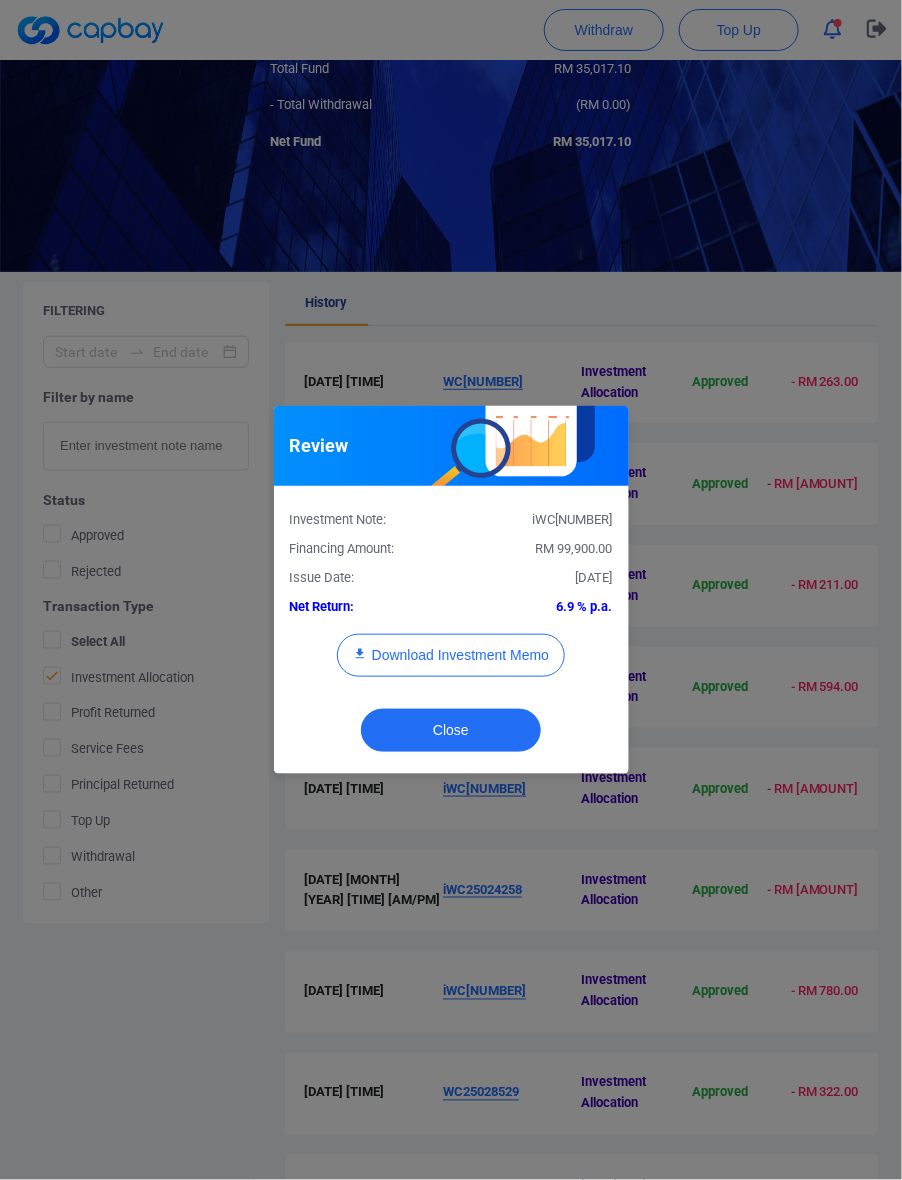 click on "RM 99,900.00" at bounding box center (539, 549) 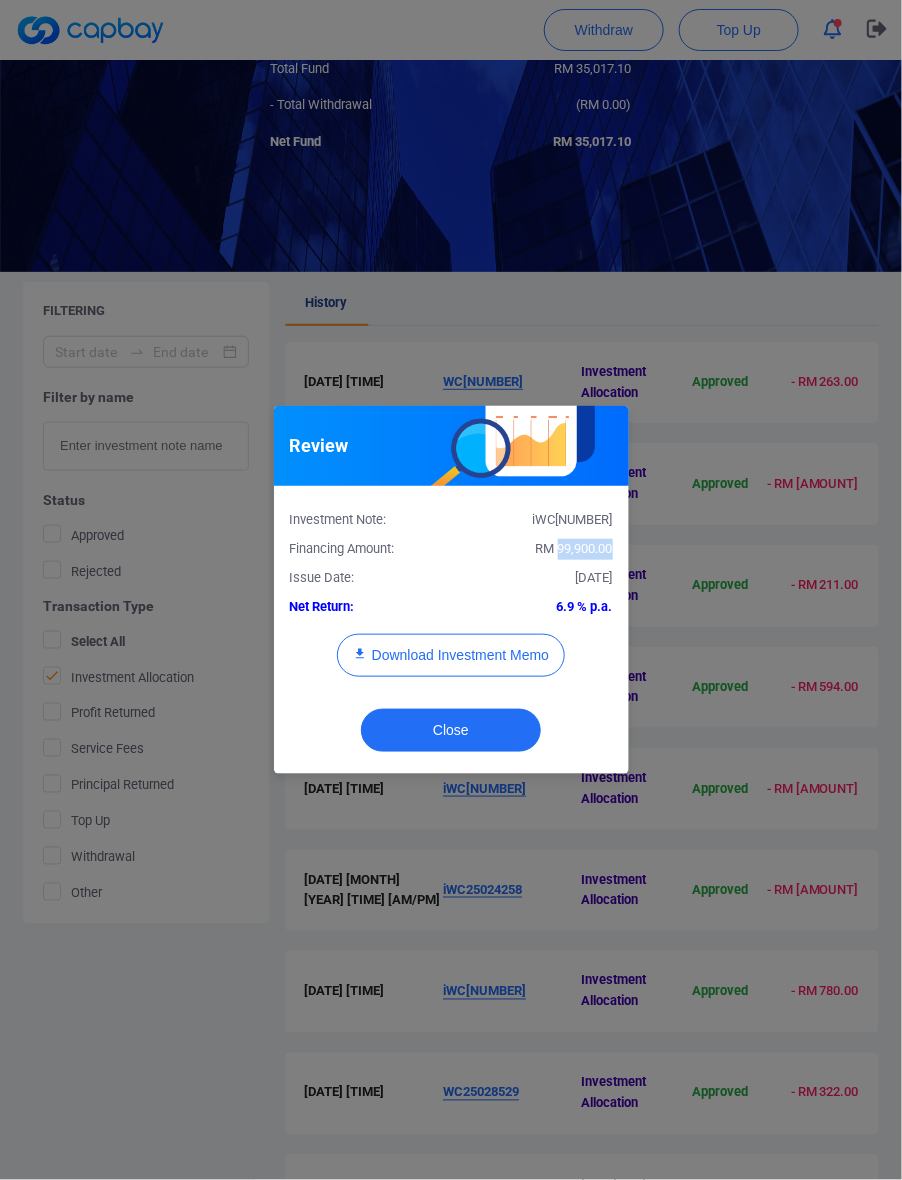 click on "RM 99,900.00" at bounding box center (574, 548) 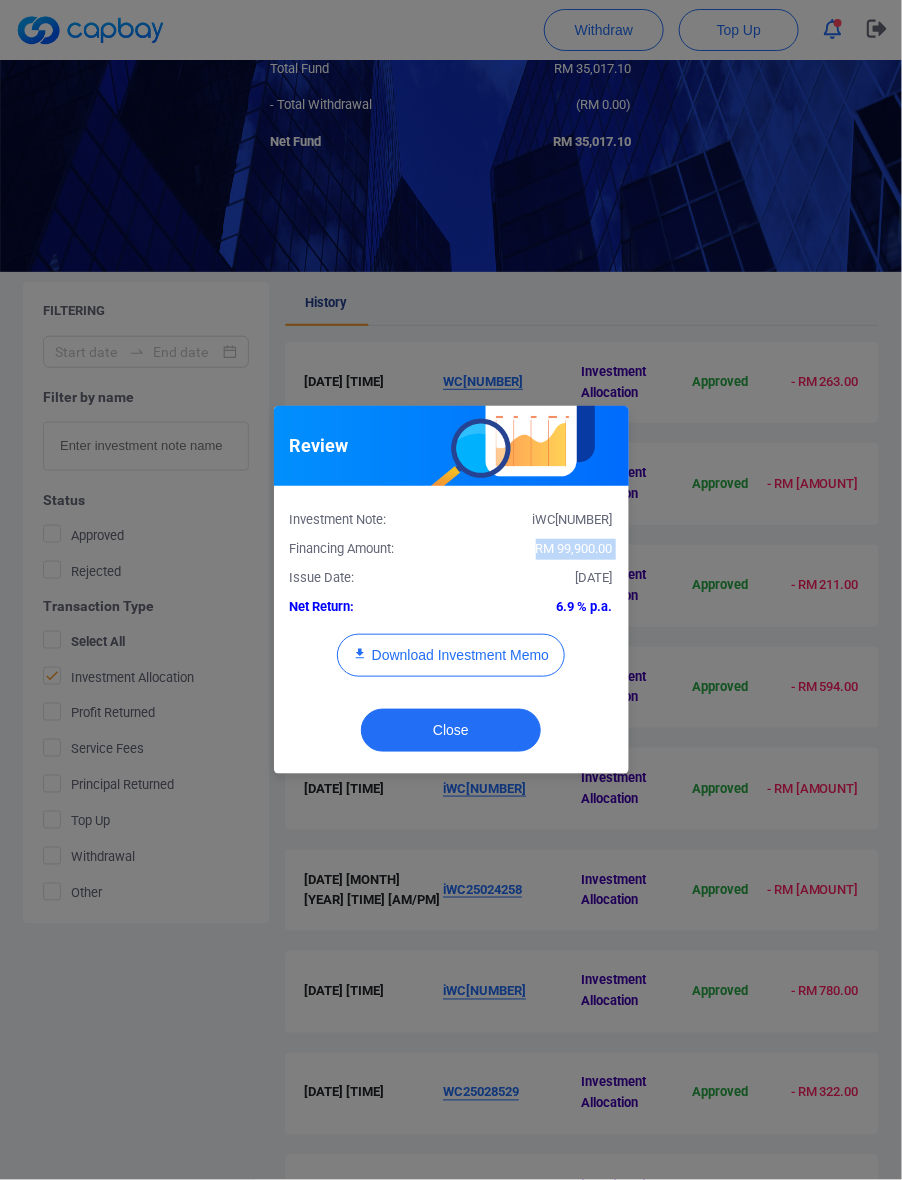 click on "RM 99,900.00" at bounding box center [574, 548] 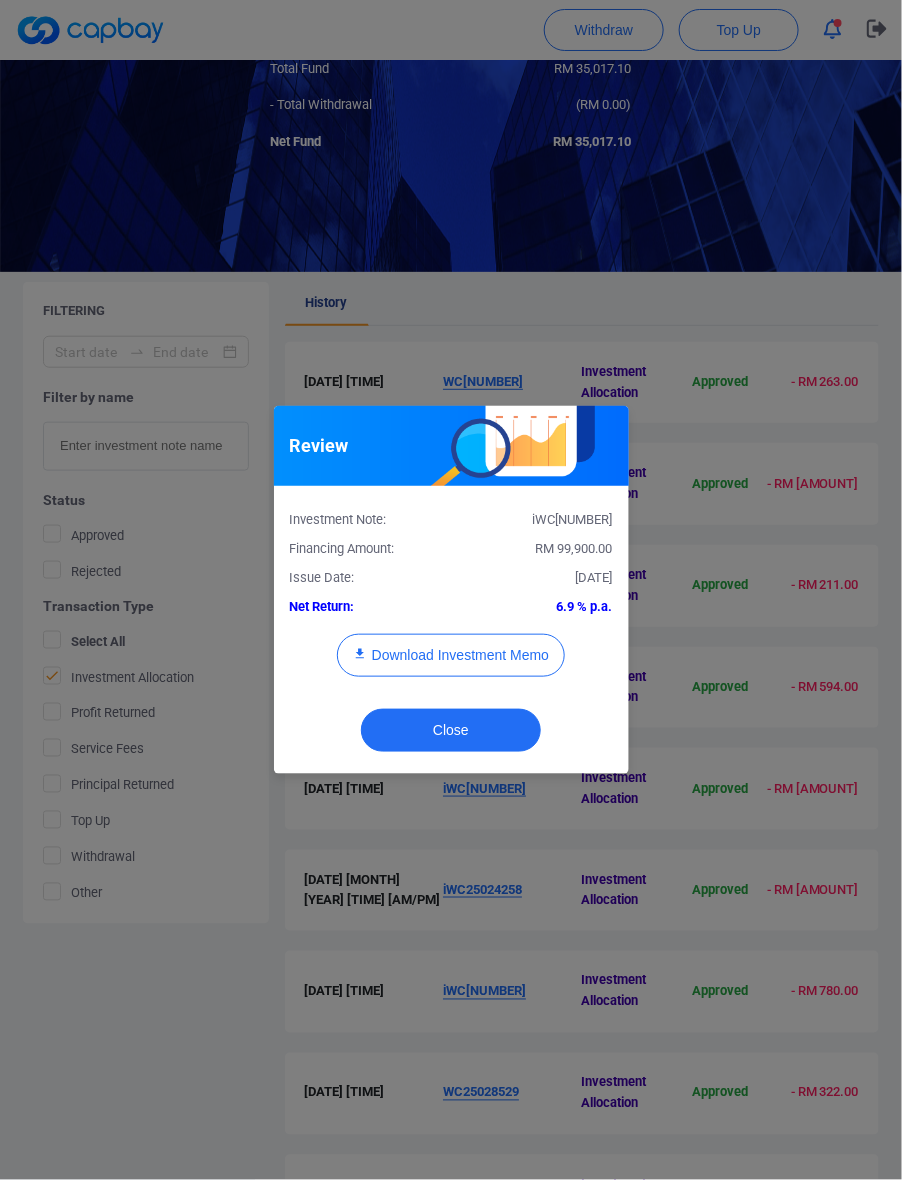 click on "RM 99,900.00" at bounding box center [574, 548] 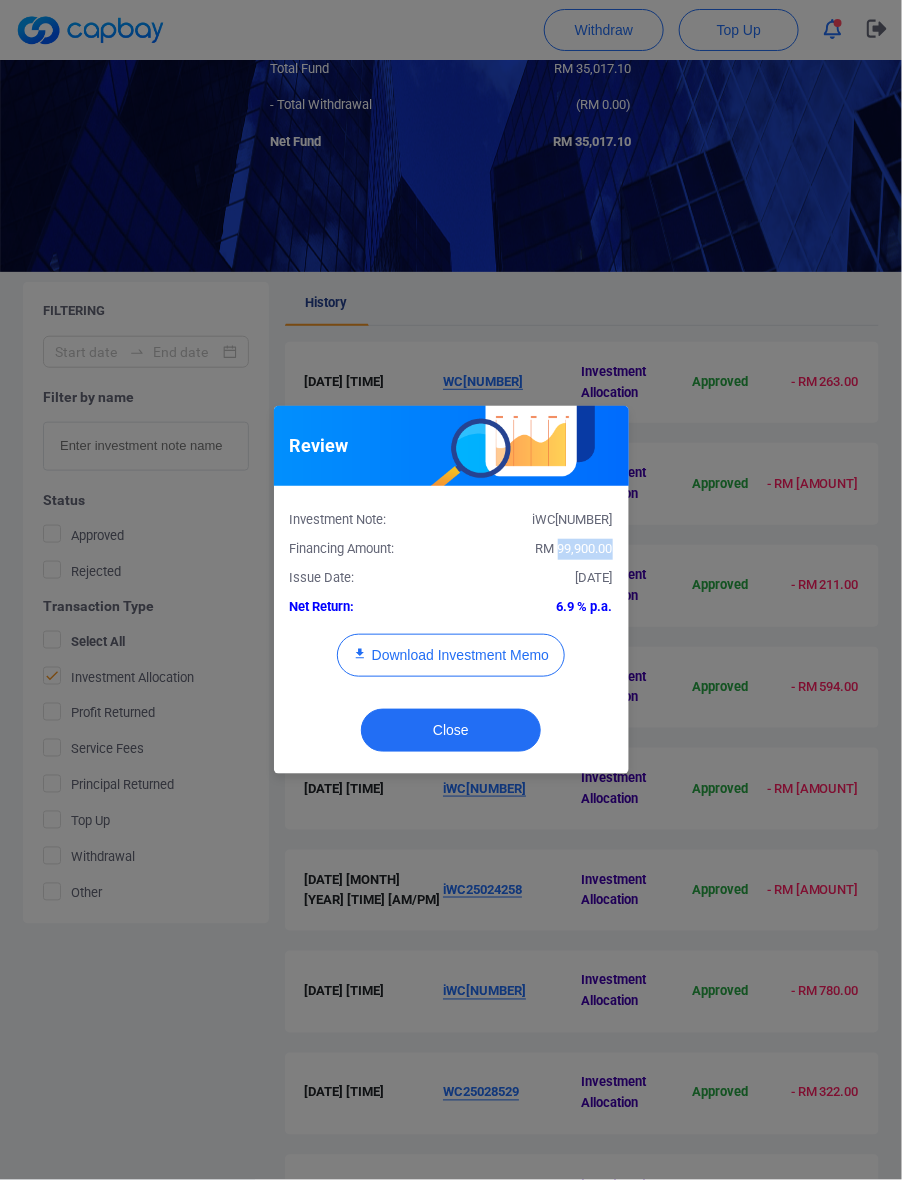 click on "RM 99,900.00" at bounding box center (574, 548) 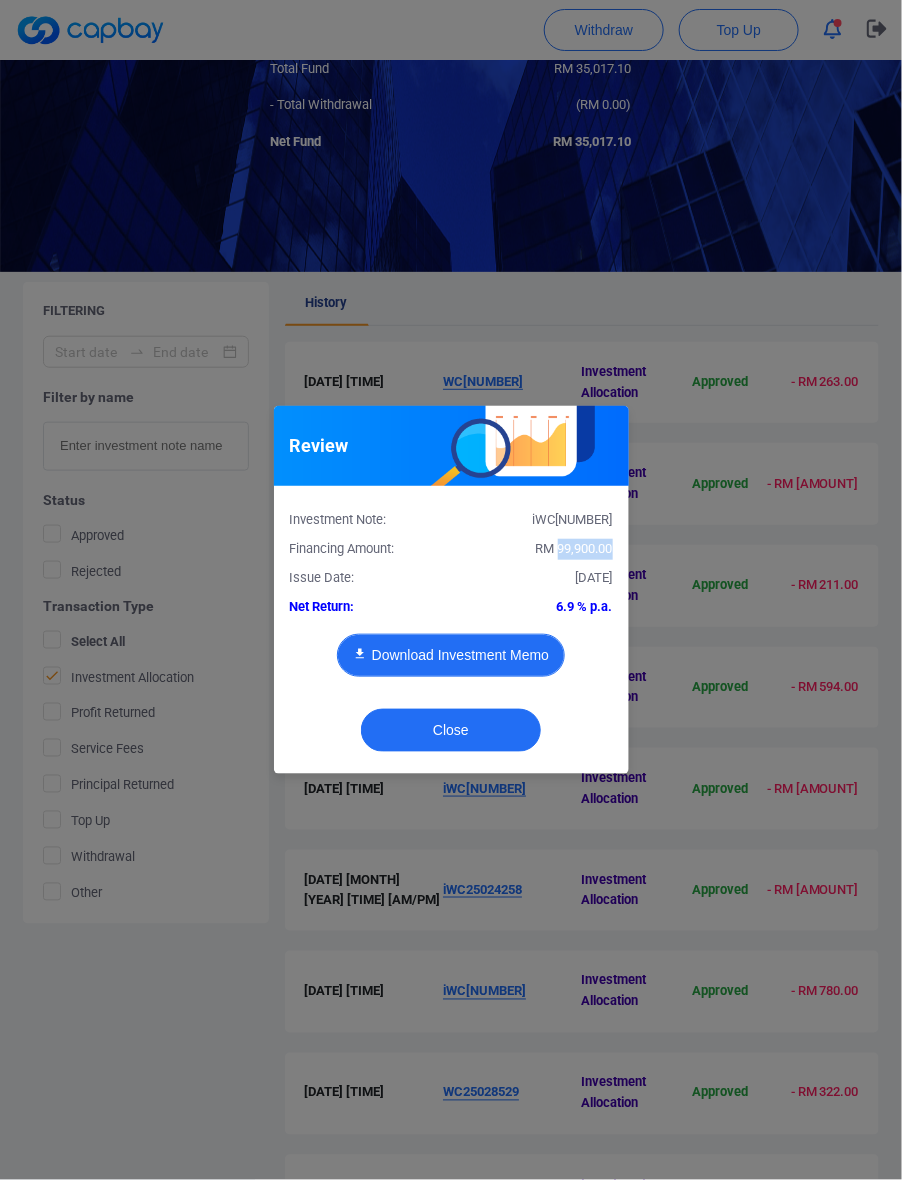 click on "Download Investment Memo" at bounding box center [451, 655] 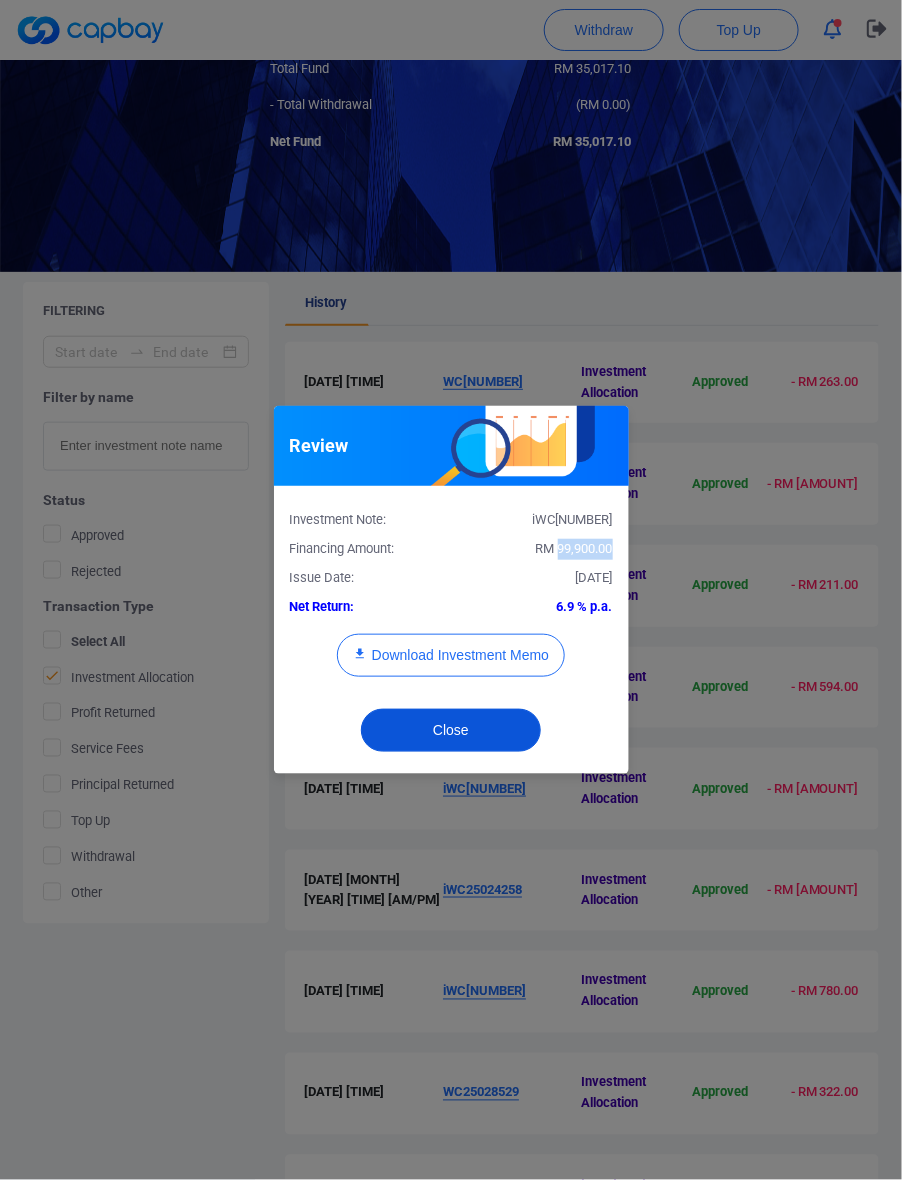 click on "Close" at bounding box center [451, 730] 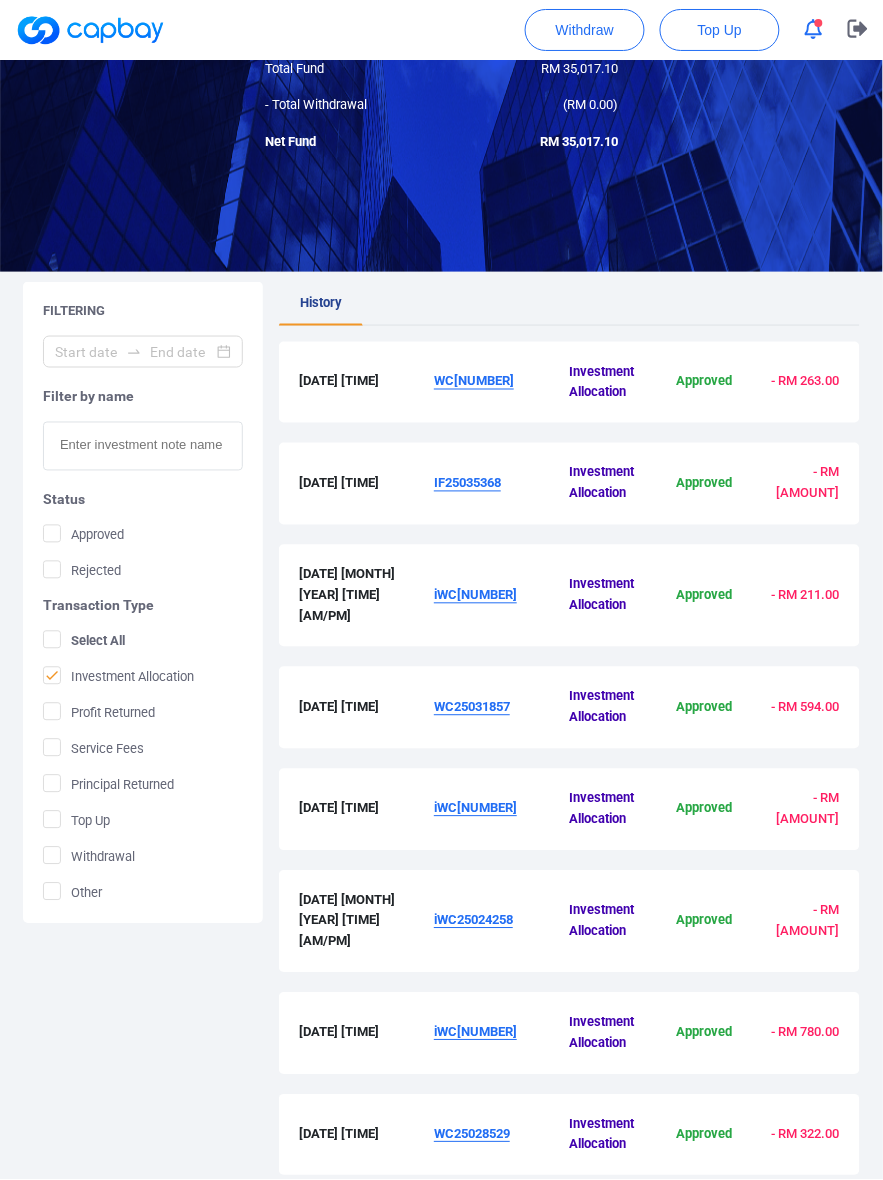scroll, scrollTop: 416, scrollLeft: 0, axis: vertical 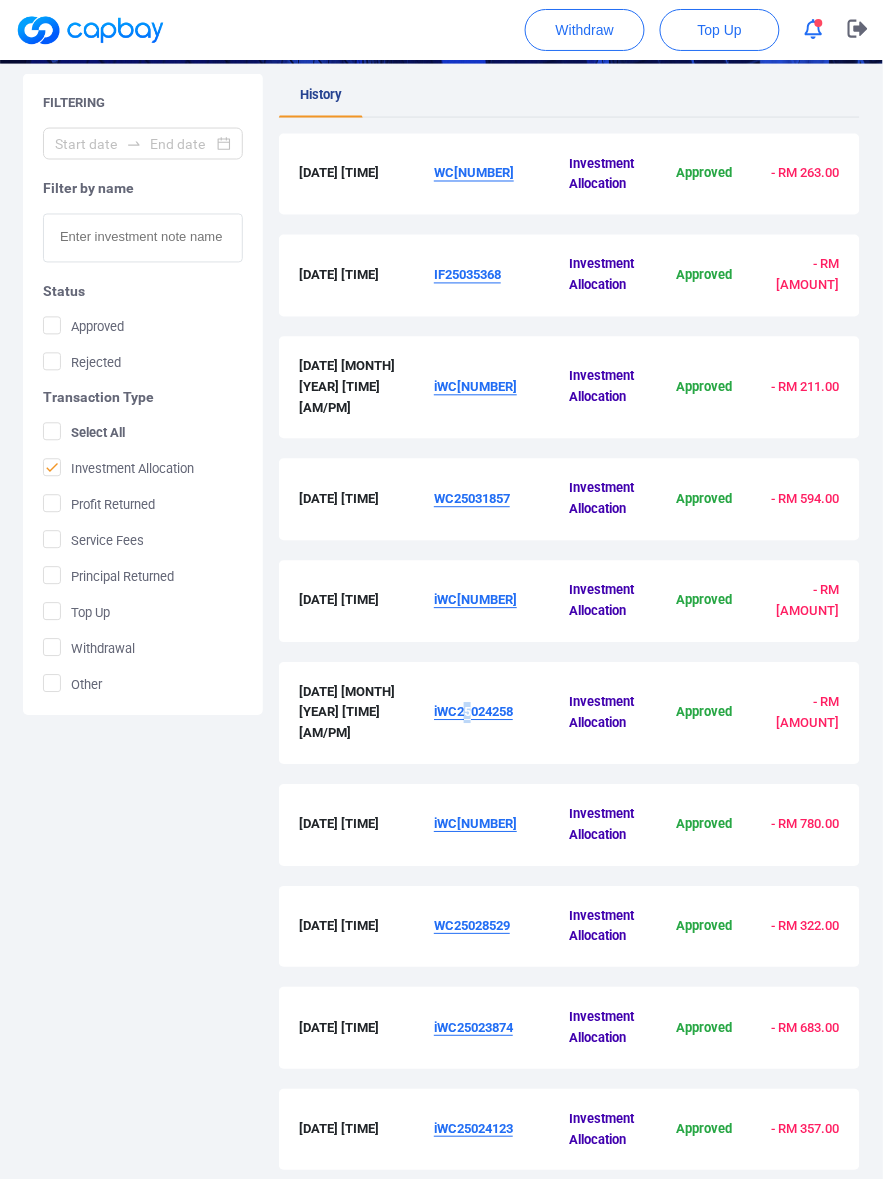 click on "iWC25024258" at bounding box center (501, 713) 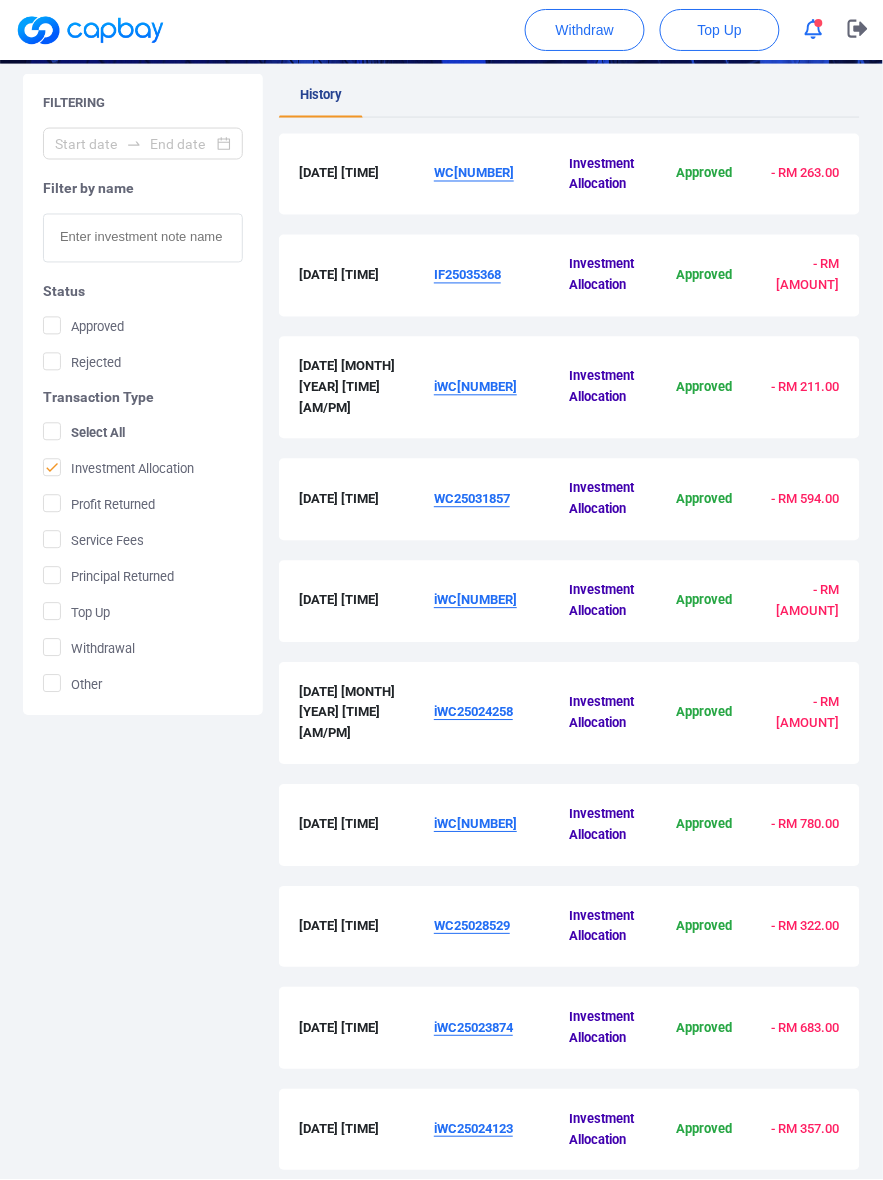 click on "iWC25024258" at bounding box center (473, 712) 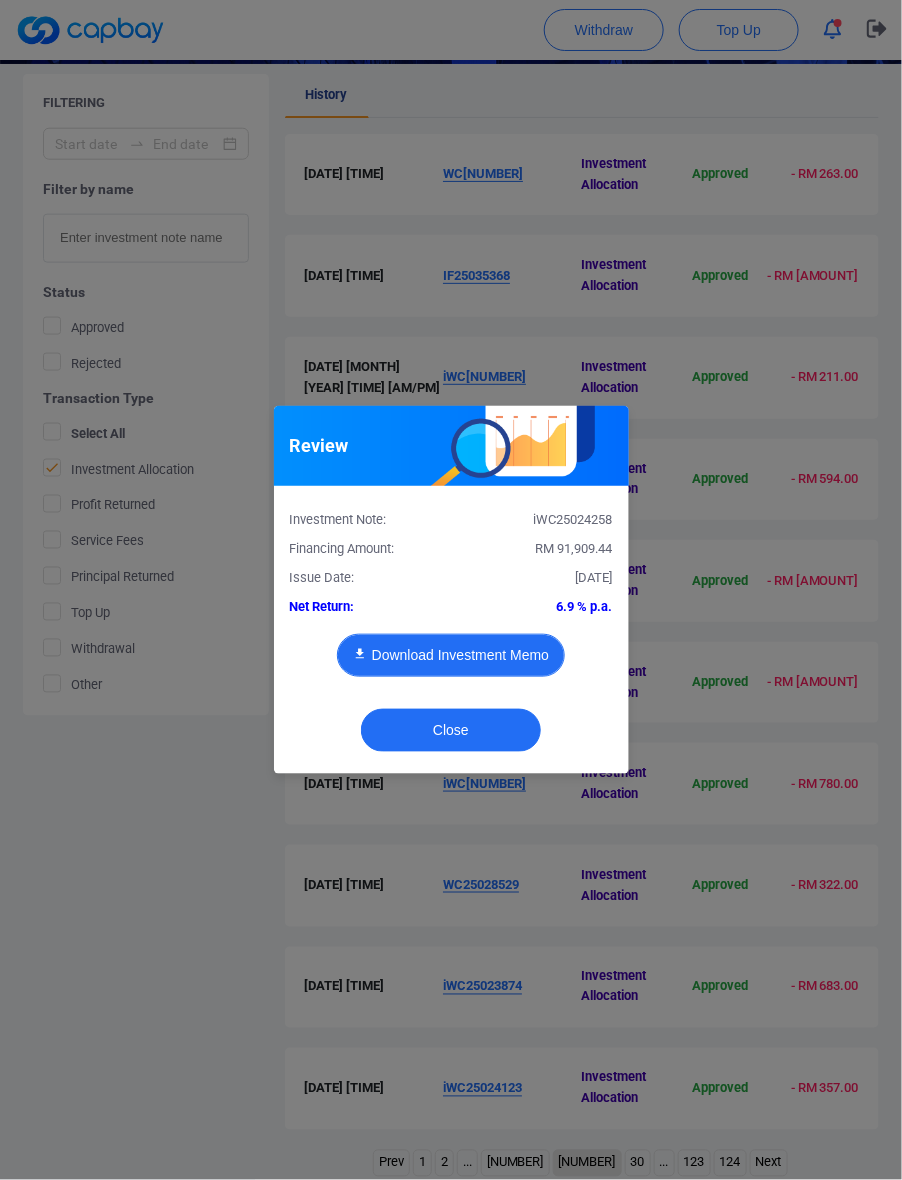 click on "Download Investment Memo" at bounding box center (451, 655) 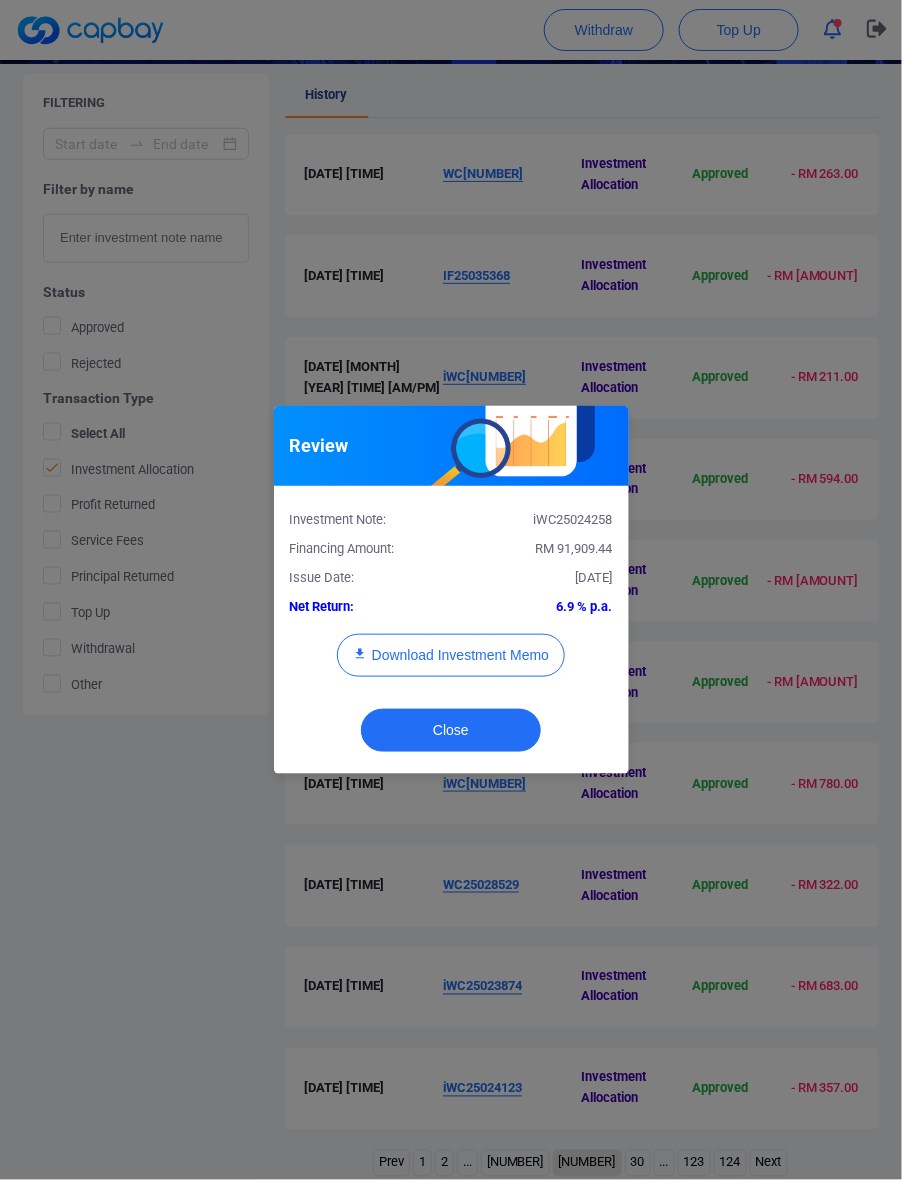 click on "RM 91,909.44" at bounding box center (574, 548) 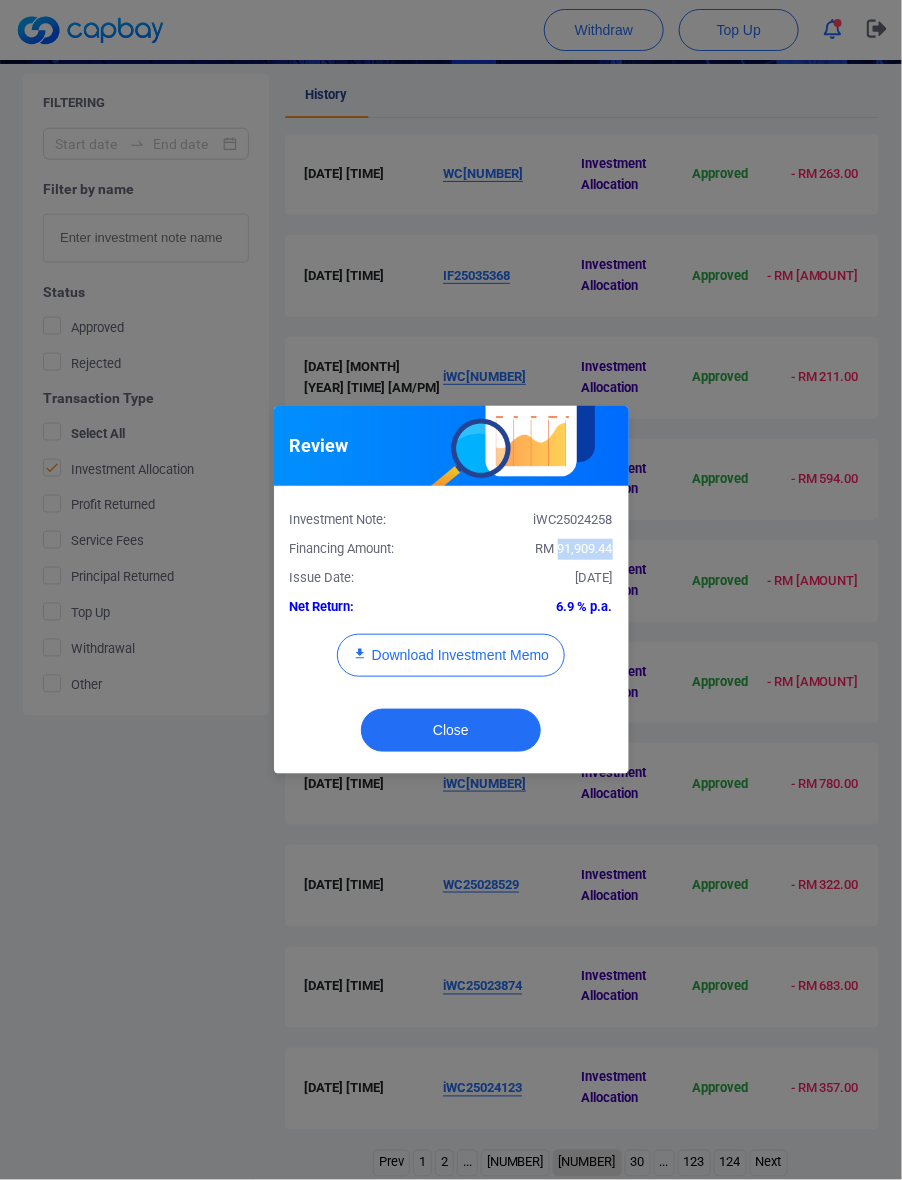 click on "RM 91,909.44" at bounding box center (574, 548) 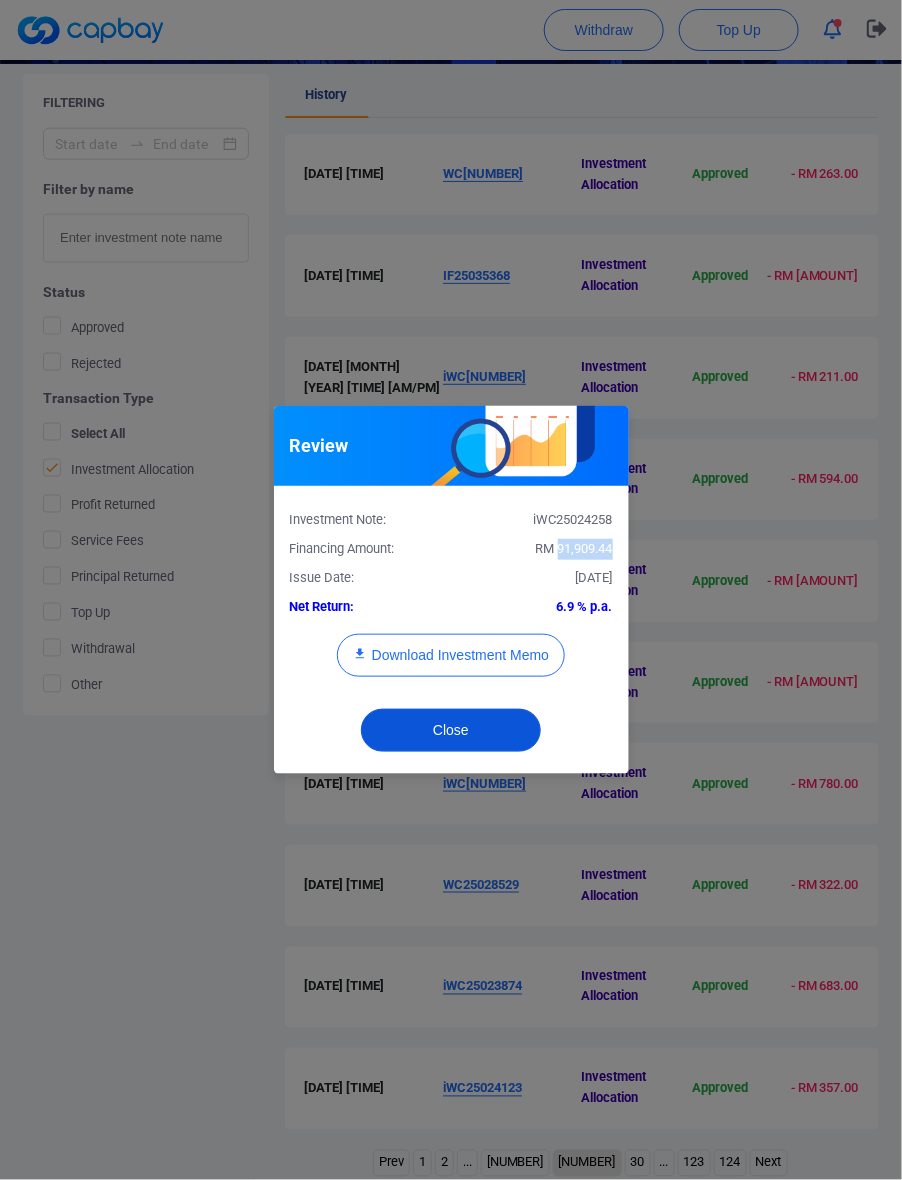 click on "Close" at bounding box center [451, 730] 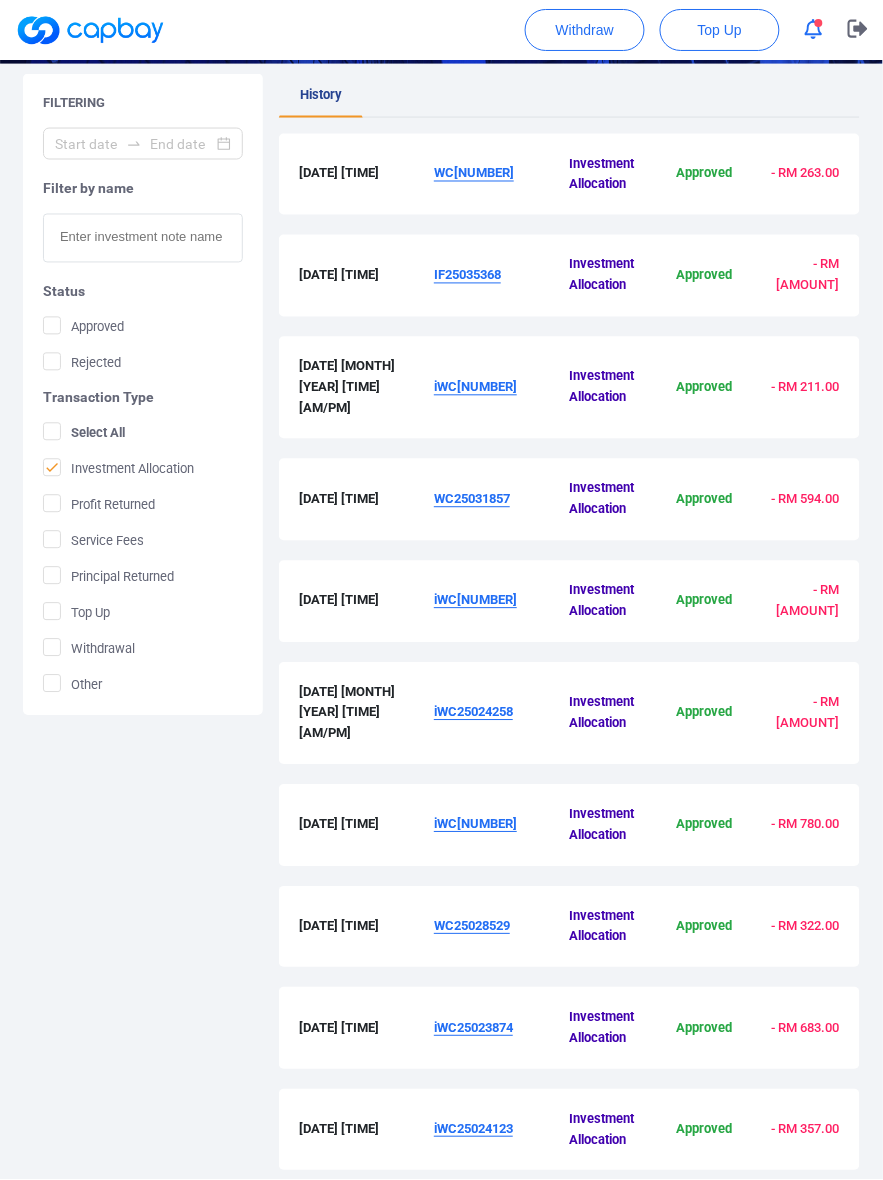 click on "iWC[NUMBER]" at bounding box center [501, 826] 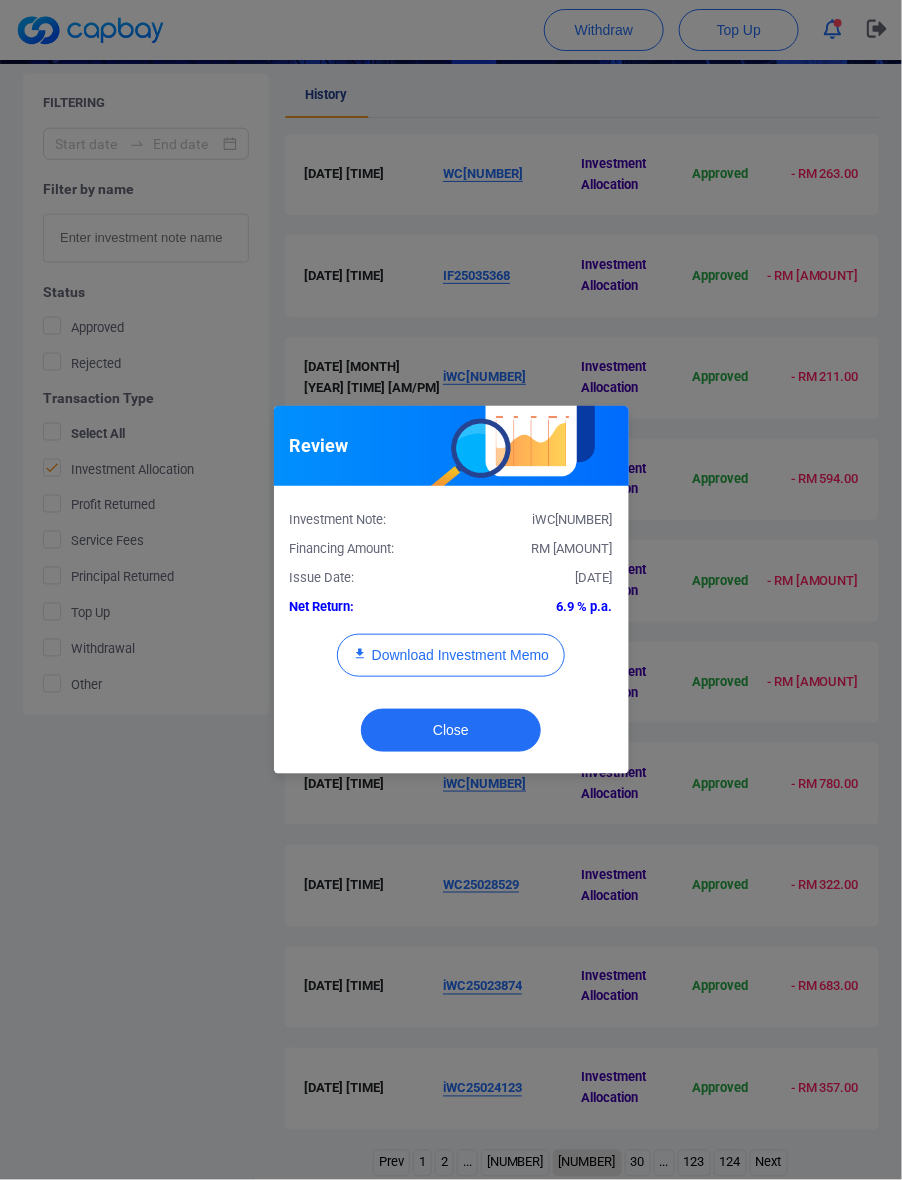 click on "RM [AMOUNT]" at bounding box center (539, 549) 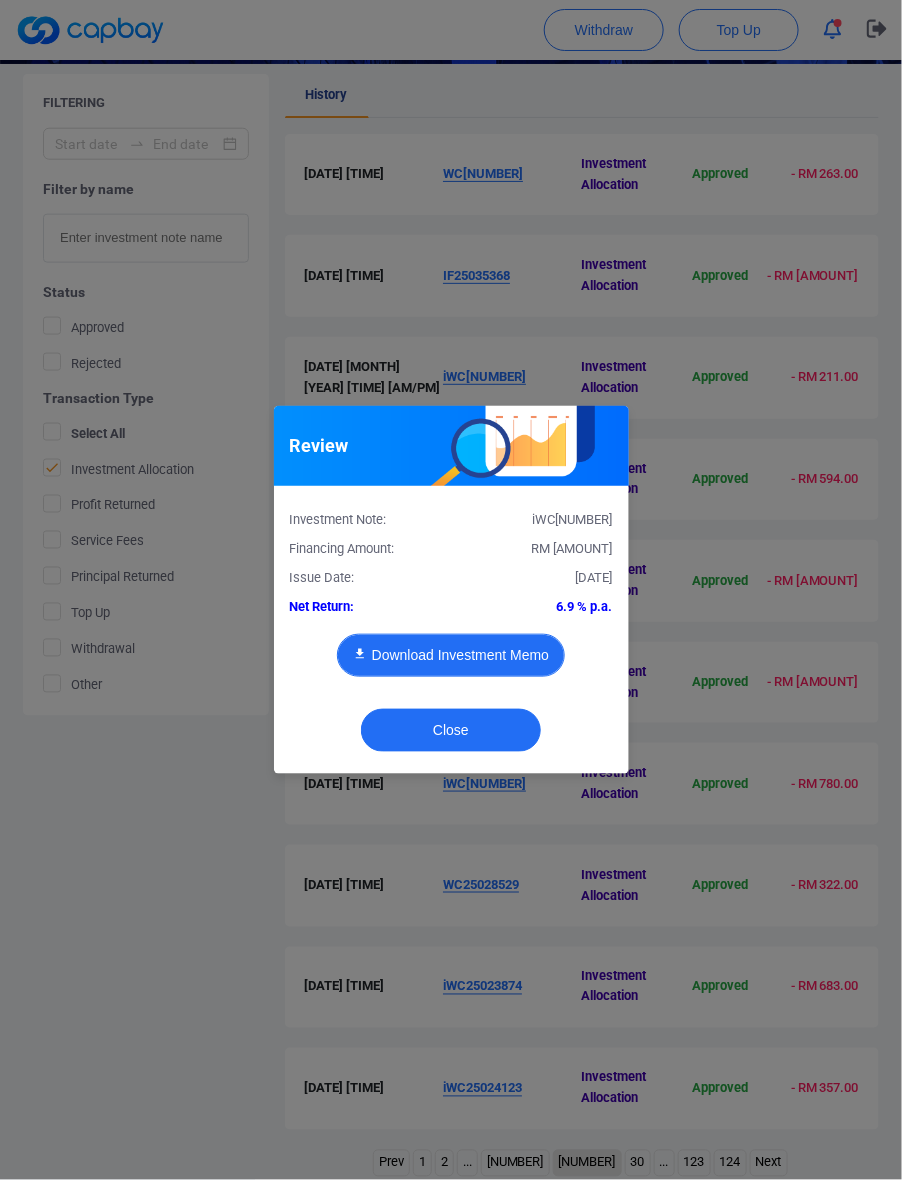 click on "Download Investment Memo" at bounding box center (451, 655) 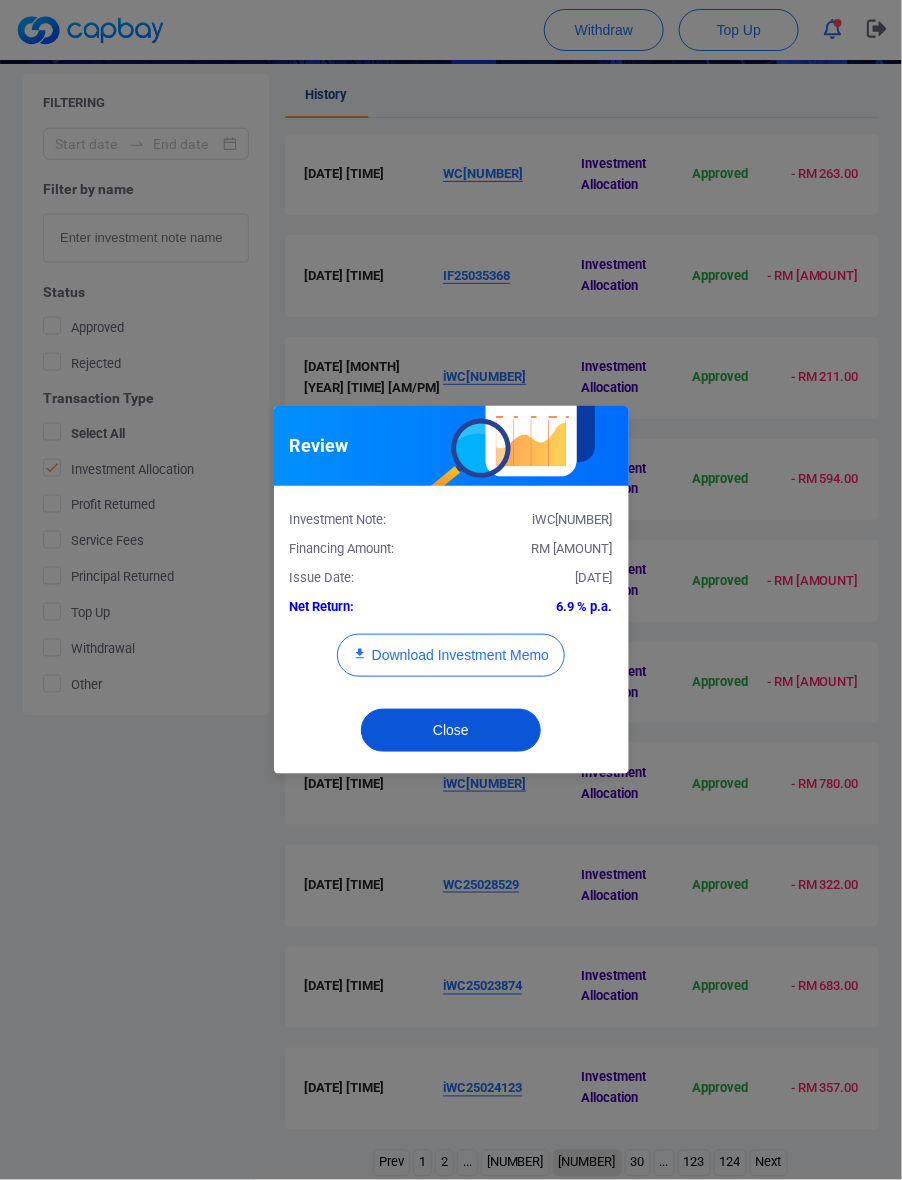 click on "Close" at bounding box center [451, 730] 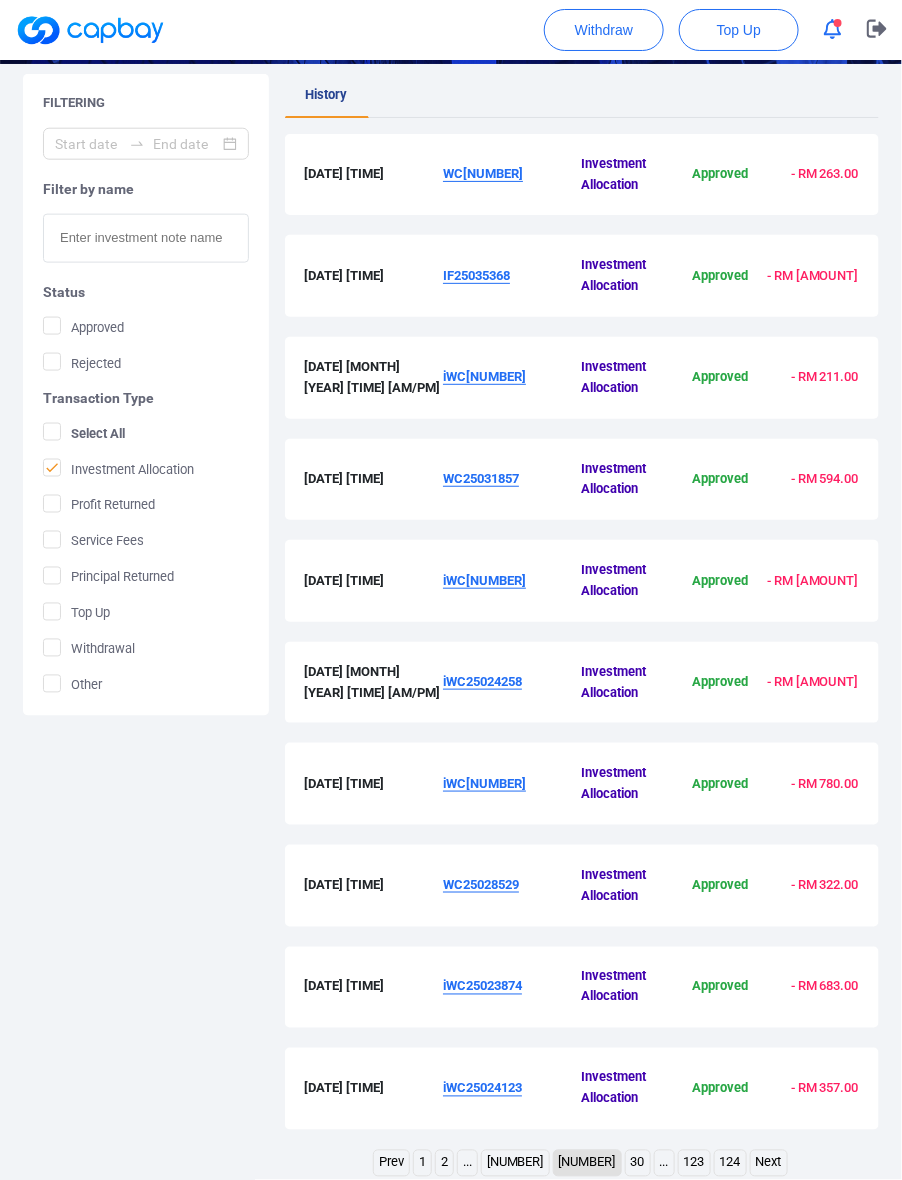 type 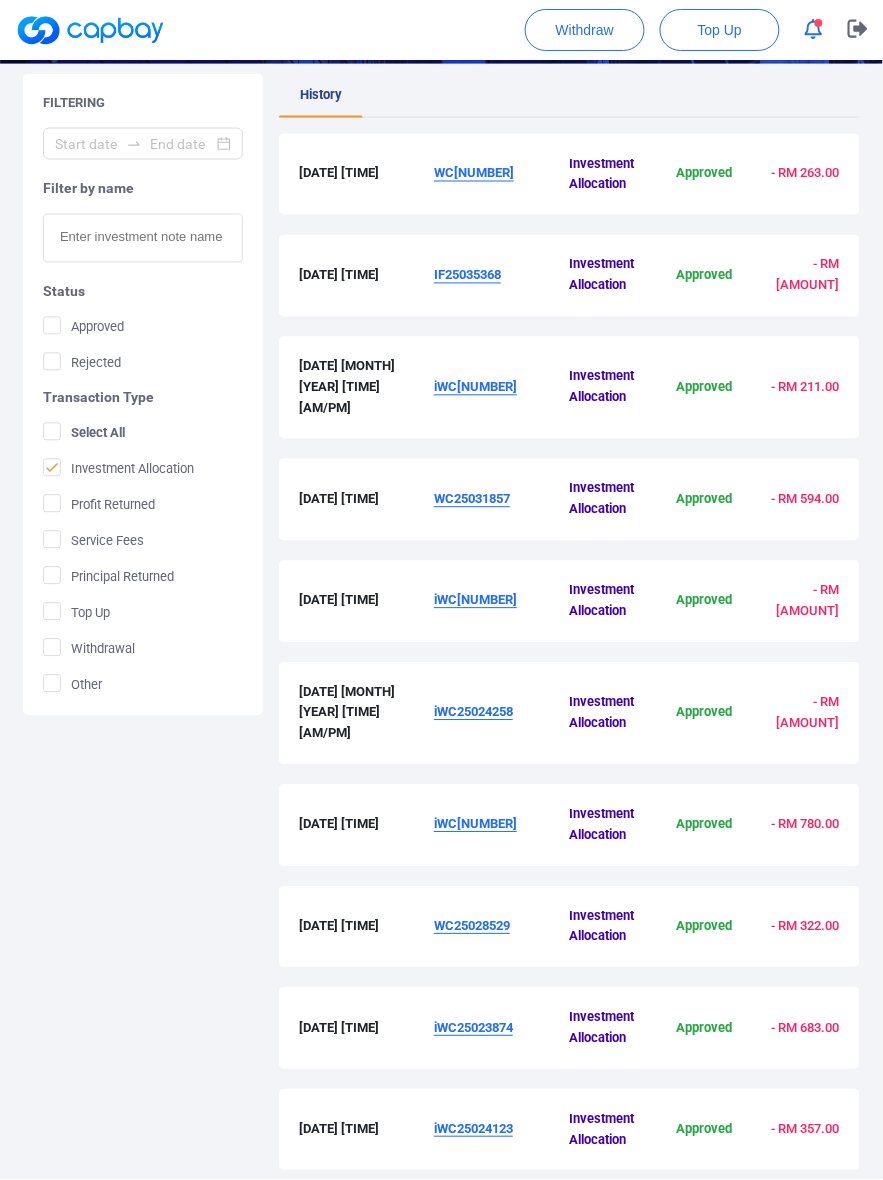 click on "WC25028529" at bounding box center (501, 928) 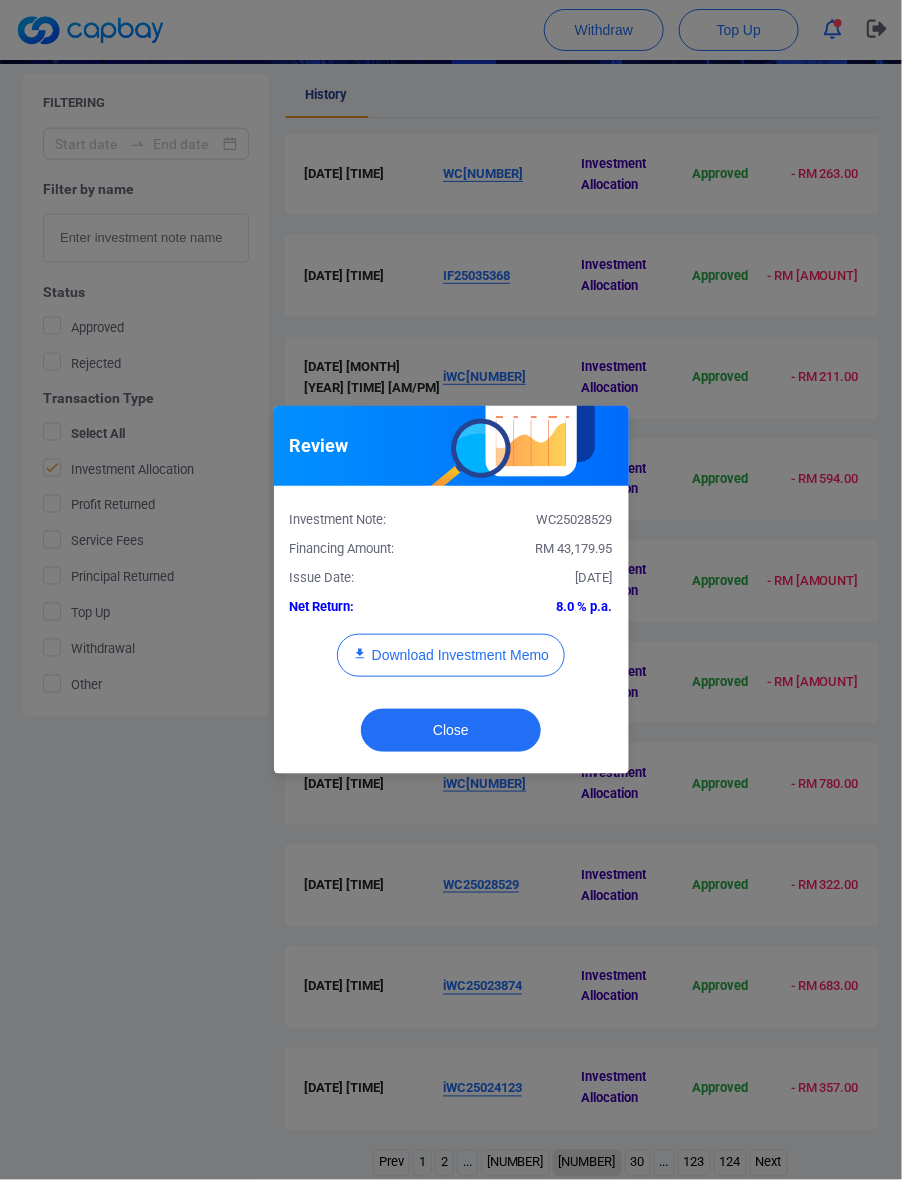 click on "RM 43,179.95" at bounding box center (574, 548) 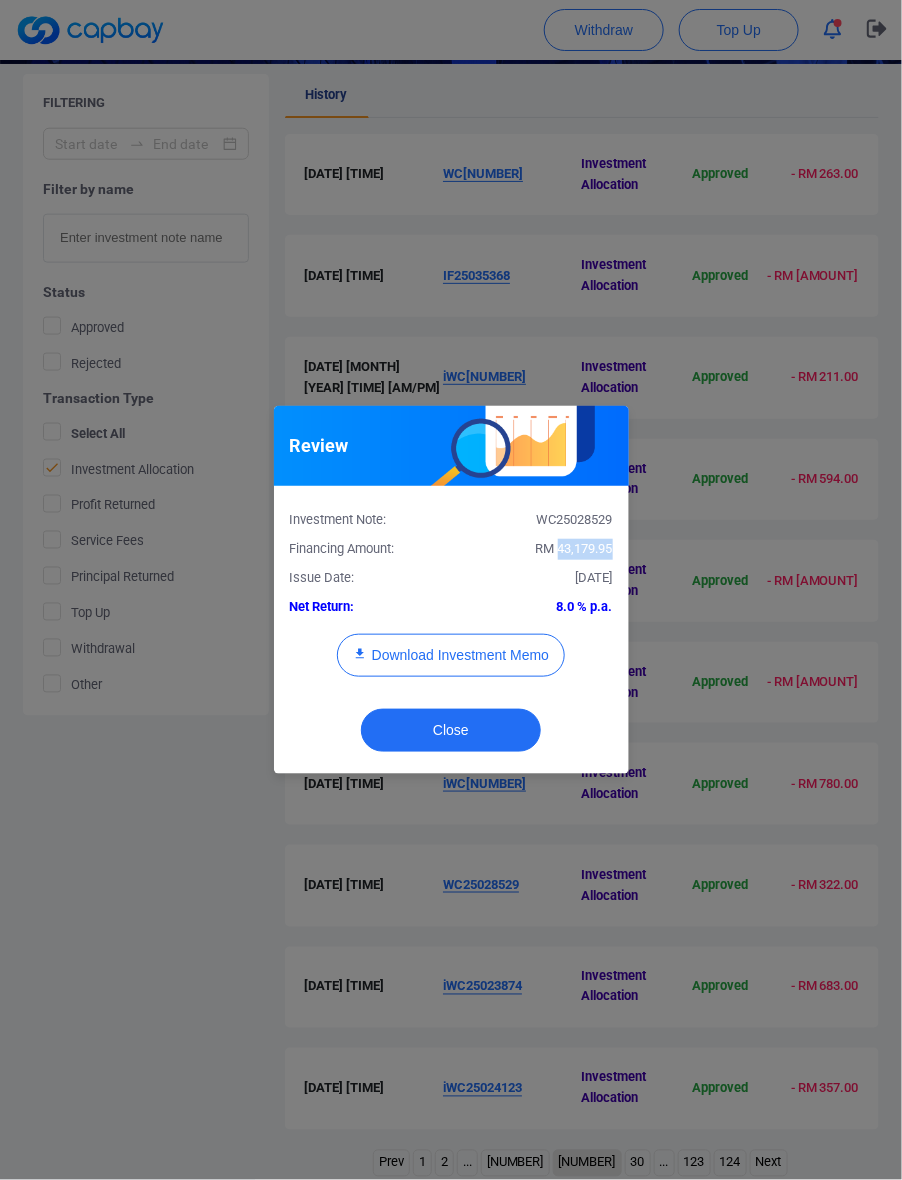 click on "RM 43,179.95" at bounding box center [574, 548] 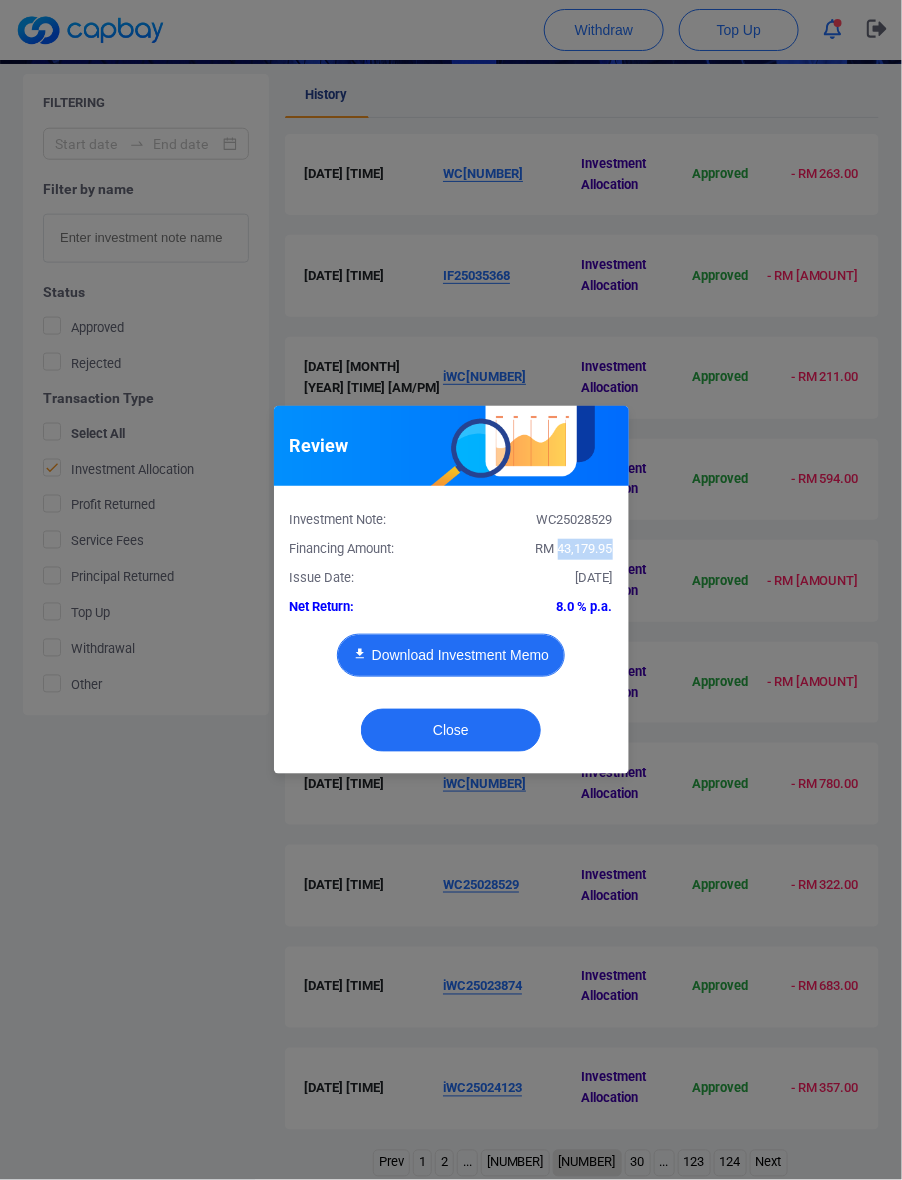 type 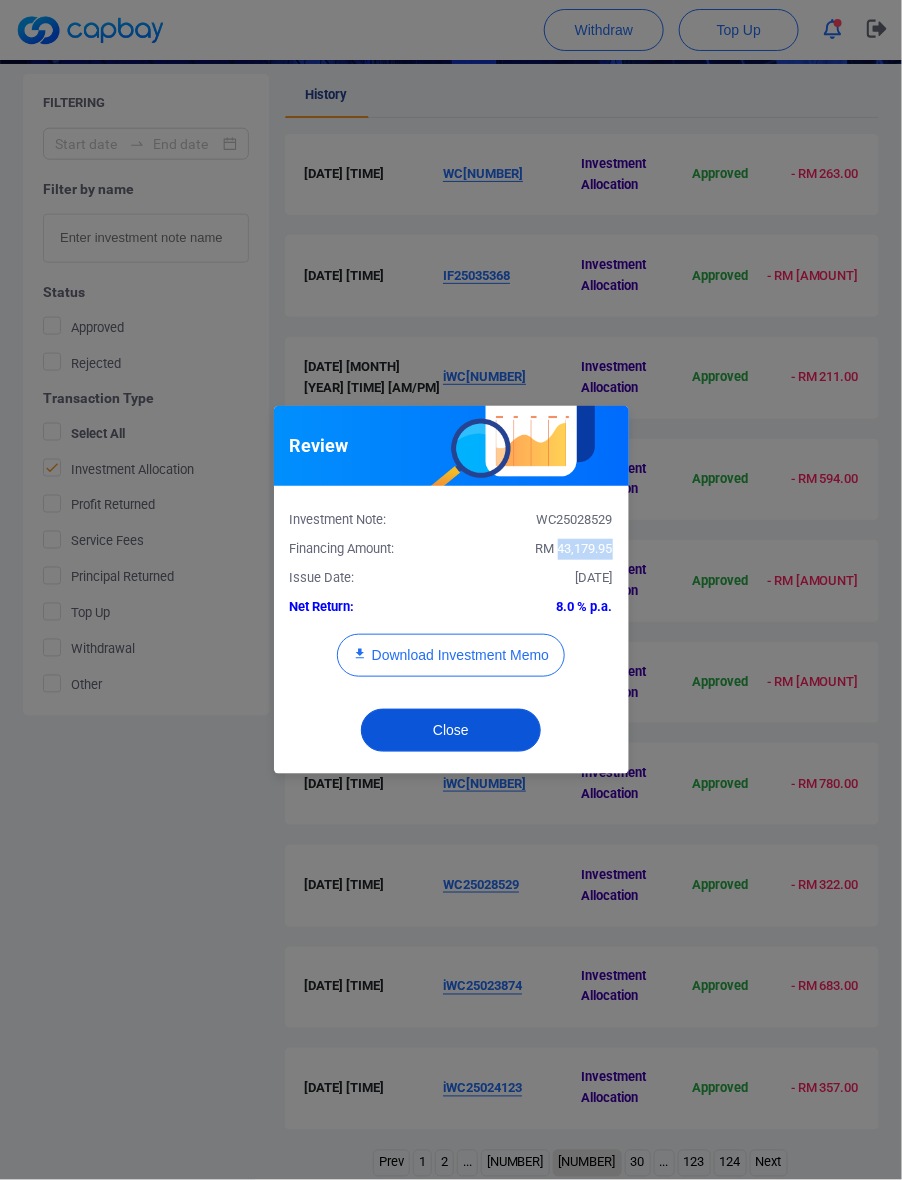 click on "Close" at bounding box center [451, 730] 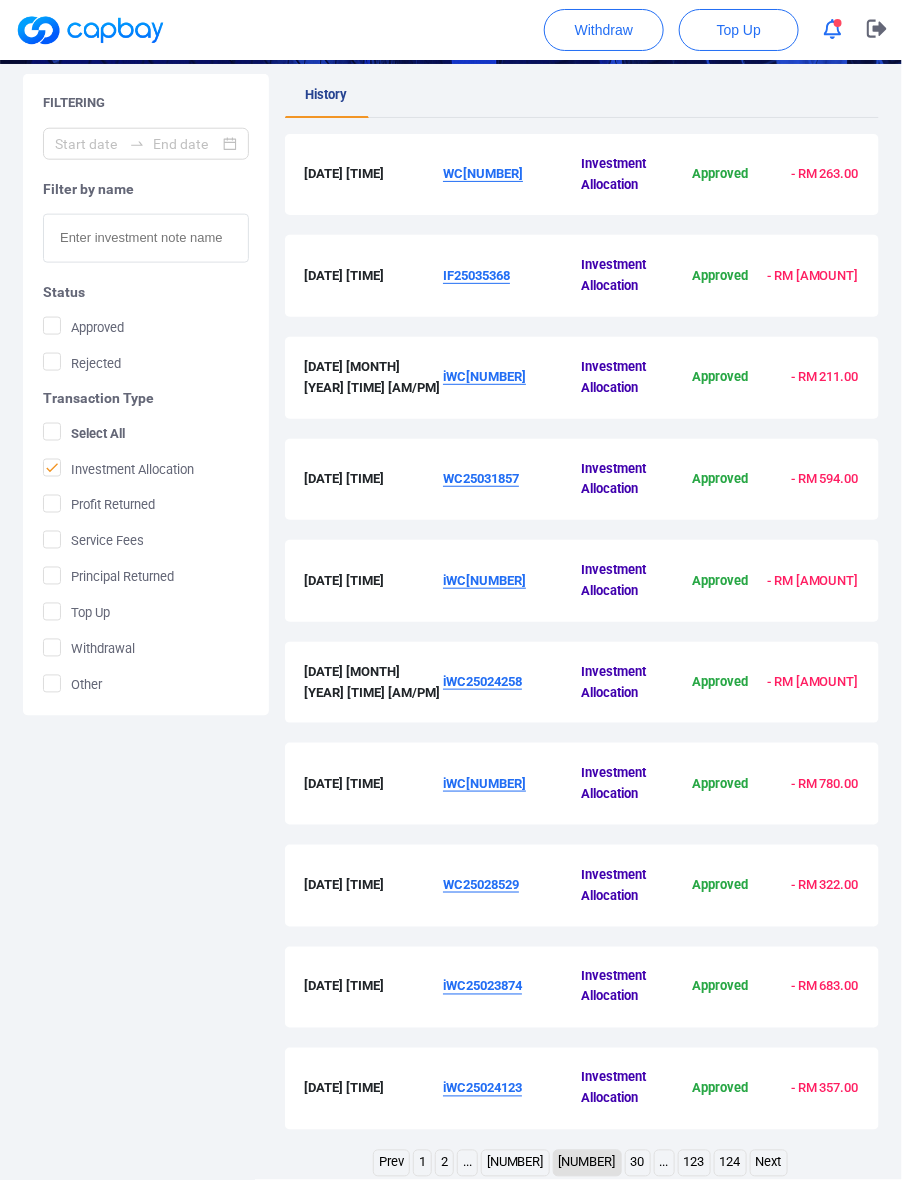 type 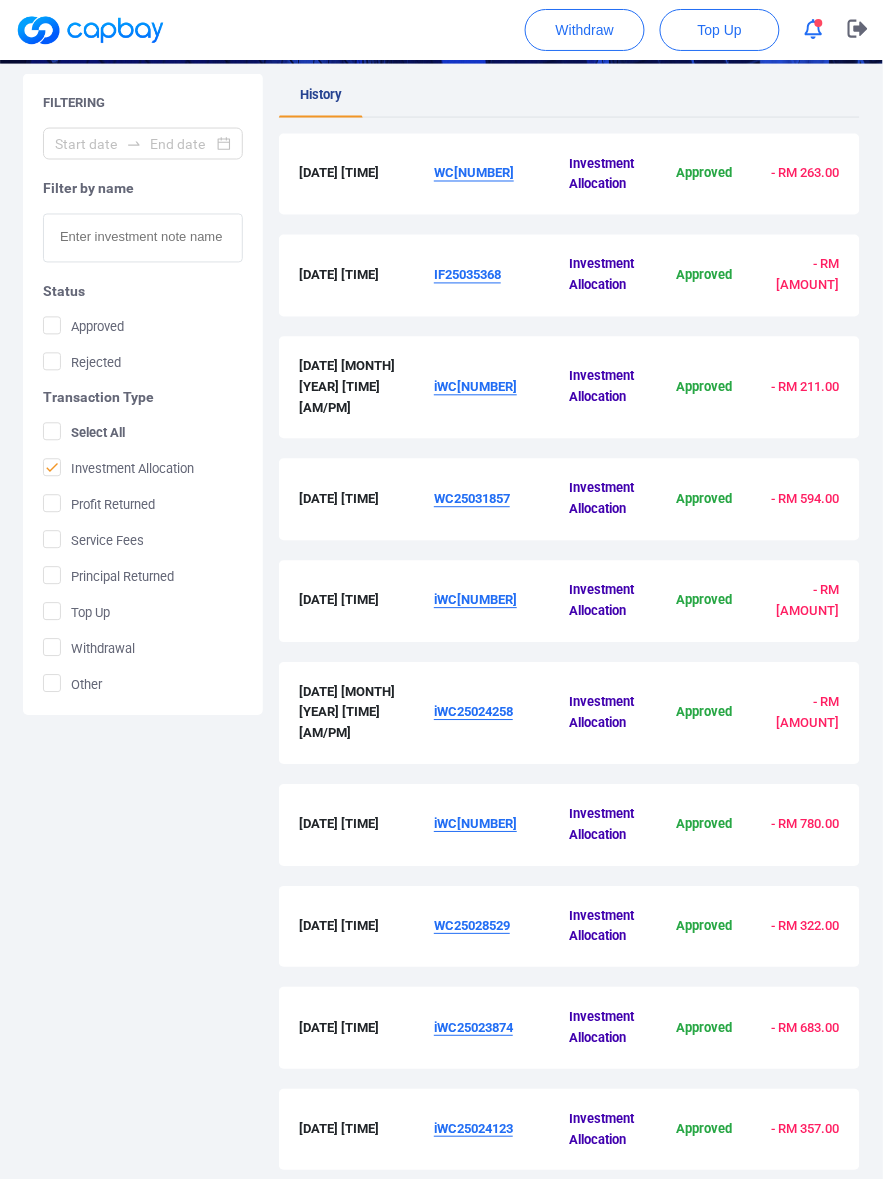 click on "iWC25023874" at bounding box center (501, 1029) 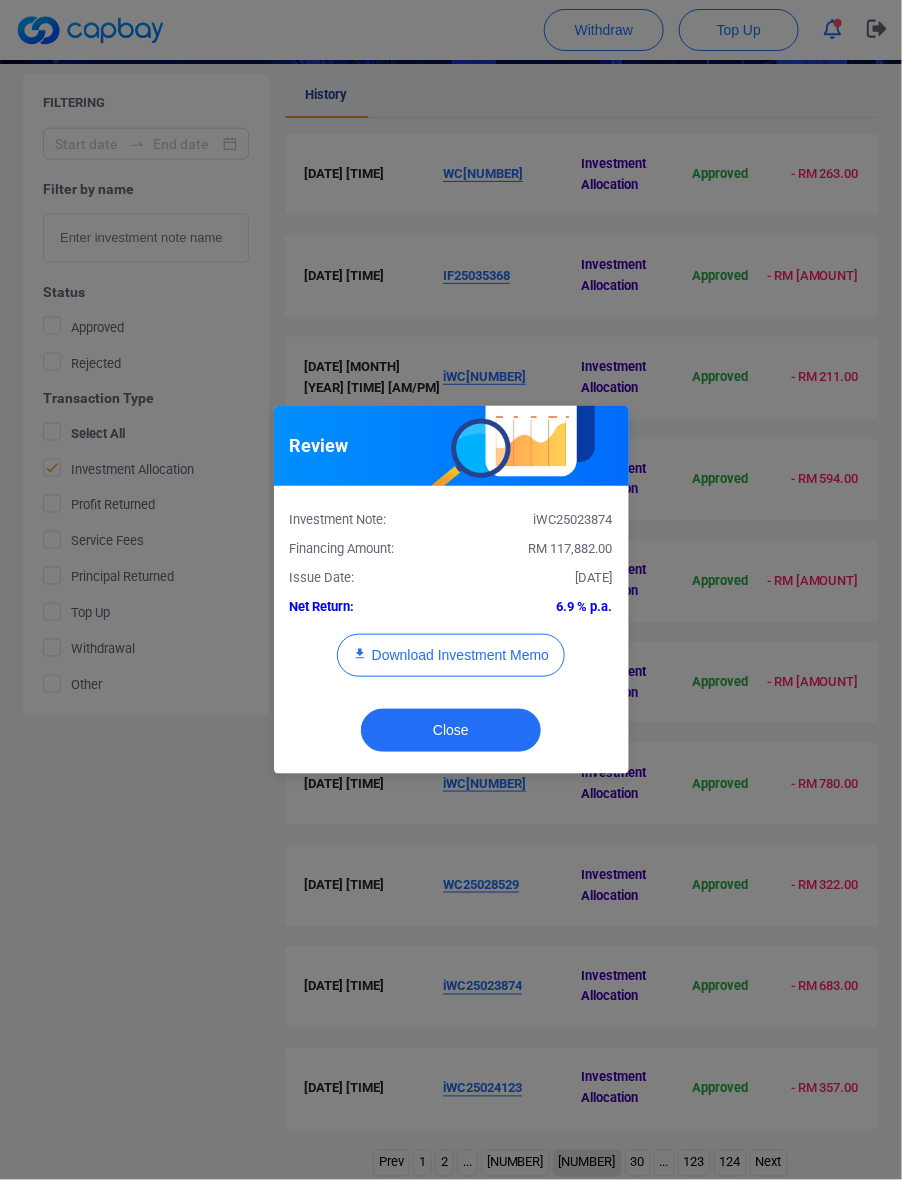 click on "RM 117,882.00" at bounding box center [539, 549] 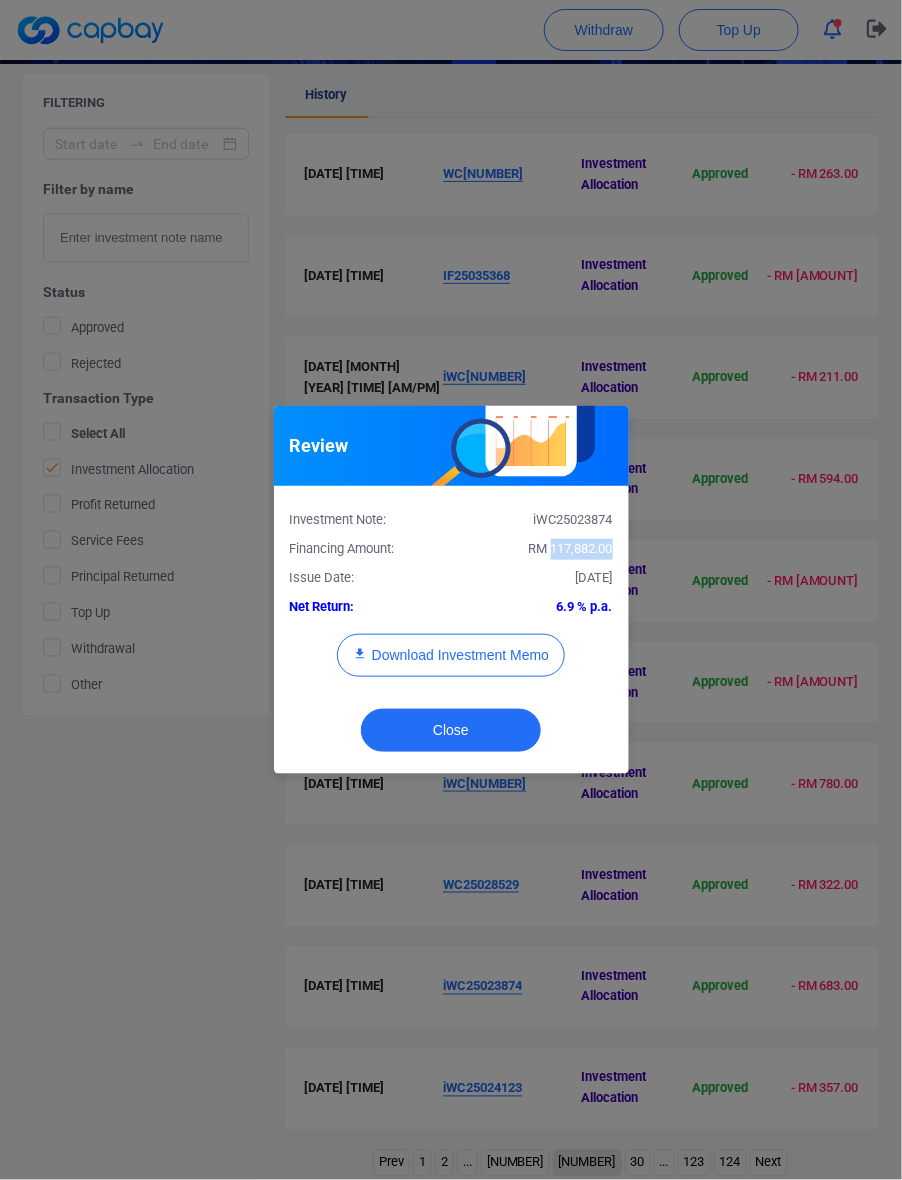click on "RM 117,882.00" at bounding box center (539, 549) 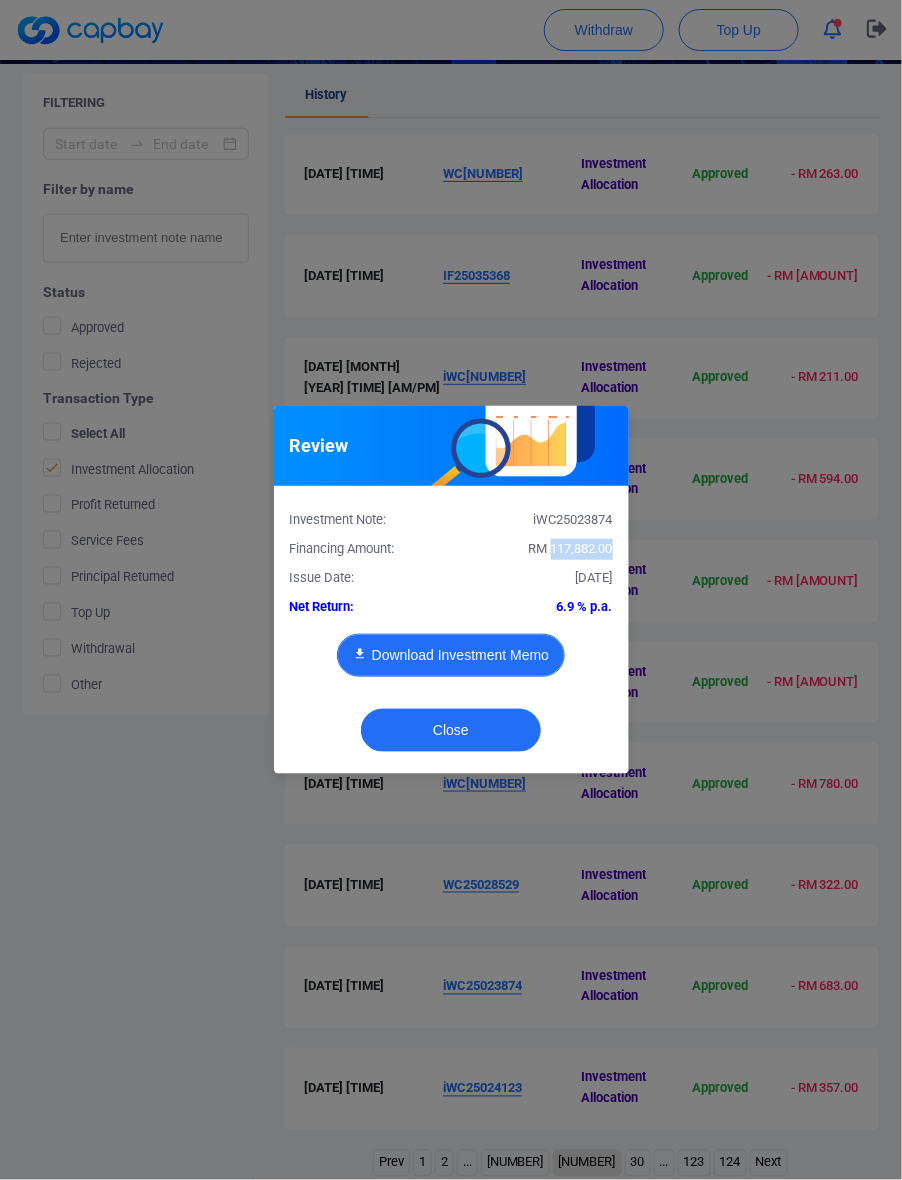 click on "Download Investment Memo" at bounding box center (451, 655) 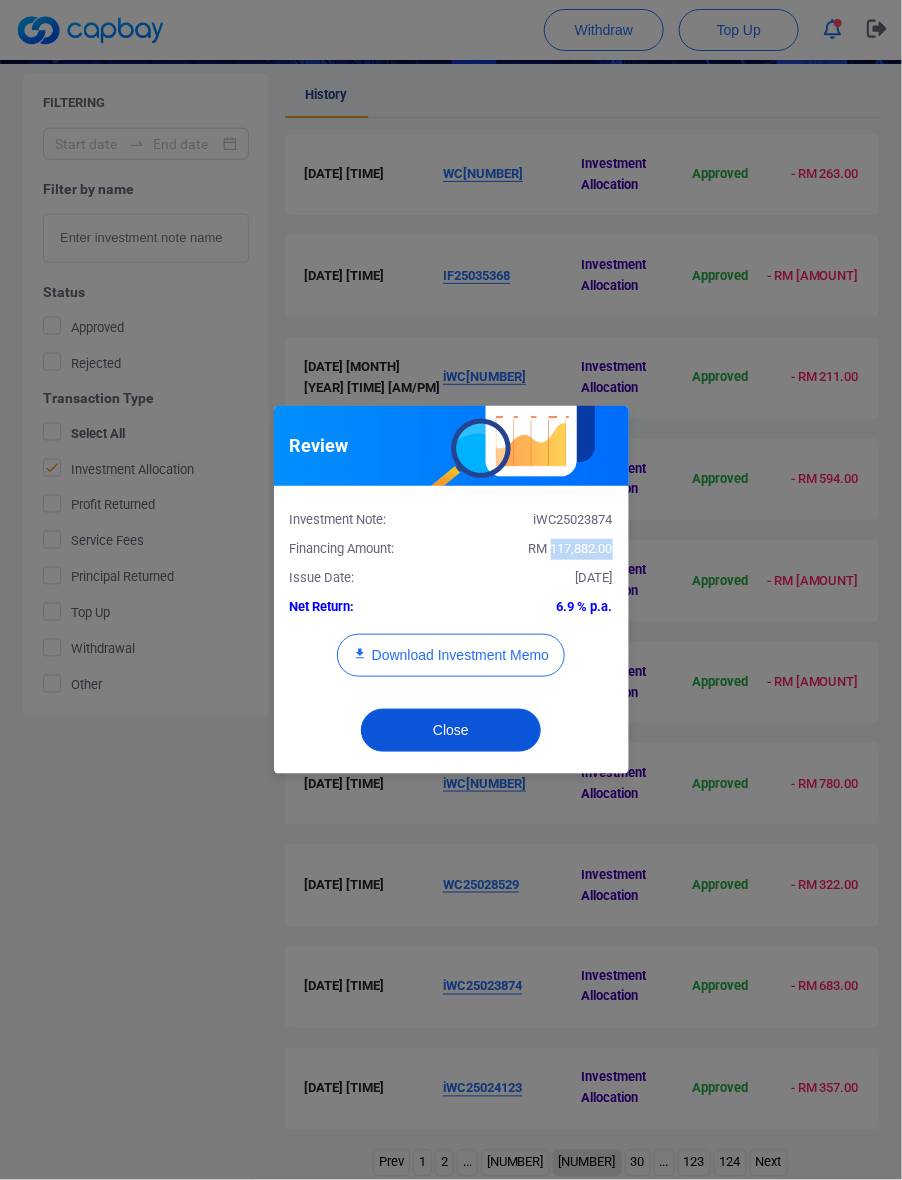 click on "Close" at bounding box center (451, 730) 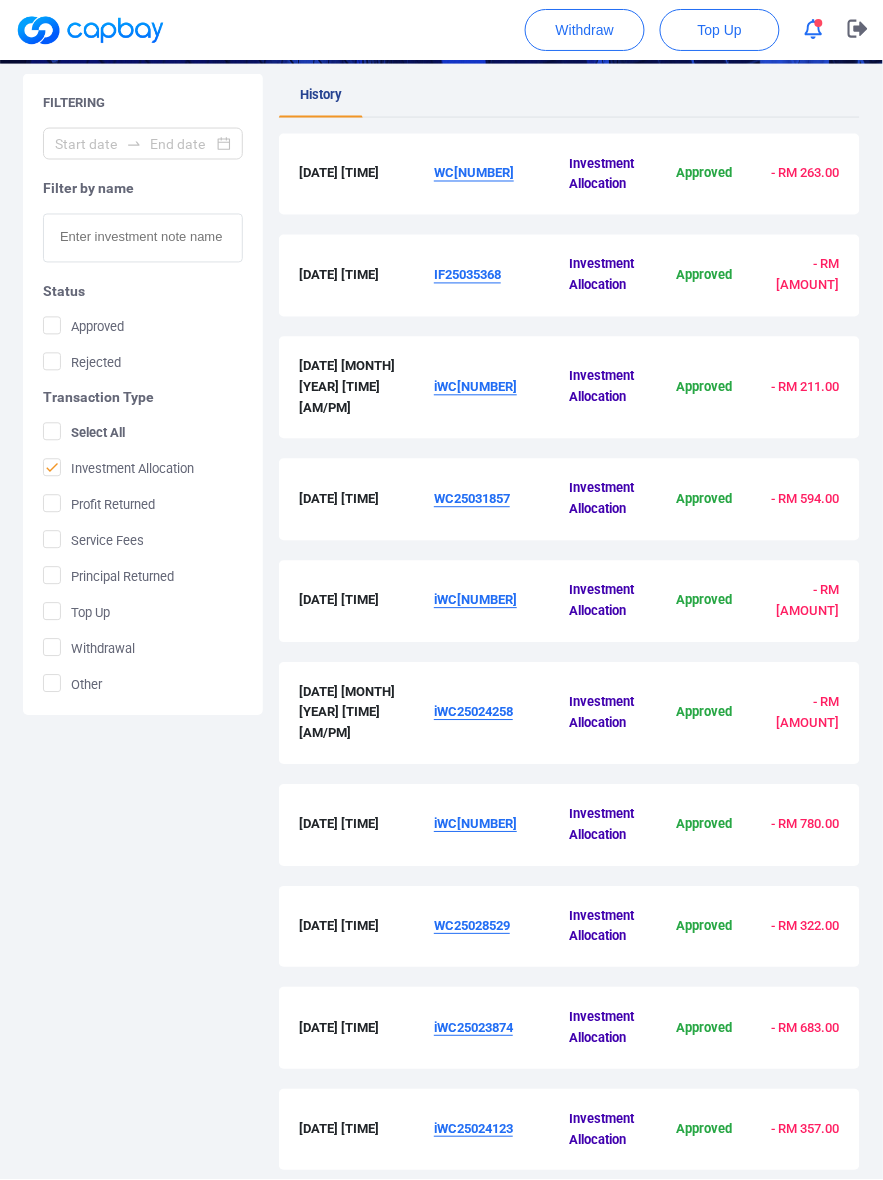 click on "iWC25024123" at bounding box center [501, 1130] 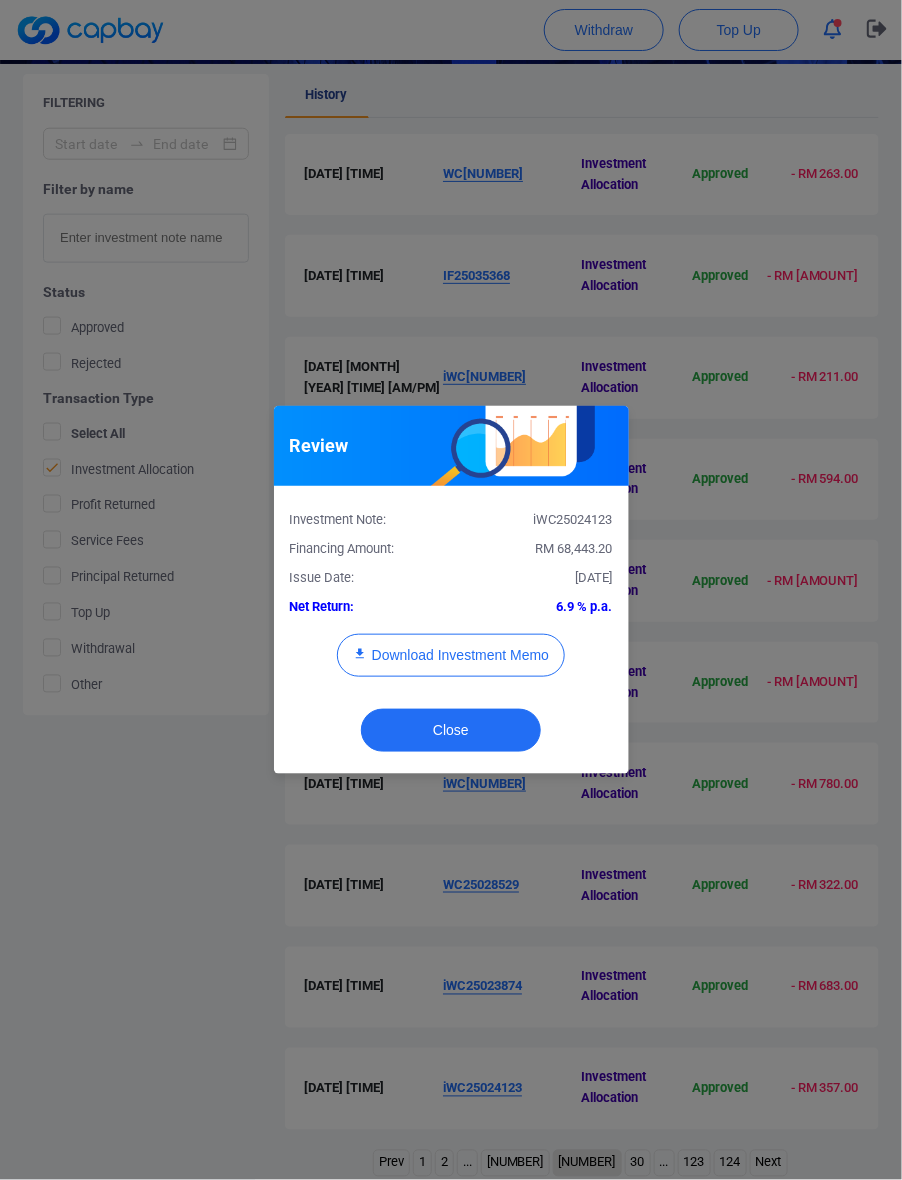 click on "iWC25024123" at bounding box center (539, 520) 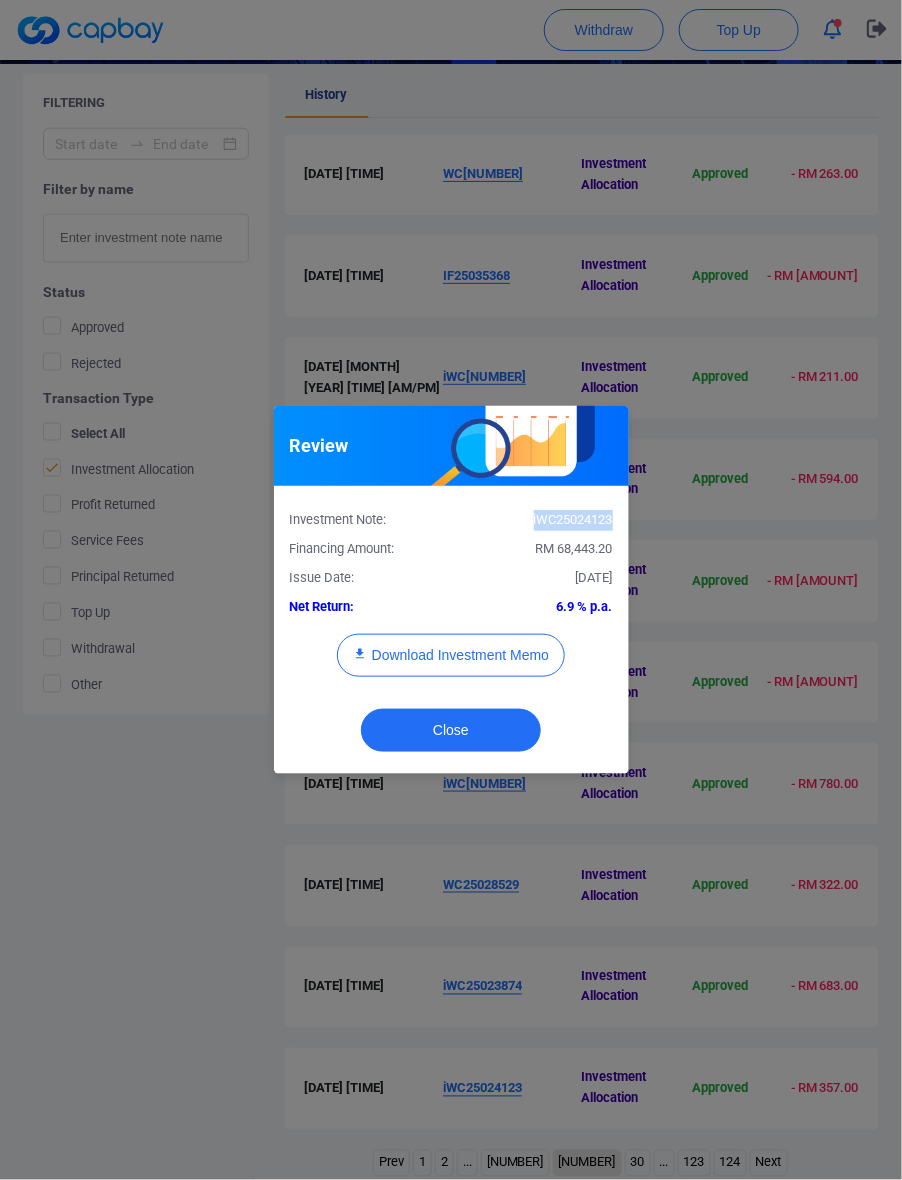 click on "iWC25024123" at bounding box center (539, 520) 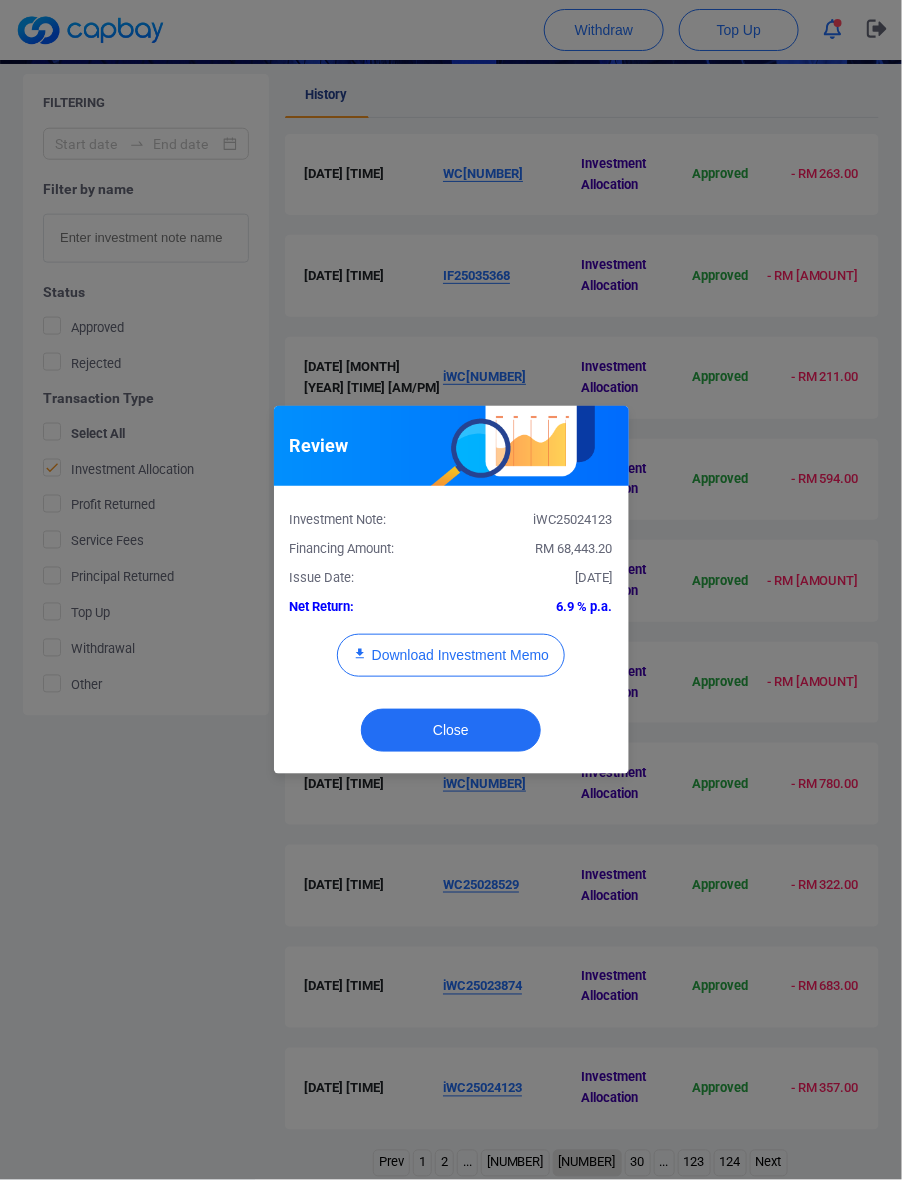 click on "RM 68,443.20" at bounding box center (574, 548) 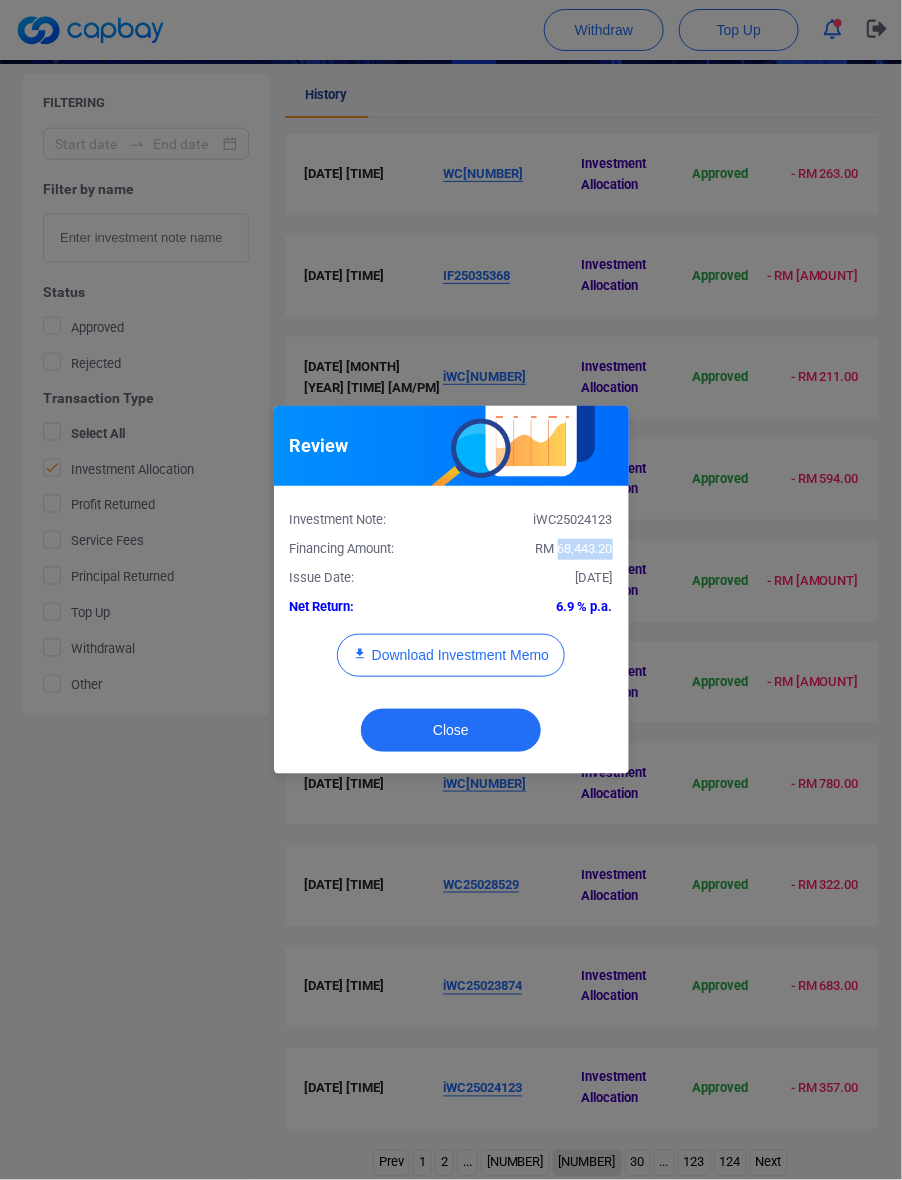 click on "RM 68,443.20" at bounding box center [574, 548] 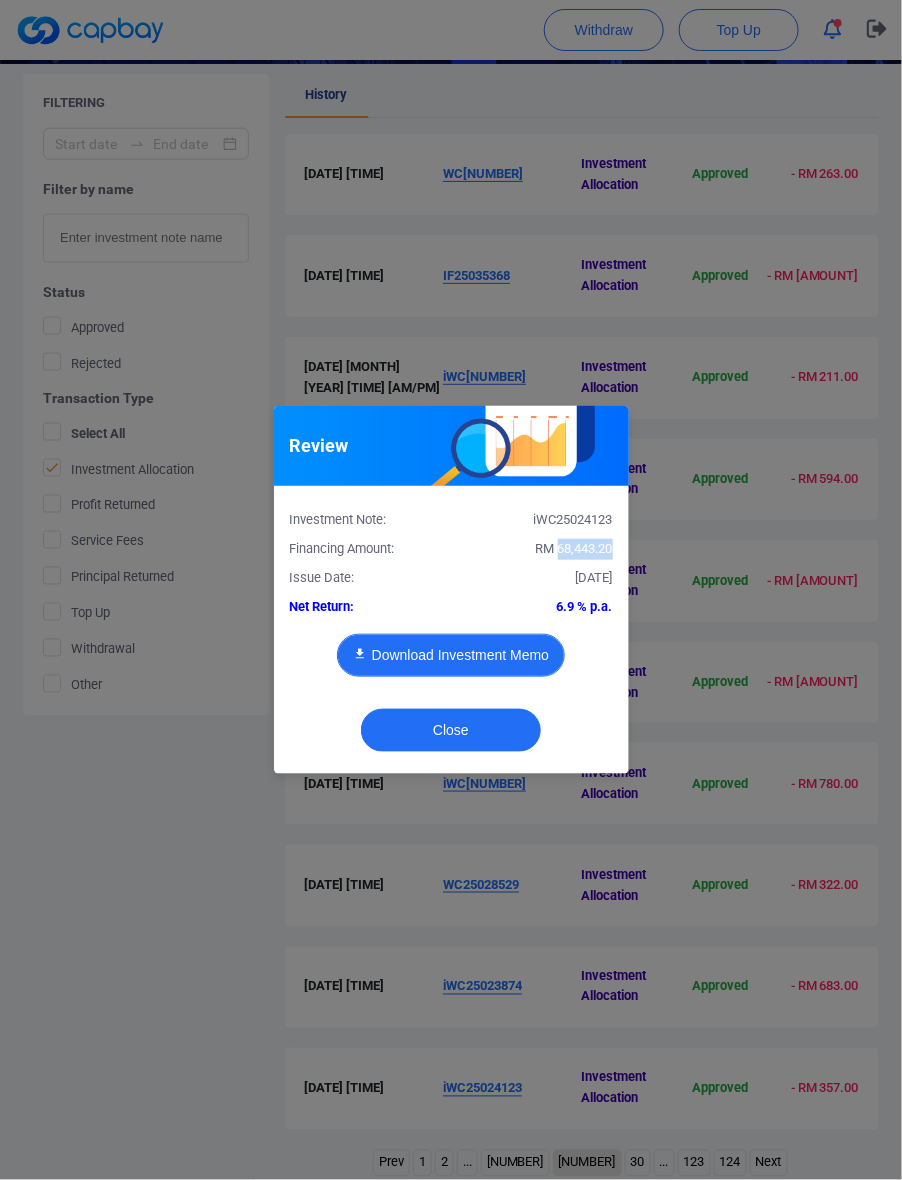 click on "Download Investment Memo" at bounding box center (451, 655) 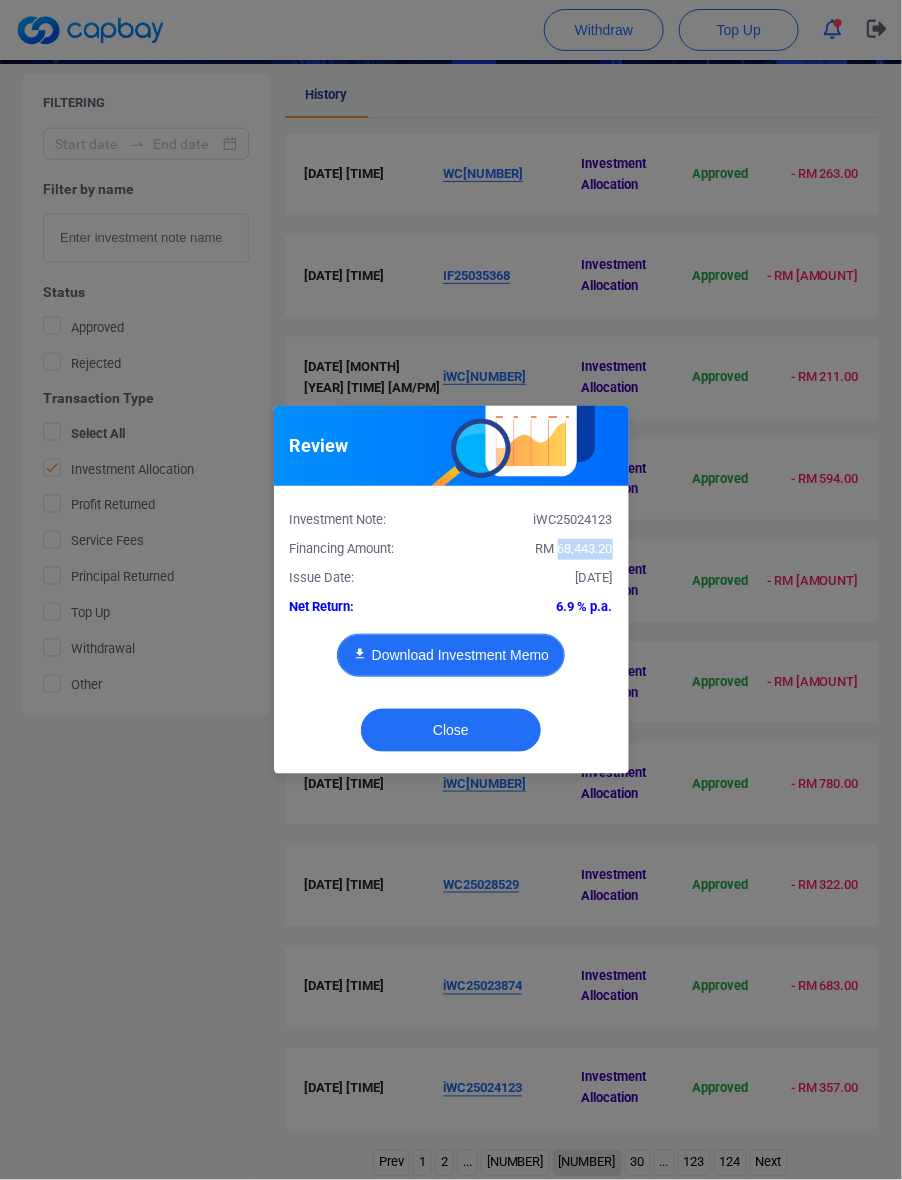 type 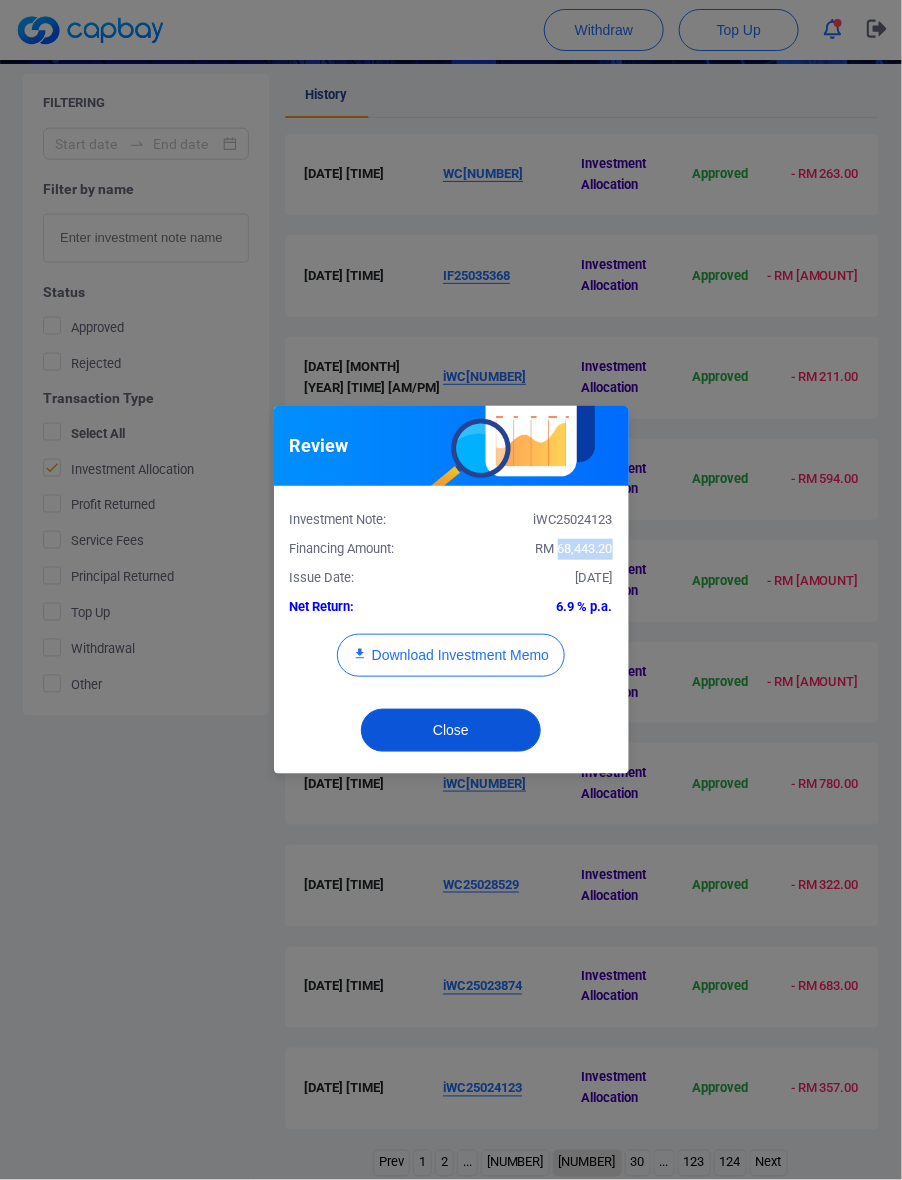drag, startPoint x: 480, startPoint y: 721, endPoint x: 466, endPoint y: 727, distance: 15.231546 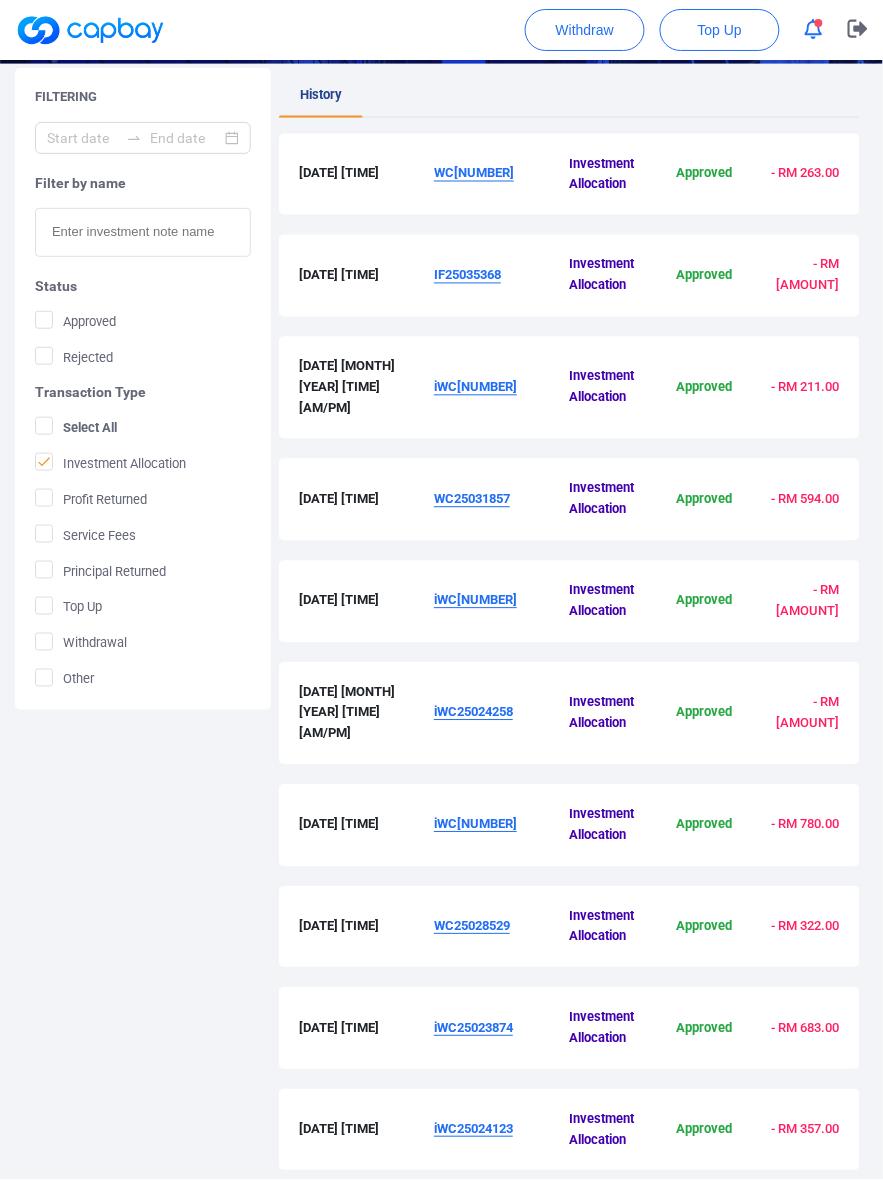 scroll, scrollTop: 625, scrollLeft: 0, axis: vertical 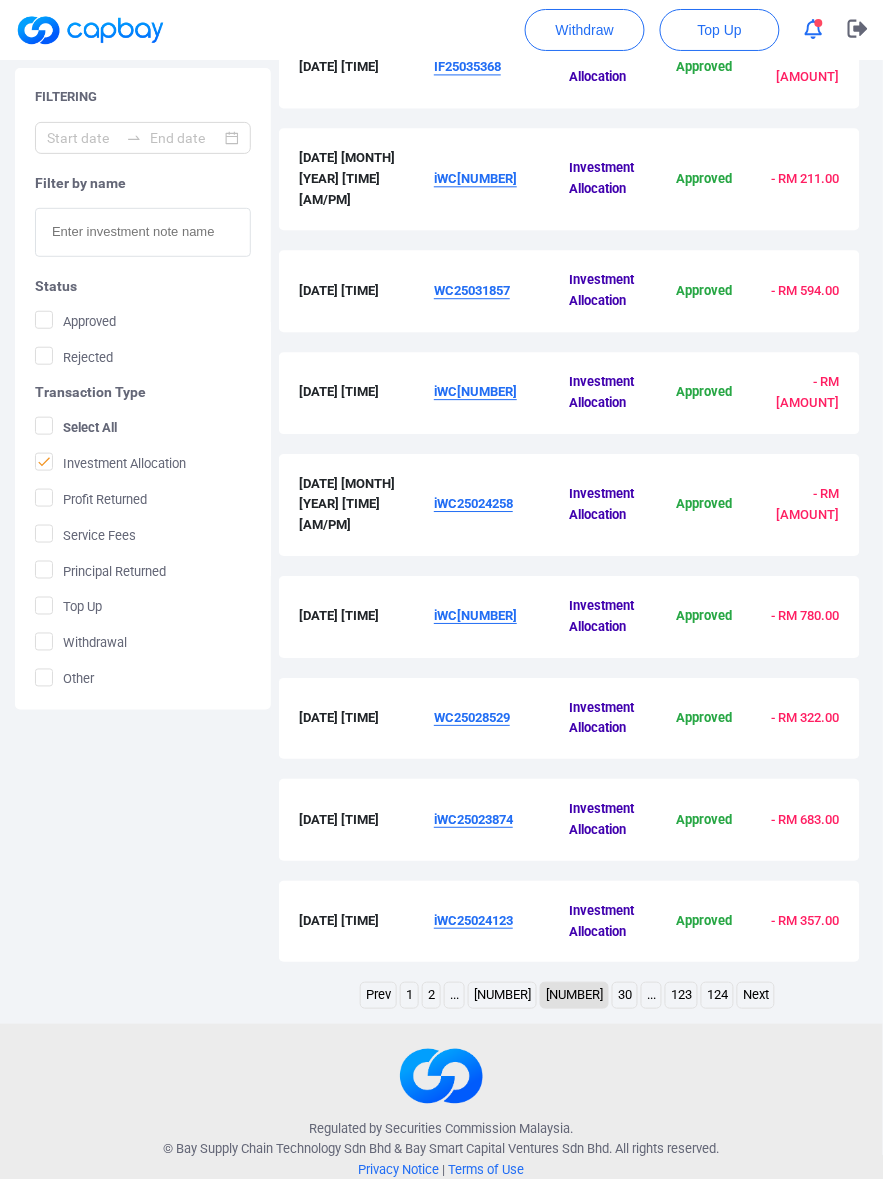click on "30" at bounding box center (625, 995) 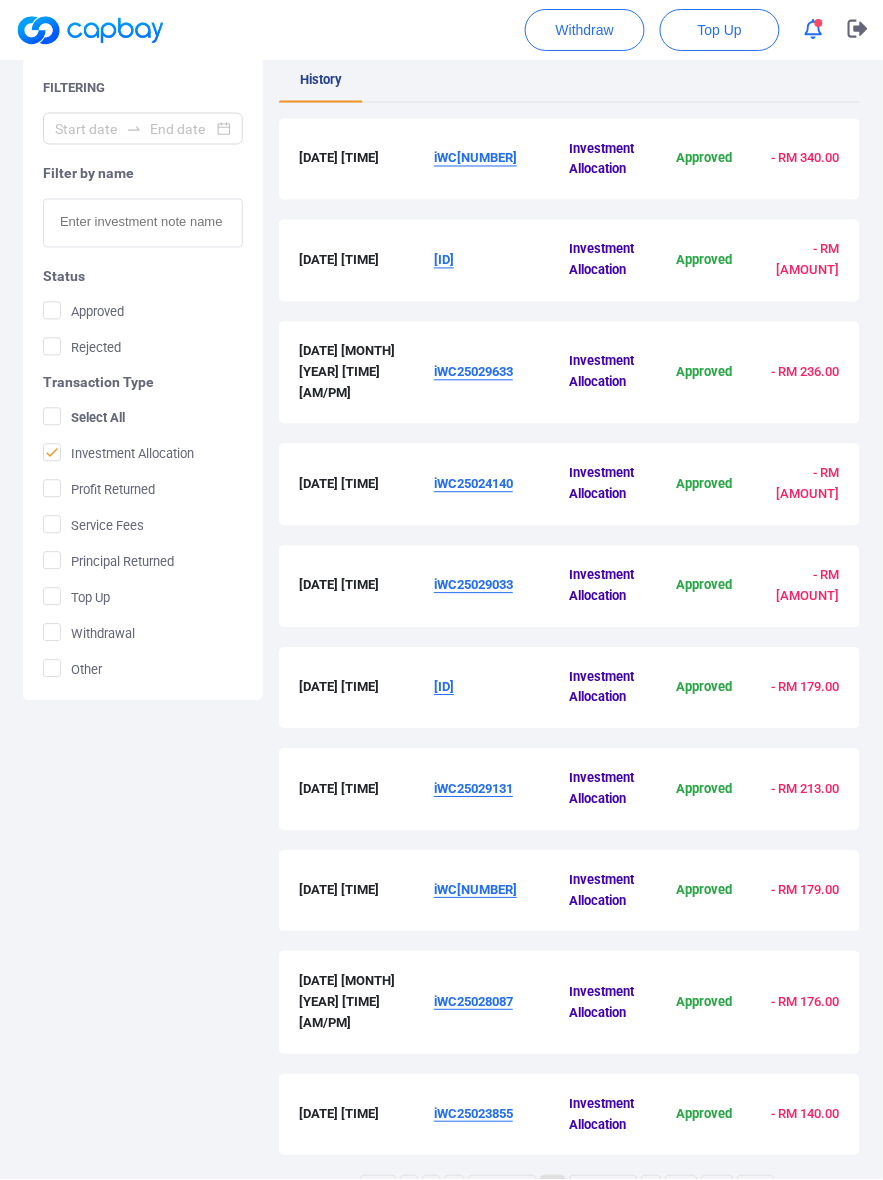 scroll, scrollTop: 381, scrollLeft: 0, axis: vertical 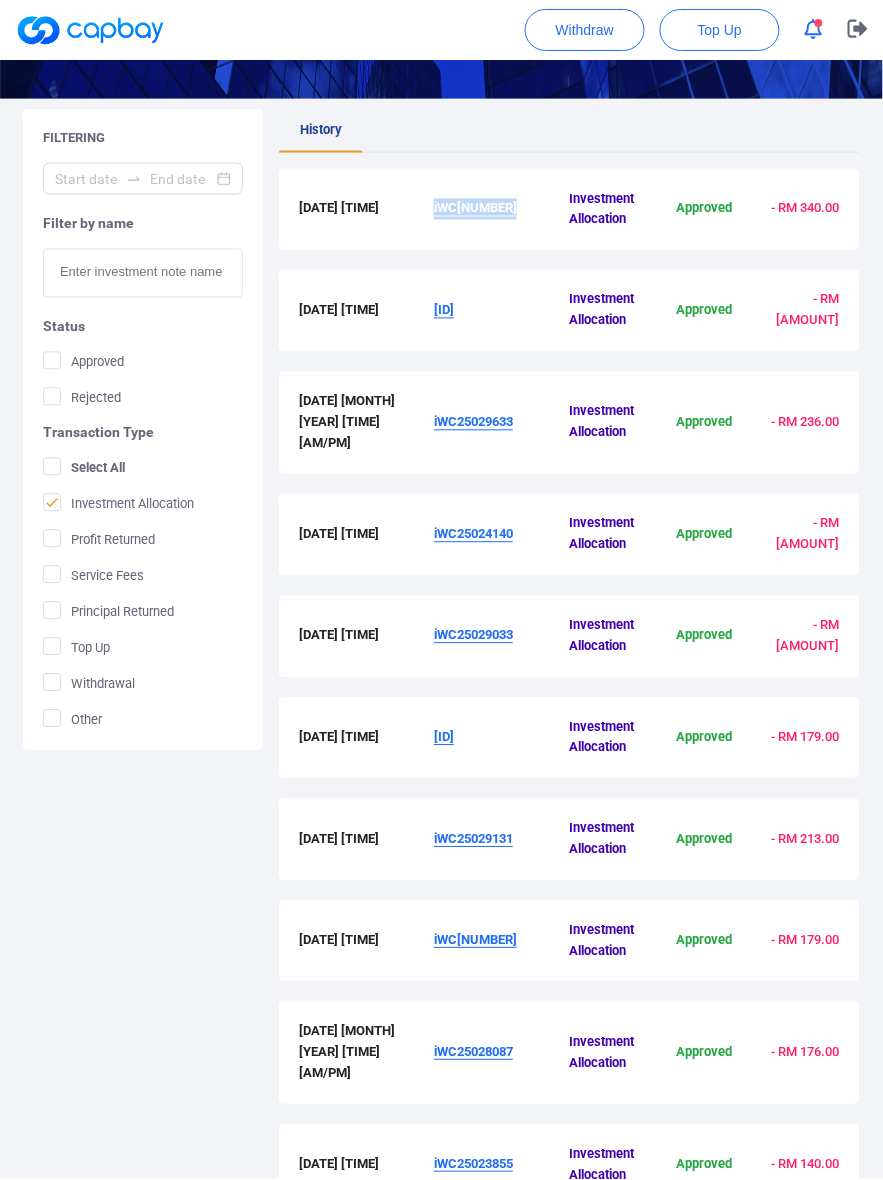drag, startPoint x: 536, startPoint y: 193, endPoint x: 433, endPoint y: 225, distance: 107.856384 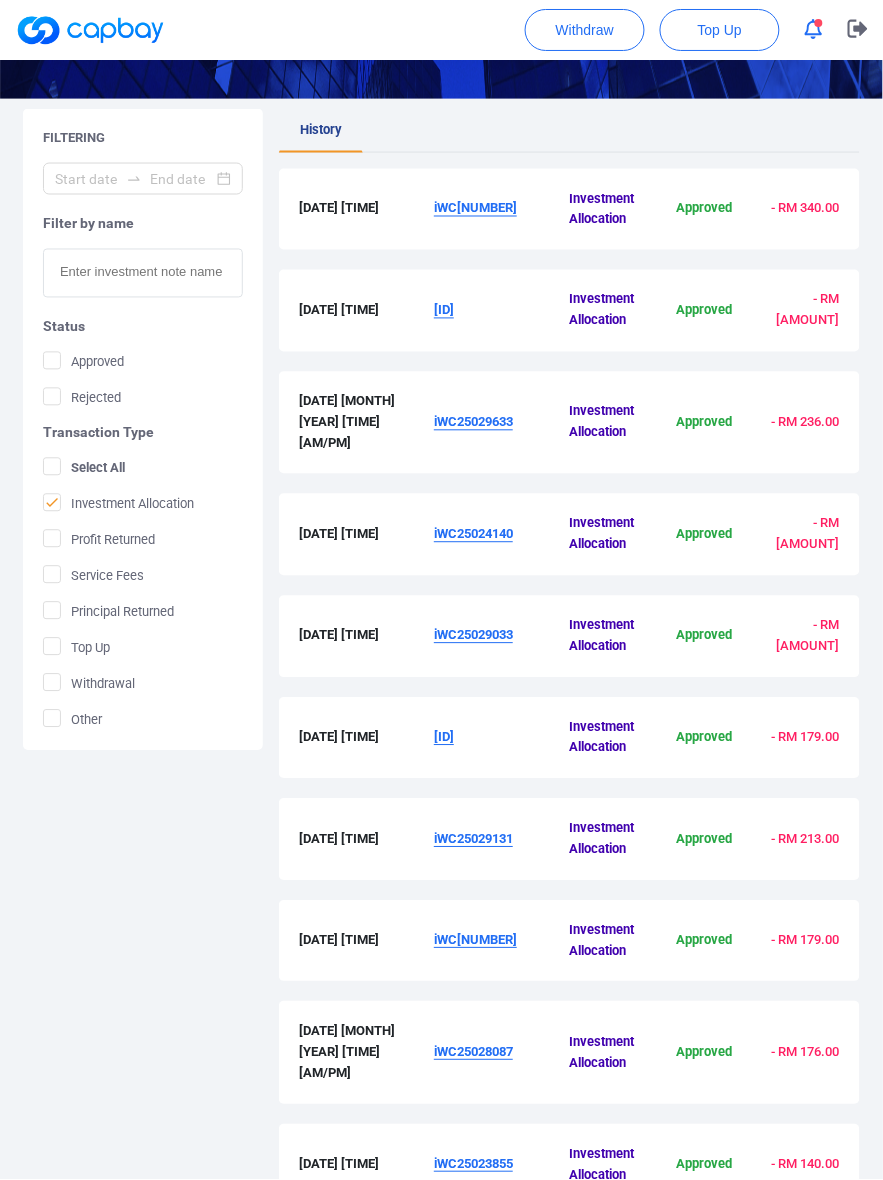 click on "[DATE] [TIME] iWC[NUMBER] Investment Allocation Approved - RM [AMOUNT]" at bounding box center (569, 210) 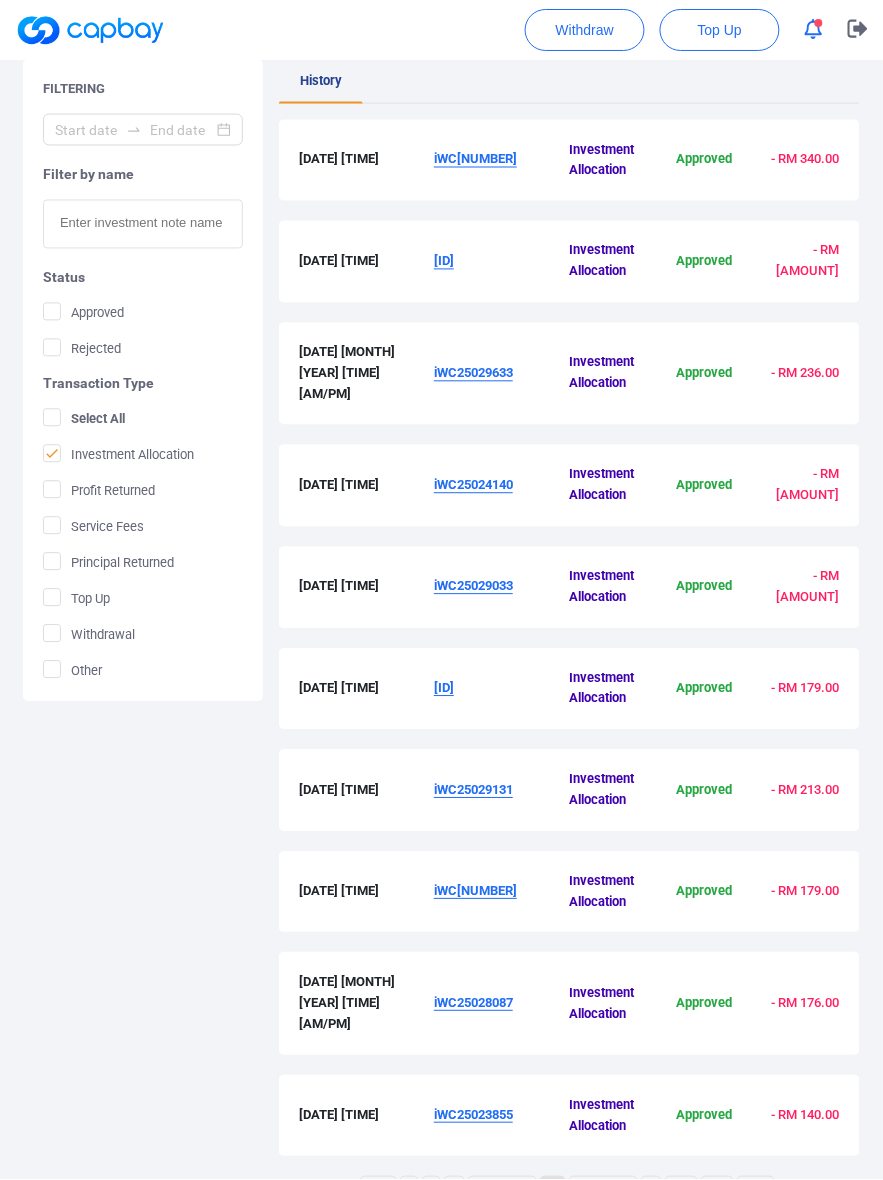 scroll, scrollTop: 172, scrollLeft: 0, axis: vertical 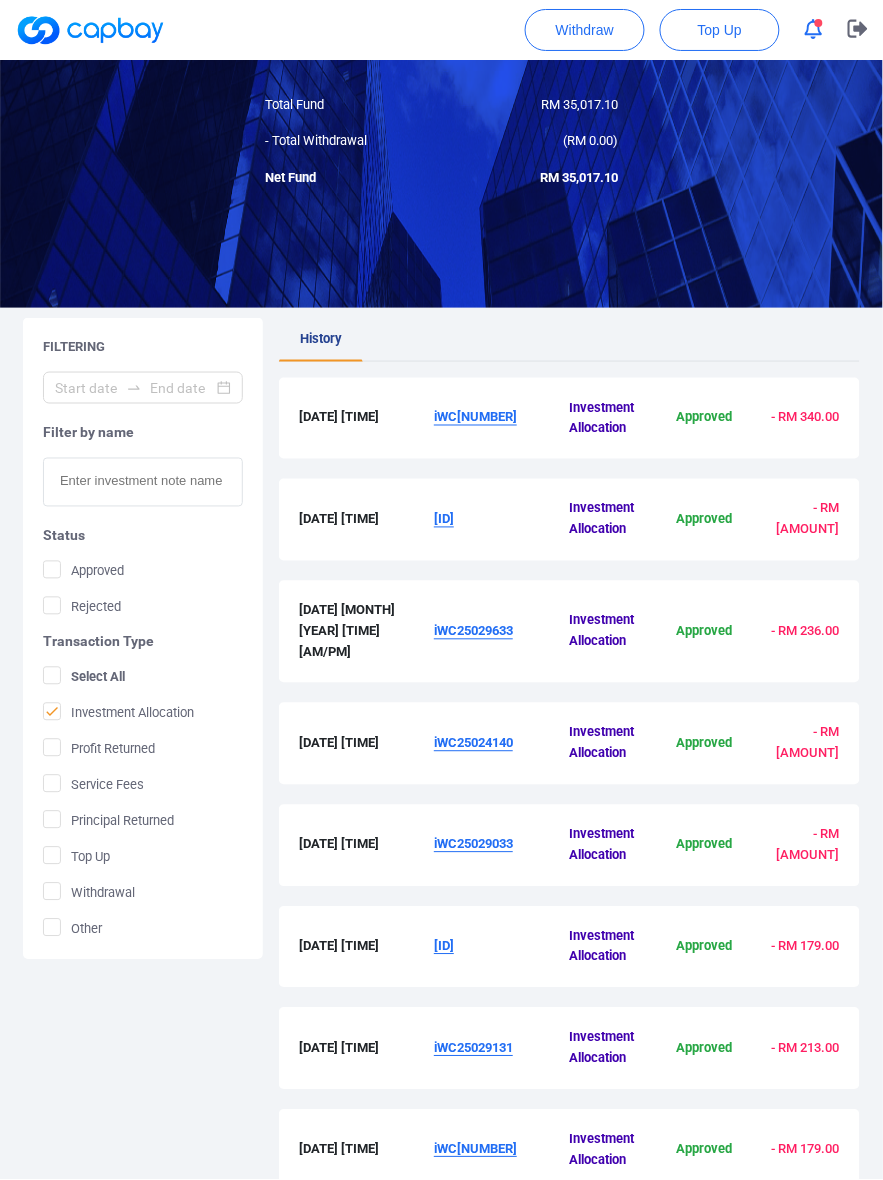 click on "iWC[NUMBER]" at bounding box center (501, 419) 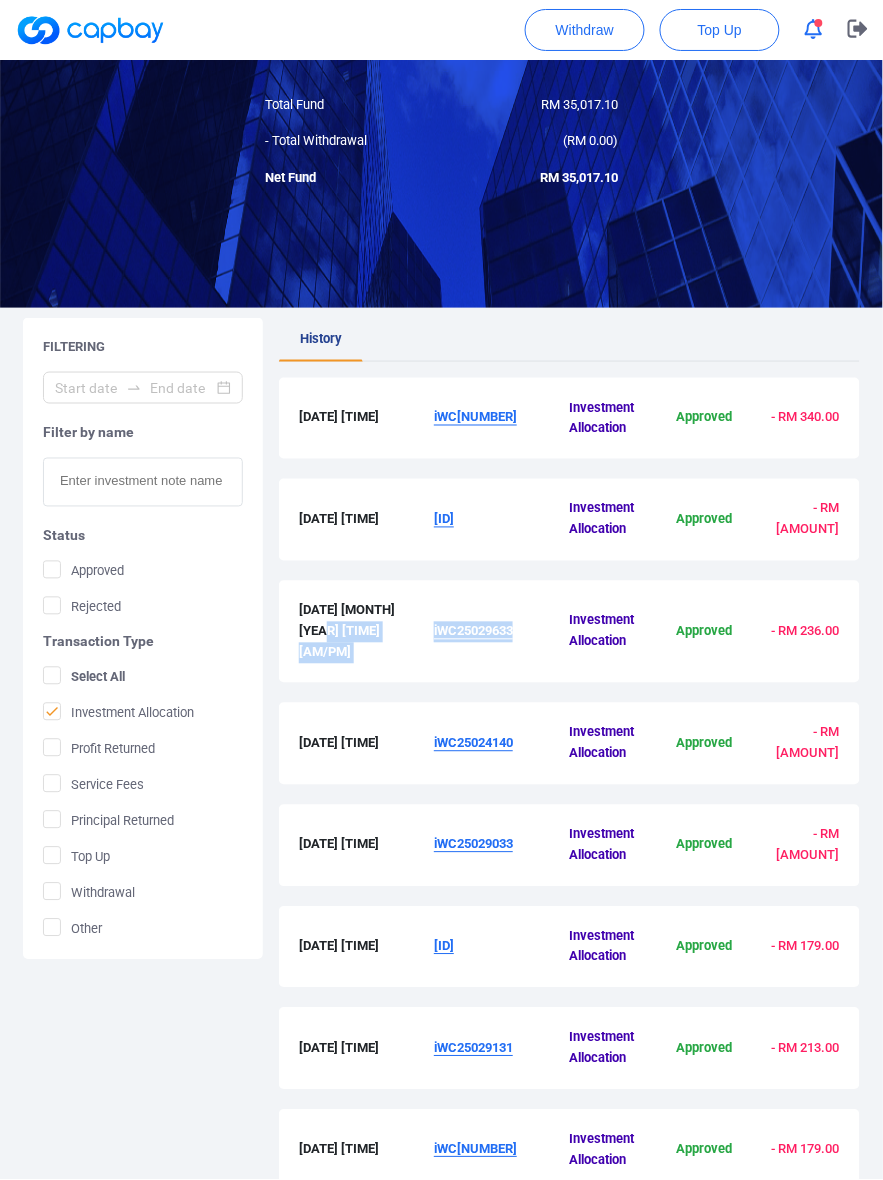 drag, startPoint x: 532, startPoint y: 640, endPoint x: 428, endPoint y: 637, distance: 104.04326 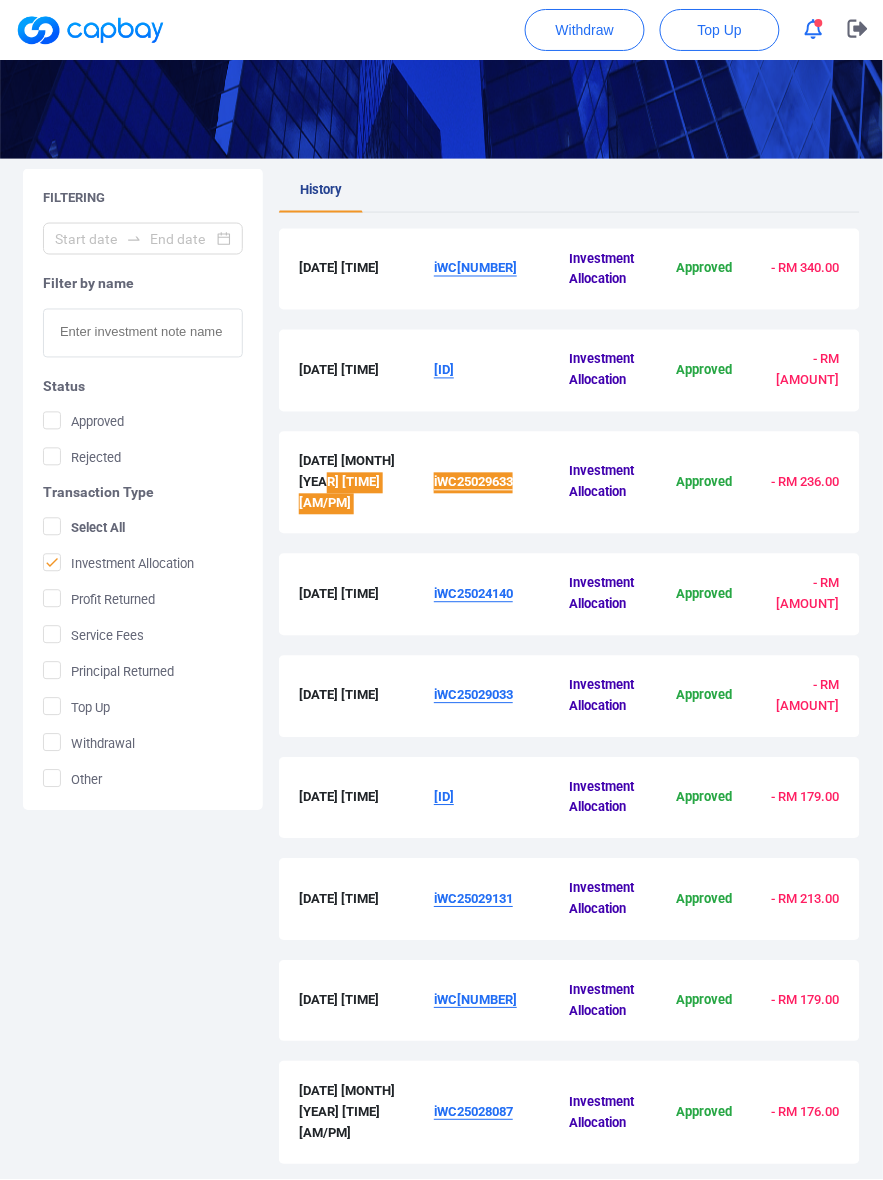 scroll, scrollTop: 381, scrollLeft: 0, axis: vertical 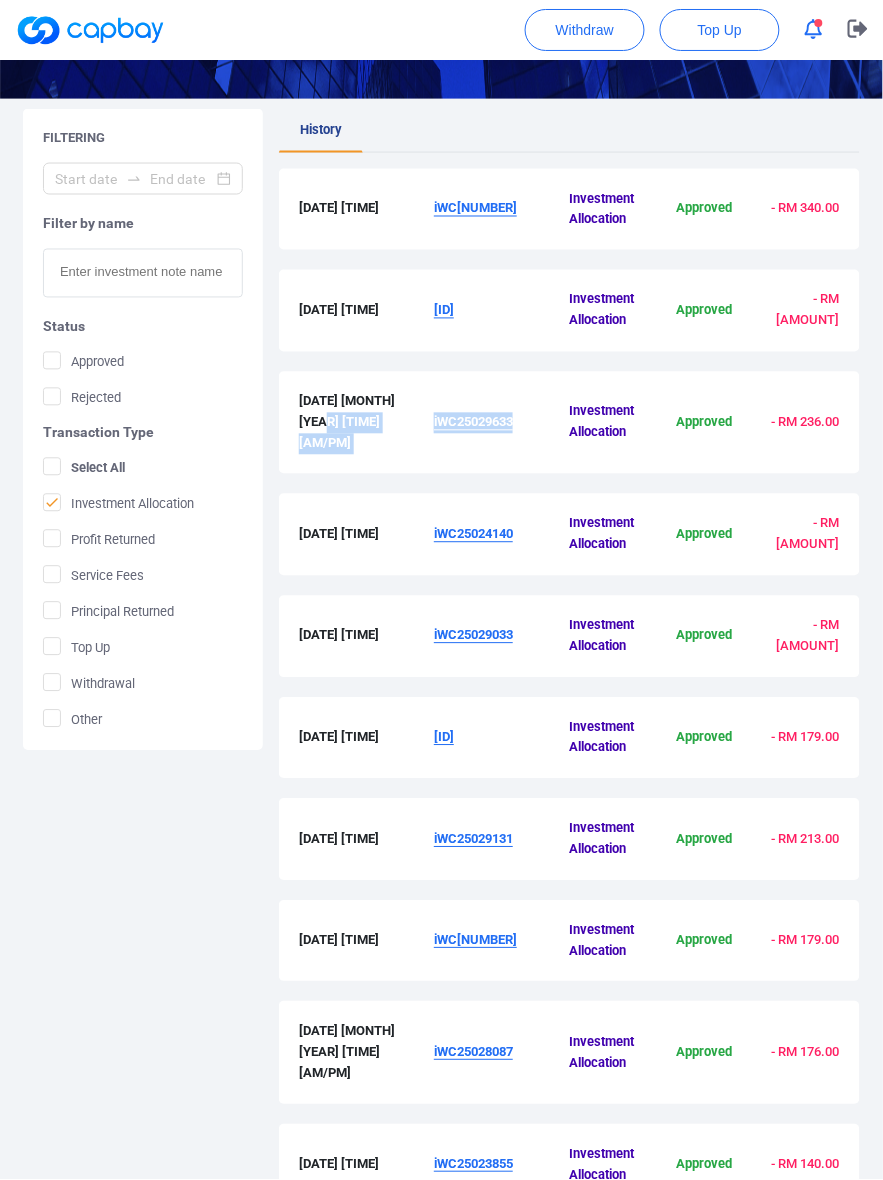 drag, startPoint x: 530, startPoint y: 832, endPoint x: 430, endPoint y: 842, distance: 100.49876 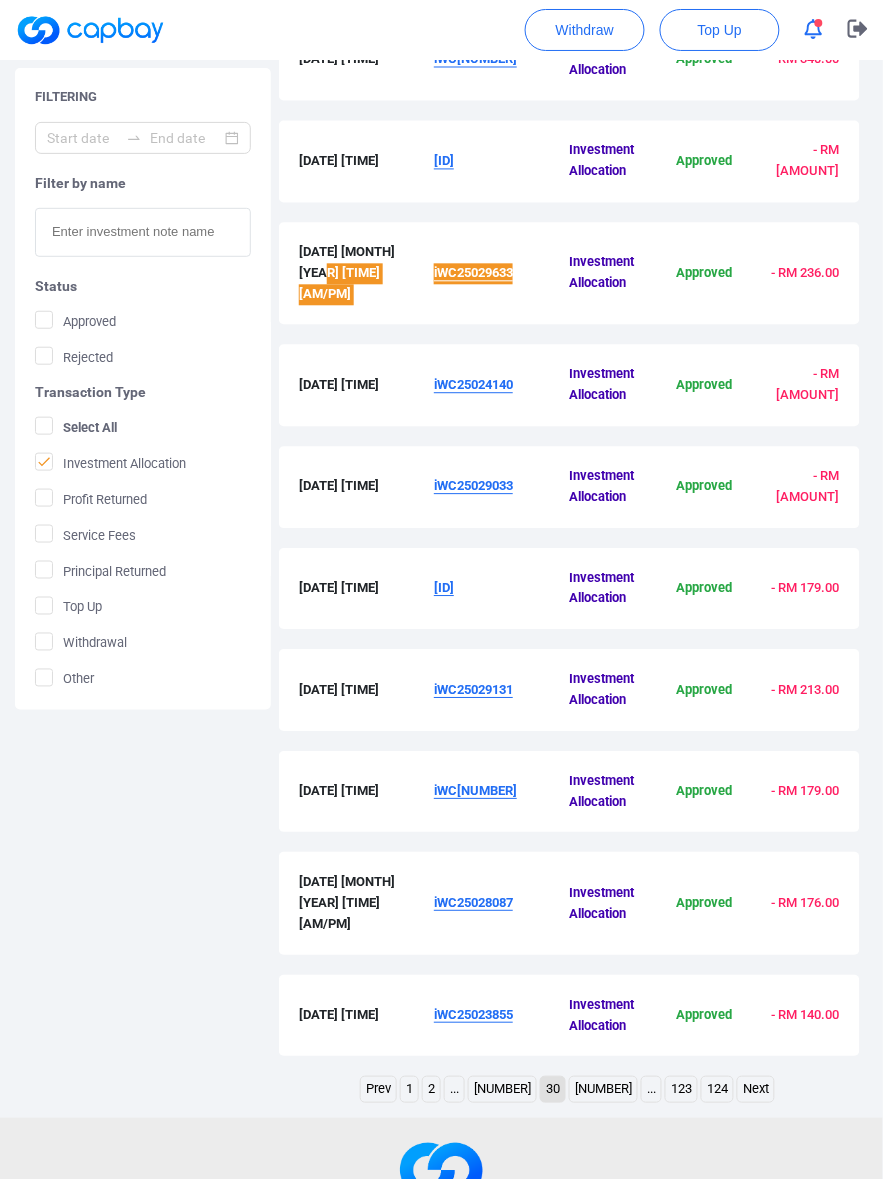 scroll, scrollTop: 588, scrollLeft: 0, axis: vertical 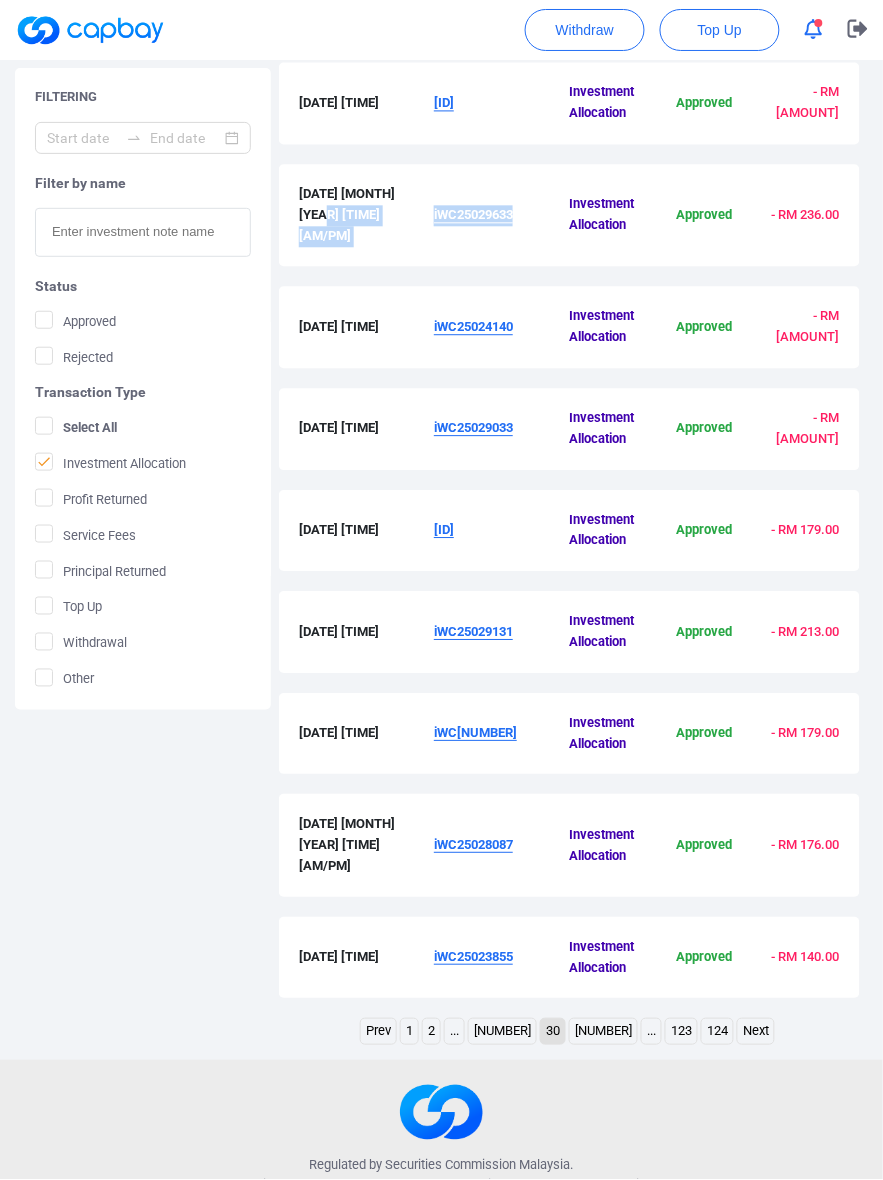 drag, startPoint x: 536, startPoint y: 742, endPoint x: 421, endPoint y: 737, distance: 115.10864 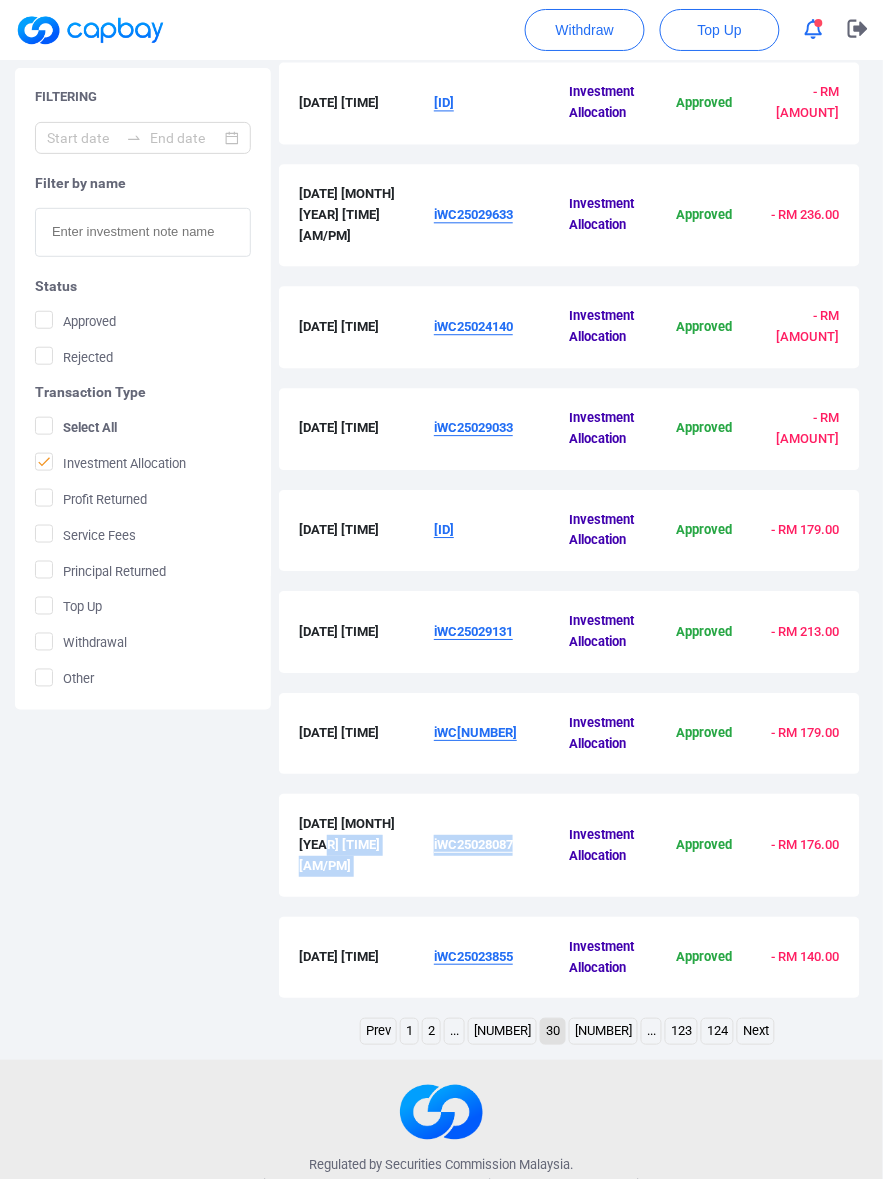 drag, startPoint x: 536, startPoint y: 818, endPoint x: 430, endPoint y: 830, distance: 106.677086 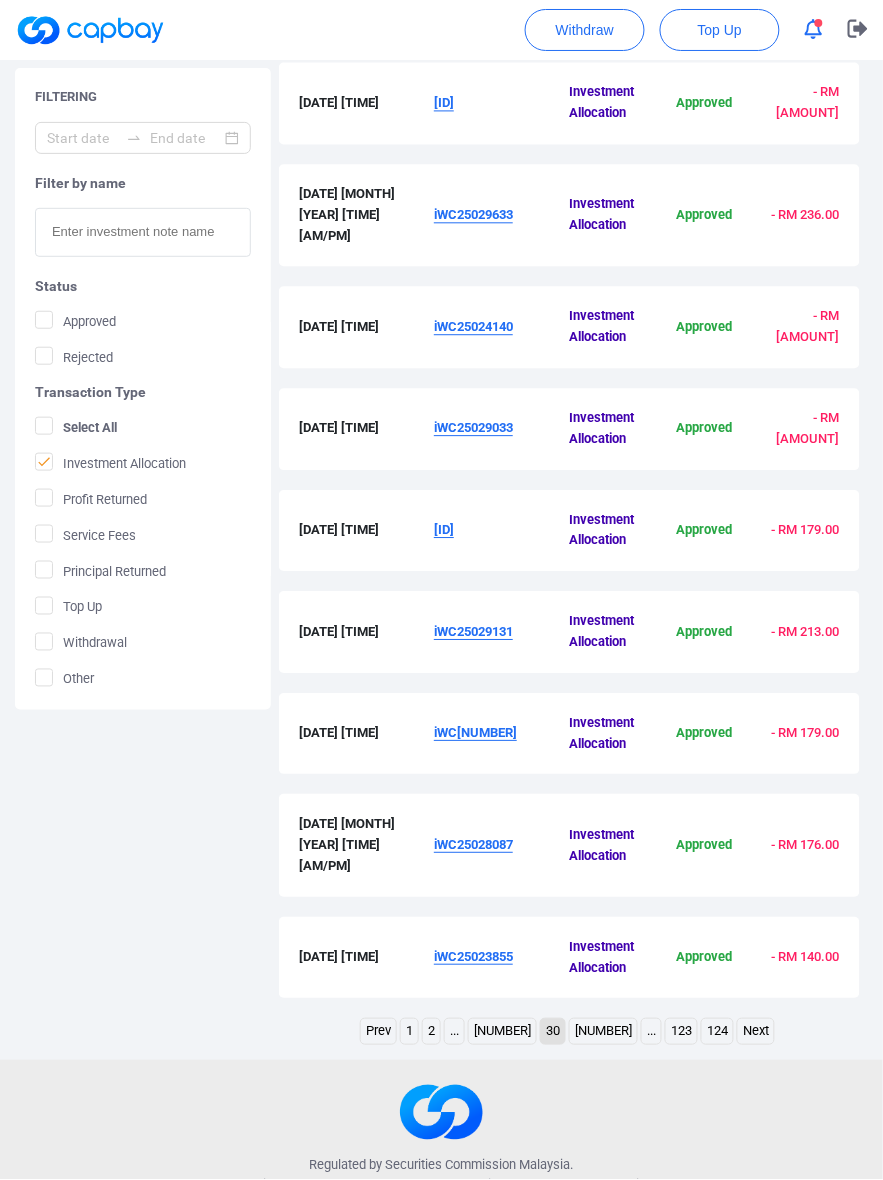 drag, startPoint x: 516, startPoint y: 915, endPoint x: 527, endPoint y: 938, distance: 25.495098 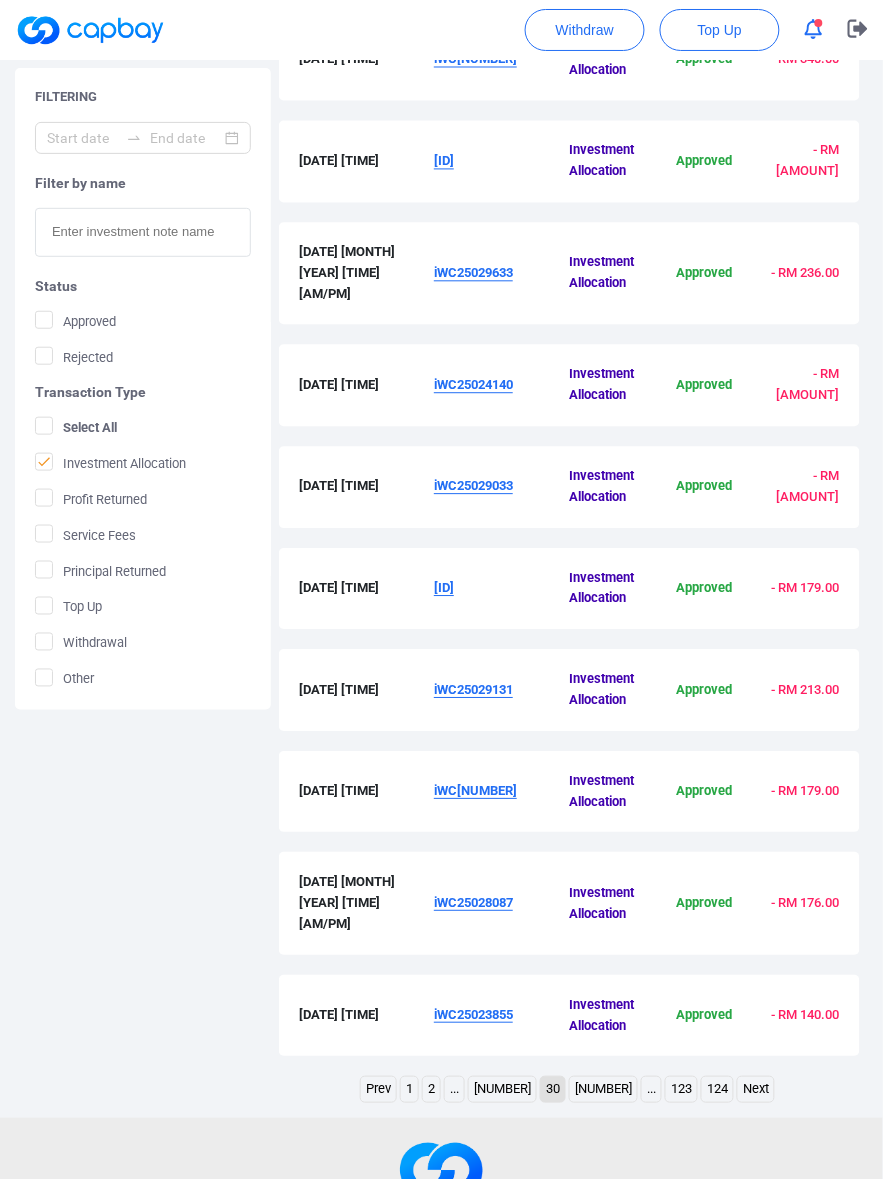 scroll, scrollTop: 588, scrollLeft: 0, axis: vertical 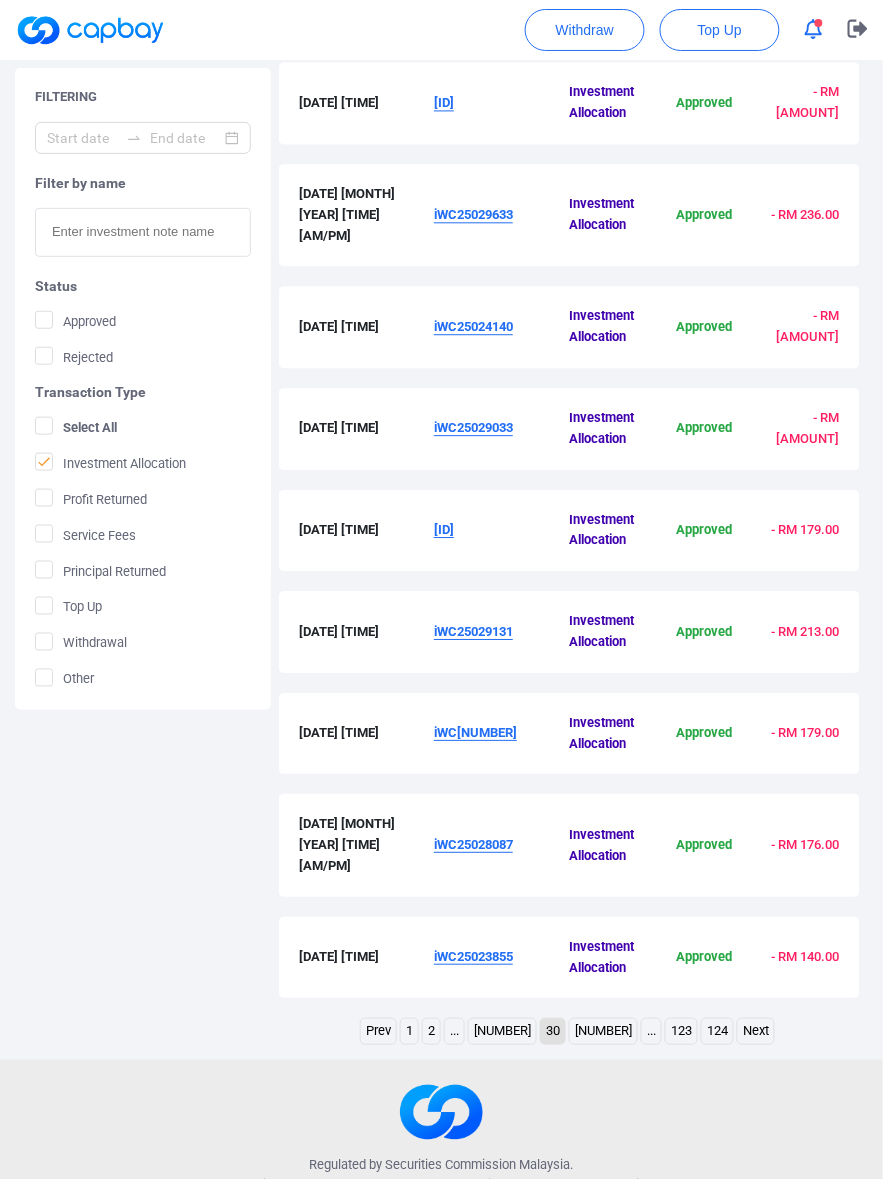 click on "[NUMBER]" at bounding box center [603, 1032] 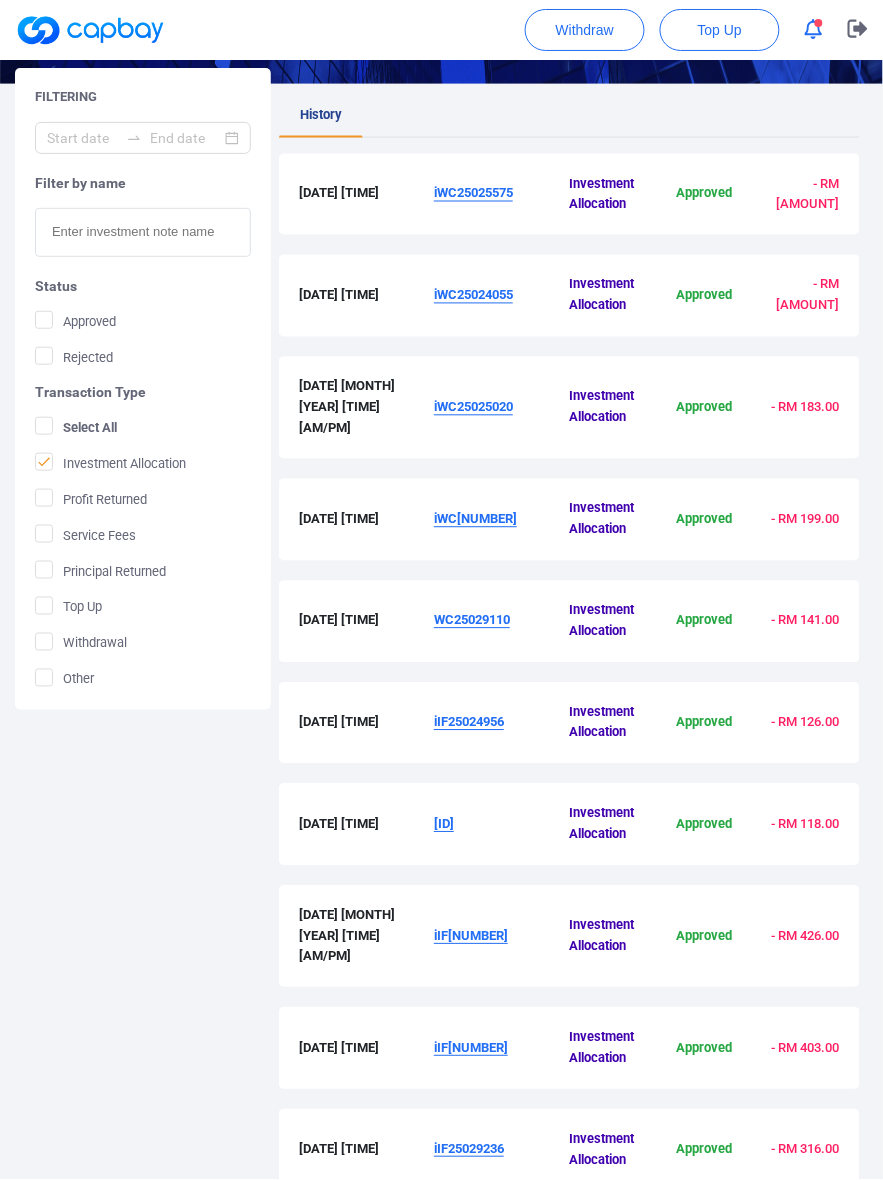 scroll, scrollTop: 637, scrollLeft: 0, axis: vertical 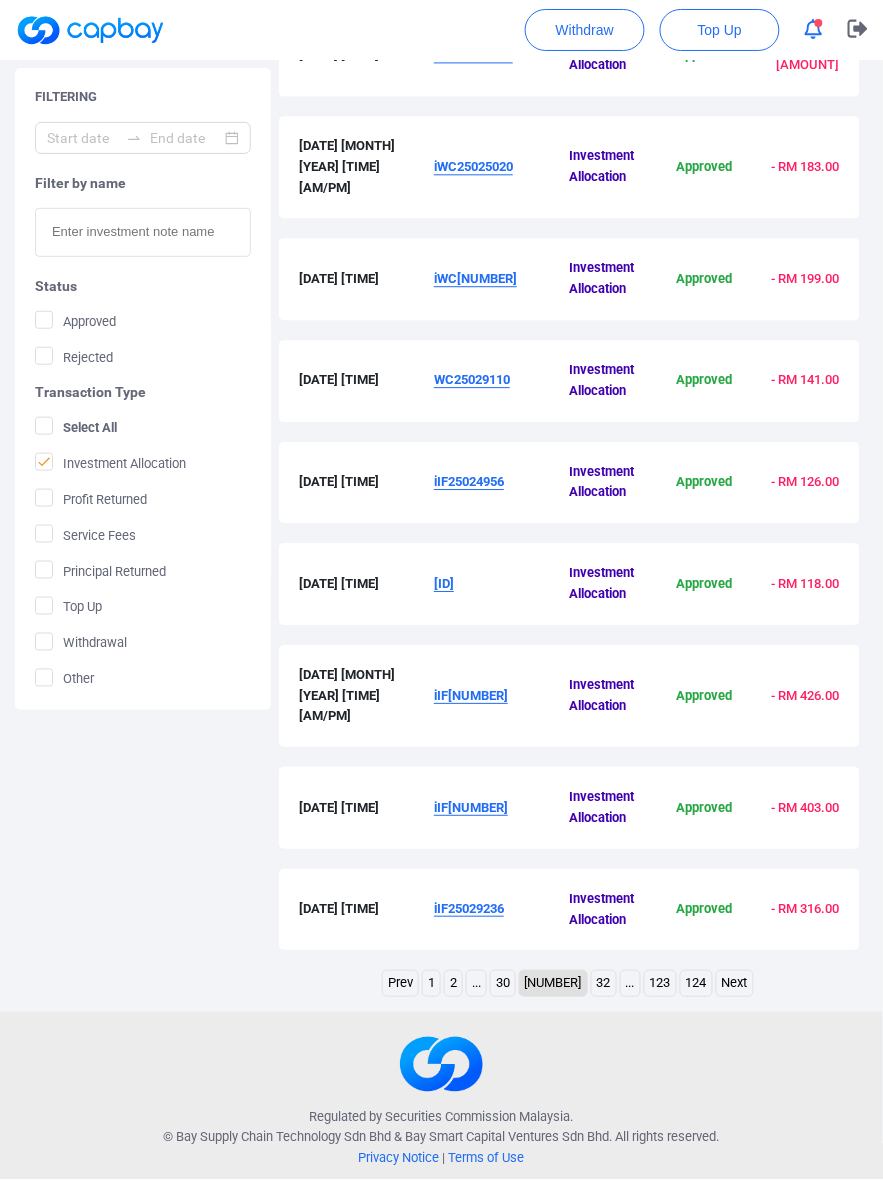 click on "30" at bounding box center [503, 983] 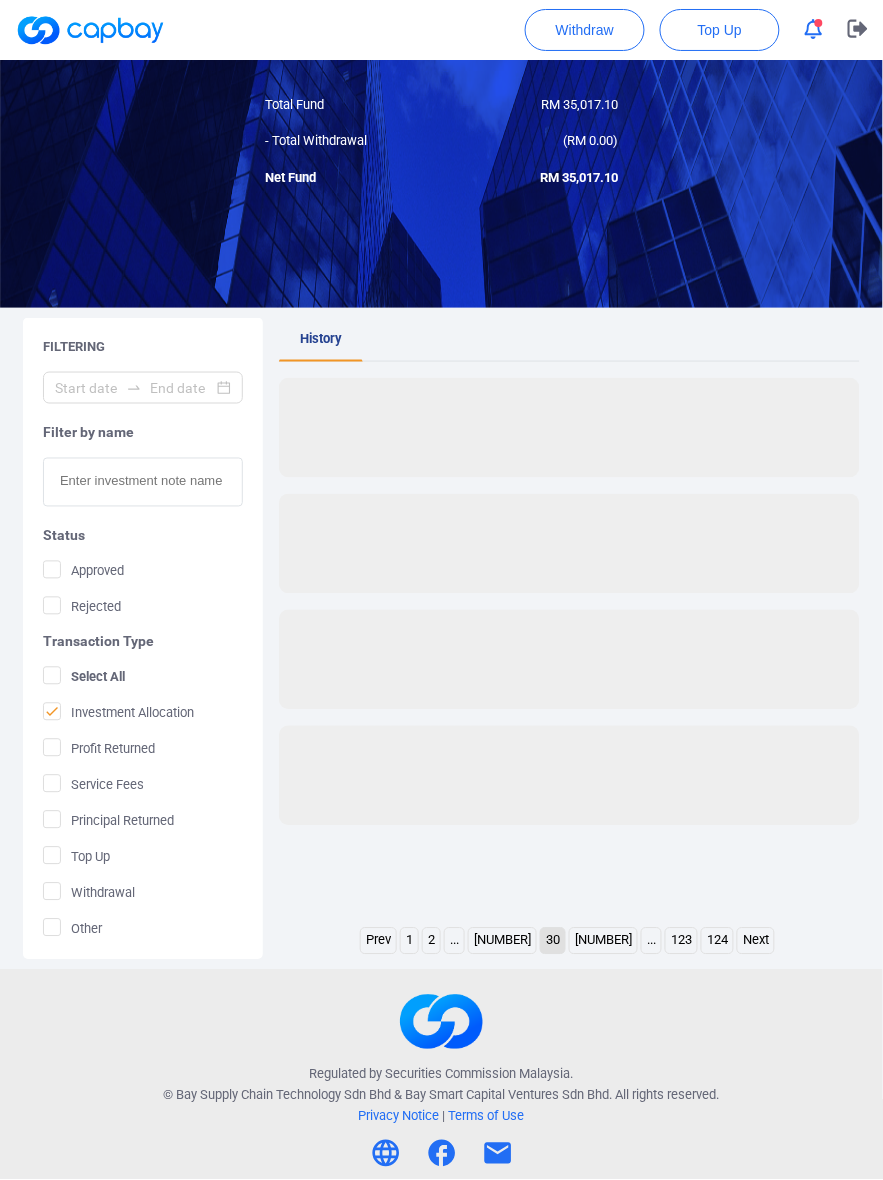 scroll, scrollTop: 172, scrollLeft: 0, axis: vertical 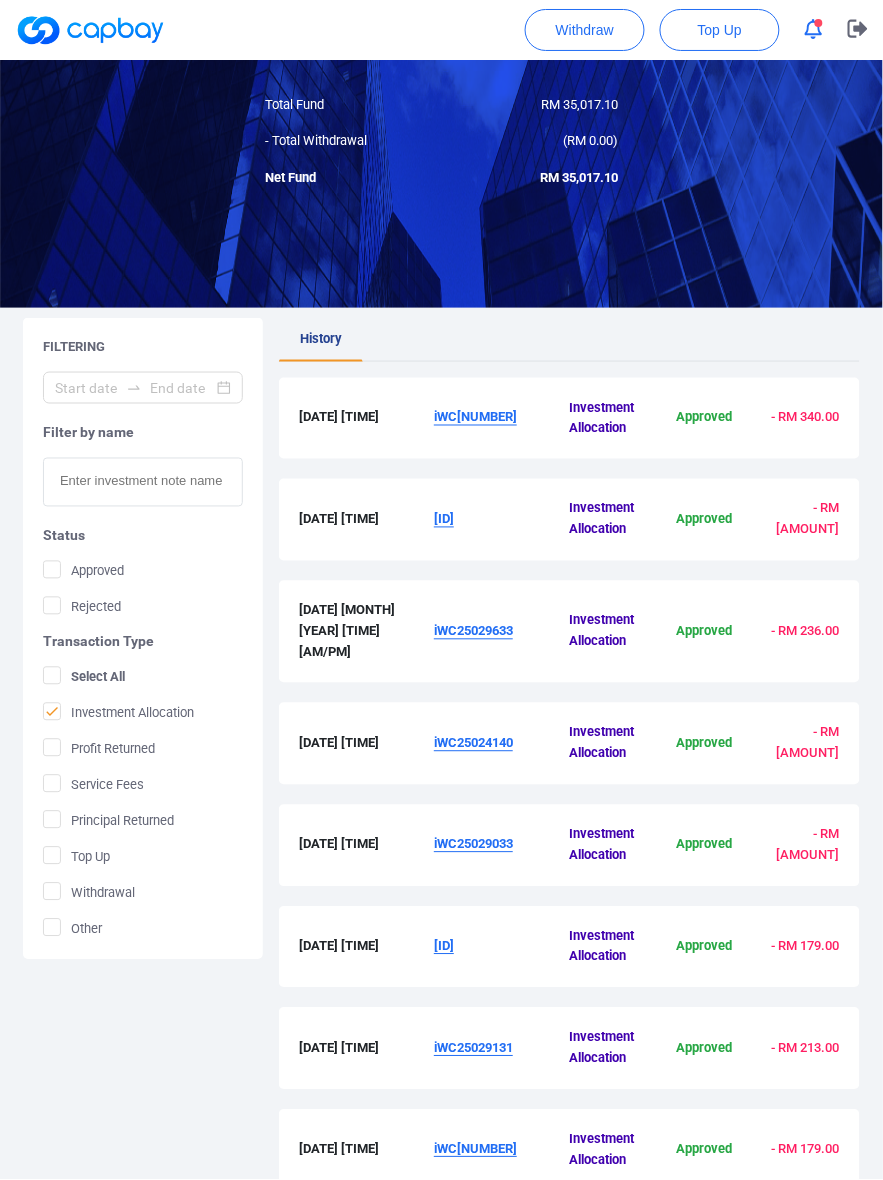 click on "iWC[NUMBER]" at bounding box center (475, 417) 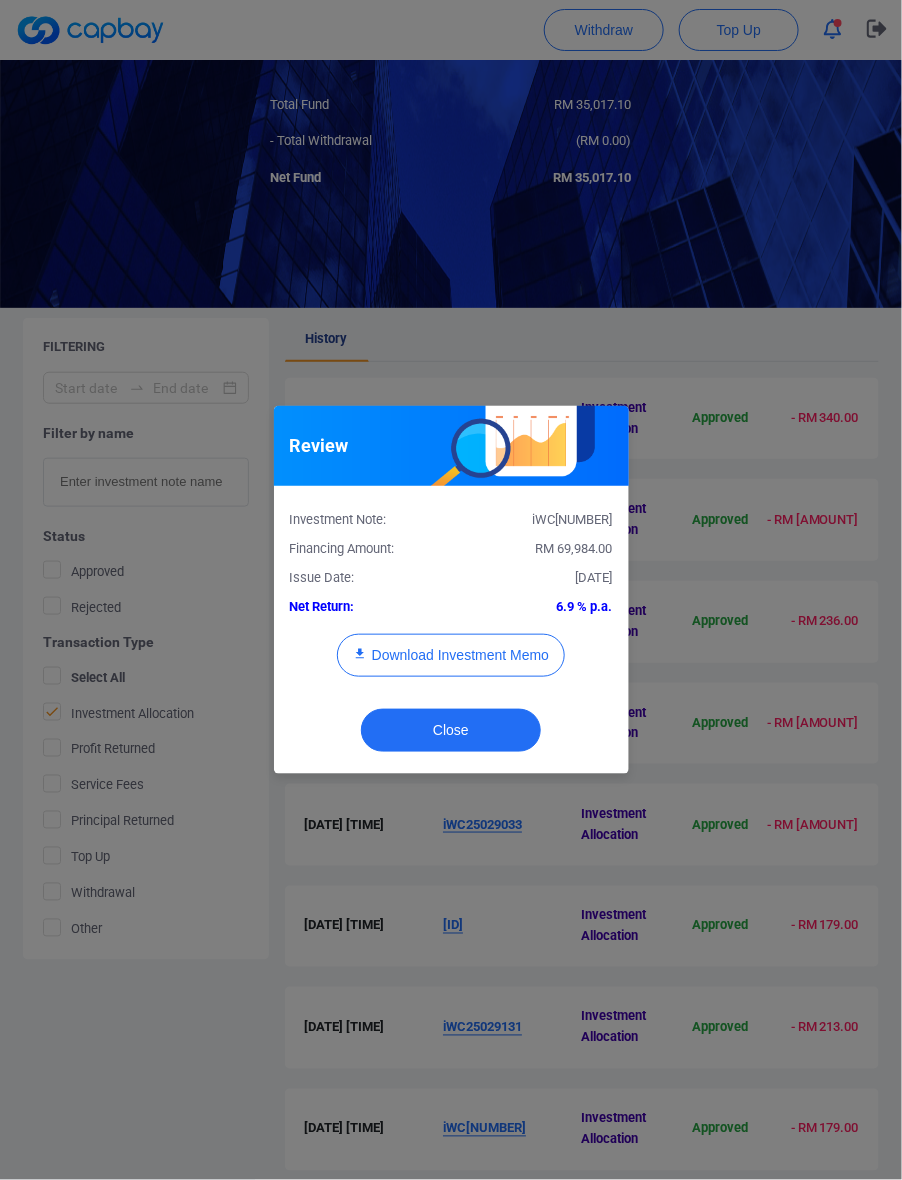 click on "RM 69,984.00" at bounding box center [574, 548] 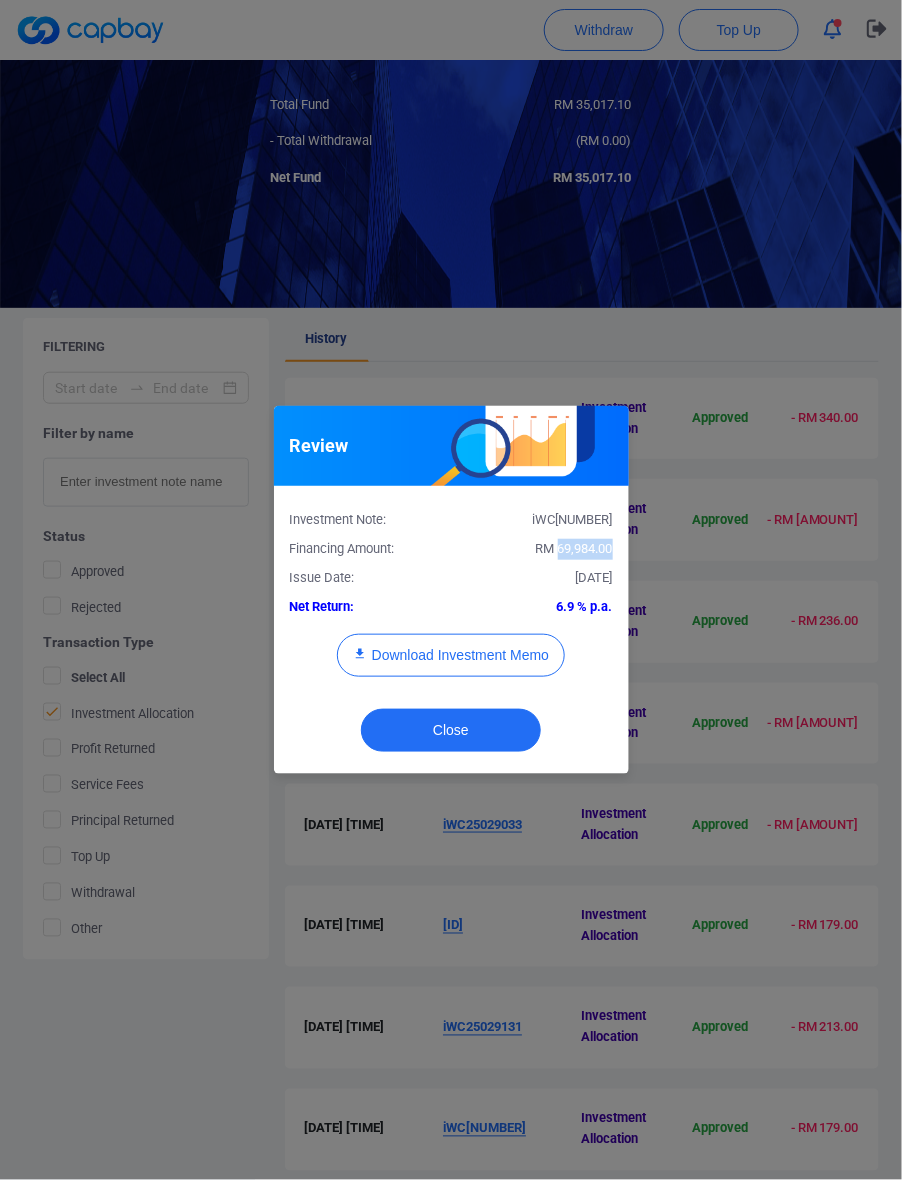 click on "RM 69,984.00" at bounding box center (574, 548) 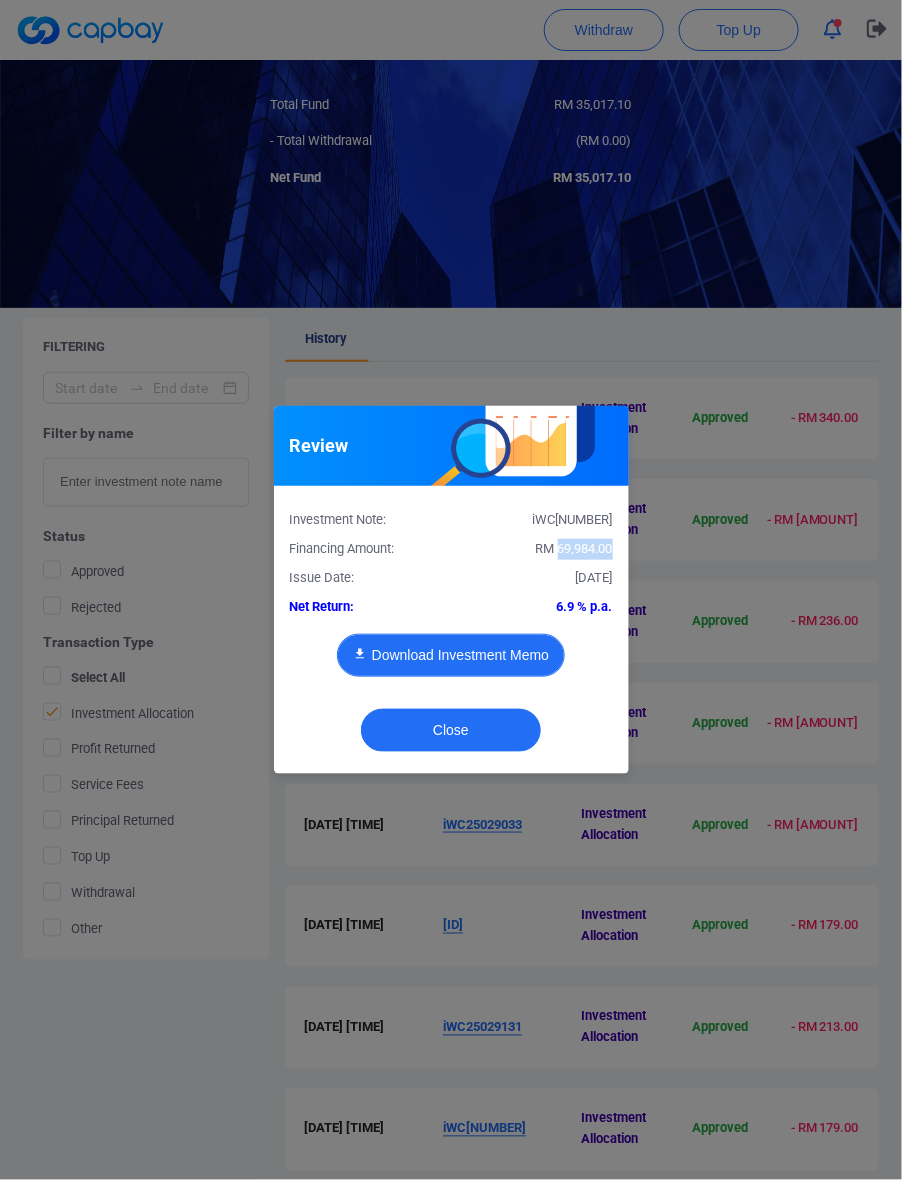 click on "Download Investment Memo" at bounding box center [451, 655] 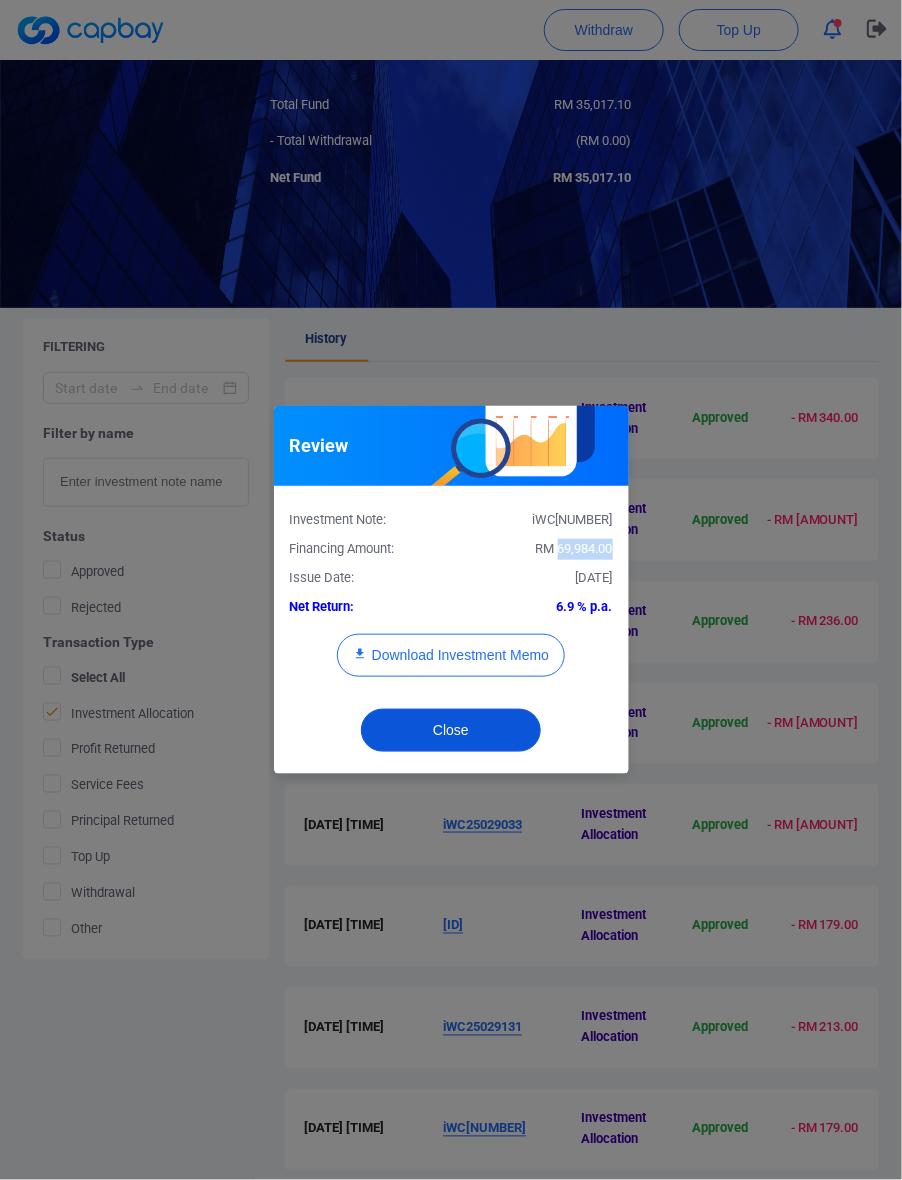 click on "Close" at bounding box center [451, 730] 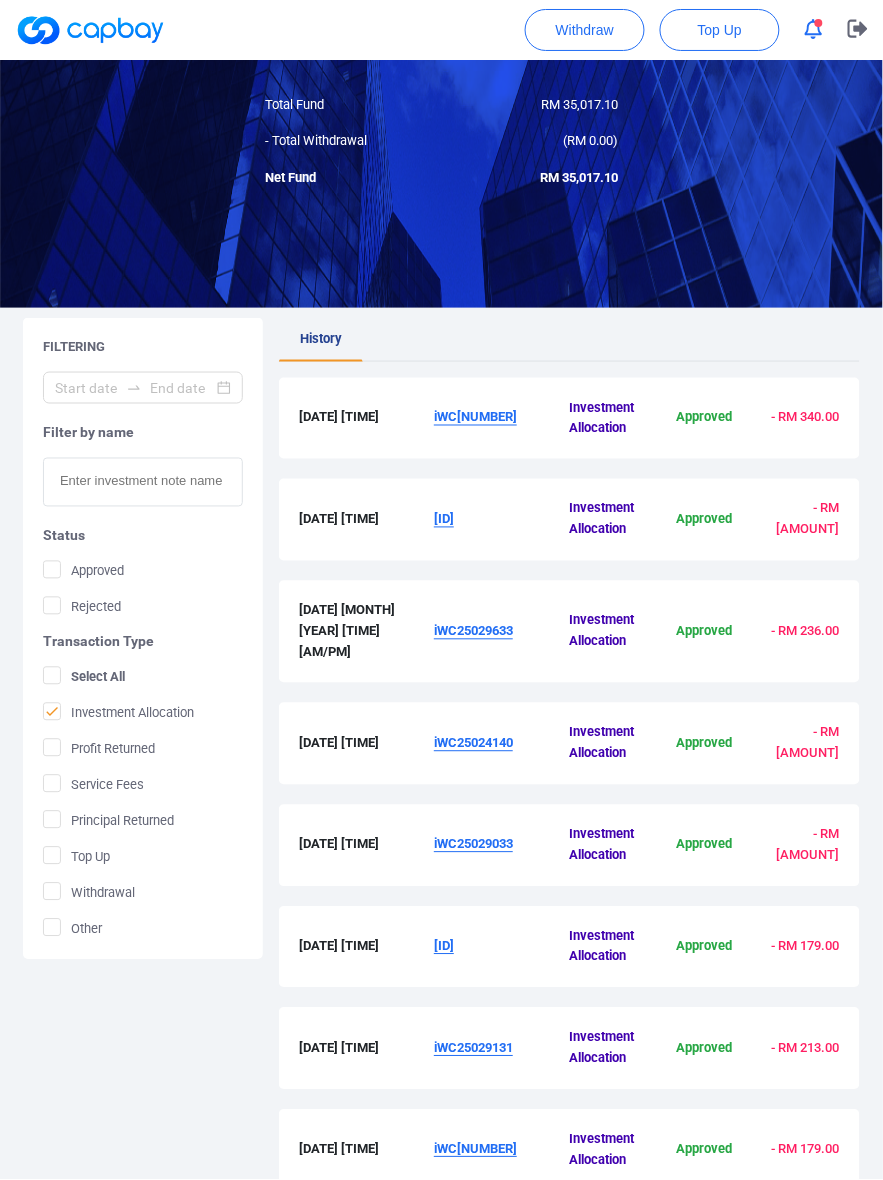 click on "[ID]" at bounding box center [501, 520] 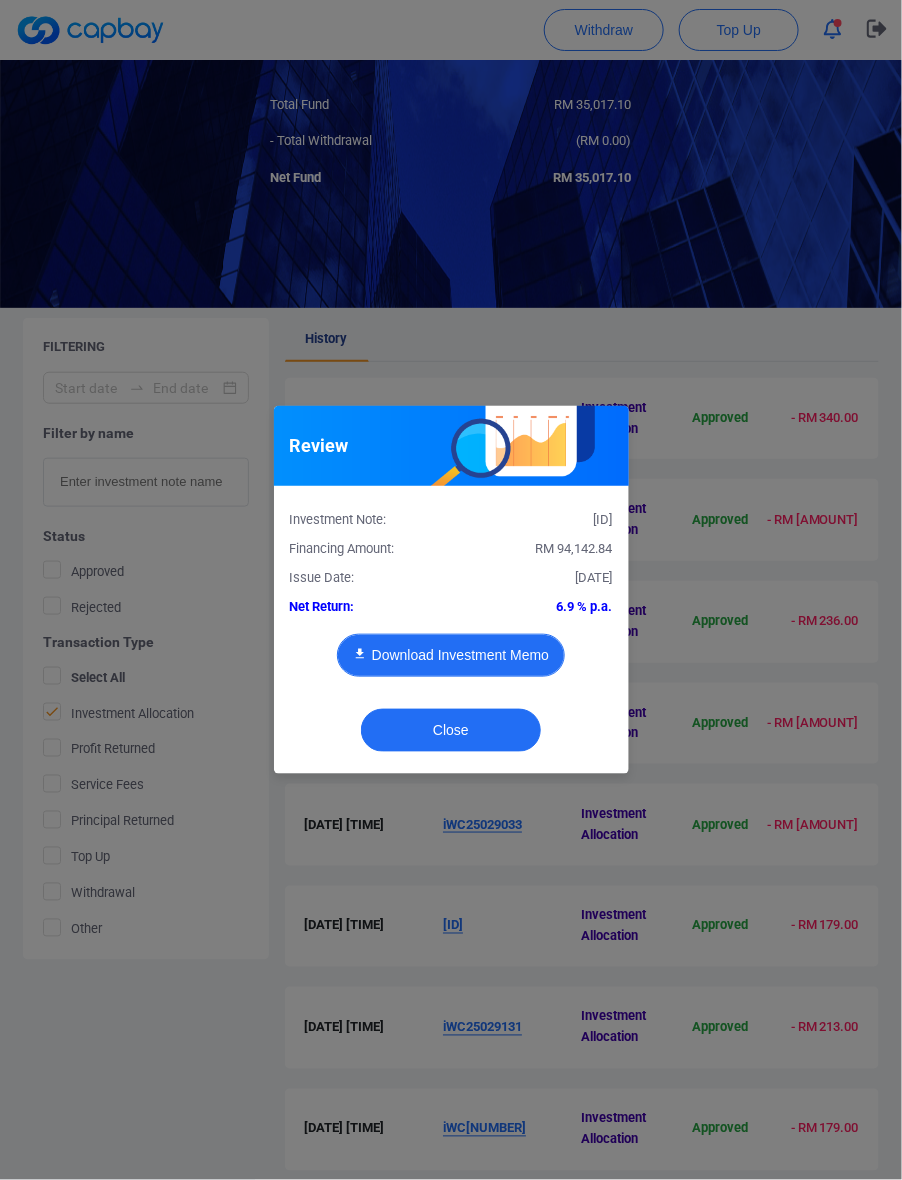 click on "Download Investment Memo" at bounding box center (451, 655) 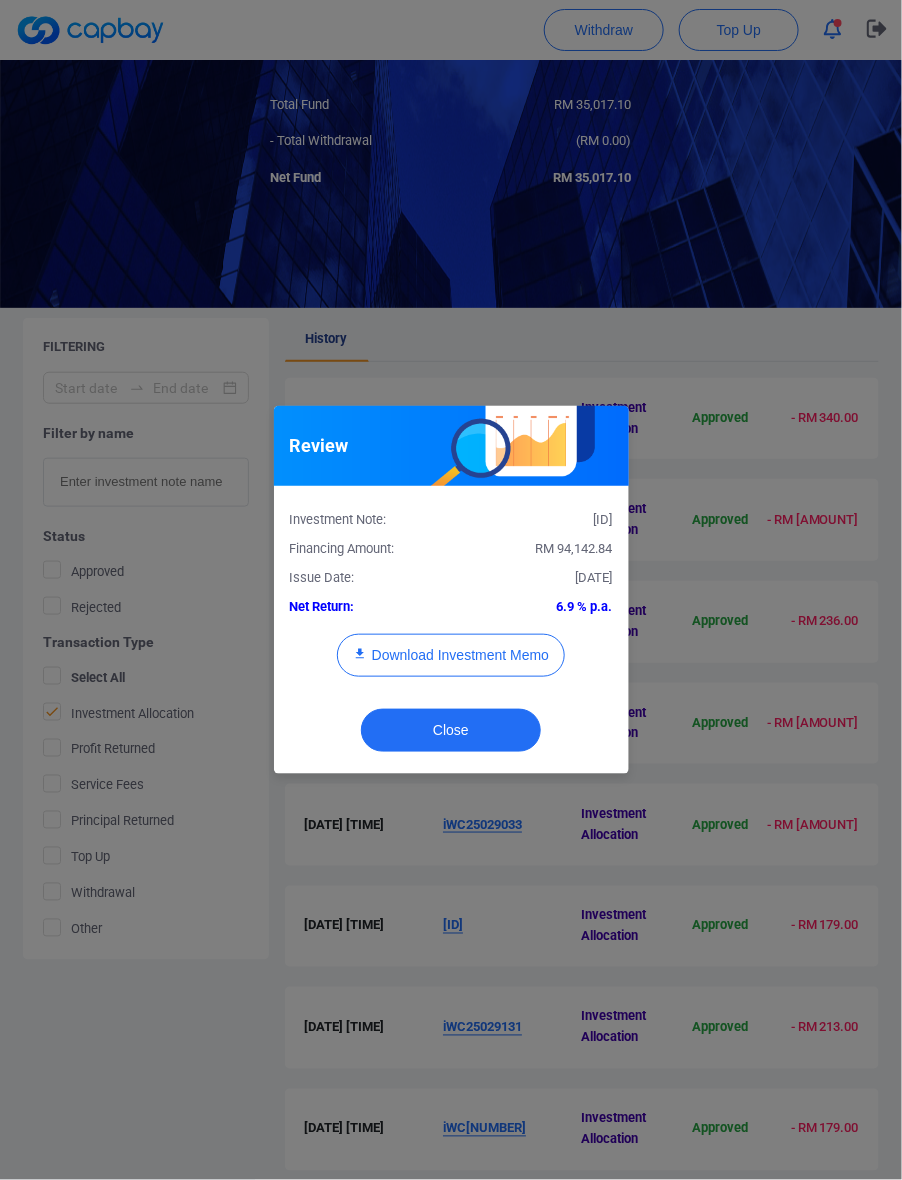click on "RM 94,142.84" at bounding box center [574, 548] 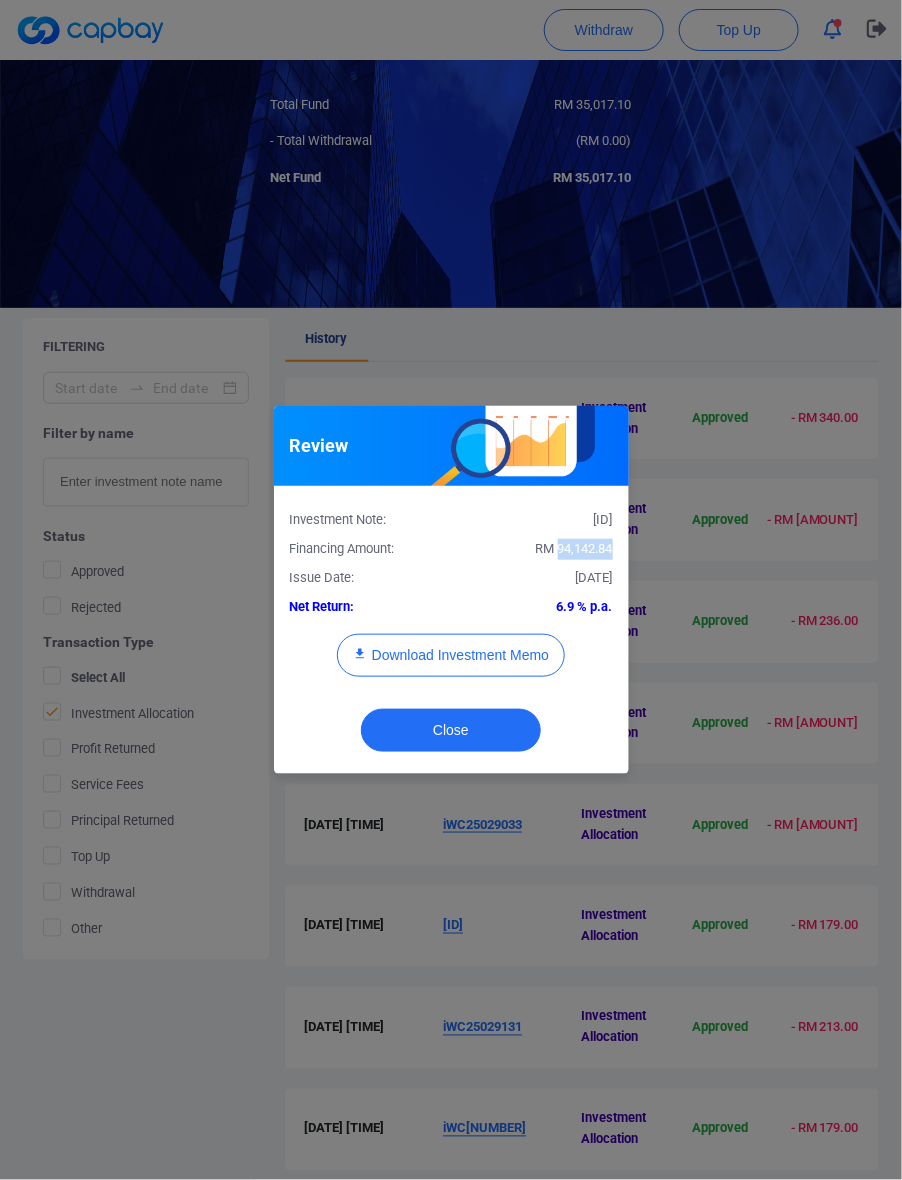 click on "RM 94,142.84" at bounding box center (574, 548) 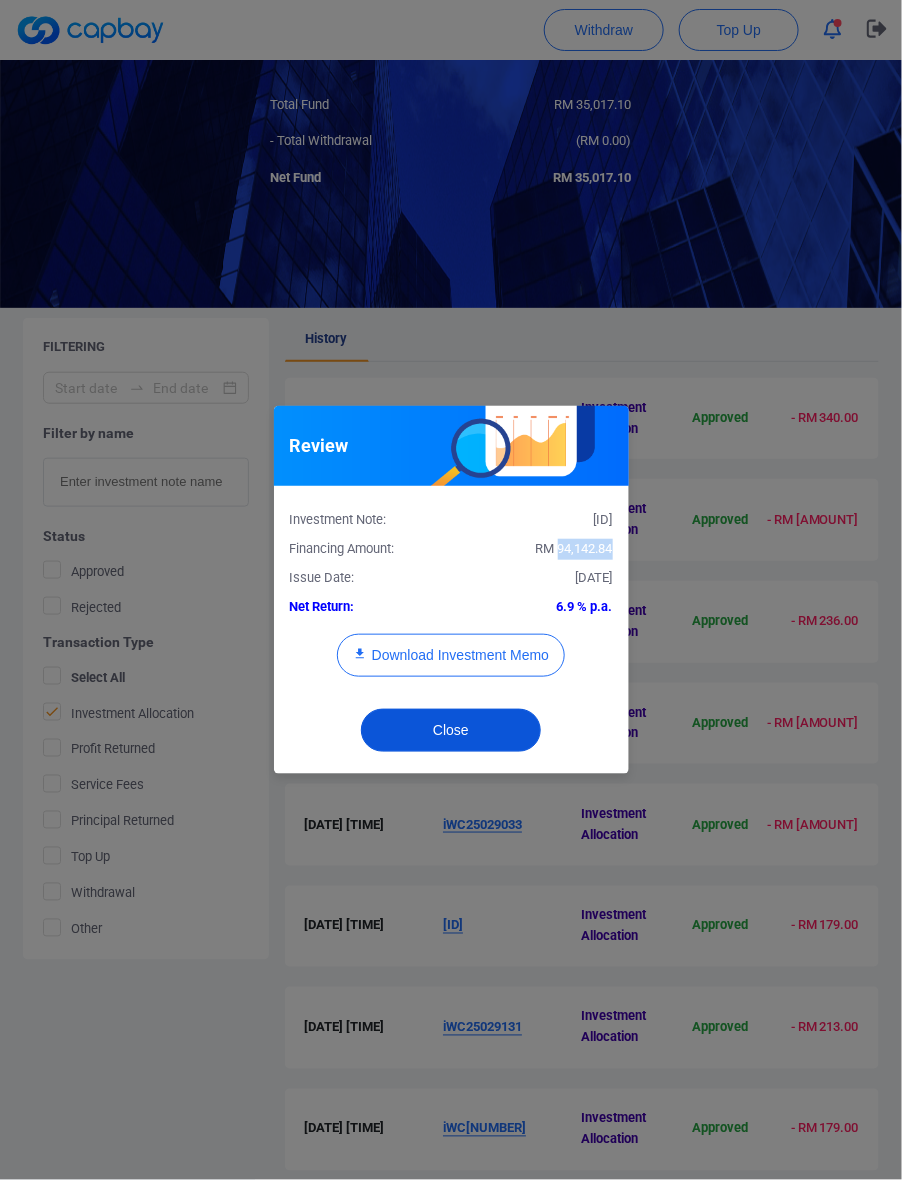 click on "Close" at bounding box center [451, 730] 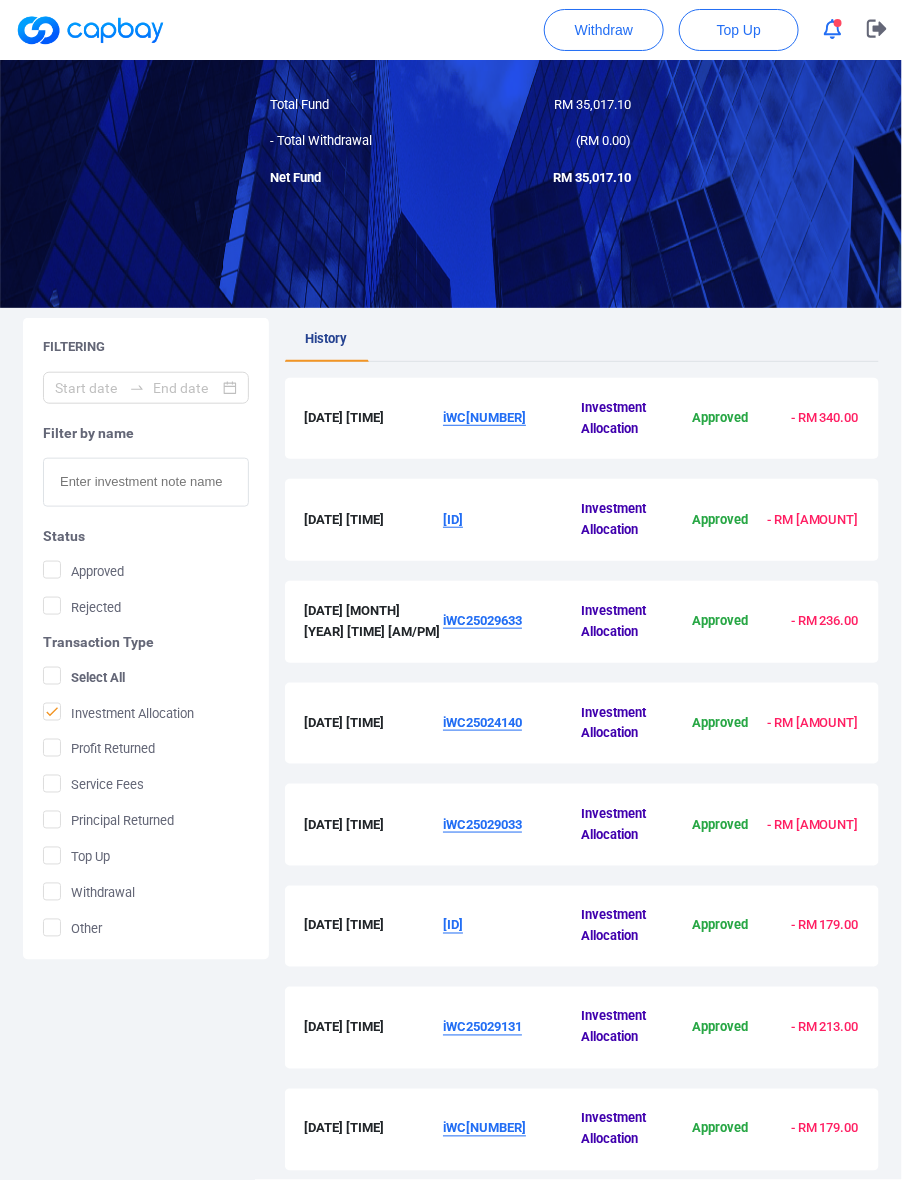 type 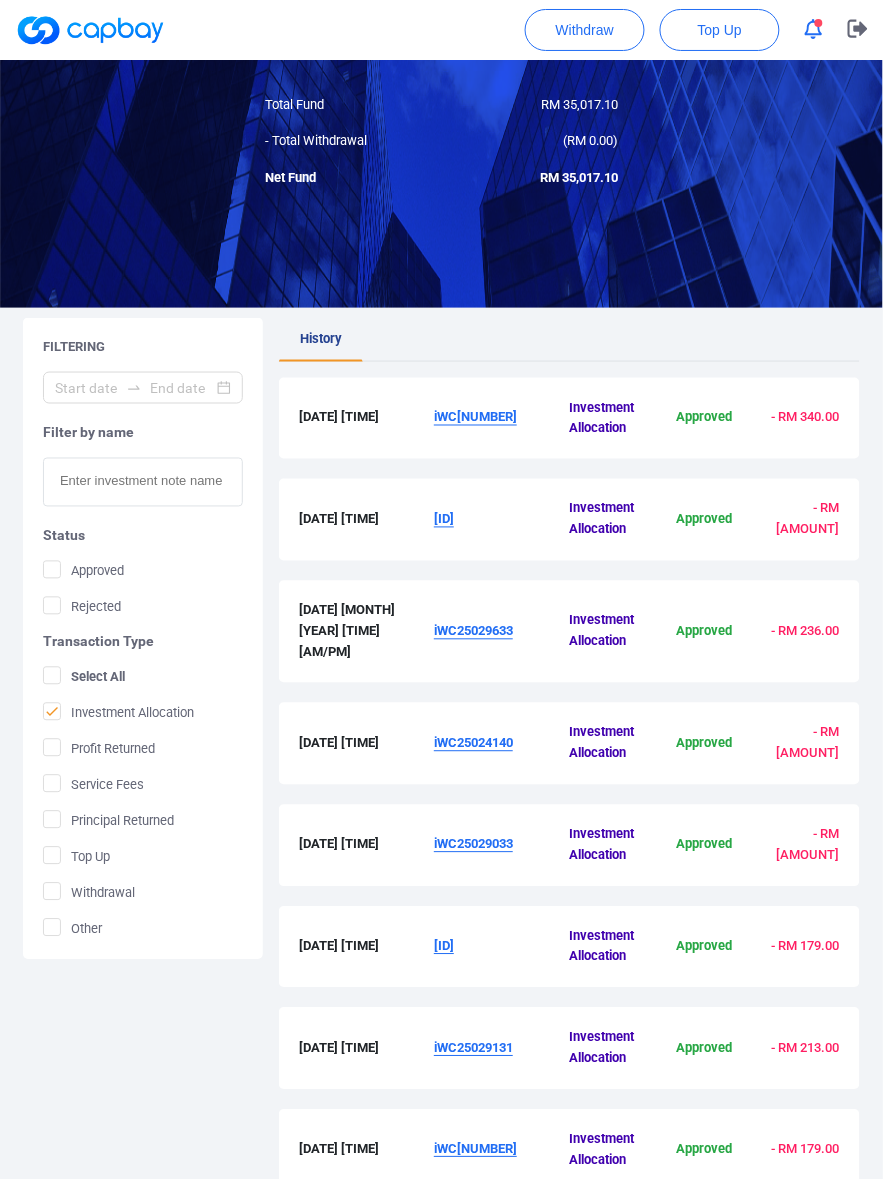 scroll, scrollTop: 381, scrollLeft: 0, axis: vertical 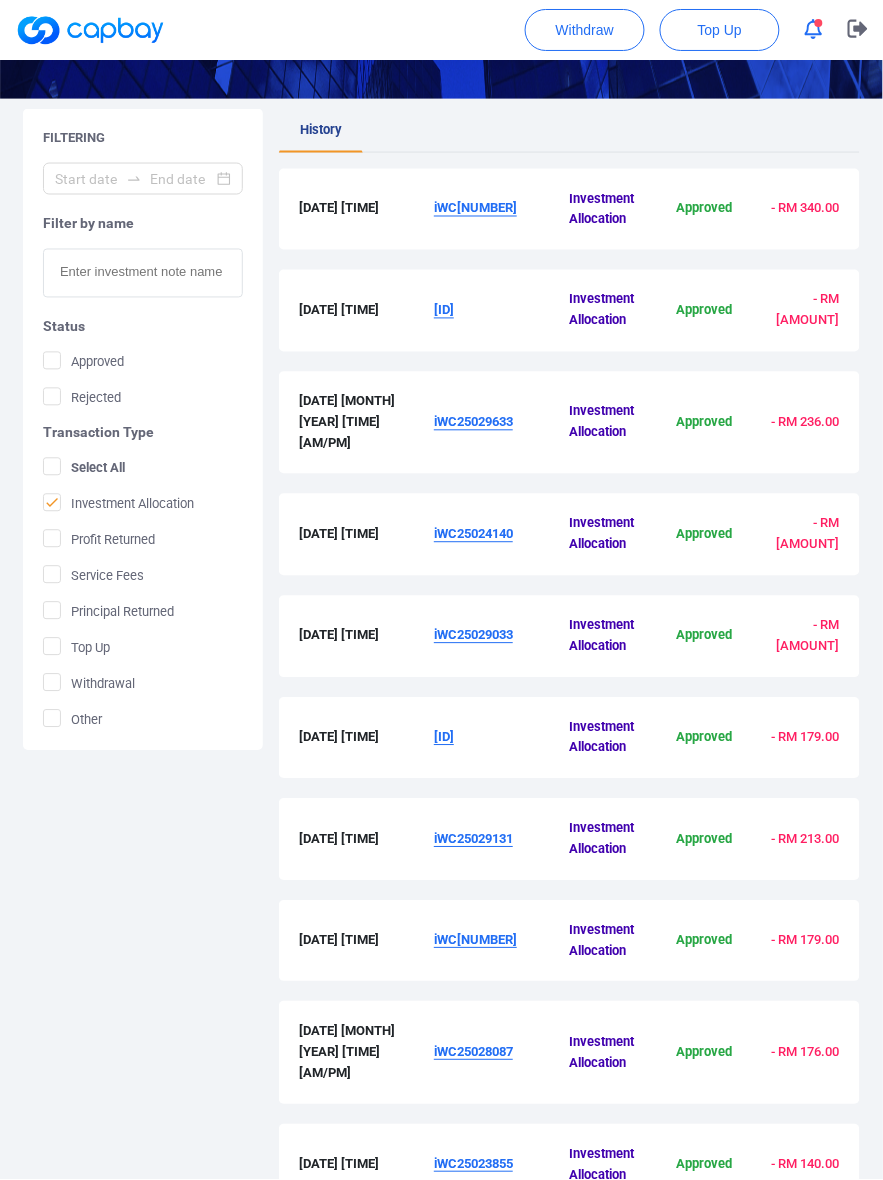 click on "iWC25029633" at bounding box center (473, 422) 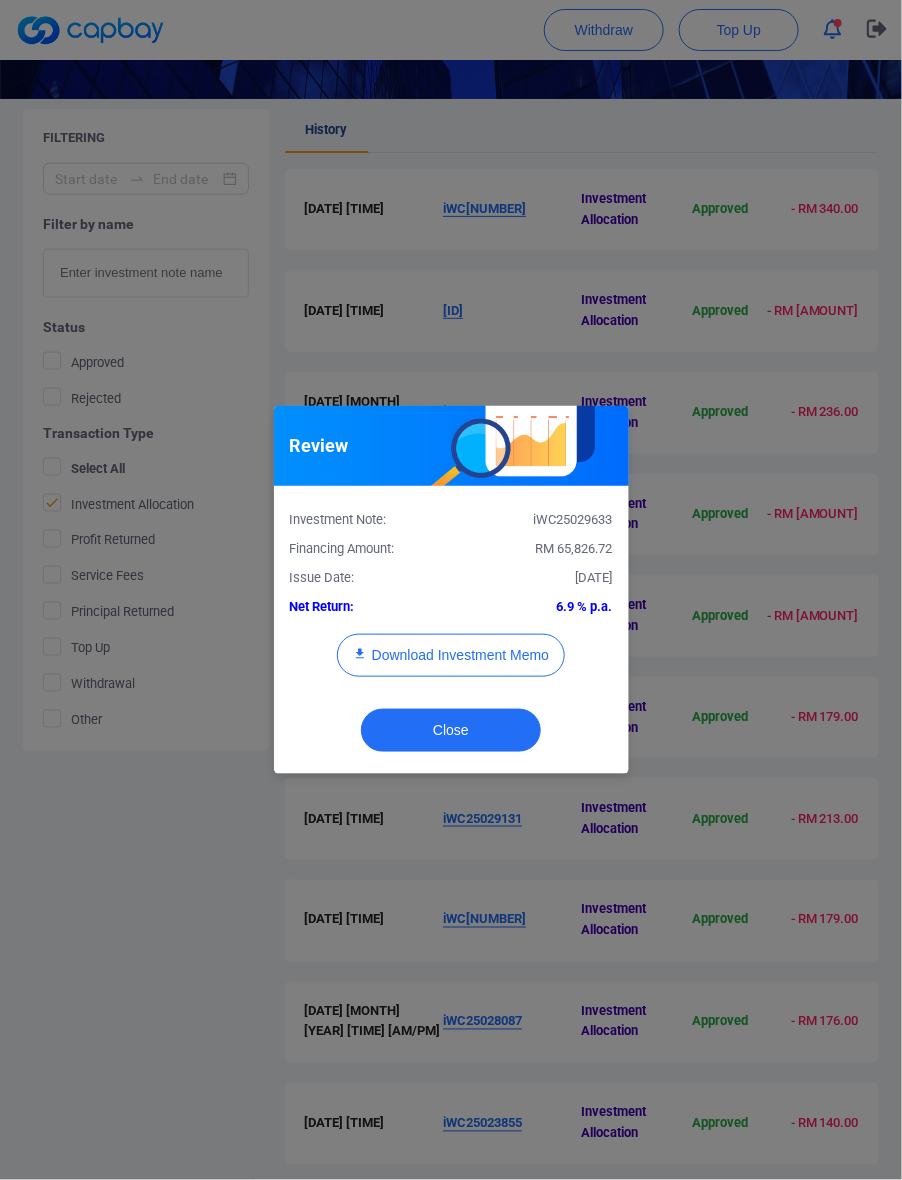 click on "RM 65,826.72" at bounding box center [574, 548] 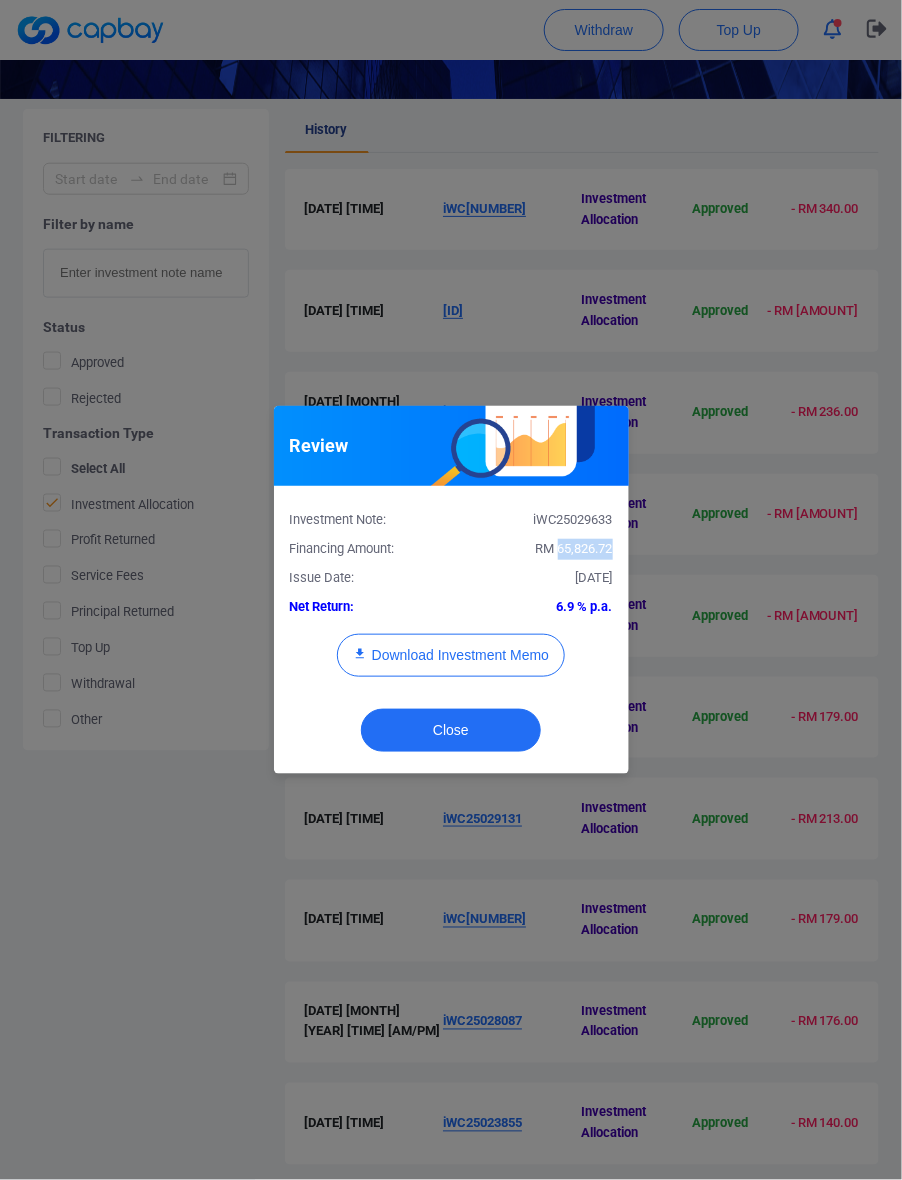 click on "RM 65,826.72" at bounding box center (574, 548) 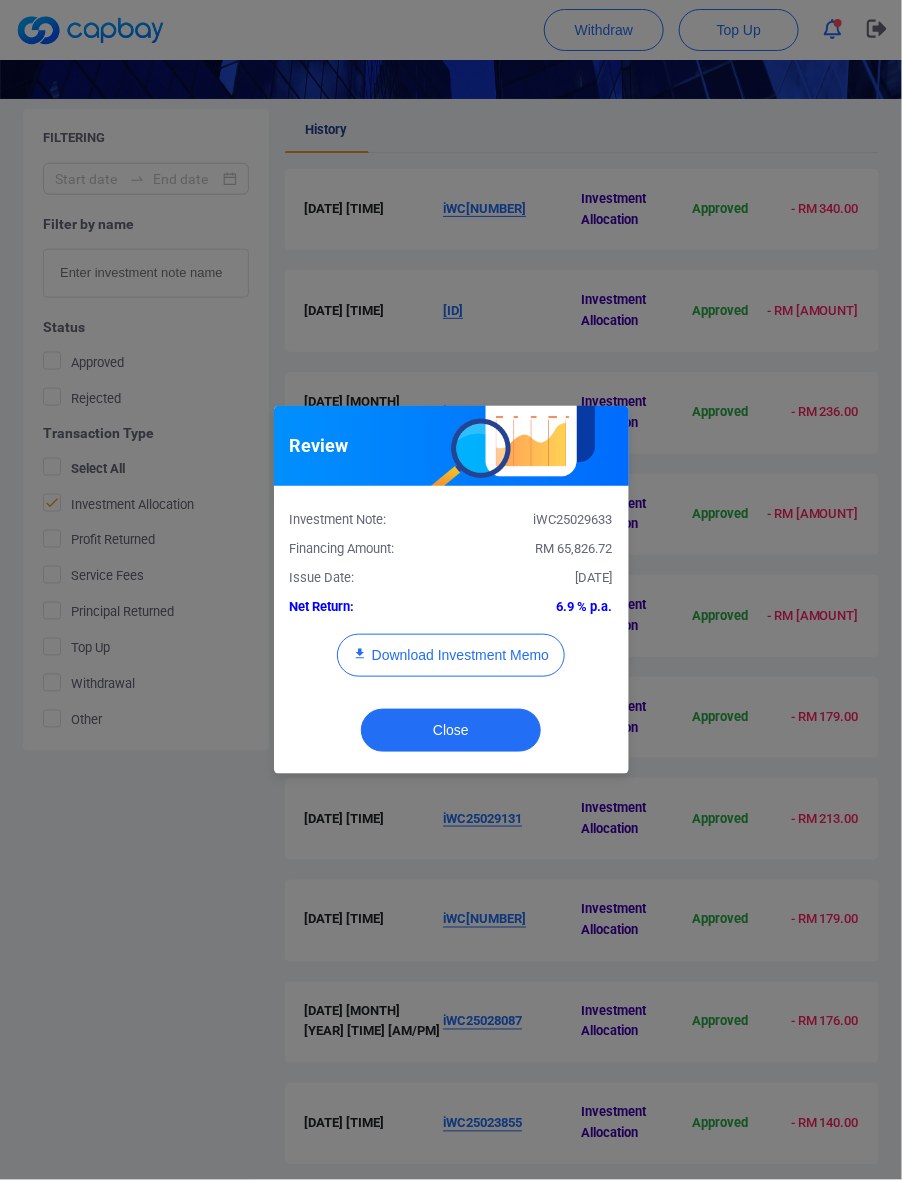 click on "Investment Note: iWC25029633 Financing Amount: RM [AMOUNT] Issue Date: [DATE] Net Return: 6.9   % p.a. Download Investment Memo" at bounding box center [451, 599] 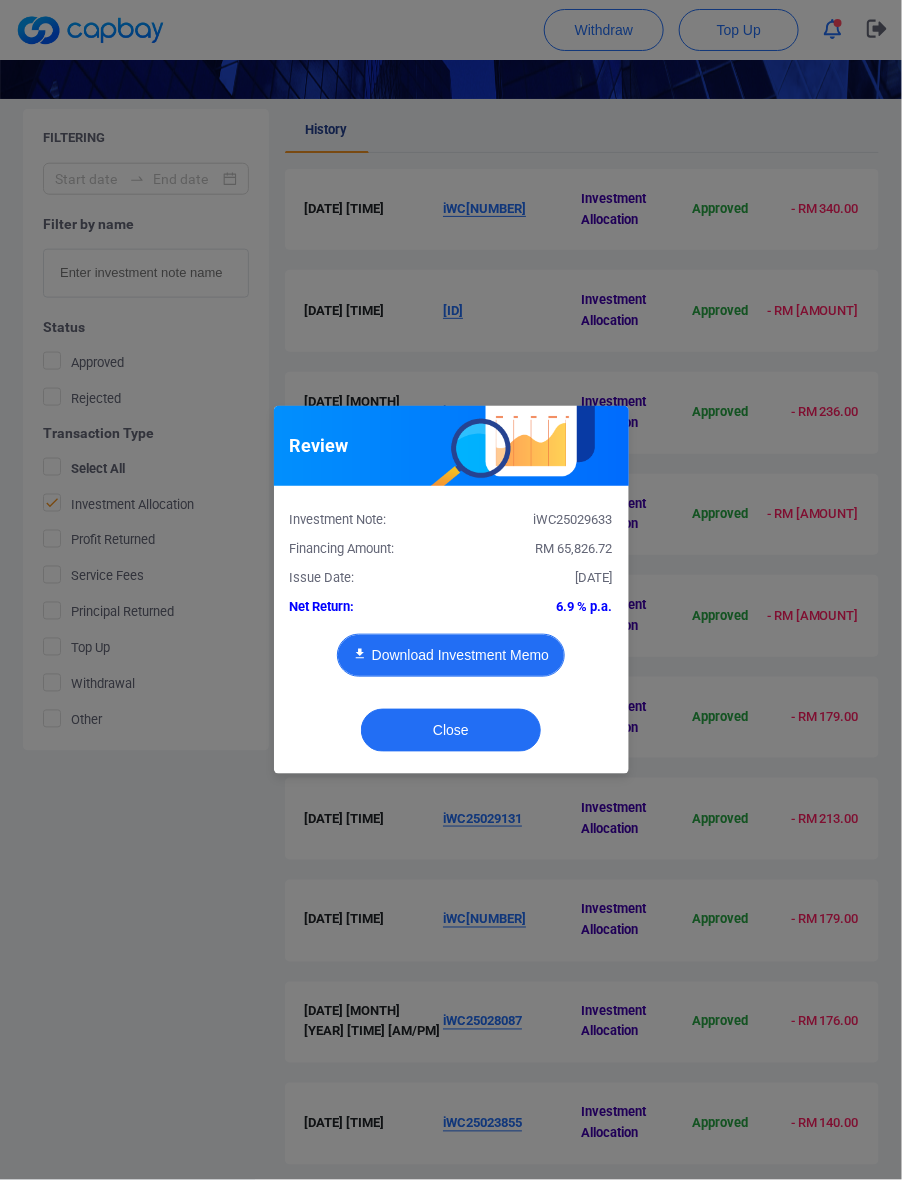 click on "Download Investment Memo" at bounding box center [451, 655] 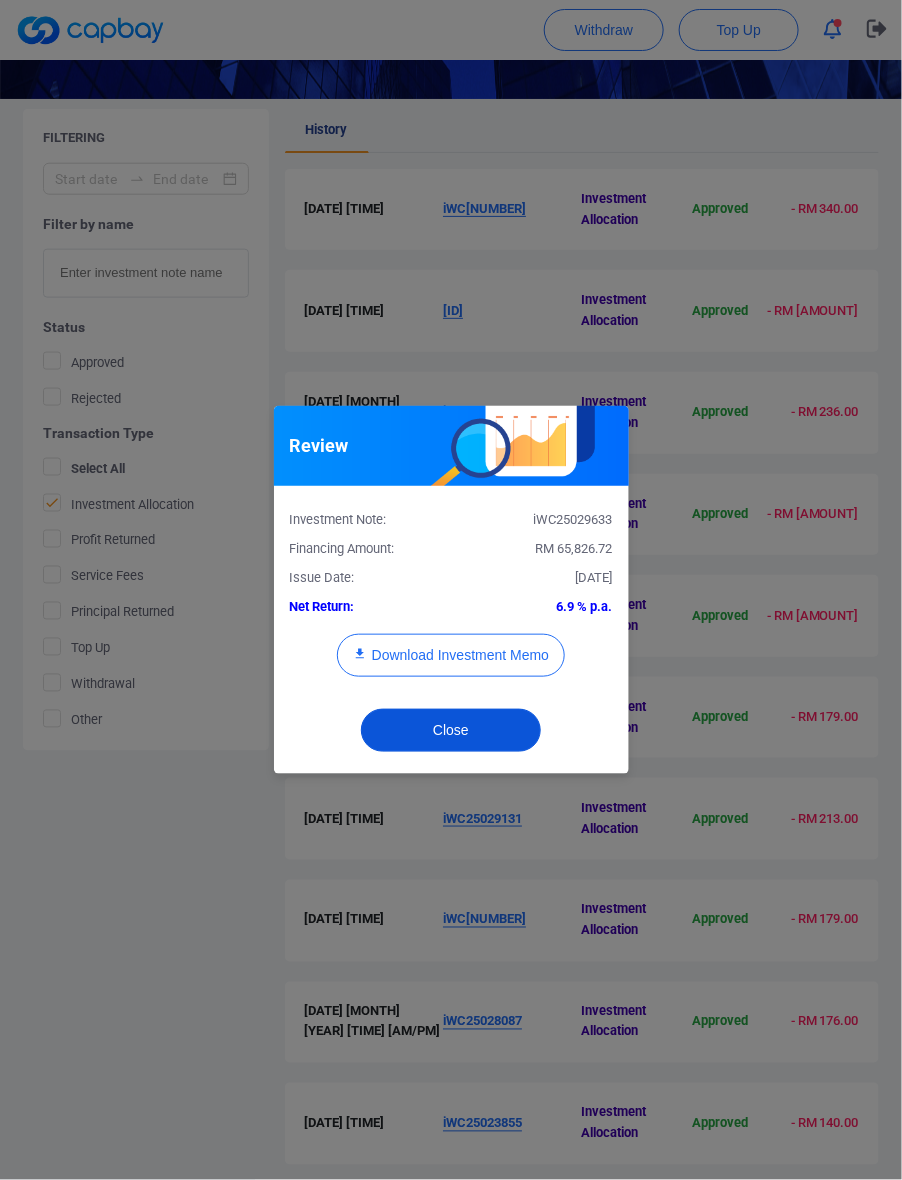 click on "Close" at bounding box center (451, 730) 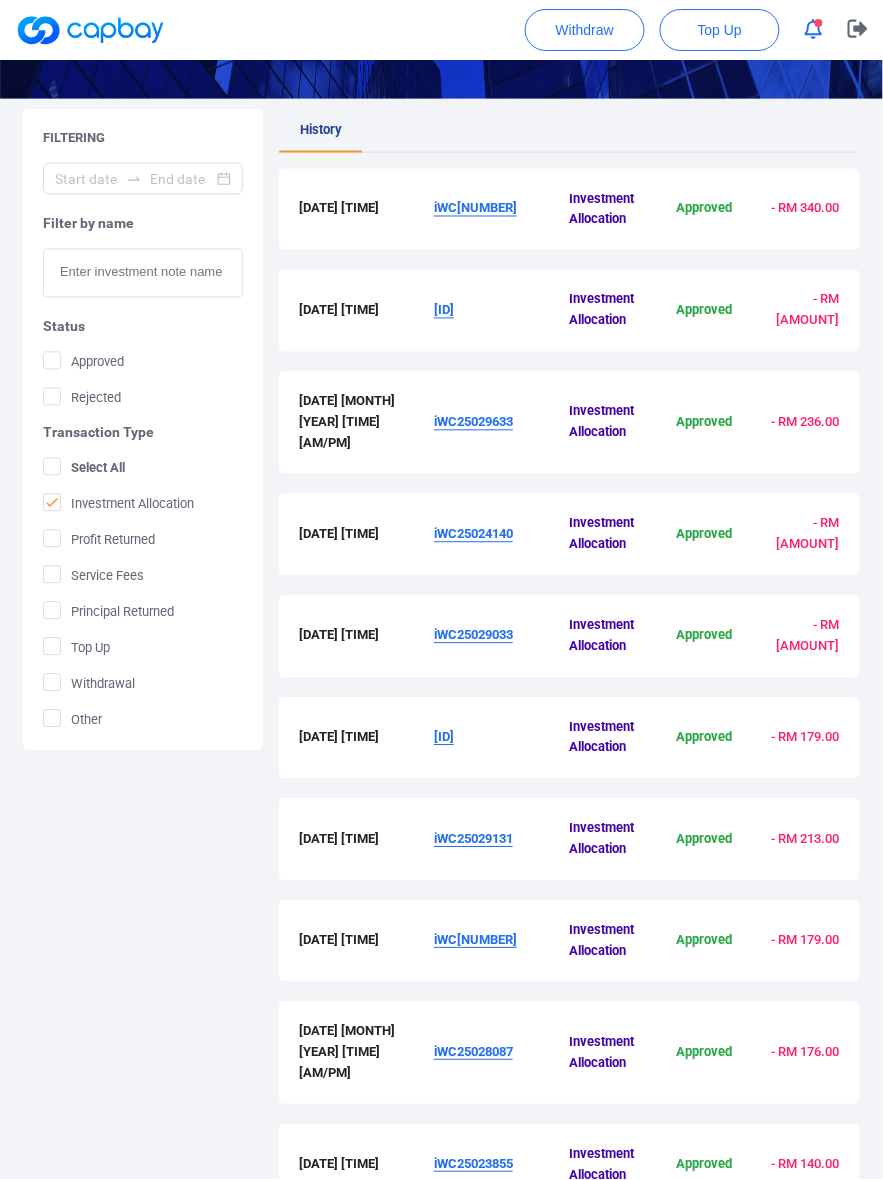 click on "iWC25024140" at bounding box center (473, 534) 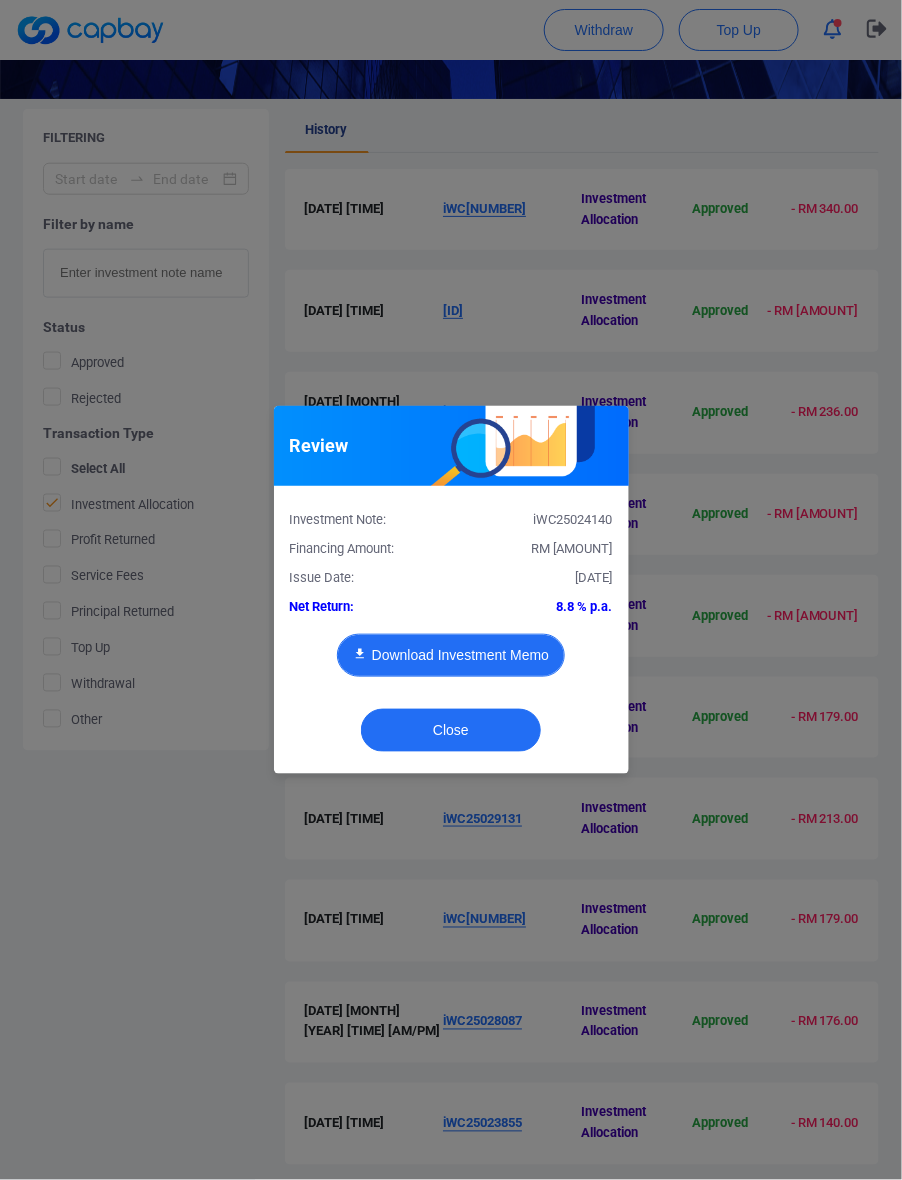 click on "Download Investment Memo" at bounding box center (451, 655) 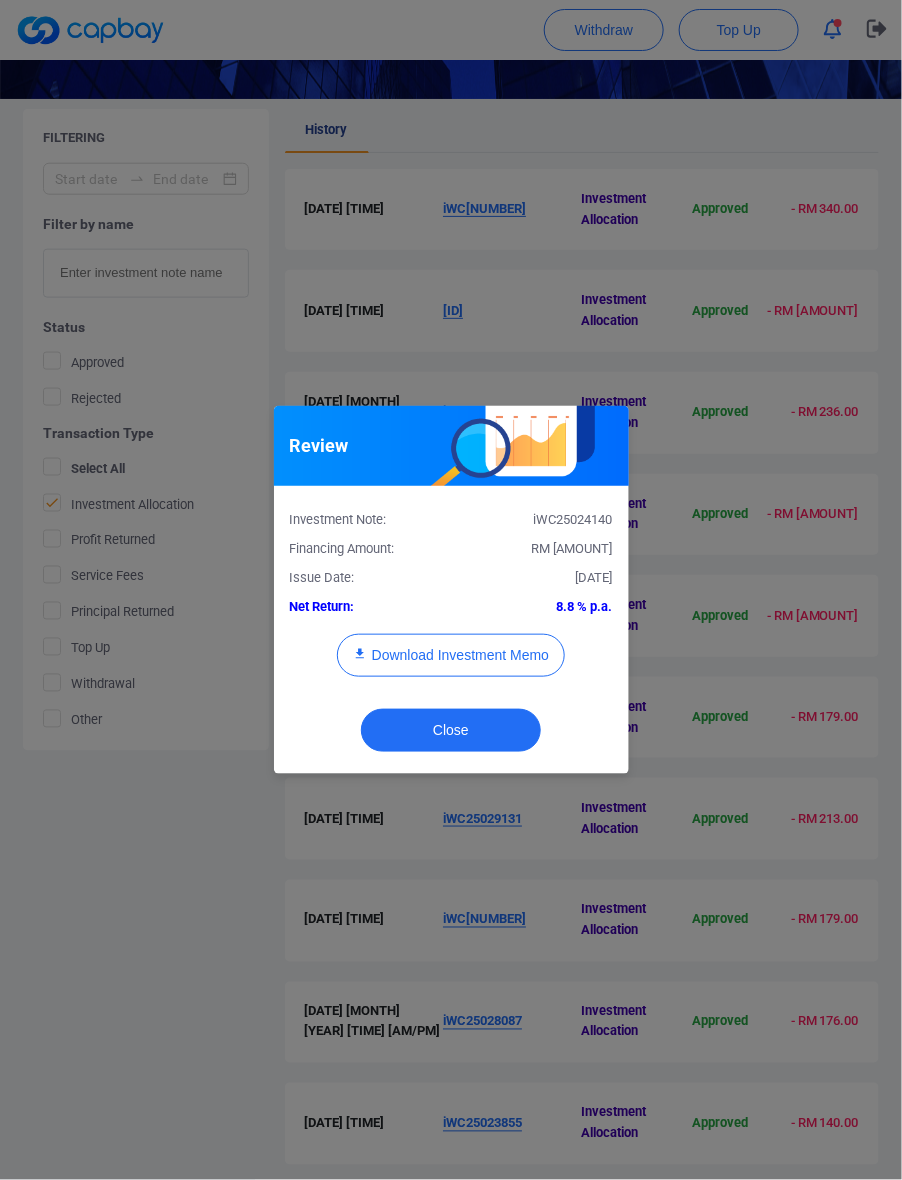 click on "Close" at bounding box center [451, 735] 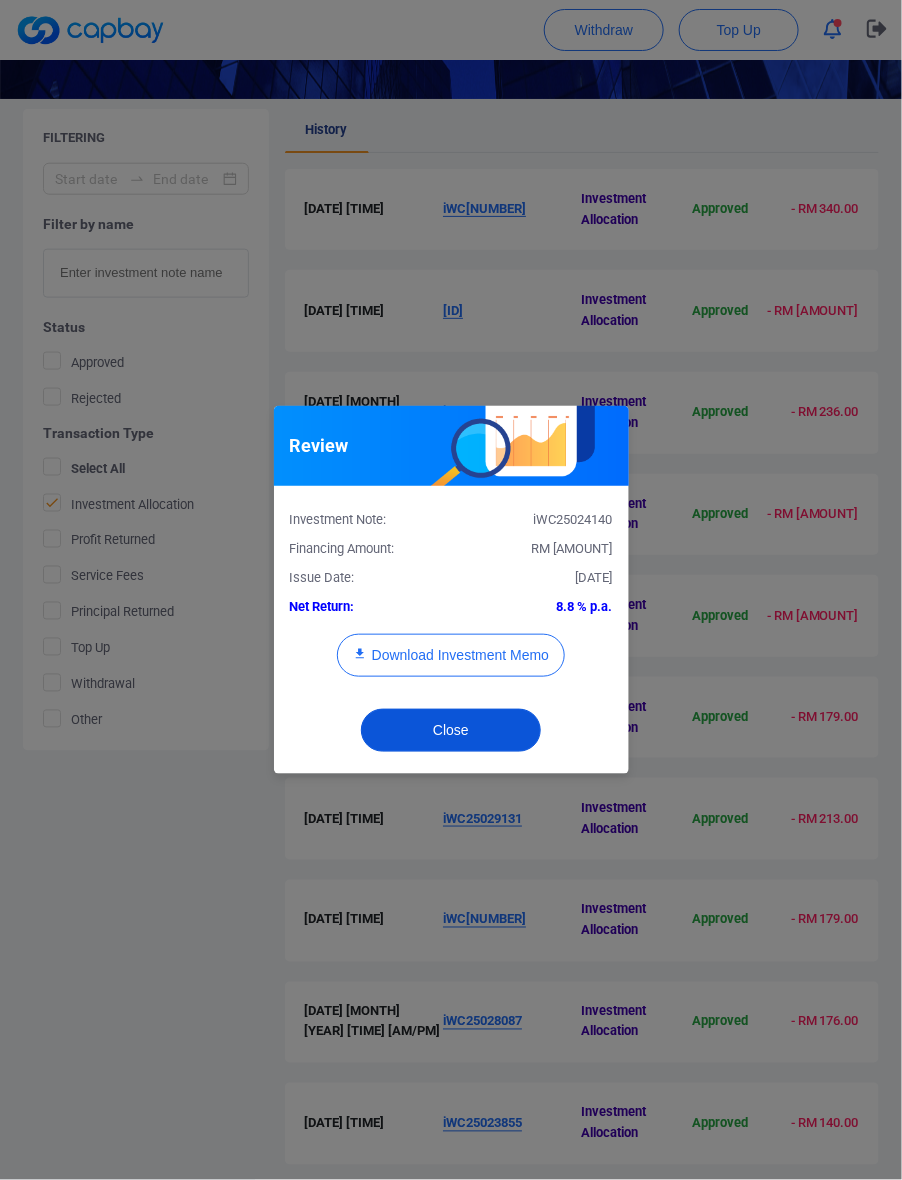 click on "Close" at bounding box center (451, 730) 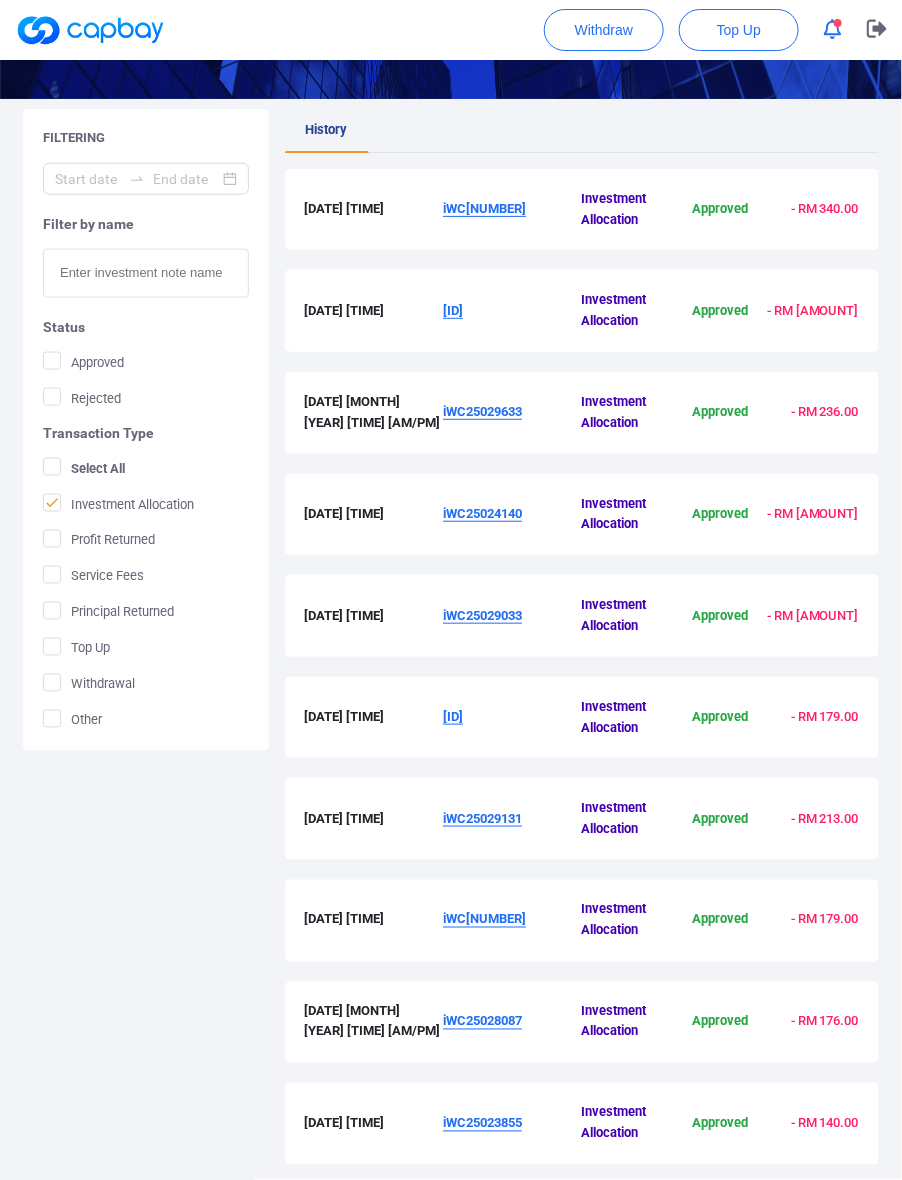 type 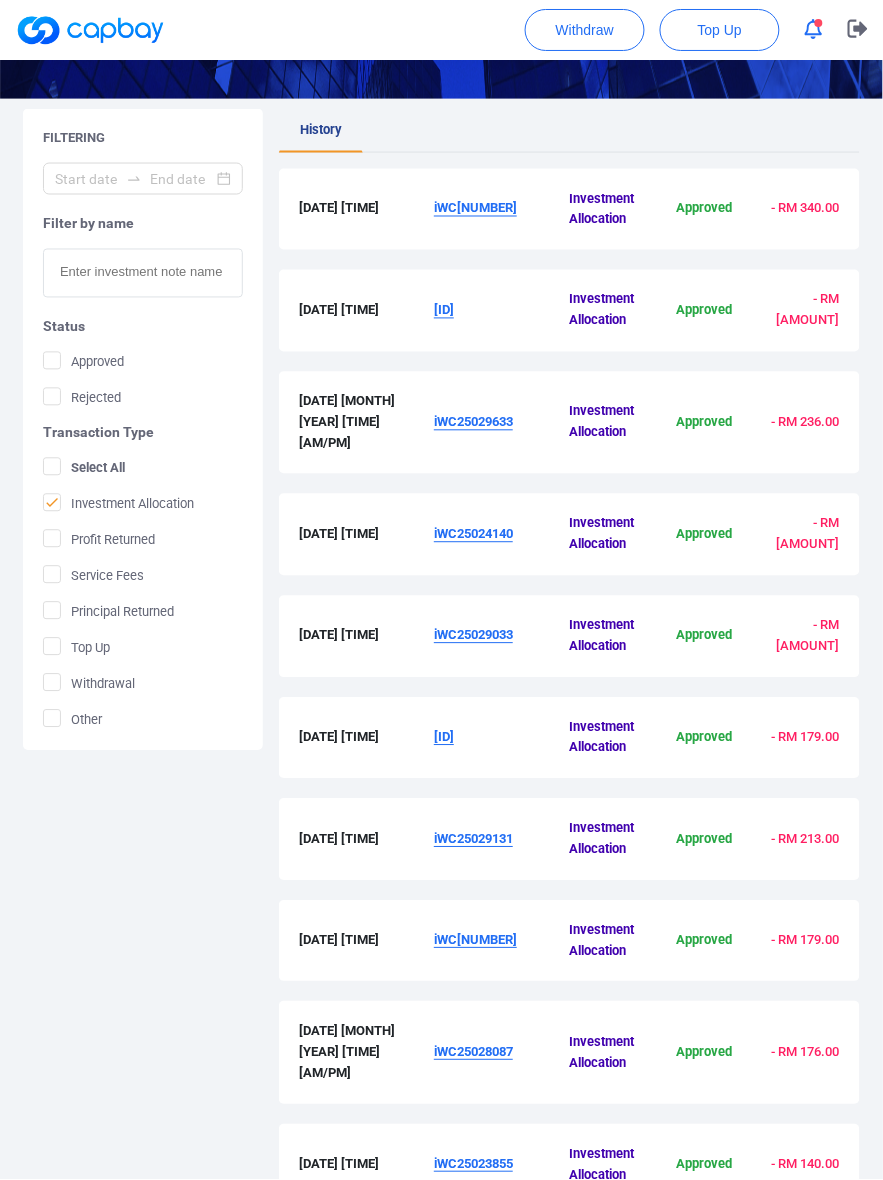 click on "iWC25029033" at bounding box center (473, 635) 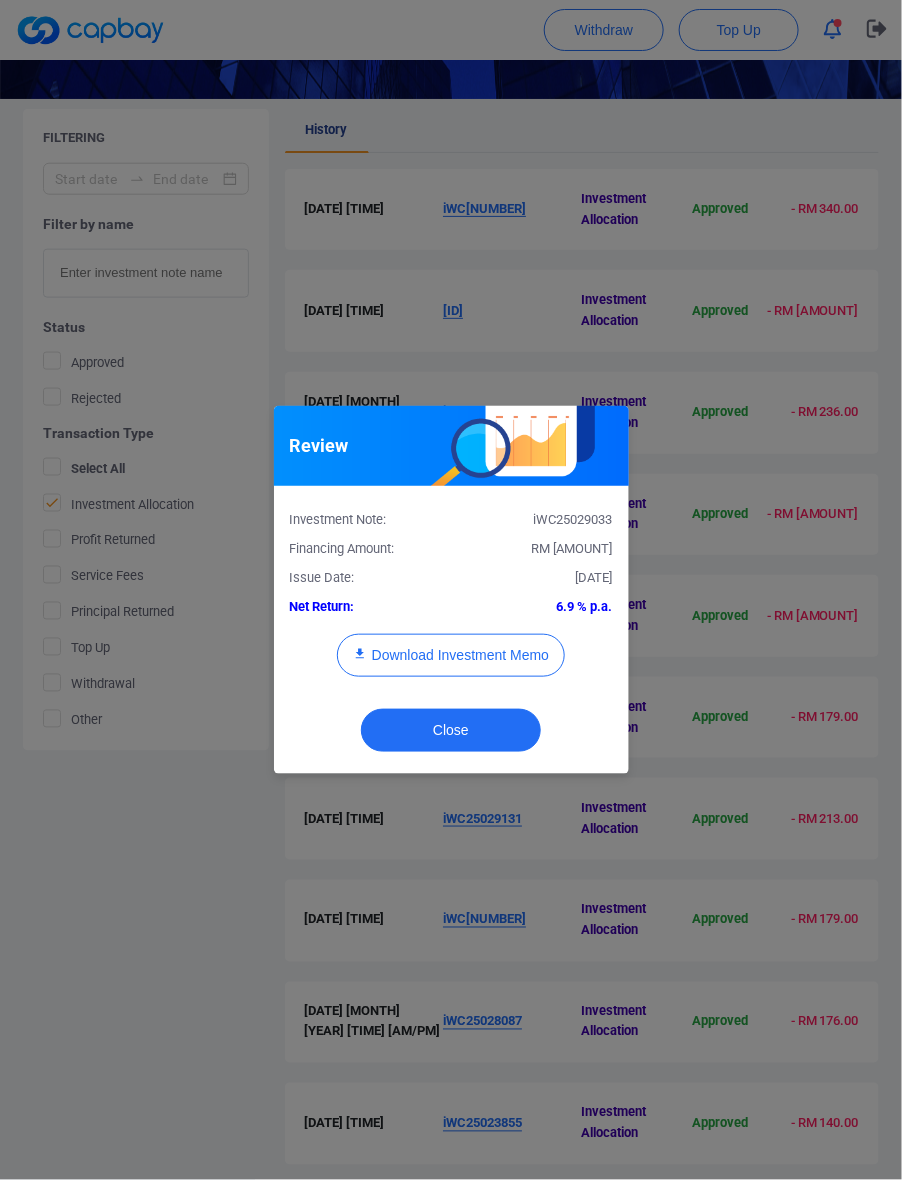 click on "RM [AMOUNT]" at bounding box center [572, 548] 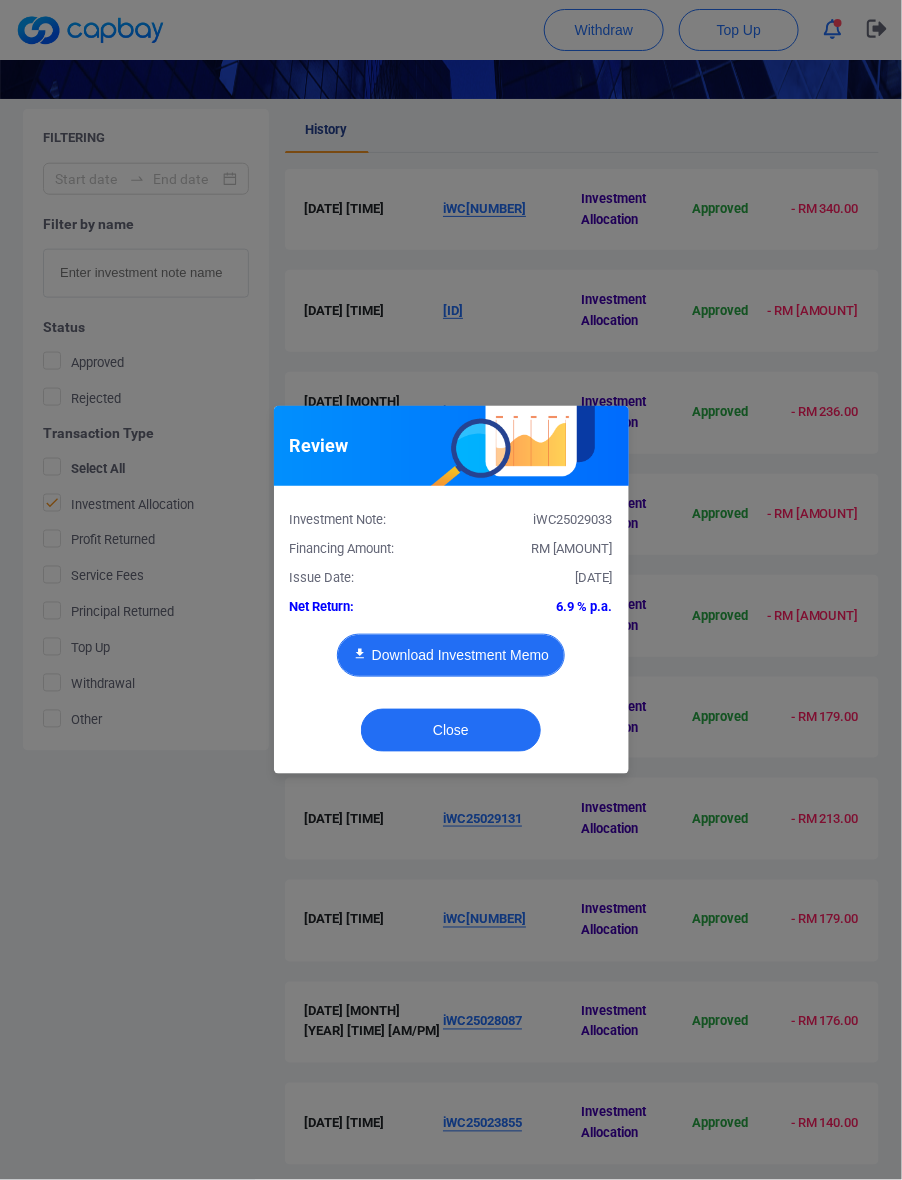 click on "Download Investment Memo" at bounding box center (451, 655) 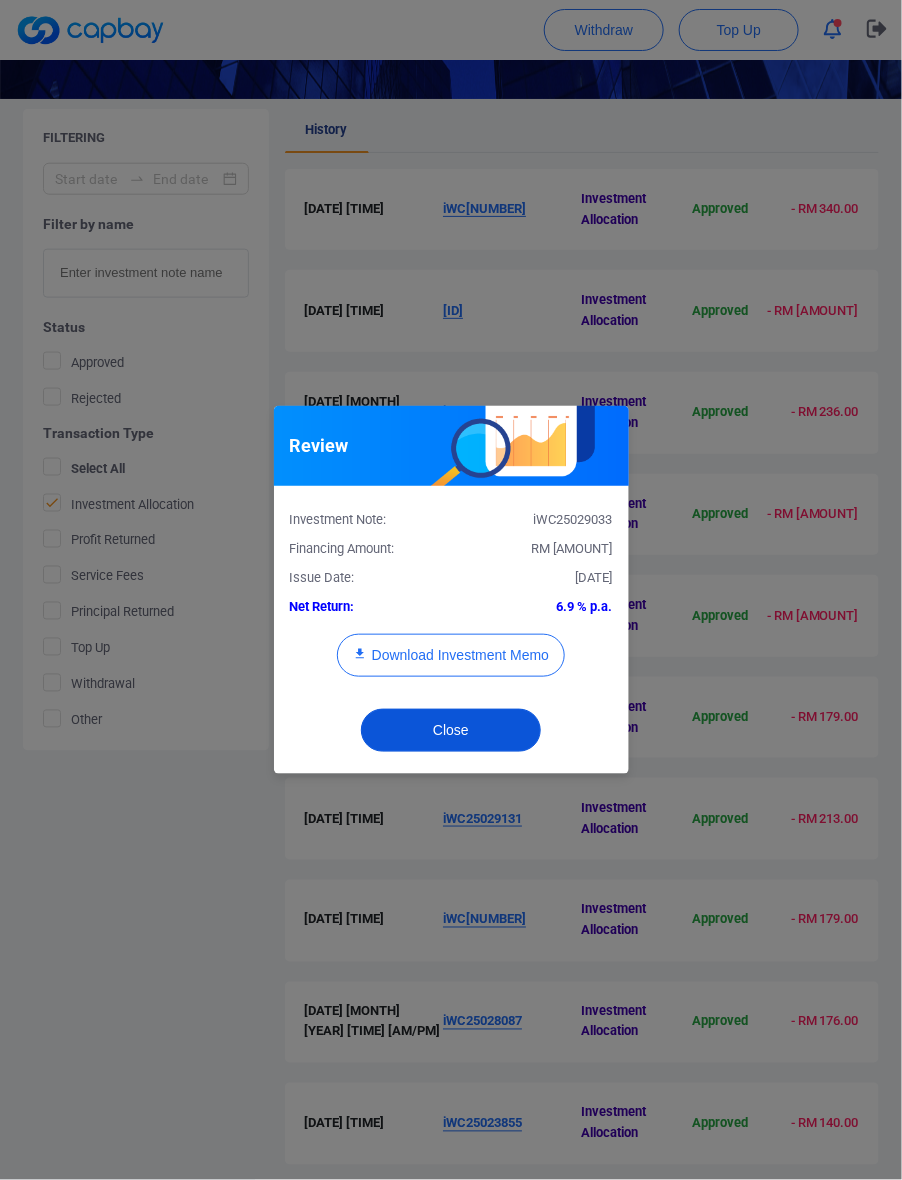 click on "Close" at bounding box center (451, 730) 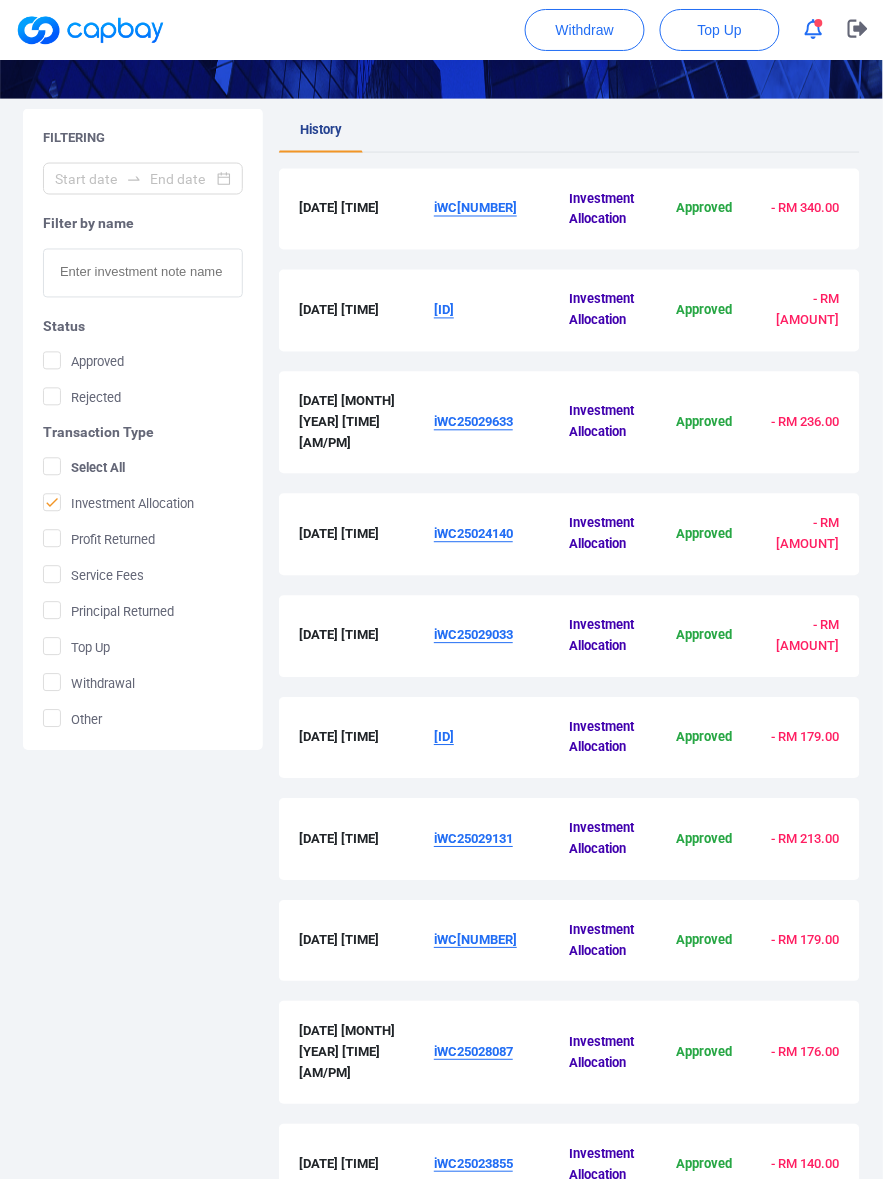 click on "[ID]" at bounding box center (444, 737) 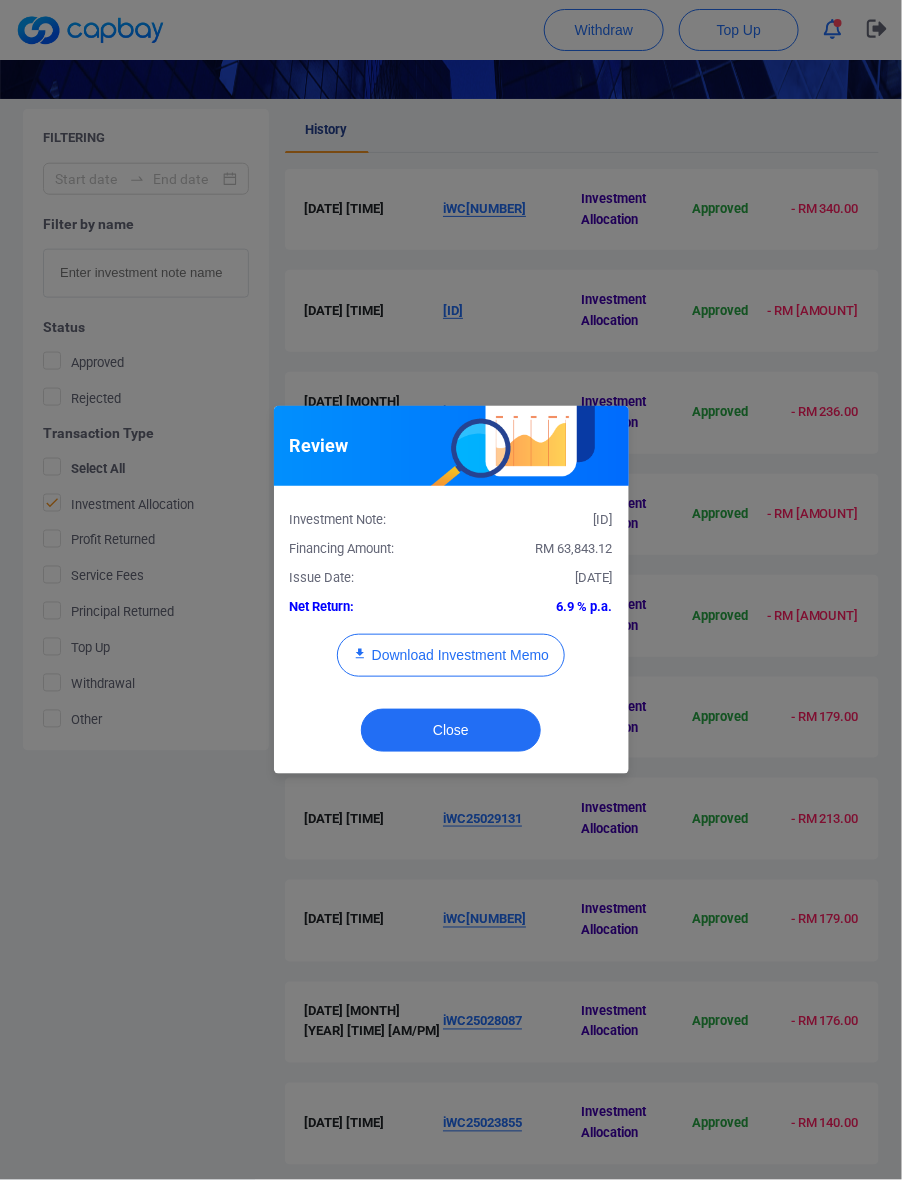 click on "Investment Note: iWC25028483 Financing Amount: RM 63,843.12 Issue Date: [DATE] Net Return: 6.9   % p.a. Download Investment Memo" at bounding box center (451, 599) 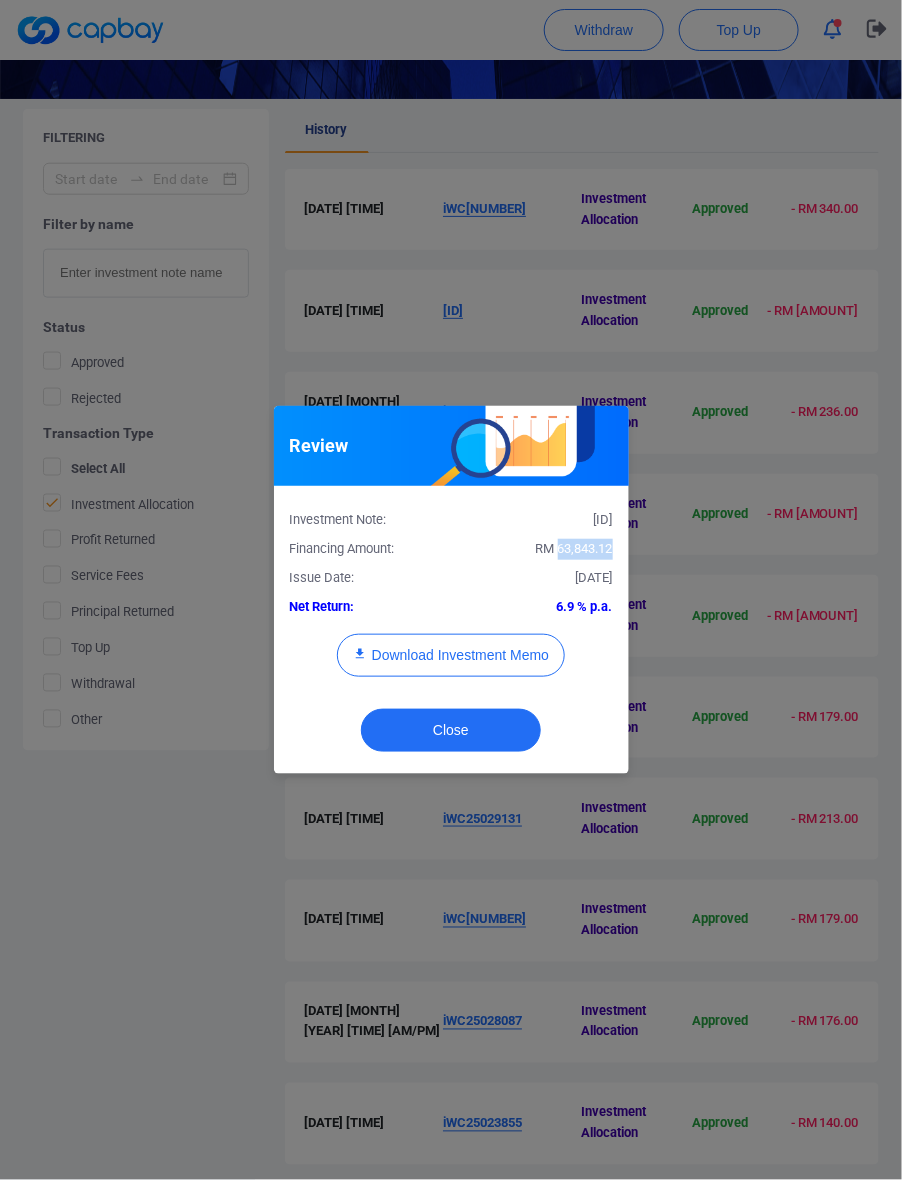 click on "RM 63,843.12" at bounding box center (574, 548) 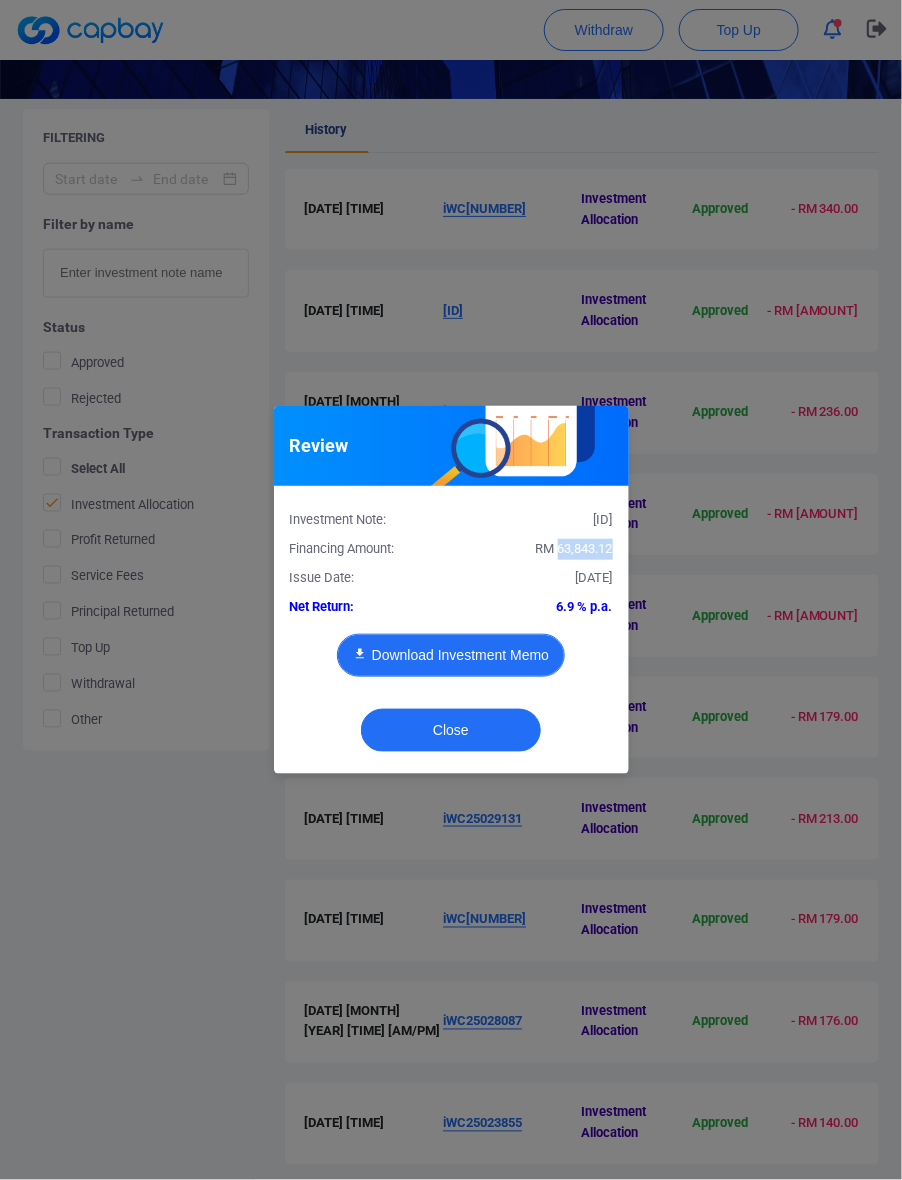 click on "Download Investment Memo" at bounding box center (451, 655) 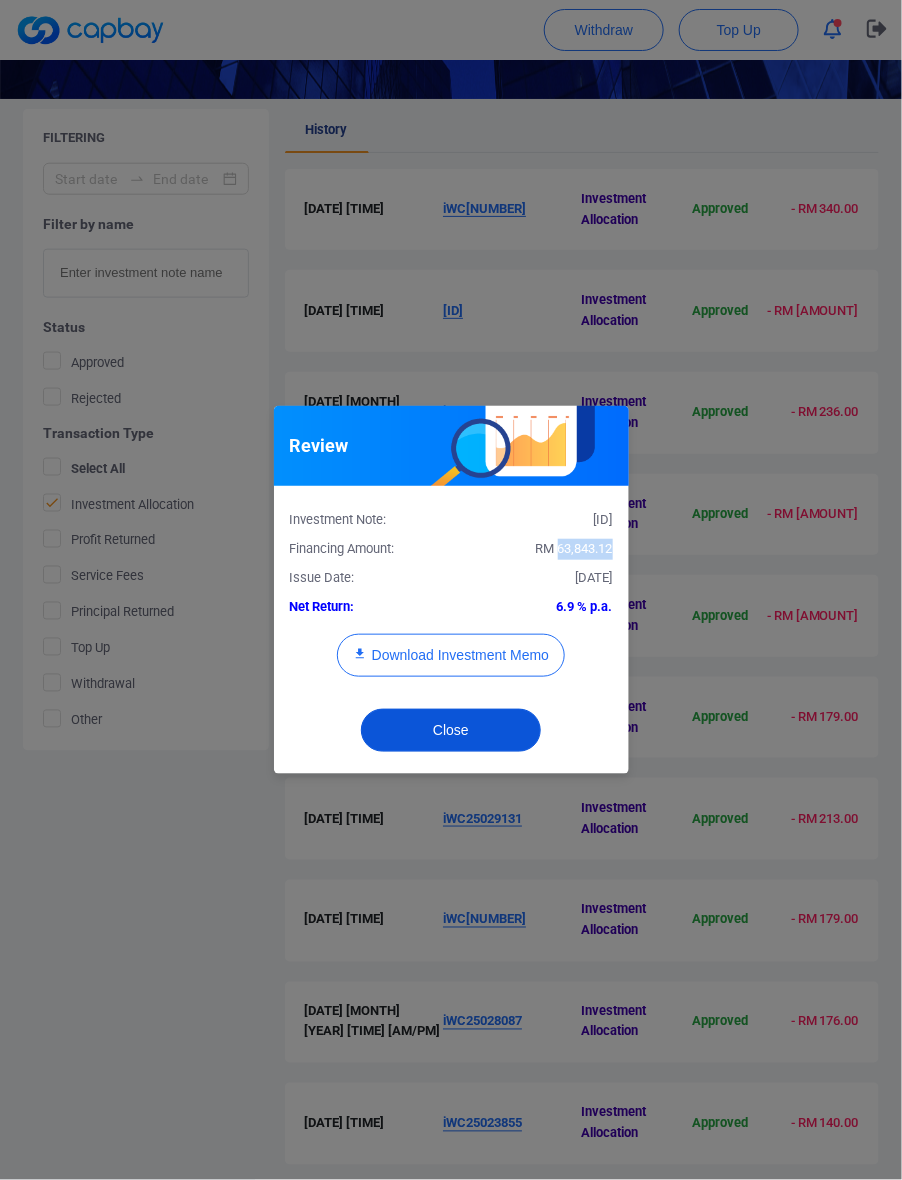click on "Close" at bounding box center [451, 730] 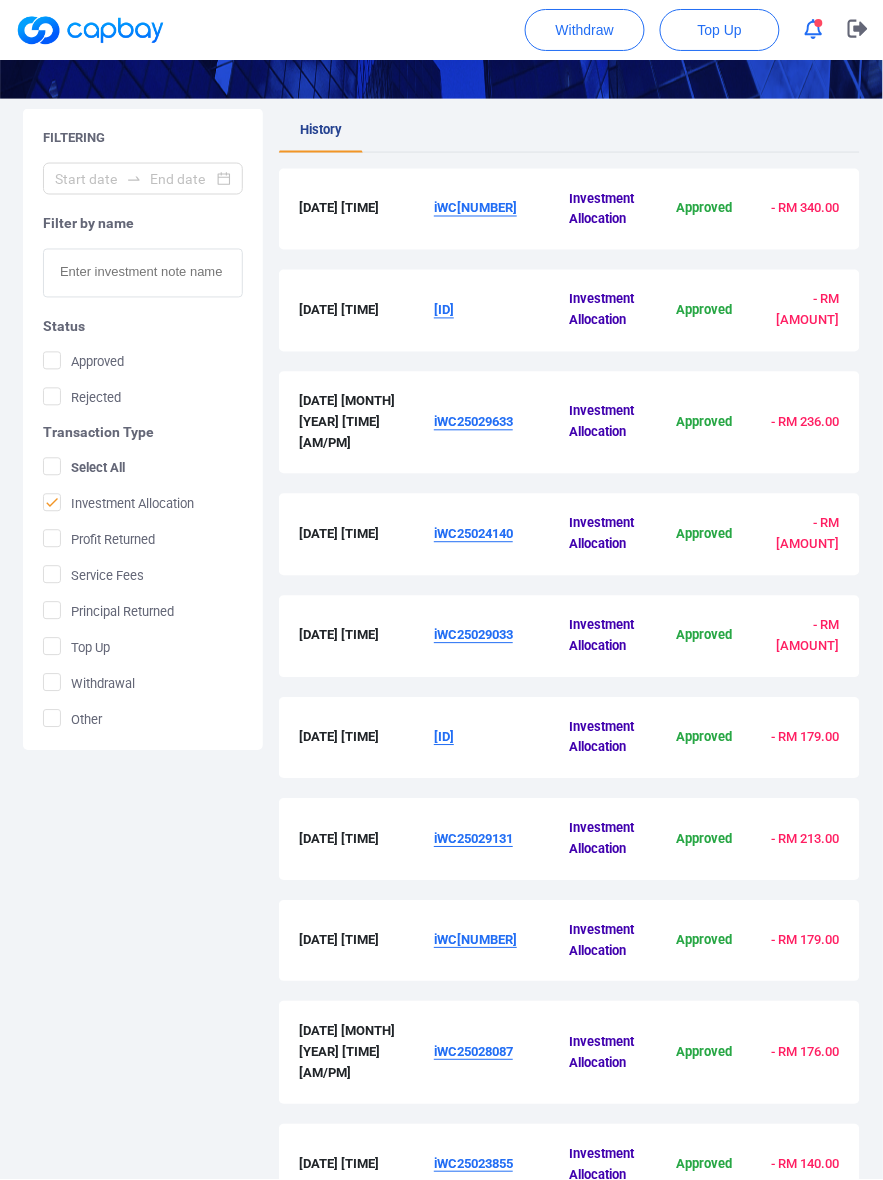 click on "[ID]" at bounding box center (444, 737) 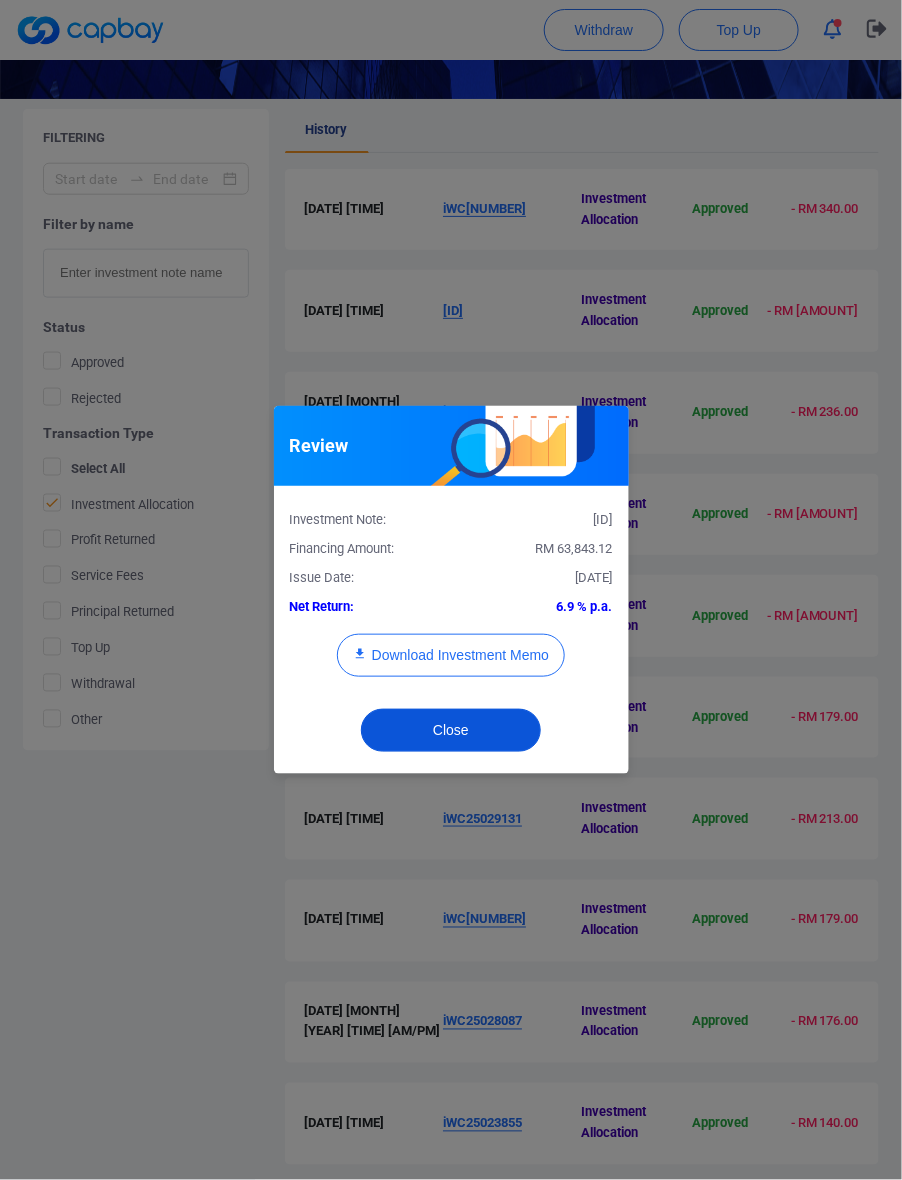 click on "Close" at bounding box center [451, 730] 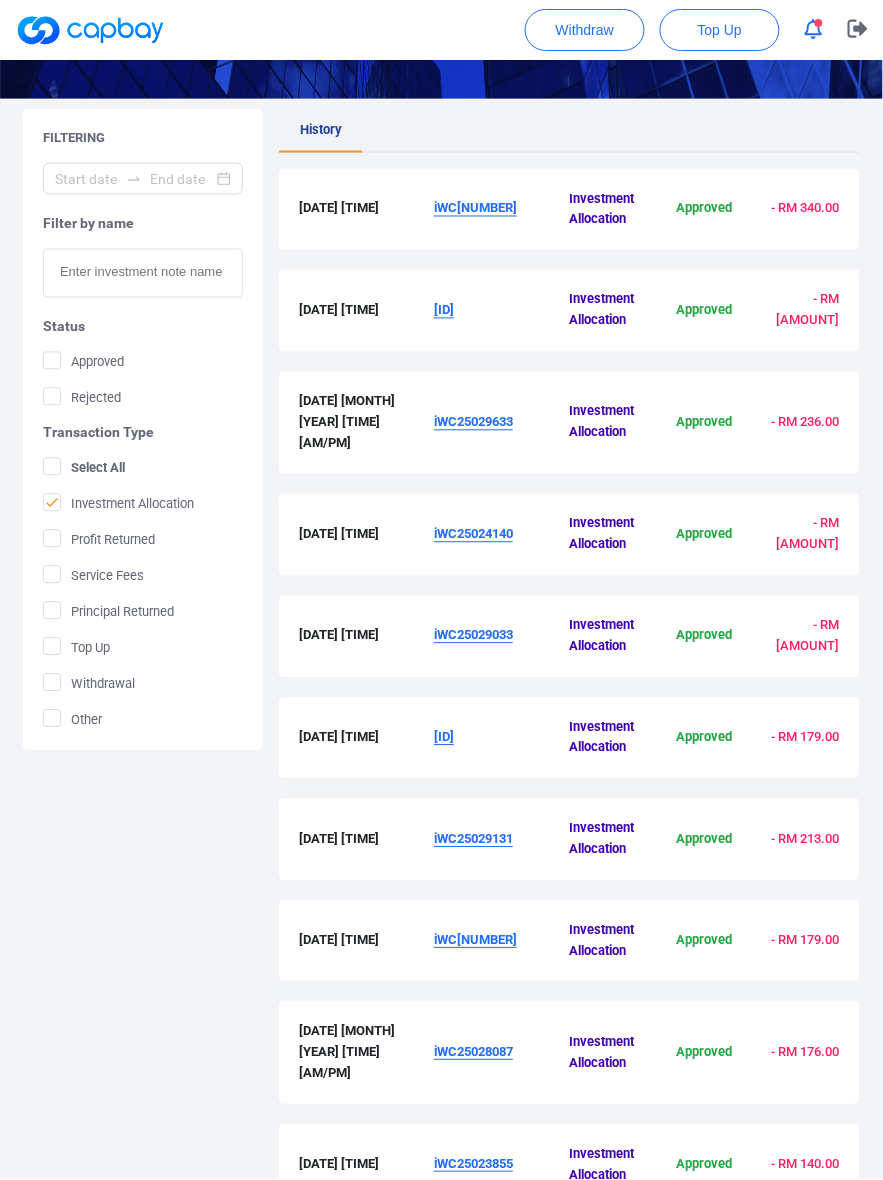 click on "iWC25029131" at bounding box center [473, 839] 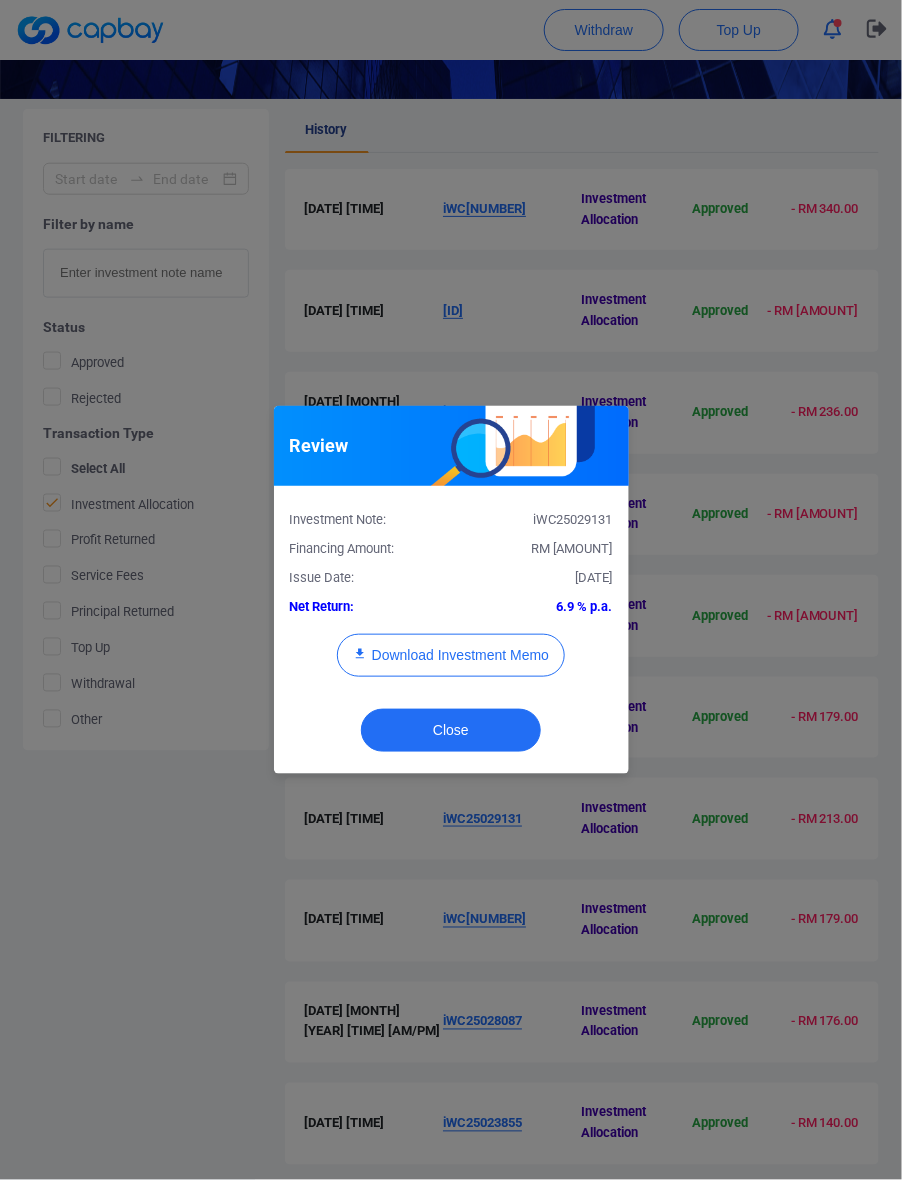 click on "RM [AMOUNT]" at bounding box center [539, 549] 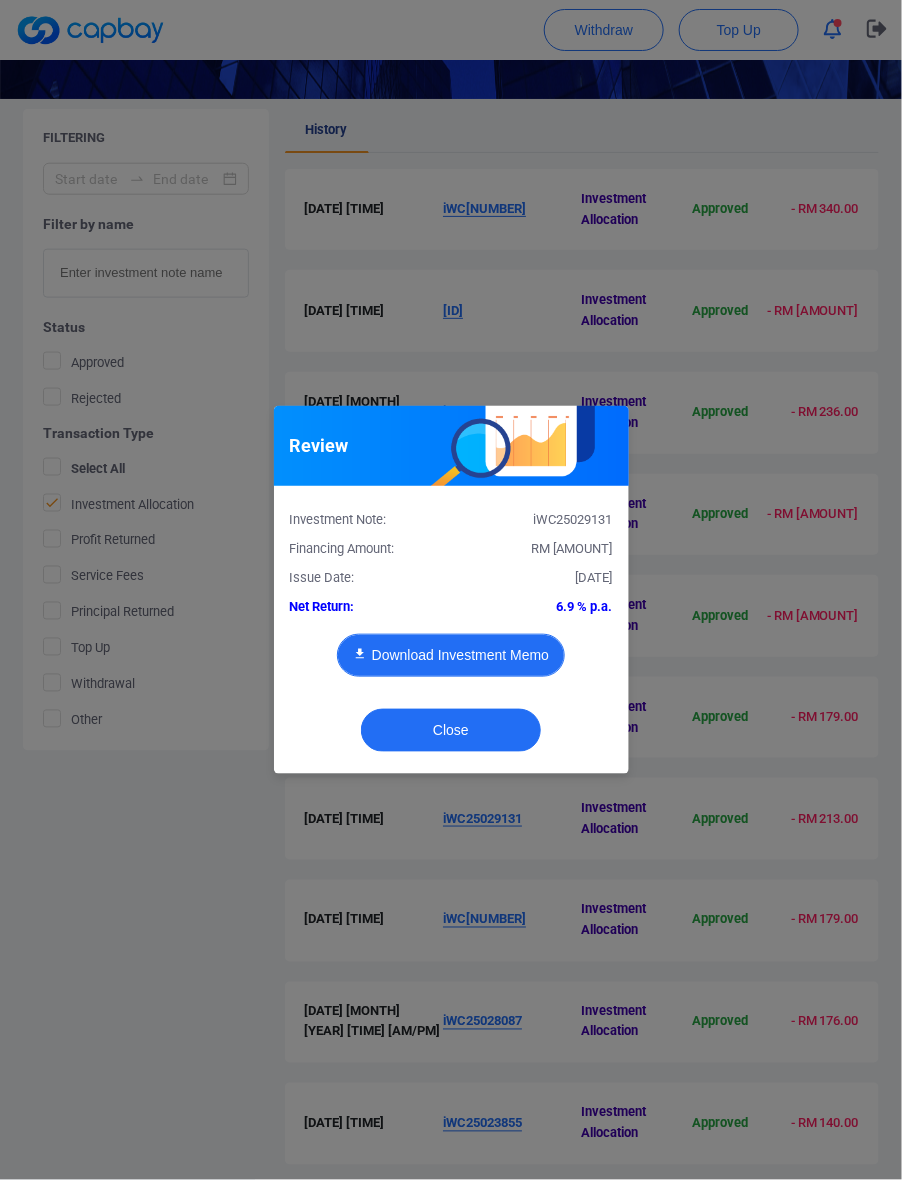click on "Download Investment Memo" at bounding box center [451, 655] 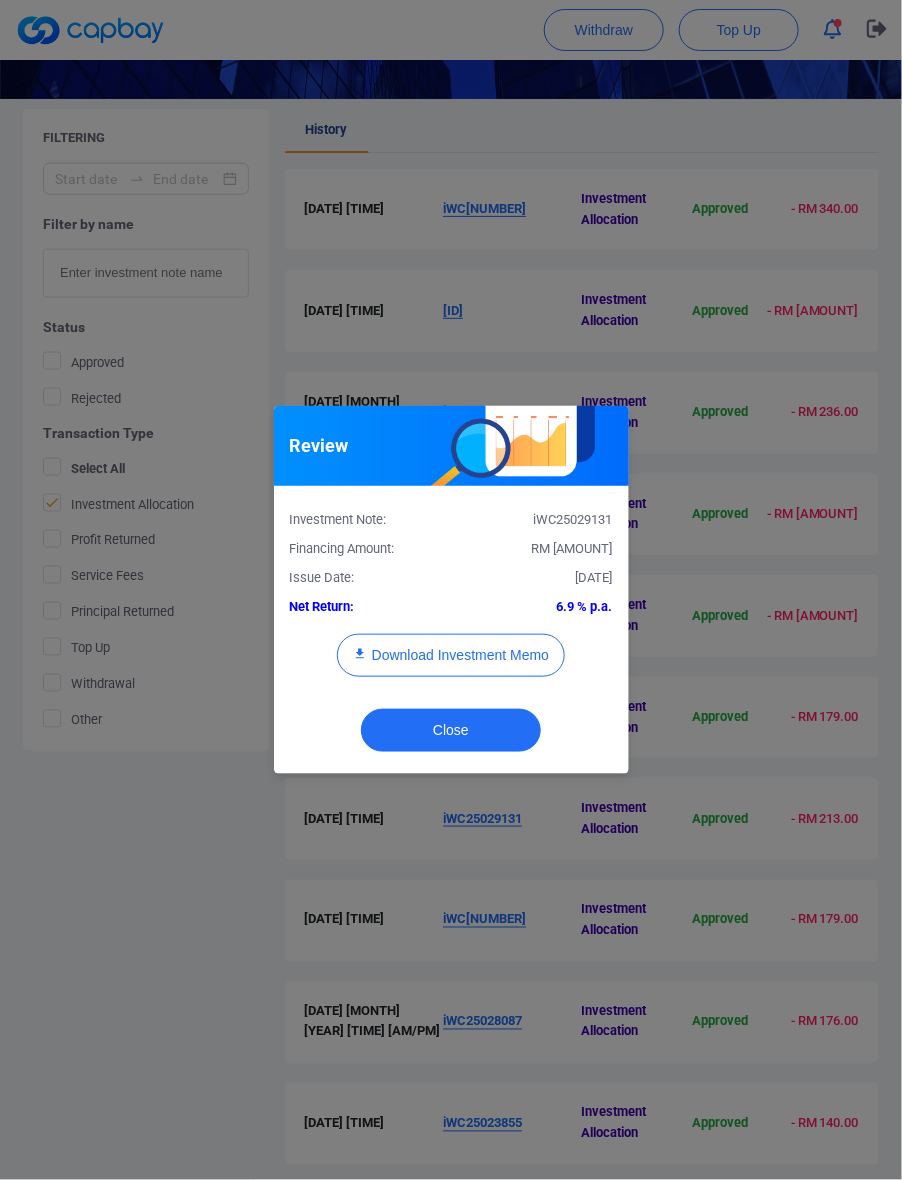 click on "Close" at bounding box center (451, 735) 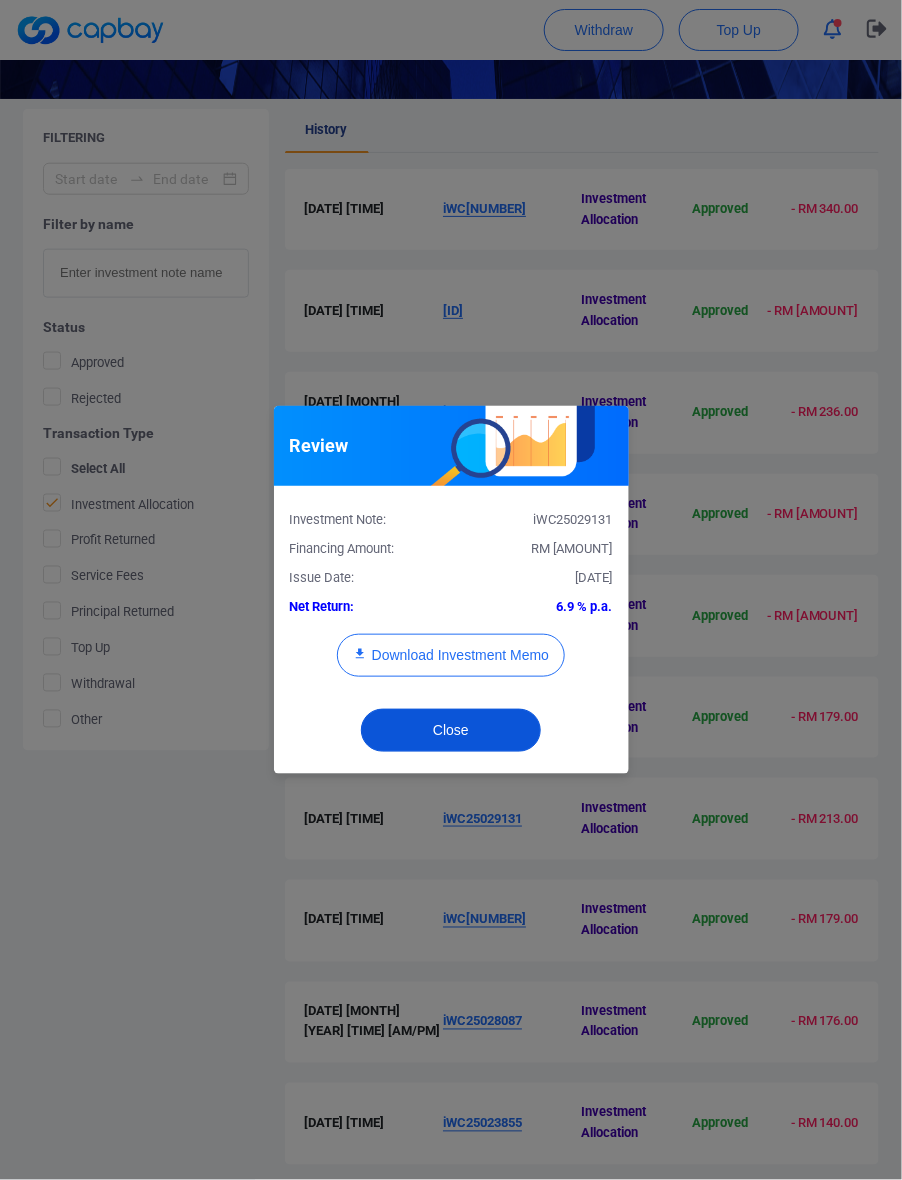 click on "Close" at bounding box center [451, 730] 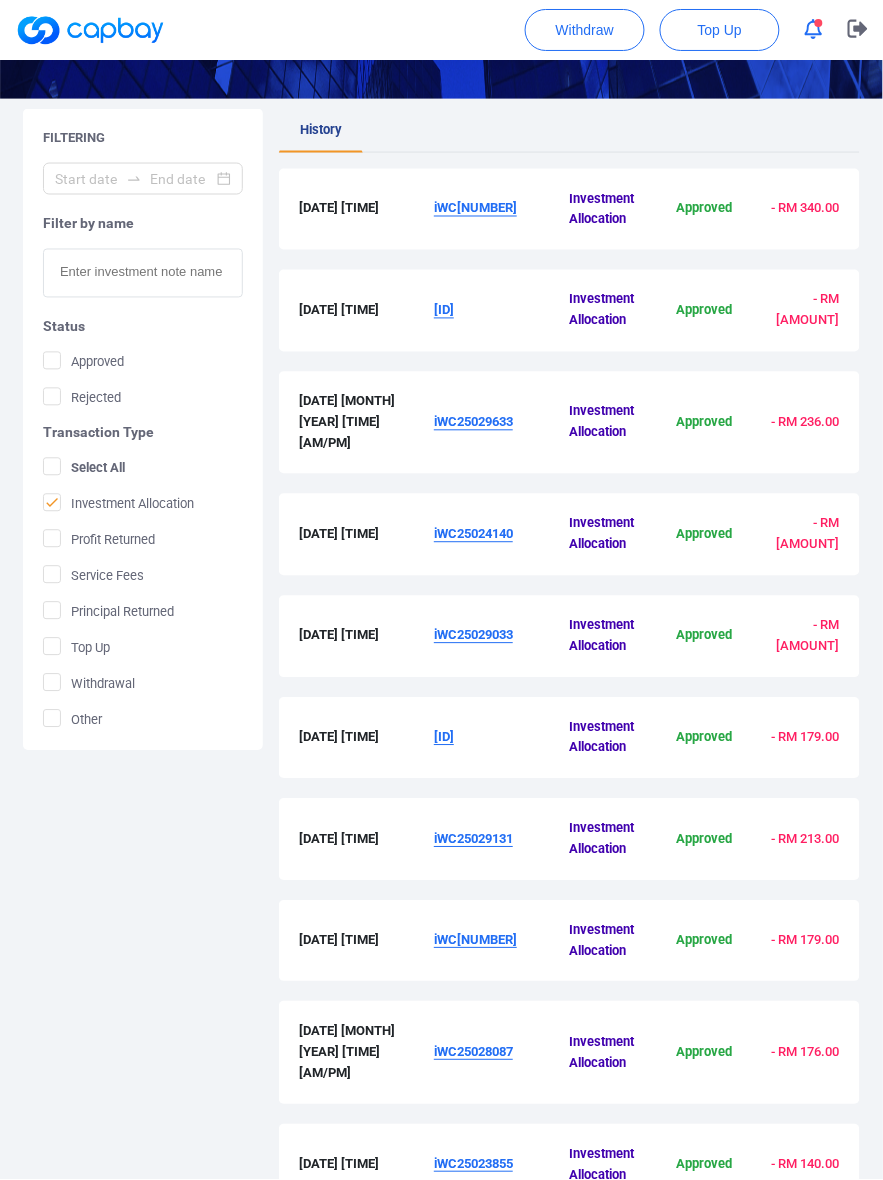 click on "iWC[NUMBER]" at bounding box center [475, 940] 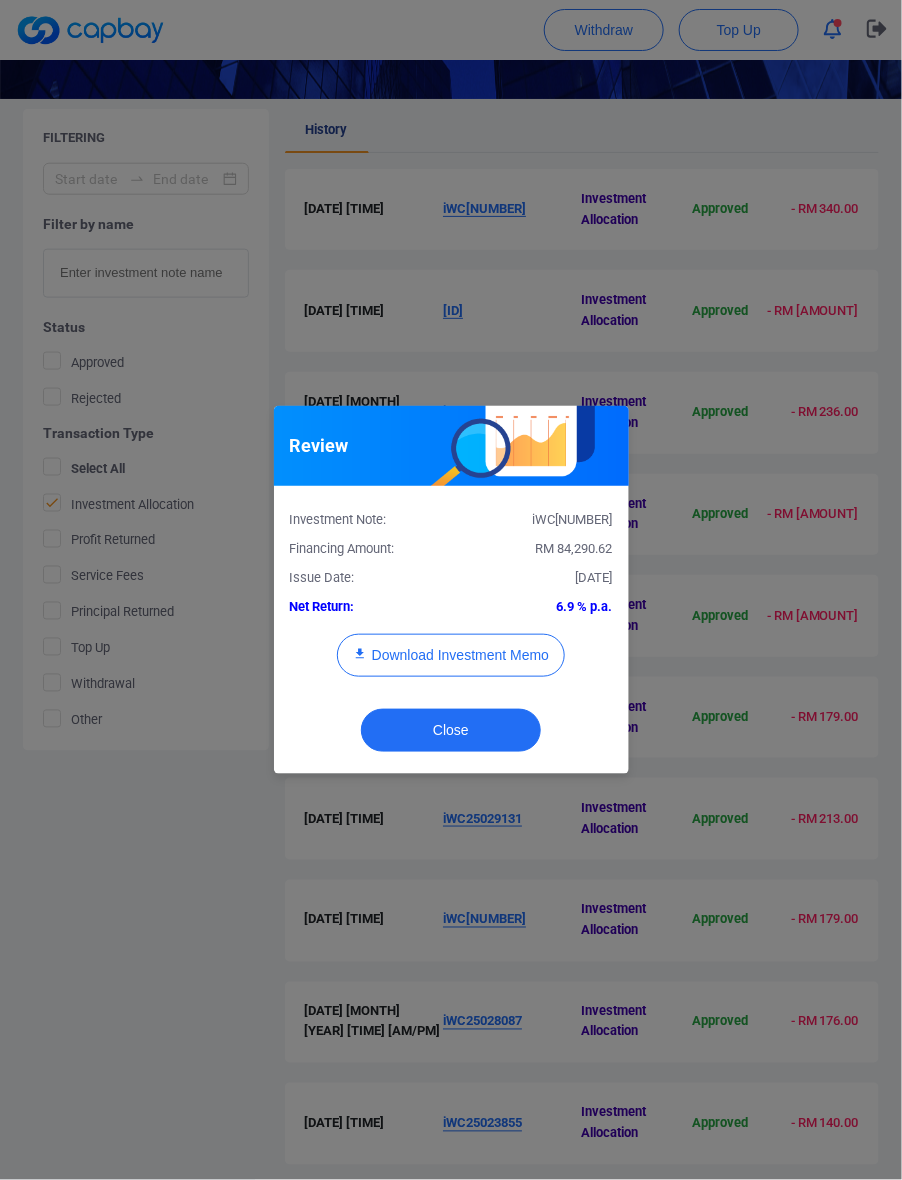 click on "RM 84,290.62" at bounding box center (539, 549) 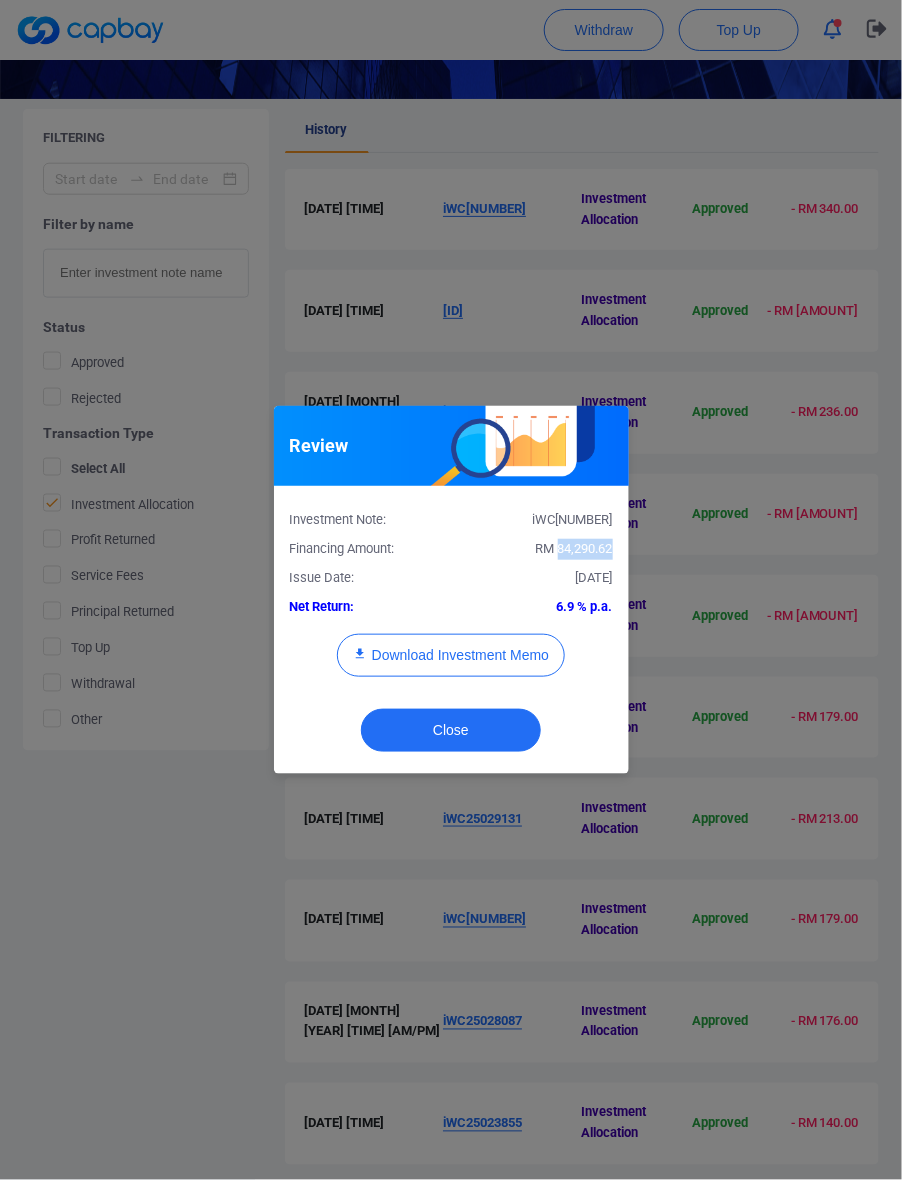 click on "RM 84,290.62" at bounding box center (574, 548) 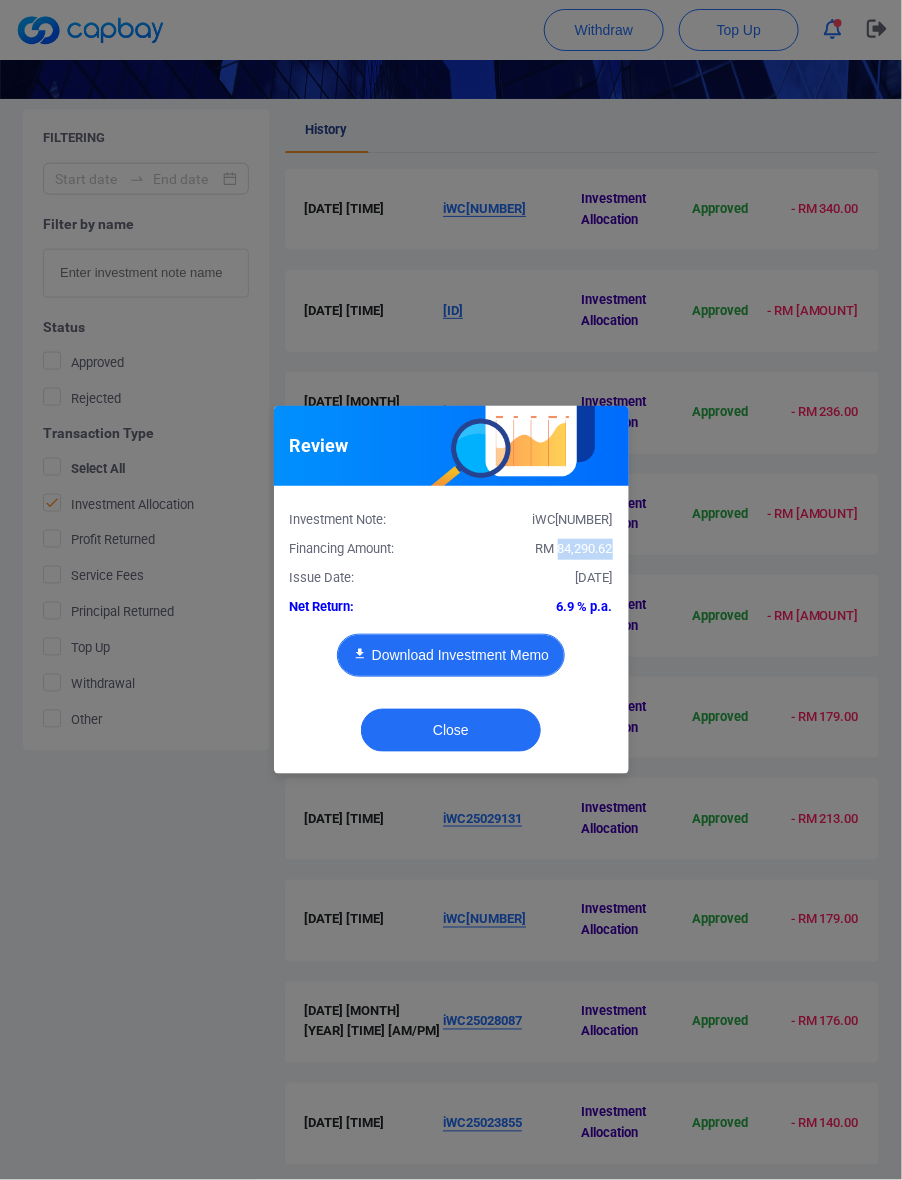 click on "Download Investment Memo" at bounding box center (451, 655) 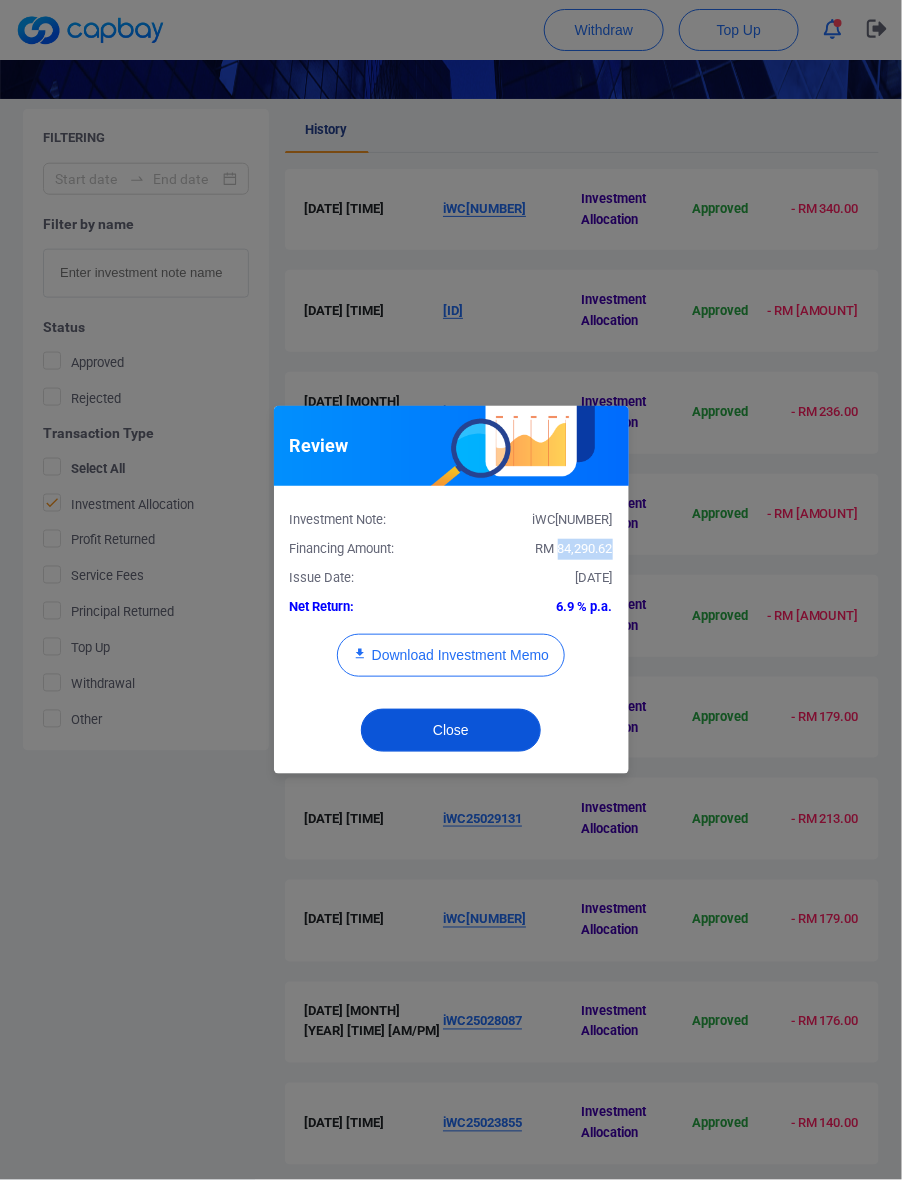 click on "Close" at bounding box center [451, 730] 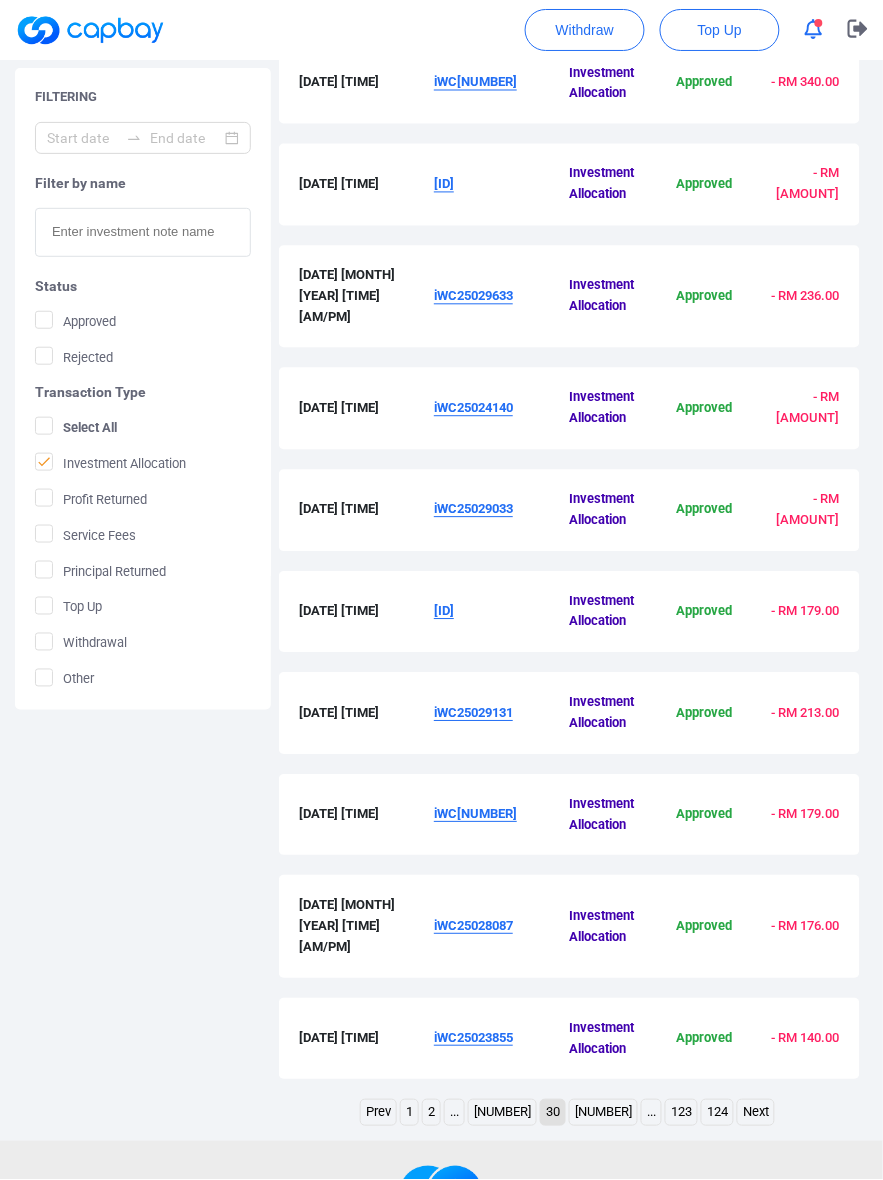 scroll, scrollTop: 588, scrollLeft: 0, axis: vertical 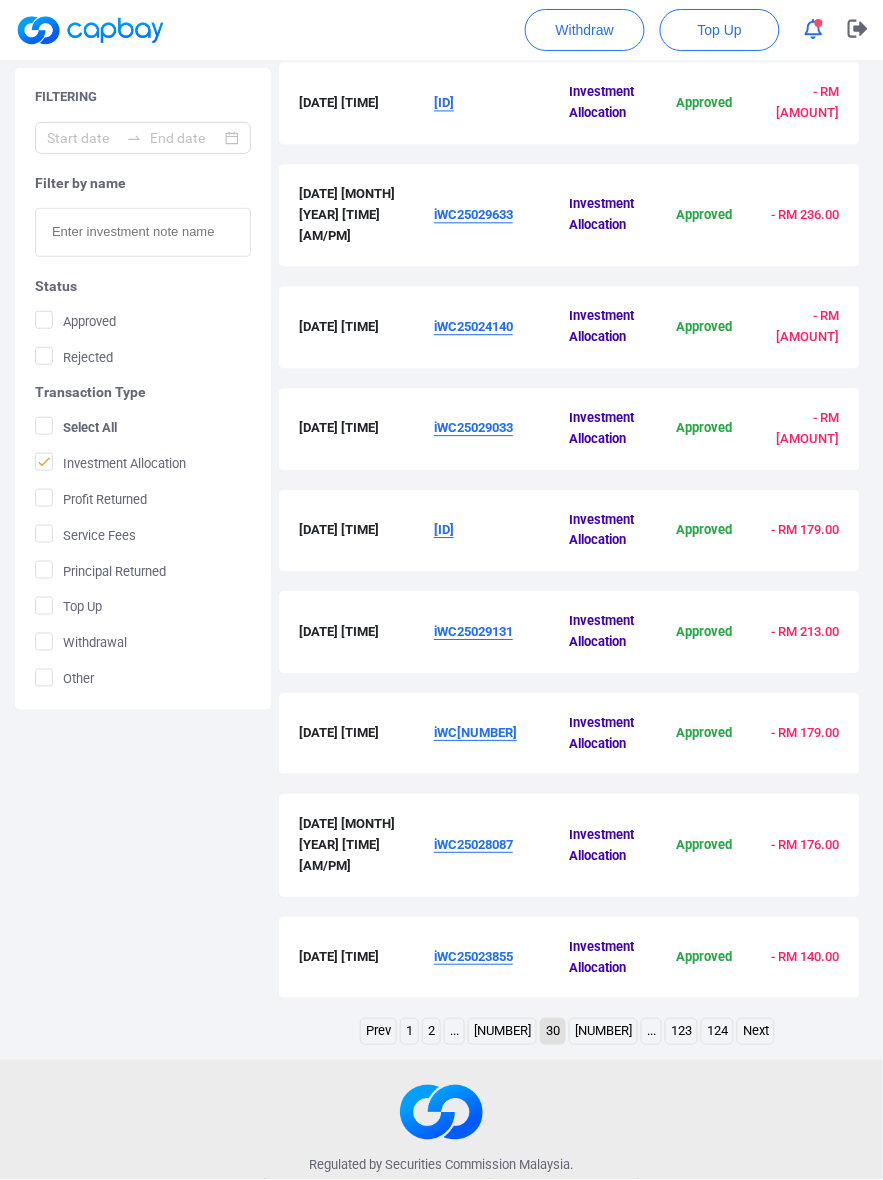 click on "iWC25028087" at bounding box center (473, 845) 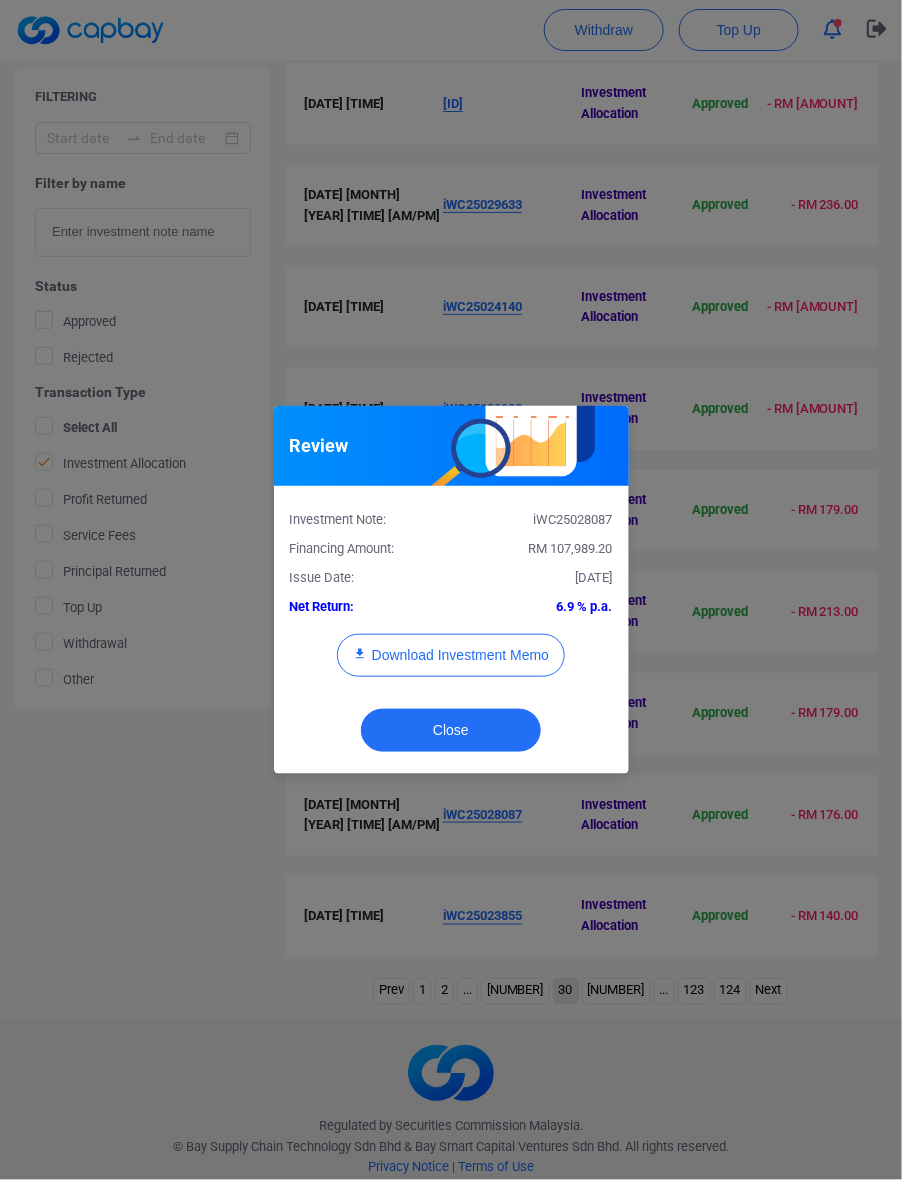 click on "RM 107,989.20" at bounding box center [571, 548] 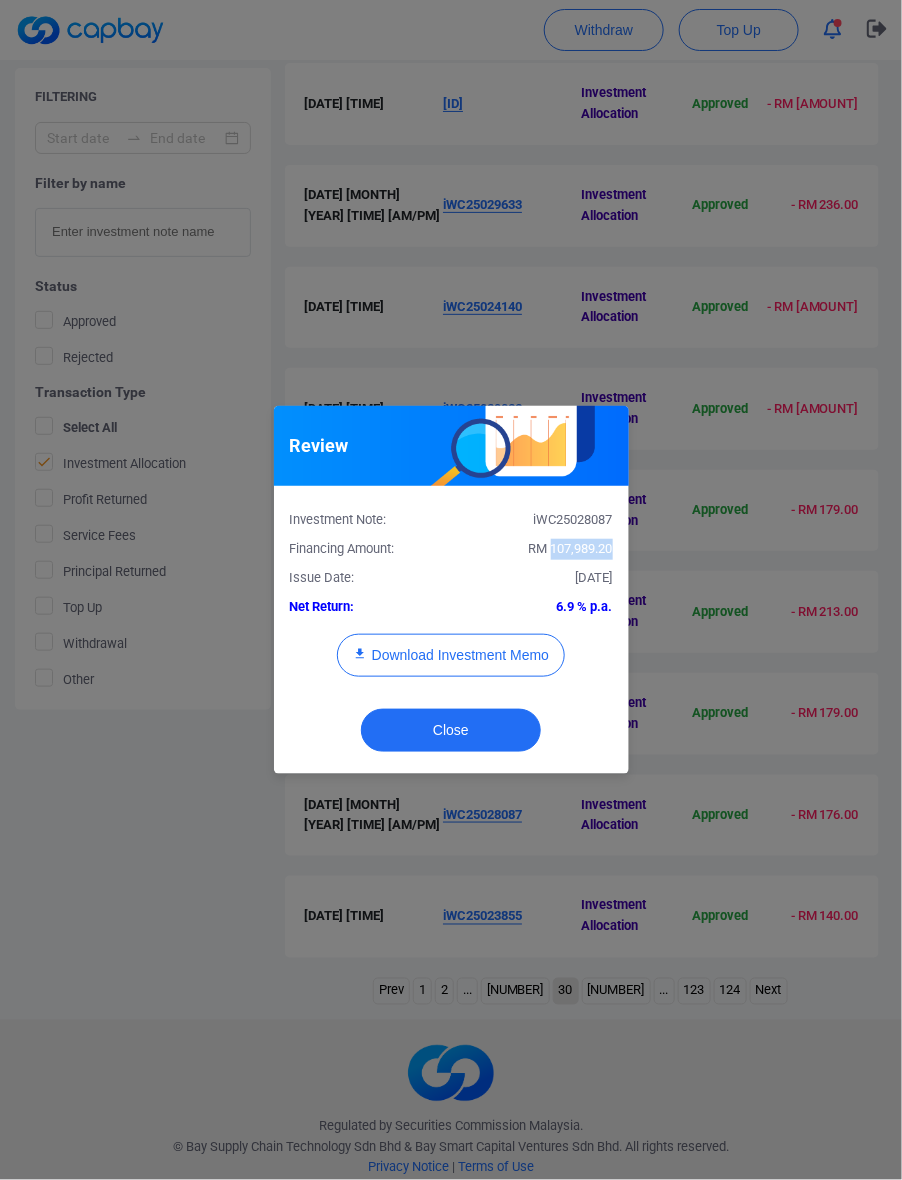 click on "RM 107,989.20" at bounding box center (571, 548) 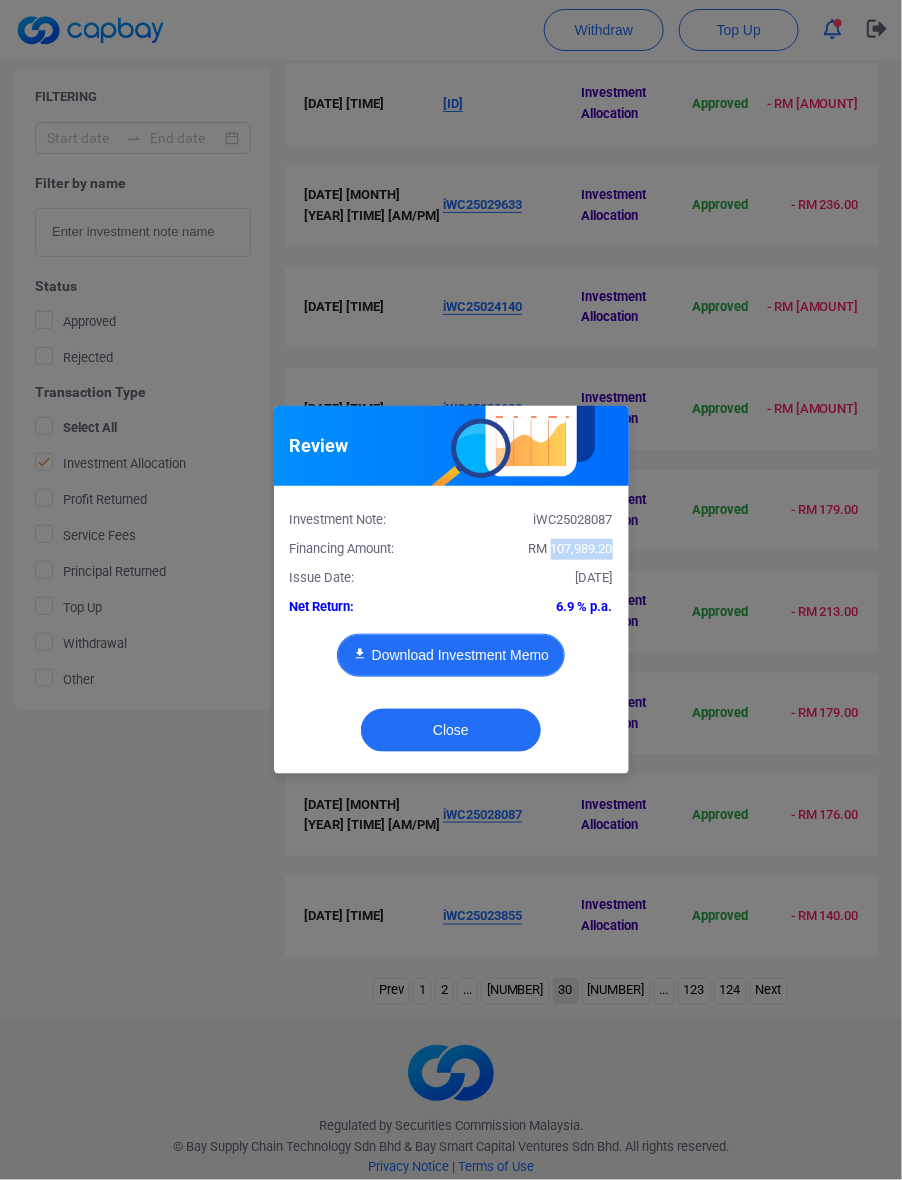 click on "Download Investment Memo" at bounding box center (451, 655) 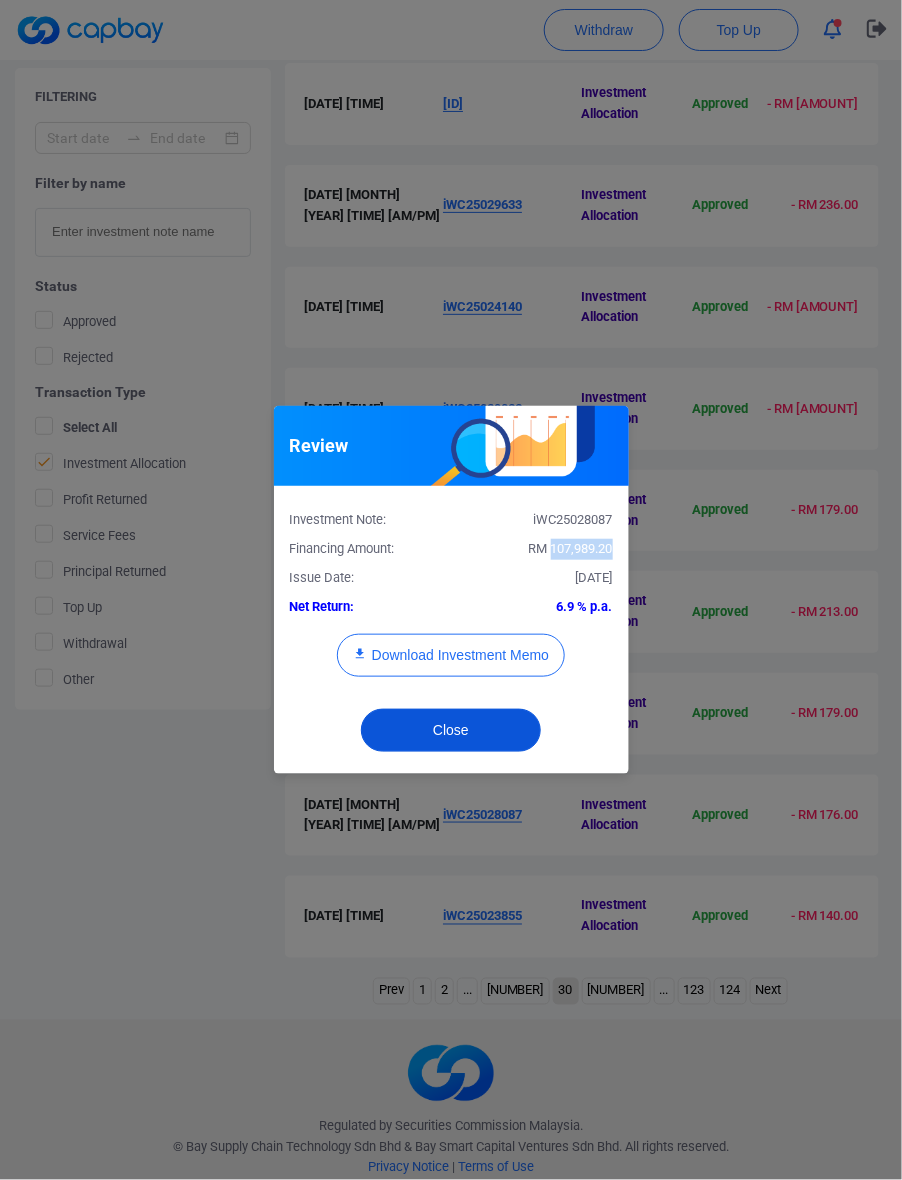 click on "Close" at bounding box center (451, 730) 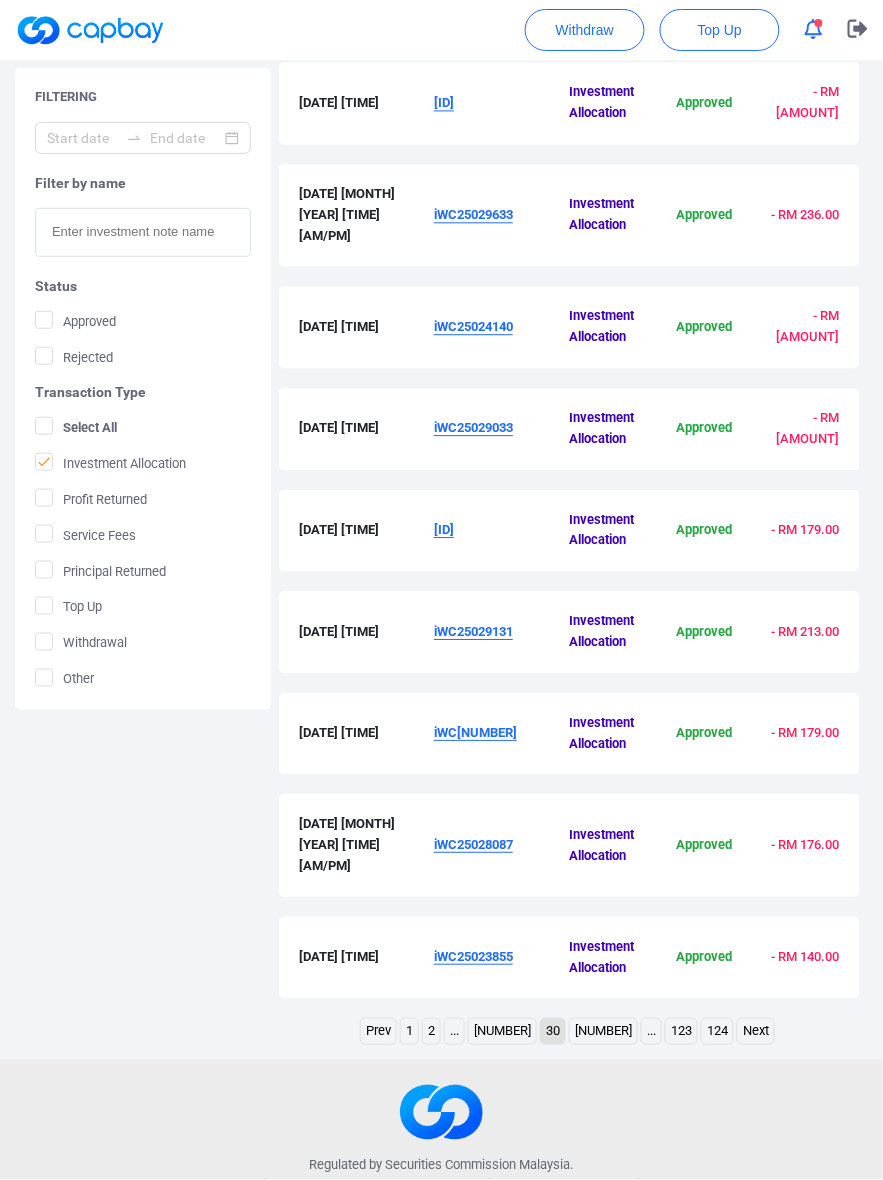 click on "iWC25023855" at bounding box center (501, 959) 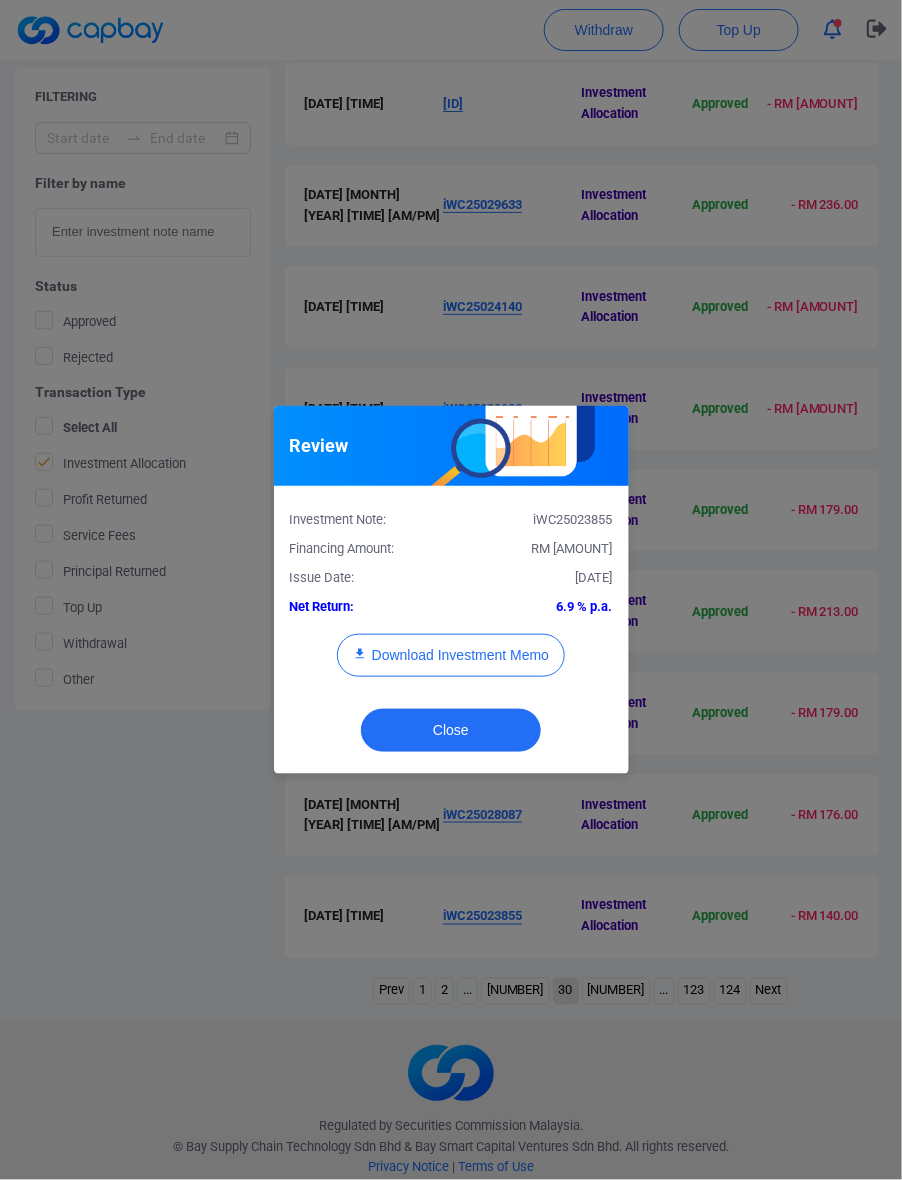 click on "RM [AMOUNT]" at bounding box center (572, 548) 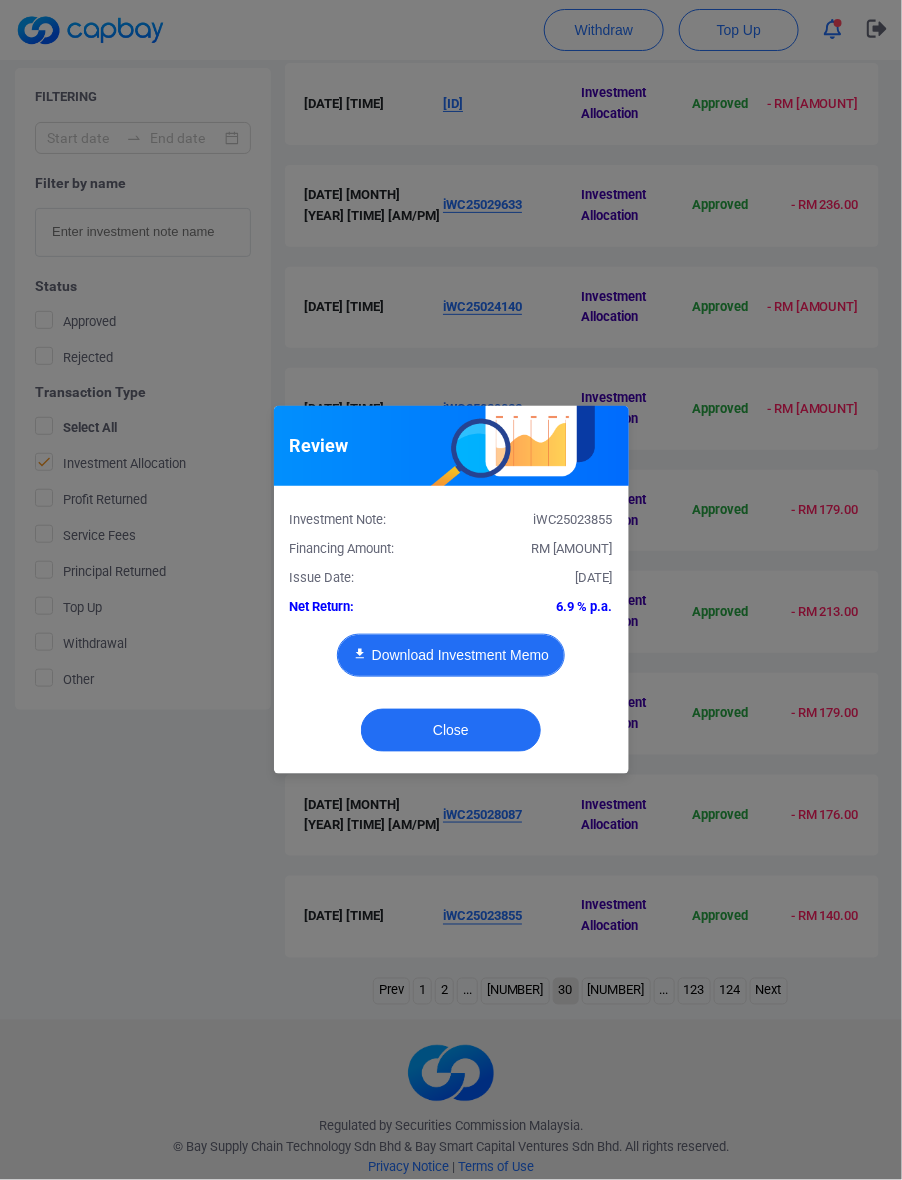 click on "Download Investment Memo" at bounding box center (451, 655) 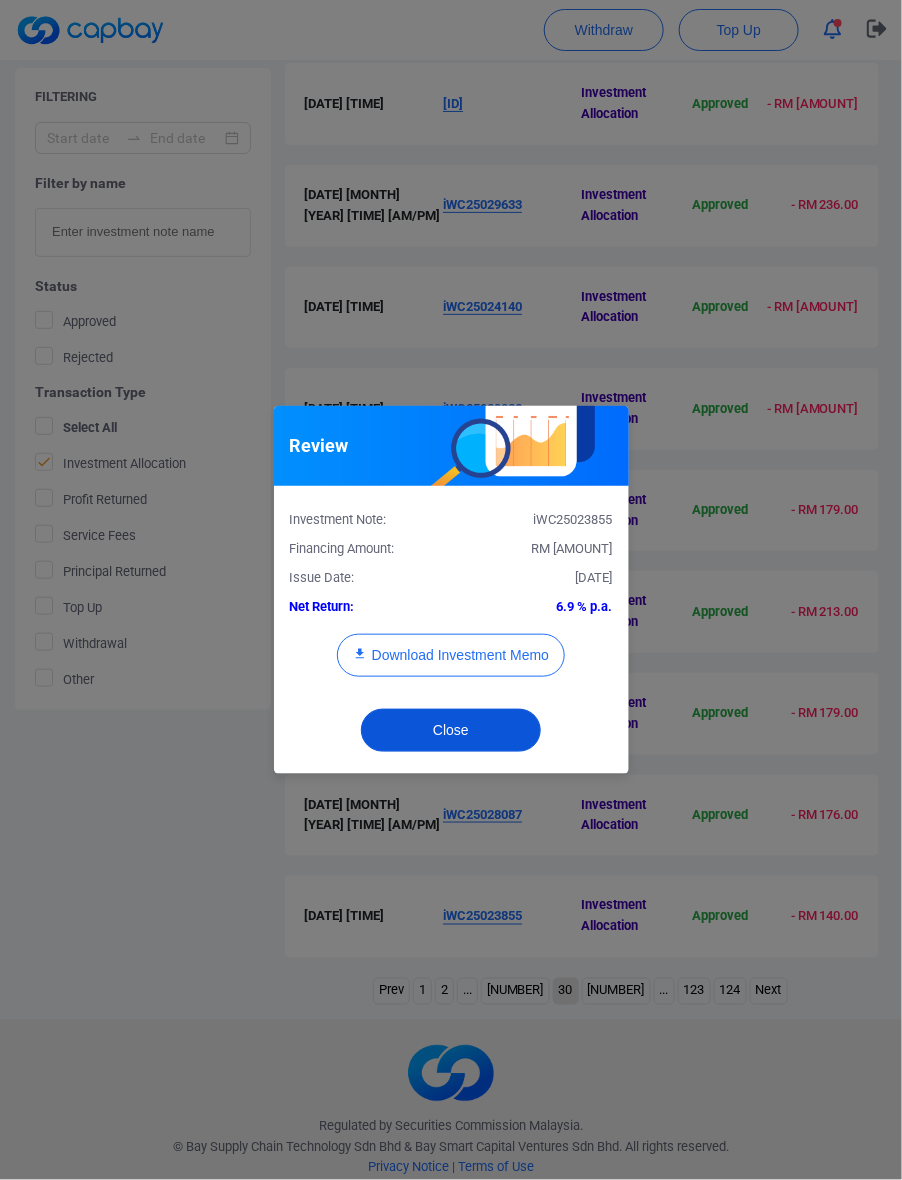 click on "Close" at bounding box center [451, 730] 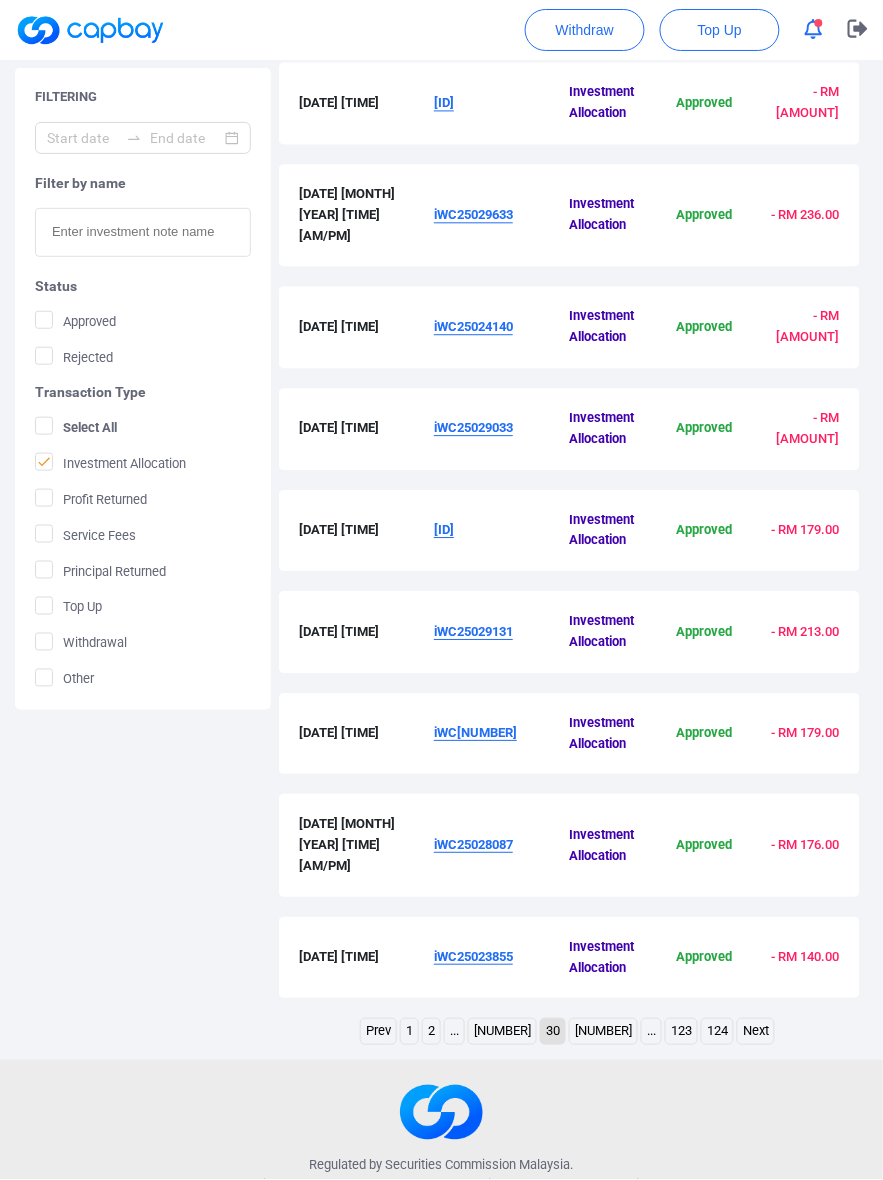 click on "[NUMBER]" at bounding box center [603, 1032] 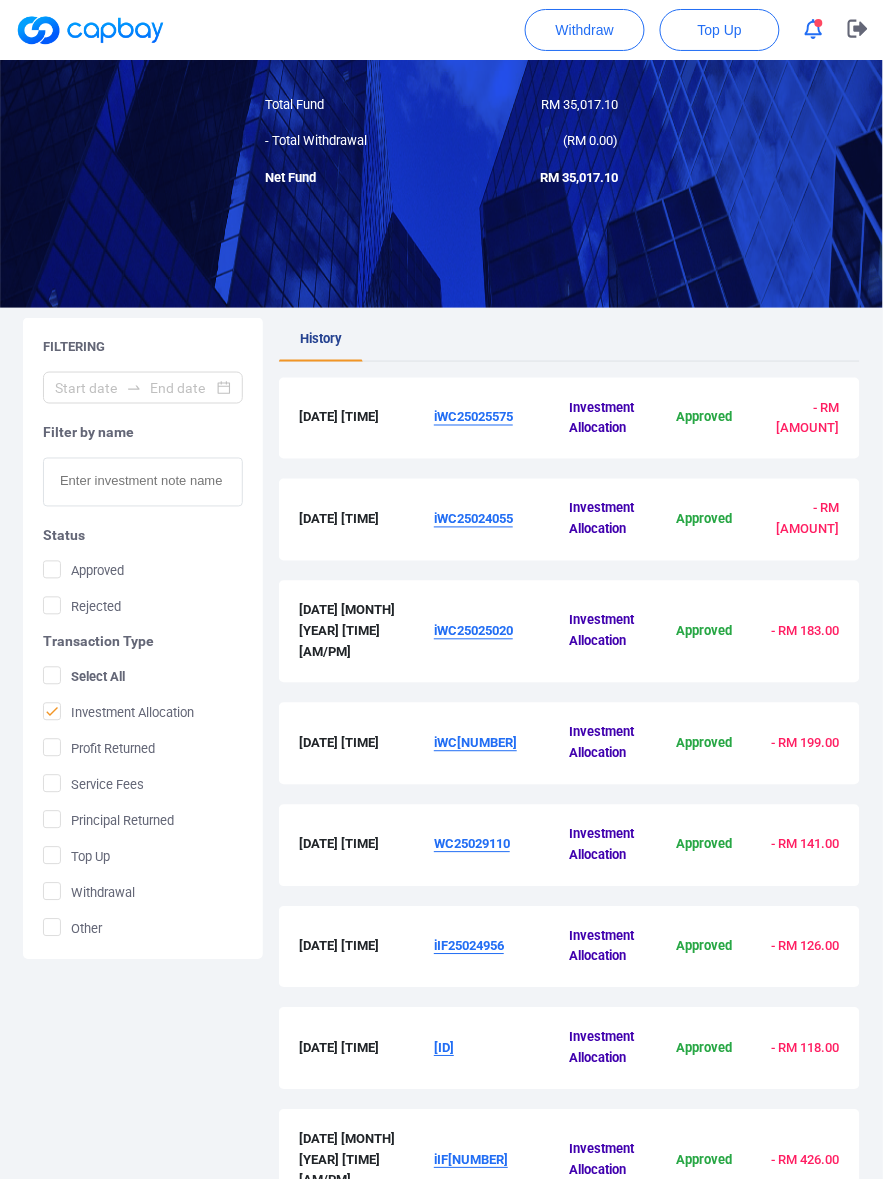 drag, startPoint x: 547, startPoint y: 440, endPoint x: 421, endPoint y: 440, distance: 126 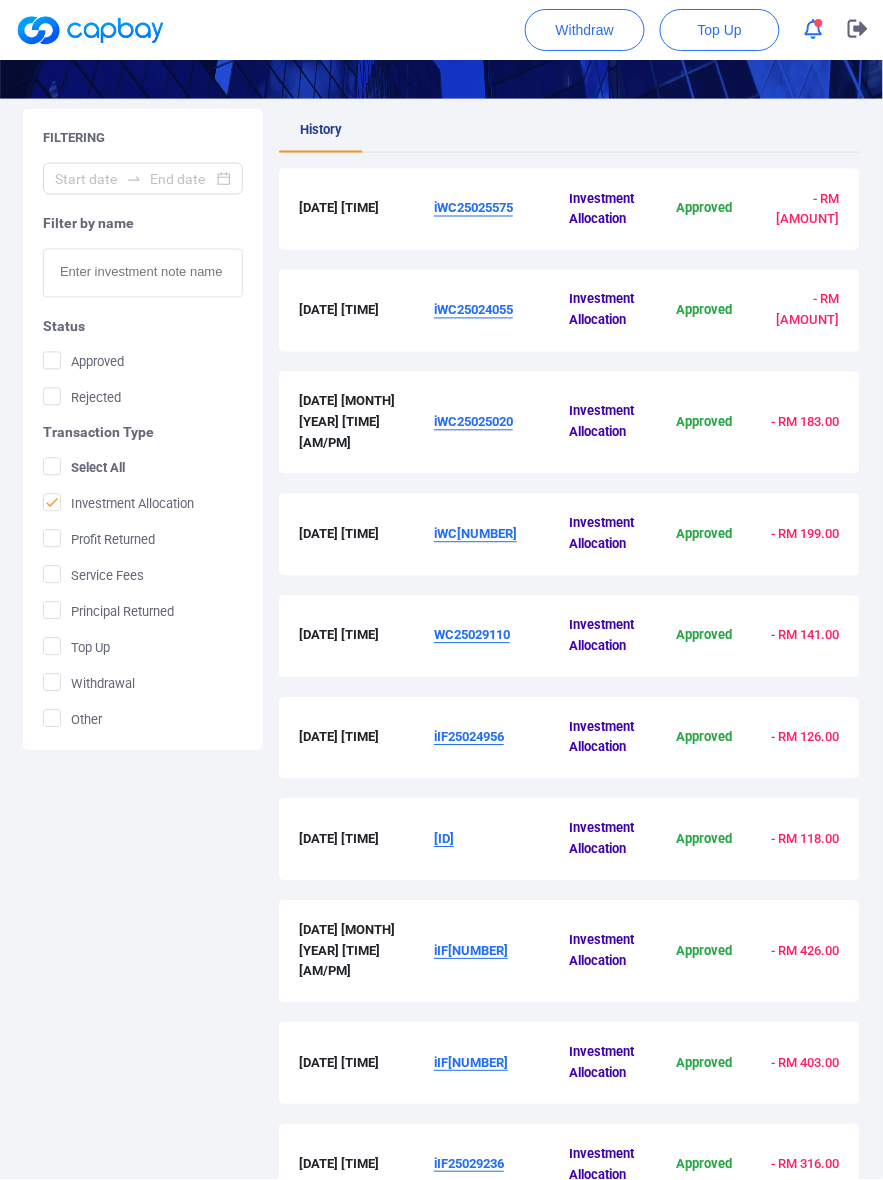 drag, startPoint x: 536, startPoint y: 328, endPoint x: 426, endPoint y: 352, distance: 112.587746 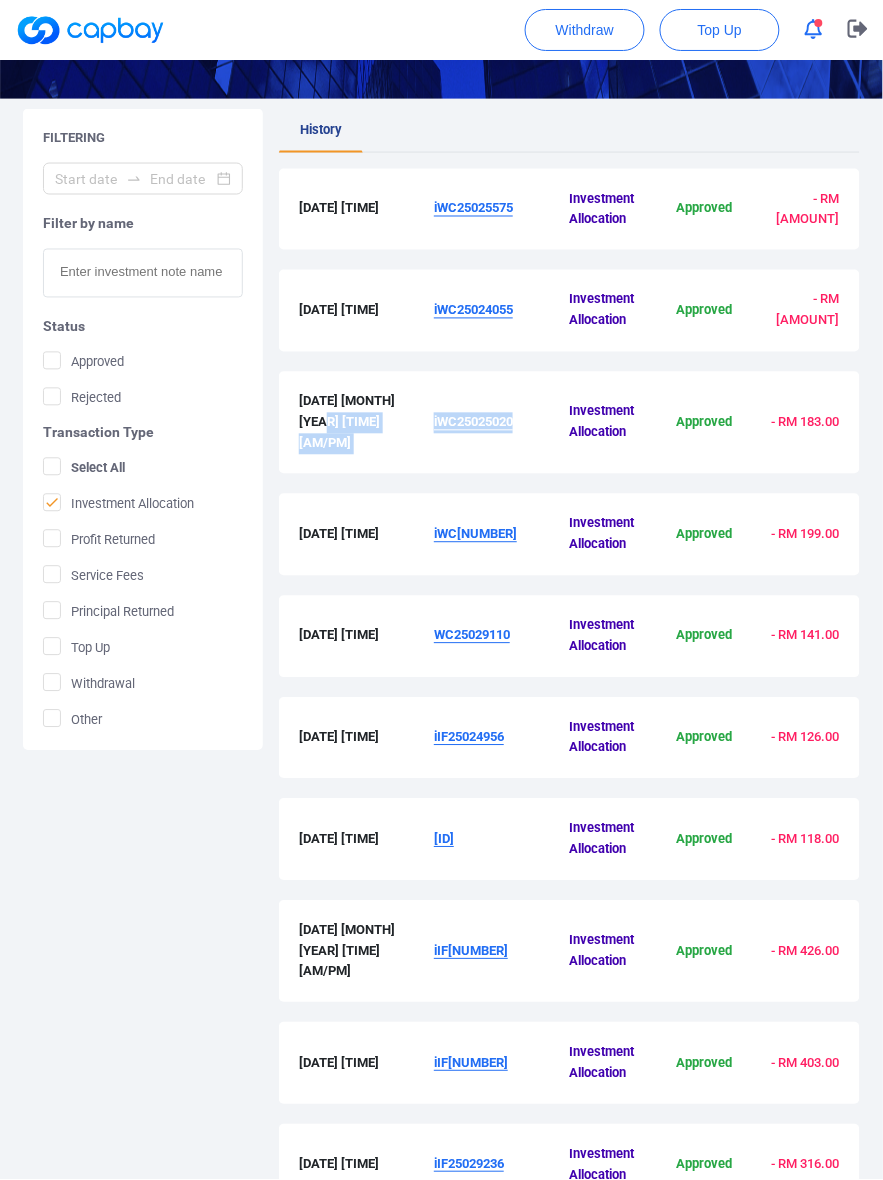 drag, startPoint x: 553, startPoint y: 426, endPoint x: 426, endPoint y: 446, distance: 128.56516 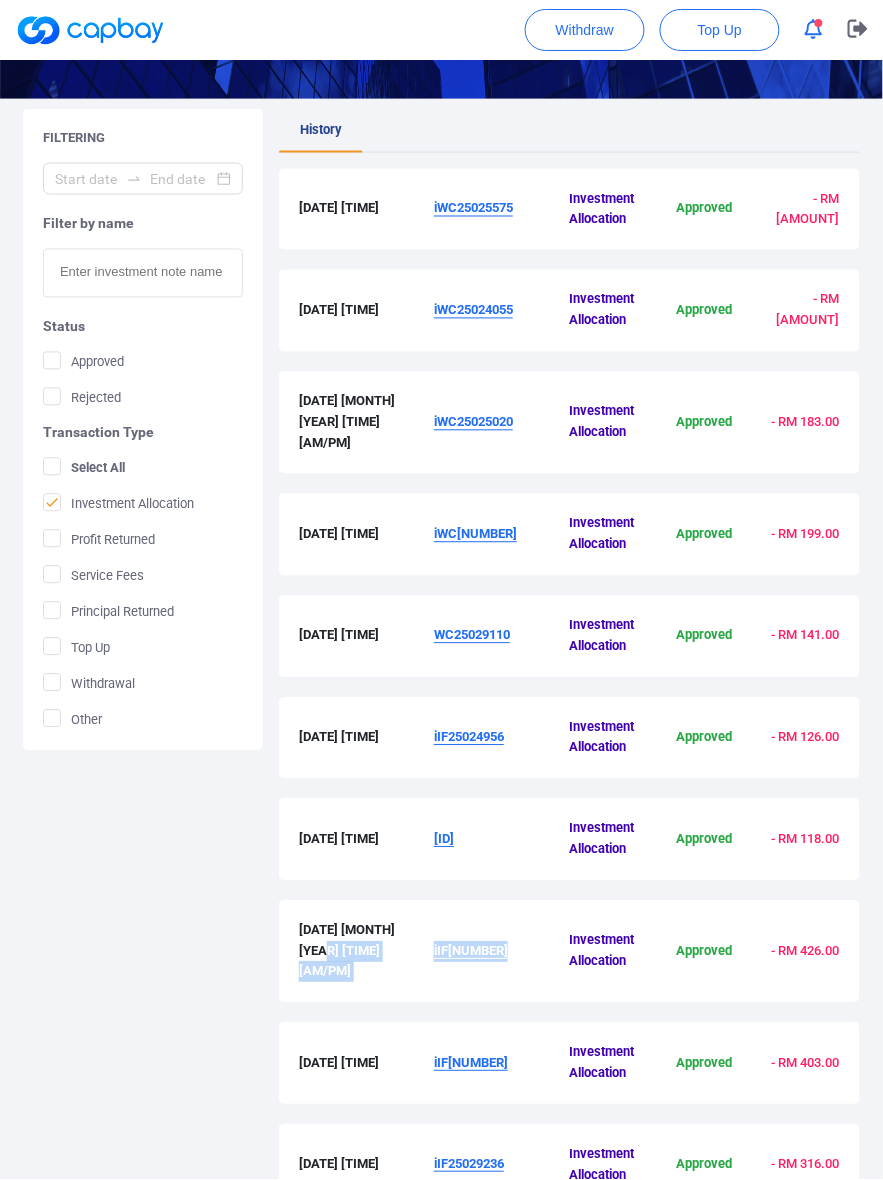 drag, startPoint x: 525, startPoint y: 910, endPoint x: 92, endPoint y: 903, distance: 433.05658 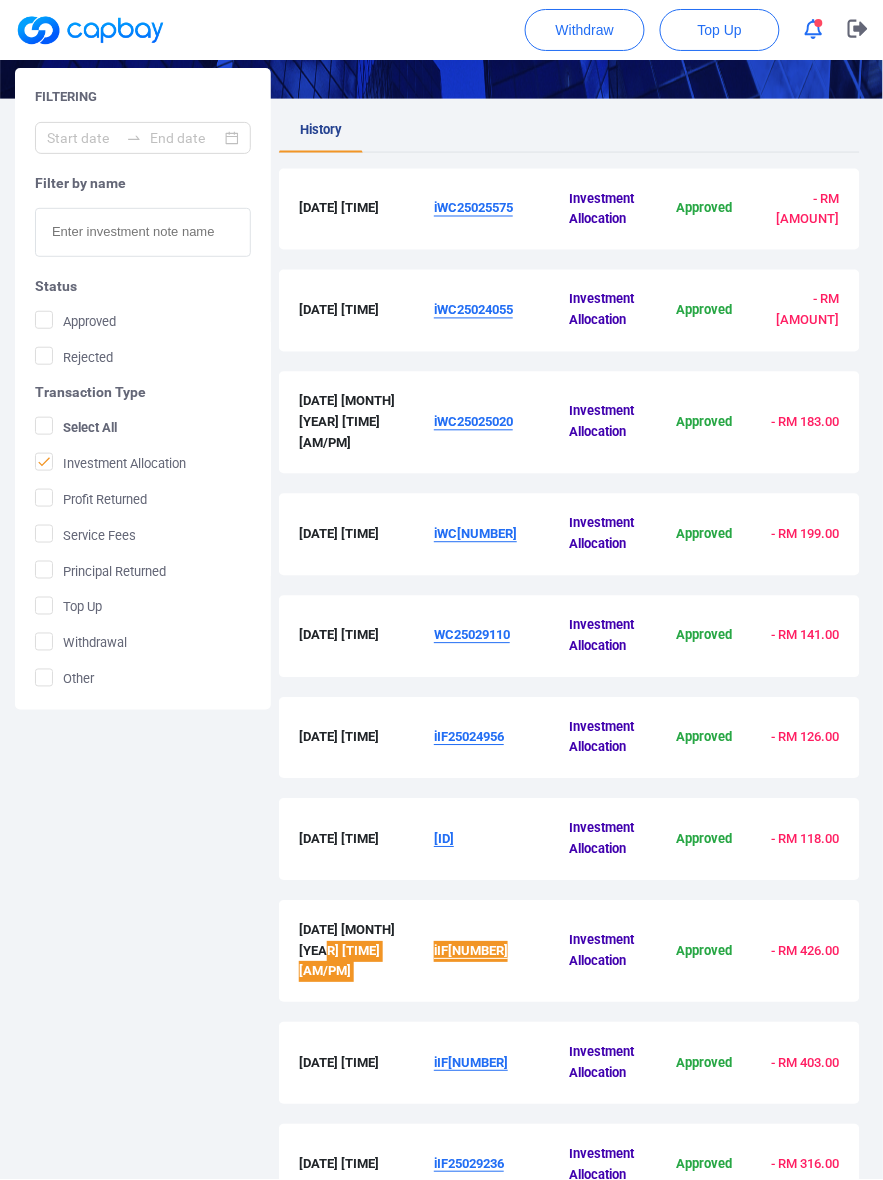 scroll, scrollTop: 588, scrollLeft: 0, axis: vertical 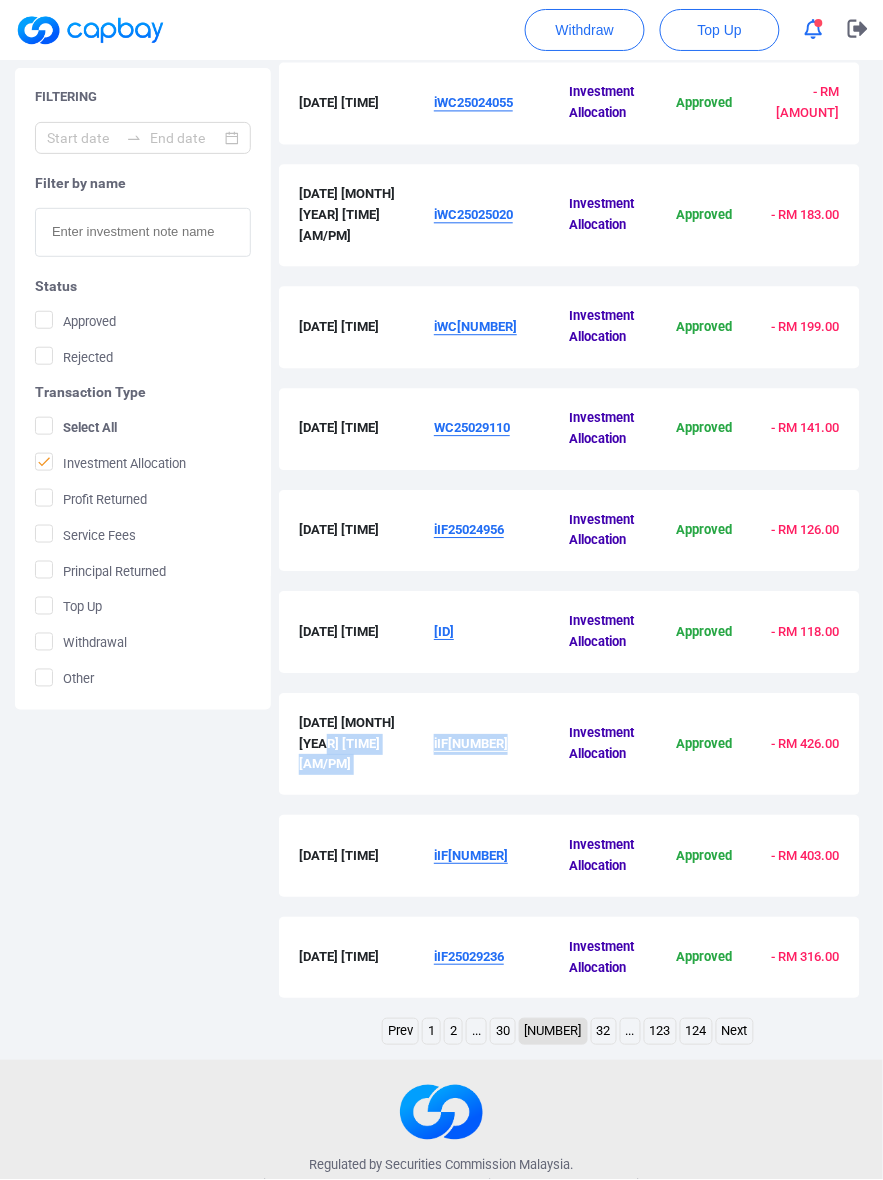 drag, startPoint x: 512, startPoint y: 817, endPoint x: 422, endPoint y: 837, distance: 92.19544 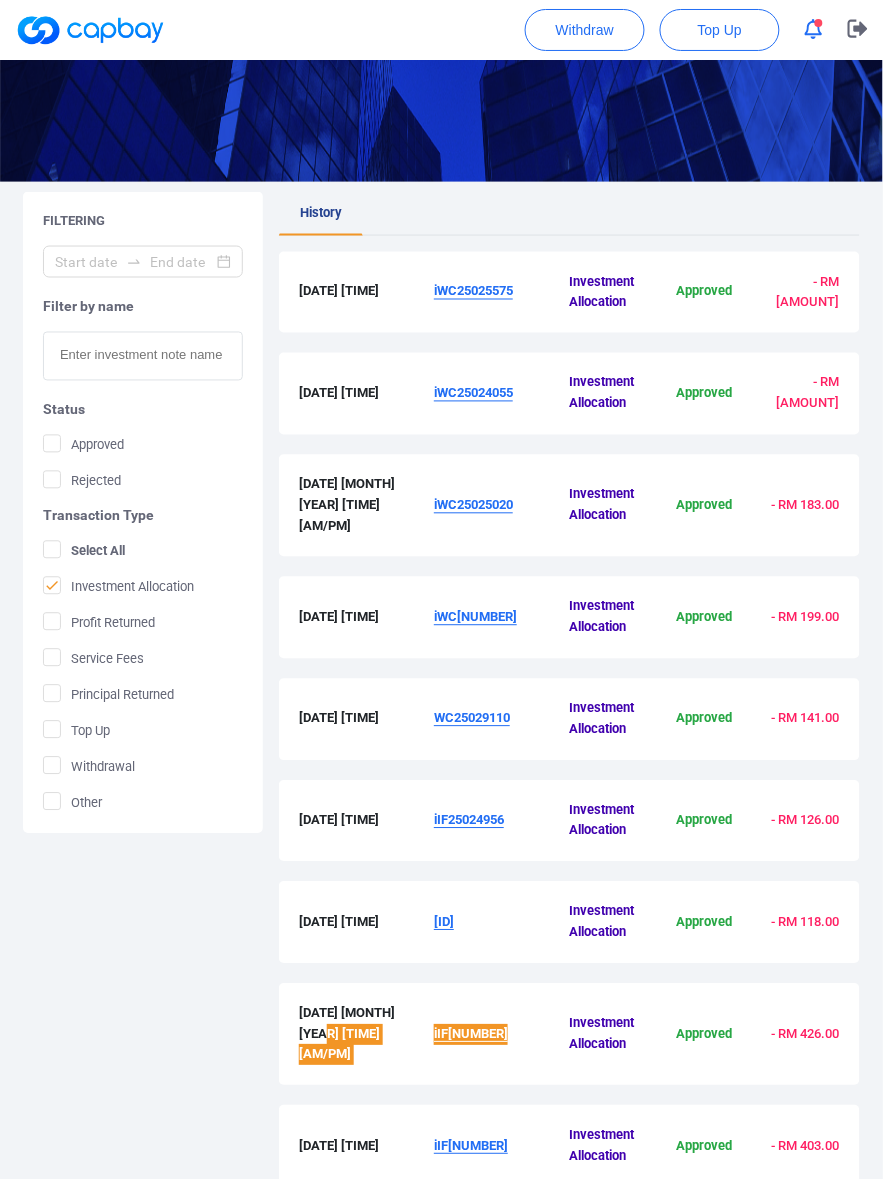 scroll, scrollTop: 208, scrollLeft: 0, axis: vertical 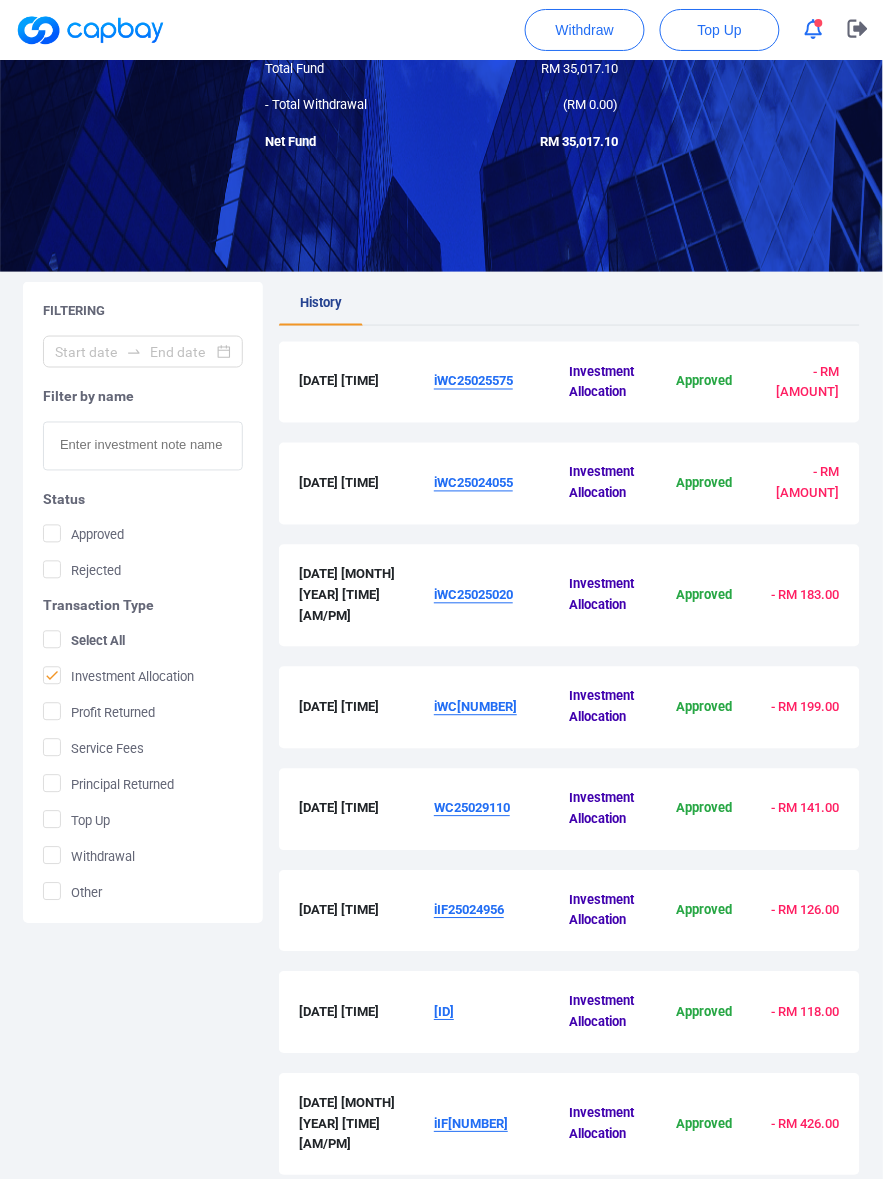 click on "iWC25025575" at bounding box center (473, 381) 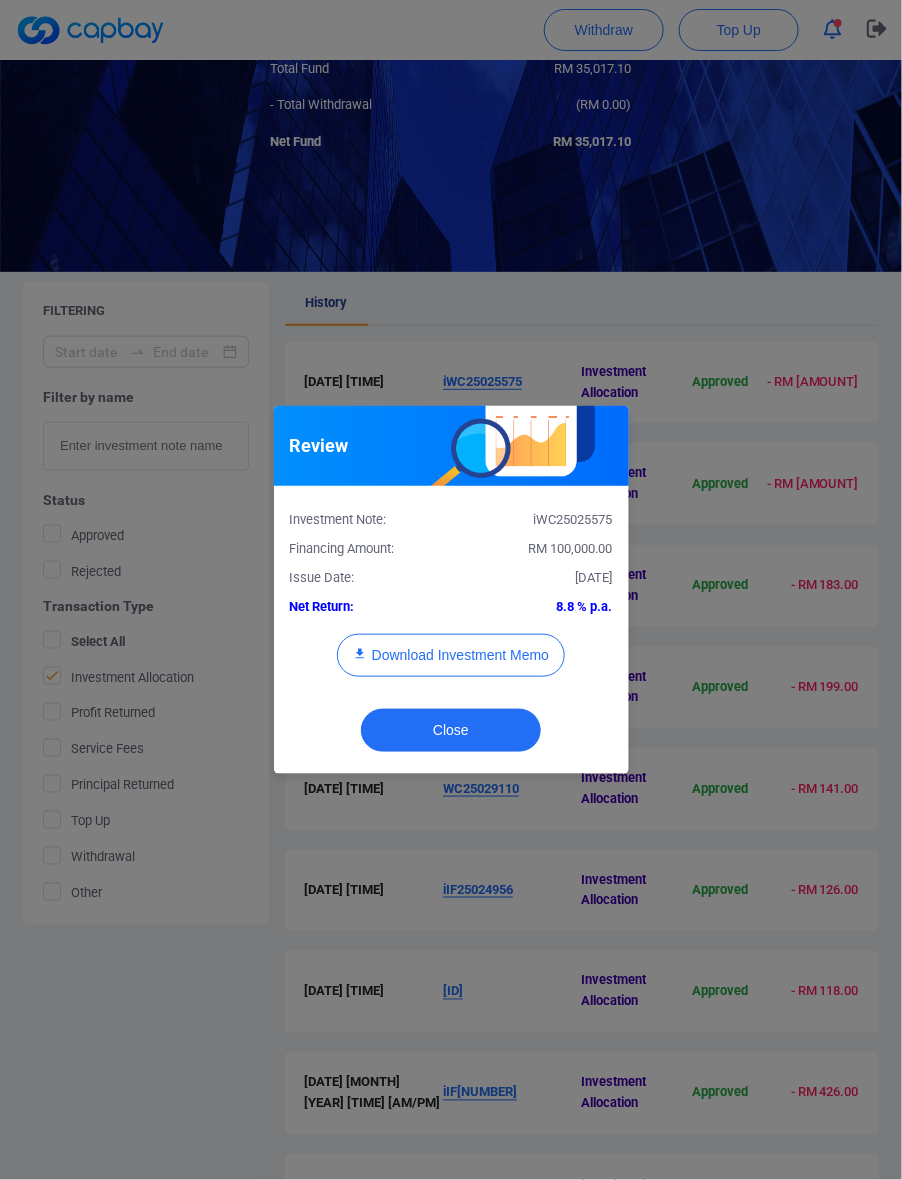 click on "RM 100,000.00" at bounding box center (571, 548) 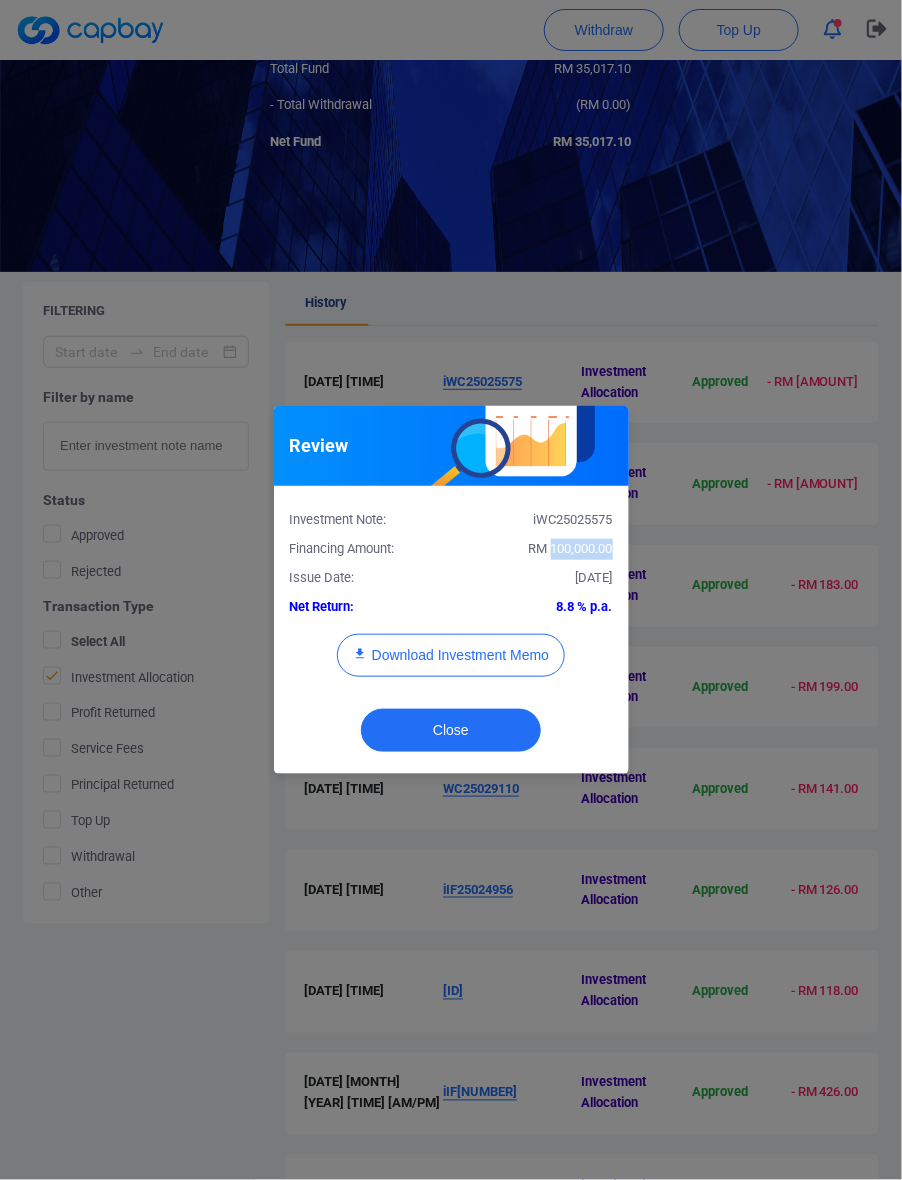 click on "RM 100,000.00" at bounding box center [571, 548] 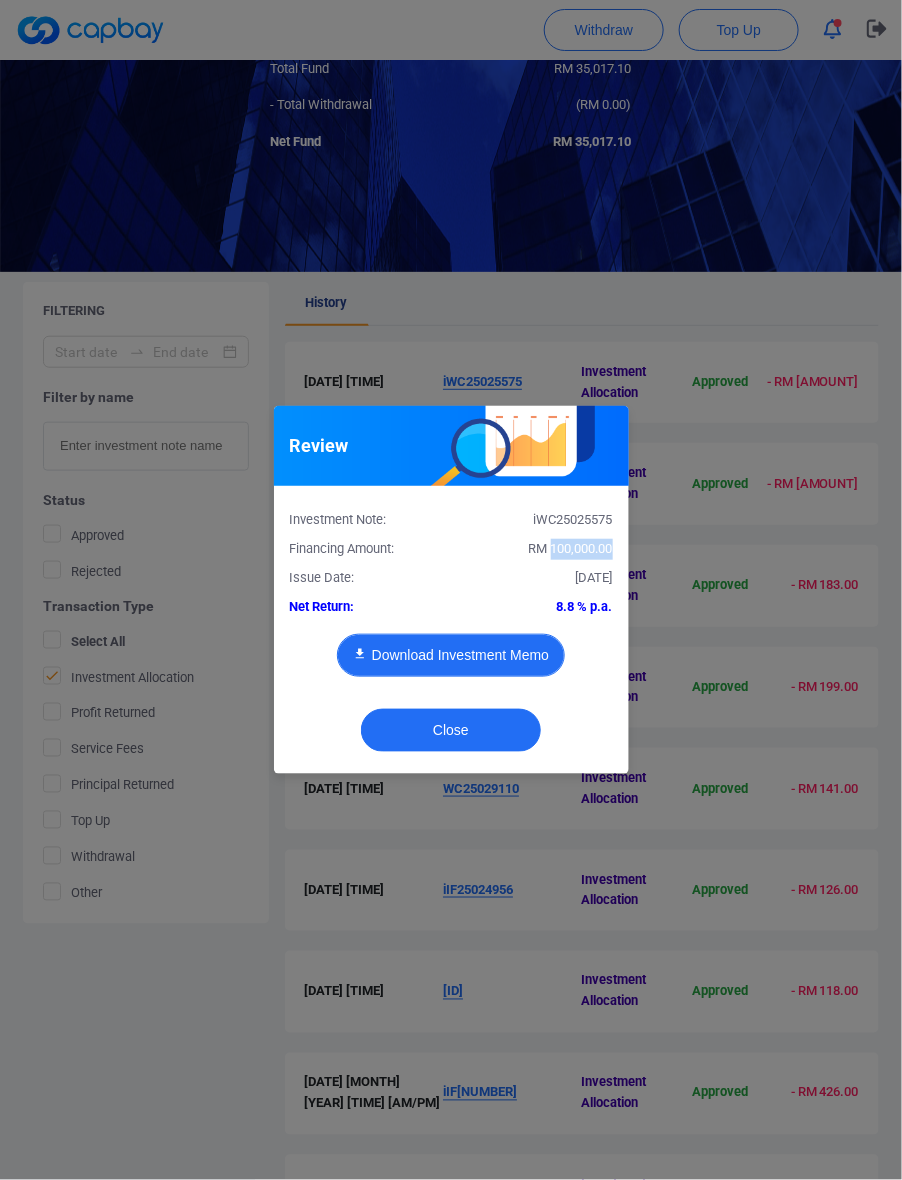 click on "Download Investment Memo" at bounding box center [451, 655] 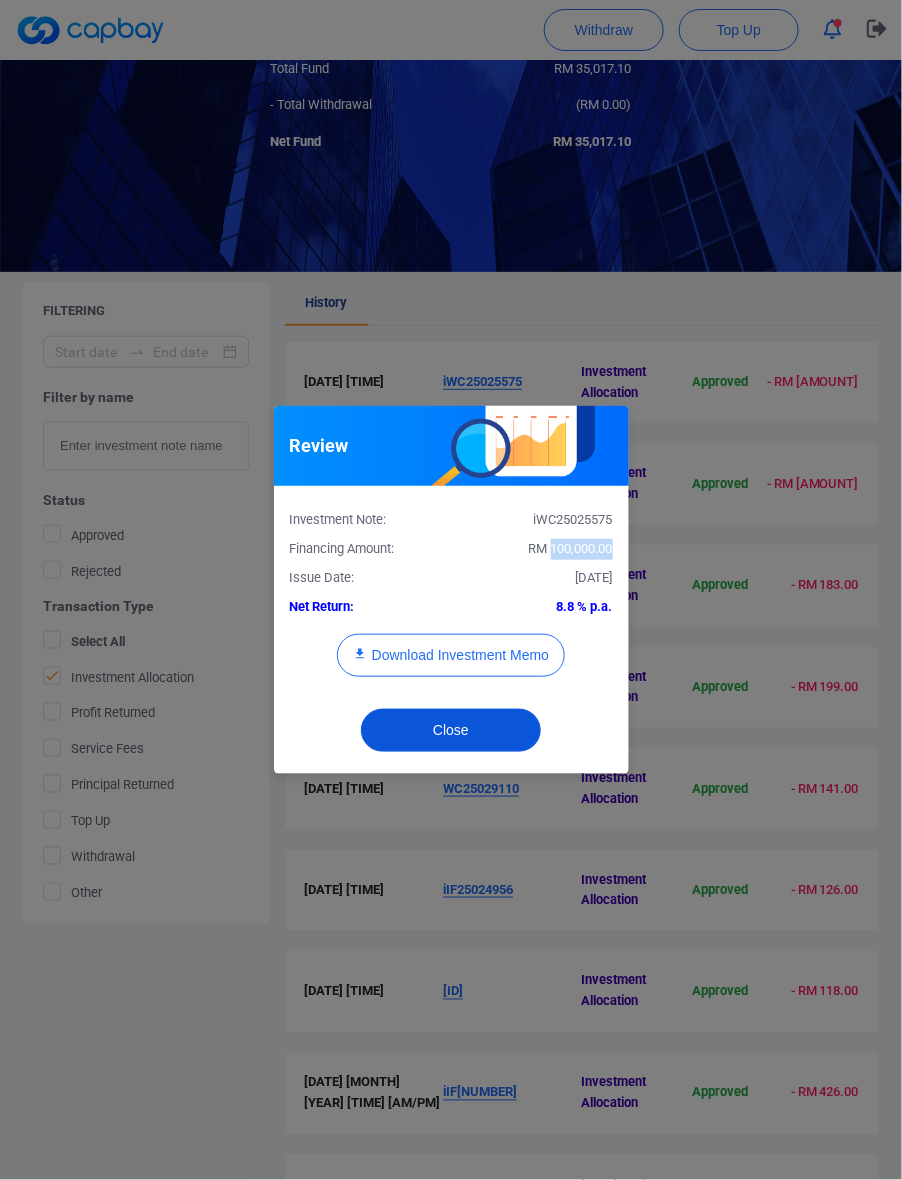click on "Close" at bounding box center [451, 730] 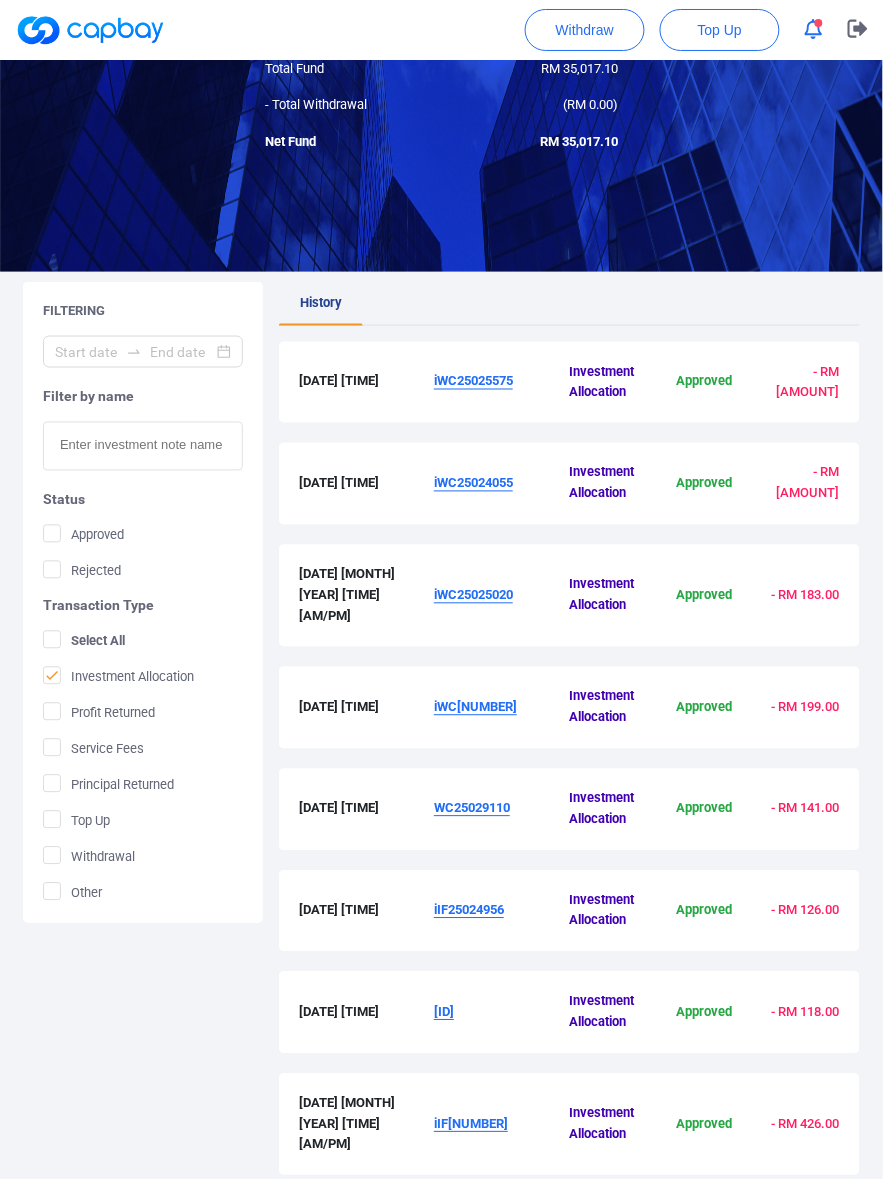 click on "iWC25024055" at bounding box center (473, 483) 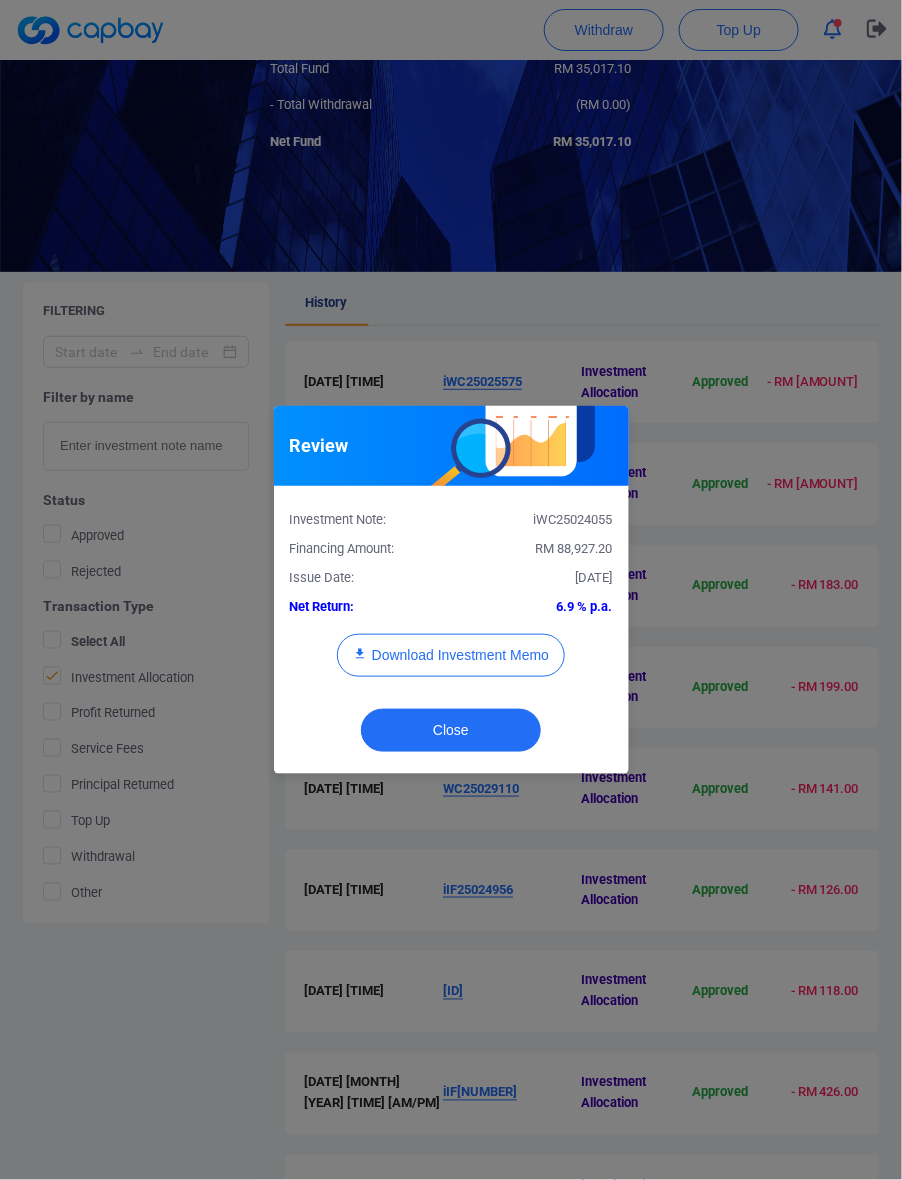 click on "iWC25024055" at bounding box center (539, 520) 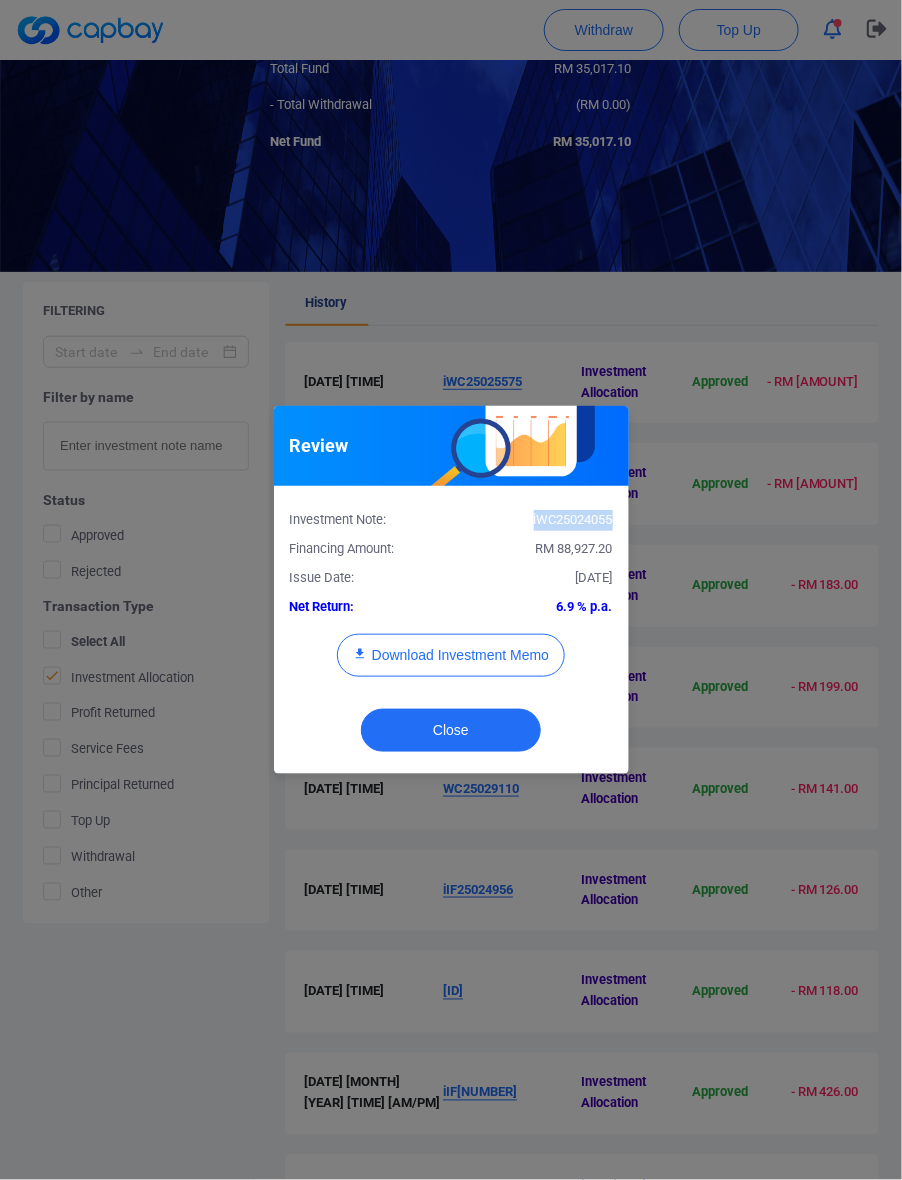 click on "iWC25024055" at bounding box center (539, 520) 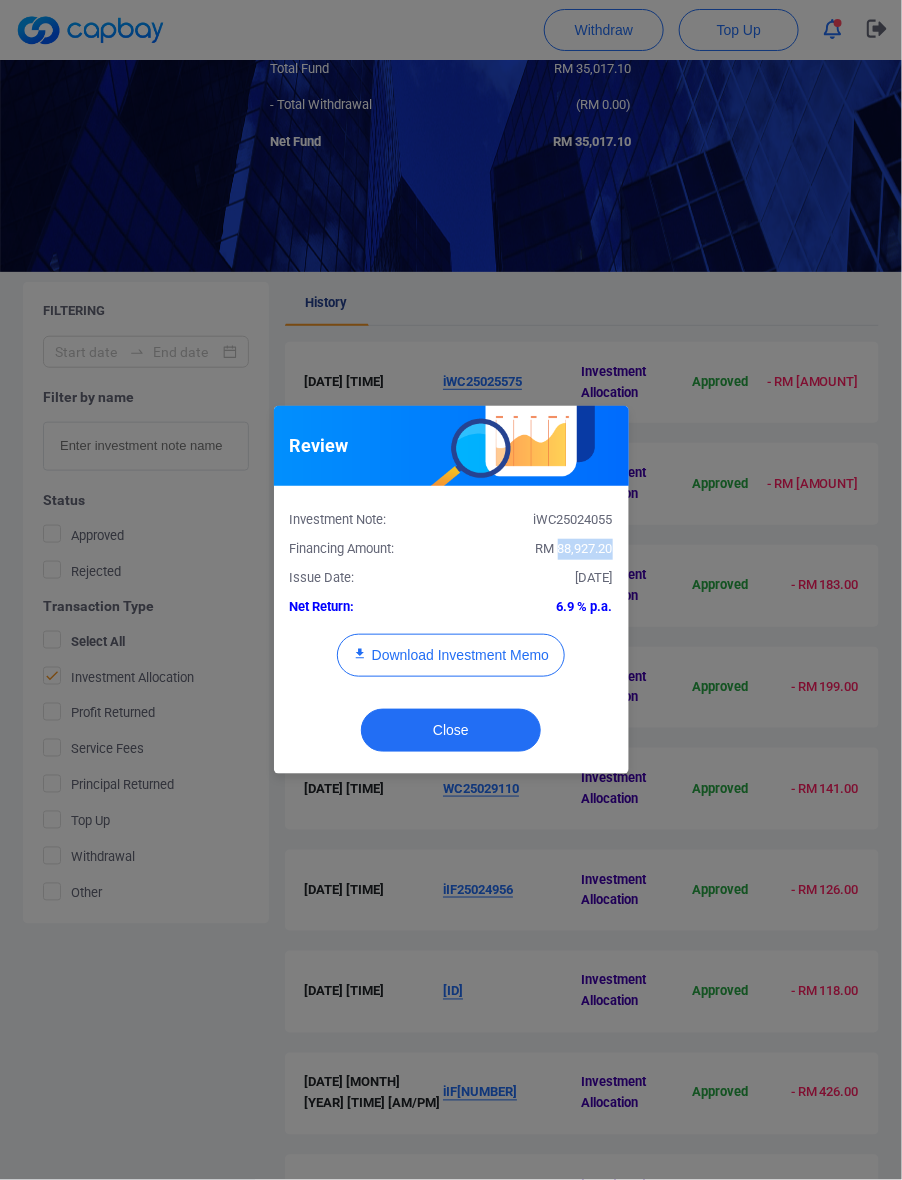 click on "RM 88,927.20" at bounding box center (539, 549) 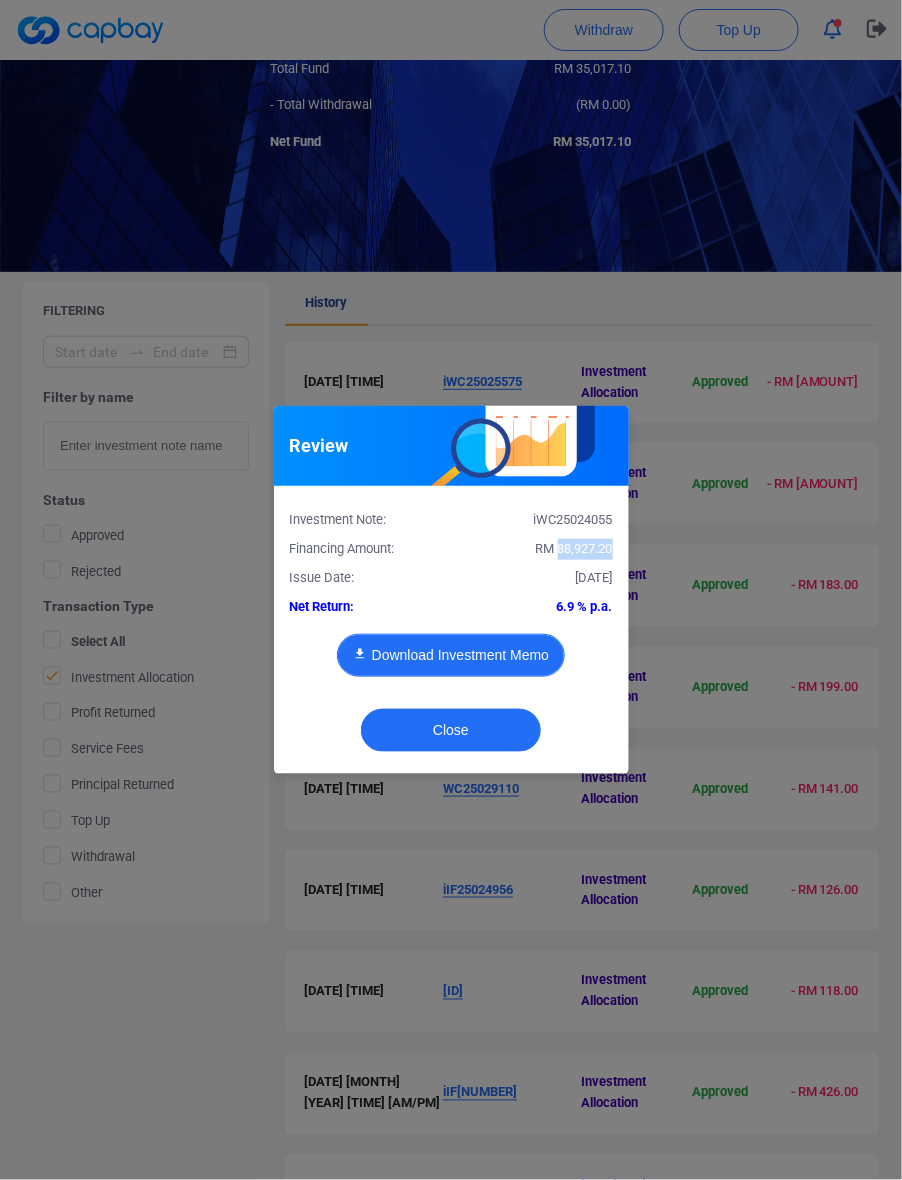 click on "Download Investment Memo" at bounding box center (451, 655) 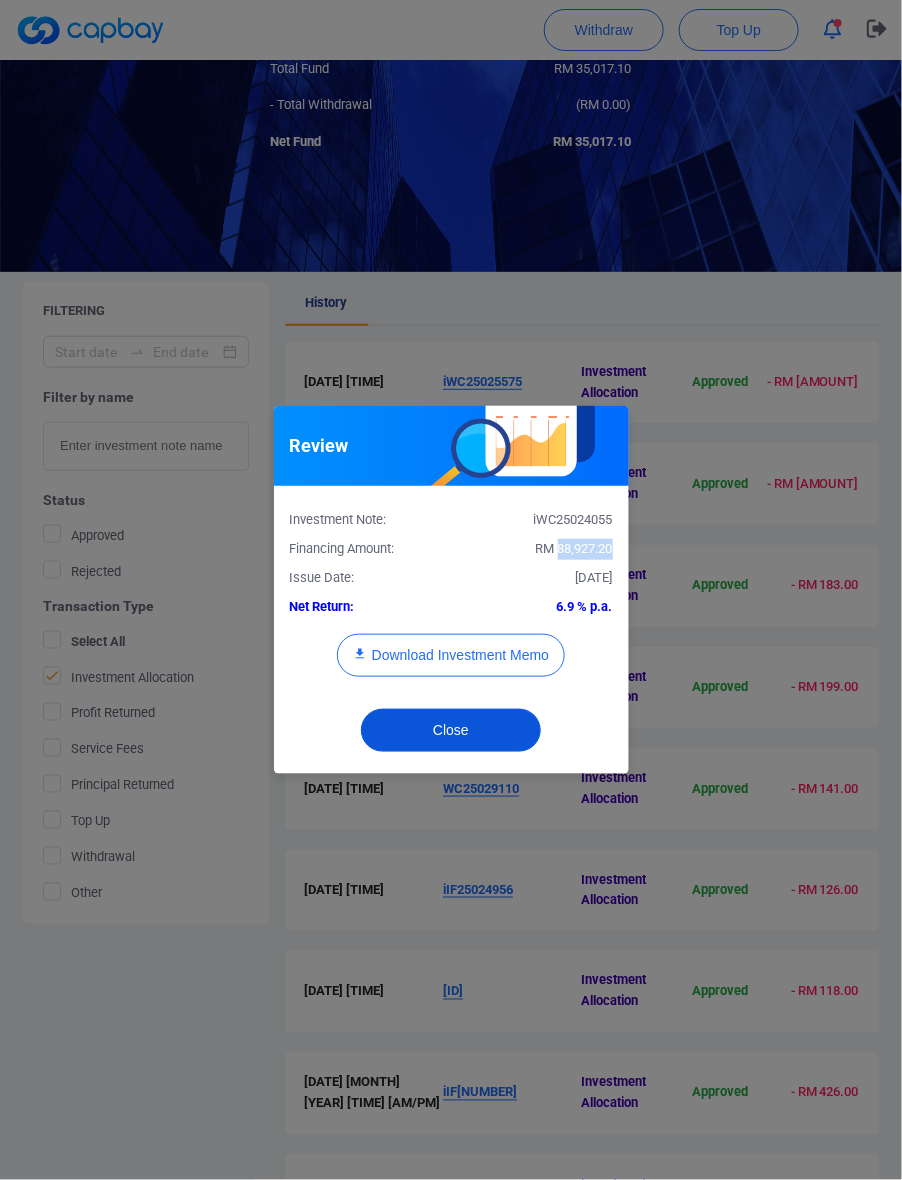 click on "Close" at bounding box center [451, 730] 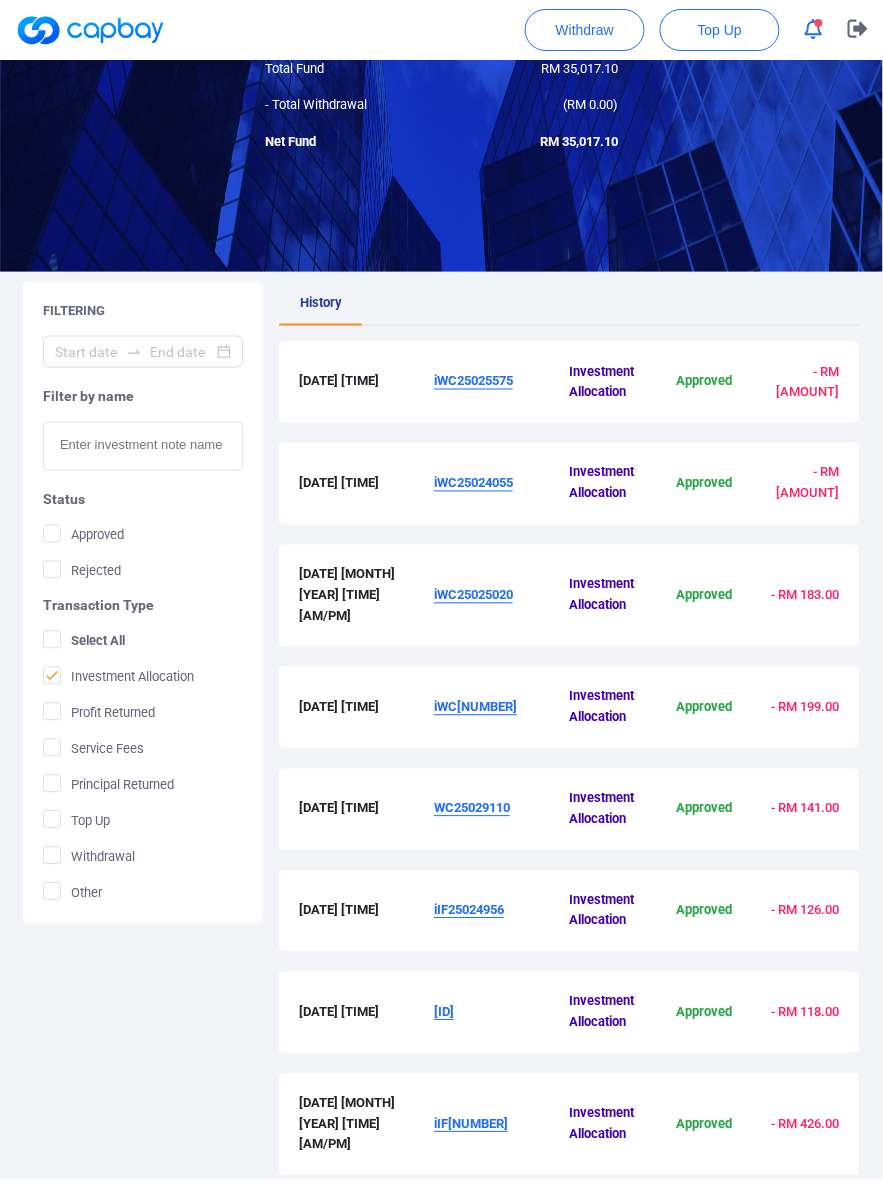 click on "iWC25025020" at bounding box center [473, 595] 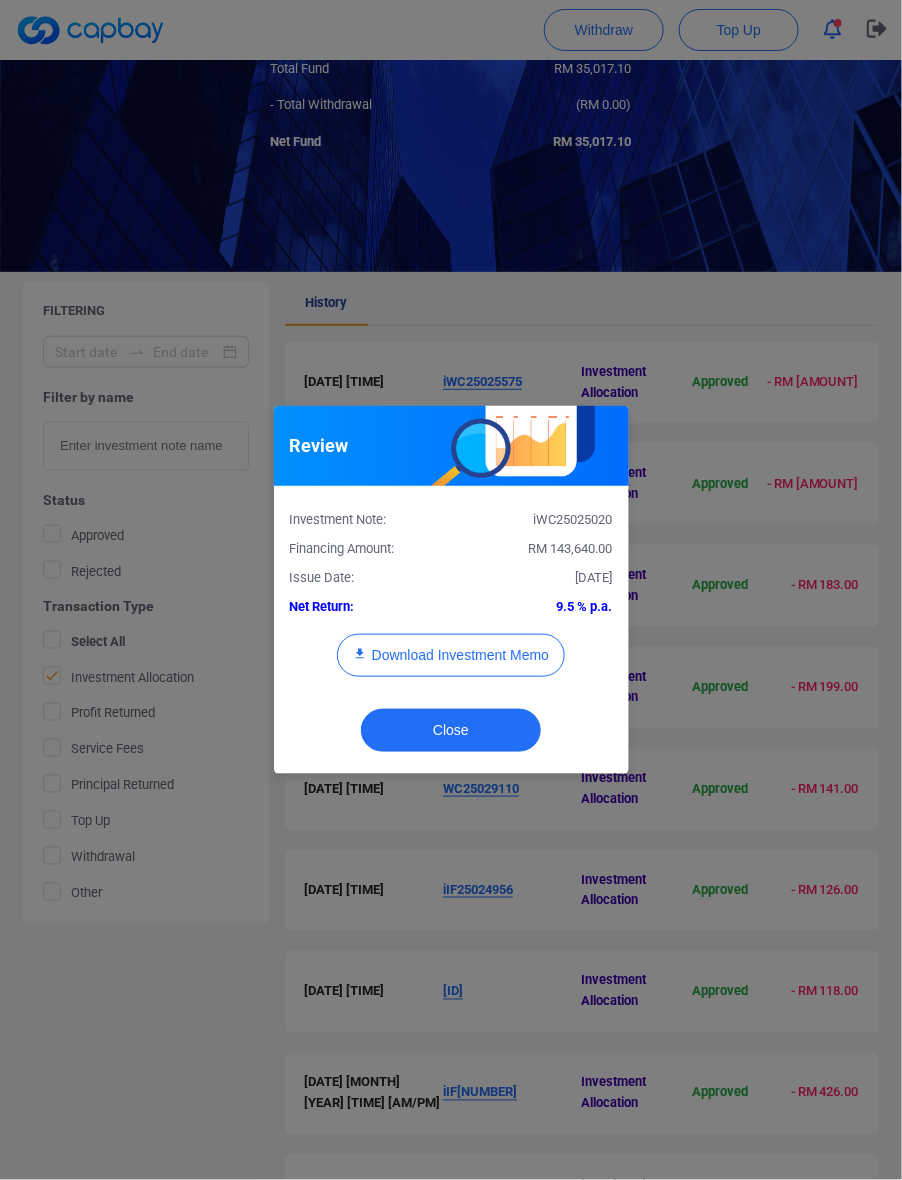 click on "RM 143,640.00" at bounding box center [571, 548] 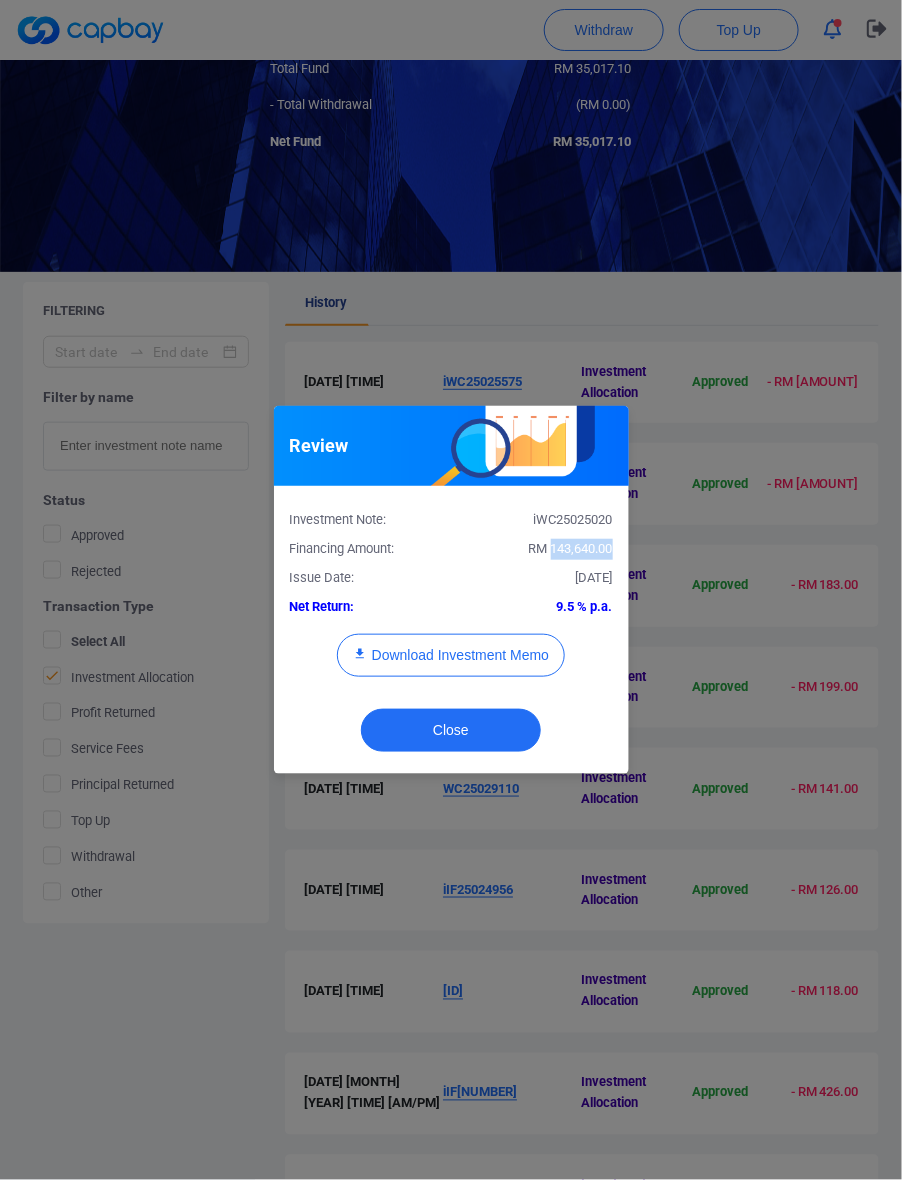 click on "RM 143,640.00" at bounding box center [571, 548] 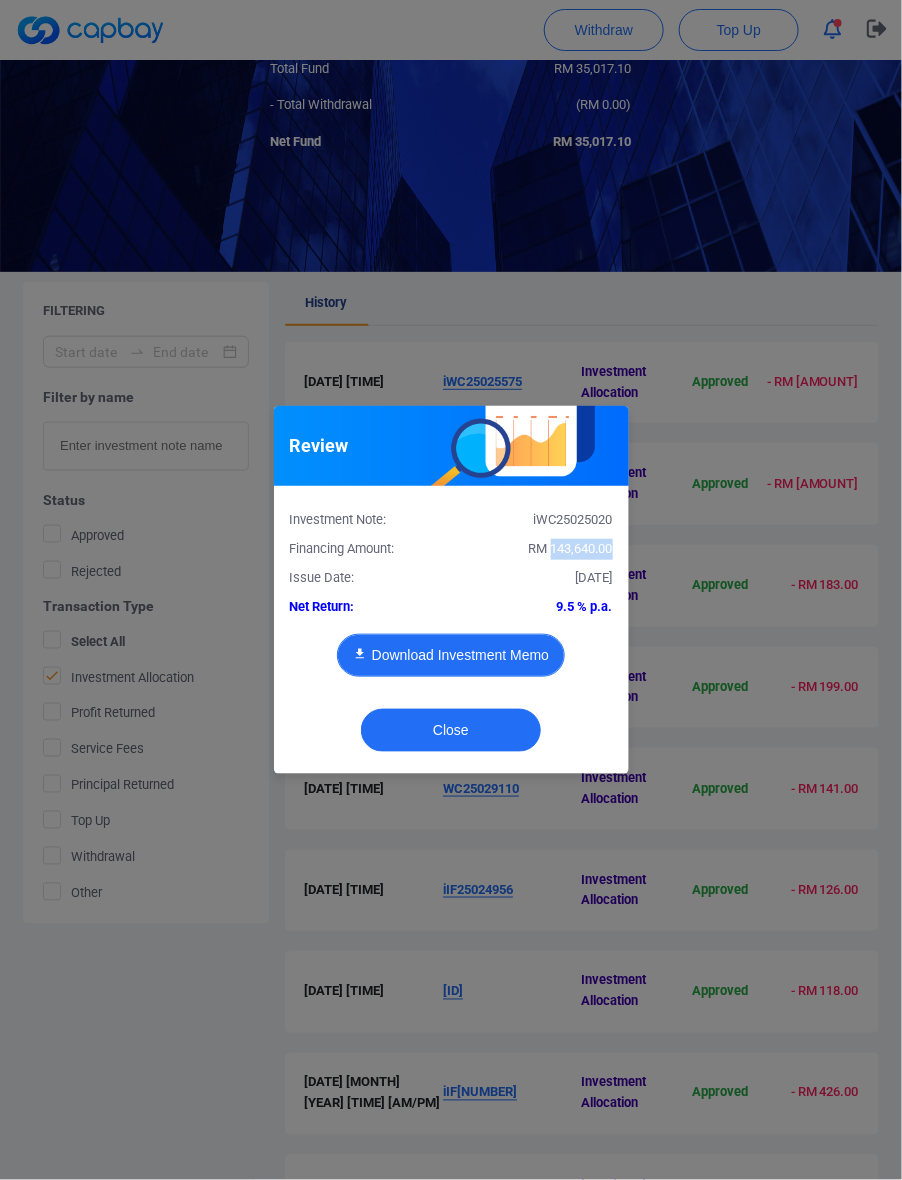 click on "Download Investment Memo" at bounding box center [451, 655] 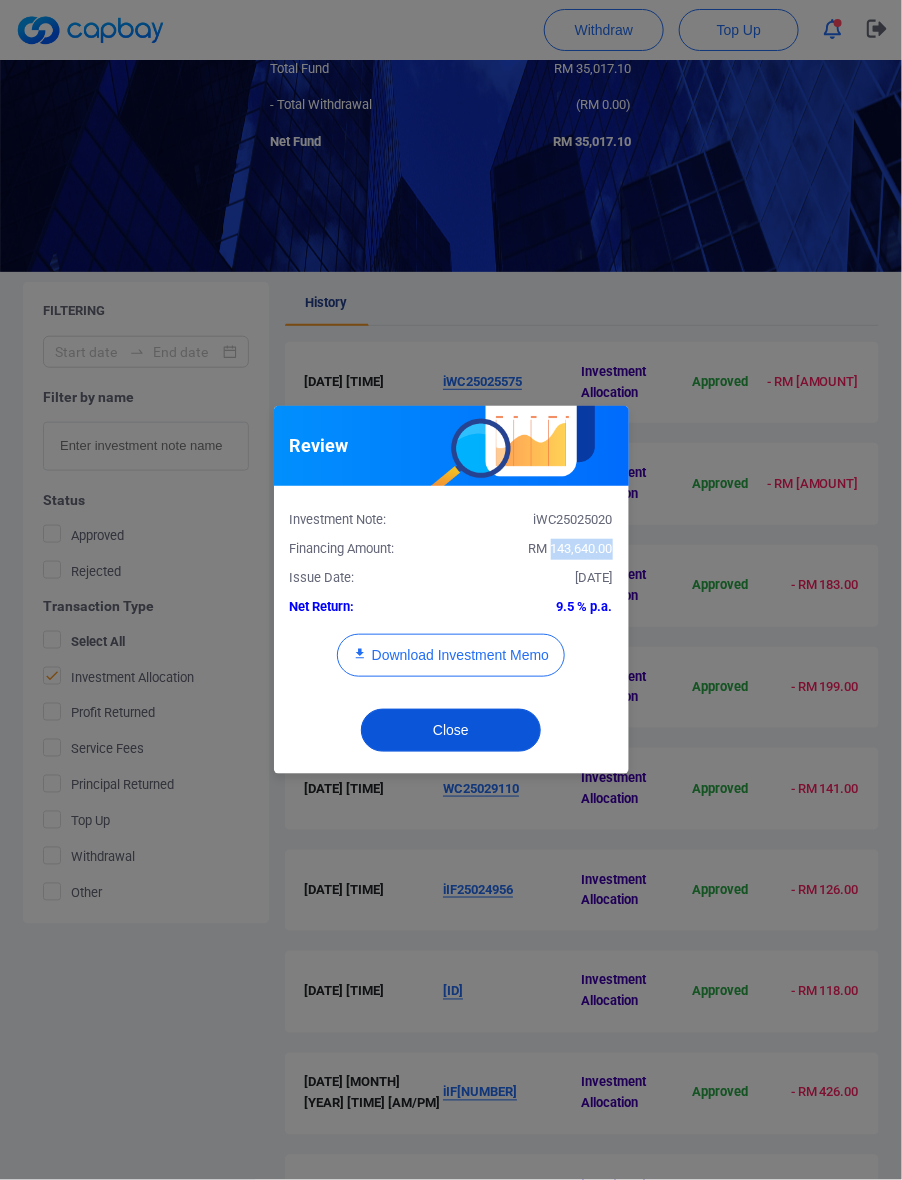 click on "Close" at bounding box center (451, 730) 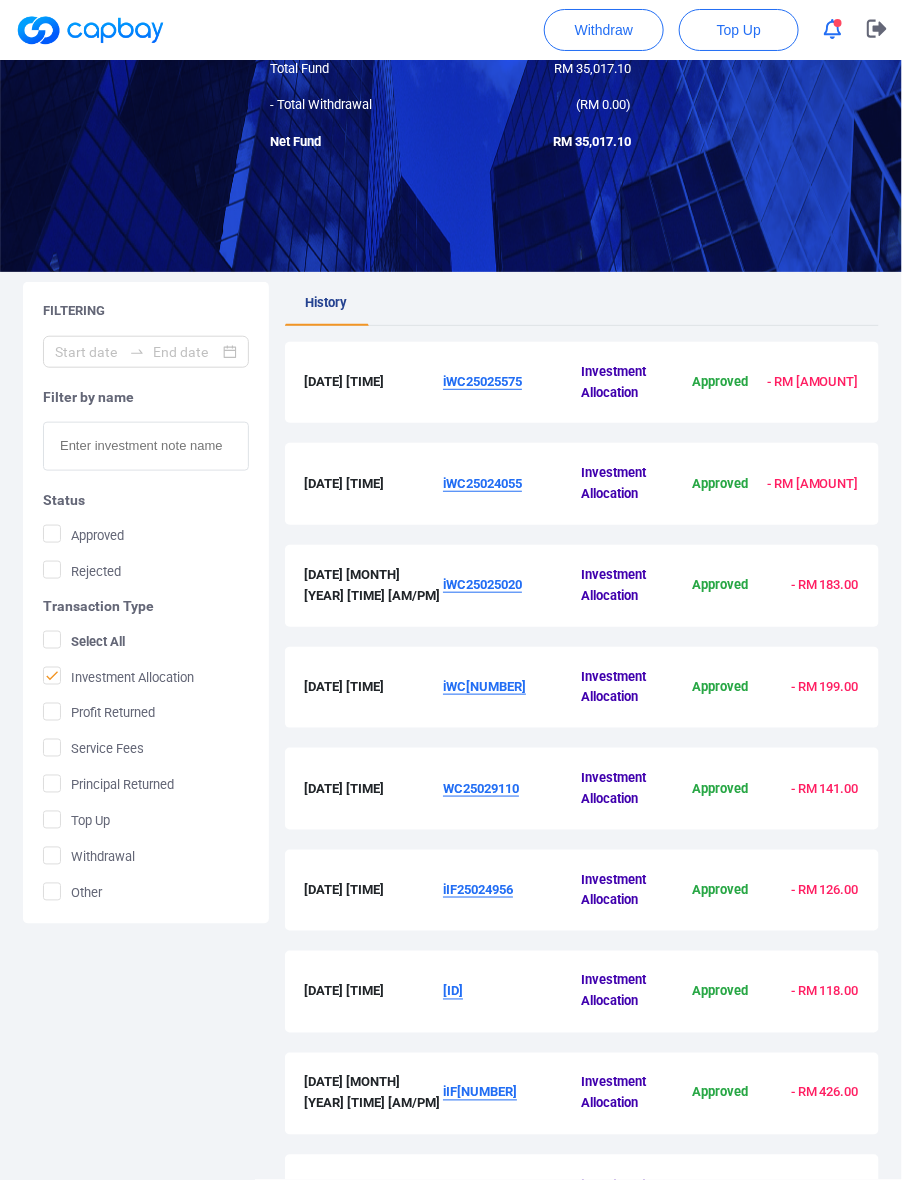 type 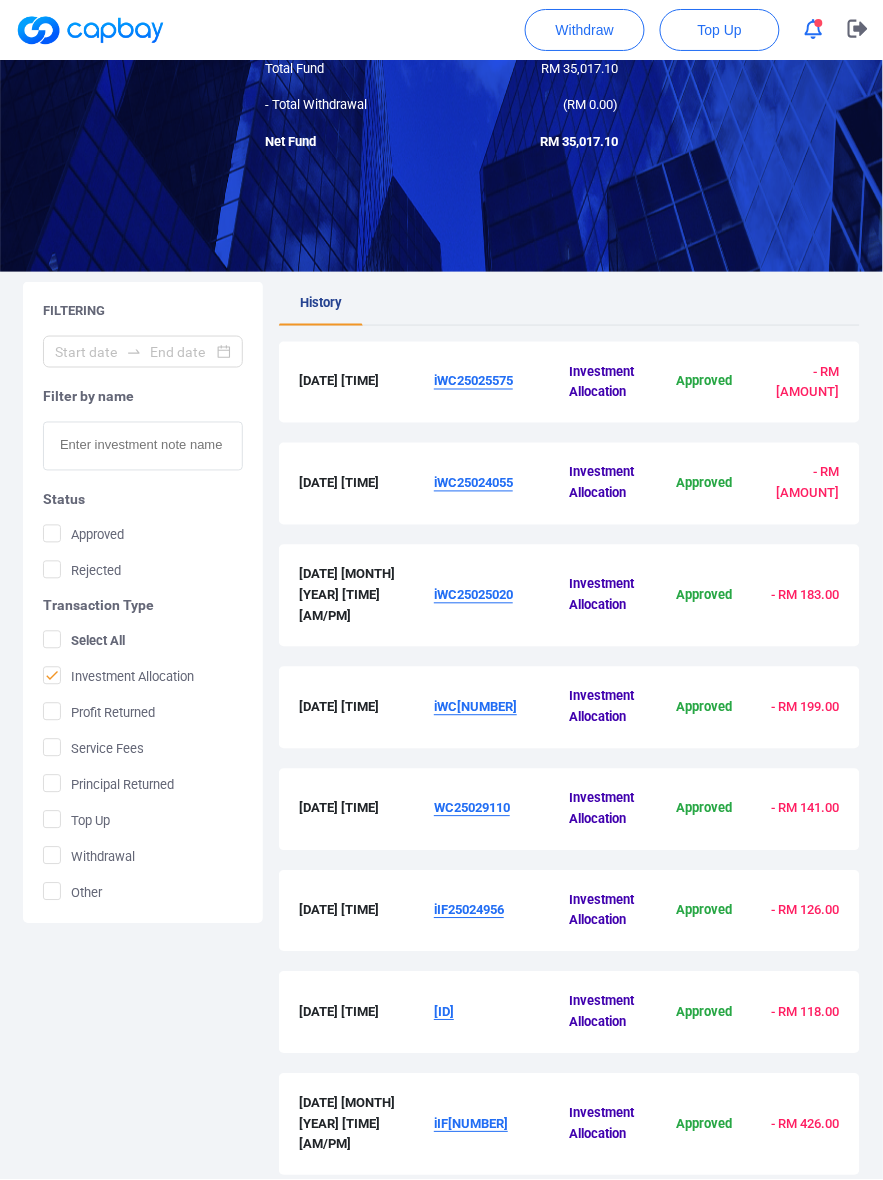 scroll, scrollTop: 416, scrollLeft: 0, axis: vertical 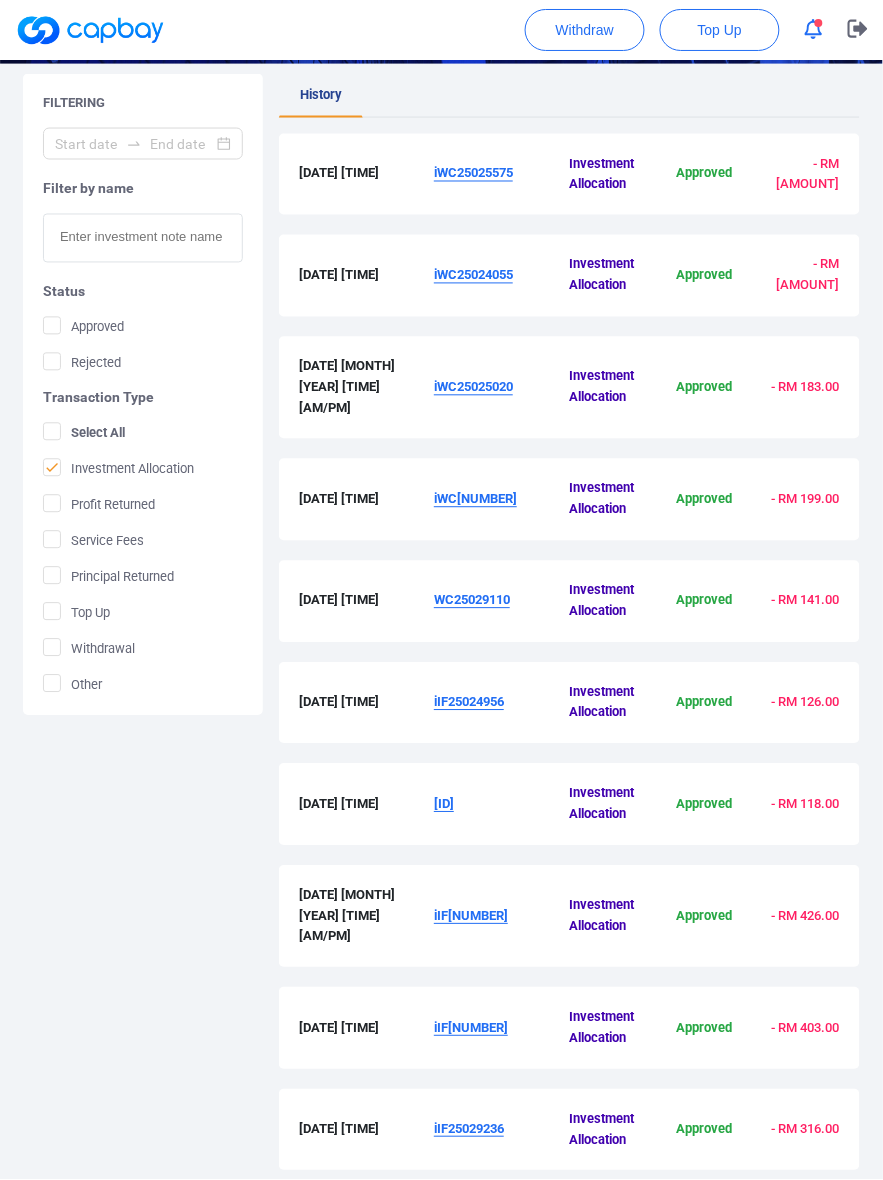 click on "iWC[NUMBER]" at bounding box center [475, 499] 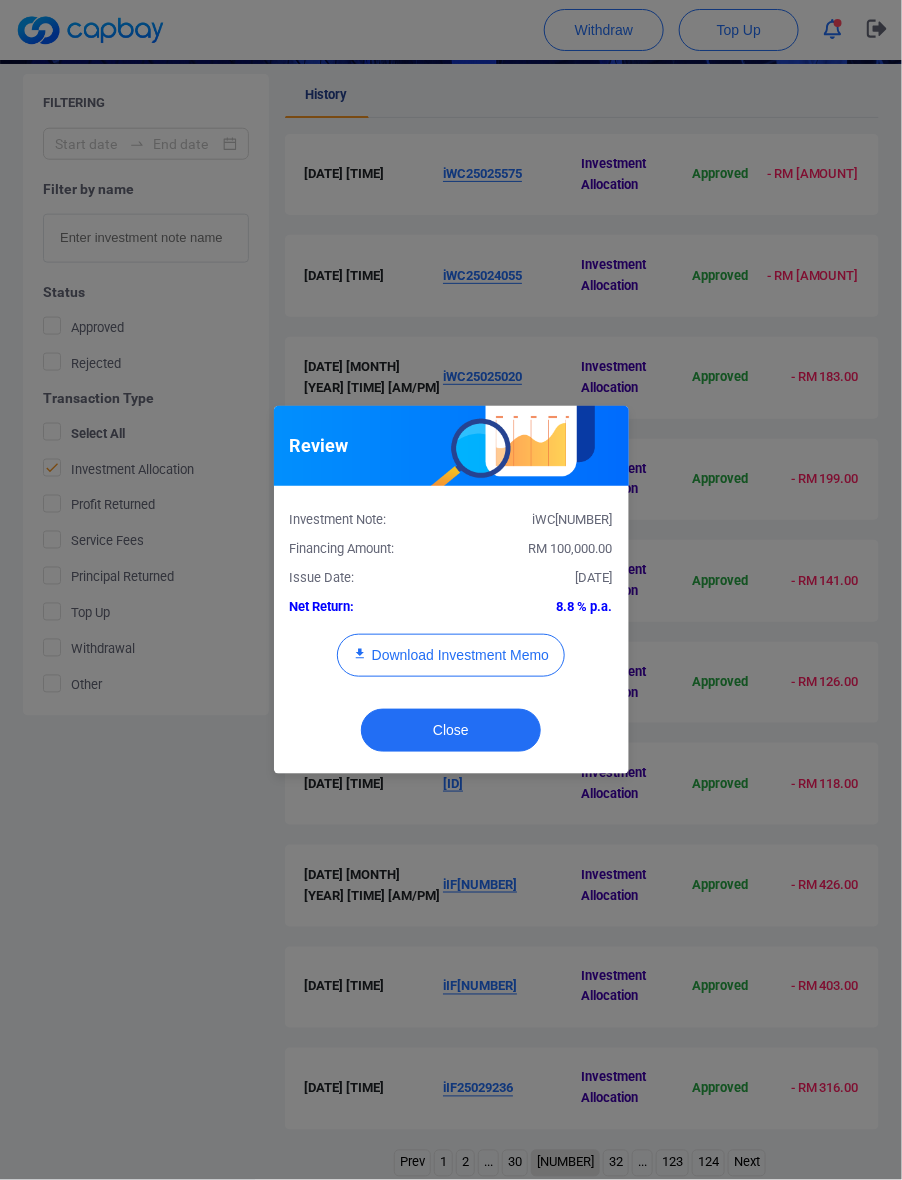 click on "RM 100,000.00" at bounding box center (571, 548) 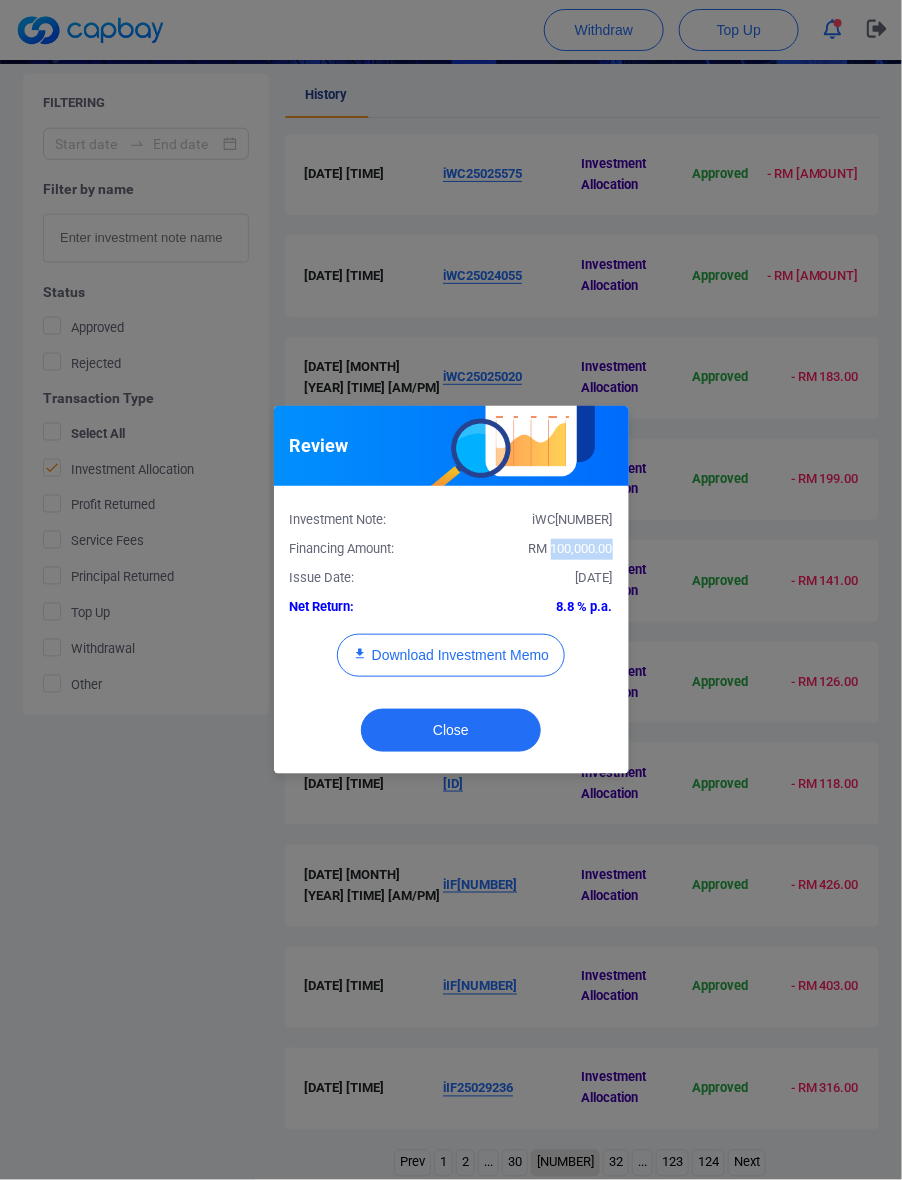 click on "RM 100,000.00" at bounding box center (571, 548) 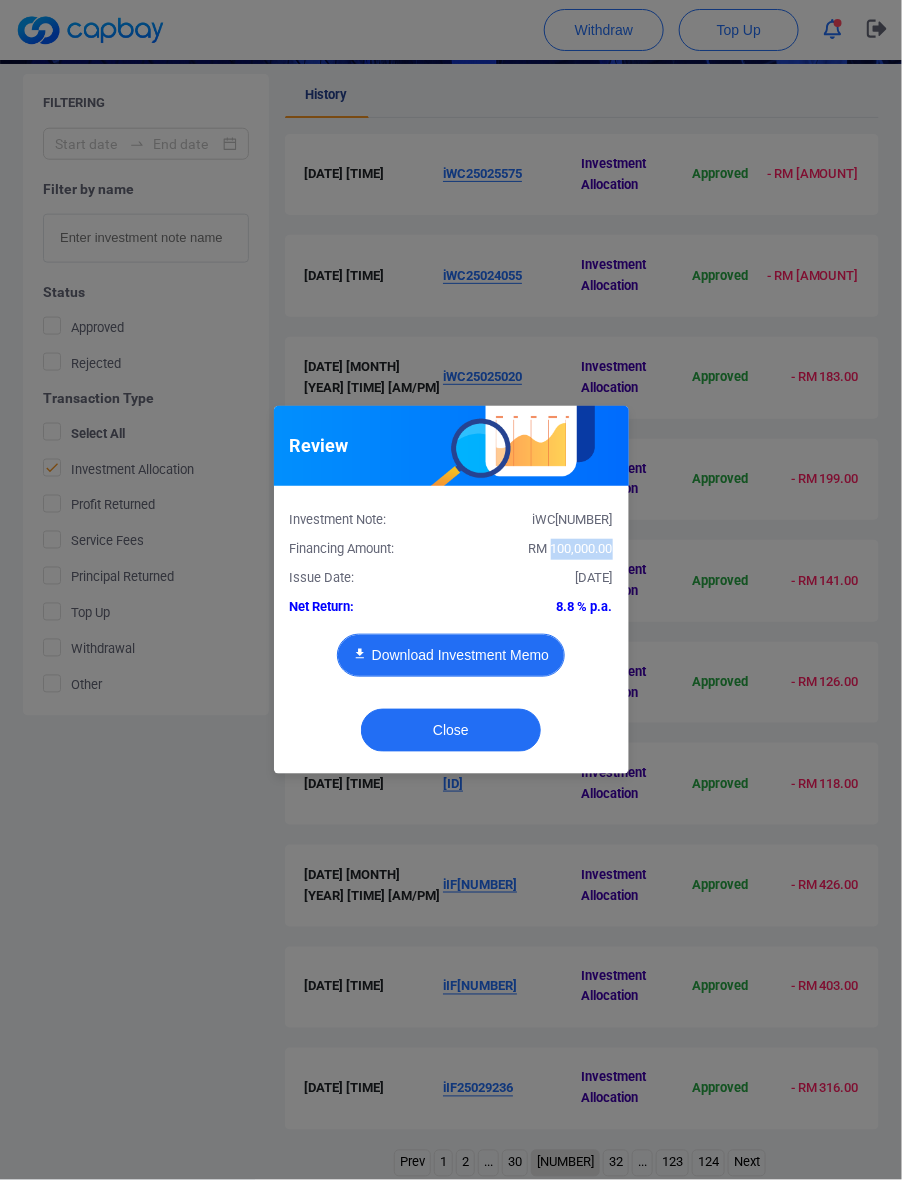 type 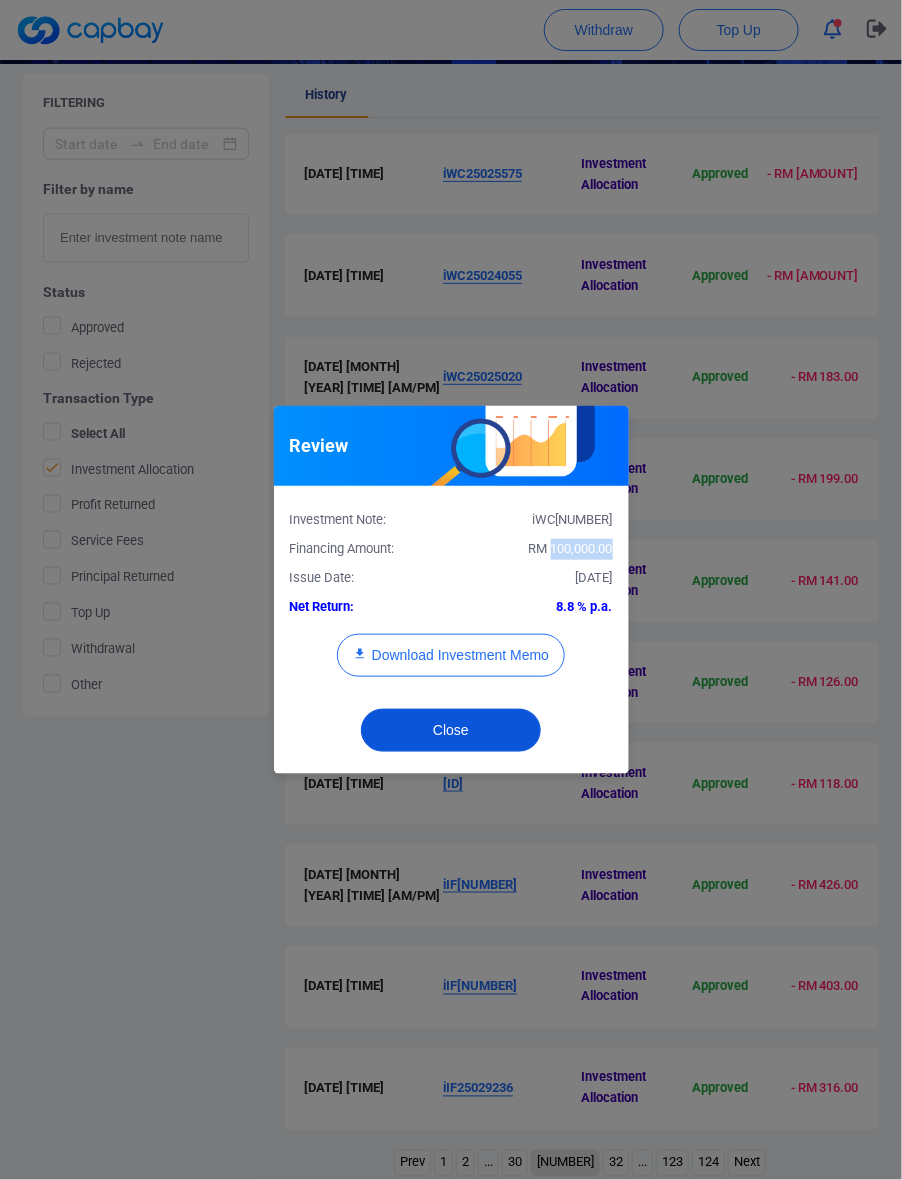 click on "Close" at bounding box center [451, 730] 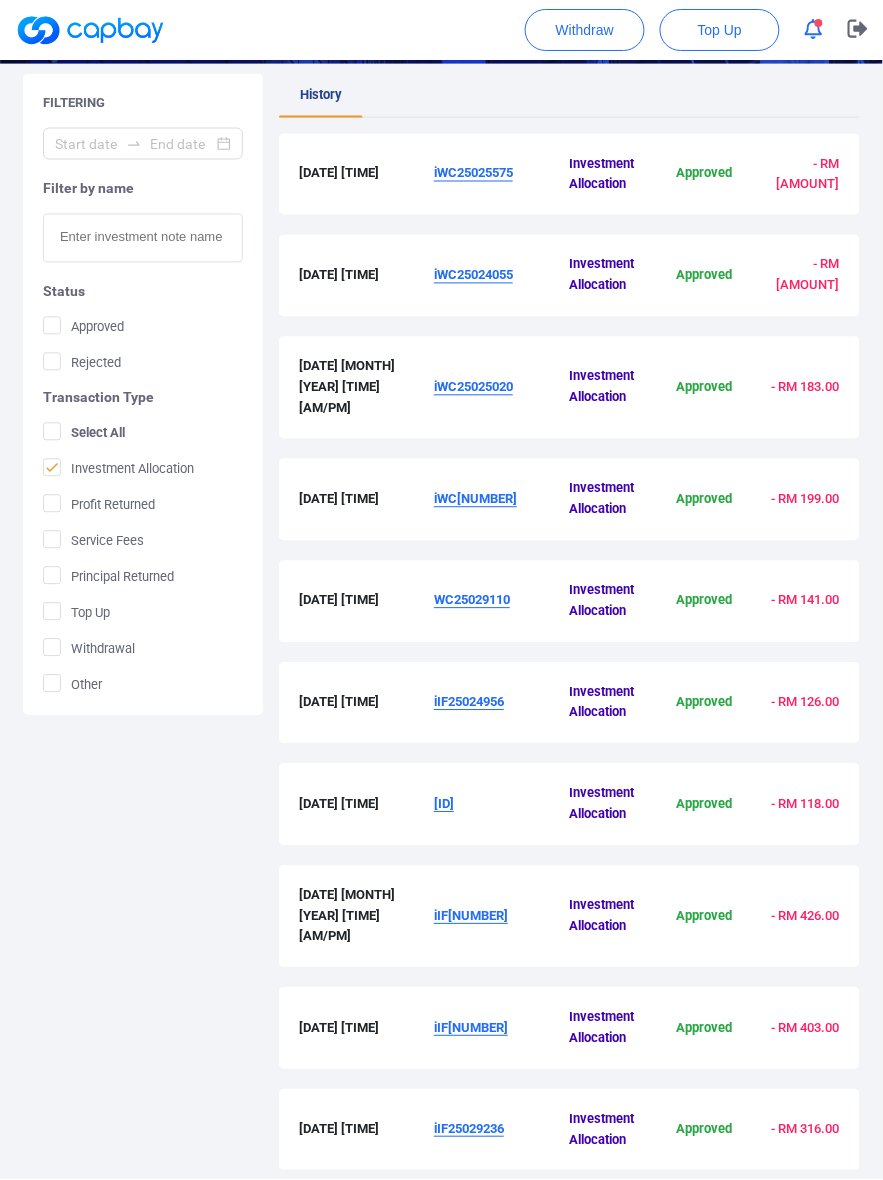 click on "WC25029110" at bounding box center (472, 600) 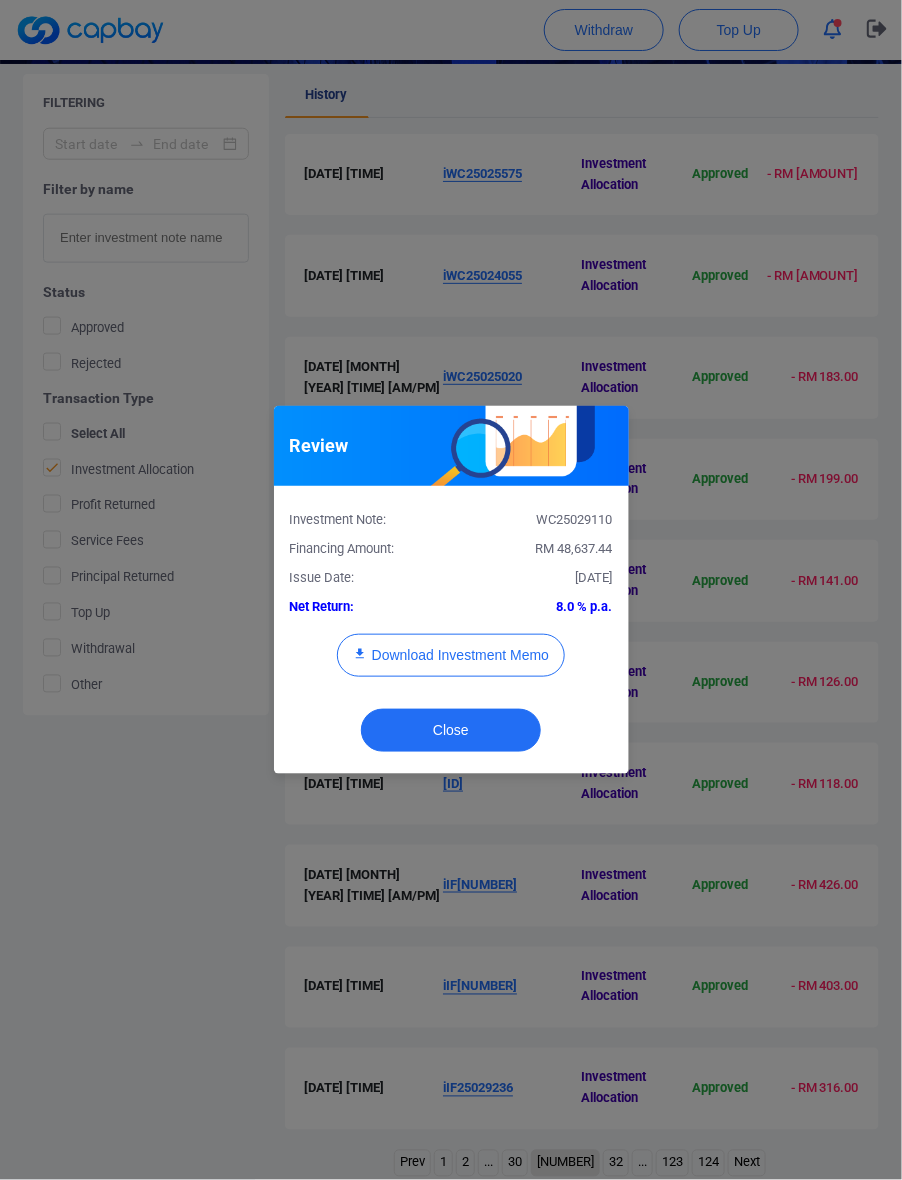 click on "Investment Note: WC25029110 Financing Amount: RM [AMOUNT] Issue Date: [DATE] [MONTH] [YEAR] Net Return: [PERCENTAGE] p.a. Download Investment Memo" at bounding box center (451, 599) 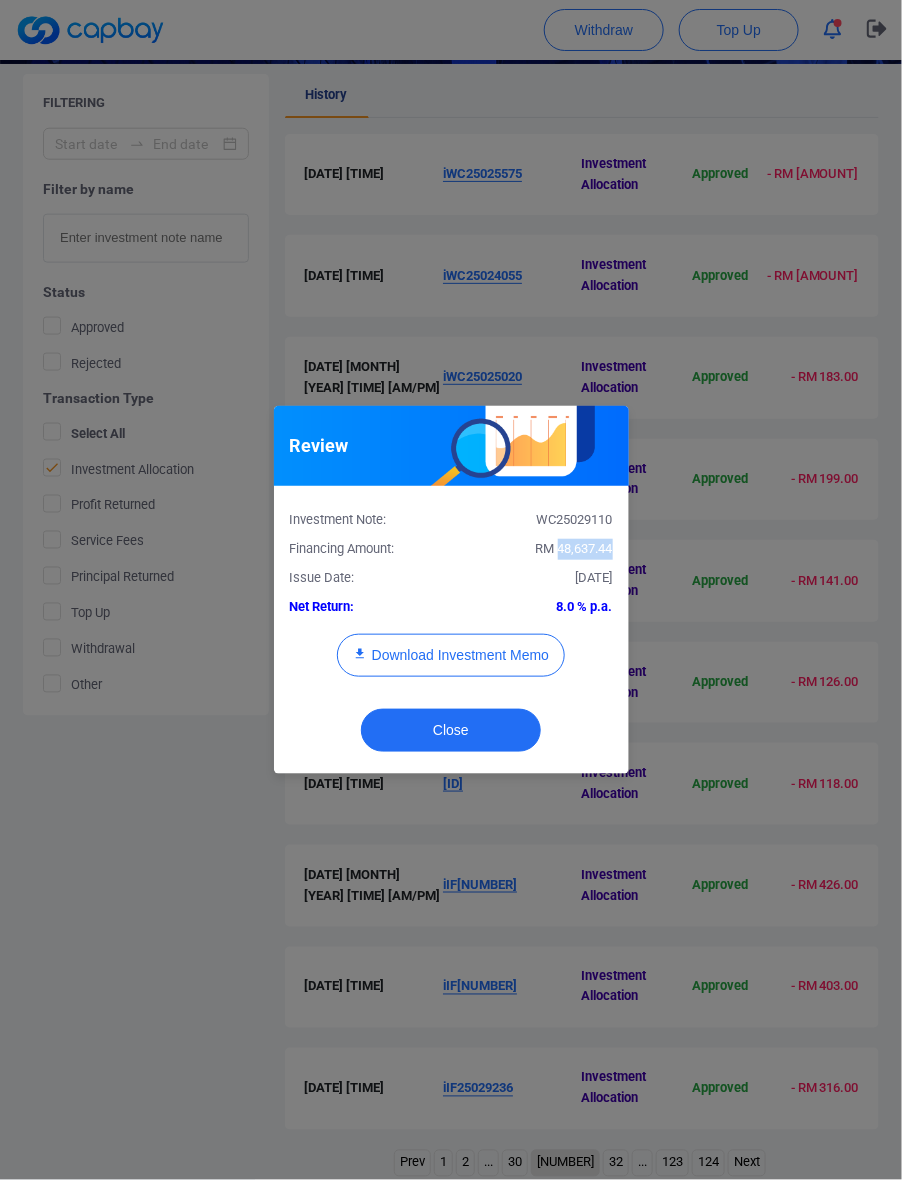 click on "Investment Note: WC25029110 Financing Amount: RM [AMOUNT] Issue Date: [DATE] [MONTH] [YEAR] Net Return: [PERCENTAGE] p.a. Download Investment Memo" at bounding box center [451, 599] 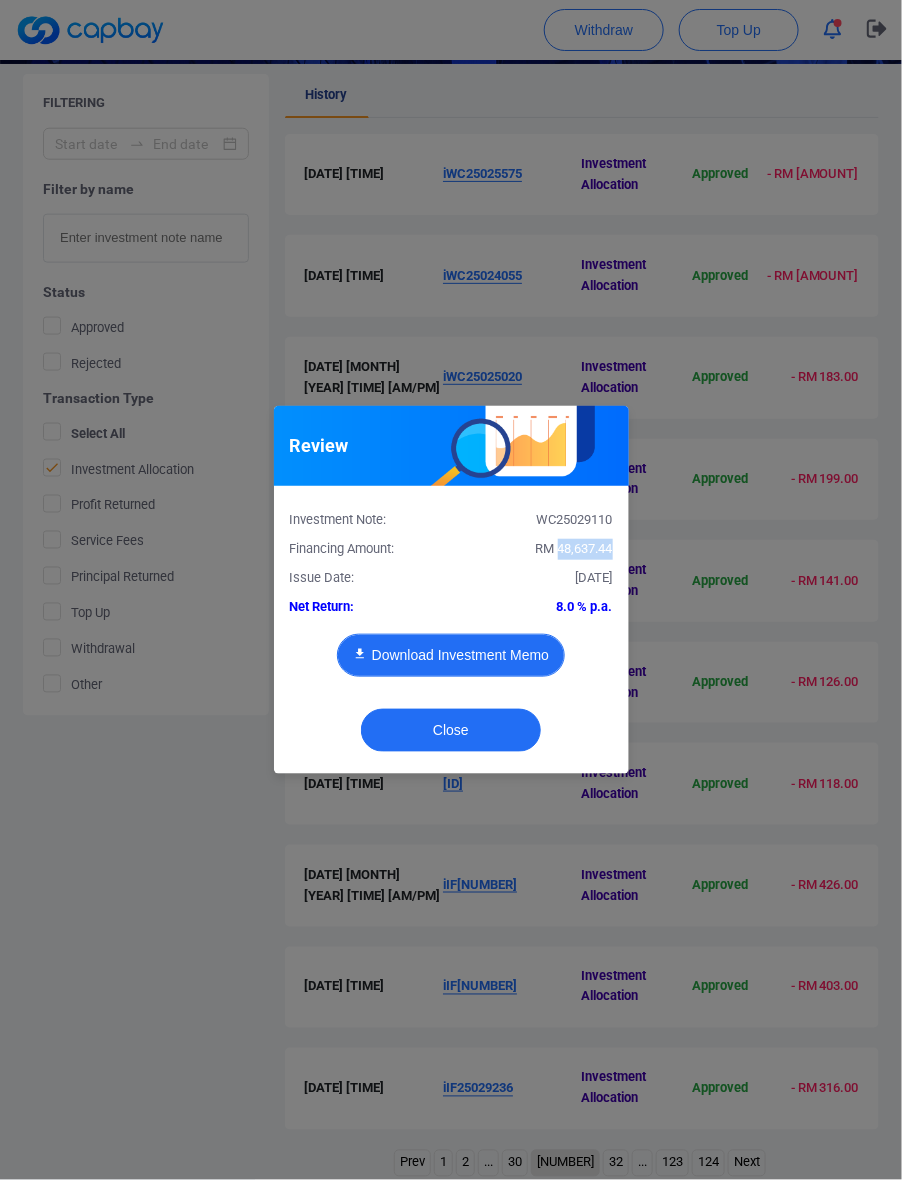click on "Download Investment Memo" at bounding box center [451, 655] 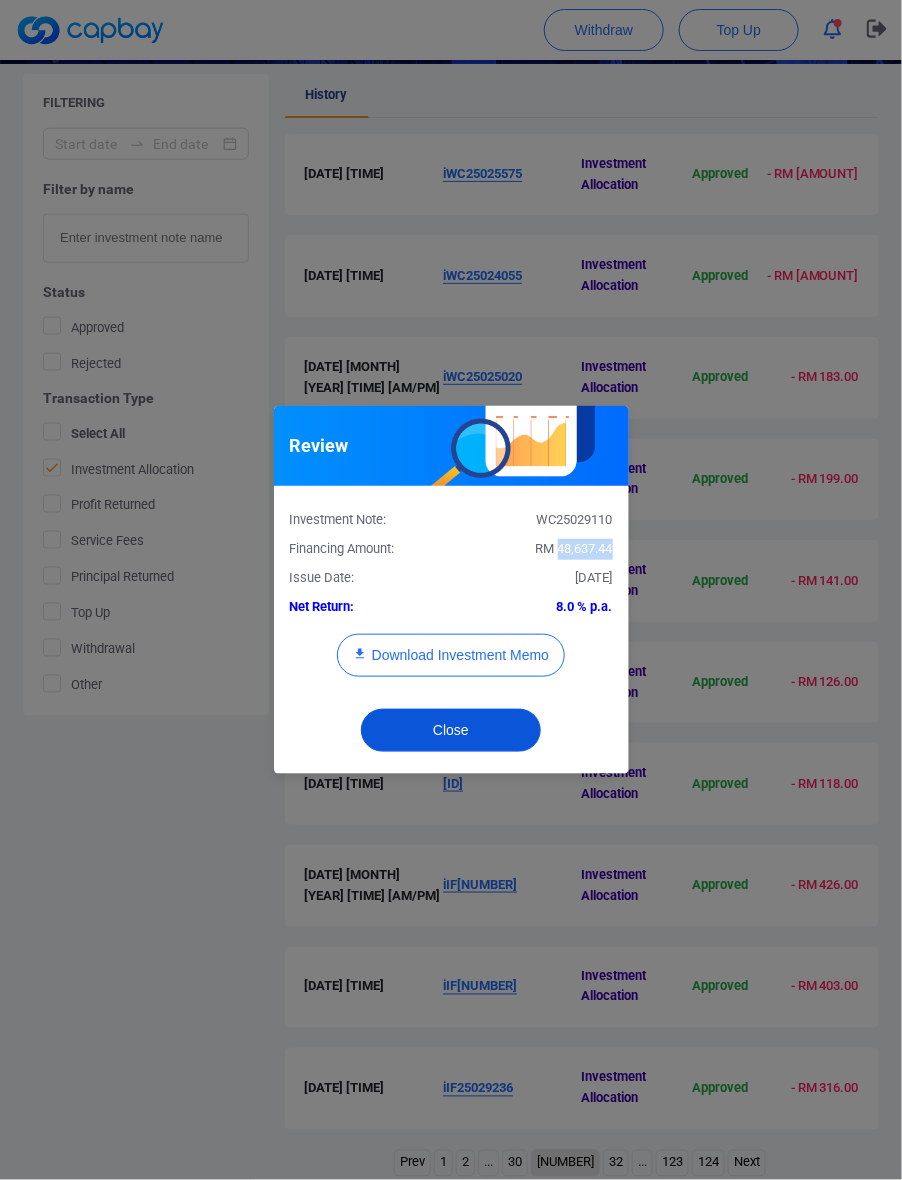 click on "Close" at bounding box center (451, 730) 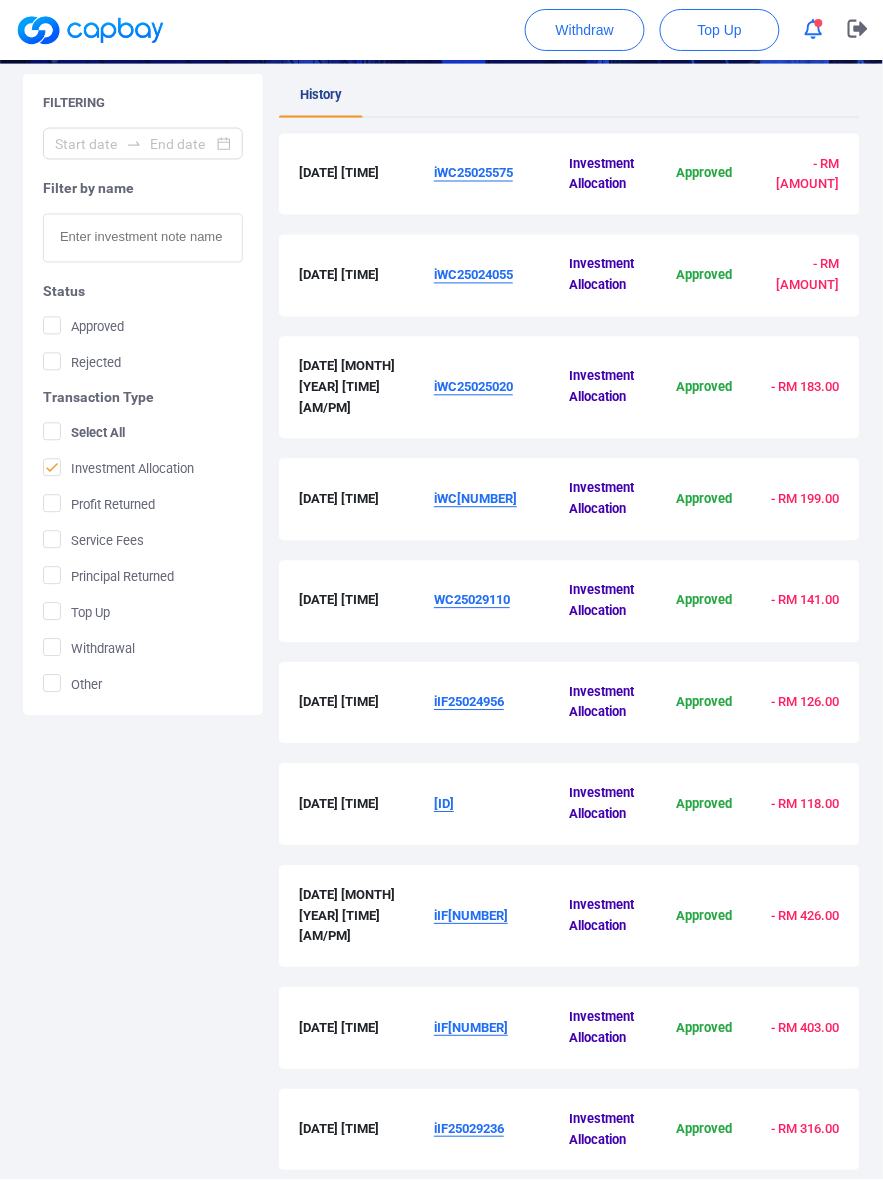 click on "iIF25024956" at bounding box center [469, 702] 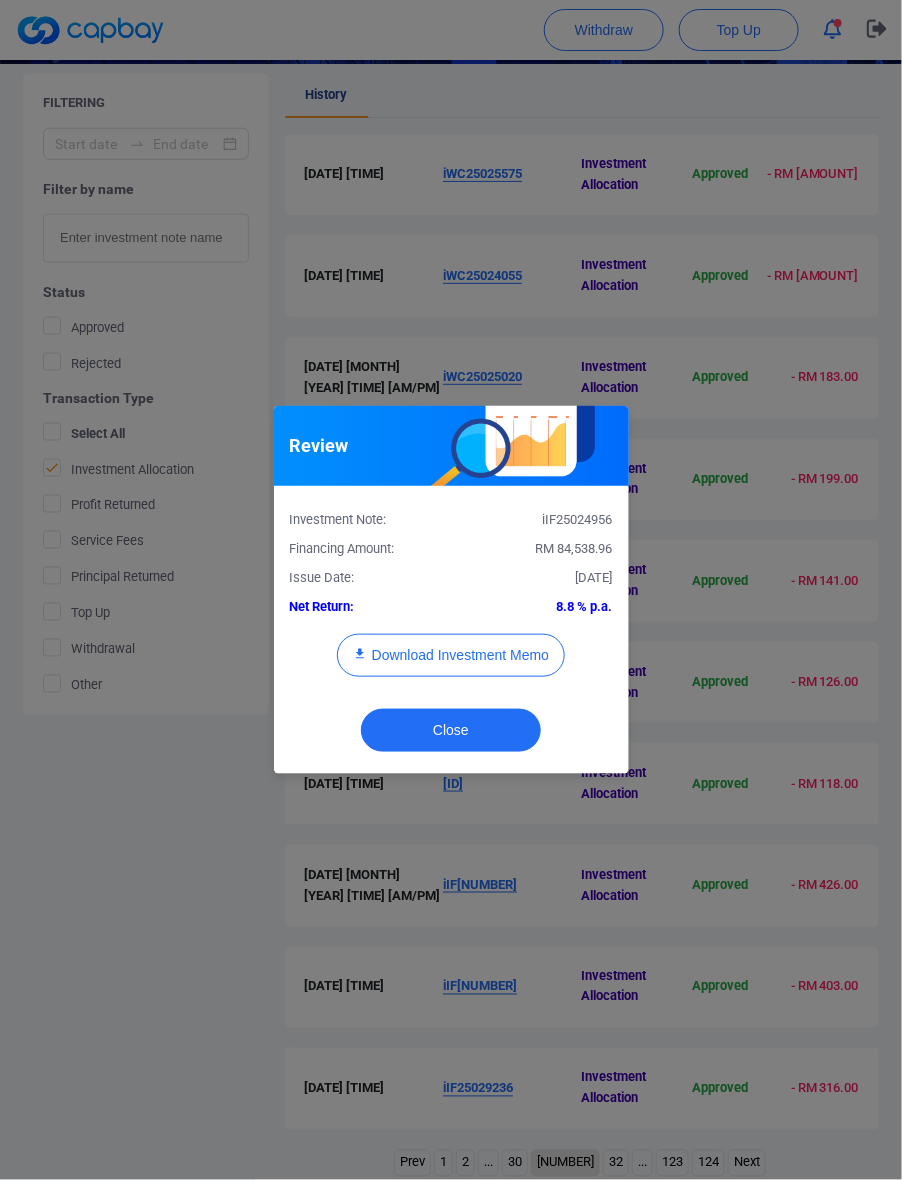 click on "RM 84,538.96" at bounding box center (574, 548) 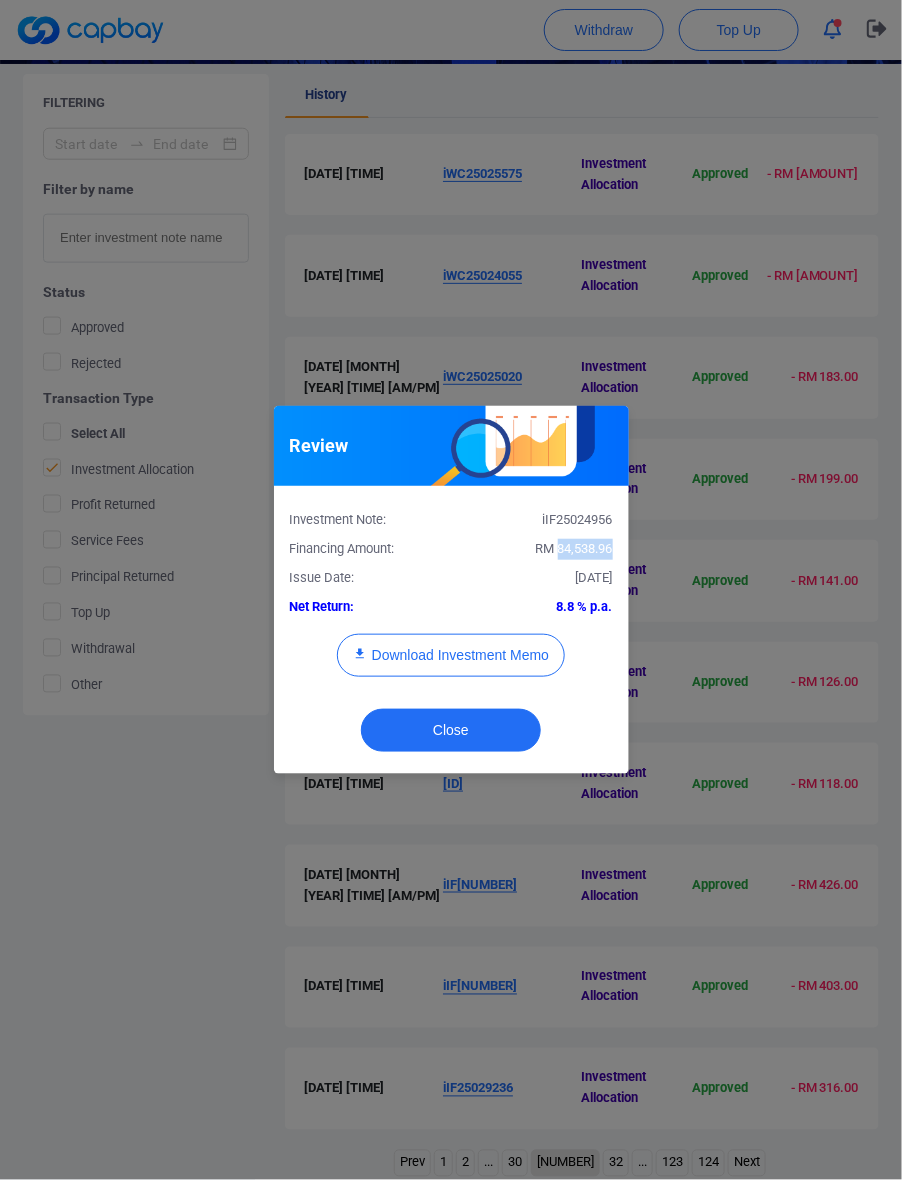 click on "RM 84,538.96" at bounding box center [574, 548] 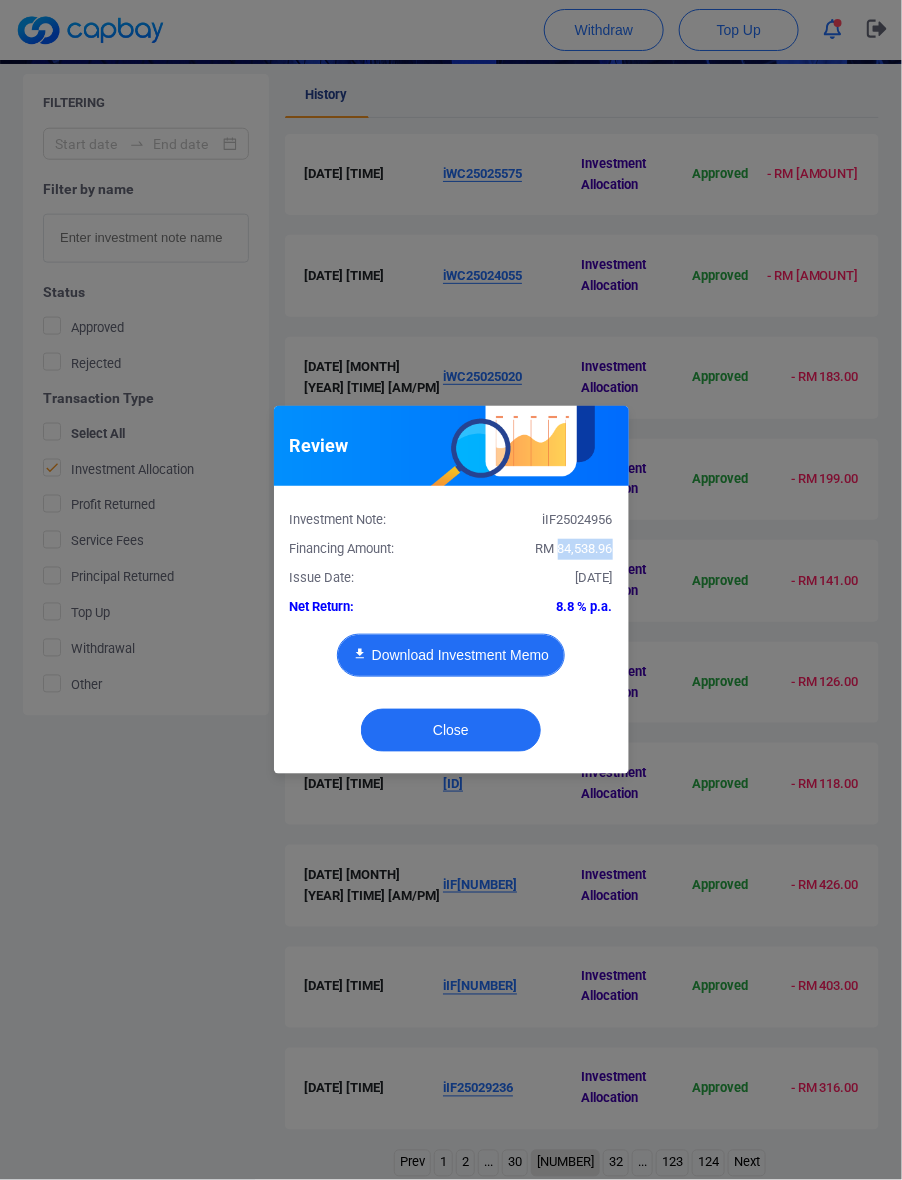 click on "Download Investment Memo" at bounding box center (451, 655) 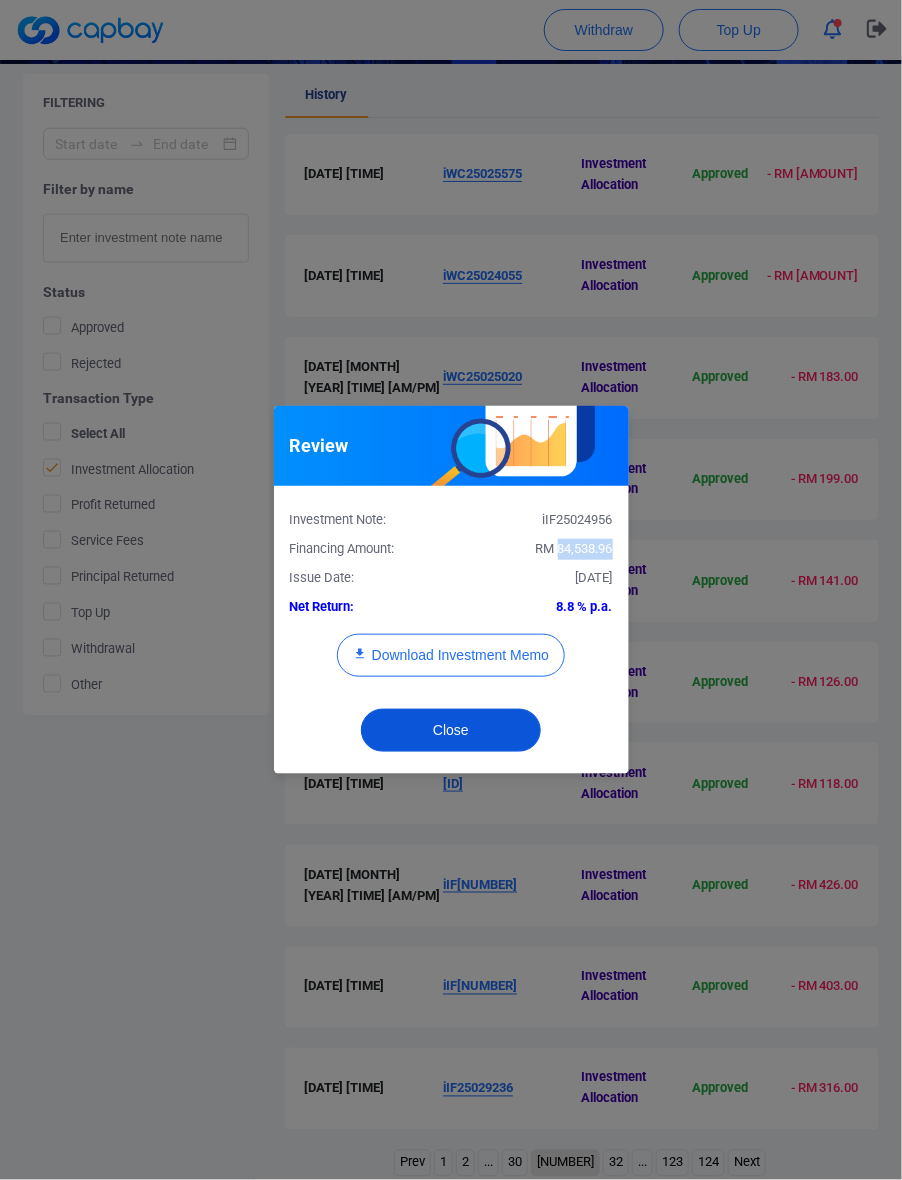 click on "Close" at bounding box center (451, 730) 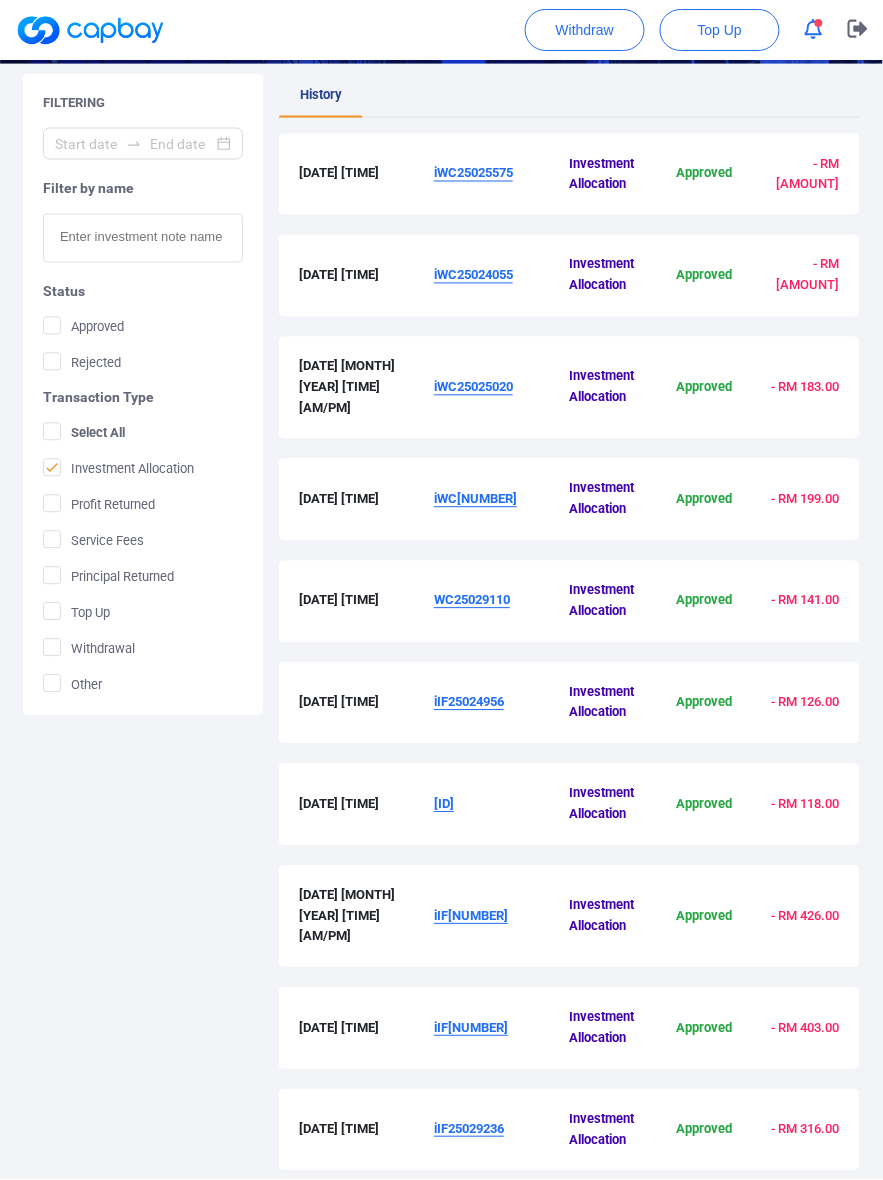 click on "[ID]" at bounding box center [444, 804] 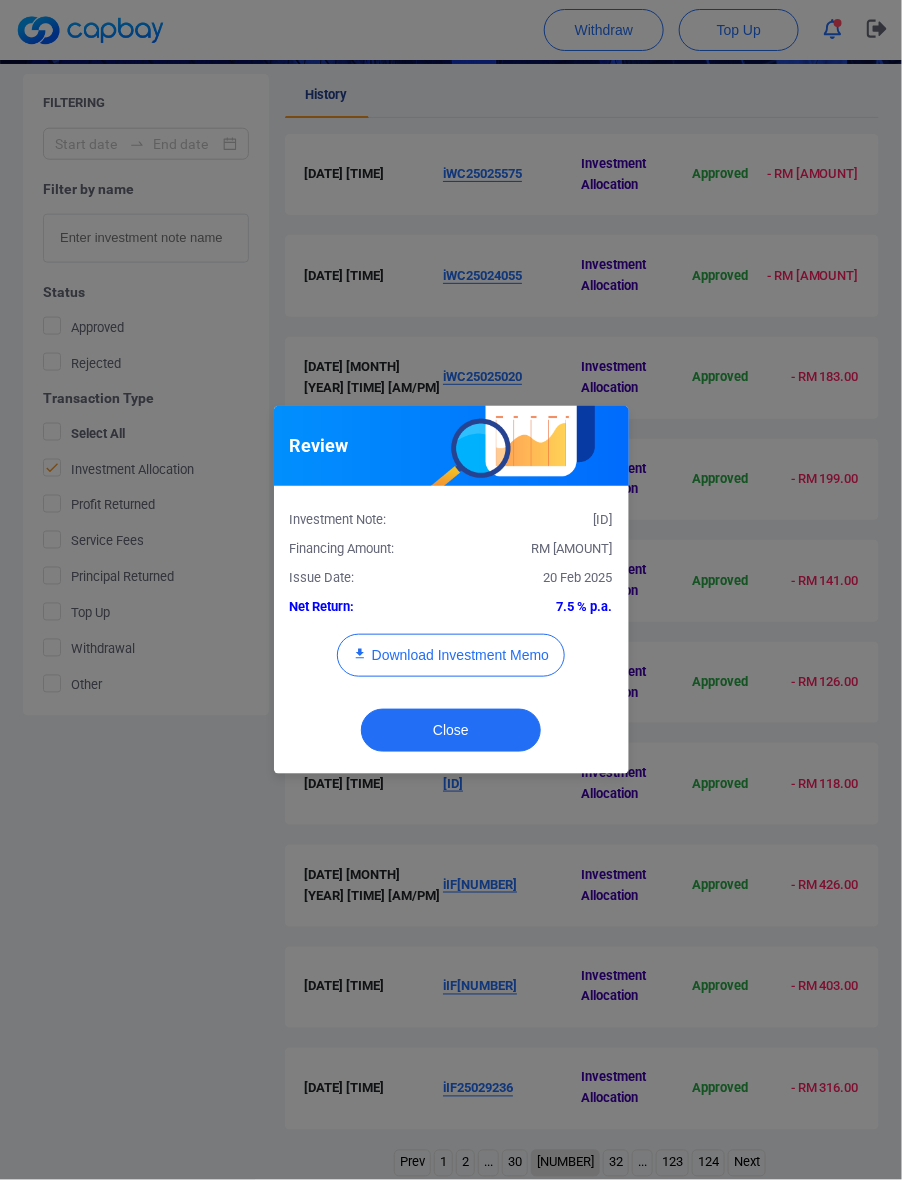 click on "RM [AMOUNT]" at bounding box center (572, 548) 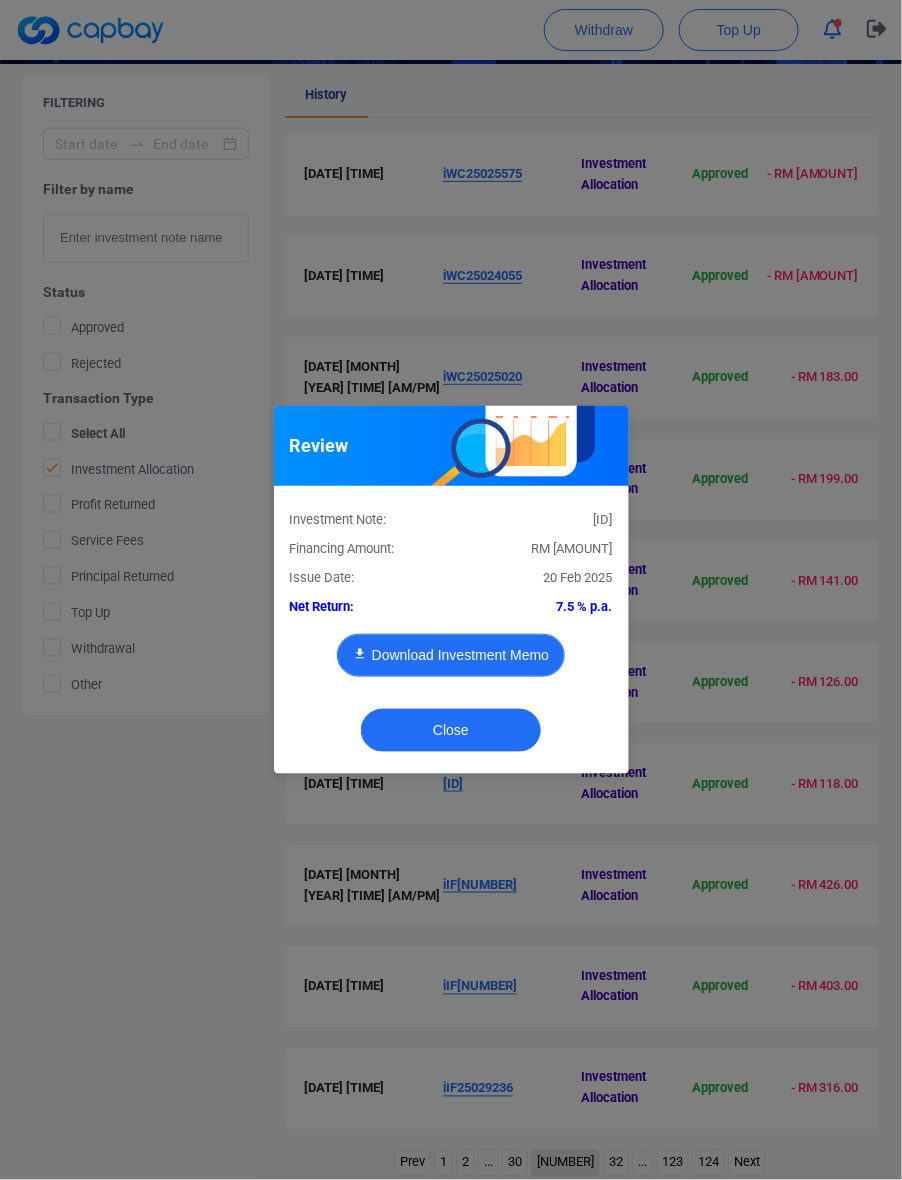 click on "Download Investment Memo" at bounding box center [451, 655] 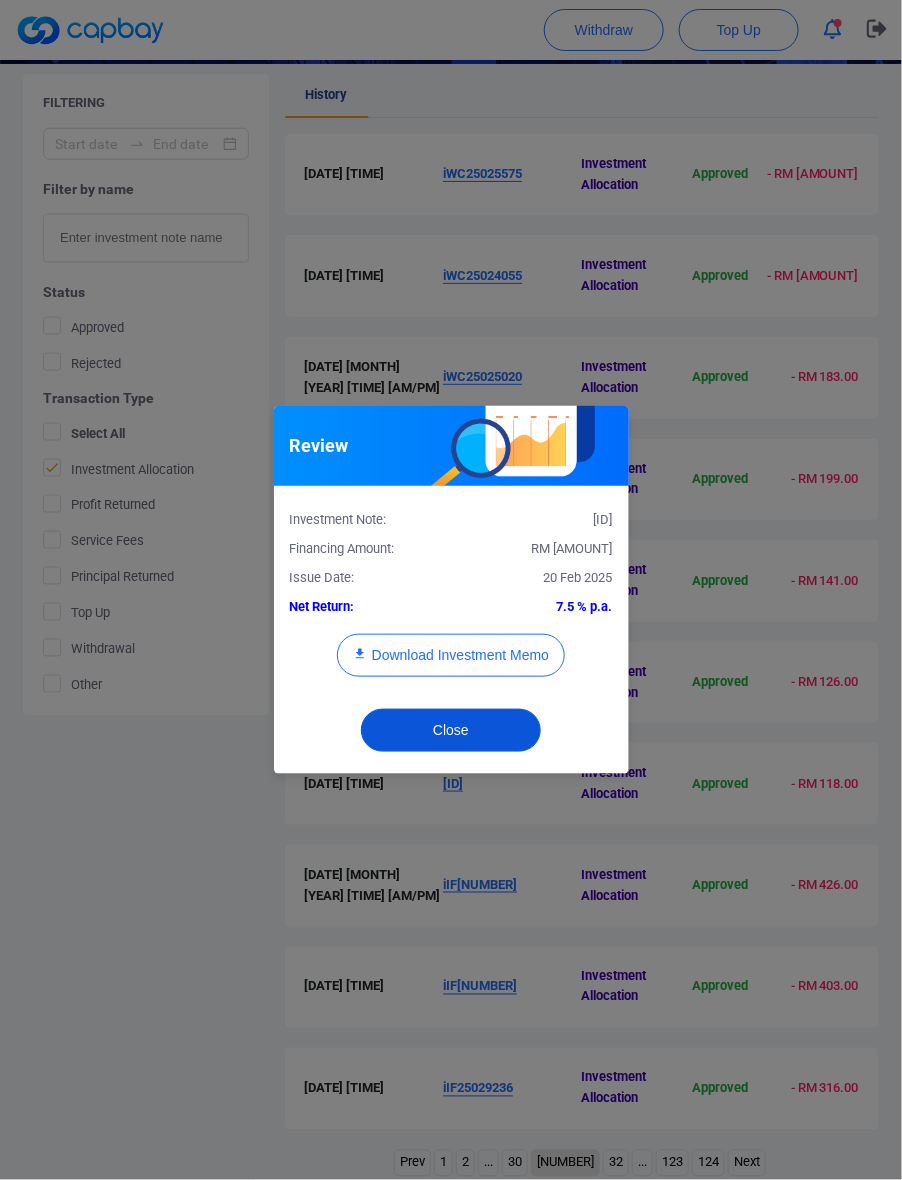 click on "Close" at bounding box center [451, 730] 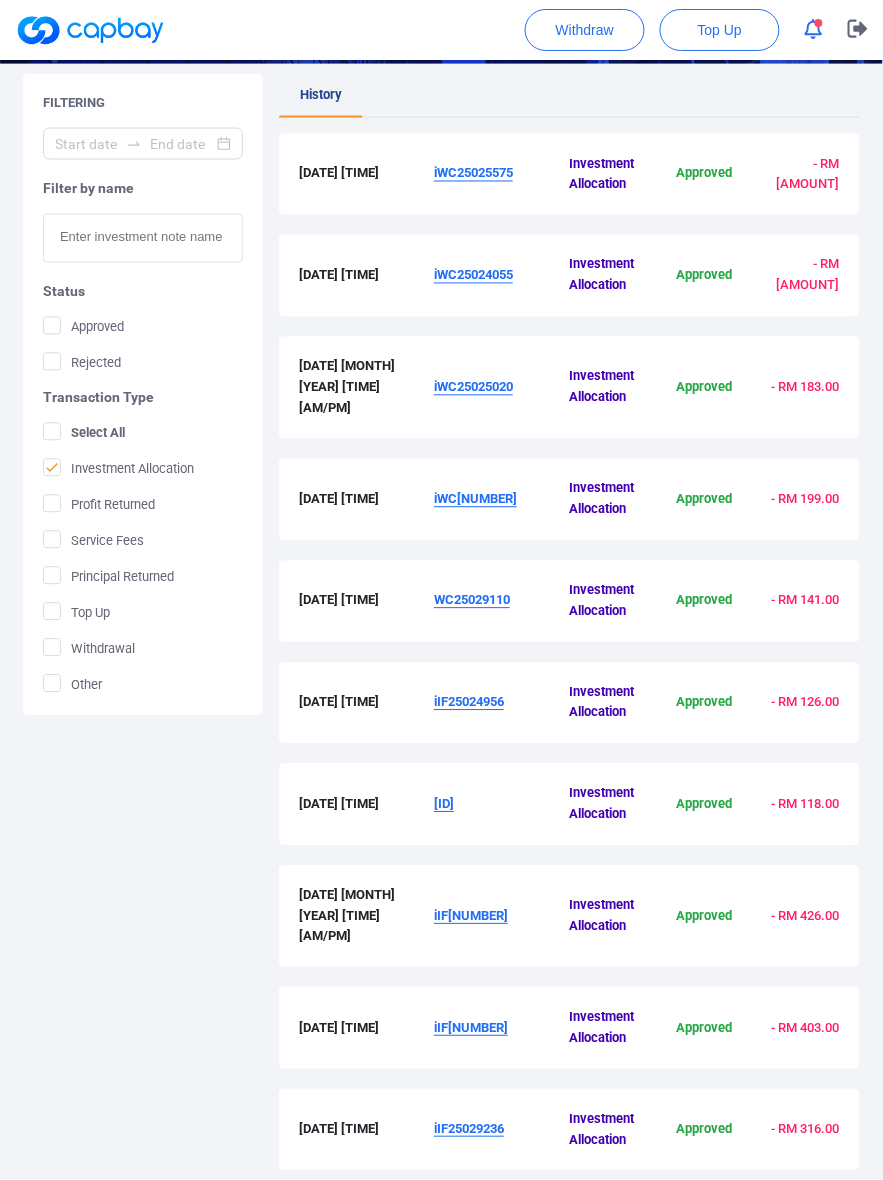 click on "iIF[NUMBER]" at bounding box center [471, 916] 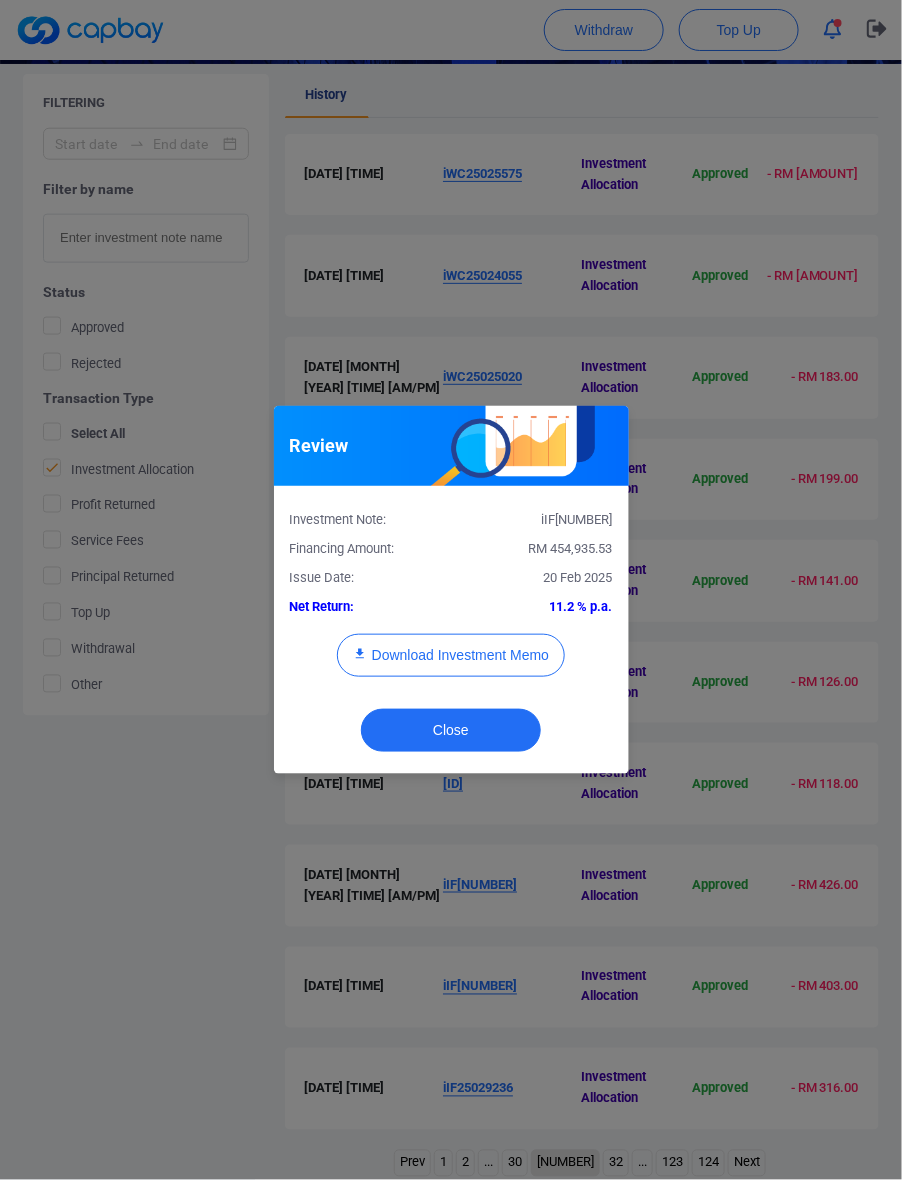 click on "RM 454,935.53" at bounding box center (571, 548) 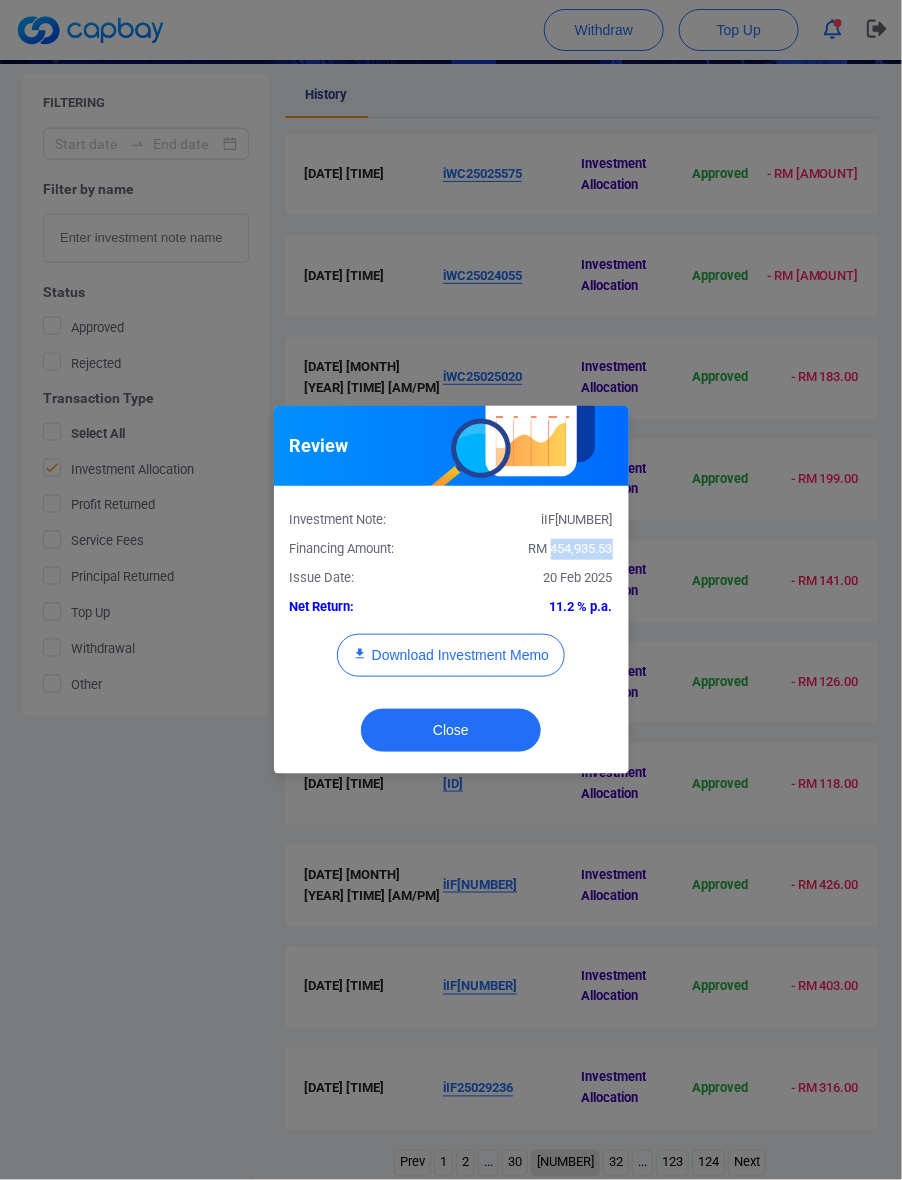 click on "RM 454,935.53" at bounding box center [571, 548] 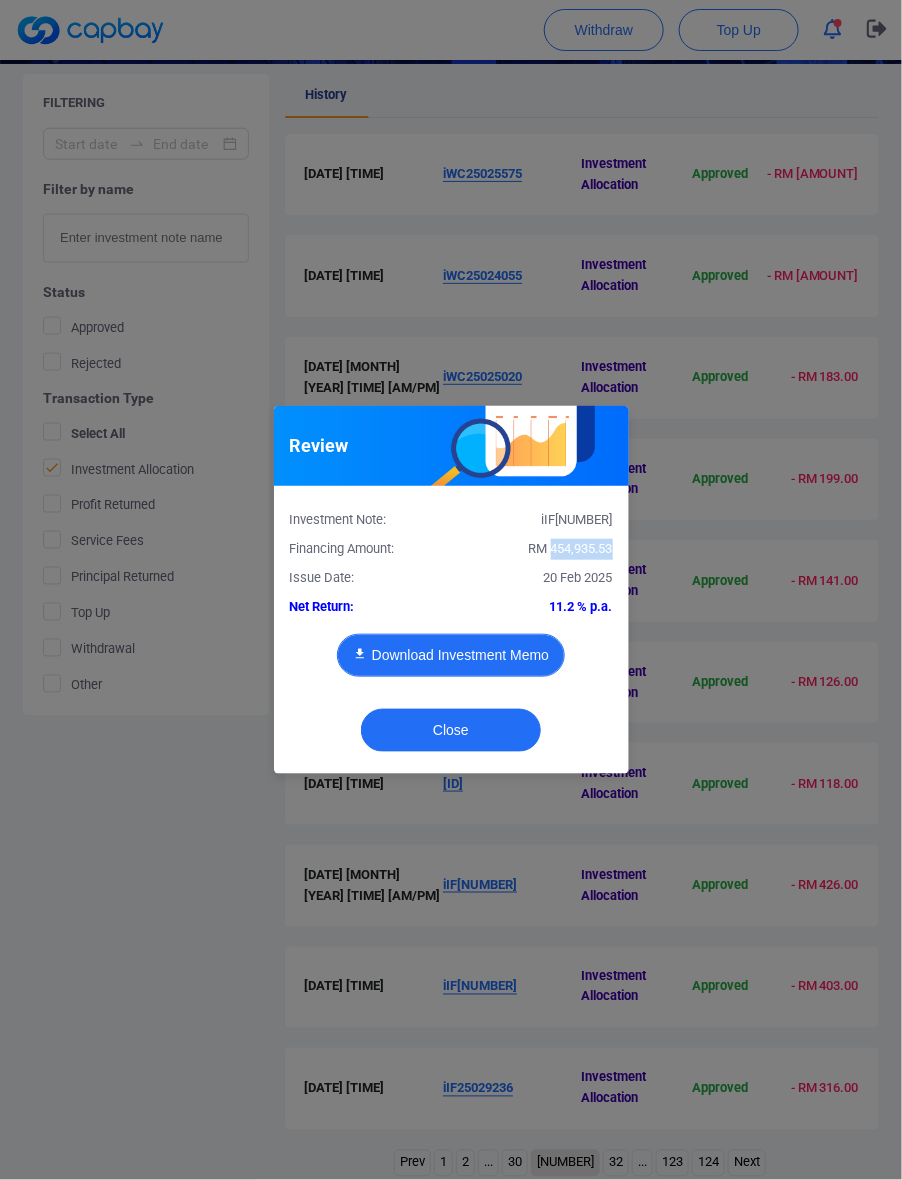 click on "Download Investment Memo" at bounding box center (451, 655) 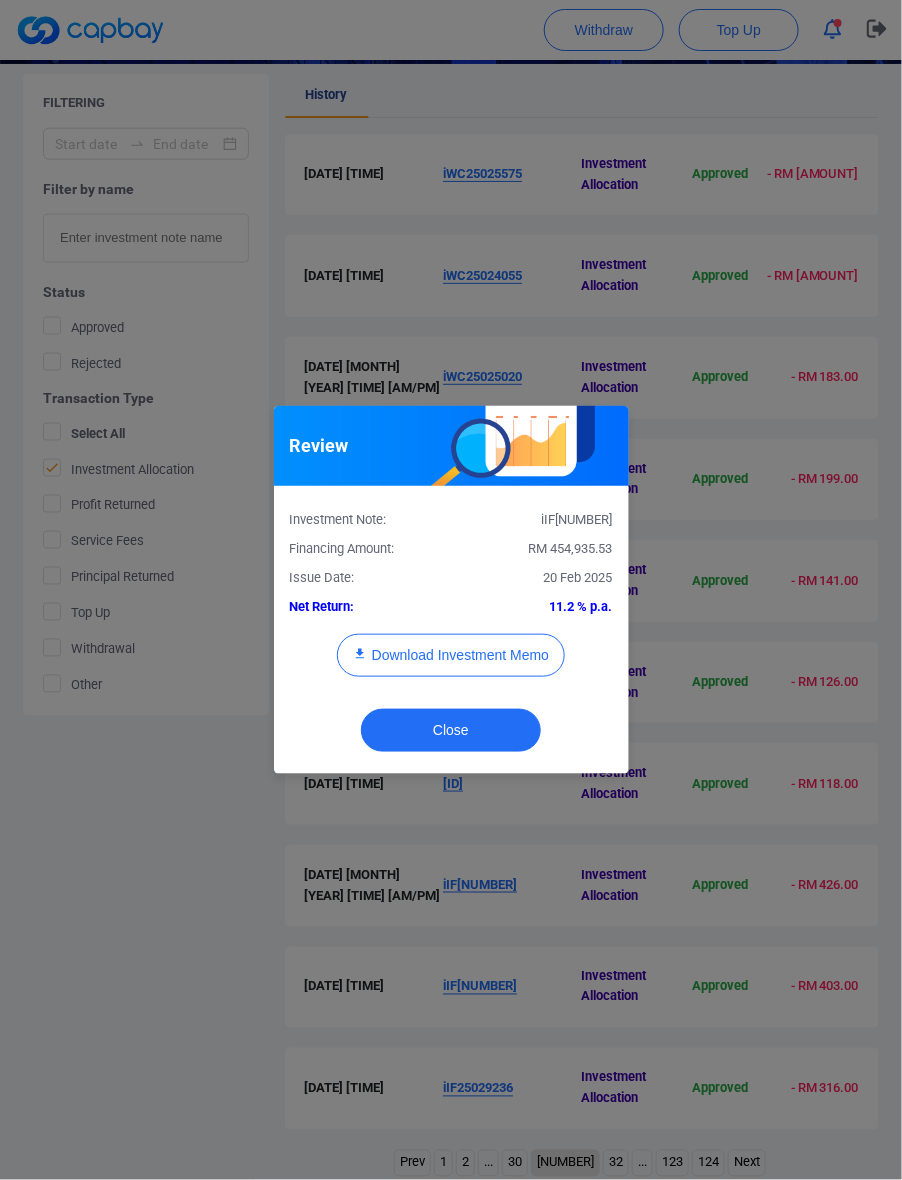 click on "Close" at bounding box center [451, 735] 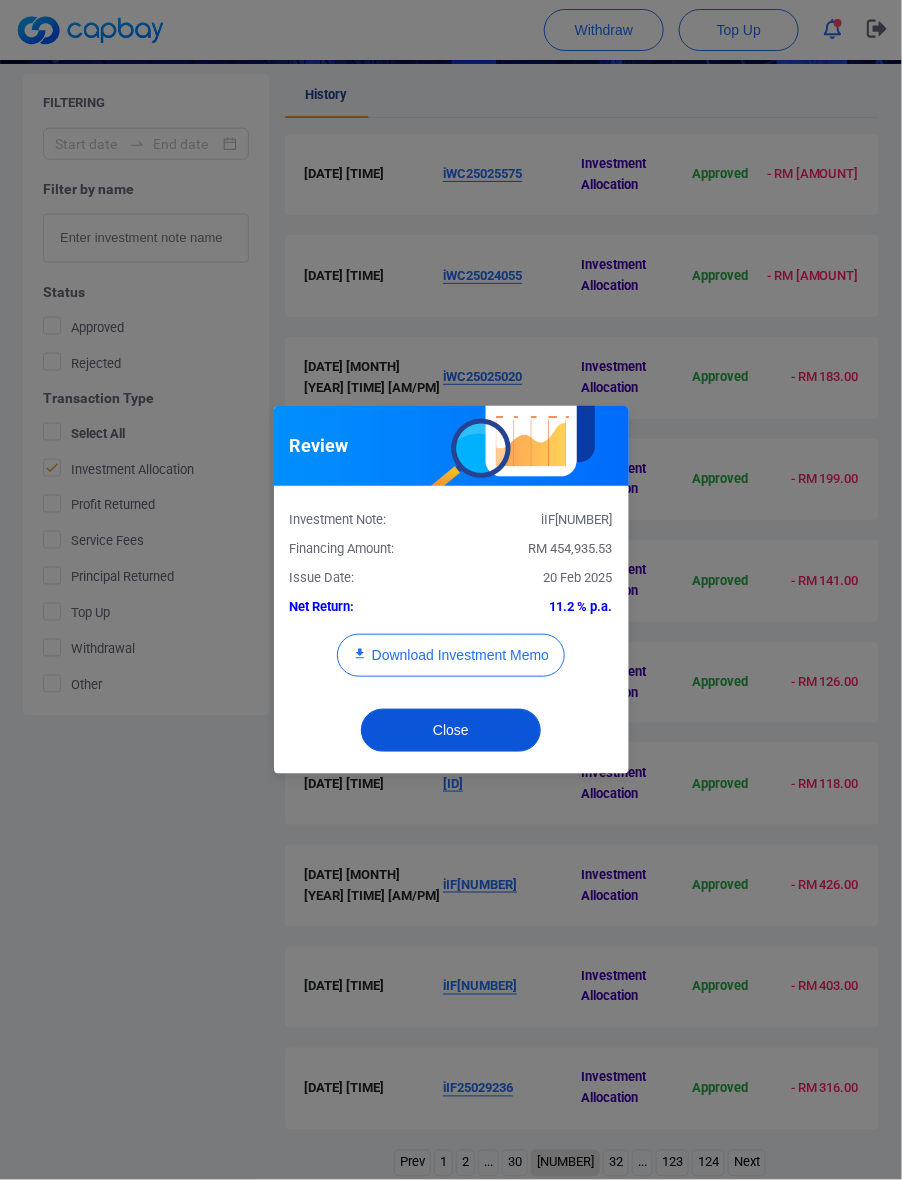 click on "Close" at bounding box center (451, 730) 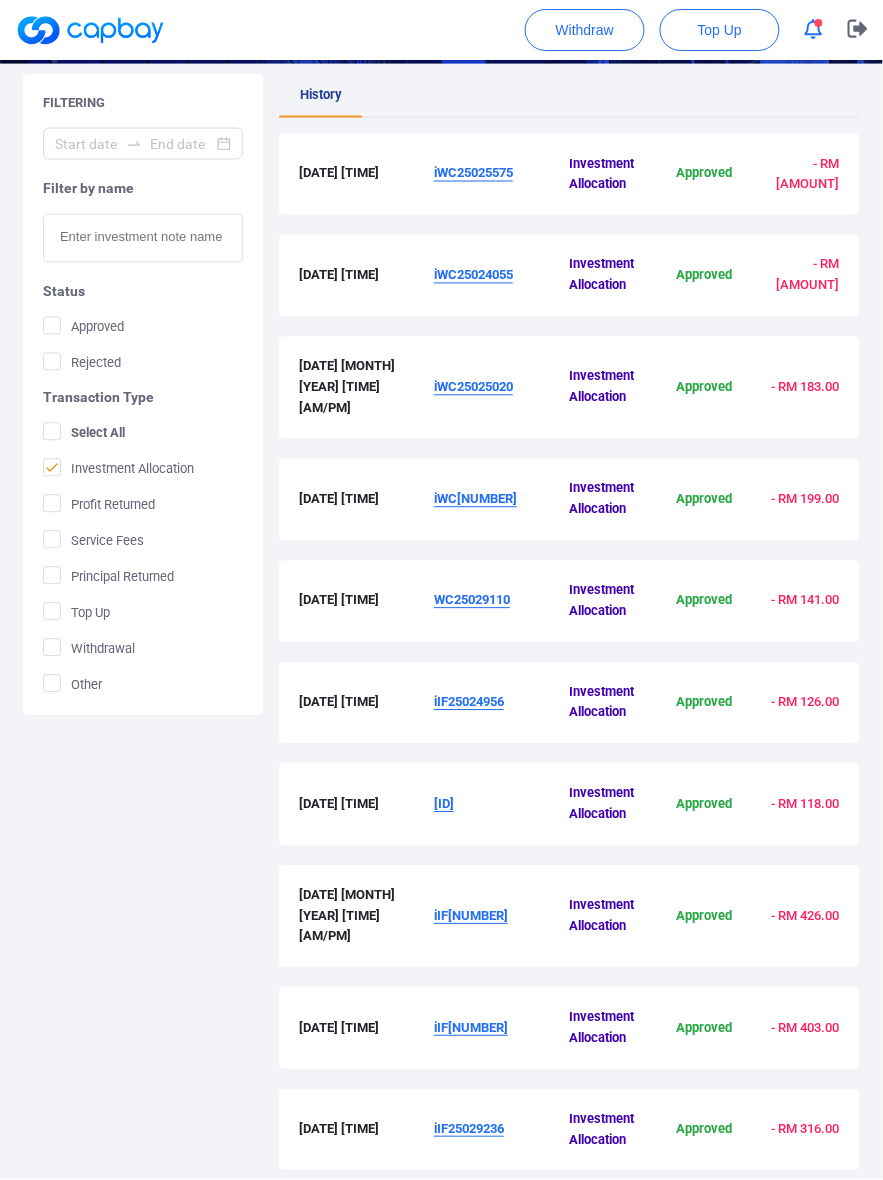 click on "iIF[NUMBER]" at bounding box center [471, 1028] 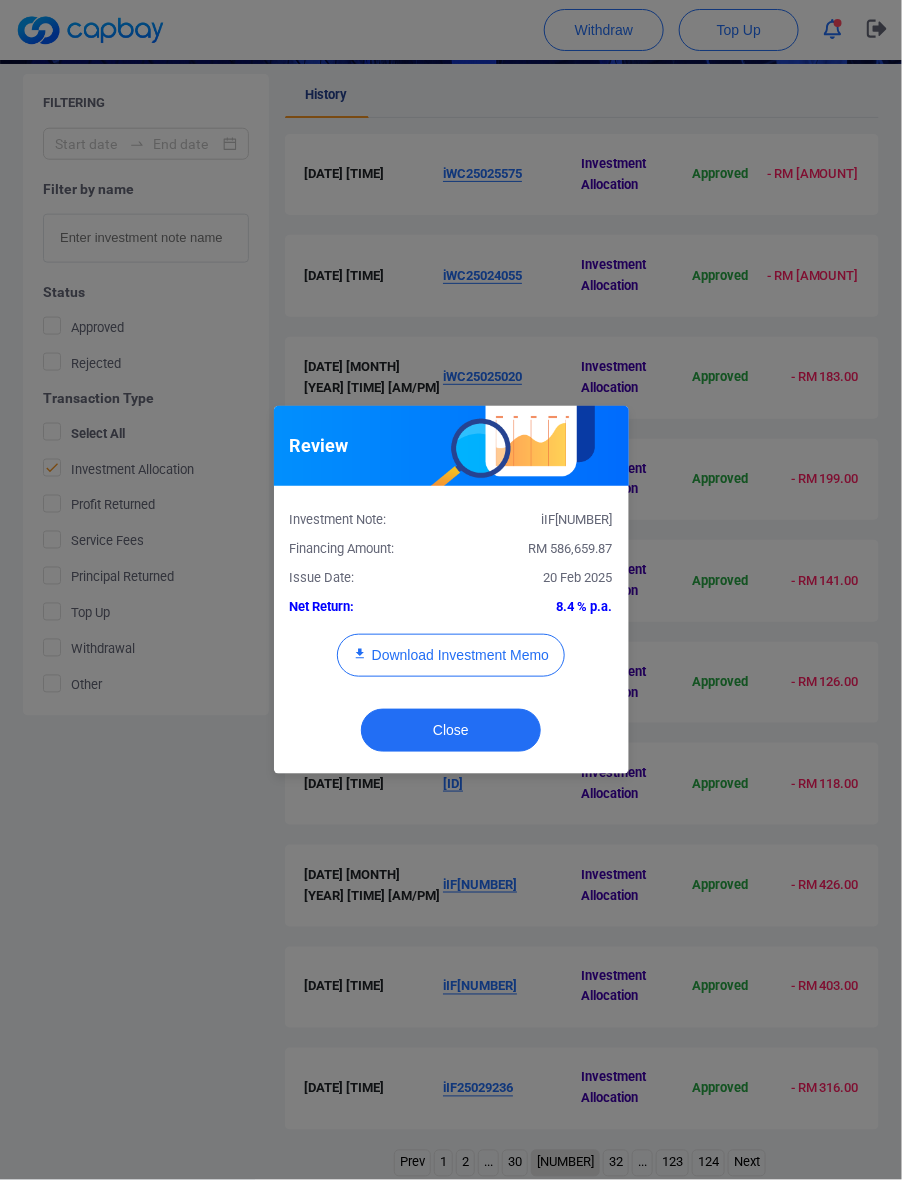 click on "Investment Note: iIF25023827 Financing Amount: RM [AMOUNT] Issue Date: [DATE] Net Return: 8.4   % p.a. Download Investment Memo" at bounding box center [451, 599] 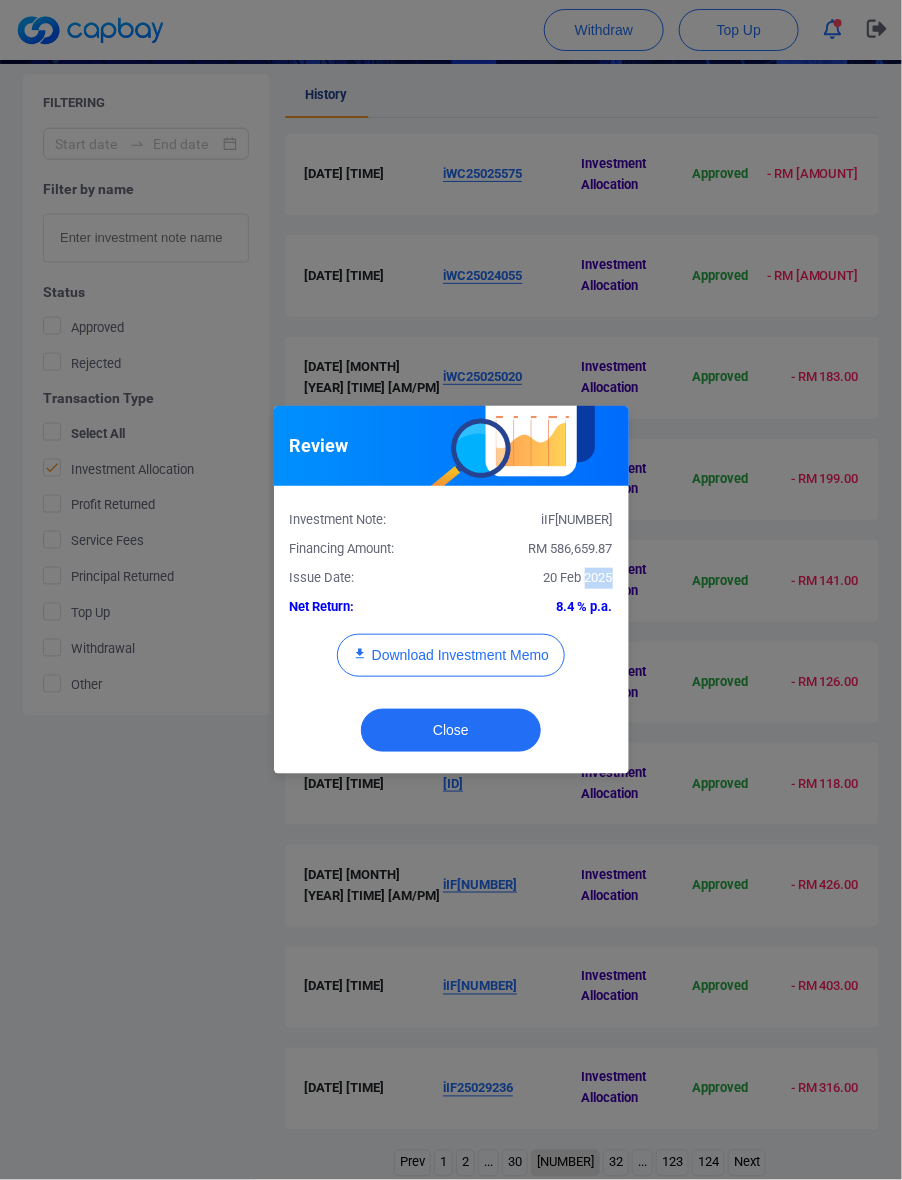 click on "Investment Note: iIF25023827 Financing Amount: RM [AMOUNT] Issue Date: [DATE] Net Return: 8.4   % p.a. Download Investment Memo" at bounding box center [451, 599] 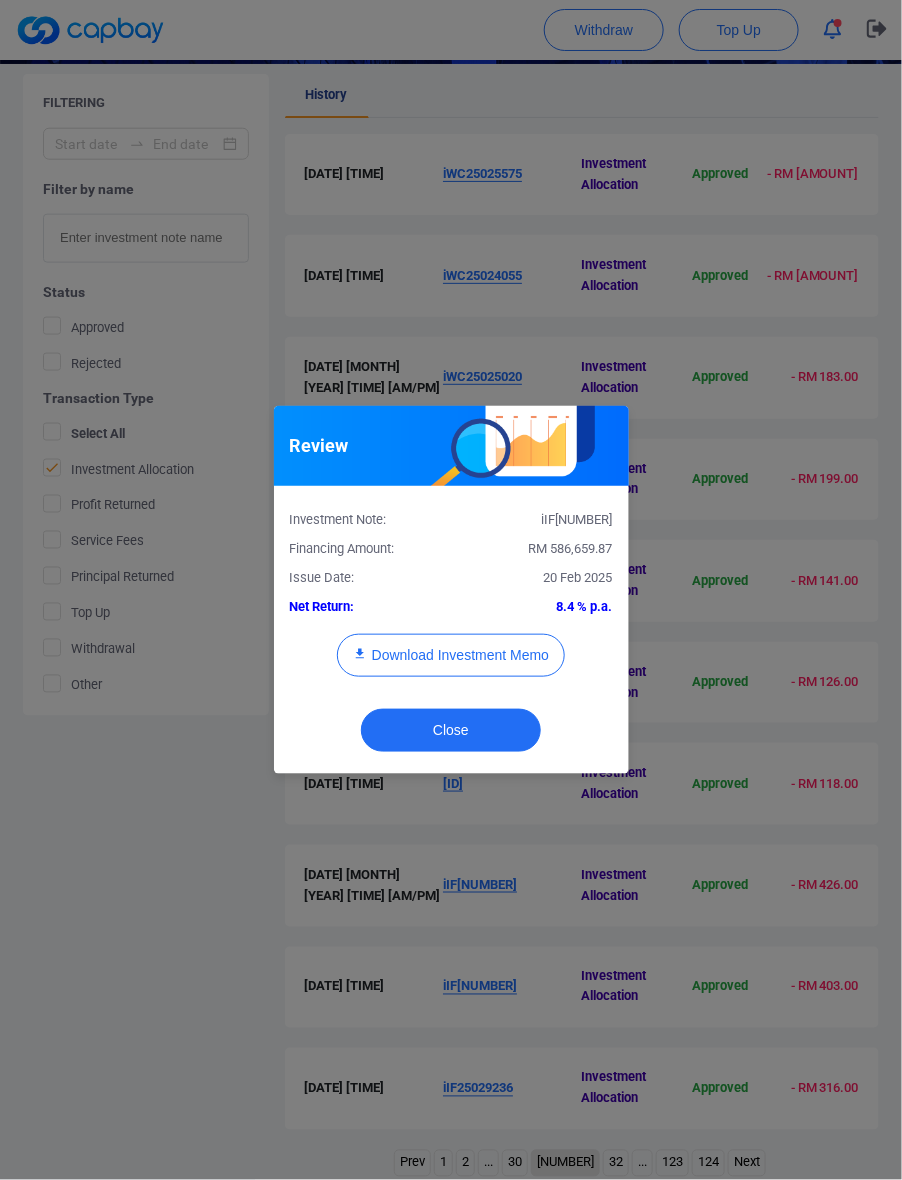 click on "RM 586,659.87" at bounding box center [539, 549] 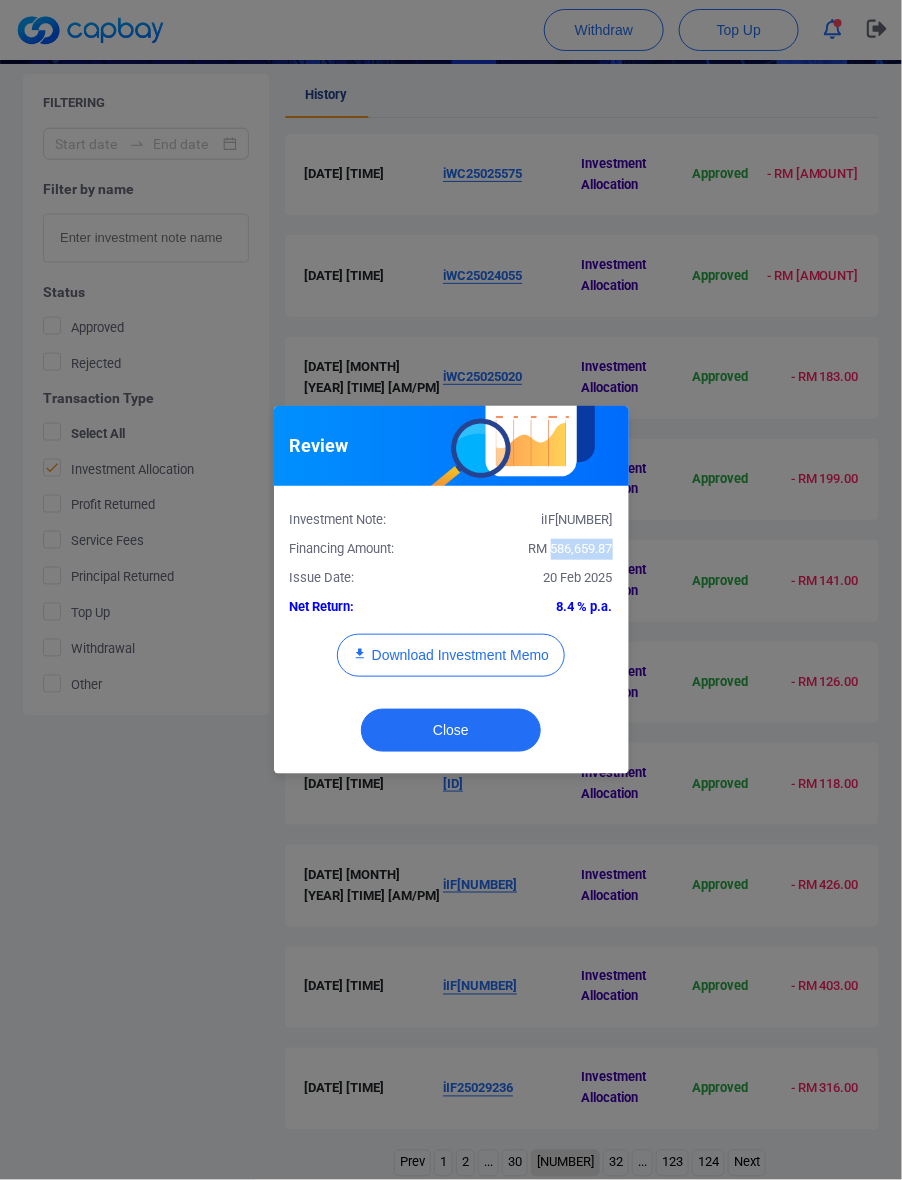 click on "RM 586,659.87" at bounding box center (571, 548) 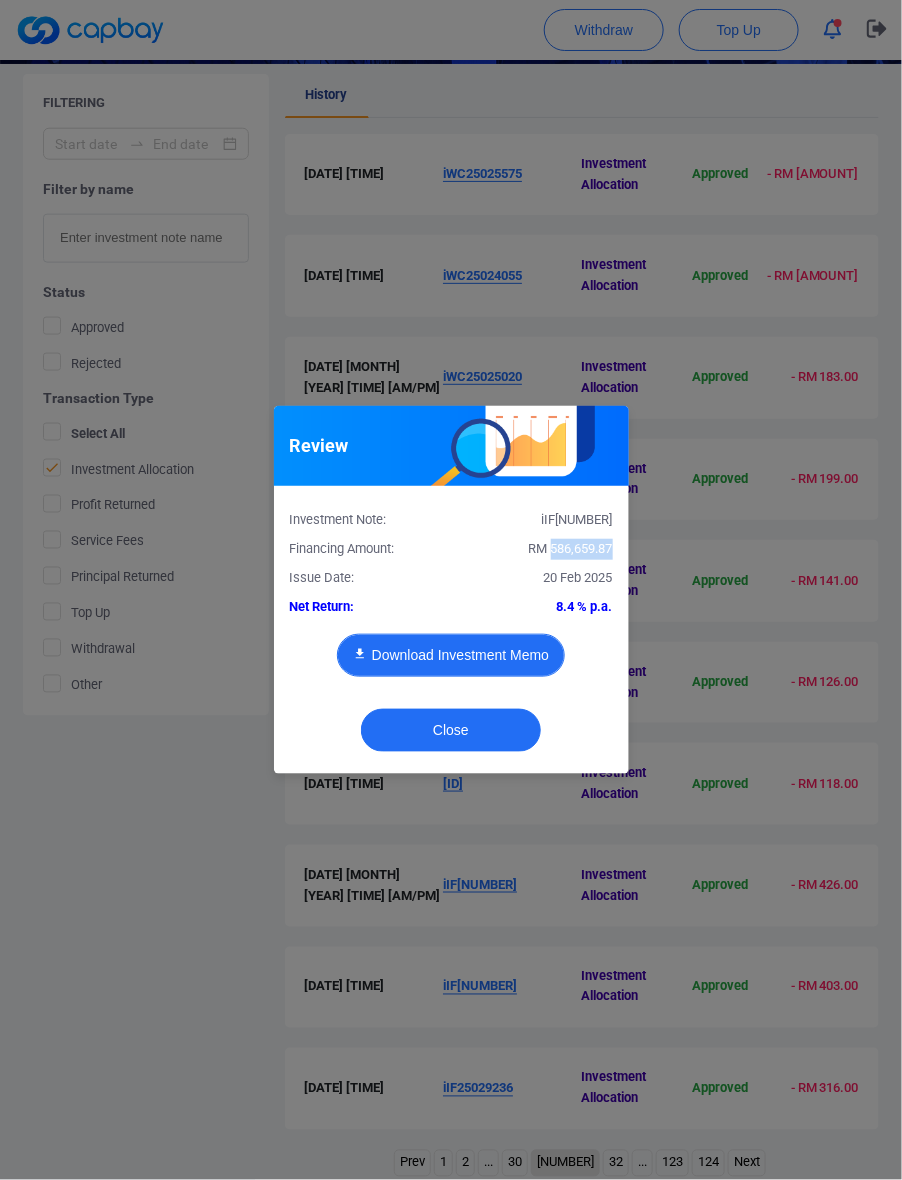 click on "Download Investment Memo" at bounding box center [451, 655] 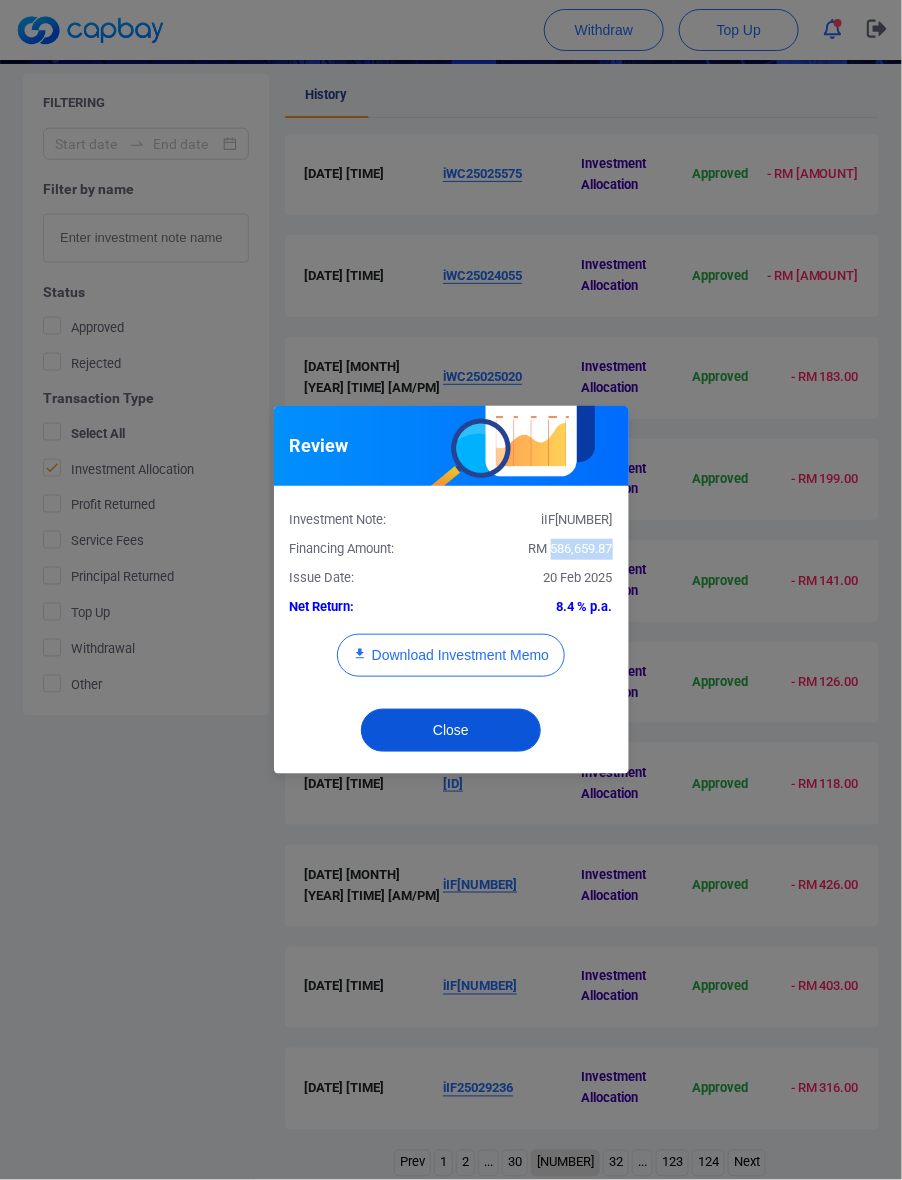 click on "Close" at bounding box center (451, 730) 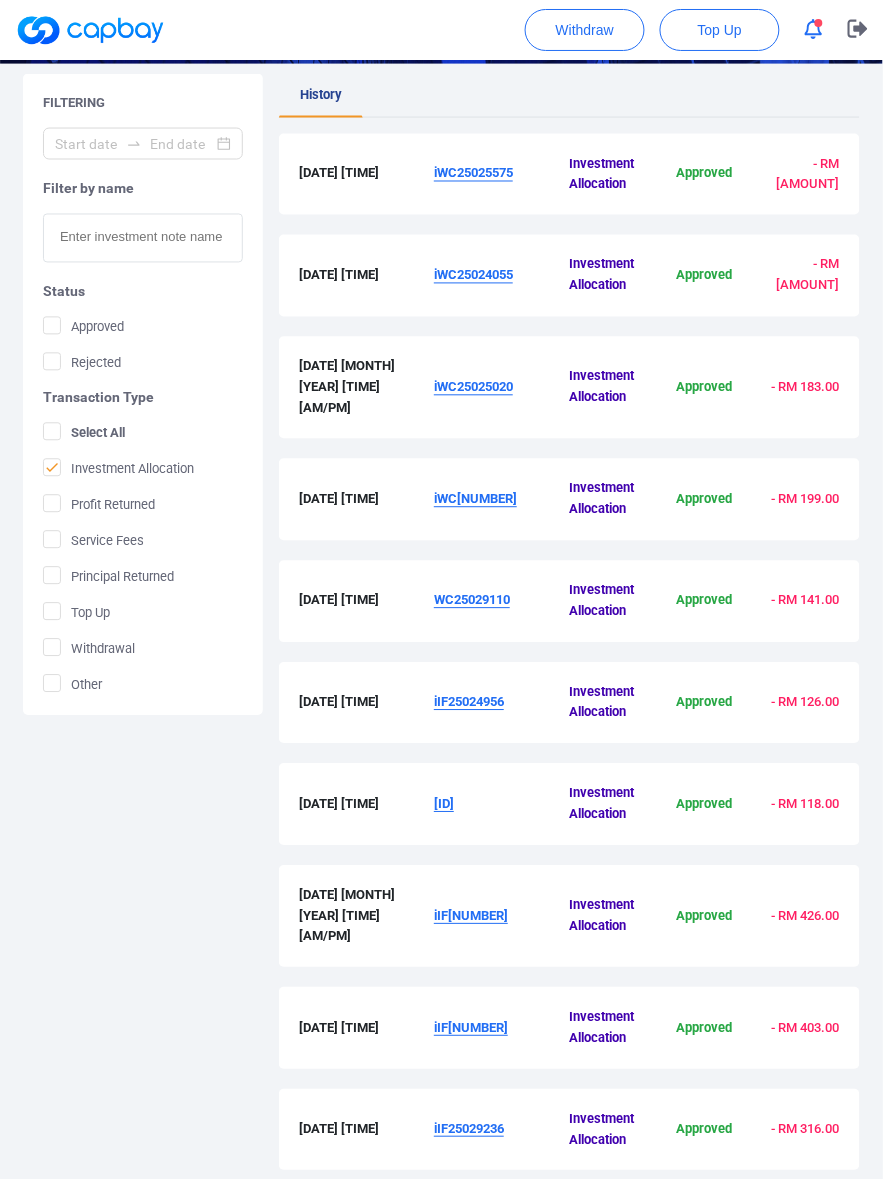 click on "iIF25029236" at bounding box center (501, 1130) 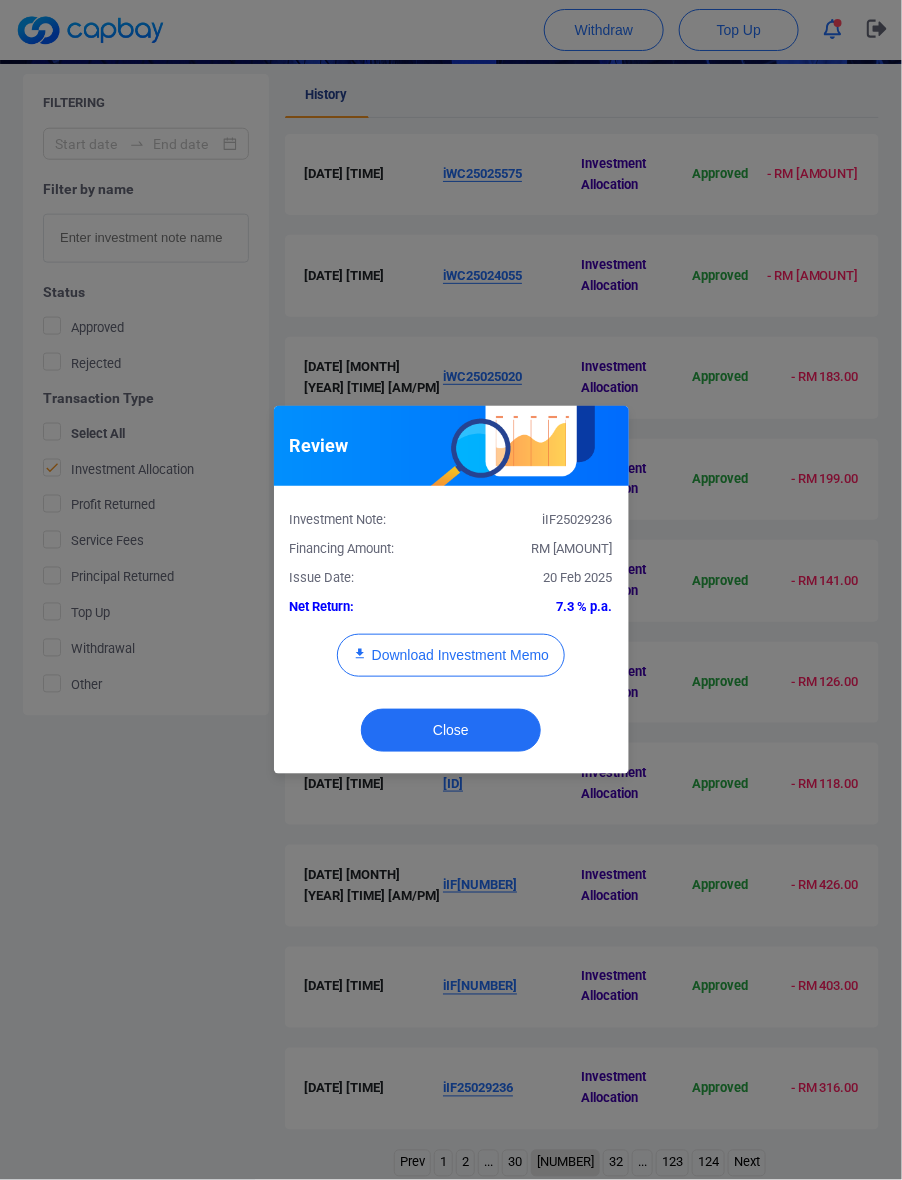 click on "RM [AMOUNT]" at bounding box center (572, 548) 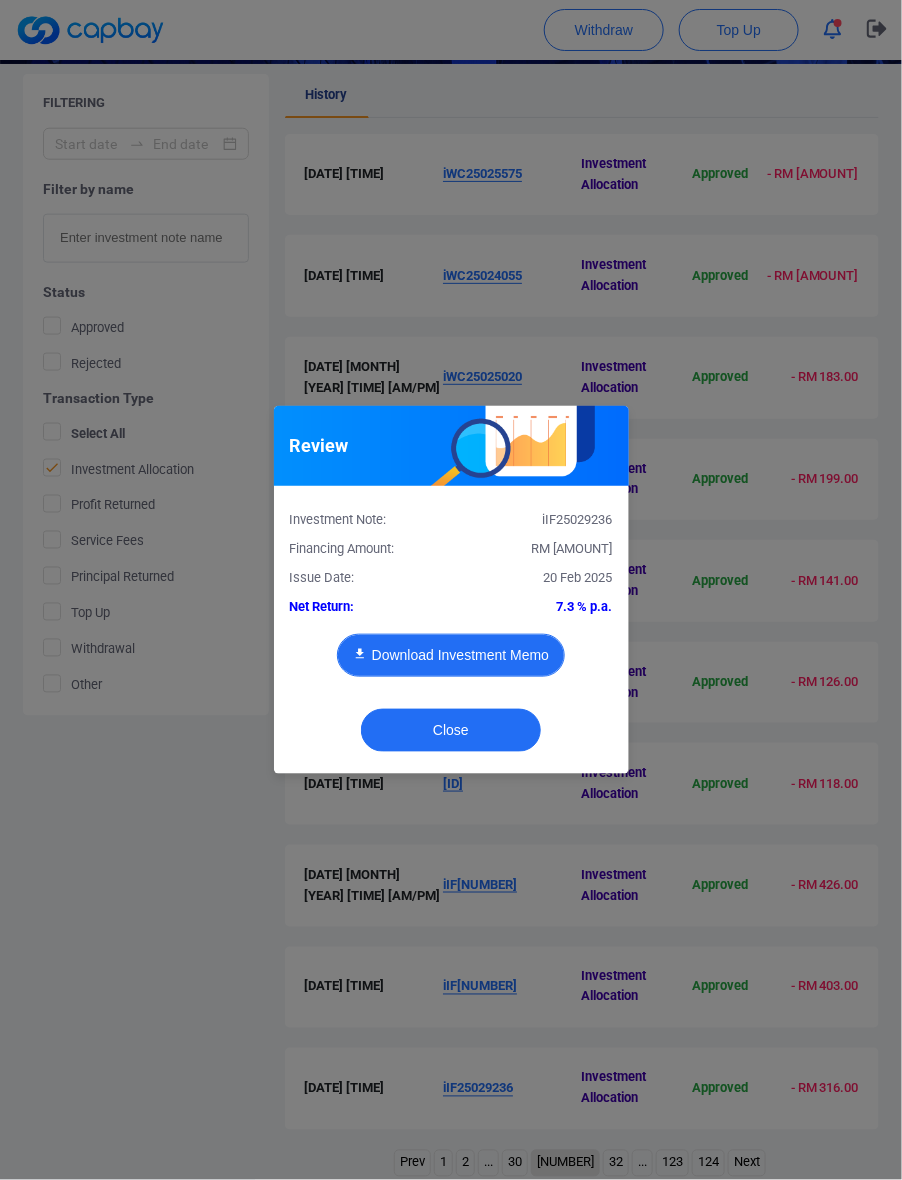 click on "Download Investment Memo" at bounding box center [451, 655] 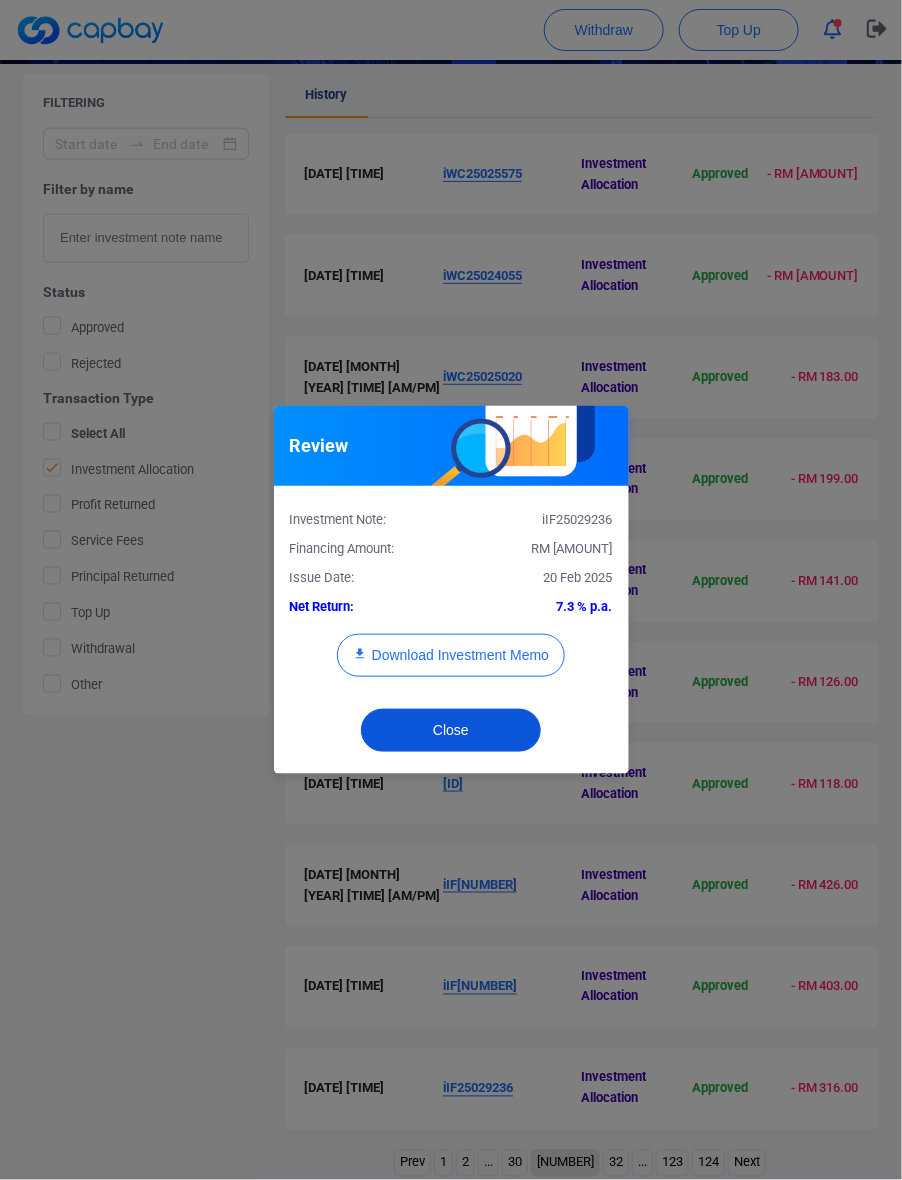click on "Close" at bounding box center [451, 730] 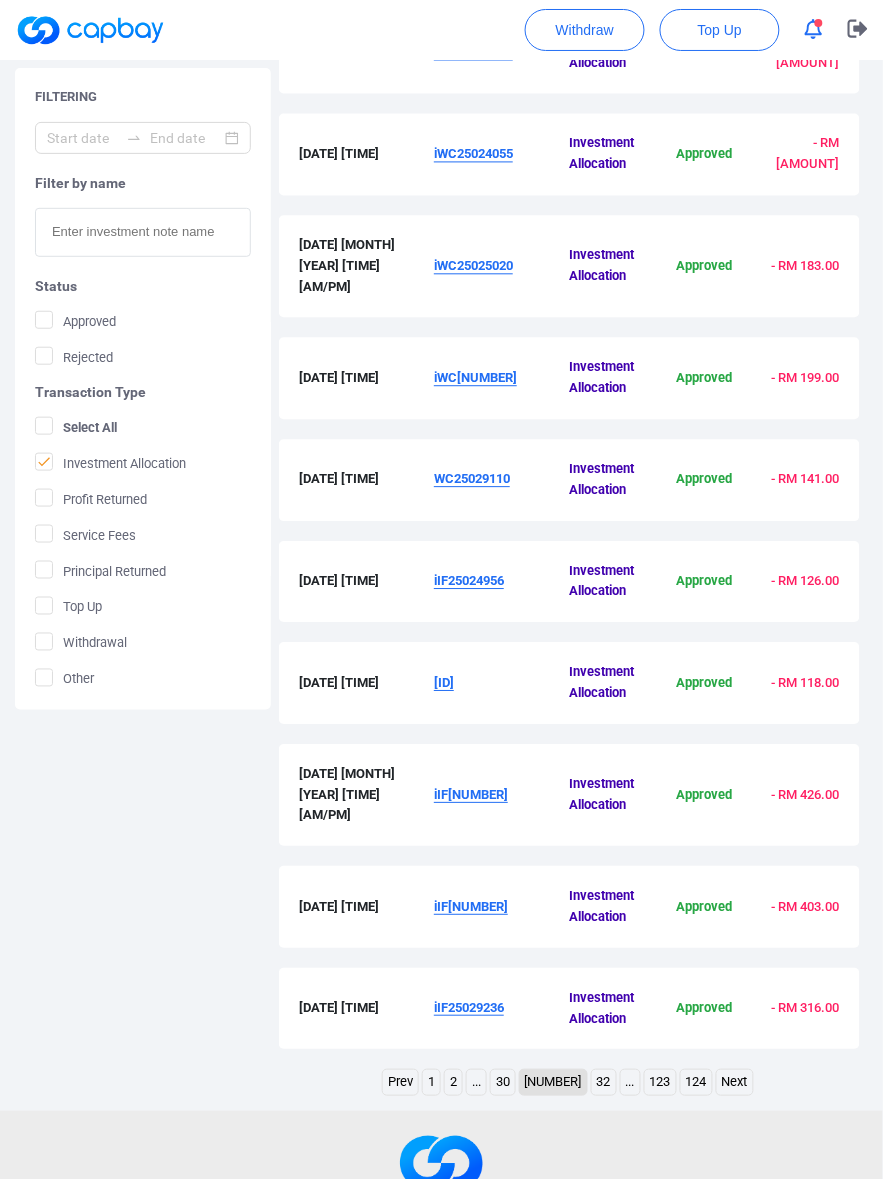 scroll, scrollTop: 625, scrollLeft: 0, axis: vertical 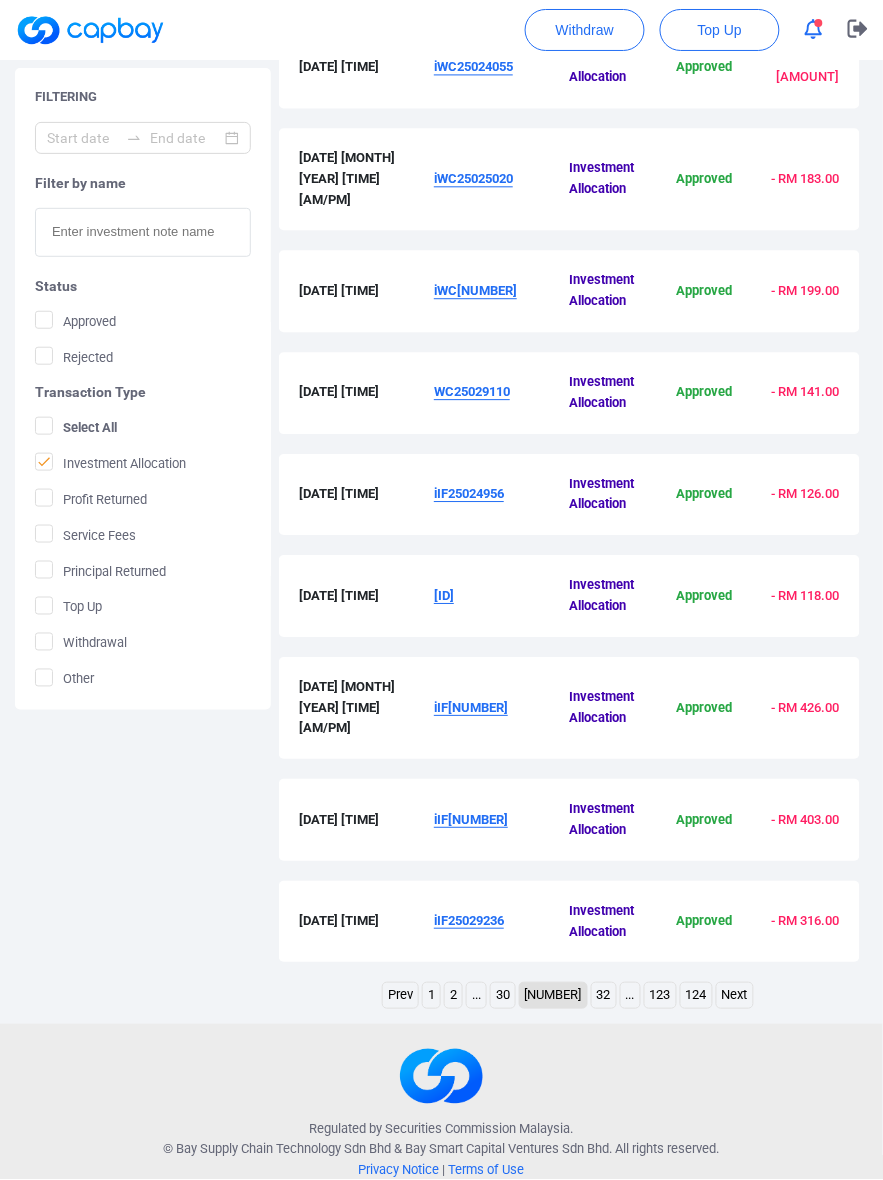 click on "32" at bounding box center [604, 995] 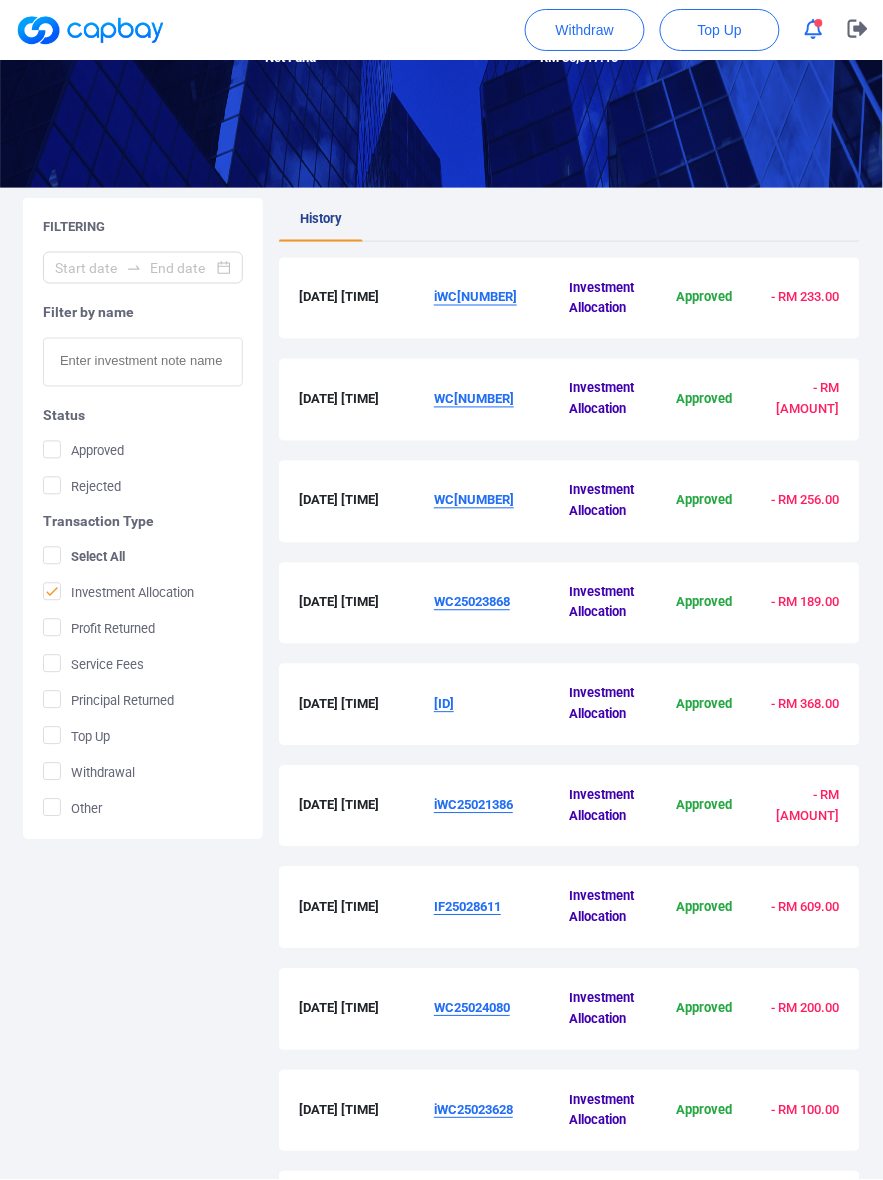 scroll, scrollTop: 381, scrollLeft: 0, axis: vertical 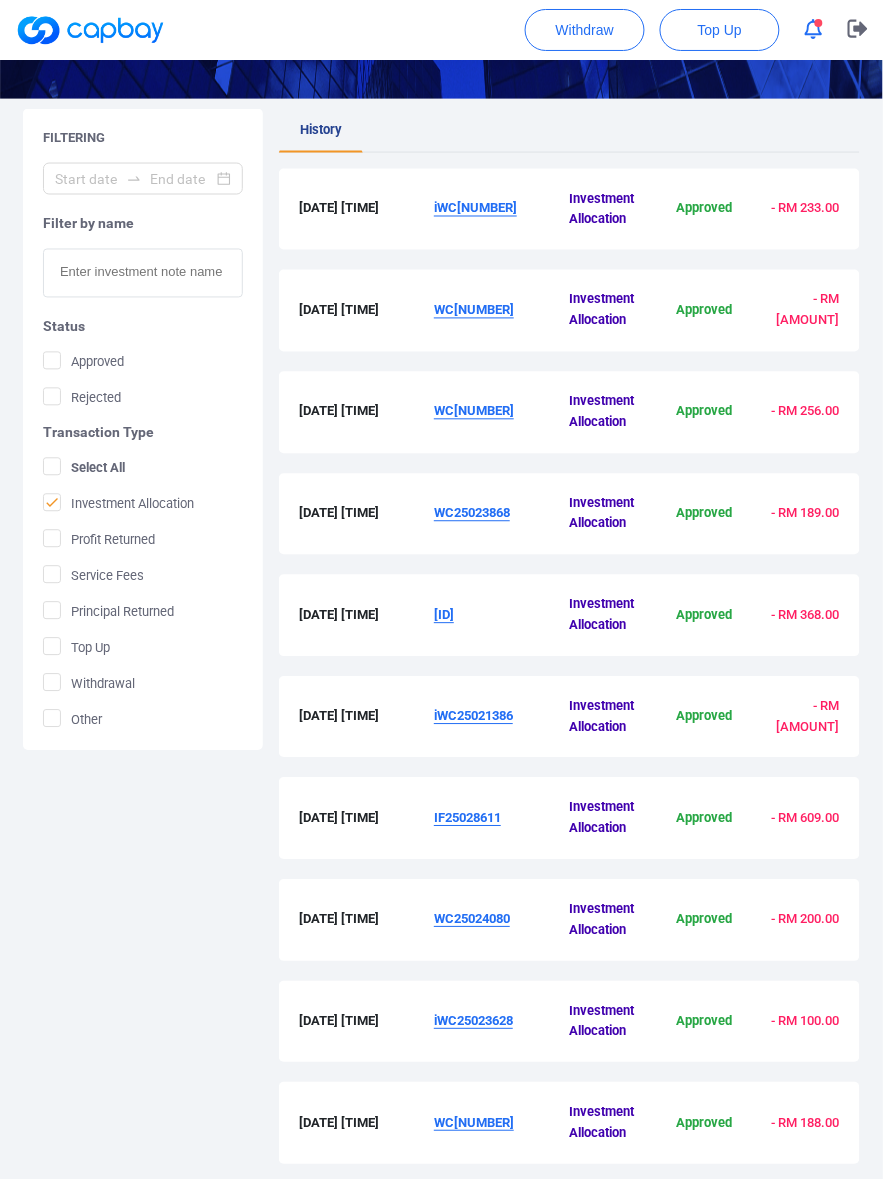 drag, startPoint x: 526, startPoint y: 211, endPoint x: 51, endPoint y: 348, distance: 494.3622 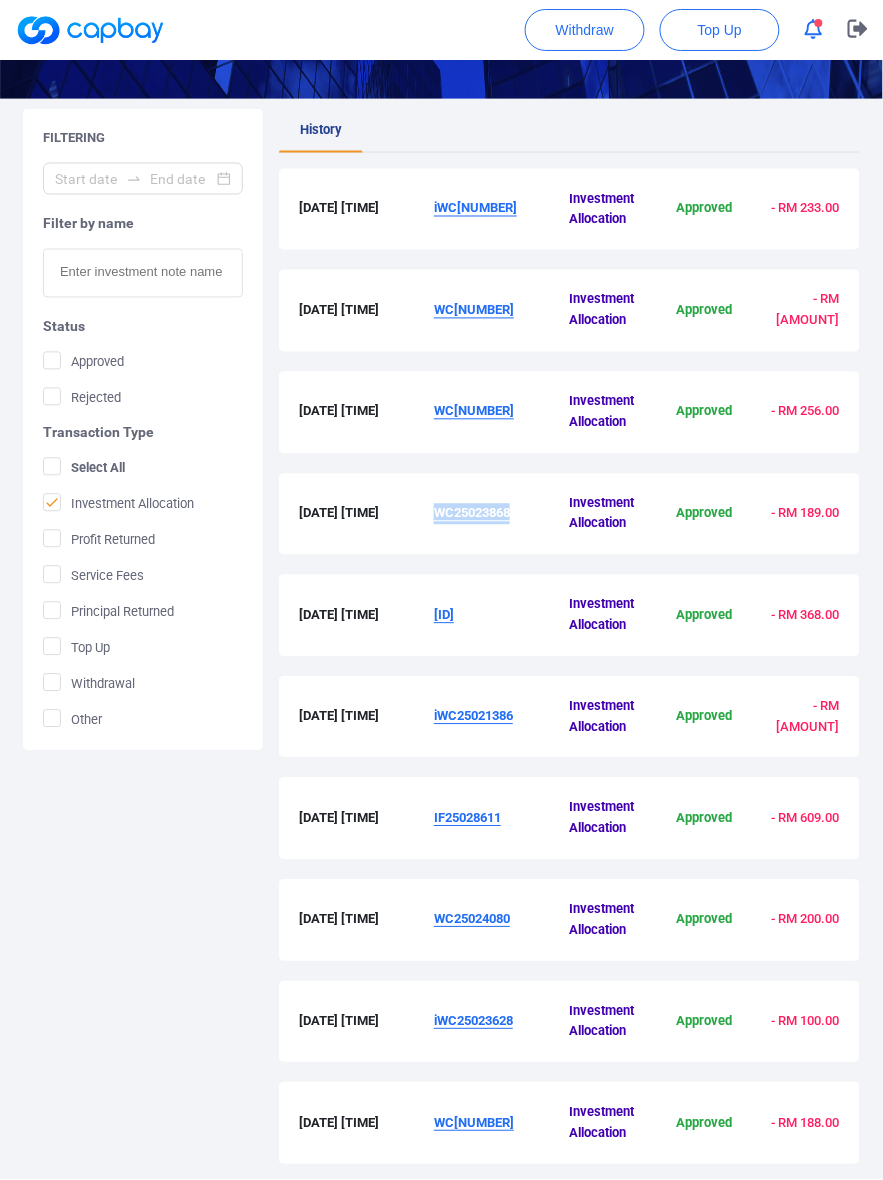drag, startPoint x: 528, startPoint y: 506, endPoint x: 435, endPoint y: 523, distance: 94.54099 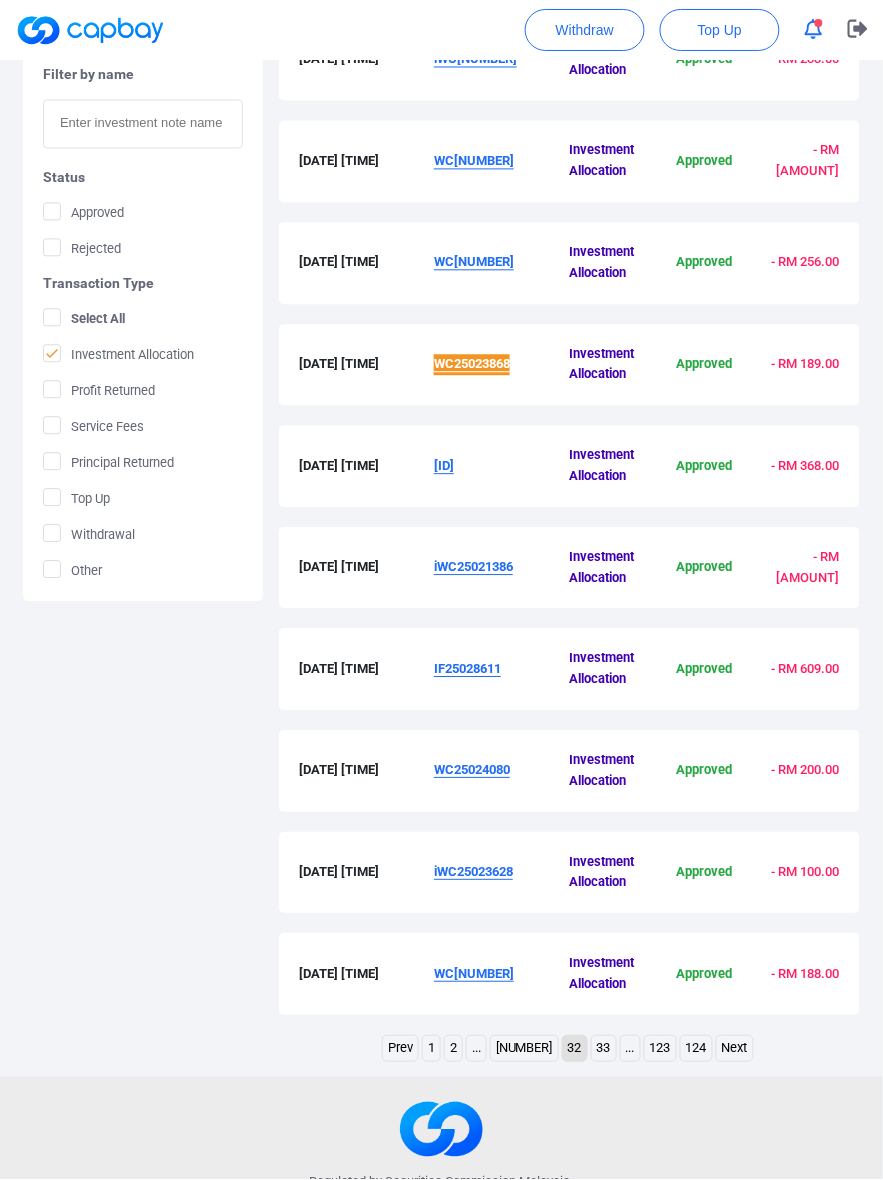 scroll, scrollTop: 588, scrollLeft: 0, axis: vertical 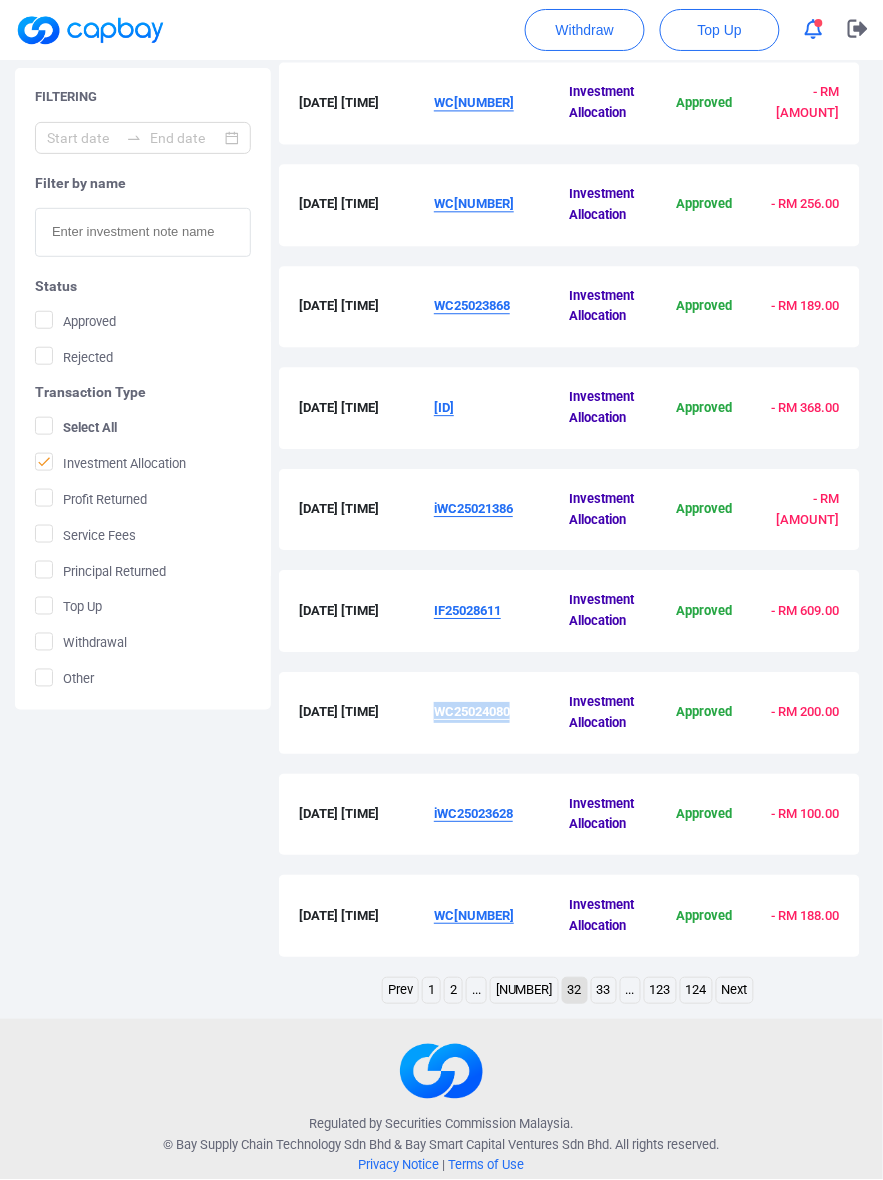 drag, startPoint x: 517, startPoint y: 735, endPoint x: 435, endPoint y: 733, distance: 82.02438 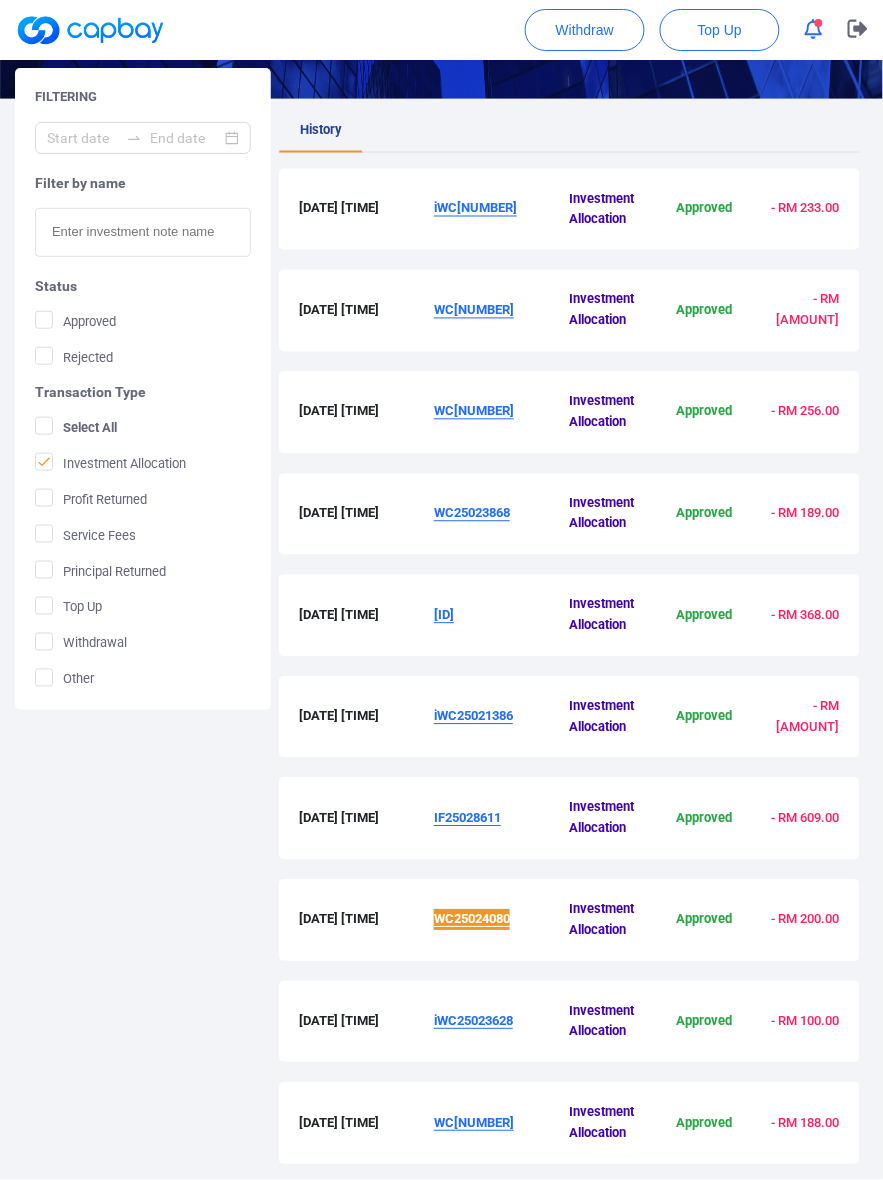 scroll, scrollTop: 588, scrollLeft: 0, axis: vertical 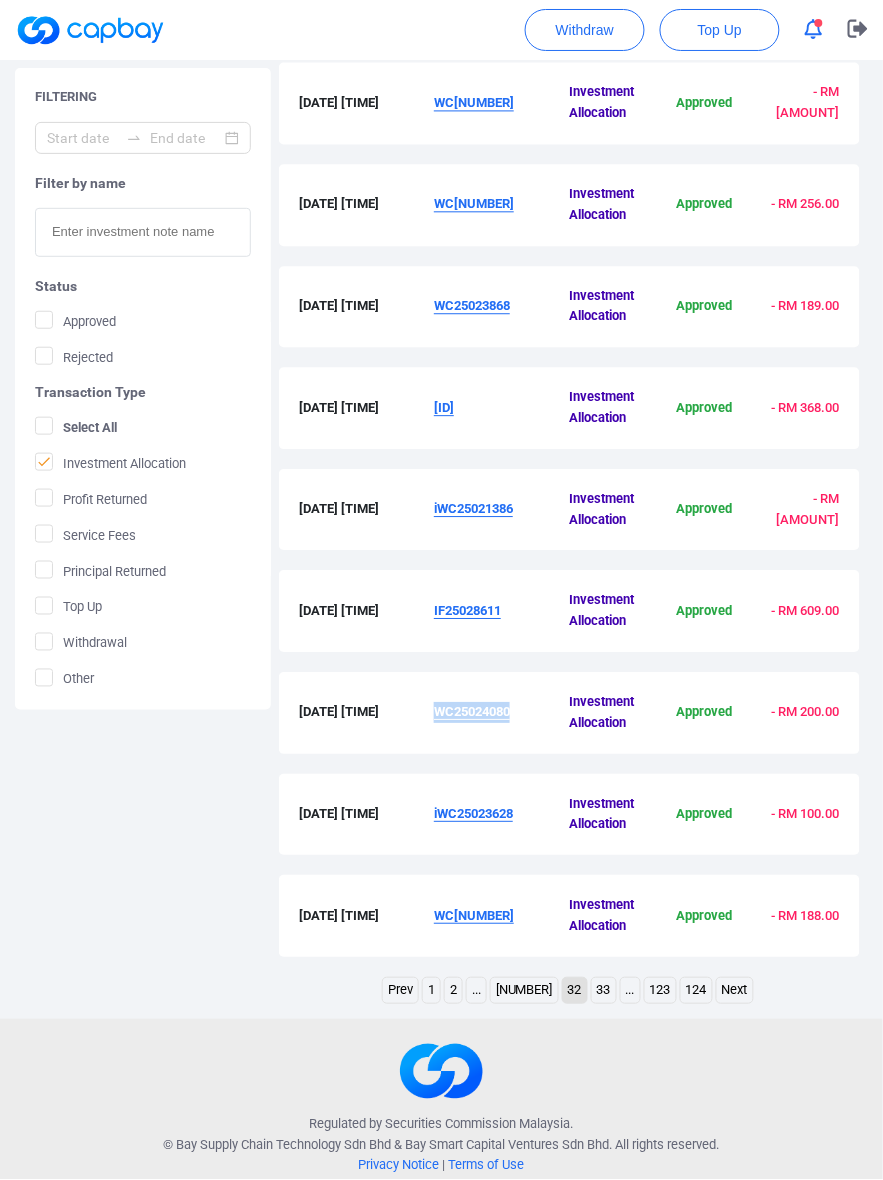 click on "33" at bounding box center (604, 991) 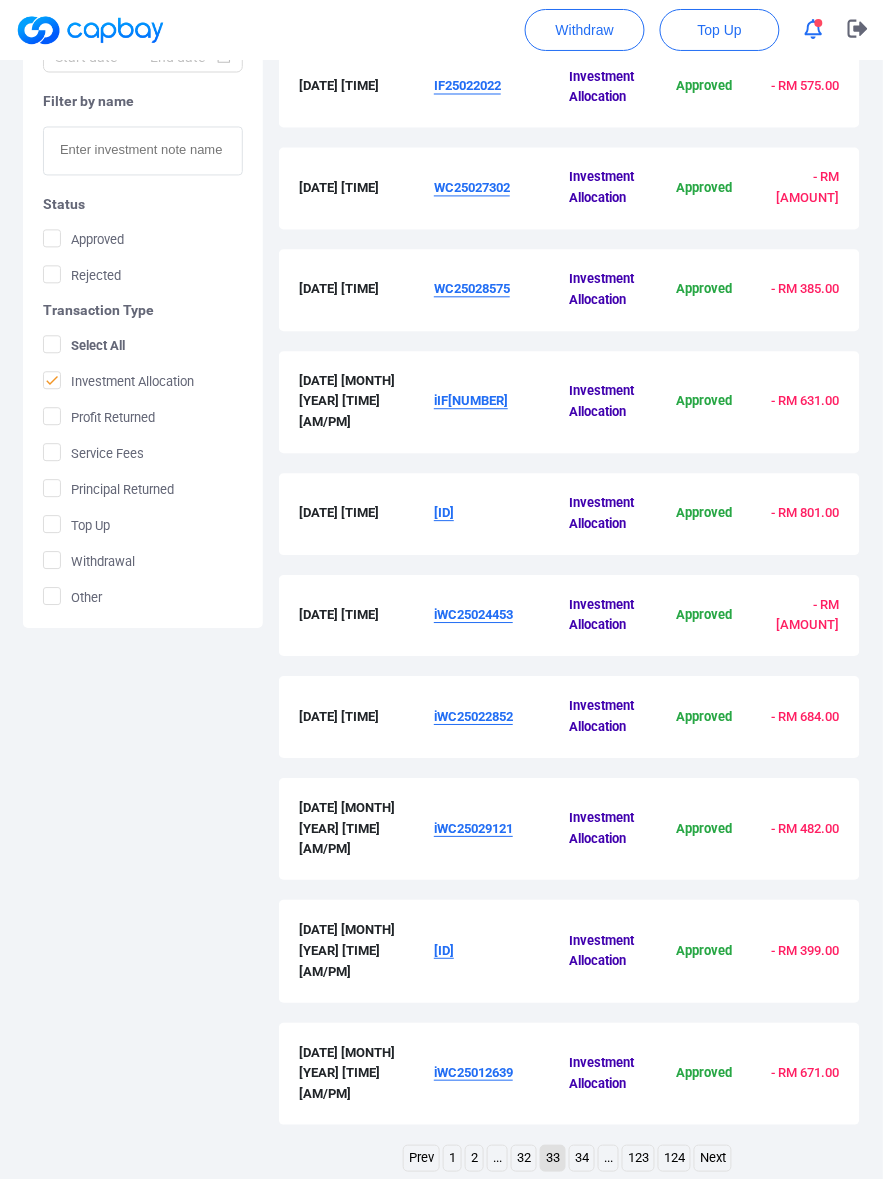 scroll, scrollTop: 637, scrollLeft: 0, axis: vertical 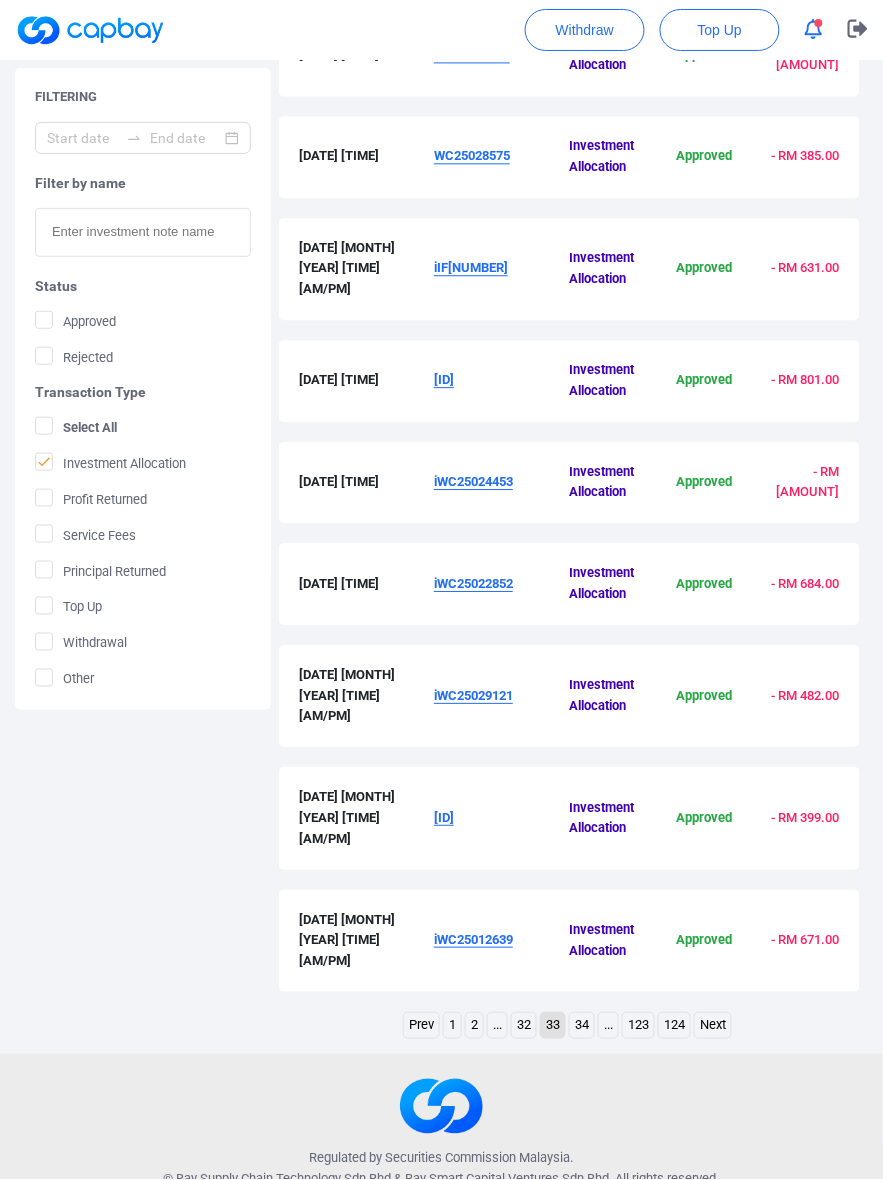 click on "32" at bounding box center [524, 1025] 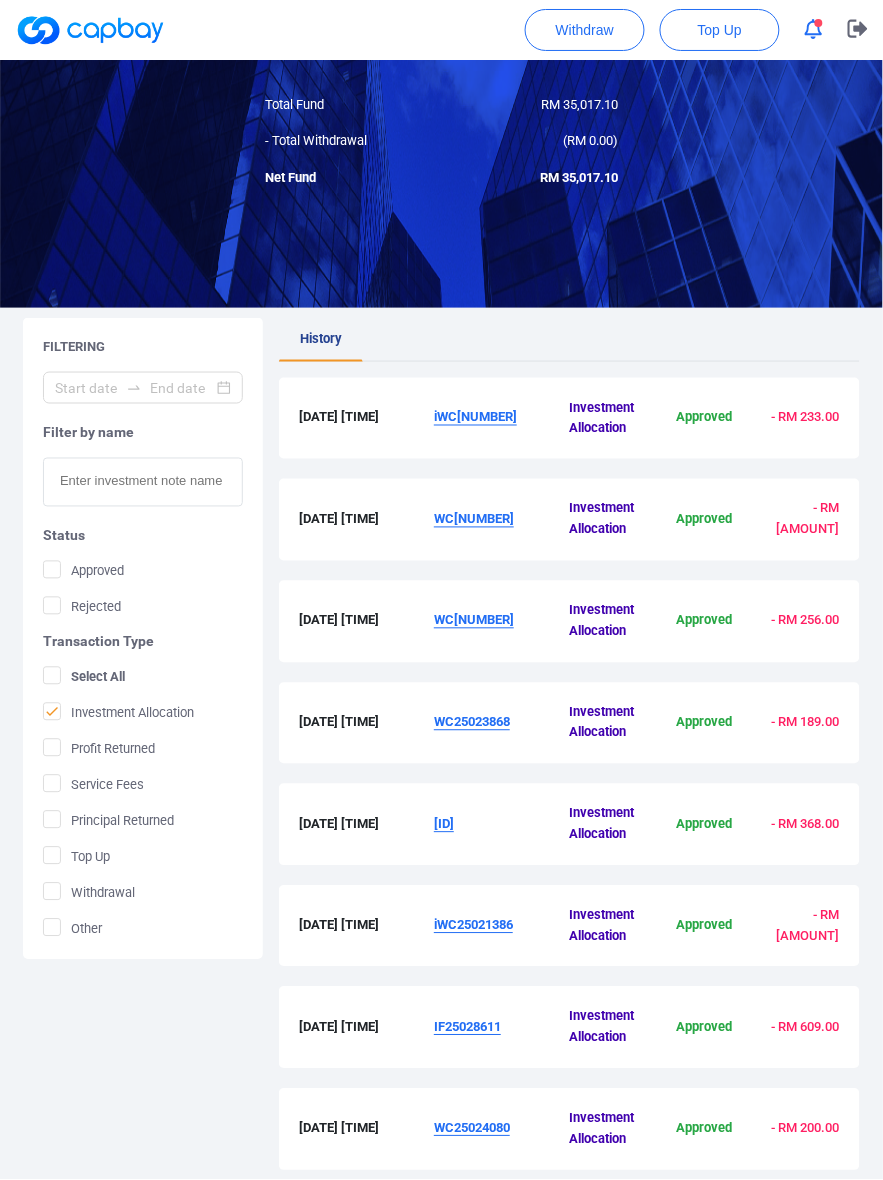 click on "iWC[NUMBER]" at bounding box center (475, 417) 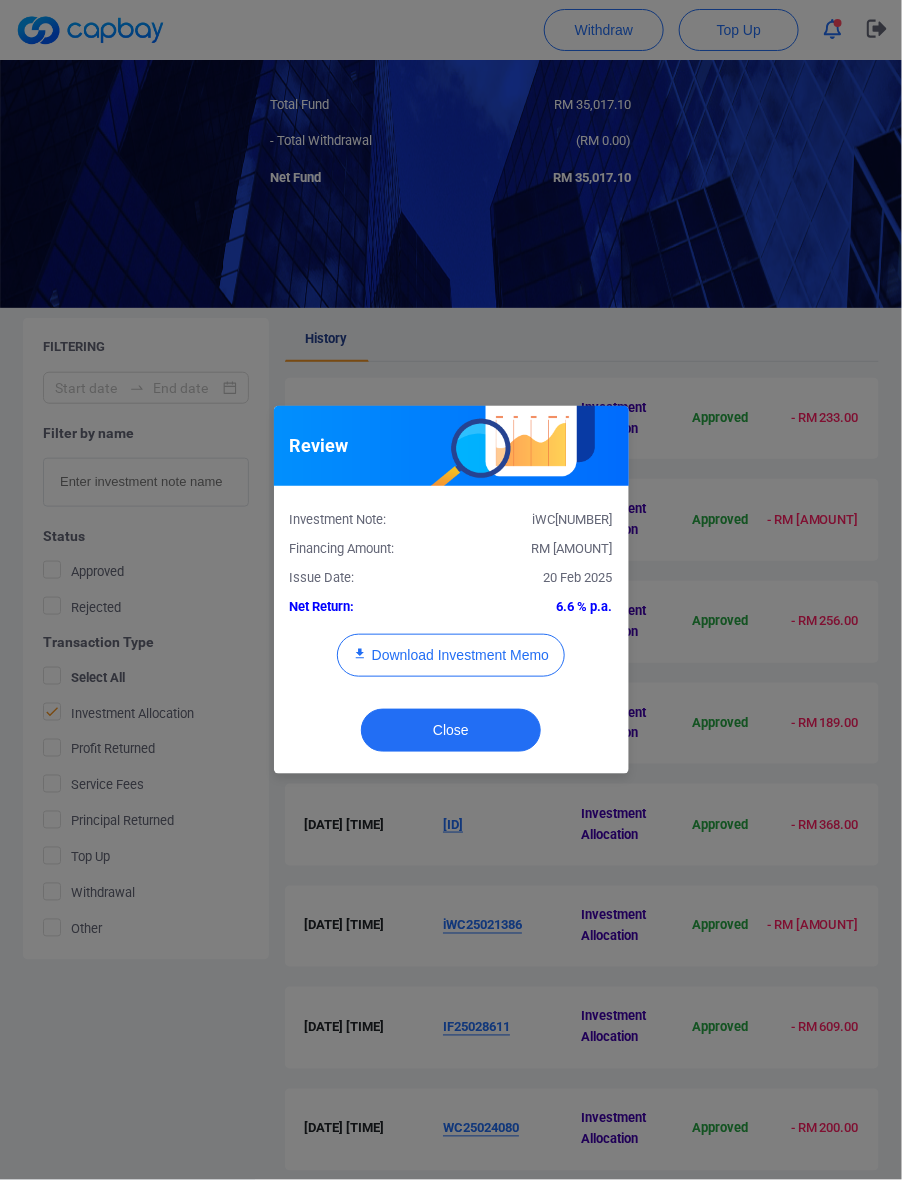 click on "RM [AMOUNT]" at bounding box center [572, 548] 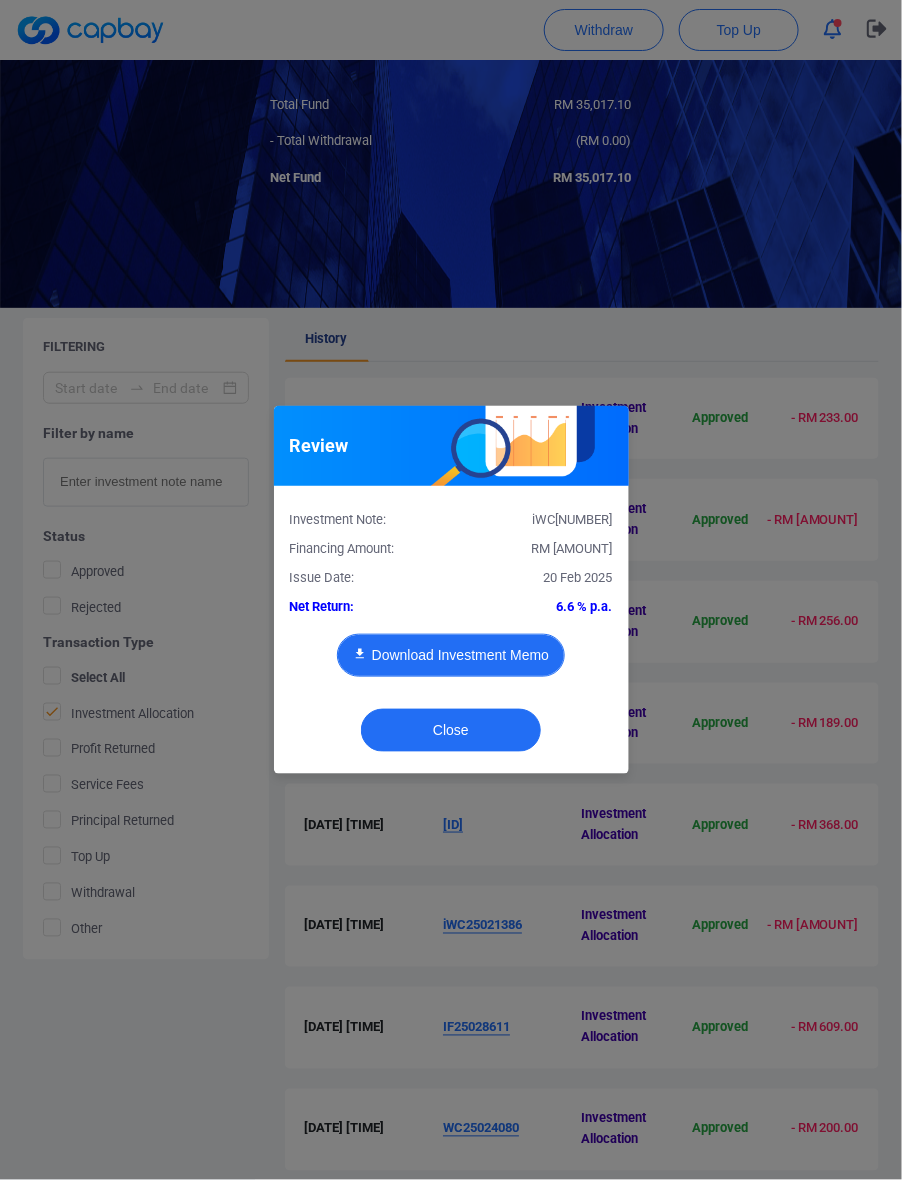 click on "Download Investment Memo" at bounding box center [451, 655] 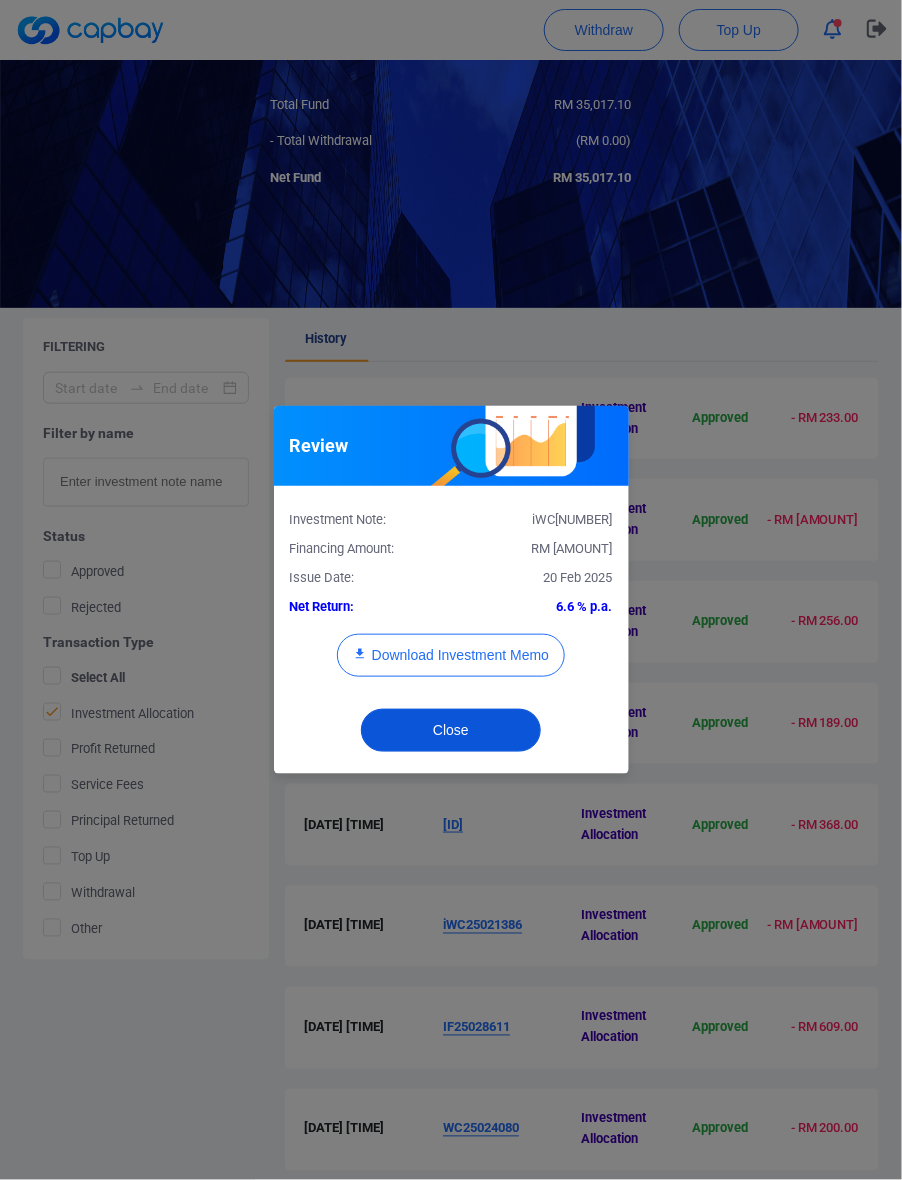 drag, startPoint x: 460, startPoint y: 693, endPoint x: 456, endPoint y: 720, distance: 27.294687 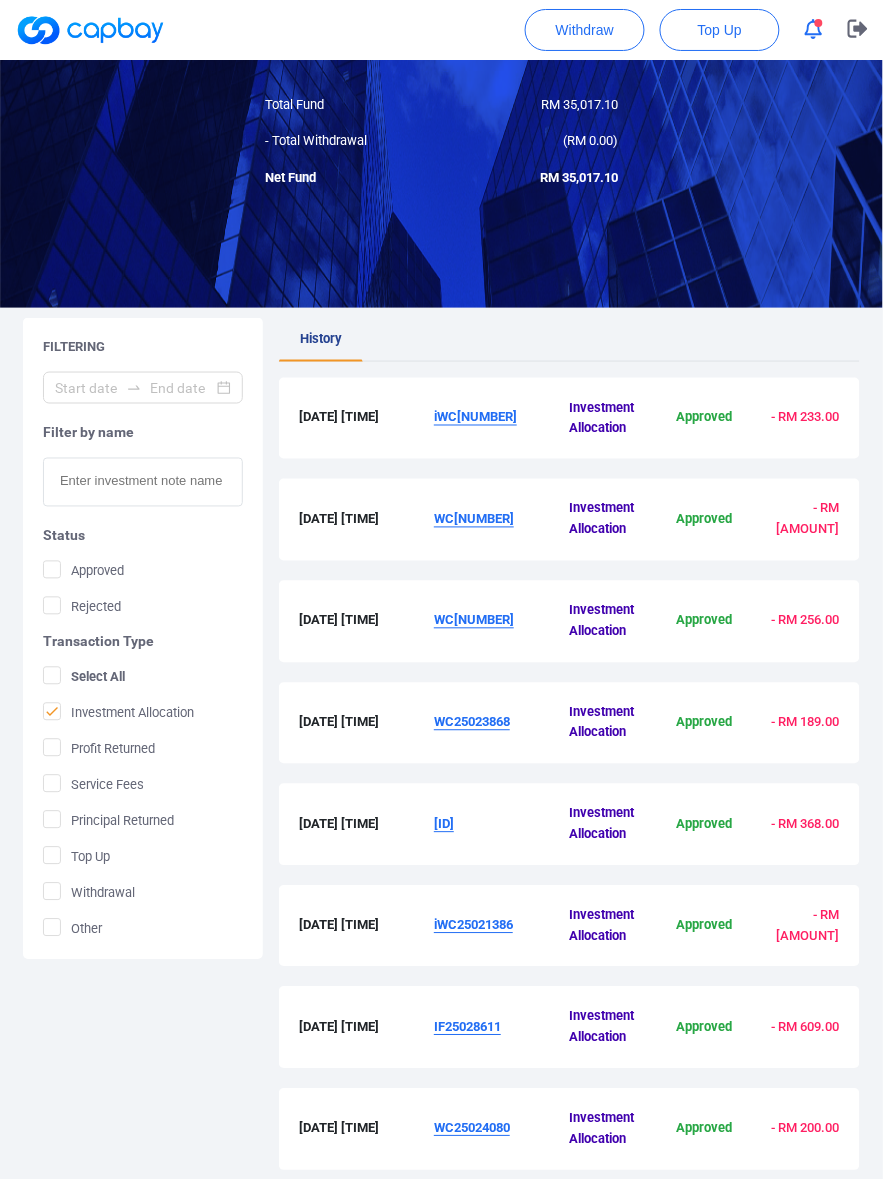 click on "History" at bounding box center (569, 340) 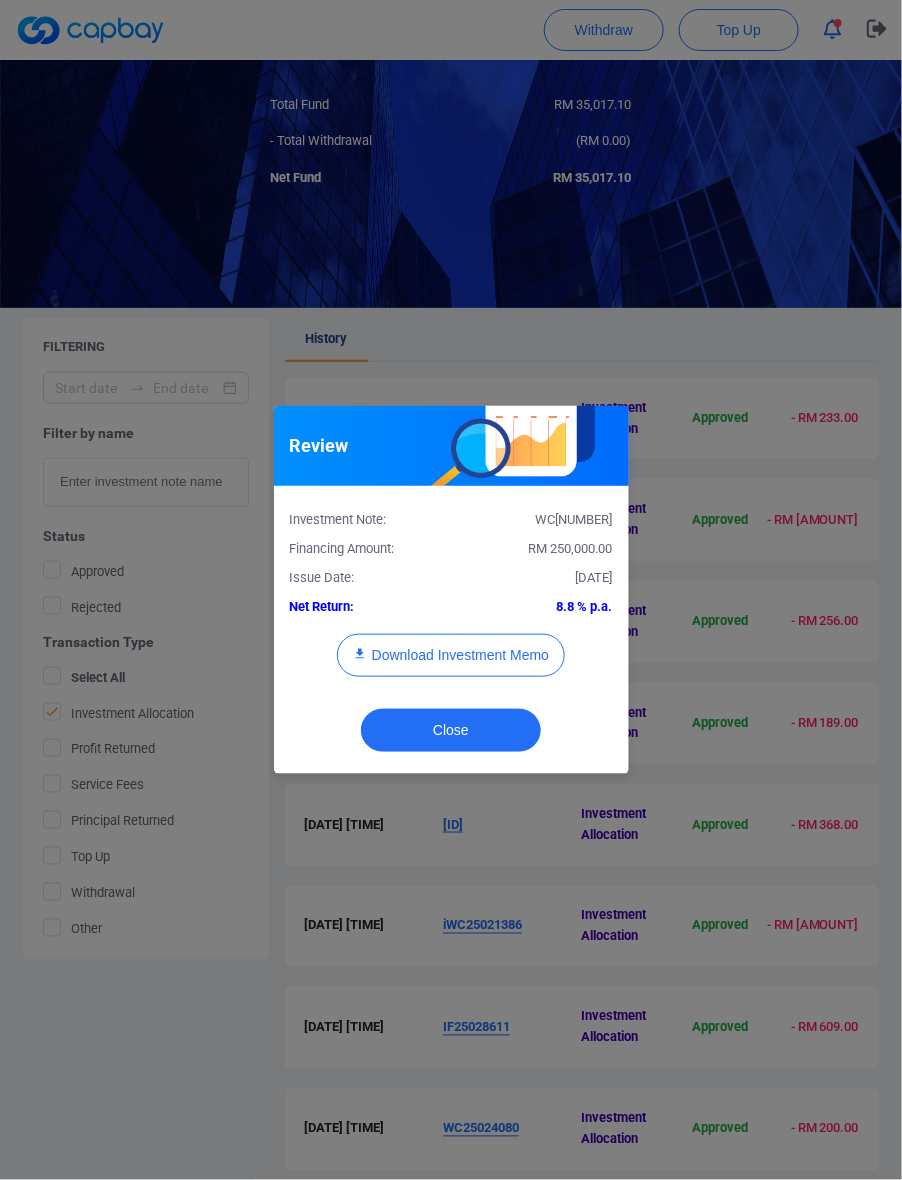 click on "RM 250,000.00" at bounding box center (571, 548) 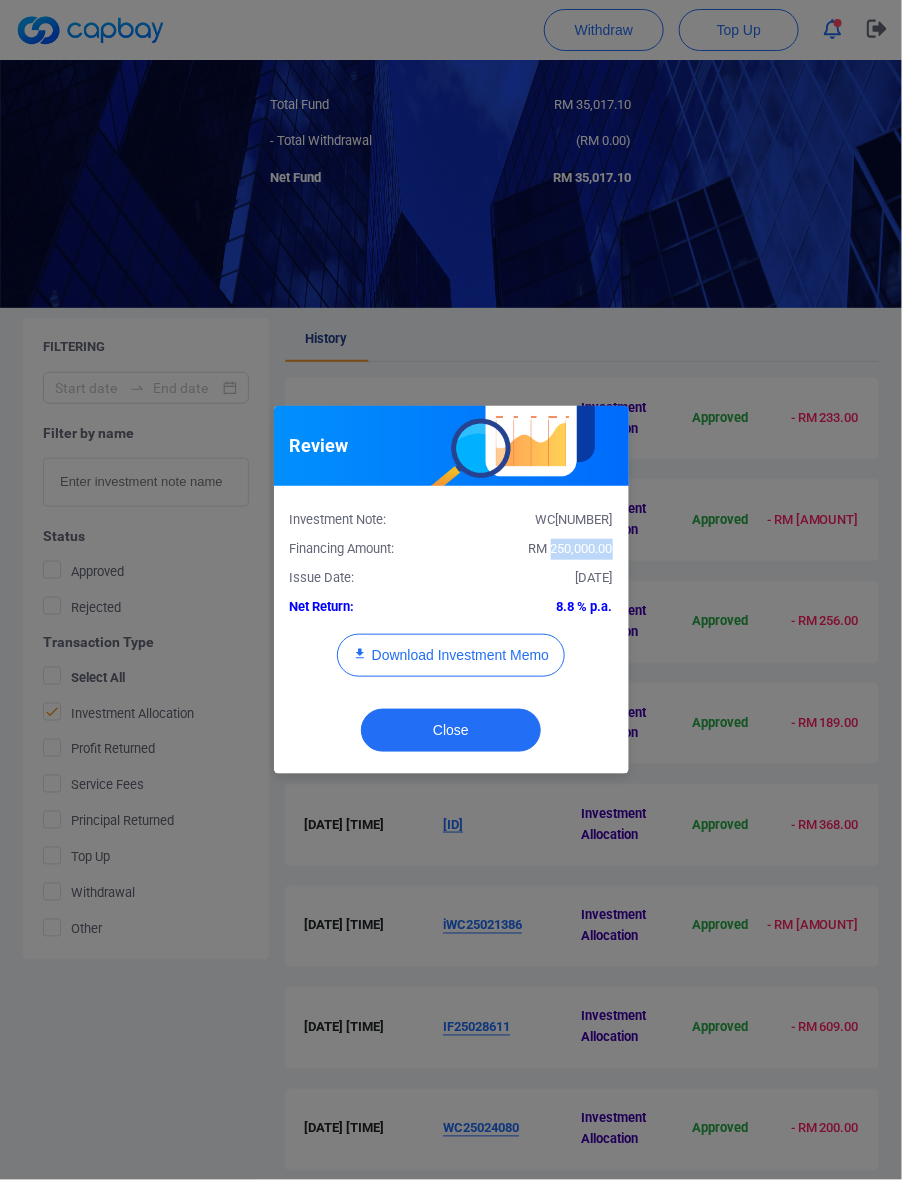 click on "RM 250,000.00" at bounding box center [571, 548] 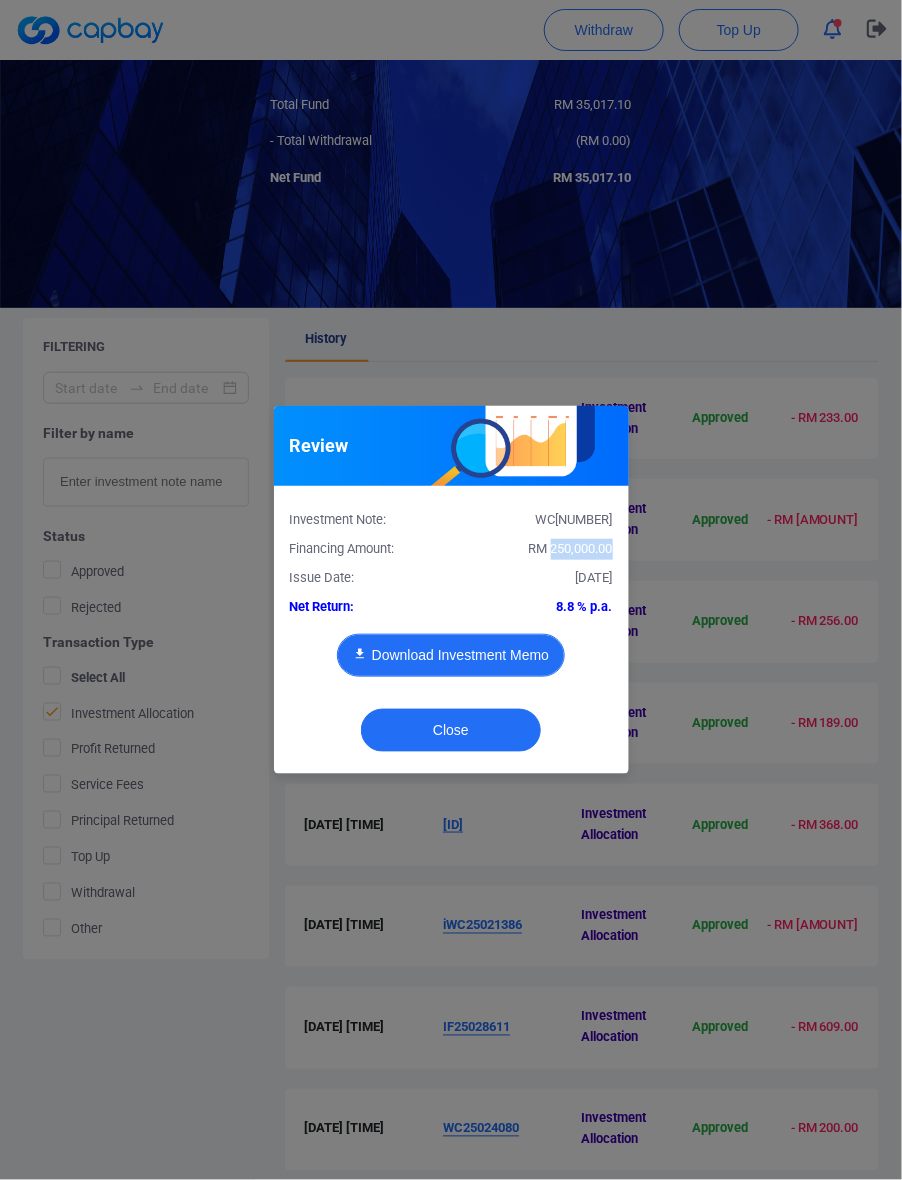 click on "Download Investment Memo" at bounding box center (451, 655) 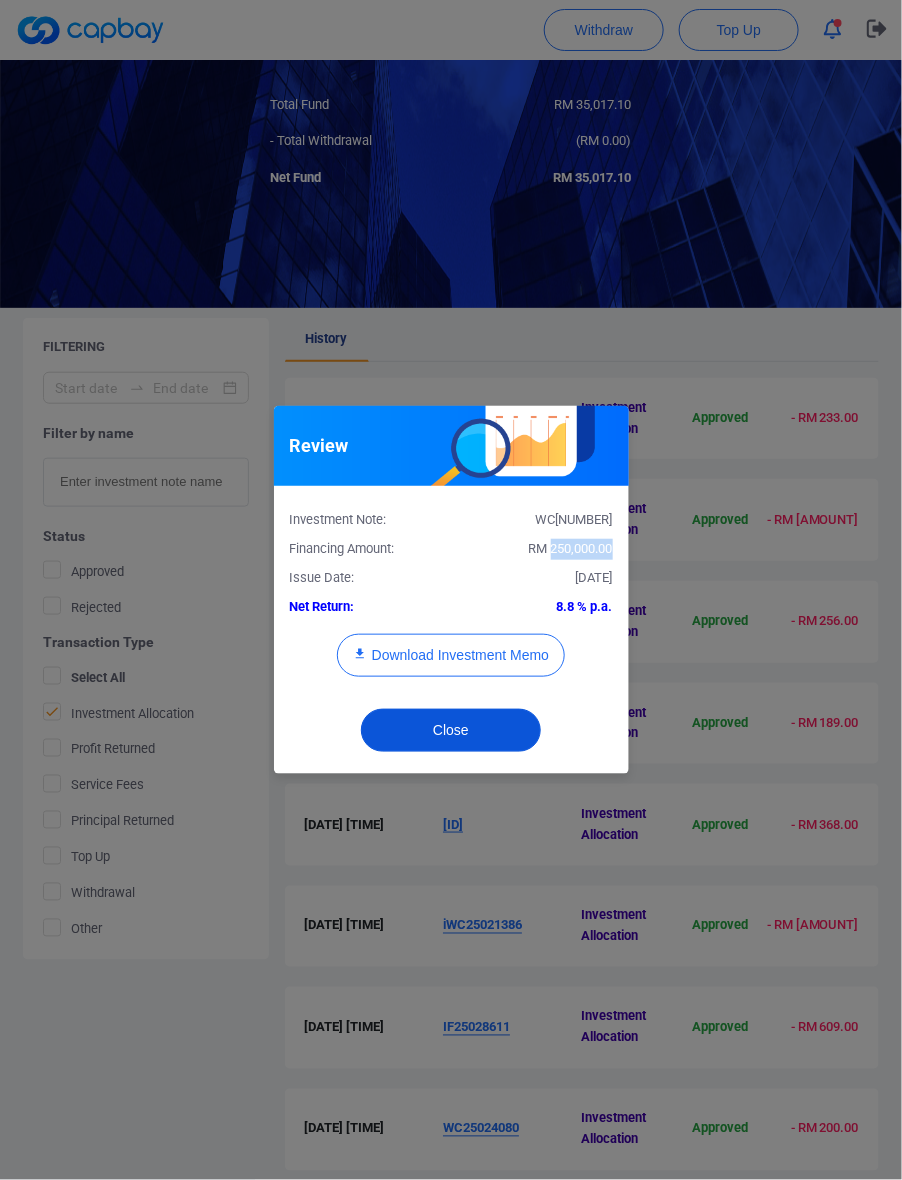 click on "Close" at bounding box center [451, 730] 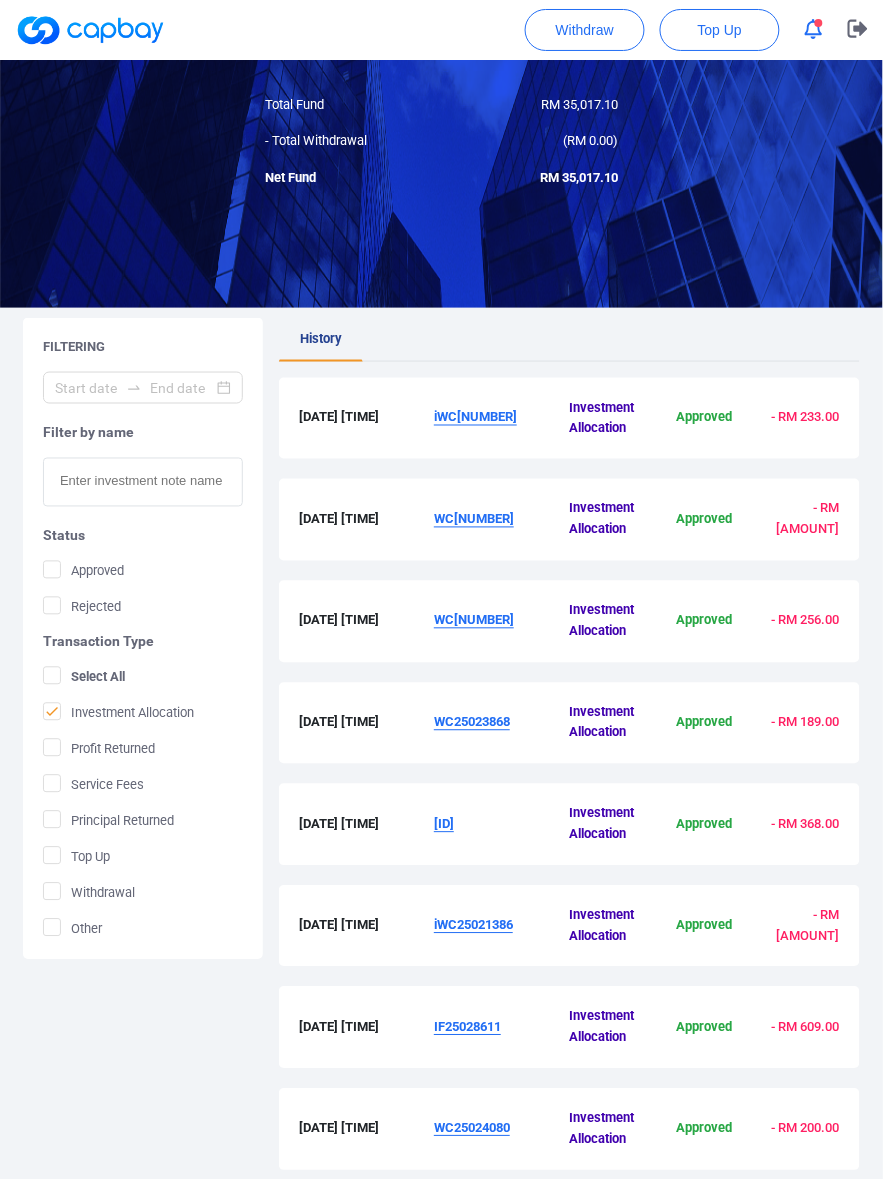 drag, startPoint x: 487, startPoint y: 645, endPoint x: 487, endPoint y: 628, distance: 17 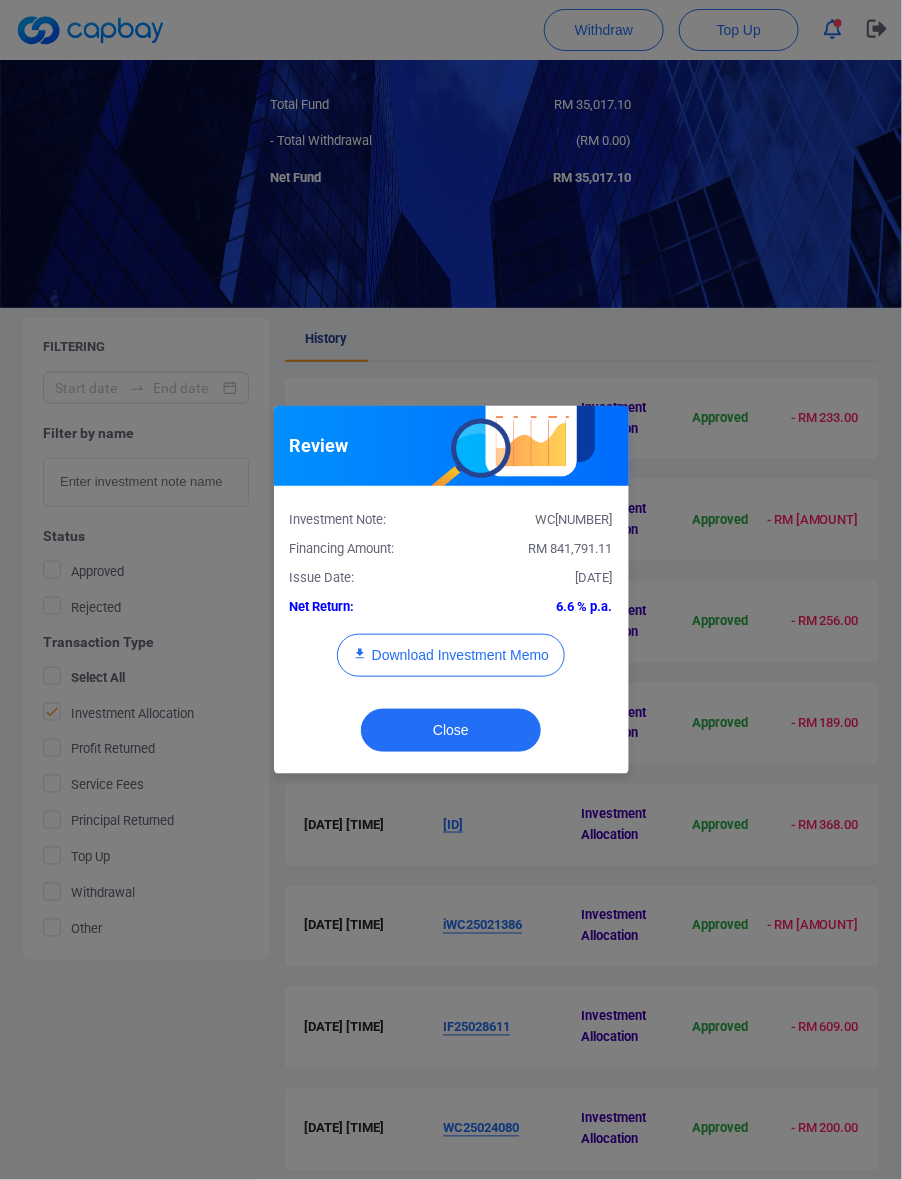 click on "RM 841,791.11" at bounding box center (571, 548) 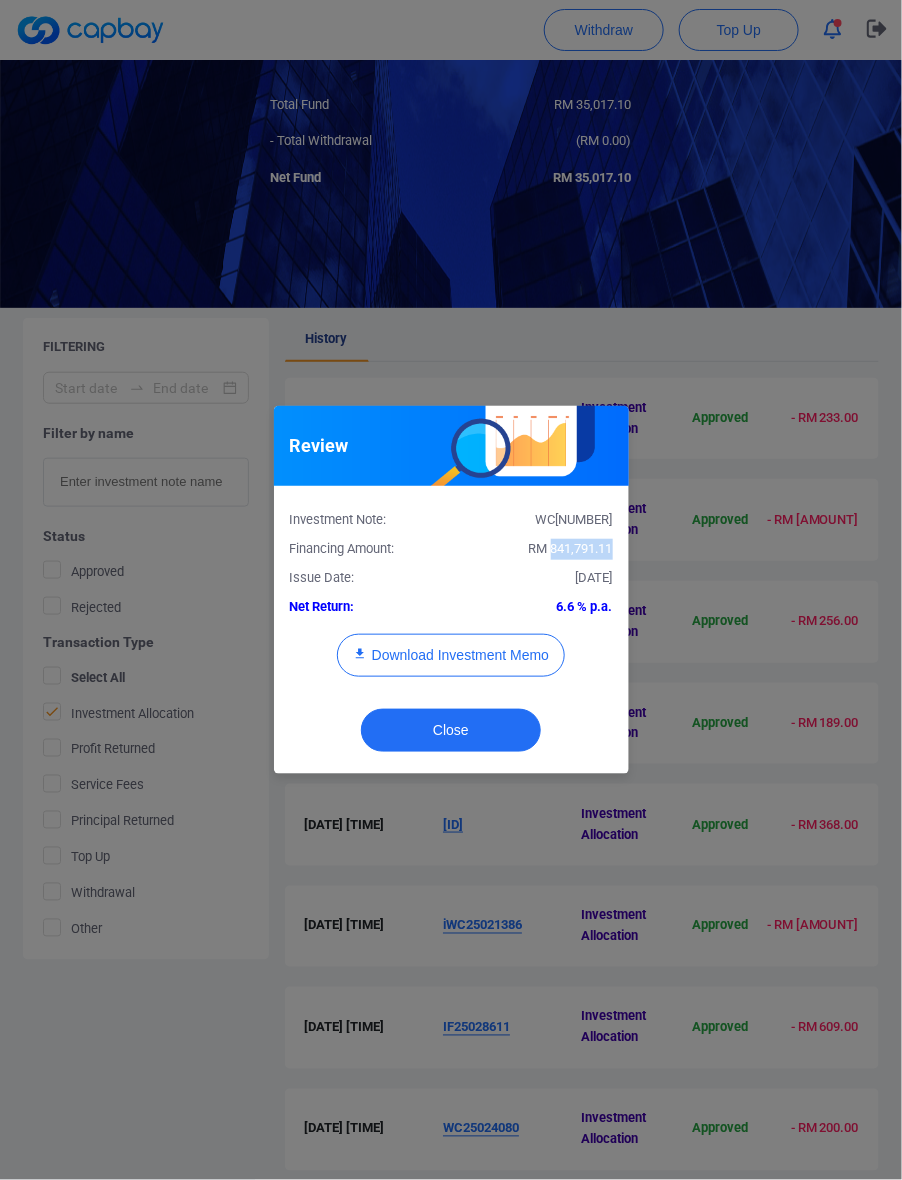 click on "RM 841,791.11" at bounding box center (571, 548) 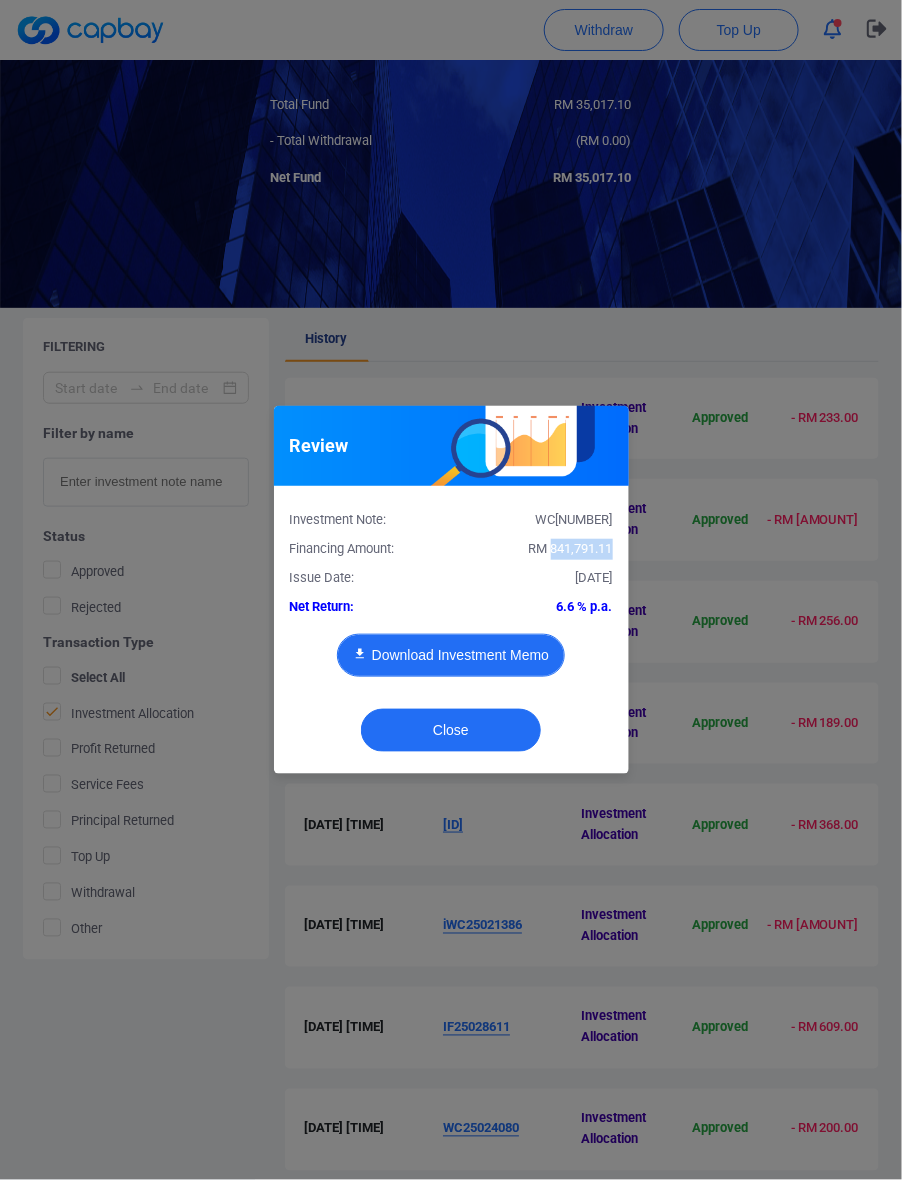 click on "Download Investment Memo" at bounding box center (451, 655) 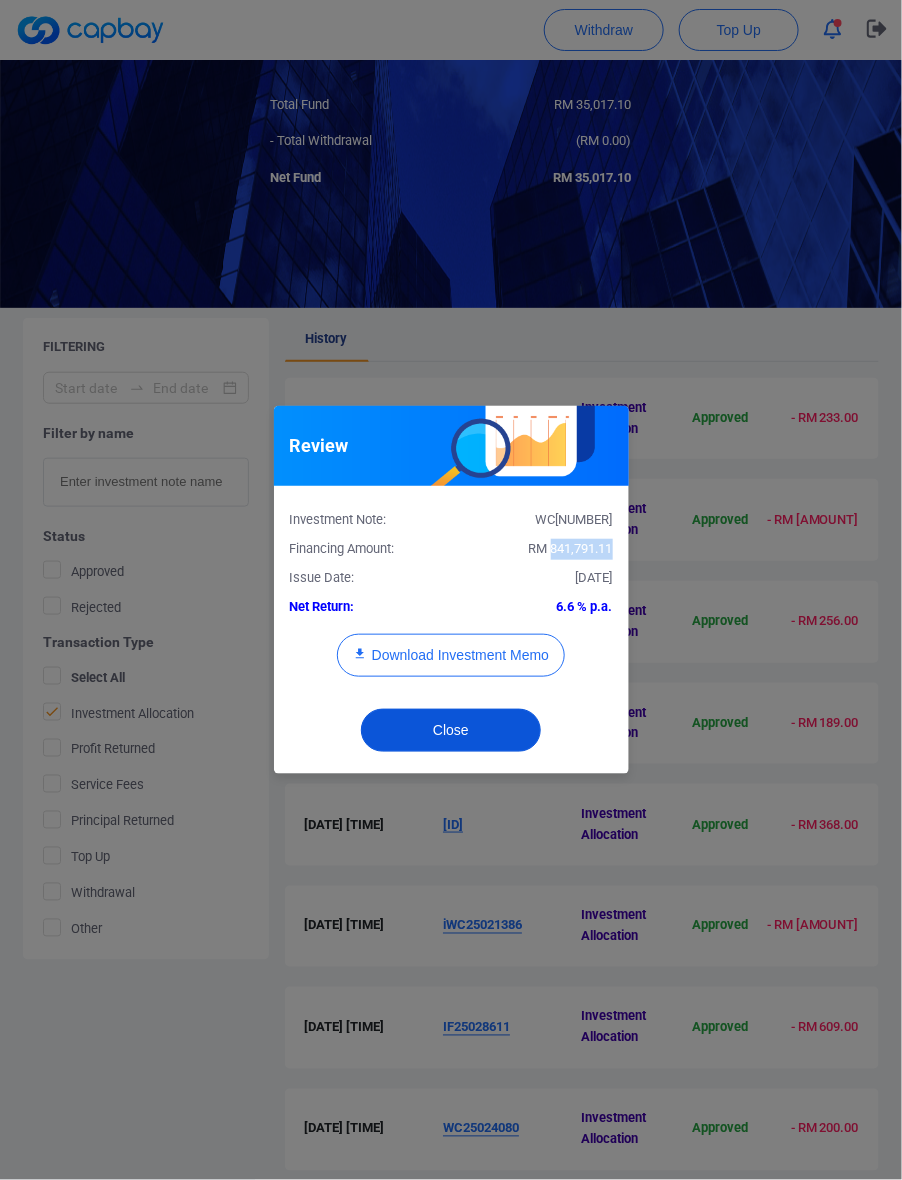 click on "Close" at bounding box center [451, 730] 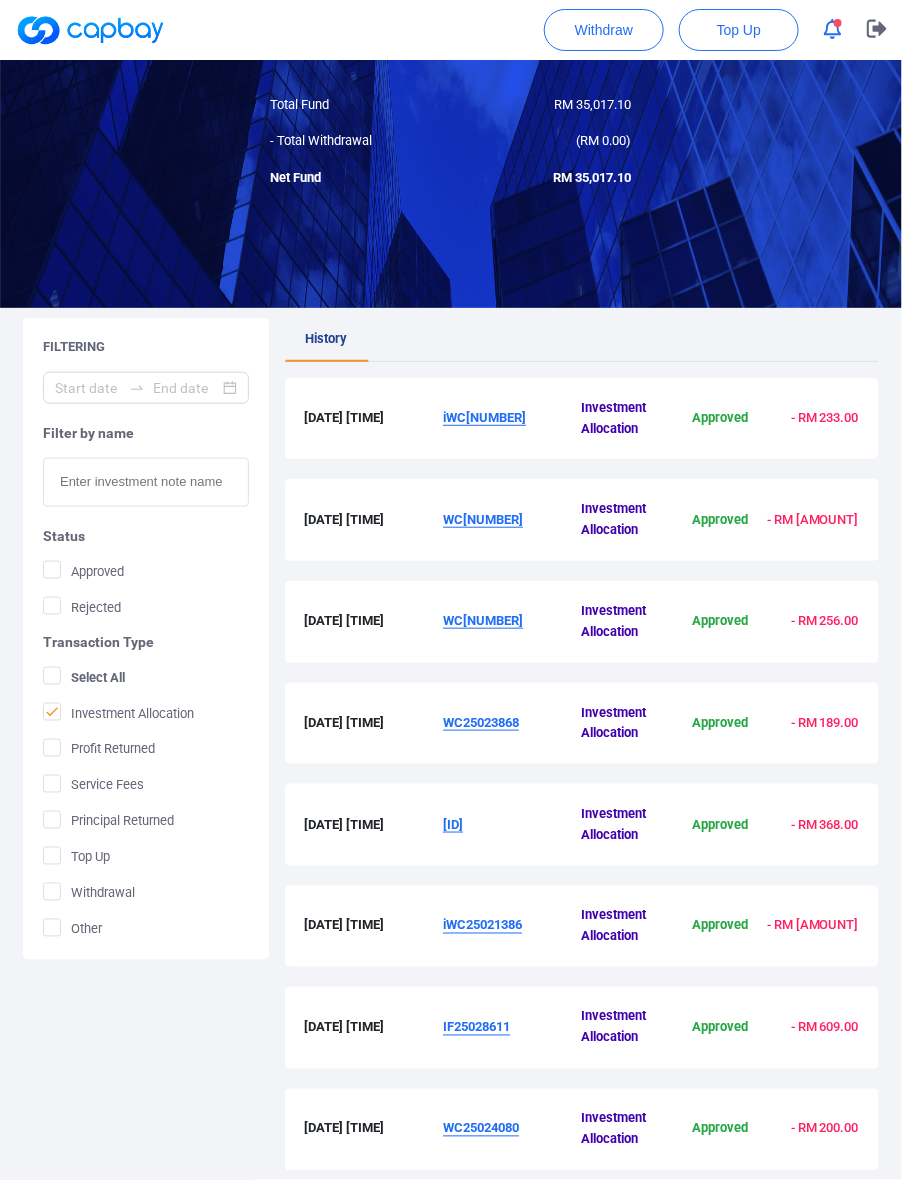 type 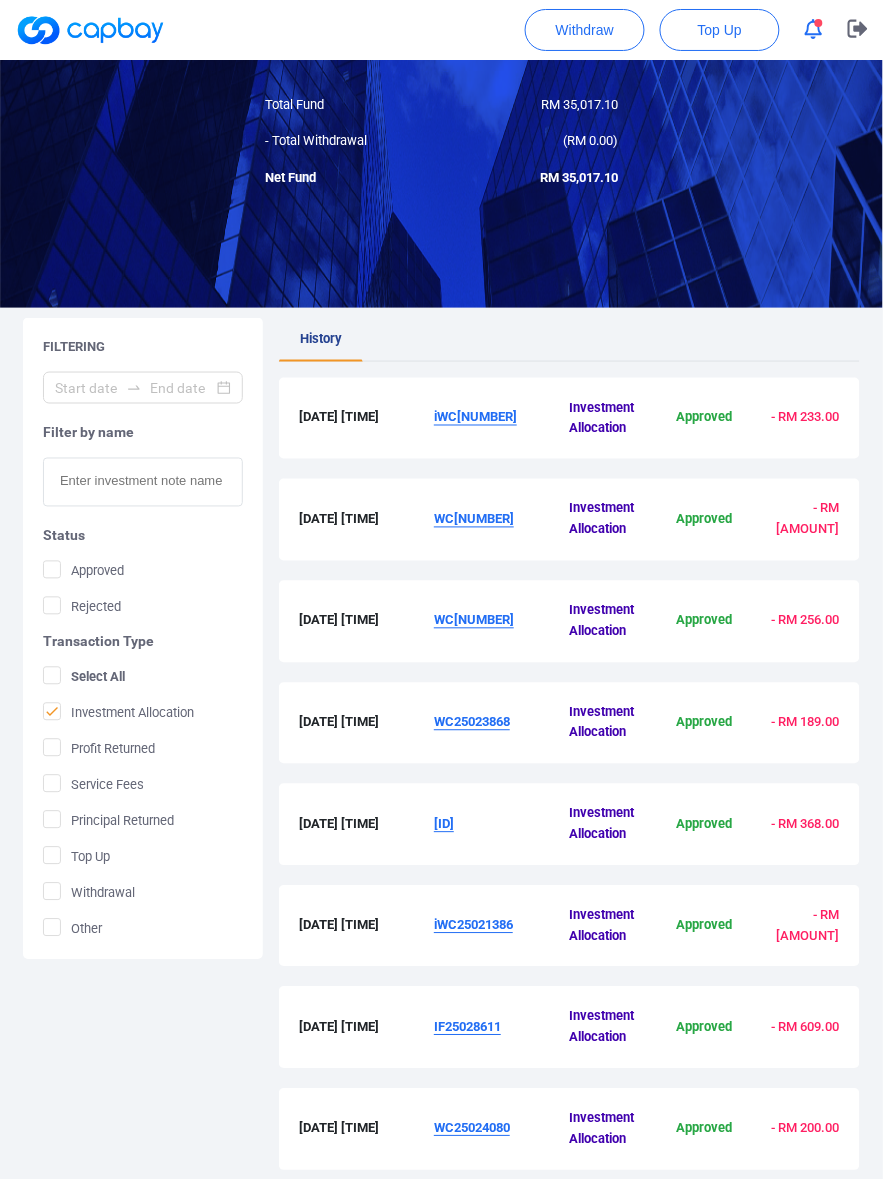 click on "[DATE] [TIME] [ID] Investment Allocation Approved - RM [AMOUNT]" at bounding box center [569, 622] 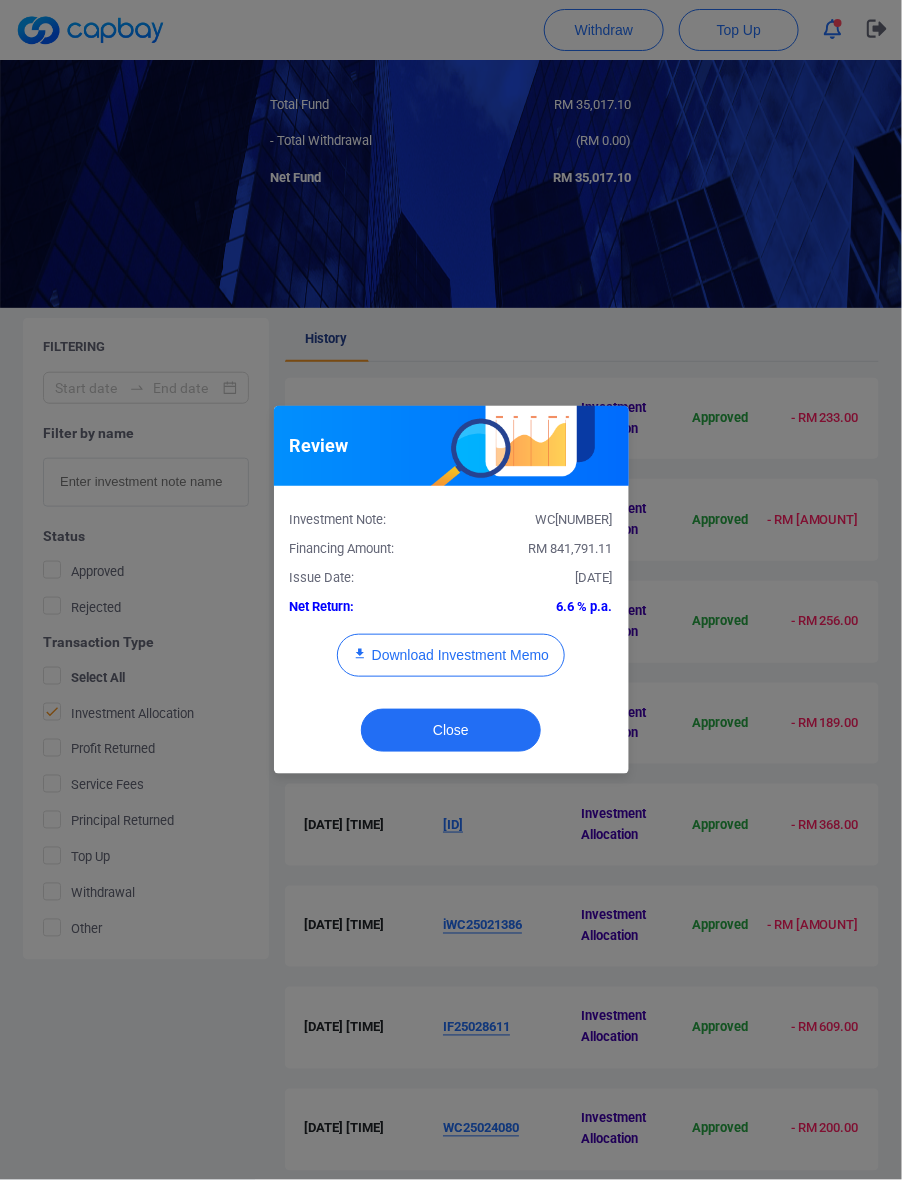 click on "RM 841,791.11" at bounding box center [571, 548] 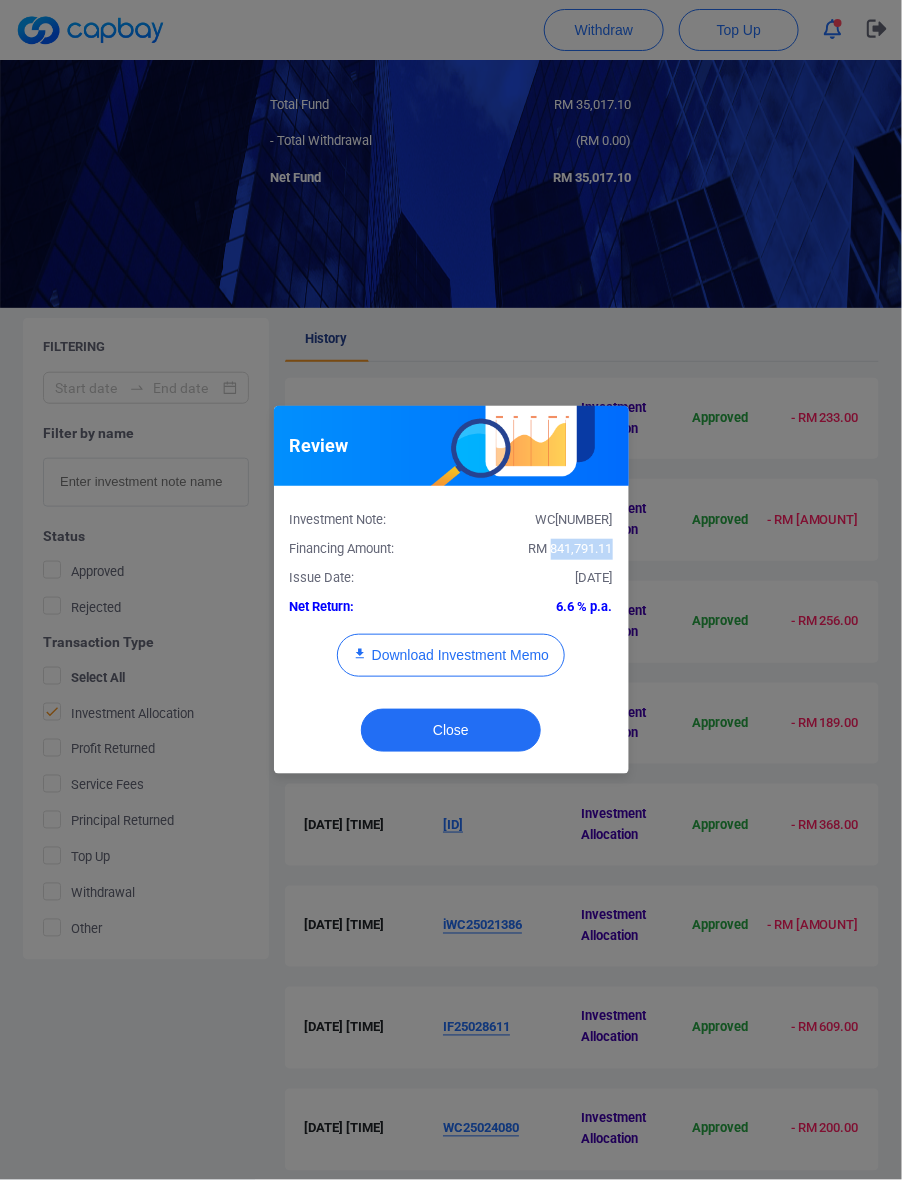 click on "RM 841,791.11" at bounding box center (571, 548) 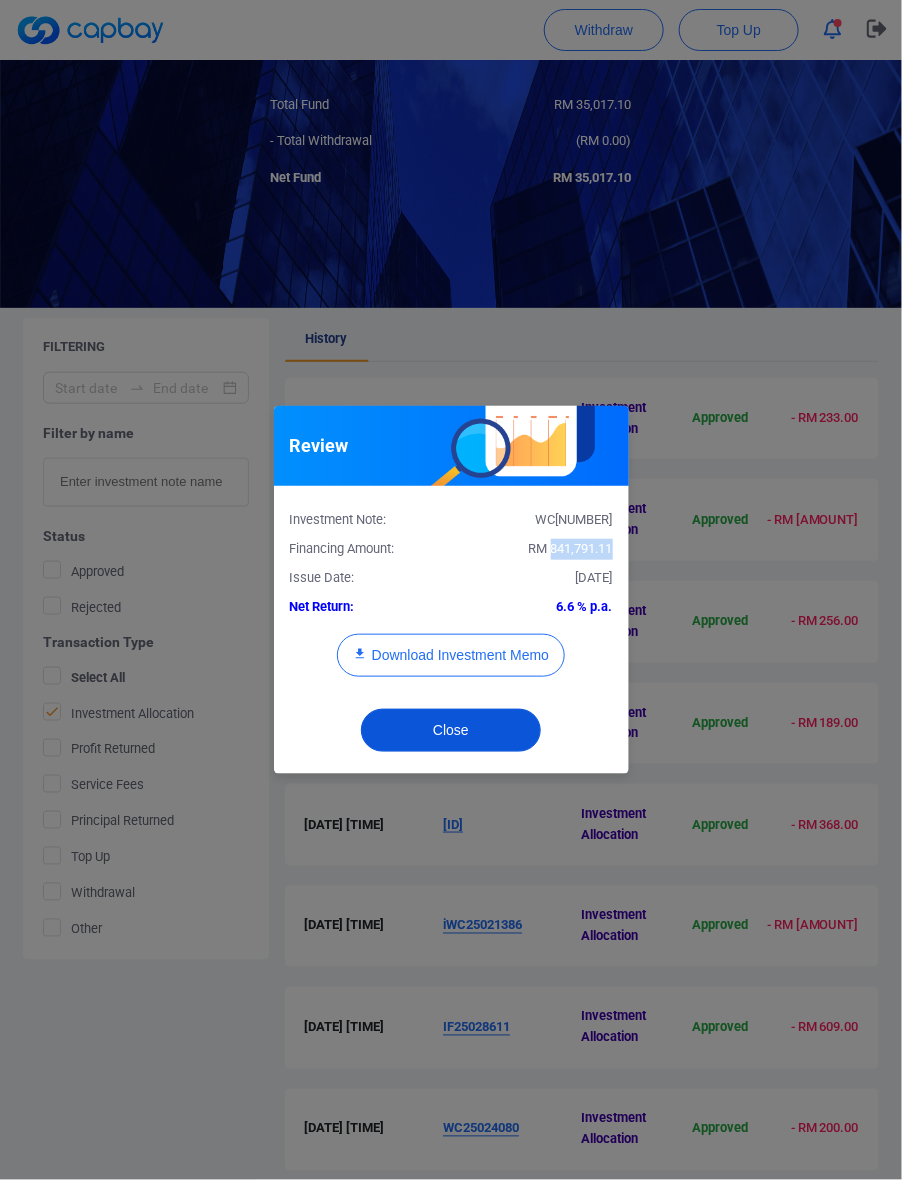 click on "Close" at bounding box center [451, 730] 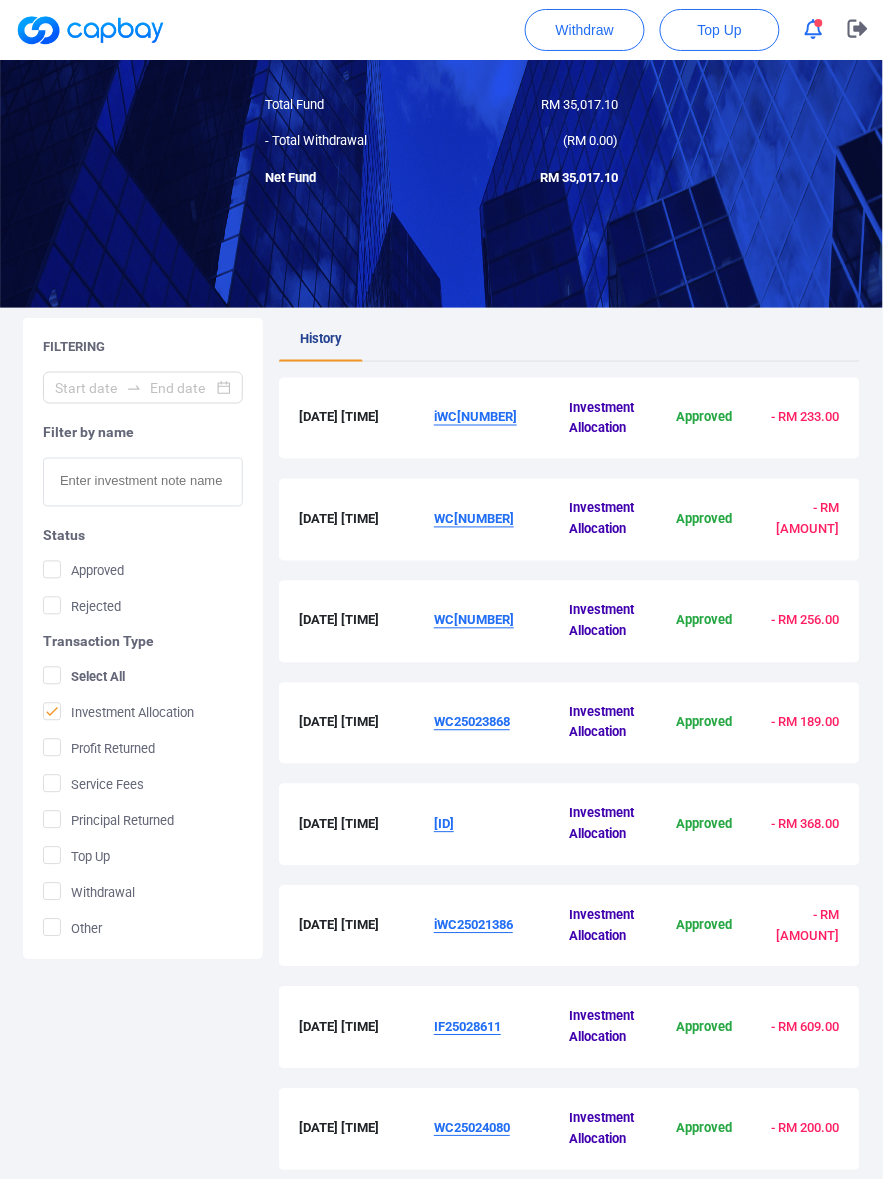 click on "WC[NUMBER]" at bounding box center (501, 622) 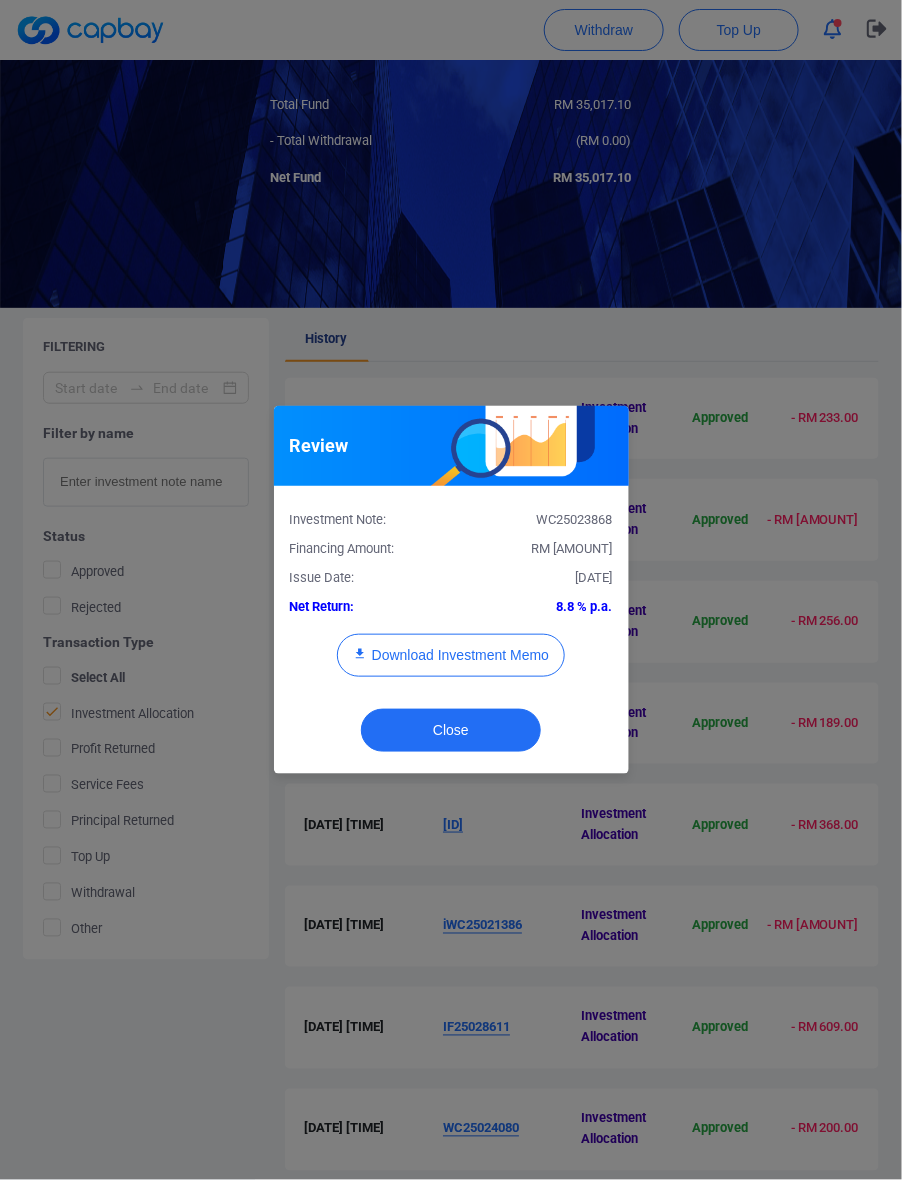 click on "RM [AMOUNT]" at bounding box center [572, 548] 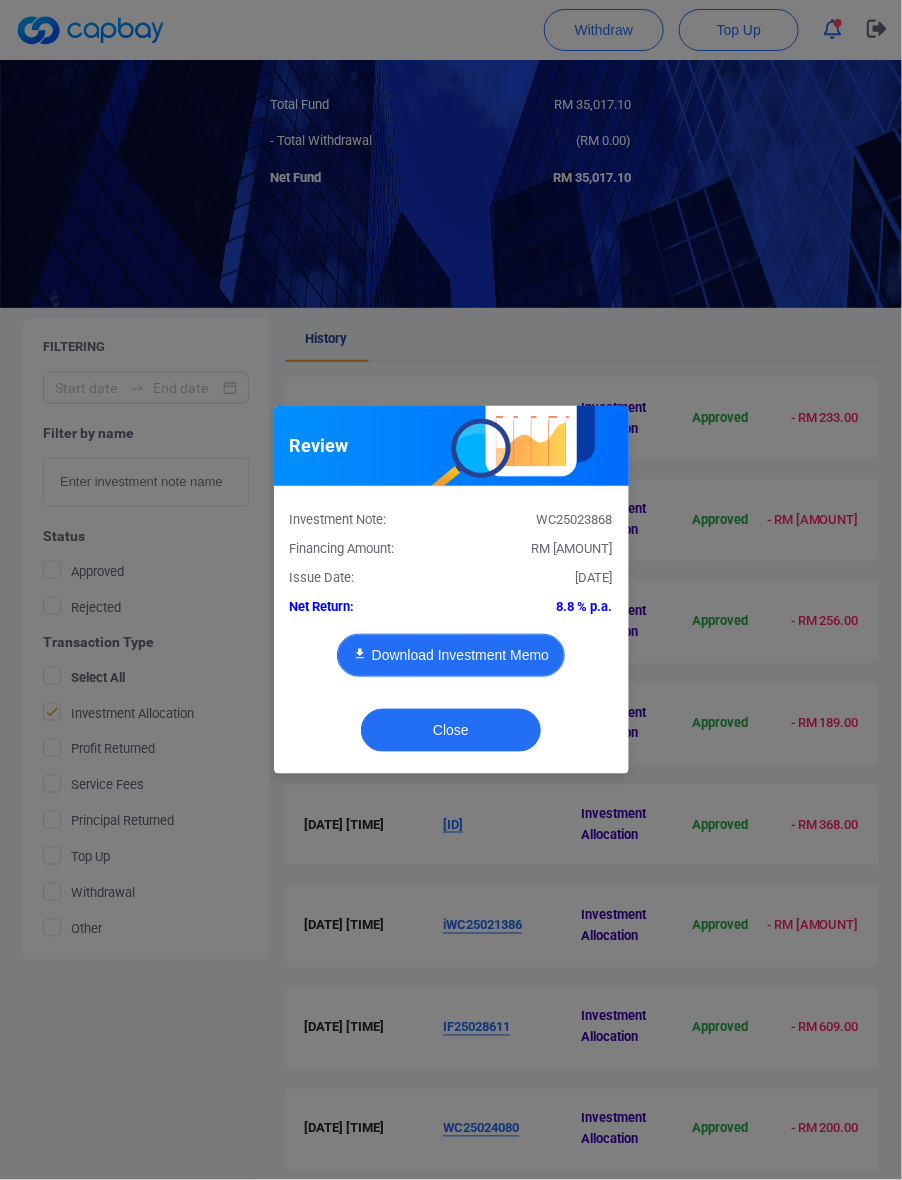 click on "Download Investment Memo" at bounding box center [451, 655] 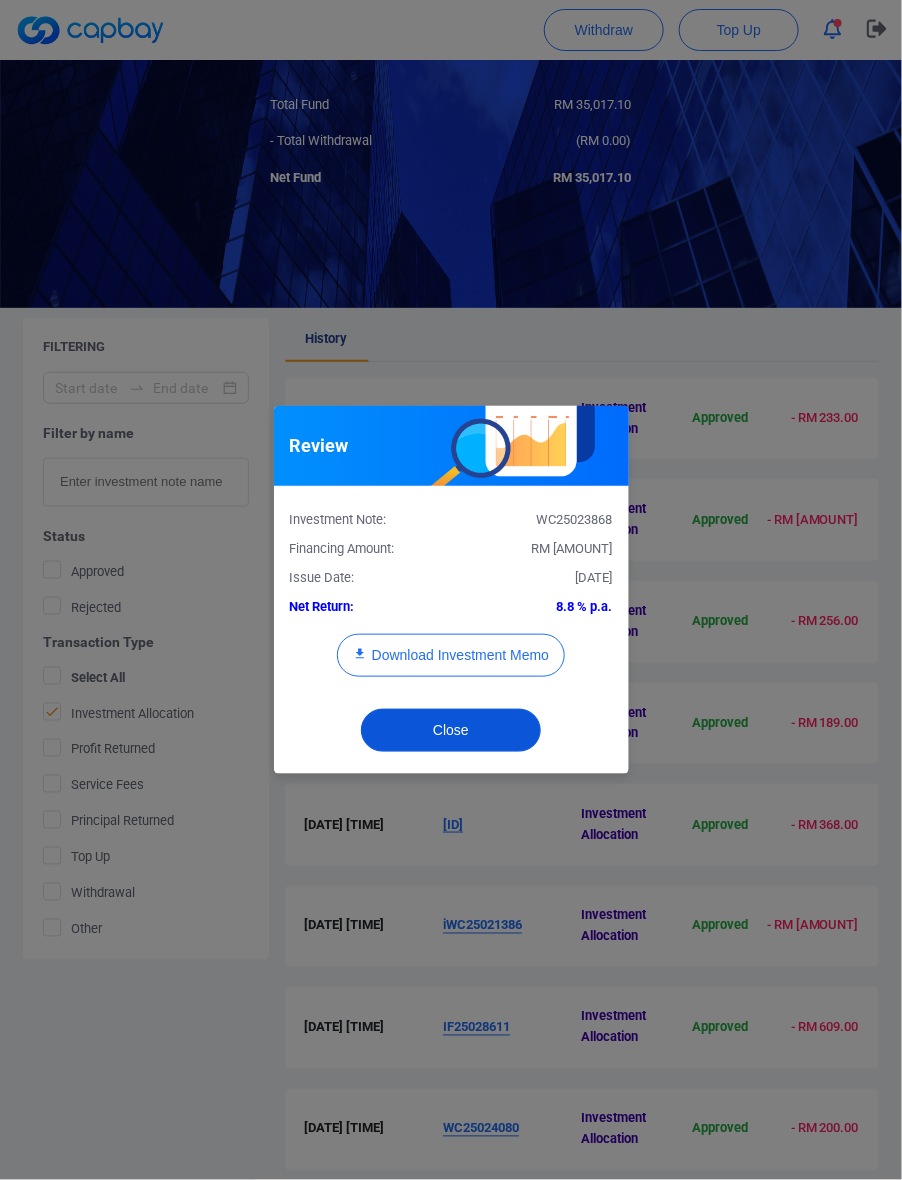 click on "Close" at bounding box center [451, 730] 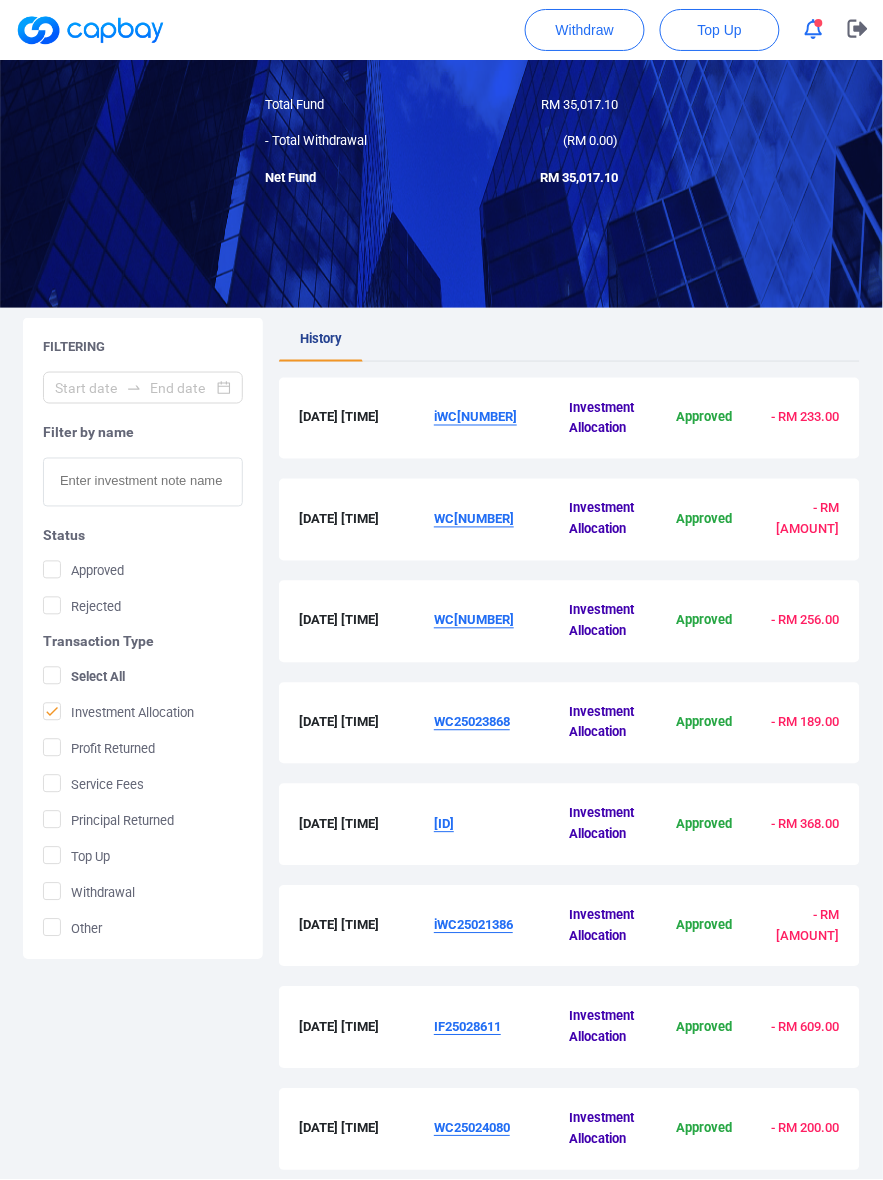 click on "[ID]" at bounding box center (501, 825) 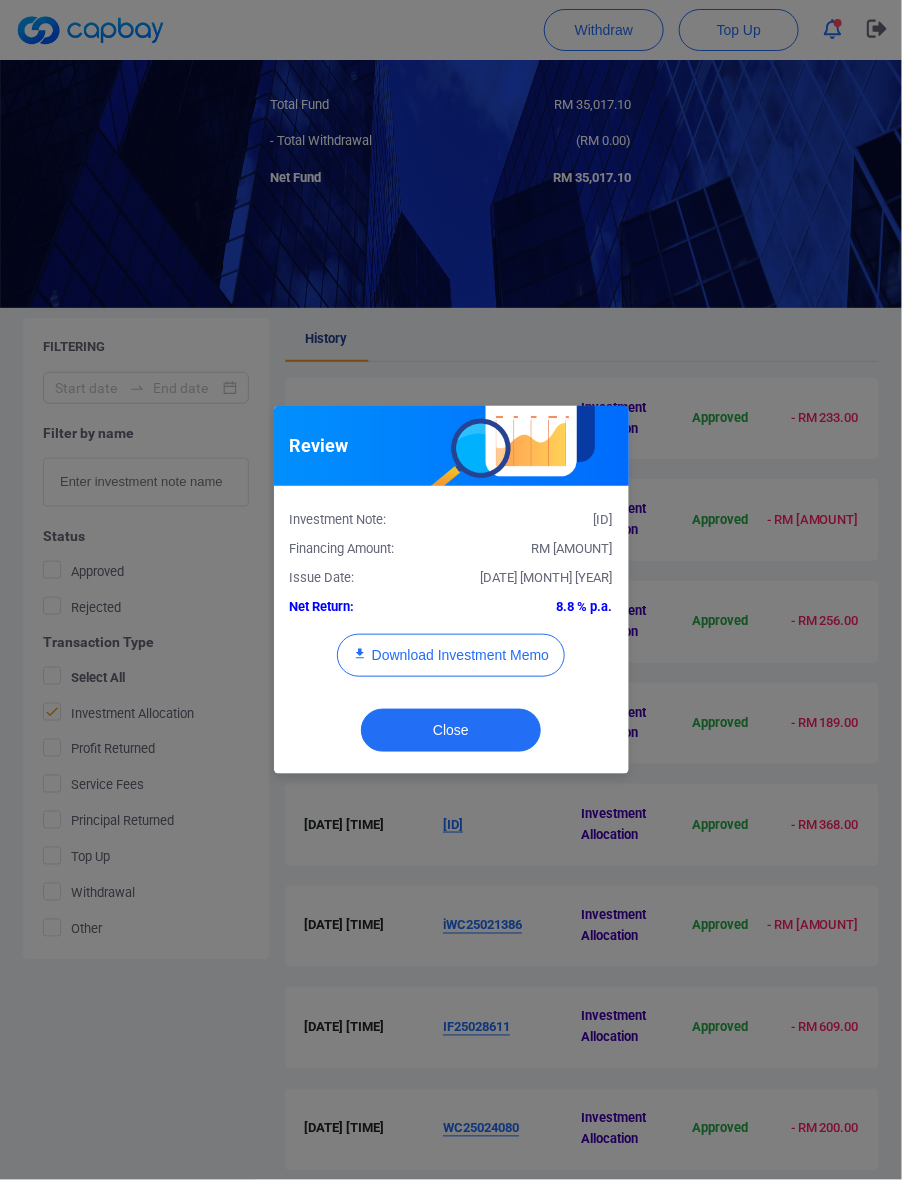 click on "RM [AMOUNT]" at bounding box center [572, 548] 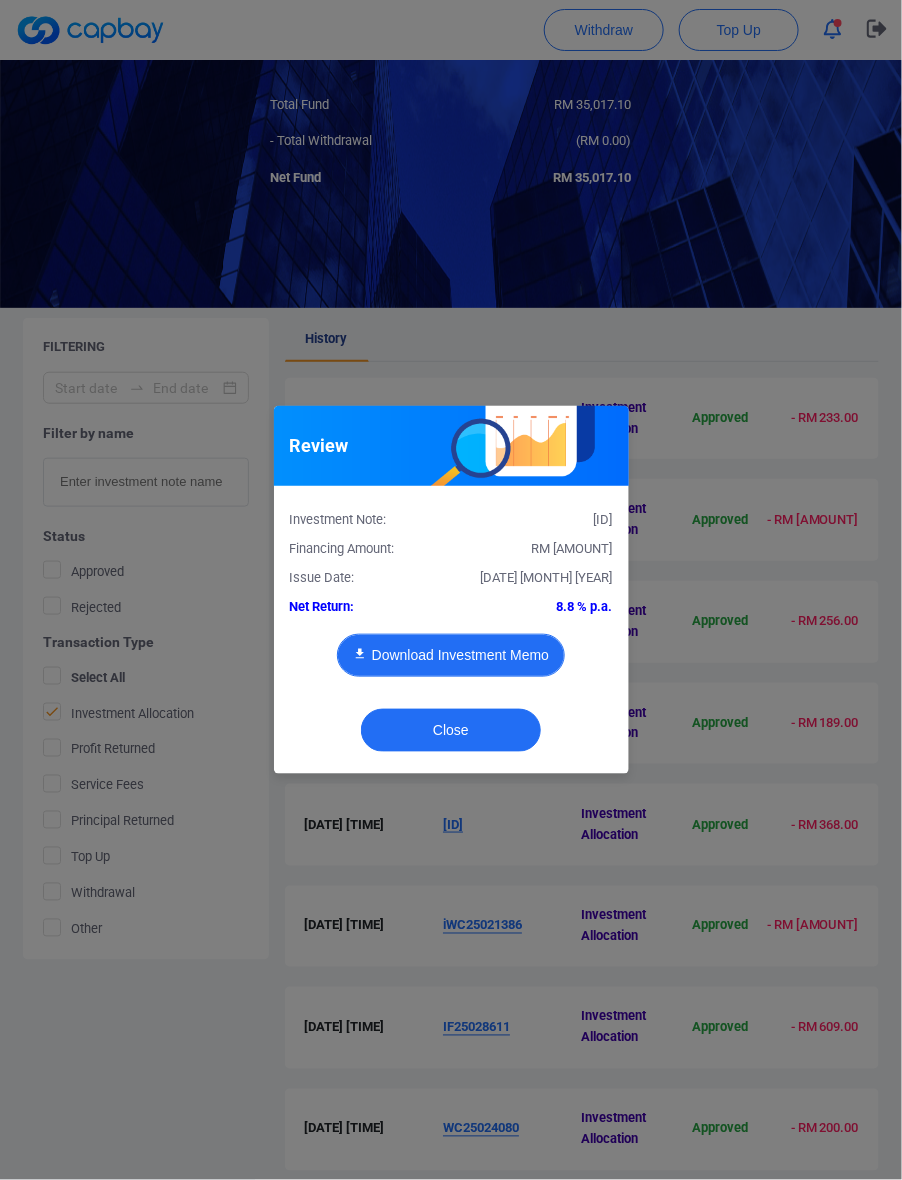 click on "Download Investment Memo" at bounding box center (451, 655) 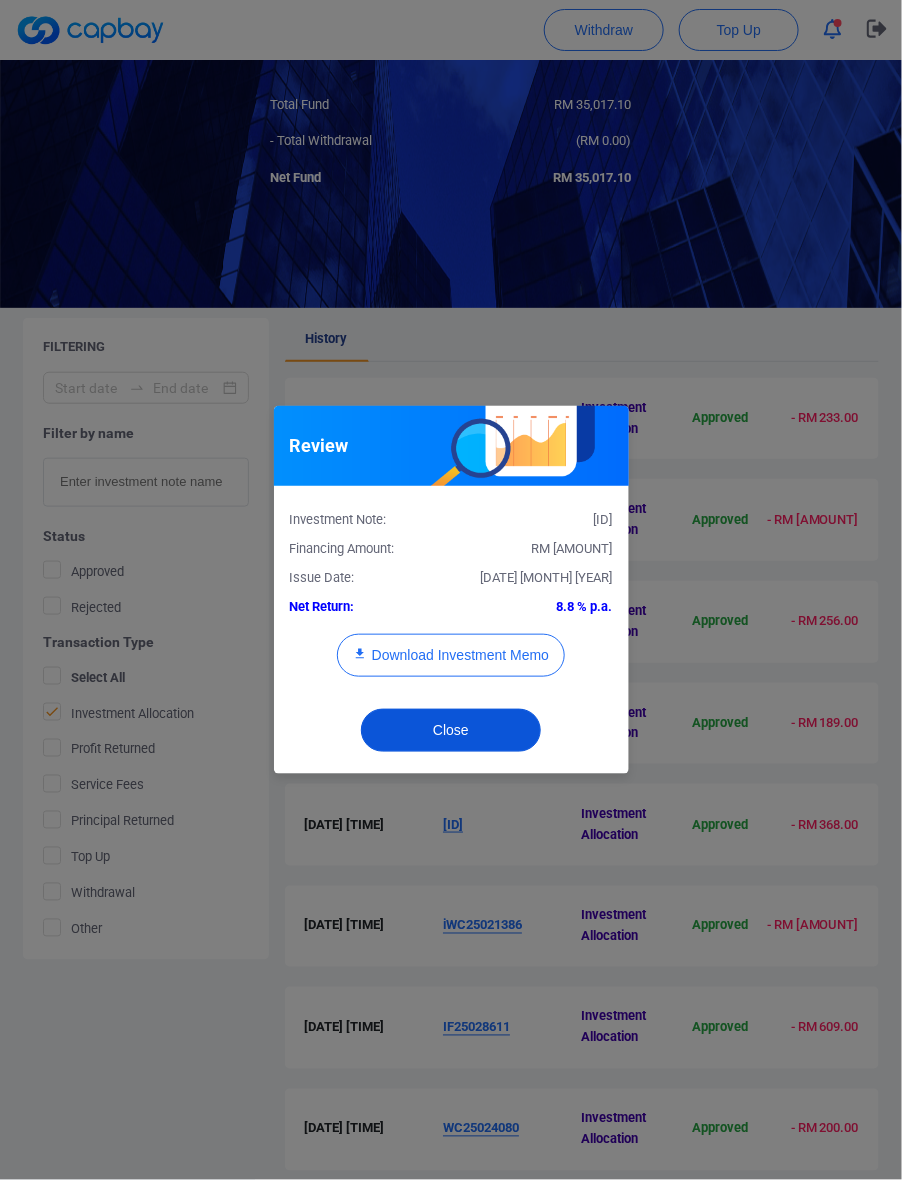 click on "Close" at bounding box center [451, 730] 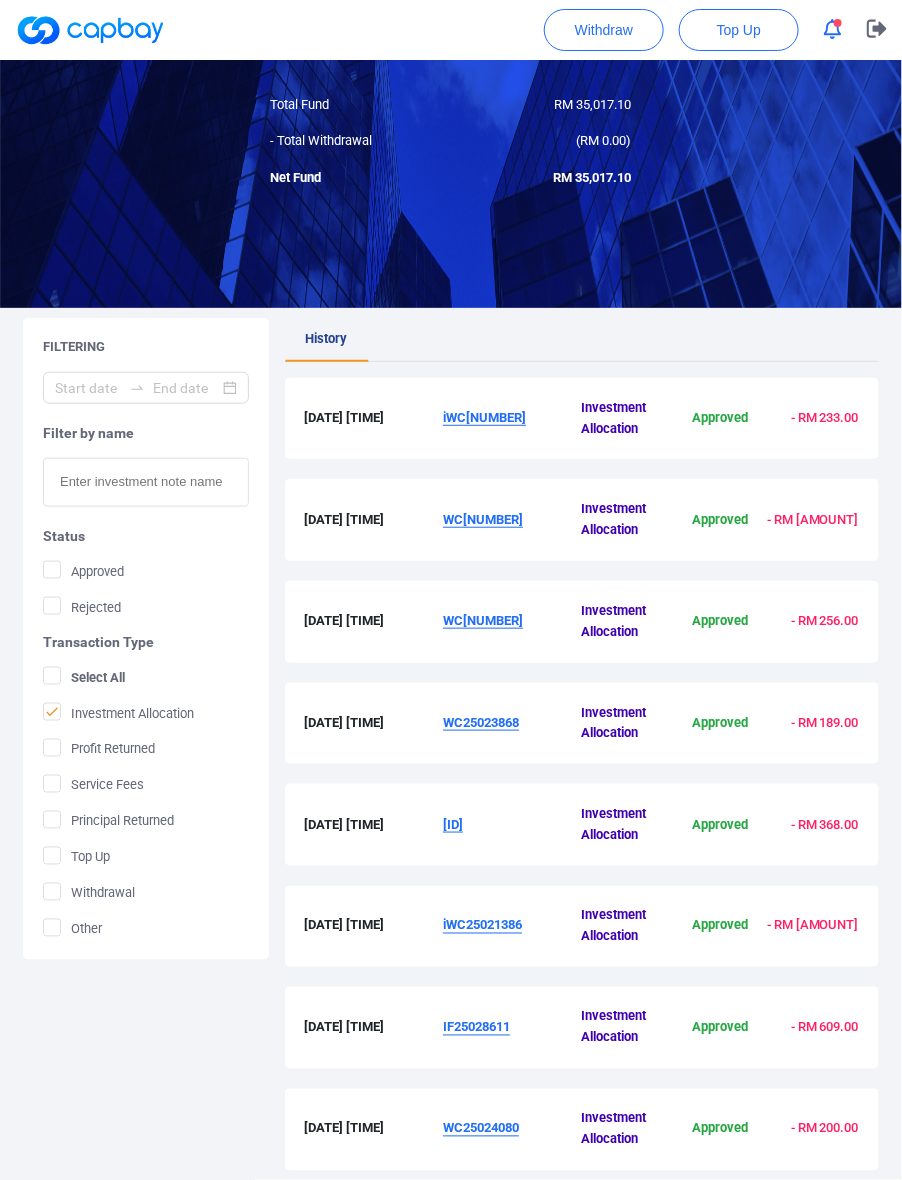 type 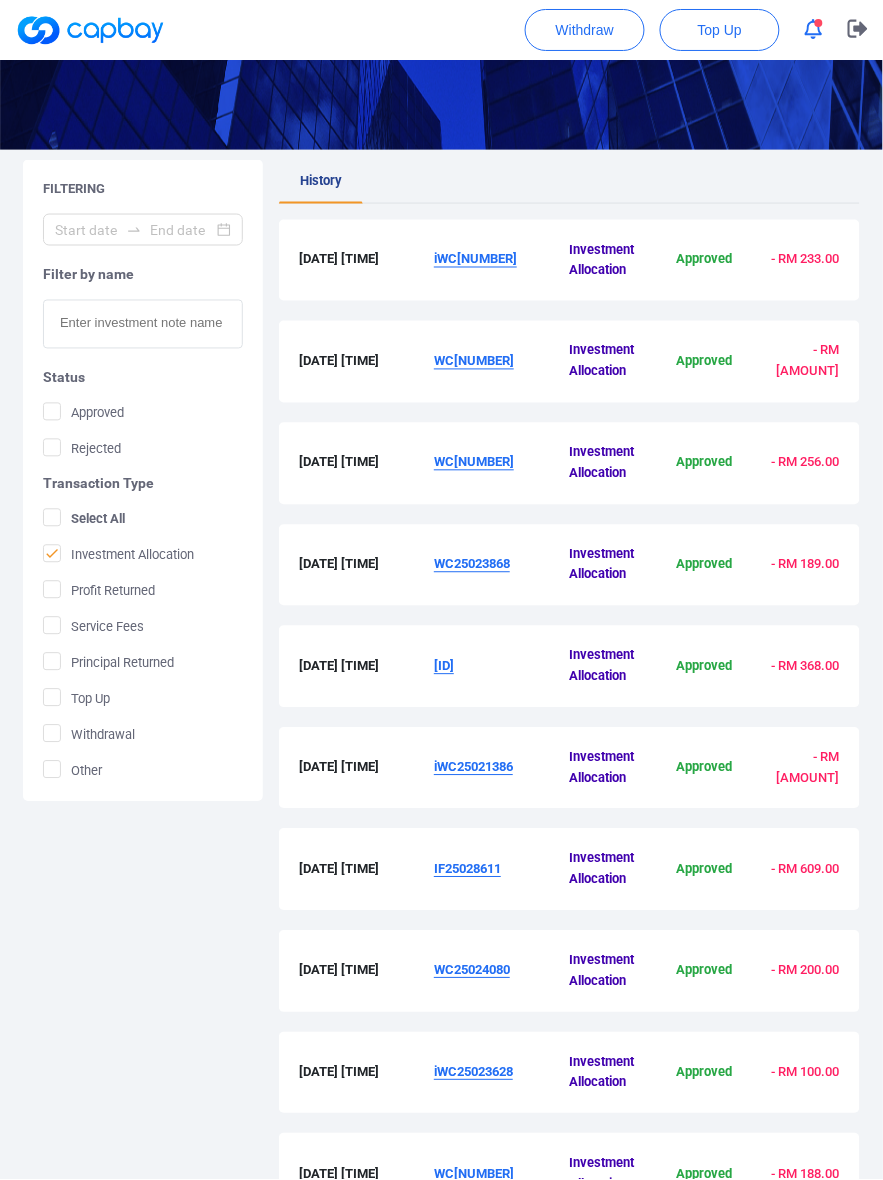 scroll, scrollTop: 381, scrollLeft: 0, axis: vertical 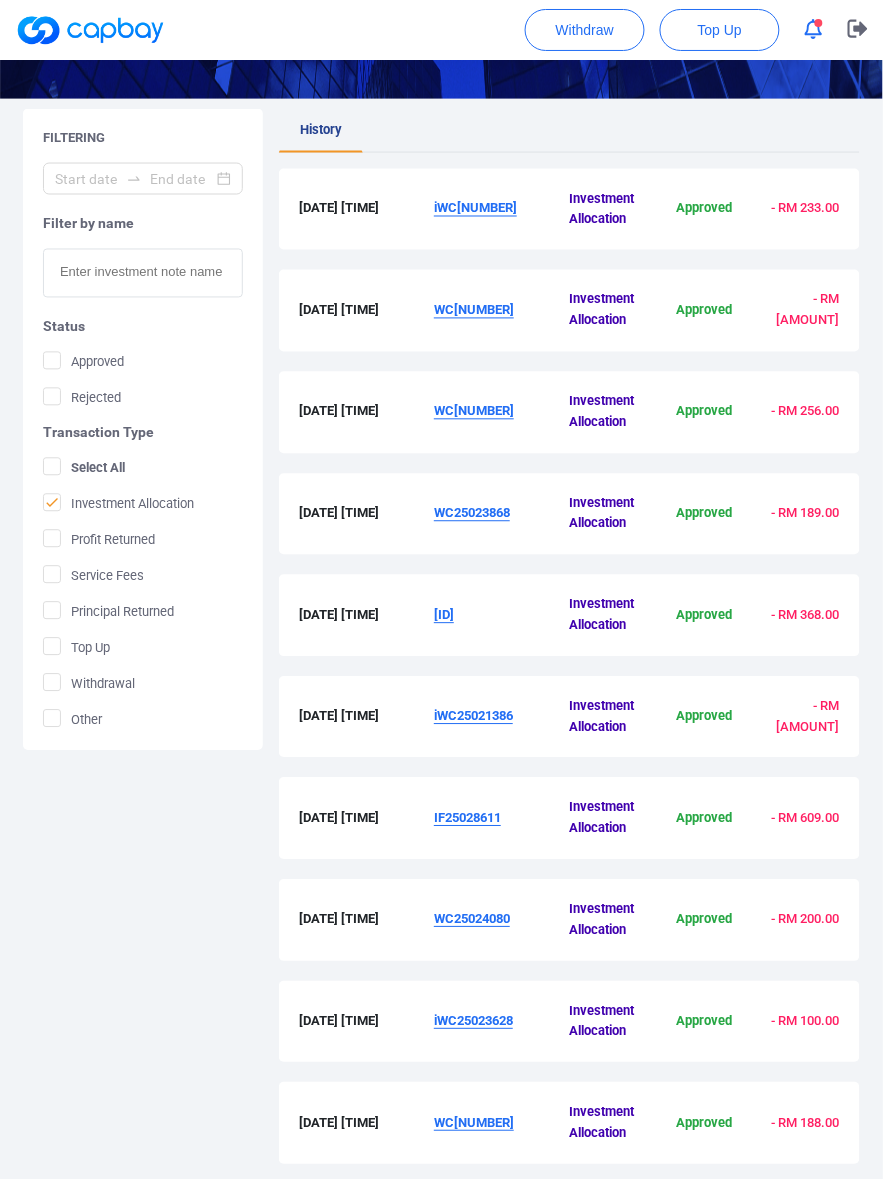 click on "iWC25021386" at bounding box center [501, 718] 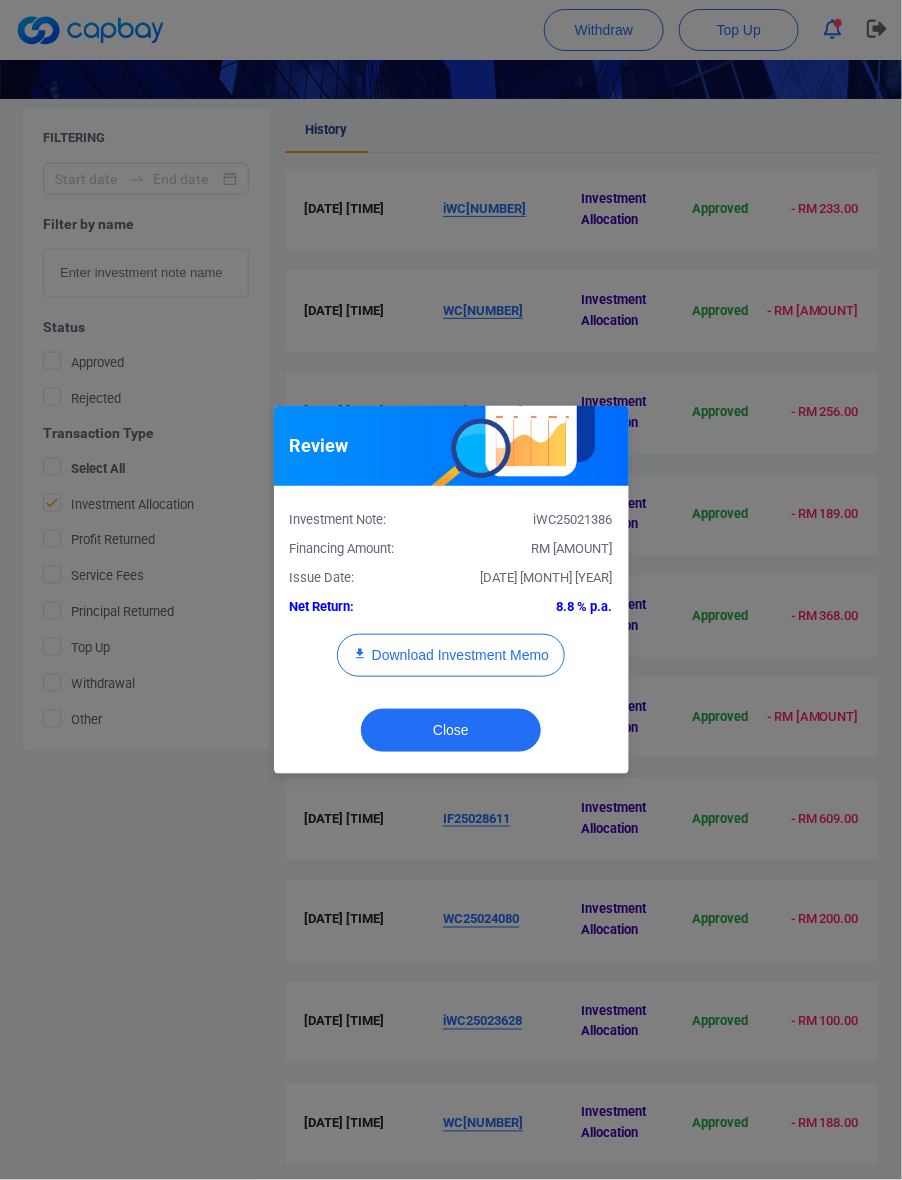 click on "RM [AMOUNT]" at bounding box center (572, 548) 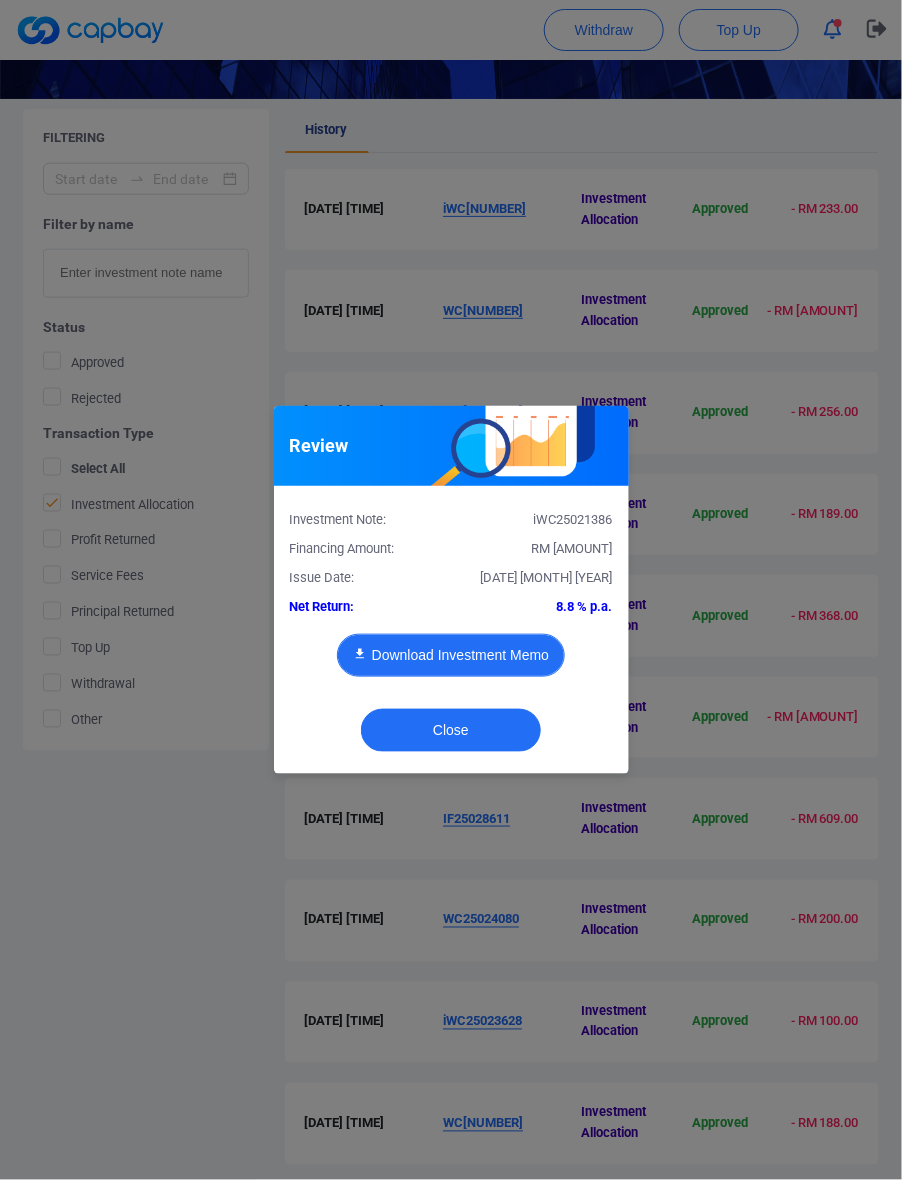 click on "Download Investment Memo" at bounding box center (451, 655) 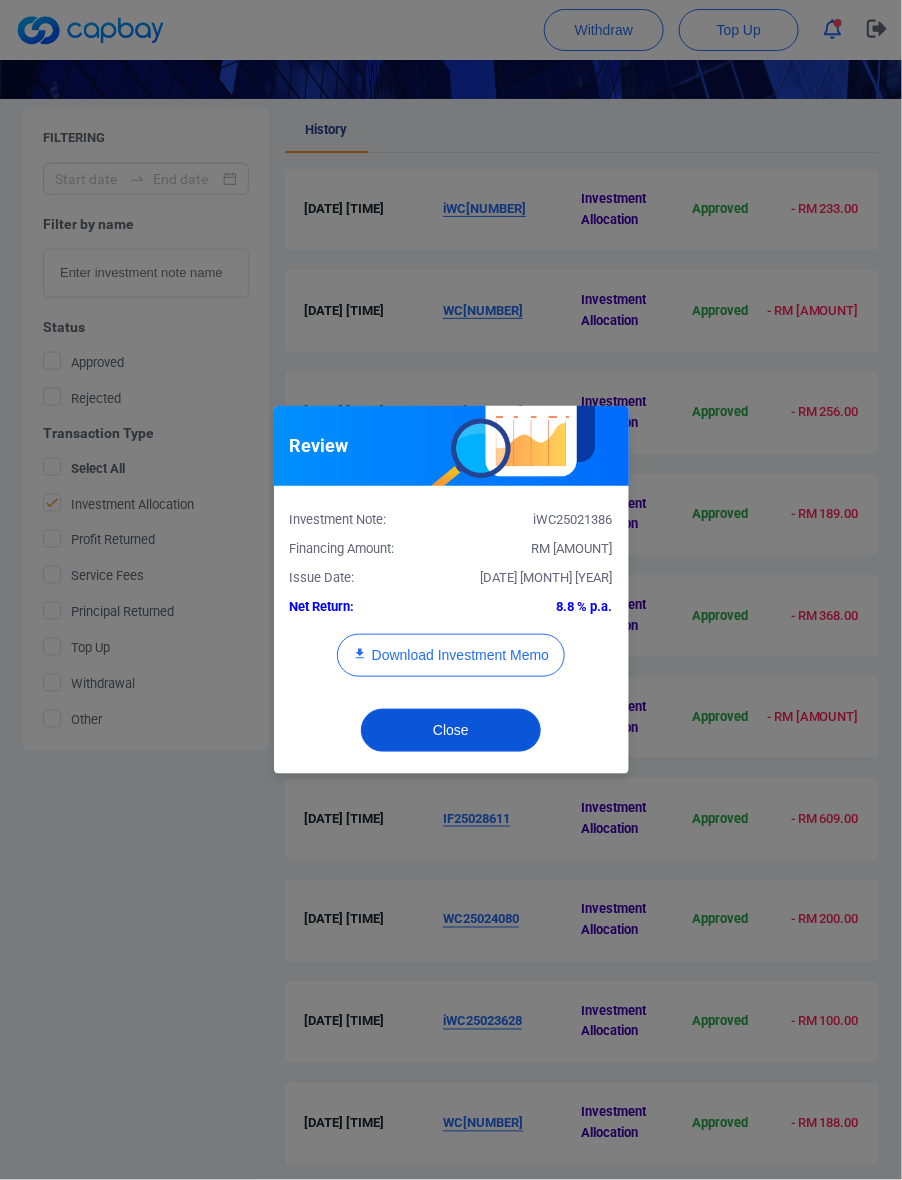 click on "Close" at bounding box center [451, 730] 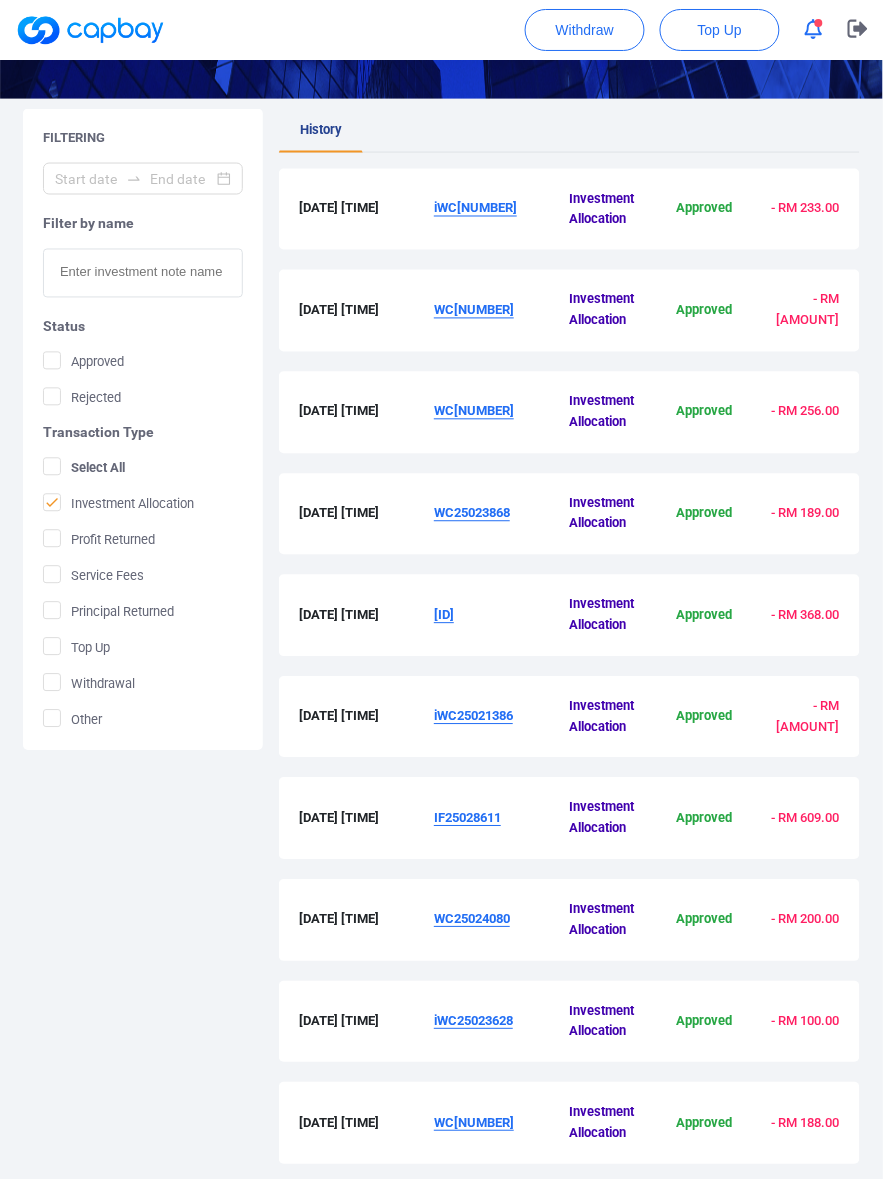 click on "IF25028611" at bounding box center (467, 818) 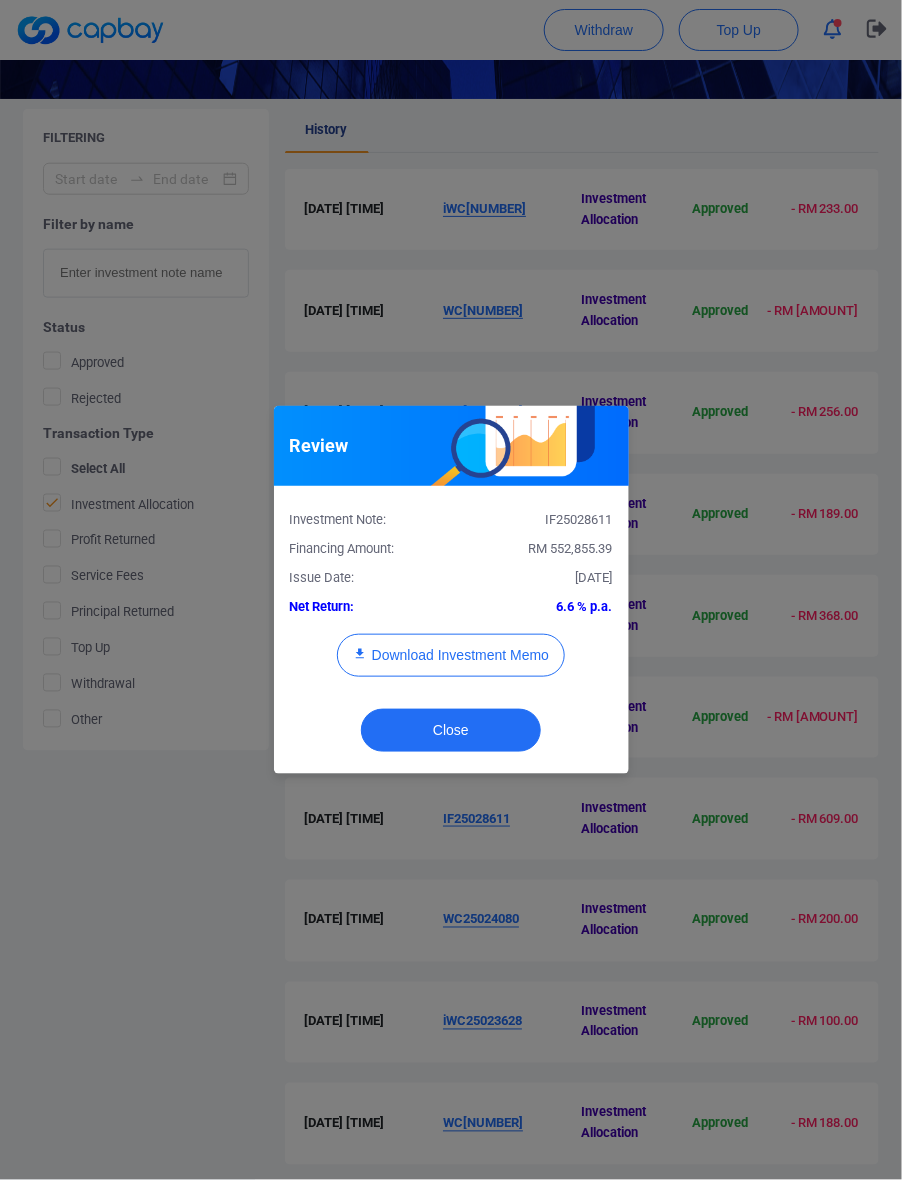 click on "RM 552,855.39" at bounding box center (539, 549) 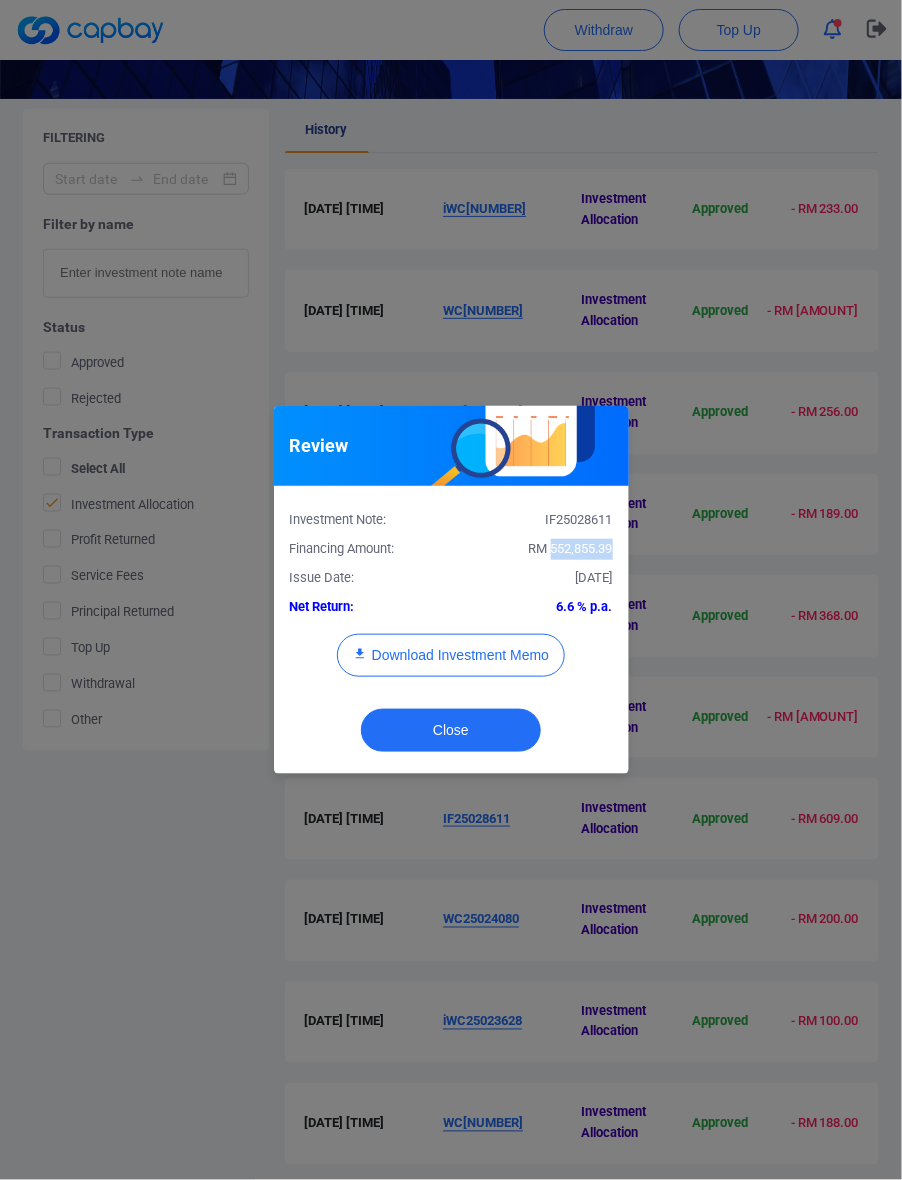 click on "RM 552,855.39" at bounding box center (571, 548) 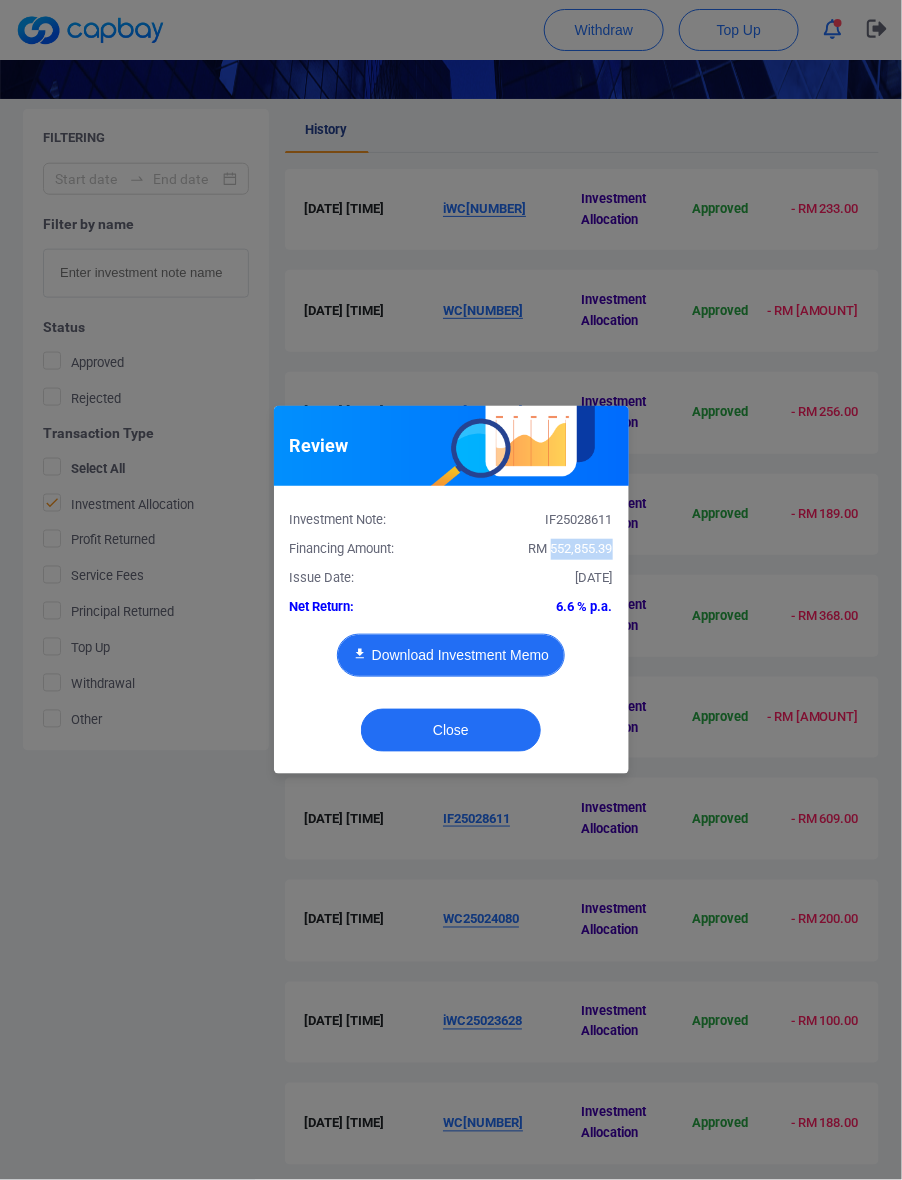 click on "Download Investment Memo" at bounding box center (451, 655) 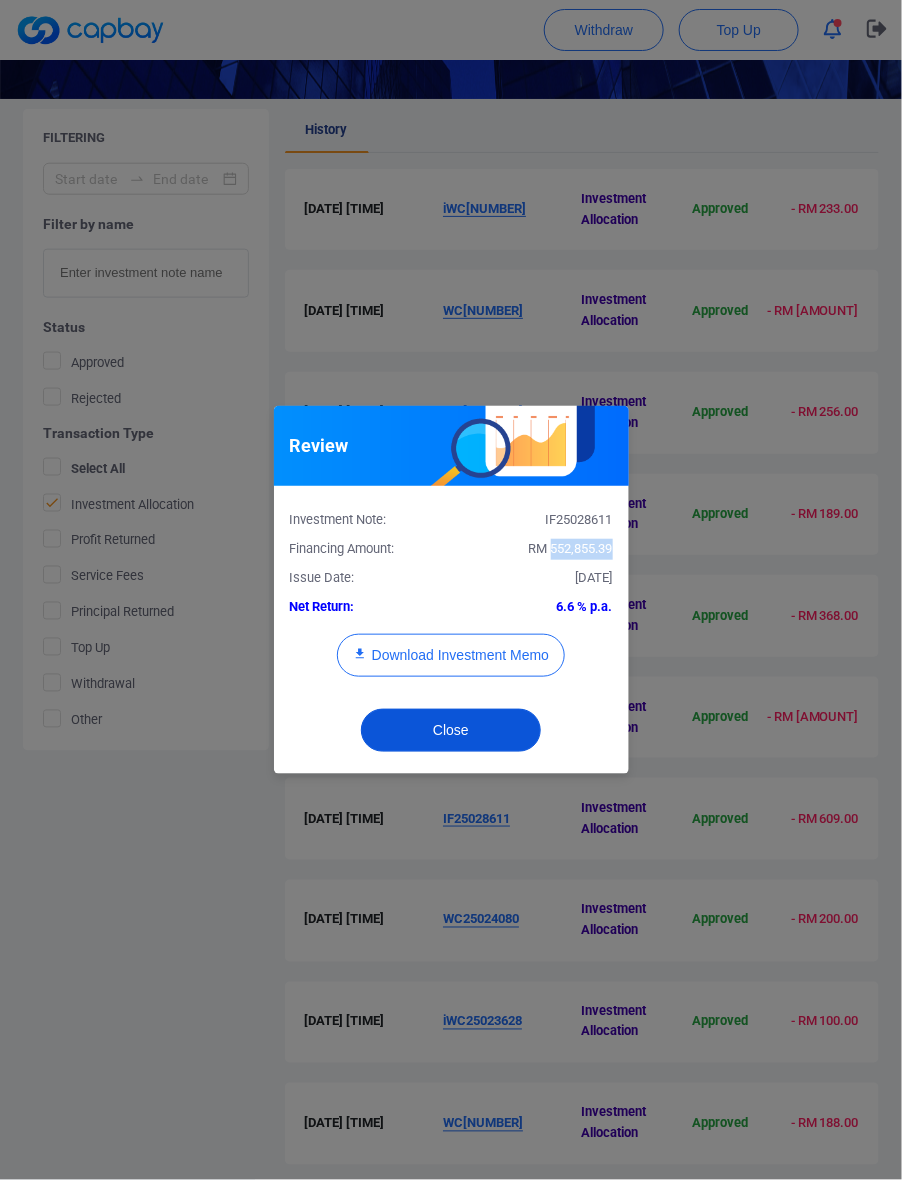 click on "Close" at bounding box center (451, 730) 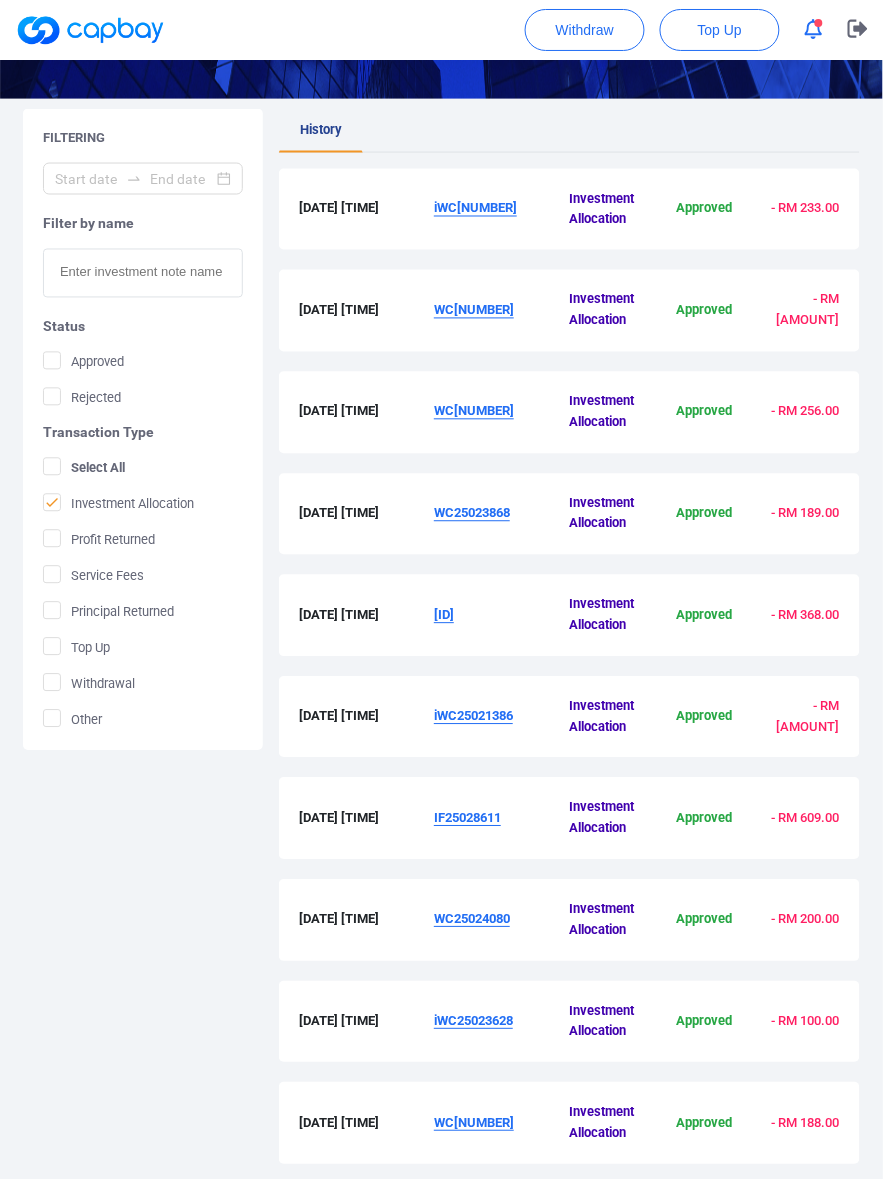 click on "WC25024080" at bounding box center [472, 919] 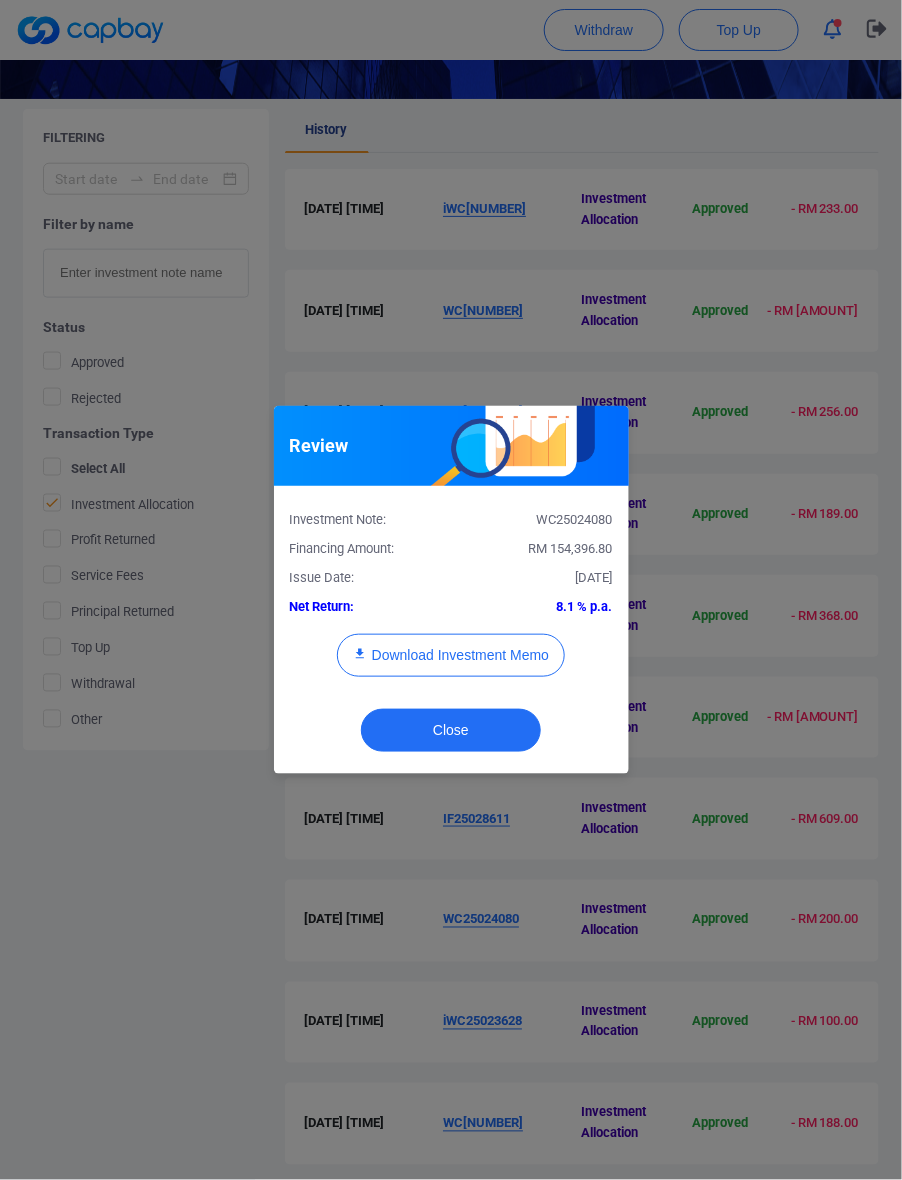 click on "RM 154,396.80" at bounding box center [571, 548] 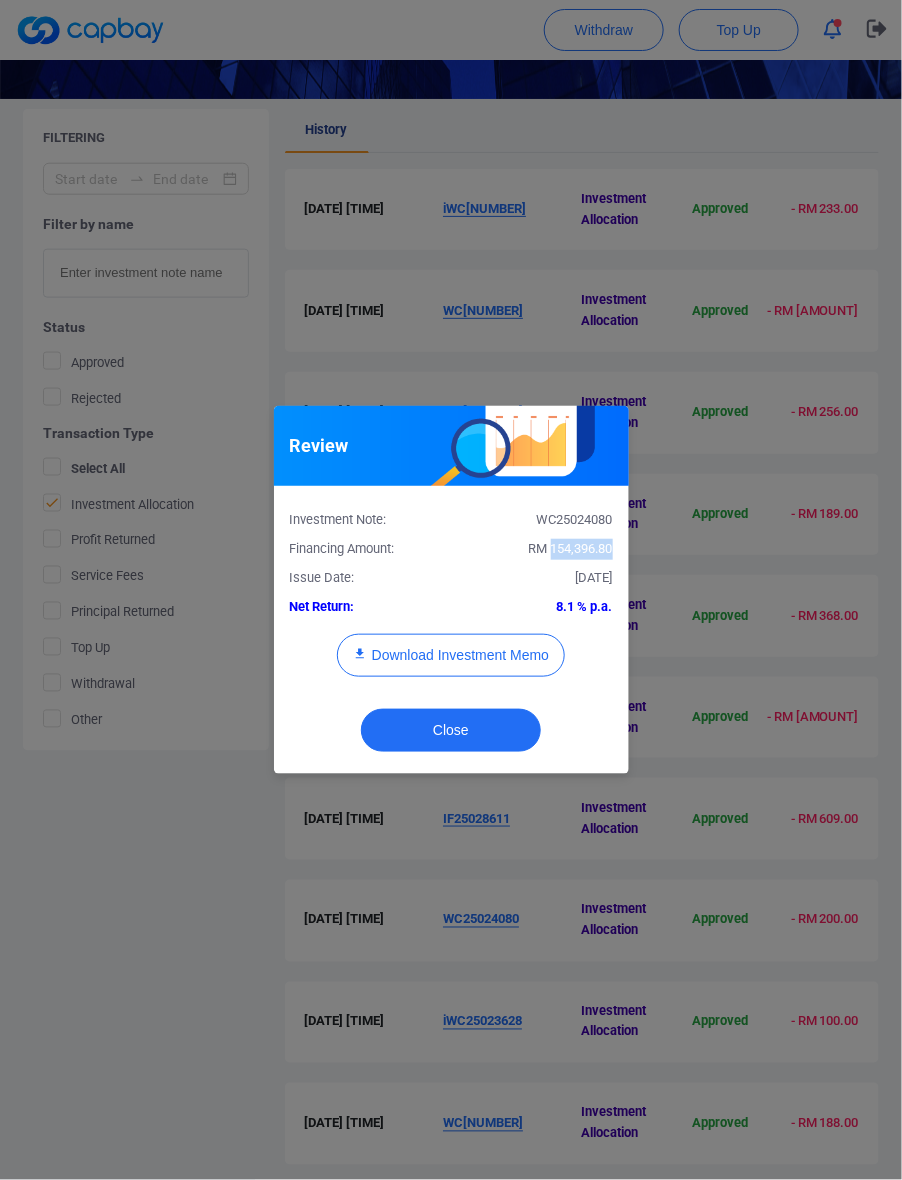 click on "RM 154,396.80" at bounding box center [571, 548] 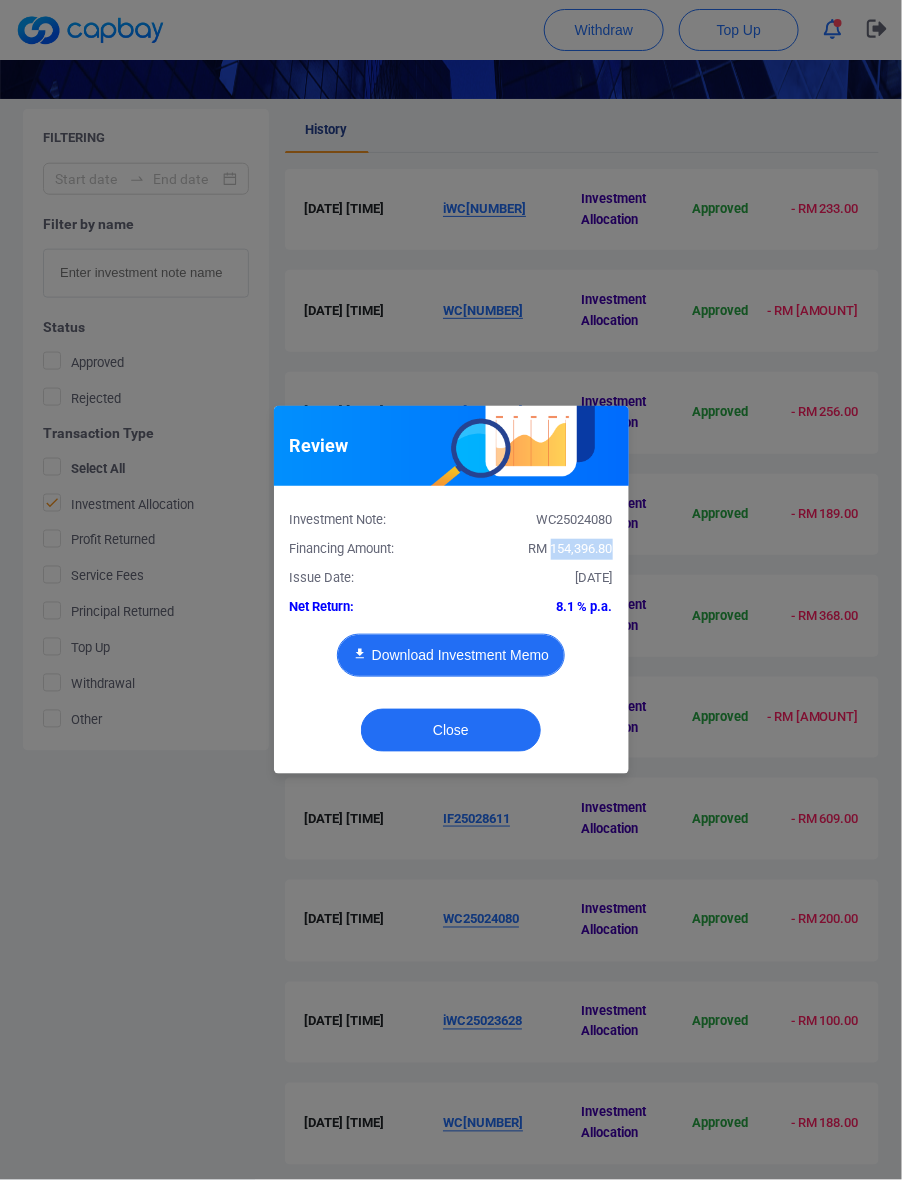 type 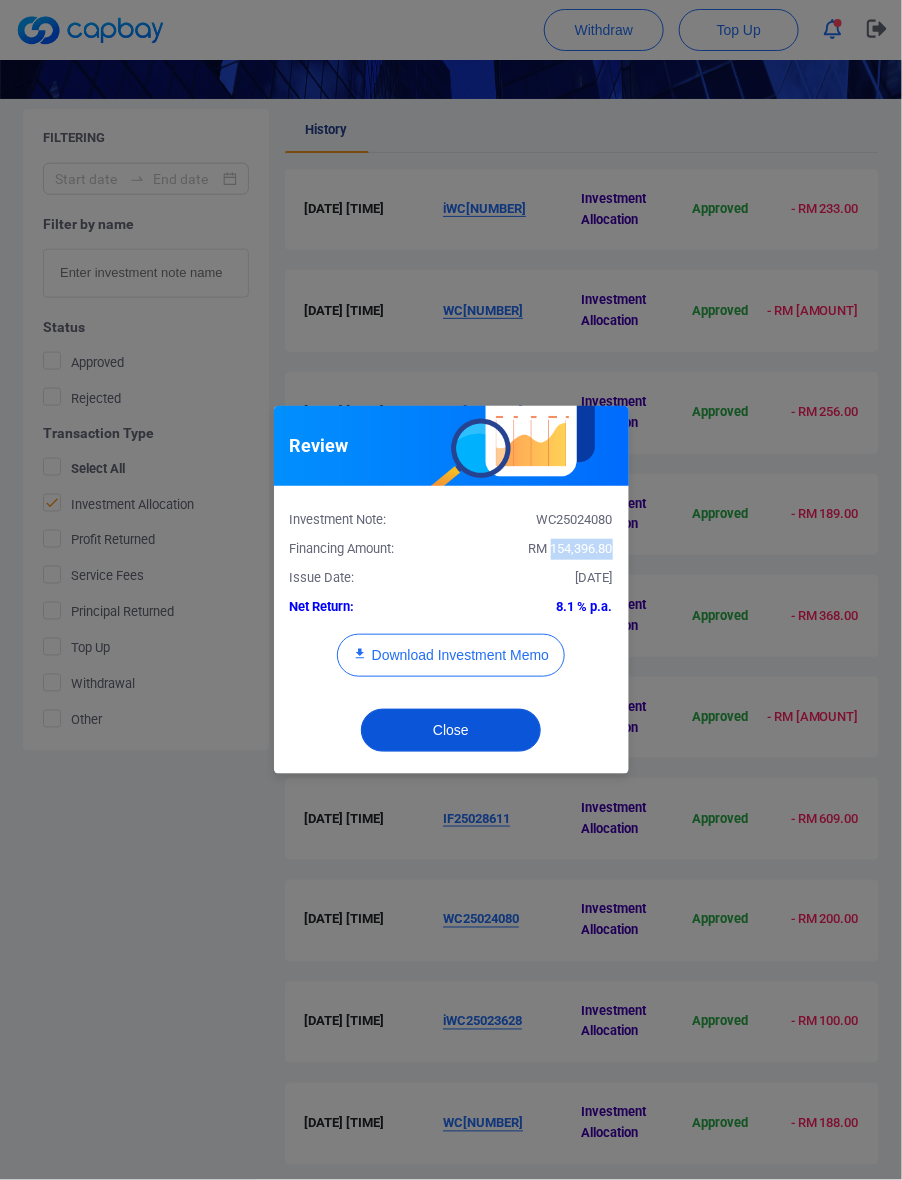 click on "Close" at bounding box center (451, 730) 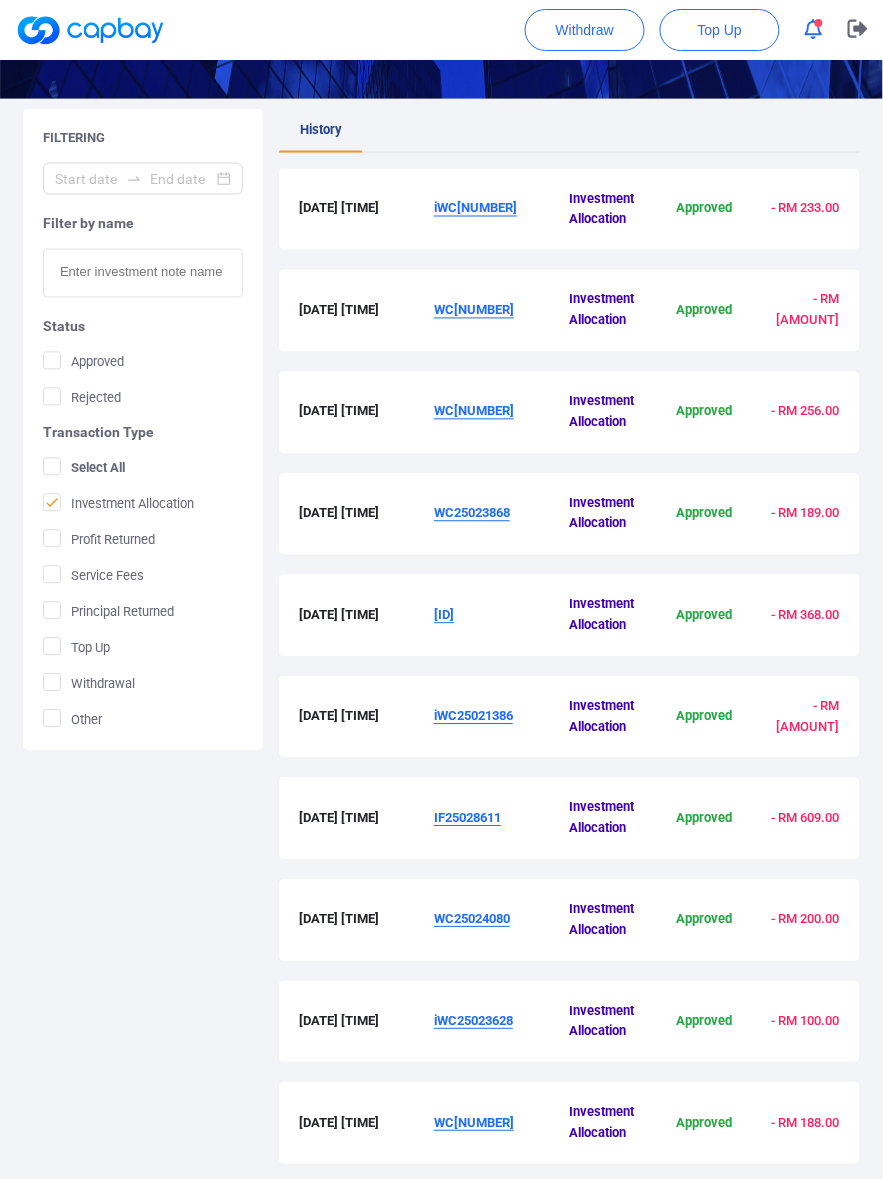 click on "iWC25023628" at bounding box center [473, 1021] 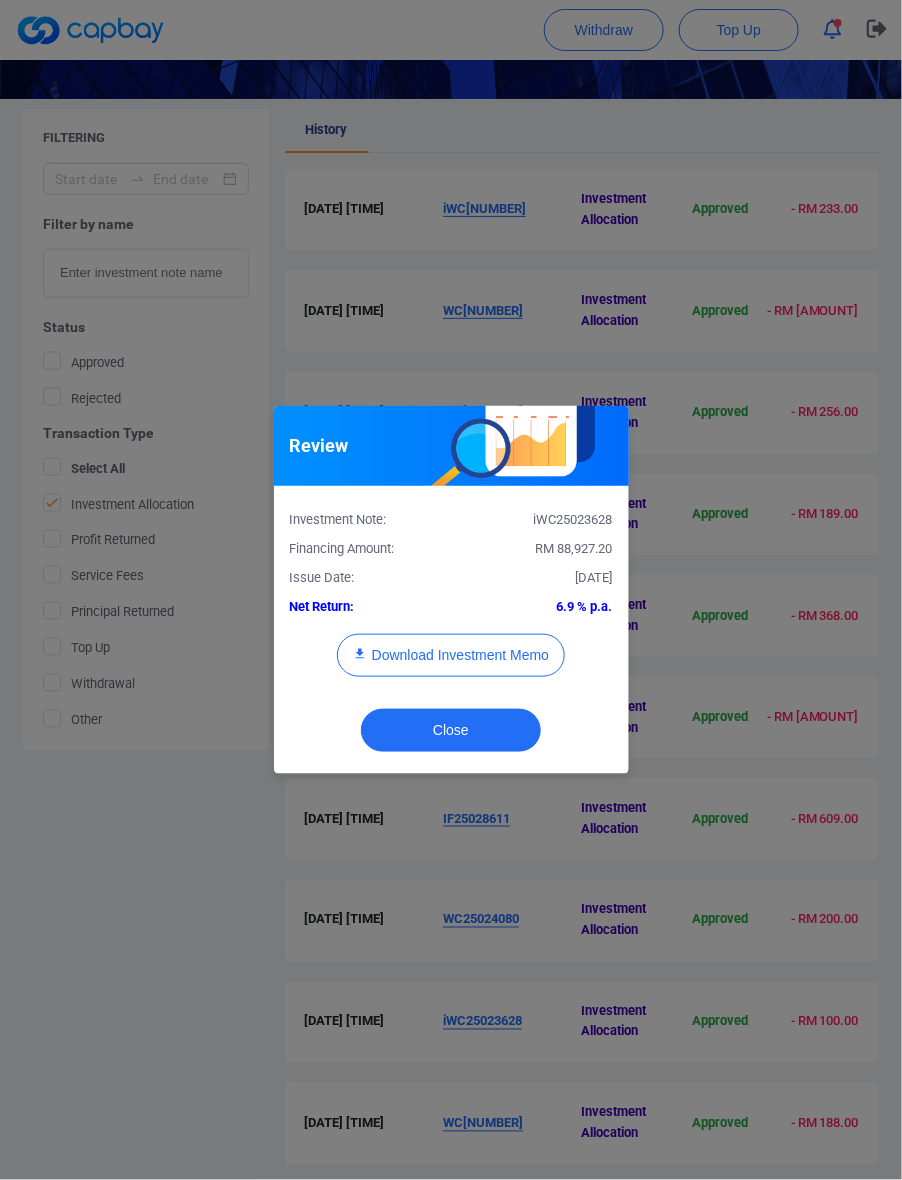 click on "RM 88,927.20" at bounding box center [539, 549] 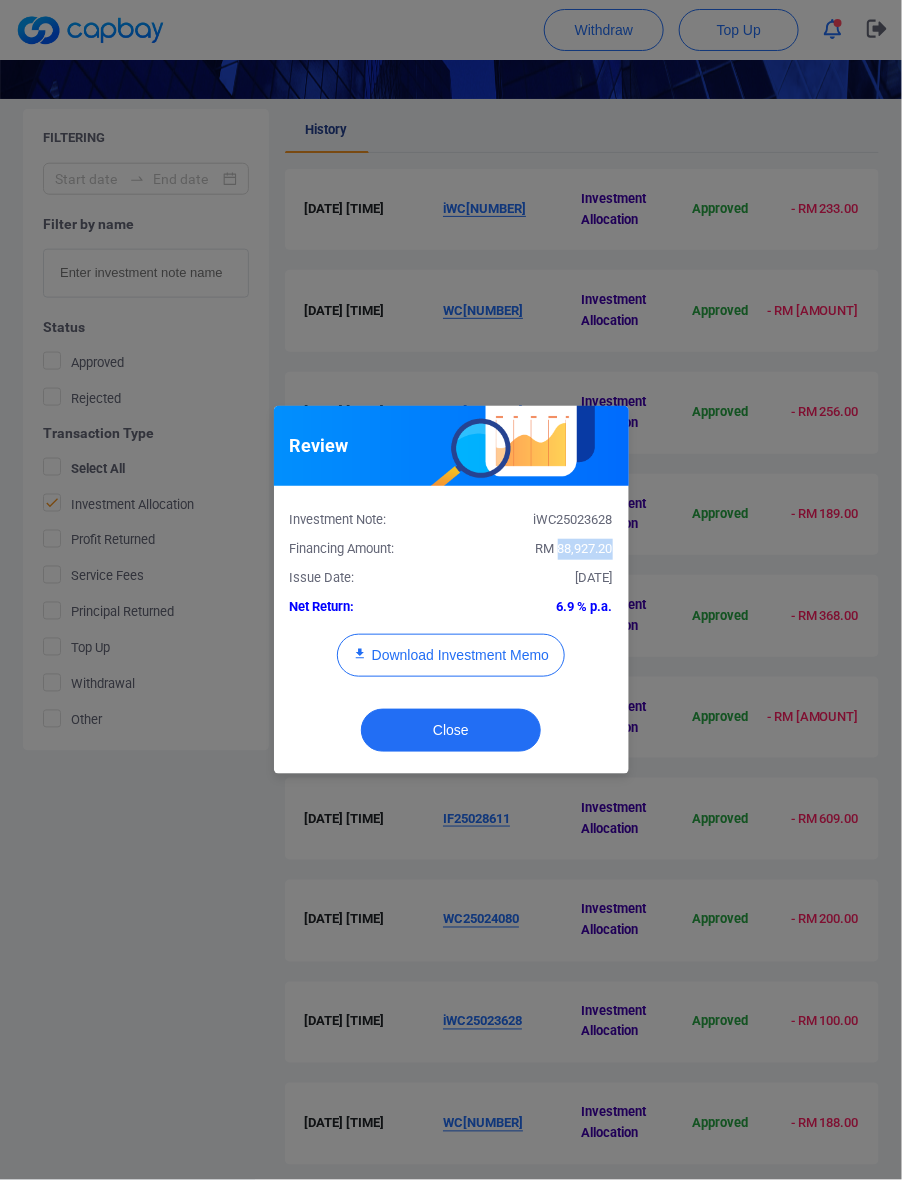 click on "RM 88,927.20" at bounding box center [539, 549] 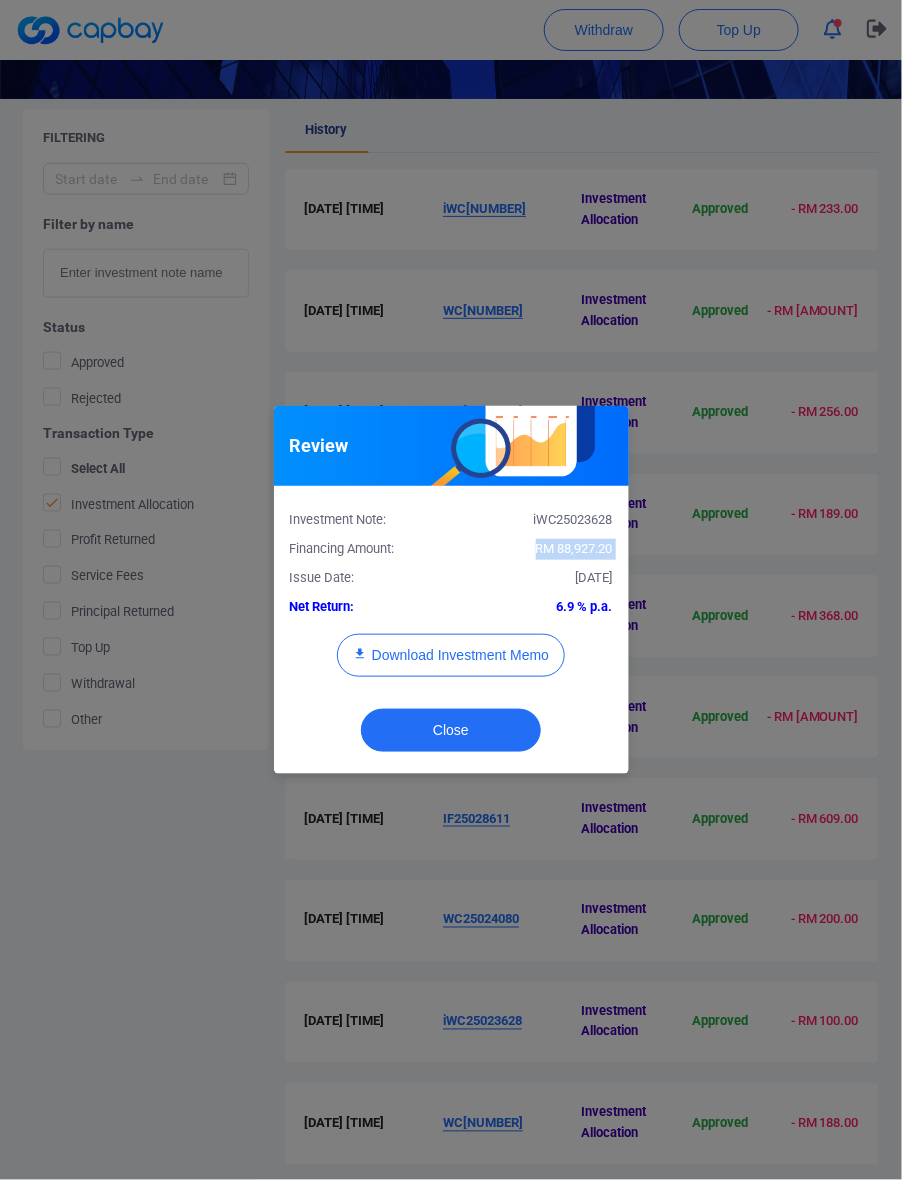 click on "RM 88,927.20" at bounding box center [574, 548] 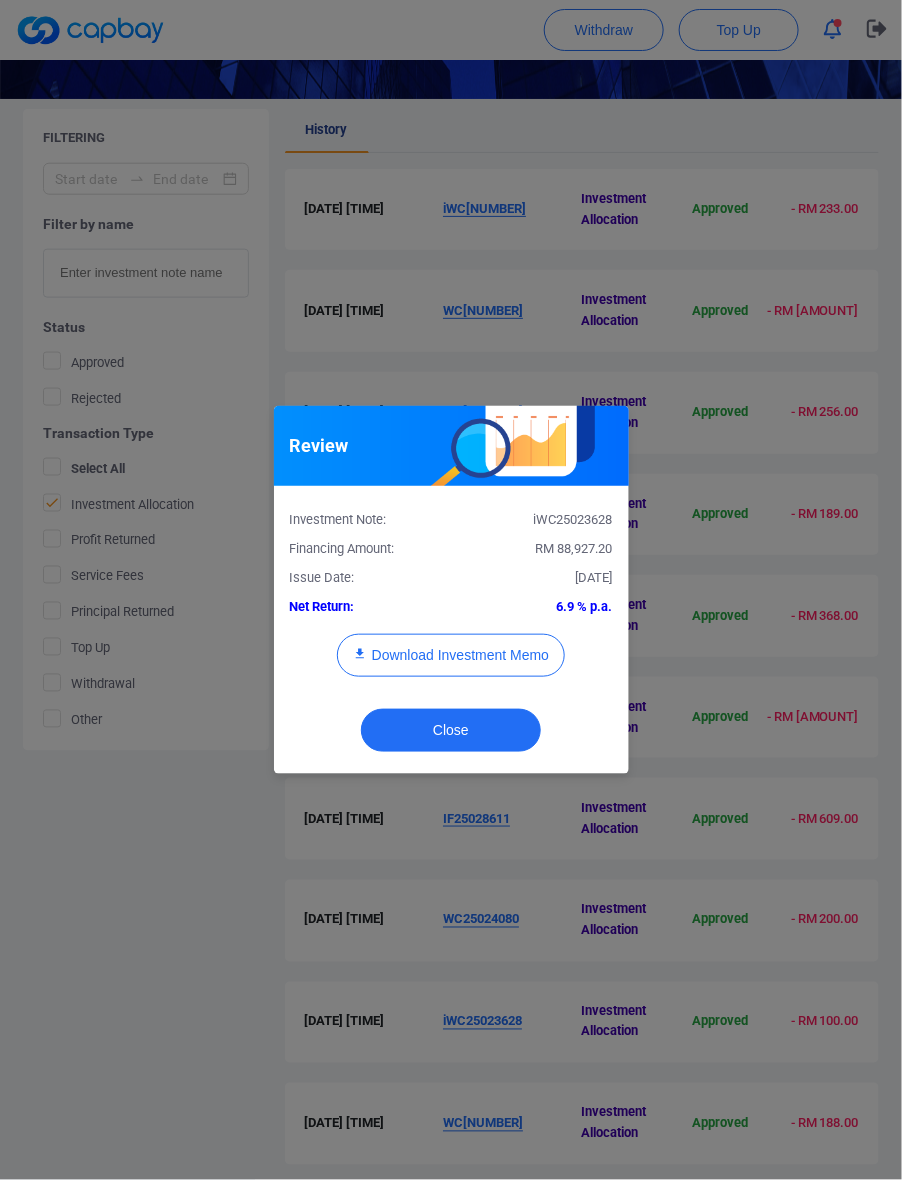 click on "Investment Note: iWC25023628 Financing Amount: RM [AMOUNT] Issue Date: [DATE] [MONTH] [YEAR] Net Return: [PERCENTAGE] p.a. Download Investment Memo" at bounding box center [451, 591] 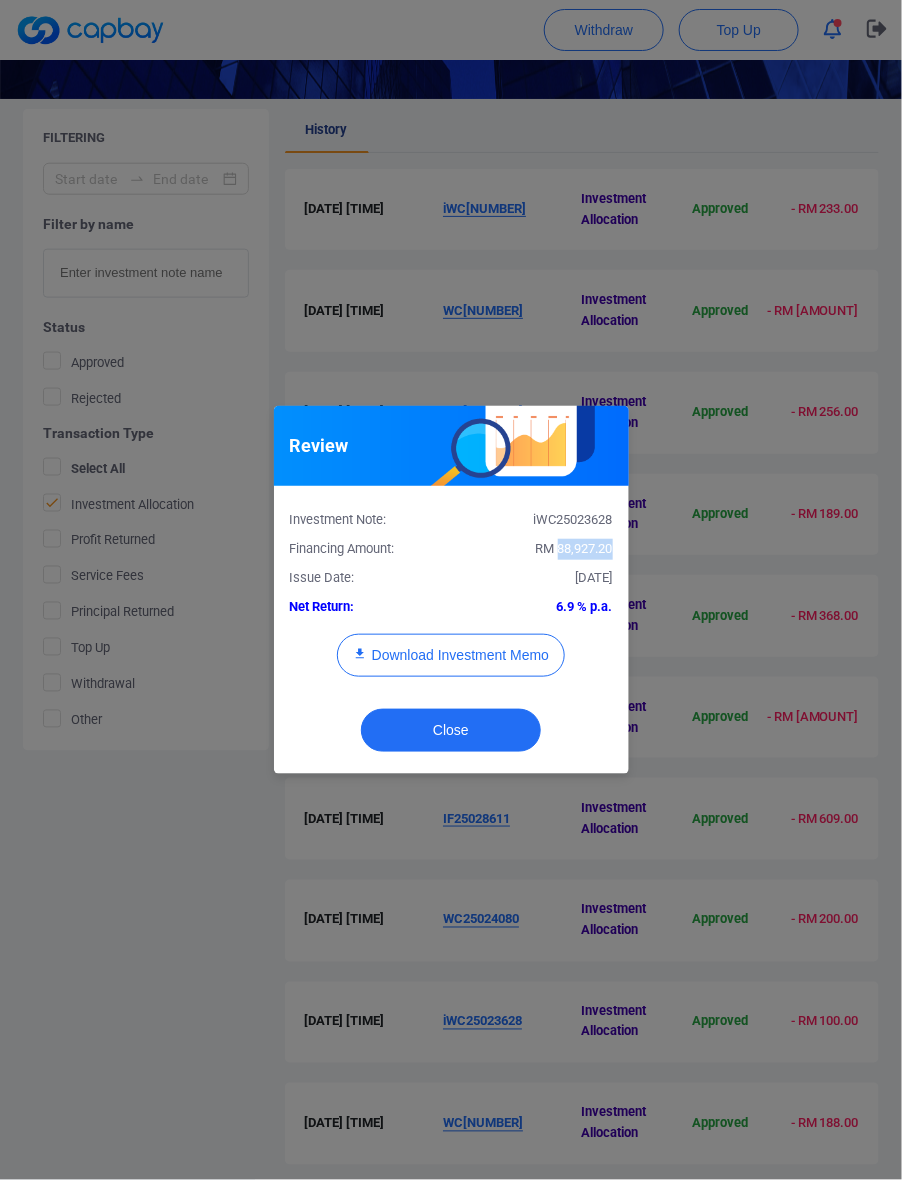 click on "RM 88,927.20" at bounding box center [574, 548] 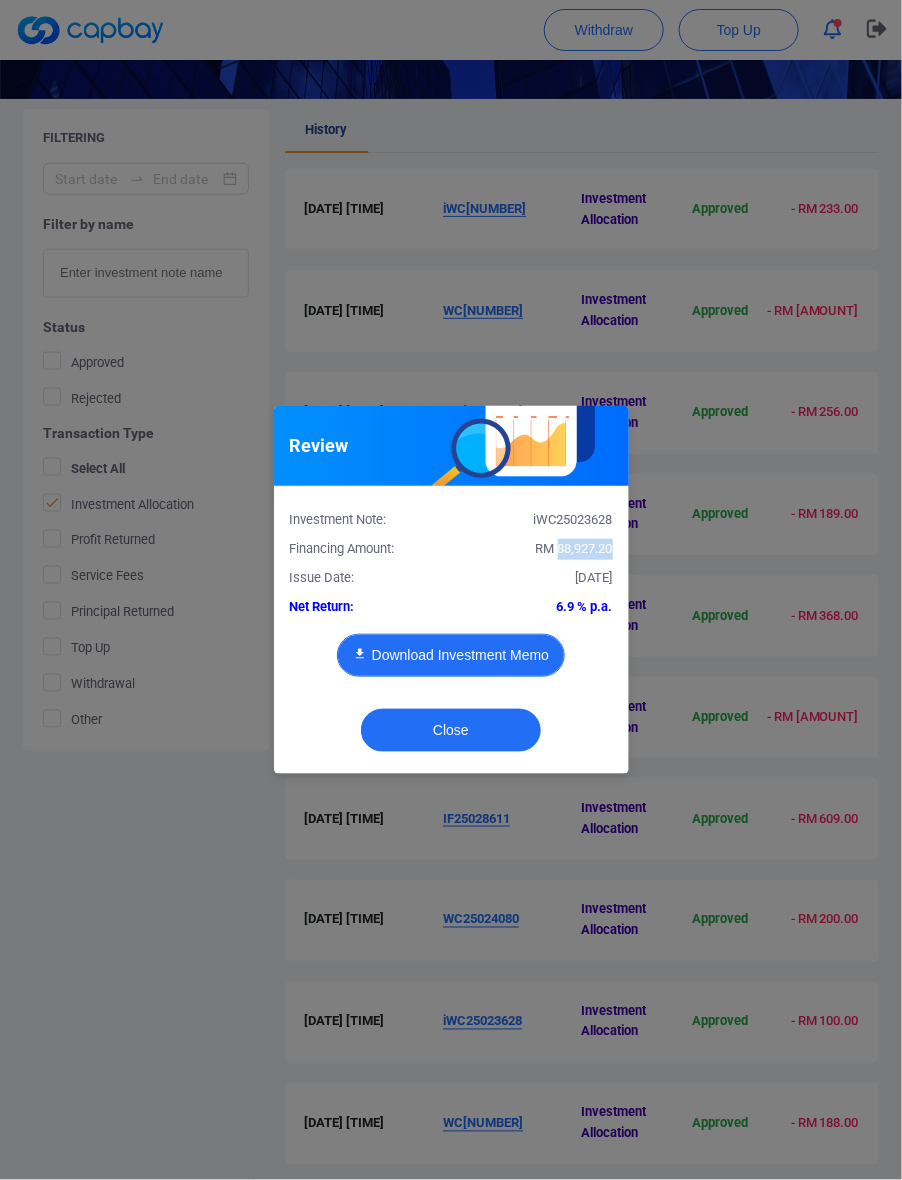 click on "Download Investment Memo" at bounding box center [451, 655] 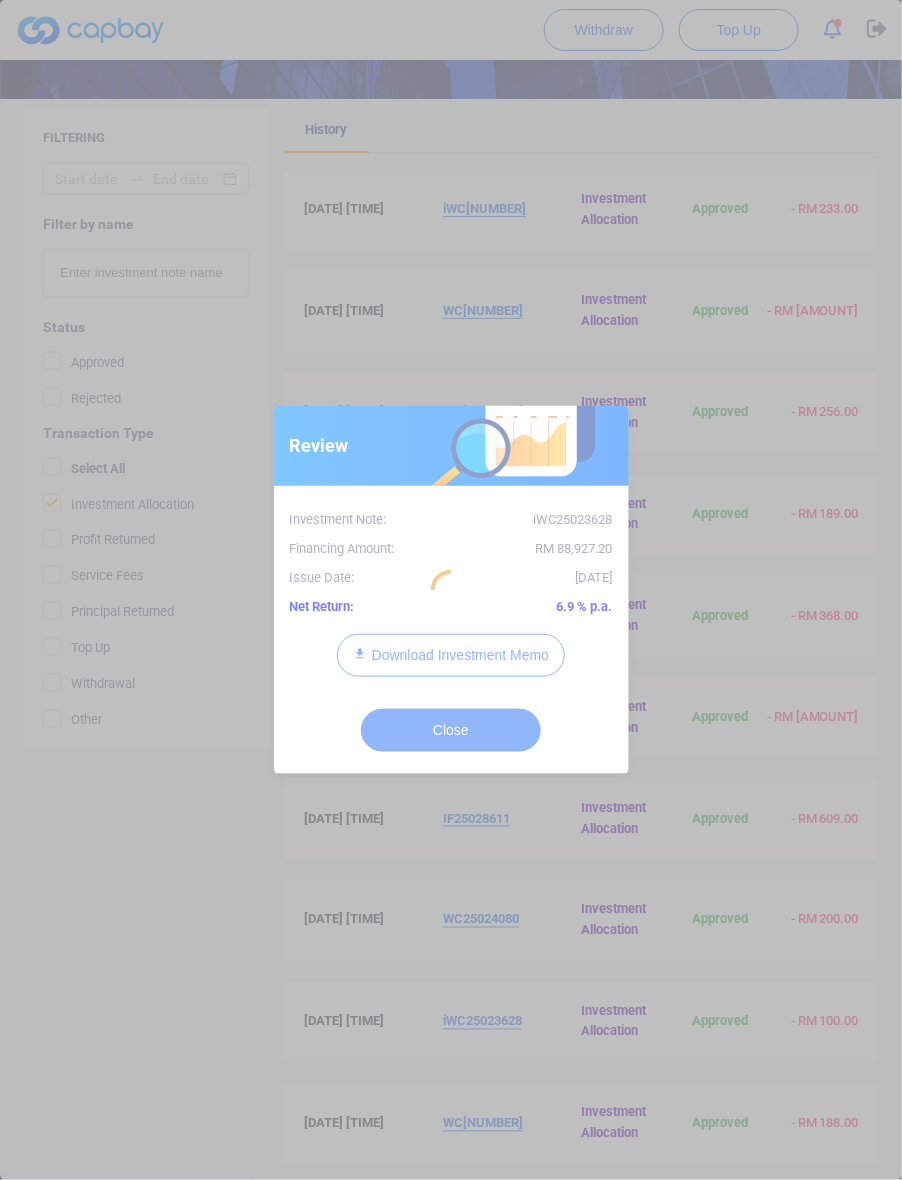 click at bounding box center (451, 590) 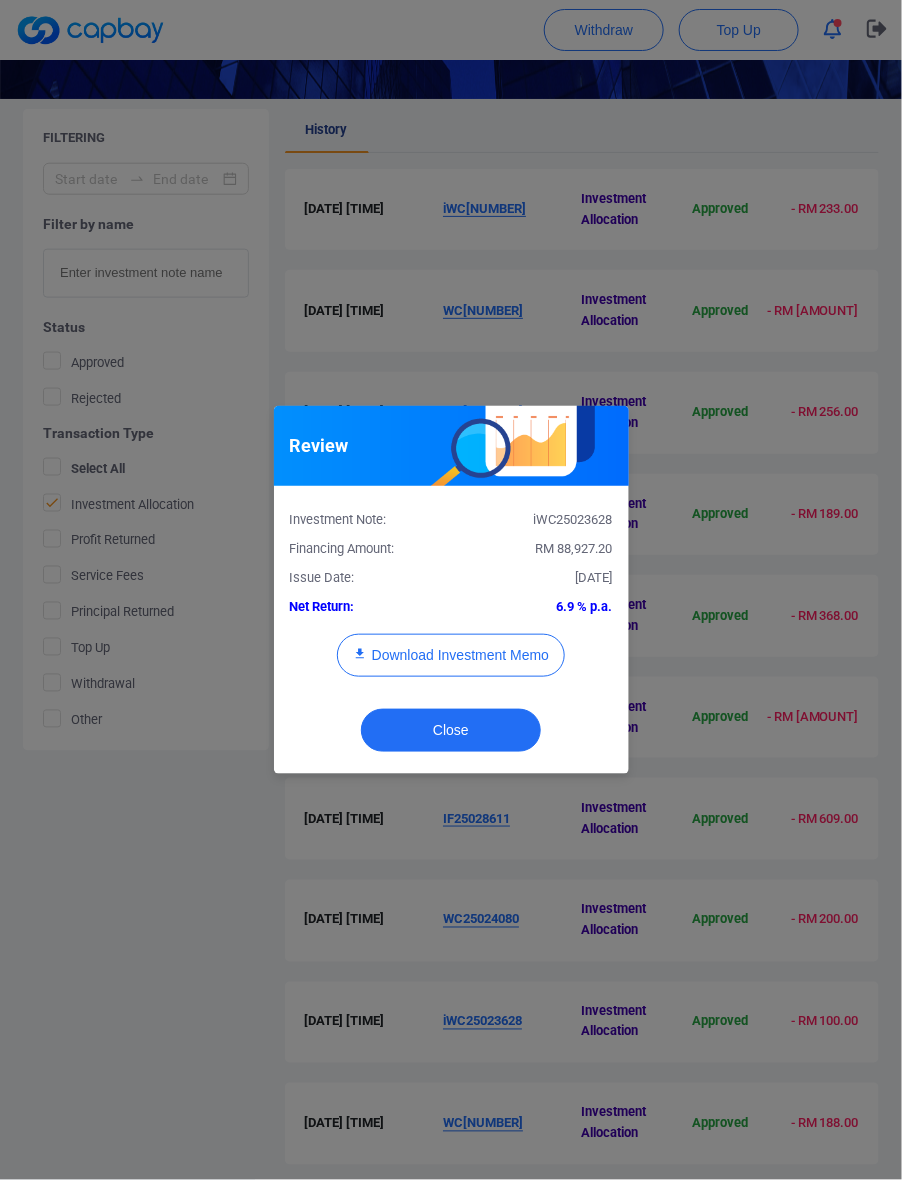 click on "Close" at bounding box center [451, 735] 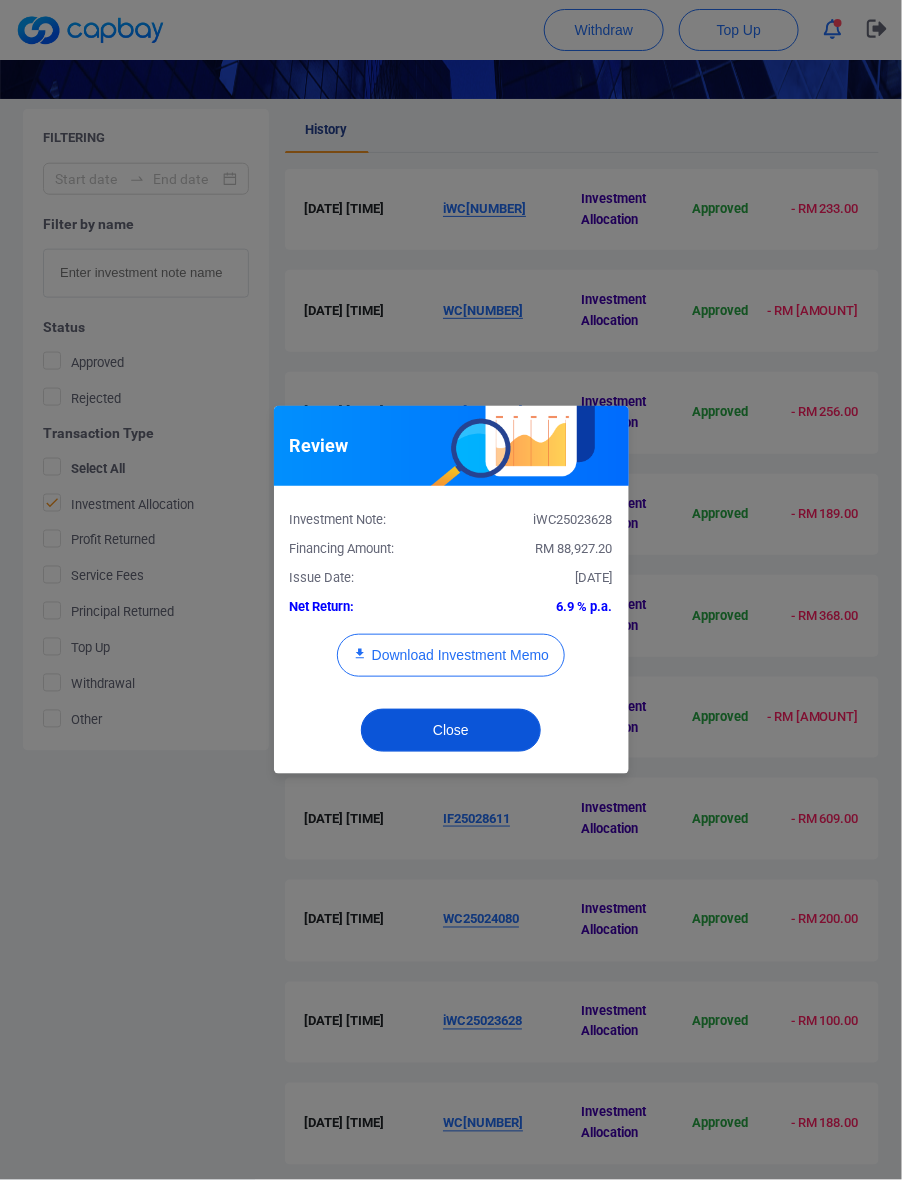 click on "Close" at bounding box center [451, 730] 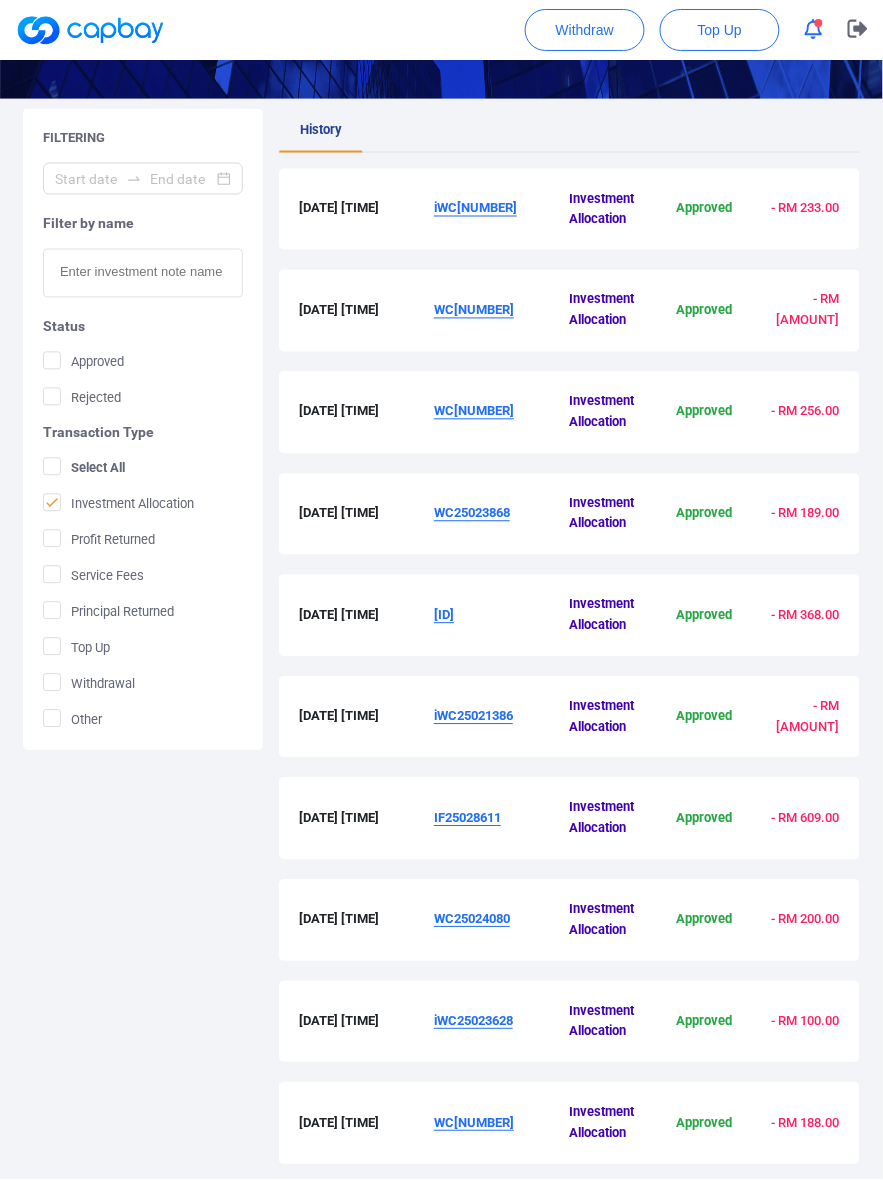 click on "WC[NUMBER]" at bounding box center (474, 1123) 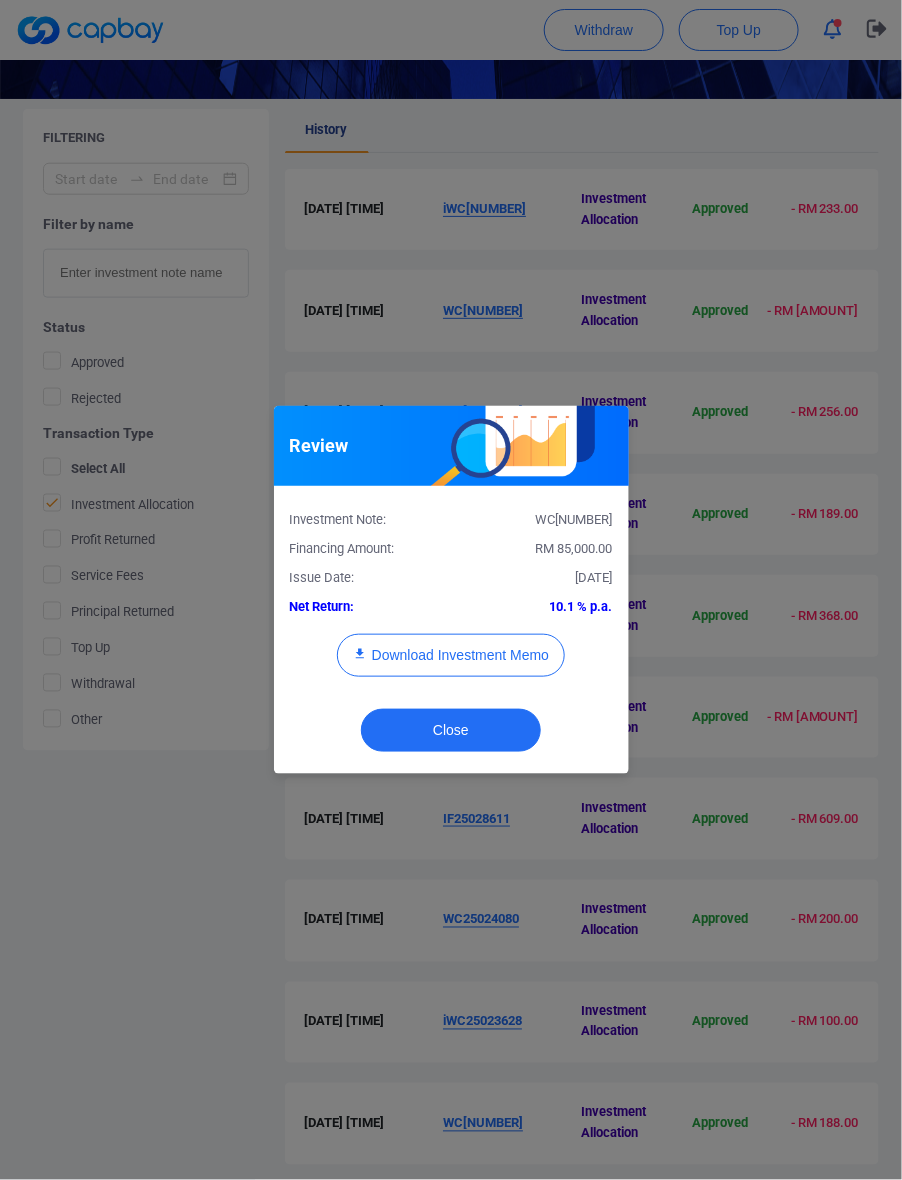 click on "RM 85,000.00" at bounding box center [539, 549] 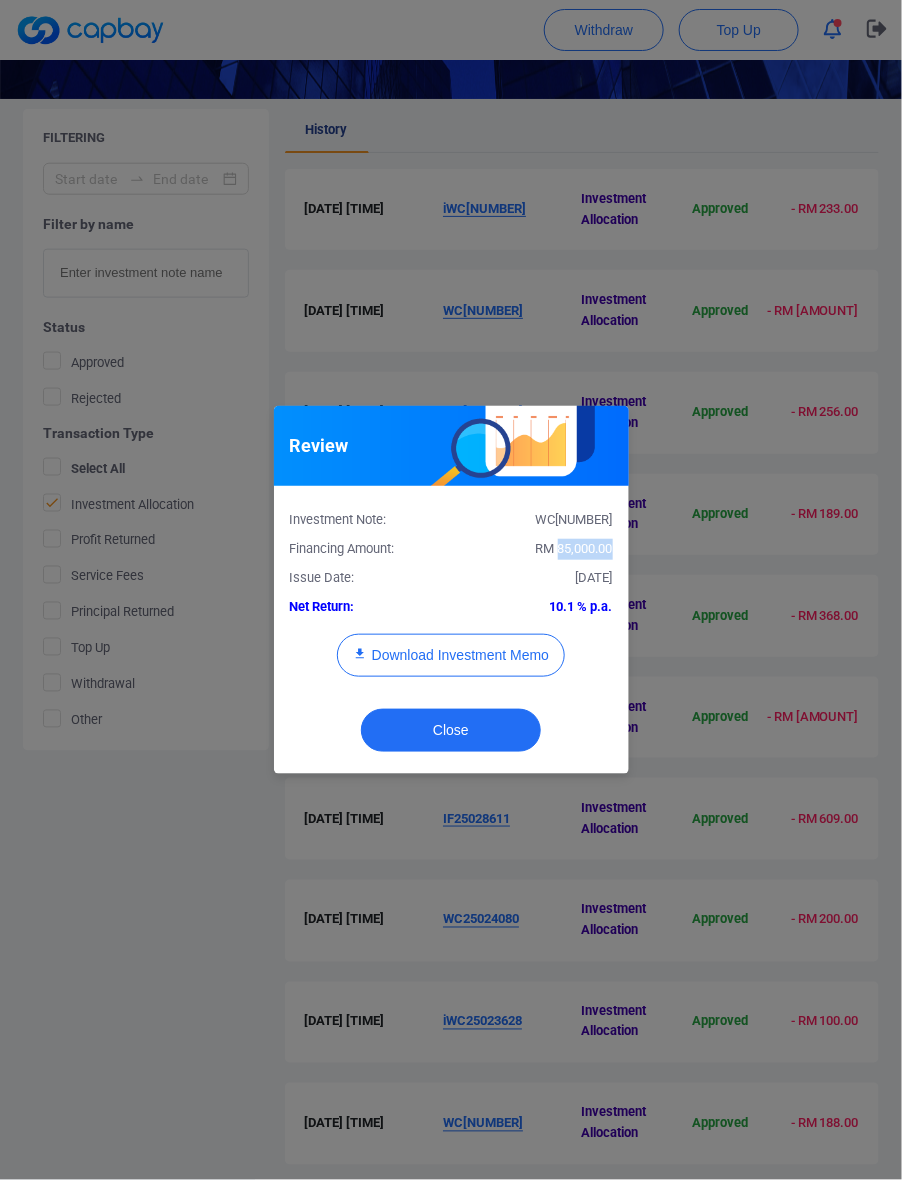click on "RM 85,000.00" at bounding box center [574, 548] 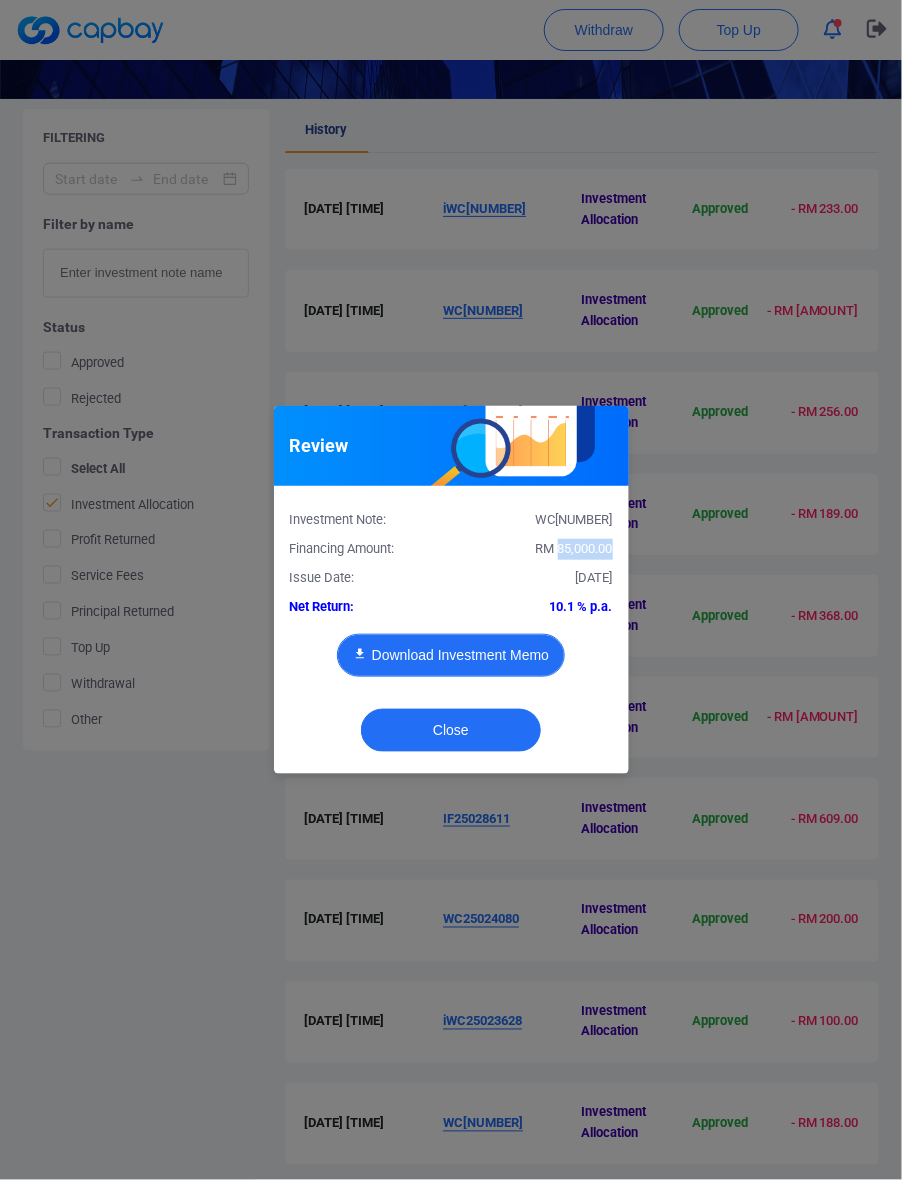 click on "Download Investment Memo" at bounding box center [451, 655] 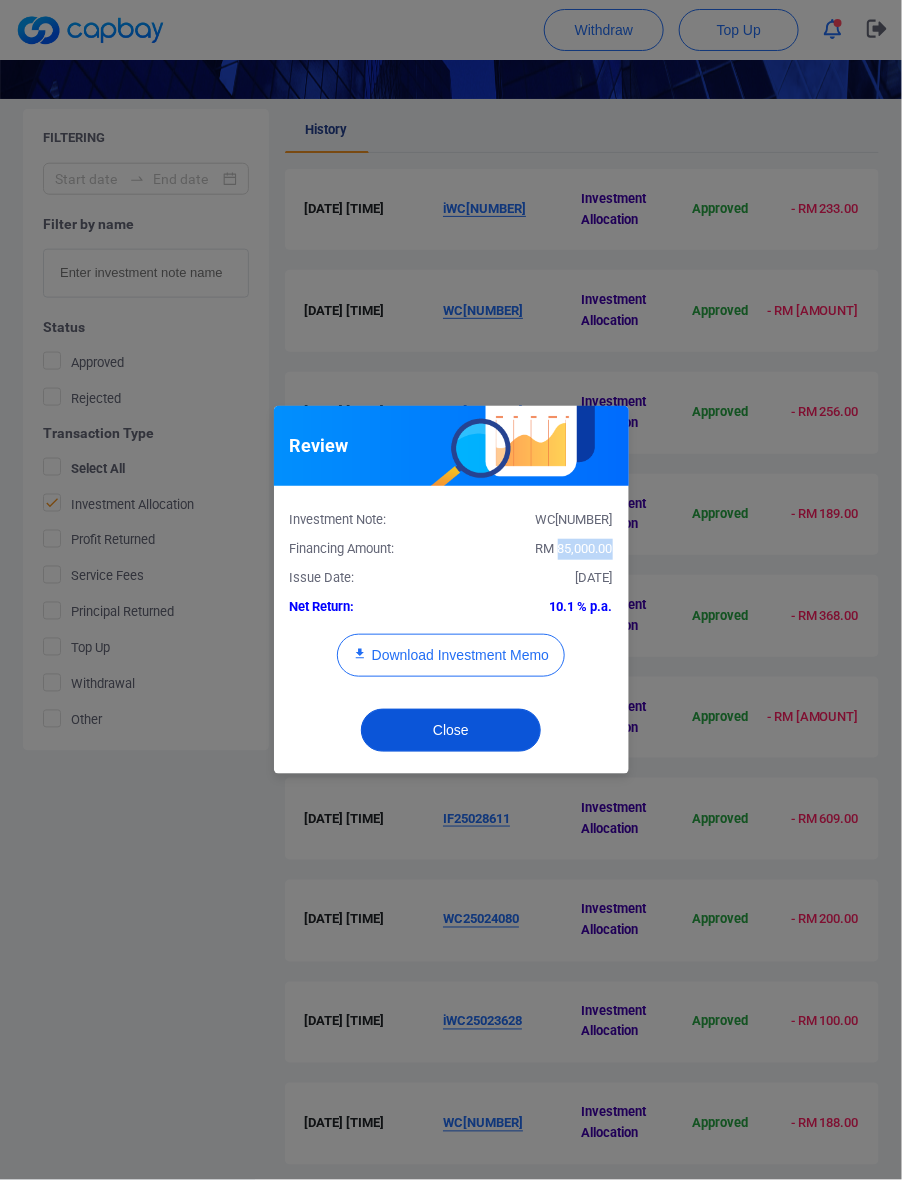 click on "Close" at bounding box center (451, 730) 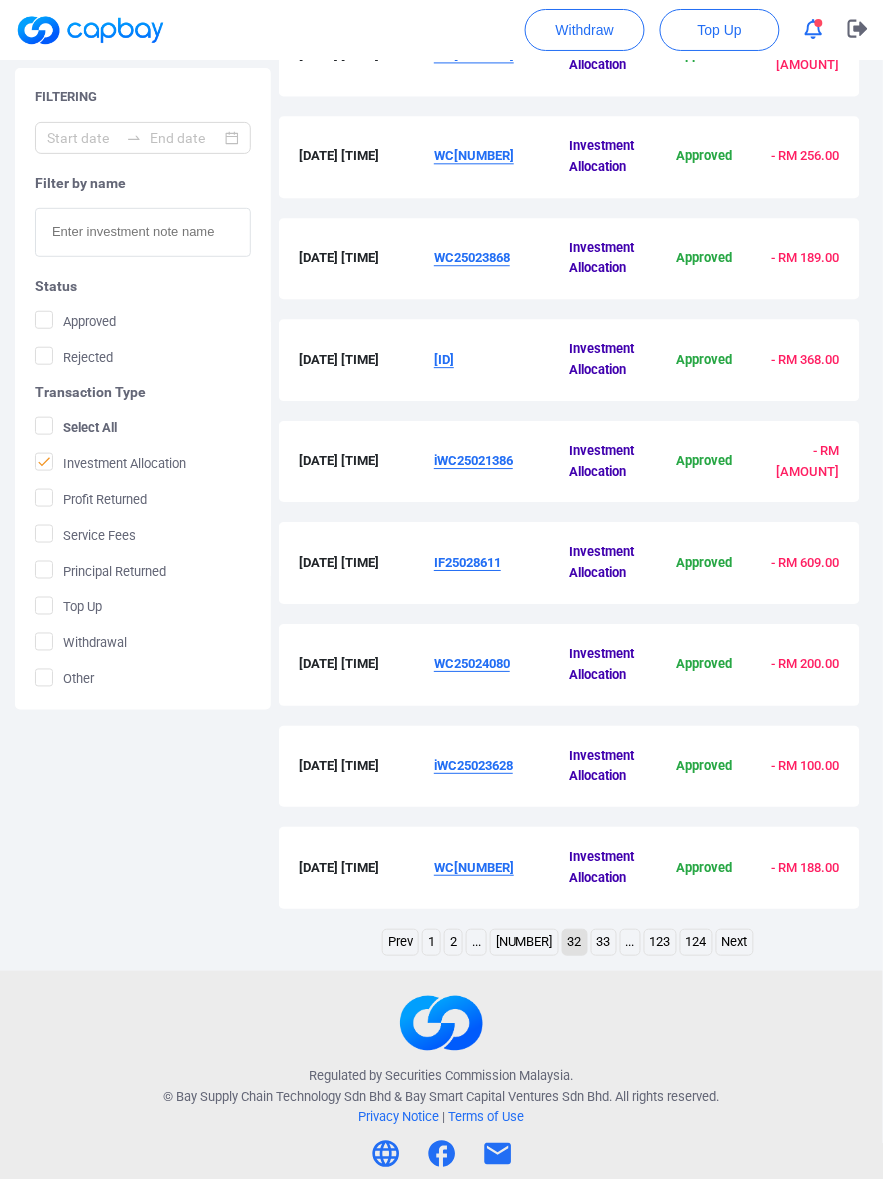 click on "33" at bounding box center [604, 942] 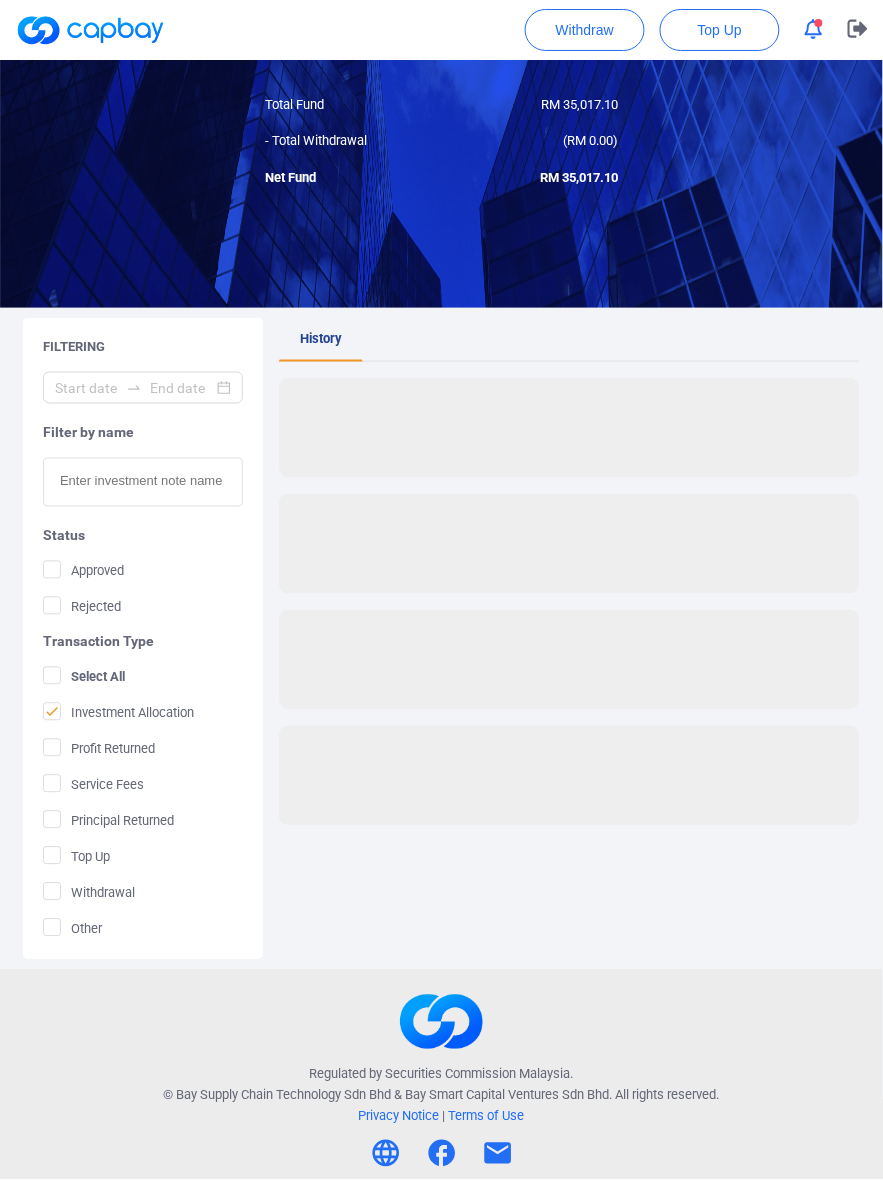 scroll, scrollTop: 172, scrollLeft: 0, axis: vertical 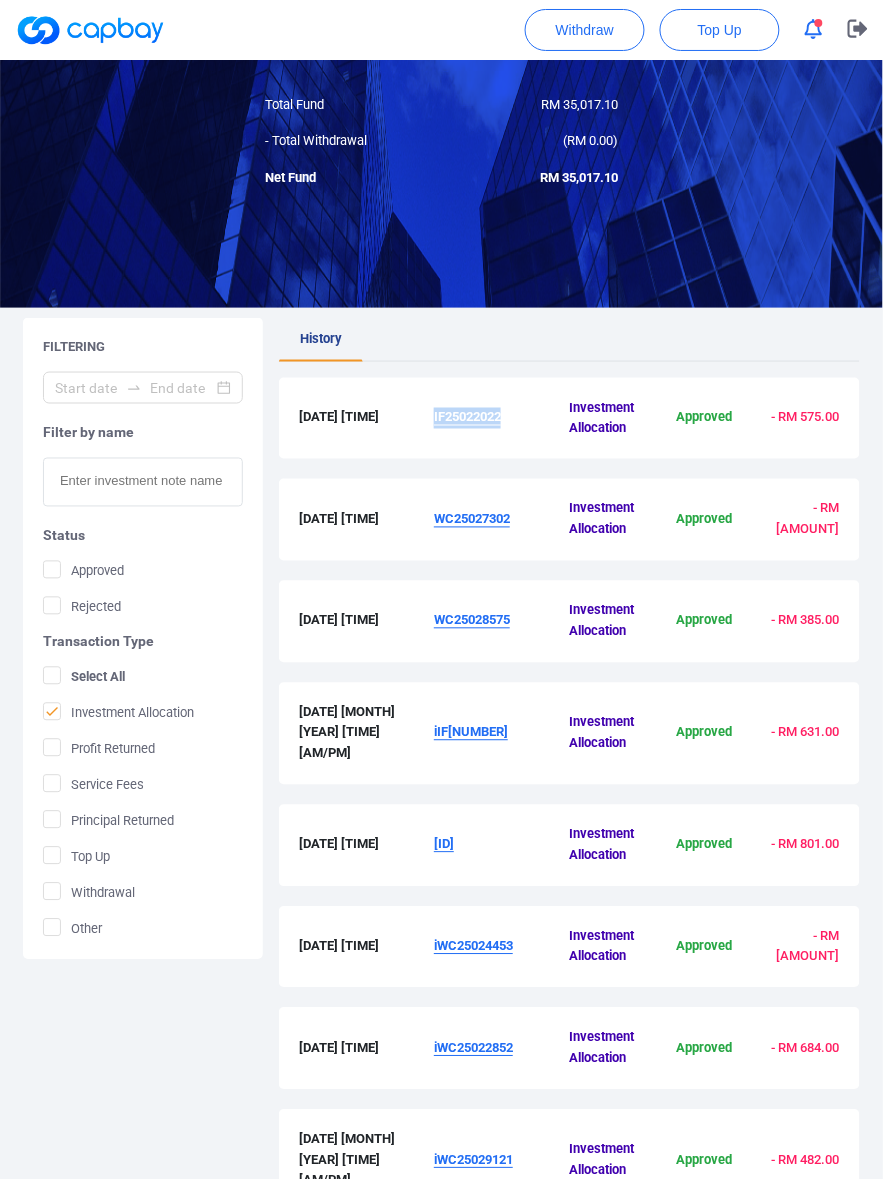 drag, startPoint x: 545, startPoint y: 433, endPoint x: 435, endPoint y: 431, distance: 110.01818 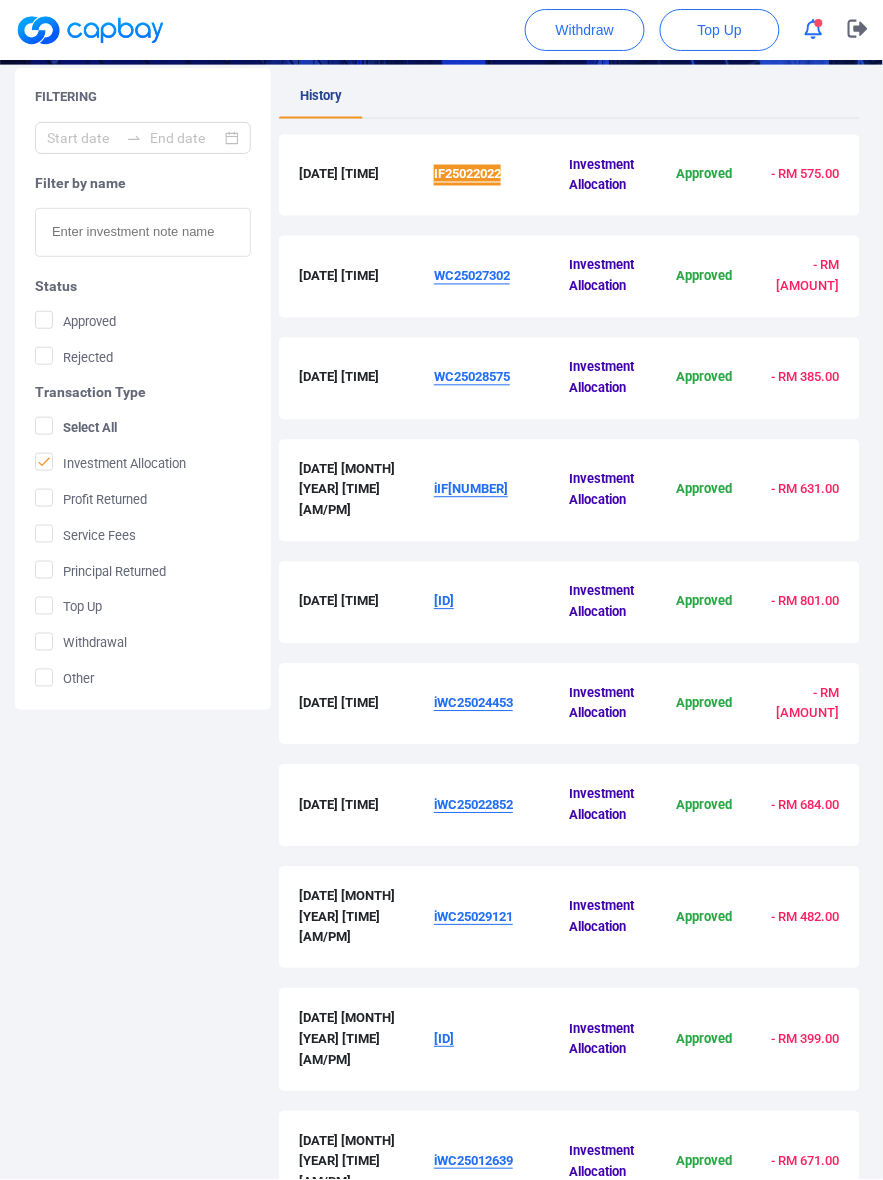 scroll, scrollTop: 381, scrollLeft: 0, axis: vertical 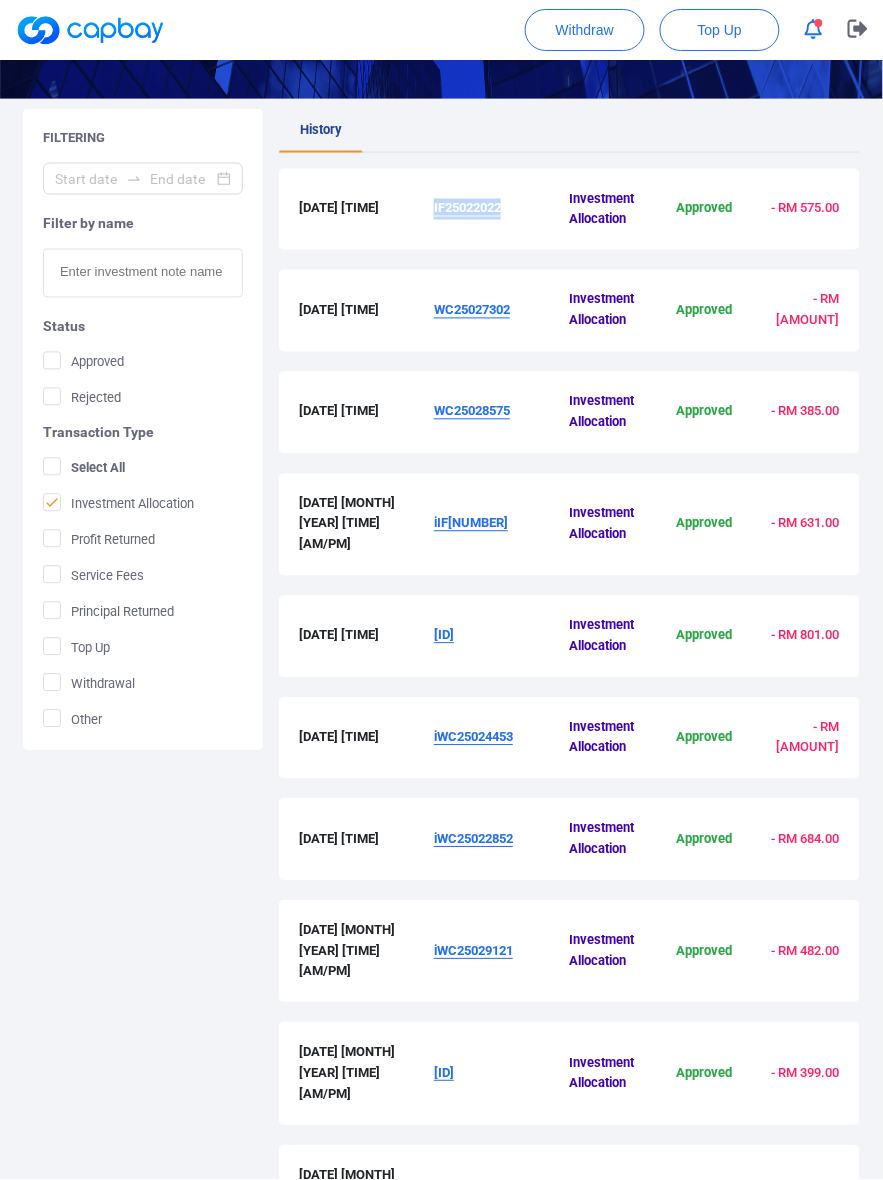 drag, startPoint x: 531, startPoint y: 317, endPoint x: 432, endPoint y: 316, distance: 99.00505 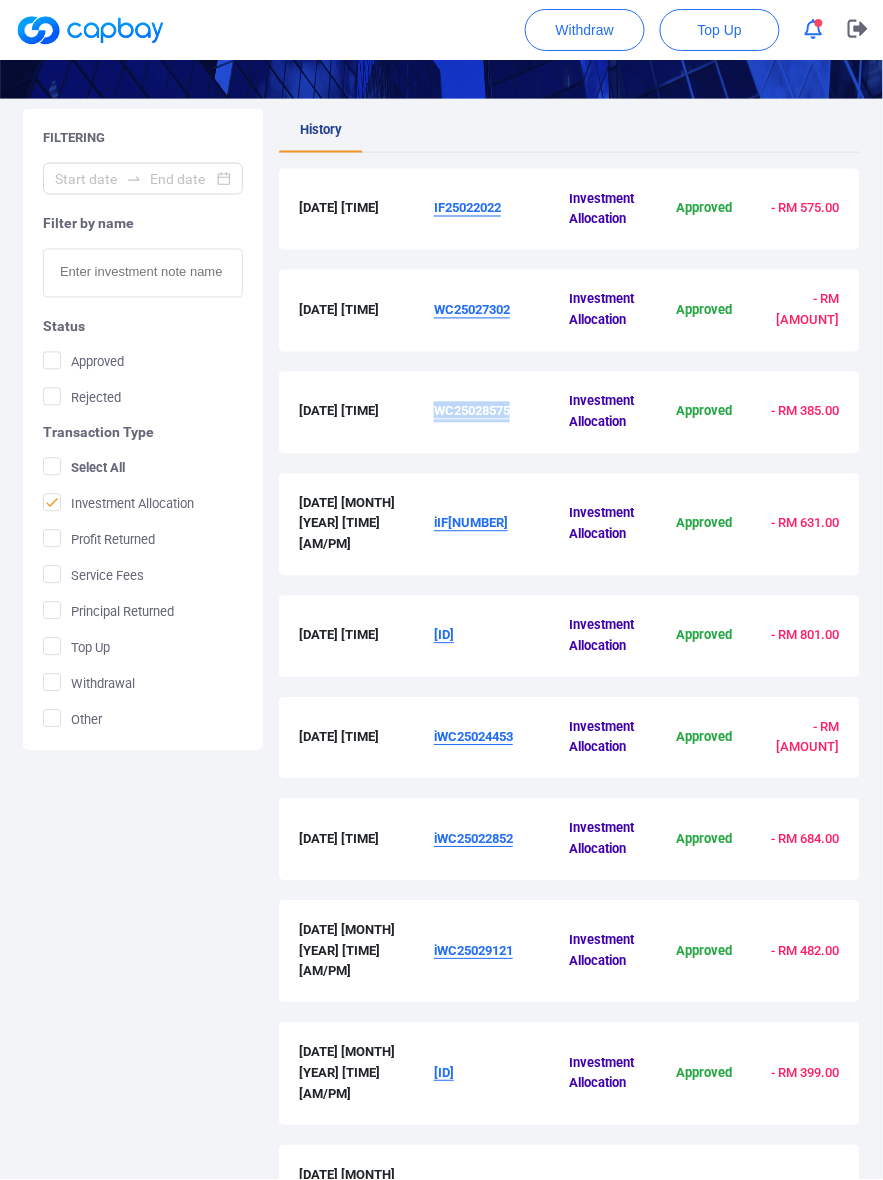 drag, startPoint x: 562, startPoint y: 413, endPoint x: 438, endPoint y: 415, distance: 124.01613 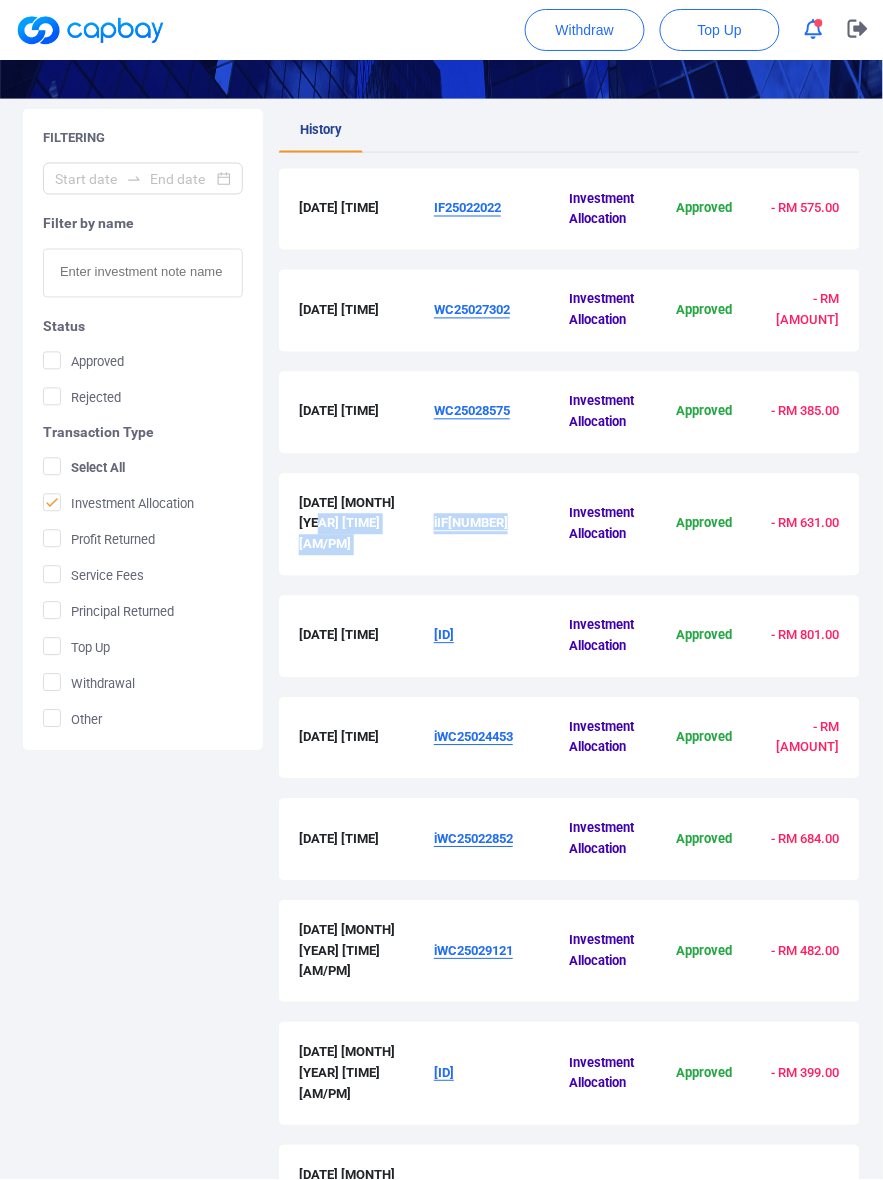 drag, startPoint x: 527, startPoint y: 537, endPoint x: 431, endPoint y: 537, distance: 96 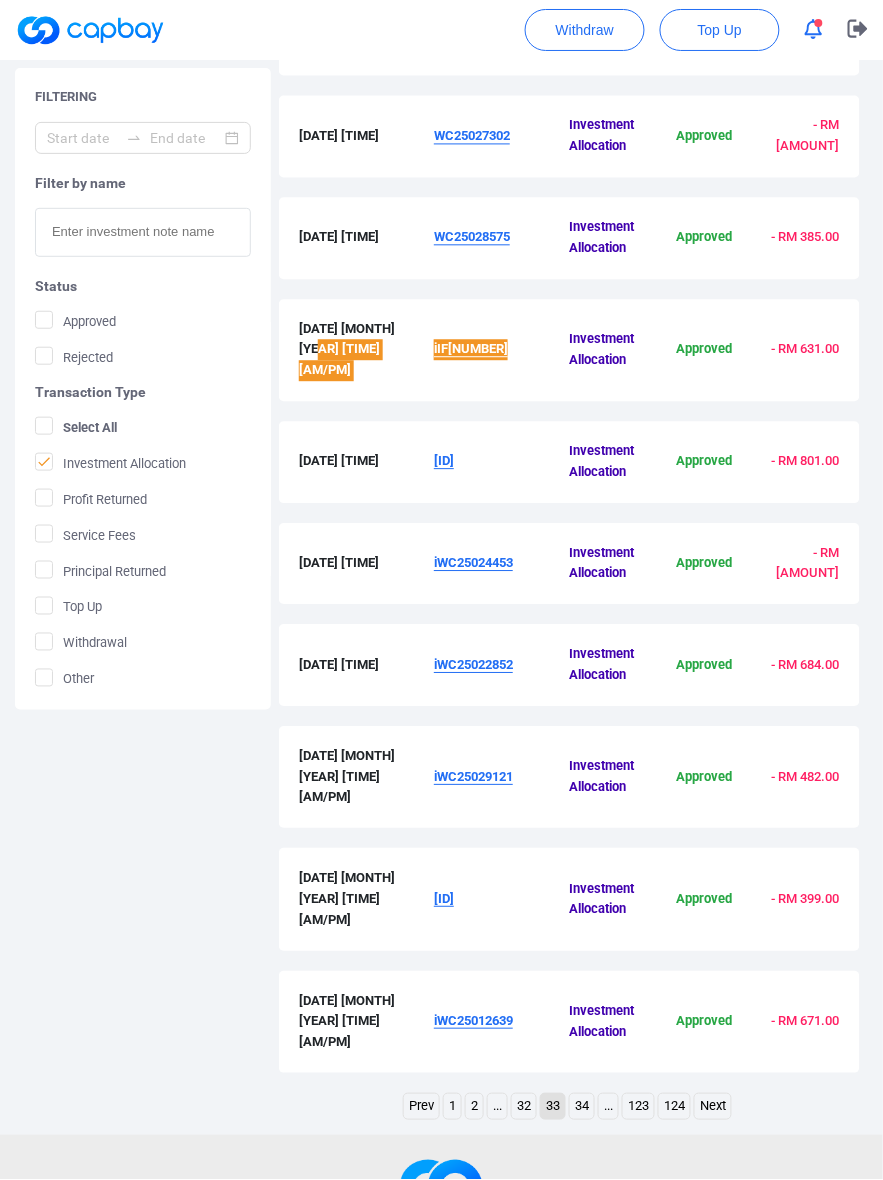 scroll, scrollTop: 588, scrollLeft: 0, axis: vertical 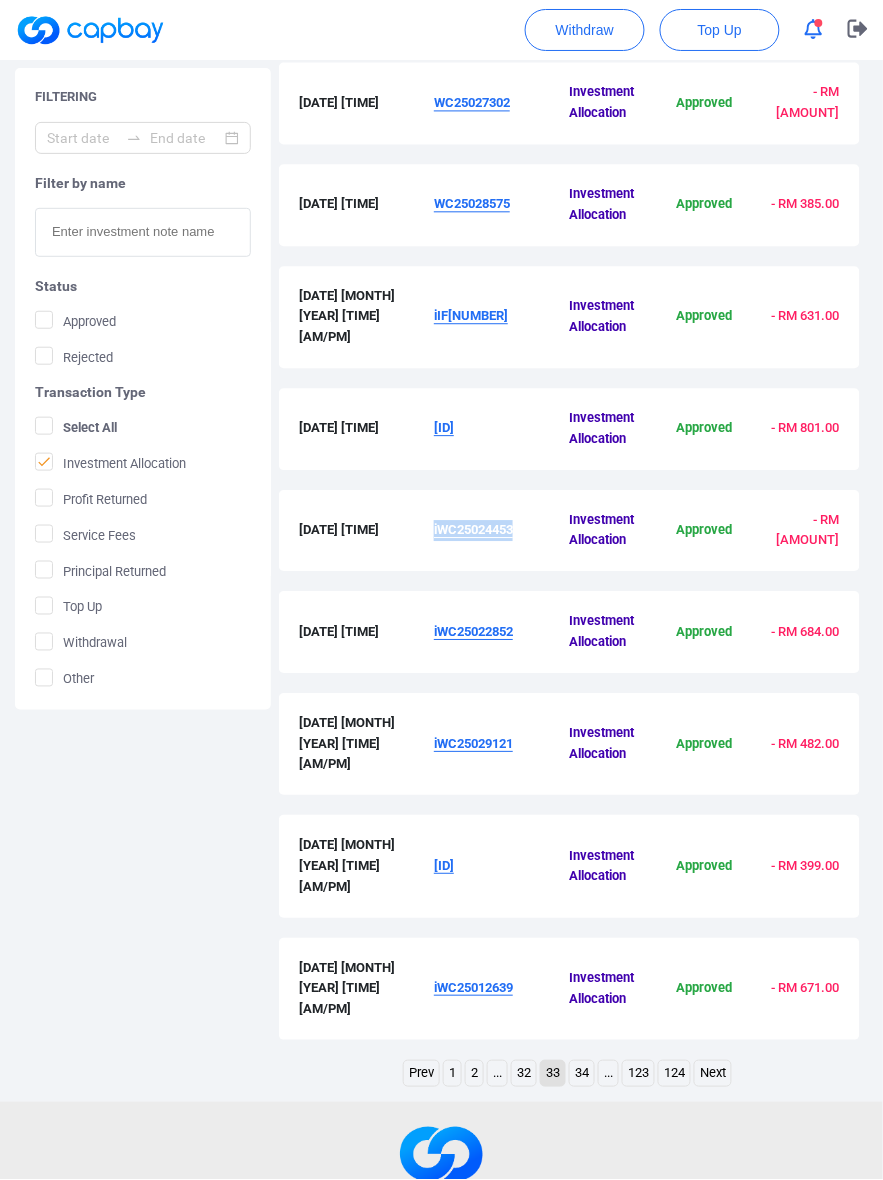 drag, startPoint x: 532, startPoint y: 522, endPoint x: 435, endPoint y: 521, distance: 97.00516 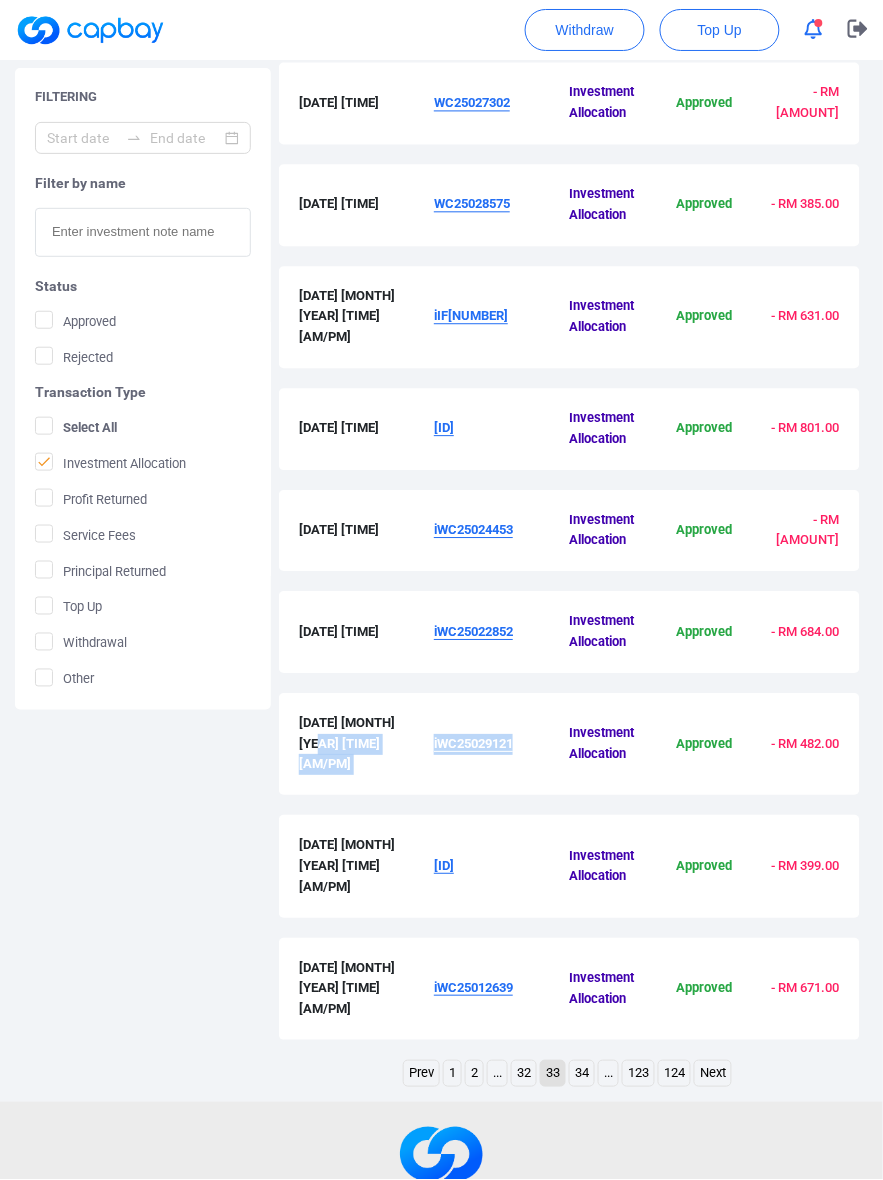 drag, startPoint x: 525, startPoint y: 730, endPoint x: 425, endPoint y: 727, distance: 100.04499 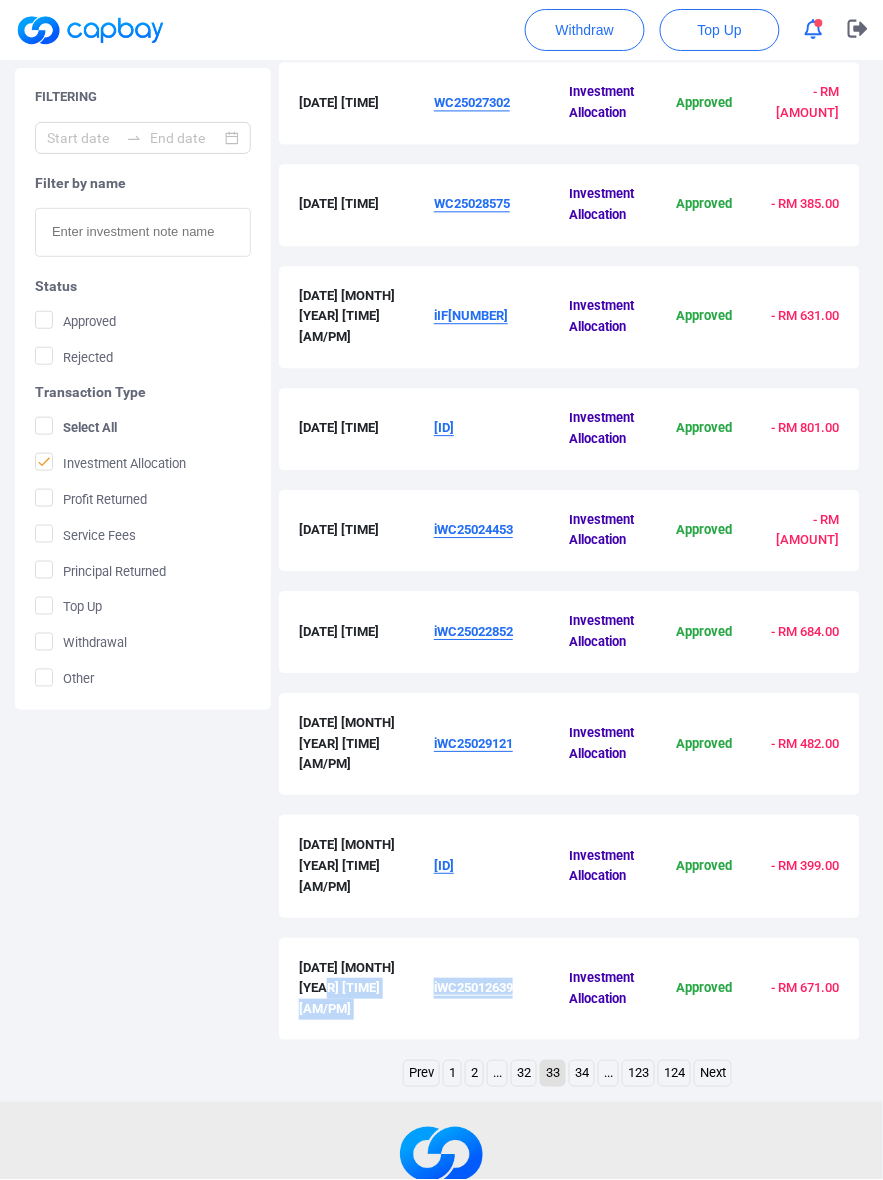 drag, startPoint x: 521, startPoint y: 922, endPoint x: 430, endPoint y: 926, distance: 91.08787 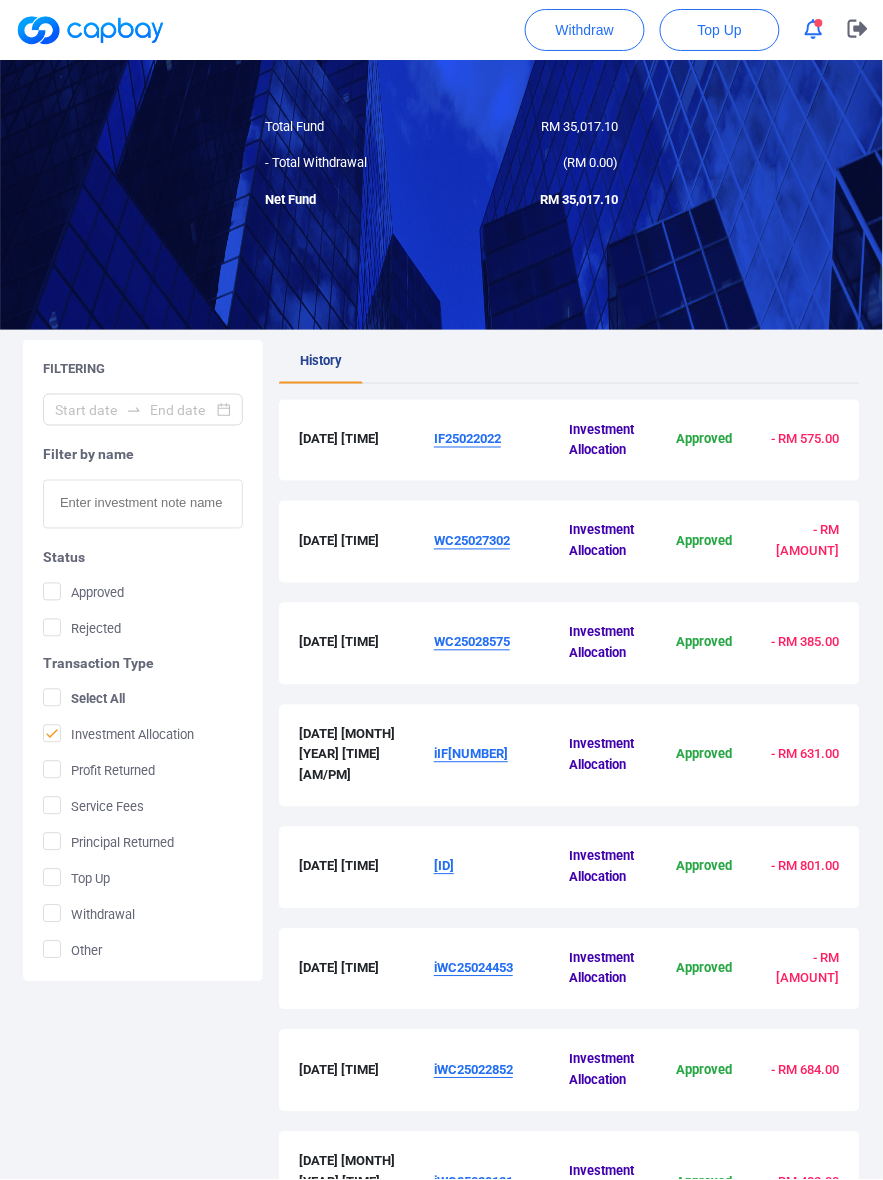 scroll, scrollTop: 0, scrollLeft: 0, axis: both 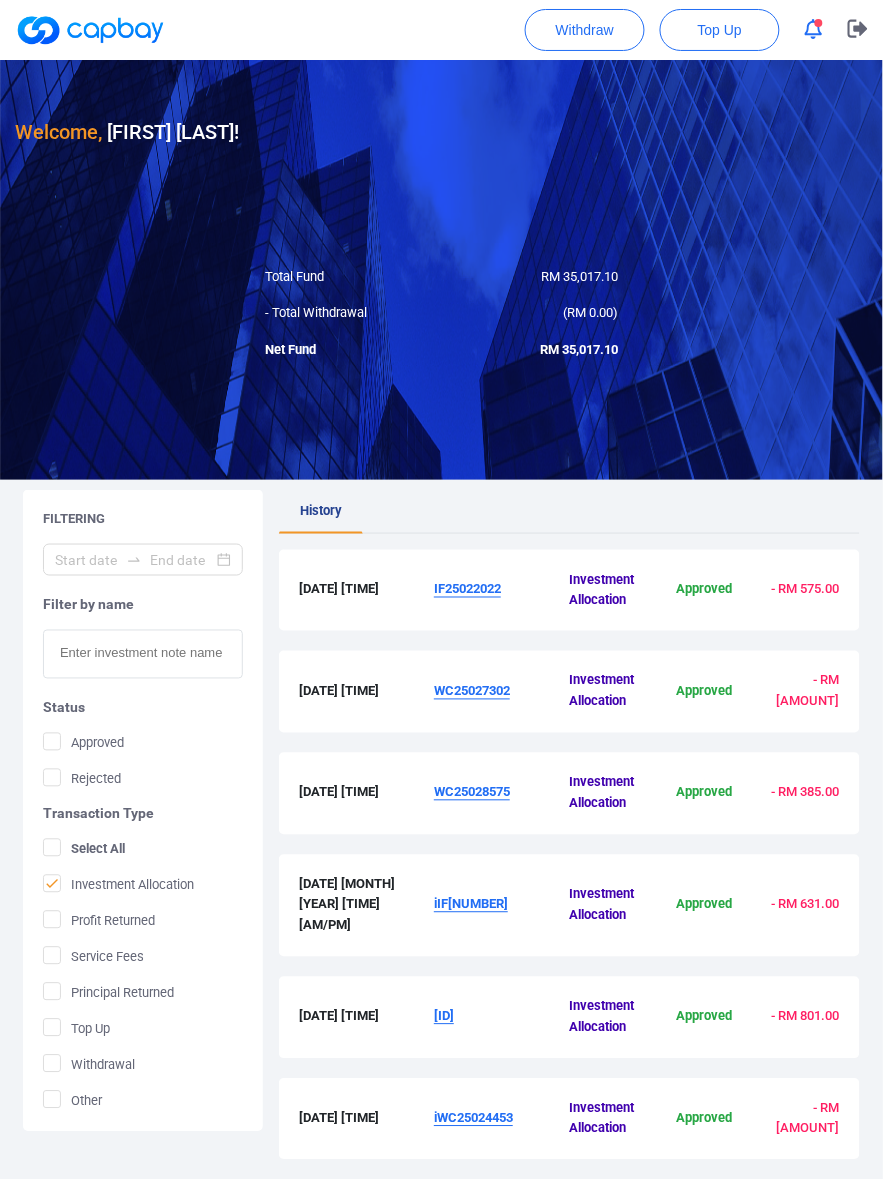 click on "IF25022022" at bounding box center [467, 589] 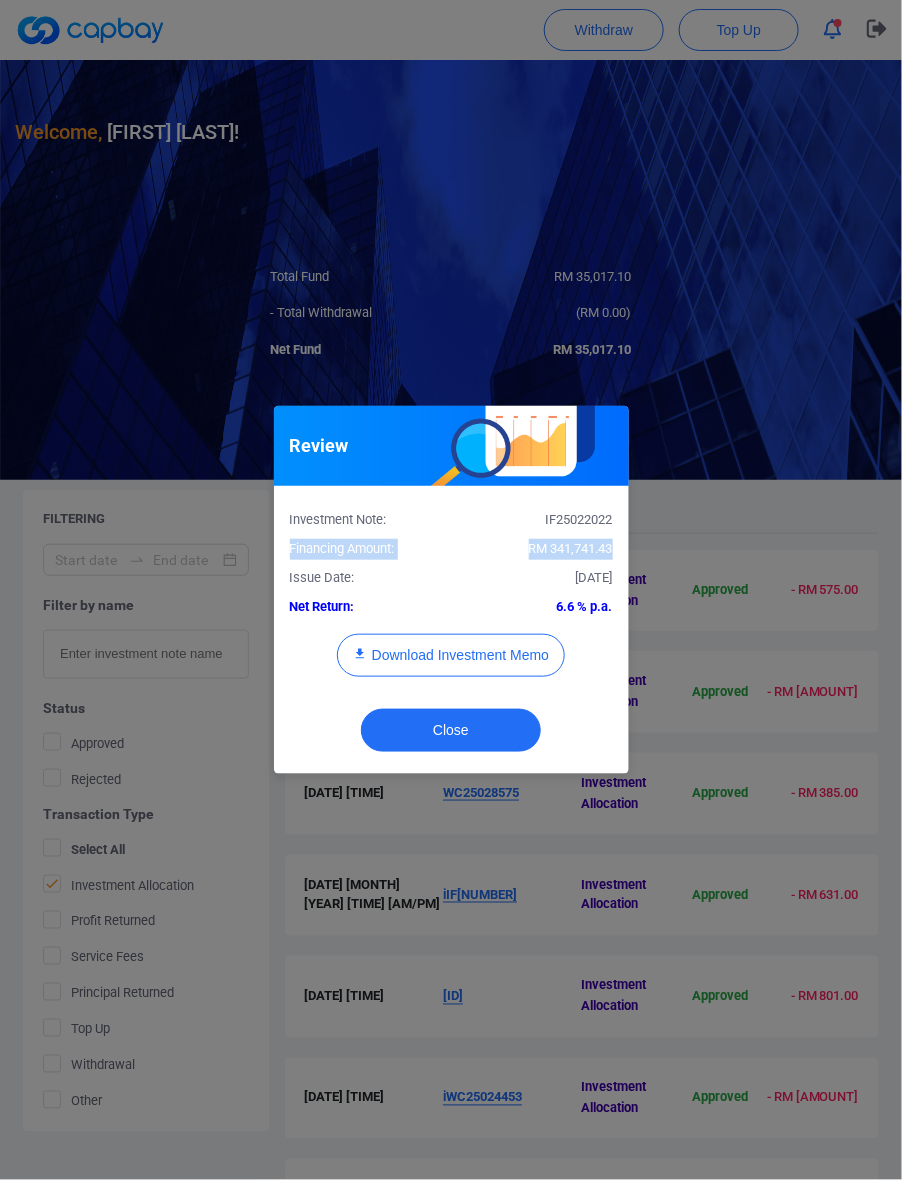 click on "Investment Note: IF[NUMBER] Financing Amount: RM [AMOUNT] Issue Date: [DATE] Net Return: [PERCENTAGE] p.a. Download Investment Memo" at bounding box center [451, 599] 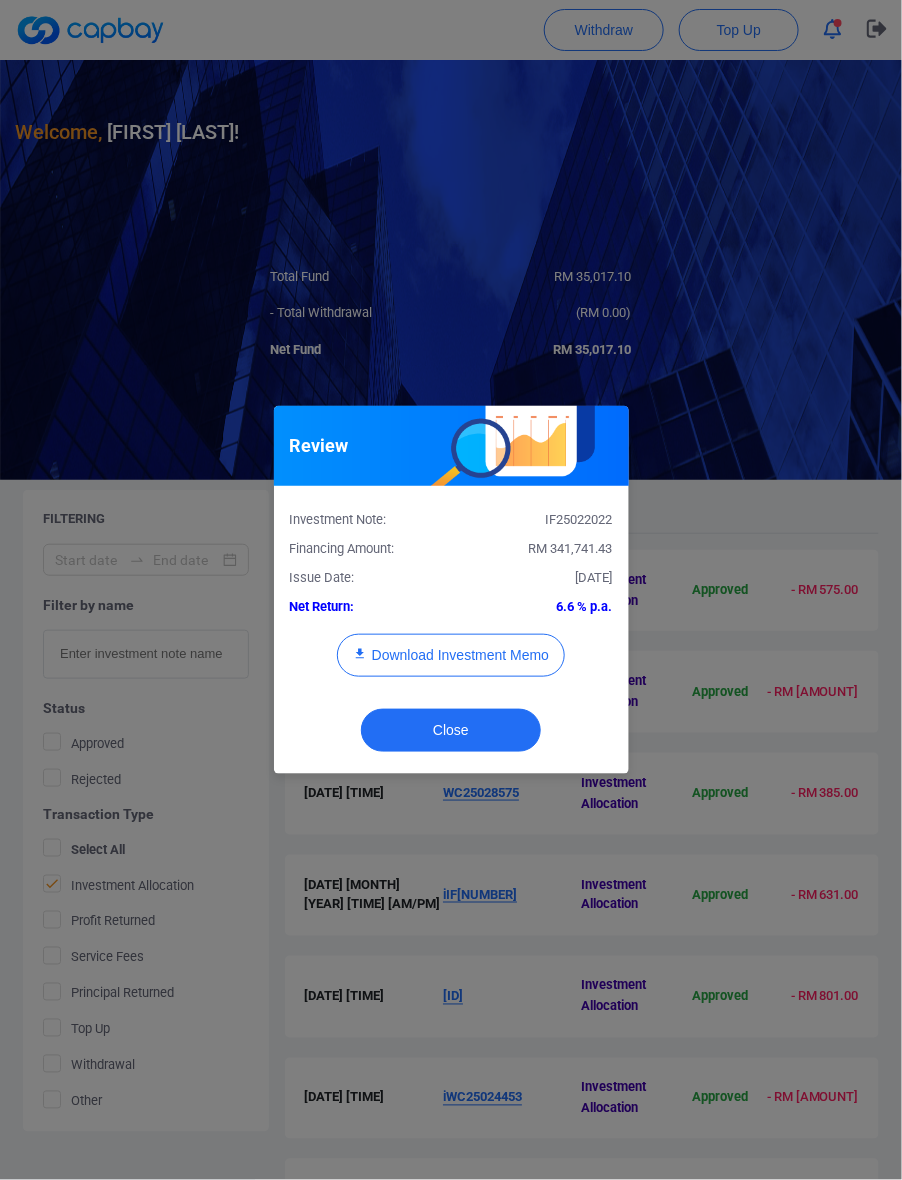 click on "RM 341,741.43" at bounding box center [539, 549] 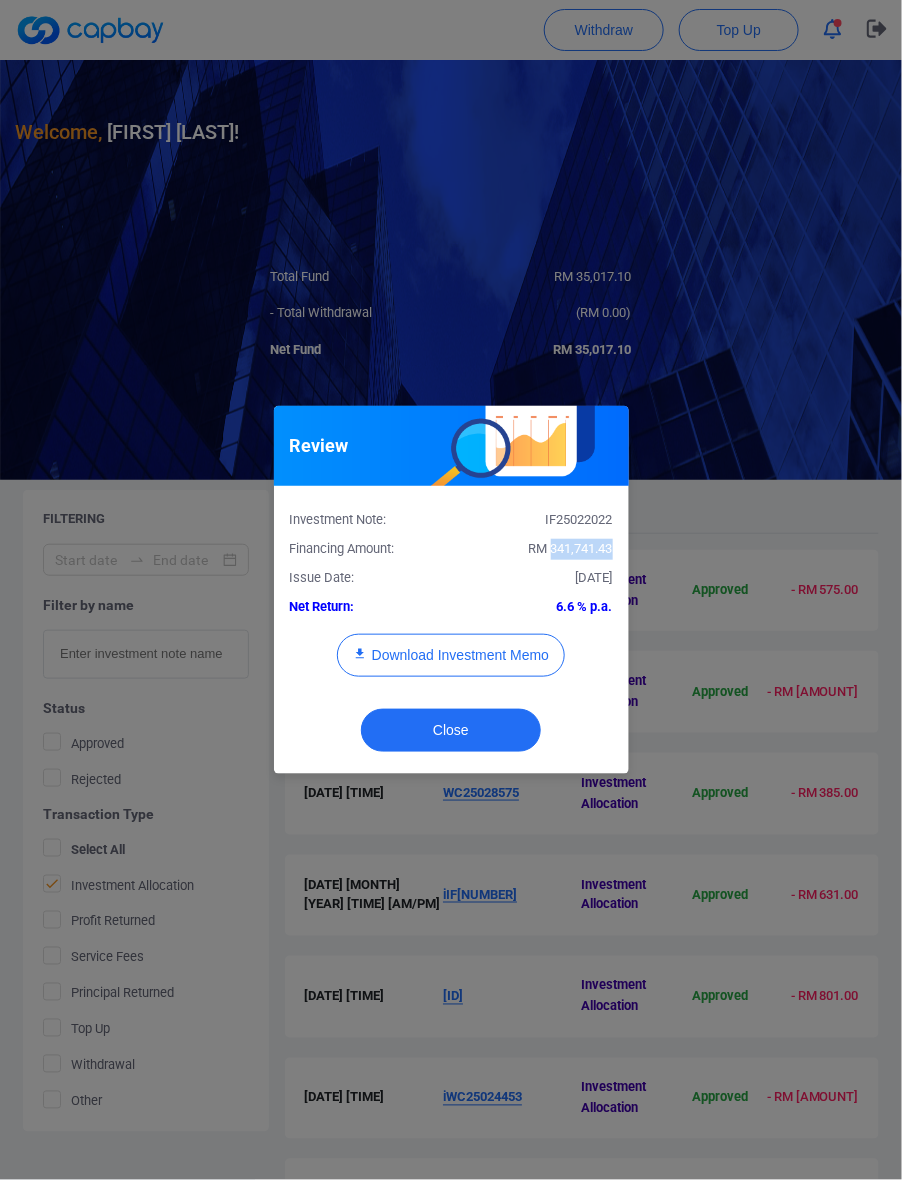 click on "RM 341,741.43" at bounding box center (539, 549) 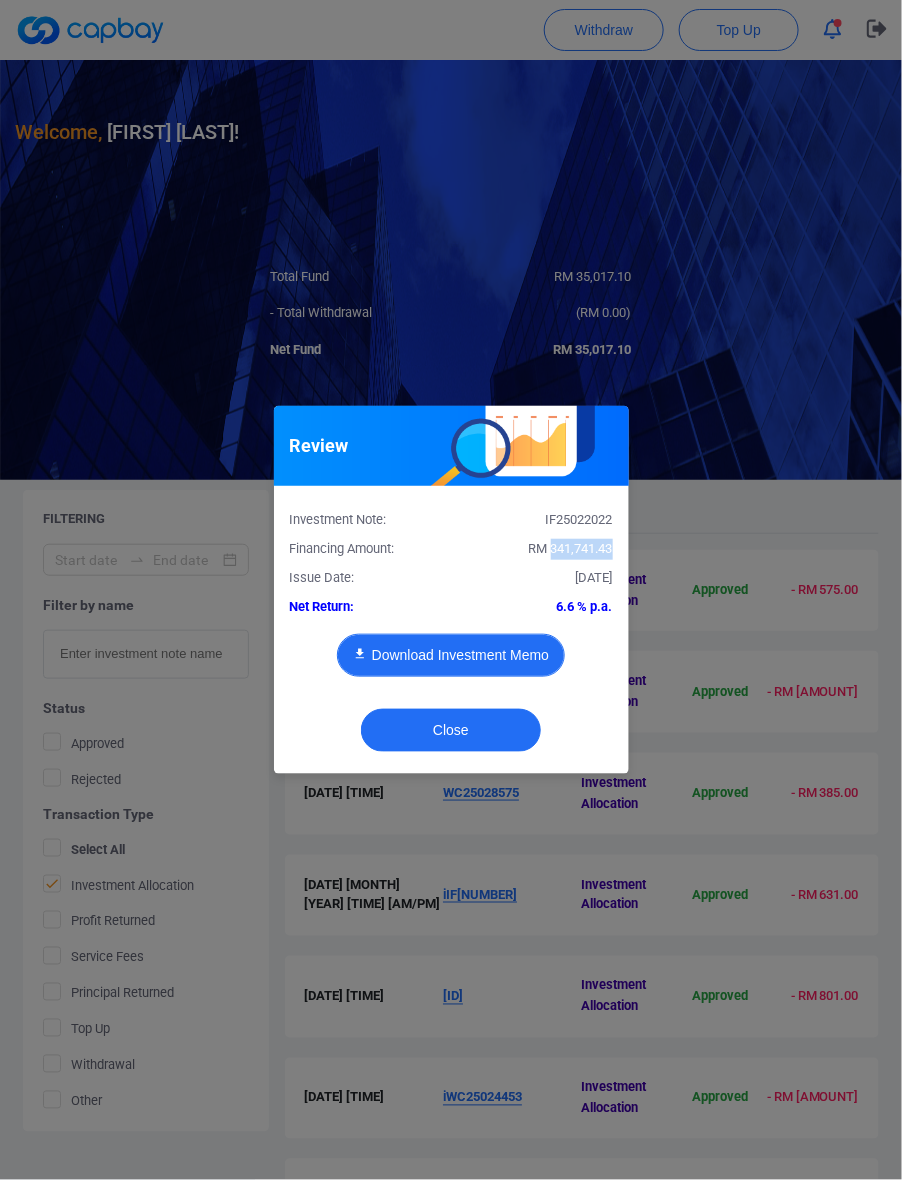 click on "Download Investment Memo" at bounding box center [451, 655] 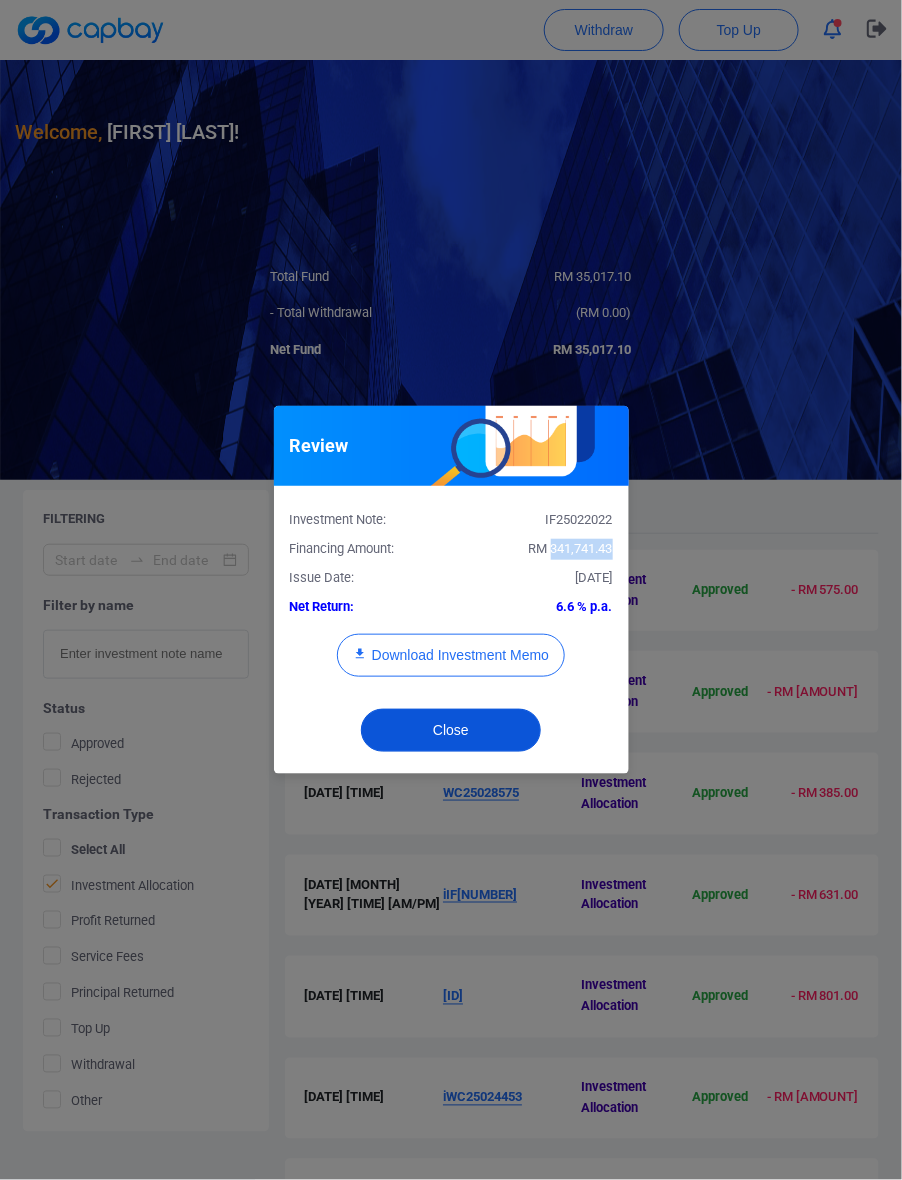 click on "Close" at bounding box center (451, 730) 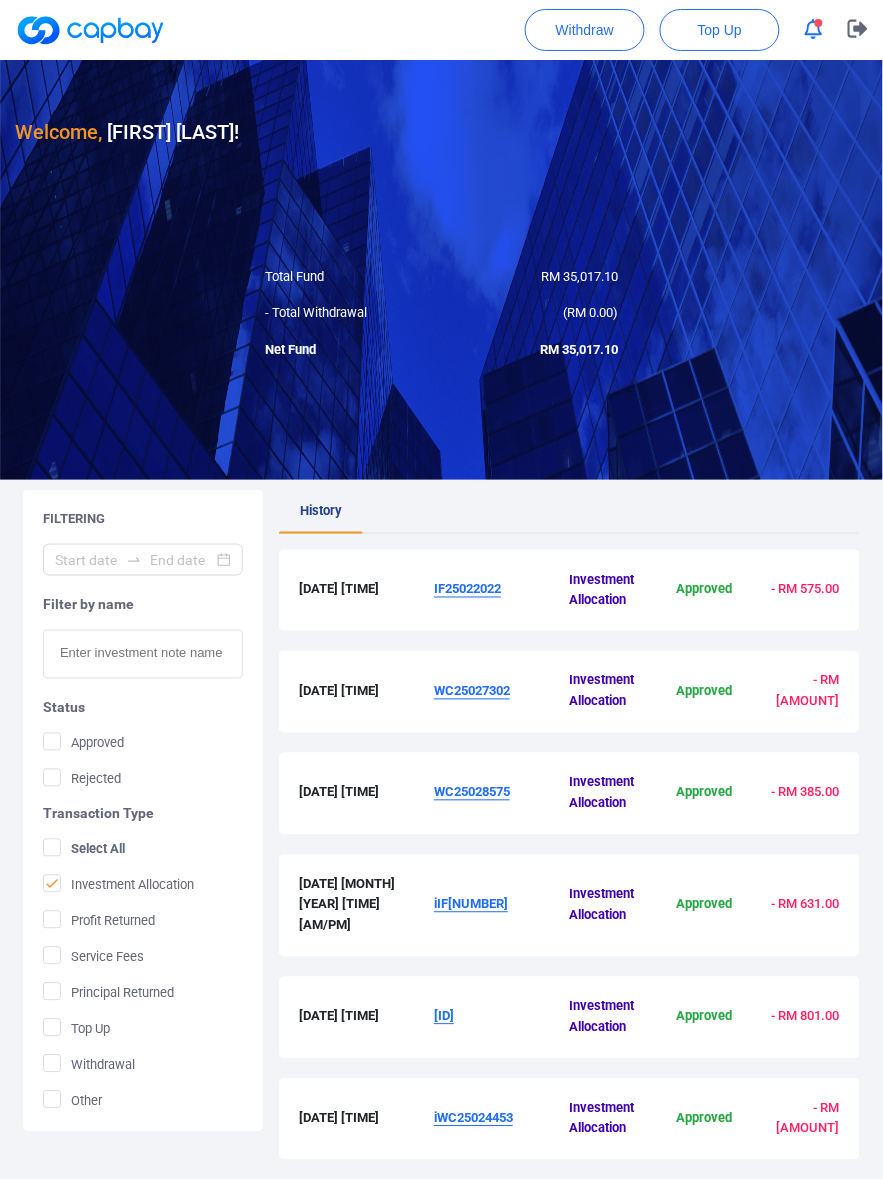 click on "WC25027302" at bounding box center [472, 691] 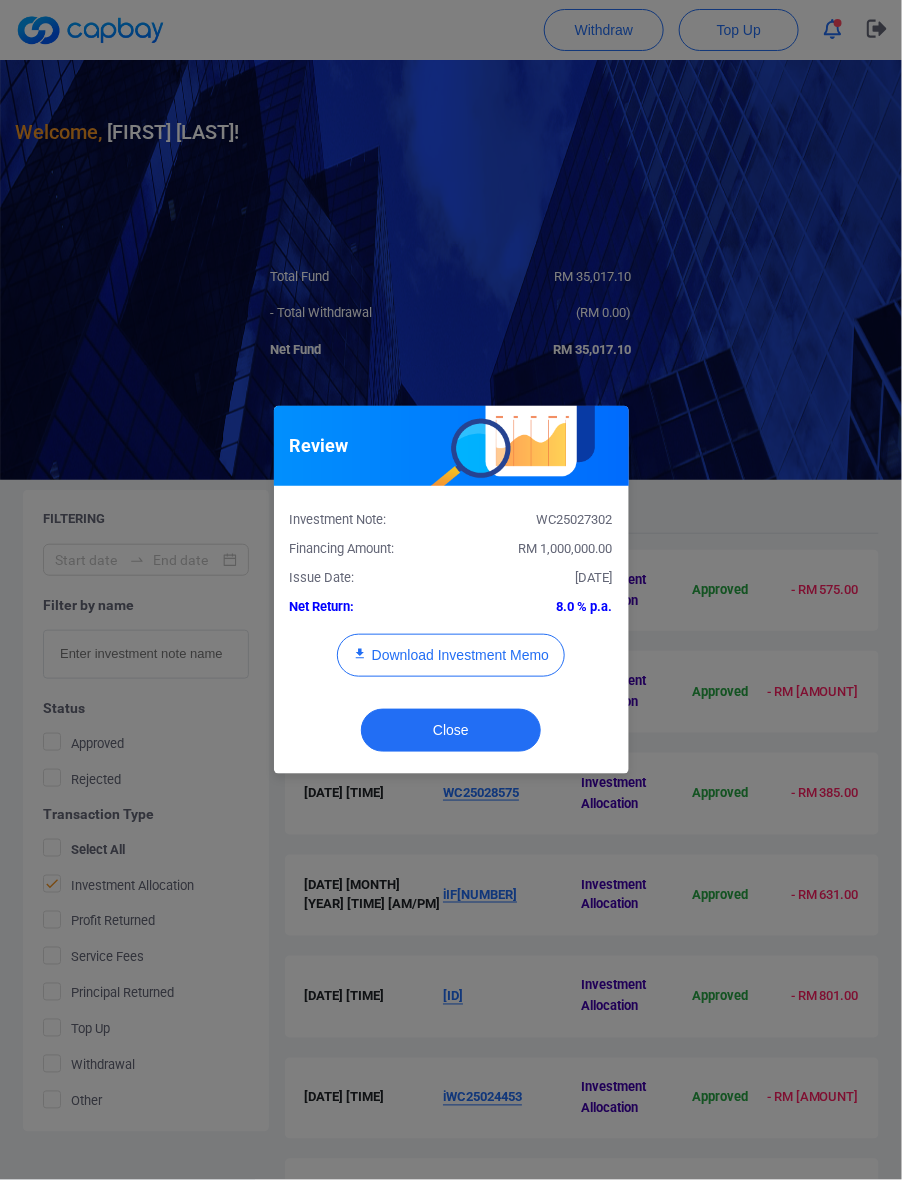 click on "RM 1,000,000.00" at bounding box center (566, 548) 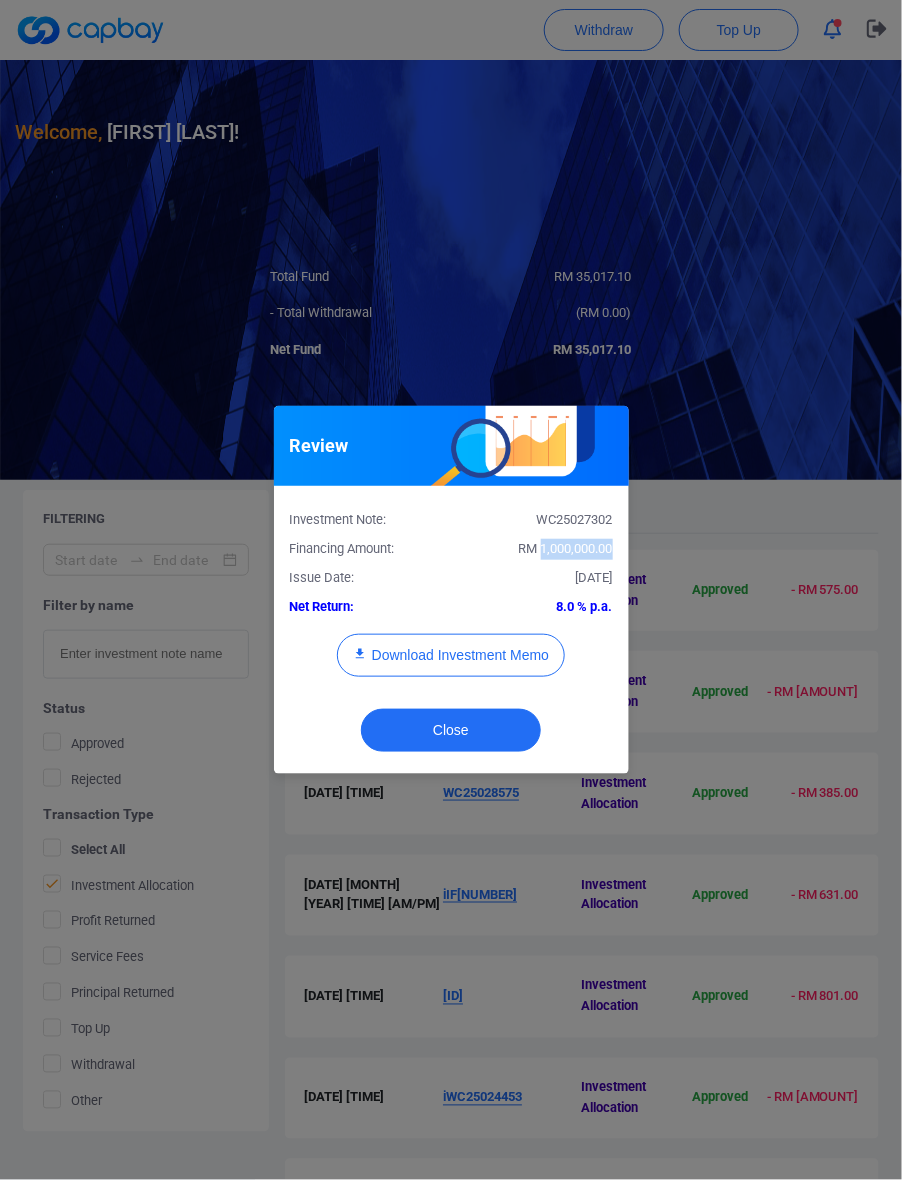 click on "RM 1,000,000.00" at bounding box center (566, 548) 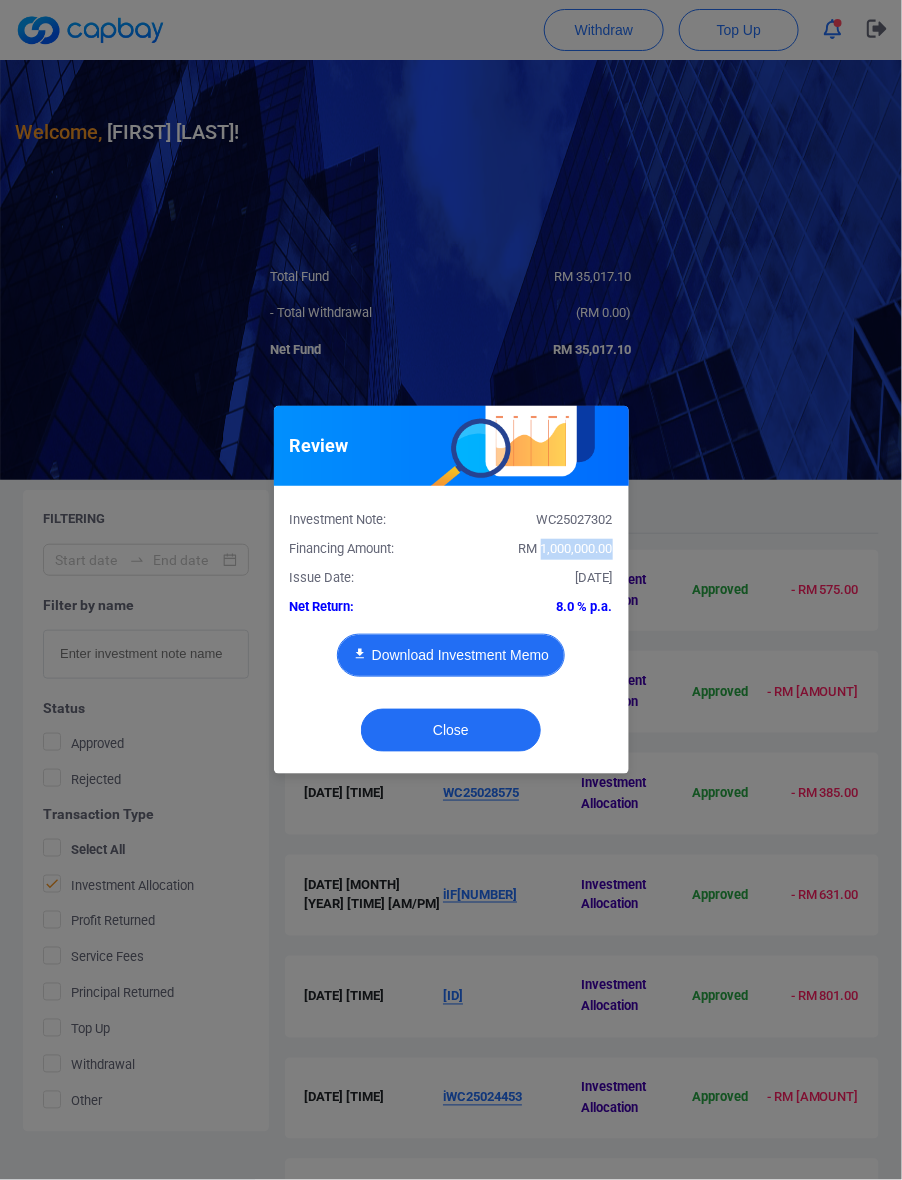 click on "Download Investment Memo" at bounding box center [451, 655] 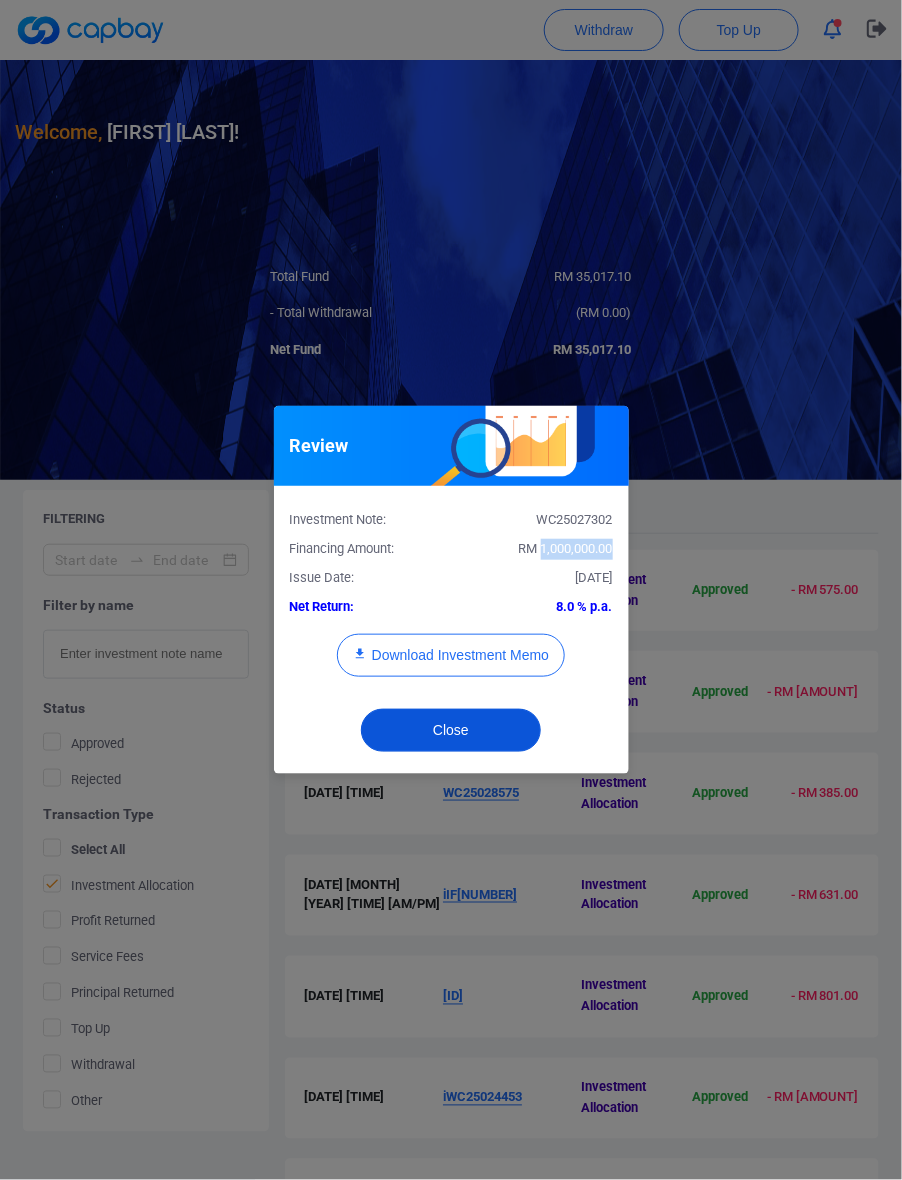 click on "Close" at bounding box center (451, 730) 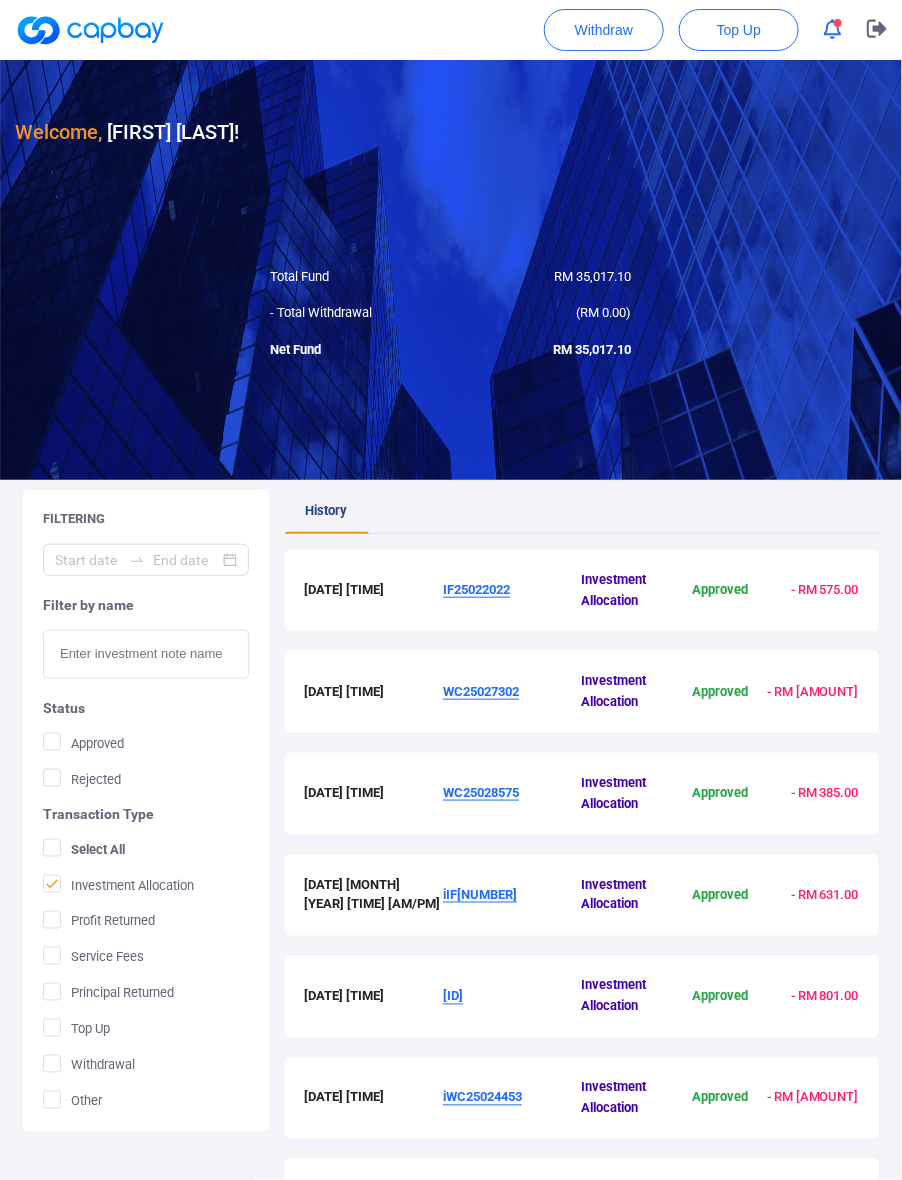 type 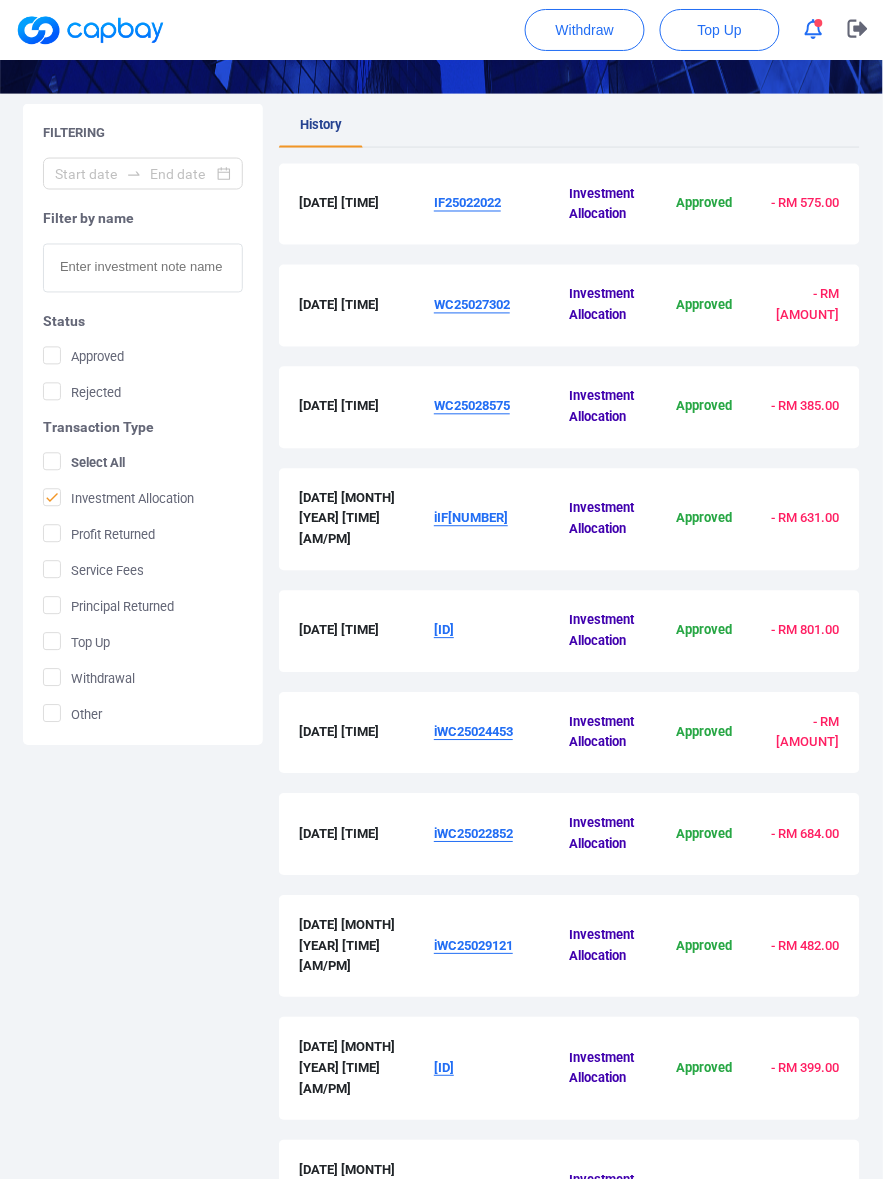 scroll, scrollTop: 416, scrollLeft: 0, axis: vertical 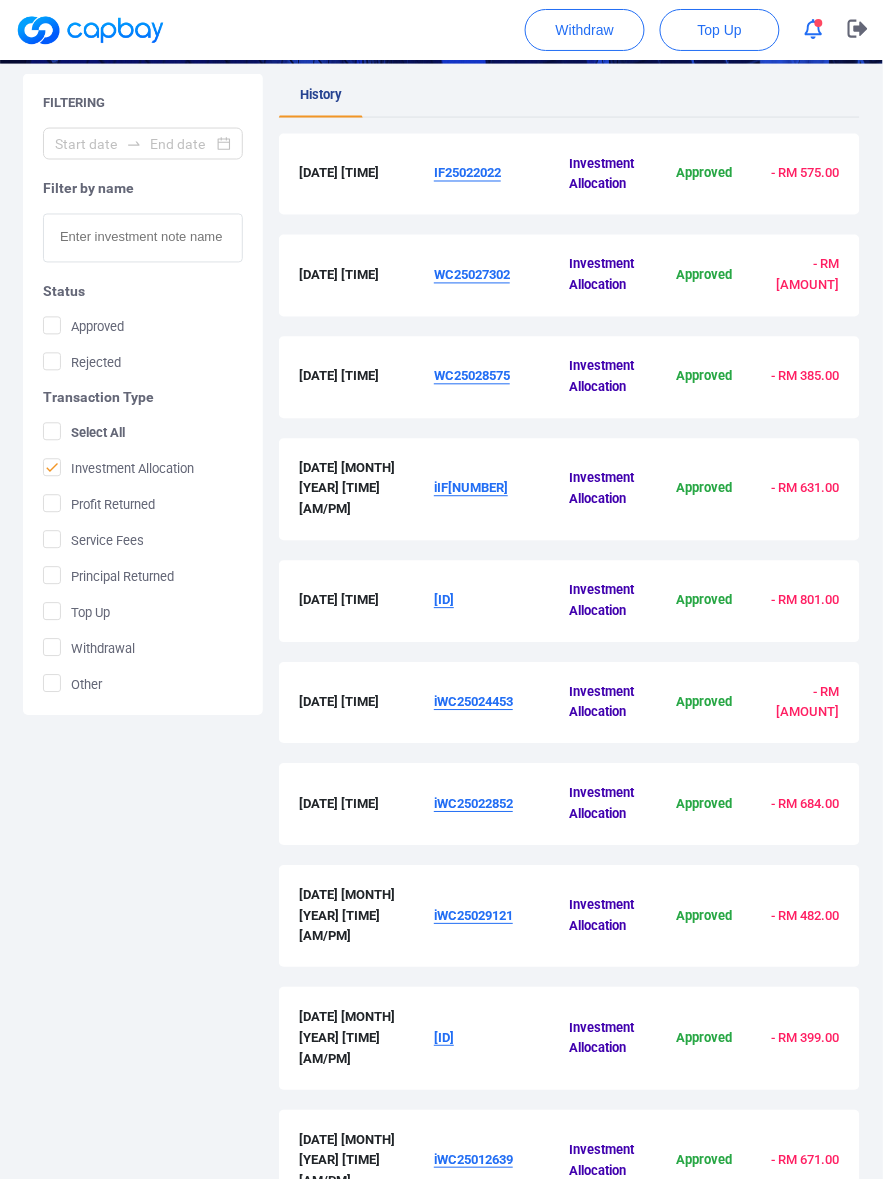 click on "WC25028575" at bounding box center [472, 376] 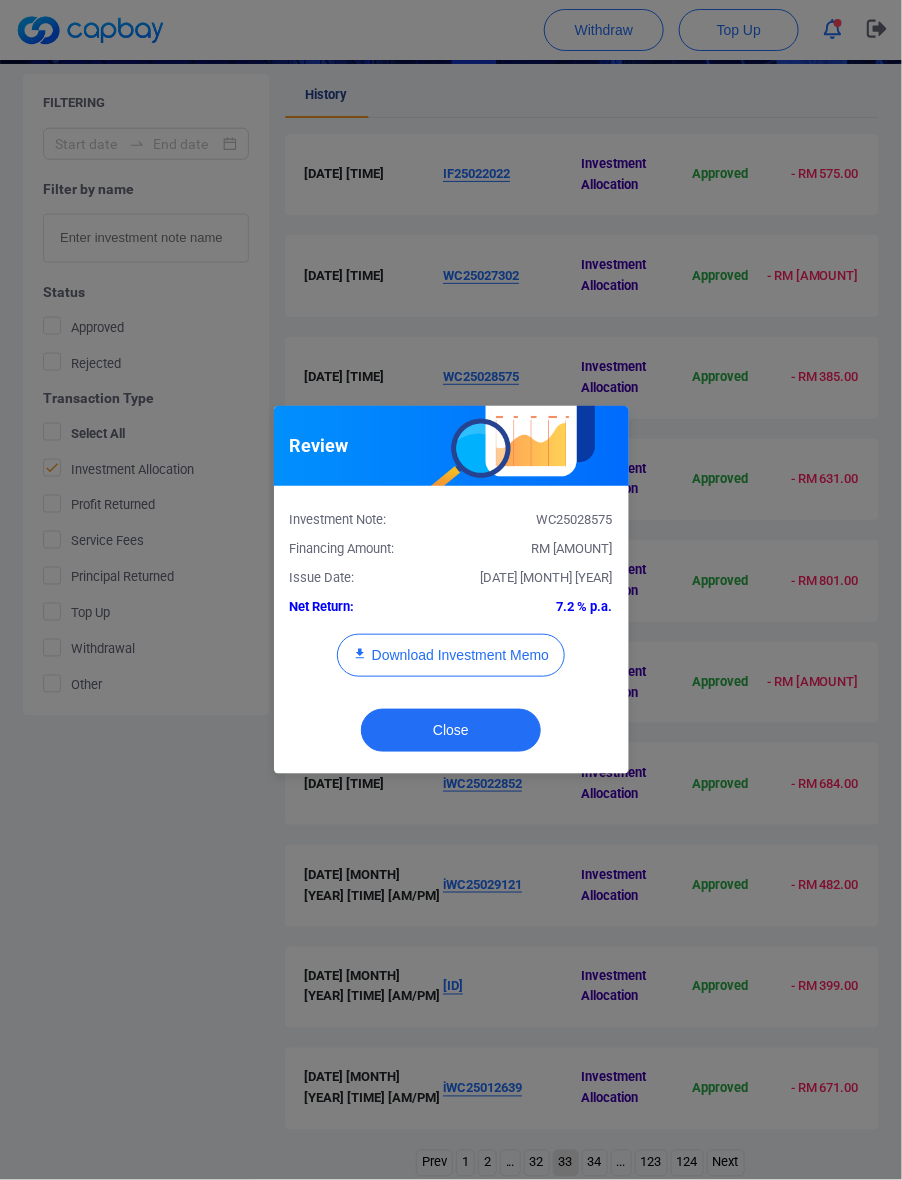click on "RM [AMOUNT]" at bounding box center [572, 548] 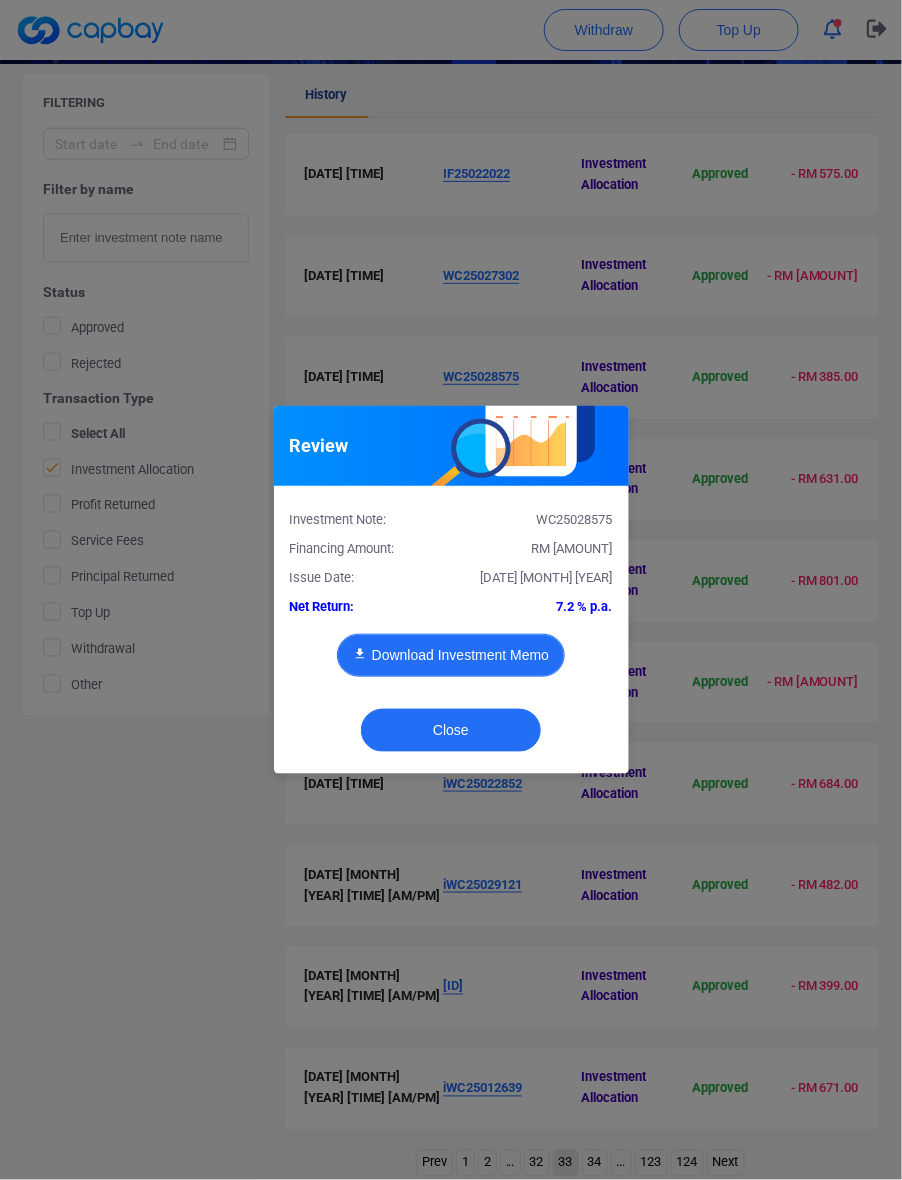 click on "Download Investment Memo" at bounding box center [451, 655] 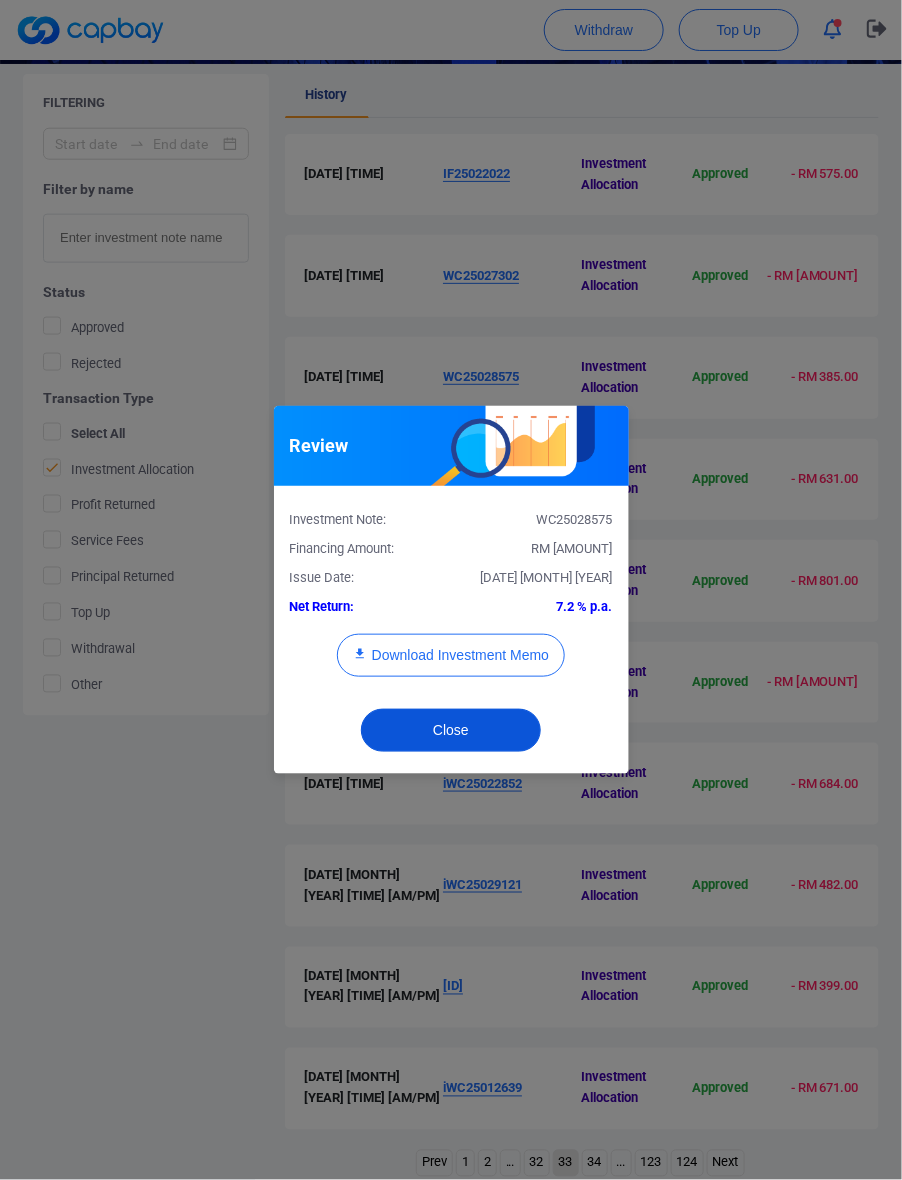 click on "Close" at bounding box center [451, 730] 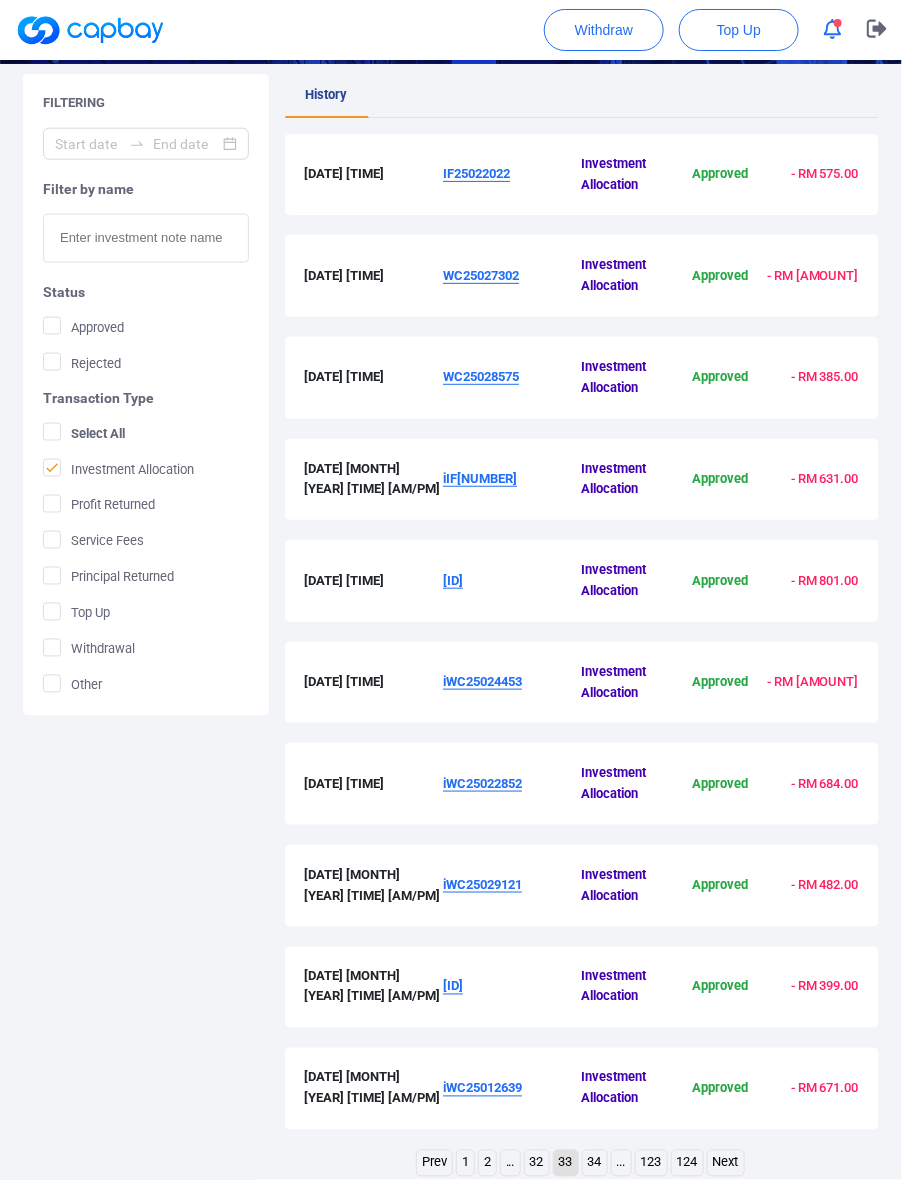 type 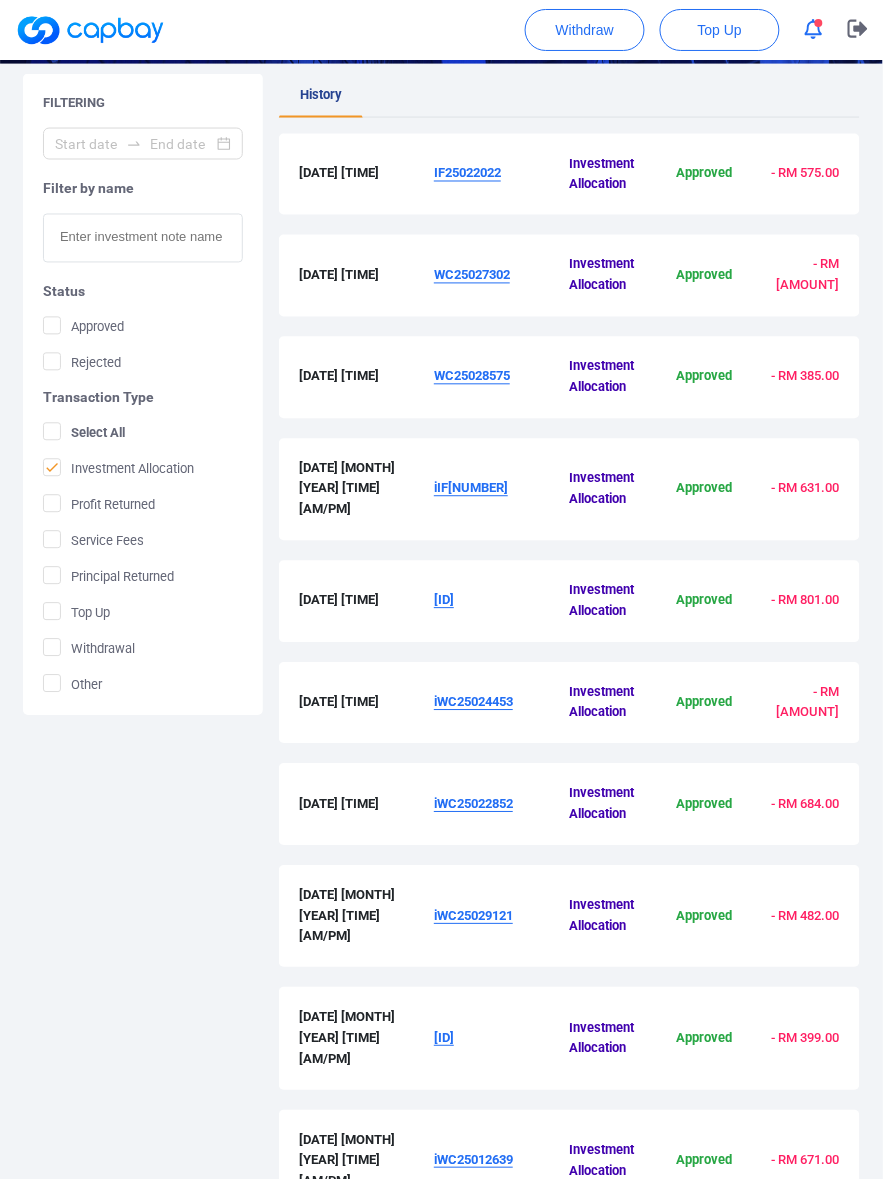 click on "iIF[NUMBER]" at bounding box center [471, 488] 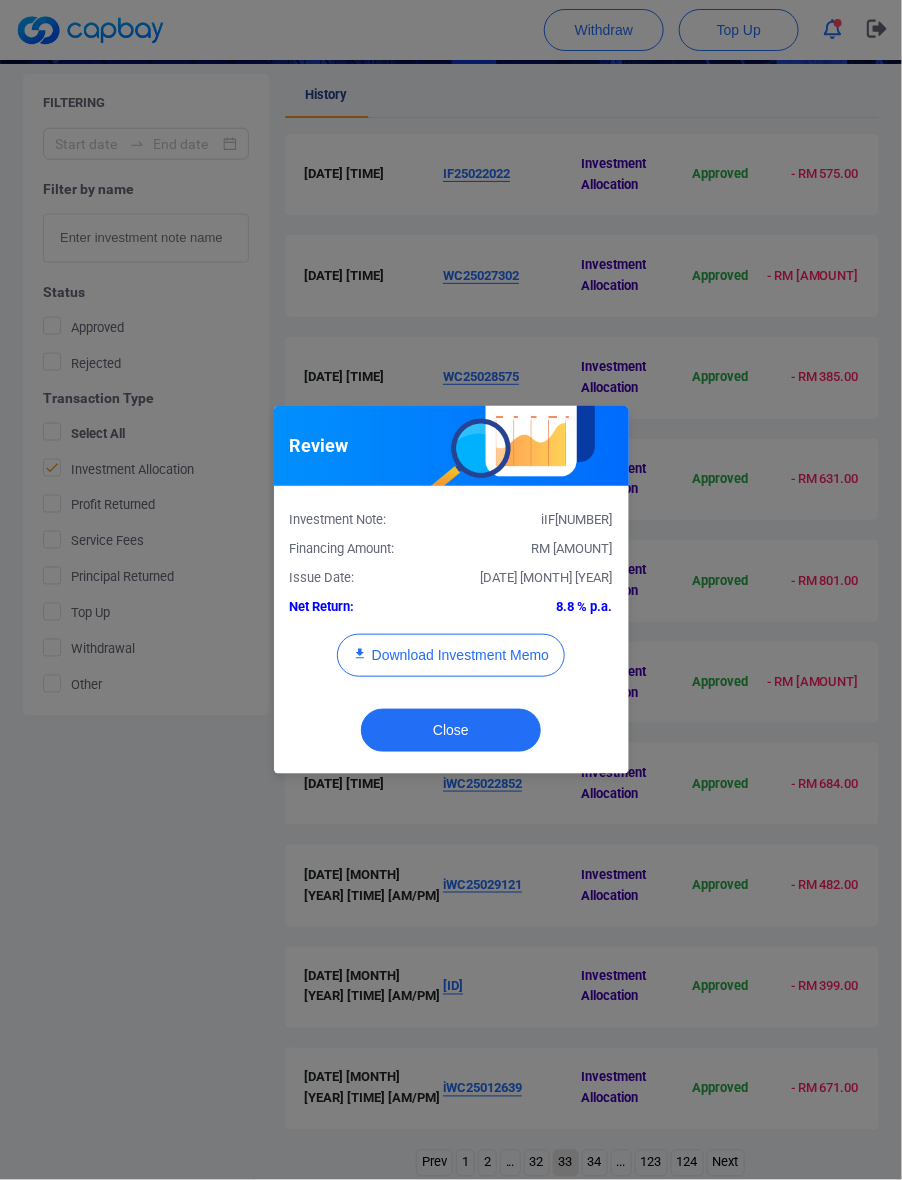 click on "RM [AMOUNT]" at bounding box center (572, 548) 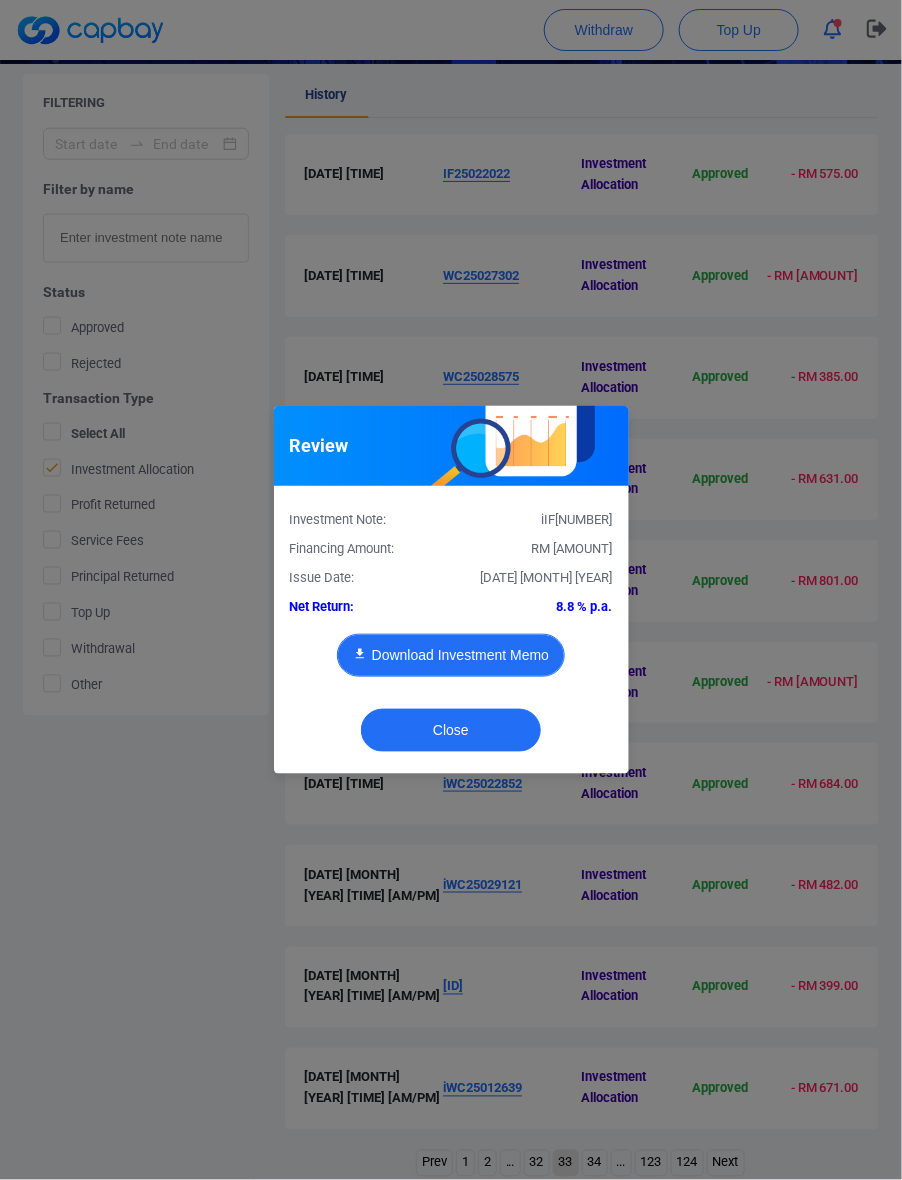 click on "Download Investment Memo" at bounding box center [451, 655] 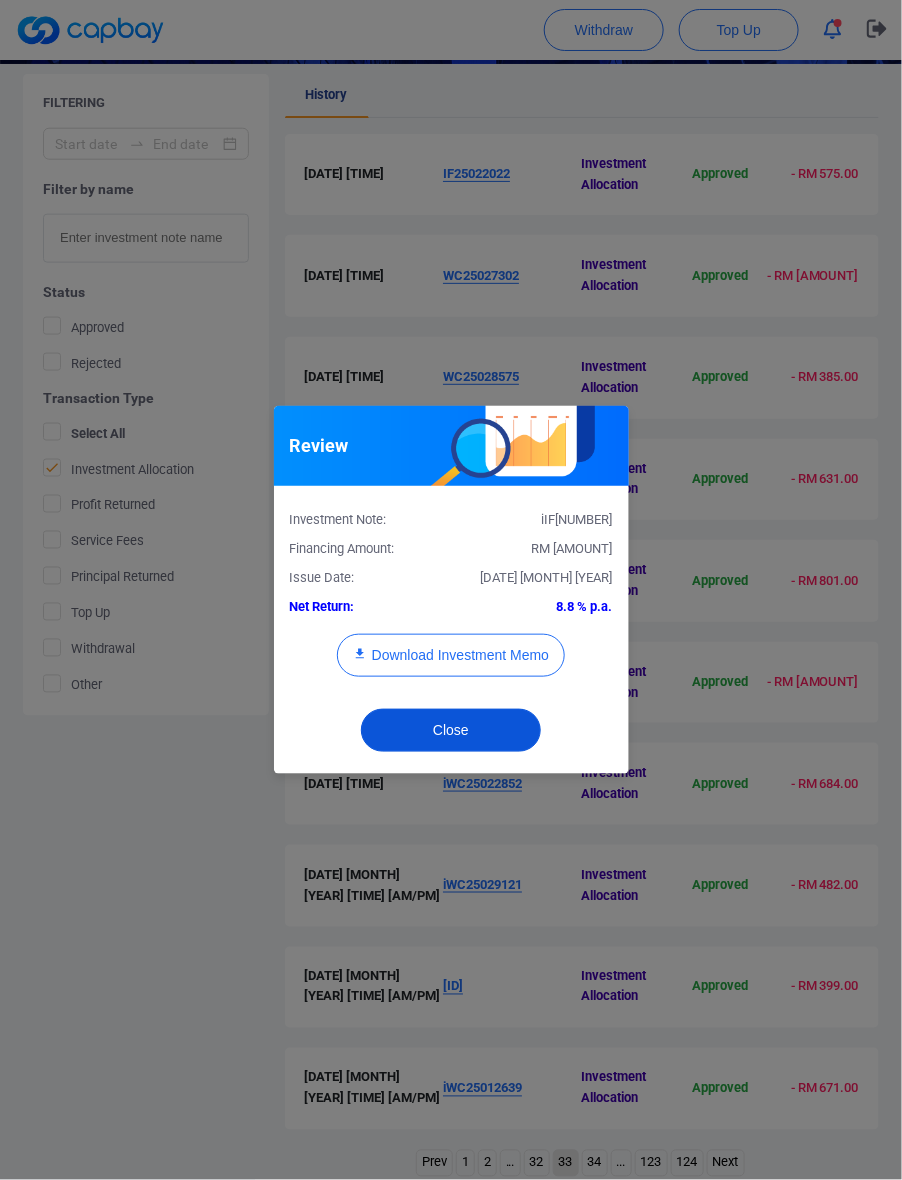click on "Close" at bounding box center (451, 730) 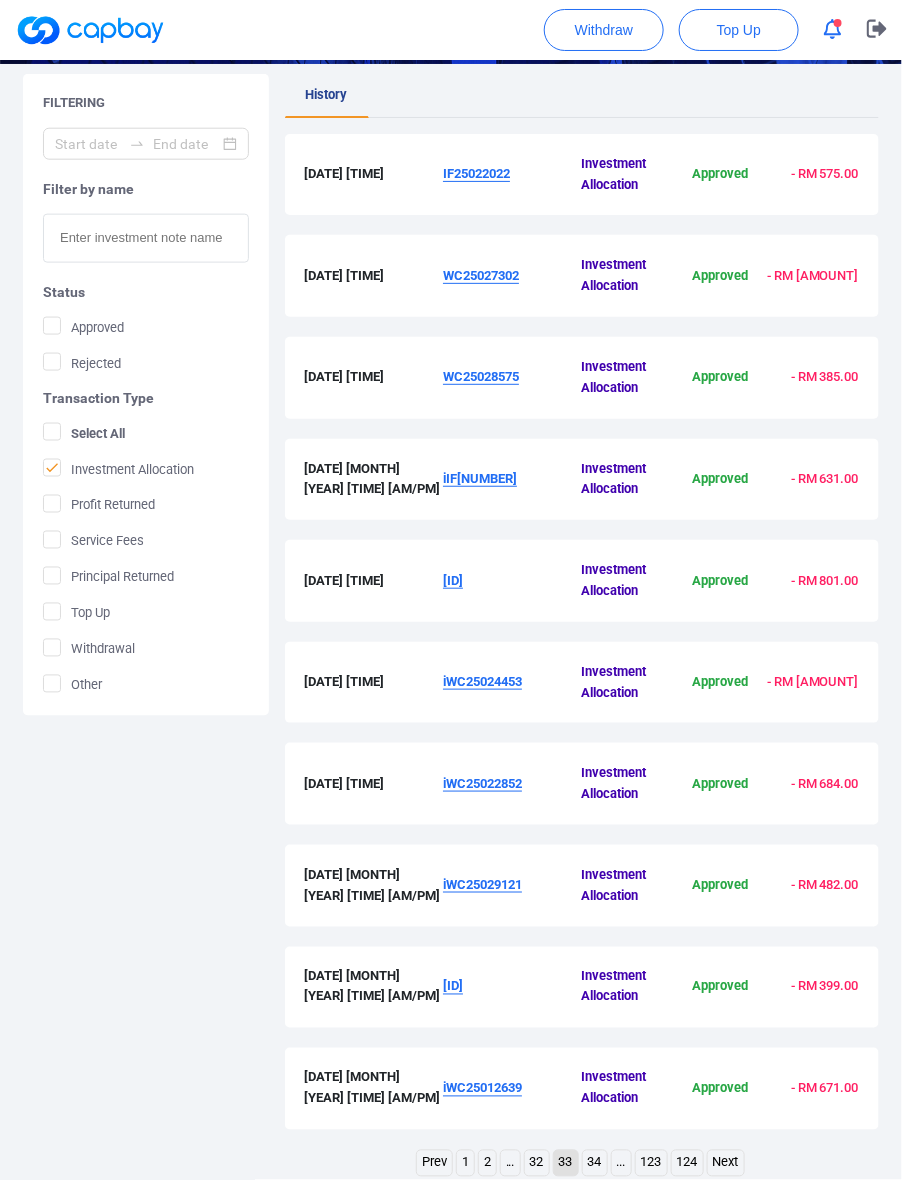 type 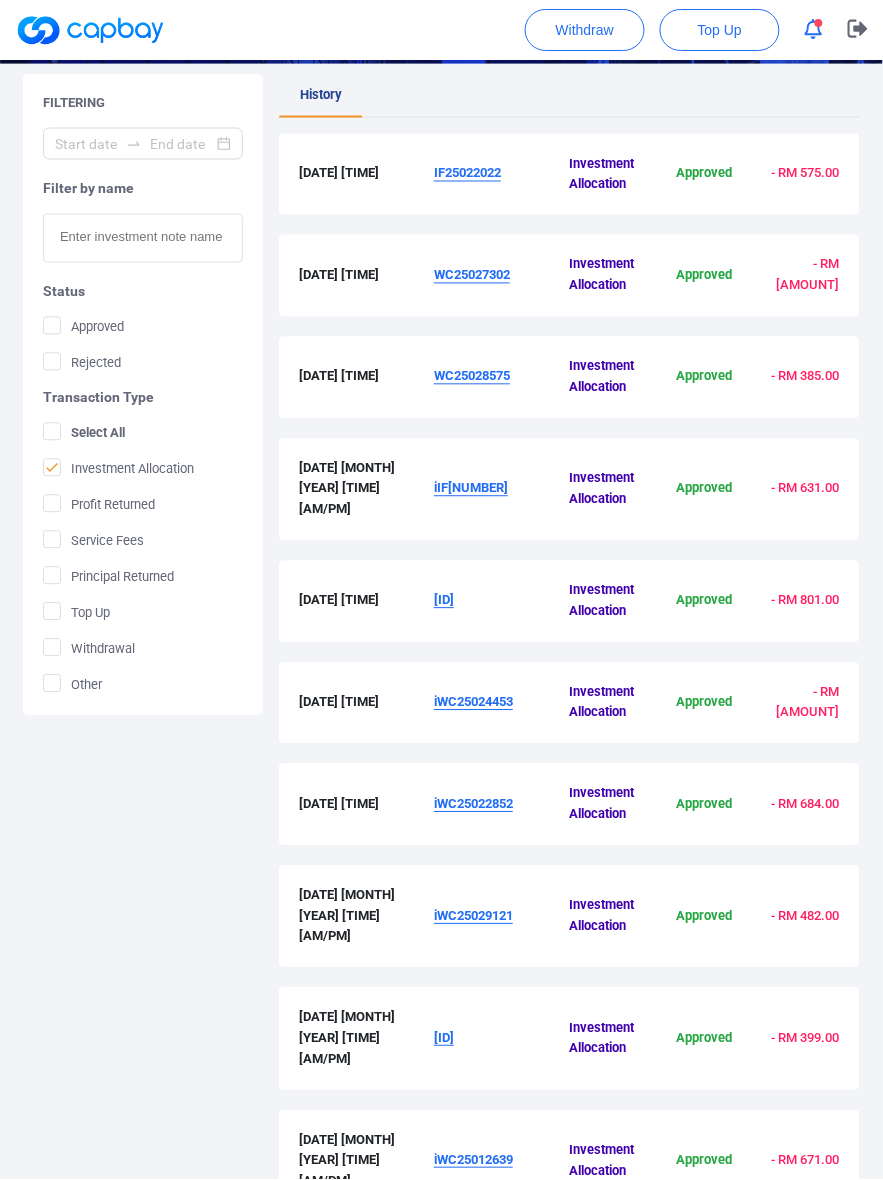 click on "[ID]" at bounding box center [501, 601] 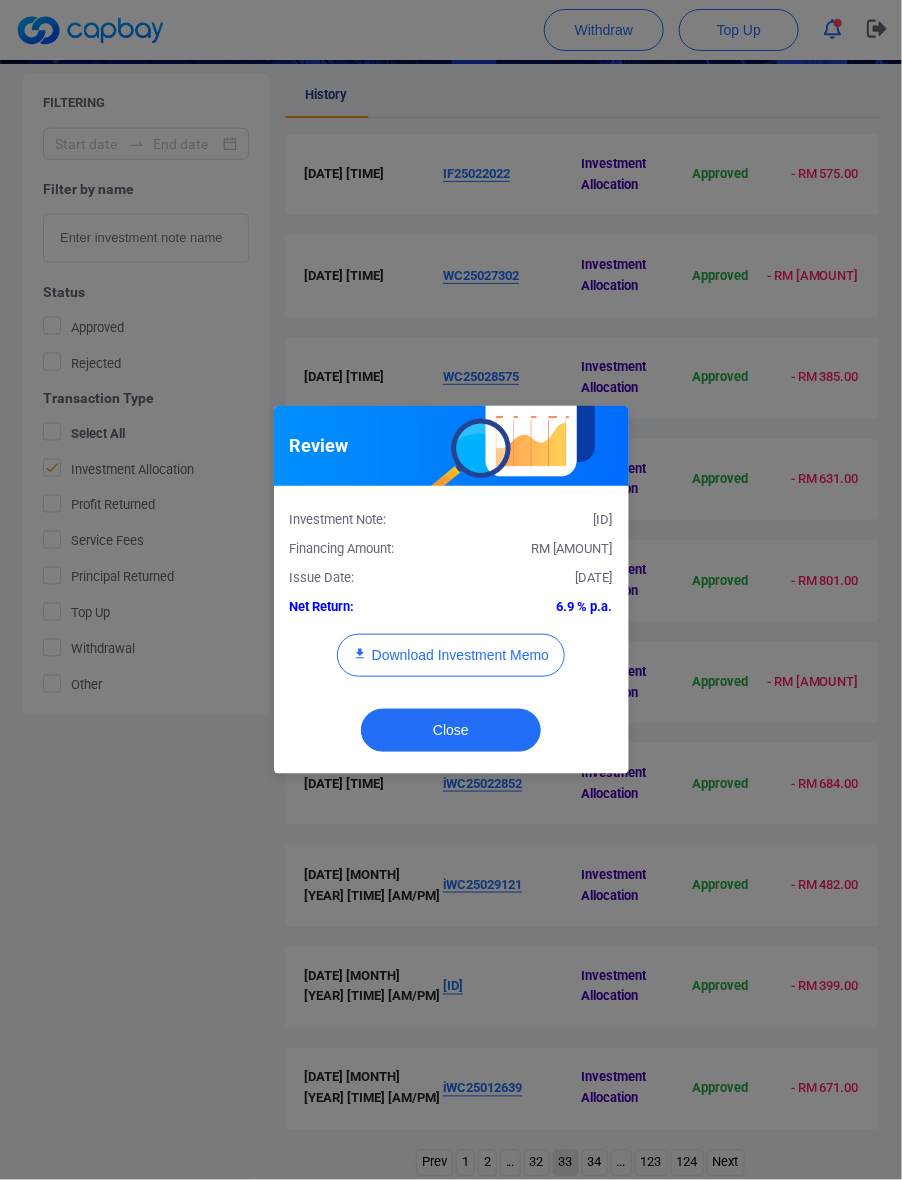 click on "RM [AMOUNT]" at bounding box center [572, 548] 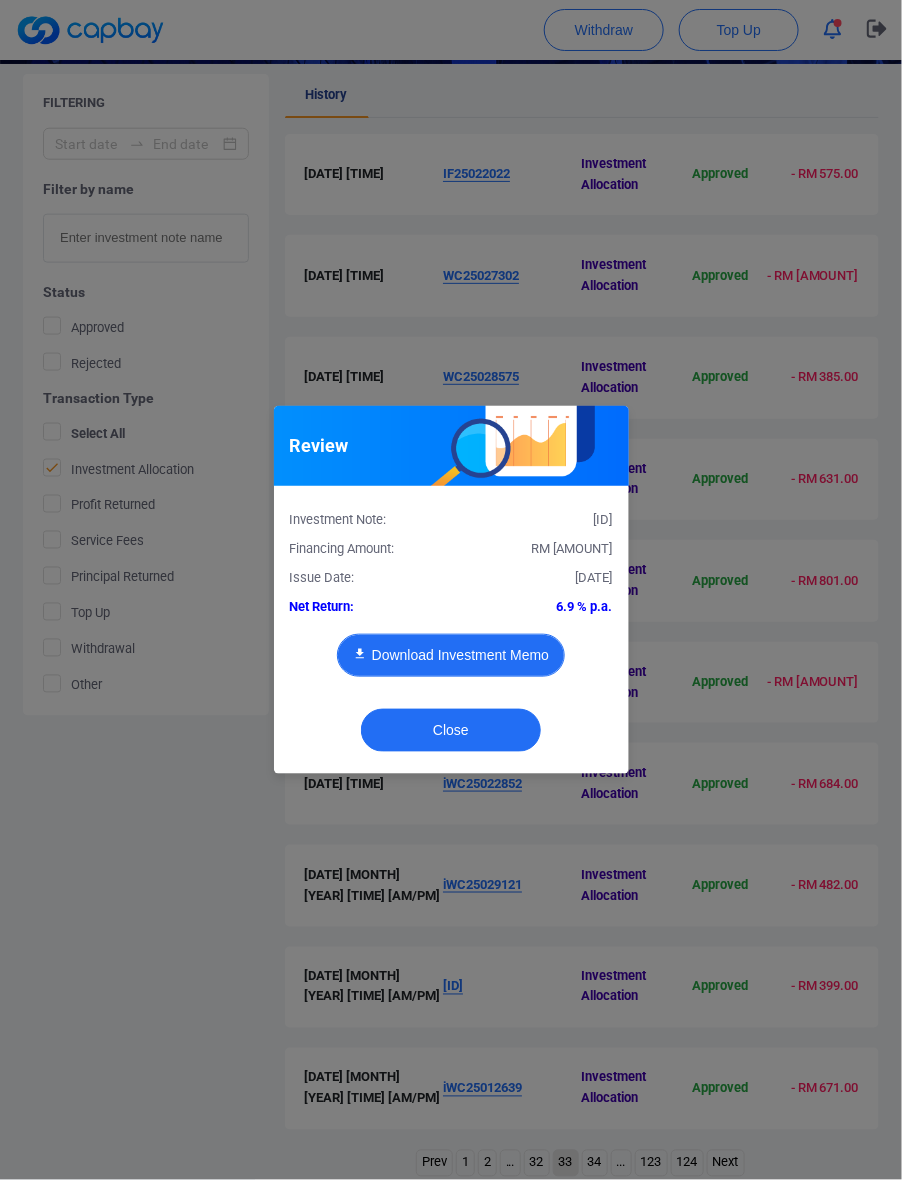 click on "Download Investment Memo" at bounding box center (451, 655) 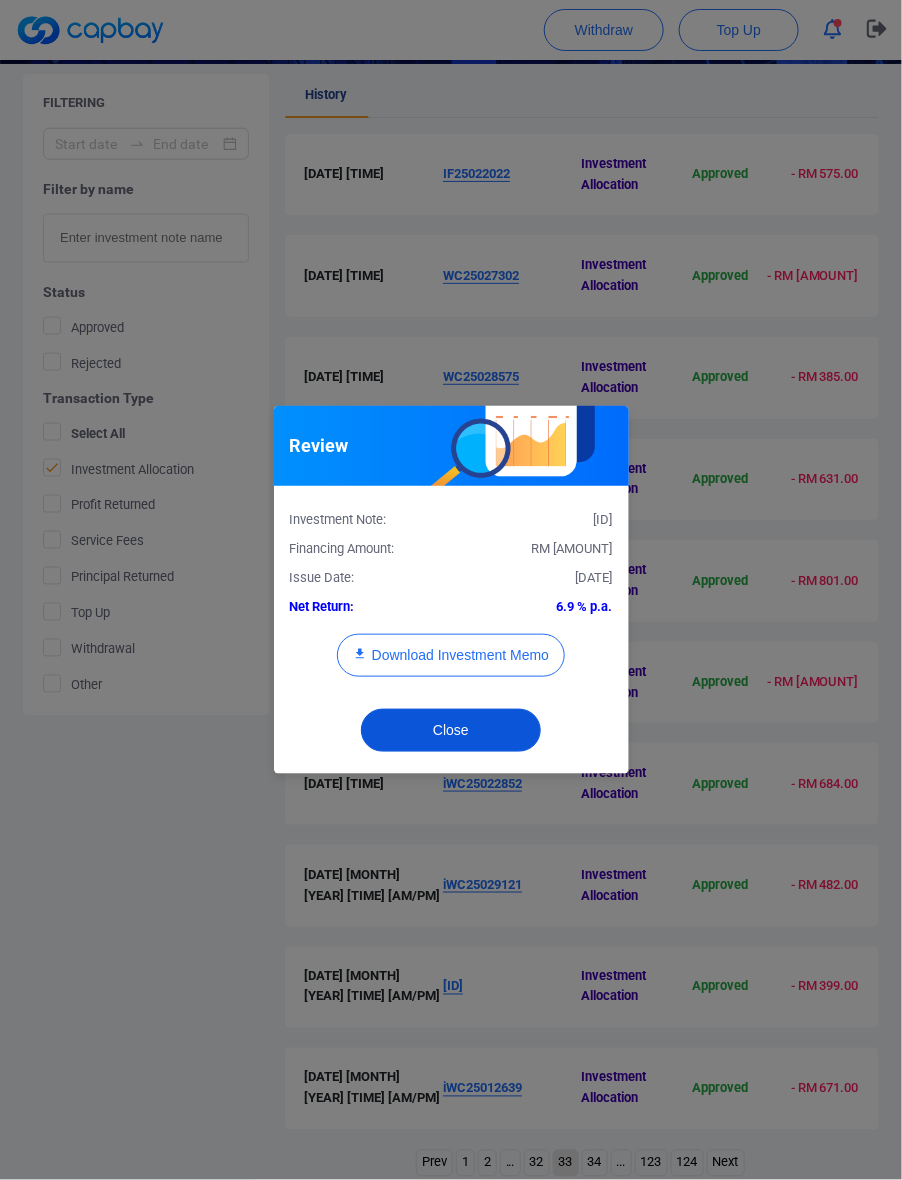 click on "Close" at bounding box center [451, 730] 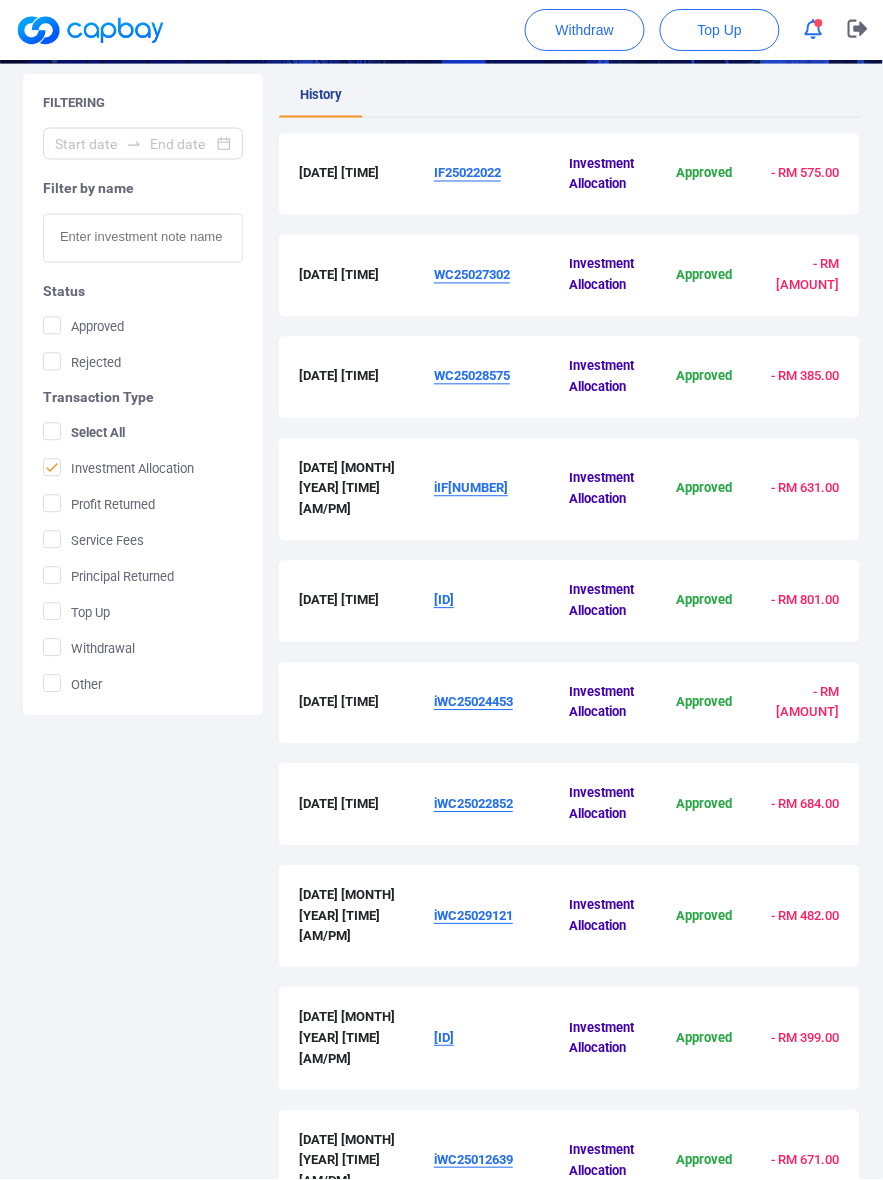 click on "iWC25024453" at bounding box center [501, 703] 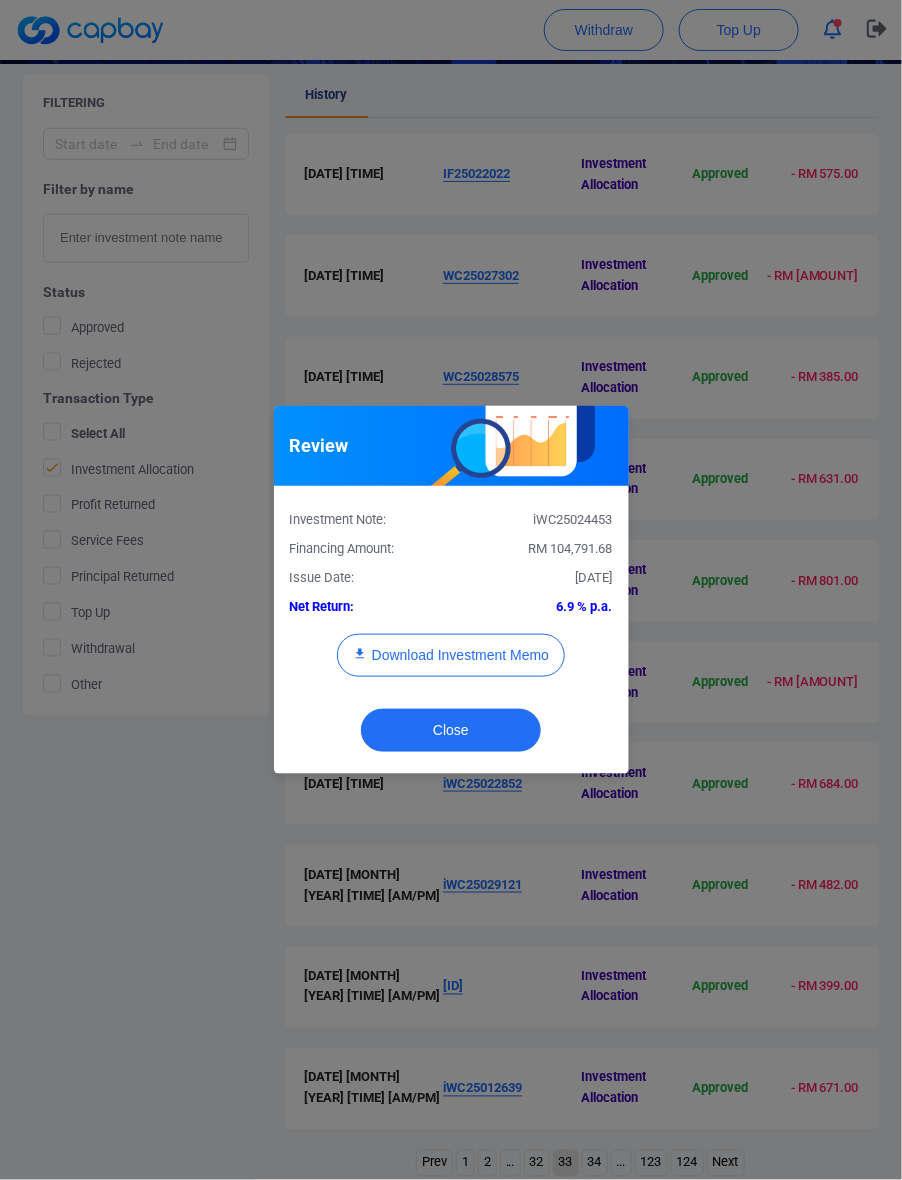 click on "RM 104,791.68" at bounding box center (571, 548) 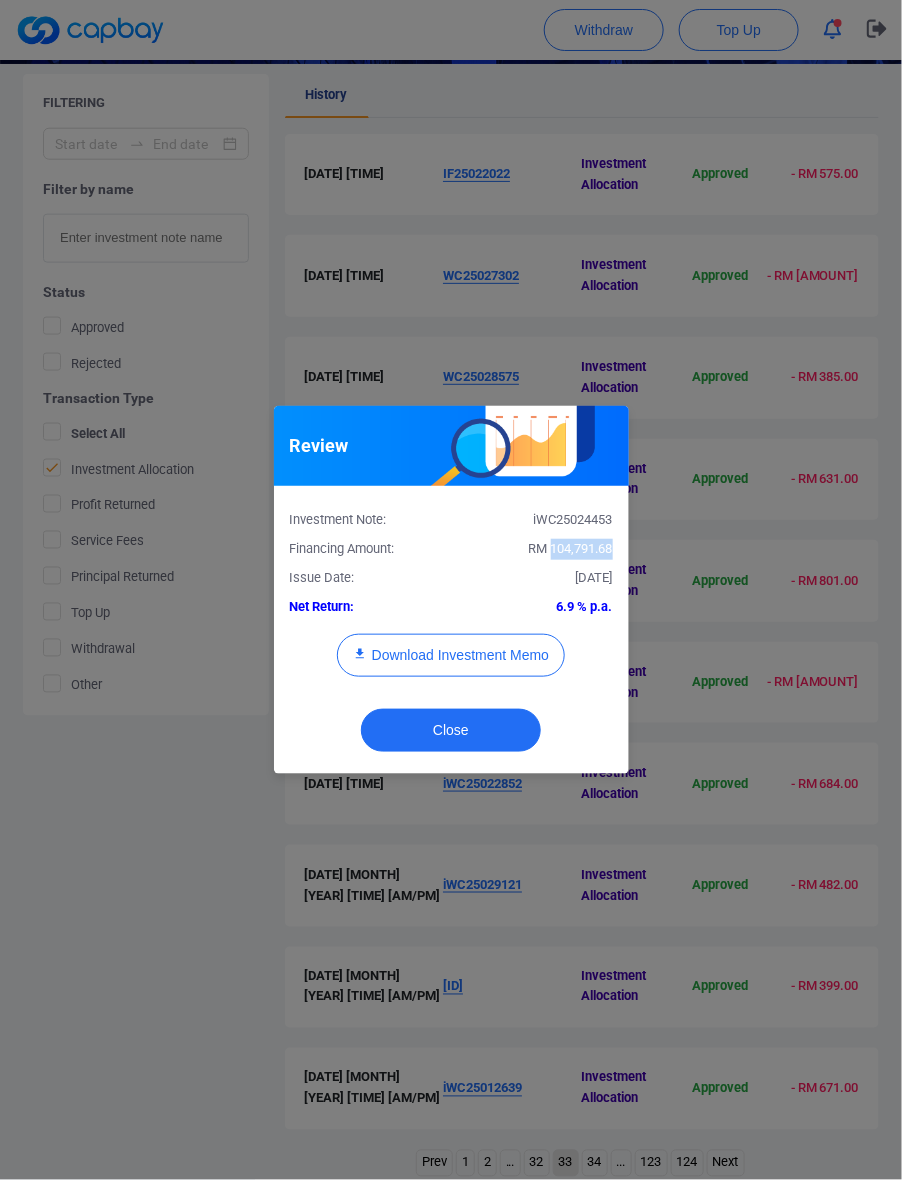 click on "RM 104,791.68" at bounding box center (571, 548) 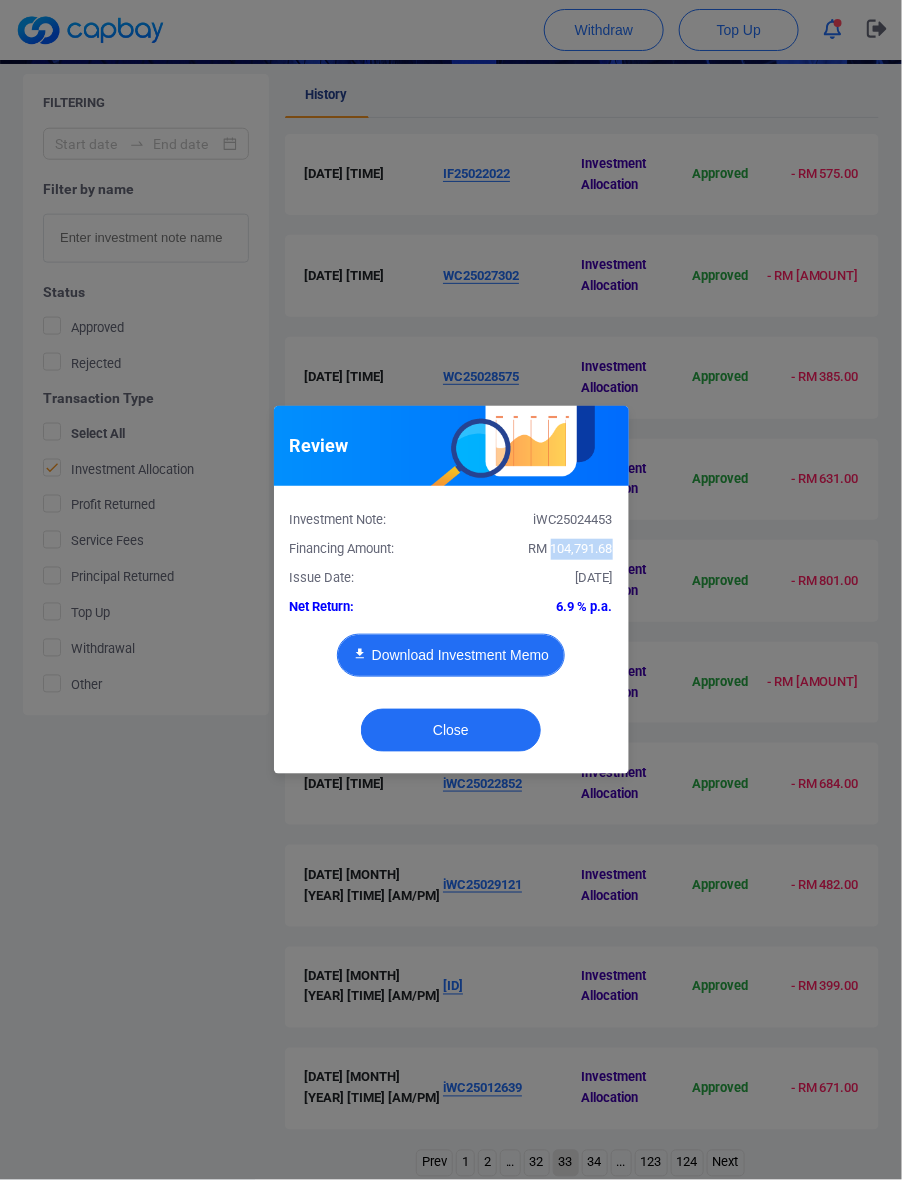 click on "Download Investment Memo" at bounding box center (451, 655) 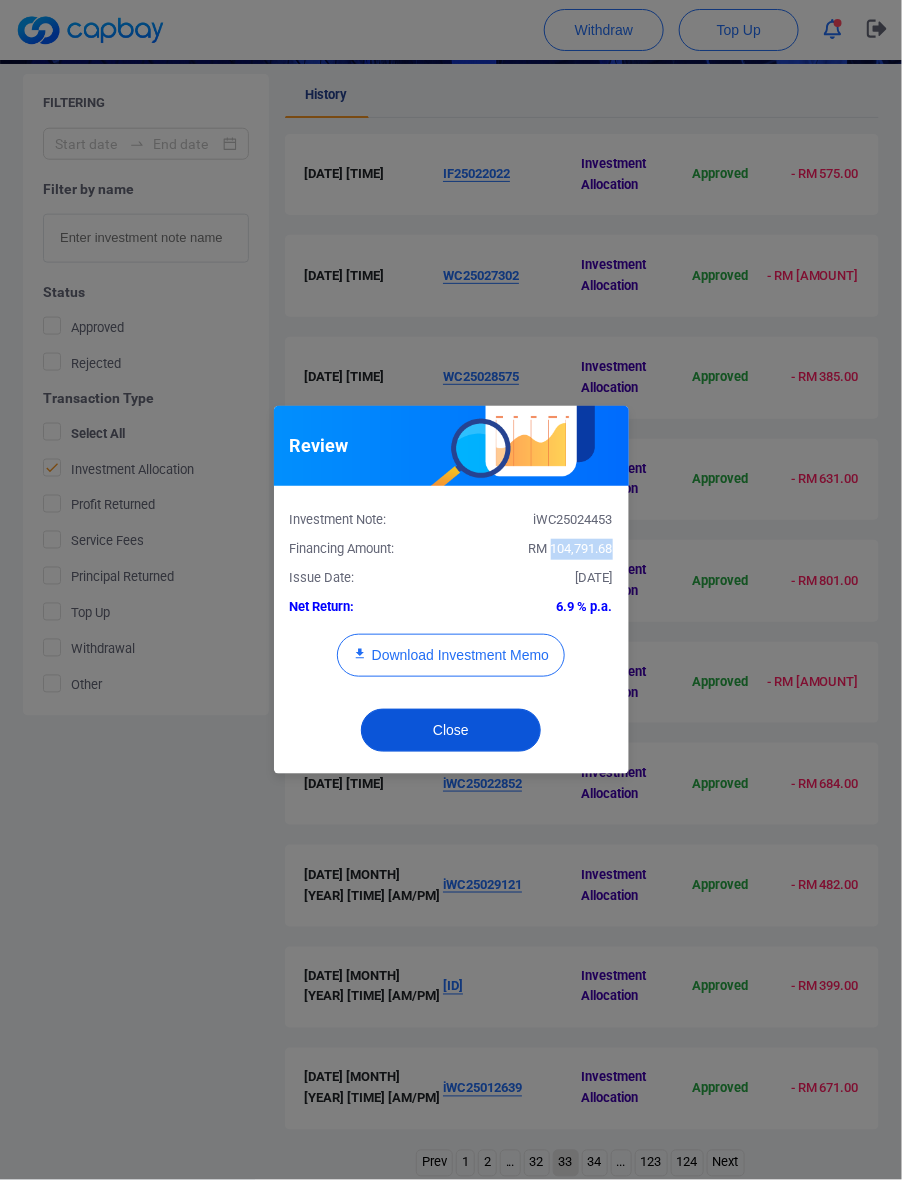 click on "Close" at bounding box center (451, 730) 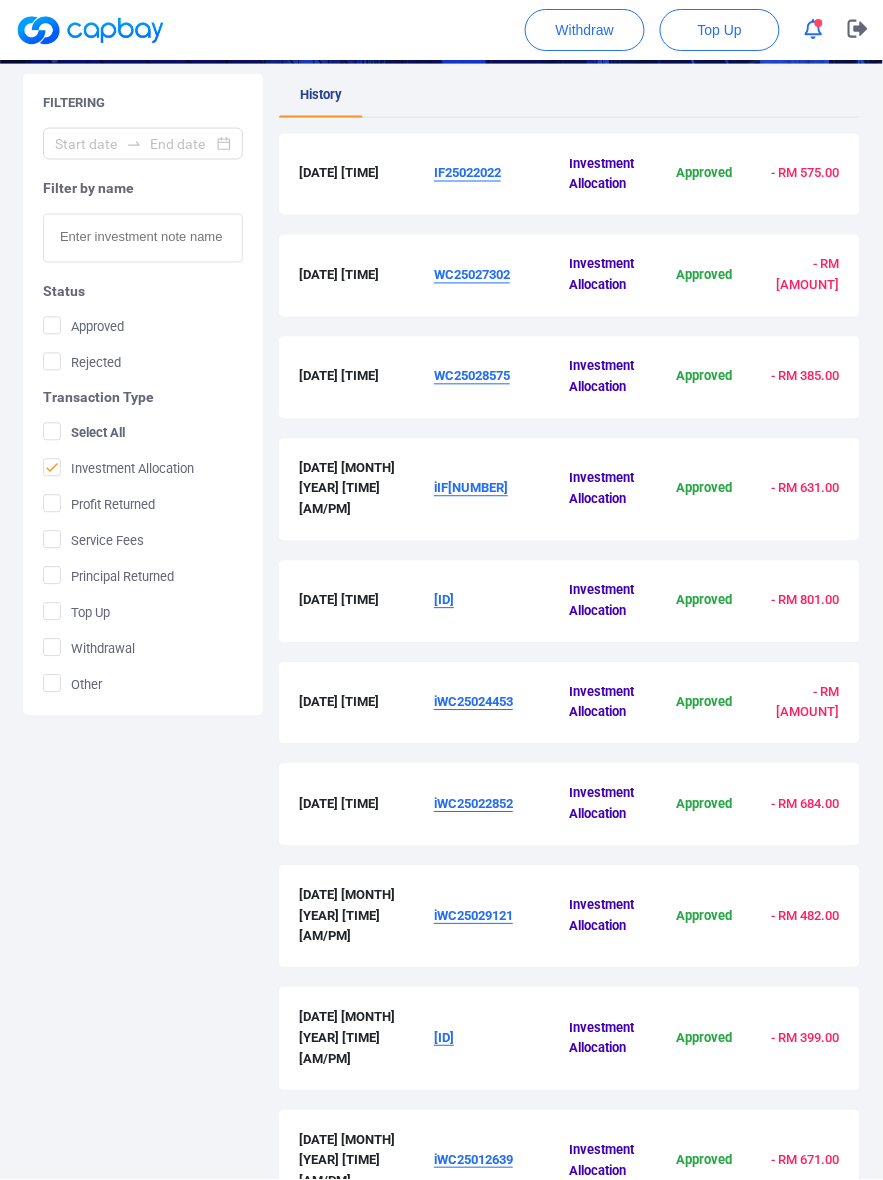 click on "iWC25022852" at bounding box center [501, 805] 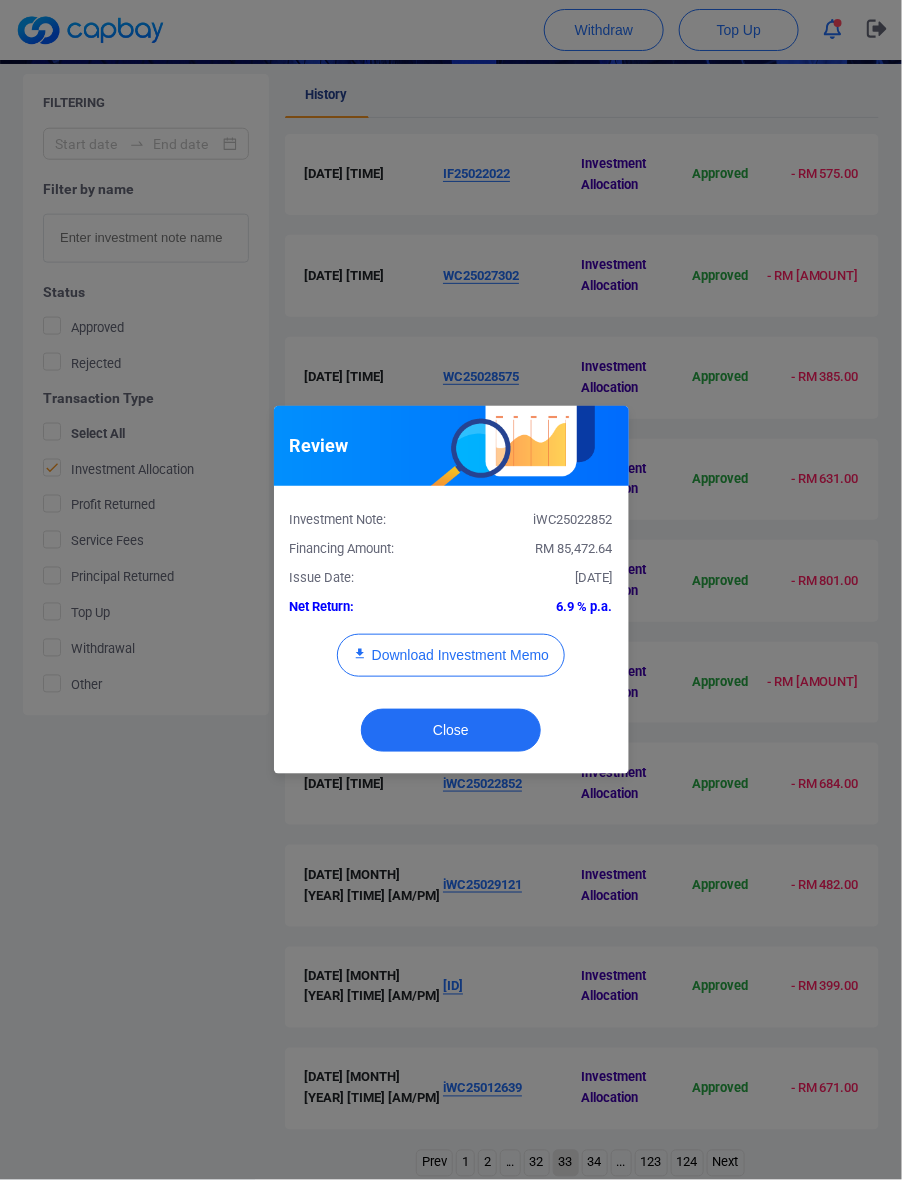 click on "RM 85,472.64" at bounding box center [574, 548] 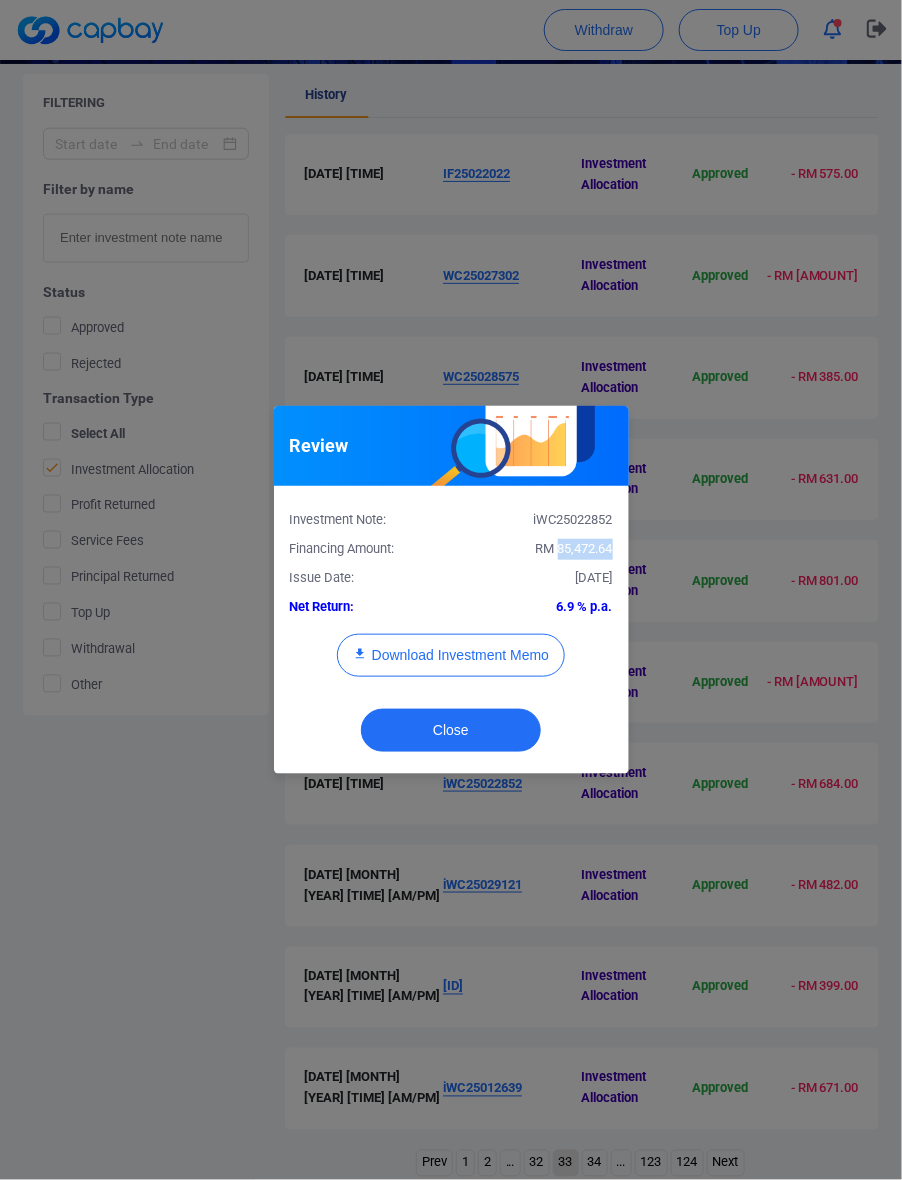 click on "RM 85,472.64" at bounding box center [574, 548] 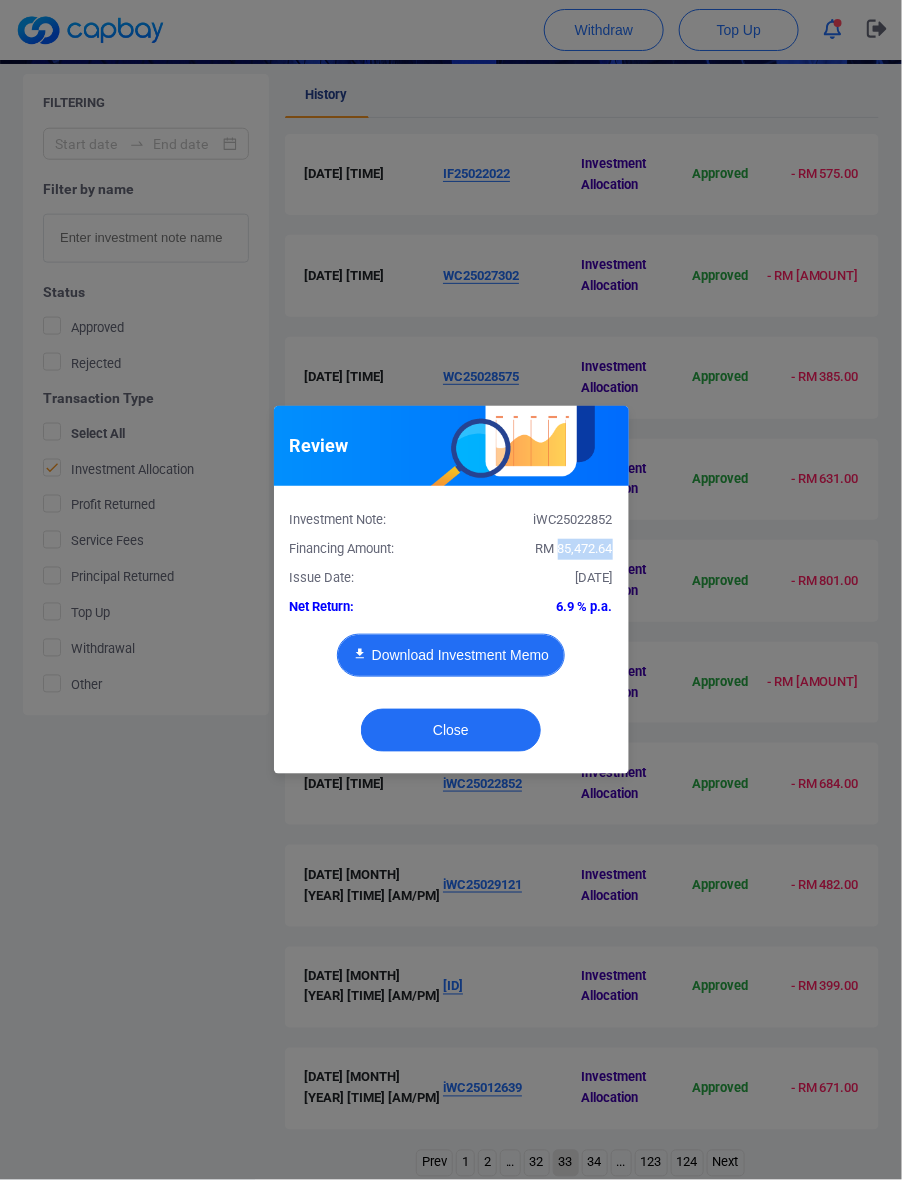 click on "Download Investment Memo" at bounding box center (451, 655) 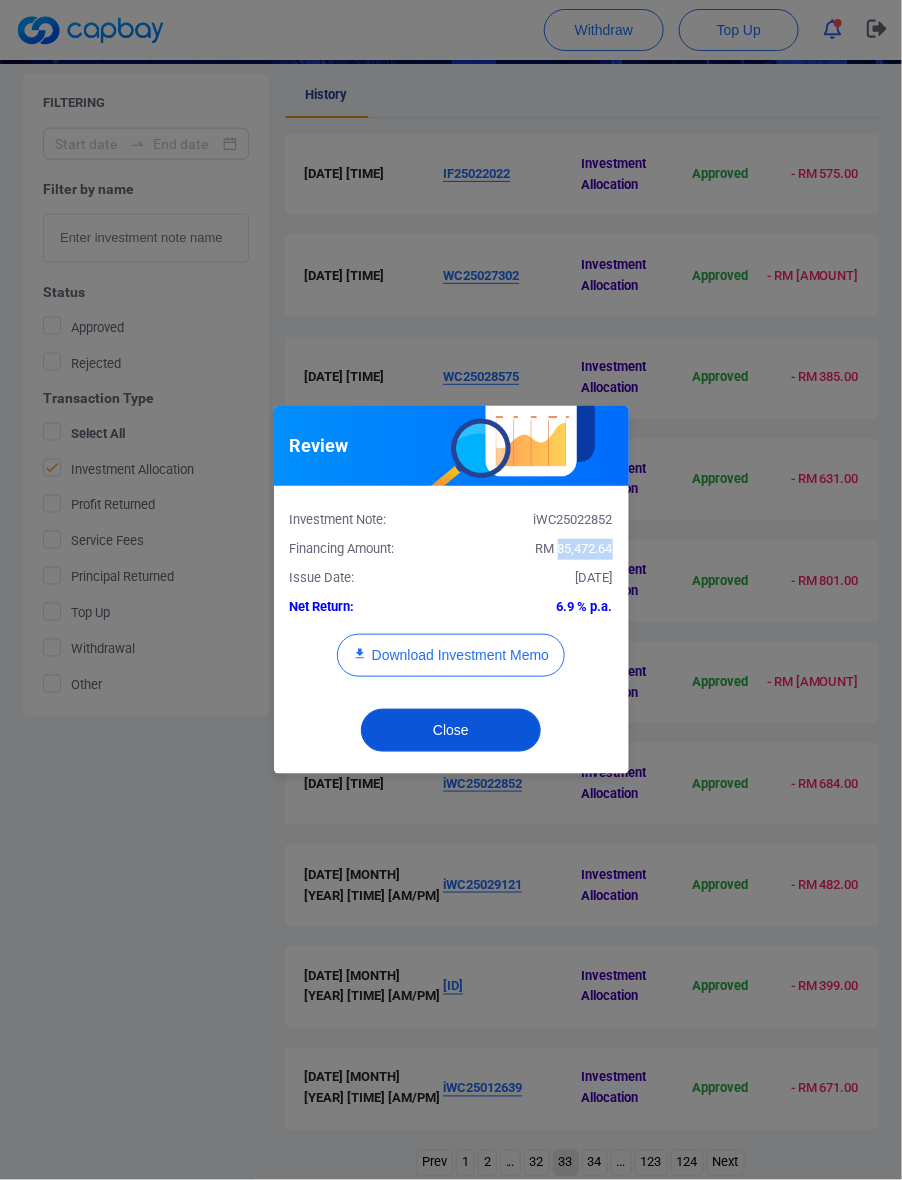 click on "Close" at bounding box center [451, 730] 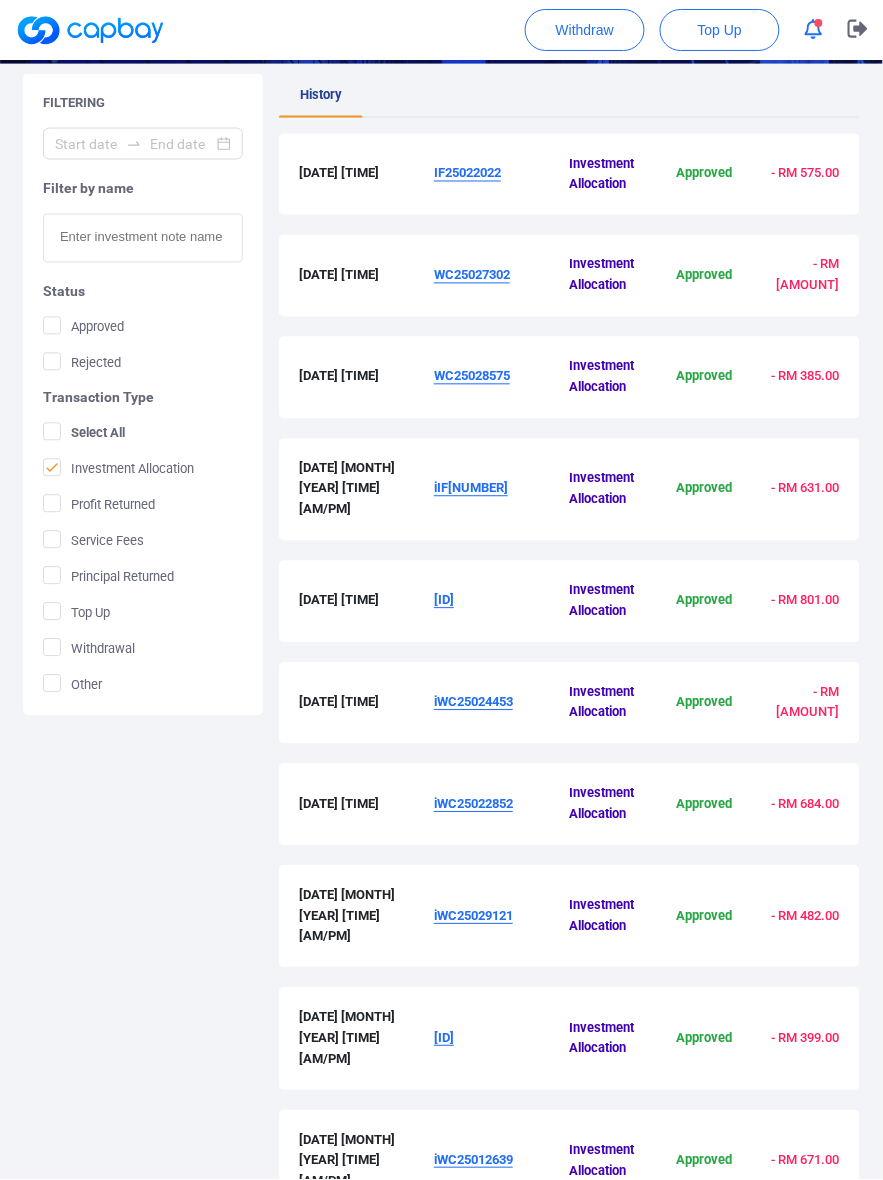 click on "iWC25029121" at bounding box center [501, 917] 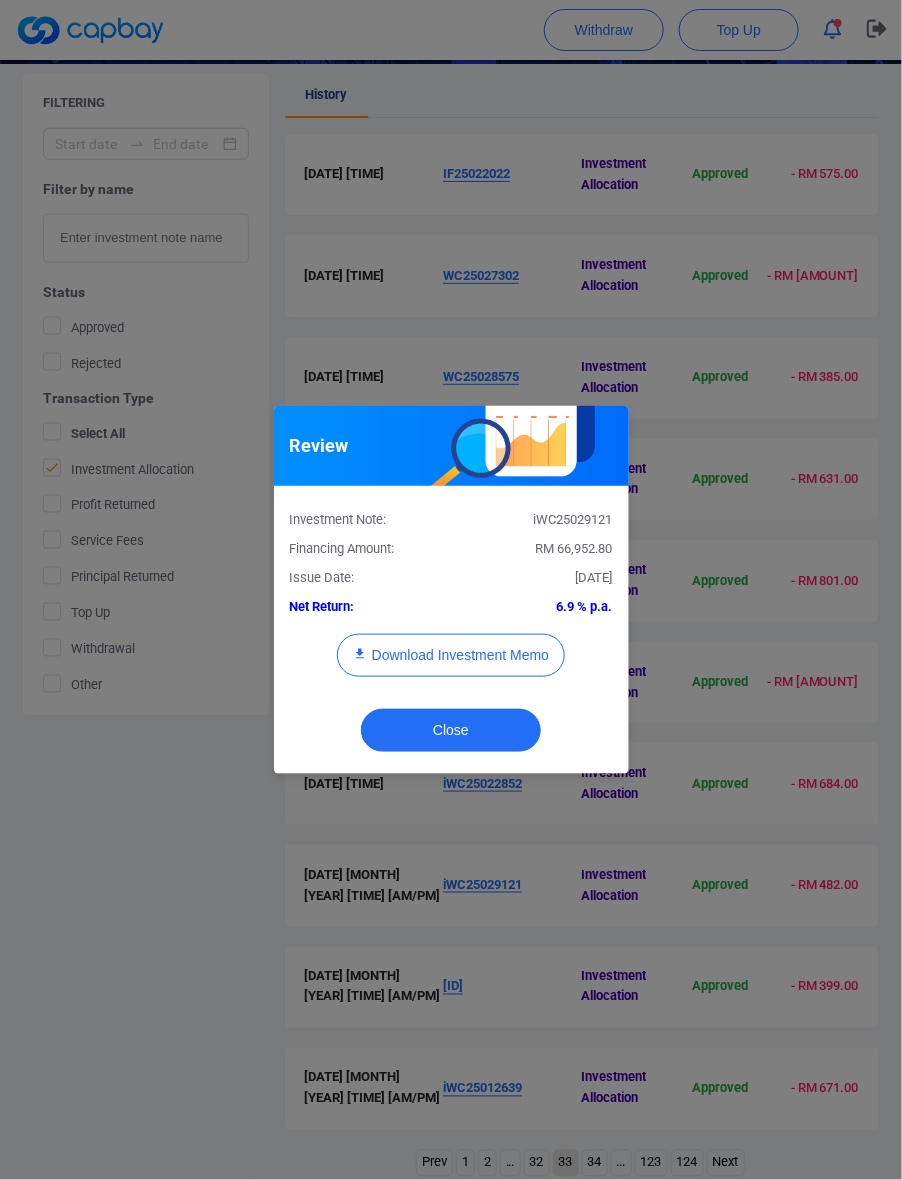 click on "RM 66,952.80" at bounding box center [574, 548] 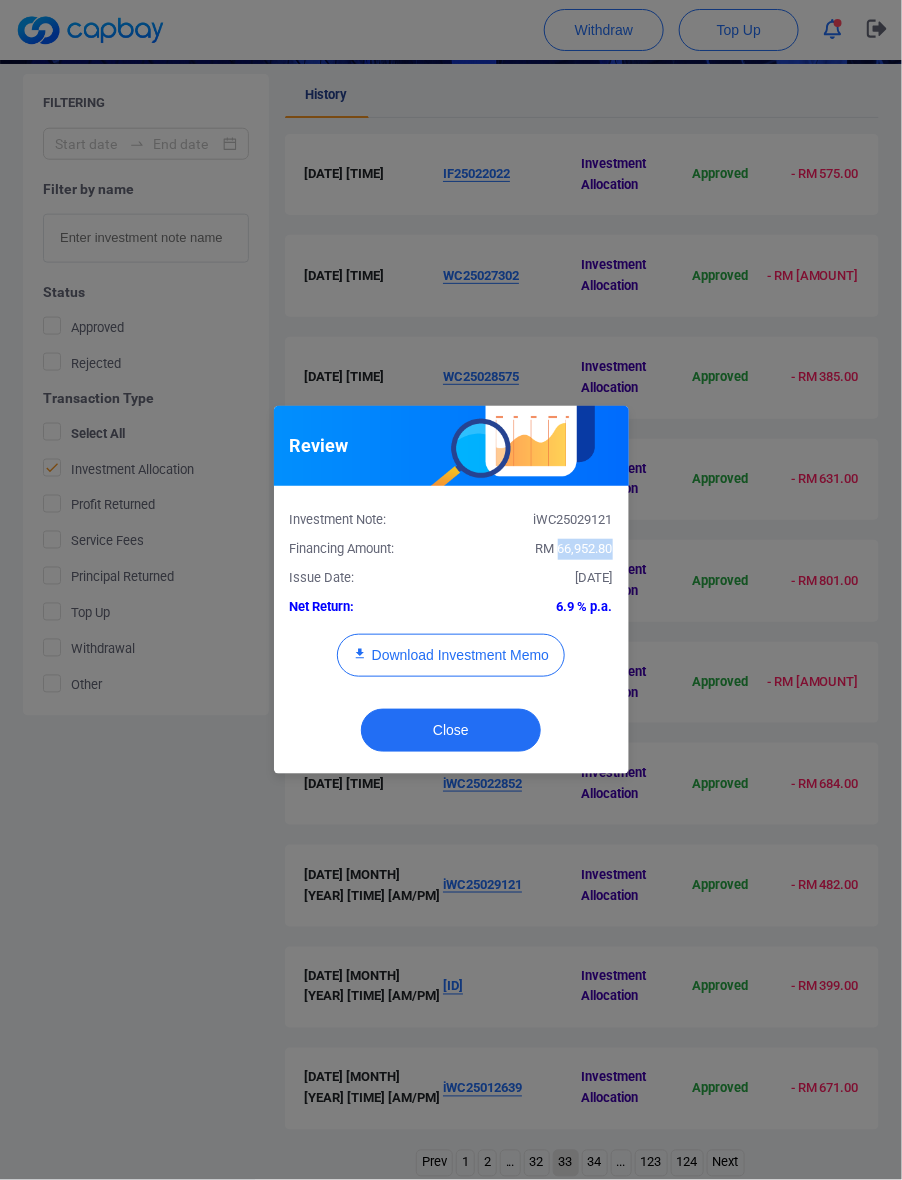 click on "RM 66,952.80" at bounding box center [574, 548] 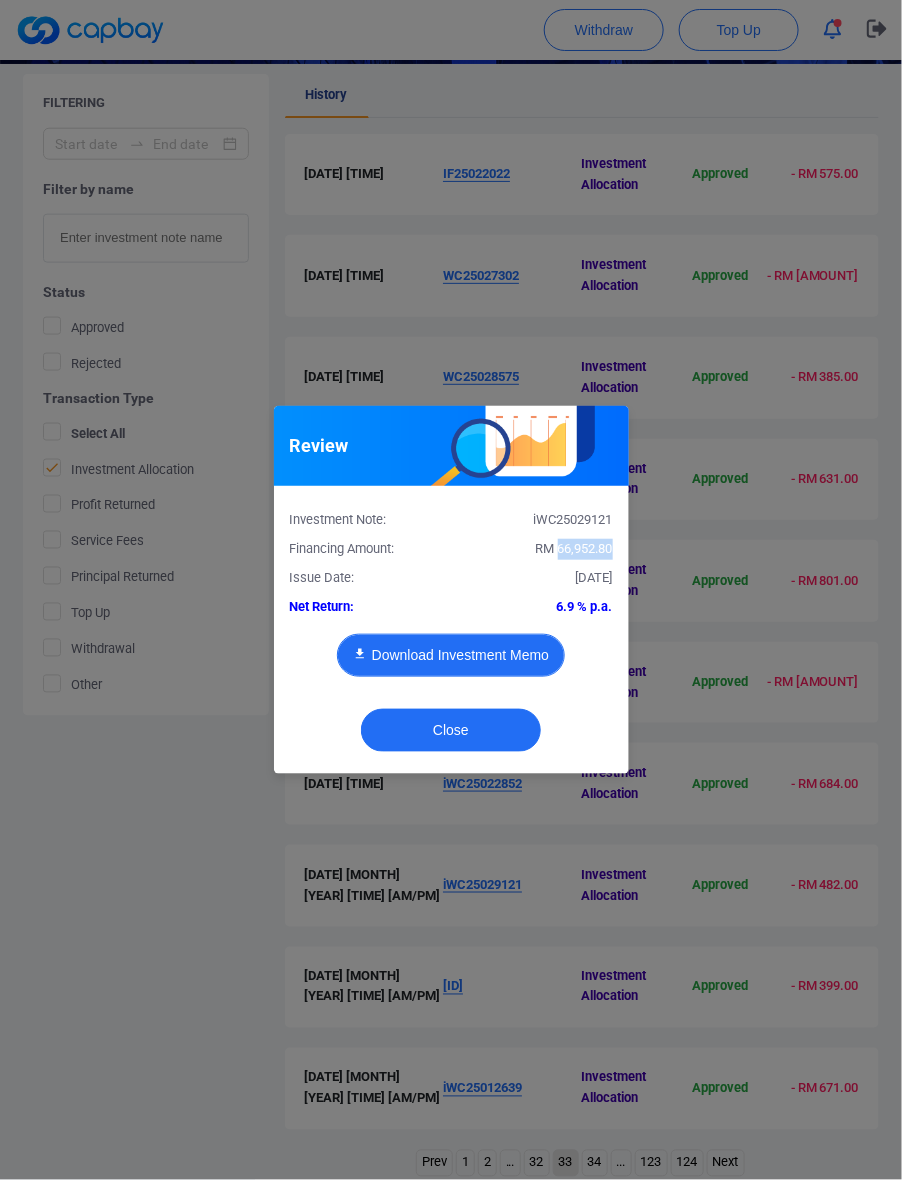 click on "Download Investment Memo" at bounding box center [451, 655] 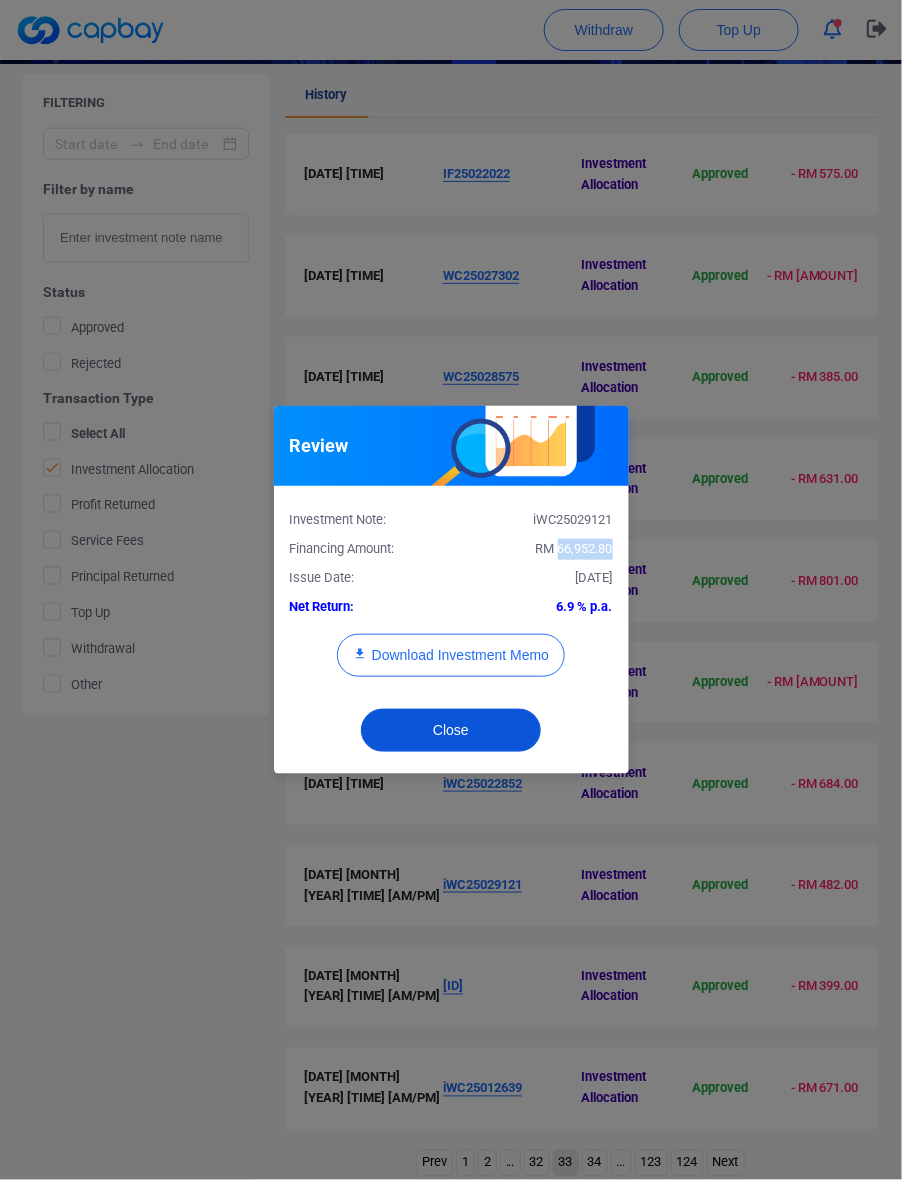 click on "Close" at bounding box center (451, 730) 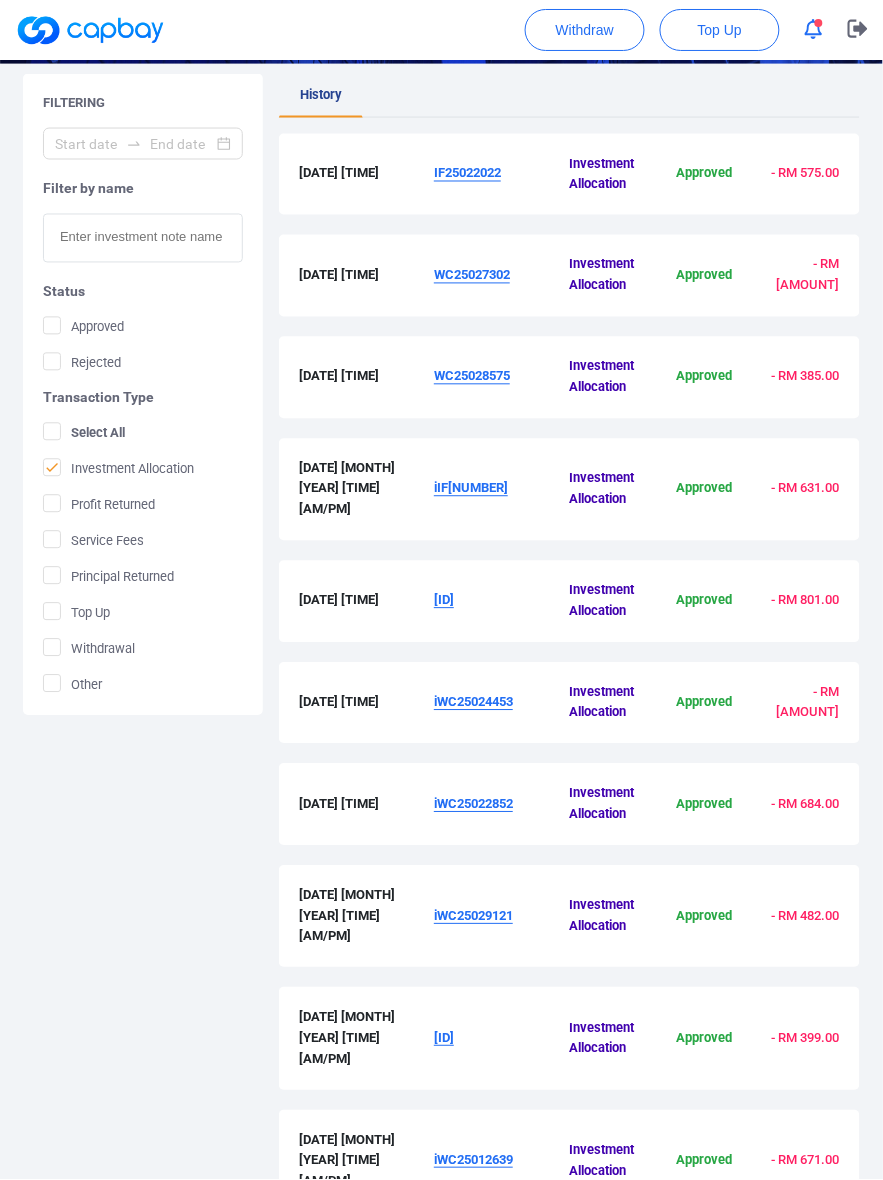 click on "[ID]" at bounding box center [444, 1038] 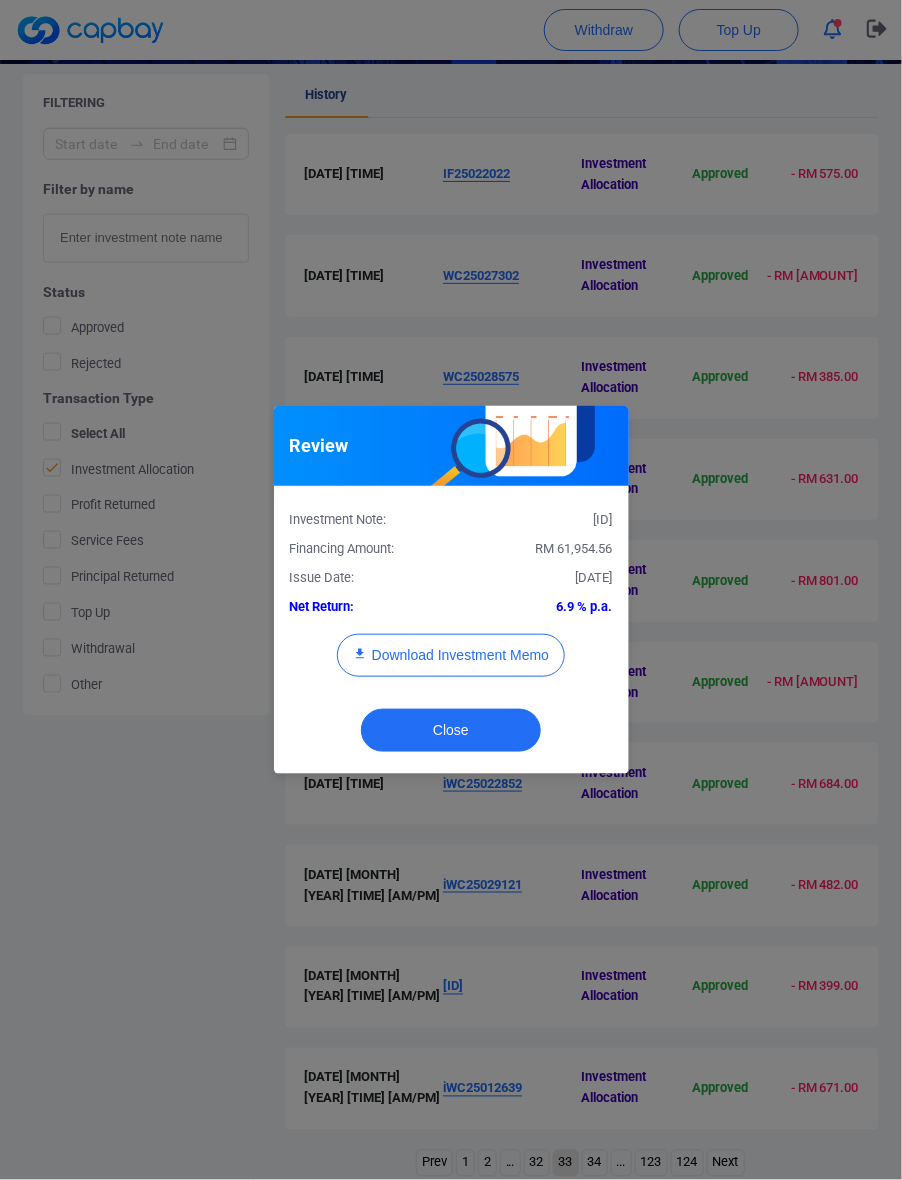 click on "[ID]" at bounding box center [539, 520] 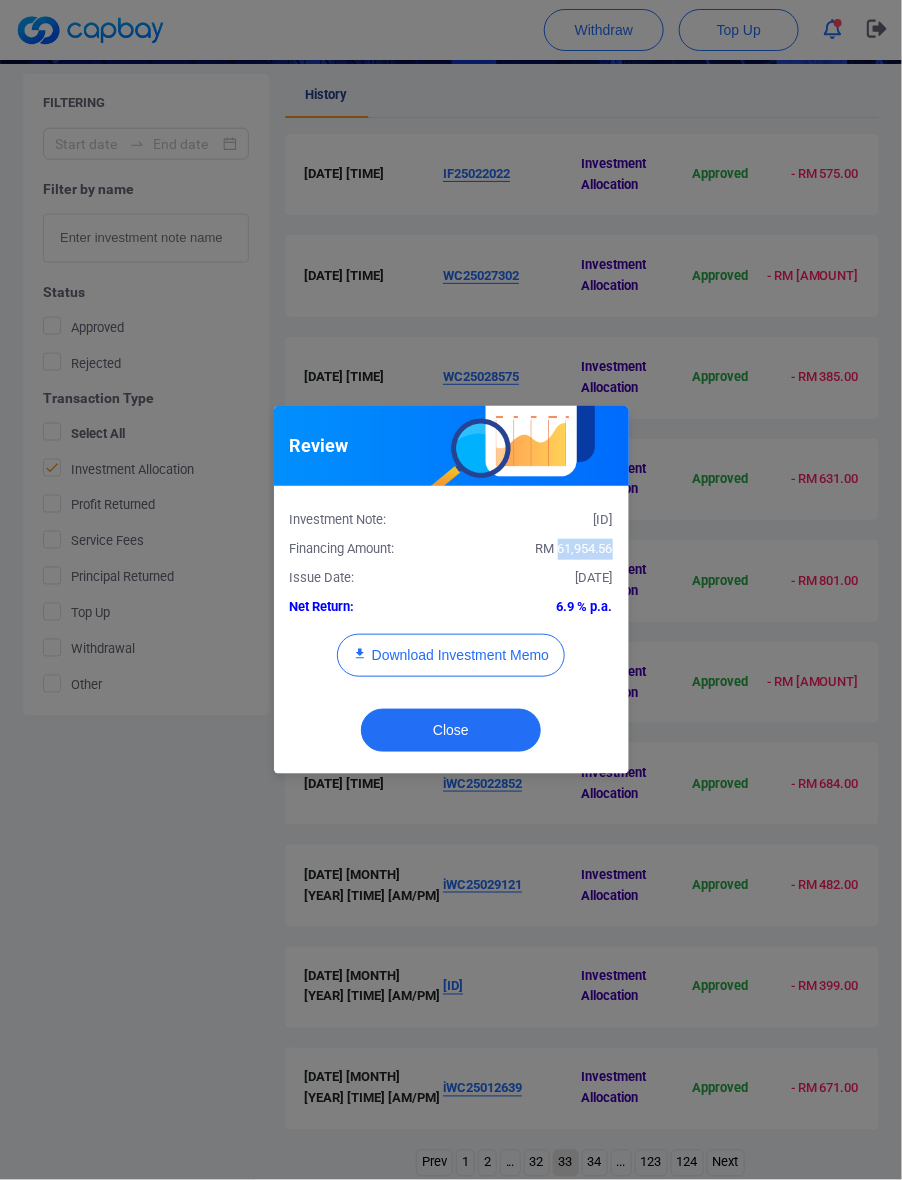 click on "RM 61,954.56" at bounding box center [574, 548] 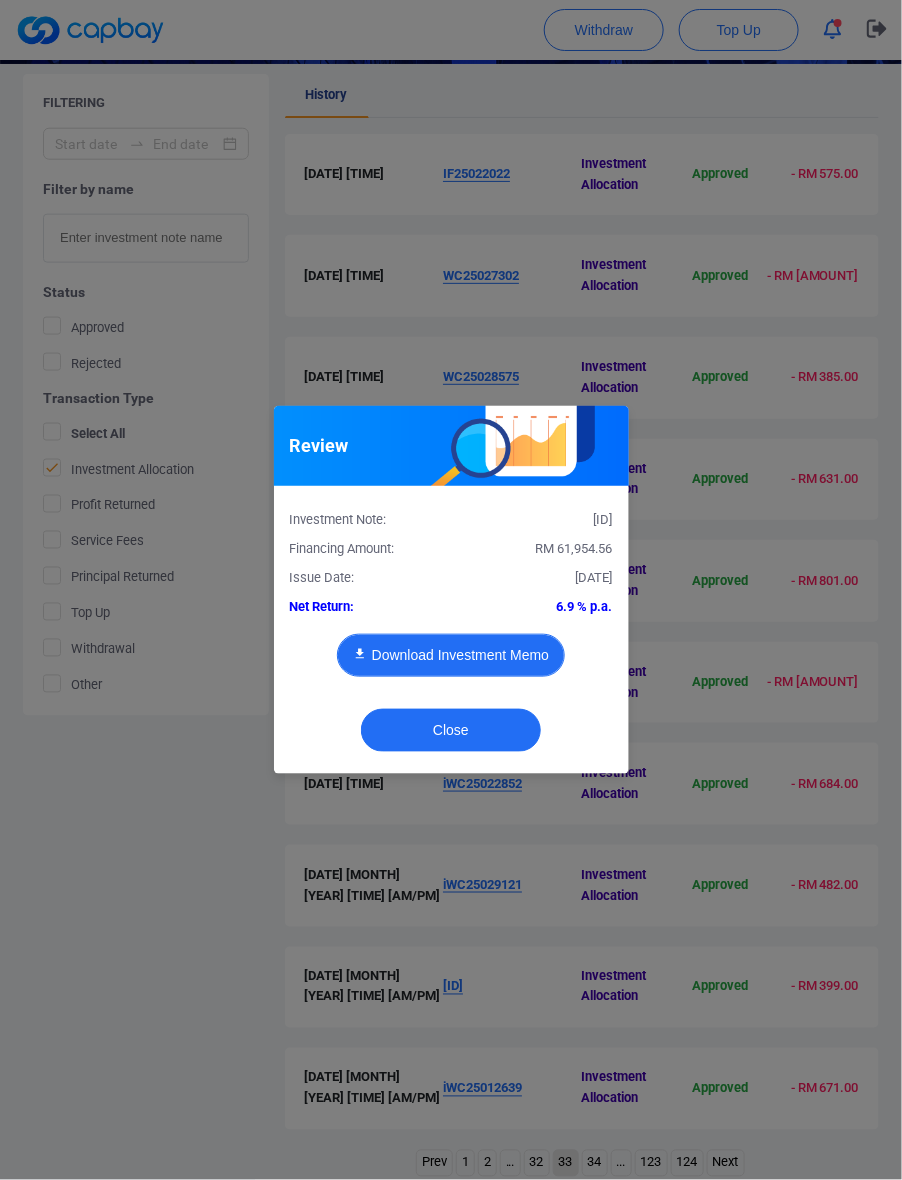 click on "6.9   % p.a." at bounding box center (539, 607) 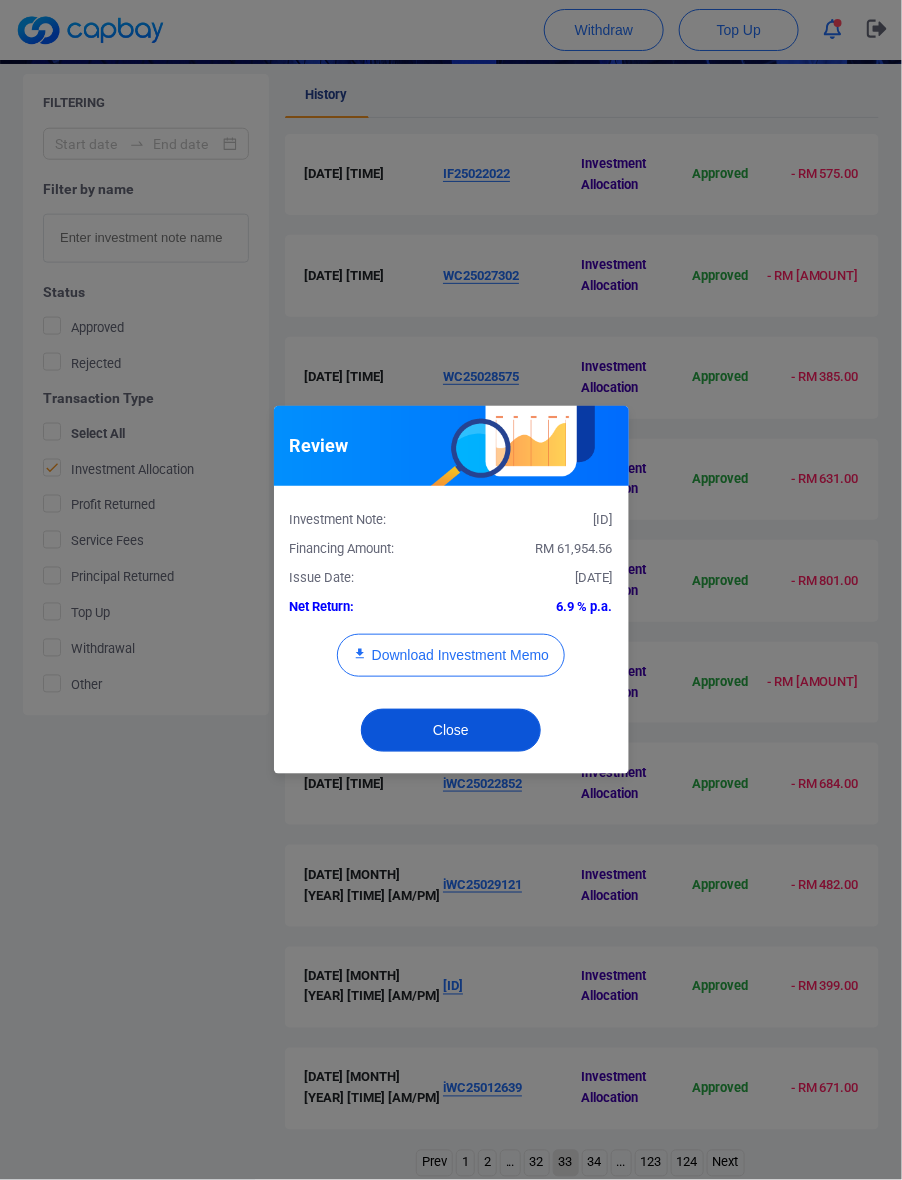 click on "Close" at bounding box center [451, 730] 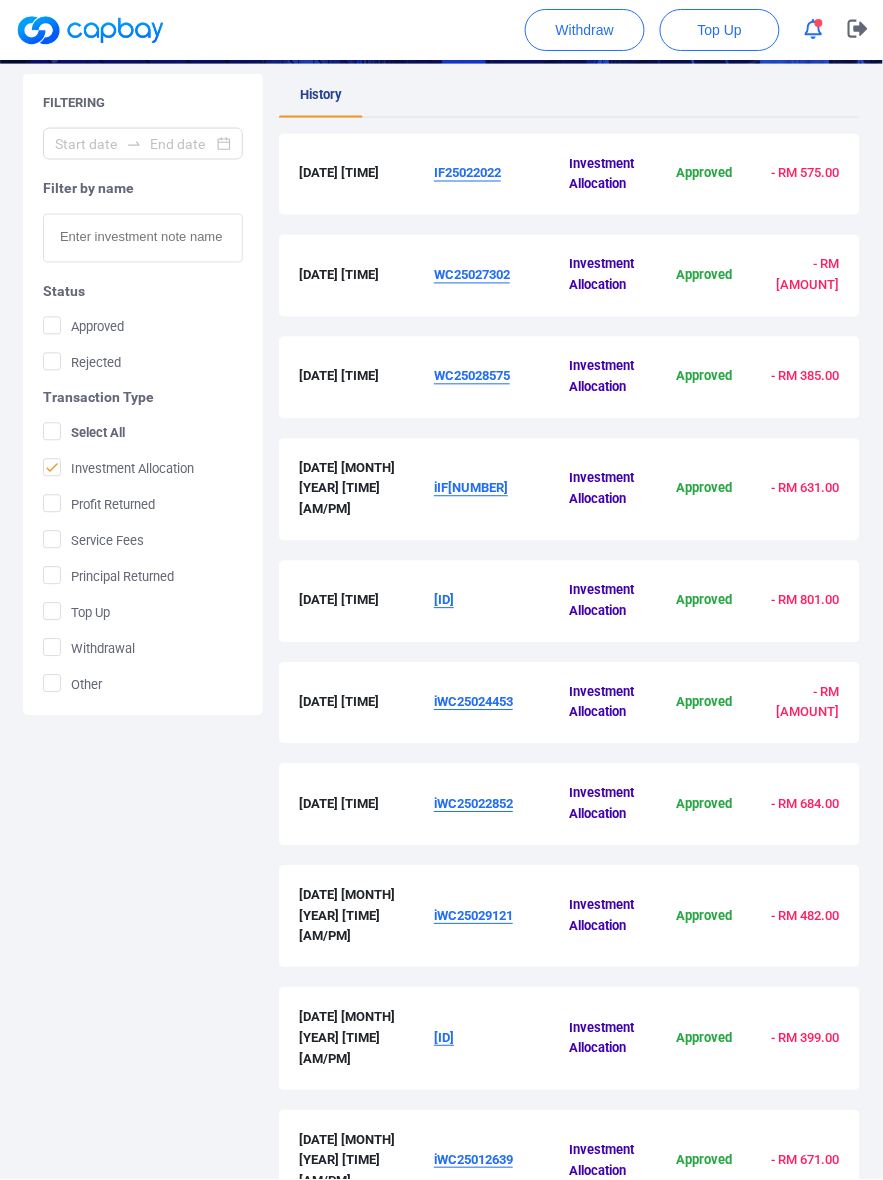 click on "iWC25012639" at bounding box center (473, 1160) 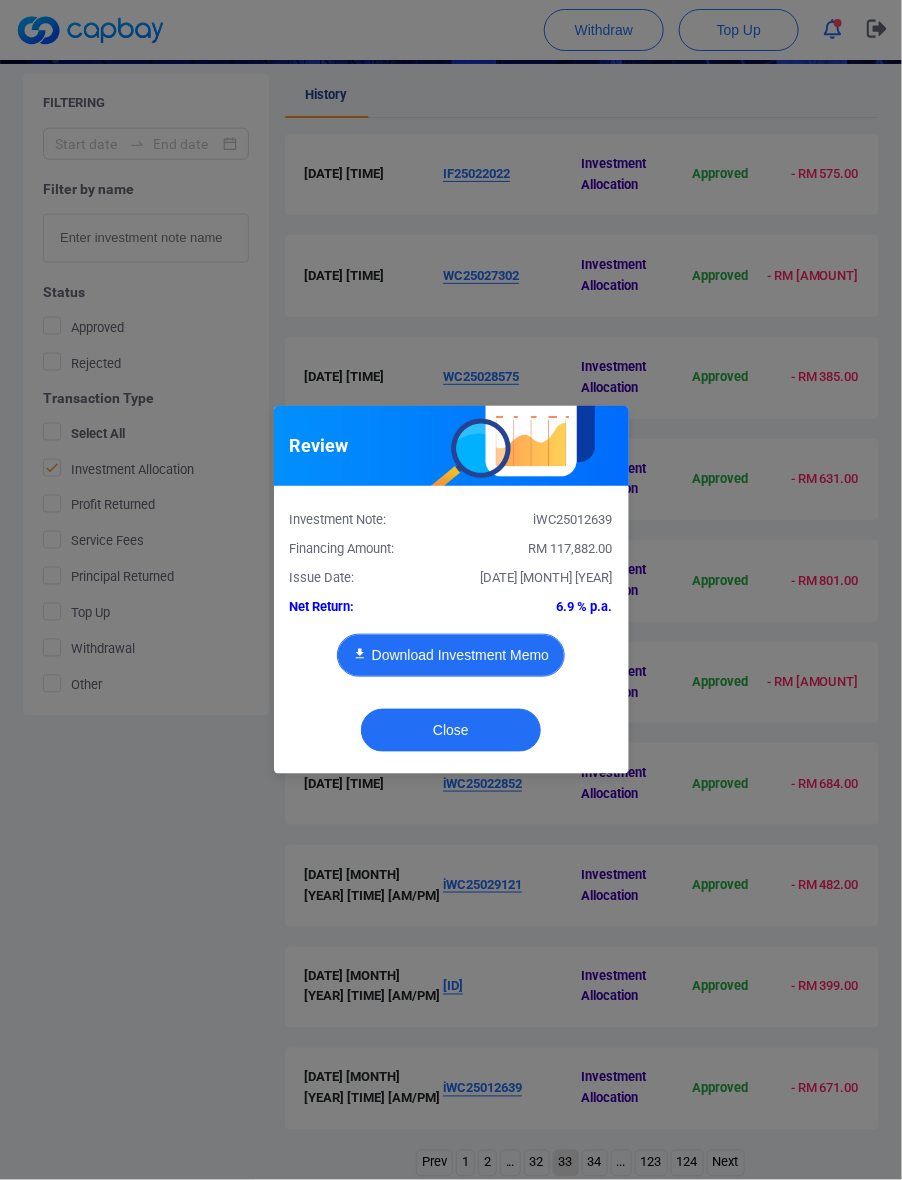 click on "Download Investment Memo" at bounding box center (451, 655) 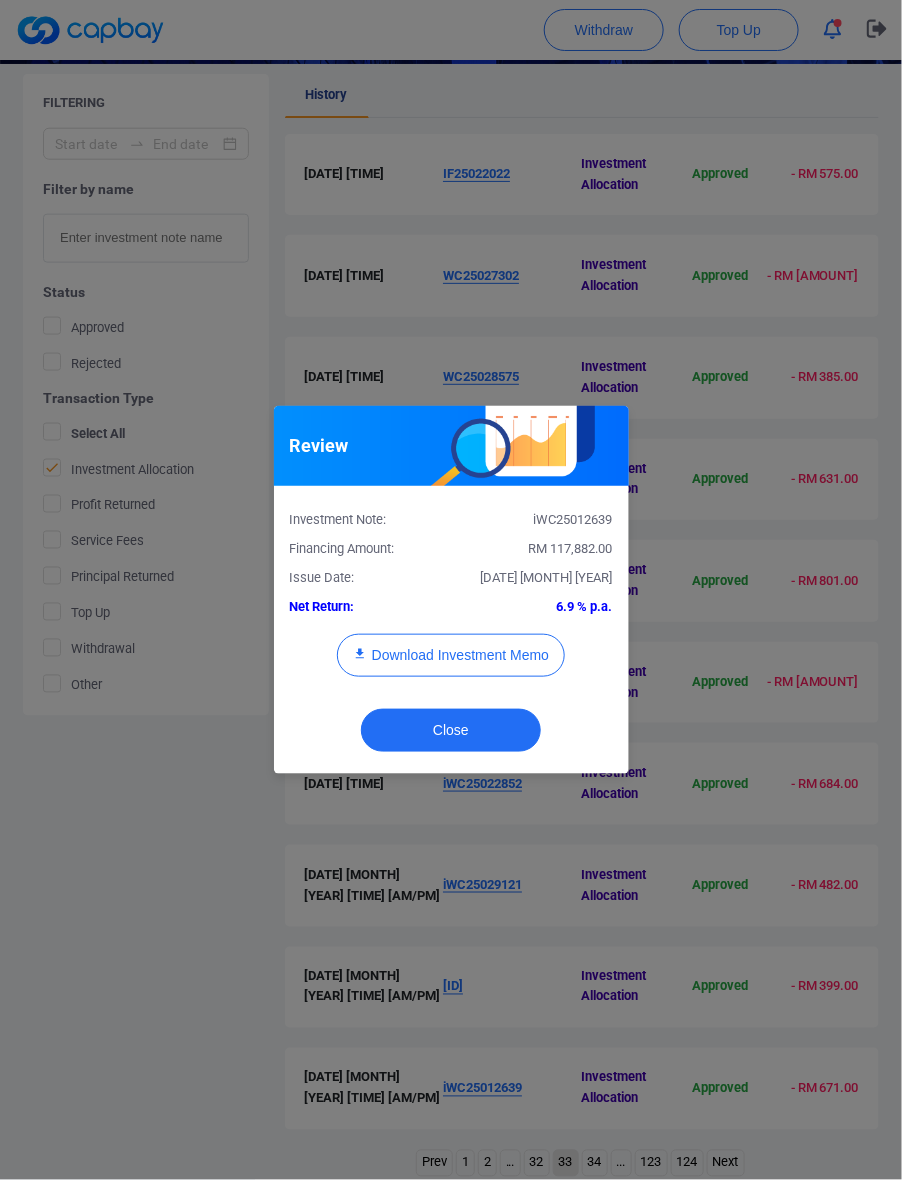 click on "RM 117,882.00" at bounding box center [571, 548] 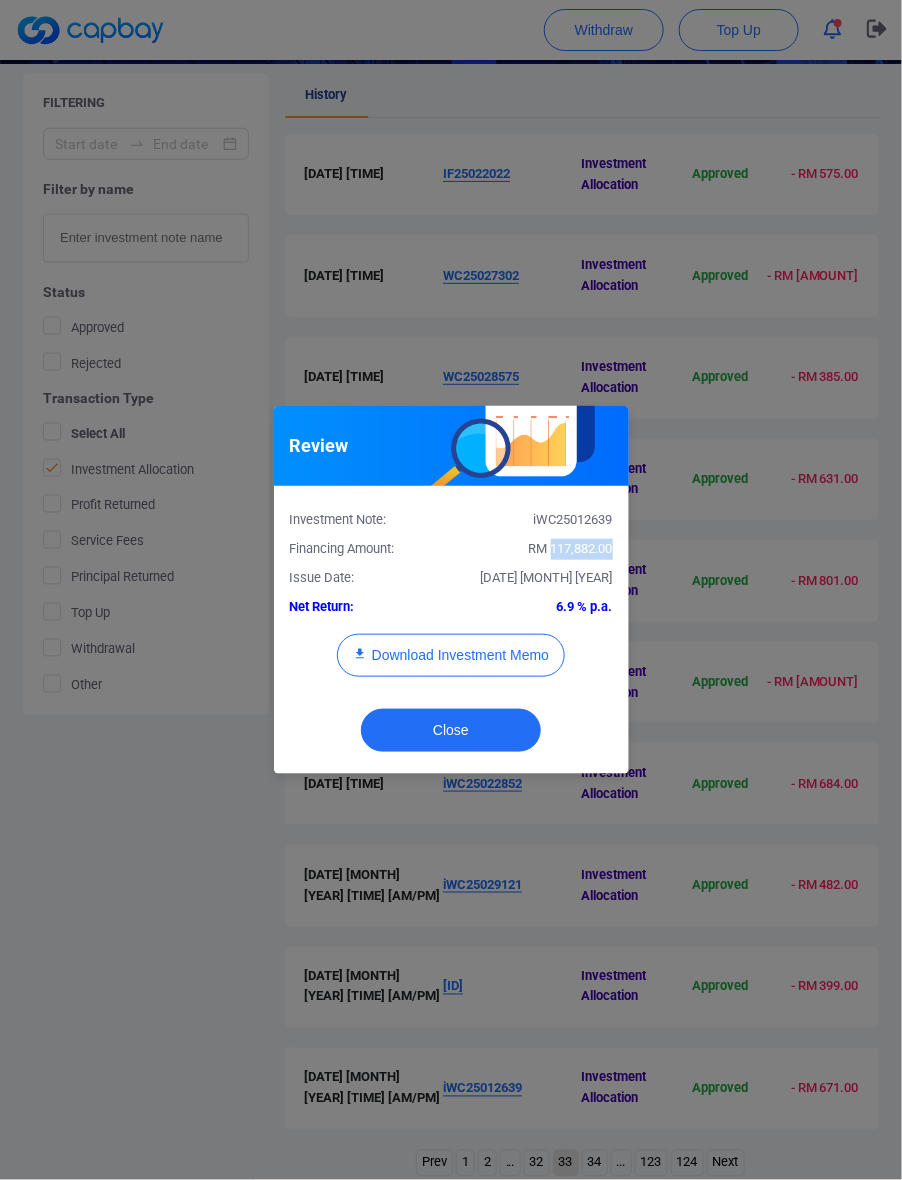 click on "RM 117,882.00" at bounding box center [571, 548] 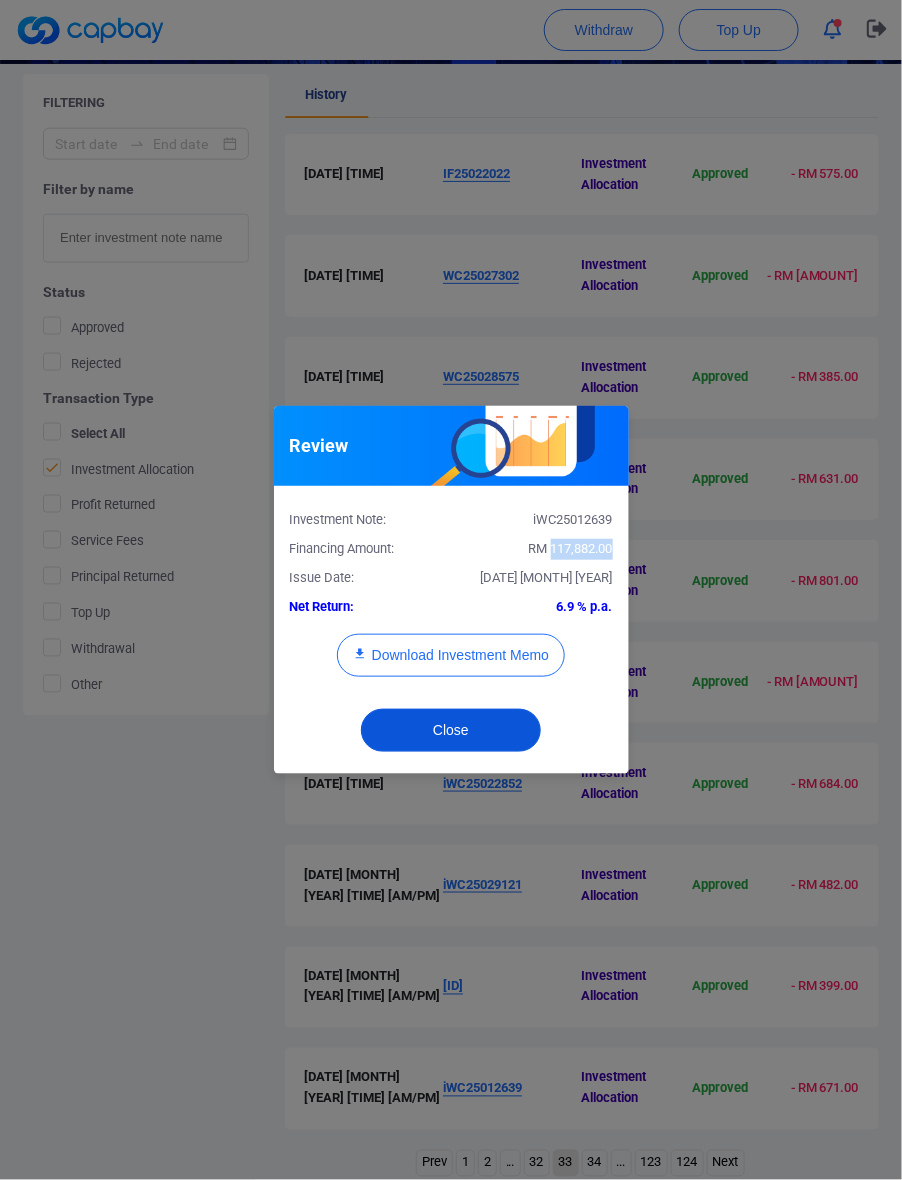 drag, startPoint x: 443, startPoint y: 727, endPoint x: 355, endPoint y: 558, distance: 190.53871 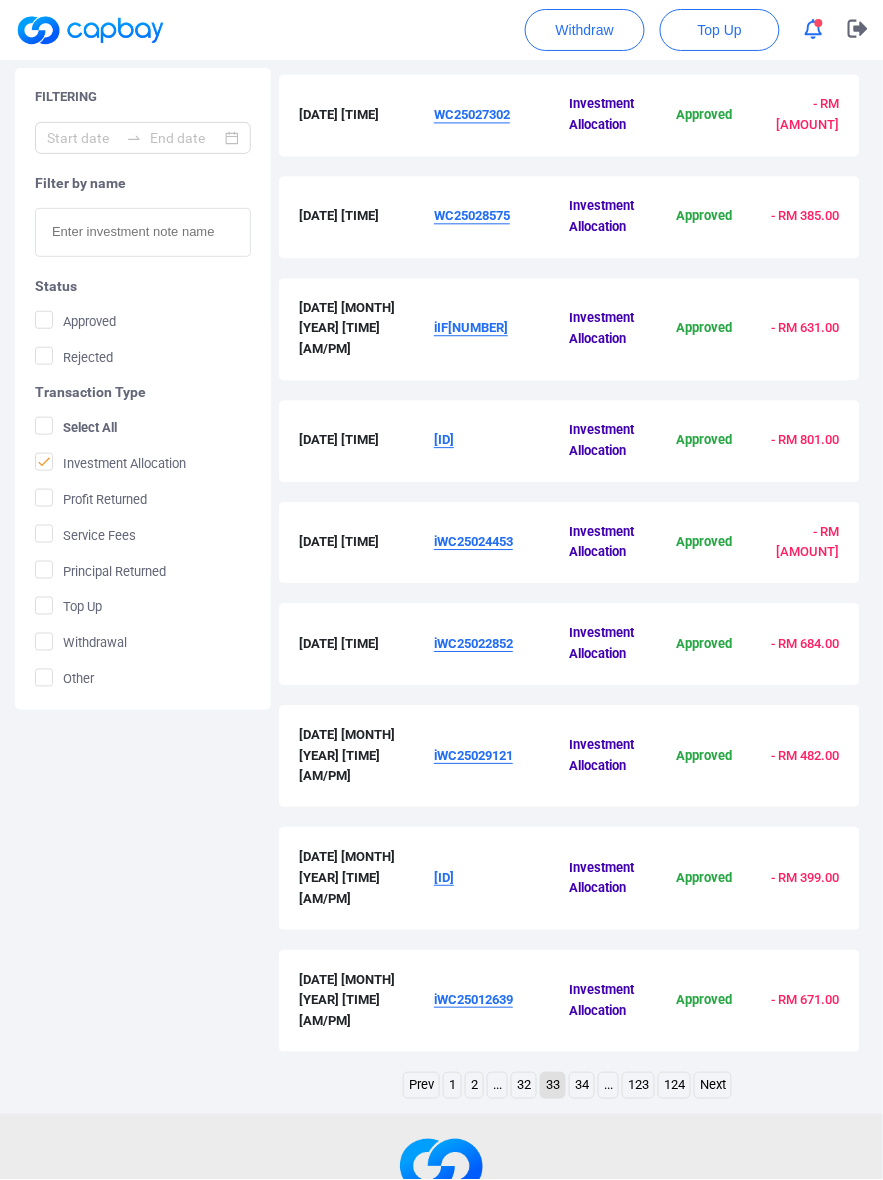 scroll, scrollTop: 625, scrollLeft: 0, axis: vertical 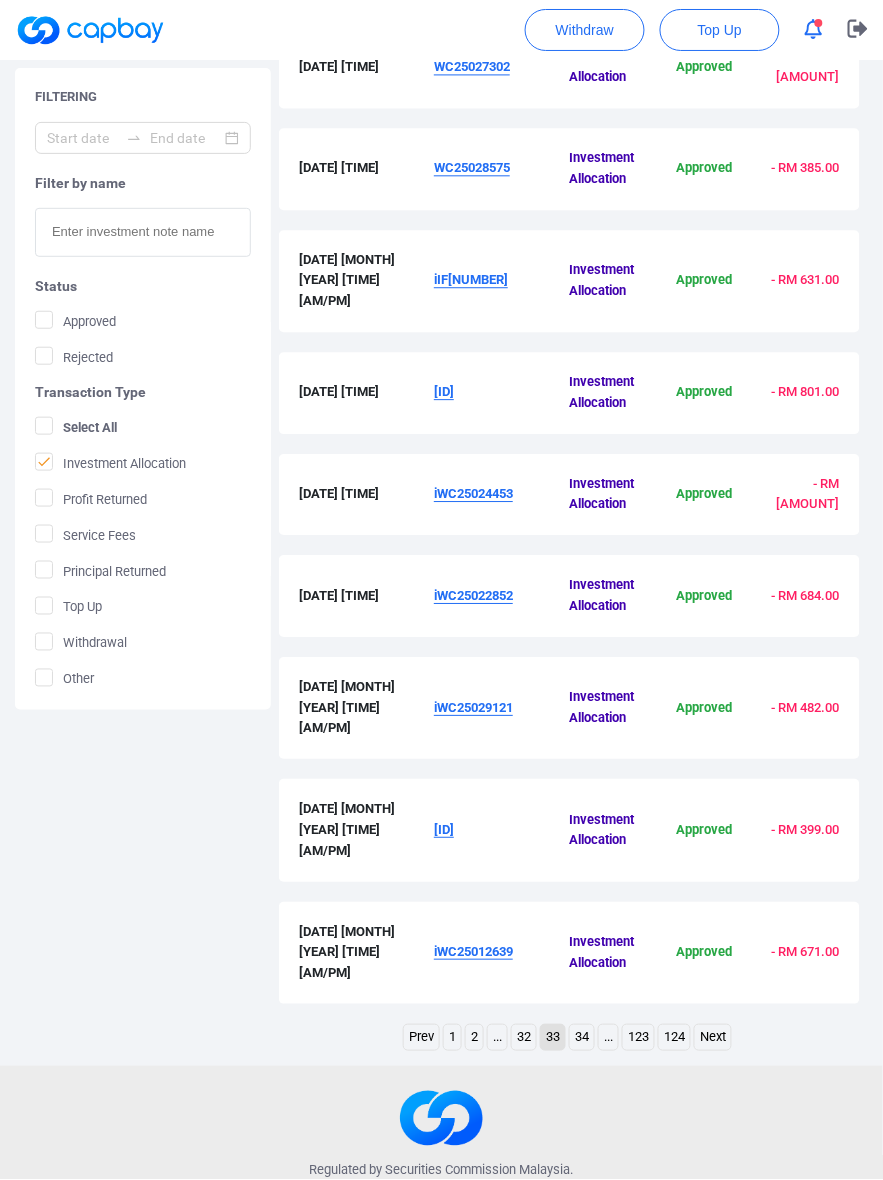 click on "34" at bounding box center [582, 1037] 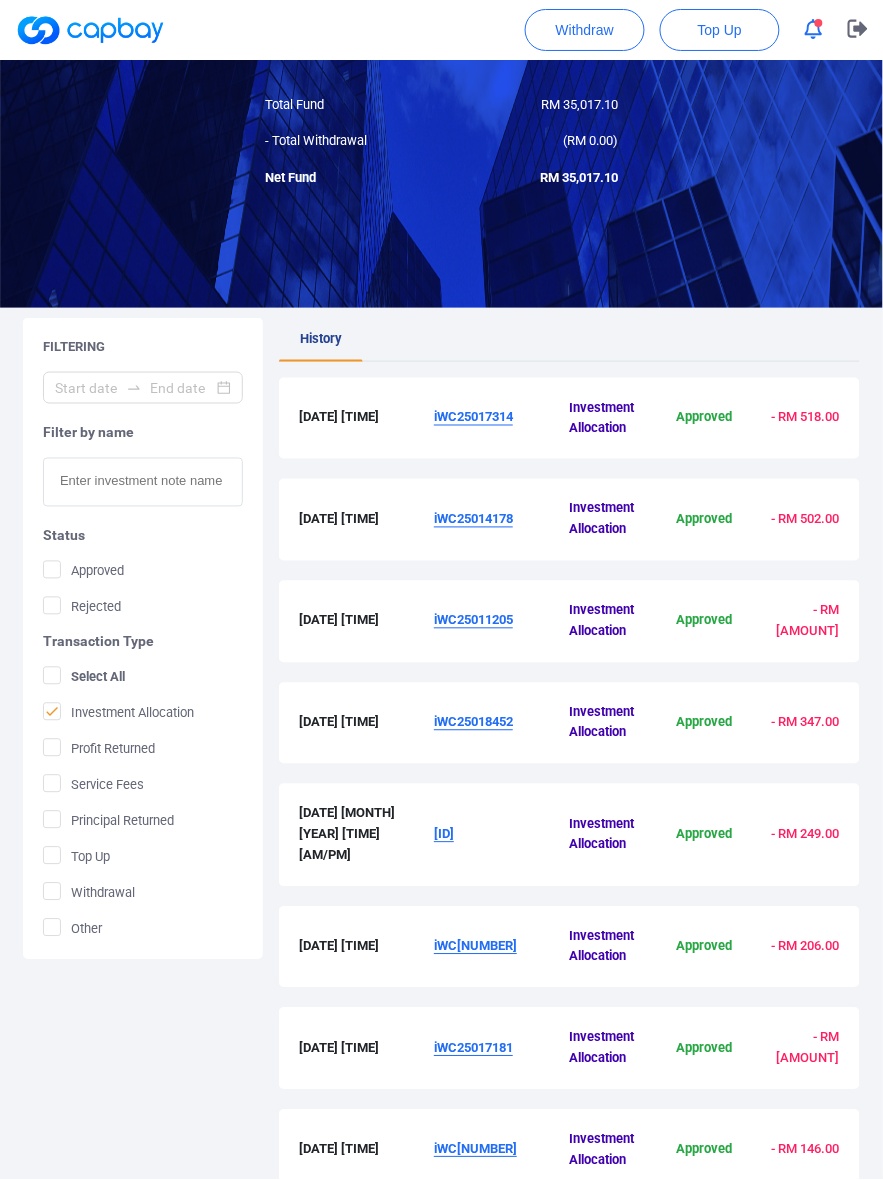 drag, startPoint x: 517, startPoint y: 437, endPoint x: 431, endPoint y: 435, distance: 86.023254 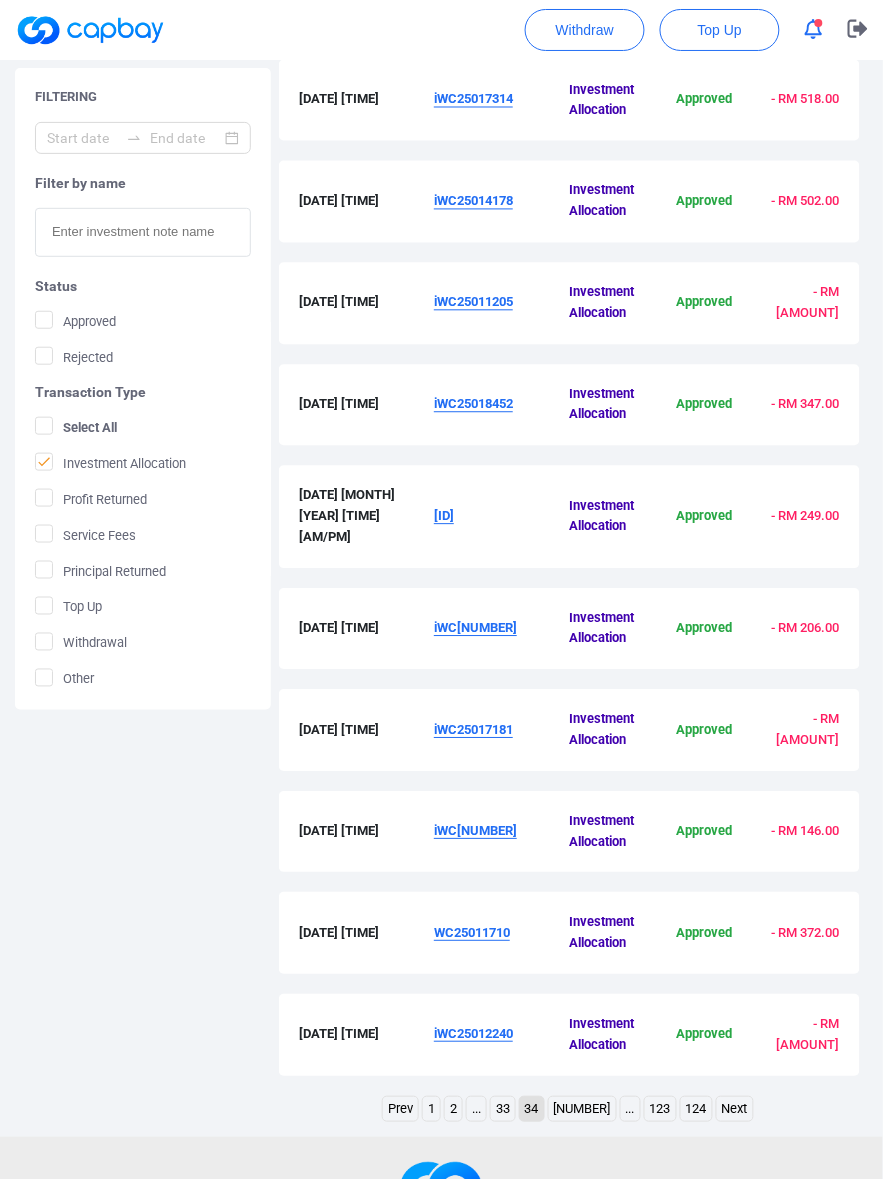 scroll, scrollTop: 428, scrollLeft: 0, axis: vertical 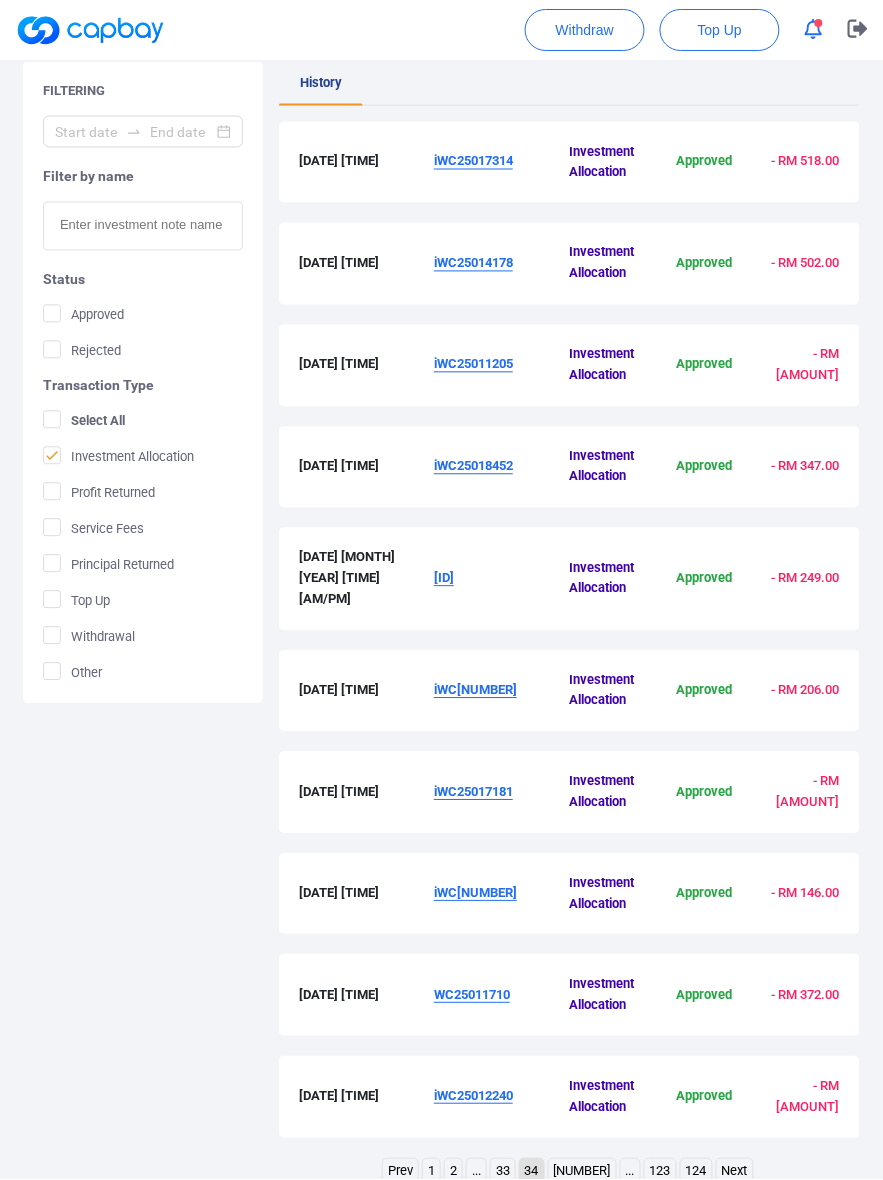 drag, startPoint x: 553, startPoint y: 277, endPoint x: 432, endPoint y: 278, distance: 121.004135 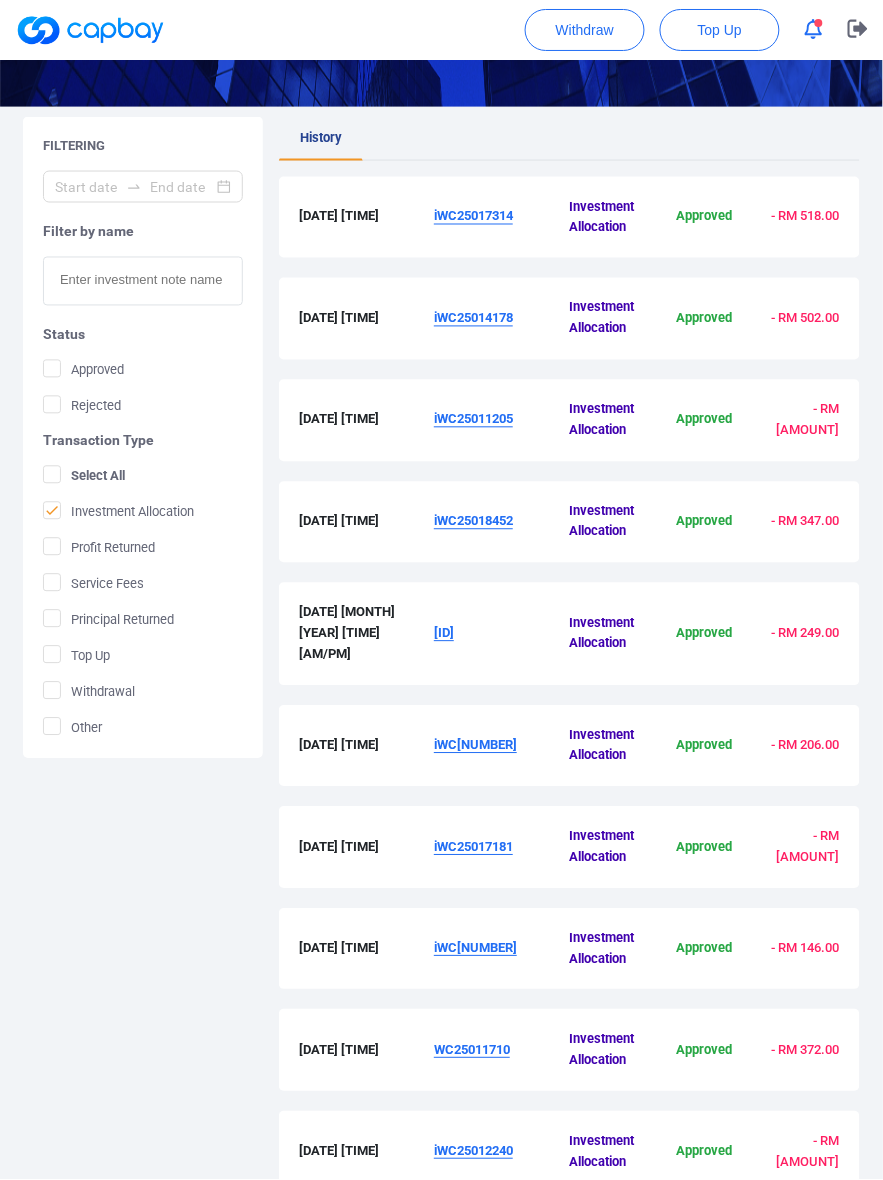 scroll, scrollTop: 428, scrollLeft: 0, axis: vertical 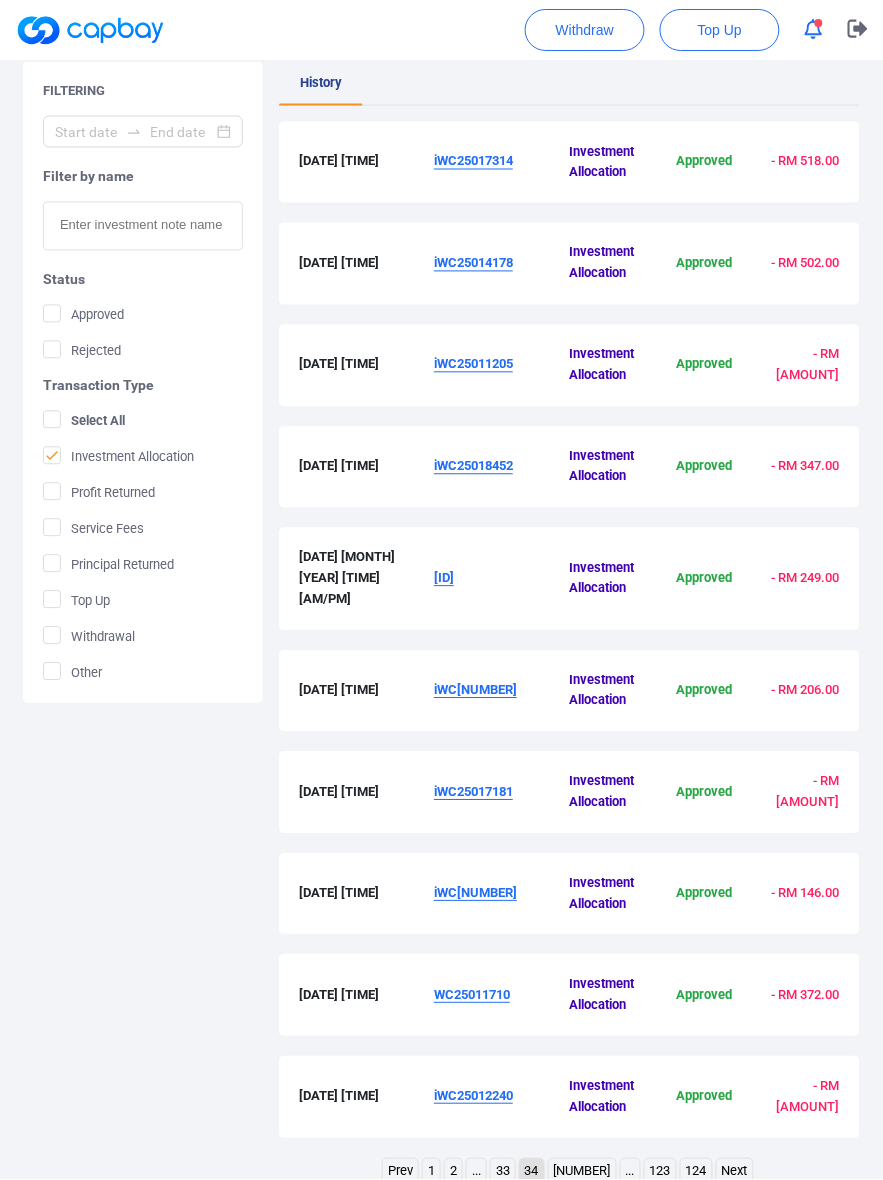 click on "[DATE] [TIME]" at bounding box center (366, 162) 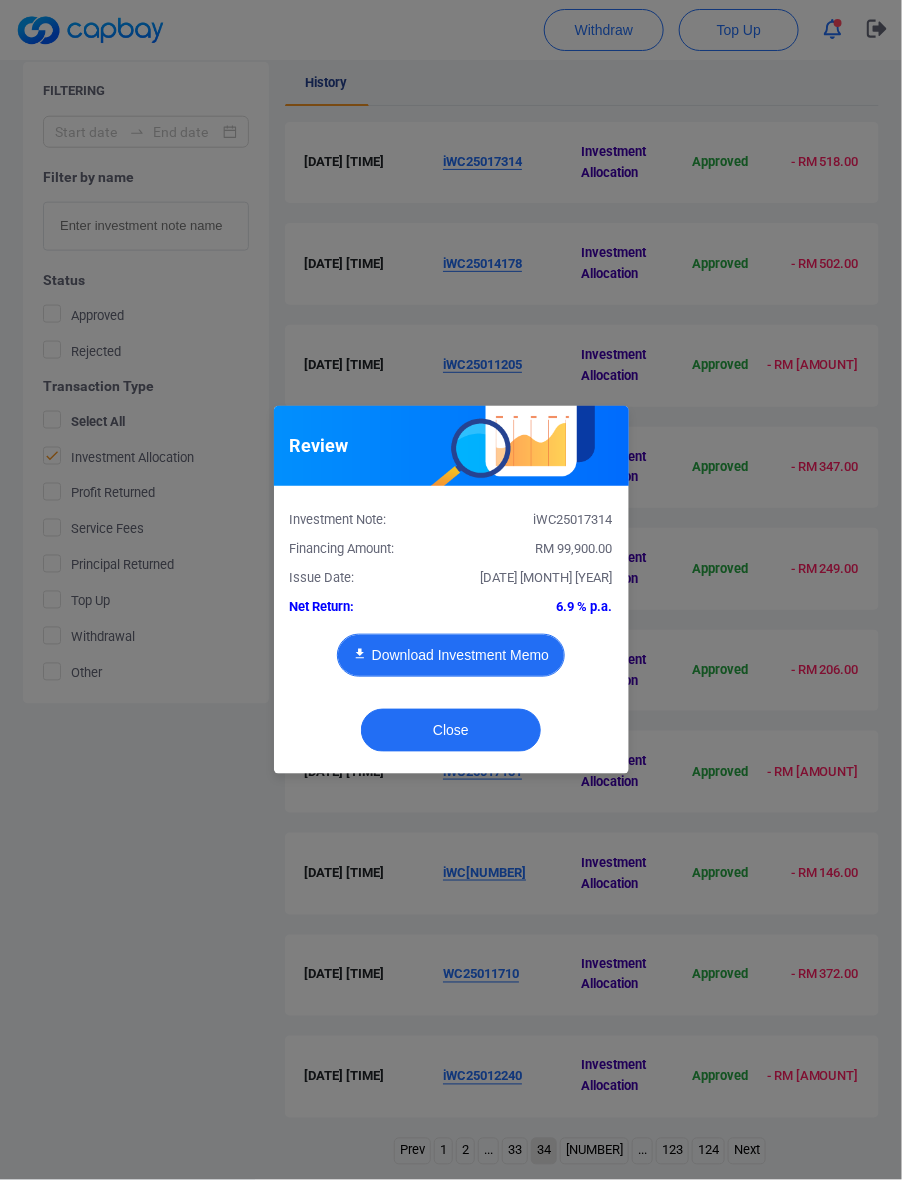 click on "Download Investment Memo" at bounding box center [451, 655] 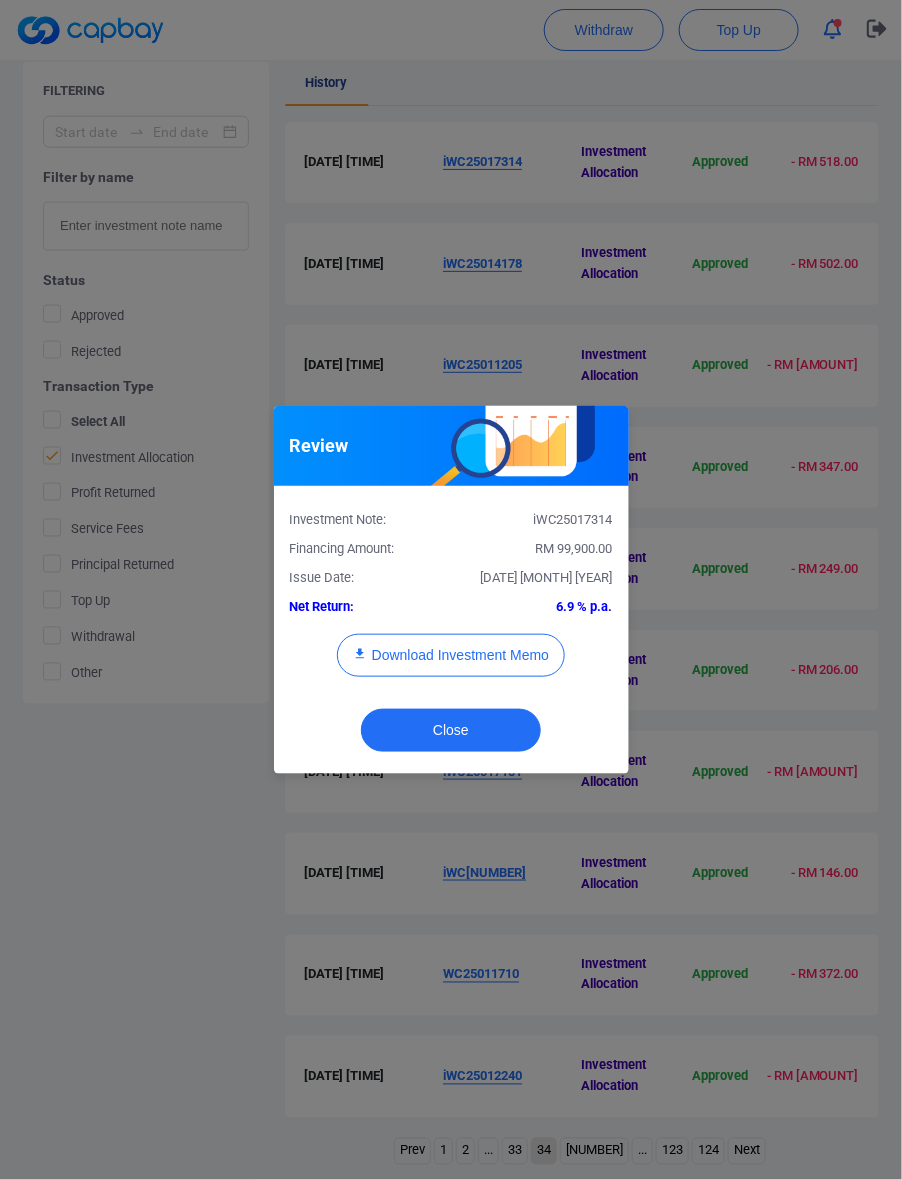 click on "RM 99,900.00" at bounding box center (574, 548) 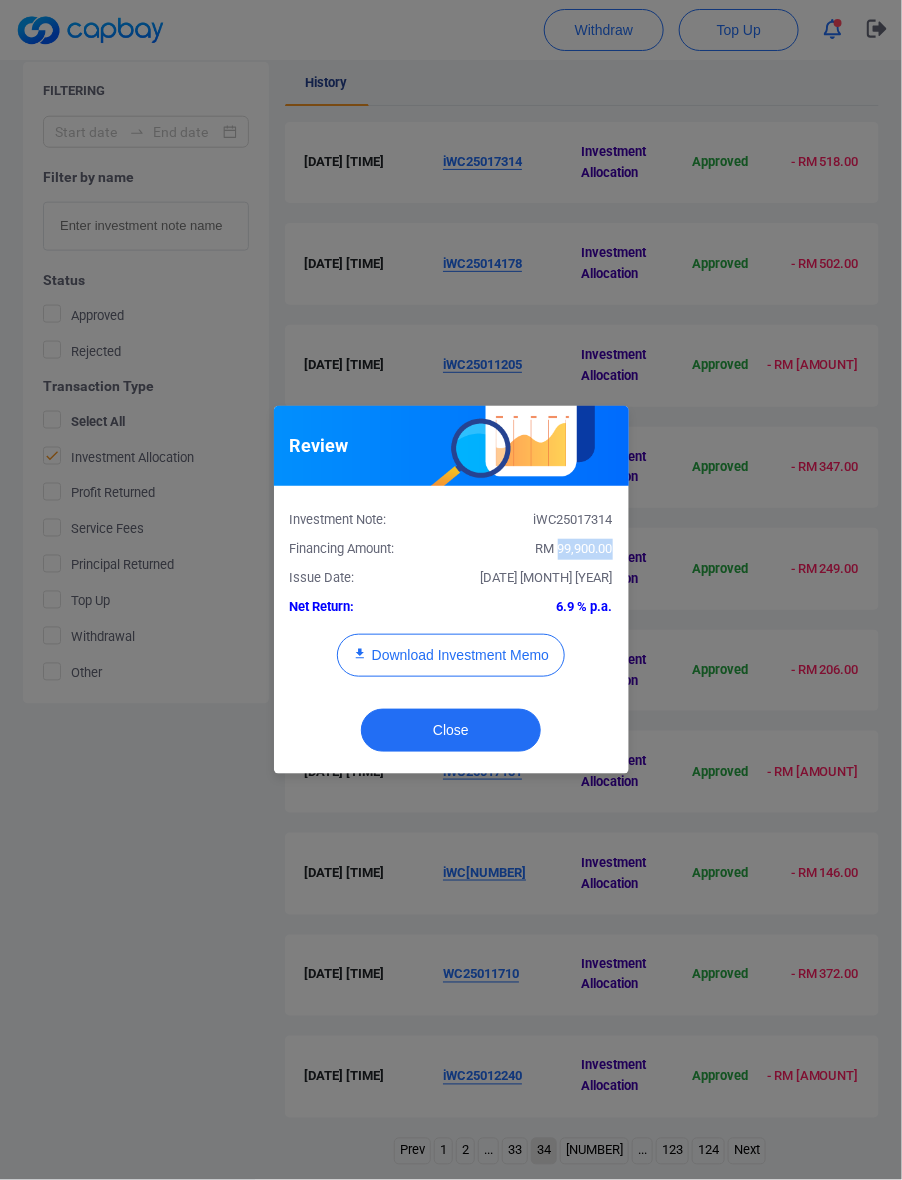 click on "RM 99,900.00" at bounding box center (574, 548) 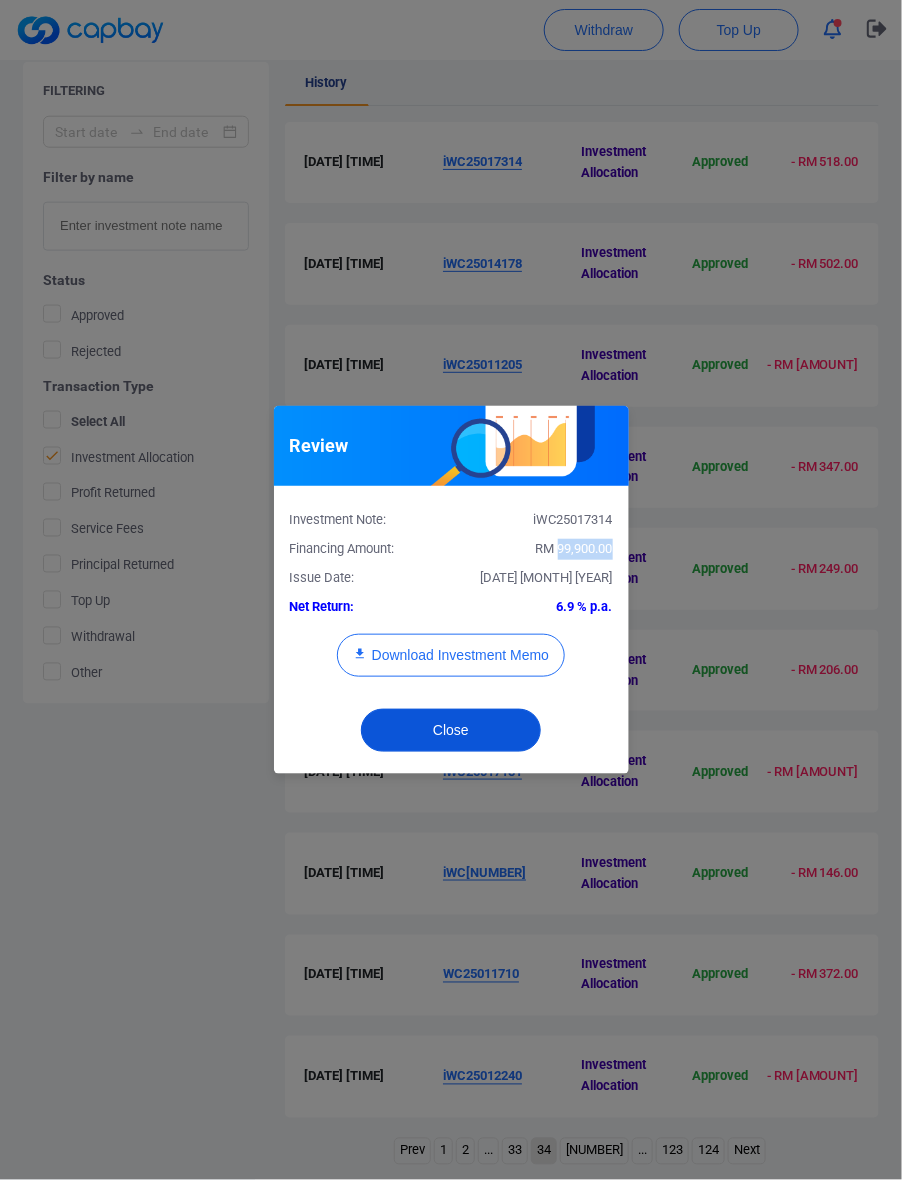 click on "Close" at bounding box center [451, 730] 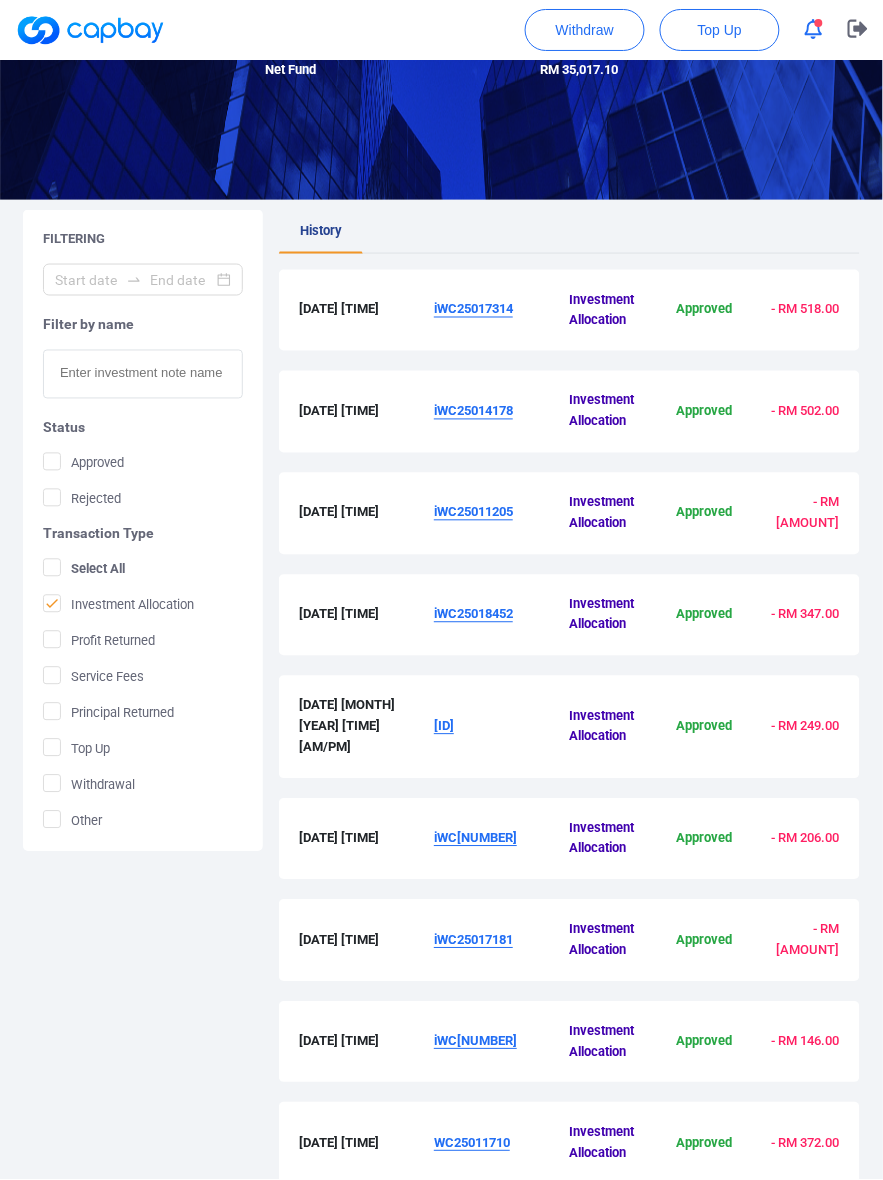 scroll, scrollTop: 221, scrollLeft: 0, axis: vertical 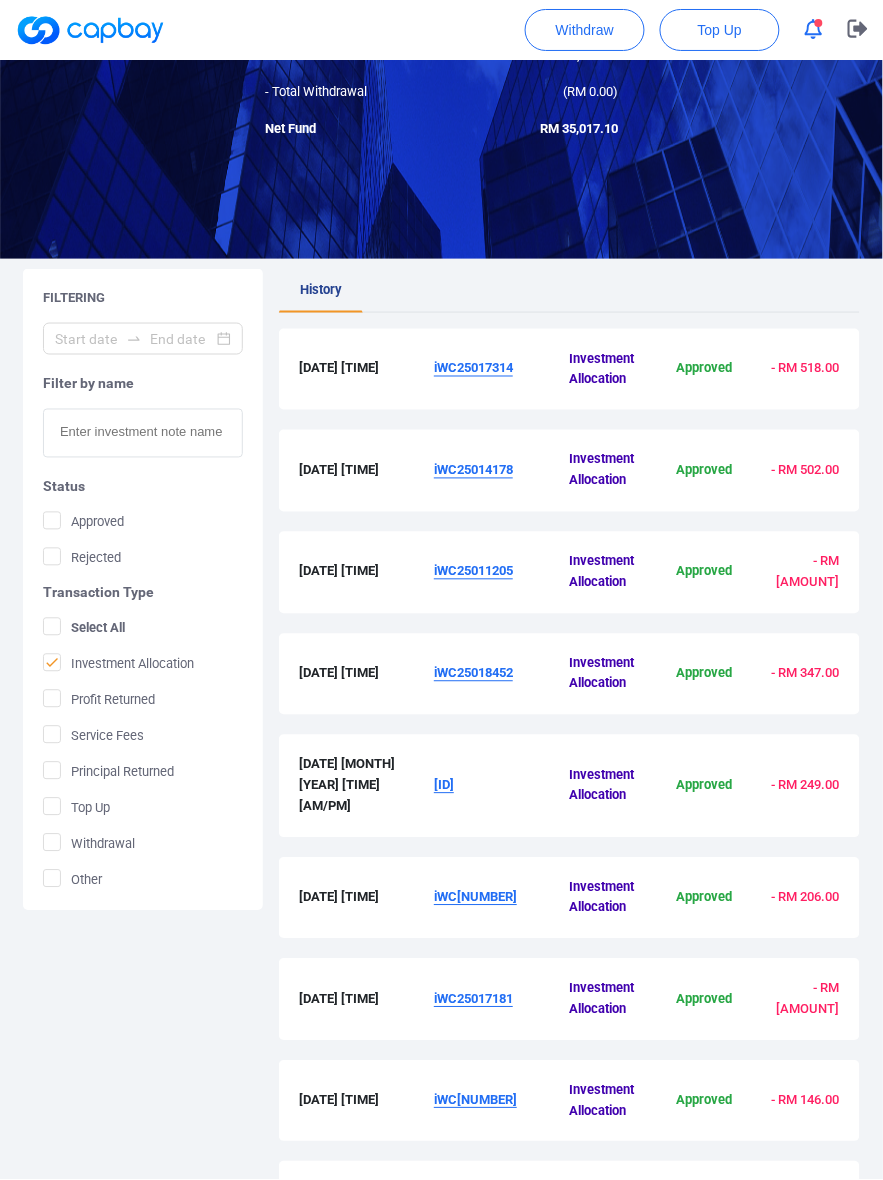 click on "iWC25014178" at bounding box center [501, 471] 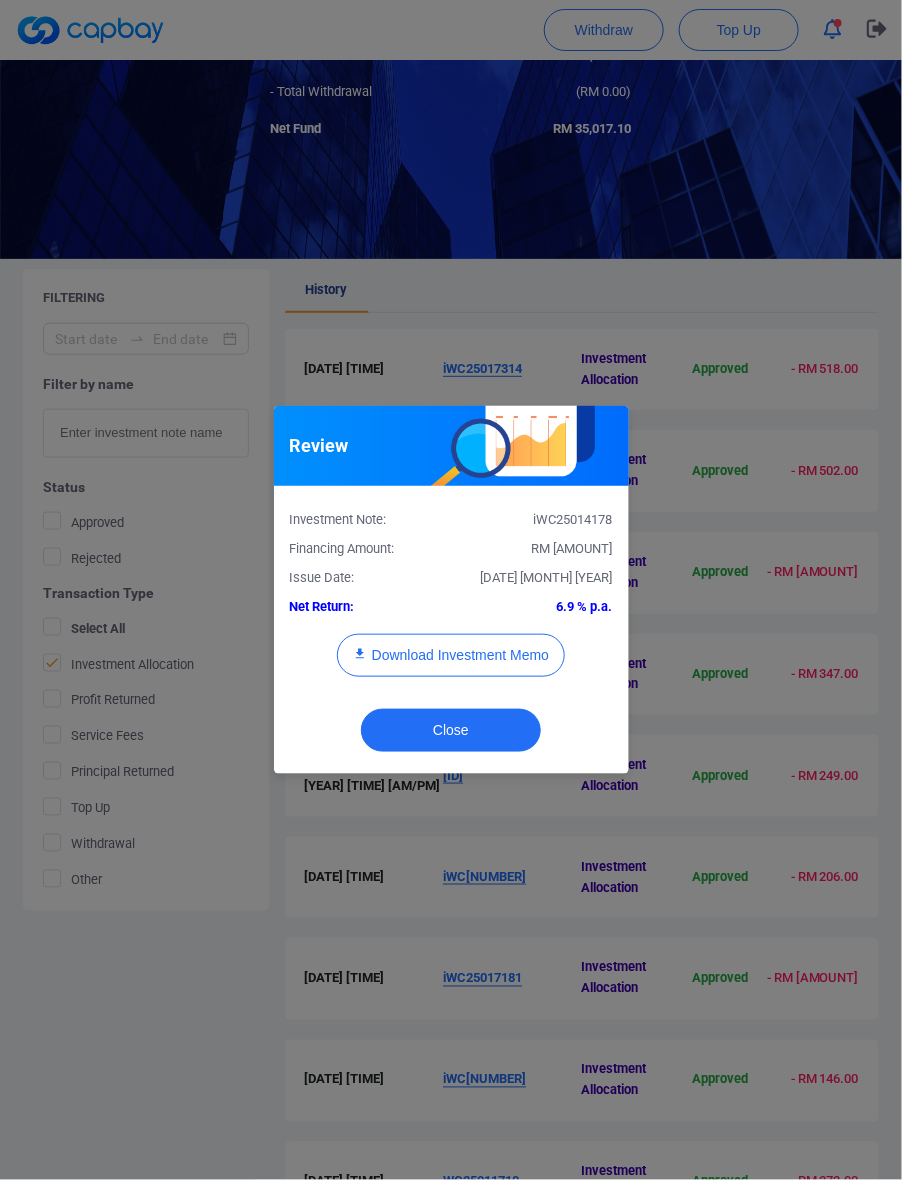 click on "RM [AMOUNT]" at bounding box center [572, 548] 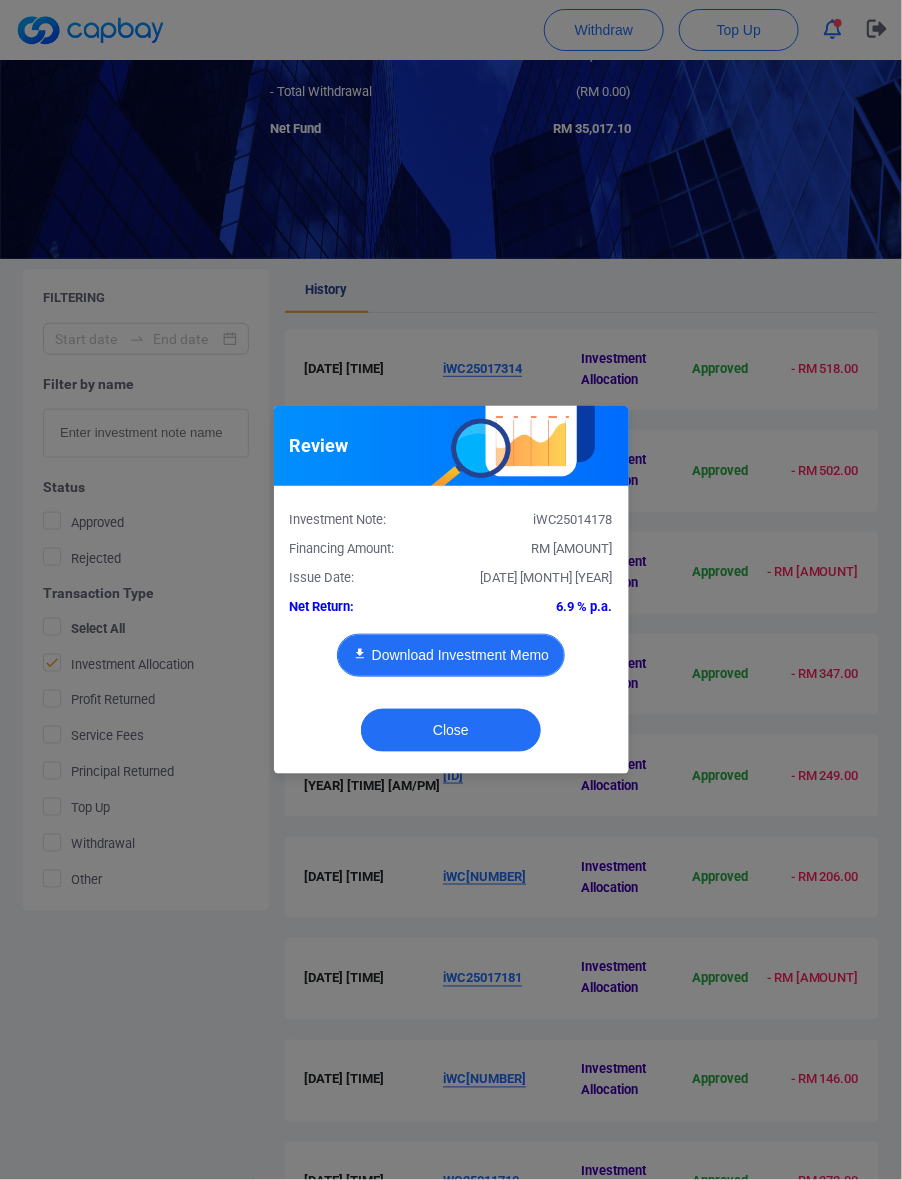 click on "Download Investment Memo" at bounding box center (451, 655) 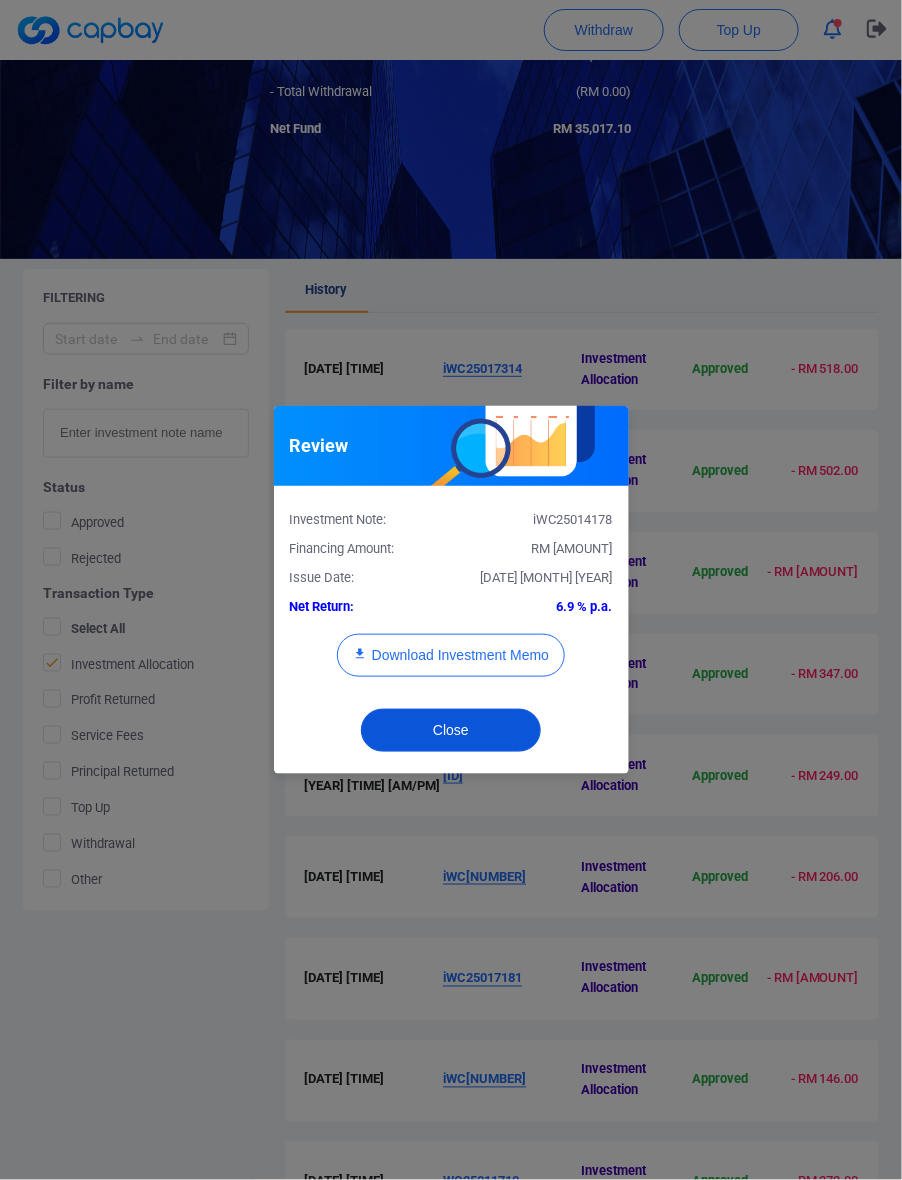 click on "Close" at bounding box center [451, 730] 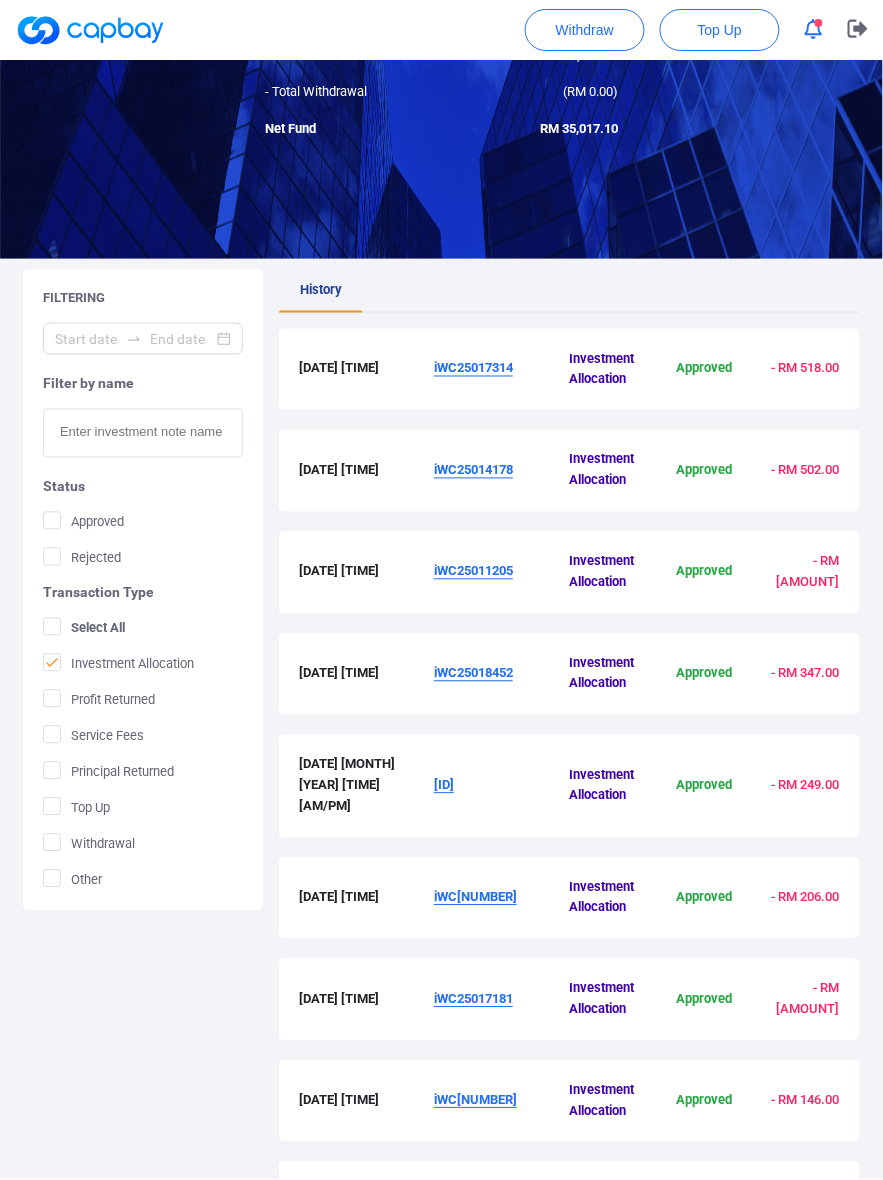 click on "iWC25011205" at bounding box center [501, 573] 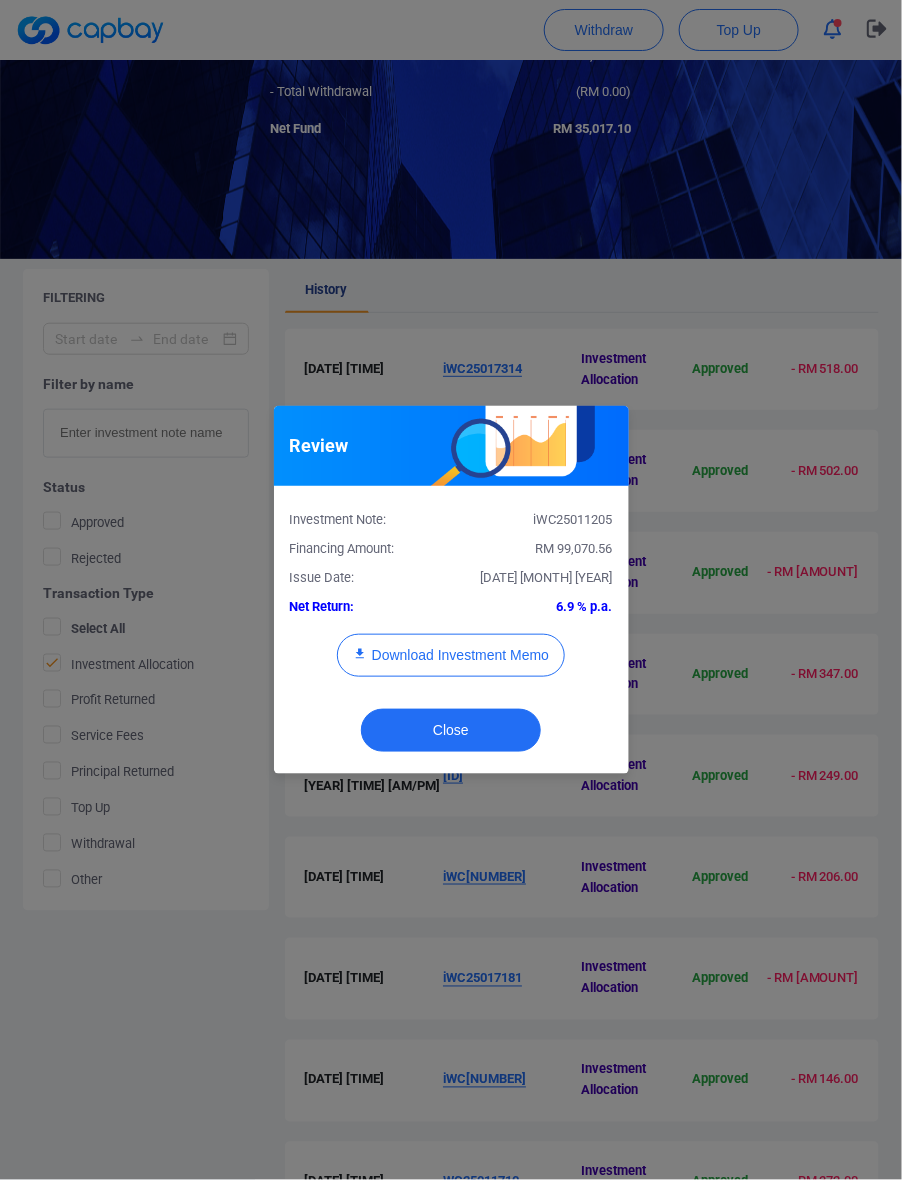 click on "RM 99,070.56" at bounding box center [574, 548] 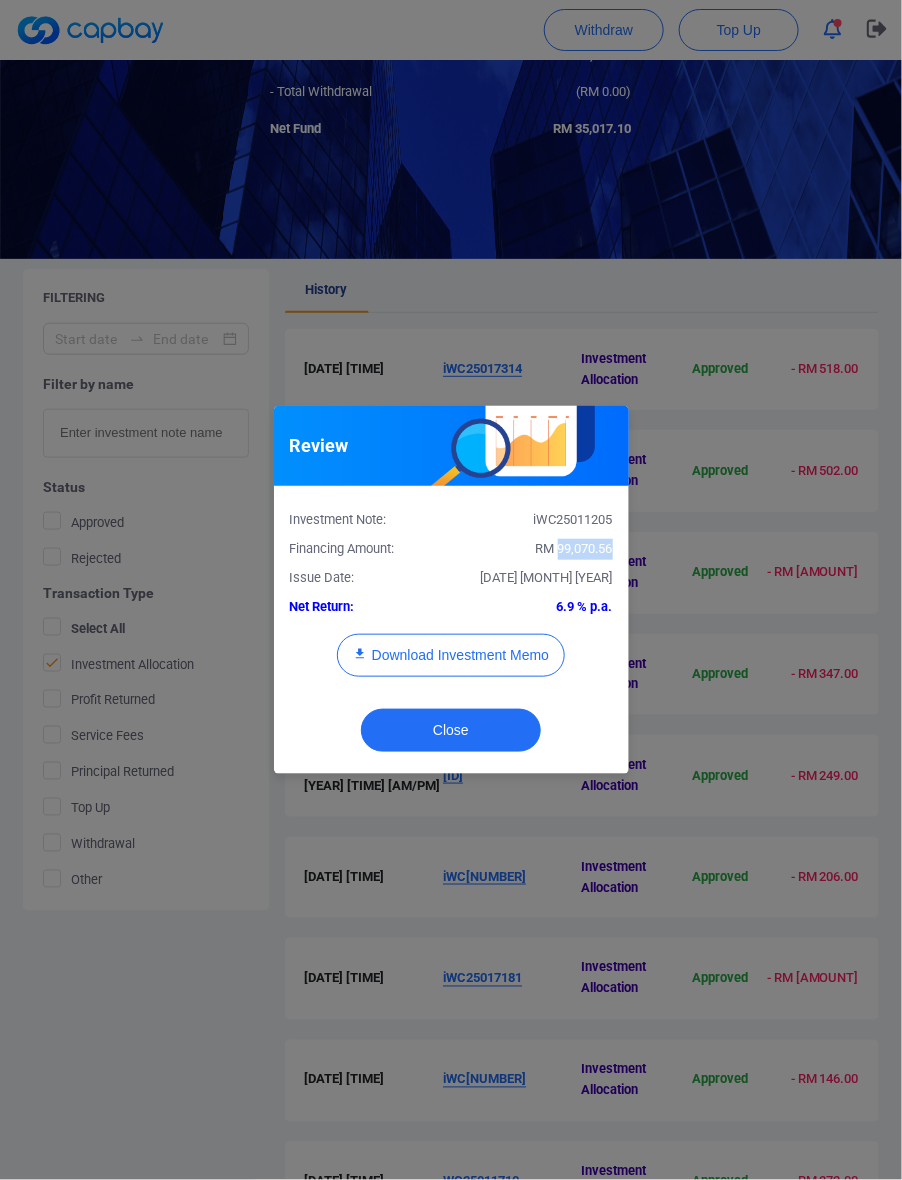 click on "RM 99,070.56" at bounding box center [574, 548] 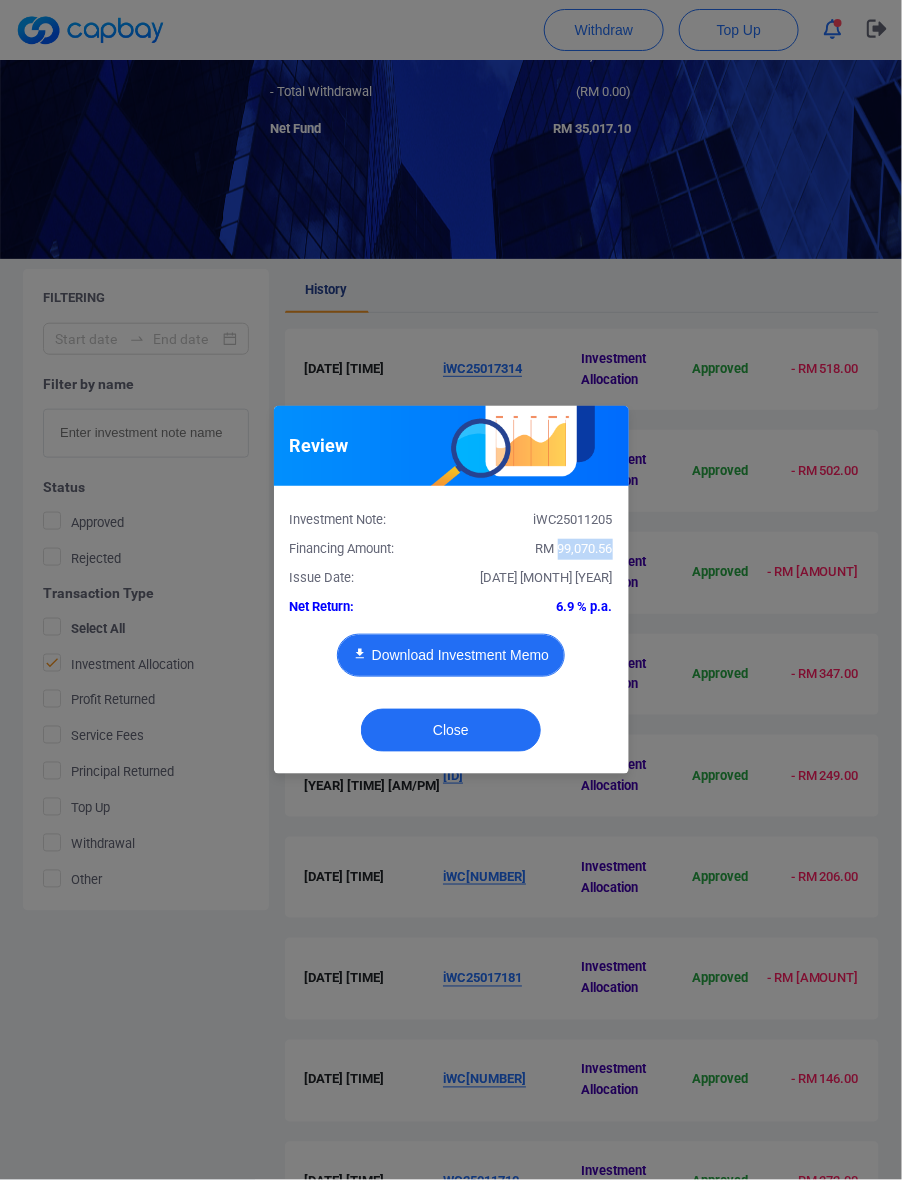 type 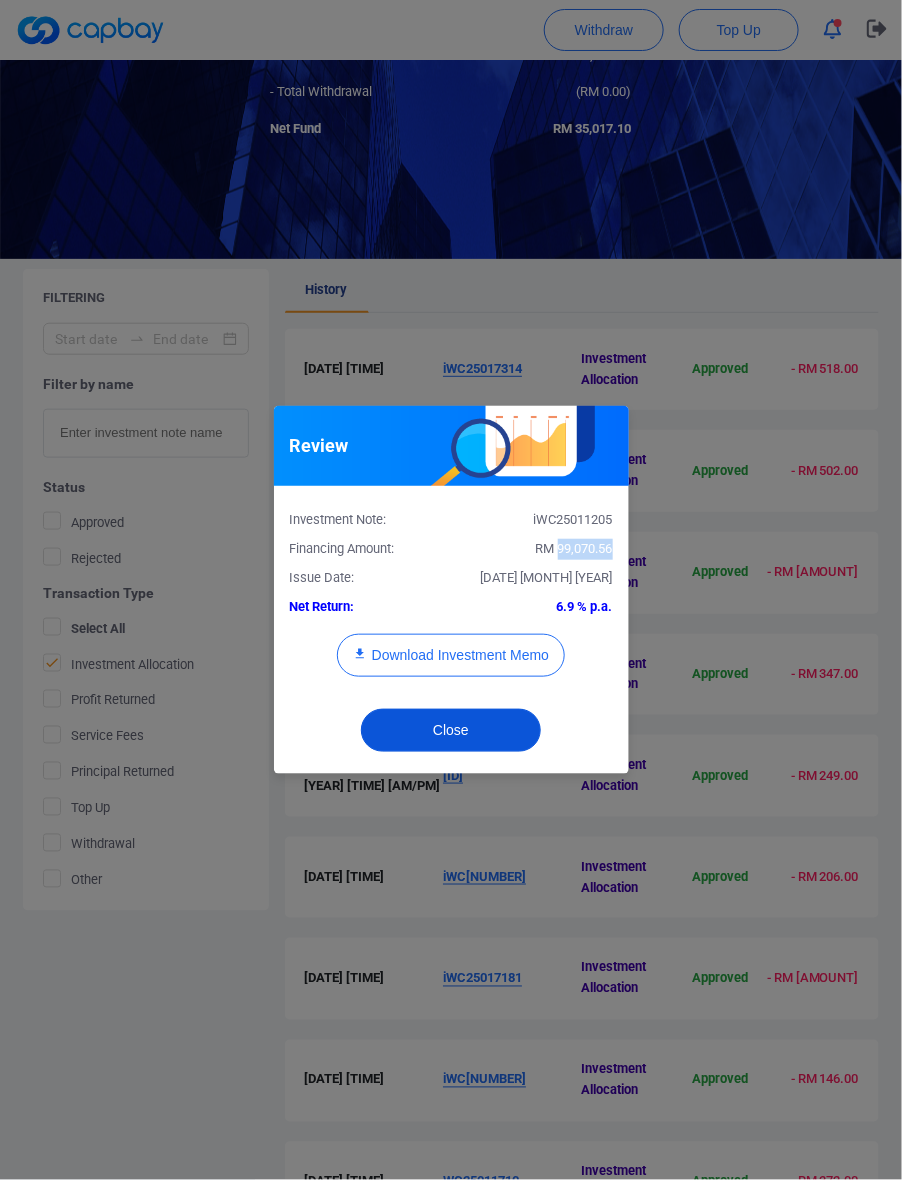 click on "Close" at bounding box center [451, 730] 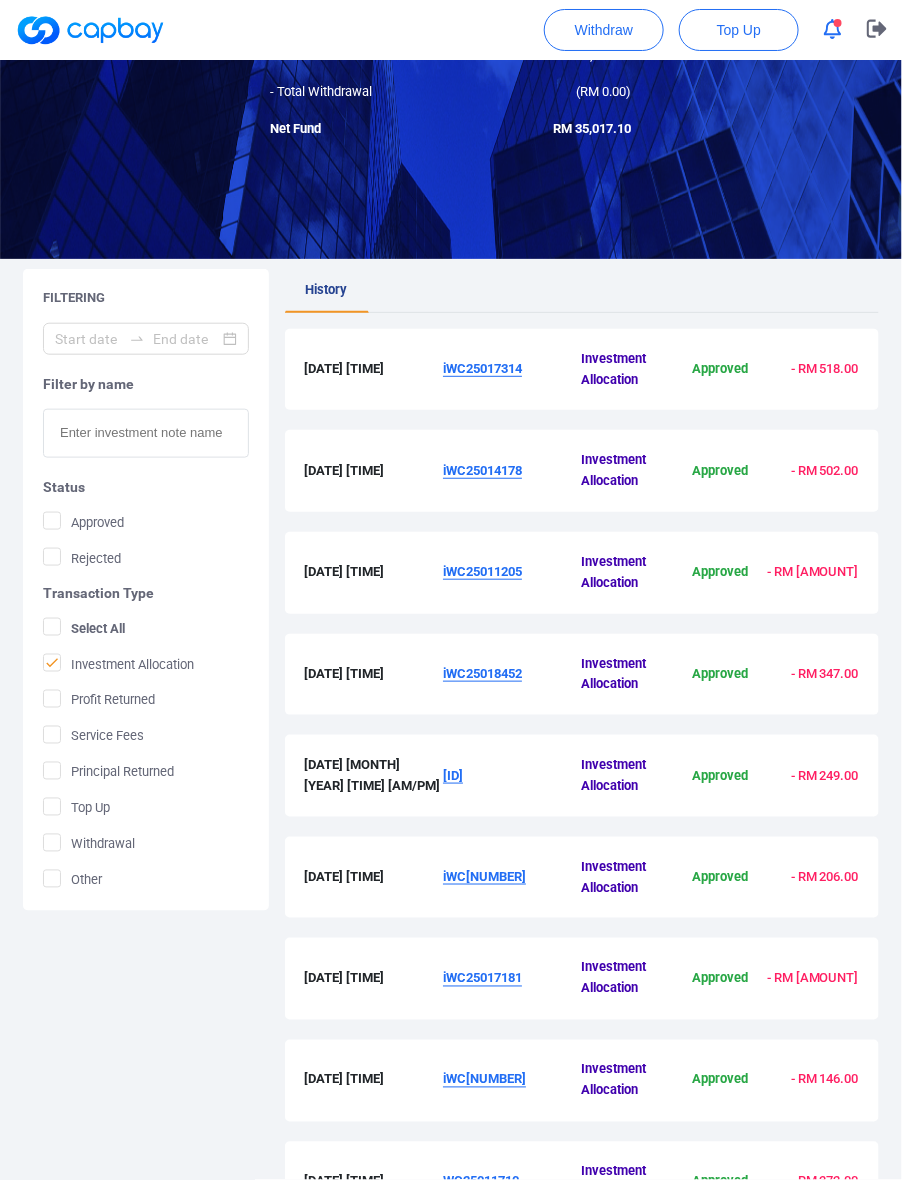 type 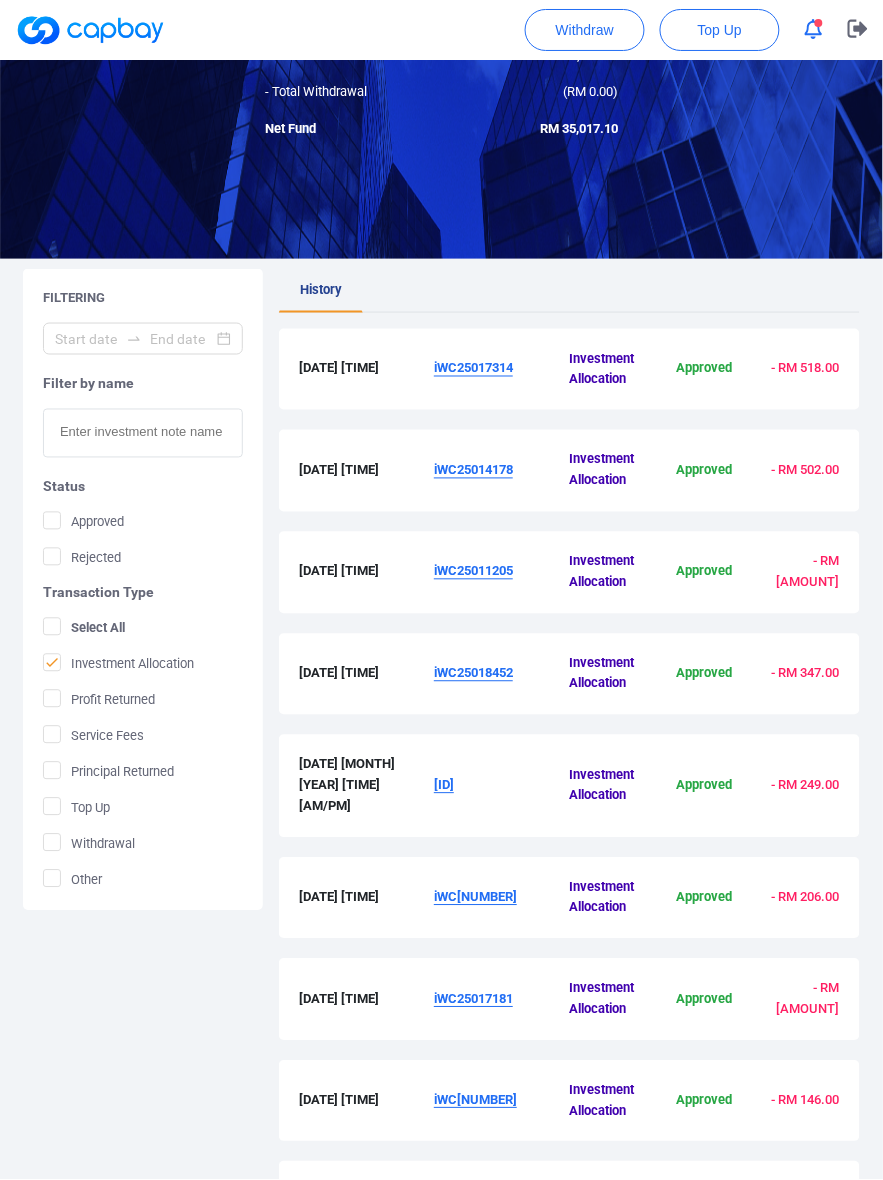 click on "iWC25018452" at bounding box center [473, 673] 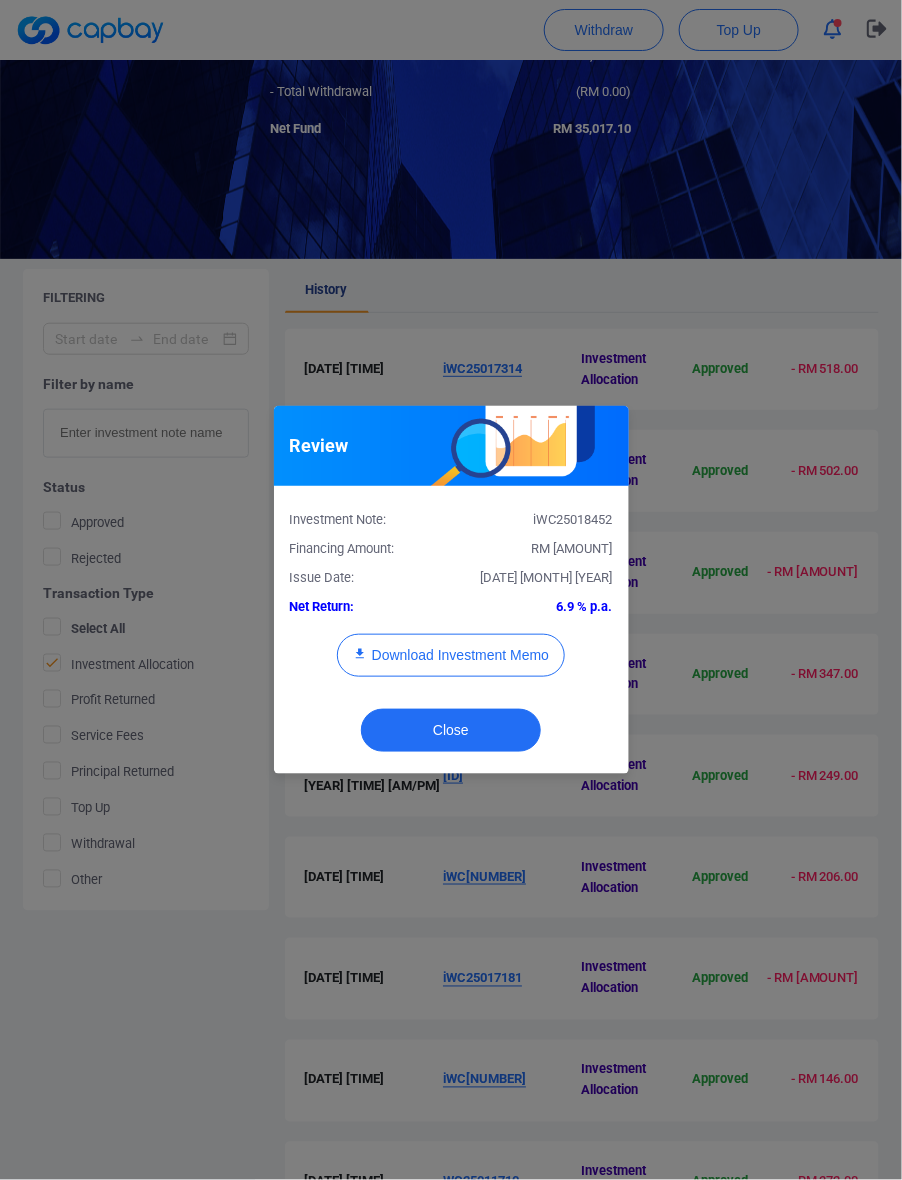 click on "RM [AMOUNT]" at bounding box center (572, 548) 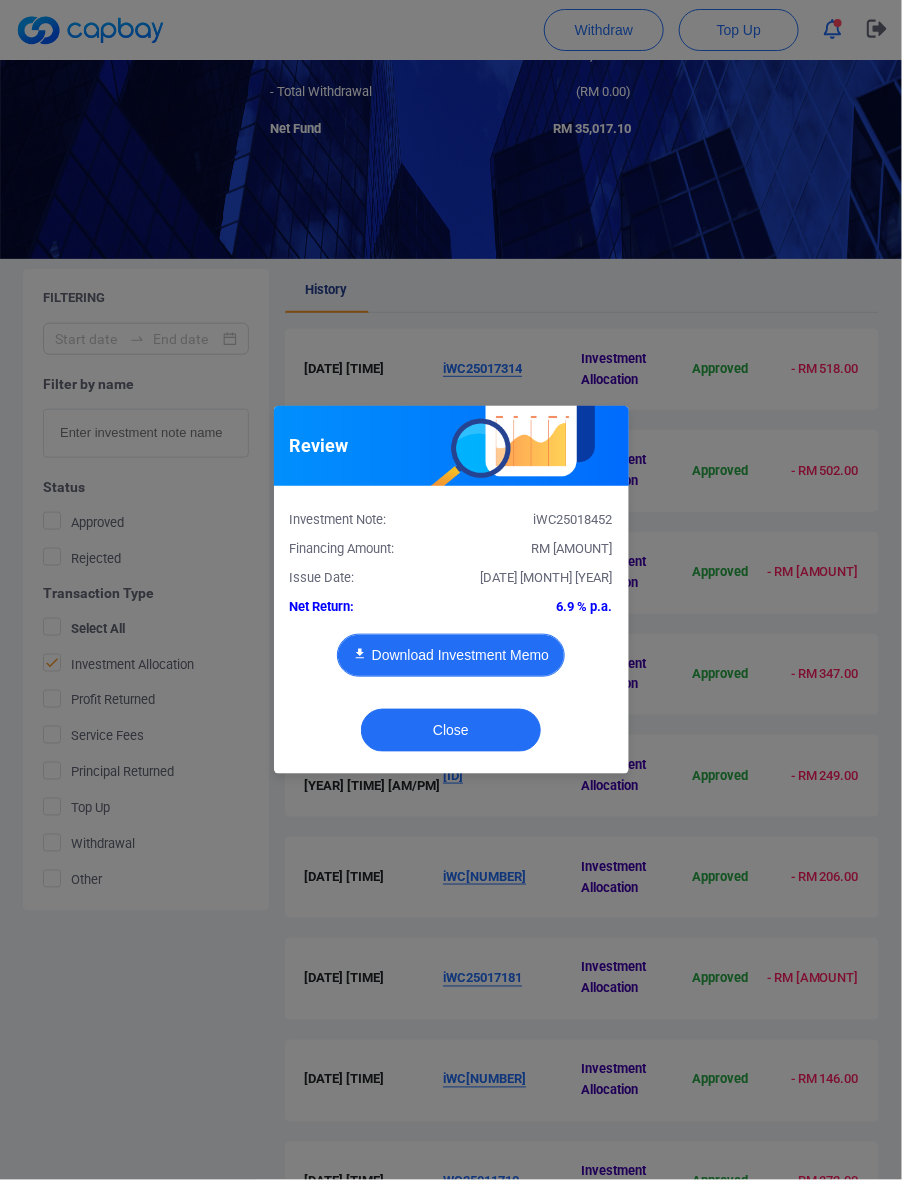 click on "Download Investment Memo" at bounding box center [451, 655] 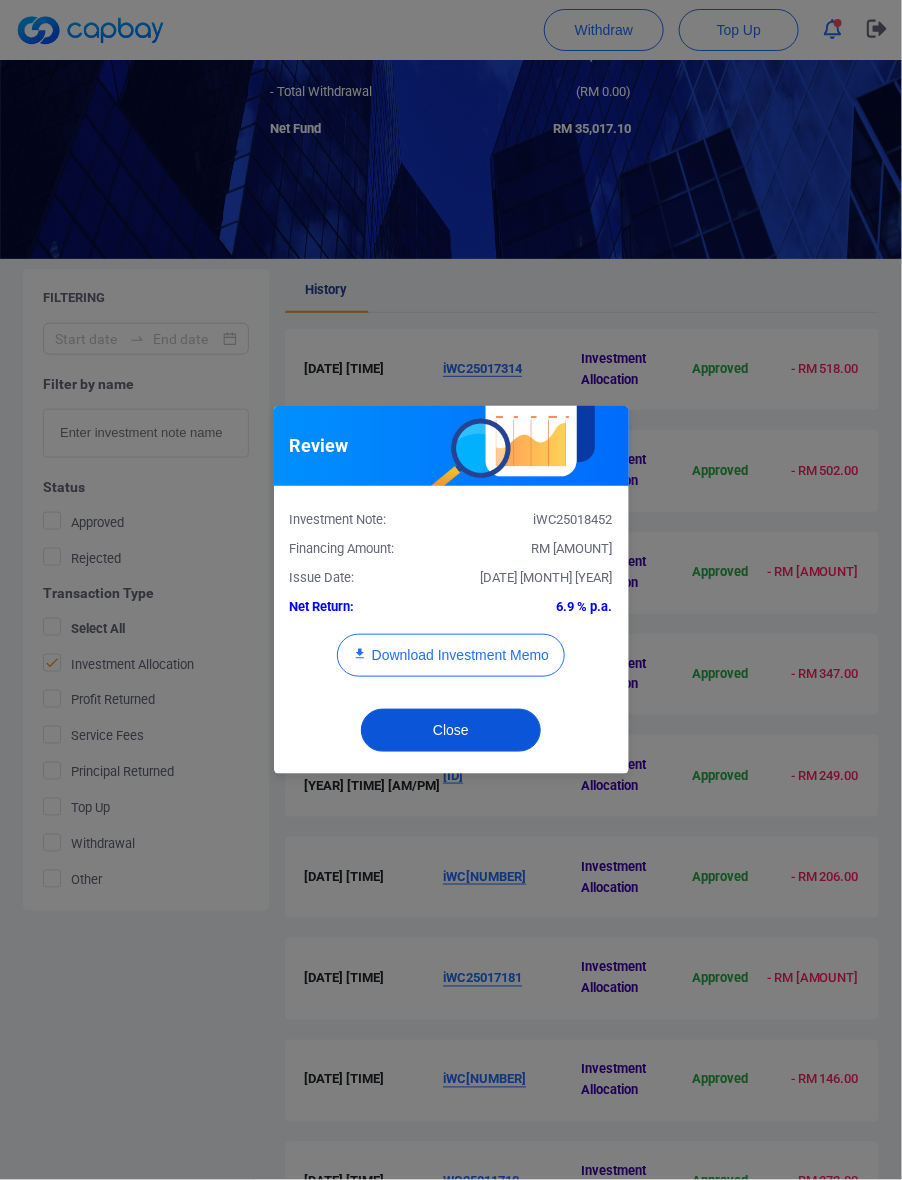 click on "Close" at bounding box center (451, 730) 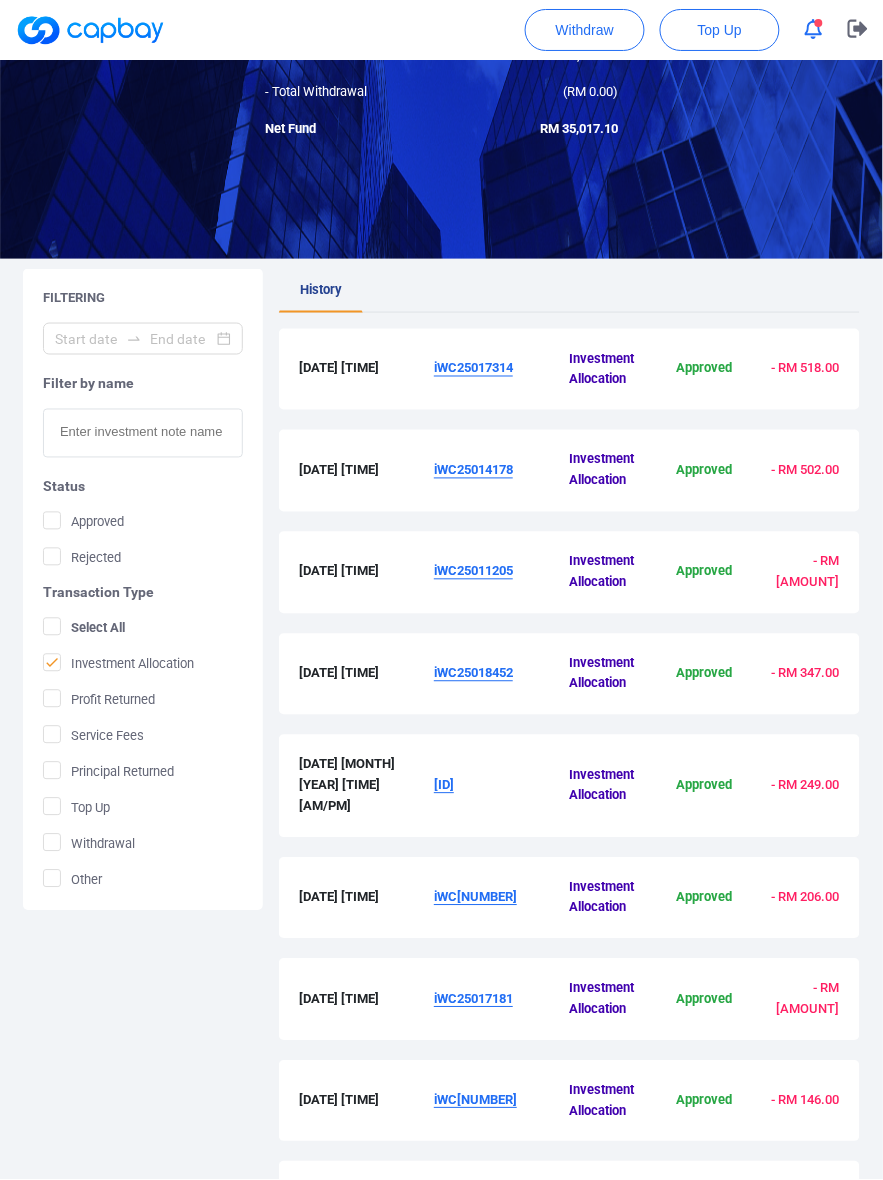 click on "[ID]" at bounding box center (444, 785) 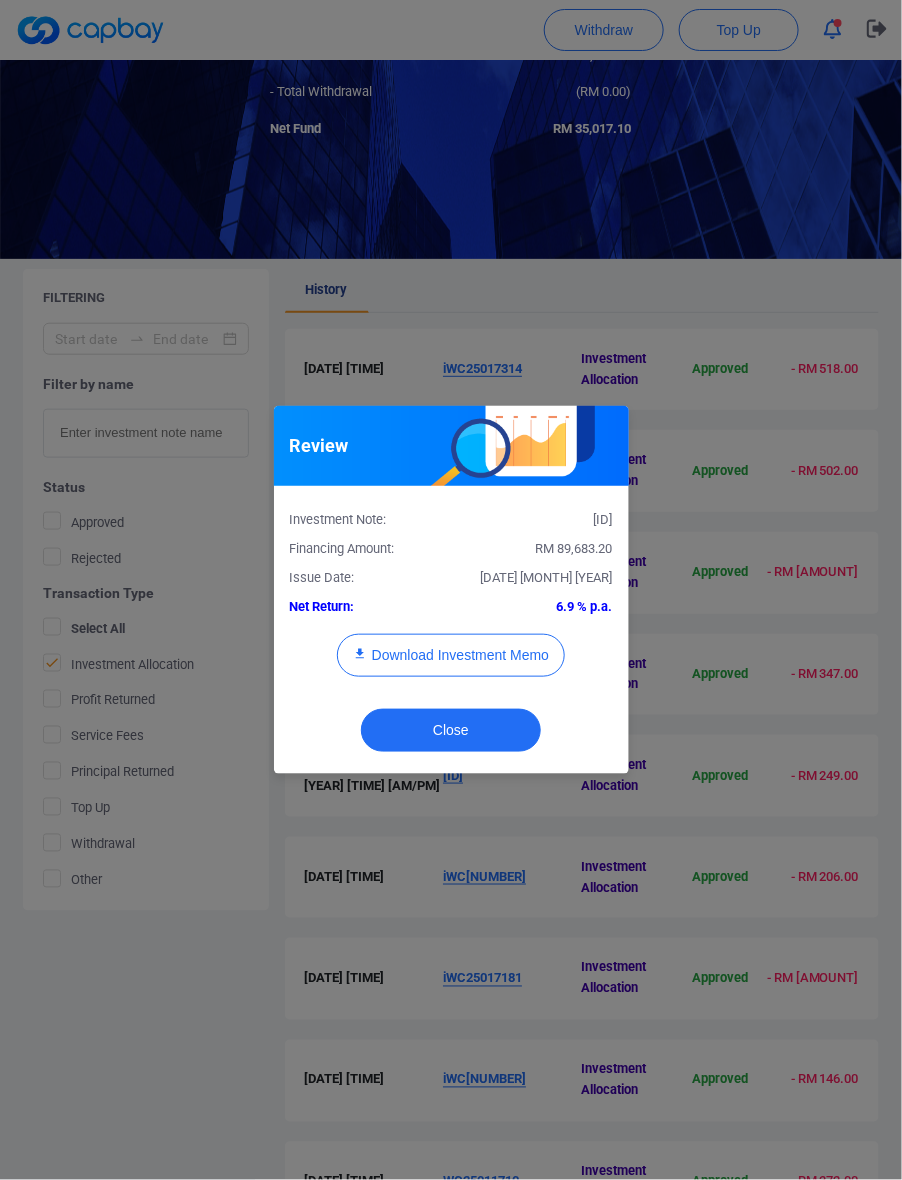 click on "Investment Note: [ID] Financing Amount: RM [AMOUNT] Issue Date: [DATE] Net Return: [PERCENTAGE] p.a. Download Investment Memo" at bounding box center [451, 599] 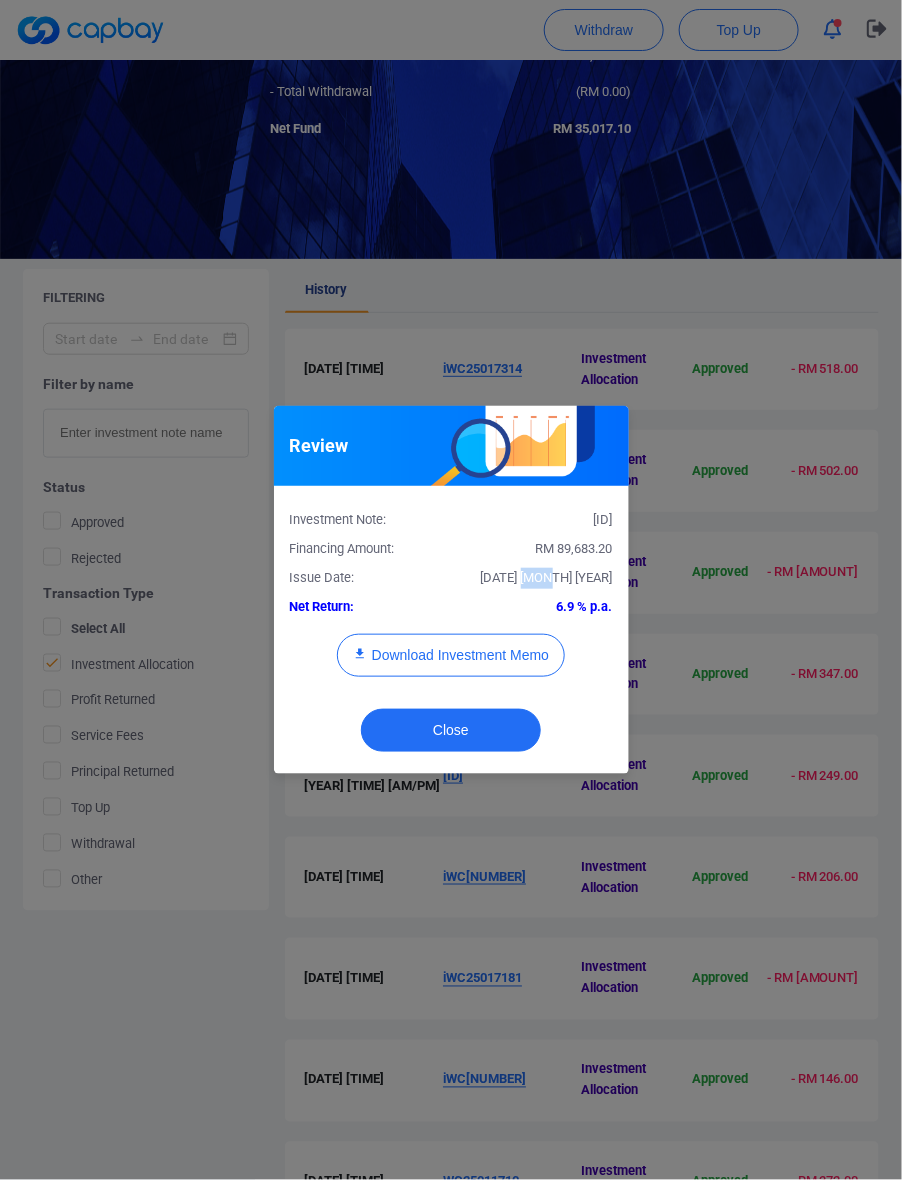 click on "Investment Note: [ID] Financing Amount: RM [AMOUNT] Issue Date: [DATE] Net Return: [PERCENTAGE] p.a. Download Investment Memo" at bounding box center [451, 599] 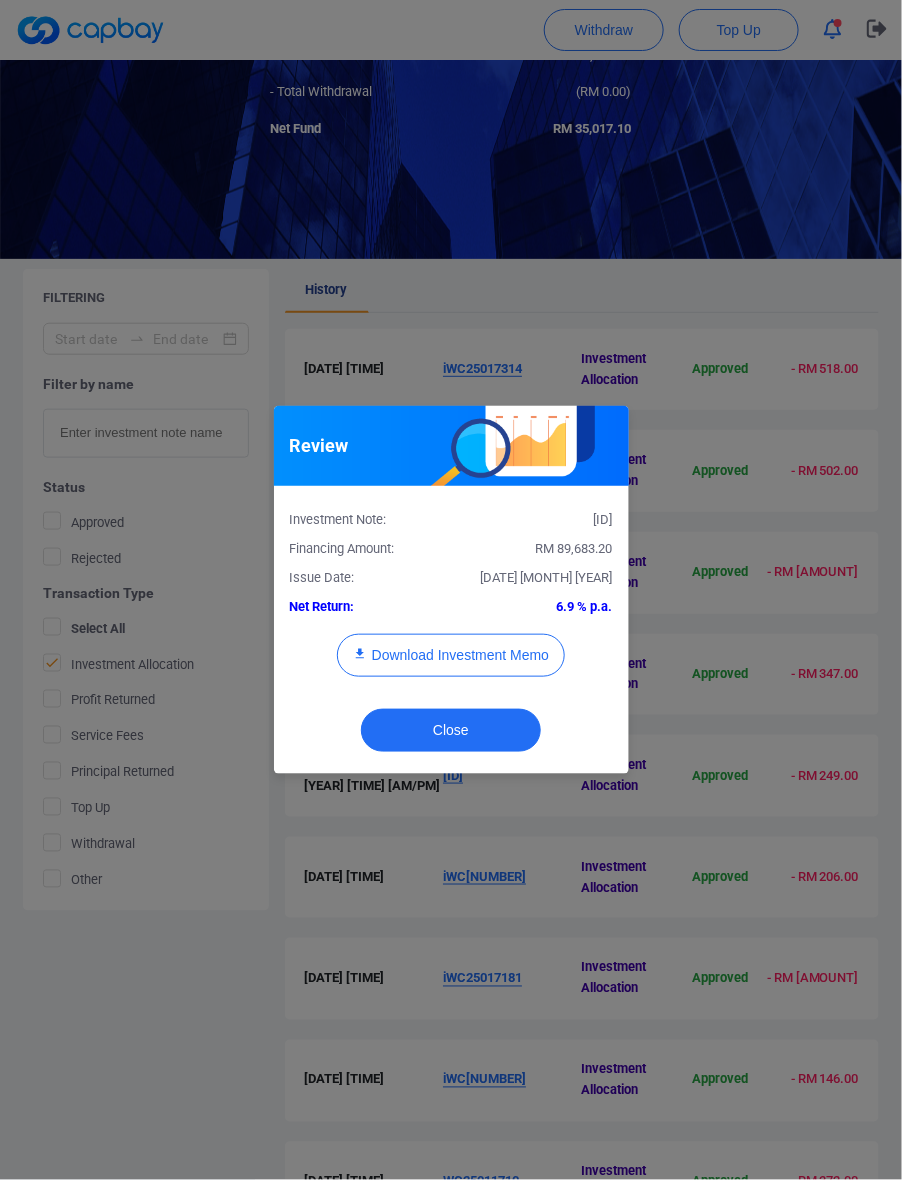 click on "[ID]" at bounding box center (539, 520) 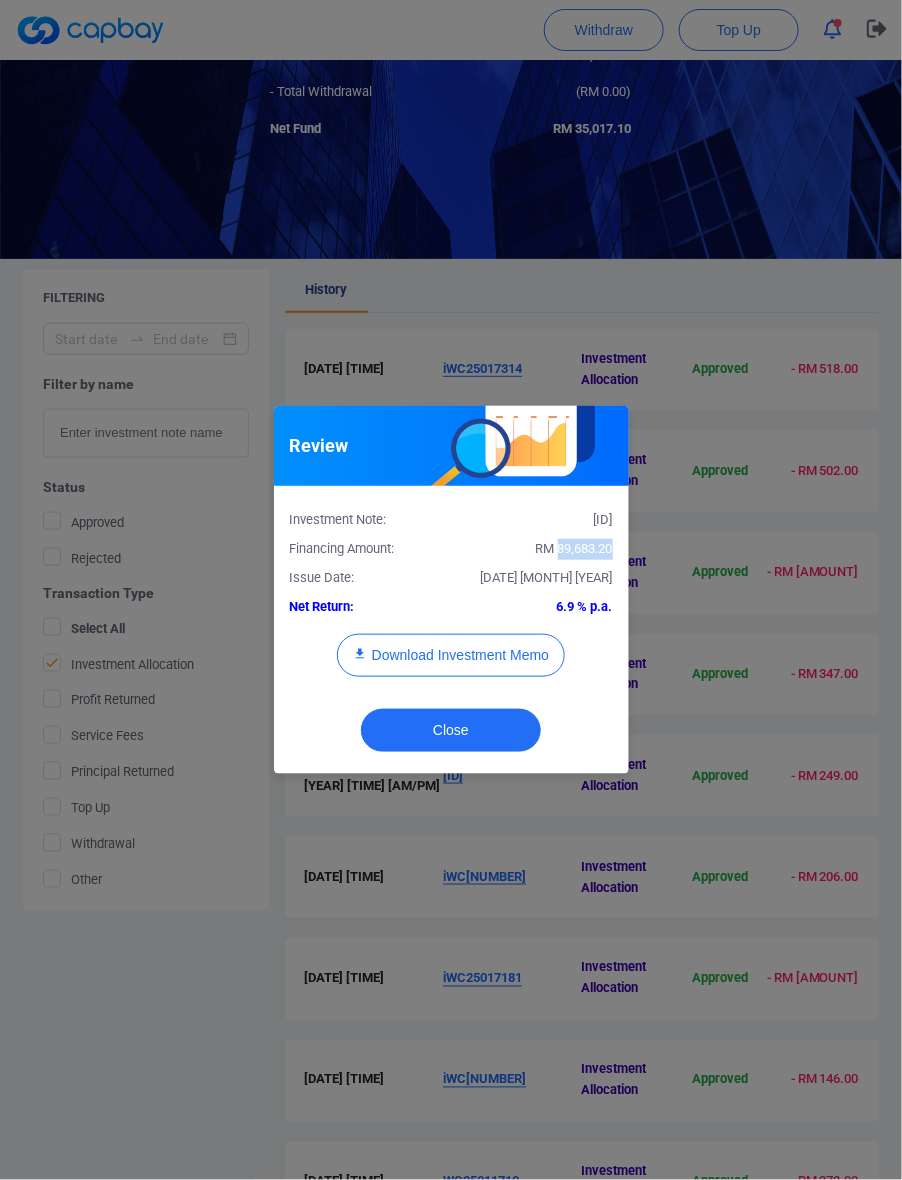 click on "RM 89,683.20" at bounding box center (574, 548) 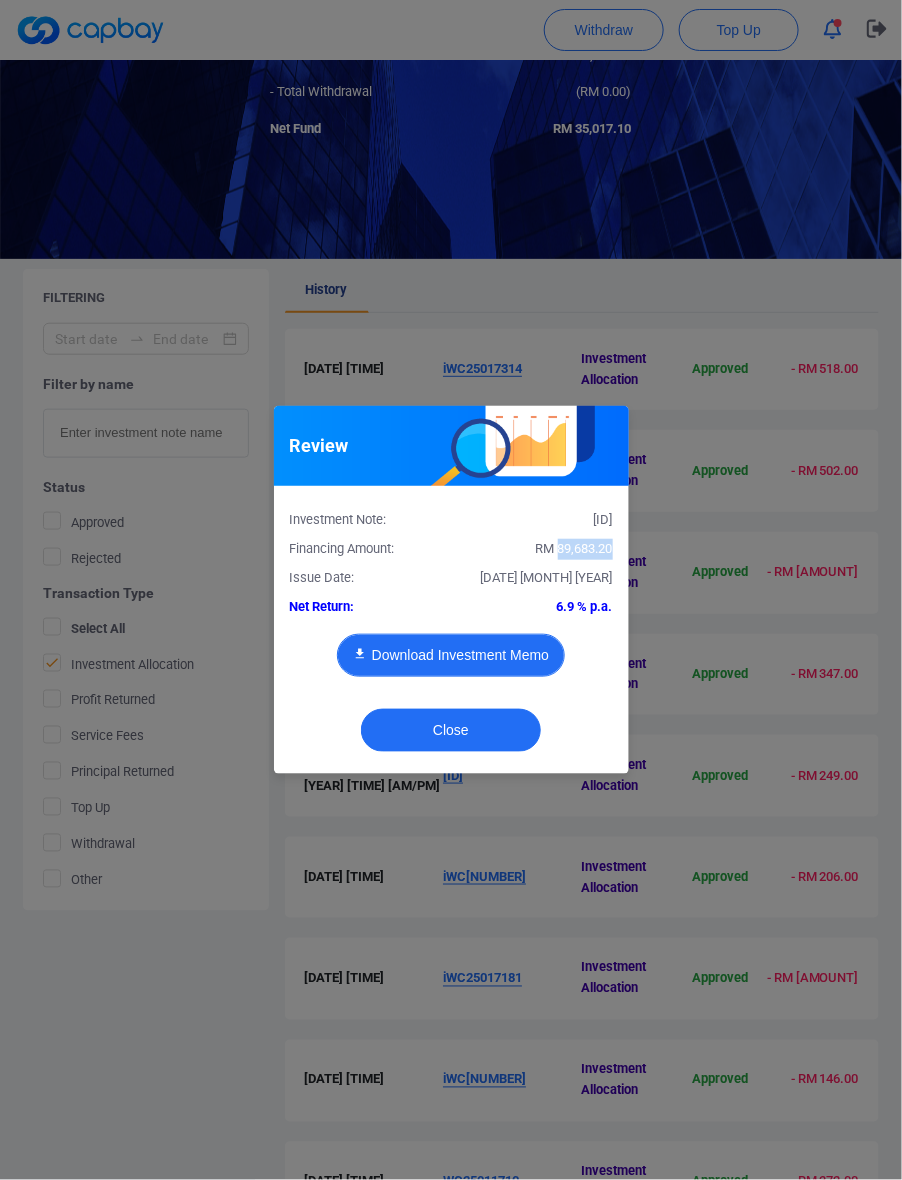 click on "Download Investment Memo" at bounding box center (451, 655) 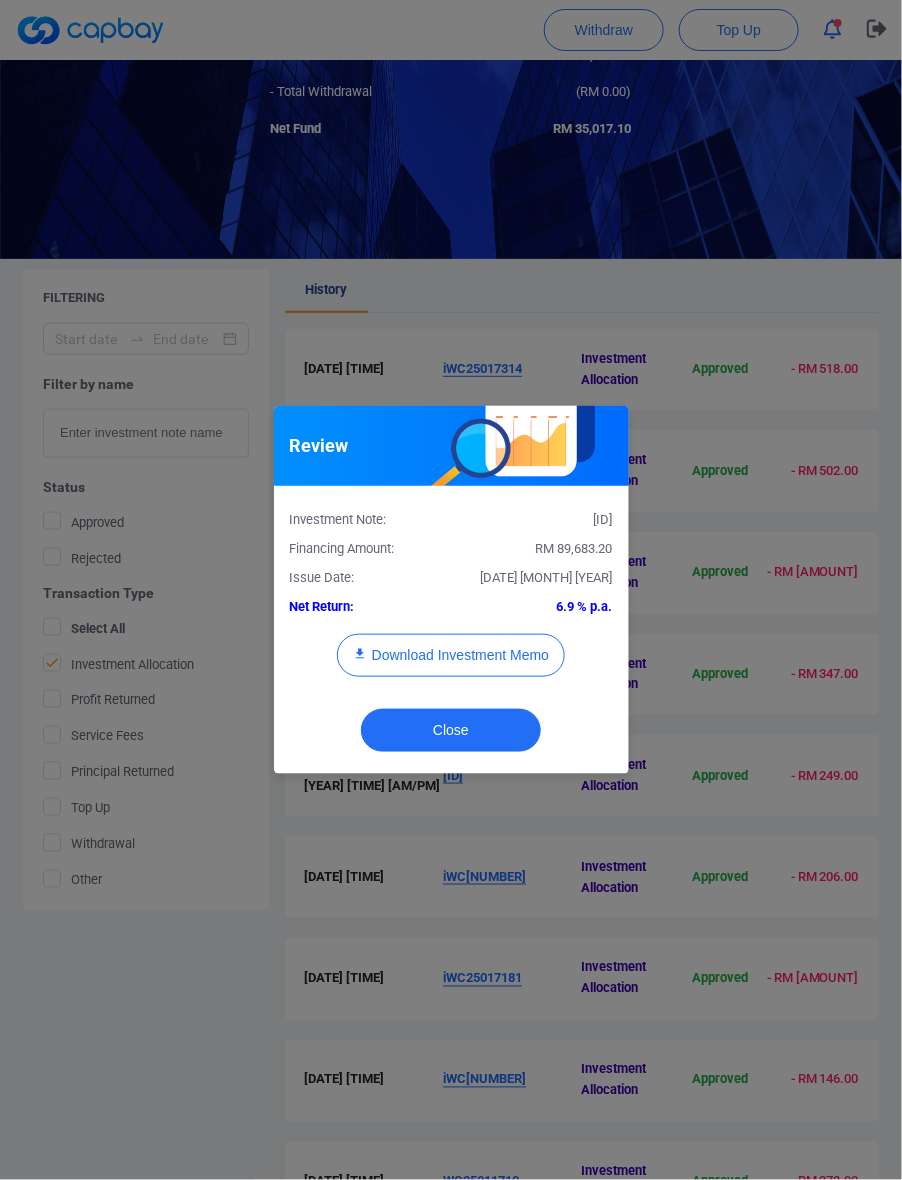 click on "Close" at bounding box center (451, 735) 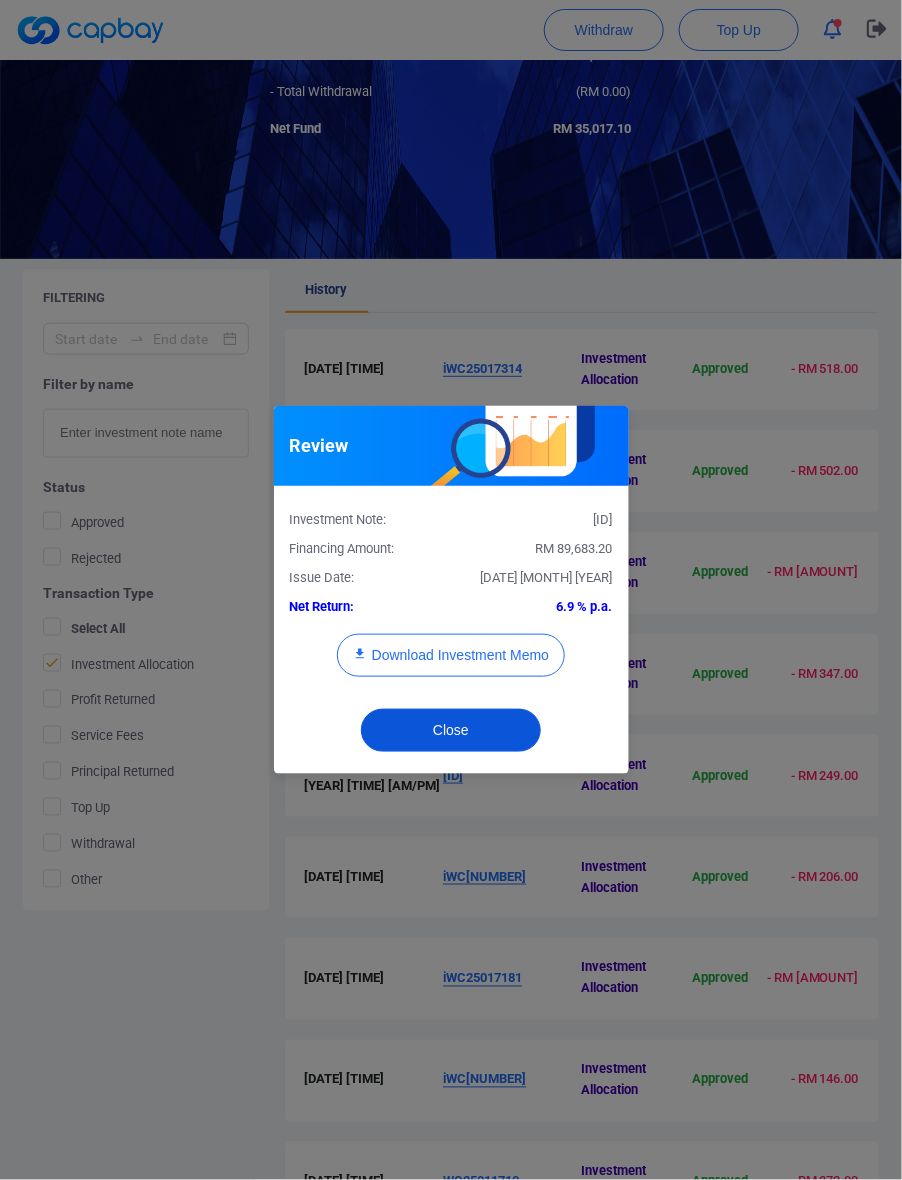 type 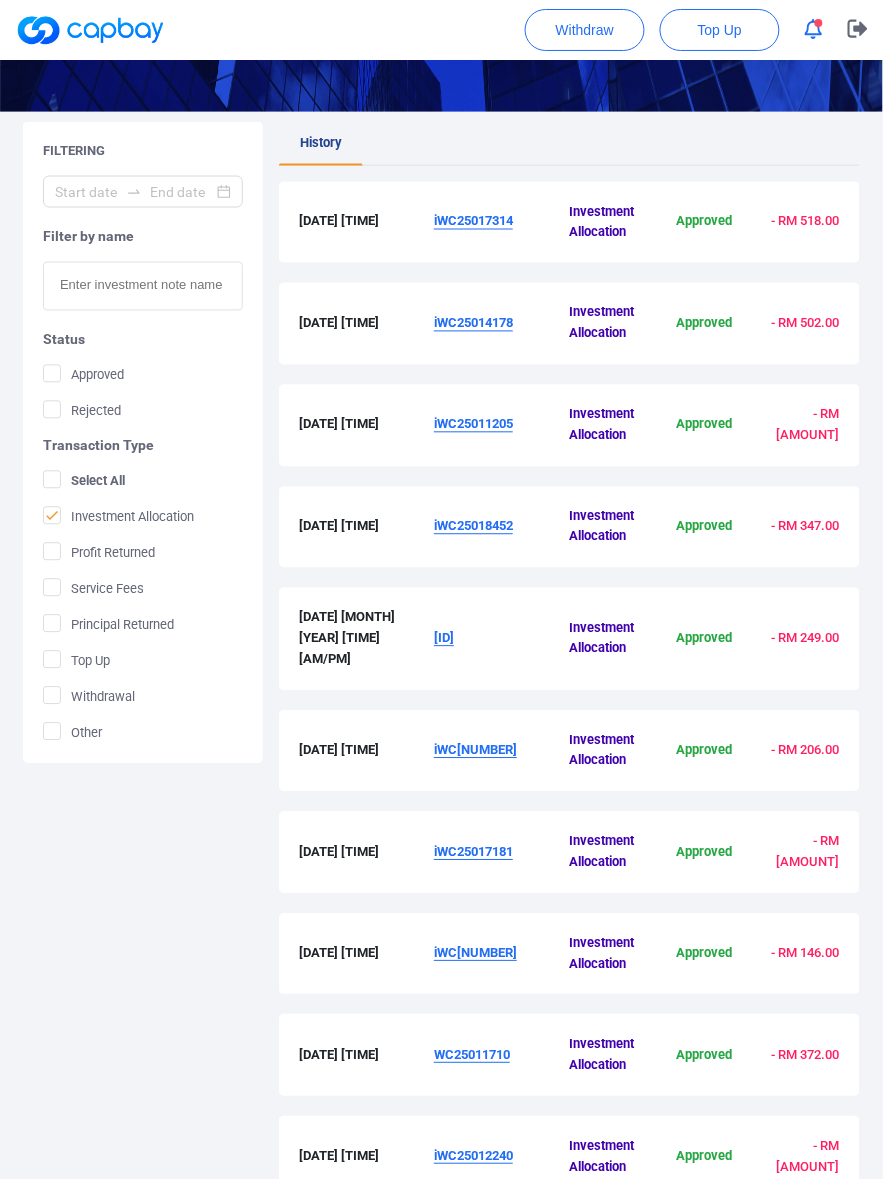 scroll, scrollTop: 428, scrollLeft: 0, axis: vertical 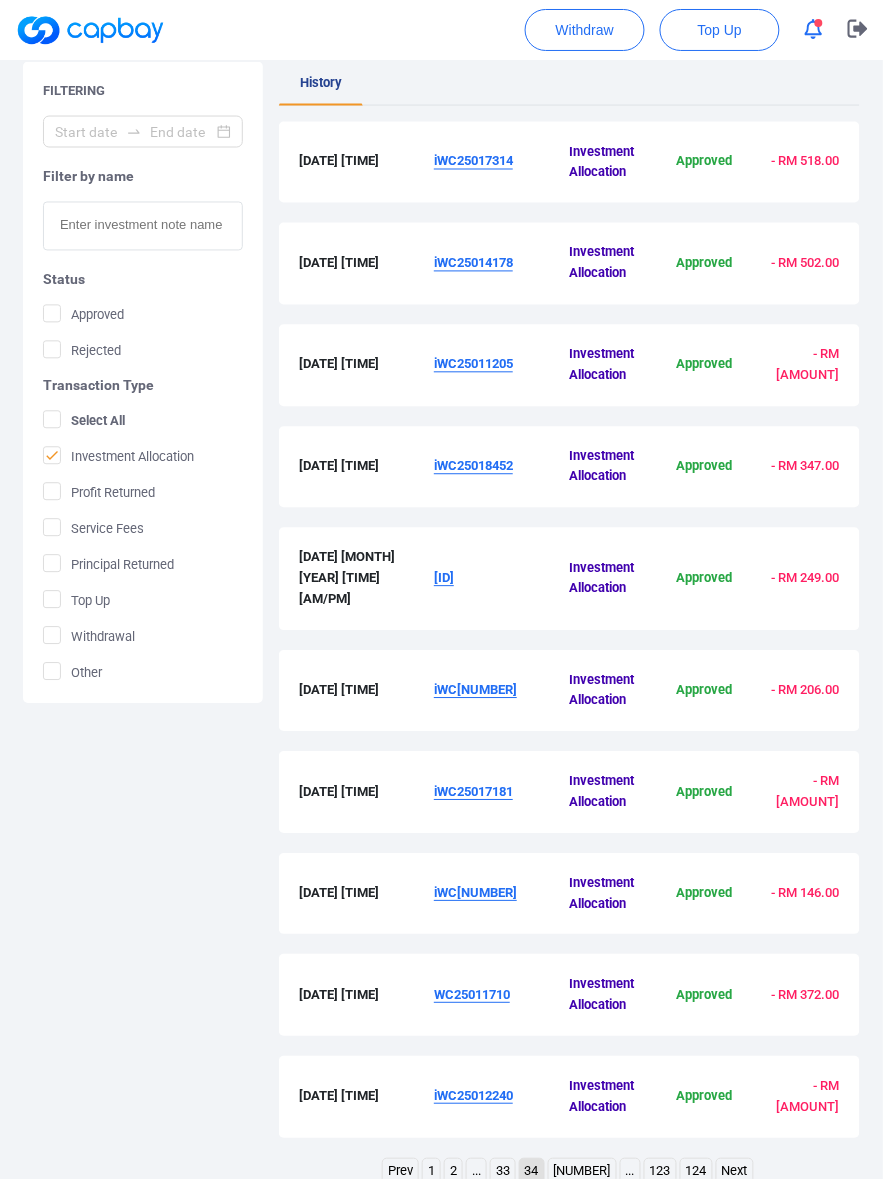click on "iWC[NUMBER]" at bounding box center (475, 690) 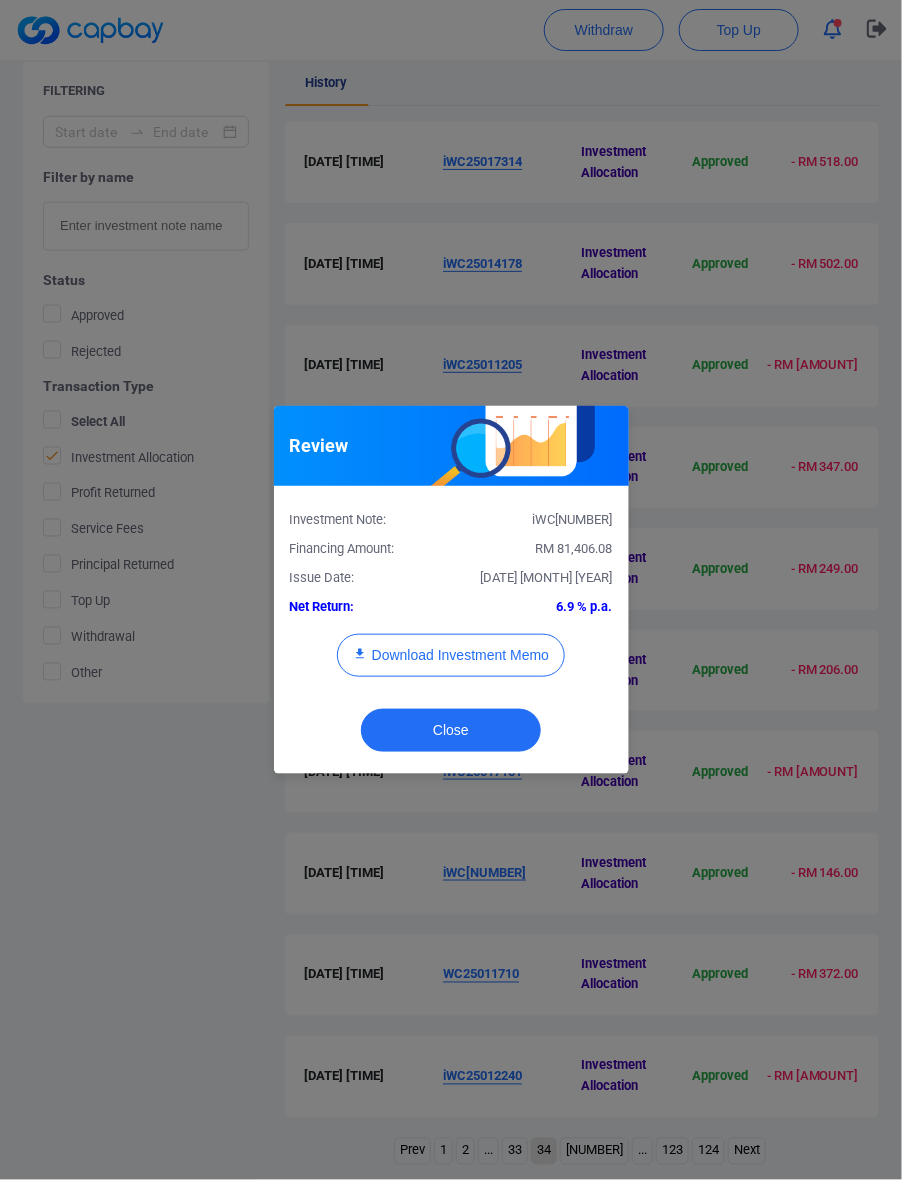 click on "RM 81,406.08" at bounding box center [539, 549] 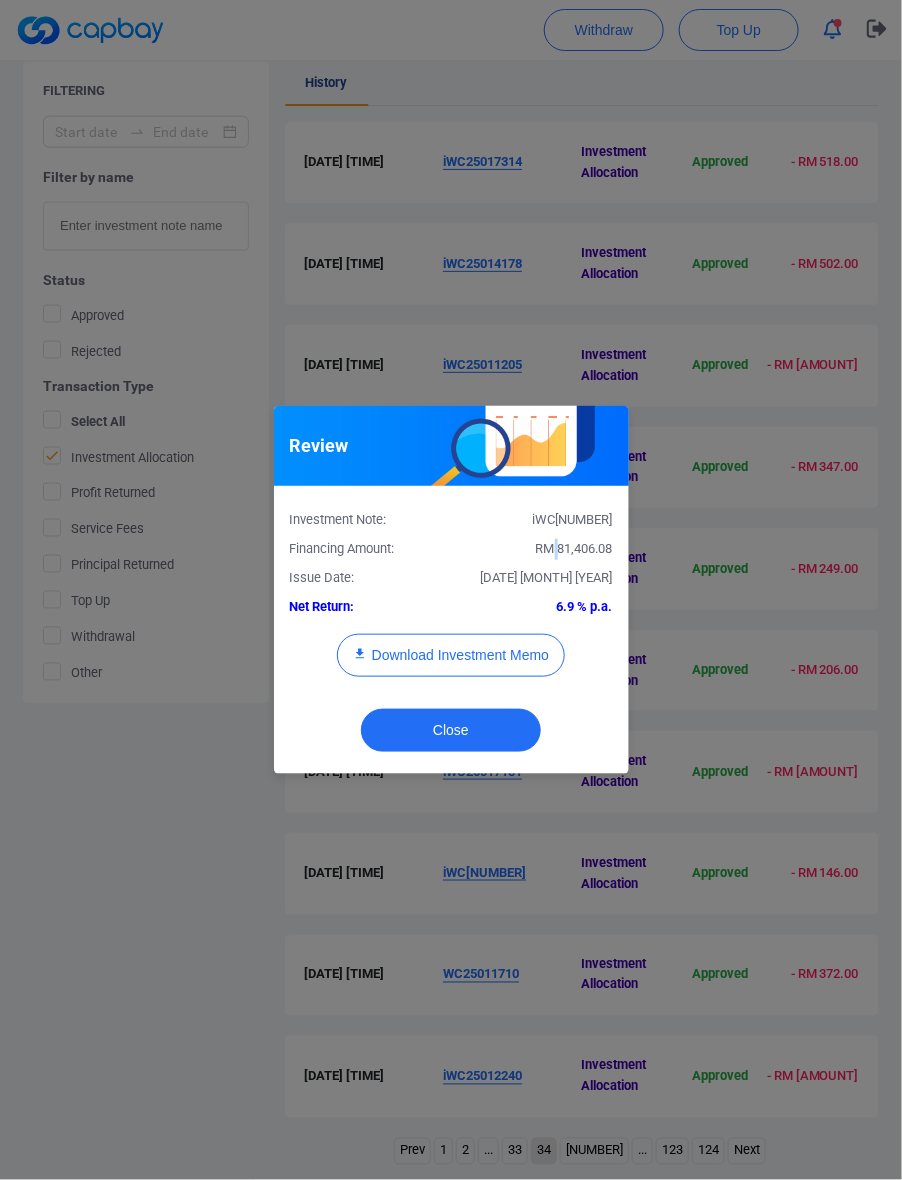 click on "RM 81,406.08" at bounding box center [574, 548] 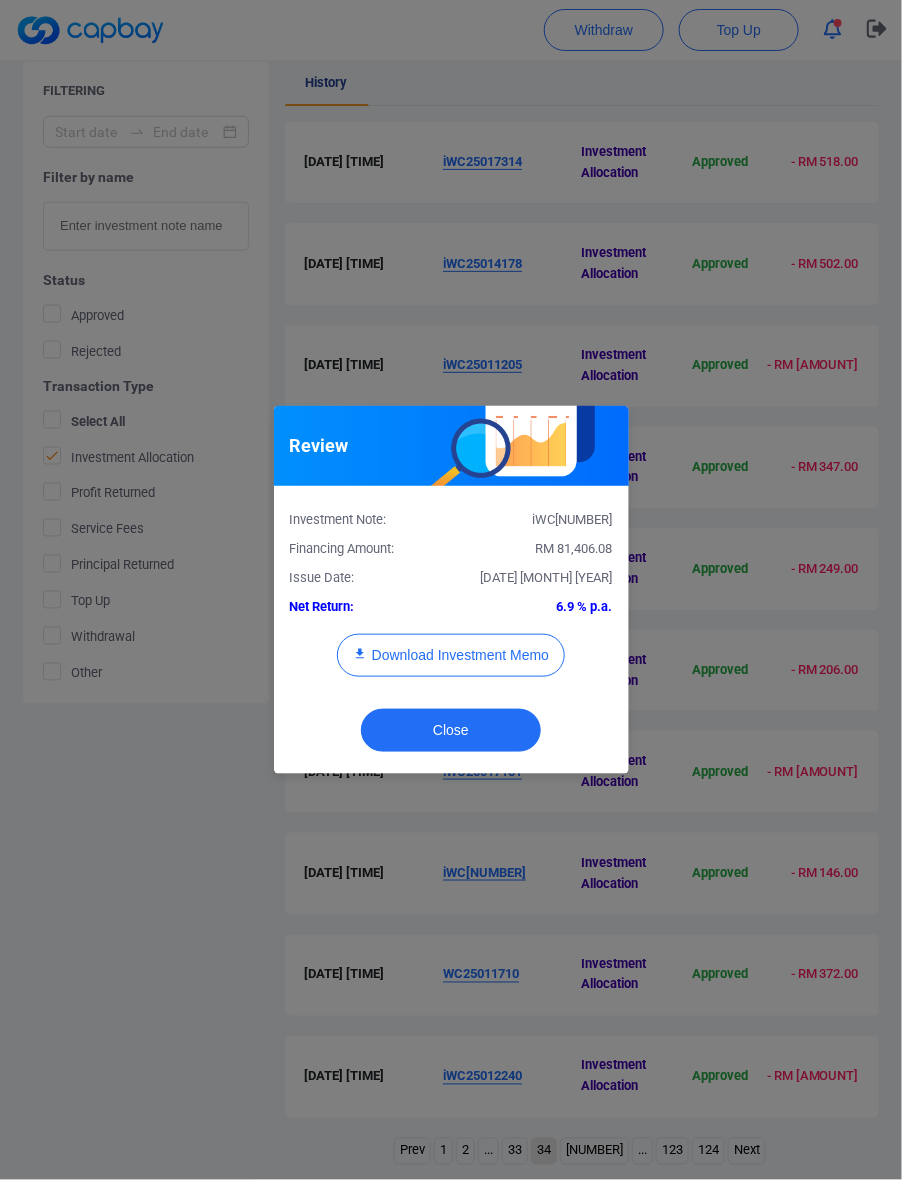 click on "RM 81,406.08" at bounding box center [574, 548] 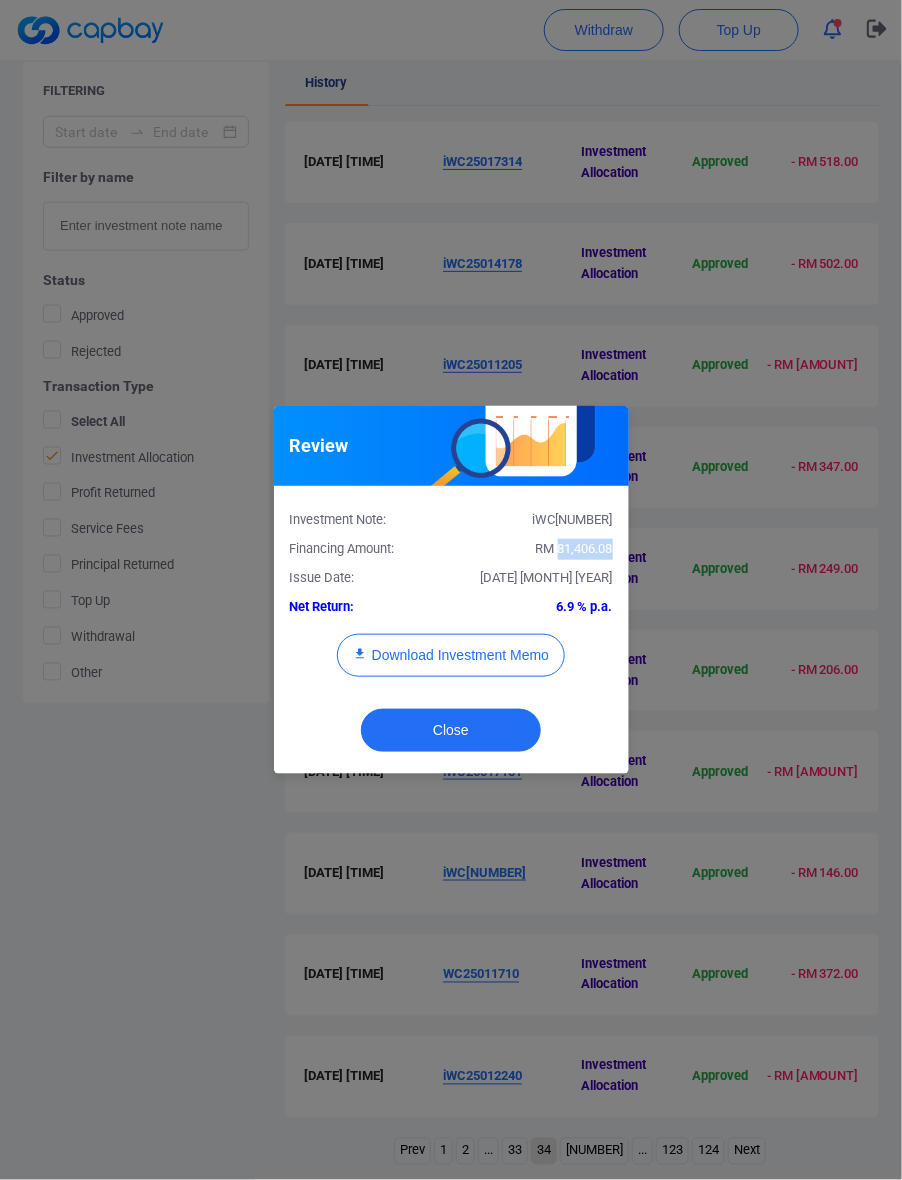 click on "RM 81,406.08" at bounding box center [574, 548] 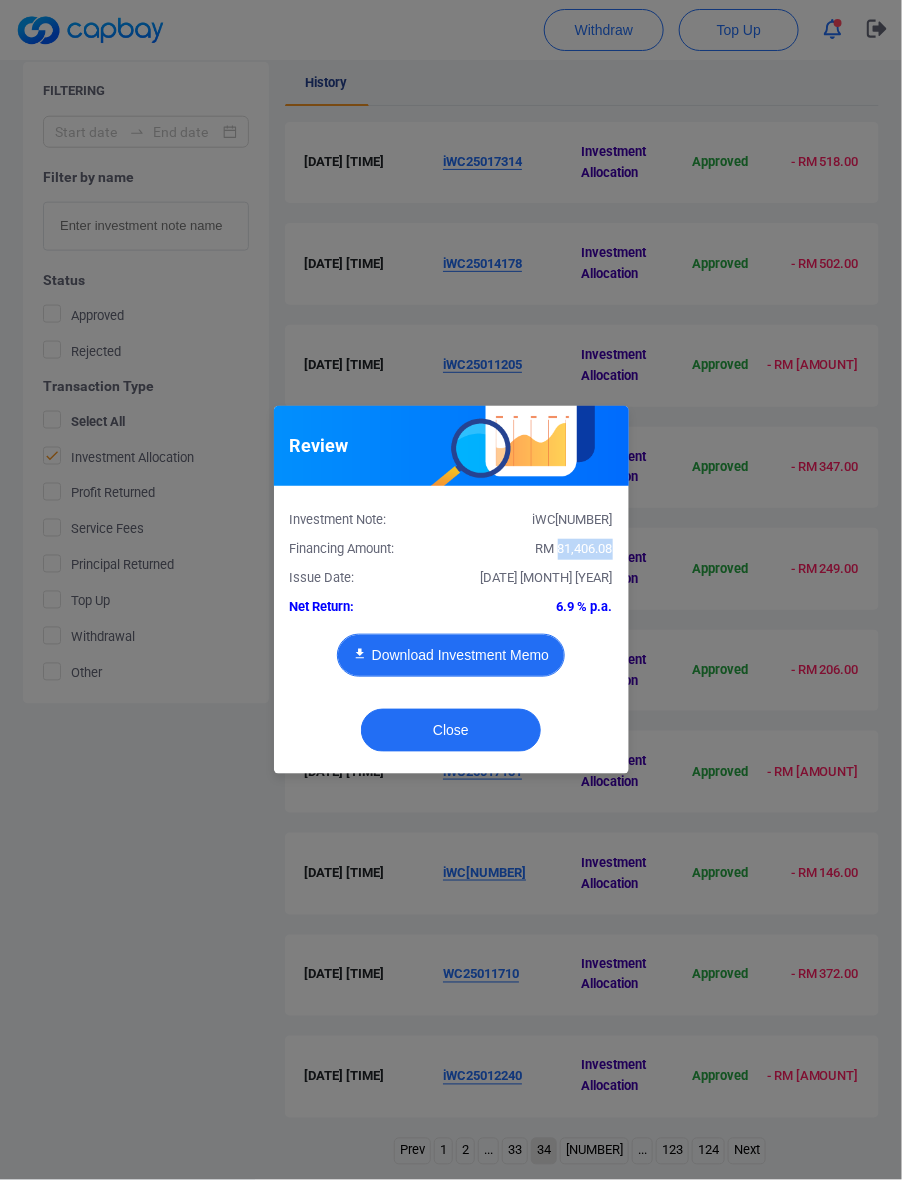 click on "Download Investment Memo" at bounding box center (451, 655) 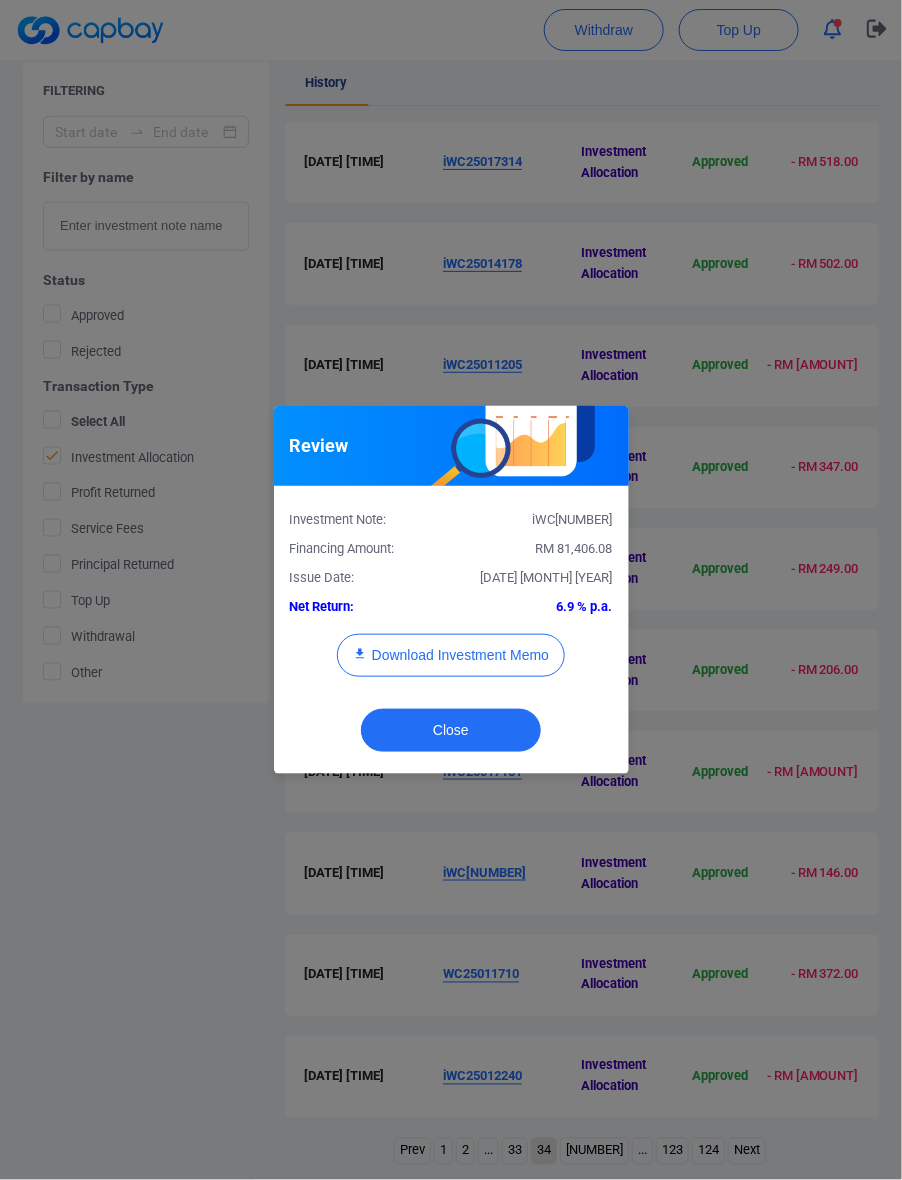 click on "Close" at bounding box center [451, 735] 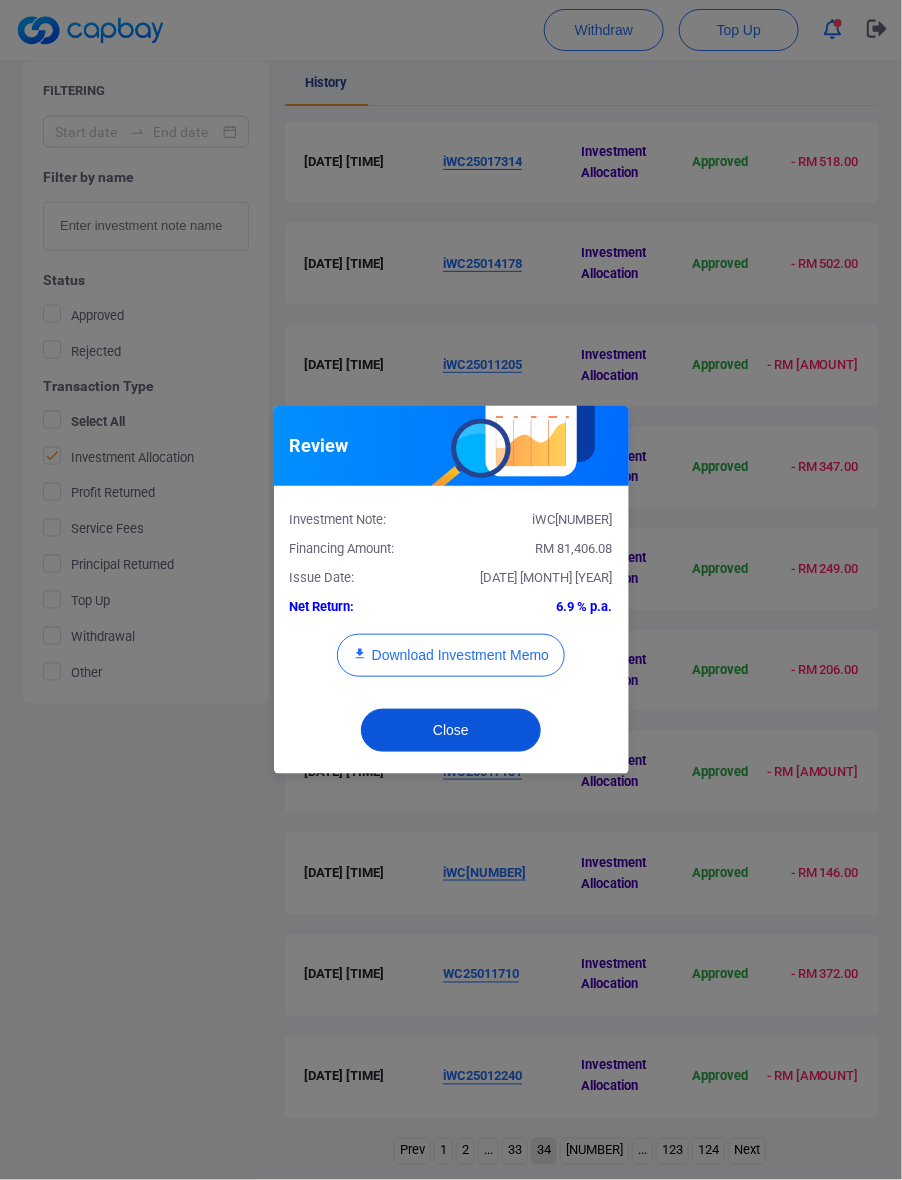 type 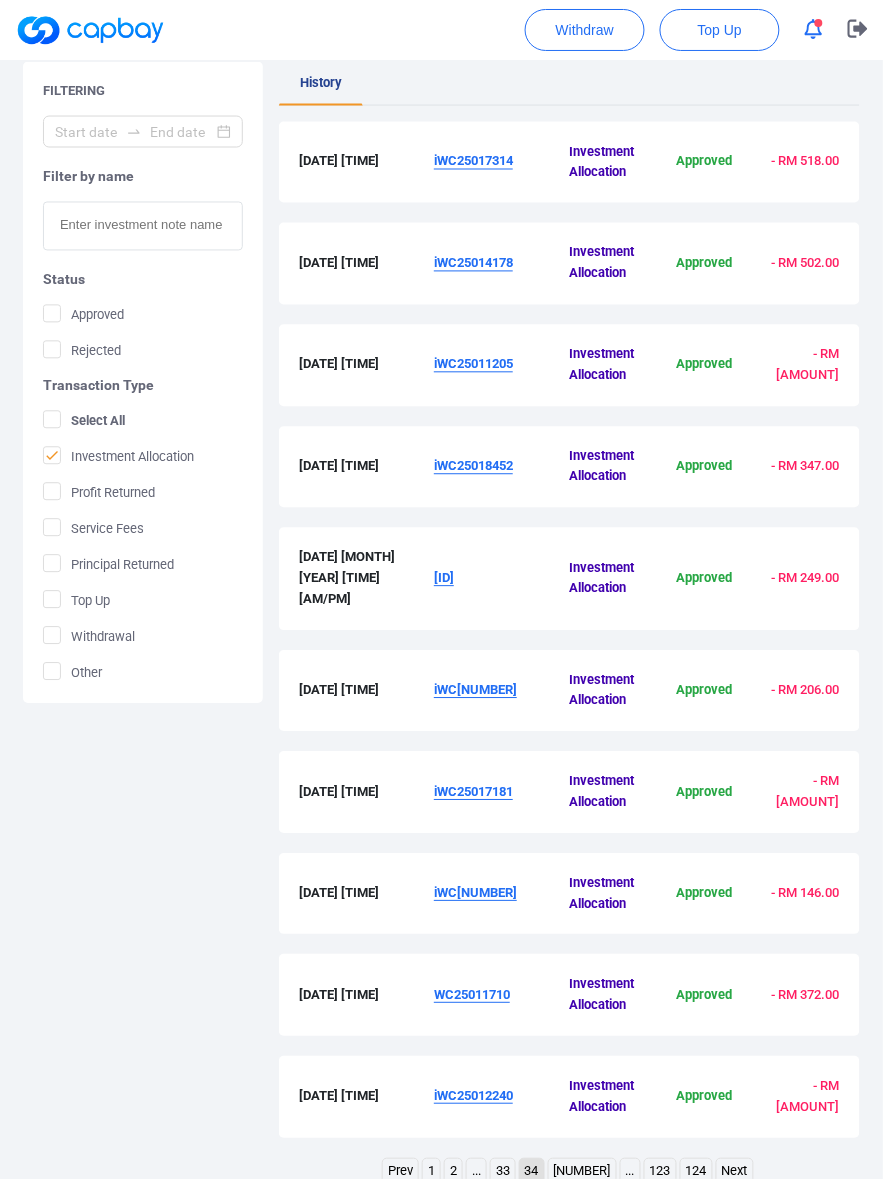 click on "iWC25017181" at bounding box center (473, 792) 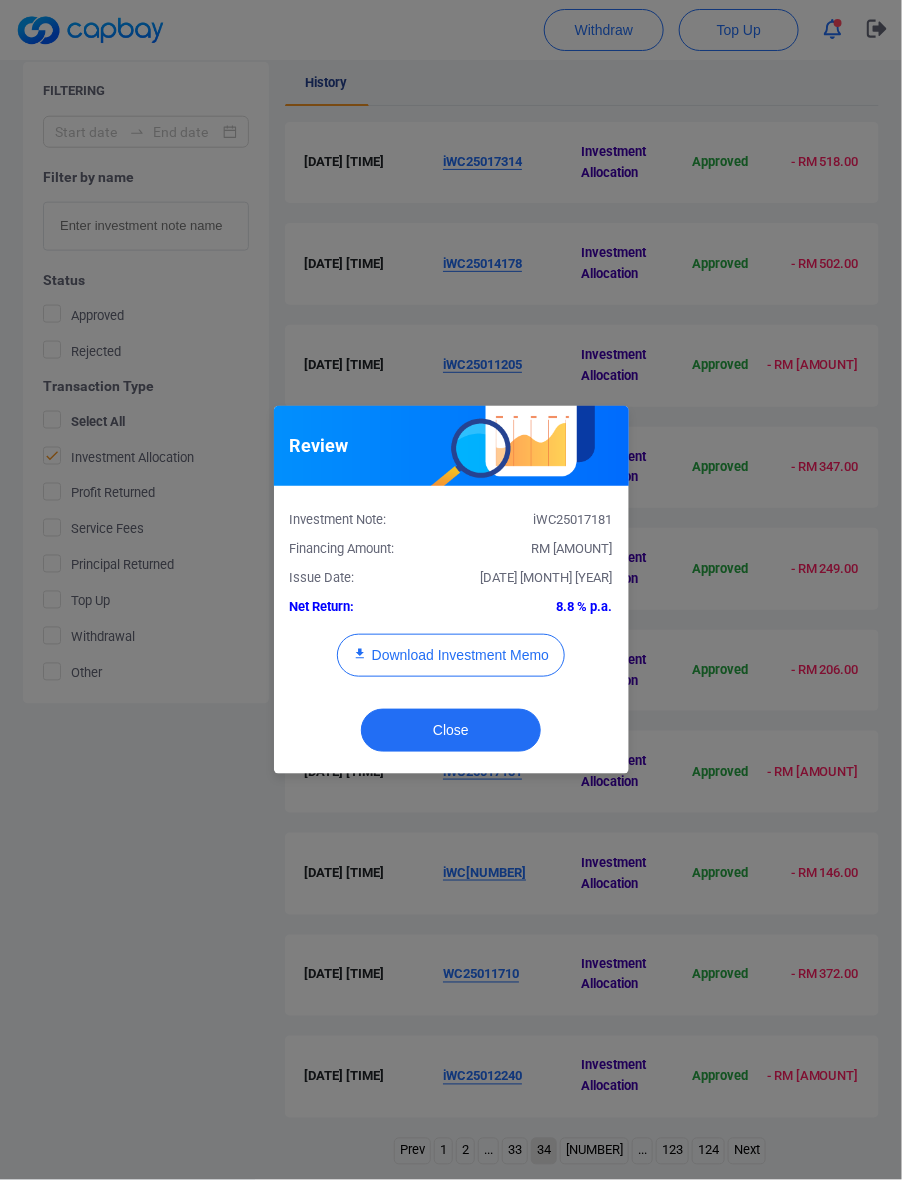 click on "iWC25017181" at bounding box center [539, 520] 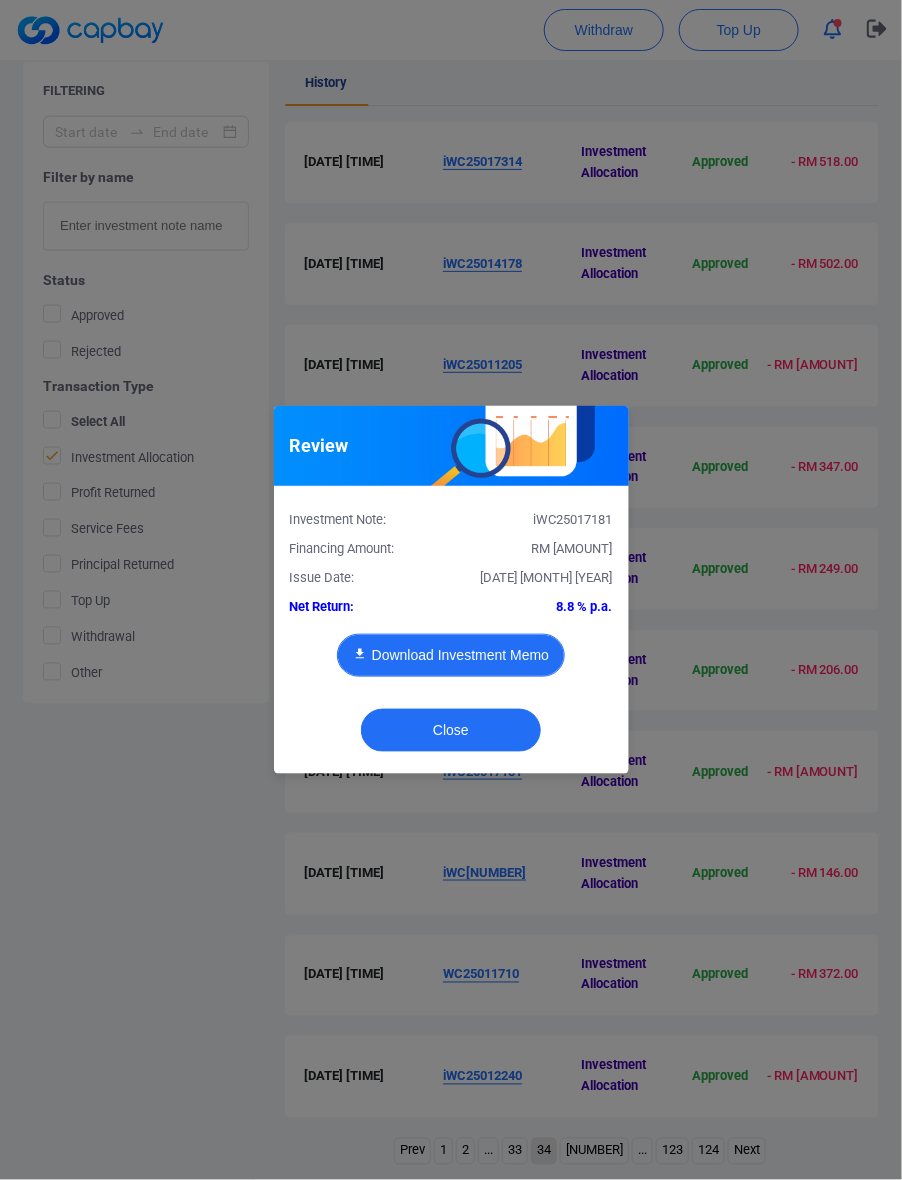 click on "Download Investment Memo" at bounding box center (451, 655) 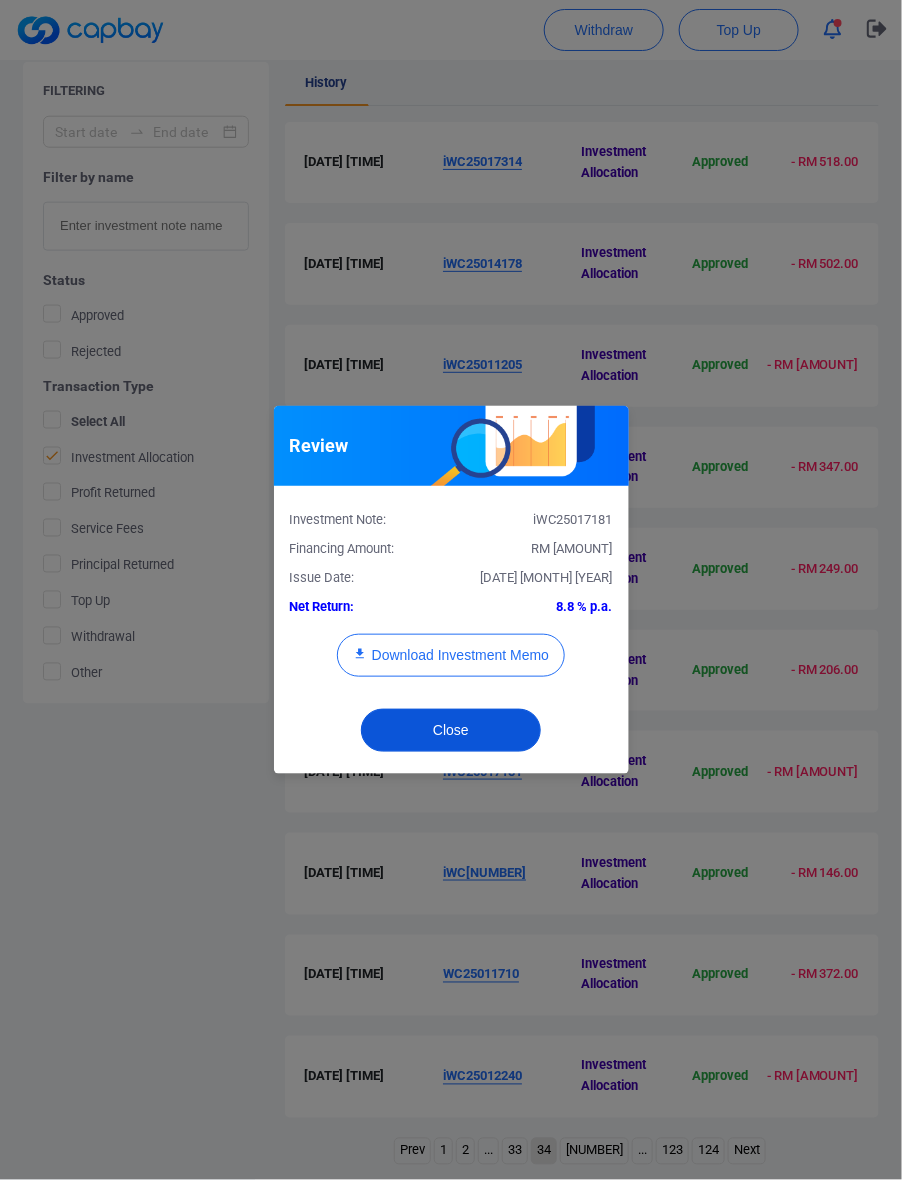 click on "Close" at bounding box center (451, 730) 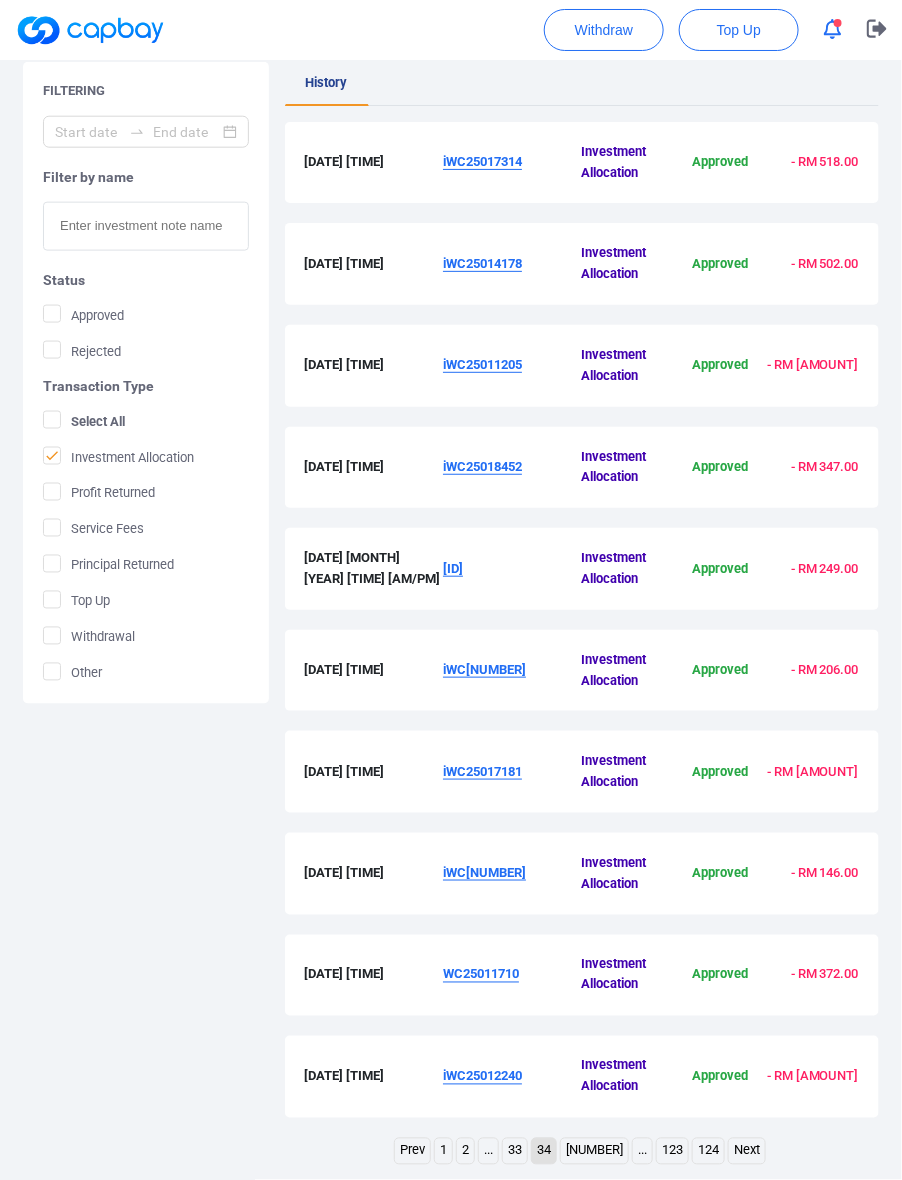 type 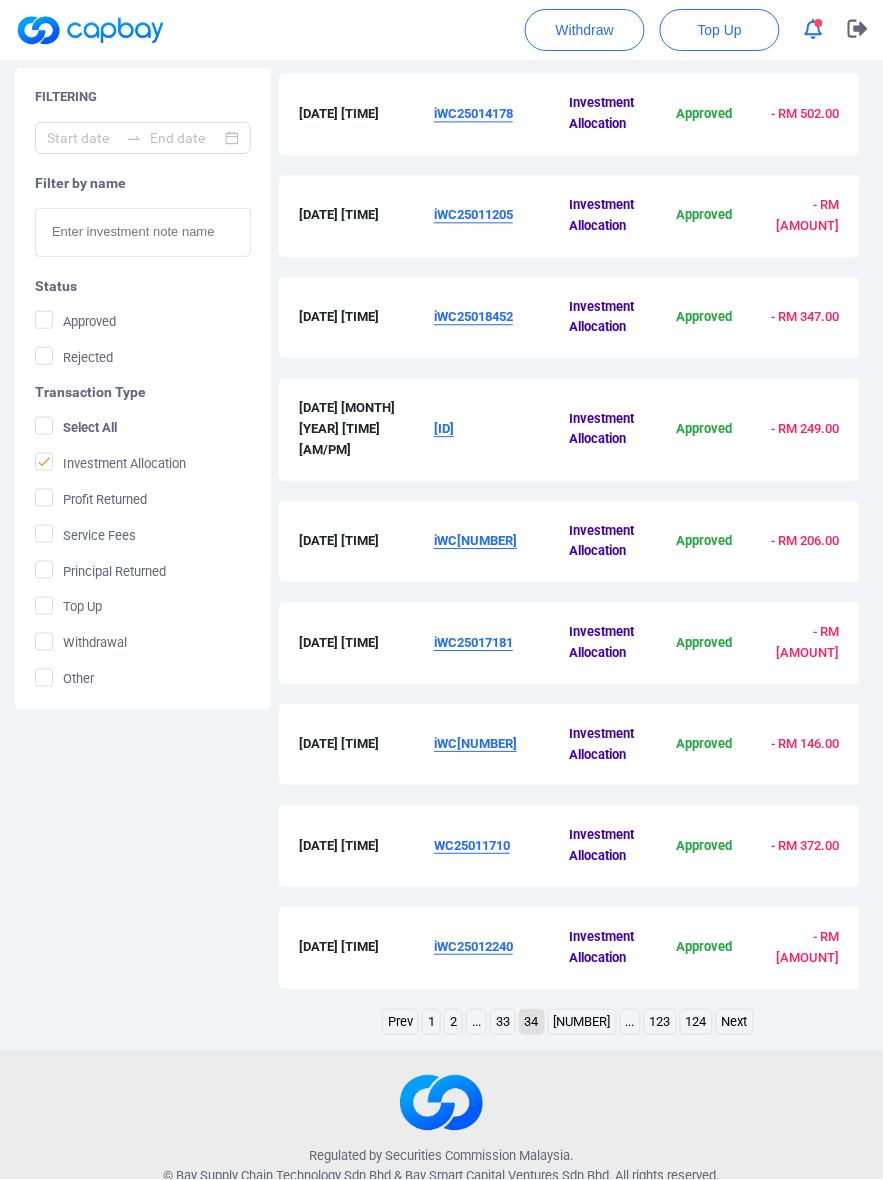 scroll, scrollTop: 637, scrollLeft: 0, axis: vertical 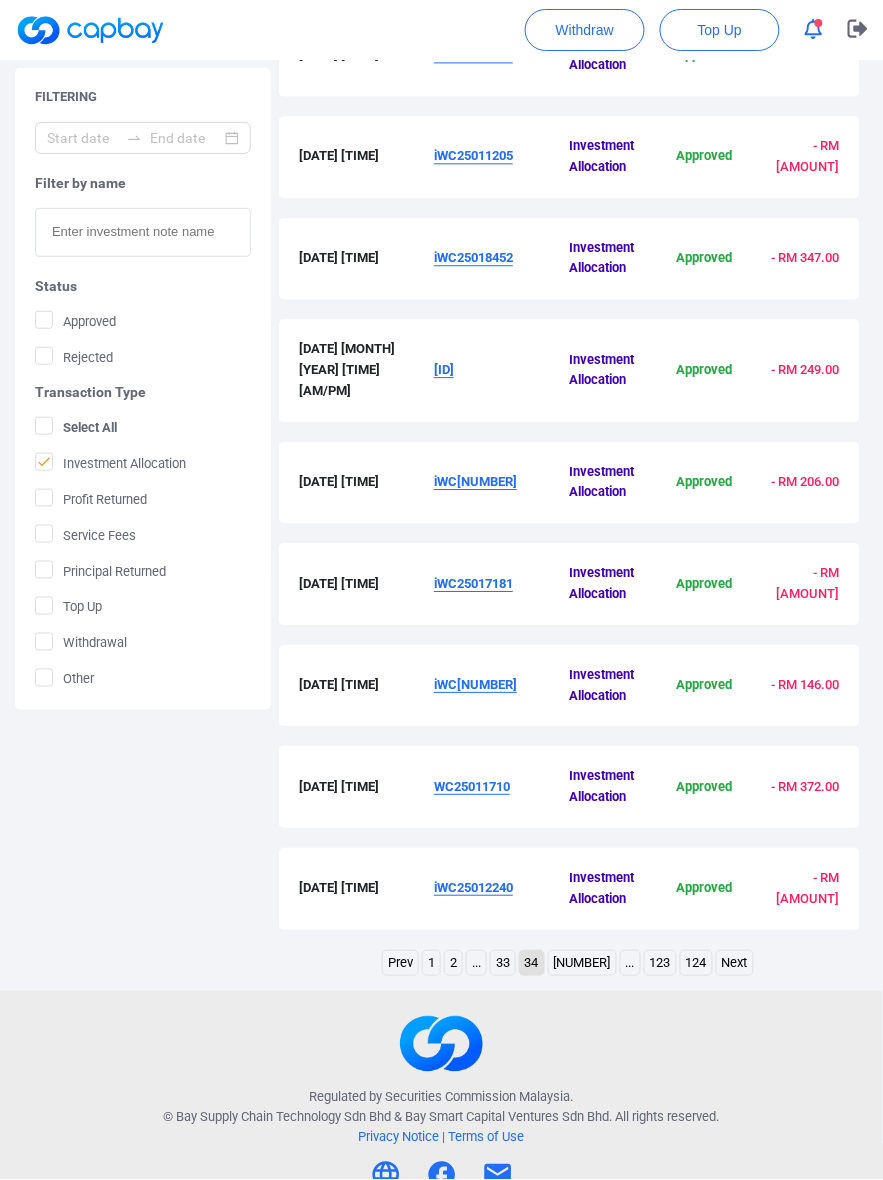 click on "iWC[NUMBER]" at bounding box center [475, 684] 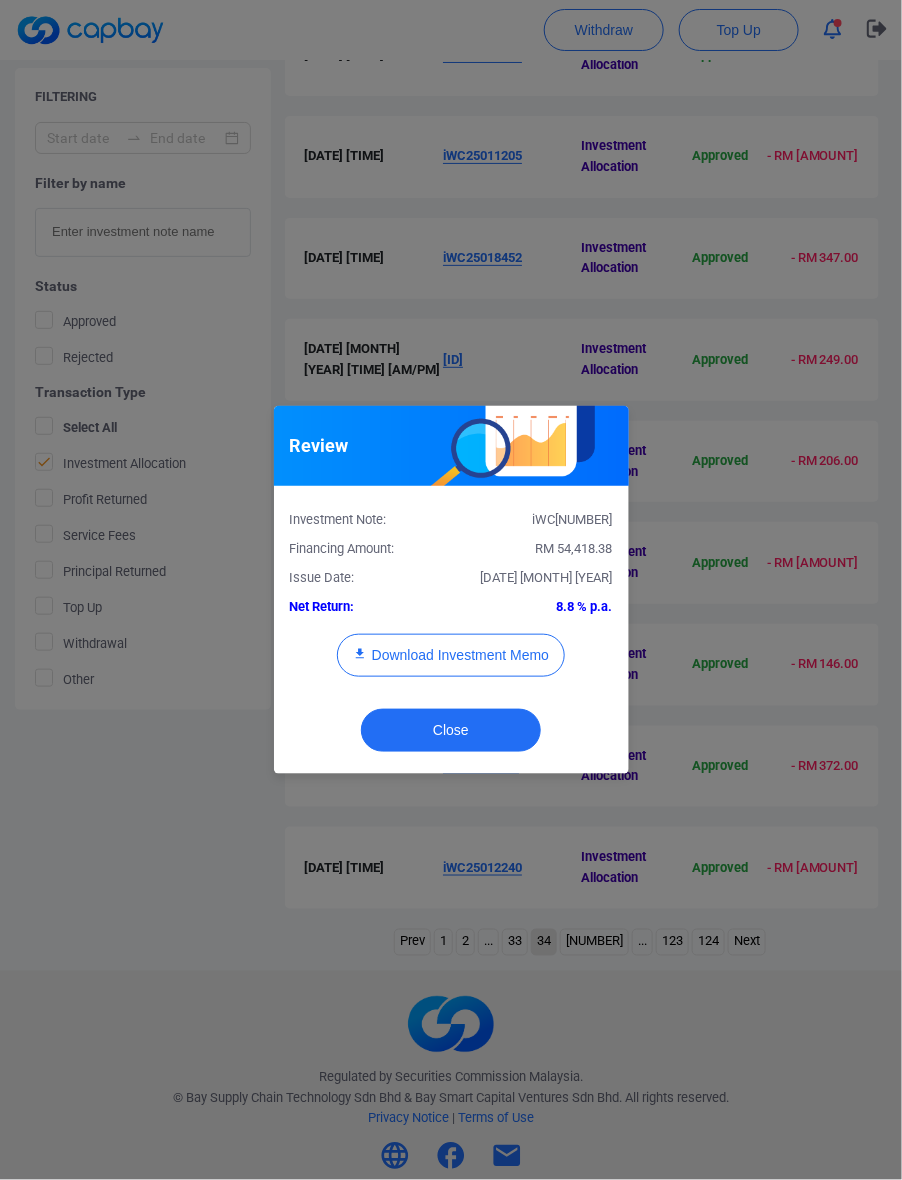 click on "RM 54,418.38" at bounding box center (574, 548) 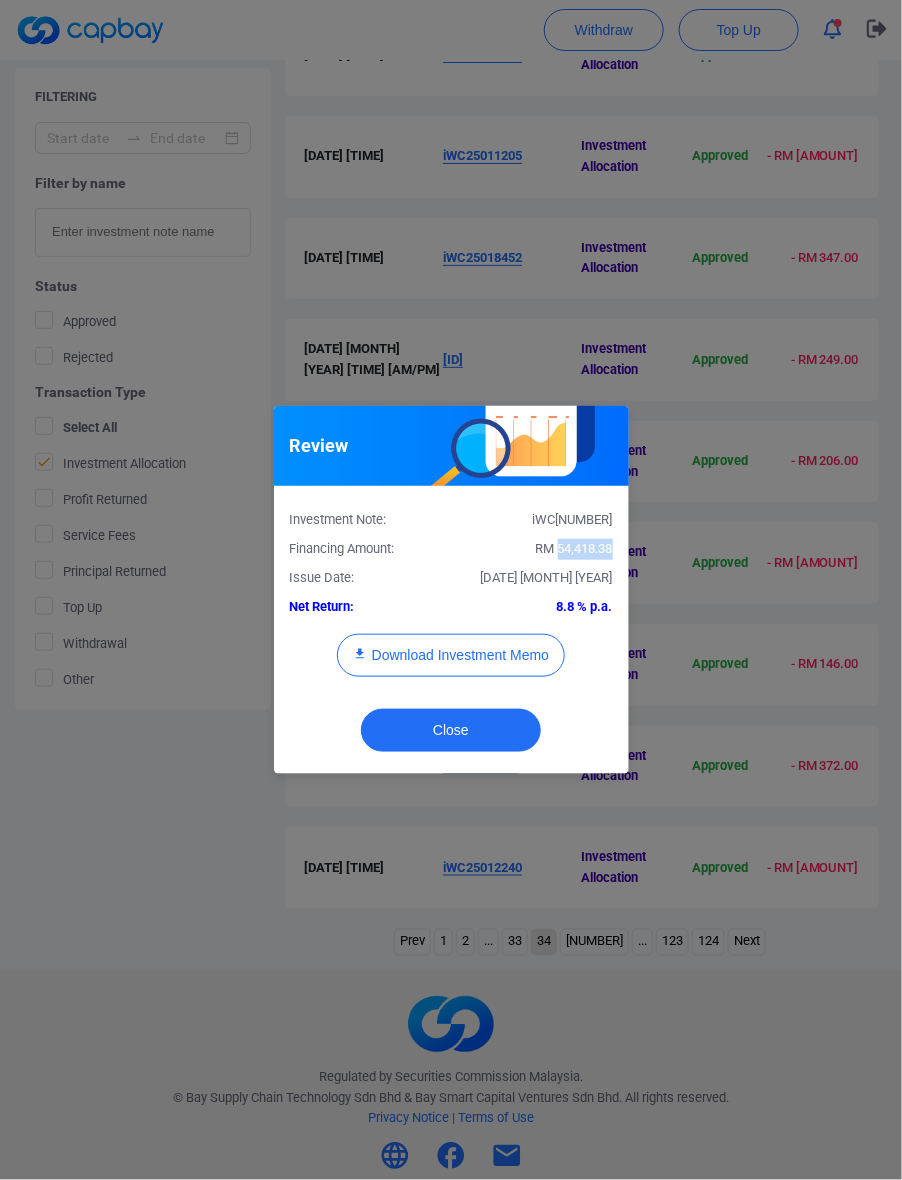 click on "RM 54,418.38" at bounding box center (574, 548) 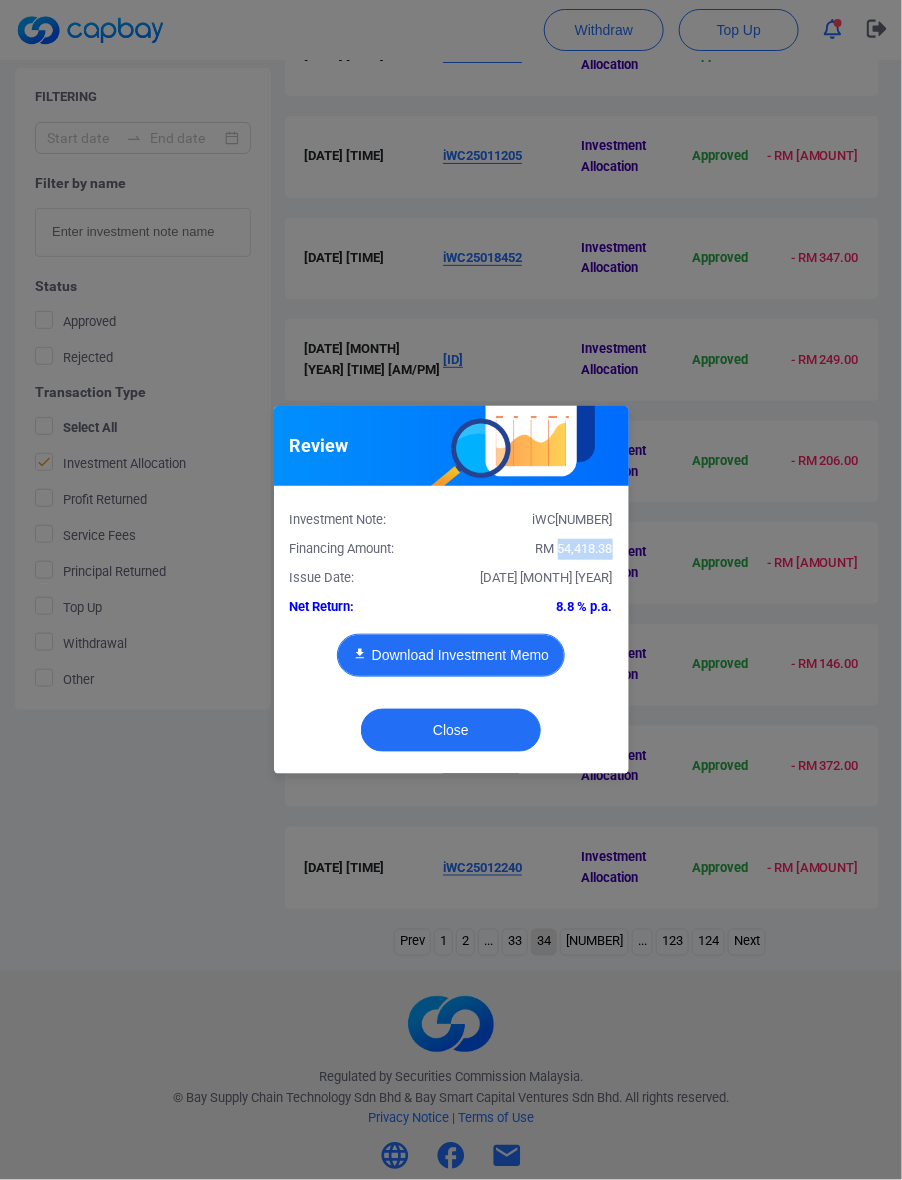 click on "Download Investment Memo" at bounding box center (451, 655) 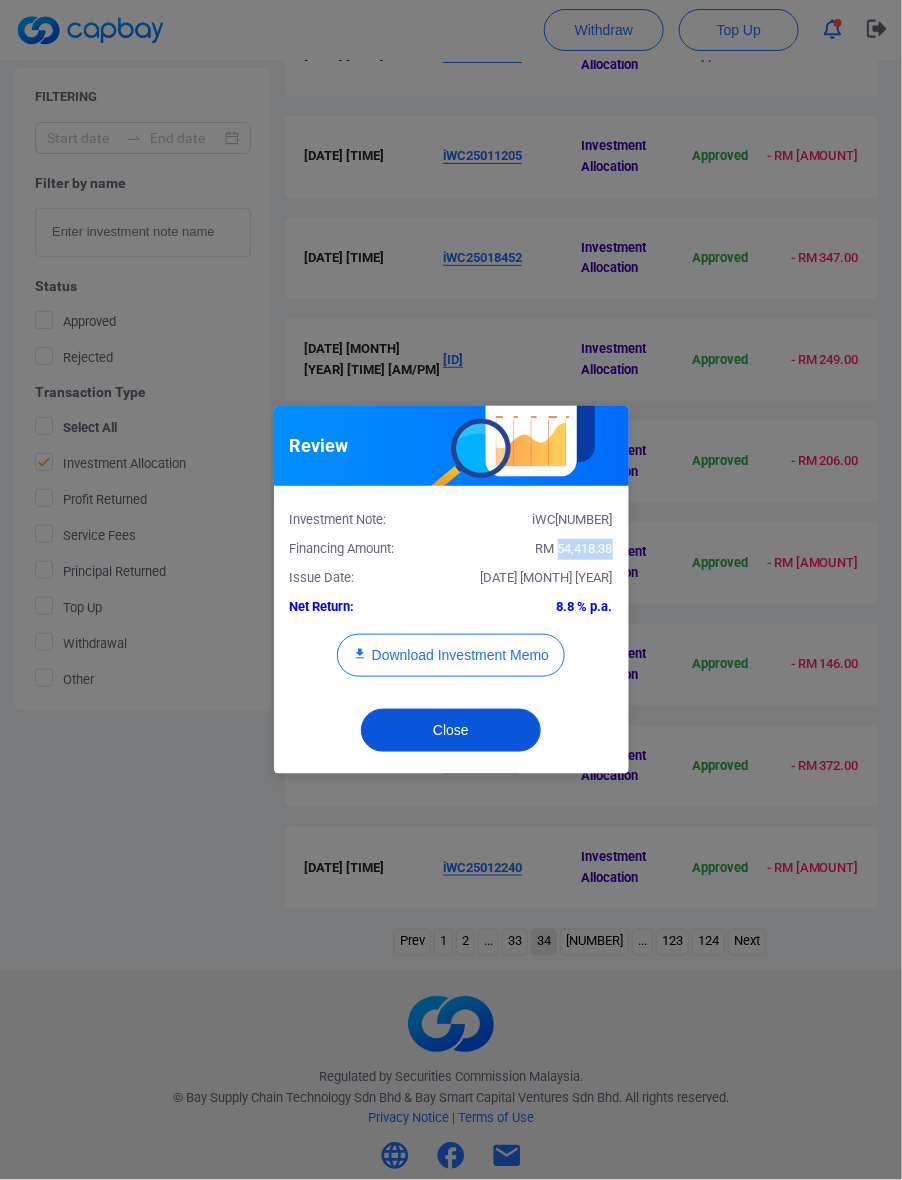 drag, startPoint x: 480, startPoint y: 733, endPoint x: 466, endPoint y: 808, distance: 76.29548 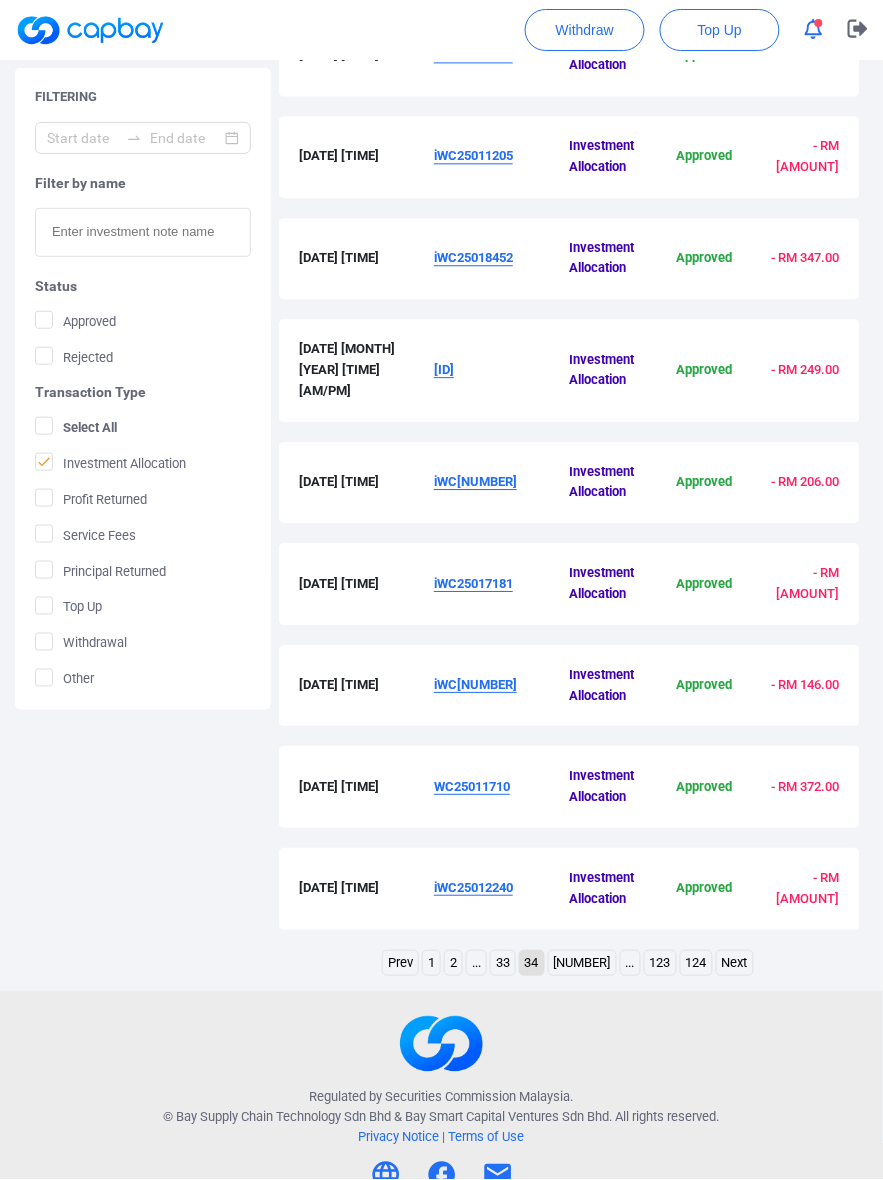 click on "iWC25012240" at bounding box center [501, 889] 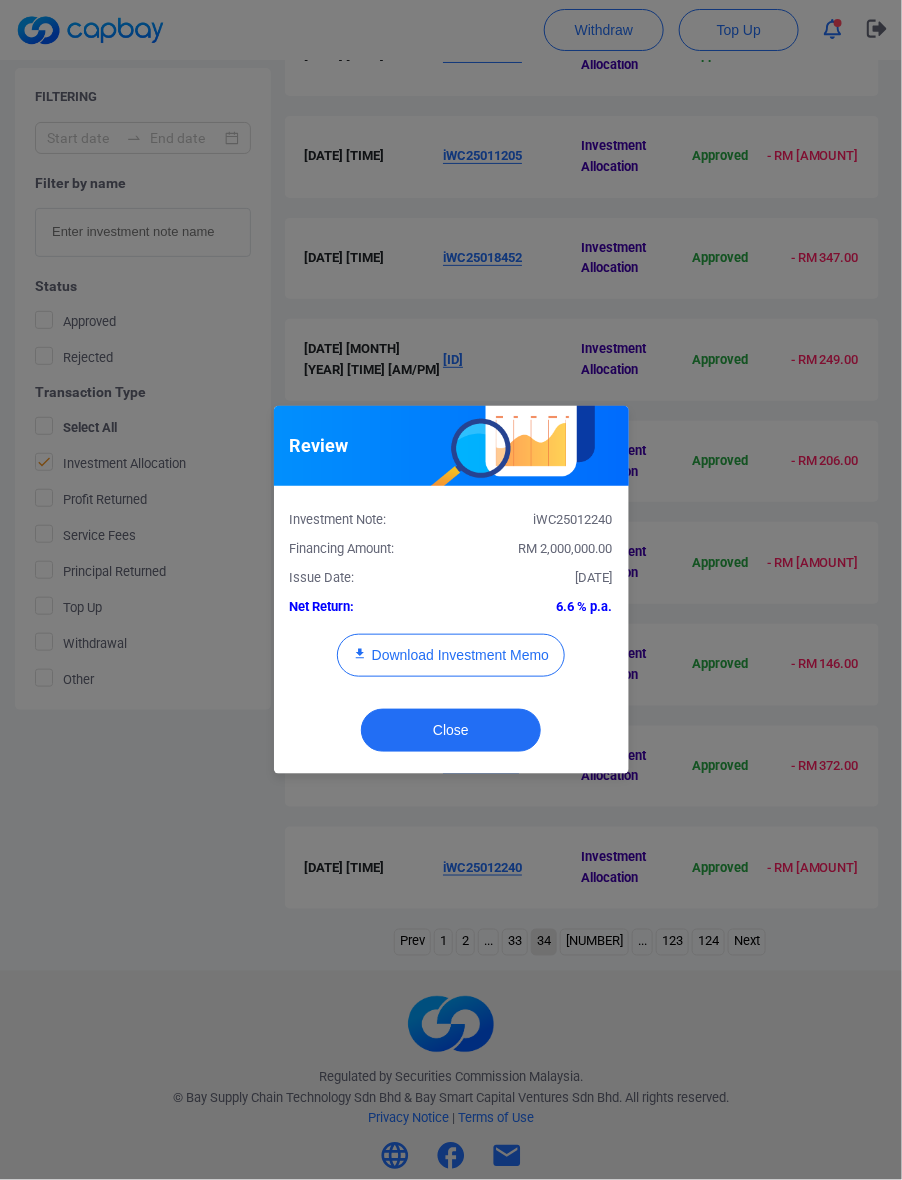 click on "RM 2,000,000.00" at bounding box center (566, 548) 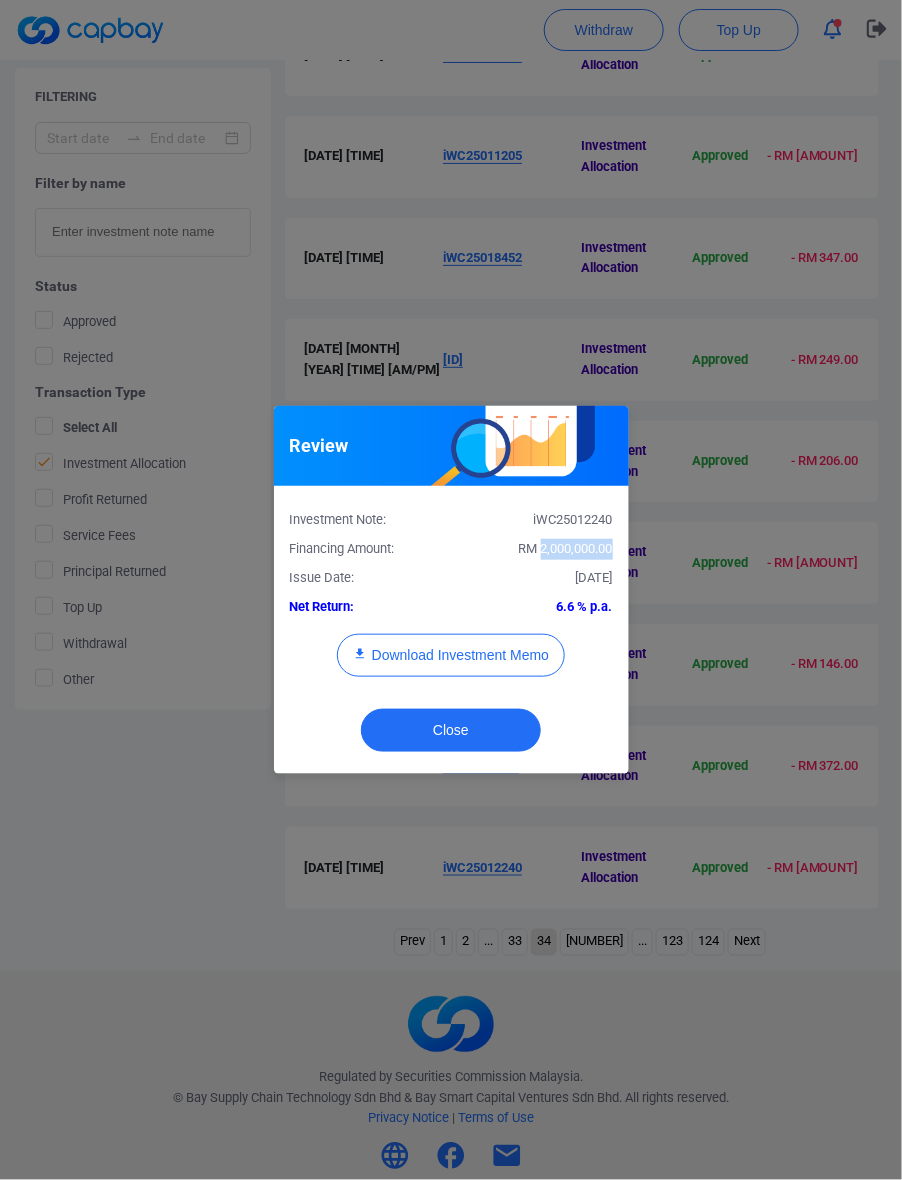 click on "RM 2,000,000.00" at bounding box center (566, 548) 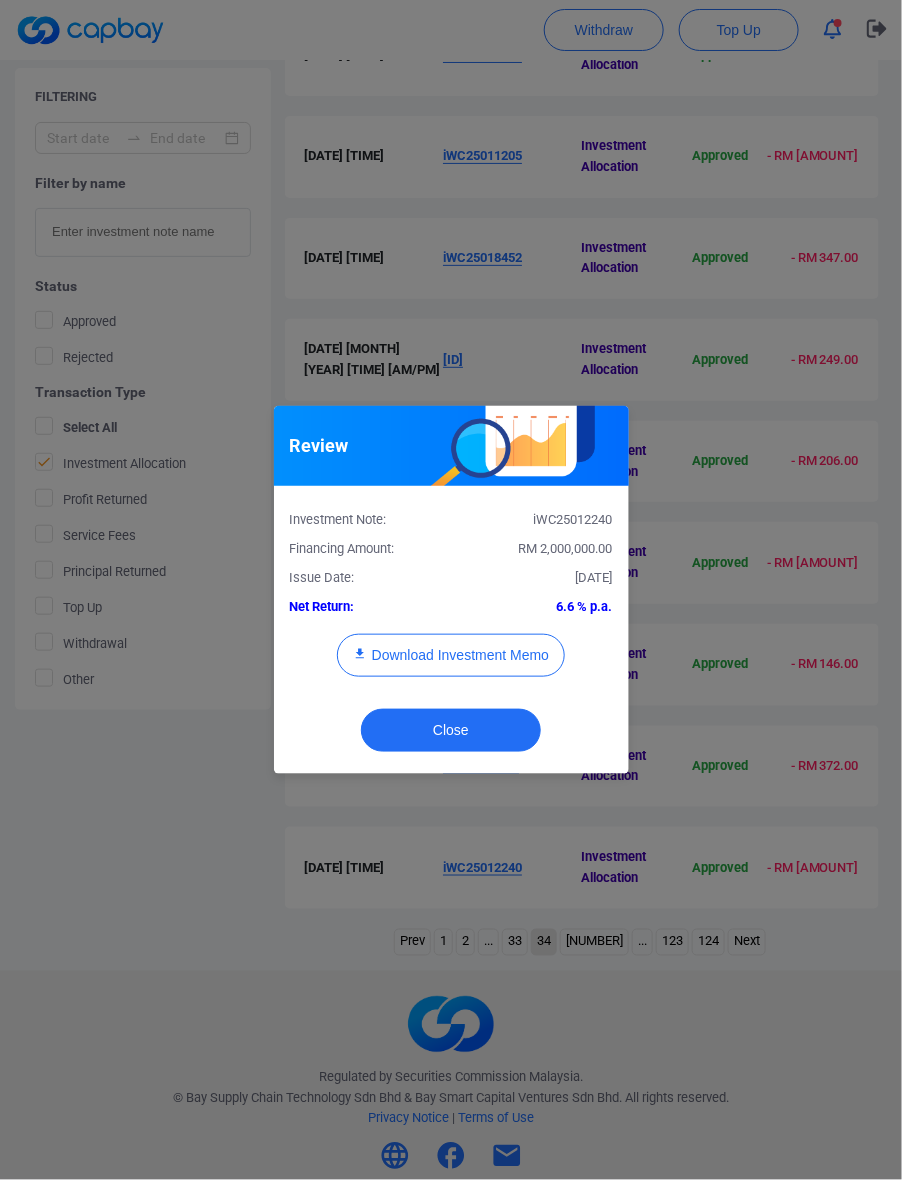 click on "Download Investment Memo" at bounding box center (451, 665) 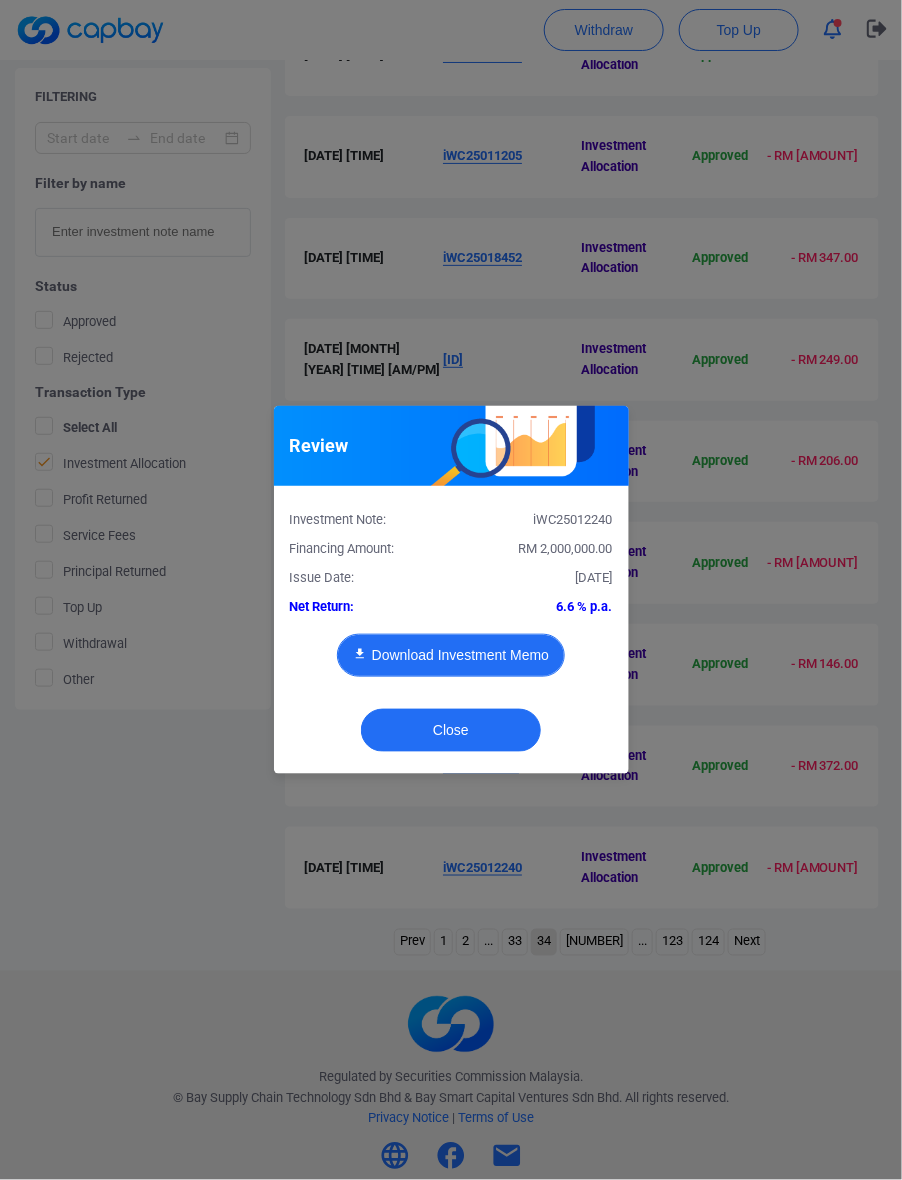 click on "Download Investment Memo" at bounding box center (451, 655) 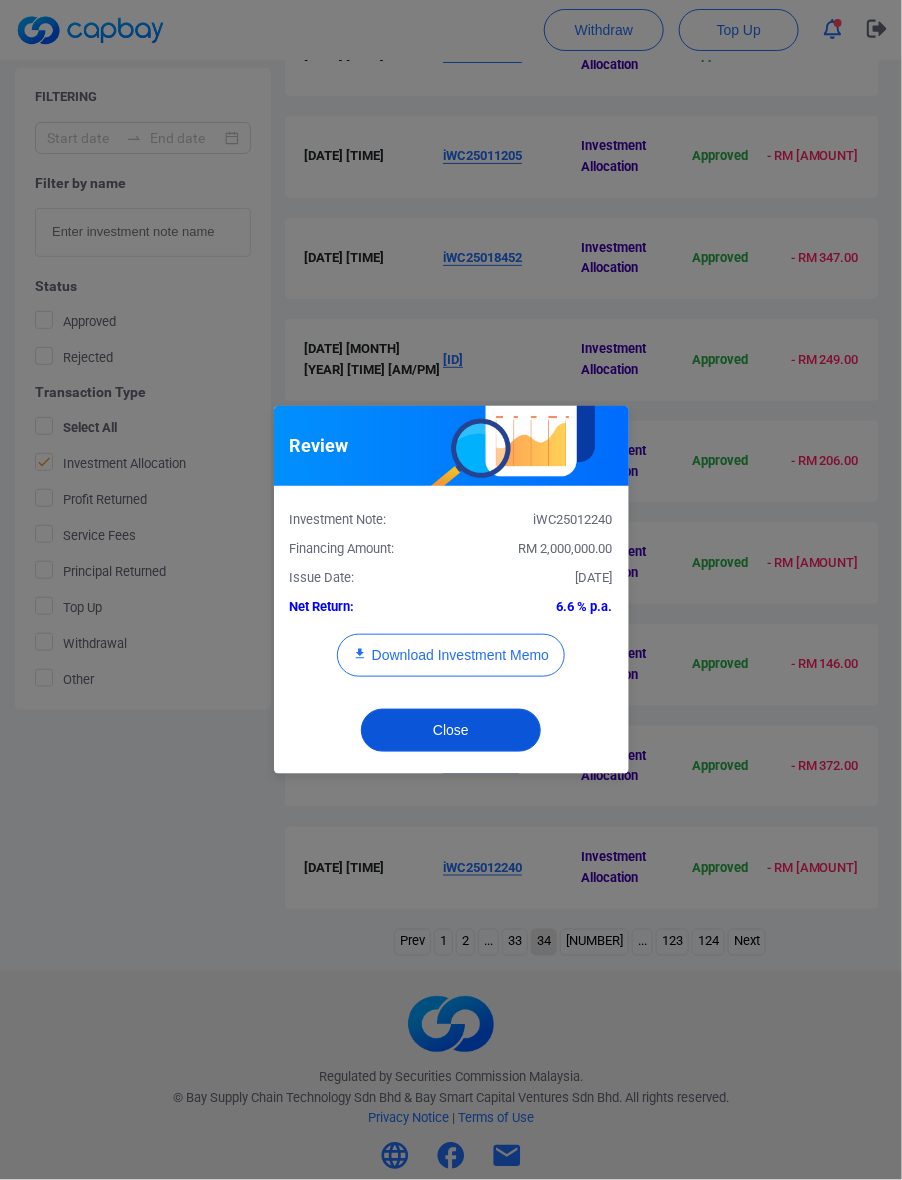 click on "Close" at bounding box center (451, 730) 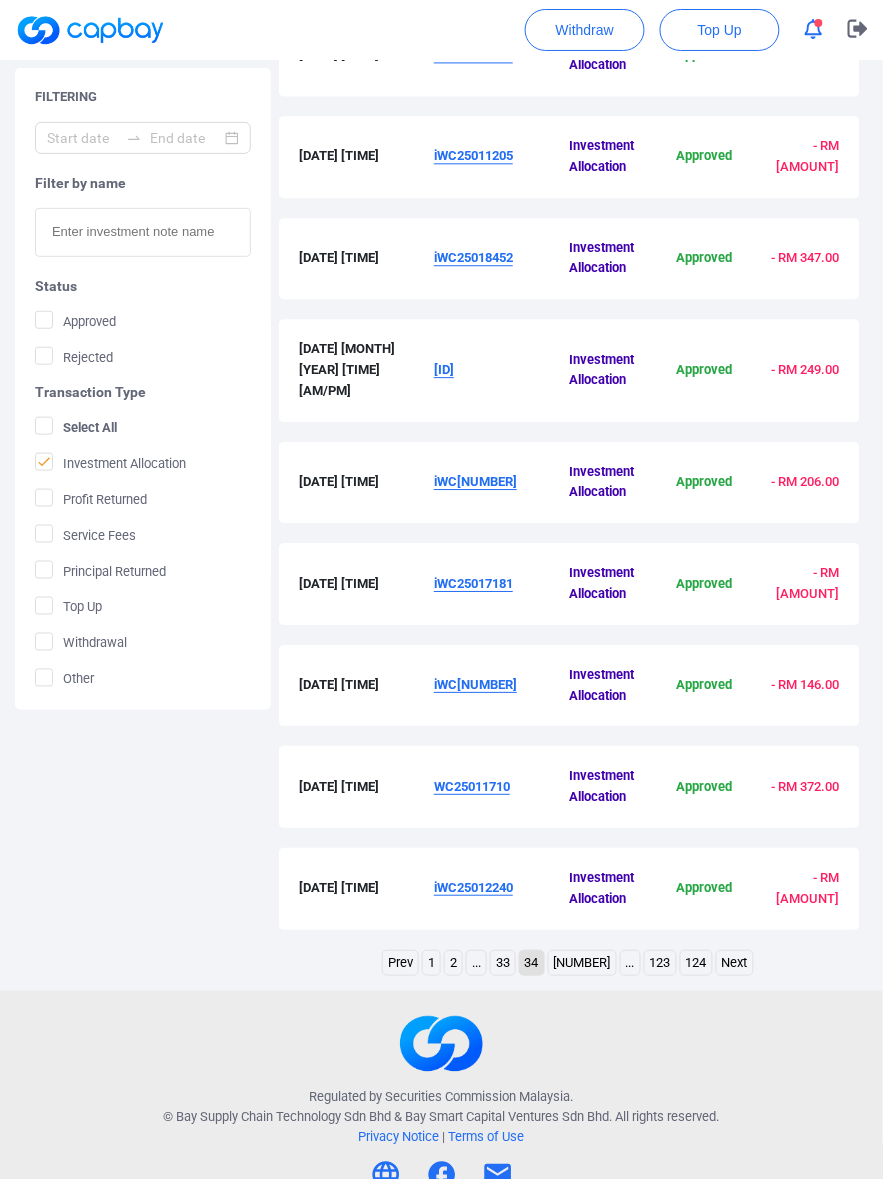 click on "WC25011710" at bounding box center [472, 786] 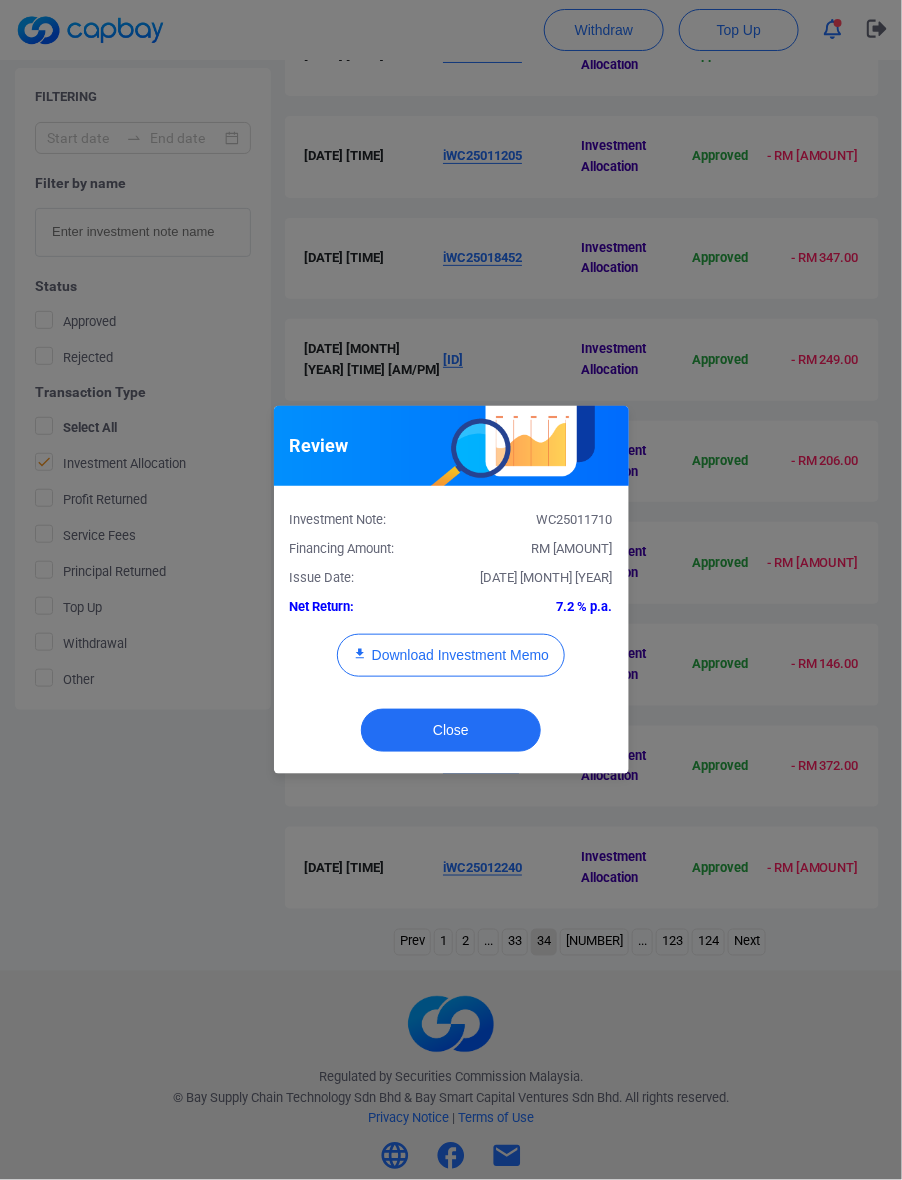click on "RM [AMOUNT]" at bounding box center (572, 548) 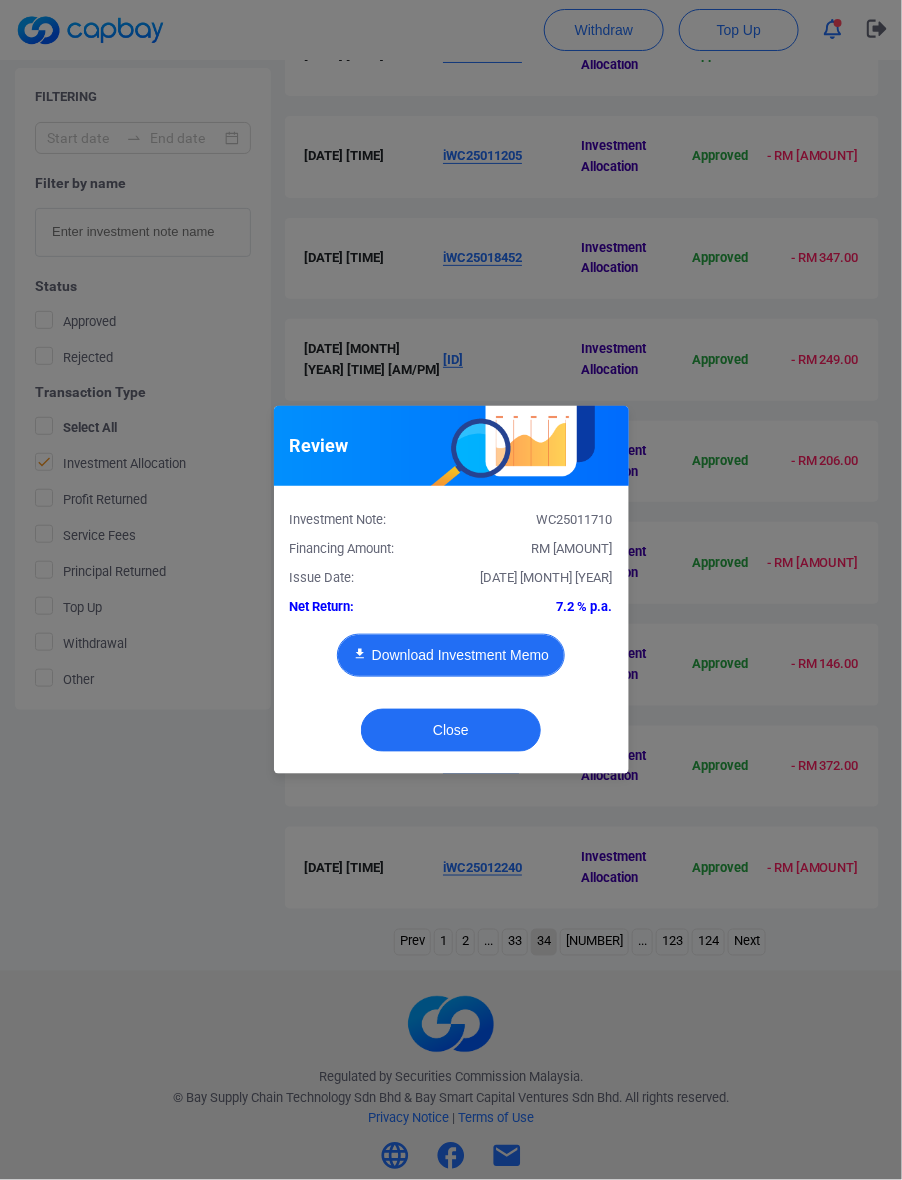 click on "Download Investment Memo" at bounding box center (451, 655) 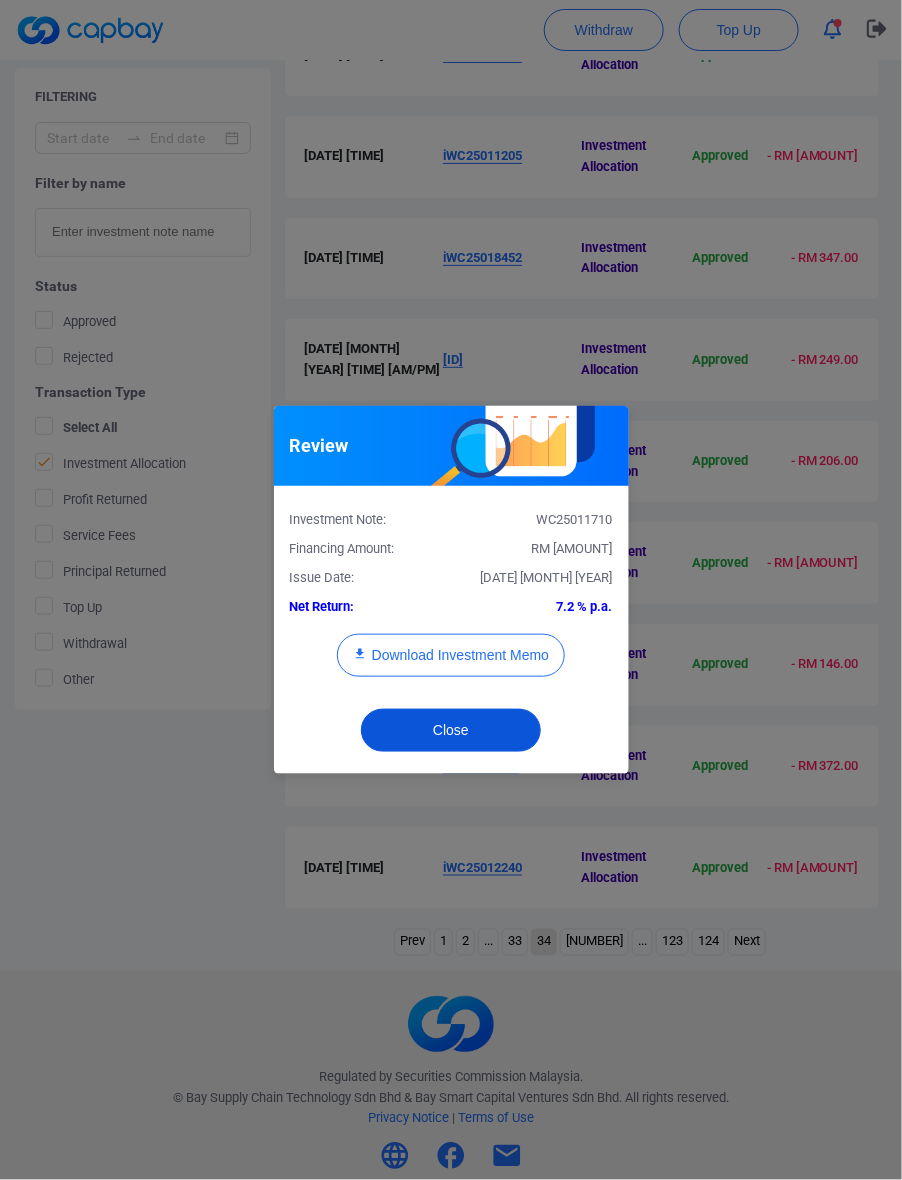 click on "Close" at bounding box center [451, 730] 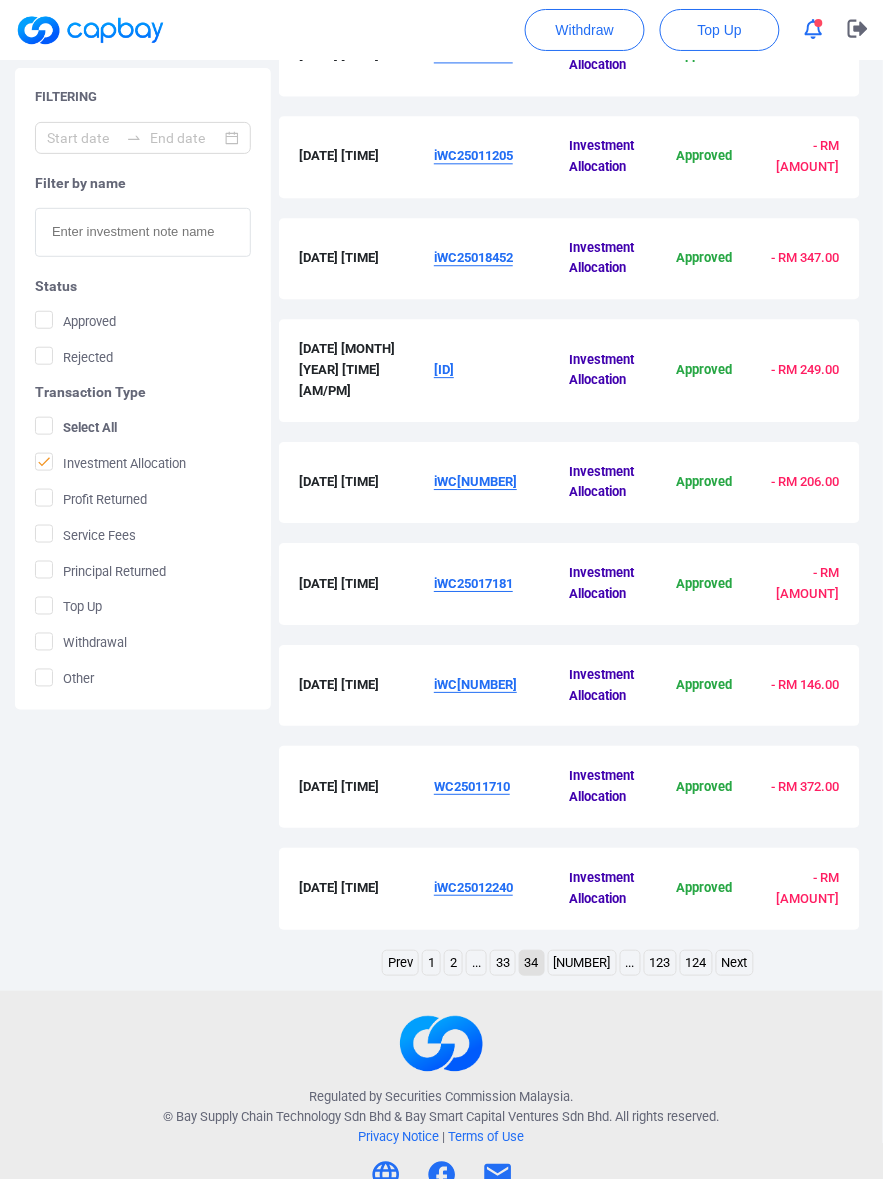 click on "[NUMBER]" at bounding box center (582, 963) 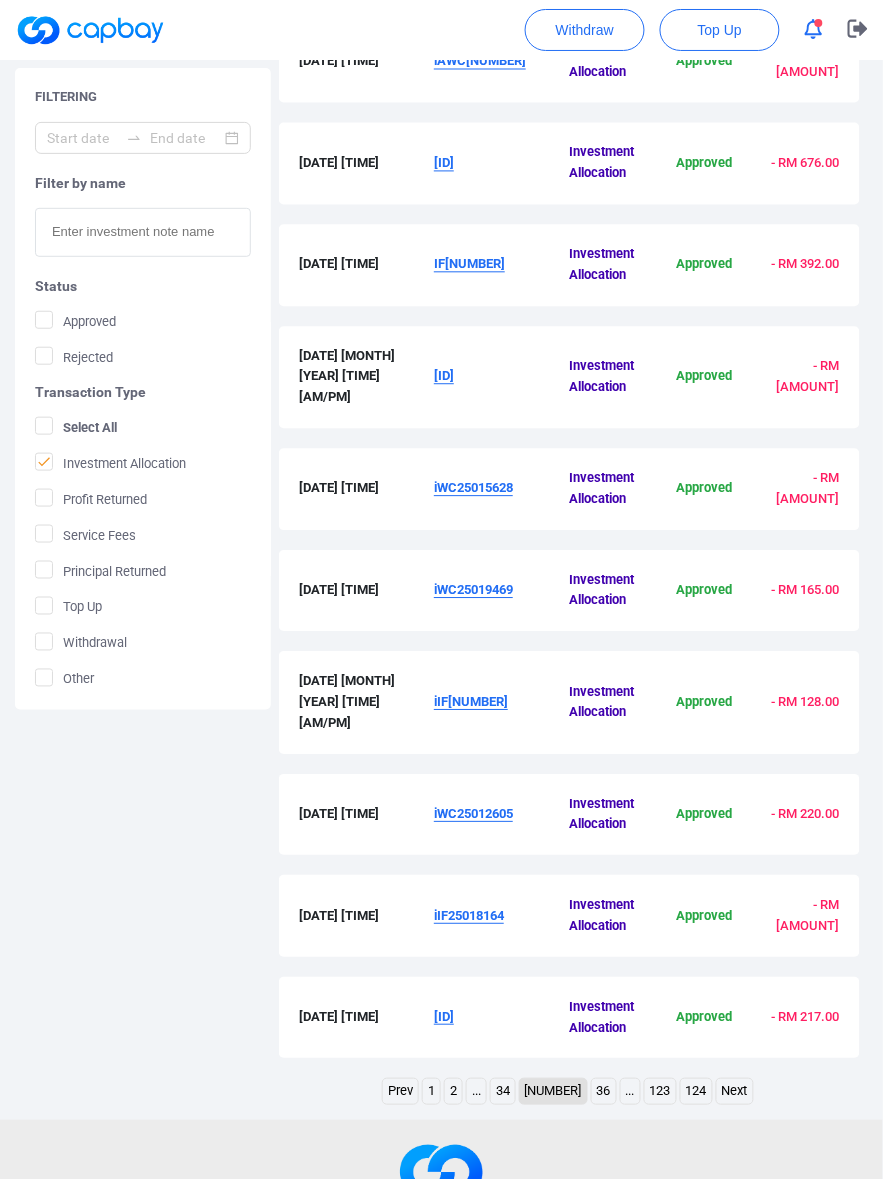 scroll, scrollTop: 588, scrollLeft: 0, axis: vertical 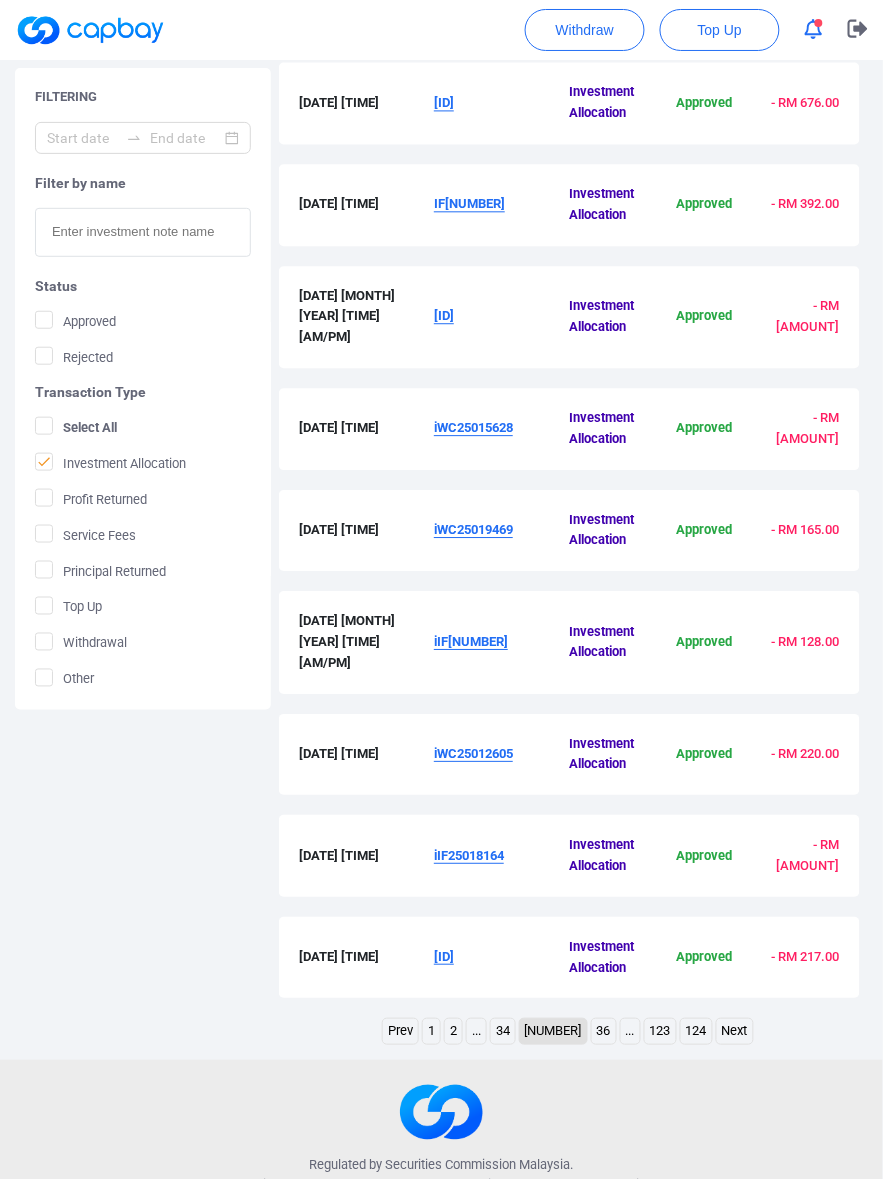 click on "36" at bounding box center [604, 1032] 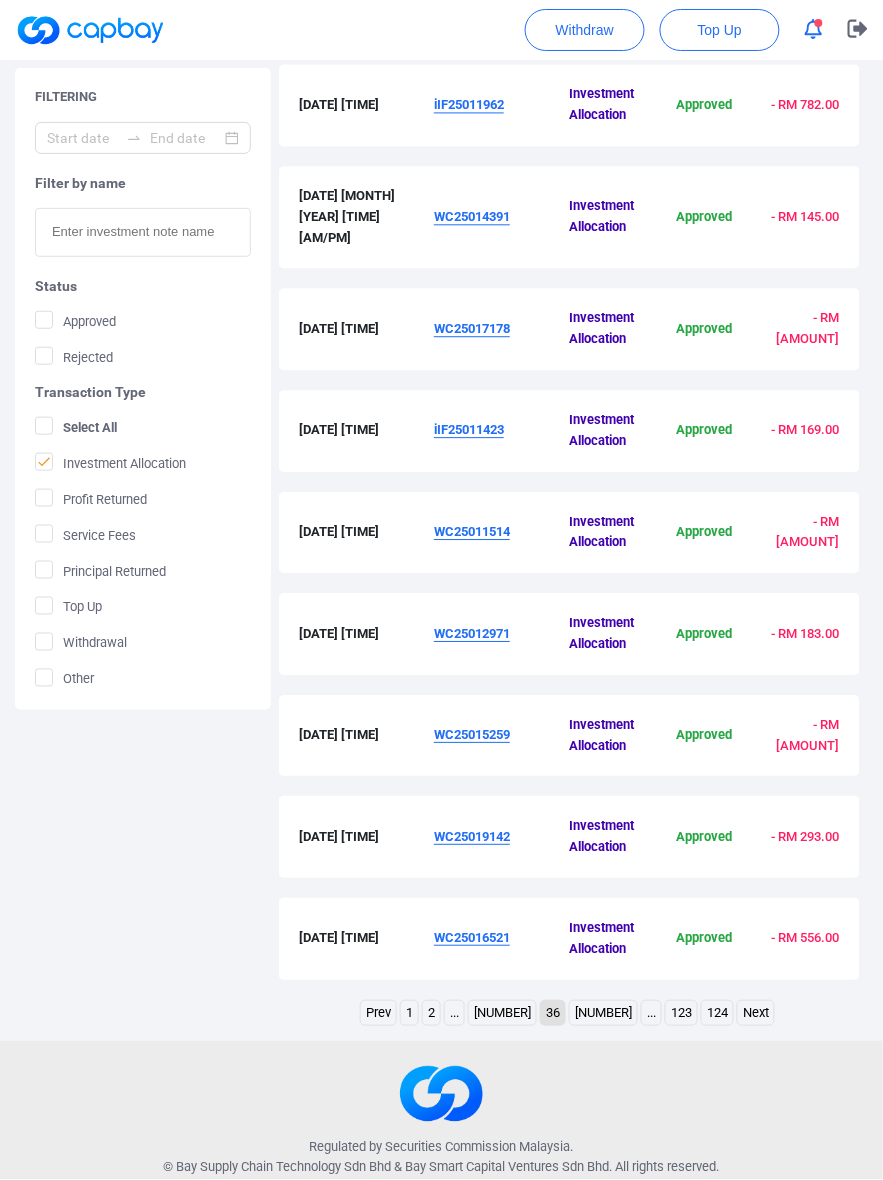 scroll, scrollTop: 588, scrollLeft: 0, axis: vertical 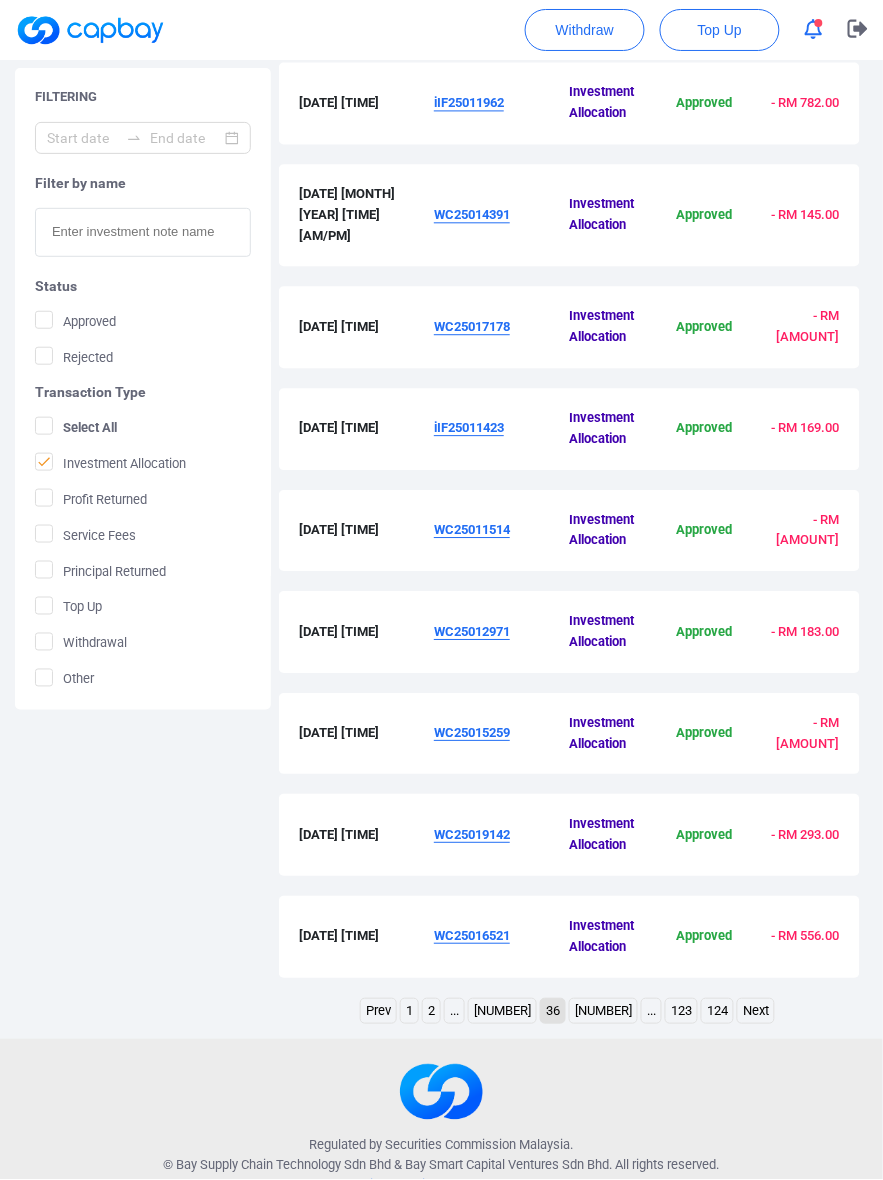 click on "[NUMBER]" at bounding box center (502, 1012) 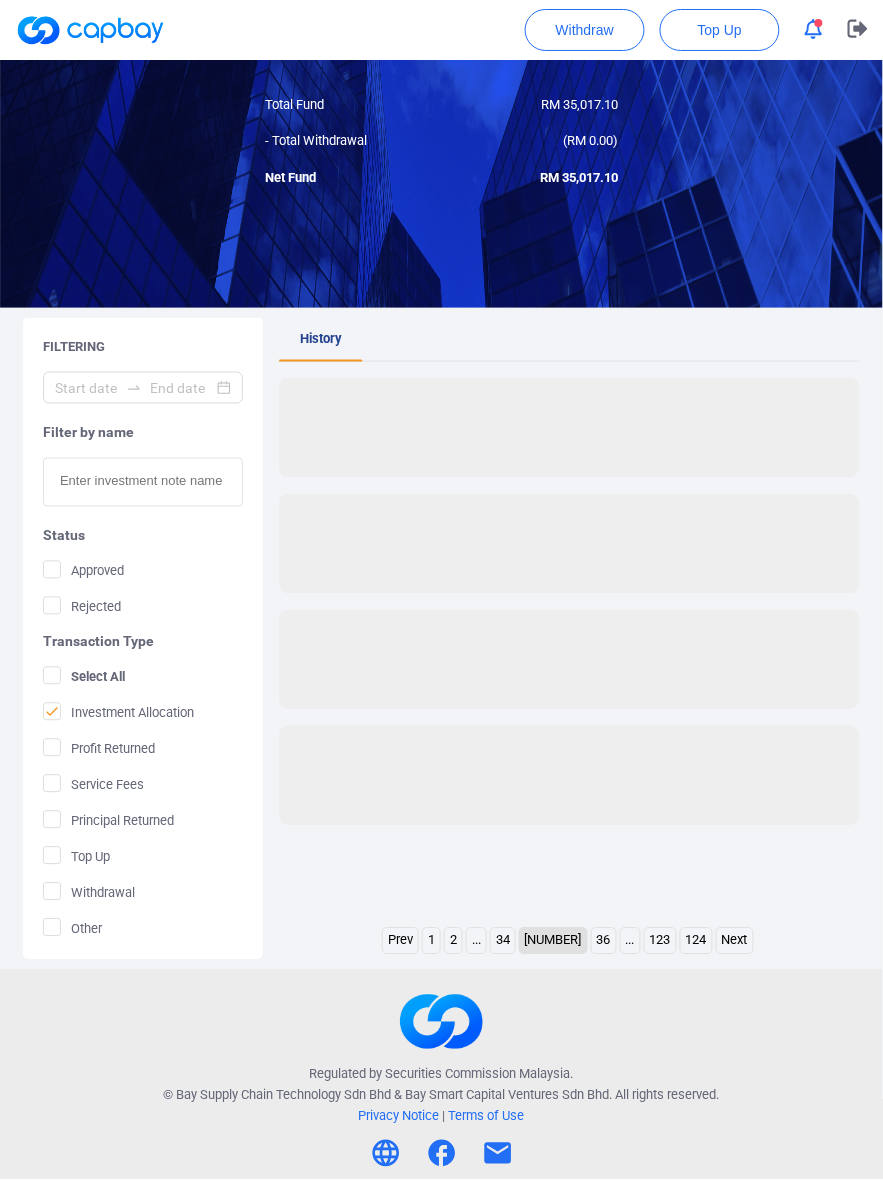 scroll, scrollTop: 172, scrollLeft: 0, axis: vertical 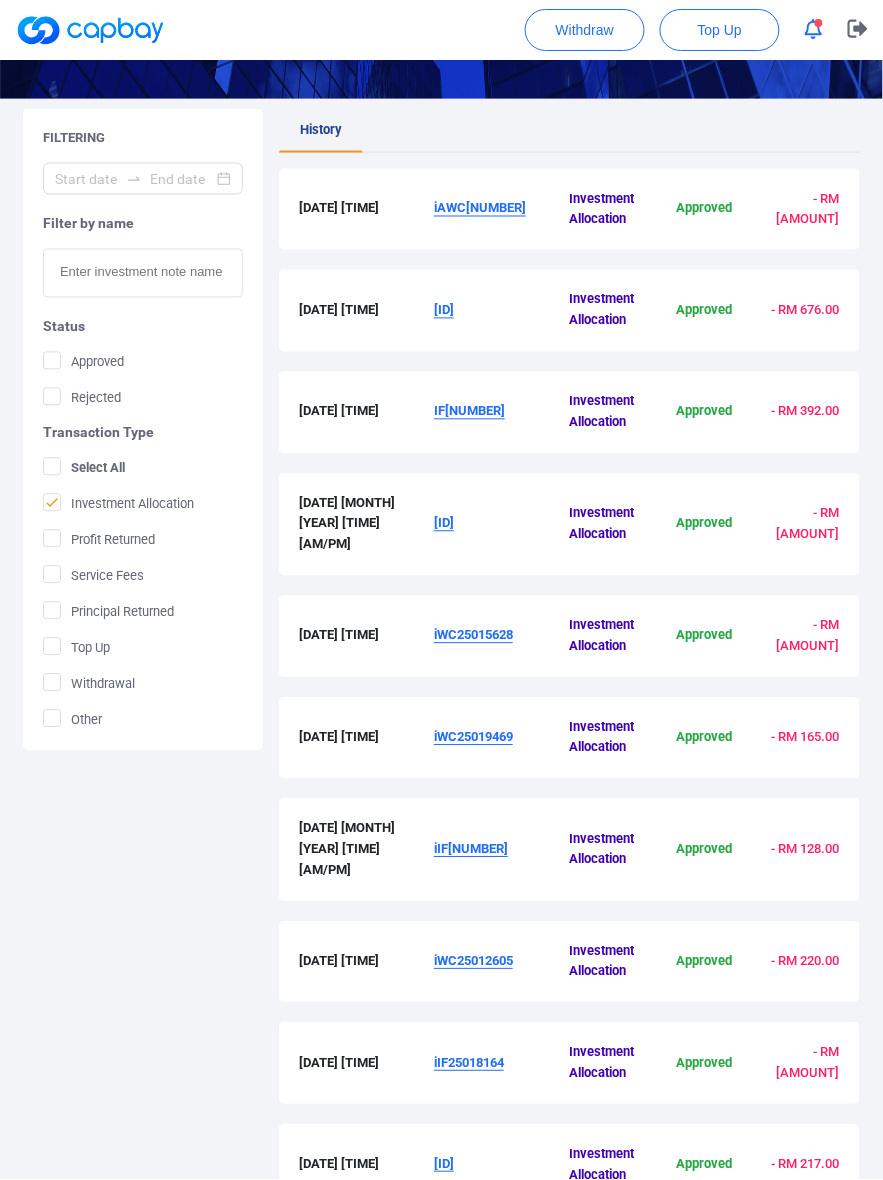 drag, startPoint x: 536, startPoint y: 217, endPoint x: 431, endPoint y: 241, distance: 107.70794 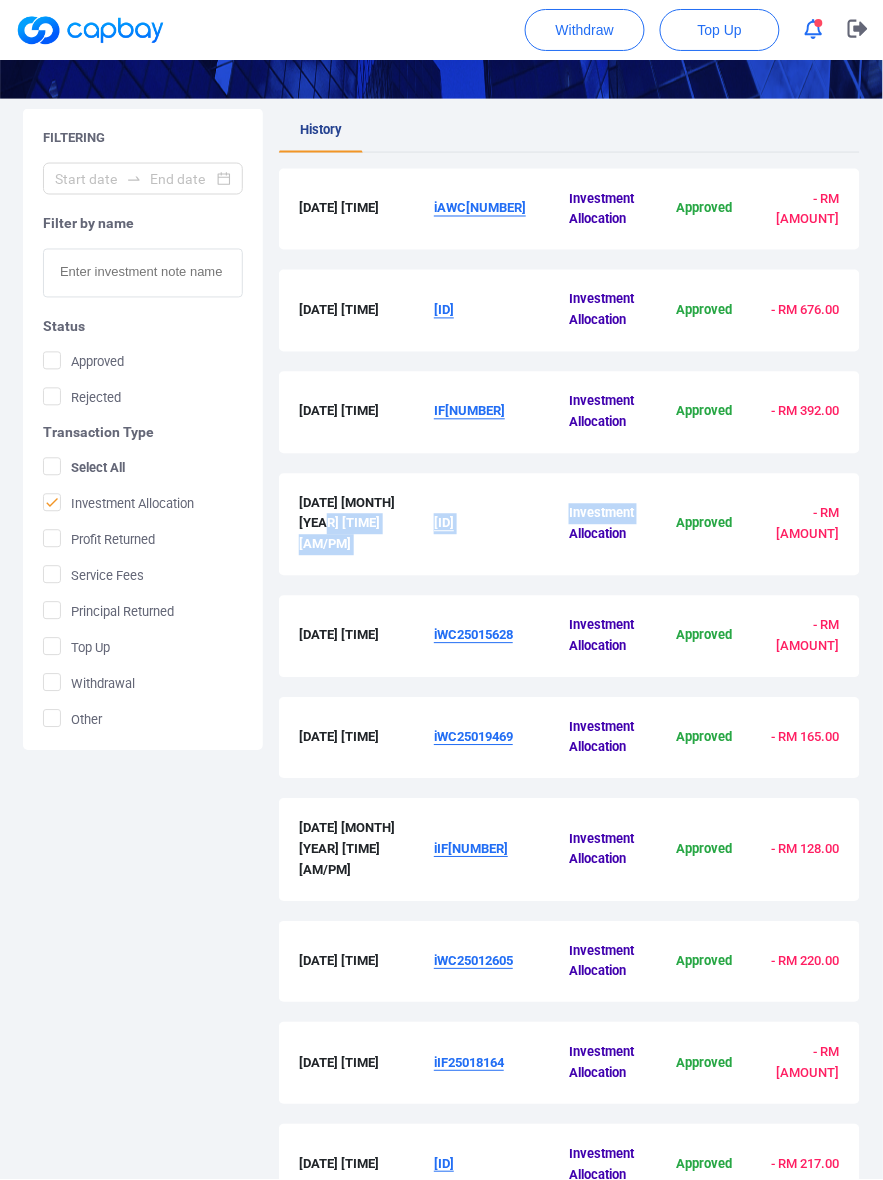 drag, startPoint x: 570, startPoint y: 528, endPoint x: 431, endPoint y: 528, distance: 139 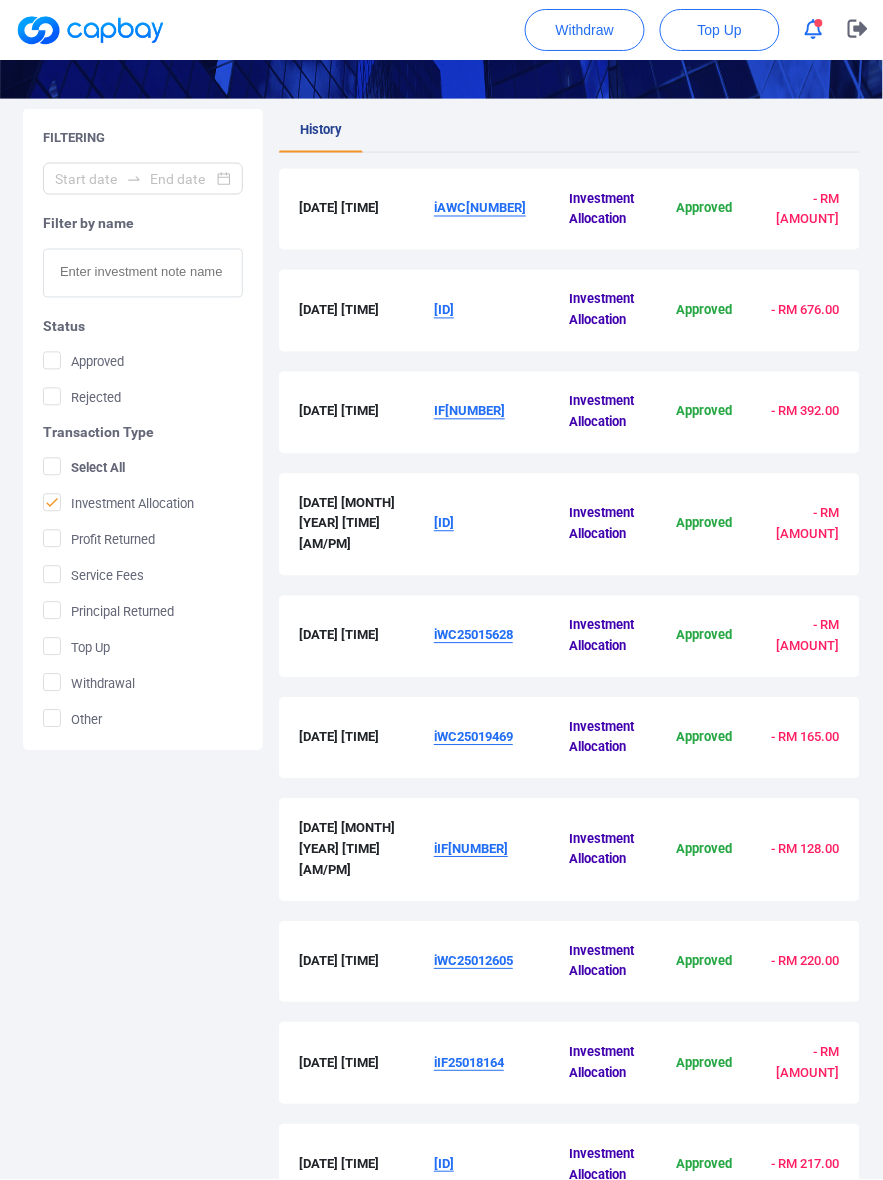 drag, startPoint x: 488, startPoint y: 520, endPoint x: 438, endPoint y: 520, distance: 50 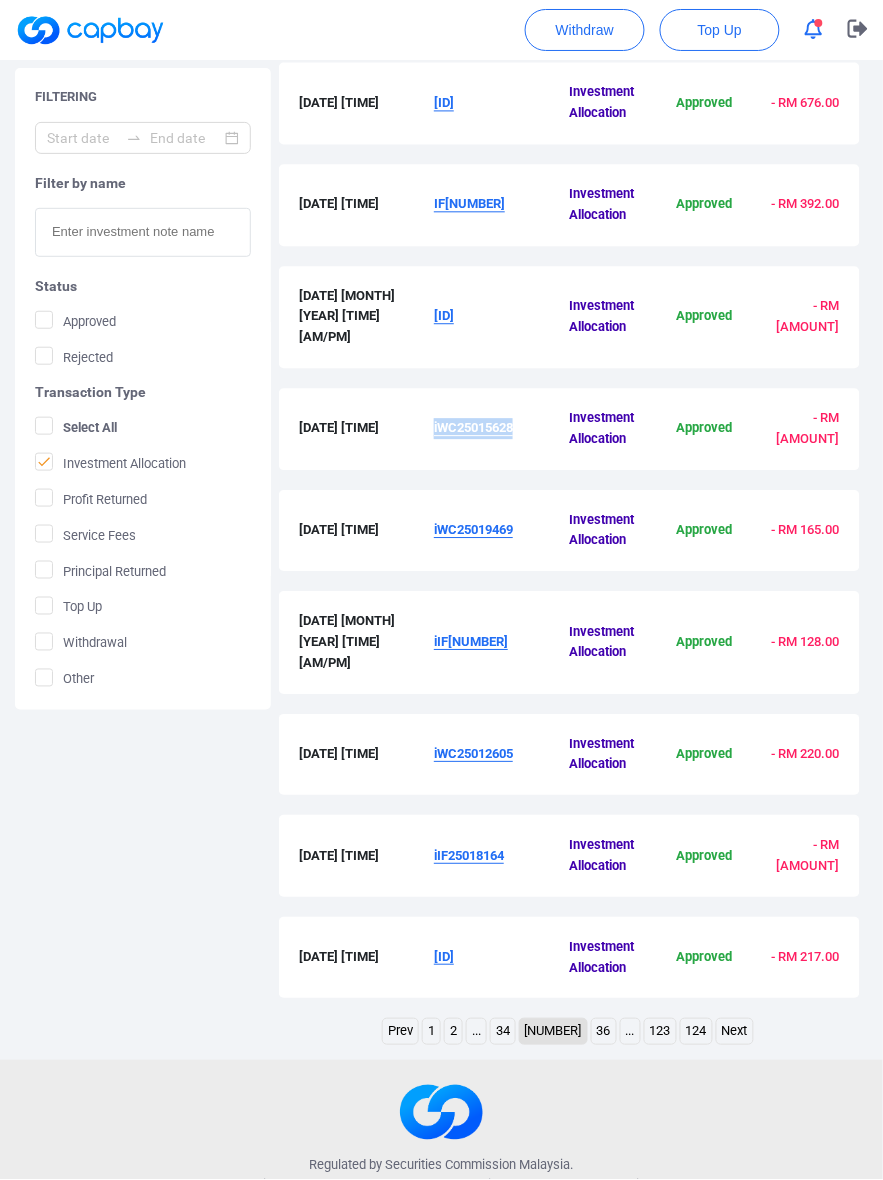 drag, startPoint x: 531, startPoint y: 428, endPoint x: 435, endPoint y: 425, distance: 96.04687 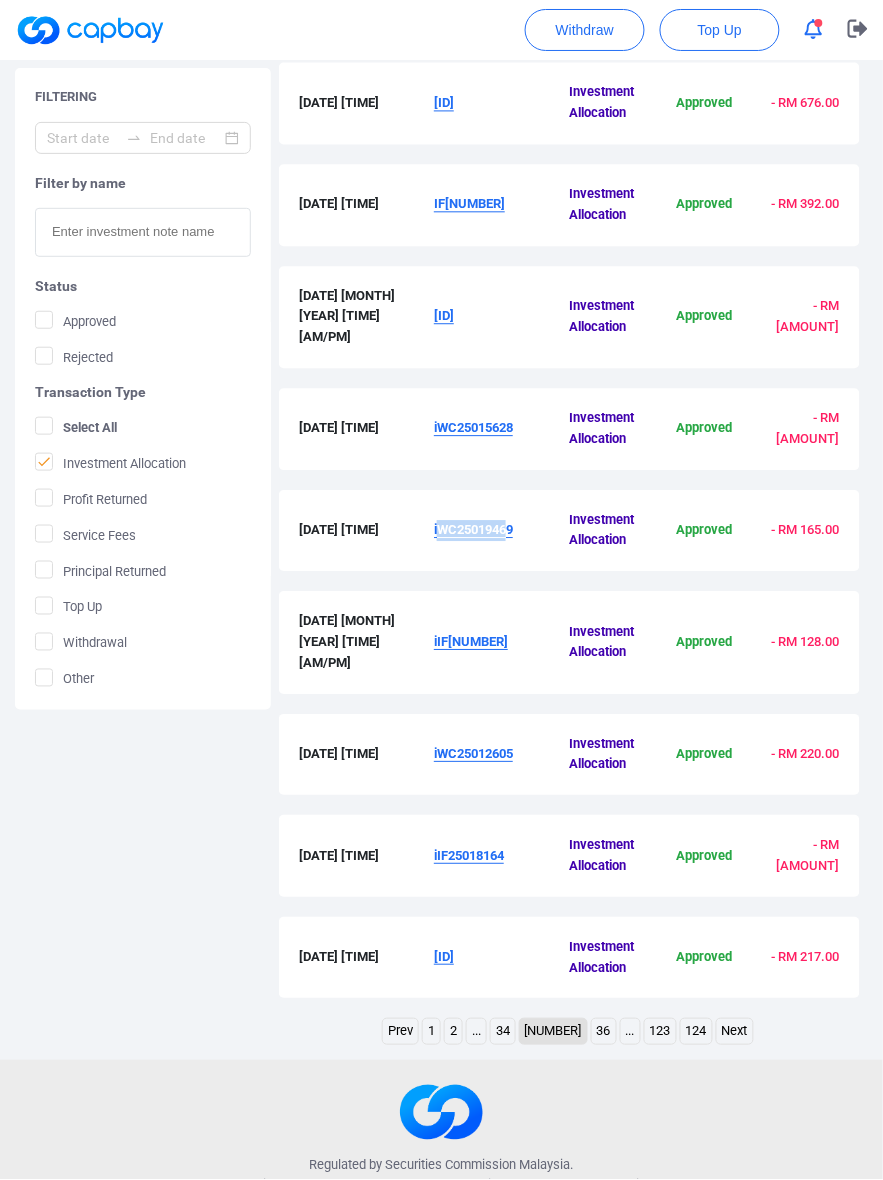 drag, startPoint x: 510, startPoint y: 528, endPoint x: 442, endPoint y: 532, distance: 68.117546 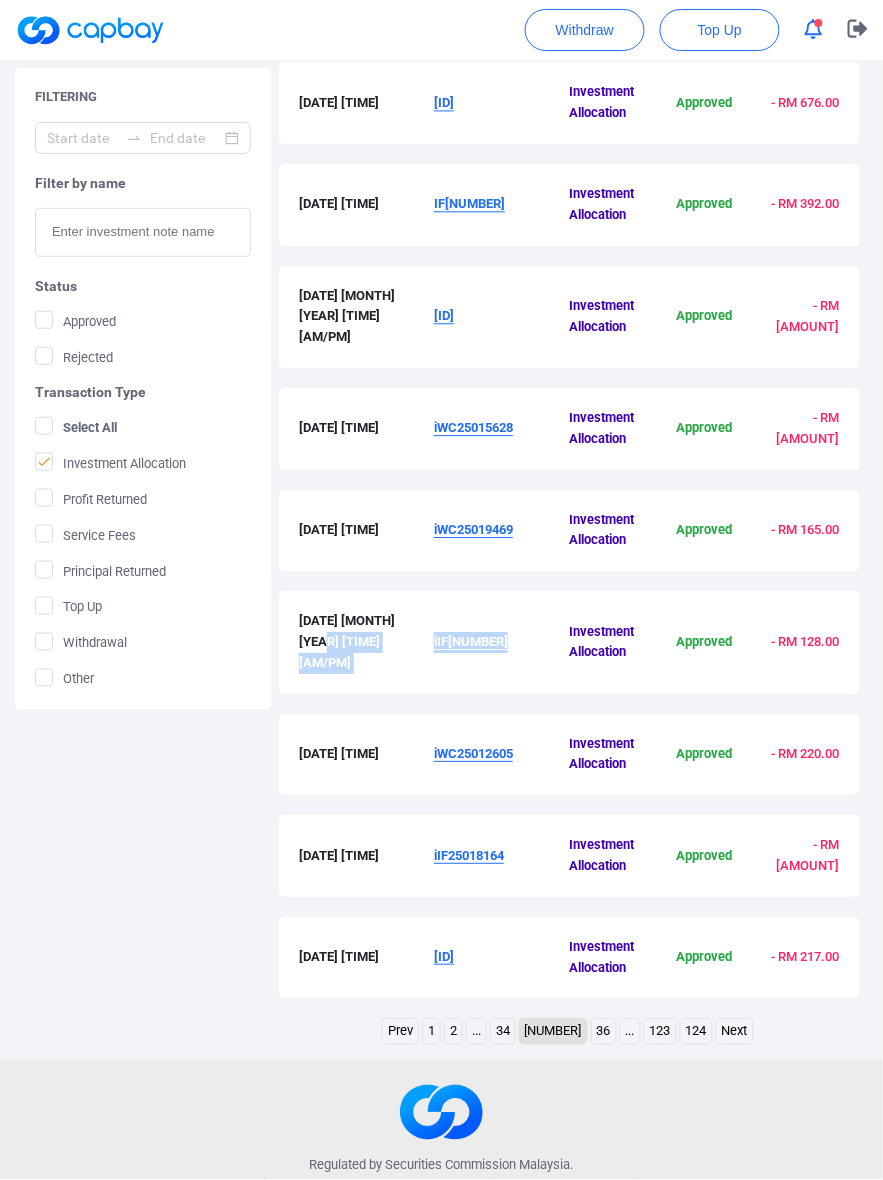 drag, startPoint x: 553, startPoint y: 622, endPoint x: 428, endPoint y: 622, distance: 125 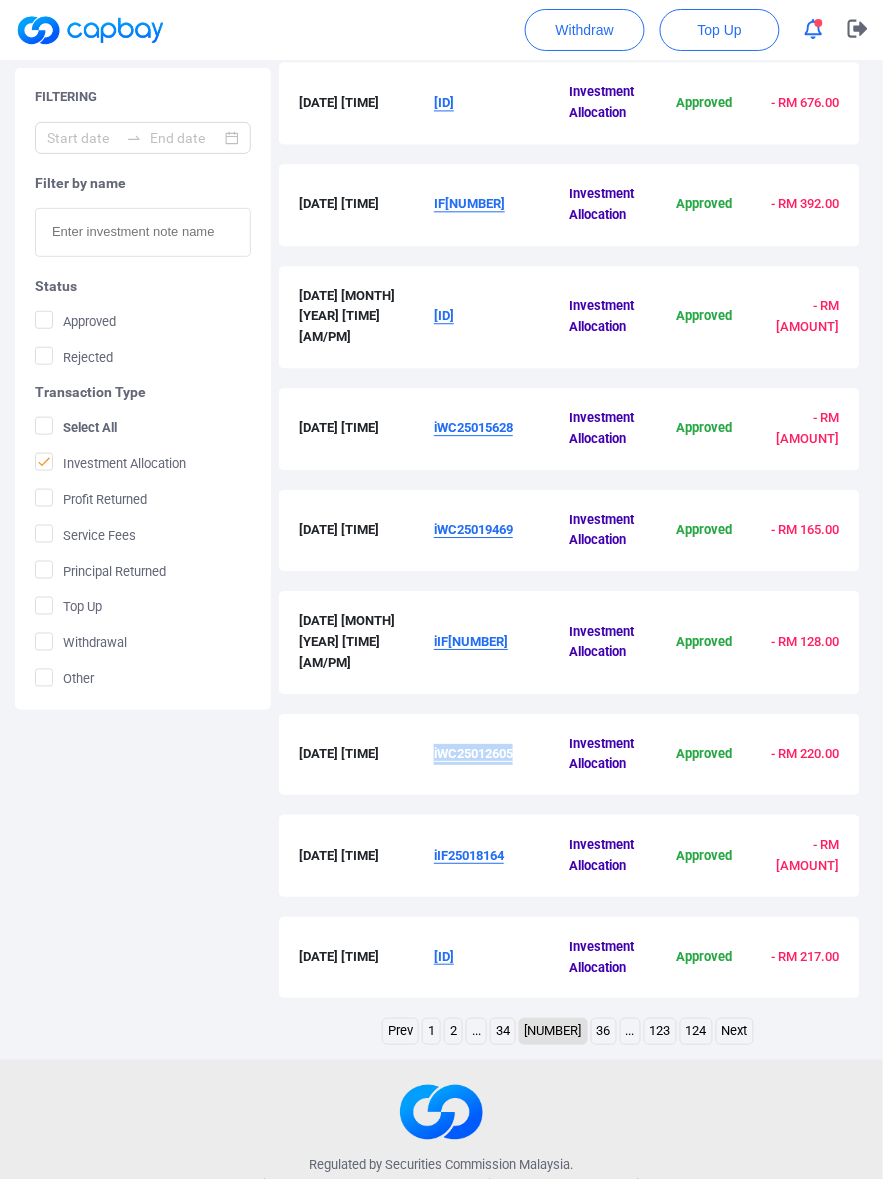 drag, startPoint x: 521, startPoint y: 713, endPoint x: 433, endPoint y: 721, distance: 88.362885 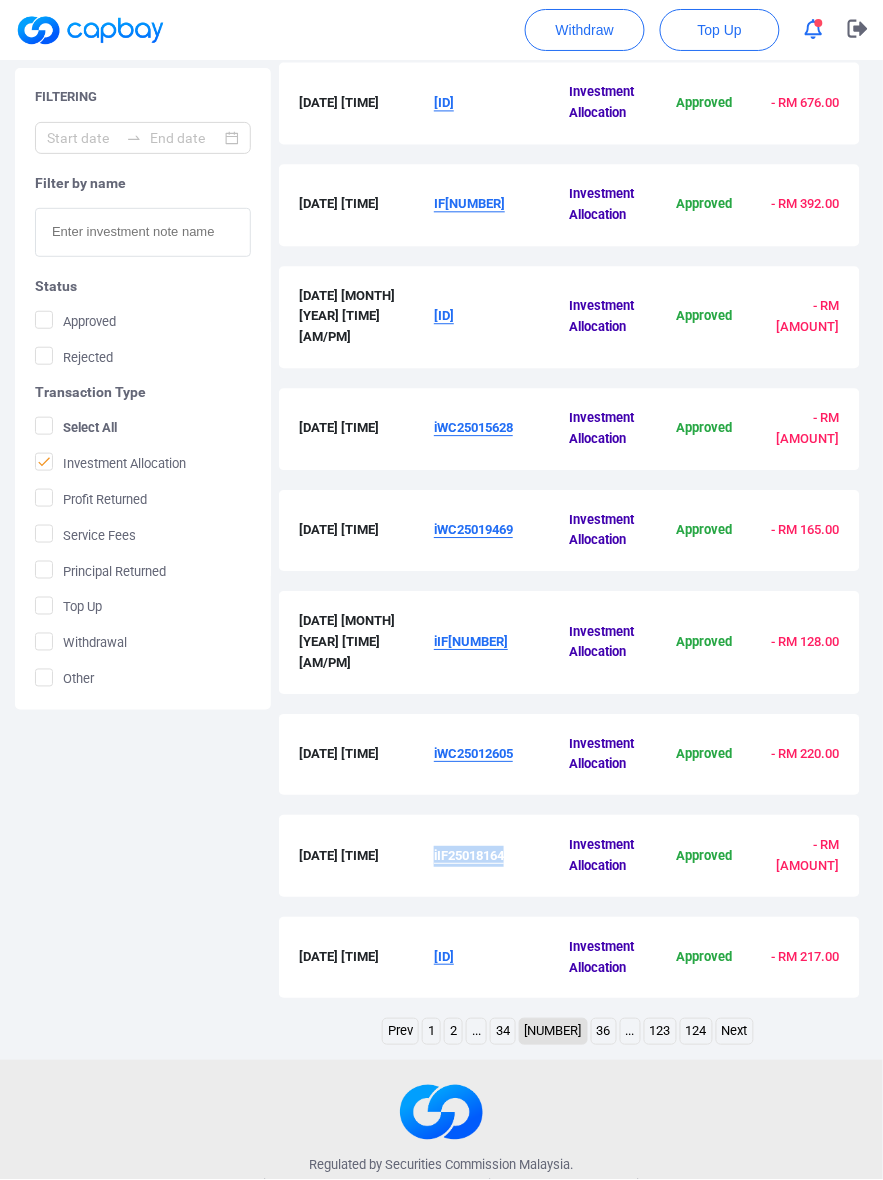 drag, startPoint x: 520, startPoint y: 827, endPoint x: 433, endPoint y: 822, distance: 87.14356 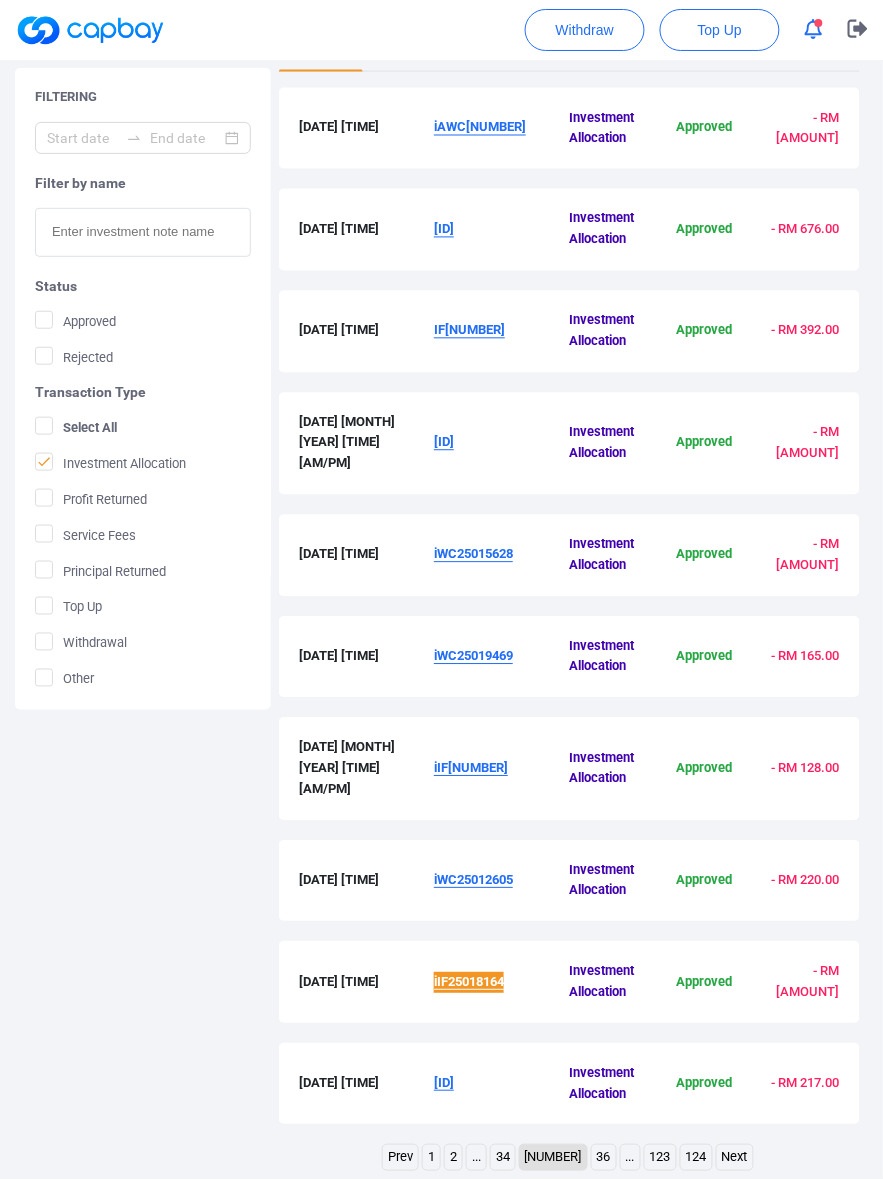 scroll, scrollTop: 428, scrollLeft: 0, axis: vertical 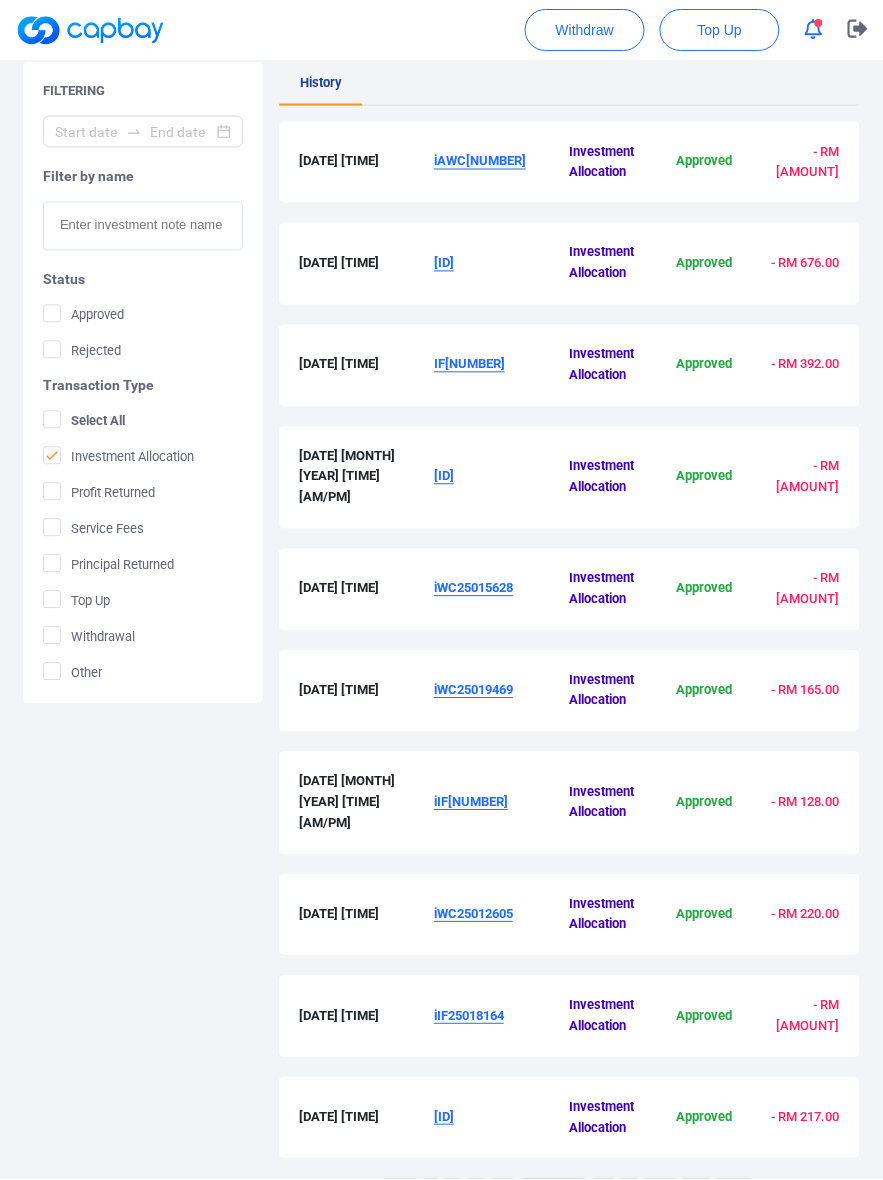 click on "iAWC[NUMBER]" at bounding box center (480, 161) 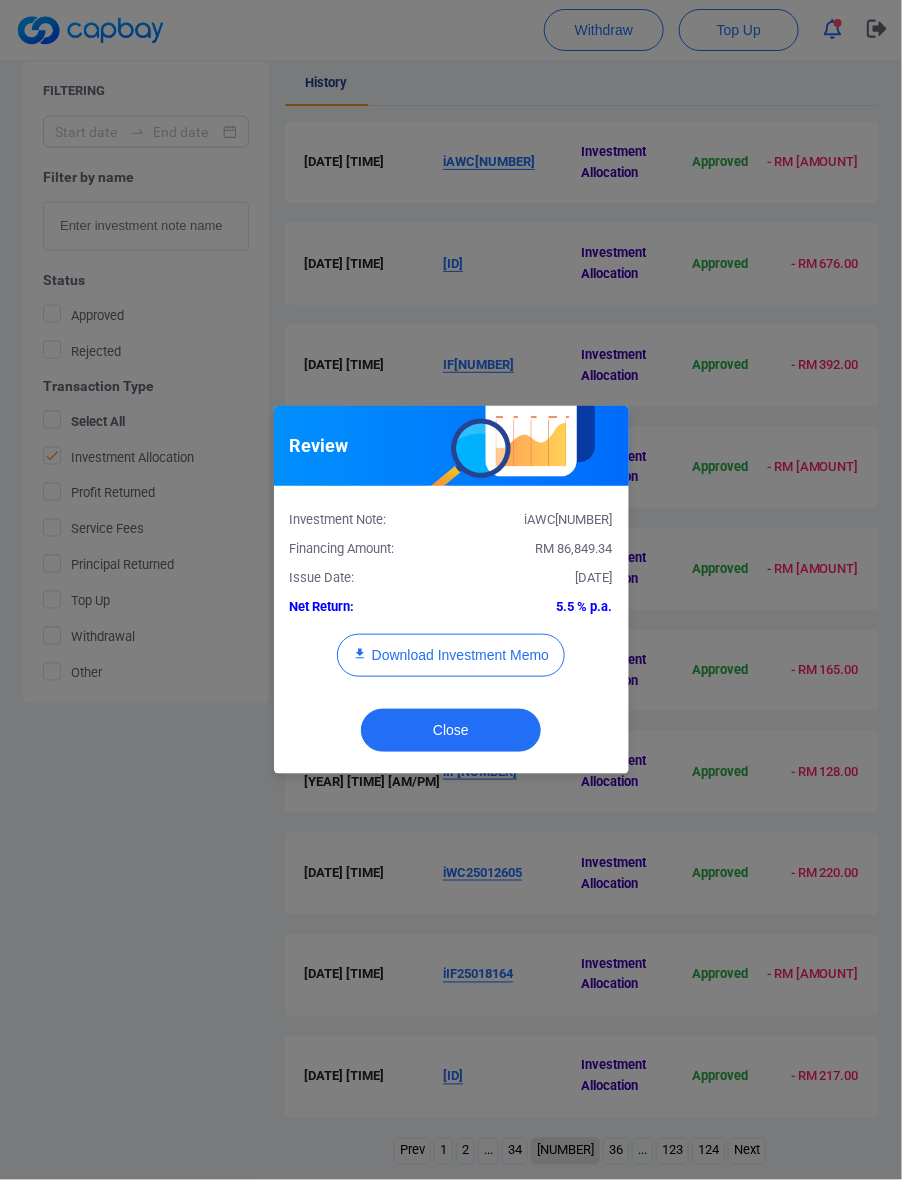 click on "Investment Note: iAWC25018468 Financing Amount: RM 86,849.34 Issue Date: [DATE] Net Return: 5.5   % p.a. Download Investment Memo" at bounding box center (451, 599) 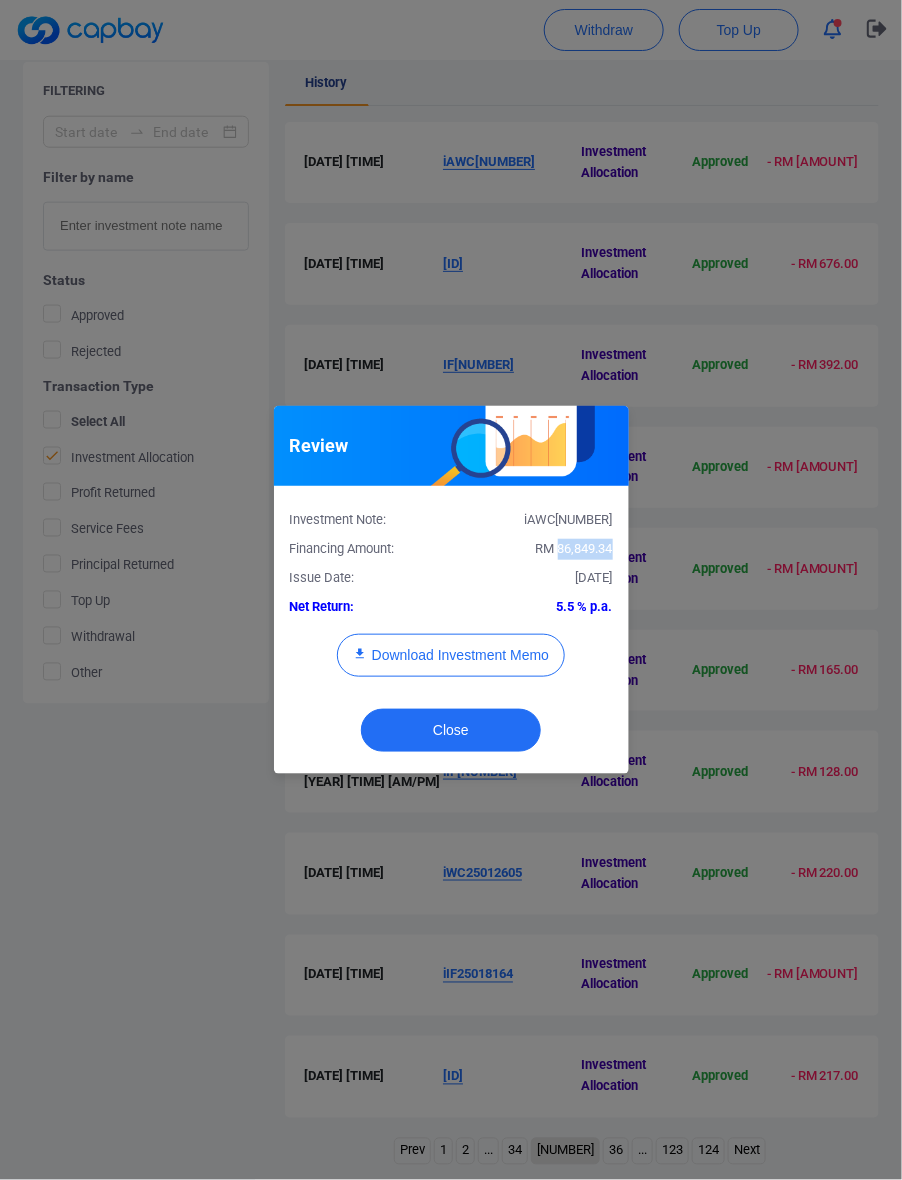 click on "RM 86,849.34" at bounding box center [574, 548] 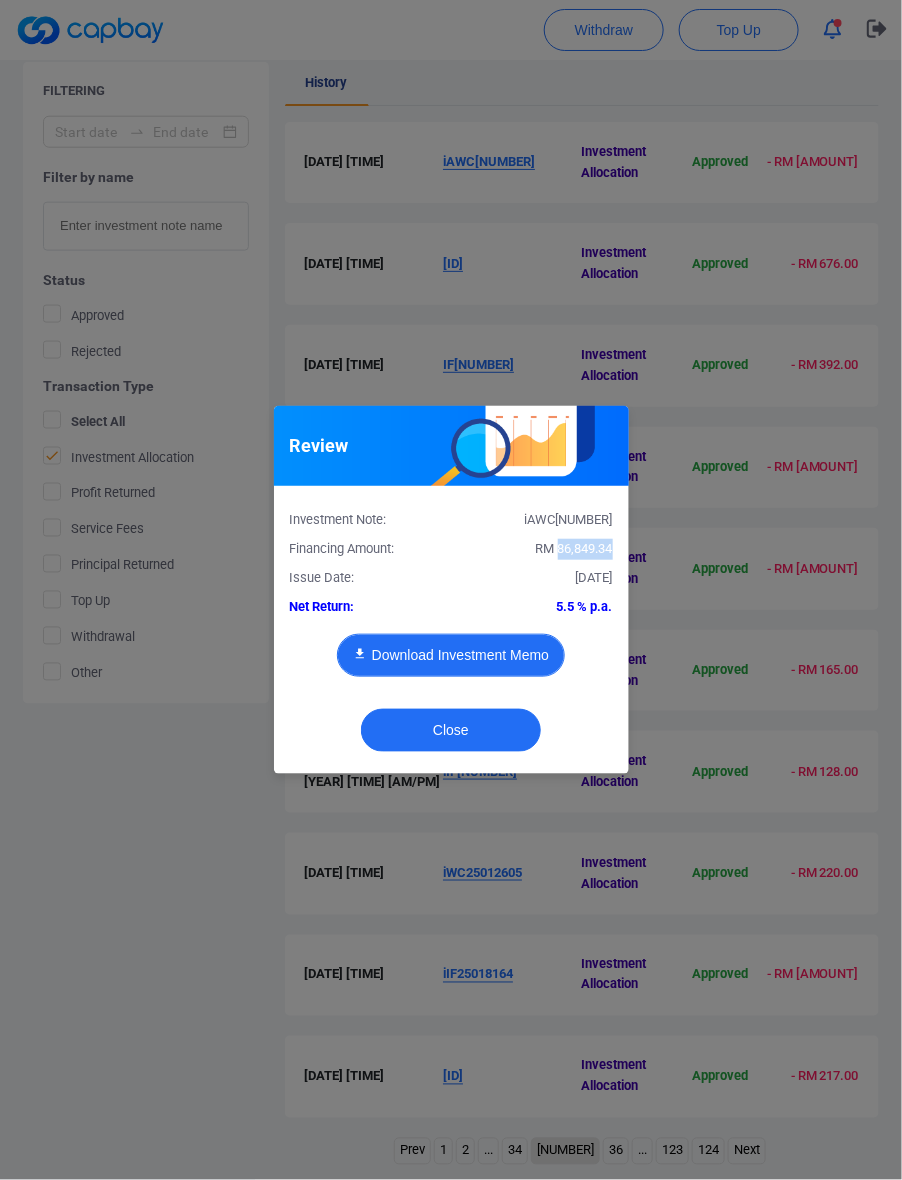 click on "Download Investment Memo" at bounding box center [451, 655] 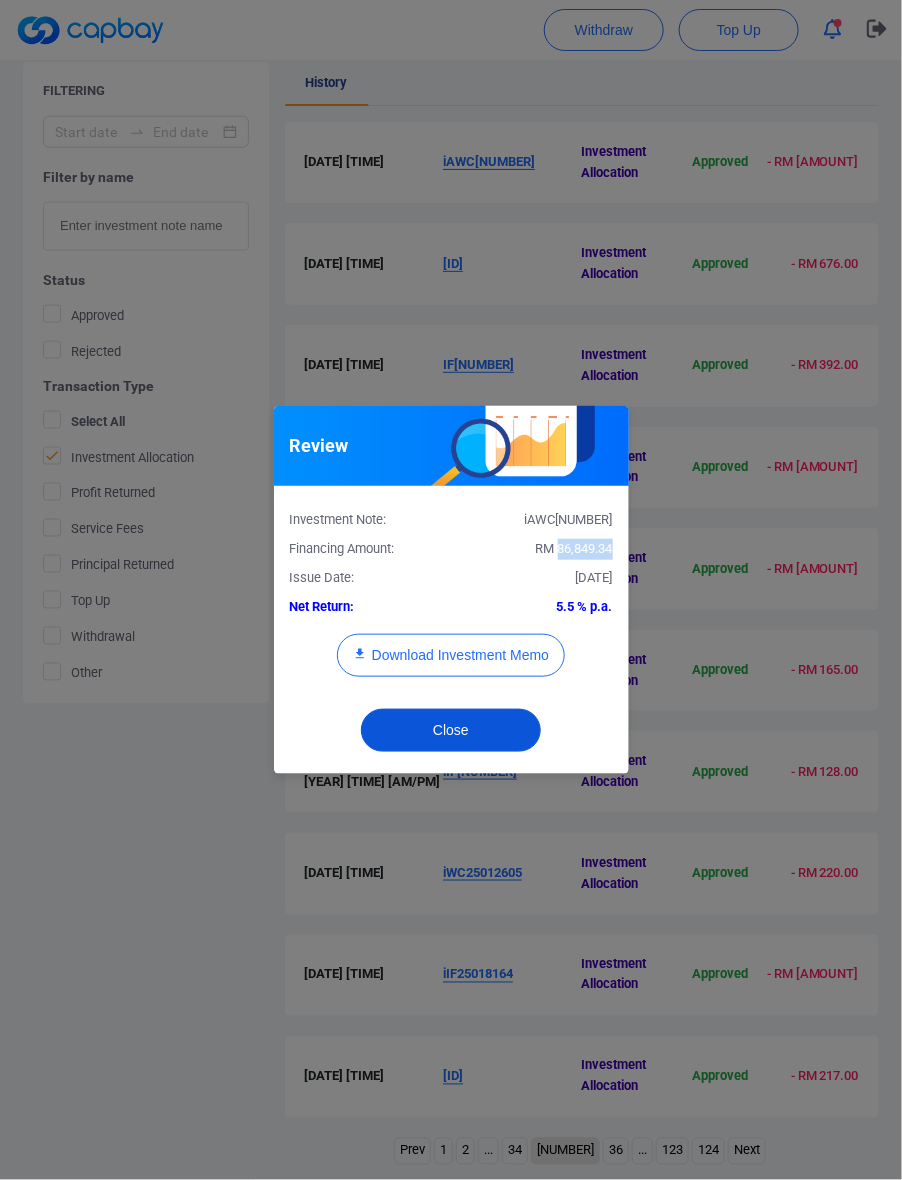 click on "Close" at bounding box center (451, 730) 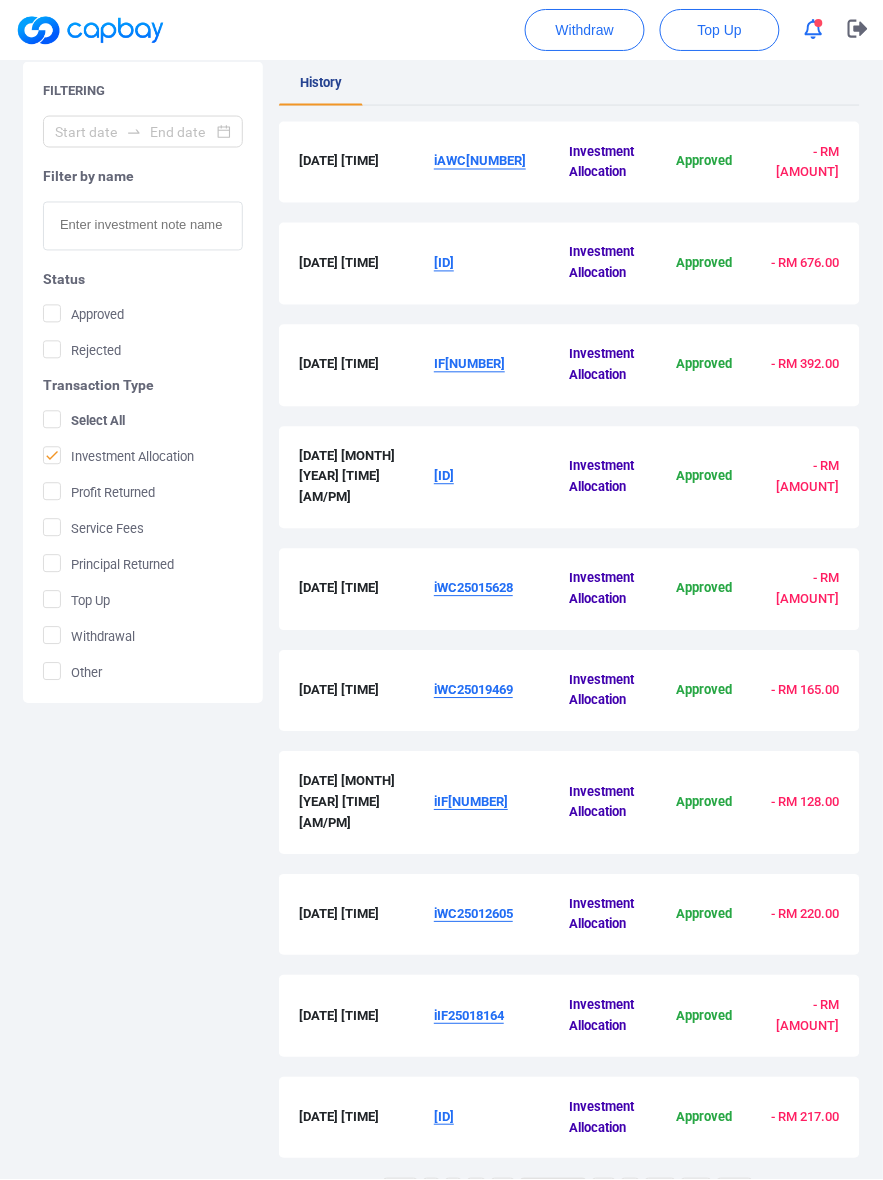 click on "[ID]" at bounding box center (444, 263) 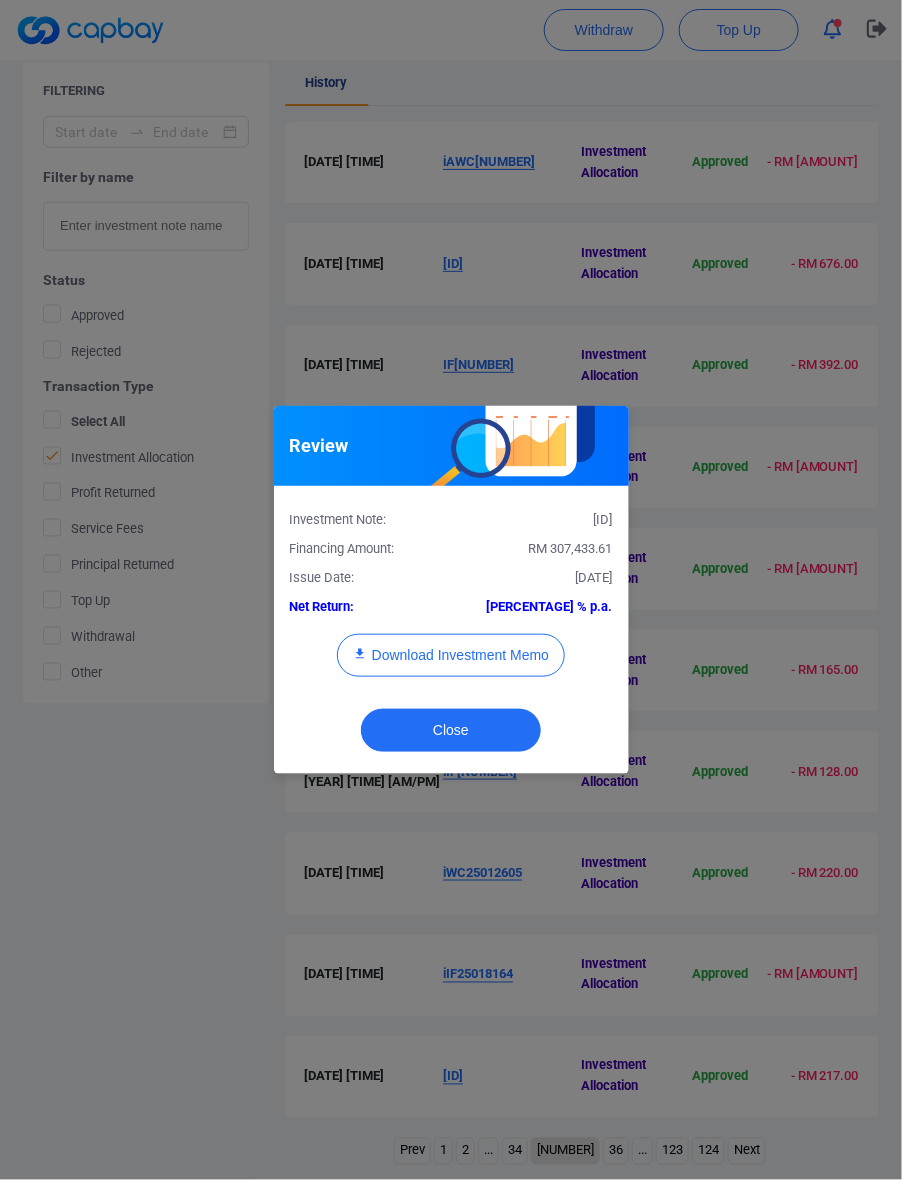 click on "RM 307,433.61" at bounding box center [539, 549] 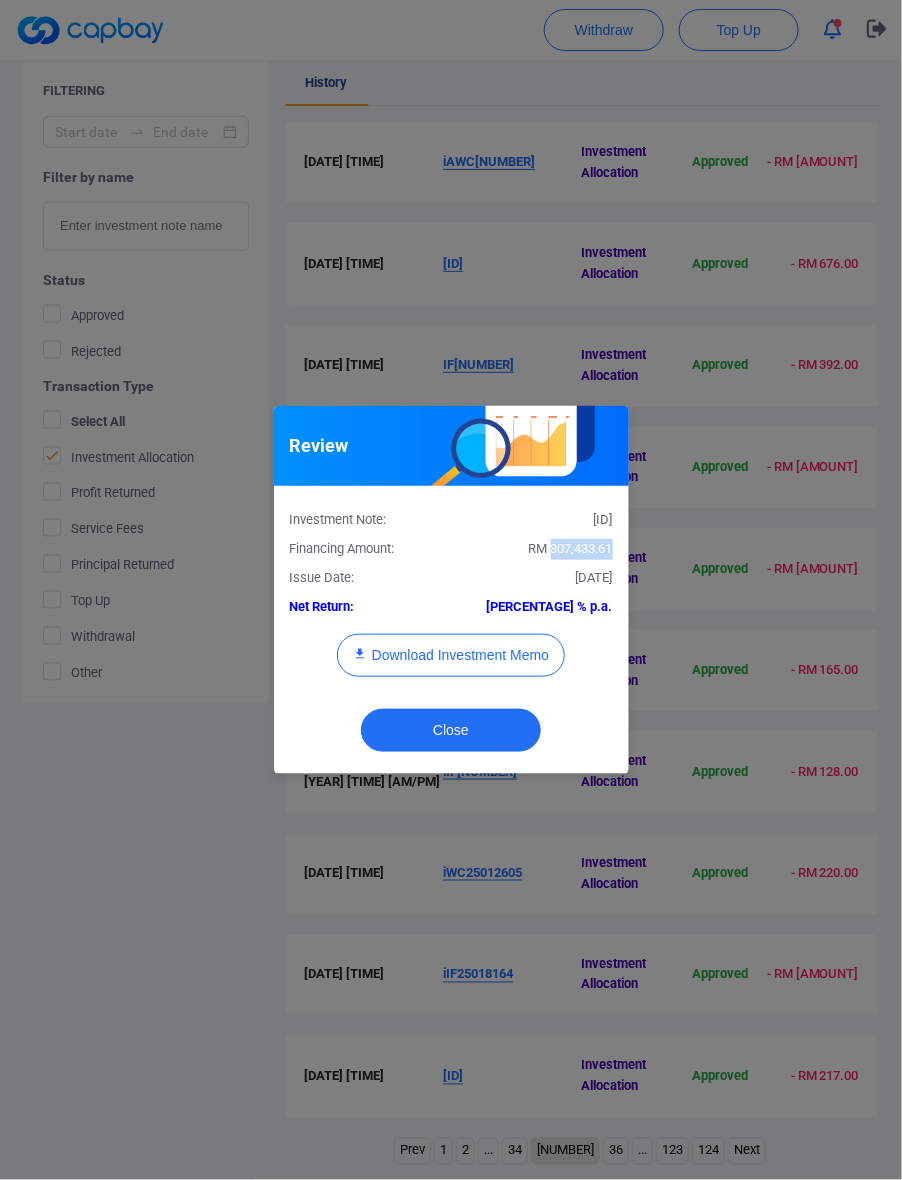 click on "RM 307,433.61" at bounding box center [539, 549] 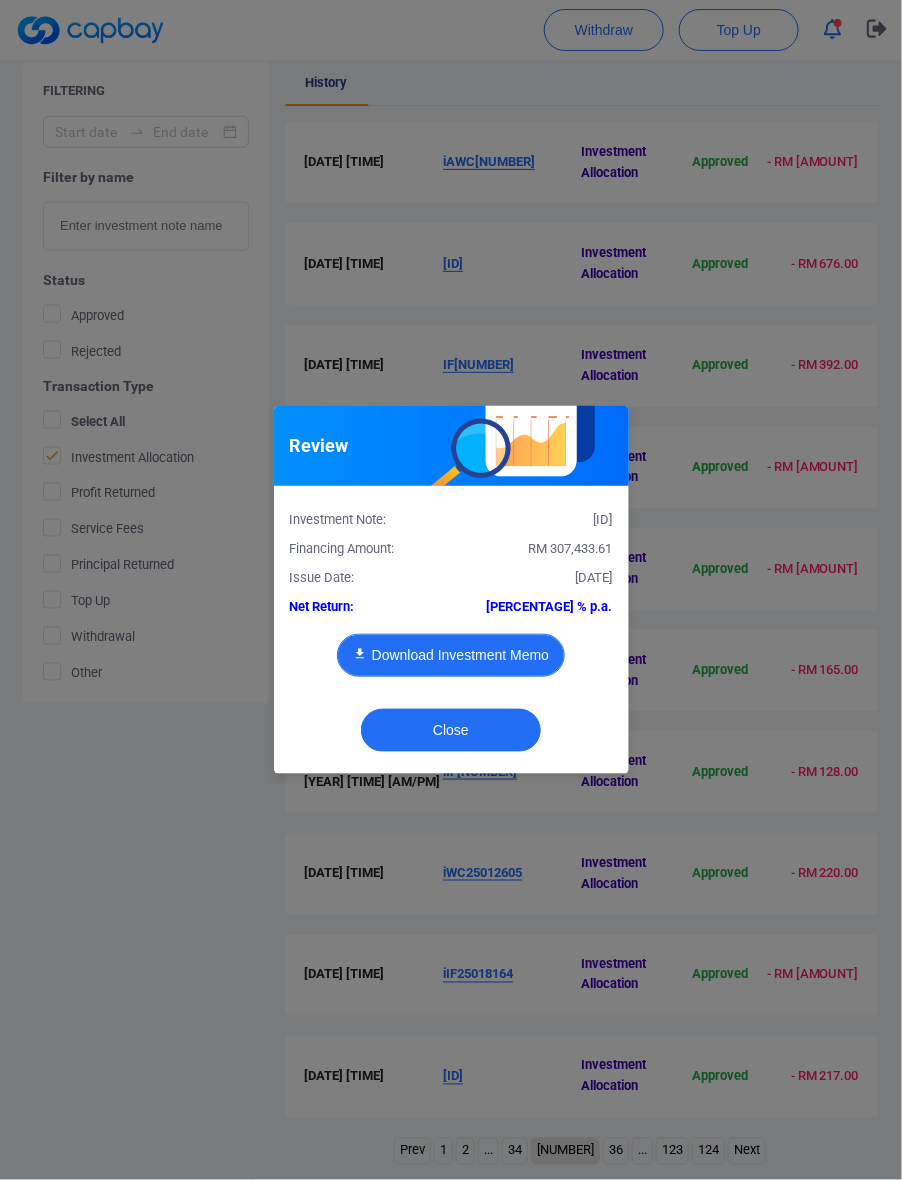 click on "Download Investment Memo" at bounding box center (451, 655) 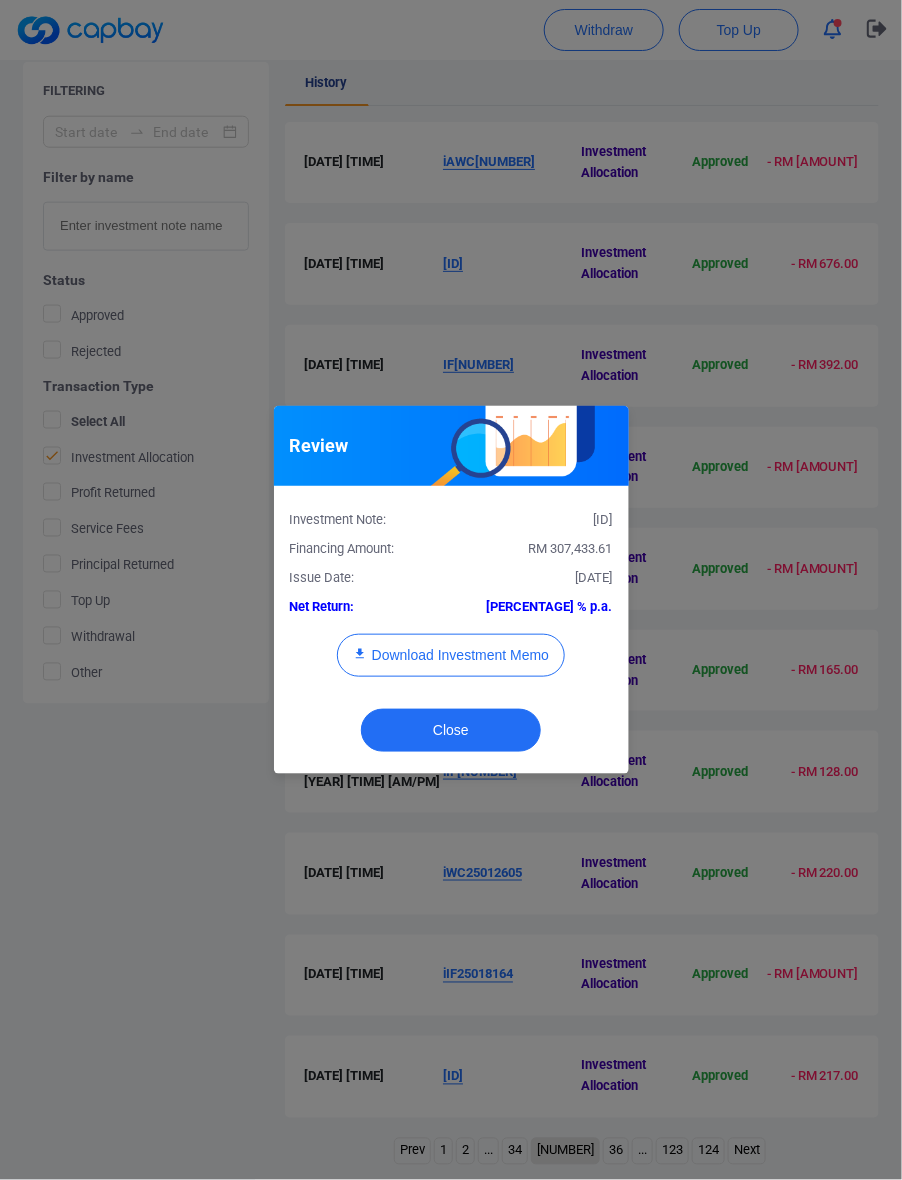 click on "Close" at bounding box center (451, 735) 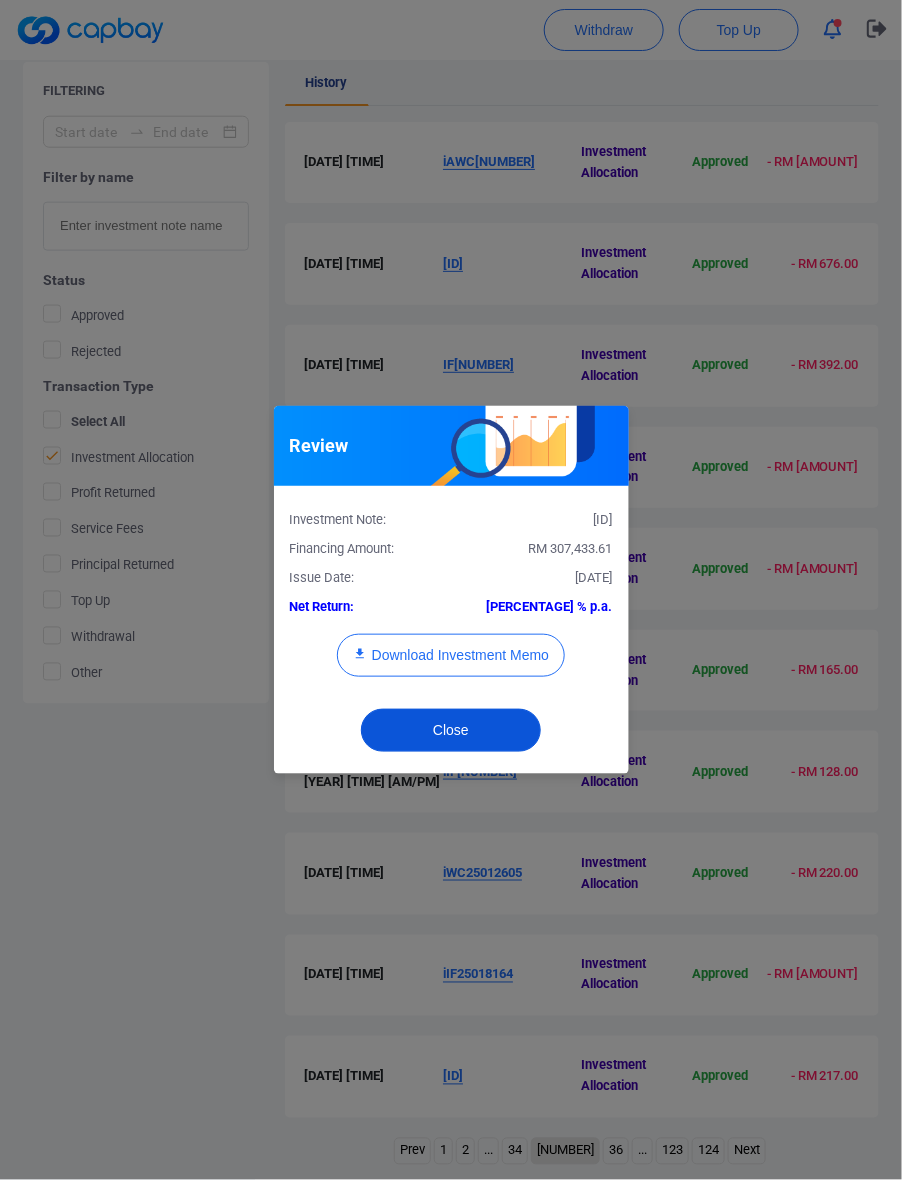 click on "Close" at bounding box center (451, 730) 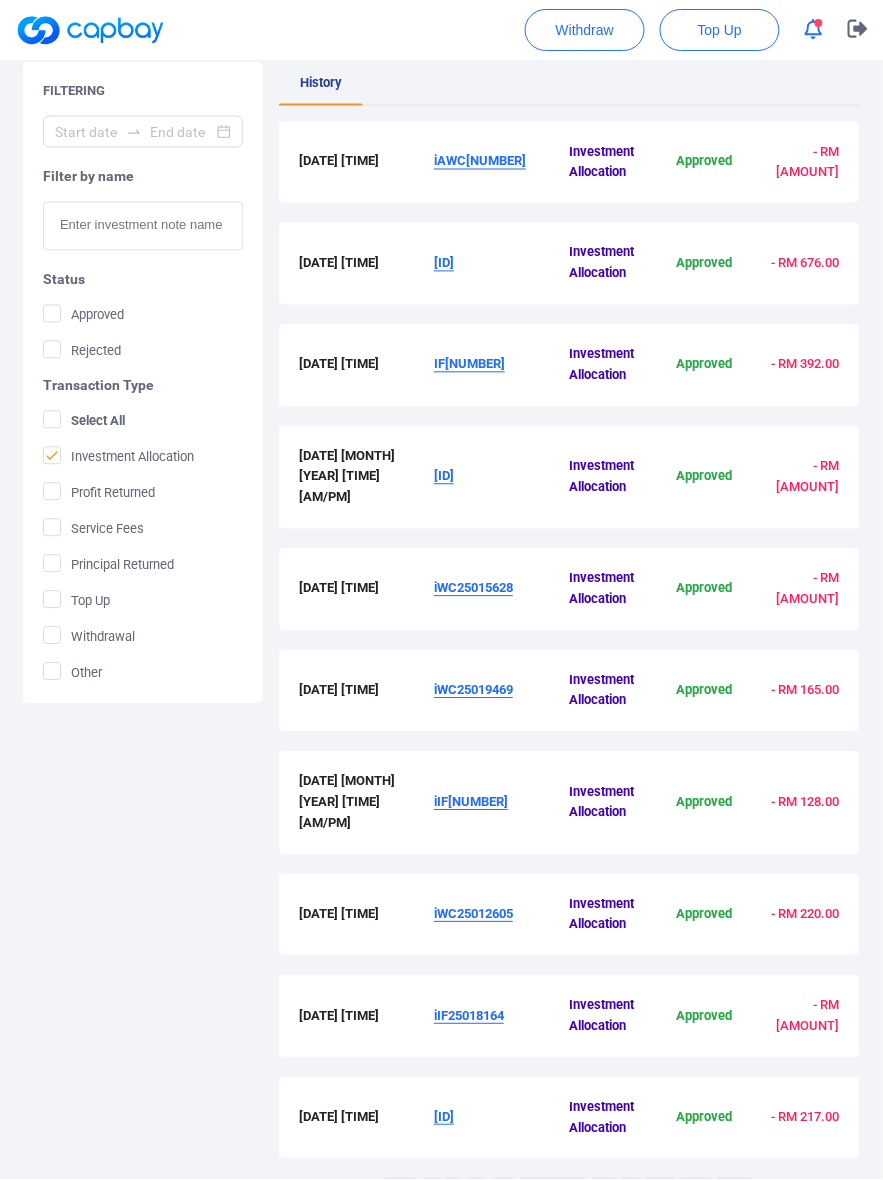 click on "[DATE] [MONTH] [YEAR] [TIME] [AM/PM] IF25016261 Investment Allocation Approved - RM [AMOUNT]" at bounding box center (569, 366) 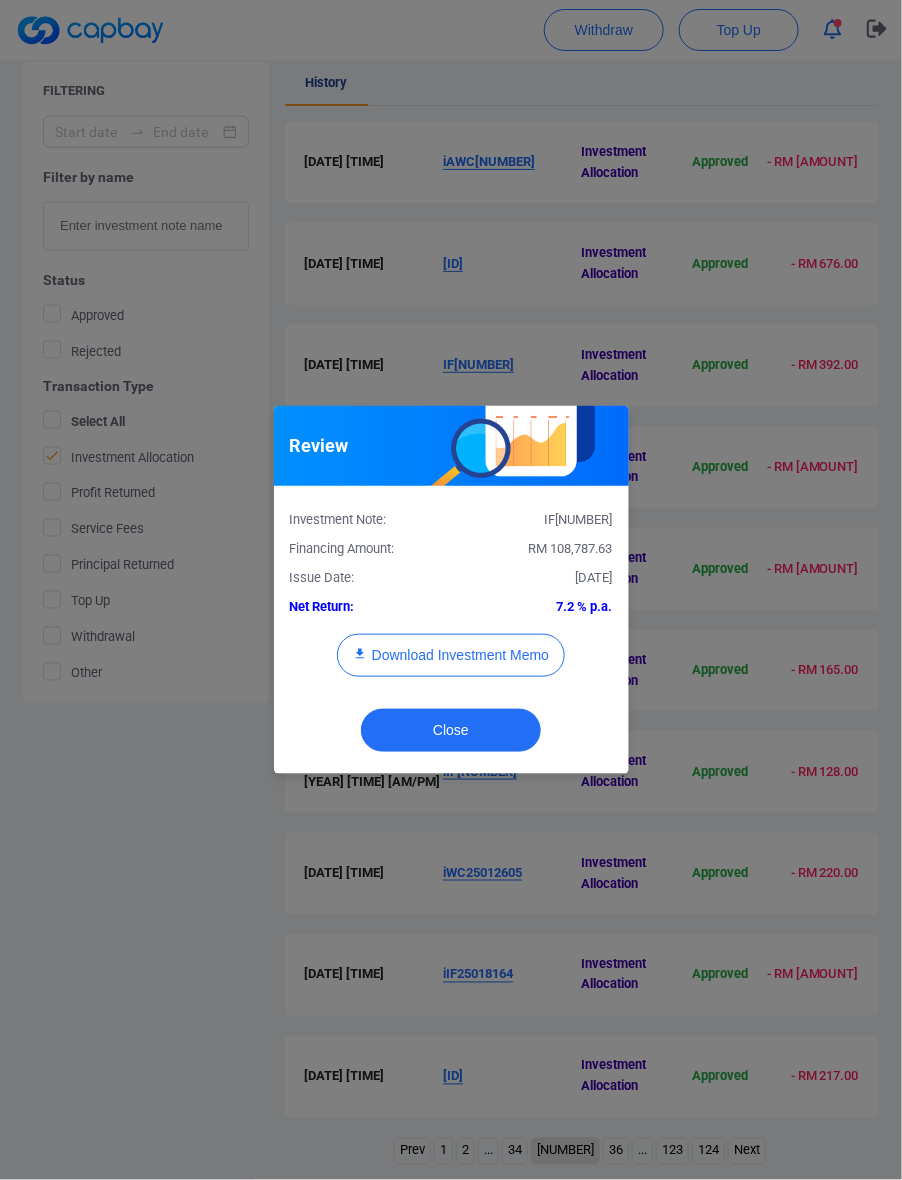 click on "RM 108,787.63" at bounding box center [571, 548] 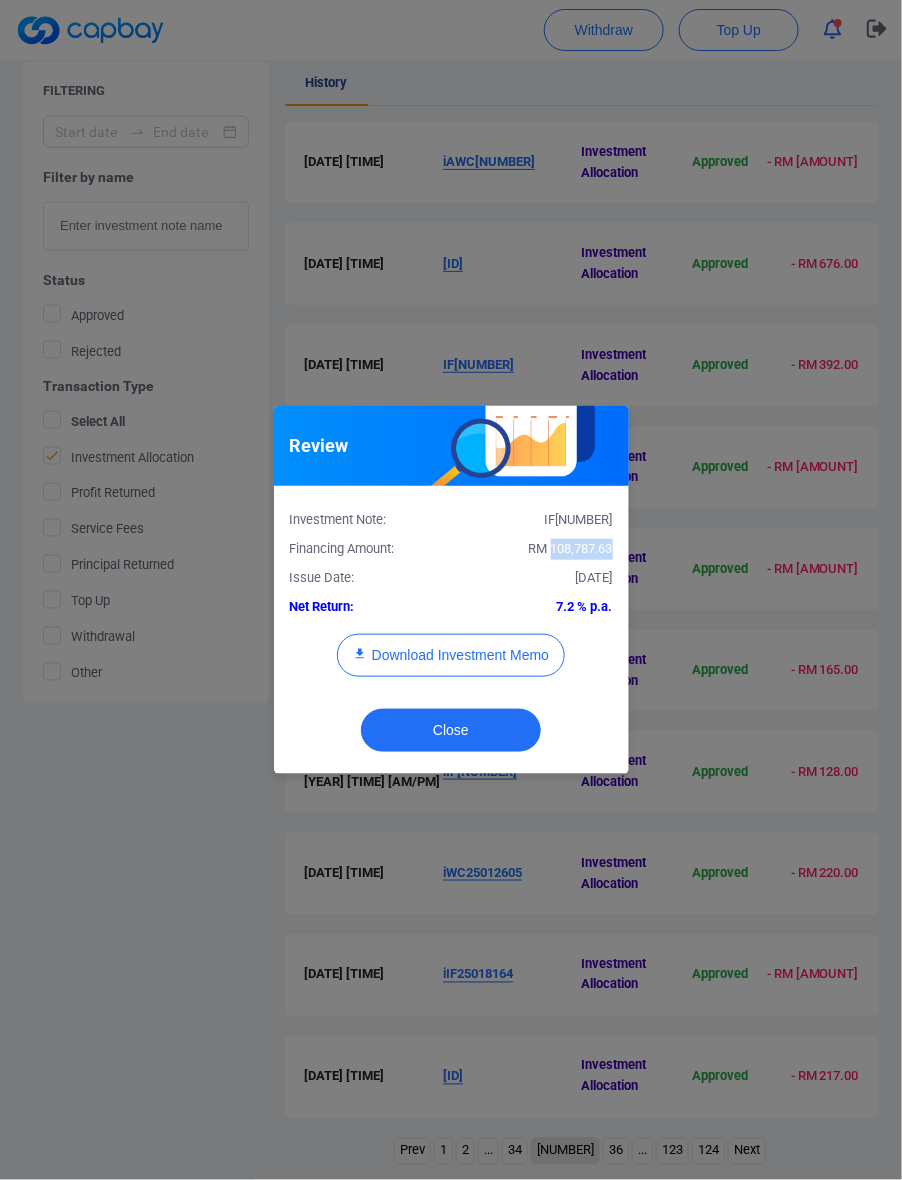 click on "RM 108,787.63" at bounding box center [571, 548] 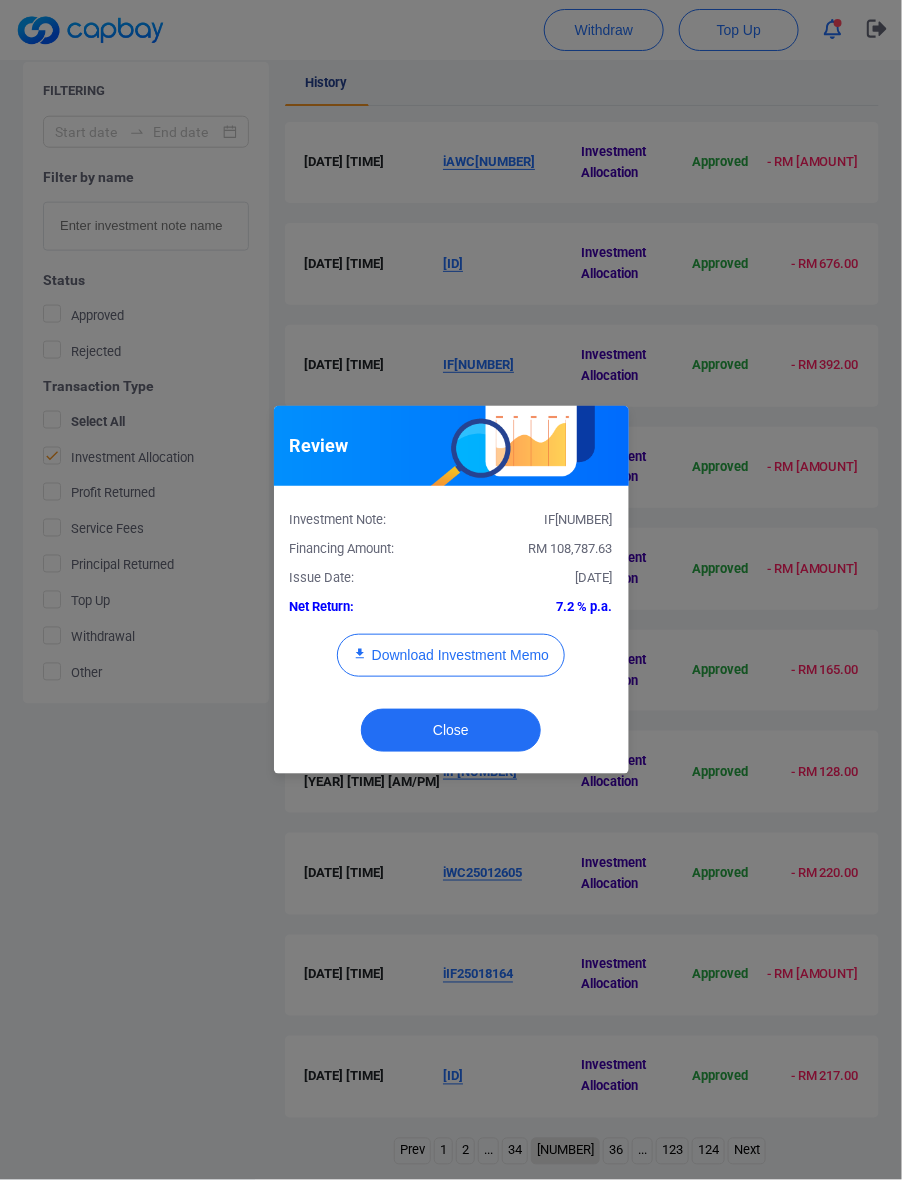 click on "Investment Note: IF[NUMBER] Financing Amount: RM [AMOUNT] Issue Date: [DATE] Net Return: [PERCENTAGE] p.a. Download Investment Memo" at bounding box center (451, 599) 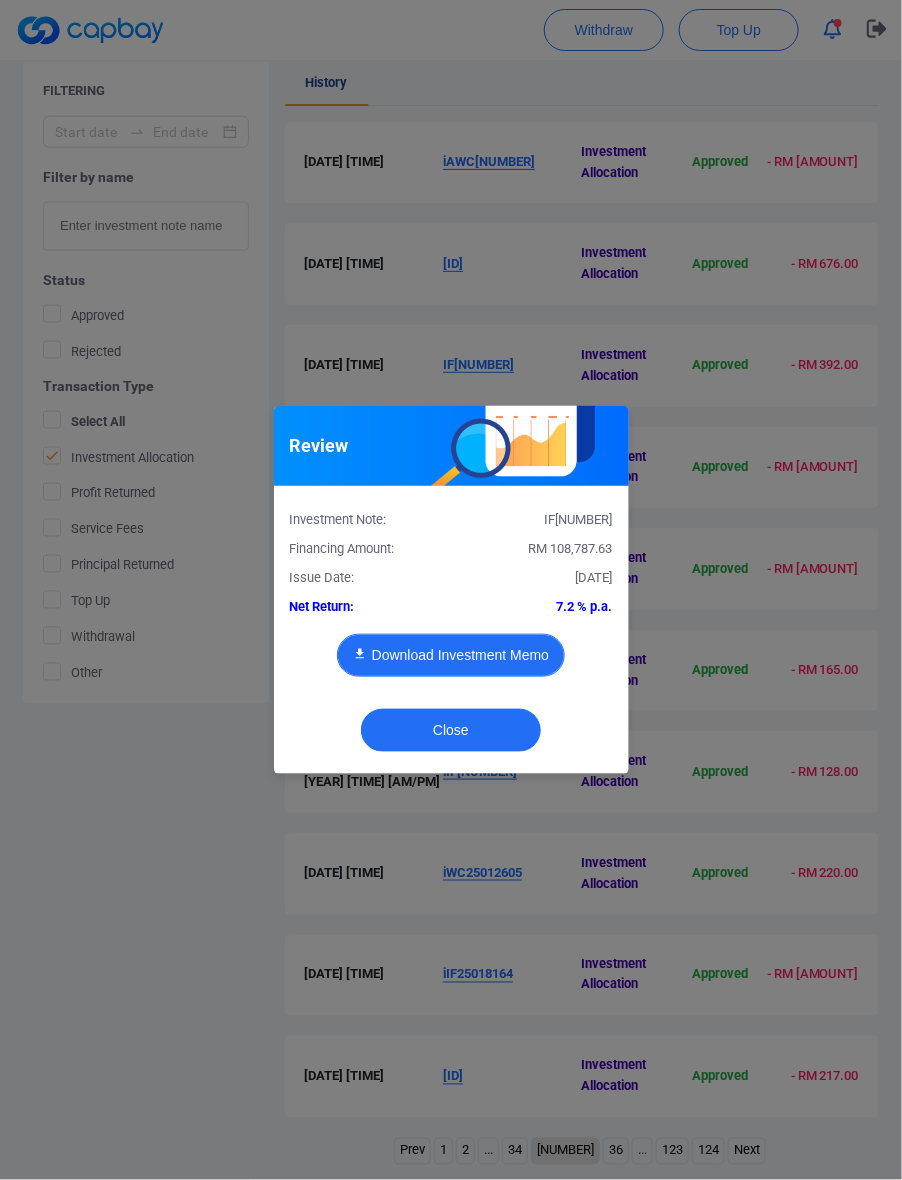 click on "Download Investment Memo" at bounding box center (451, 655) 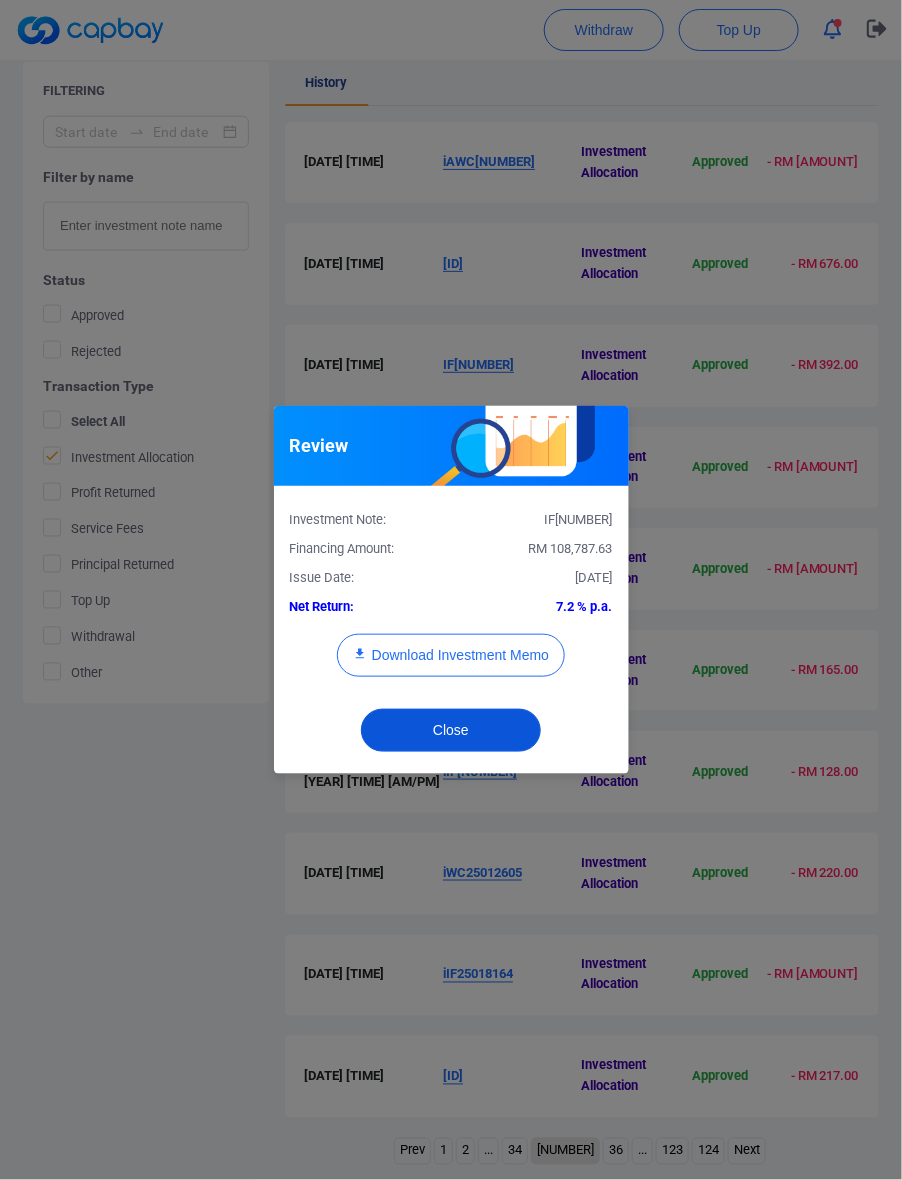 click on "Close" at bounding box center (451, 730) 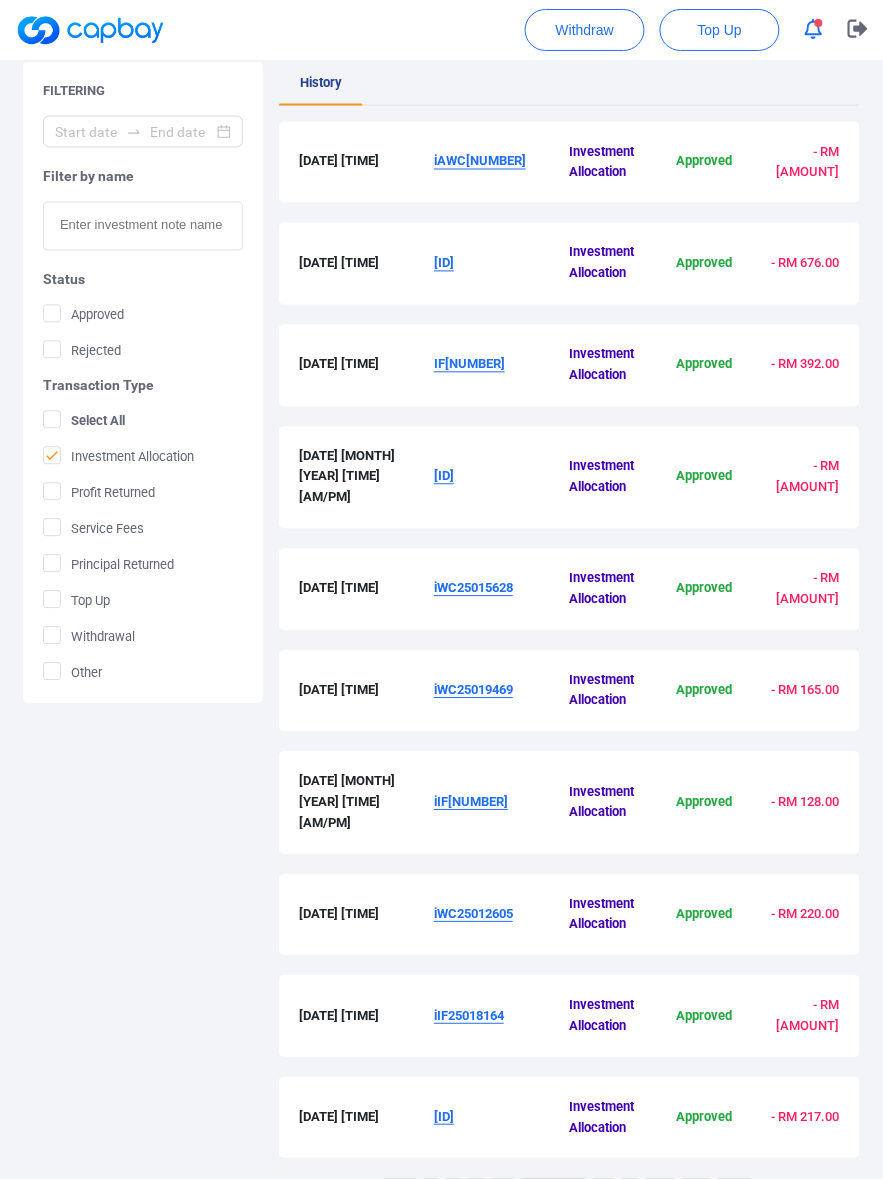 click on "[ID]" at bounding box center [444, 476] 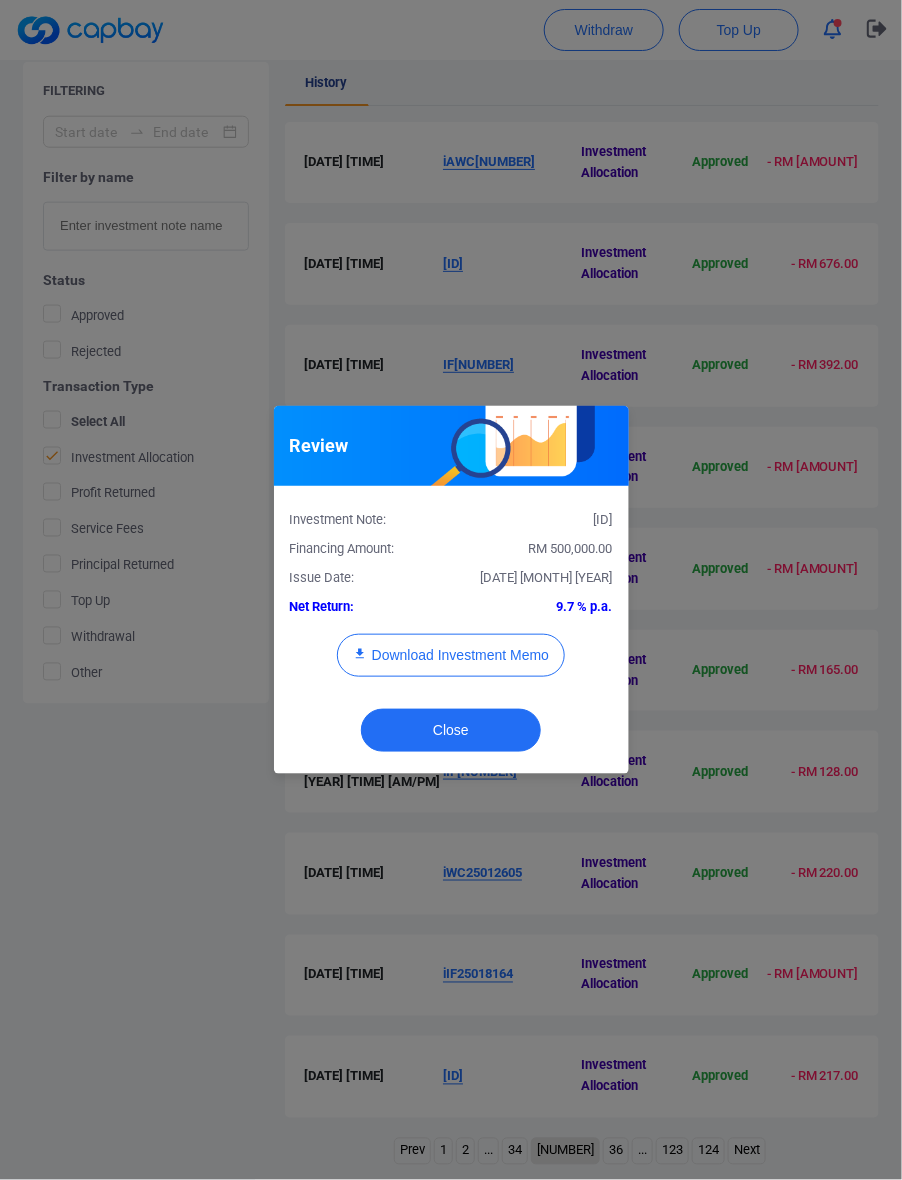 click on "RM 500,000.00" at bounding box center (571, 548) 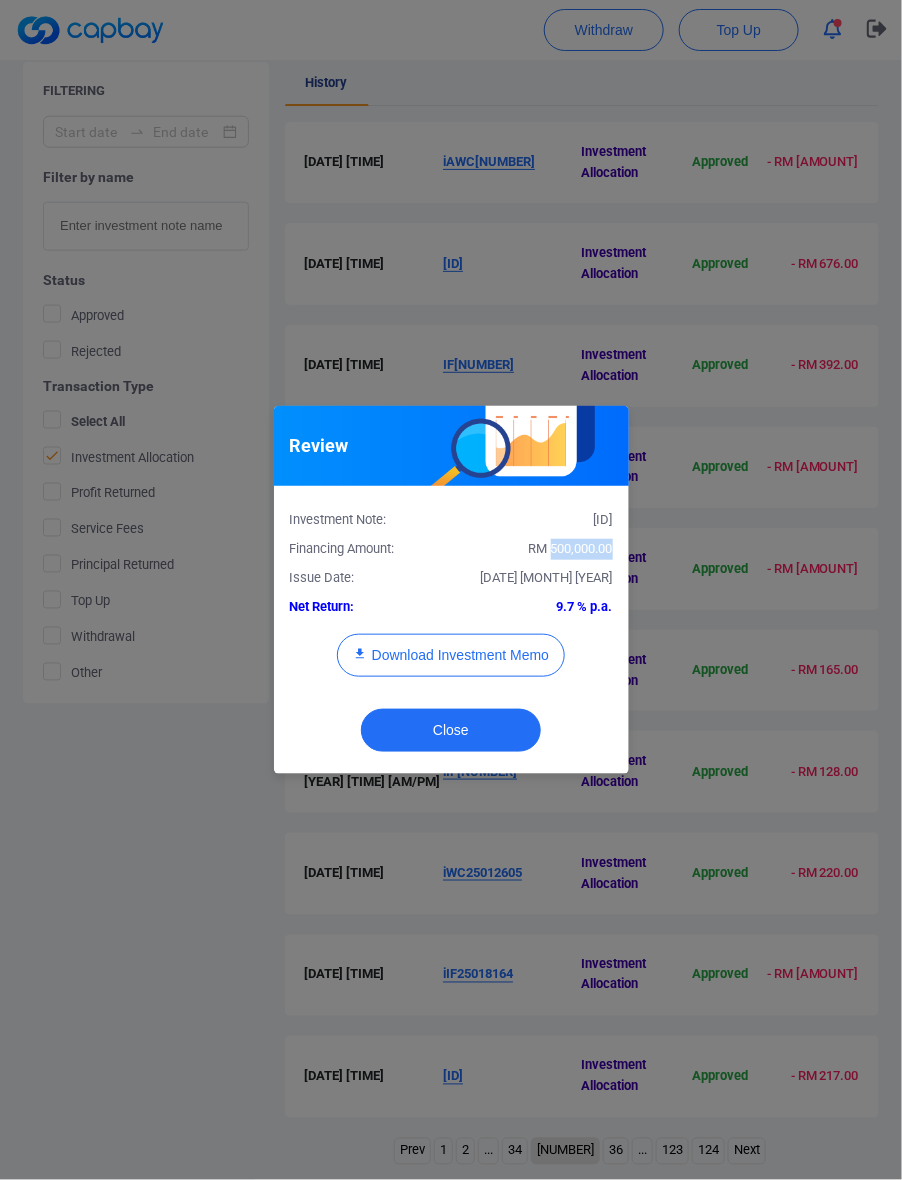 click on "RM 500,000.00" at bounding box center [571, 548] 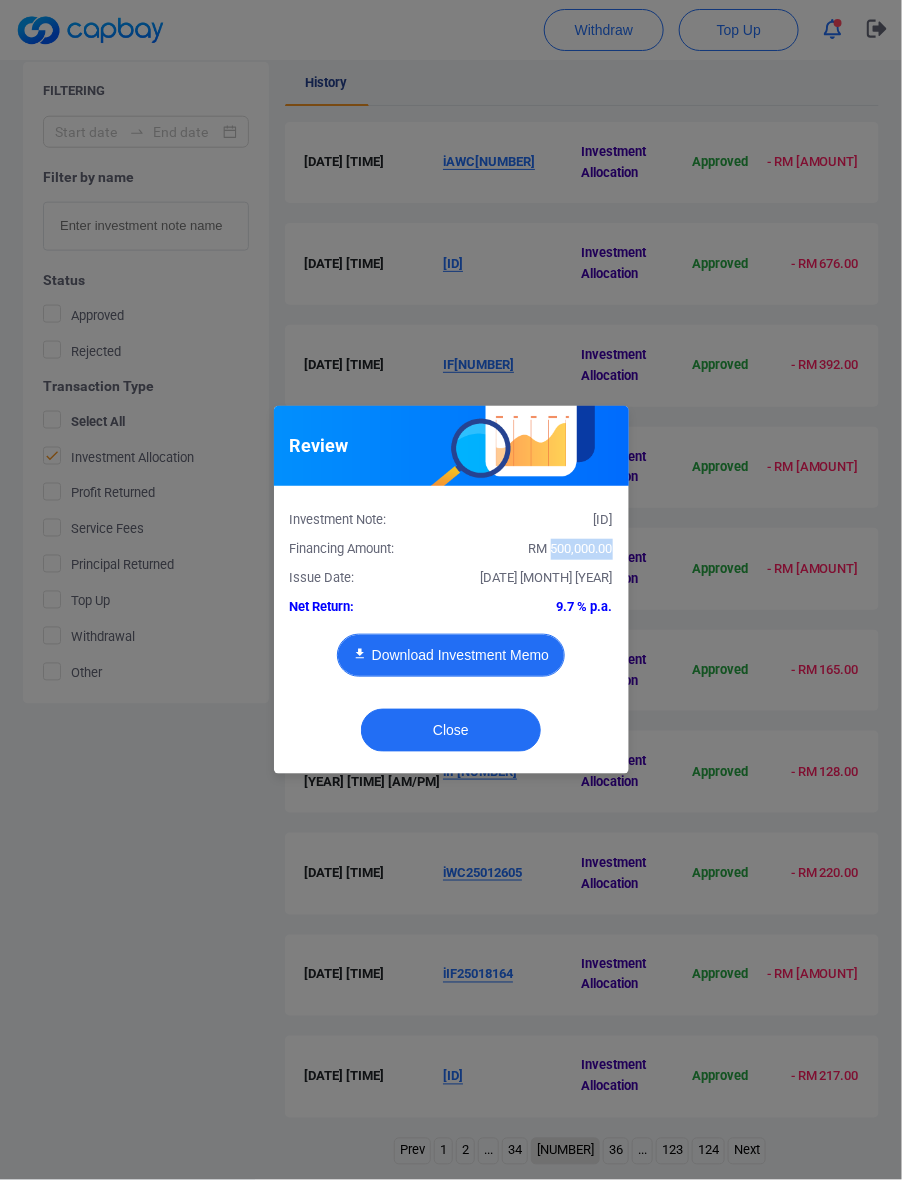 click on "Download Investment Memo" at bounding box center [451, 655] 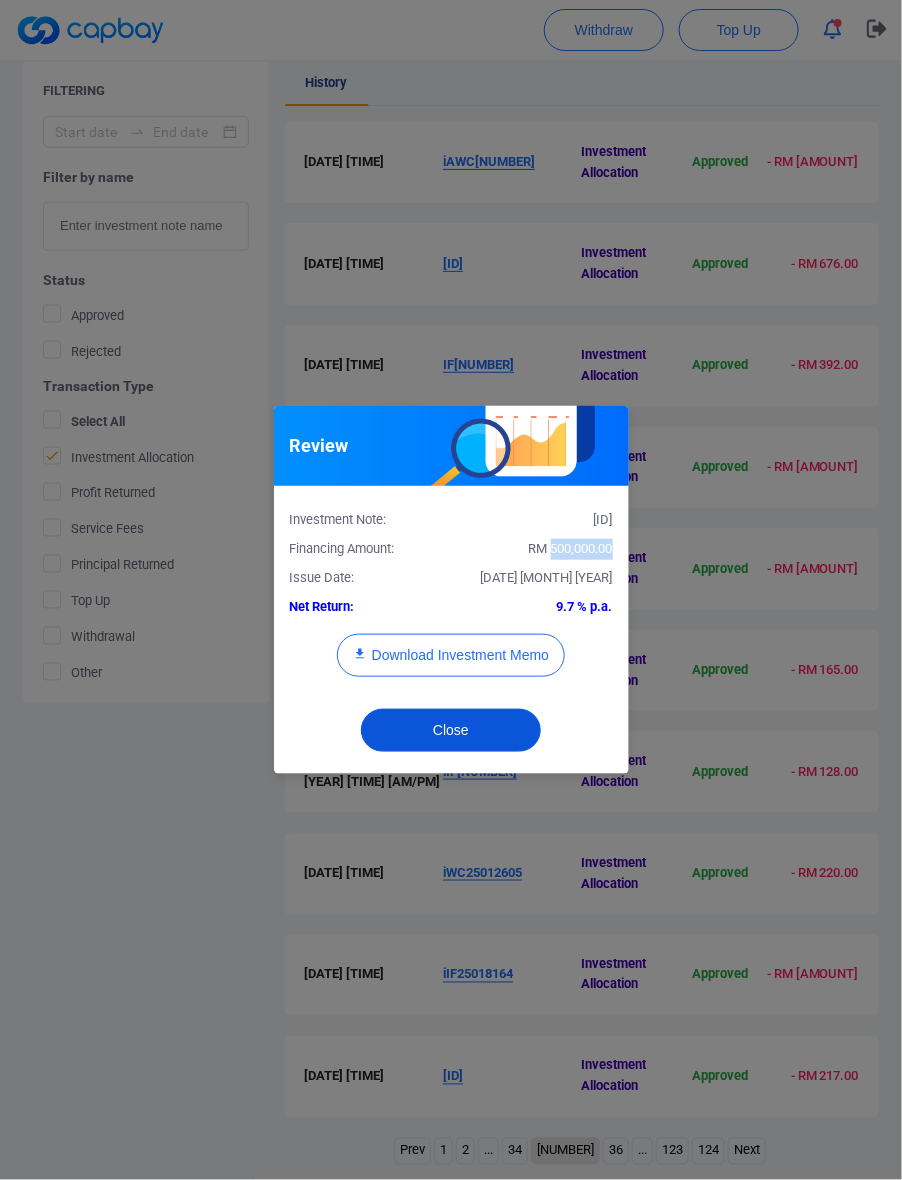 click on "Close" at bounding box center [451, 730] 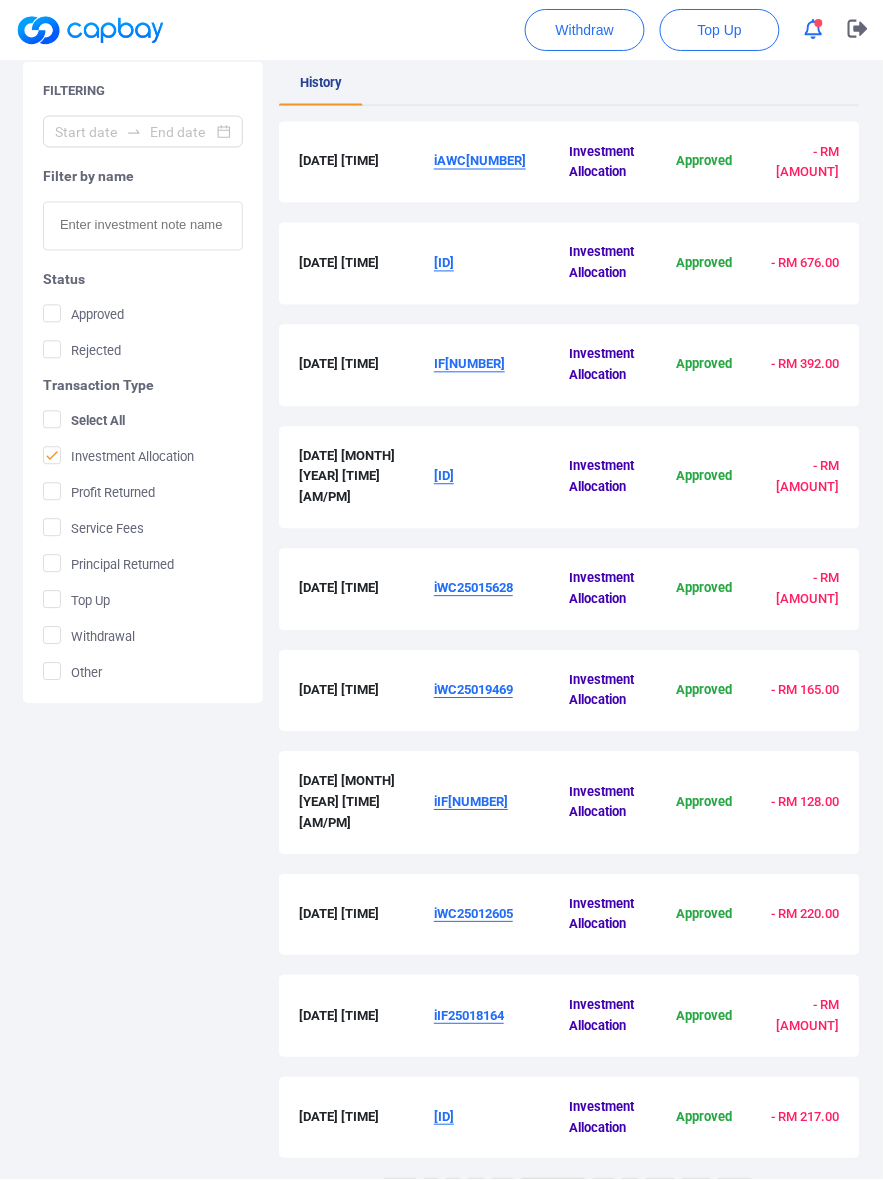 click on "iWC25015628" at bounding box center [473, 588] 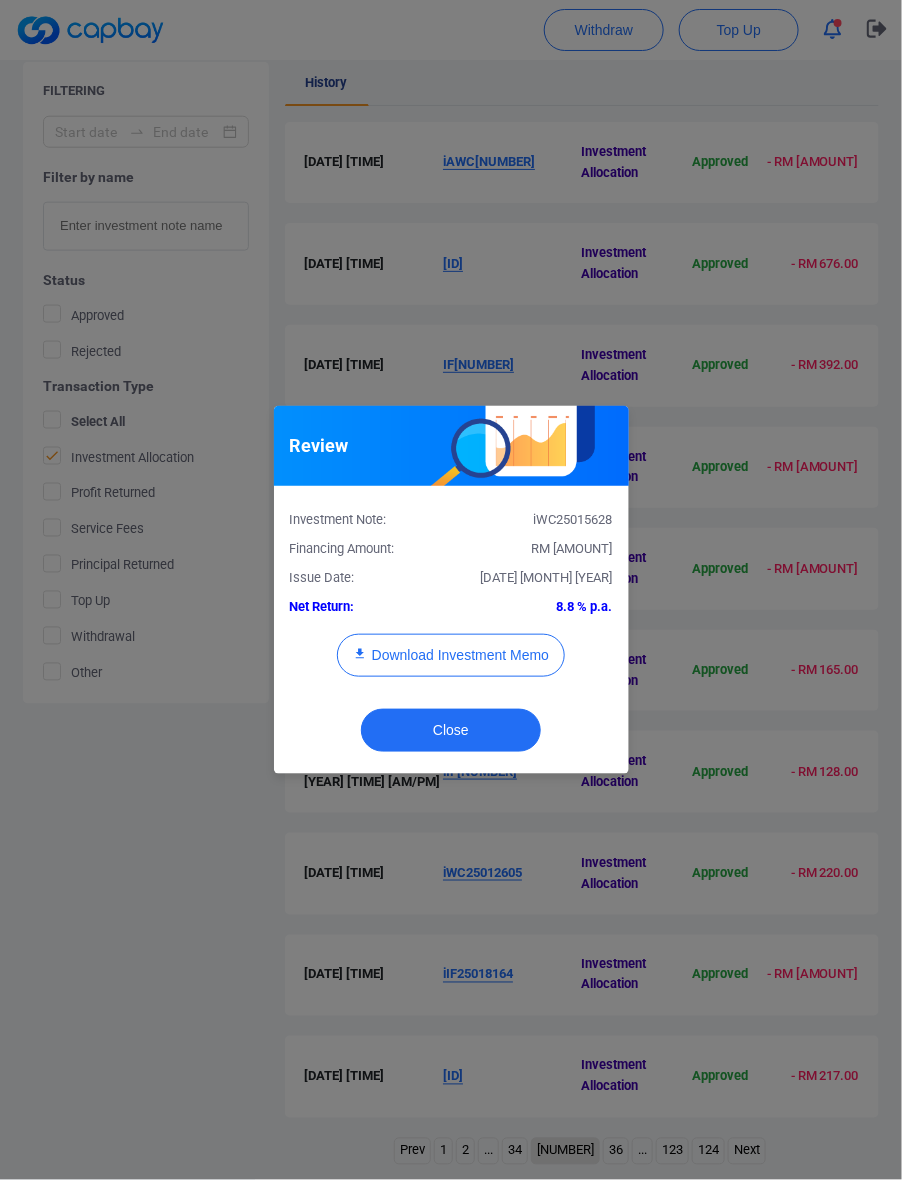 click on "RM [AMOUNT]" at bounding box center [539, 549] 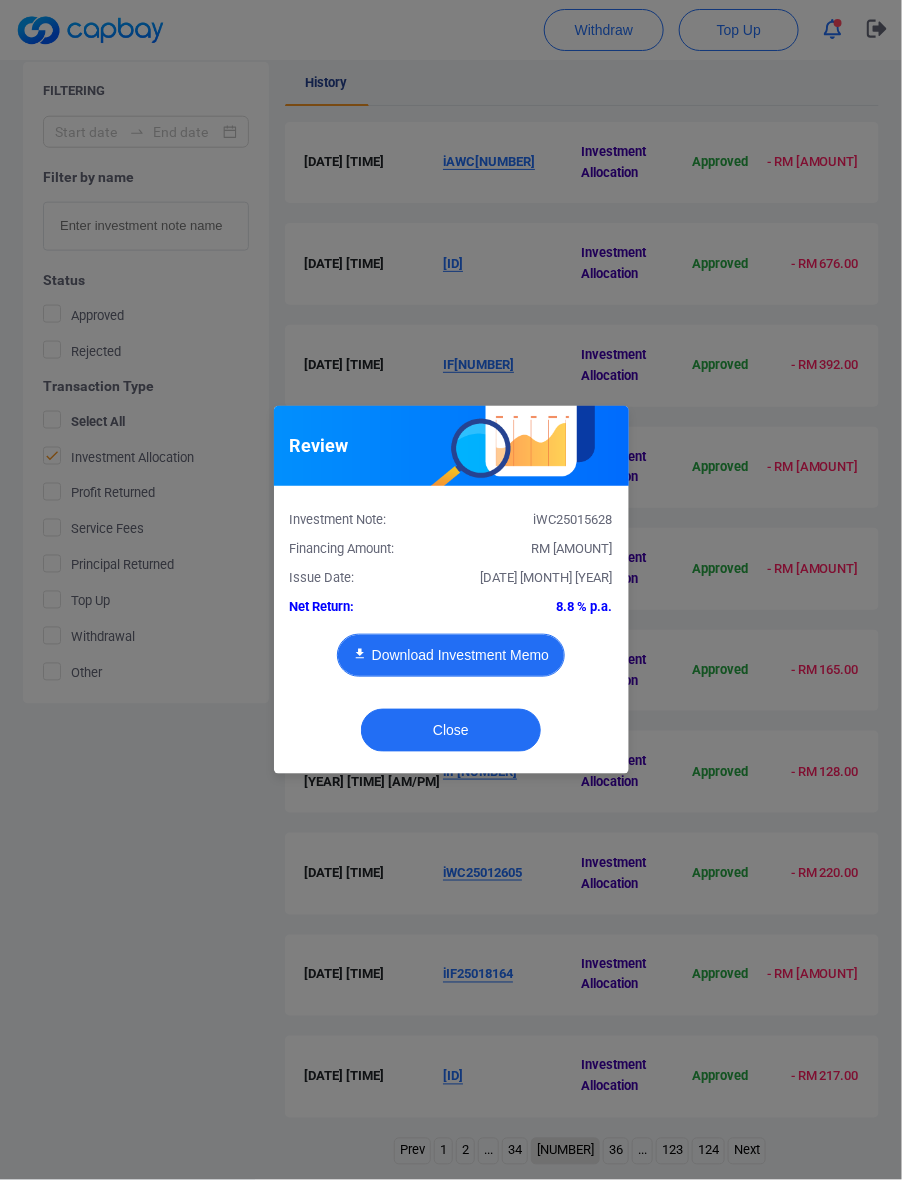 click on "Download Investment Memo" at bounding box center (451, 655) 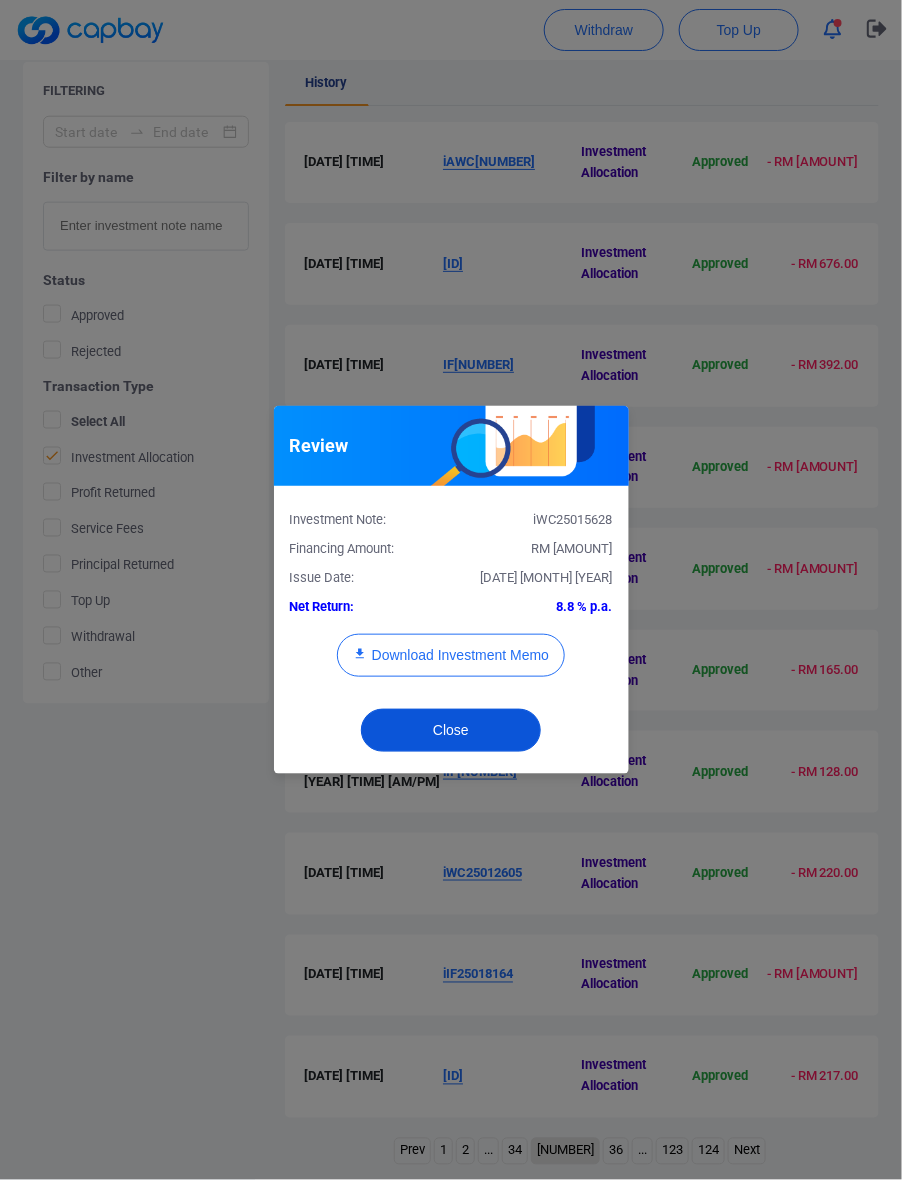 click on "Close" at bounding box center [451, 730] 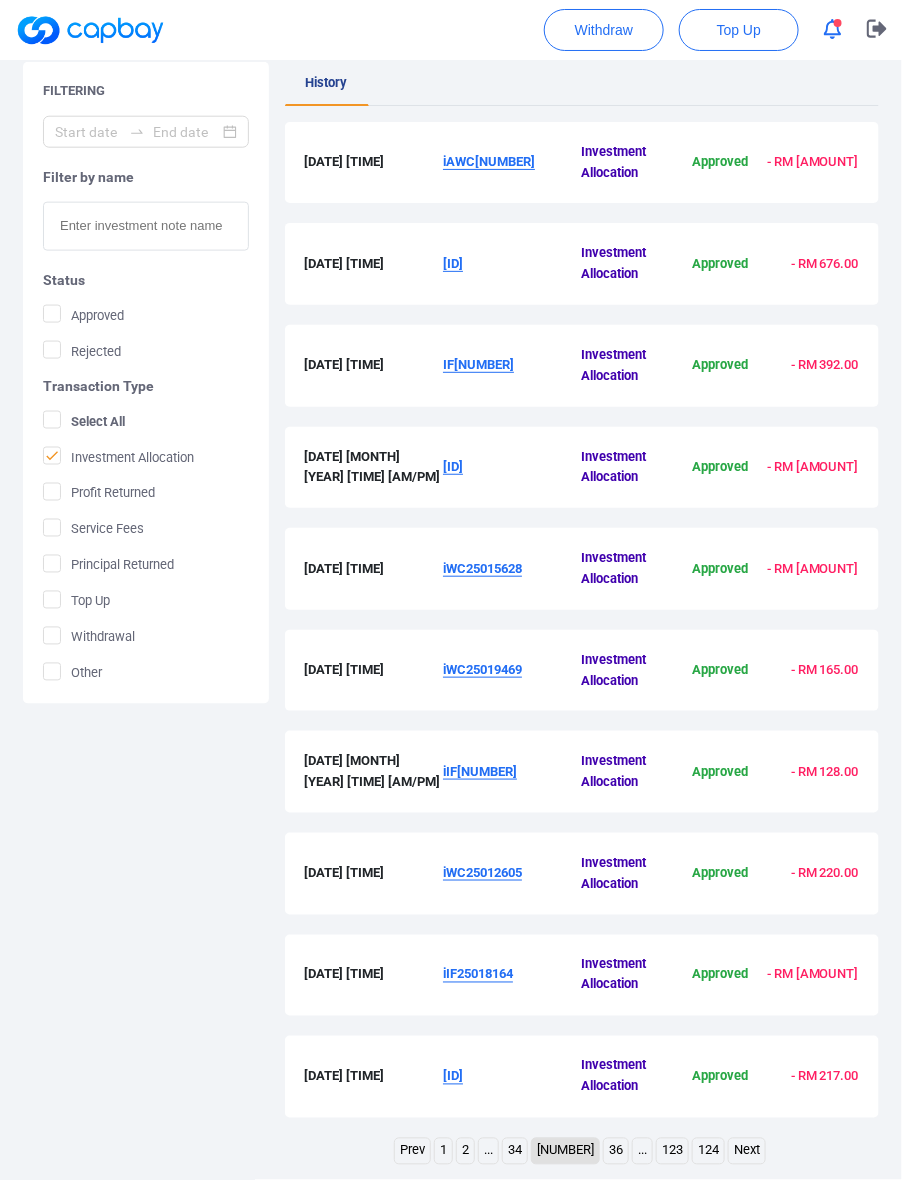 type 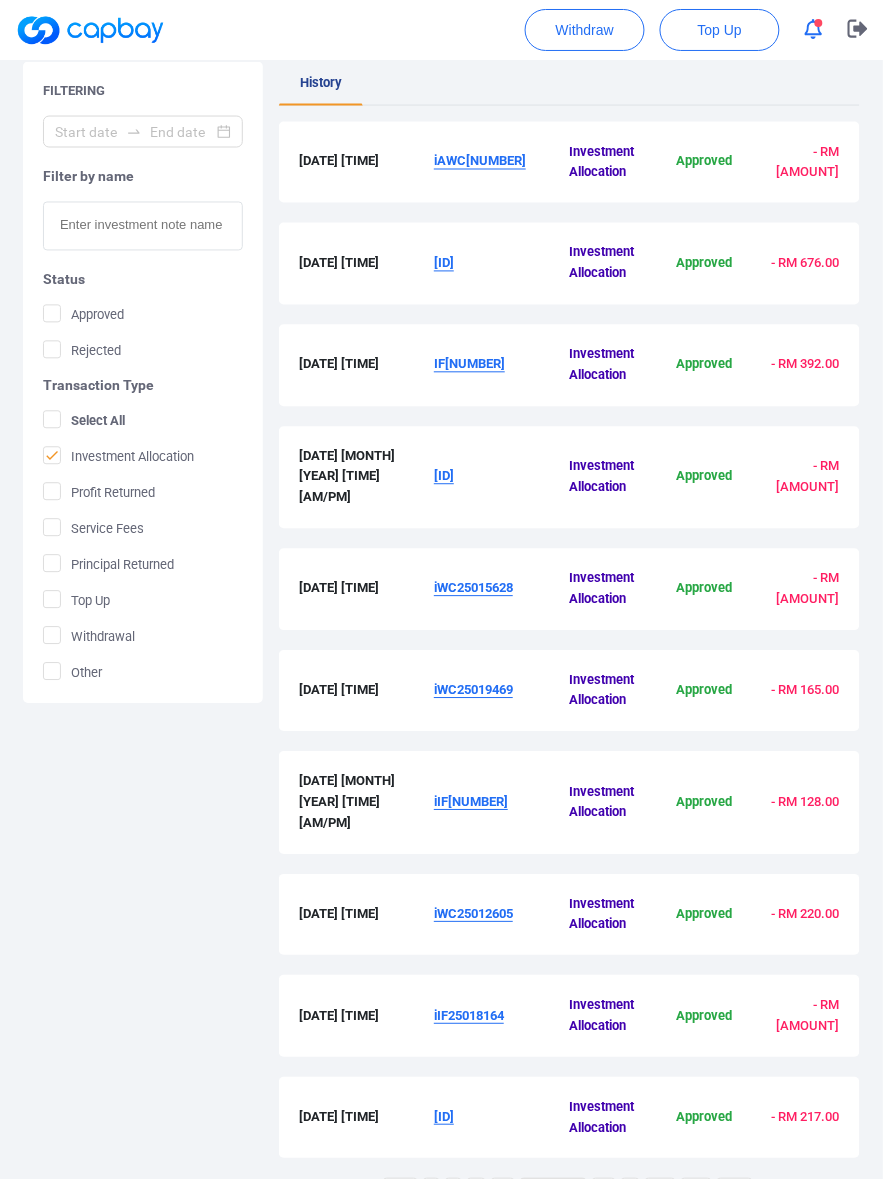 click on "iWC25019469" at bounding box center [473, 690] 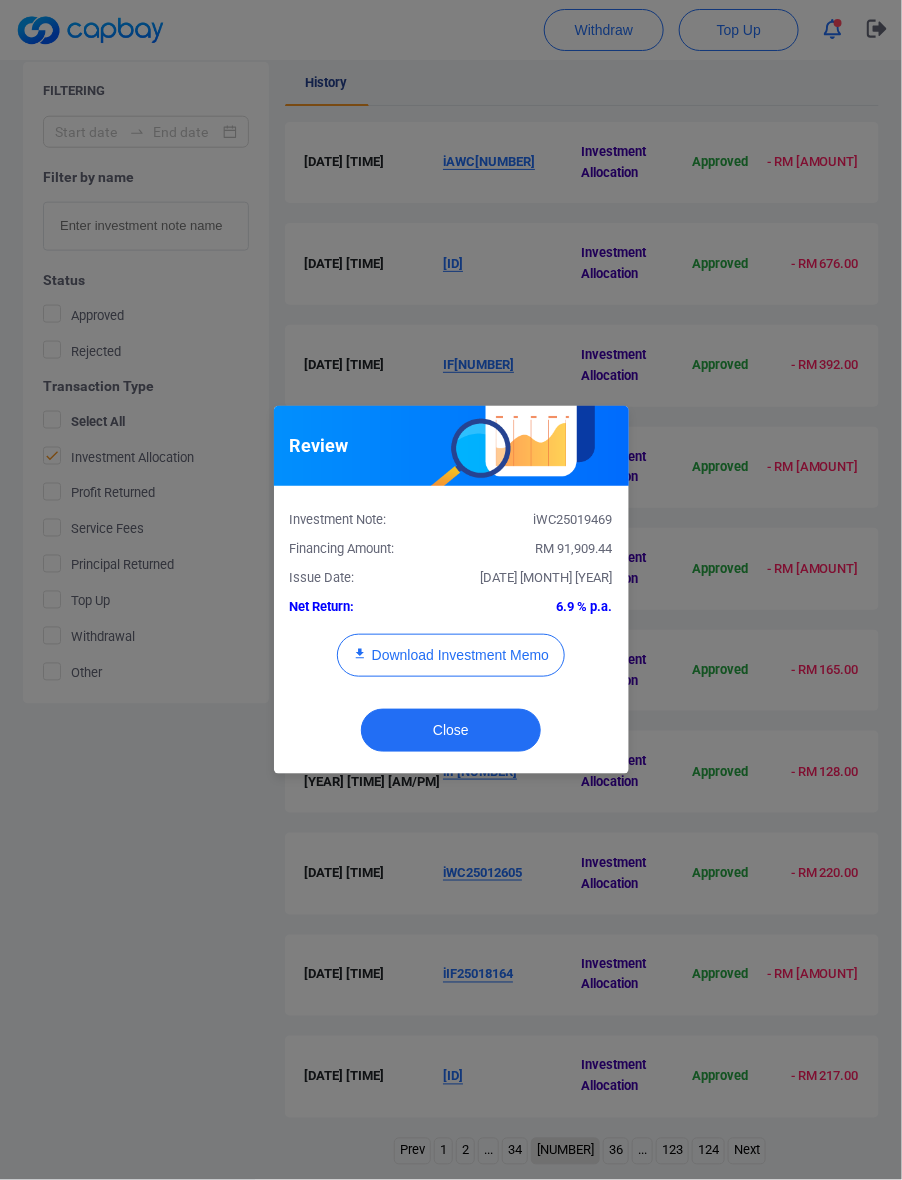 click on "RM 91,909.44" at bounding box center (574, 548) 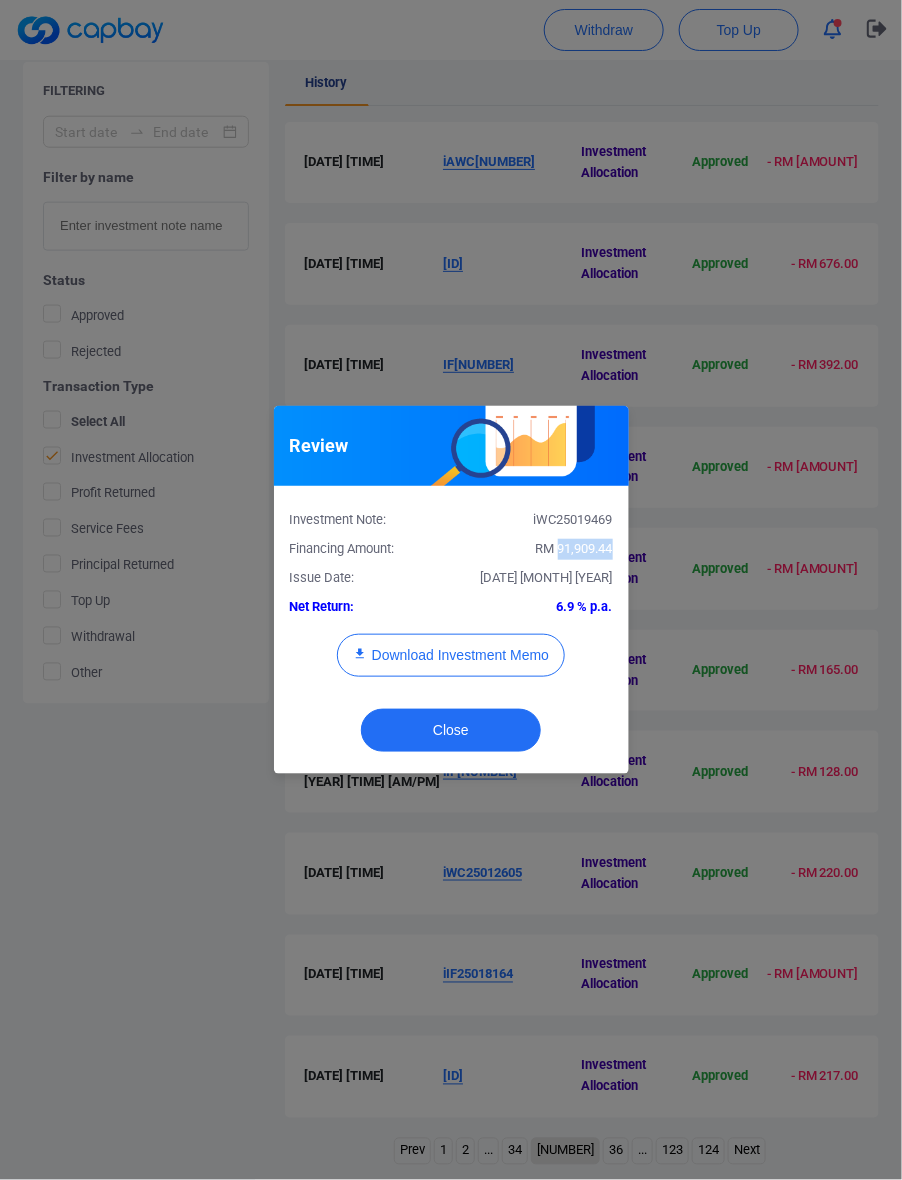 click on "RM 91,909.44" at bounding box center [574, 548] 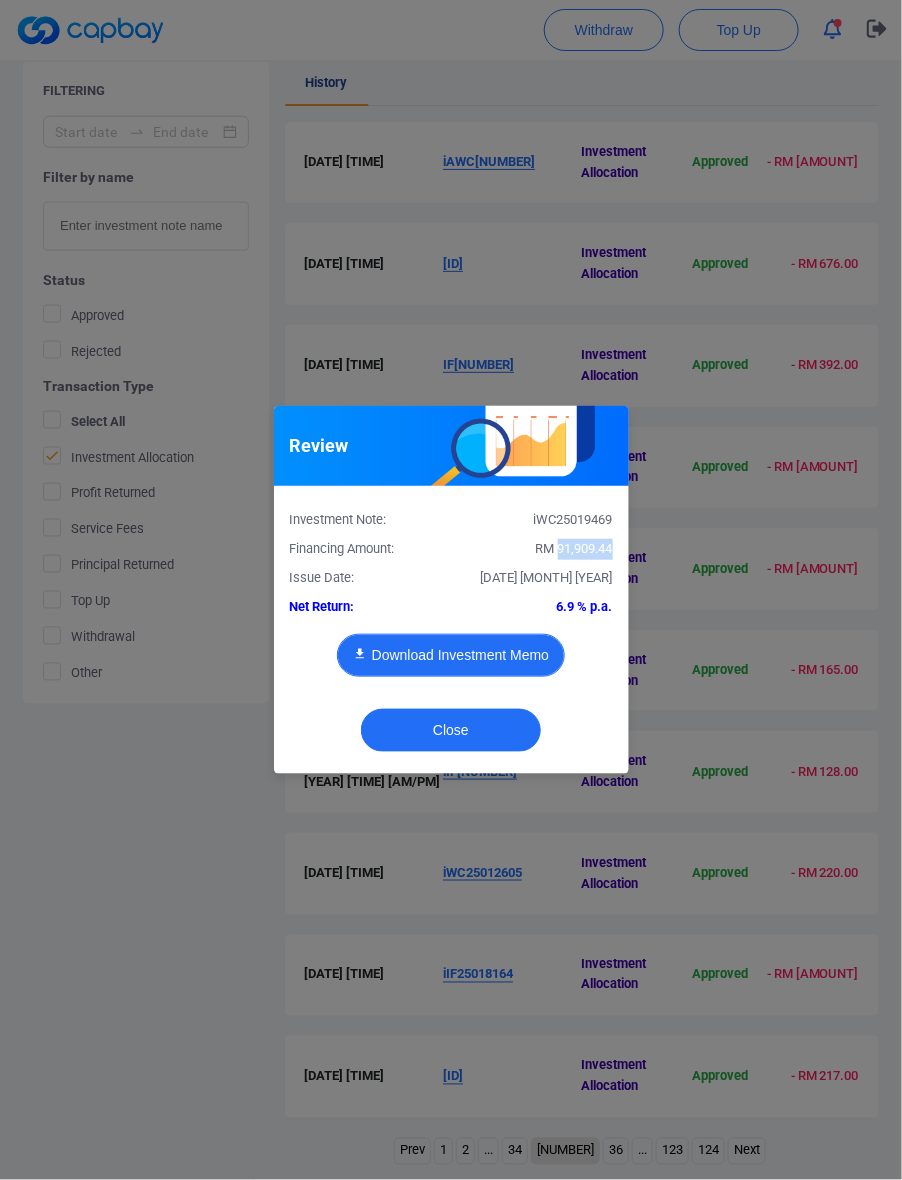 type 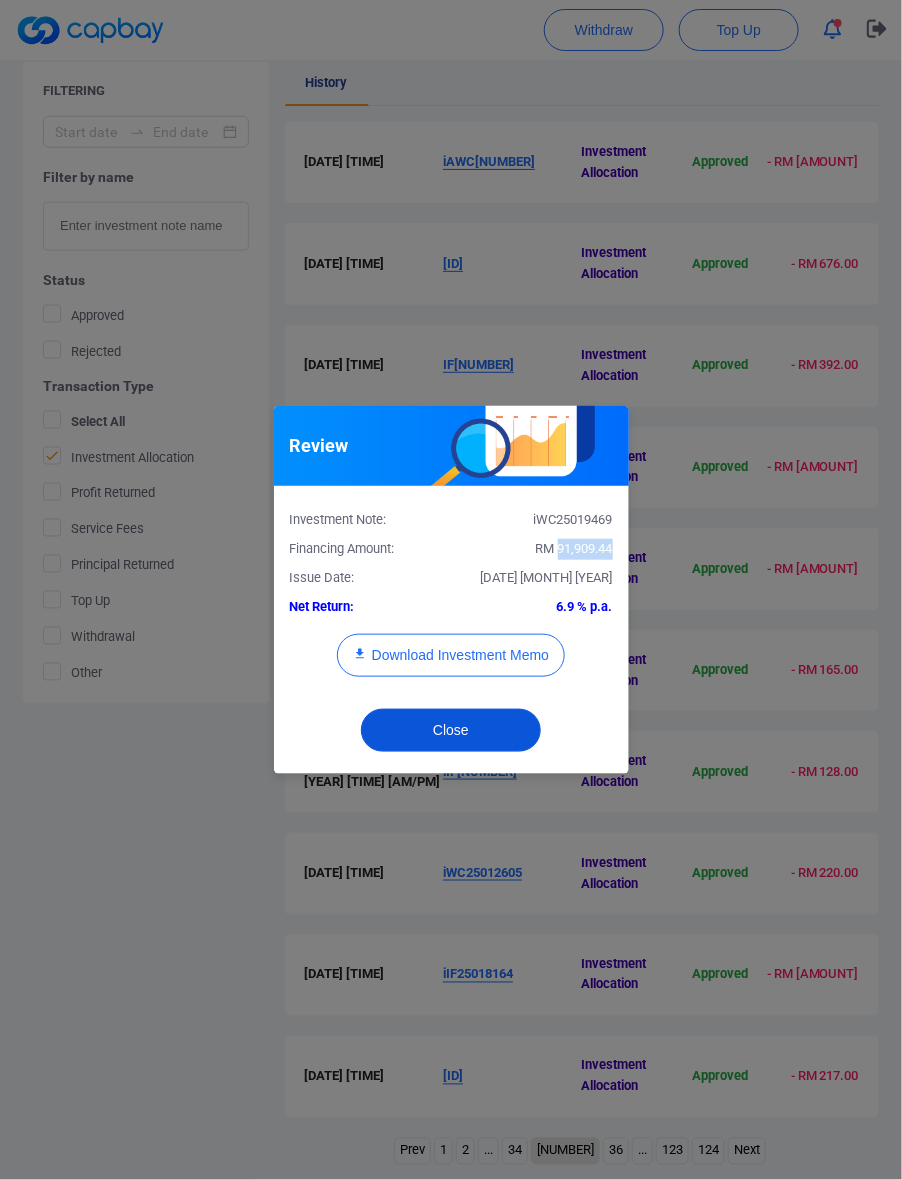 click on "Close" at bounding box center (451, 730) 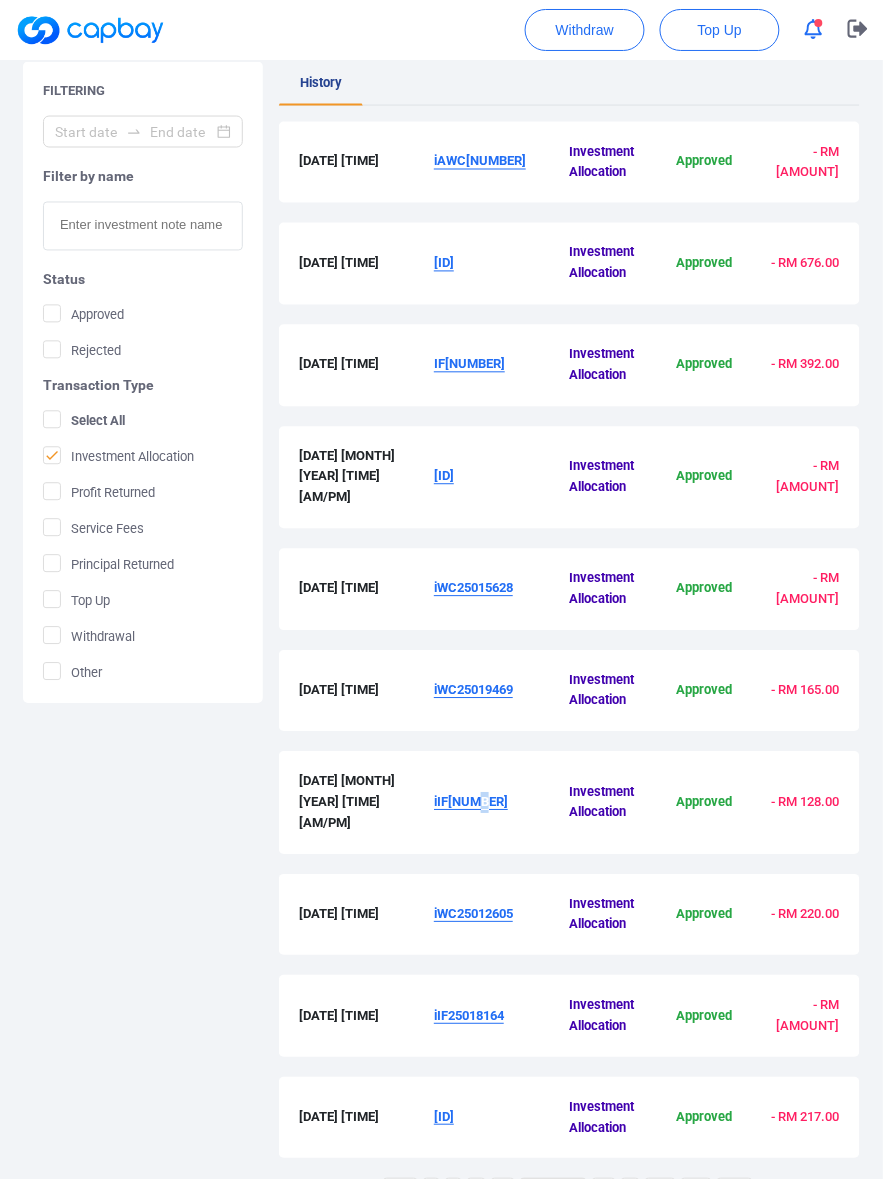 drag, startPoint x: 480, startPoint y: 762, endPoint x: 483, endPoint y: 776, distance: 14.3178215 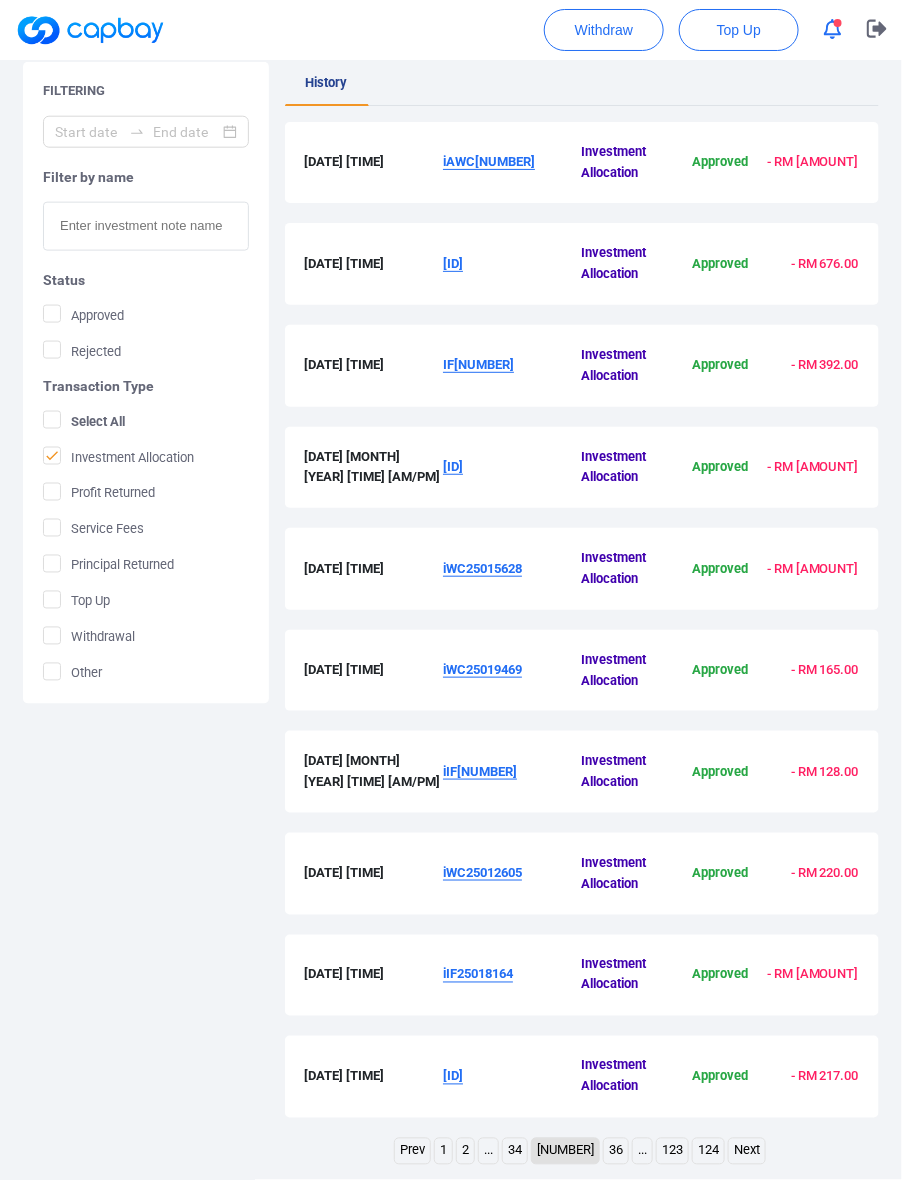 click on "Review Investment Note: iIF25011810 Financing Amount: RM [AMOUNT] Issue Date: [DATE] [MONTH] [YEAR] Net Return: [PERCENTAGE] p.a. Download Investment Memo Close" at bounding box center (451, 590) 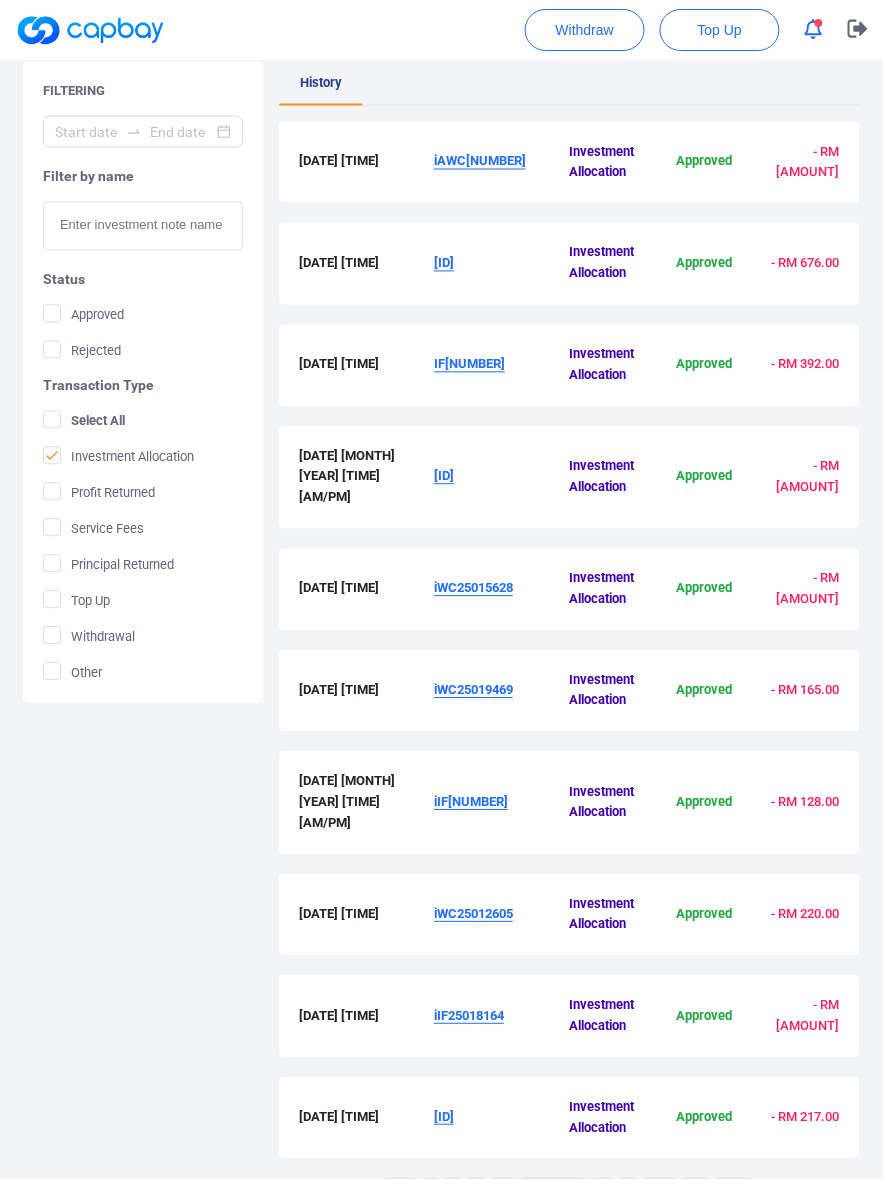 click on "iIF[NUMBER]" at bounding box center [471, 802] 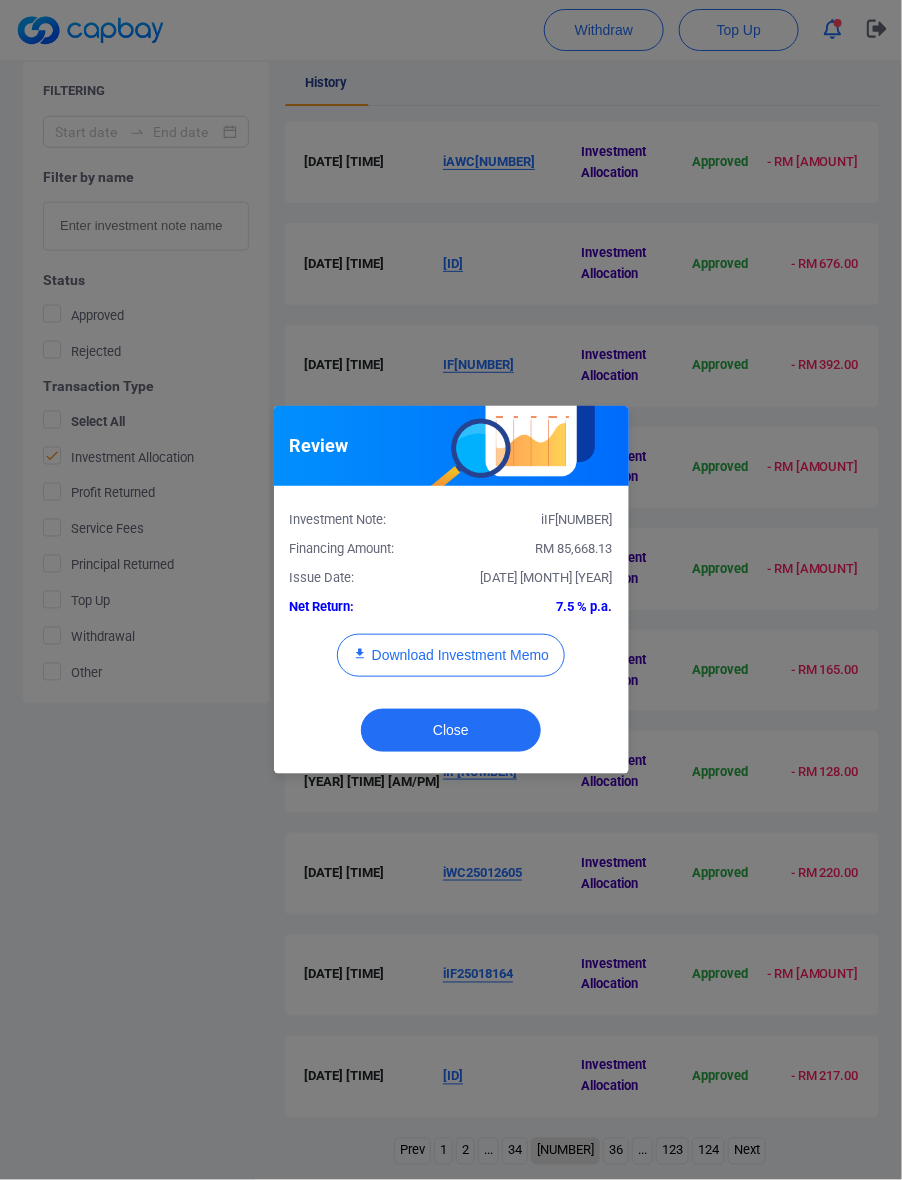 click on "RM 85,668.13" at bounding box center [539, 549] 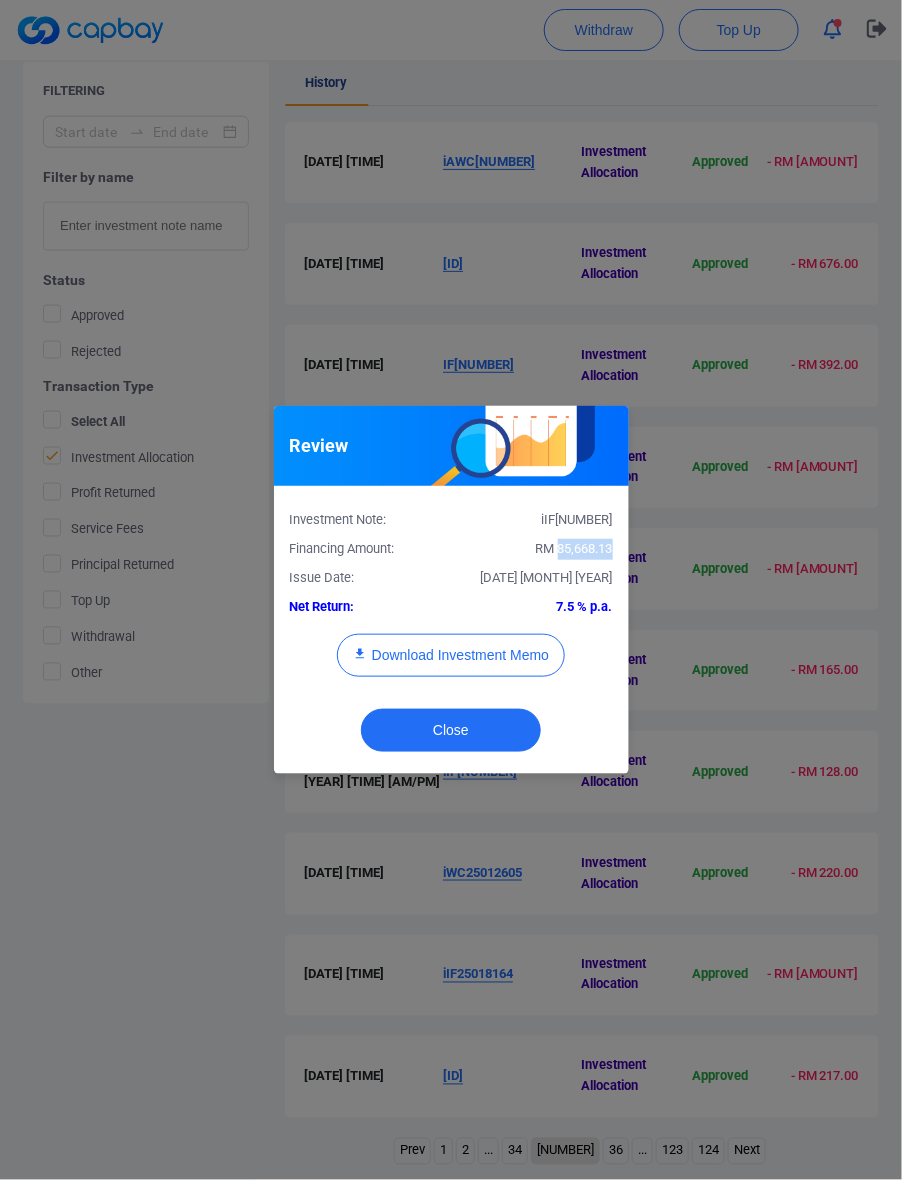 click on "RM 85,668.13" at bounding box center (539, 549) 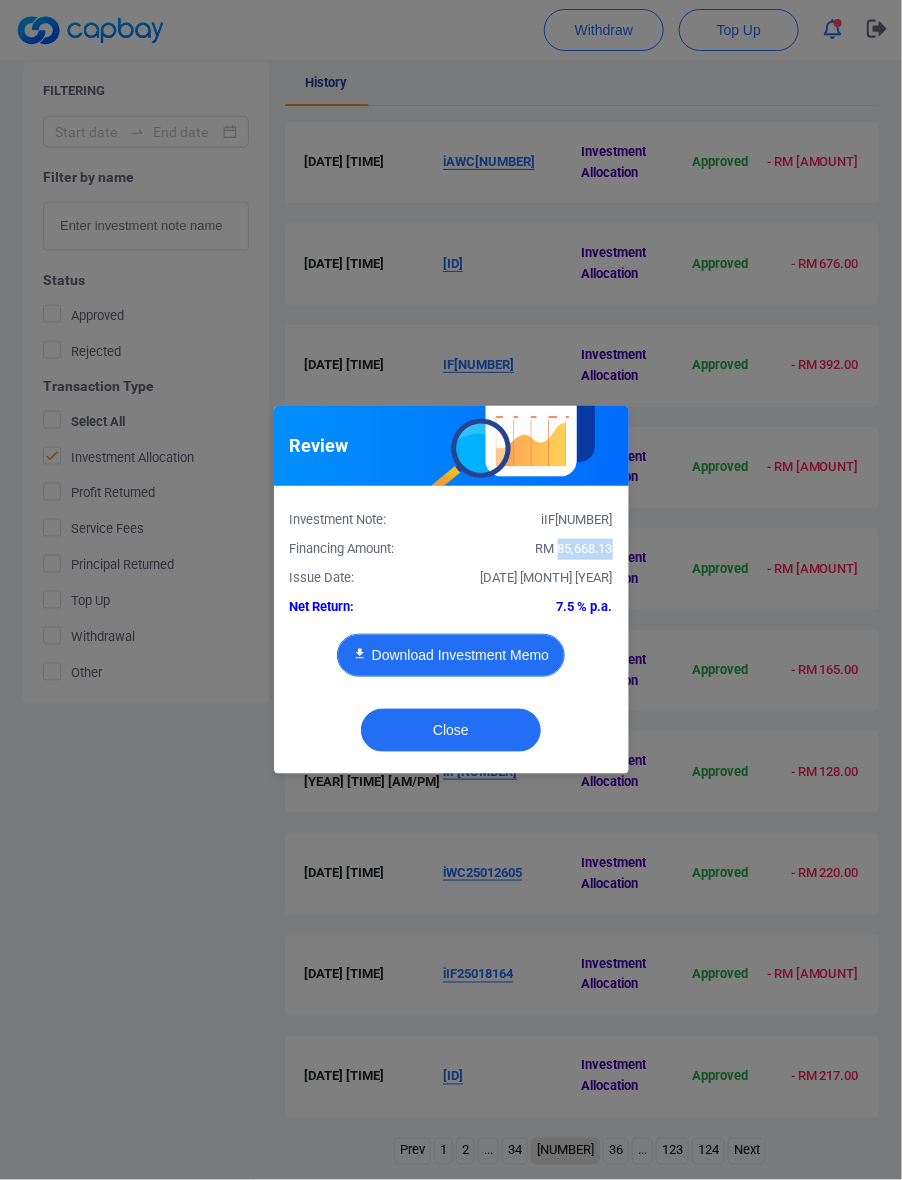click on "Download Investment Memo" at bounding box center [451, 655] 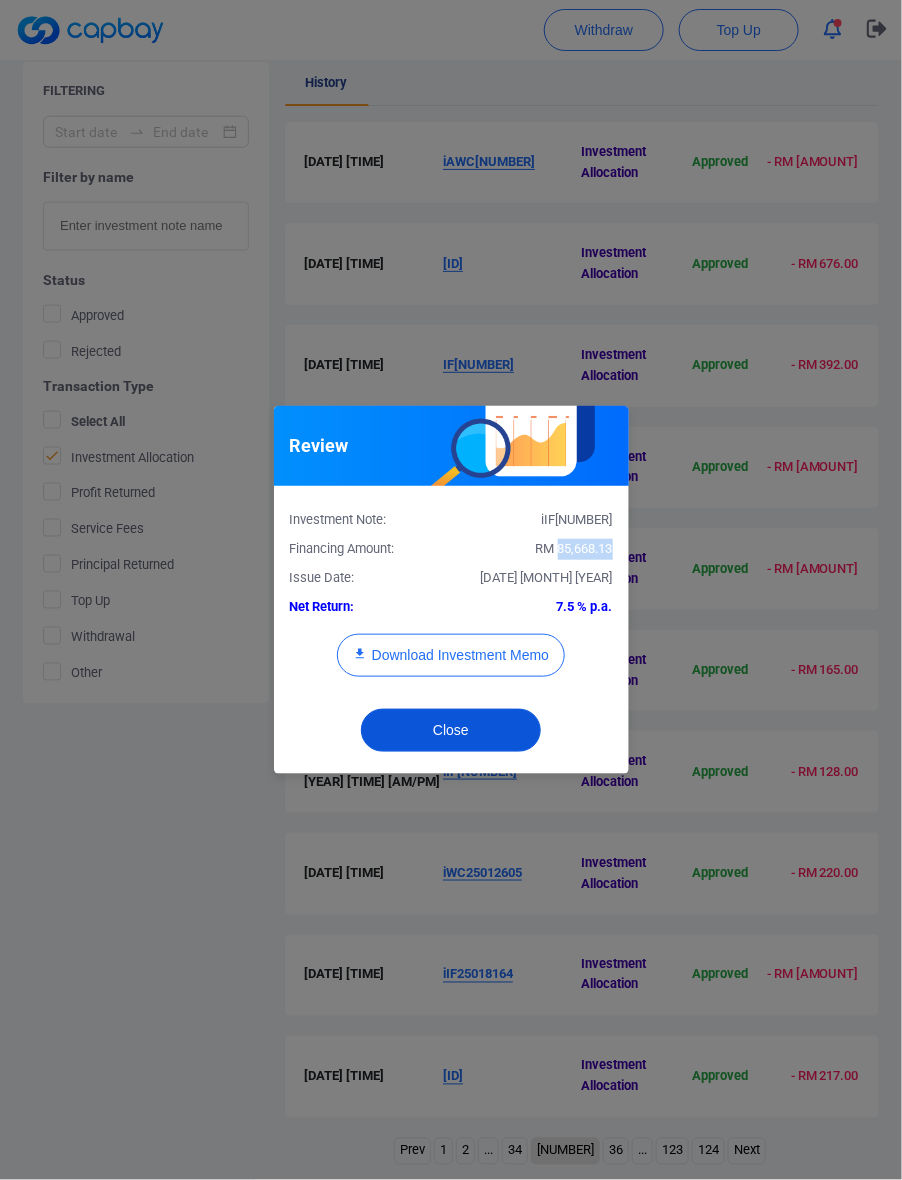 click on "Close" at bounding box center (451, 730) 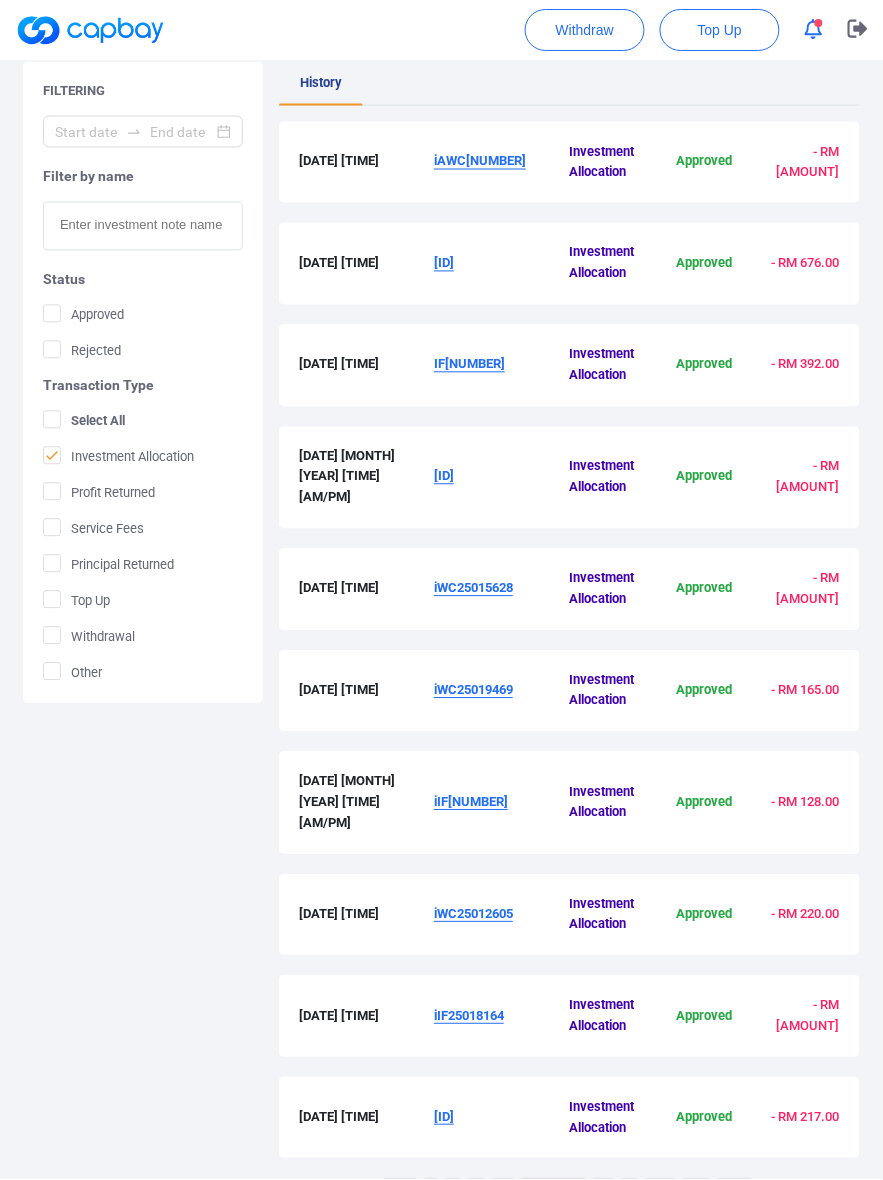click on "iWC25012605" at bounding box center (501, 915) 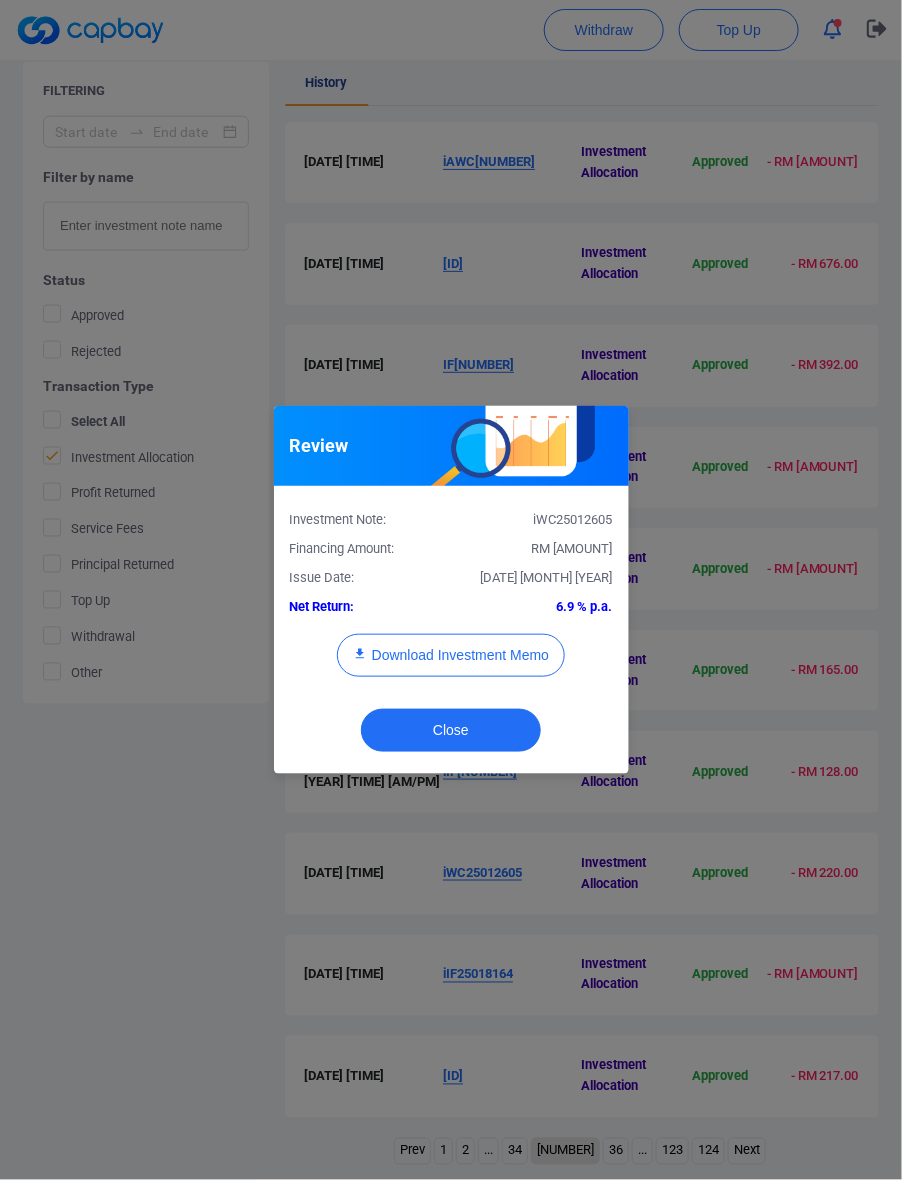 click on "[DATE] [MONTH] [YEAR]" at bounding box center [539, 578] 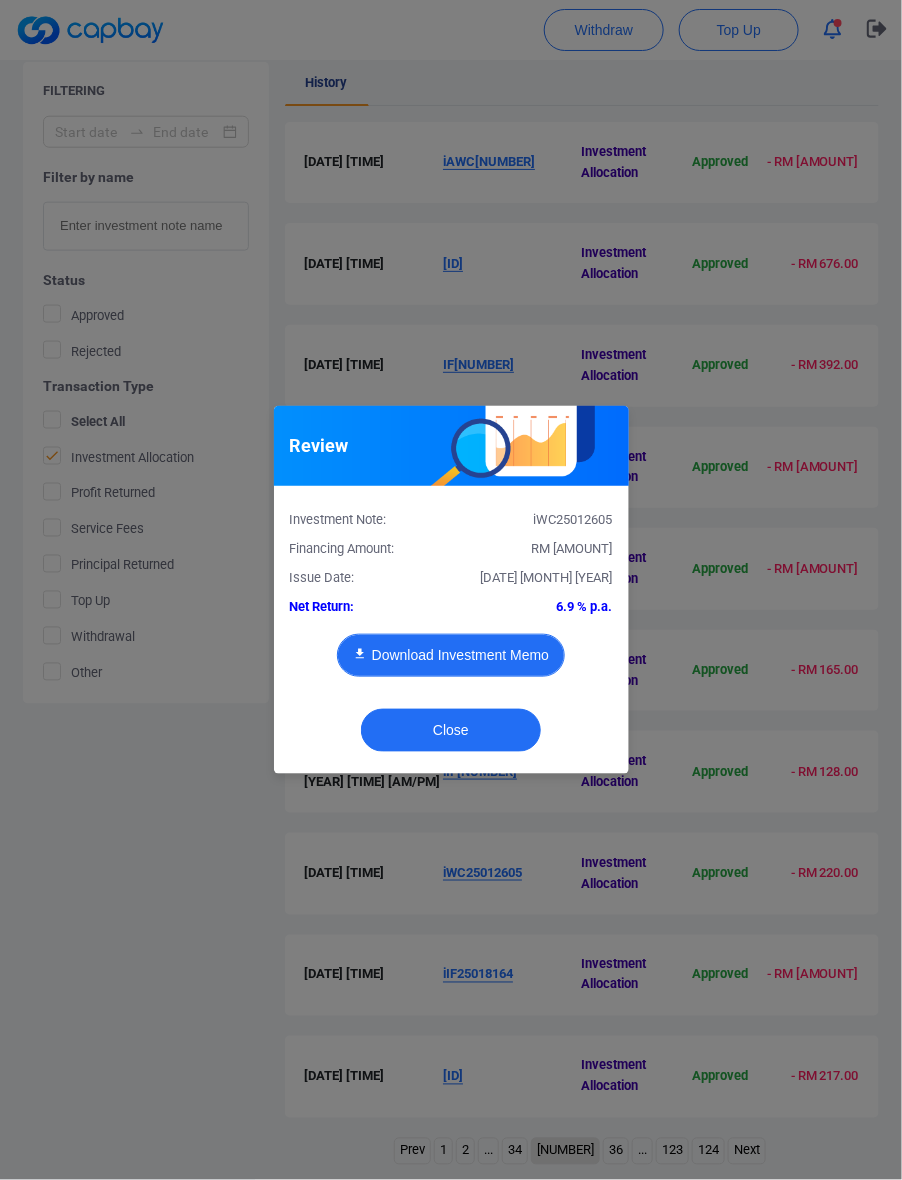 click on "Download Investment Memo" at bounding box center [451, 655] 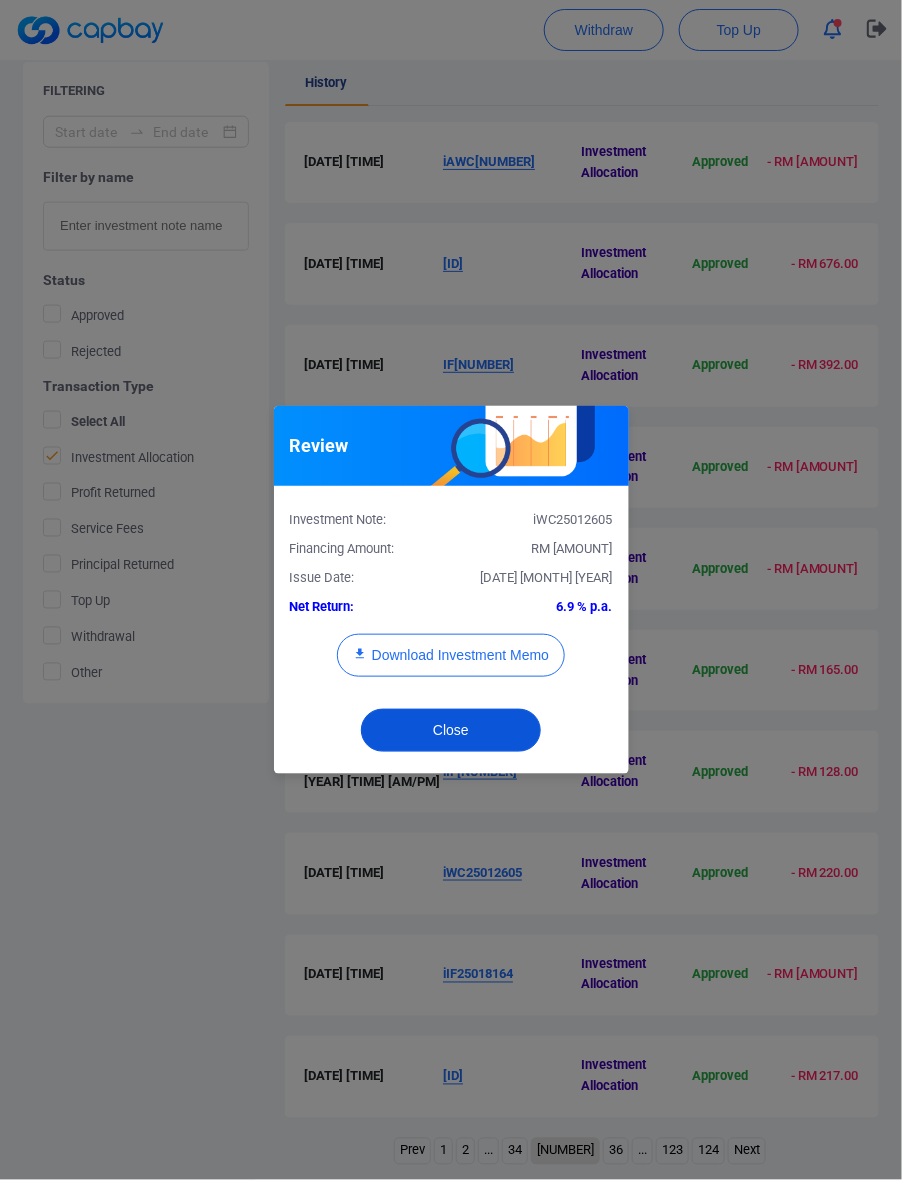 click on "Close" at bounding box center [451, 730] 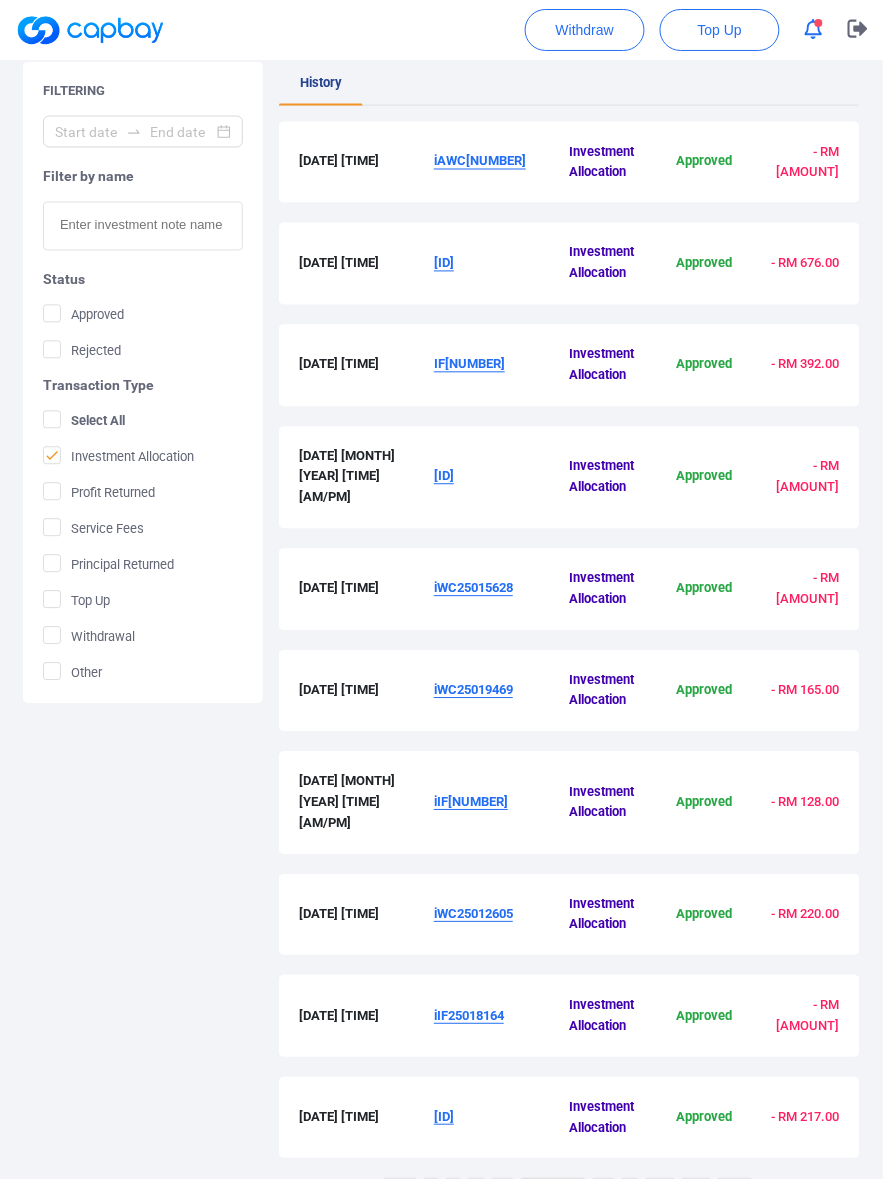click on "iIF25018164" at bounding box center (469, 1016) 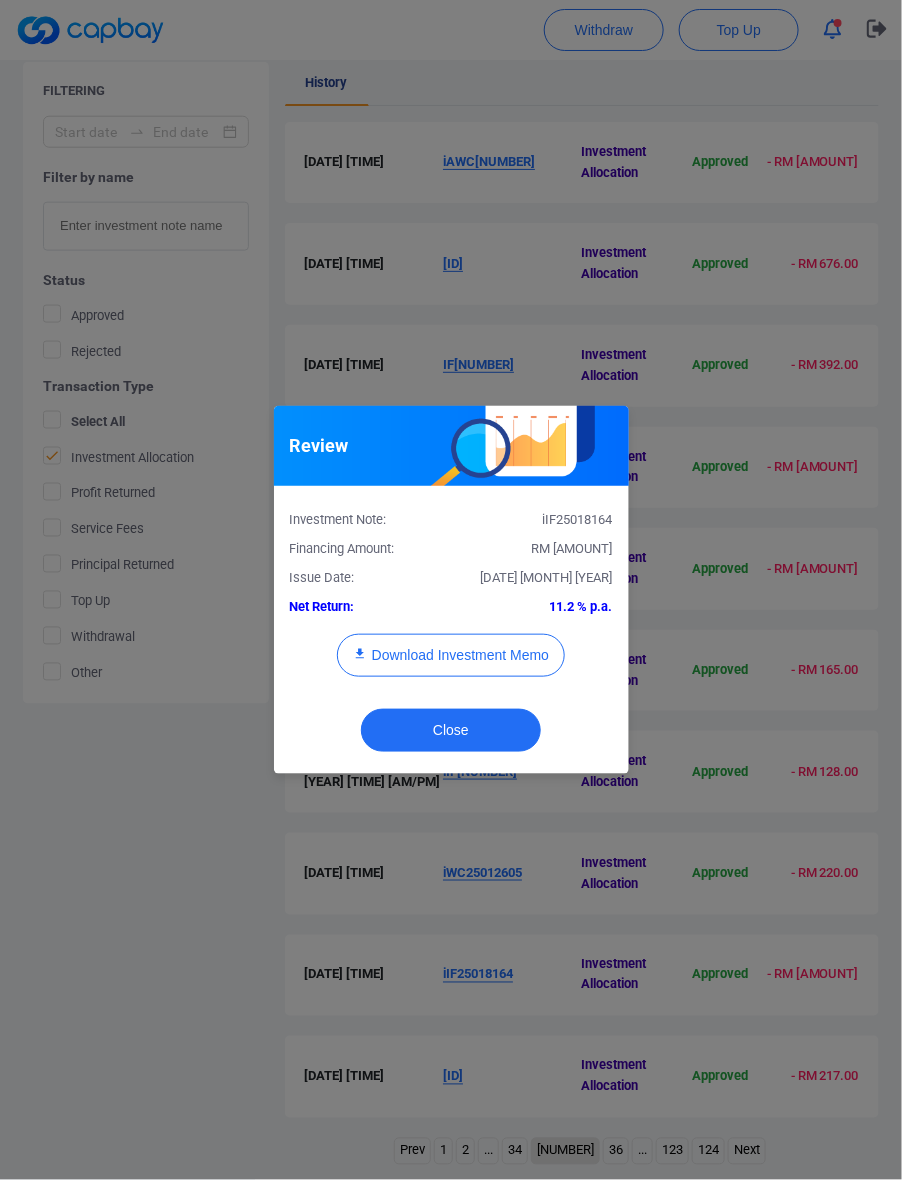 click on "RM [AMOUNT]" at bounding box center (572, 548) 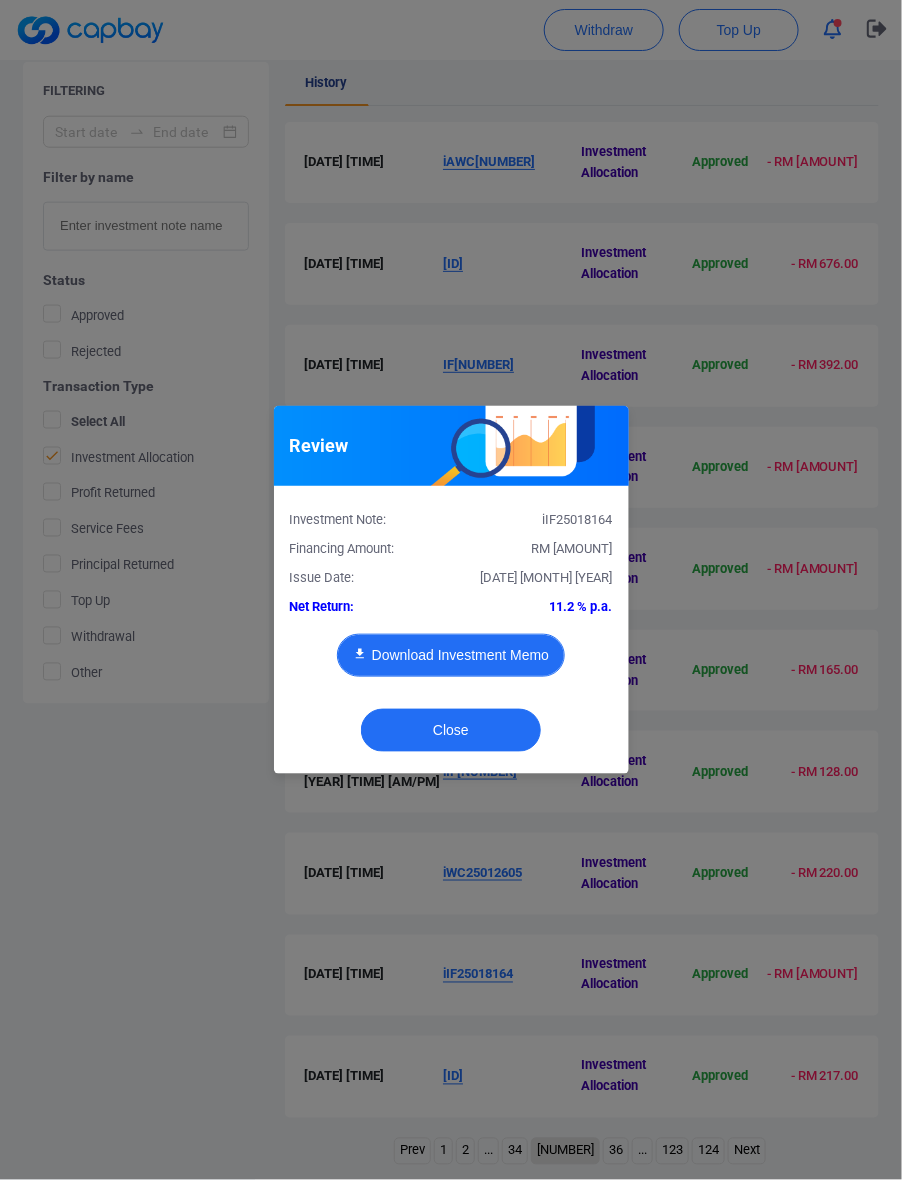 click on "Download Investment Memo" at bounding box center (451, 655) 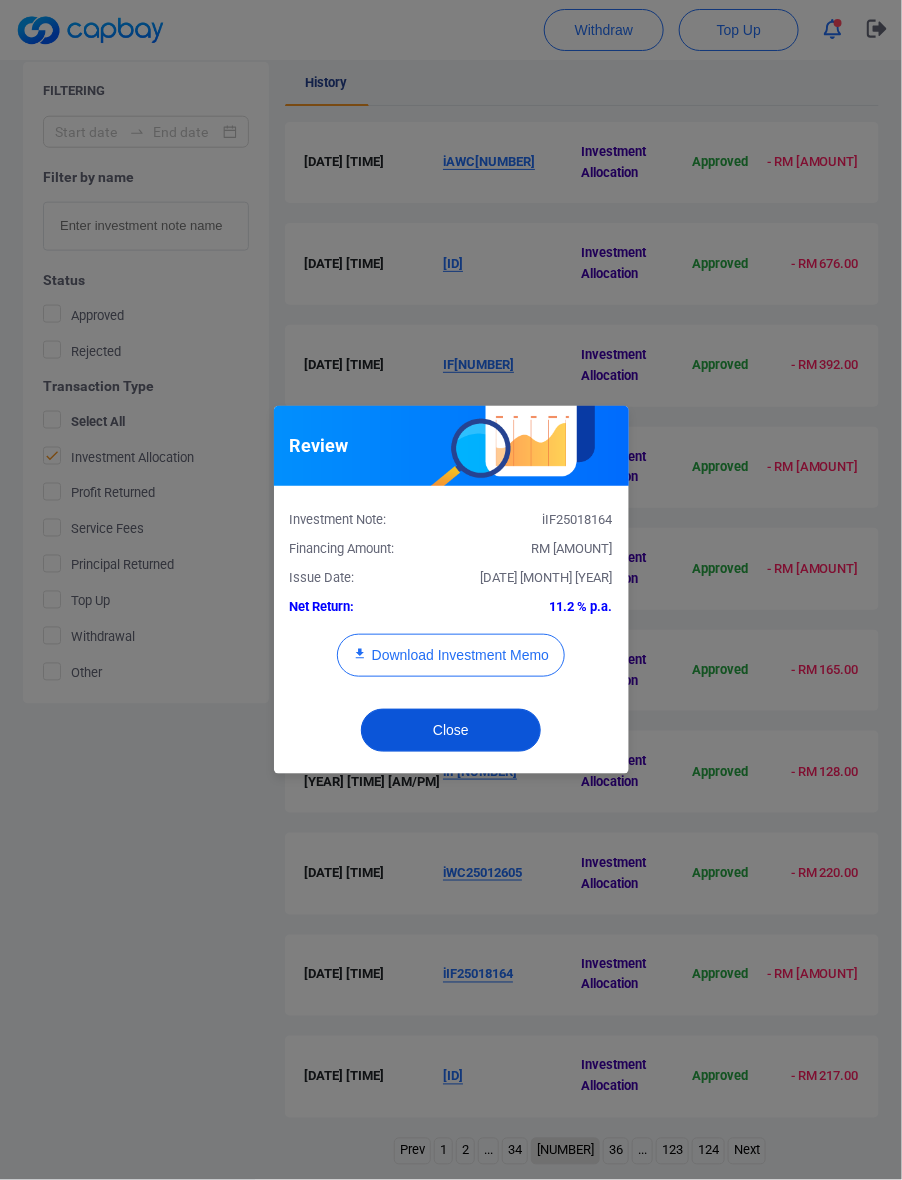 click on "Close" at bounding box center [451, 730] 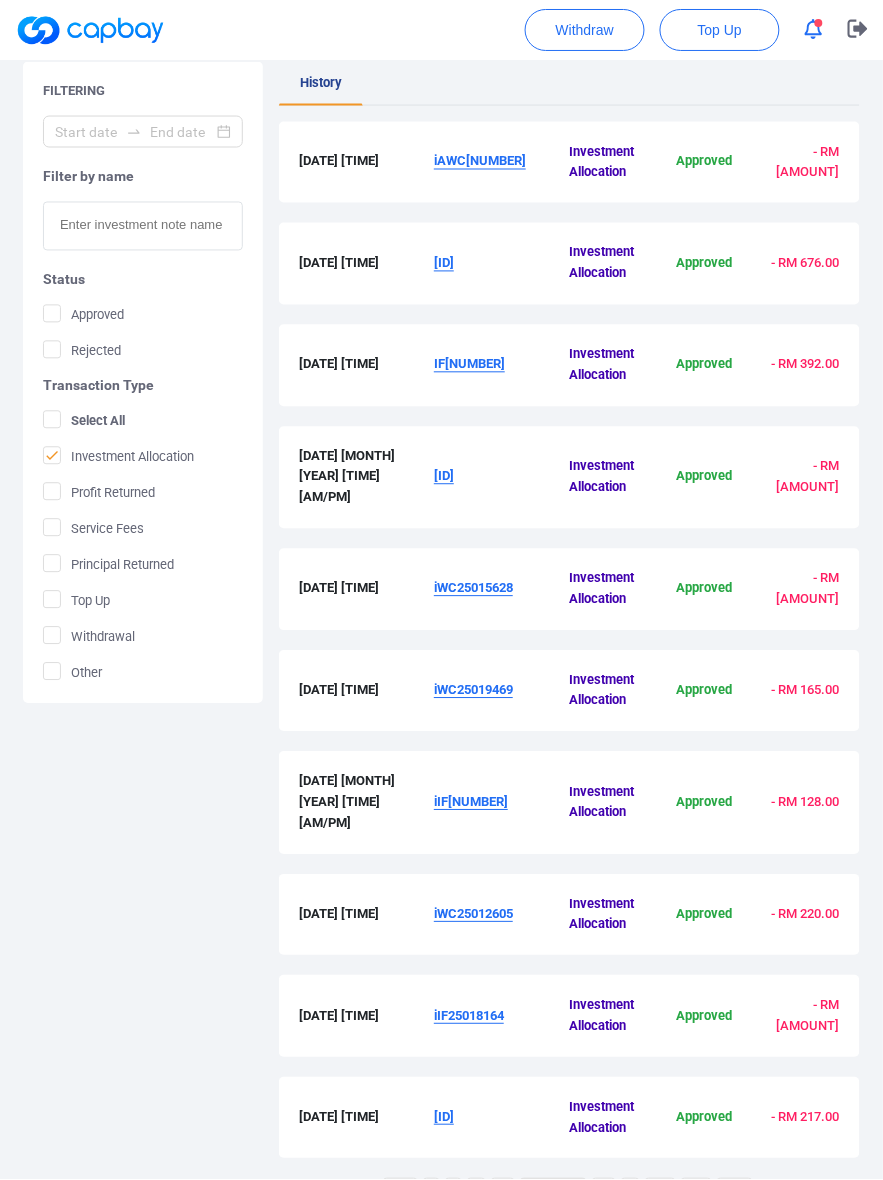 click on "[ID]" at bounding box center [444, 1117] 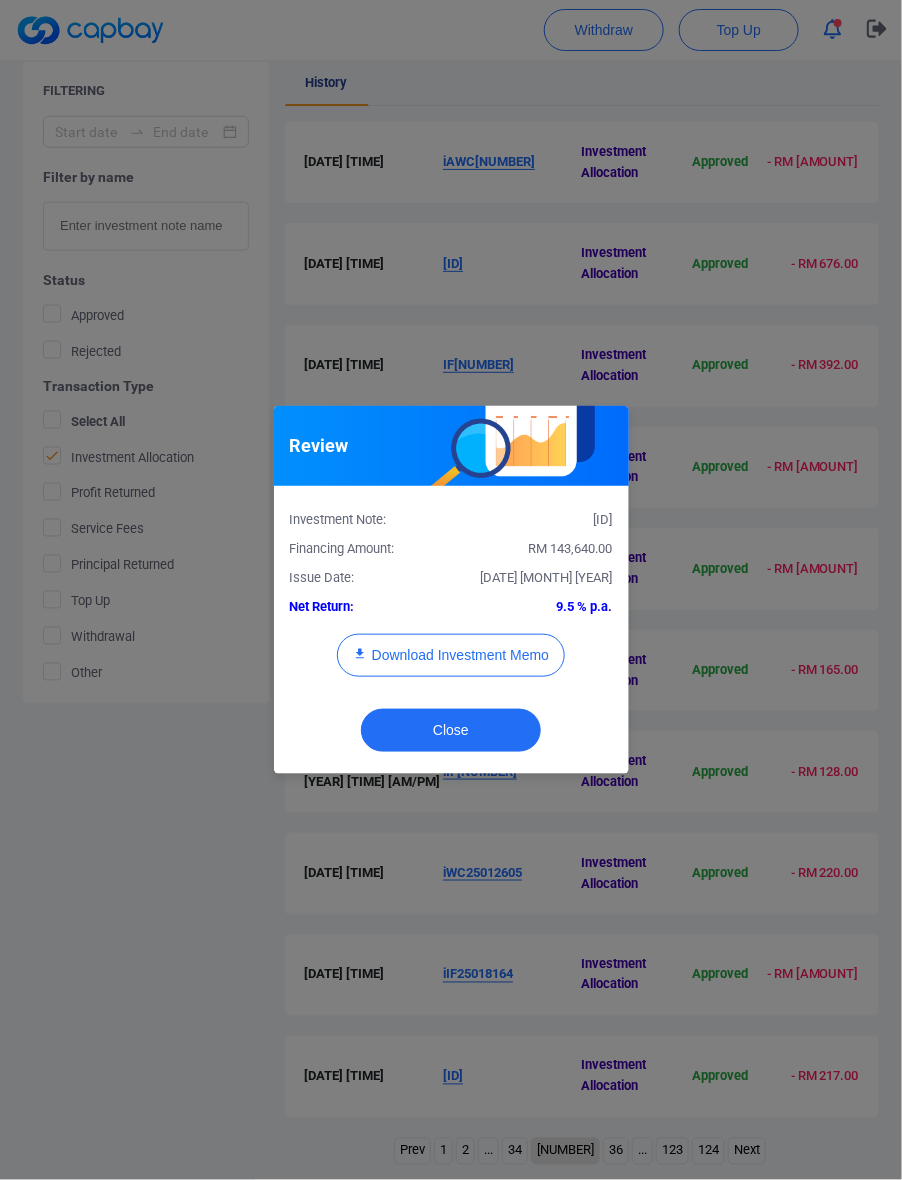 click on "RM 143,640.00" at bounding box center [571, 548] 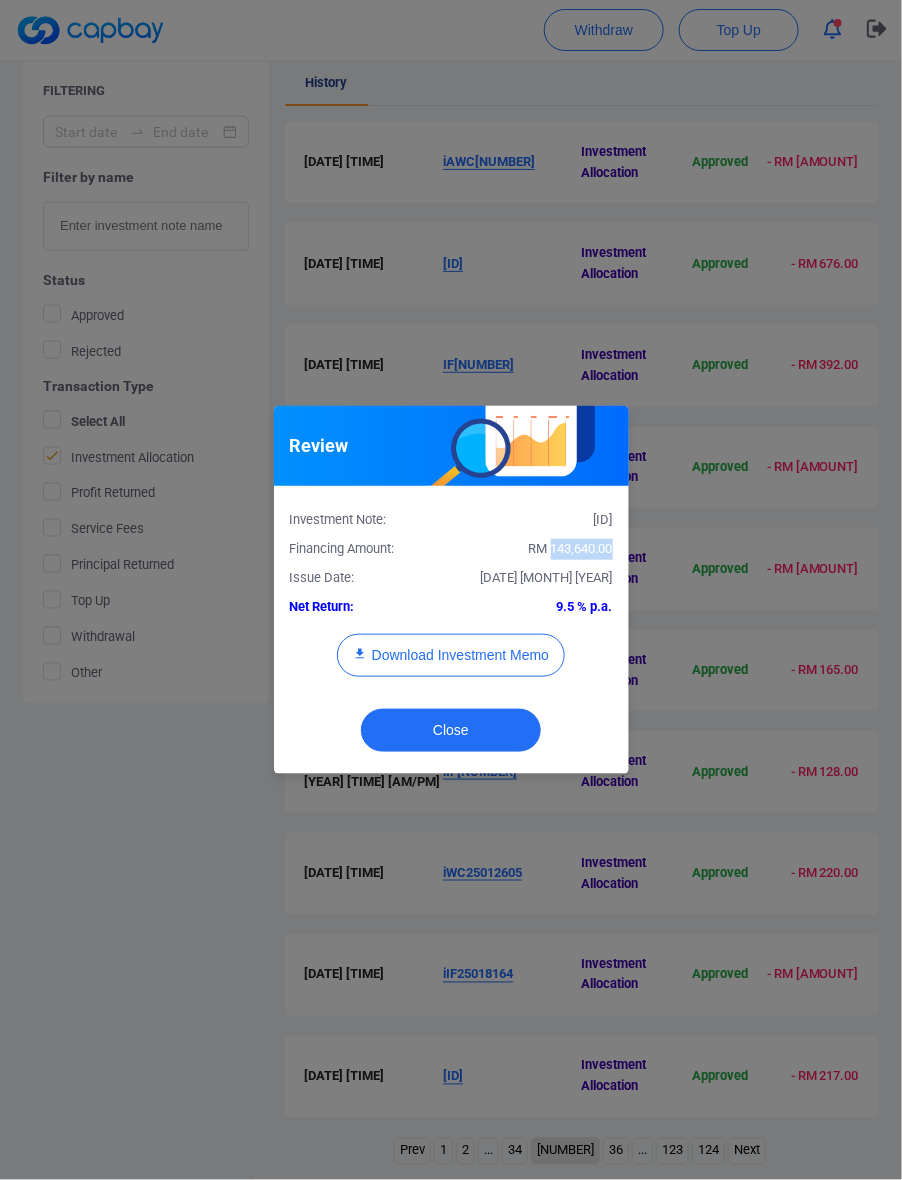 click on "RM 143,640.00" at bounding box center [571, 548] 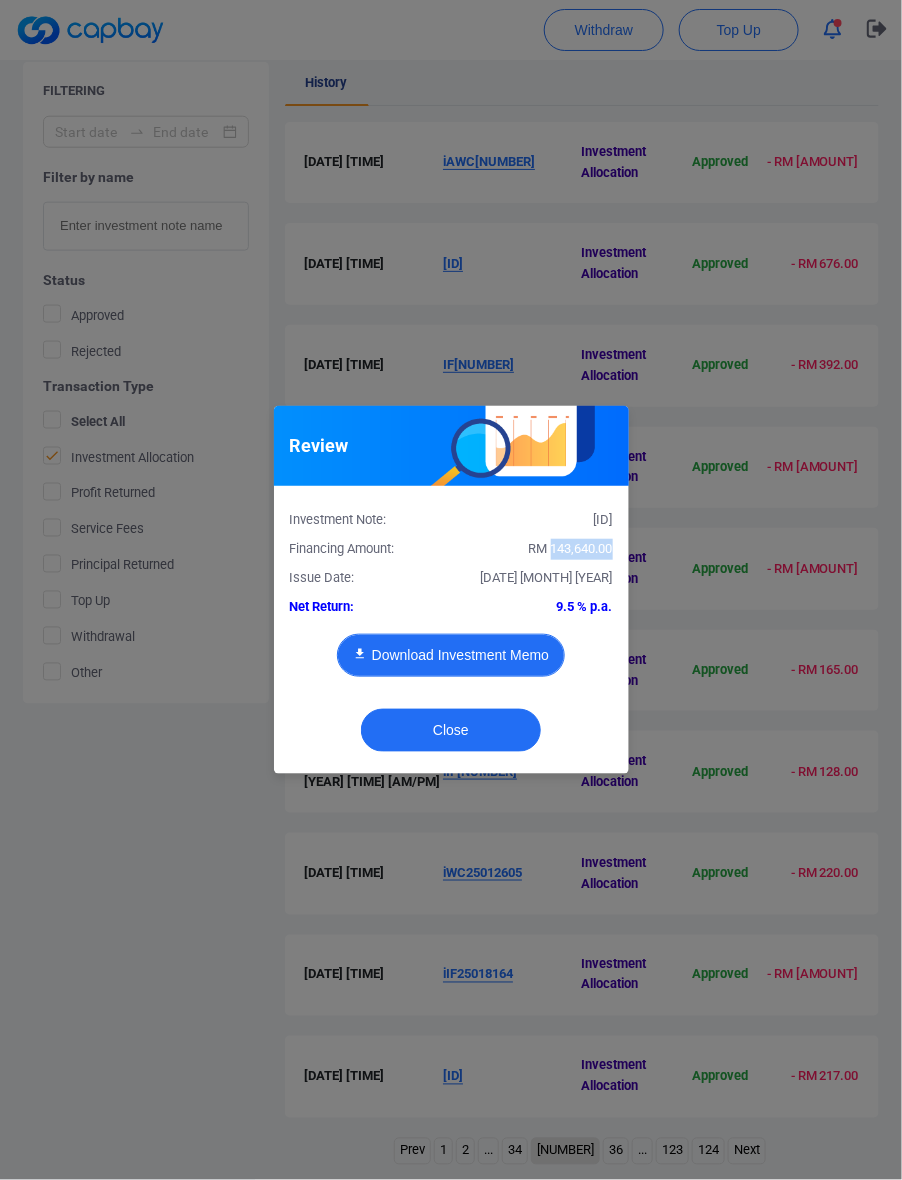 click on "Download Investment Memo" at bounding box center (451, 655) 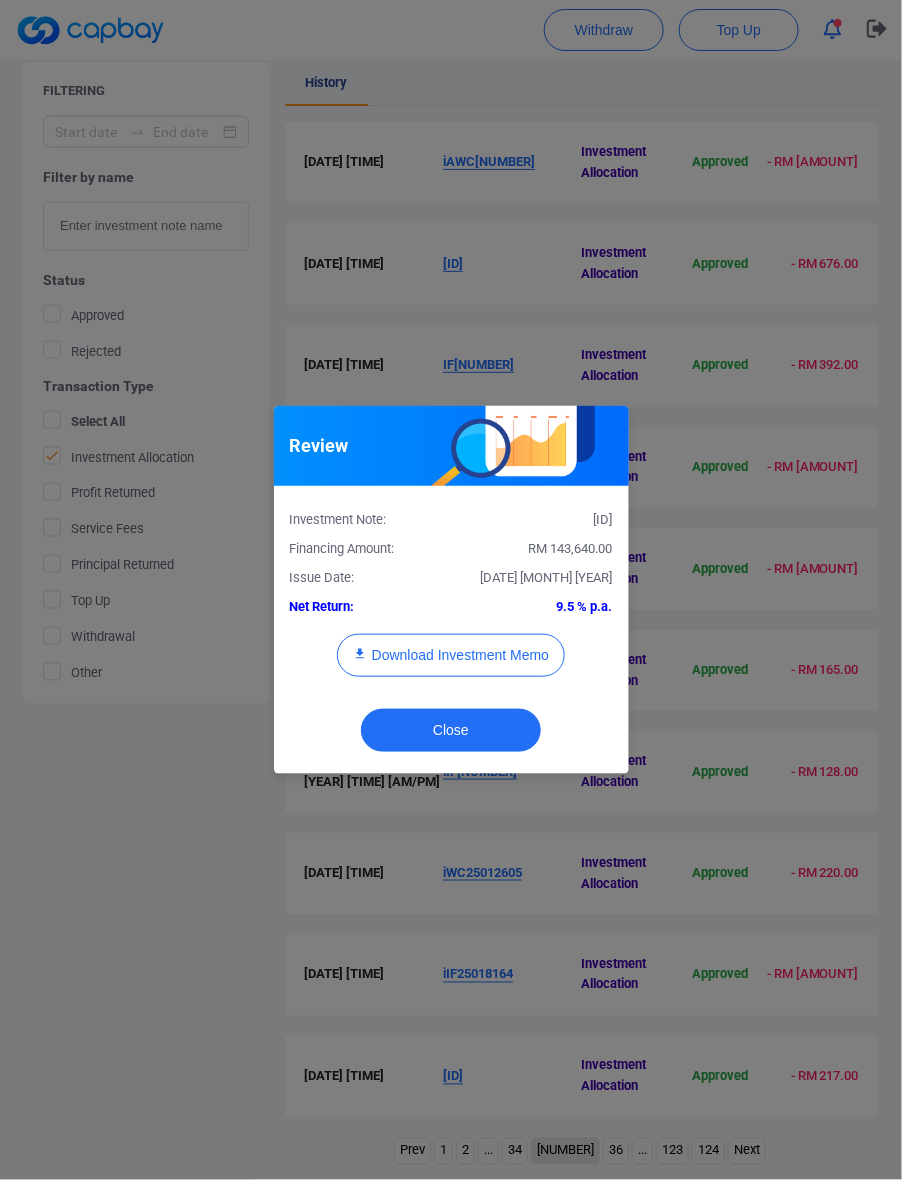 click on "Close" at bounding box center (451, 735) 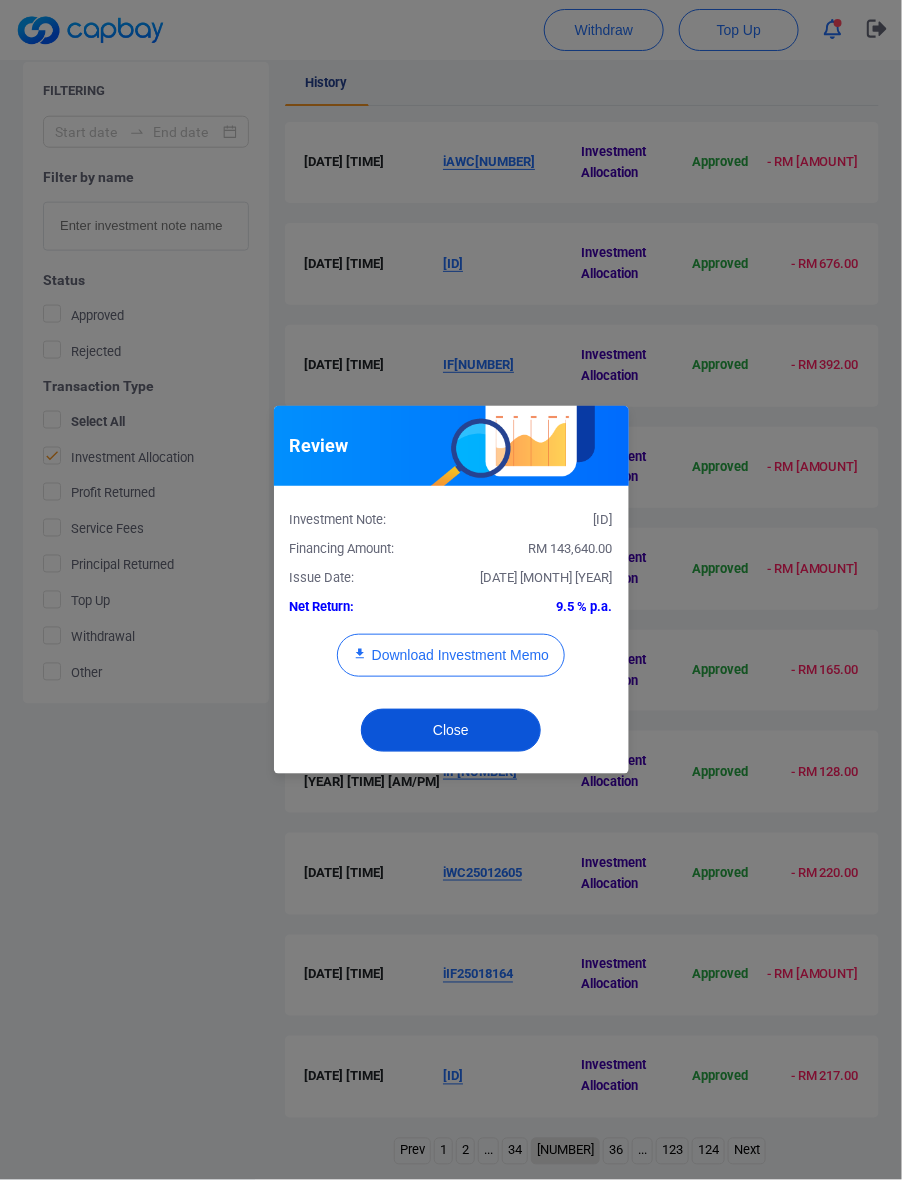 click on "Close" at bounding box center [451, 730] 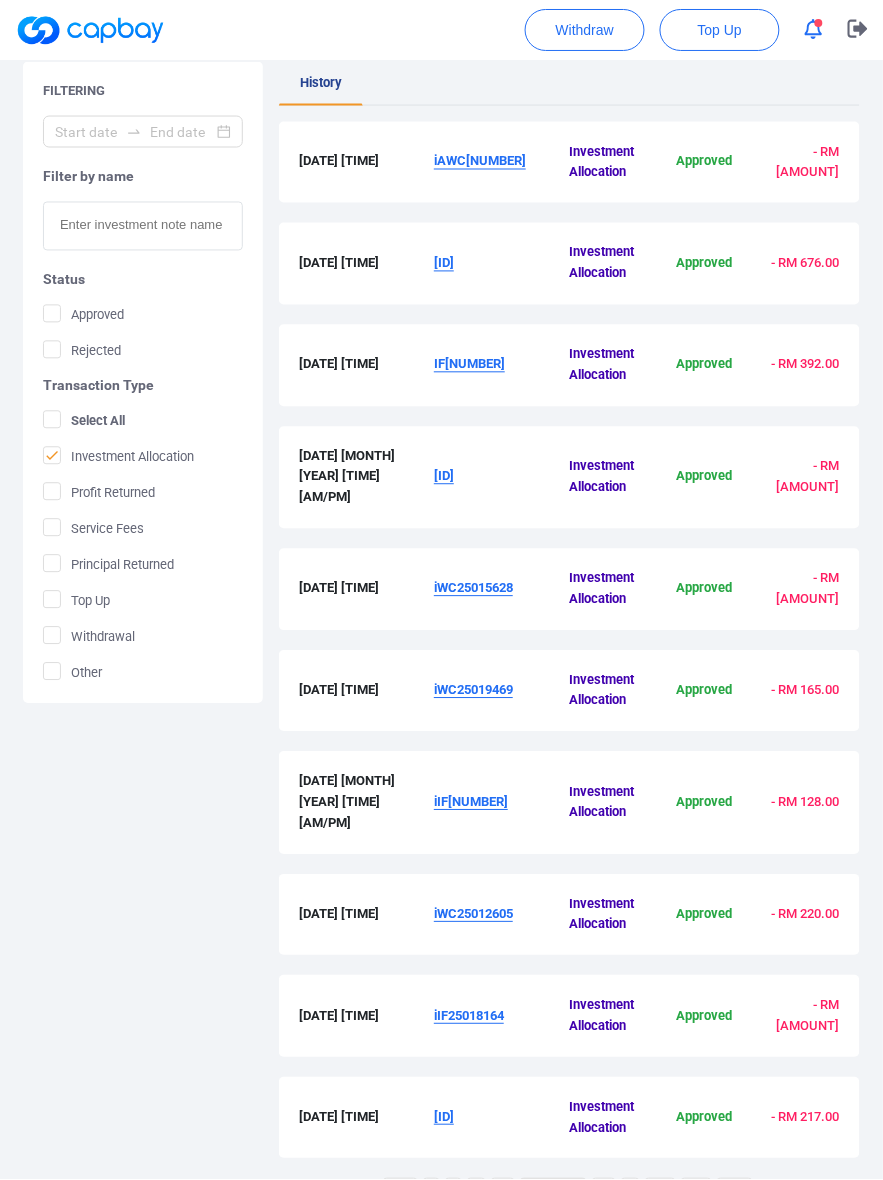 click on "36" at bounding box center [604, 1192] 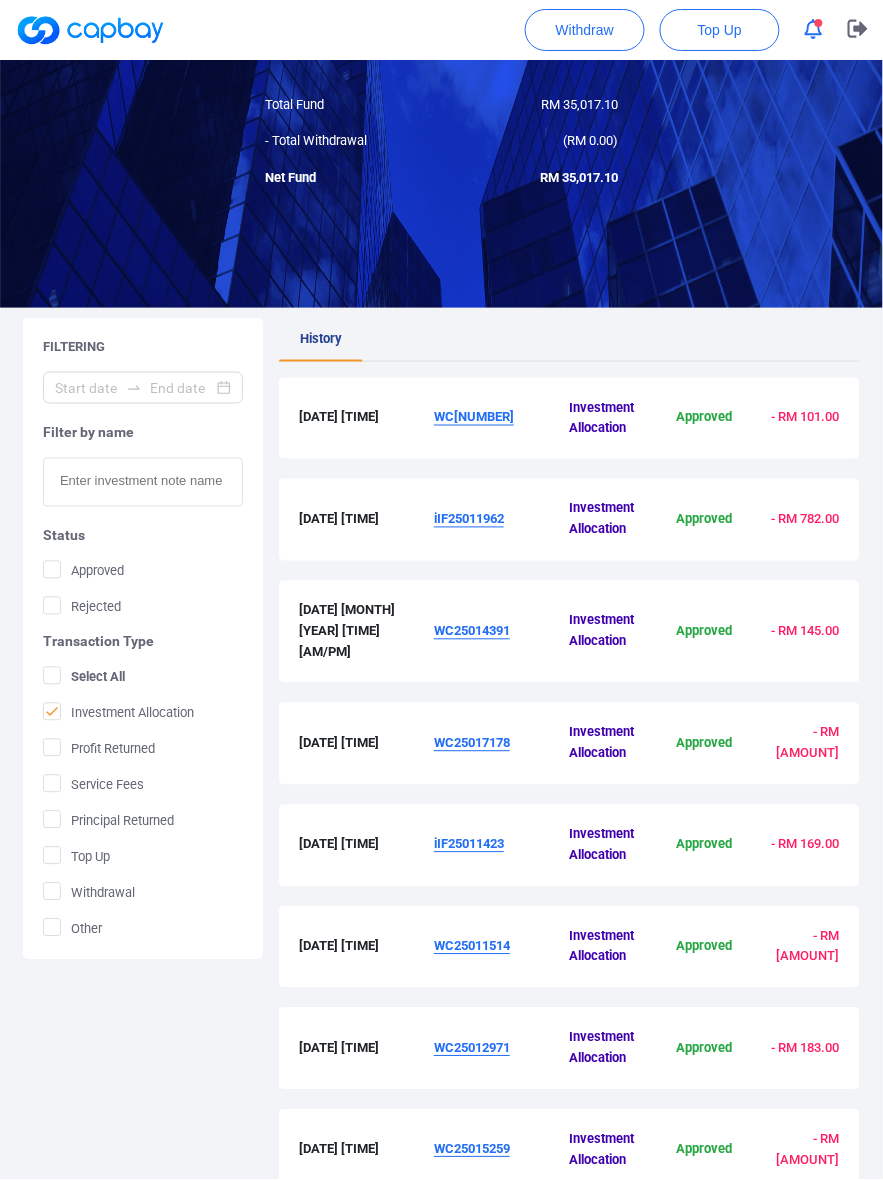 scroll, scrollTop: 428, scrollLeft: 0, axis: vertical 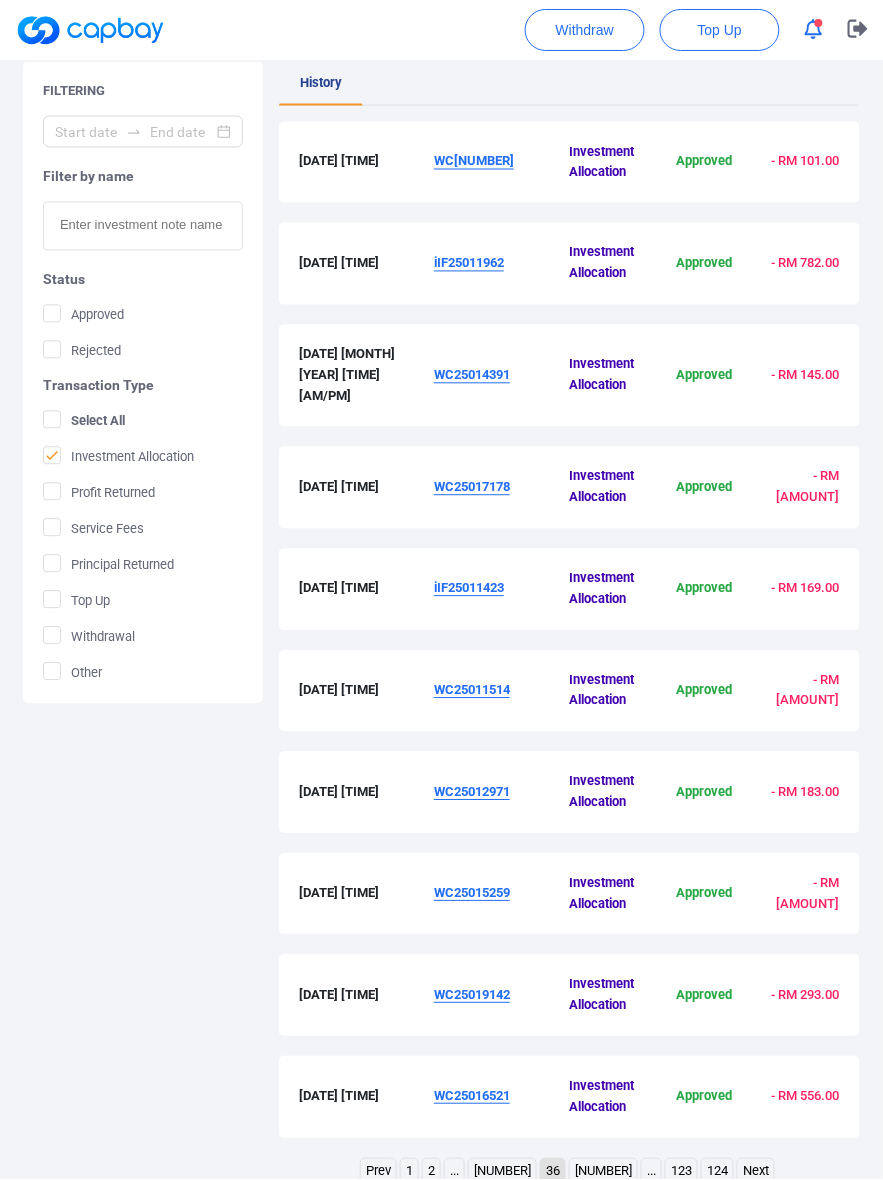 click on "[DATE] [MONTH] [YEAR] [TIME] [AM/PM] WC25011235 Investment Allocation Approved - RM [AMOUNT]" at bounding box center [569, 163] 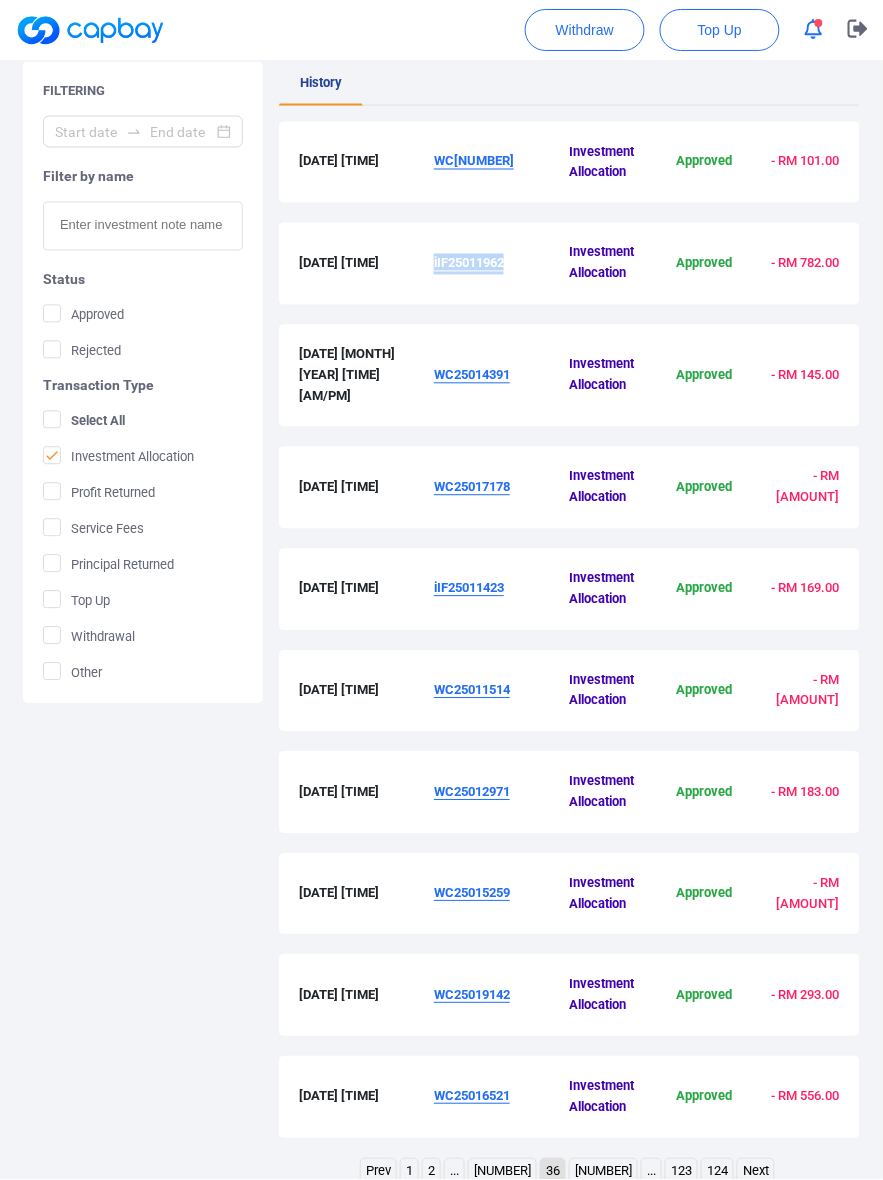 drag, startPoint x: 513, startPoint y: 277, endPoint x: 435, endPoint y: 277, distance: 78 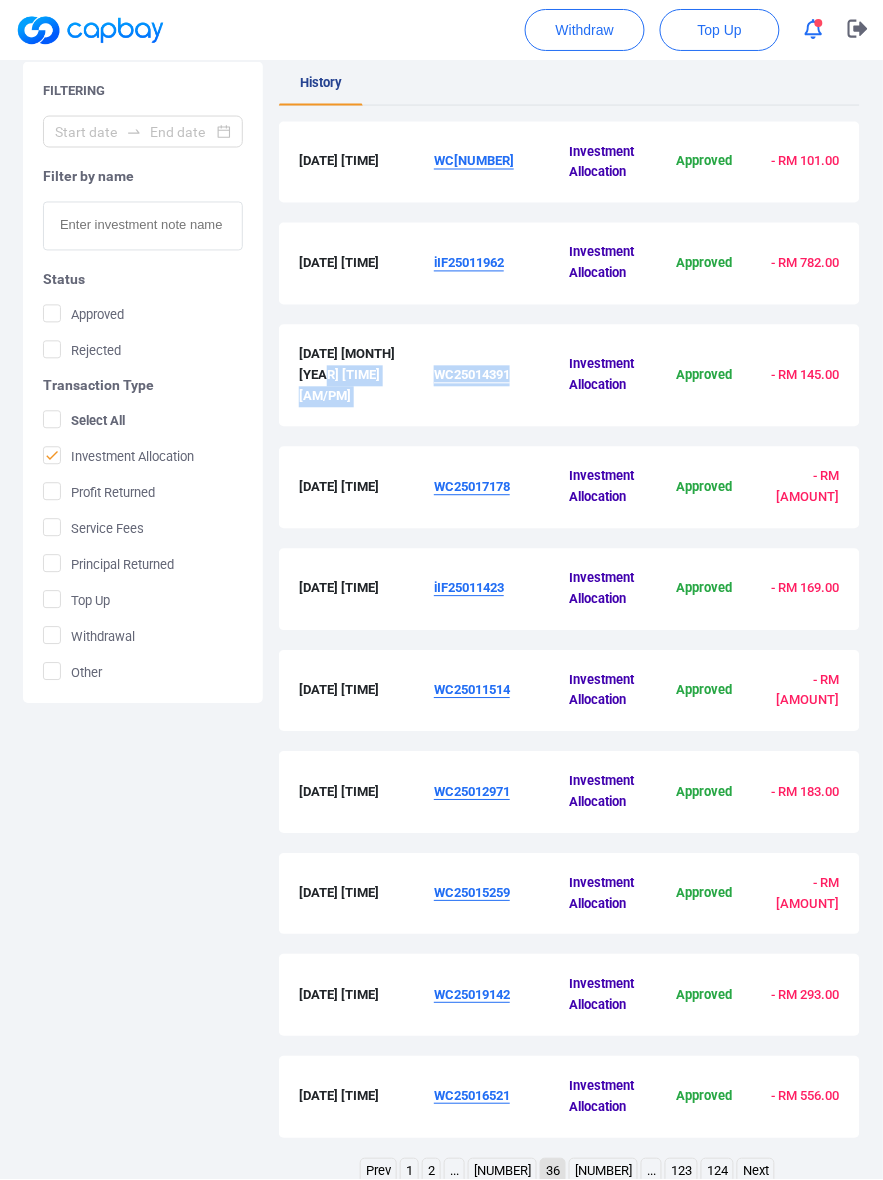 drag, startPoint x: 525, startPoint y: 378, endPoint x: 432, endPoint y: 378, distance: 93 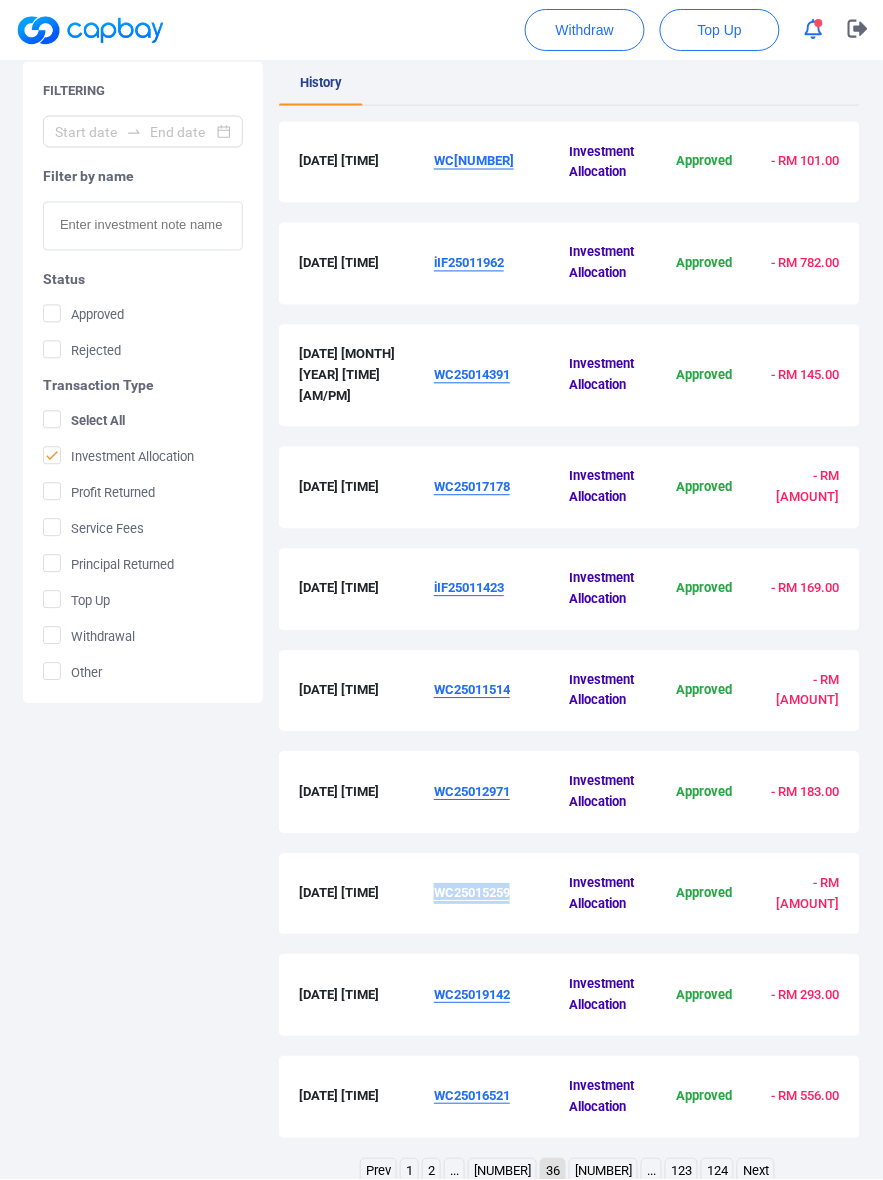 drag, startPoint x: 518, startPoint y: 871, endPoint x: 433, endPoint y: 881, distance: 85.58621 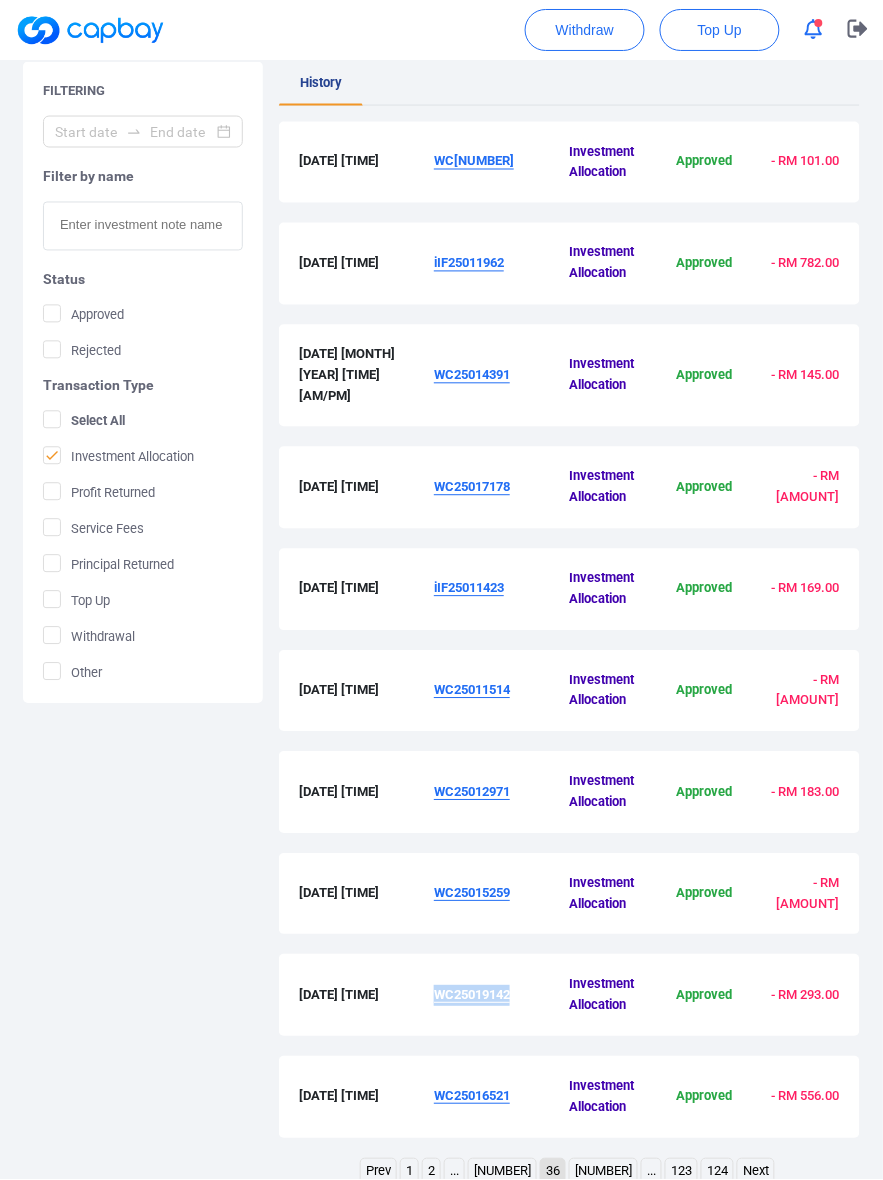 drag, startPoint x: 531, startPoint y: 967, endPoint x: 438, endPoint y: 982, distance: 94.20191 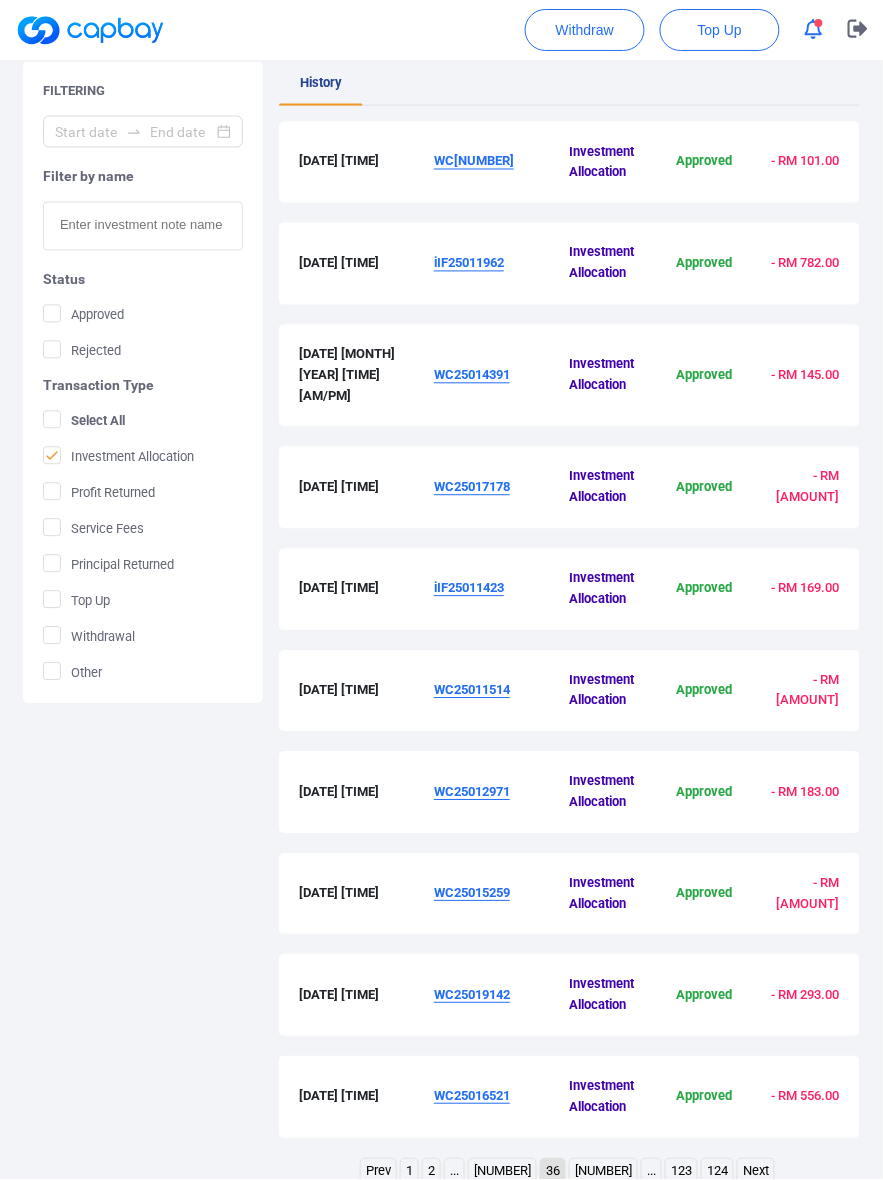 click on "WC[NUMBER]" at bounding box center (501, 163) 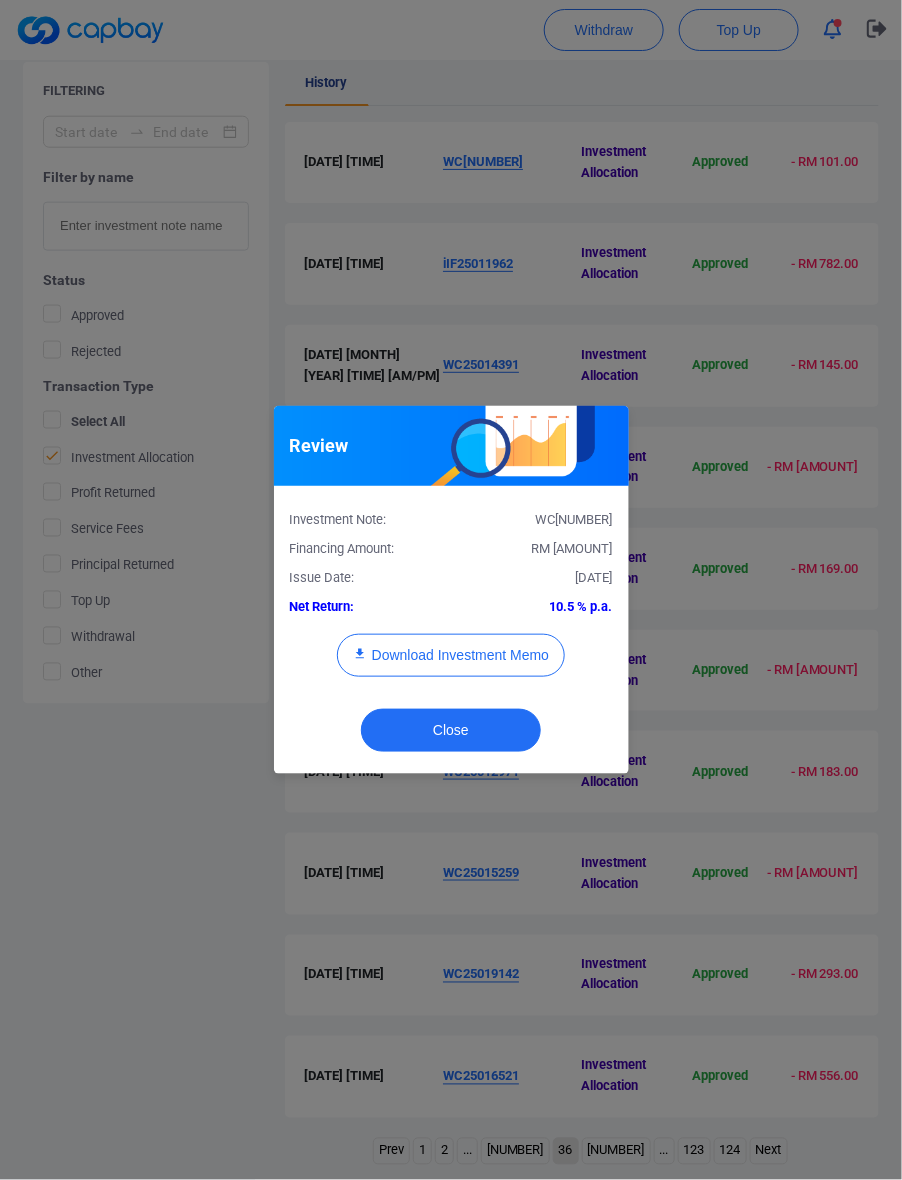 click on "RM [AMOUNT]" at bounding box center [572, 548] 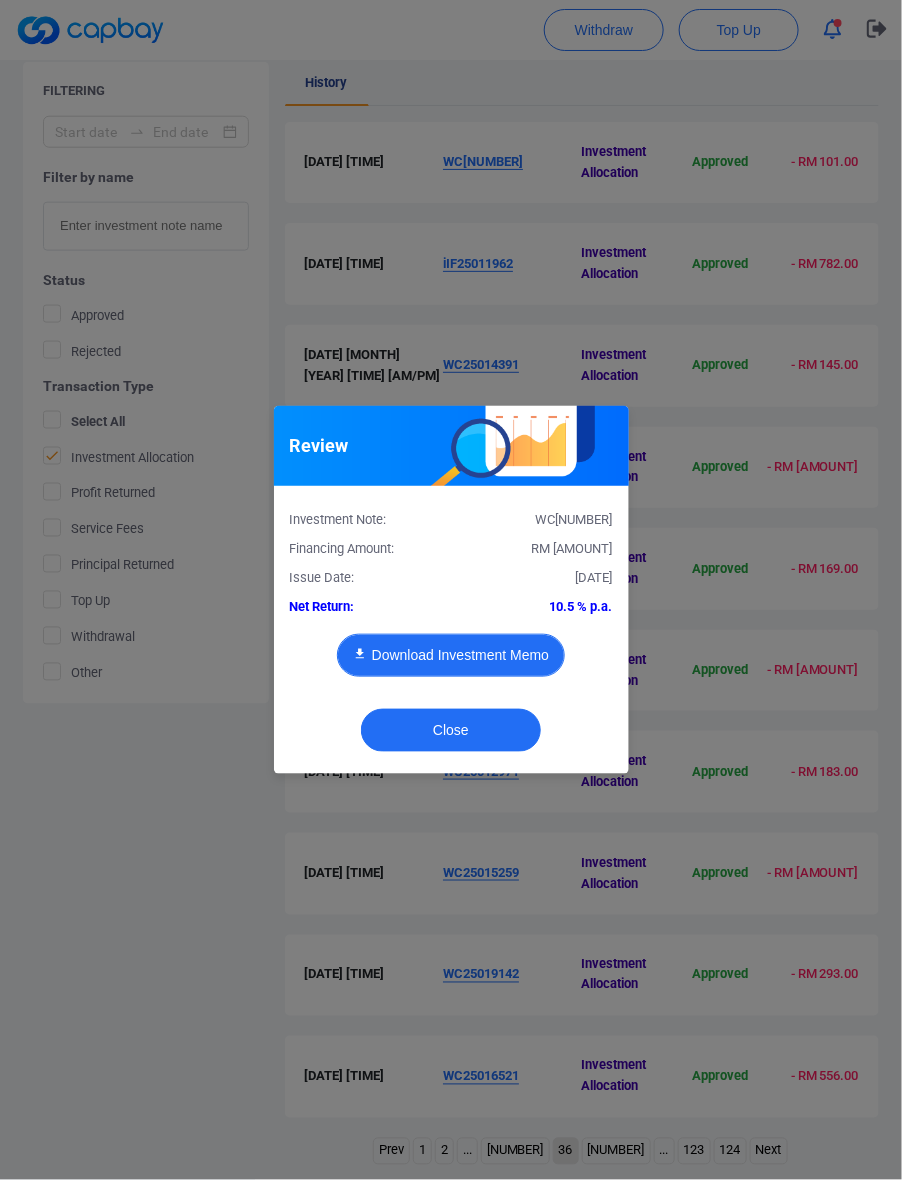 click on "Download Investment Memo" at bounding box center [451, 655] 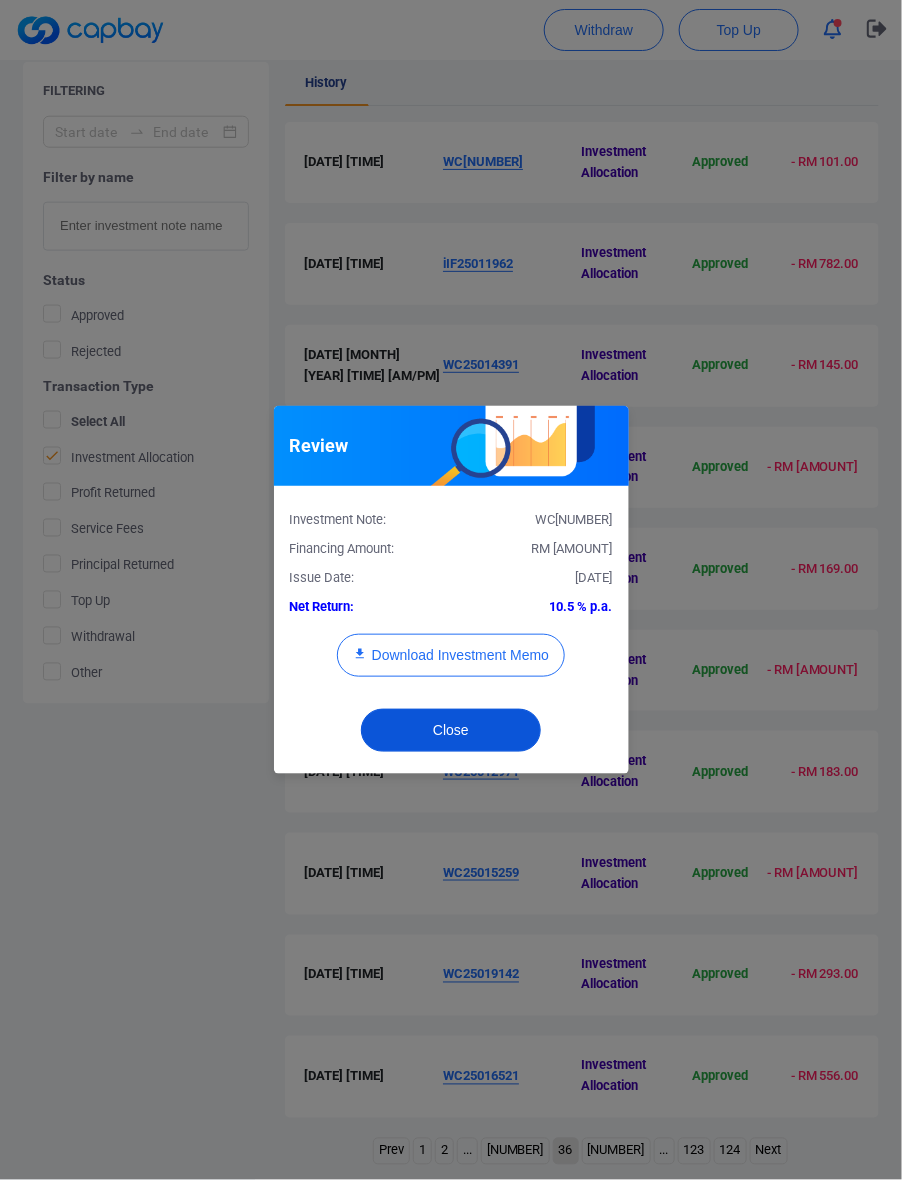 click on "Close" at bounding box center [451, 730] 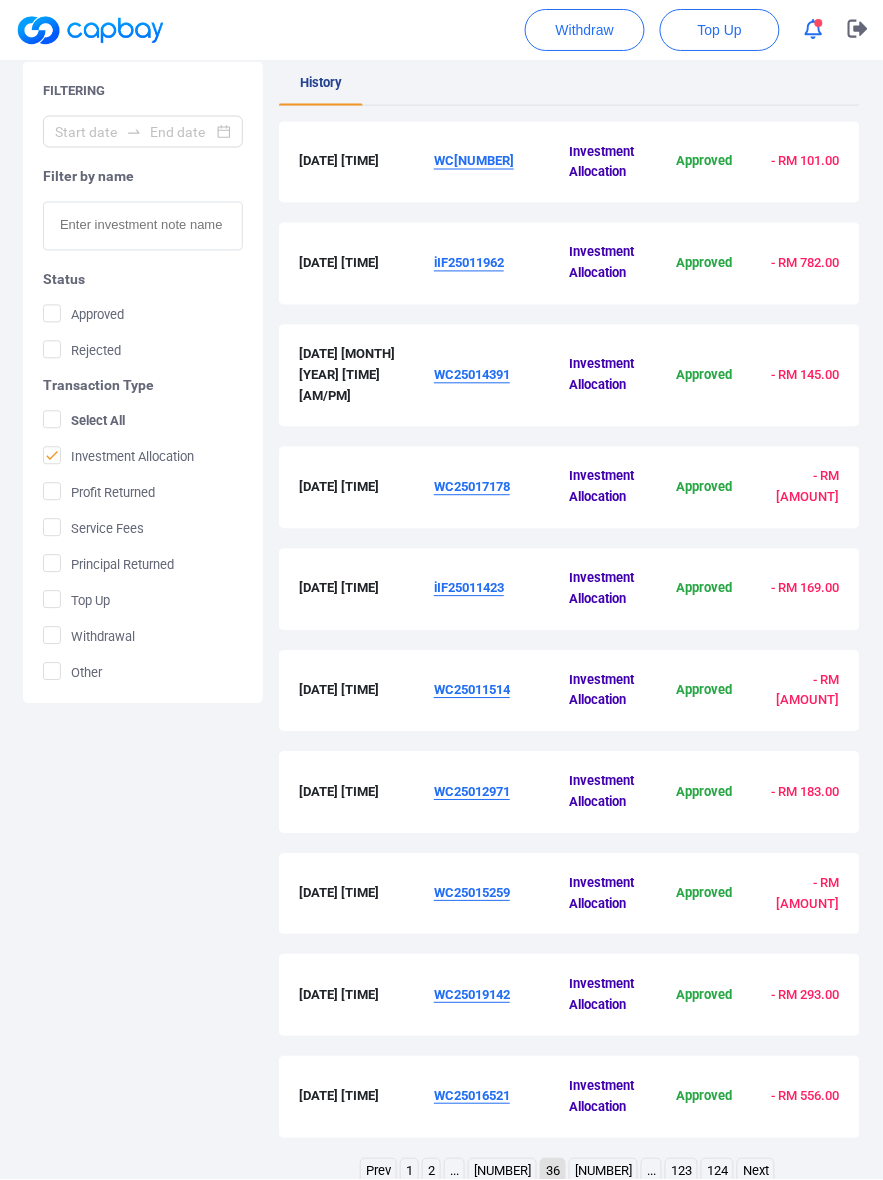 click on "iIF25011962" at bounding box center (469, 263) 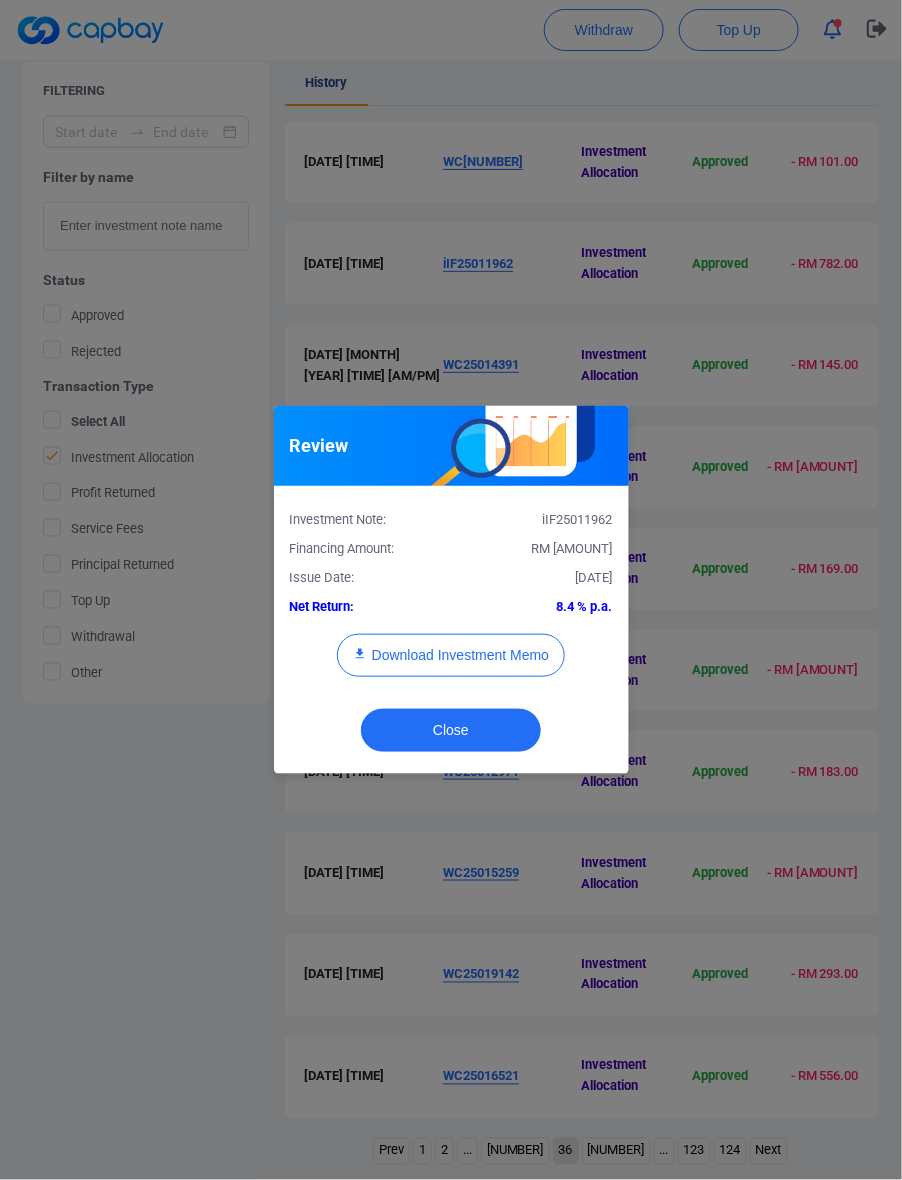 click on "RM [AMOUNT]" at bounding box center [539, 549] 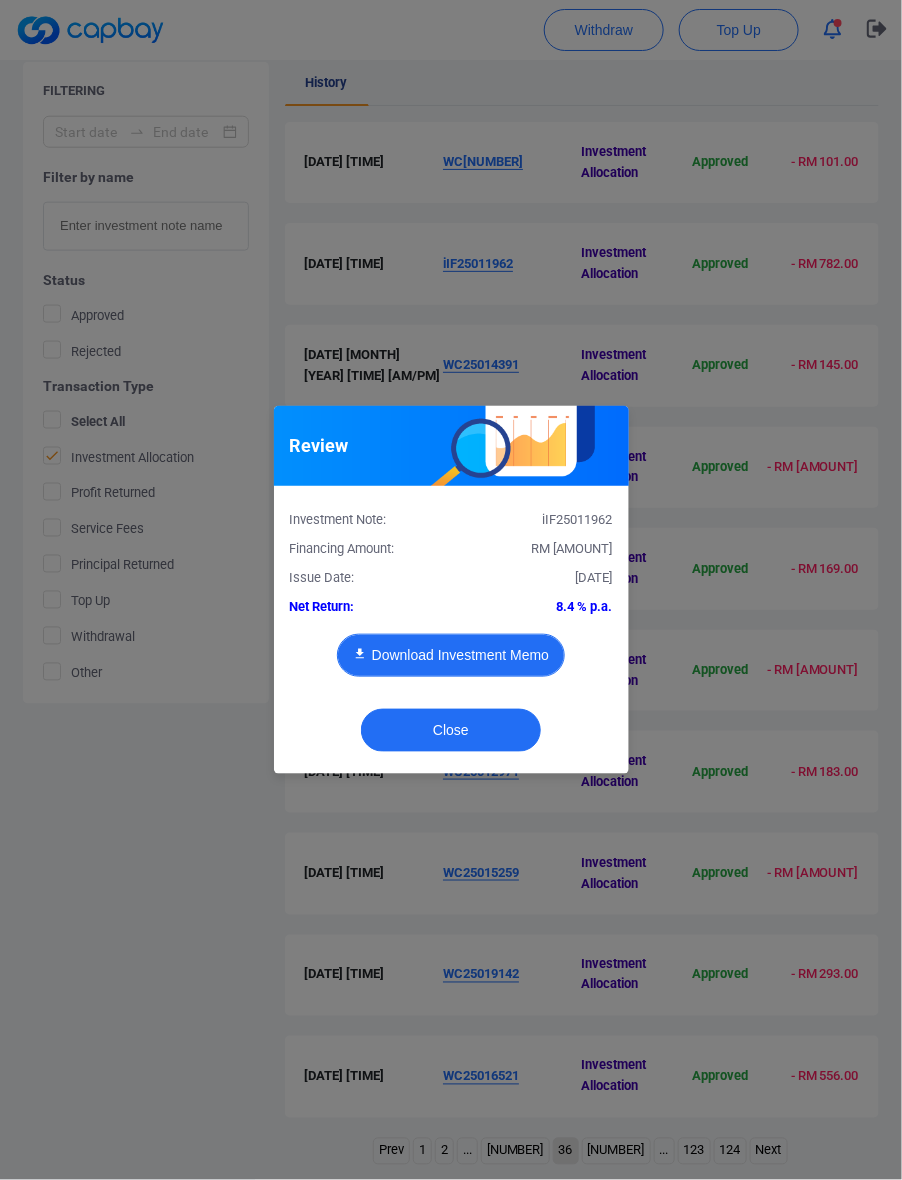 click on "Download Investment Memo" at bounding box center [451, 655] 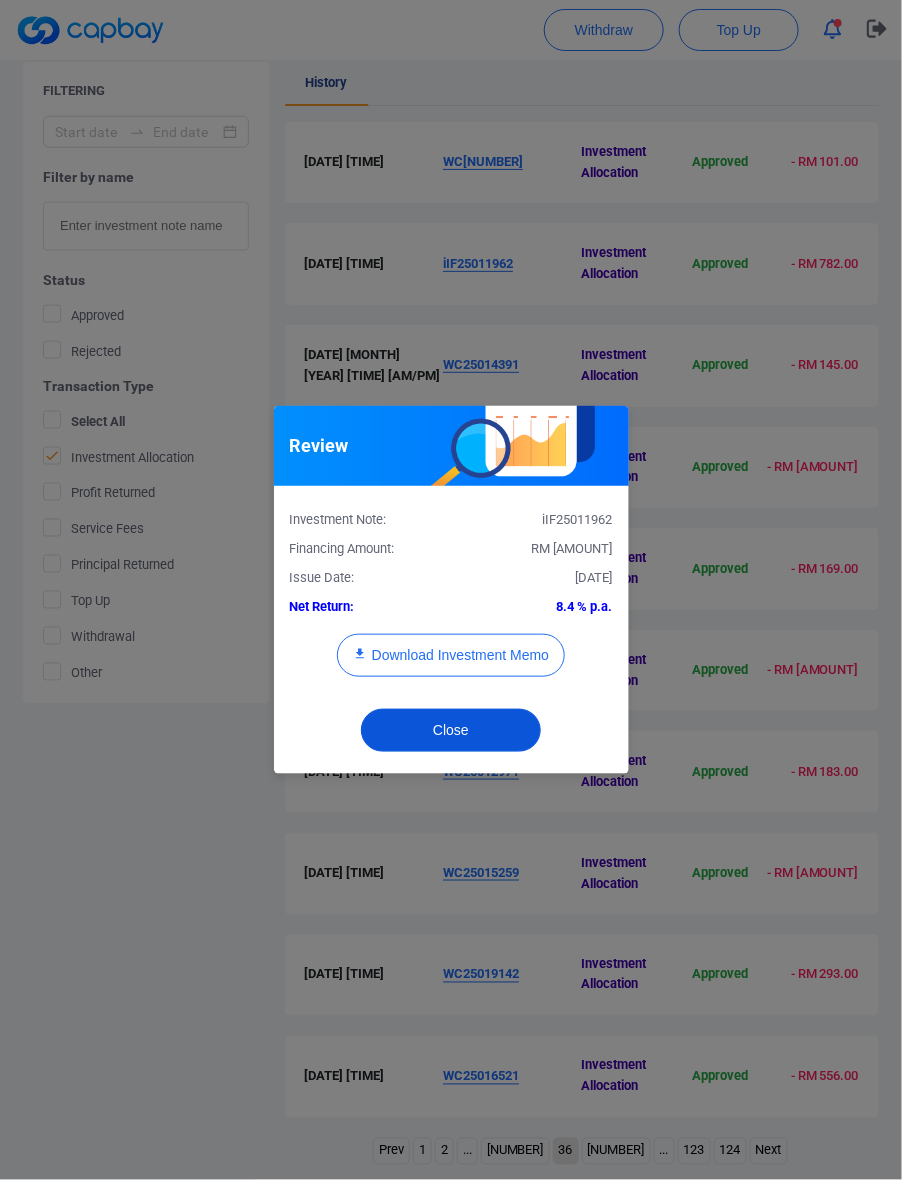 click on "Close" at bounding box center [451, 730] 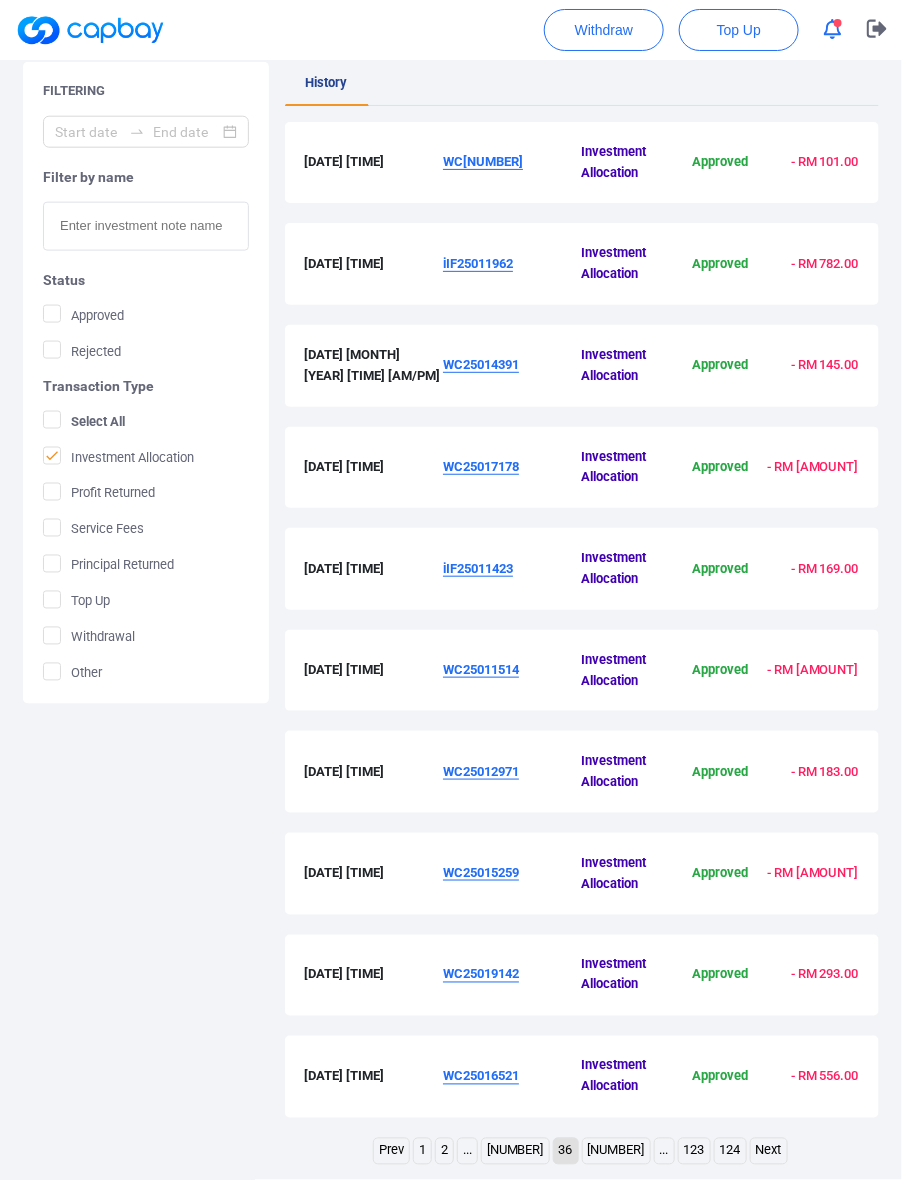 type 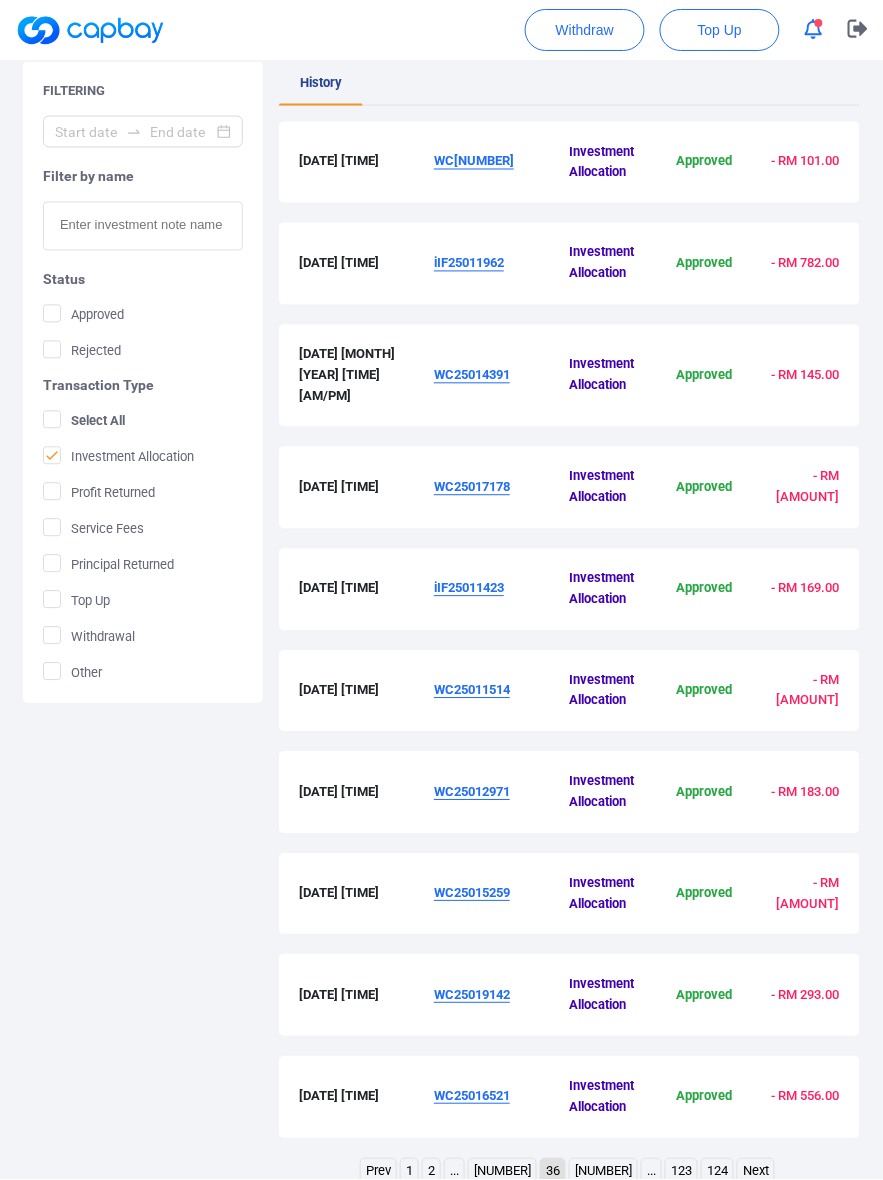 click on "WC25014391" at bounding box center [501, 376] 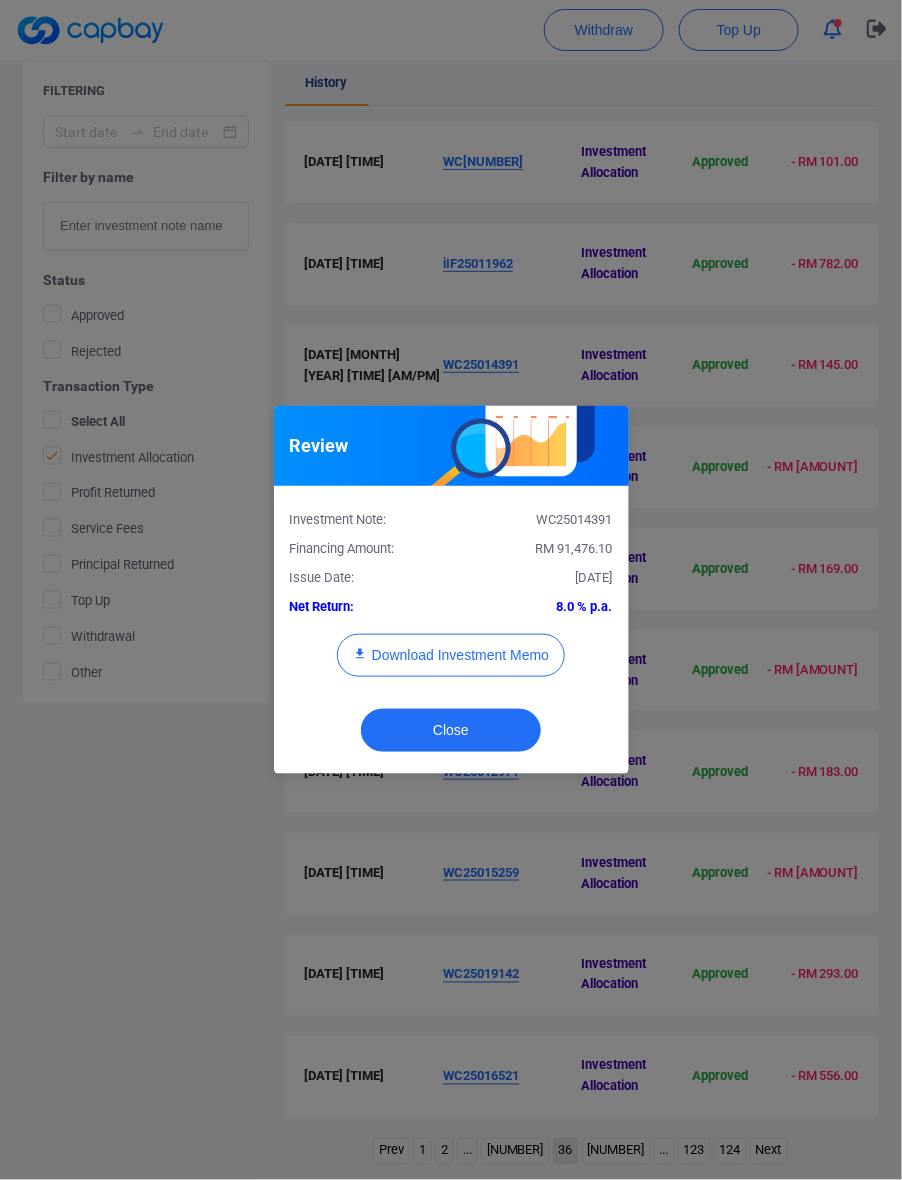 click on "WC25014391" at bounding box center [539, 520] 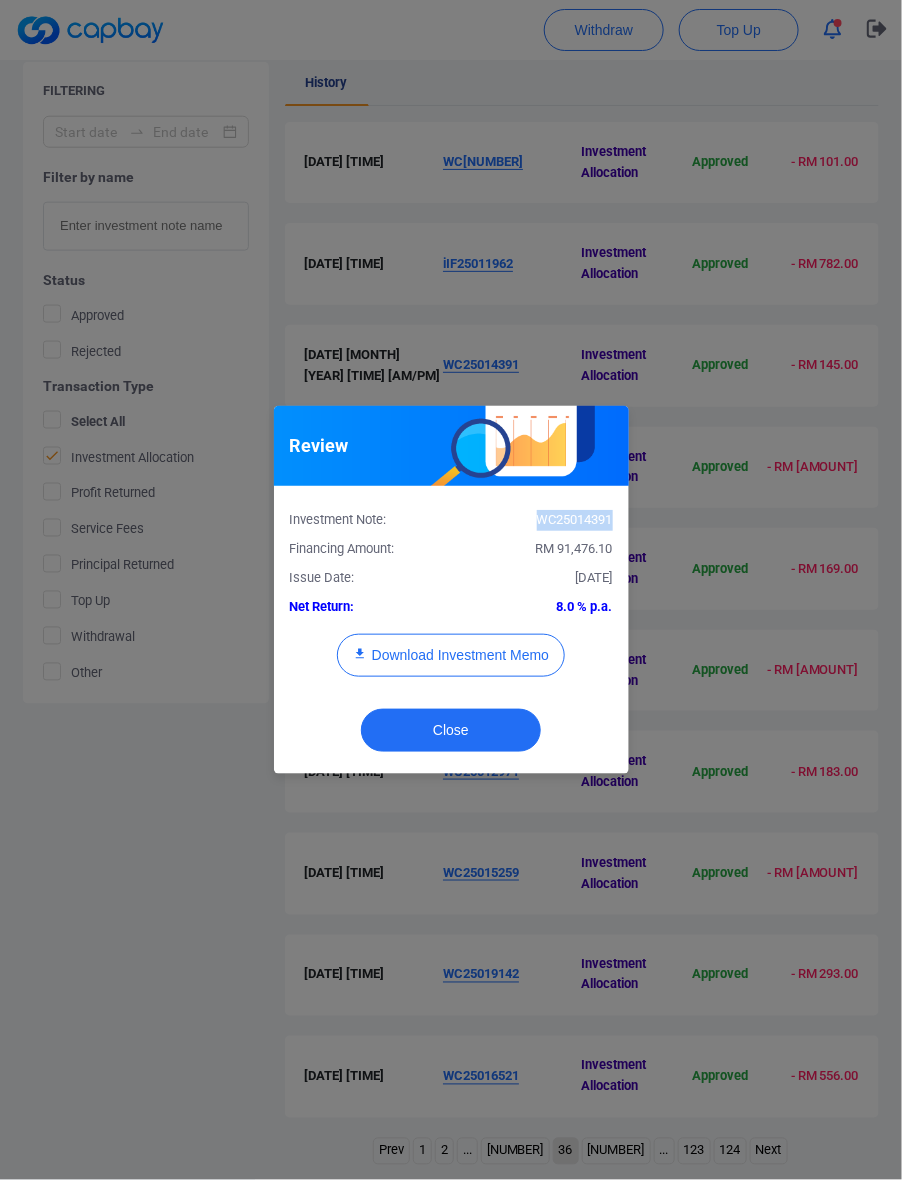 click on "WC25014391" at bounding box center [539, 520] 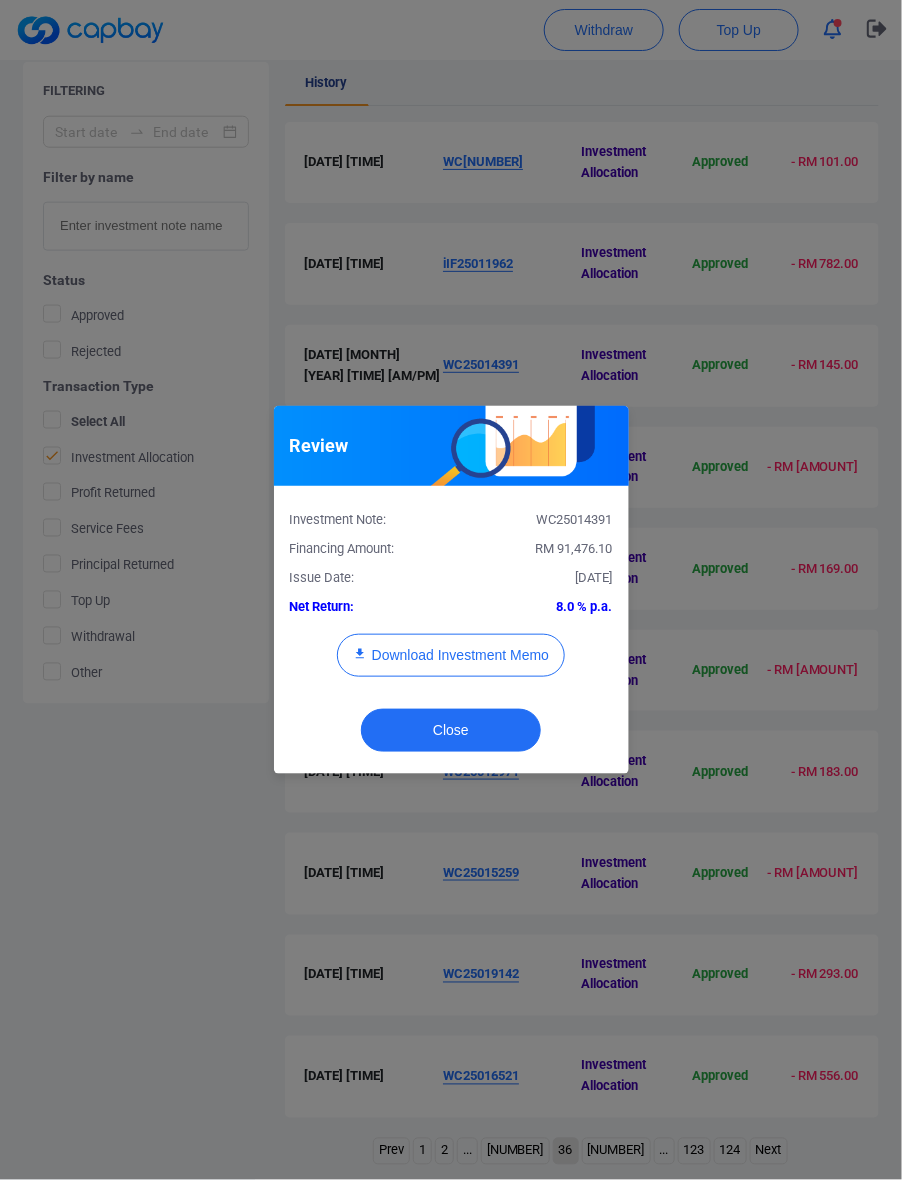 click on "RM 91,476.10" at bounding box center (574, 548) 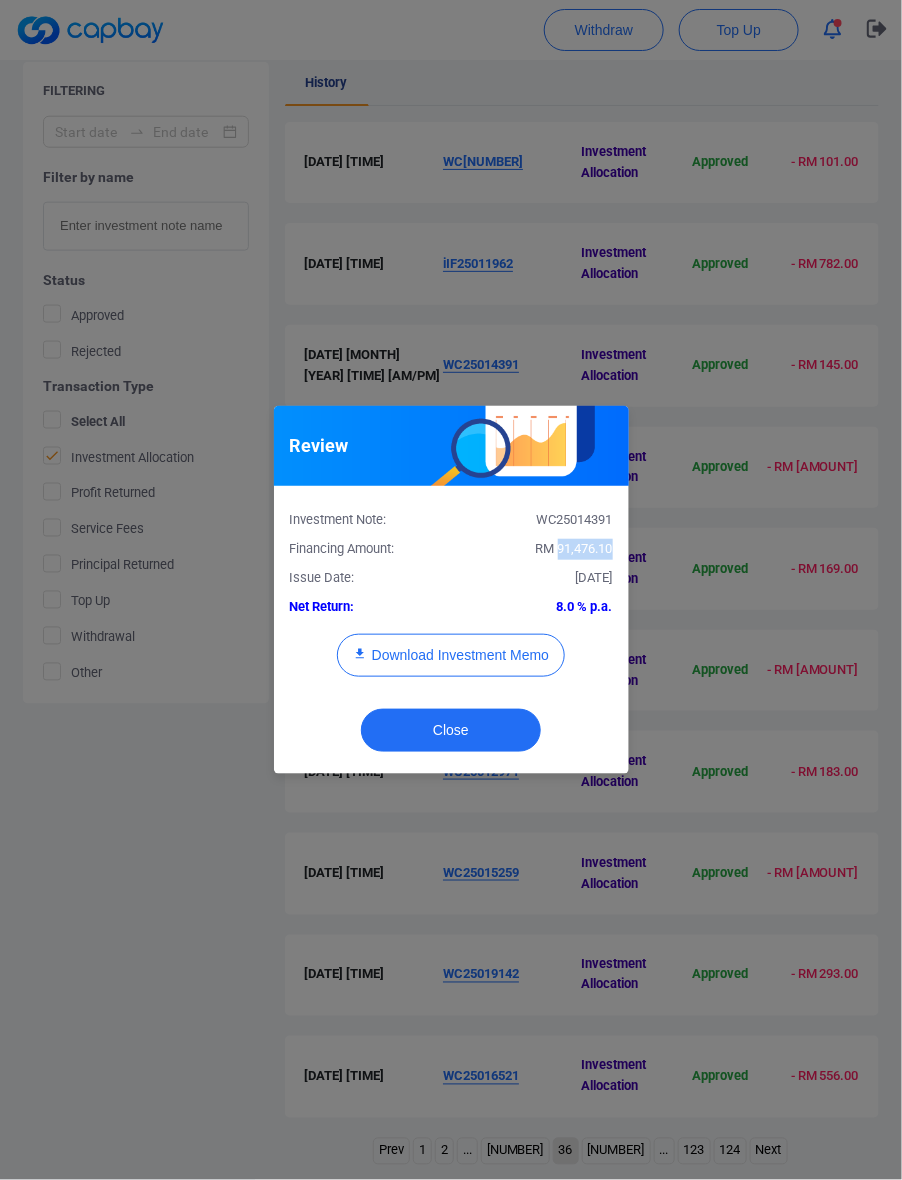 click on "RM 91,476.10" at bounding box center [574, 548] 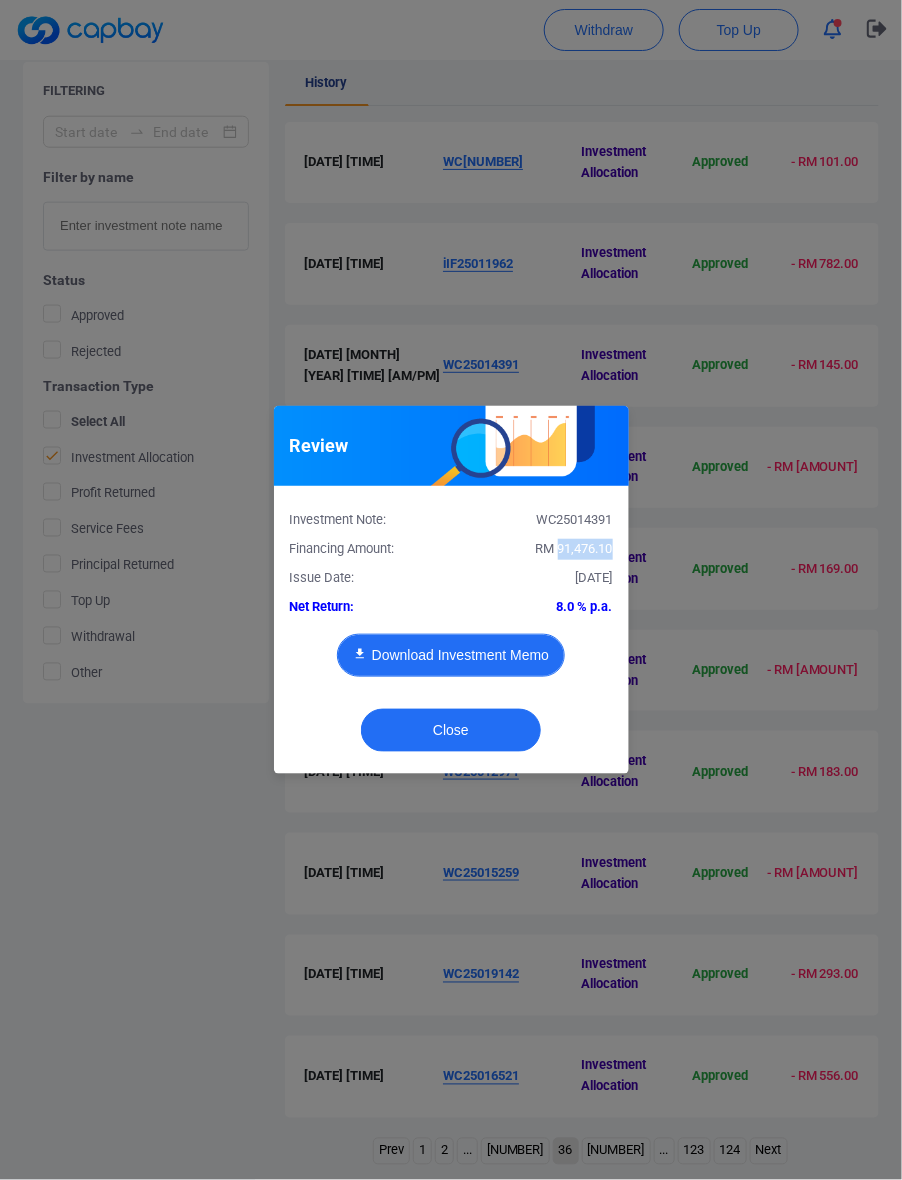 type 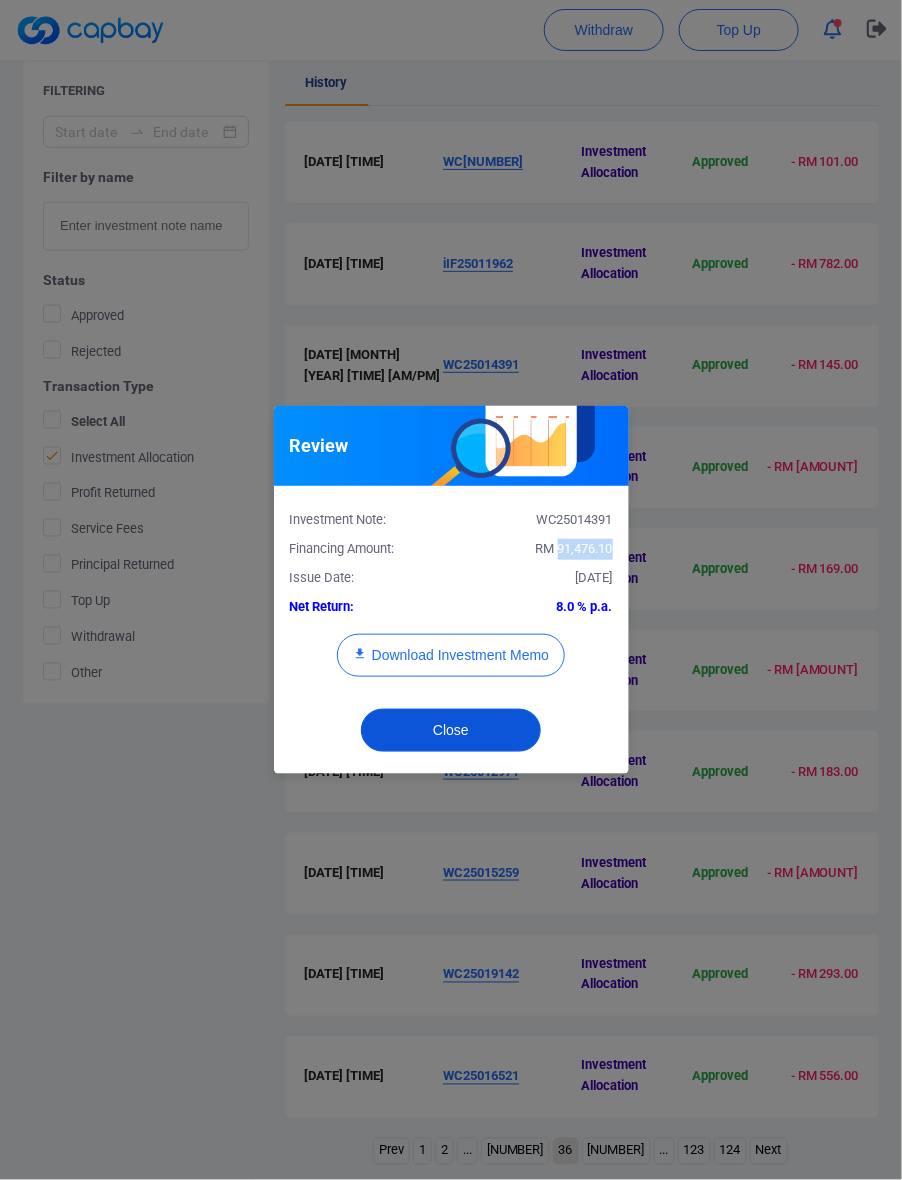 click on "Close" at bounding box center (451, 730) 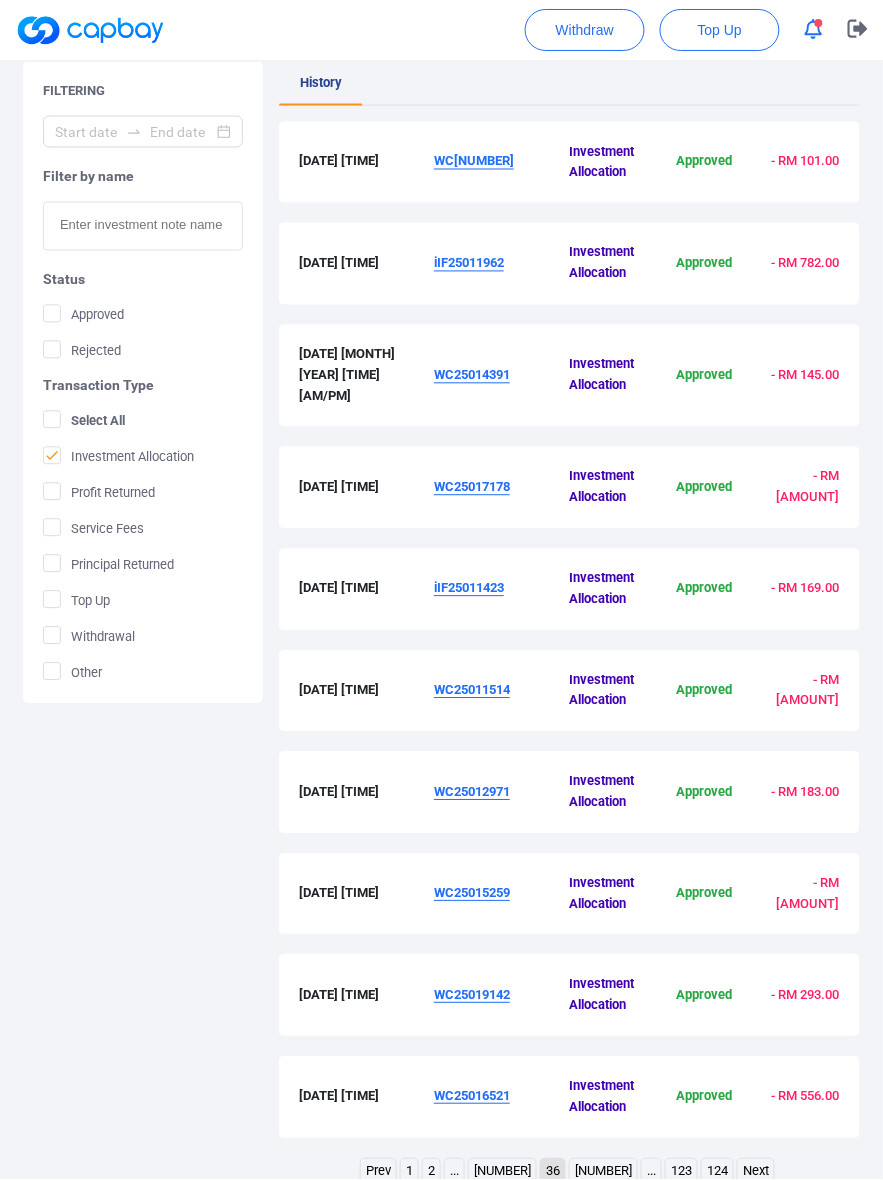 click on "WC25017178" at bounding box center [501, 488] 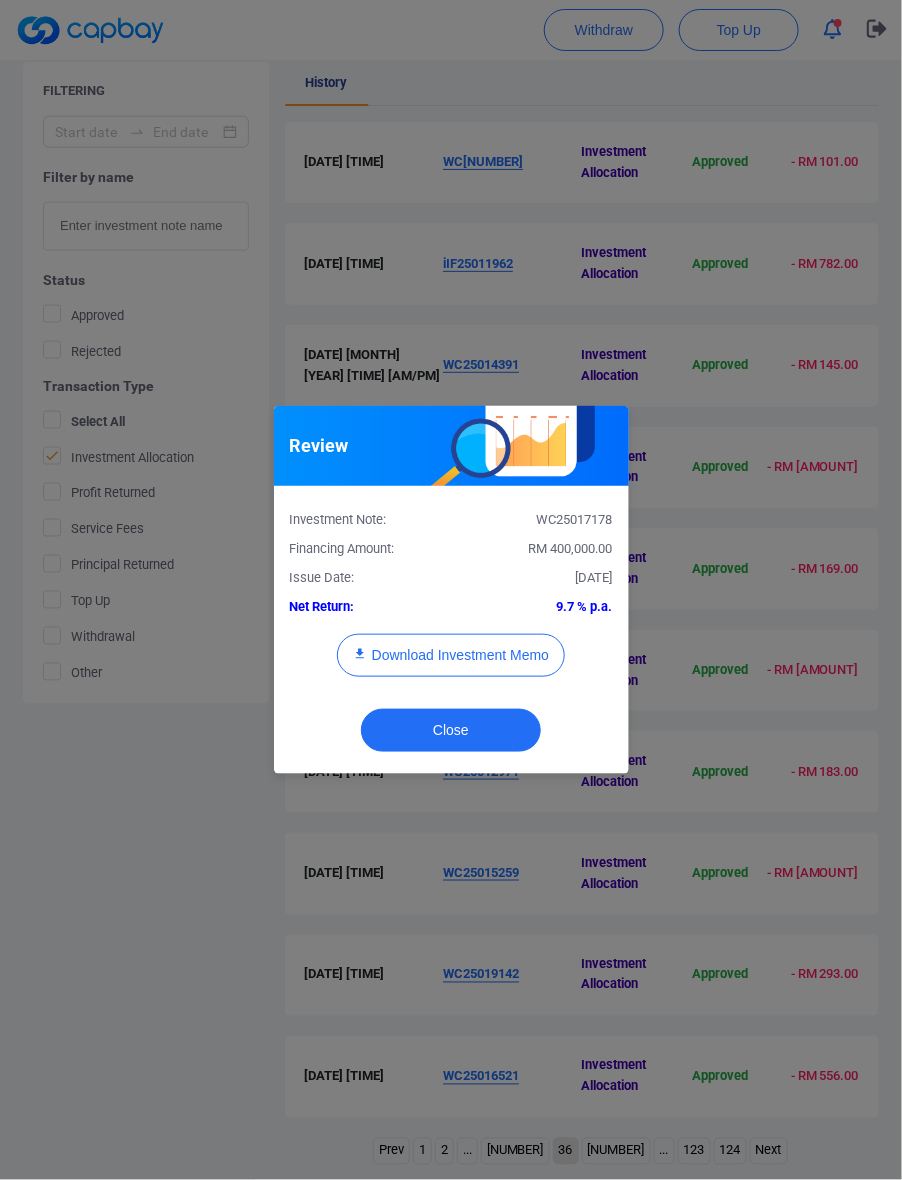 click on "[DATE]" at bounding box center (539, 578) 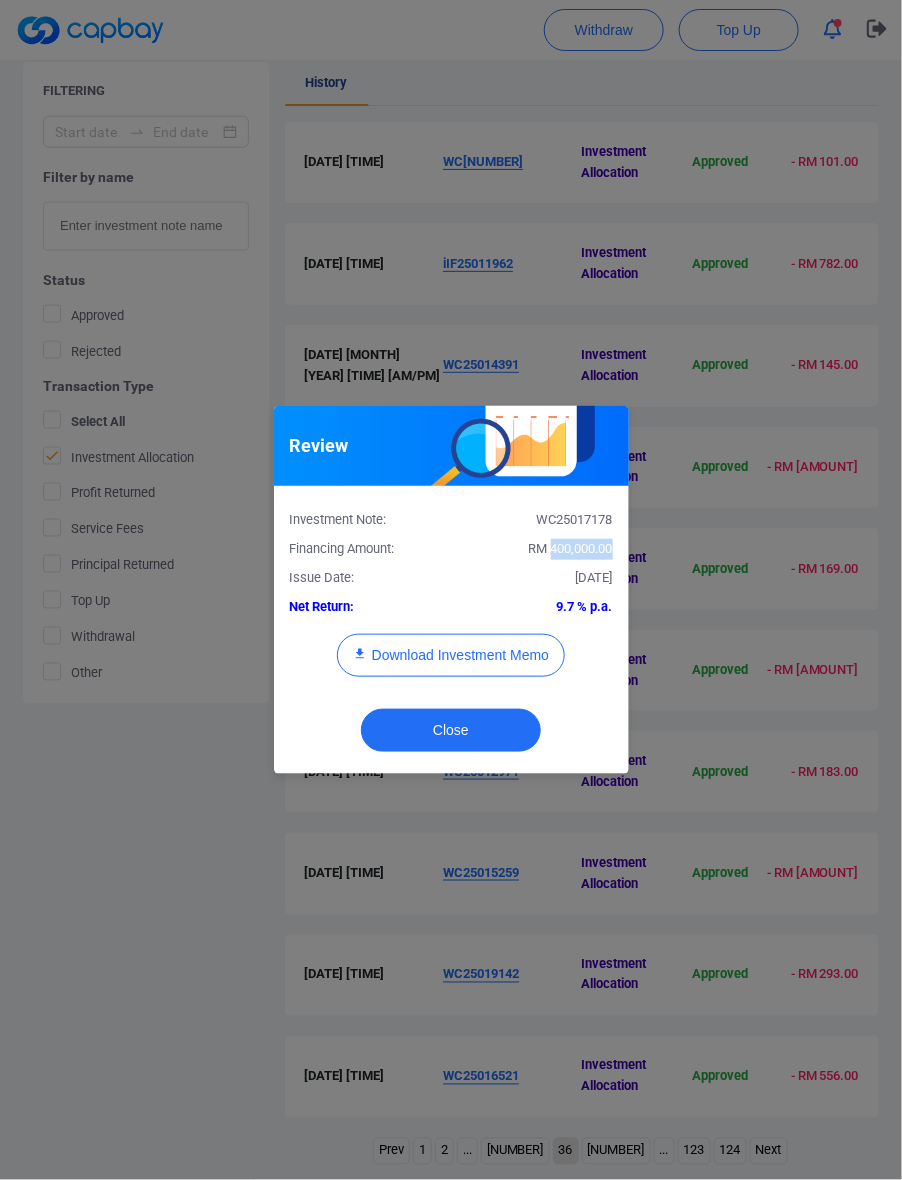 click on "RM 400,000.00" at bounding box center (539, 549) 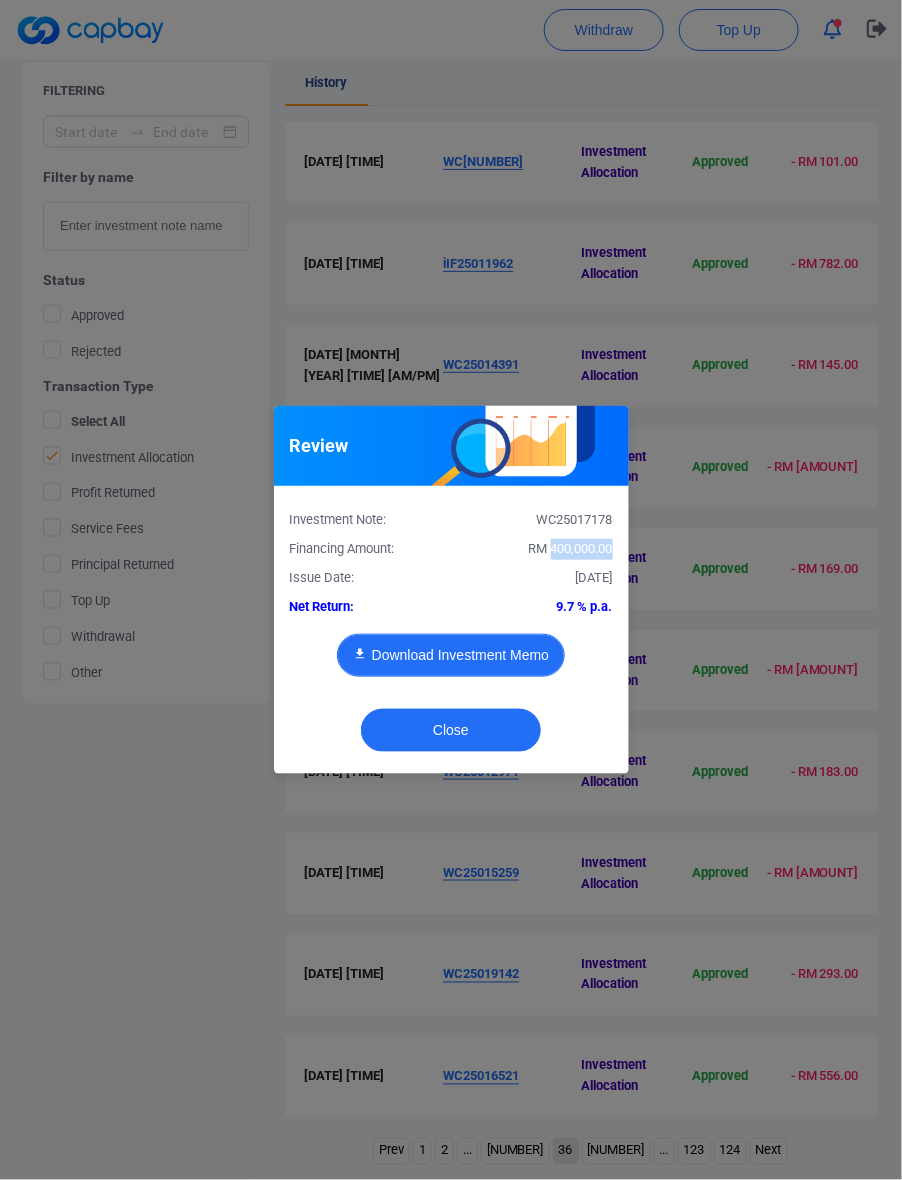 click on "Download Investment Memo" at bounding box center [451, 655] 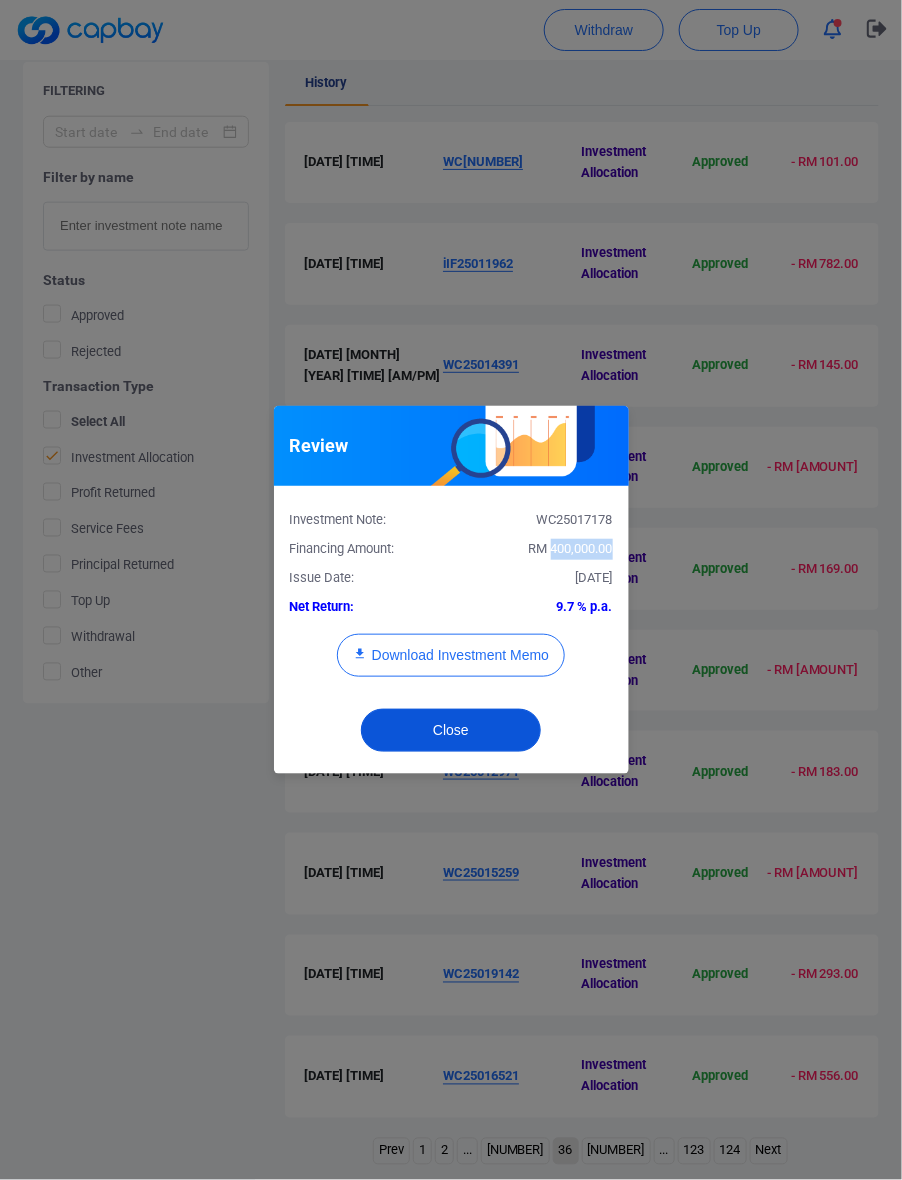 click on "Close" at bounding box center [451, 730] 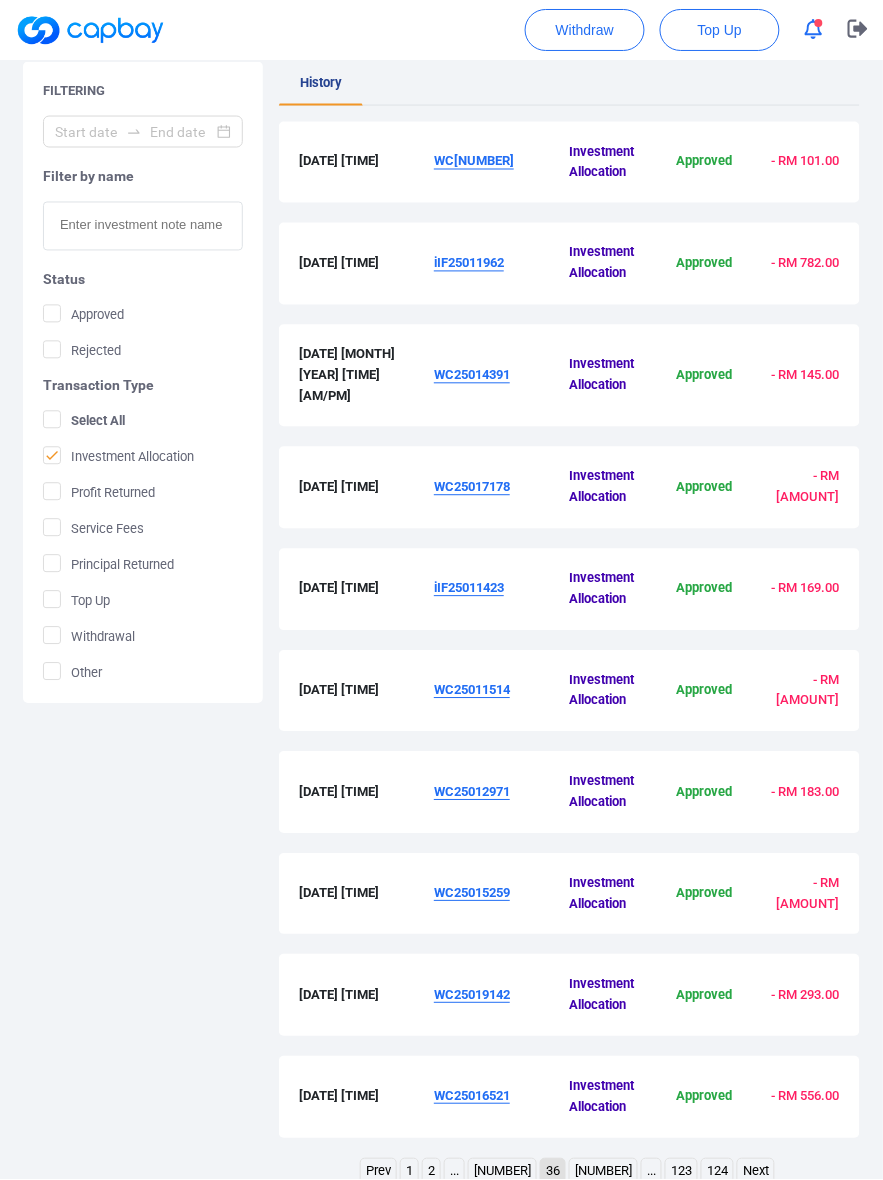 click on "WC25017178" at bounding box center (472, 487) 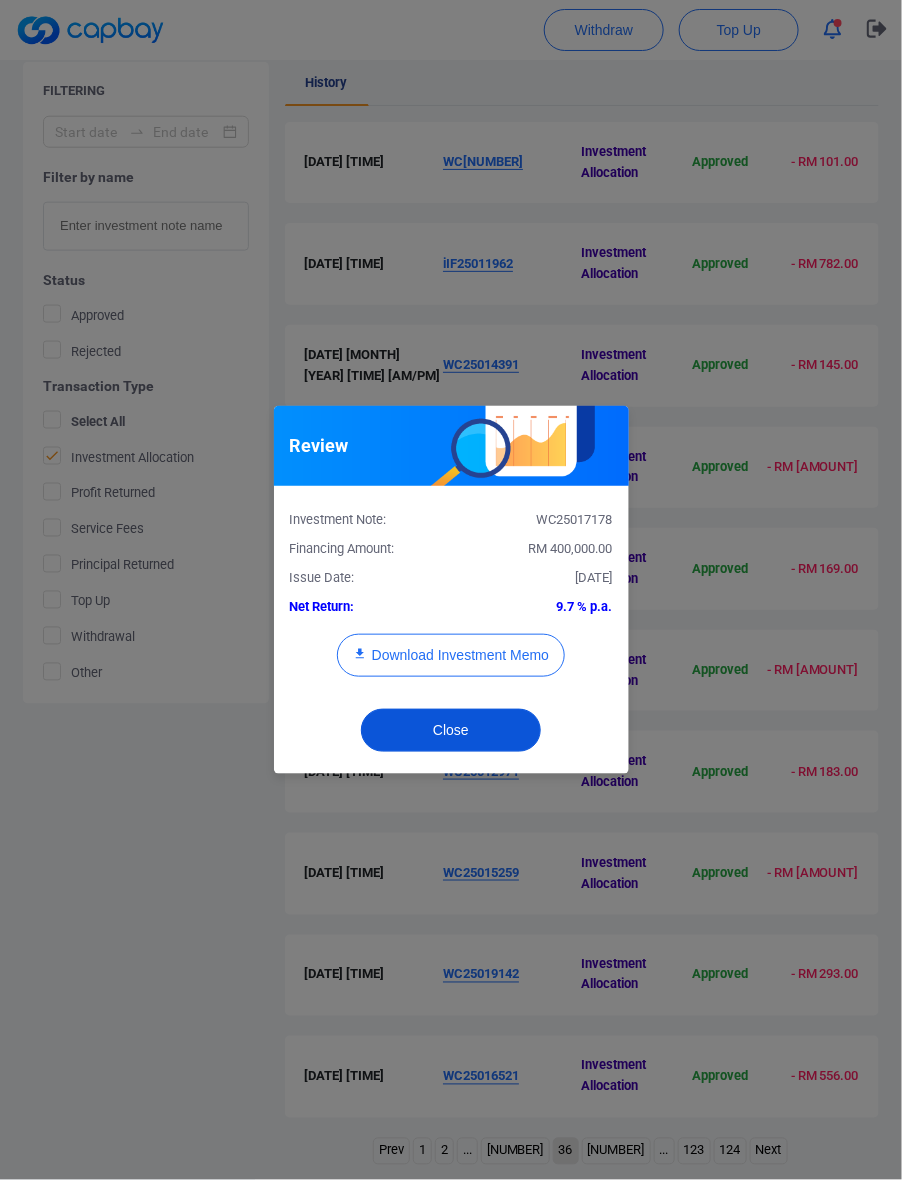 click on "Close" at bounding box center [451, 730] 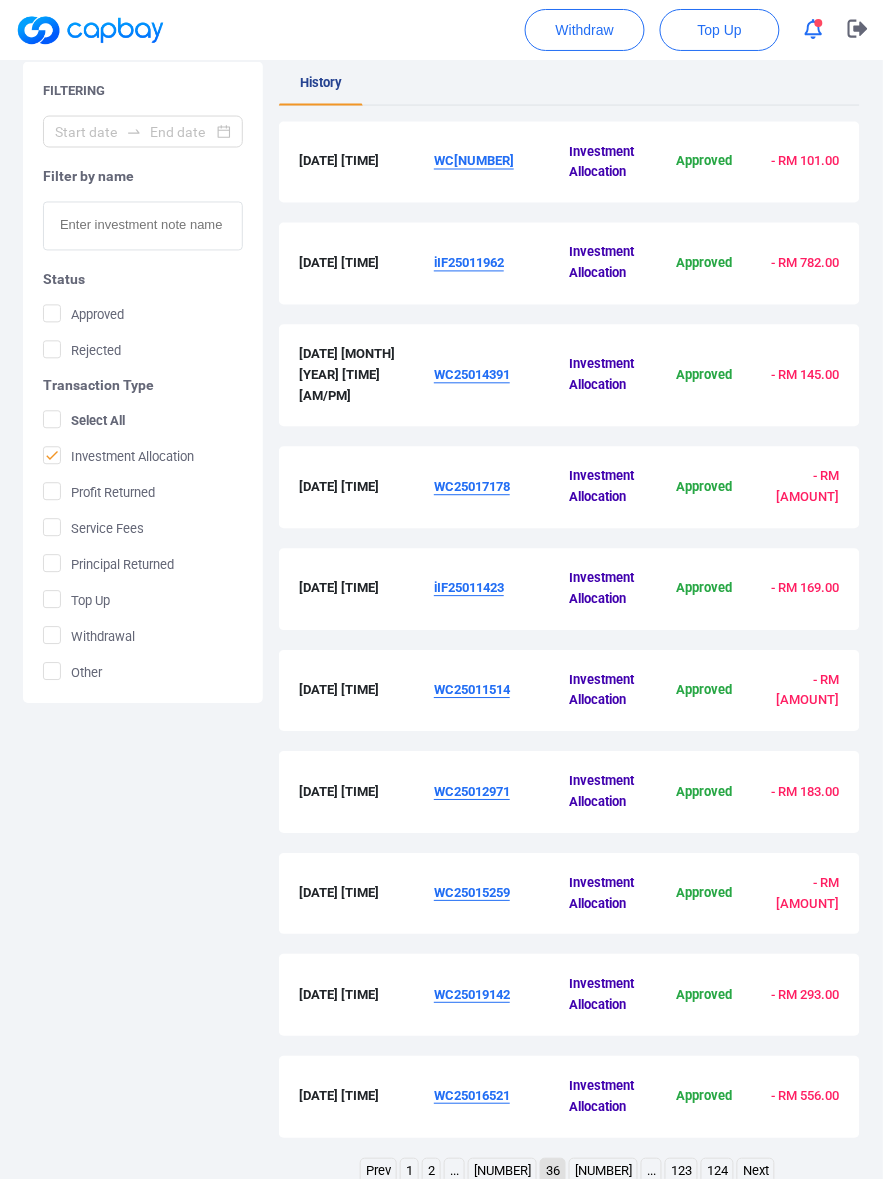 click on "iIF25011423" at bounding box center [469, 588] 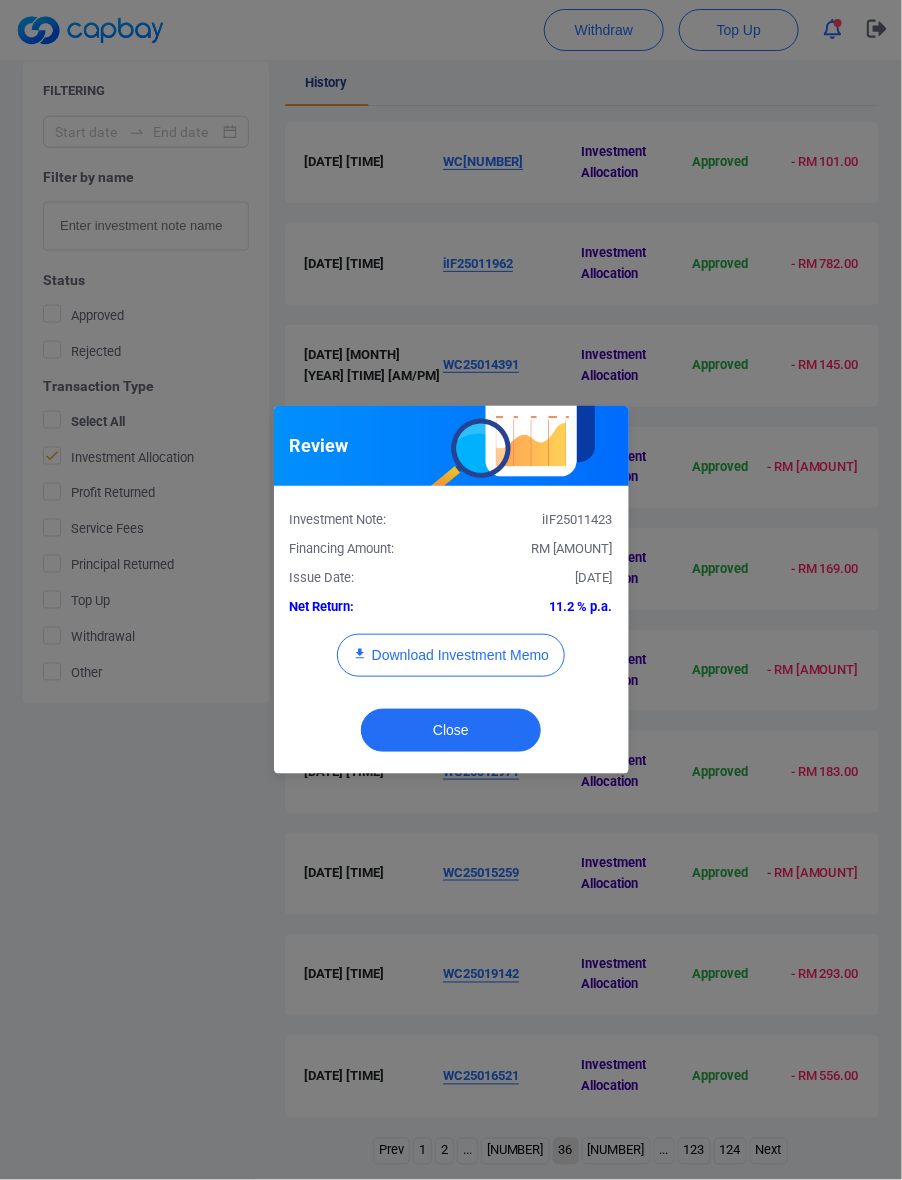 click on "Investment Note: [ID] Financing Amount: RM [AMOUNT] Issue Date: [DATE] Net Return: [PERCENTAGE] p.a. Download Investment Memo" at bounding box center (451, 599) 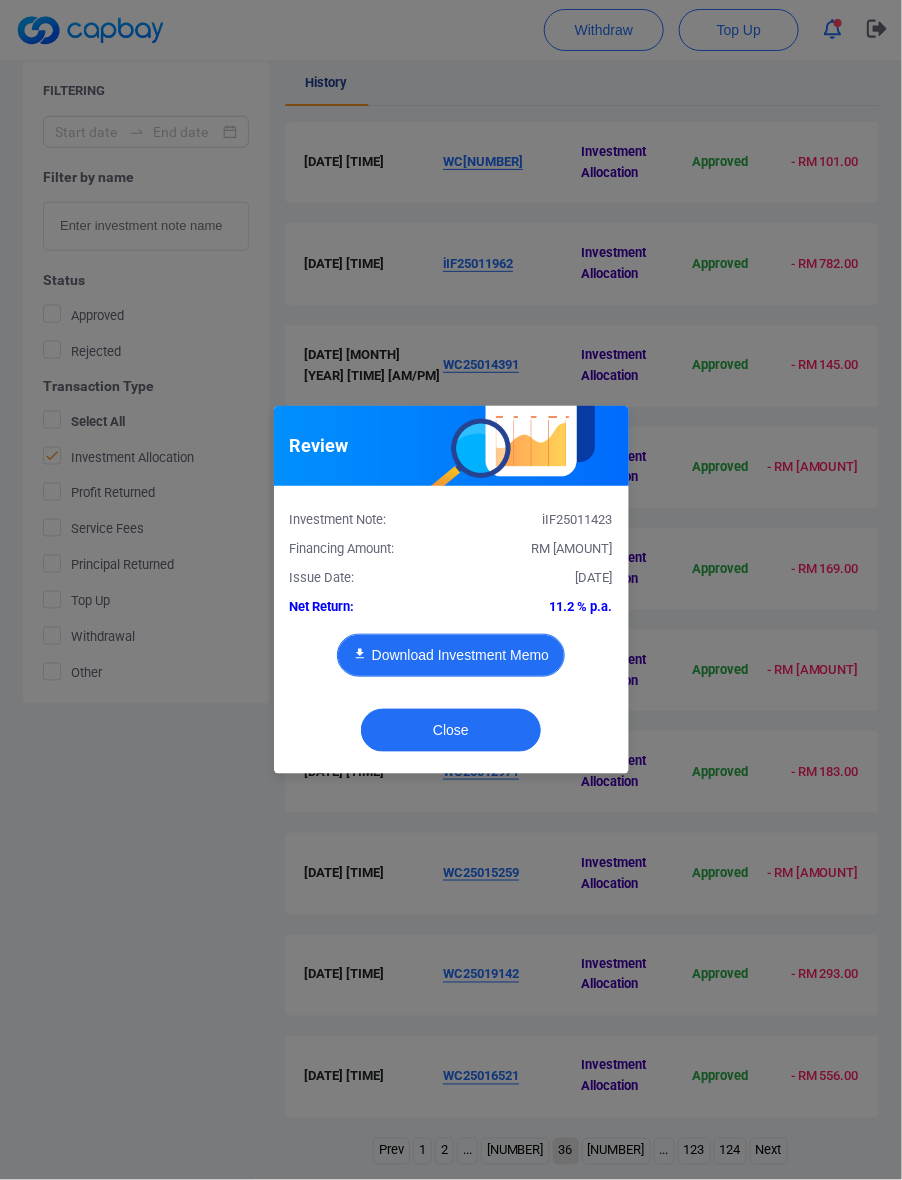click on "Download Investment Memo" at bounding box center [451, 655] 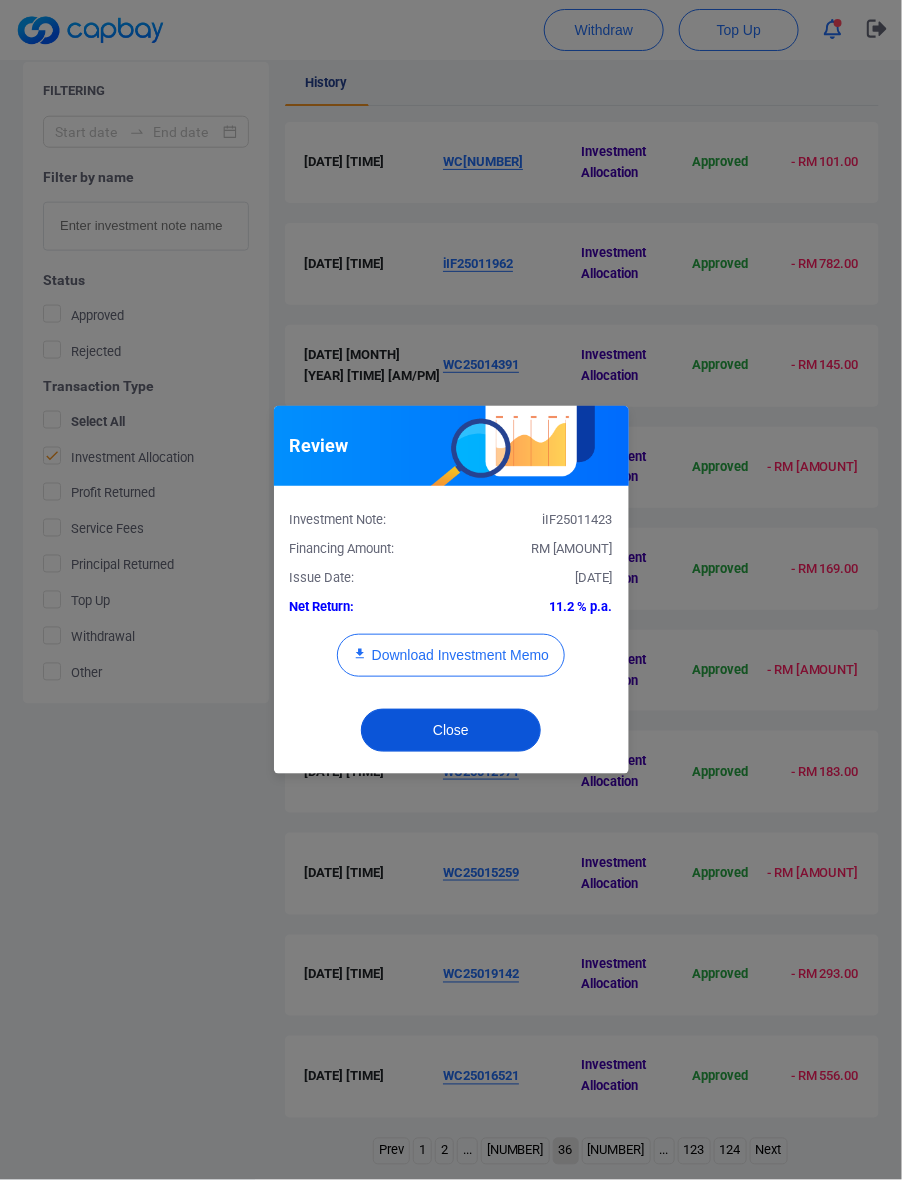 click on "Close" at bounding box center [451, 730] 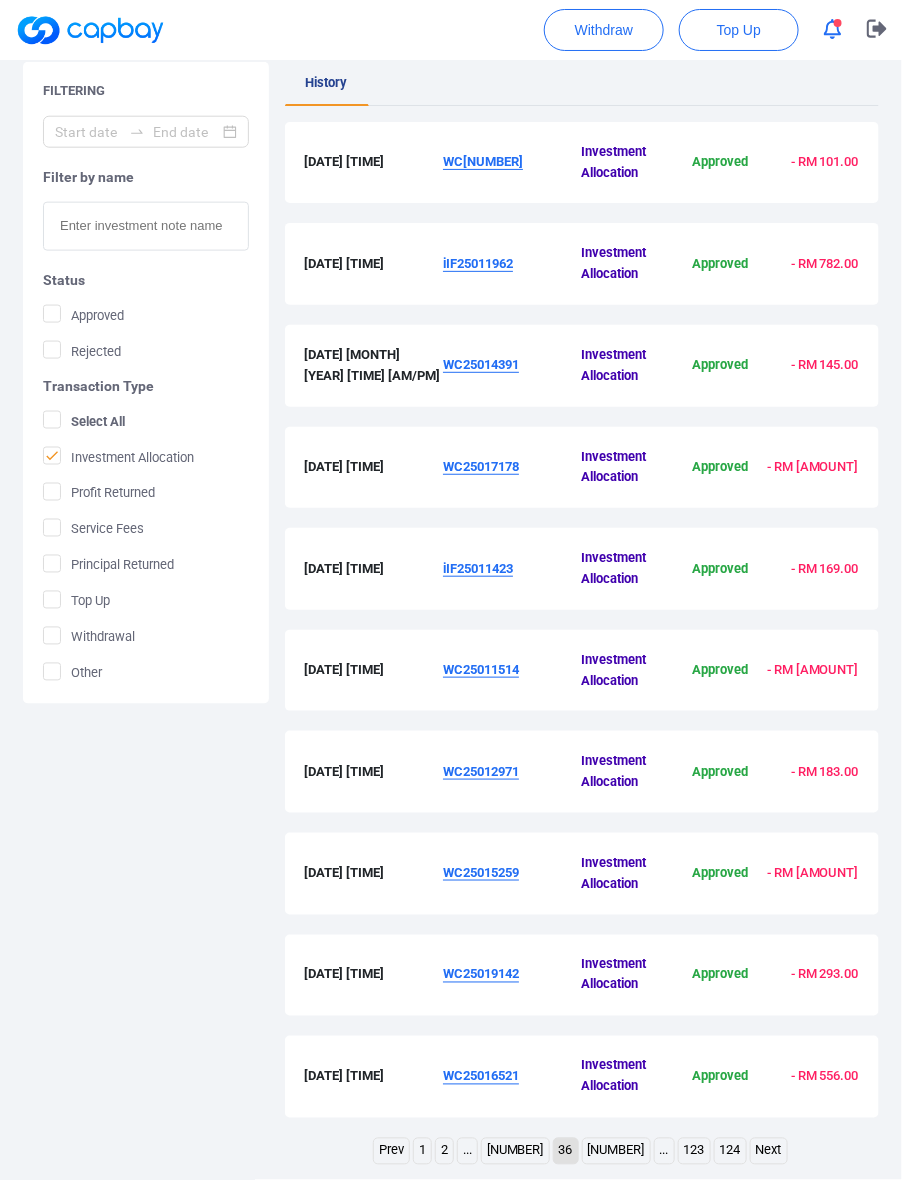 type 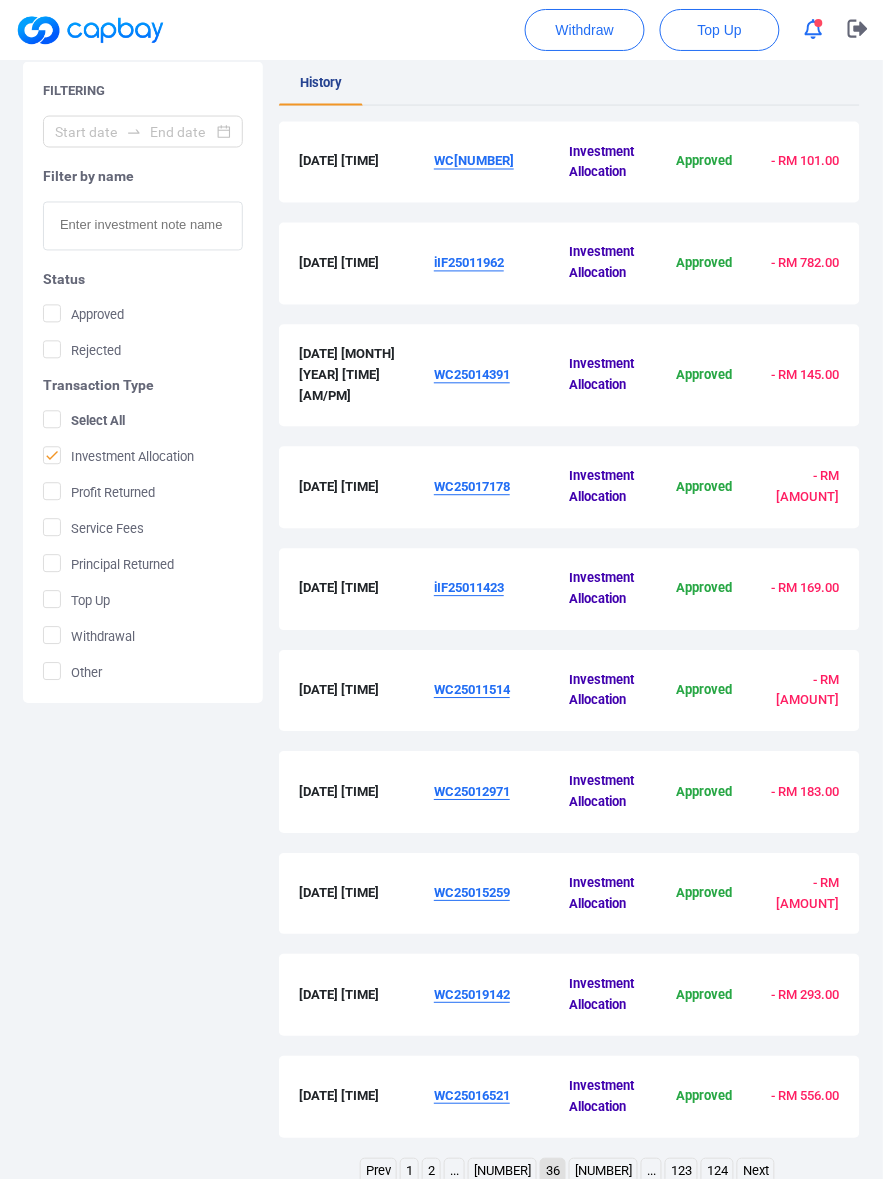 click on "WC25011514" at bounding box center [472, 690] 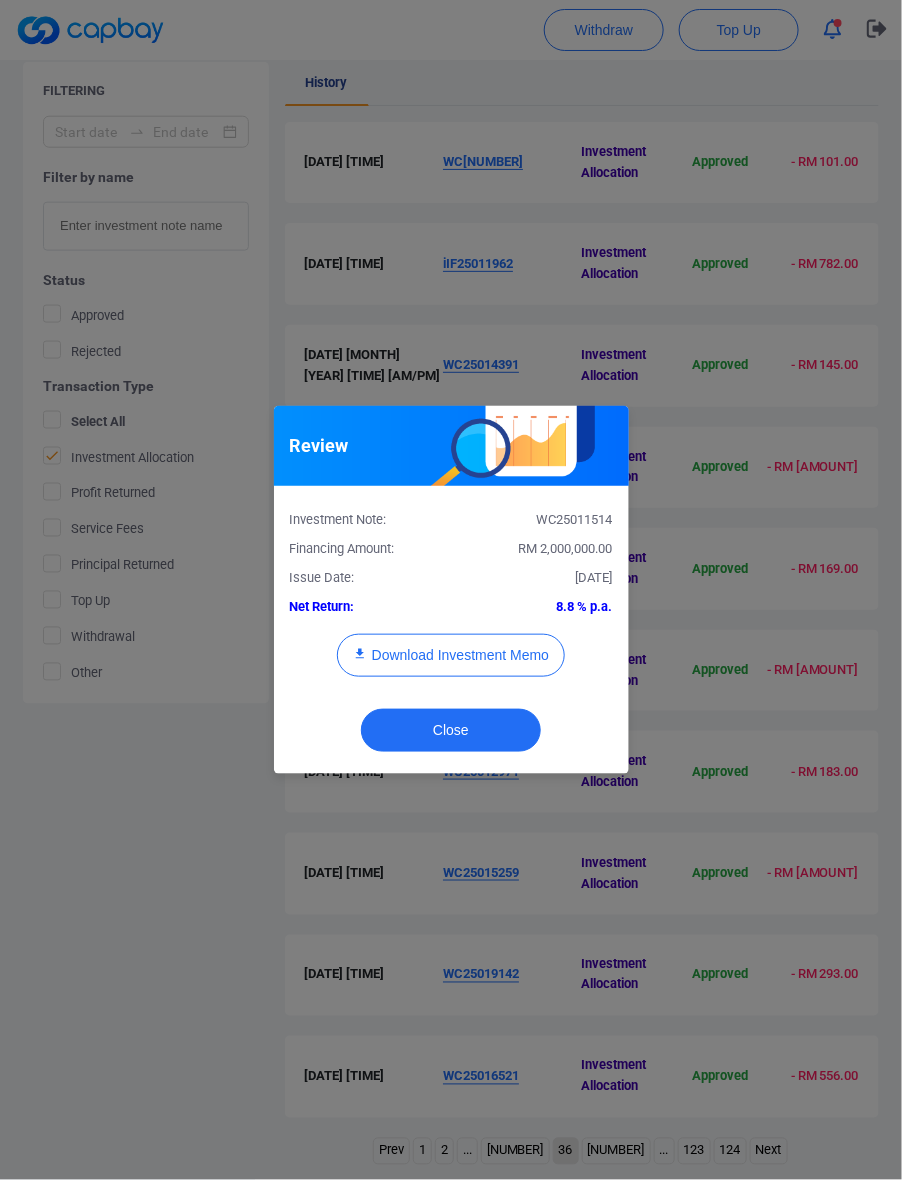 click on "Investment Note: WC25011514 Financing Amount: RM [AMOUNT] Issue Date: [DATE] Net Return: 8.8   % p.a. Download Investment Memo" at bounding box center [451, 599] 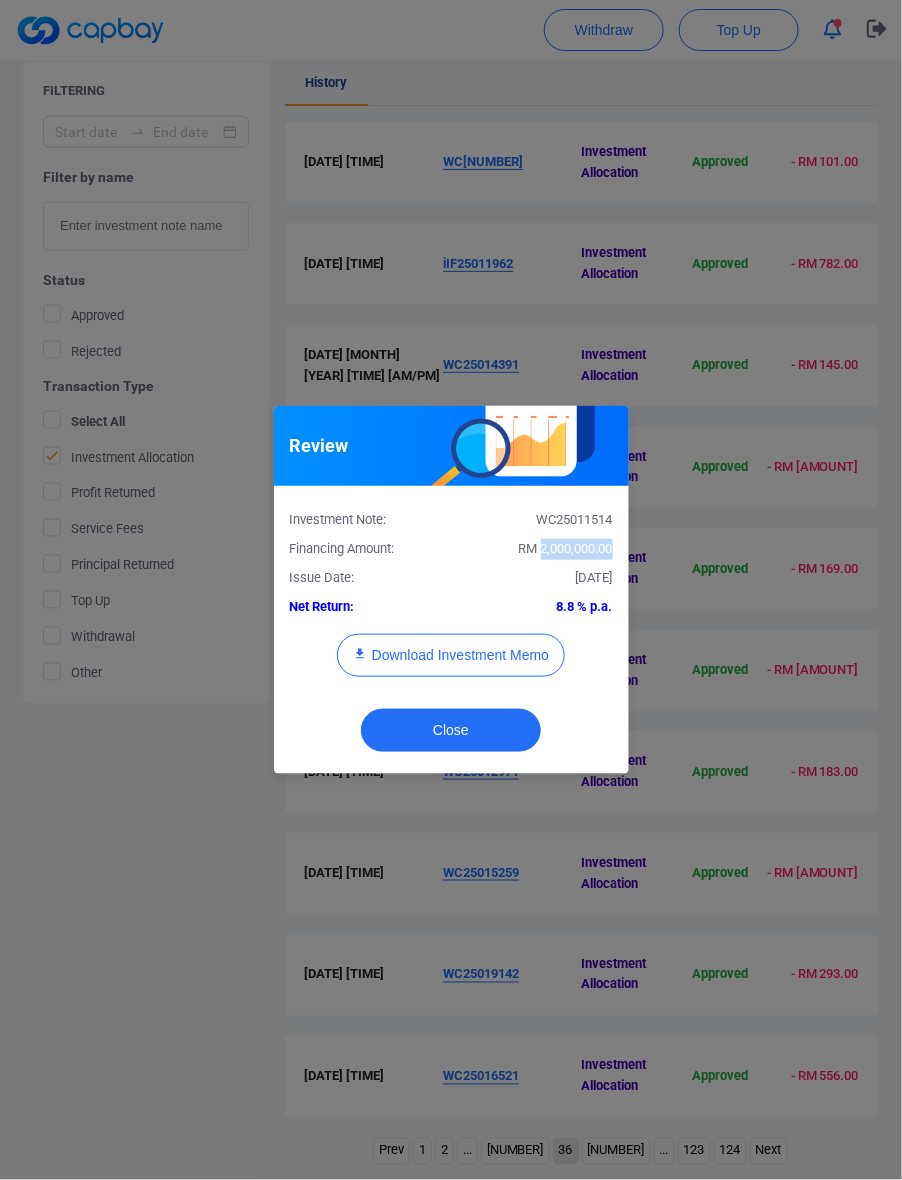 click on "RM 2,000,000.00" at bounding box center (566, 548) 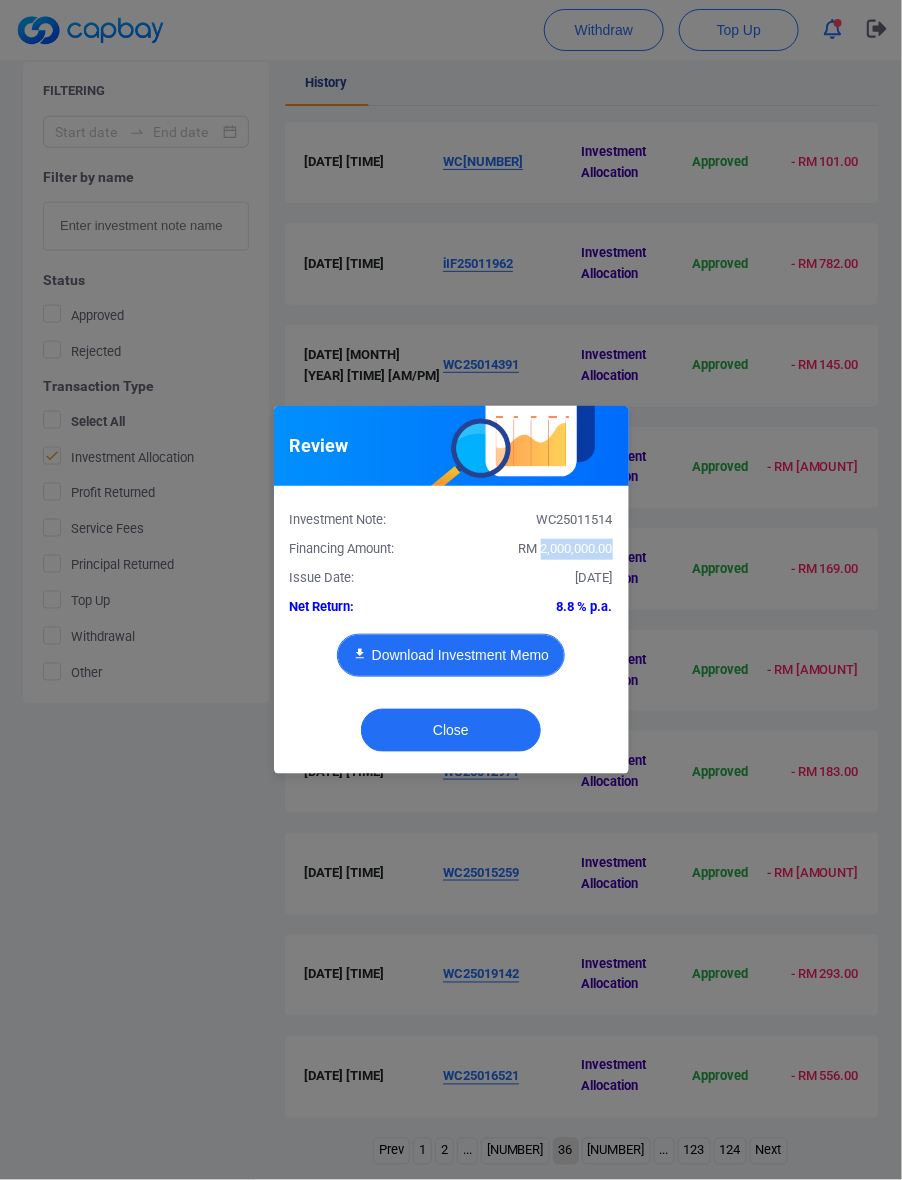 click on "Download Investment Memo" at bounding box center [451, 655] 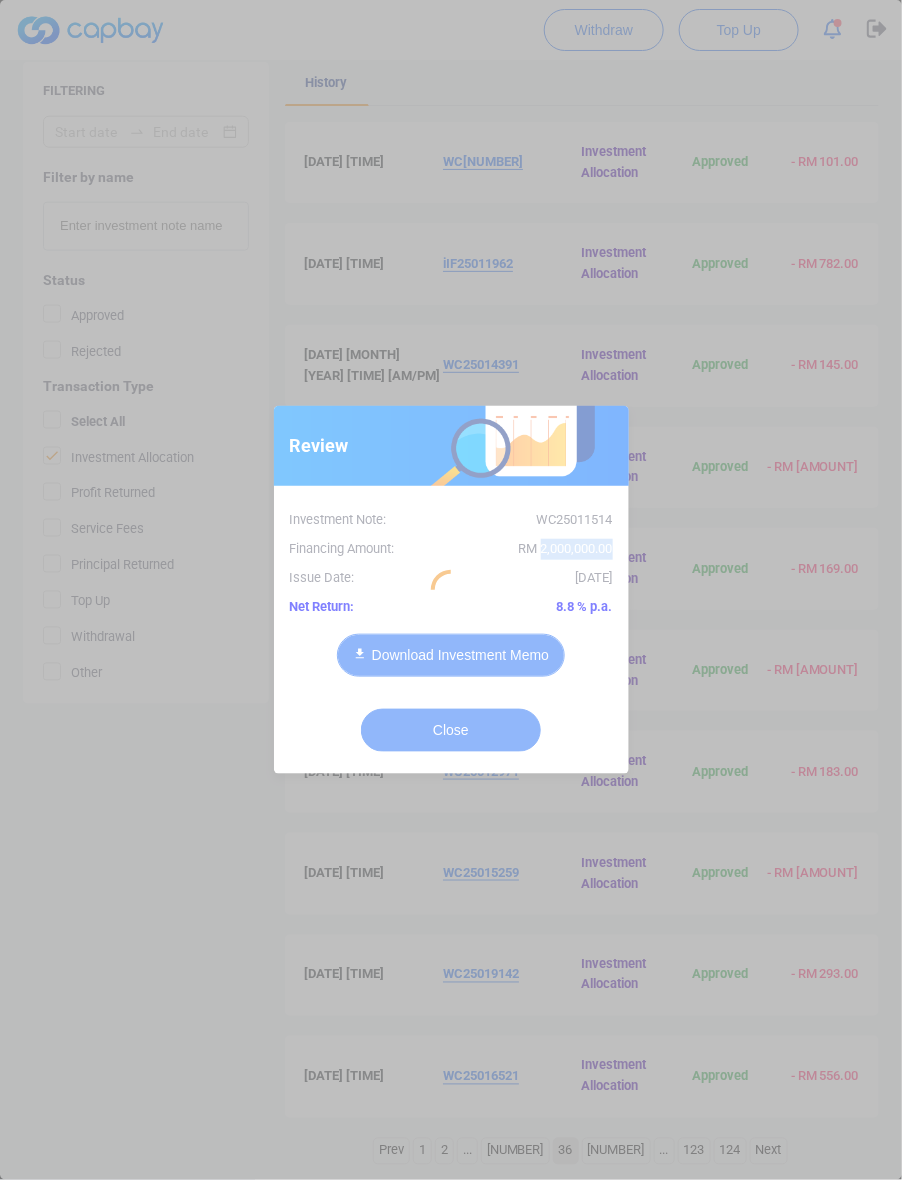 type 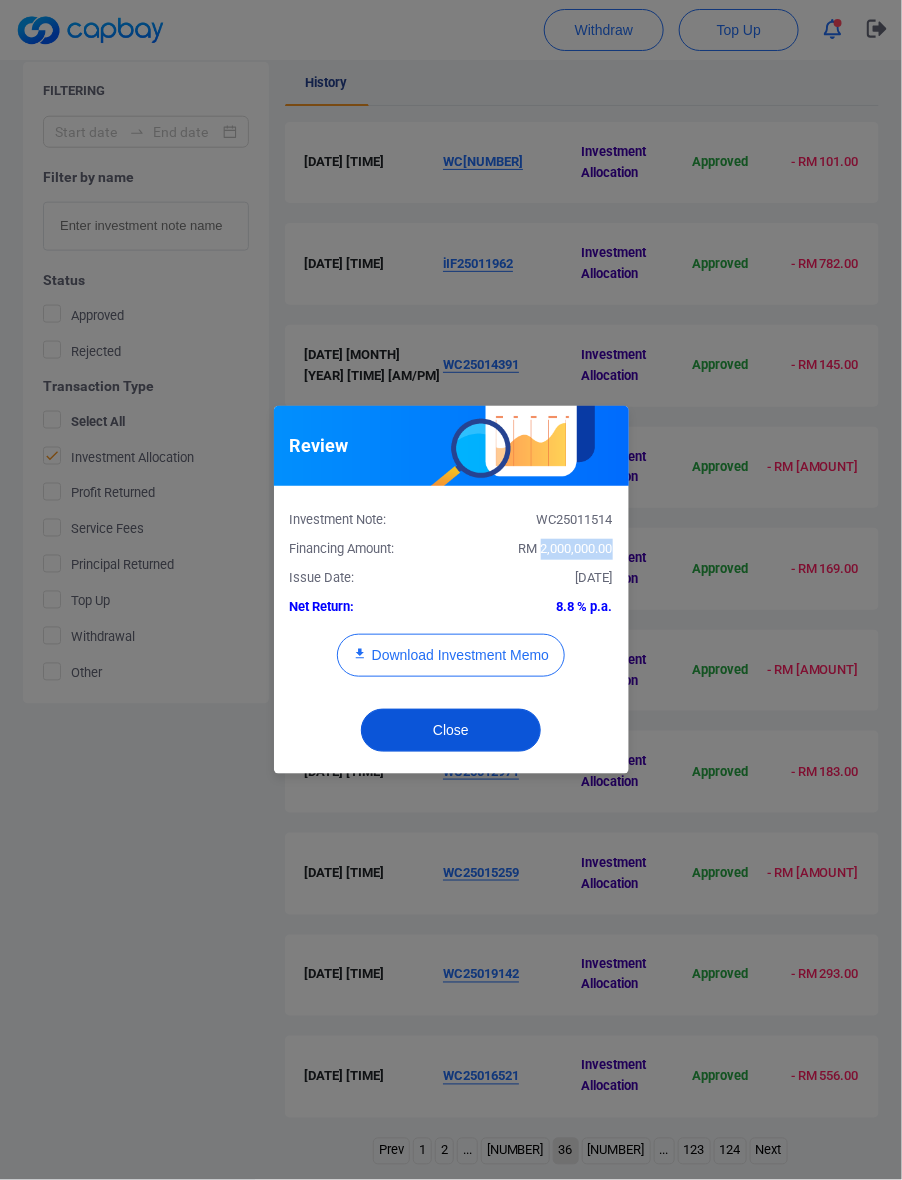 click on "Close" at bounding box center [451, 730] 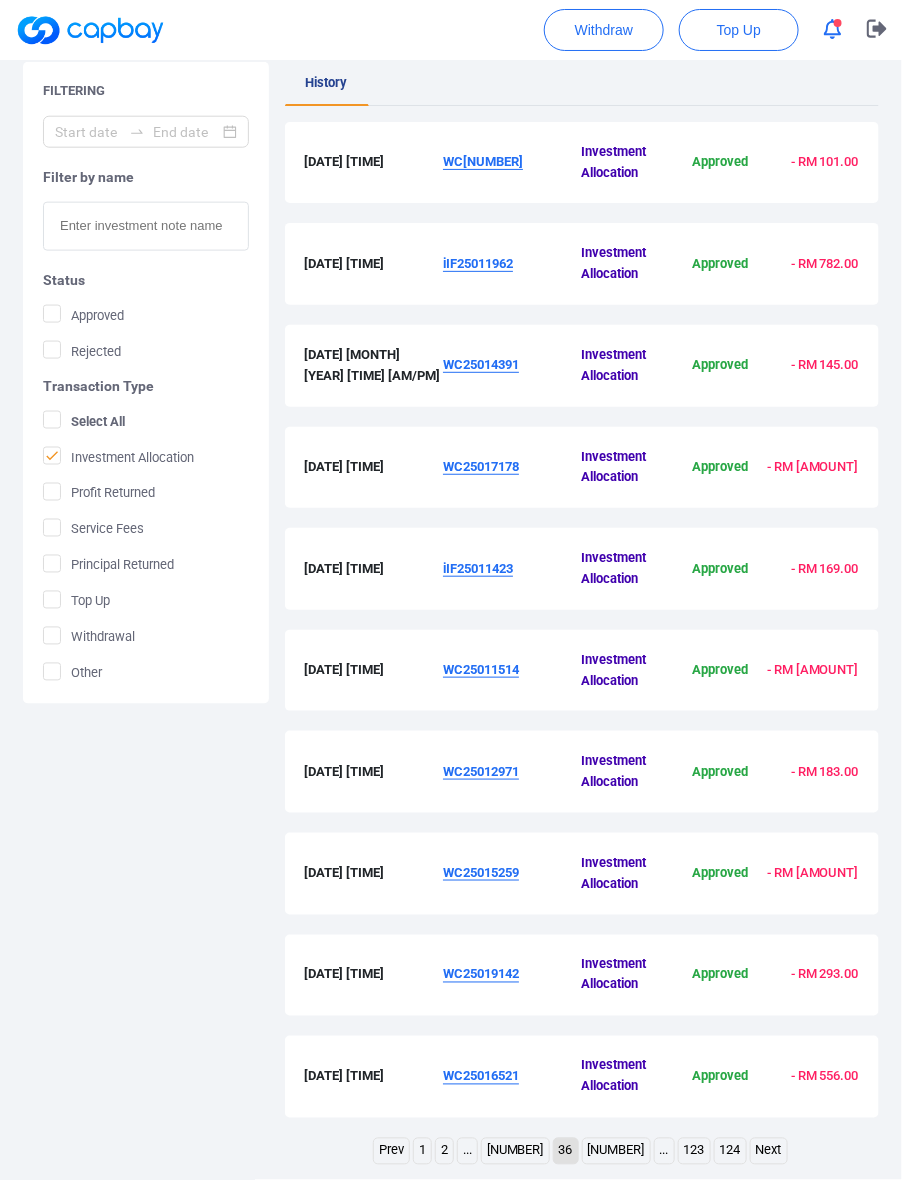 type 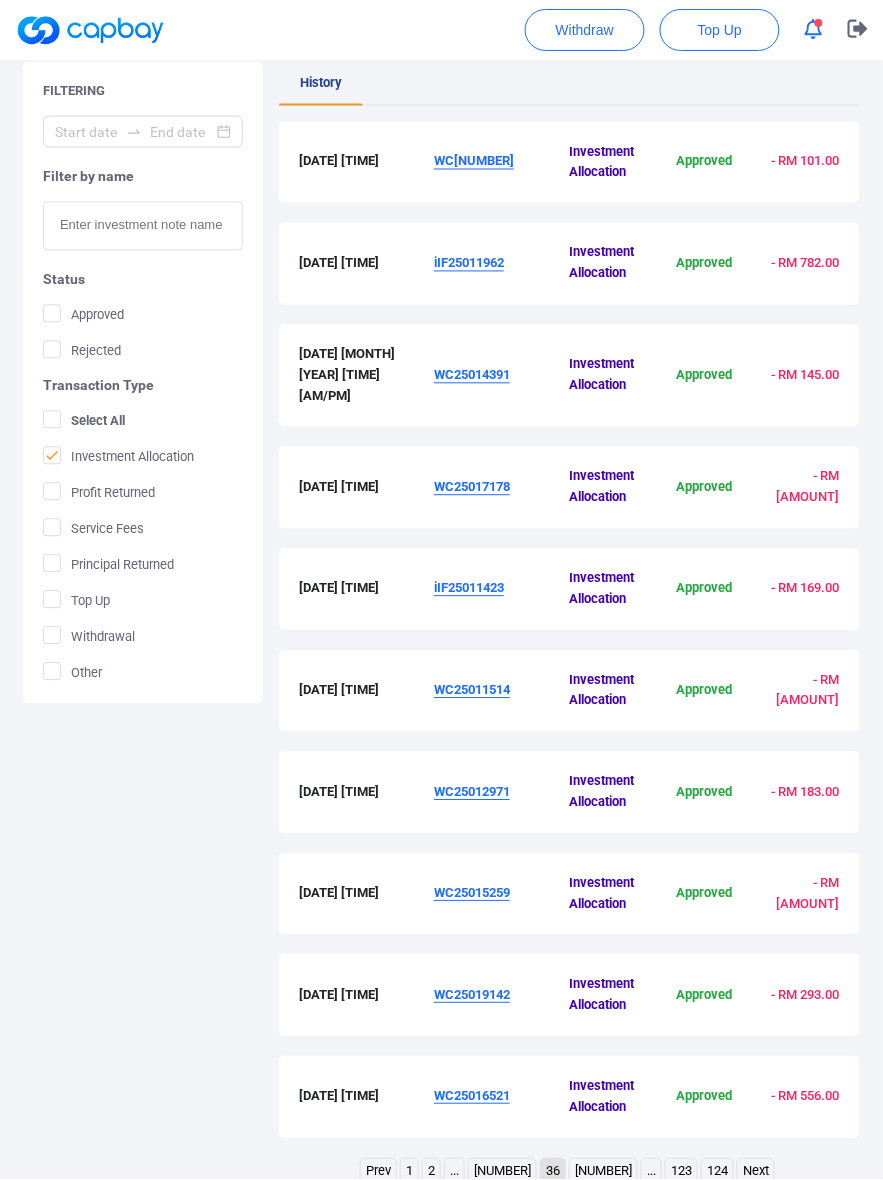 click on "WC25012971" at bounding box center [472, 792] 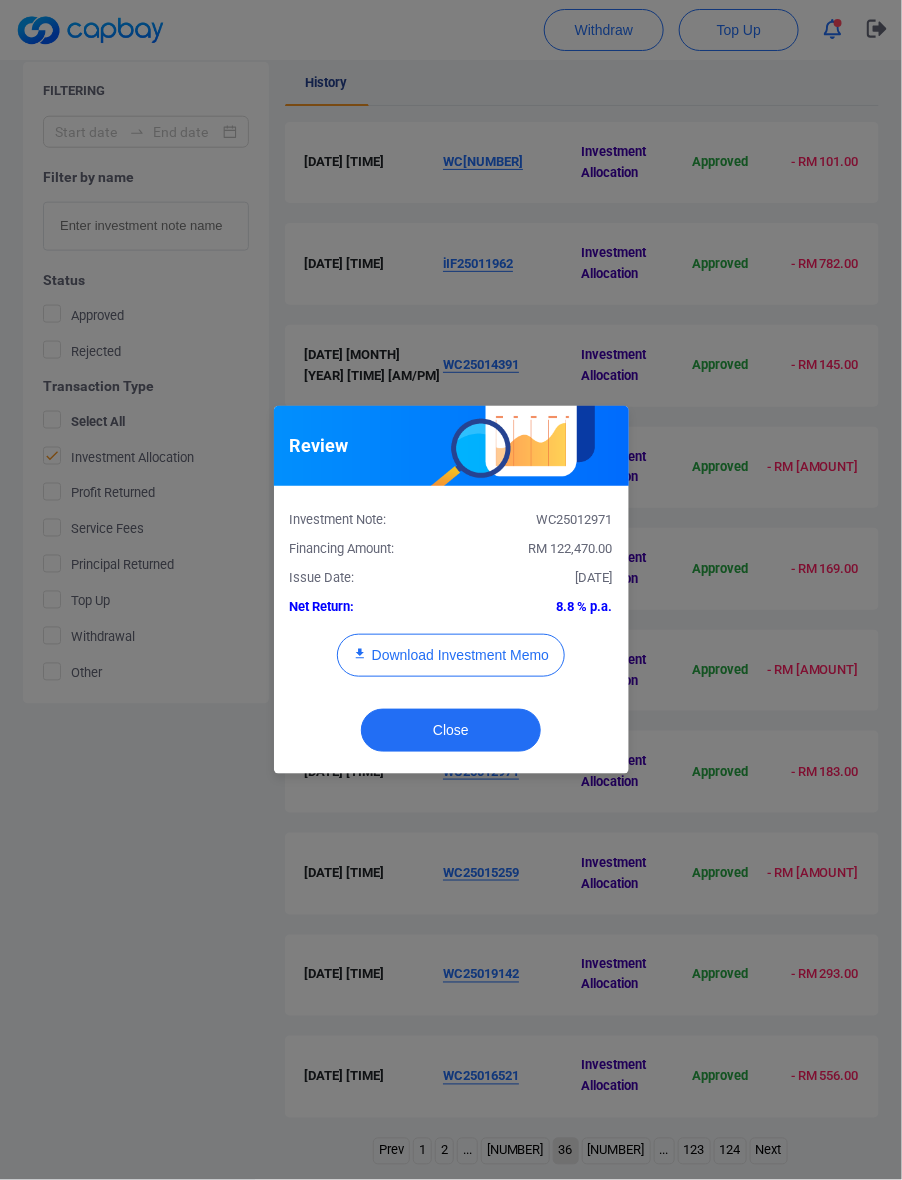 click on "RM 122,470.00" at bounding box center (571, 548) 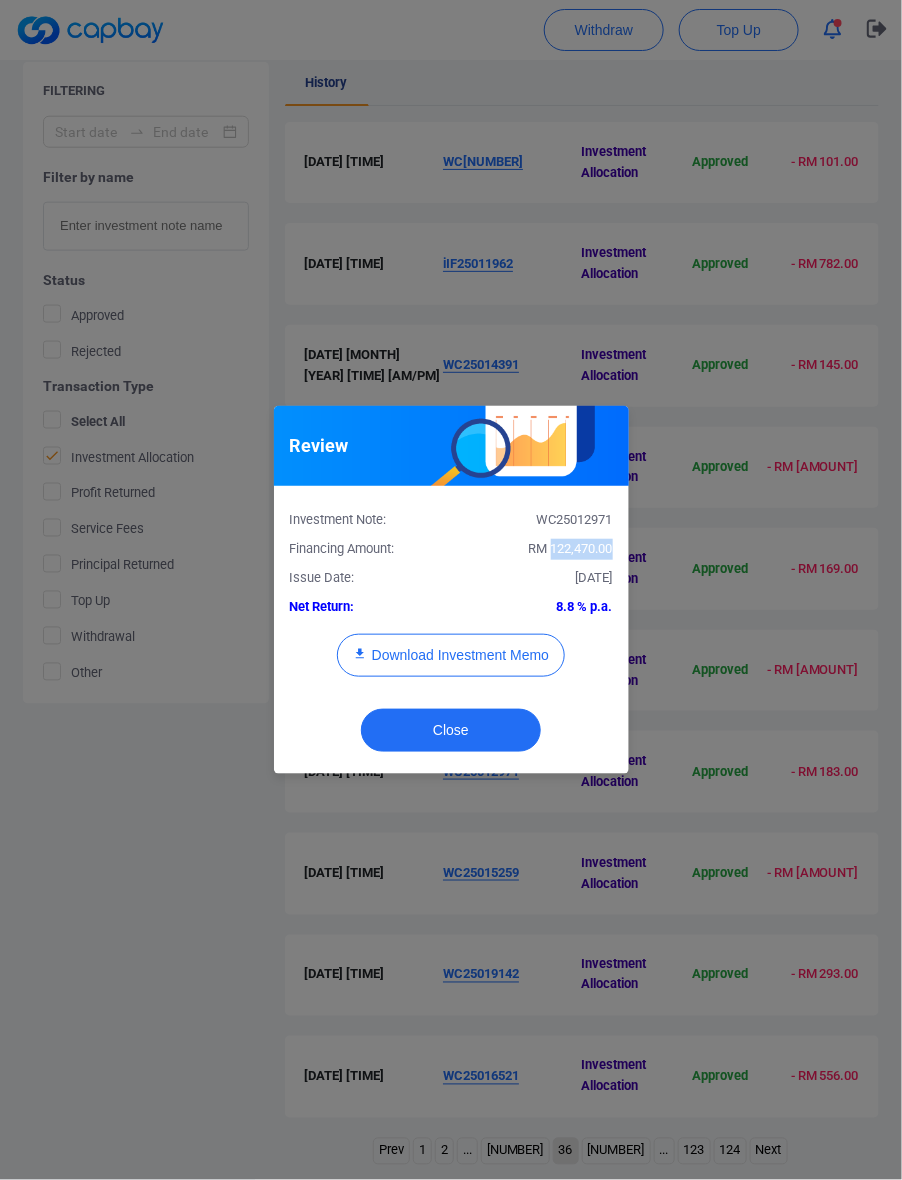 click on "RM 122,470.00" at bounding box center (571, 548) 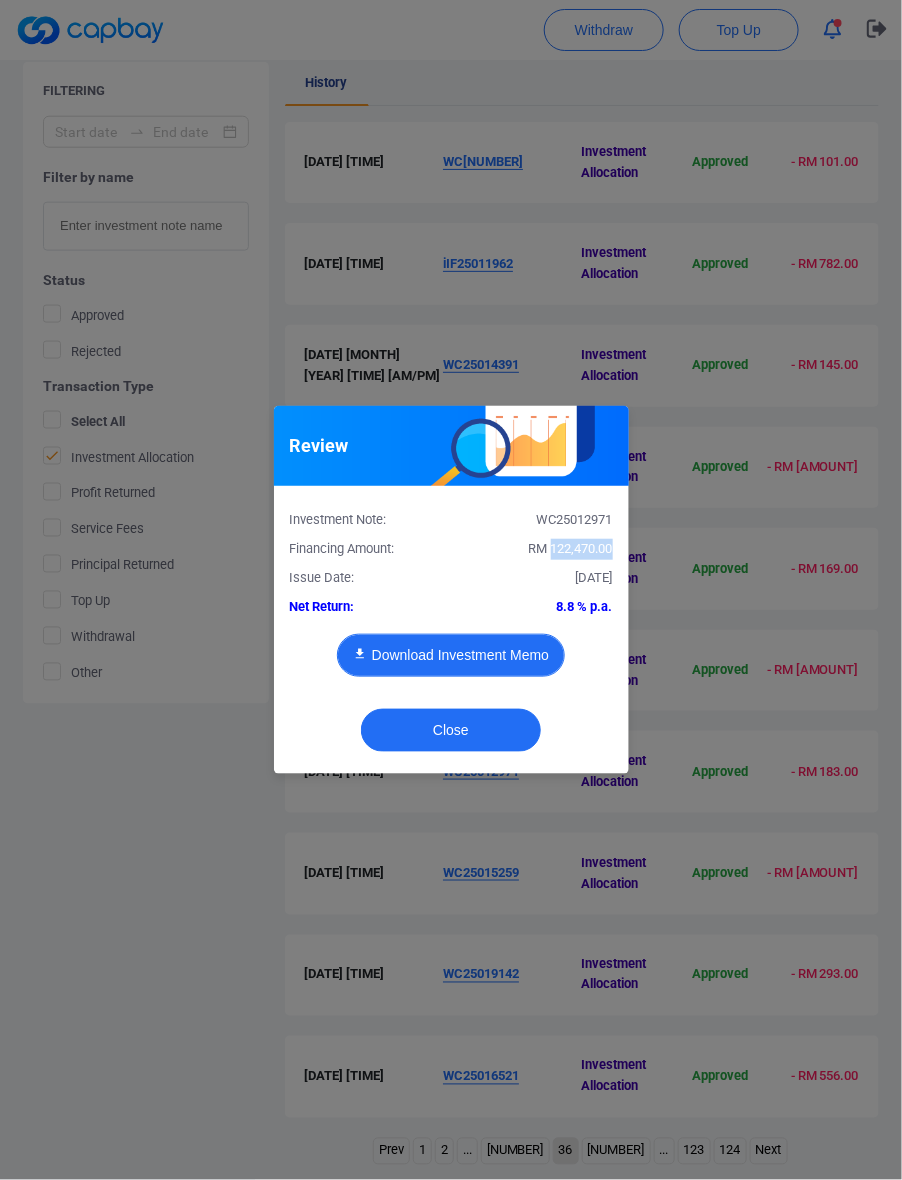 click on "Download Investment Memo" at bounding box center [451, 655] 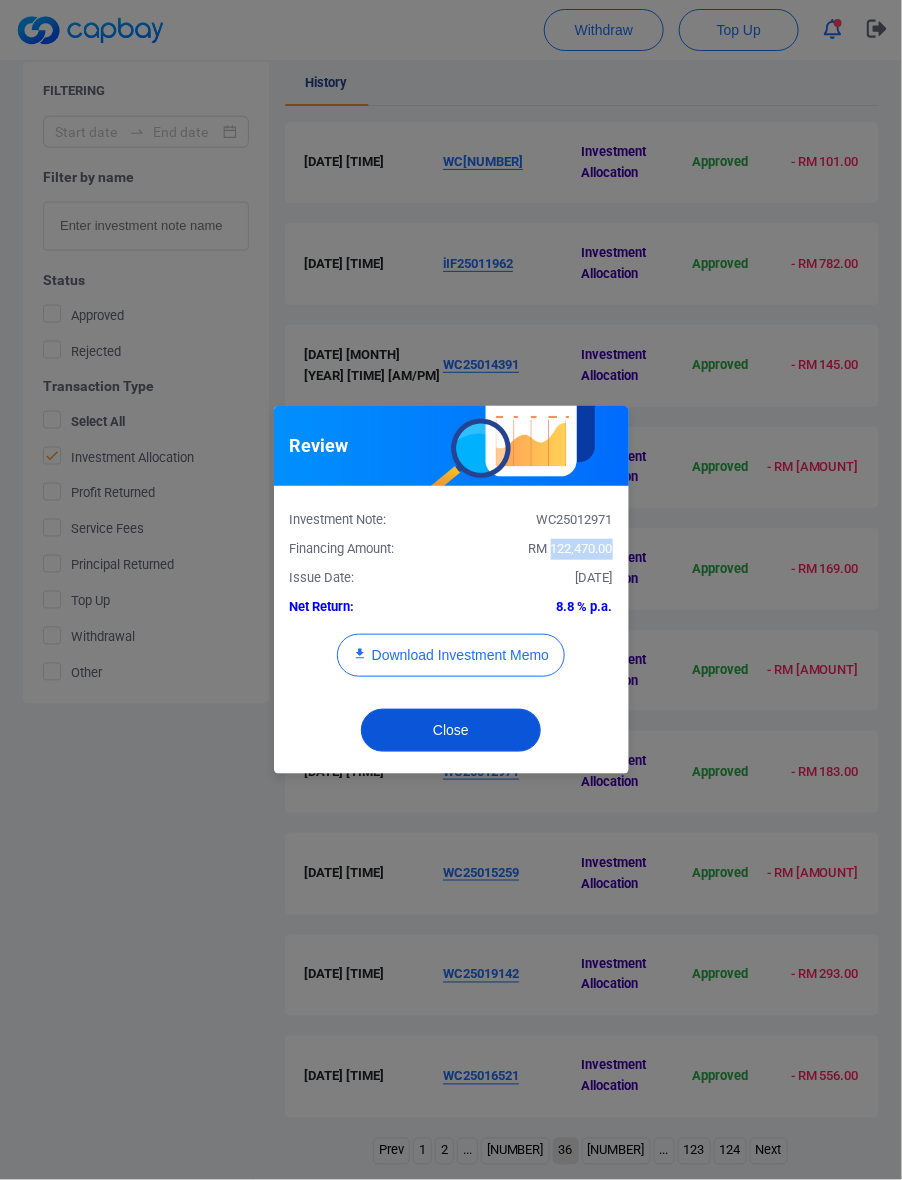 click on "Close" at bounding box center (451, 730) 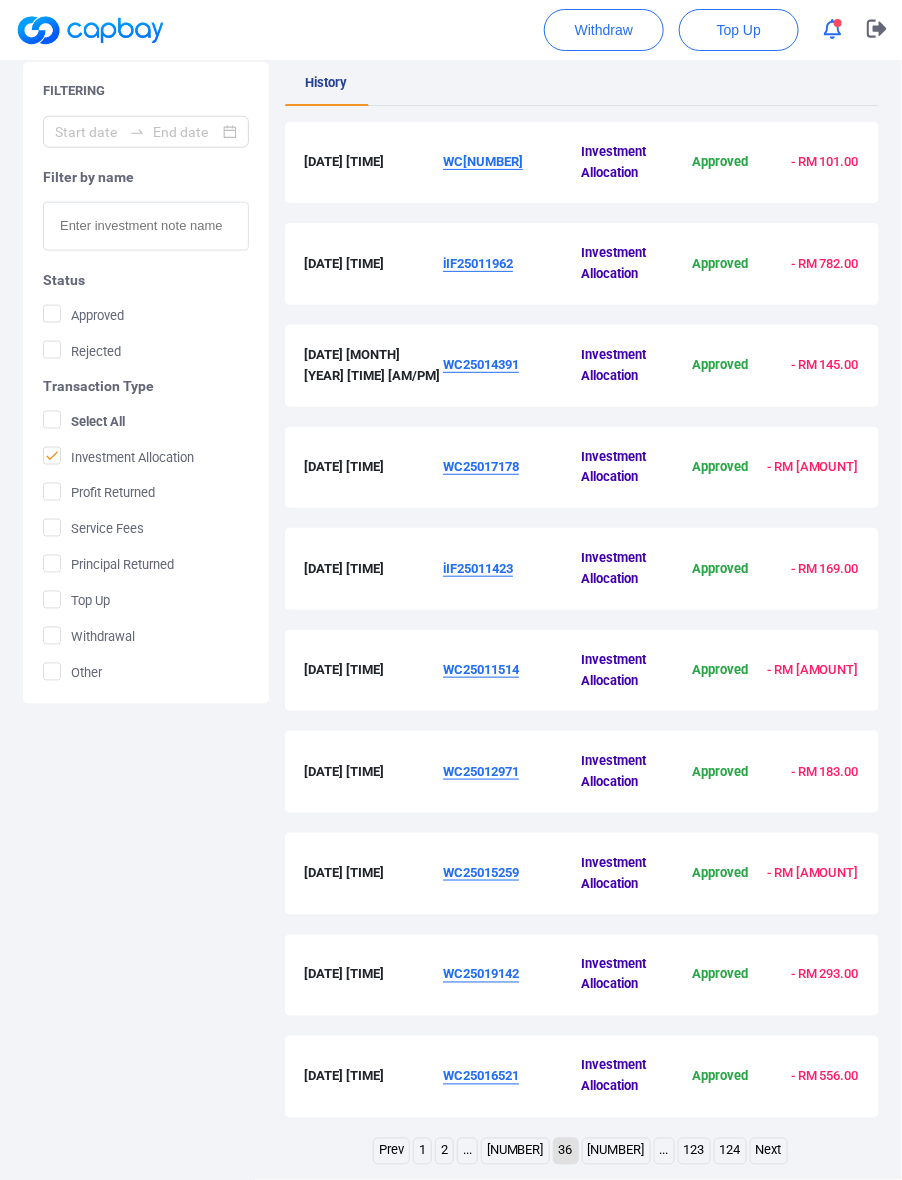 type 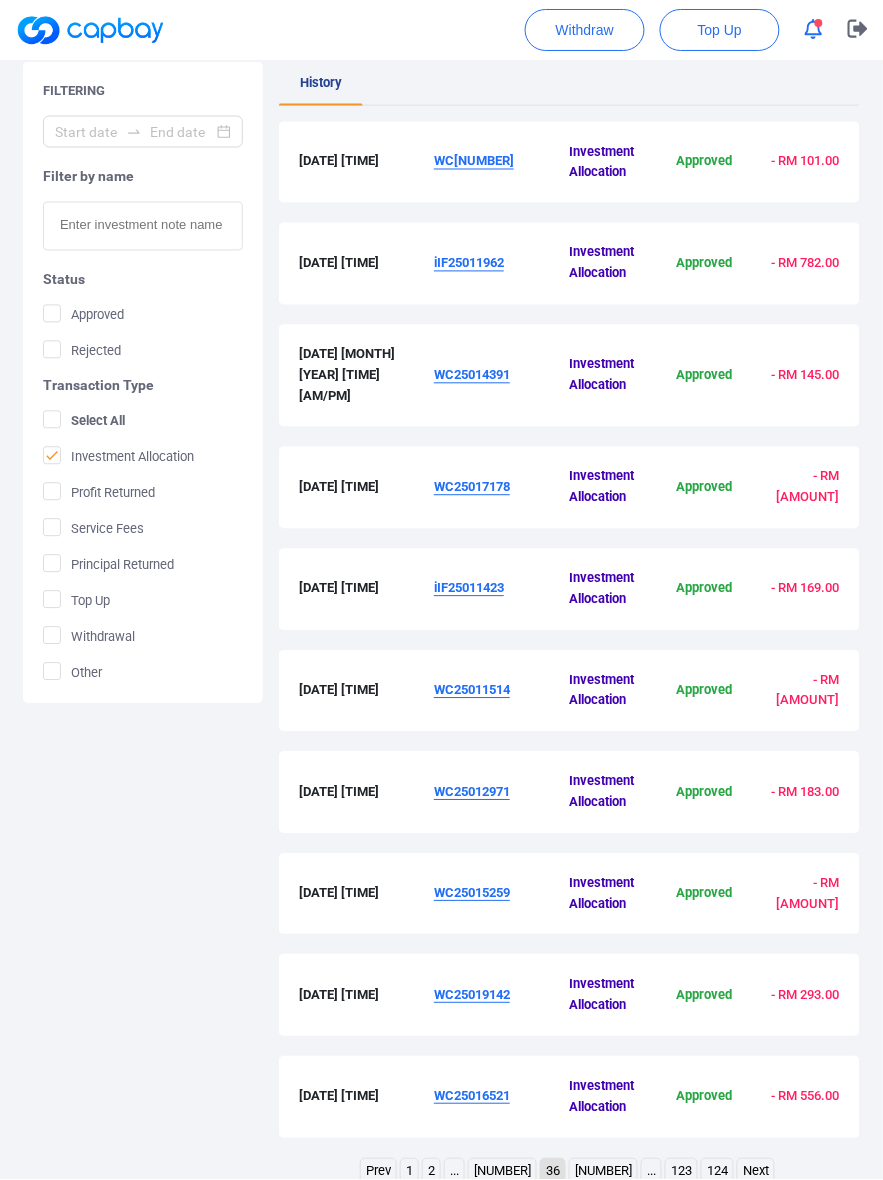 click on "WC25015259" at bounding box center (501, 895) 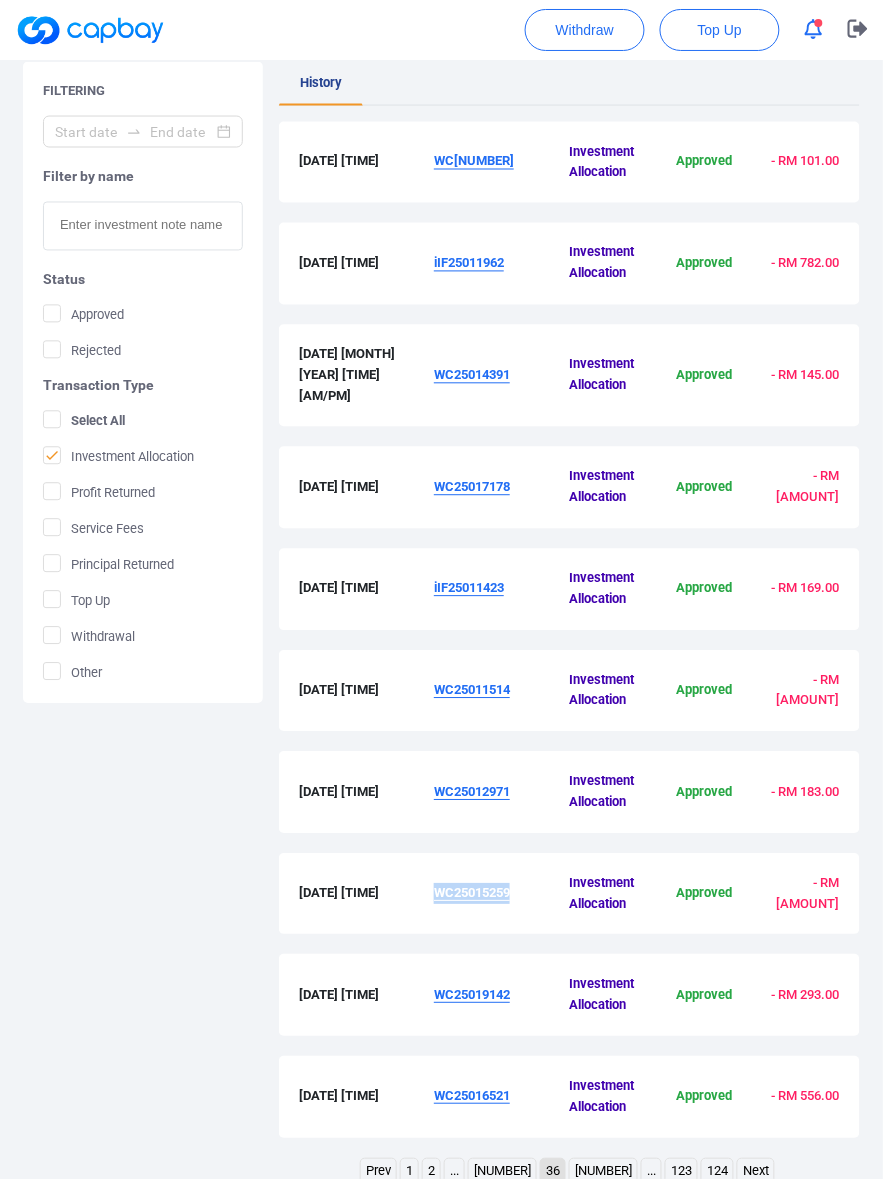 click on "WC25015259" at bounding box center (501, 895) 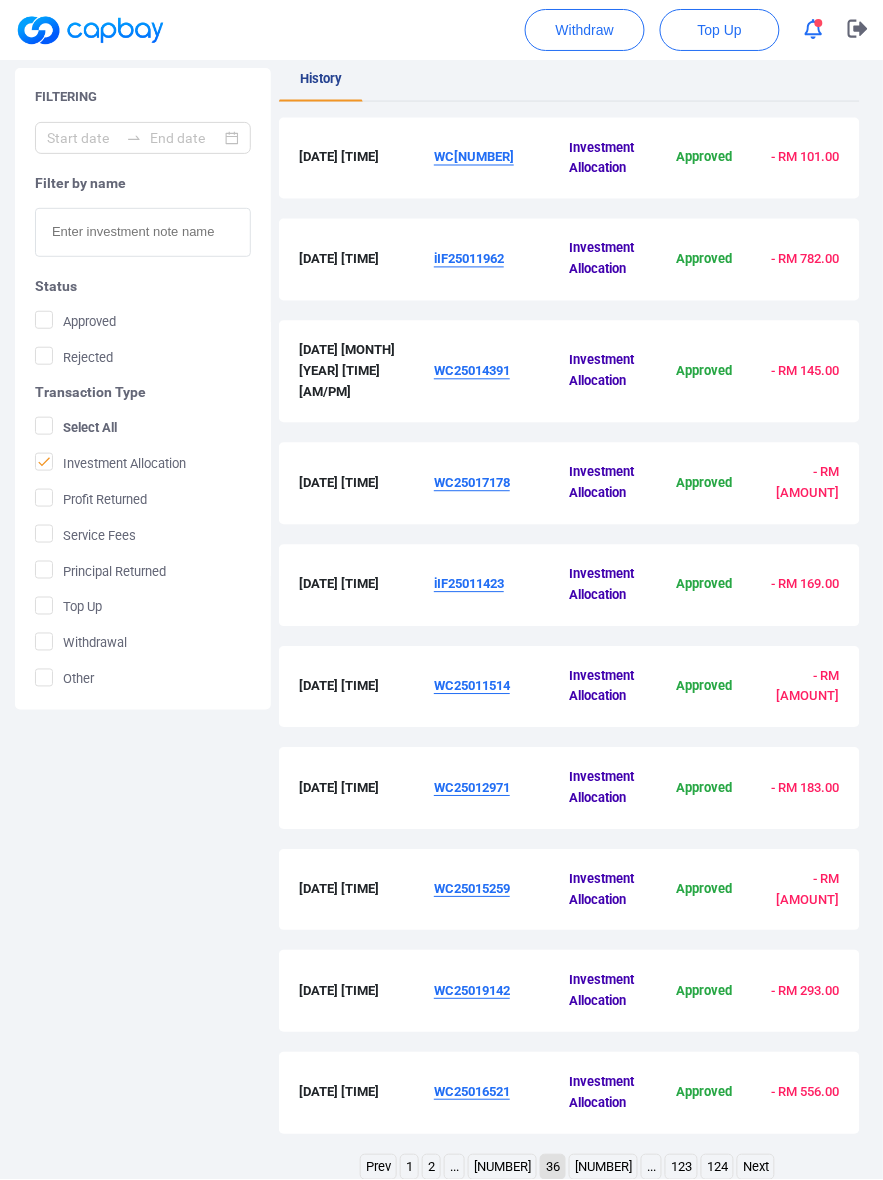 scroll, scrollTop: 428, scrollLeft: 0, axis: vertical 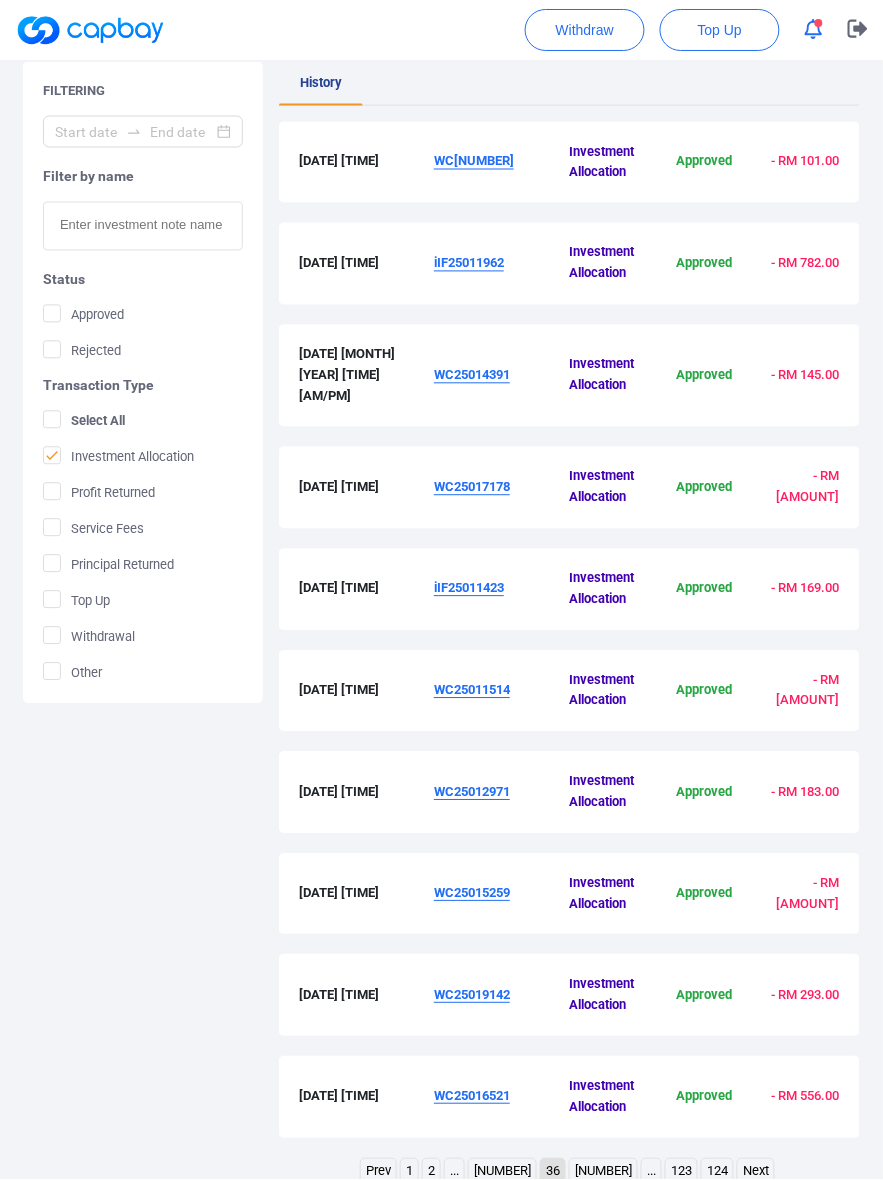 click on "WC25015259" at bounding box center (472, 893) 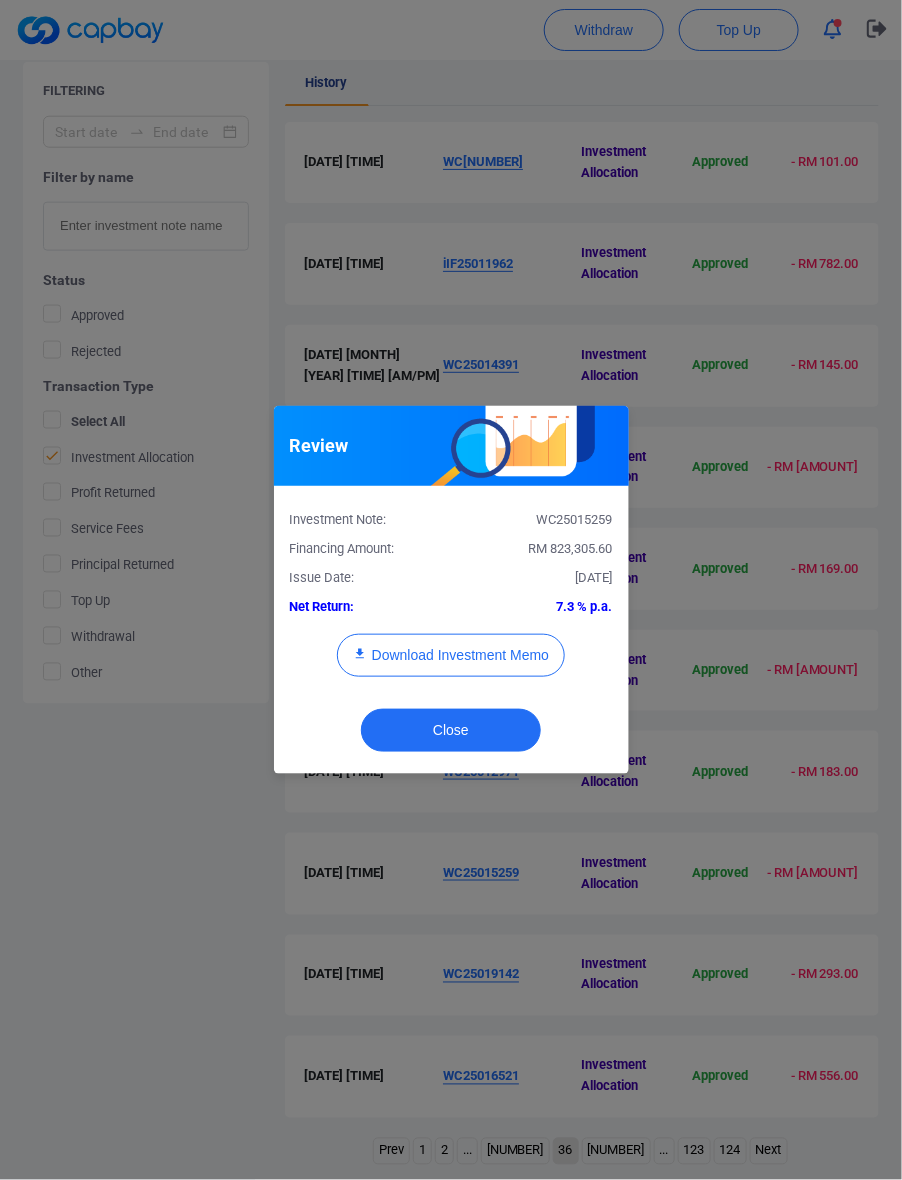 click on "RM 823,305.60" at bounding box center [571, 548] 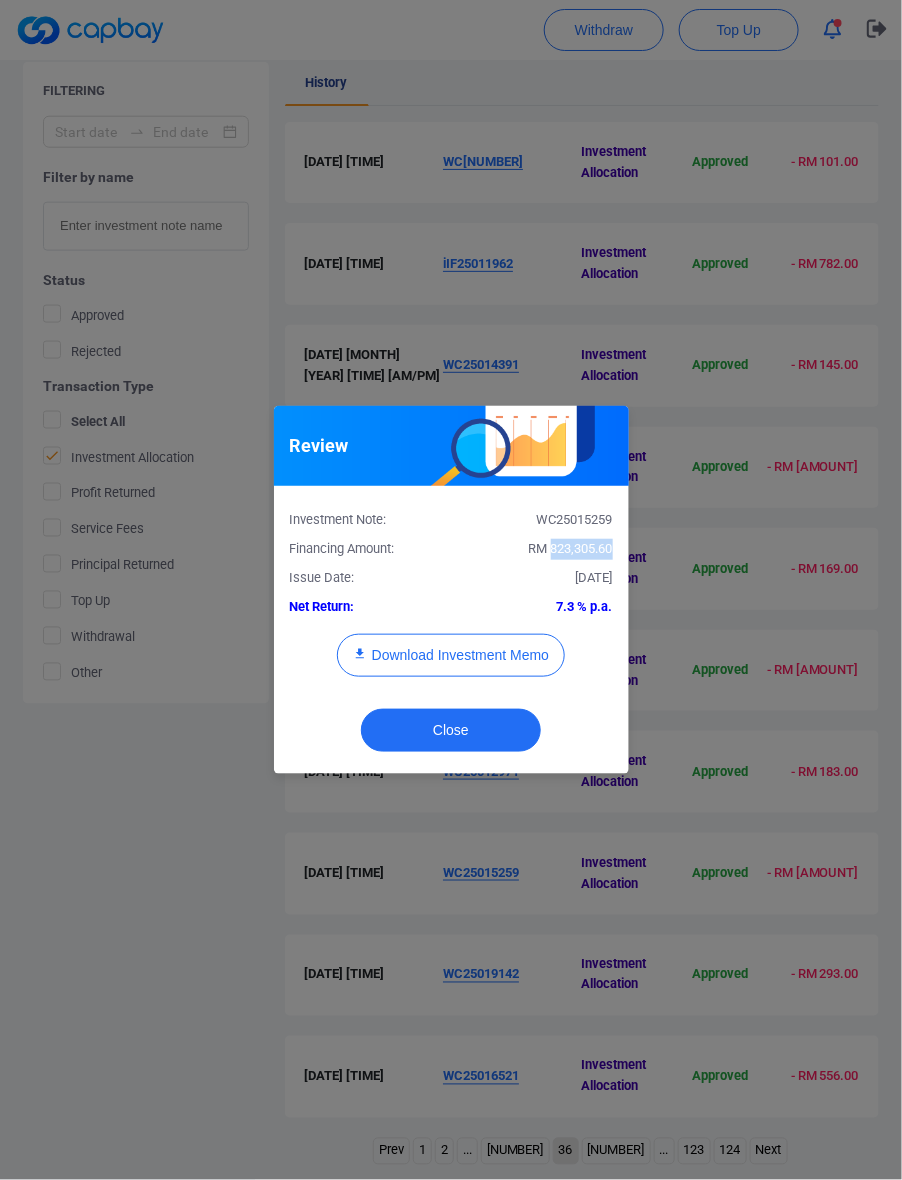 click on "RM 823,305.60" at bounding box center (571, 548) 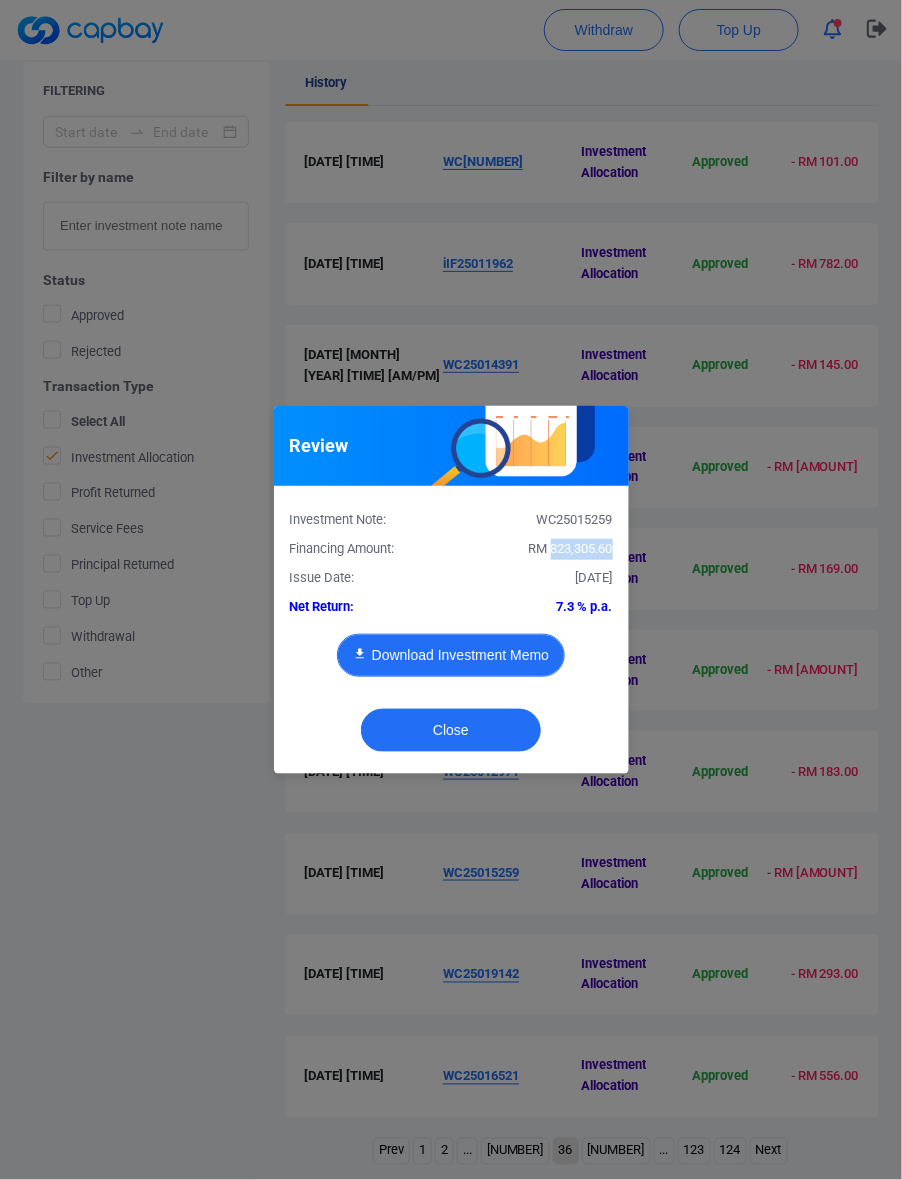 click on "Download Investment Memo" at bounding box center [451, 655] 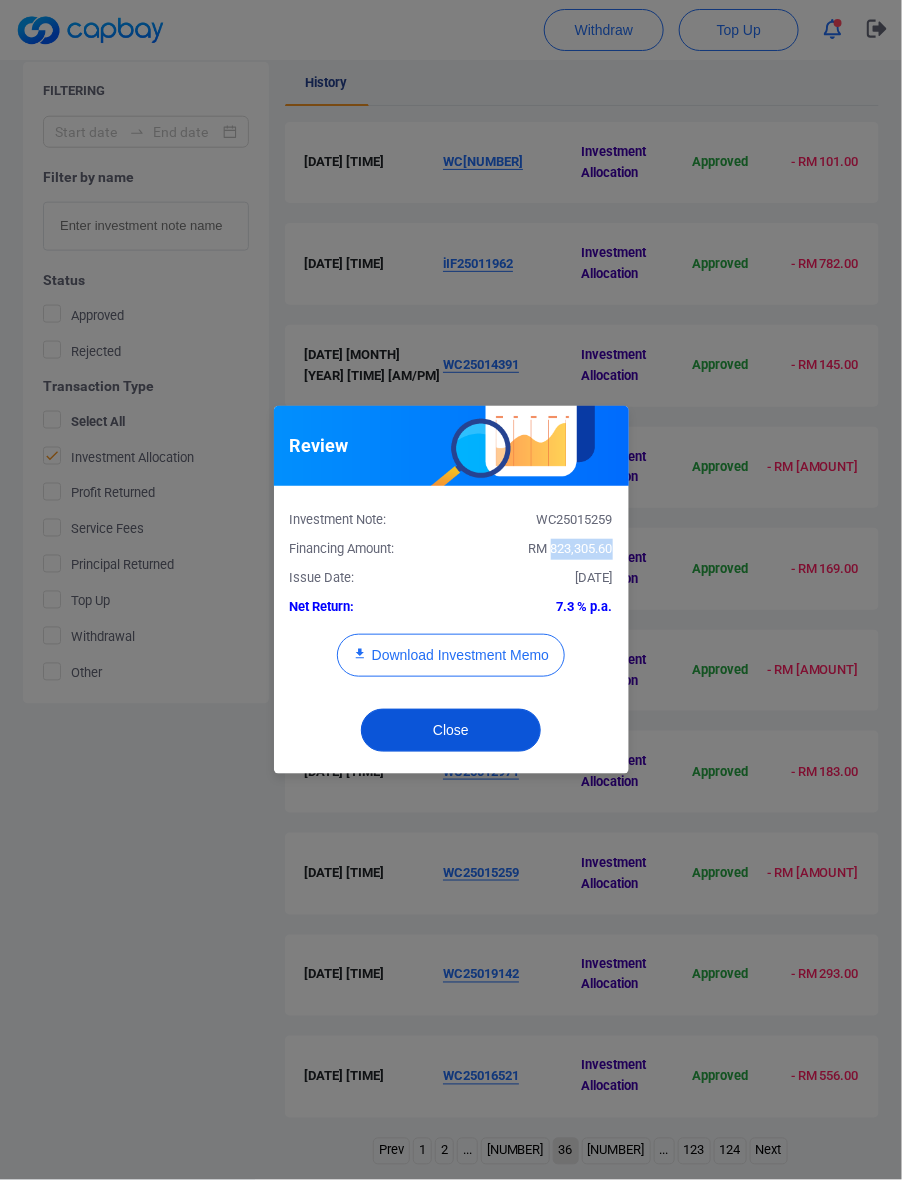 click on "Close" at bounding box center (451, 730) 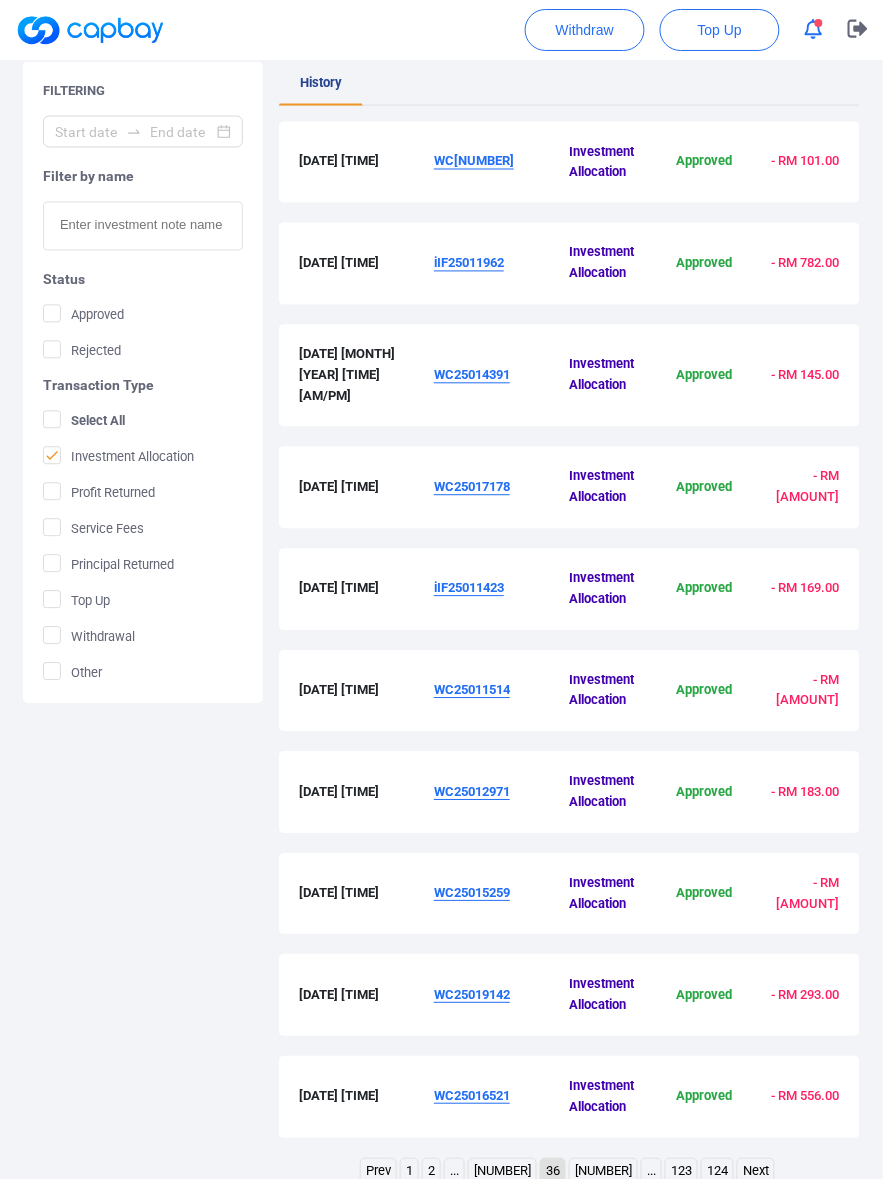 drag, startPoint x: 473, startPoint y: 972, endPoint x: 206, endPoint y: 1035, distance: 274.3319 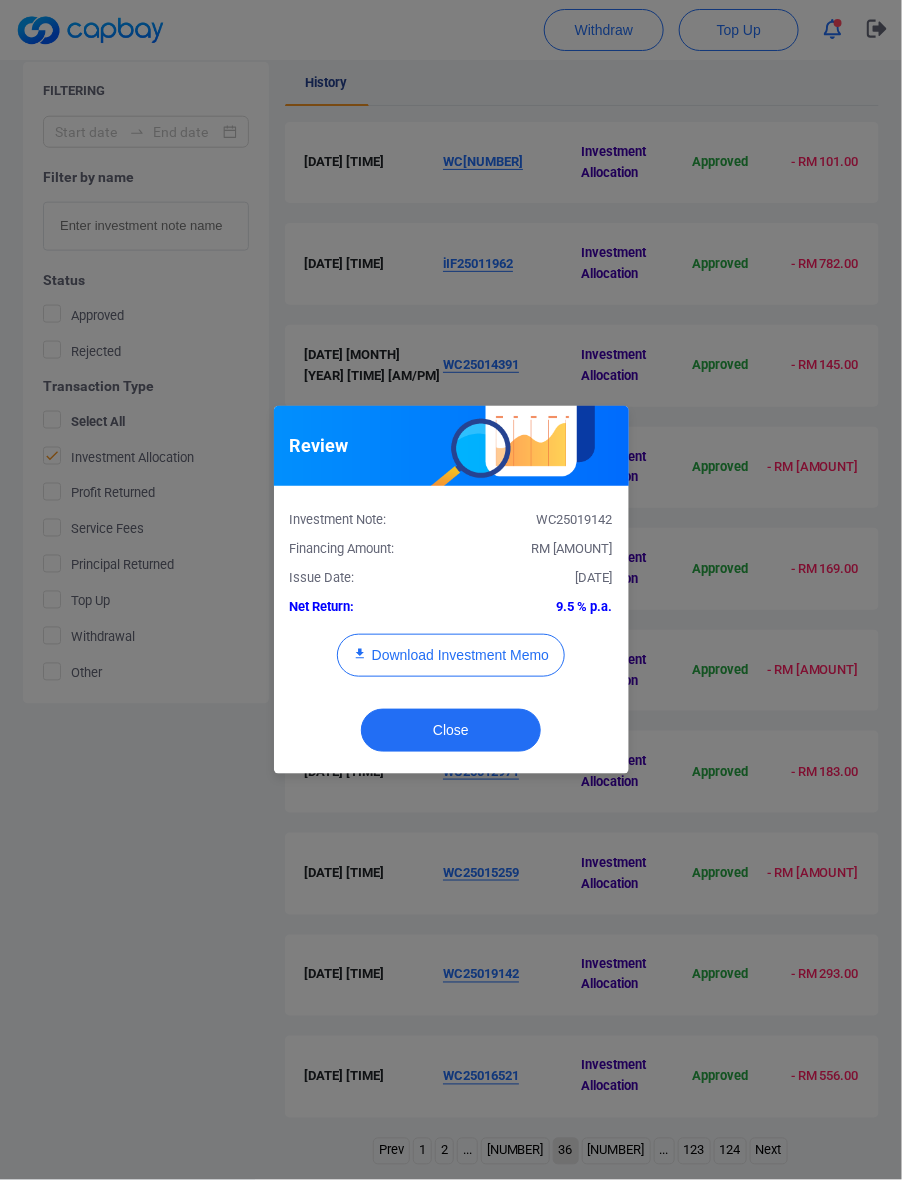 click on "RM [AMOUNT]" at bounding box center (572, 548) 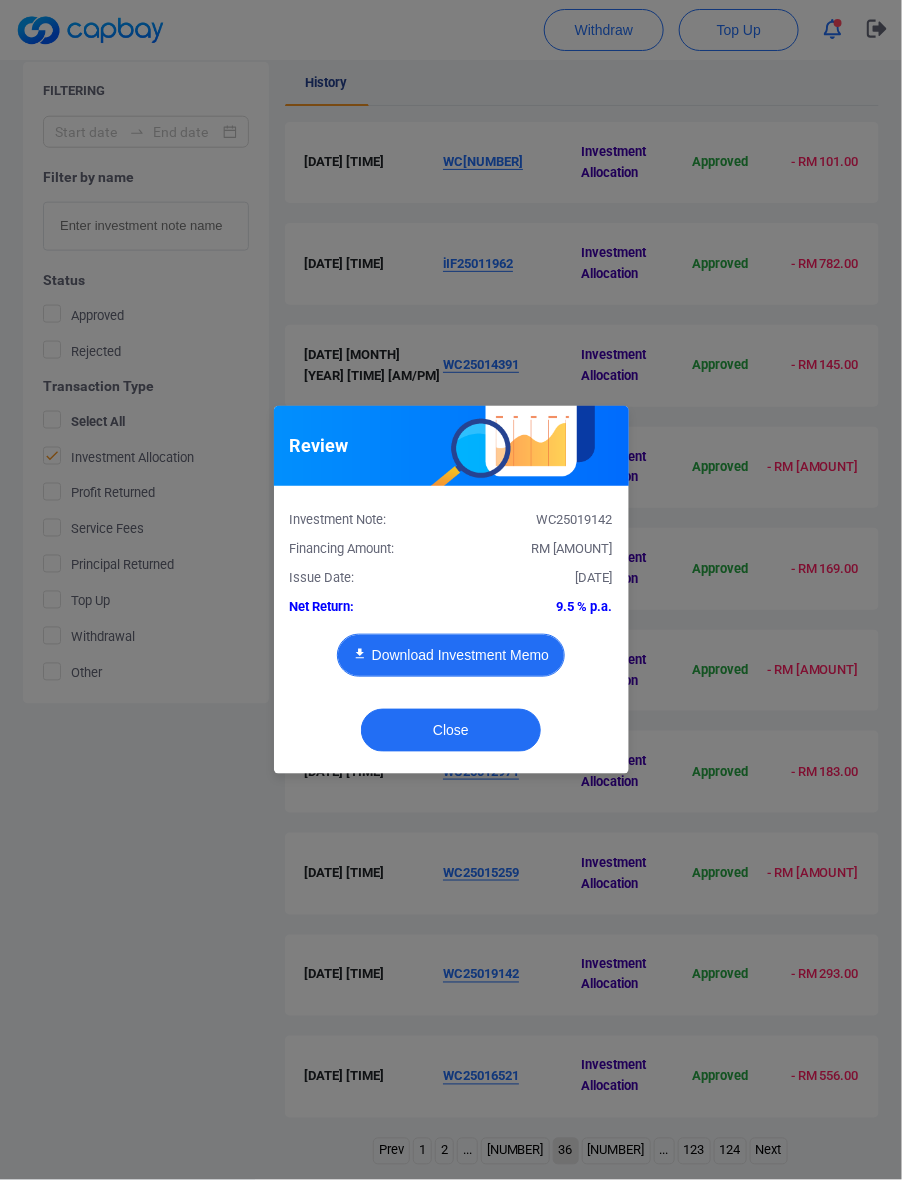 click on "Download Investment Memo" at bounding box center (451, 655) 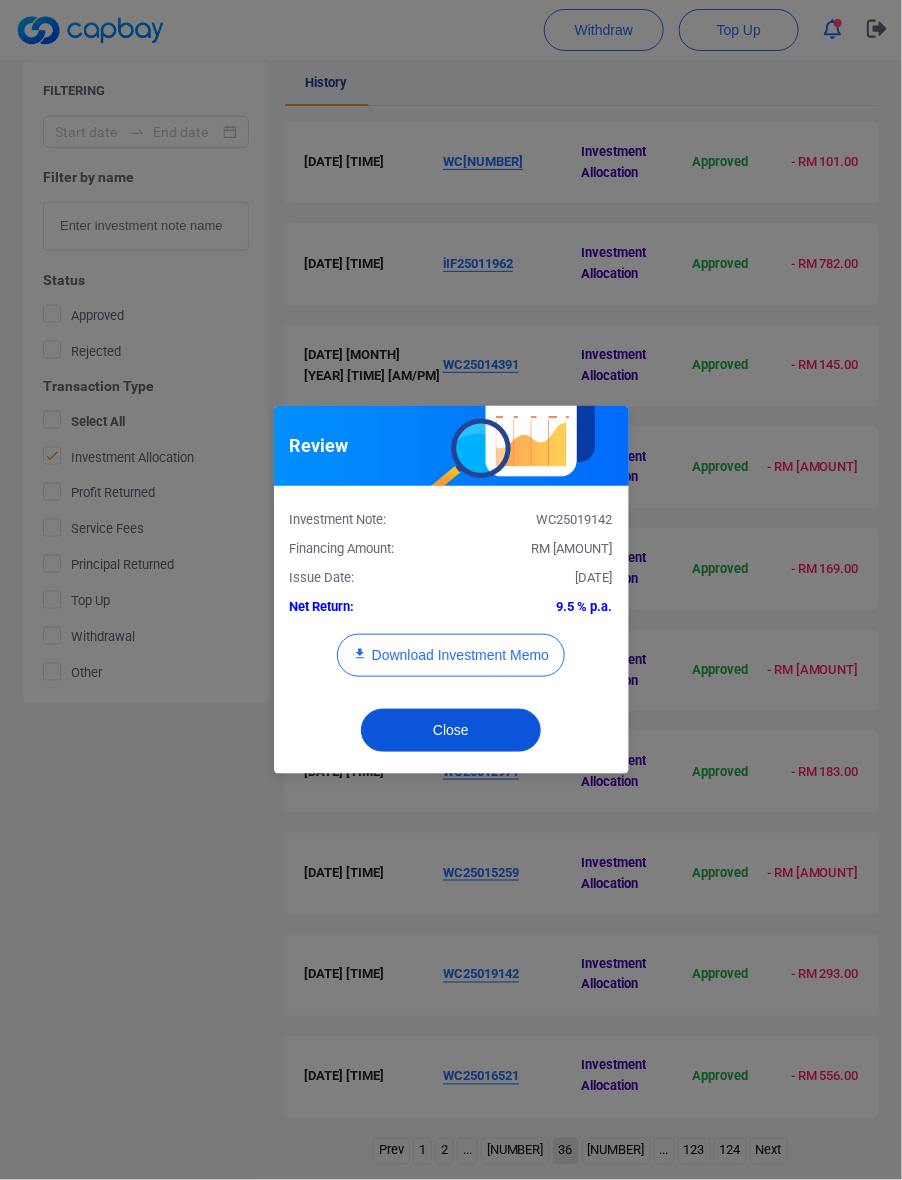 click on "Close" at bounding box center [451, 730] 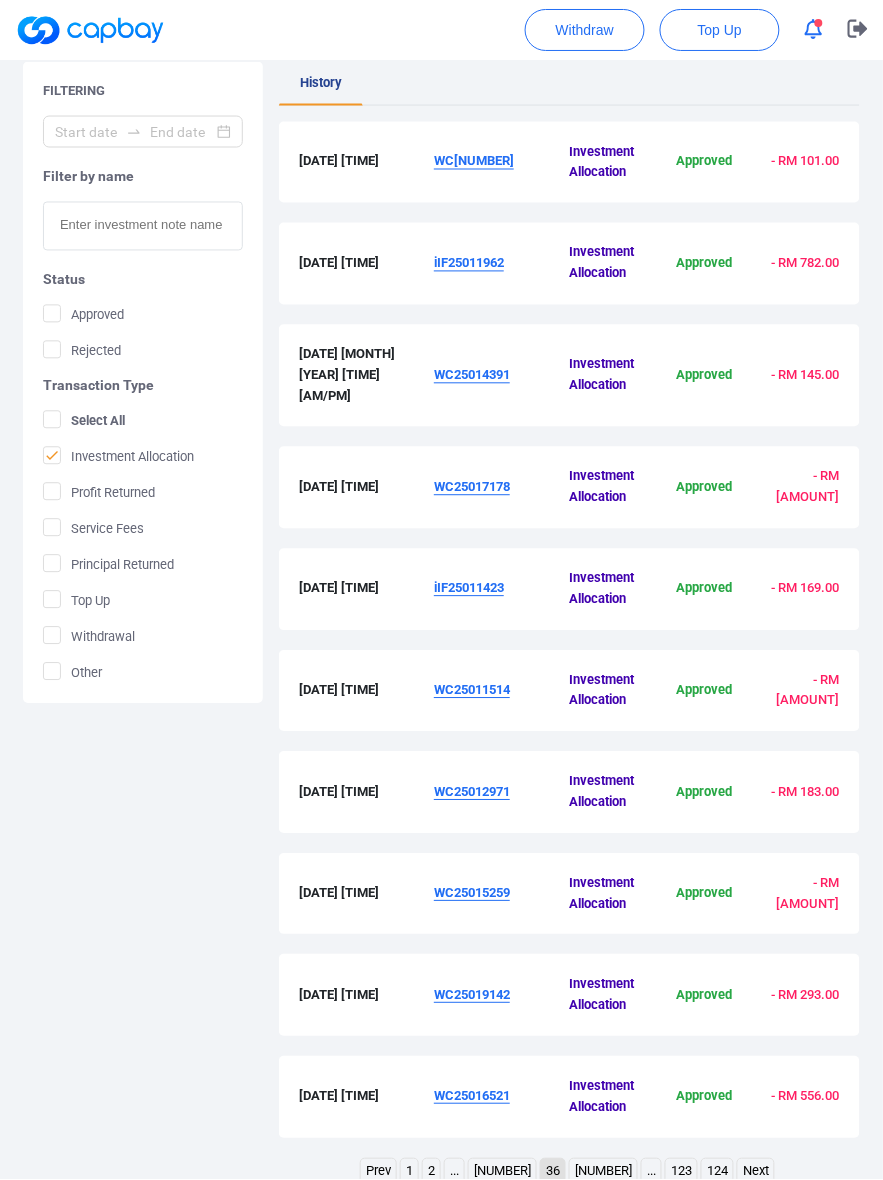 click on "WC25016521" at bounding box center (501, 1098) 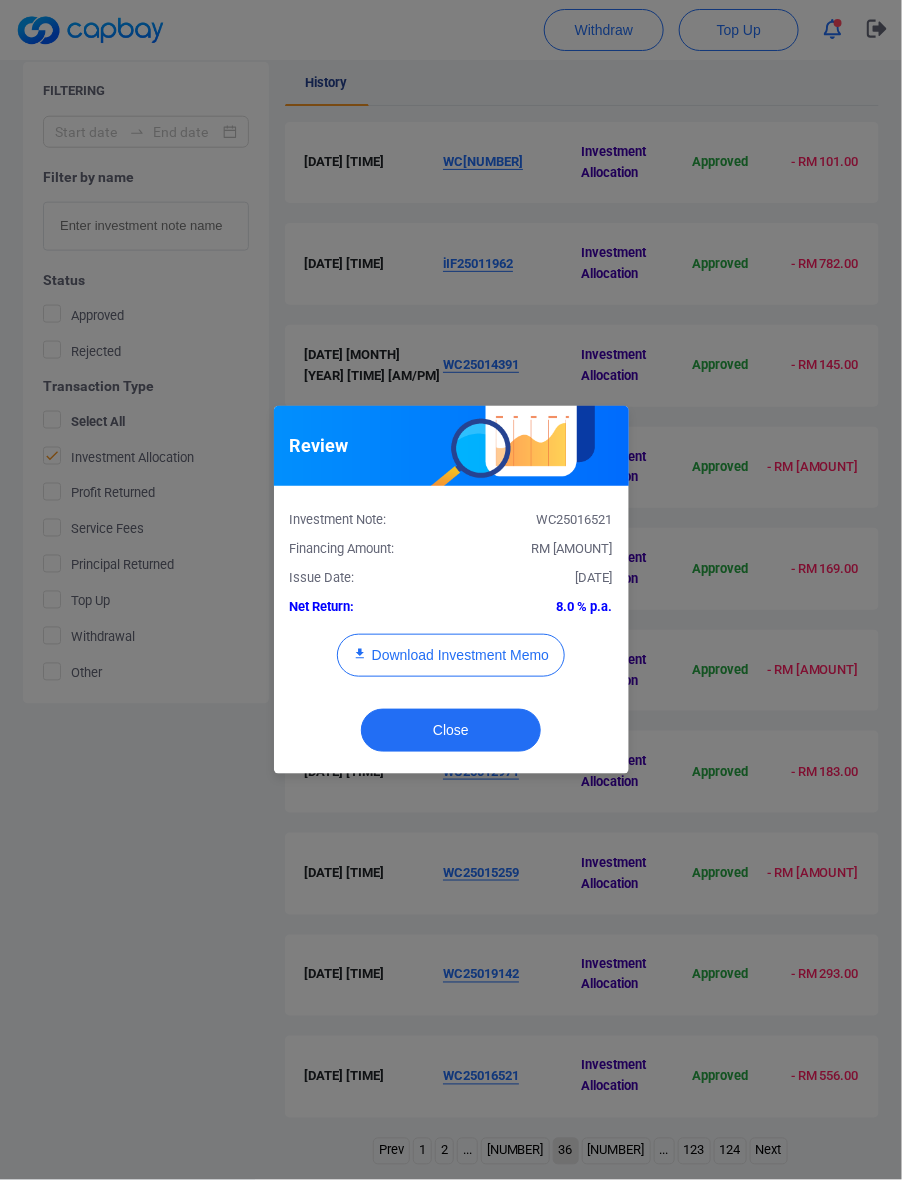 click on "RM [AMOUNT]" at bounding box center (572, 548) 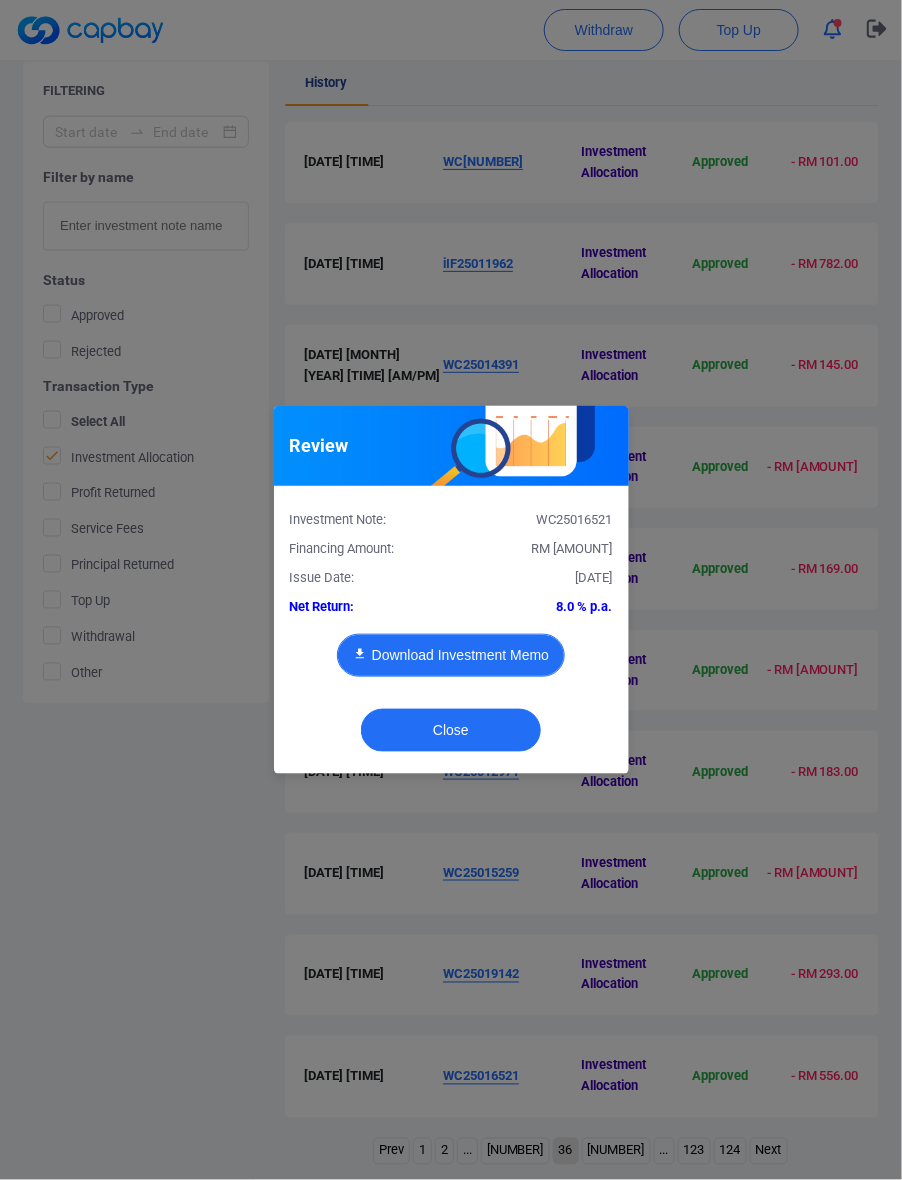 click on "Download Investment Memo" at bounding box center (451, 655) 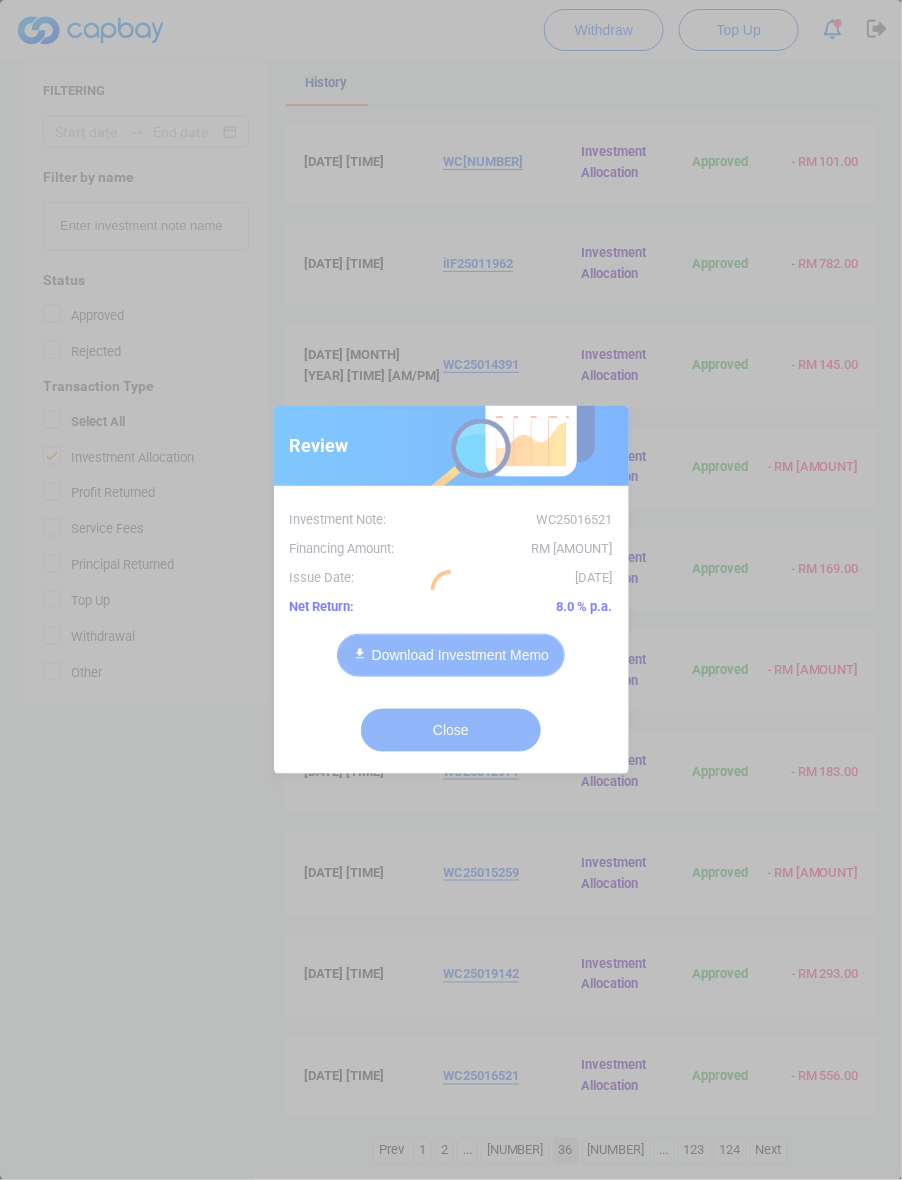 type 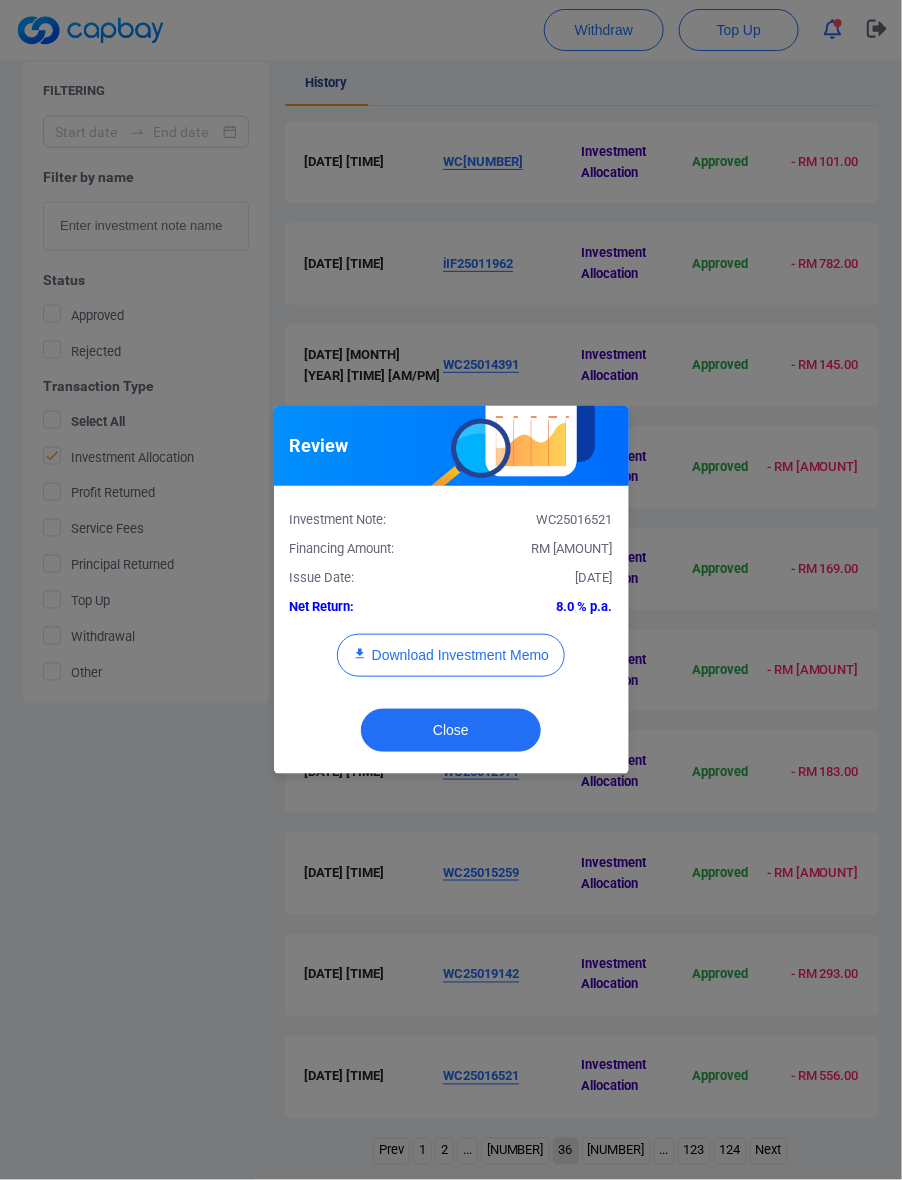 click on "Download Investment Memo" at bounding box center (451, 665) 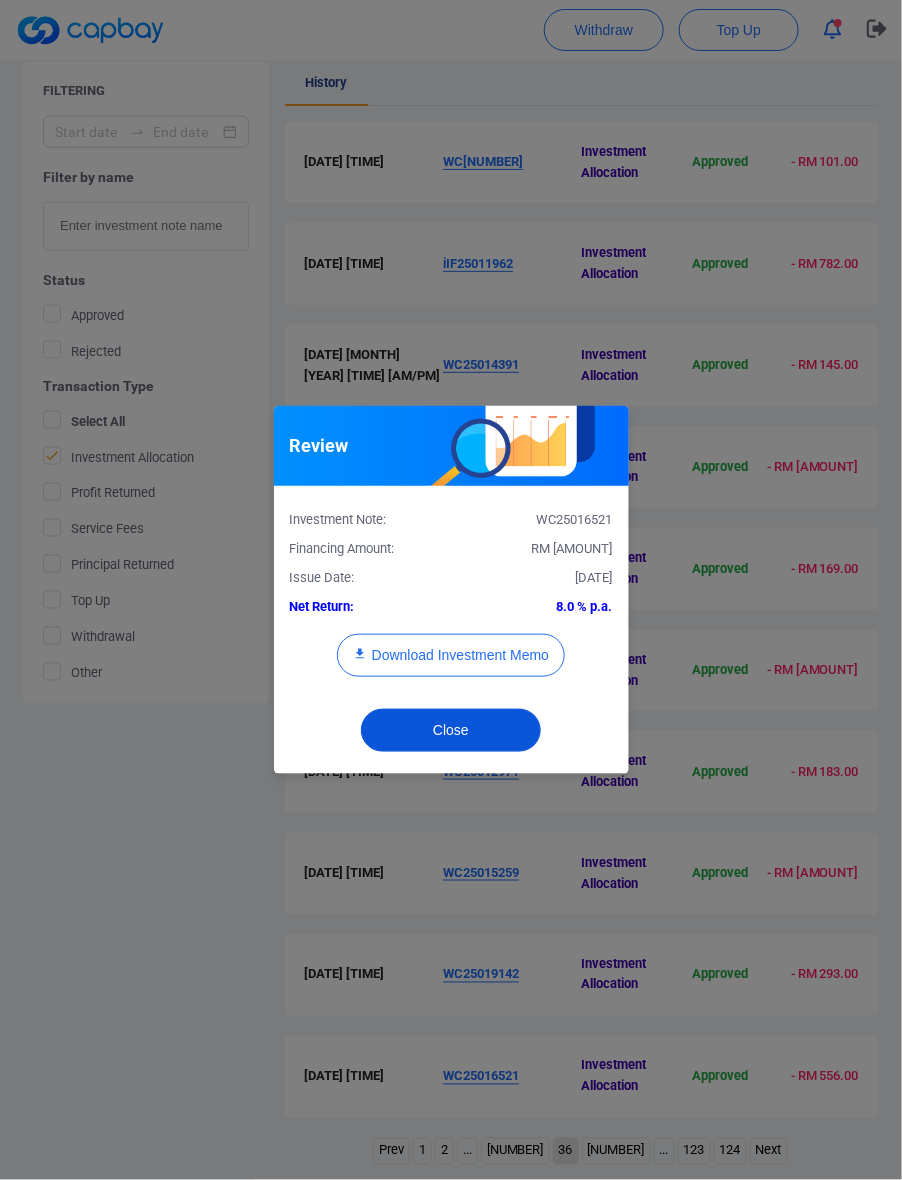 click on "Close" at bounding box center [451, 730] 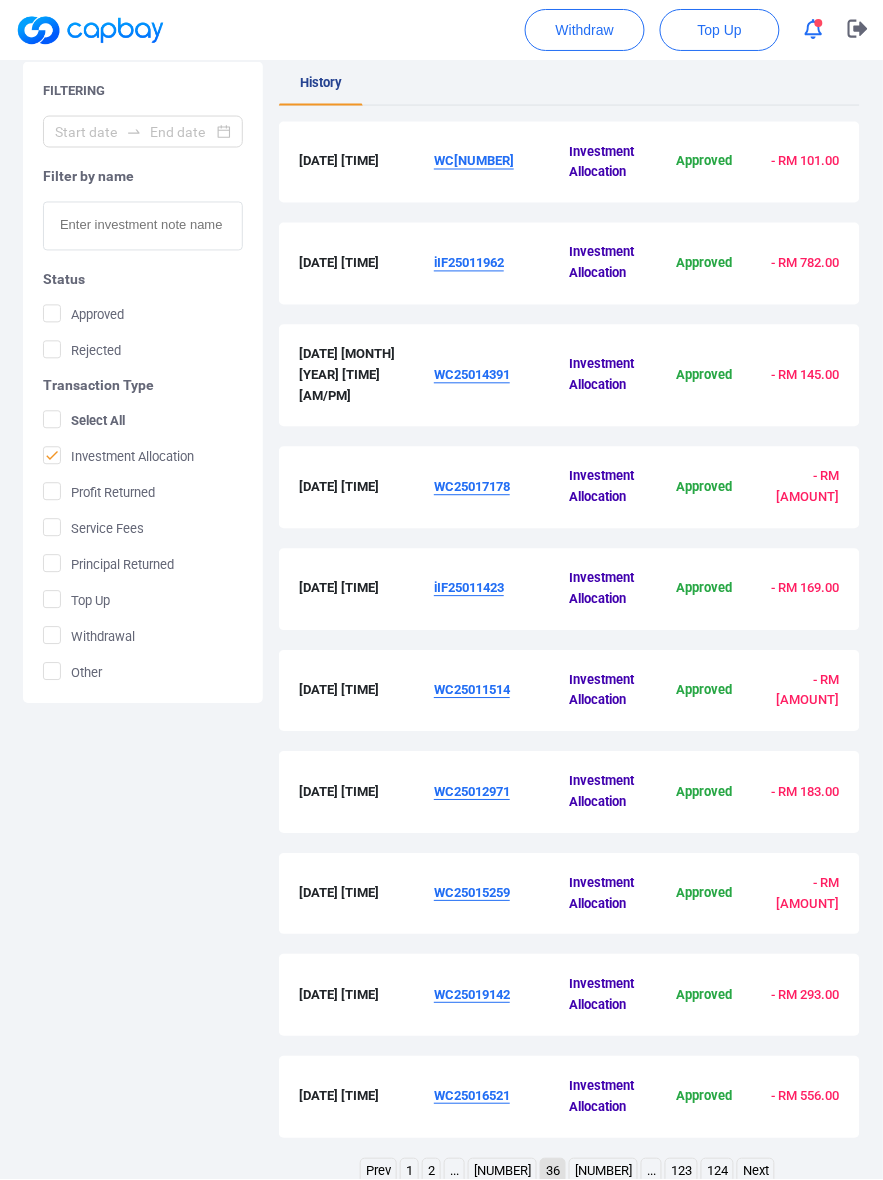 click on "[NUMBER]" at bounding box center (603, 1172) 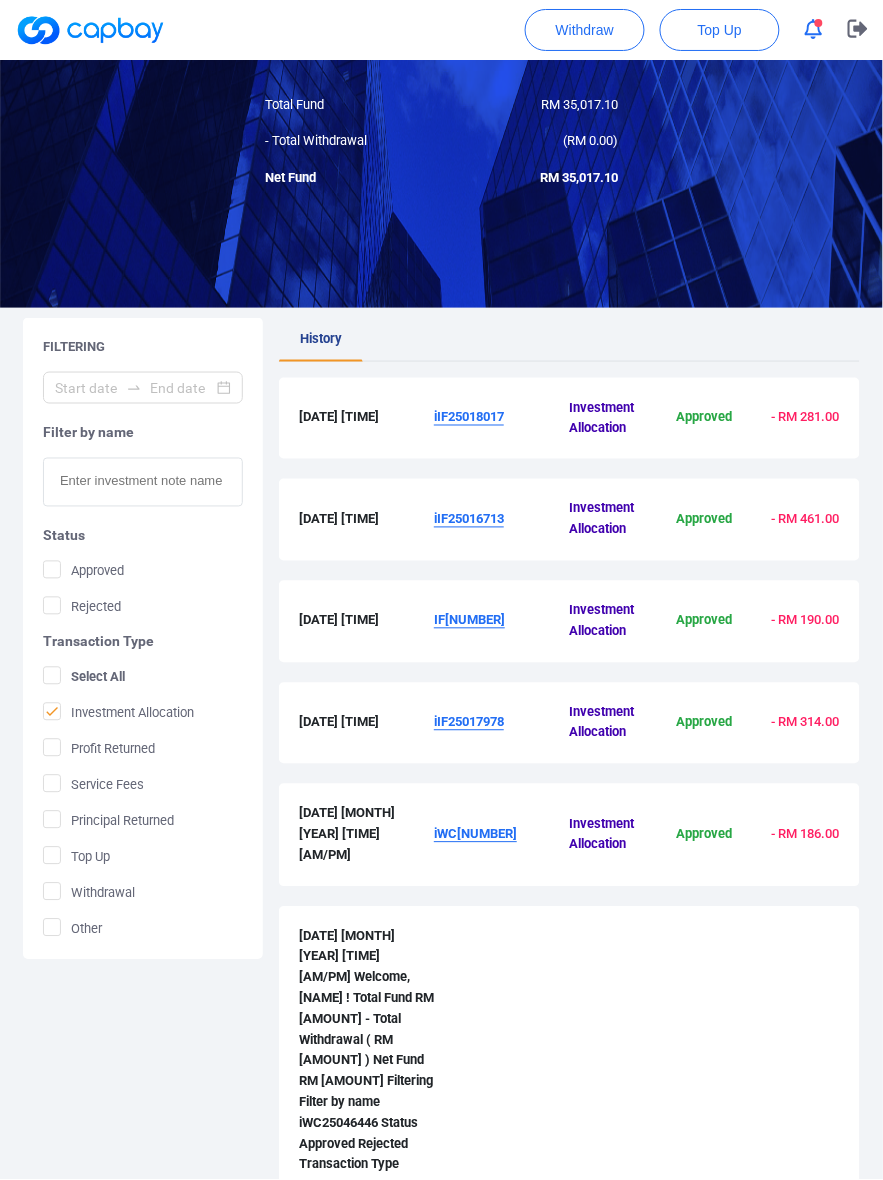 scroll, scrollTop: 428, scrollLeft: 0, axis: vertical 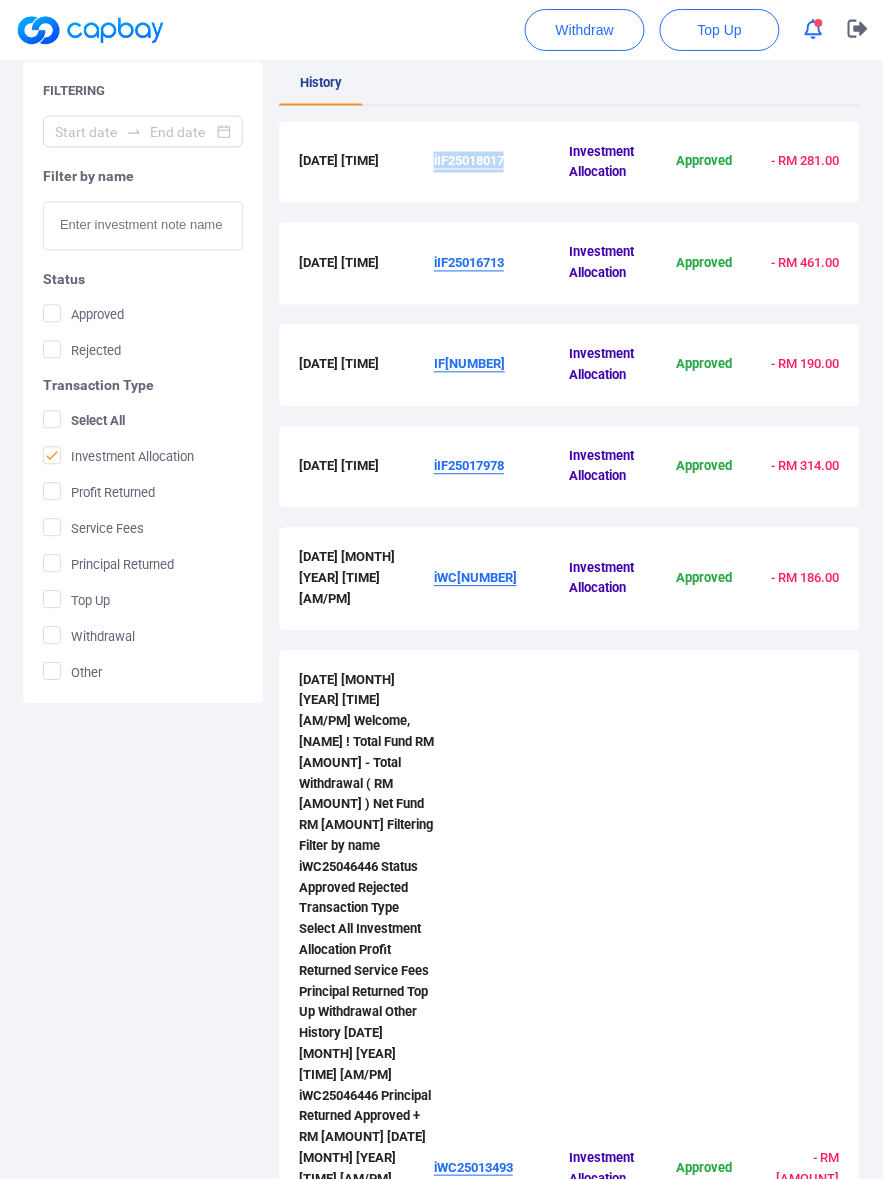 drag, startPoint x: 515, startPoint y: 168, endPoint x: 411, endPoint y: 197, distance: 107.96759 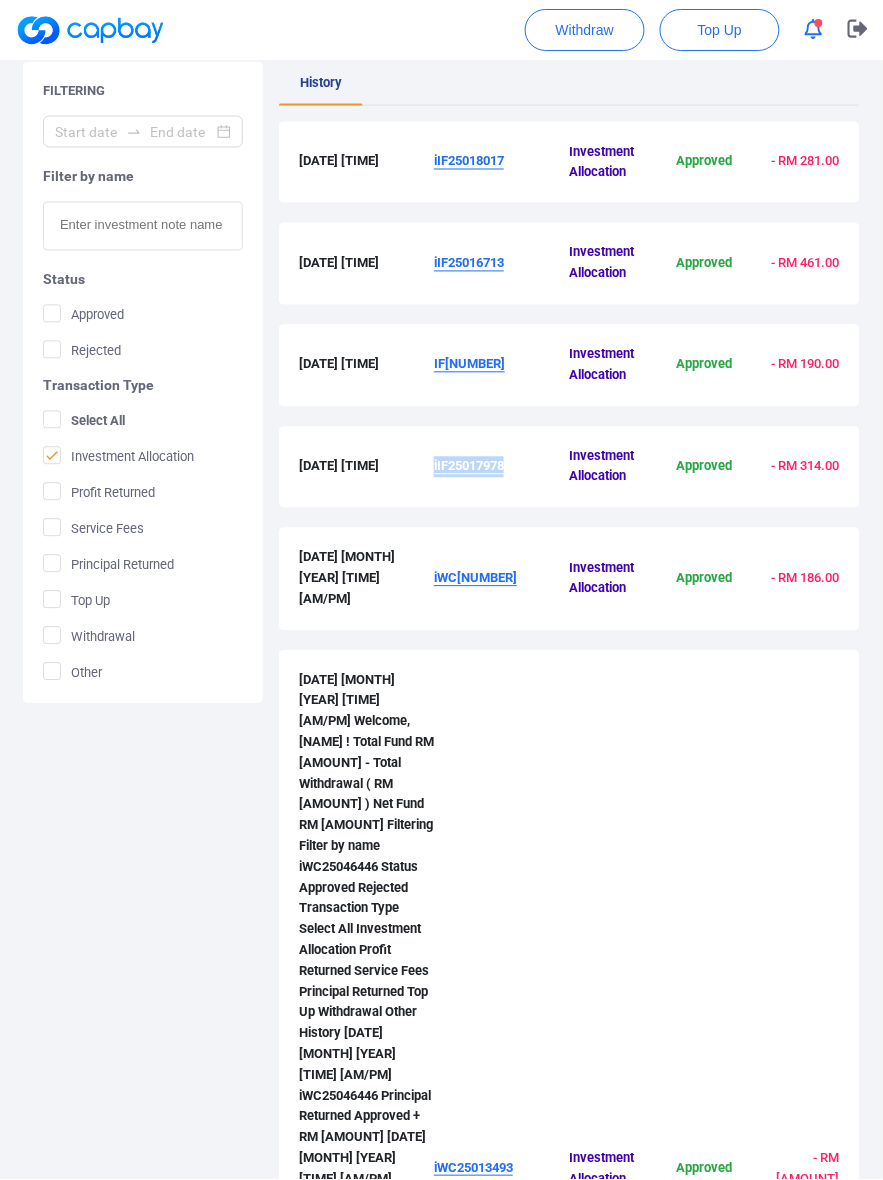 drag, startPoint x: 513, startPoint y: 468, endPoint x: 433, endPoint y: 486, distance: 82 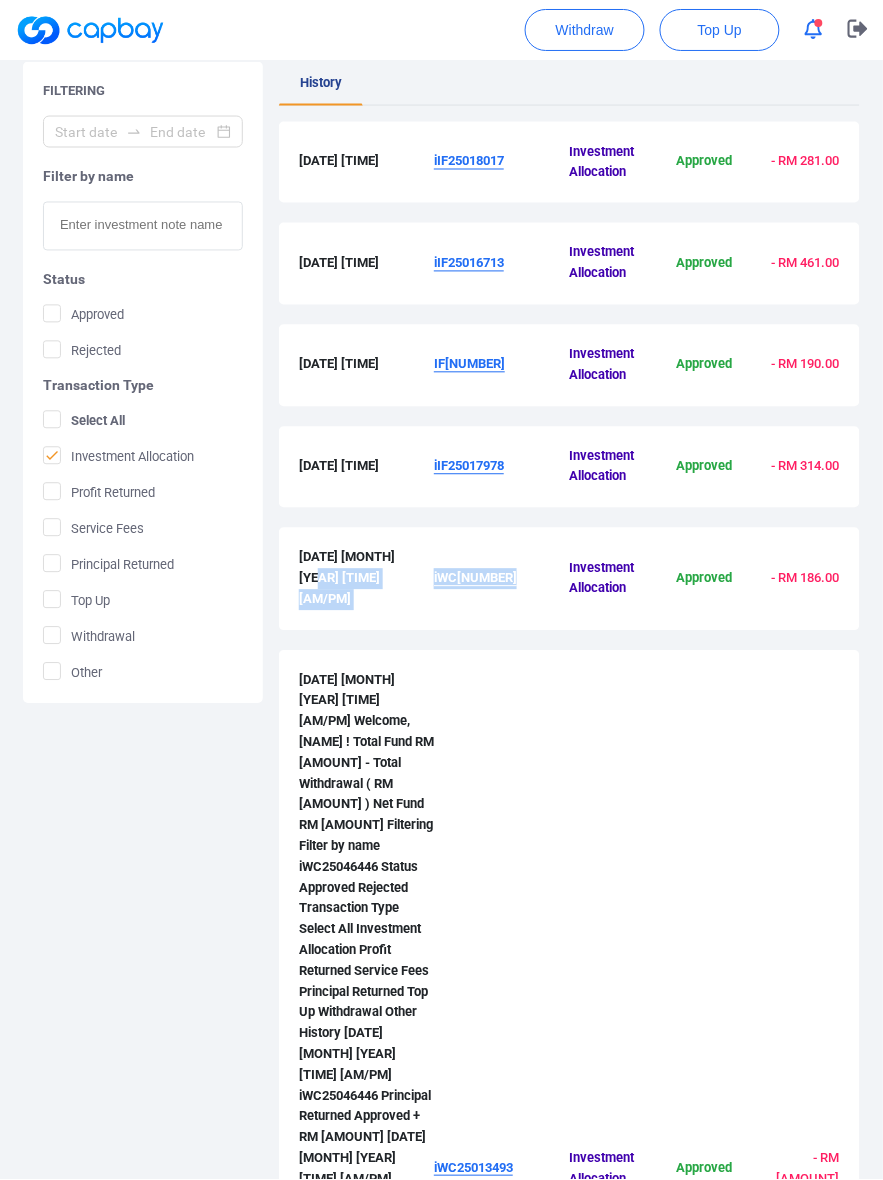 drag, startPoint x: 551, startPoint y: 577, endPoint x: 422, endPoint y: 587, distance: 129.38702 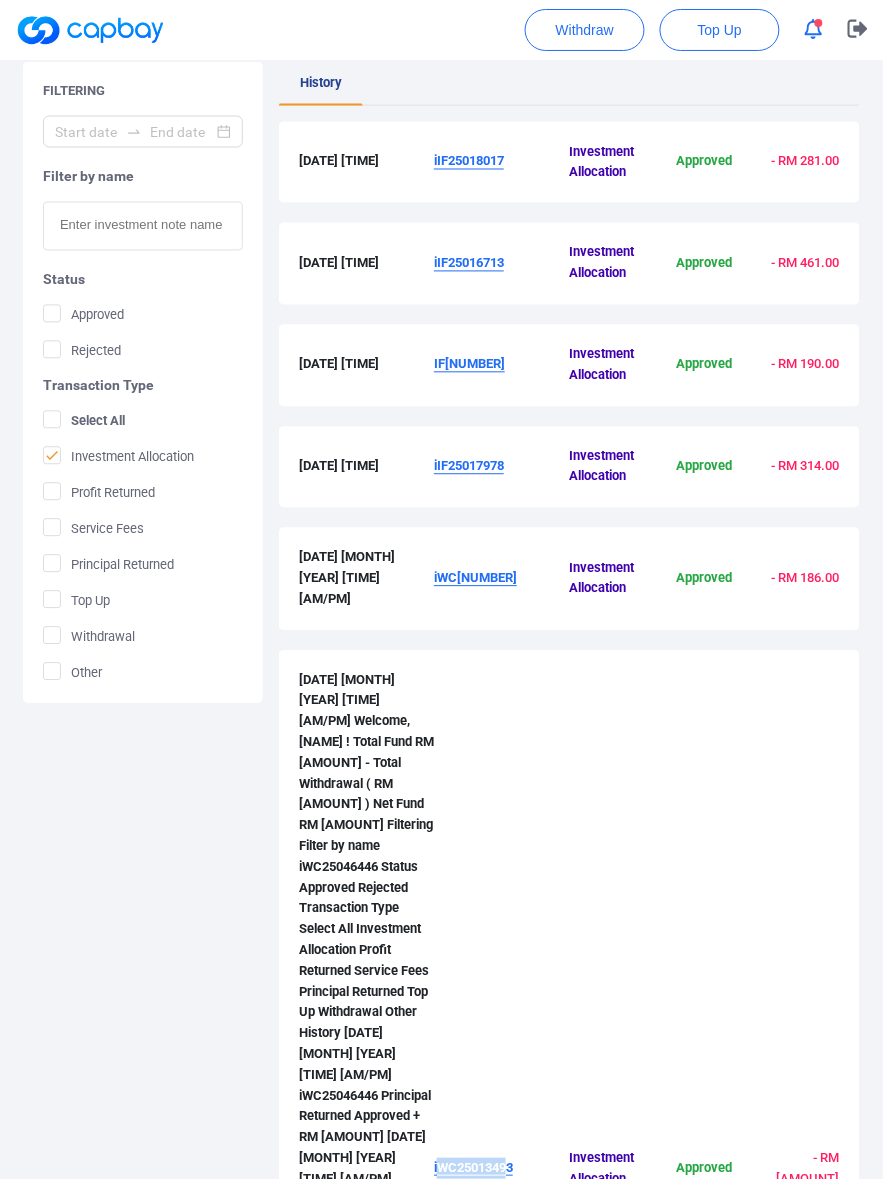 drag, startPoint x: 508, startPoint y: 683, endPoint x: 437, endPoint y: 693, distance: 71.70077 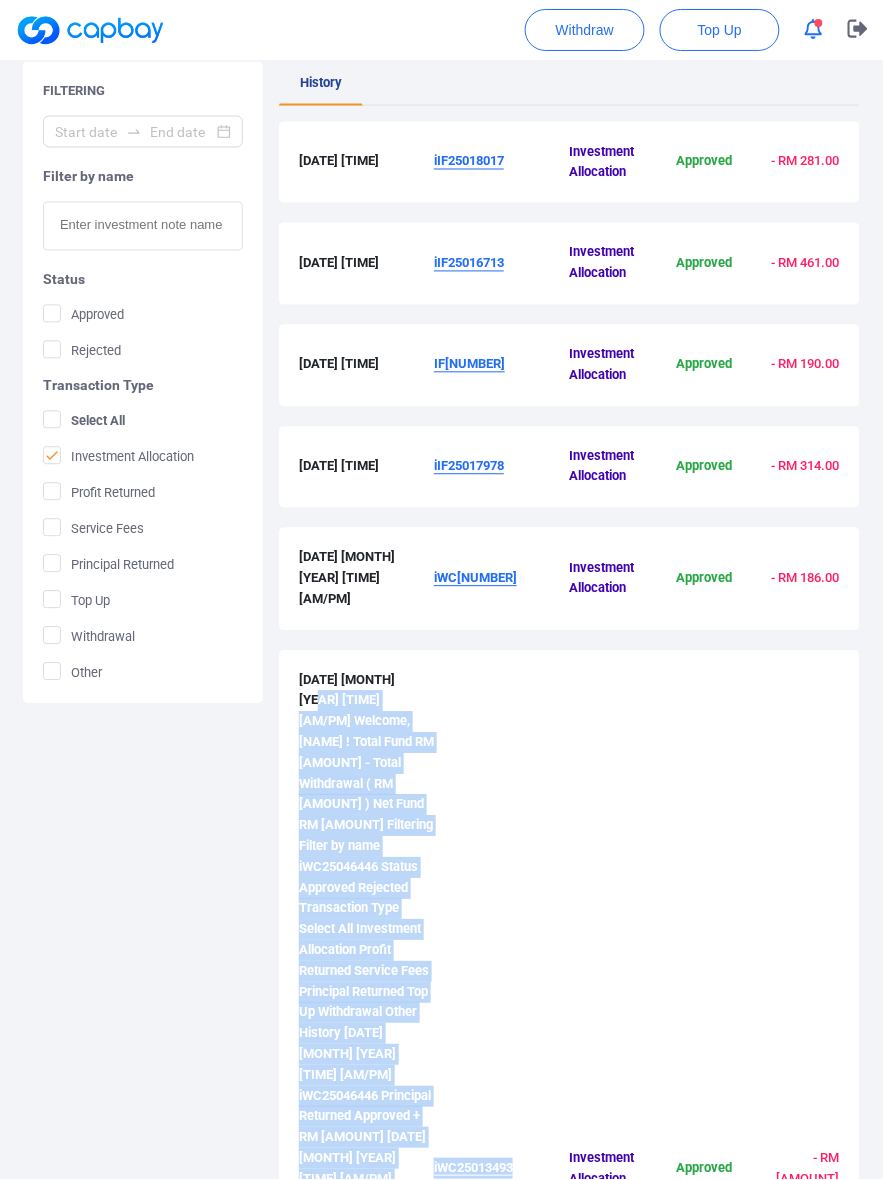 drag, startPoint x: 525, startPoint y: 685, endPoint x: 430, endPoint y: 686, distance: 95.005264 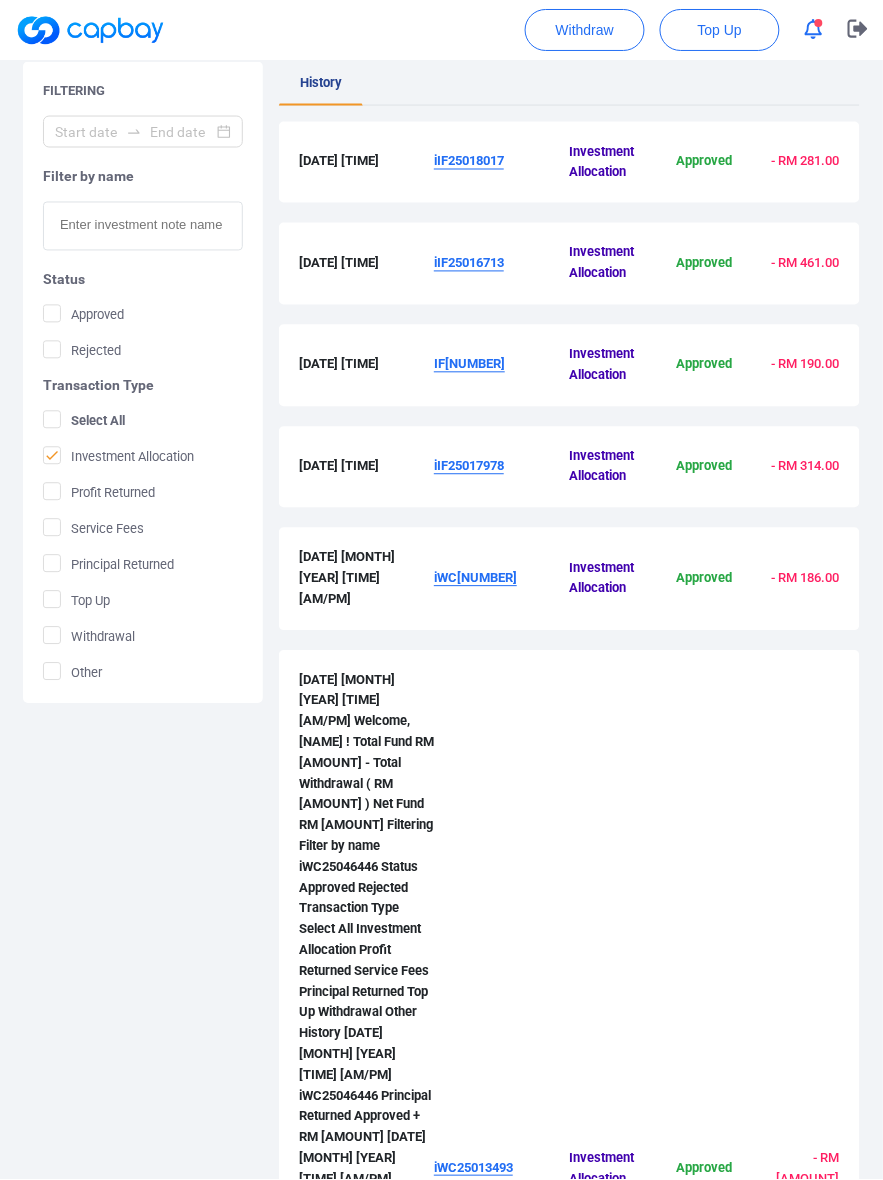 click on "iIF25018017" at bounding box center (469, 161) 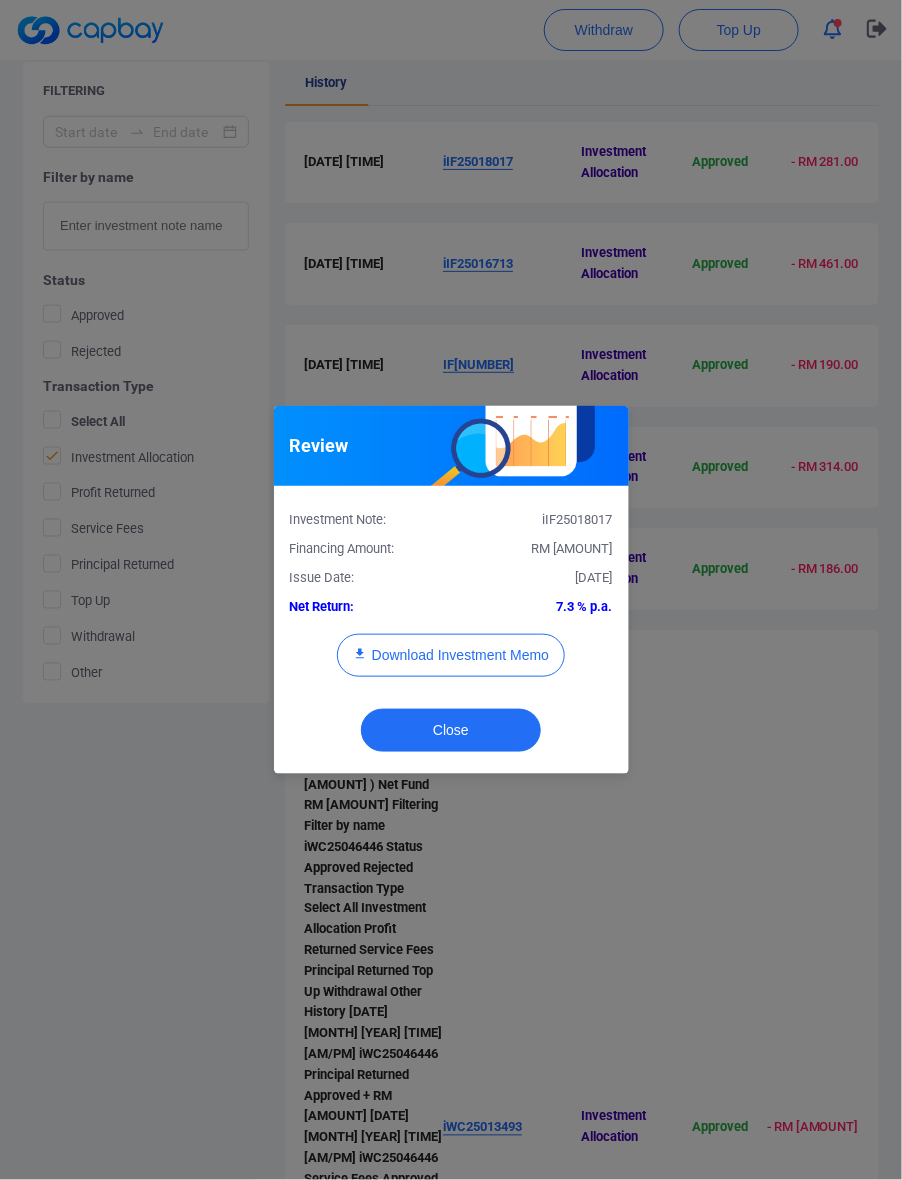 click on "iIF25018017" at bounding box center (539, 520) 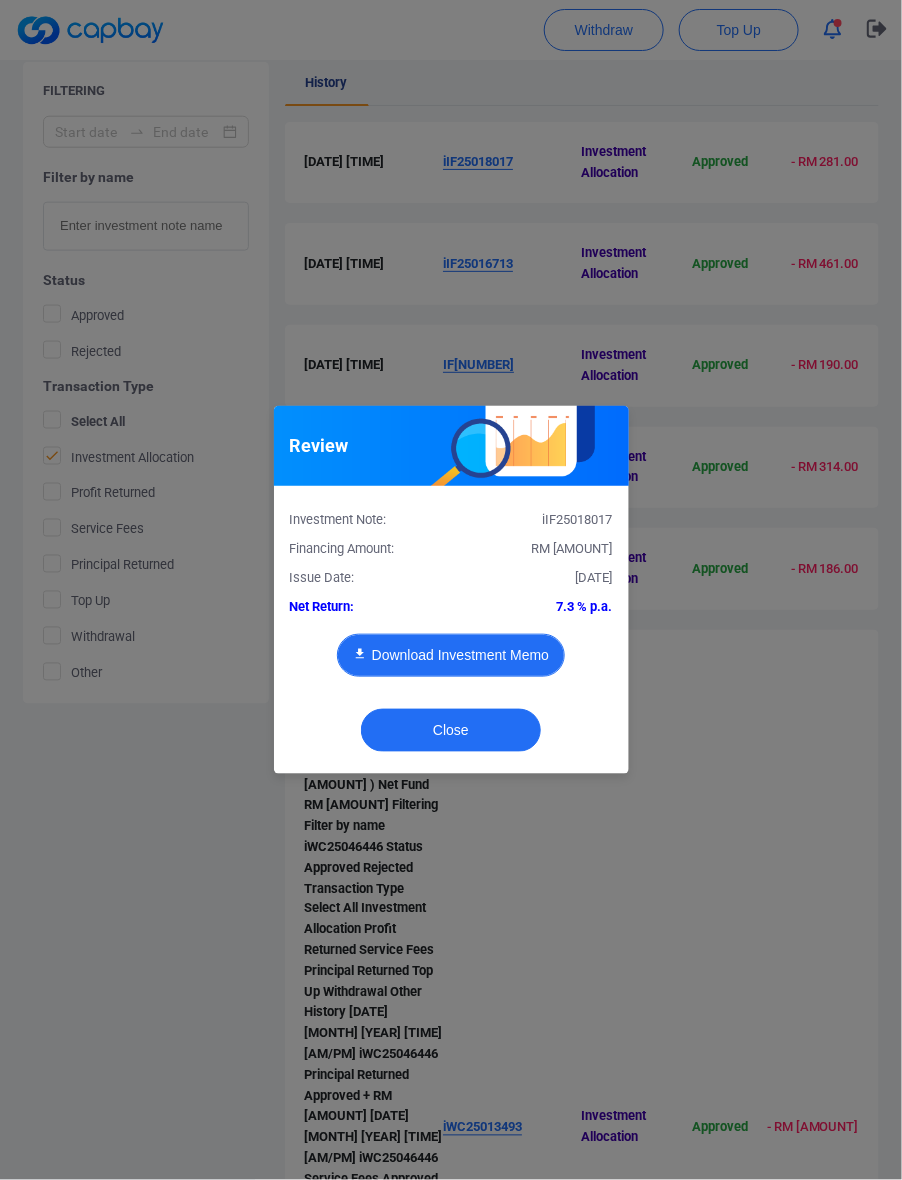 click on "Download Investment Memo" at bounding box center (451, 655) 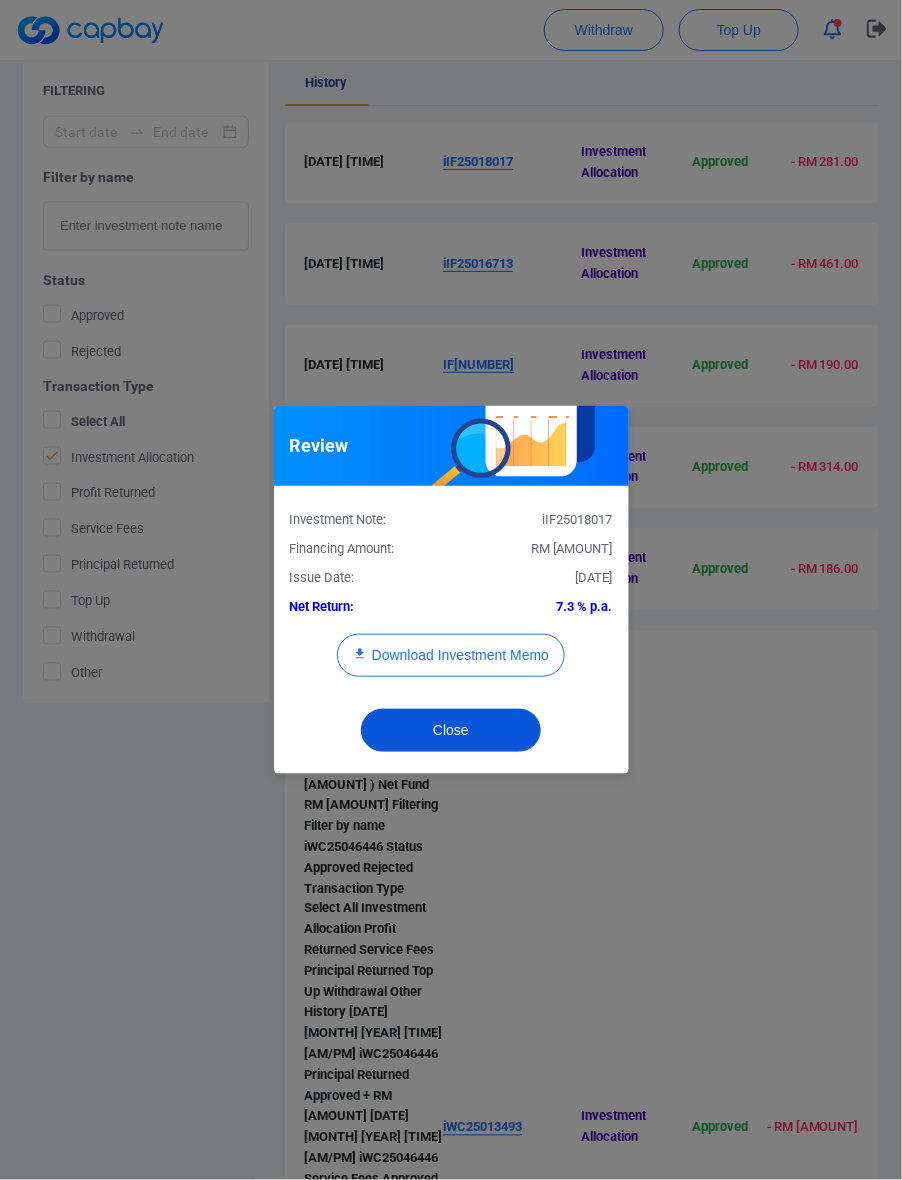 click on "Close" at bounding box center (451, 730) 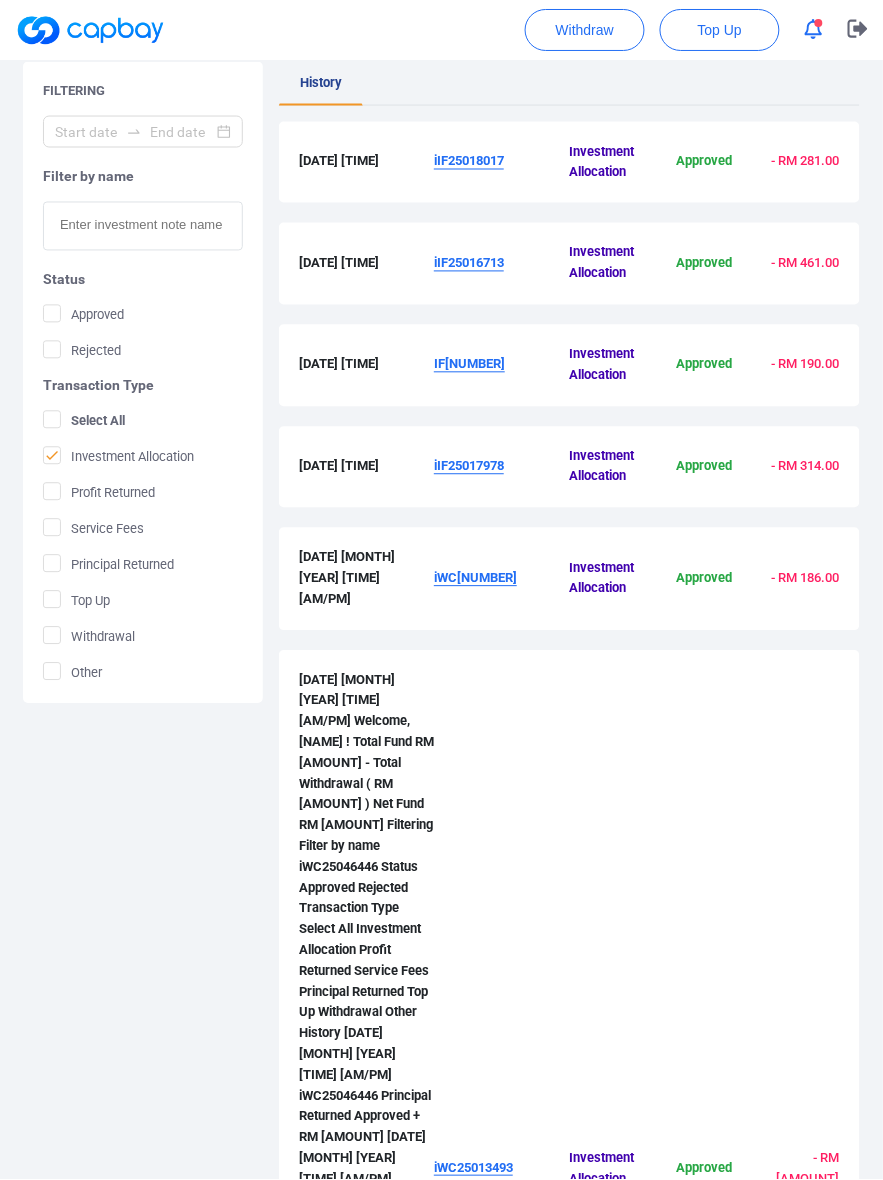click on "iIF25016713" at bounding box center (469, 263) 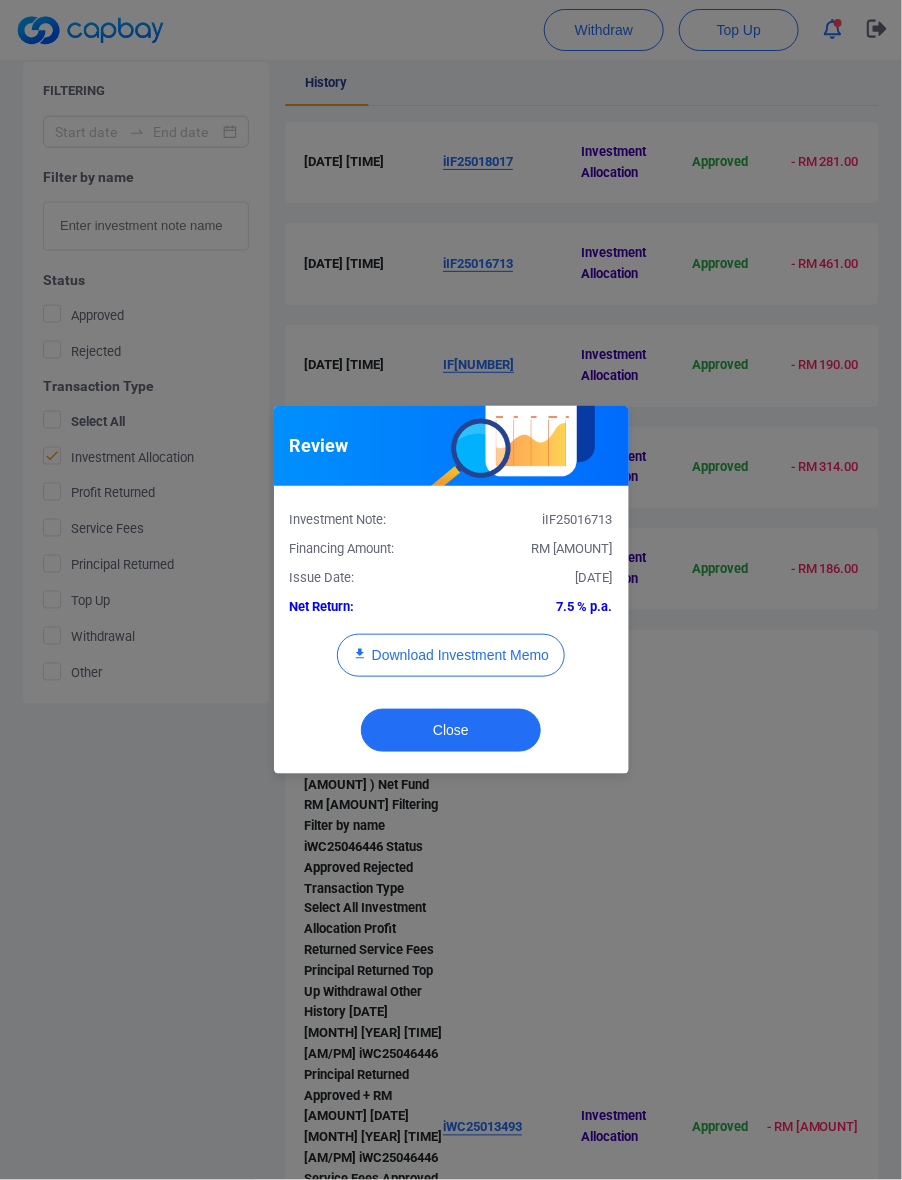 click on "RM [AMOUNT]" at bounding box center (572, 548) 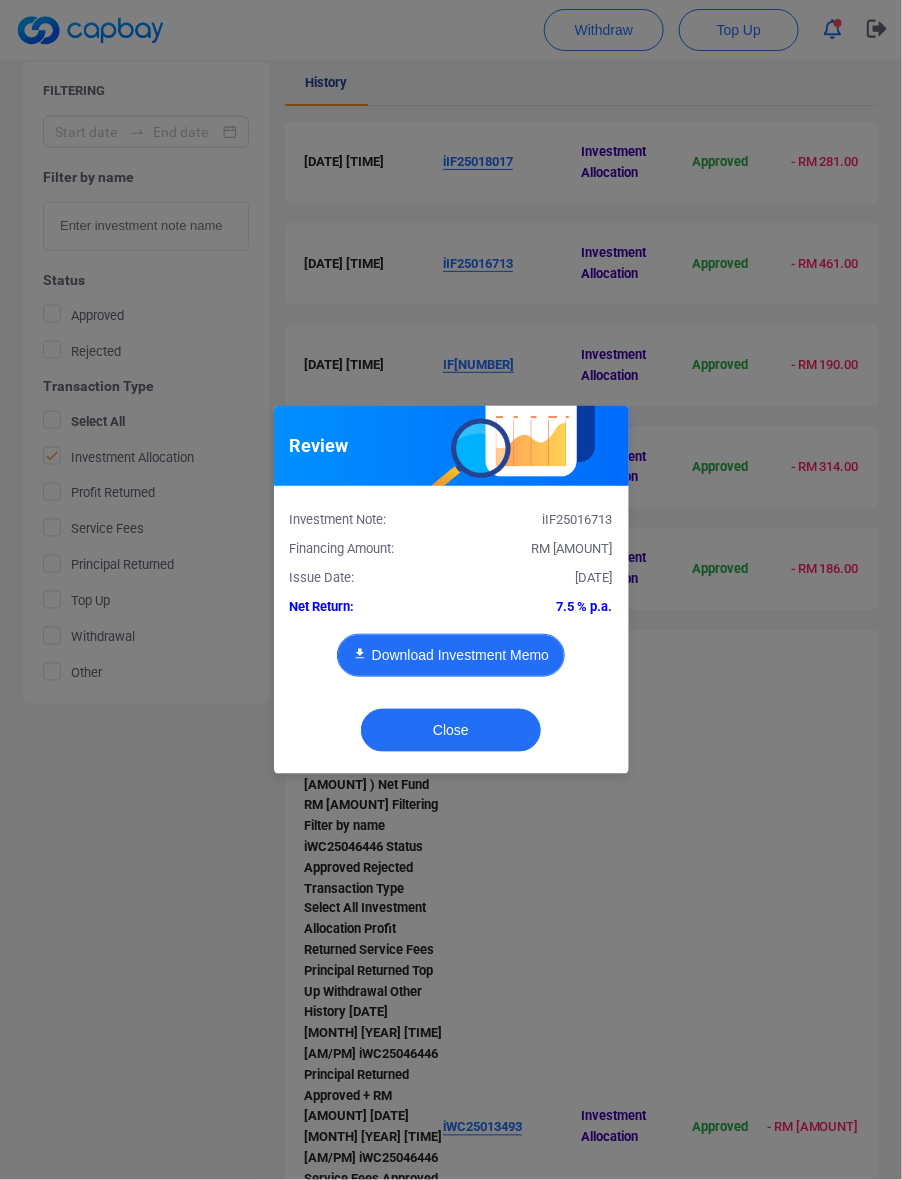 type 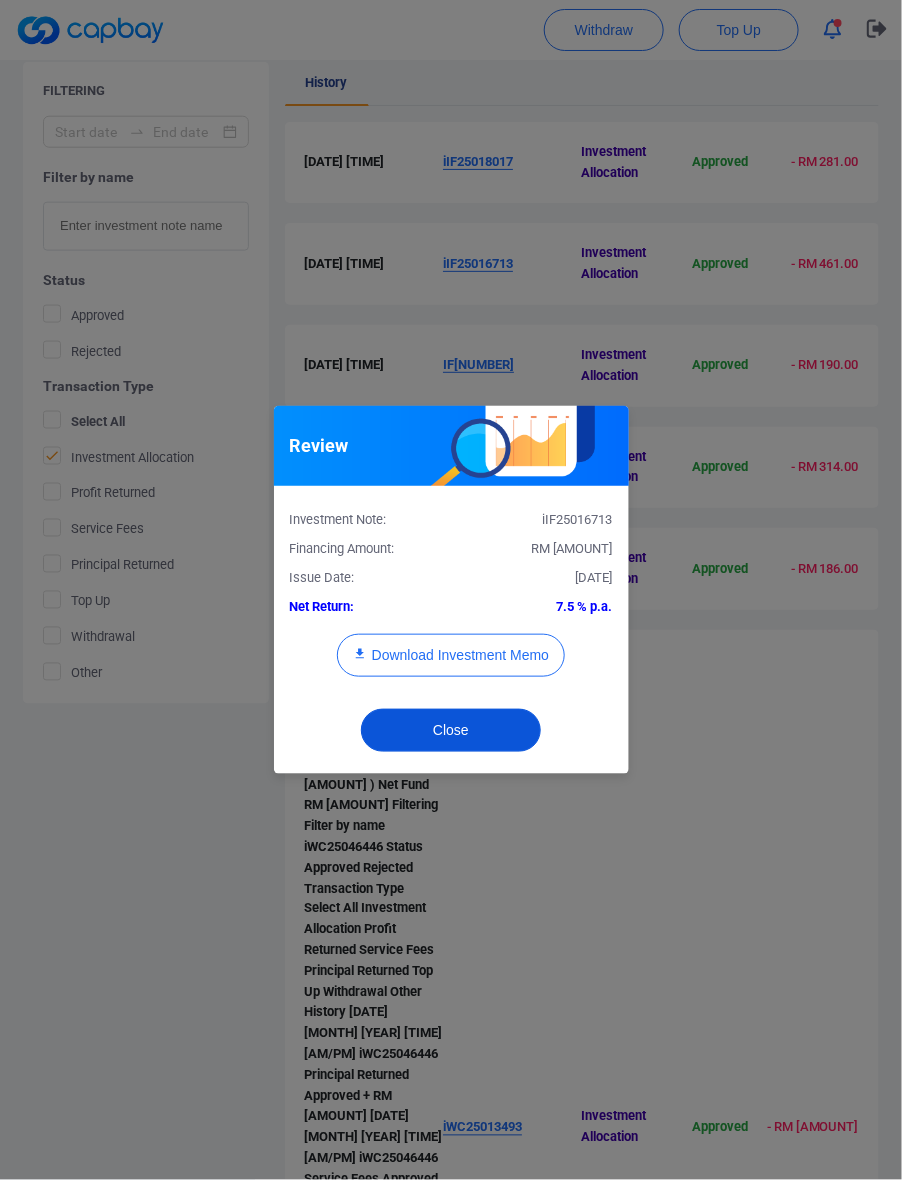 click on "Close" at bounding box center [451, 730] 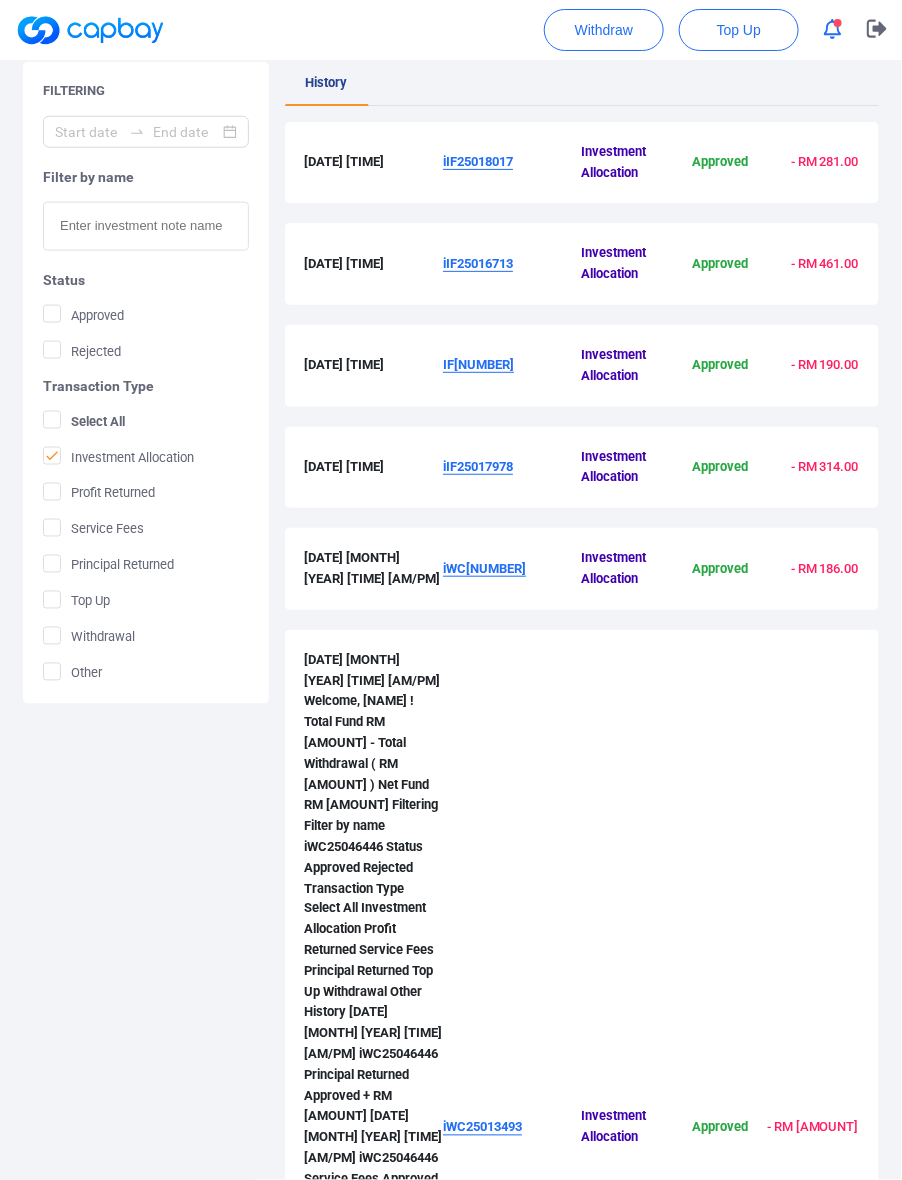type 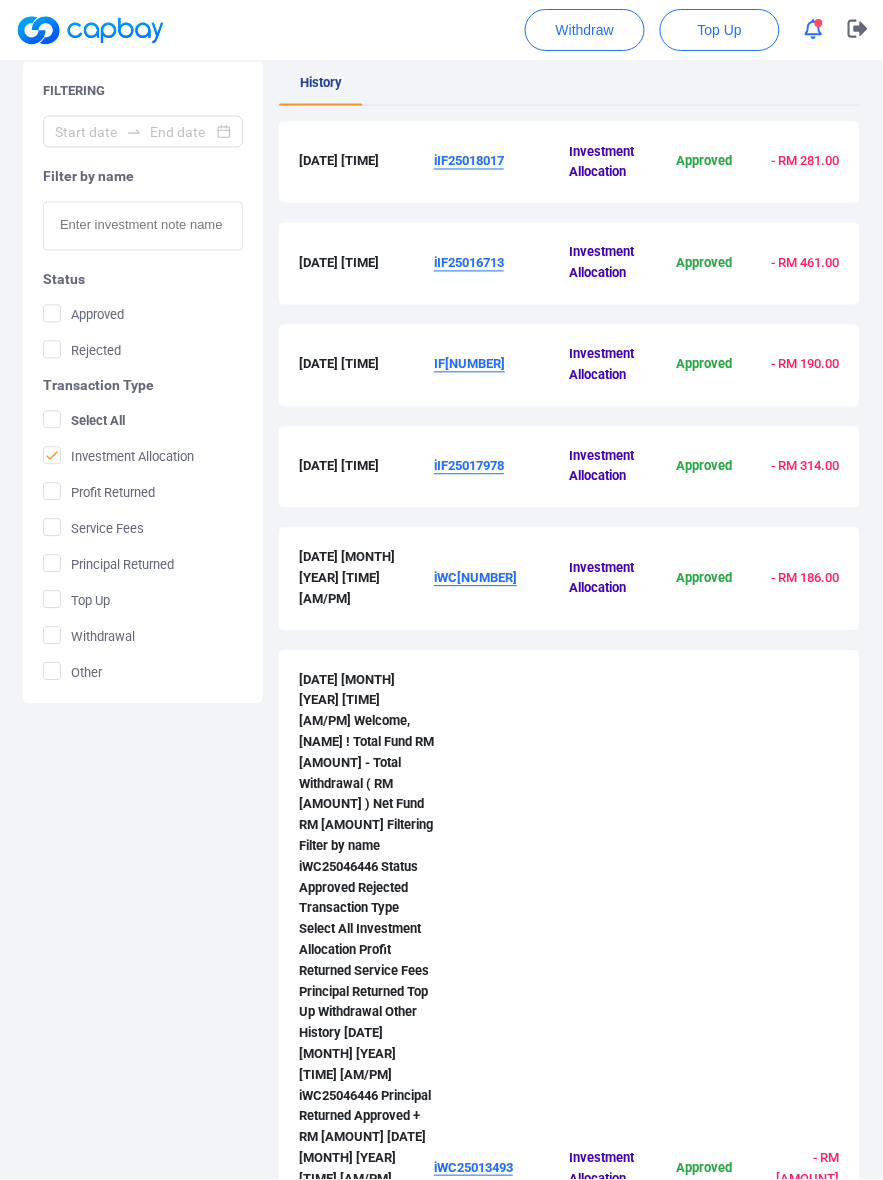 click on "IF[NUMBER]" at bounding box center (501, 366) 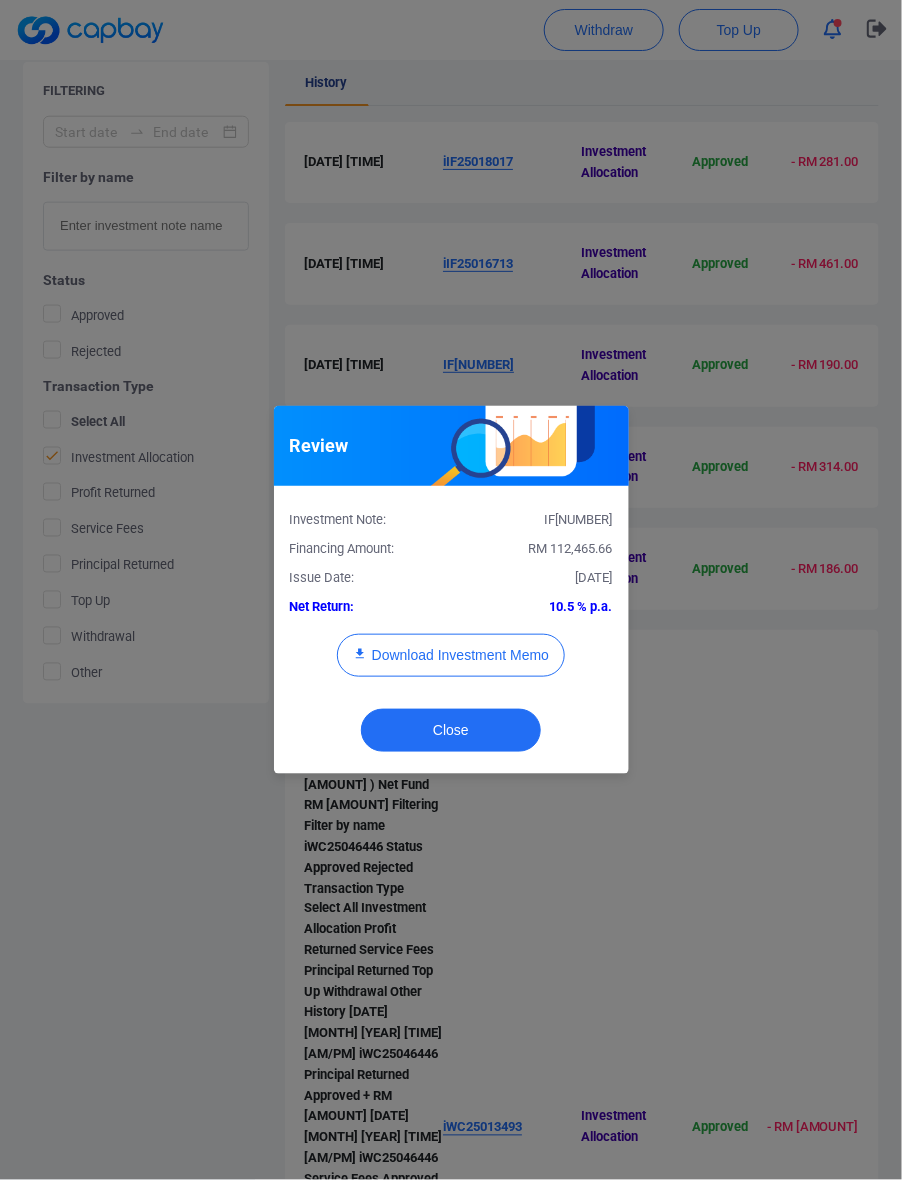 click on "Investment Note: [ID] Financing Amount: RM [AMOUNT] Issue Date: [DATE] Net Return: [PERCENTAGE] p.a. Download Investment Memo" at bounding box center (451, 599) 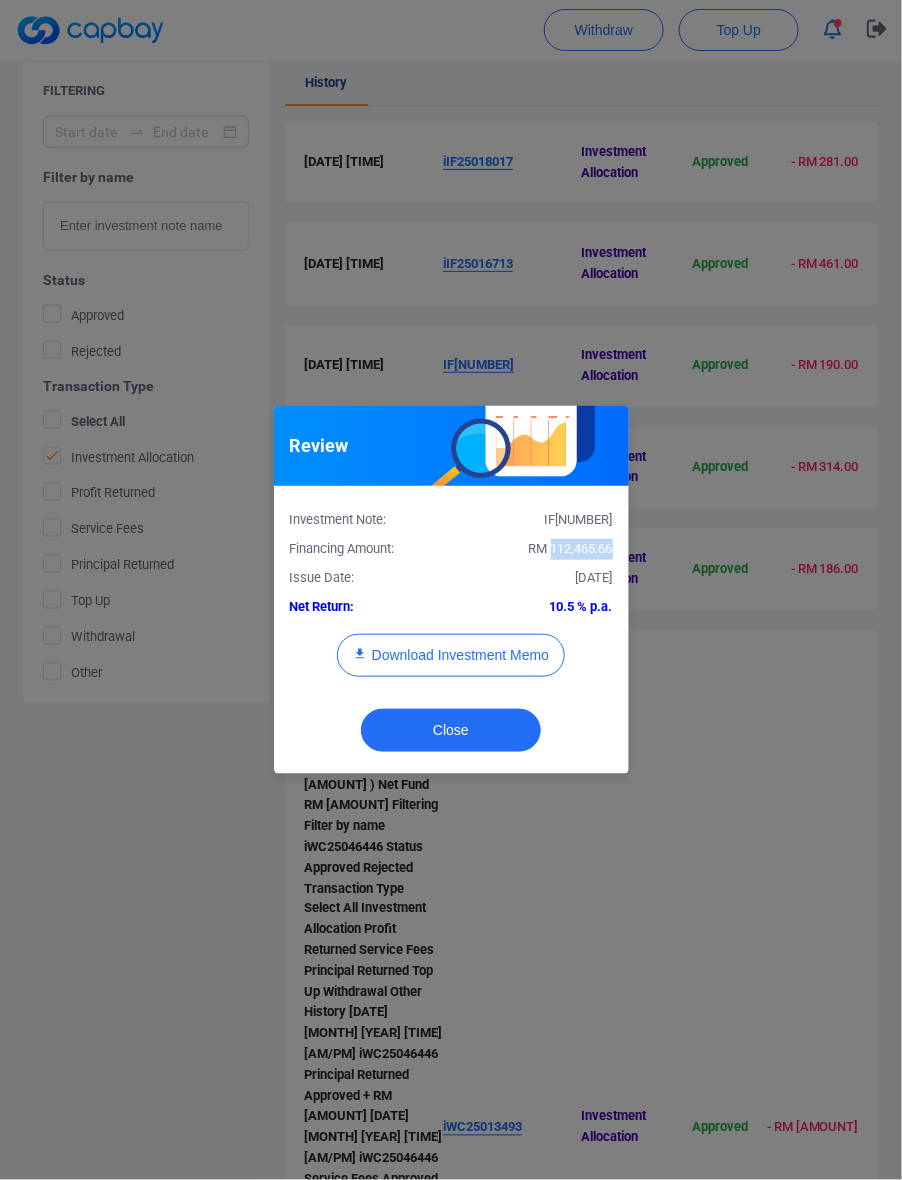 click on "Investment Note: [ID] Financing Amount: RM [AMOUNT] Issue Date: [DATE] Net Return: [PERCENTAGE] p.a. Download Investment Memo" at bounding box center [451, 599] 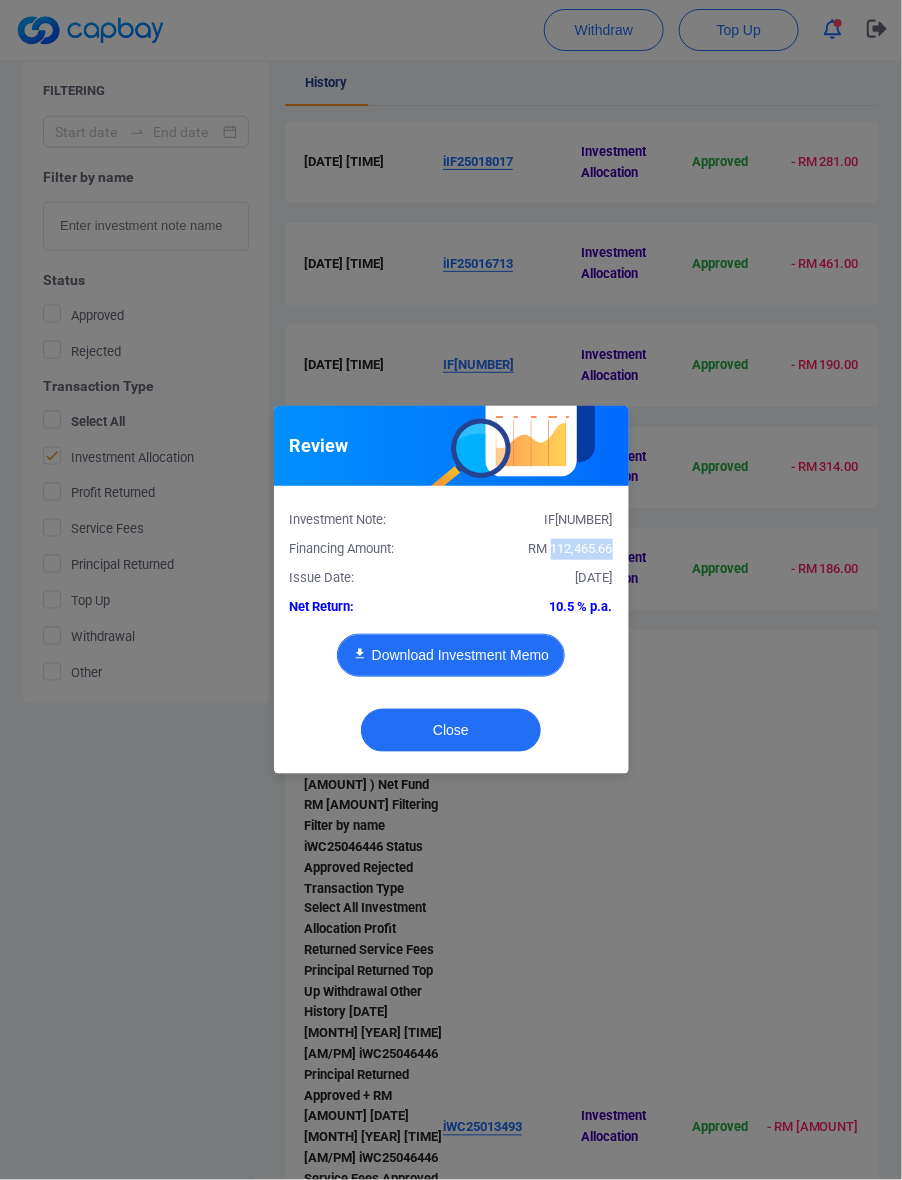 click on "Download Investment Memo" at bounding box center [451, 655] 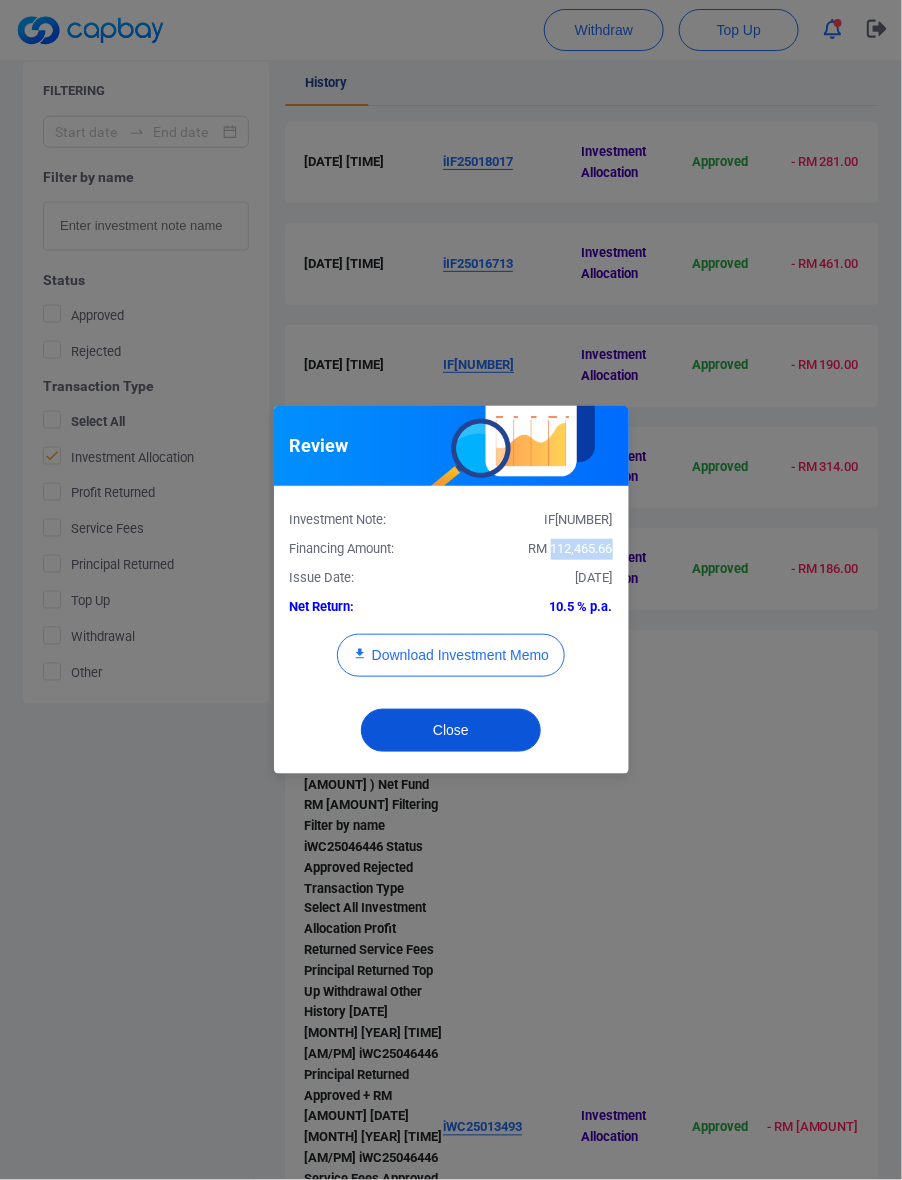 click on "Close" at bounding box center [451, 730] 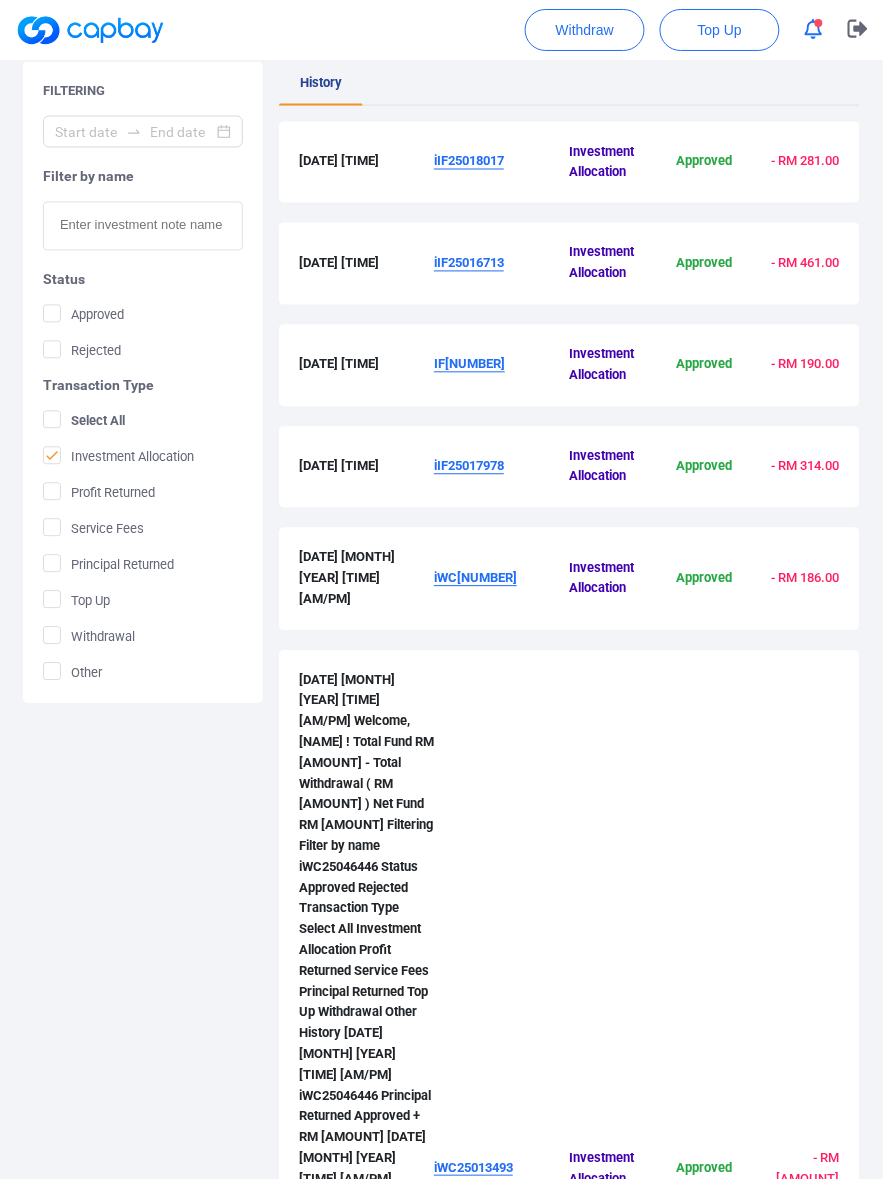 click on "iIF25017978" at bounding box center (501, 468) 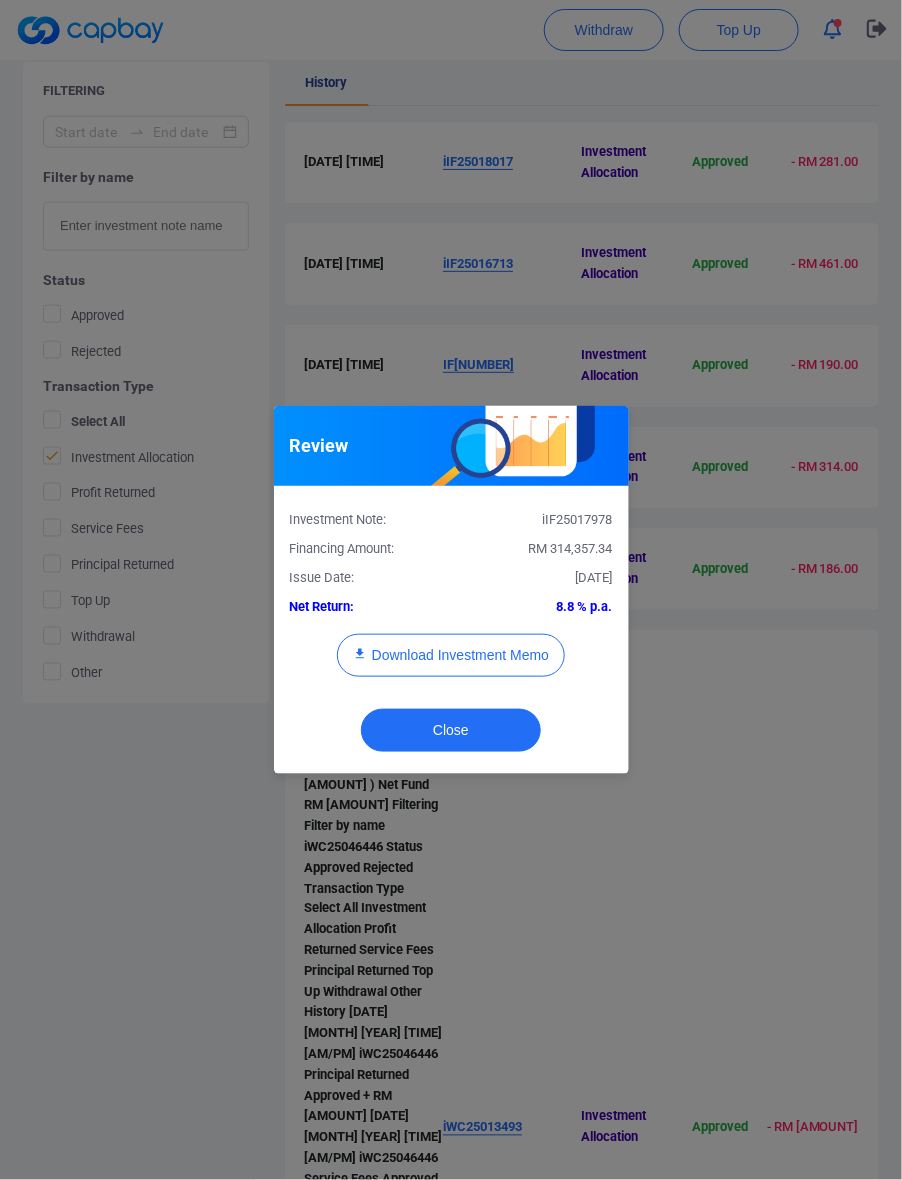 click on "RM 314,357.34" at bounding box center (571, 548) 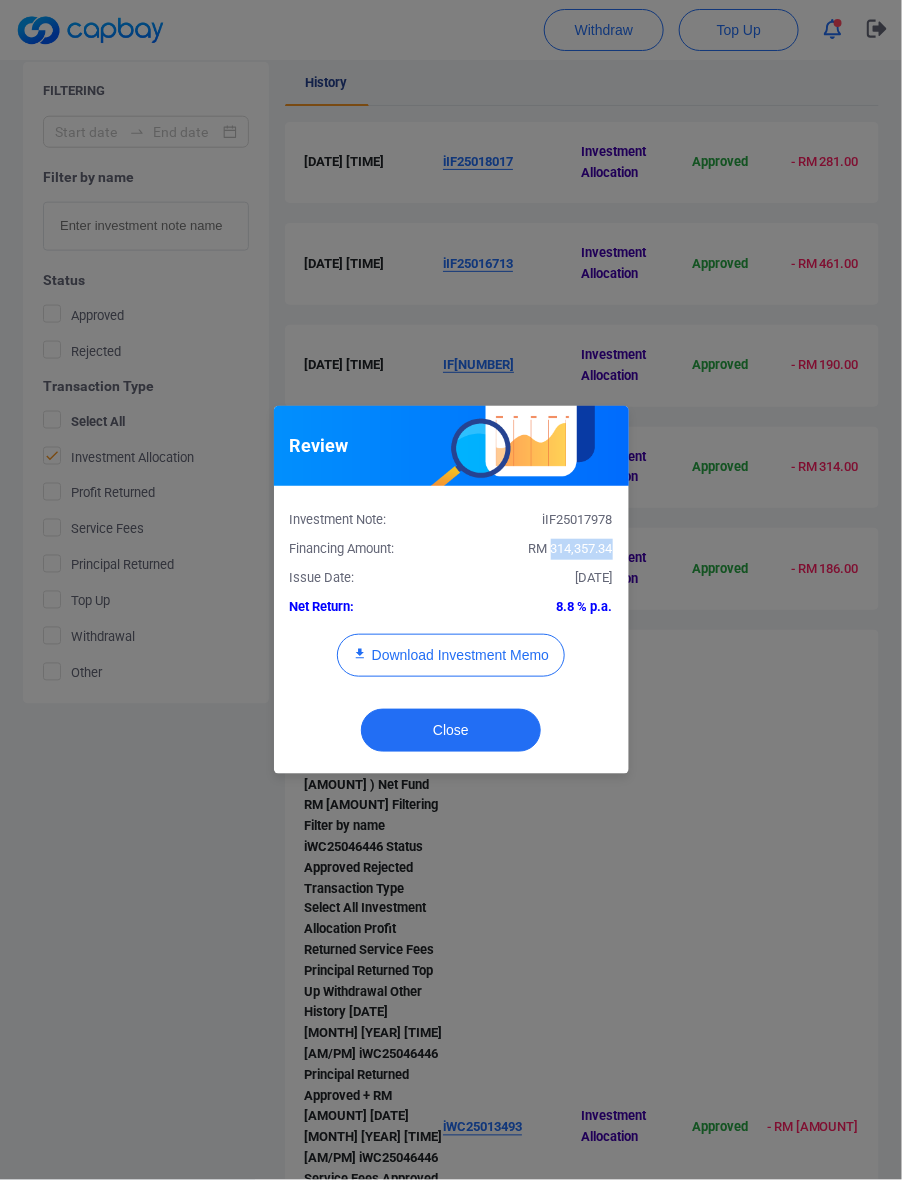 click on "RM 314,357.34" at bounding box center (571, 548) 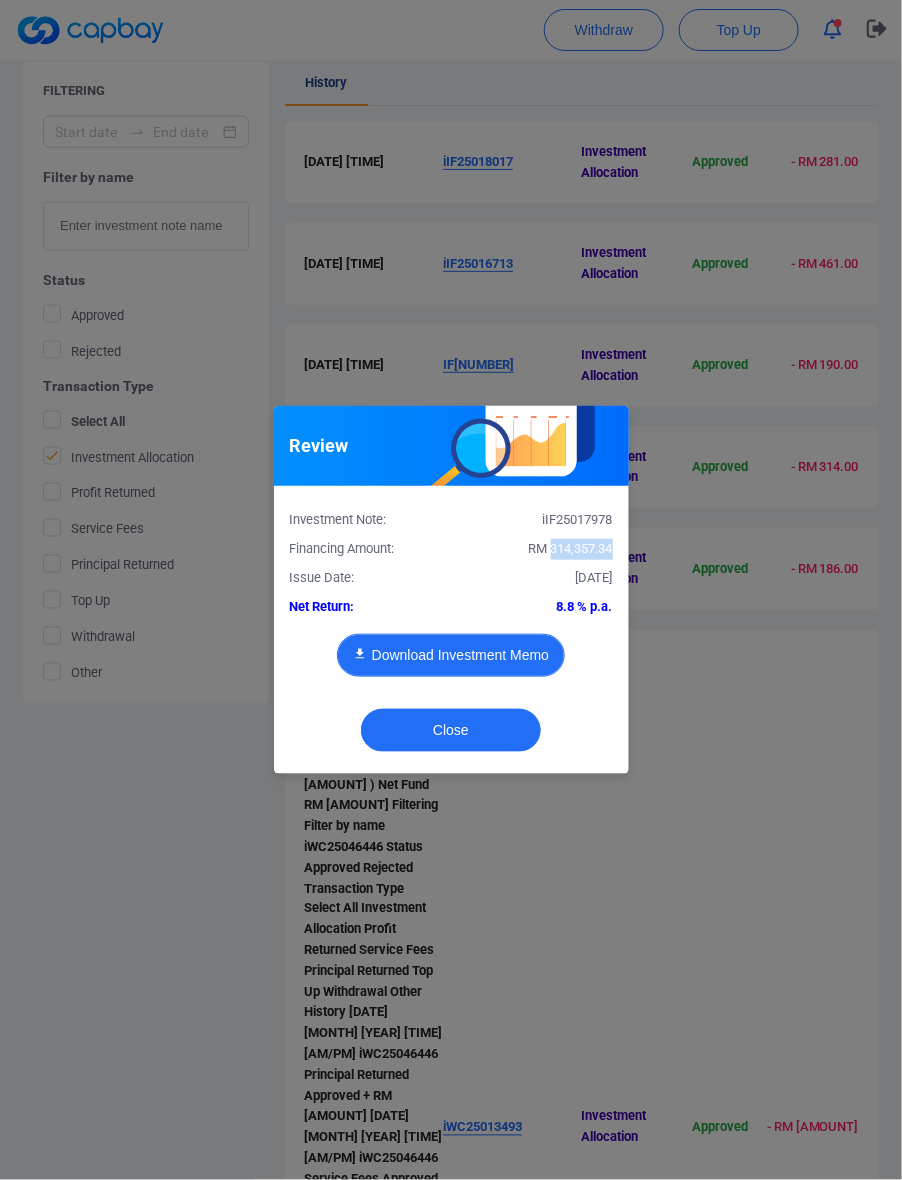 click on "Download Investment Memo" at bounding box center (451, 655) 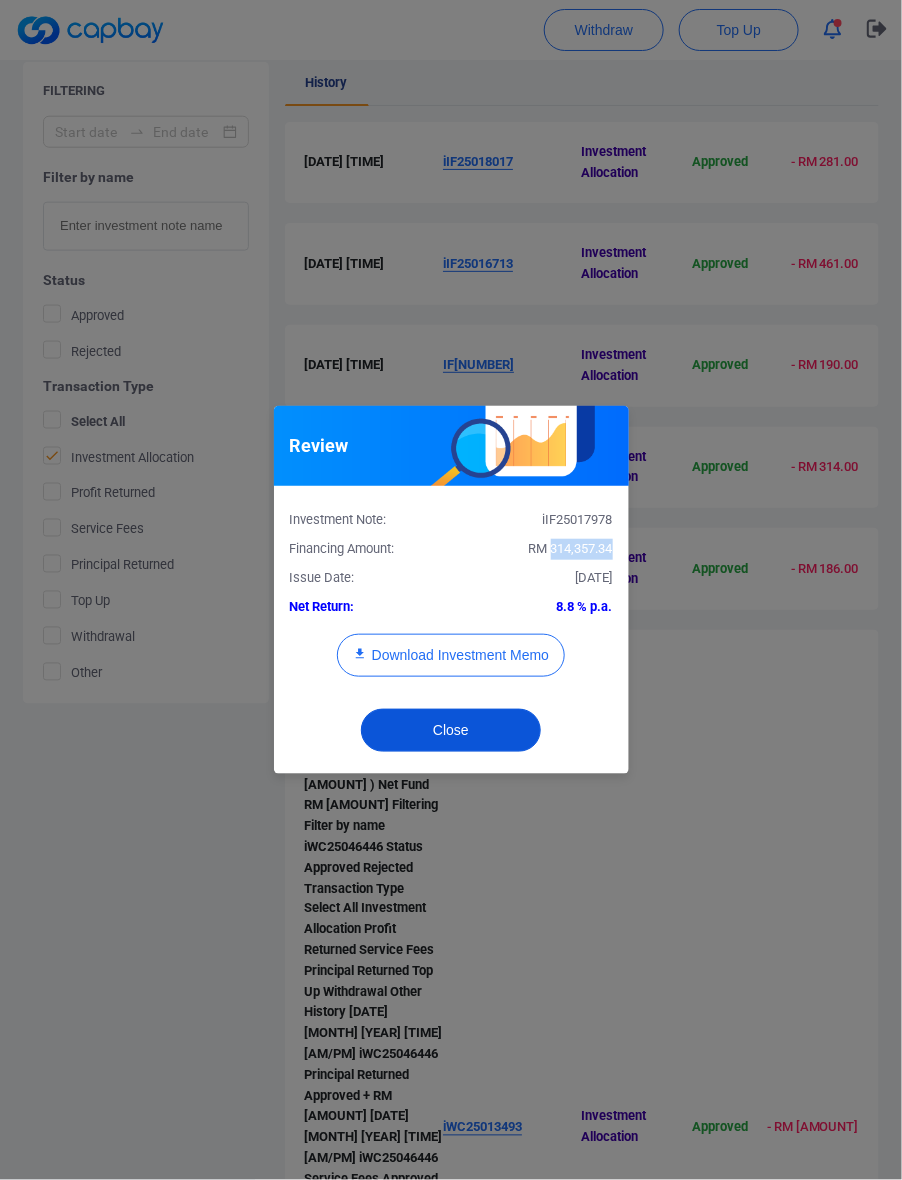 click on "Close" at bounding box center (451, 730) 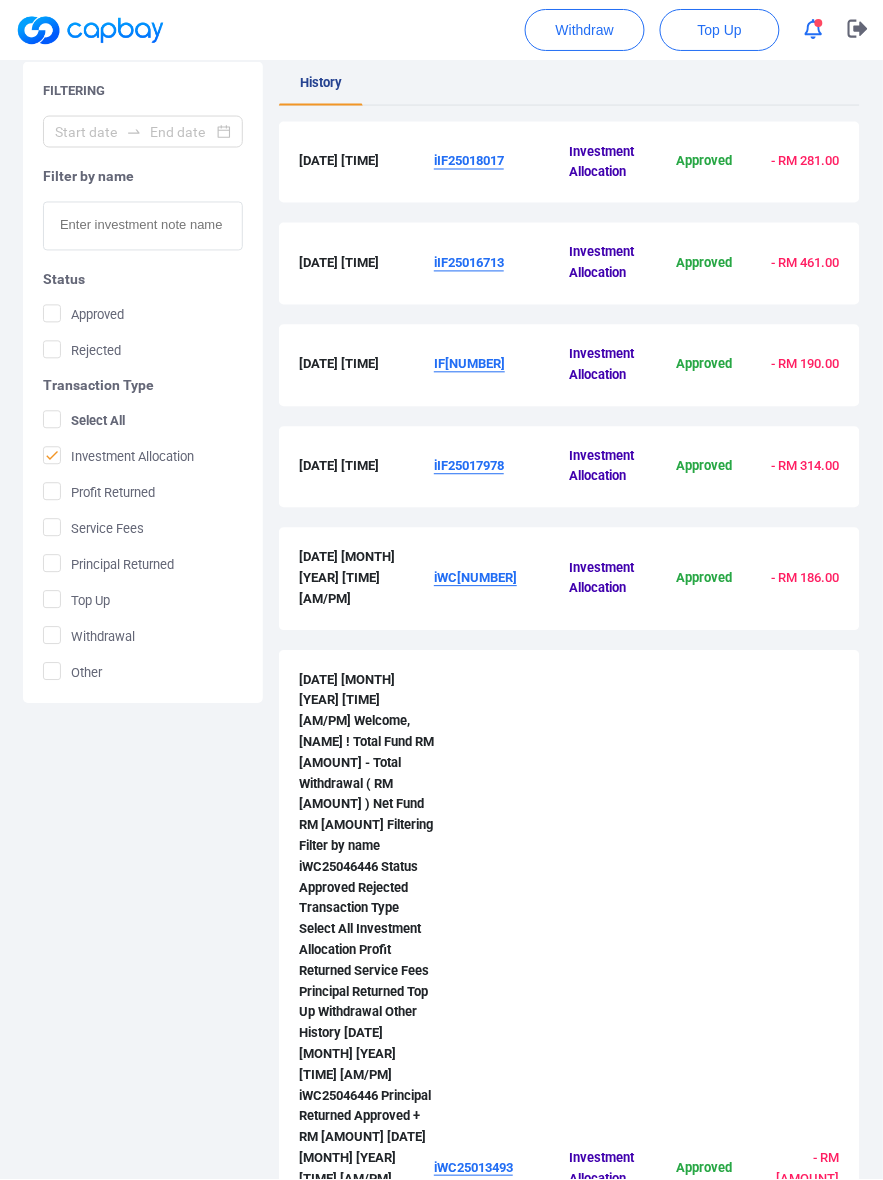 click on "iWC[NUMBER]" at bounding box center [475, 578] 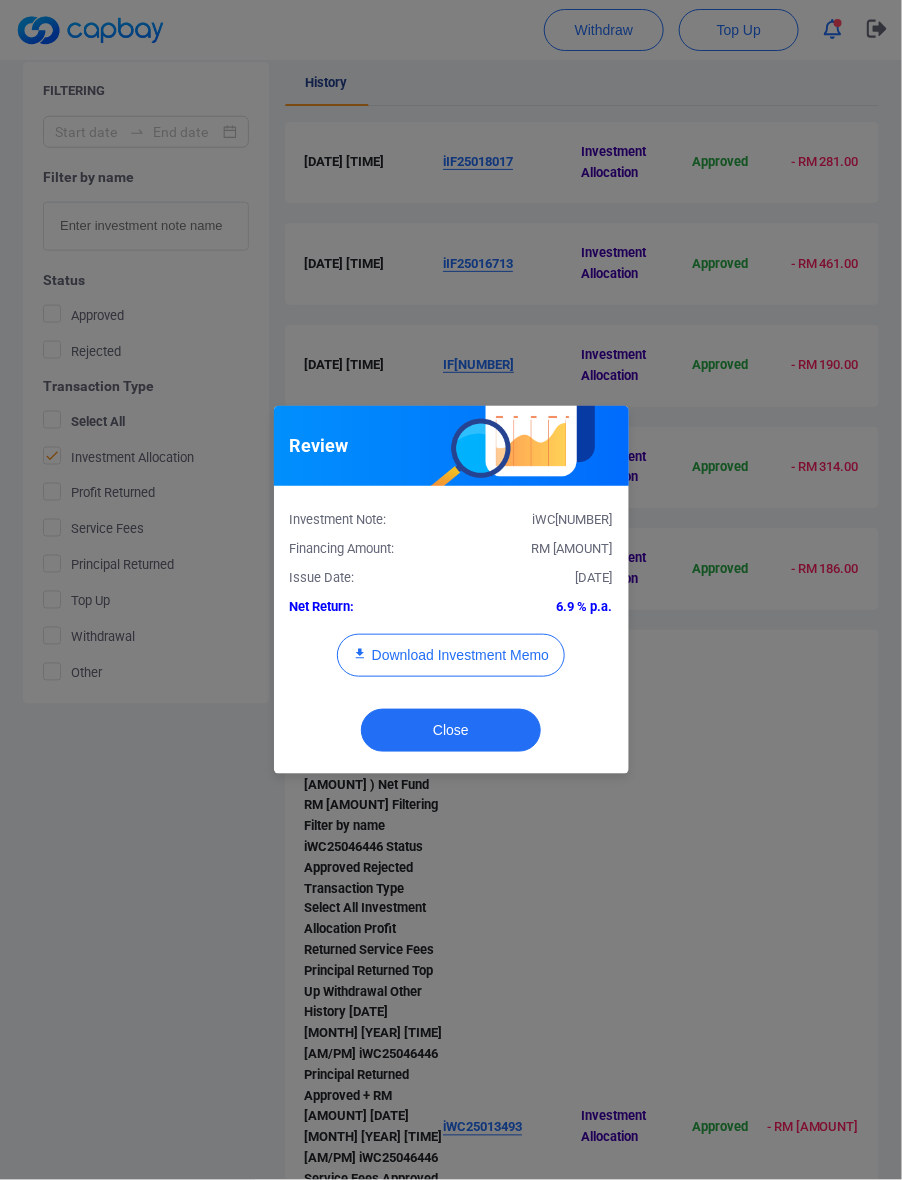 click on "RM [AMOUNT]" at bounding box center [572, 548] 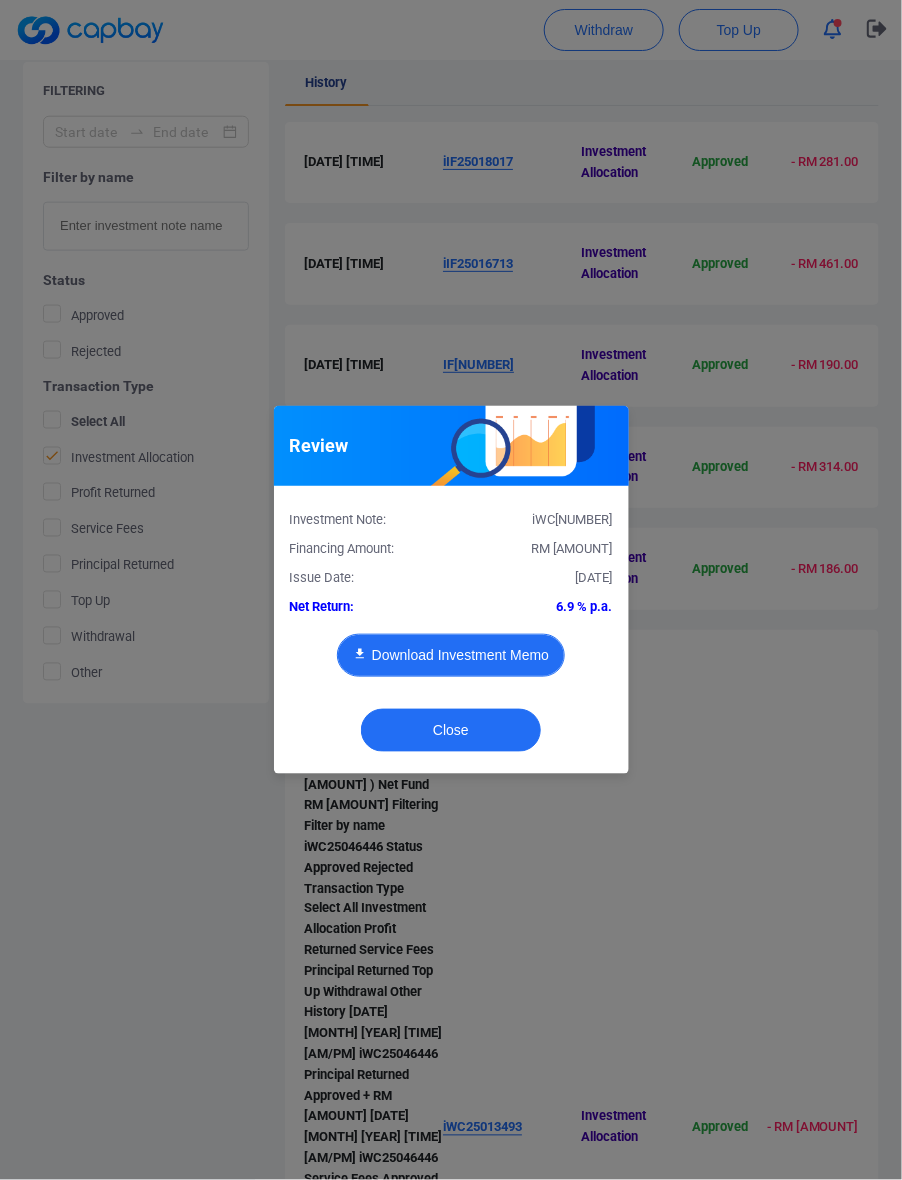 type 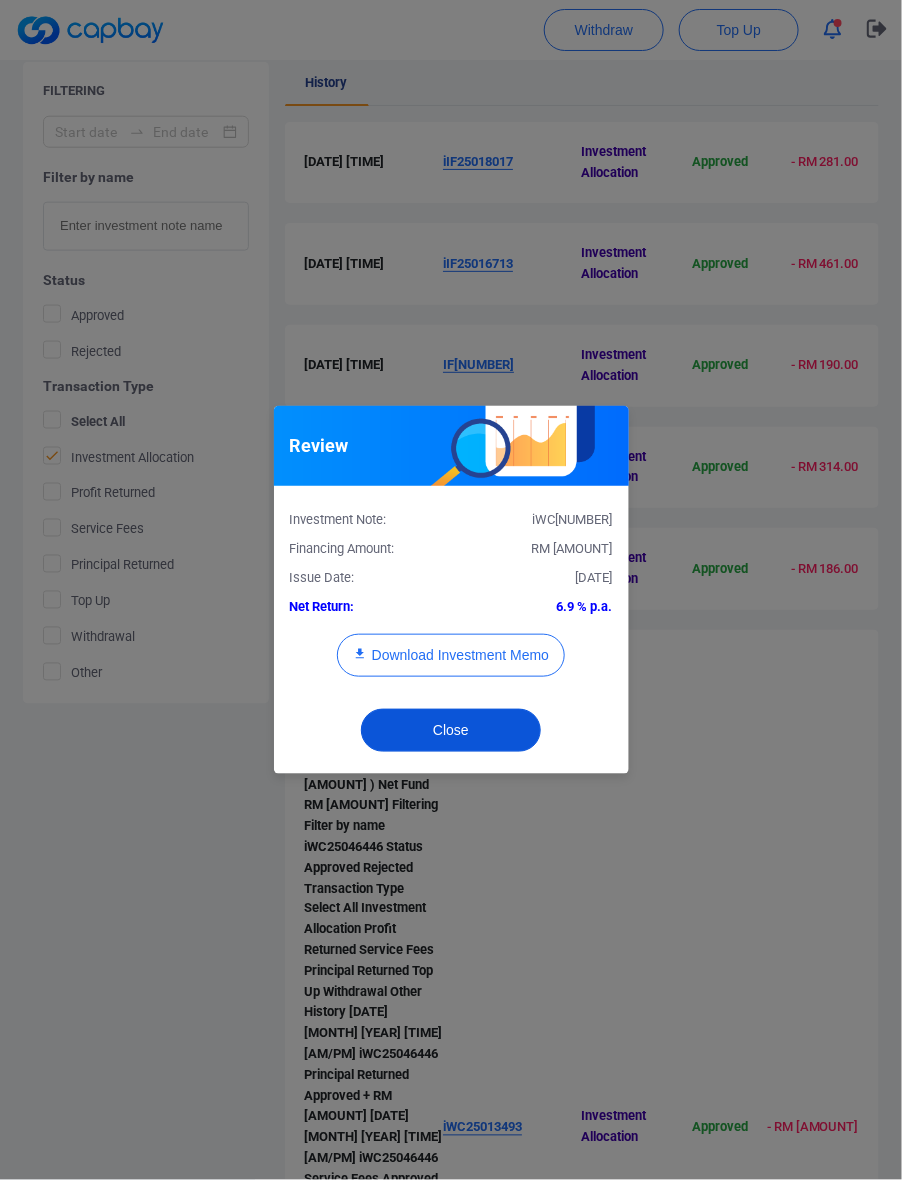 click on "Close" at bounding box center [451, 730] 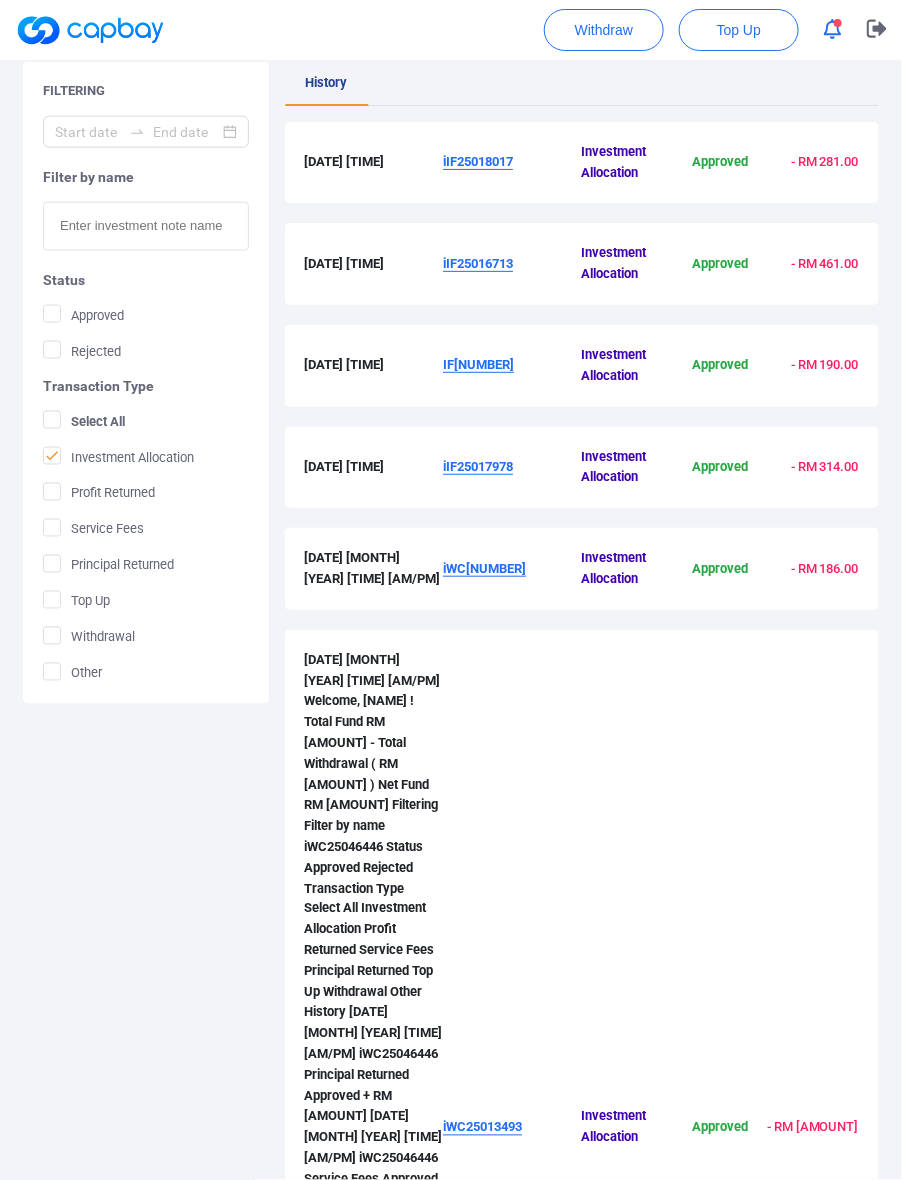 type 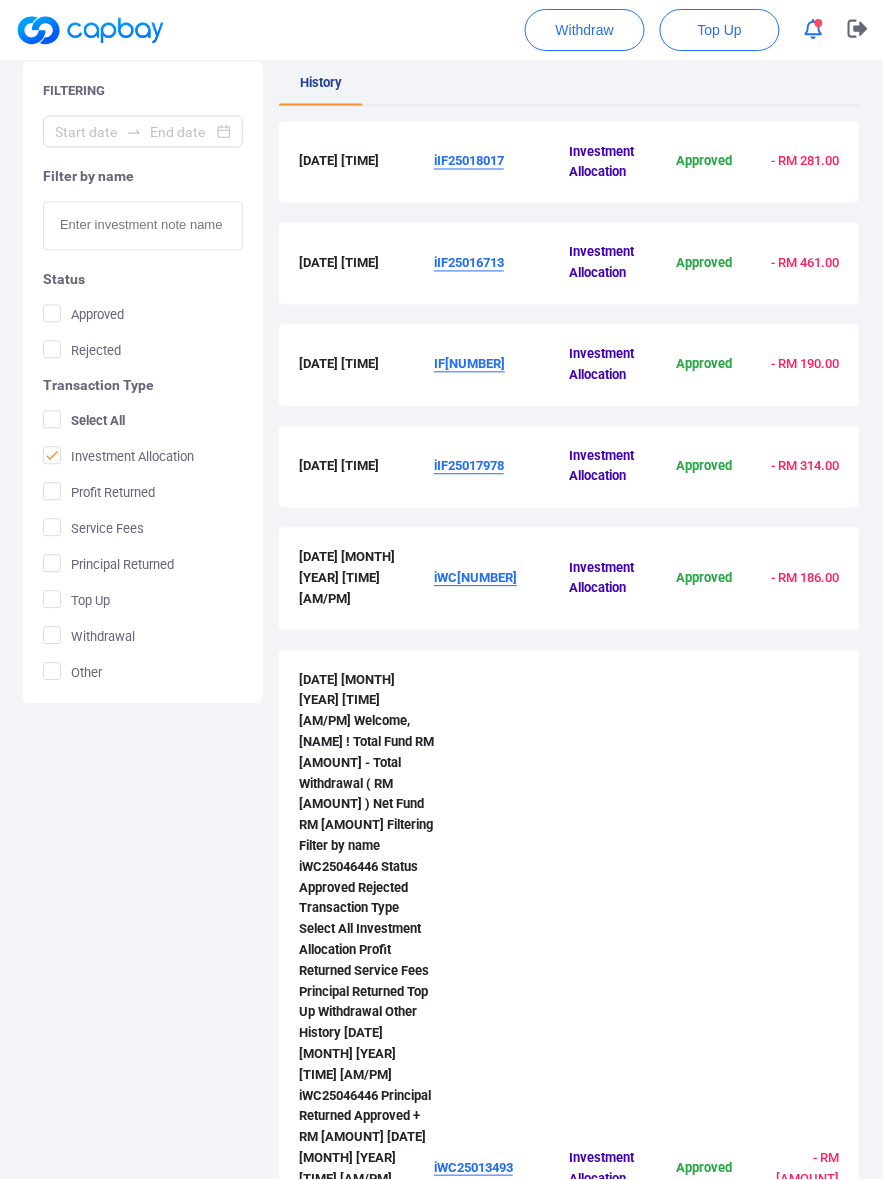 click on "iWC25013493" at bounding box center [501, 1170] 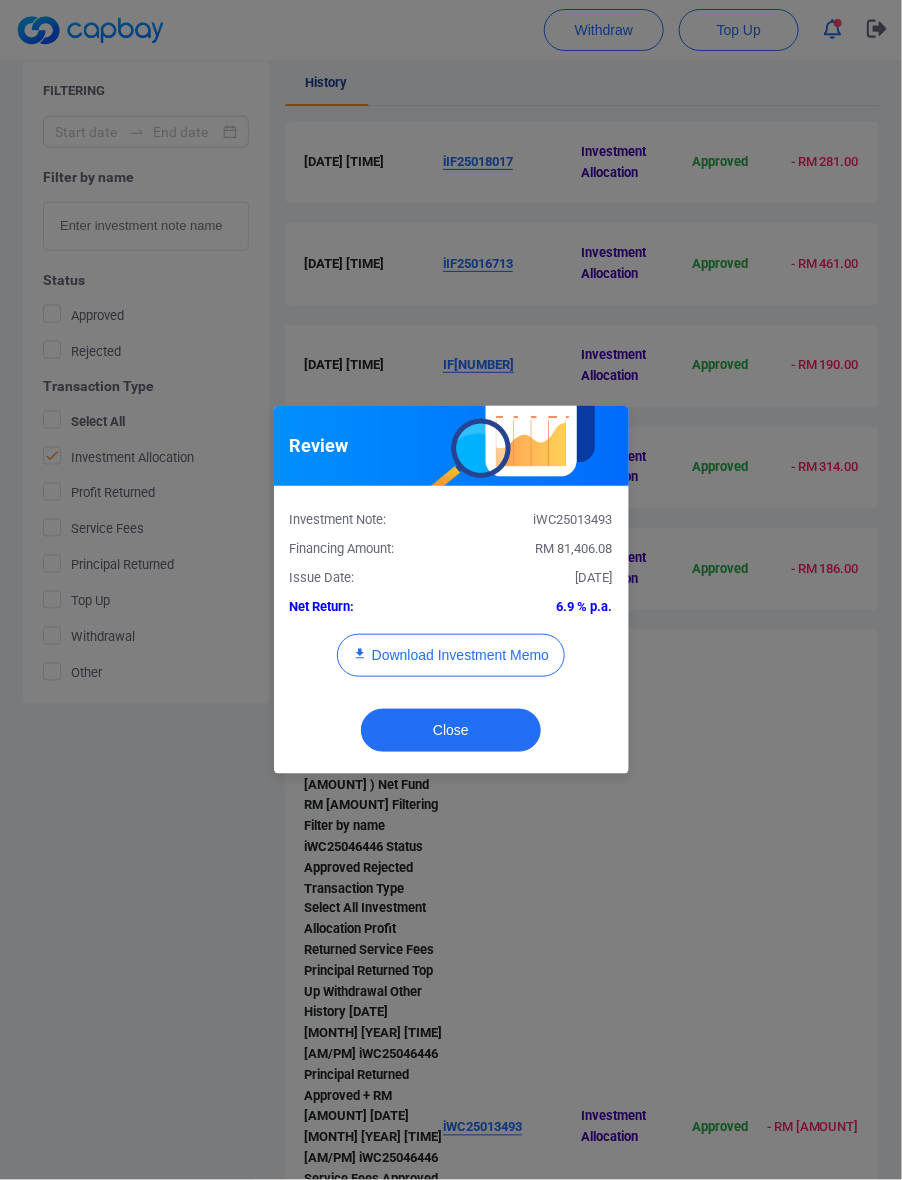 click on "RM 81,406.08" at bounding box center [539, 549] 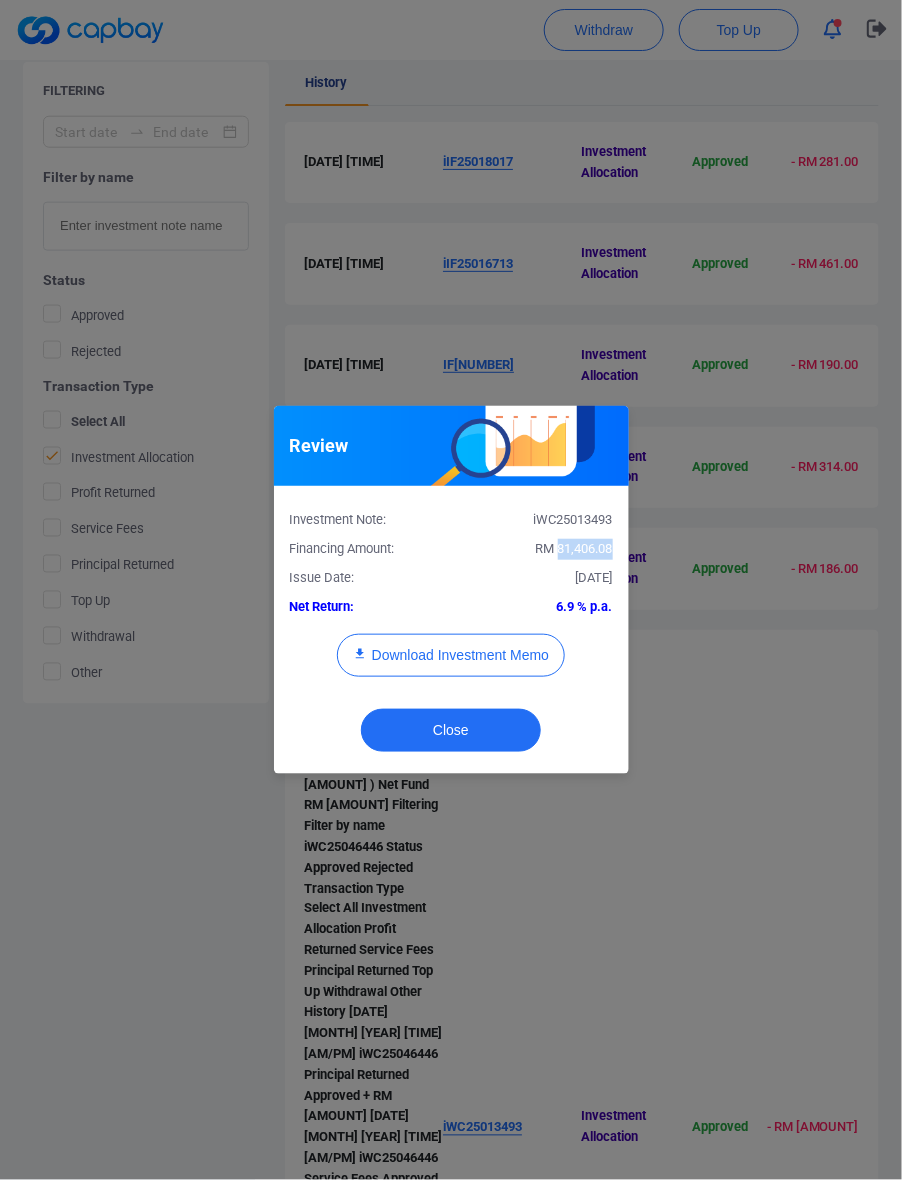 click on "RM 81,406.08" at bounding box center (539, 549) 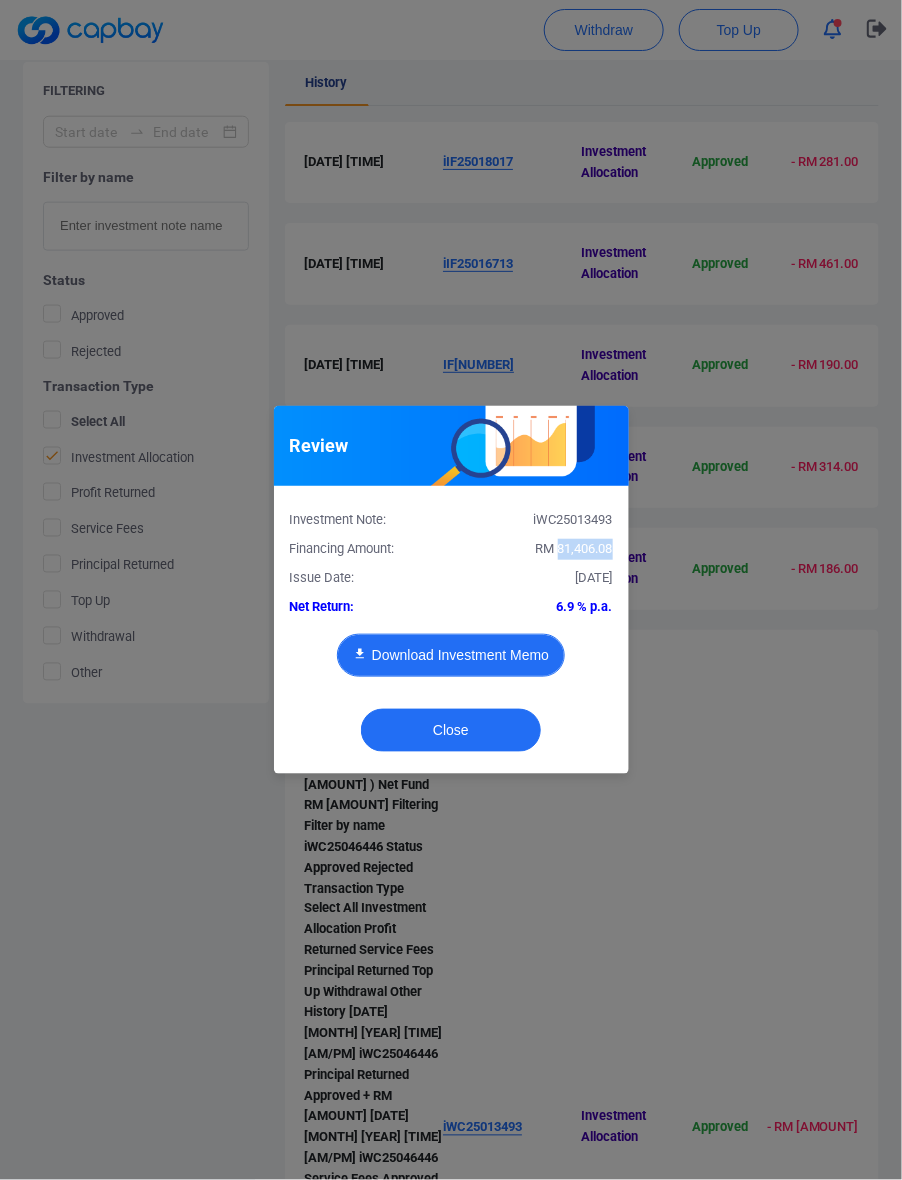 click on "Download Investment Memo" at bounding box center [451, 655] 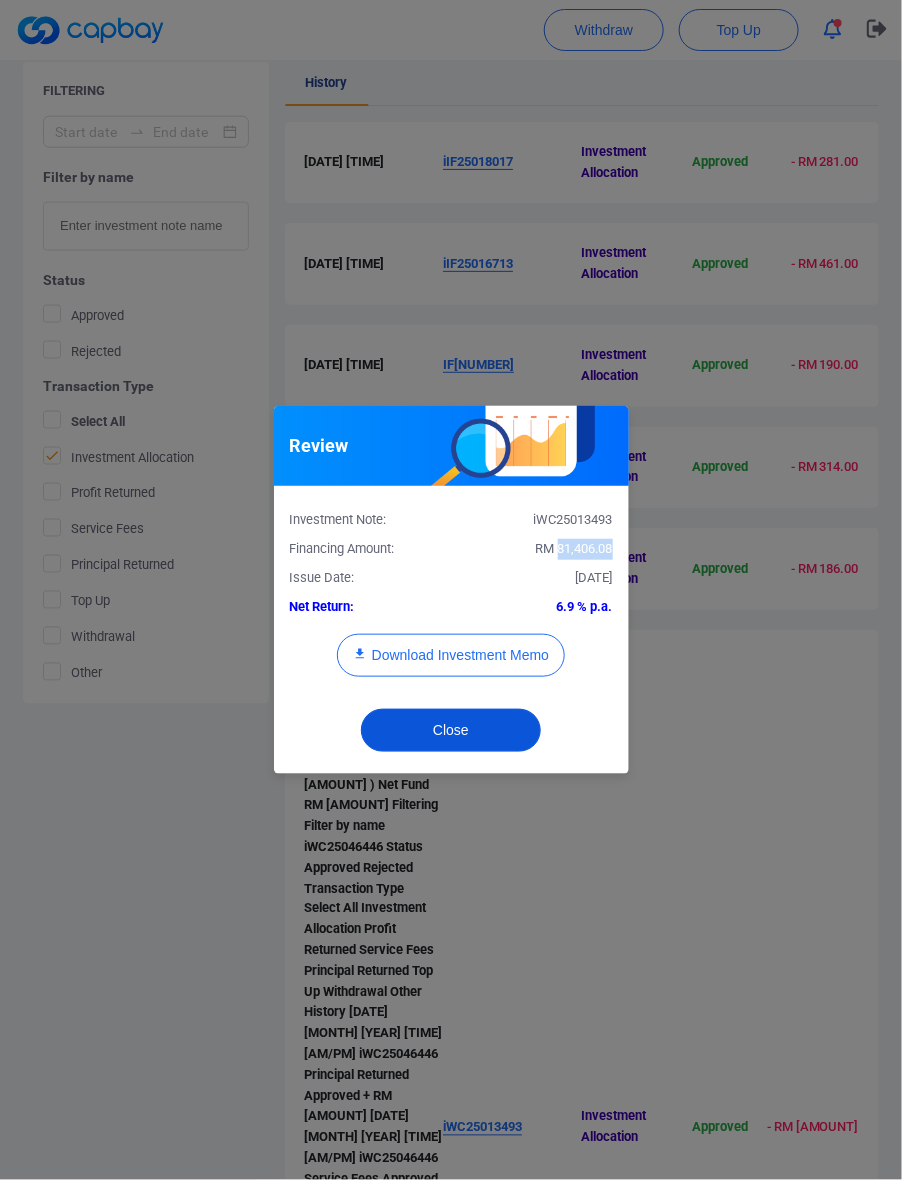 click on "Close" at bounding box center [451, 730] 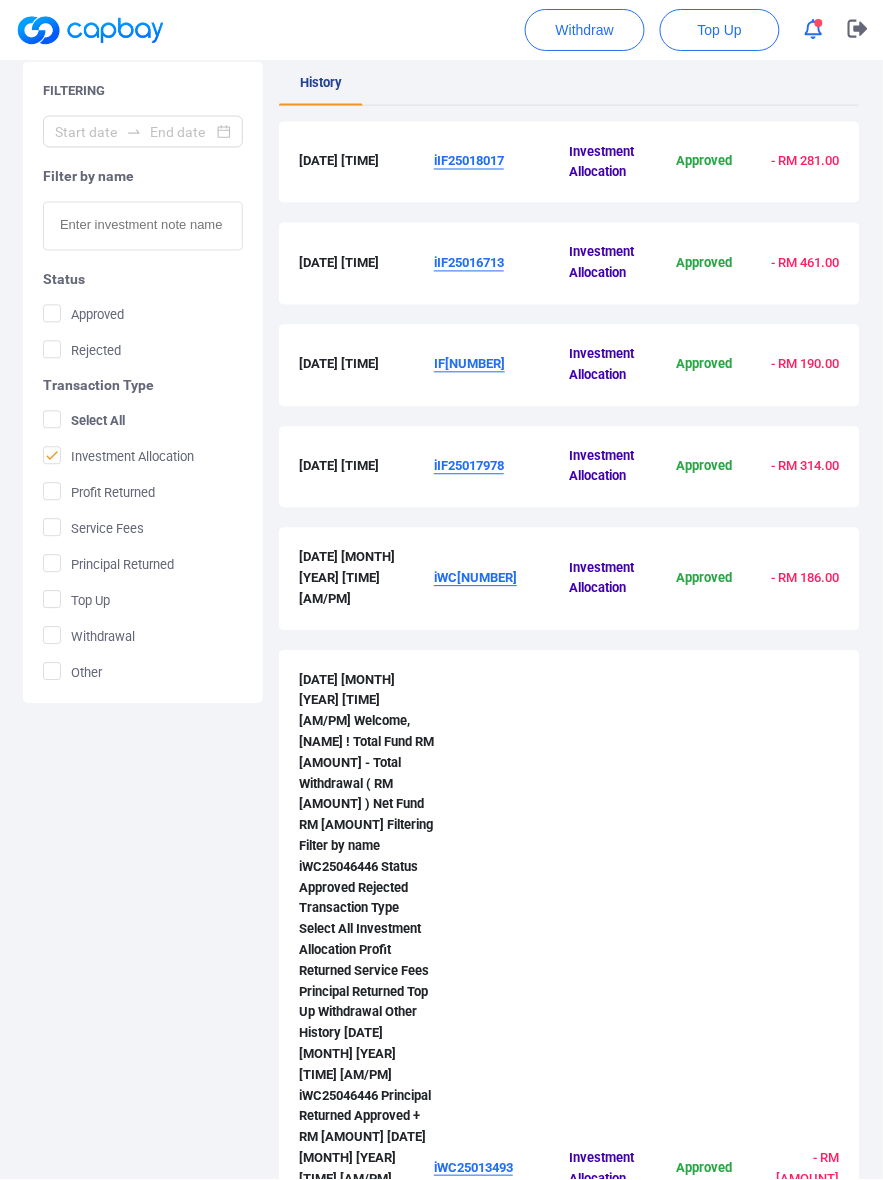 click on "iWC[NUMBER]" at bounding box center [501, 1749] 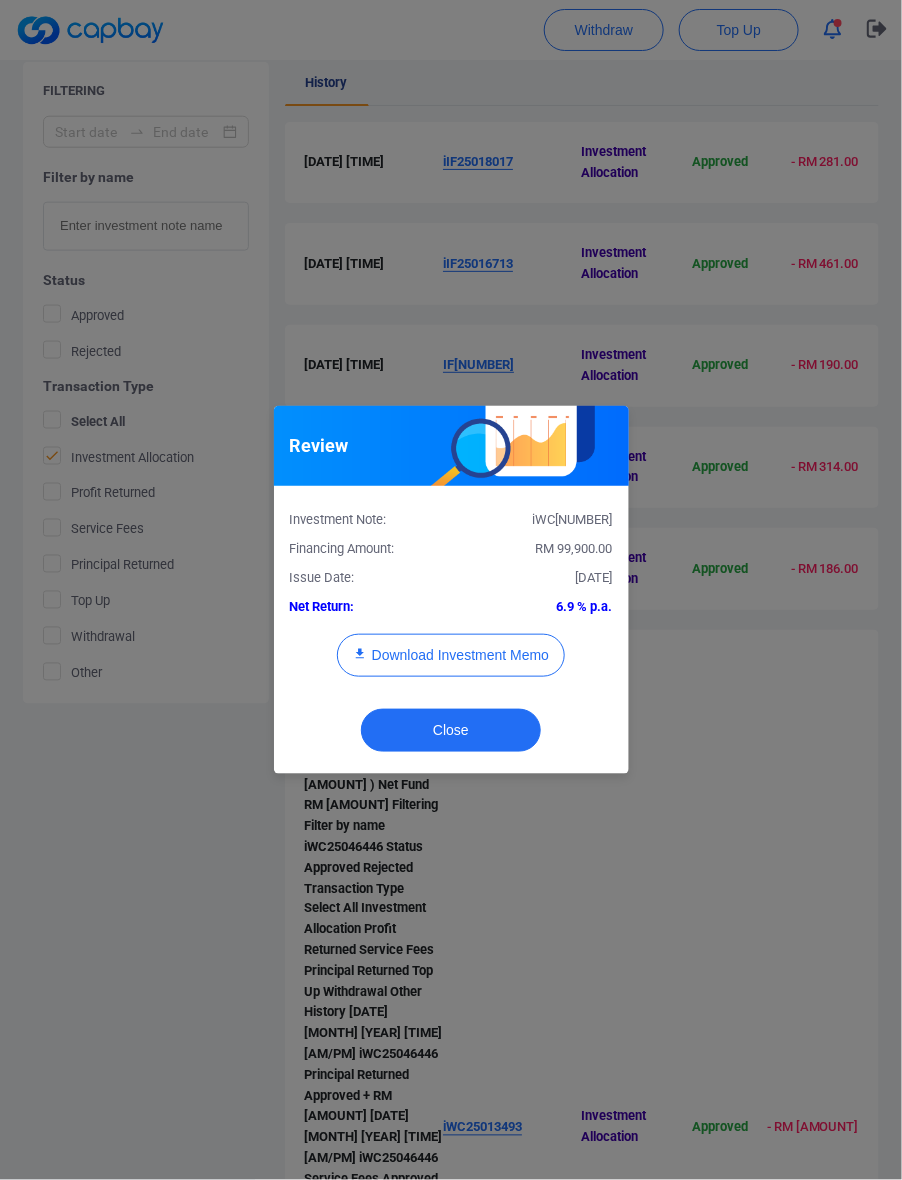 click on "RM 99,900.00" at bounding box center (574, 548) 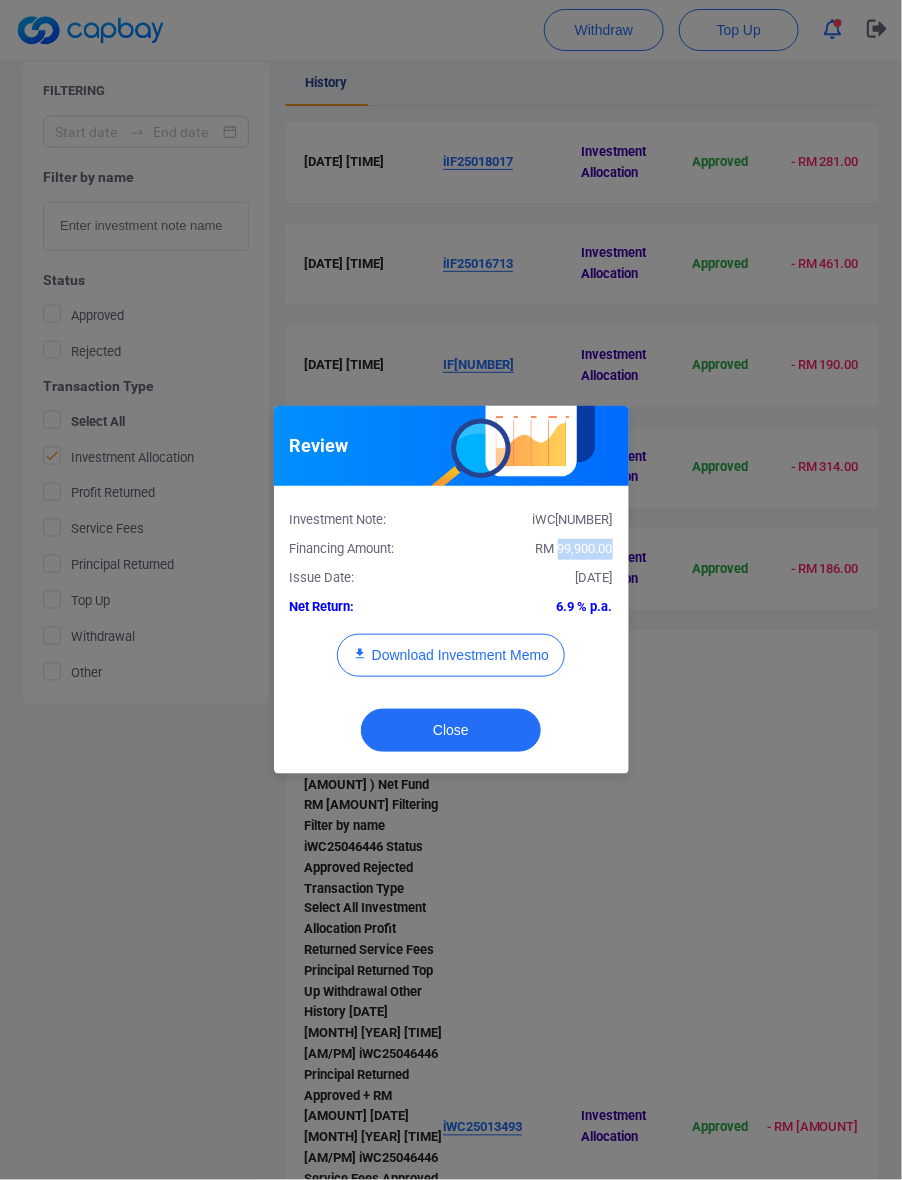 click on "RM 99,900.00" at bounding box center (574, 548) 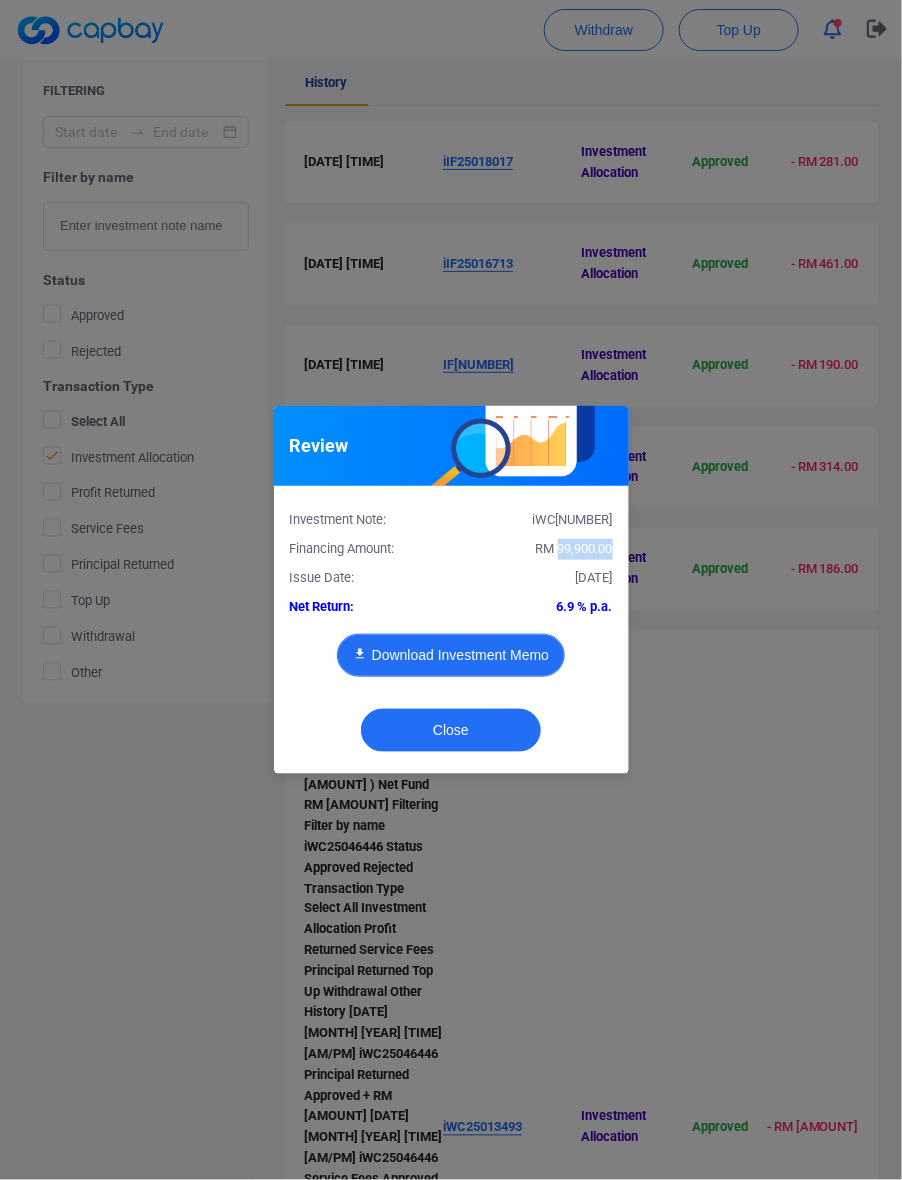 click on "Download Investment Memo" at bounding box center [451, 655] 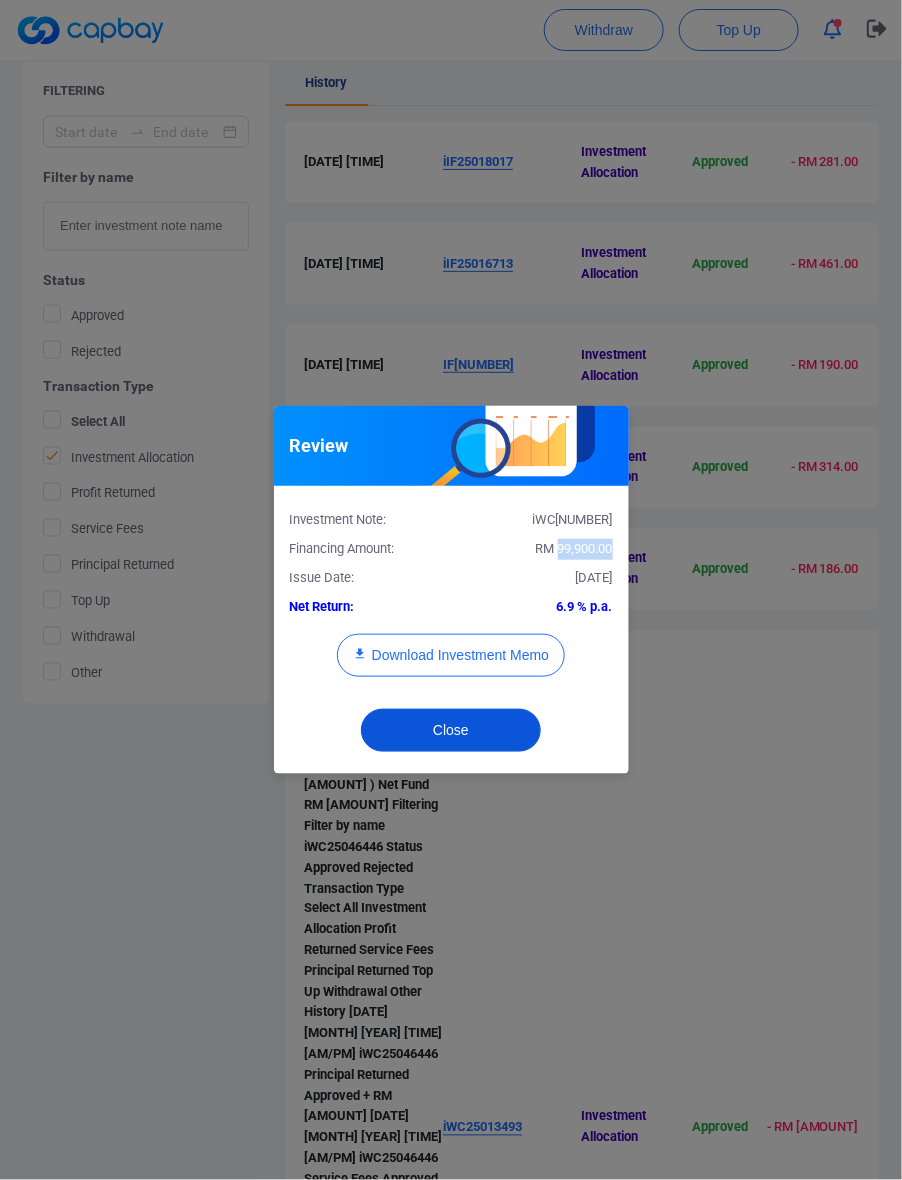 click on "Close" at bounding box center [451, 730] 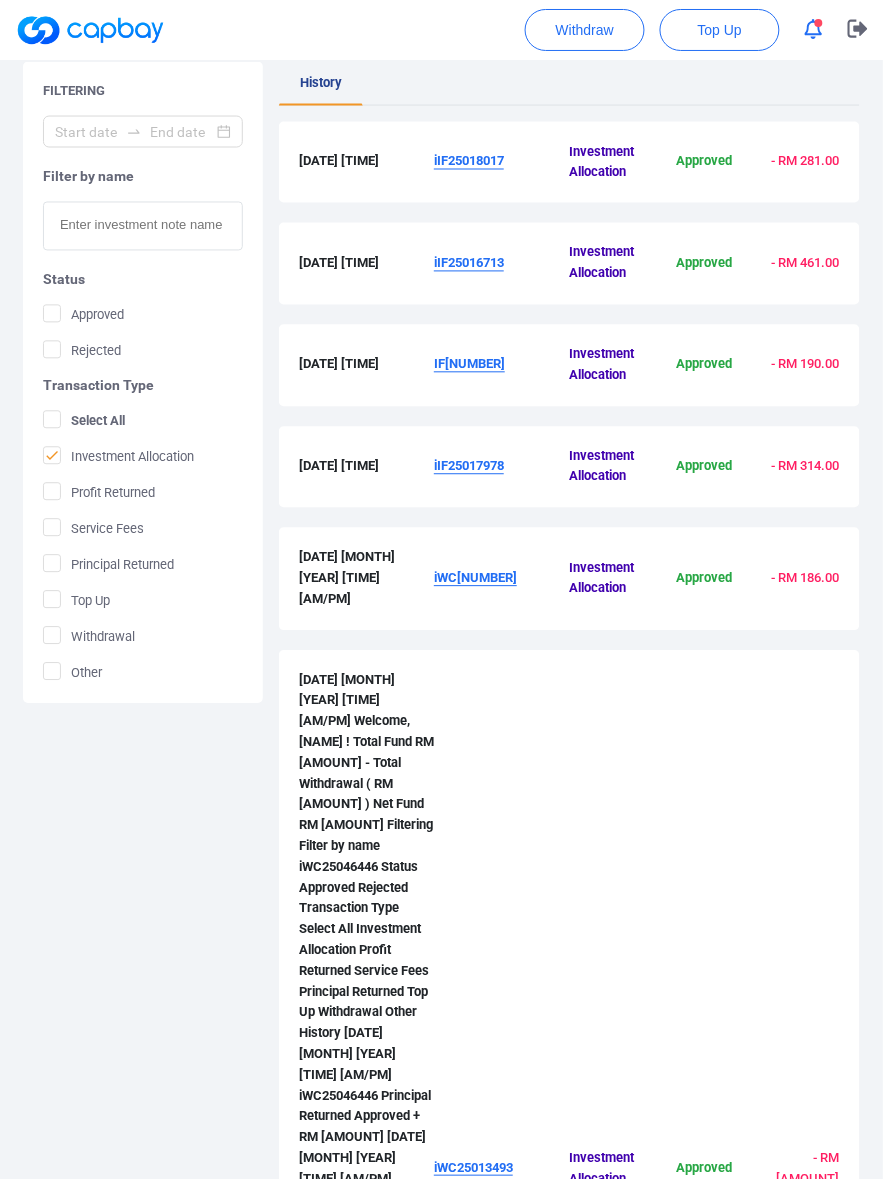click on "iWC25011050" at bounding box center [473, 1850] 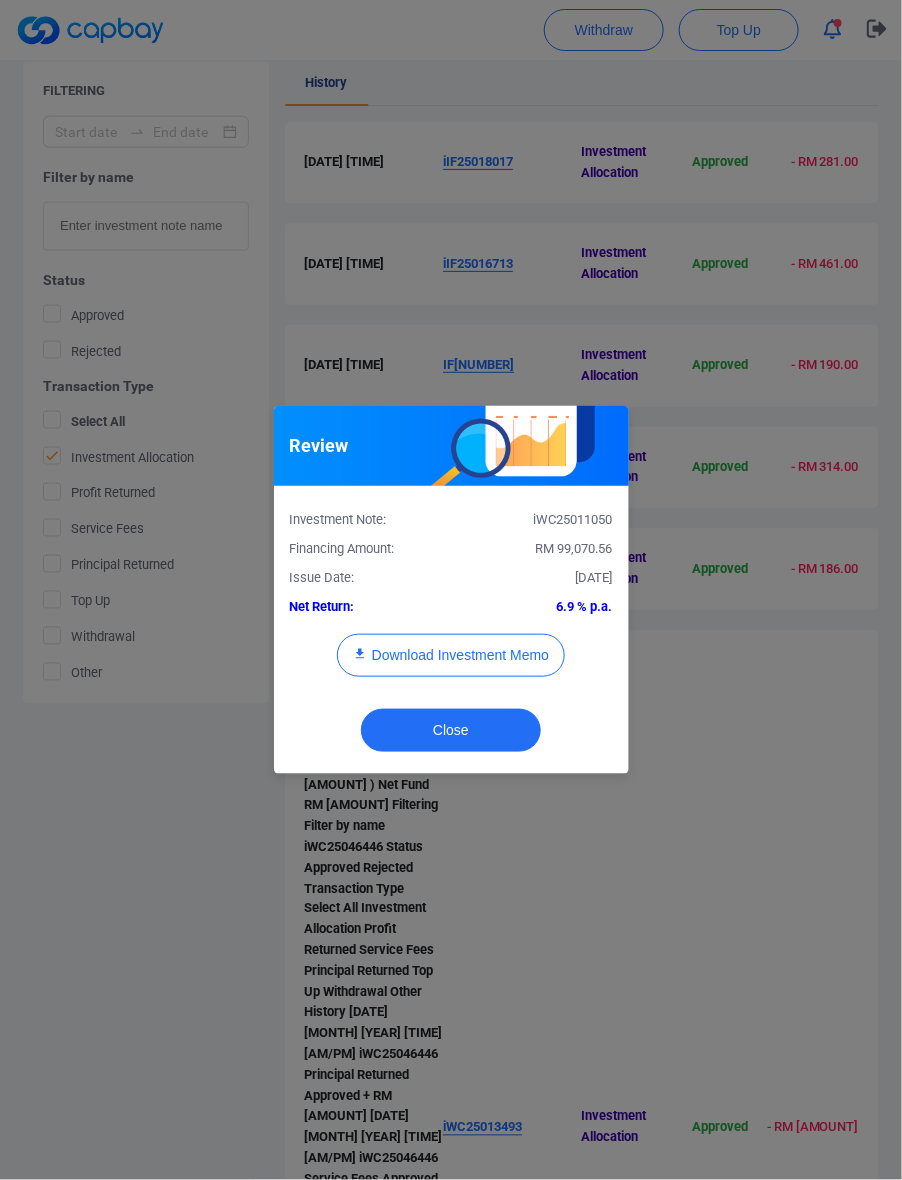 click on "RM 99,070.56" at bounding box center [574, 548] 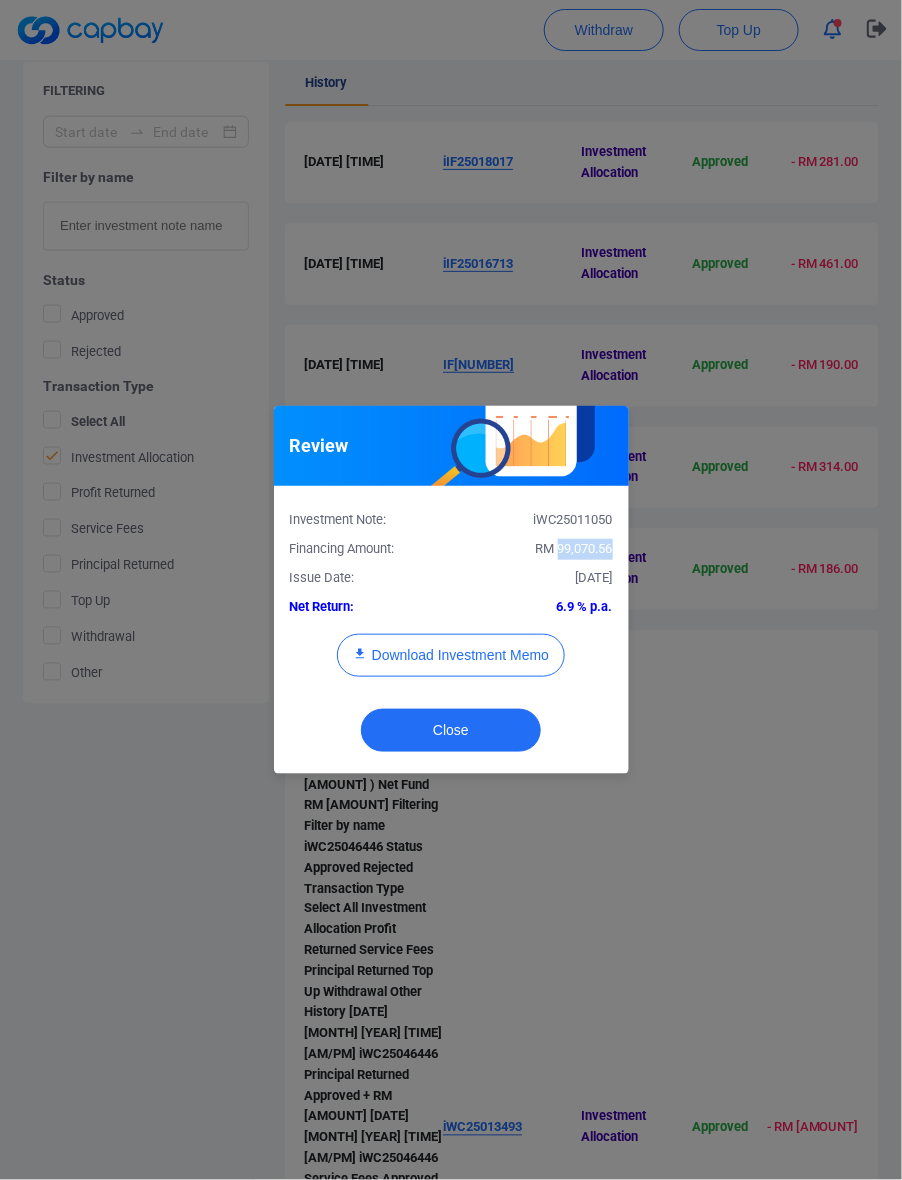 click on "RM 99,070.56" at bounding box center [574, 548] 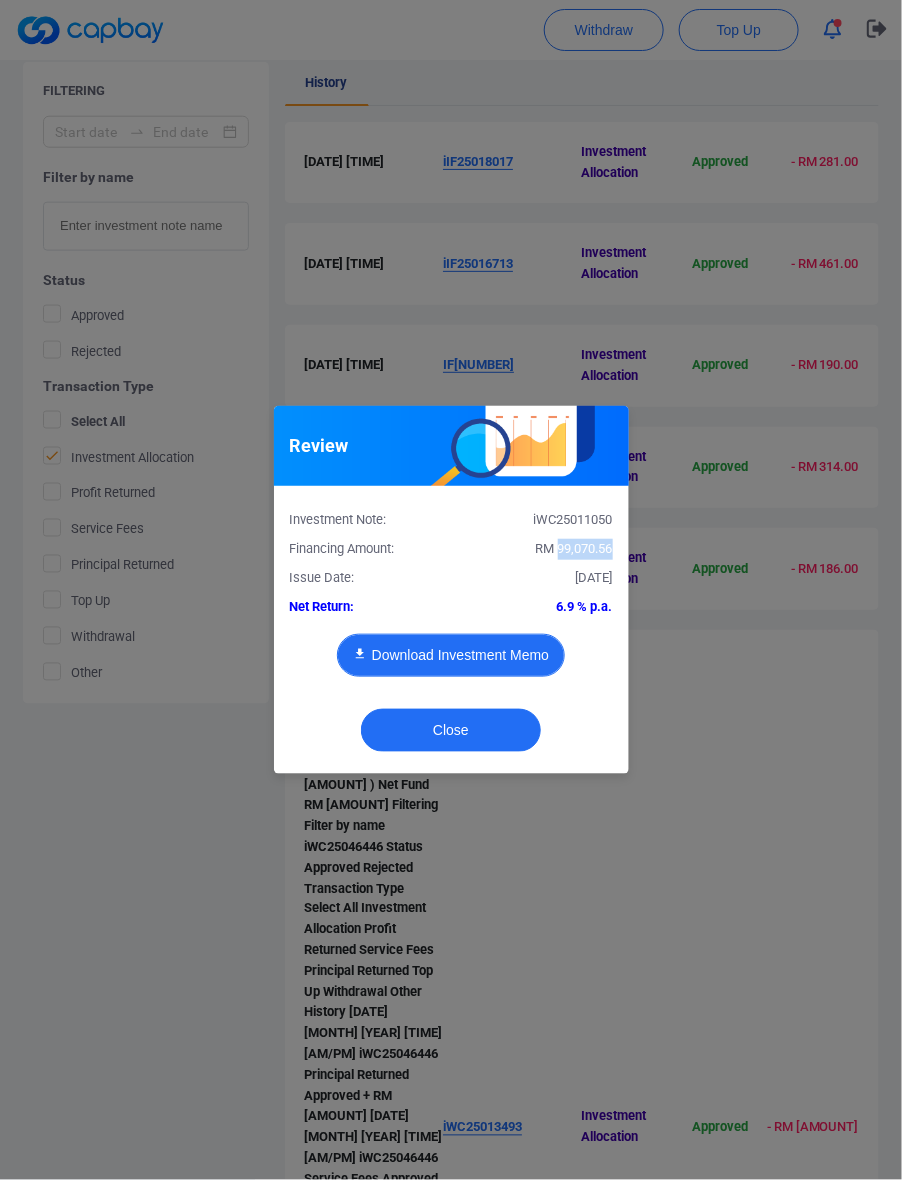 click on "Download Investment Memo" at bounding box center (451, 655) 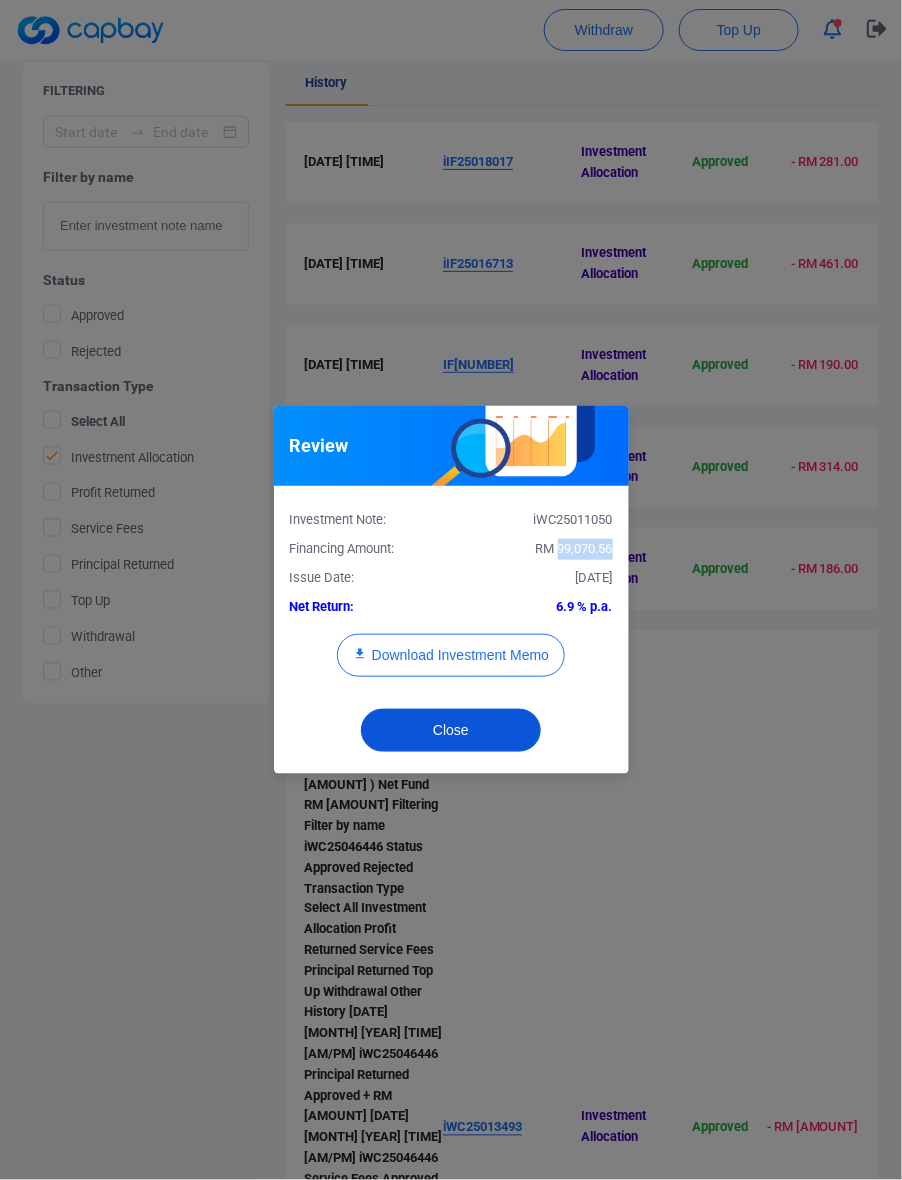 click on "Close" at bounding box center [451, 730] 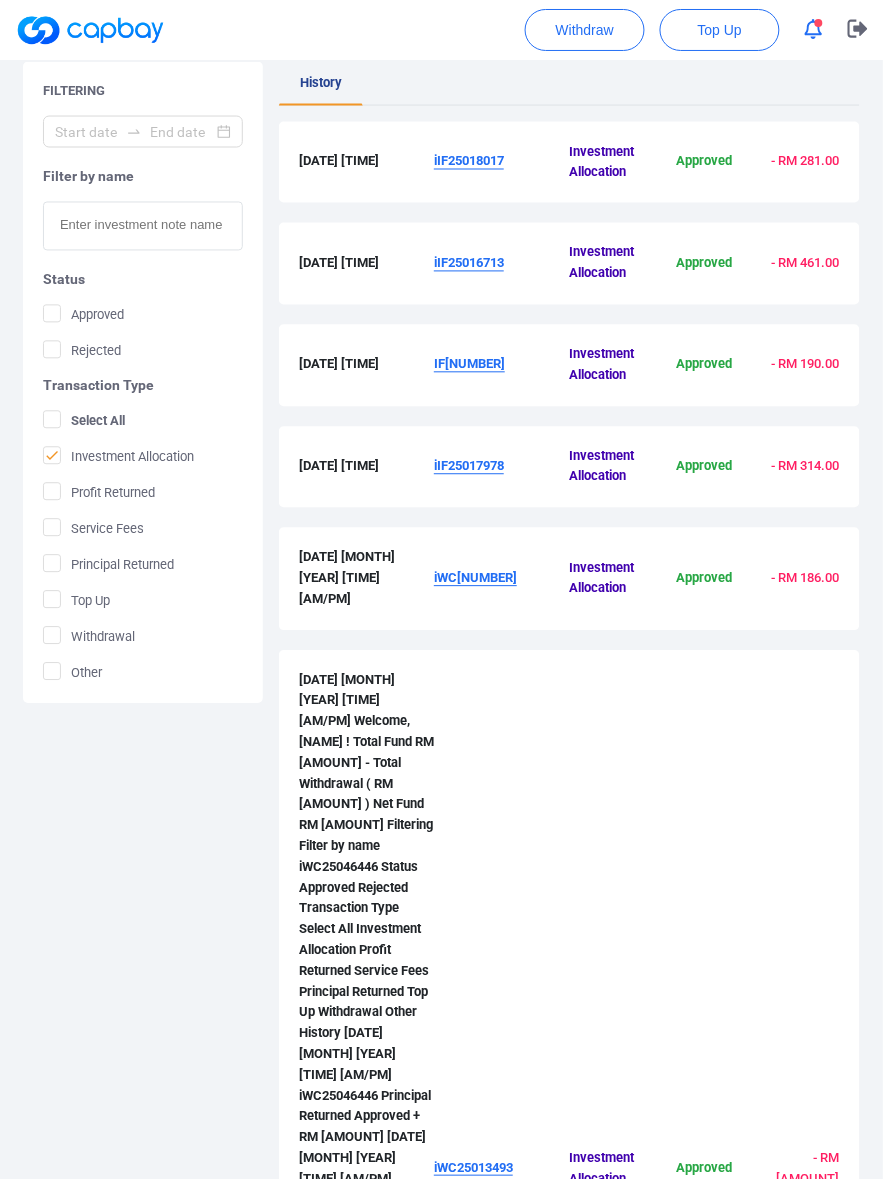 click on "iWC25019569" at bounding box center (501, 1952) 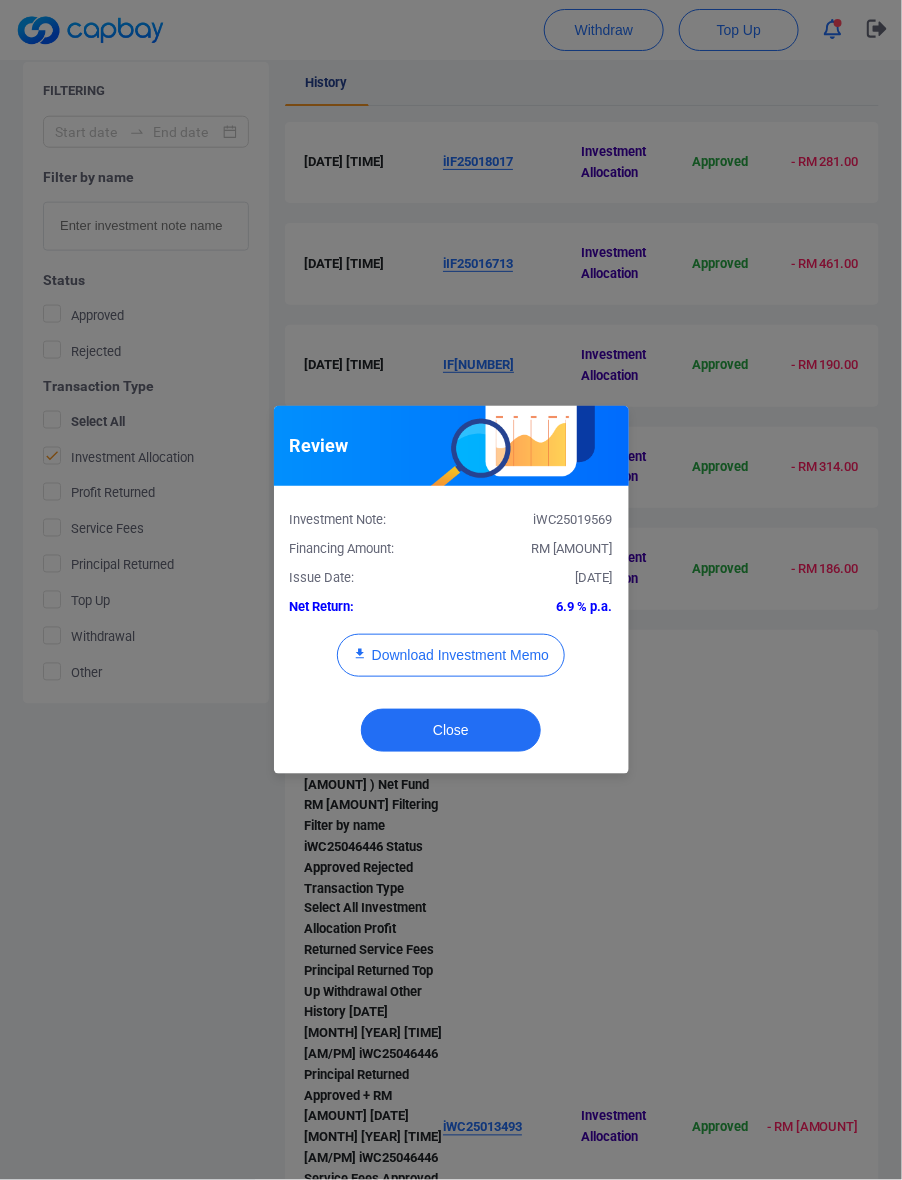 click on "RM [AMOUNT]" at bounding box center [572, 548] 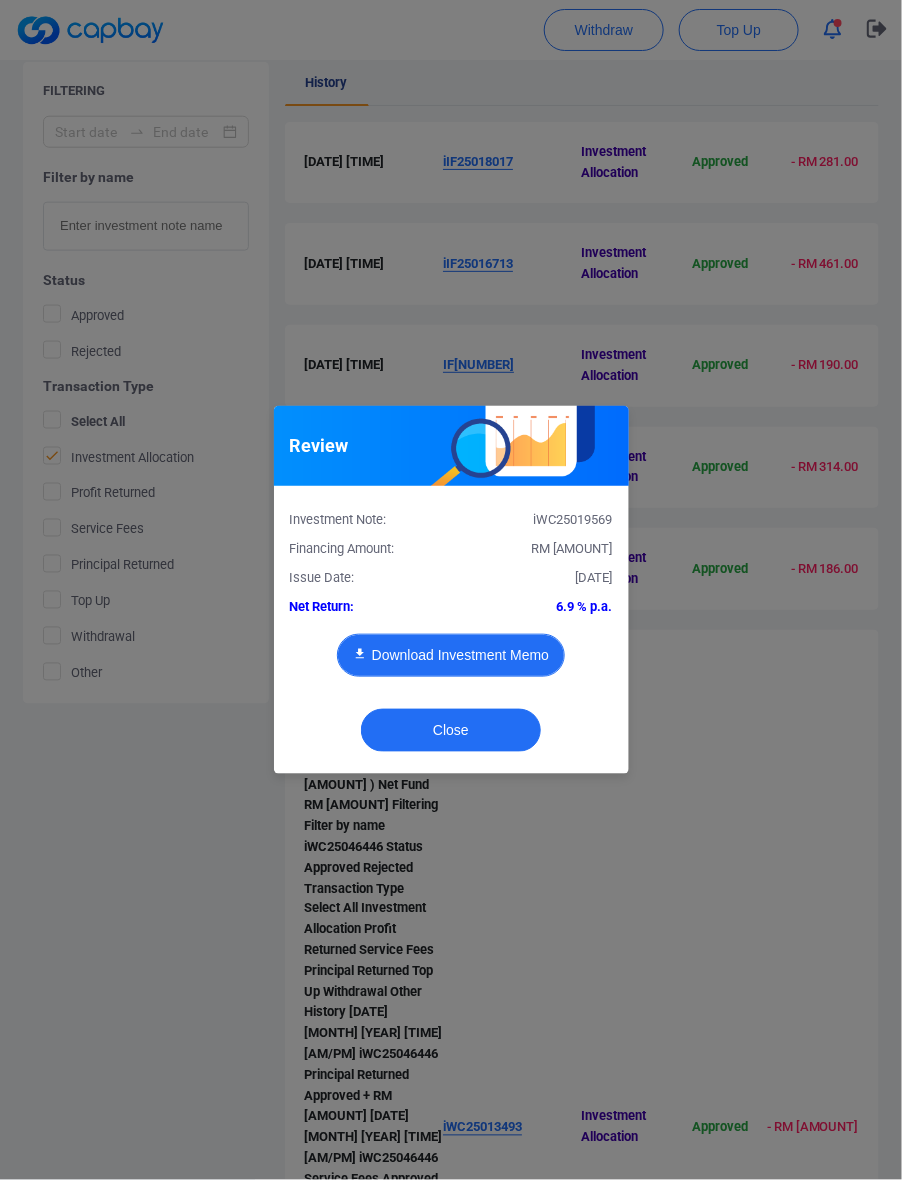 type 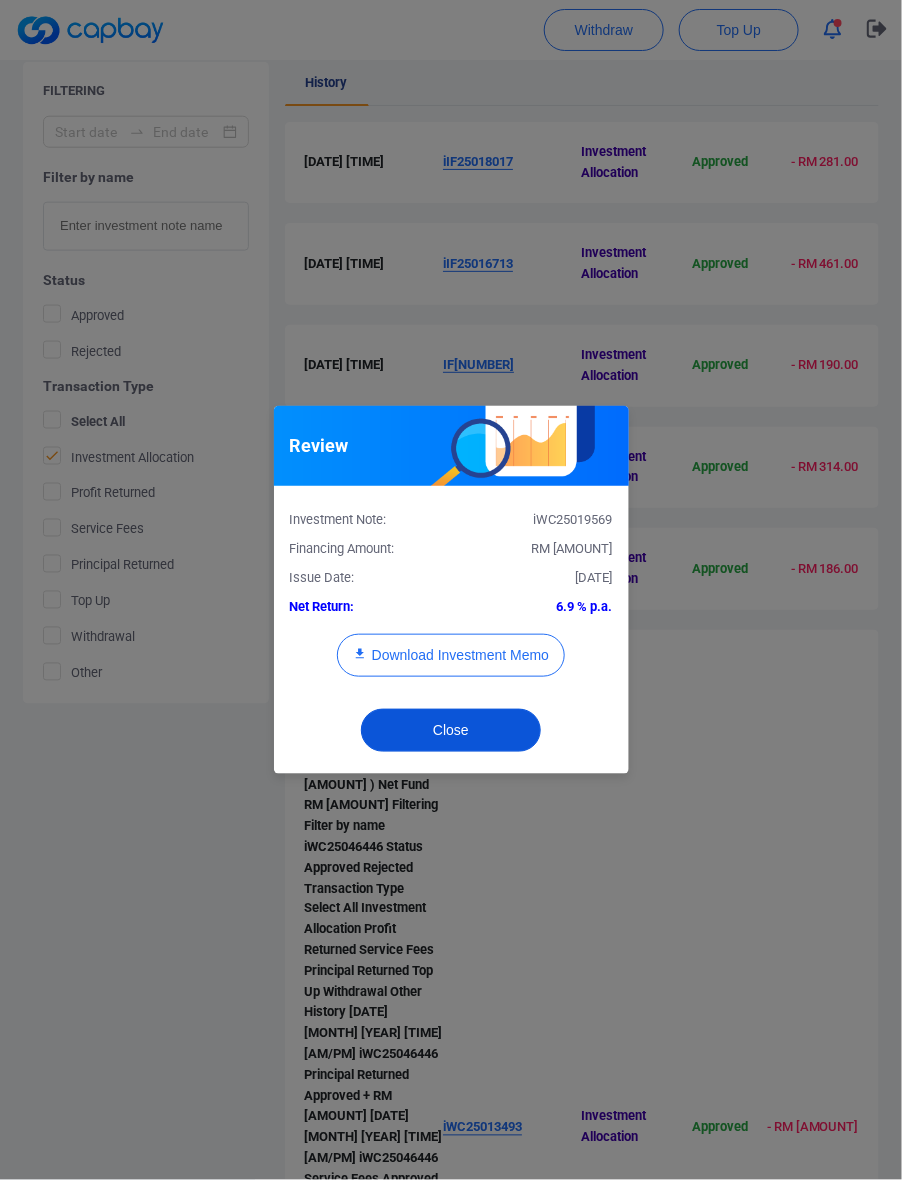click on "Close" at bounding box center (451, 730) 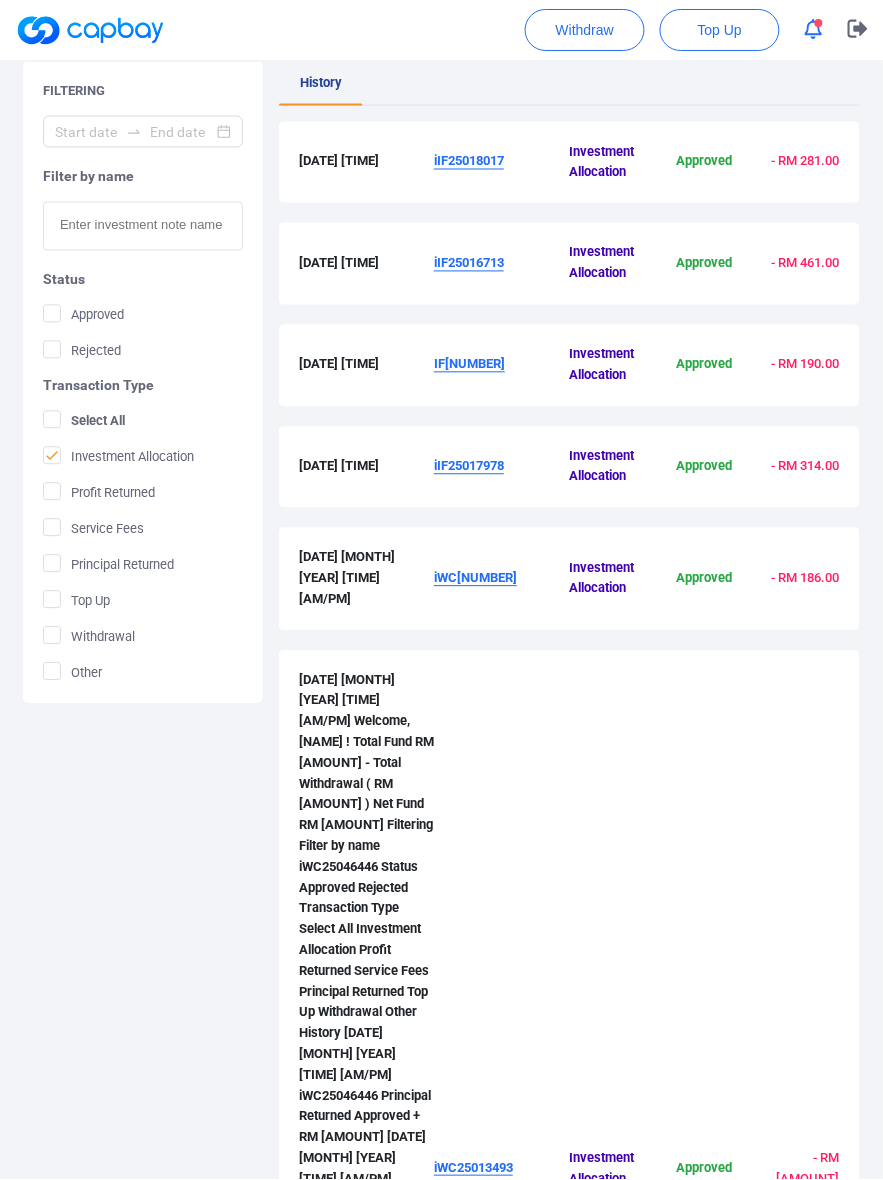 click on "iWC25017692" at bounding box center [501, 2055] 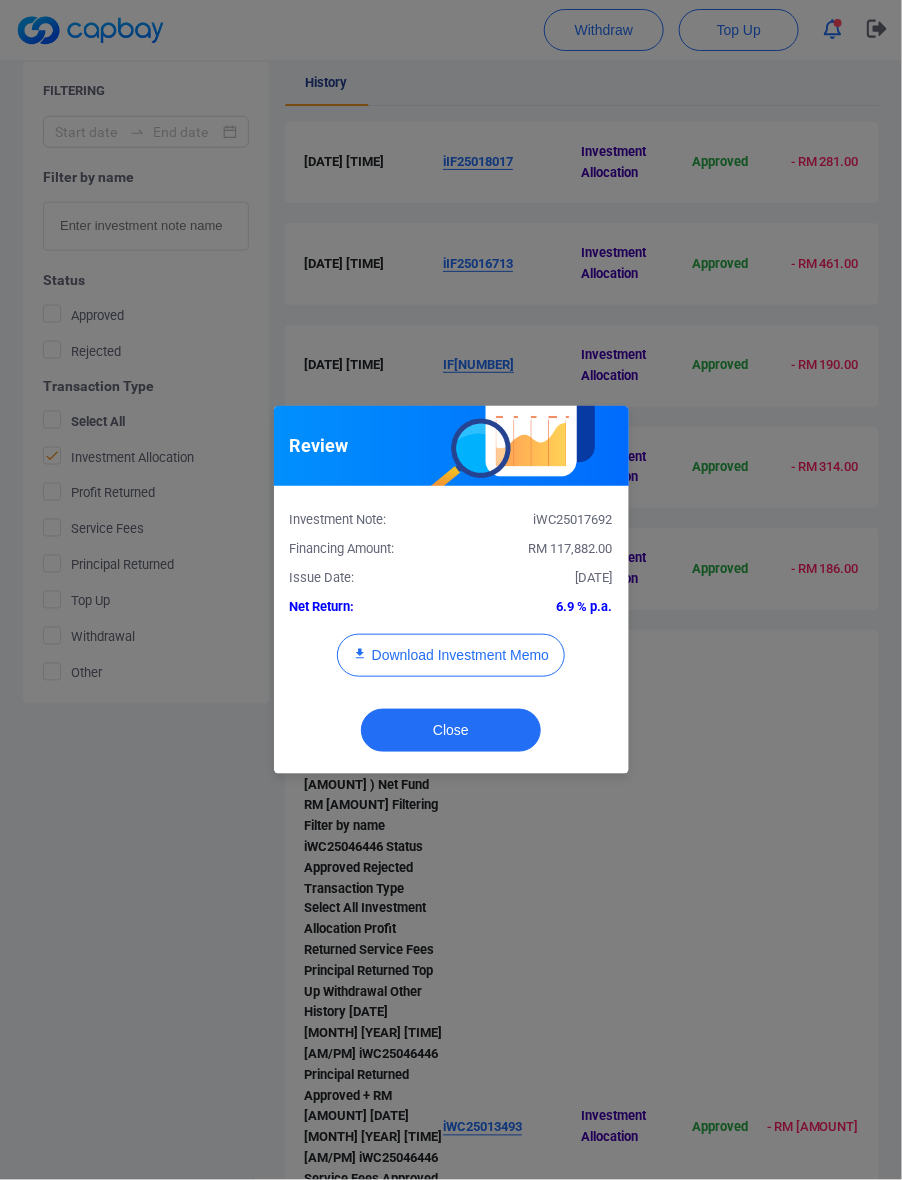 click on "RM 117,882.00" at bounding box center [539, 549] 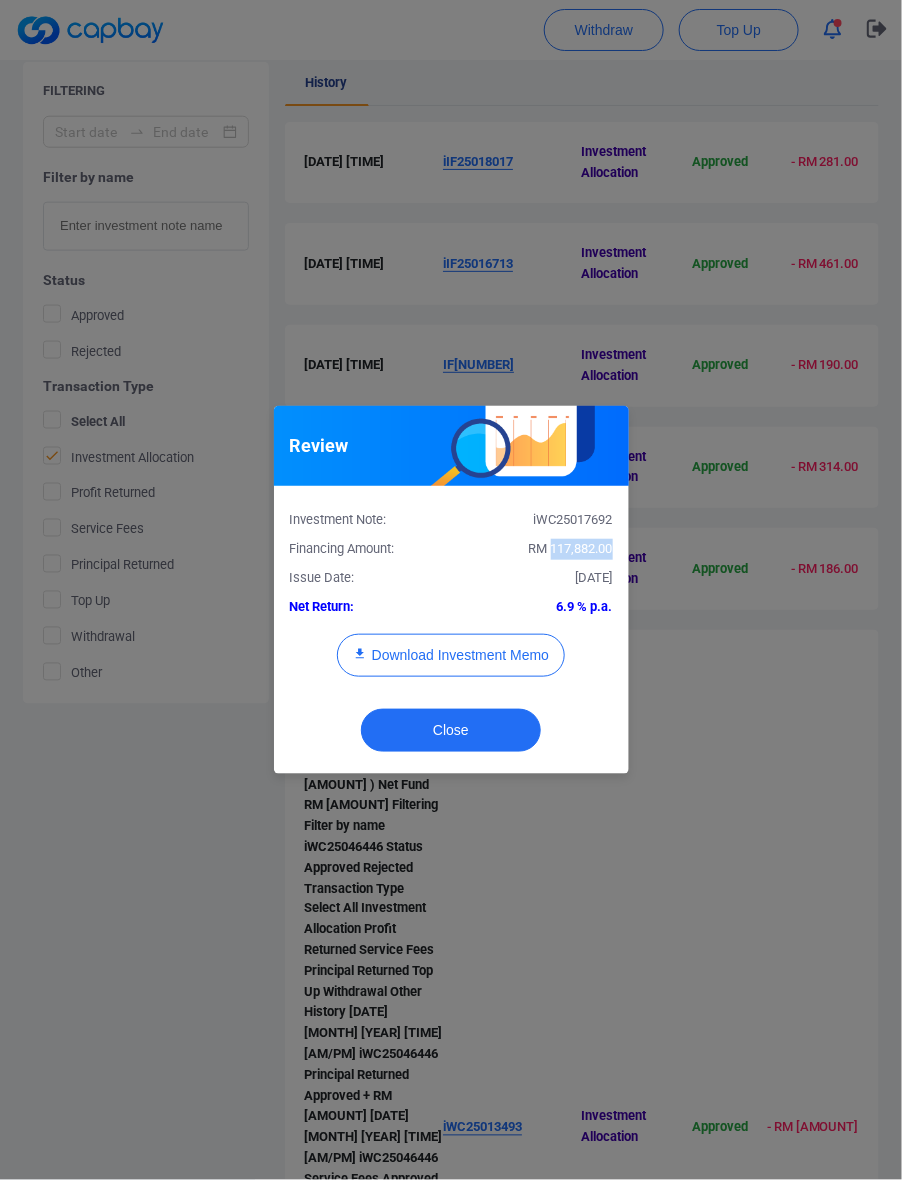 click on "RM 117,882.00" at bounding box center [571, 548] 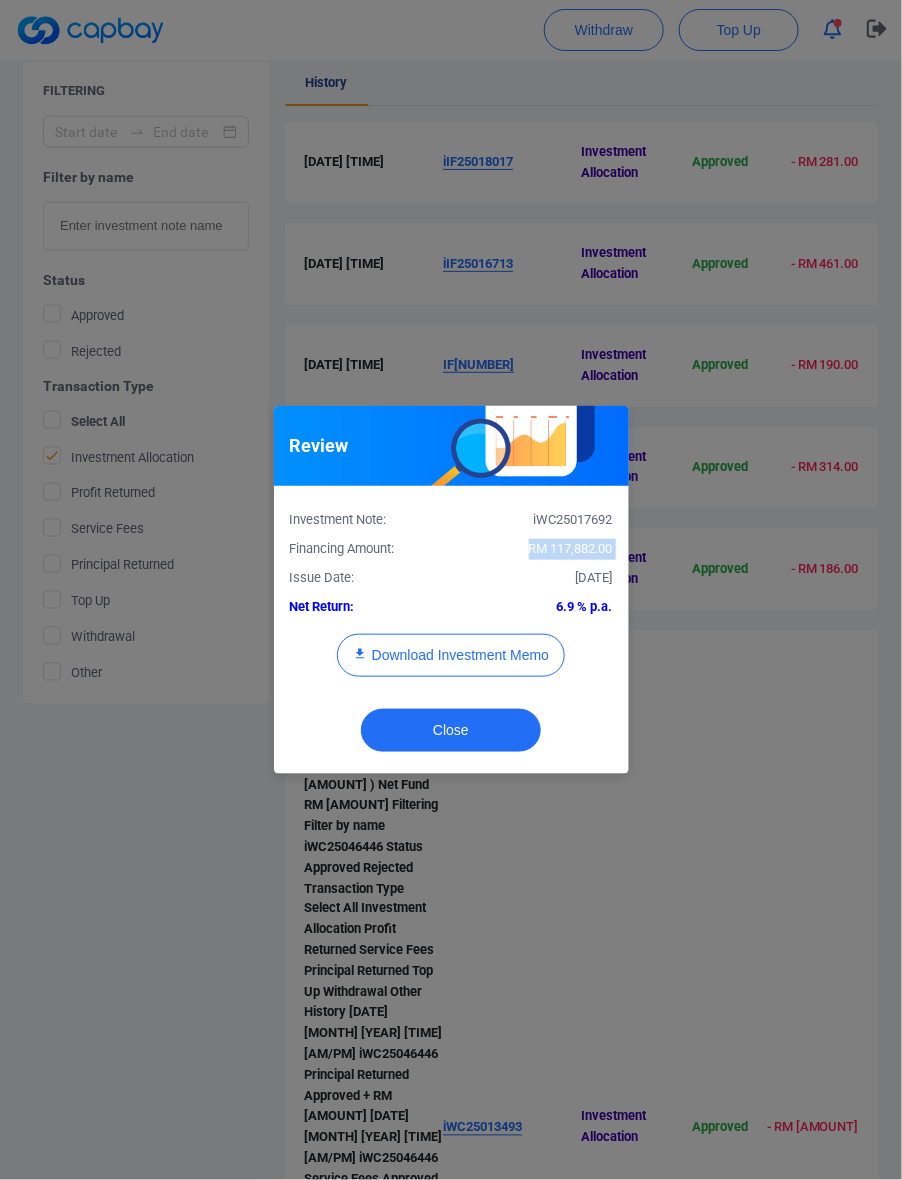 click on "RM 117,882.00" at bounding box center (571, 548) 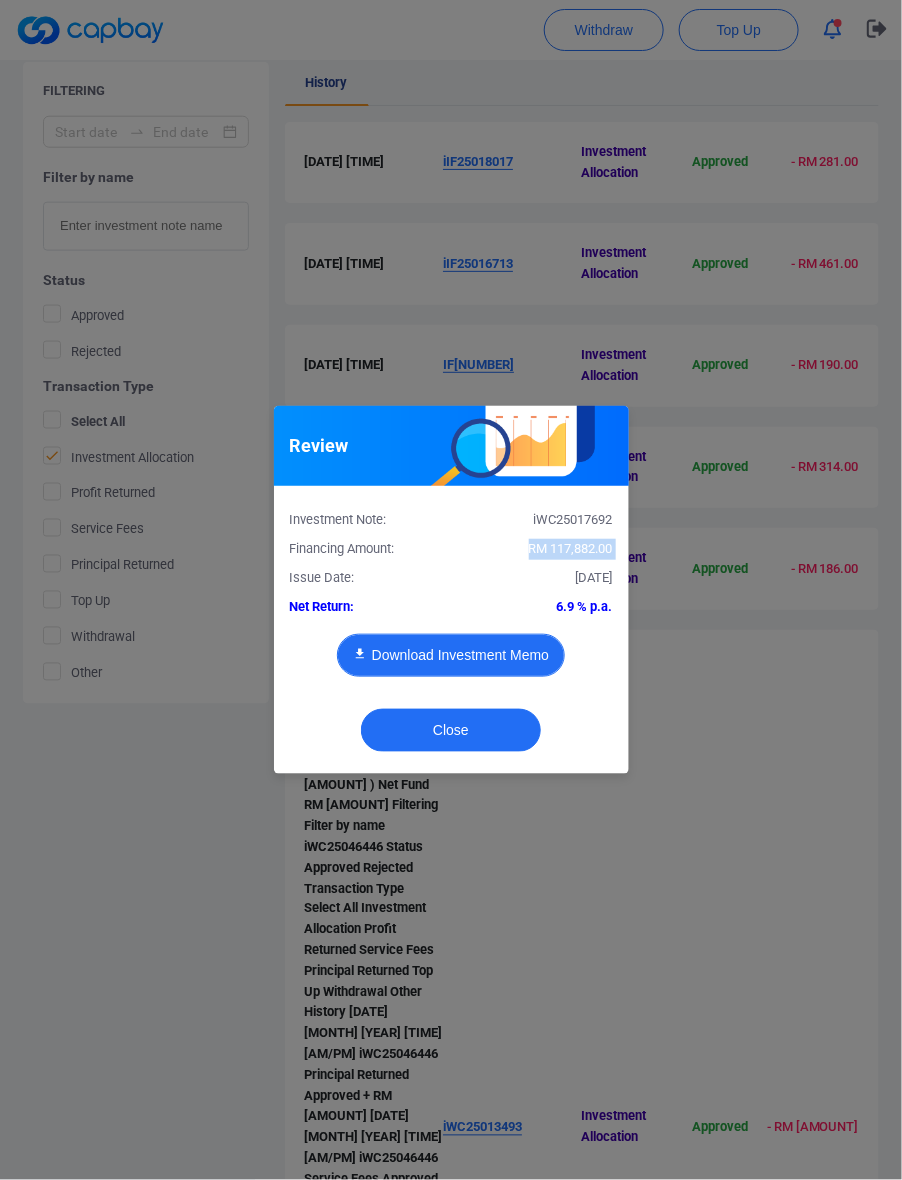 click 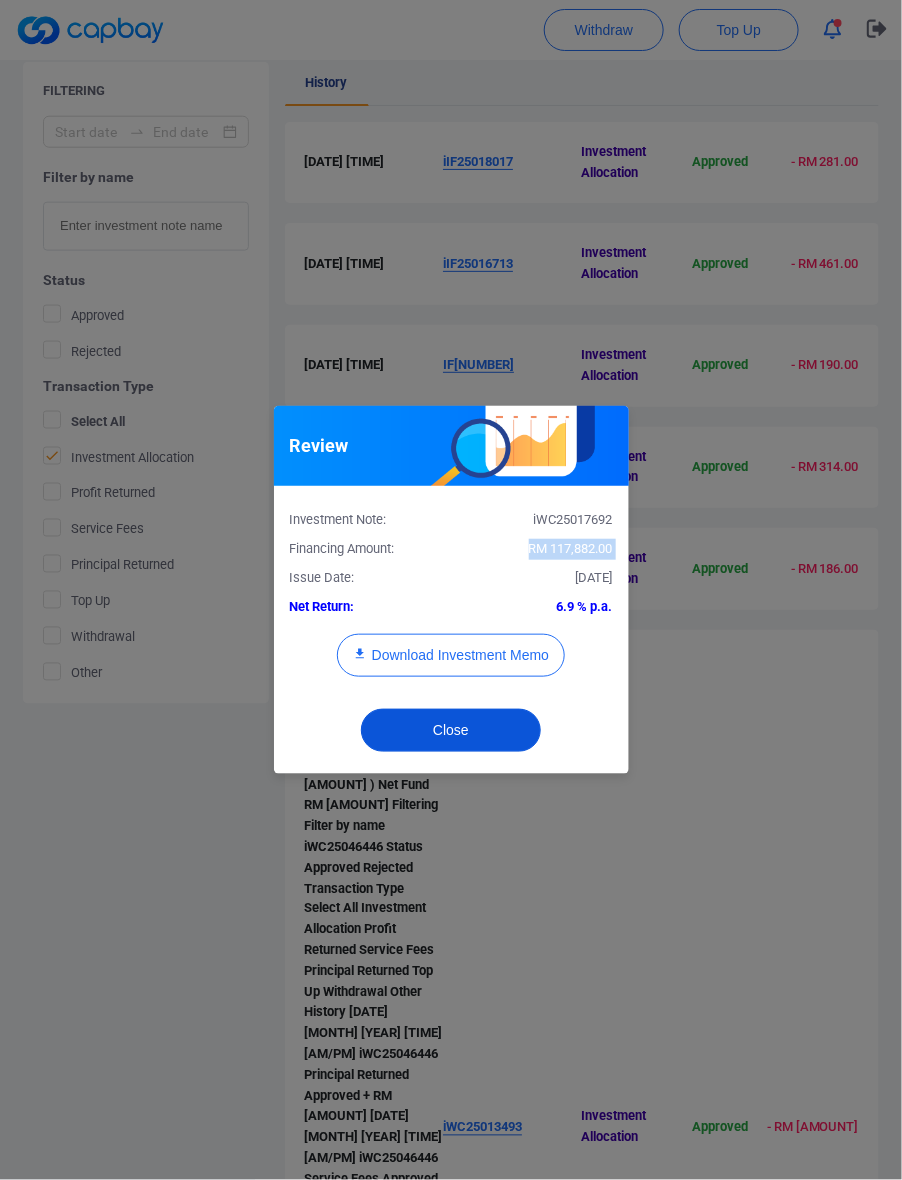 click on "Close" at bounding box center [451, 730] 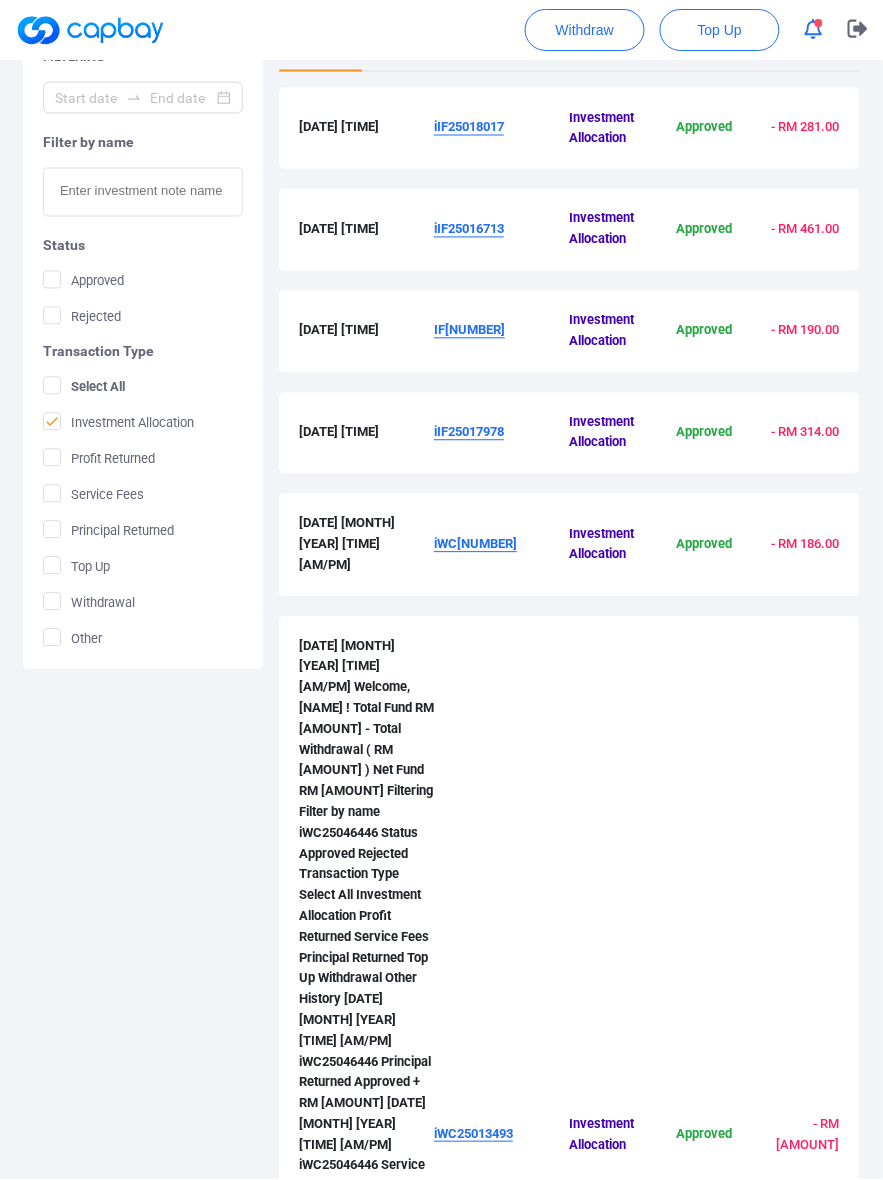 scroll, scrollTop: 637, scrollLeft: 0, axis: vertical 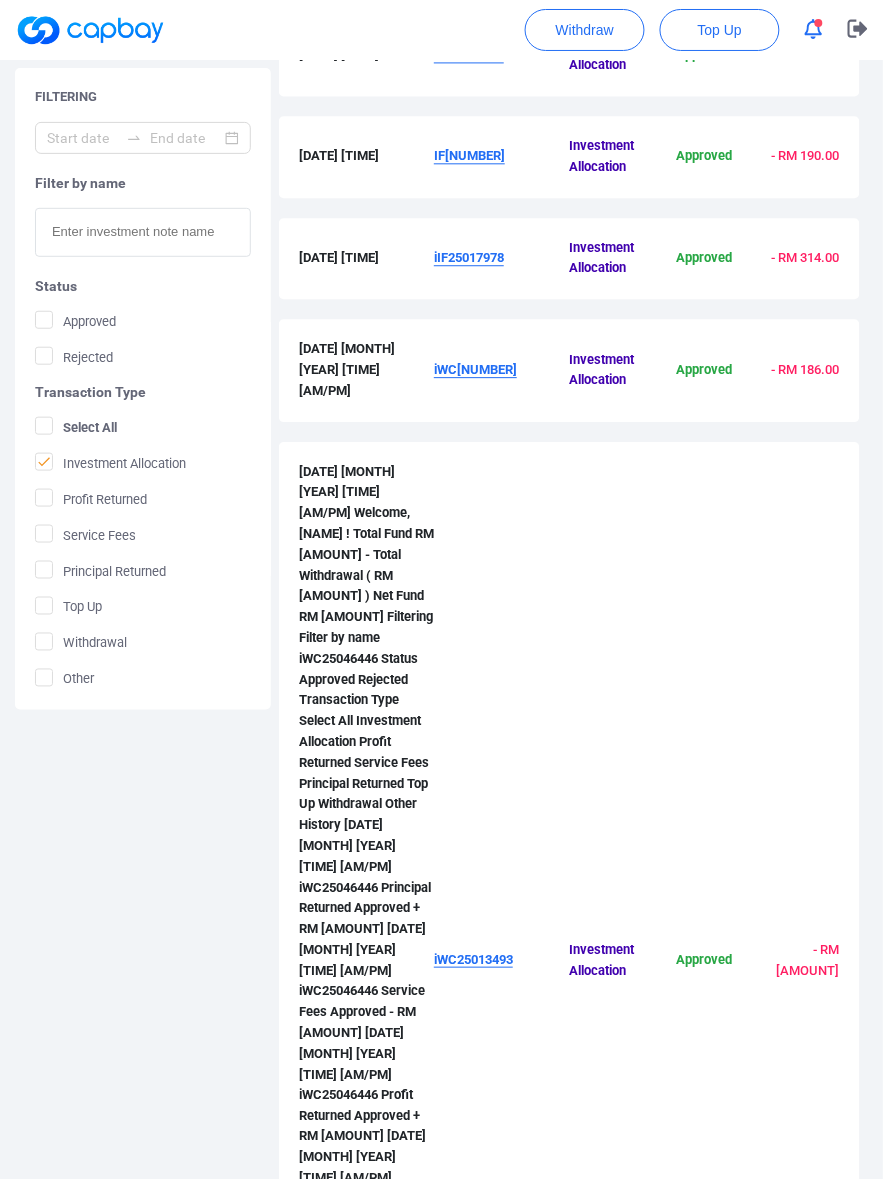 click on "38" at bounding box center [604, 1919] 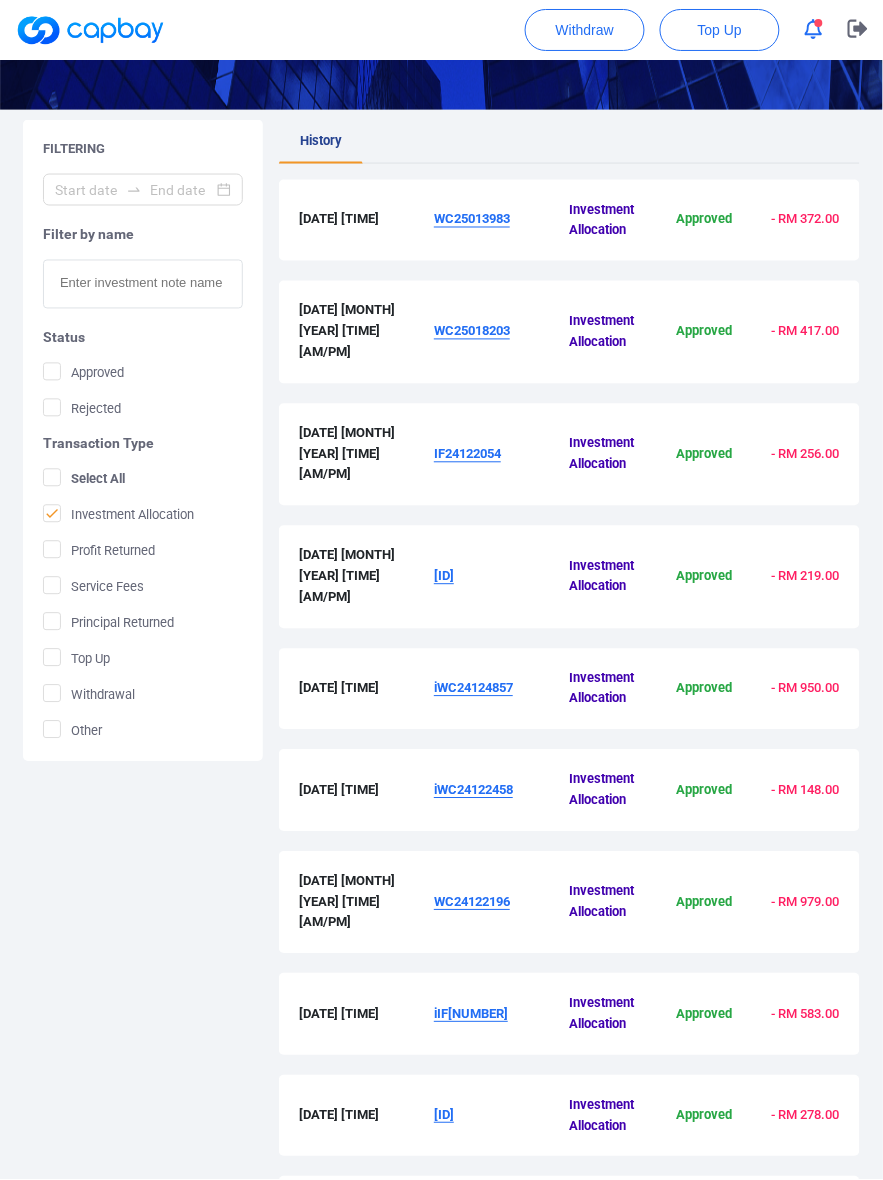 scroll, scrollTop: 428, scrollLeft: 0, axis: vertical 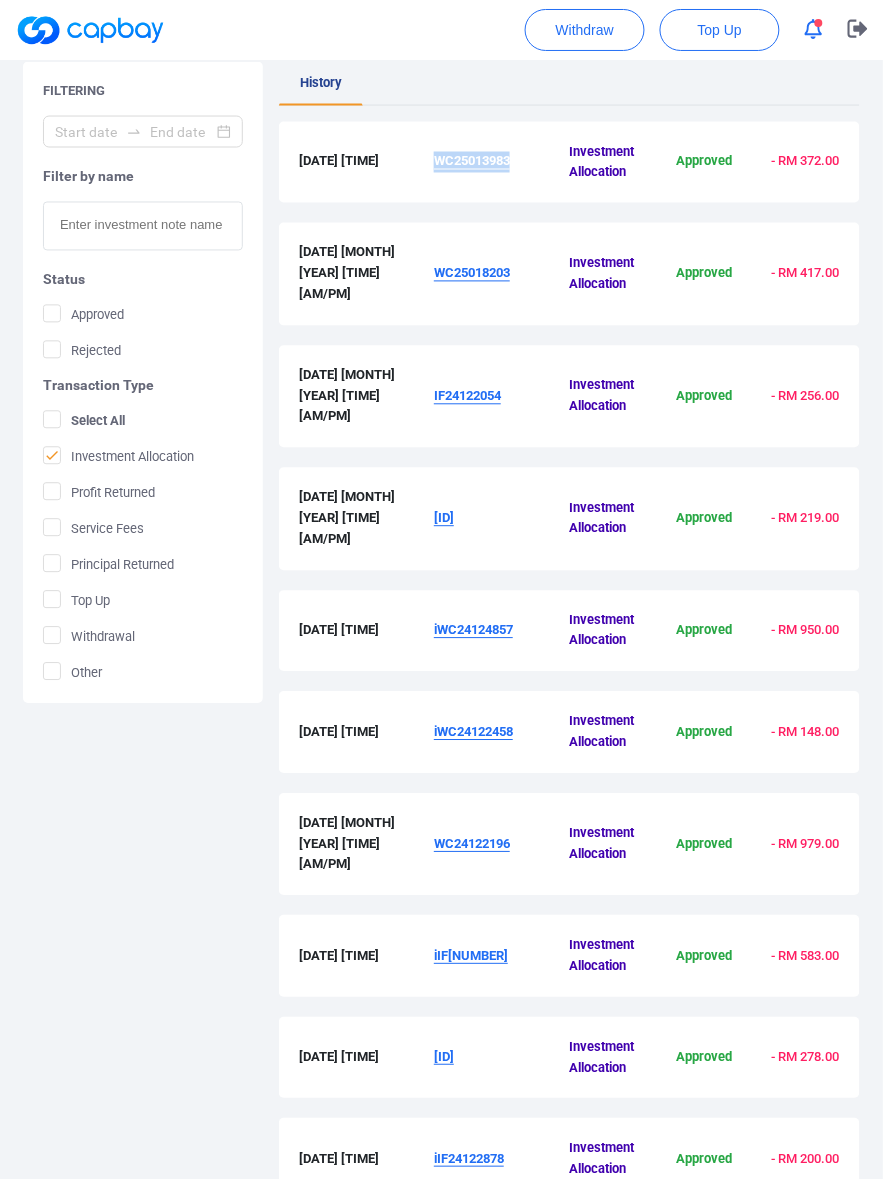 drag, startPoint x: 522, startPoint y: 153, endPoint x: 440, endPoint y: 171, distance: 83.95237 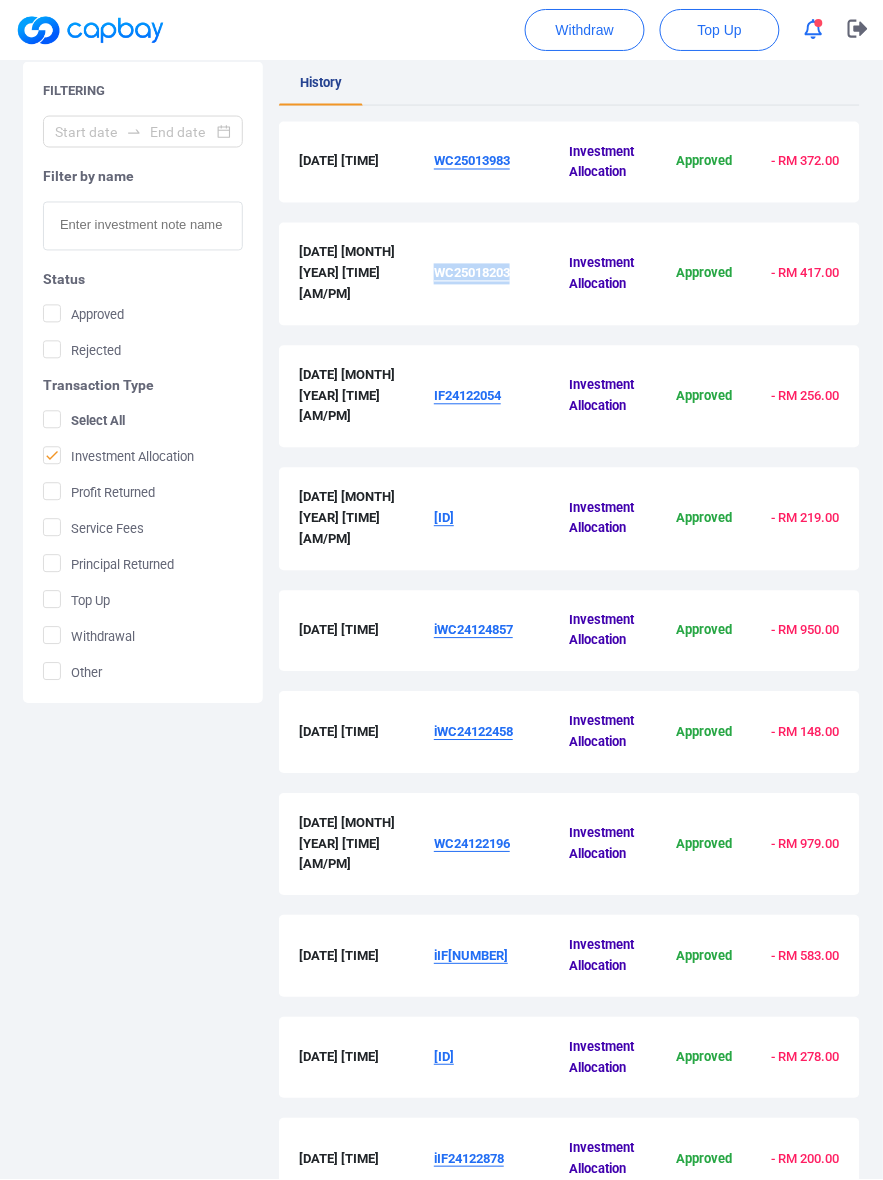 drag, startPoint x: 488, startPoint y: 273, endPoint x: 437, endPoint y: 275, distance: 51.0392 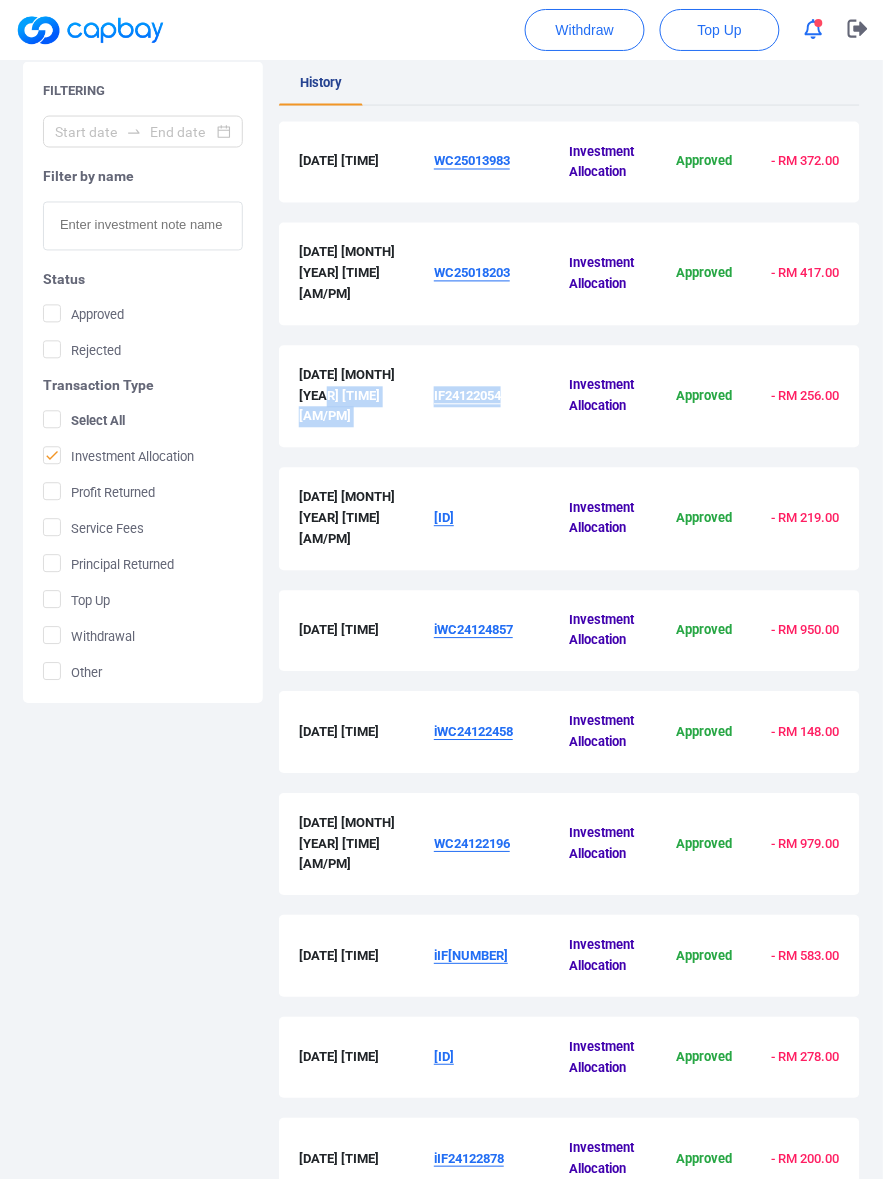 drag, startPoint x: 517, startPoint y: 392, endPoint x: 426, endPoint y: 390, distance: 91.02197 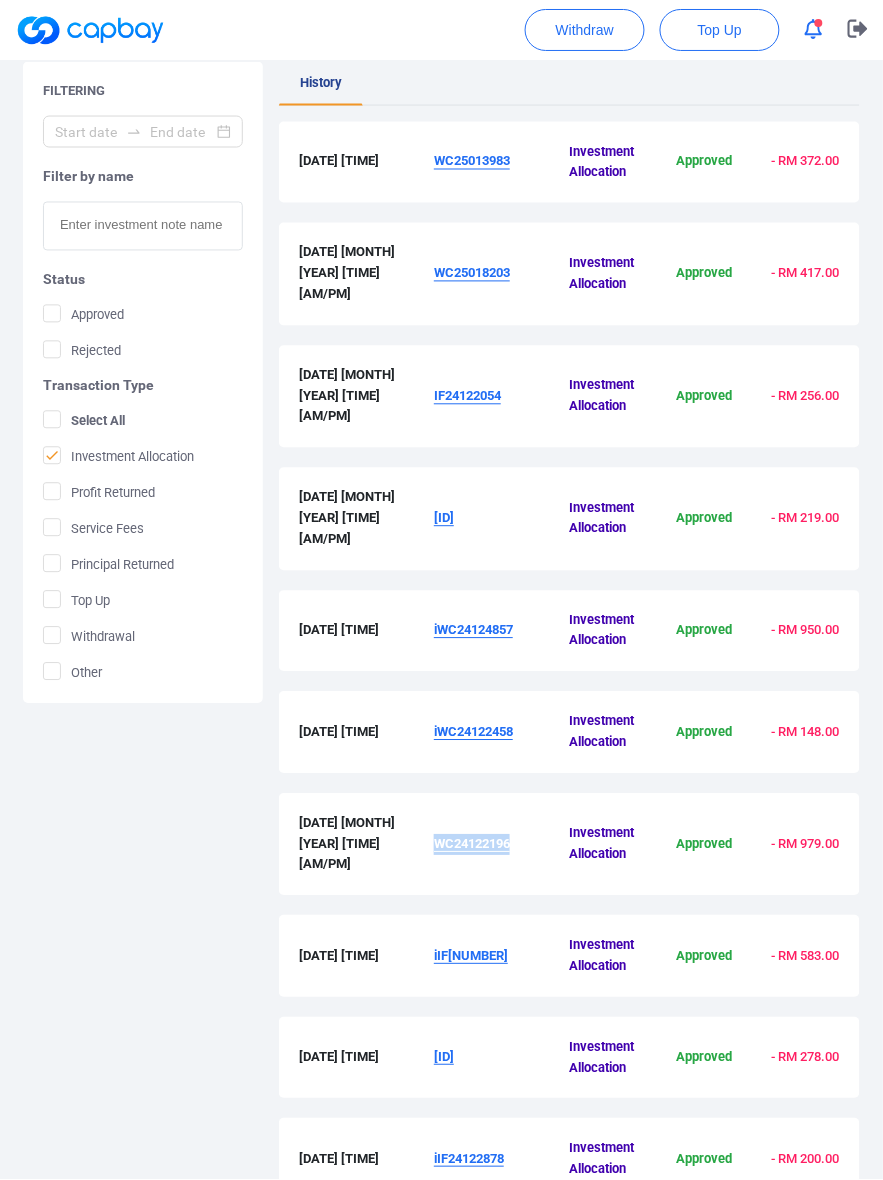 drag, startPoint x: 511, startPoint y: 780, endPoint x: 436, endPoint y: 780, distance: 75 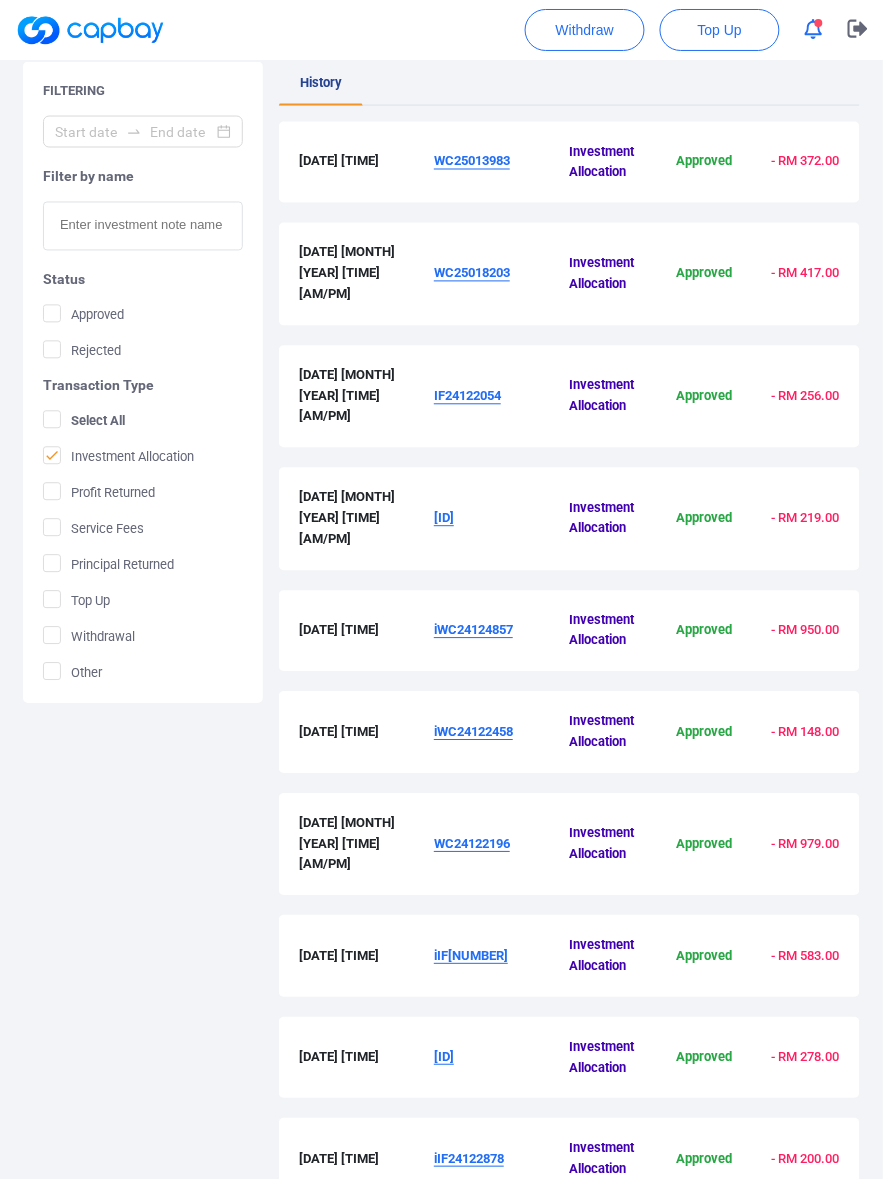 click on "Filtering Filter by name Status Approved Rejected Transaction Type Select All Investment Allocation Profit Returned Service Fees Principal Returned Top Up Withdrawal Other" at bounding box center [143, 657] 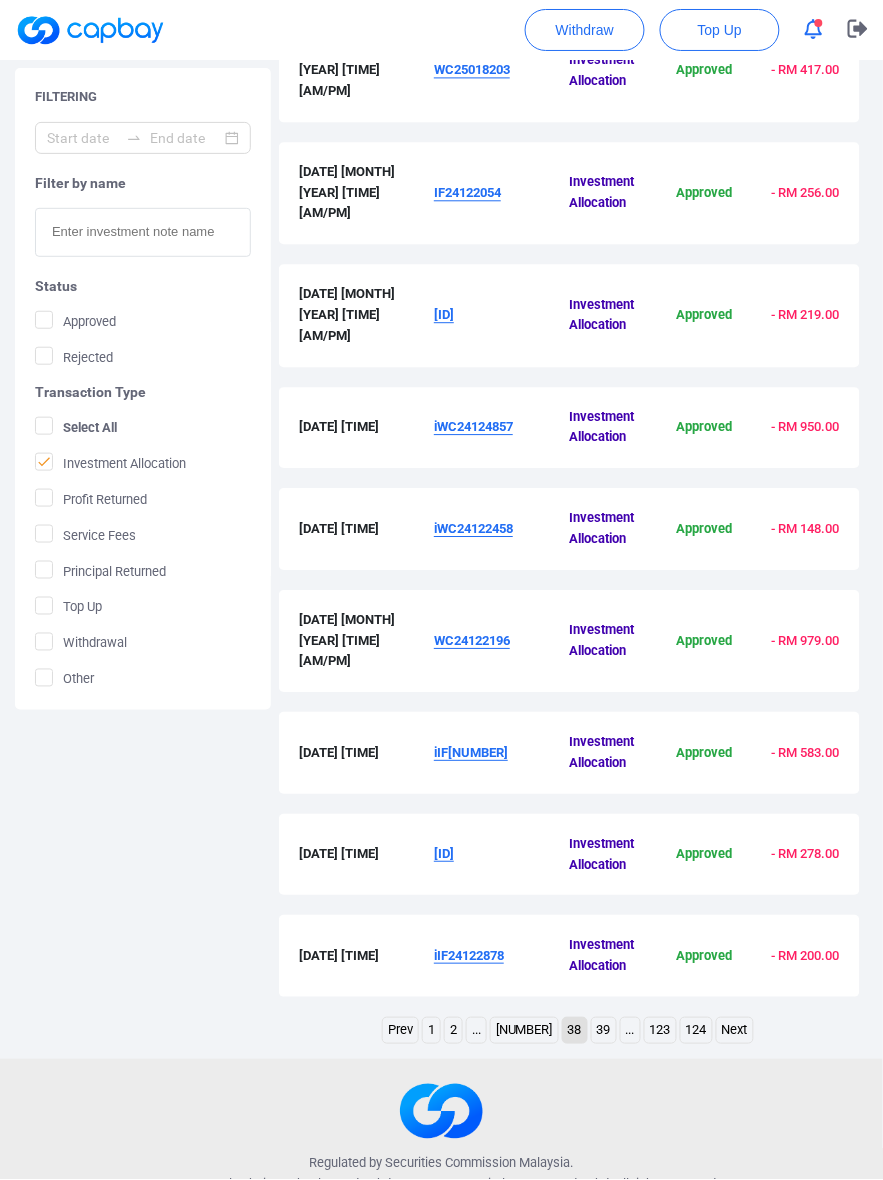 scroll, scrollTop: 637, scrollLeft: 0, axis: vertical 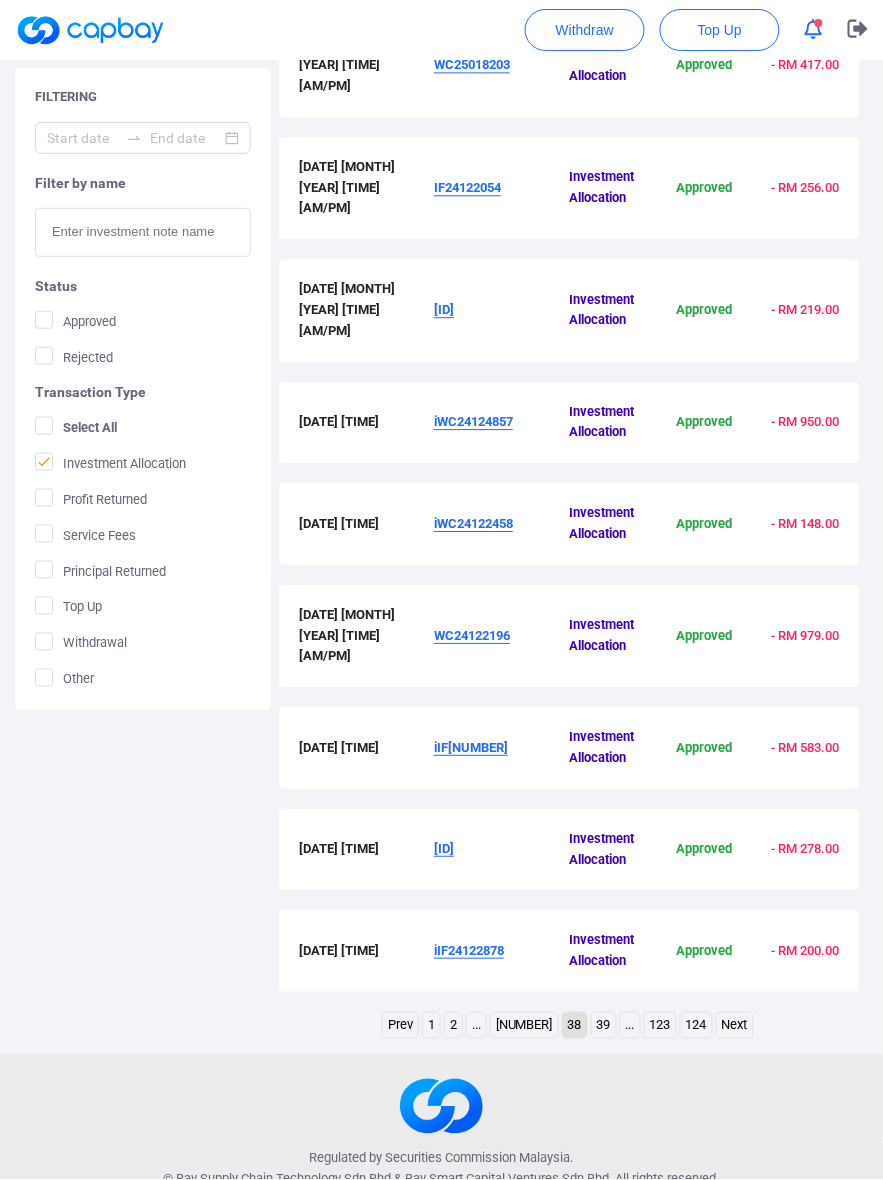 click at bounding box center (441, 1106) 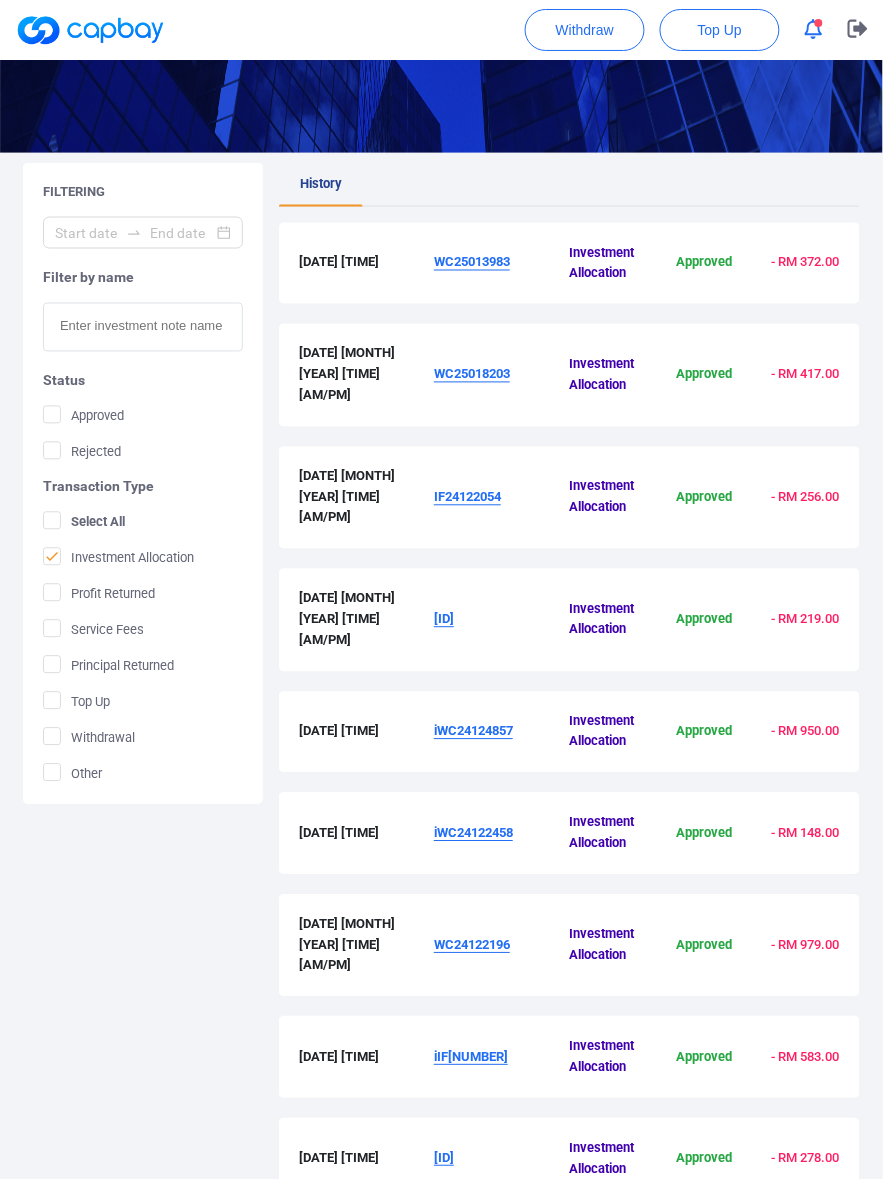 scroll, scrollTop: 381, scrollLeft: 0, axis: vertical 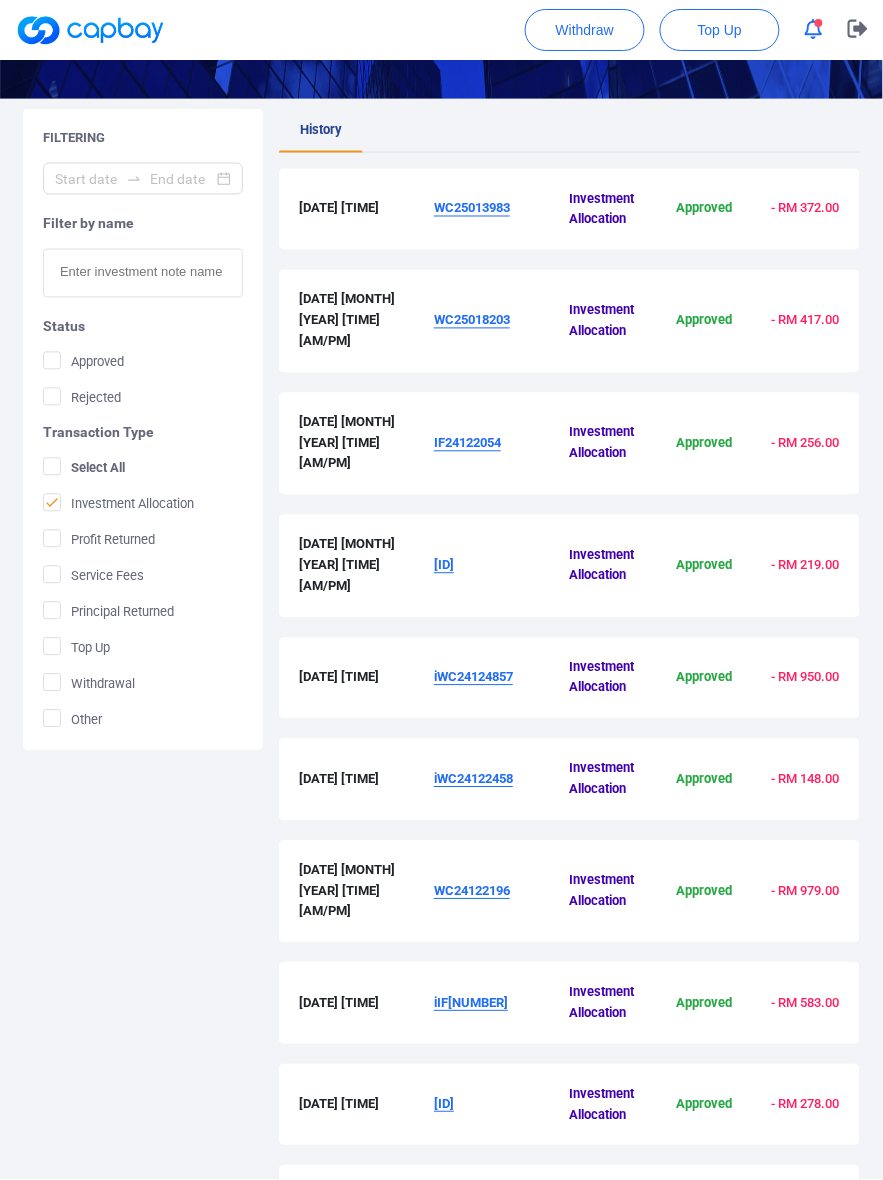 click on "WC25013983" at bounding box center (472, 208) 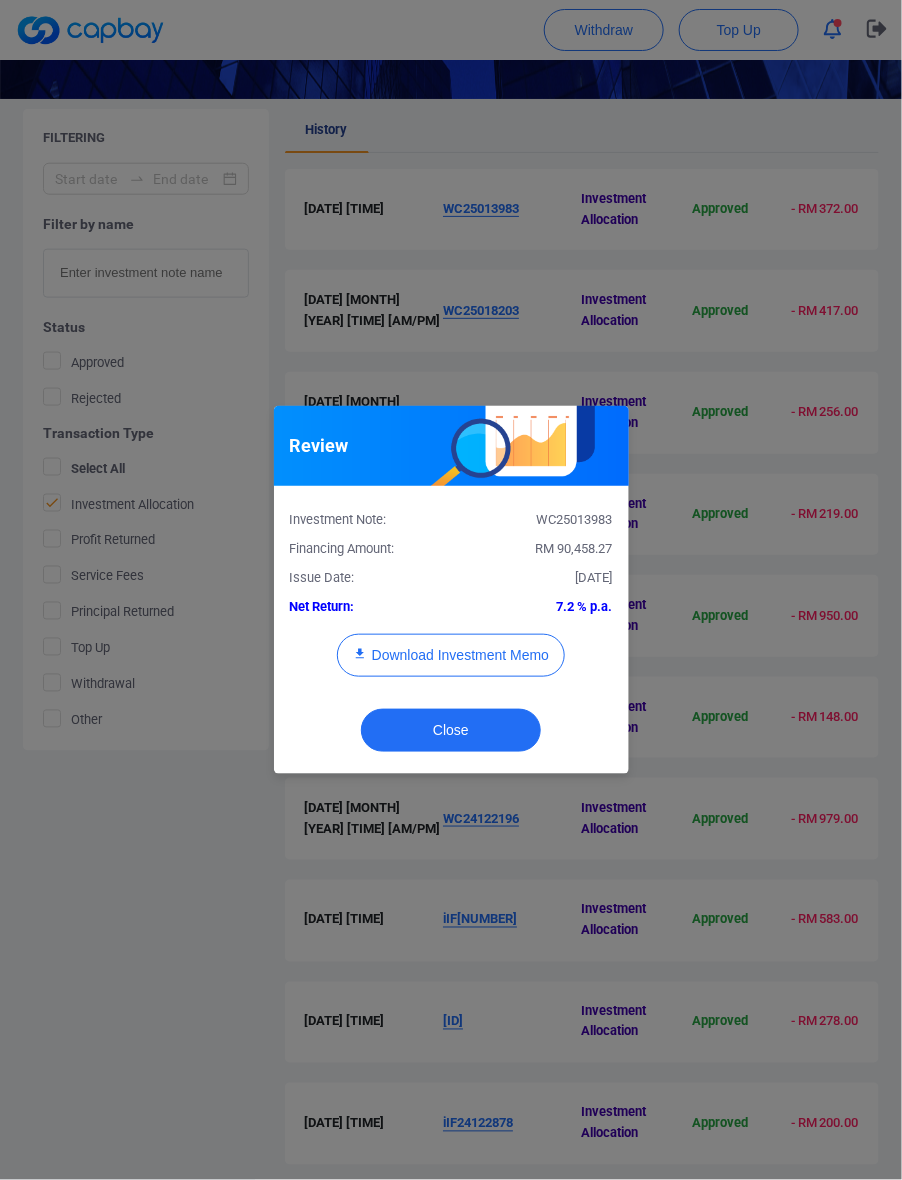 click on "Investment Note: WC25013983 Financing Amount: RM 90,458.27 Issue Date: [DATE] Net Return: 7.2   % p.a. Download Investment Memo" at bounding box center (451, 599) 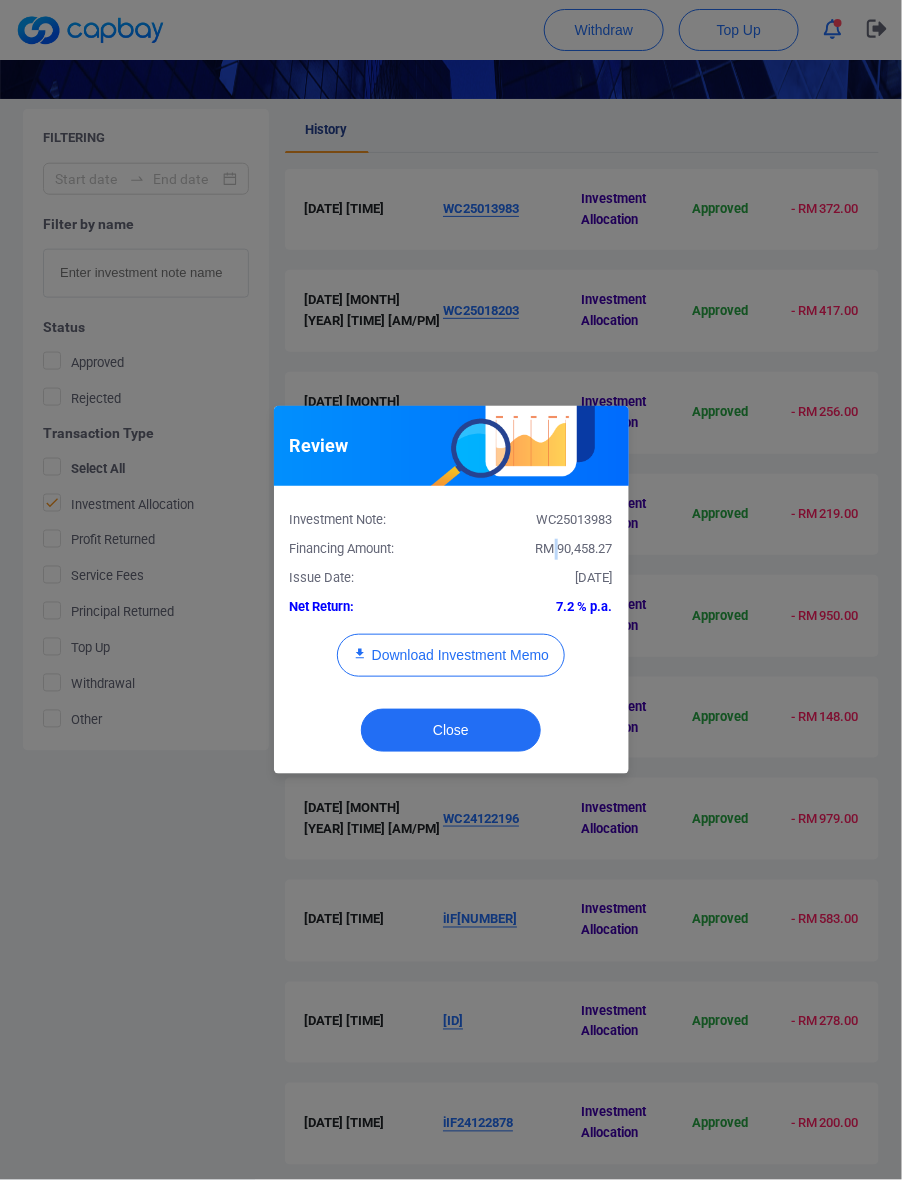 click on "Investment Note: WC25013983 Financing Amount: RM 90,458.27 Issue Date: [DATE] Net Return: 7.2   % p.a. Download Investment Memo" at bounding box center (451, 599) 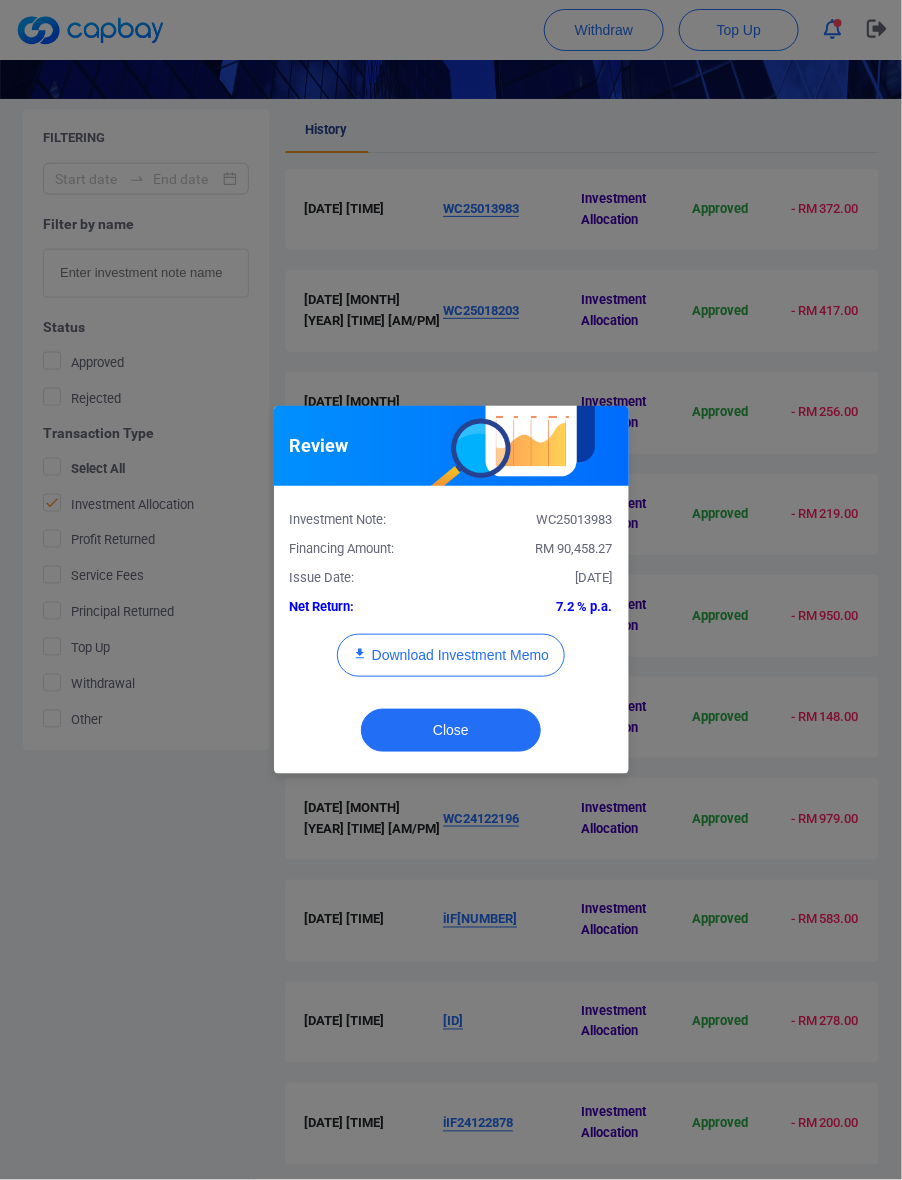 click on "RM 90,458.27" at bounding box center [574, 548] 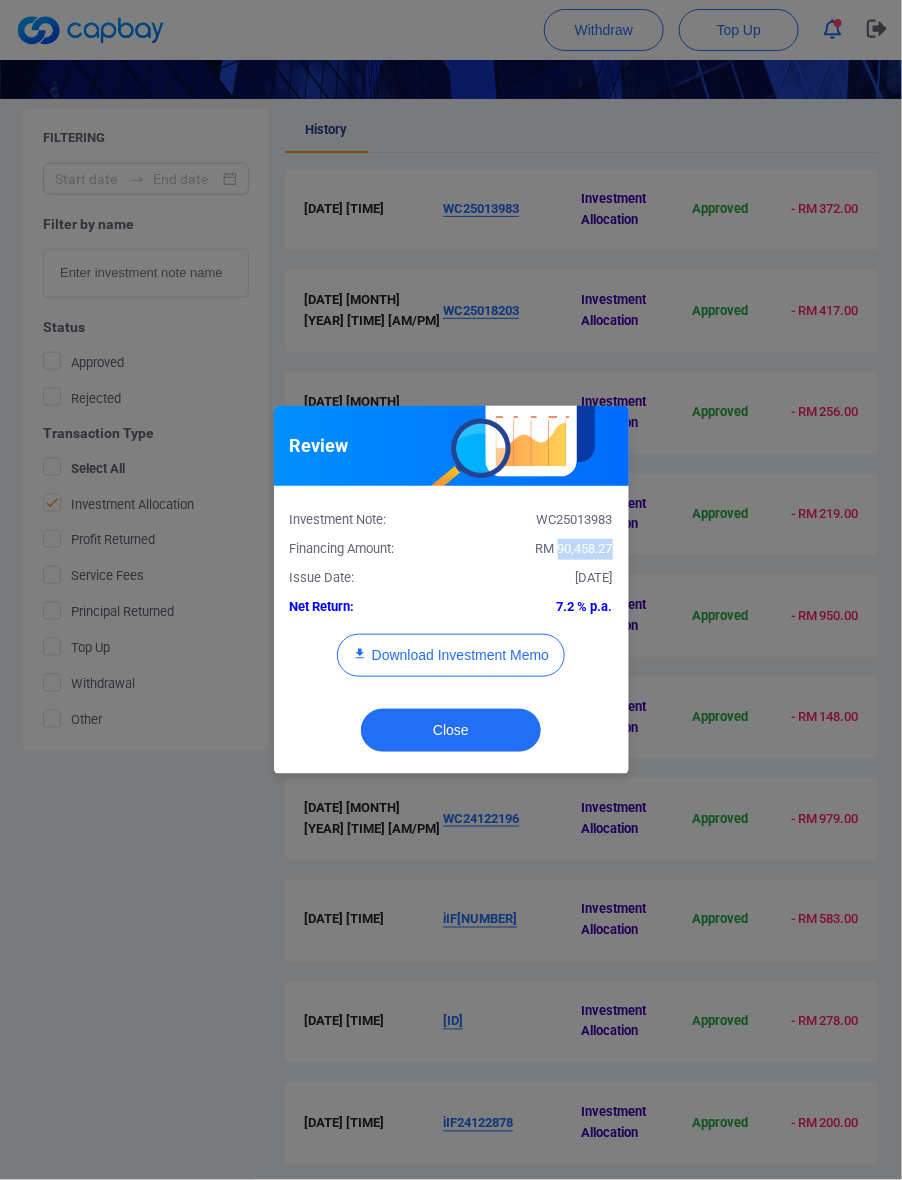 click on "RM 90,458.27" at bounding box center [574, 548] 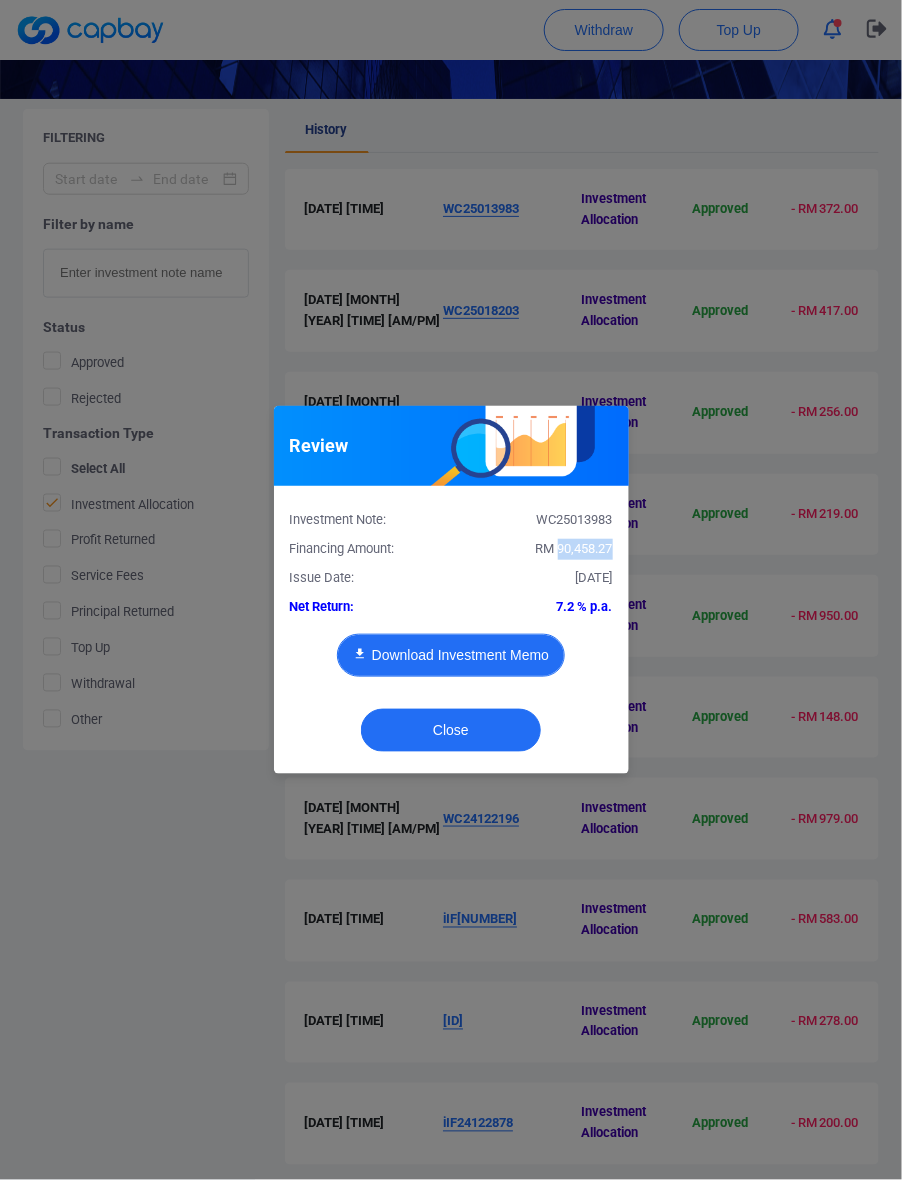 click on "Download Investment Memo" at bounding box center (451, 655) 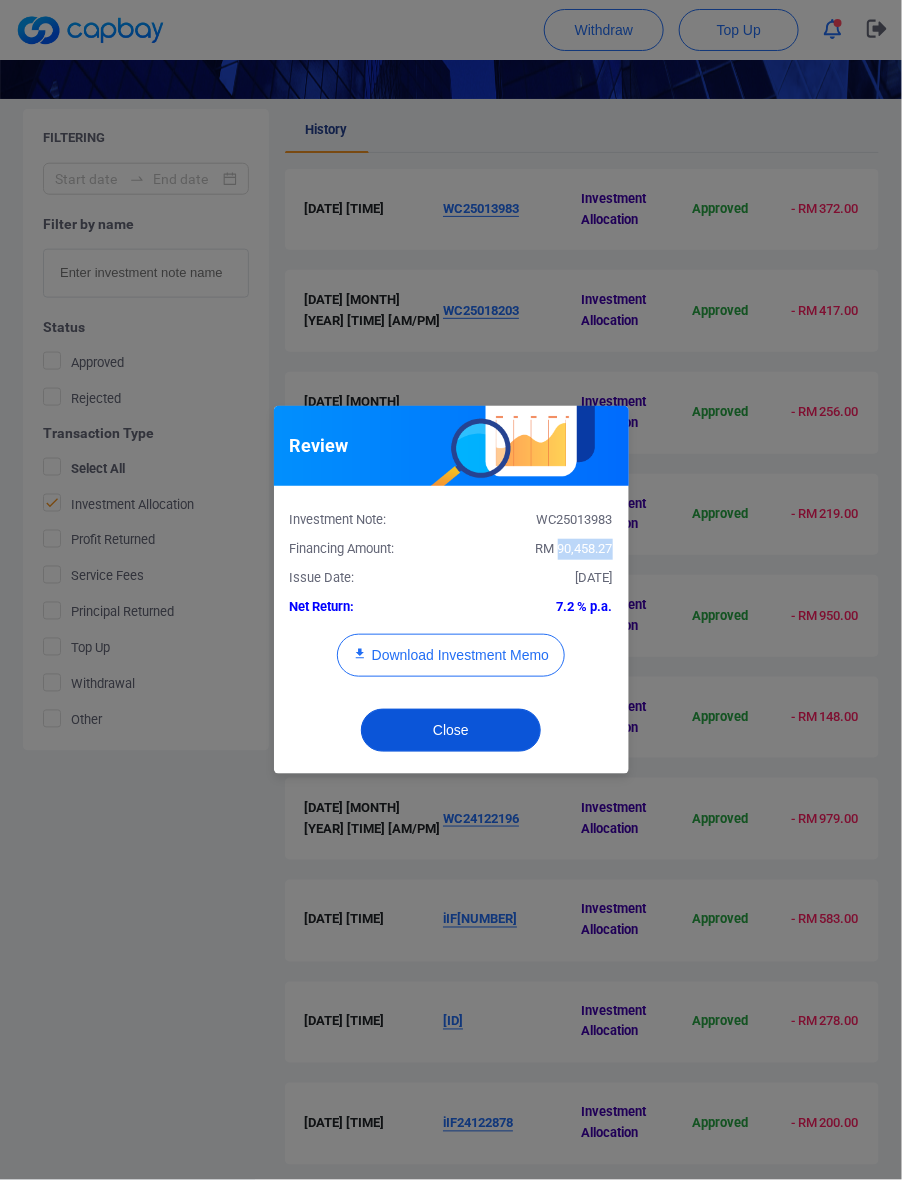 click on "Close" at bounding box center [451, 730] 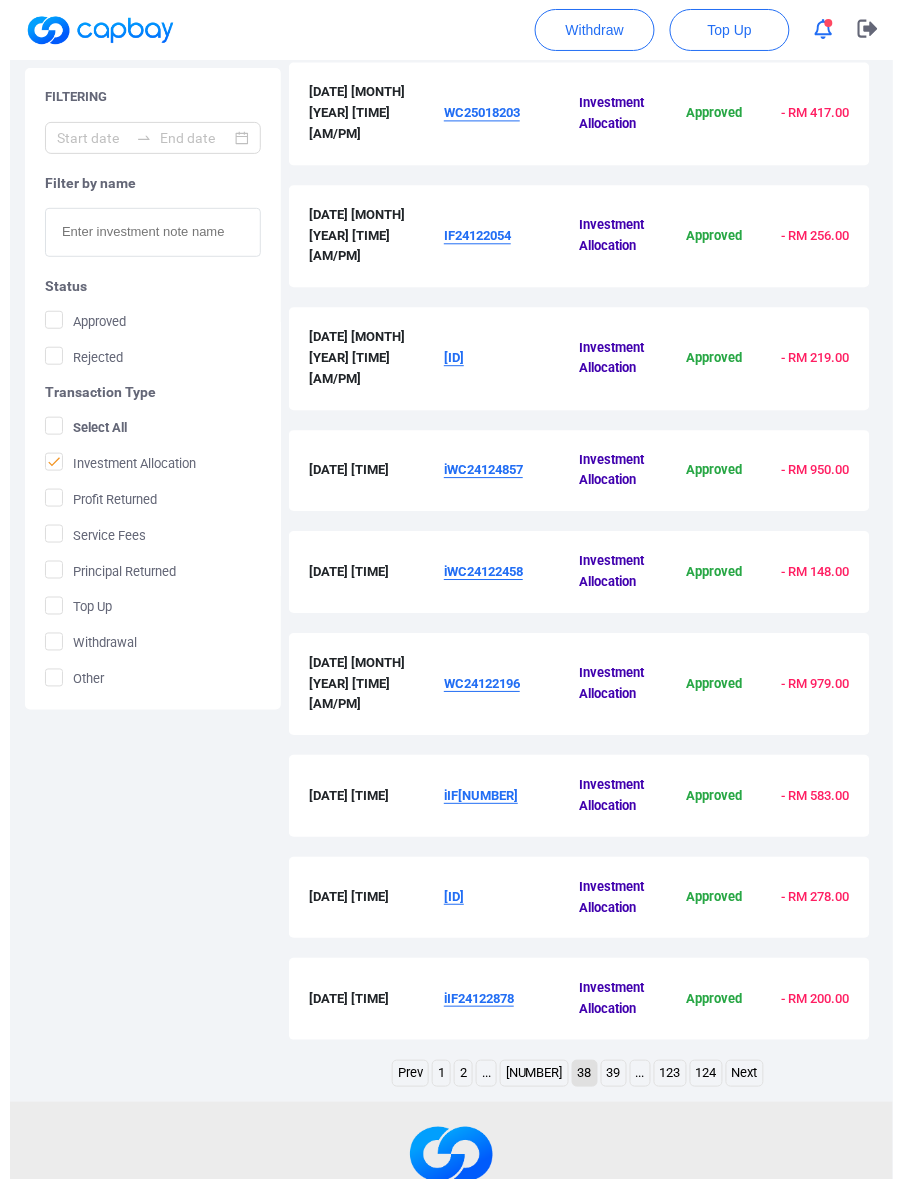 scroll, scrollTop: 381, scrollLeft: 0, axis: vertical 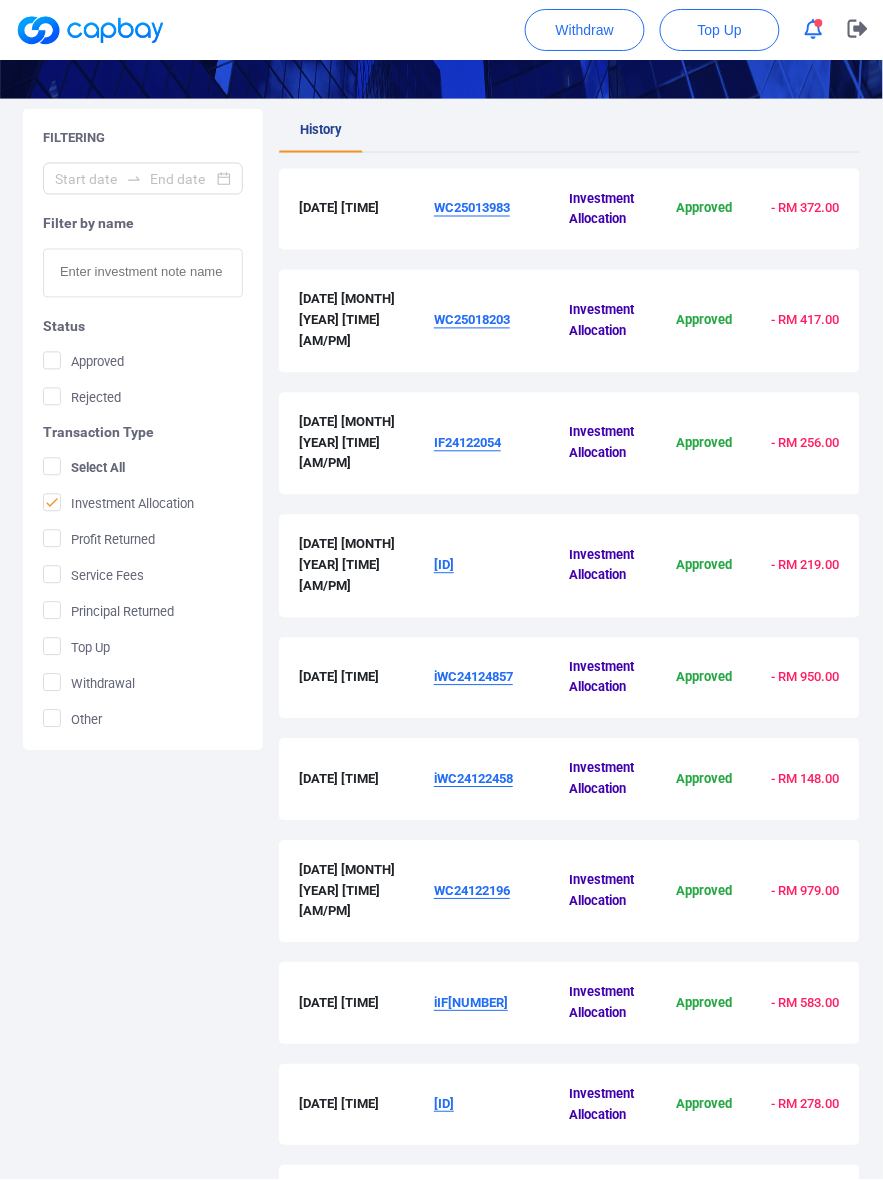 click on "WC25018203" at bounding box center (472, 320) 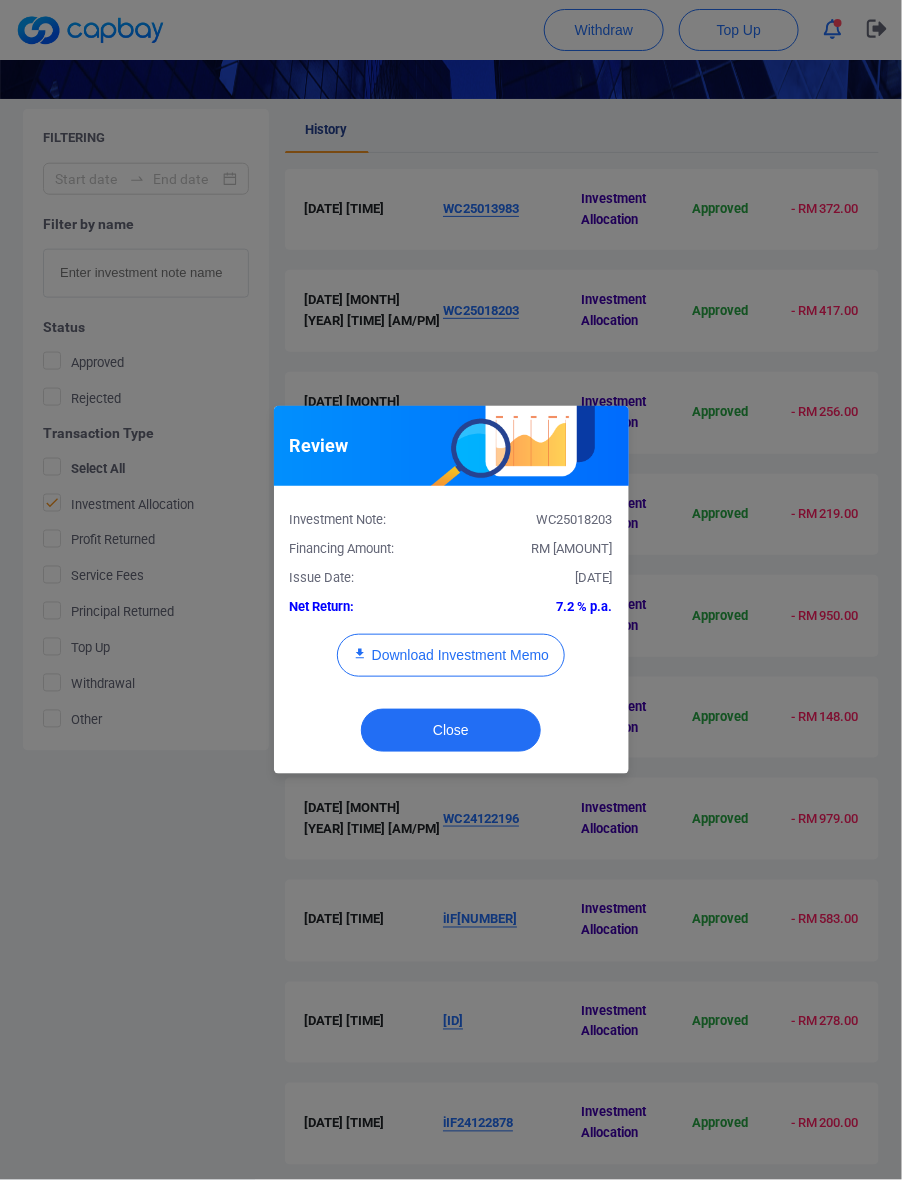 click on "Review Investment Note: [ID] Financing Amount: RM [AMOUNT] Issue Date: [DATE] Net Return: [PERCENTAGE] p.a. Download Investment Memo Close" at bounding box center [451, 590] 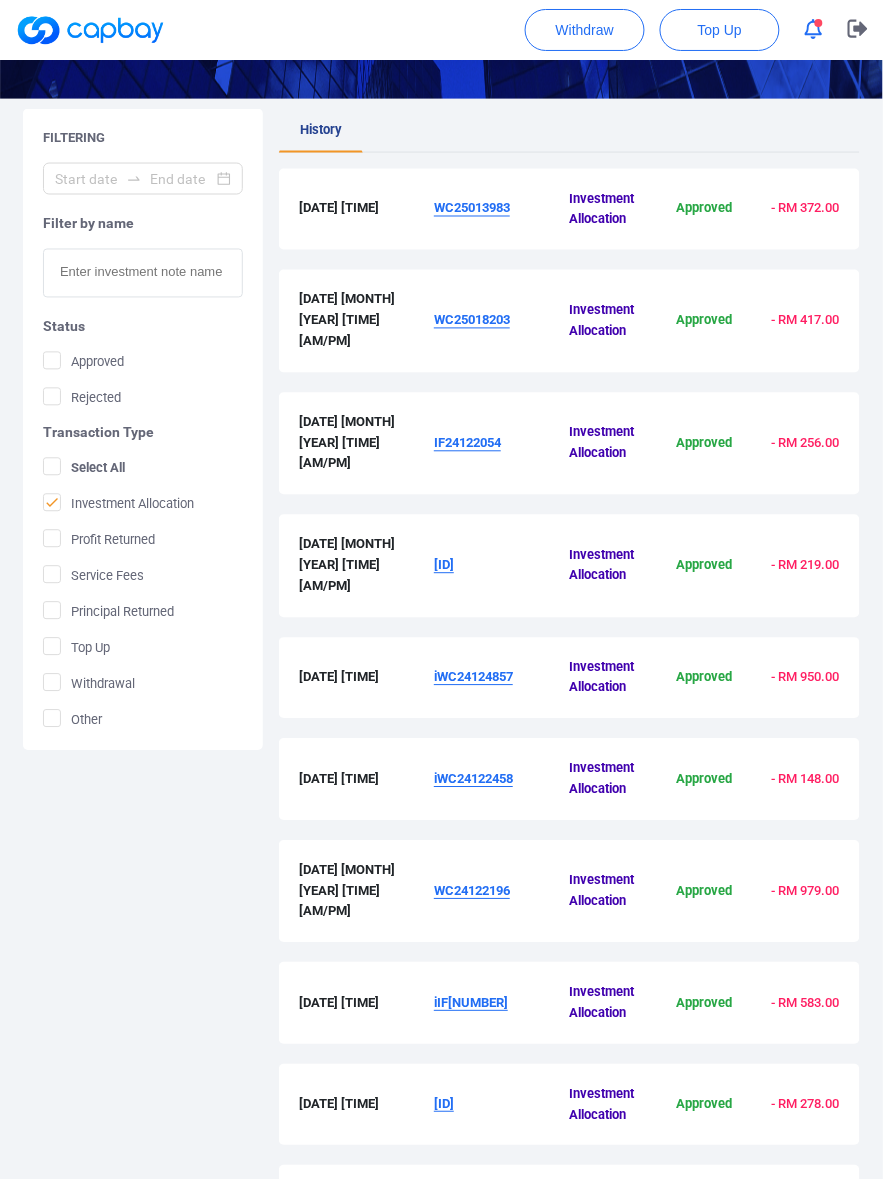 click on "WC25013983" at bounding box center (472, 208) 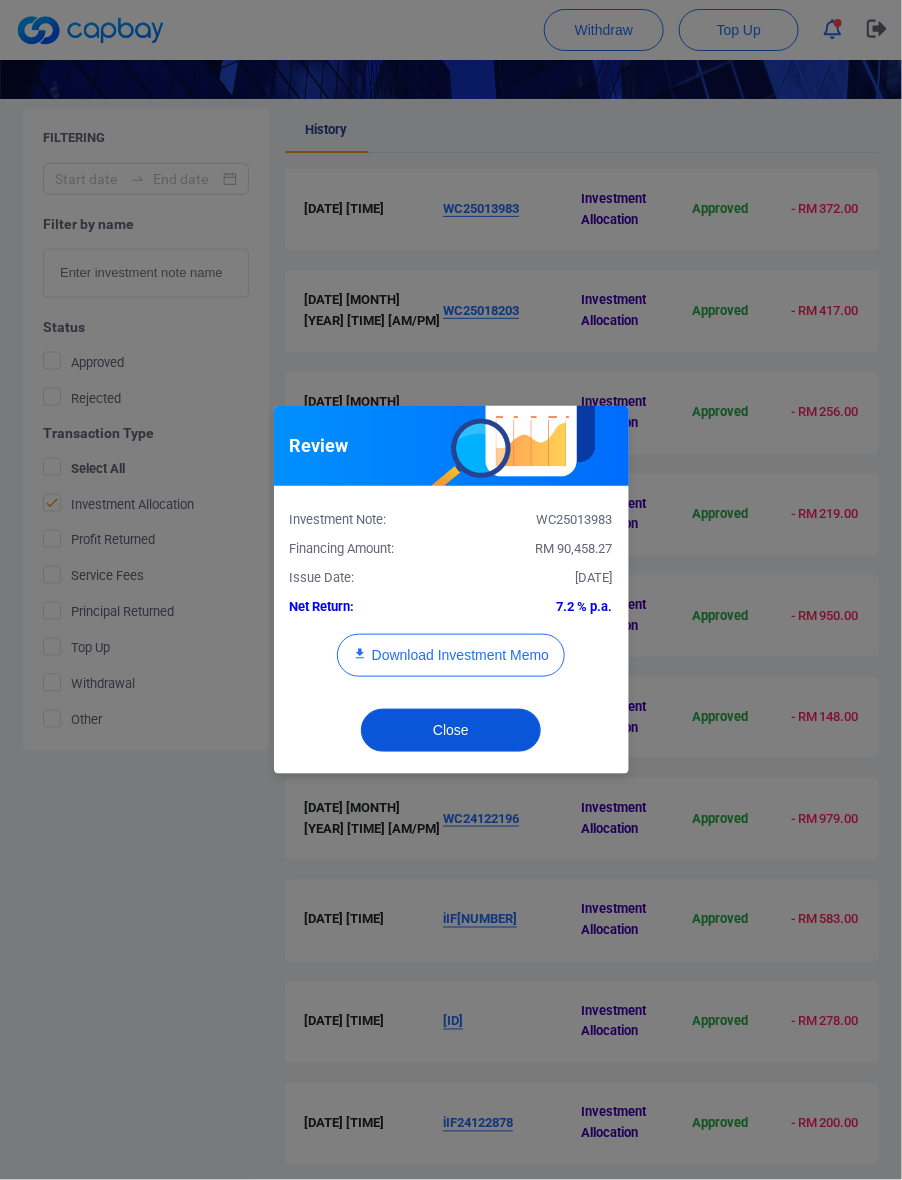 click on "Close" at bounding box center [451, 730] 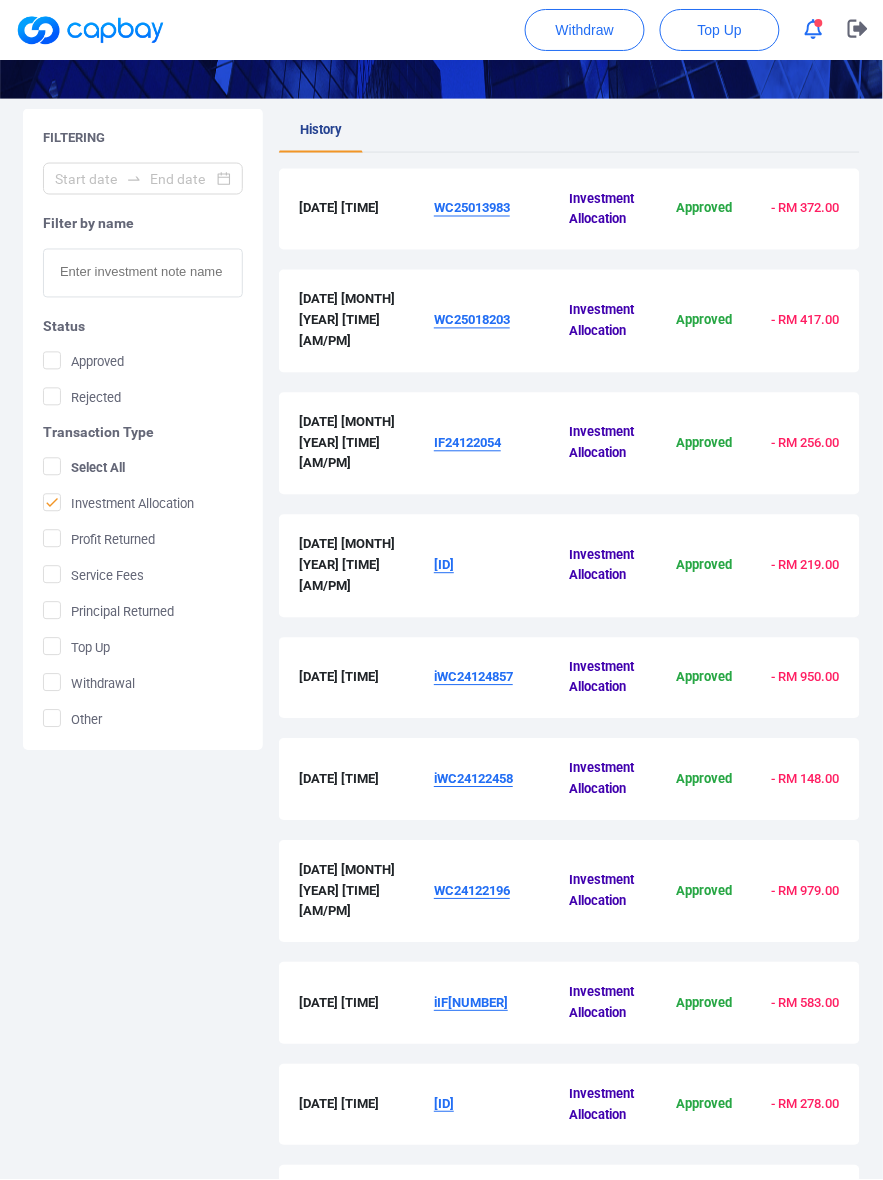 click on "WC25018203" at bounding box center [472, 320] 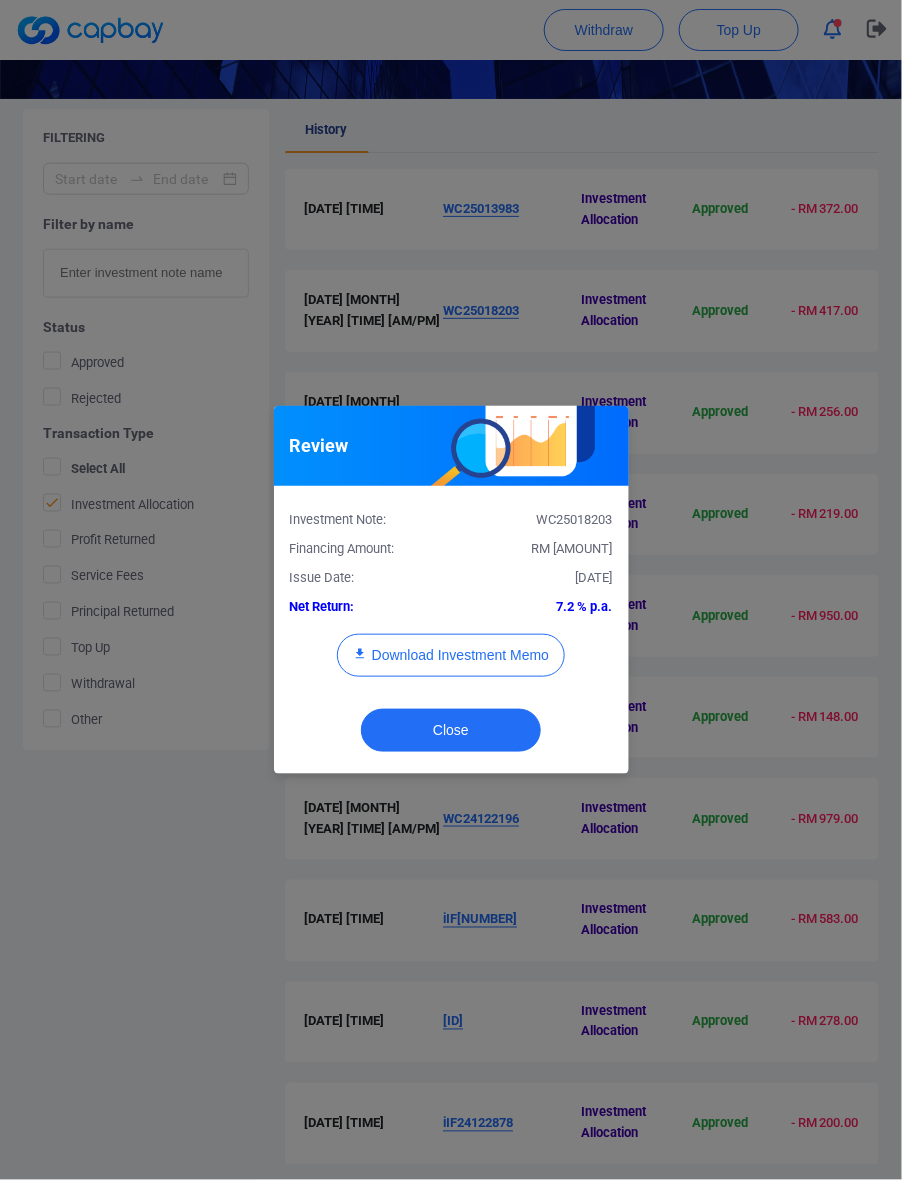 click on "Investment Note: WC25018203 Financing Amount: RM 208,739.40 Issue Date: [DATE] Net Return: 7.2   % p.a. Download Investment Memo" at bounding box center (451, 599) 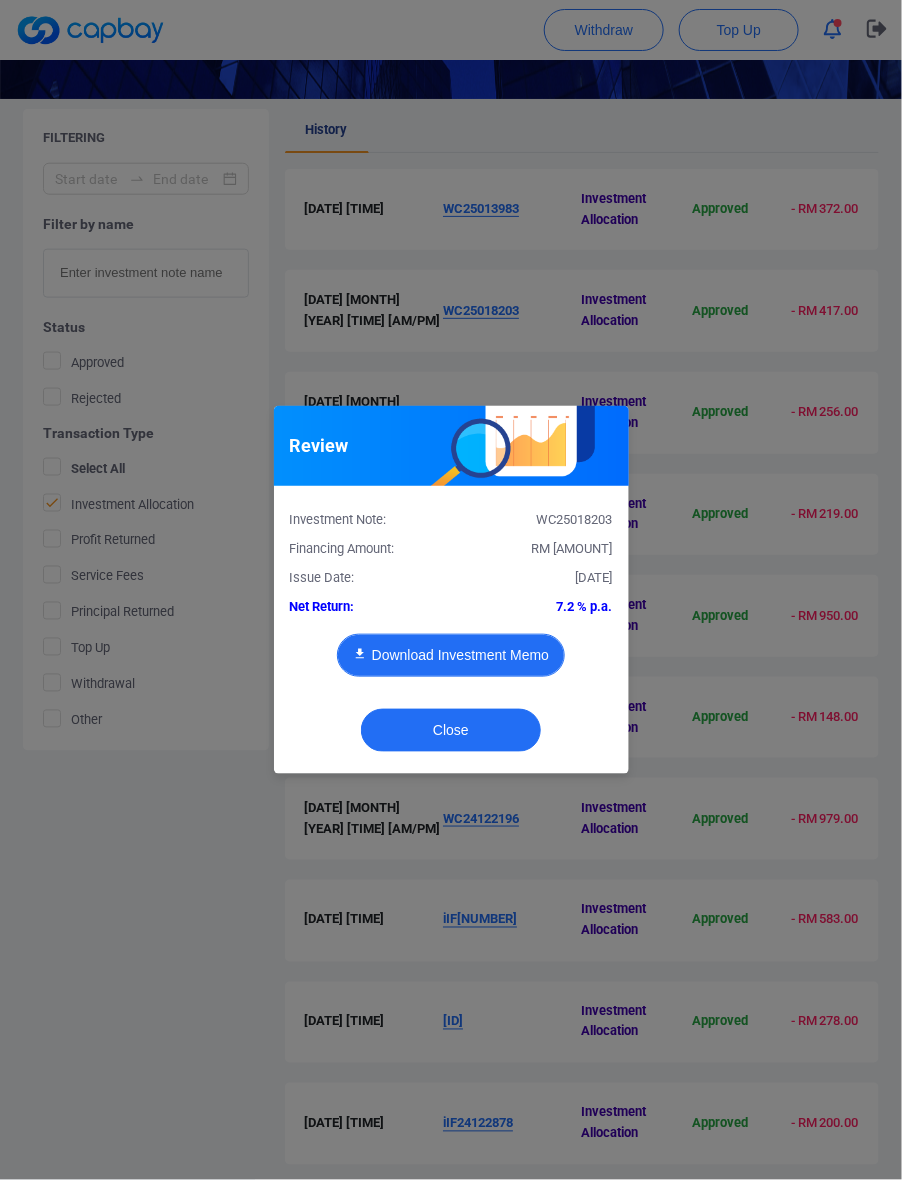 click on "Download Investment Memo" at bounding box center (451, 655) 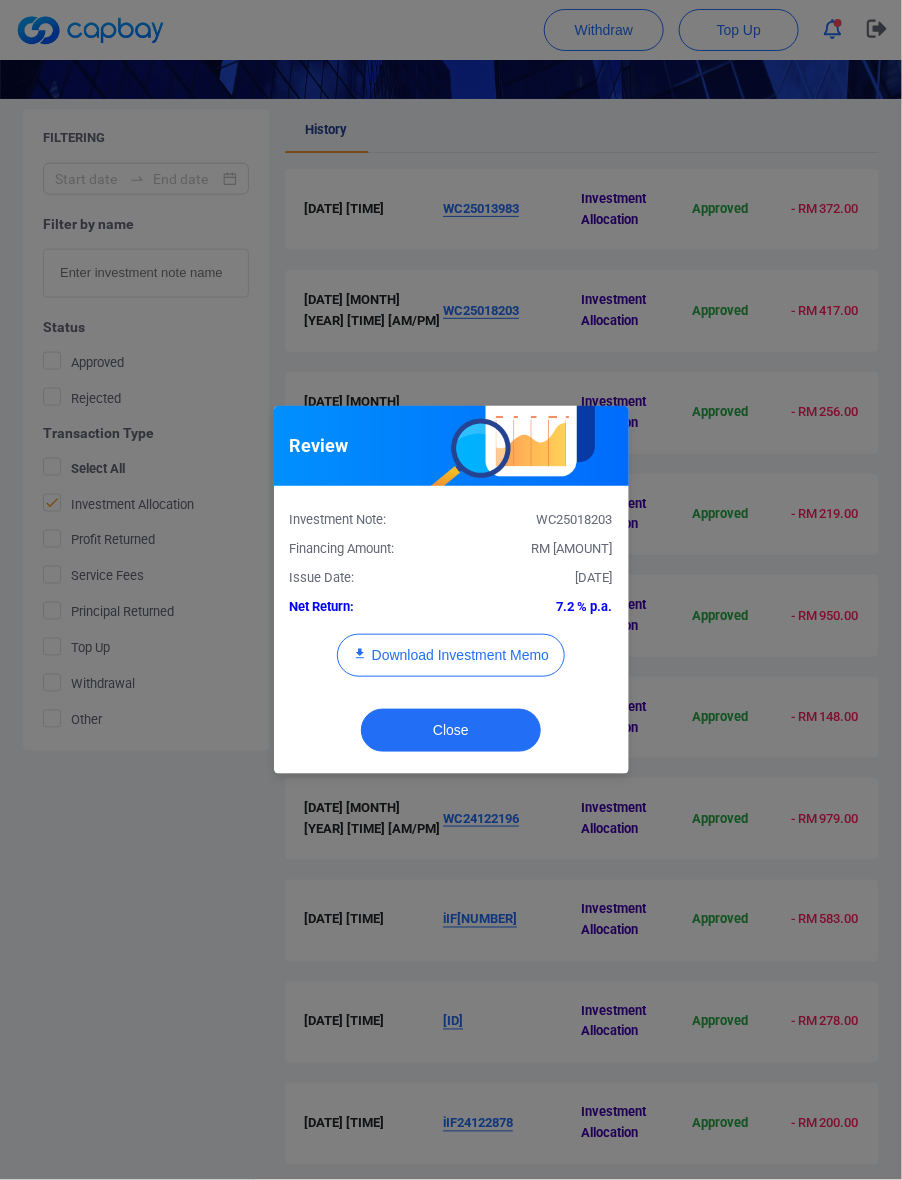 click on "Close" at bounding box center [451, 735] 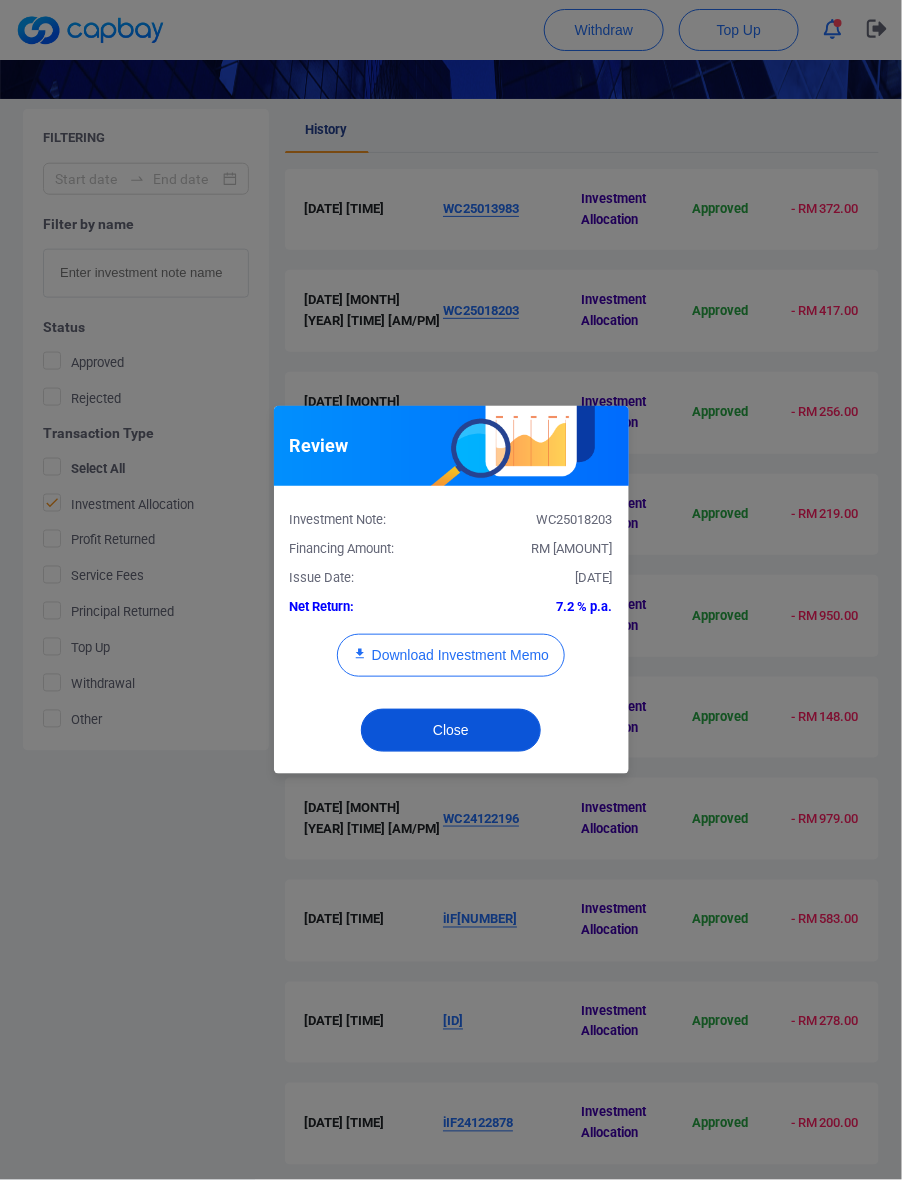 click on "Close" at bounding box center [451, 730] 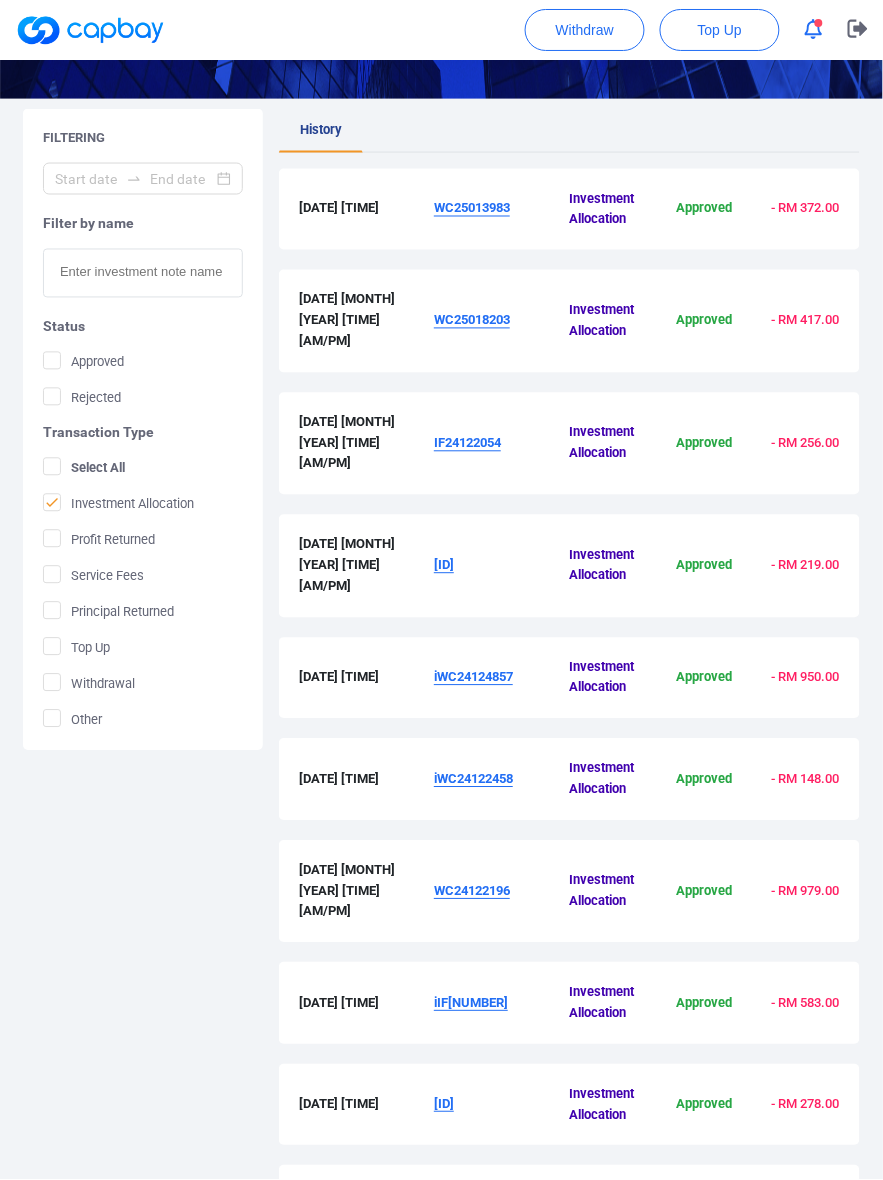 click on "IF24122054" at bounding box center [467, 443] 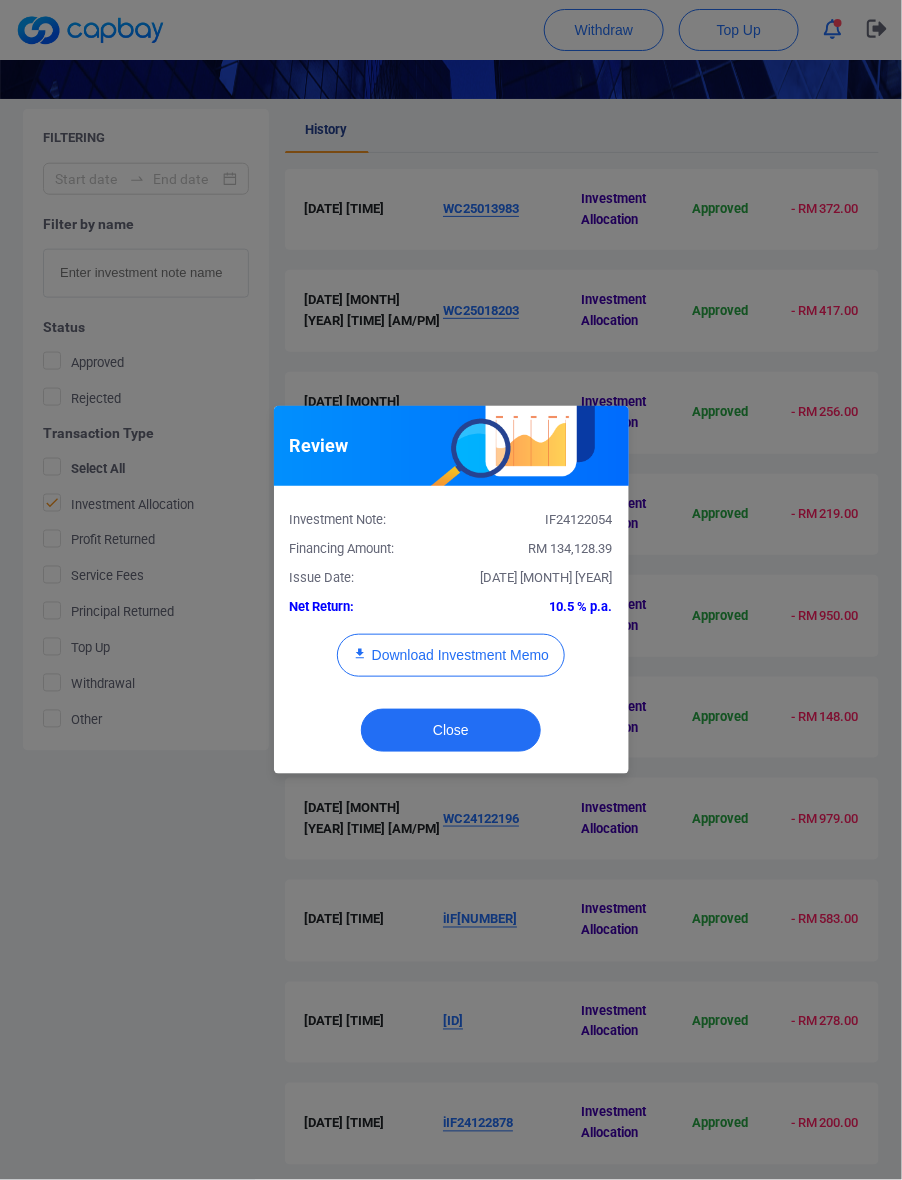 click on "RM 134,128.39" at bounding box center (571, 548) 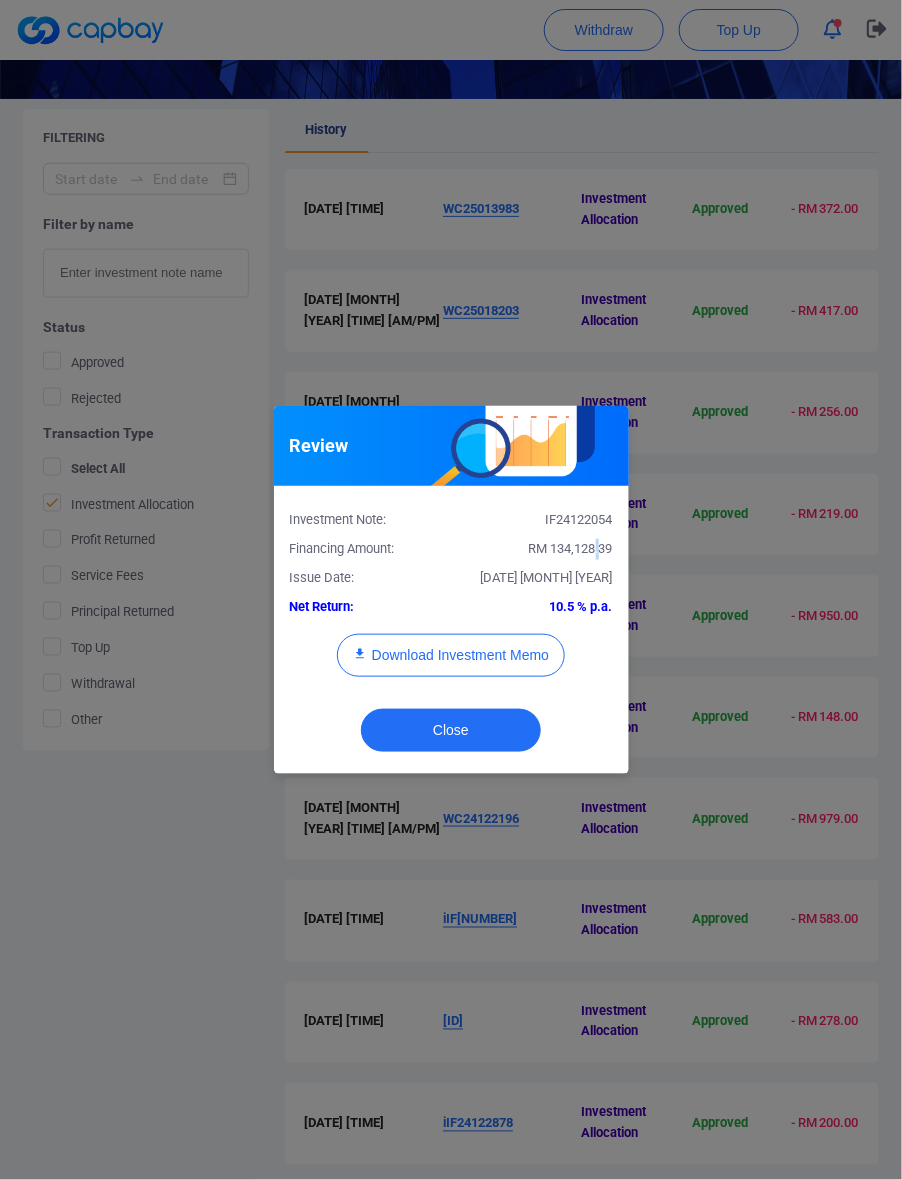 click on "RM 134,128.39" at bounding box center (571, 548) 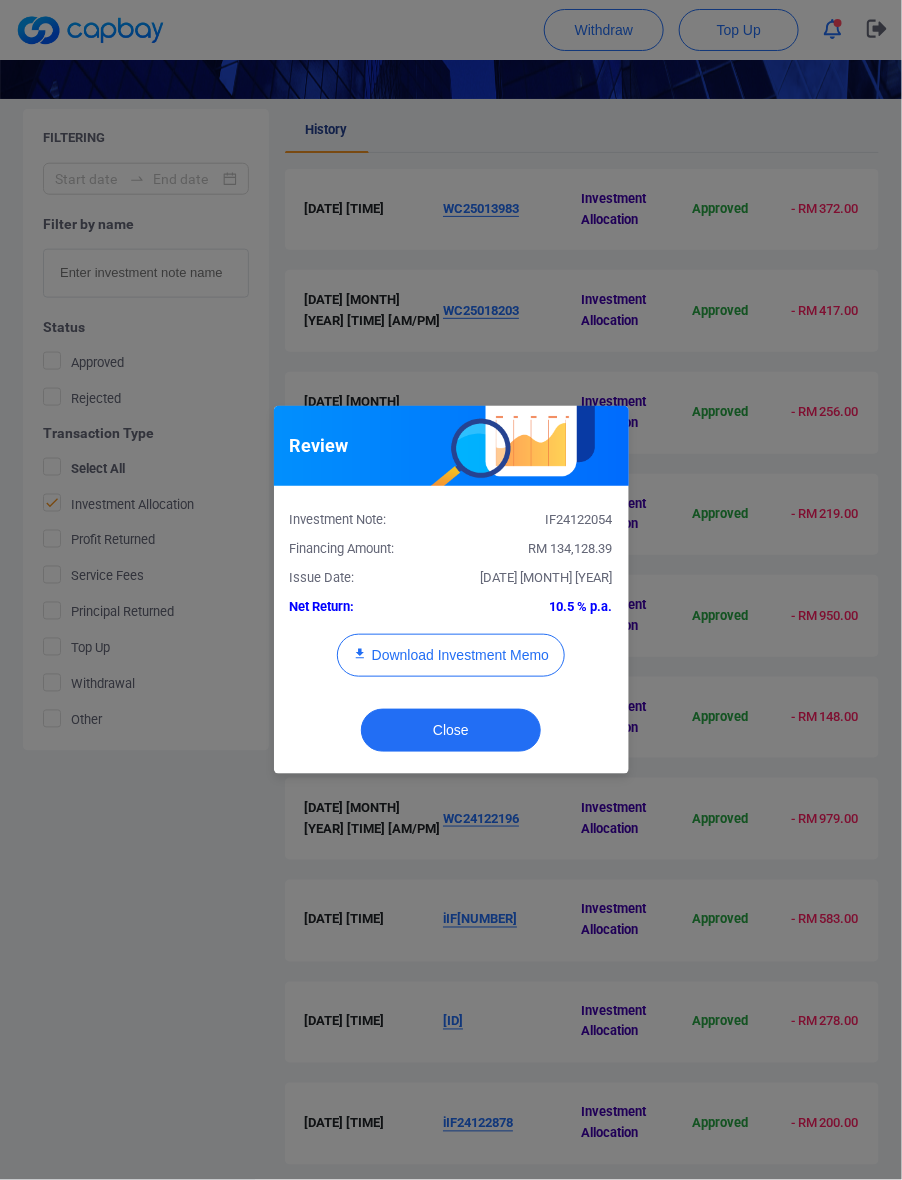 click on "RM 134,128.39" at bounding box center (571, 548) 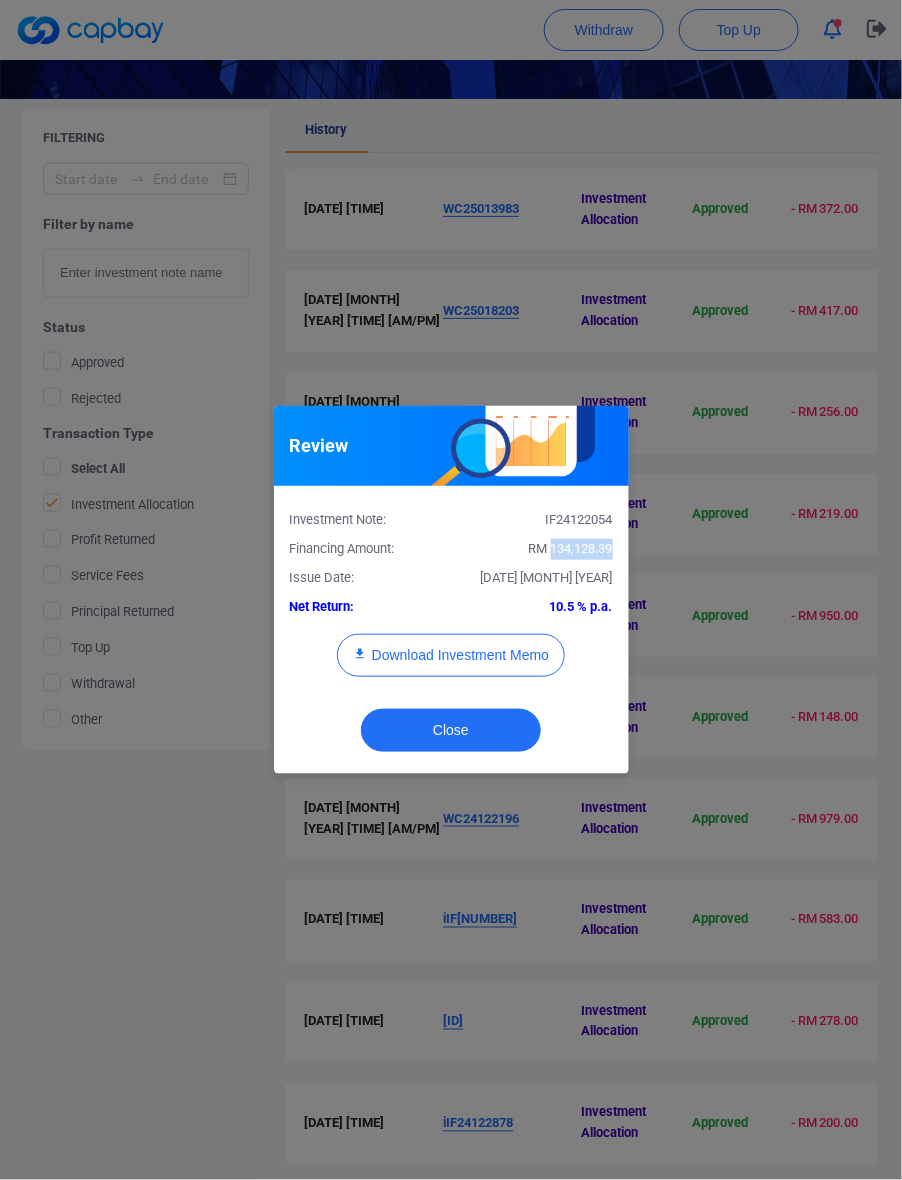 click on "RM 134,128.39" at bounding box center (571, 548) 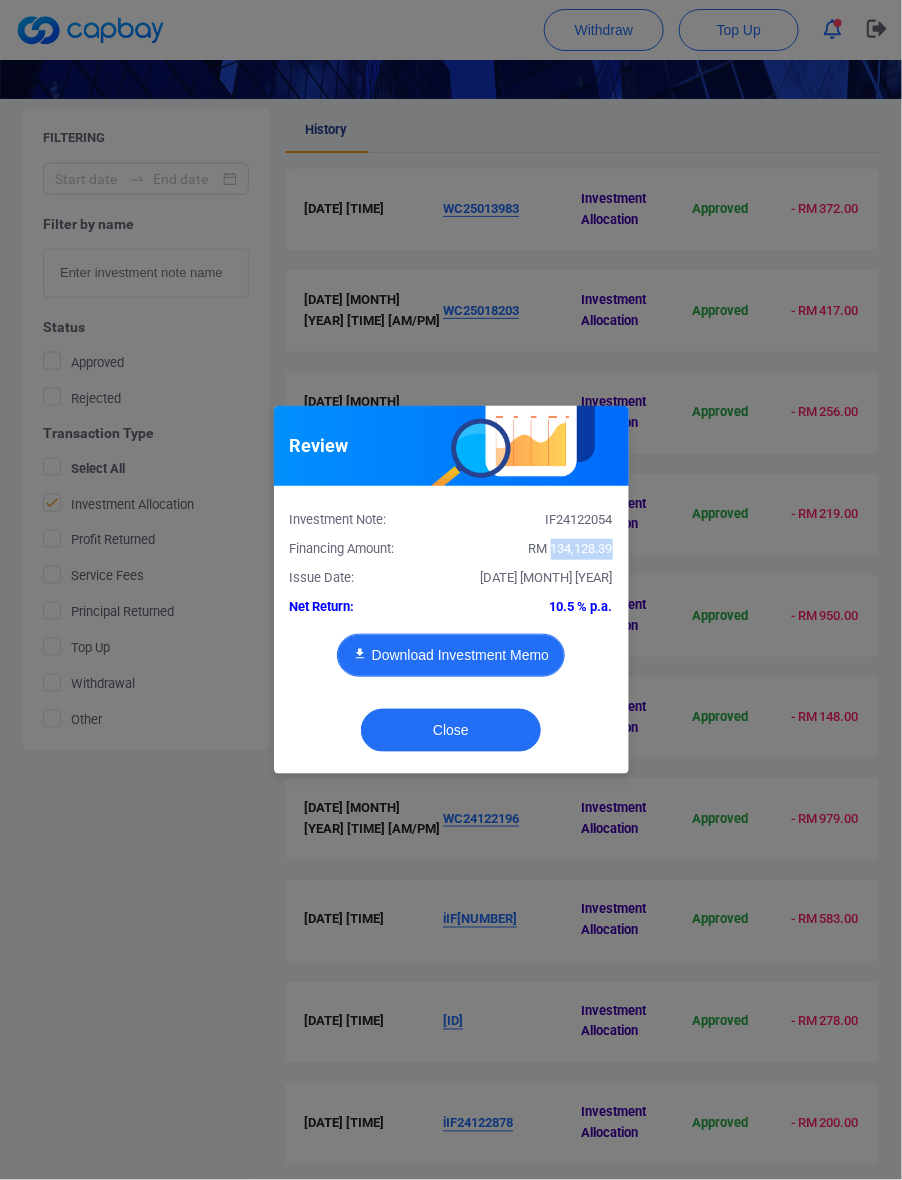 click on "Download Investment Memo" at bounding box center [451, 655] 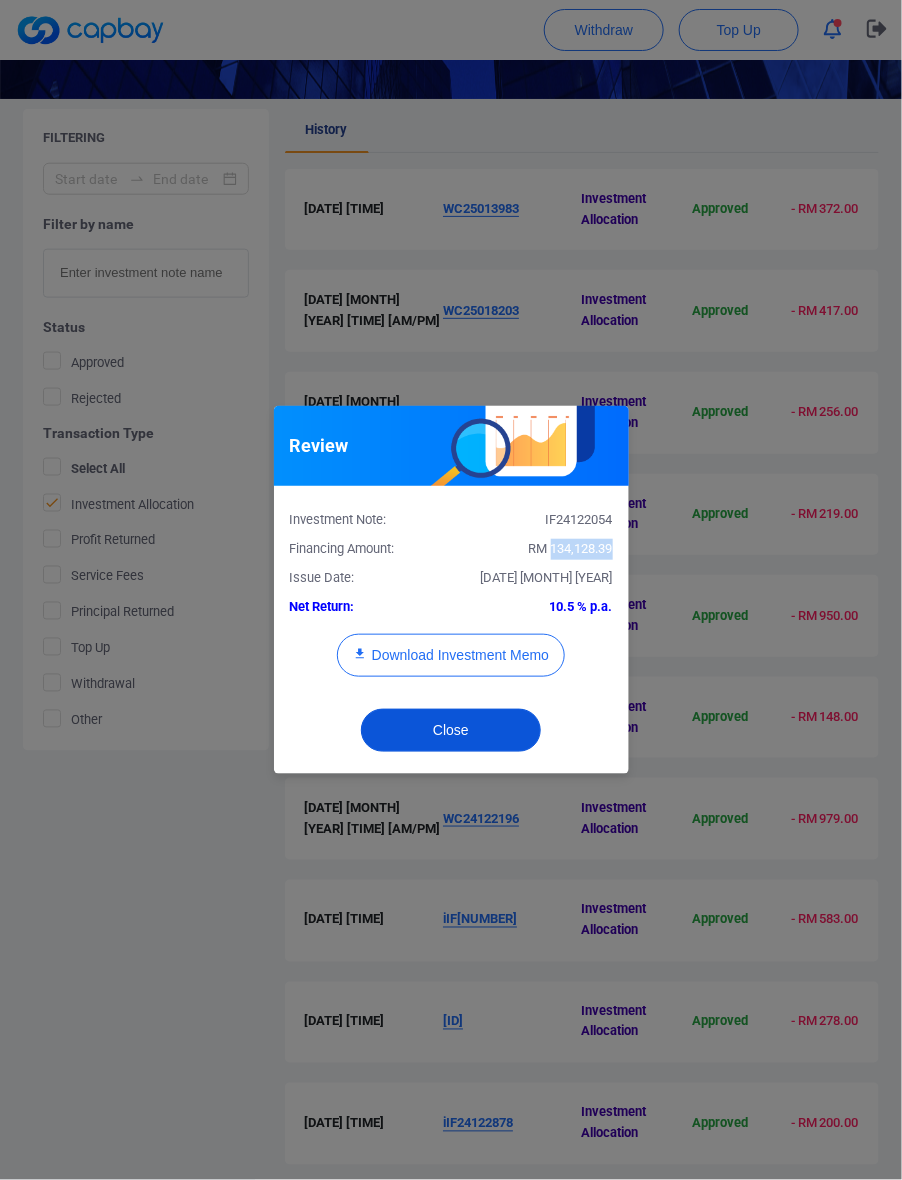 click on "Close" at bounding box center (451, 730) 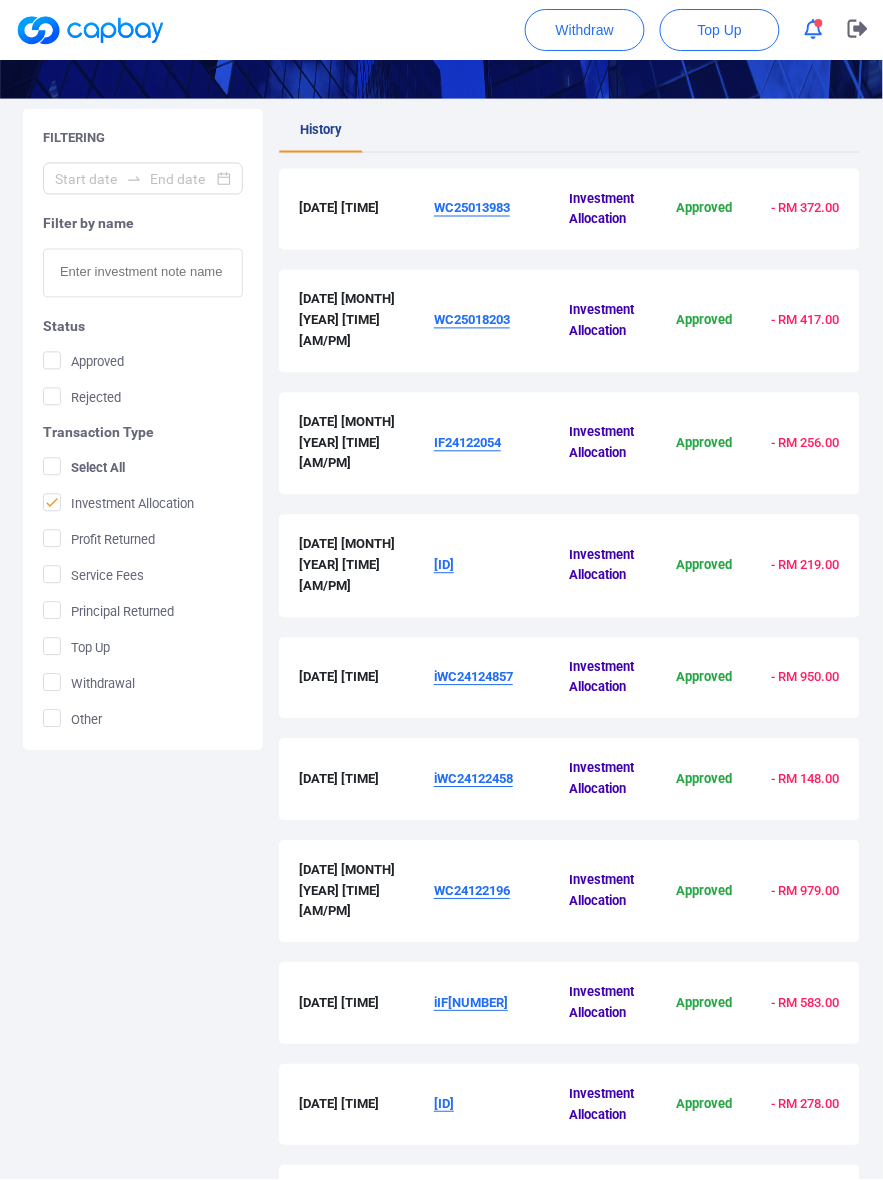 click on "[ID]" at bounding box center (444, 565) 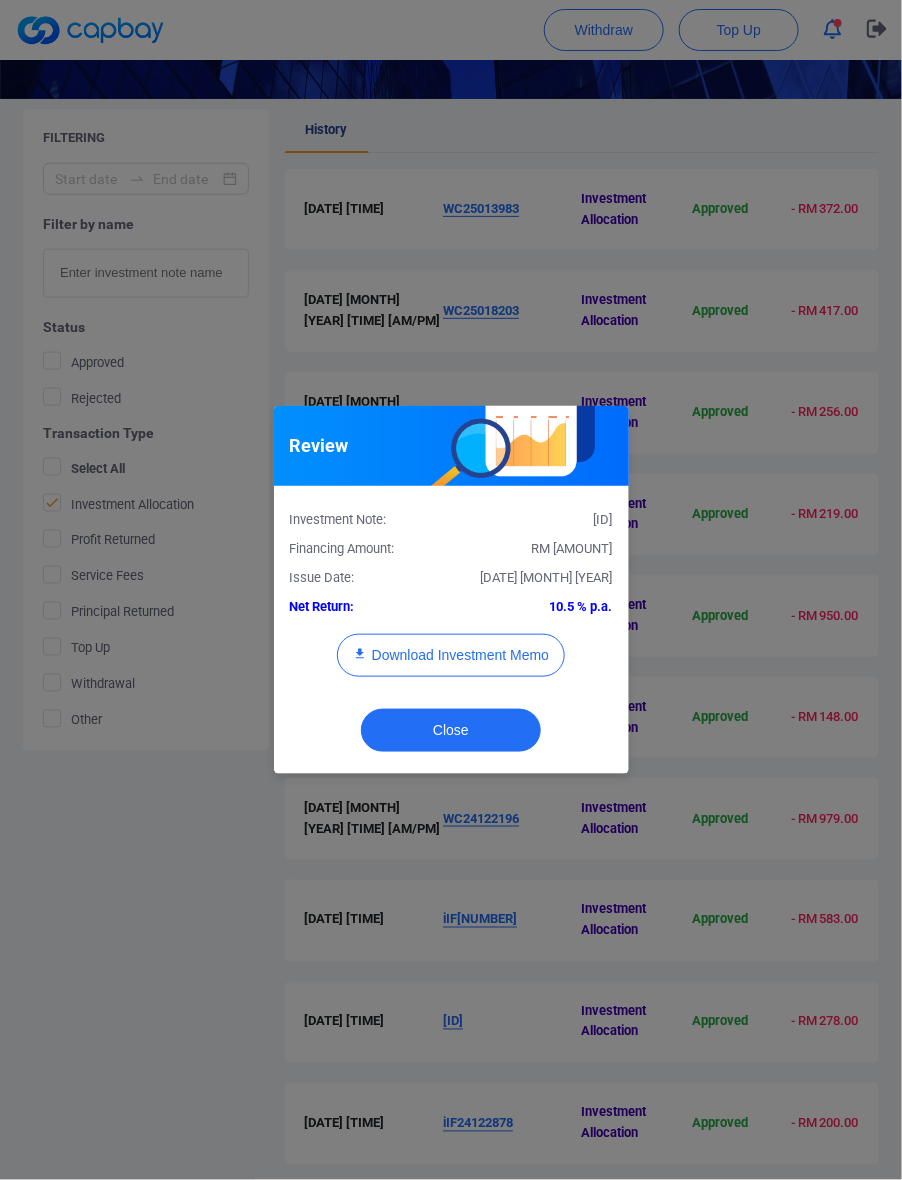 click on "RM [AMOUNT]" at bounding box center [572, 548] 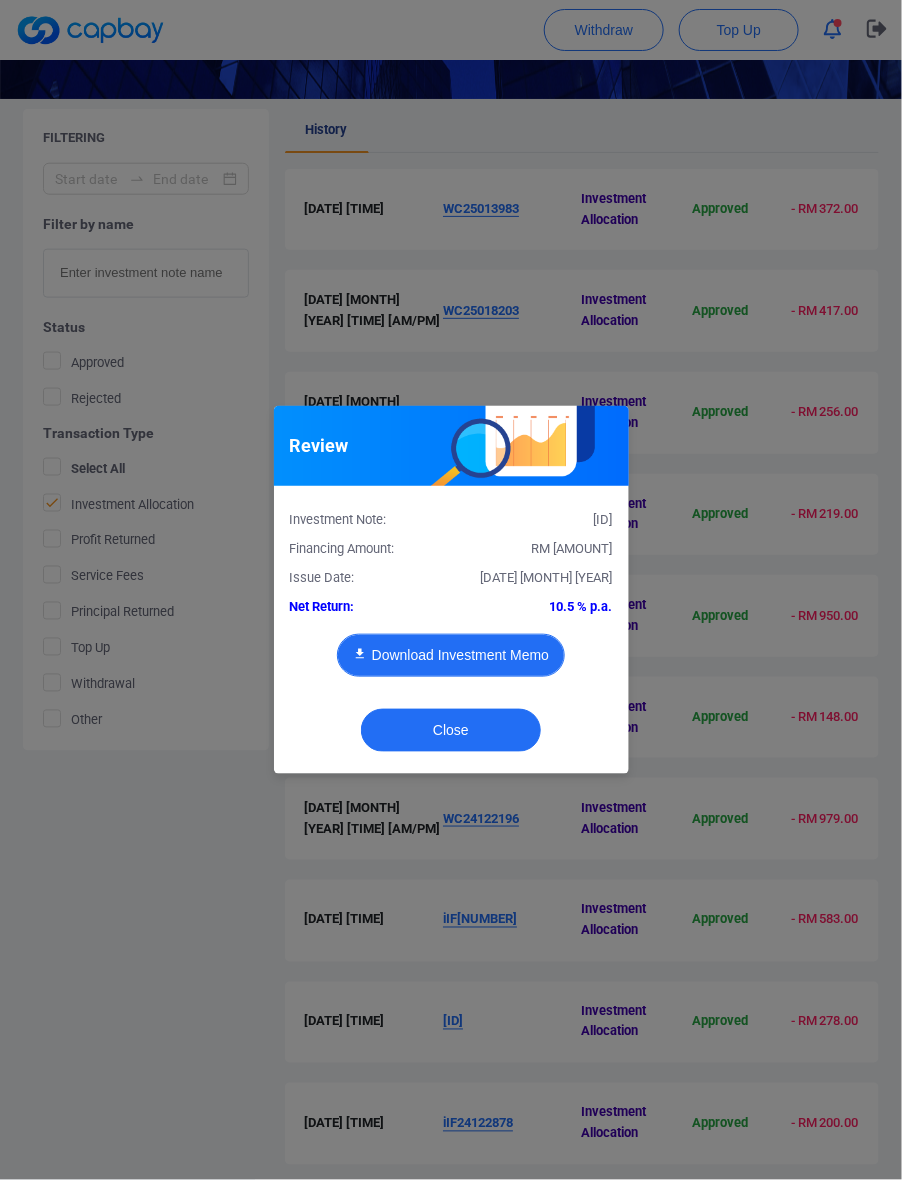 click on "Download Investment Memo" at bounding box center [451, 655] 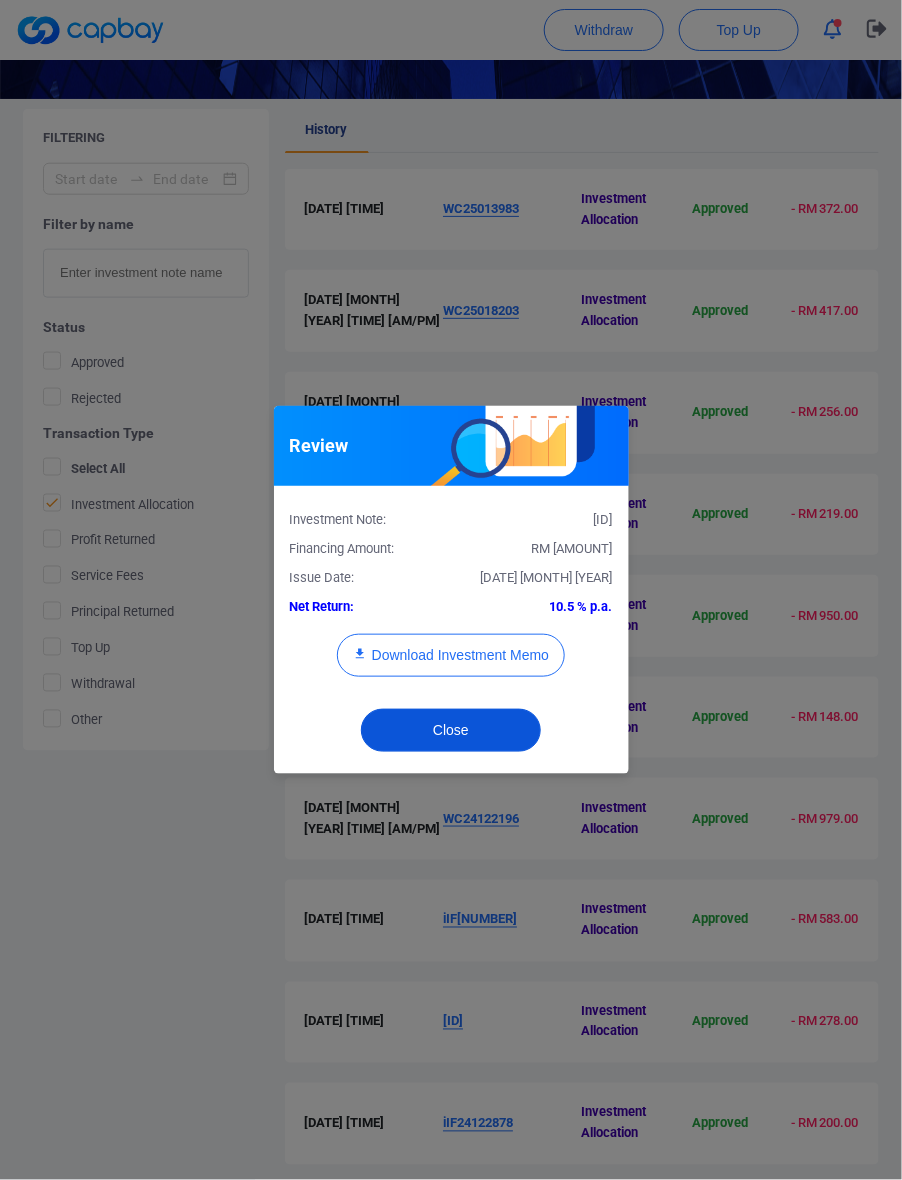 click on "Close" at bounding box center [451, 730] 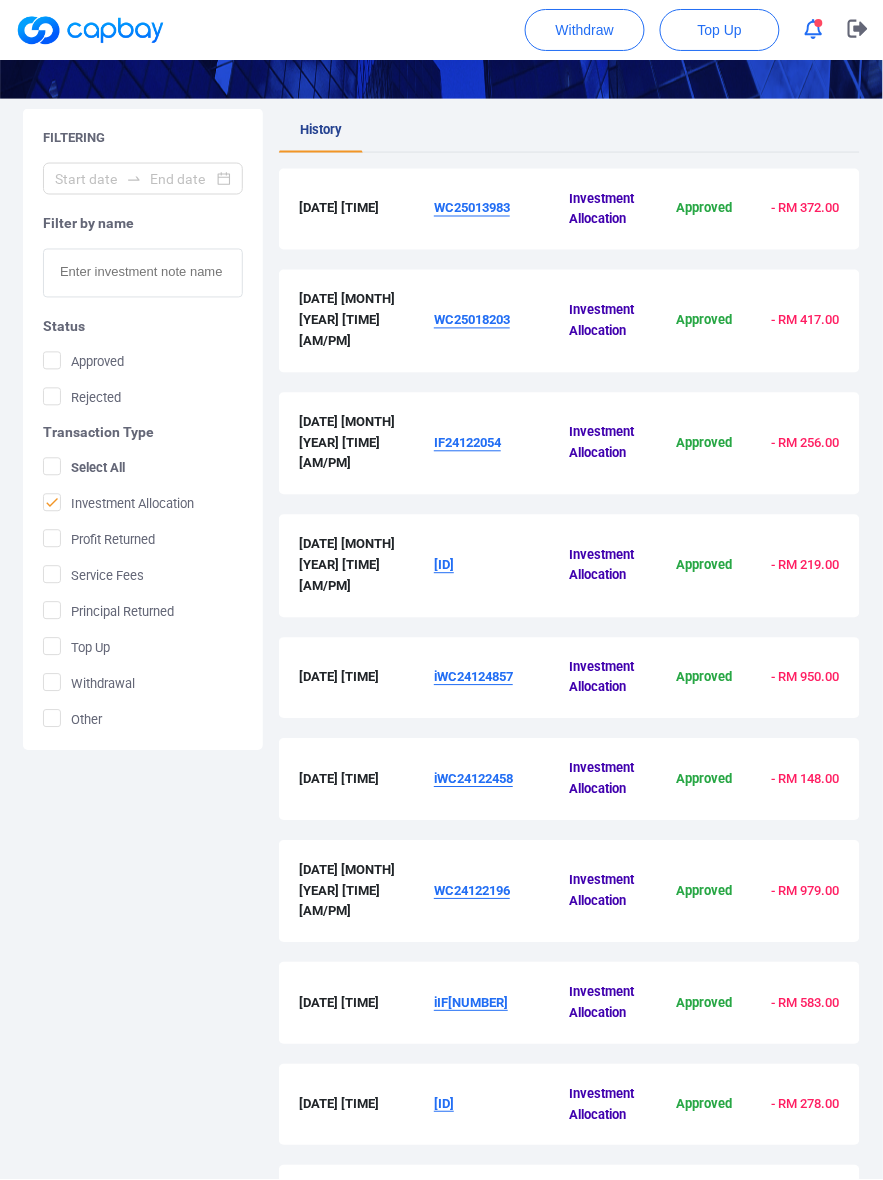 click on "iWC24122458" at bounding box center [473, 779] 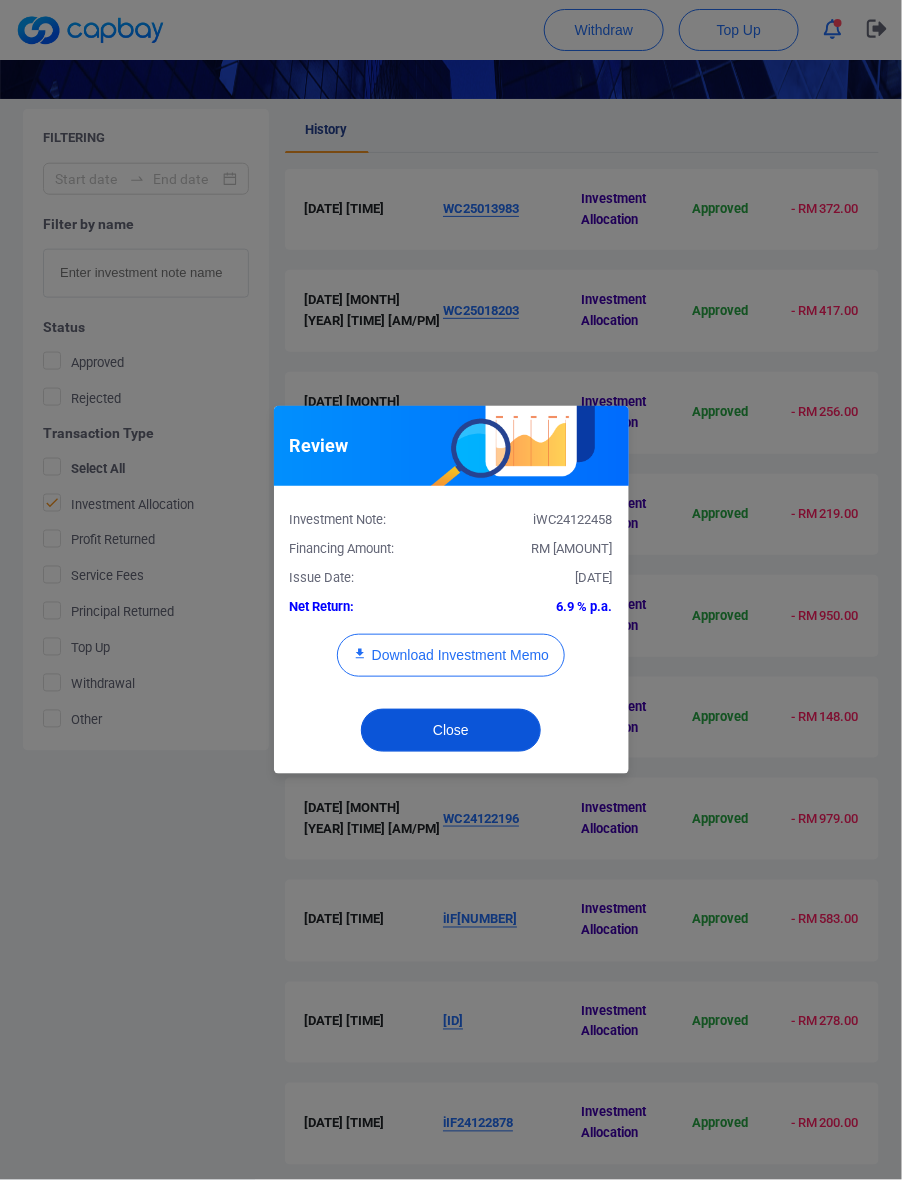 click on "Close" at bounding box center (451, 730) 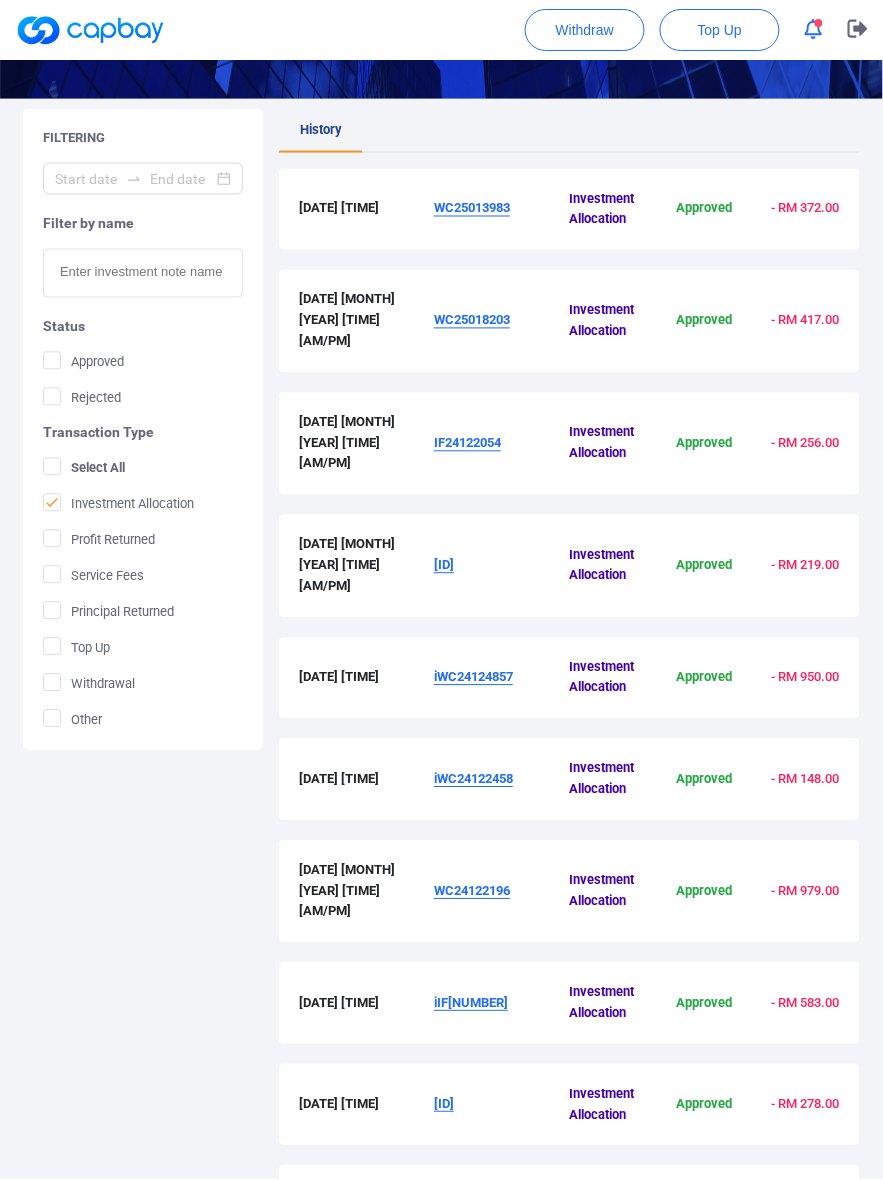 click on "iWC24124857" at bounding box center [473, 677] 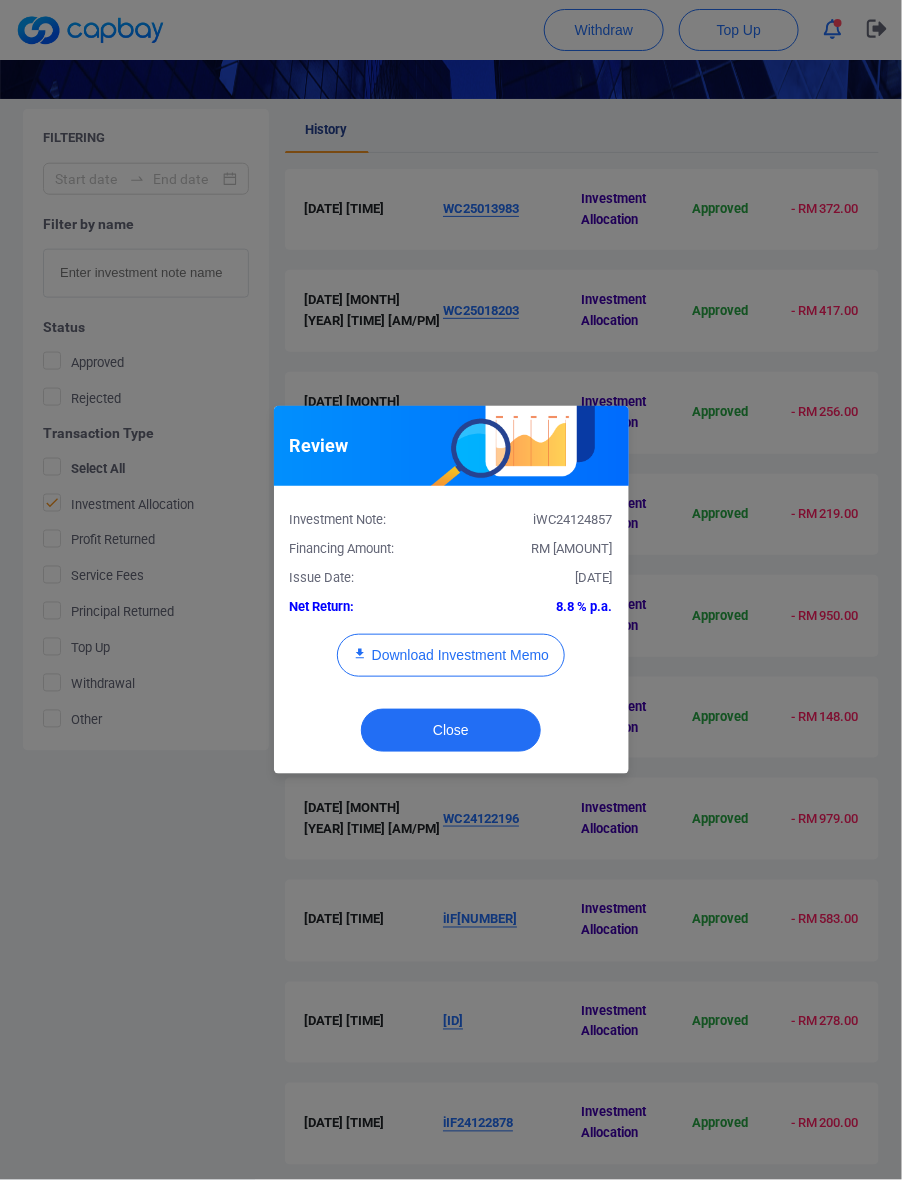 click on "8.8   % p.a." at bounding box center [539, 607] 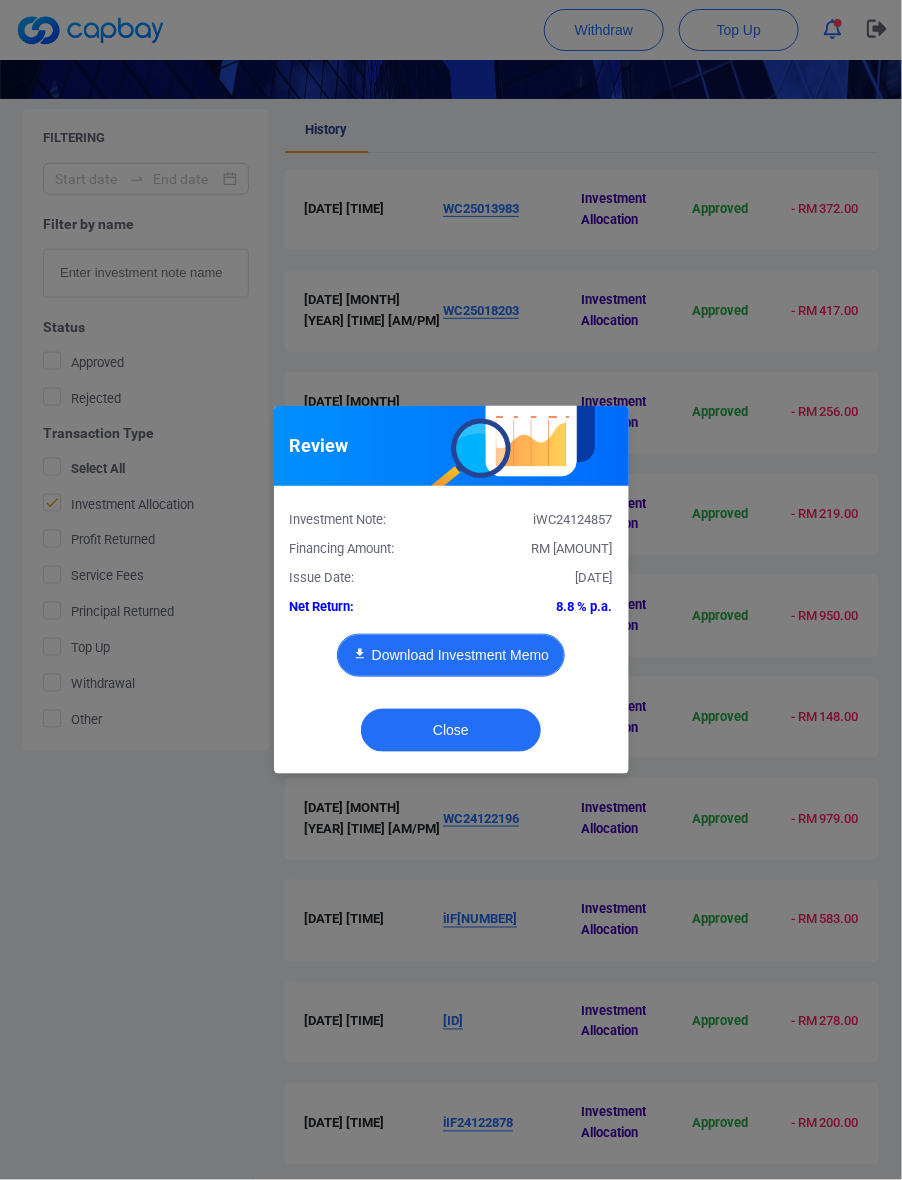 type 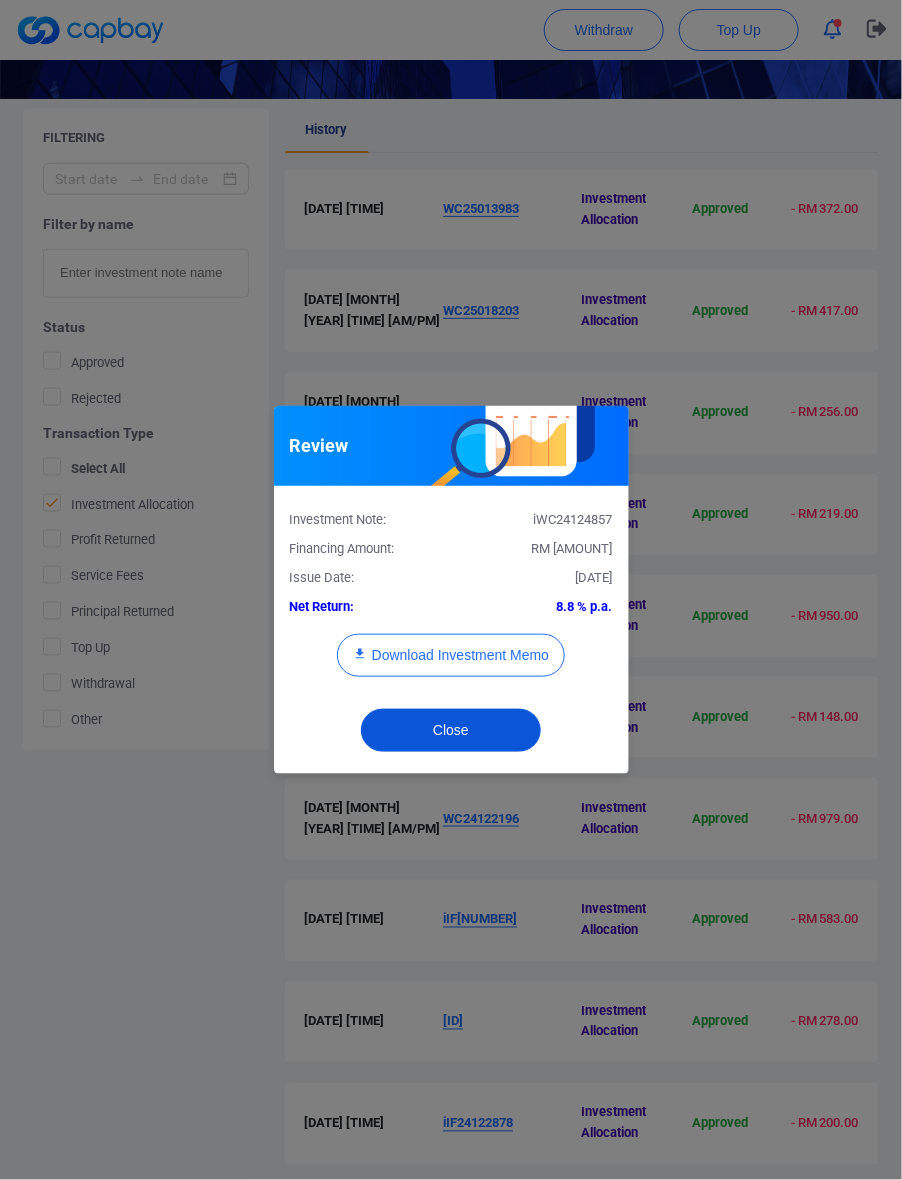 click on "Close" at bounding box center [451, 730] 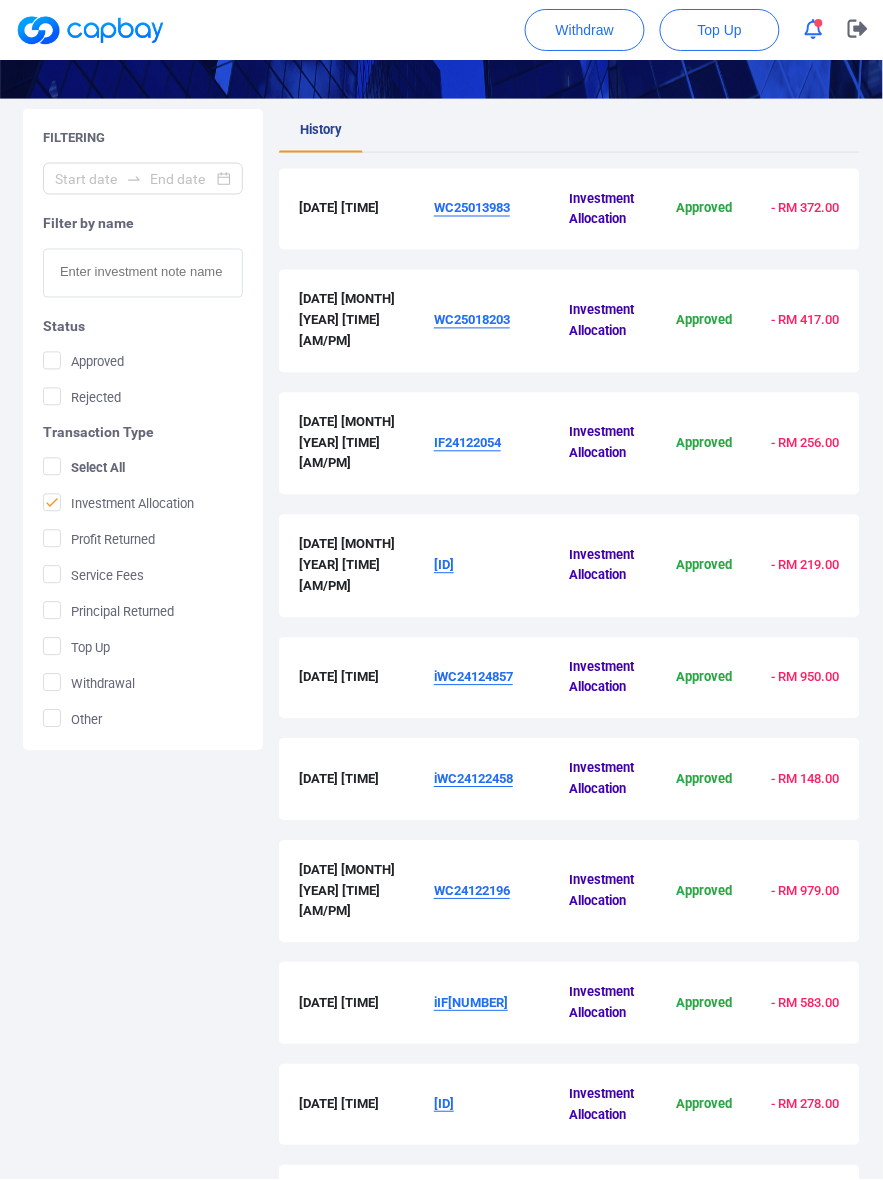 click on "iWC24122458" at bounding box center (473, 779) 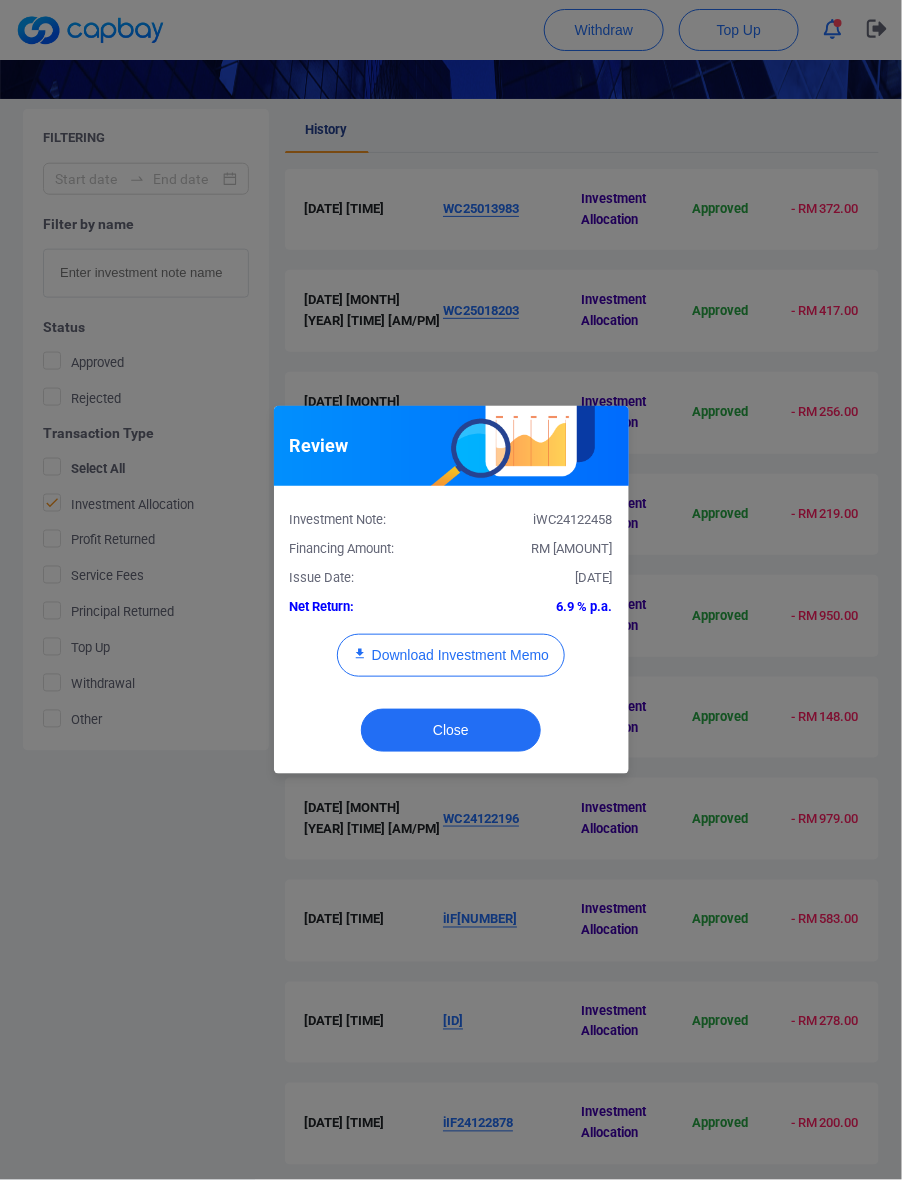 click on "Investment Note: iWC24122458 Financing Amount: RM [AMOUNT] Issue Date: [DATE] Net Return: 6.9   % p.a. Download Investment Memo" at bounding box center (451, 599) 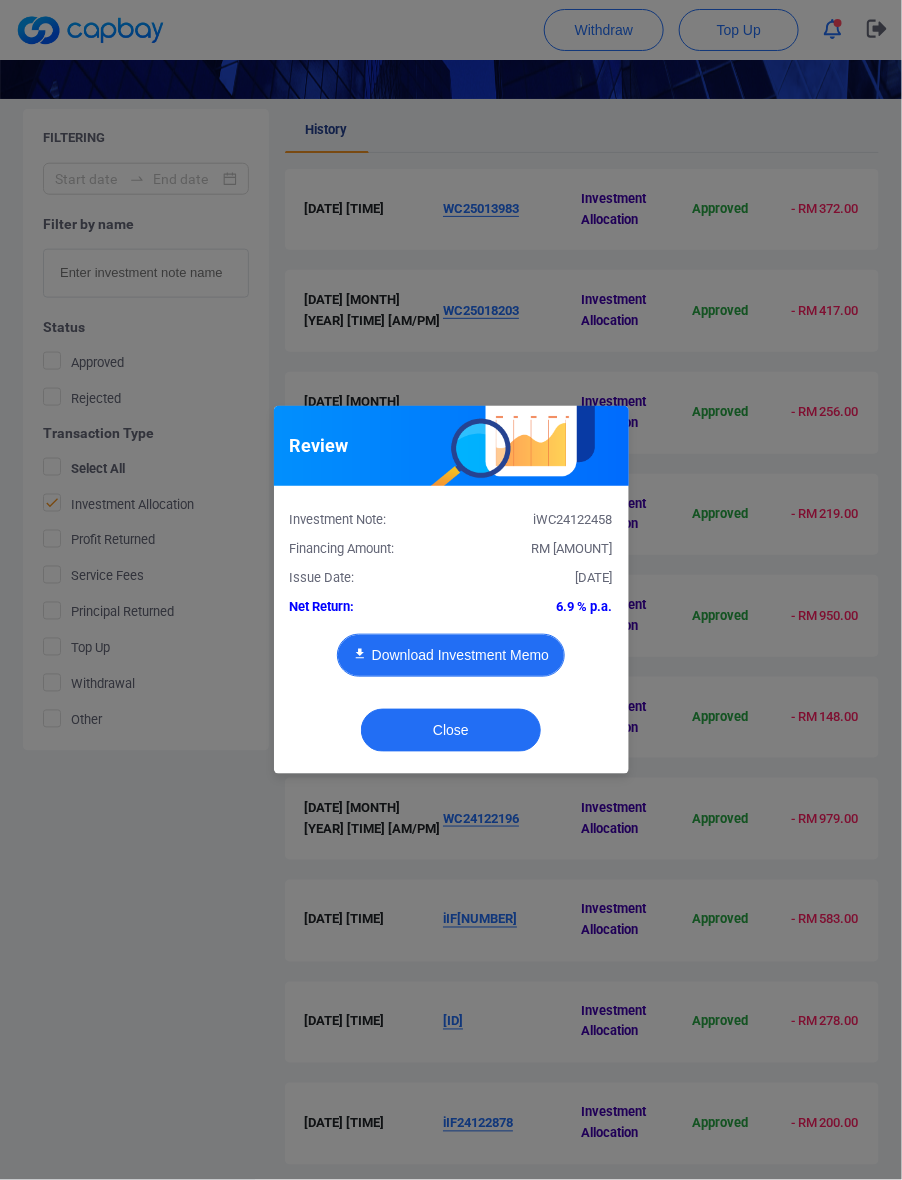 click on "Download Investment Memo" at bounding box center (451, 655) 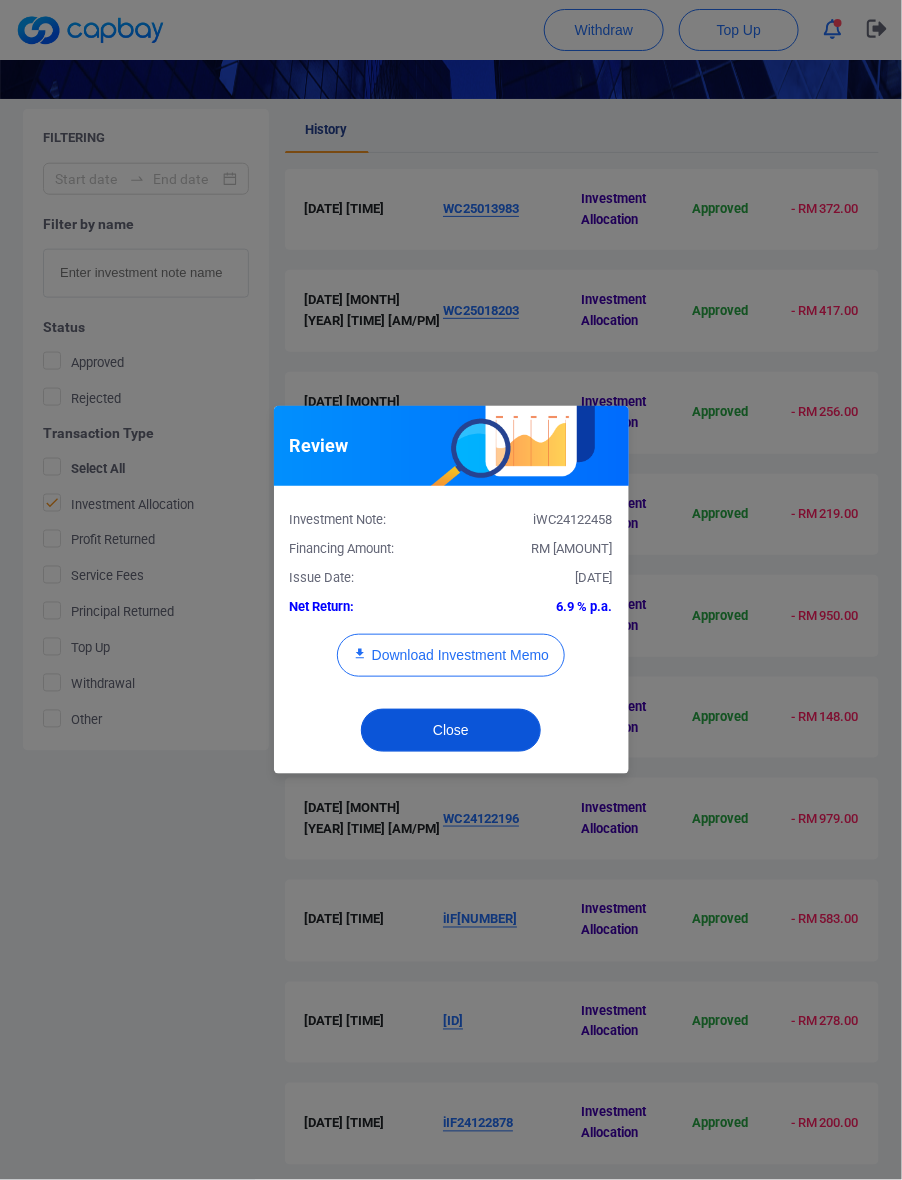 click on "Close" at bounding box center (451, 730) 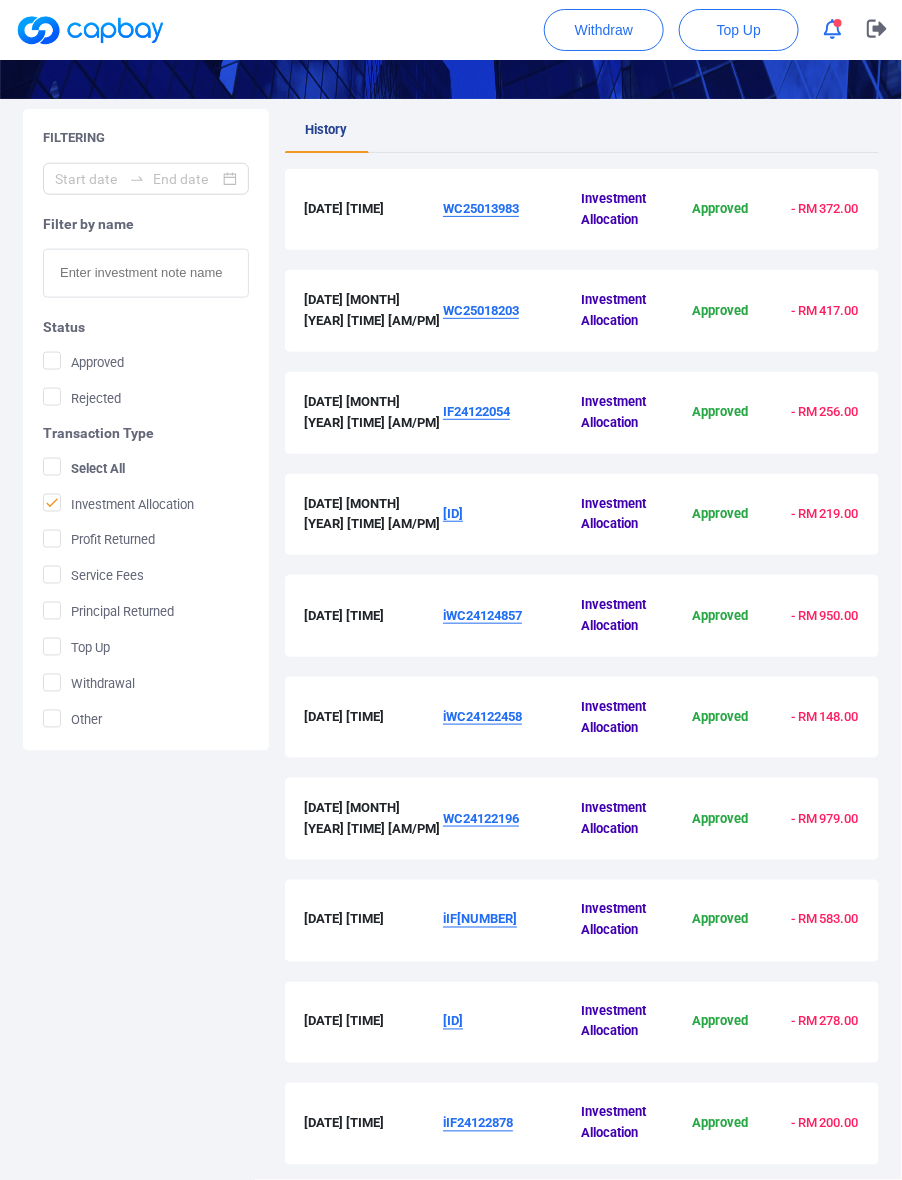 type 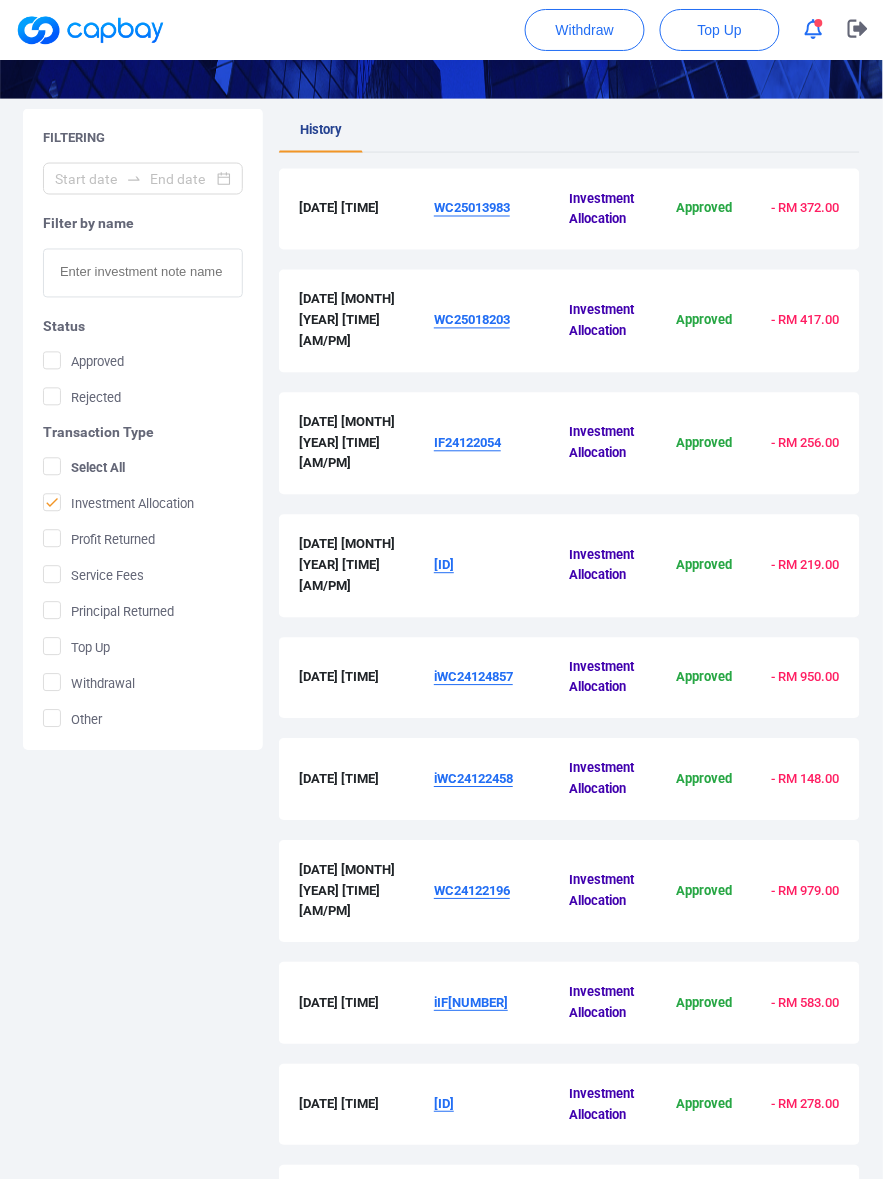 click on "WC24122196" at bounding box center [472, 891] 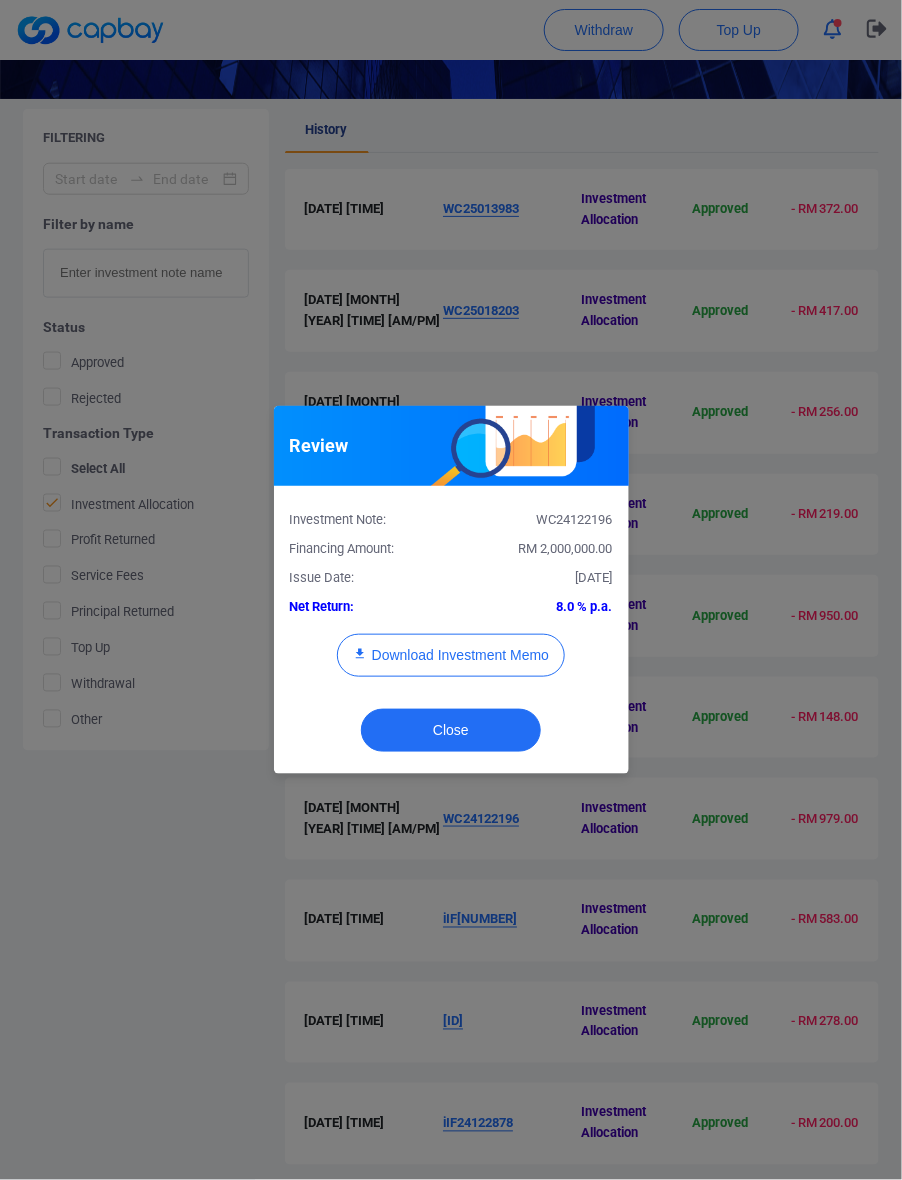 click on "RM 2,000,000.00" at bounding box center [566, 548] 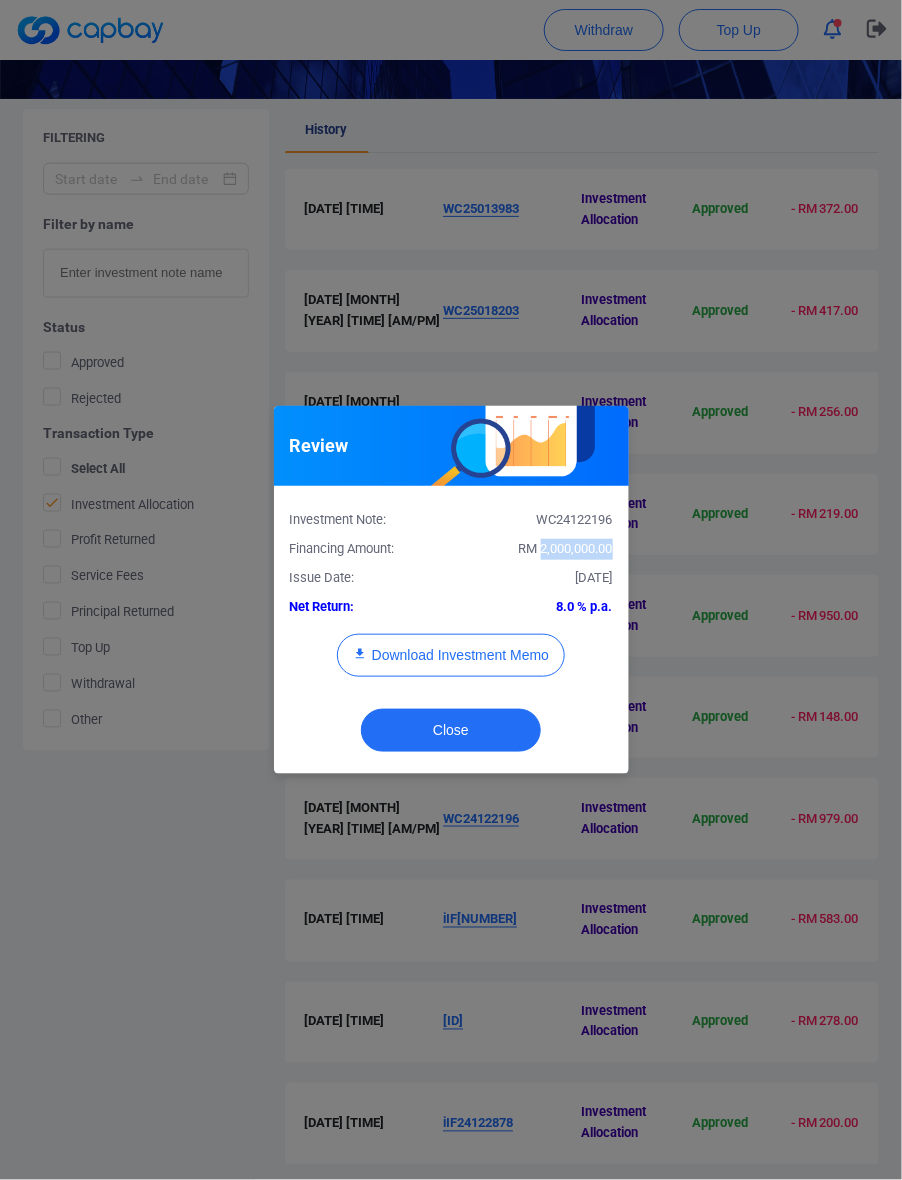 click on "RM 2,000,000.00" at bounding box center (566, 548) 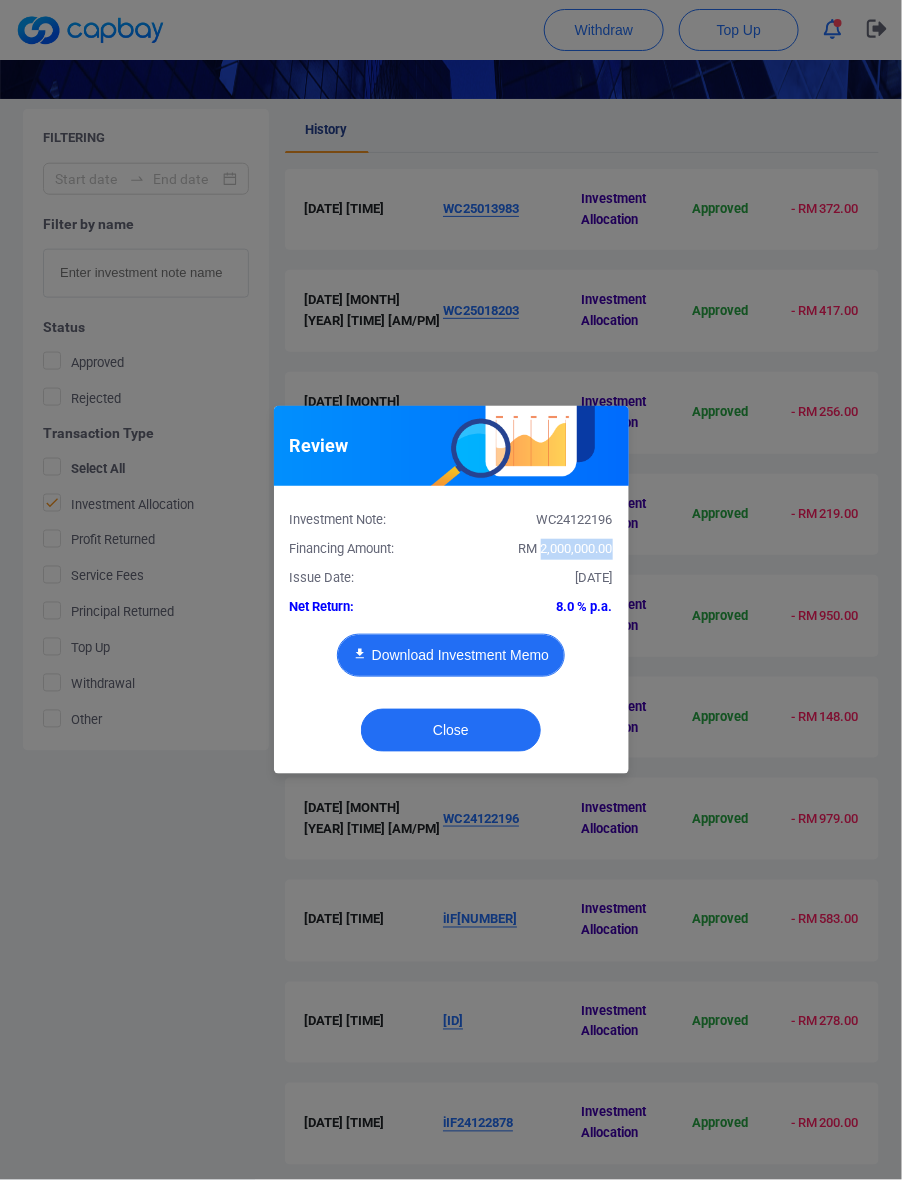 click on "Download Investment Memo" at bounding box center (451, 655) 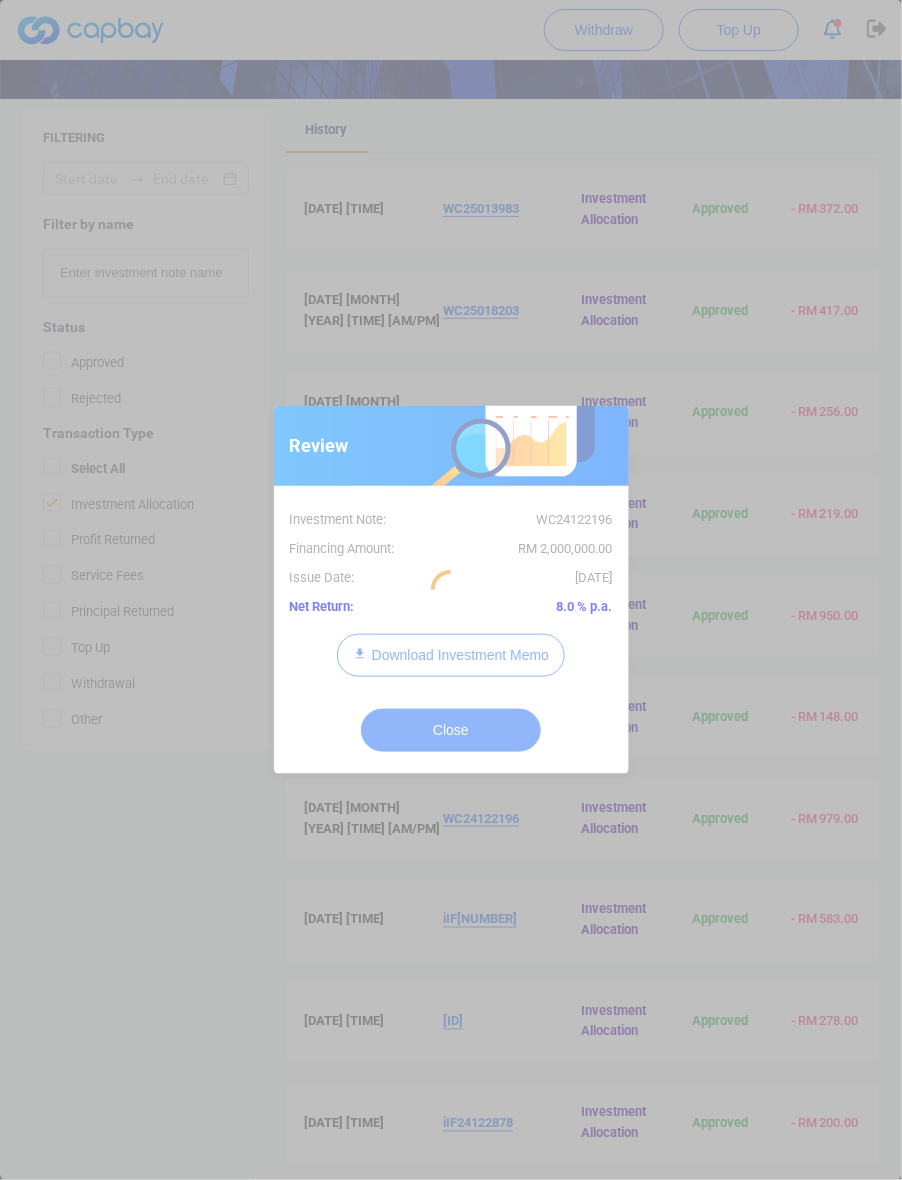 drag, startPoint x: 811, startPoint y: 782, endPoint x: 786, endPoint y: 742, distance: 47.169907 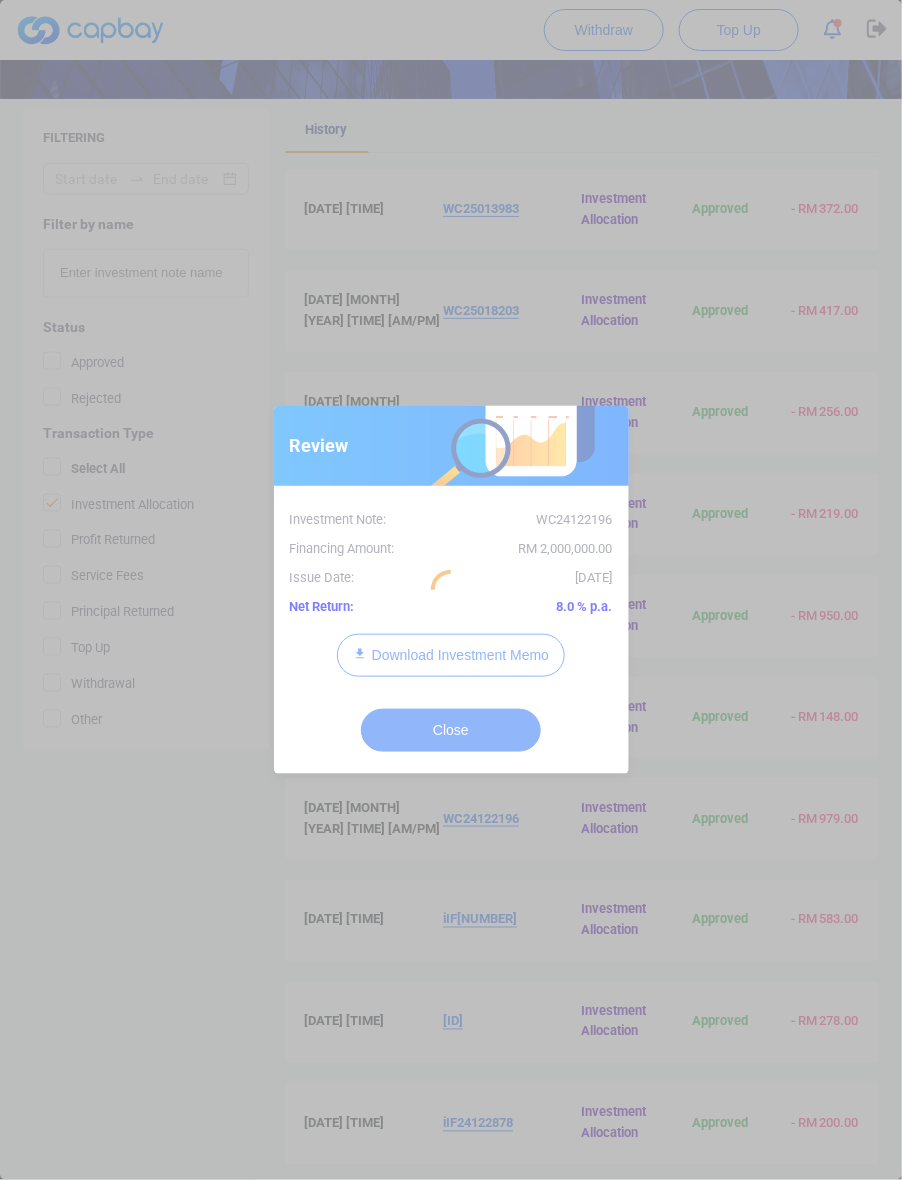click at bounding box center (451, 590) 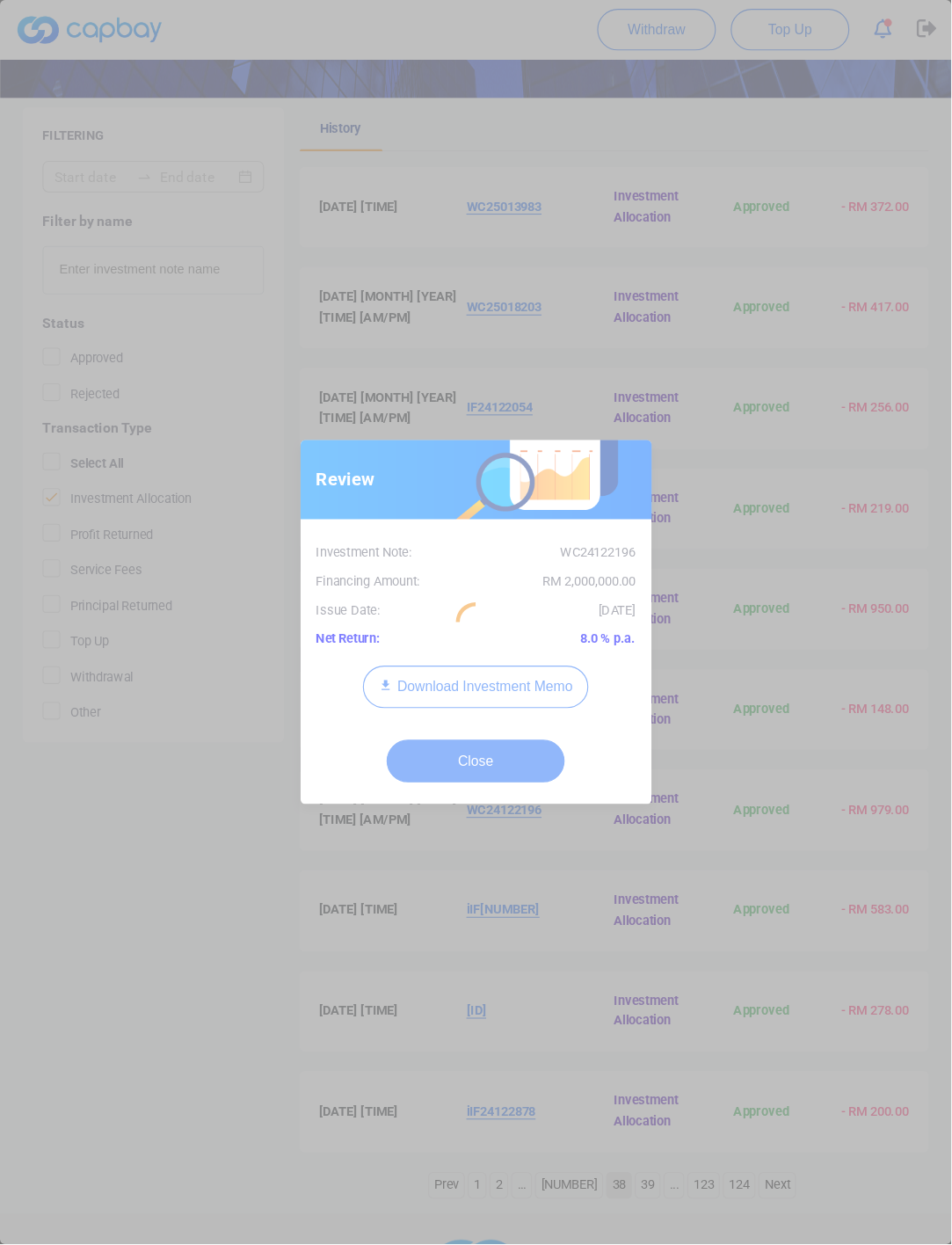 scroll, scrollTop: 53, scrollLeft: 0, axis: vertical 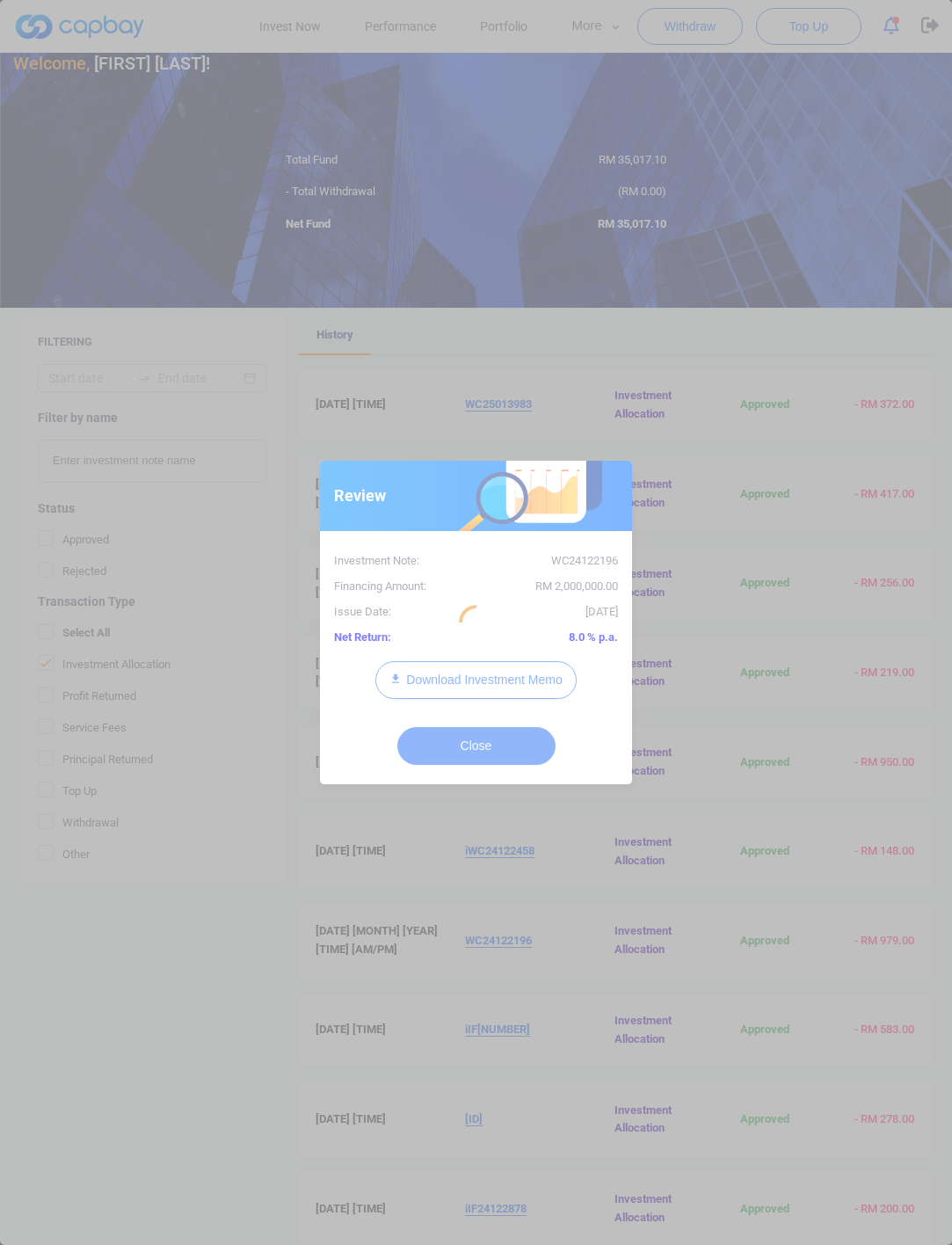 click at bounding box center [476, 622] 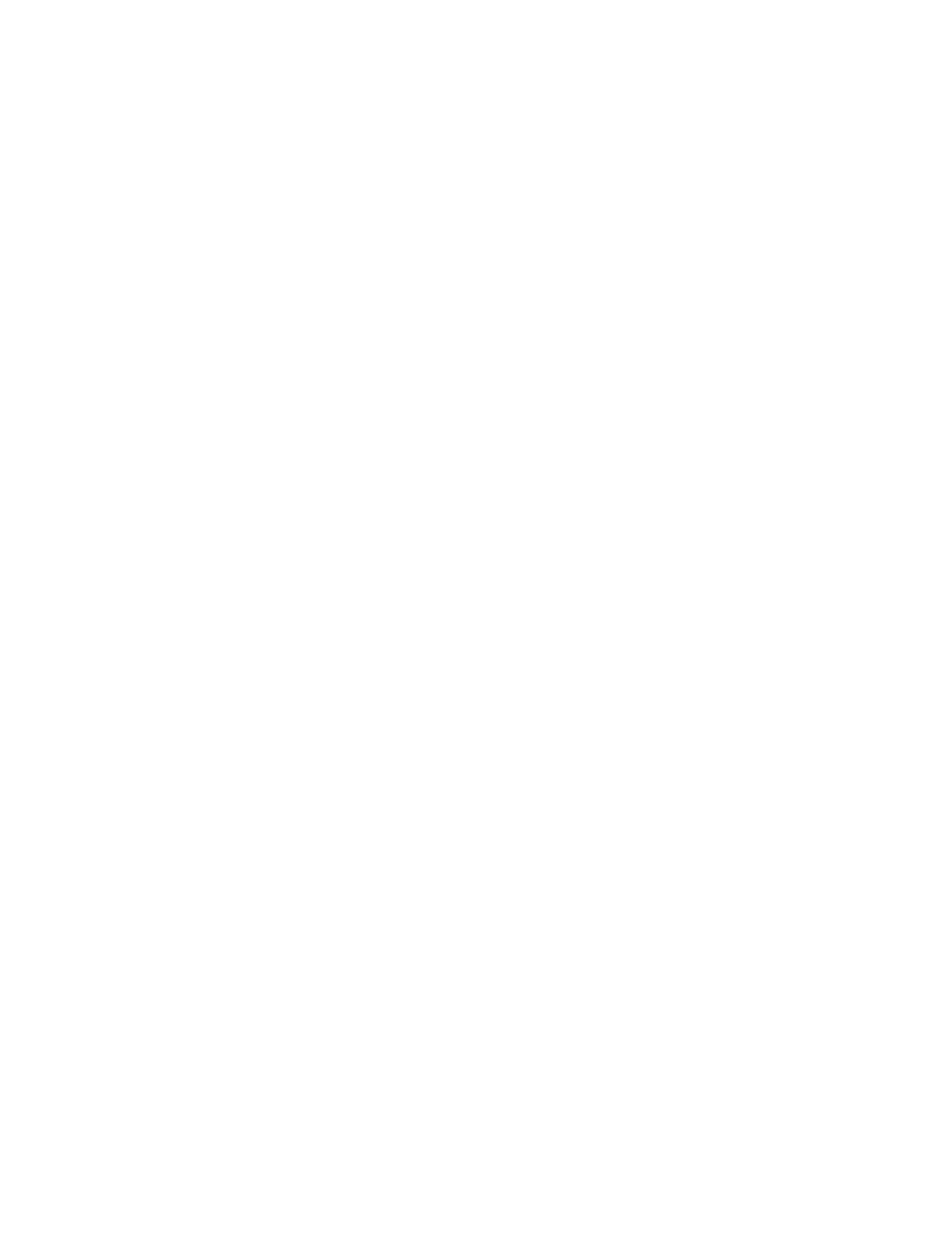 scroll, scrollTop: 0, scrollLeft: 0, axis: both 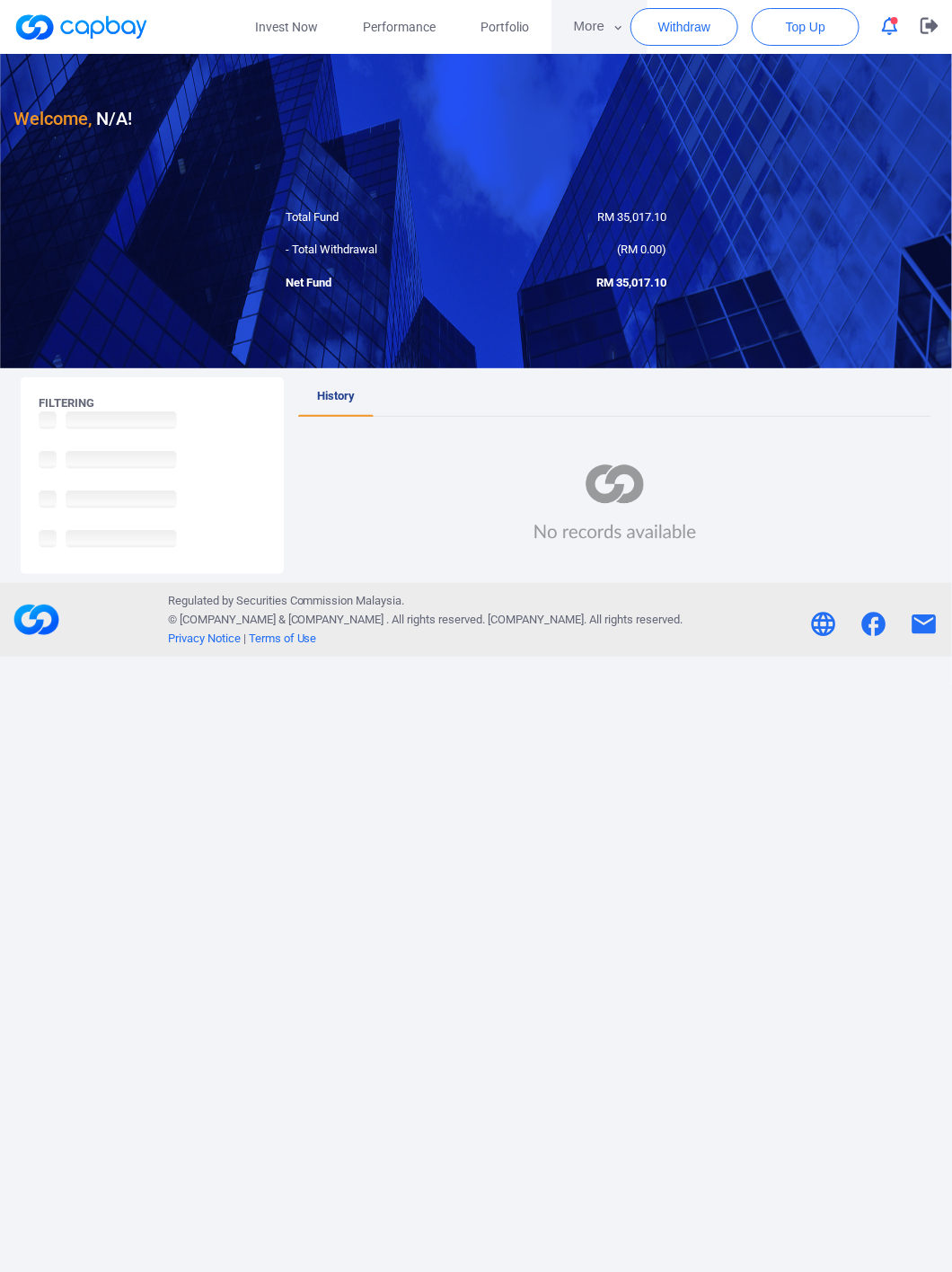 click on "More" at bounding box center [599, 27] 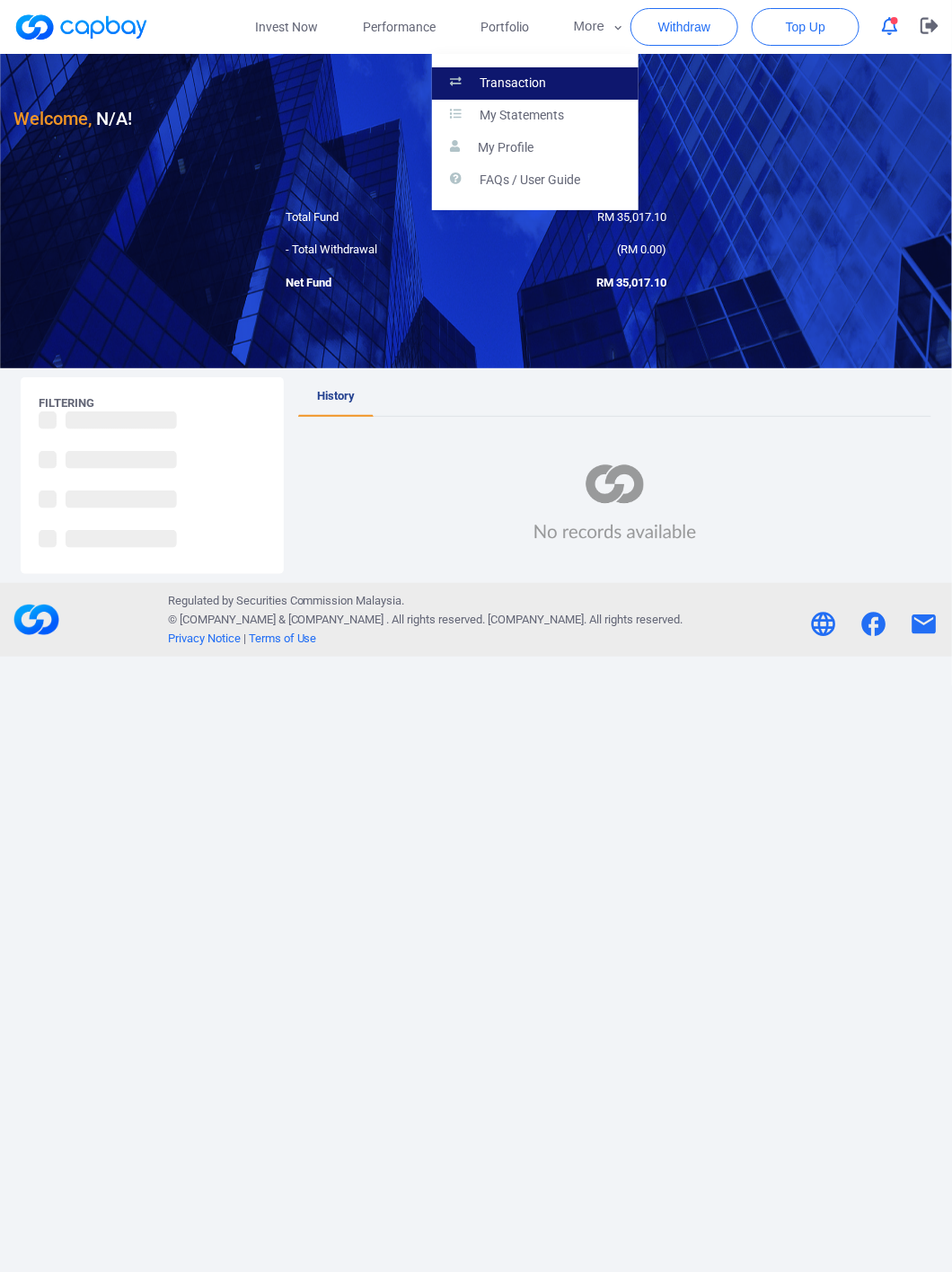 click on "Transaction" at bounding box center [535, 84] 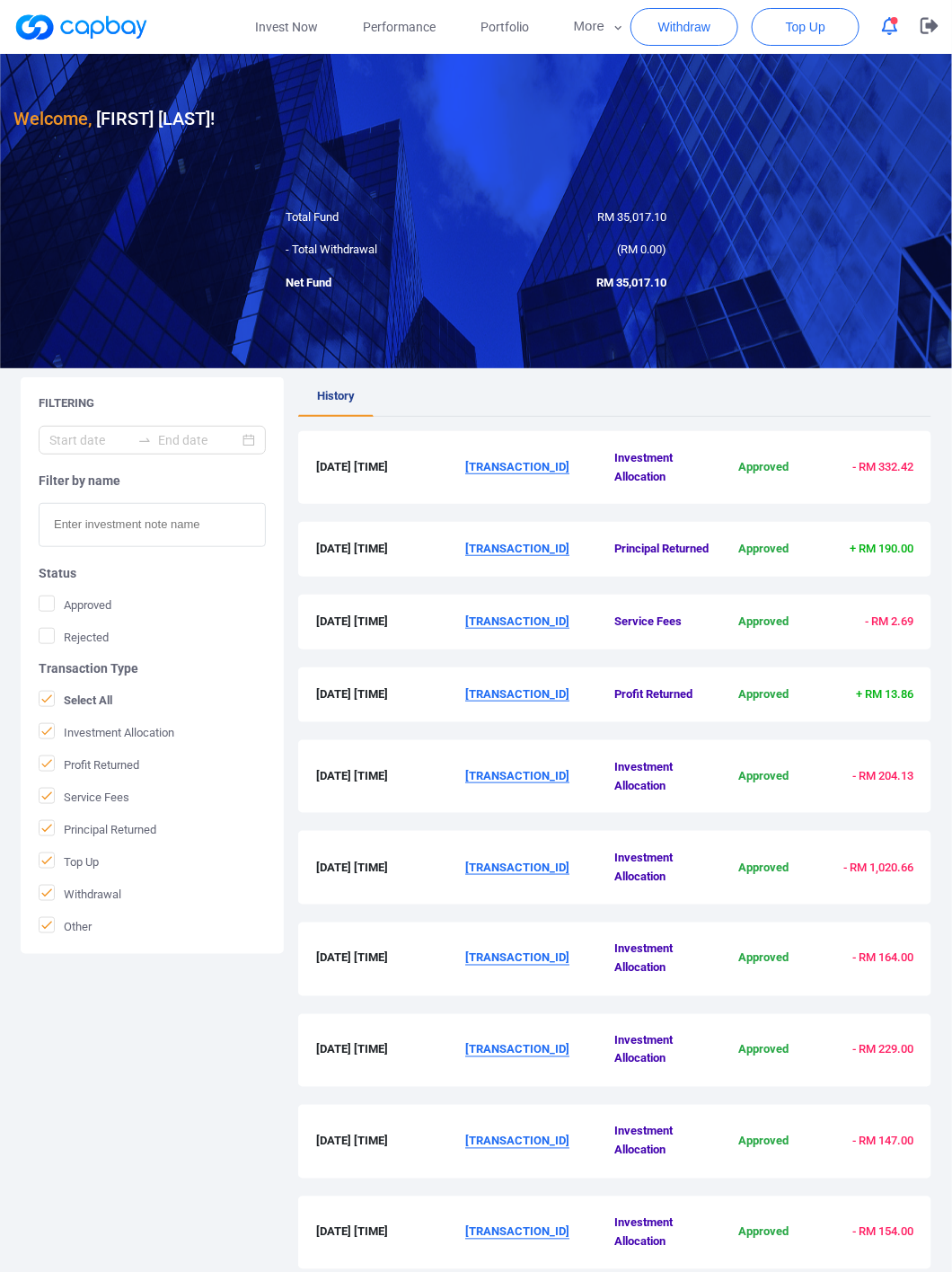 click on "Filter by name Status Approved Rejected Transaction Type Select All Investment Allocation Profit Returned Service Fees Principal Returned Top Up Withdrawal Other" at bounding box center [152, 680] 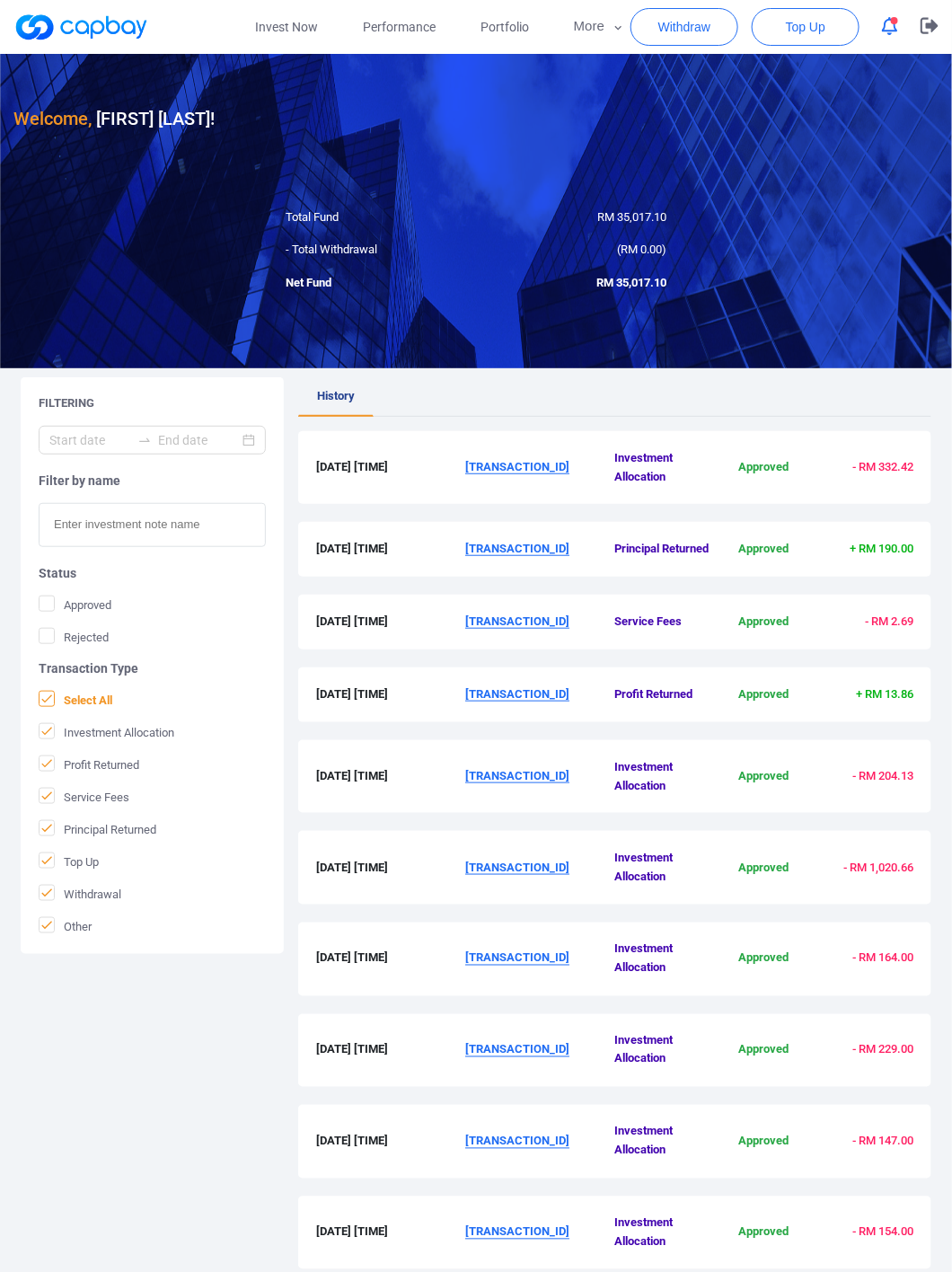 click on "Select All" at bounding box center (75, 700) 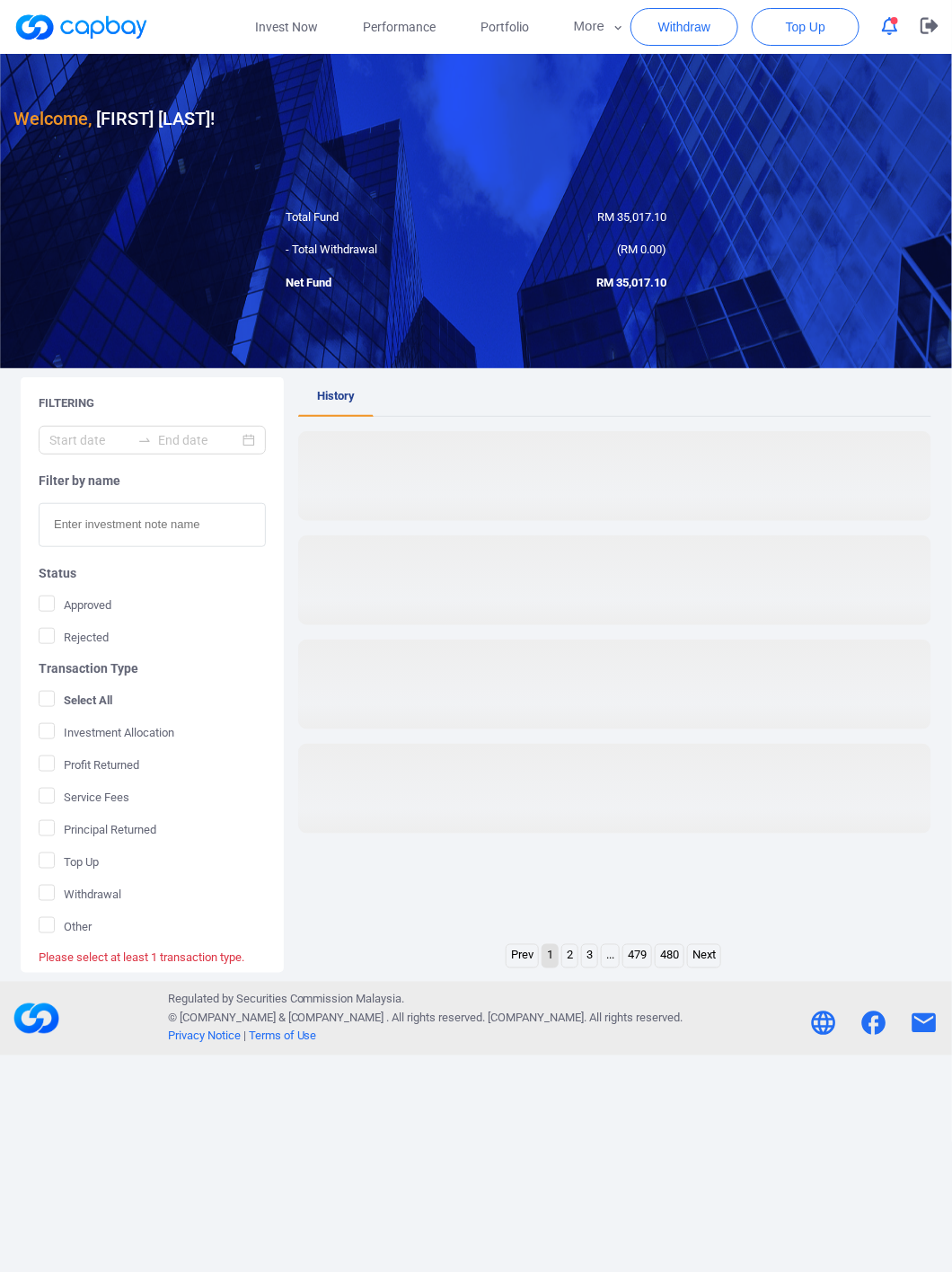 click on "Filtering Filter by name Status Approved Rejected Transaction Type Select All Investment Allocation Profit Returned Service Fees Principal Returned Top Up Withdrawal Other Please select at least 1 transaction type." at bounding box center [152, 697] 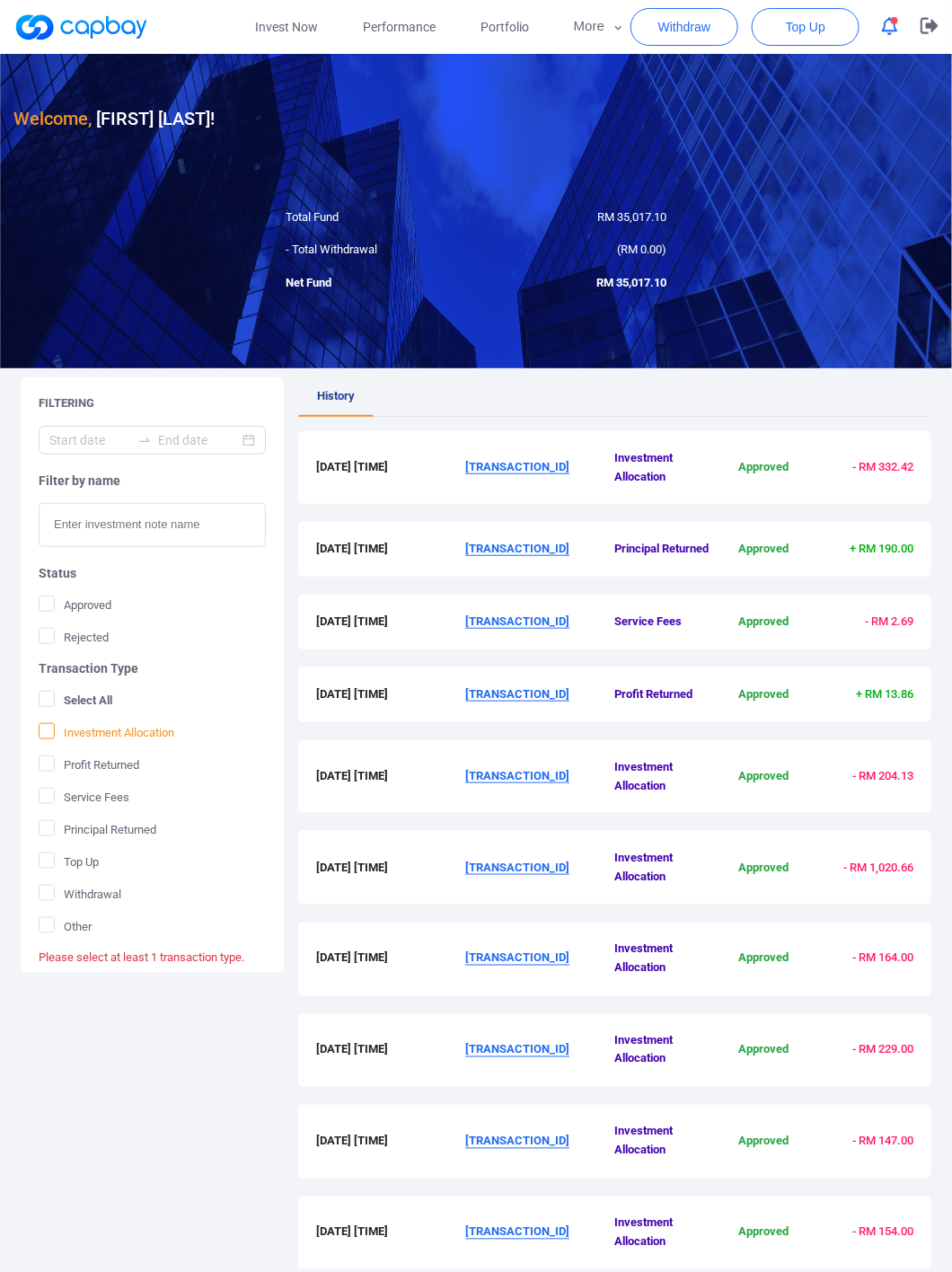 click on "Investment Allocation" at bounding box center (106, 732) 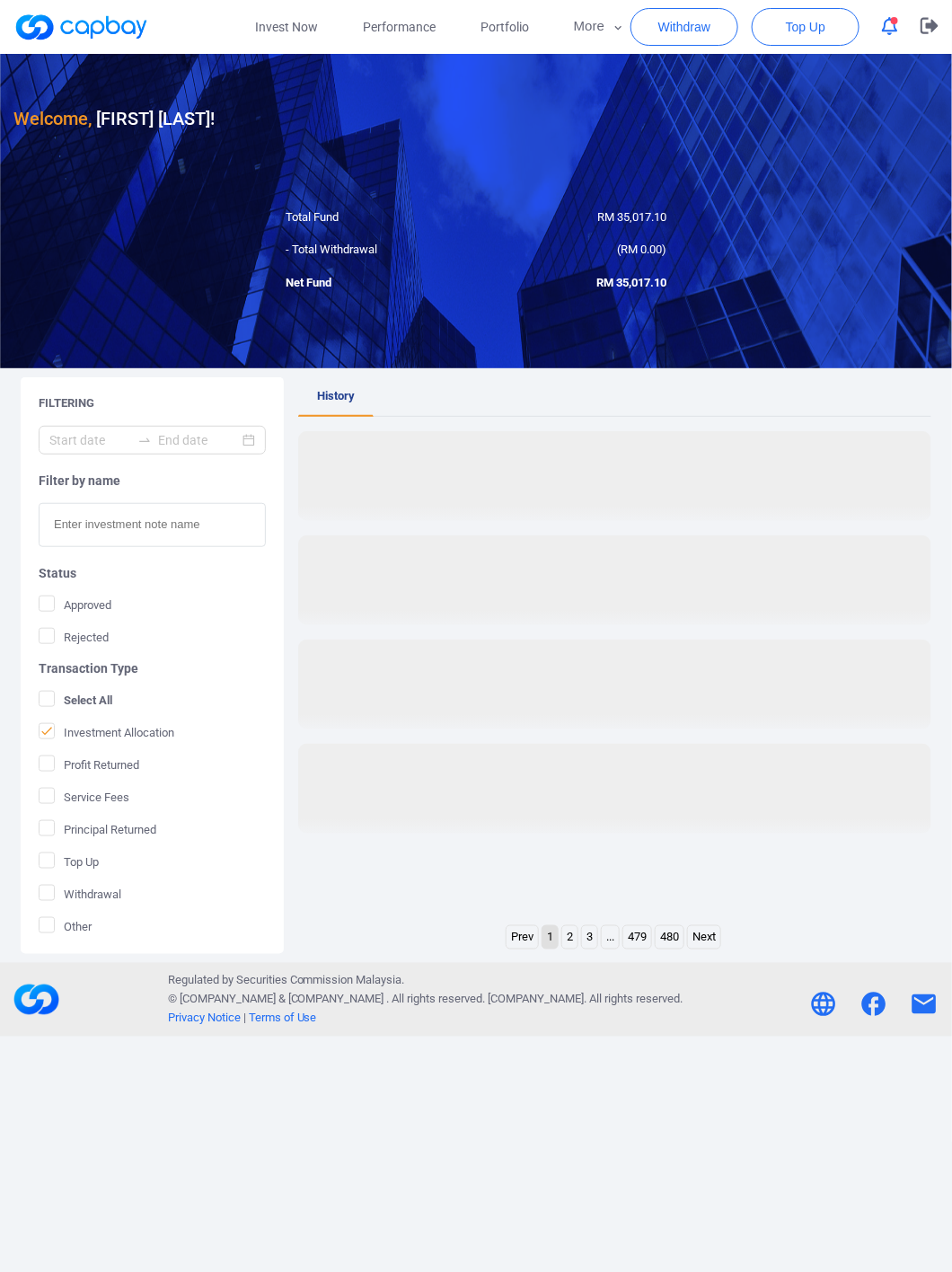 click at bounding box center (152, 525) 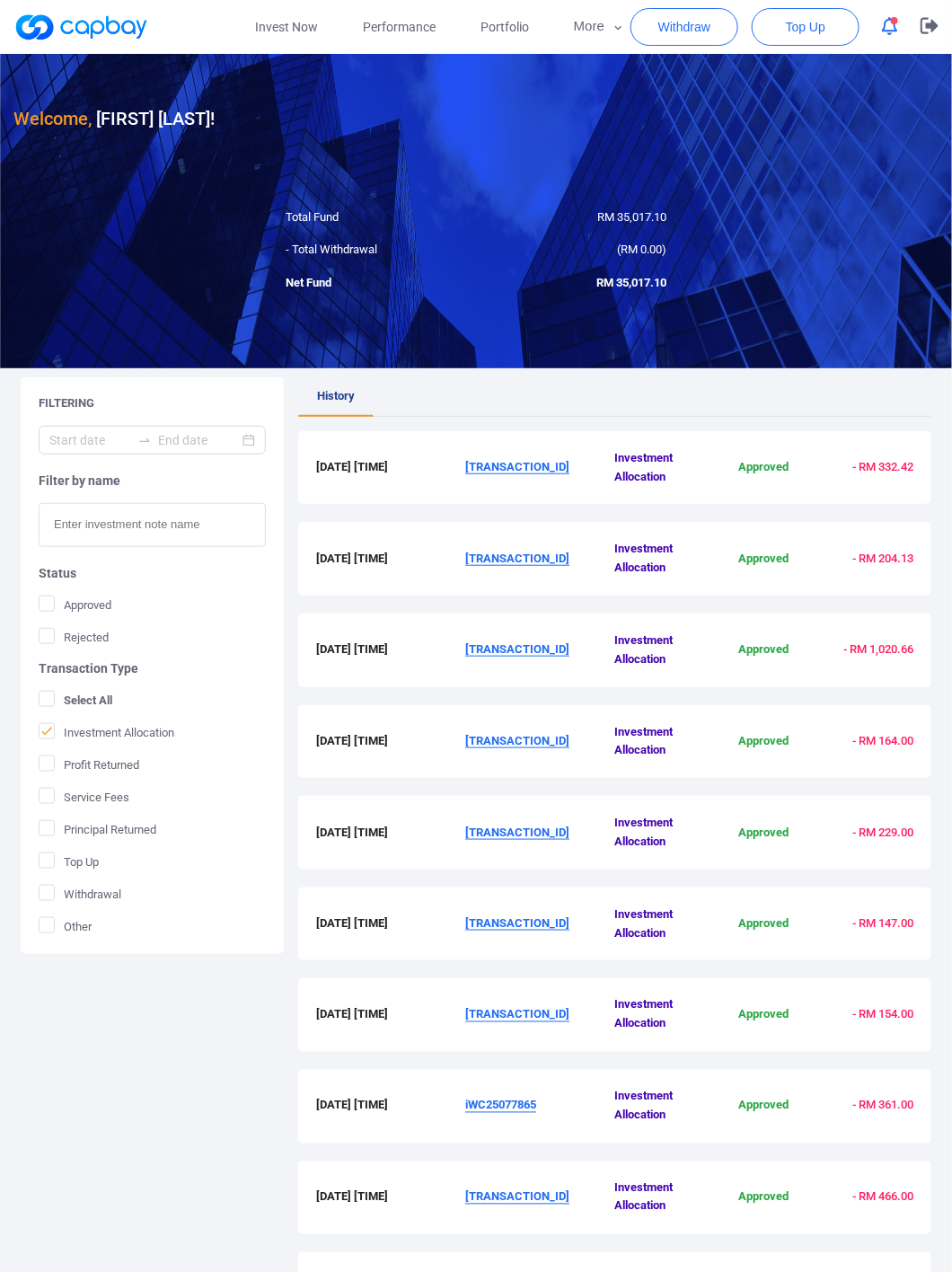 paste on "[TRANSACTION_ID]" 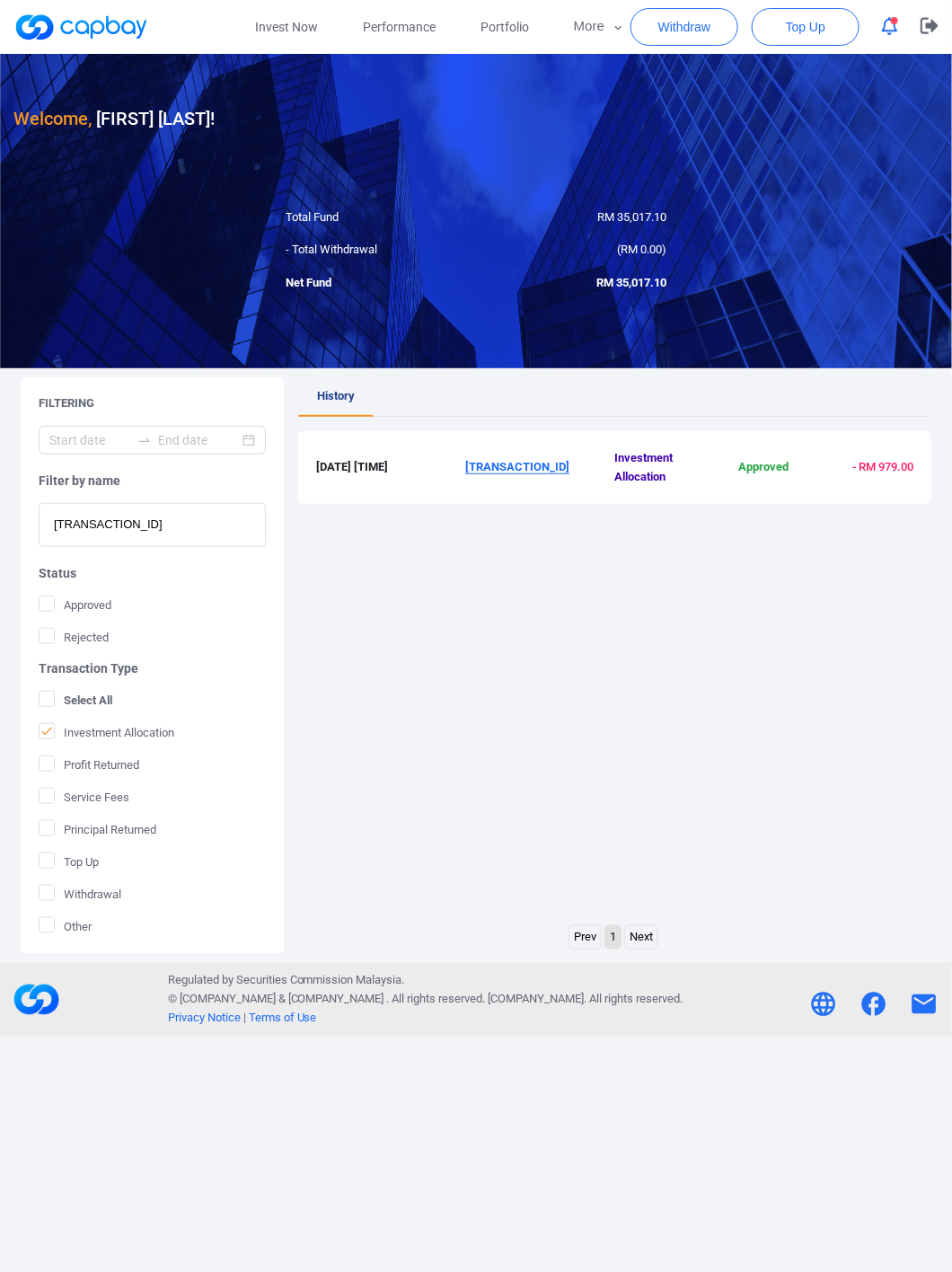 click on "[TRANSACTION_ID]" at bounding box center [517, 466] 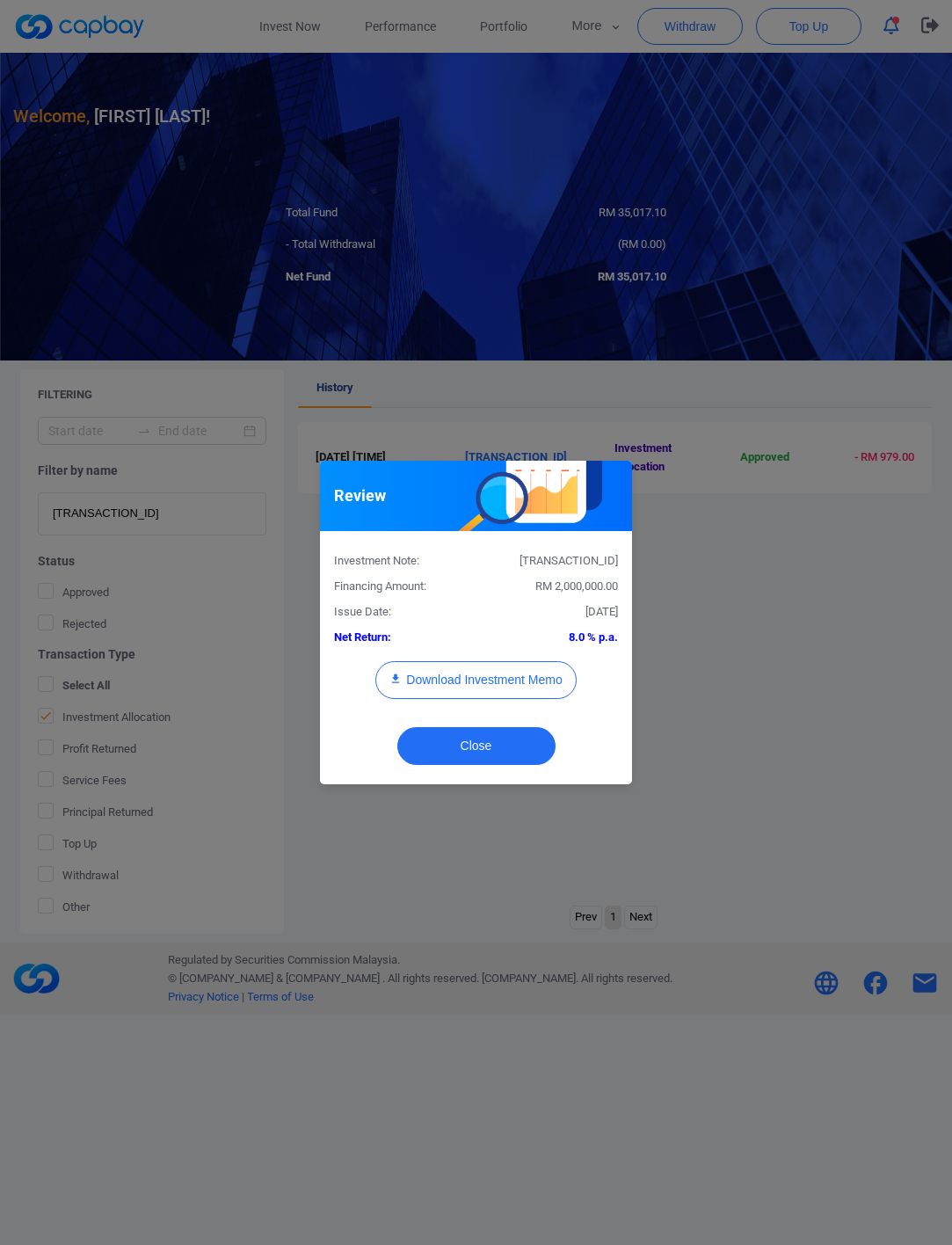 click on "RM 2,000,000.00" at bounding box center [577, 586] 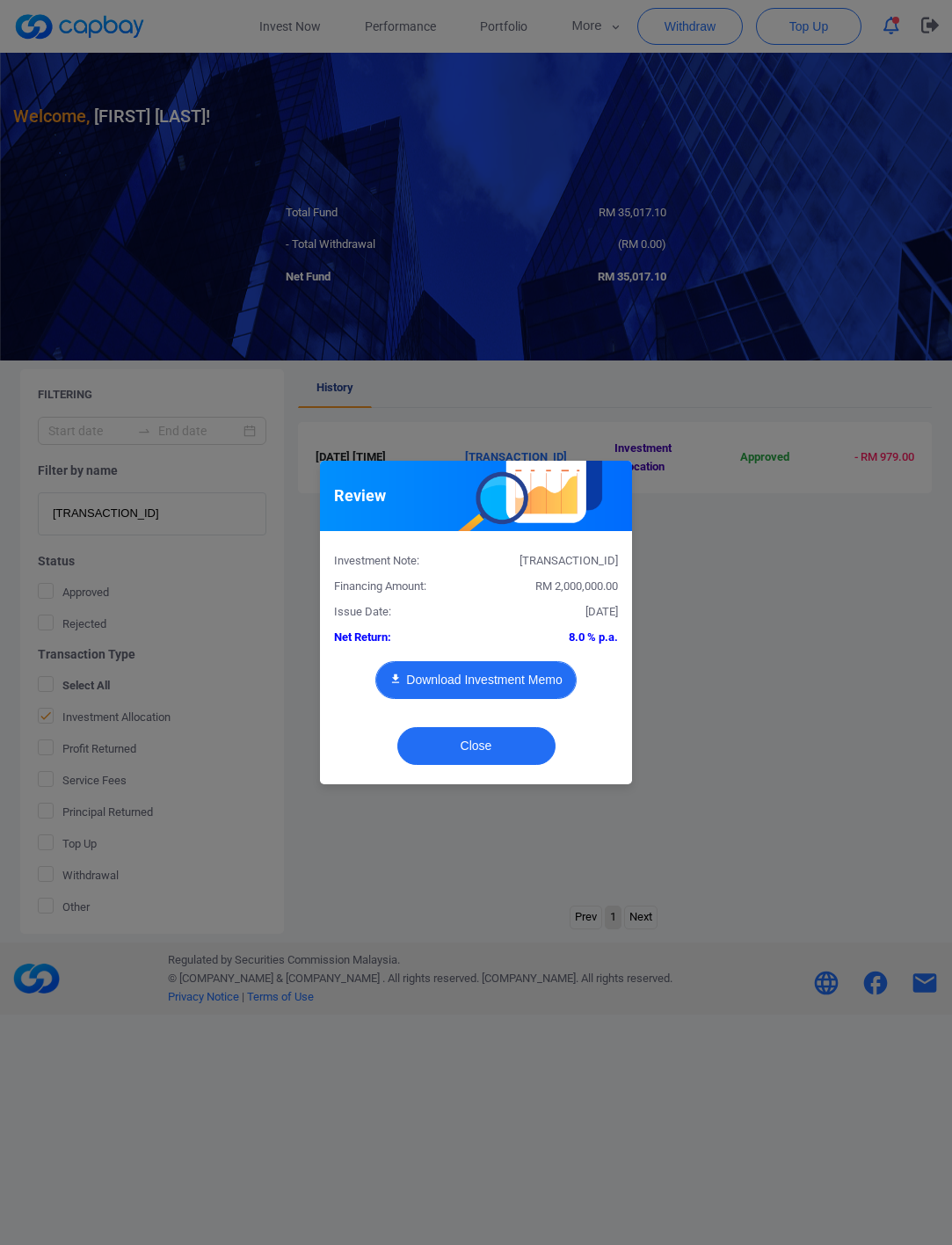 click on "Download Investment Memo" at bounding box center [476, 680] 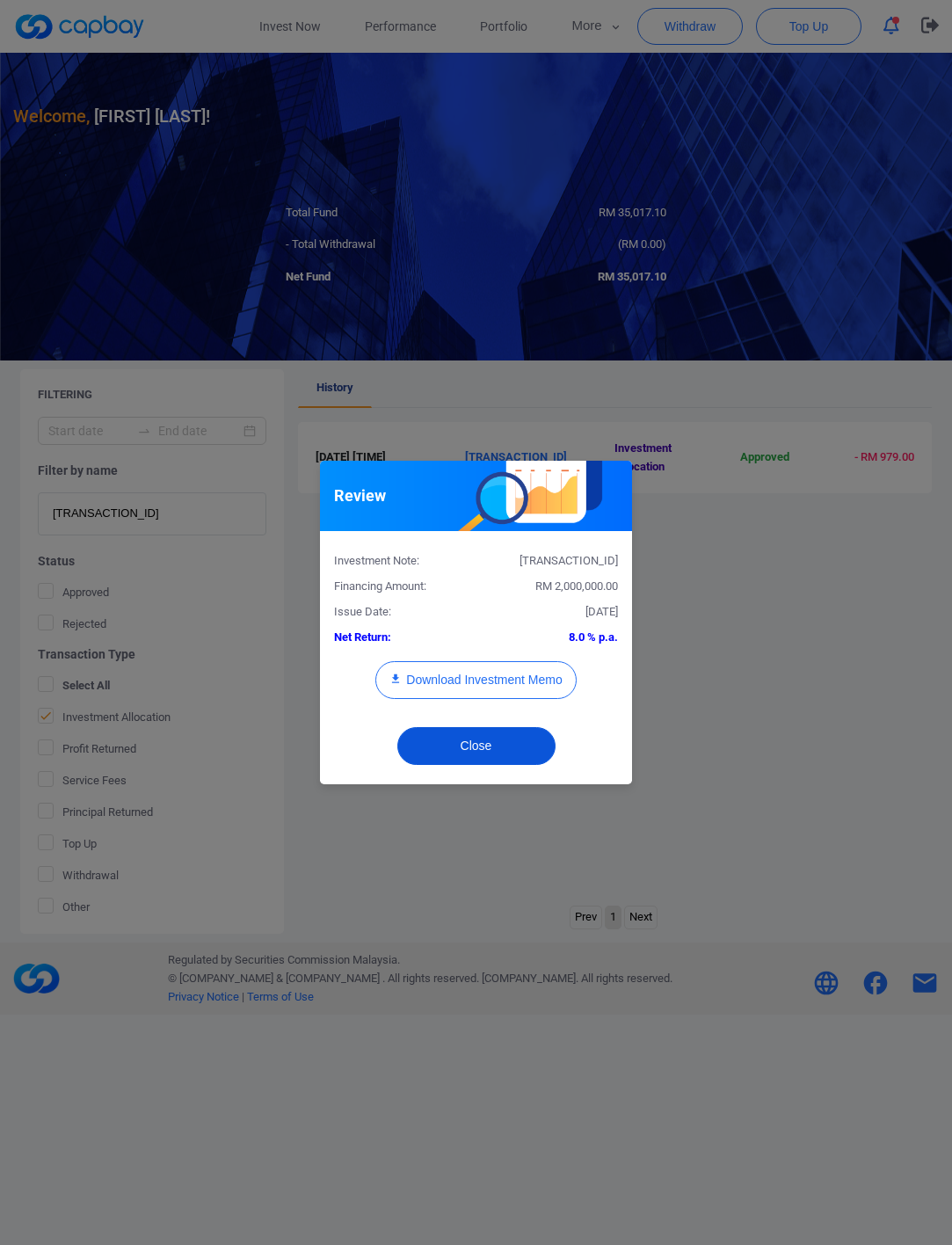 click on "Close" at bounding box center (476, 746) 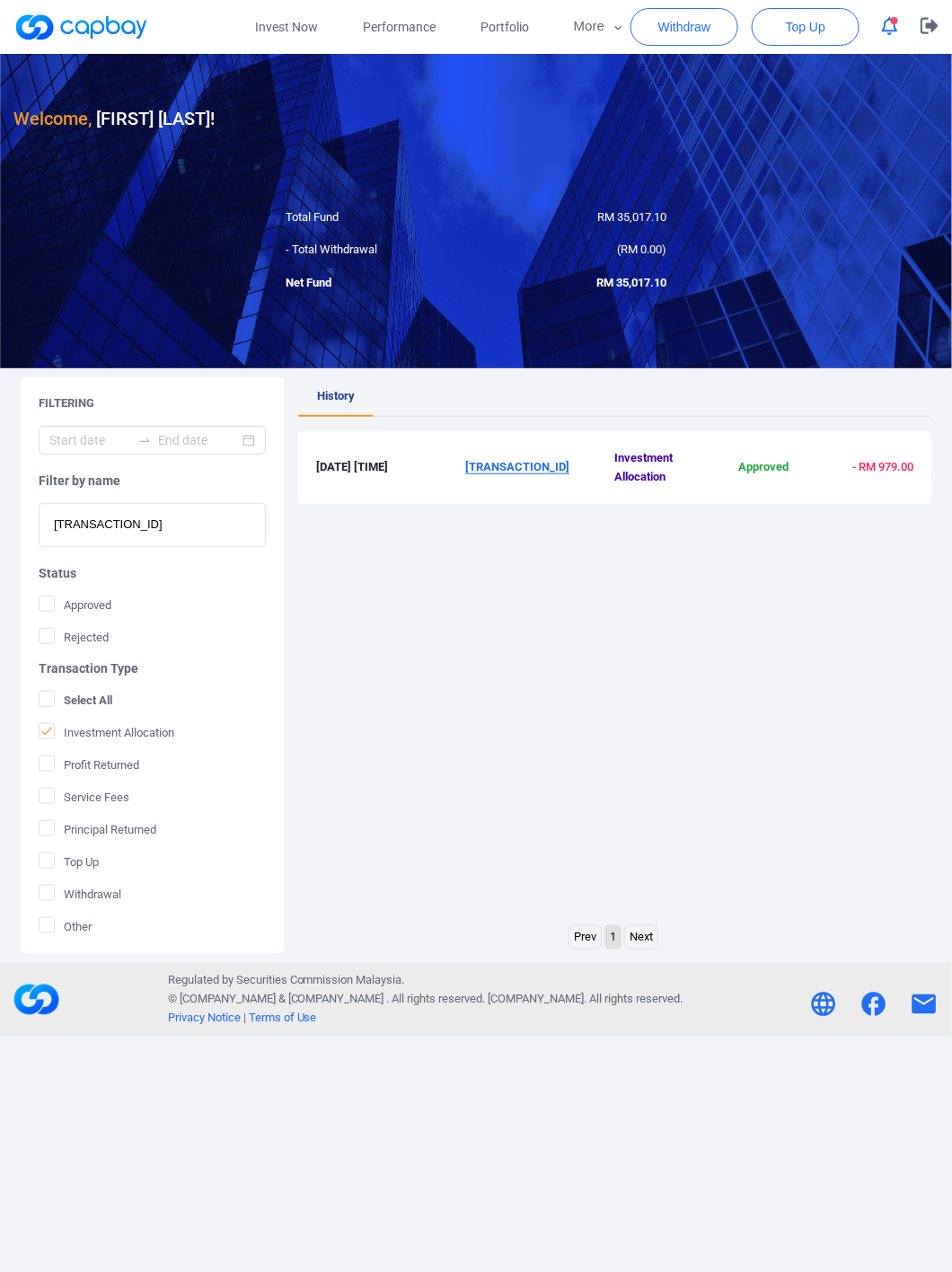 drag, startPoint x: 138, startPoint y: 528, endPoint x: -58, endPoint y: 534, distance: 196.09182 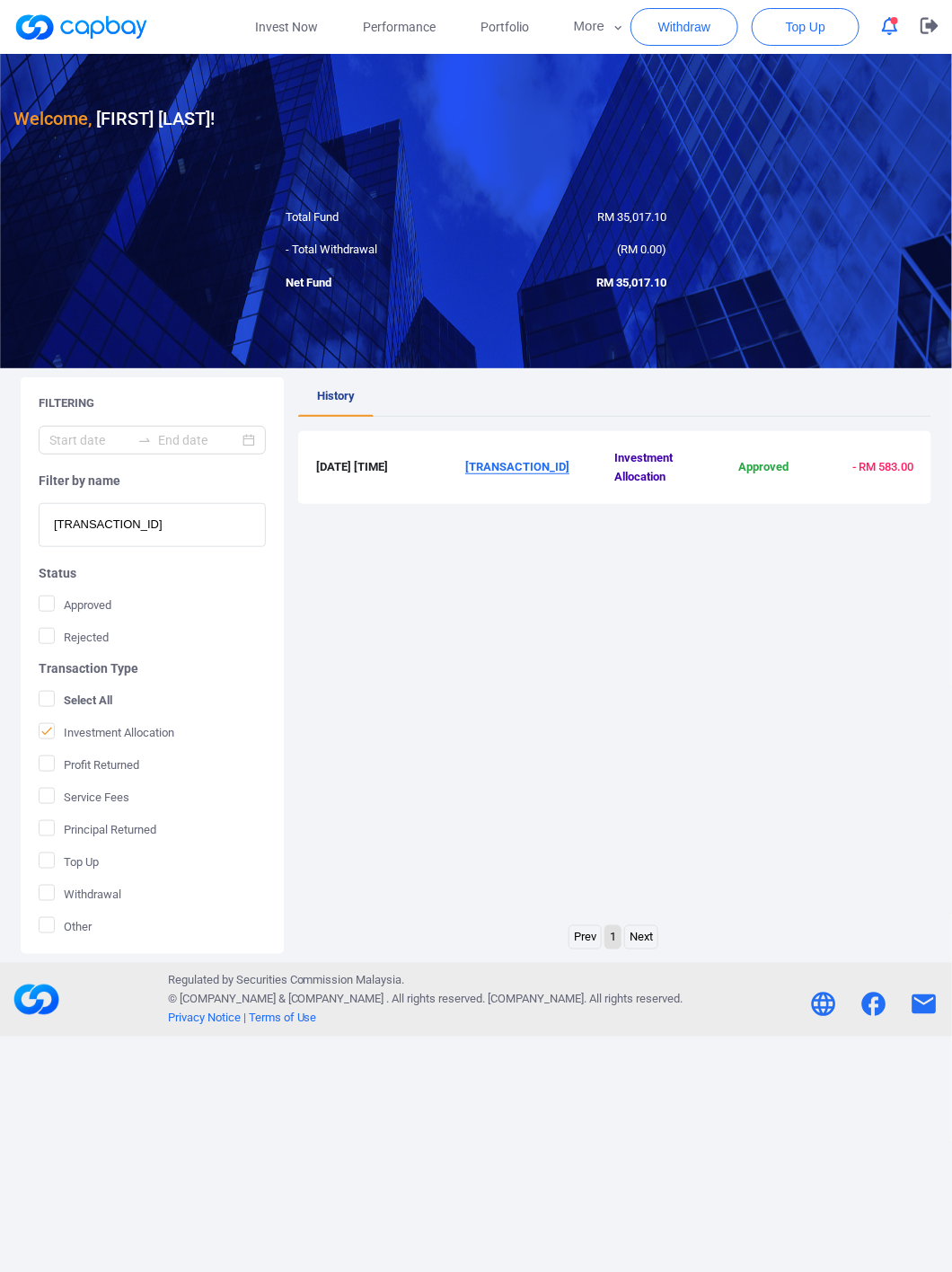 type on "[TRANSACTION_ID]" 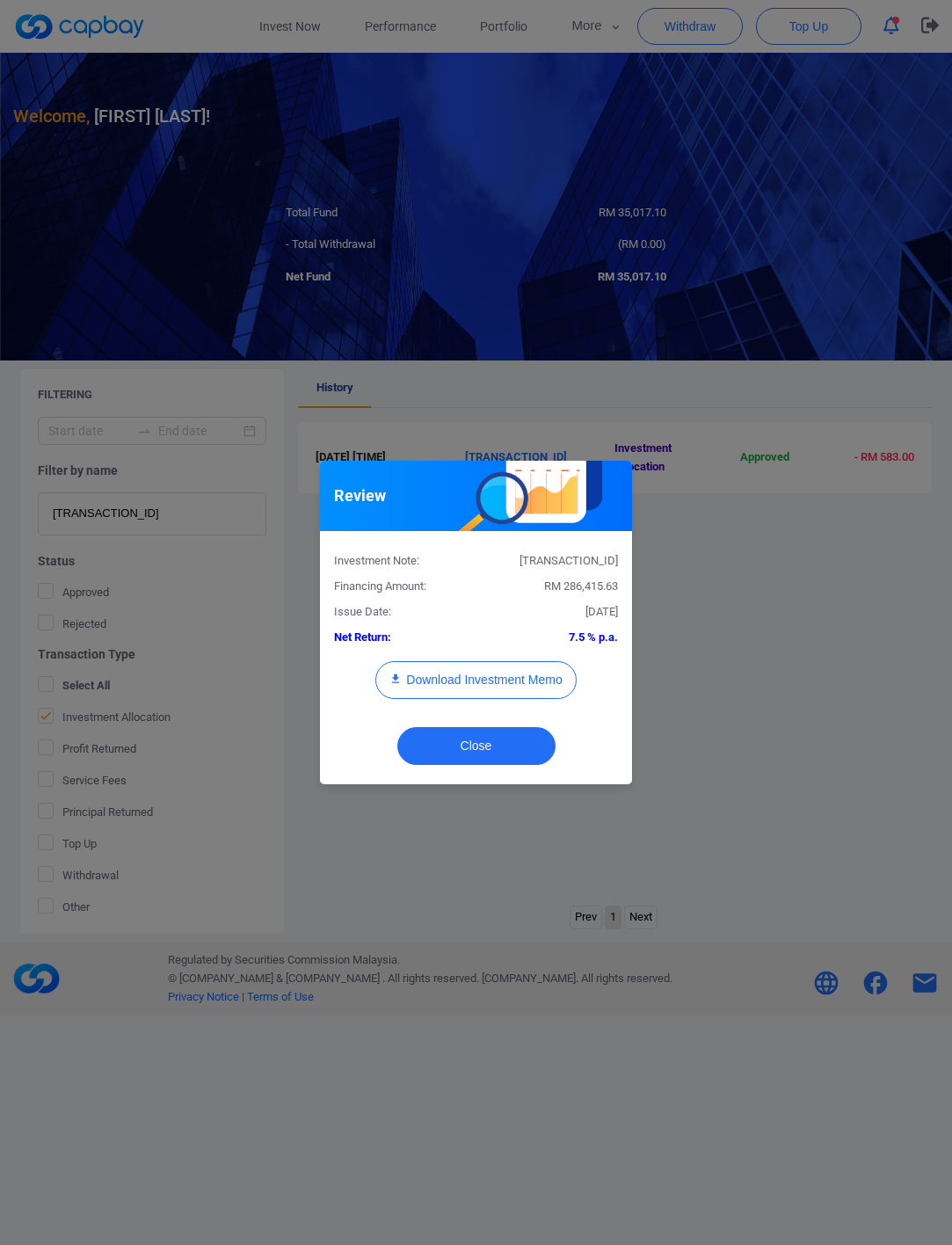 click on "RM 286,415.63" at bounding box center [581, 586] 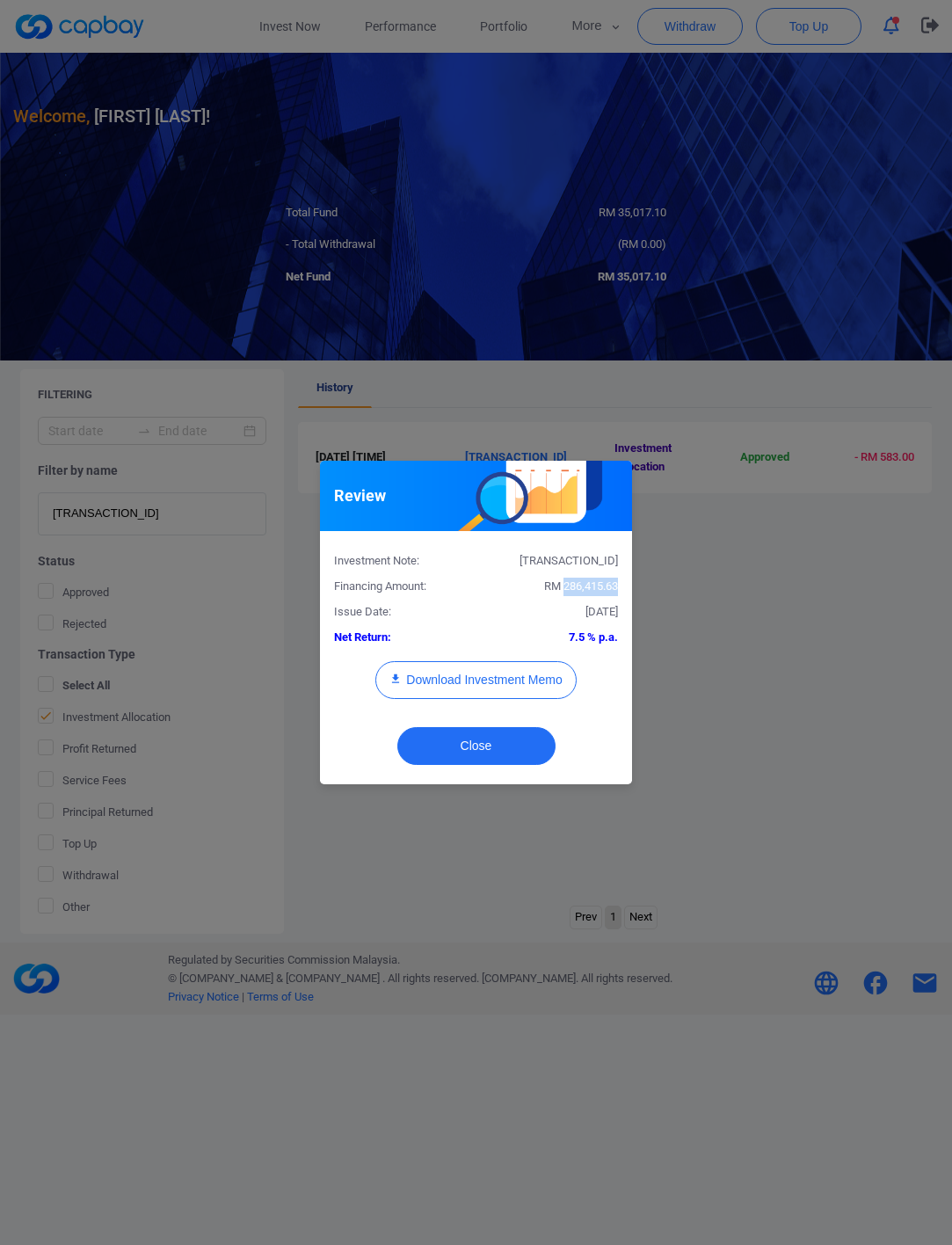 click on "RM 286,415.63" at bounding box center (581, 586) 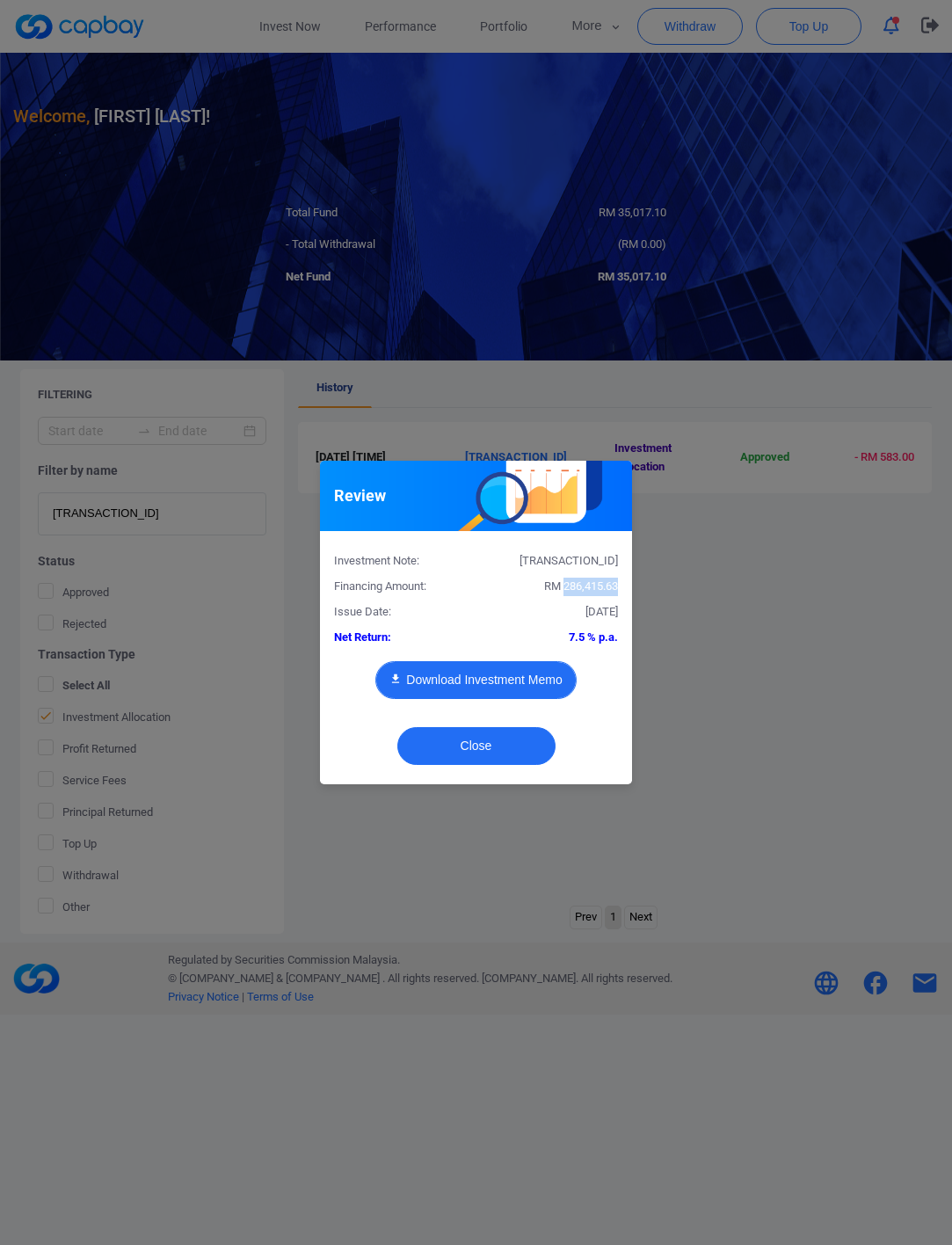 copy on "286,415.63" 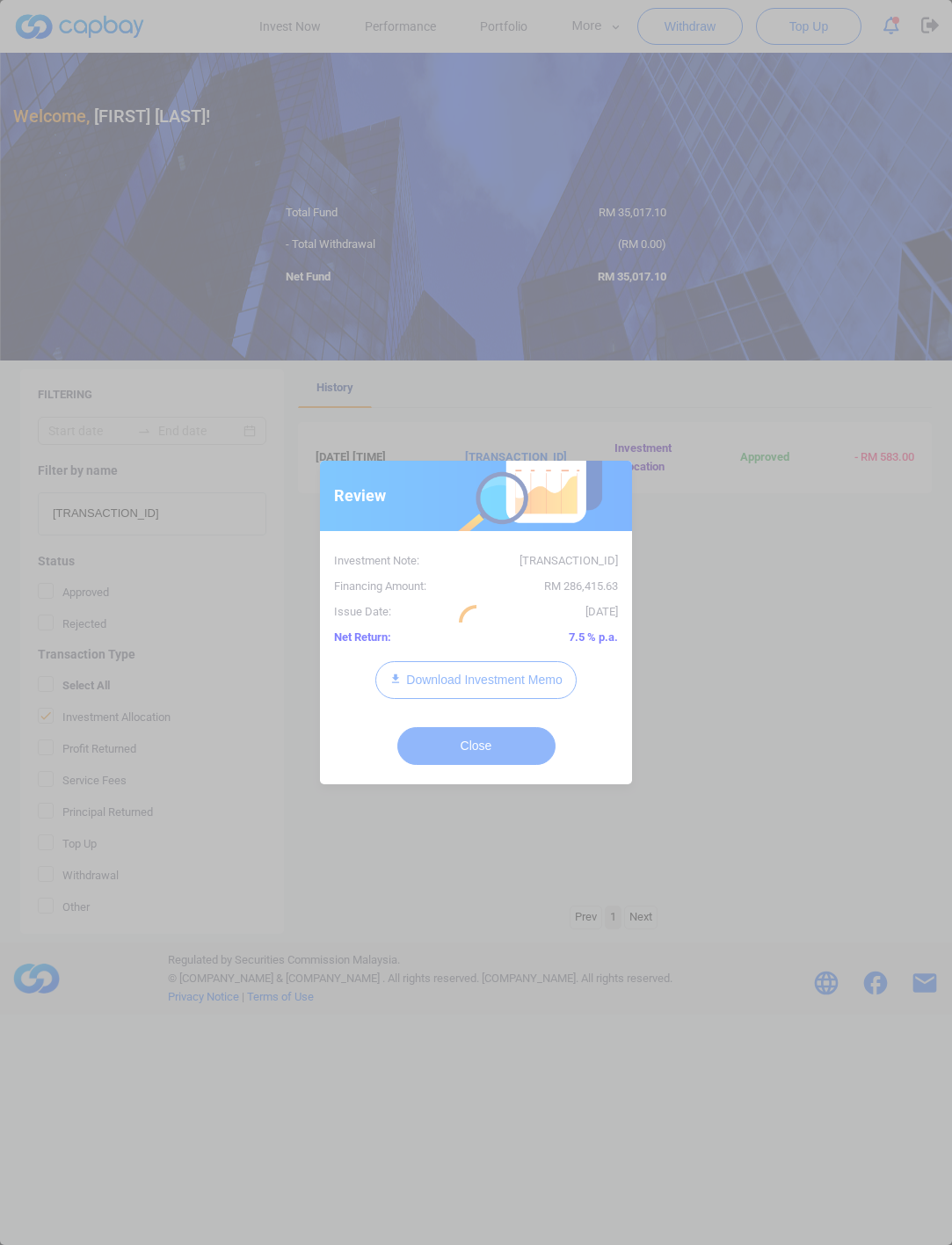 click at bounding box center (476, 622) 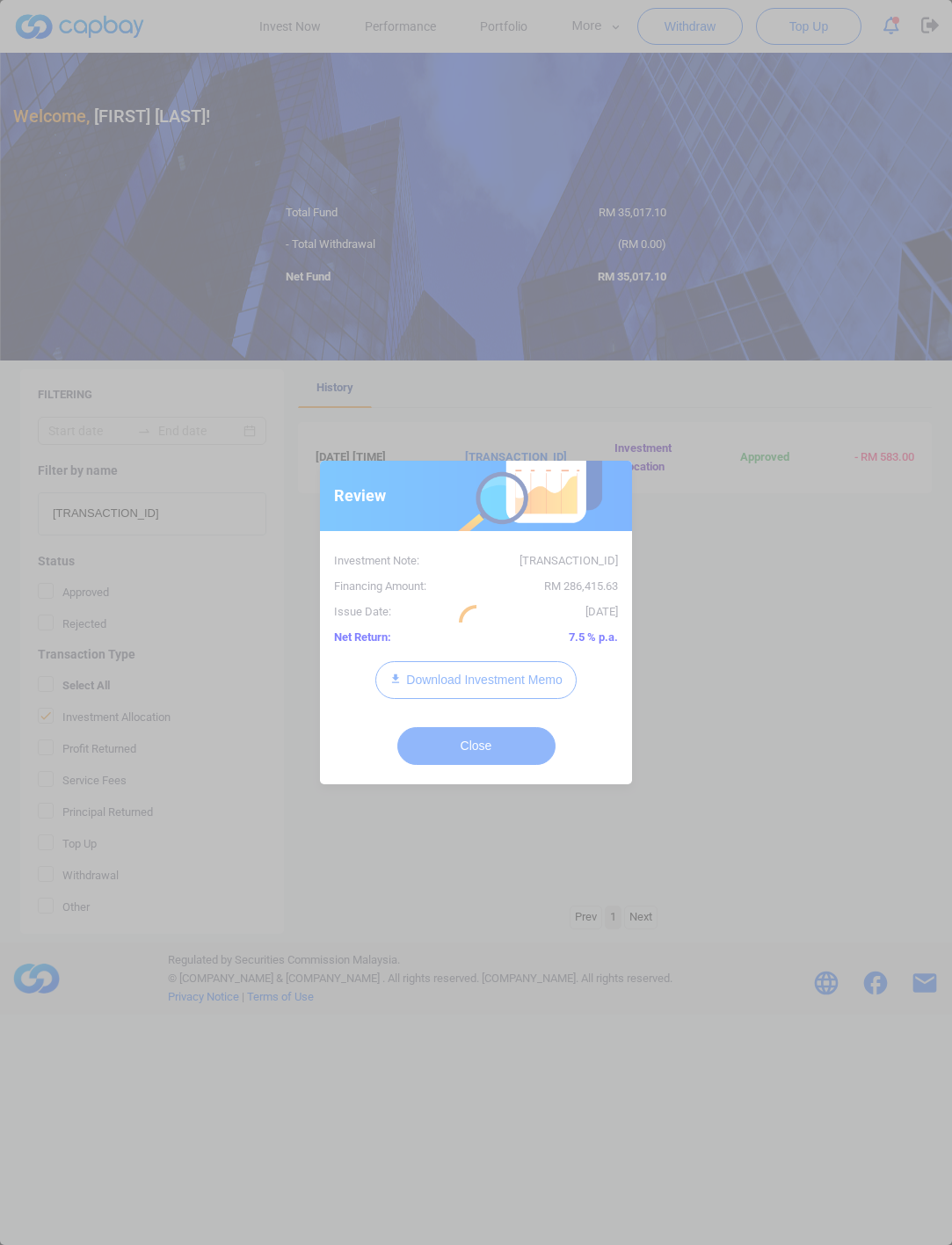 click at bounding box center (476, 622) 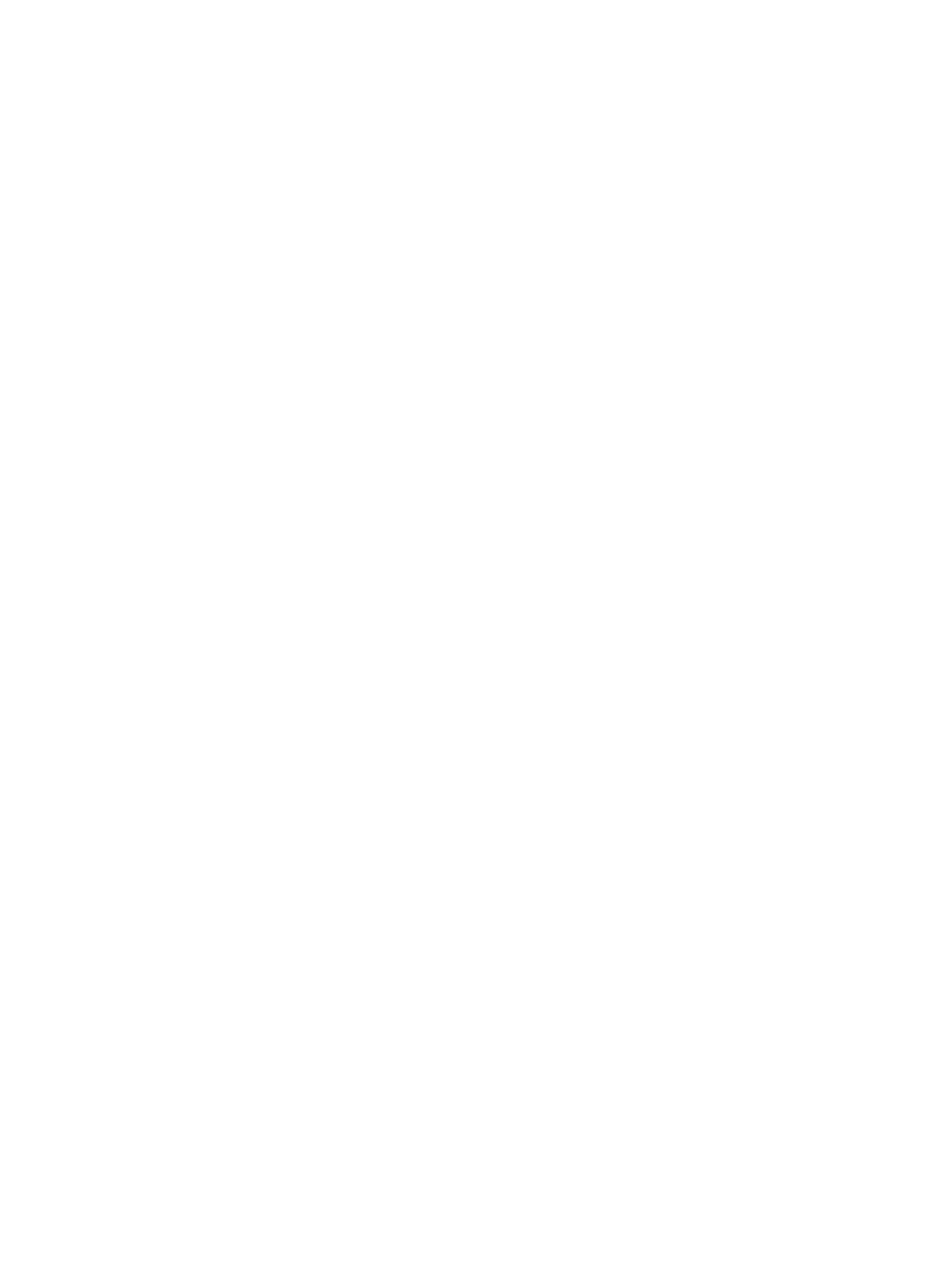 scroll, scrollTop: 0, scrollLeft: 0, axis: both 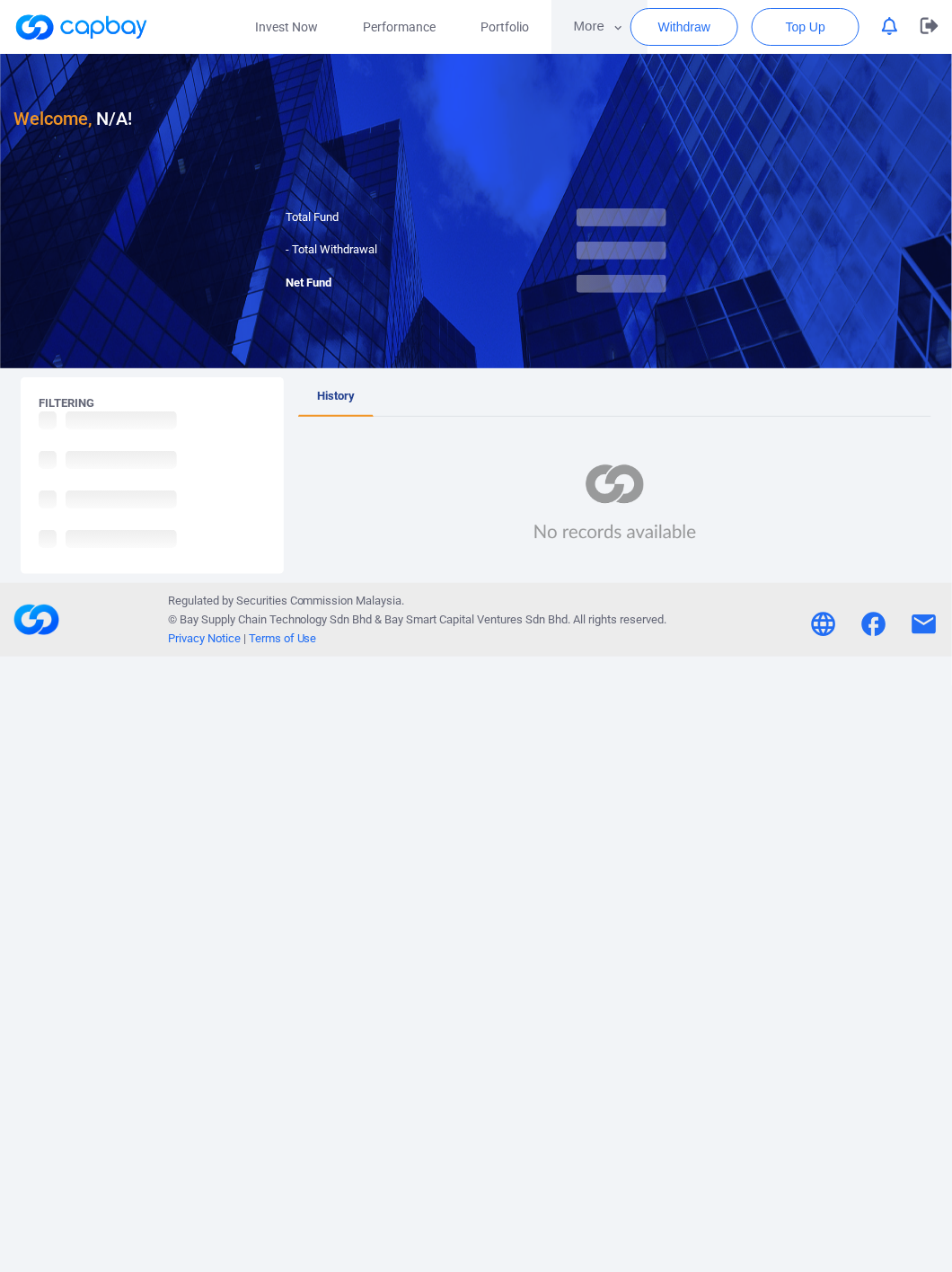 click on "More" at bounding box center [599, 27] 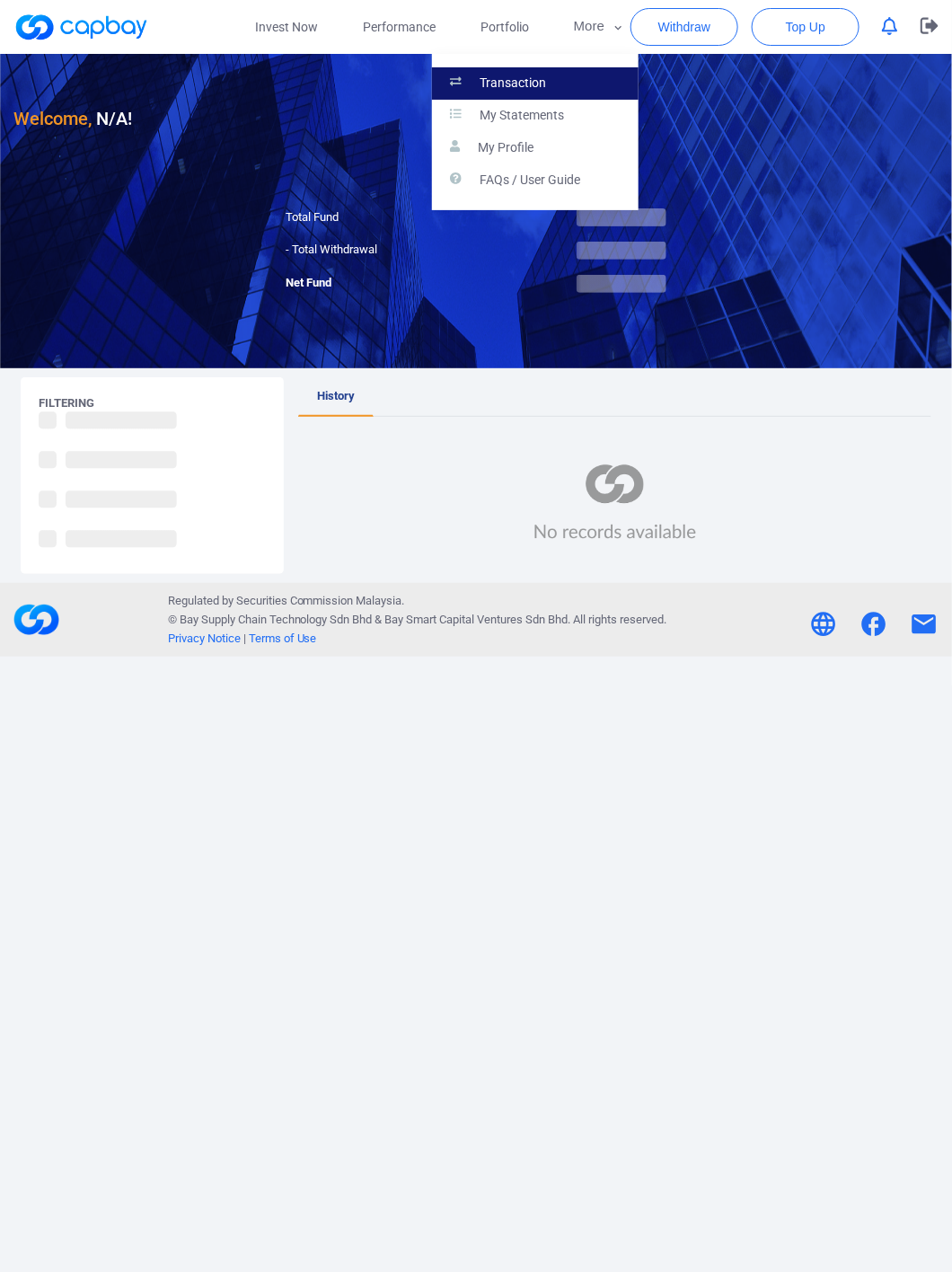 click on "Transaction" at bounding box center [535, 84] 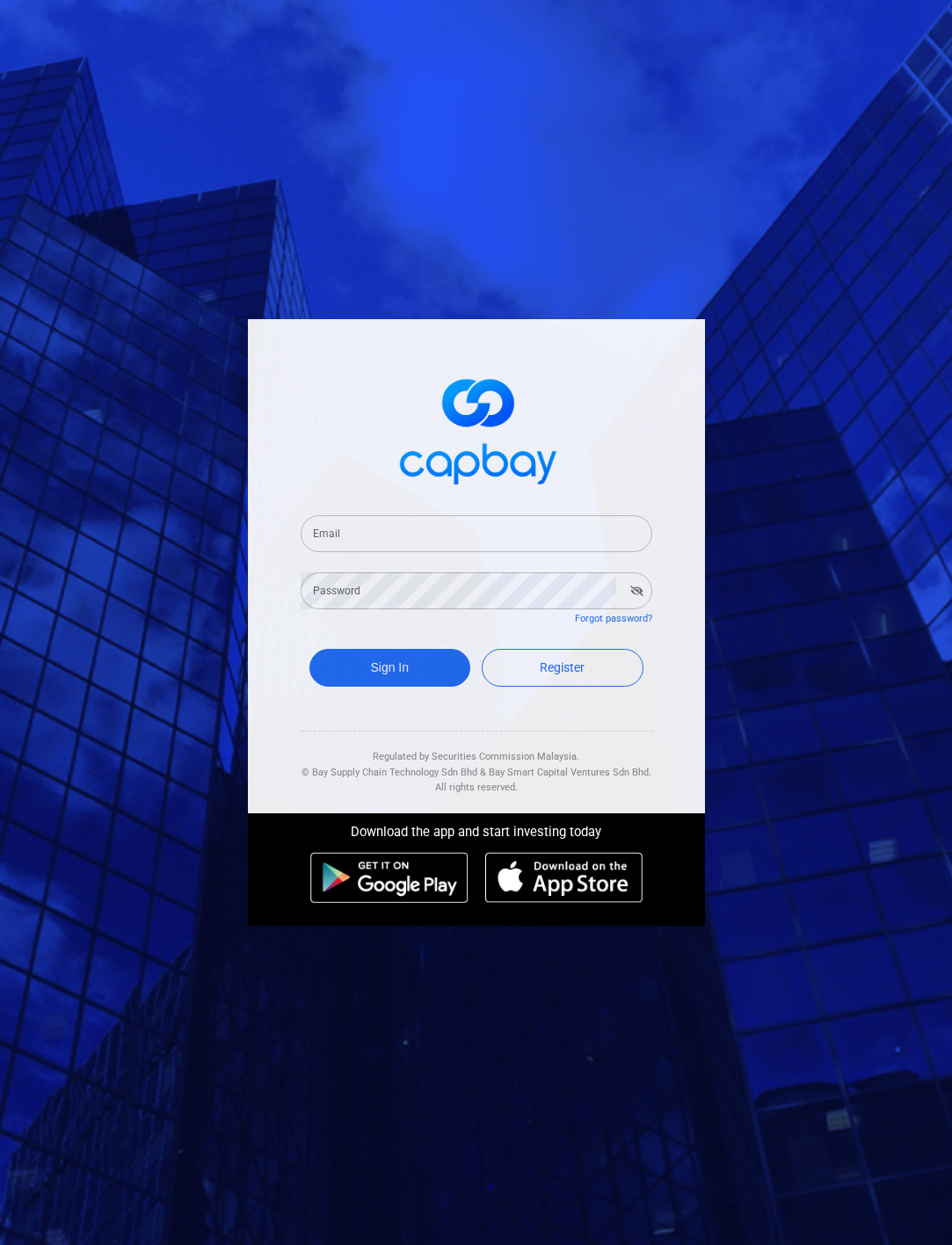 click on "Email" at bounding box center [476, 534] 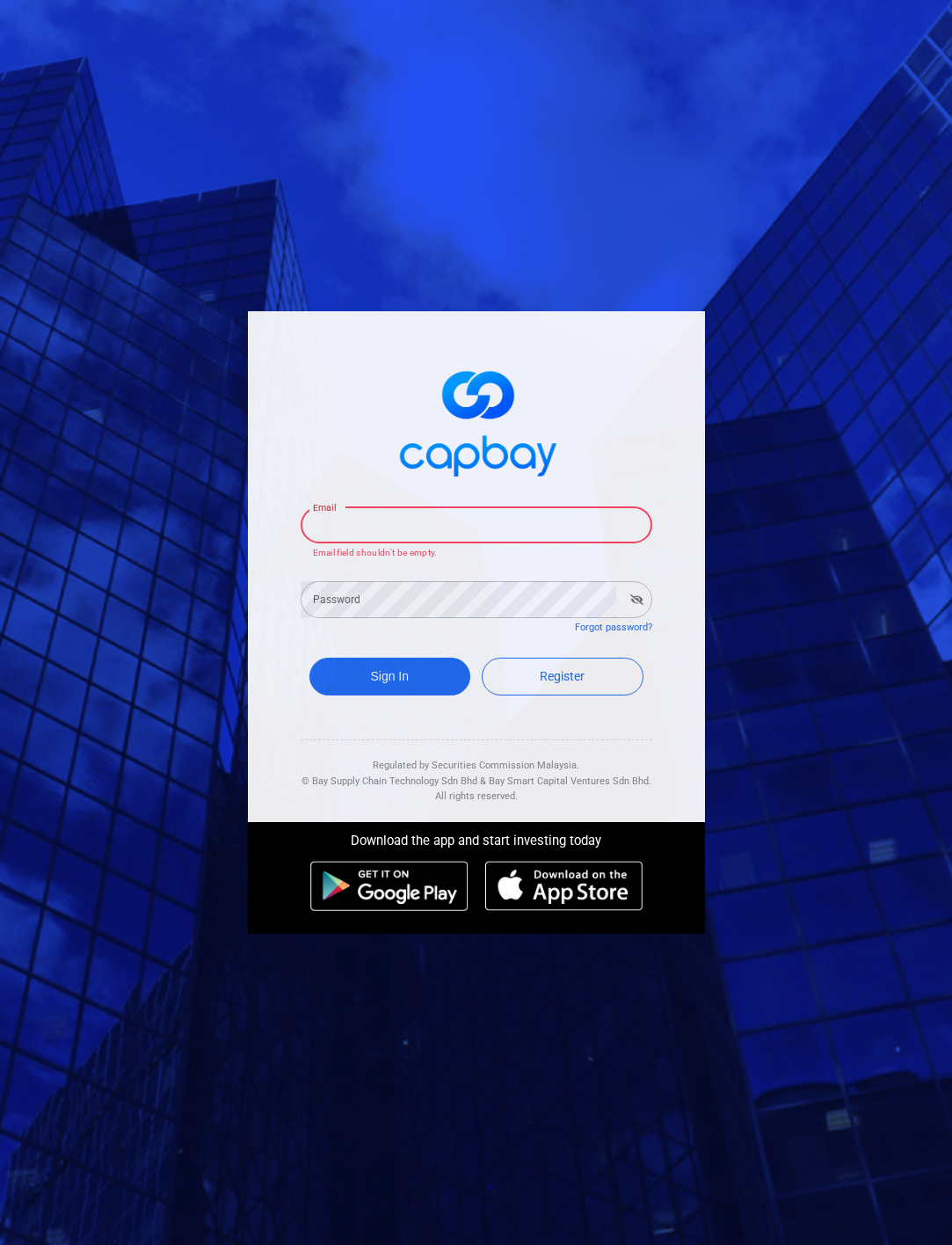 paste on "season_choo@hotmail.com" 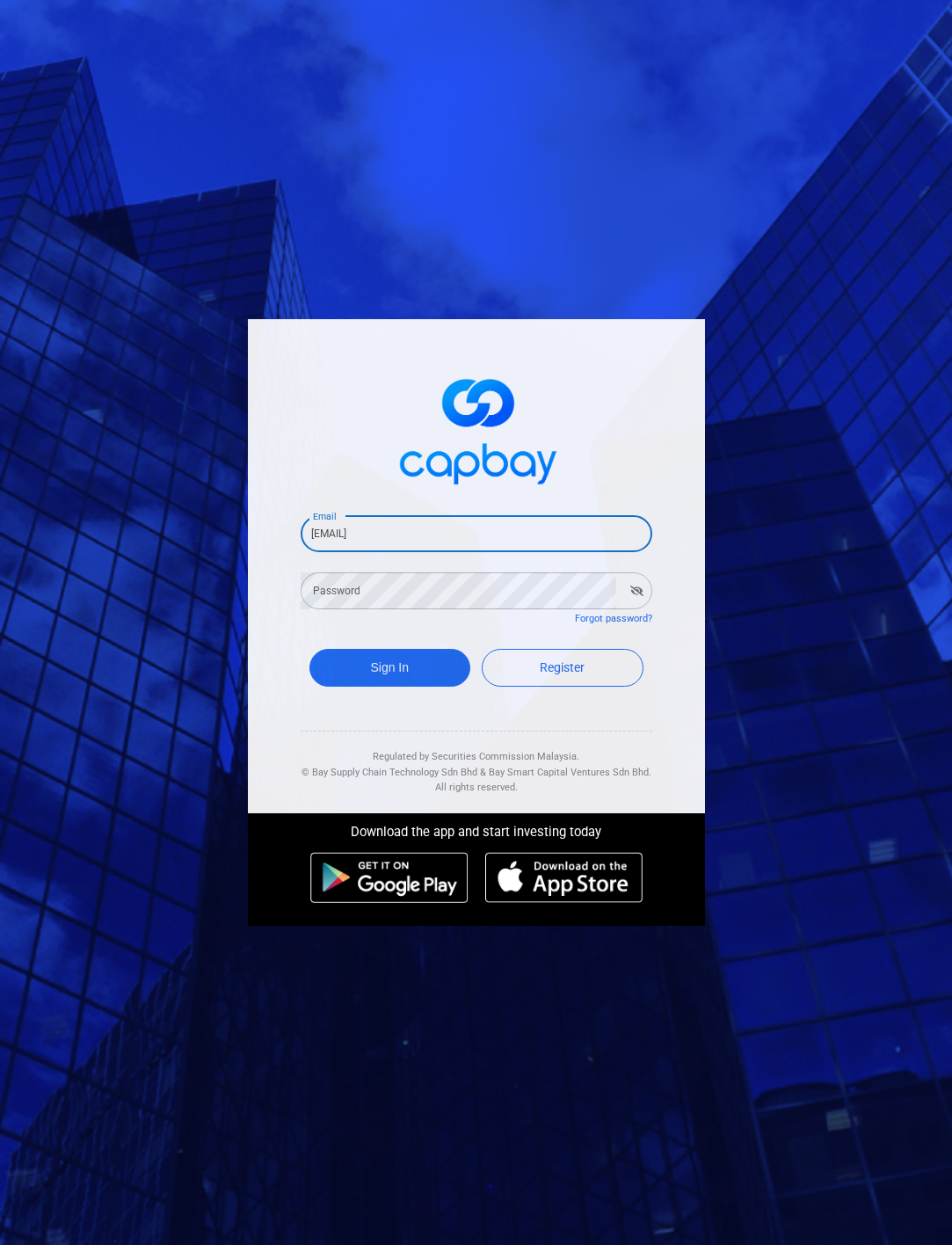 type on "season_choo@hotmail.com" 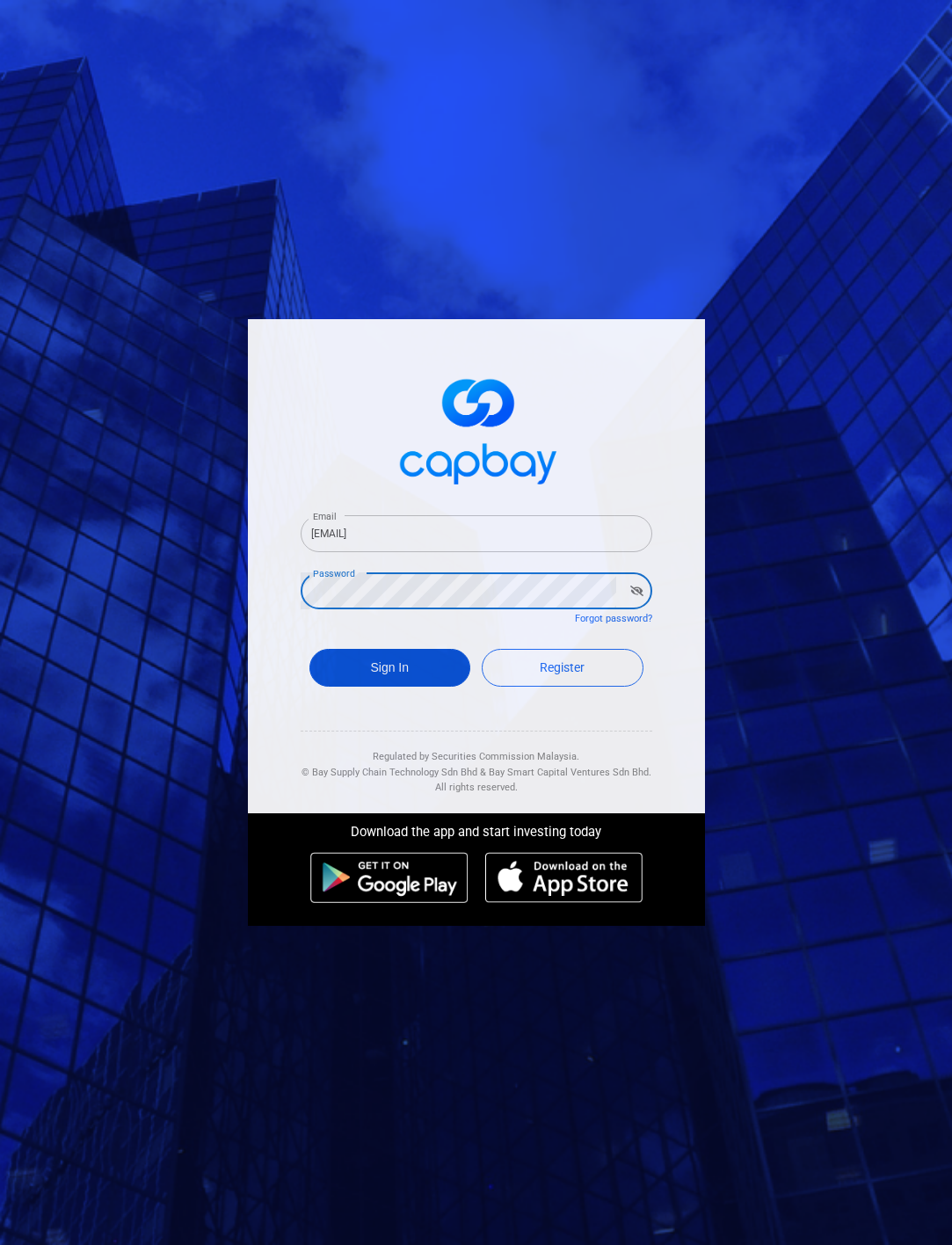 click on "Sign In" at bounding box center (390, 667) 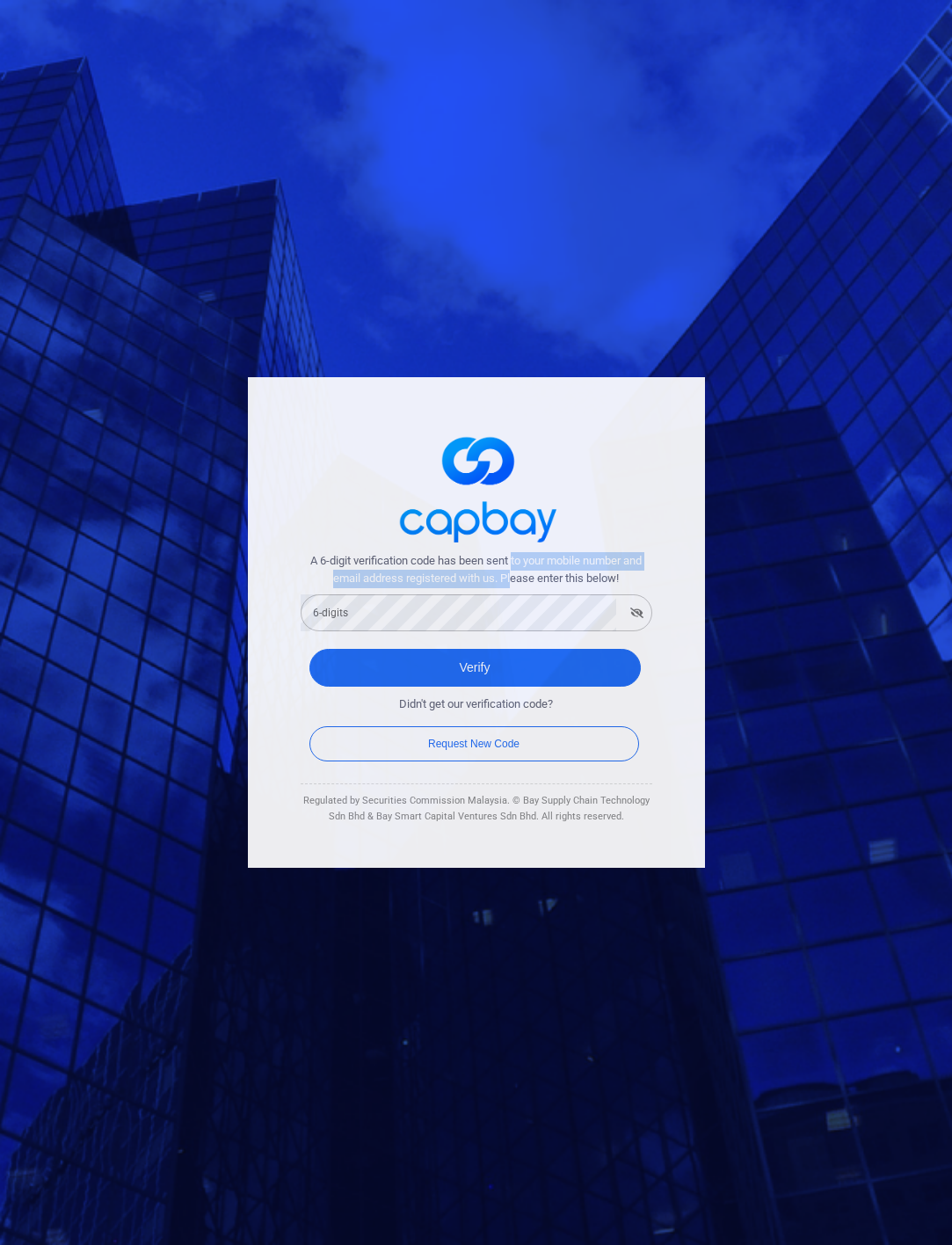click on "A 6-digit verification code has been sent to your mobile number and email address registered with us. Please enter this below!" at bounding box center [476, 571] 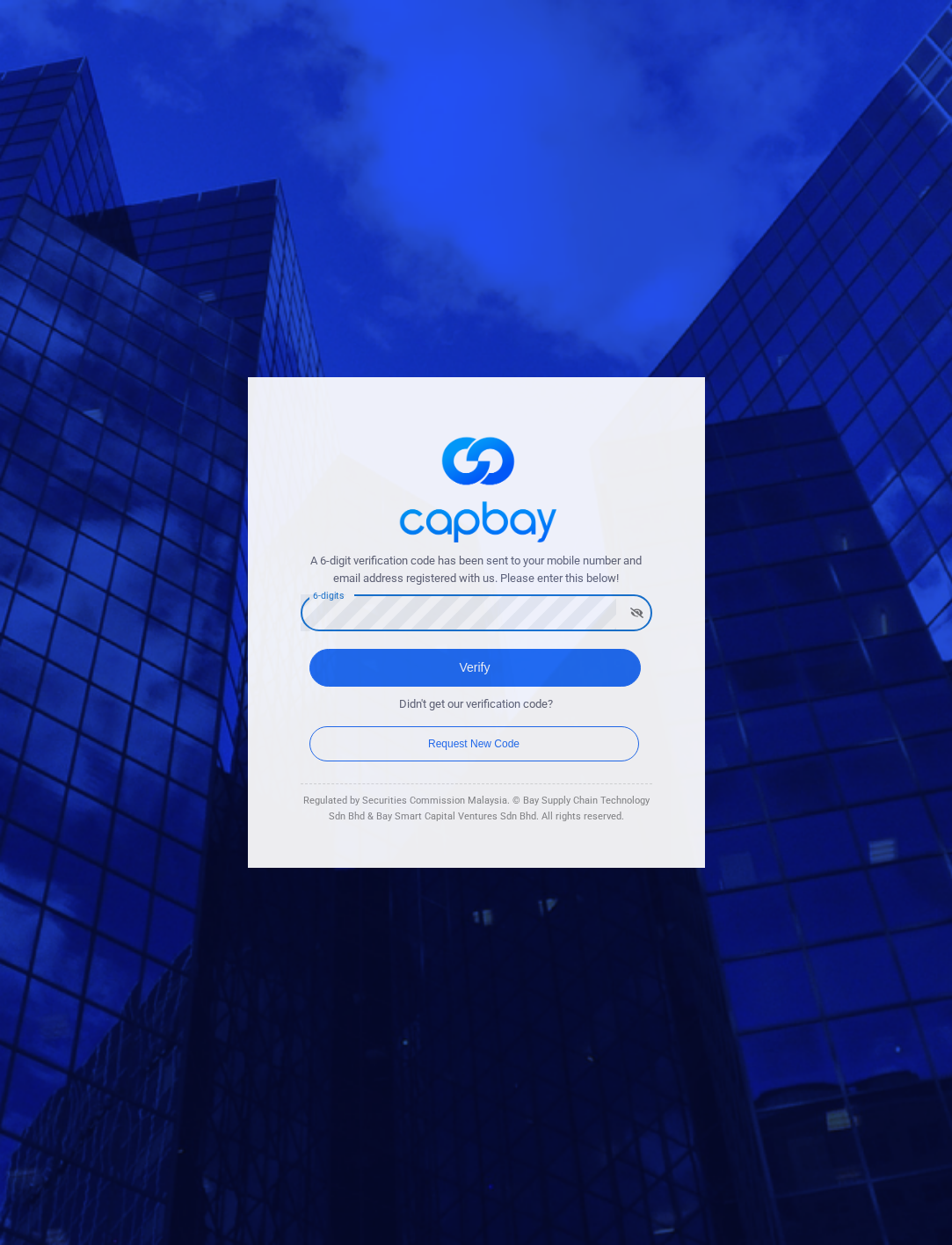 click on "Verify" at bounding box center [475, 667] 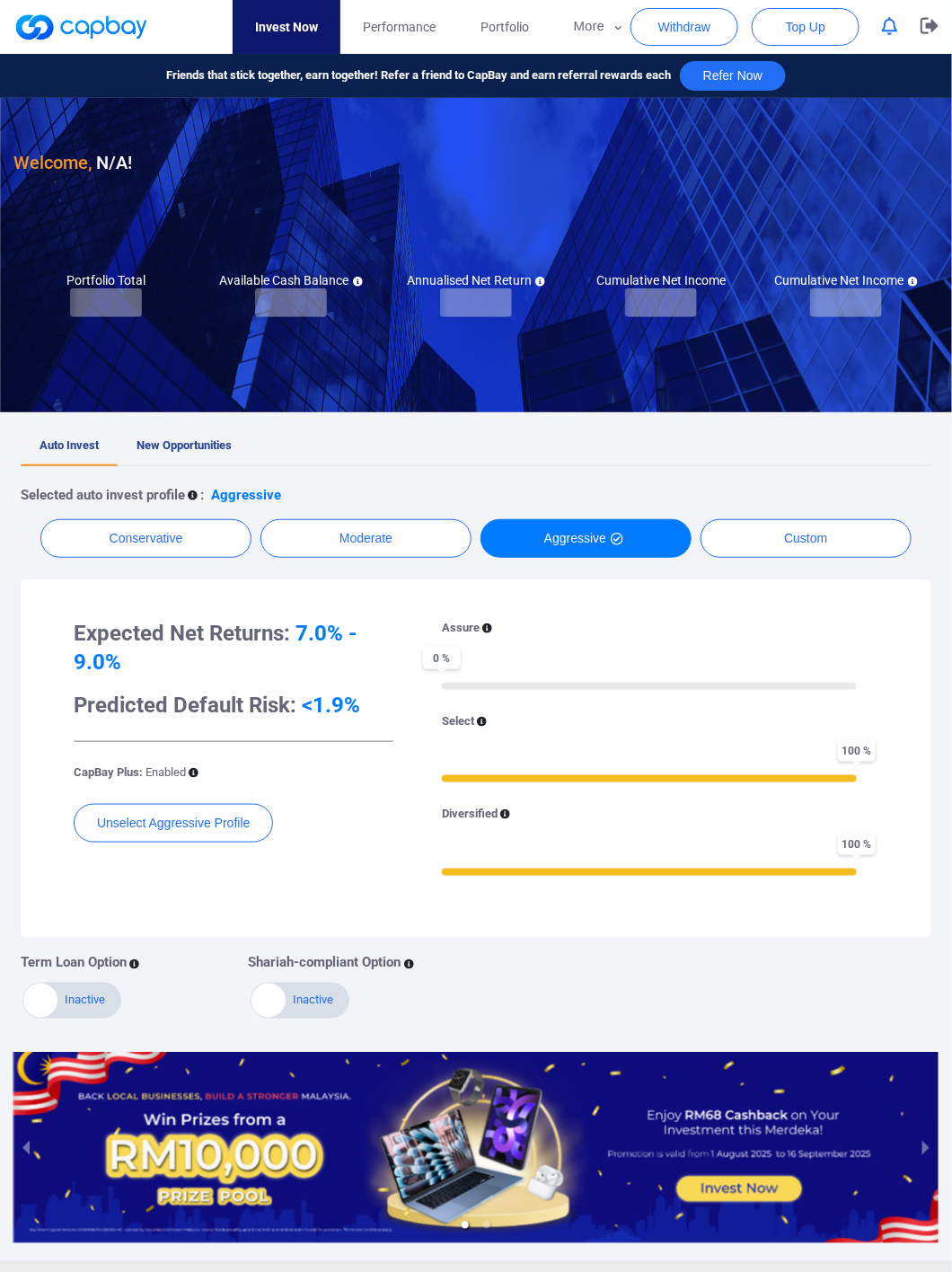 checkbox on "true" 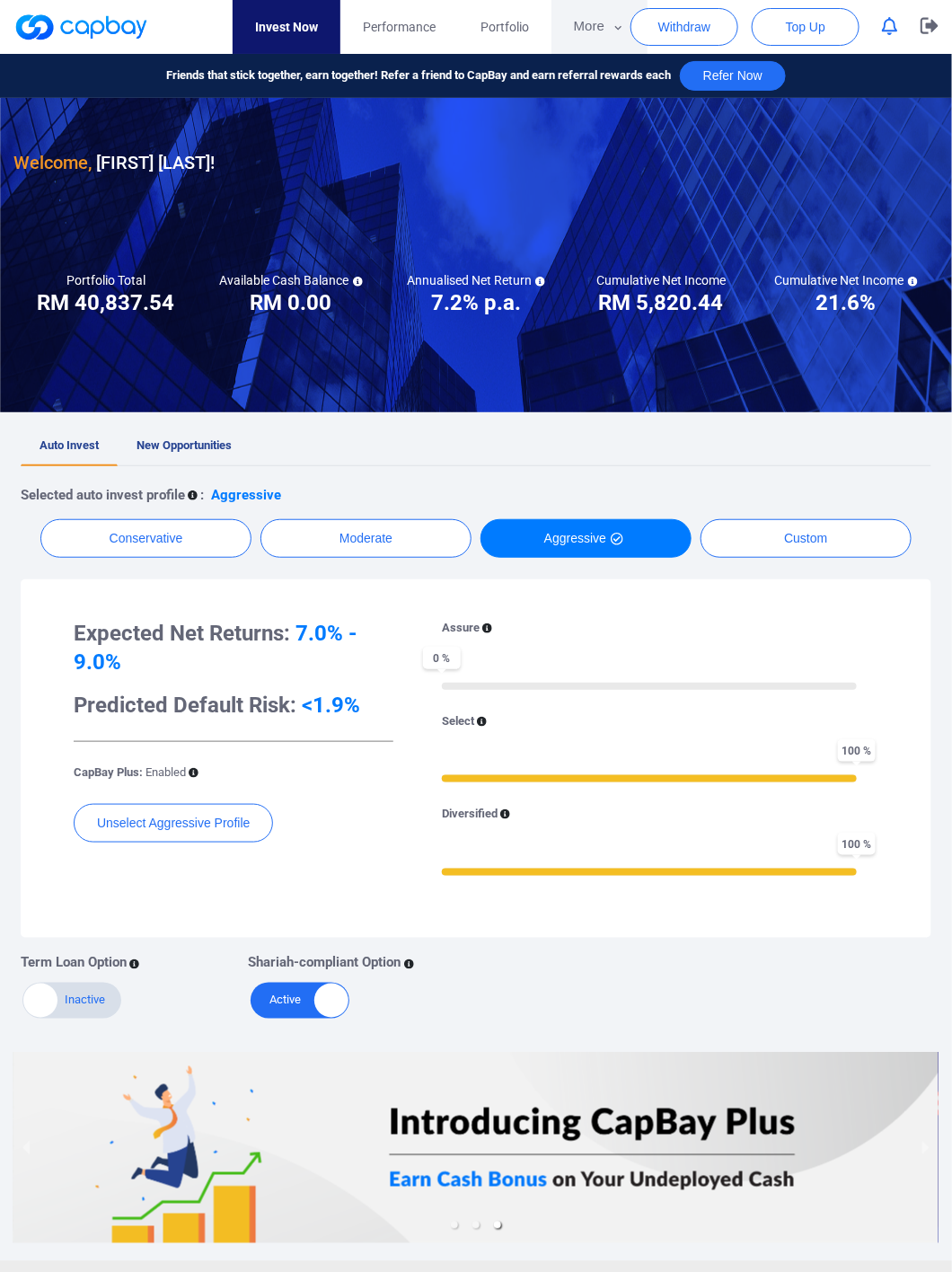click on "More" at bounding box center (599, 27) 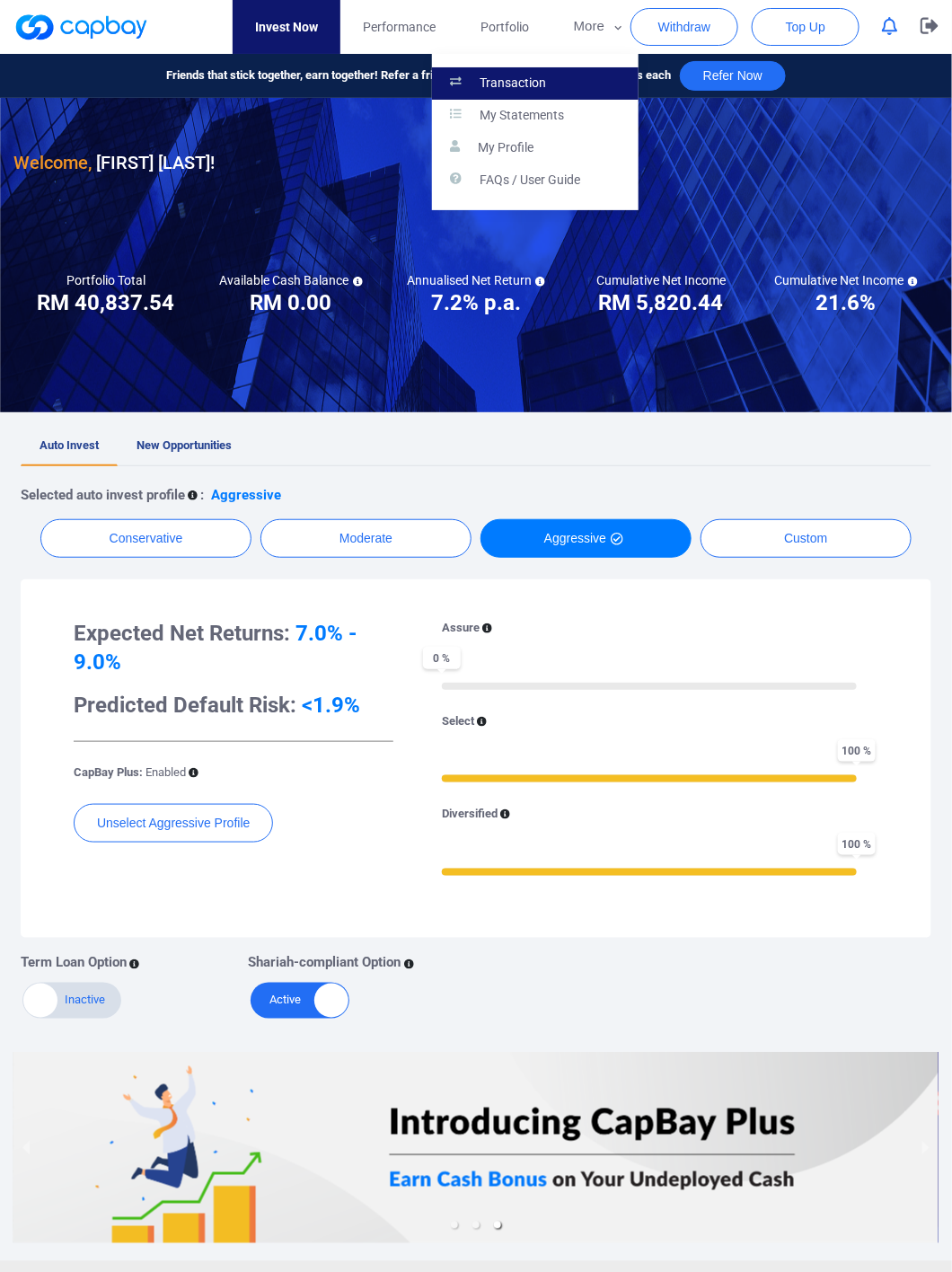 click on "Transaction" at bounding box center [535, 84] 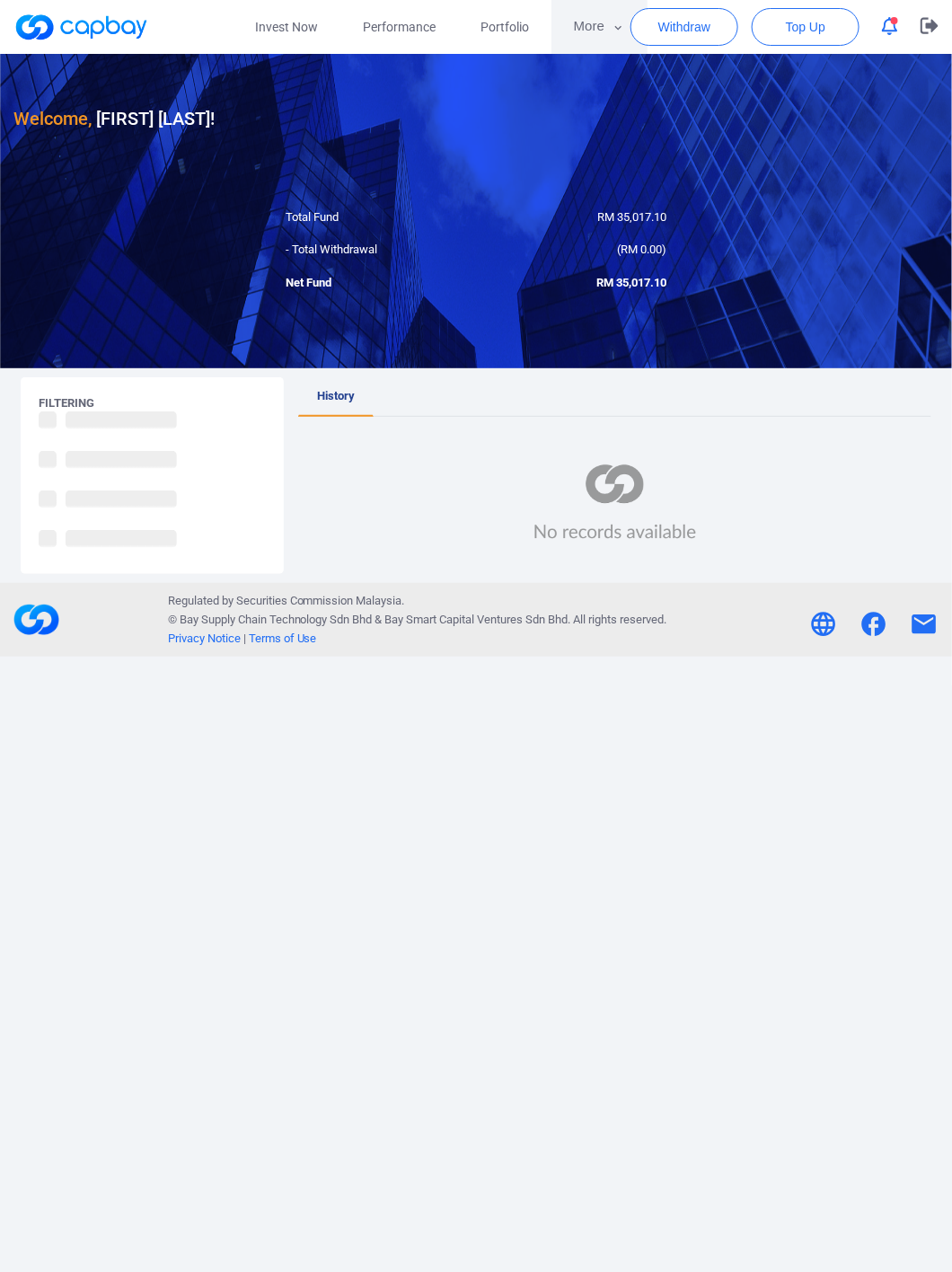 click on "More" at bounding box center [599, 27] 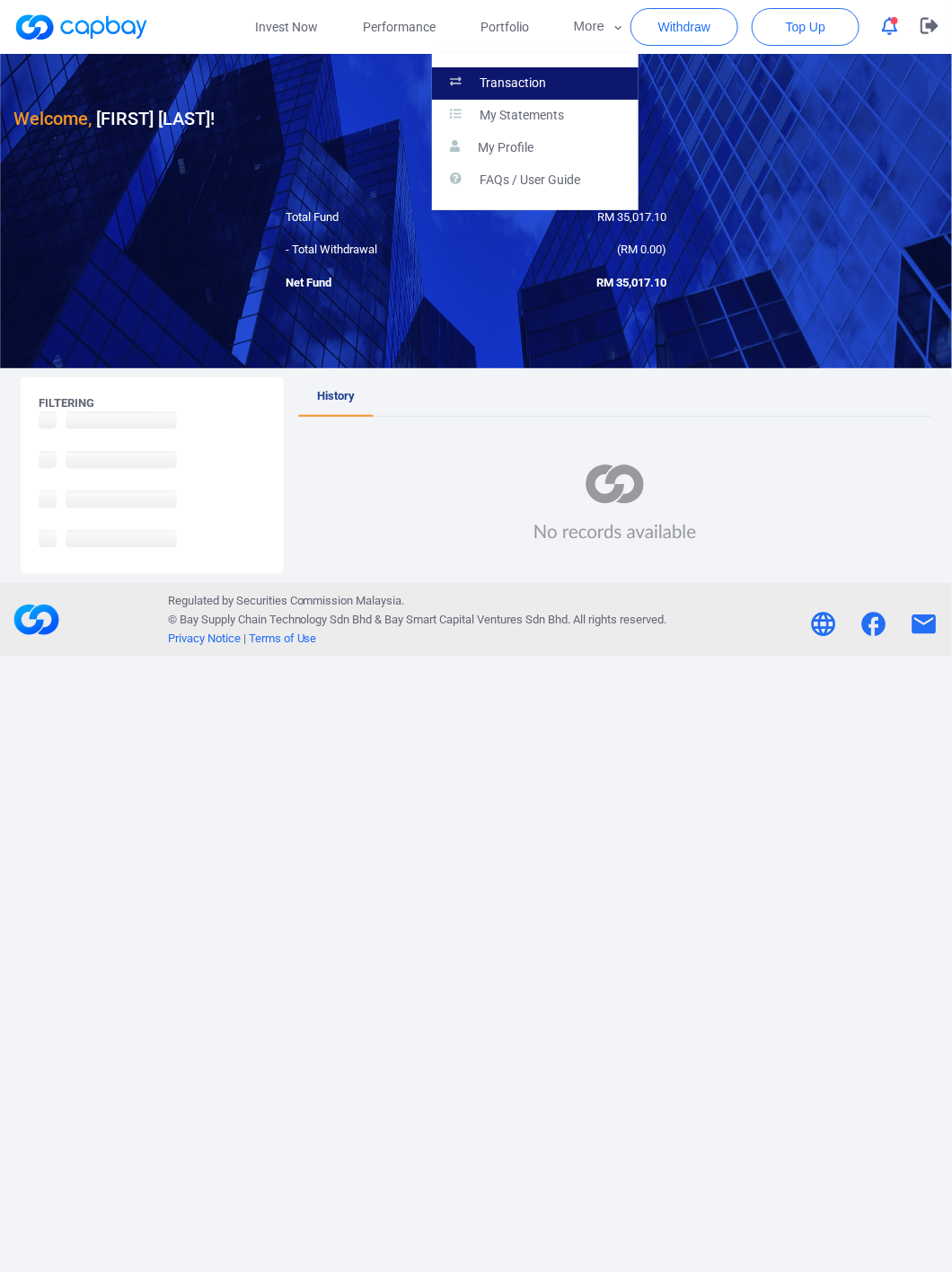 click on "Transaction" at bounding box center (535, 84) 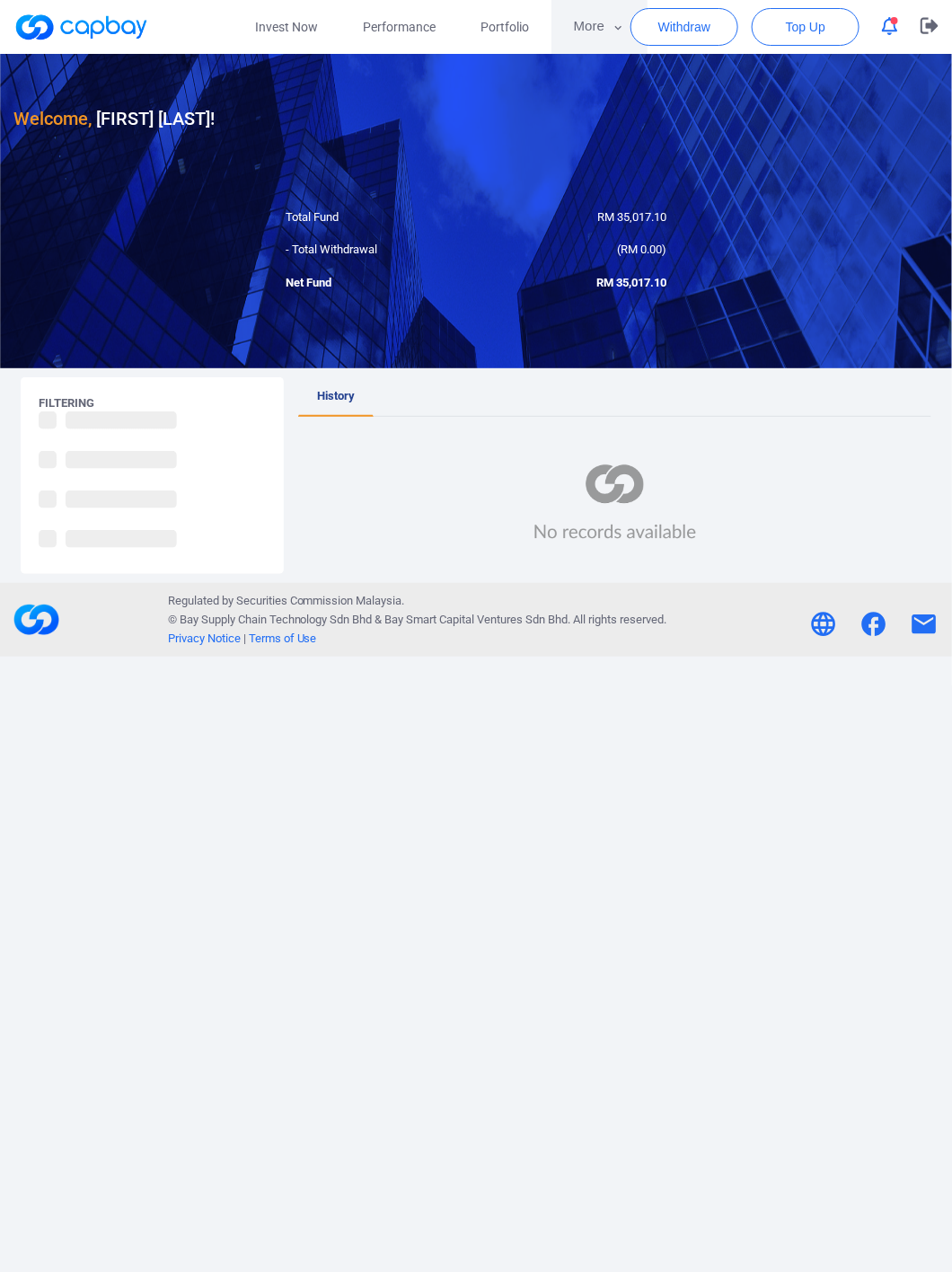 click on "More" at bounding box center (599, 27) 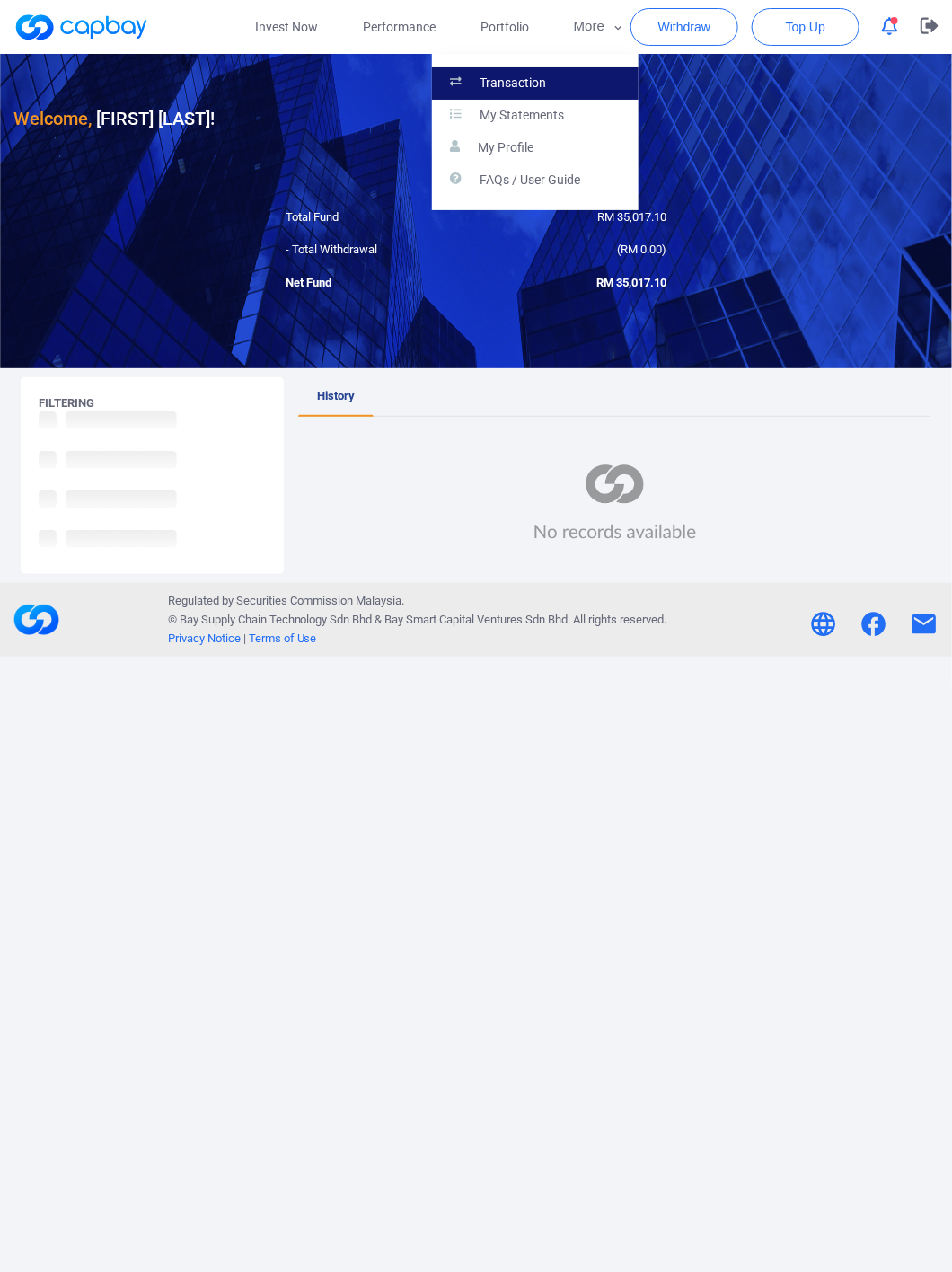 click on "Transaction" at bounding box center [535, 84] 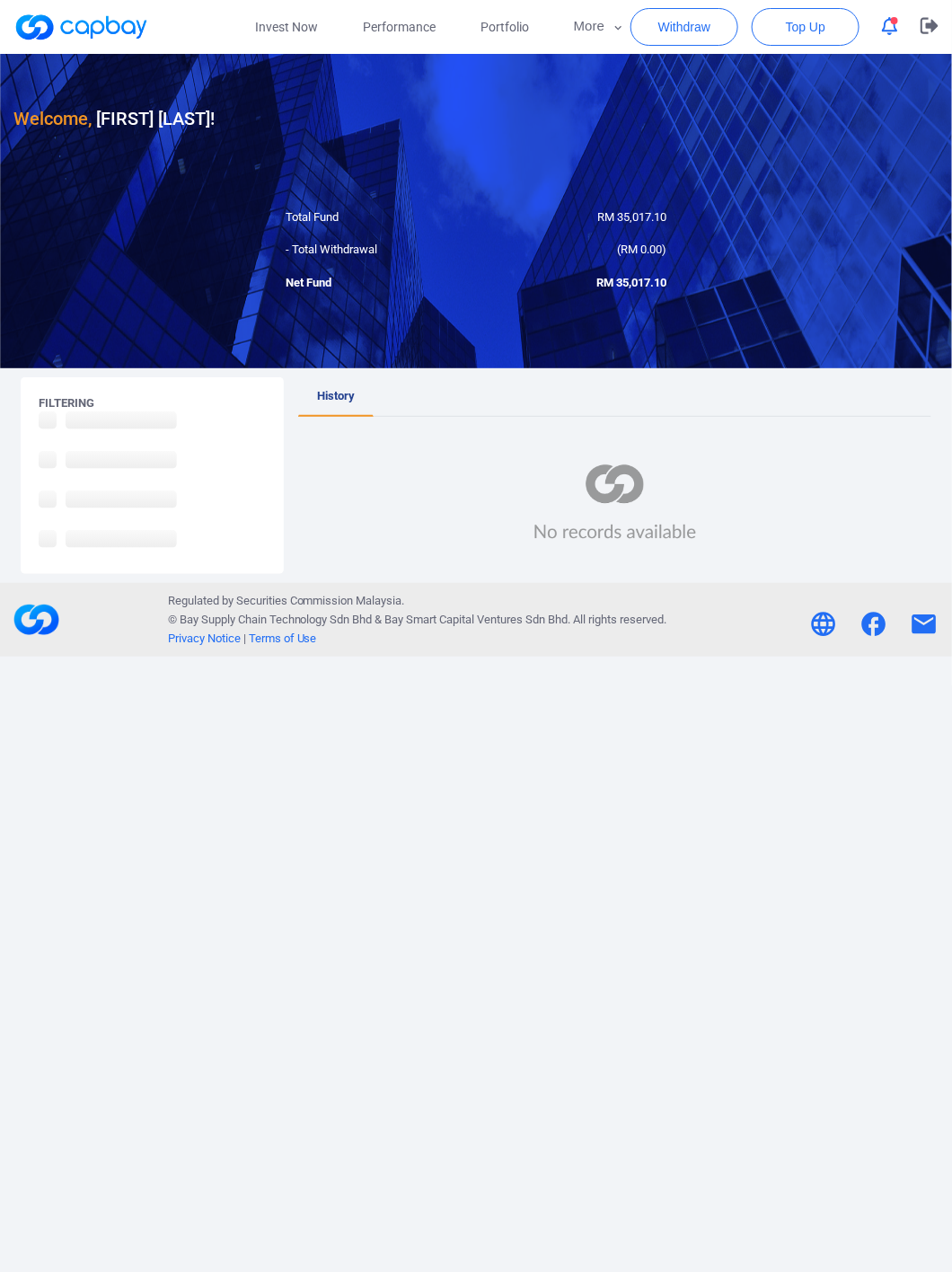 click at bounding box center [476, 211] 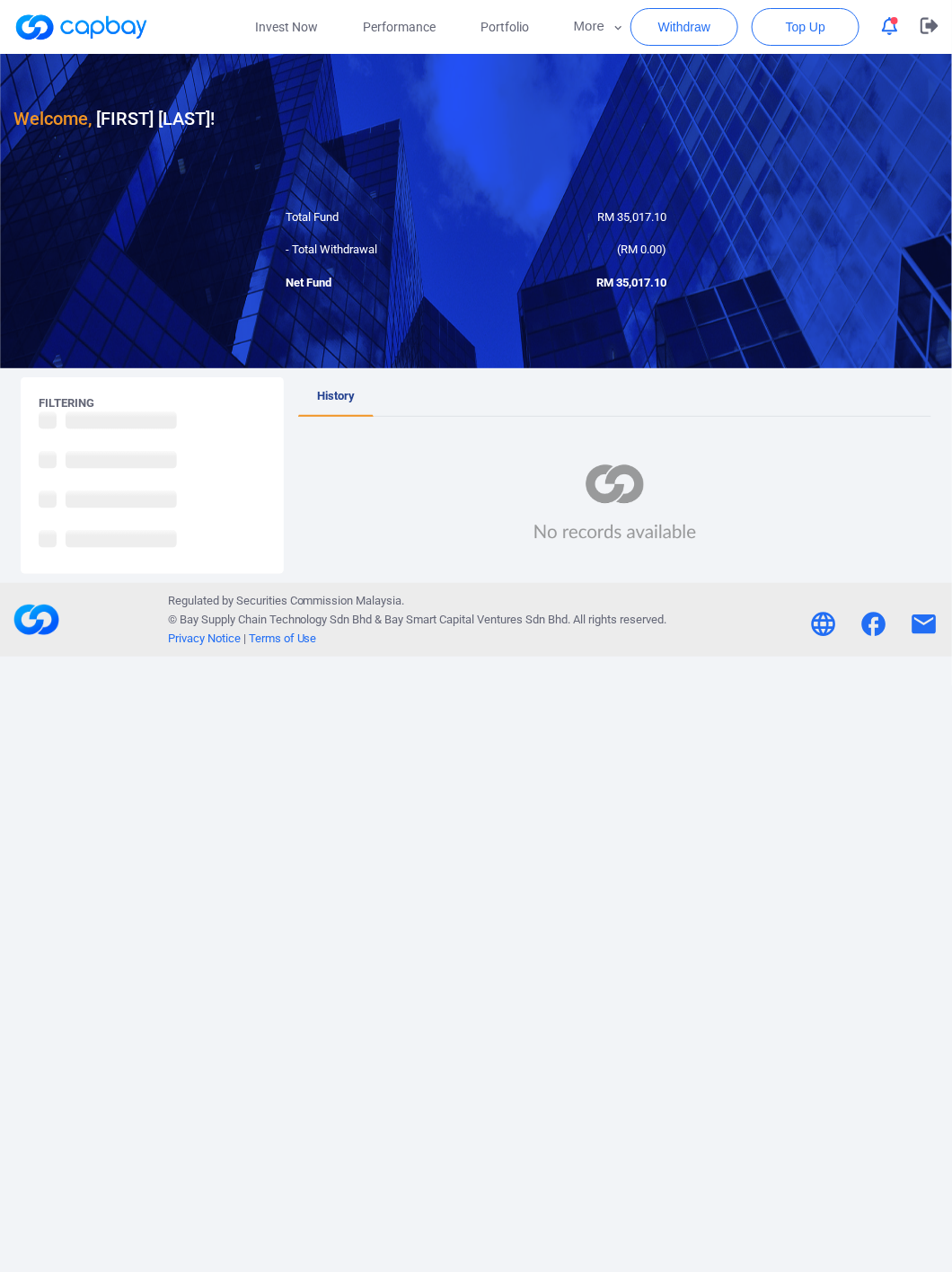click on "Welcome,   Choo Ee Lain ! Total Fund RM 35,017.10 - Total Withdrawal ( RM 0.00 ) Net Fund RM 35,017.10 Filtering Loading... Loading... Loading... Loading... History Regulated by Securities Commission Malaysia. © Bay Supply Chain Technology Sdn Bhd &   Bay Smart Capital Ventures Sdn Bhd . All rights reserved.   Privacy Notice   |   Terms of Use" at bounding box center (476, 690) 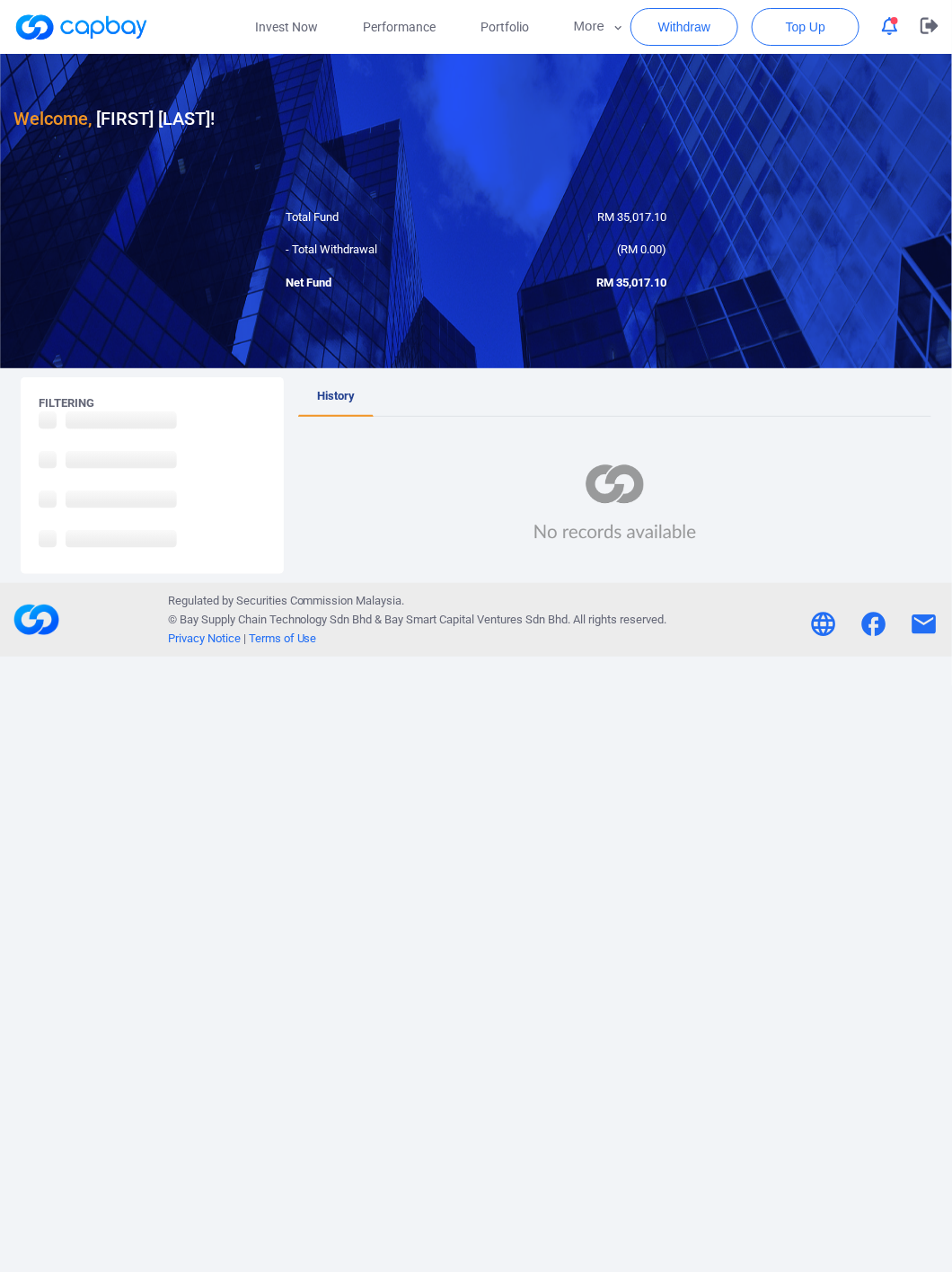 click on "Welcome,   Choo Ee Lain ! Total Fund RM 35,017.10 - Total Withdrawal ( RM 0.00 ) Net Fund RM 35,017.10 Filtering Loading... Loading... Loading... Loading... History Regulated by Securities Commission Malaysia. © Bay Supply Chain Technology Sdn Bhd &   Bay Smart Capital Ventures Sdn Bhd . All rights reserved.   Privacy Notice   |   Terms of Use" at bounding box center (476, 690) 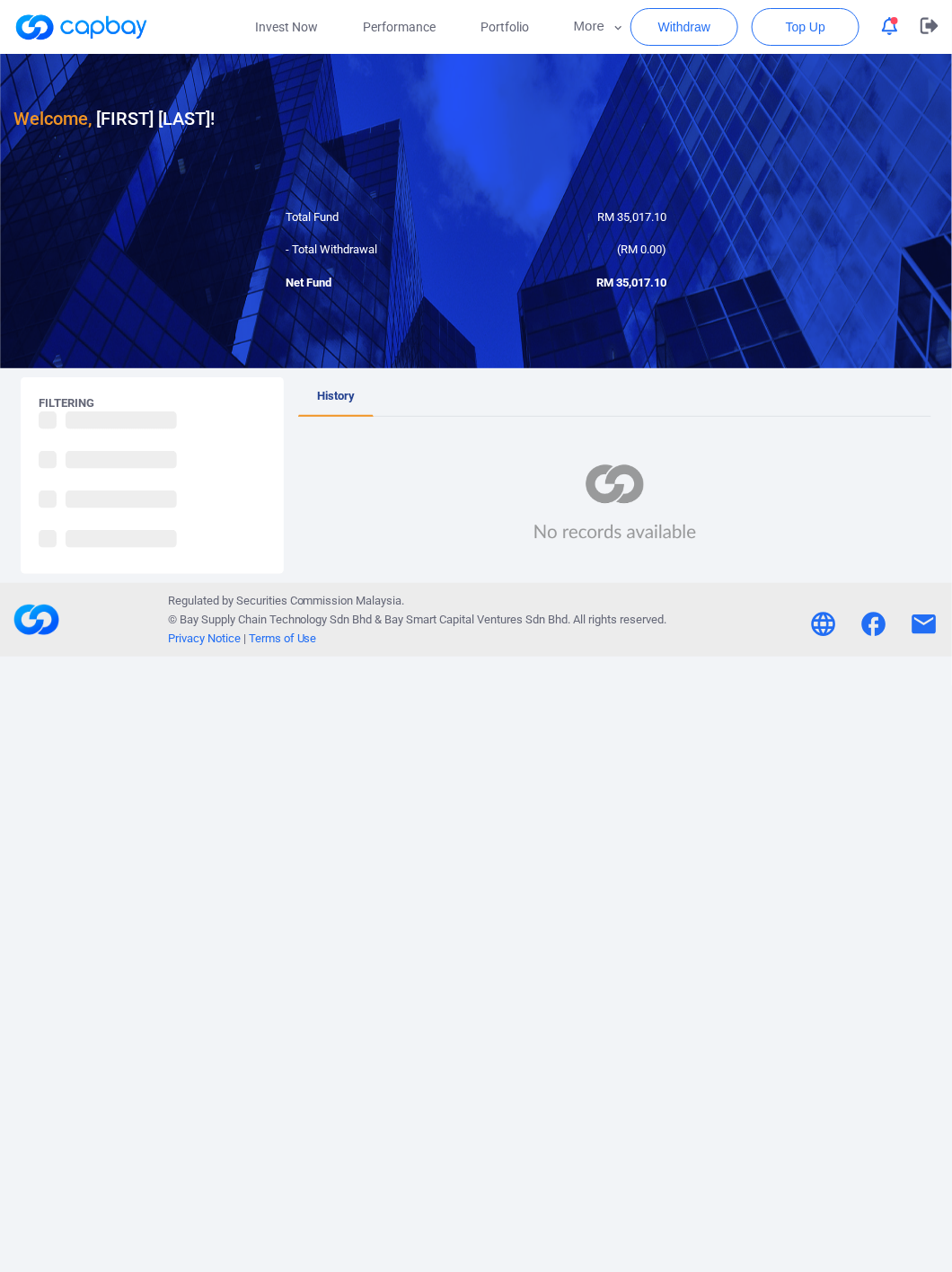 click on "Welcome,   Choo Ee Lain ! Total Fund RM 35,017.10 - Total Withdrawal ( RM 0.00 ) Net Fund RM 35,017.10 Filtering Loading... Loading... Loading... Loading... History Regulated by Securities Commission Malaysia. © Bay Supply Chain Technology Sdn Bhd &   Bay Smart Capital Ventures Sdn Bhd . All rights reserved.   Privacy Notice   |   Terms of Use" at bounding box center (476, 690) 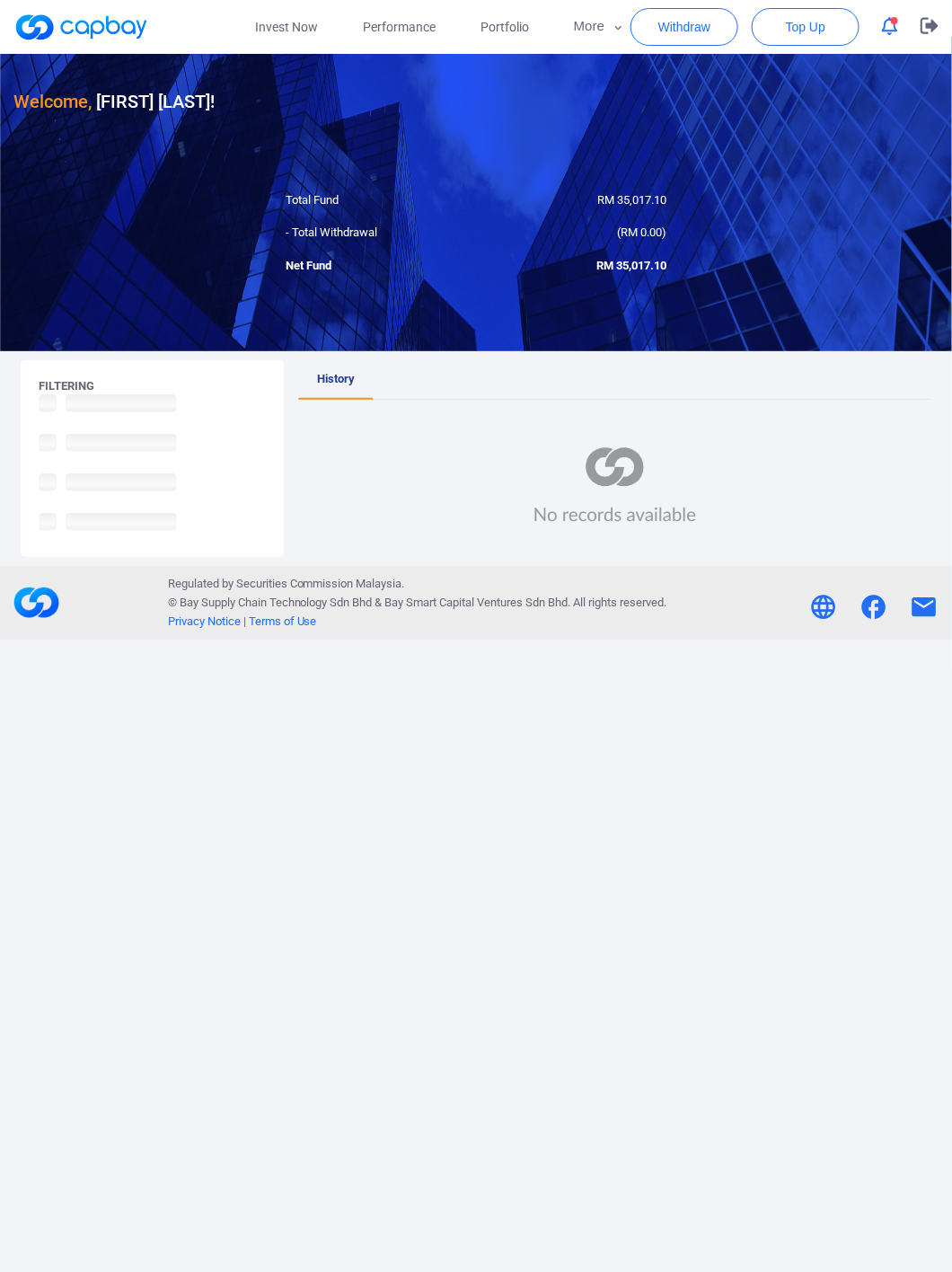 scroll, scrollTop: 54, scrollLeft: 0, axis: vertical 